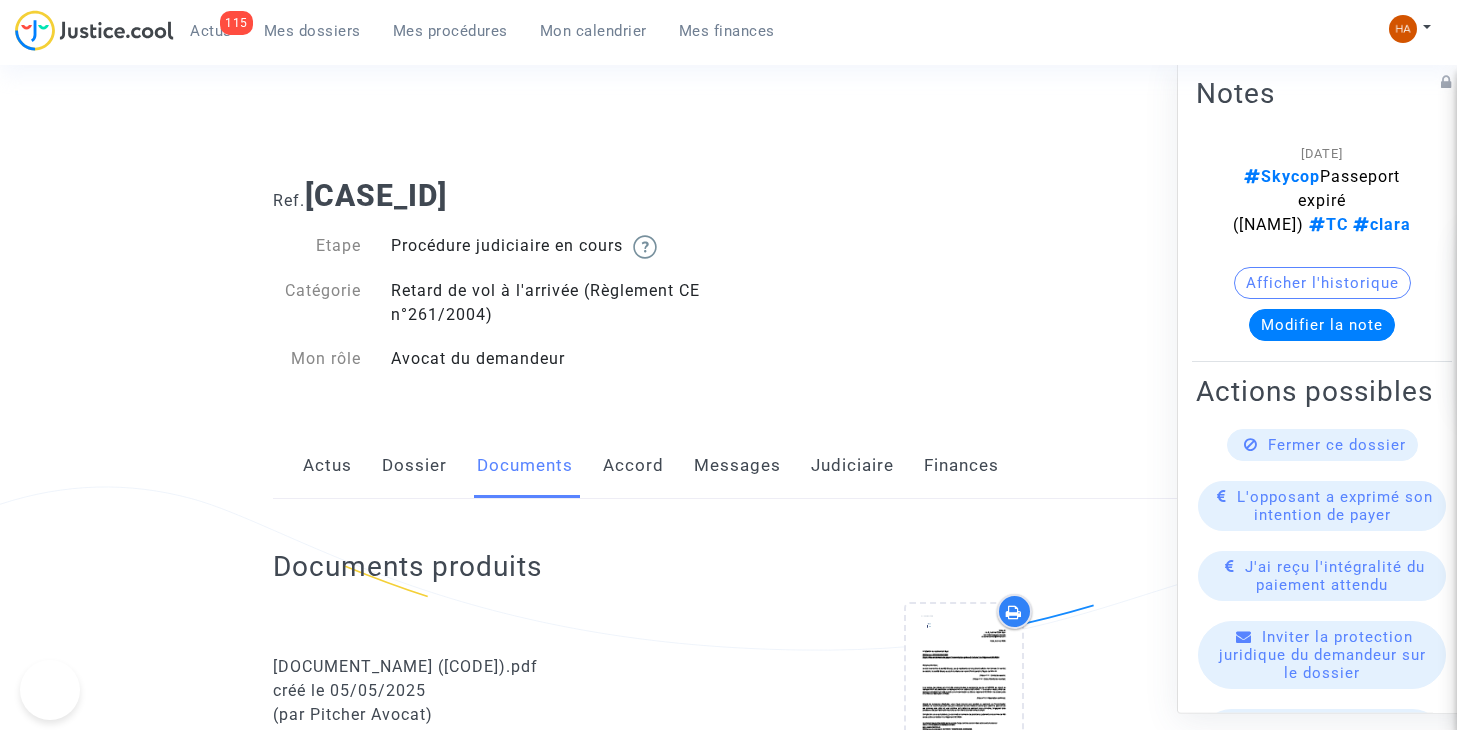 scroll, scrollTop: 326, scrollLeft: 0, axis: vertical 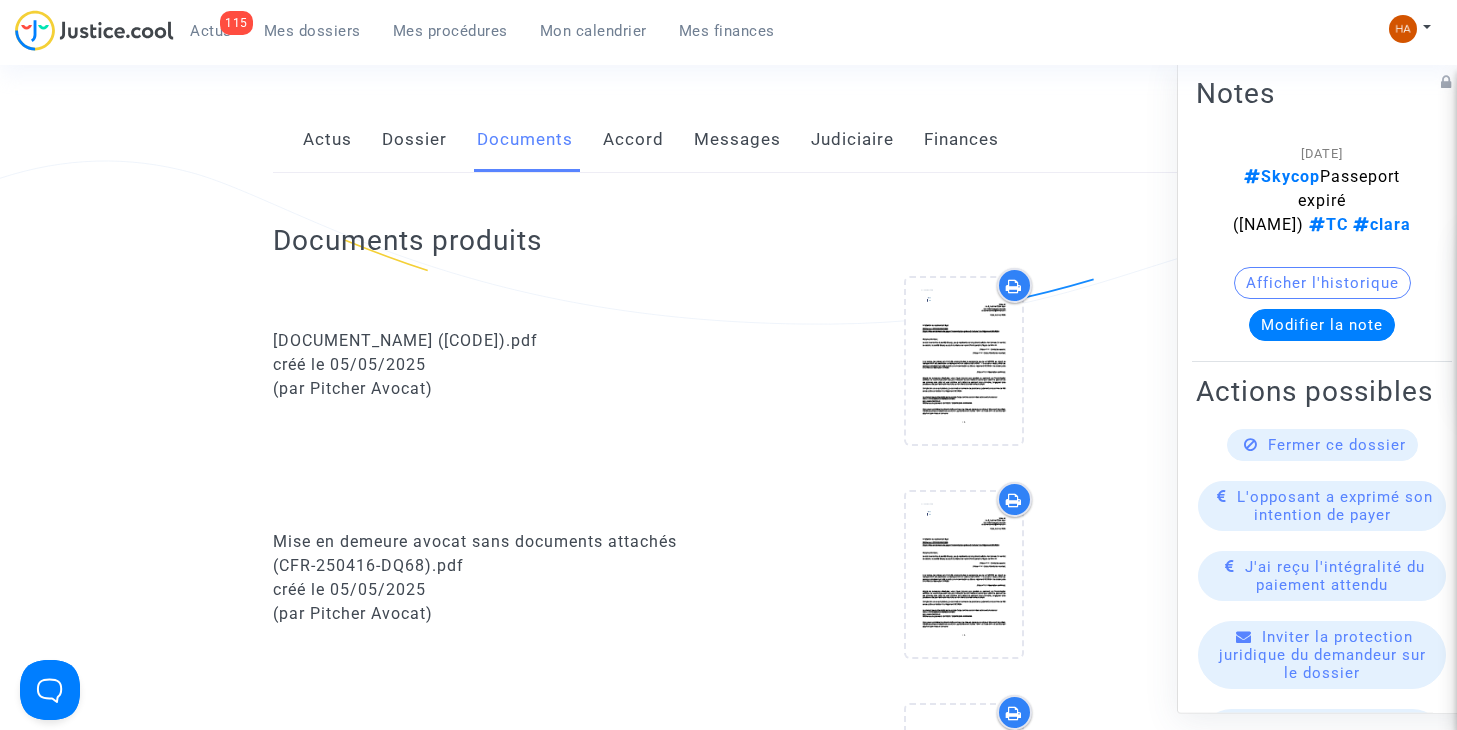 click on "Messages" 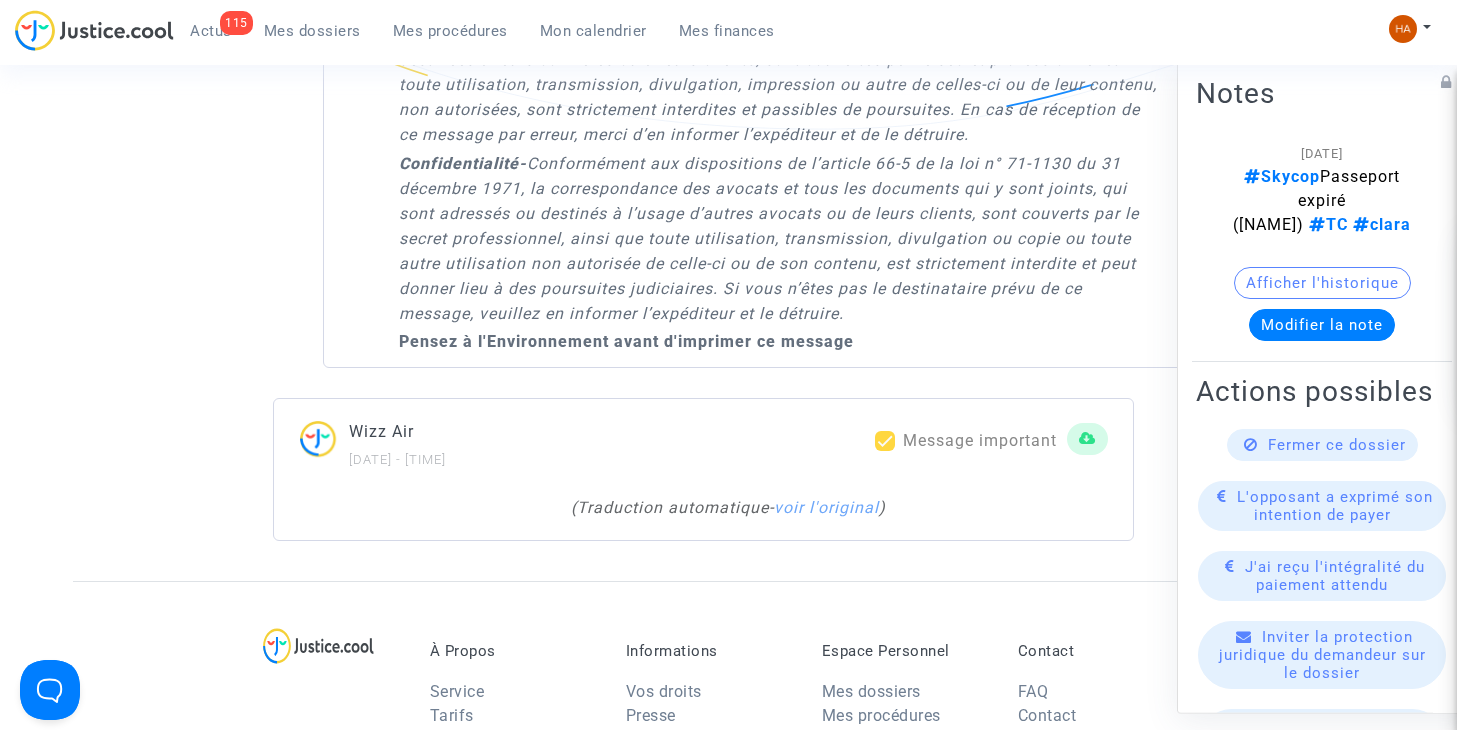 scroll, scrollTop: 6126, scrollLeft: 0, axis: vertical 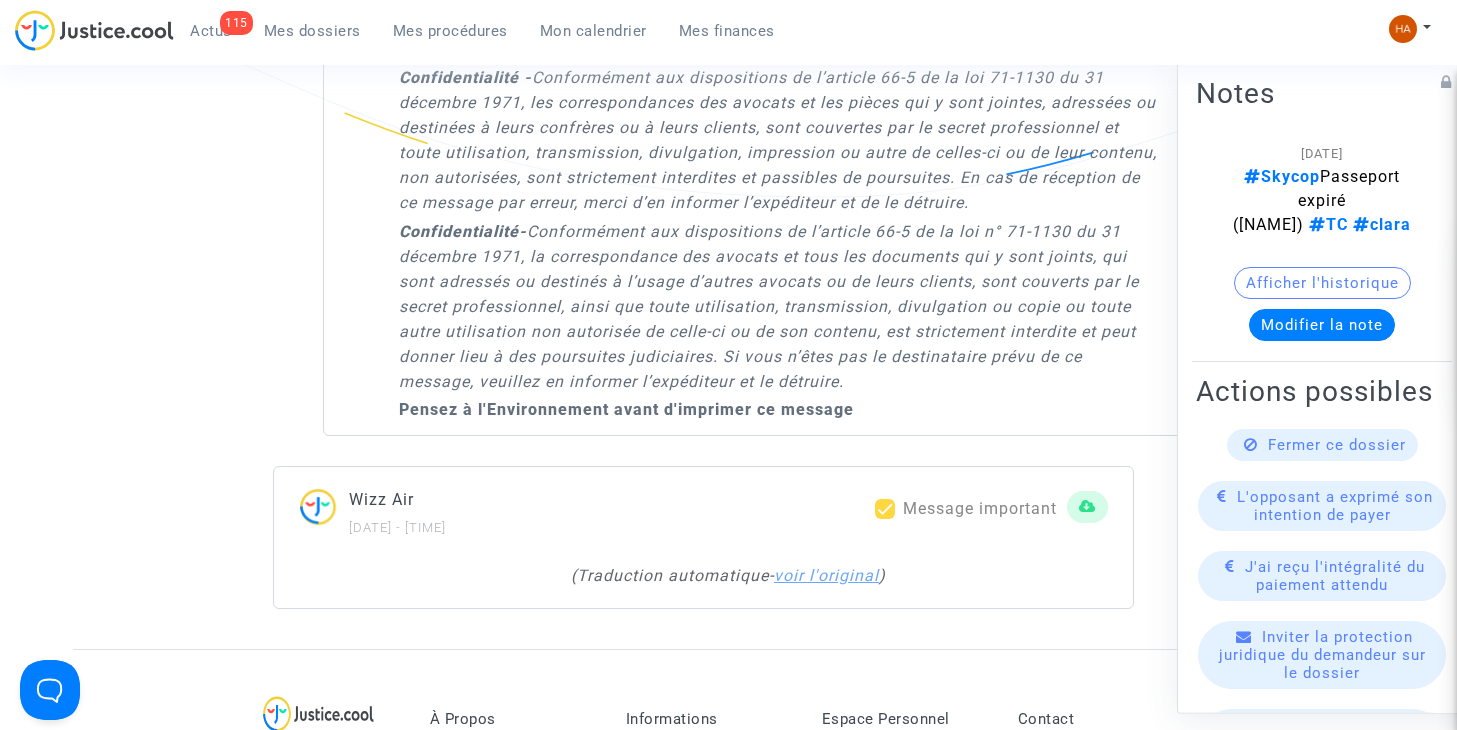 click on "voir l'original" 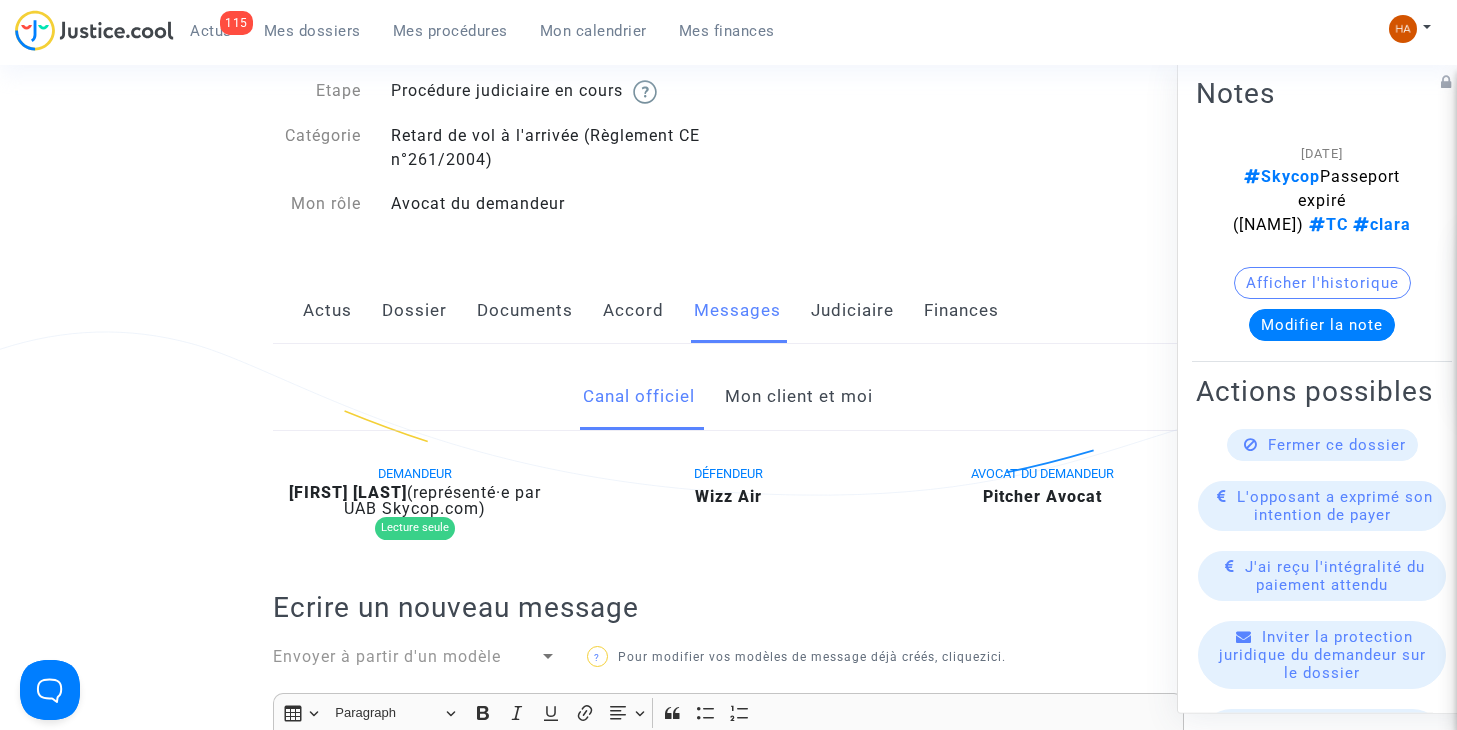 scroll, scrollTop: 126, scrollLeft: 0, axis: vertical 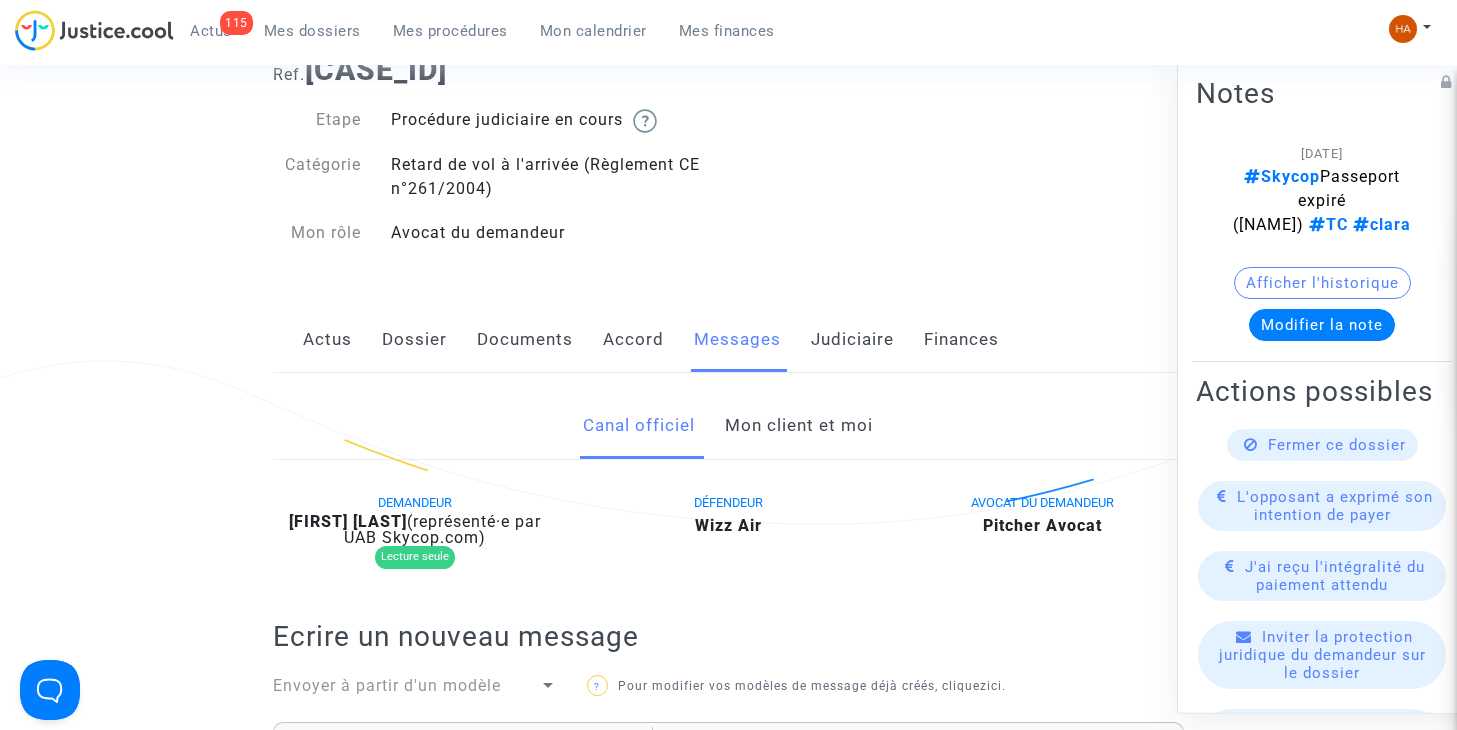 click on "Mon client et moi" 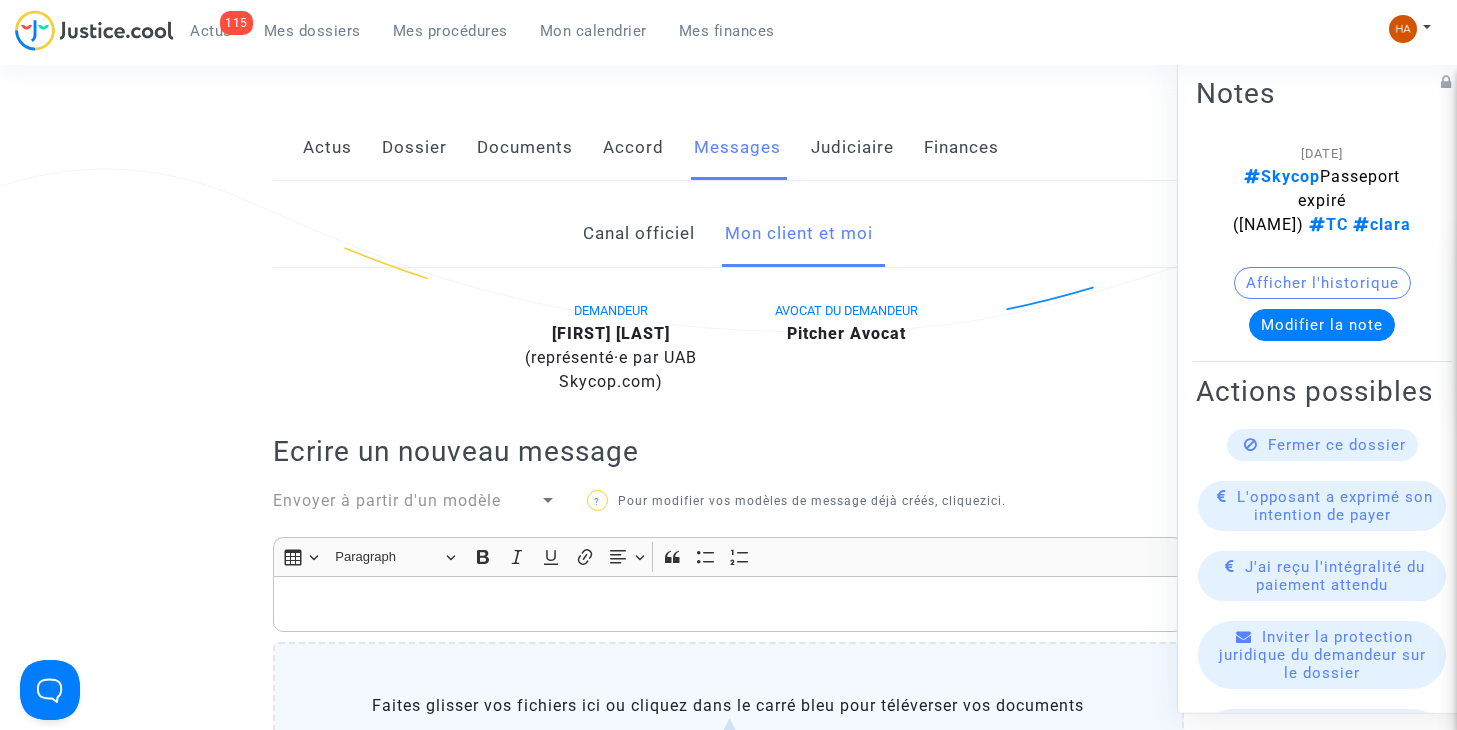 scroll, scrollTop: 226, scrollLeft: 0, axis: vertical 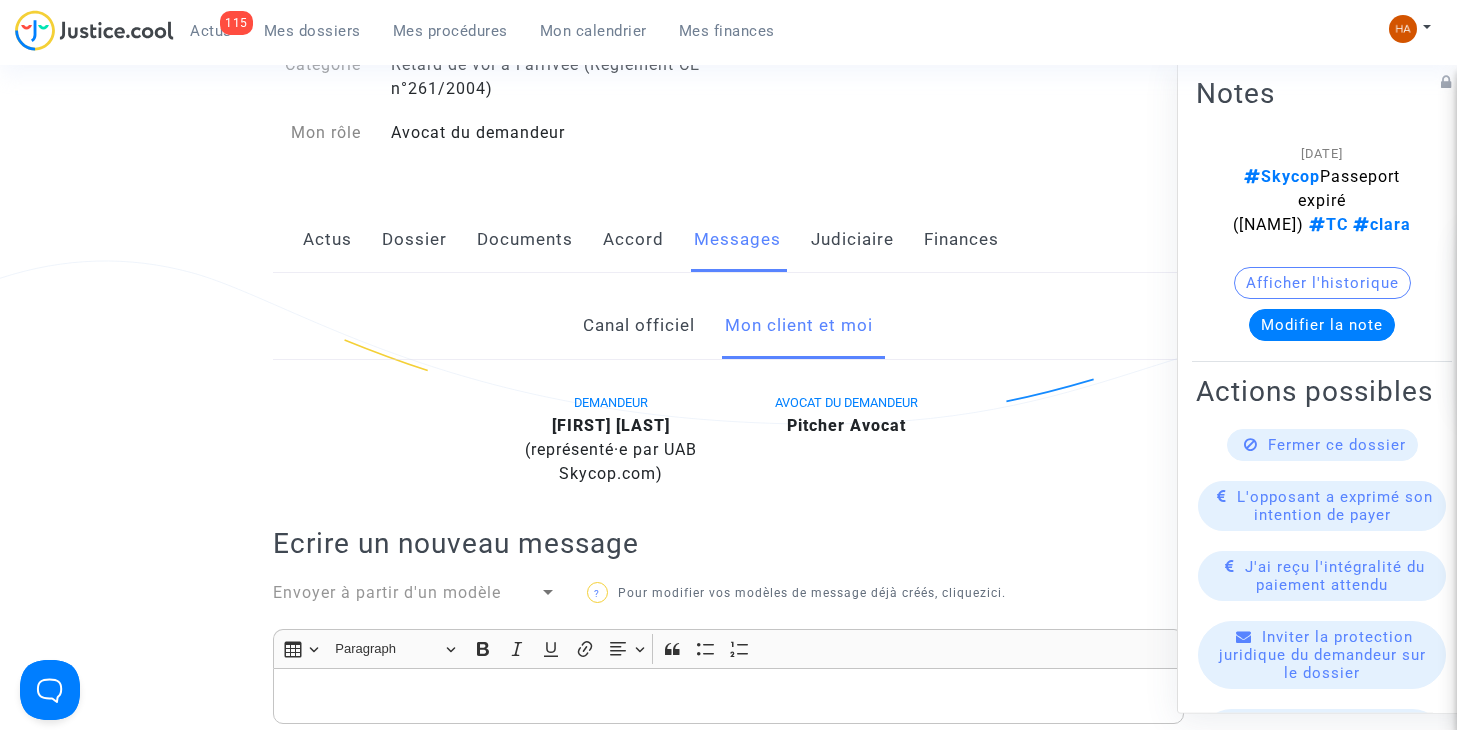 click on "Documents" 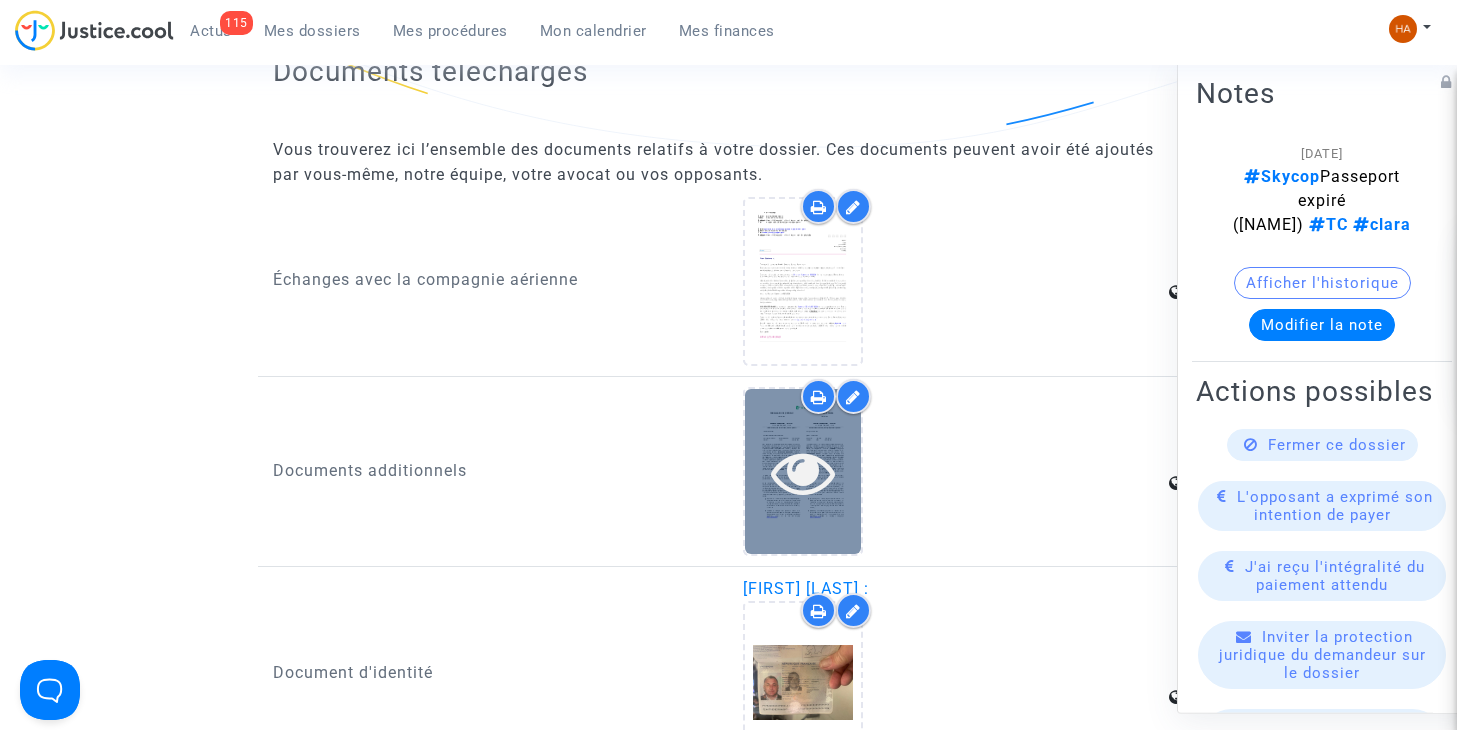 scroll, scrollTop: 2126, scrollLeft: 0, axis: vertical 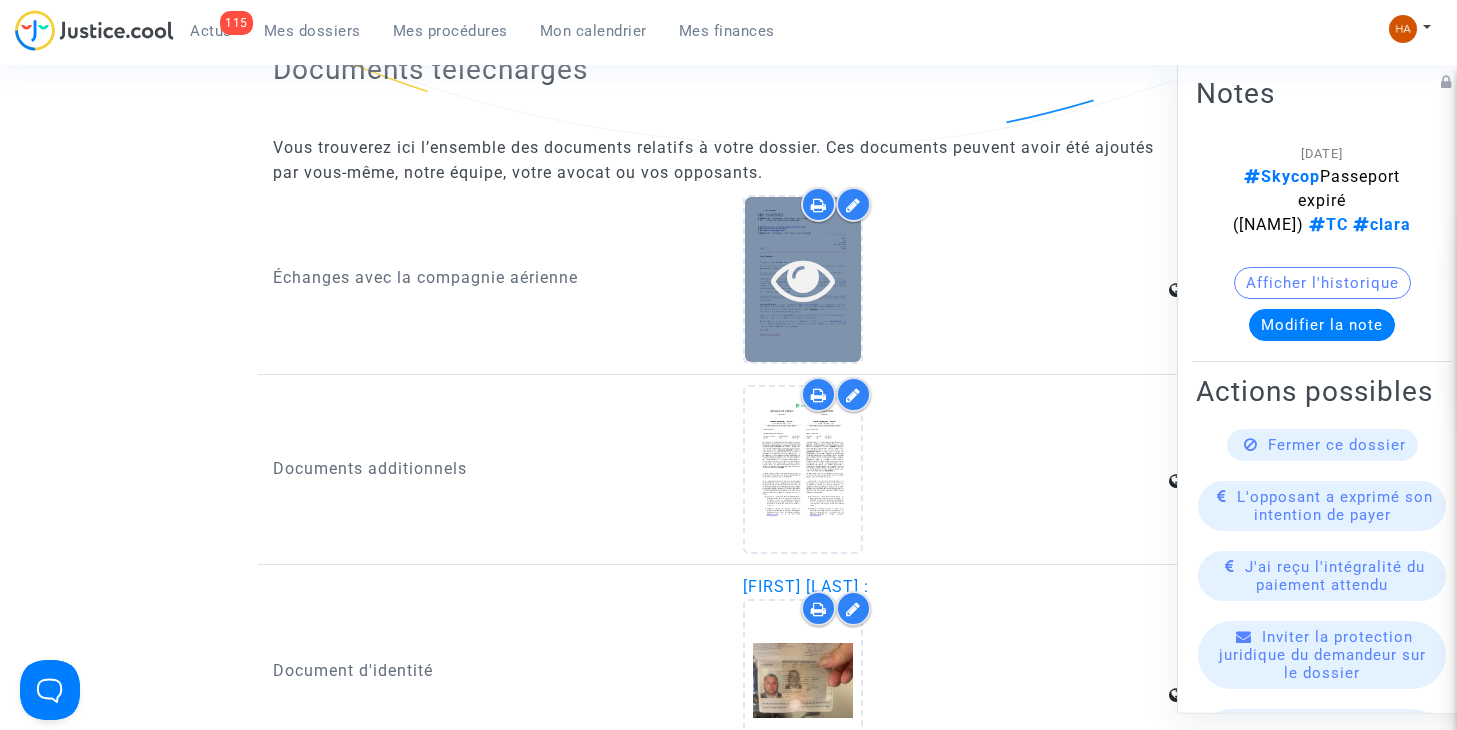 click at bounding box center (803, 279) 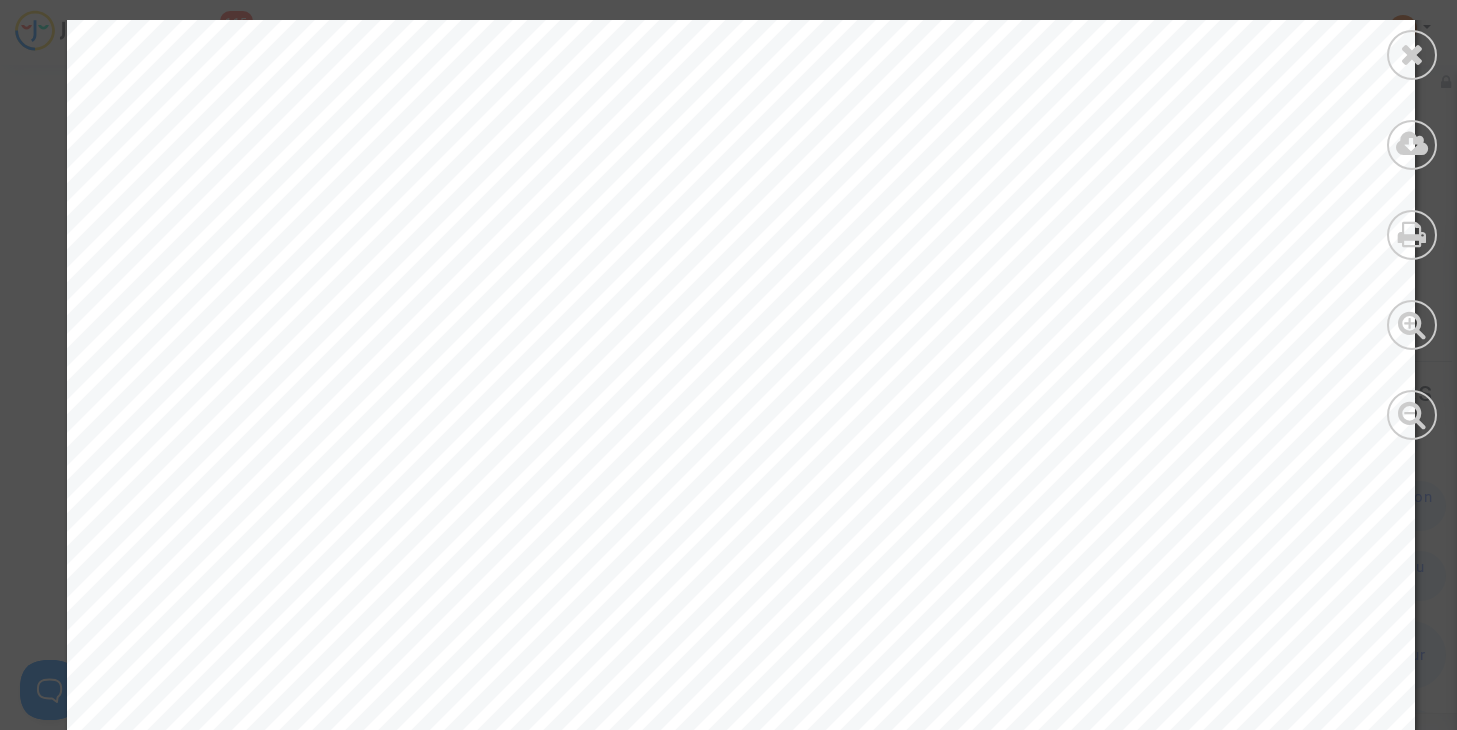 scroll, scrollTop: 1000, scrollLeft: 0, axis: vertical 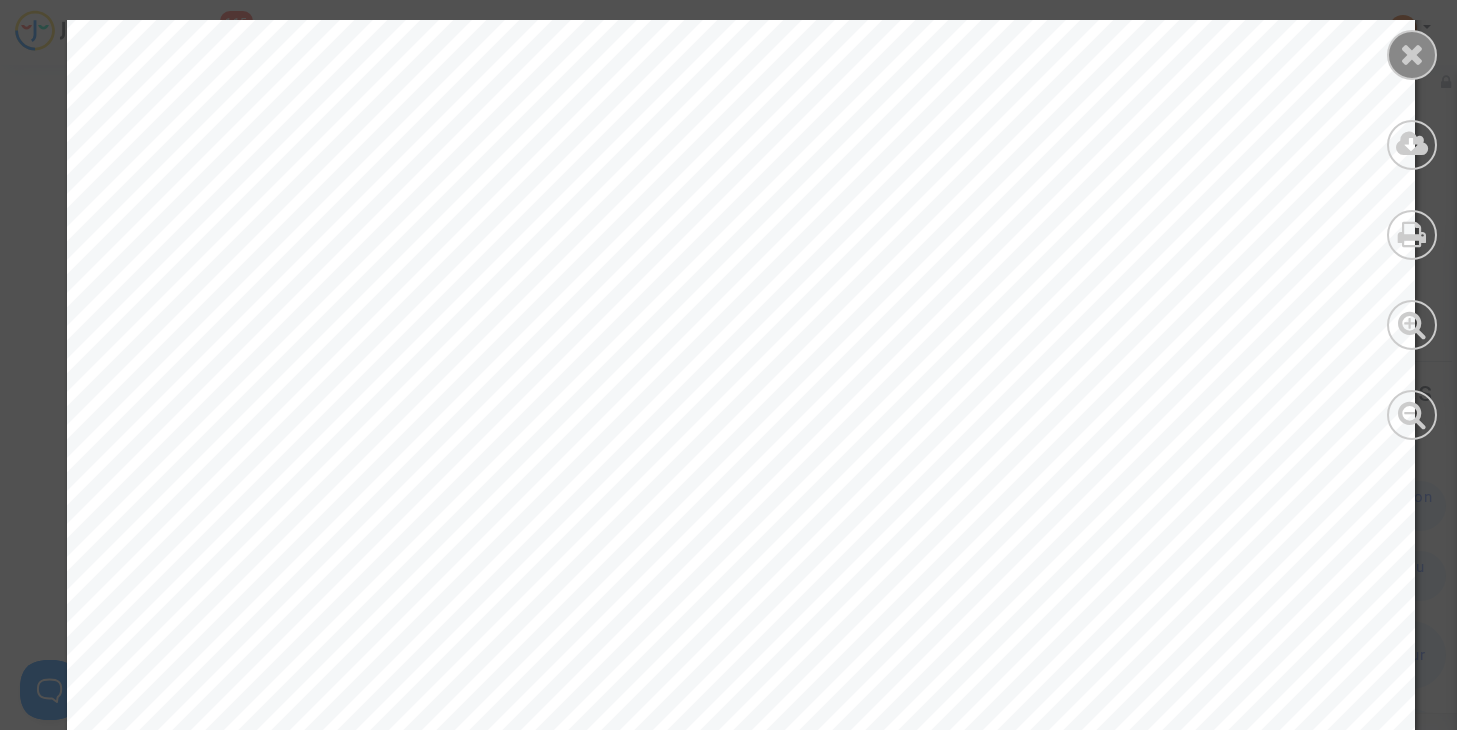 click at bounding box center [1412, 54] 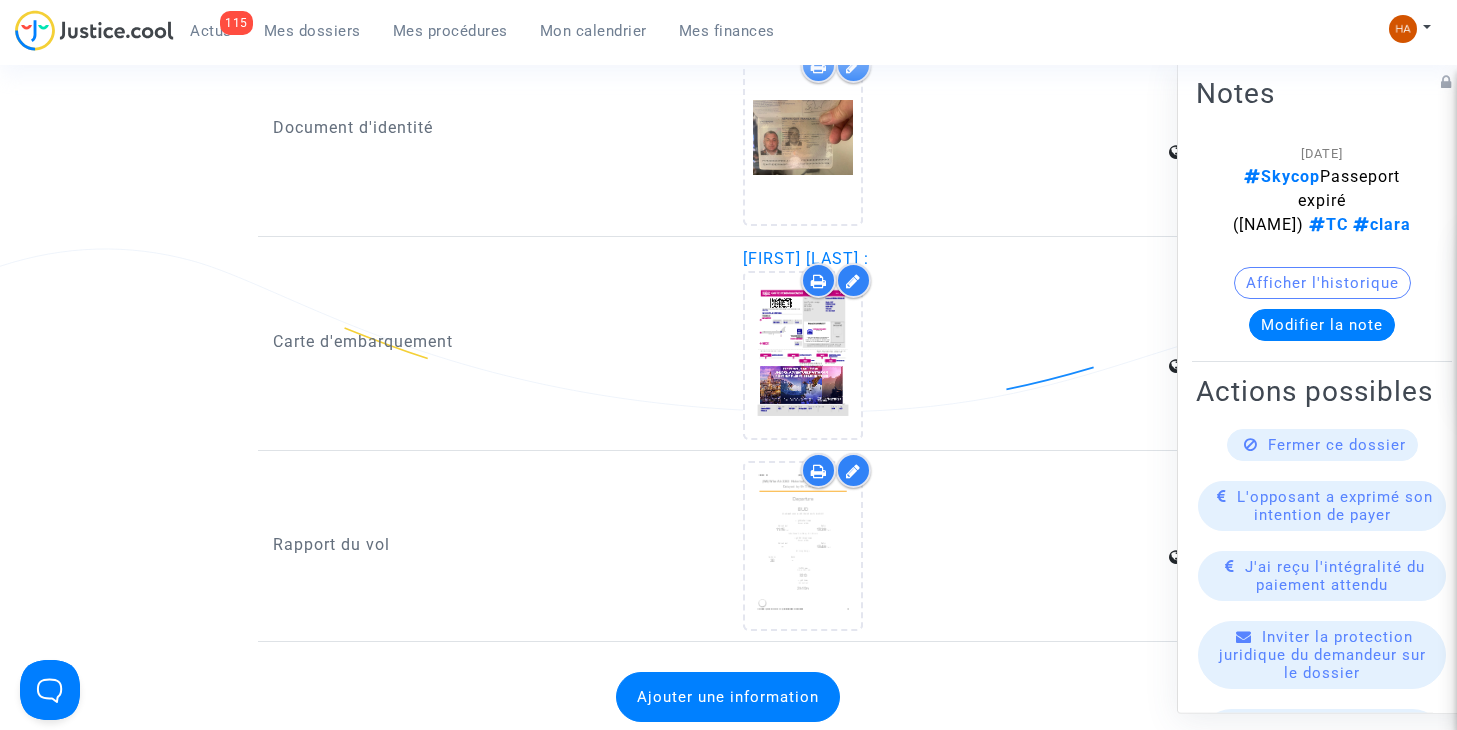 scroll, scrollTop: 2726, scrollLeft: 0, axis: vertical 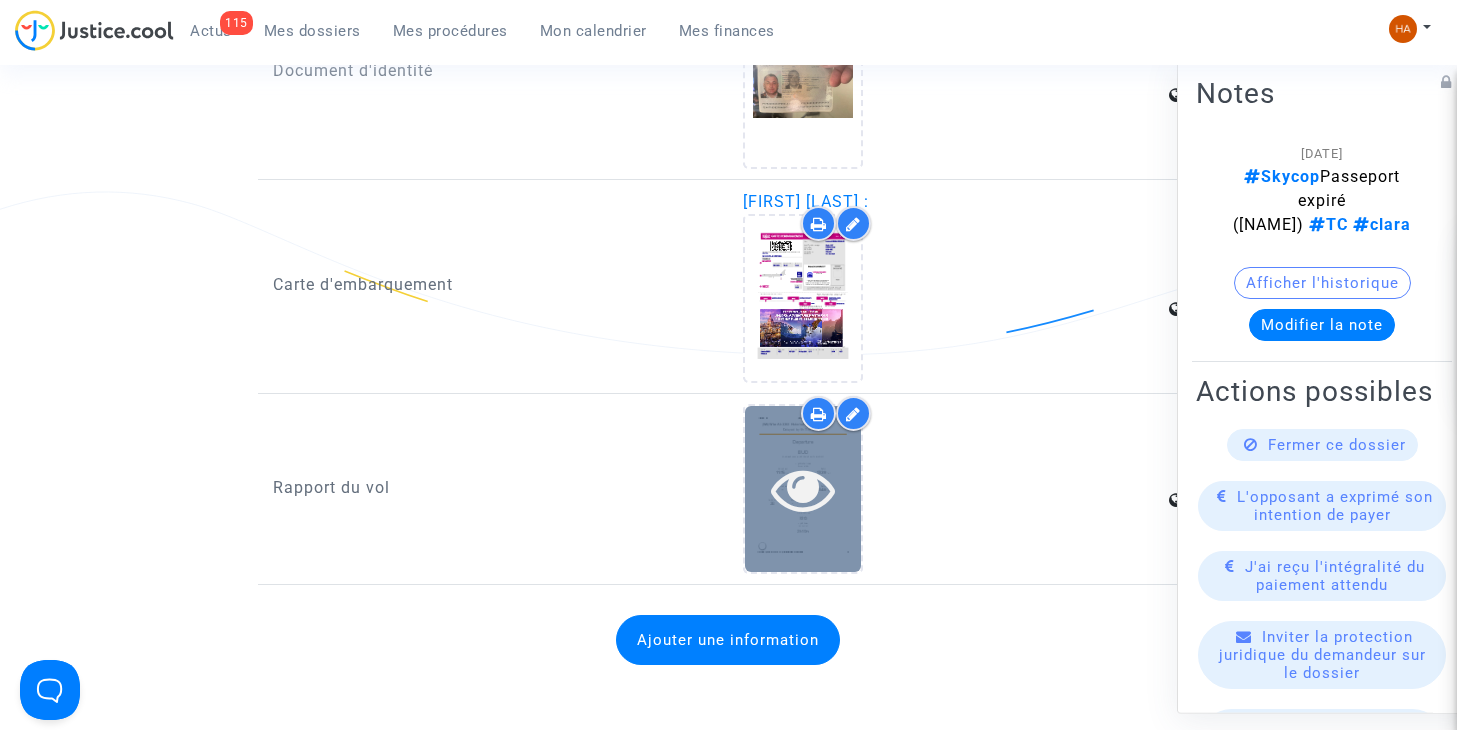 click at bounding box center [803, 488] 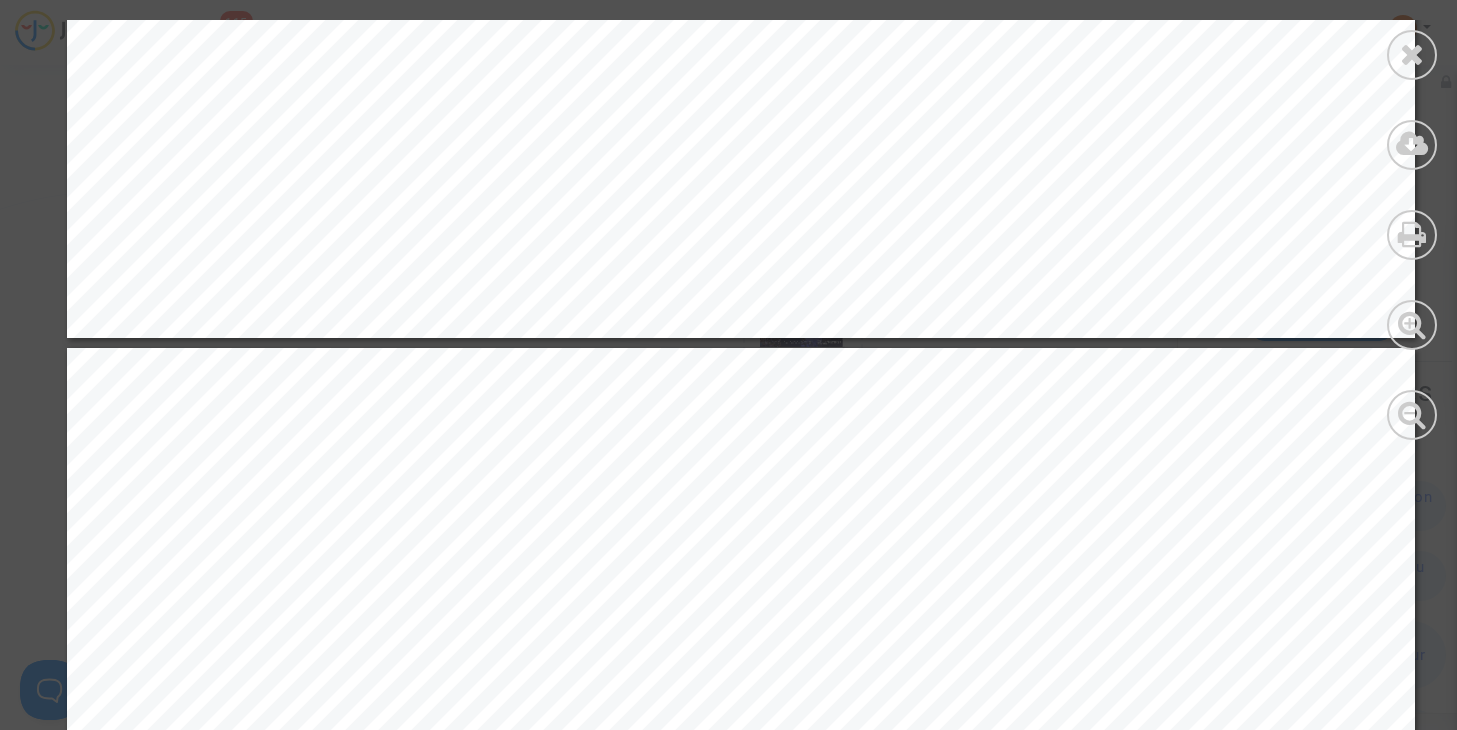 scroll, scrollTop: 1300, scrollLeft: 0, axis: vertical 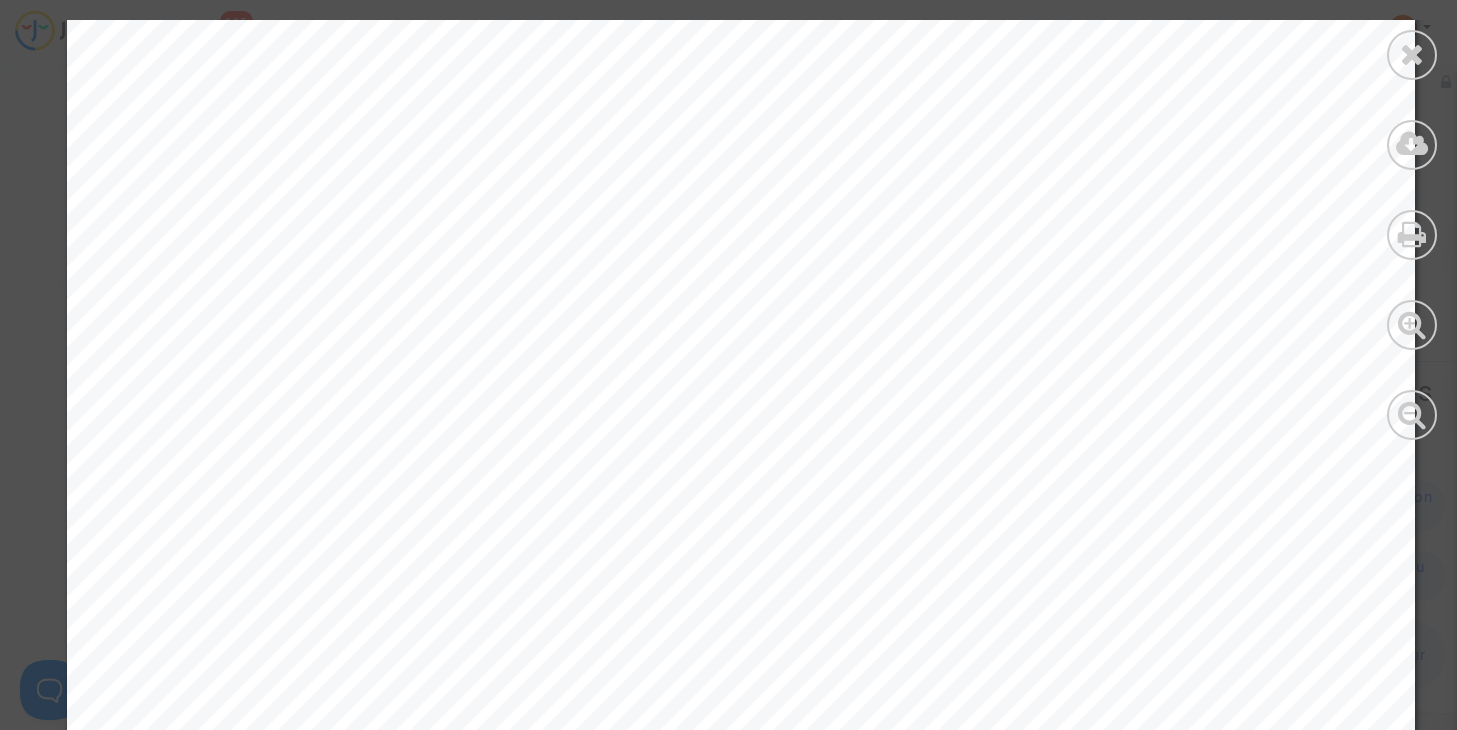 click at bounding box center [1412, 54] 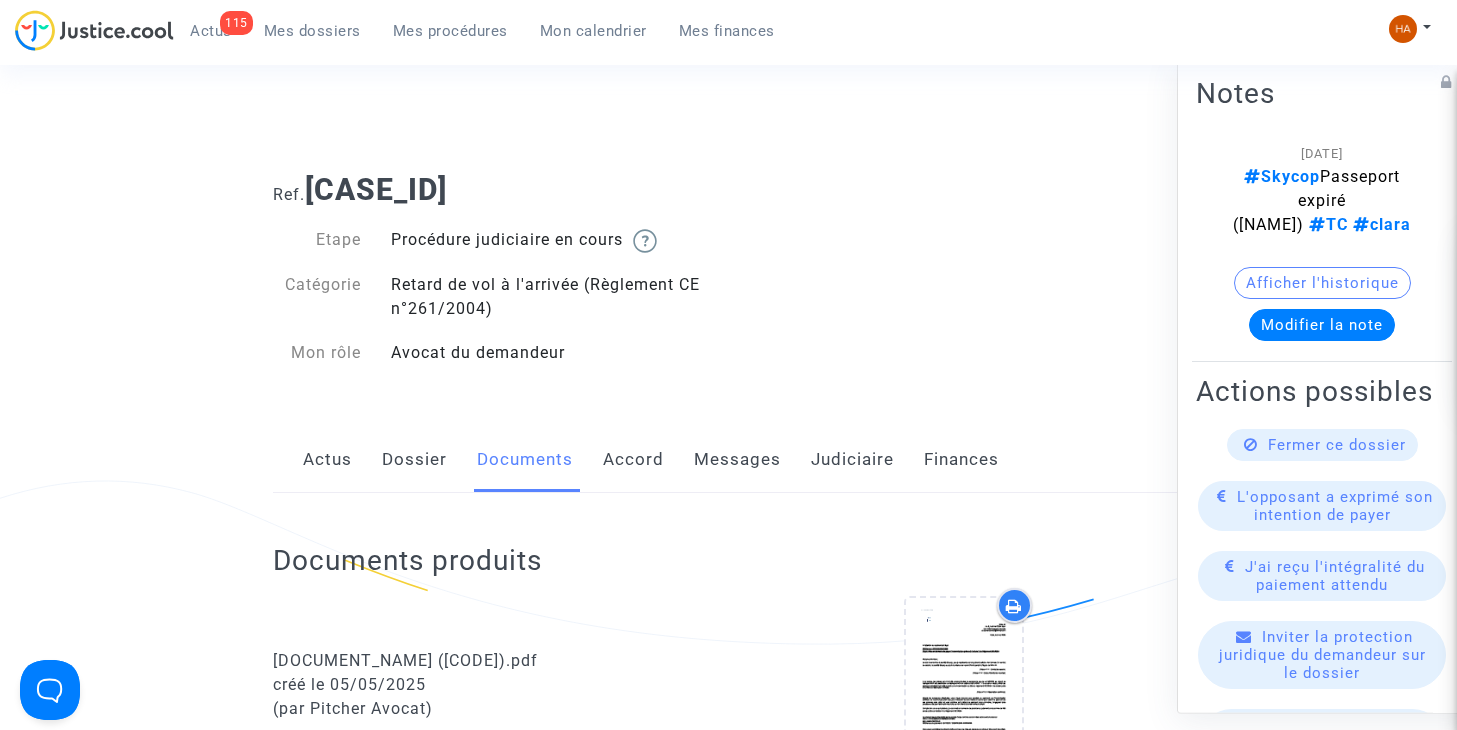 scroll, scrollTop: 0, scrollLeft: 0, axis: both 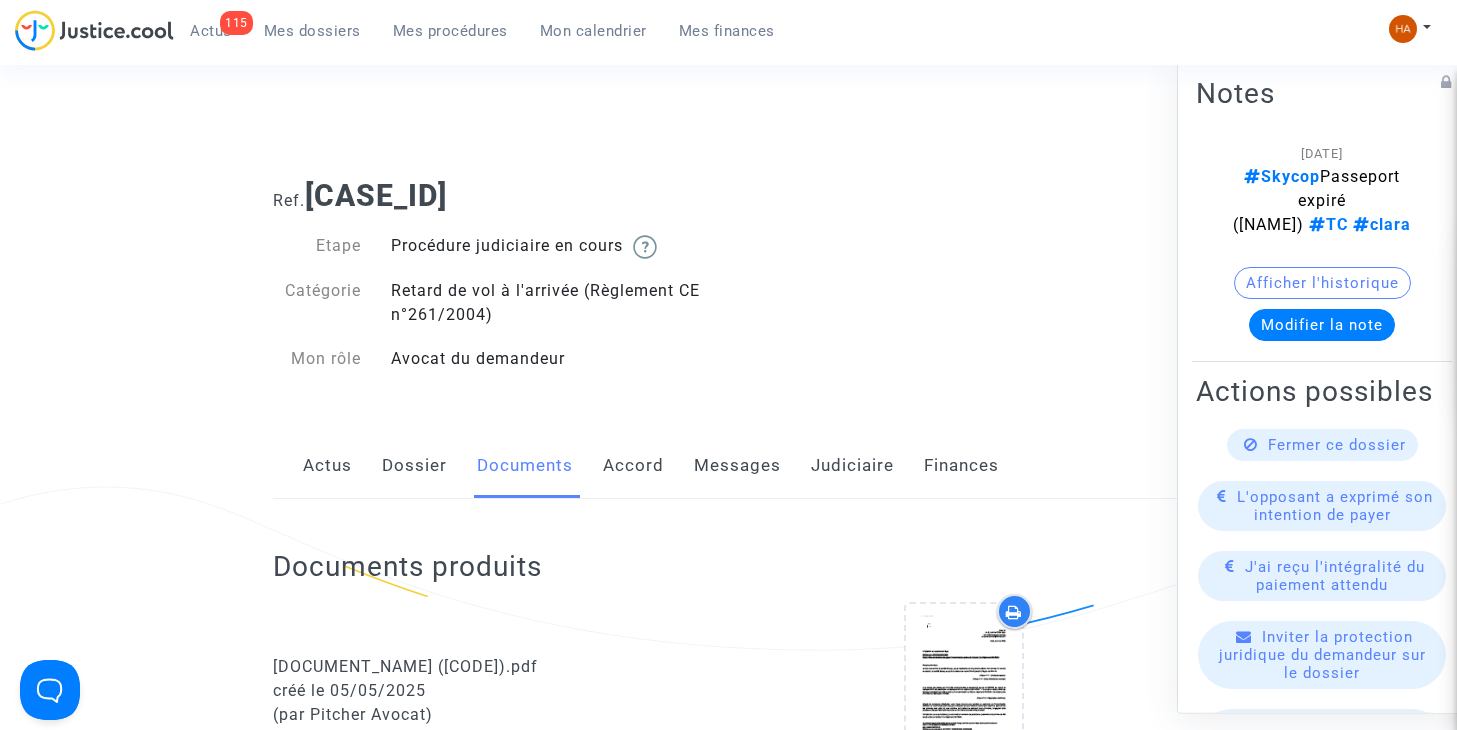 click on "Dossier" 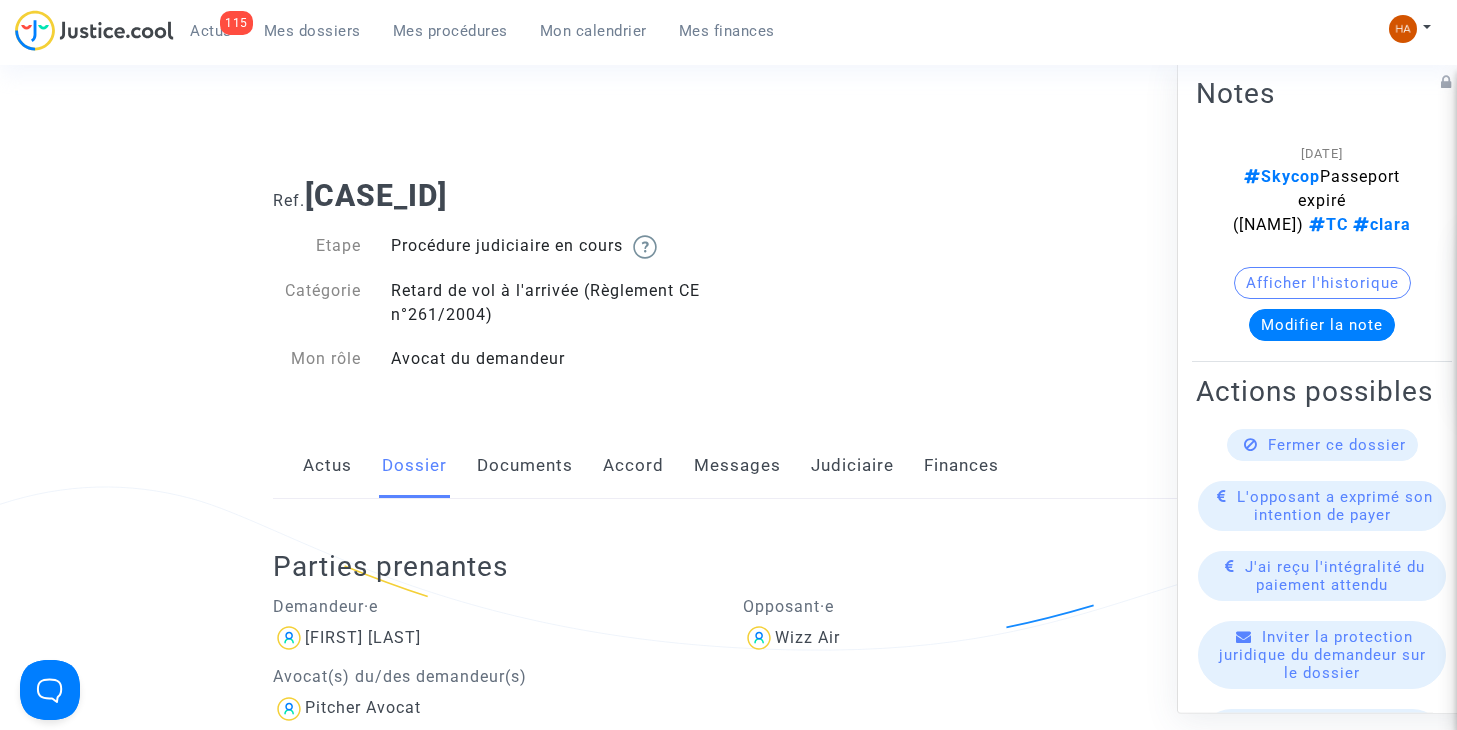 click on "Messages" 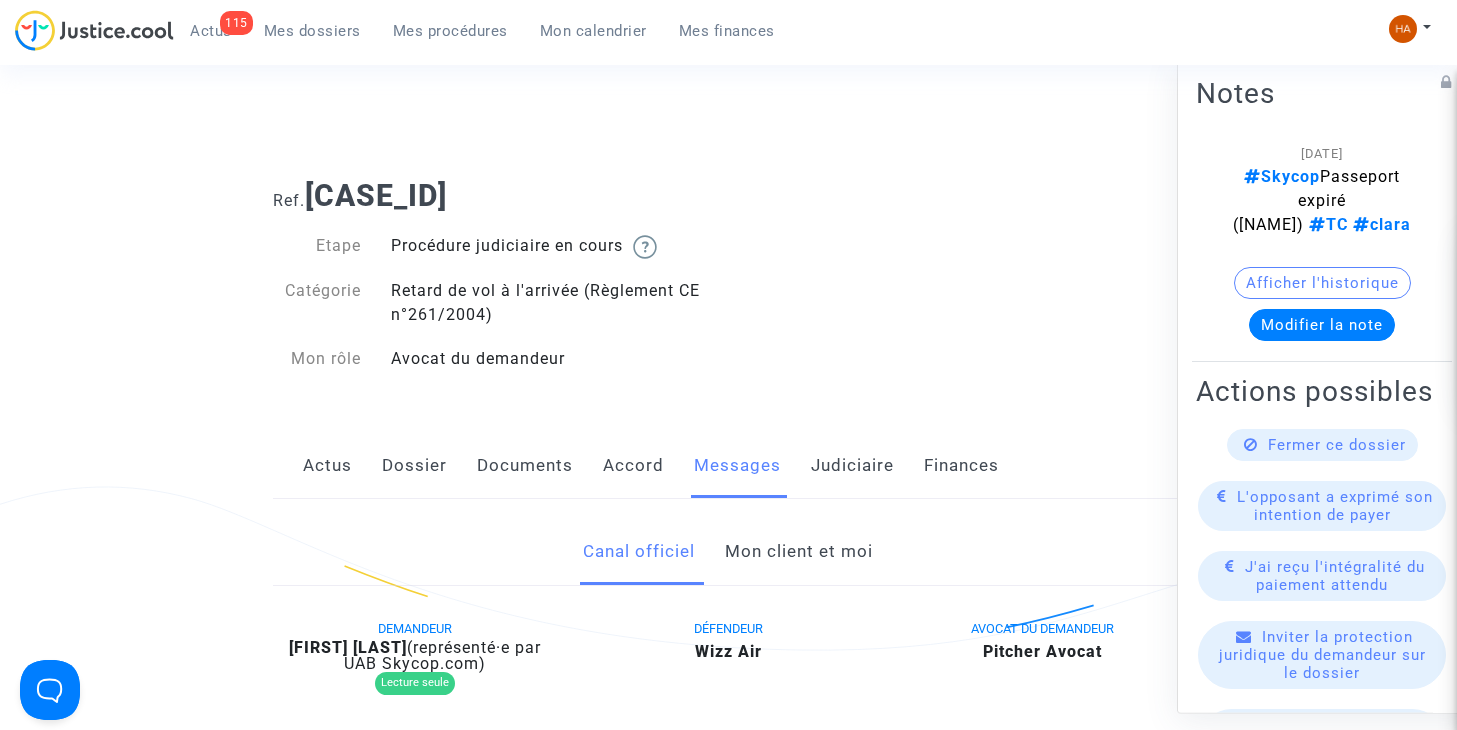 click on "Documents" 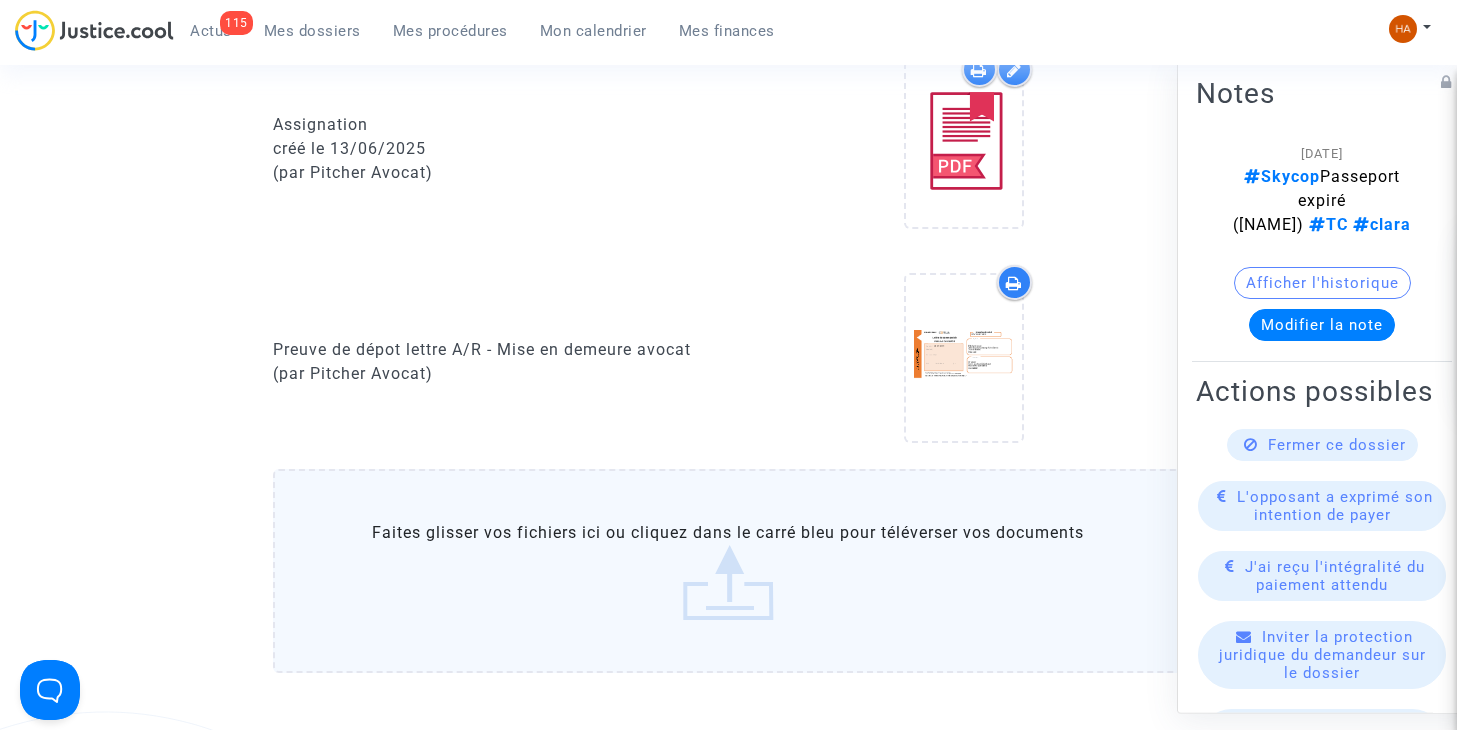 scroll, scrollTop: 1395, scrollLeft: 0, axis: vertical 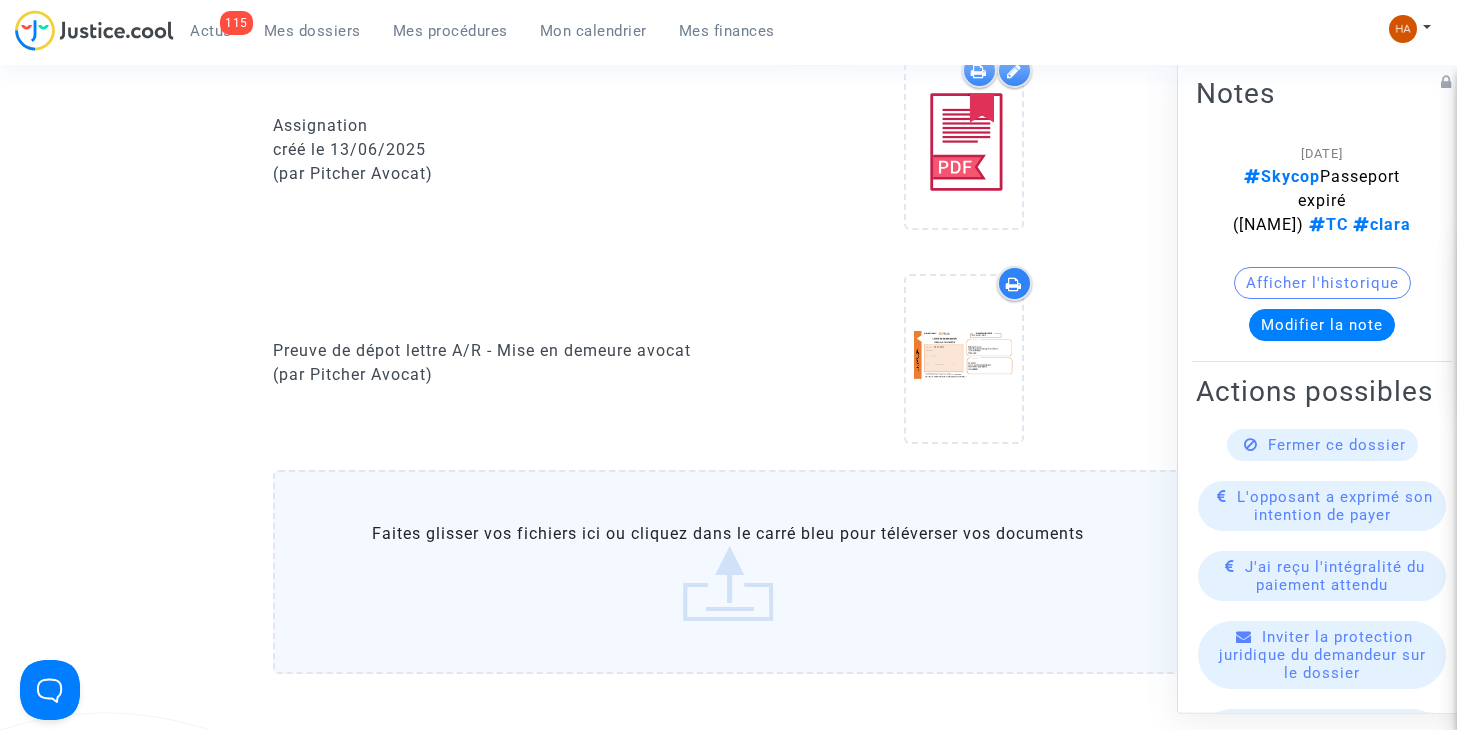 click on "Faites glisser vos fichiers ici ou cliquez dans le carré bleu pour téléverser vos documents" 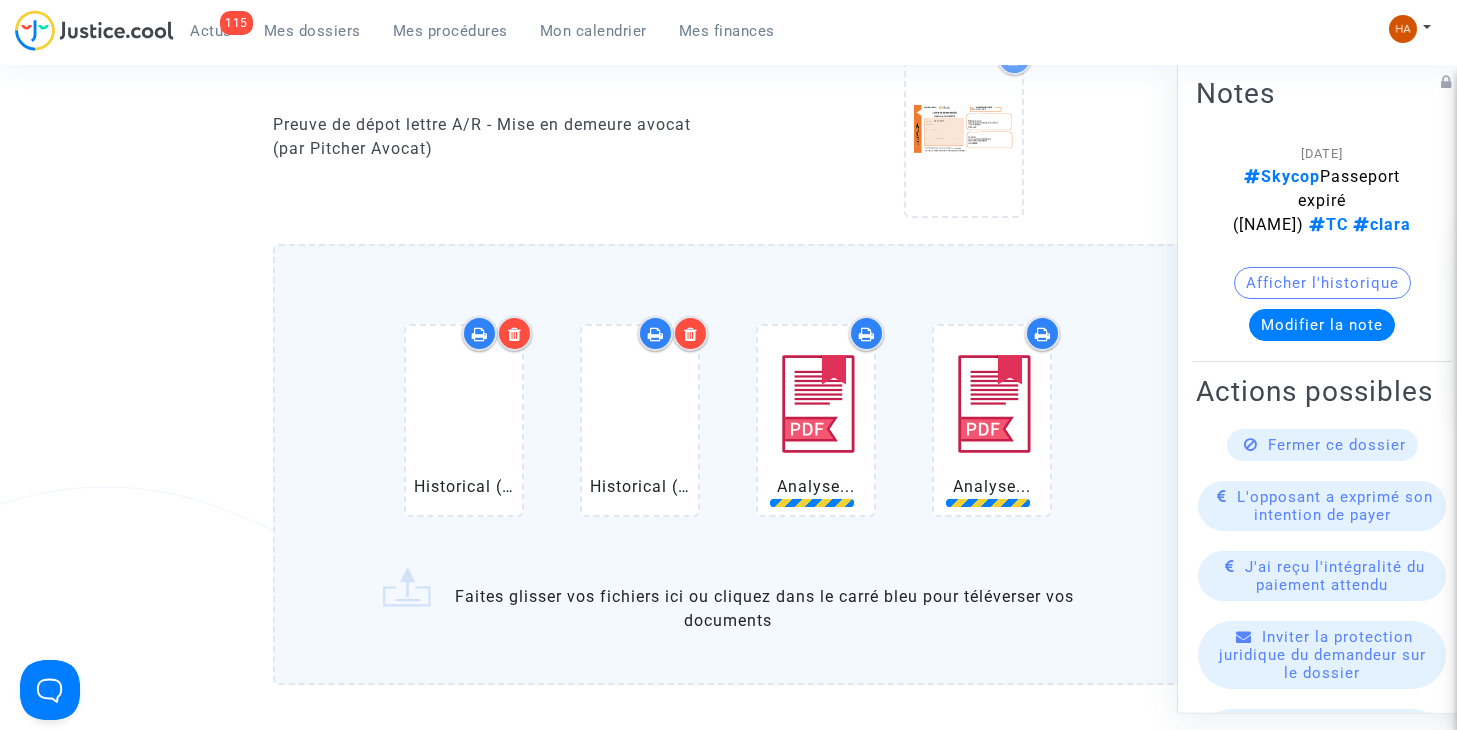 scroll, scrollTop: 1626, scrollLeft: 0, axis: vertical 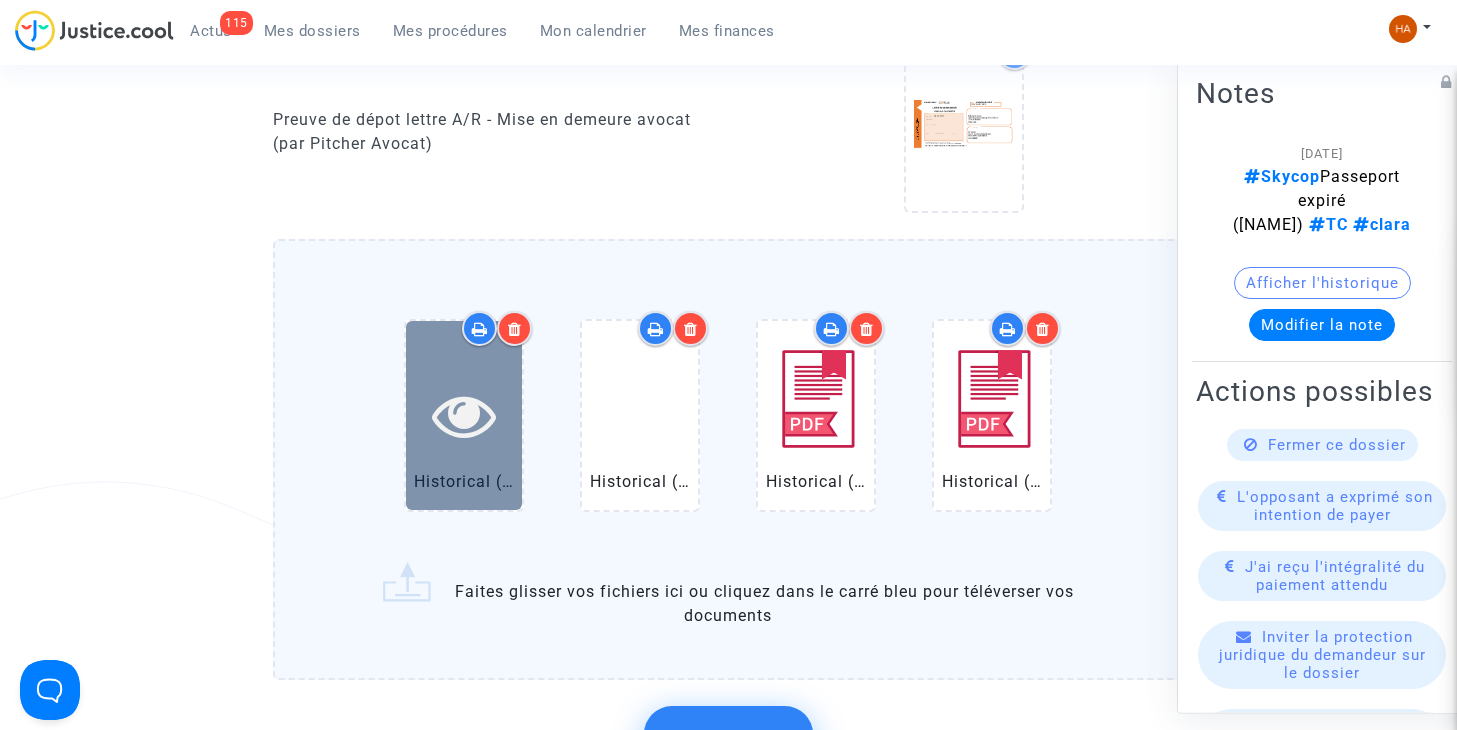 click at bounding box center (464, 415) 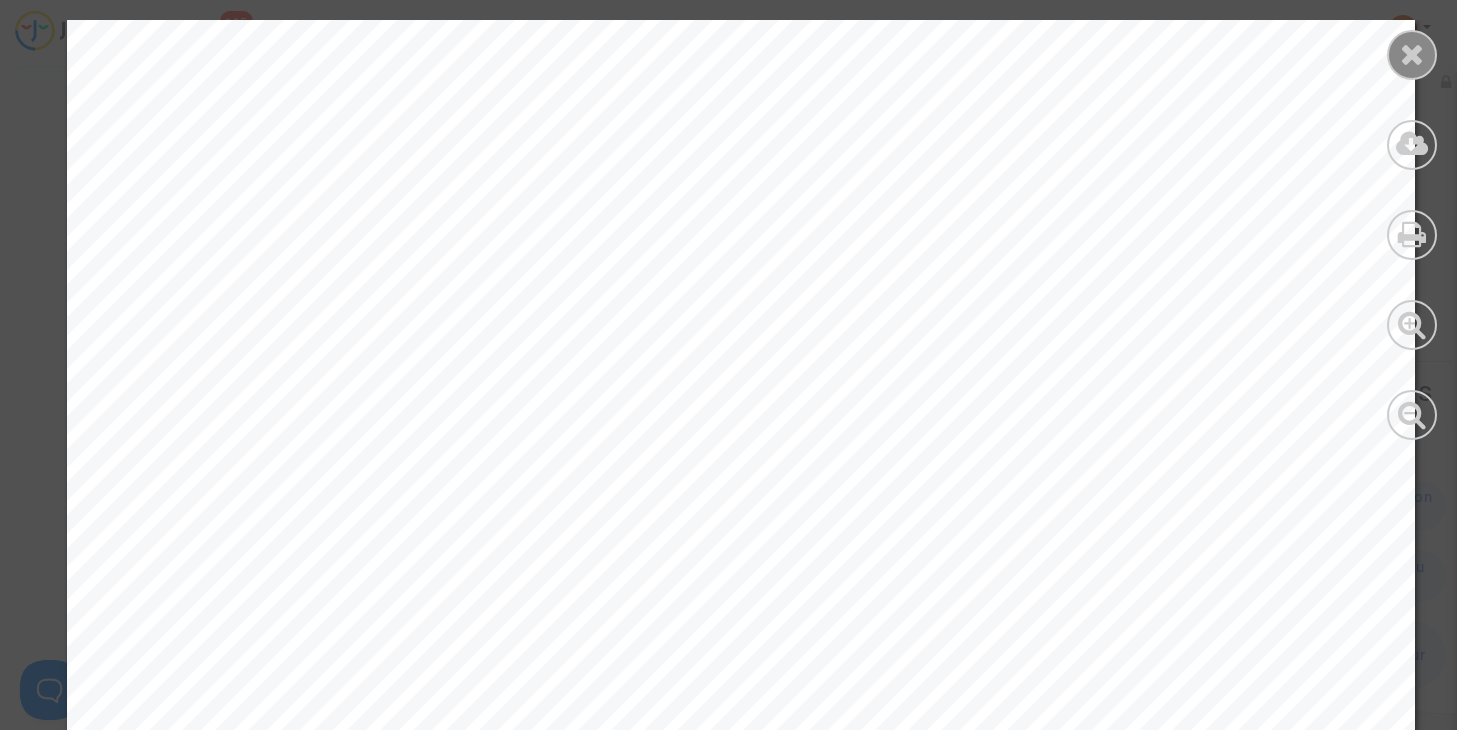 click at bounding box center (1412, 54) 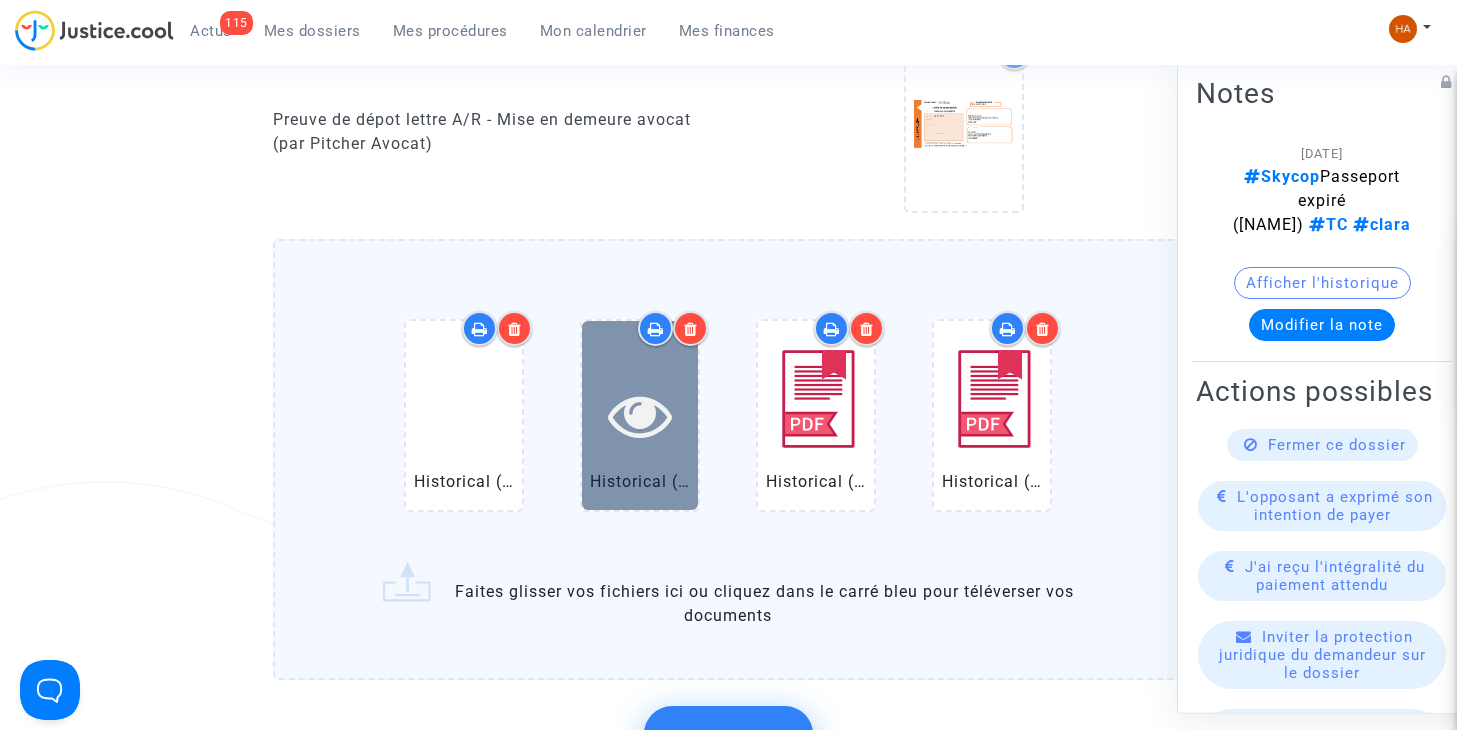 click at bounding box center [640, 415] 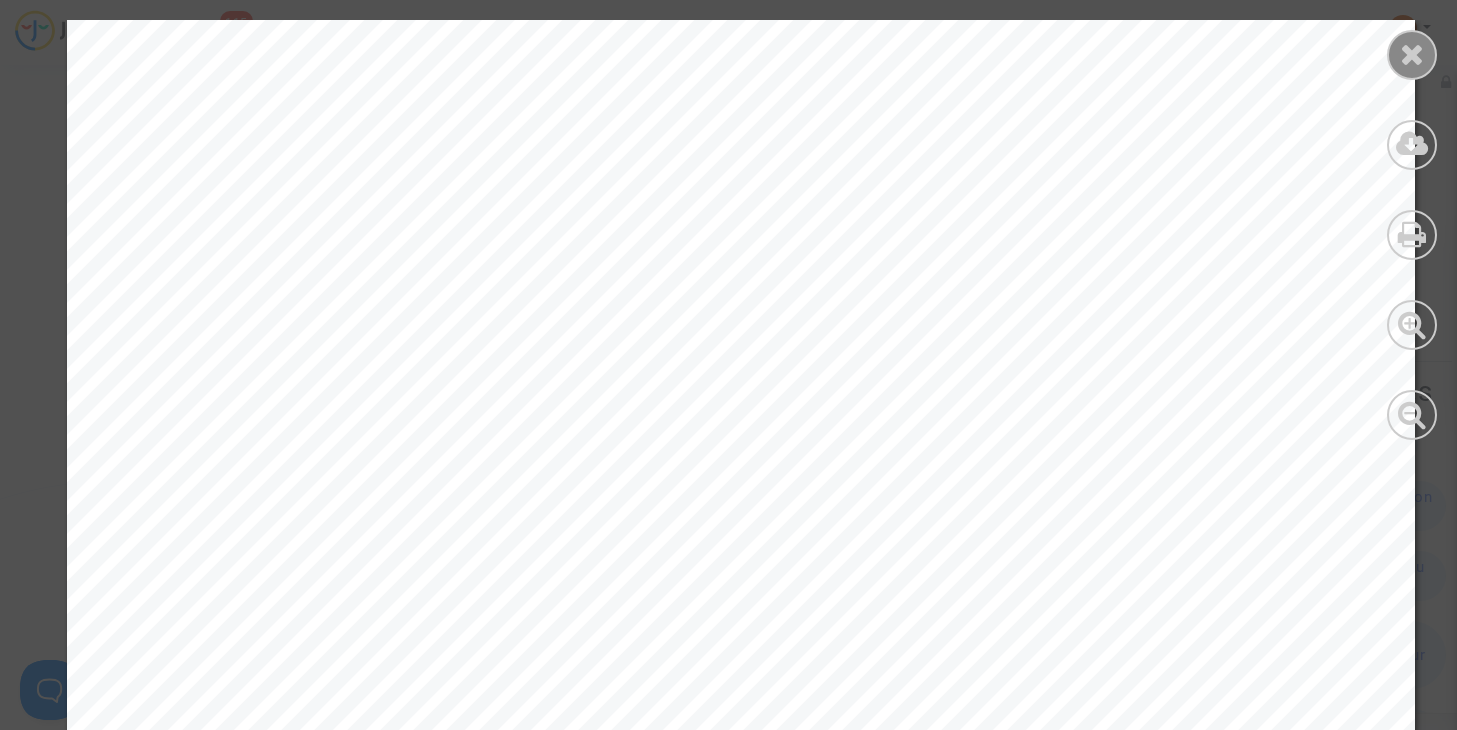 click at bounding box center (1412, 54) 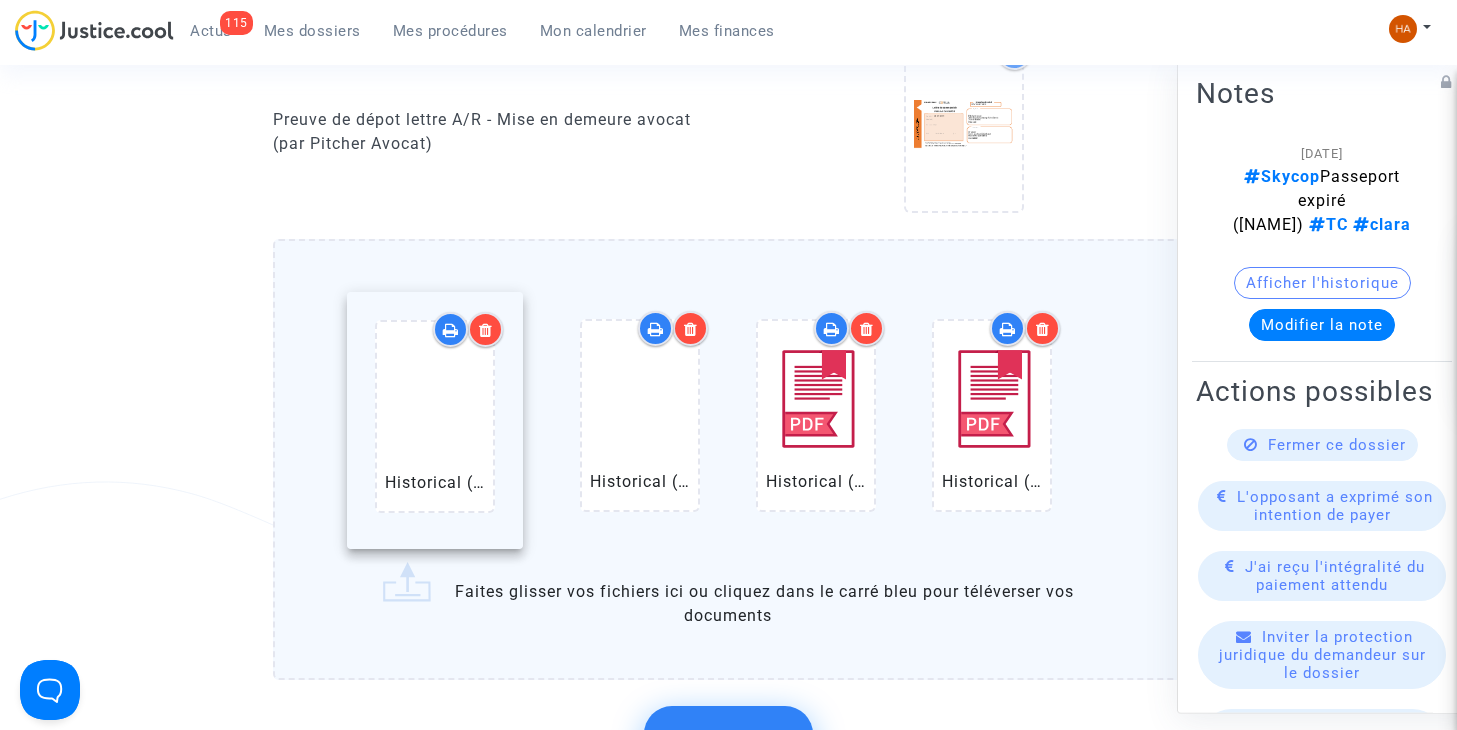drag, startPoint x: 632, startPoint y: 451, endPoint x: 387, endPoint y: 441, distance: 245.204 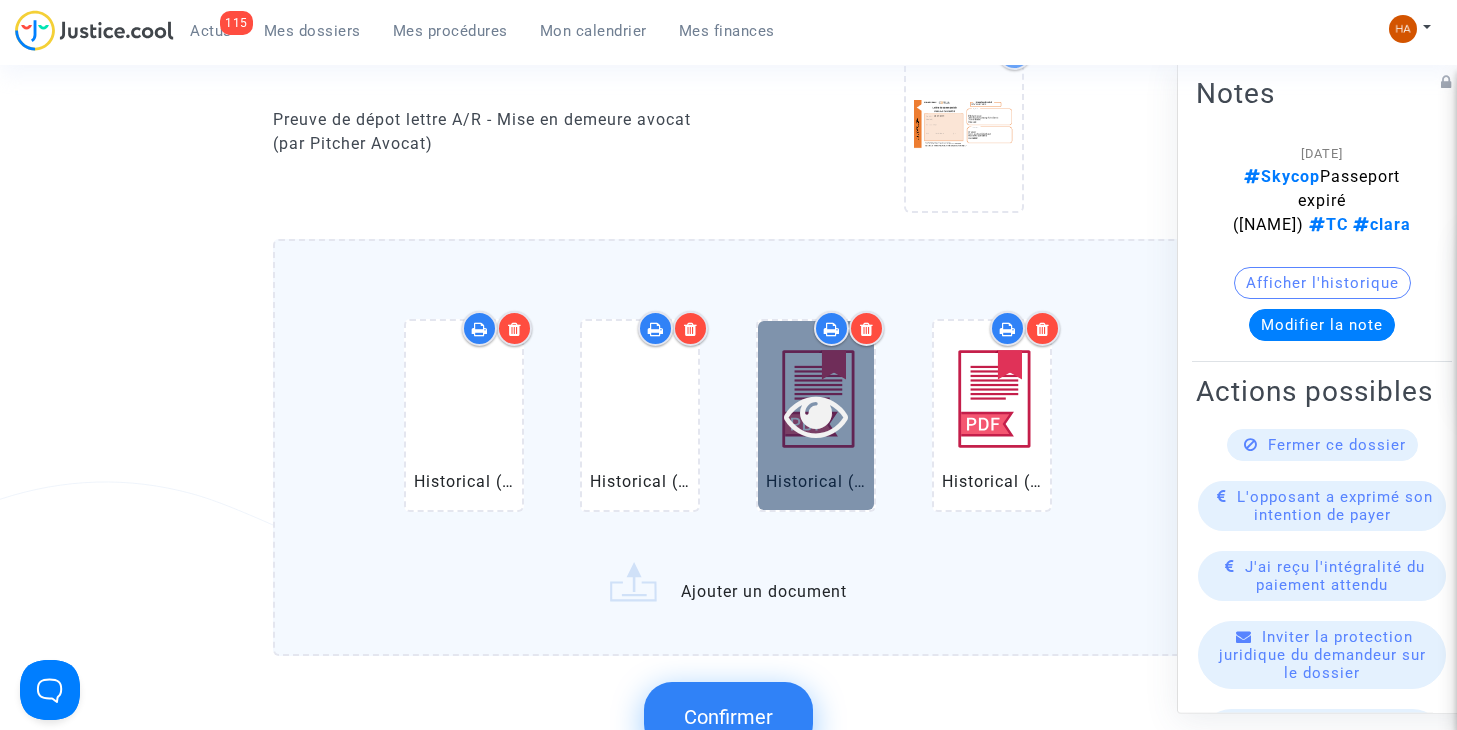 click at bounding box center (816, 415) 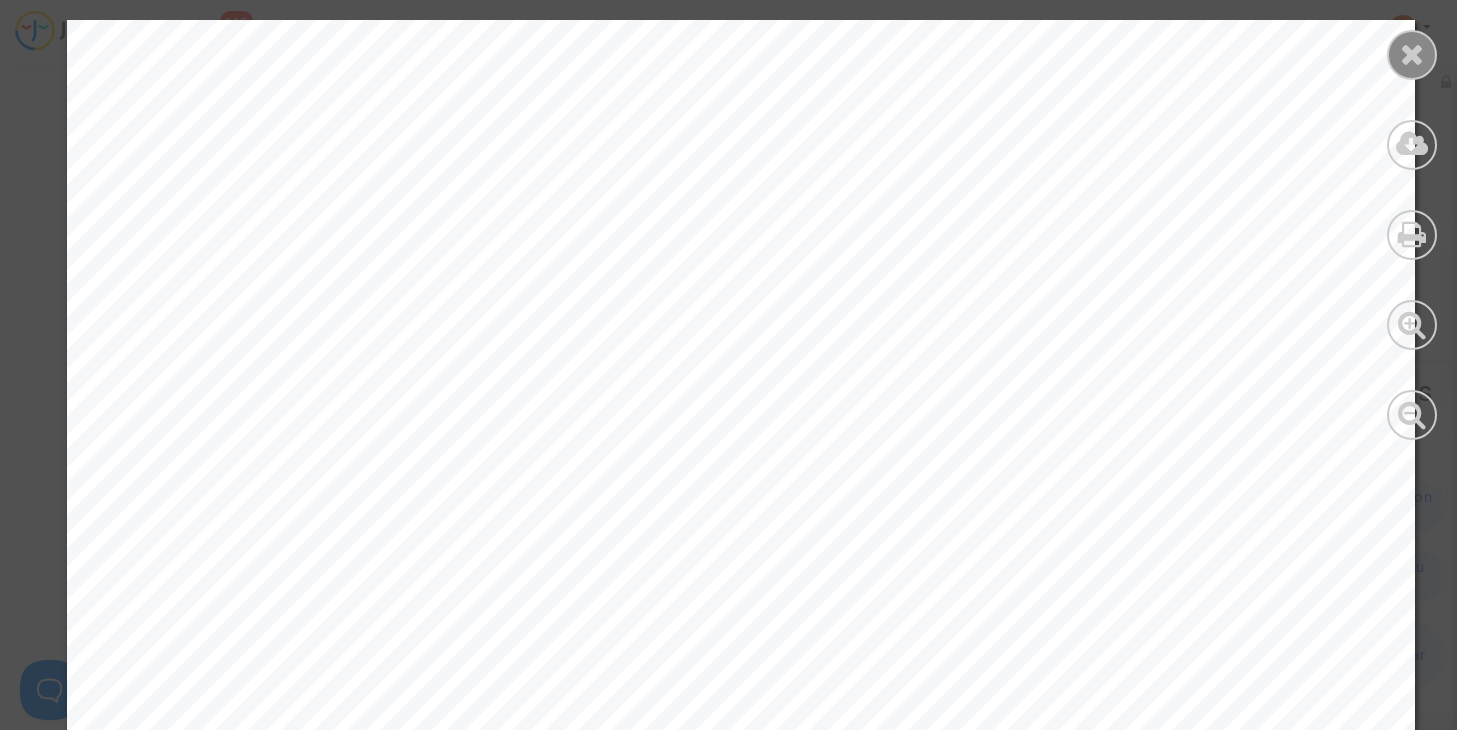 click at bounding box center [1412, 54] 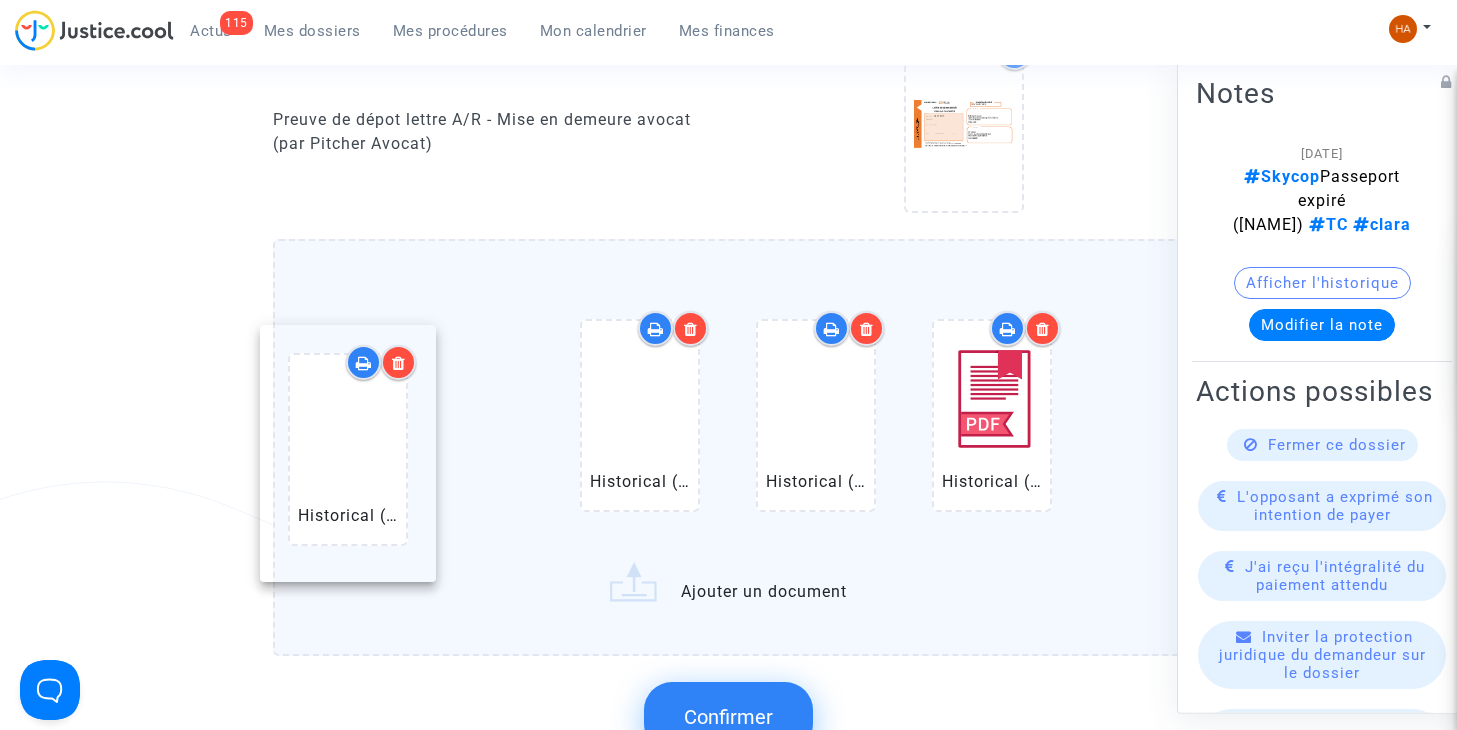drag, startPoint x: 838, startPoint y: 419, endPoint x: 386, endPoint y: 453, distance: 453.27695 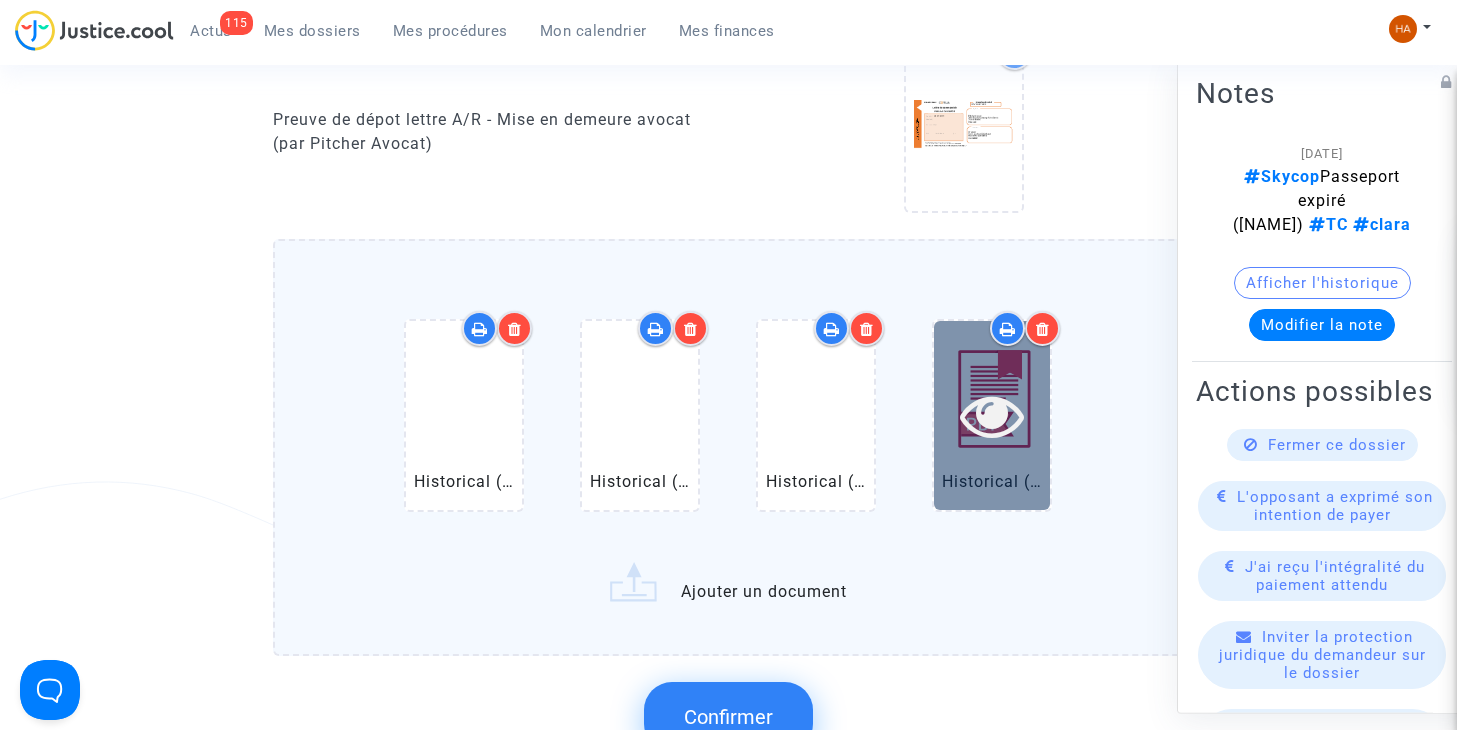 click at bounding box center [992, 415] 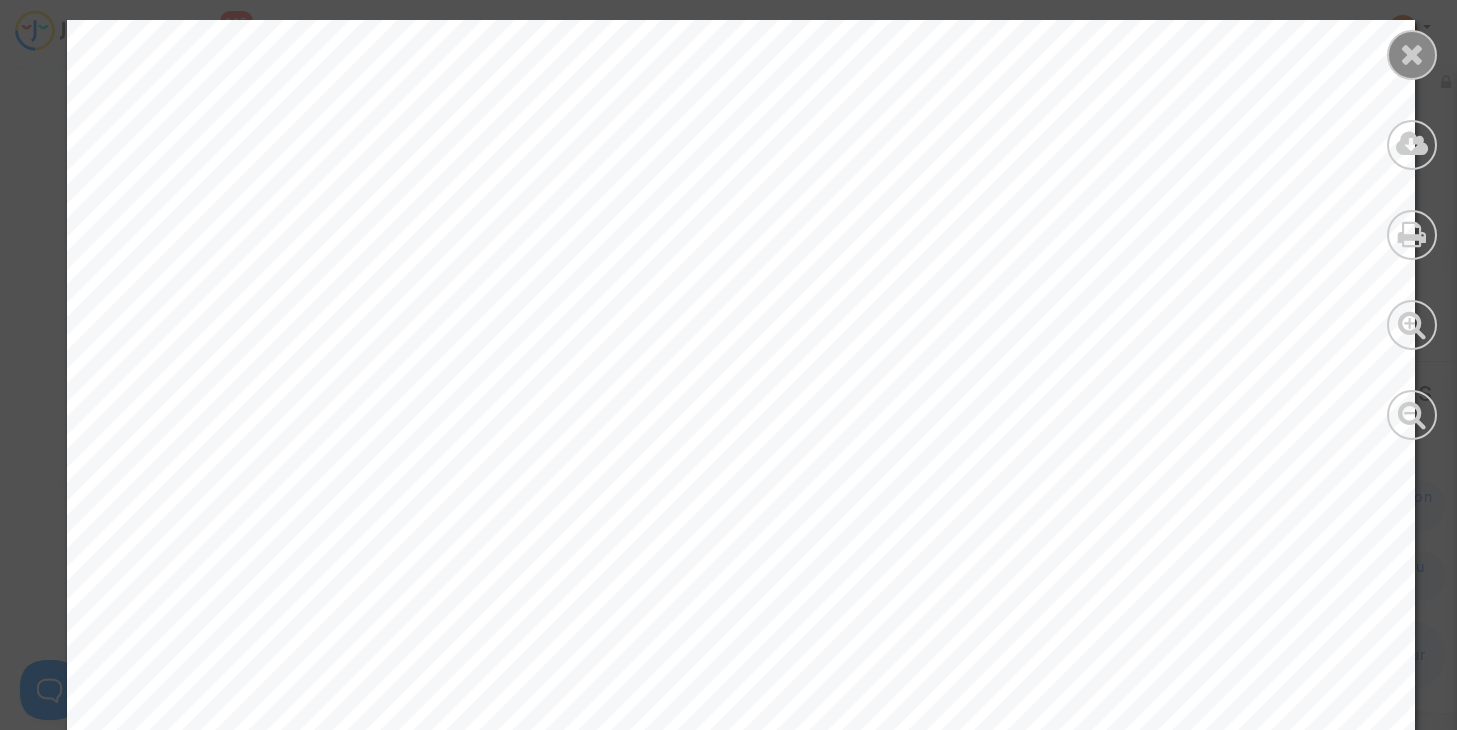 click at bounding box center (1412, 54) 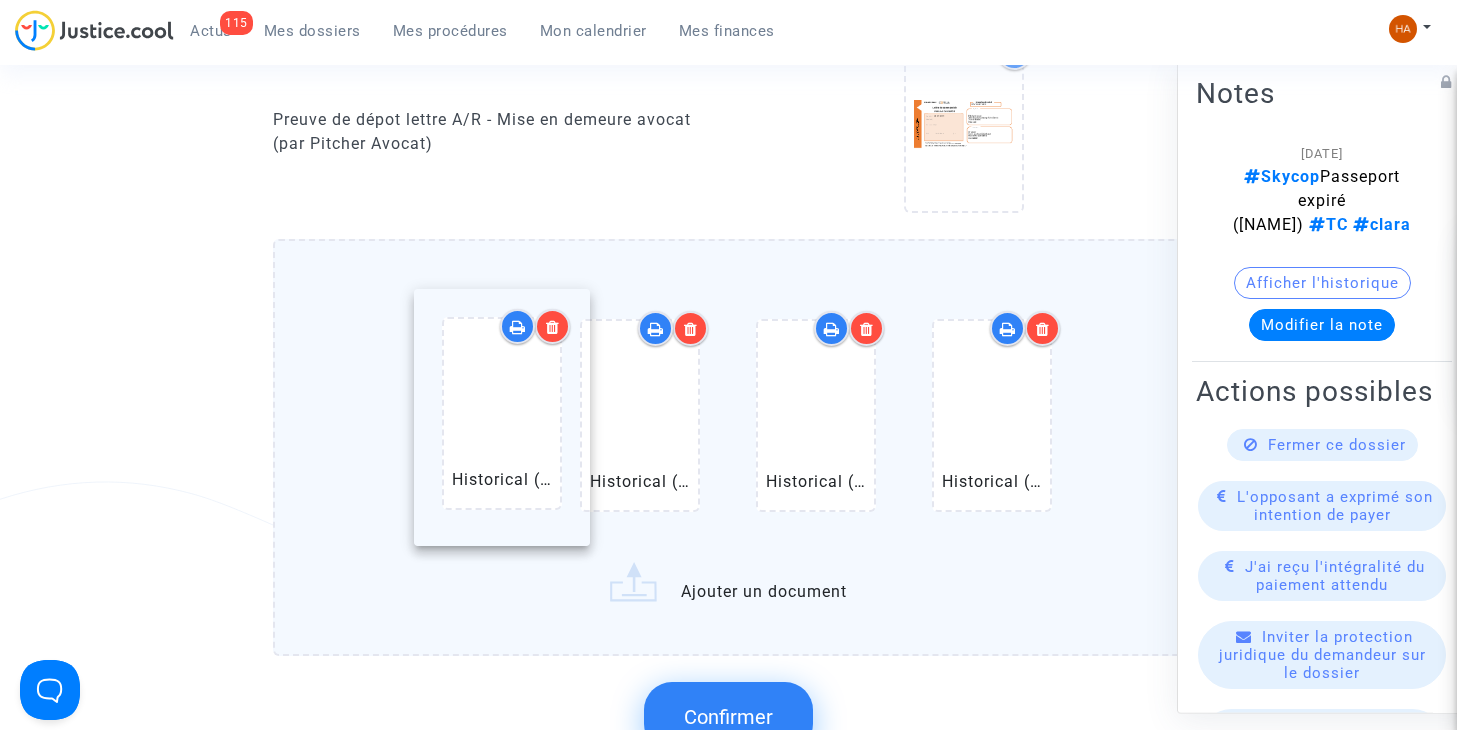 drag, startPoint x: 1007, startPoint y: 416, endPoint x: 498, endPoint y: 417, distance: 509.00098 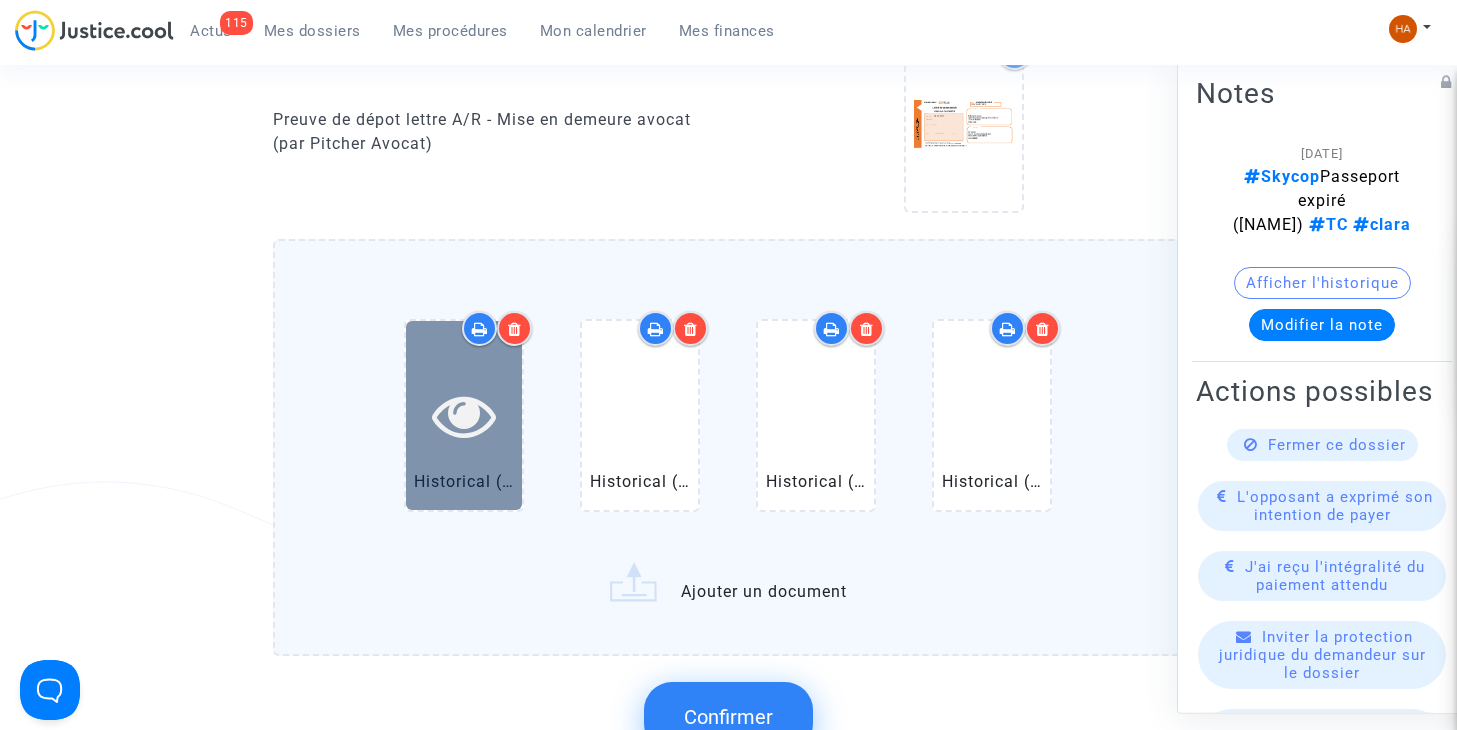 click at bounding box center (464, 415) 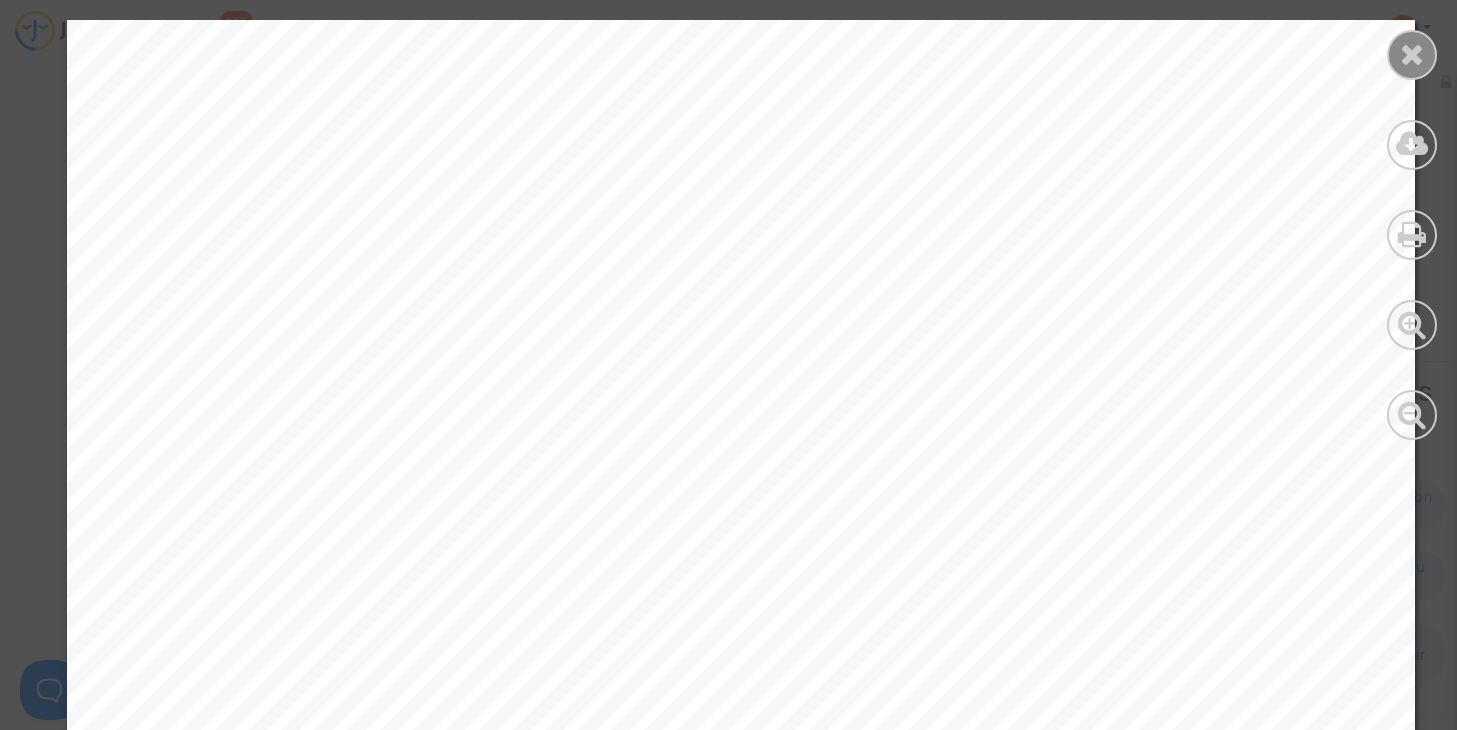 click at bounding box center (1412, 54) 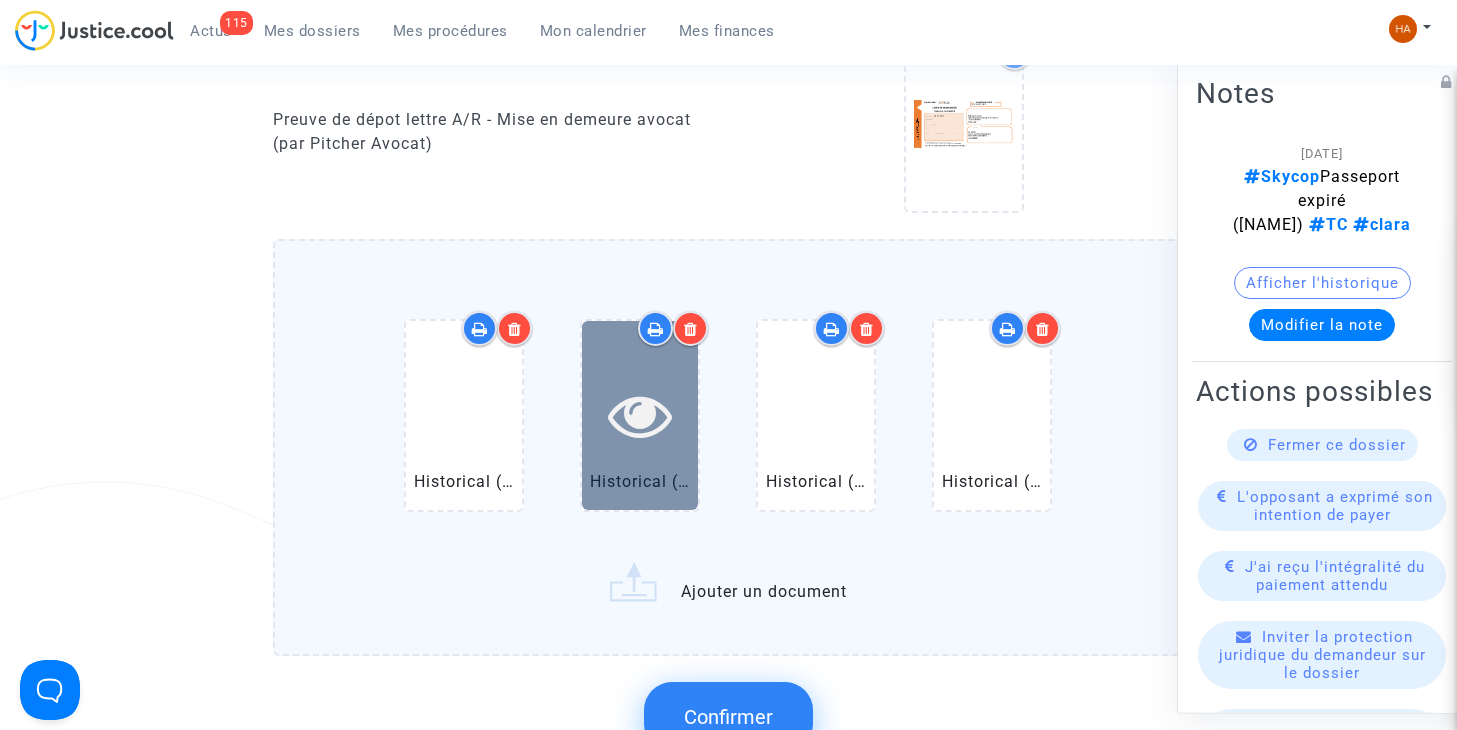 click at bounding box center (640, 415) 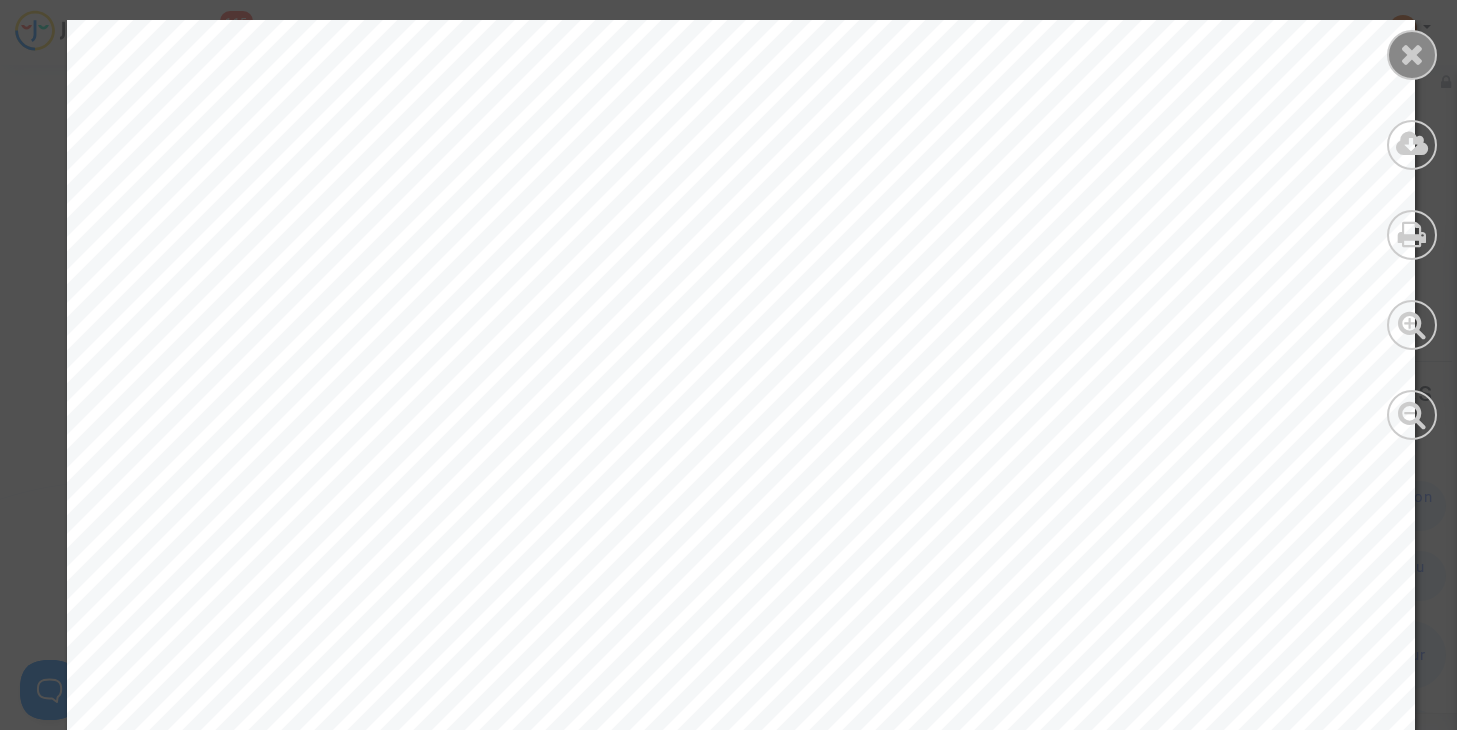 click at bounding box center [1412, 55] 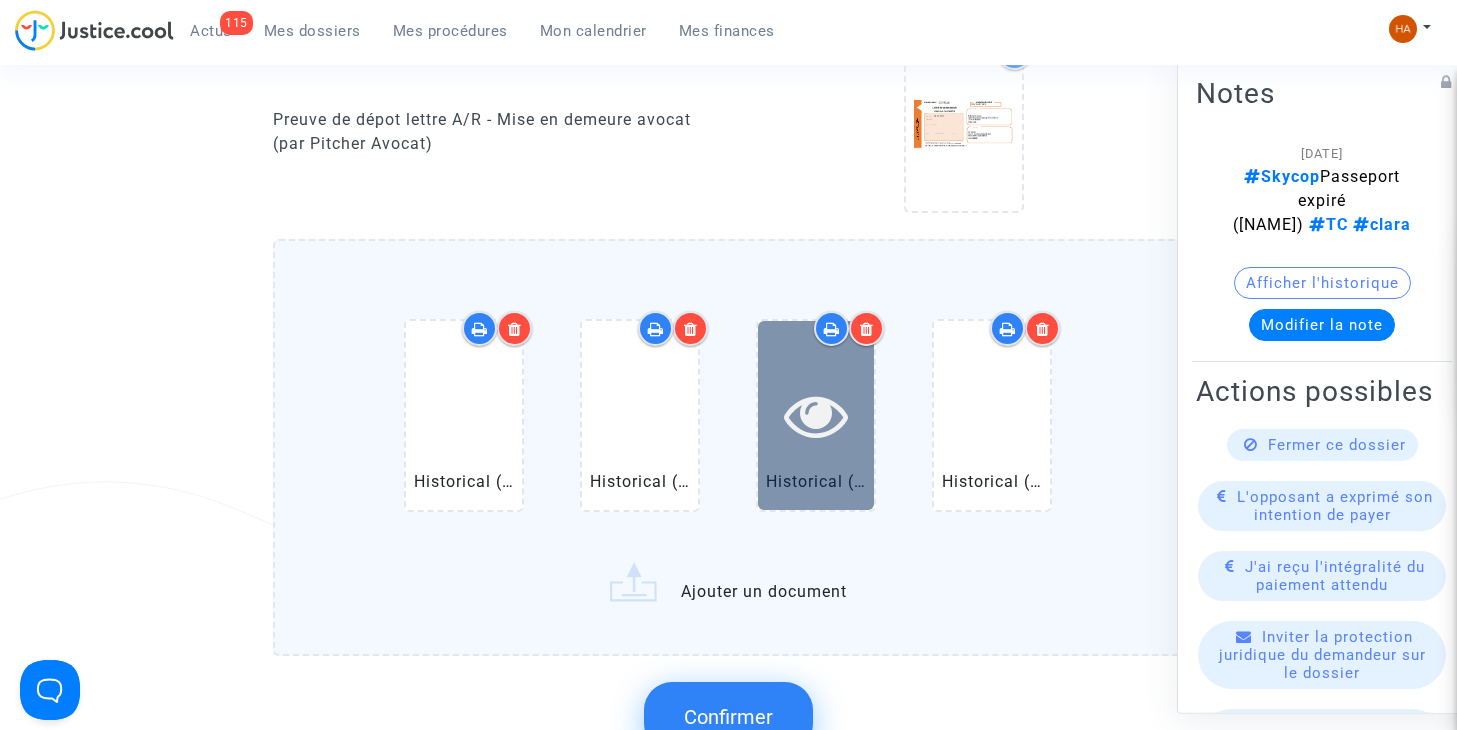 click at bounding box center [816, 415] 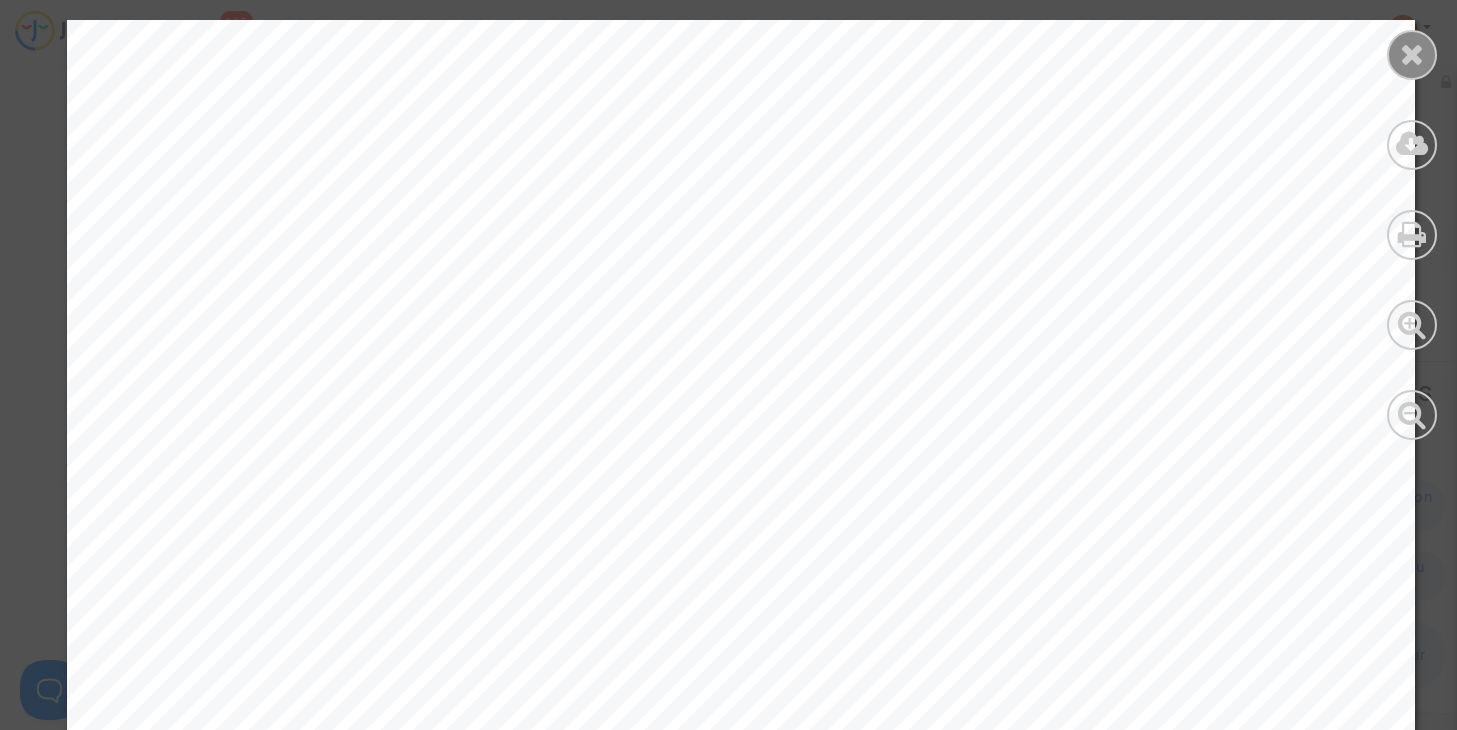 click at bounding box center (1412, 54) 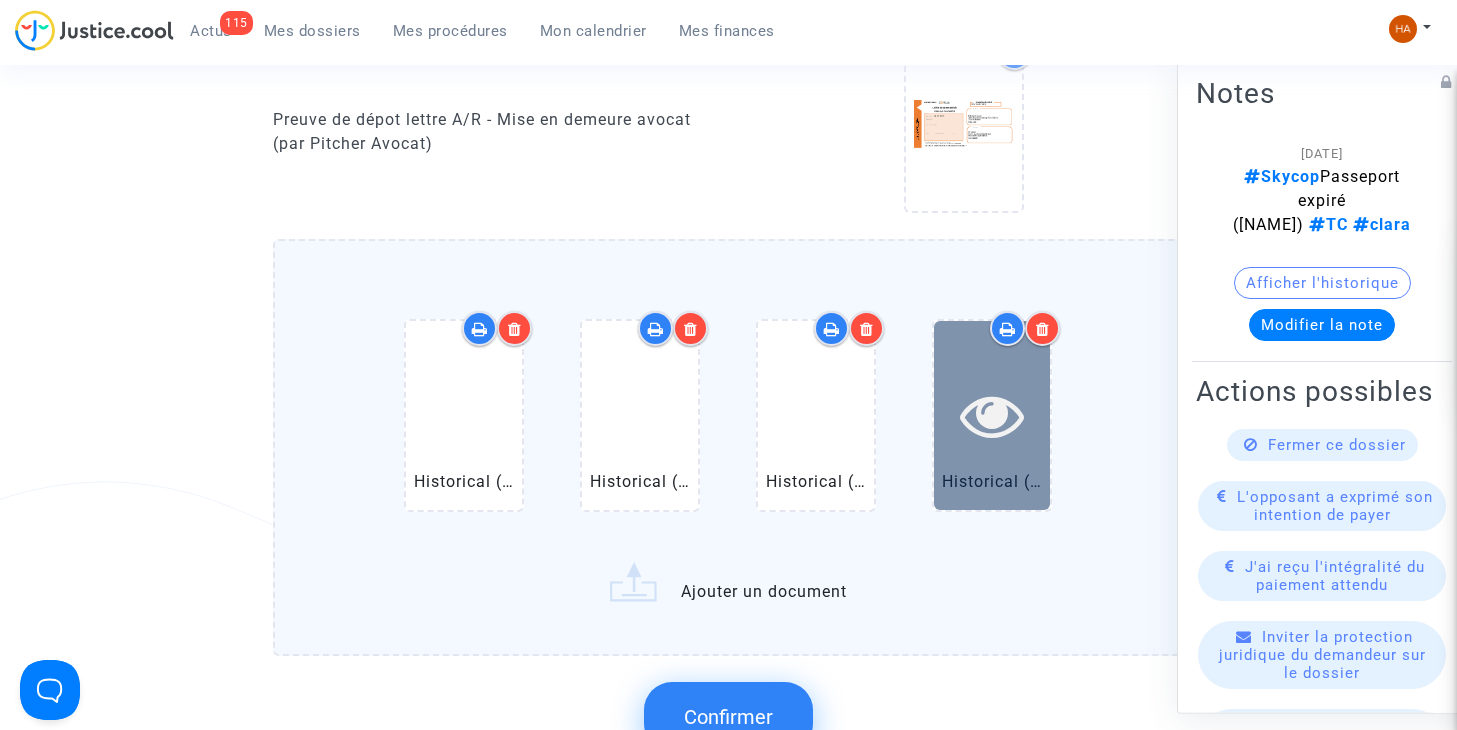 click at bounding box center (992, 415) 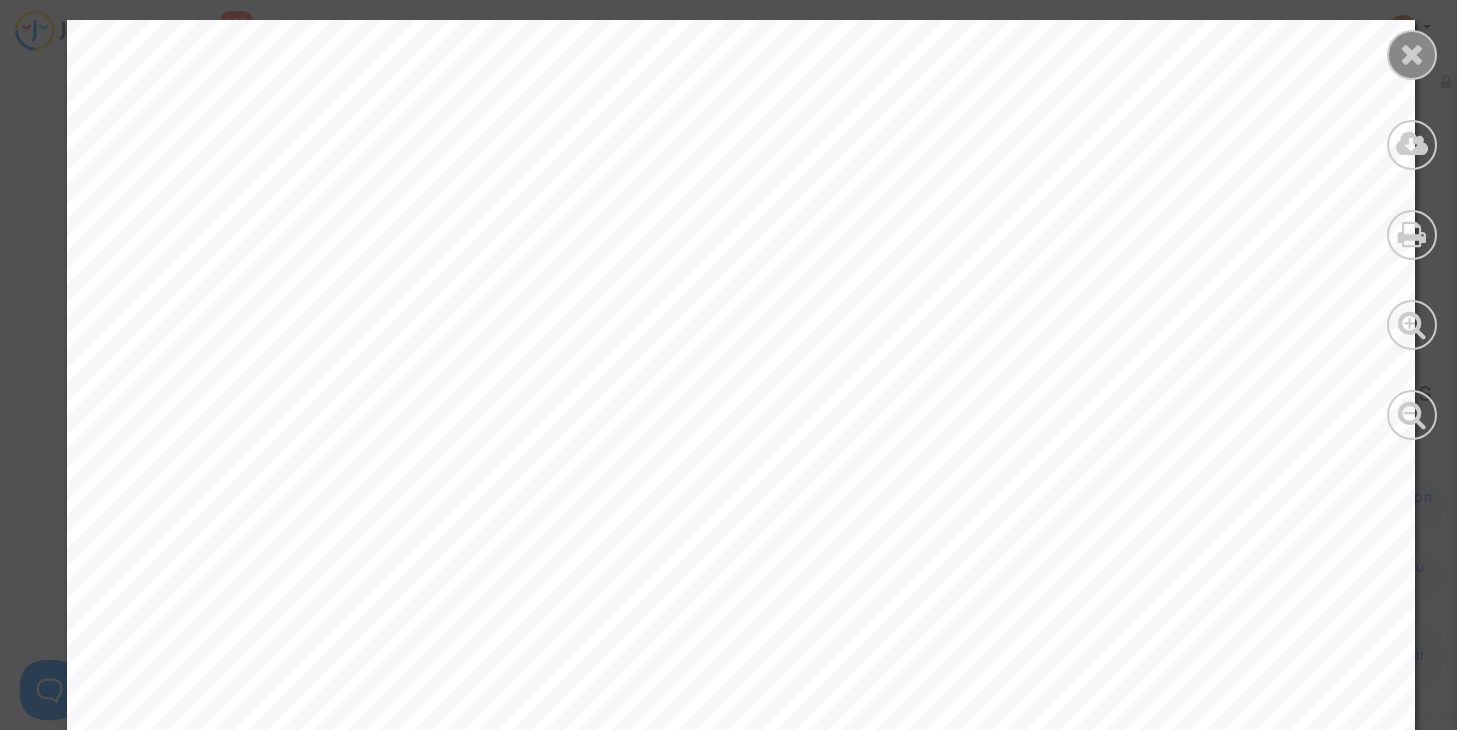 click at bounding box center [1412, 54] 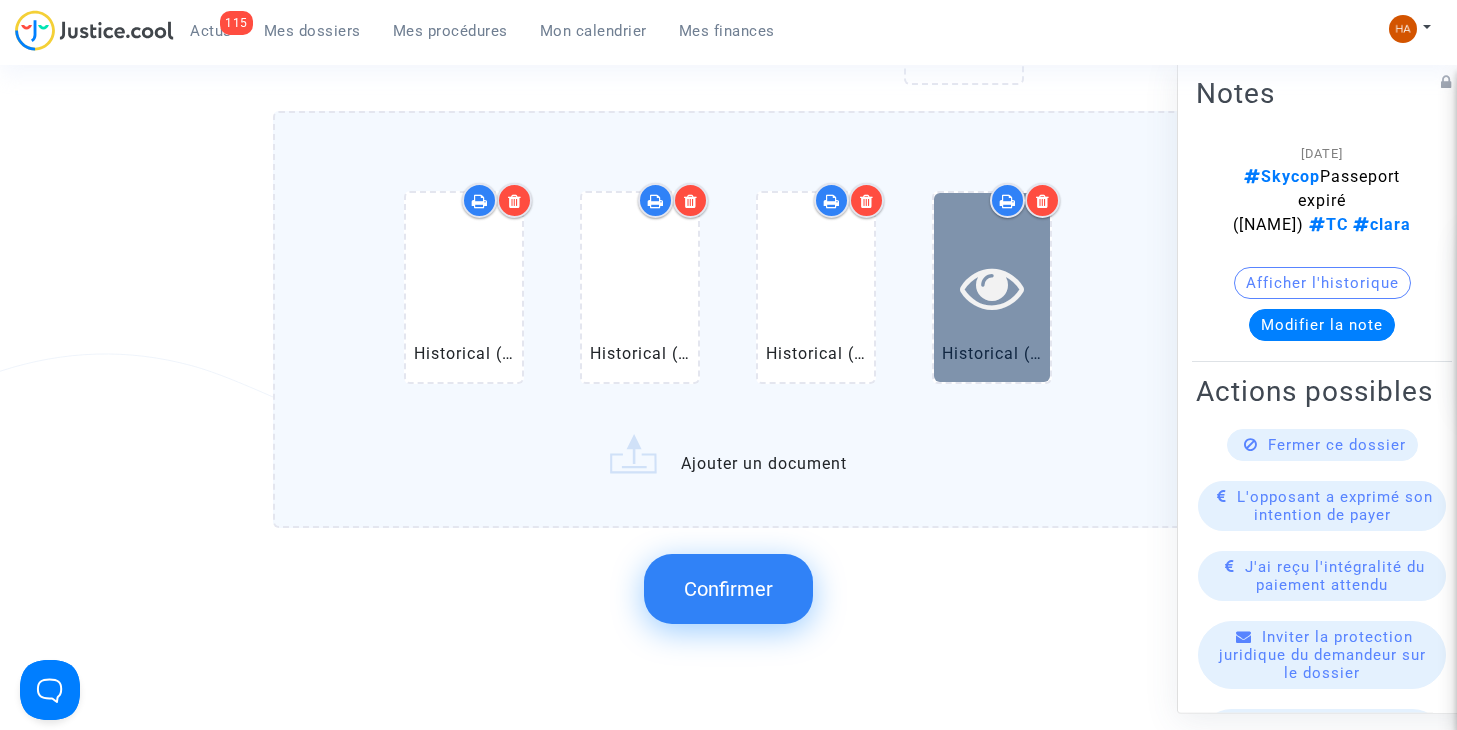 scroll, scrollTop: 1755, scrollLeft: 0, axis: vertical 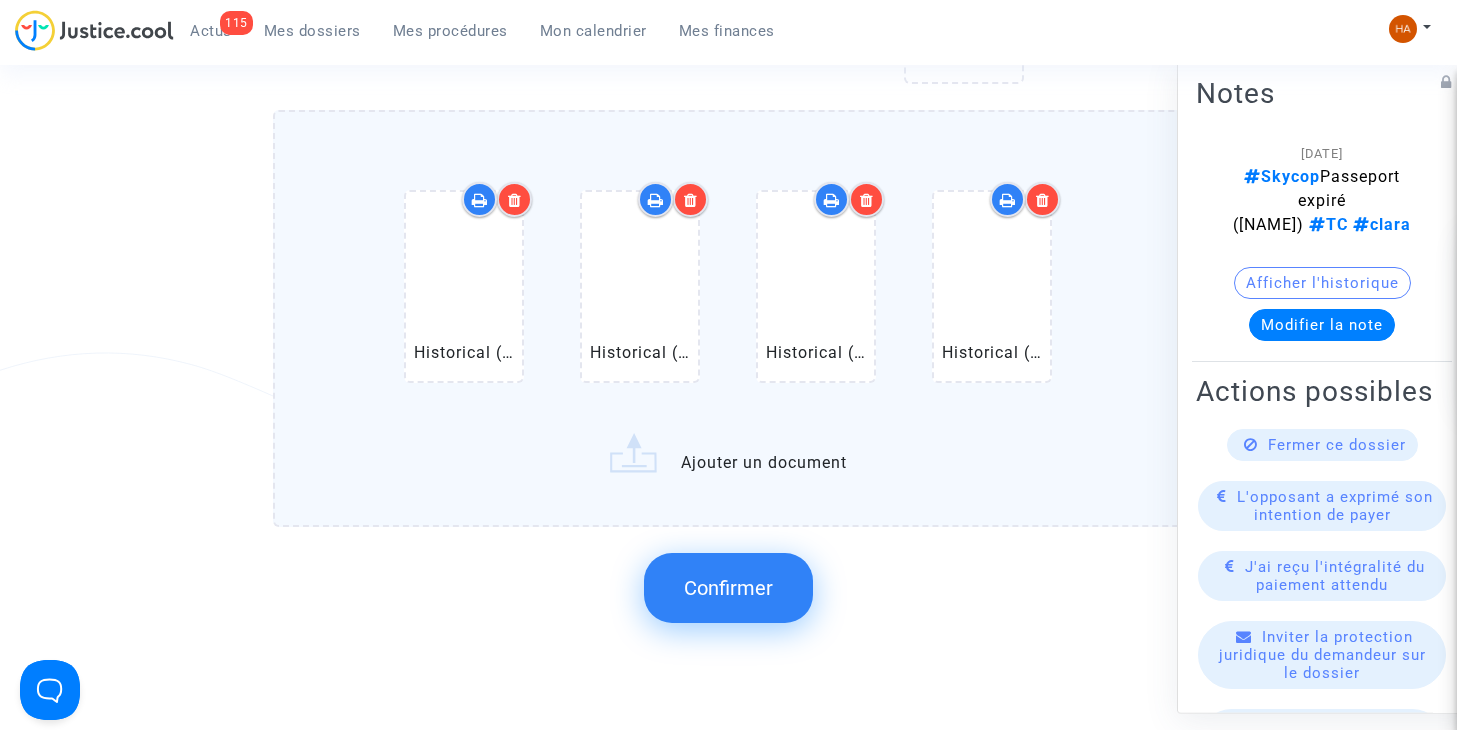 click on "Confirmer" 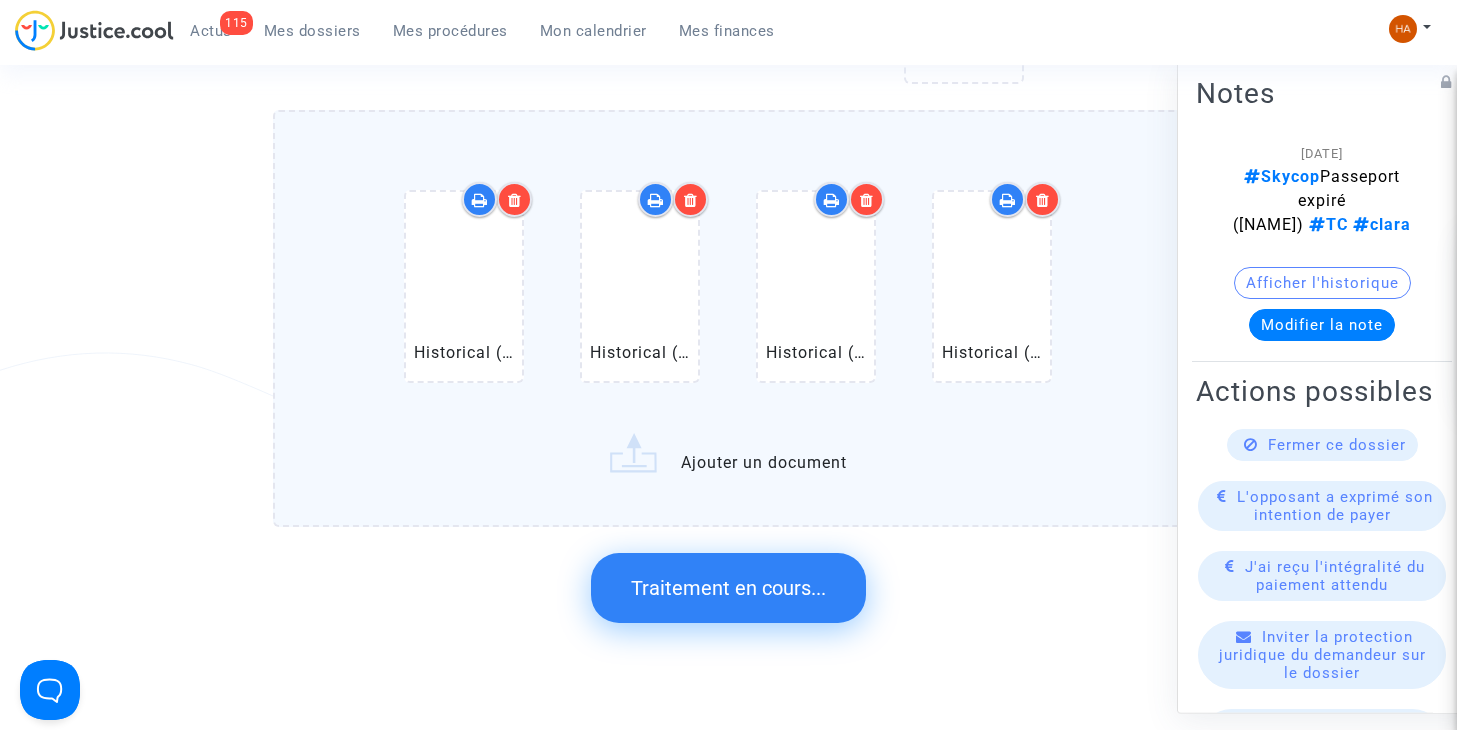 scroll, scrollTop: 0, scrollLeft: 0, axis: both 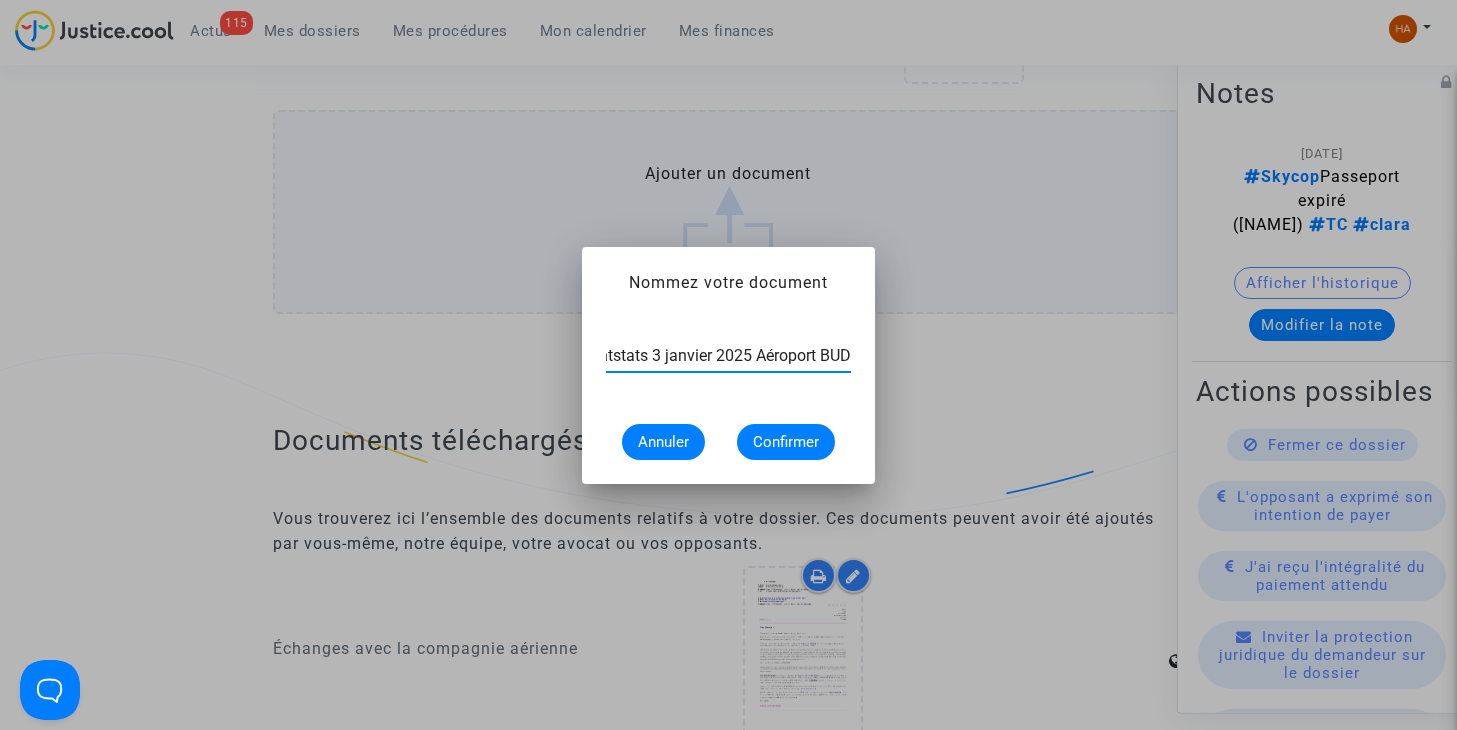 type on "Flightstats 3 janvier 2025 Aéroport BUD" 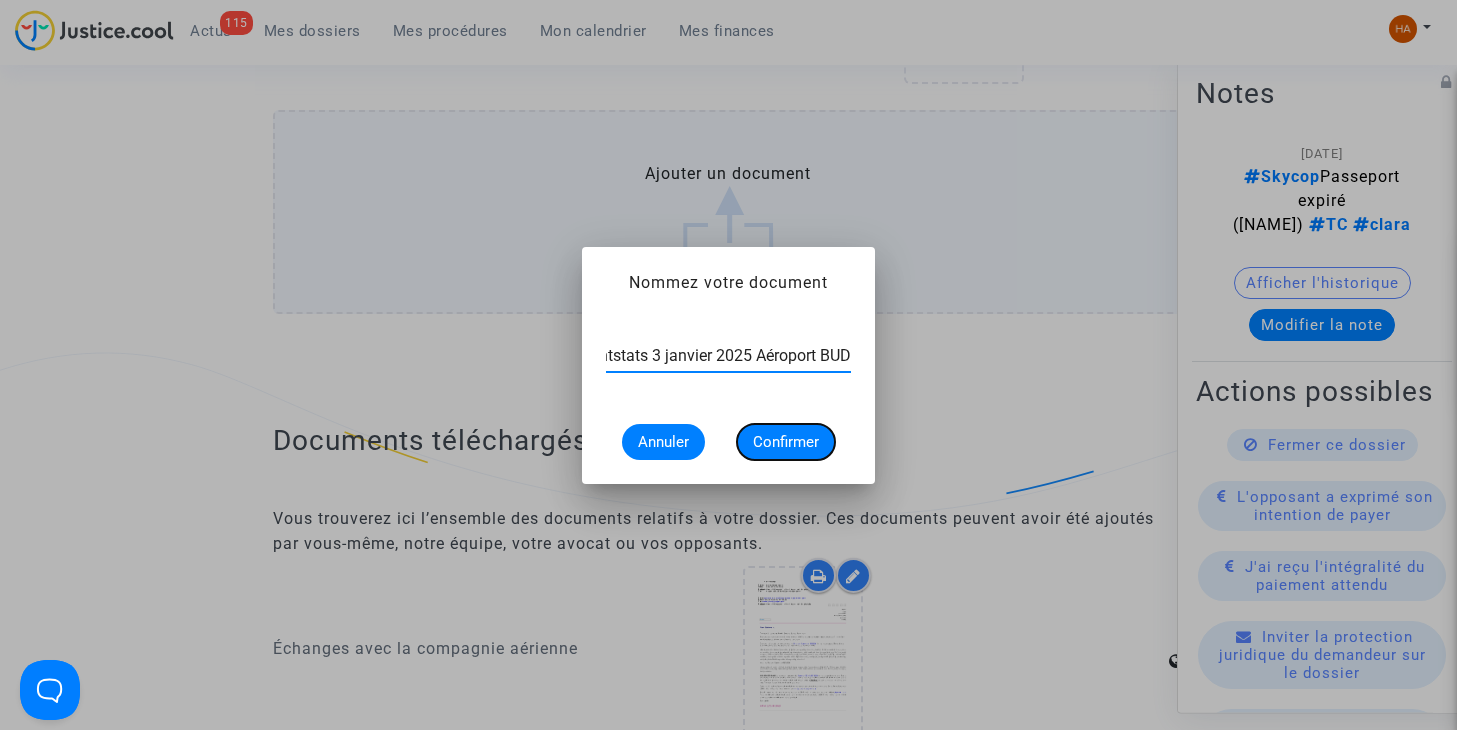 scroll, scrollTop: 0, scrollLeft: 0, axis: both 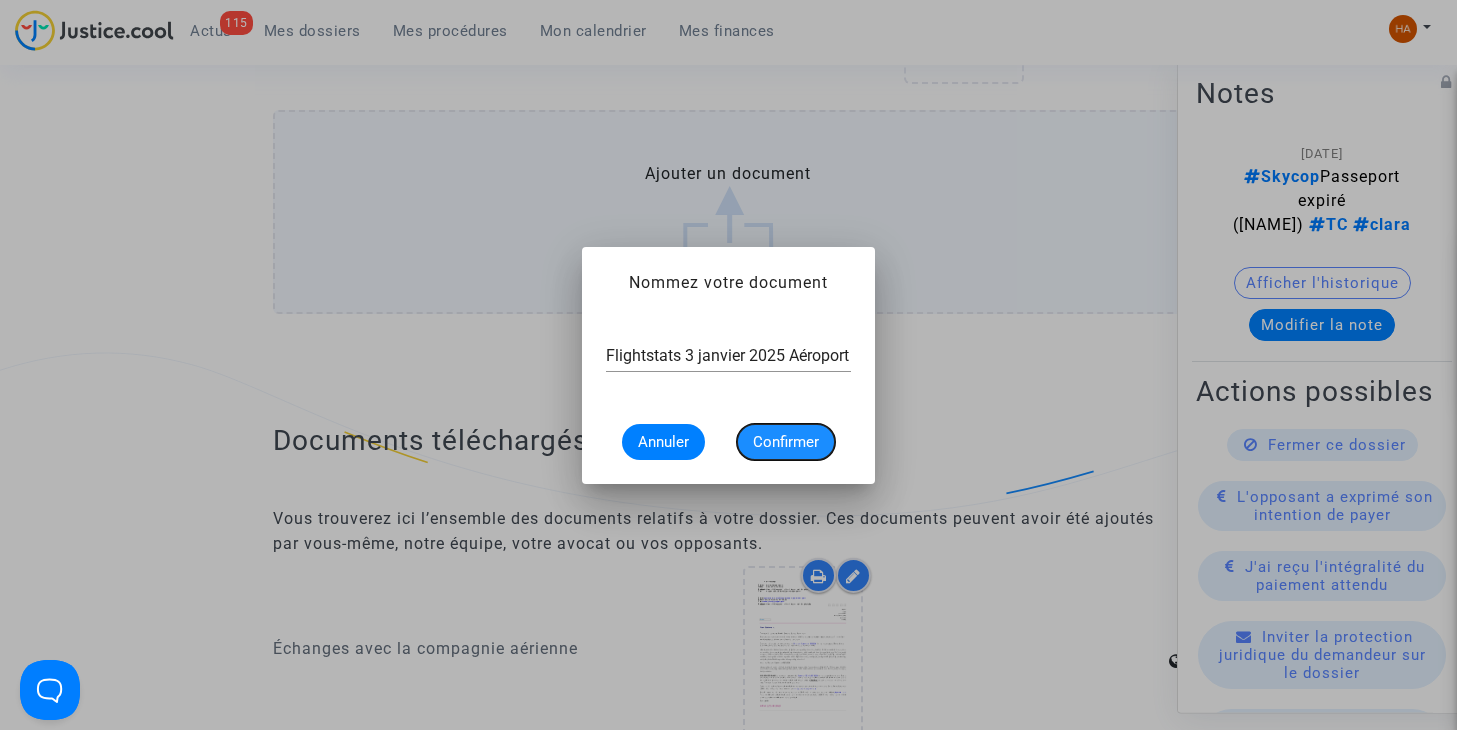 click on "Confirmer" at bounding box center (786, 442) 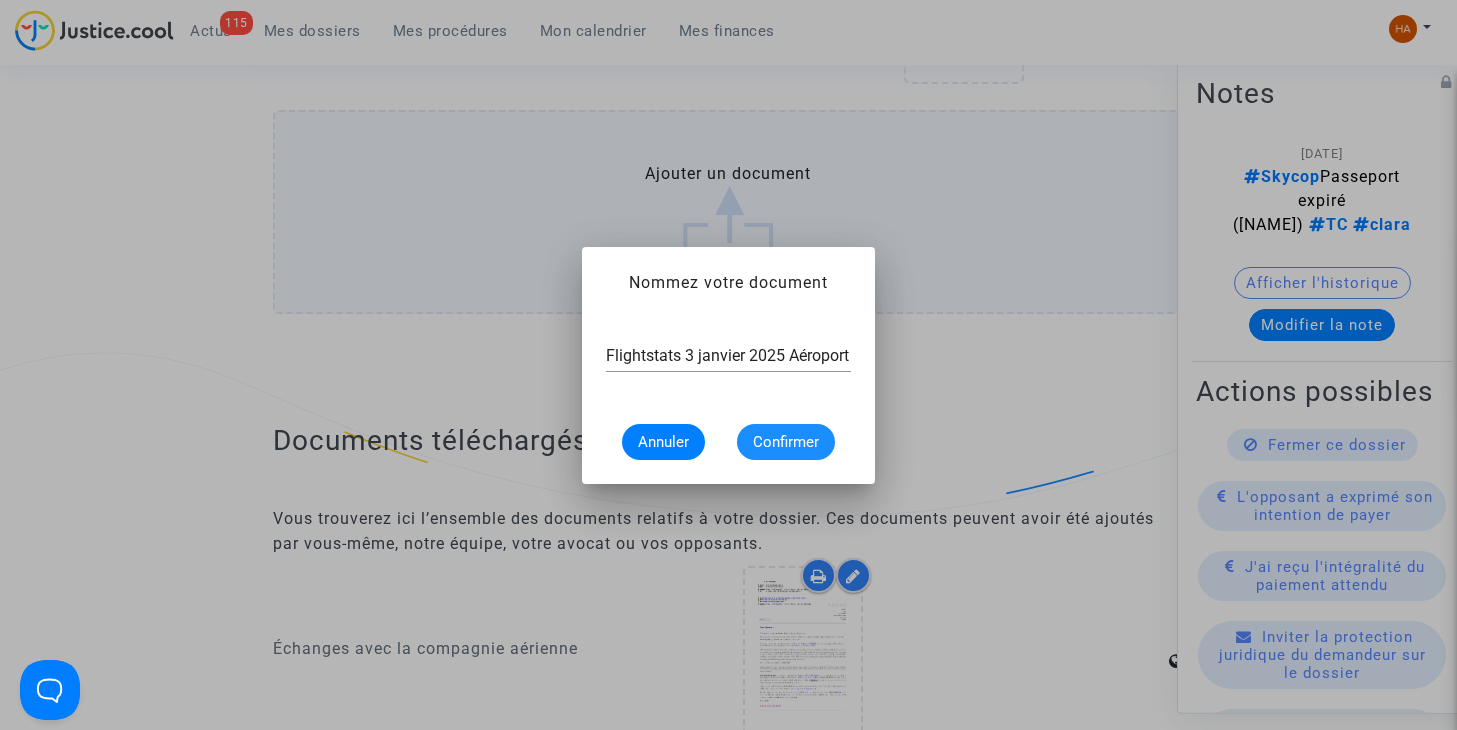 scroll, scrollTop: 1755, scrollLeft: 0, axis: vertical 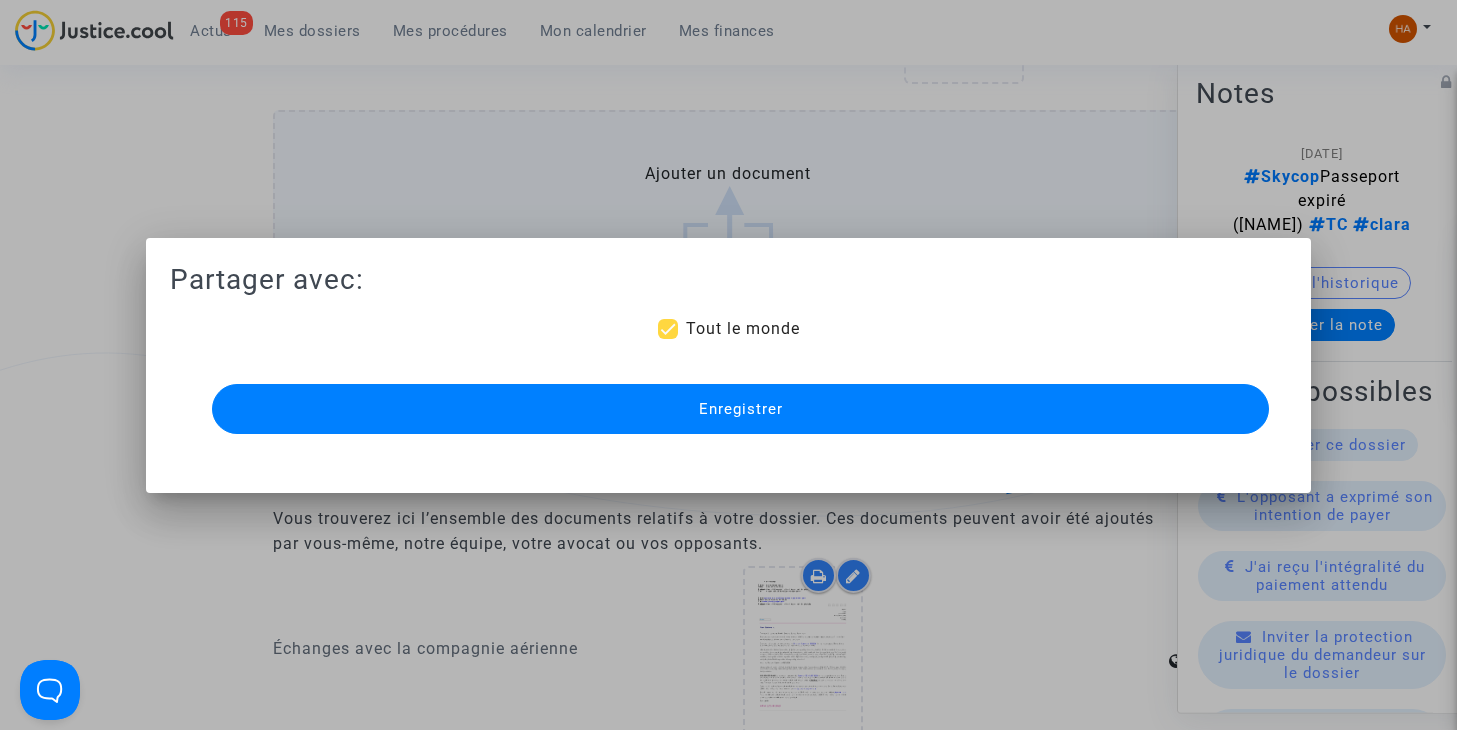 click on "Enregistrer" at bounding box center [741, 409] 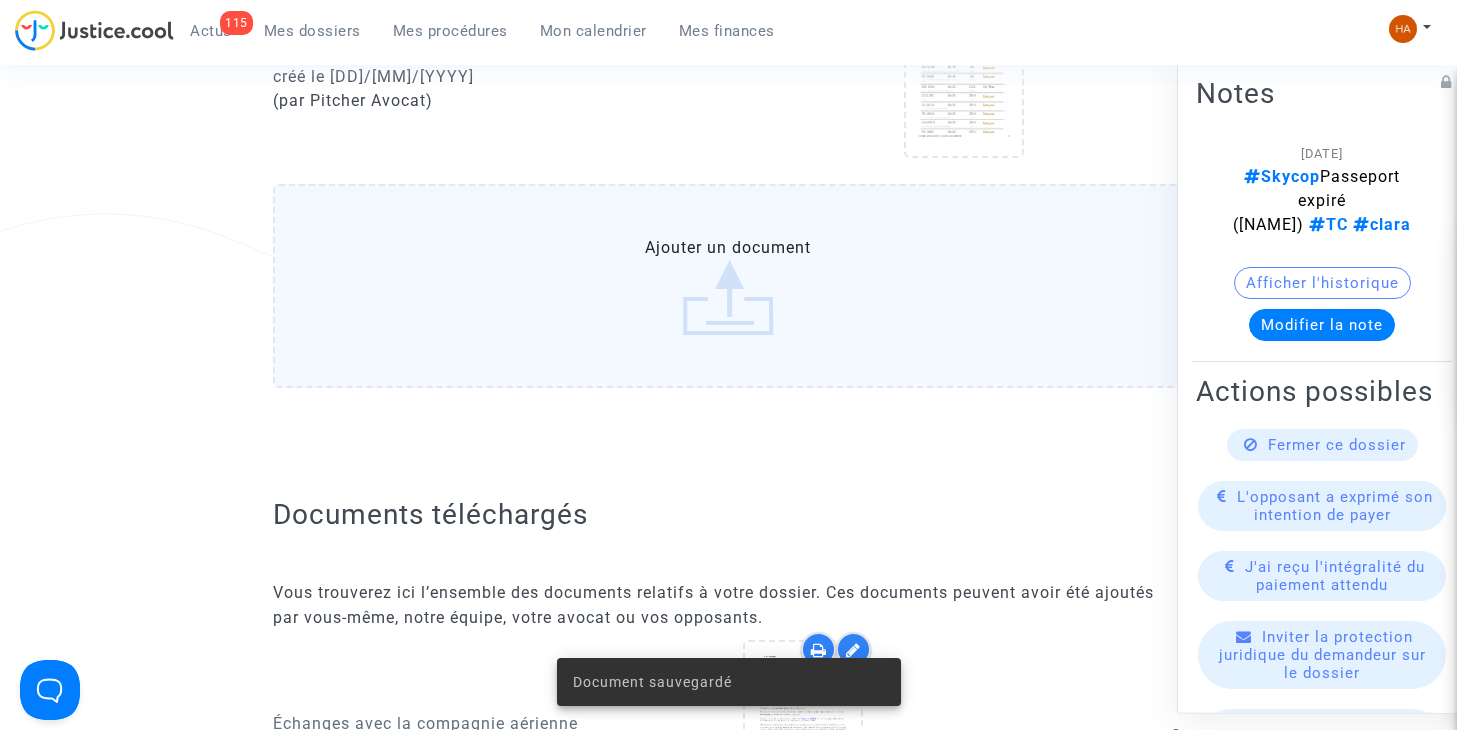 scroll, scrollTop: 1869, scrollLeft: 0, axis: vertical 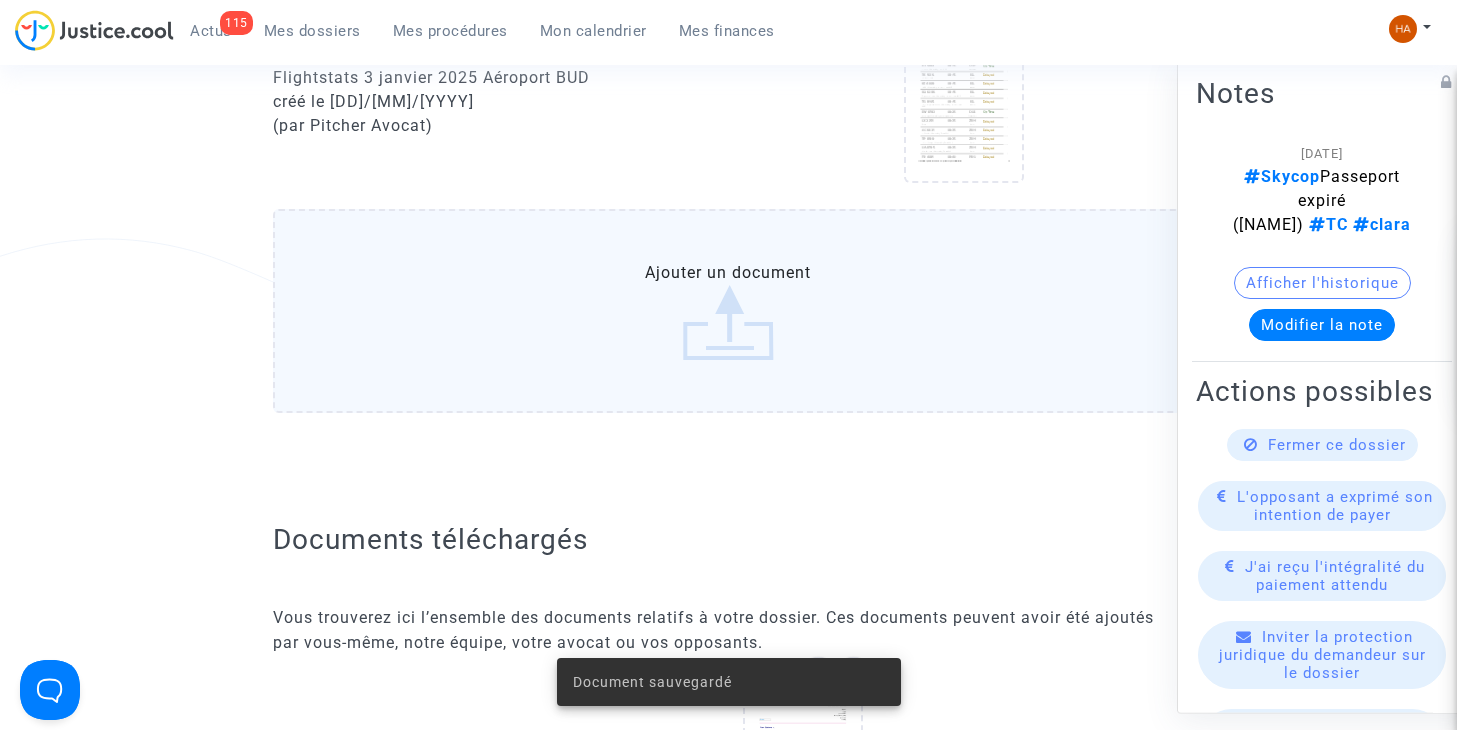 click on "Ajouter un document" 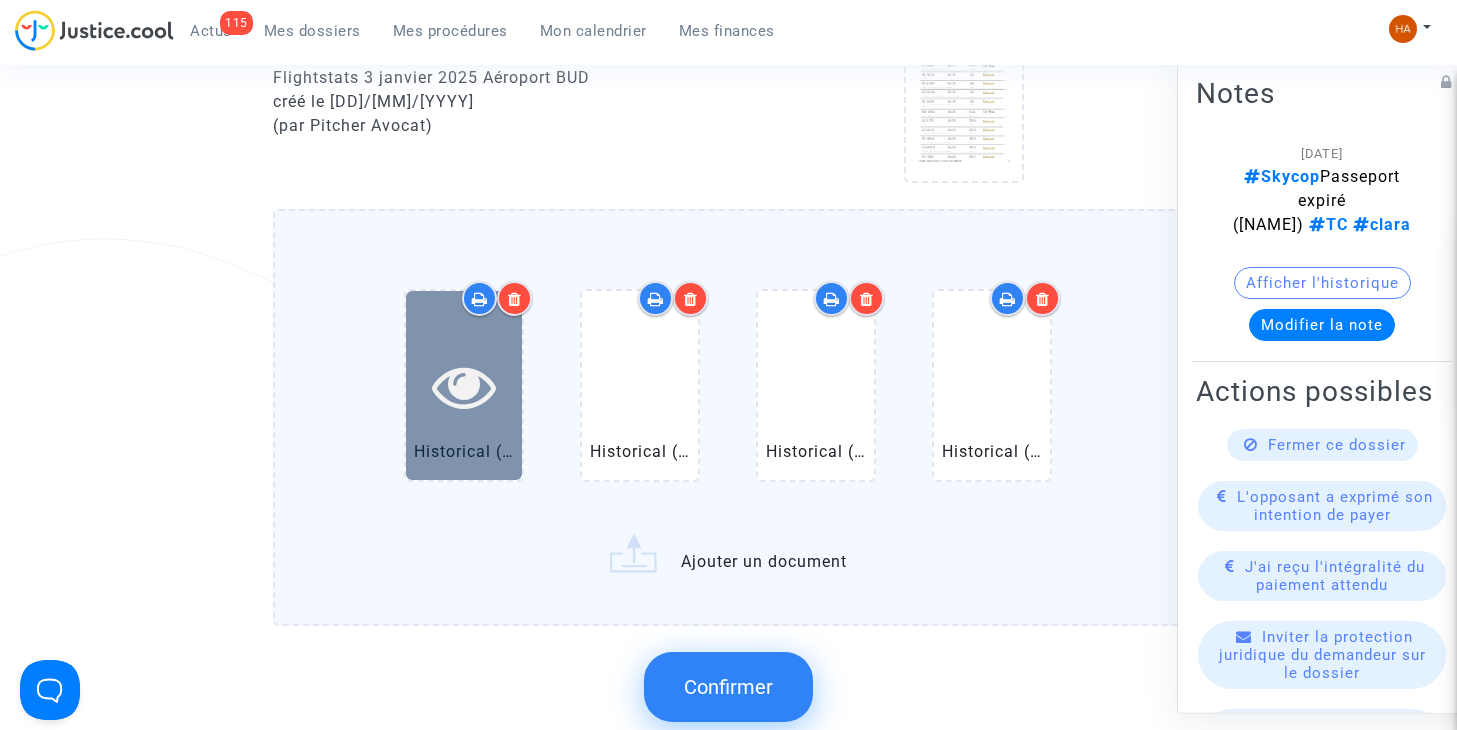 click at bounding box center [464, 386] 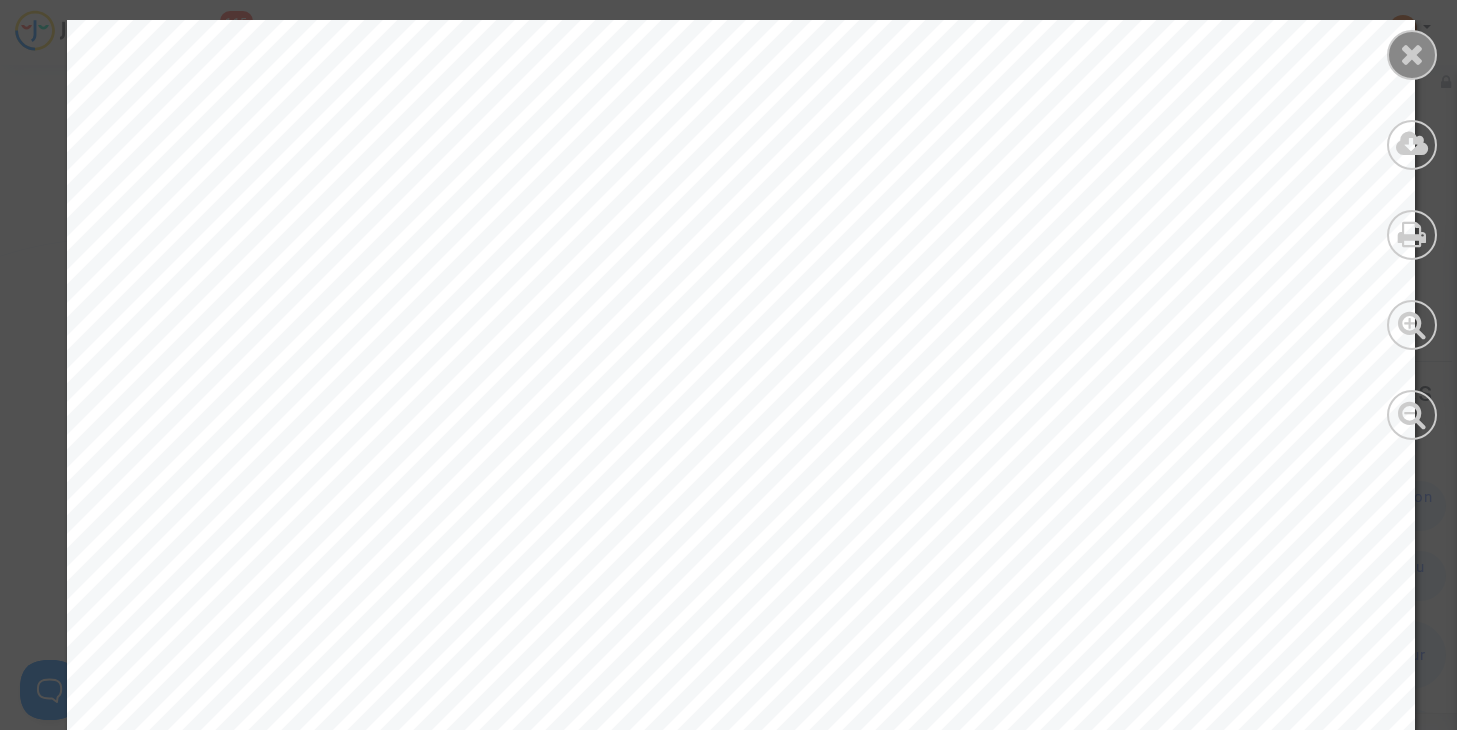 click at bounding box center [1412, 54] 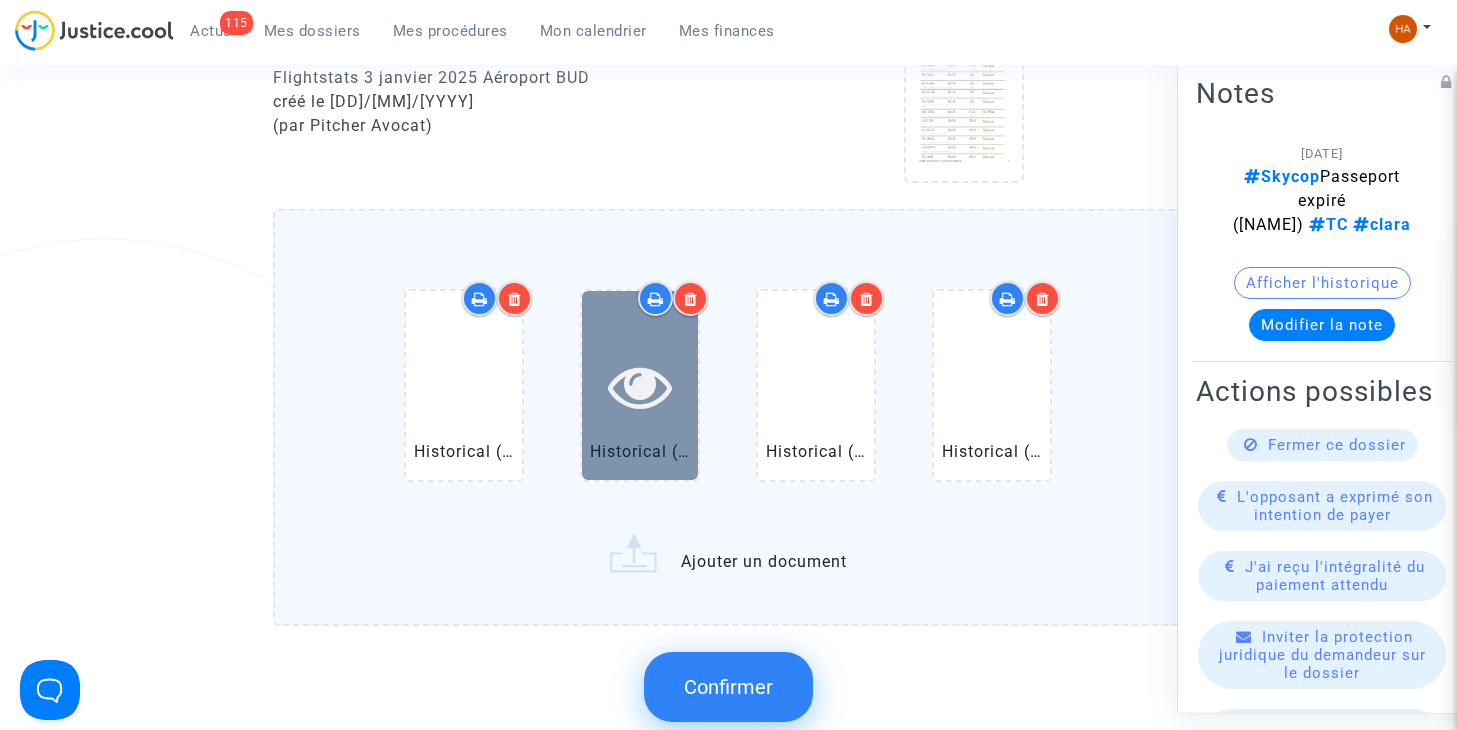 click at bounding box center (640, 386) 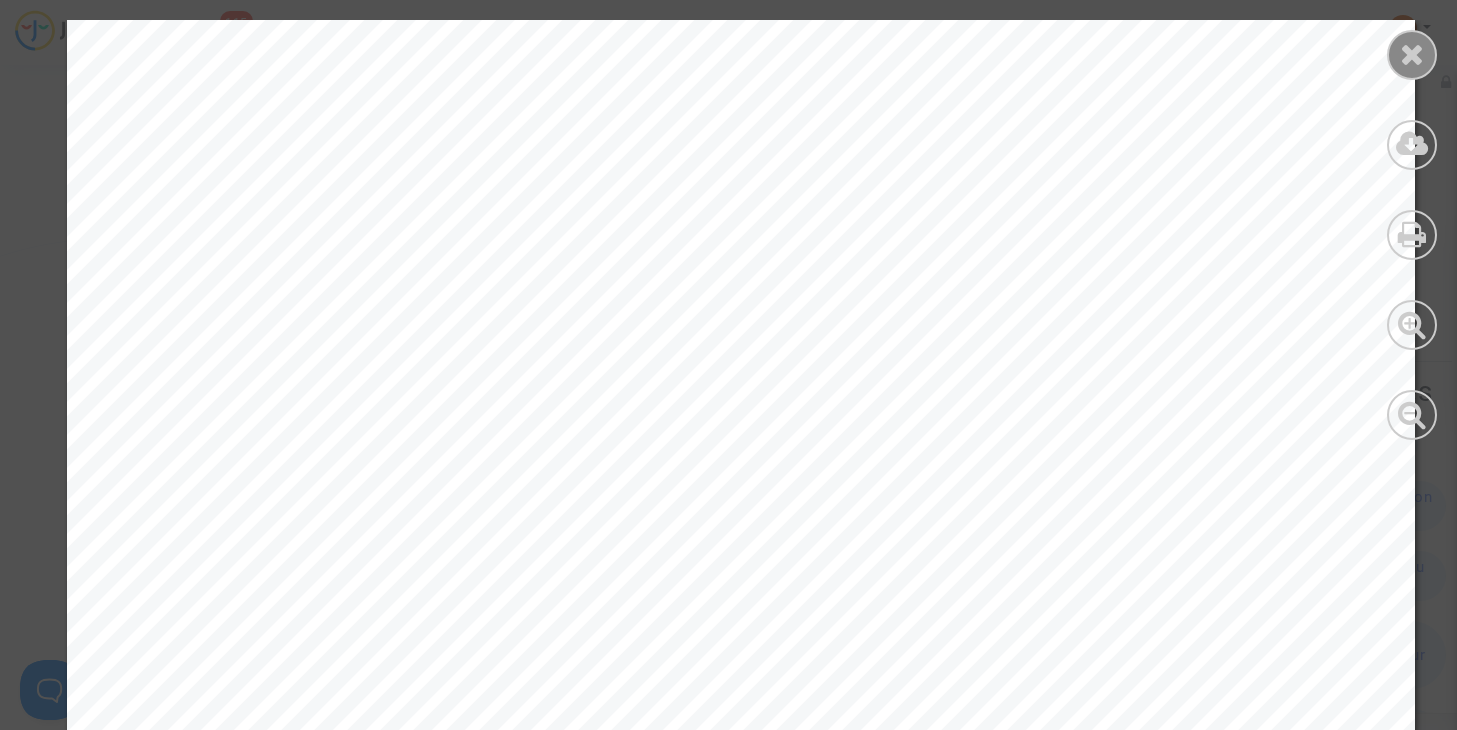 click at bounding box center (1412, 54) 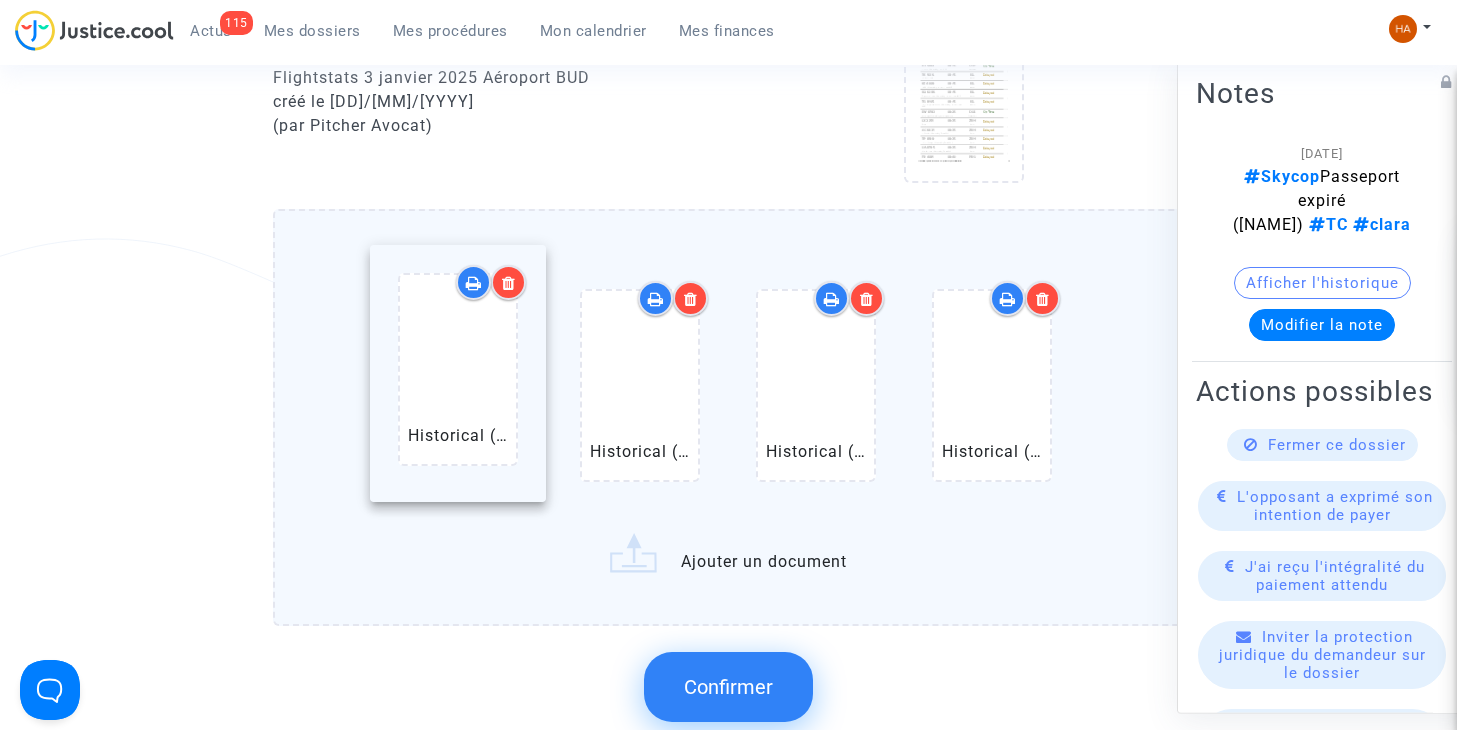 drag, startPoint x: 542, startPoint y: 397, endPoint x: 460, endPoint y: 383, distance: 83.18654 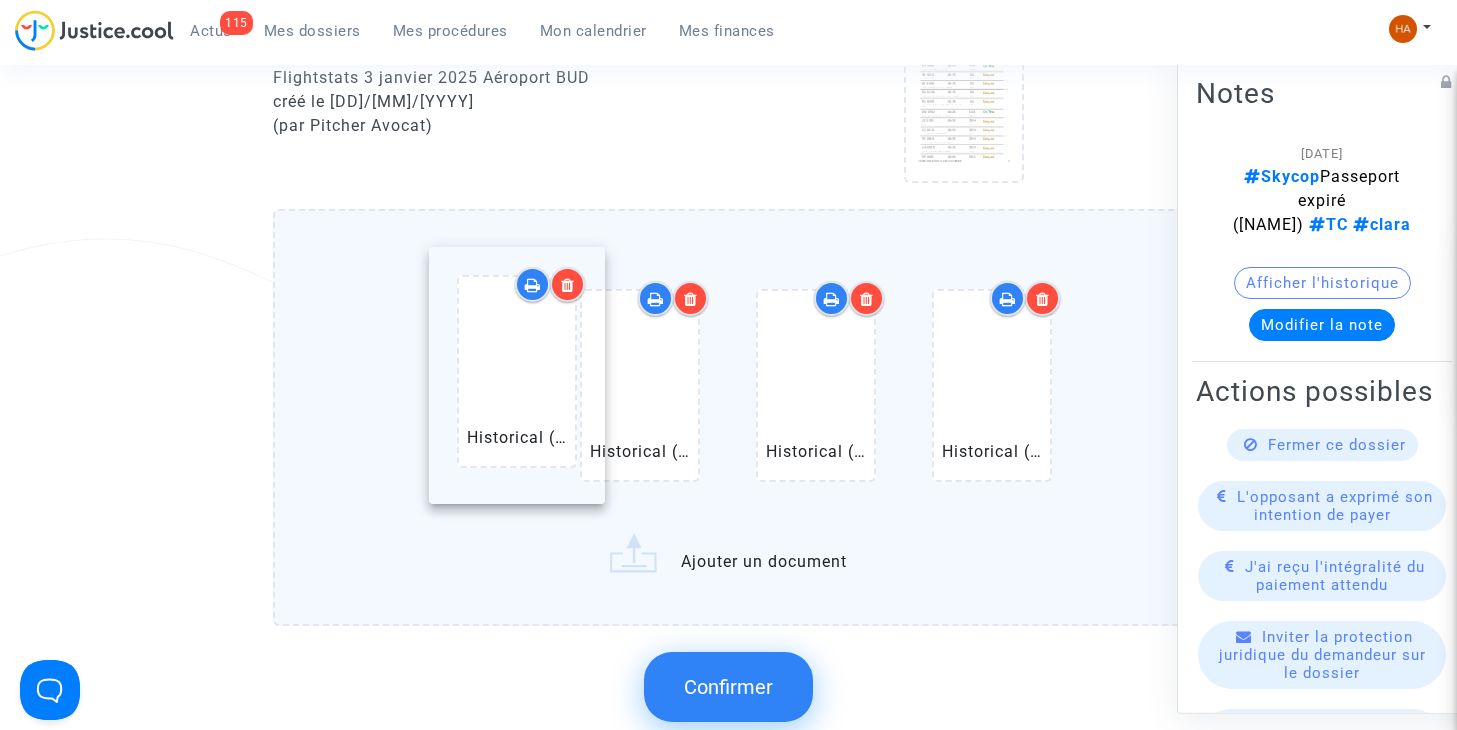 drag, startPoint x: 822, startPoint y: 436, endPoint x: 504, endPoint y: 422, distance: 318.308 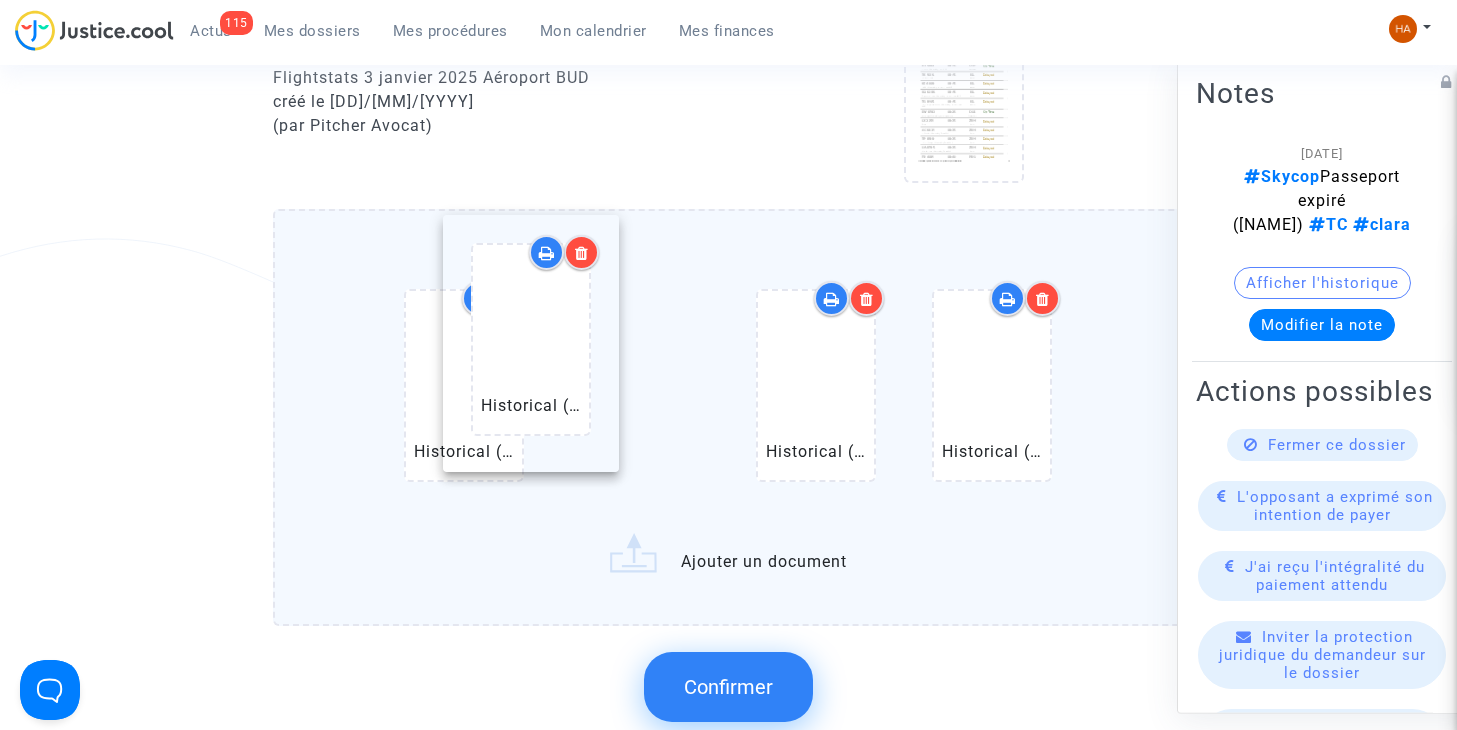 drag, startPoint x: 1018, startPoint y: 429, endPoint x: 511, endPoint y: 379, distance: 509.4595 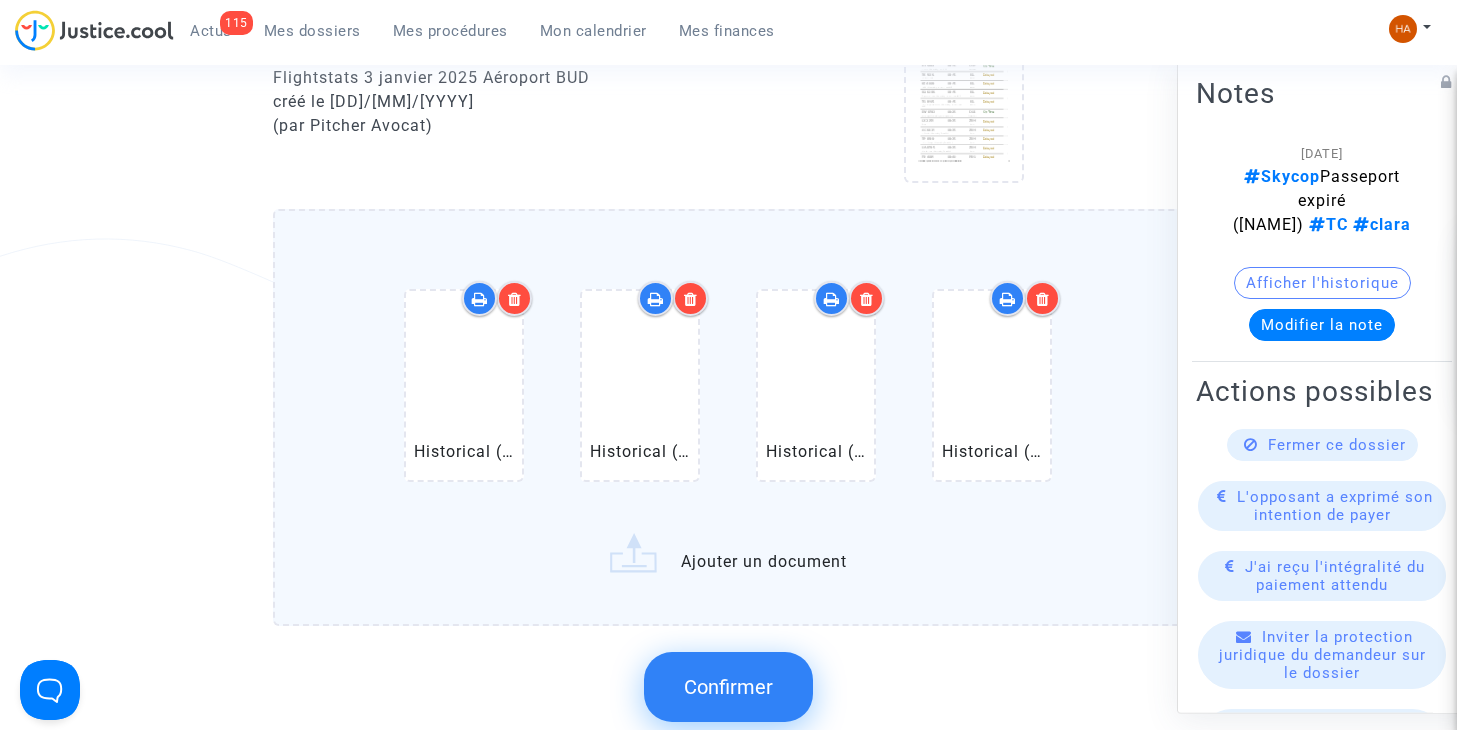 click at bounding box center (464, 386) 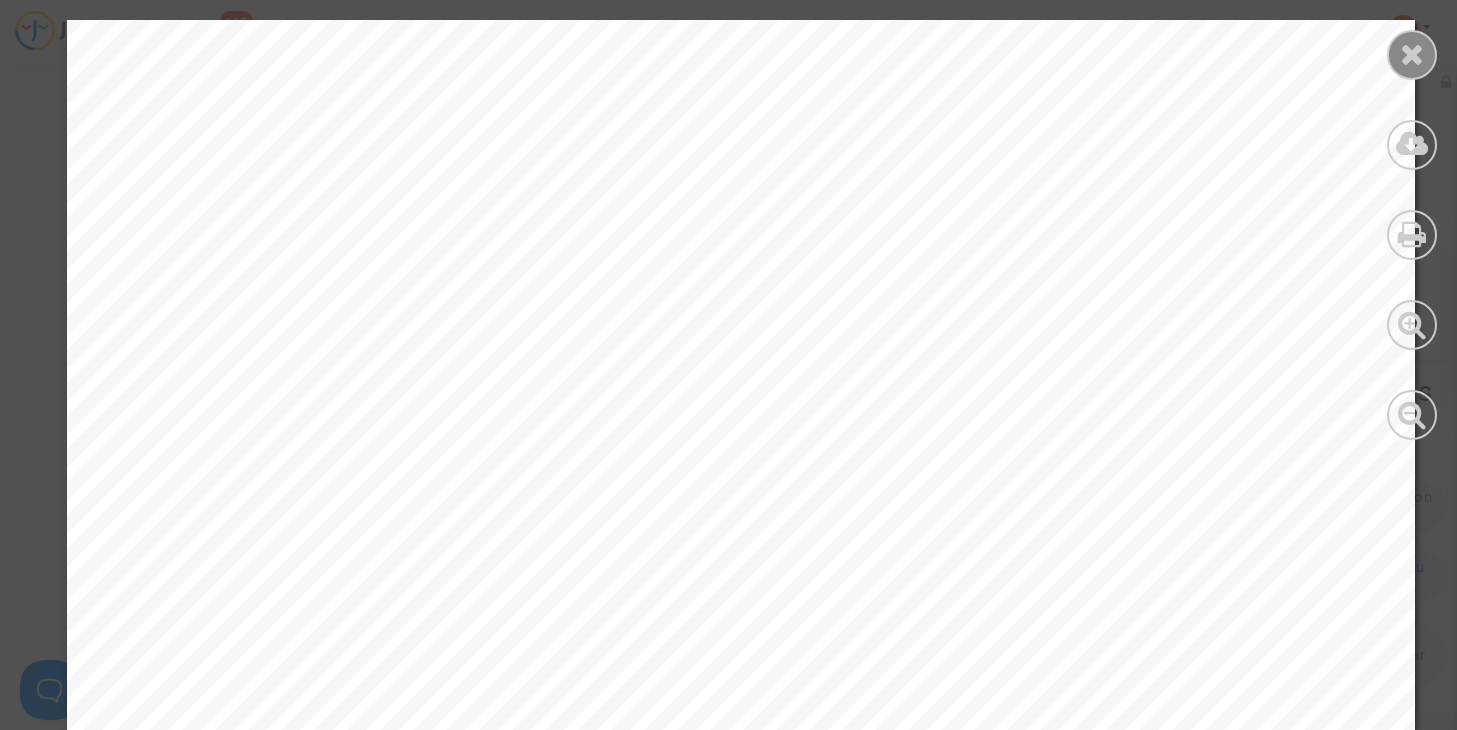 click at bounding box center (1412, 54) 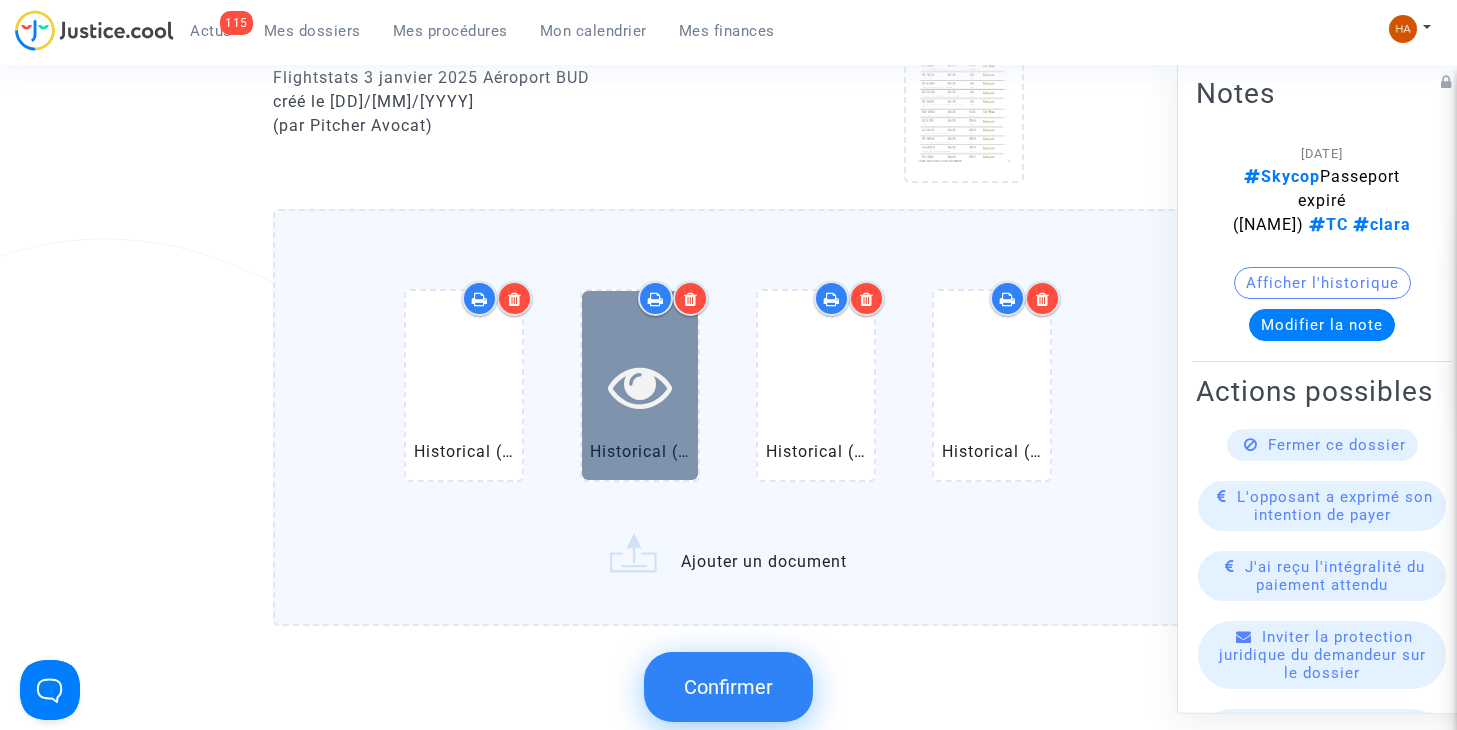 click at bounding box center (640, 386) 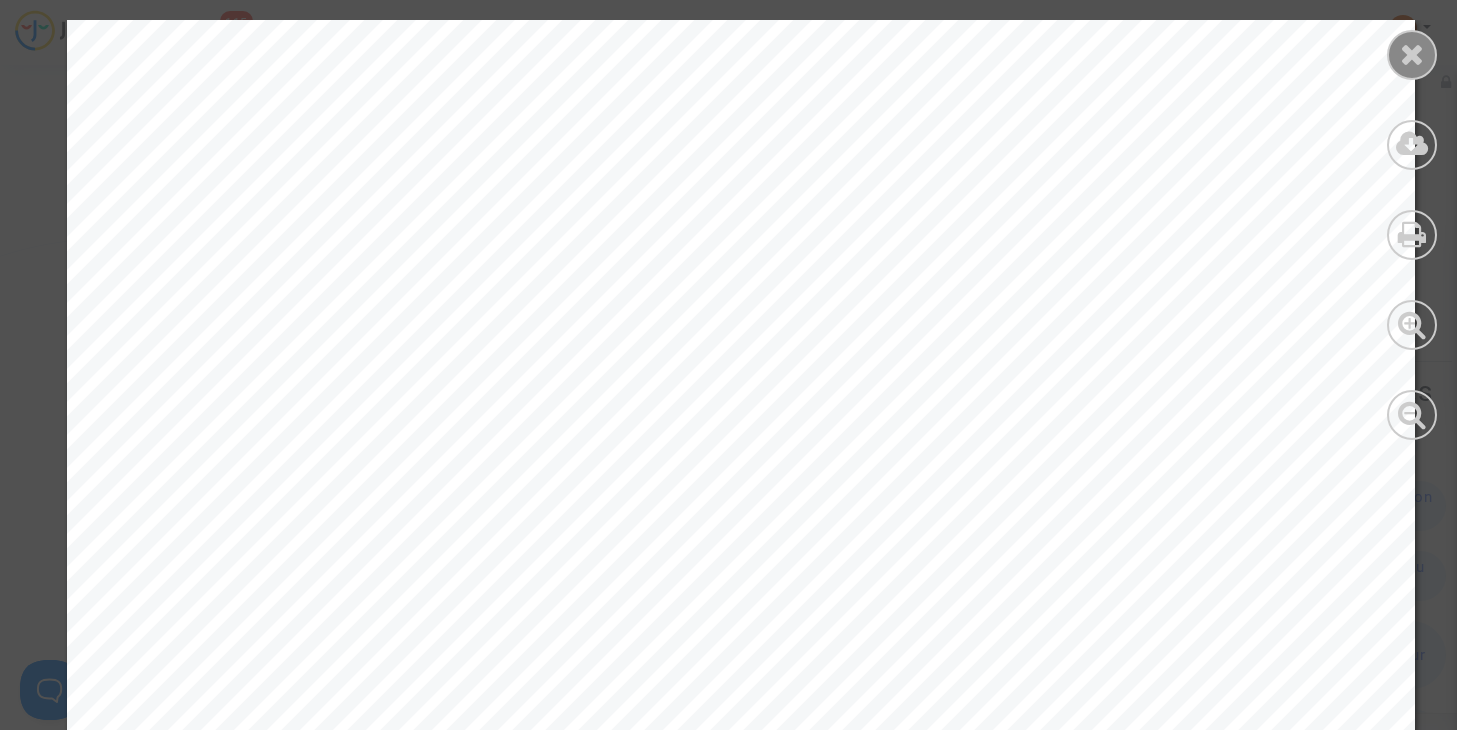 click at bounding box center [1412, 54] 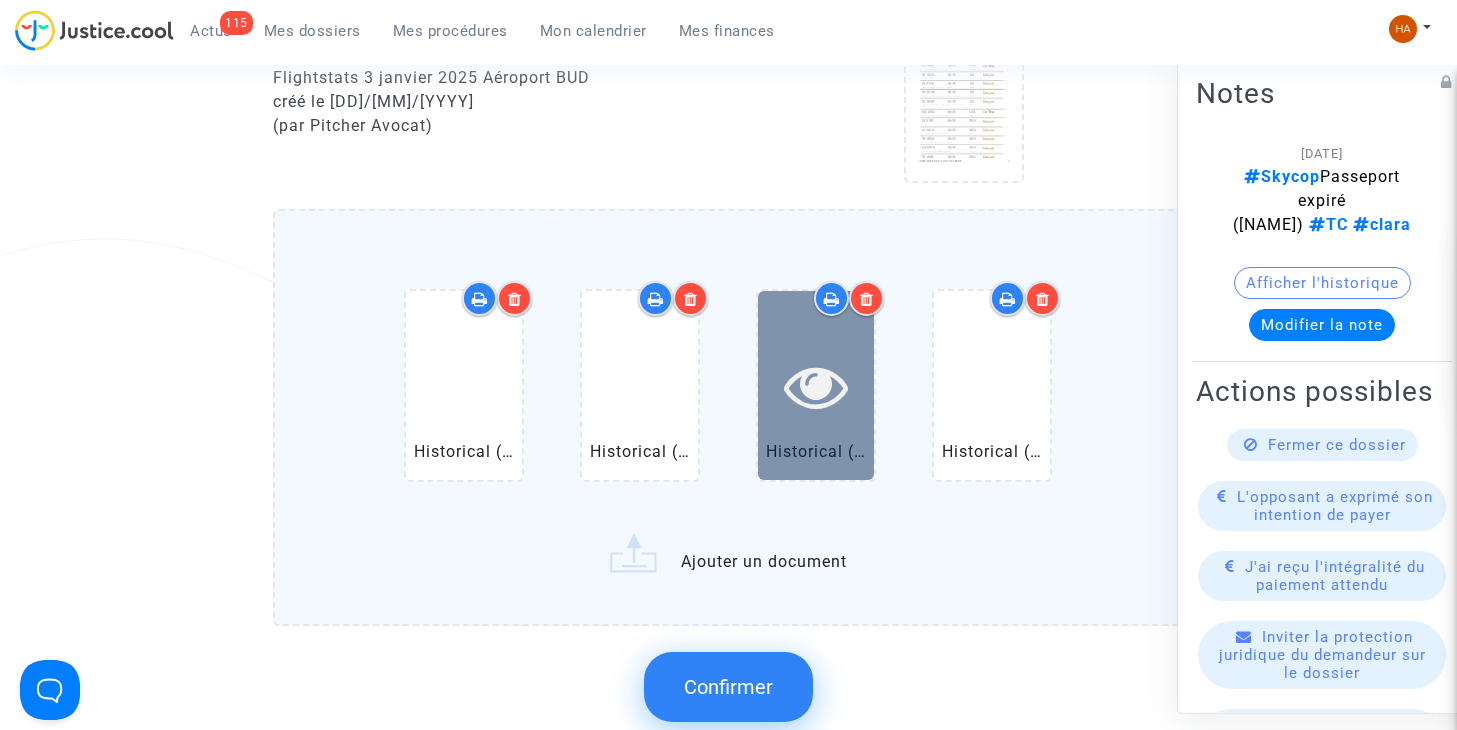 click at bounding box center (816, 386) 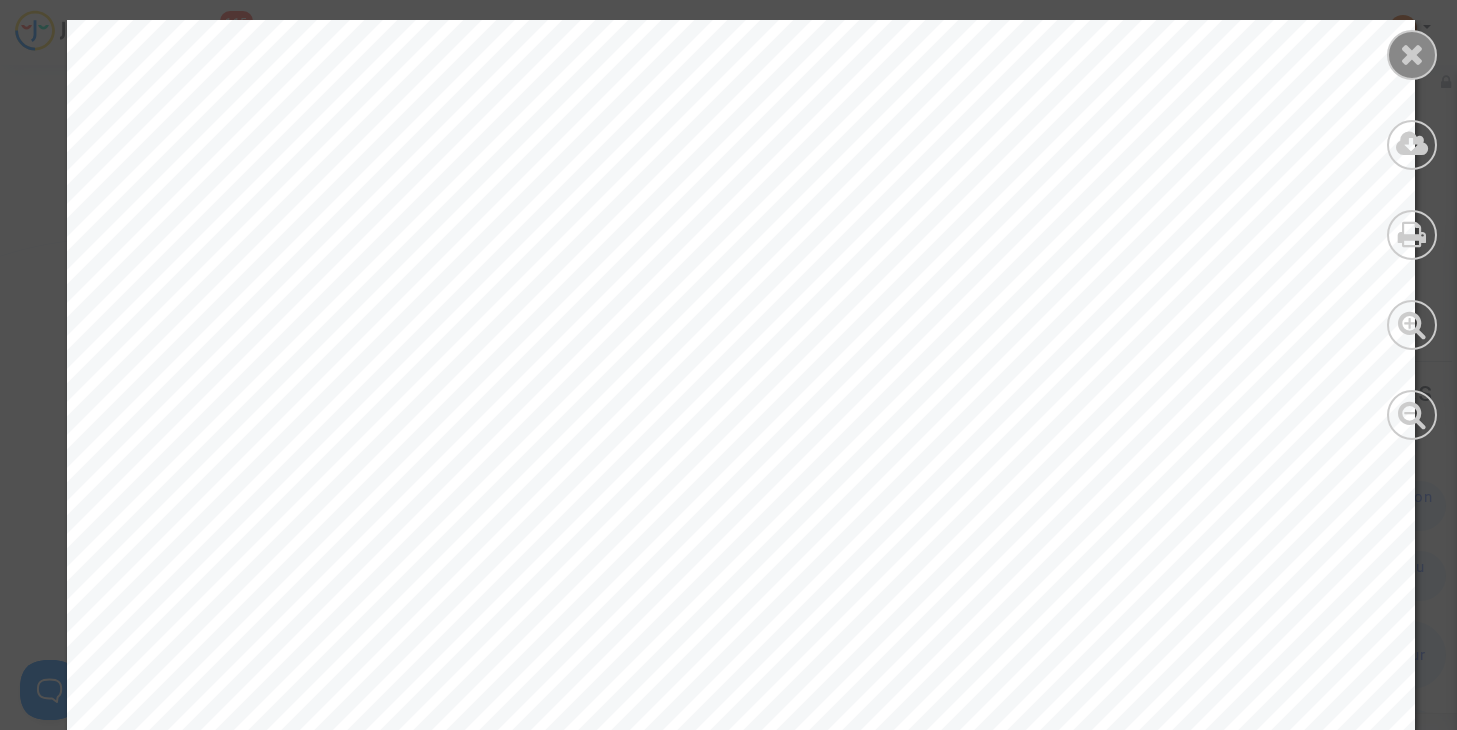 click at bounding box center (1412, 54) 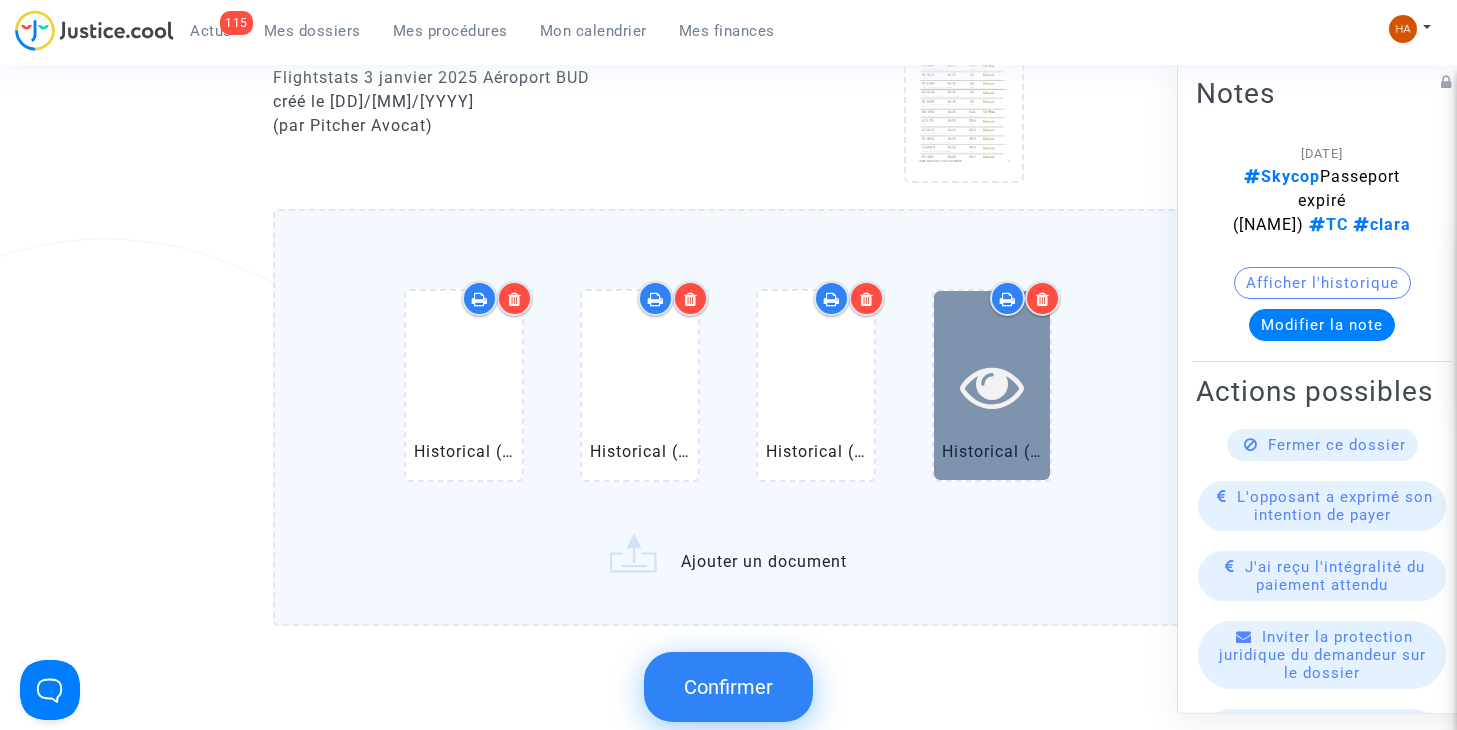 click at bounding box center (992, 386) 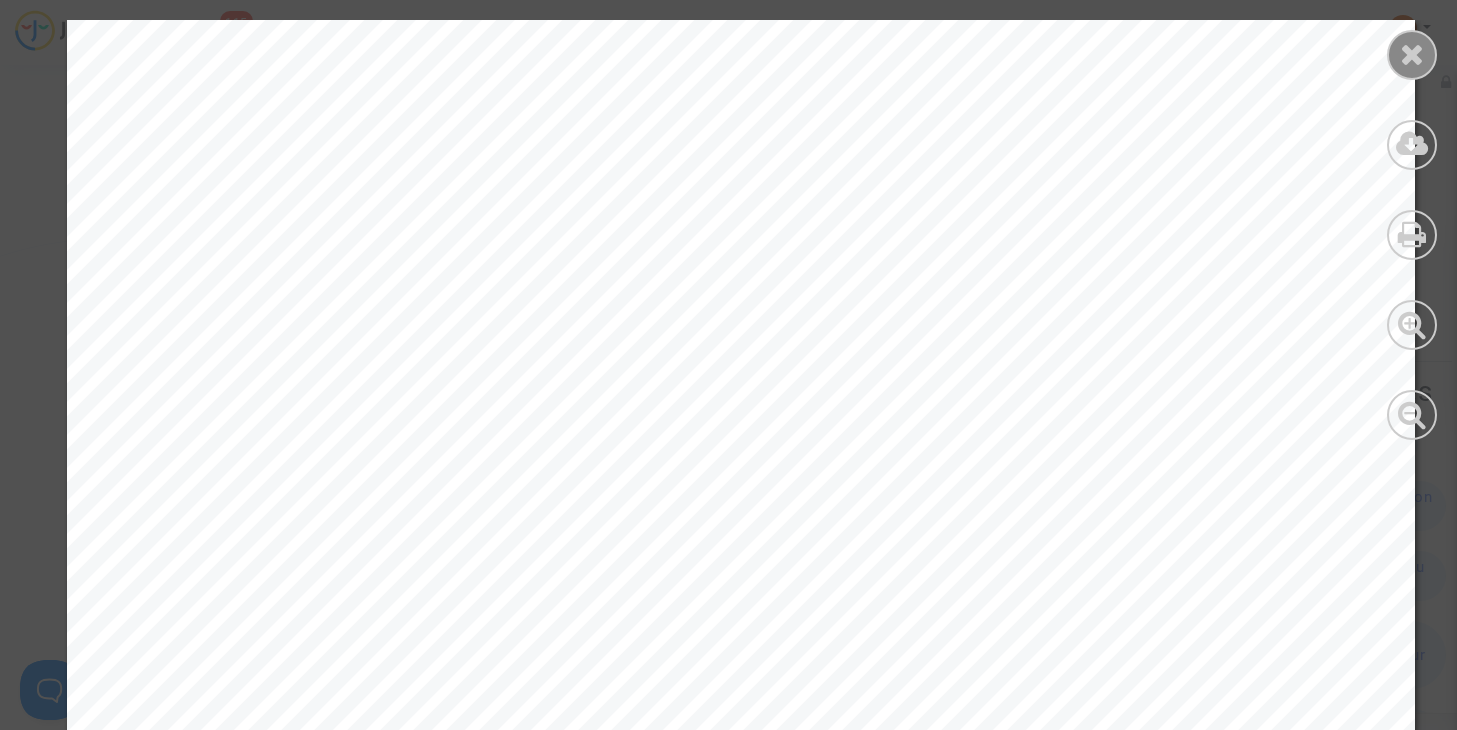 click at bounding box center (1412, 55) 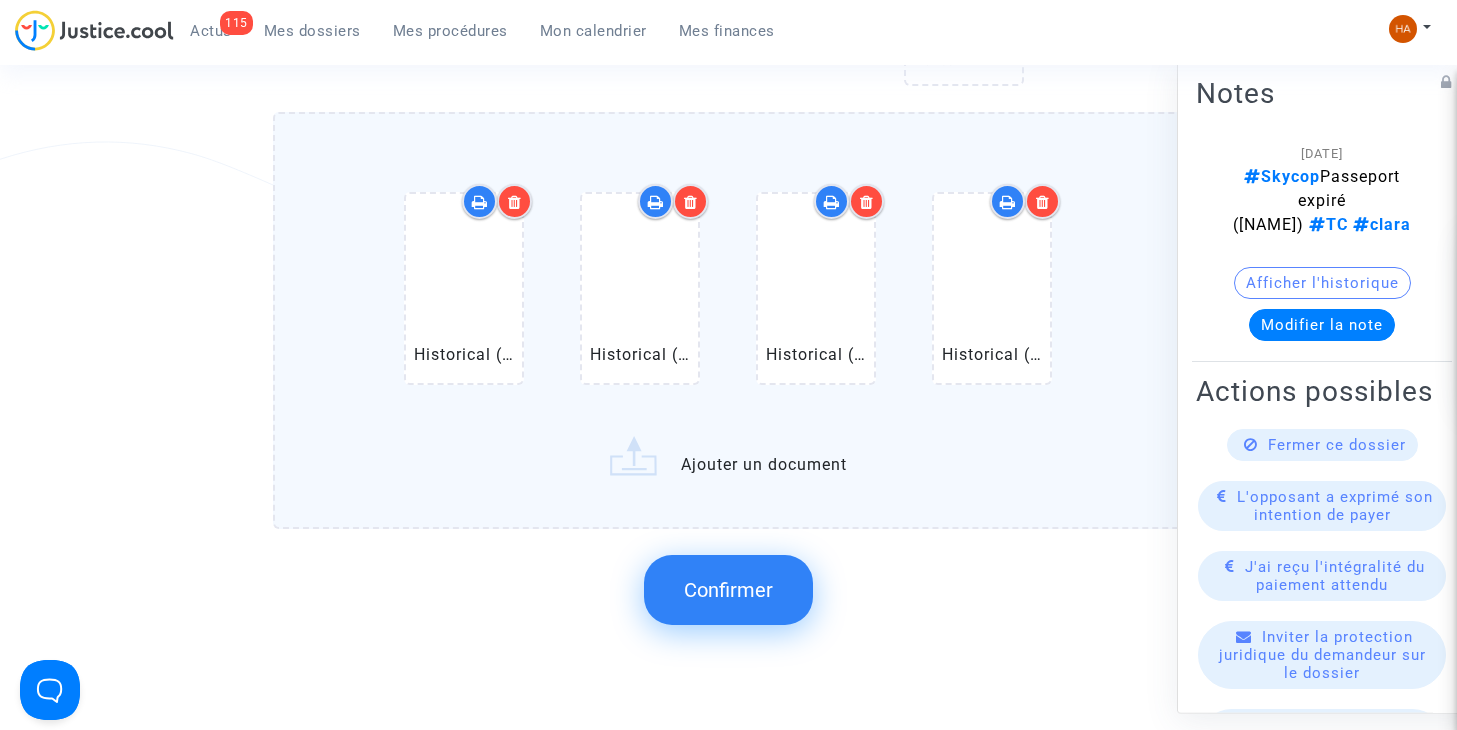 scroll, scrollTop: 1969, scrollLeft: 0, axis: vertical 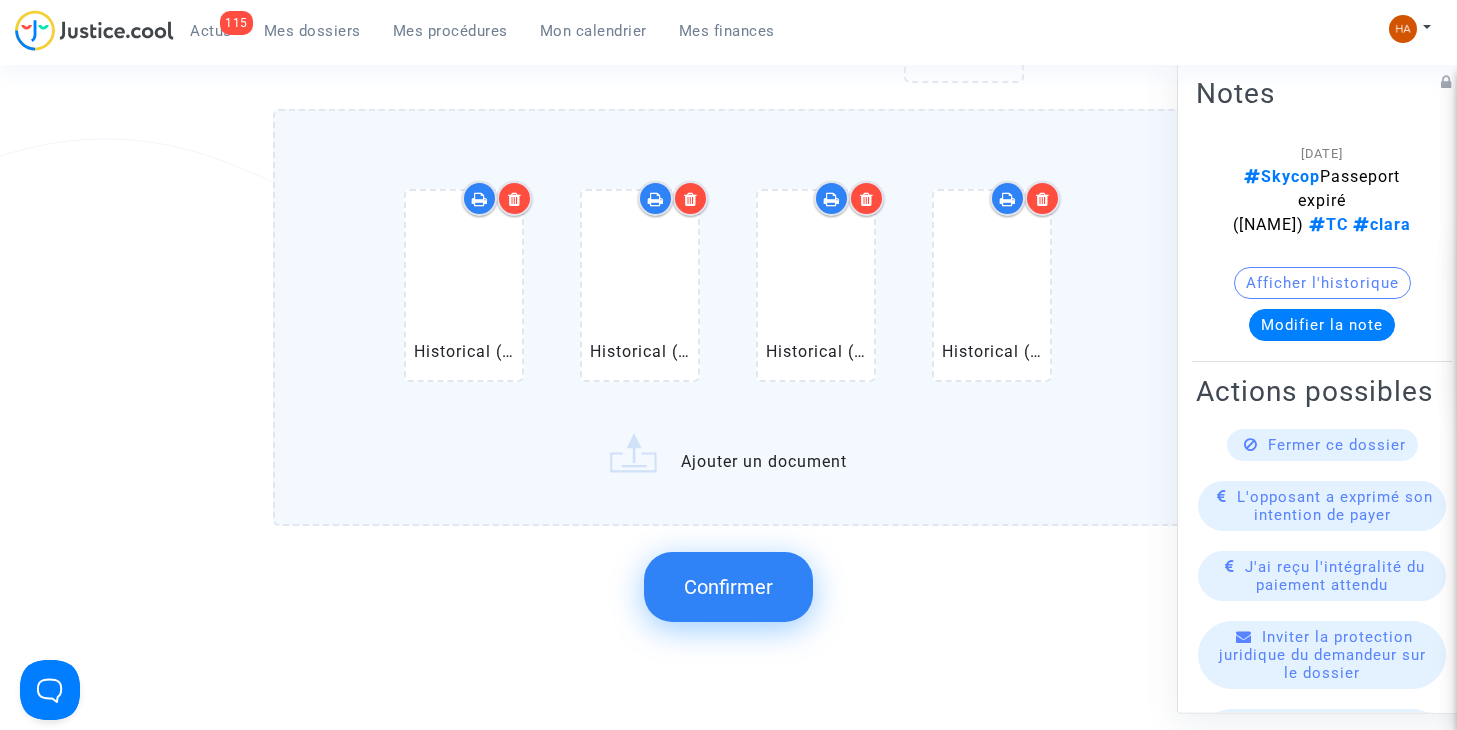 click on "Confirmer" 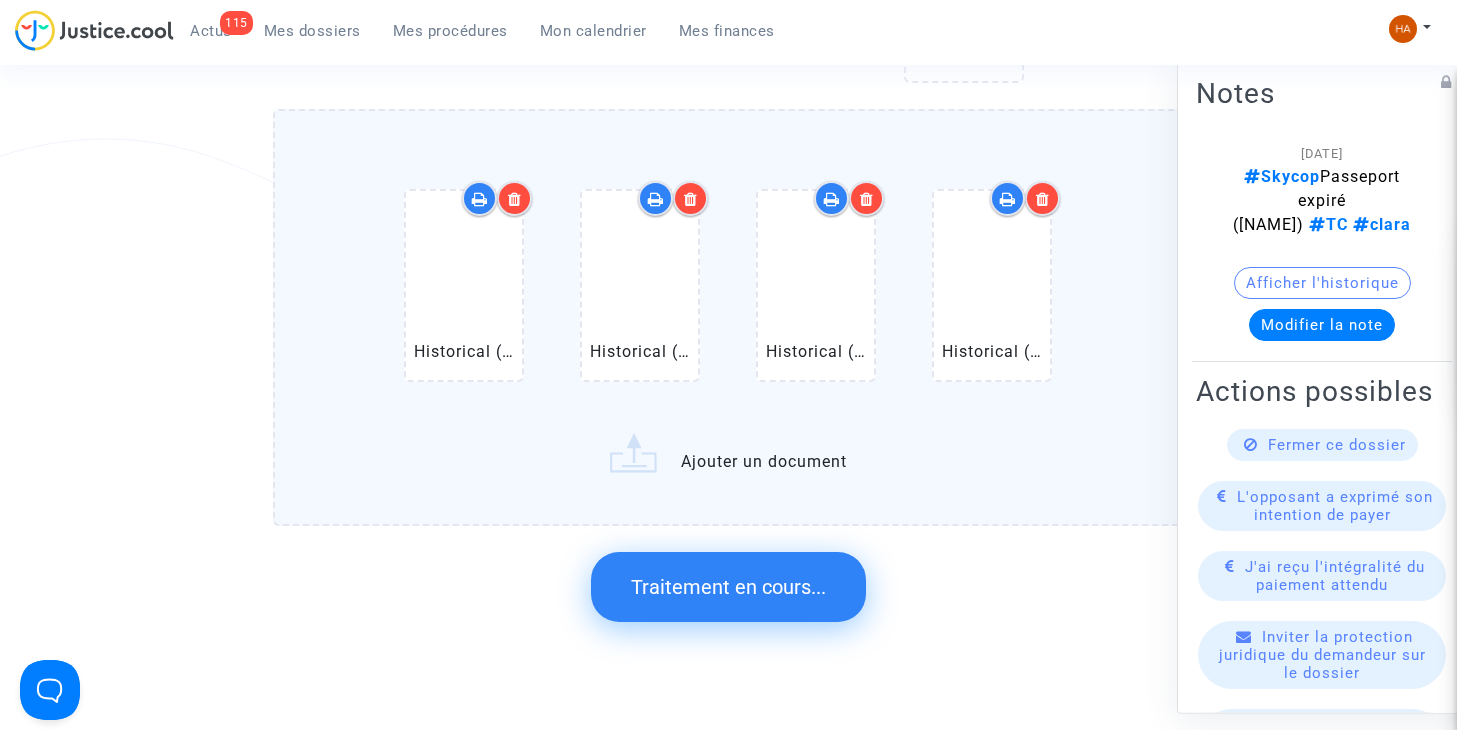 scroll, scrollTop: 0, scrollLeft: 0, axis: both 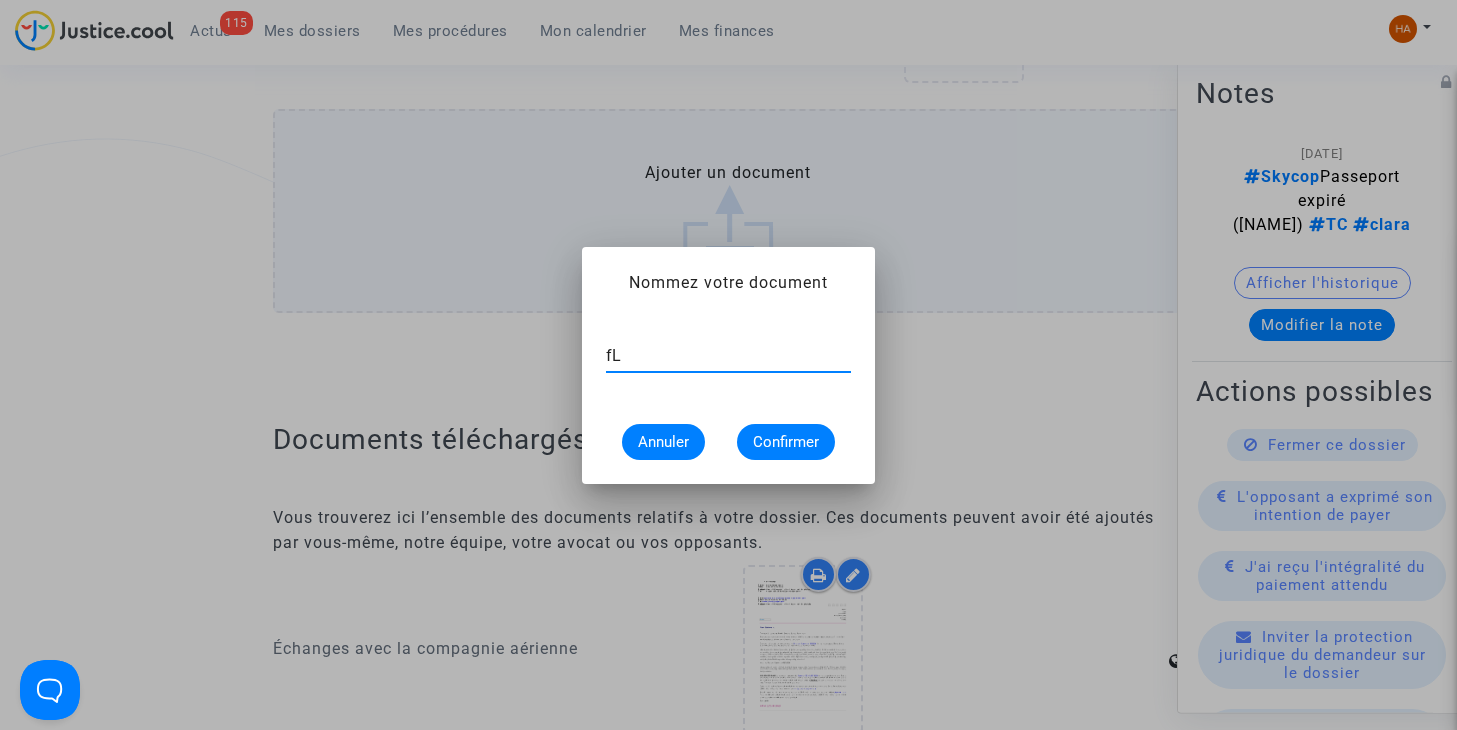 type on "f" 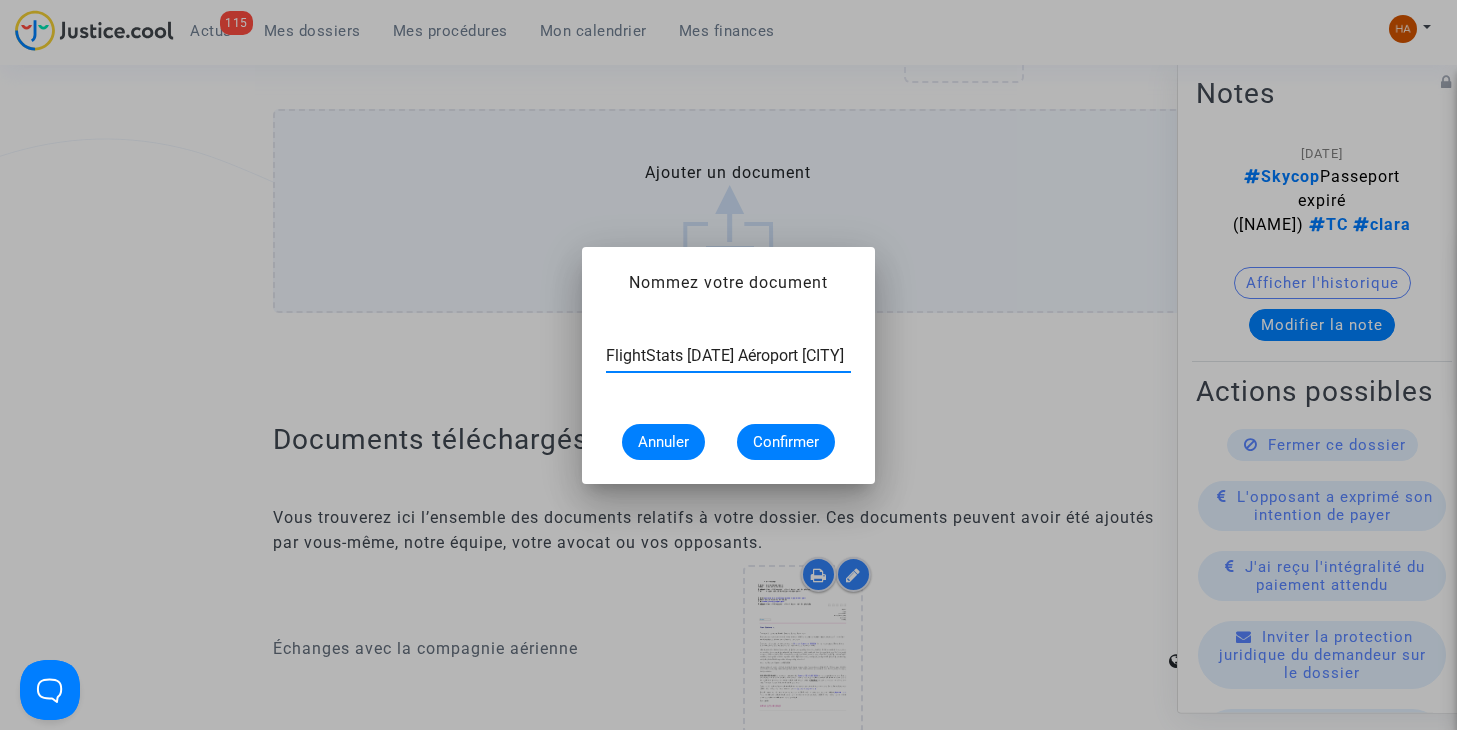scroll, scrollTop: 0, scrollLeft: 36, axis: horizontal 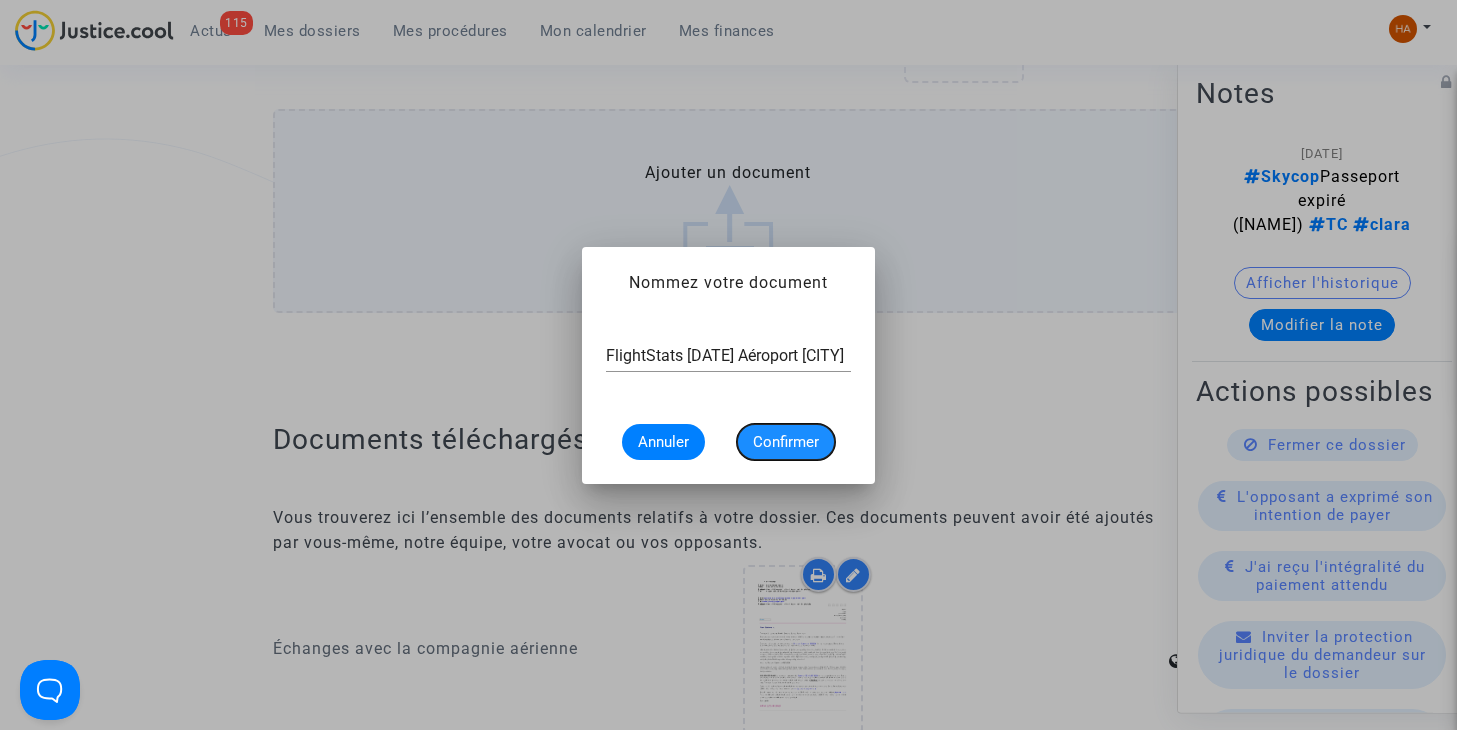 click on "Confirmer" at bounding box center [786, 442] 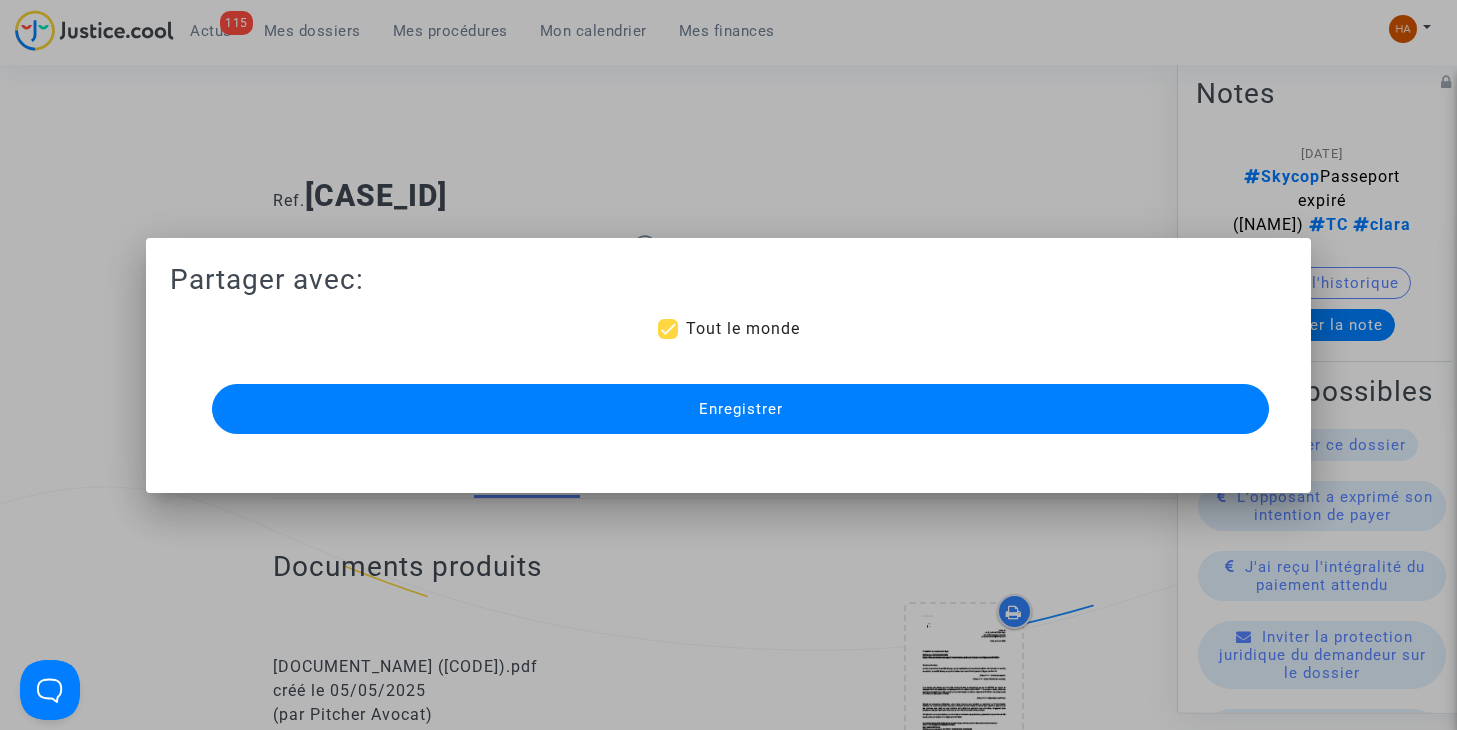 scroll, scrollTop: 1969, scrollLeft: 0, axis: vertical 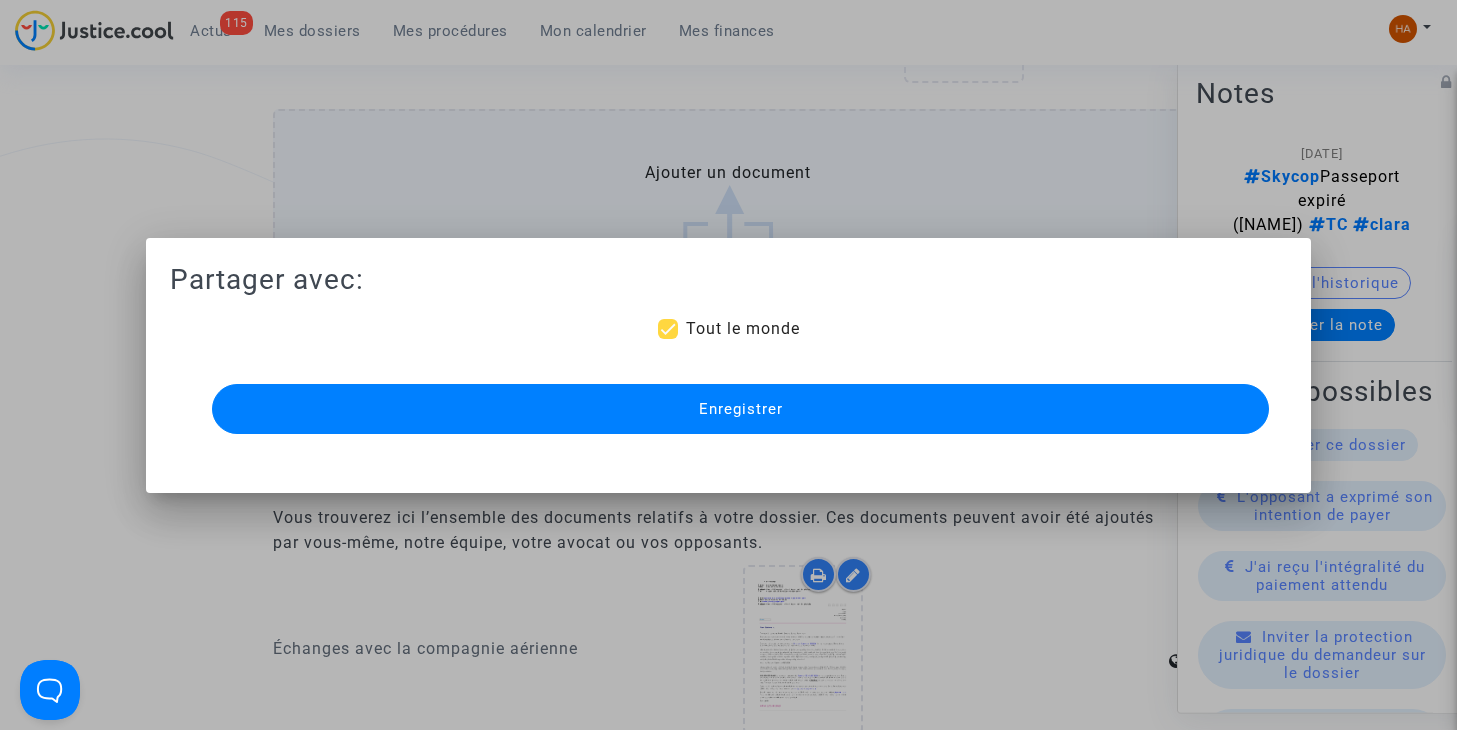click on "Enregistrer" at bounding box center (741, 409) 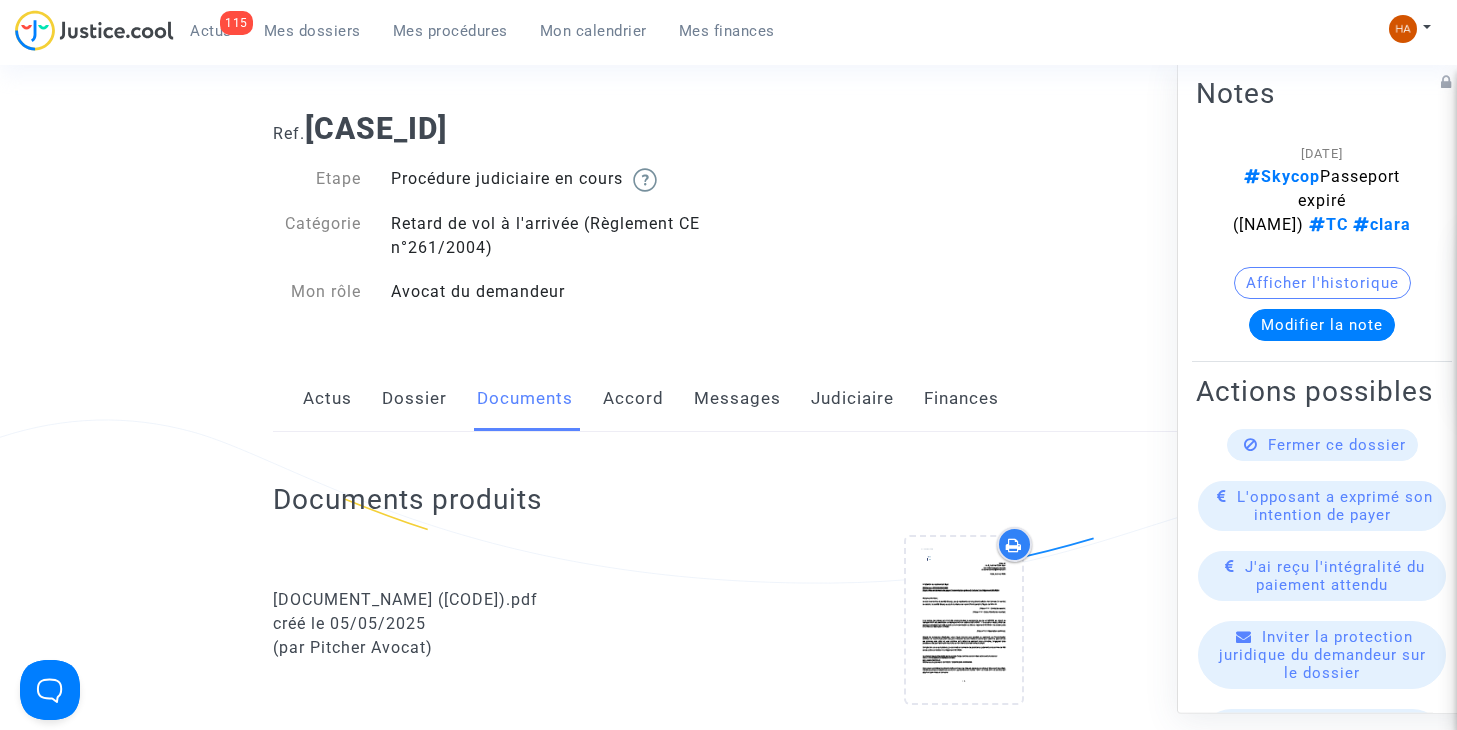 scroll, scrollTop: 0, scrollLeft: 0, axis: both 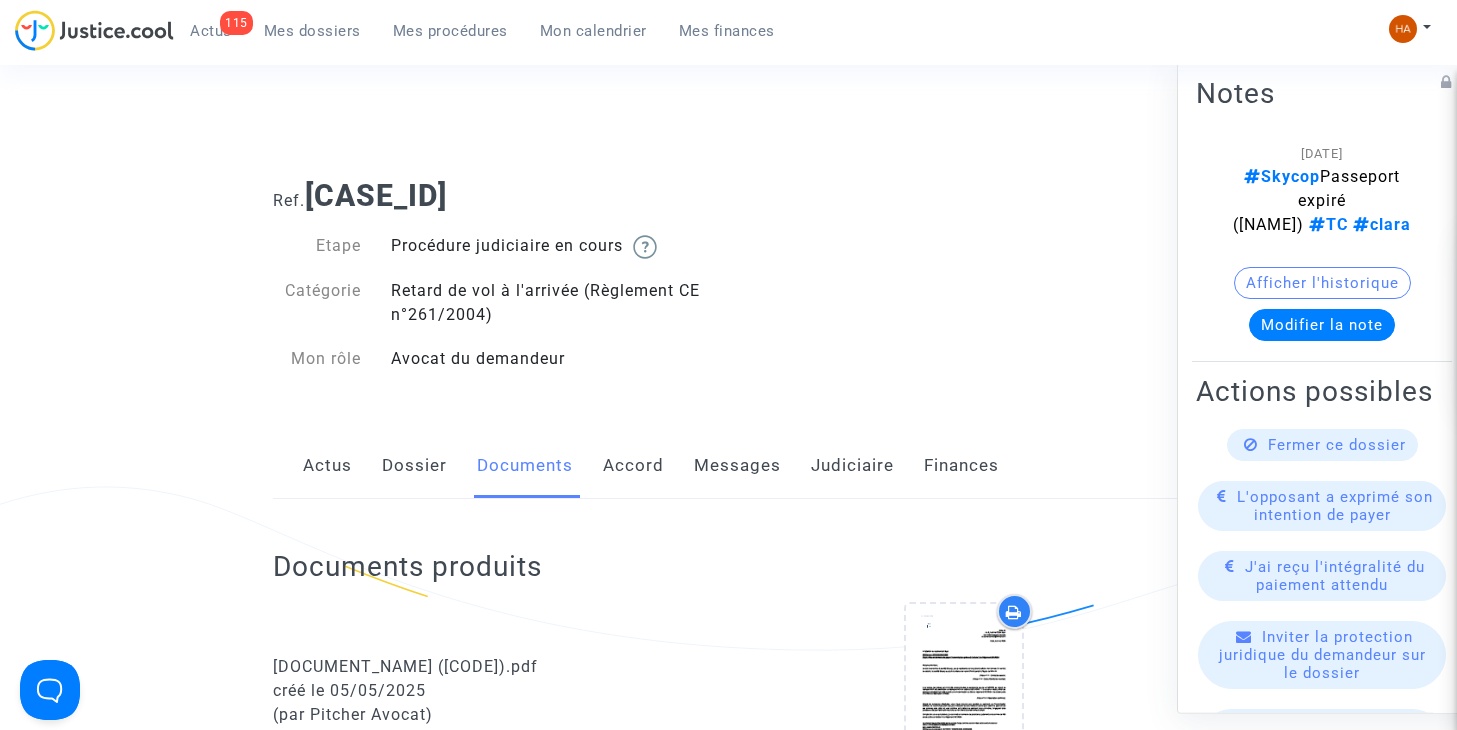 click on "Messages" 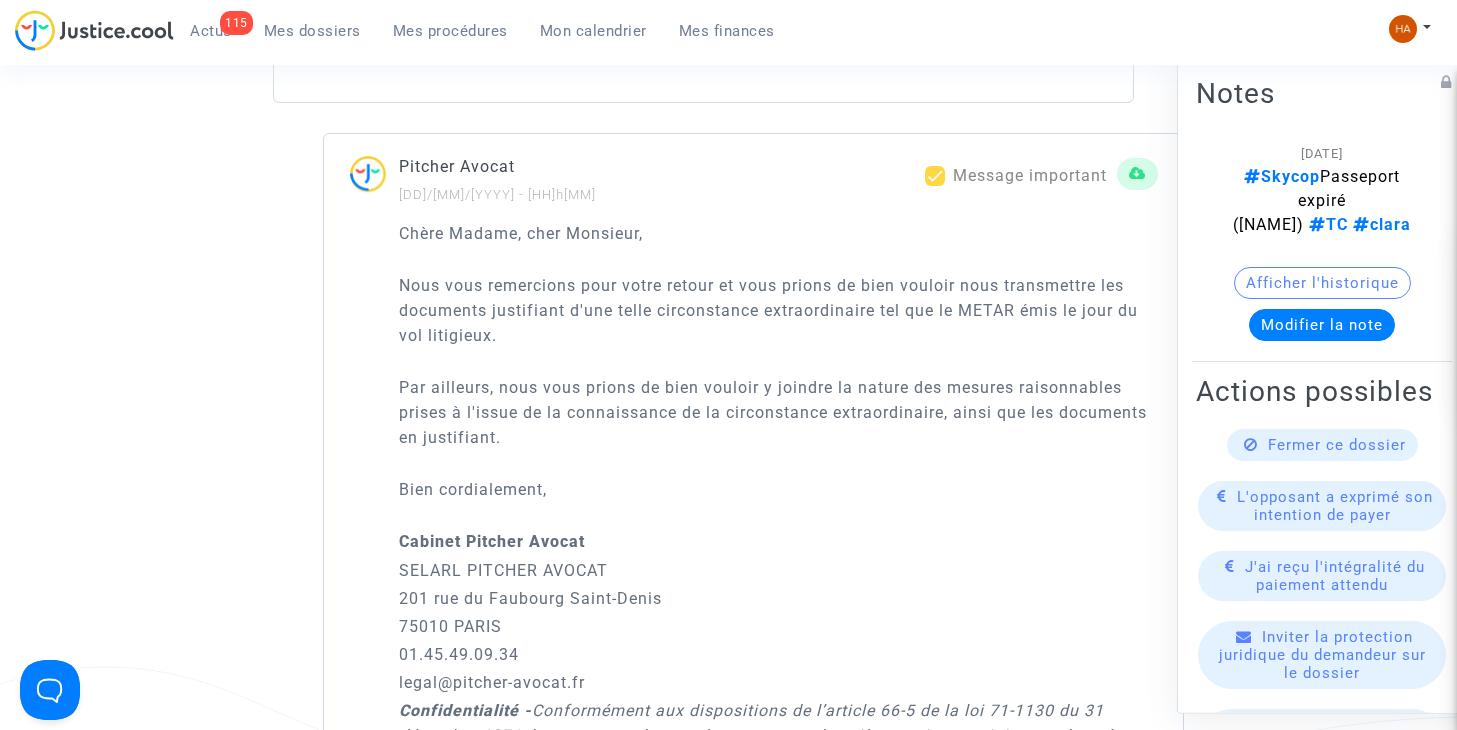 scroll, scrollTop: 5503, scrollLeft: 0, axis: vertical 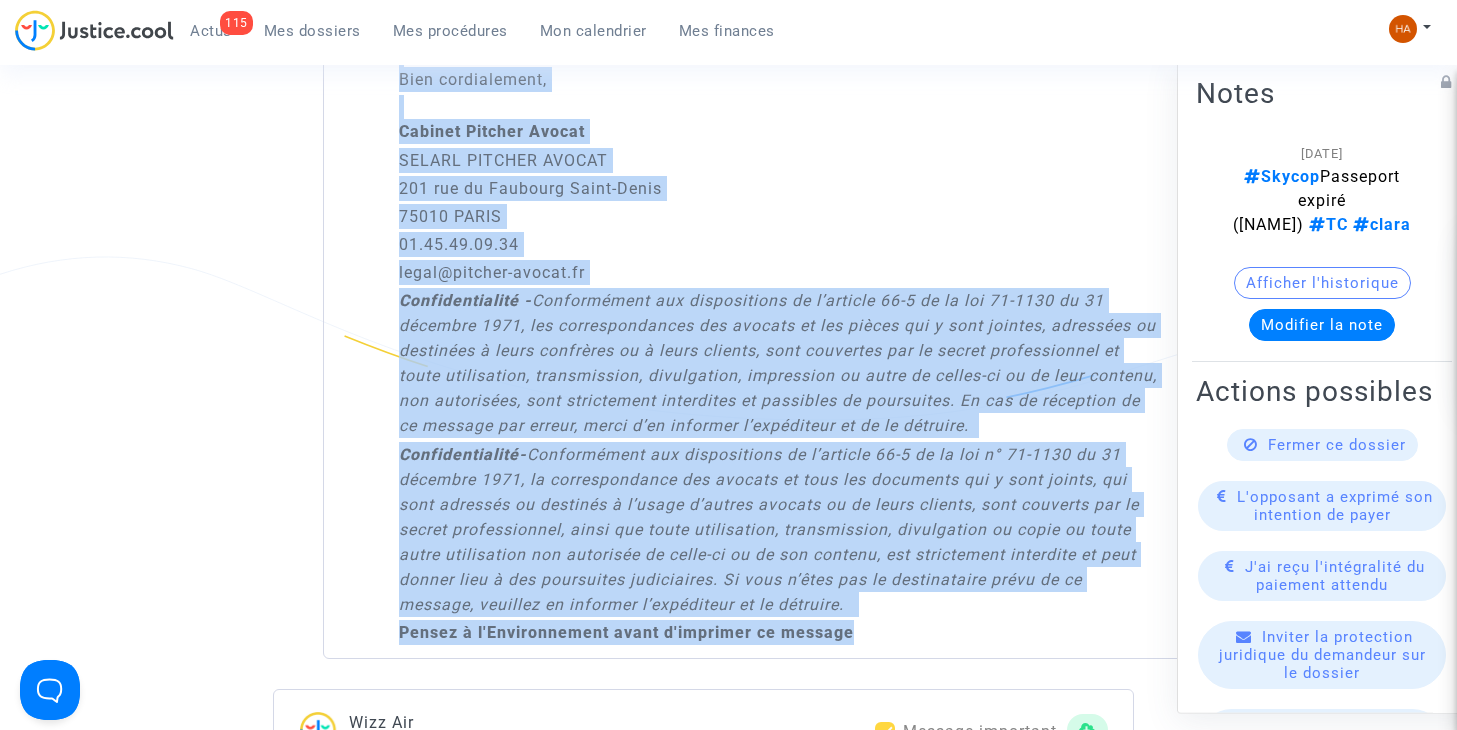 drag, startPoint x: 393, startPoint y: 239, endPoint x: 892, endPoint y: 665, distance: 656.1075 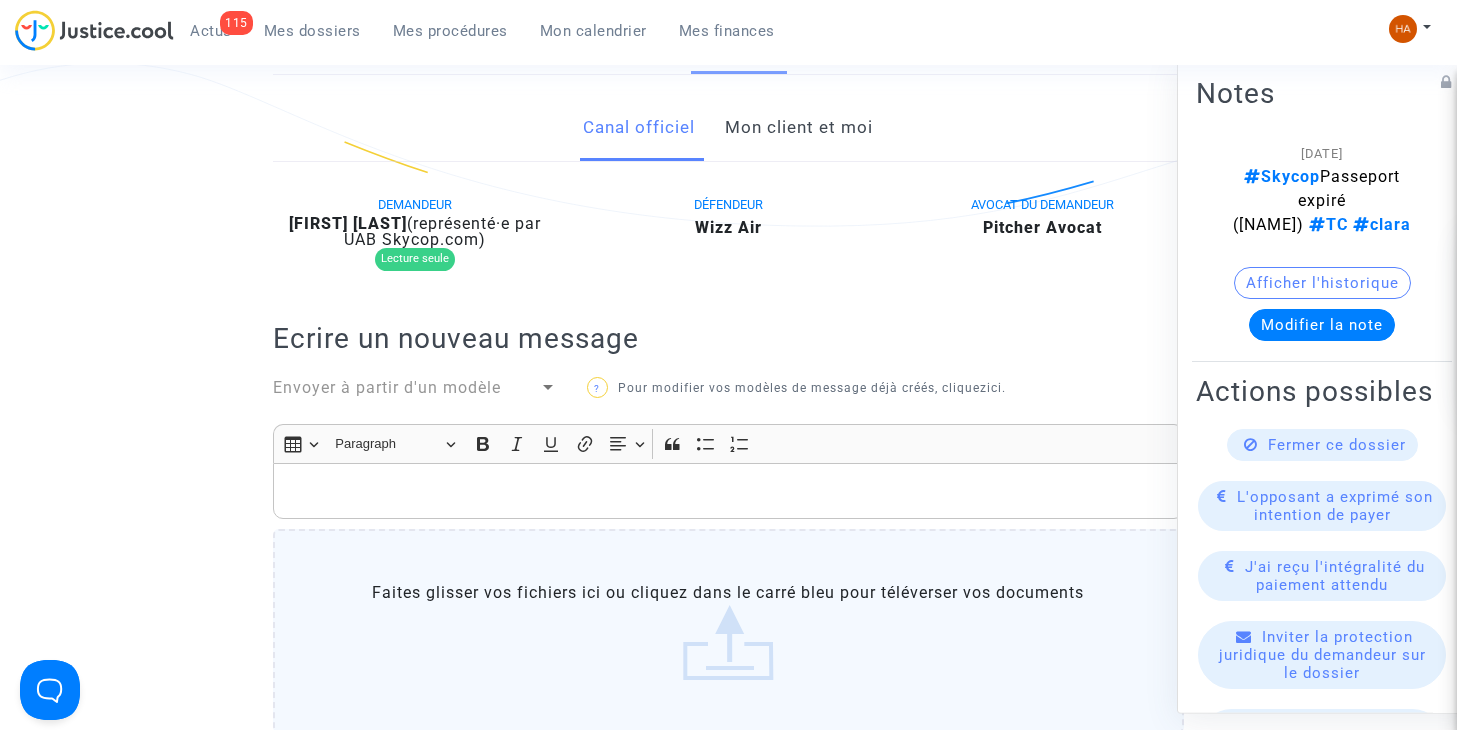 scroll, scrollTop: 403, scrollLeft: 0, axis: vertical 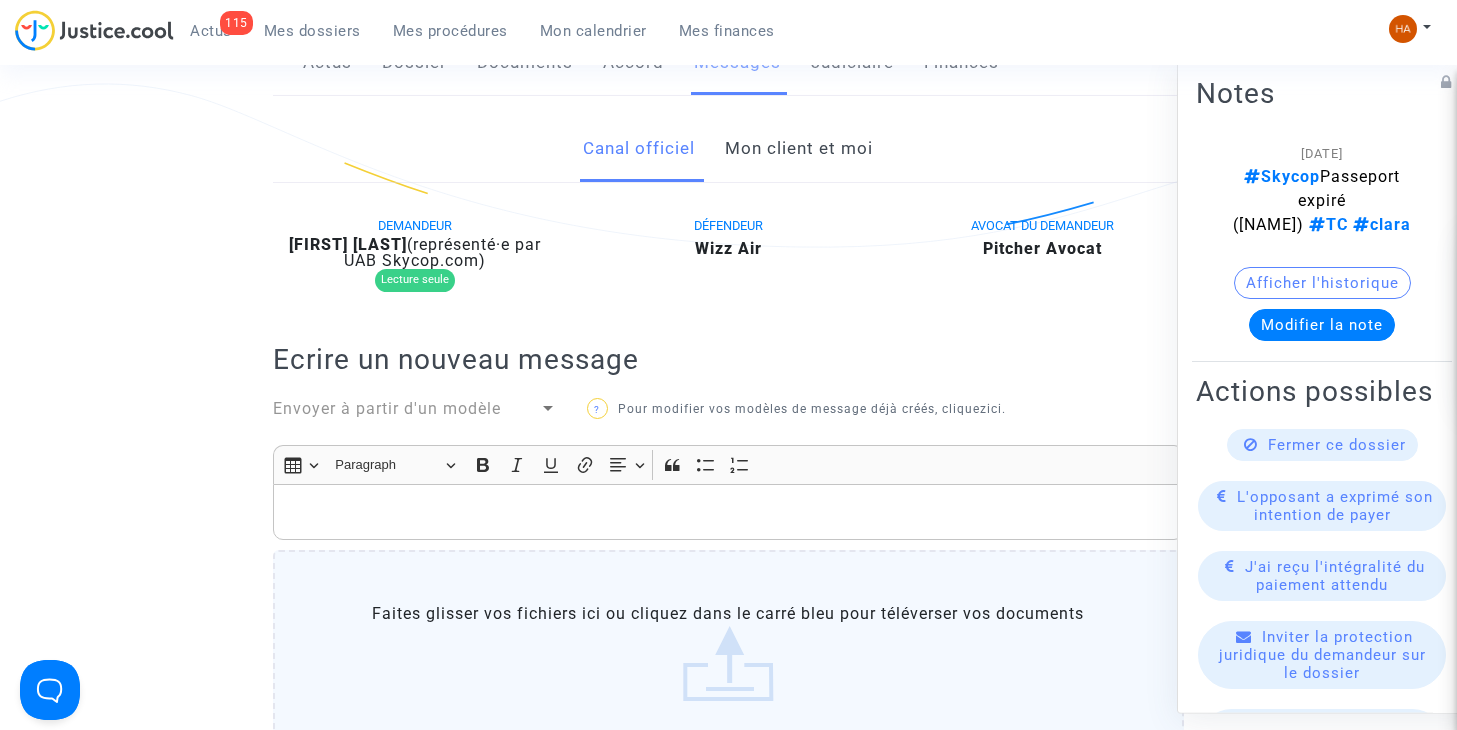 click 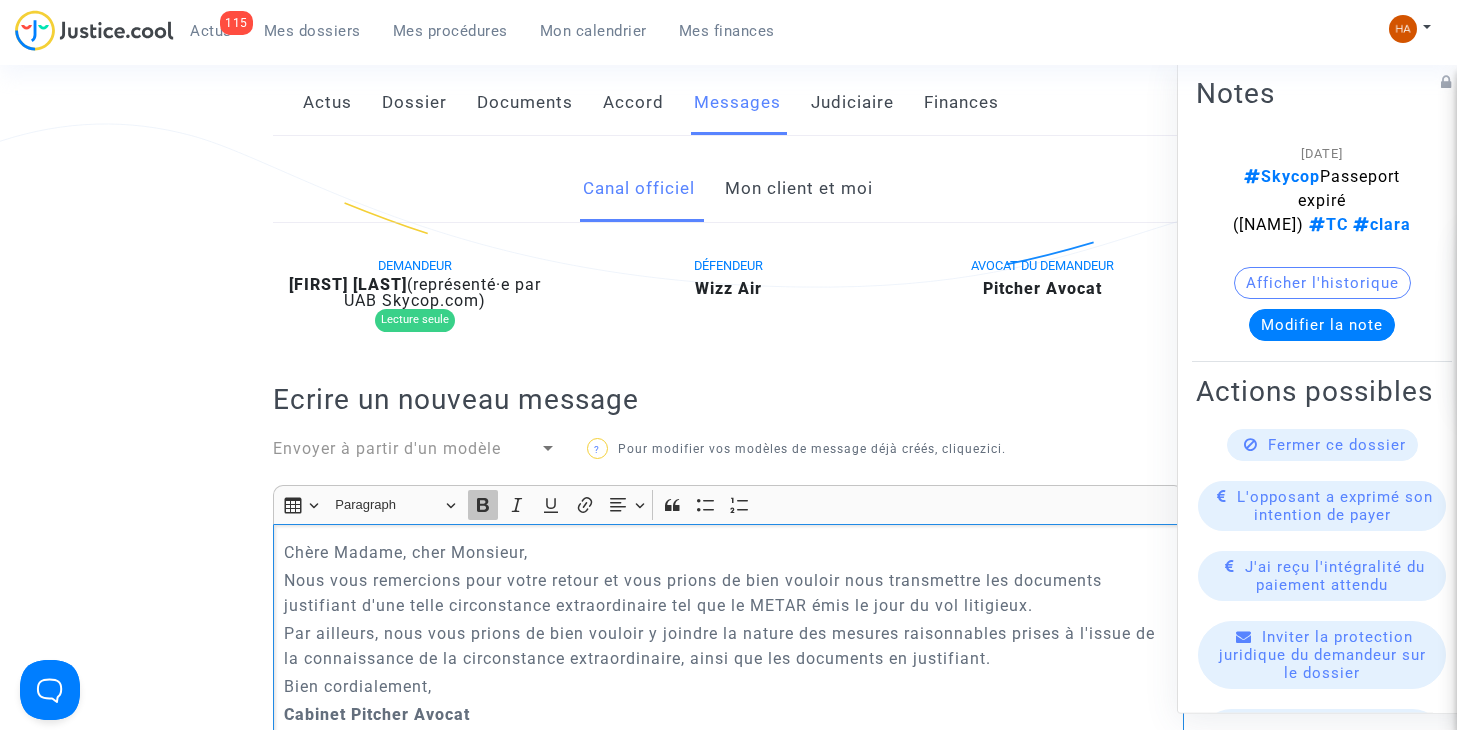 scroll, scrollTop: 369, scrollLeft: 0, axis: vertical 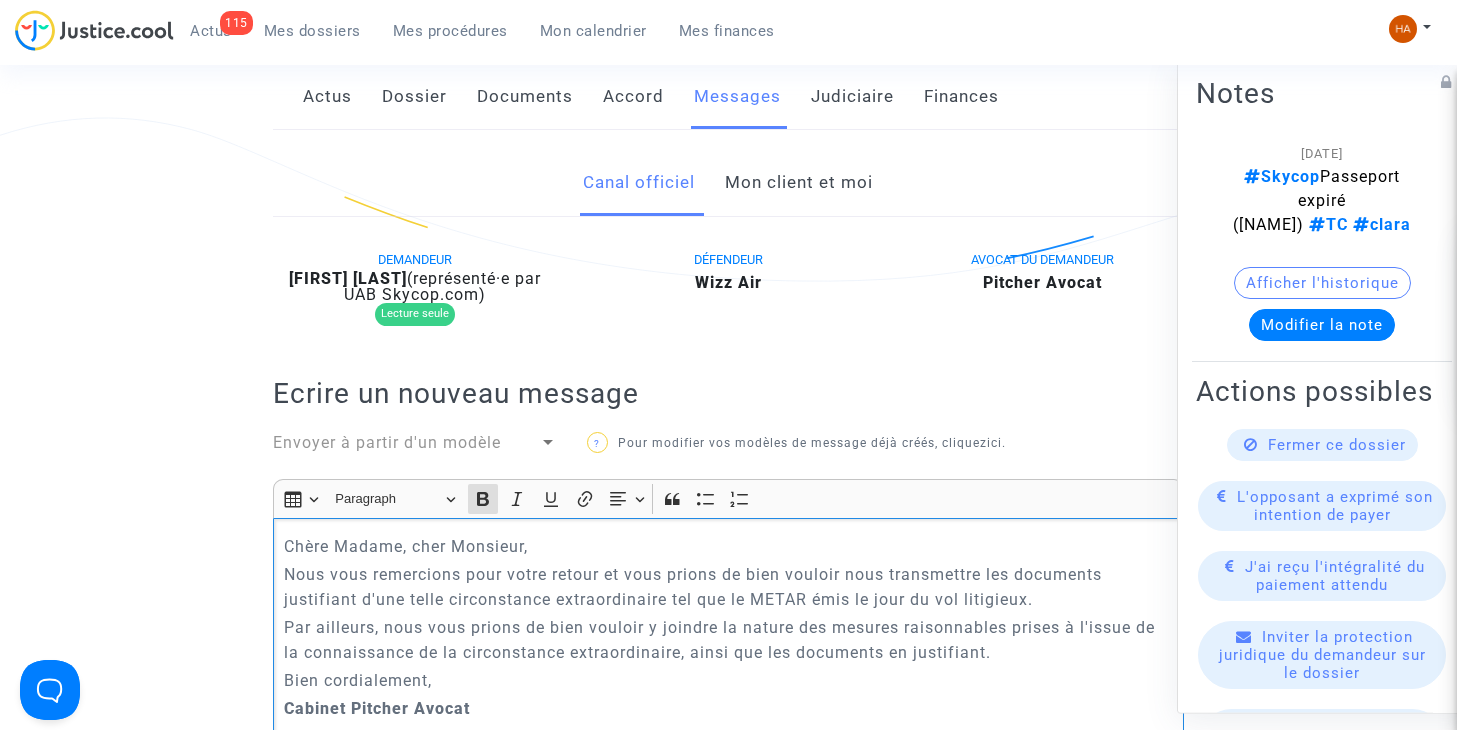 click on "Chère Madame, cher Monsieur," 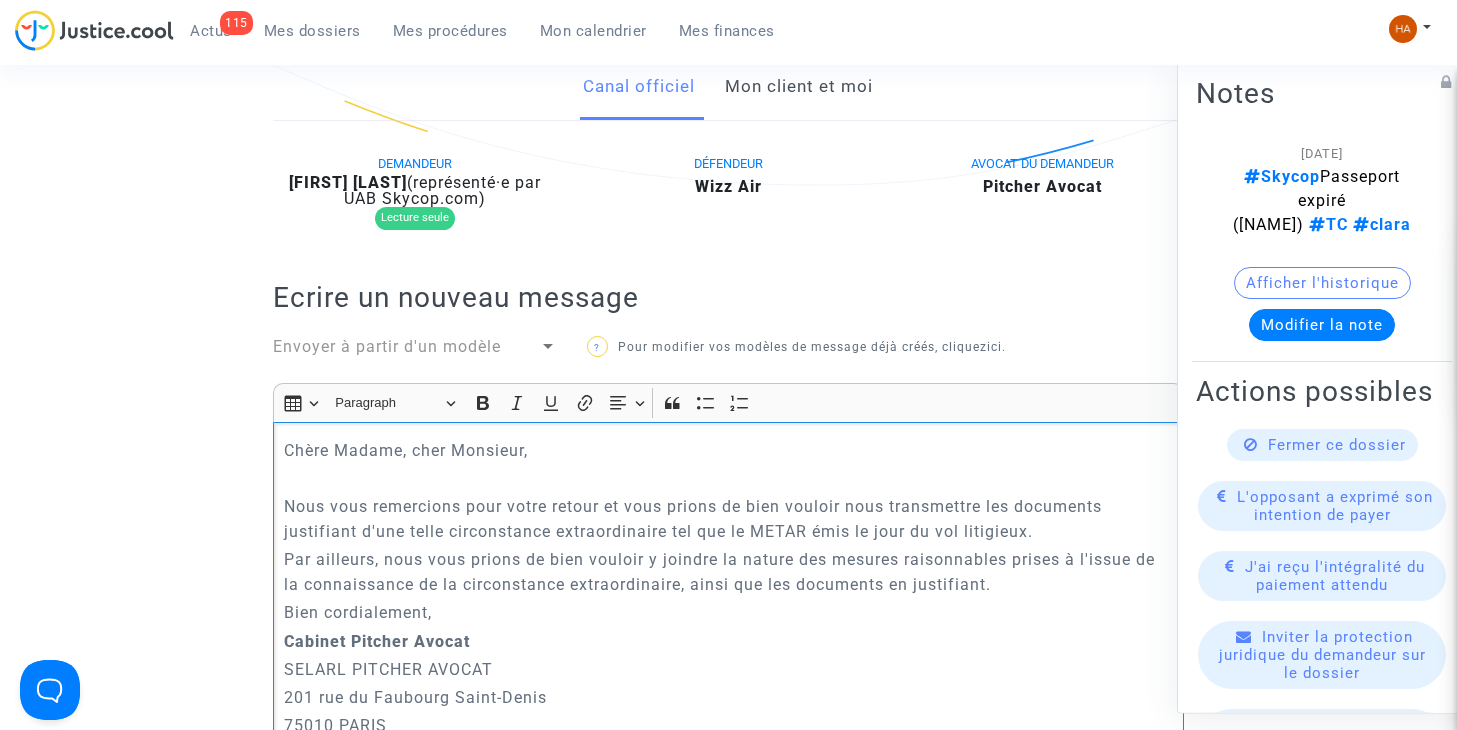 scroll, scrollTop: 469, scrollLeft: 0, axis: vertical 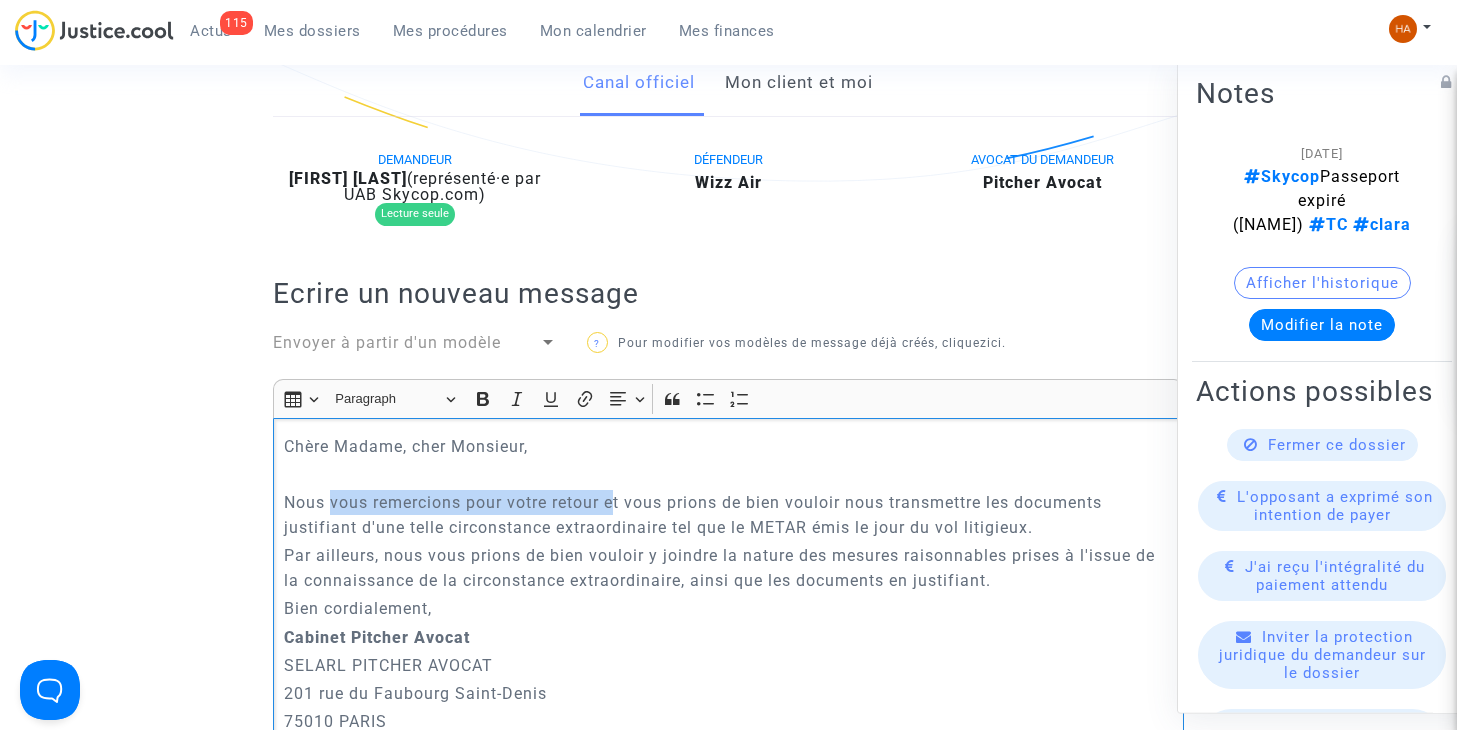 drag, startPoint x: 620, startPoint y: 520, endPoint x: 328, endPoint y: 521, distance: 292.0017 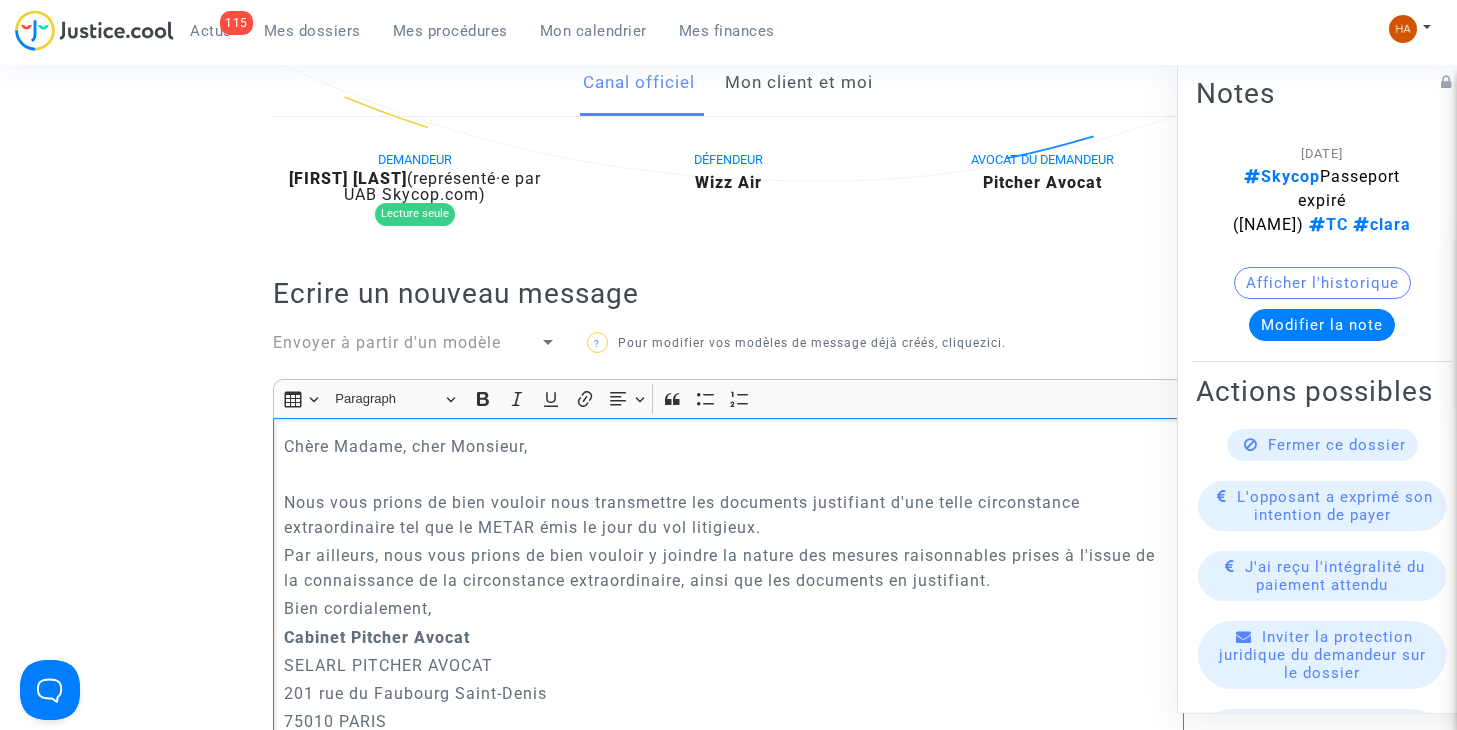 click on "Nous vous prions de bien vouloir nous transmettre les documents justifiant d'une telle circonstance extraordinaire tel que le METAR émis le jour du vol litigieux." 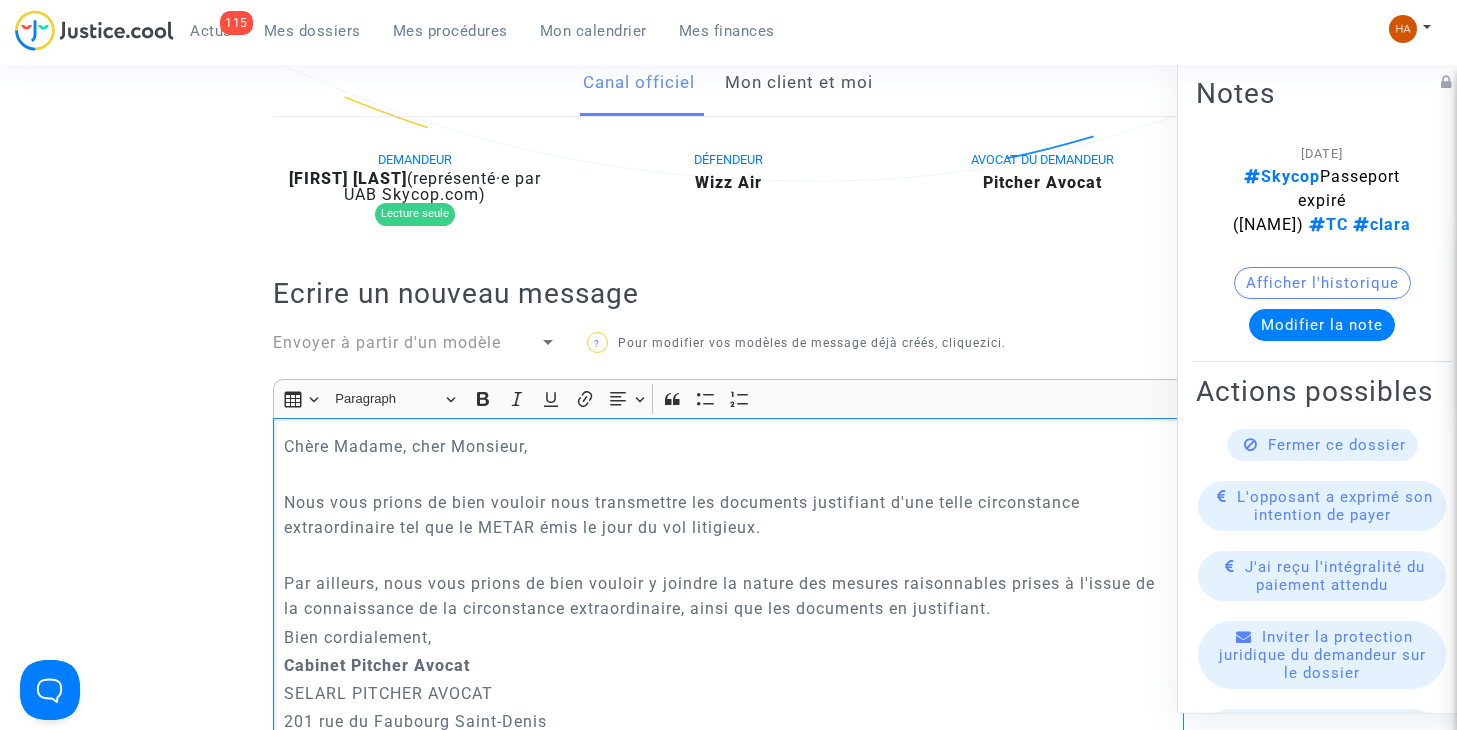 click on "Par ailleurs, nous vous prions de bien vouloir y joindre la nature des mesures raisonnables prises à l'issue de la connaissance de la circonstance extraordinaire, ainsi que les documents en justifiant." 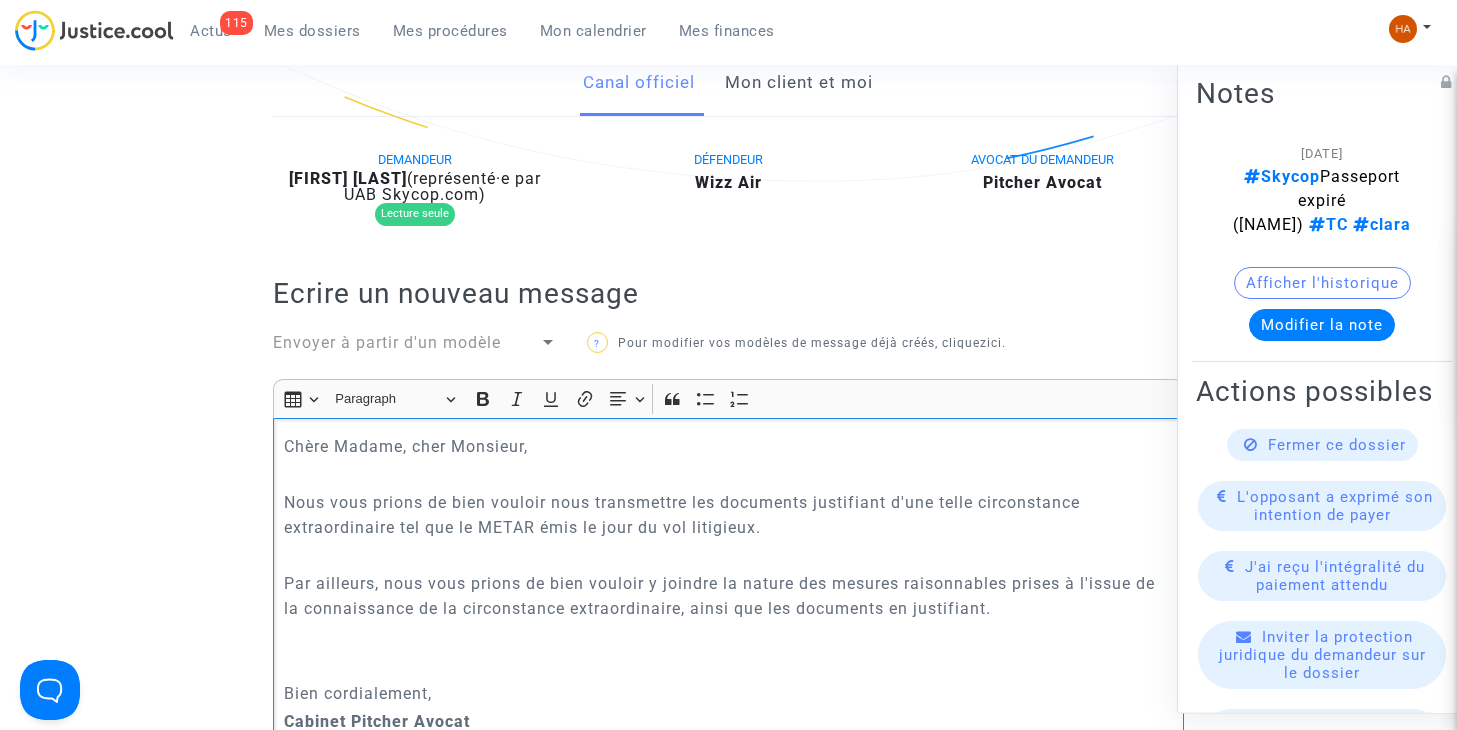 type 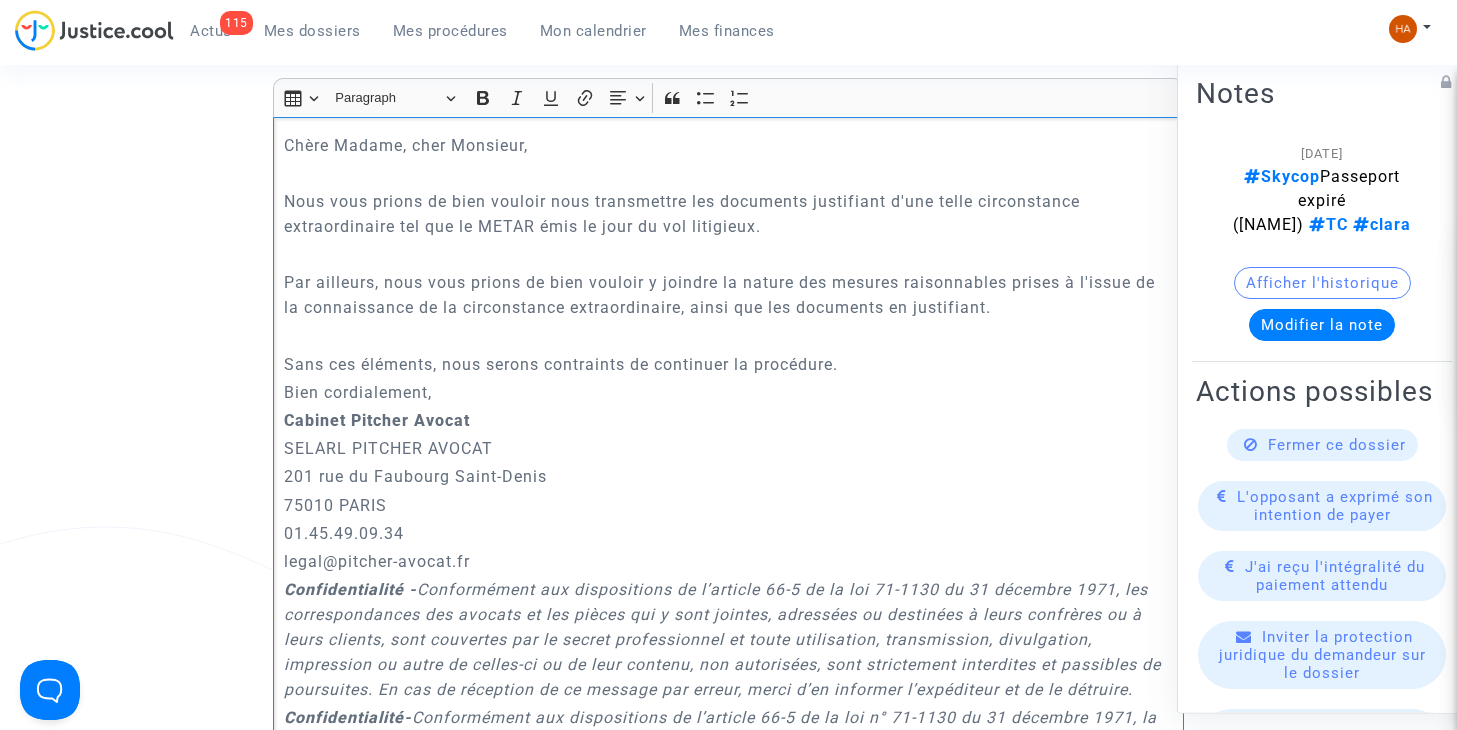 scroll, scrollTop: 769, scrollLeft: 0, axis: vertical 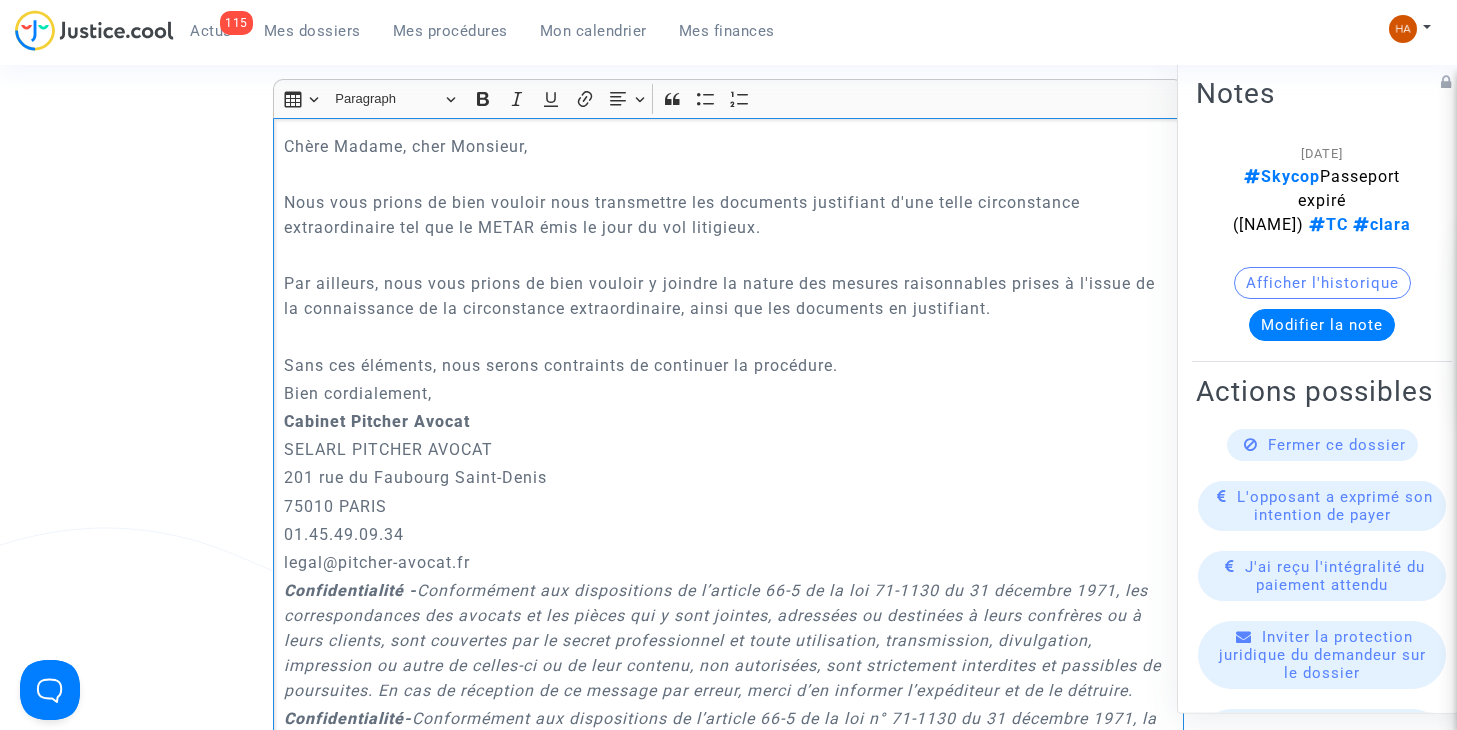 click on "Sans ces éléments, nous serons contraints de continuer la procédure." 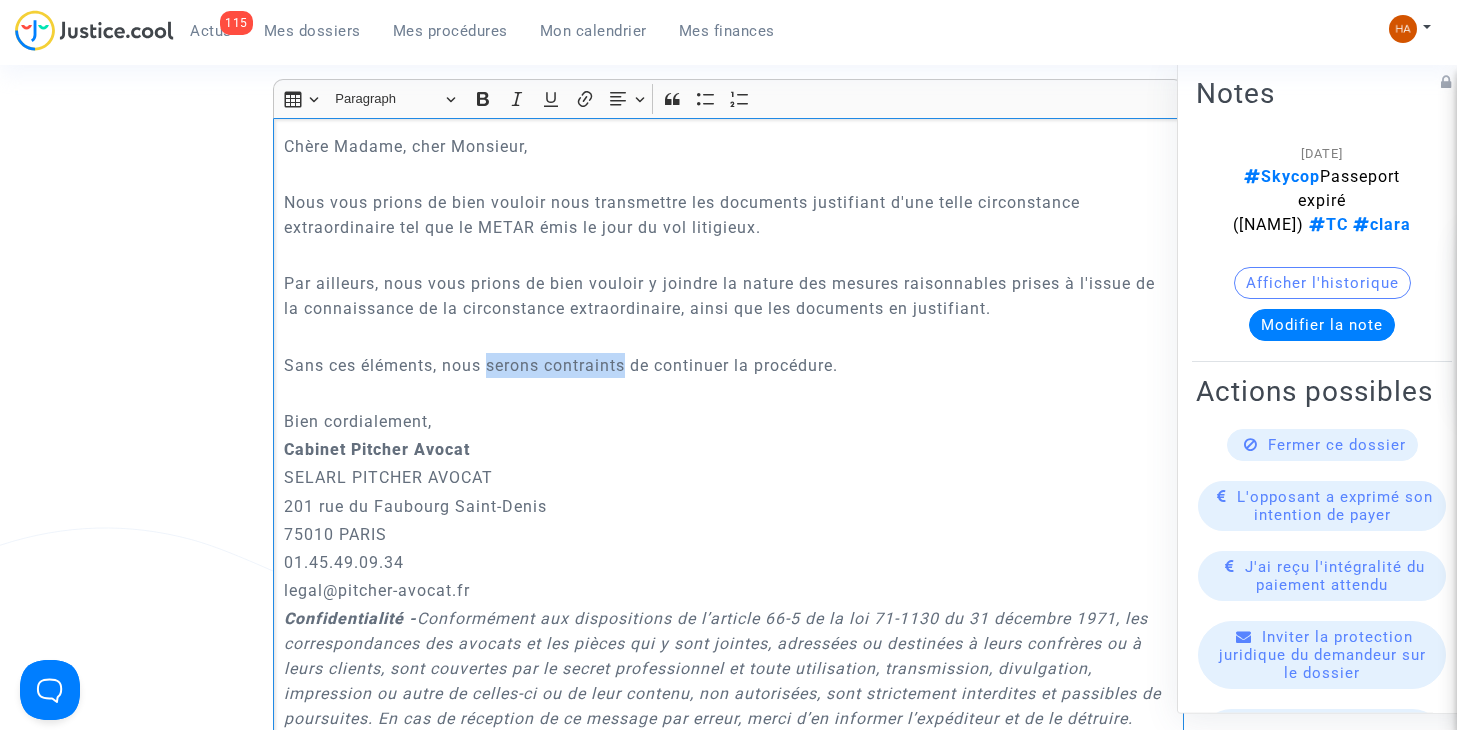 drag, startPoint x: 629, startPoint y: 385, endPoint x: 490, endPoint y: 378, distance: 139.17615 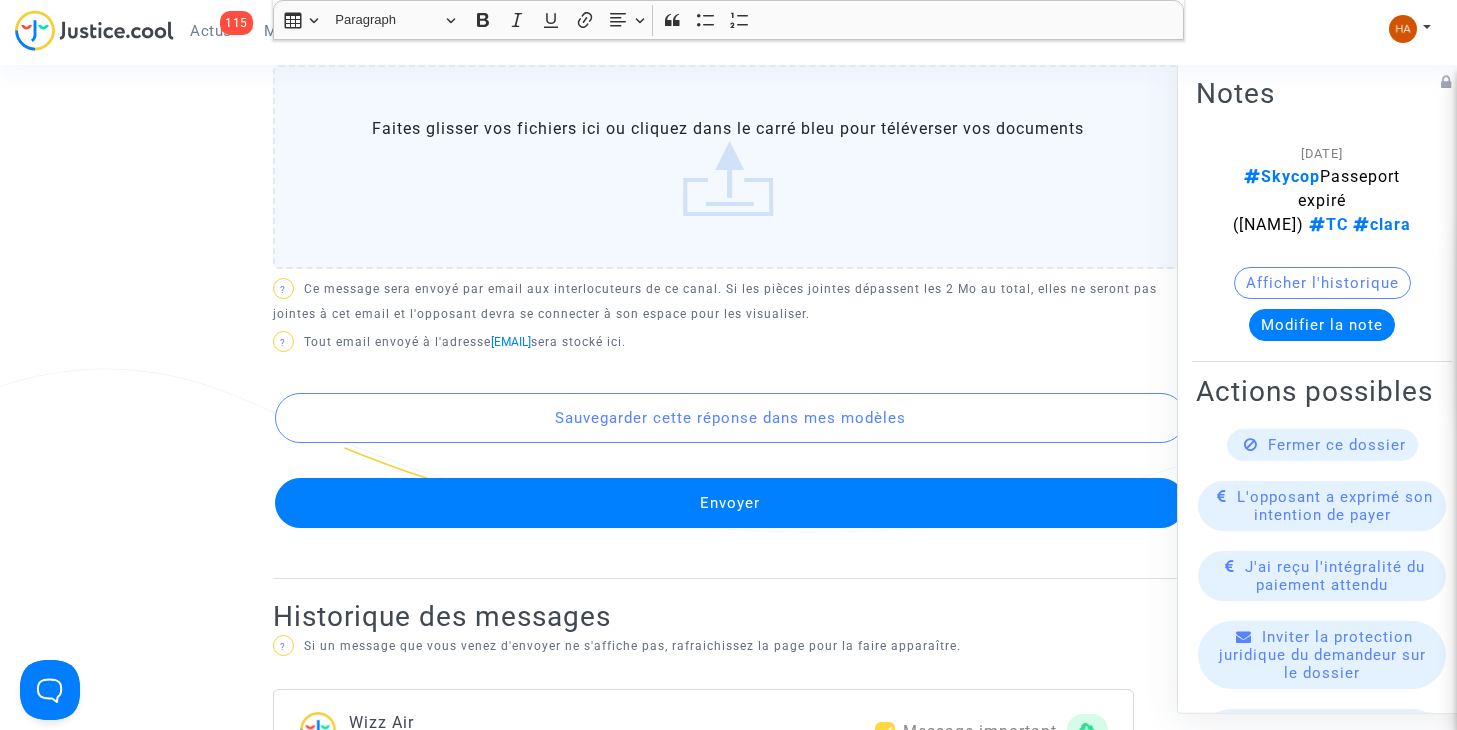 scroll, scrollTop: 1744, scrollLeft: 0, axis: vertical 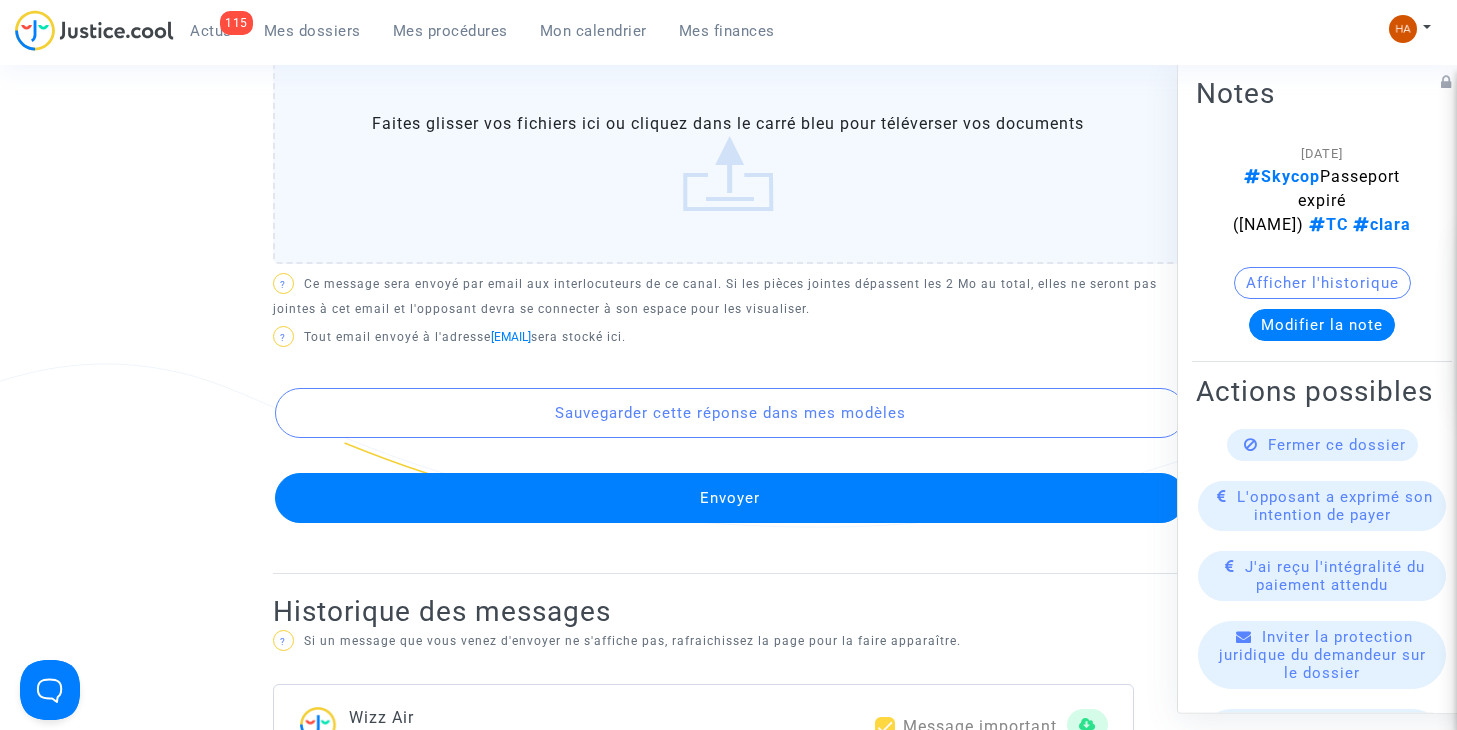 click on "Envoyer" 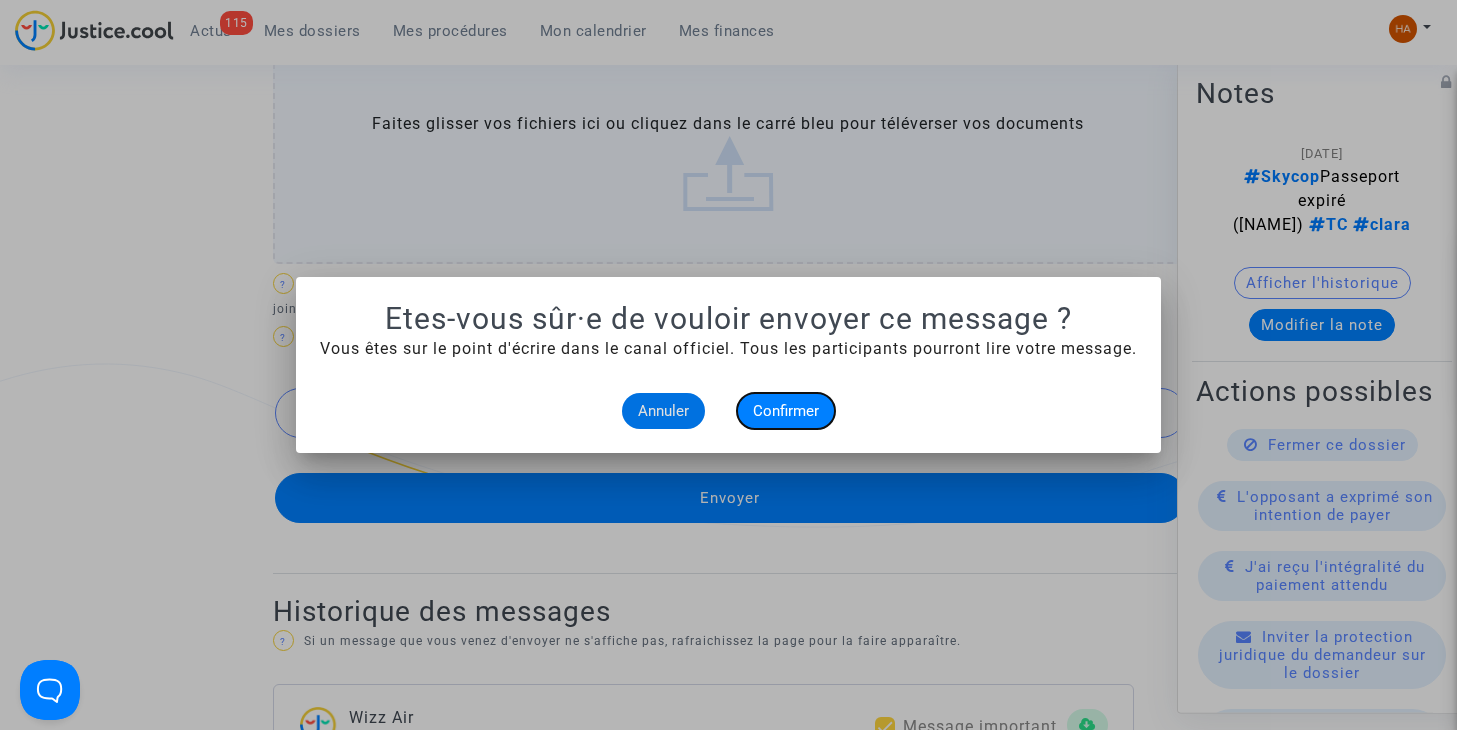 click on "Confirmer" at bounding box center (786, 411) 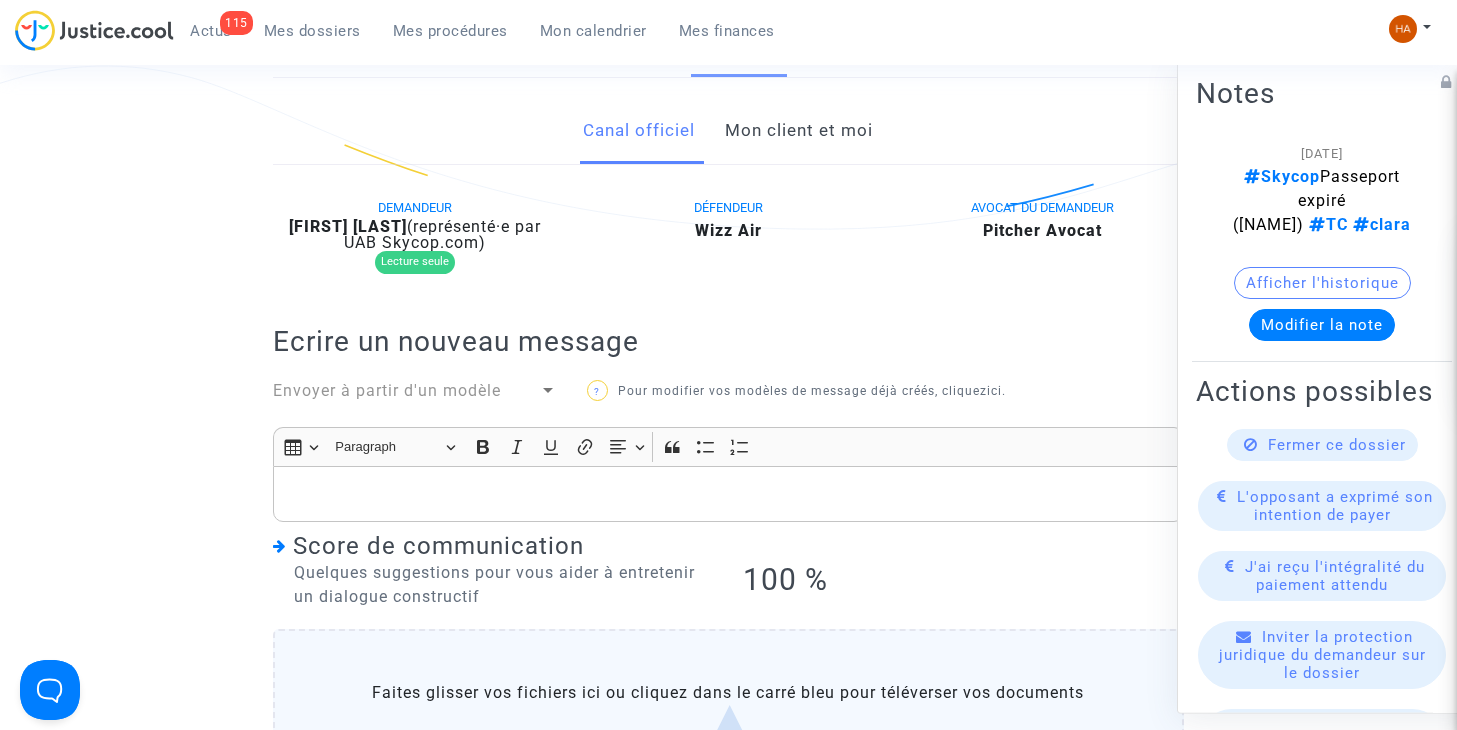 scroll, scrollTop: 0, scrollLeft: 0, axis: both 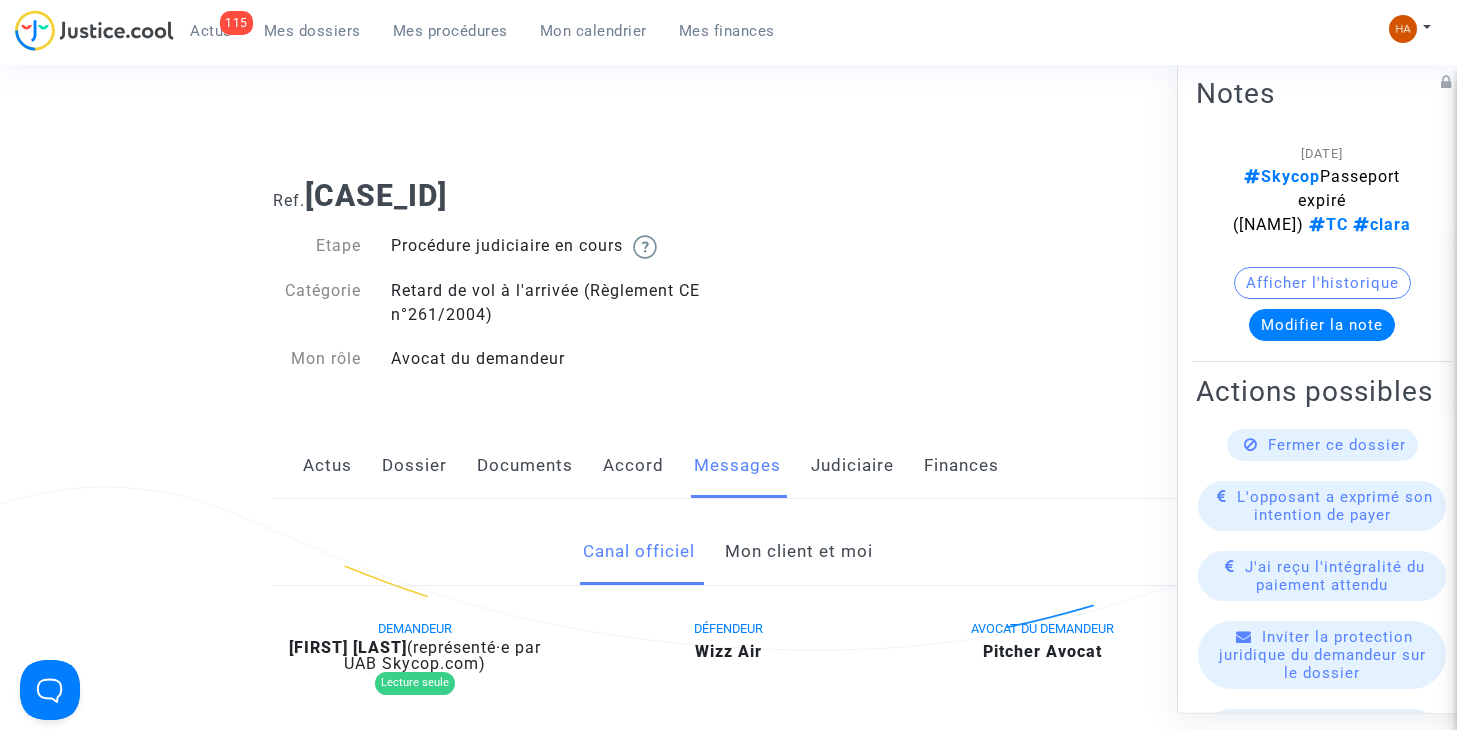 click on "Mes dossiers" at bounding box center [312, 31] 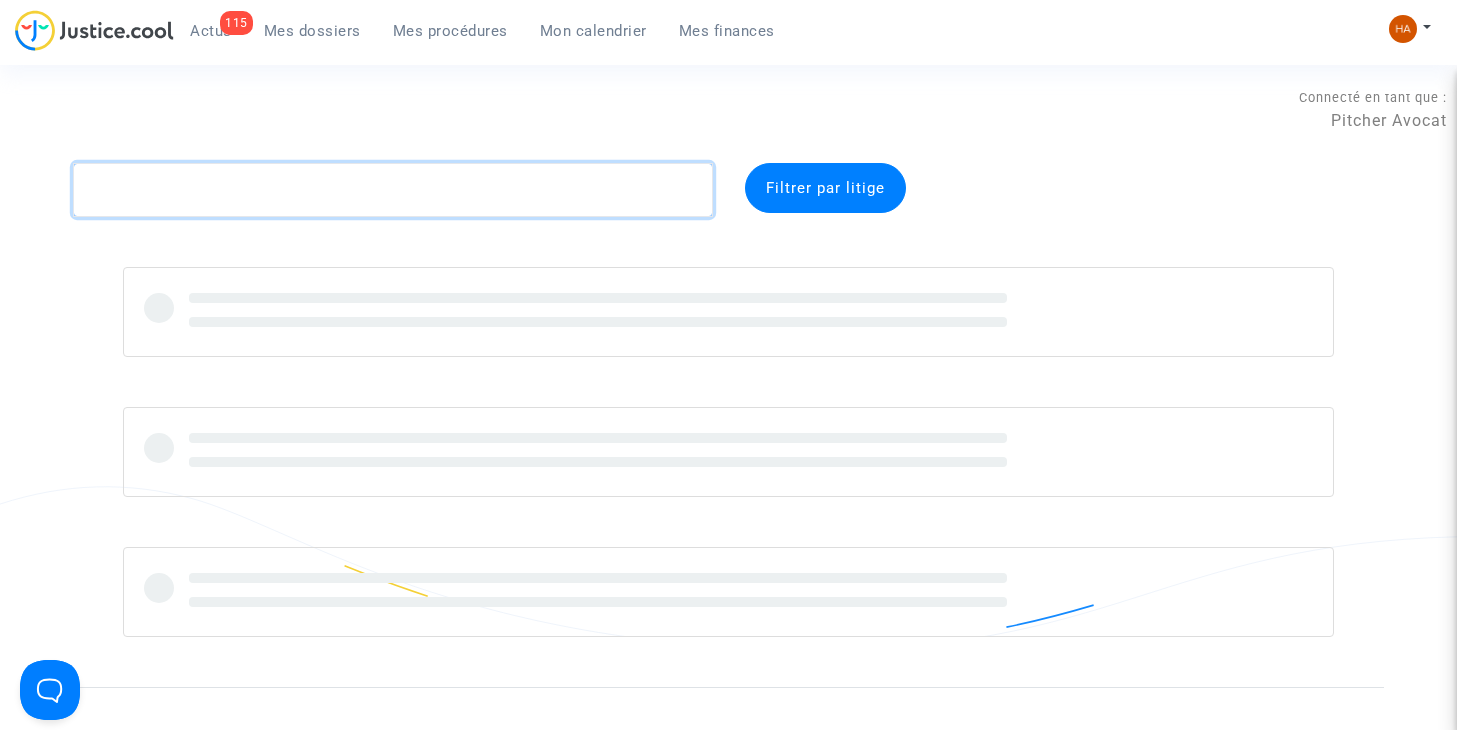 click 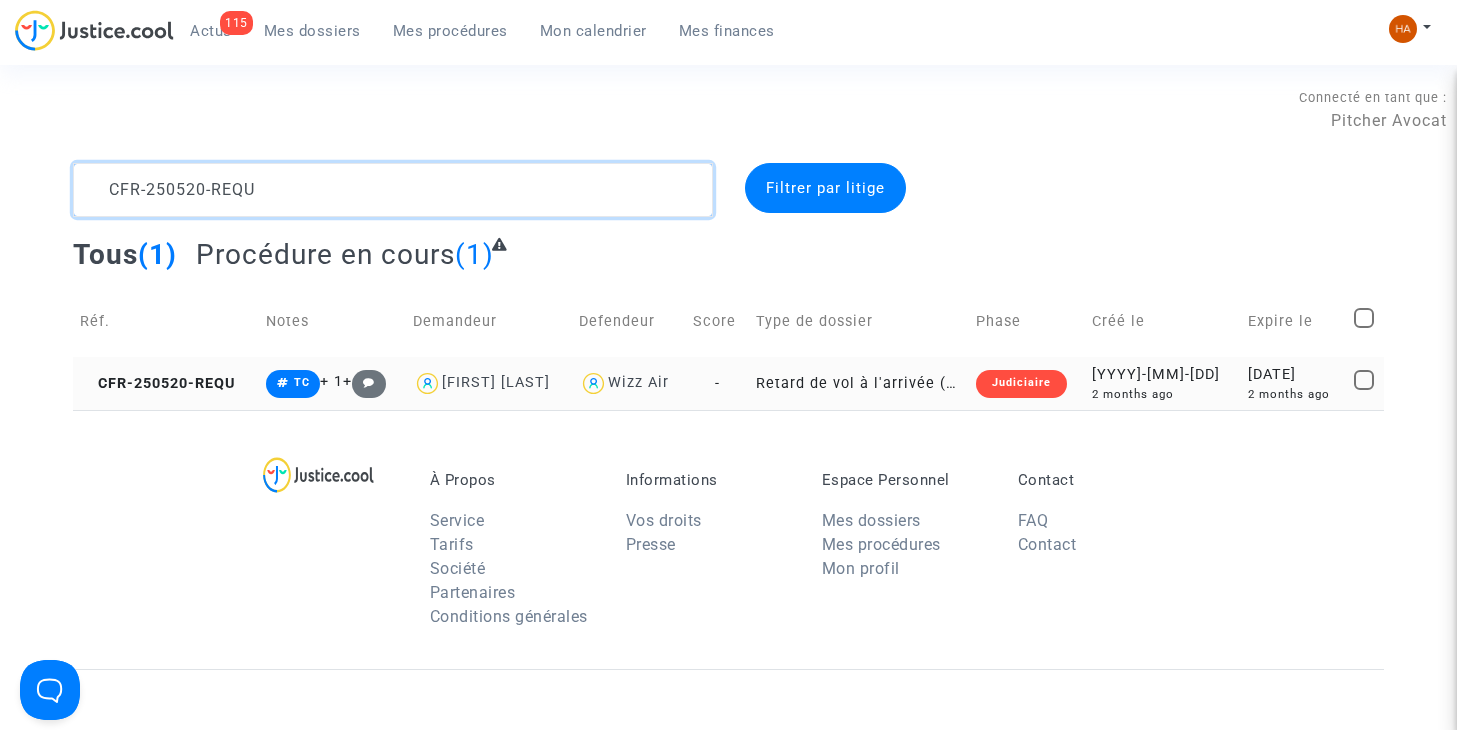 type on "CFR-250520-REQU" 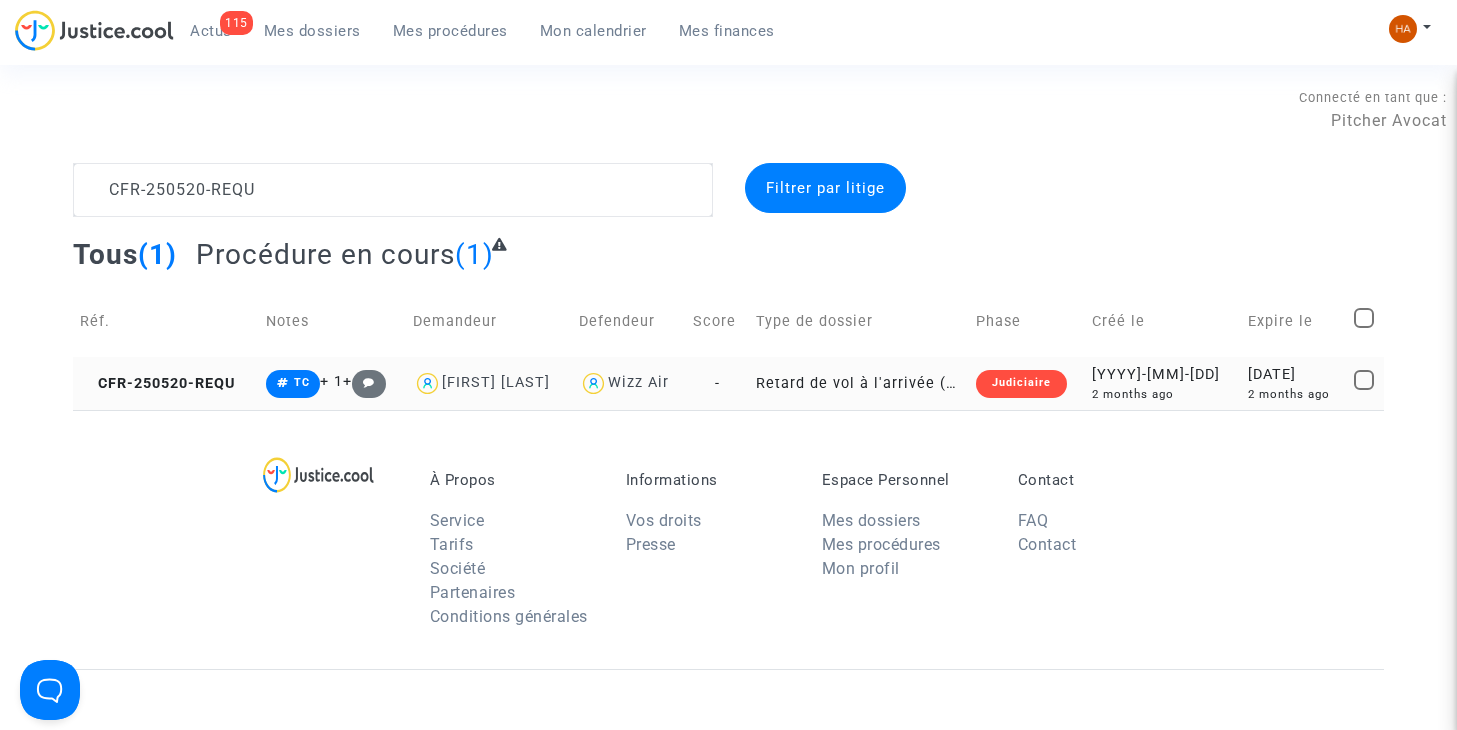 click on "-" 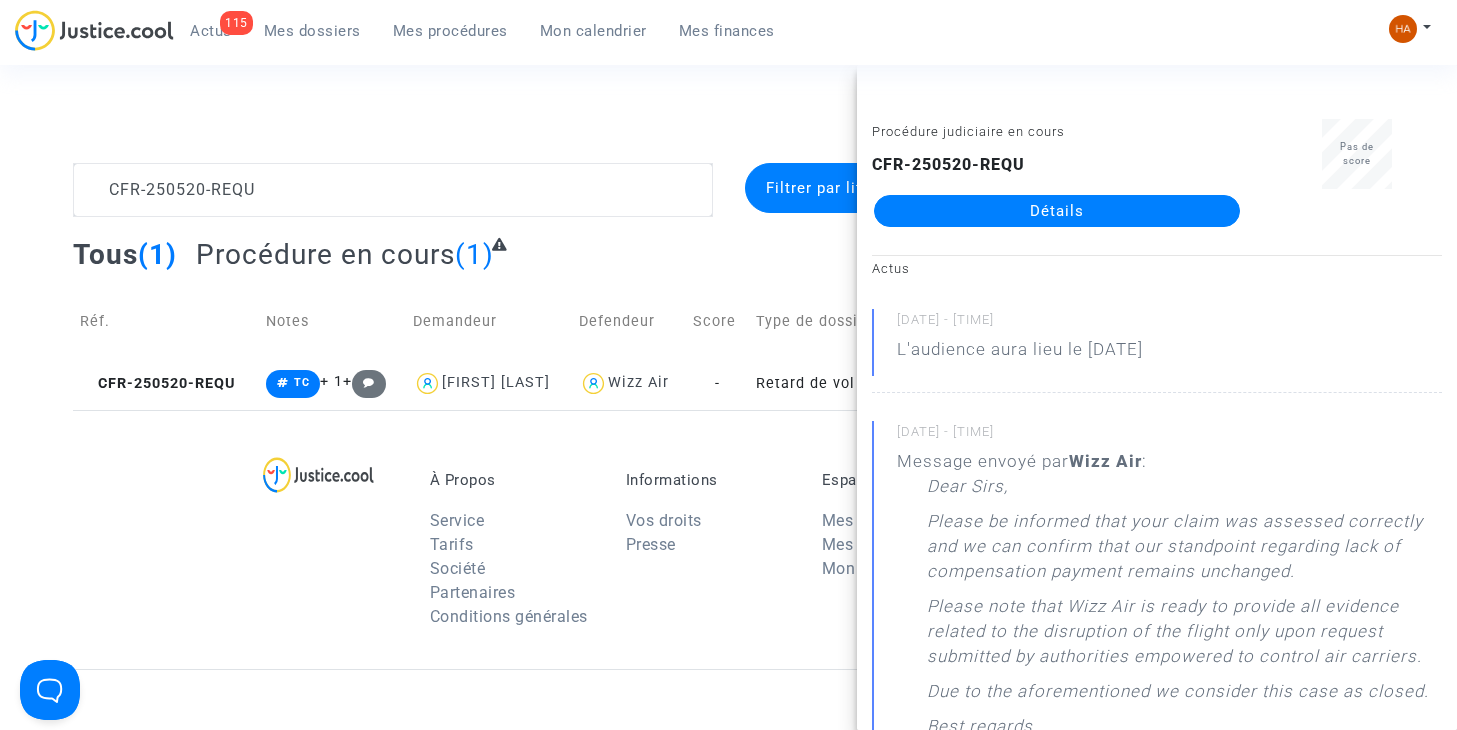 click on "Détails" 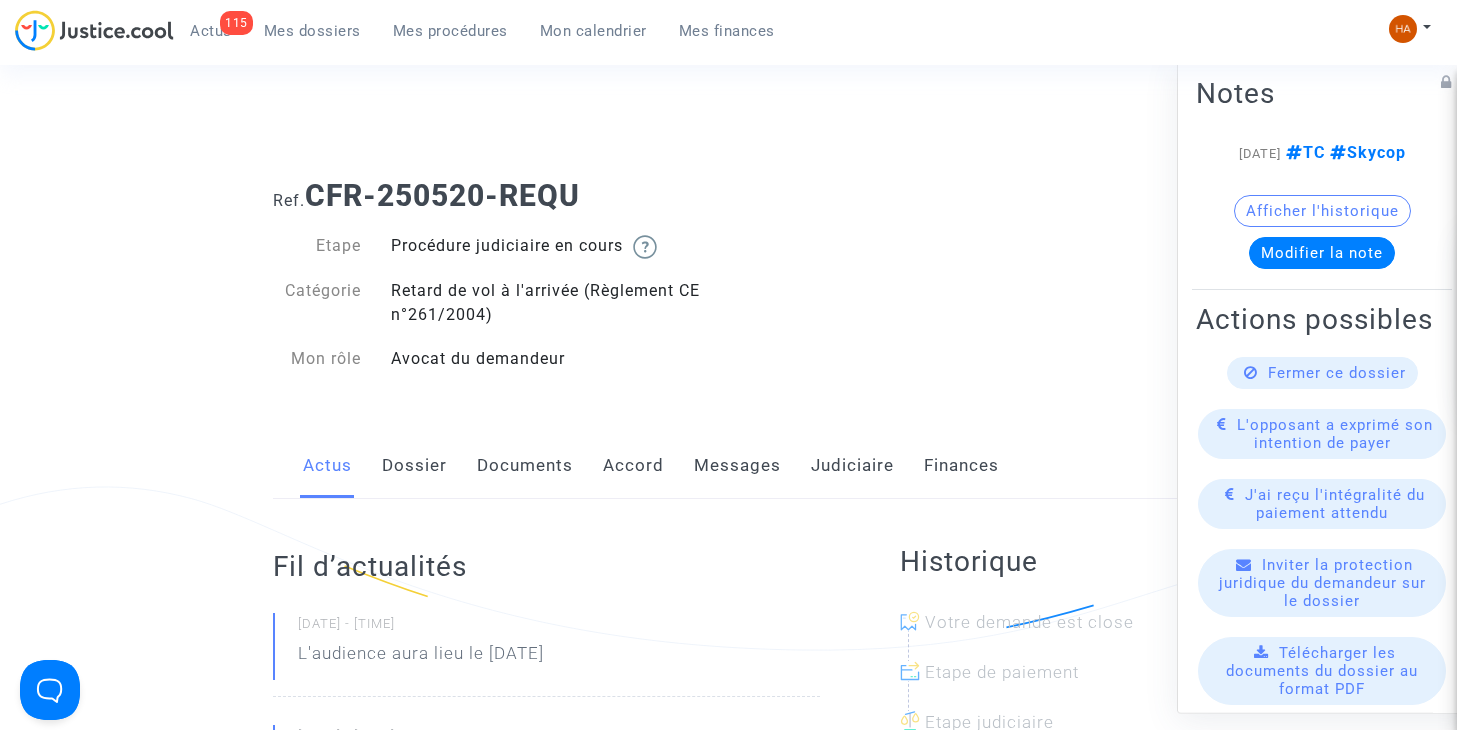 click on "Messages" 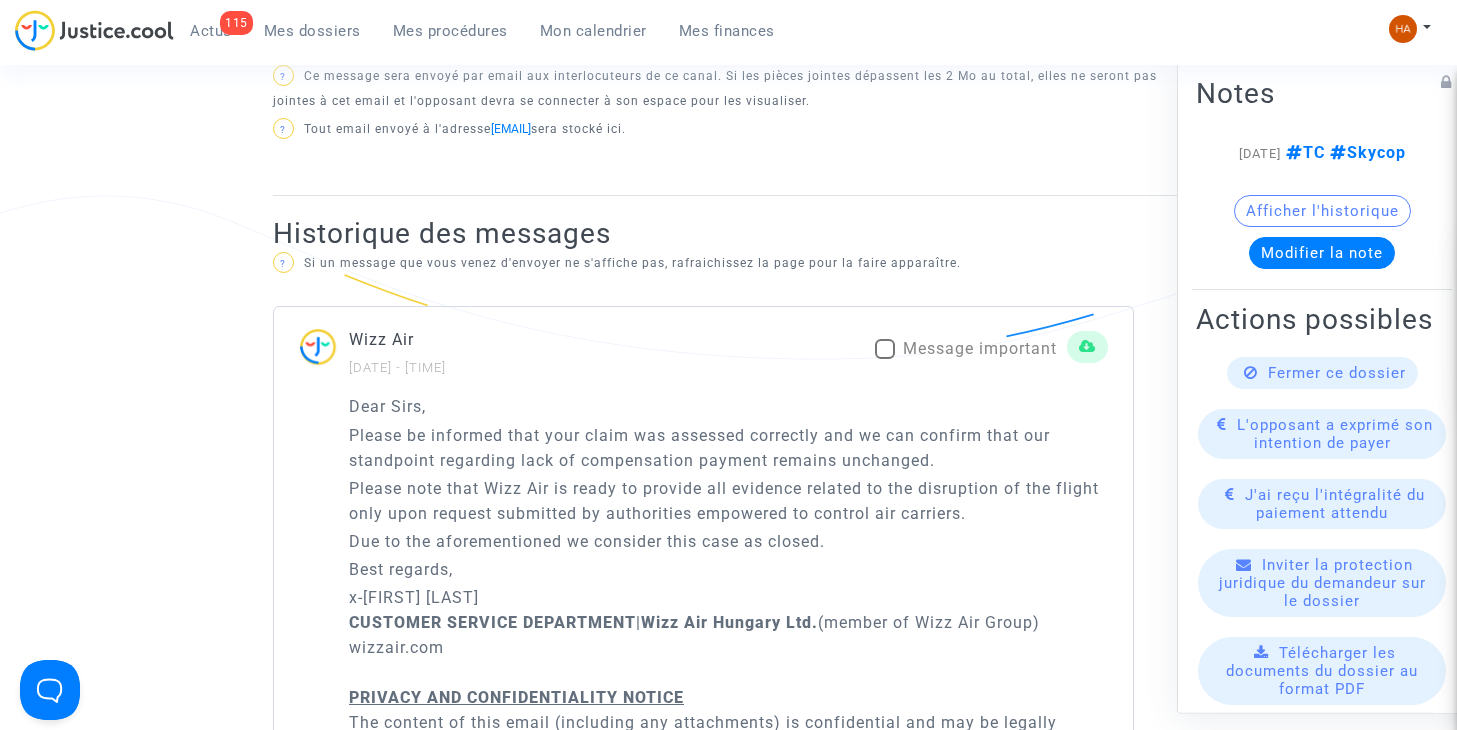 scroll, scrollTop: 1100, scrollLeft: 0, axis: vertical 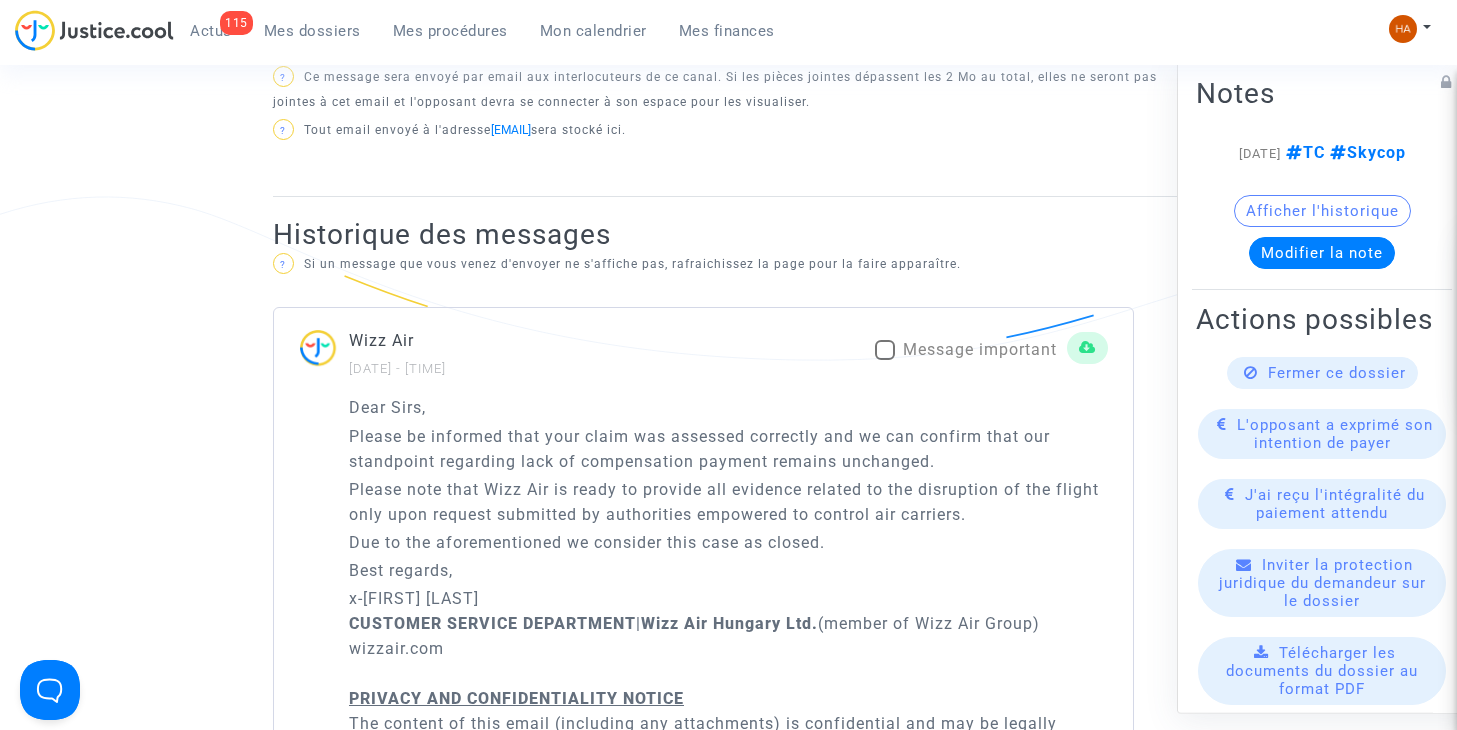 click at bounding box center [885, 350] 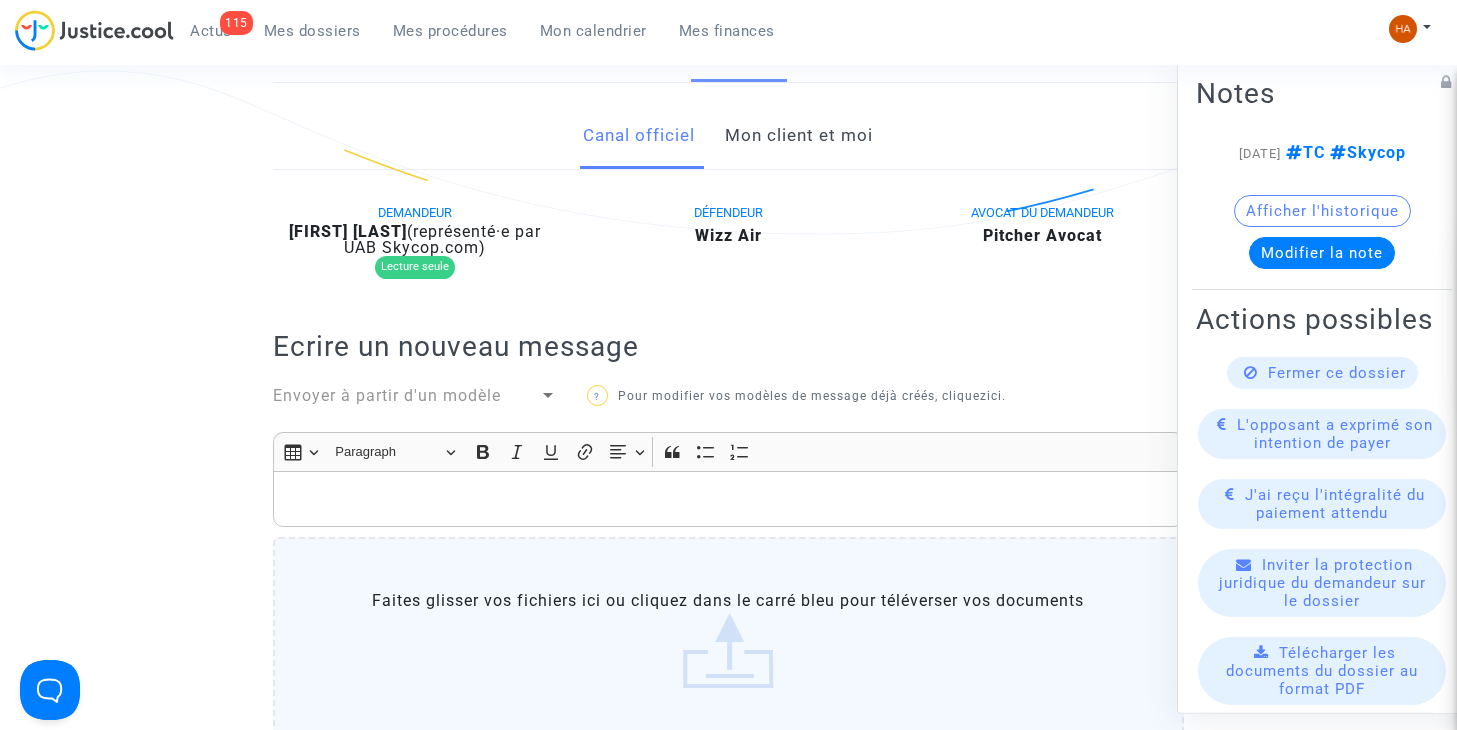 scroll, scrollTop: 200, scrollLeft: 0, axis: vertical 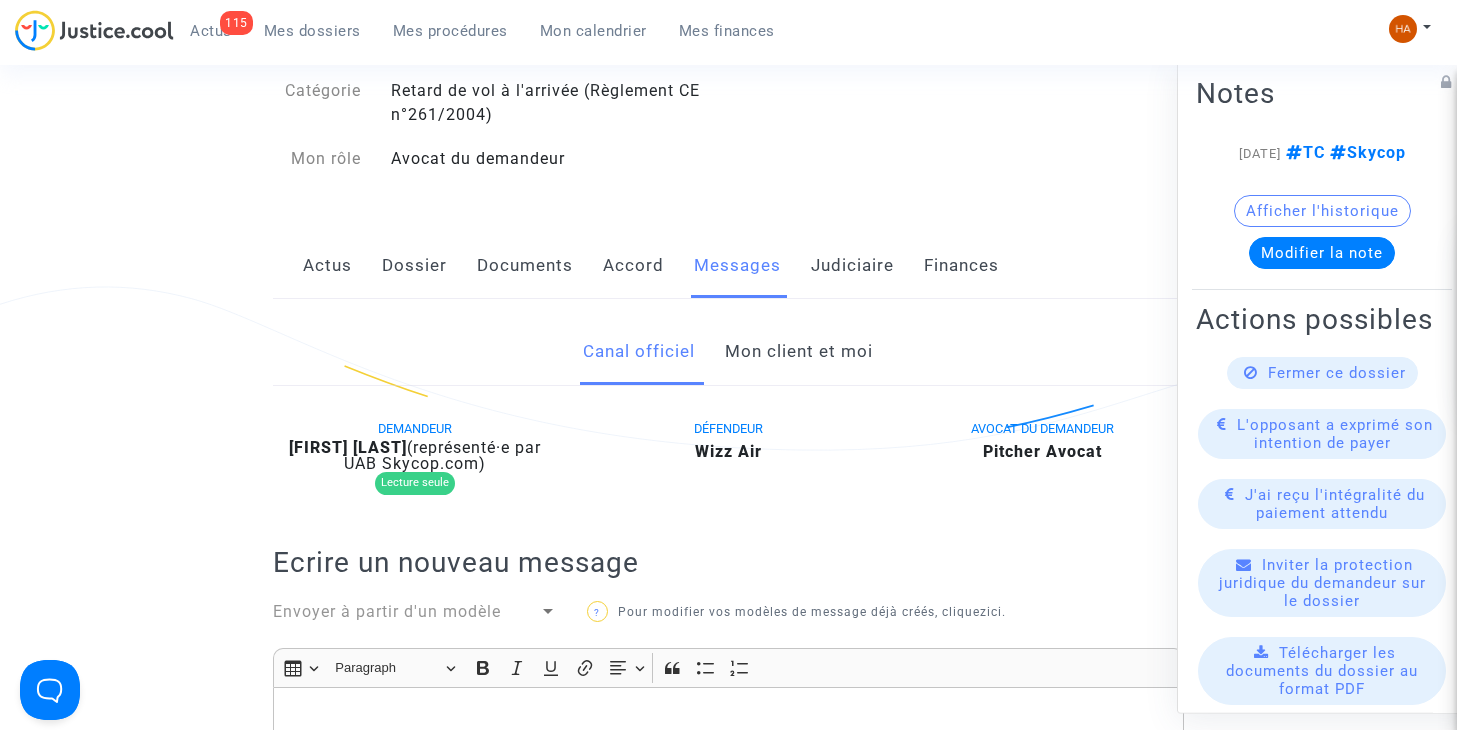 click on "Mon client et moi" 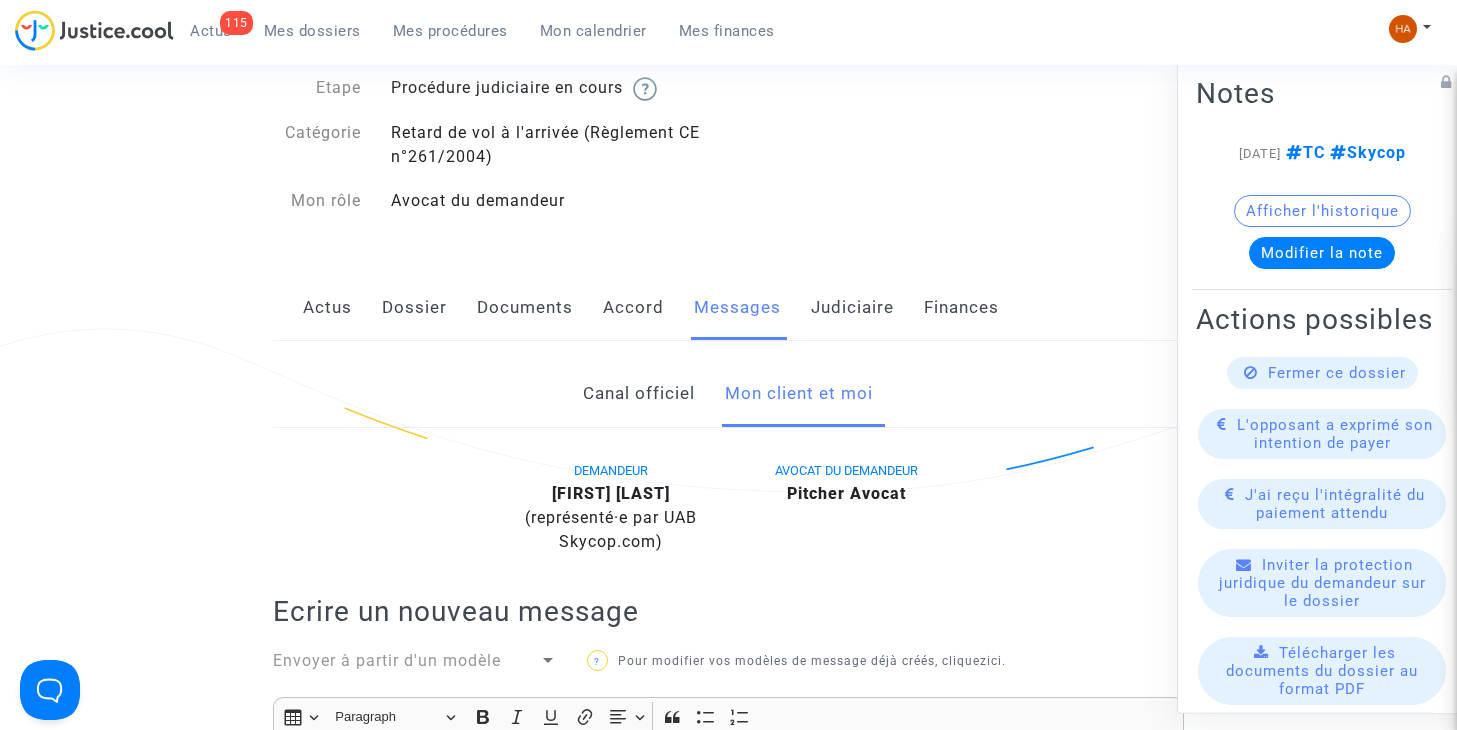 scroll, scrollTop: 100, scrollLeft: 0, axis: vertical 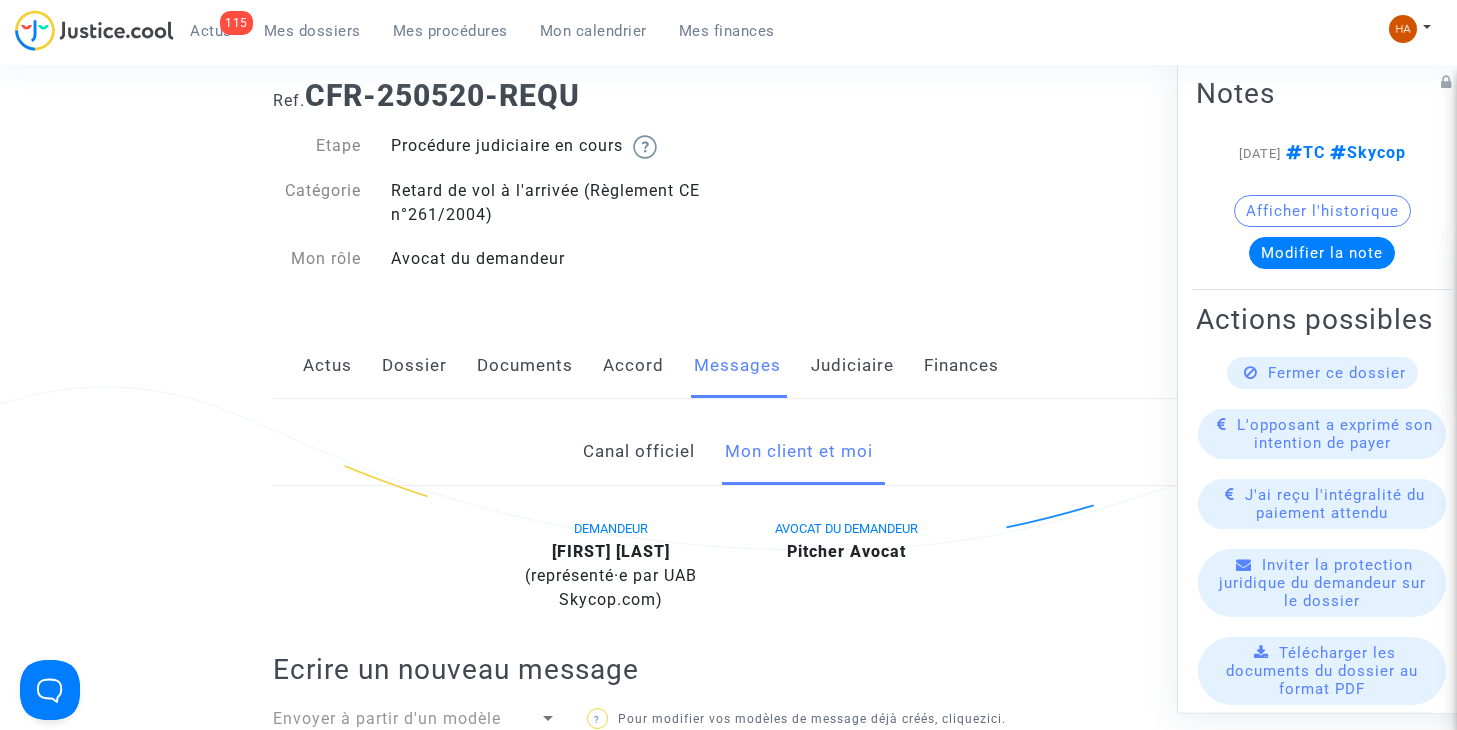 click on "Documents" 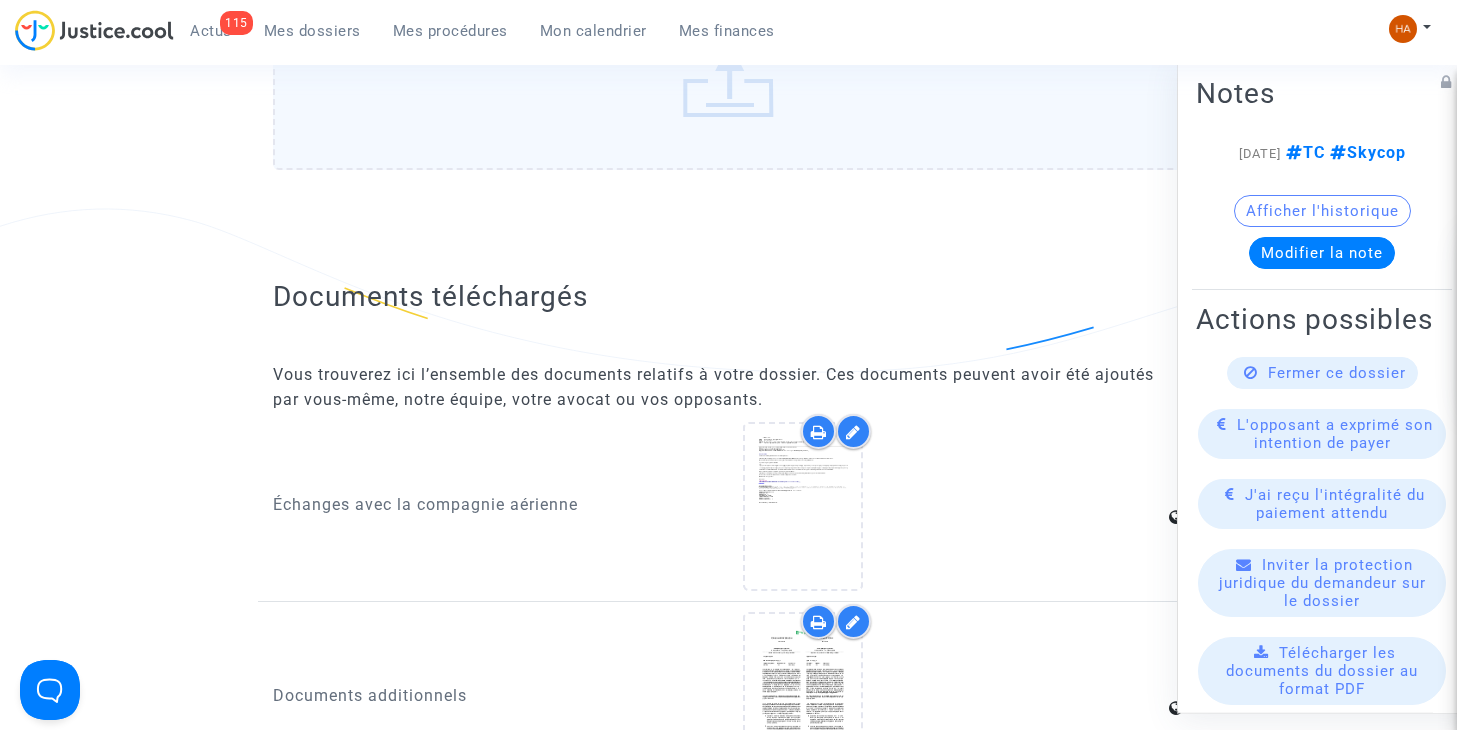 scroll, scrollTop: 1900, scrollLeft: 0, axis: vertical 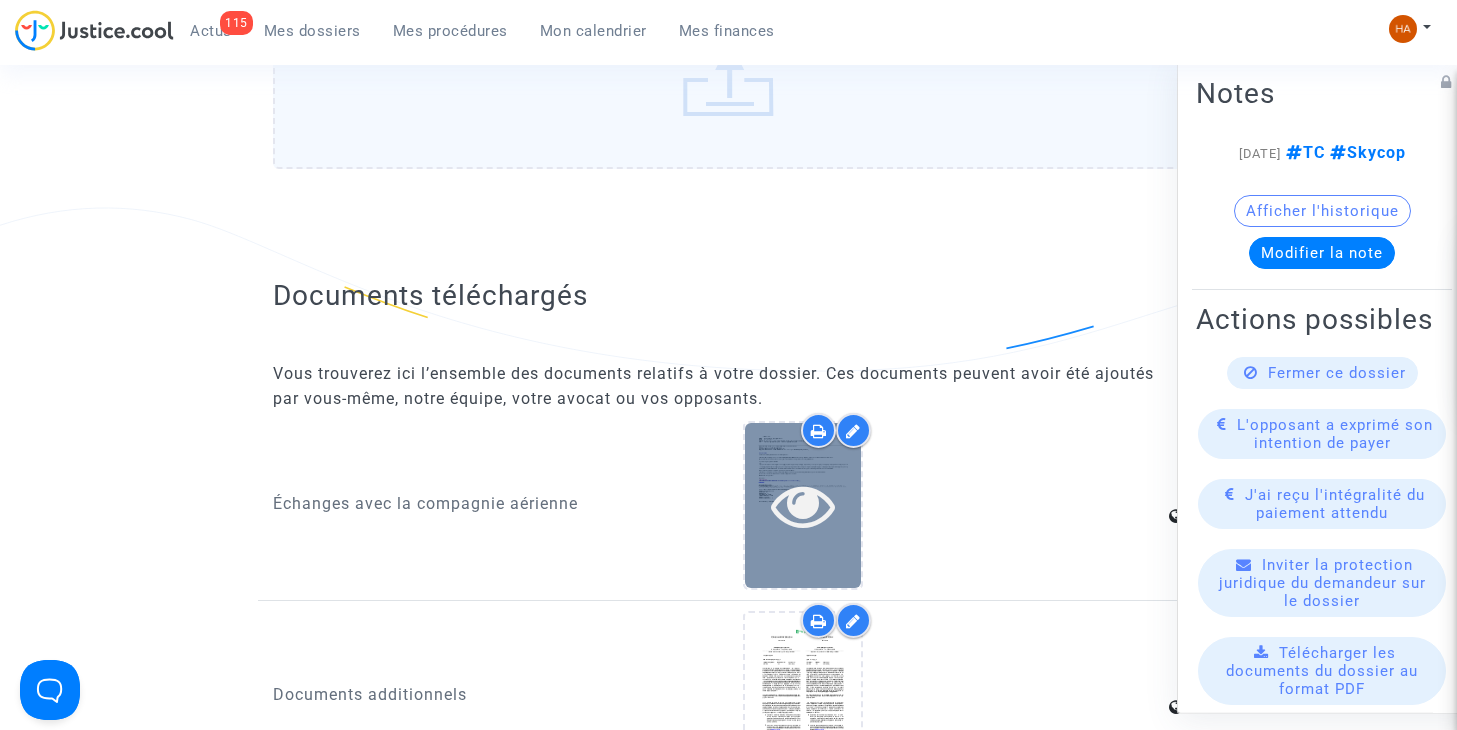 click at bounding box center (803, 505) 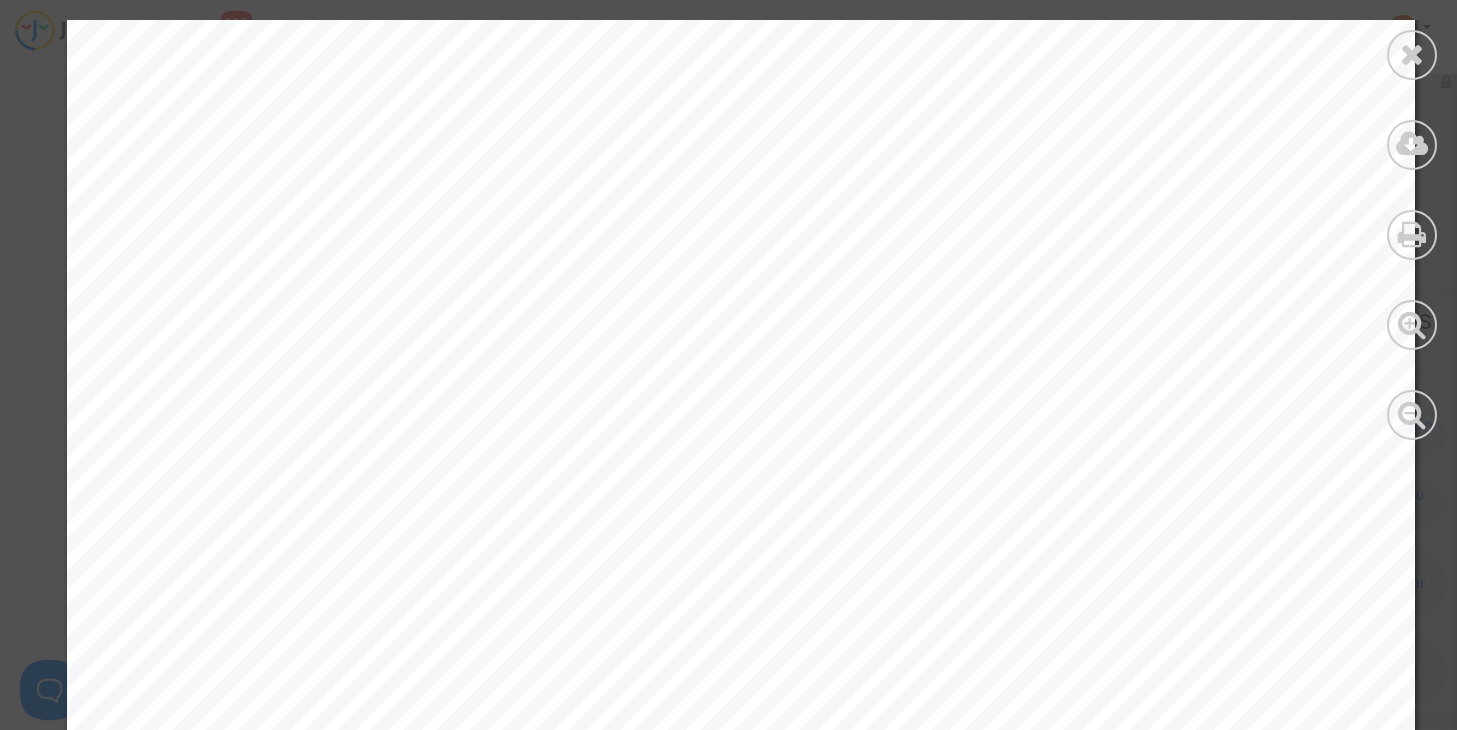 scroll, scrollTop: 0, scrollLeft: 0, axis: both 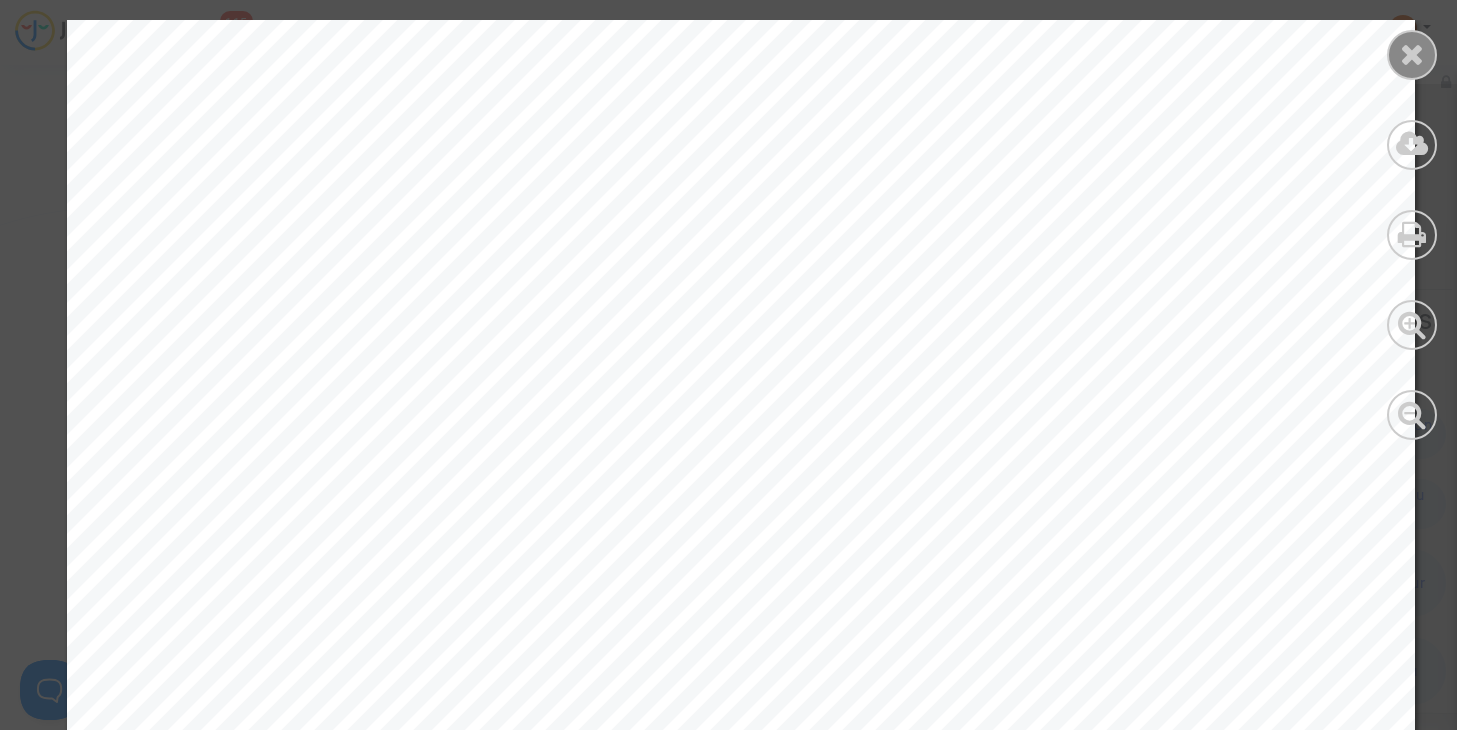 click at bounding box center (1412, 54) 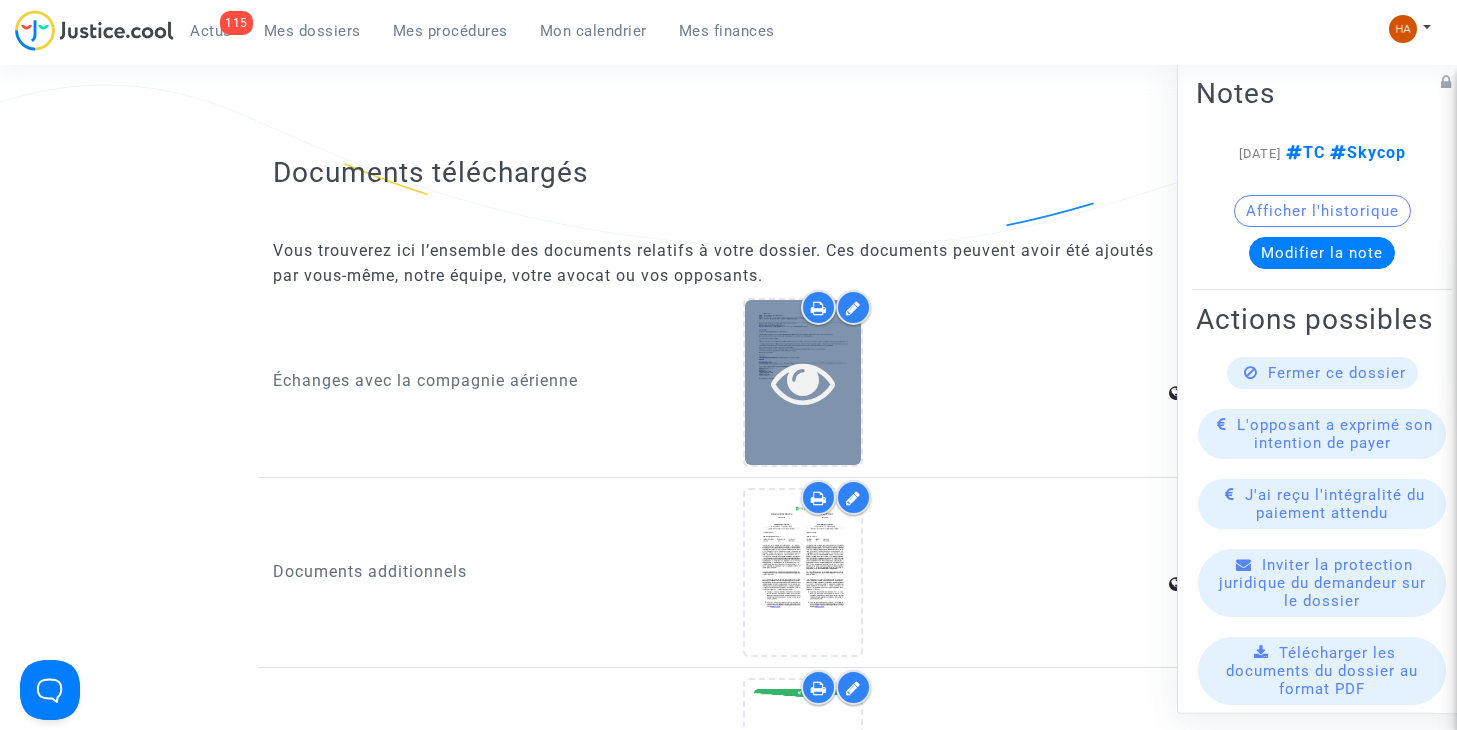 scroll, scrollTop: 2300, scrollLeft: 0, axis: vertical 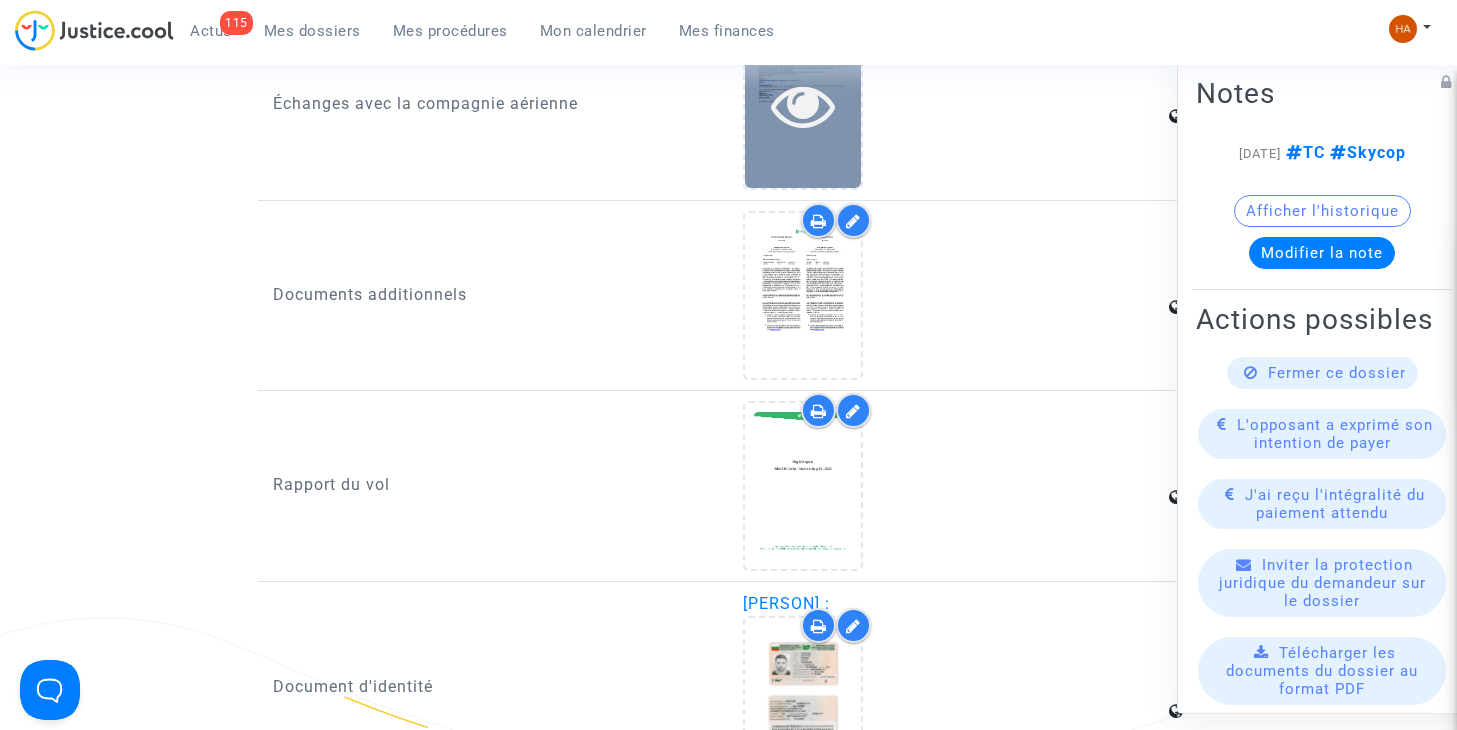 click at bounding box center [803, 105] 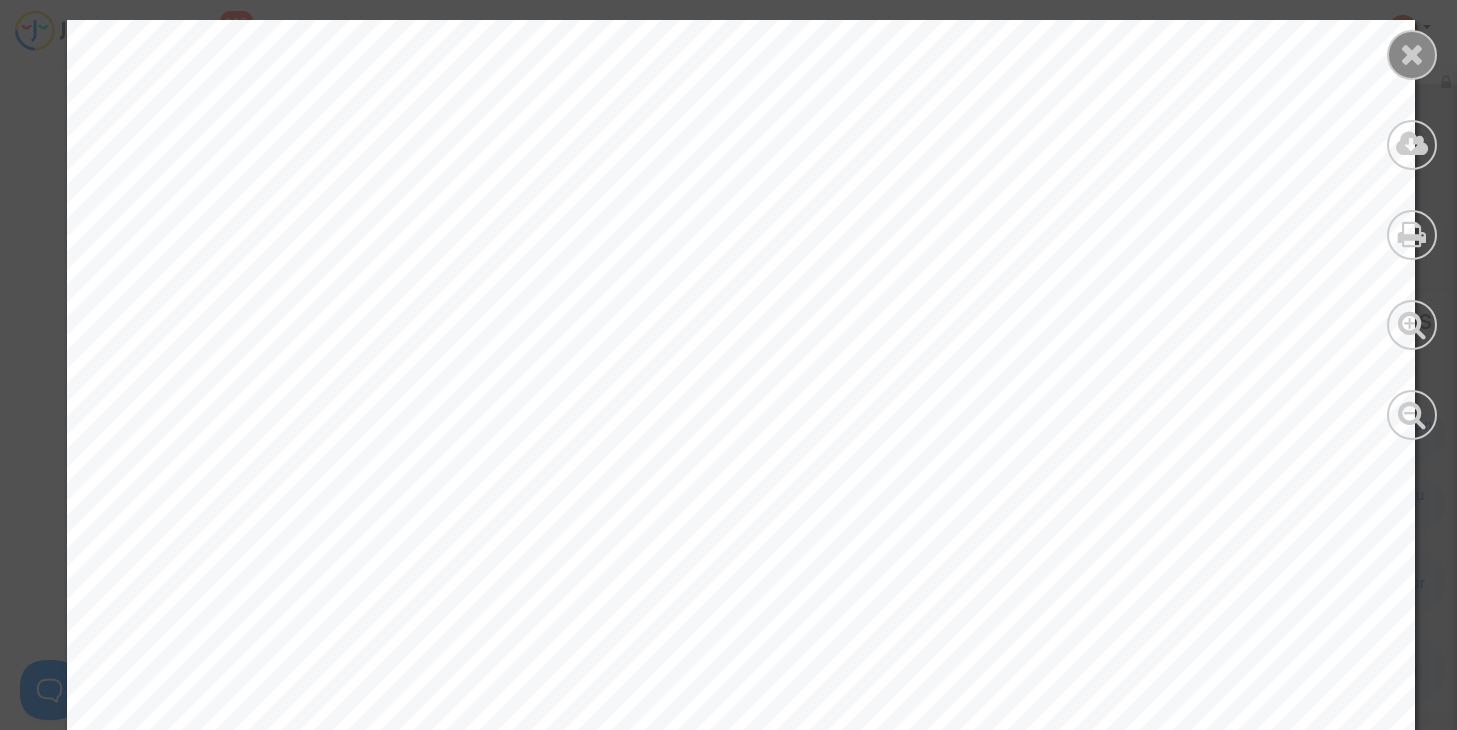 click at bounding box center [1412, 54] 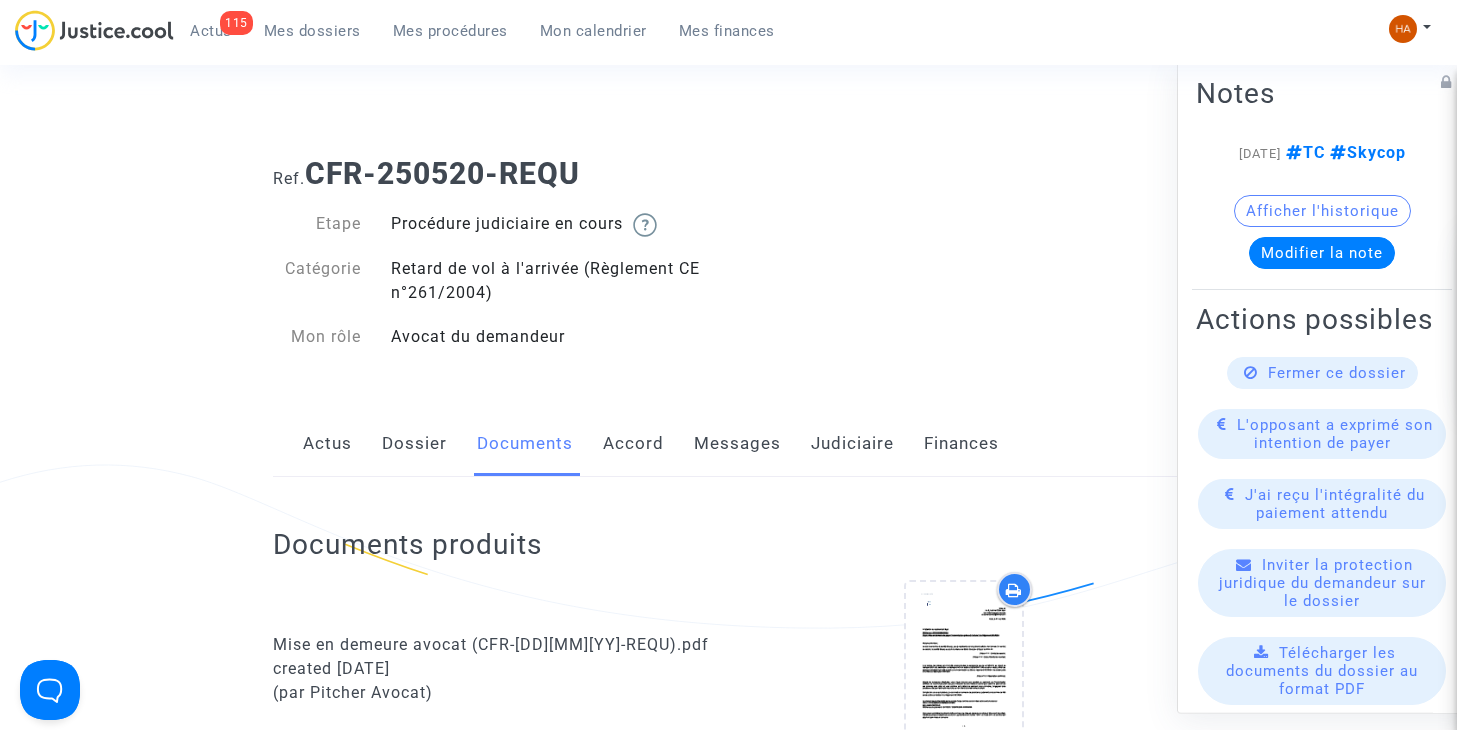 scroll, scrollTop: 0, scrollLeft: 0, axis: both 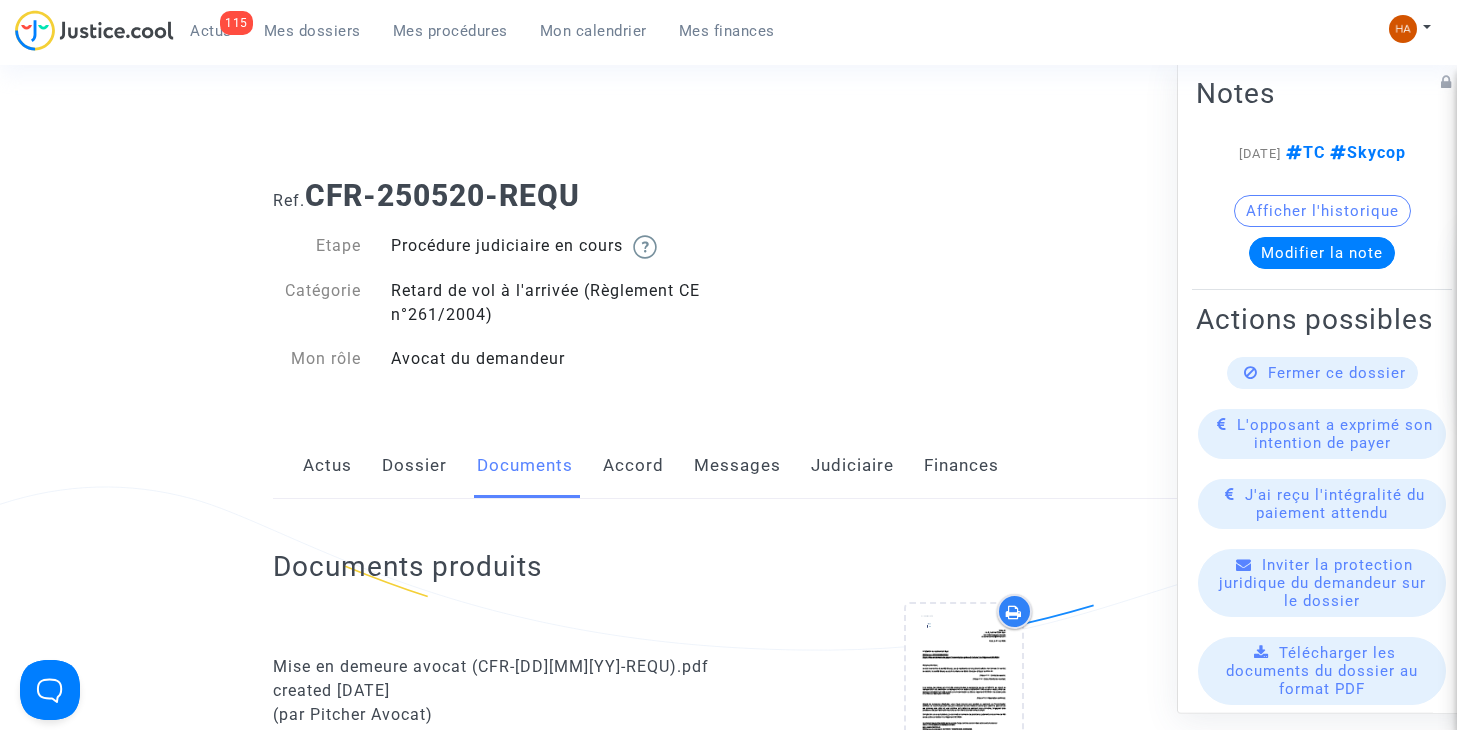 click on "Messages" 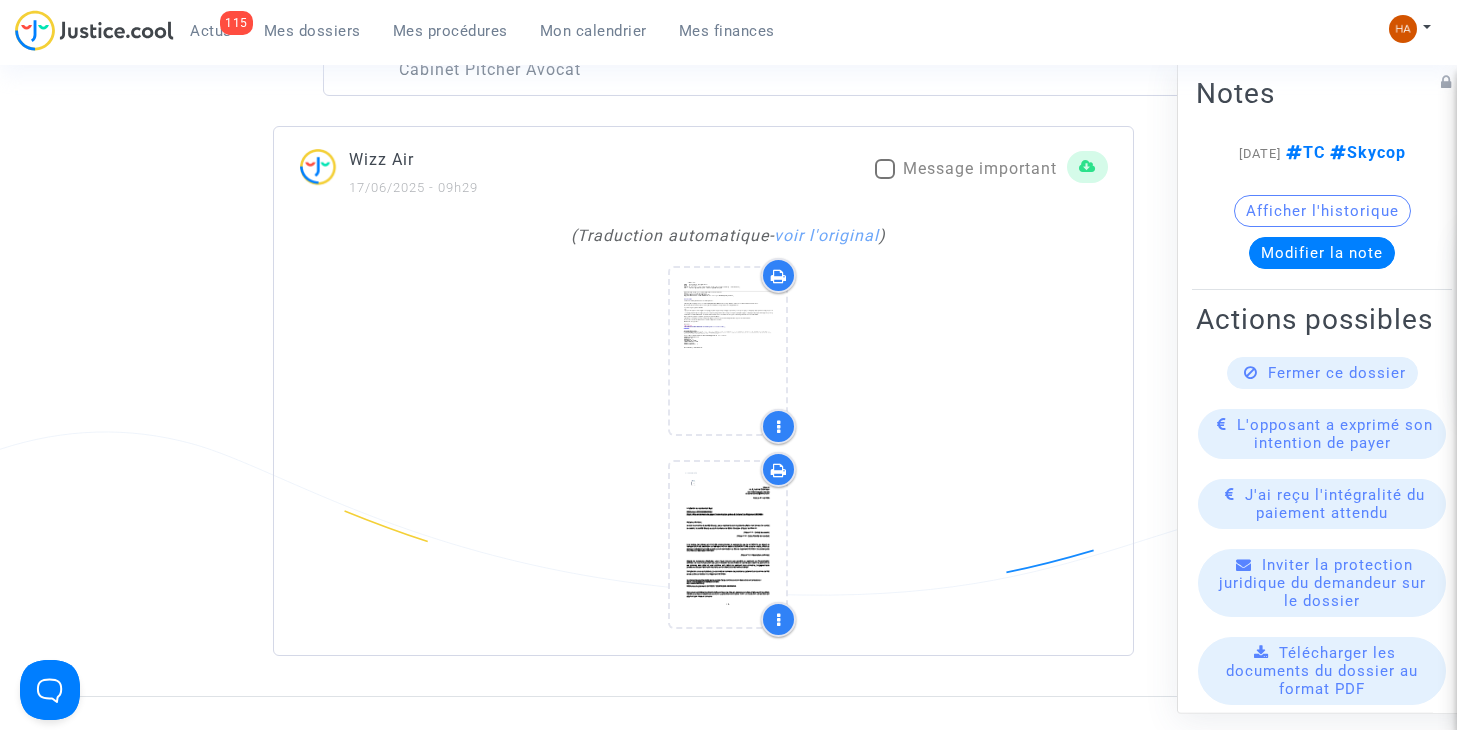 scroll, scrollTop: 3300, scrollLeft: 0, axis: vertical 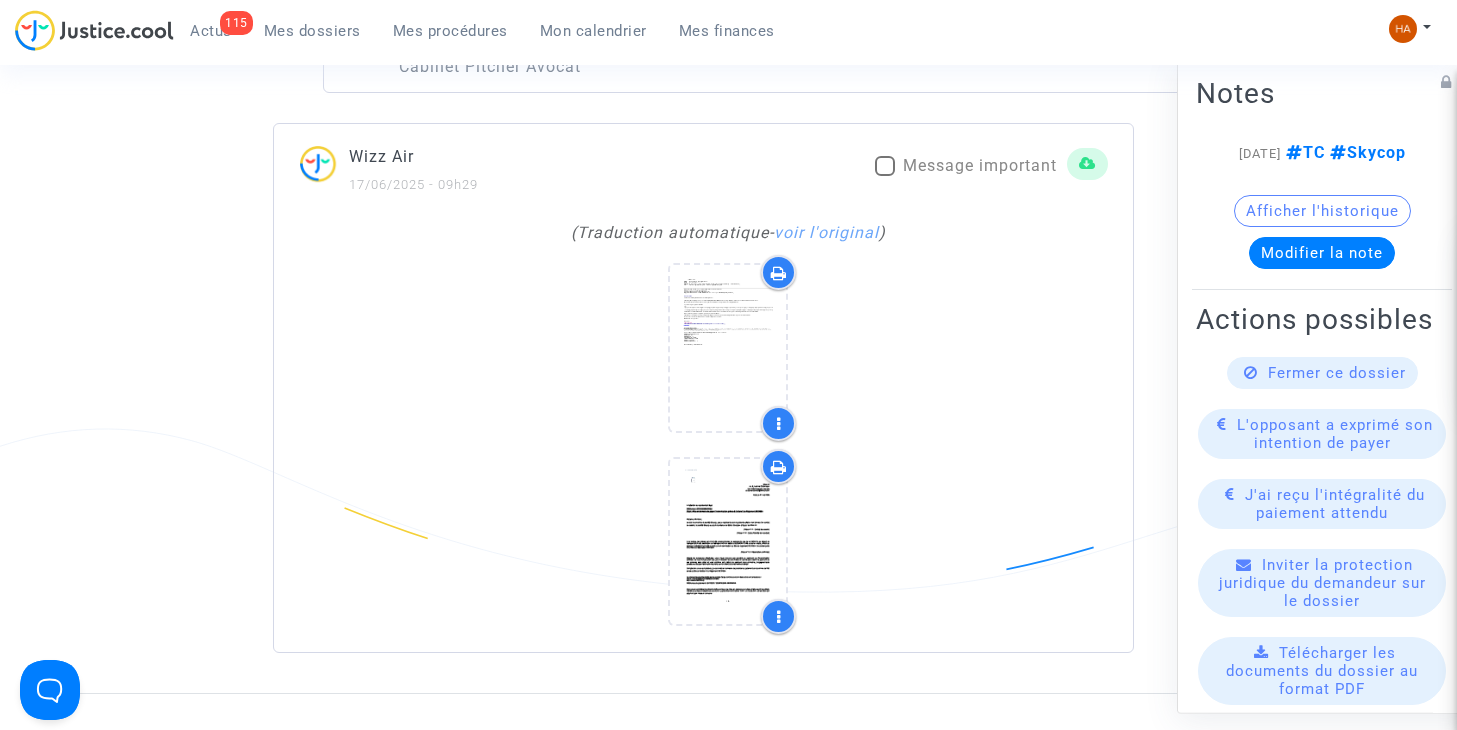 click on "Wizz Air  17/06/2025 - 09h29     Message important   ( Traduction automatique   -  voir l'original )" 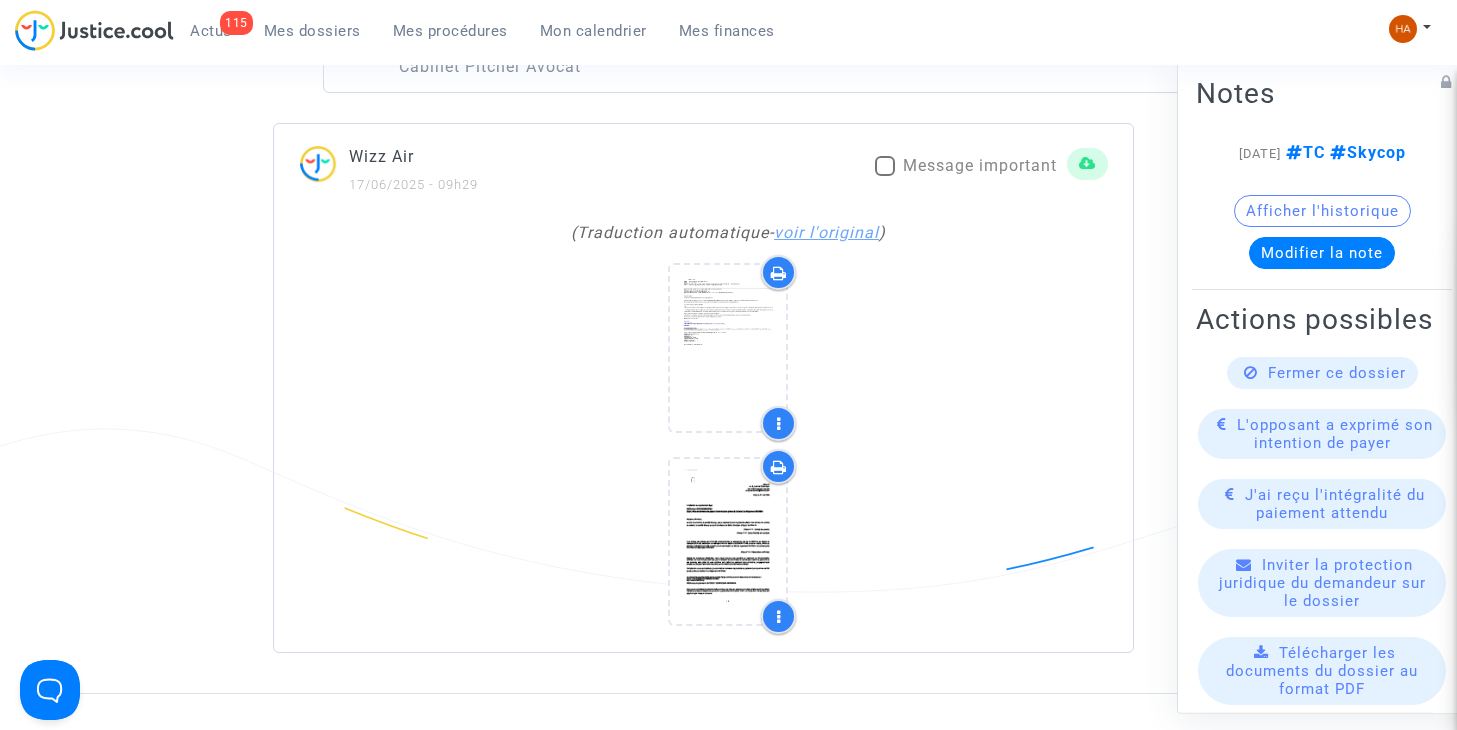 click on "voir l'original" 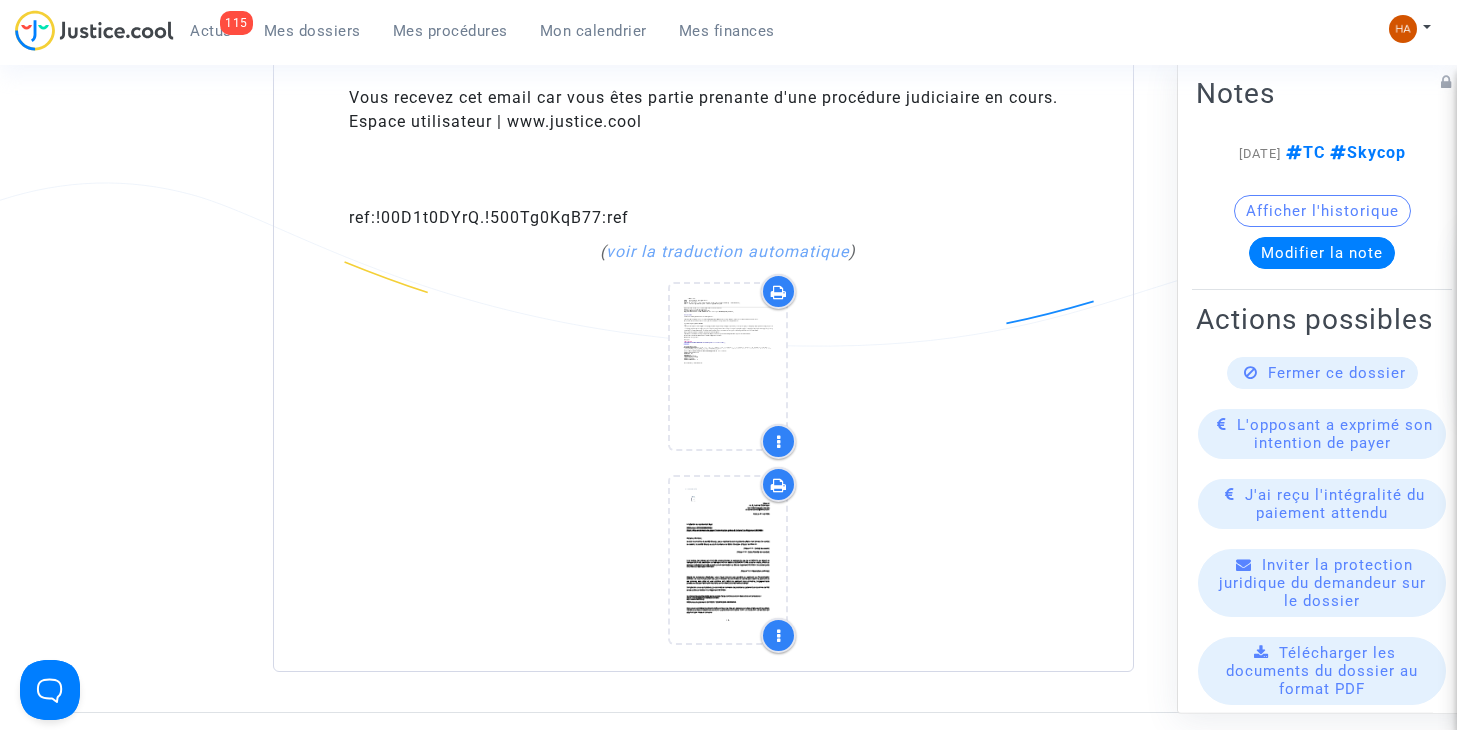 scroll, scrollTop: 6000, scrollLeft: 0, axis: vertical 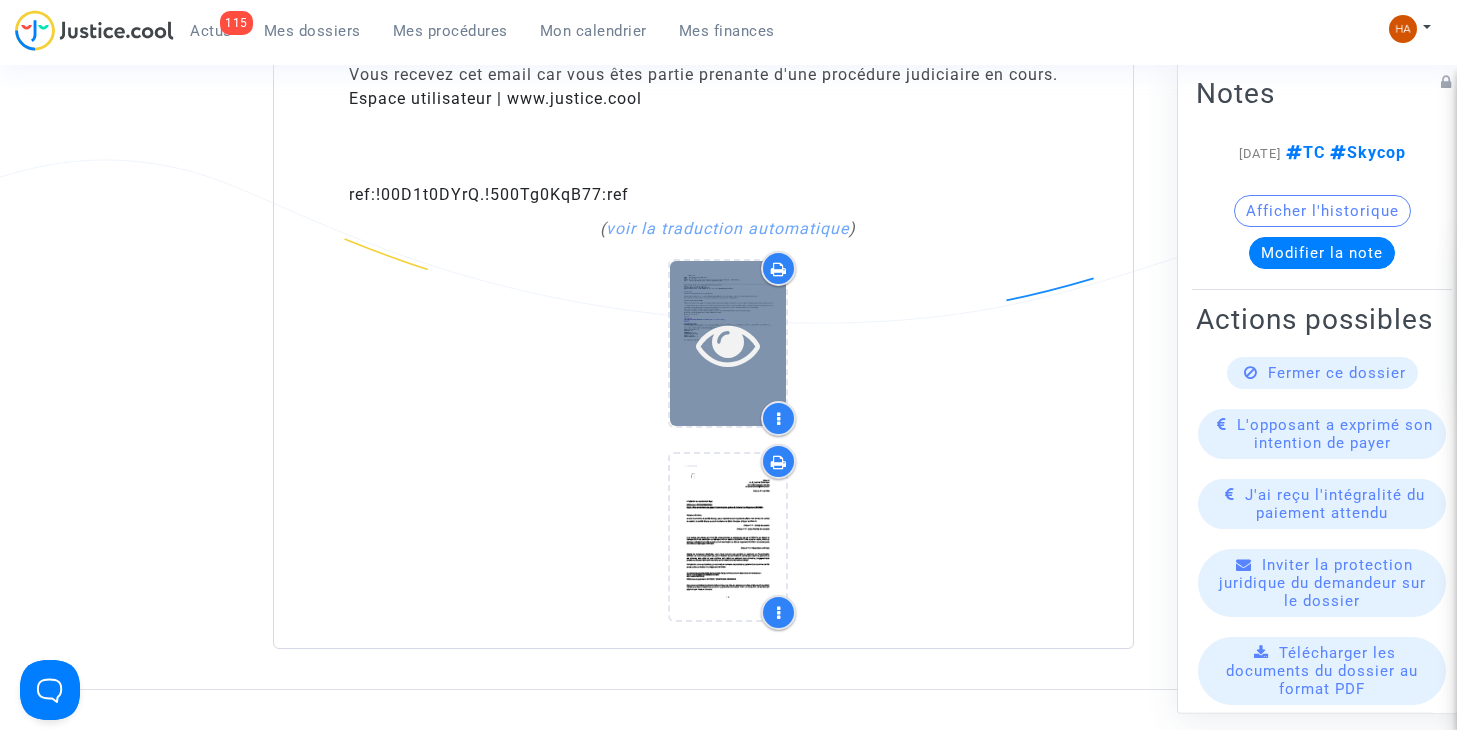 click at bounding box center (728, 343) 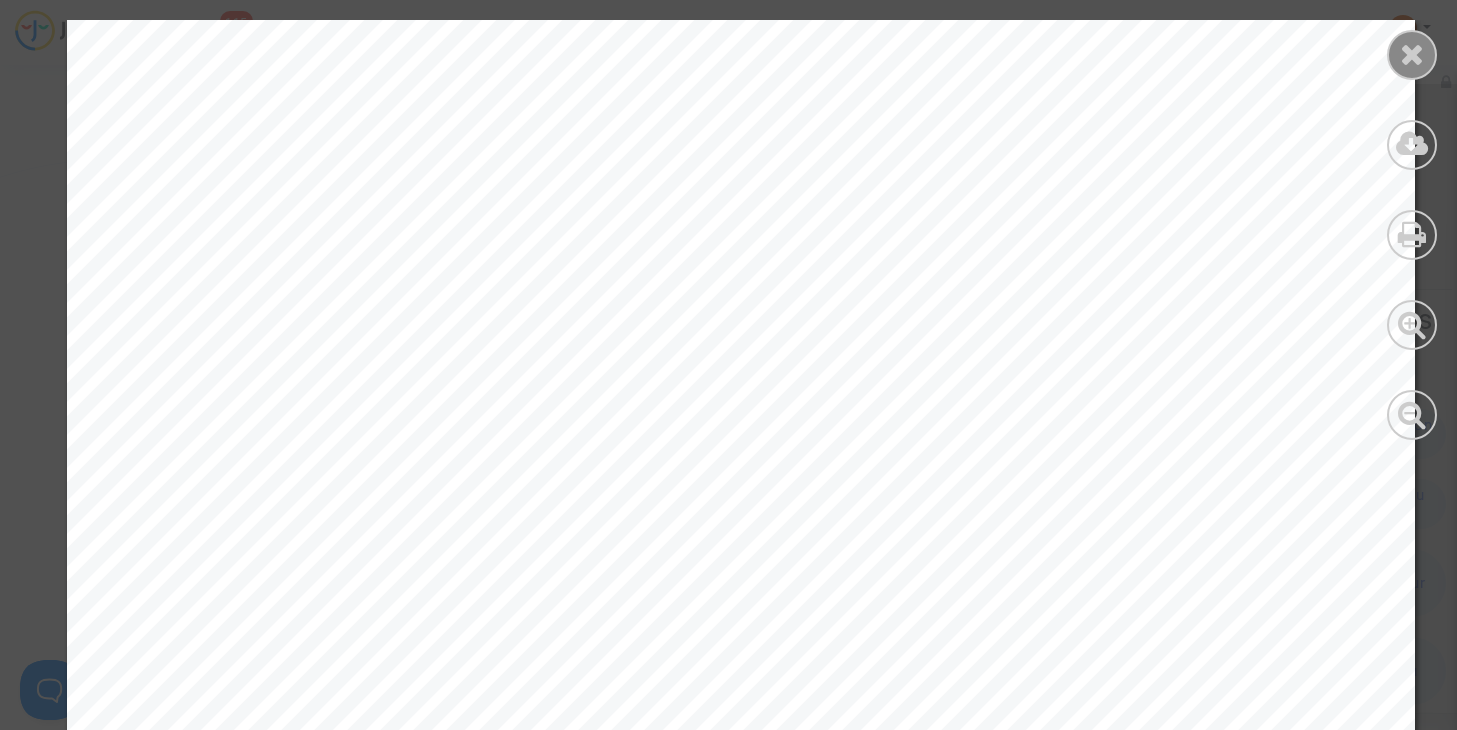 click at bounding box center (1412, 54) 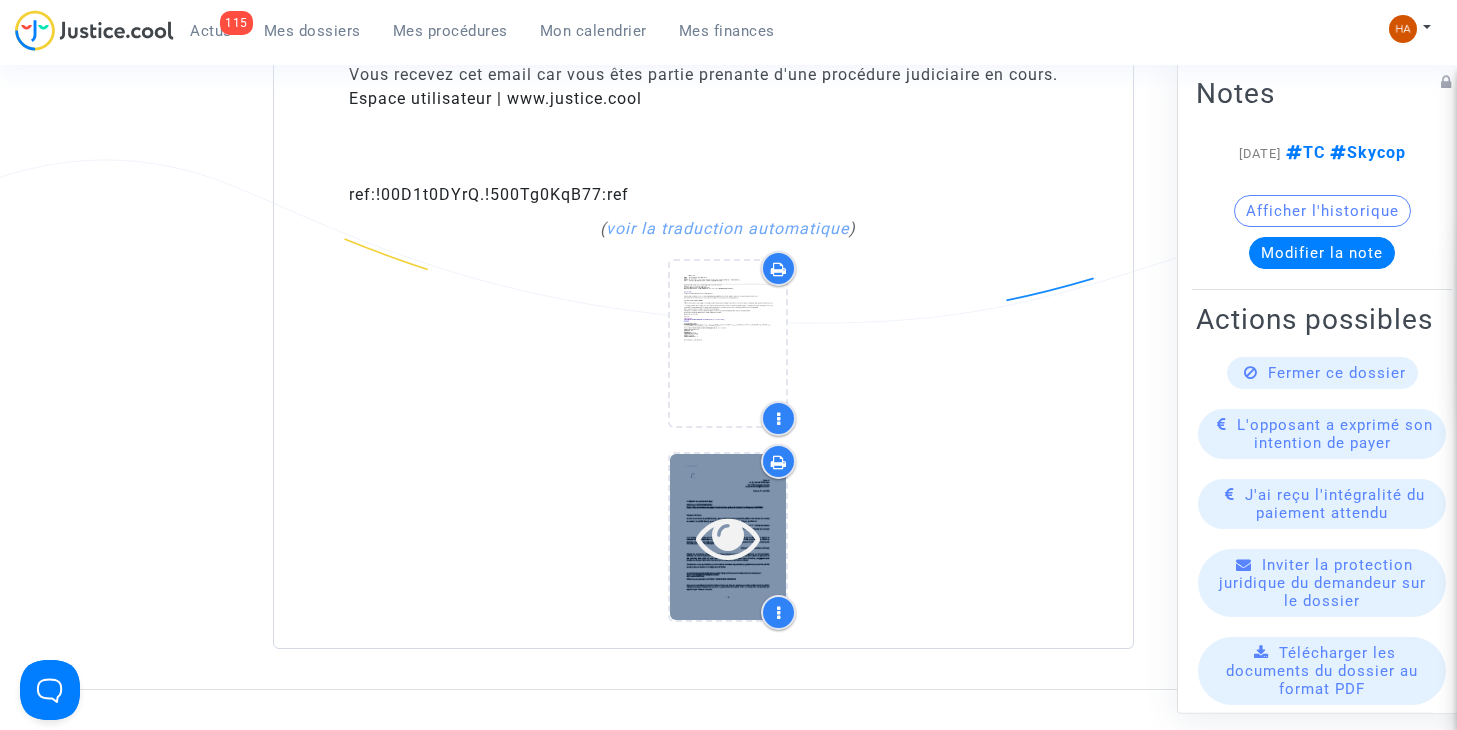 click at bounding box center [728, 537] 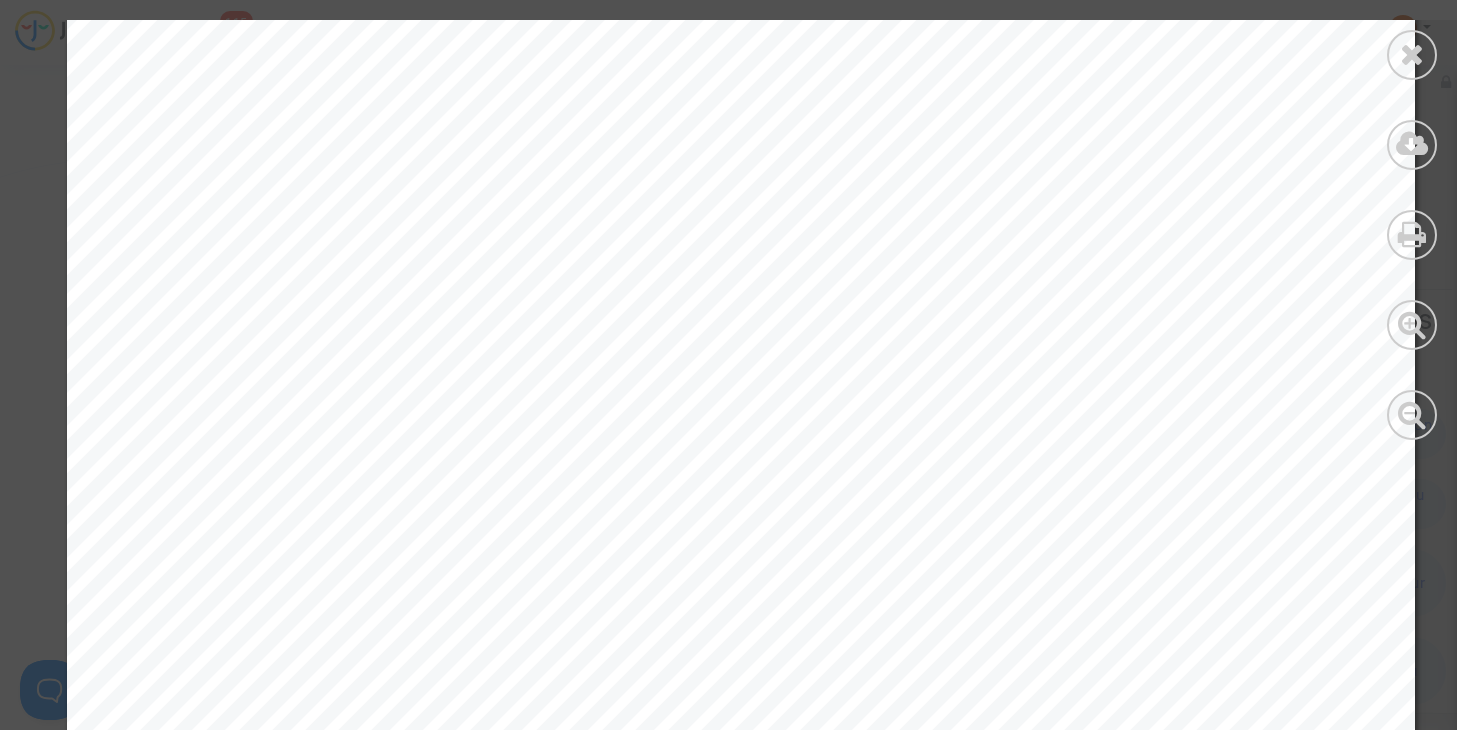 scroll, scrollTop: 400, scrollLeft: 0, axis: vertical 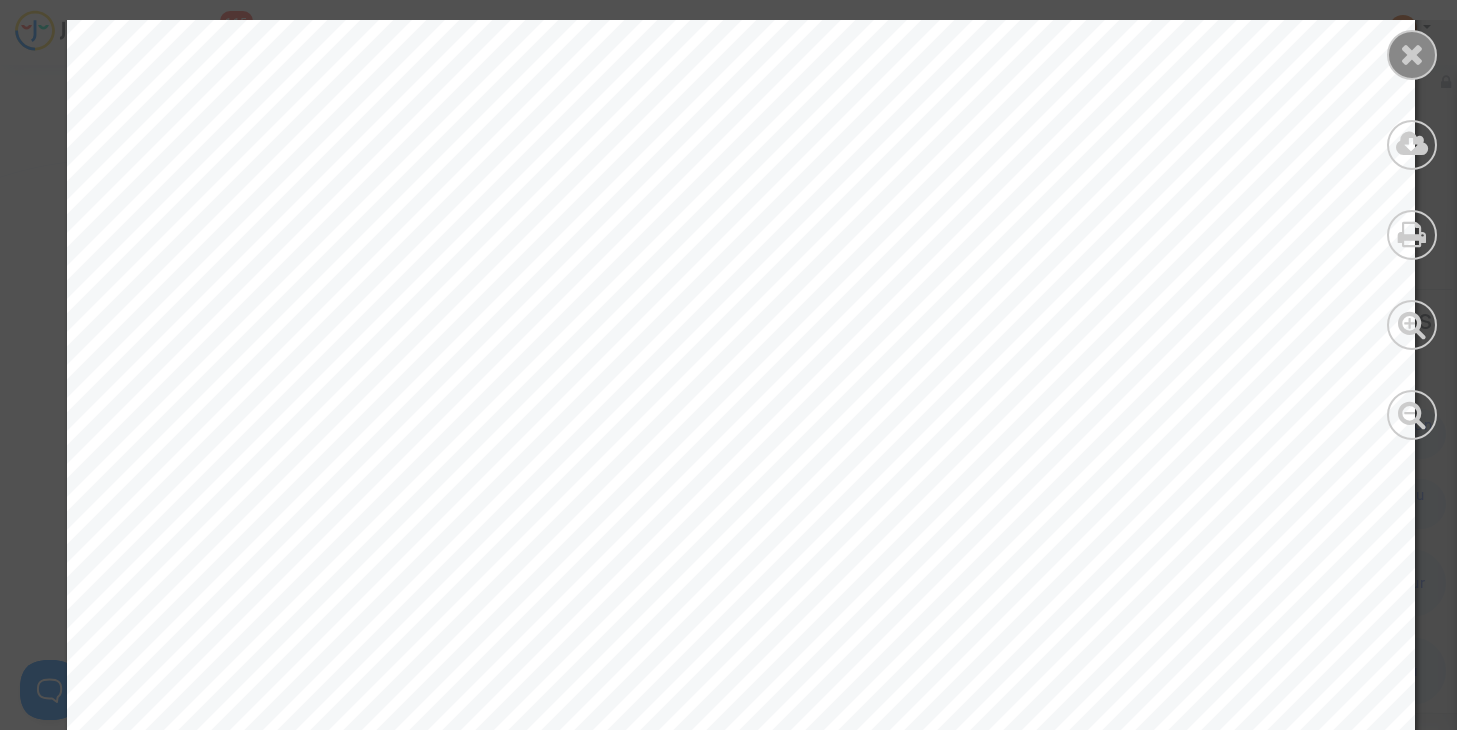 click at bounding box center [1412, 54] 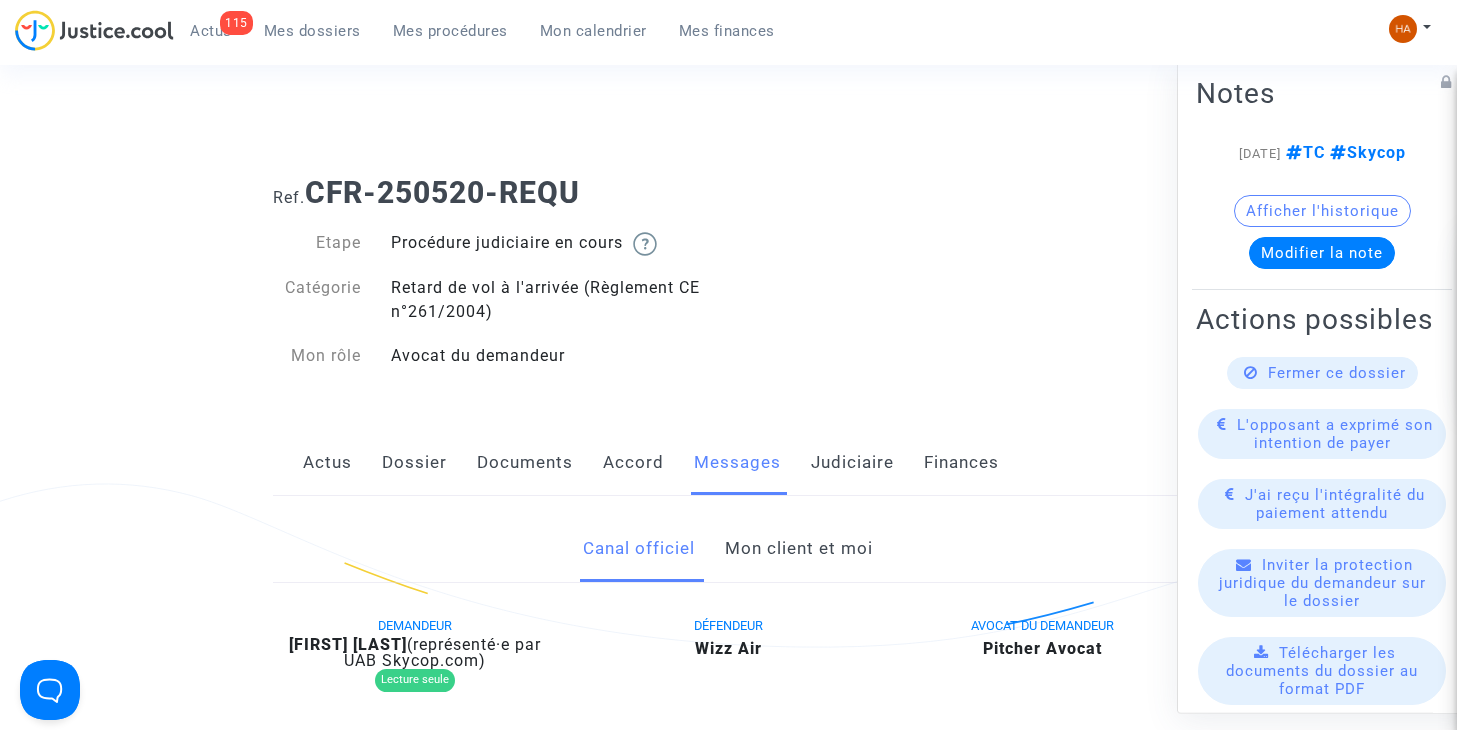 scroll, scrollTop: 0, scrollLeft: 0, axis: both 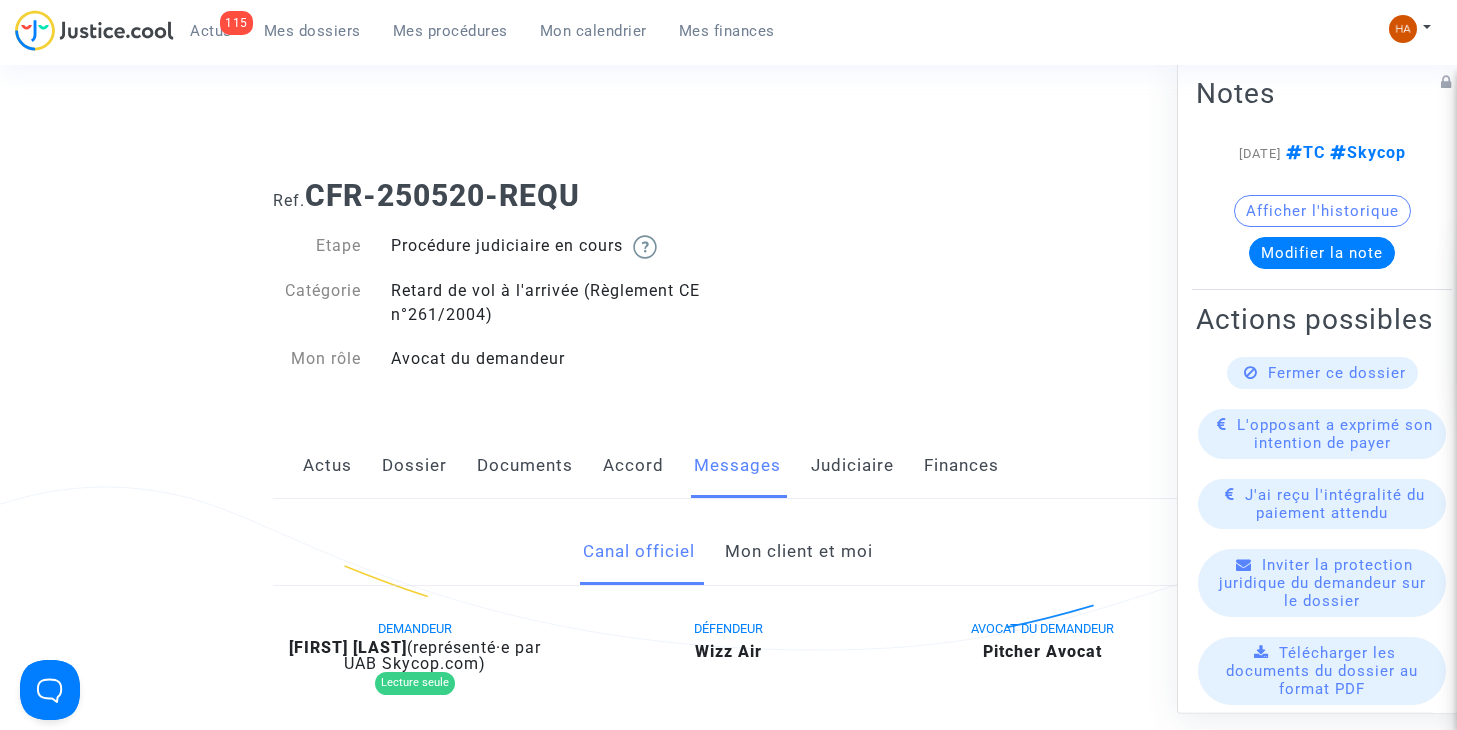 drag, startPoint x: 813, startPoint y: 556, endPoint x: 825, endPoint y: 532, distance: 26.832815 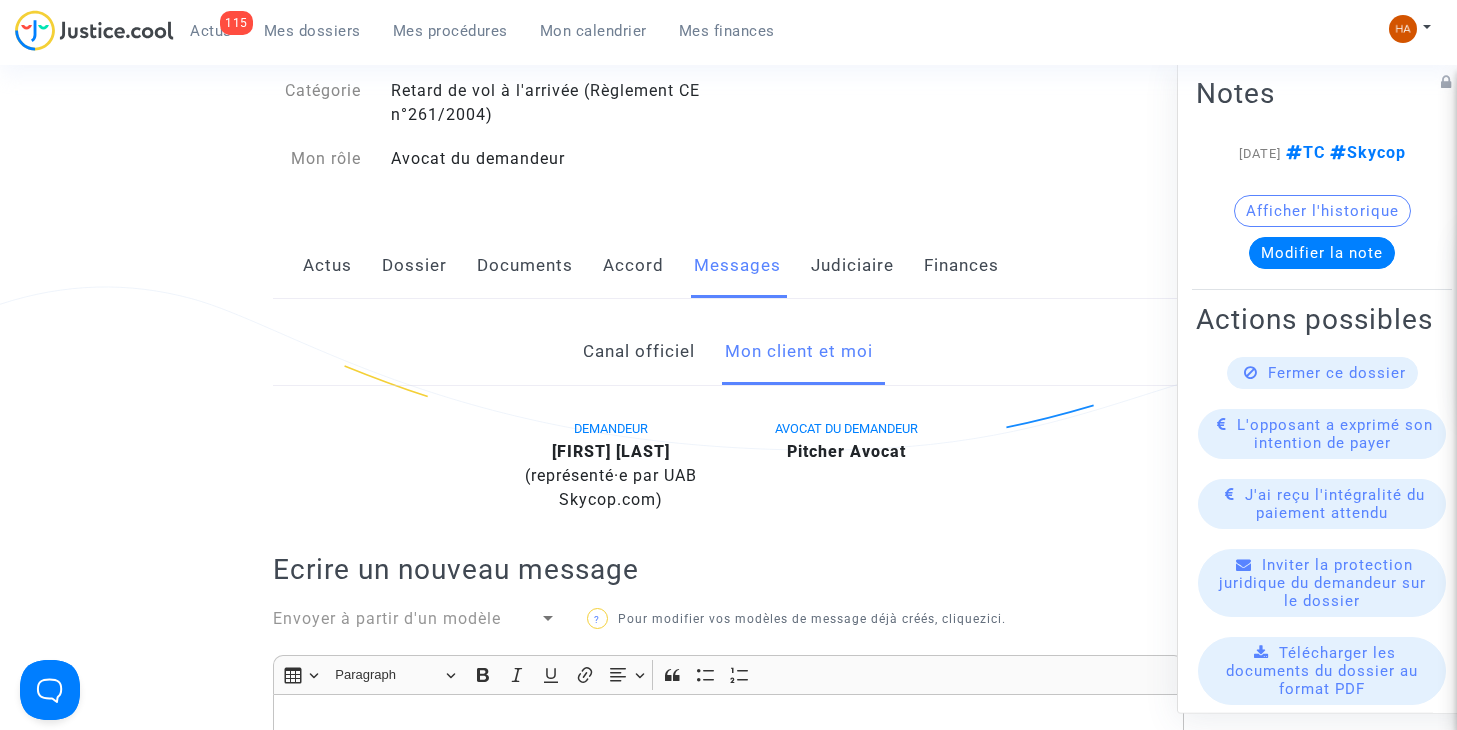 click on "Canal officiel" 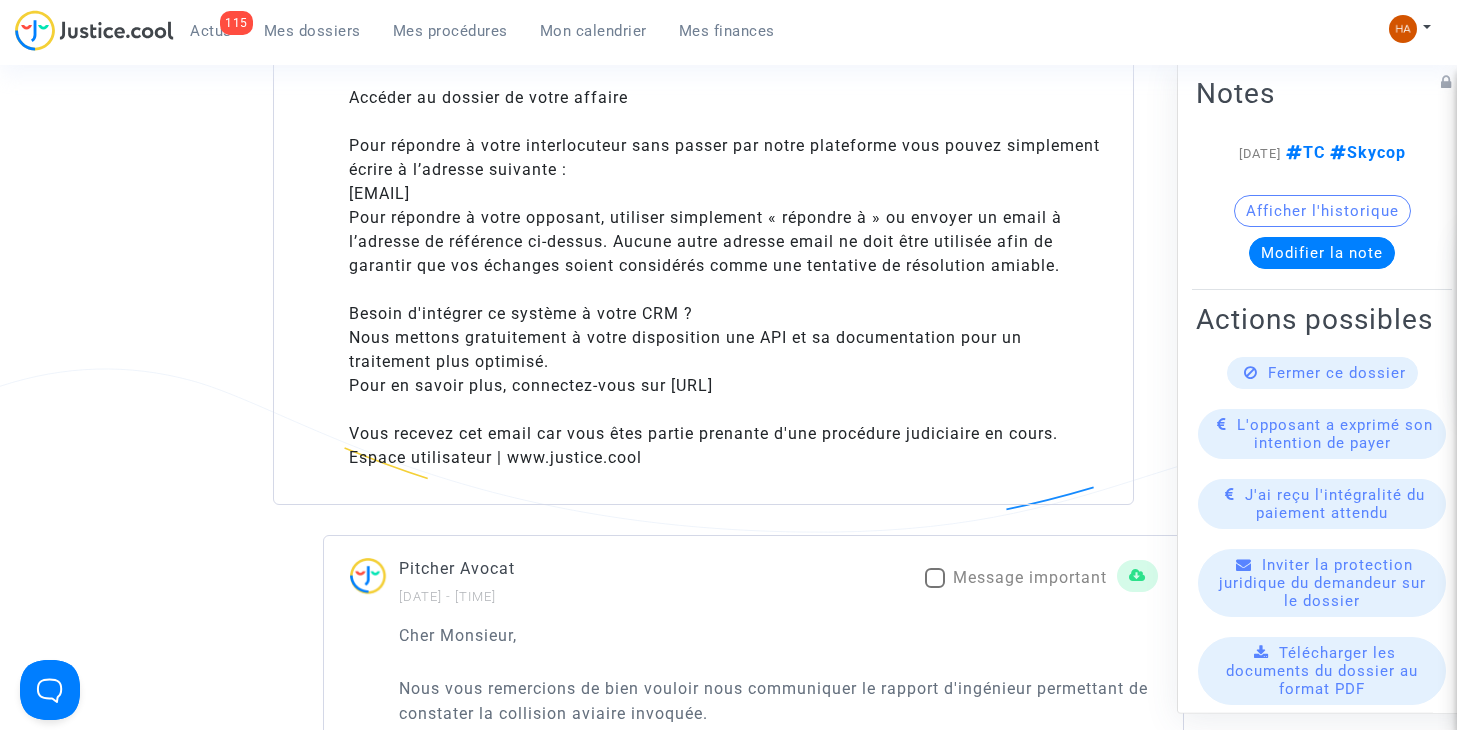 scroll, scrollTop: 2900, scrollLeft: 0, axis: vertical 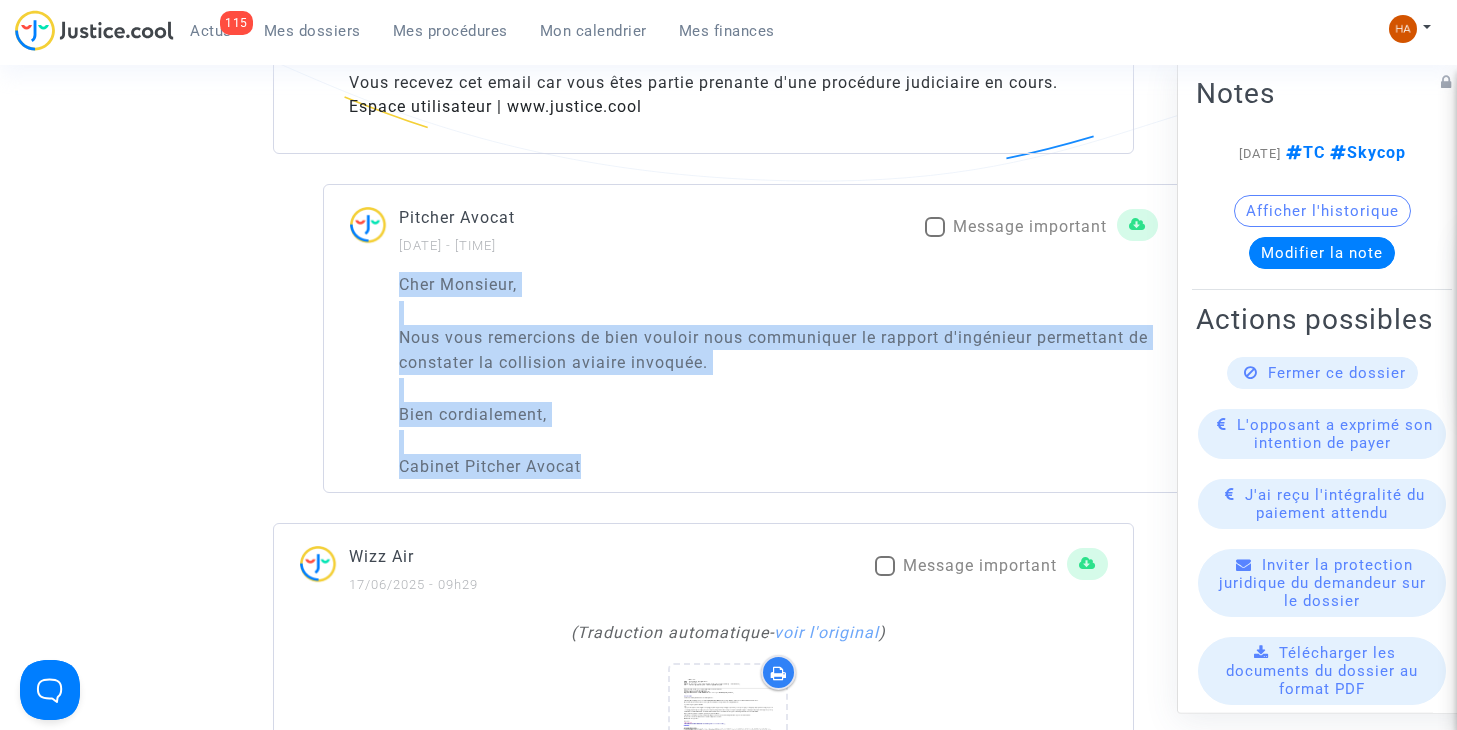 drag, startPoint x: 384, startPoint y: 275, endPoint x: 600, endPoint y: 472, distance: 292.34396 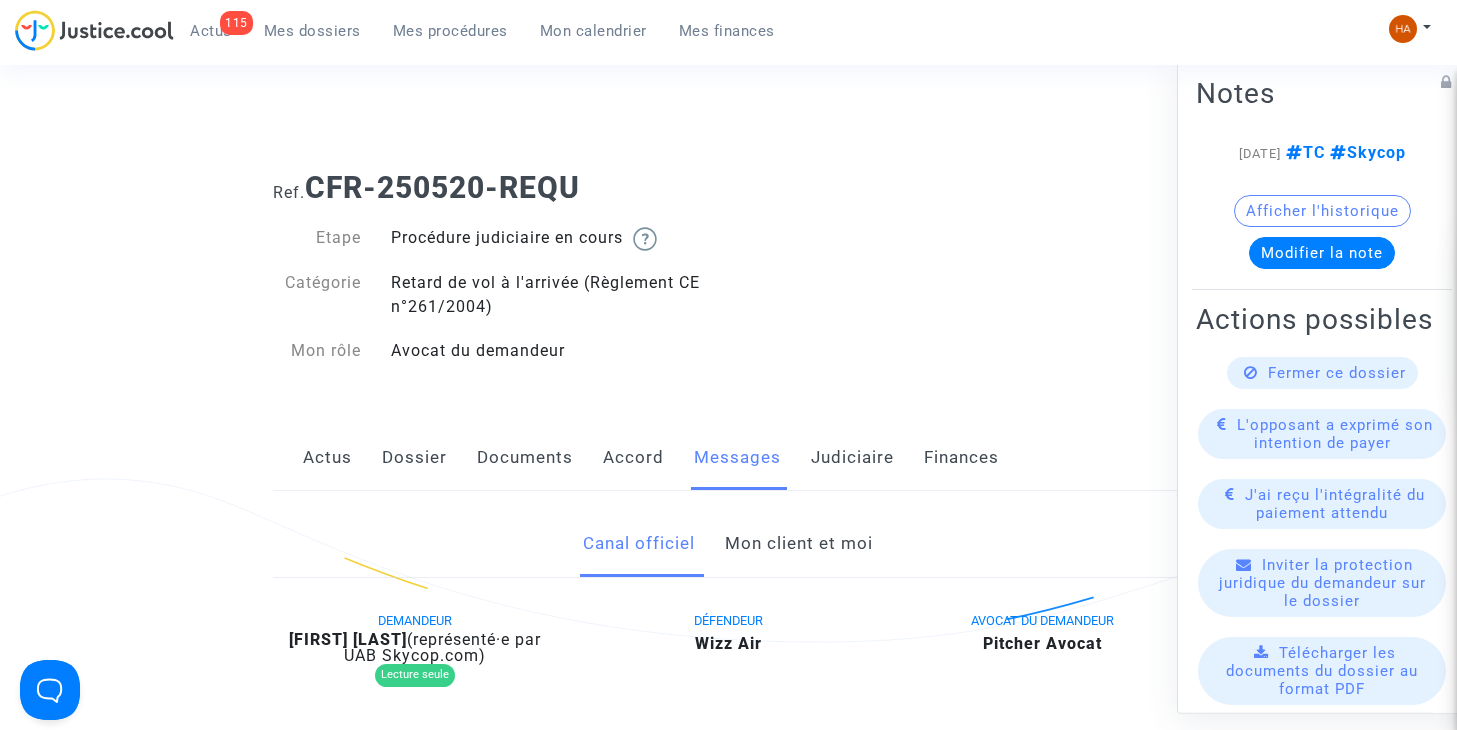 scroll, scrollTop: 0, scrollLeft: 0, axis: both 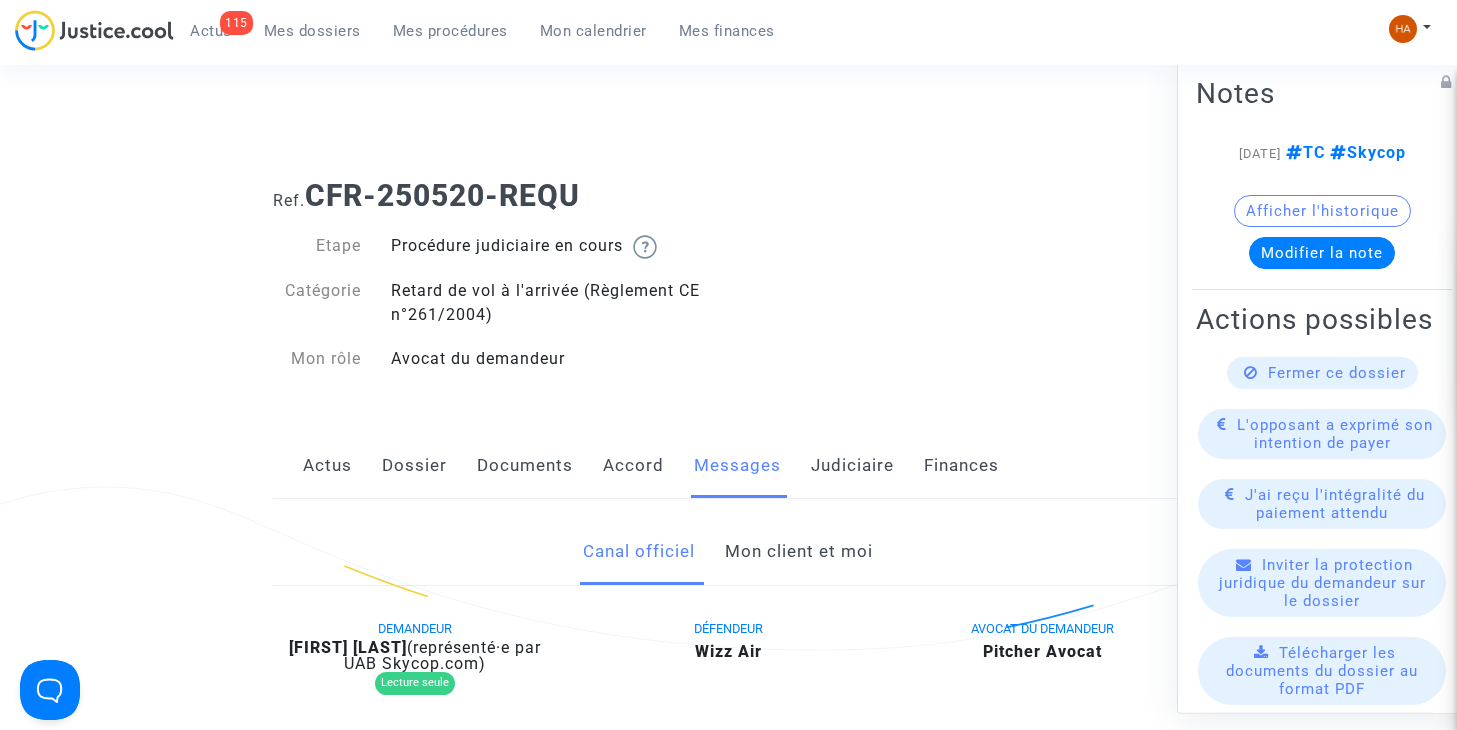 click on "Dossier" 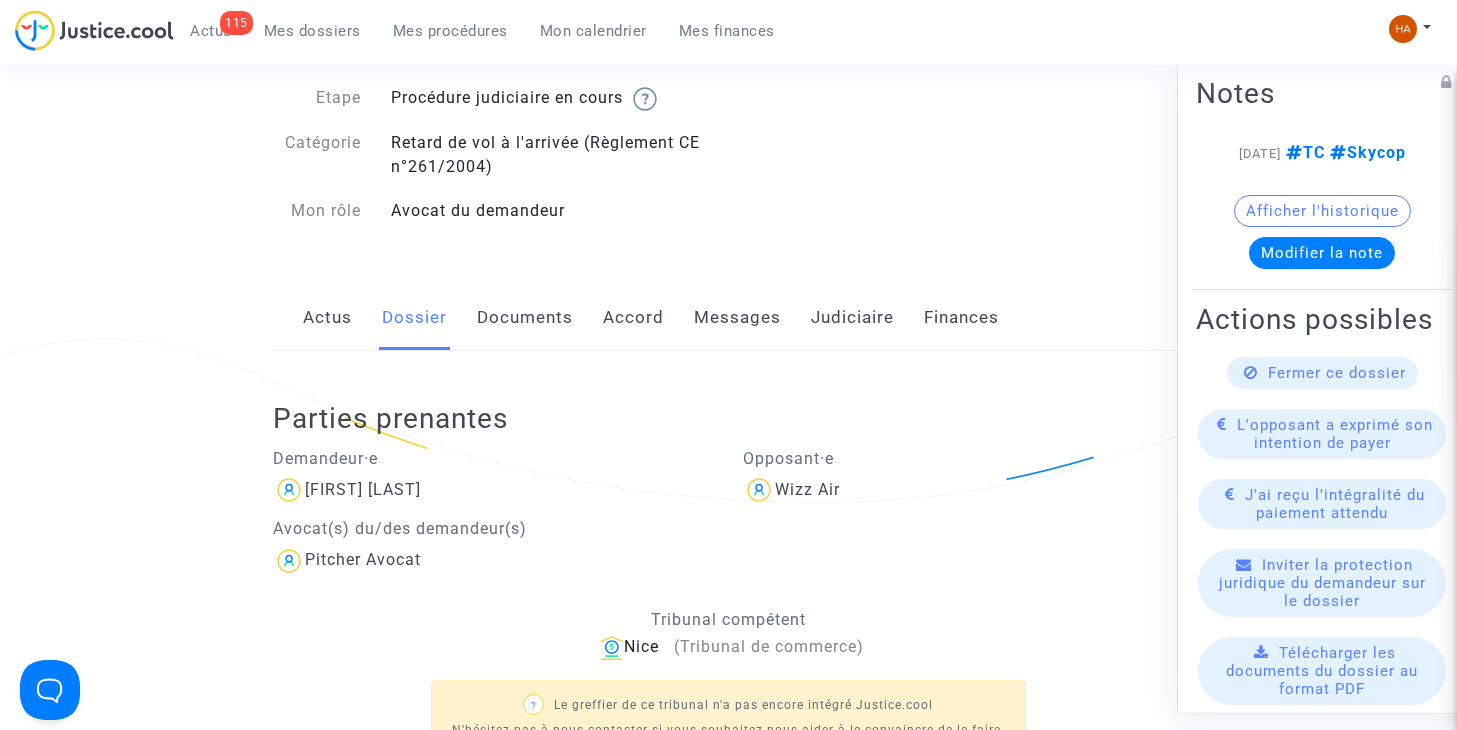 scroll, scrollTop: 100, scrollLeft: 0, axis: vertical 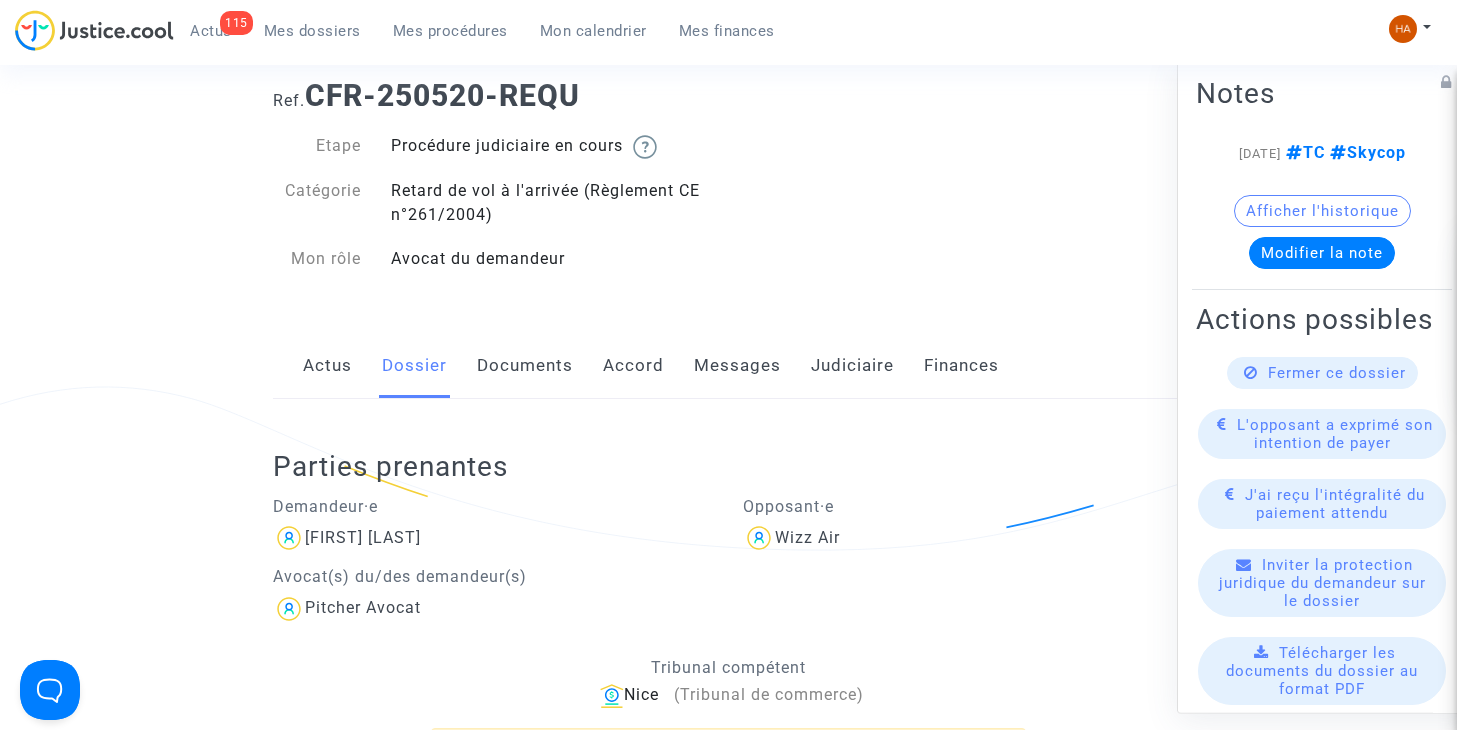 click on "Messages" 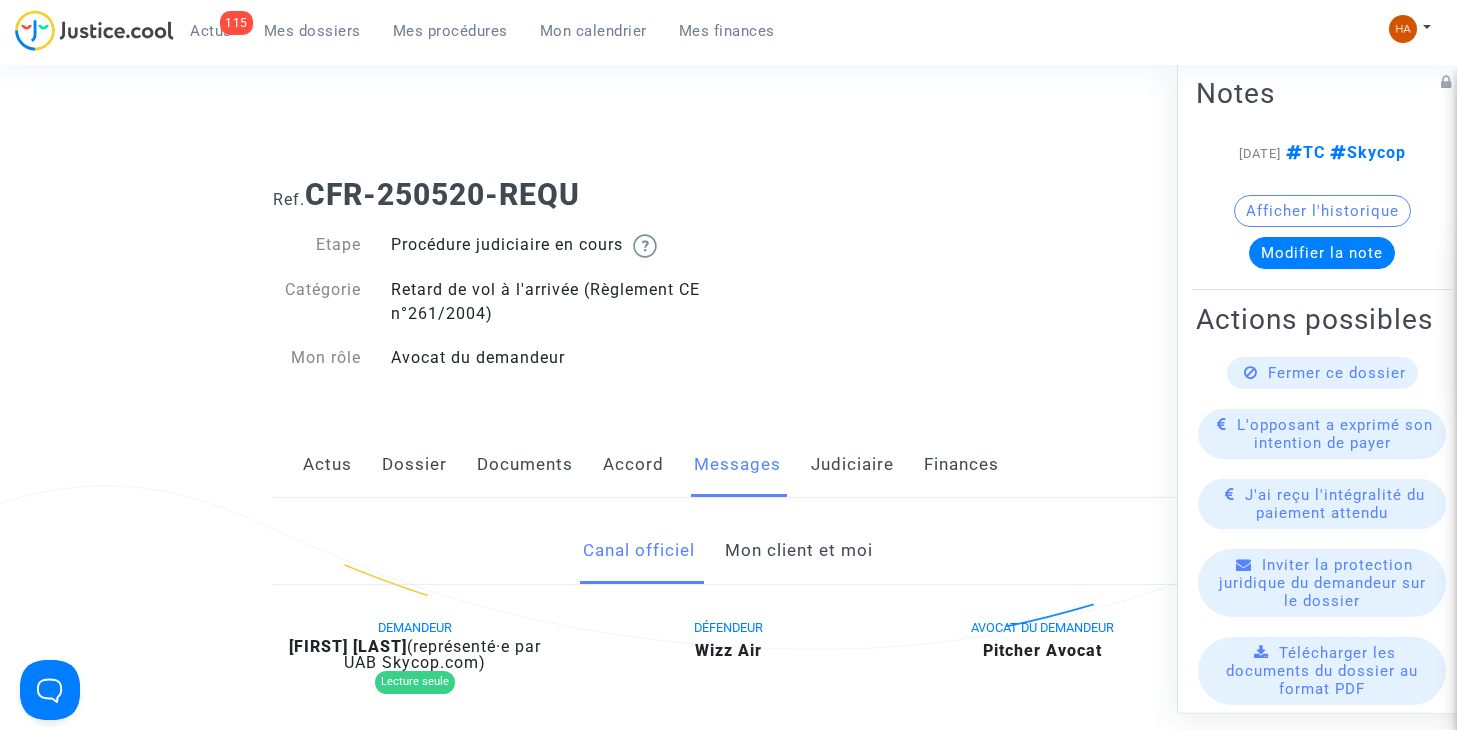 scroll, scrollTop: 0, scrollLeft: 0, axis: both 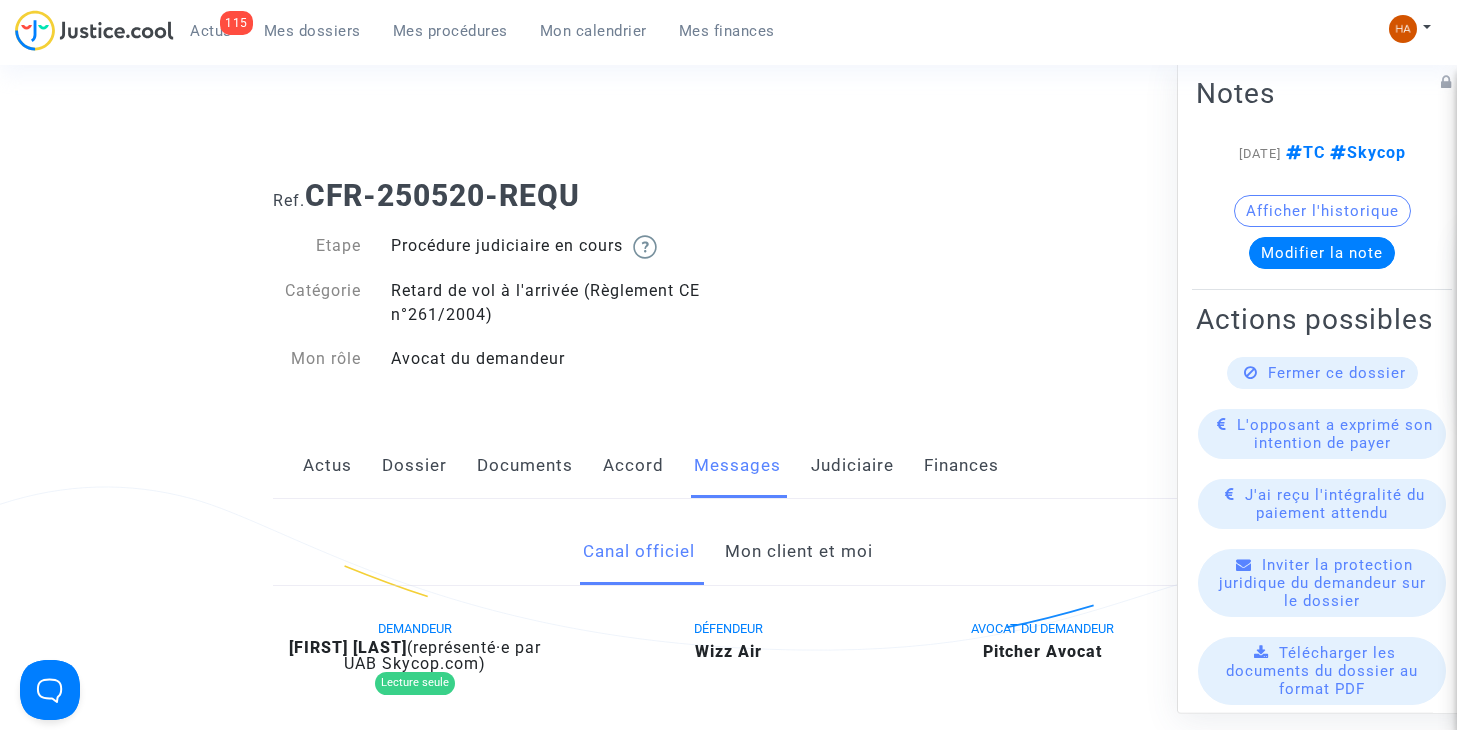 click on "Accord" 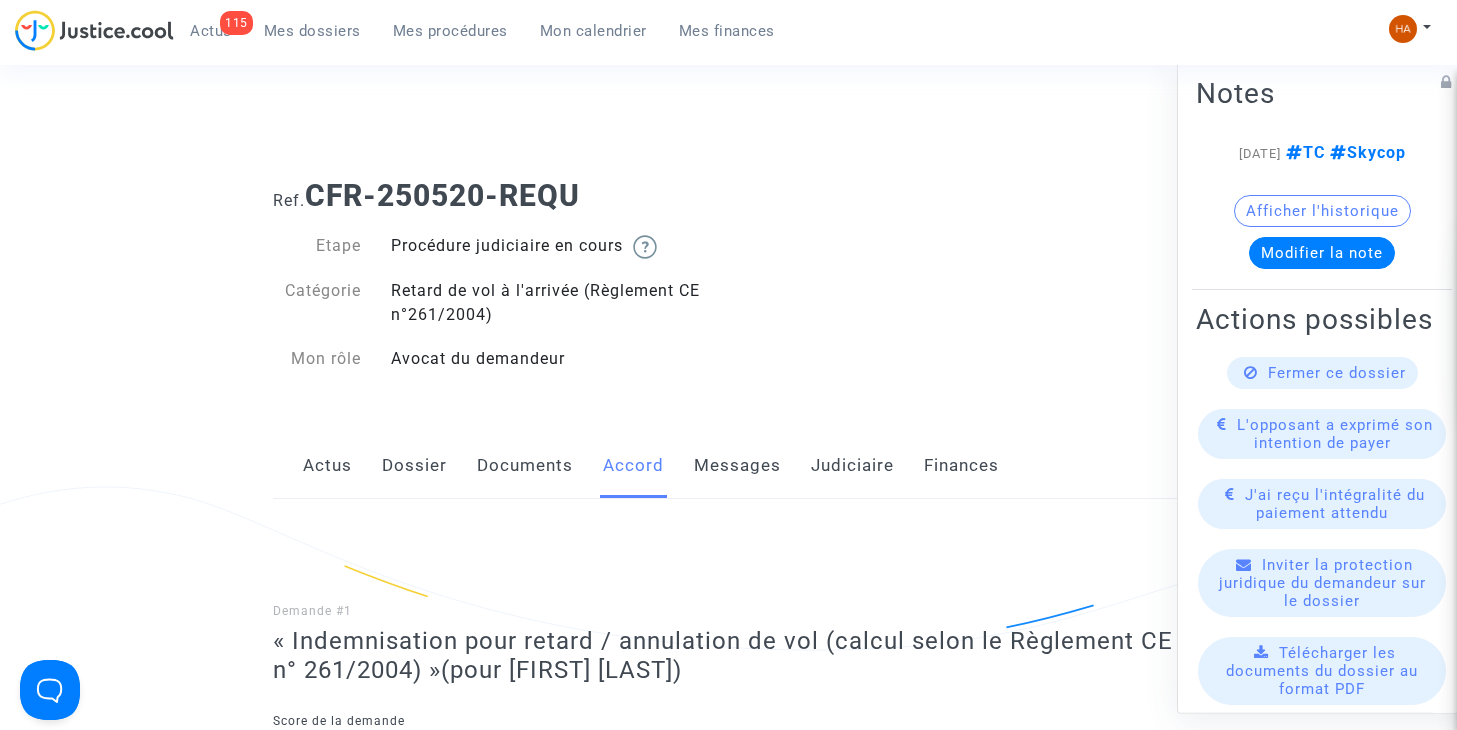 click on "Messages" 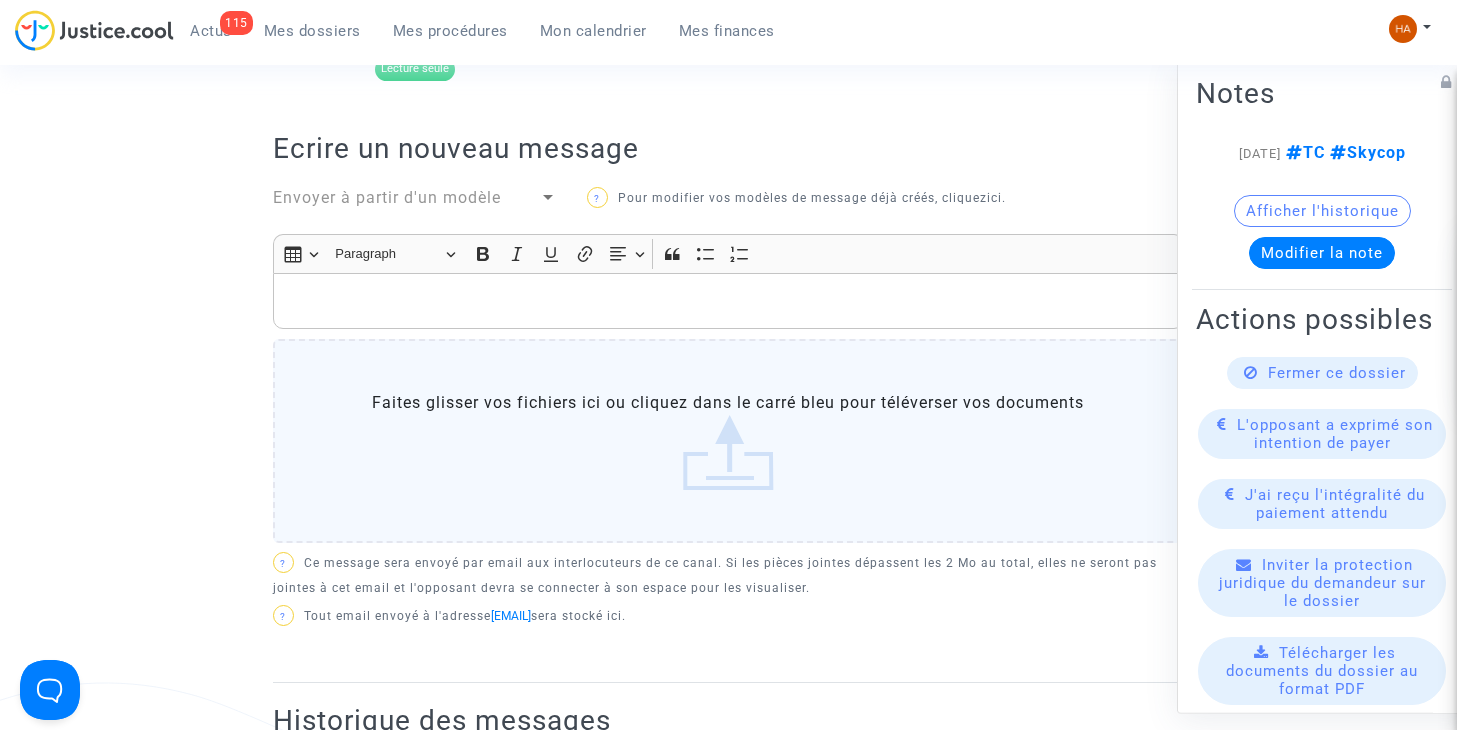 scroll, scrollTop: 600, scrollLeft: 0, axis: vertical 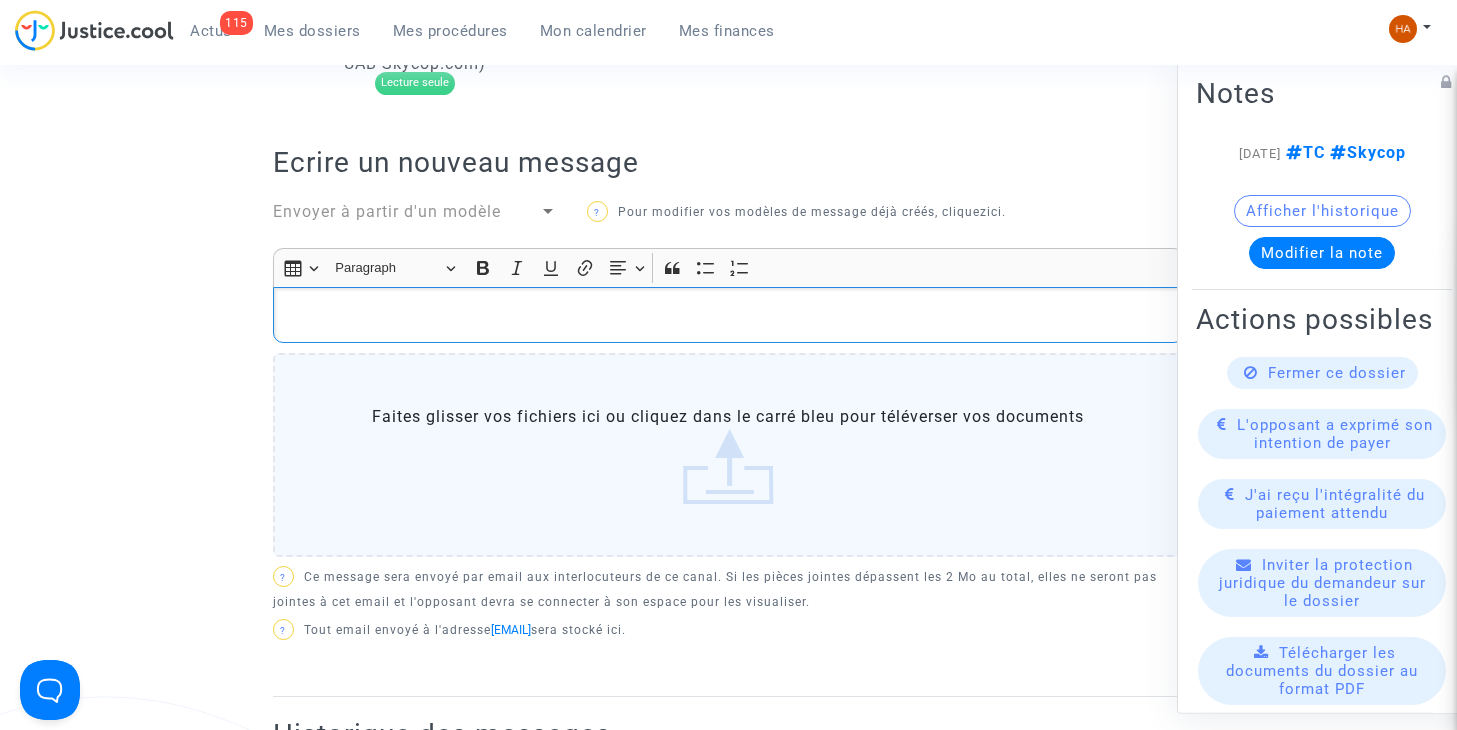 click 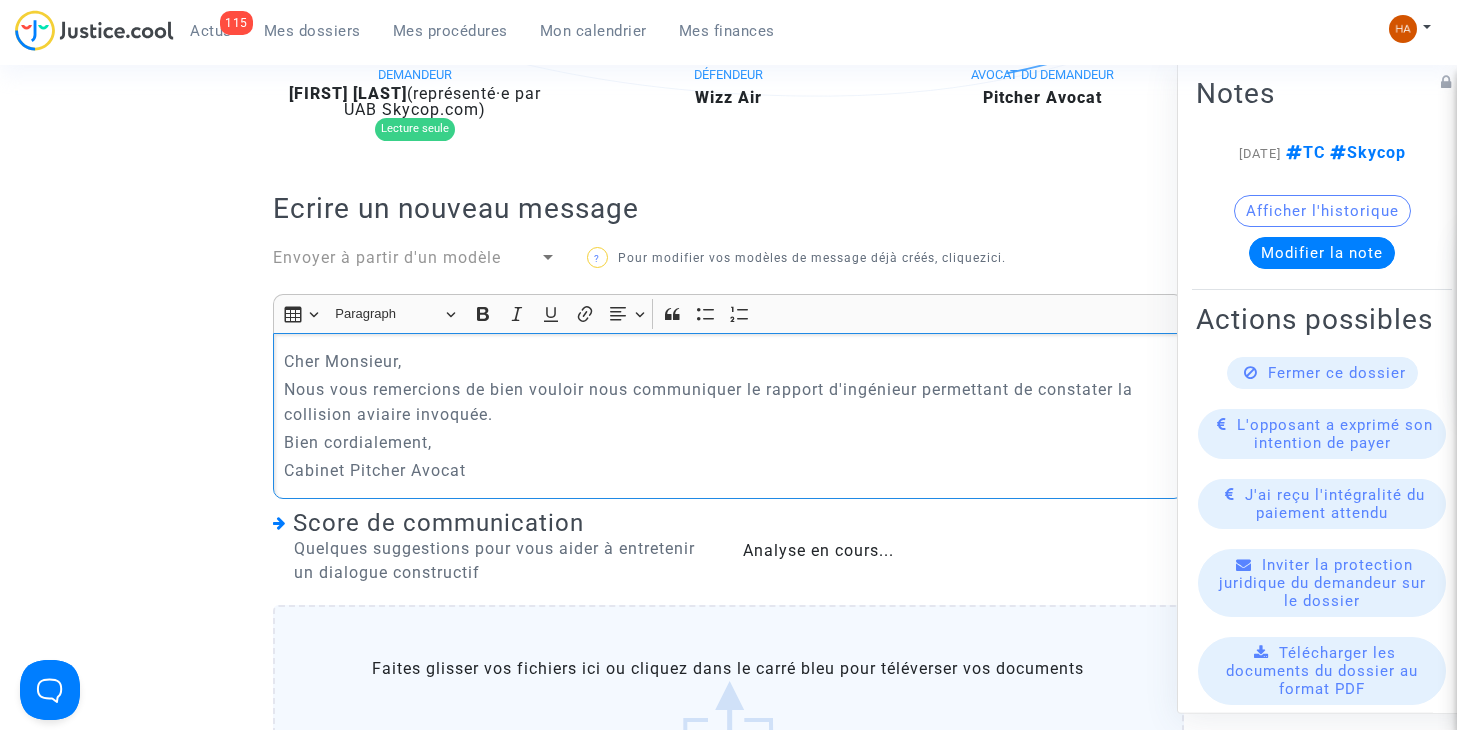 scroll, scrollTop: 500, scrollLeft: 0, axis: vertical 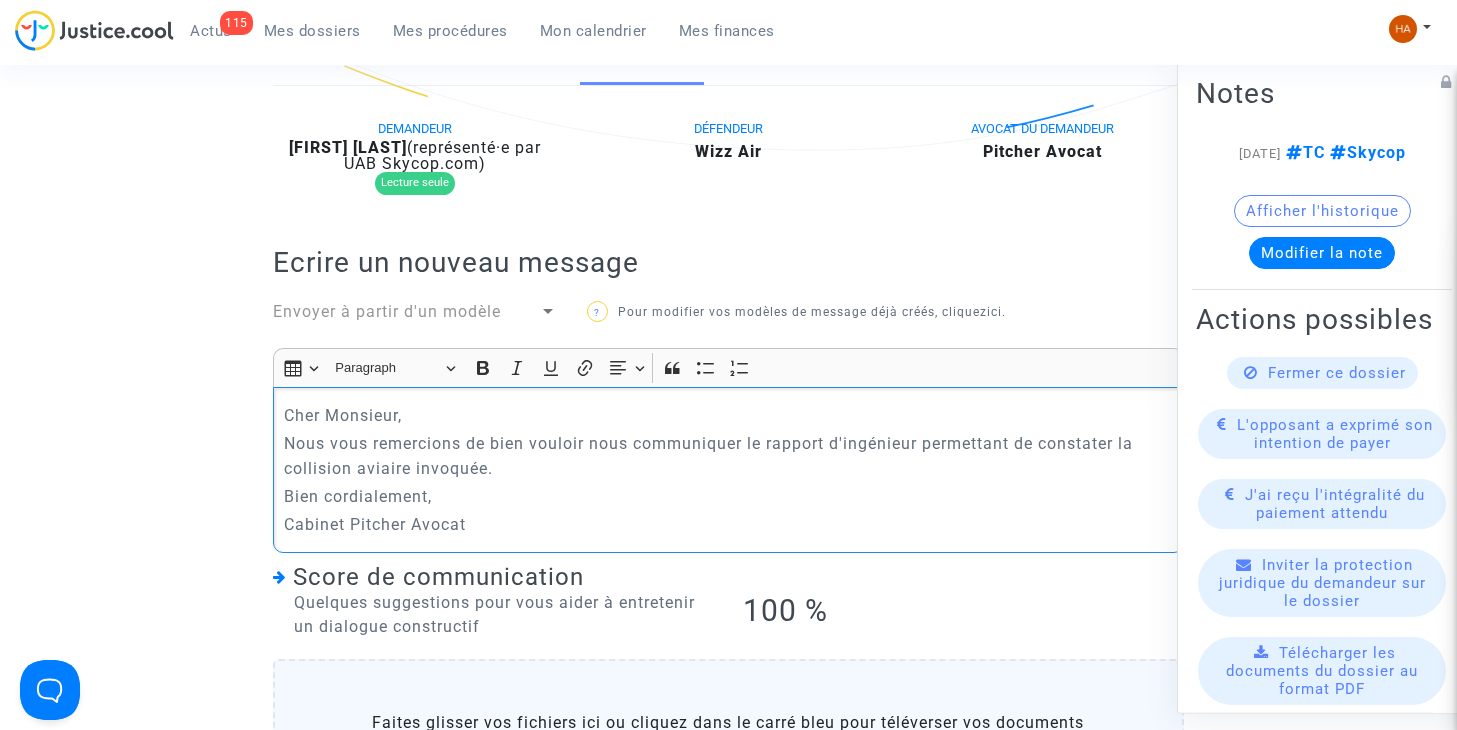 click on "Nous vous remercions de bien vouloir nous communiquer le rapport d'ingénieur permettant de constater la collision aviaire invoquée." 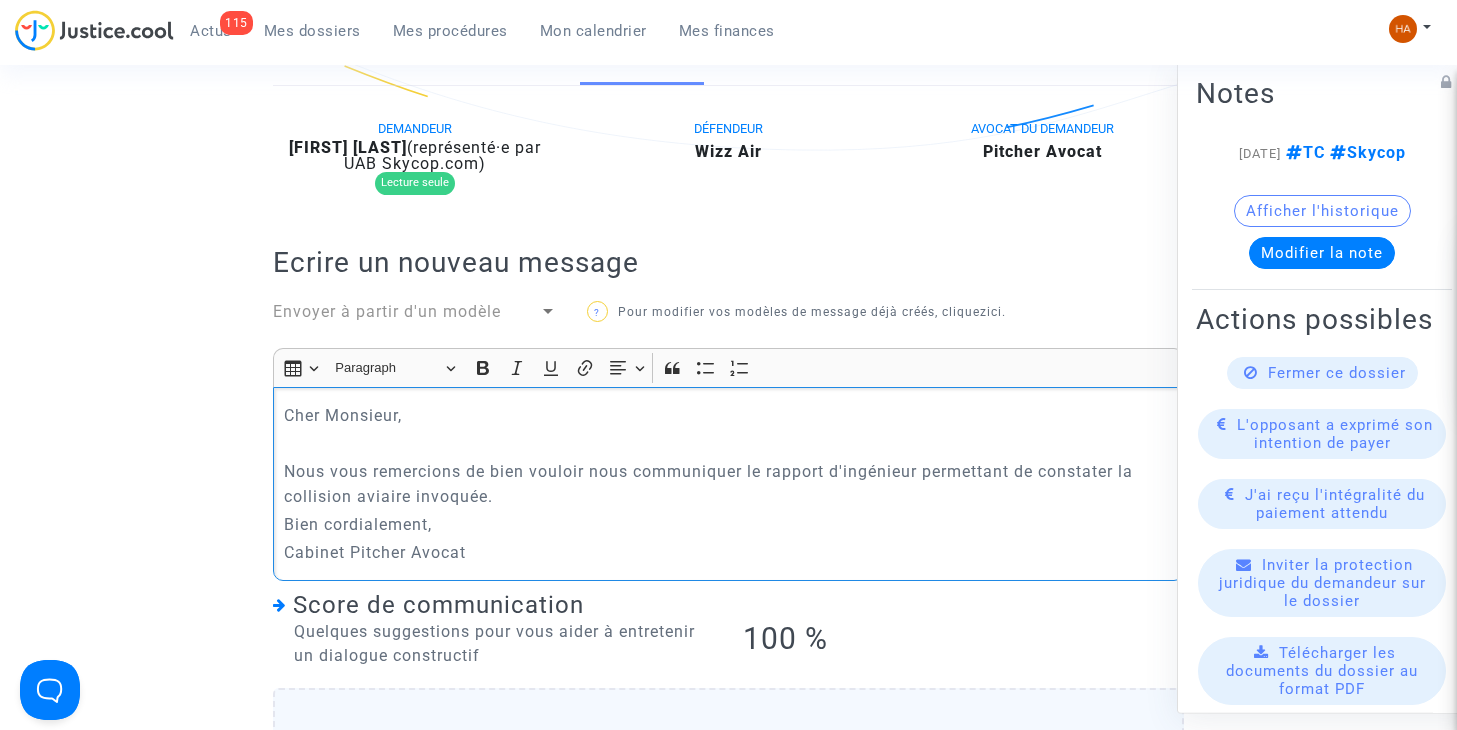 click on "Nous vous remercions de bien vouloir nous communiquer le rapport d'ingénieur permettant de constater la collision aviaire invoquée." 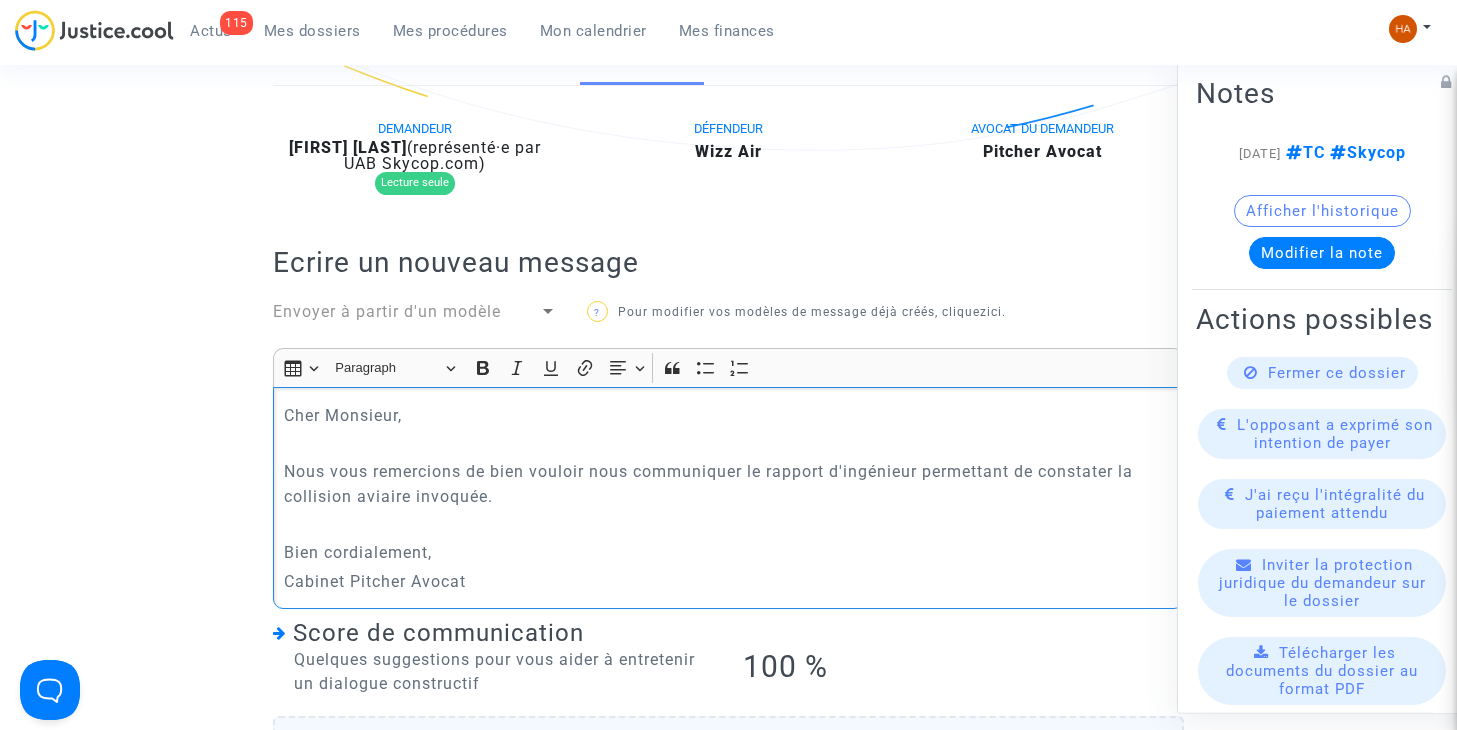 type 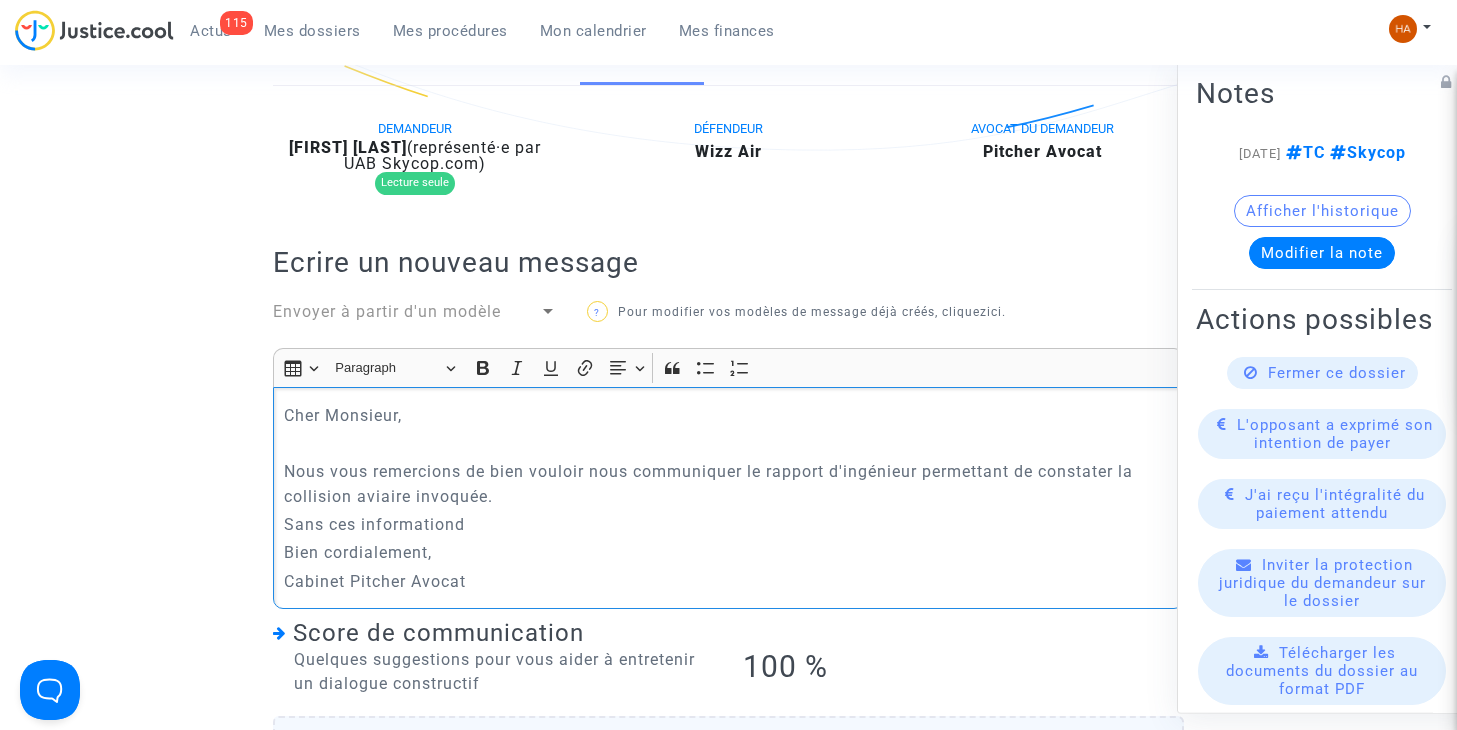 click on "Nous vous remercions de bien vouloir nous communiquer le rapport d'ingénieur permettant de constater la collision aviaire invoquée." 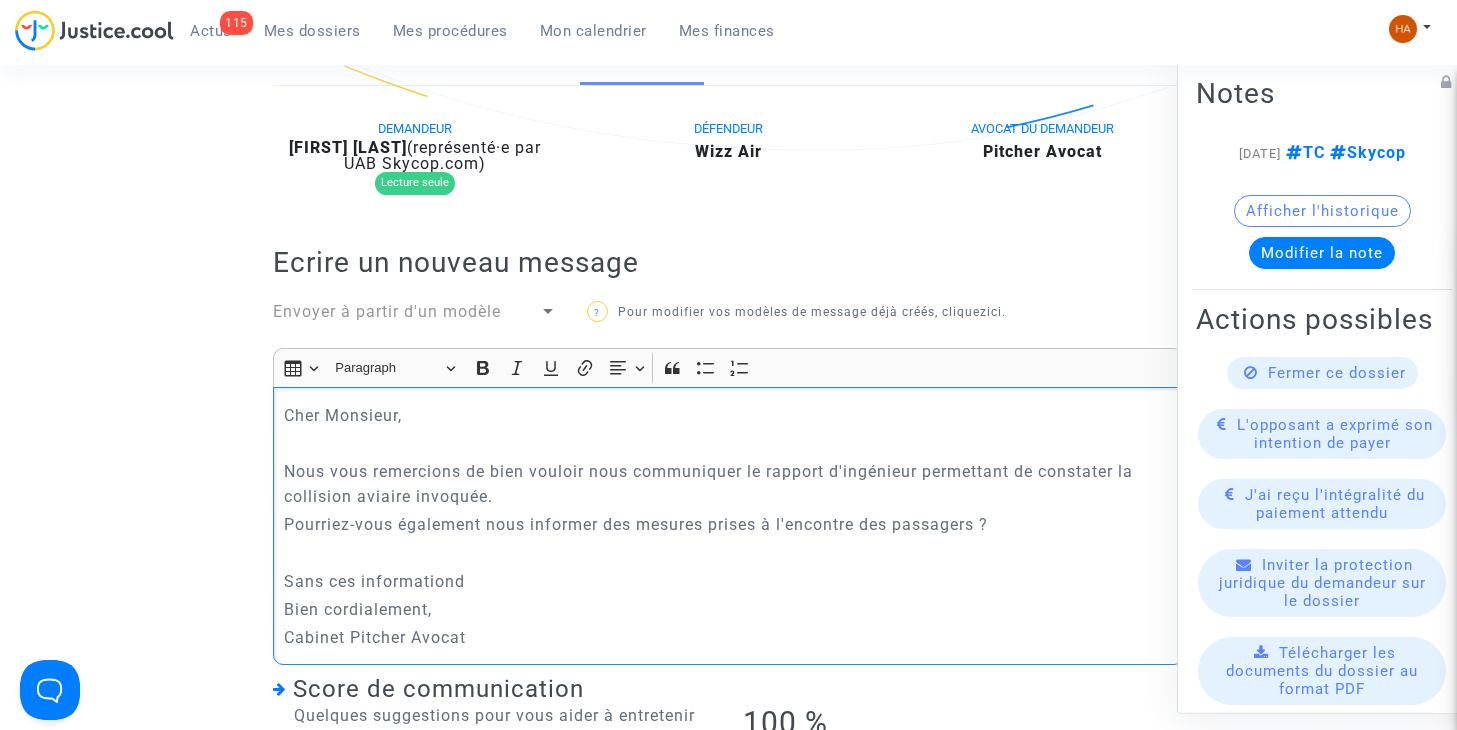 click on "Bien cordialement," 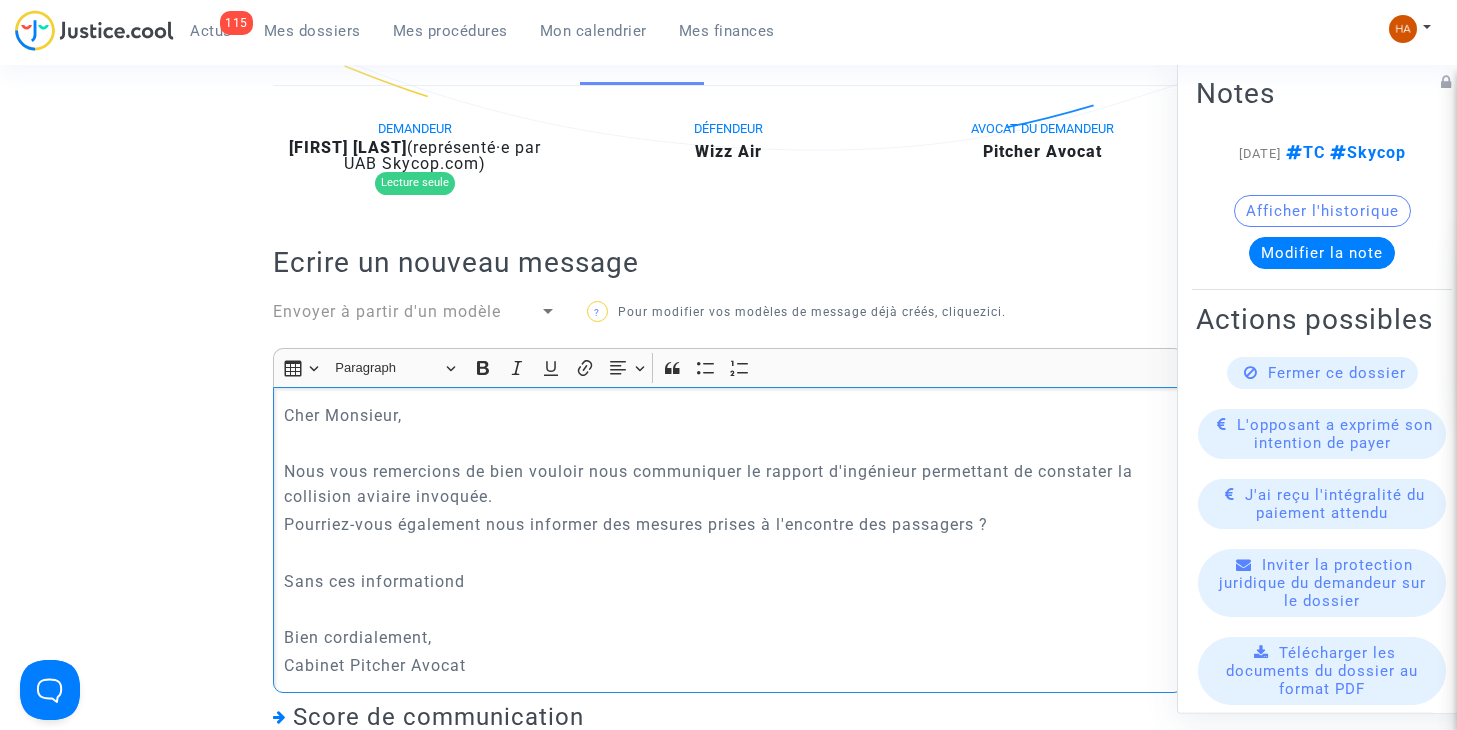 click on "Bien cordialement," 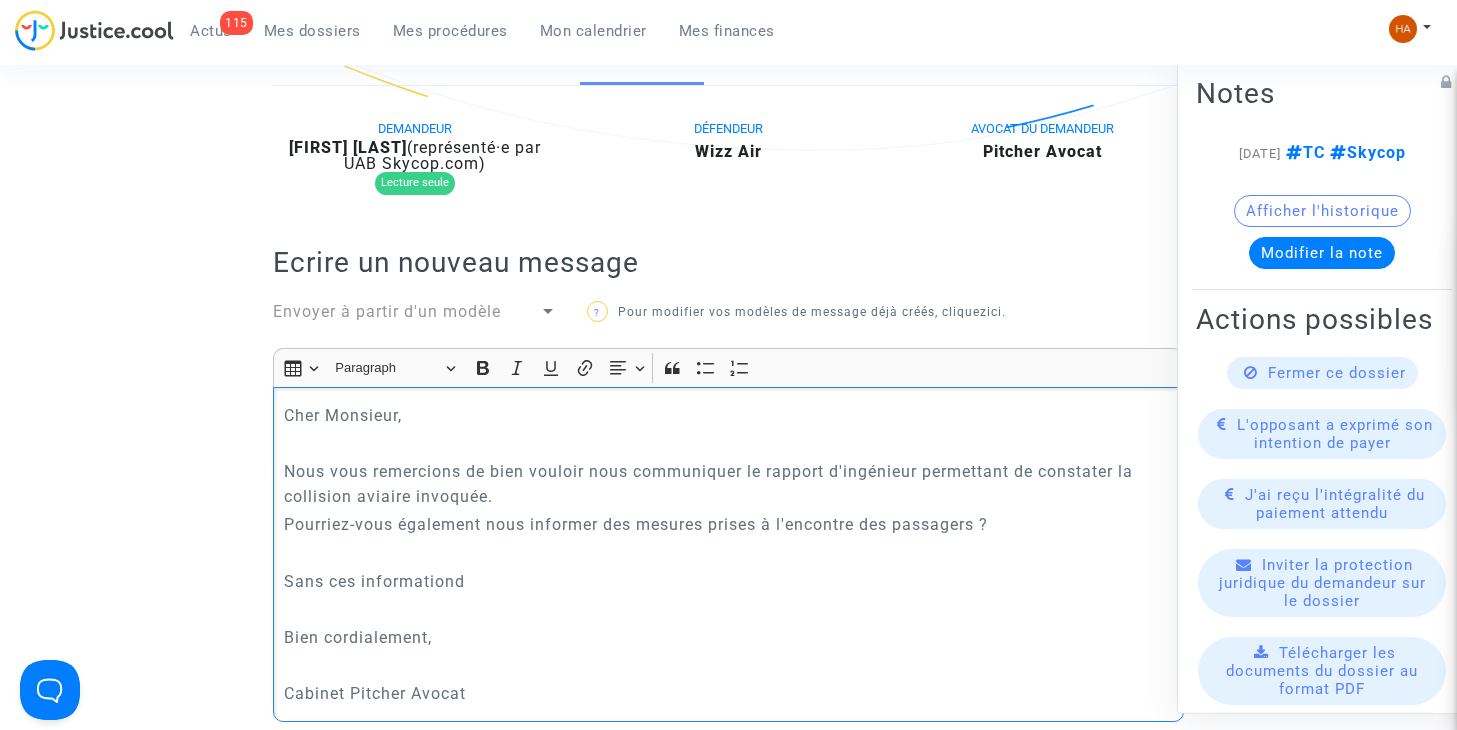 click on "Sans ces informationd" 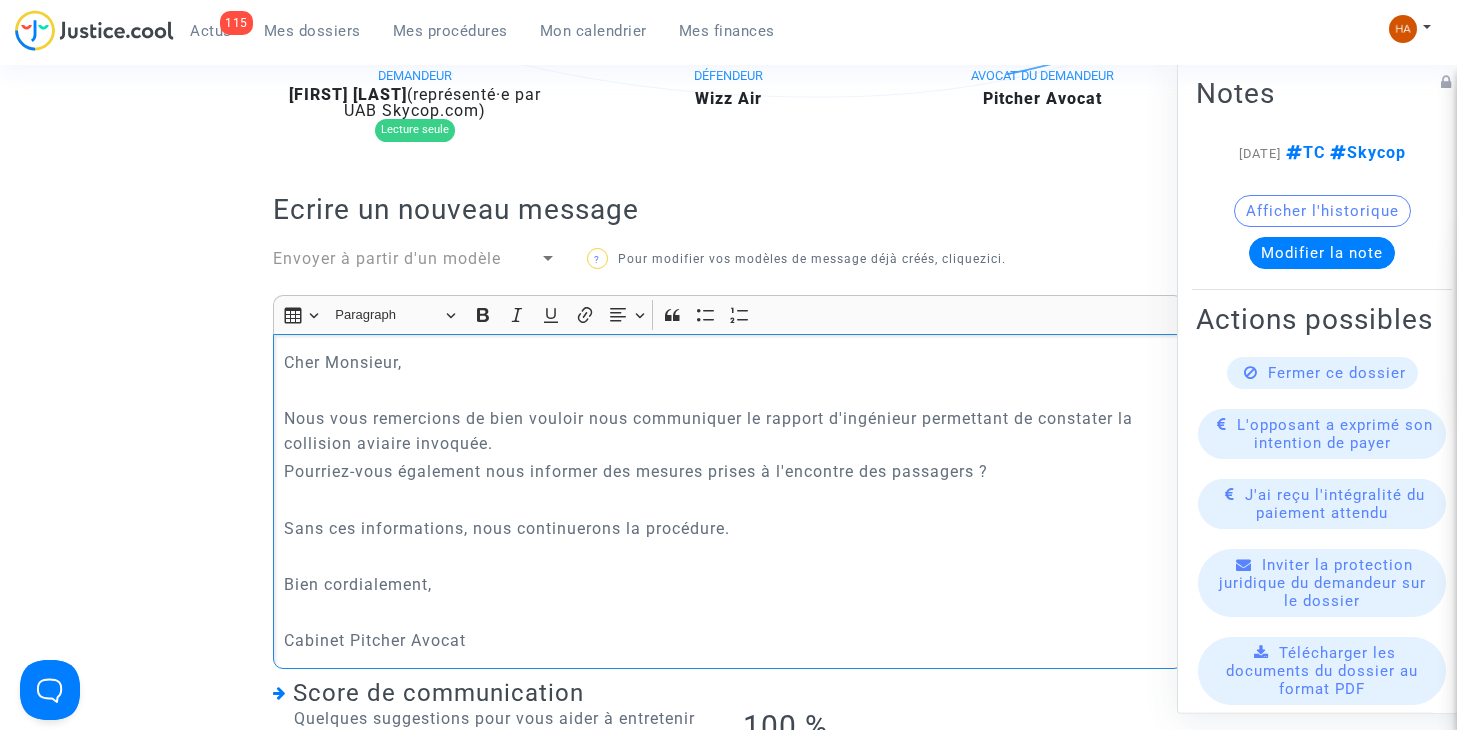 scroll, scrollTop: 554, scrollLeft: 0, axis: vertical 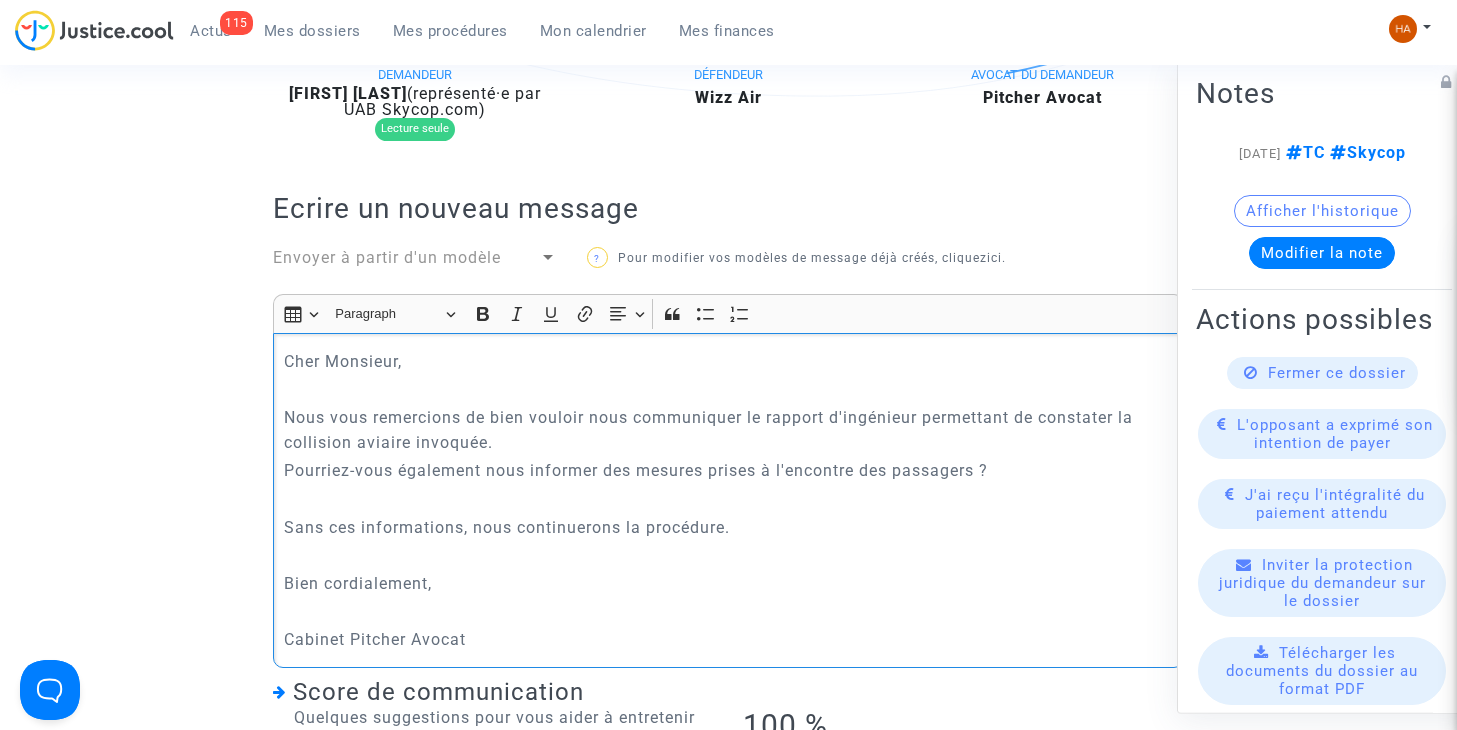 click on "Afficher l'historique" 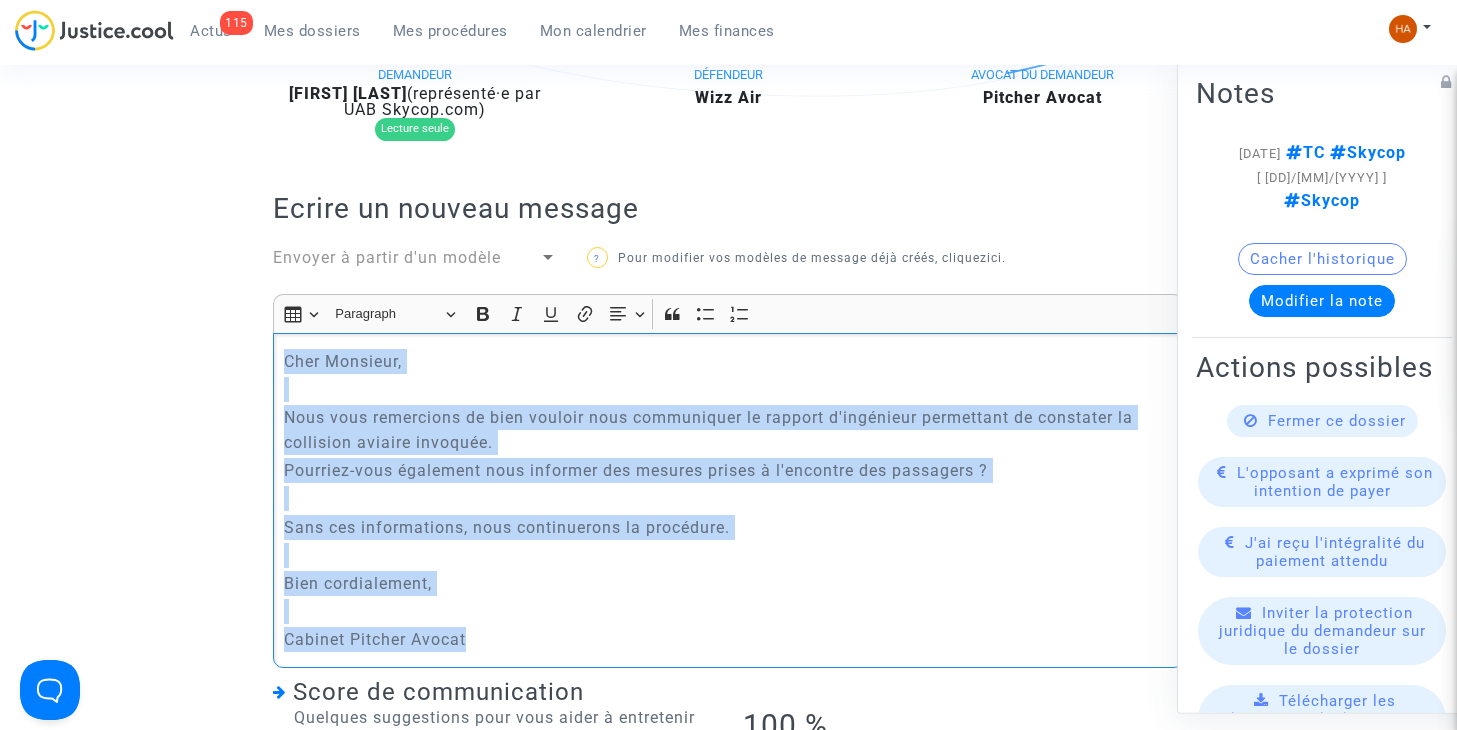 drag, startPoint x: 482, startPoint y: 638, endPoint x: 271, endPoint y: 366, distance: 344.24554 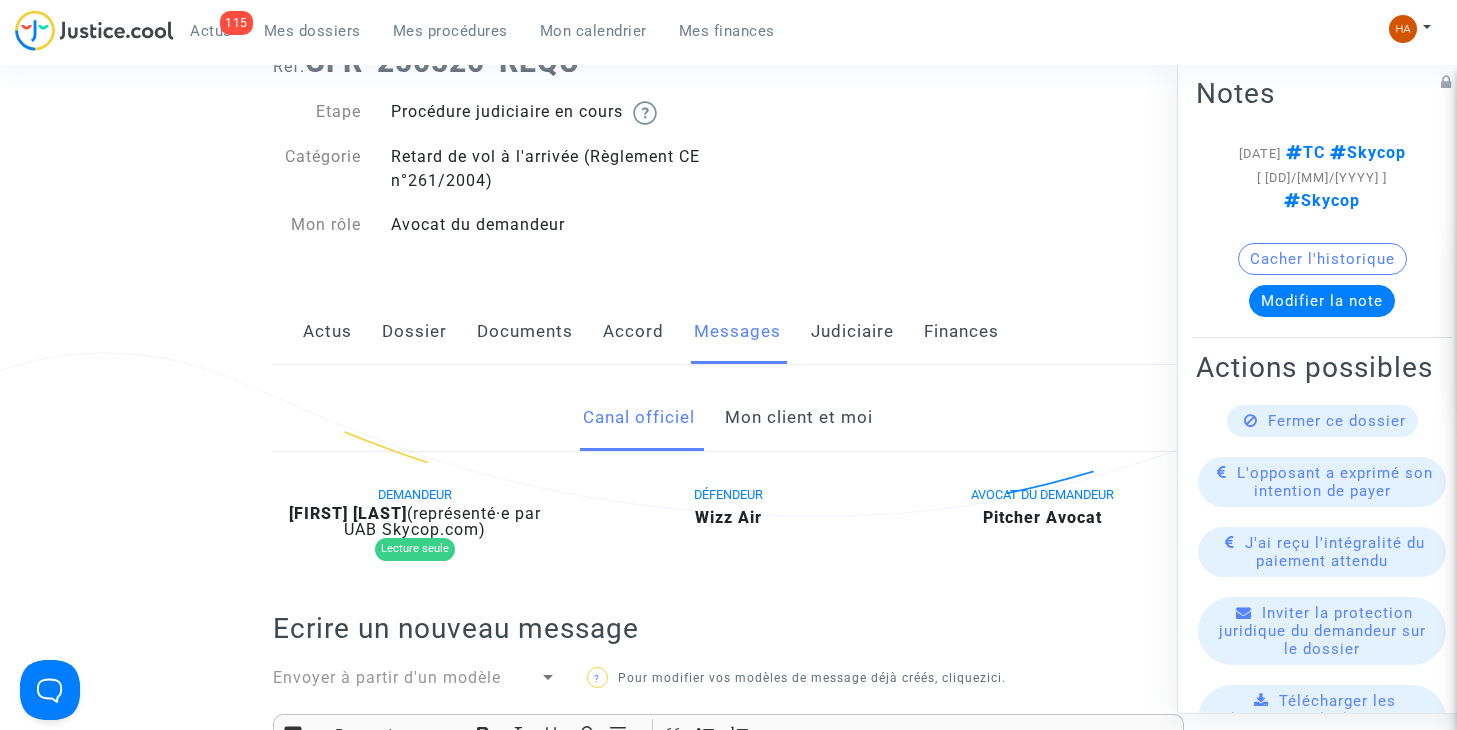 scroll, scrollTop: 0, scrollLeft: 0, axis: both 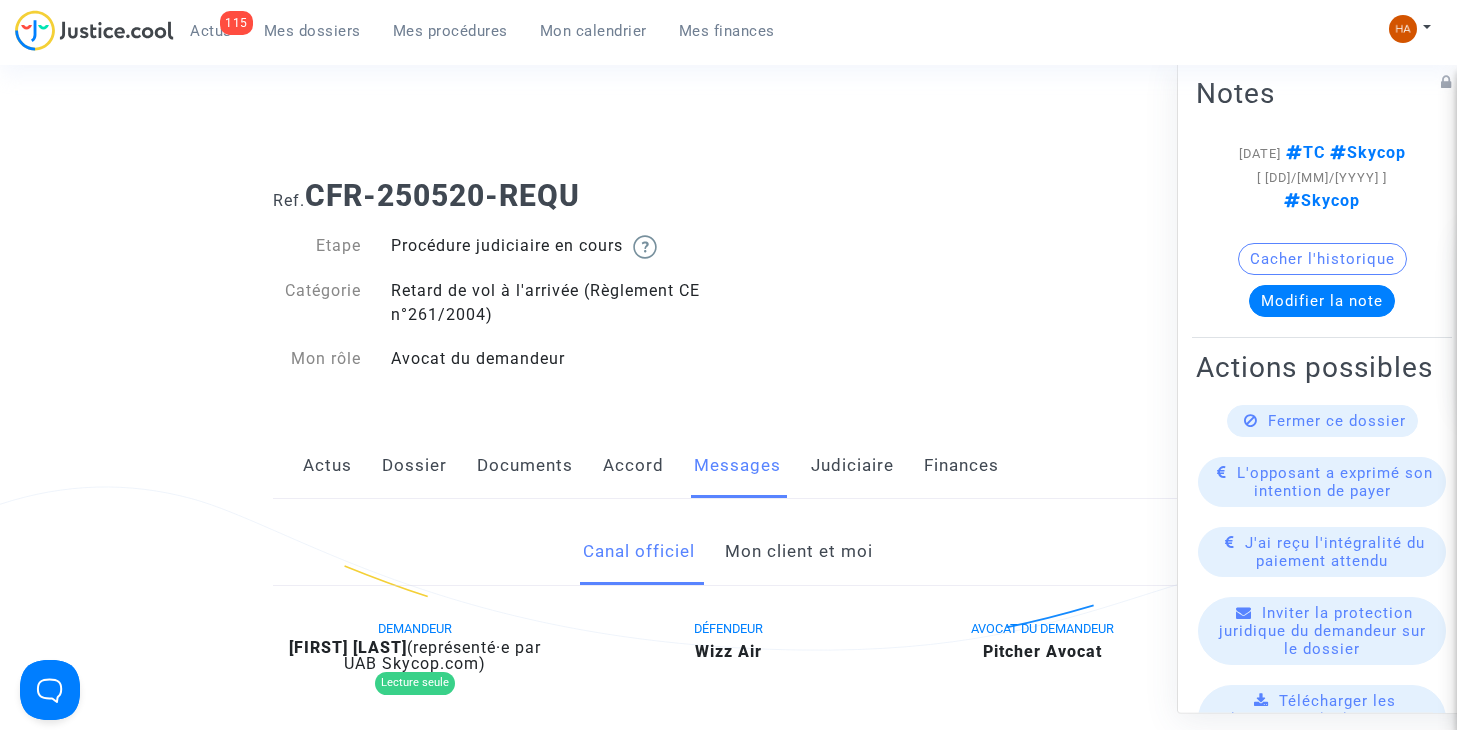 click on "Mes dossiers" at bounding box center [312, 31] 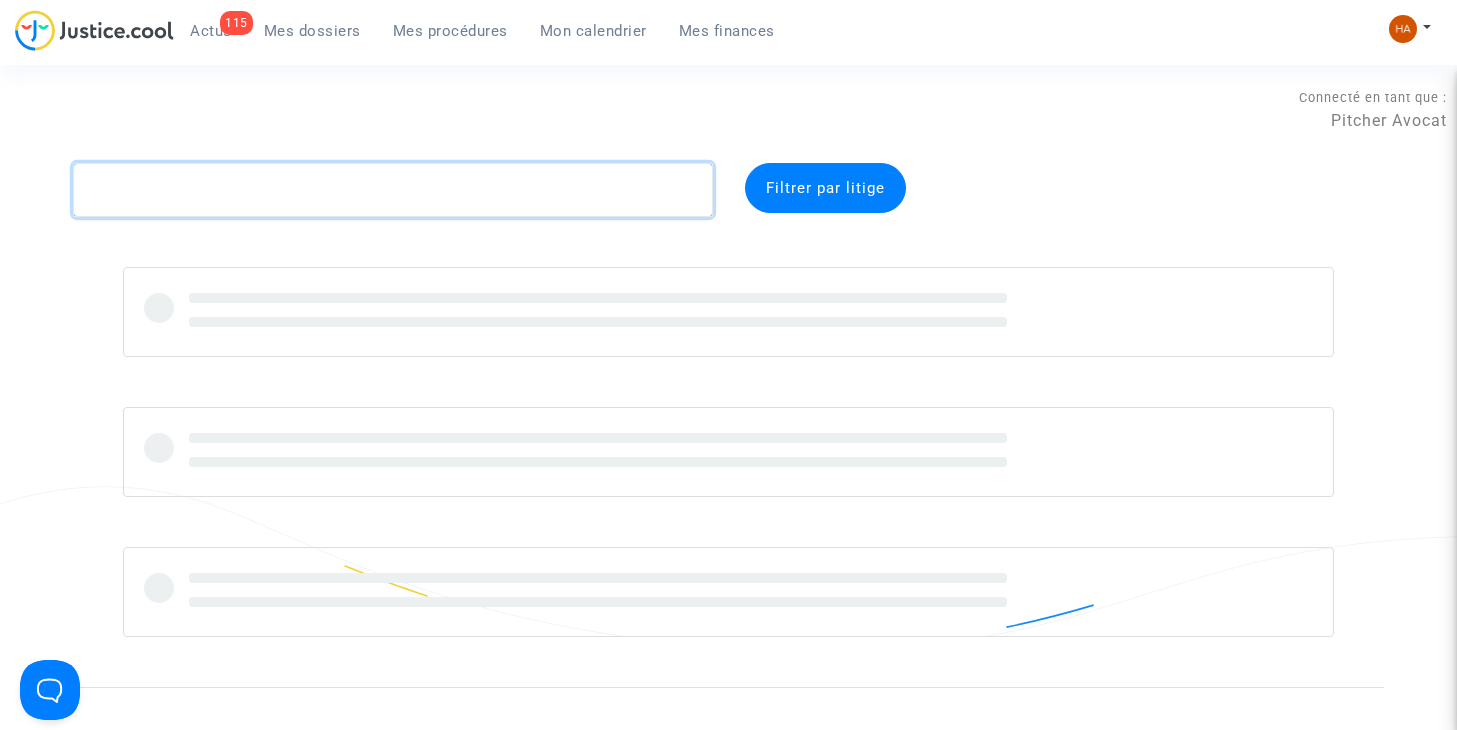 click 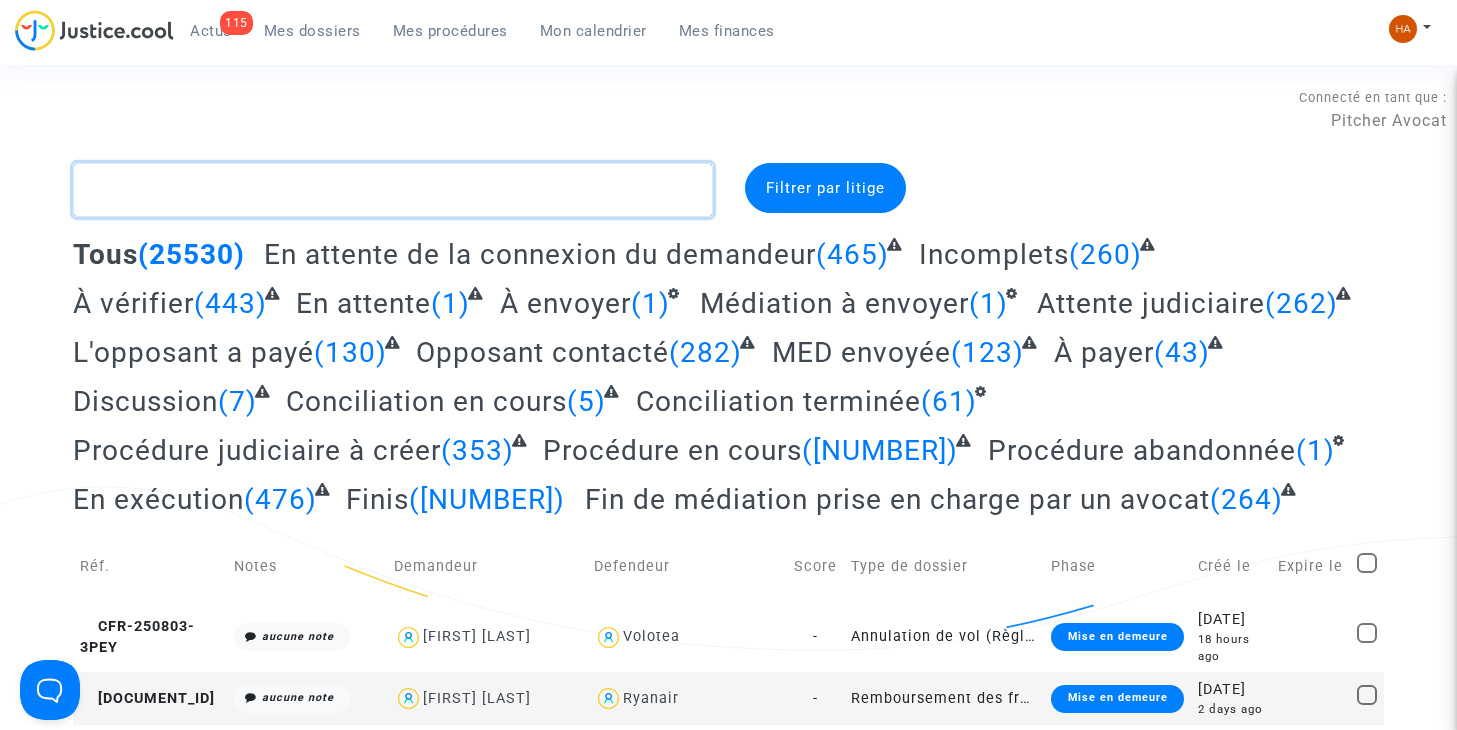 paste on "CFR-241118-X7WM" 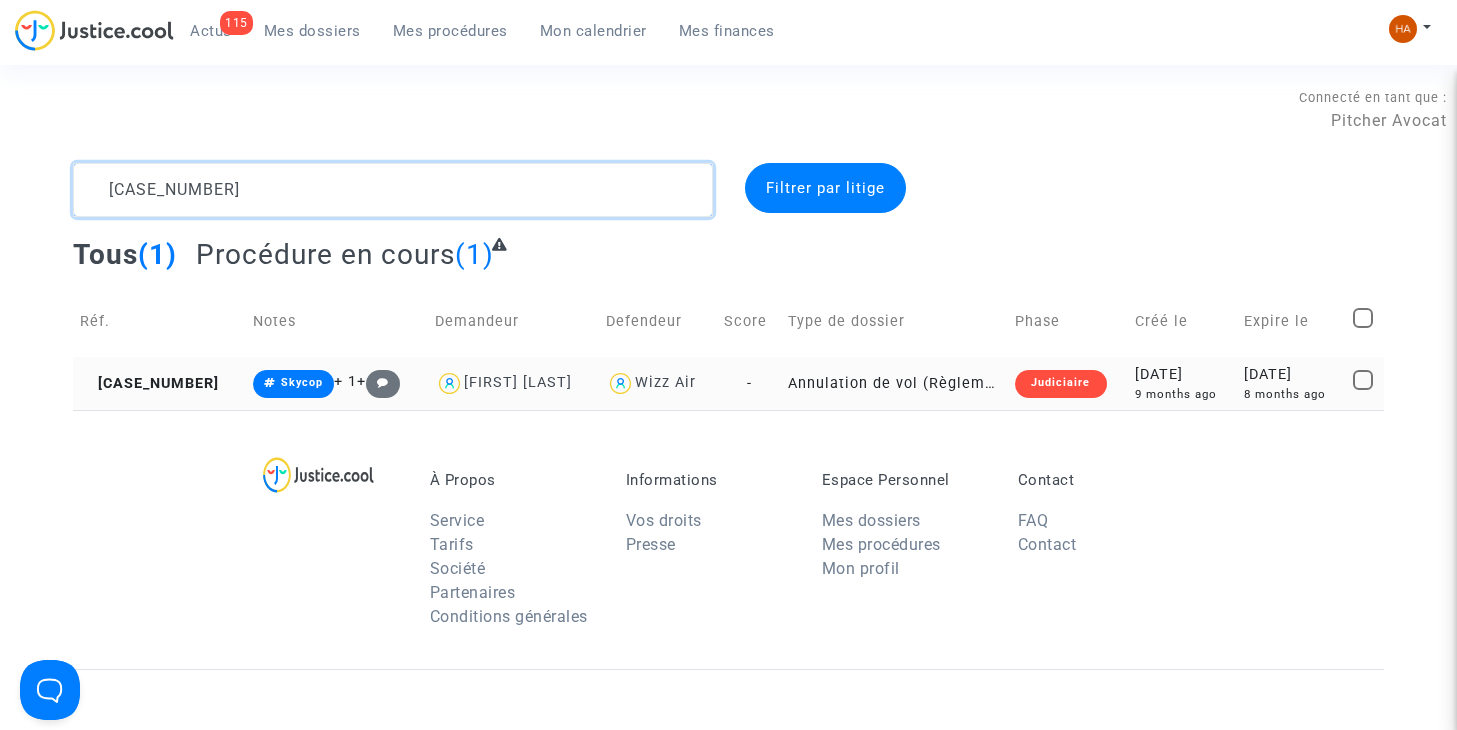 type on "CFR-241118-X7WM" 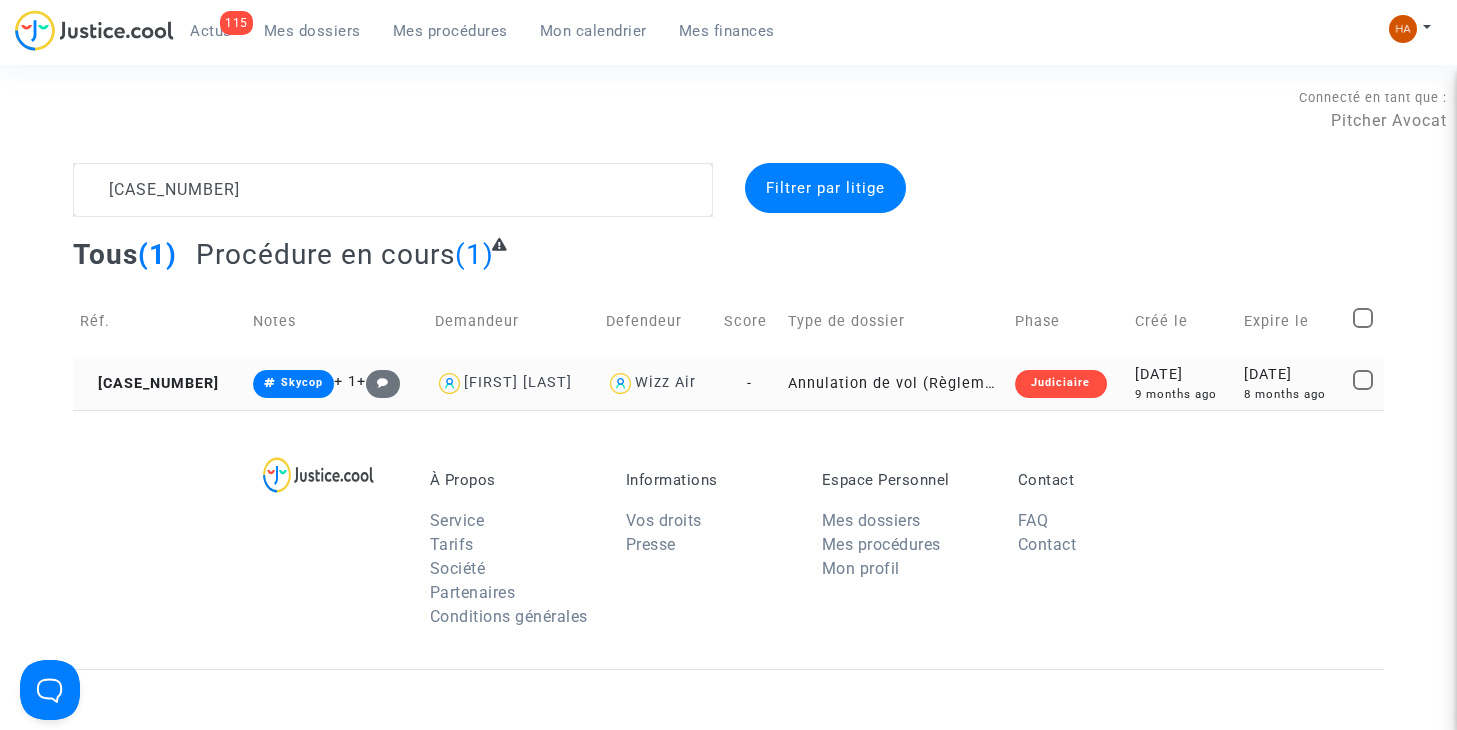 click on "Annulation de vol (Règlement CE n°261/2004)" 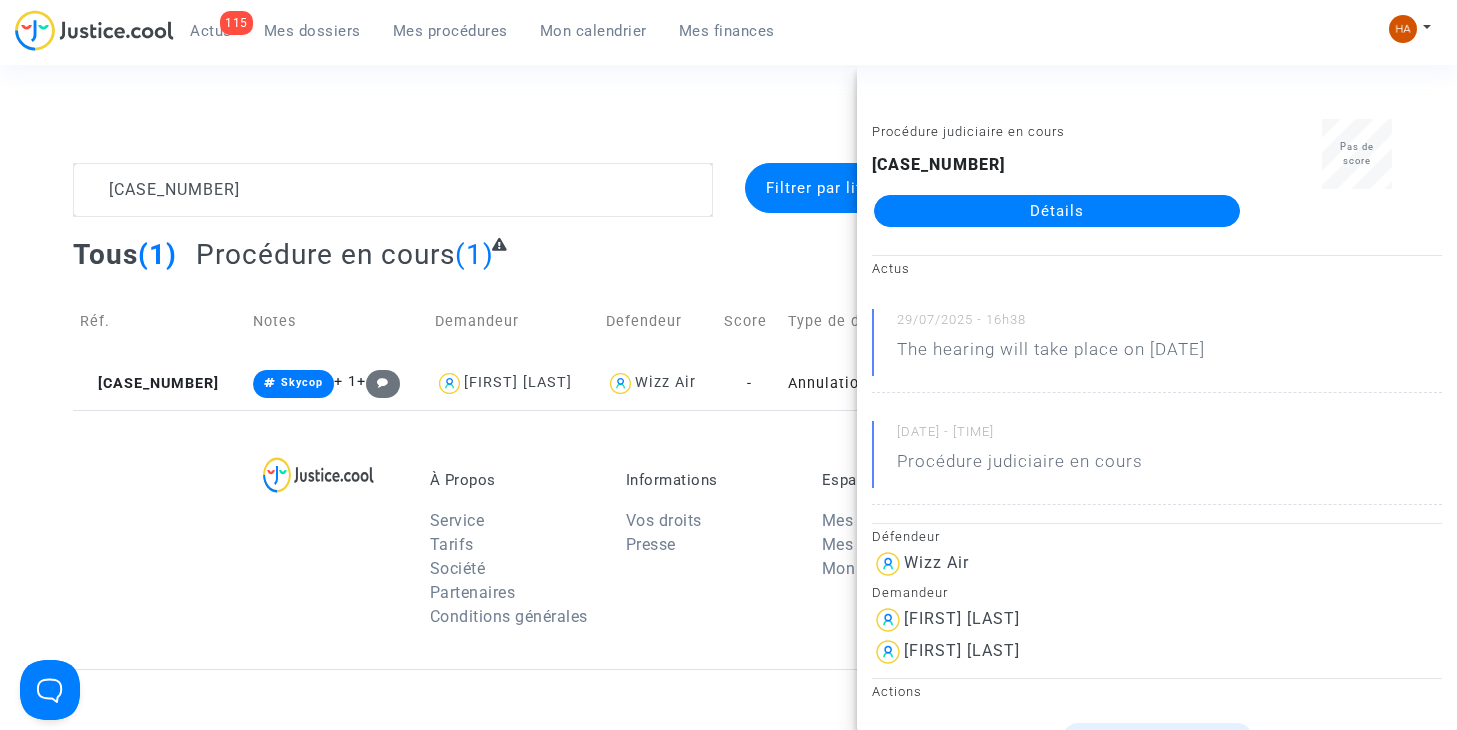 click on "Détails" 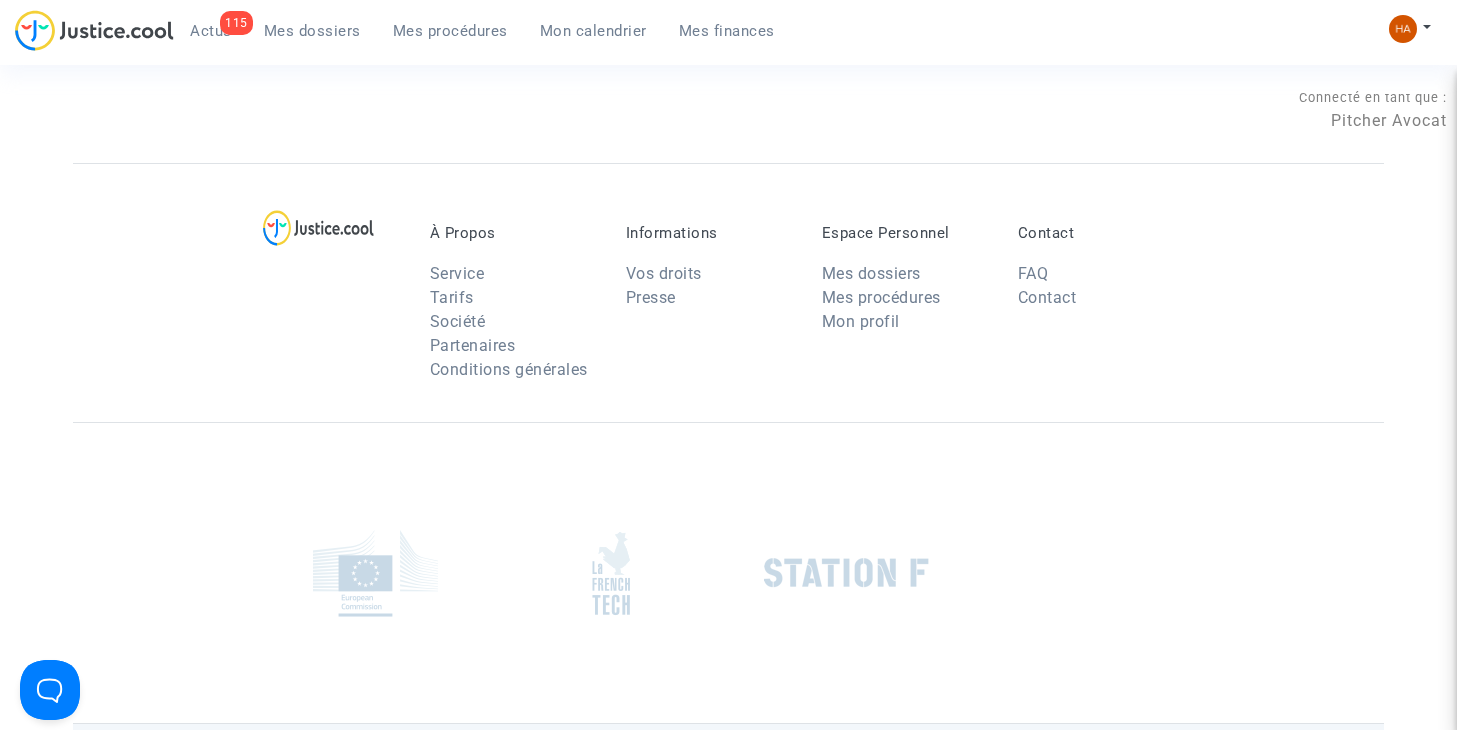 click 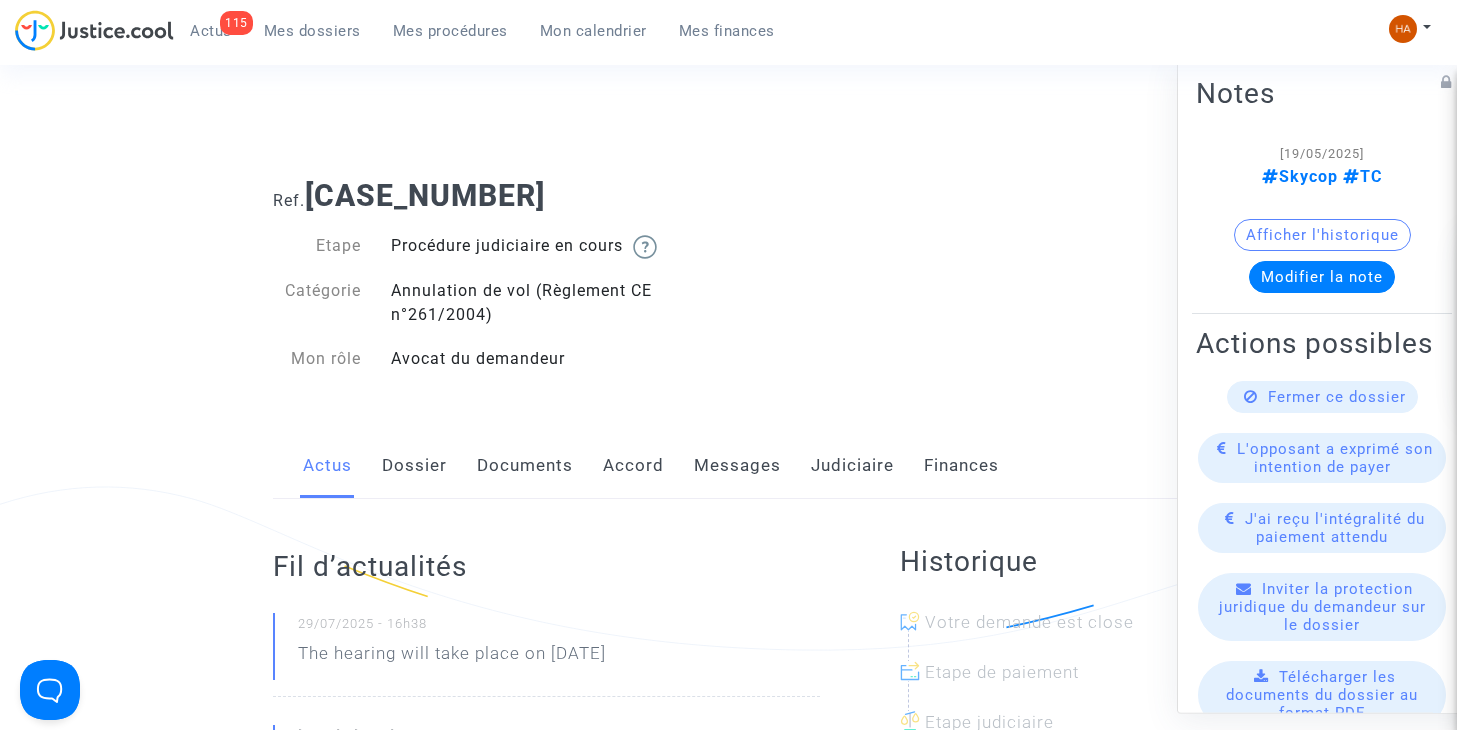 click on "Dossier" 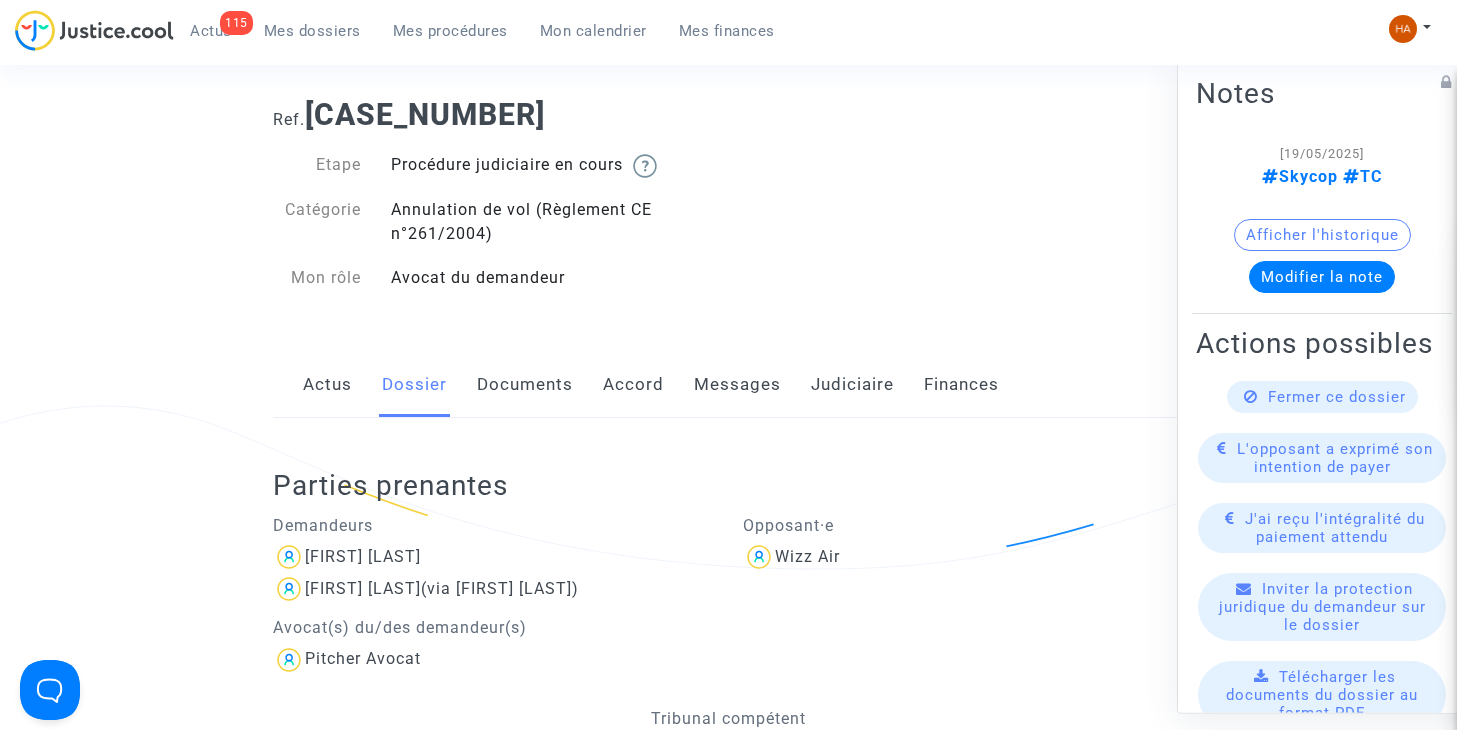 scroll, scrollTop: 85, scrollLeft: 0, axis: vertical 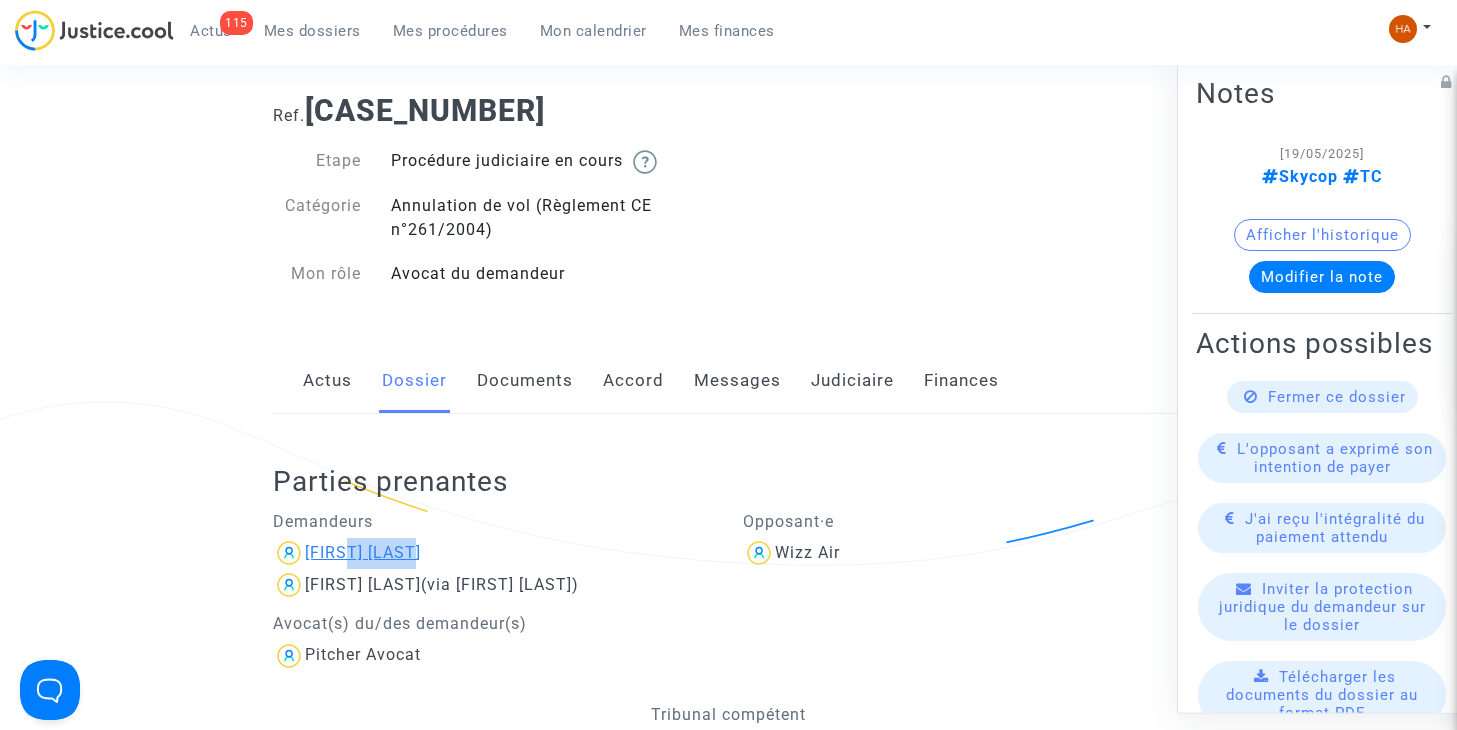 drag, startPoint x: 435, startPoint y: 550, endPoint x: 358, endPoint y: 547, distance: 77.05842 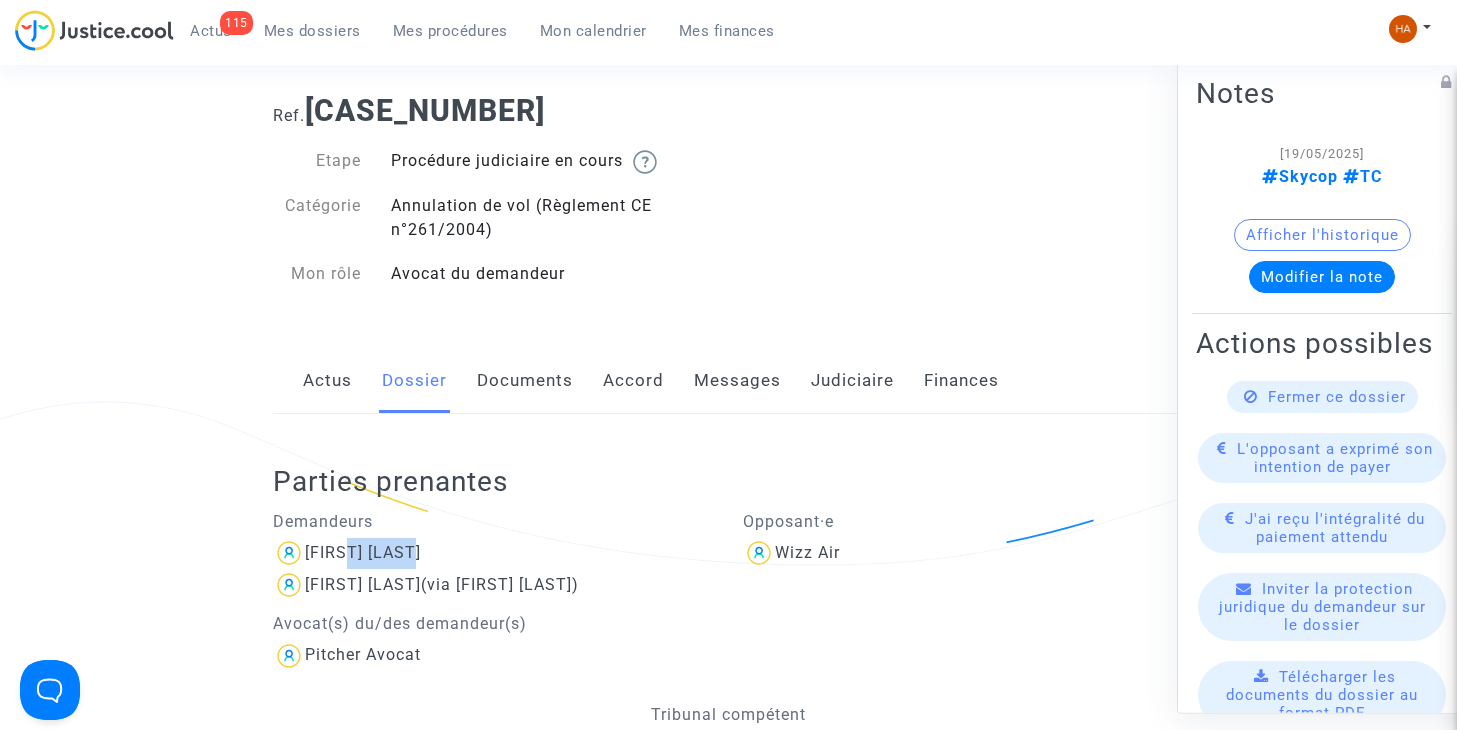 copy on "Ferencz" 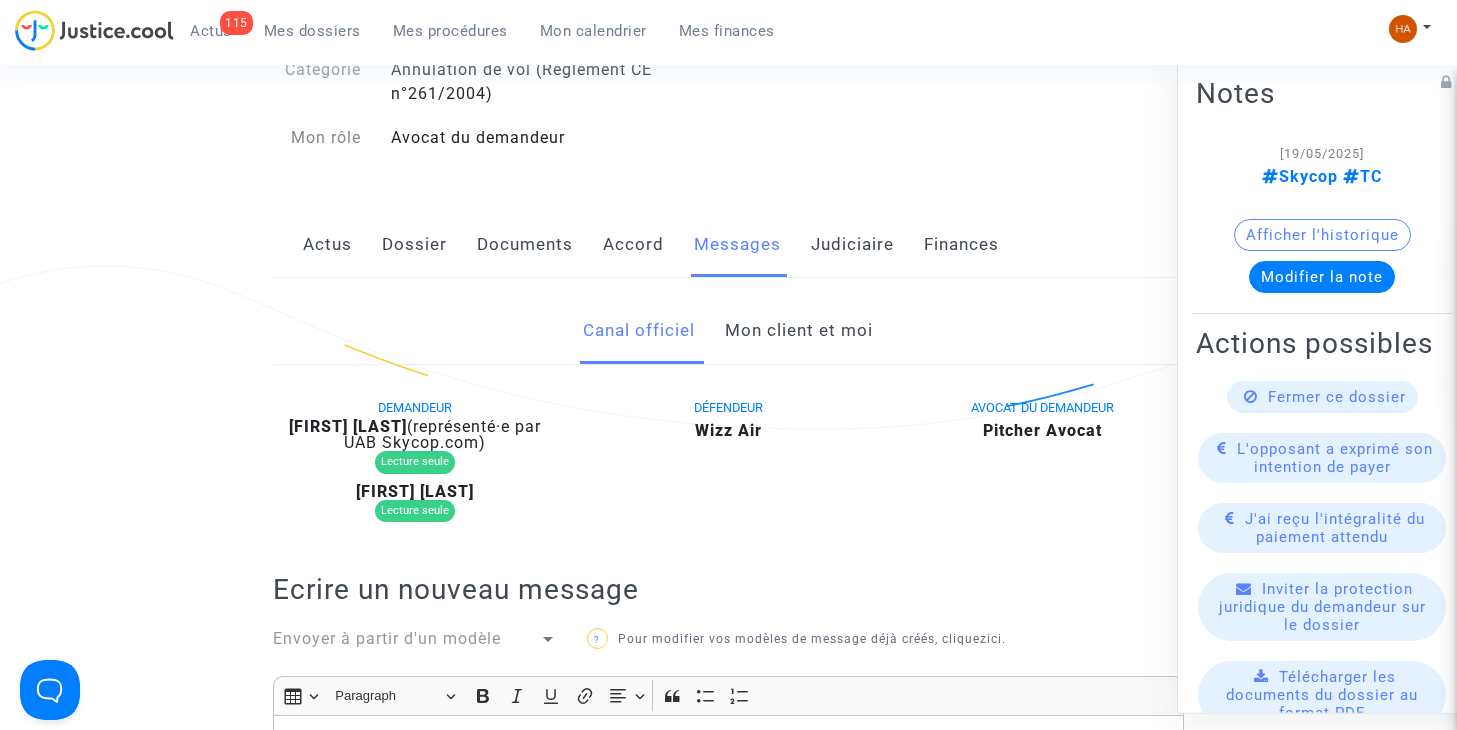 scroll, scrollTop: 0, scrollLeft: 0, axis: both 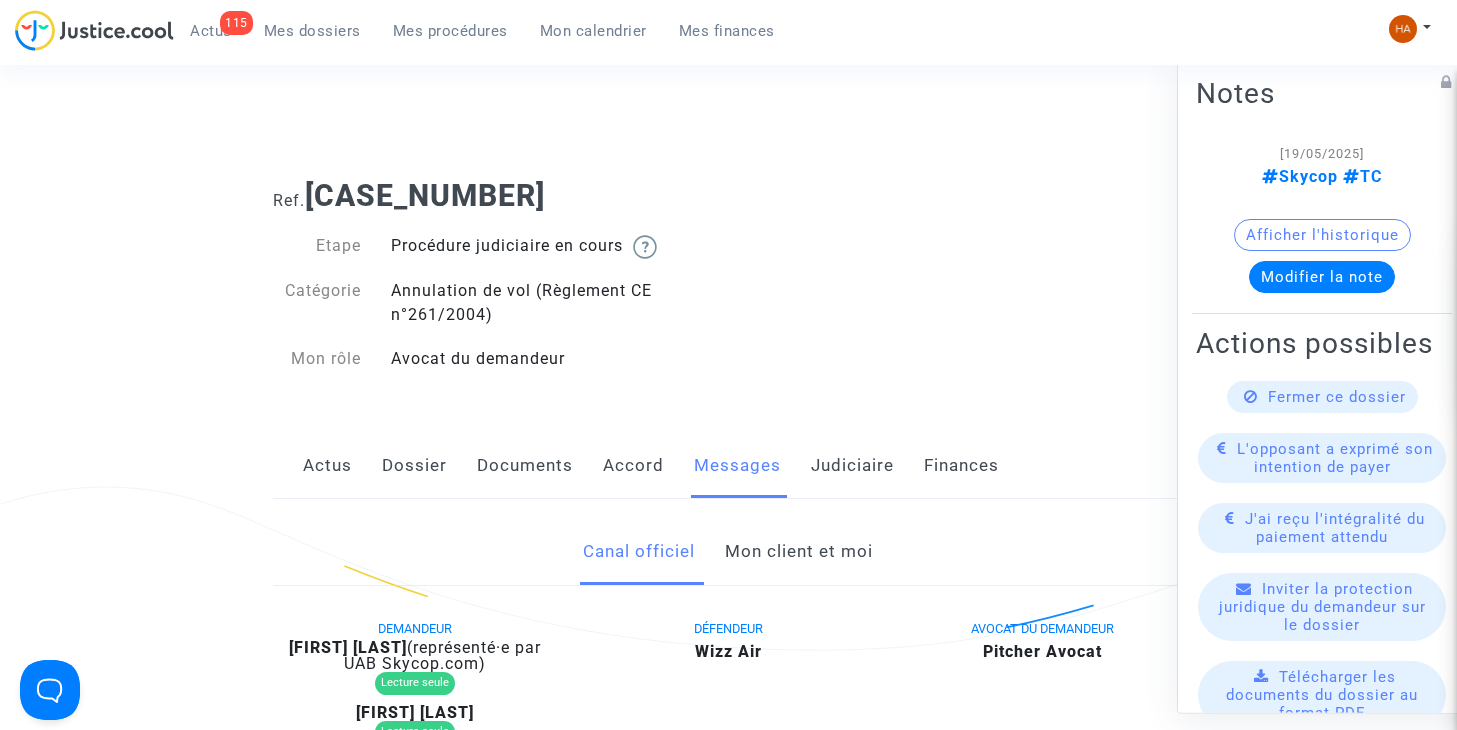 click on "Documents" 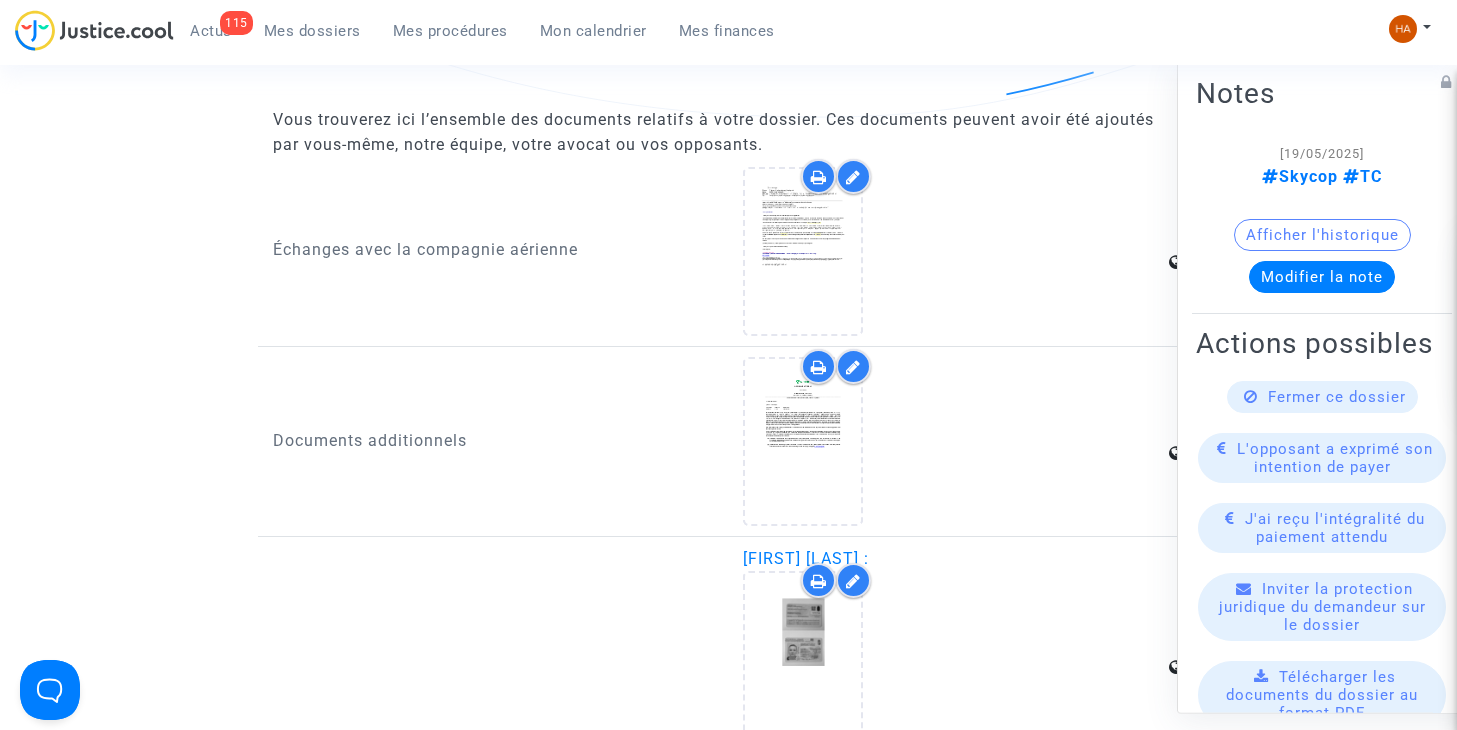 scroll, scrollTop: 2153, scrollLeft: 0, axis: vertical 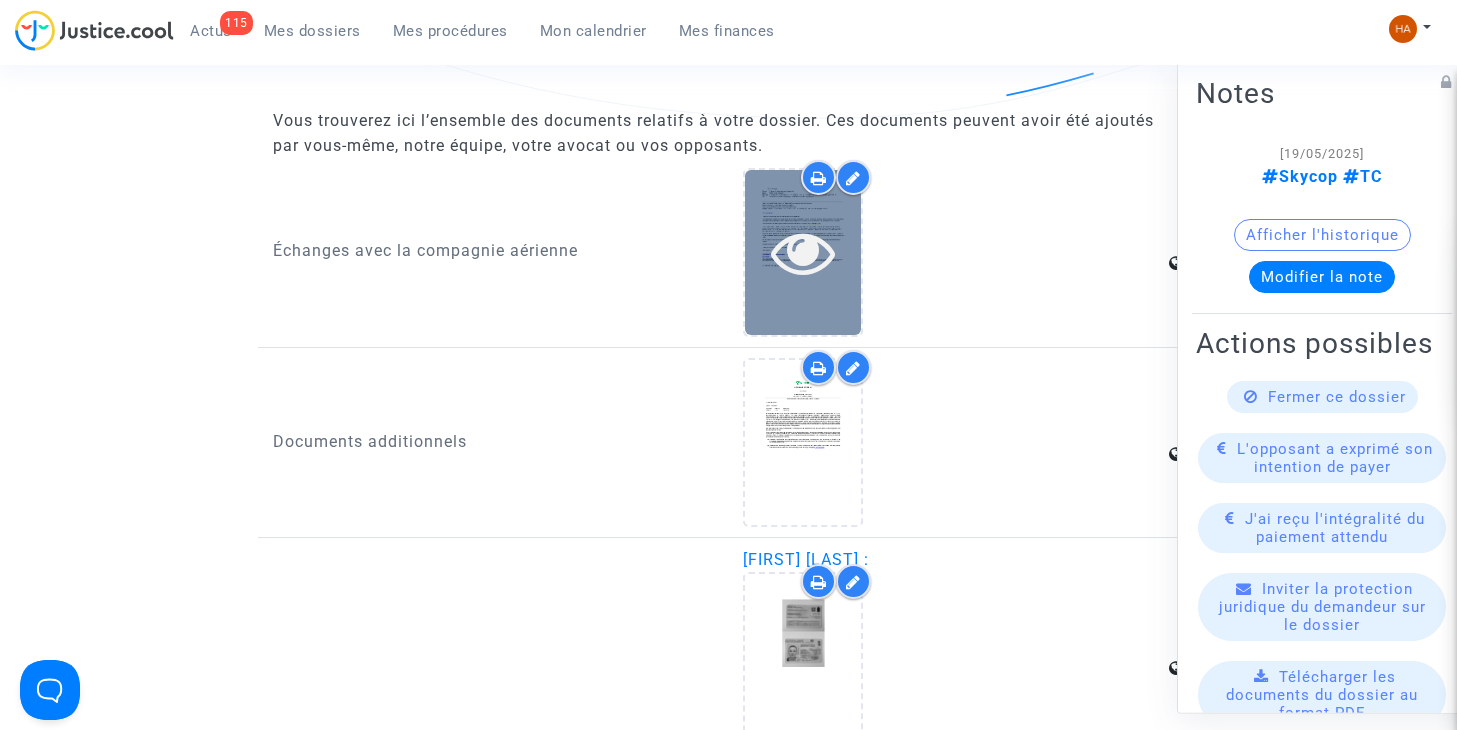 click at bounding box center (803, 252) 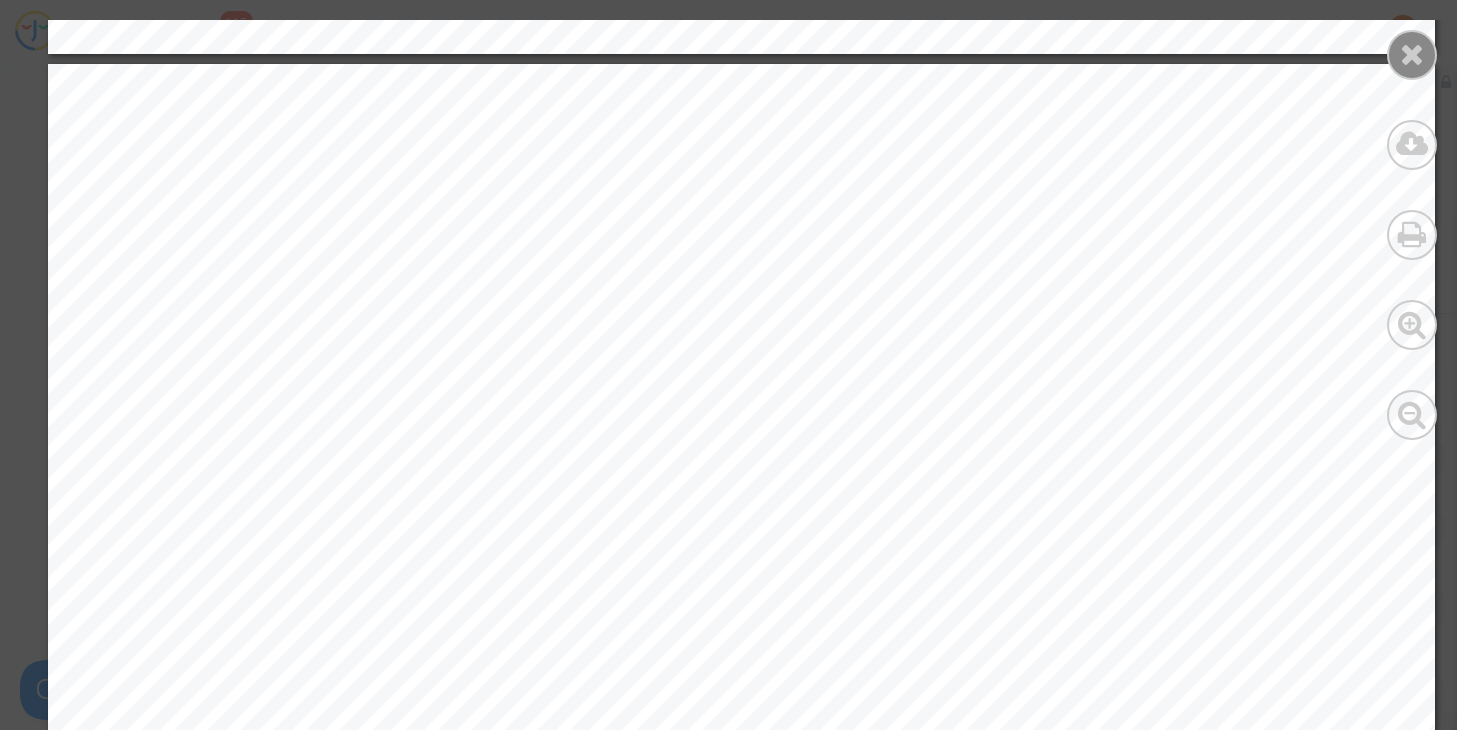 scroll, scrollTop: 1779, scrollLeft: 0, axis: vertical 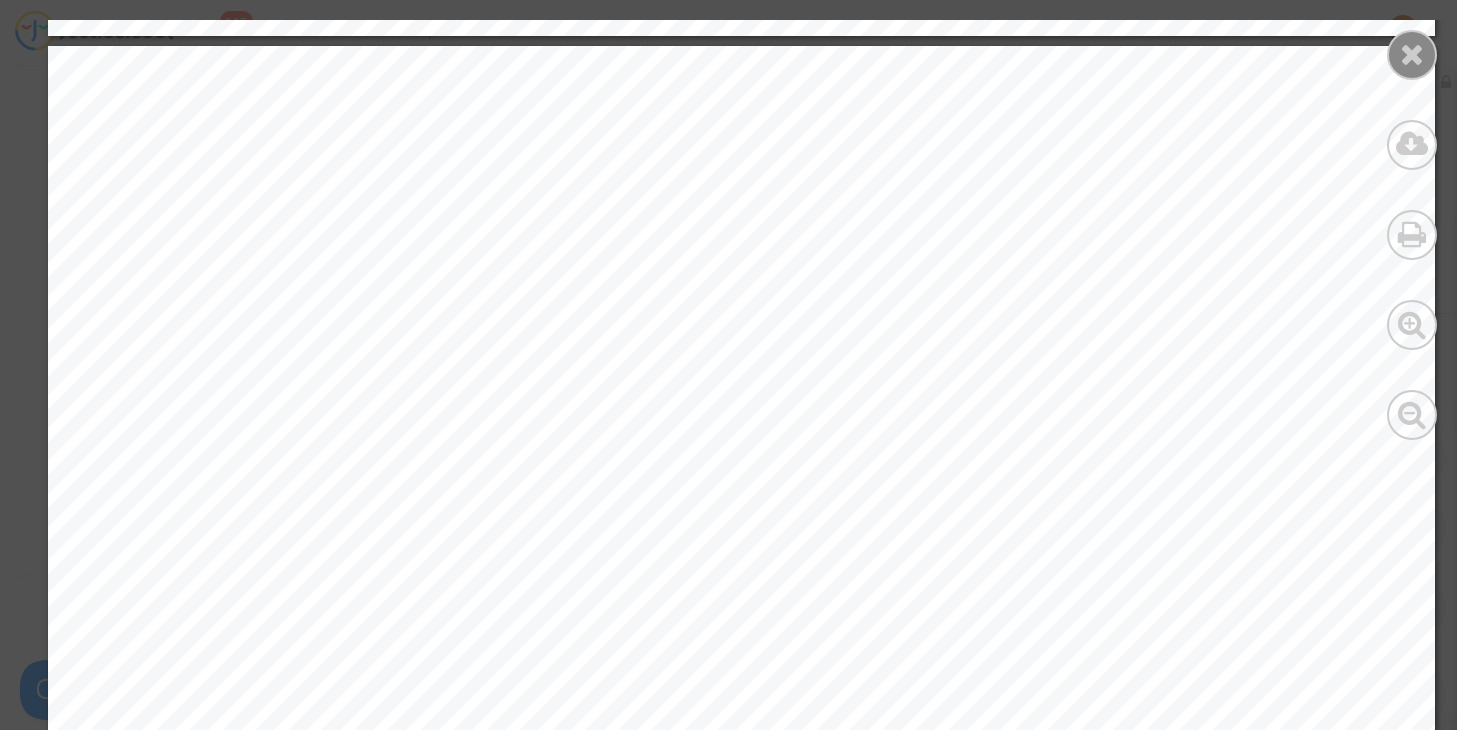 click at bounding box center (1412, 55) 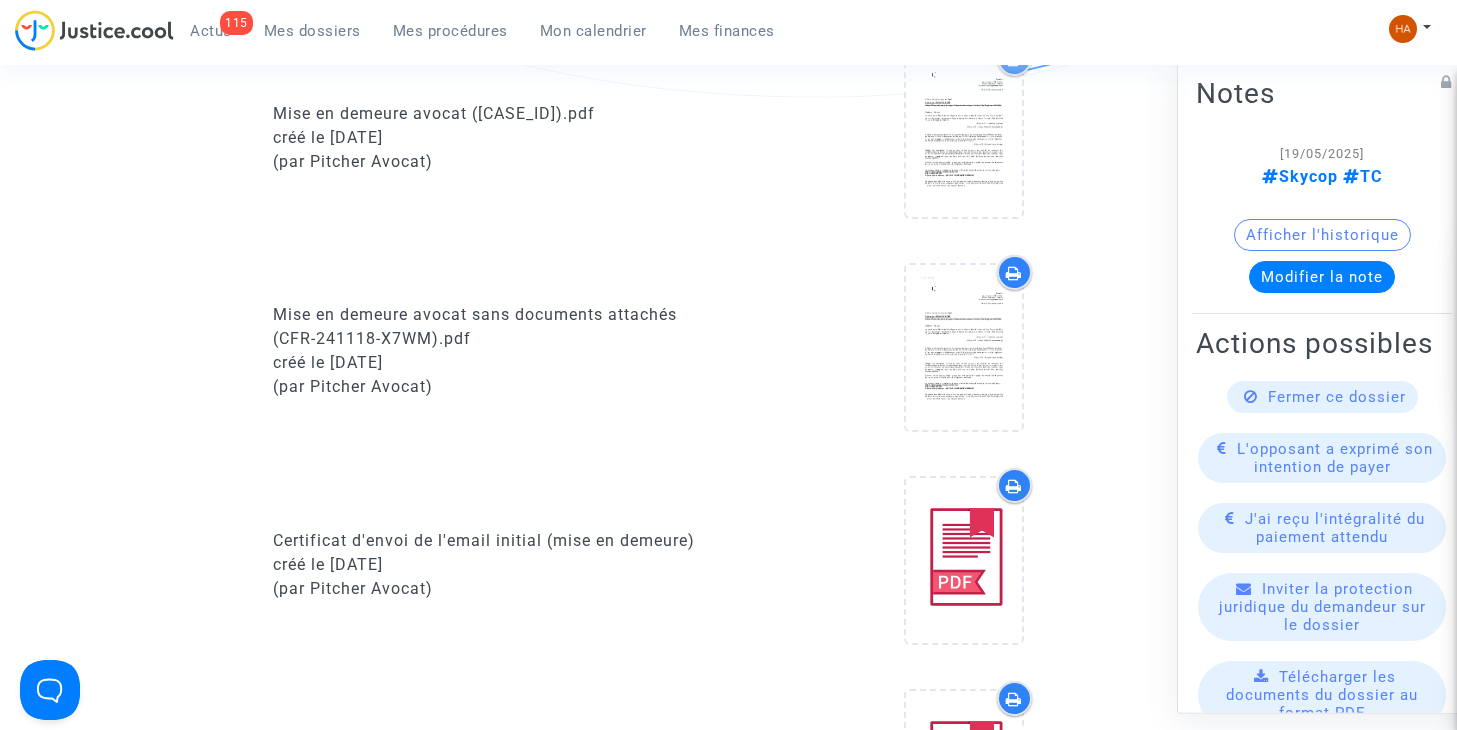 scroll, scrollTop: 53, scrollLeft: 0, axis: vertical 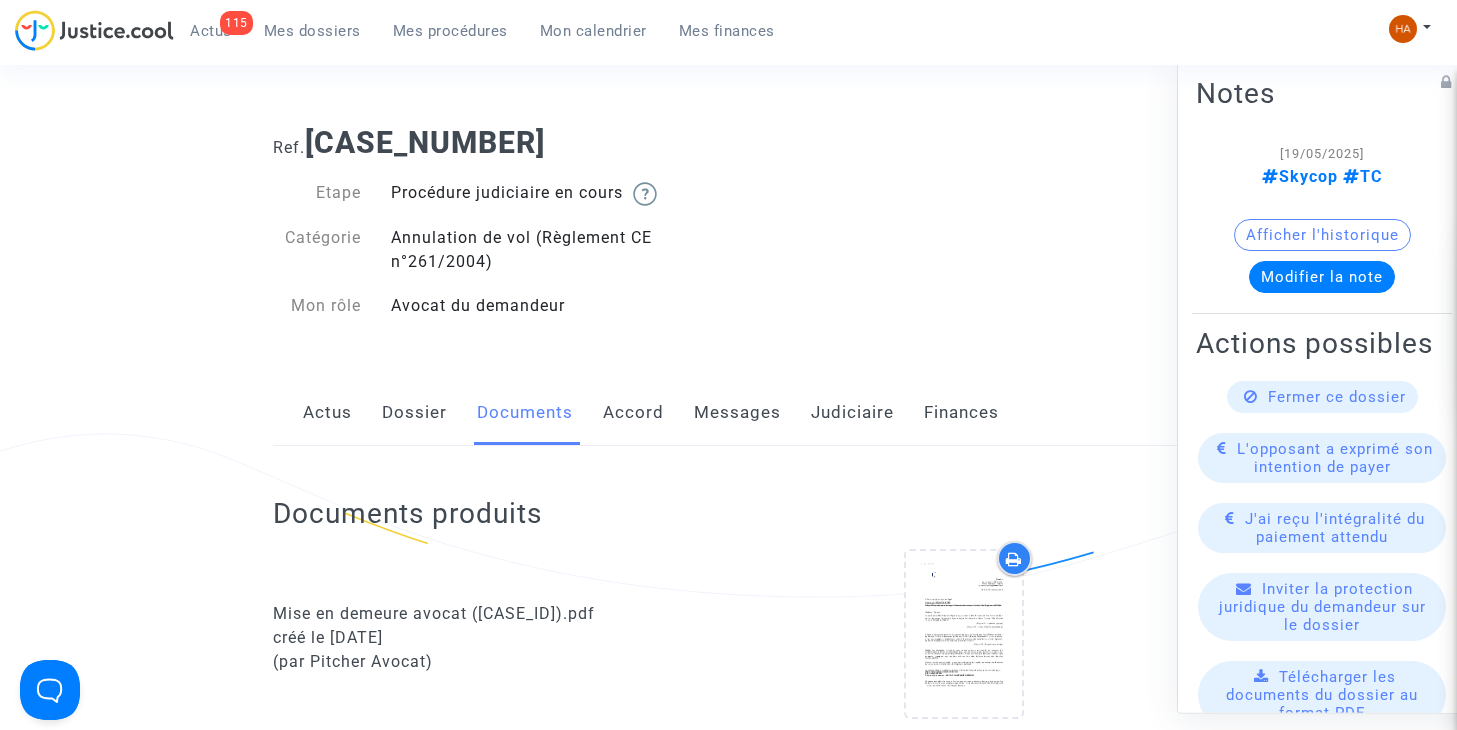 click on "Afficher l'historique" 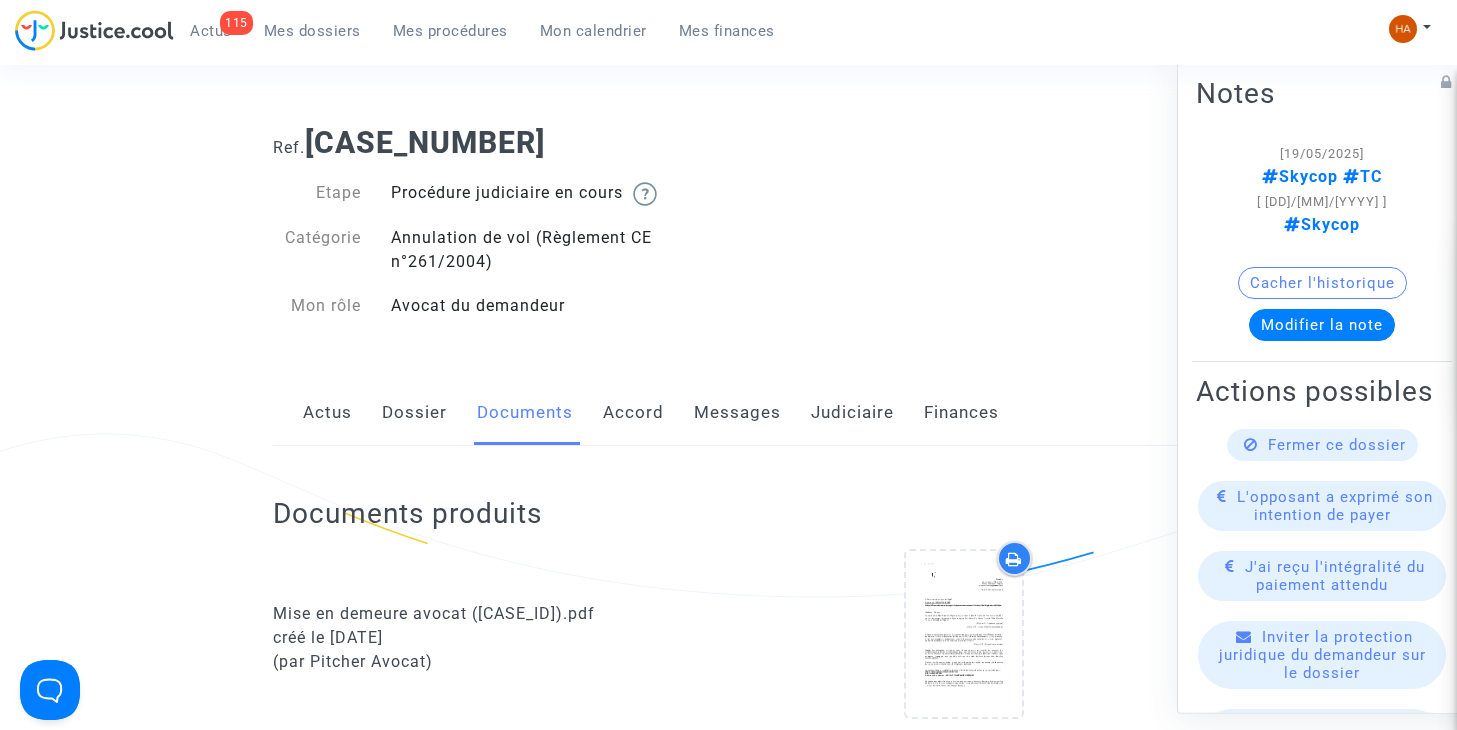 click on "Messages" 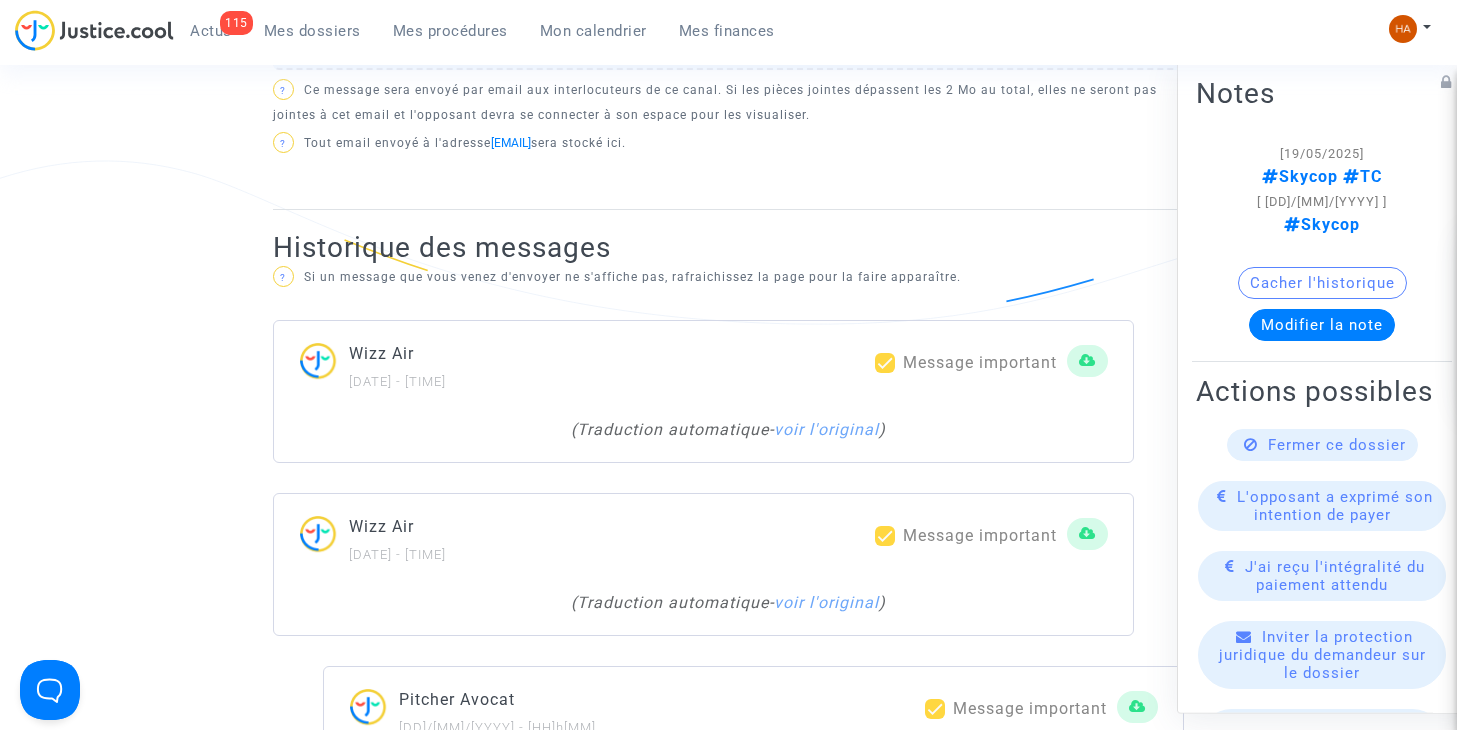scroll, scrollTop: 1153, scrollLeft: 0, axis: vertical 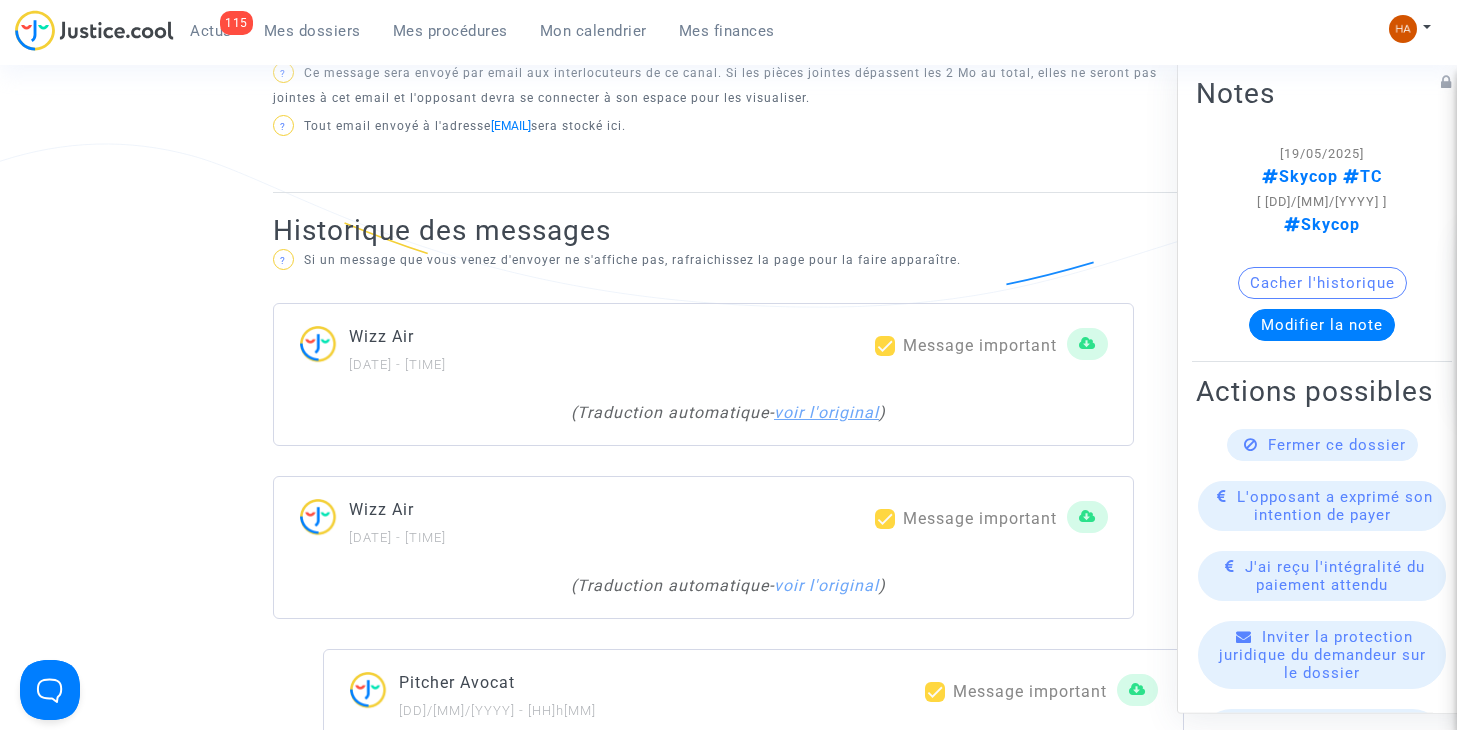 click on "voir l'original" 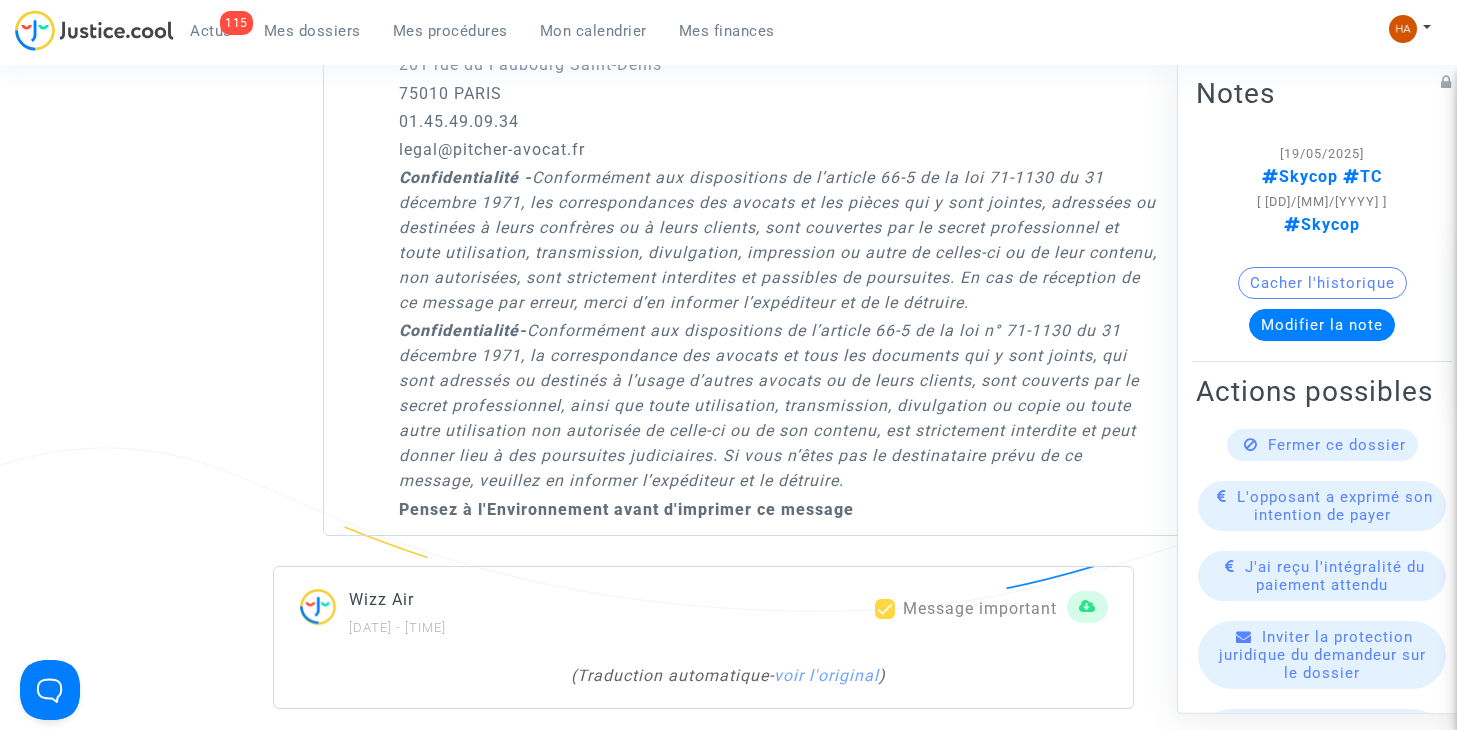 scroll, scrollTop: 4895, scrollLeft: 0, axis: vertical 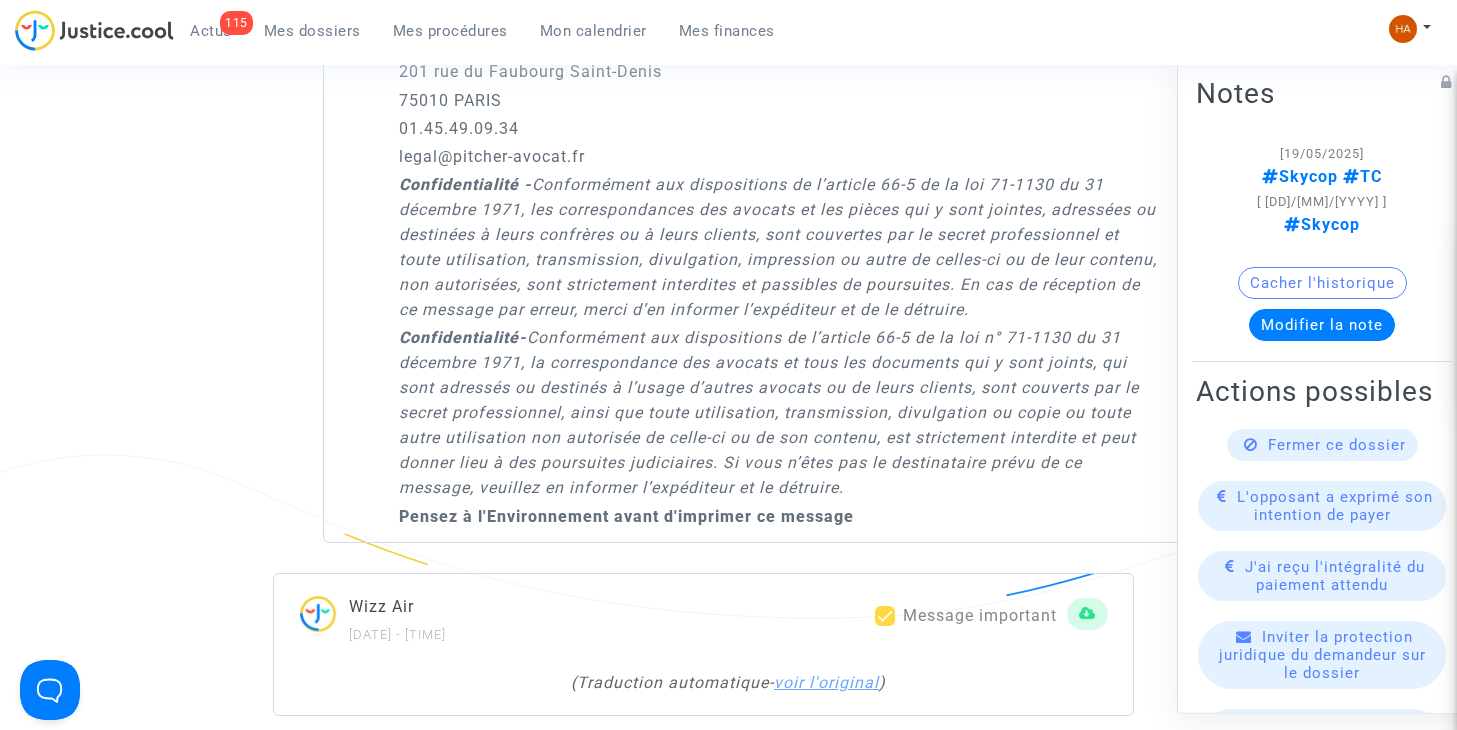 click on "voir l'original" 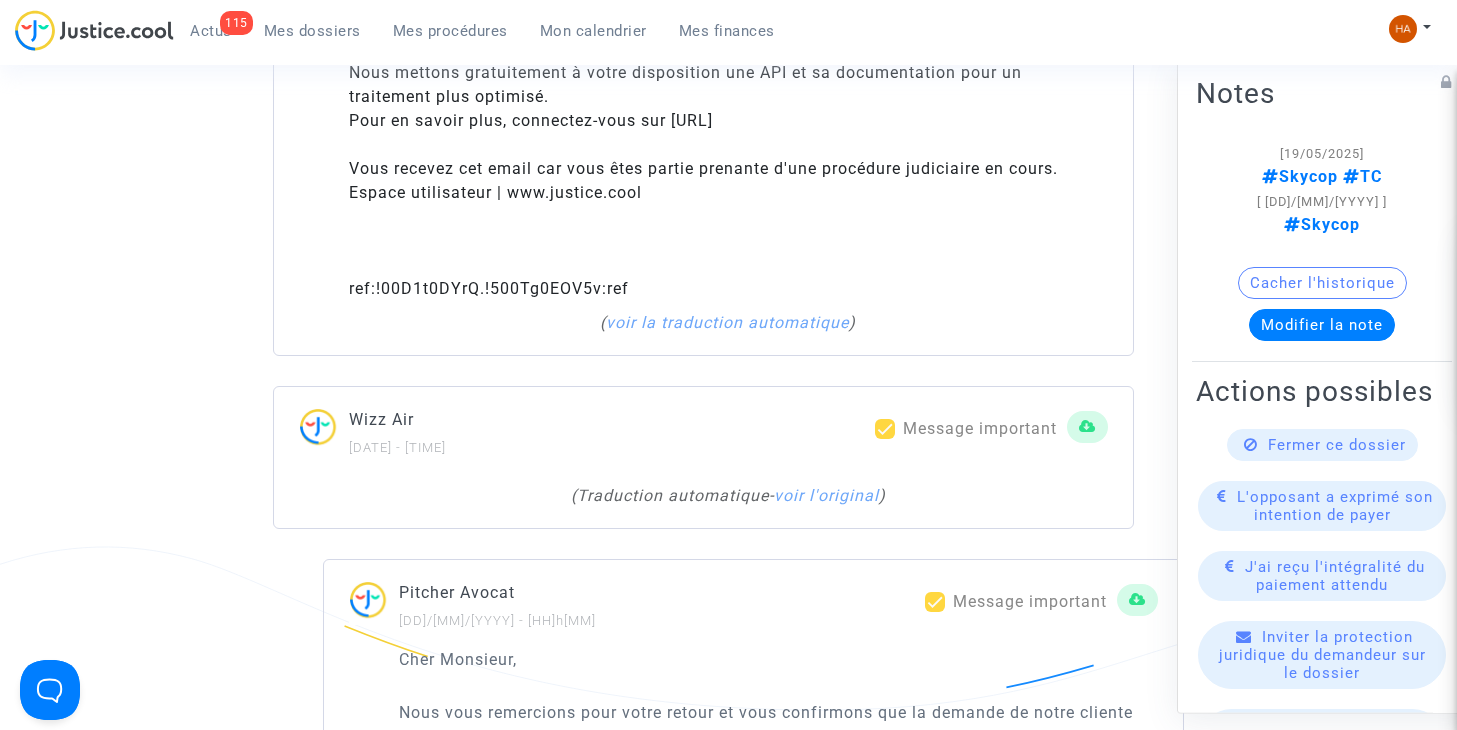 scroll, scrollTop: 3995, scrollLeft: 0, axis: vertical 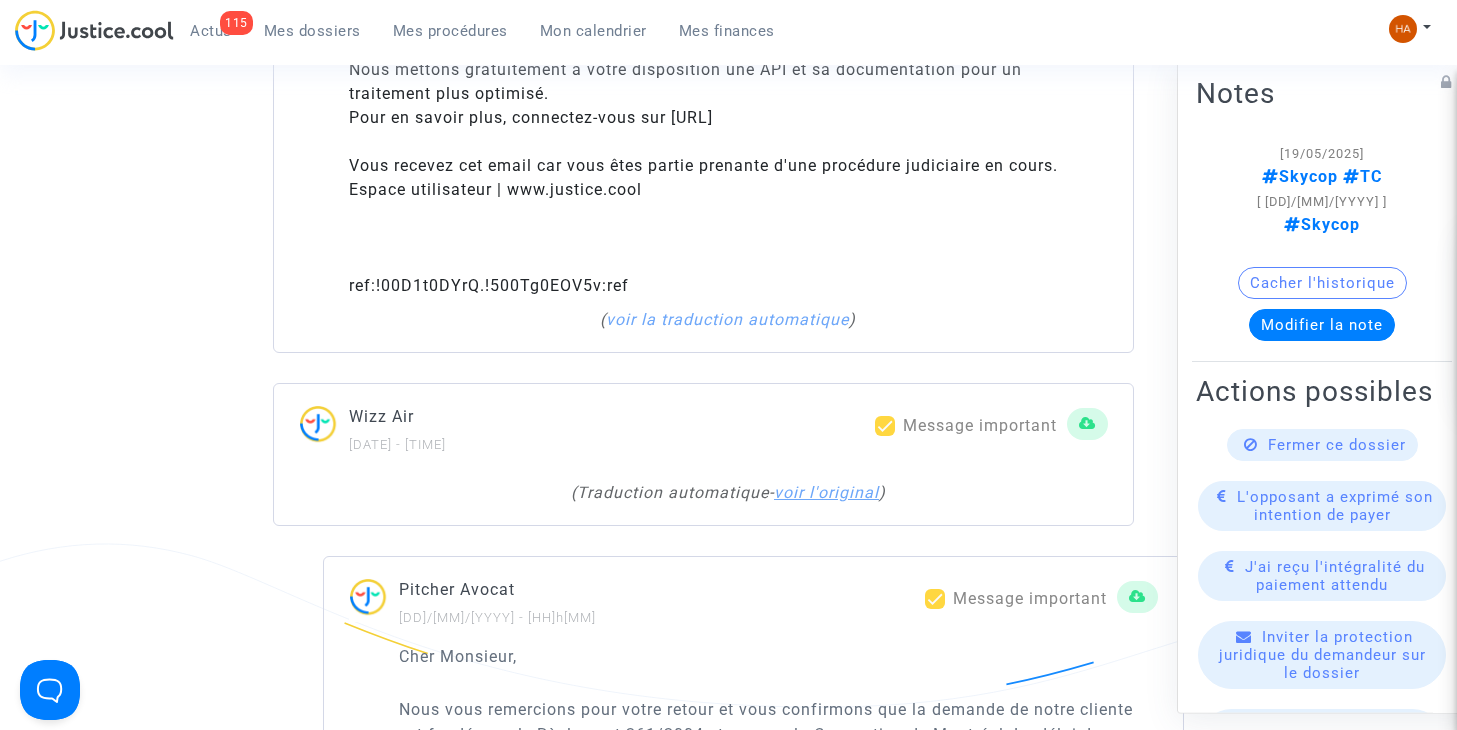click on "voir l'original" 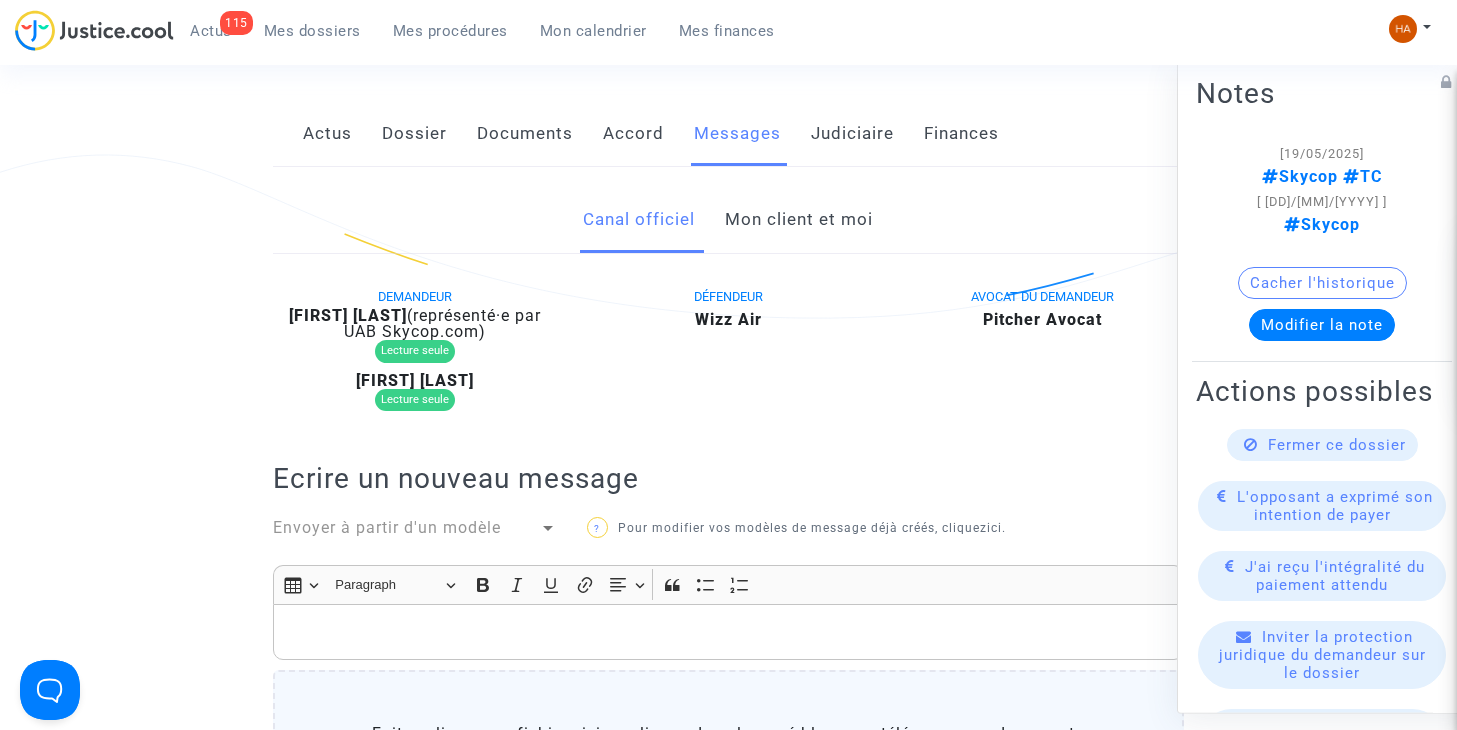 scroll, scrollTop: 295, scrollLeft: 0, axis: vertical 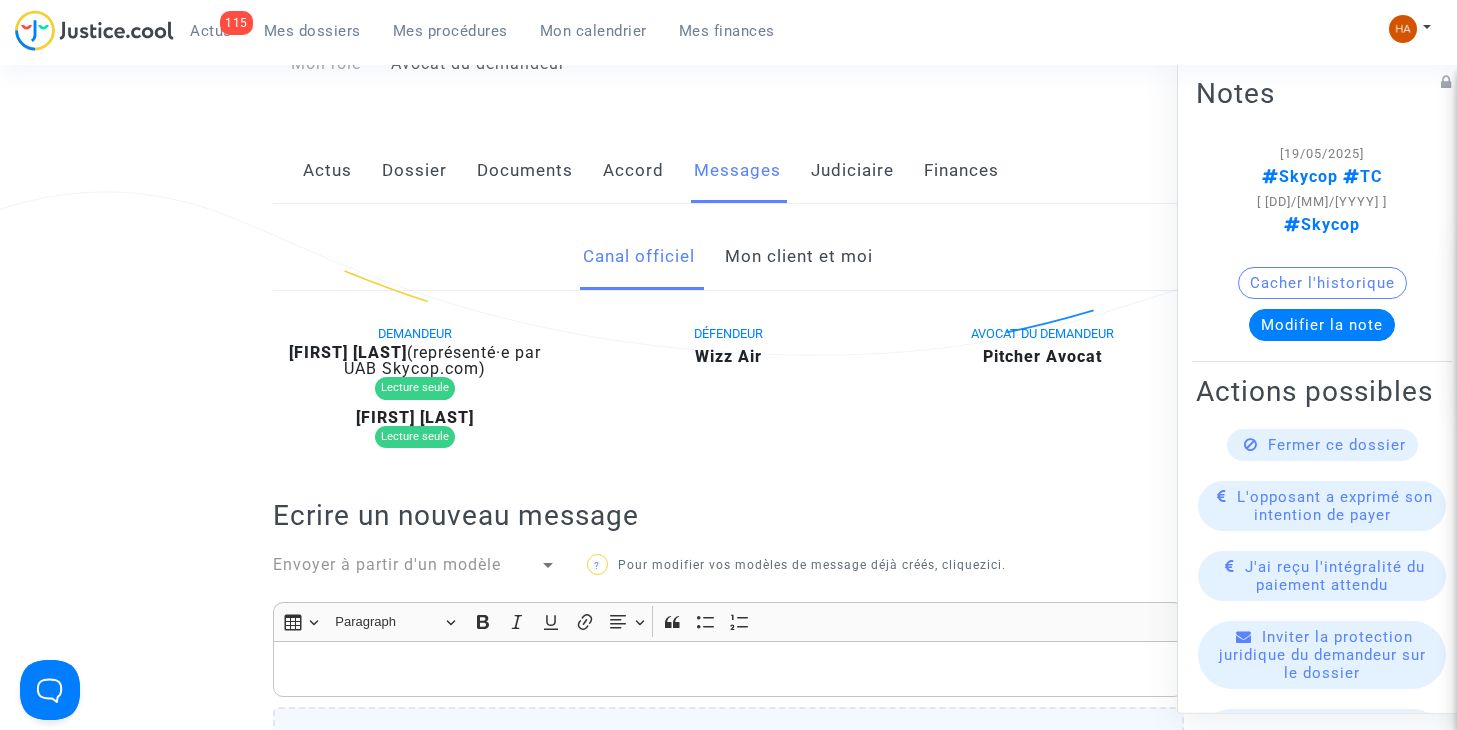 click on "Mon client et moi" 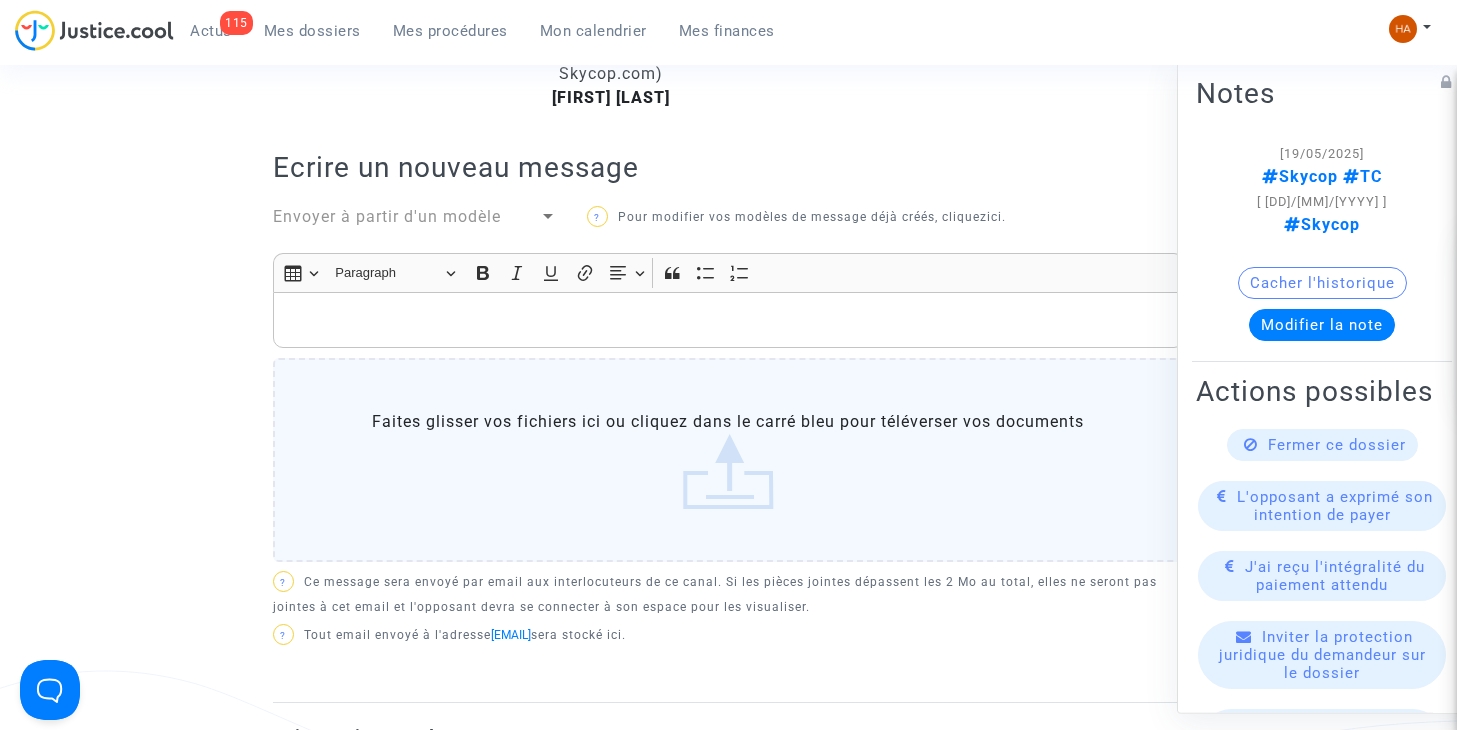 scroll, scrollTop: 395, scrollLeft: 0, axis: vertical 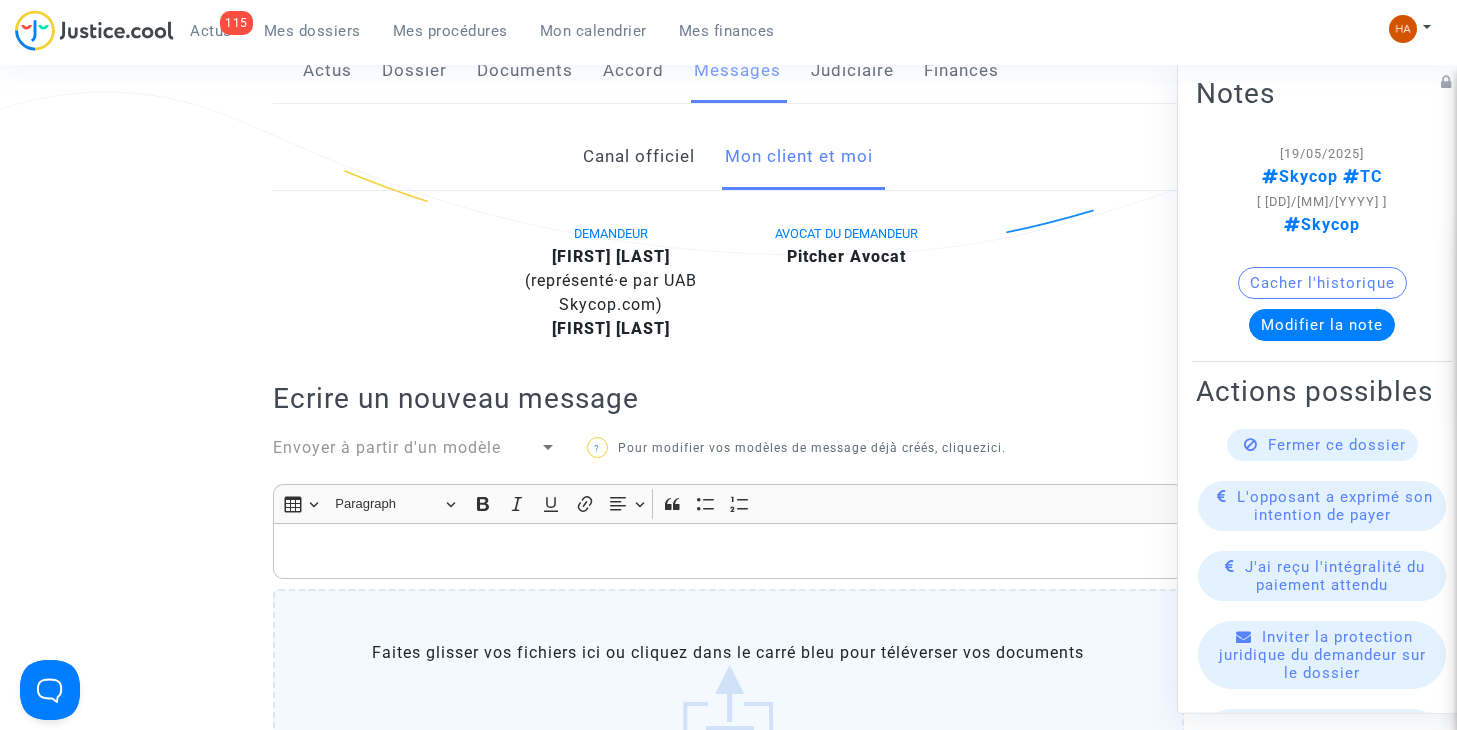 click on "Canal officiel" 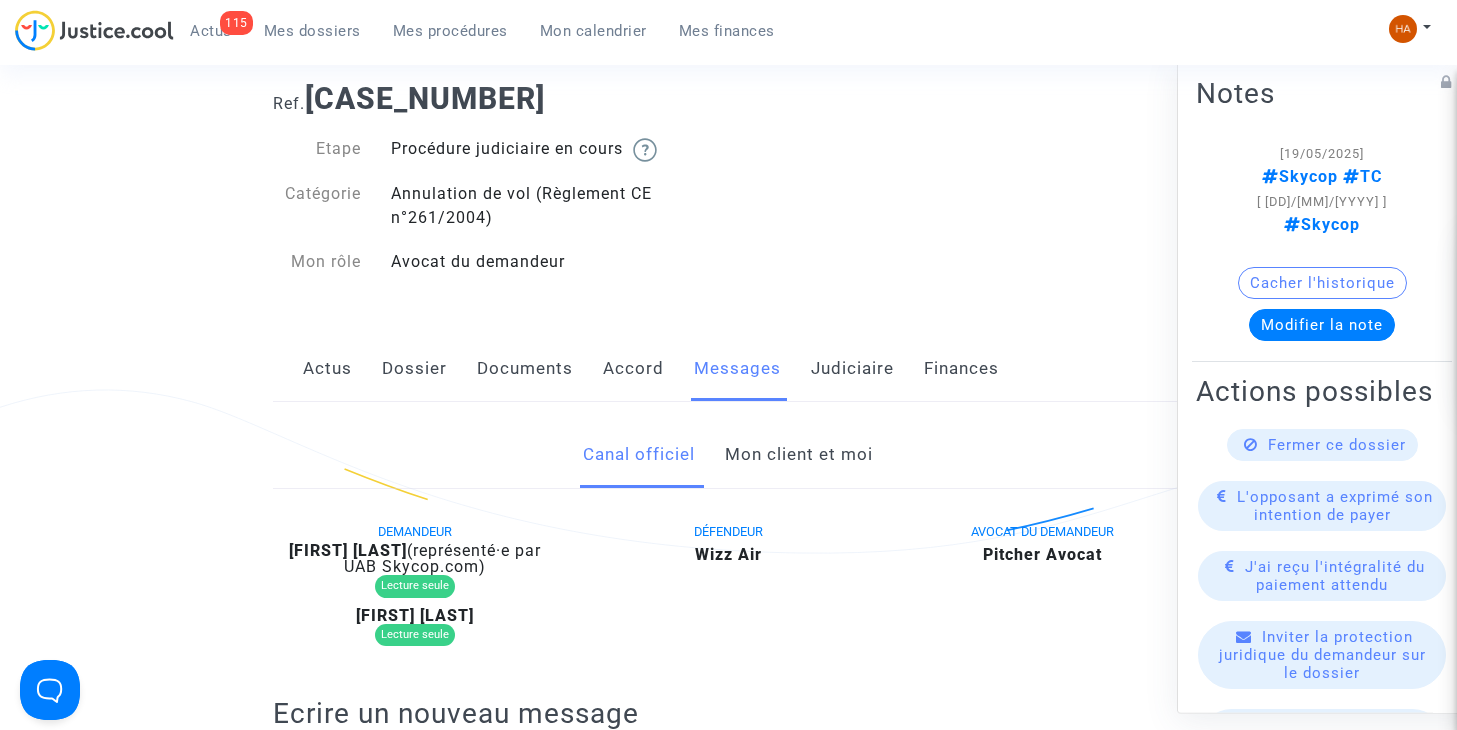 scroll, scrollTop: 95, scrollLeft: 0, axis: vertical 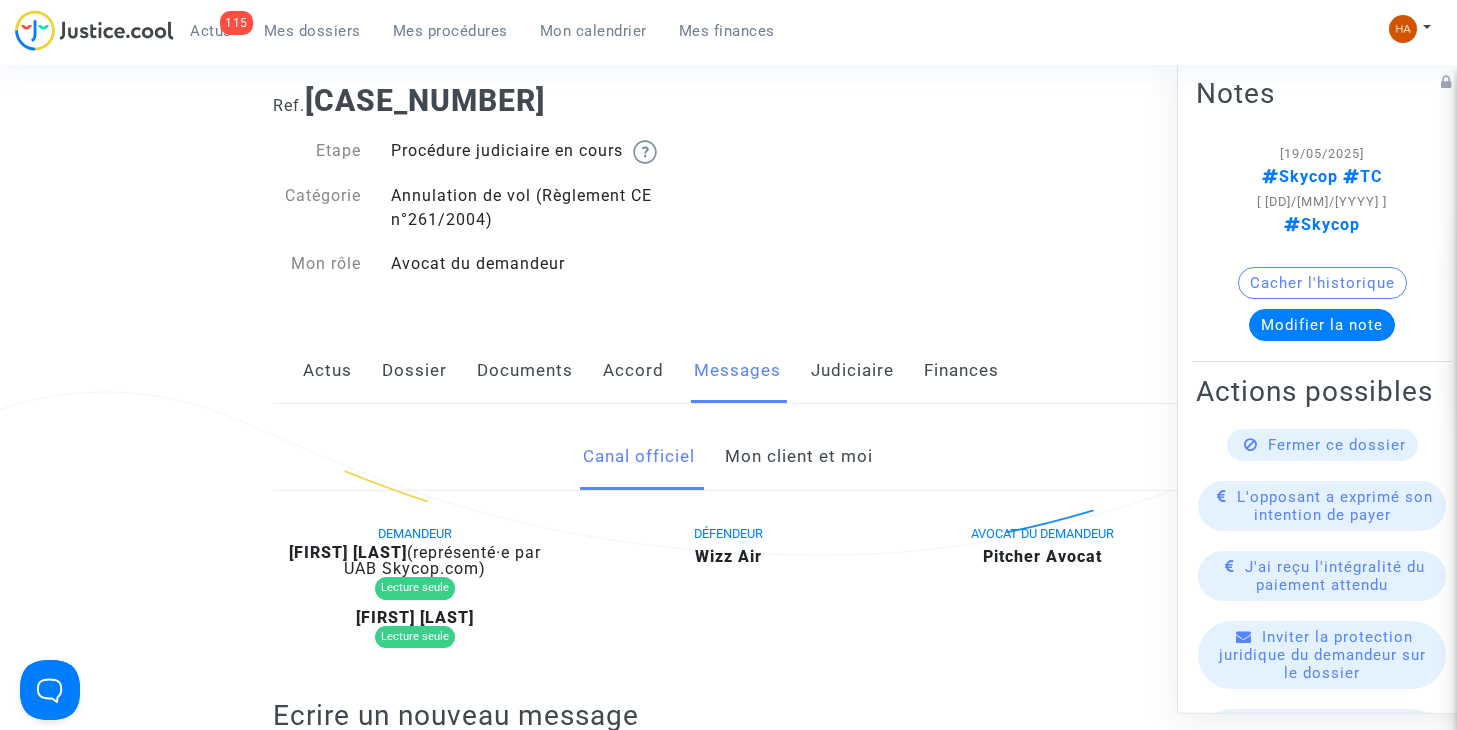 click on "Mes dossiers" at bounding box center [312, 31] 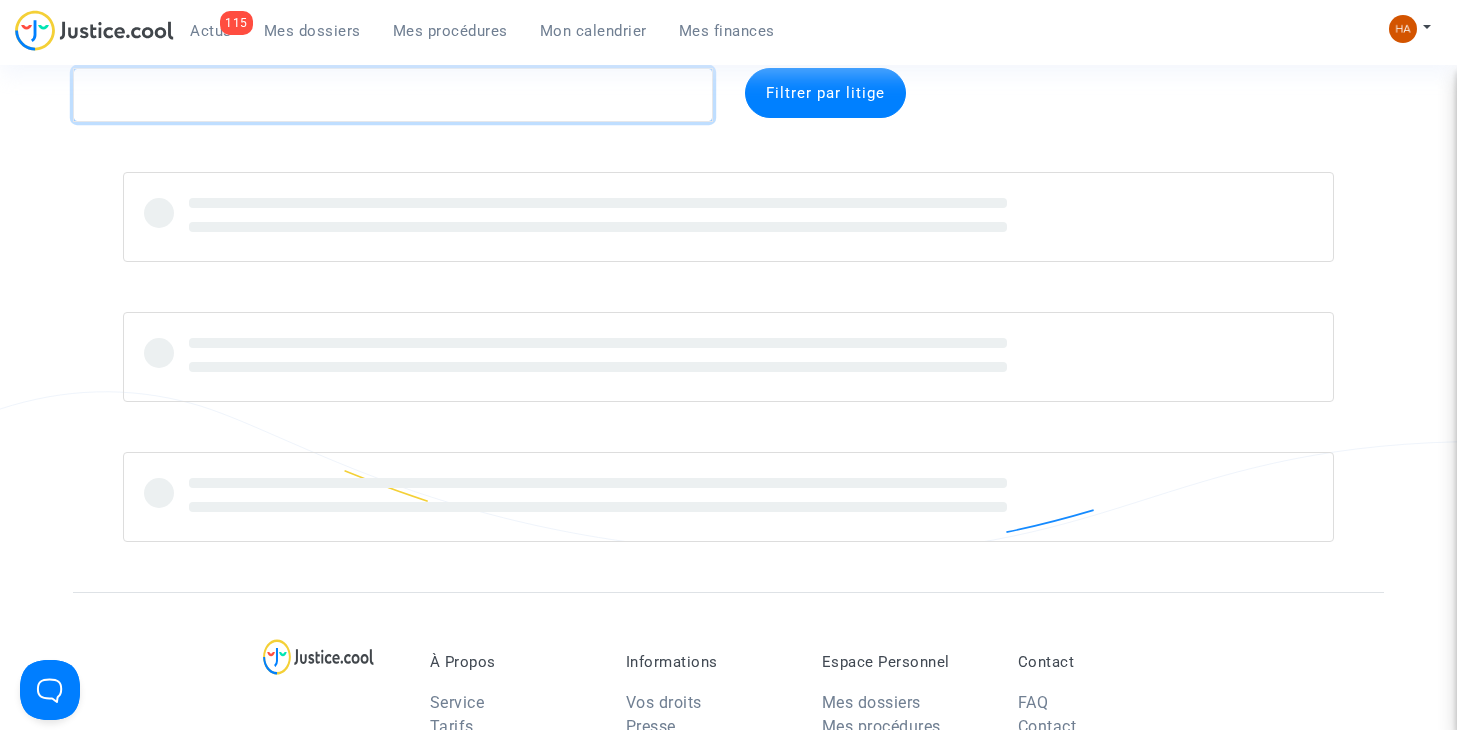 click 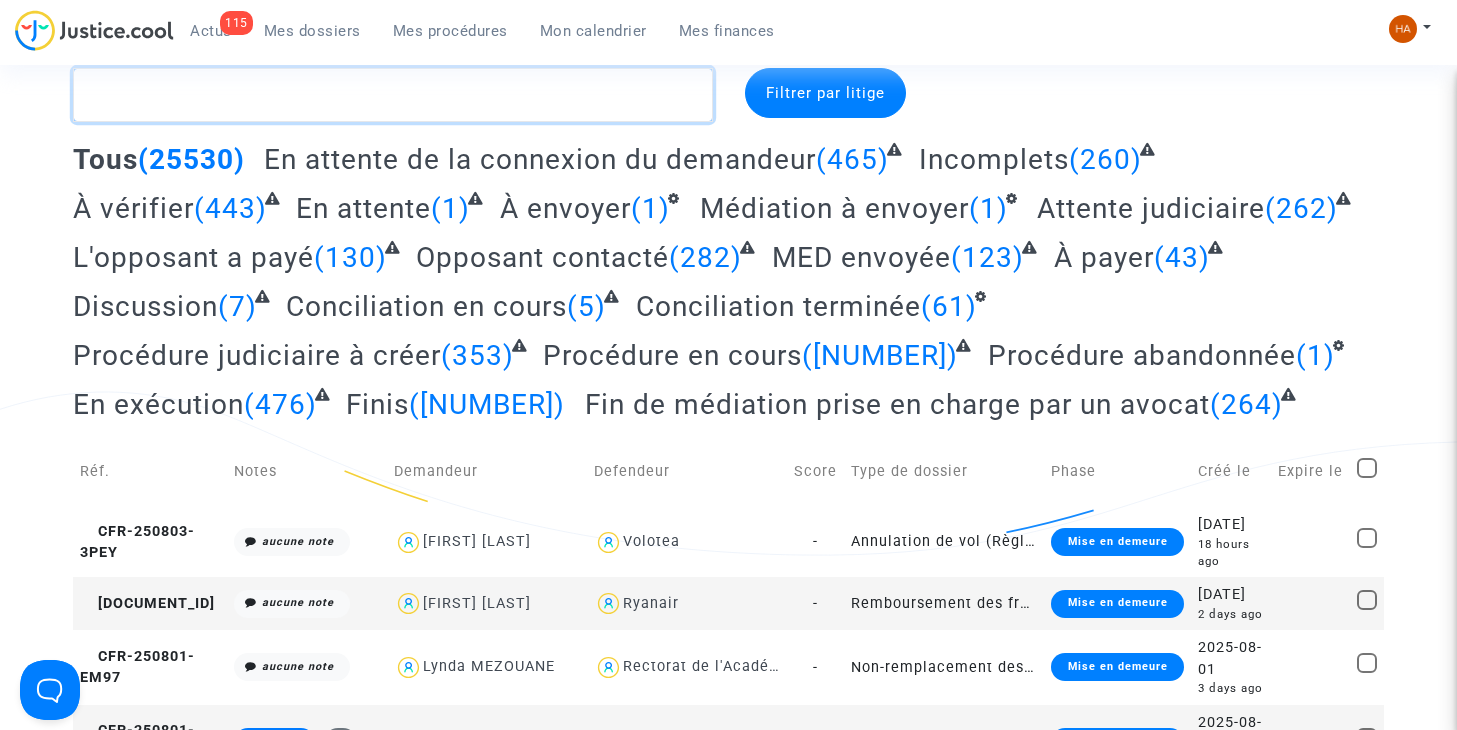 paste on "CFR-241114-R29F" 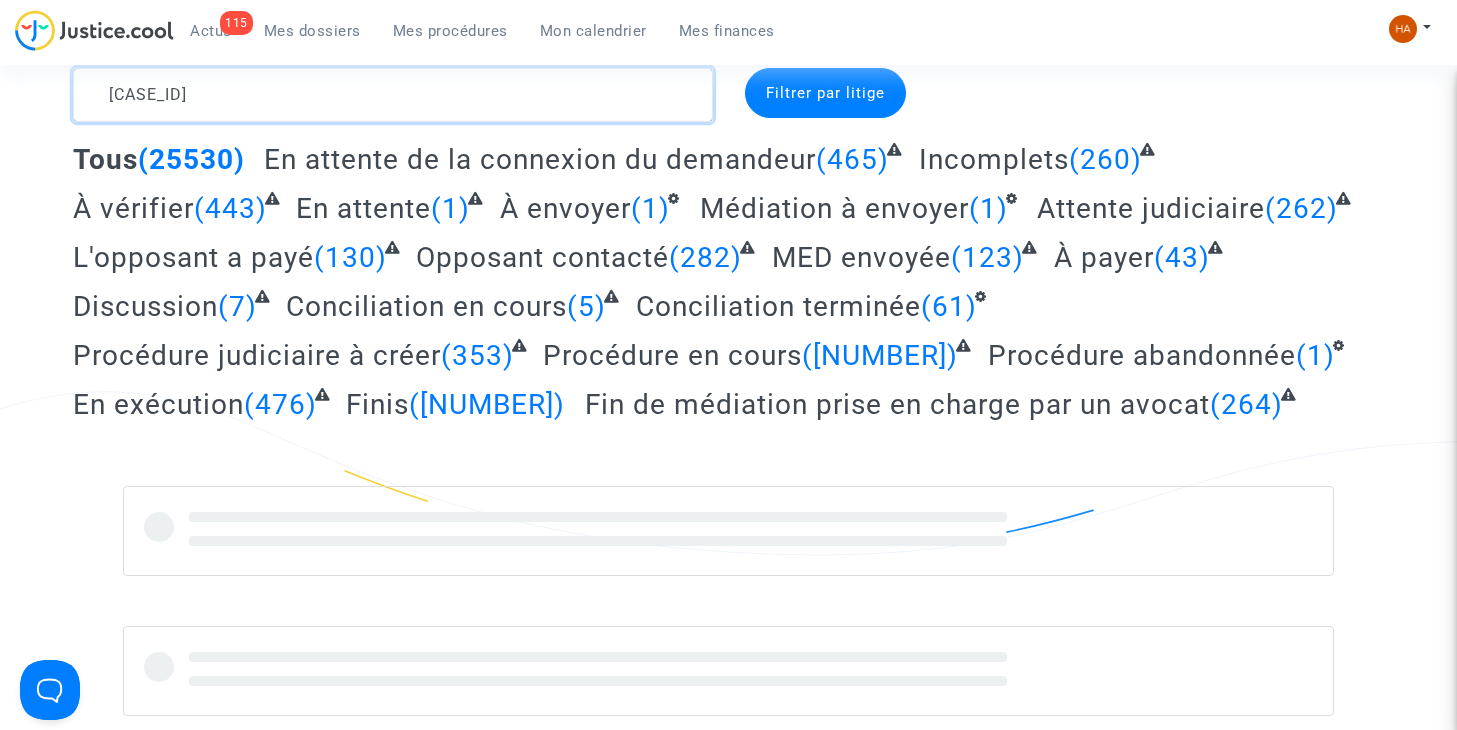 type on "CFR-241114-R29F" 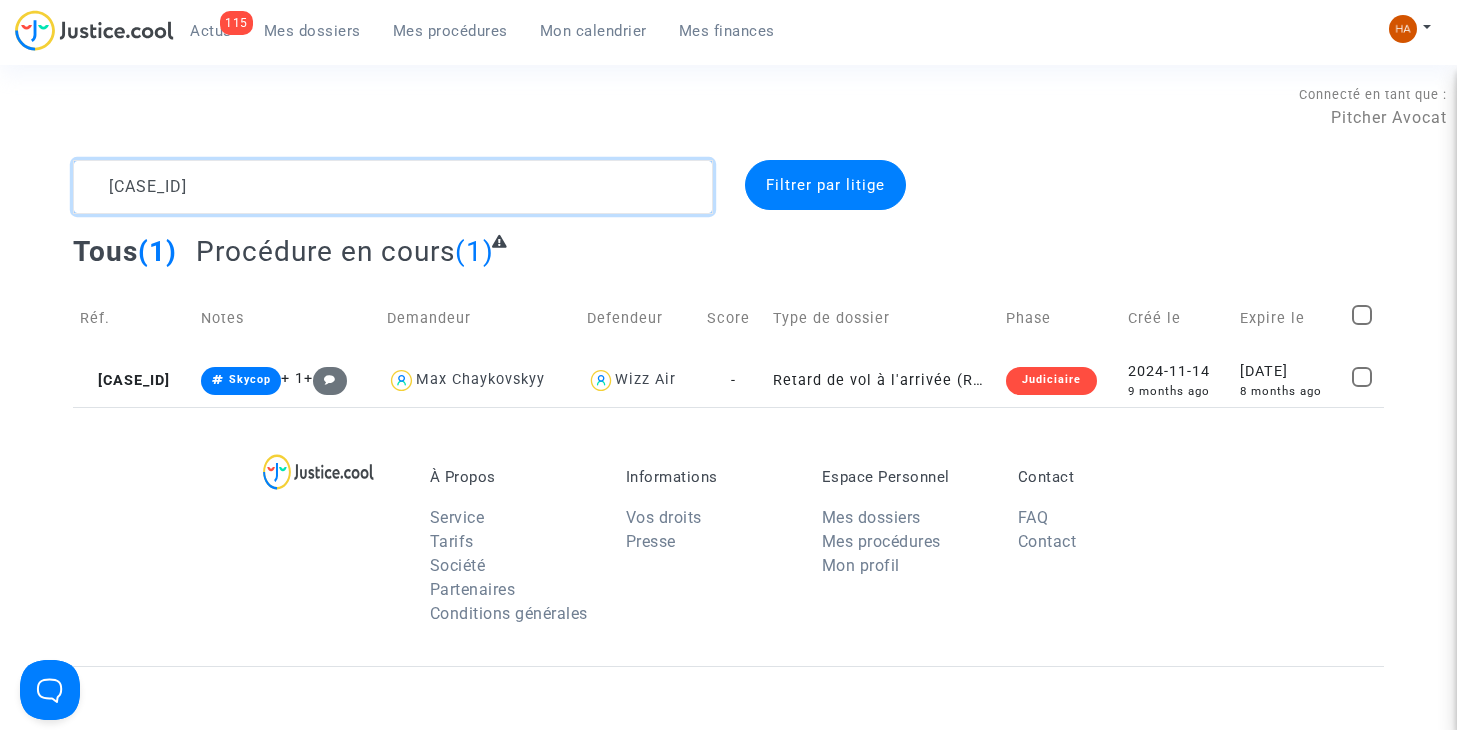 scroll, scrollTop: 0, scrollLeft: 0, axis: both 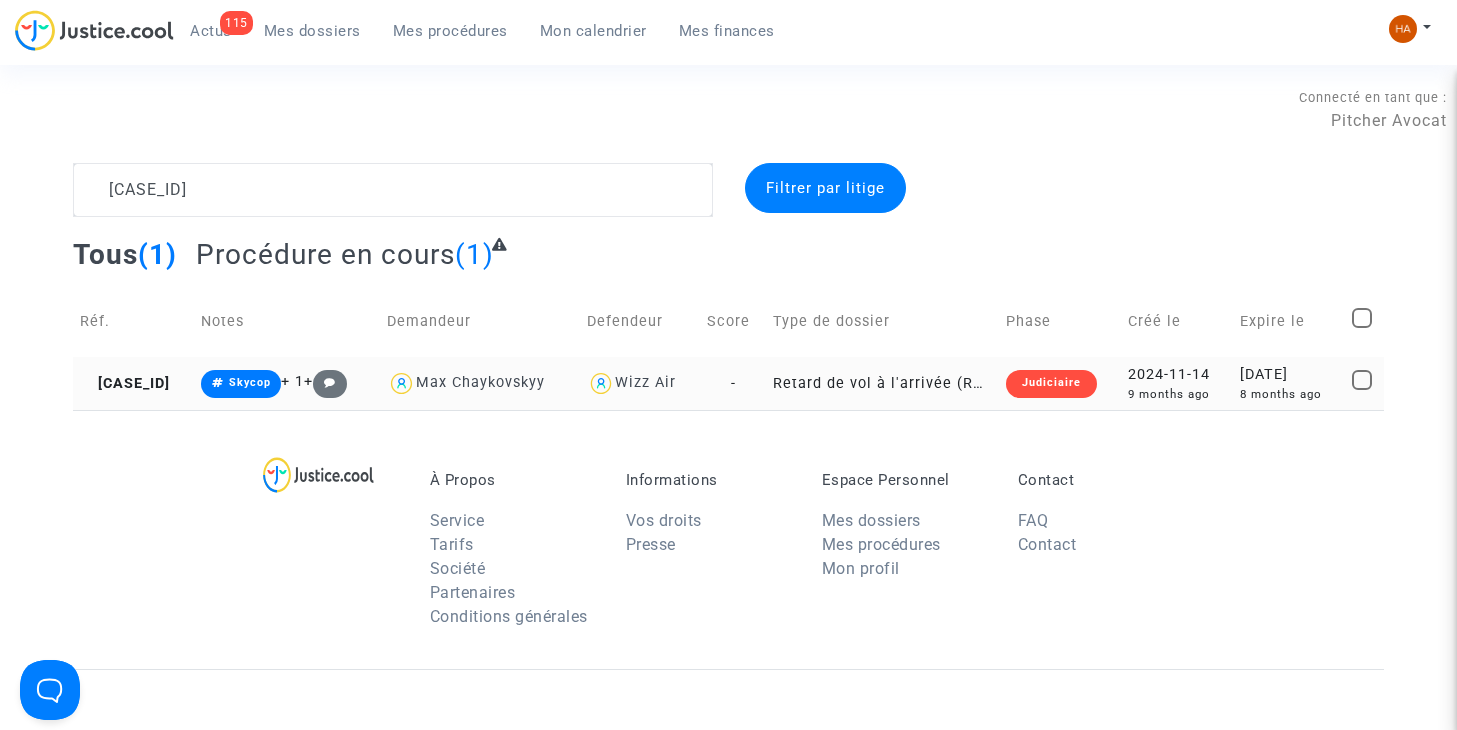 click on "-" 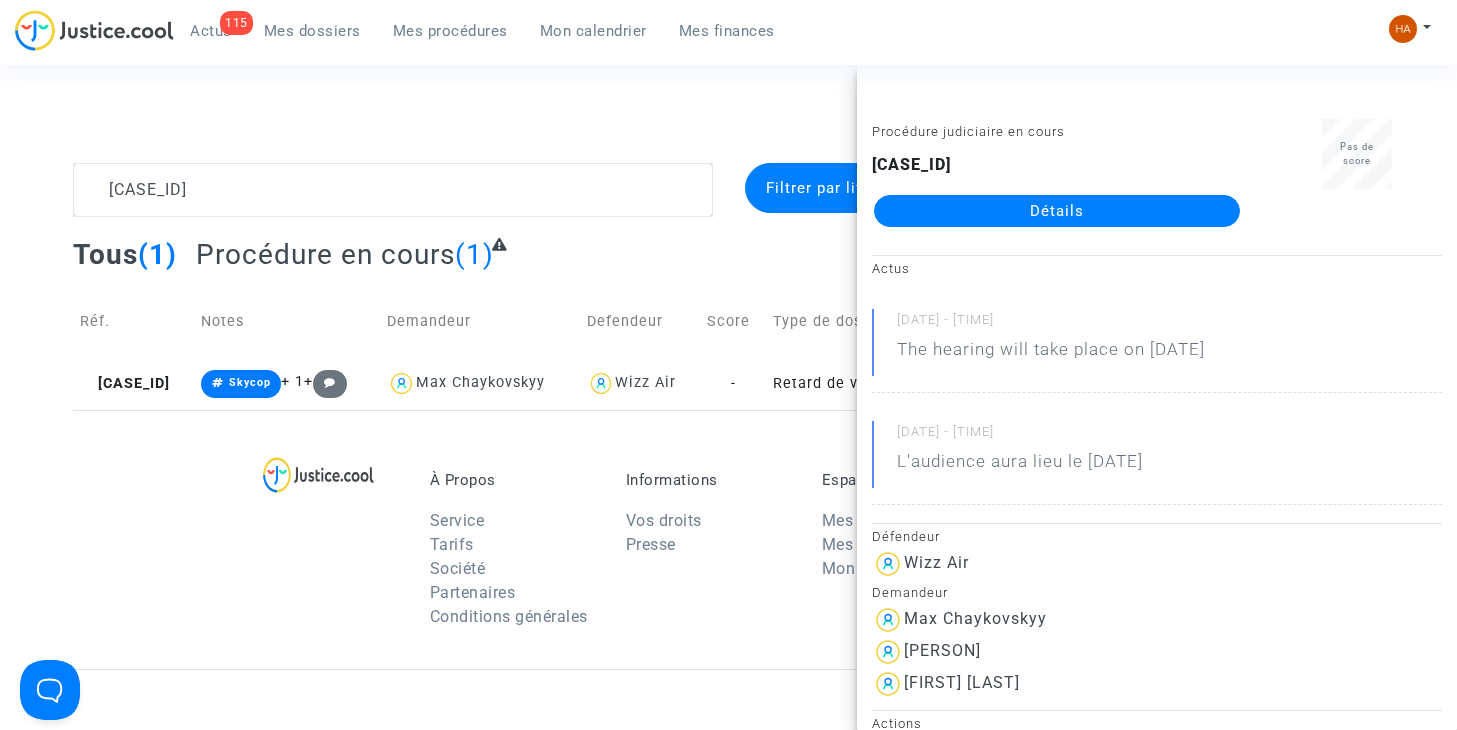 click on "Détails" 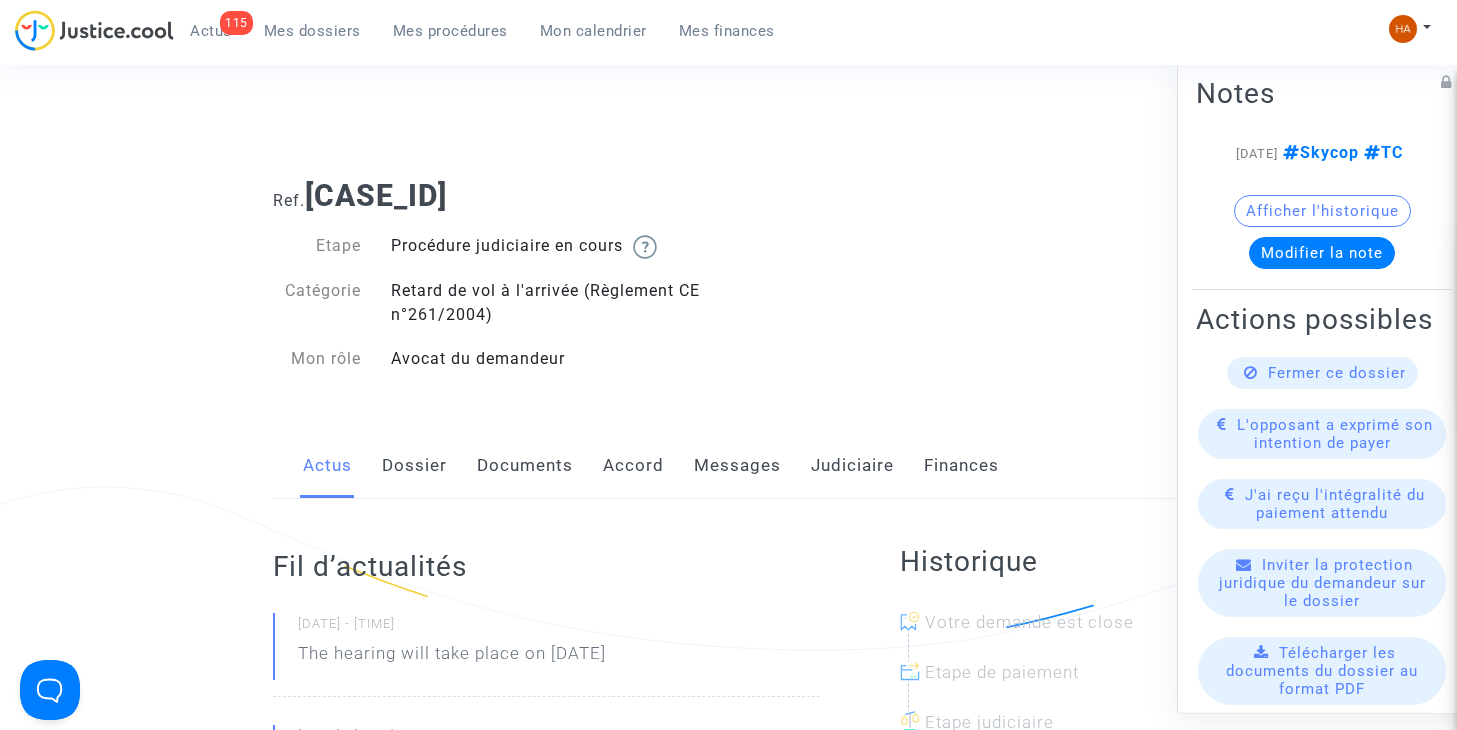 click on "Afficher l'historique" 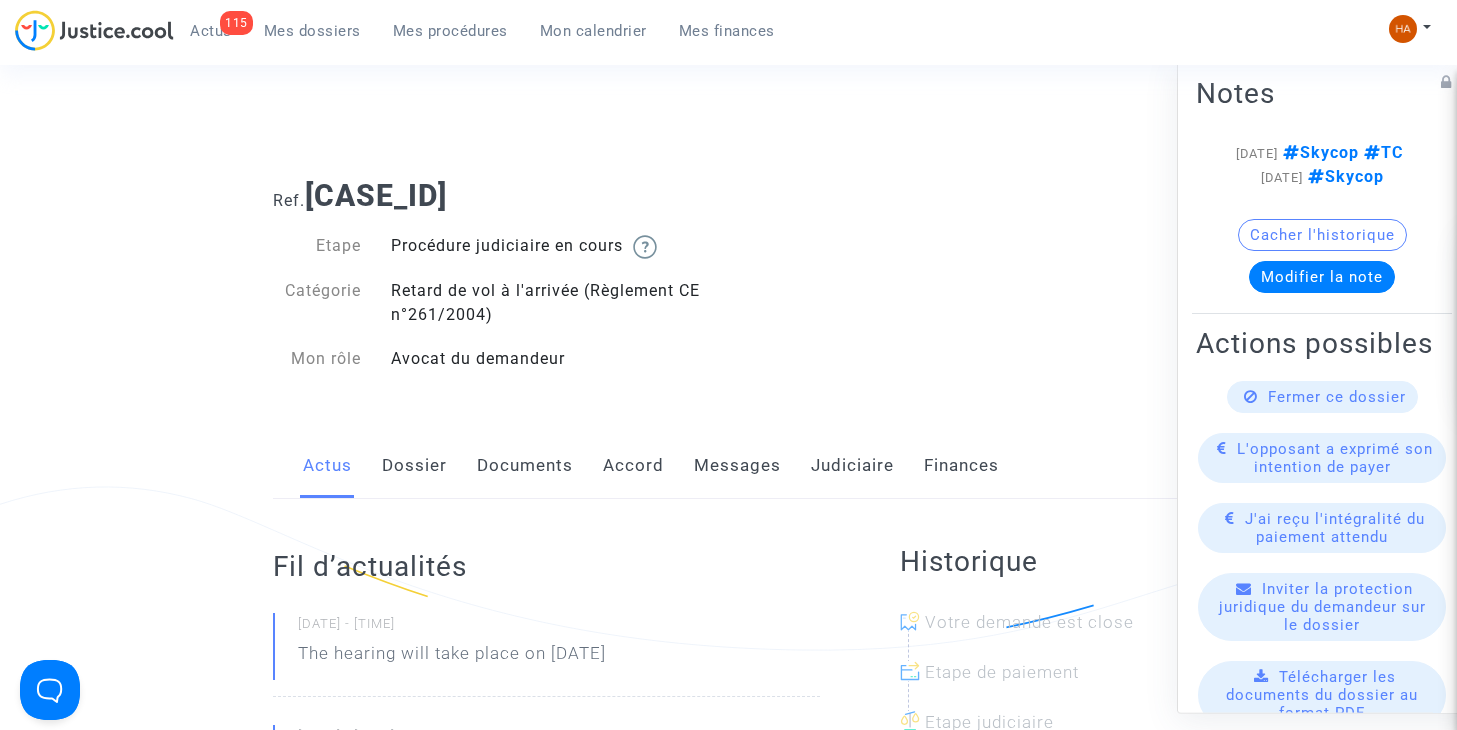 click on "Messages" 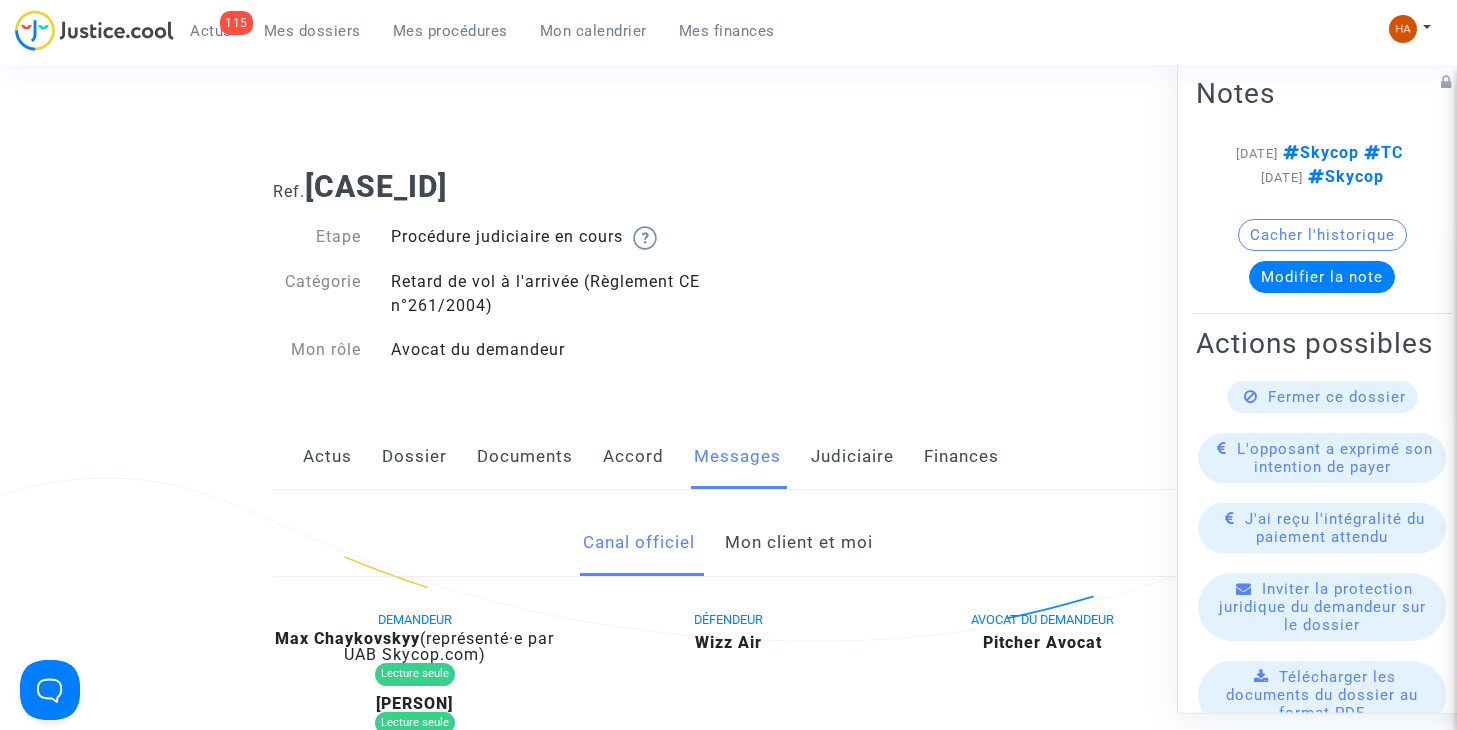 scroll, scrollTop: 0, scrollLeft: 0, axis: both 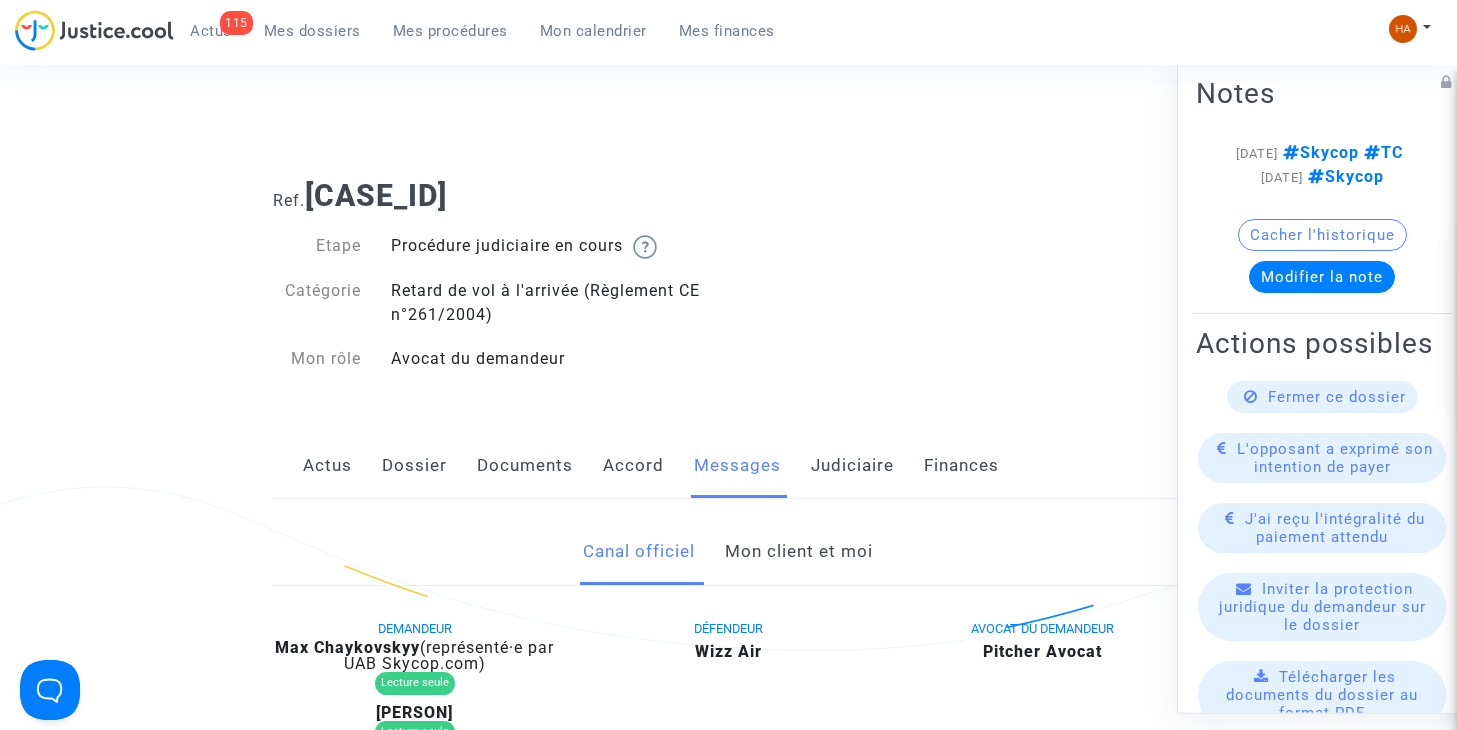 click on "Judiciaire" 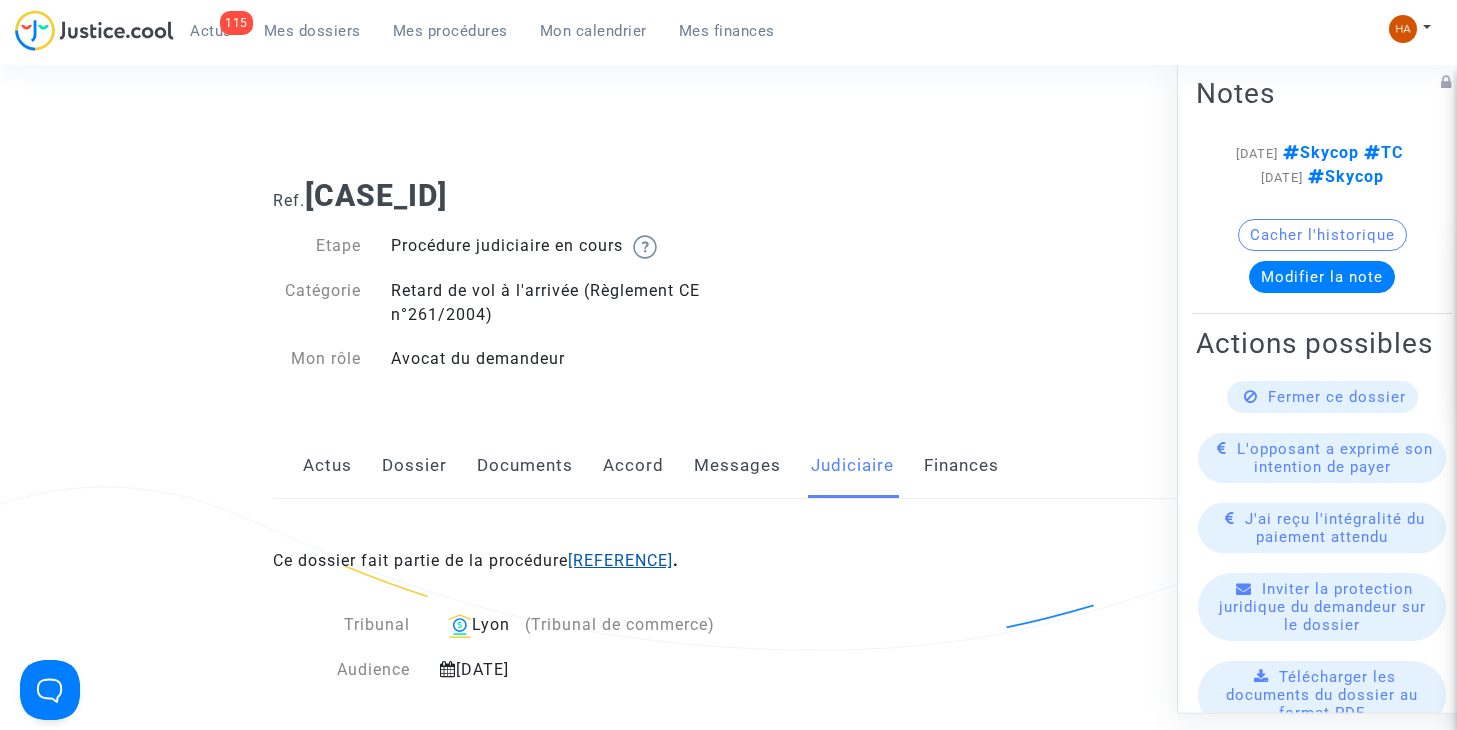 click on "LS-250313-UERM" 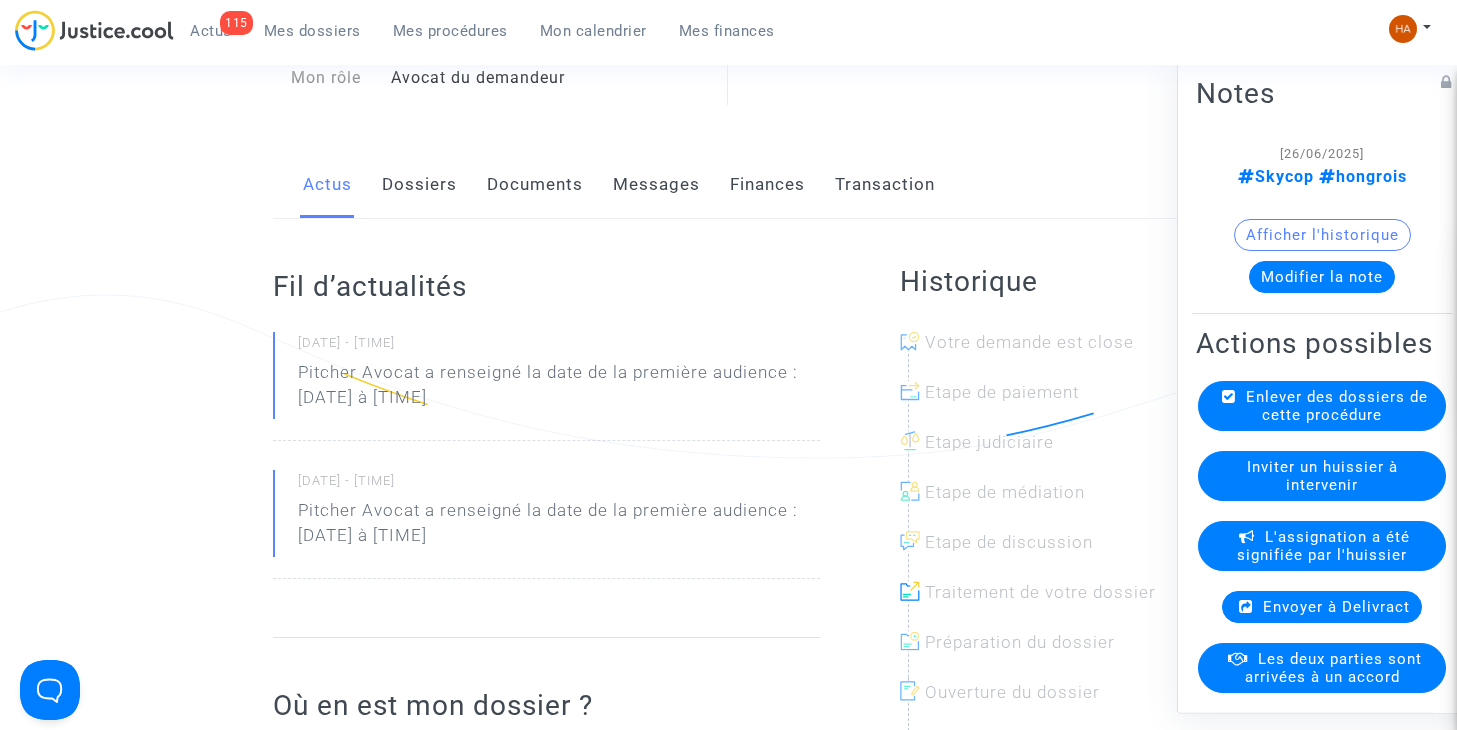 scroll, scrollTop: 200, scrollLeft: 0, axis: vertical 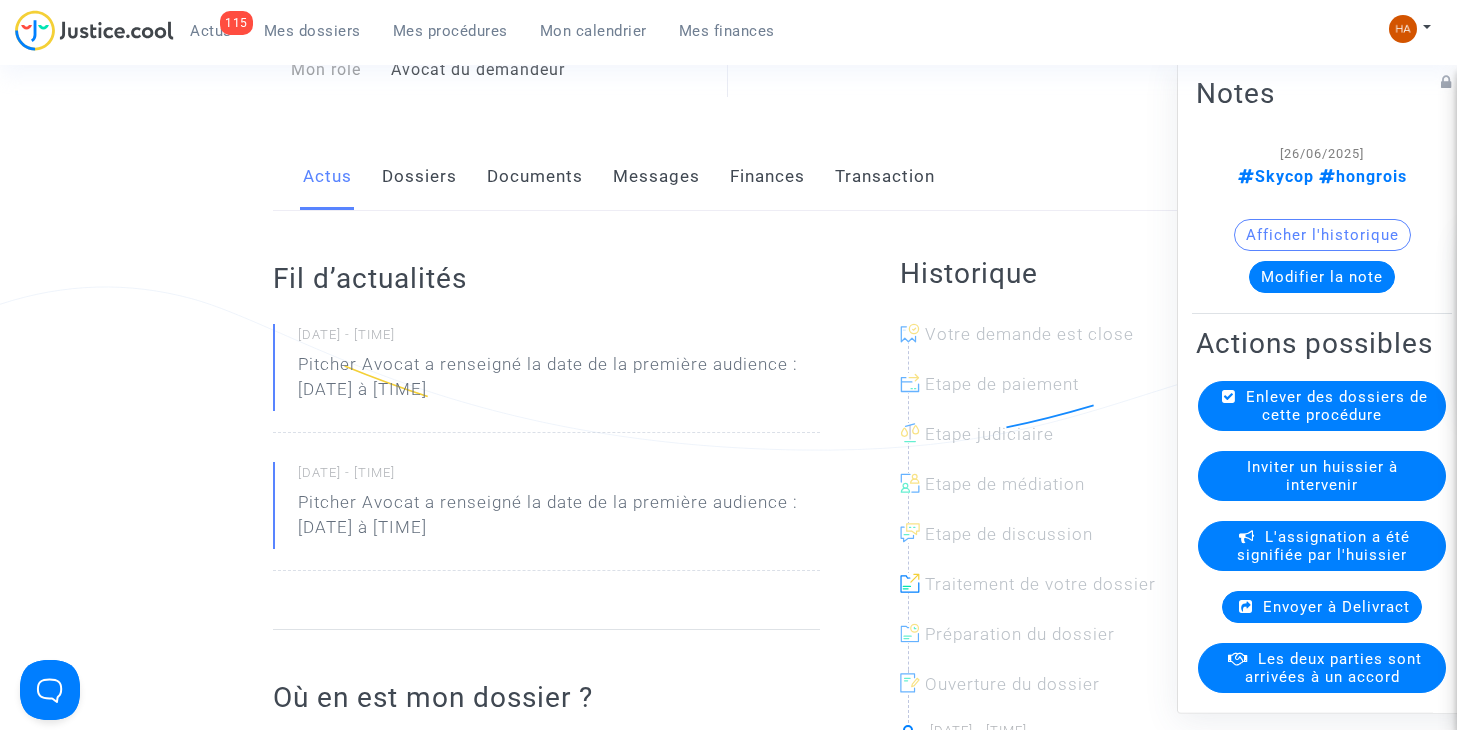 click on "Mes dossiers" at bounding box center [312, 31] 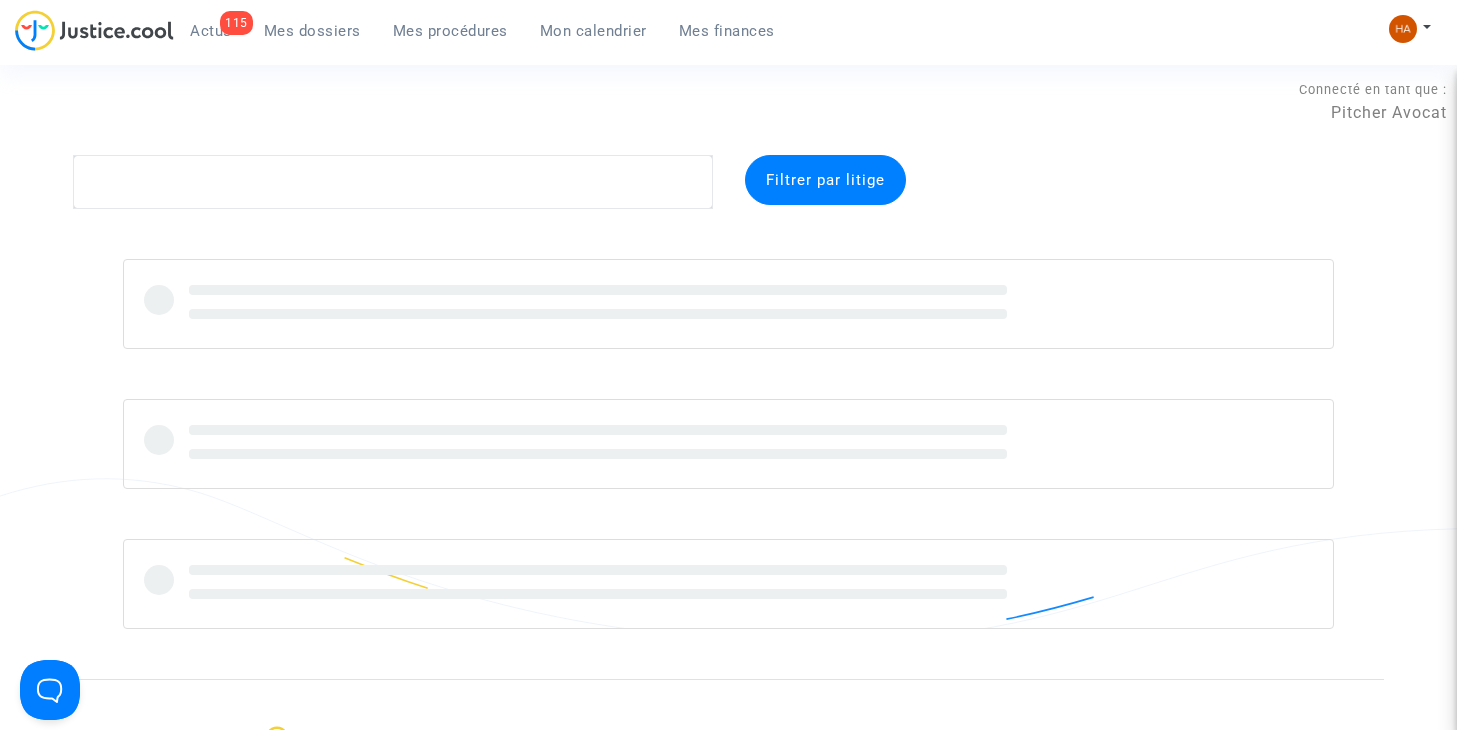 scroll, scrollTop: 0, scrollLeft: 0, axis: both 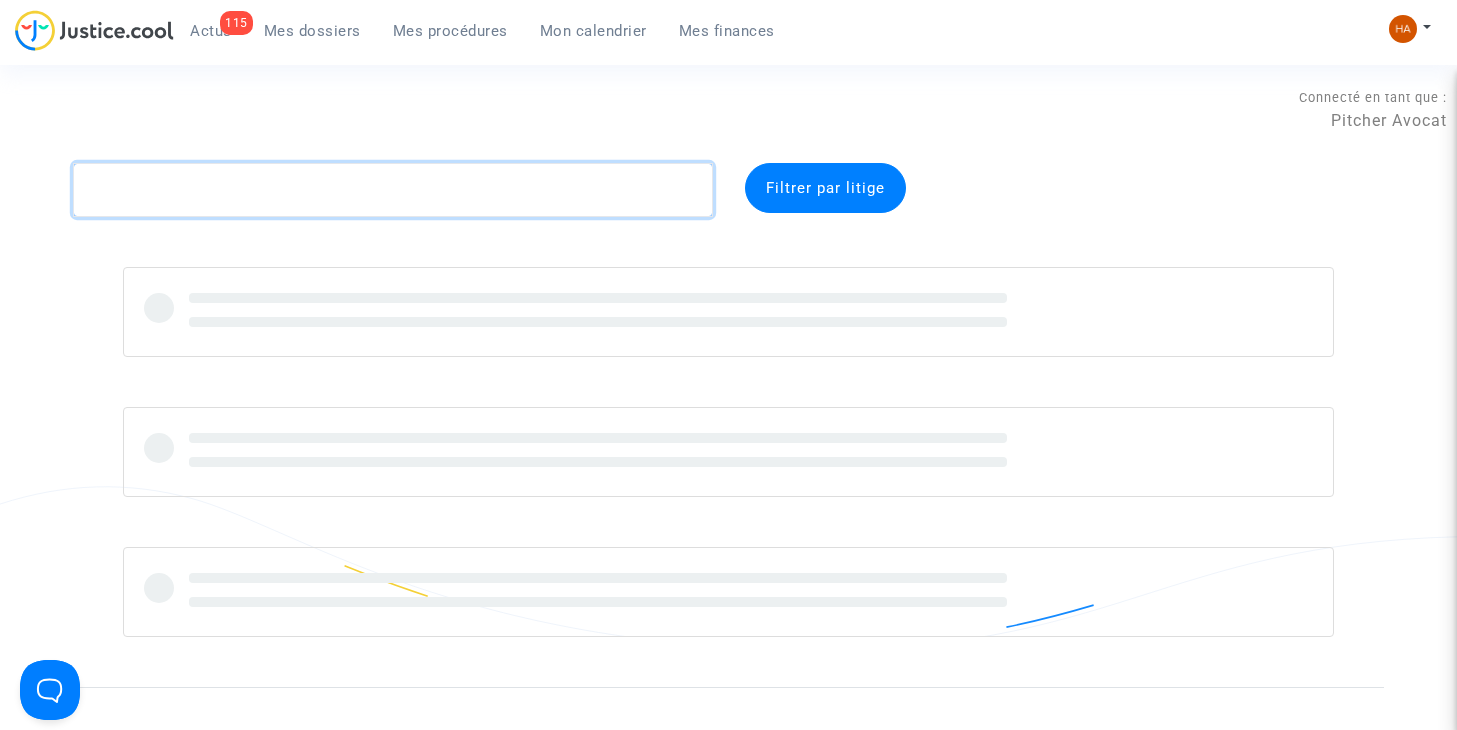 click 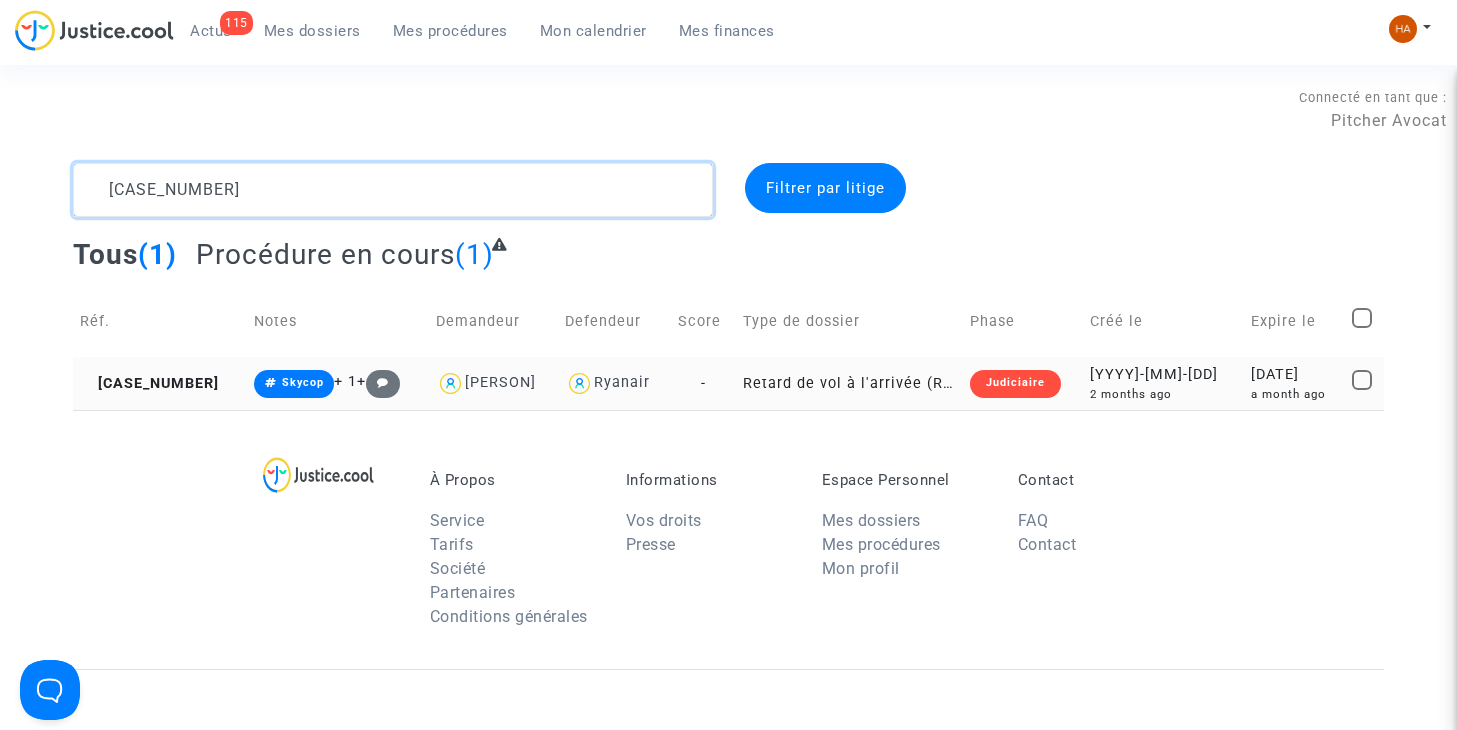 type on "CFR-250527-HCAA" 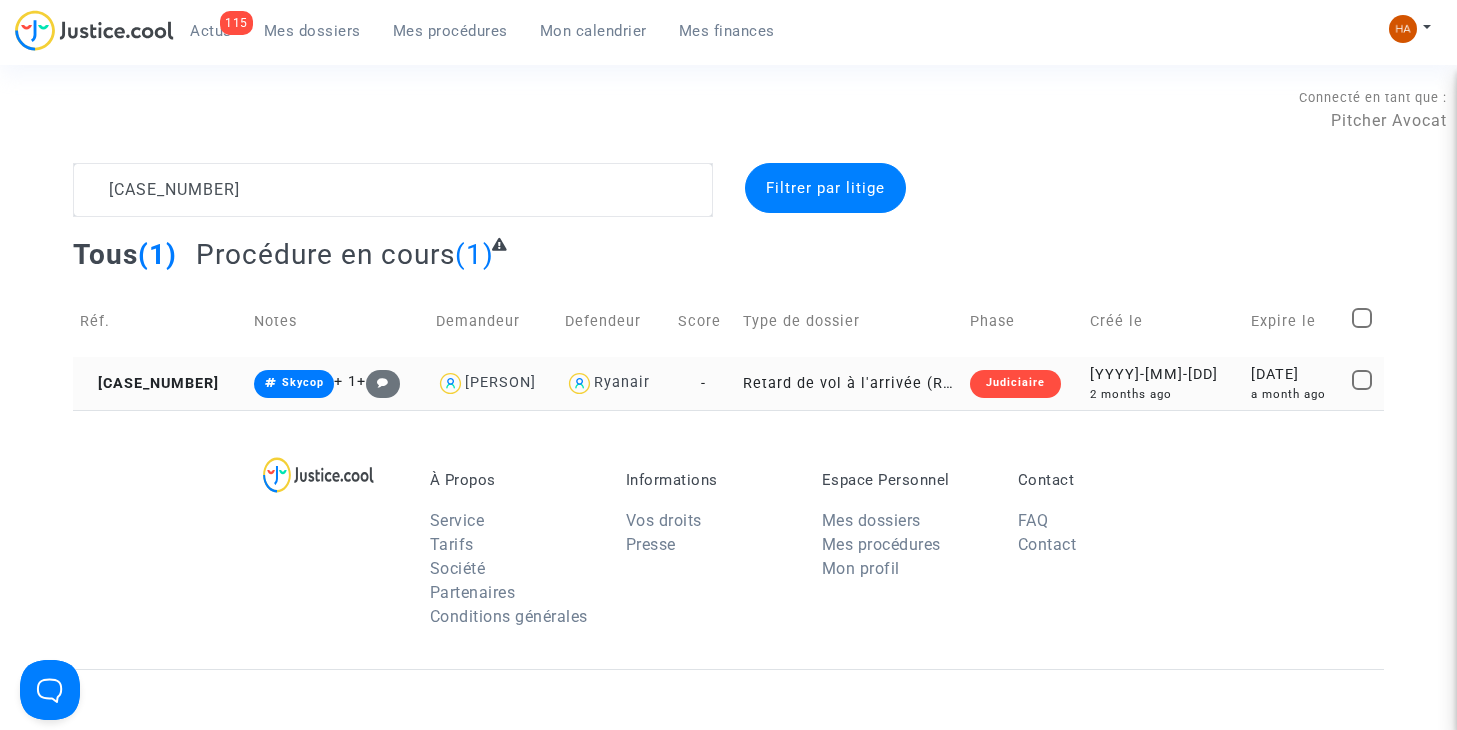 click on "-" 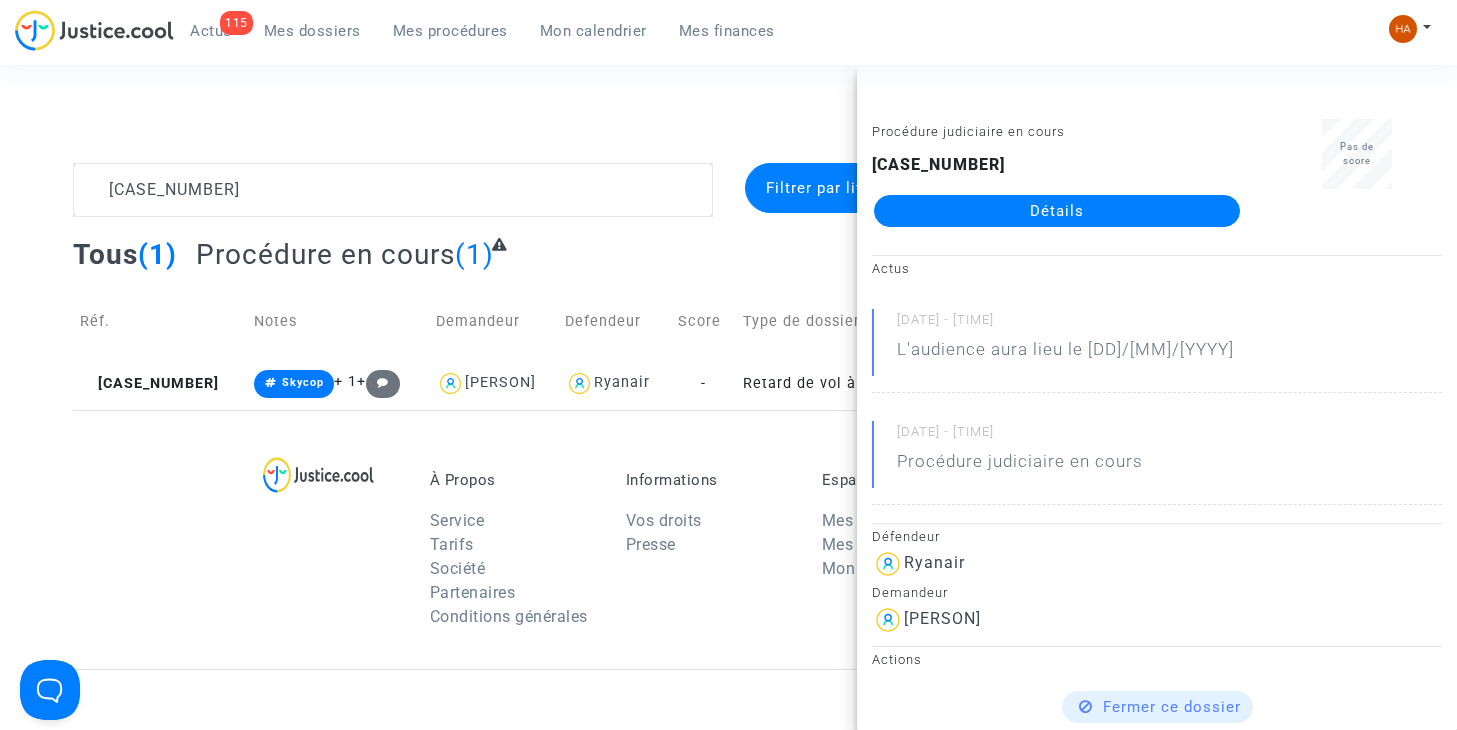 click on "Détails" 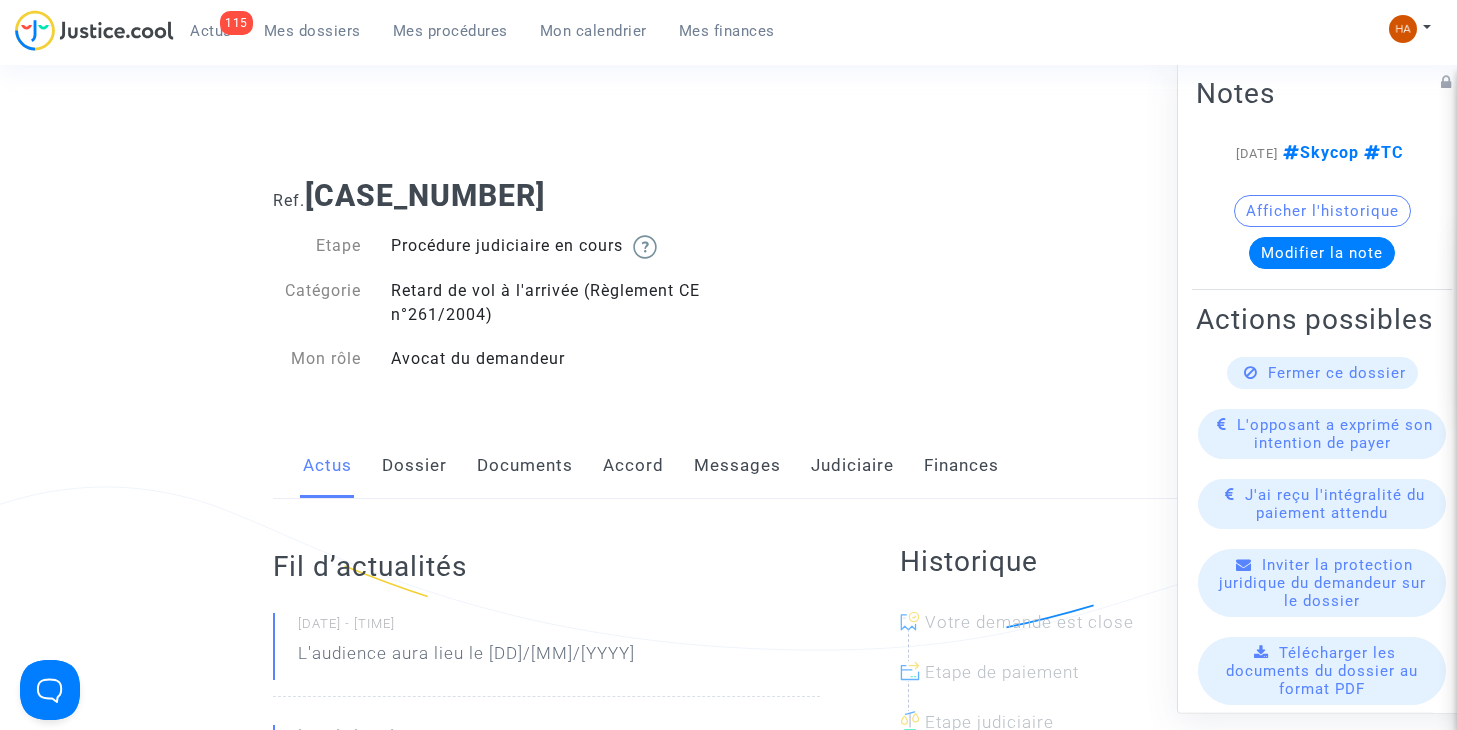 click on "Messages" 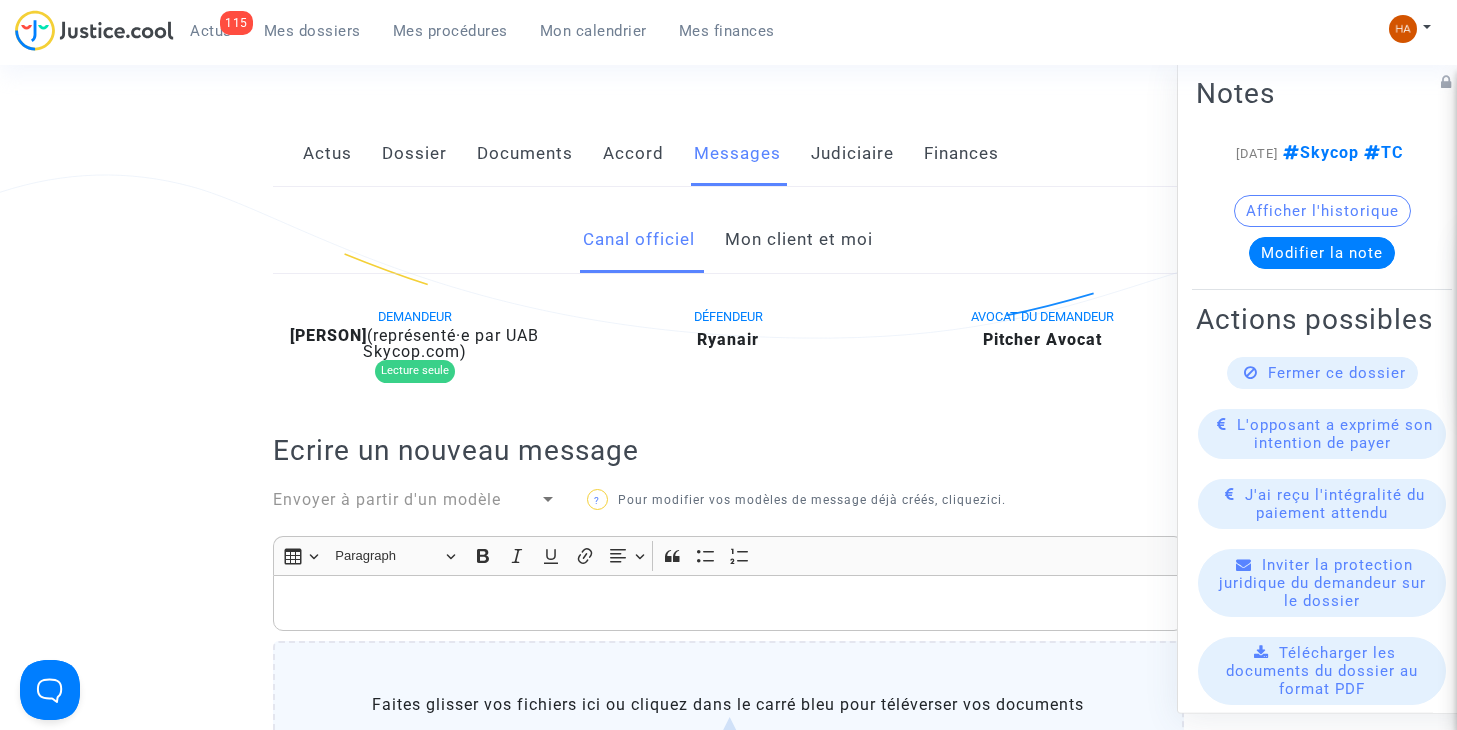 scroll, scrollTop: 300, scrollLeft: 0, axis: vertical 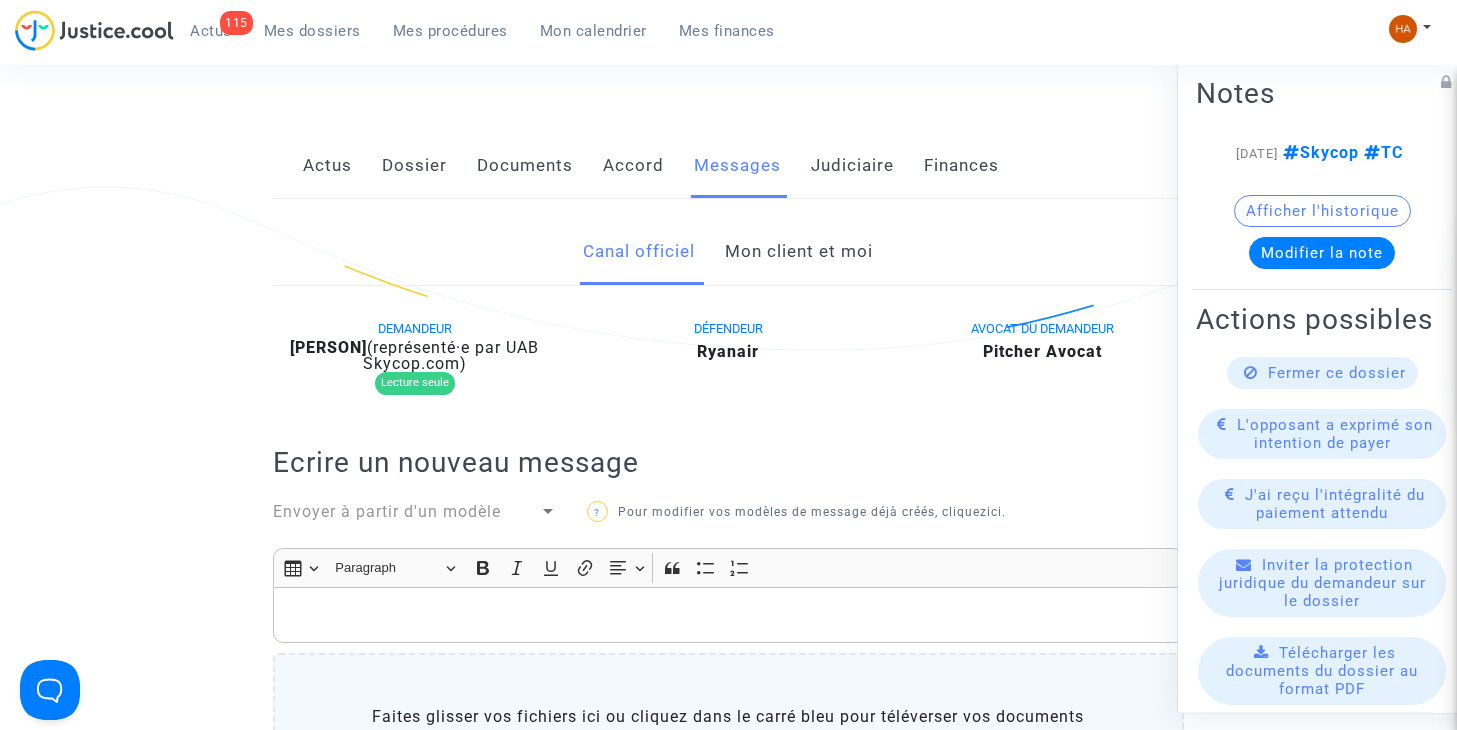 click on "Mon client et moi" 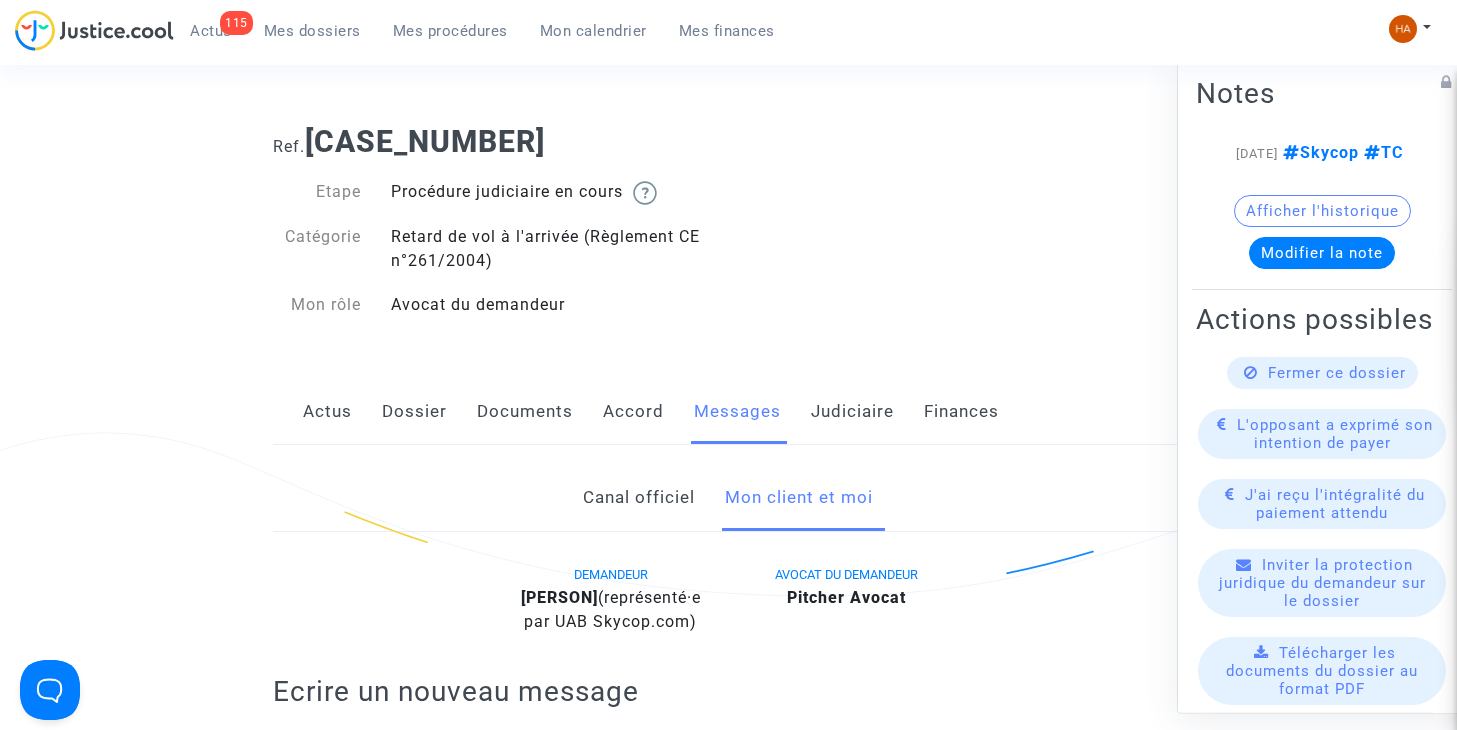scroll, scrollTop: 0, scrollLeft: 0, axis: both 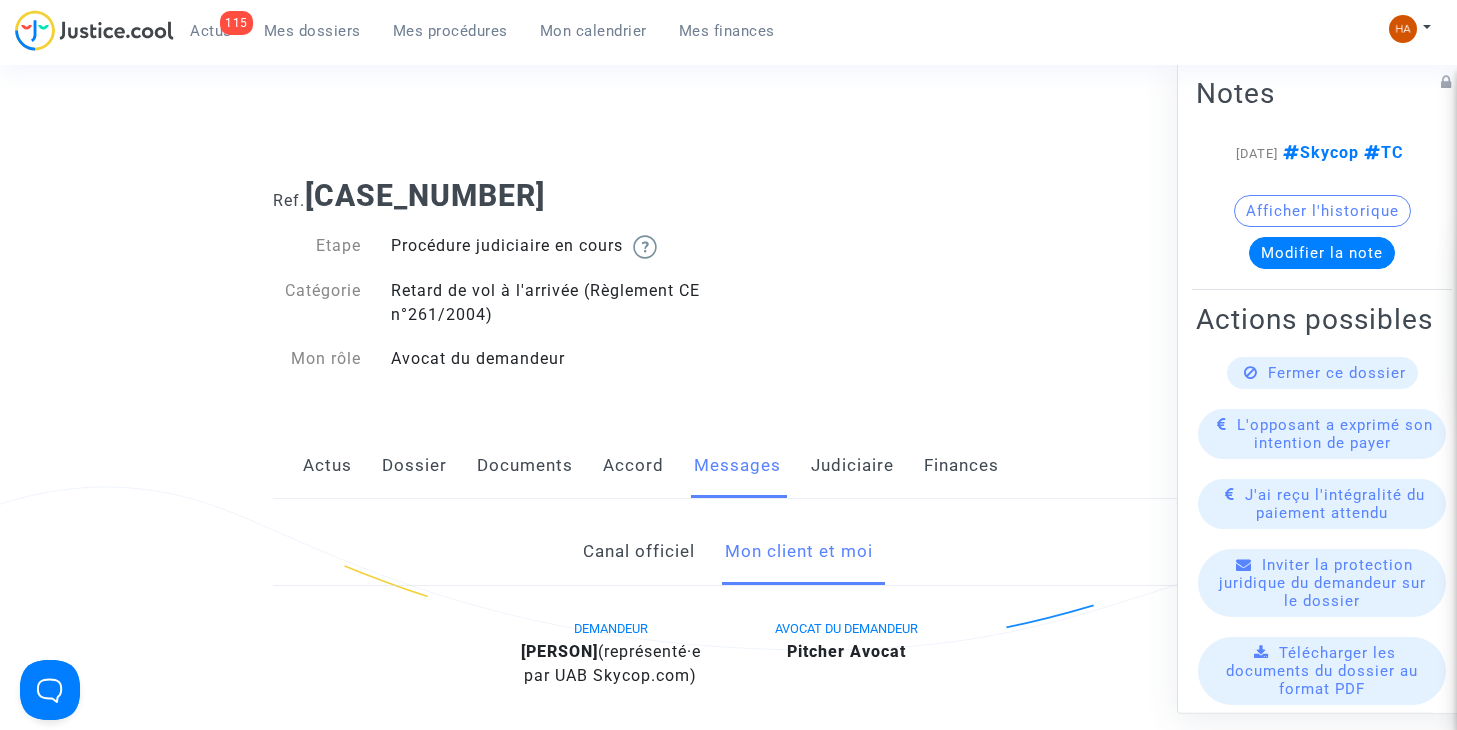 click on "Documents" 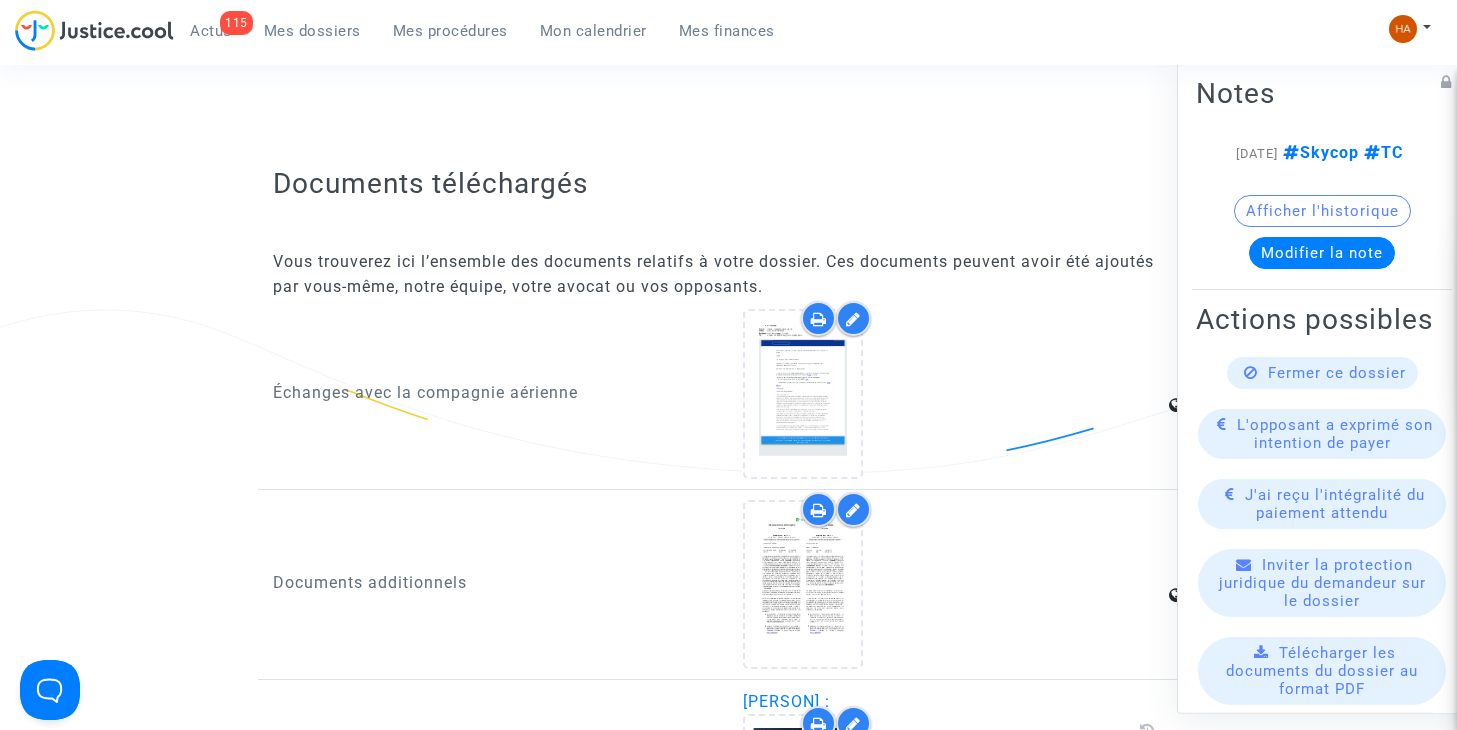 scroll, scrollTop: 1900, scrollLeft: 0, axis: vertical 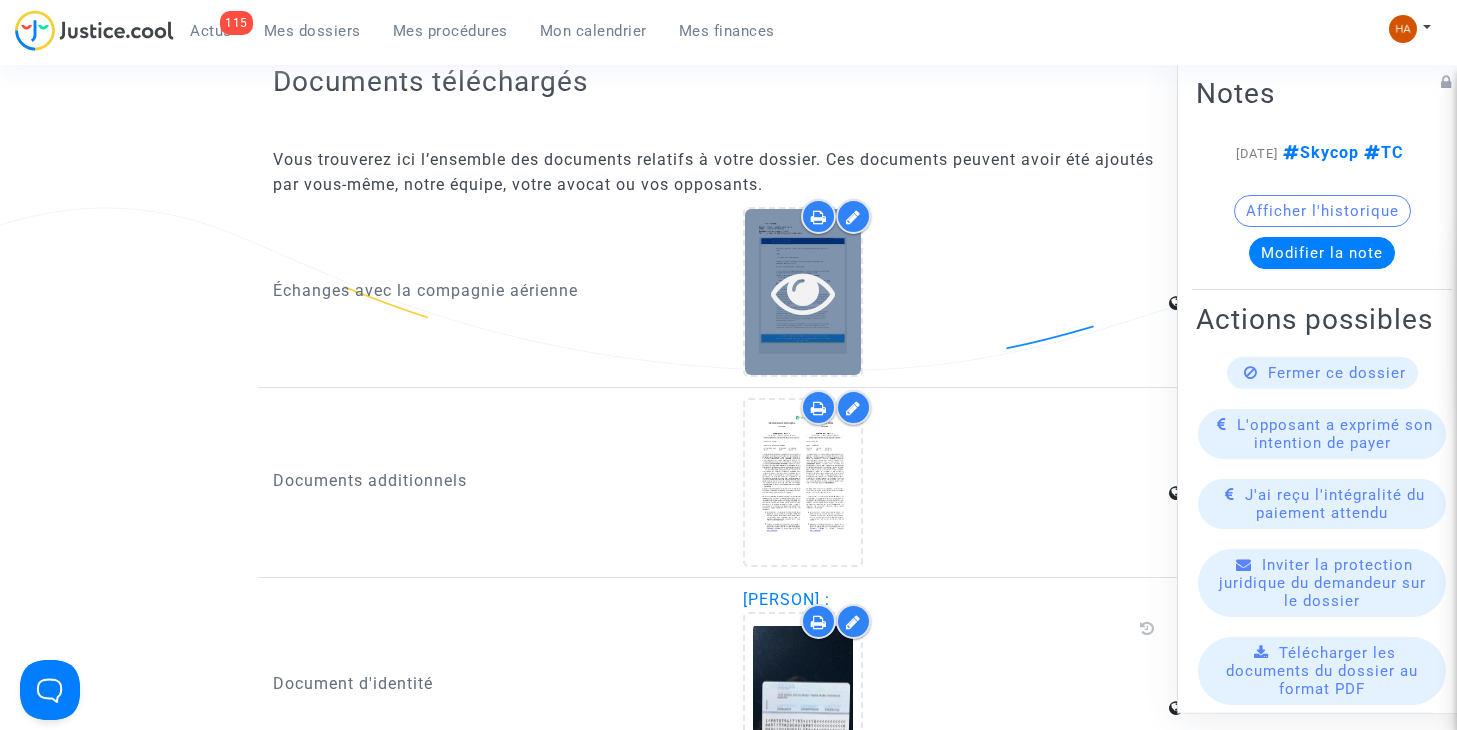 click at bounding box center (803, 292) 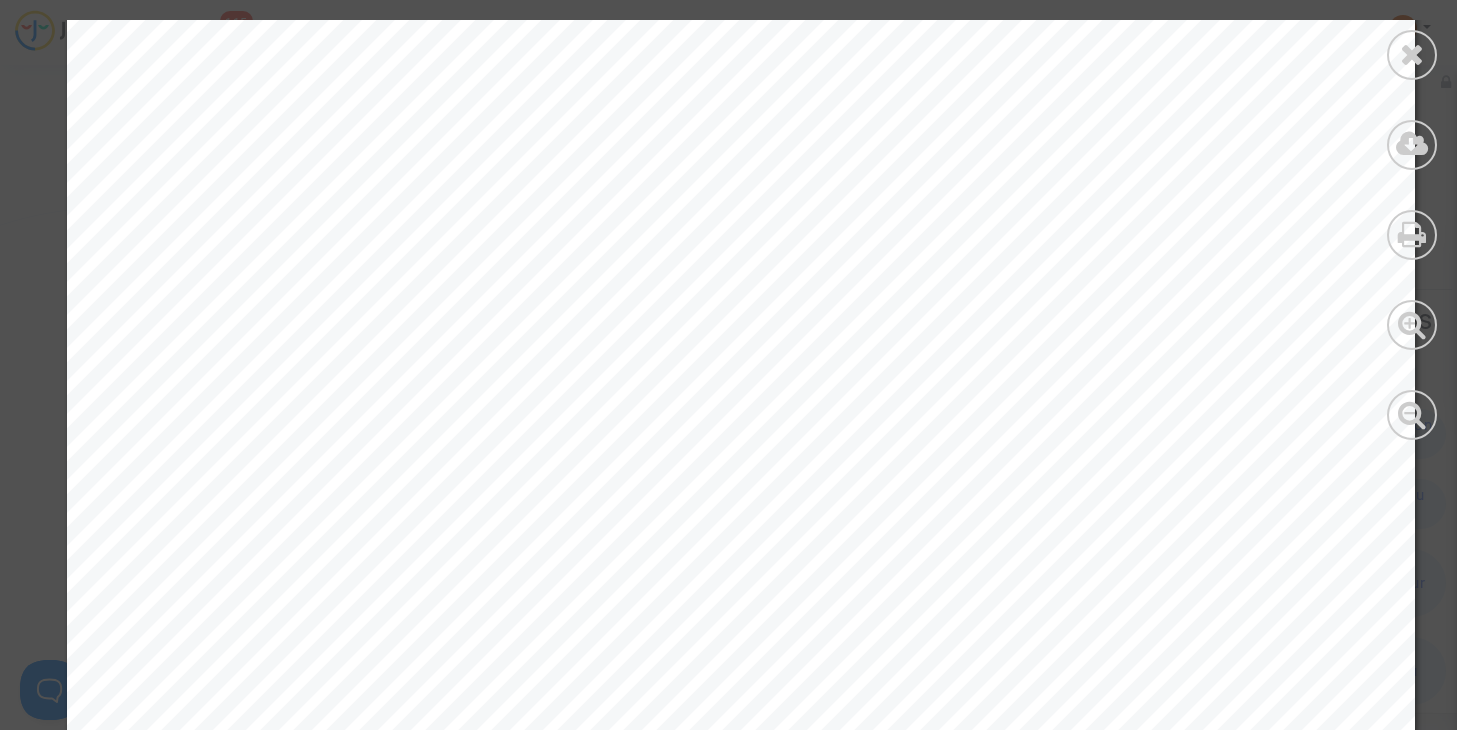 scroll, scrollTop: 6977, scrollLeft: 0, axis: vertical 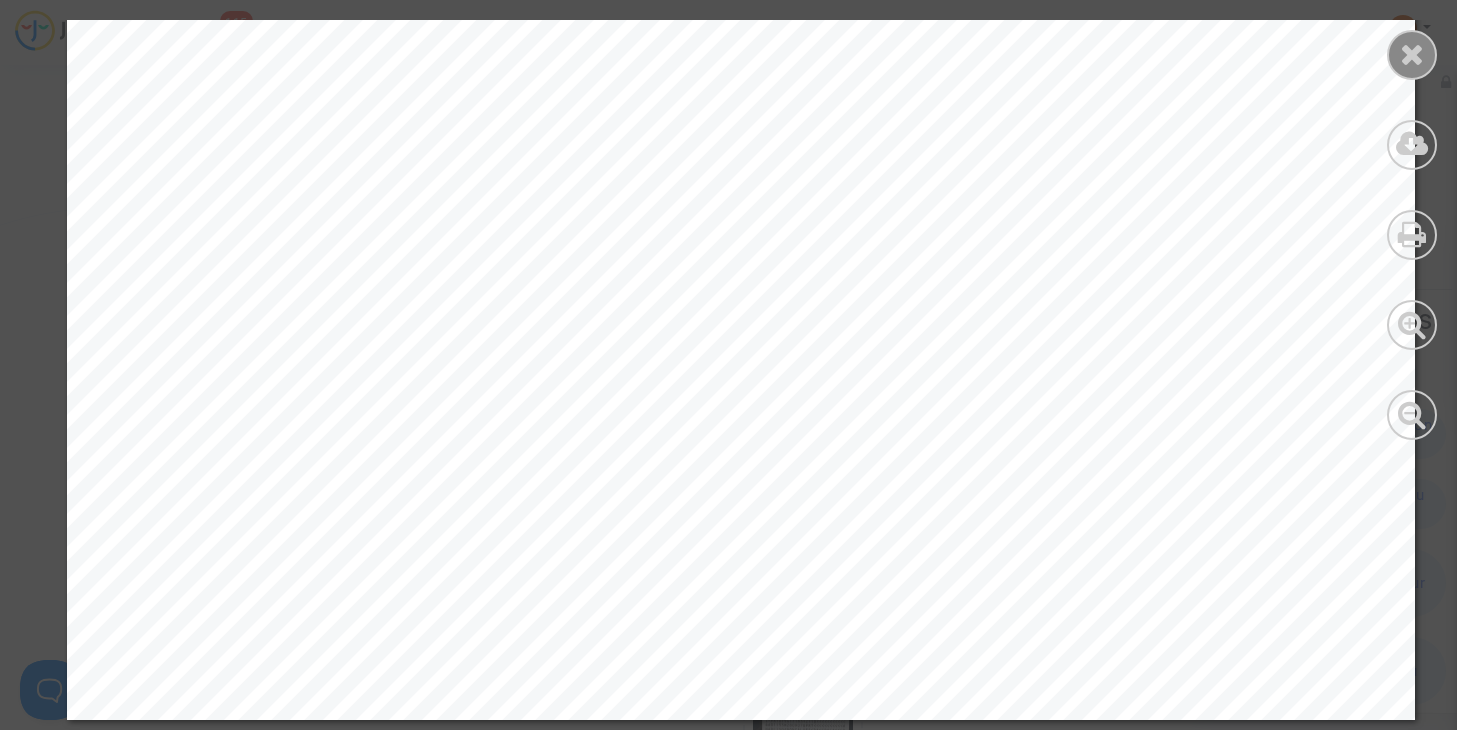 click at bounding box center (1412, 54) 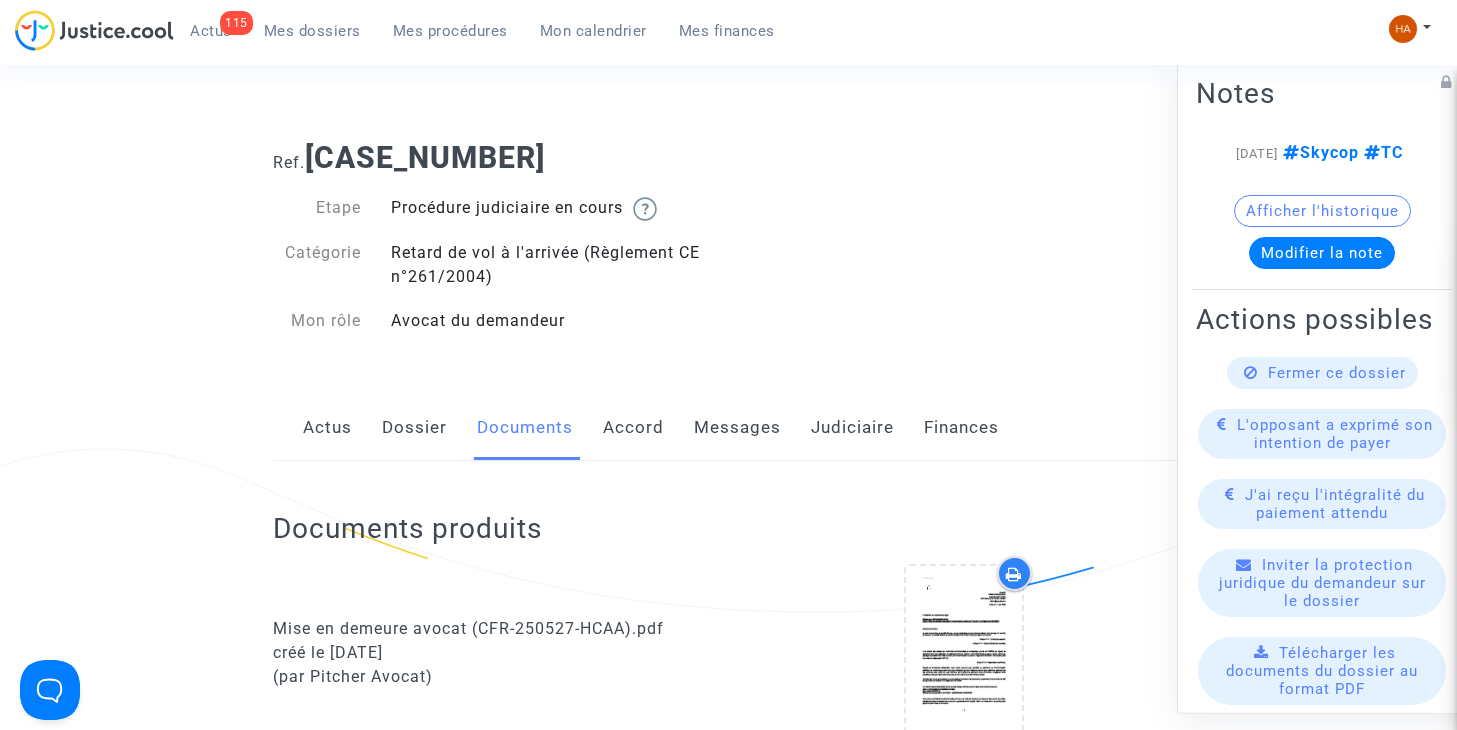 scroll, scrollTop: 0, scrollLeft: 0, axis: both 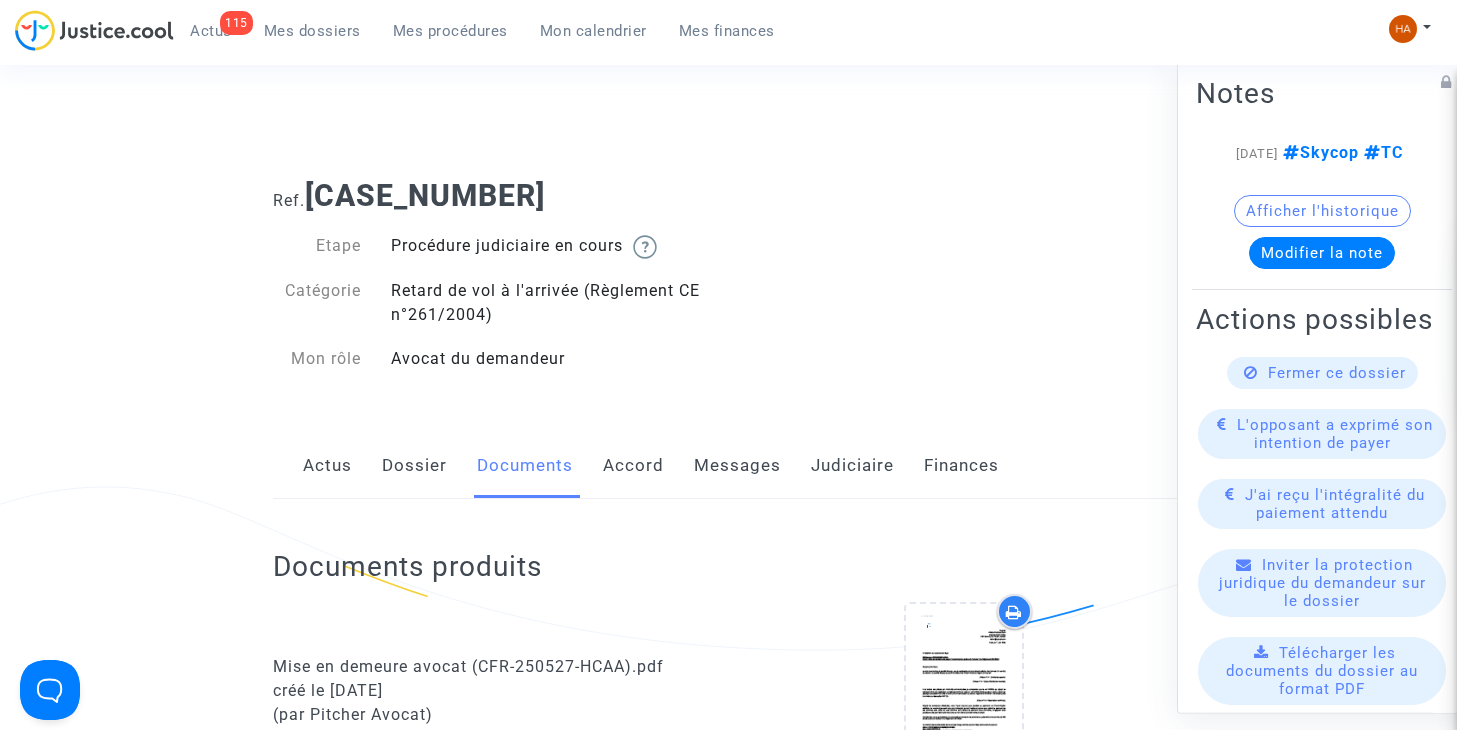 click on "Messages" 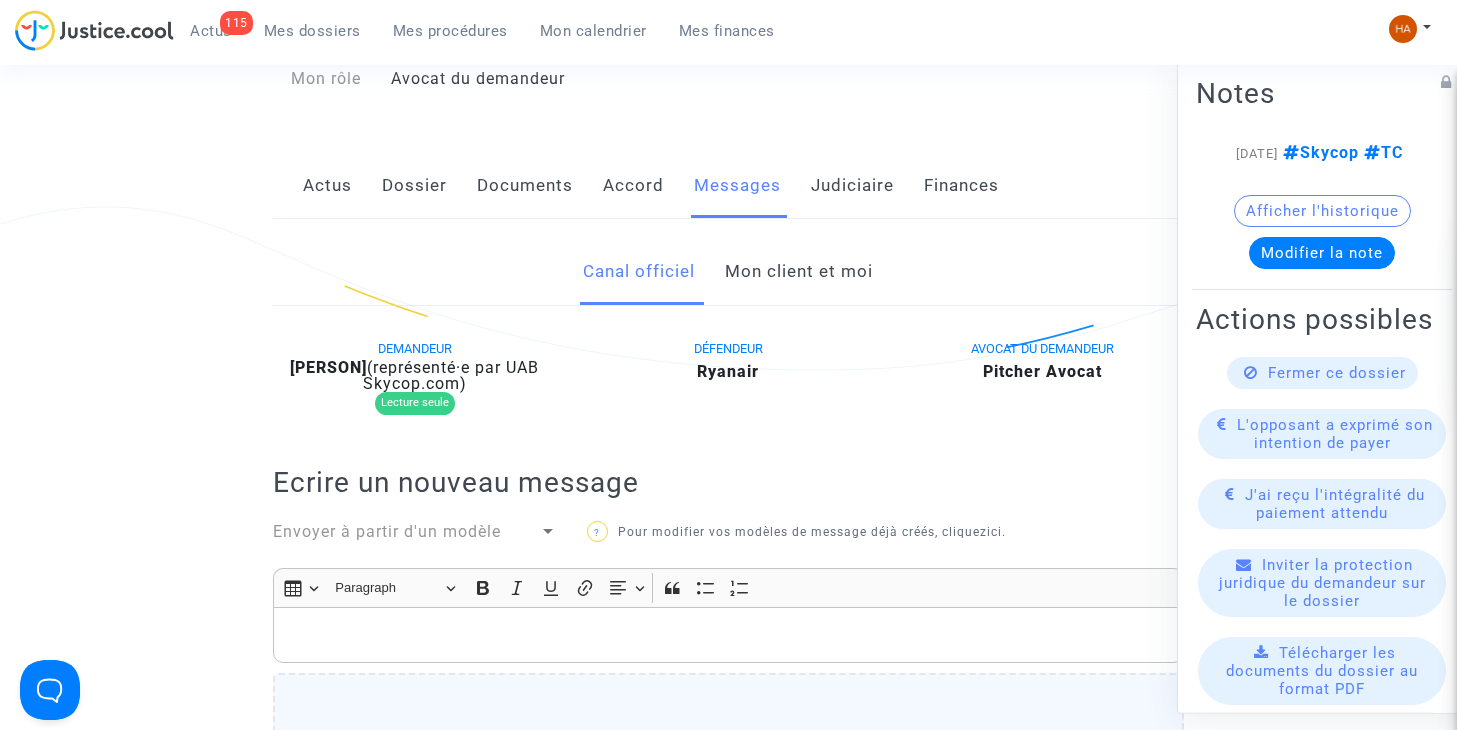 scroll, scrollTop: 200, scrollLeft: 0, axis: vertical 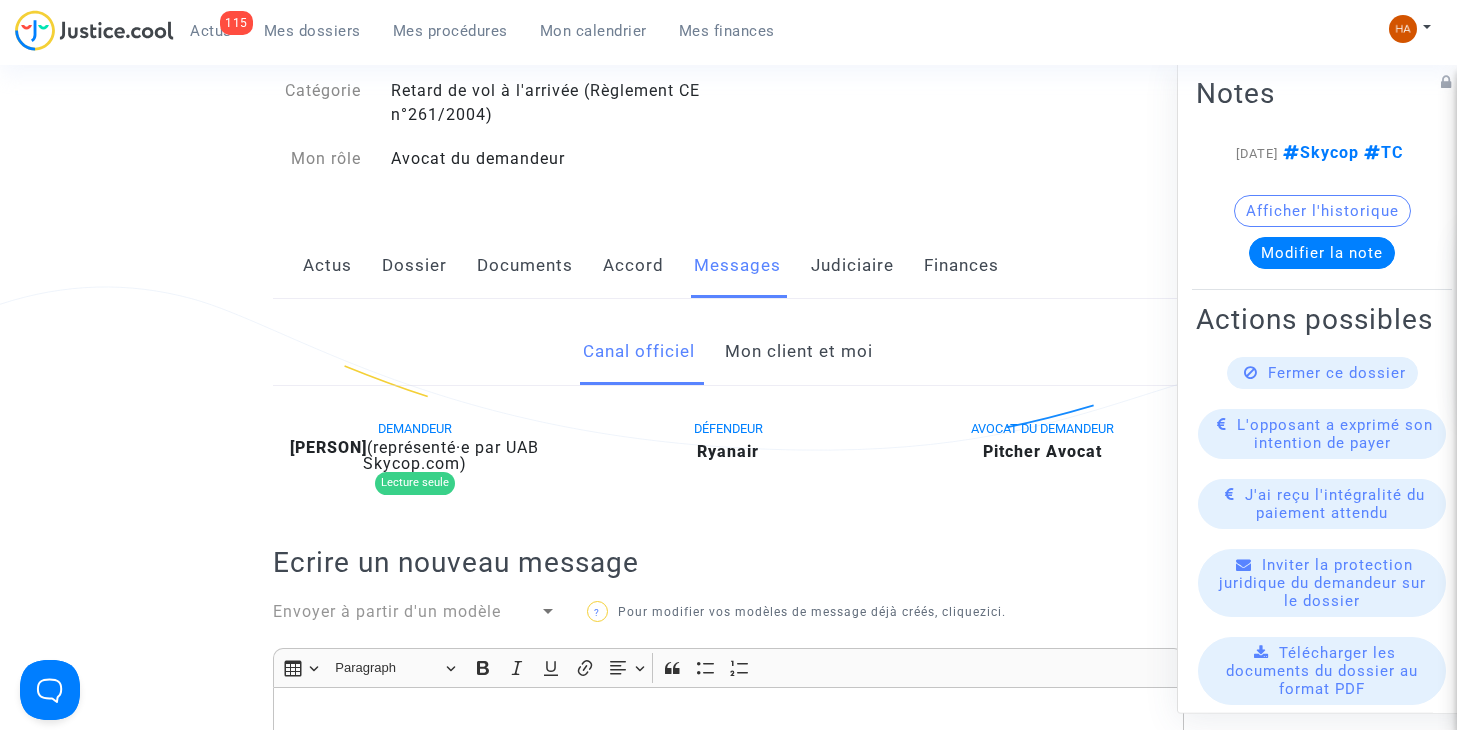 click on "Mon client et moi" 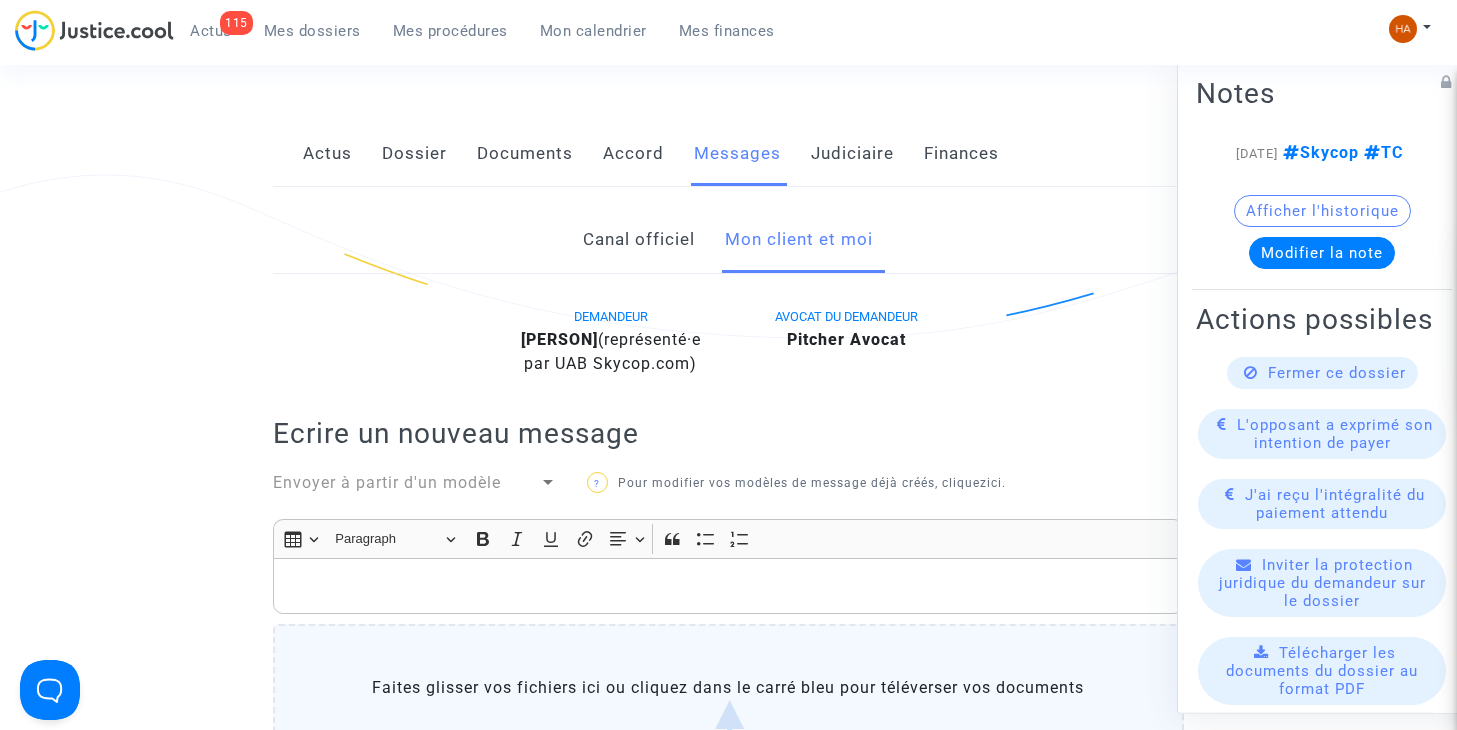 scroll, scrollTop: 0, scrollLeft: 0, axis: both 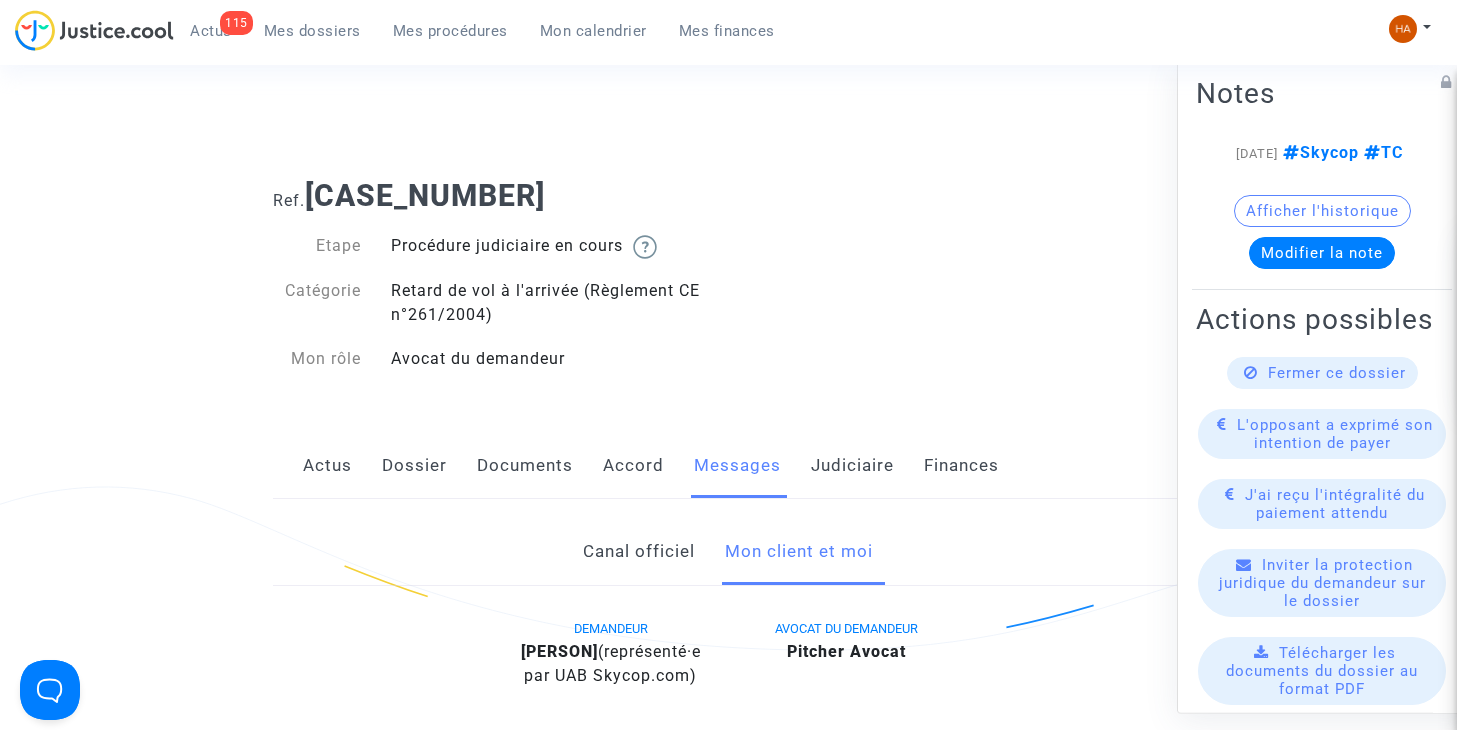 drag, startPoint x: 621, startPoint y: 656, endPoint x: 549, endPoint y: 653, distance: 72.06247 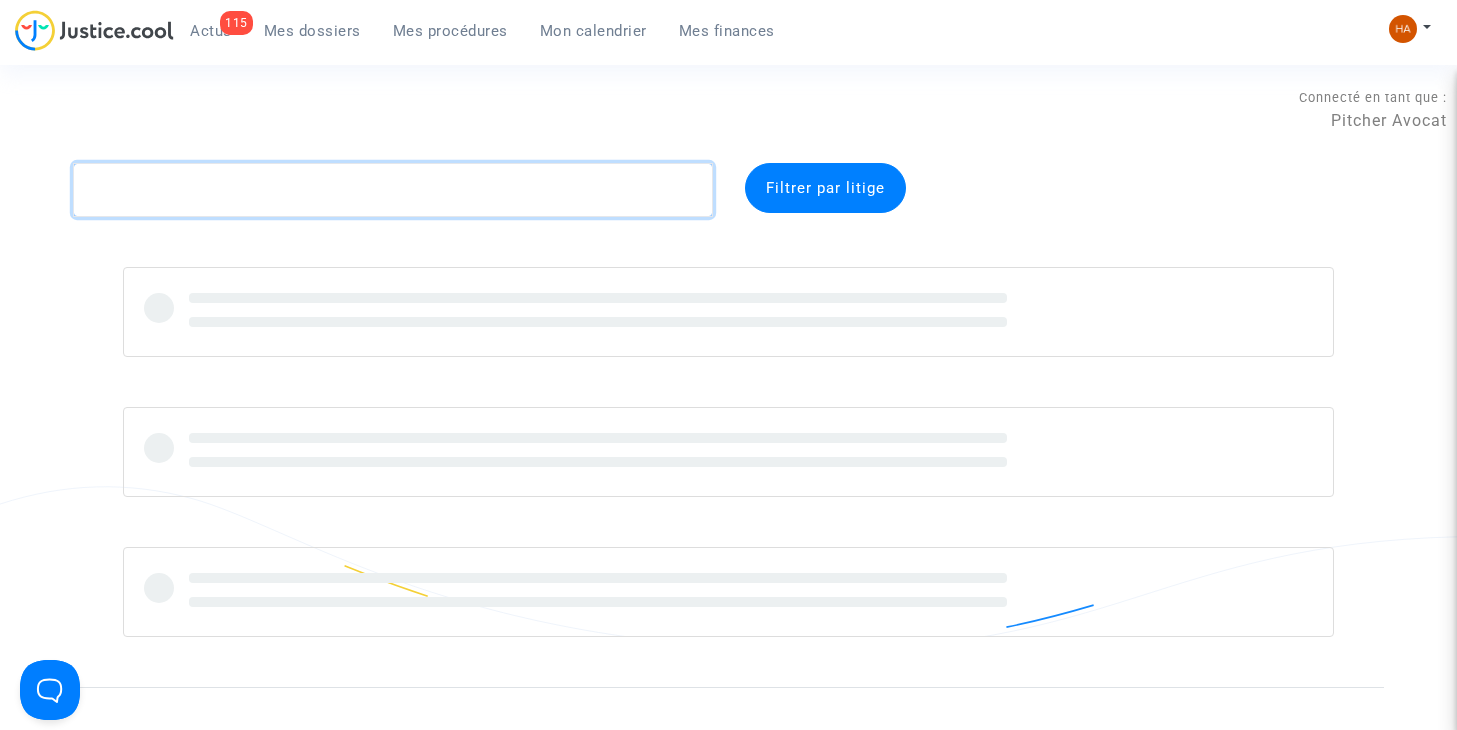 click 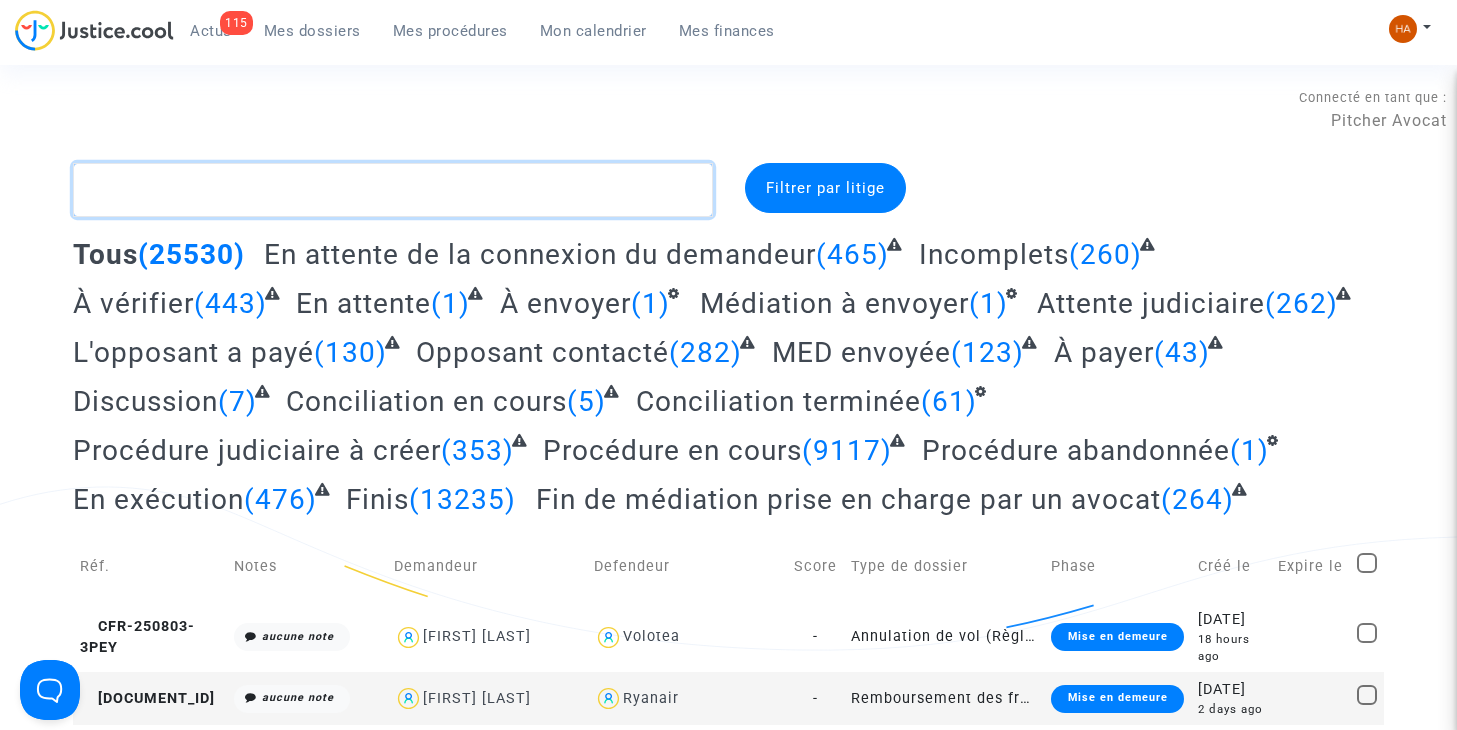 paste on "CFR-250523-P32P" 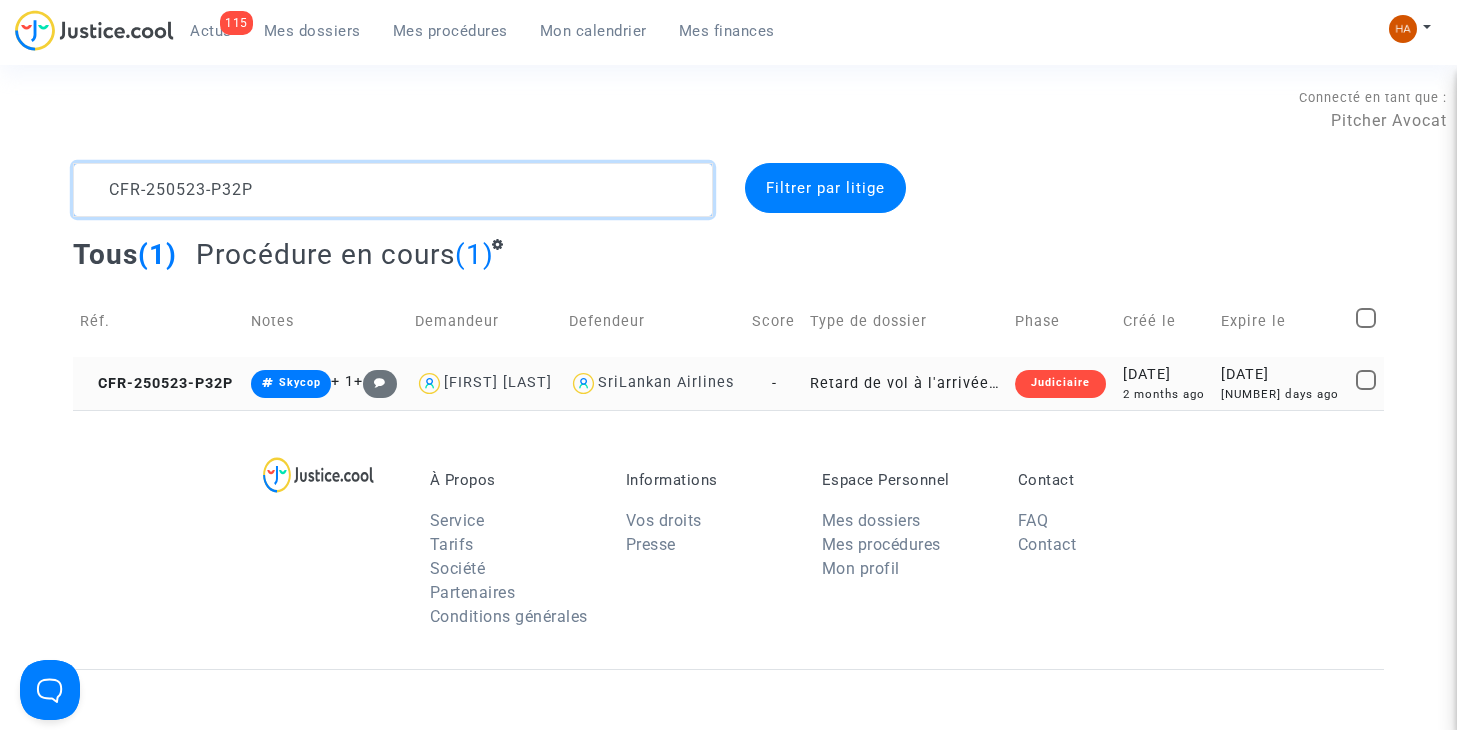 type on "CFR-250523-P32P" 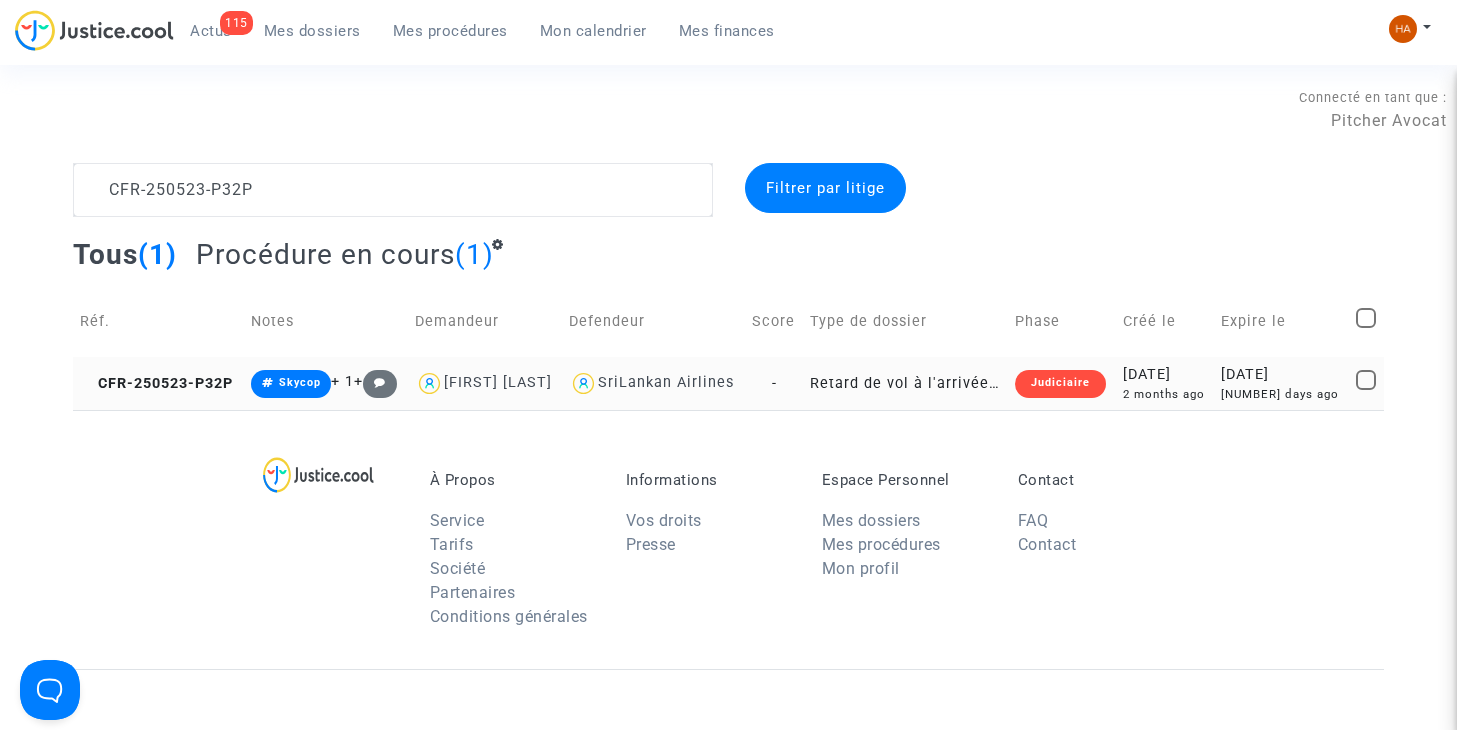 click on "-" 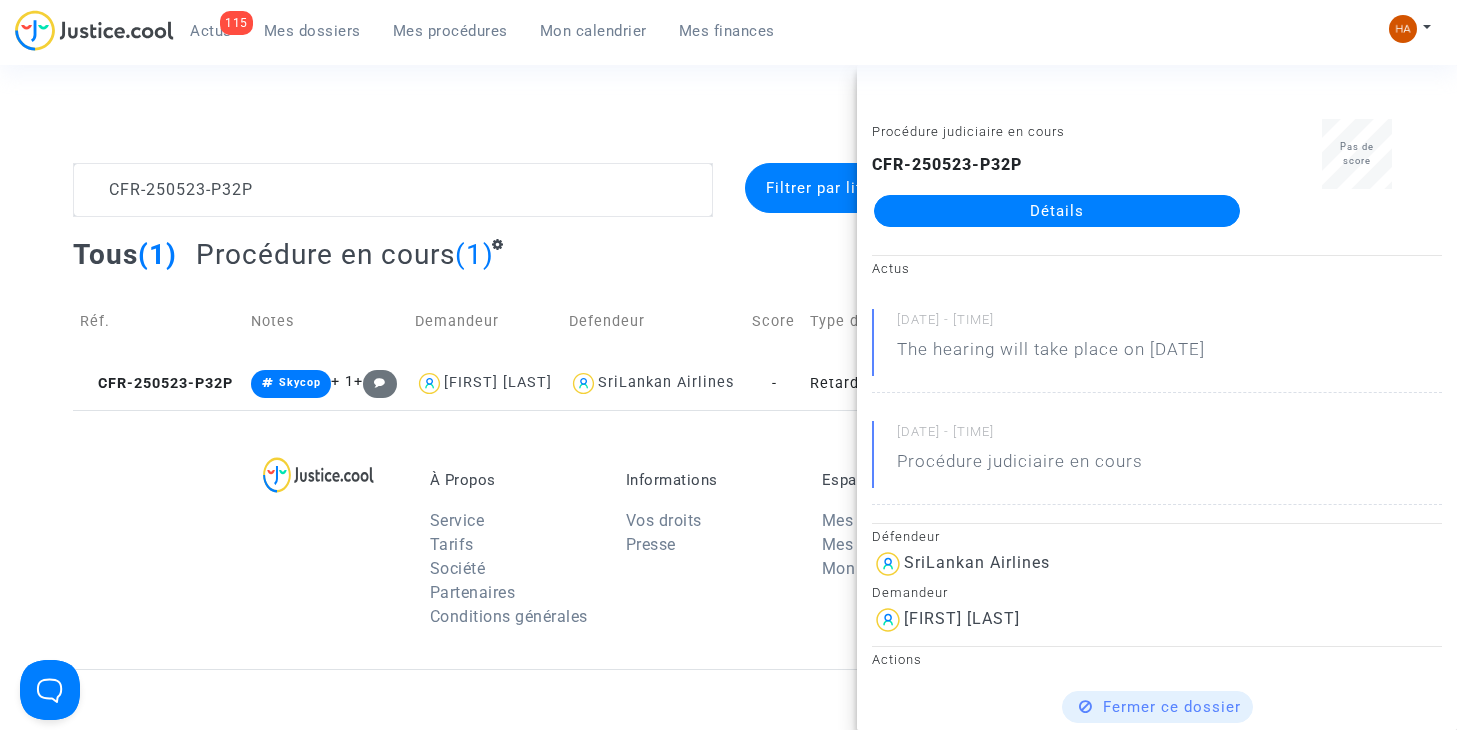 drag, startPoint x: 958, startPoint y: 207, endPoint x: 973, endPoint y: 180, distance: 30.88689 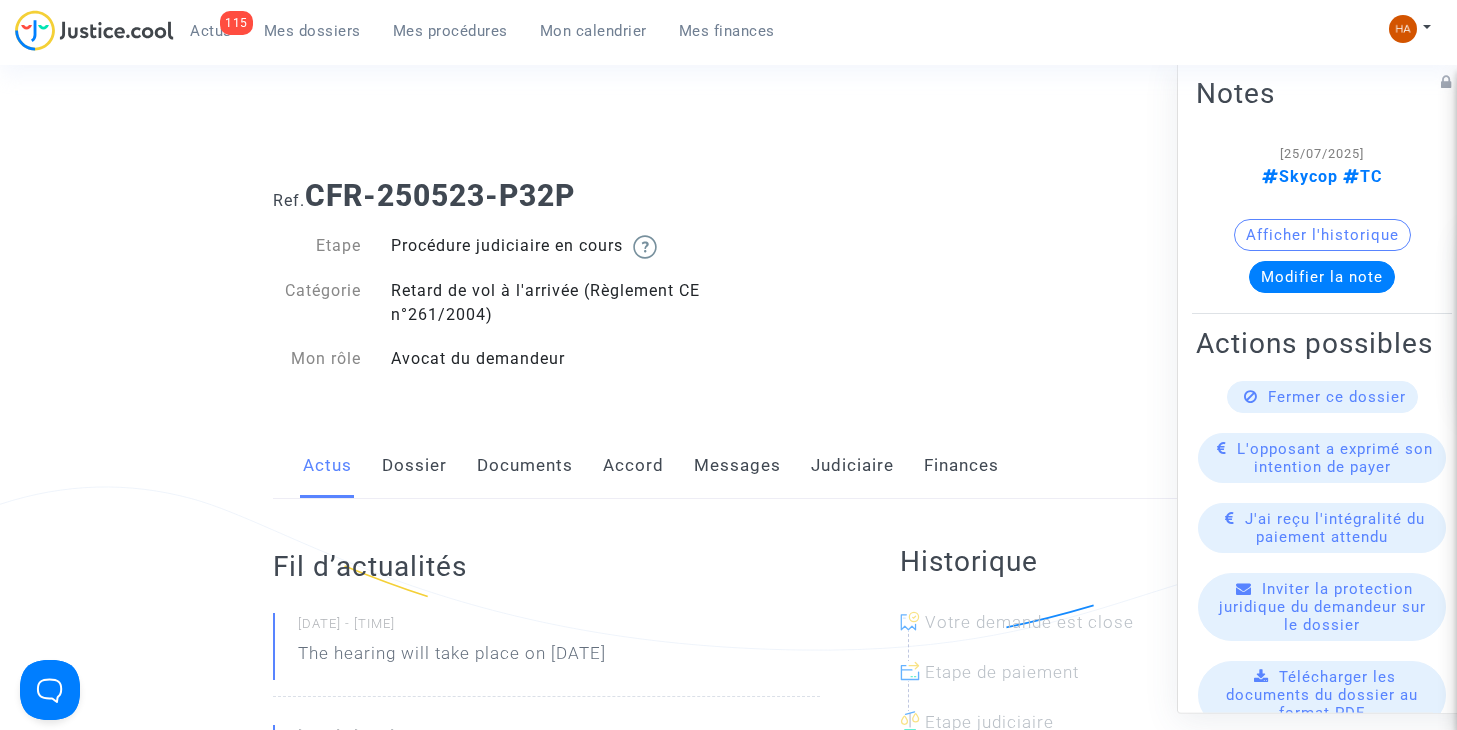 click on "Messages" 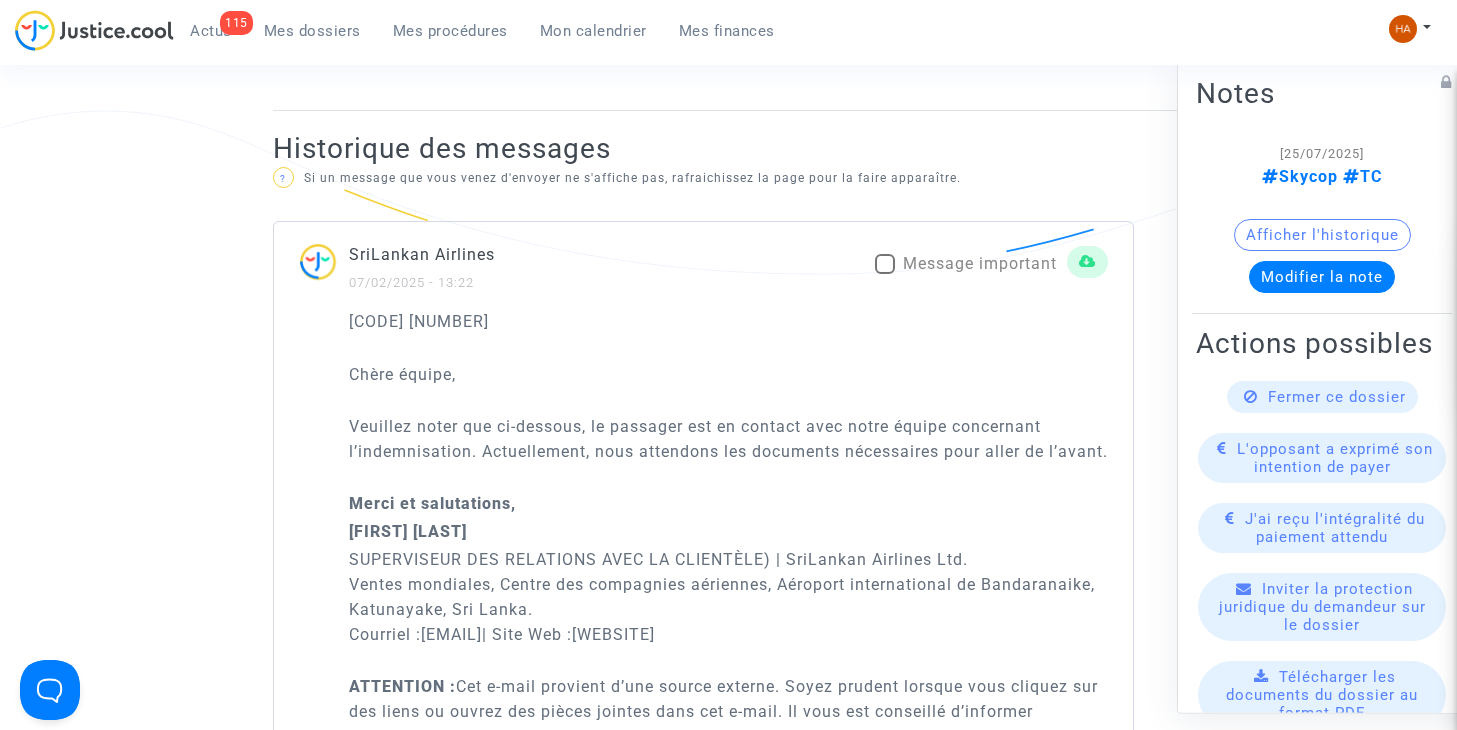 scroll, scrollTop: 1200, scrollLeft: 0, axis: vertical 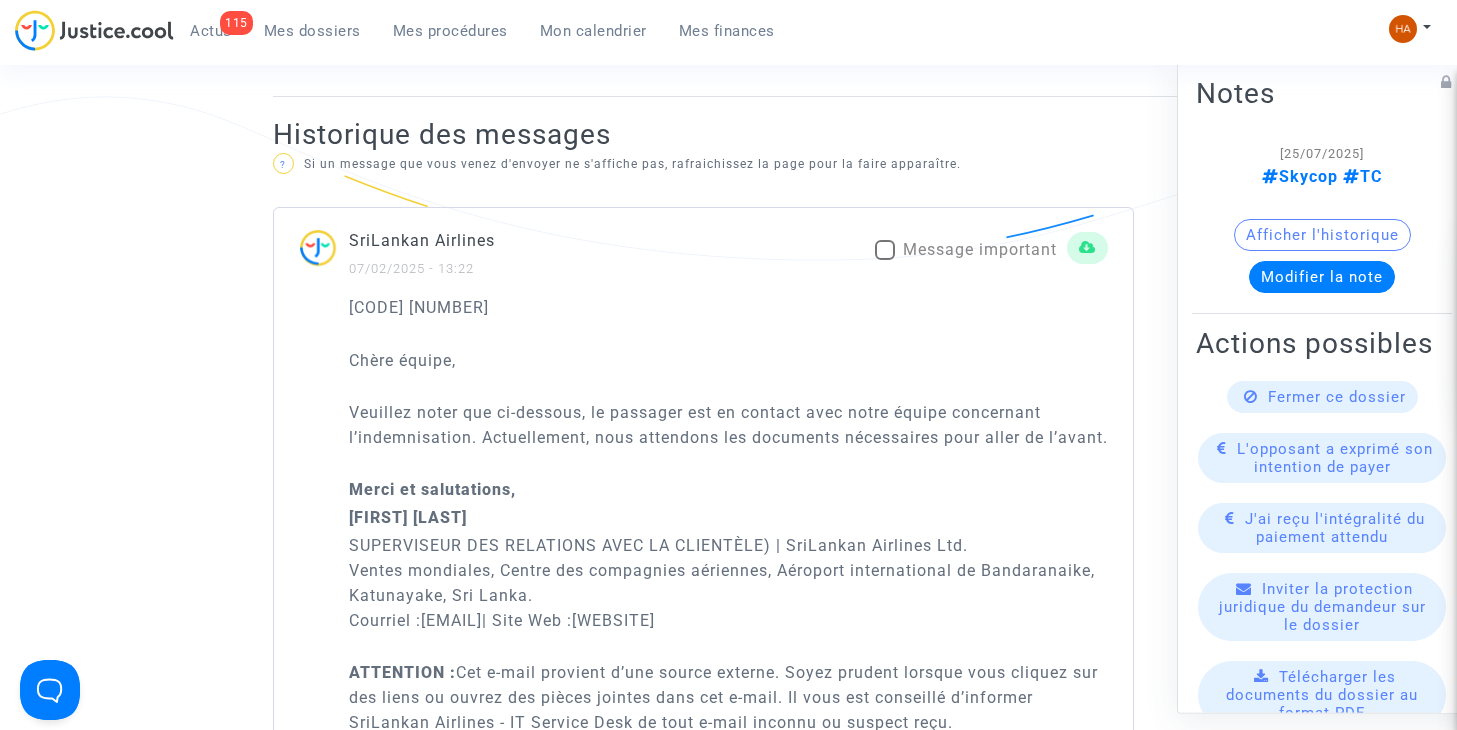 click at bounding box center (885, 250) 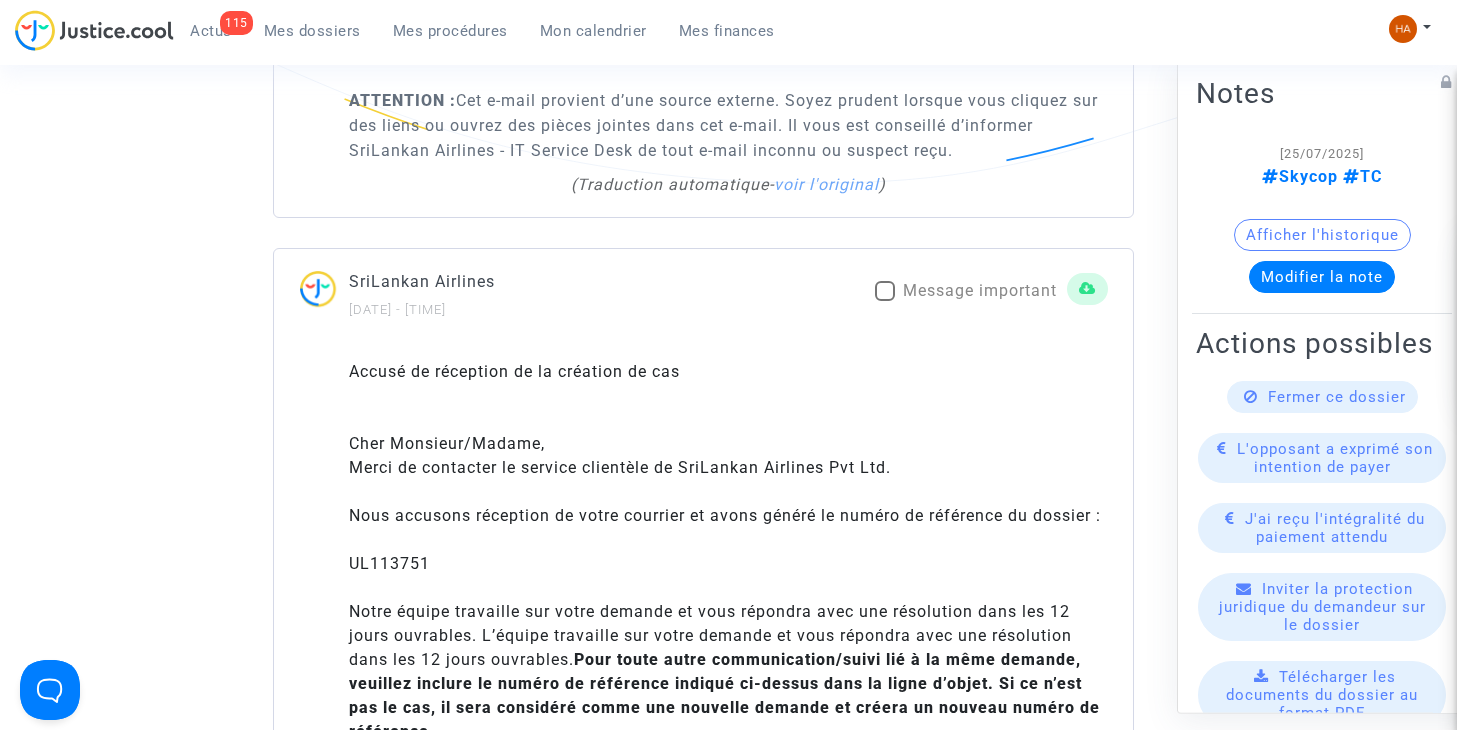 scroll, scrollTop: 2100, scrollLeft: 0, axis: vertical 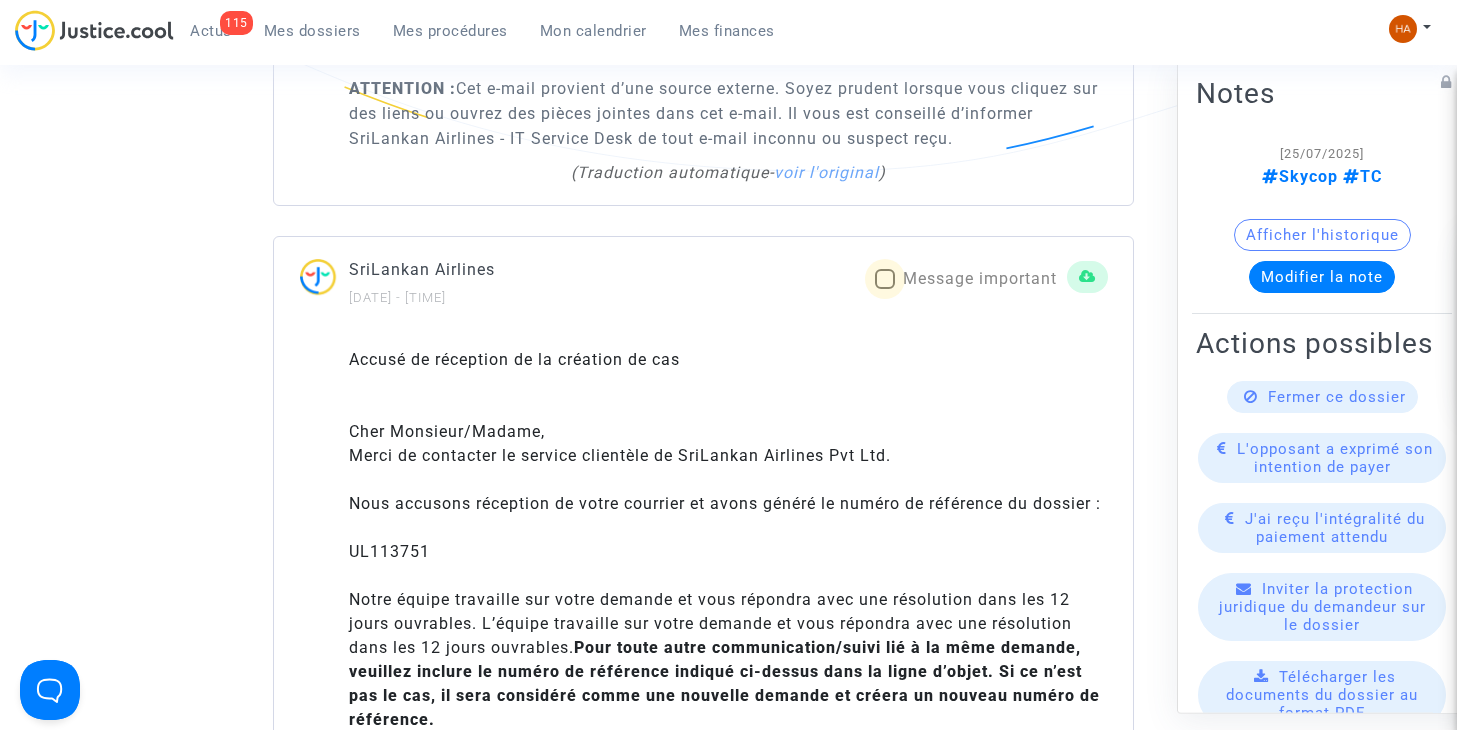 click on "Message important" at bounding box center (966, 279) 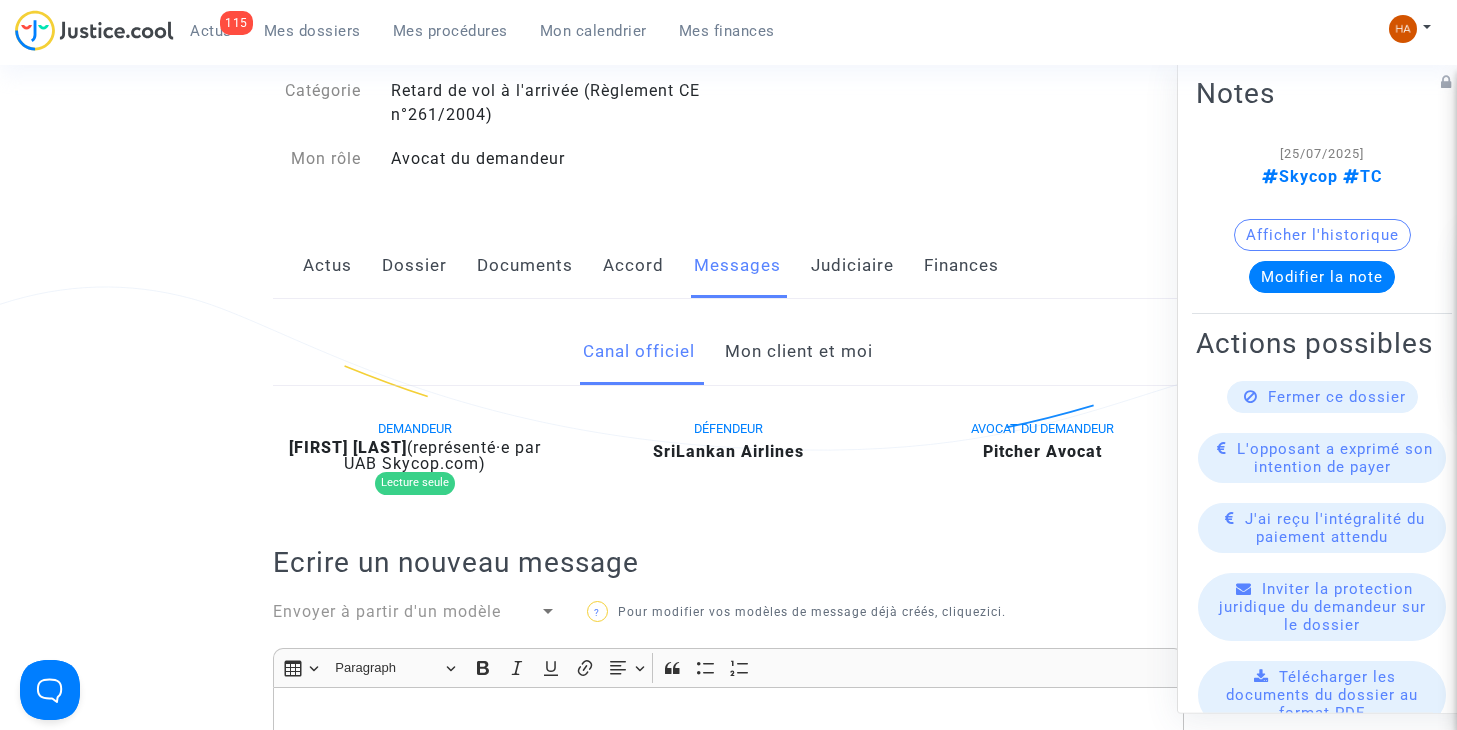 click on "Mon client et moi" 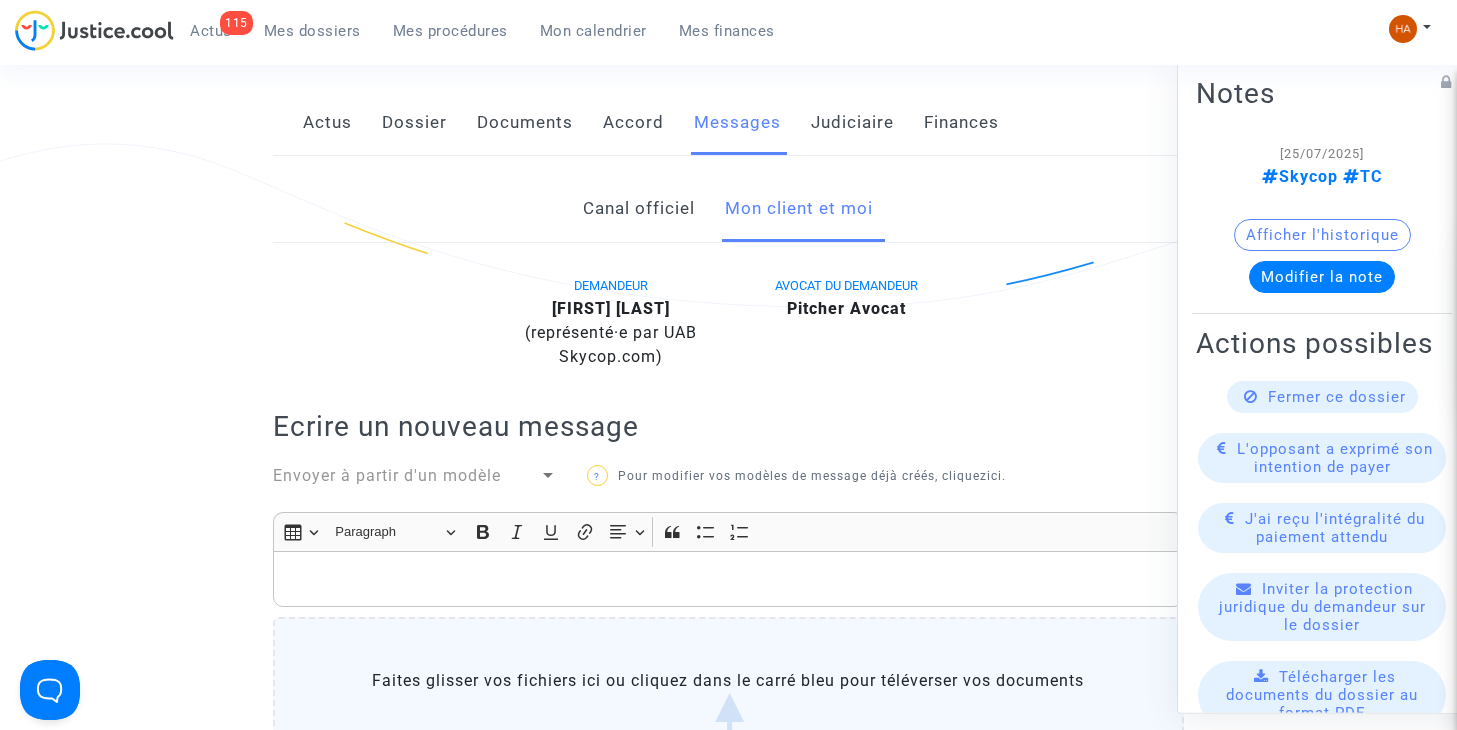 scroll, scrollTop: 300, scrollLeft: 0, axis: vertical 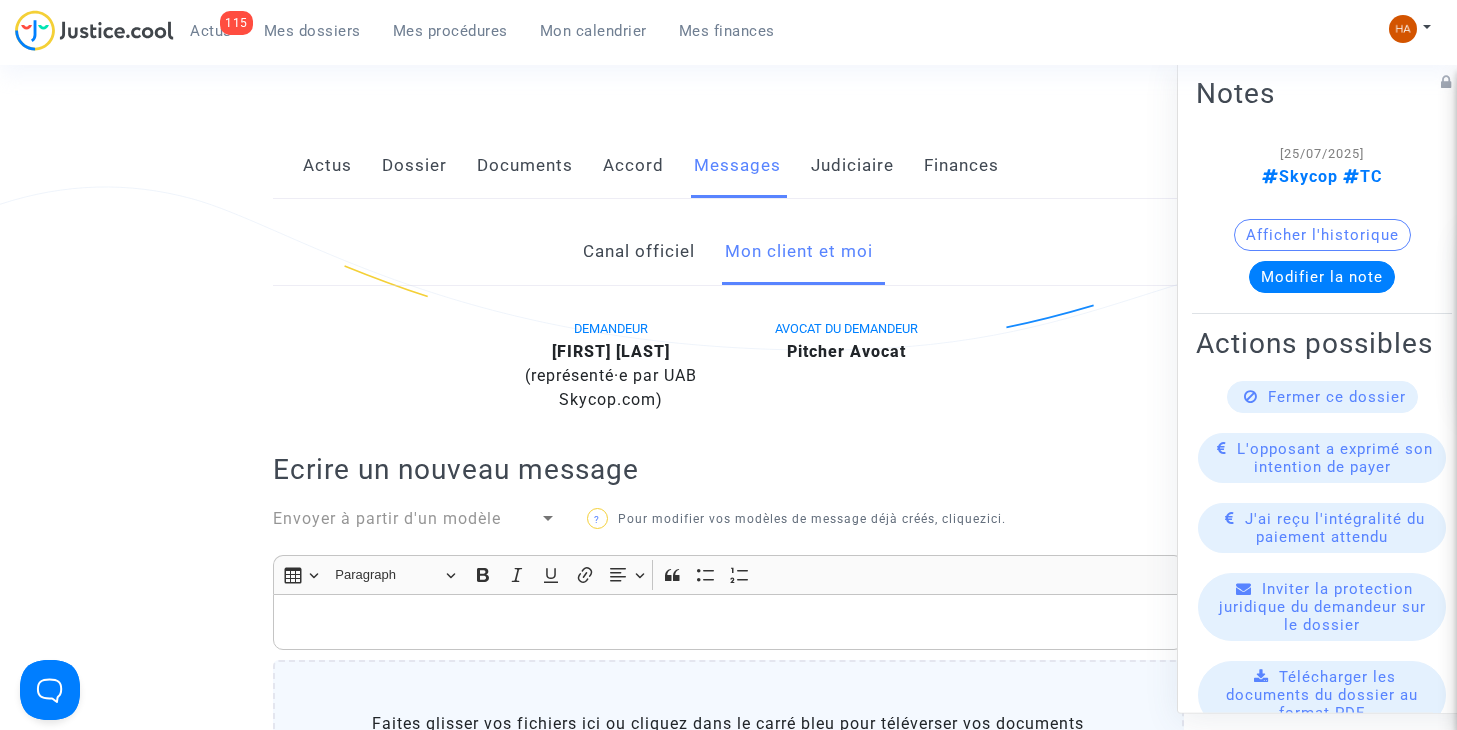 click on "DEMANDEUR  Muhammad bilal Hussain  (représenté·e par UAB Skycop.com)  AVOCAT DU DEMANDEUR  Pitcher Avocat" 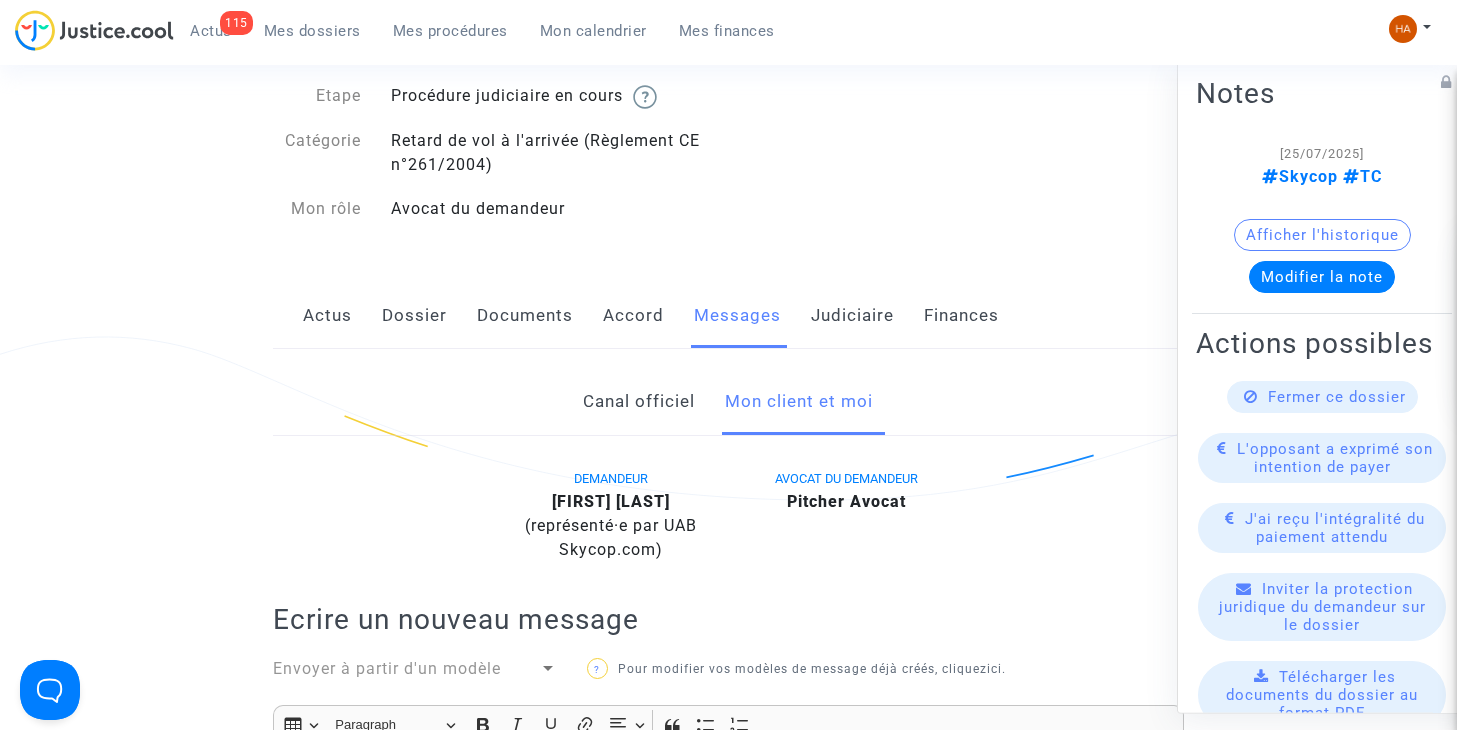 scroll, scrollTop: 0, scrollLeft: 0, axis: both 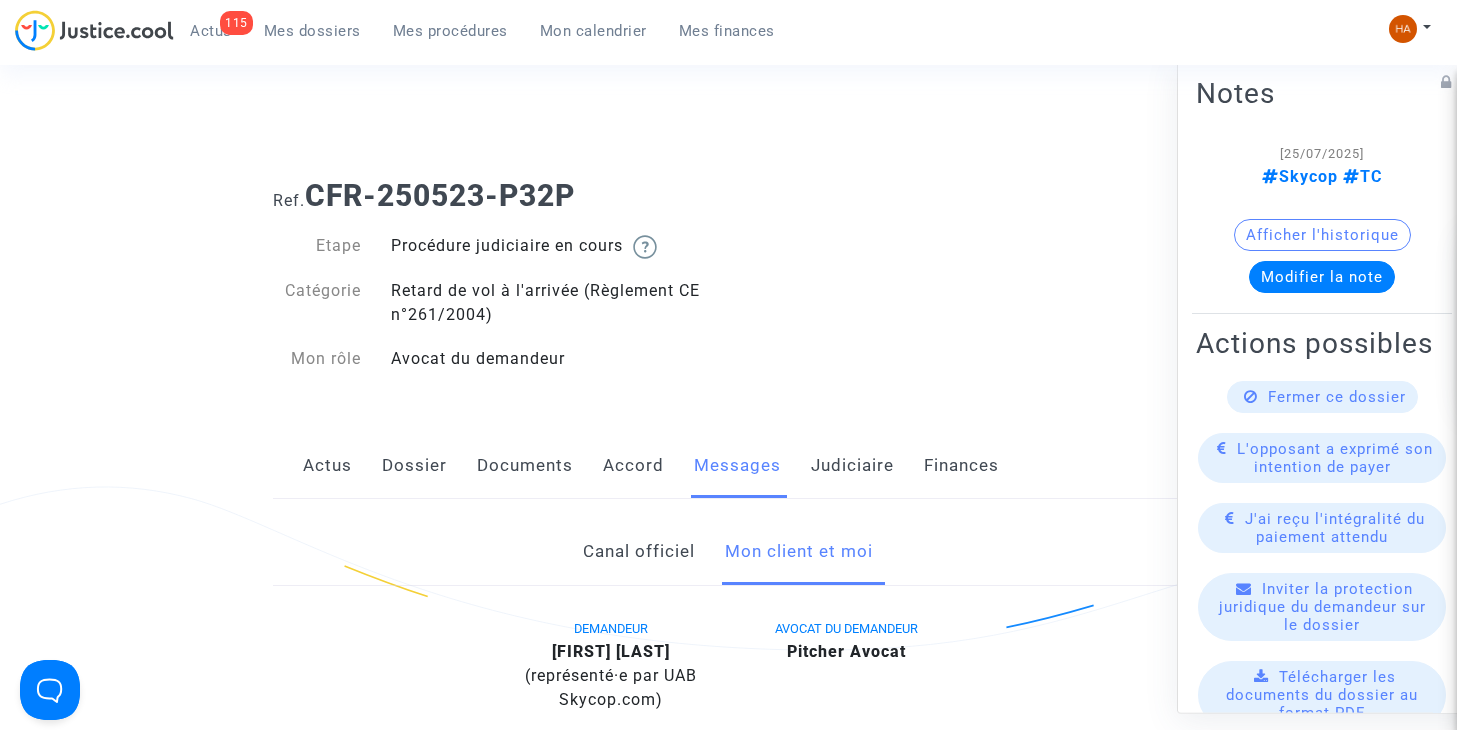 click on "Canal officiel" 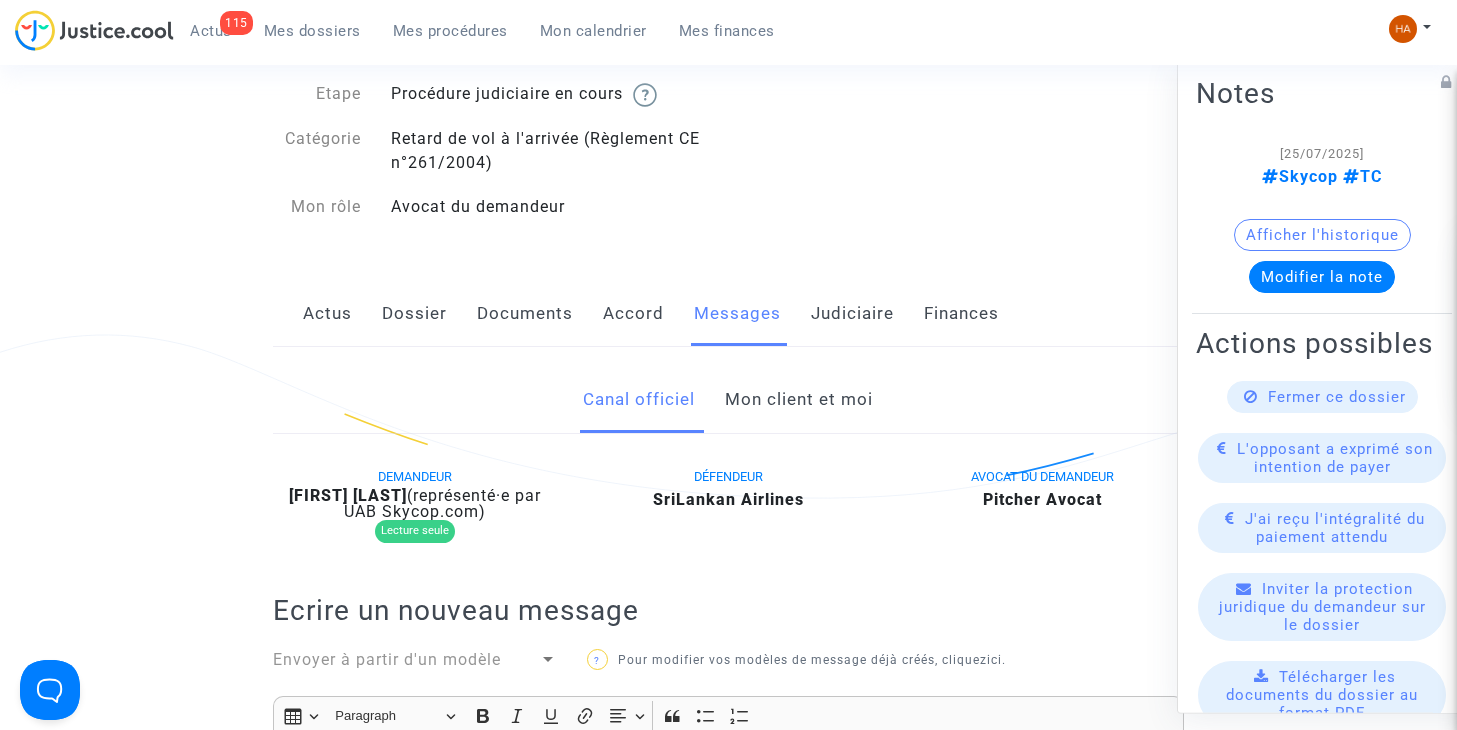 scroll, scrollTop: 100, scrollLeft: 0, axis: vertical 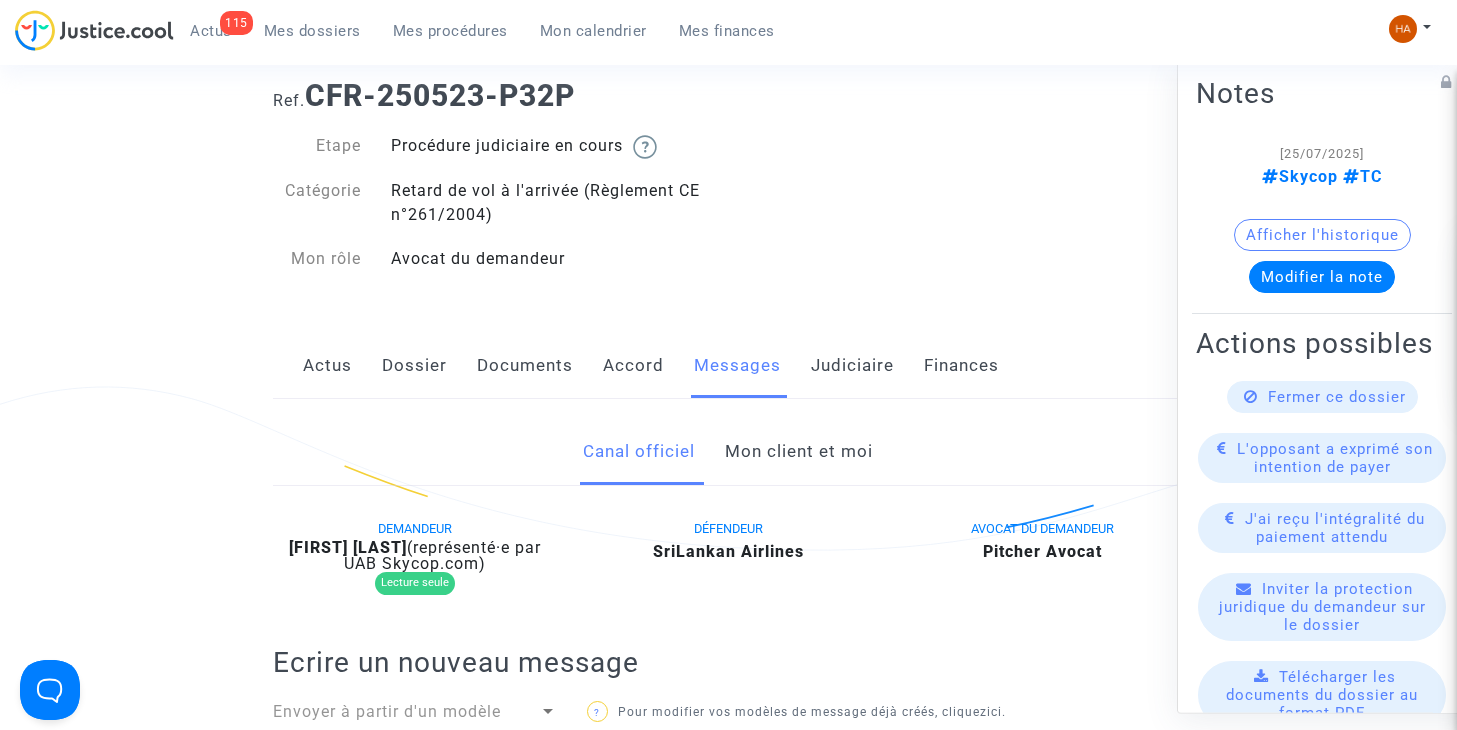 click on "Documents" 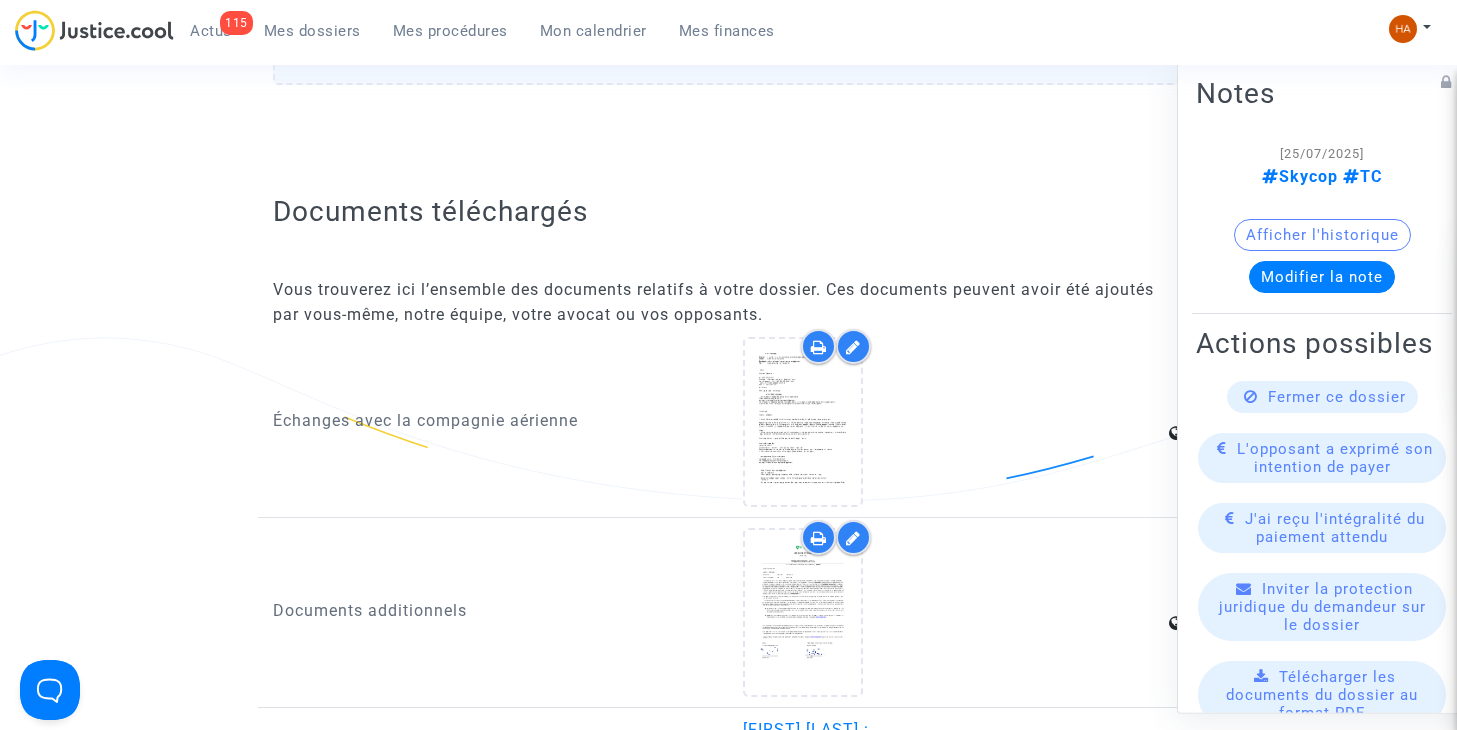 scroll, scrollTop: 1800, scrollLeft: 0, axis: vertical 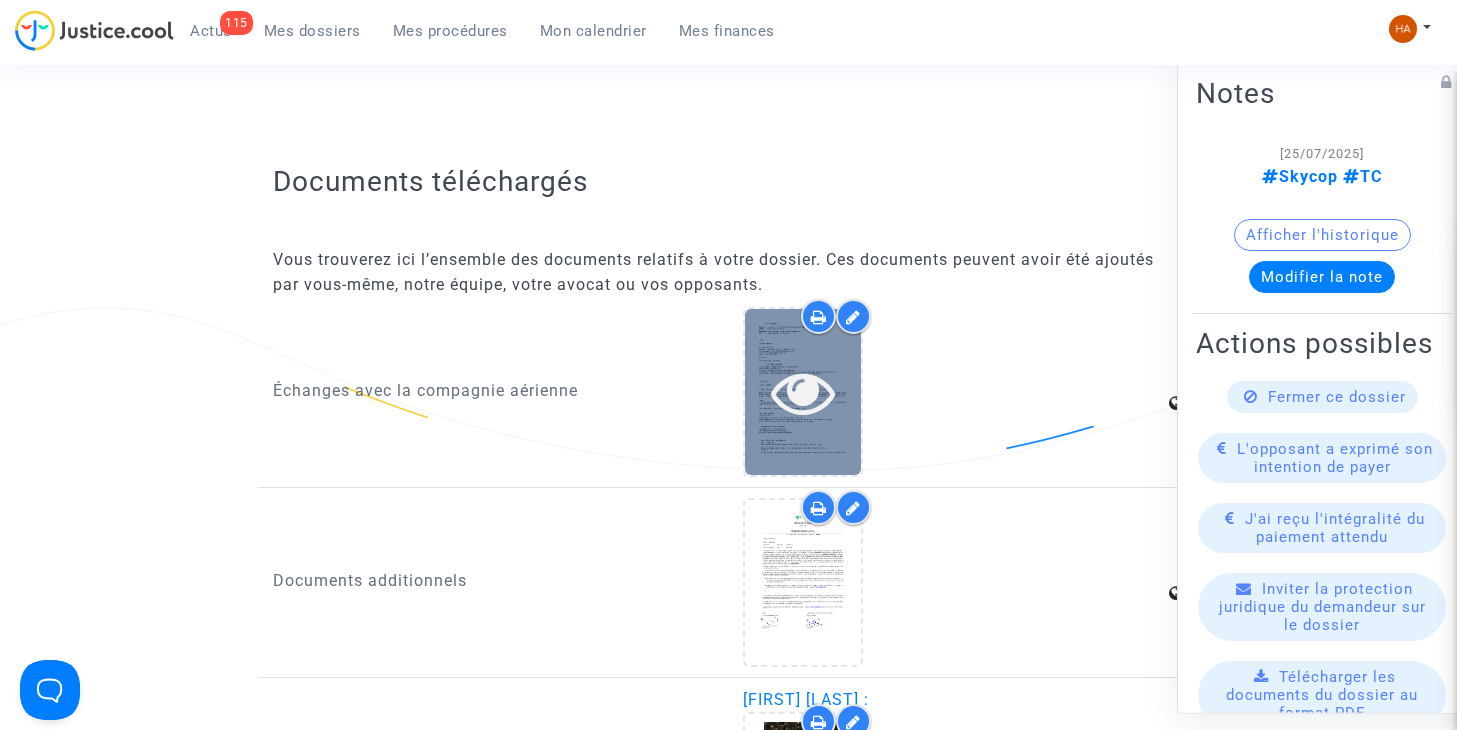 click at bounding box center (803, 391) 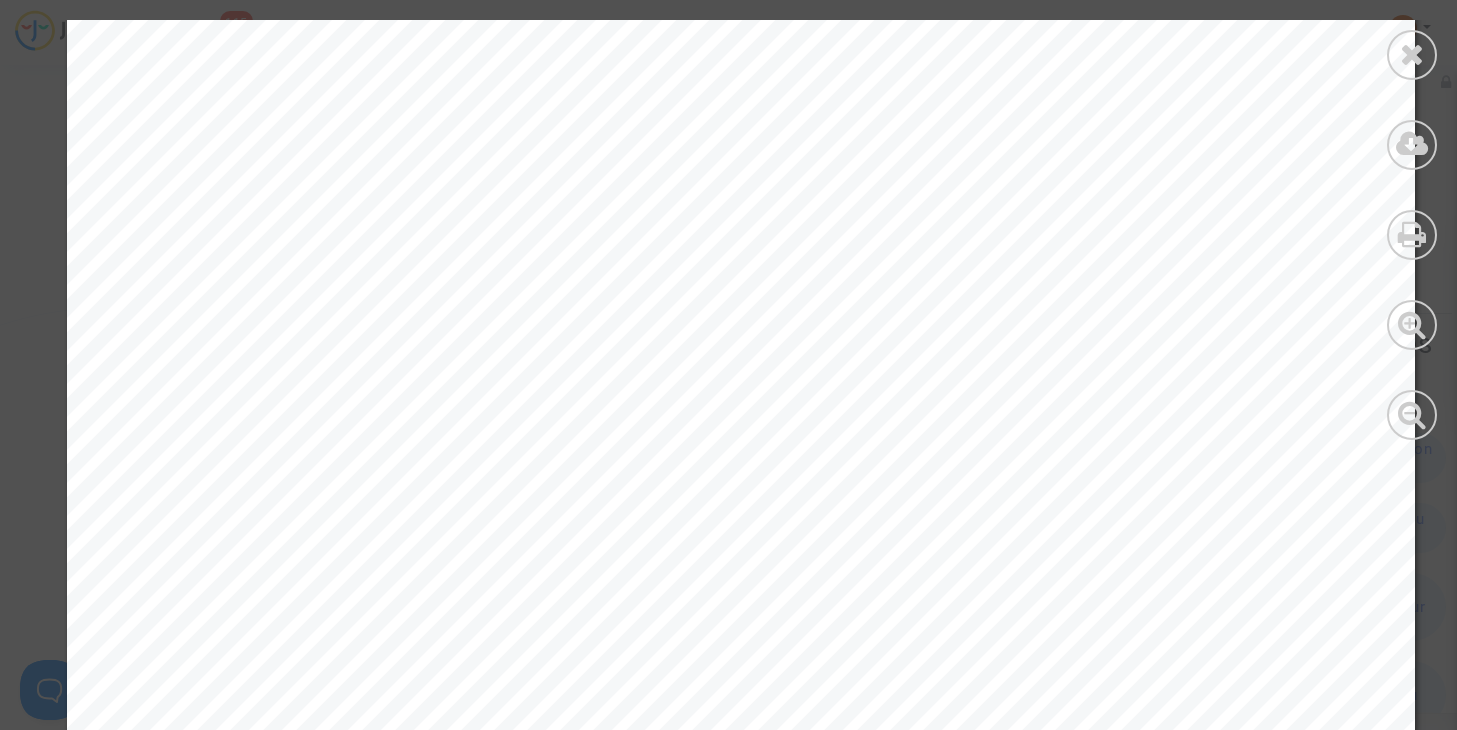 scroll, scrollTop: 3913, scrollLeft: 0, axis: vertical 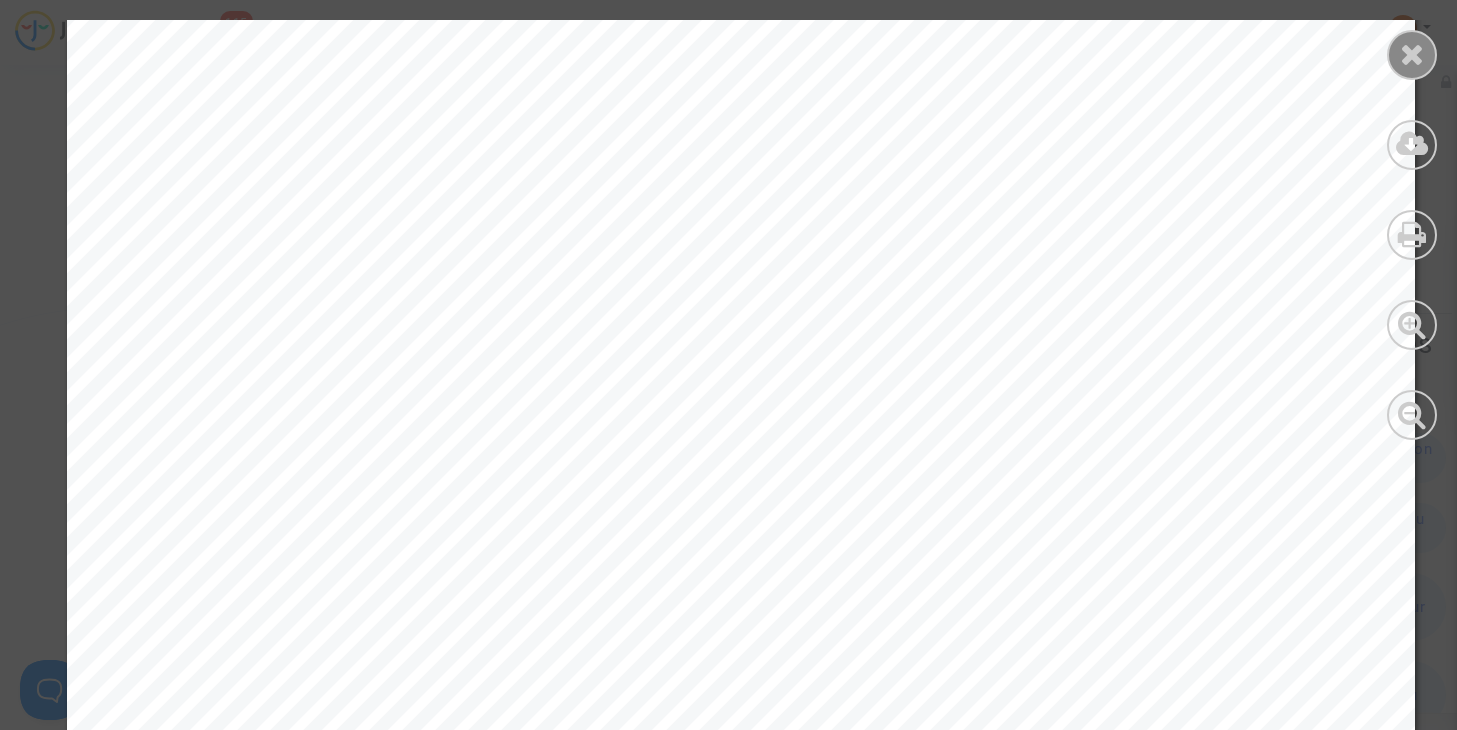 click at bounding box center (1412, 54) 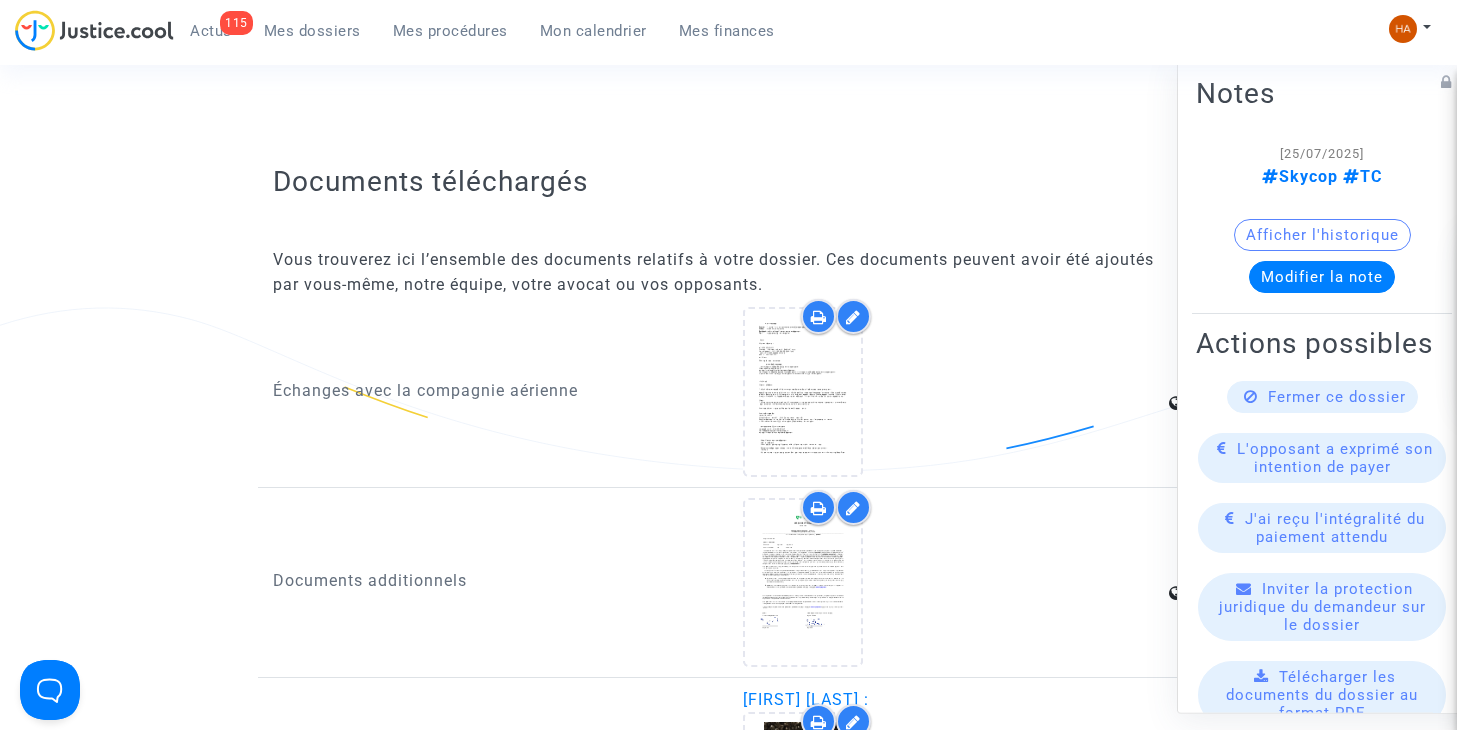 click on "Afficher l'historique" 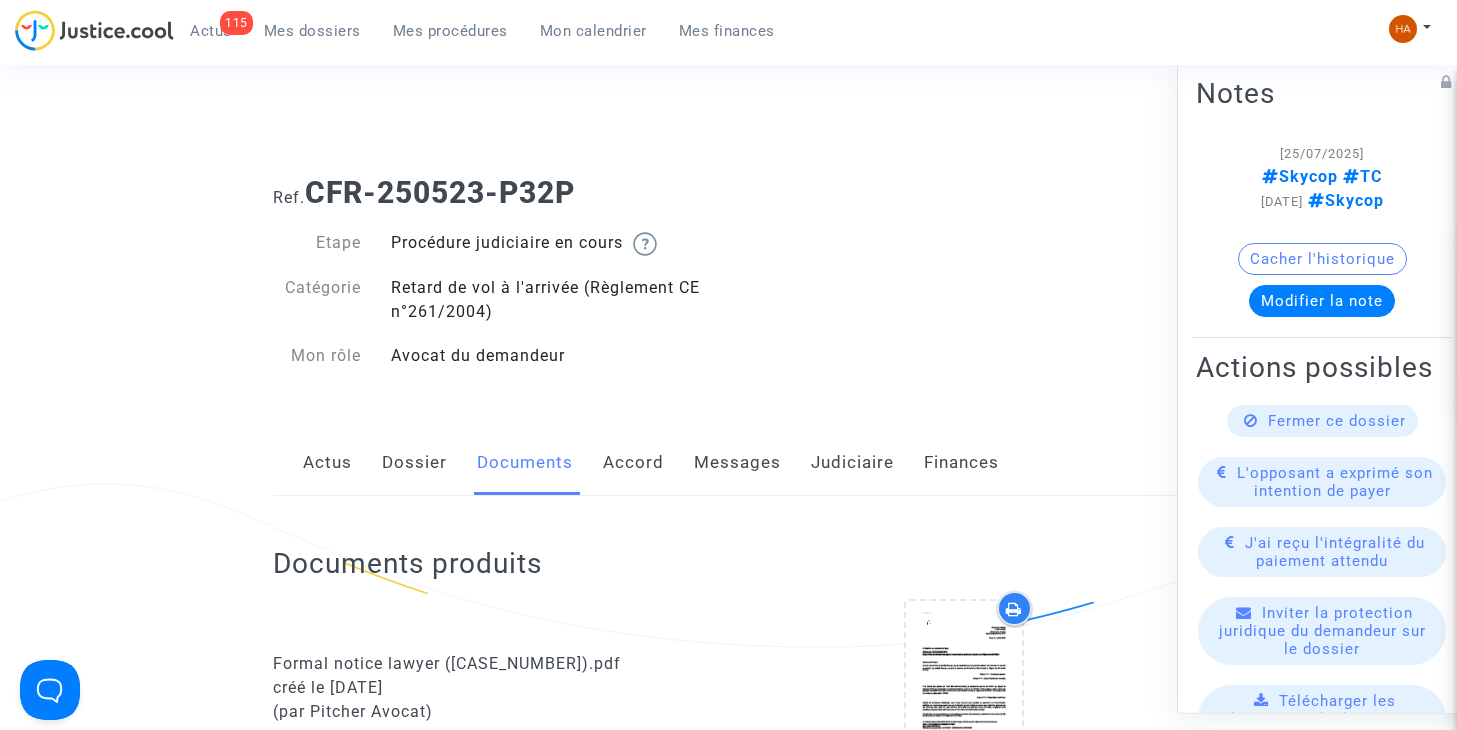 scroll, scrollTop: 0, scrollLeft: 0, axis: both 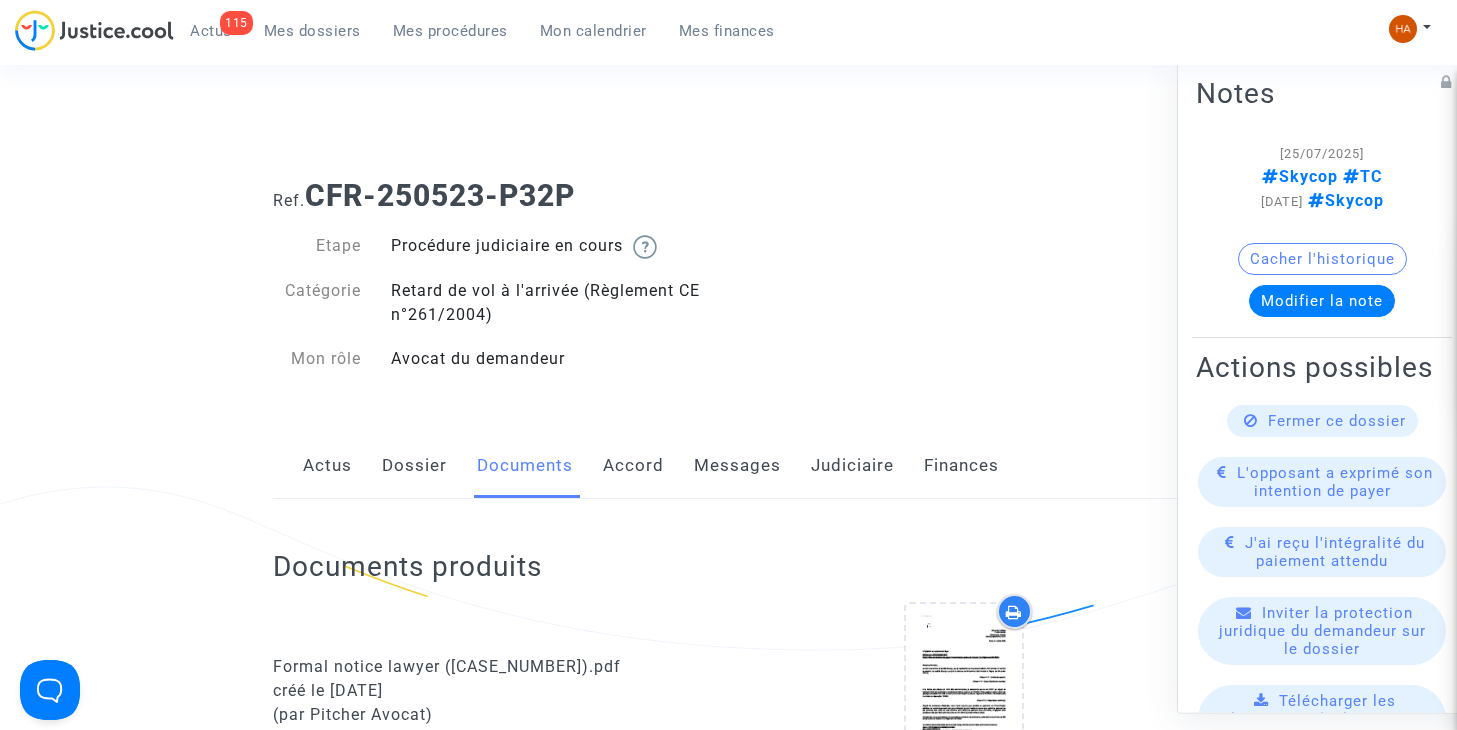 click on "Dossier" 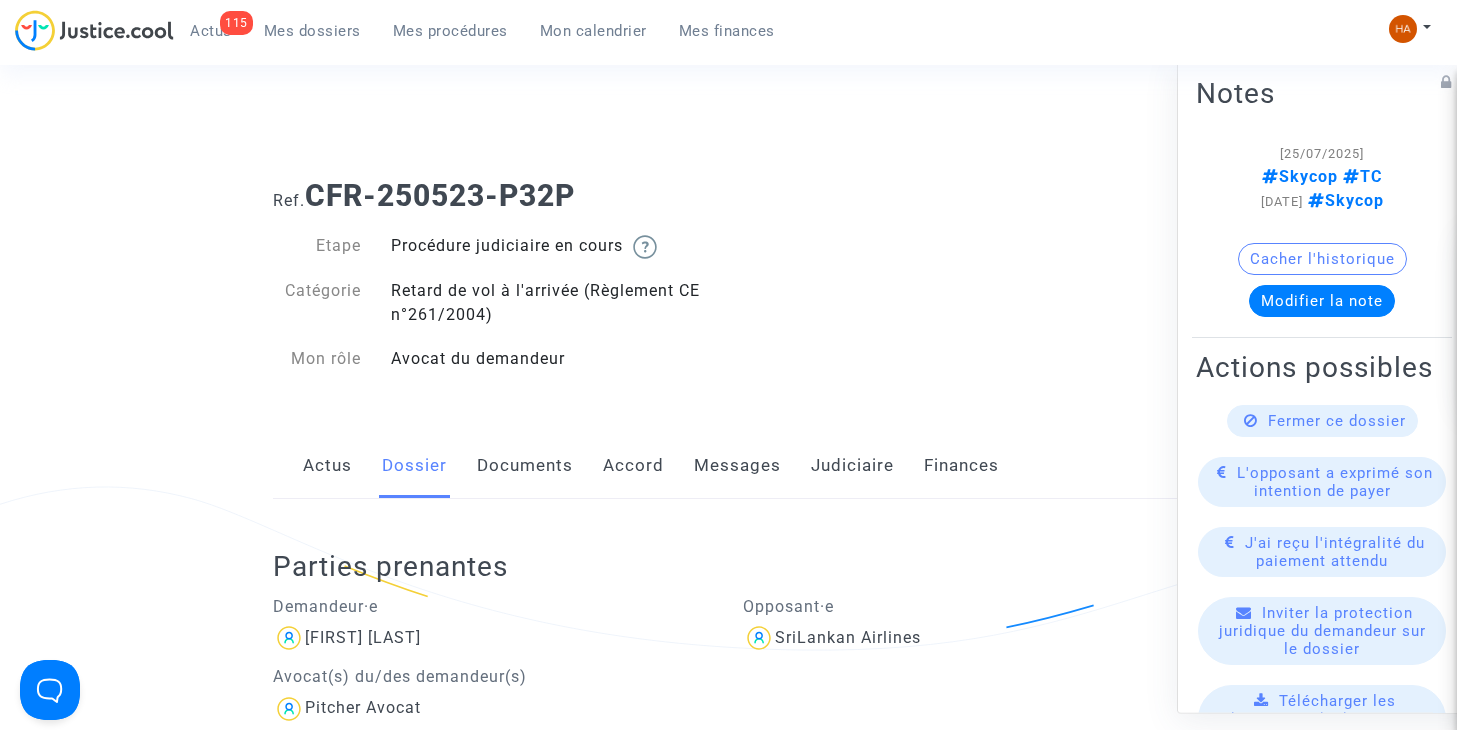 click on "Messages" 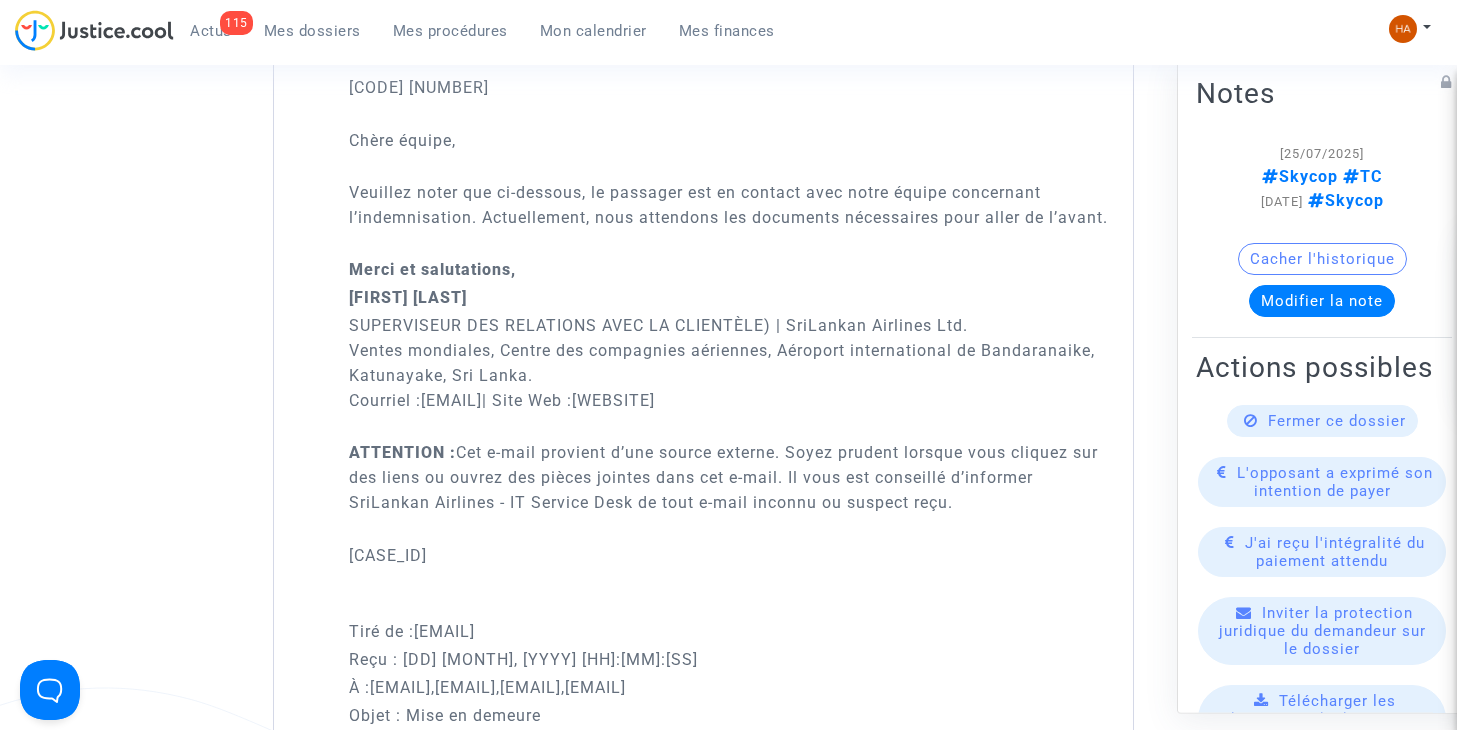 scroll, scrollTop: 1500, scrollLeft: 0, axis: vertical 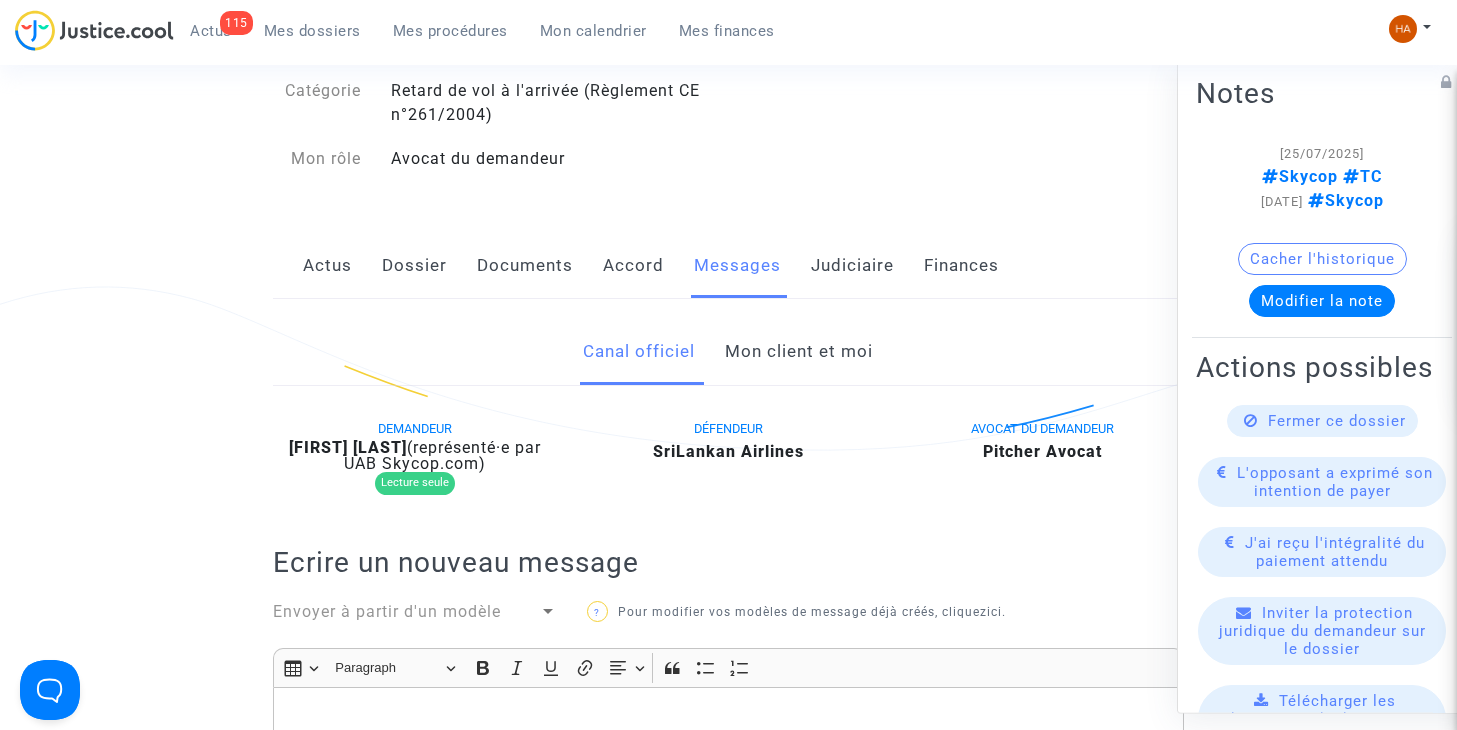 click on "Mon client et moi" 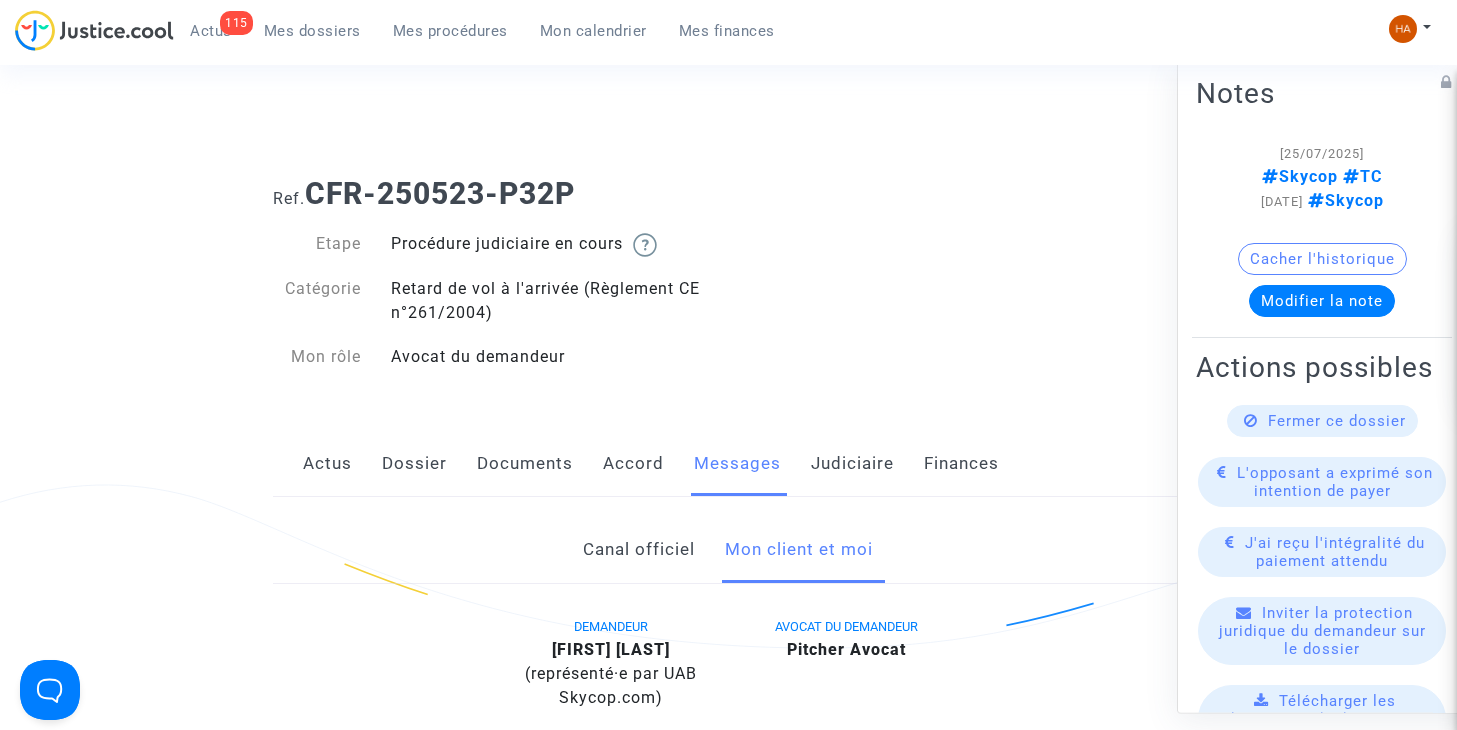 scroll, scrollTop: 0, scrollLeft: 0, axis: both 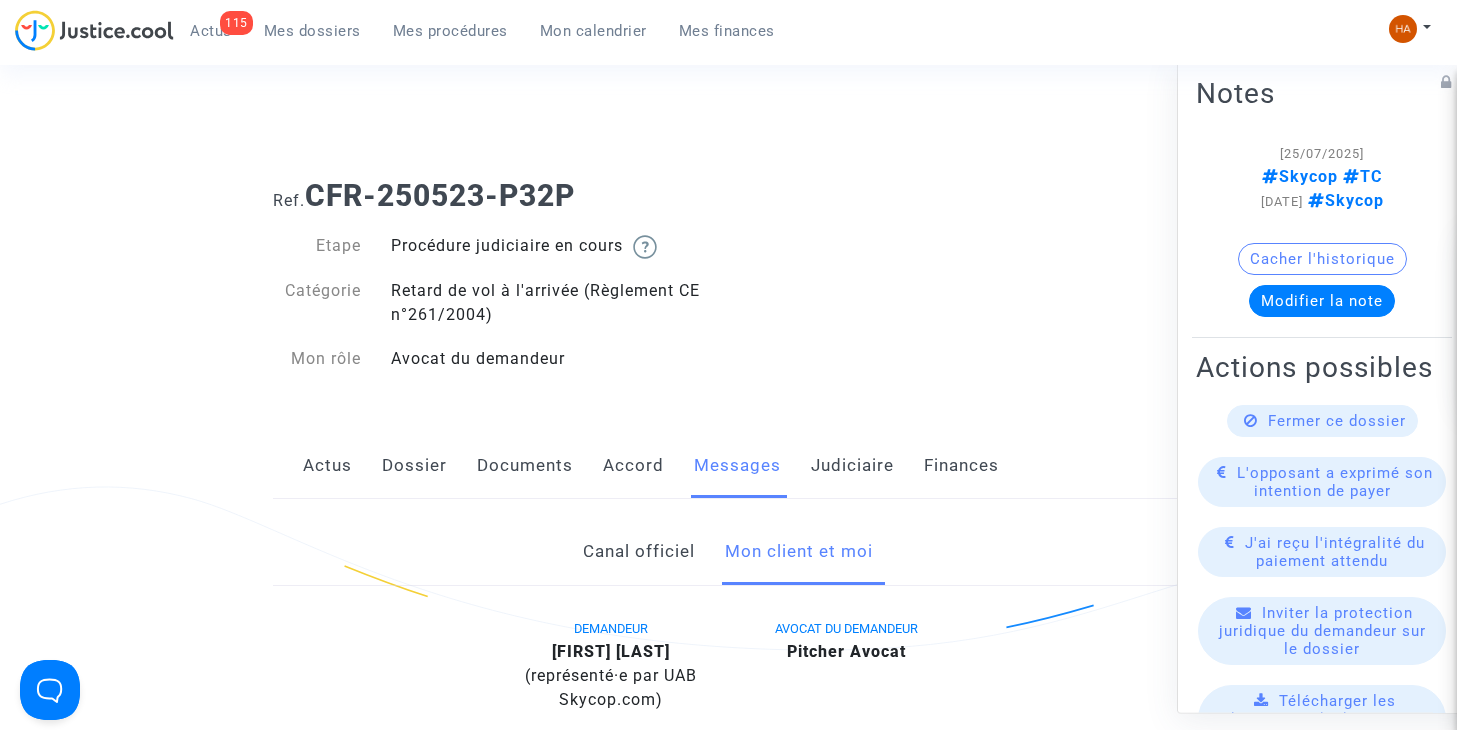click on "Documents" 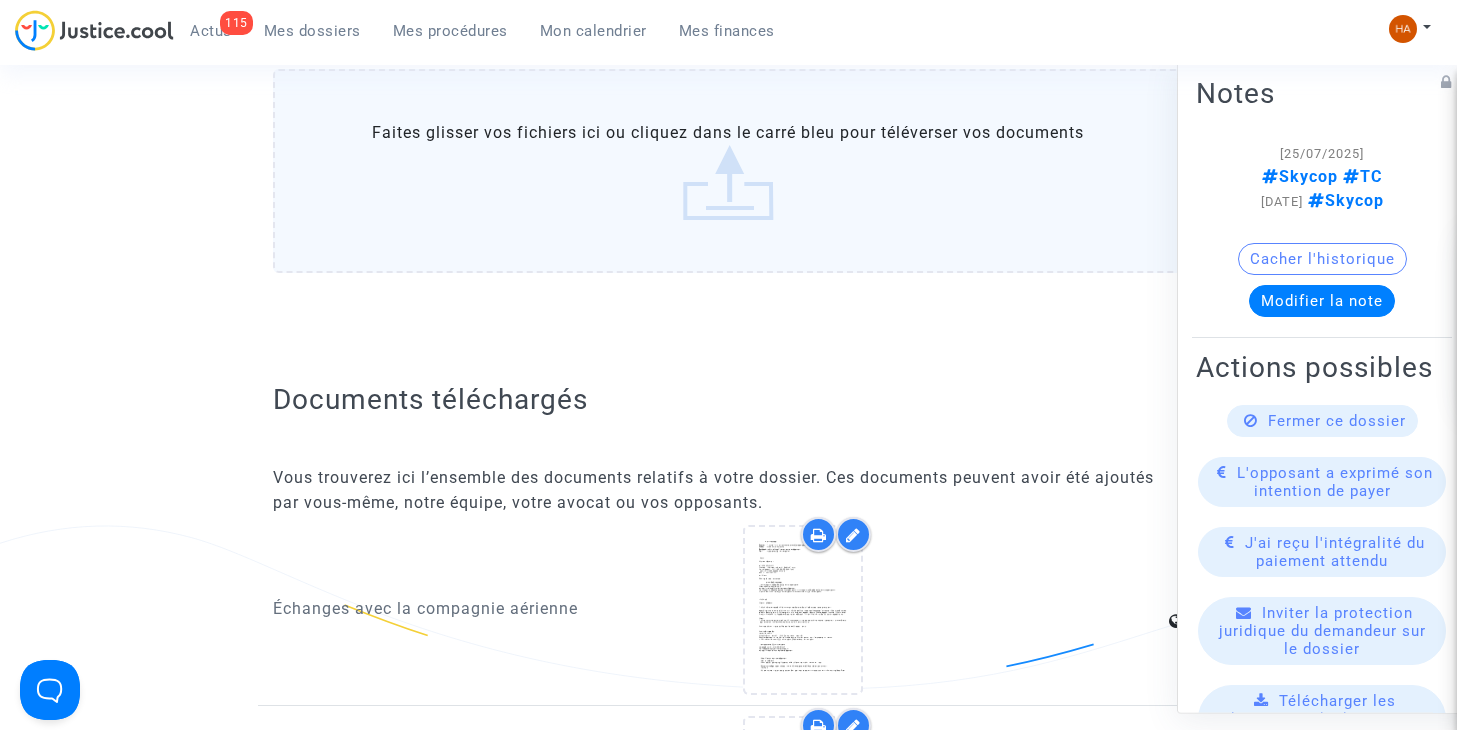 scroll, scrollTop: 1700, scrollLeft: 0, axis: vertical 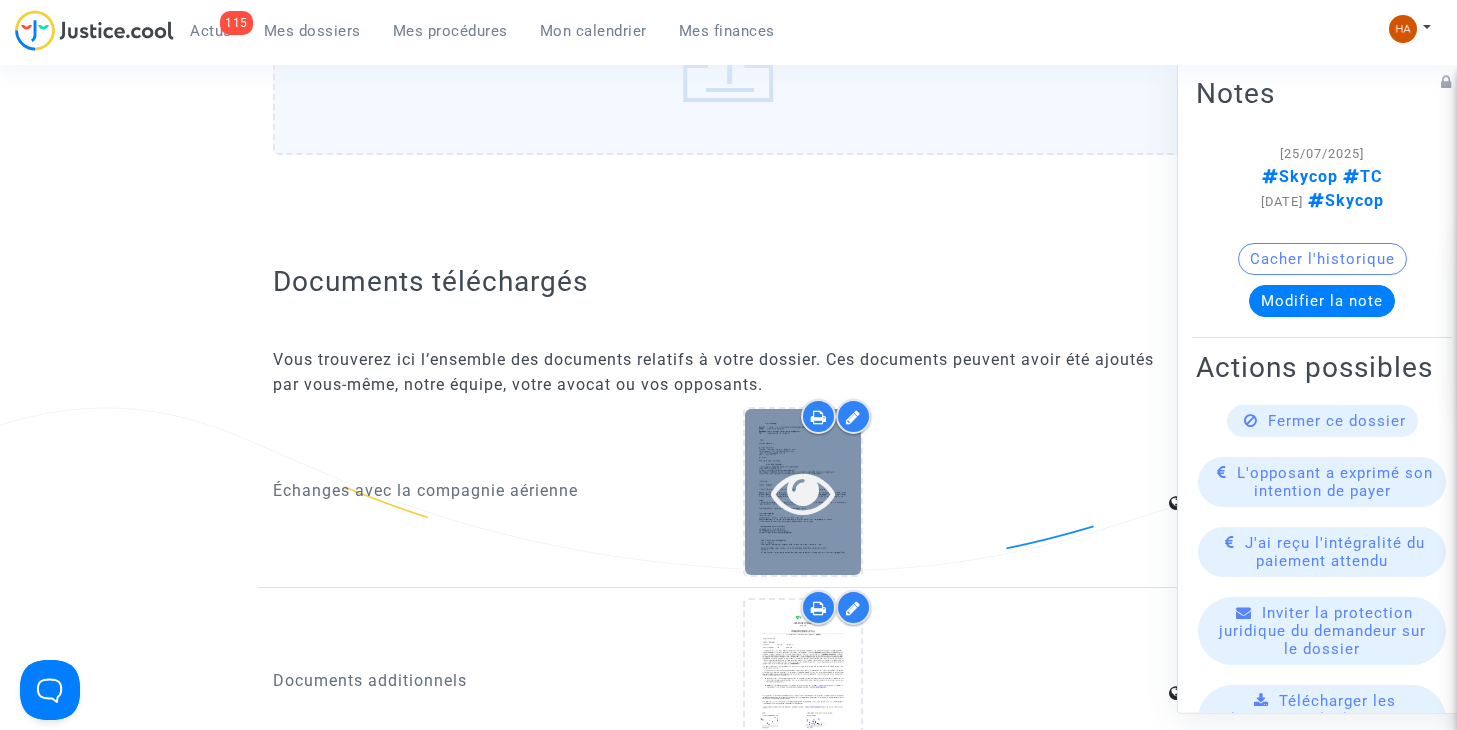 click at bounding box center [803, 492] 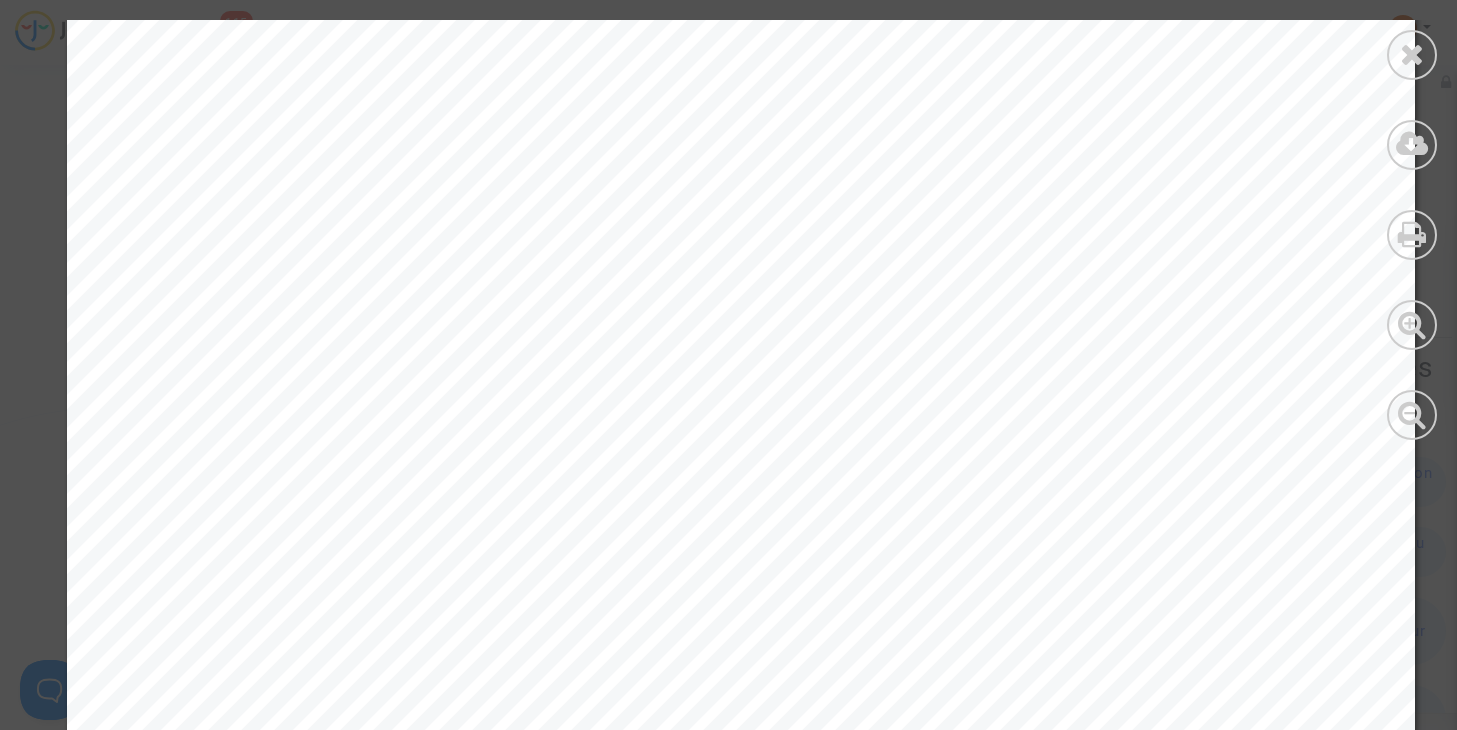 scroll, scrollTop: 0, scrollLeft: 0, axis: both 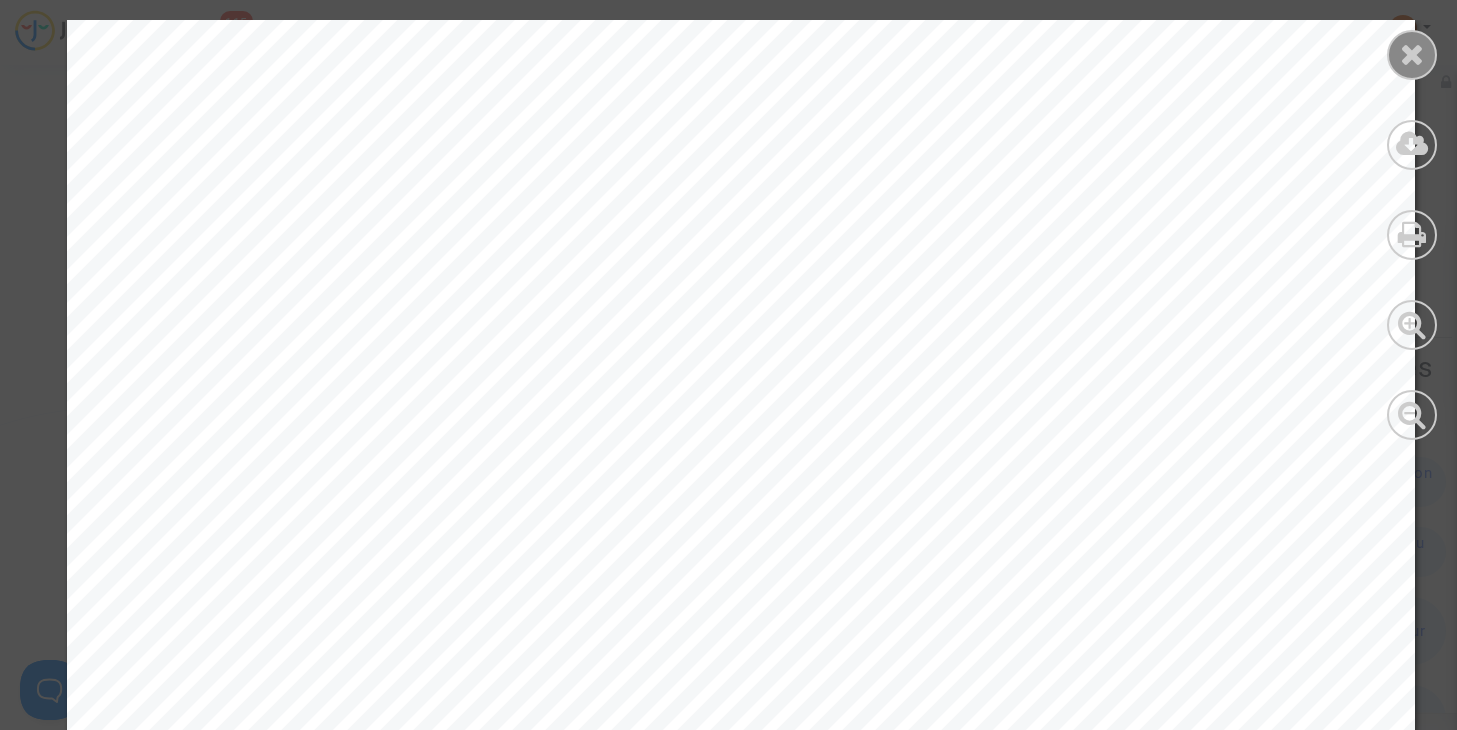 click at bounding box center [1412, 54] 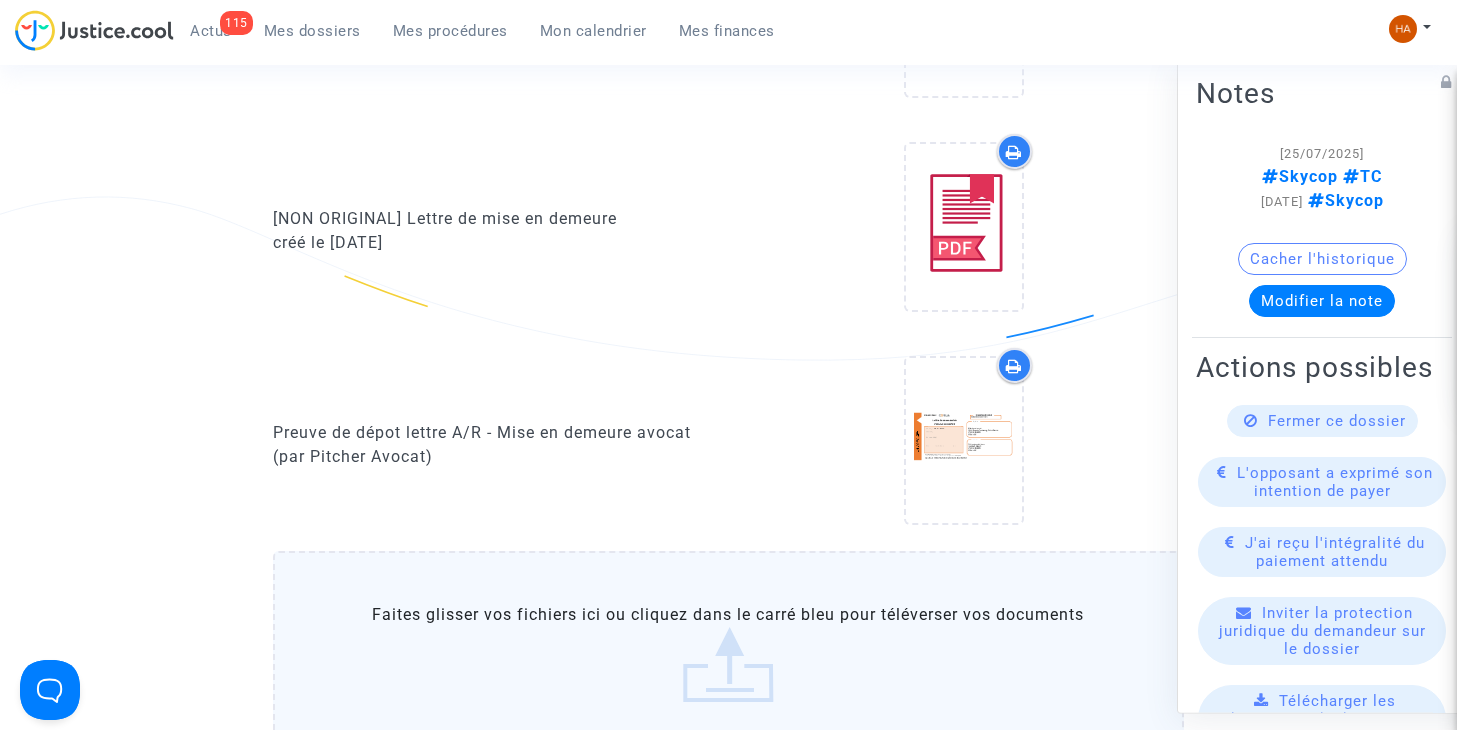 click on "Mes dossiers" at bounding box center (312, 31) 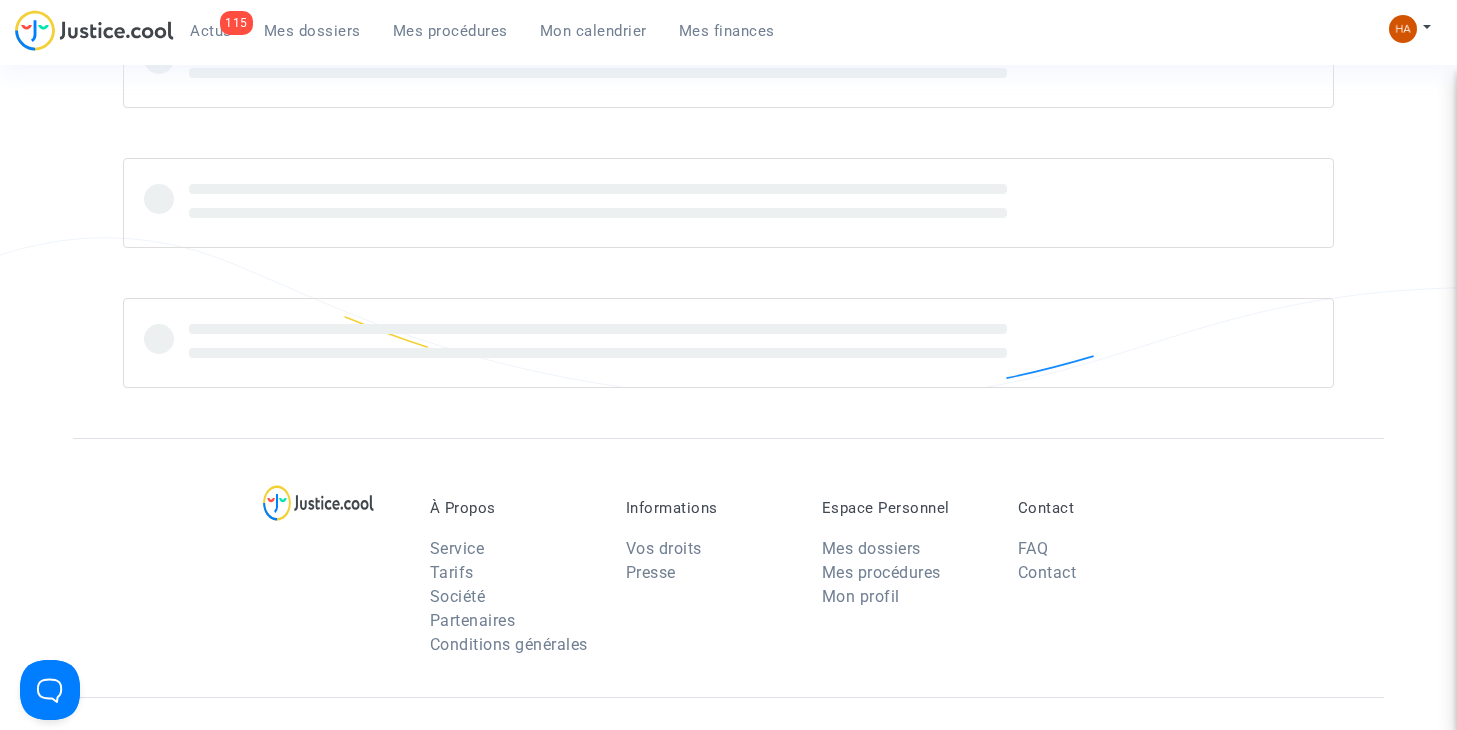 scroll, scrollTop: 0, scrollLeft: 0, axis: both 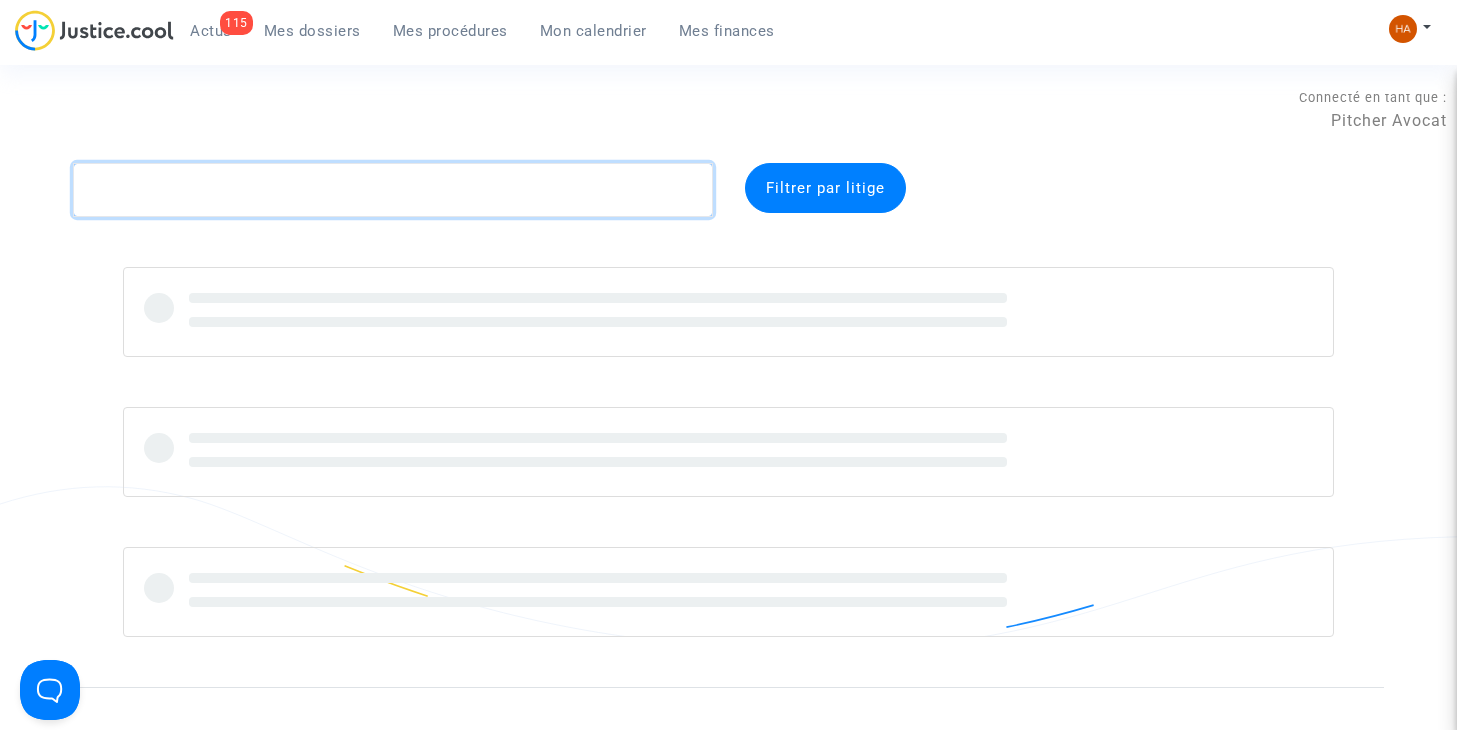 click 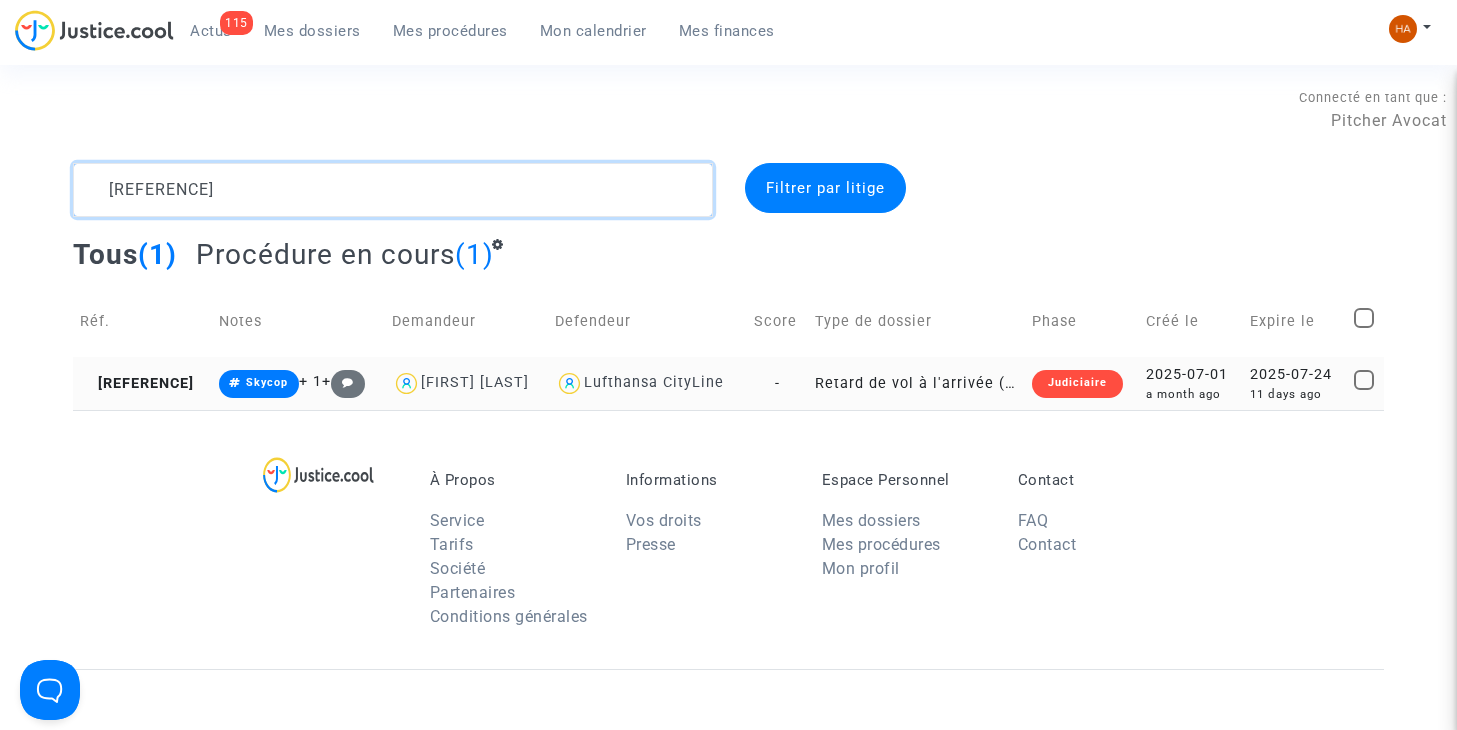 type on "CFR-250701-JK8N" 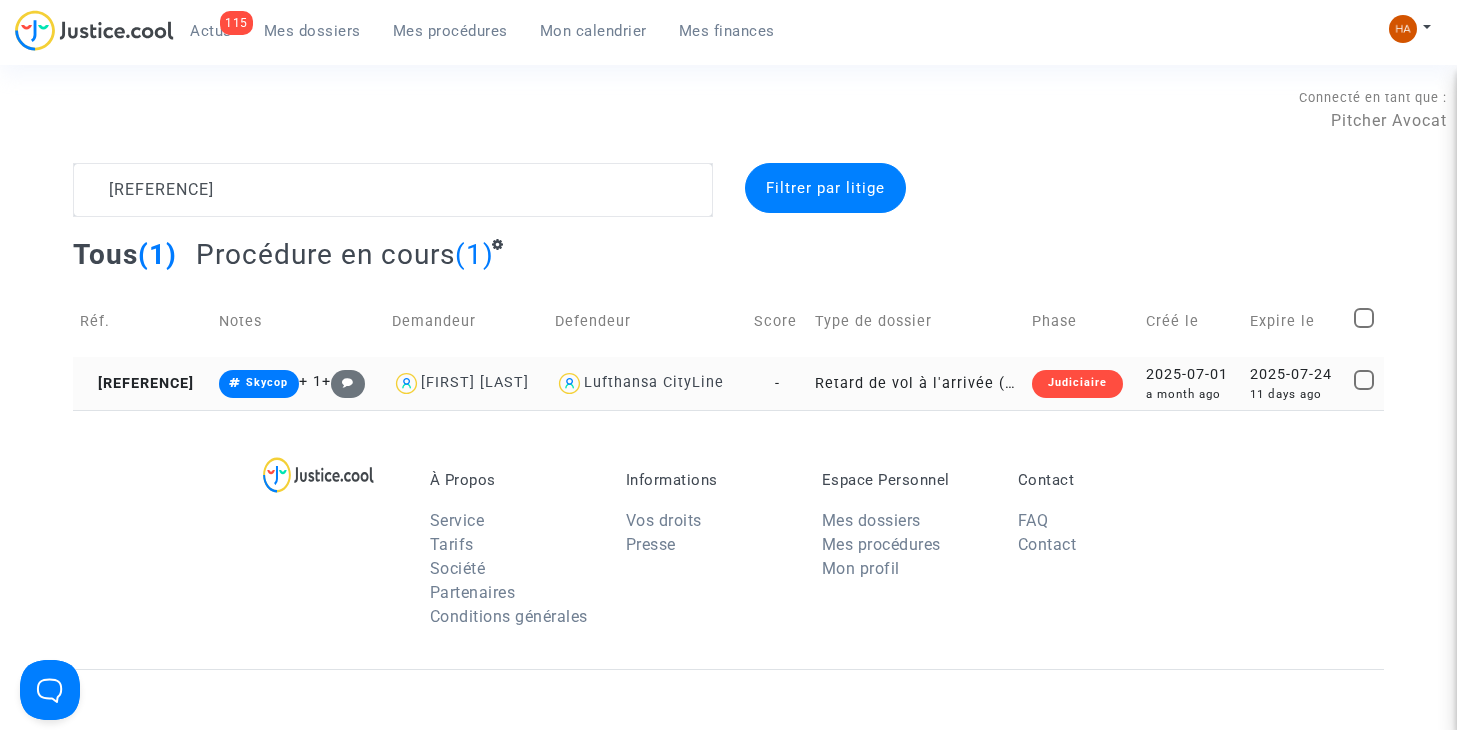 click on "Retard de vol à l'arrivée (Règlement CE n°261/2004)" 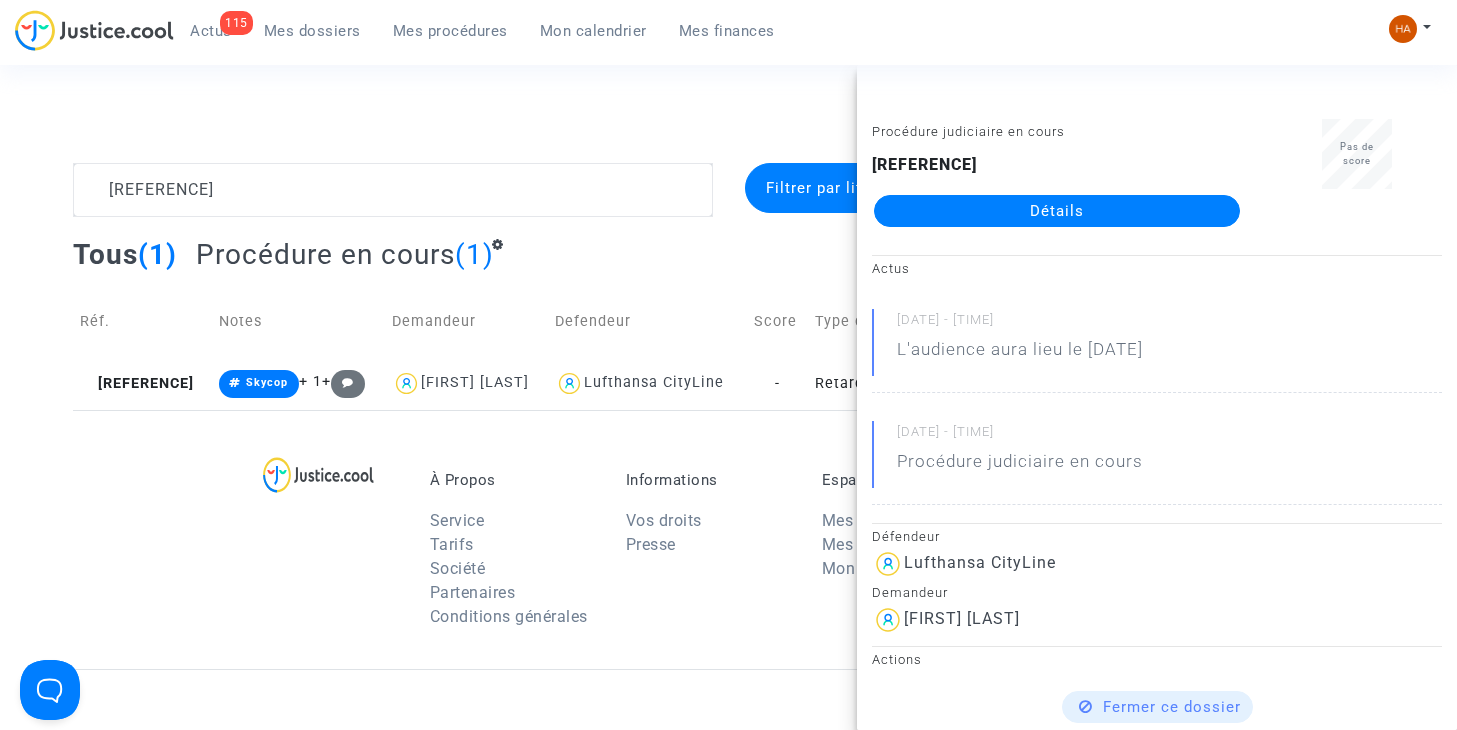 click on "Détails" 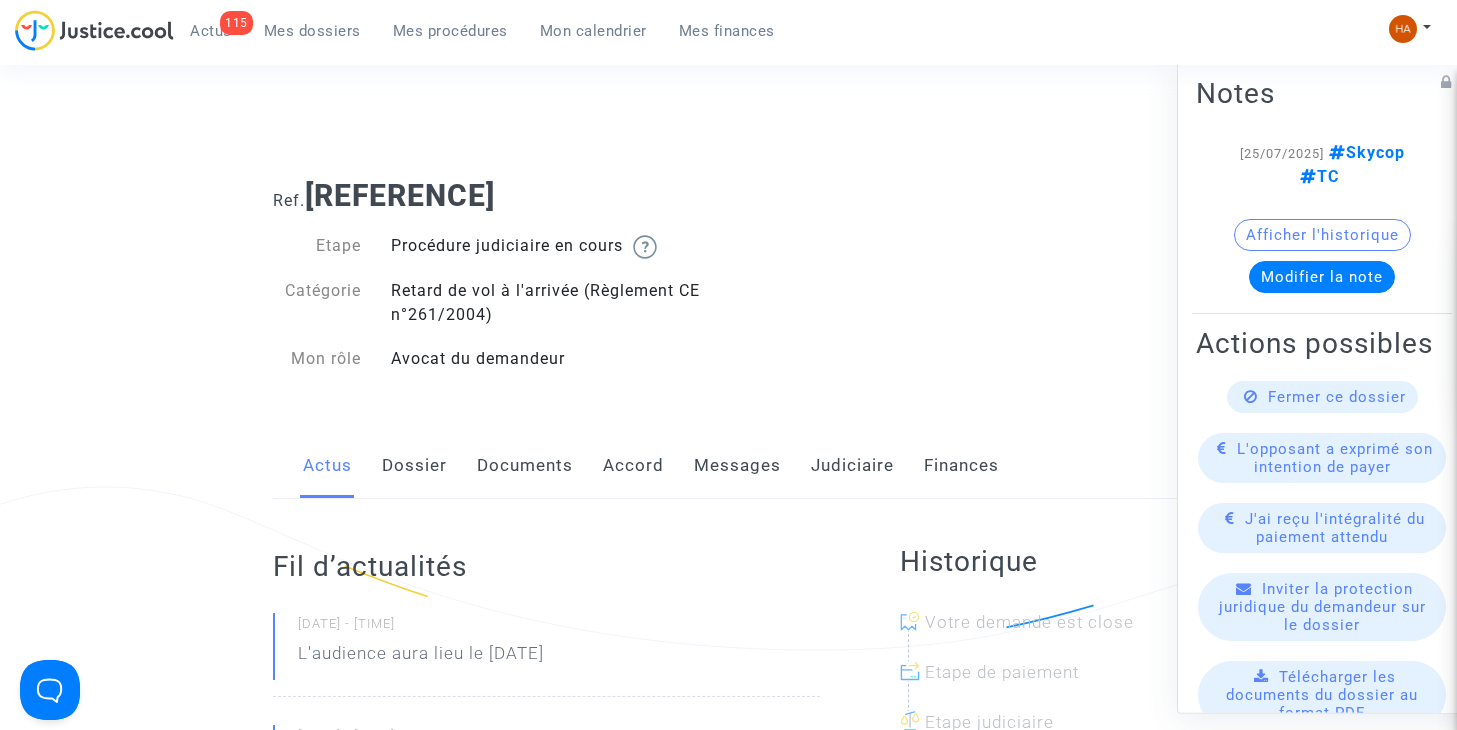 click on "Messages" 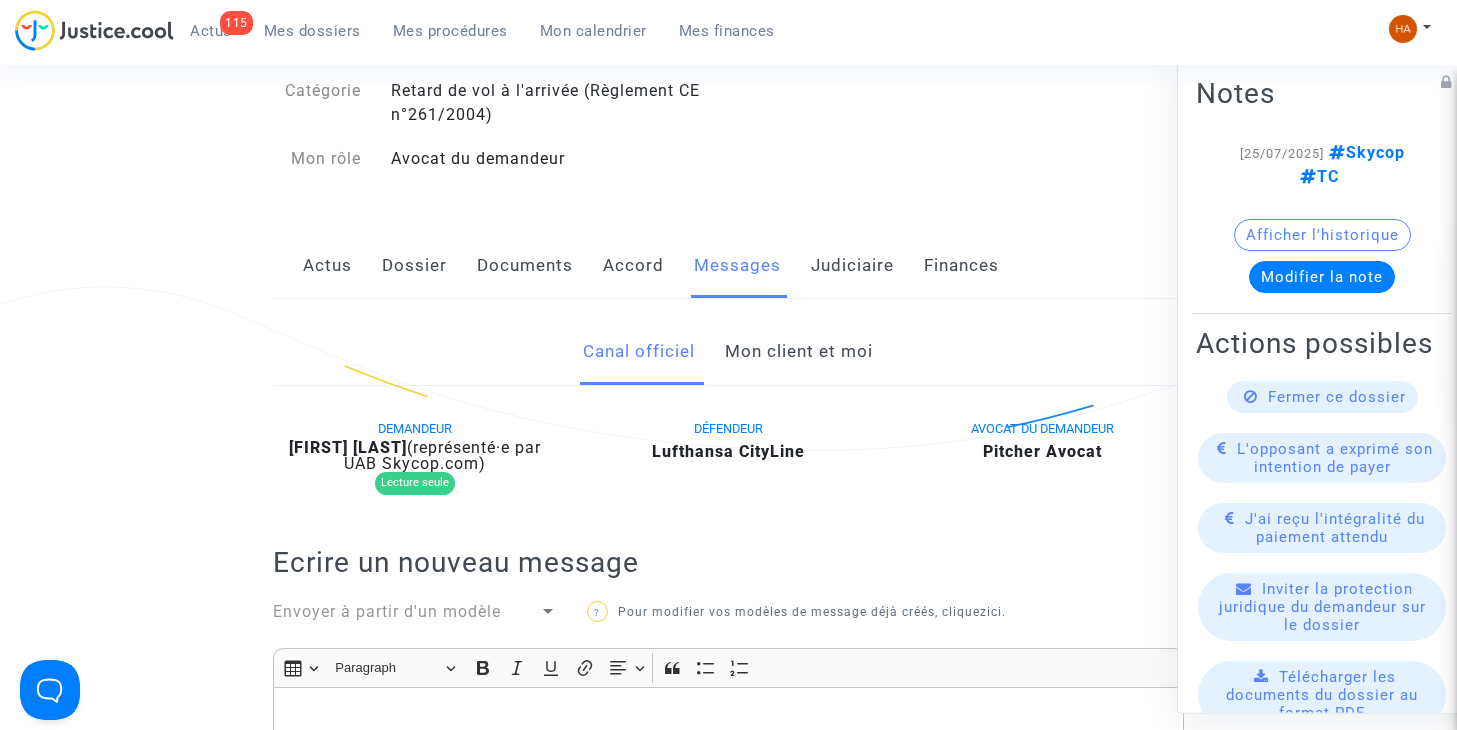 click on "Mon client et moi" 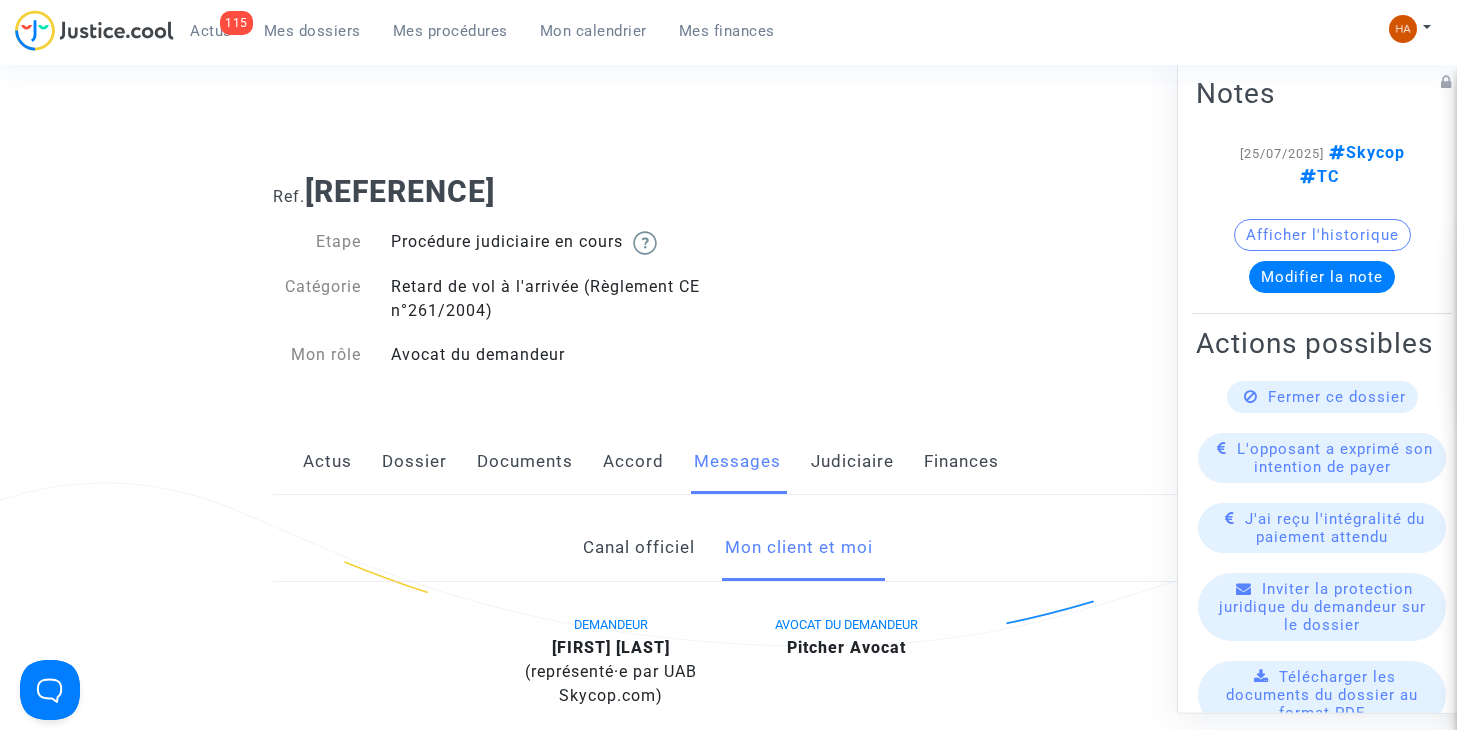 scroll, scrollTop: 0, scrollLeft: 0, axis: both 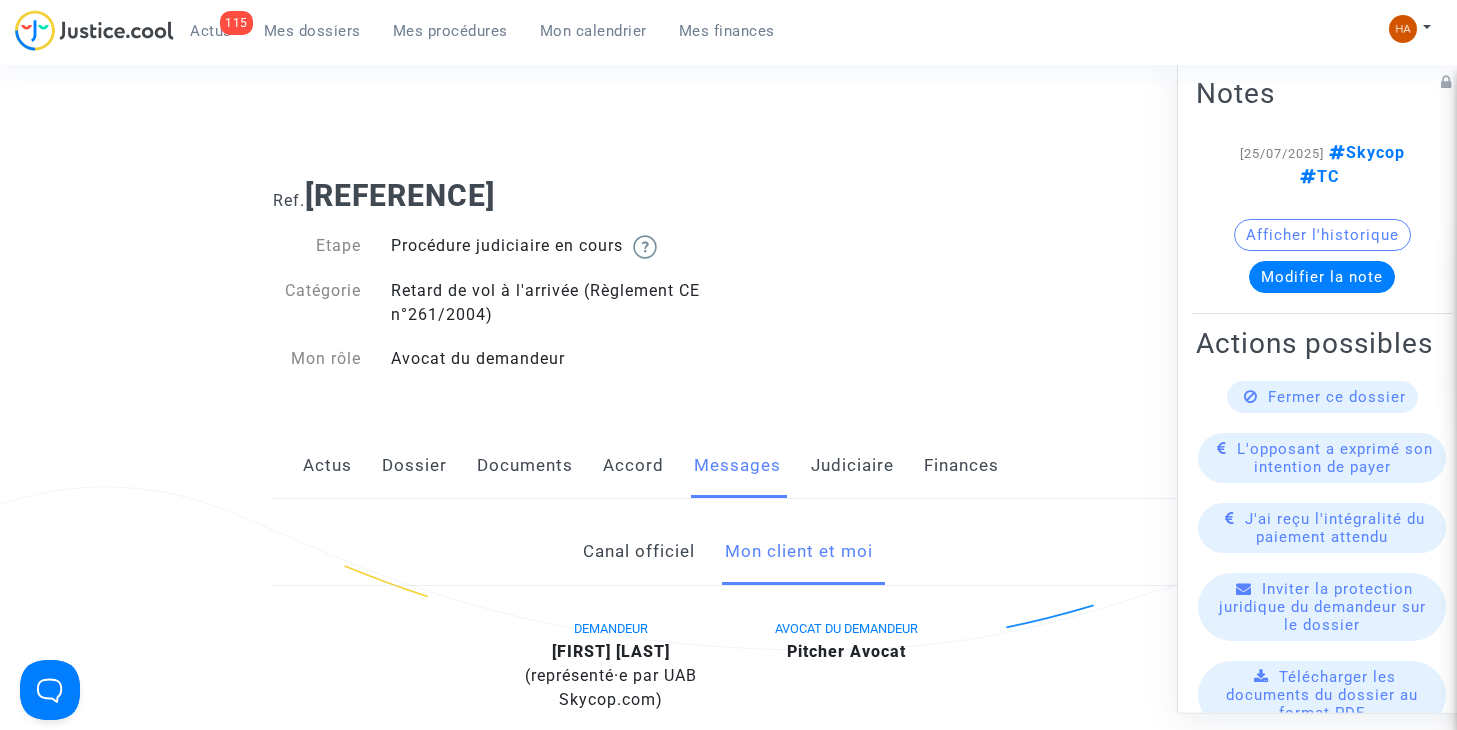 click on "Documents" 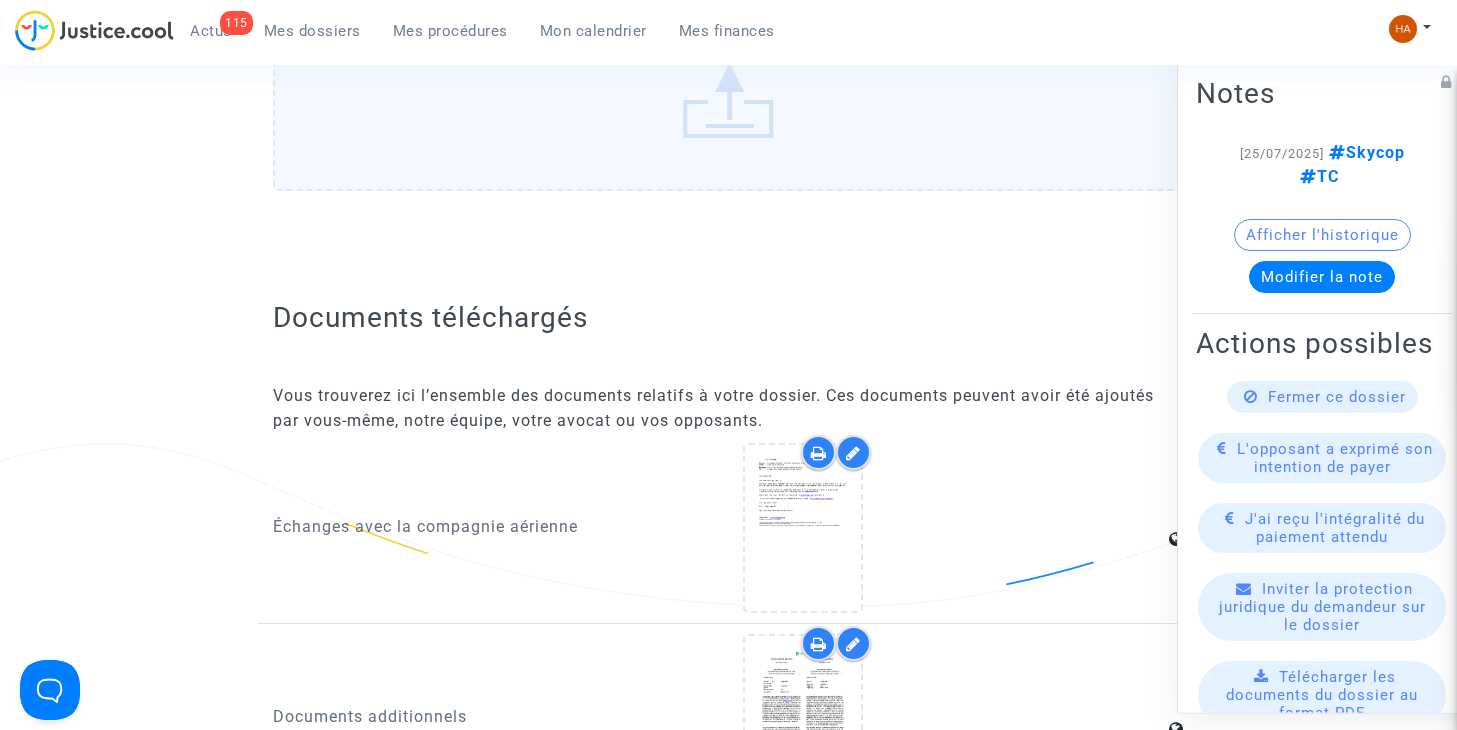 scroll, scrollTop: 1900, scrollLeft: 0, axis: vertical 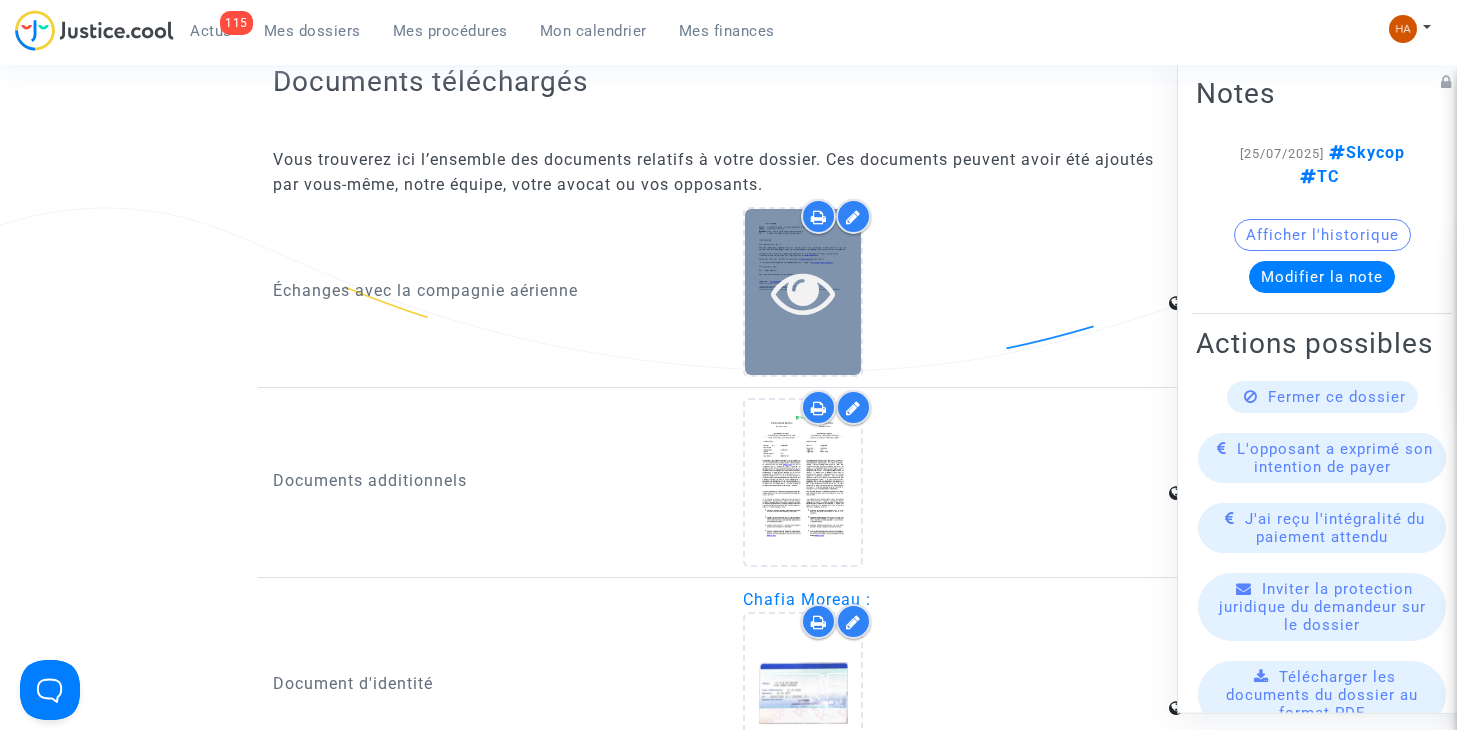 click at bounding box center (803, 291) 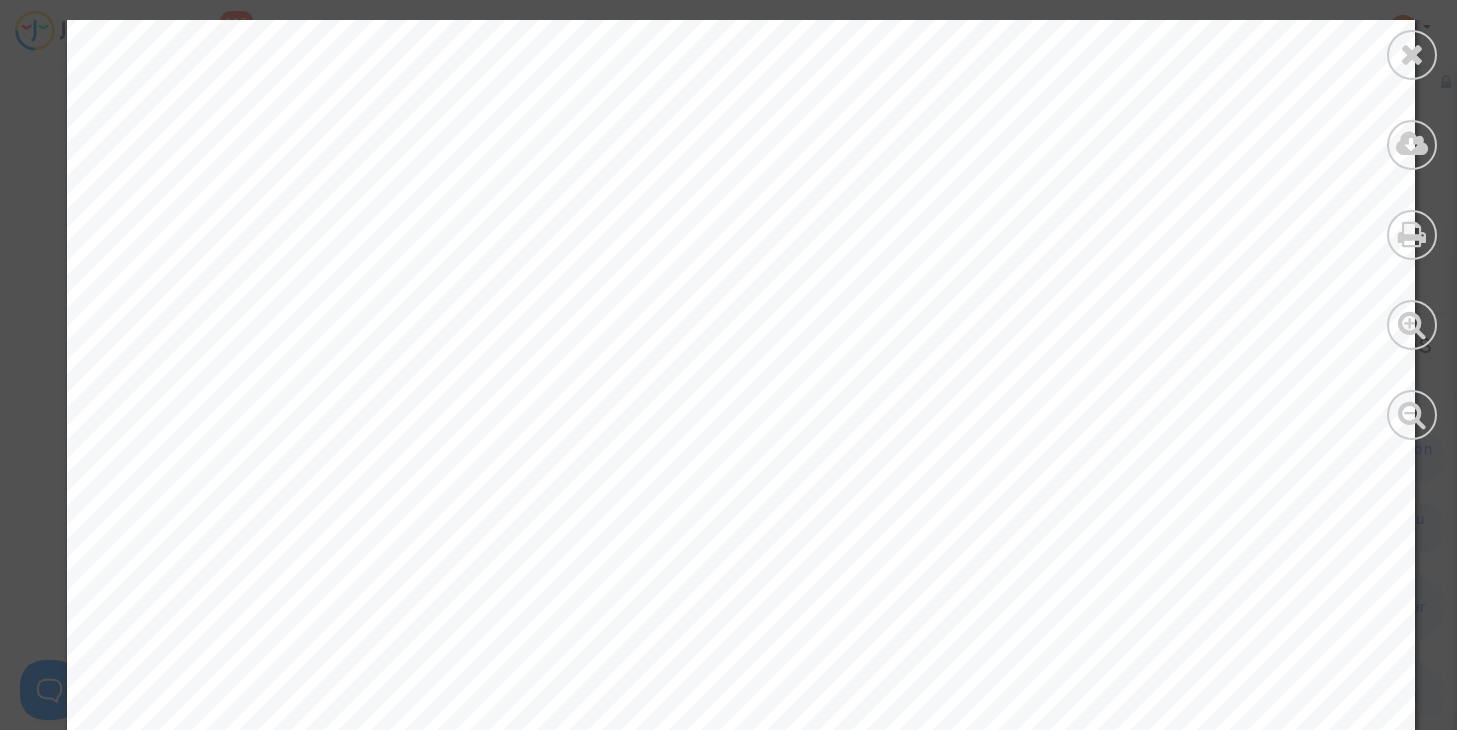 scroll, scrollTop: 2100, scrollLeft: 0, axis: vertical 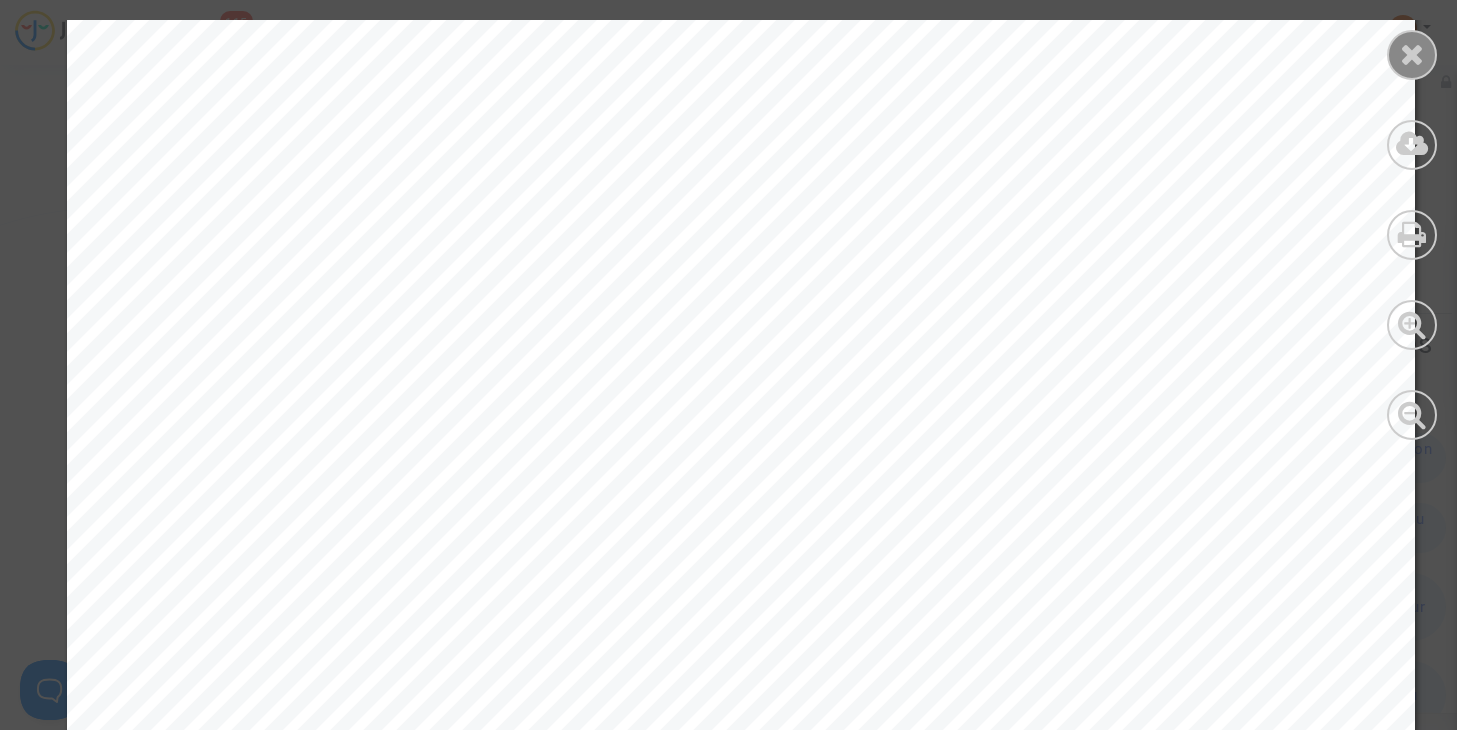 click at bounding box center (1412, 54) 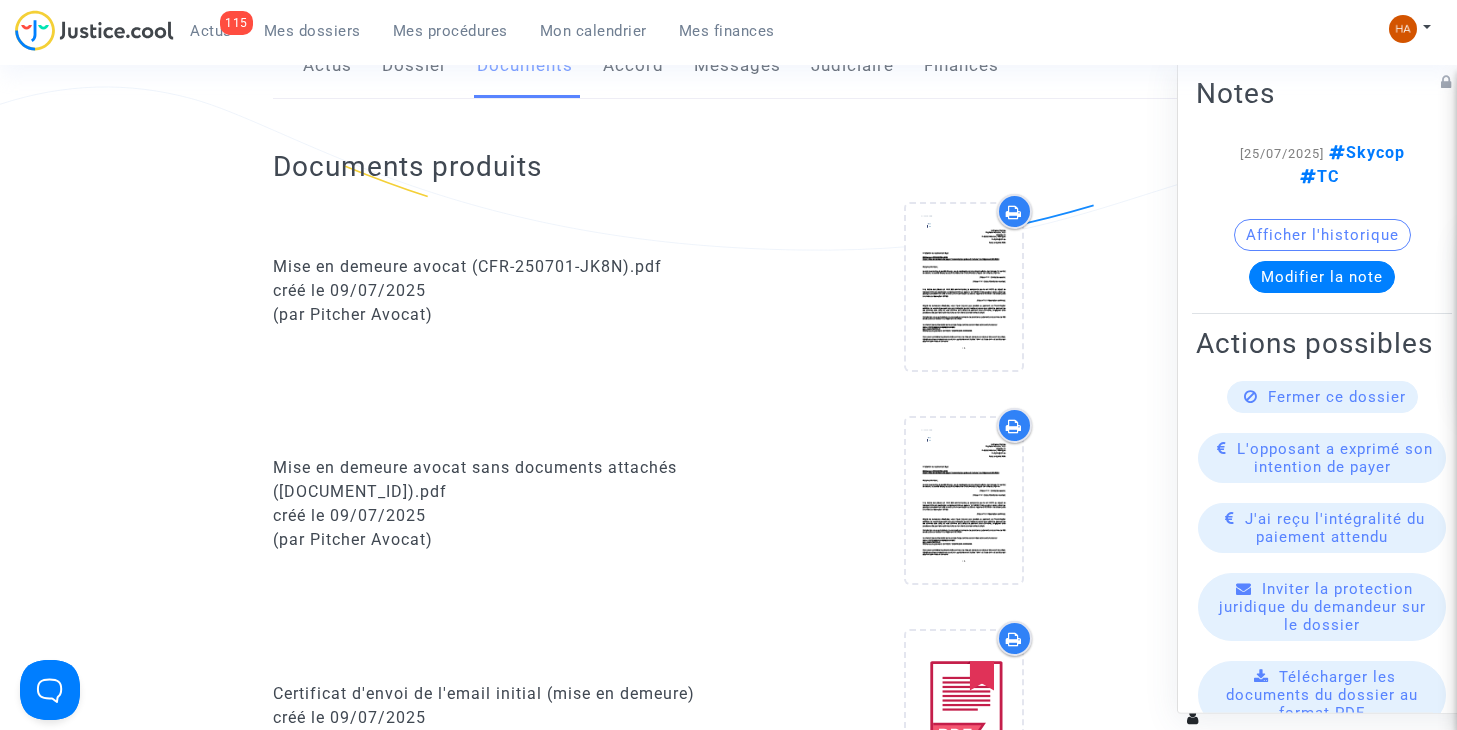 click on "Mes dossiers" at bounding box center (312, 31) 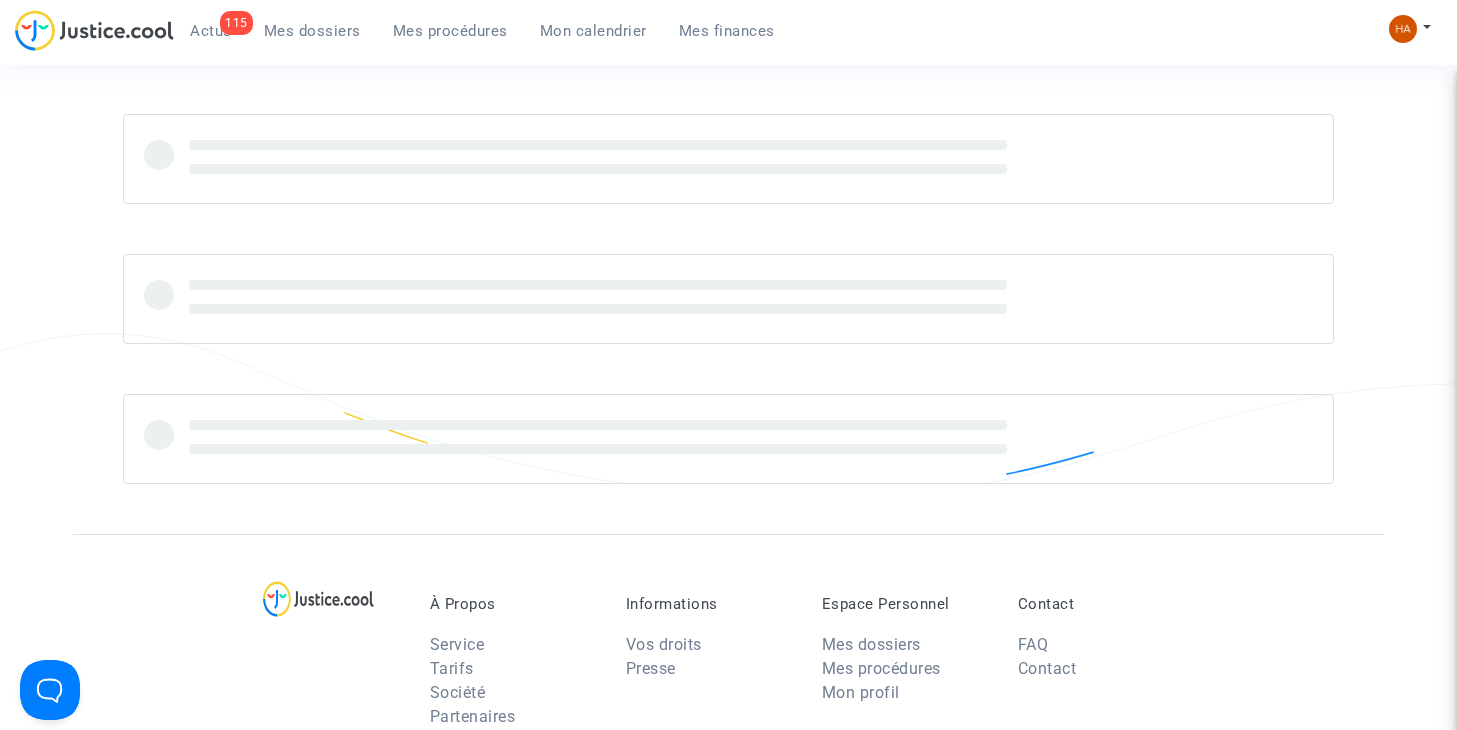 scroll, scrollTop: 0, scrollLeft: 0, axis: both 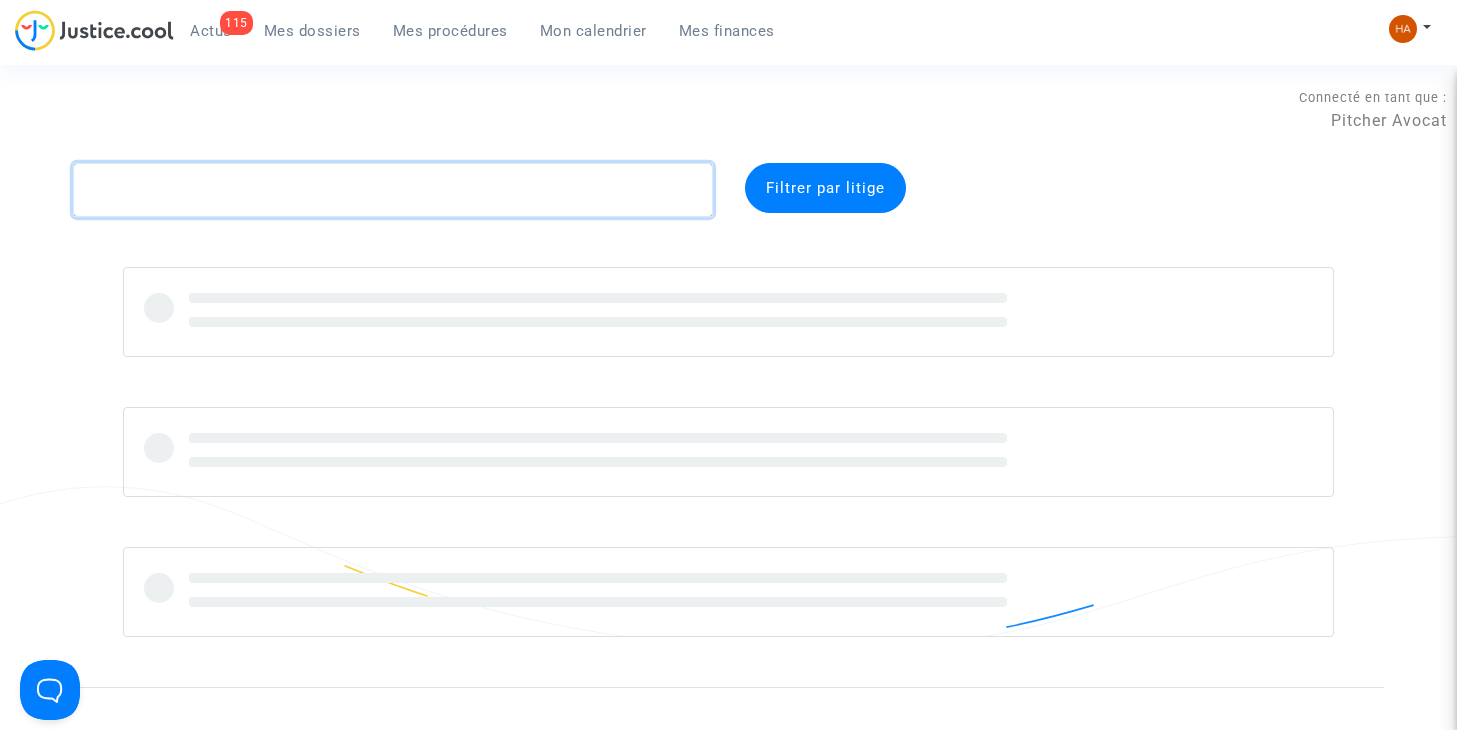 click 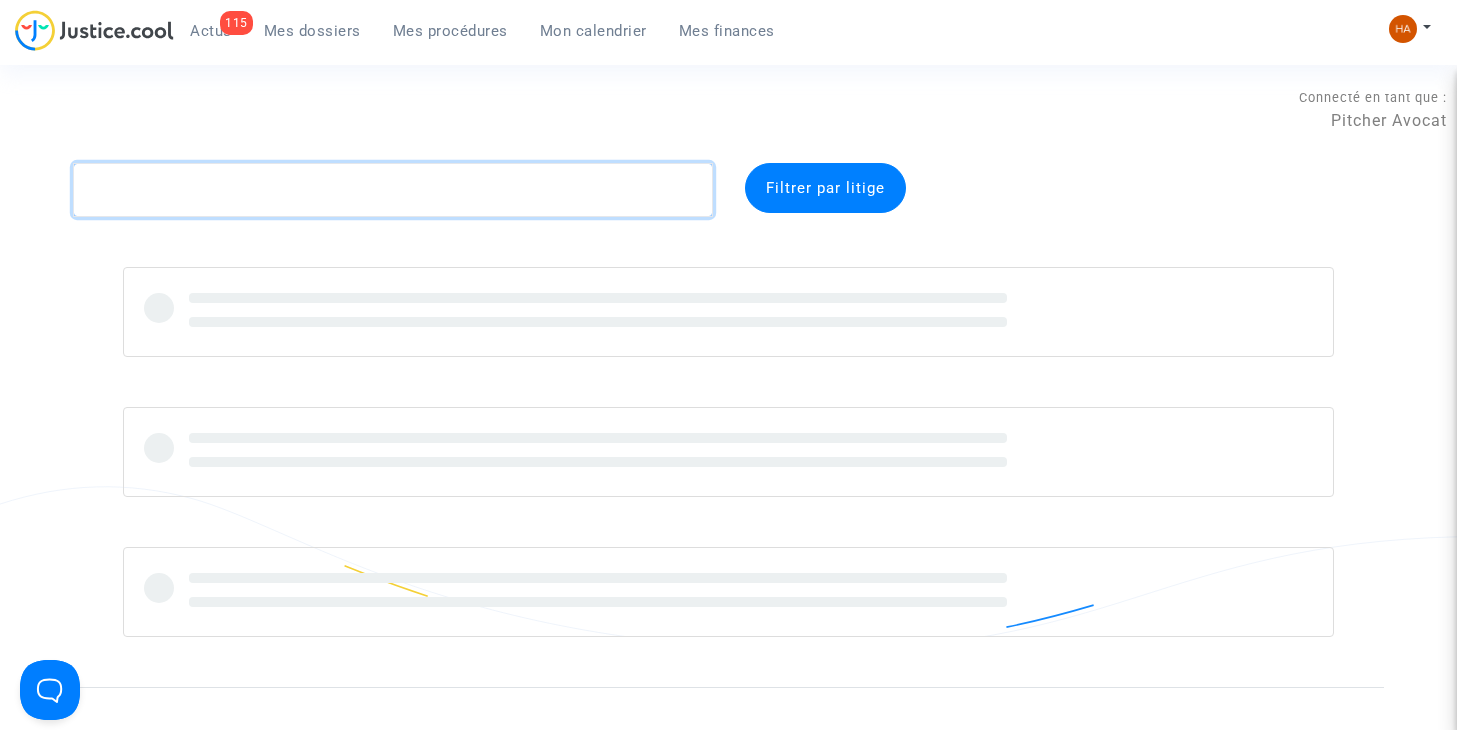 paste on "CFR-250701-GQNJ" 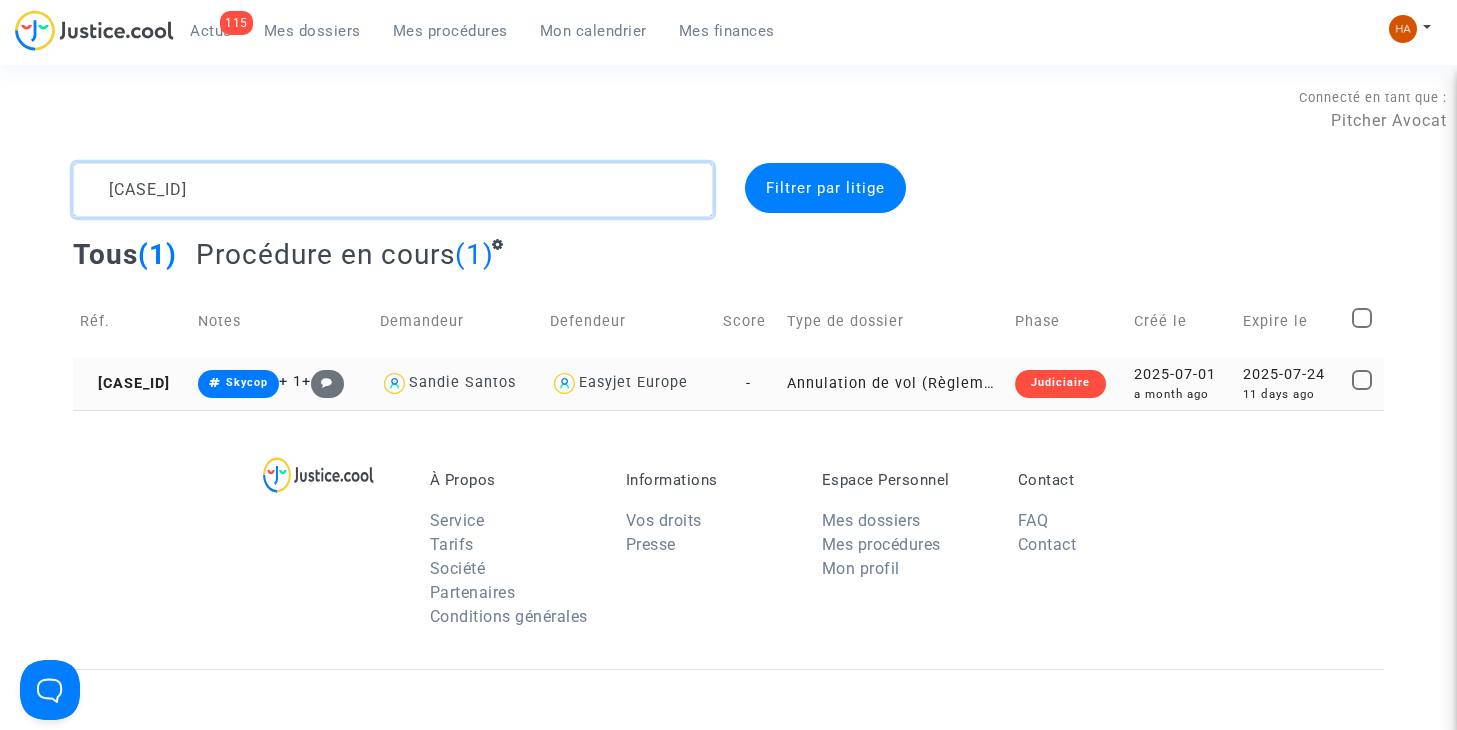 type on "CFR-250701-GQNJ" 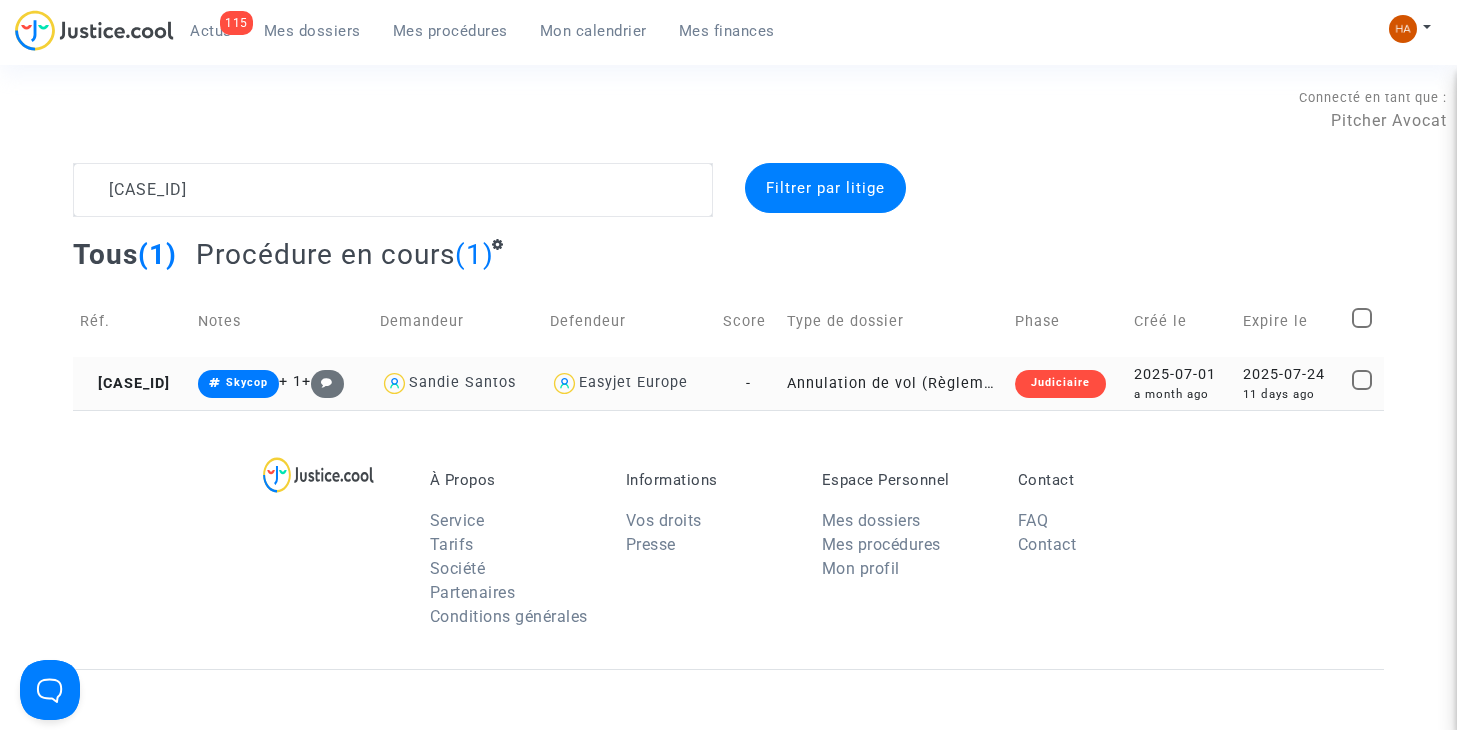 click on "-" 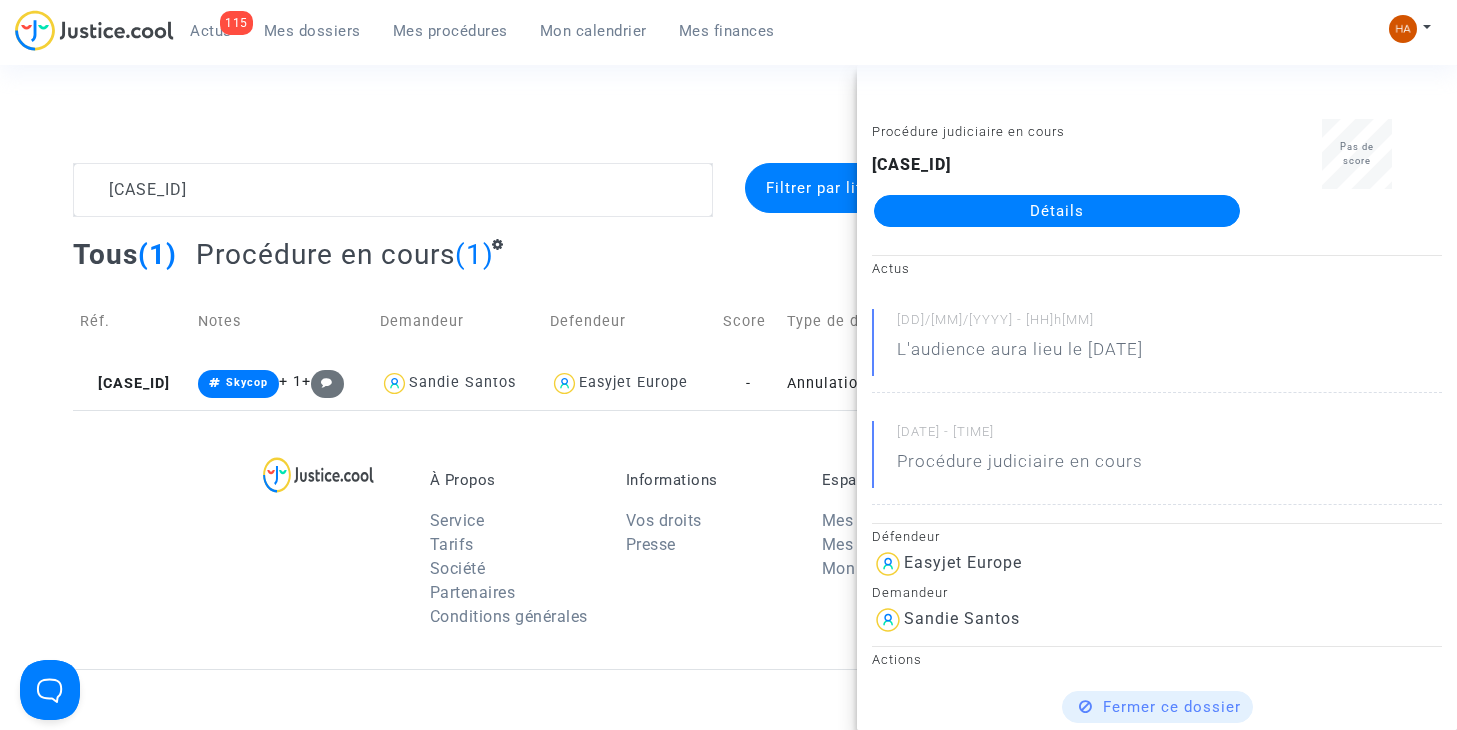 click on "Détails" 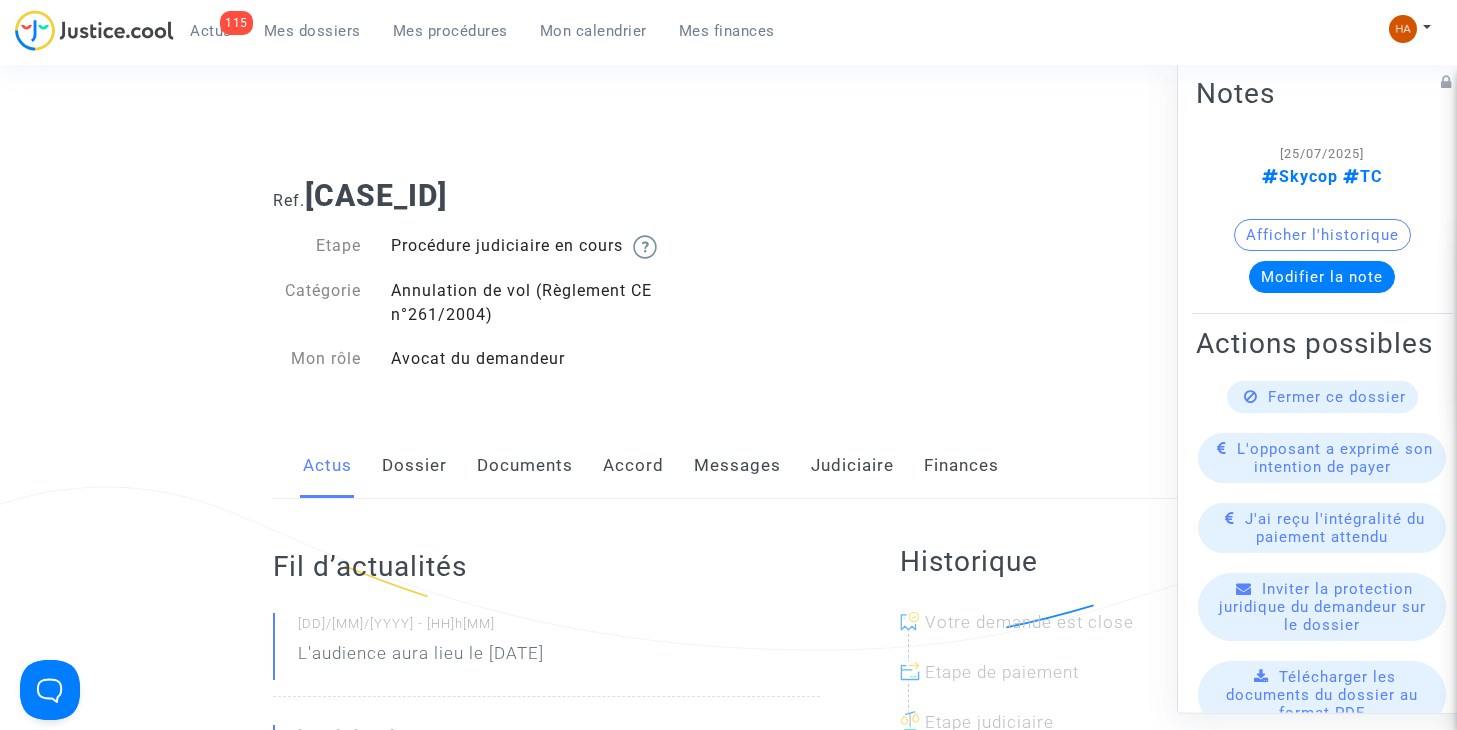 click on "Afficher l'historique" 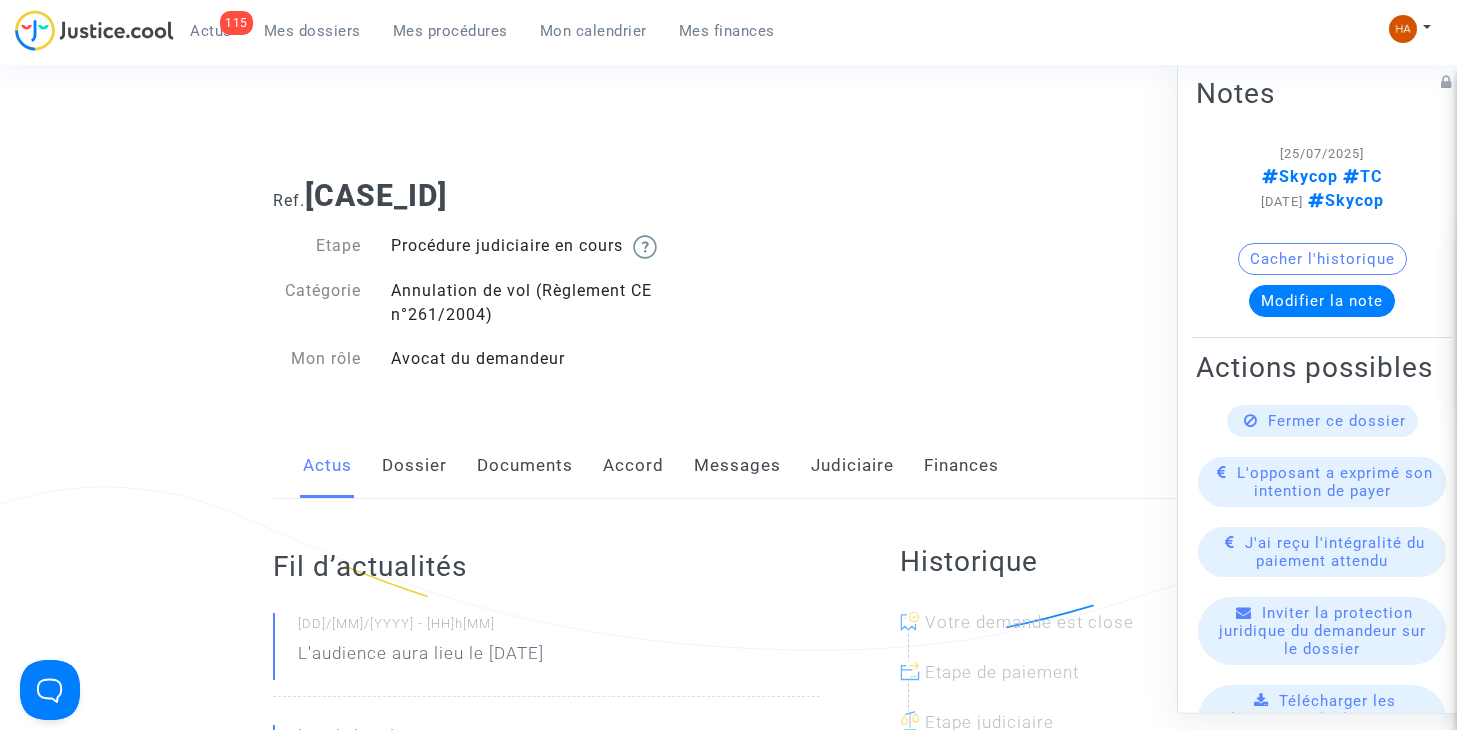 click on "Messages" 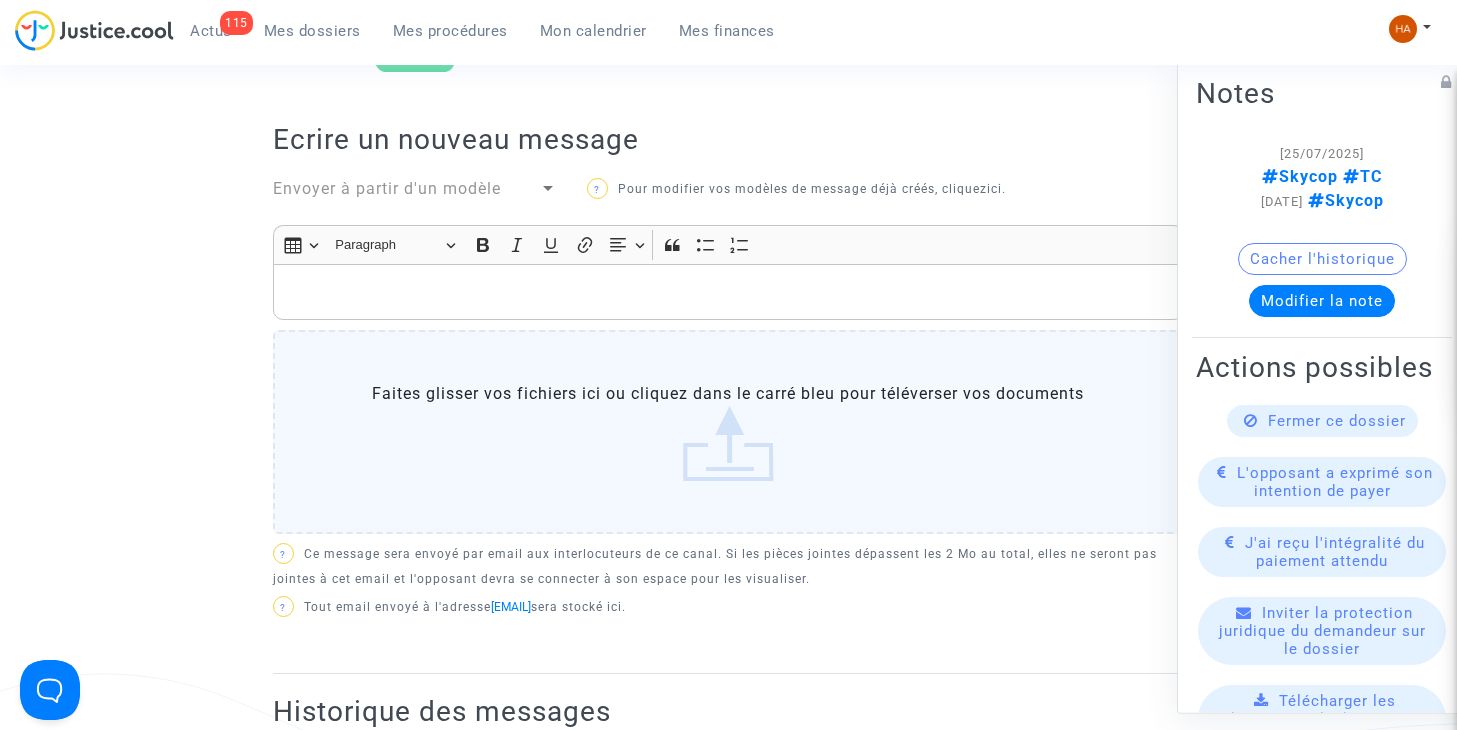 scroll, scrollTop: 0, scrollLeft: 0, axis: both 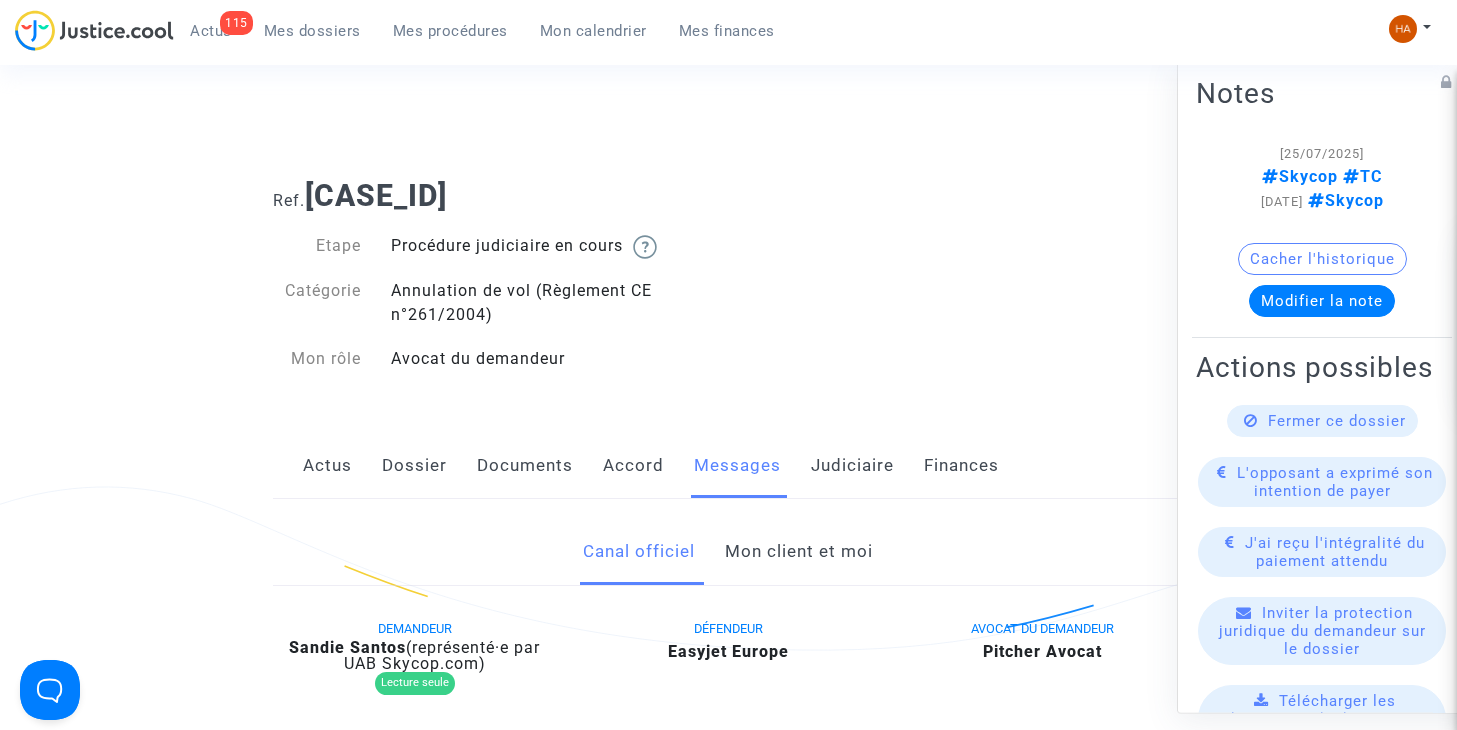 click on "Documents" 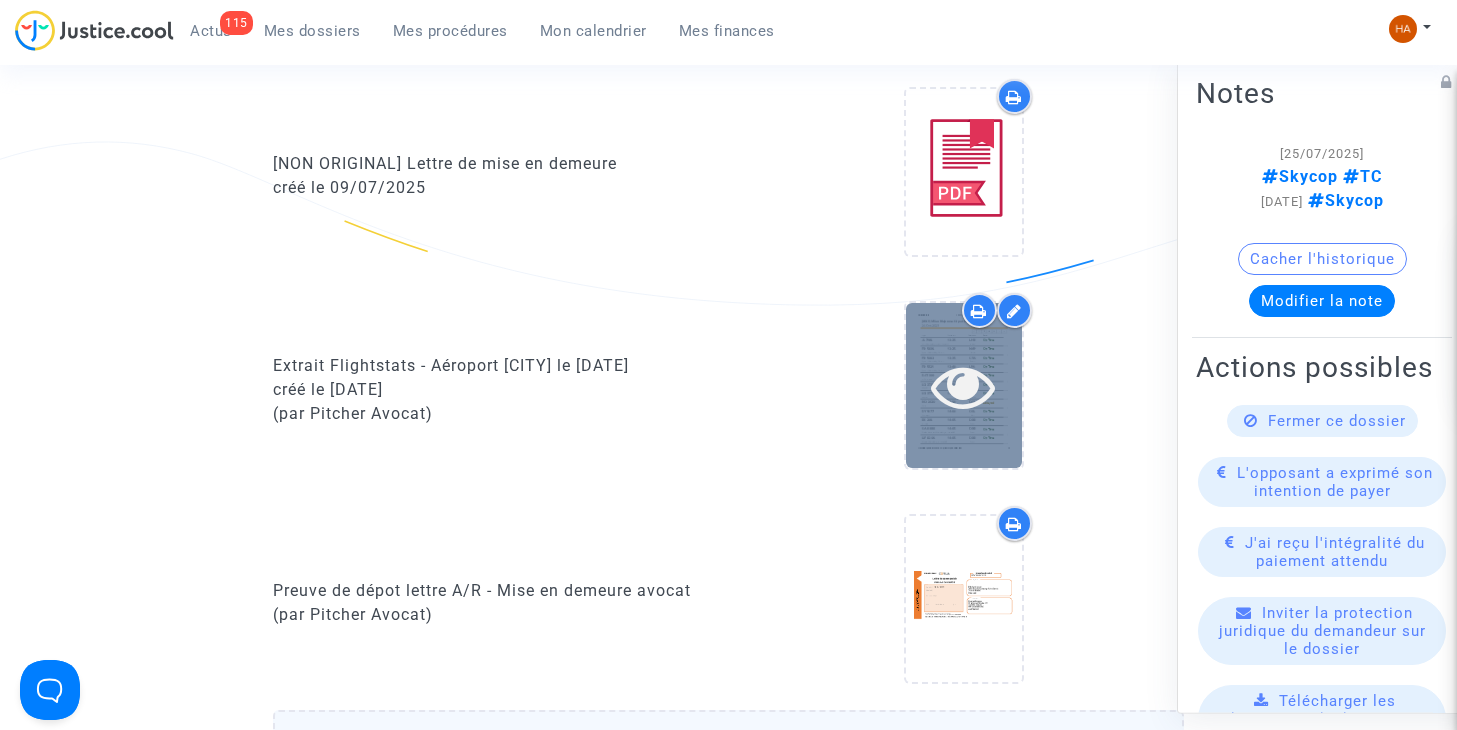 scroll, scrollTop: 1100, scrollLeft: 0, axis: vertical 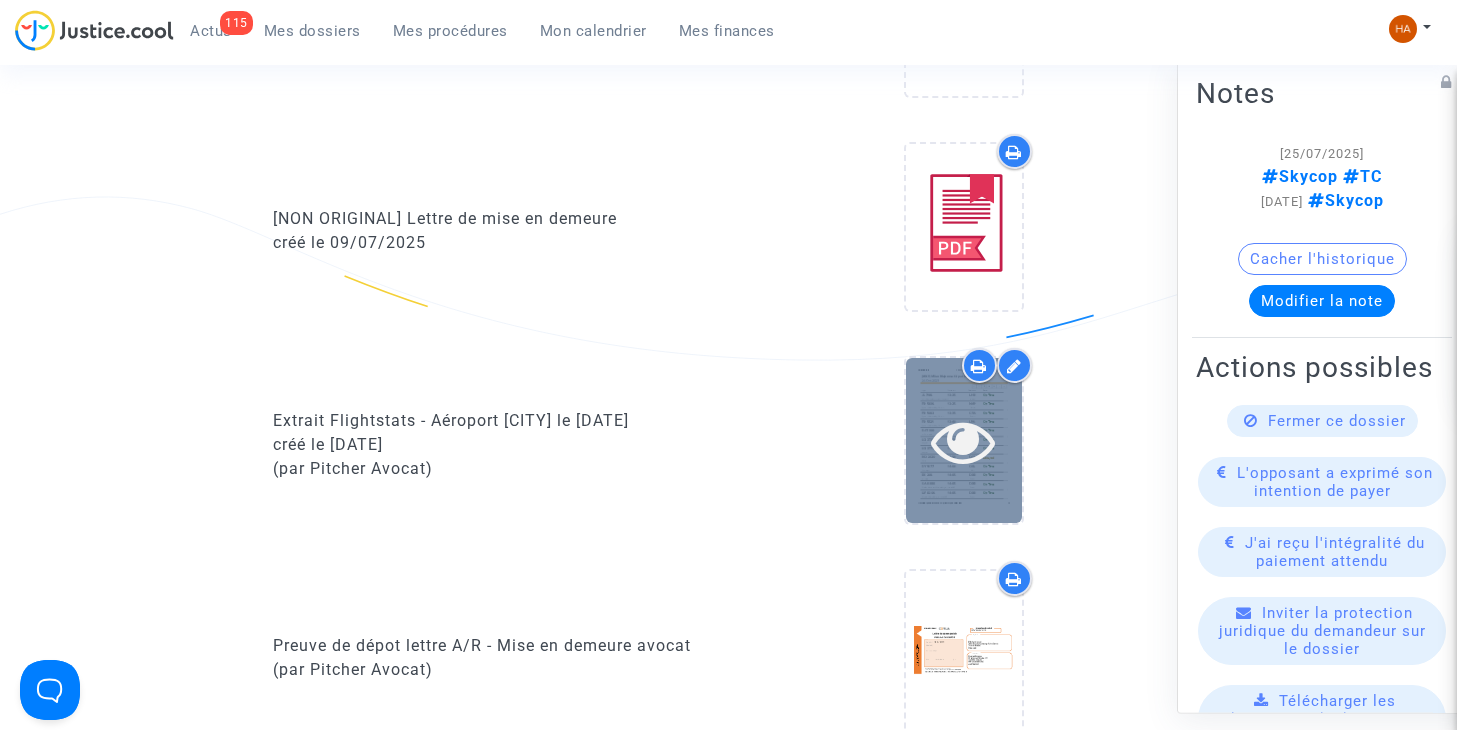 click at bounding box center (963, 441) 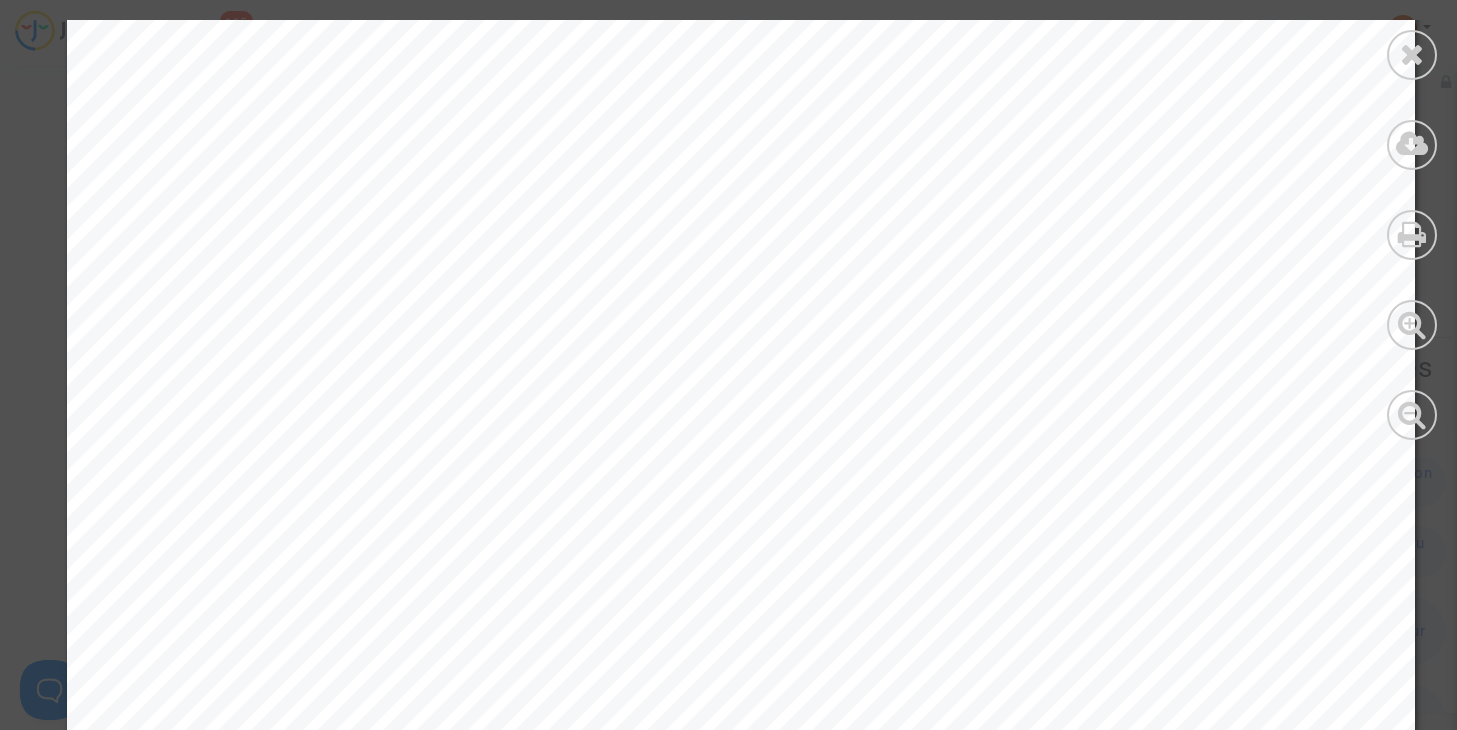 scroll, scrollTop: 12300, scrollLeft: 0, axis: vertical 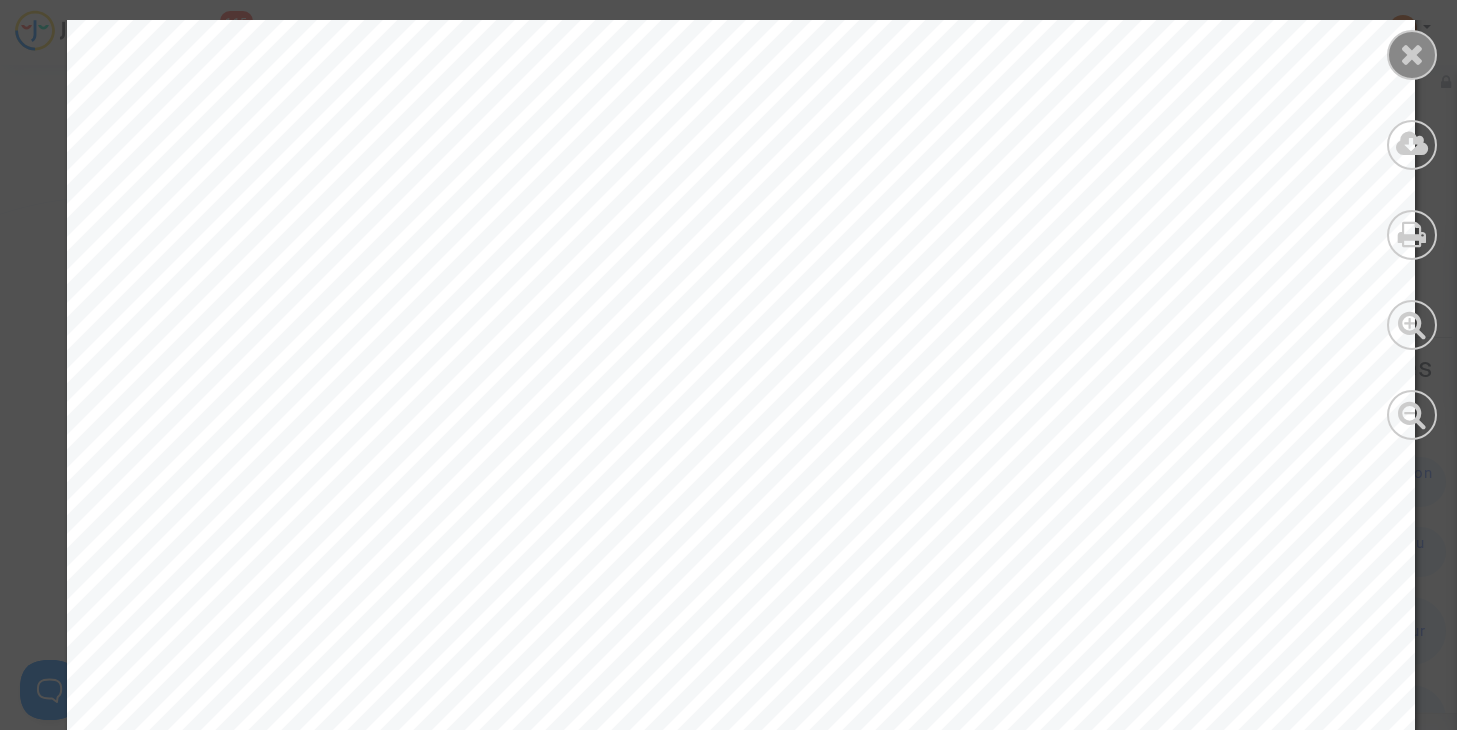 click at bounding box center (1412, 55) 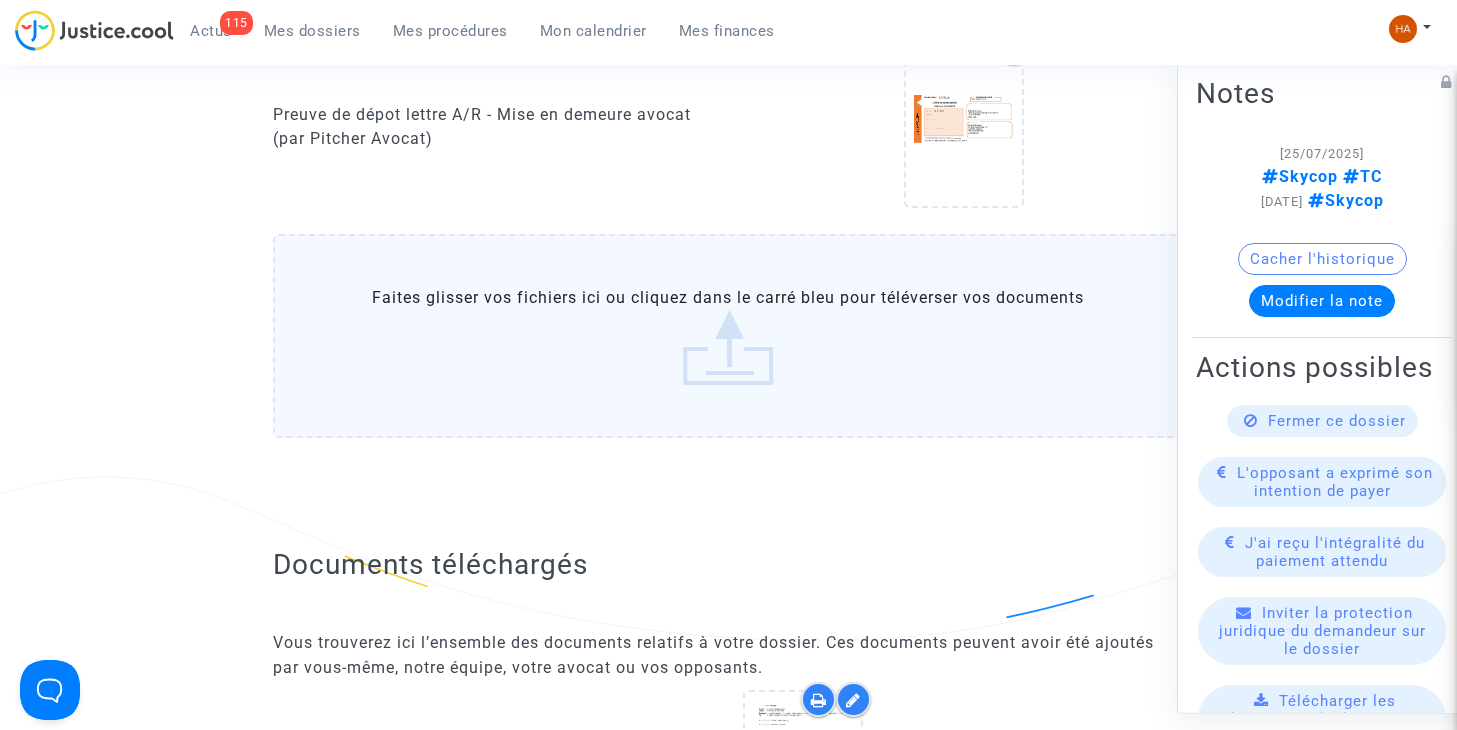 scroll, scrollTop: 1900, scrollLeft: 0, axis: vertical 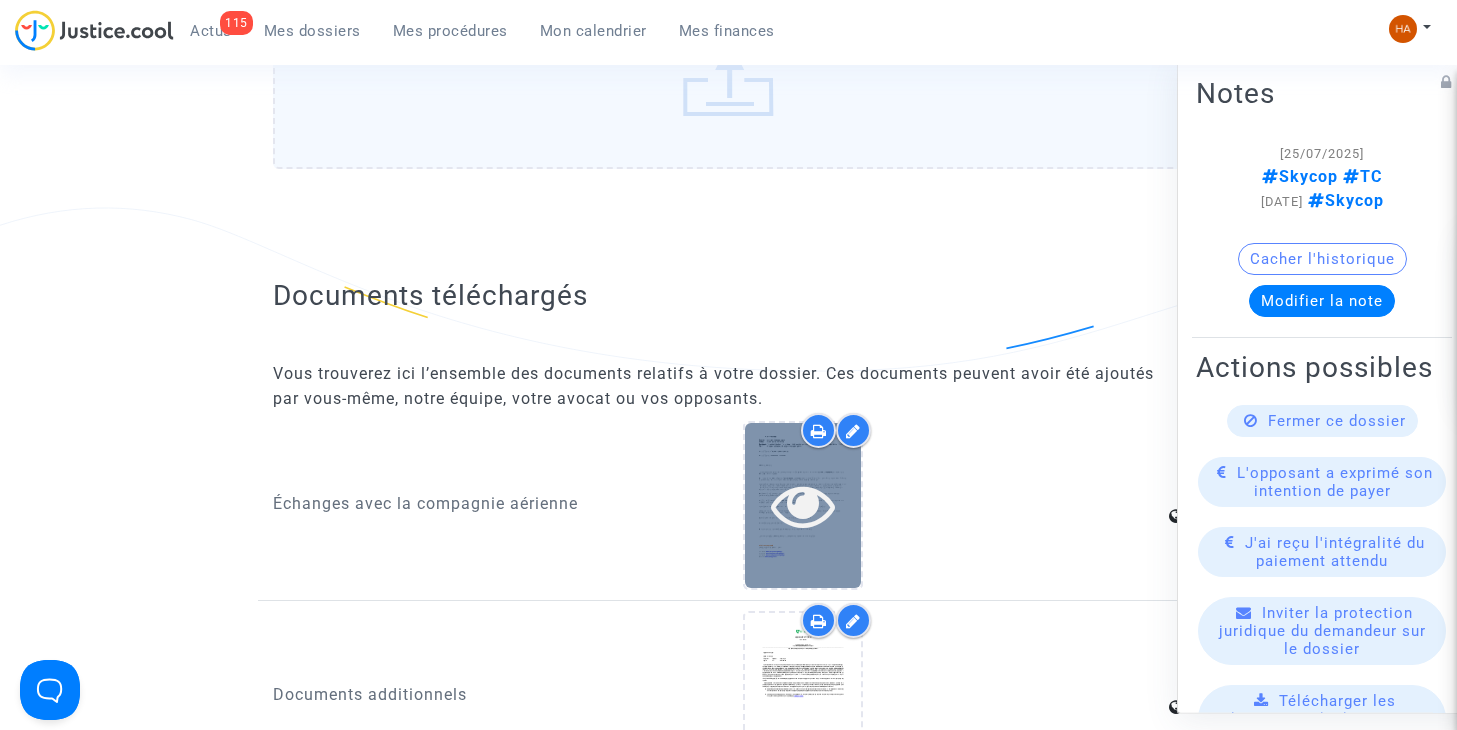 click at bounding box center (803, 505) 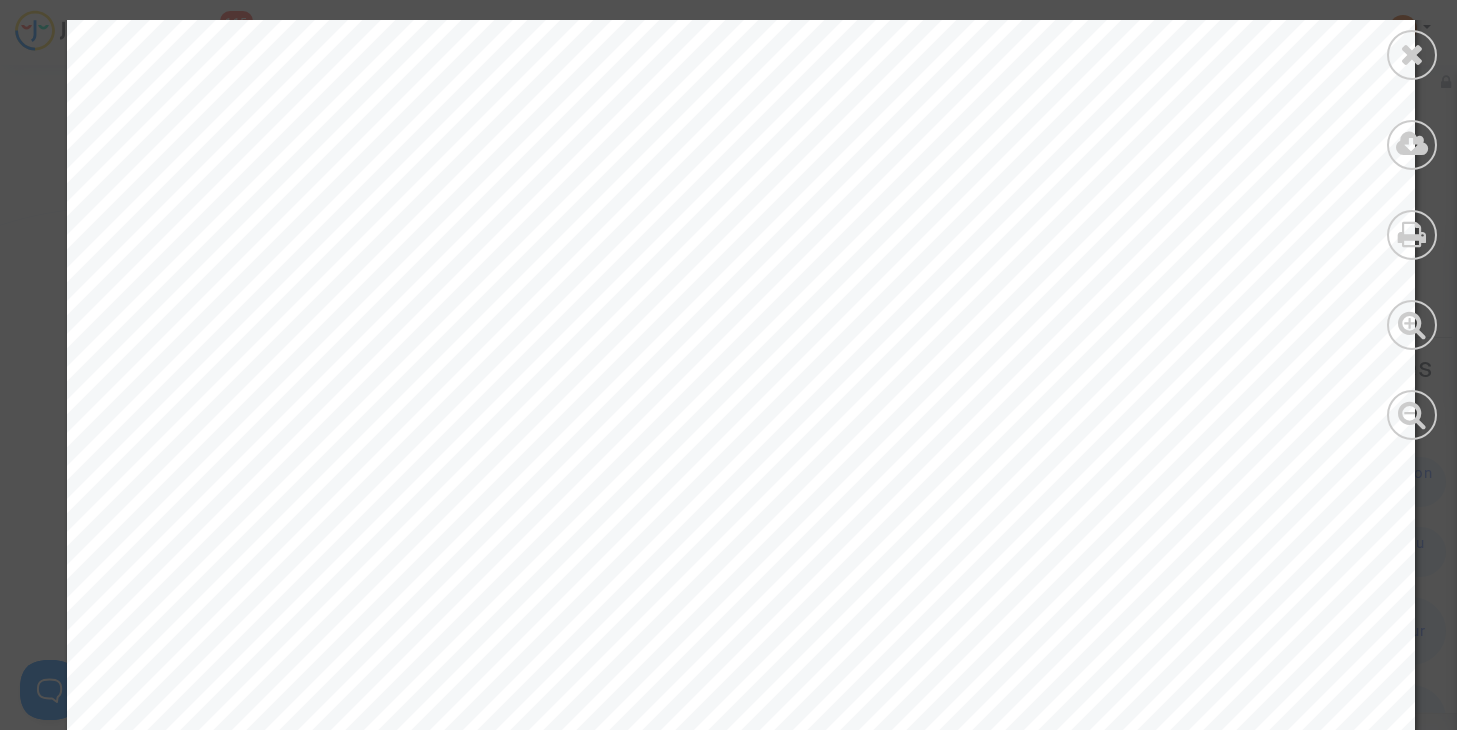 scroll, scrollTop: 700, scrollLeft: 0, axis: vertical 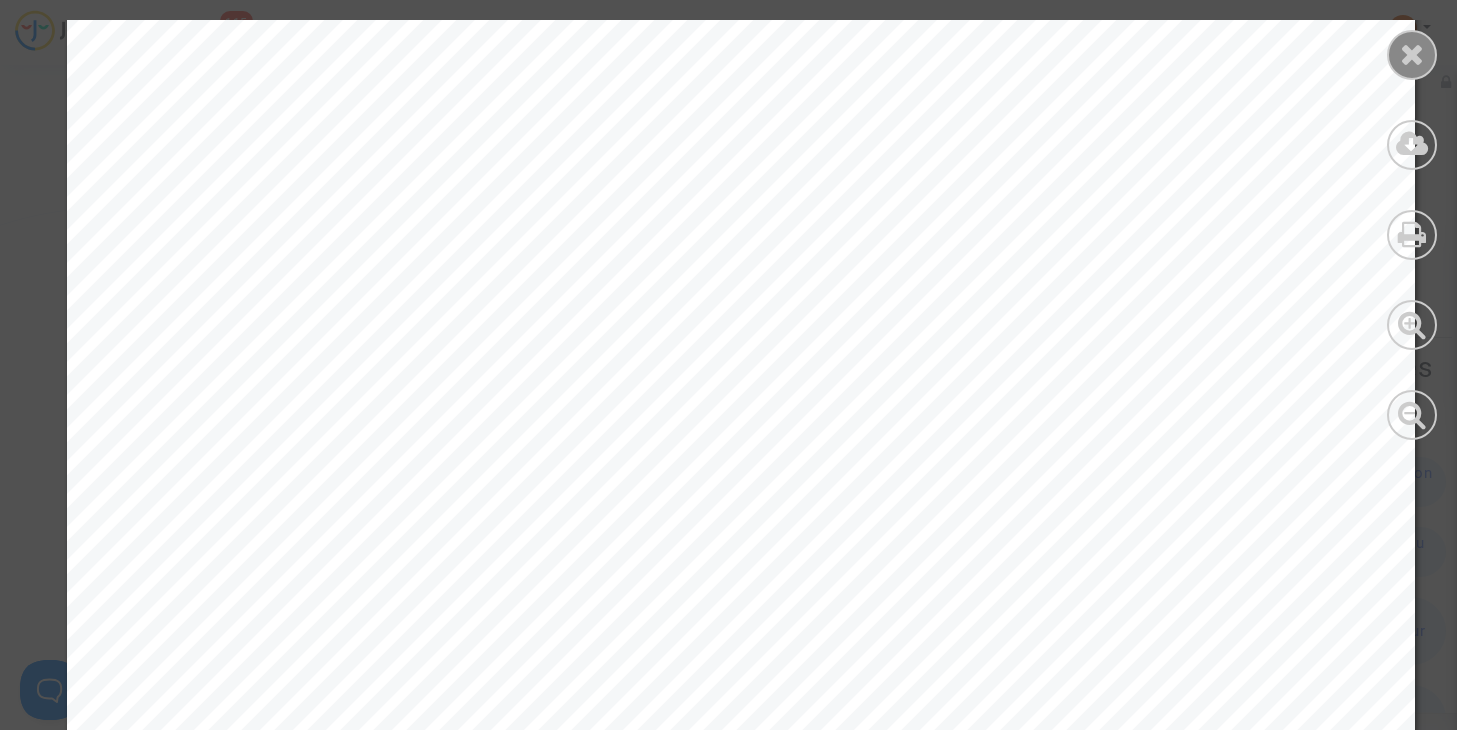 click at bounding box center [1412, 54] 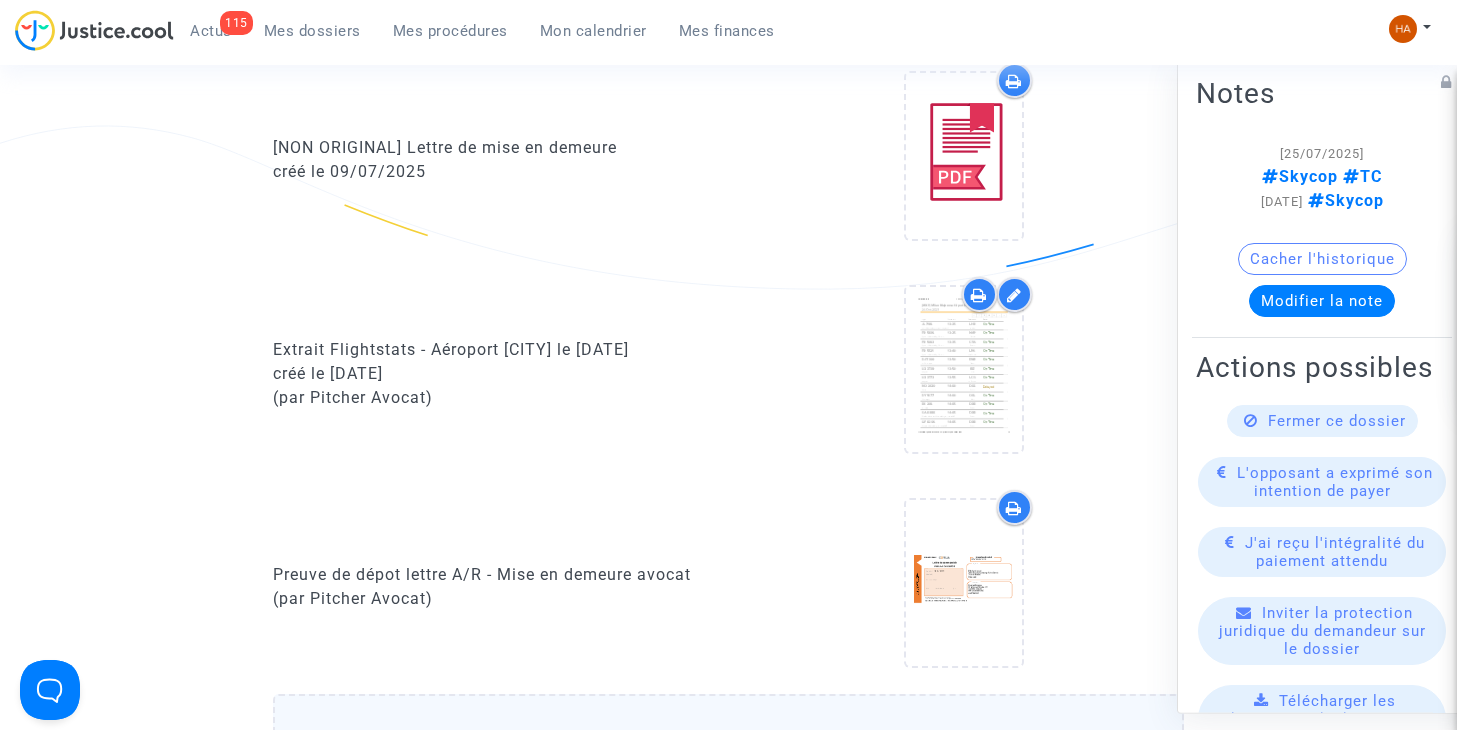scroll, scrollTop: 1174, scrollLeft: 0, axis: vertical 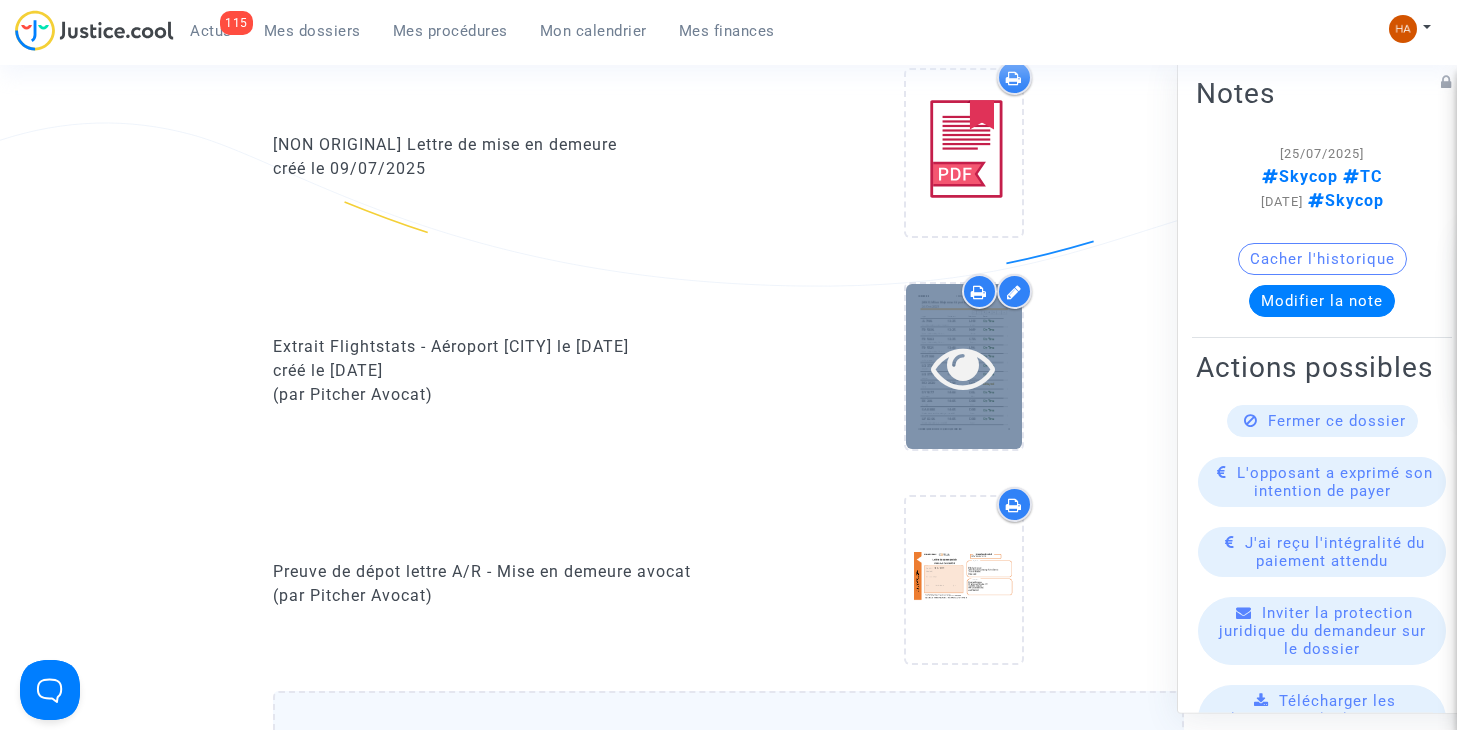 click at bounding box center [964, 366] 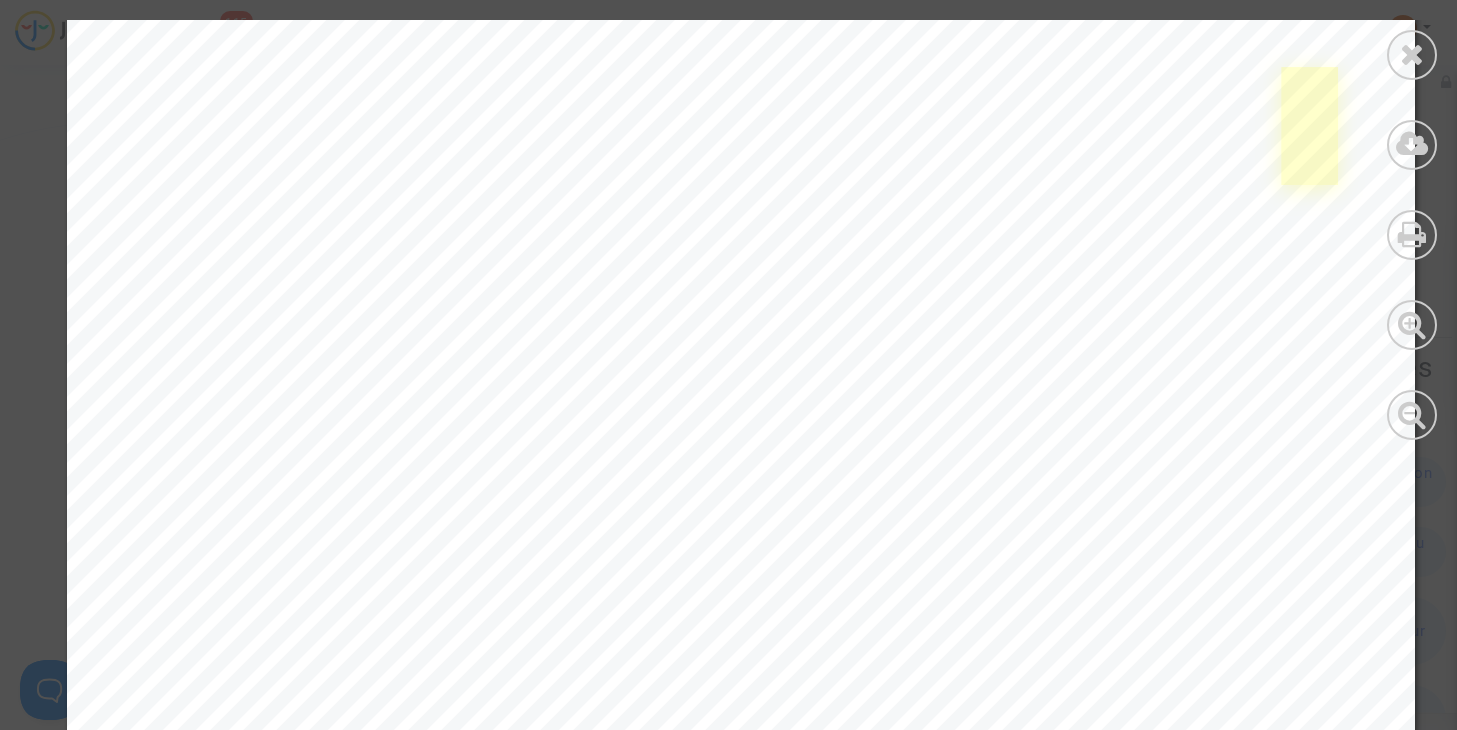 scroll, scrollTop: 23700, scrollLeft: 0, axis: vertical 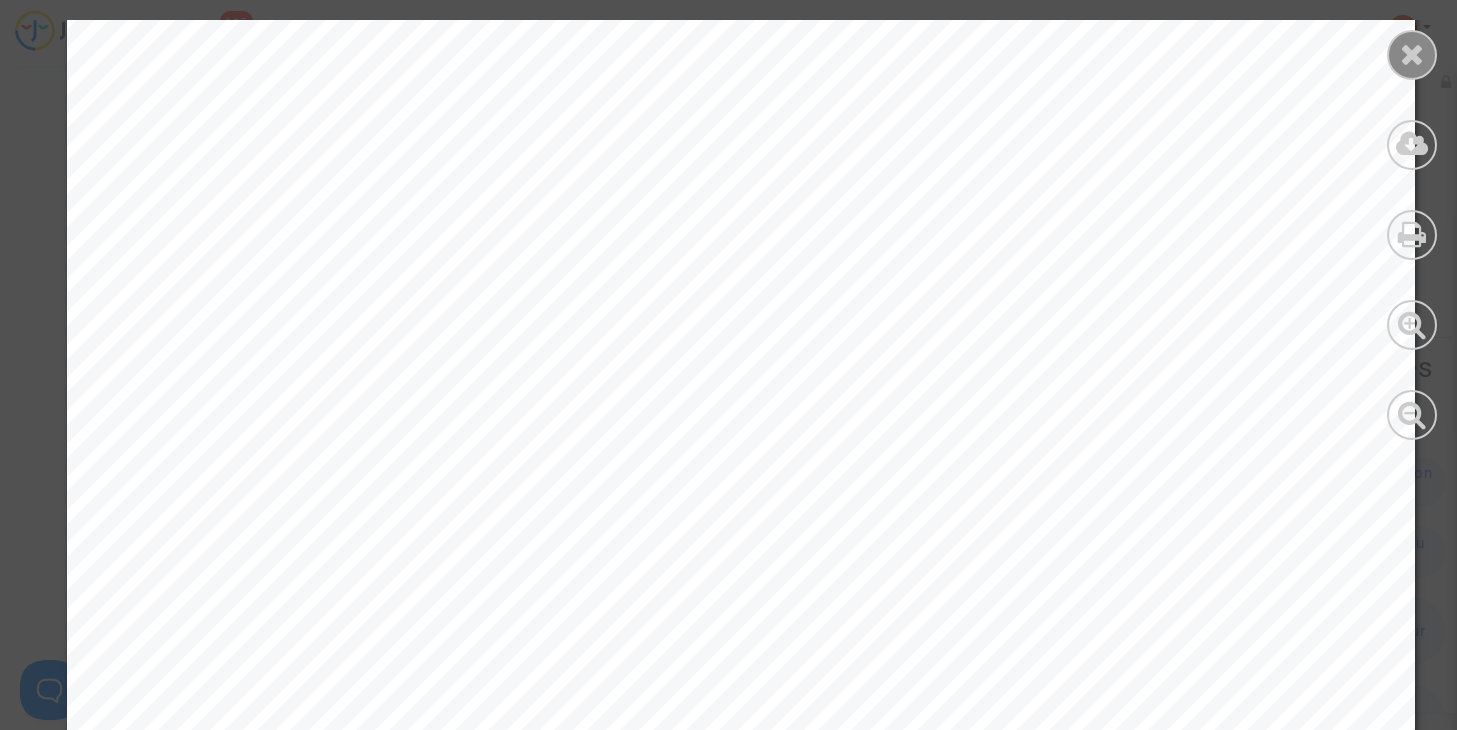 click at bounding box center (1412, 54) 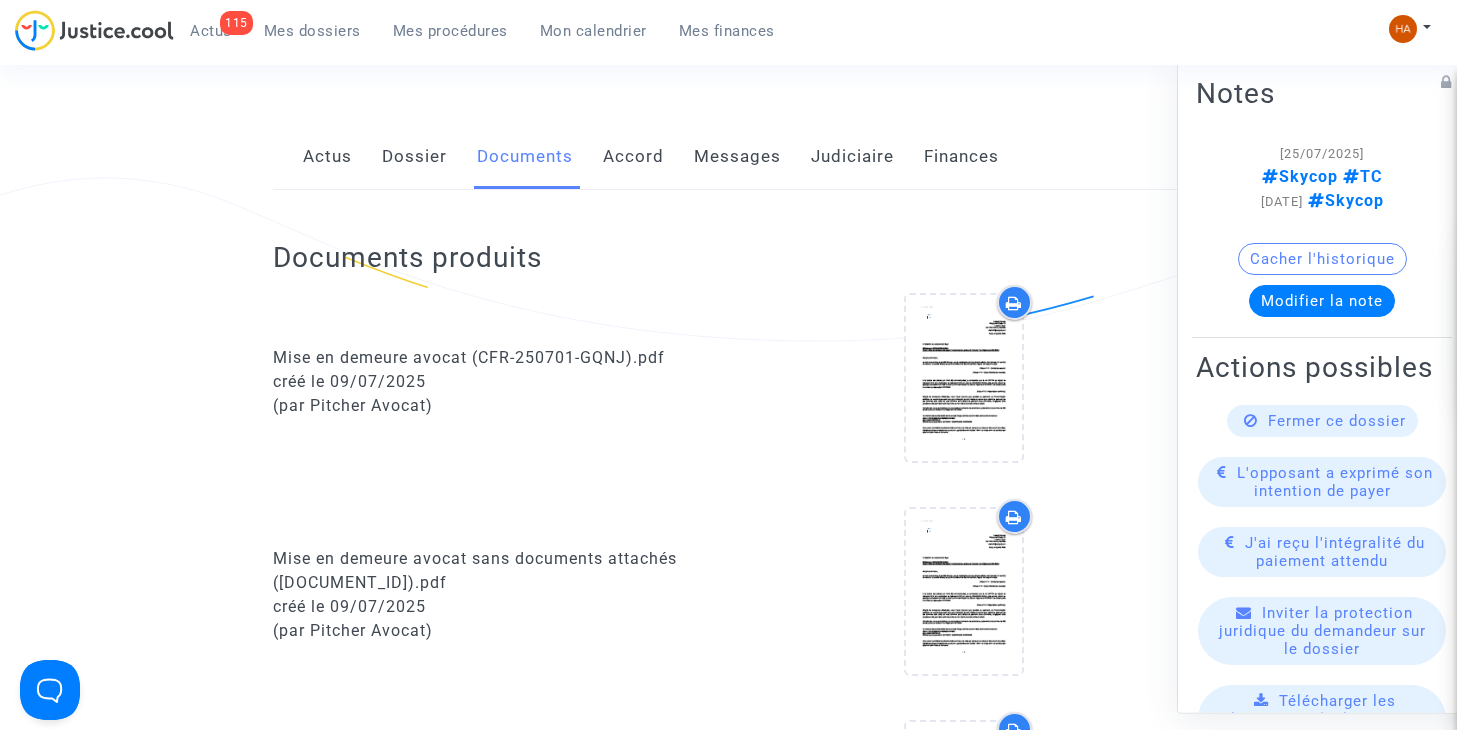 scroll, scrollTop: 0, scrollLeft: 0, axis: both 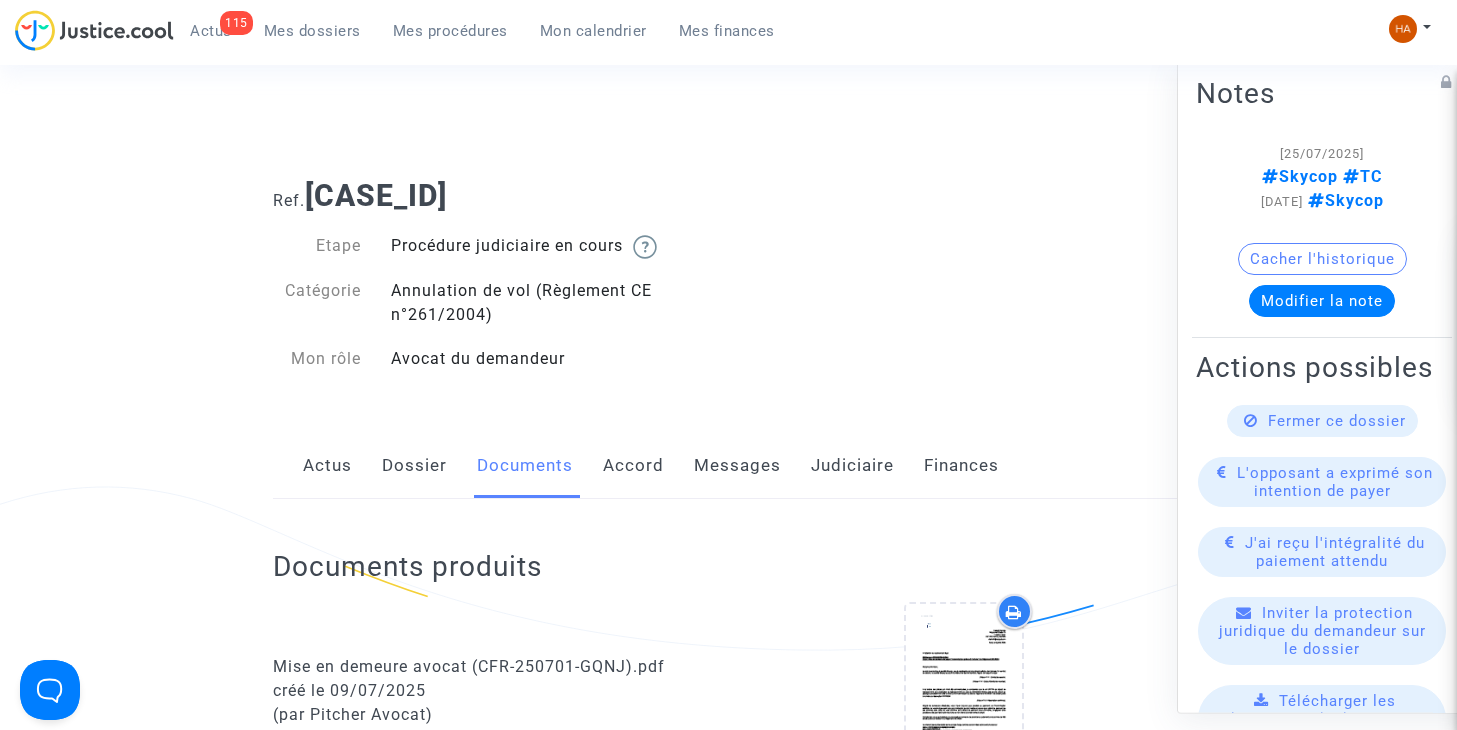 click on "Mes dossiers" at bounding box center (312, 31) 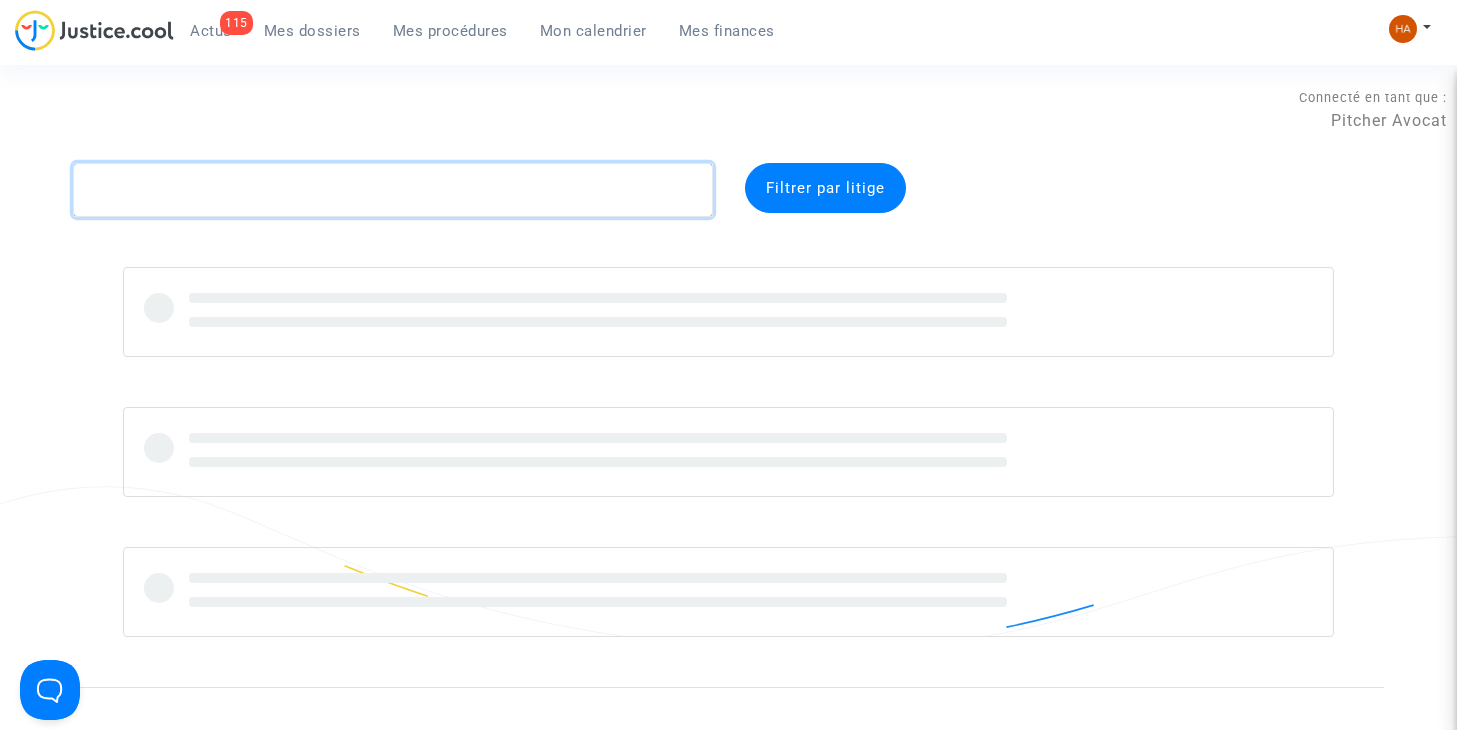 click 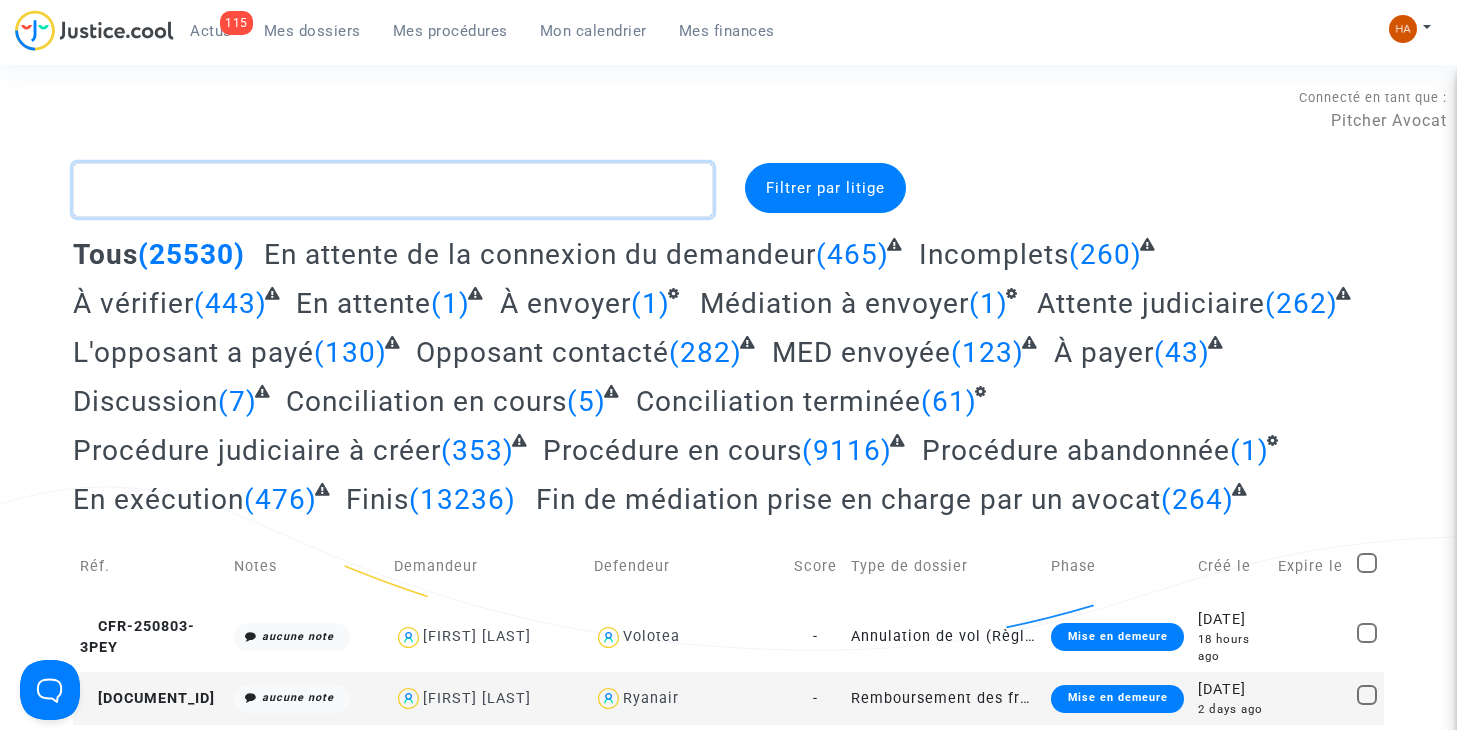 paste on "CFR-250701-KJK8" 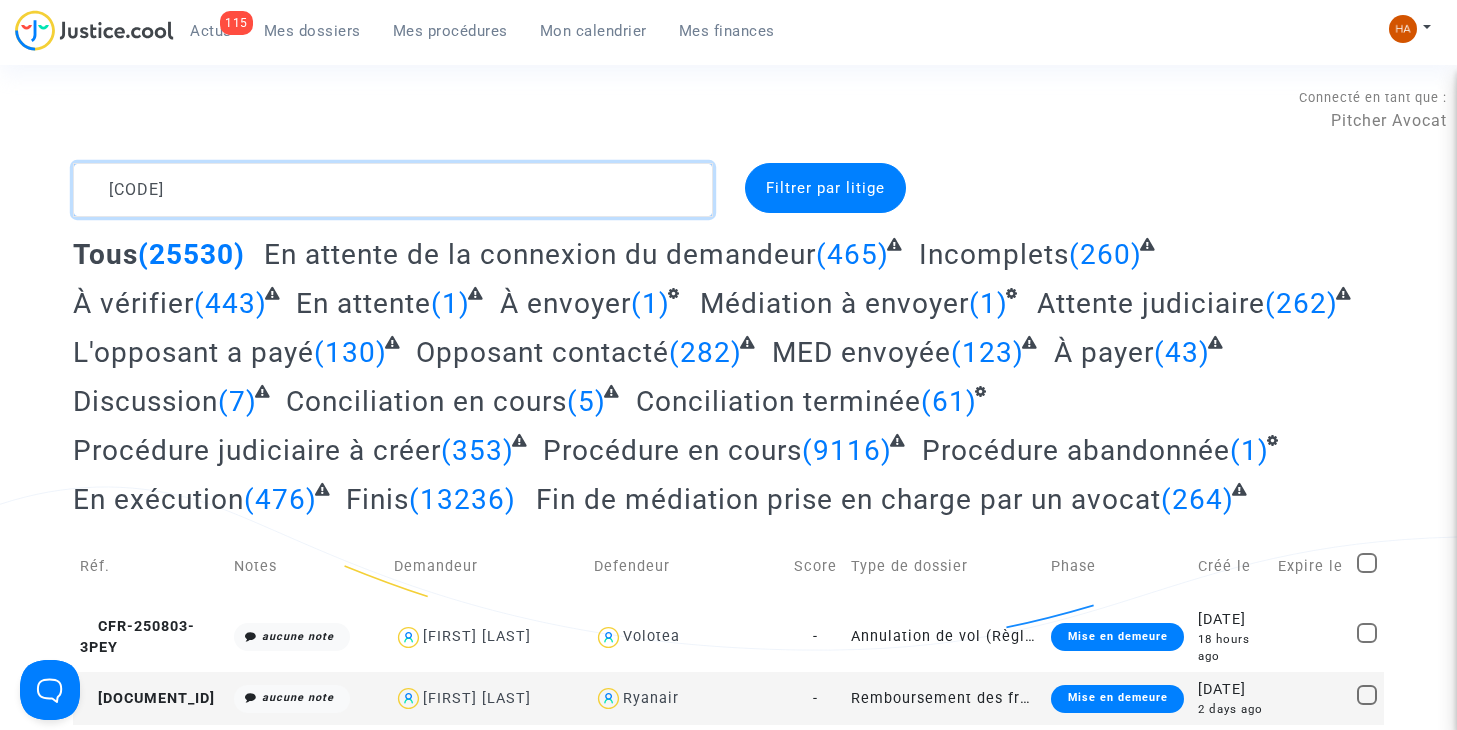 type on "CFR-250701-KJK8" 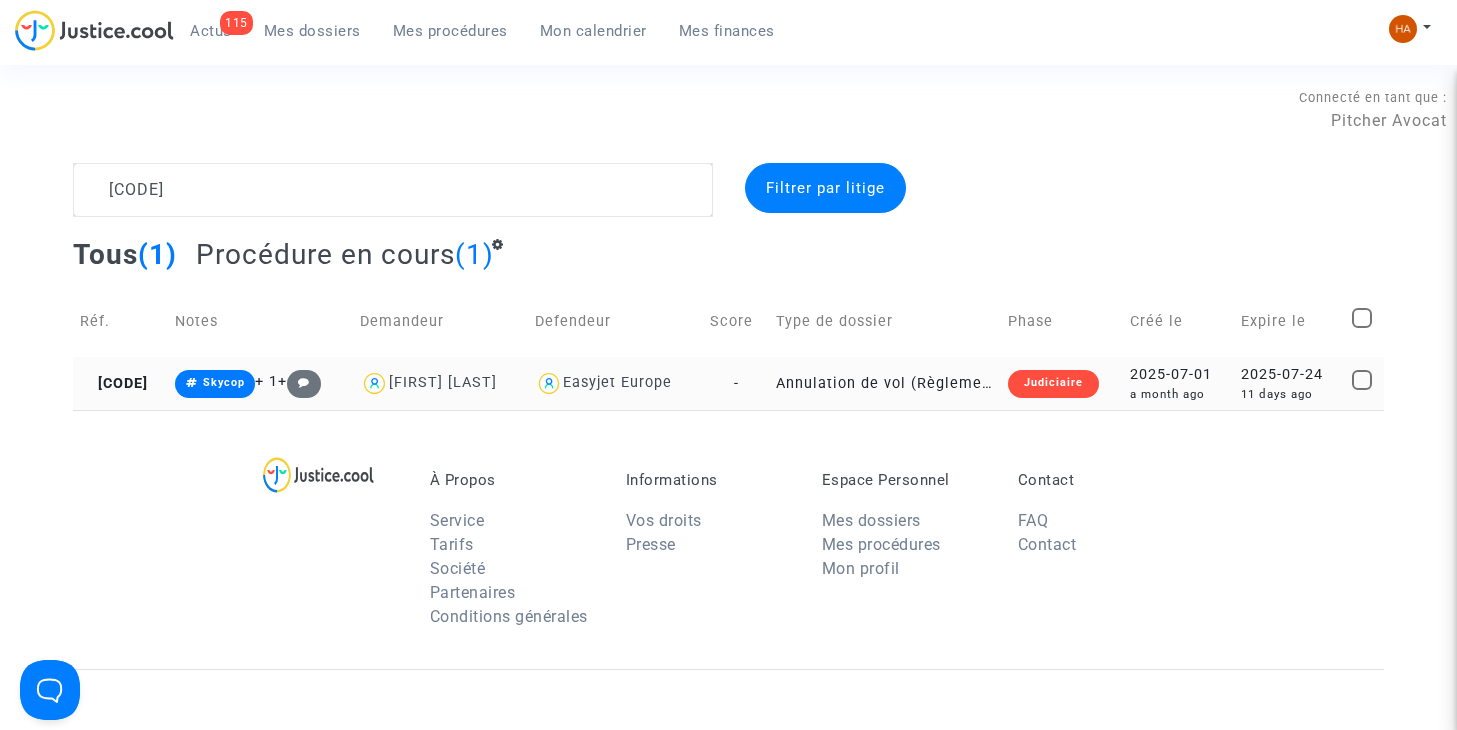 click on "Annulation de vol (Règlement CE n°261/2004)" 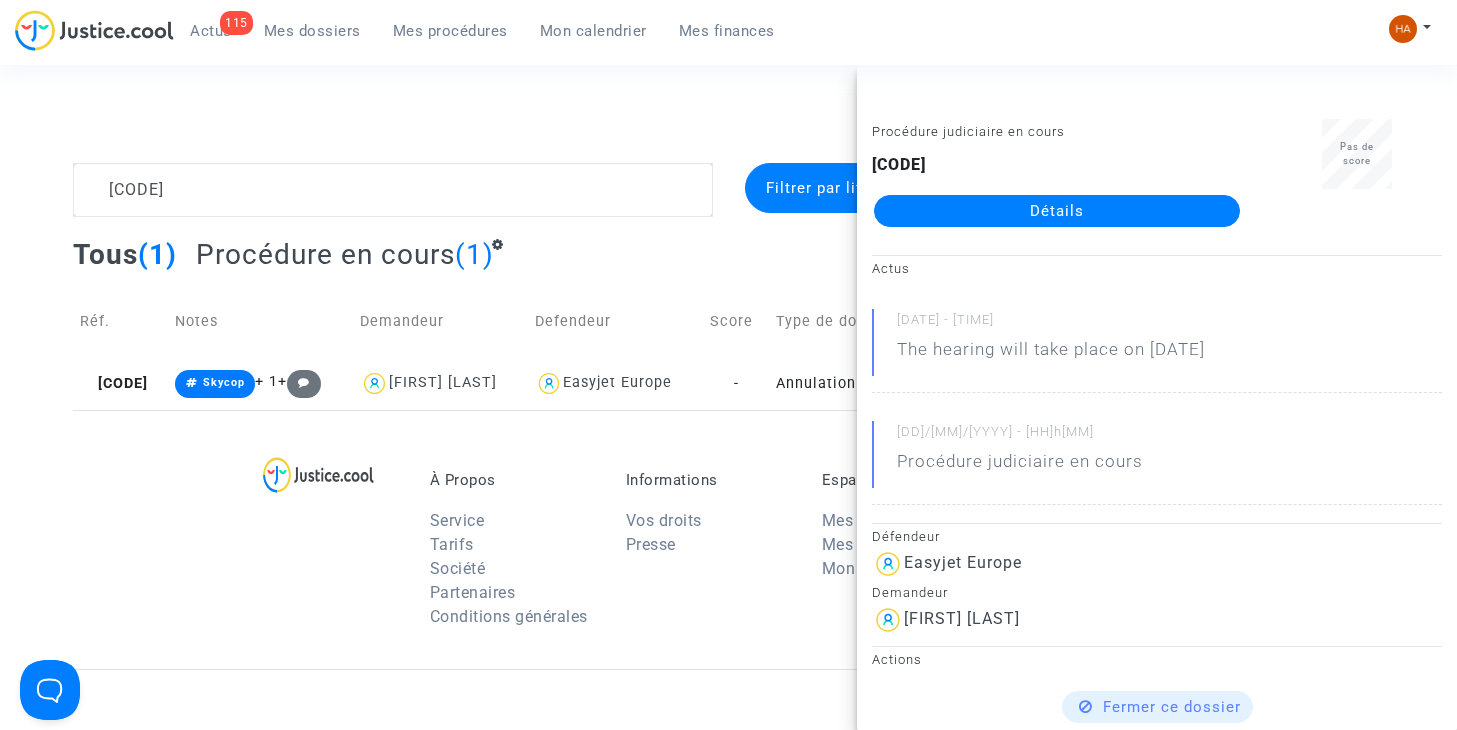 click on "Détails" 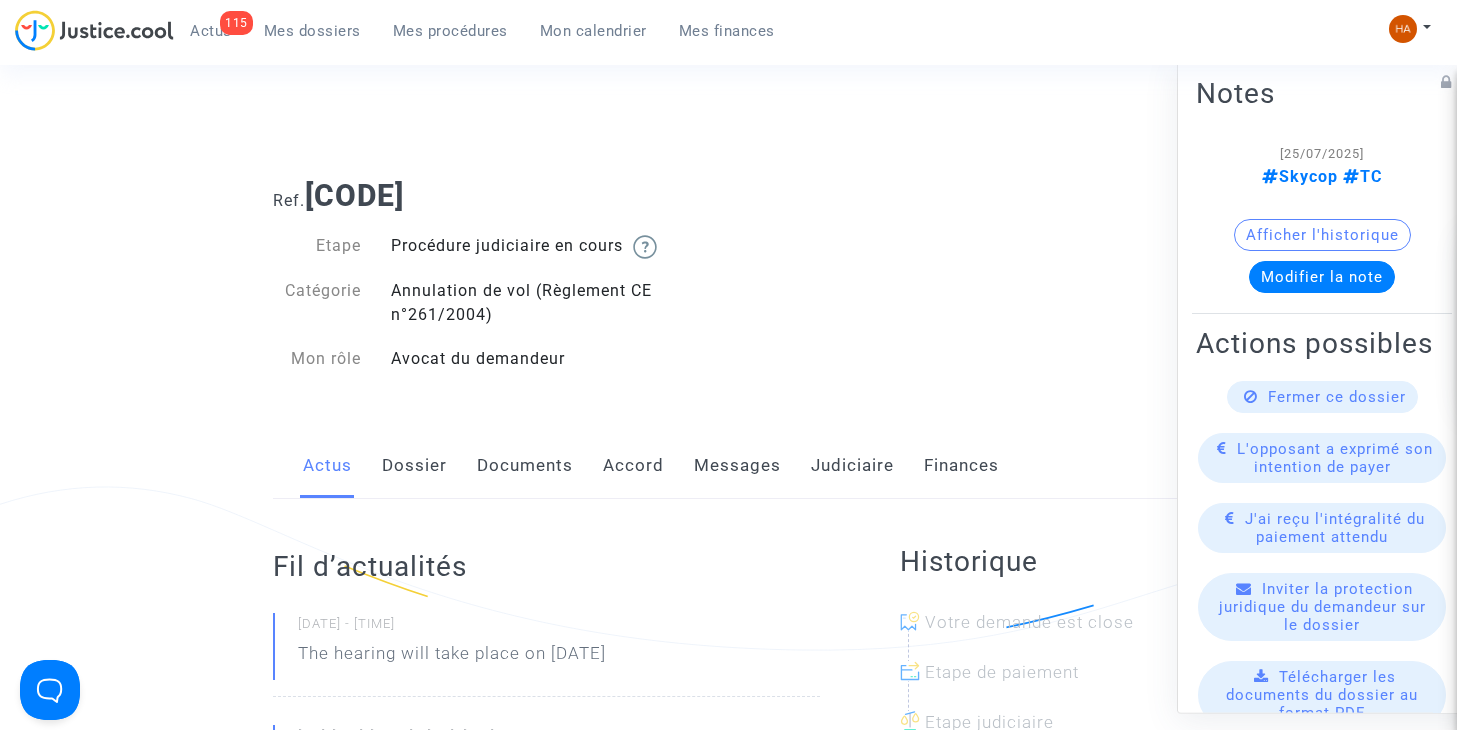 click on "Messages" 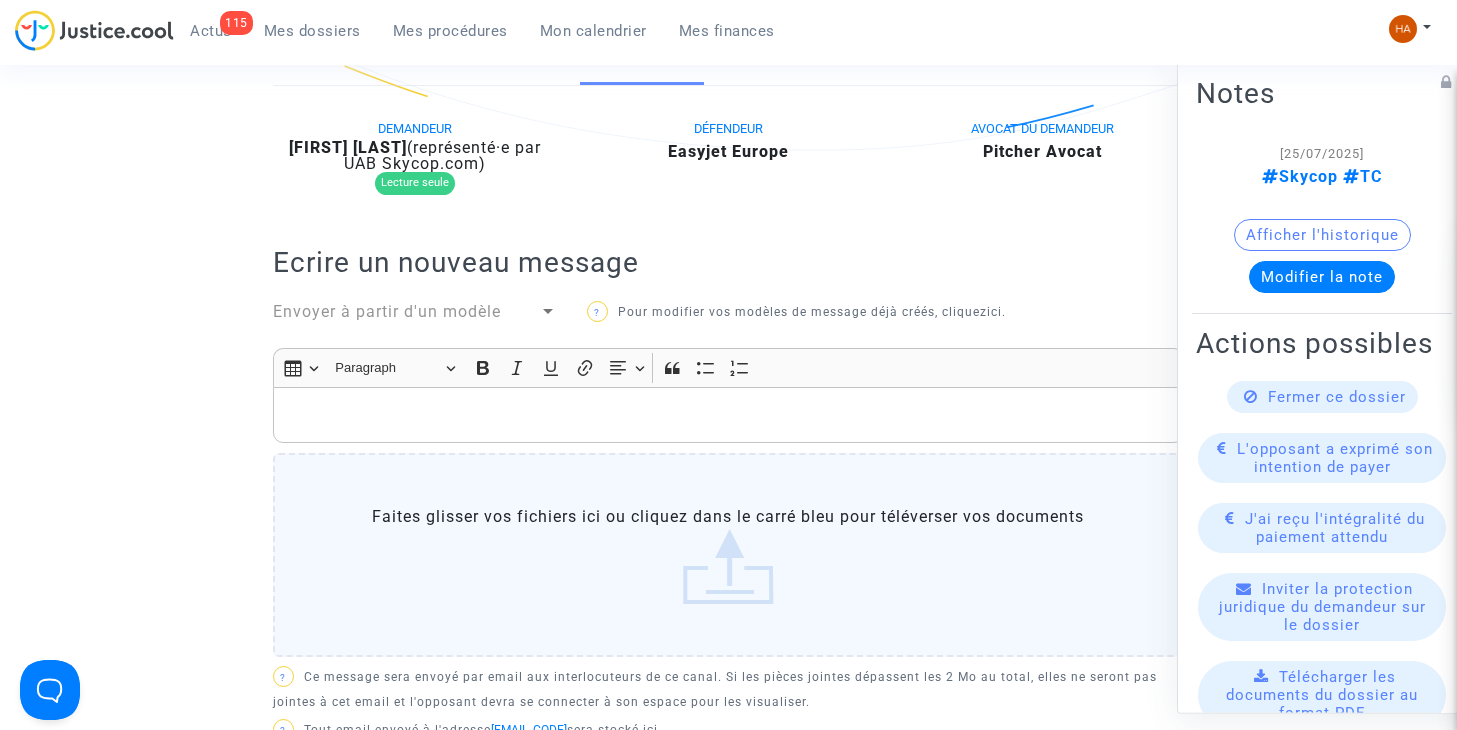 scroll, scrollTop: 0, scrollLeft: 0, axis: both 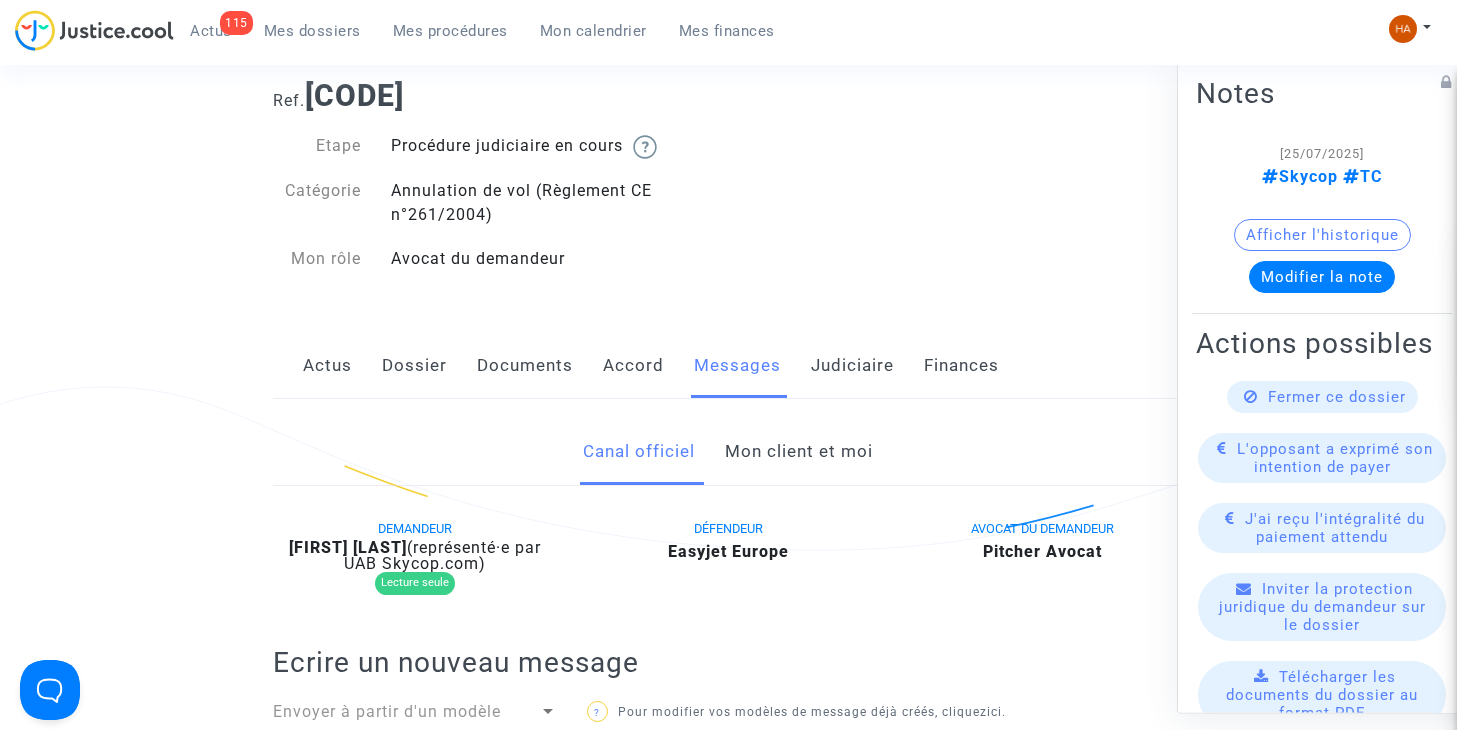 click on "Documents" 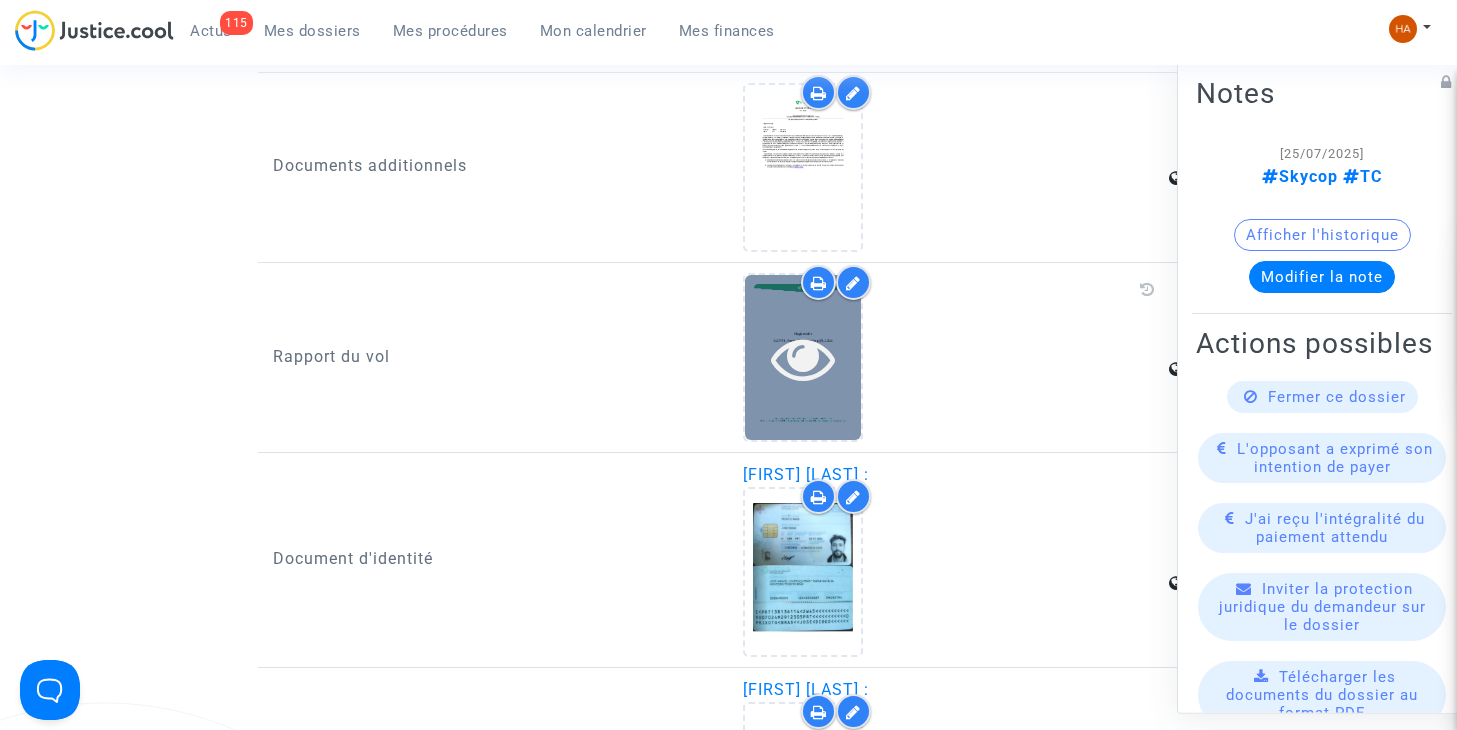 scroll, scrollTop: 2100, scrollLeft: 0, axis: vertical 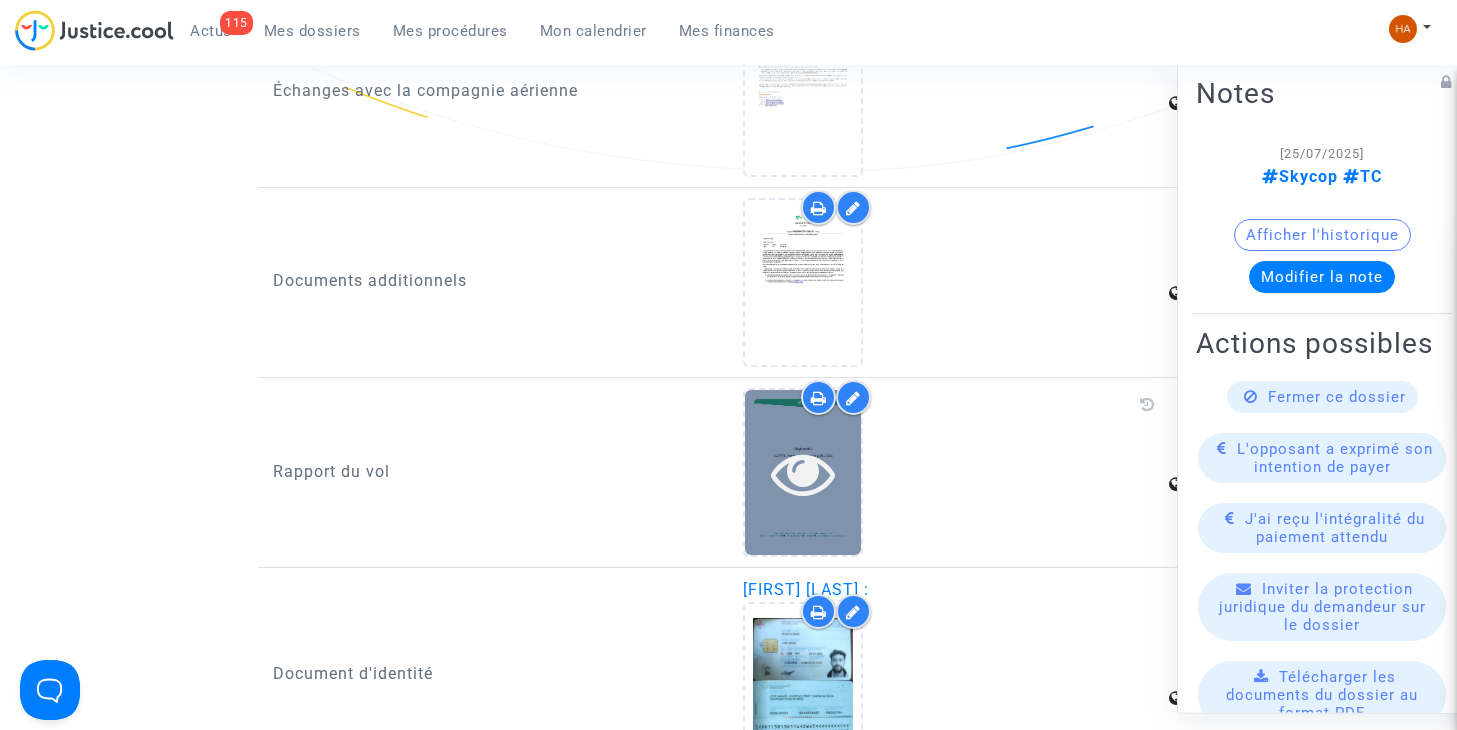 click at bounding box center [803, 473] 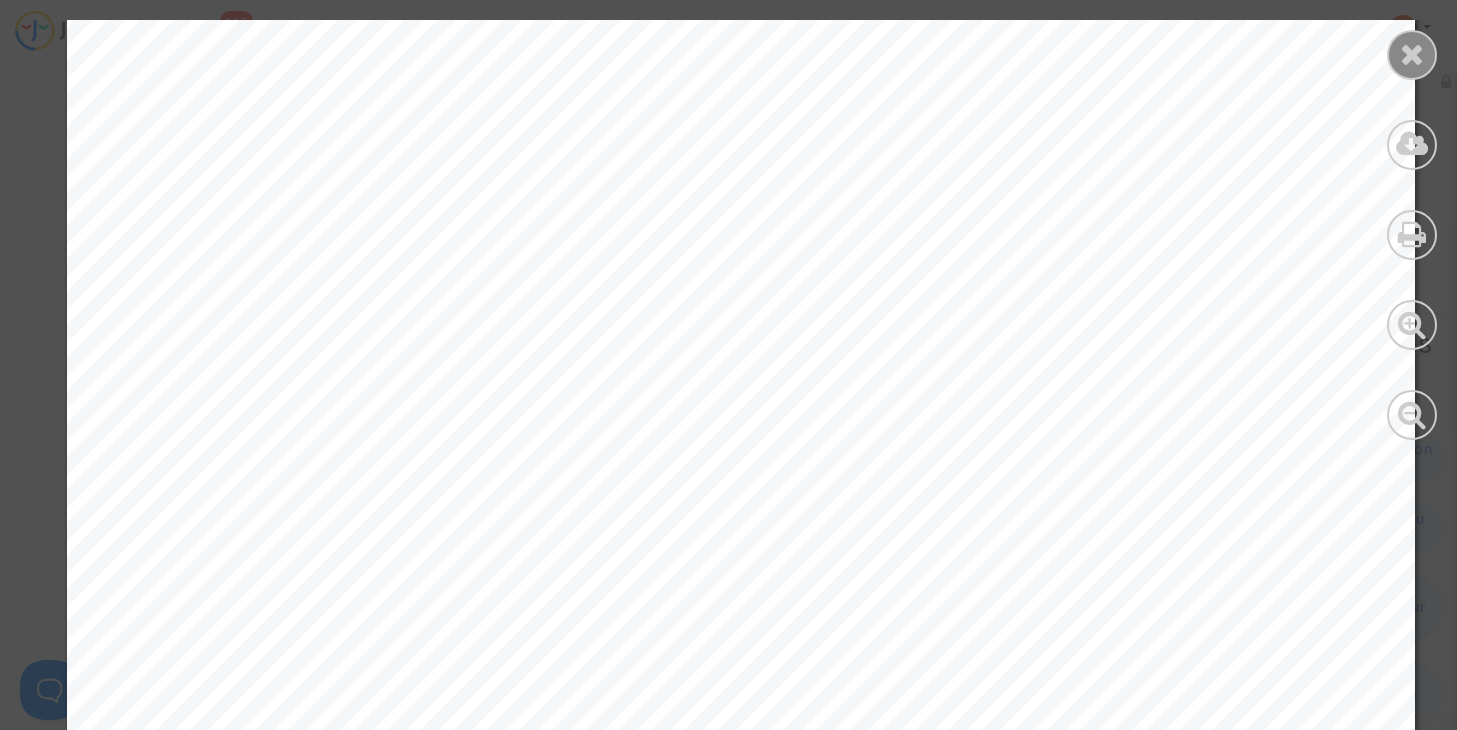 scroll, scrollTop: 124, scrollLeft: 0, axis: vertical 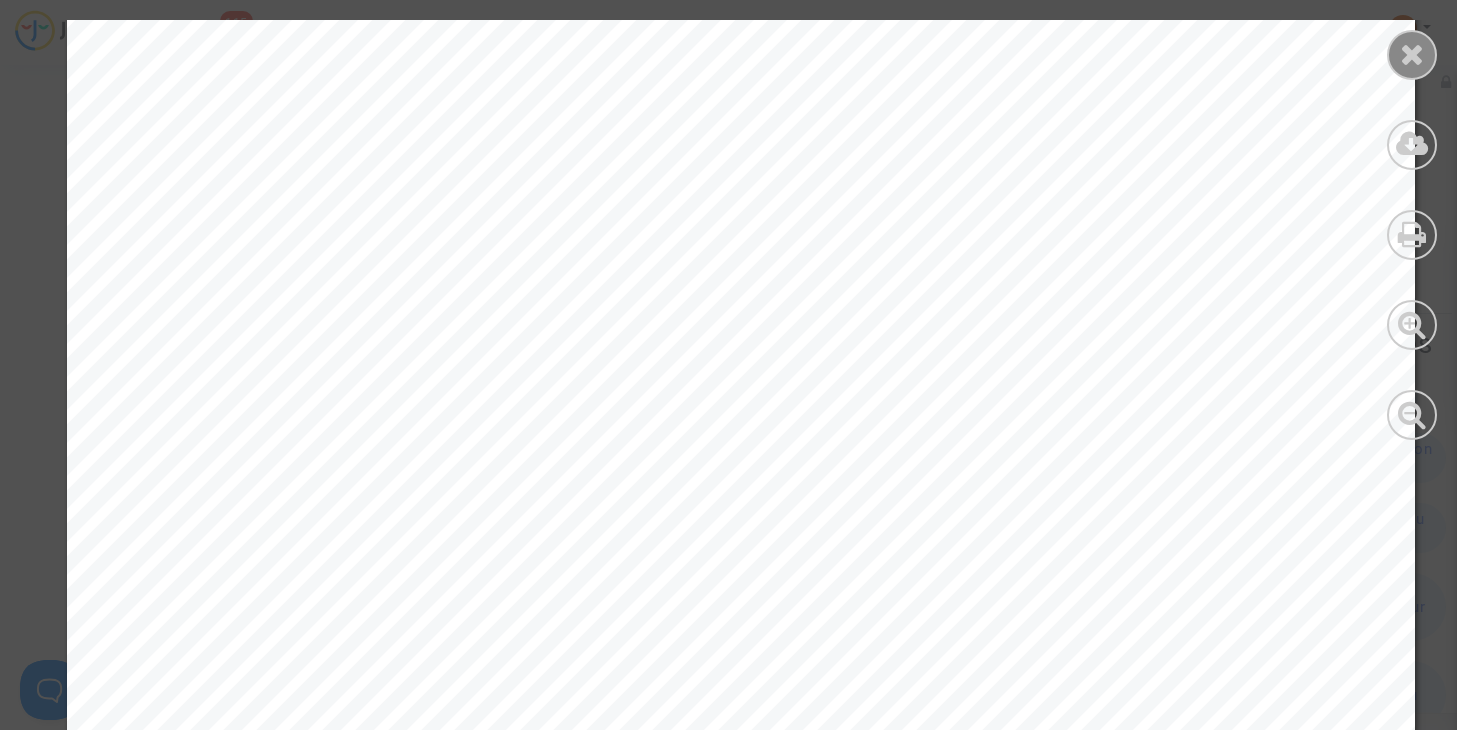 click at bounding box center (1412, 54) 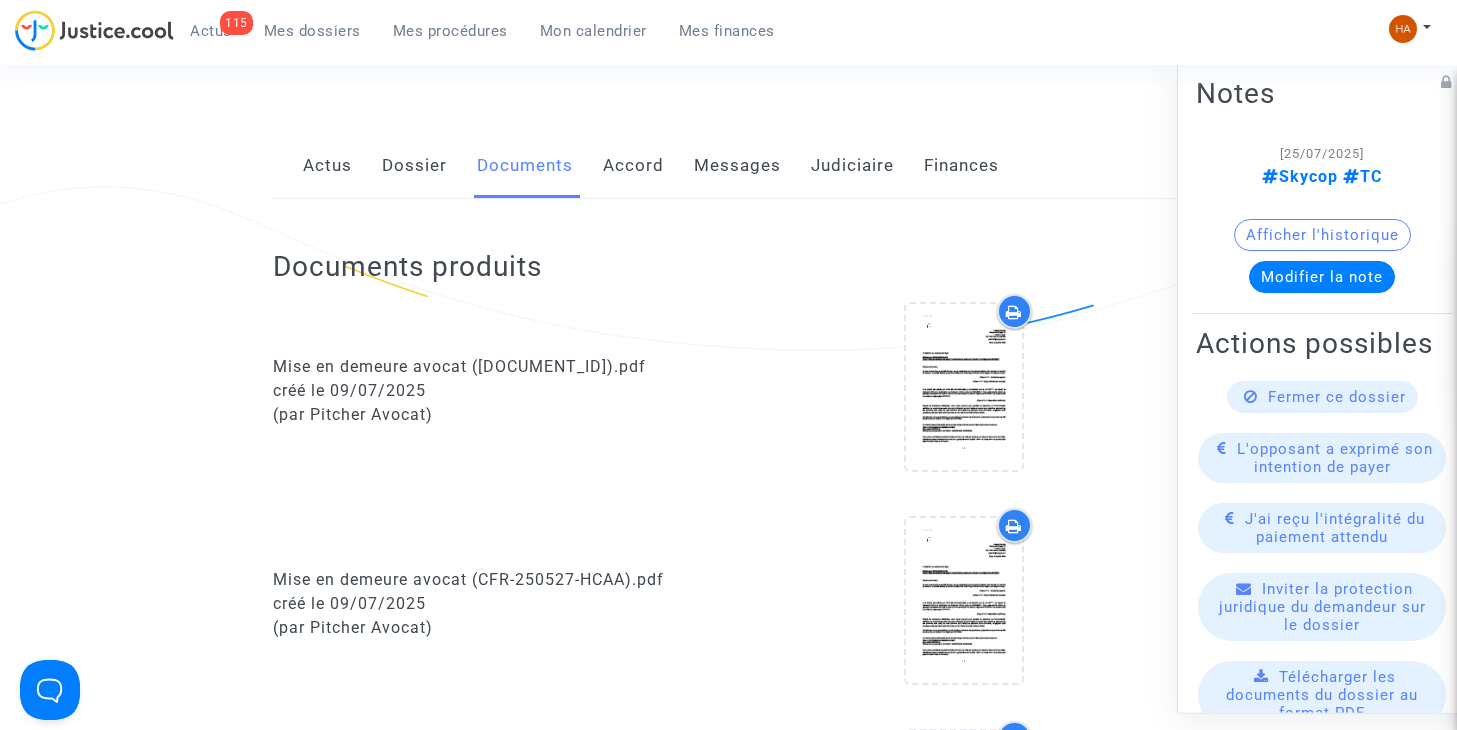 scroll, scrollTop: 0, scrollLeft: 0, axis: both 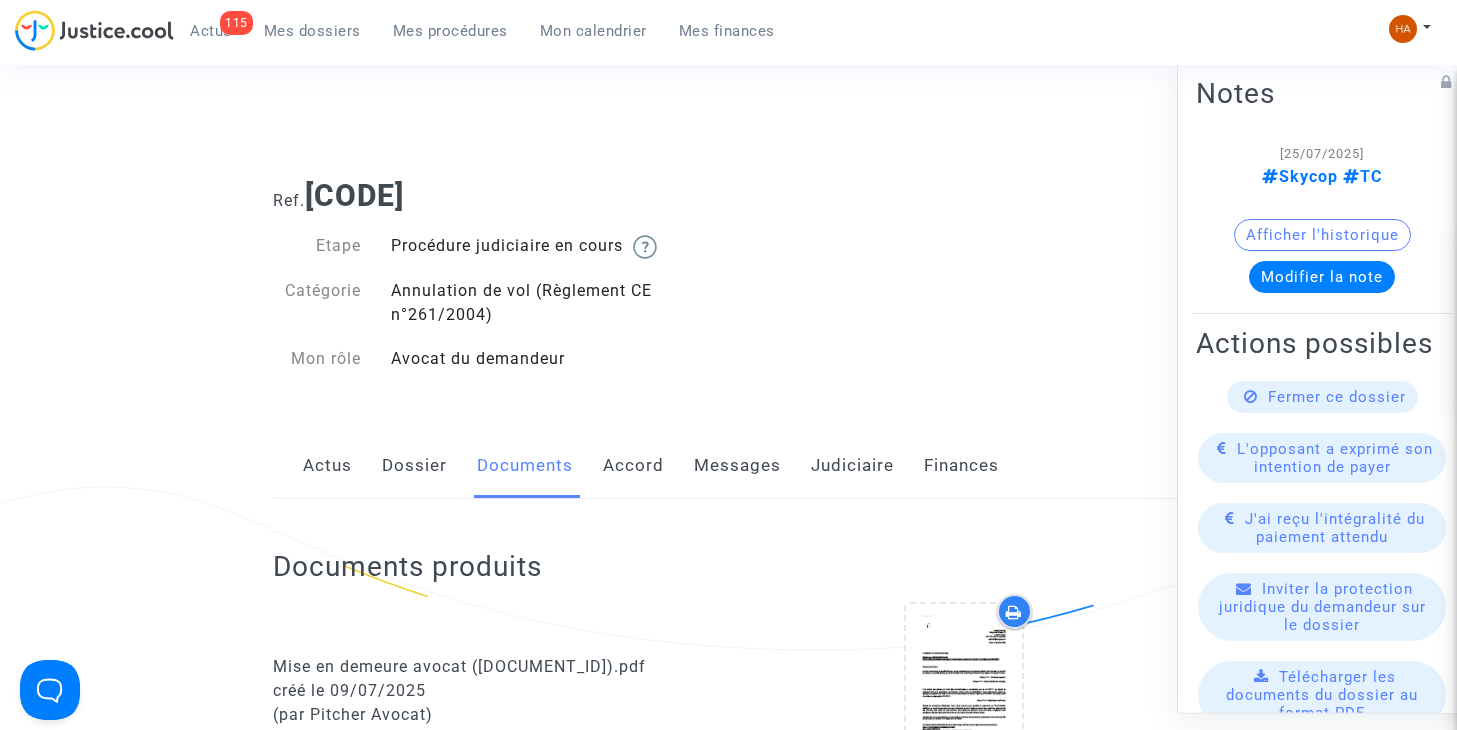 click on "Dossier" 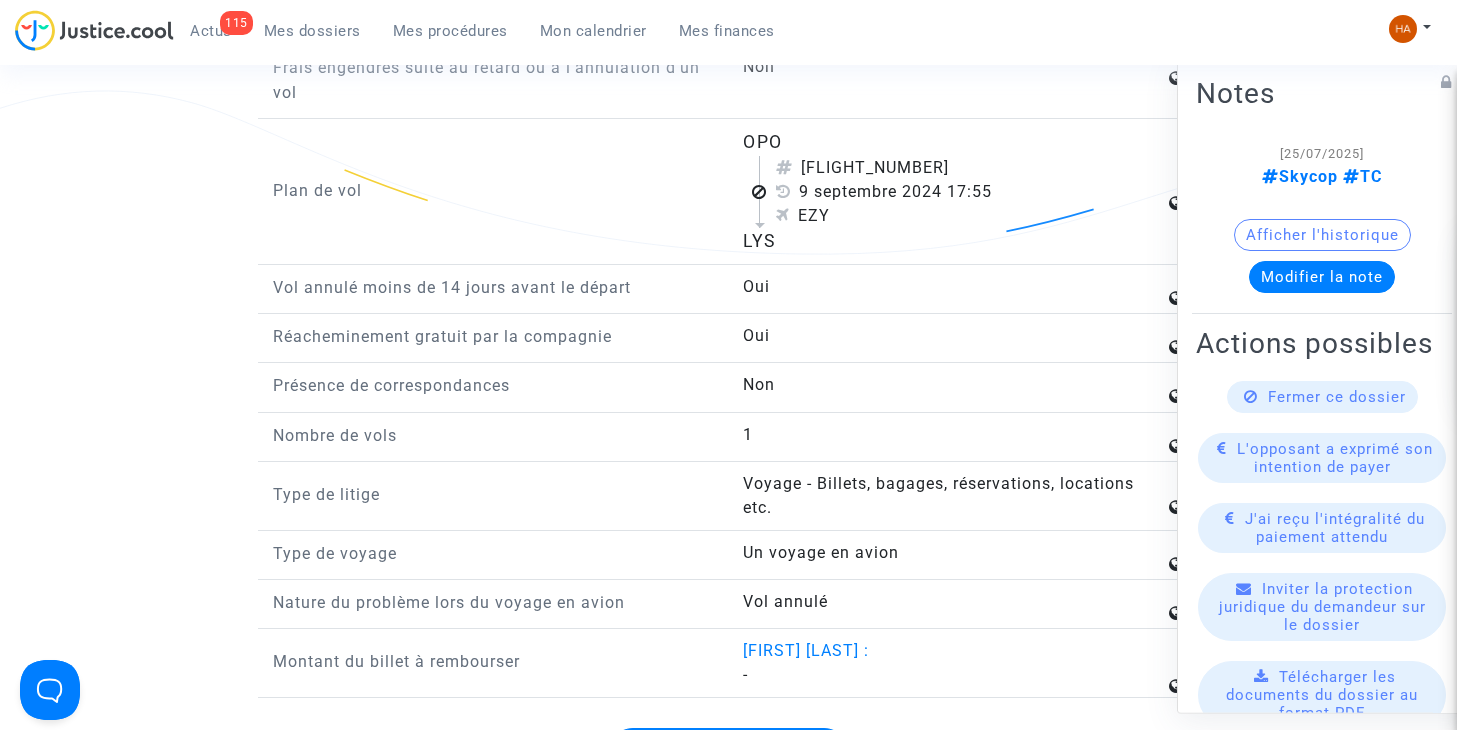 scroll, scrollTop: 2800, scrollLeft: 0, axis: vertical 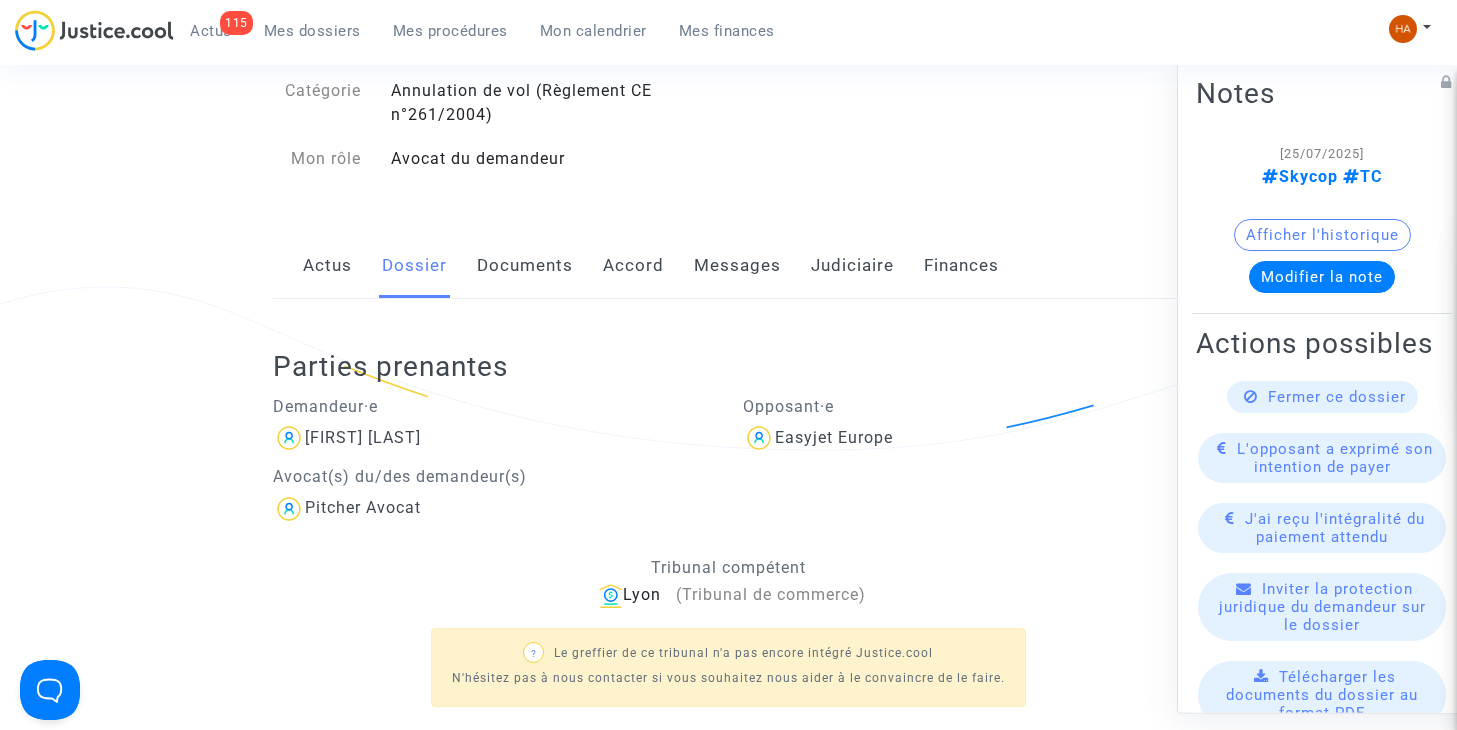 click on "Documents" 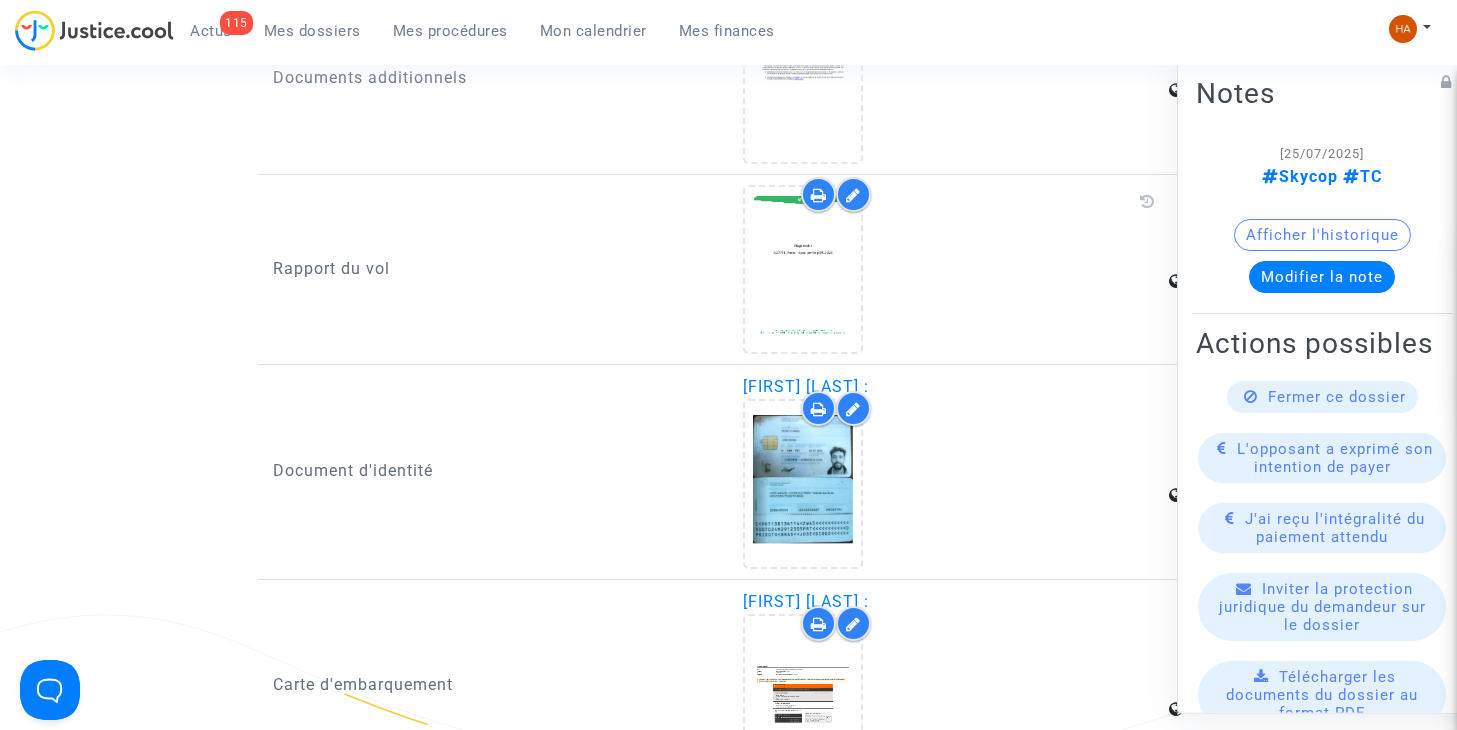 scroll, scrollTop: 2300, scrollLeft: 0, axis: vertical 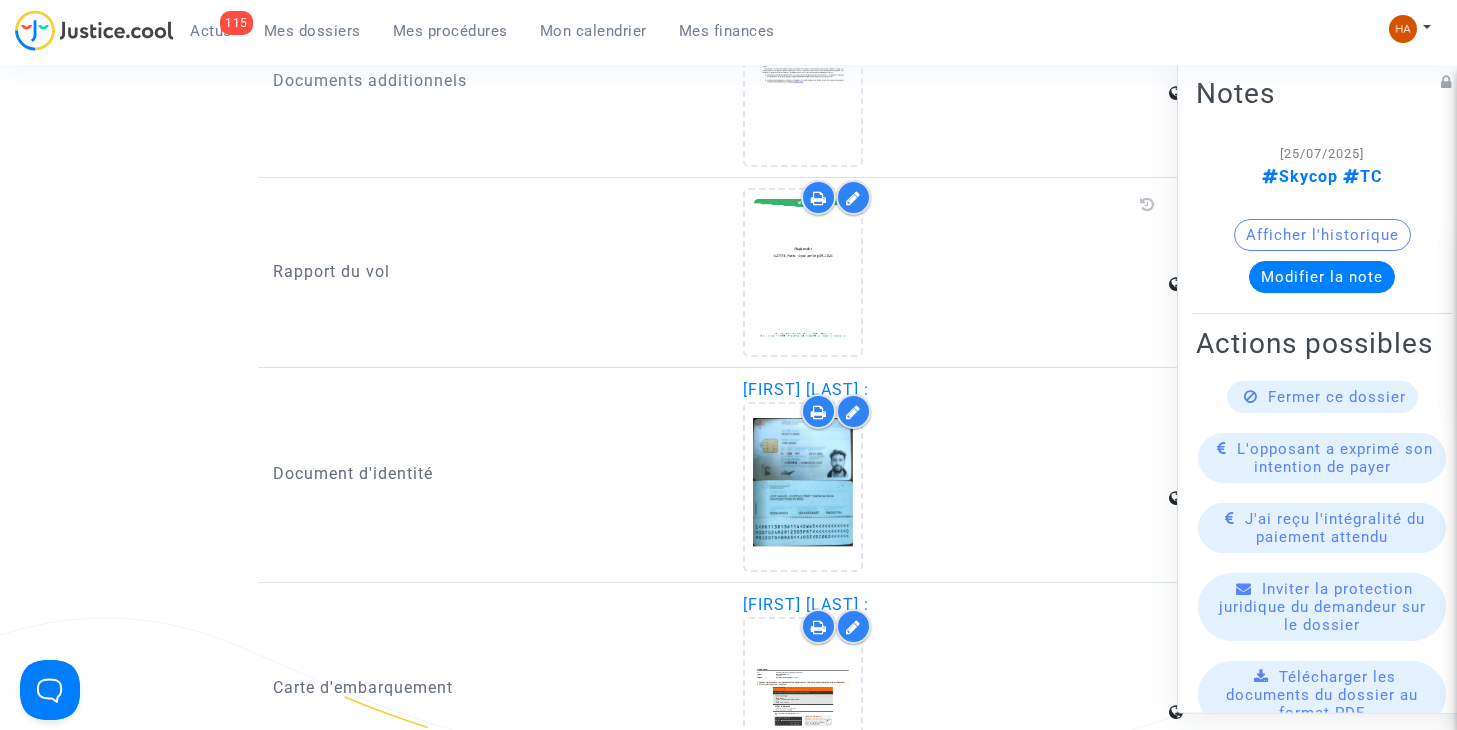 click at bounding box center [818, 197] 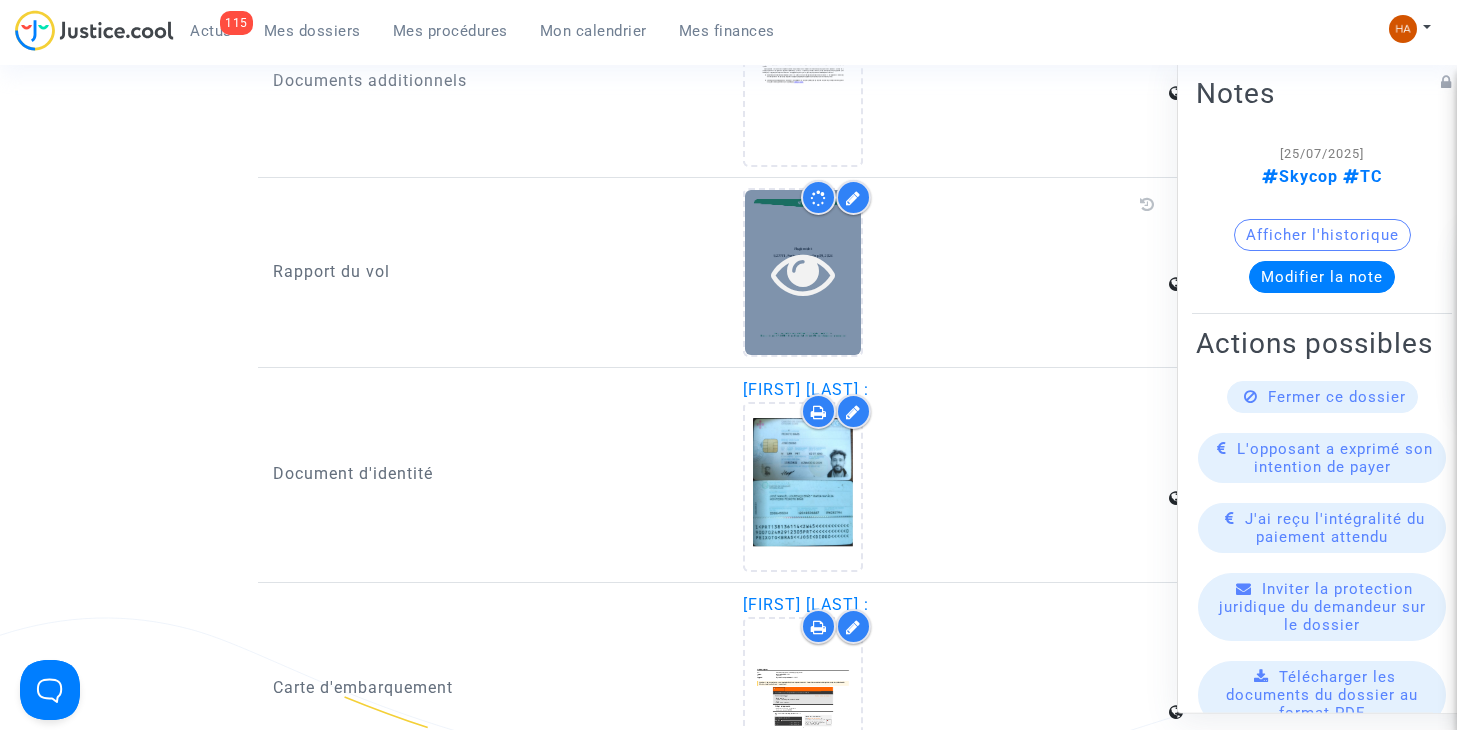 click at bounding box center (803, 273) 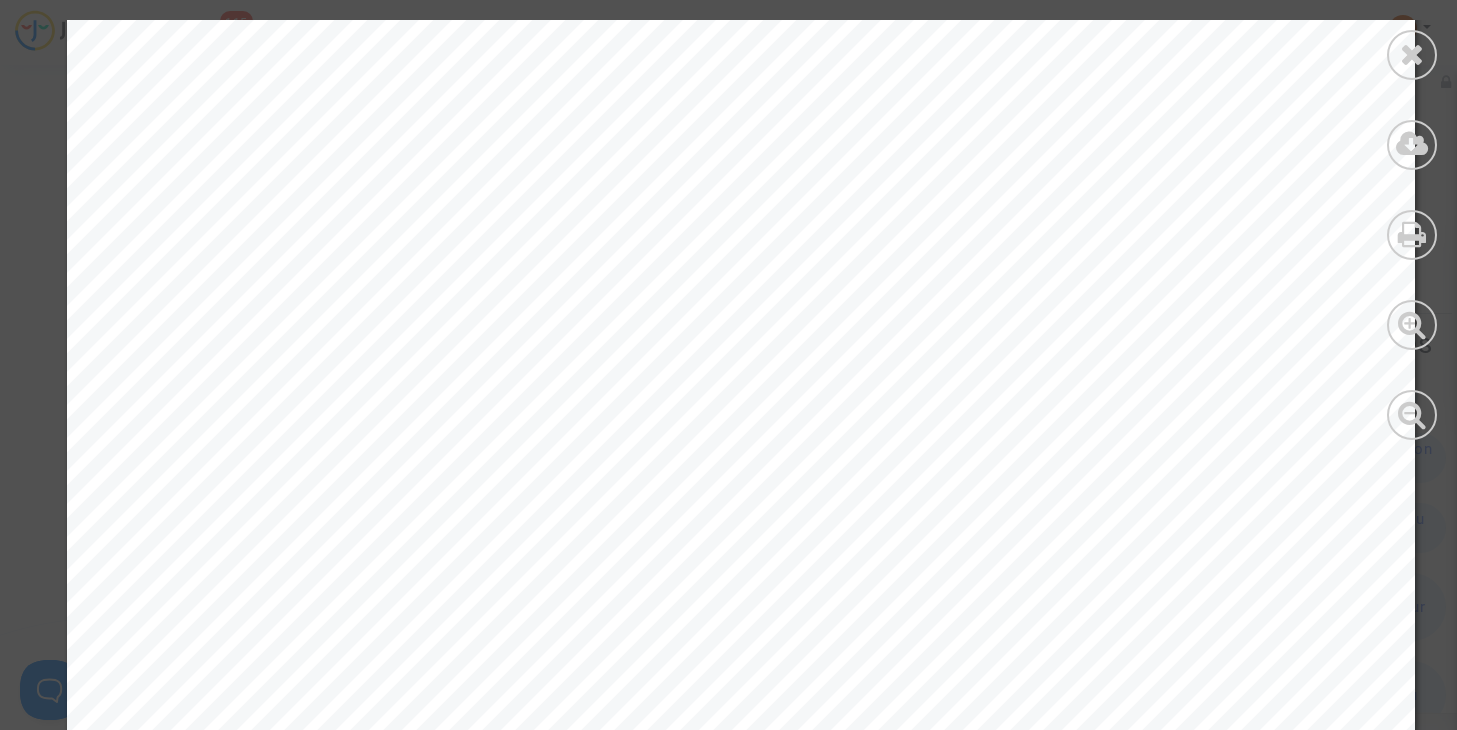scroll, scrollTop: 500, scrollLeft: 0, axis: vertical 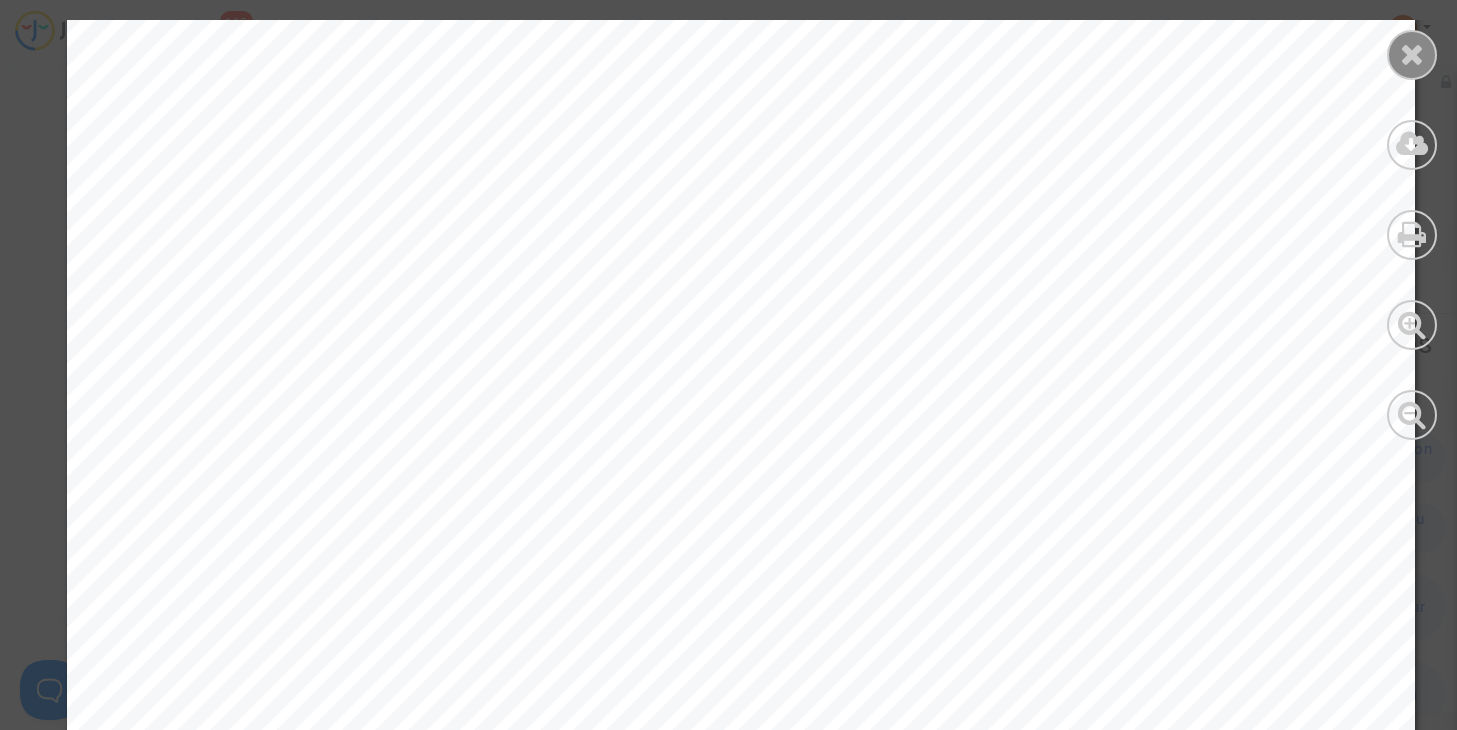 click at bounding box center [1412, 54] 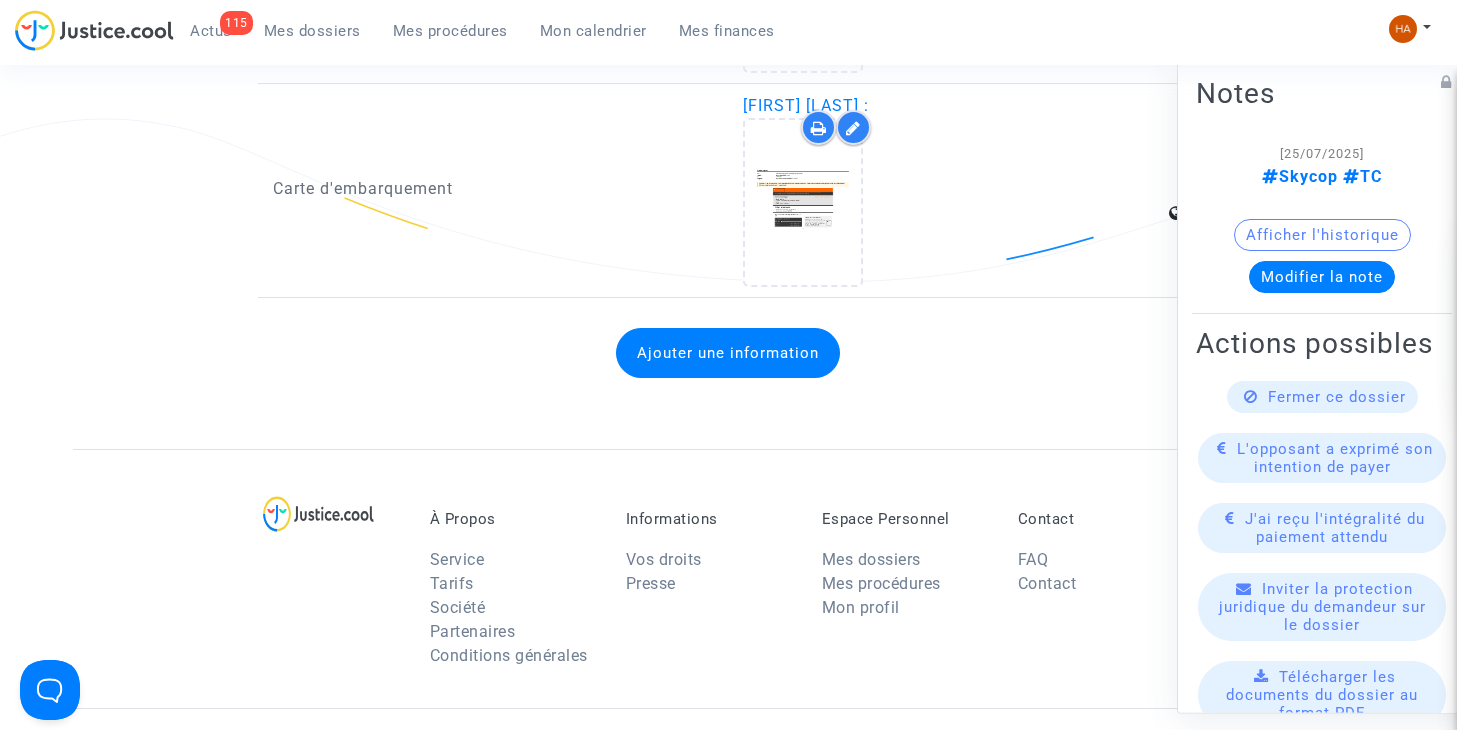 scroll, scrollTop: 2800, scrollLeft: 0, axis: vertical 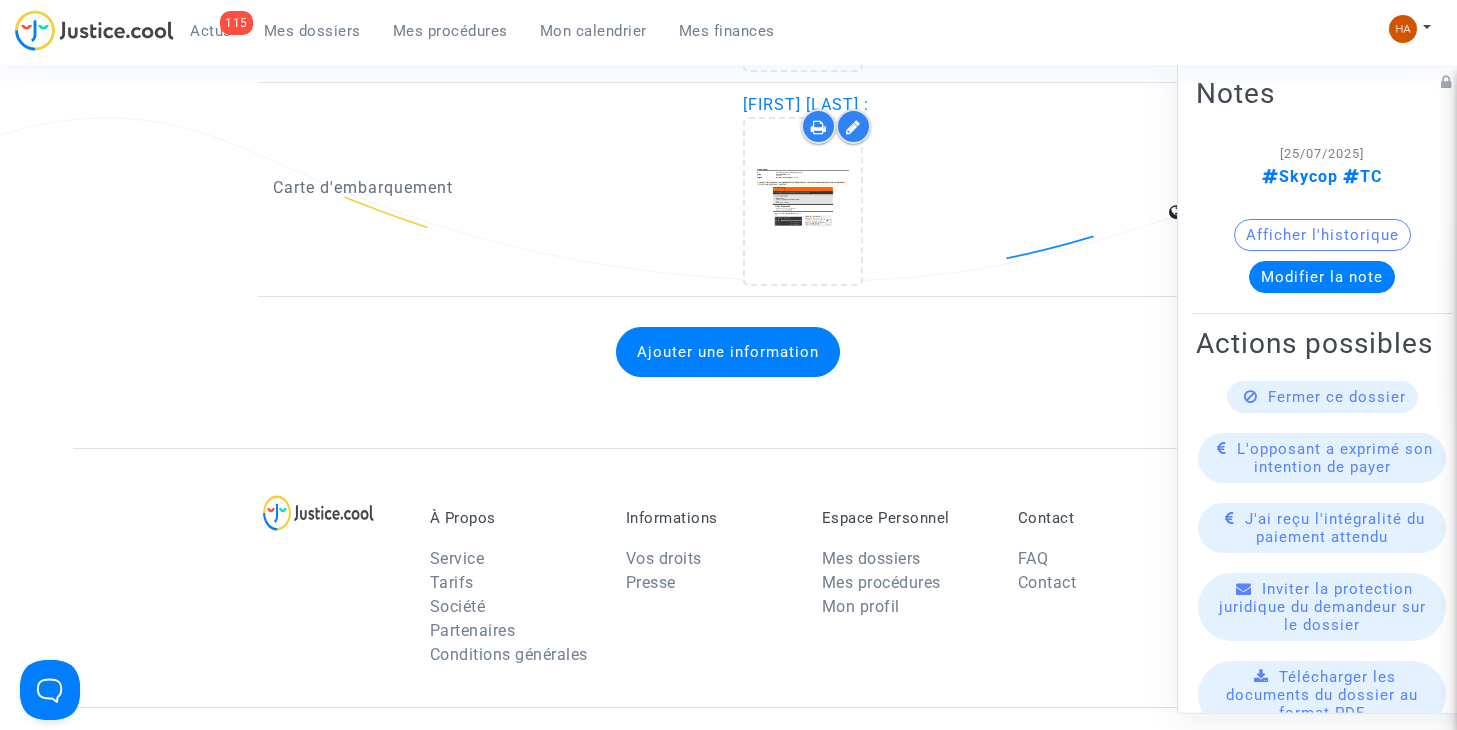 click on "Ajouter une information" 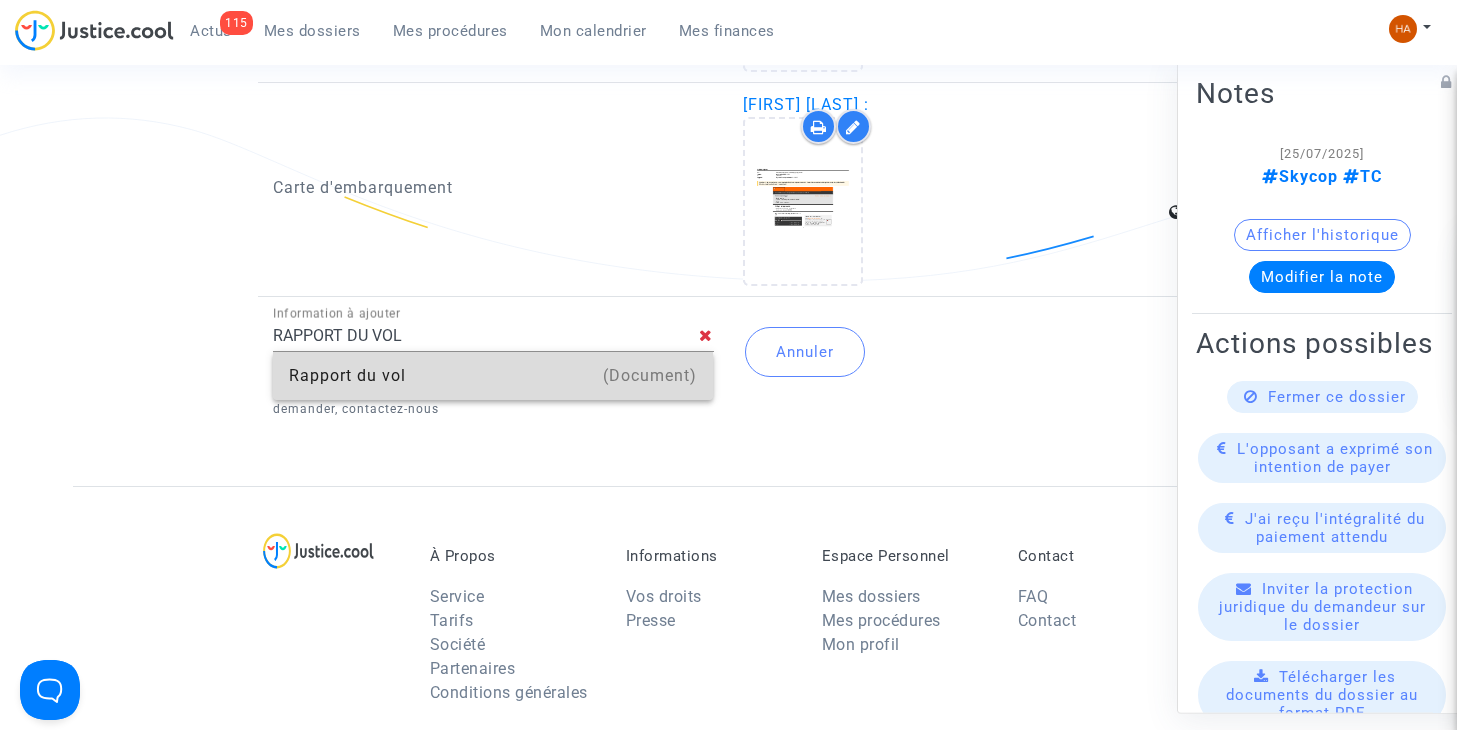 click on "(Document)" at bounding box center (650, 376) 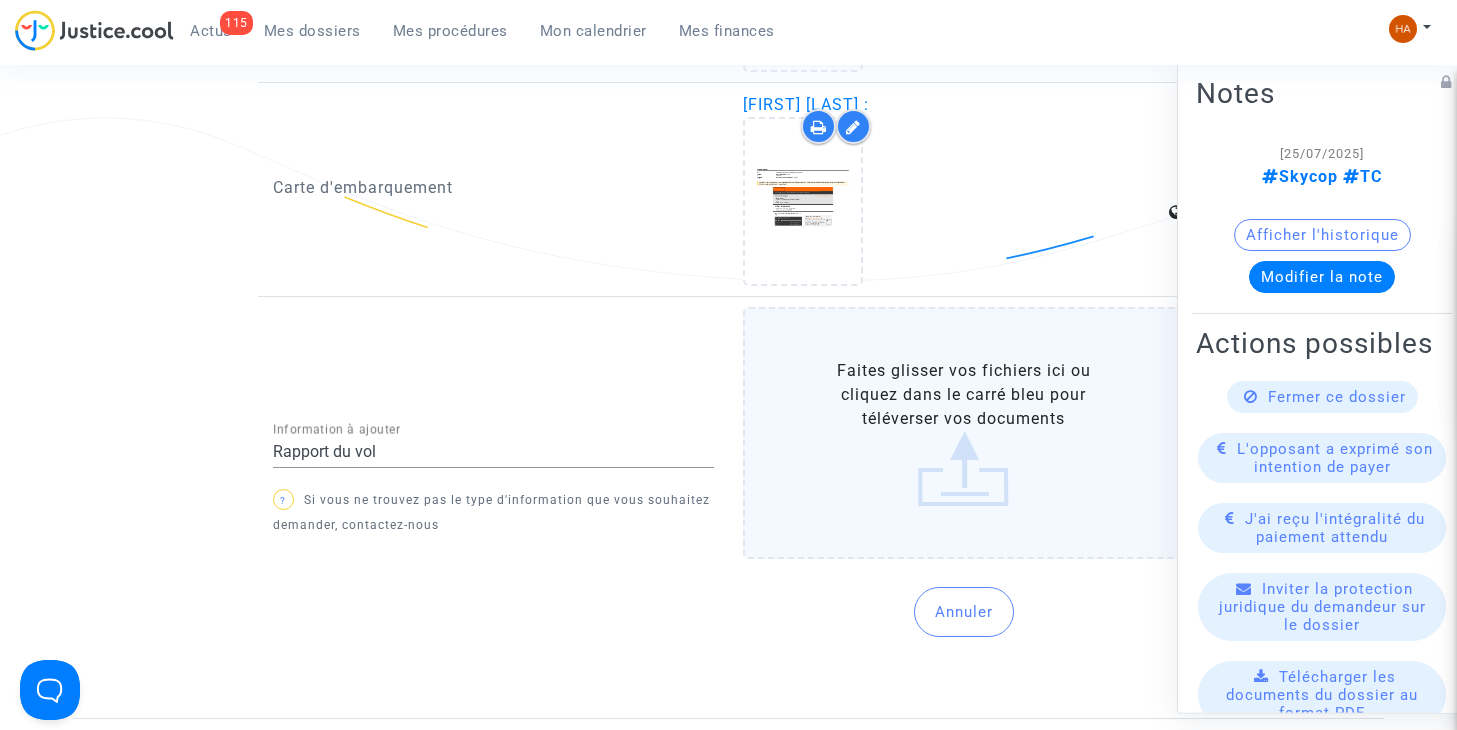 click on "Faites glisser vos fichiers ici ou cliquez dans le carré bleu pour téléverser vos documents" 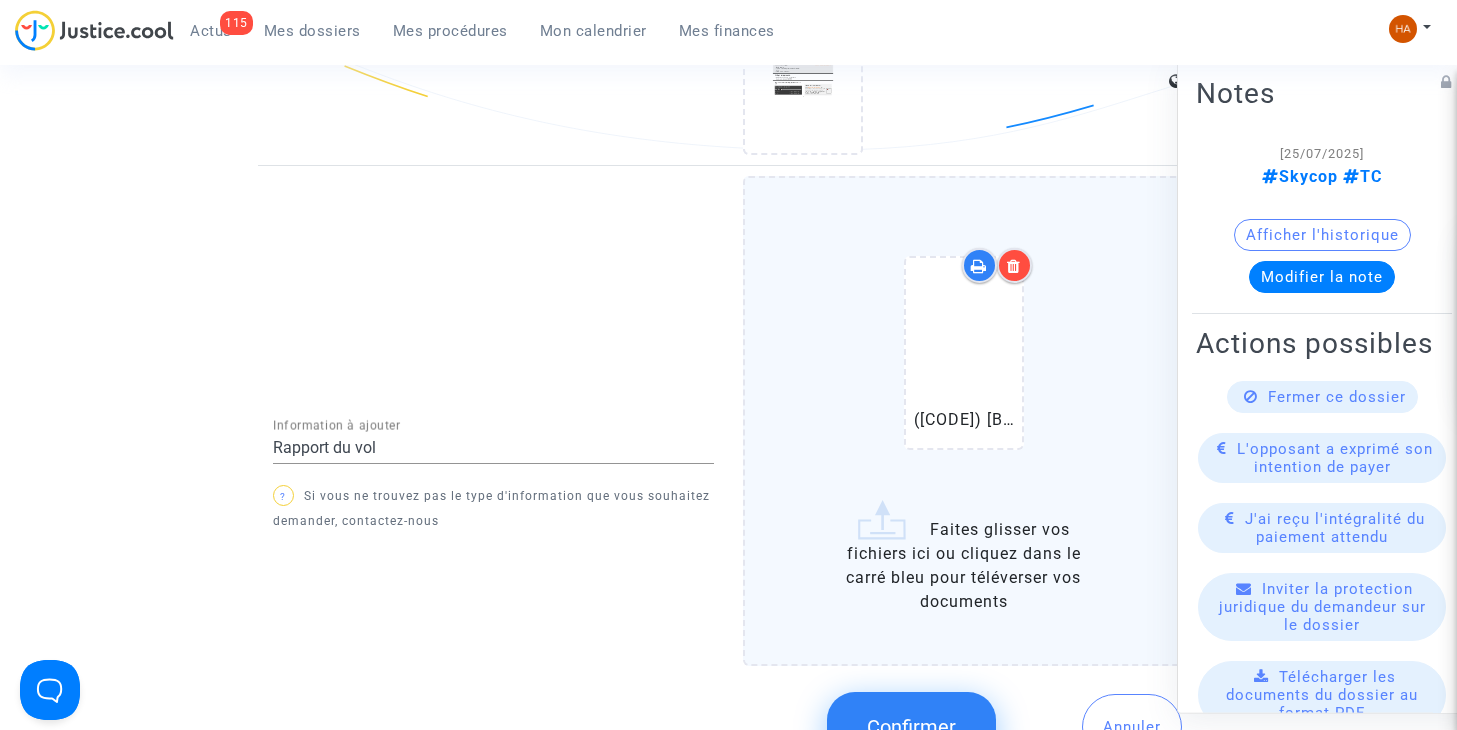 scroll, scrollTop: 2938, scrollLeft: 0, axis: vertical 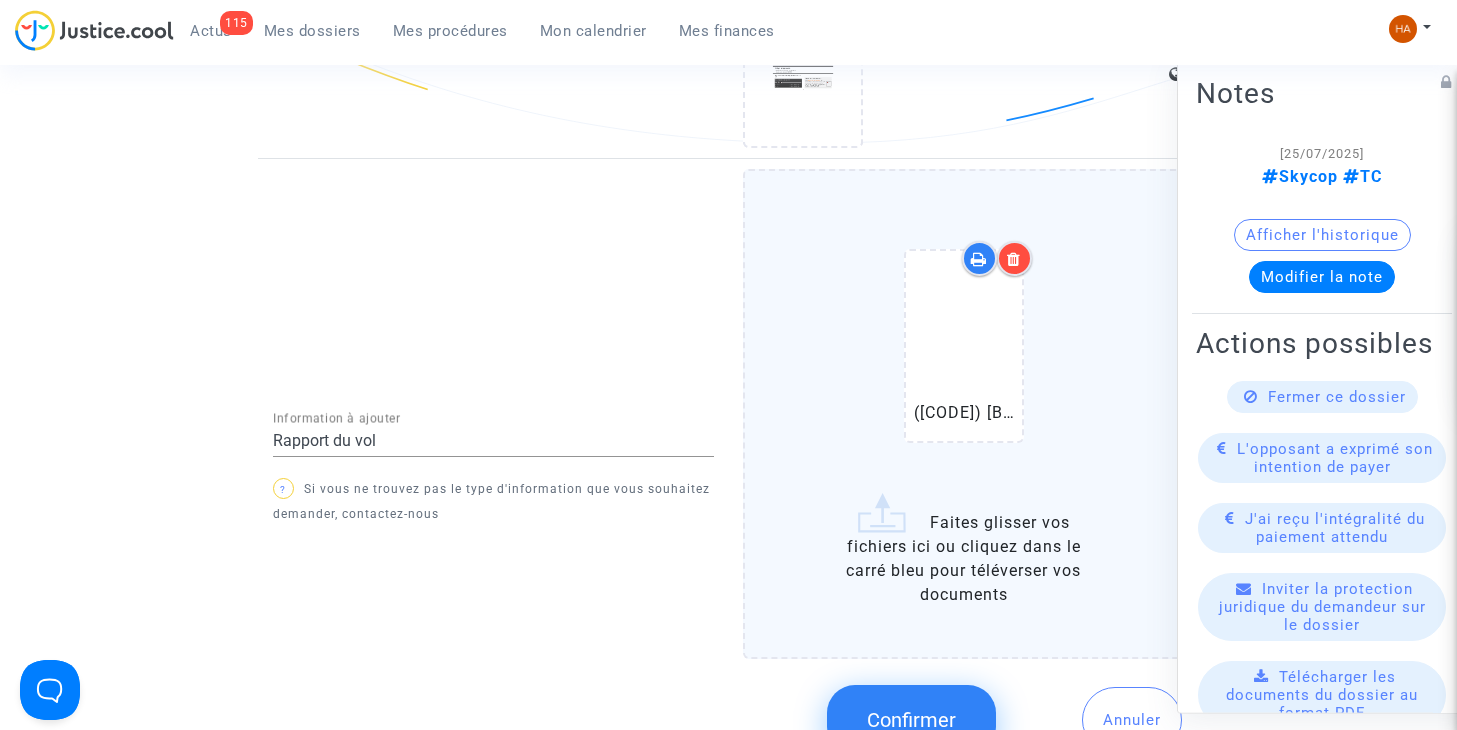 click on "Confirmer" 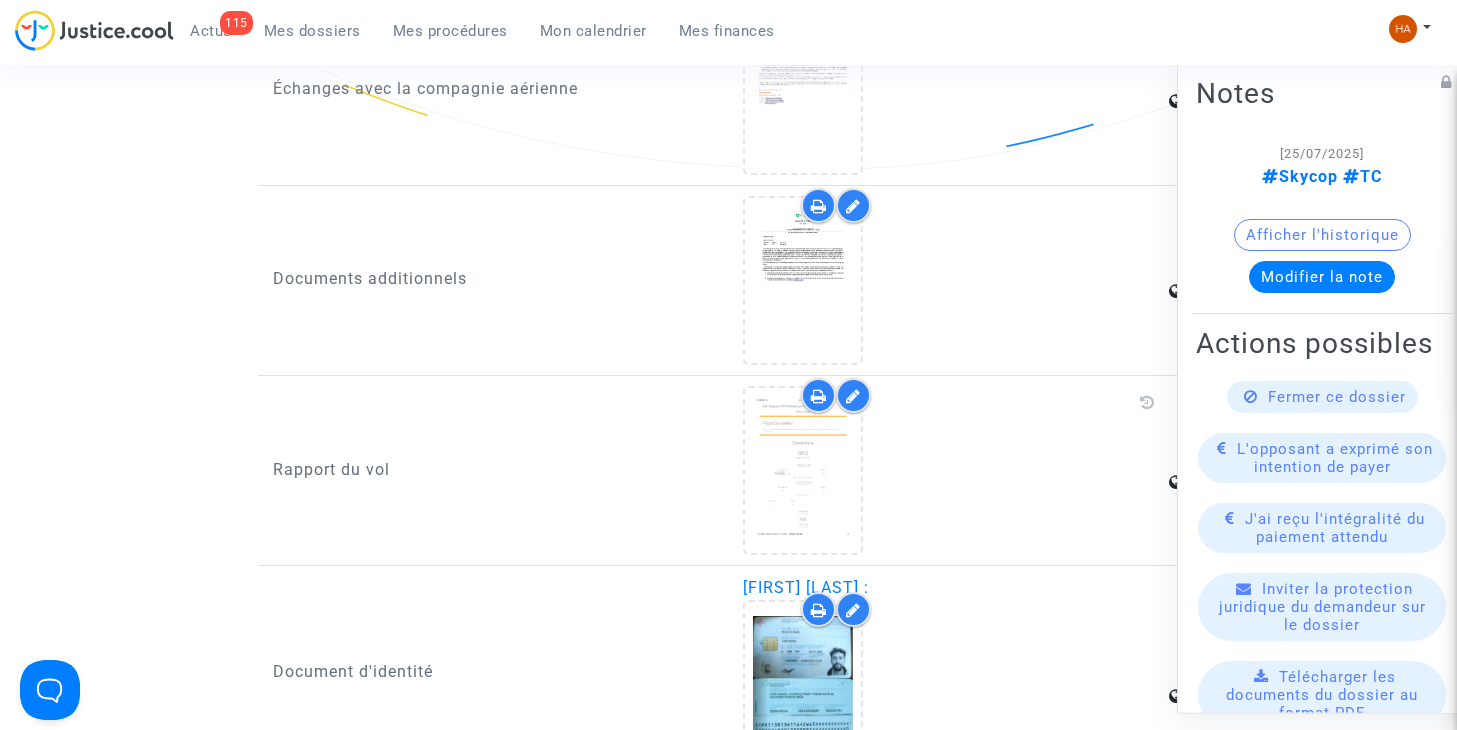 scroll, scrollTop: 2124, scrollLeft: 0, axis: vertical 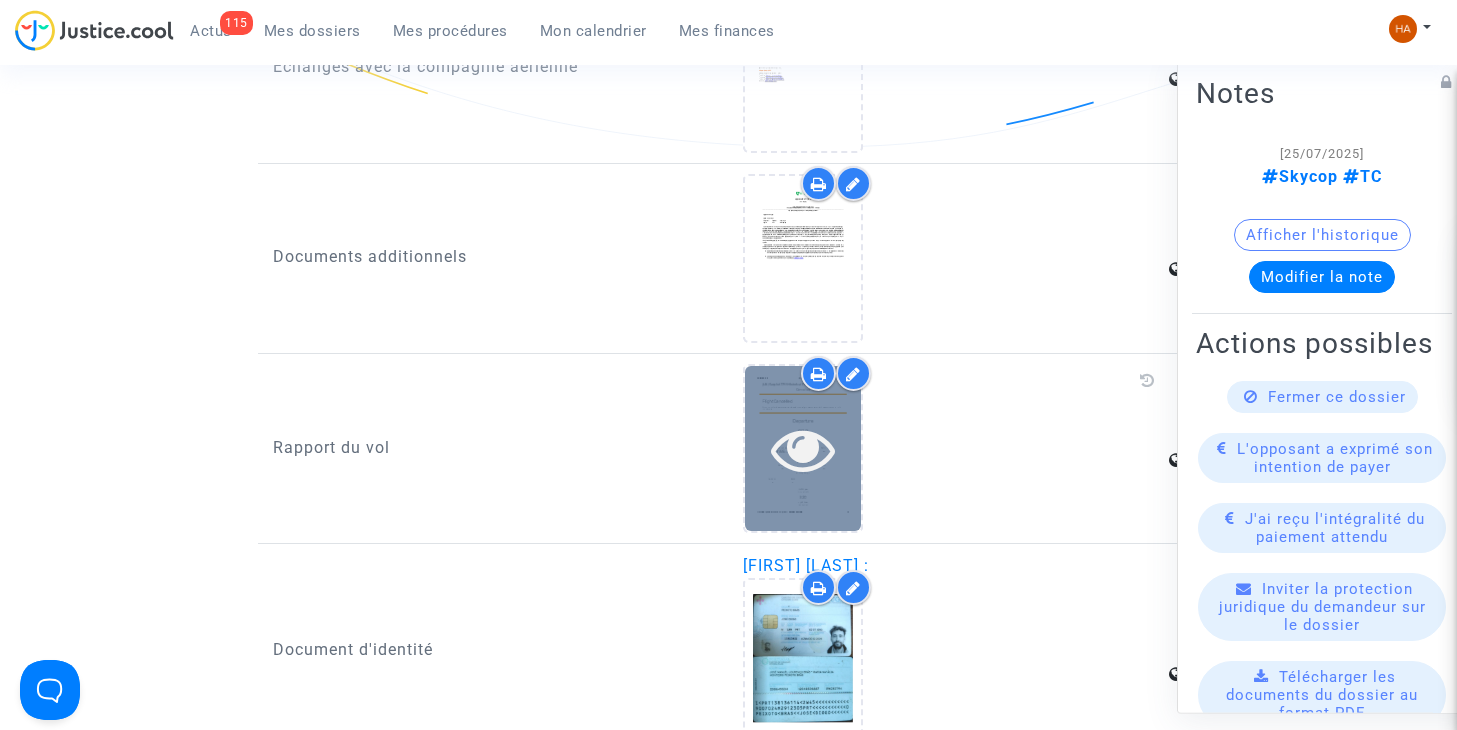 click at bounding box center [803, 449] 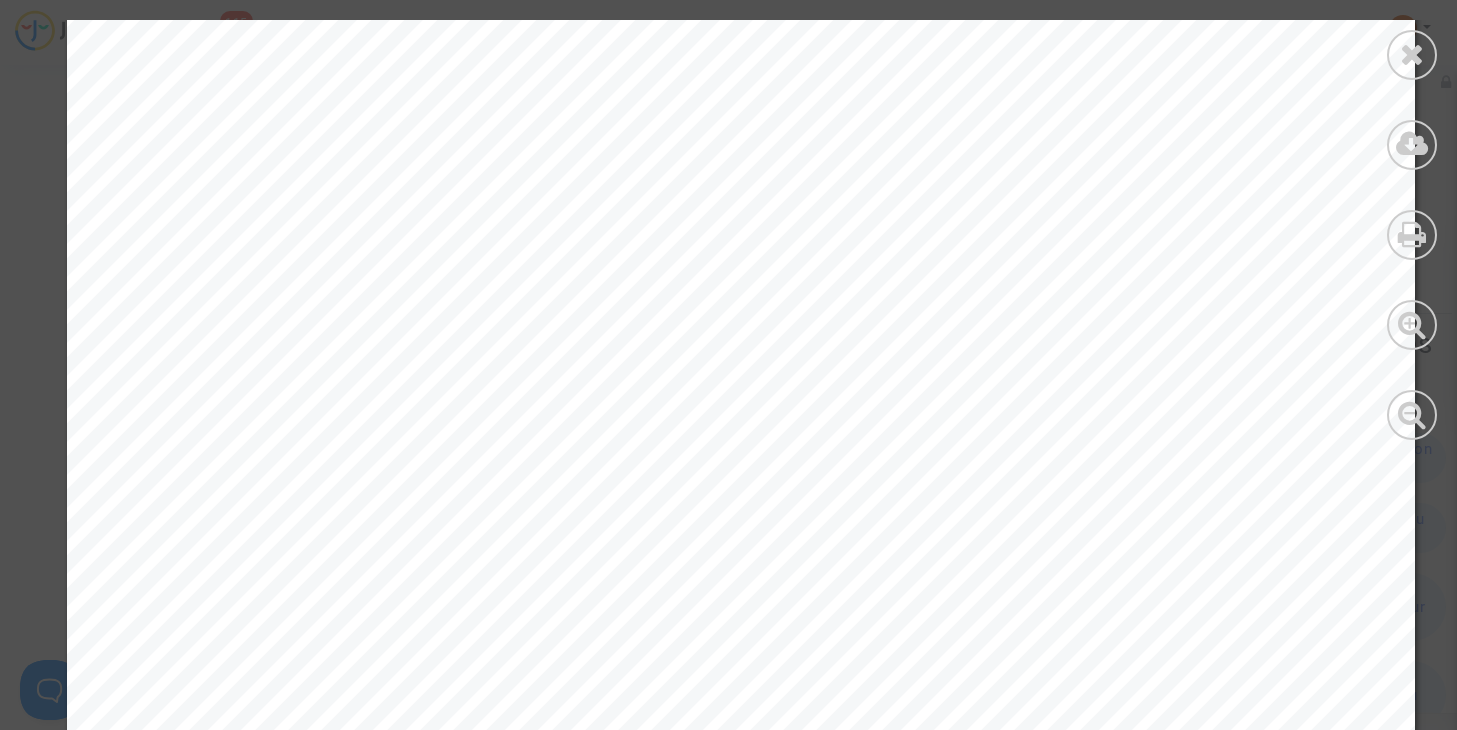 scroll, scrollTop: 6977, scrollLeft: 0, axis: vertical 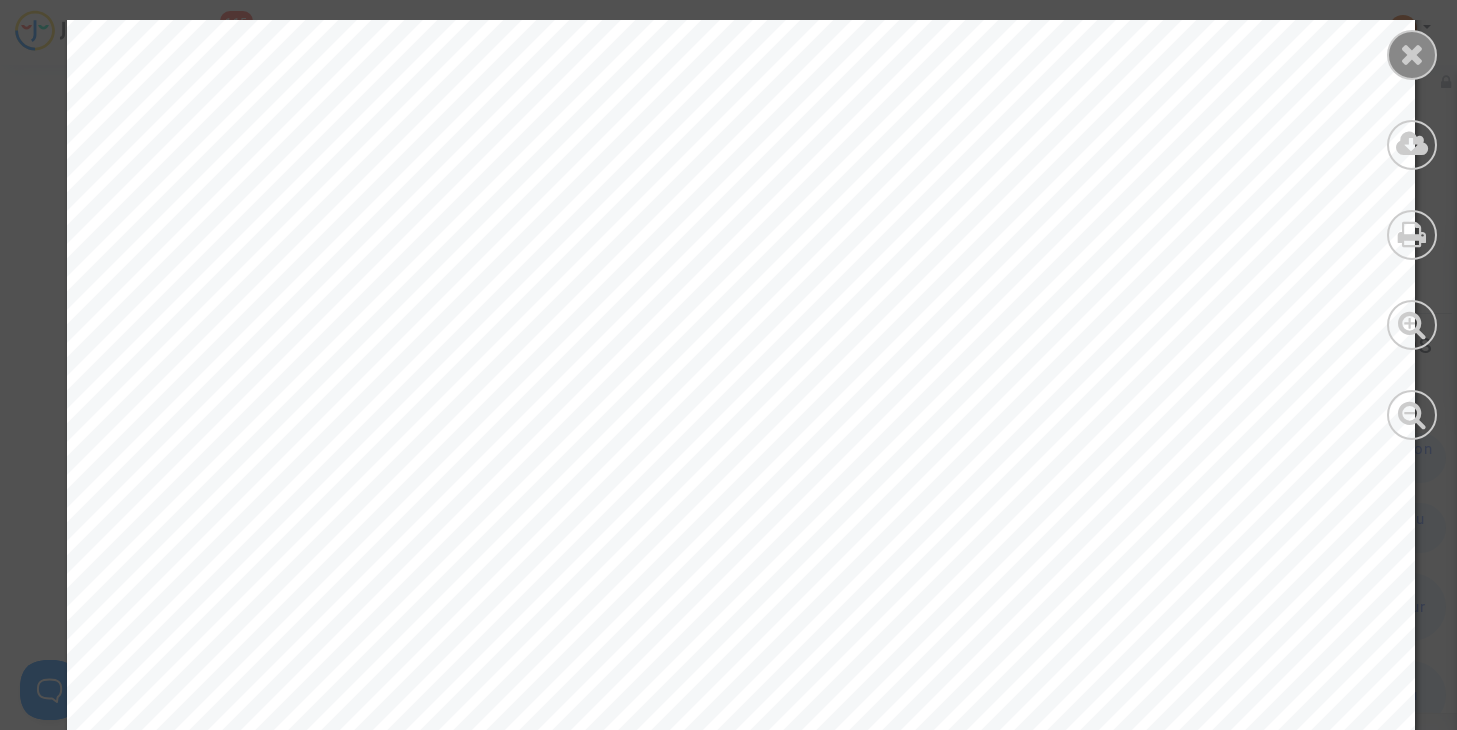 click at bounding box center (1412, 54) 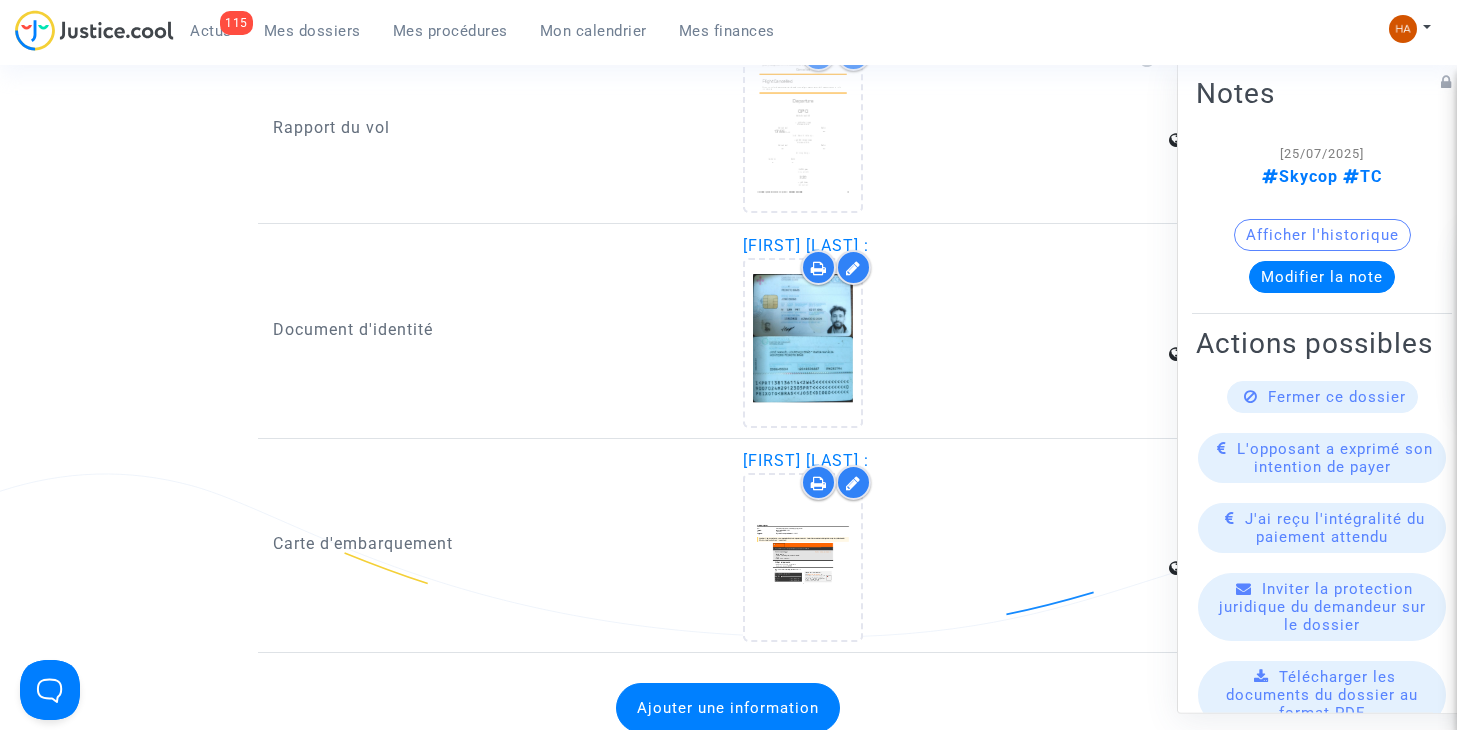 scroll, scrollTop: 2443, scrollLeft: 0, axis: vertical 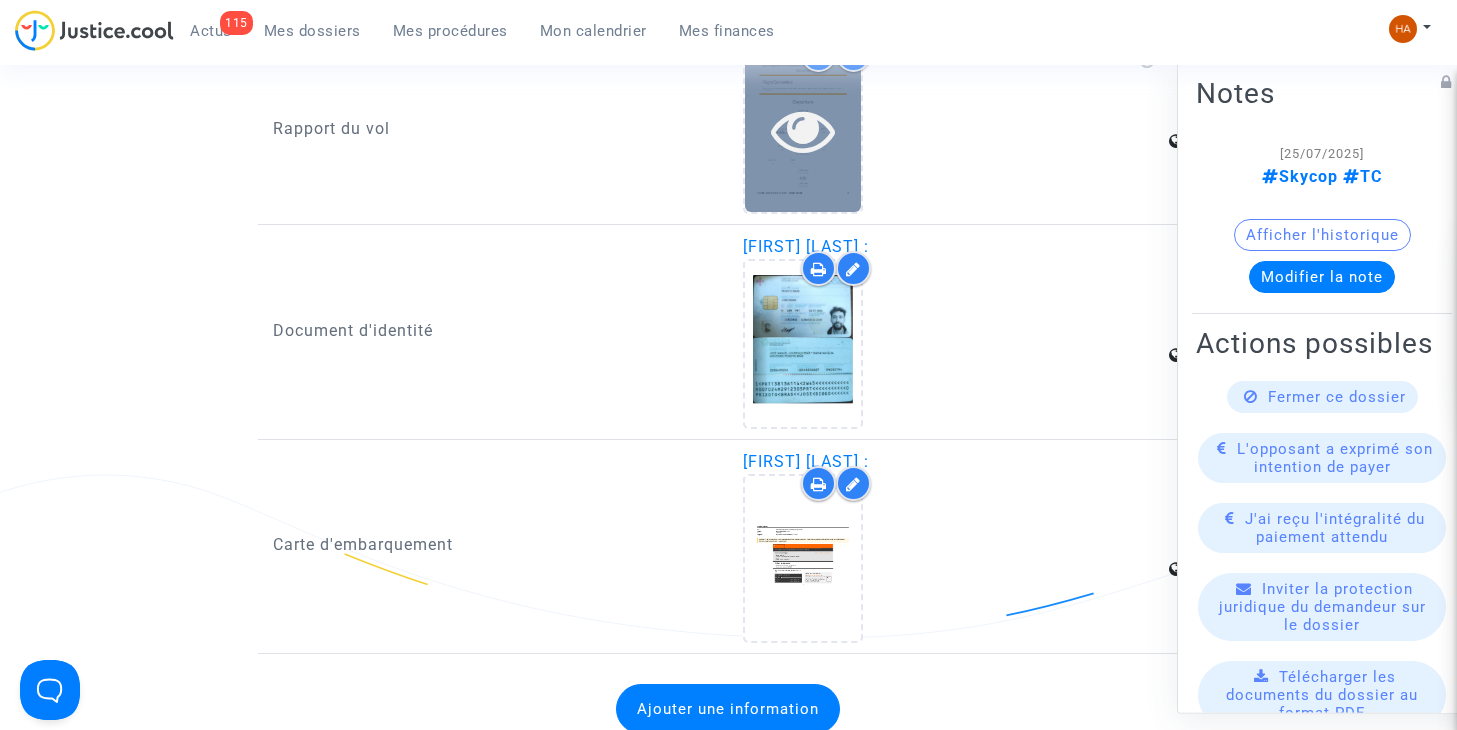click at bounding box center [803, 130] 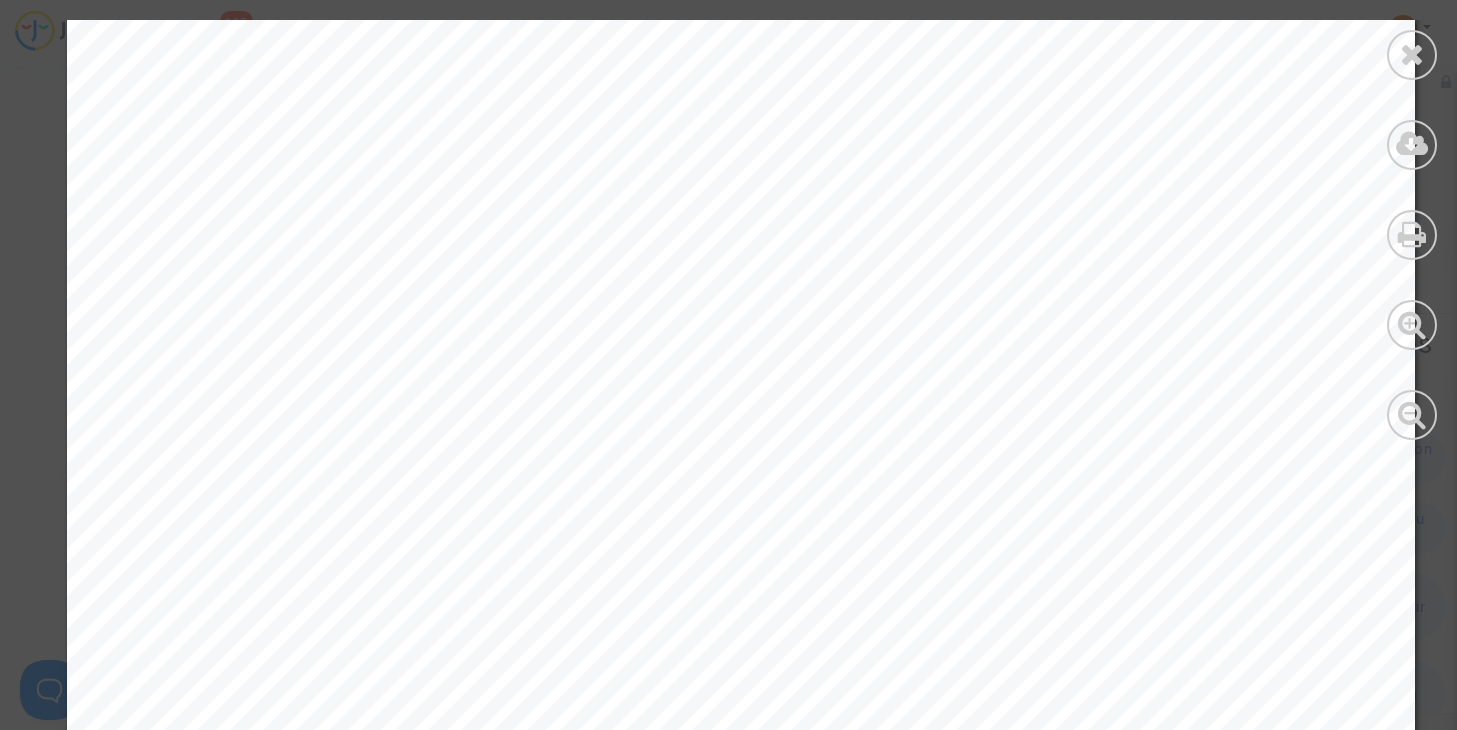 scroll, scrollTop: 6977, scrollLeft: 0, axis: vertical 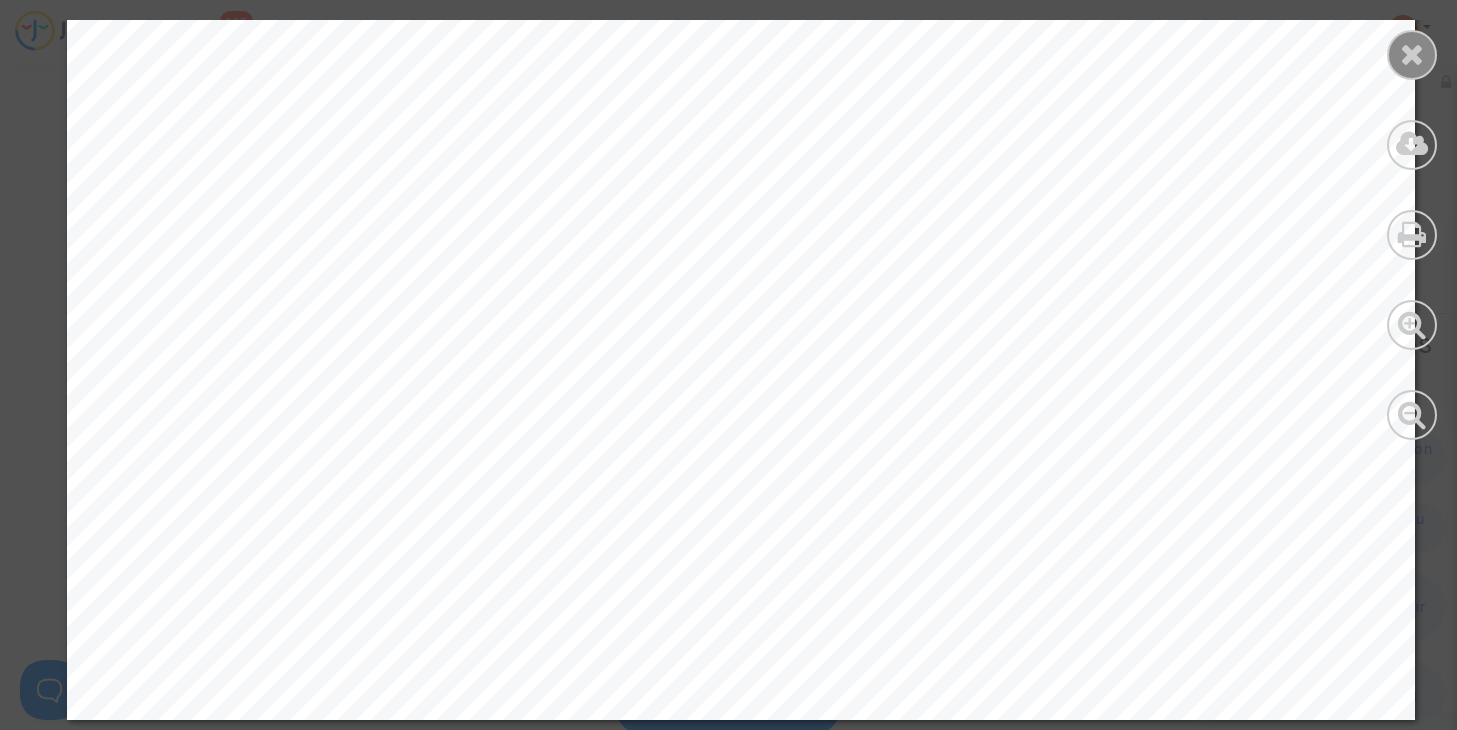 click at bounding box center (1412, 55) 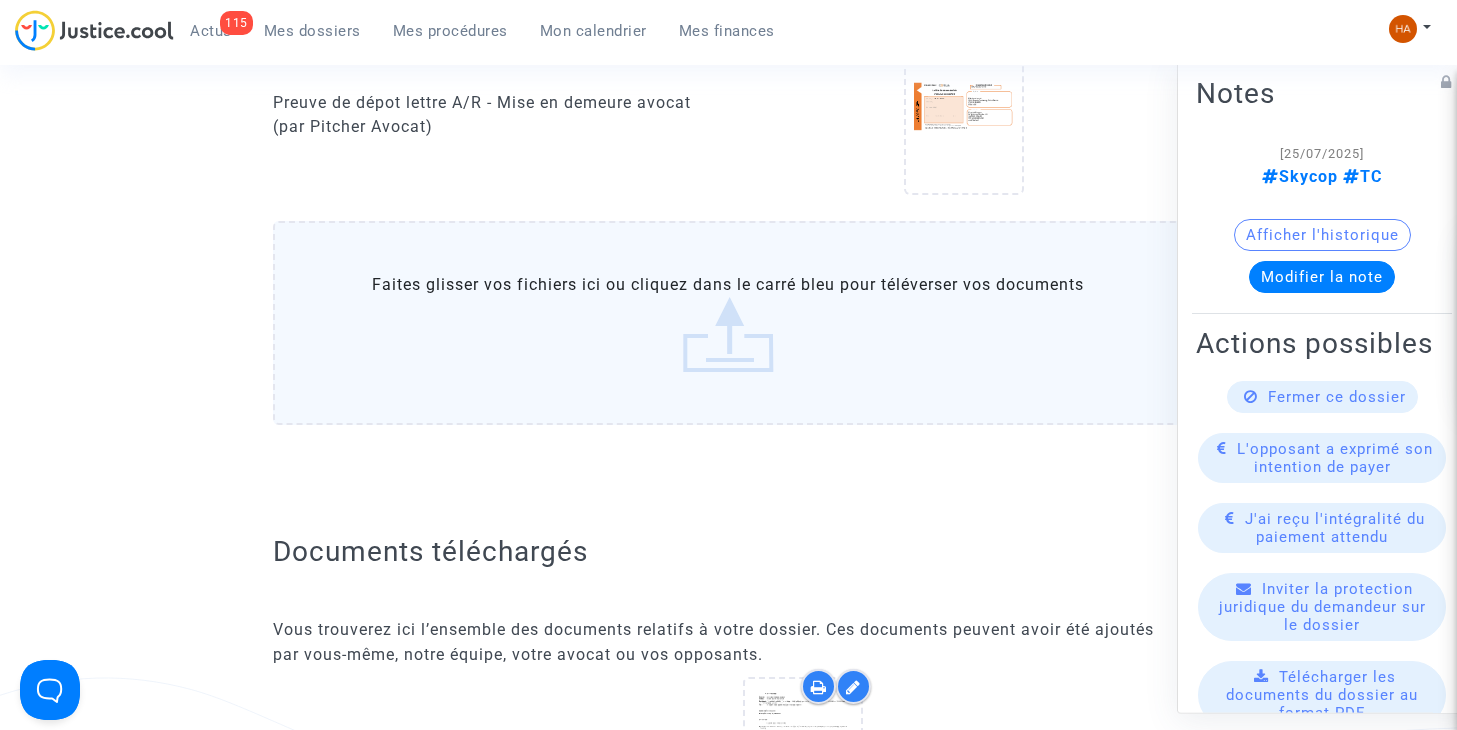 scroll, scrollTop: 1433, scrollLeft: 0, axis: vertical 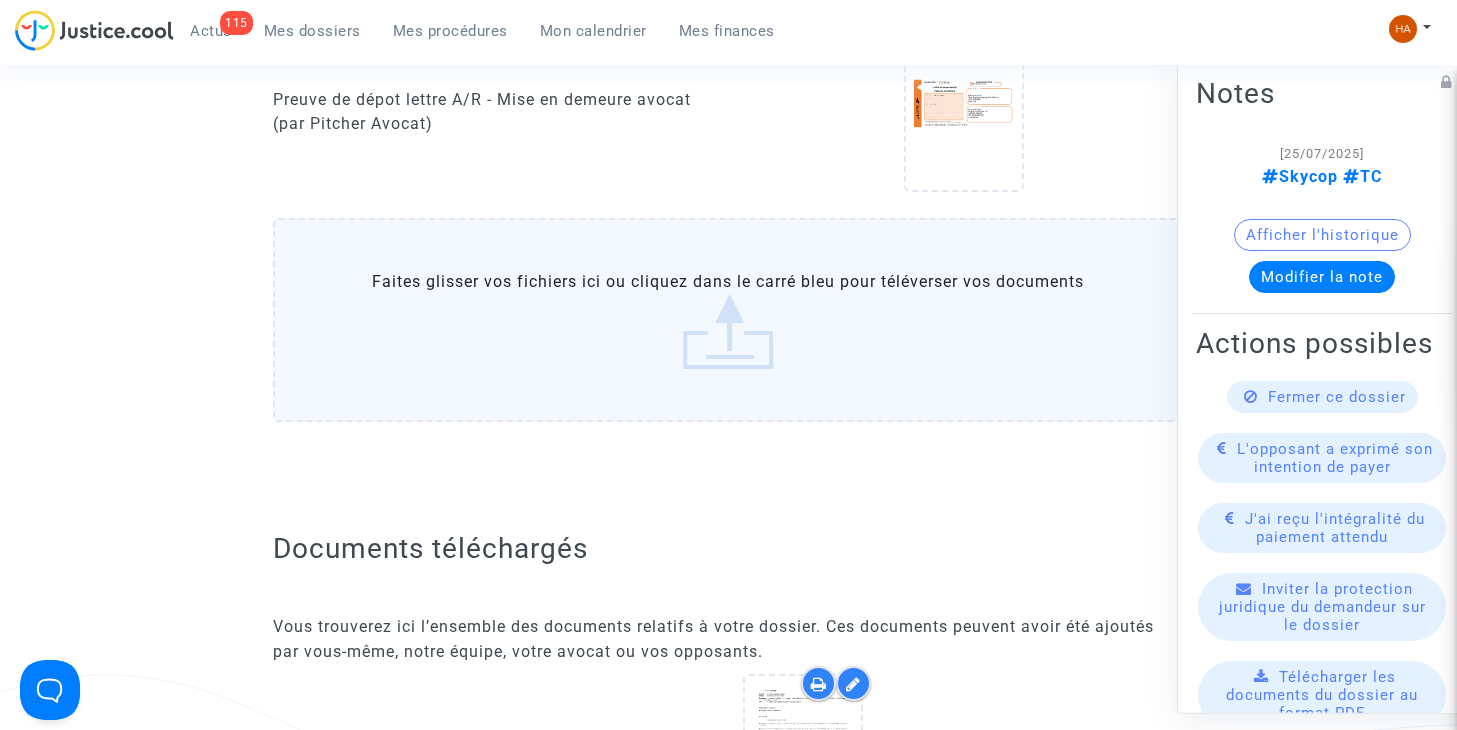 click on "Faites glisser vos fichiers ici ou cliquez dans le carré bleu pour téléverser vos documents" 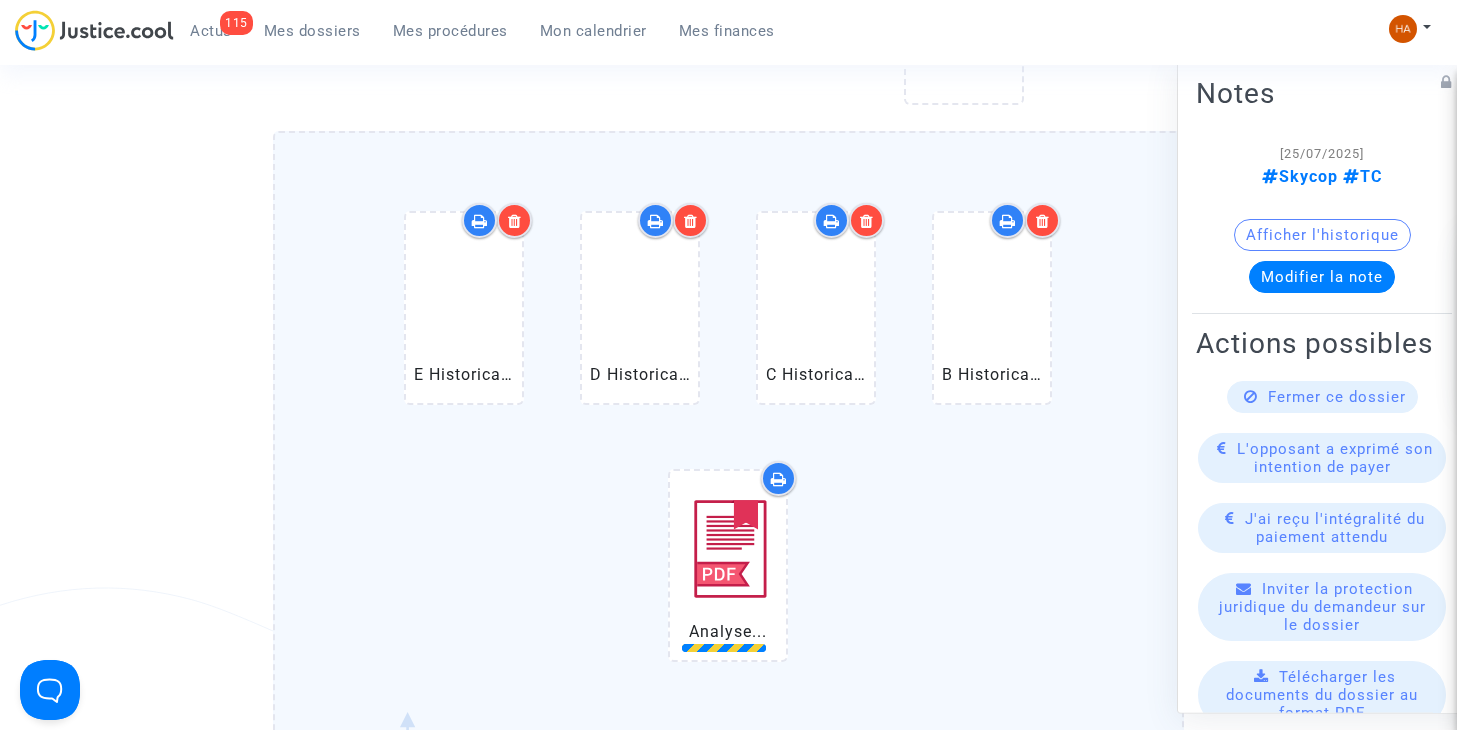 scroll, scrollTop: 1521, scrollLeft: 0, axis: vertical 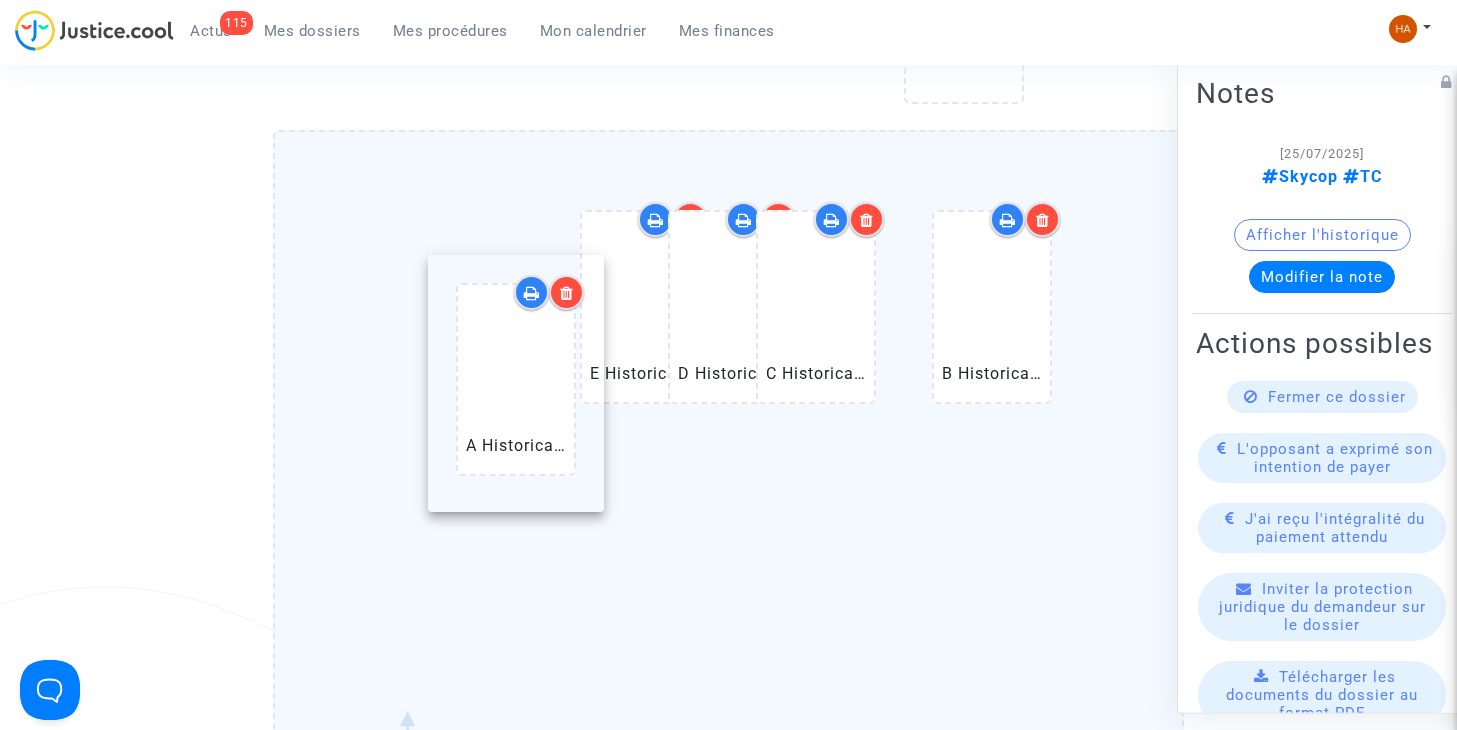 drag, startPoint x: 593, startPoint y: 424, endPoint x: 491, endPoint y: 330, distance: 138.70833 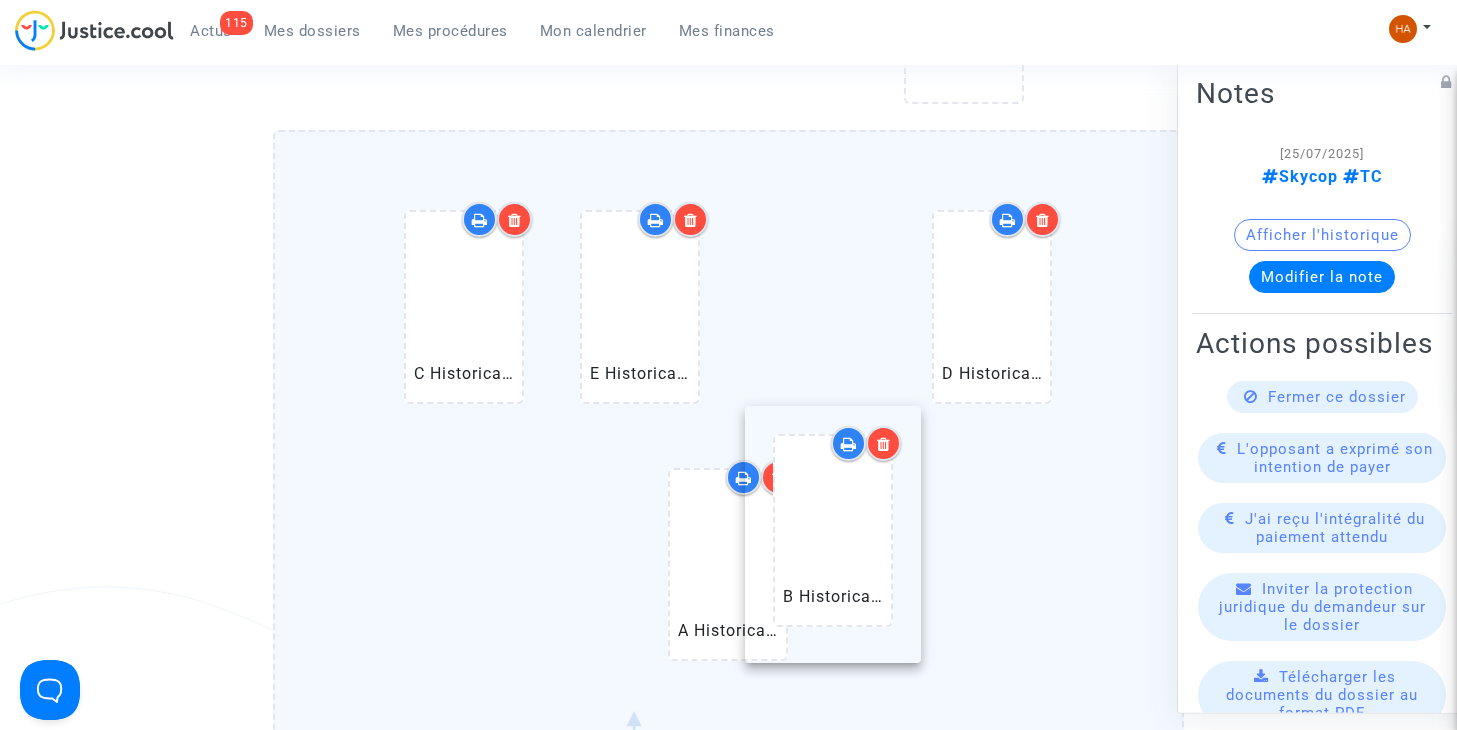 drag, startPoint x: 987, startPoint y: 332, endPoint x: 828, endPoint y: 563, distance: 280.43182 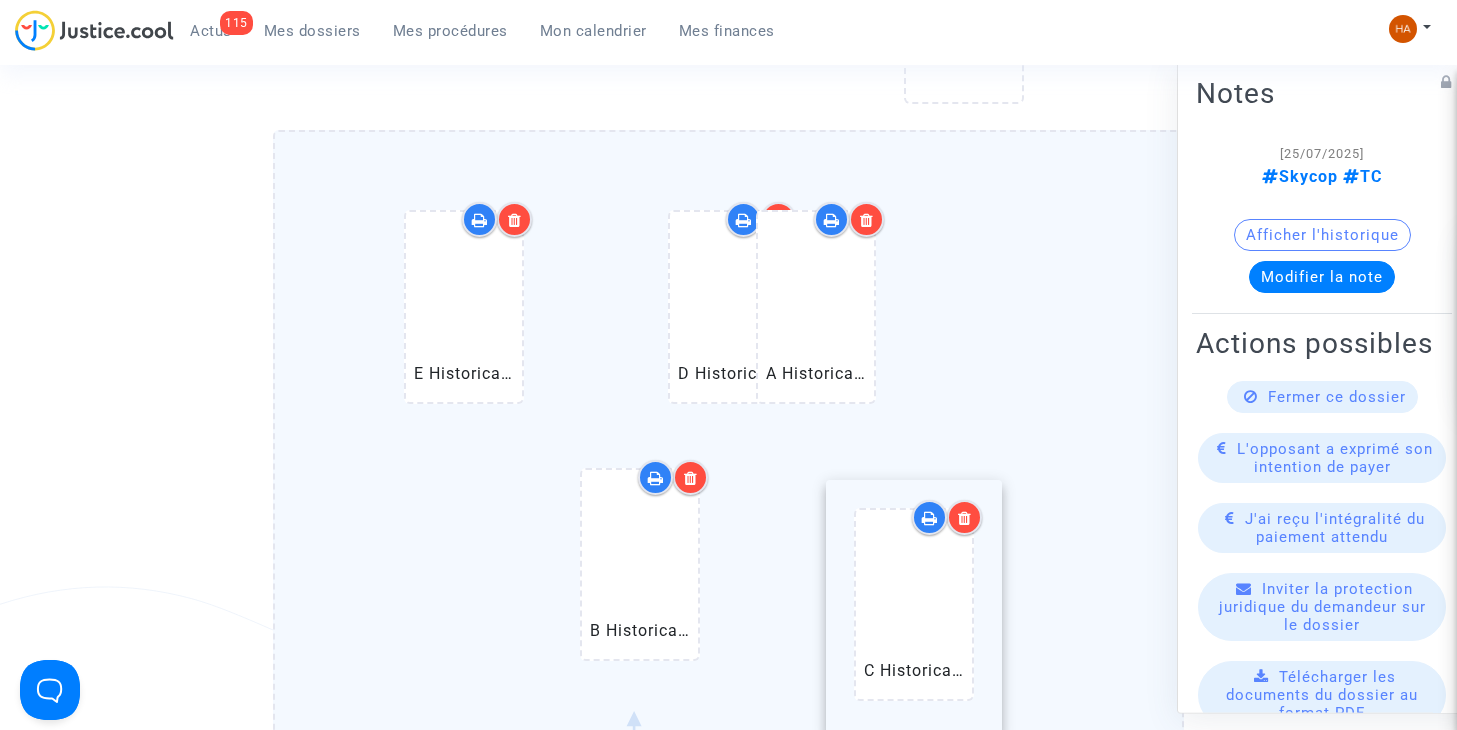 drag, startPoint x: 482, startPoint y: 323, endPoint x: 913, endPoint y: 614, distance: 520.0404 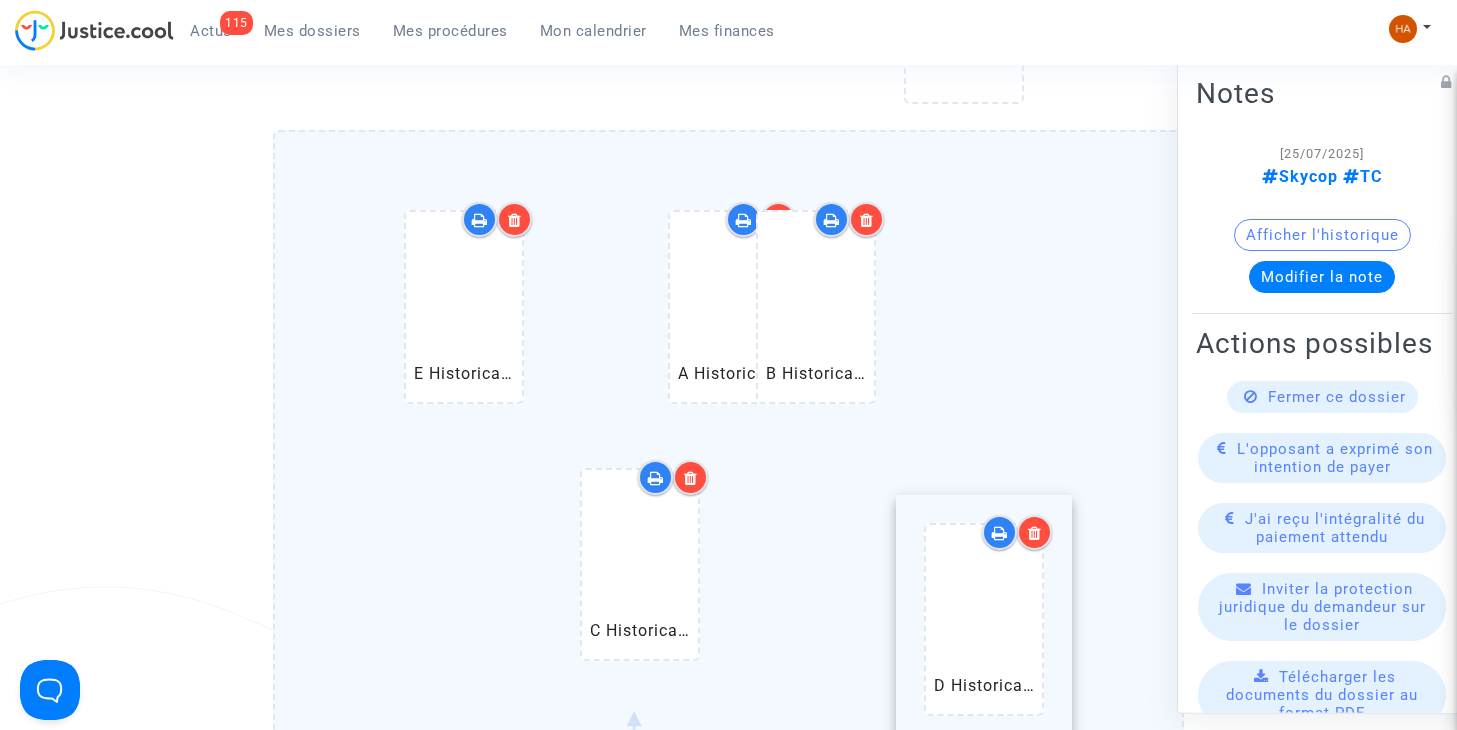 drag, startPoint x: 595, startPoint y: 334, endPoint x: 935, endPoint y: 643, distance: 459.43552 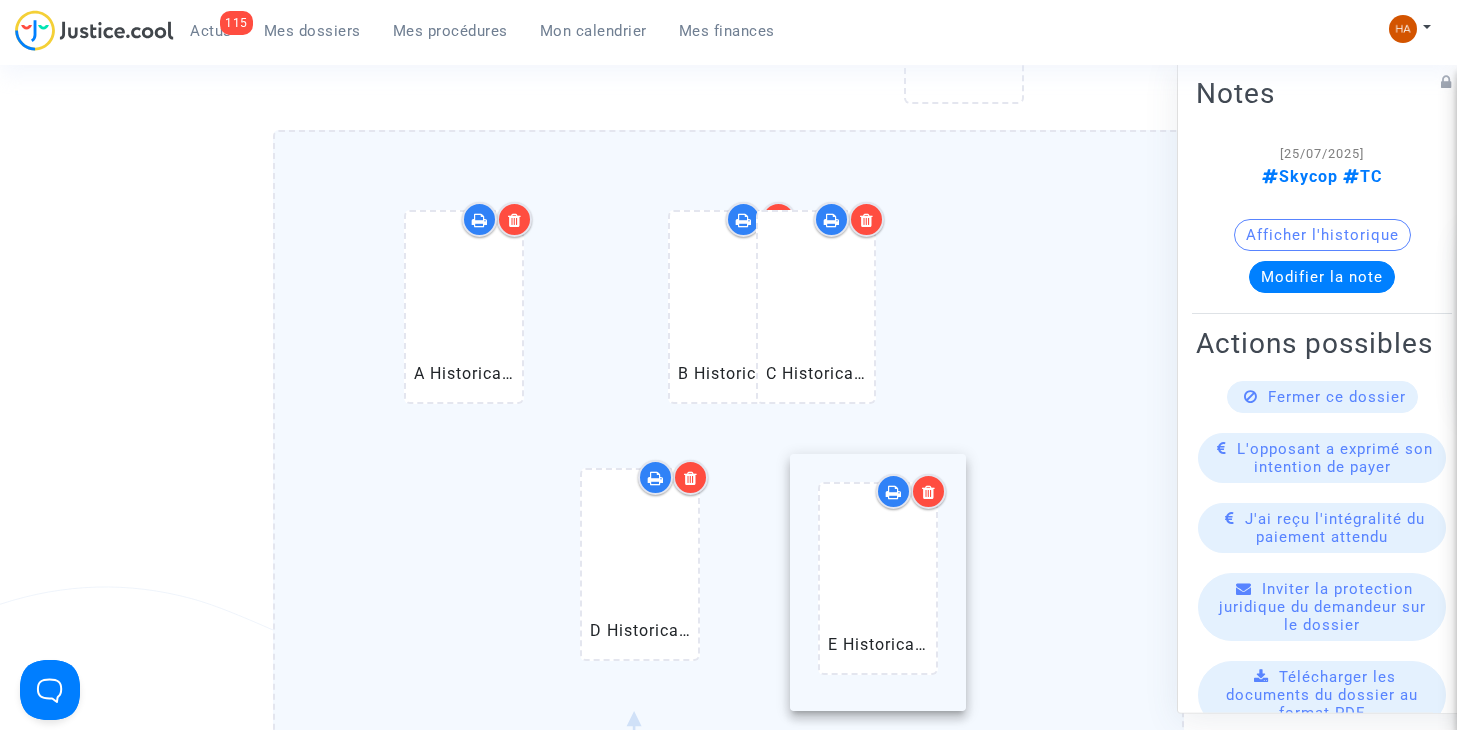 drag, startPoint x: 503, startPoint y: 346, endPoint x: 972, endPoint y: 637, distance: 551.94385 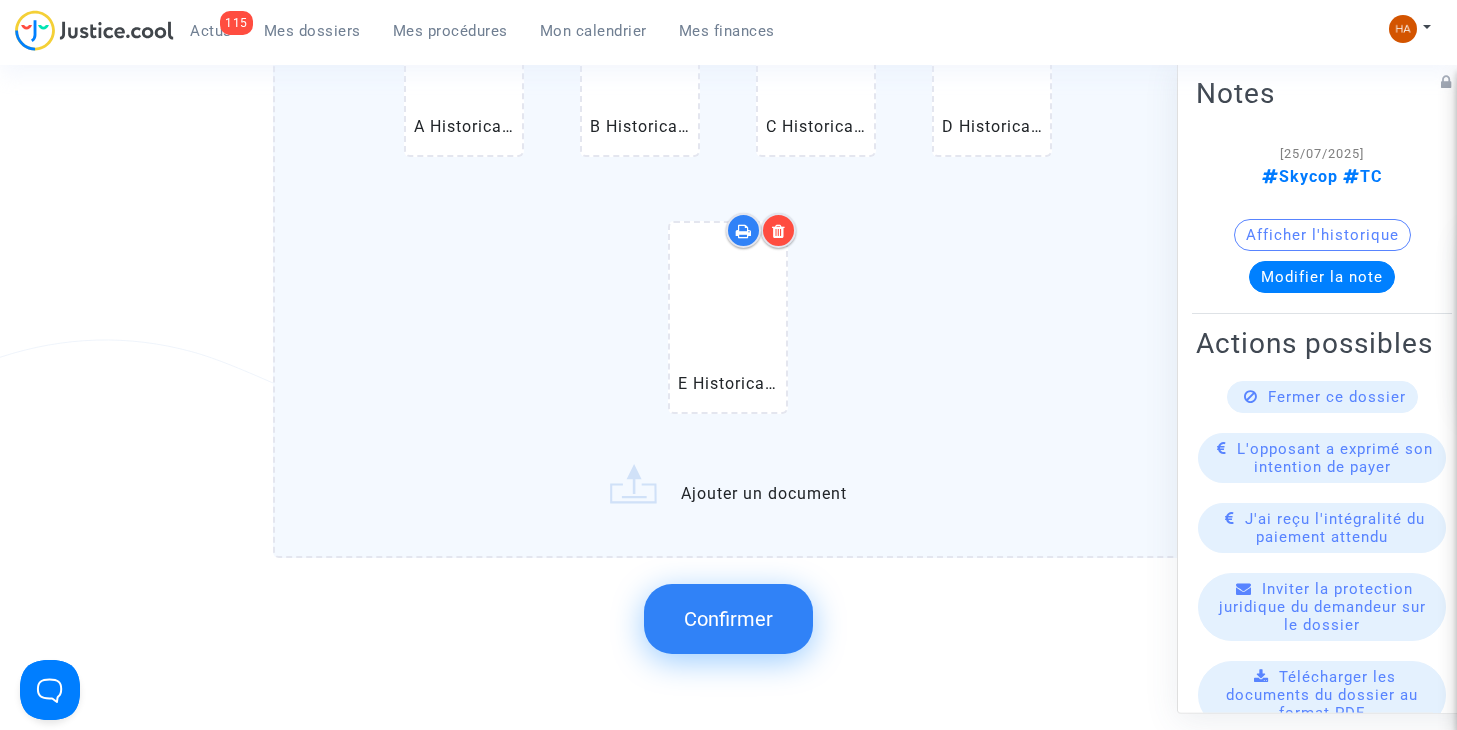 scroll, scrollTop: 1821, scrollLeft: 0, axis: vertical 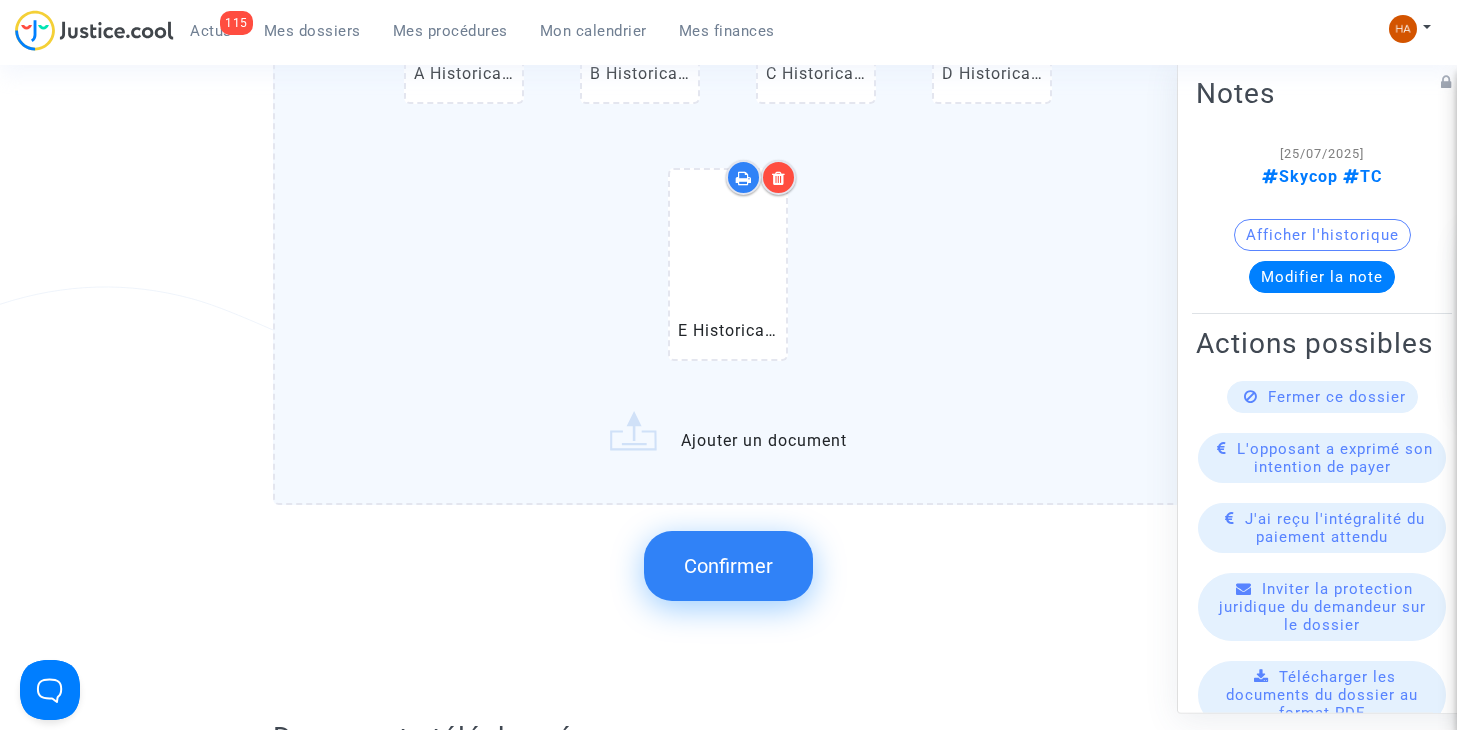 click on "Confirmer" 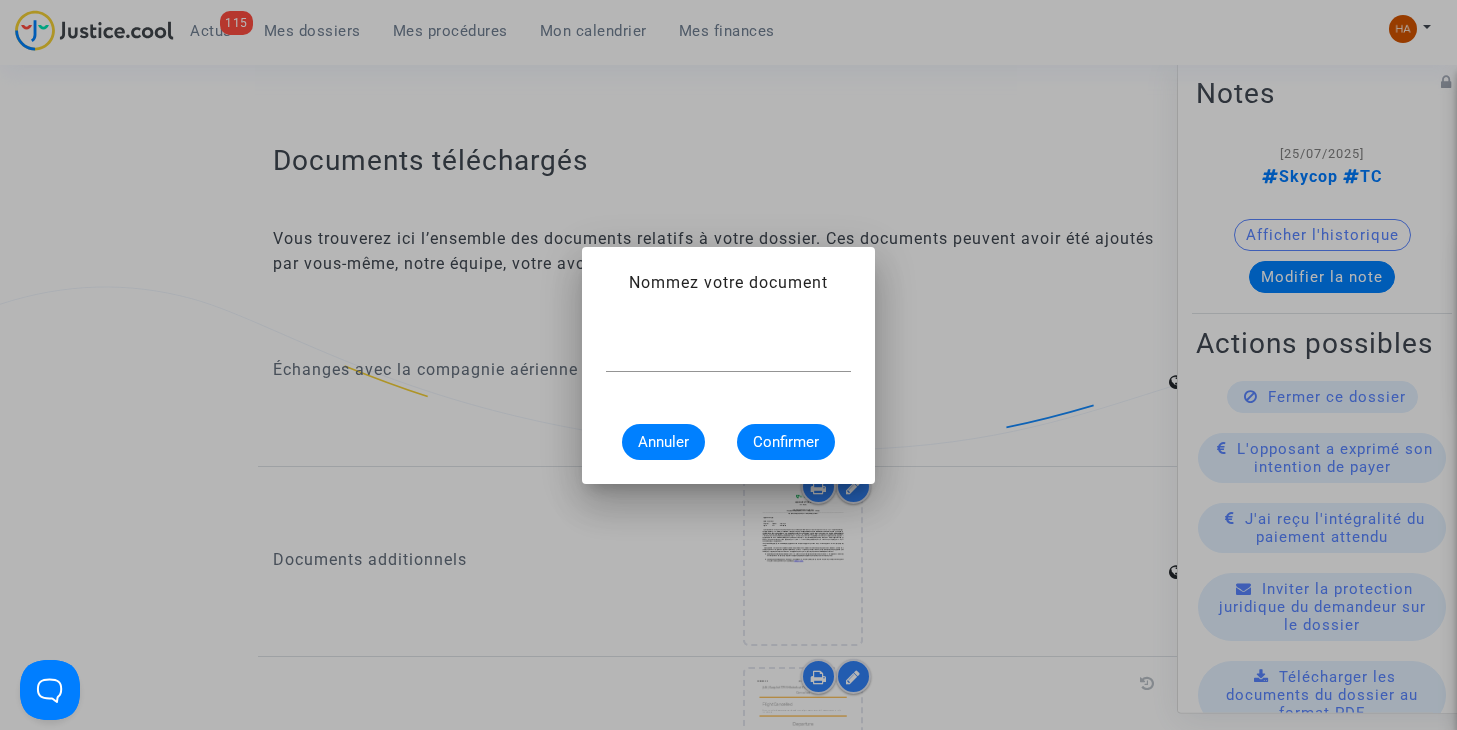 scroll, scrollTop: 0, scrollLeft: 0, axis: both 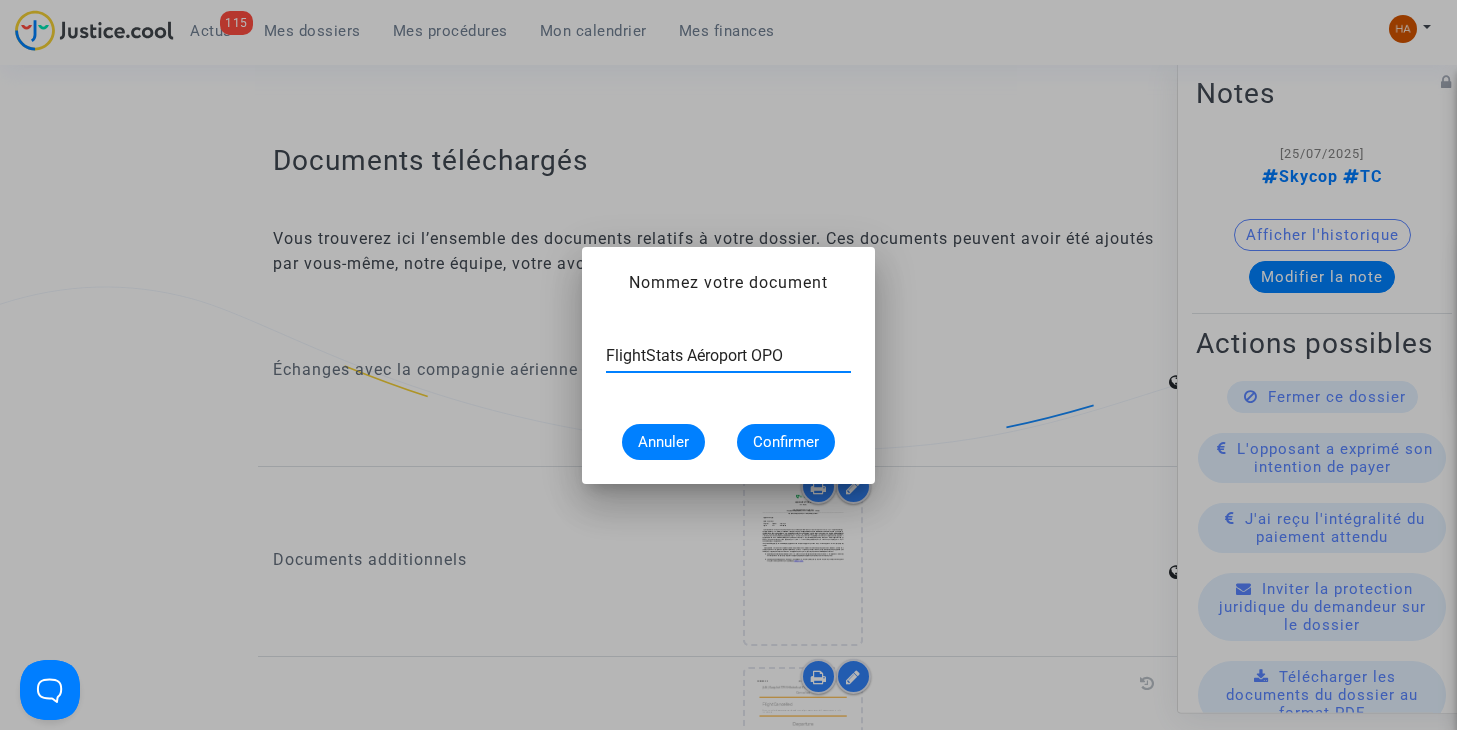 type on "FlightStats Aéroport OPO" 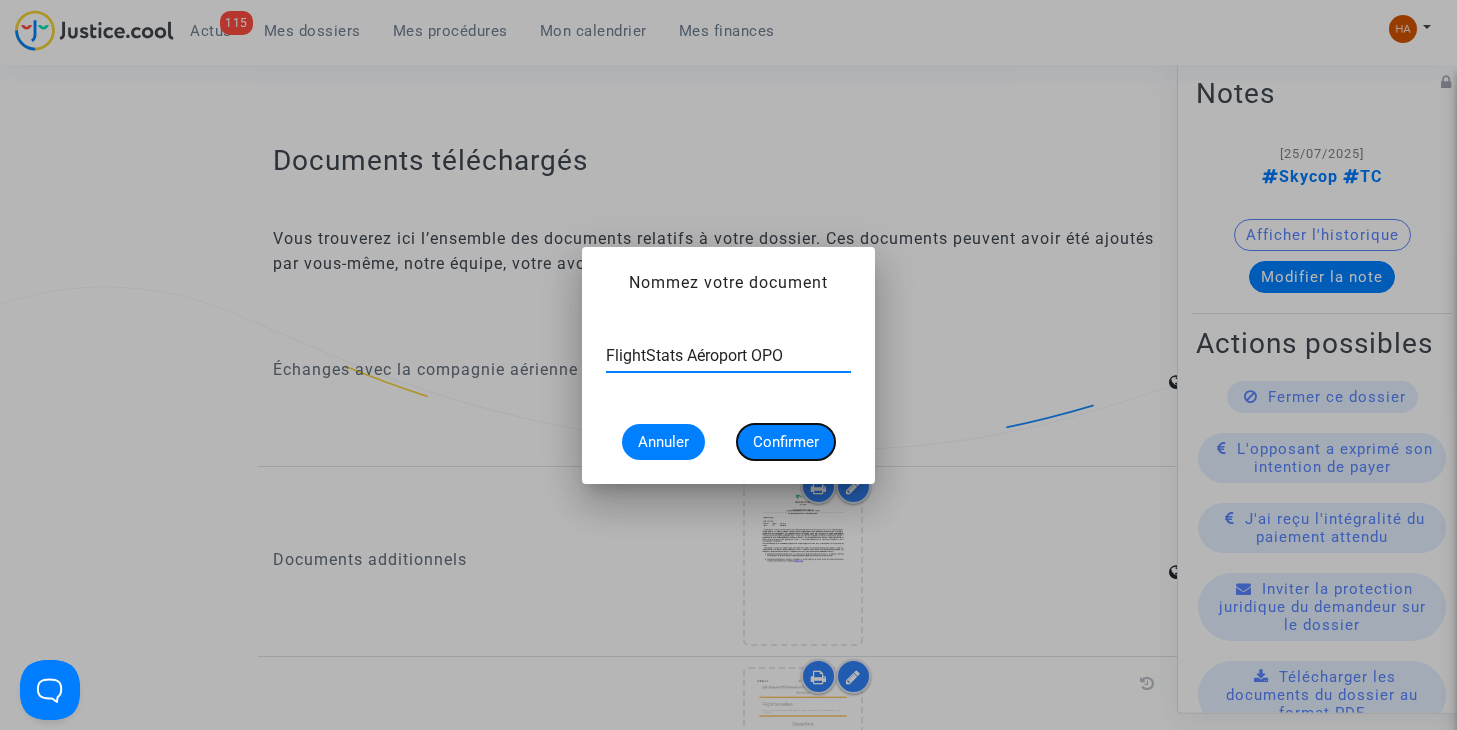 click on "Confirmer" at bounding box center [786, 442] 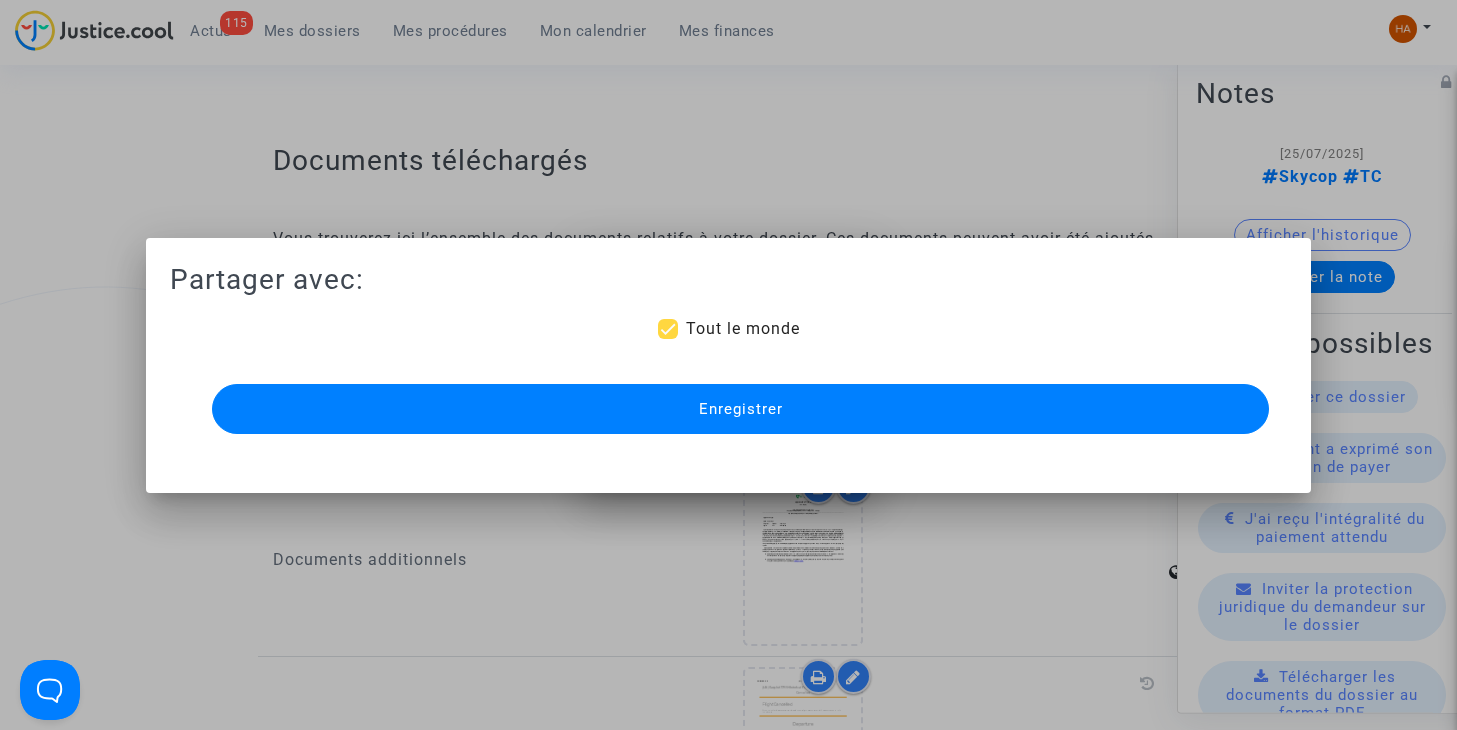 scroll, scrollTop: 1821, scrollLeft: 0, axis: vertical 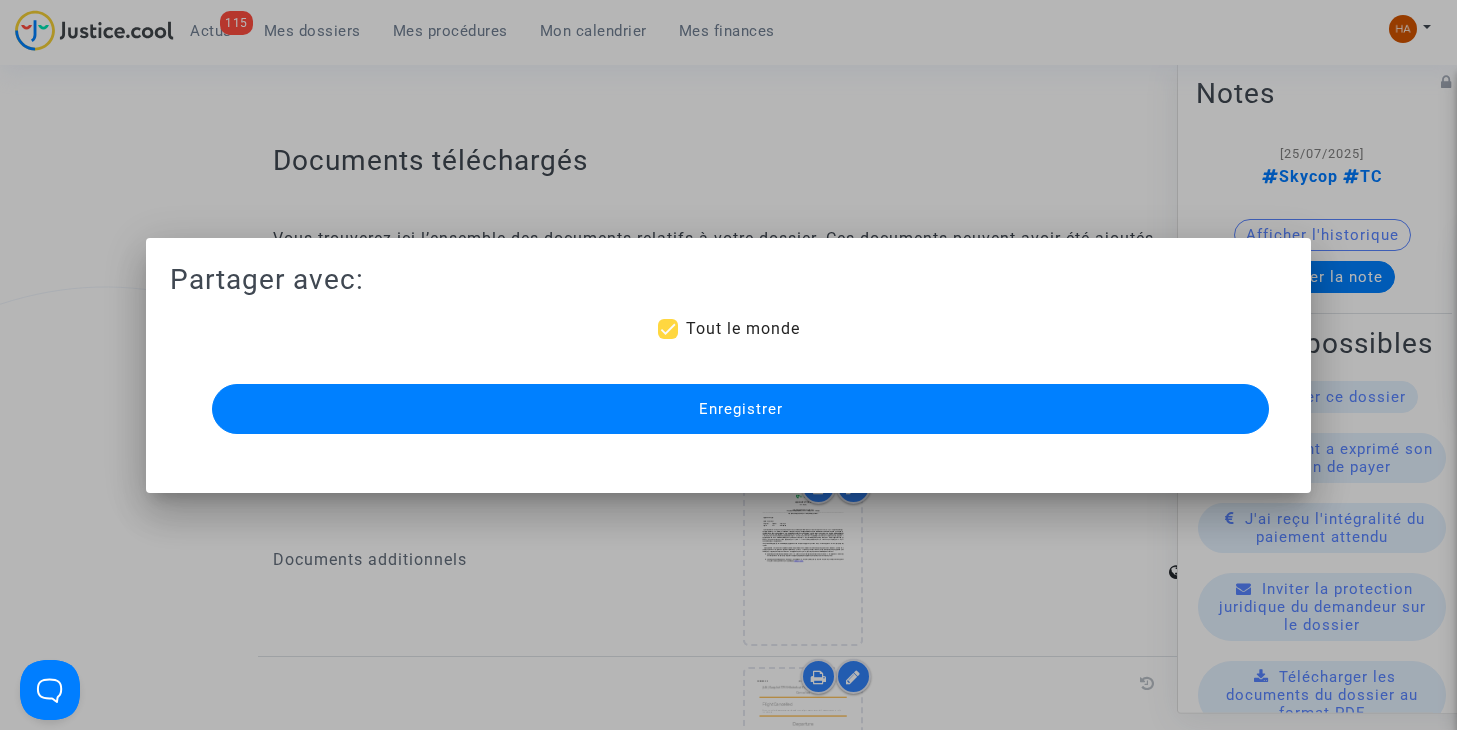 click on "Enregistrer" at bounding box center [741, 409] 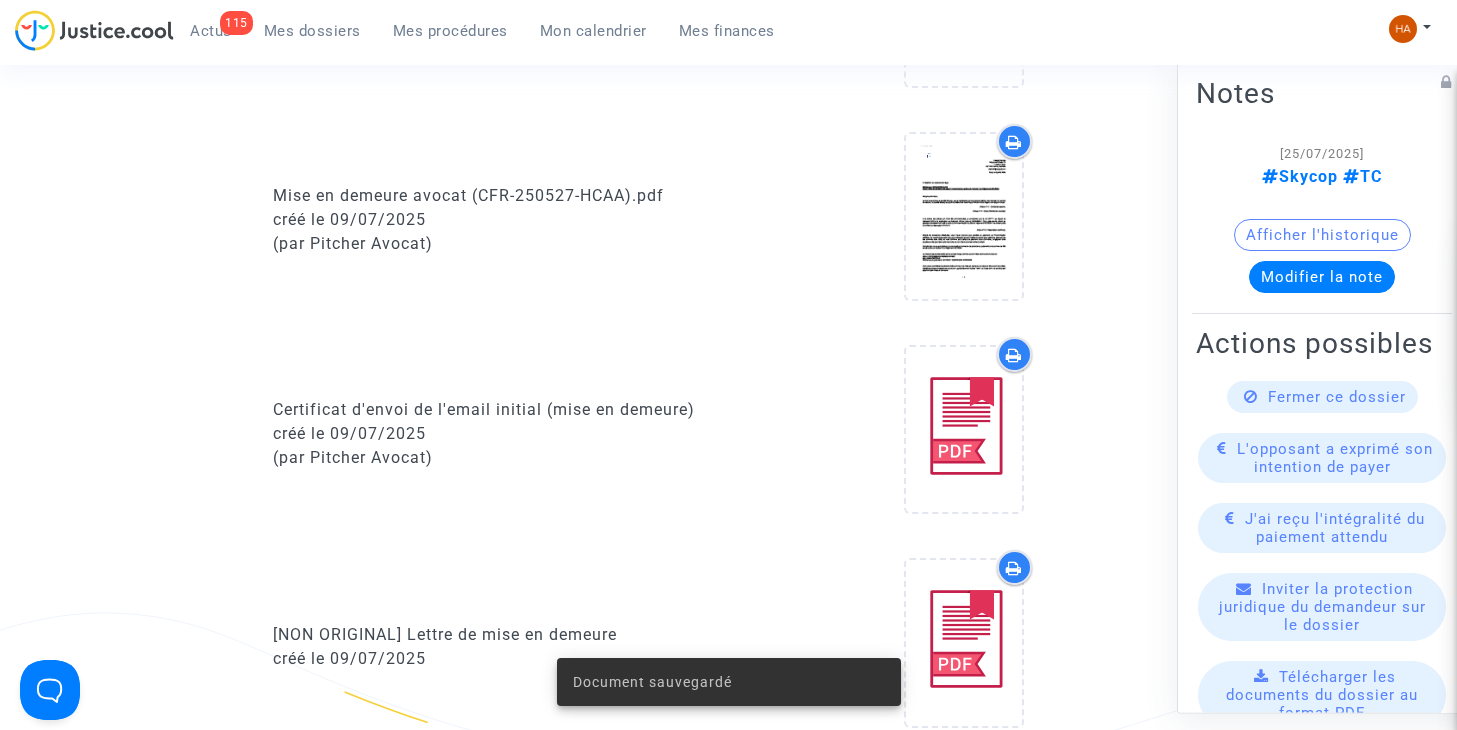 scroll, scrollTop: 0, scrollLeft: 0, axis: both 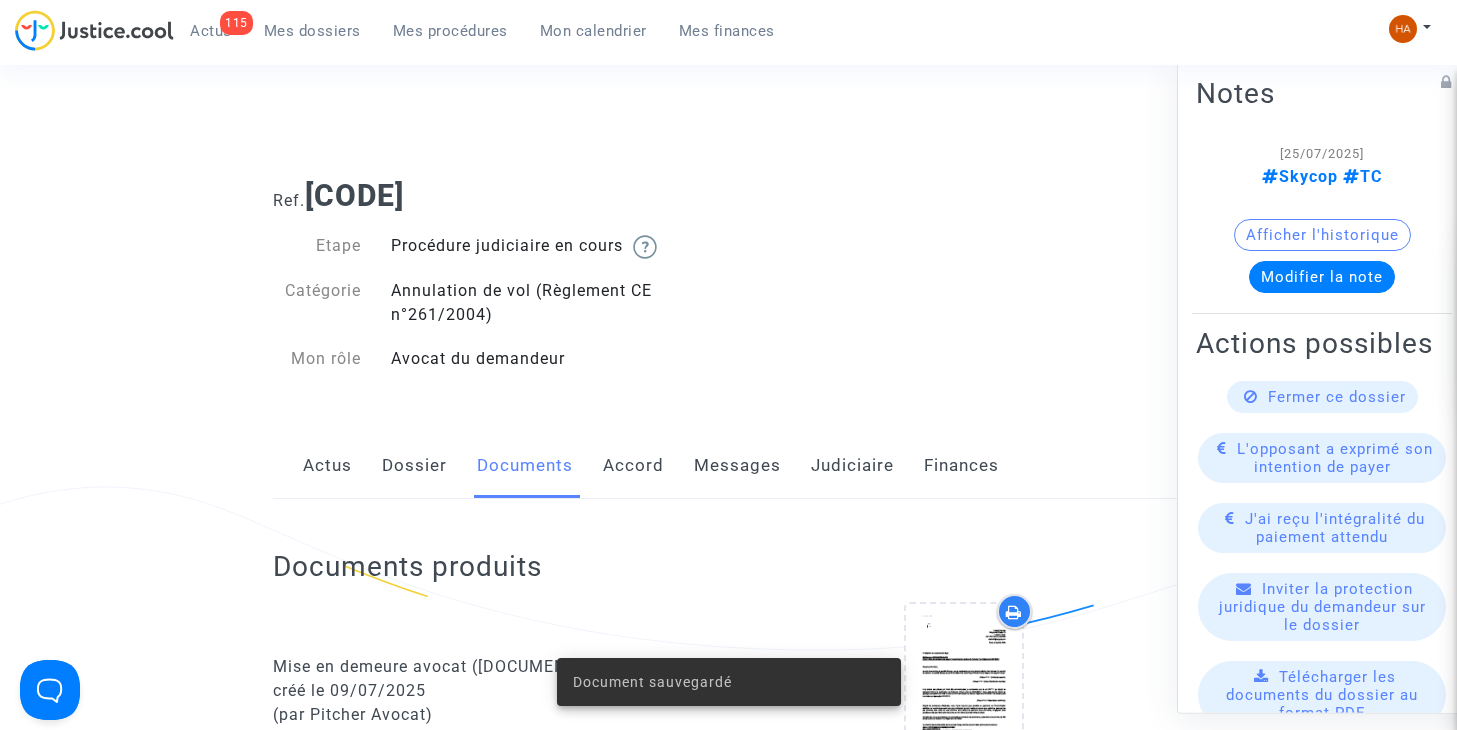 click on "Dossier" 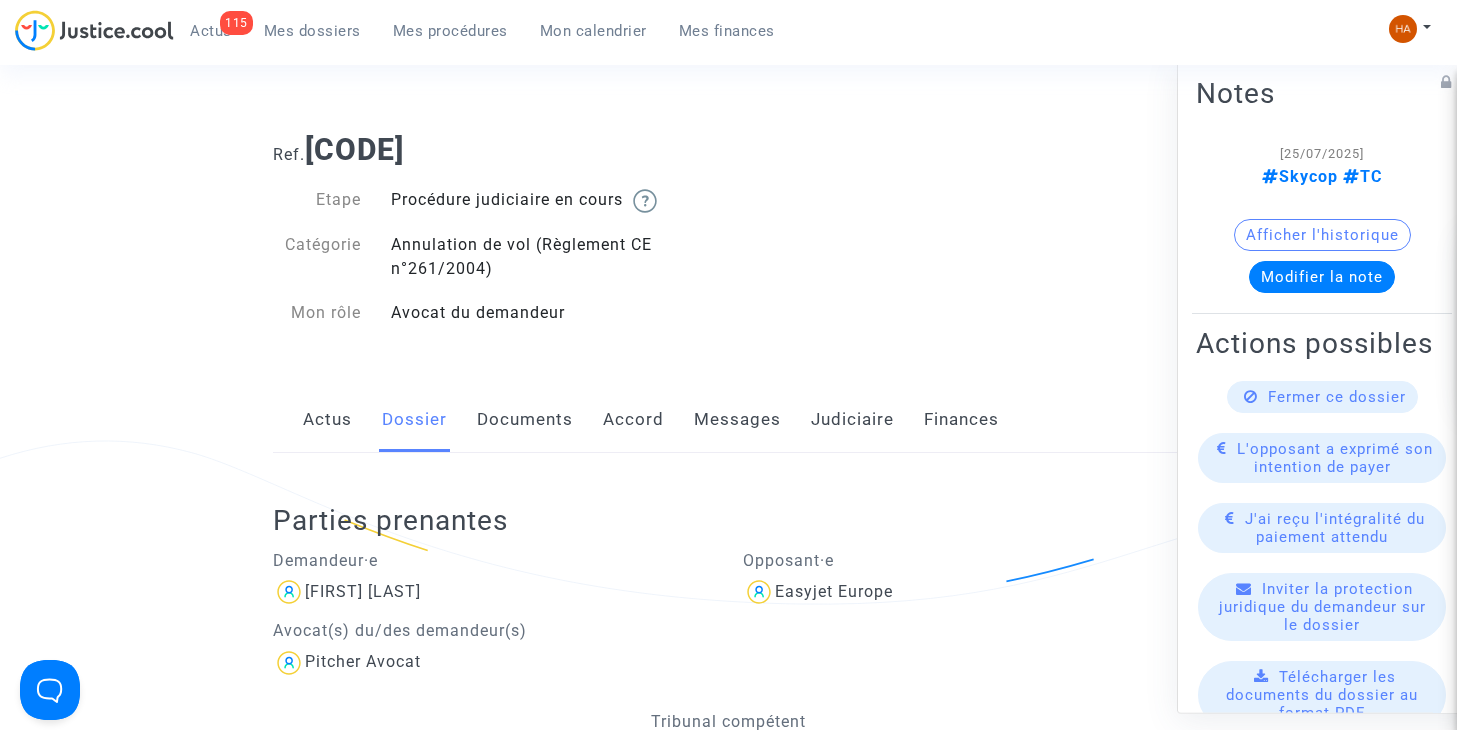 scroll, scrollTop: 0, scrollLeft: 0, axis: both 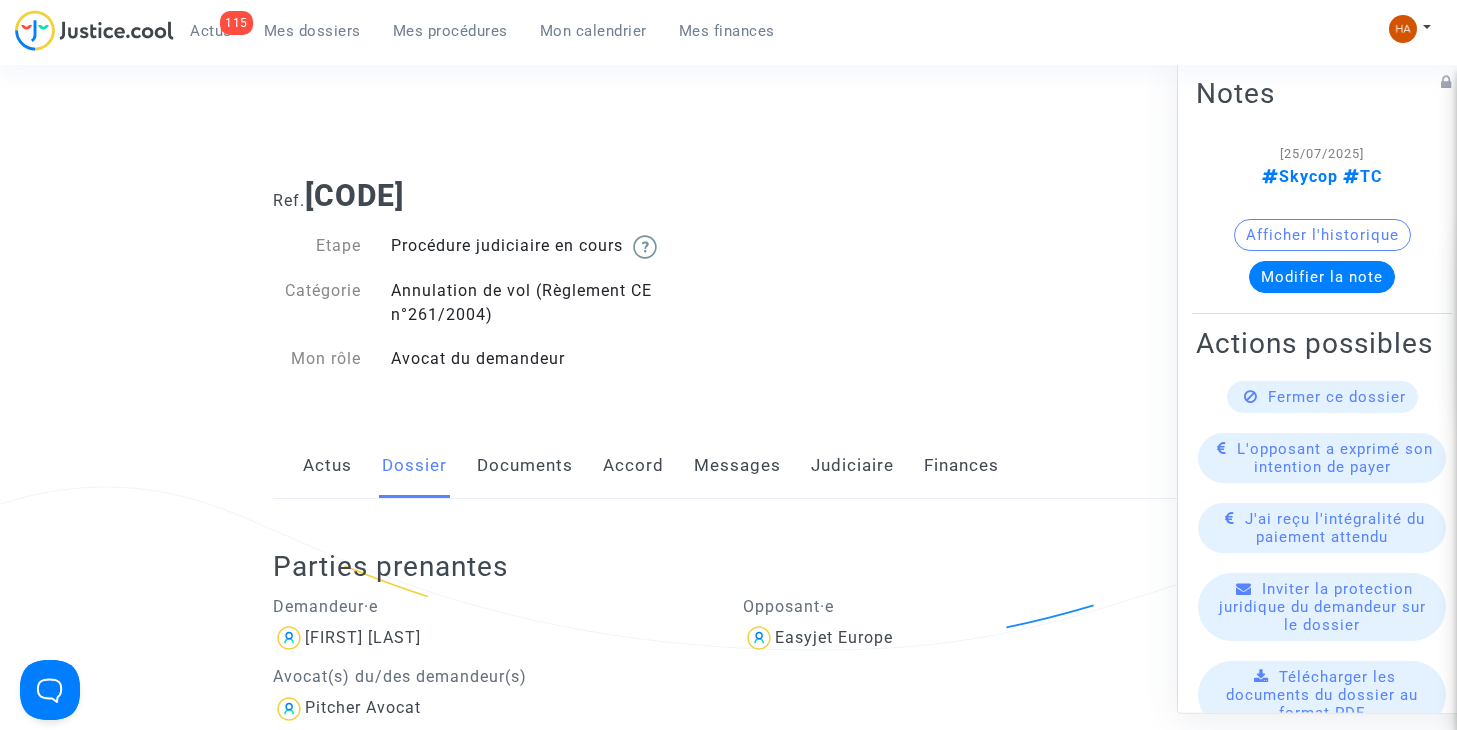 click on "Messages" 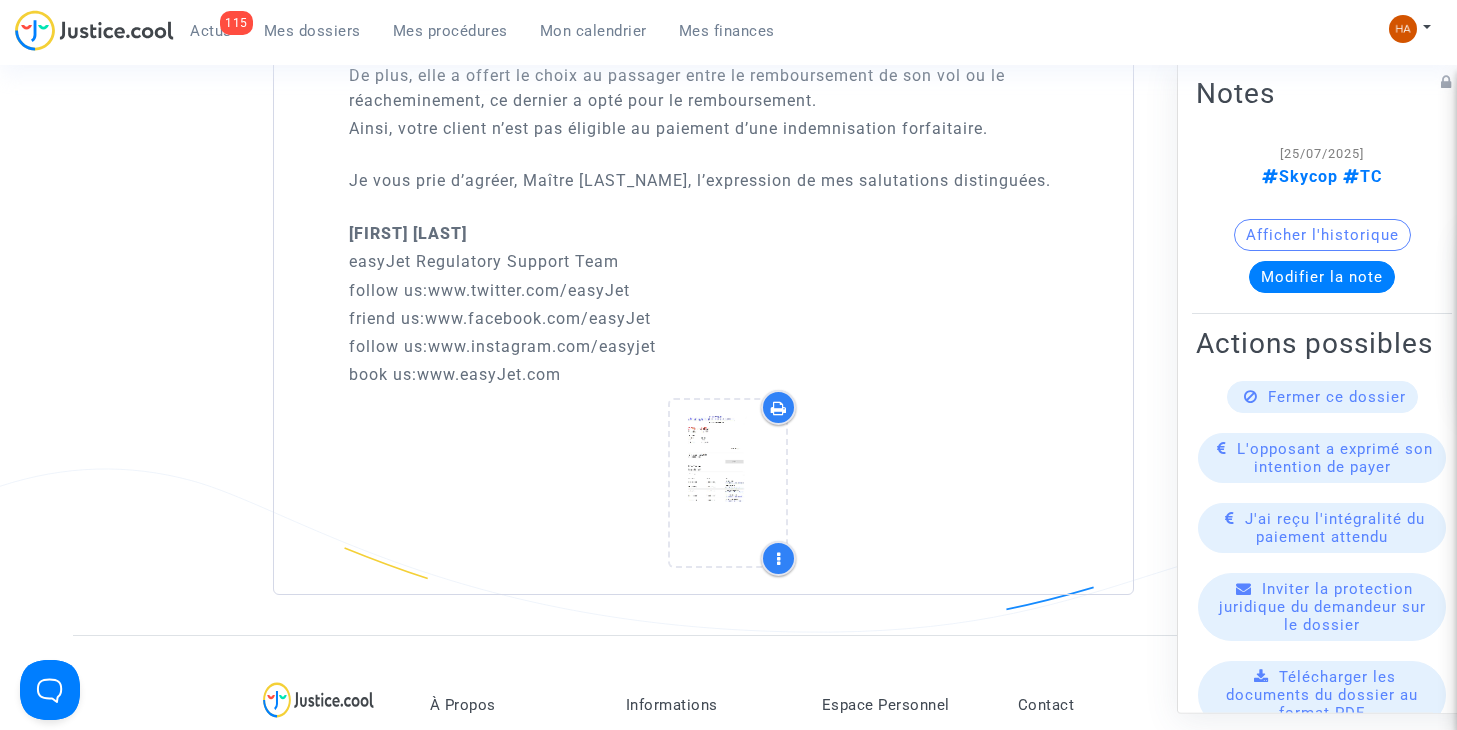 scroll, scrollTop: 4072, scrollLeft: 0, axis: vertical 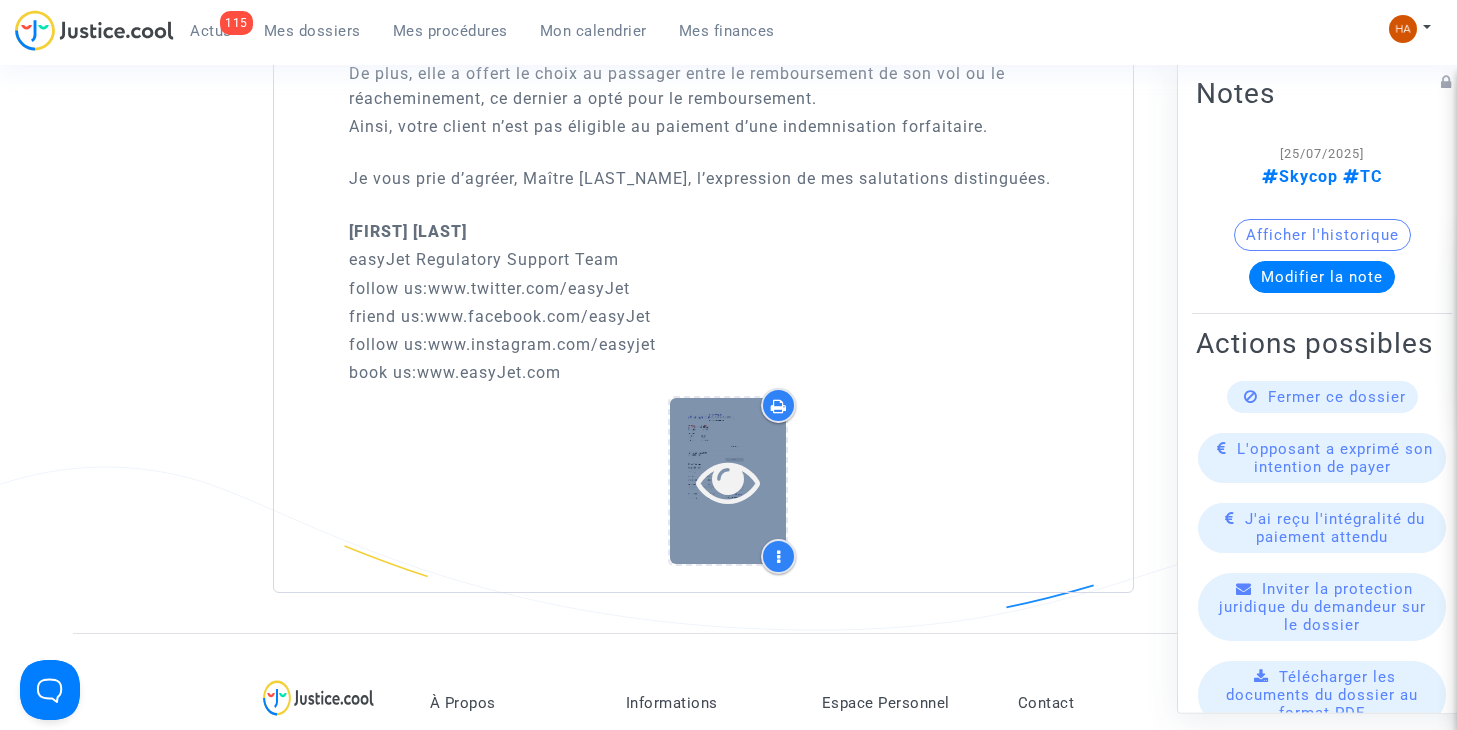 click at bounding box center [728, 481] 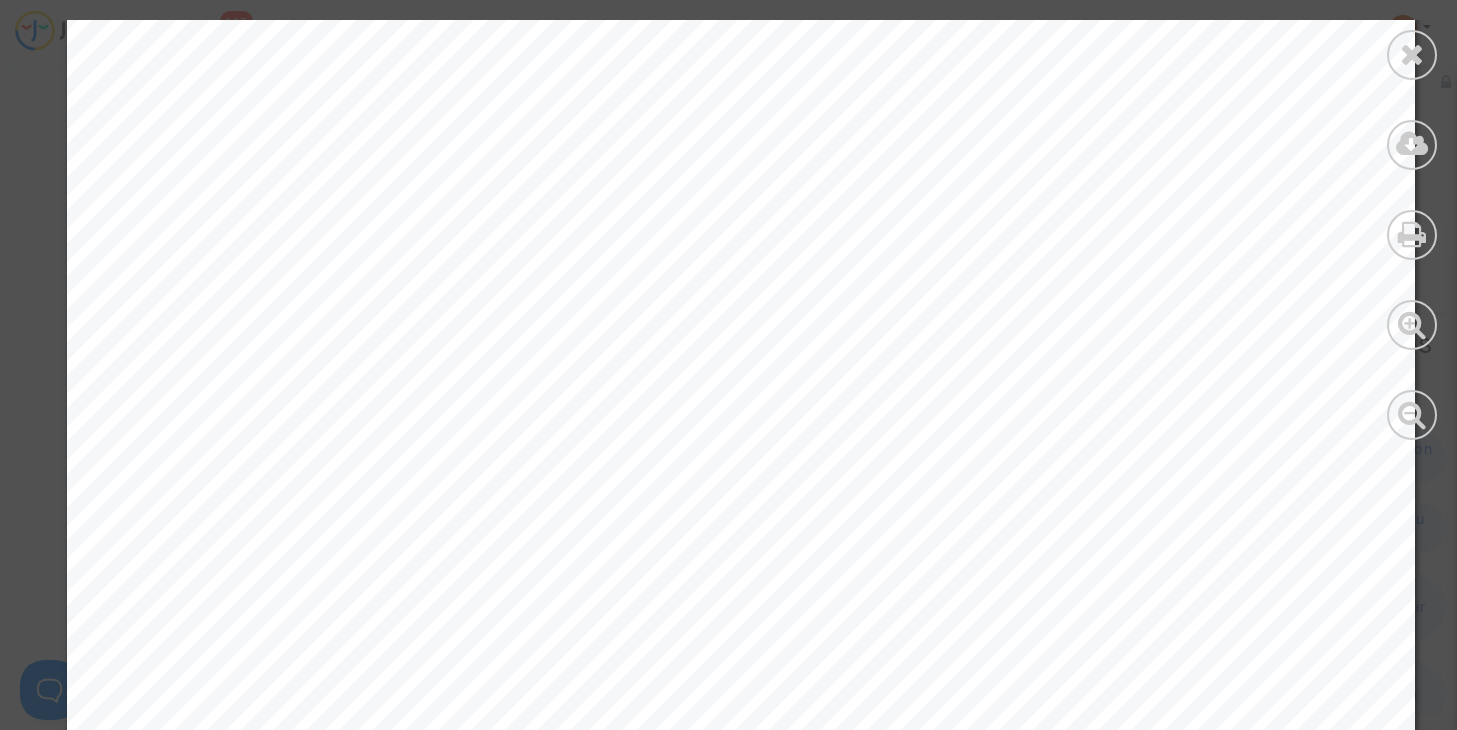 scroll, scrollTop: 18485, scrollLeft: 0, axis: vertical 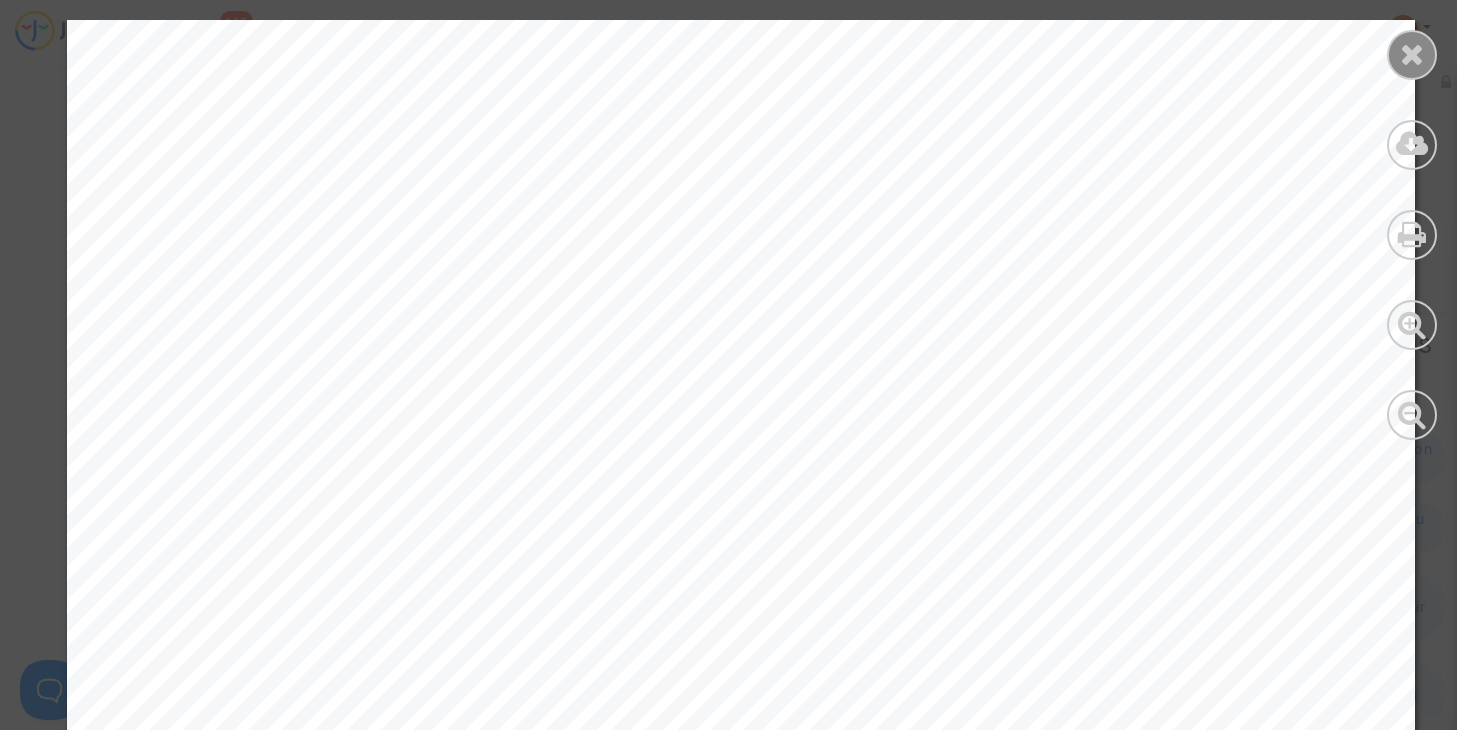 click at bounding box center [1412, 55] 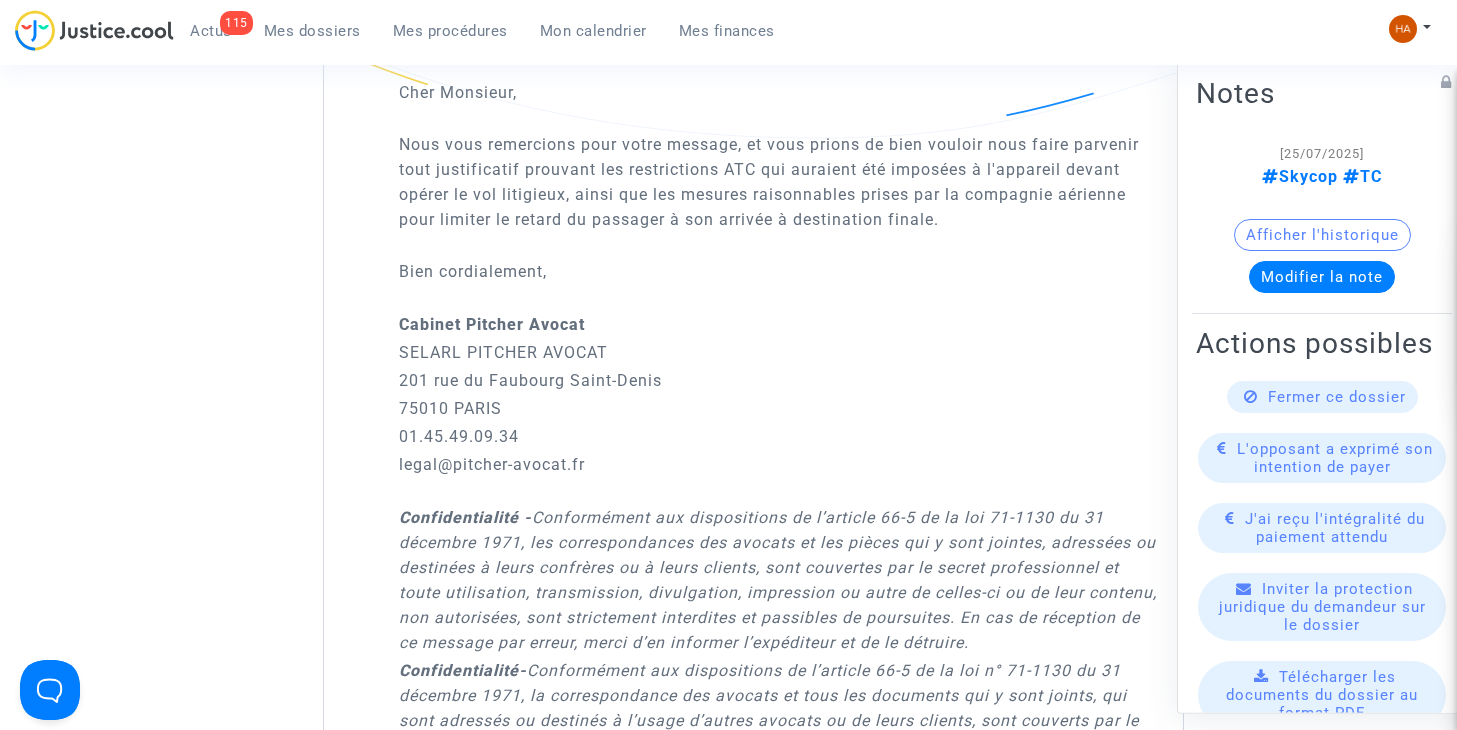 scroll, scrollTop: 2077, scrollLeft: 0, axis: vertical 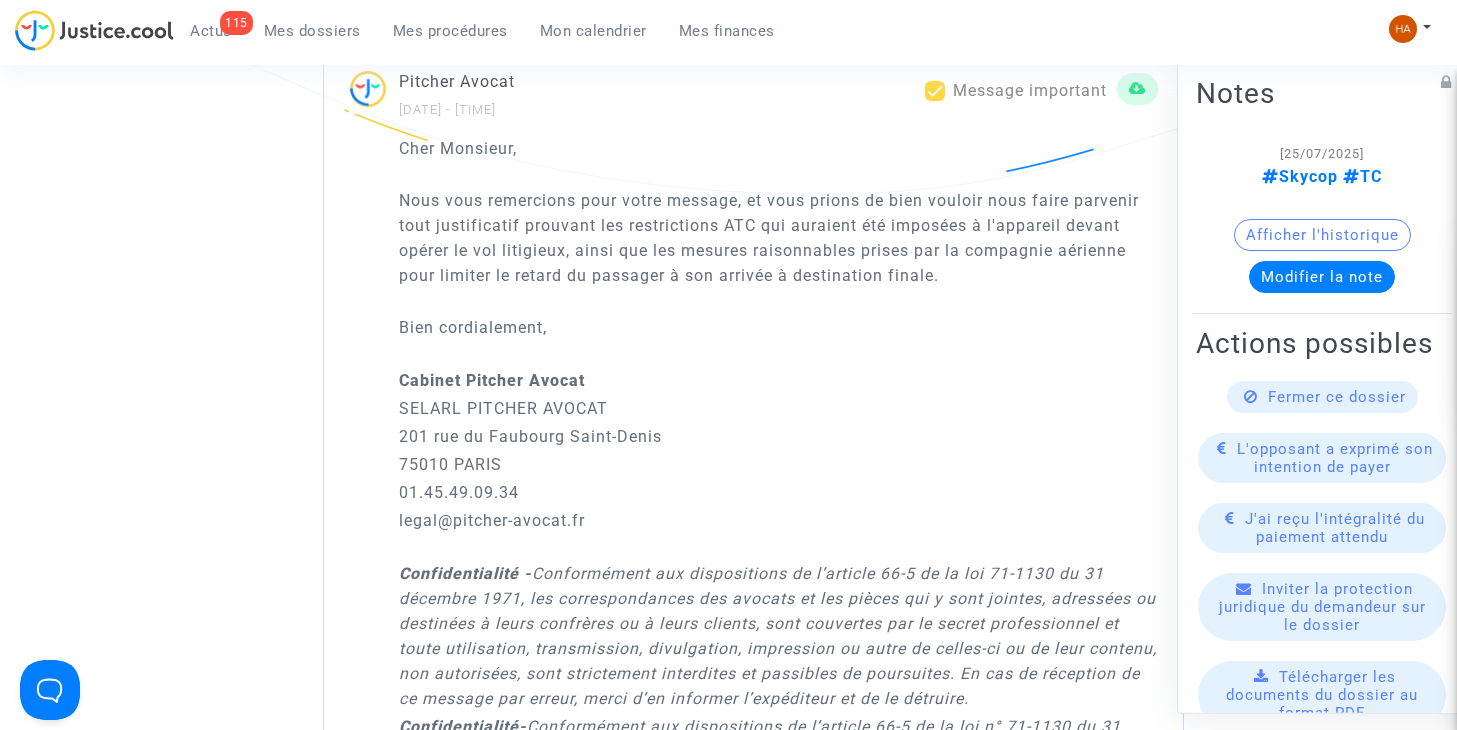 drag, startPoint x: 400, startPoint y: 169, endPoint x: 612, endPoint y: 388, distance: 304.80322 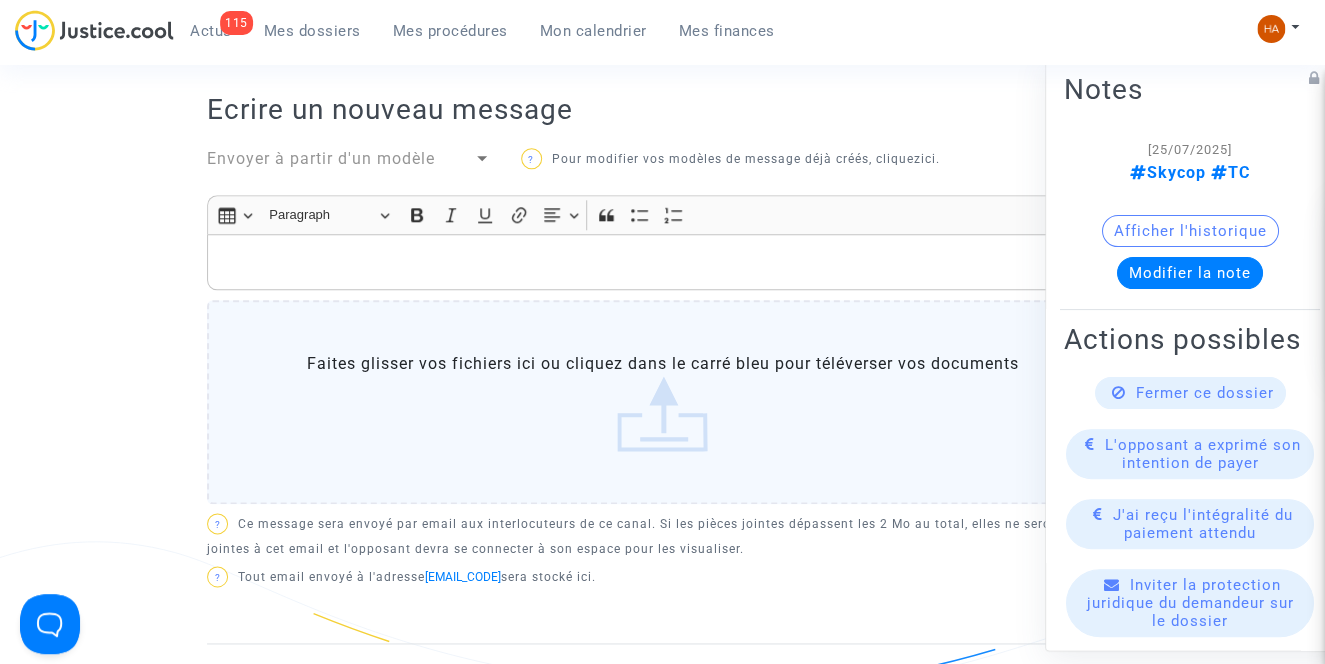 scroll, scrollTop: 615, scrollLeft: 0, axis: vertical 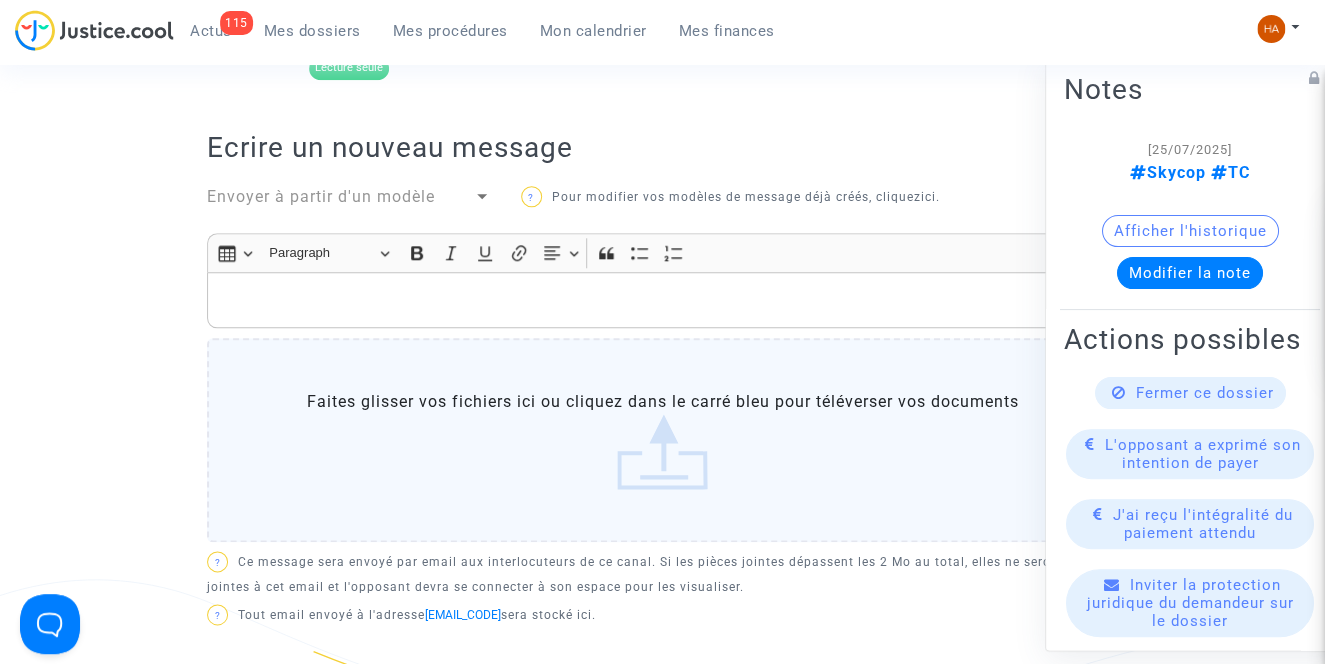 click 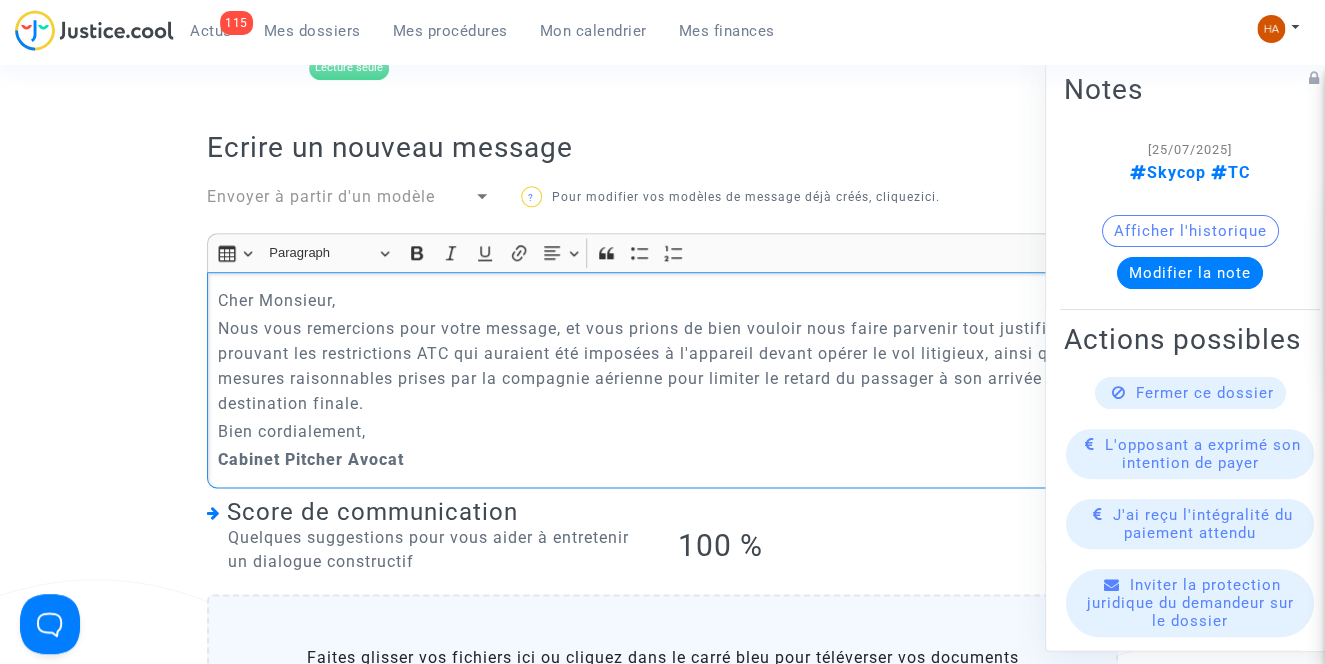 click on "Nous vous remercions pour votre message, et vous prions de bien vouloir nous faire parvenir tout justificatif prouvant les restrictions ATC qui auraient été imposées à l'appareil devant opérer le vol litigieux, ainsi que les mesures raisonnables prises par la compagnie aérienne pour limiter le retard du passager à son arrivée à destination finale." 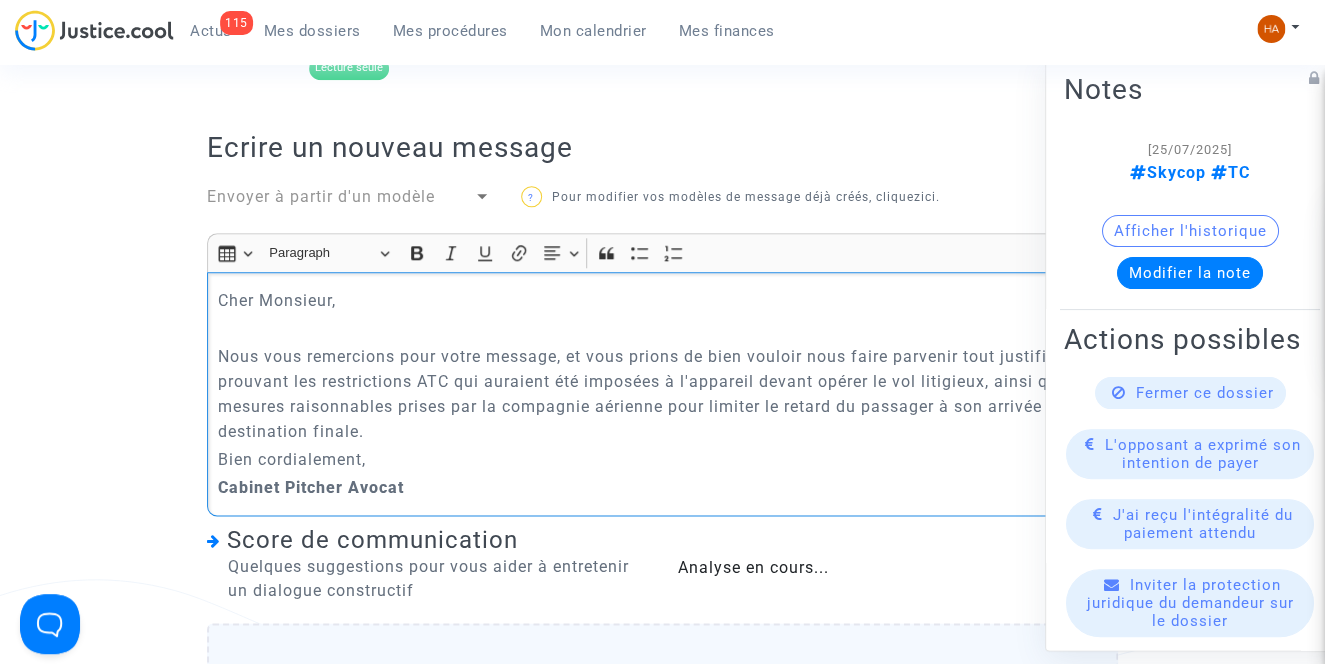 click on "Nous vous remercions pour votre message, et vous prions de bien vouloir nous faire parvenir tout justificatif prouvant les restrictions ATC qui auraient été imposées à l'appareil devant opérer le vol litigieux, ainsi que les mesures raisonnables prises par la compagnie aérienne pour limiter le retard du passager à son arrivée à destination finale." 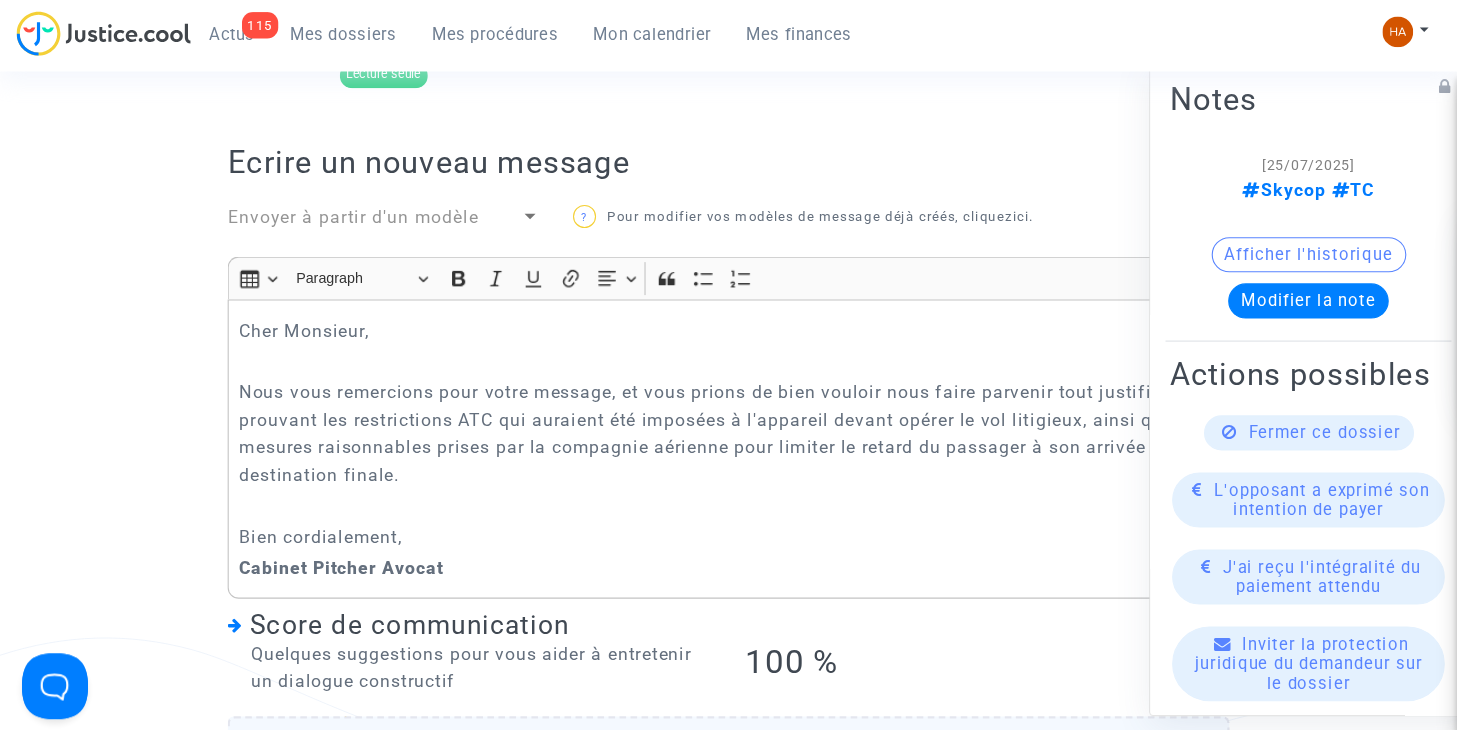 scroll, scrollTop: 615, scrollLeft: 0, axis: vertical 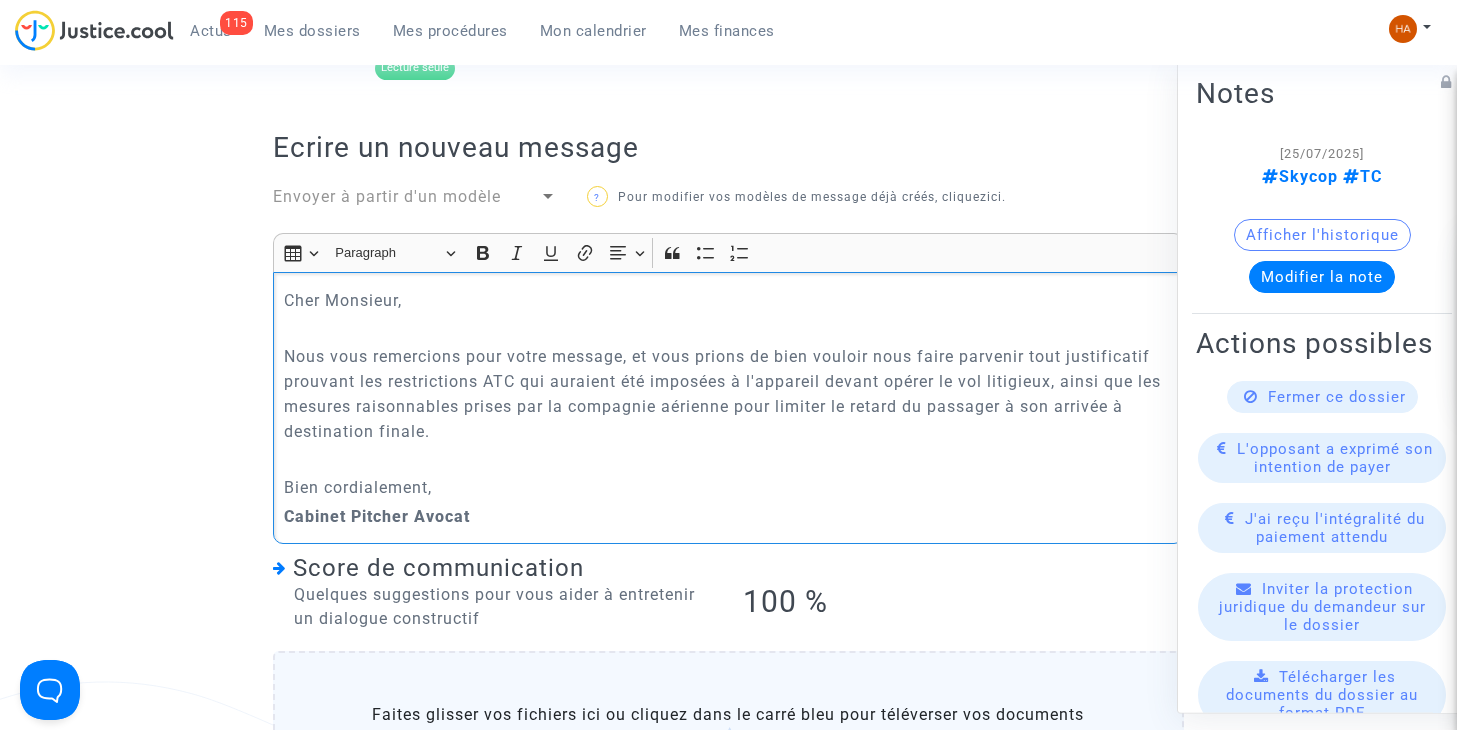 click on "Nous vous remercions pour votre message, et vous prions de bien vouloir nous faire parvenir tout justificatif prouvant les restrictions ATC qui auraient été imposées à l'appareil devant opérer le vol litigieux, ainsi que les mesures raisonnables prises par la compagnie aérienne pour limiter le retard du passager à son arrivée à destination finale." 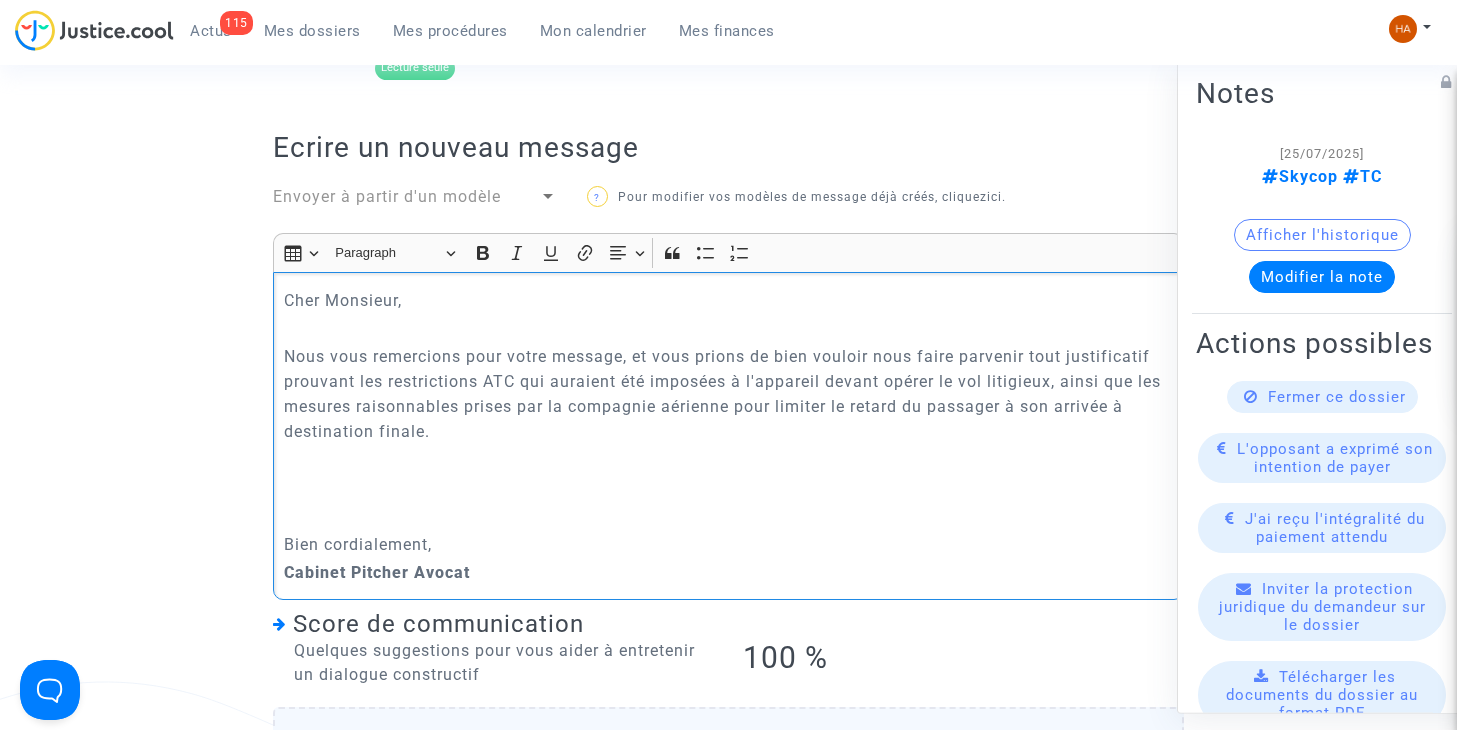 type 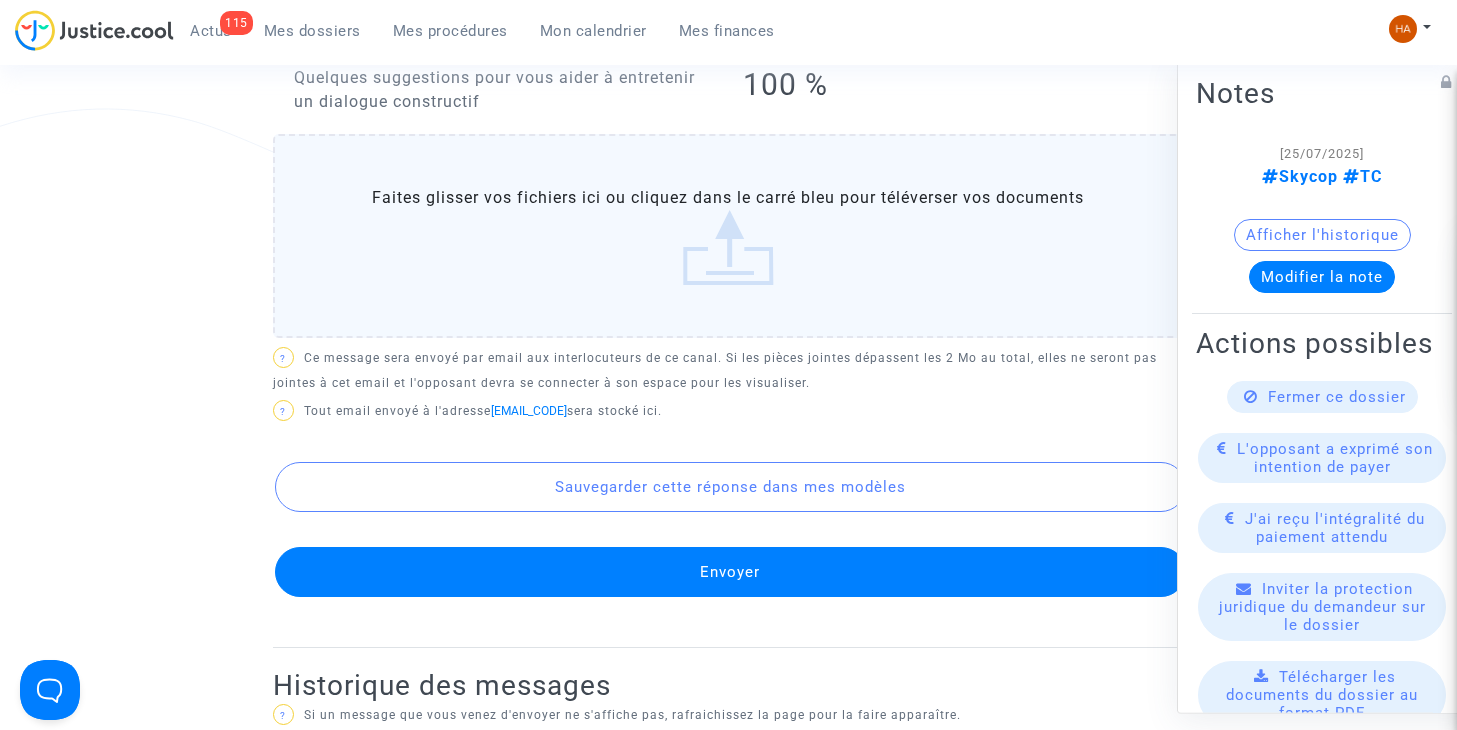 scroll, scrollTop: 1189, scrollLeft: 0, axis: vertical 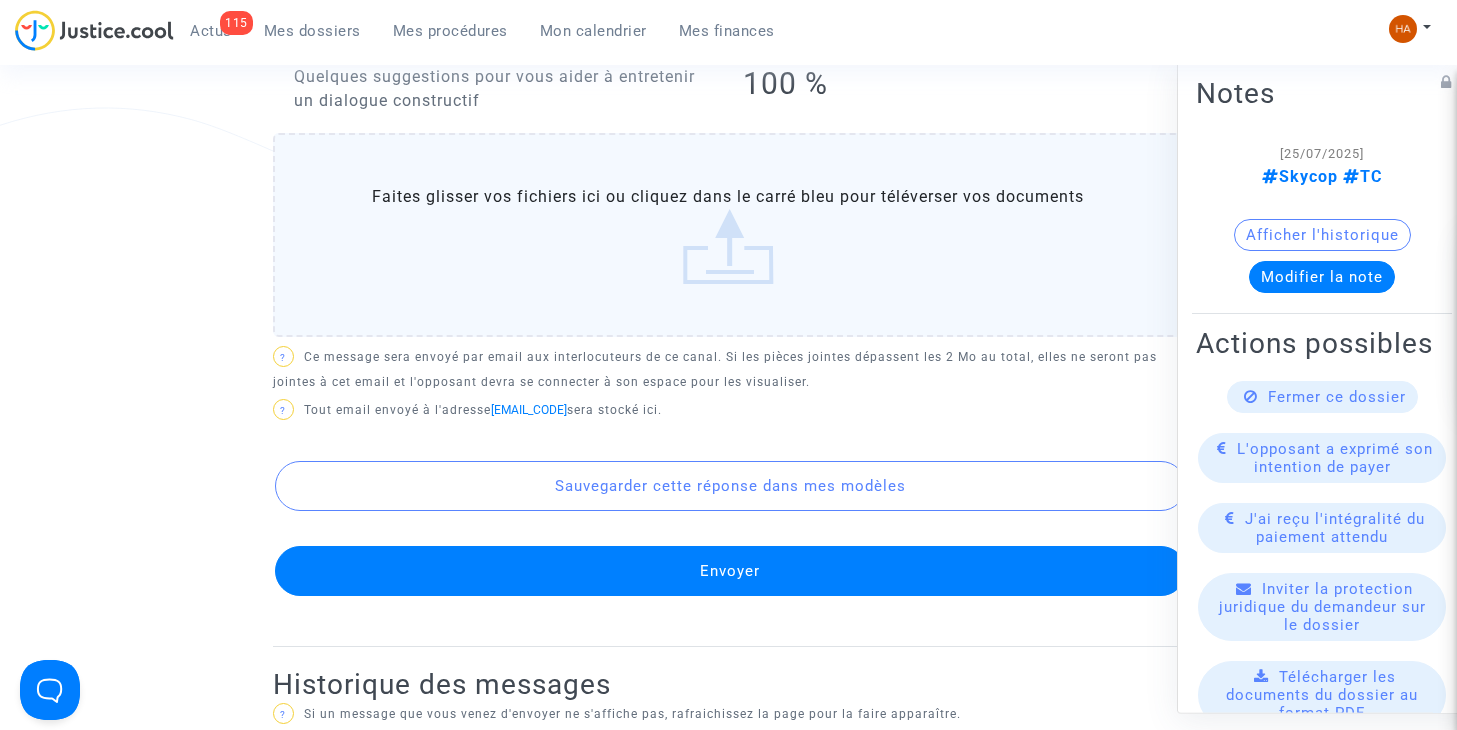 click on "Envoyer" 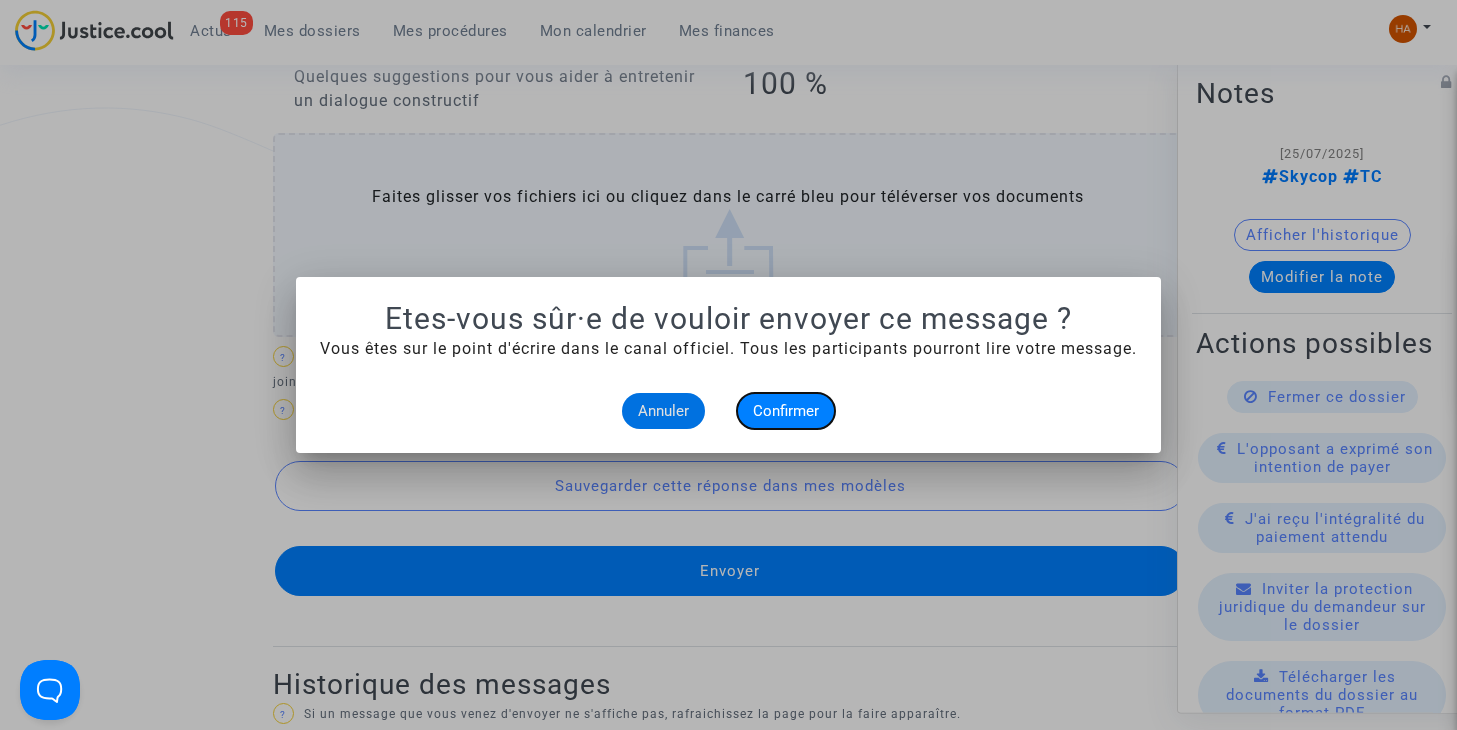 click on "Confirmer" at bounding box center (786, 411) 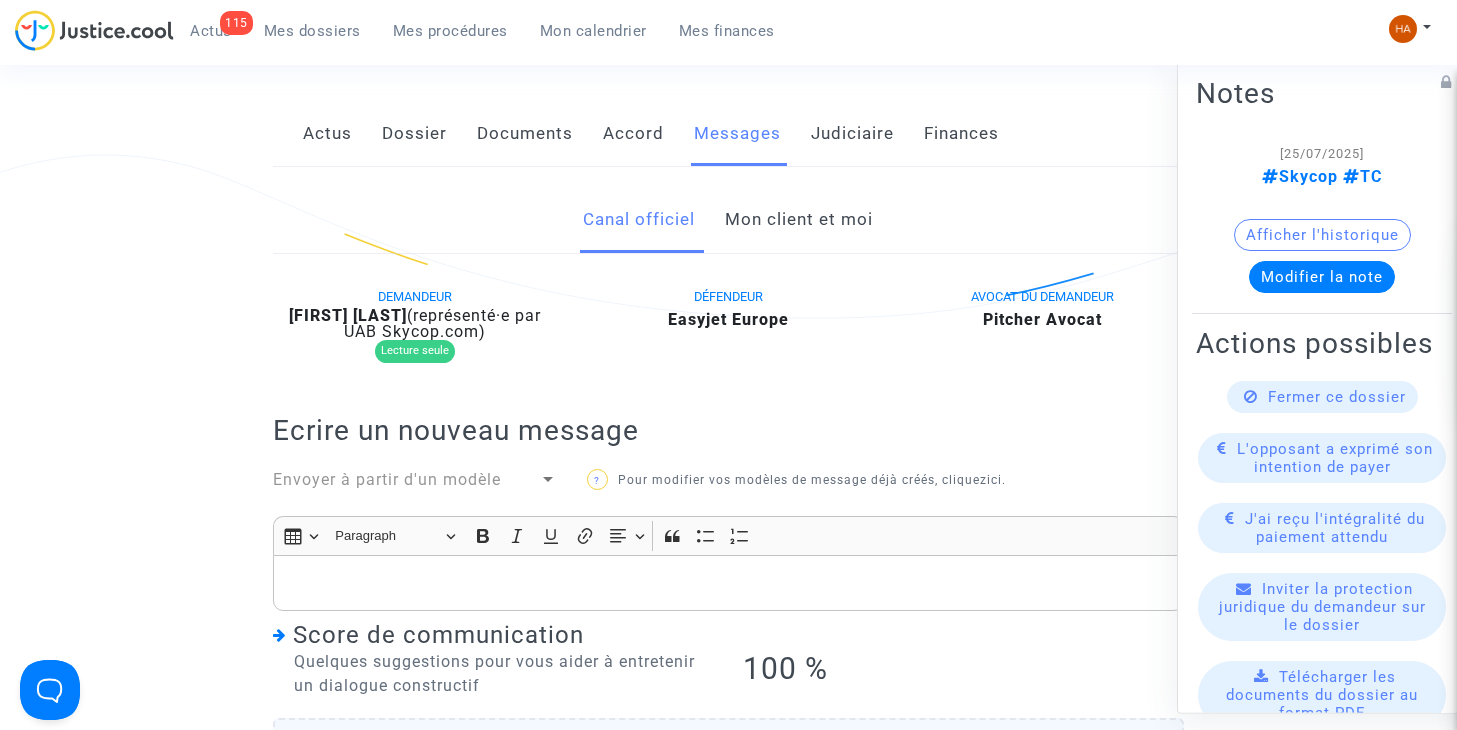 scroll, scrollTop: 0, scrollLeft: 0, axis: both 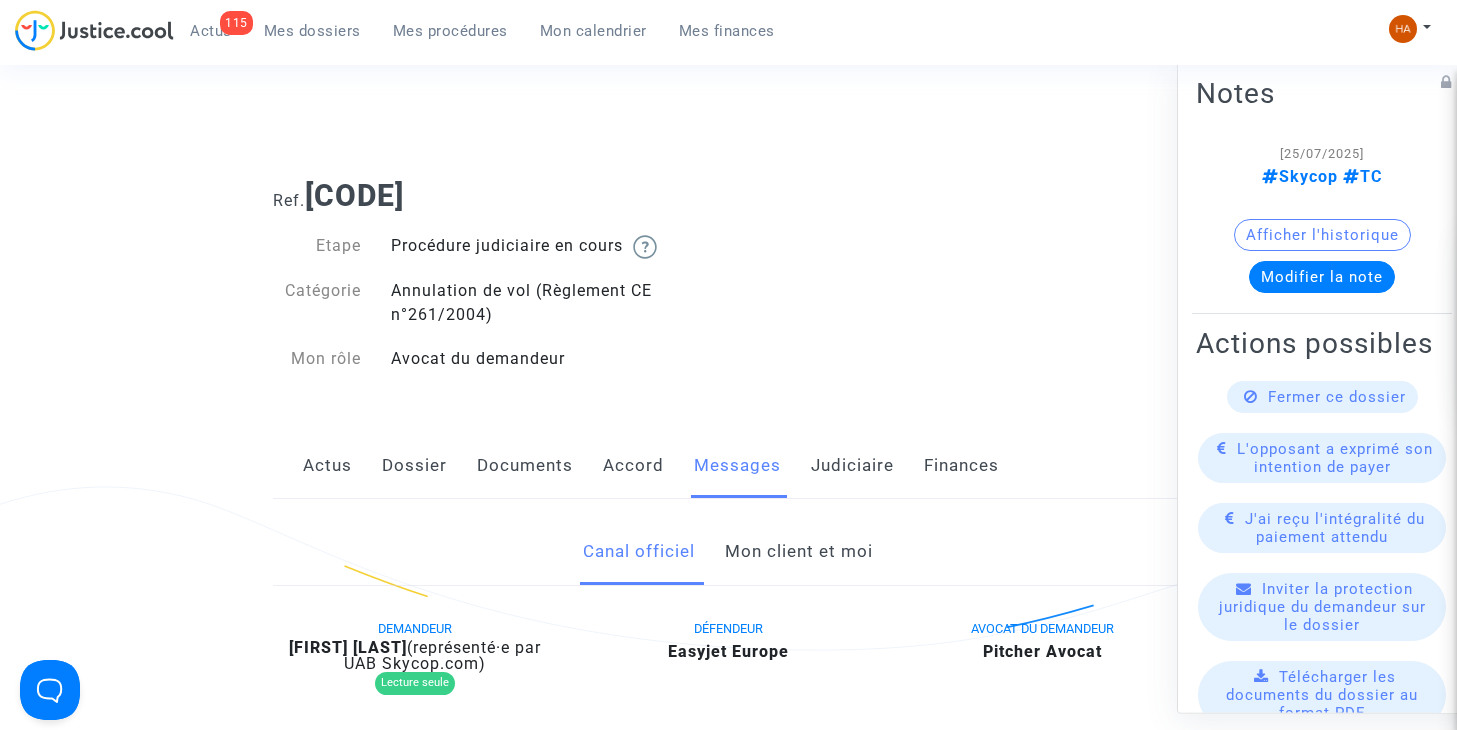 click on "Mes dossiers" at bounding box center [312, 31] 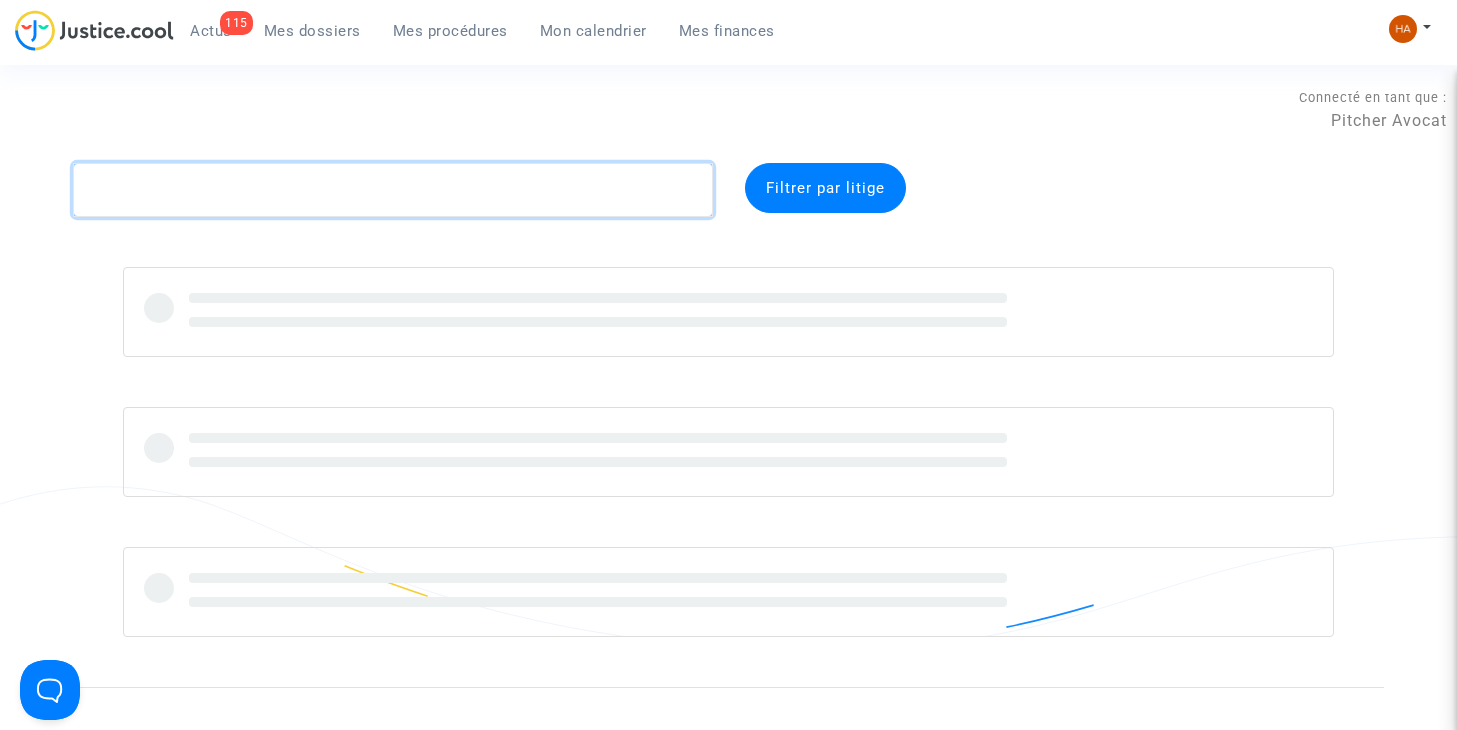 click 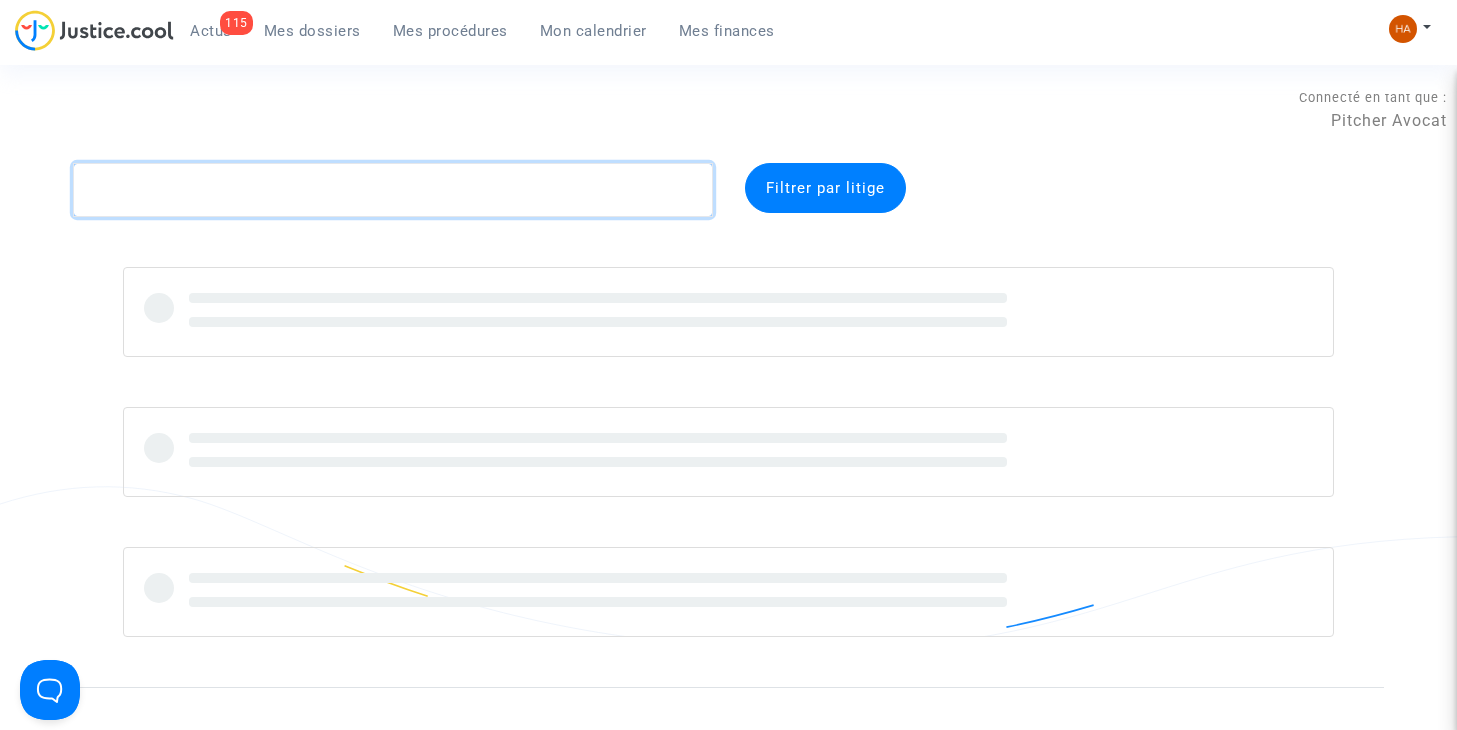 paste on "CFR-250701-GQNJ" 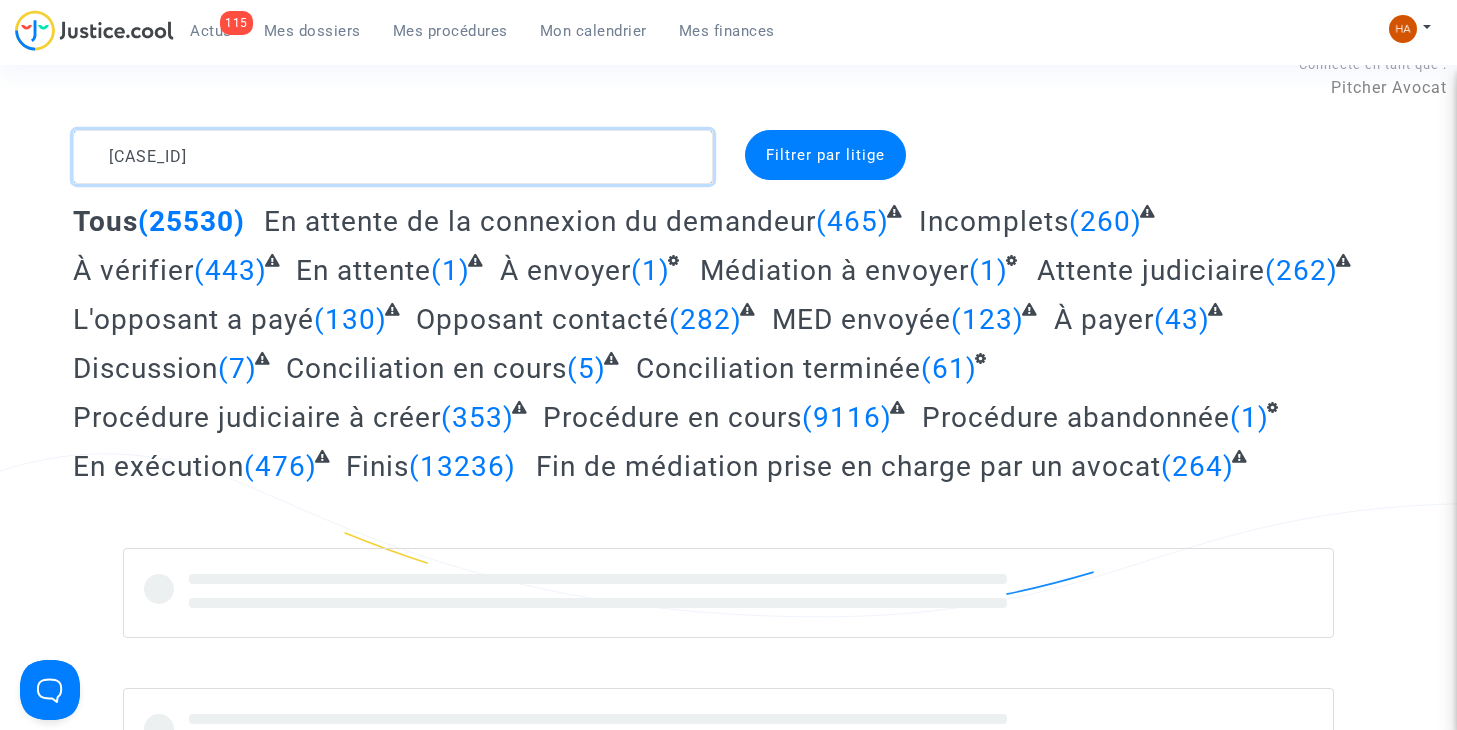 scroll, scrollTop: 34, scrollLeft: 0, axis: vertical 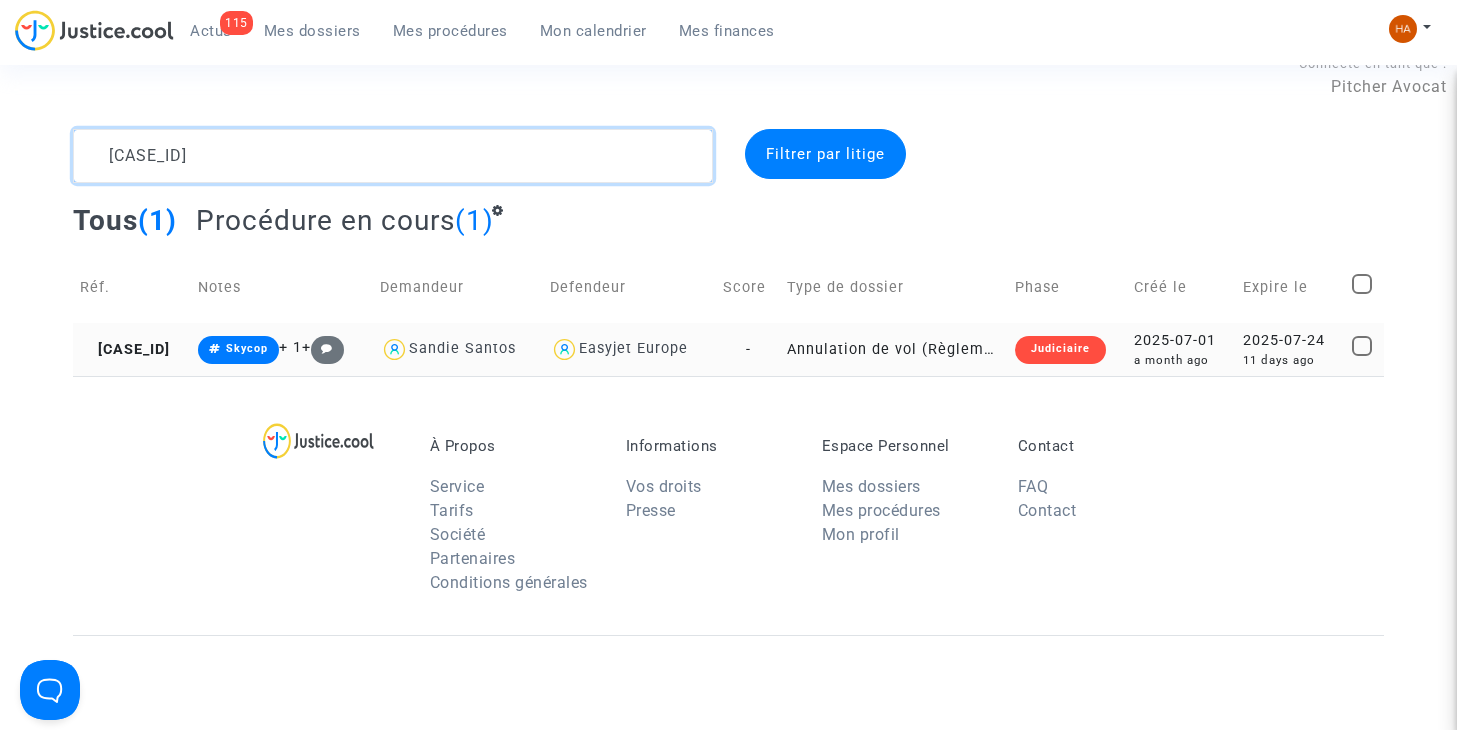 type on "CFR-250701-GQNJ" 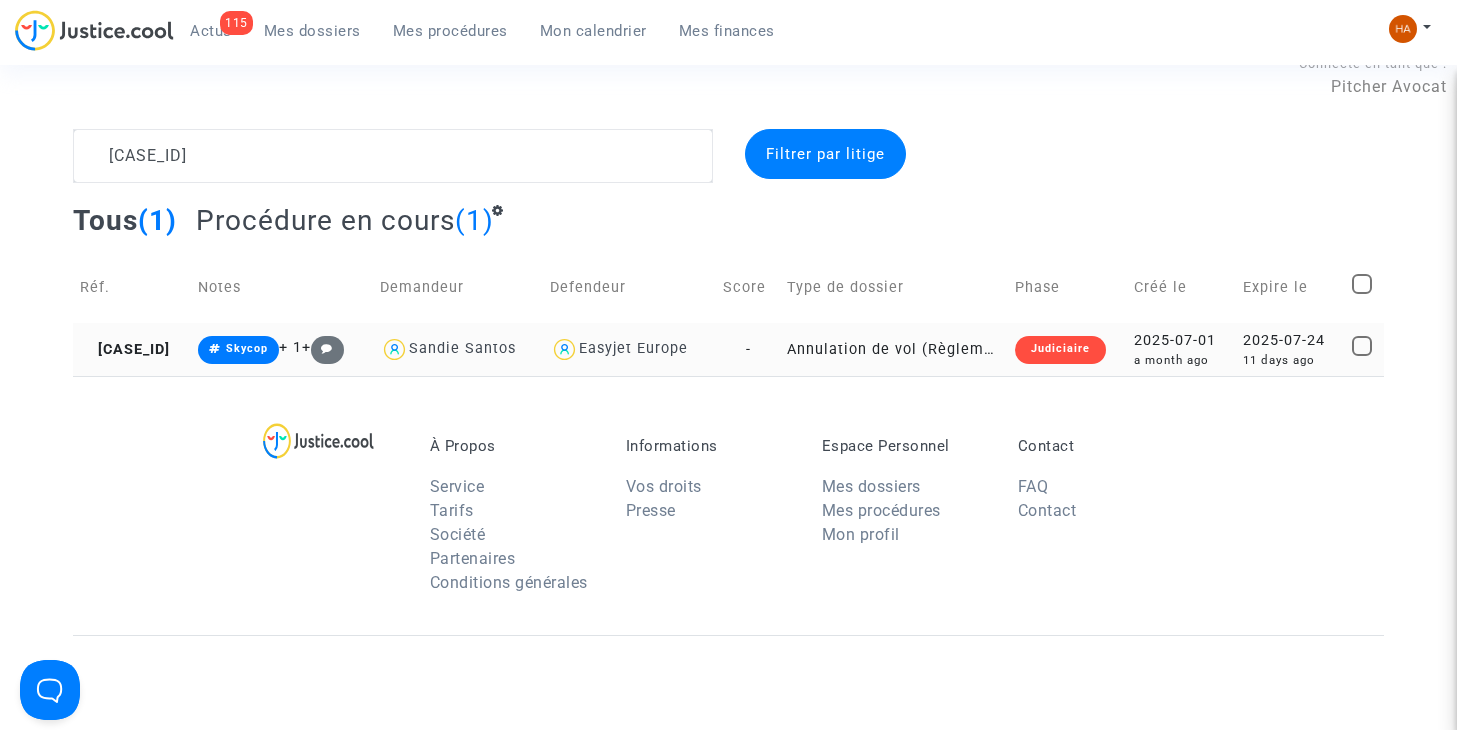 click on "Annulation de vol (Règlement CE n°261/2004)" 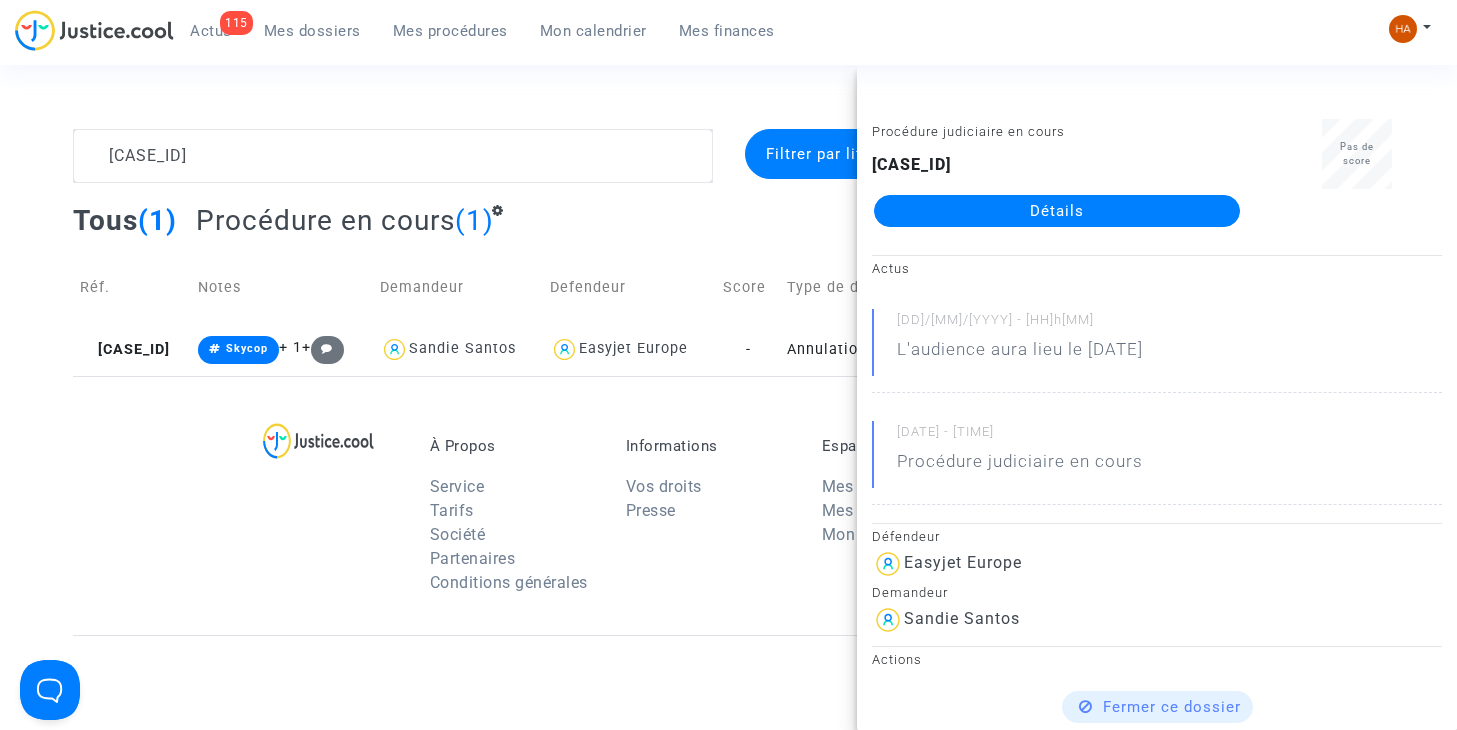 click on "Détails" 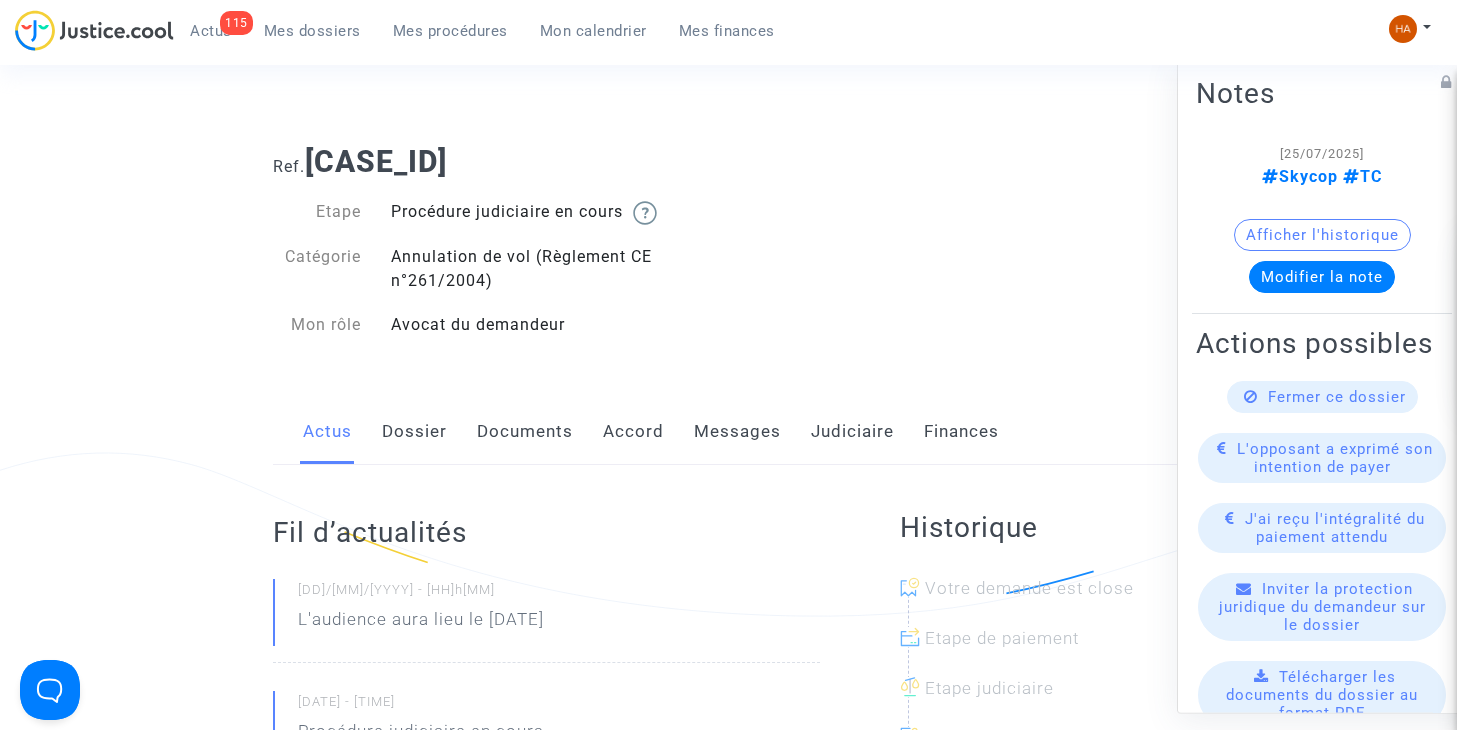 click on "Documents" 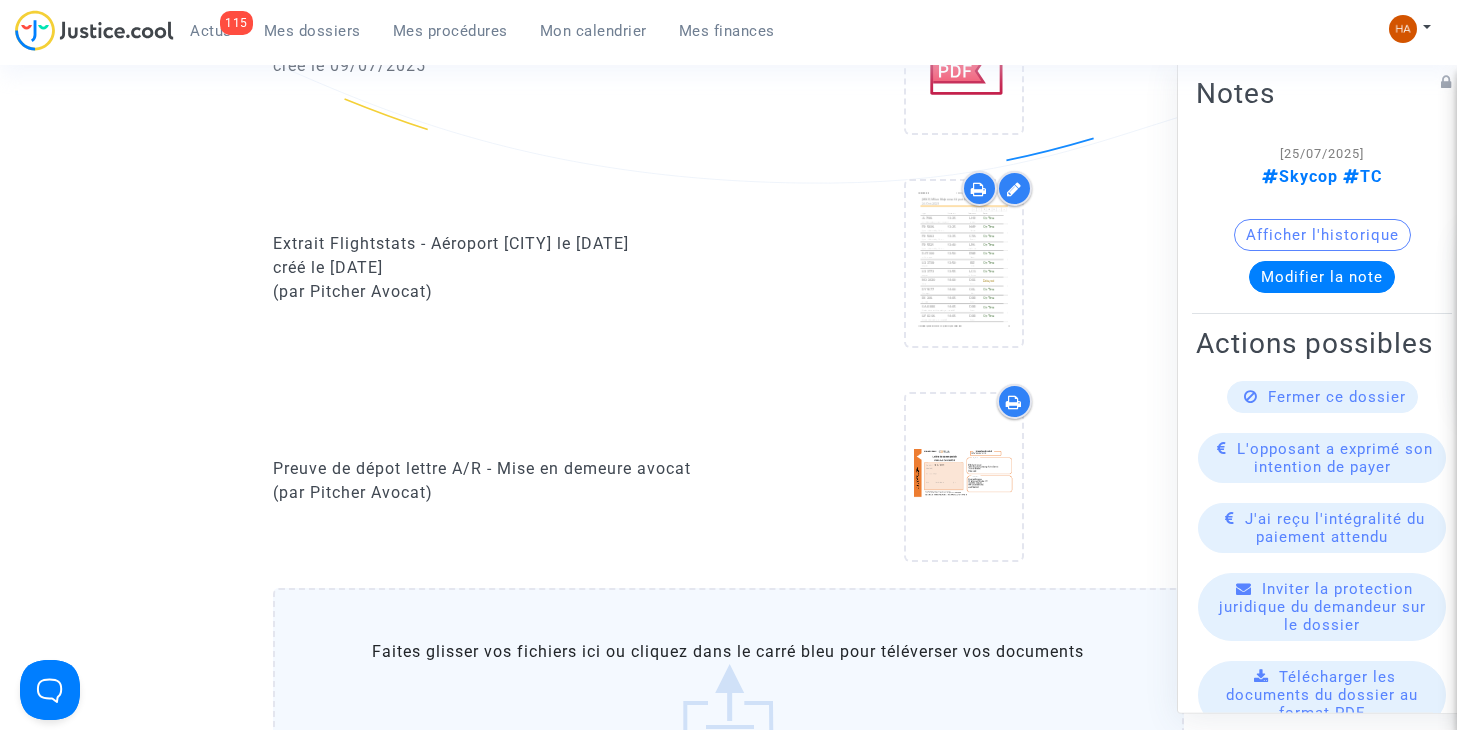 scroll, scrollTop: 1279, scrollLeft: 0, axis: vertical 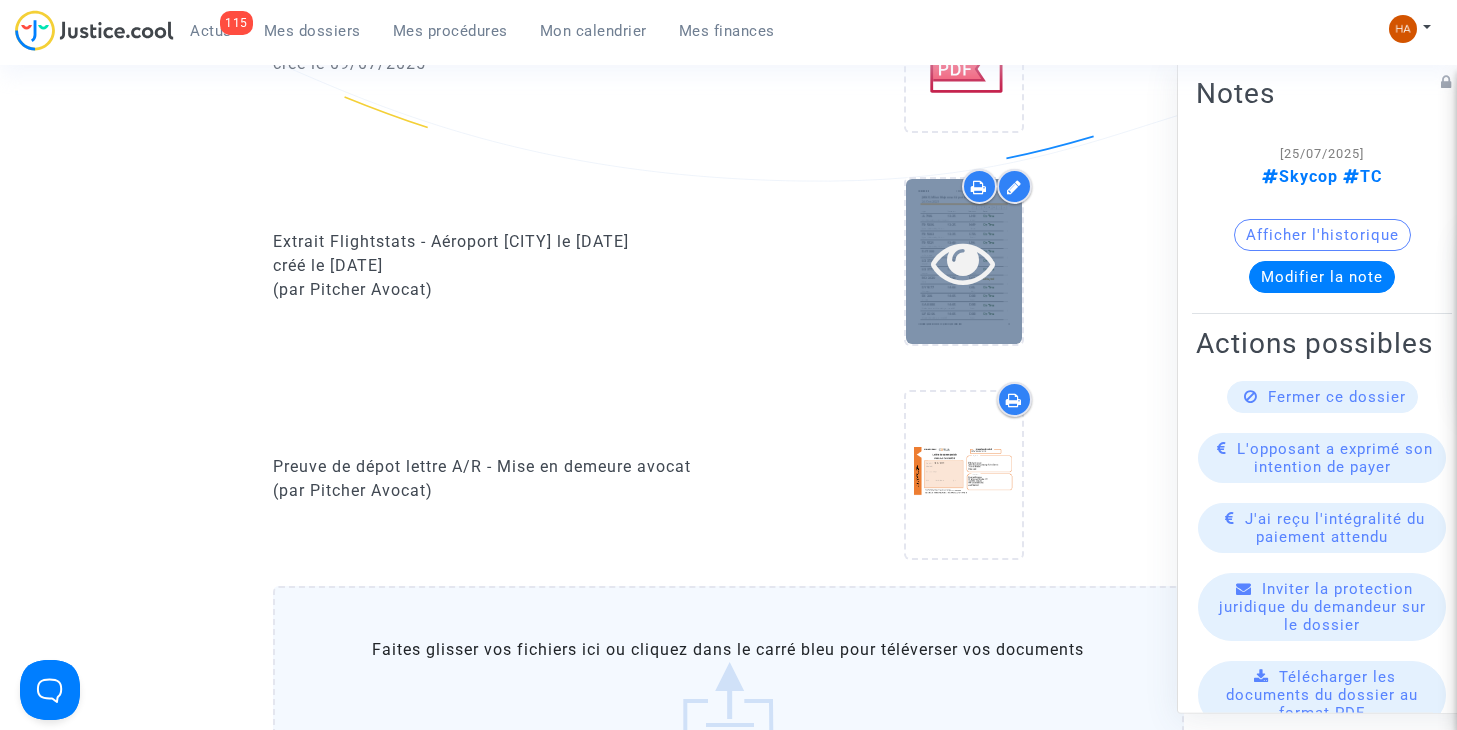 click at bounding box center [963, 262] 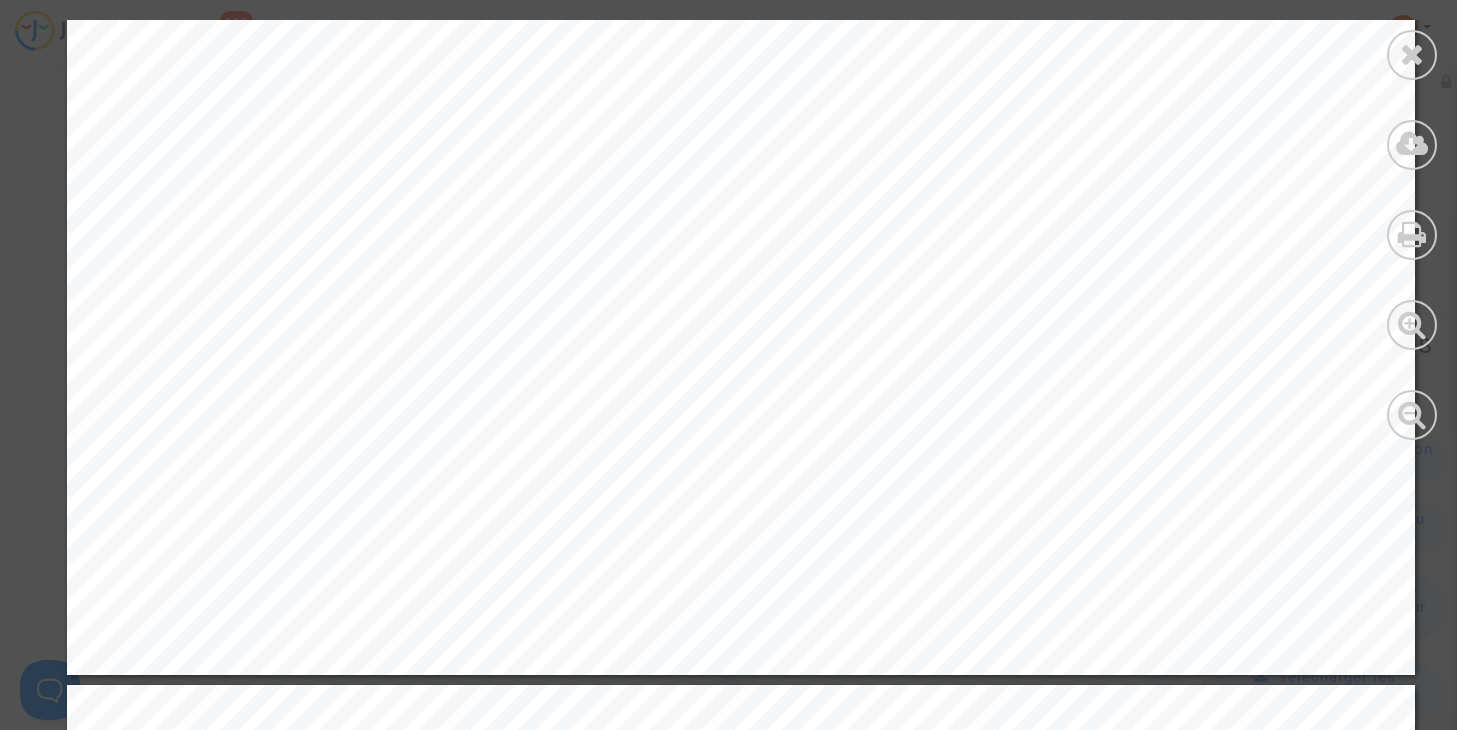 scroll, scrollTop: 26525, scrollLeft: 0, axis: vertical 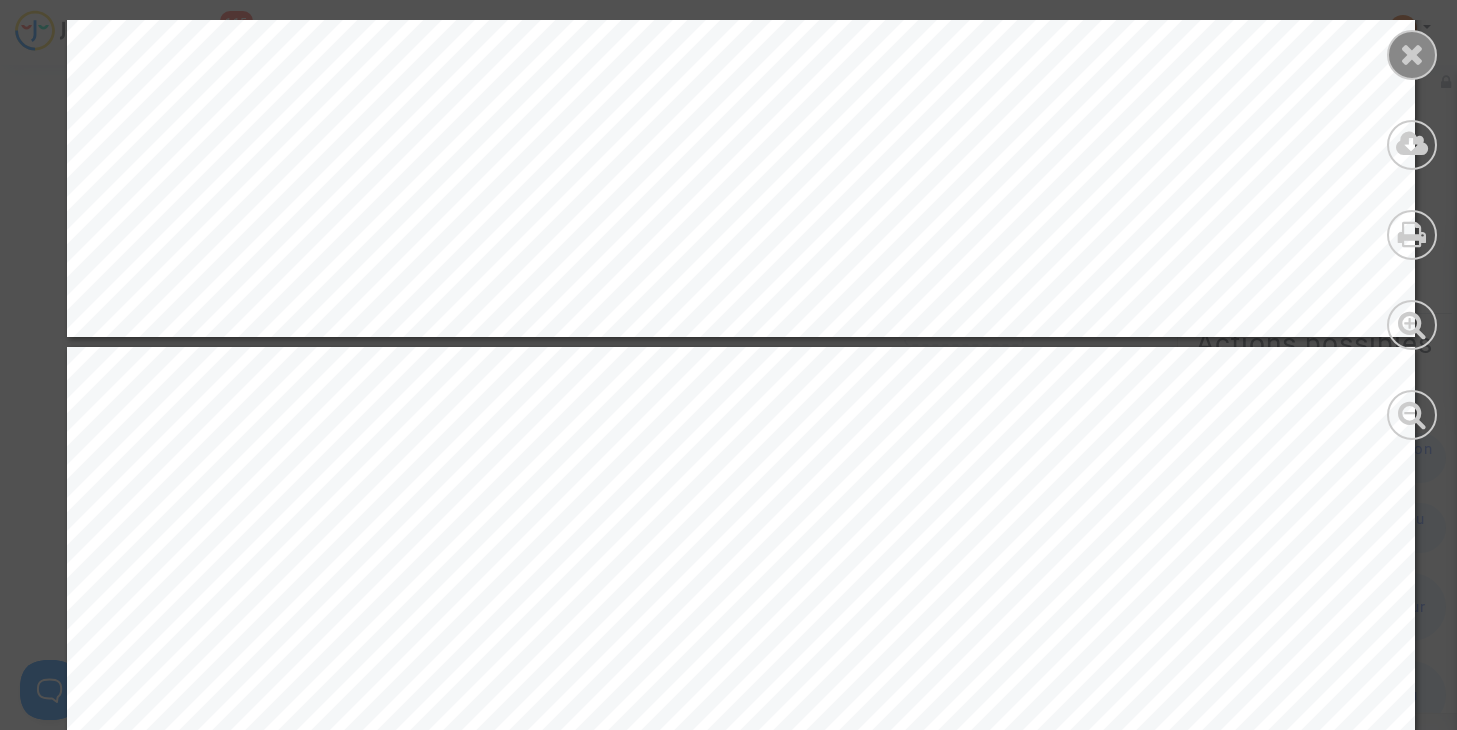 click at bounding box center (1412, 54) 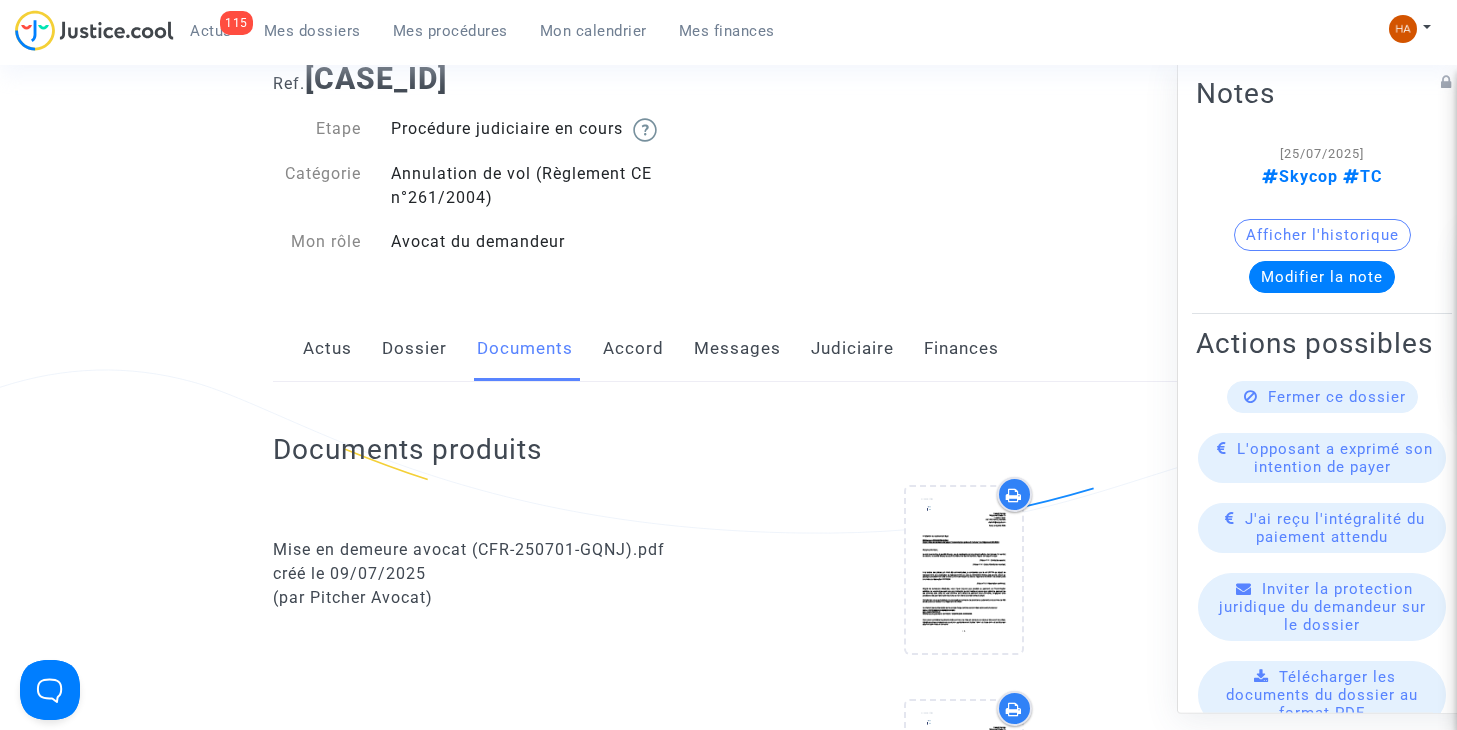 scroll, scrollTop: 0, scrollLeft: 0, axis: both 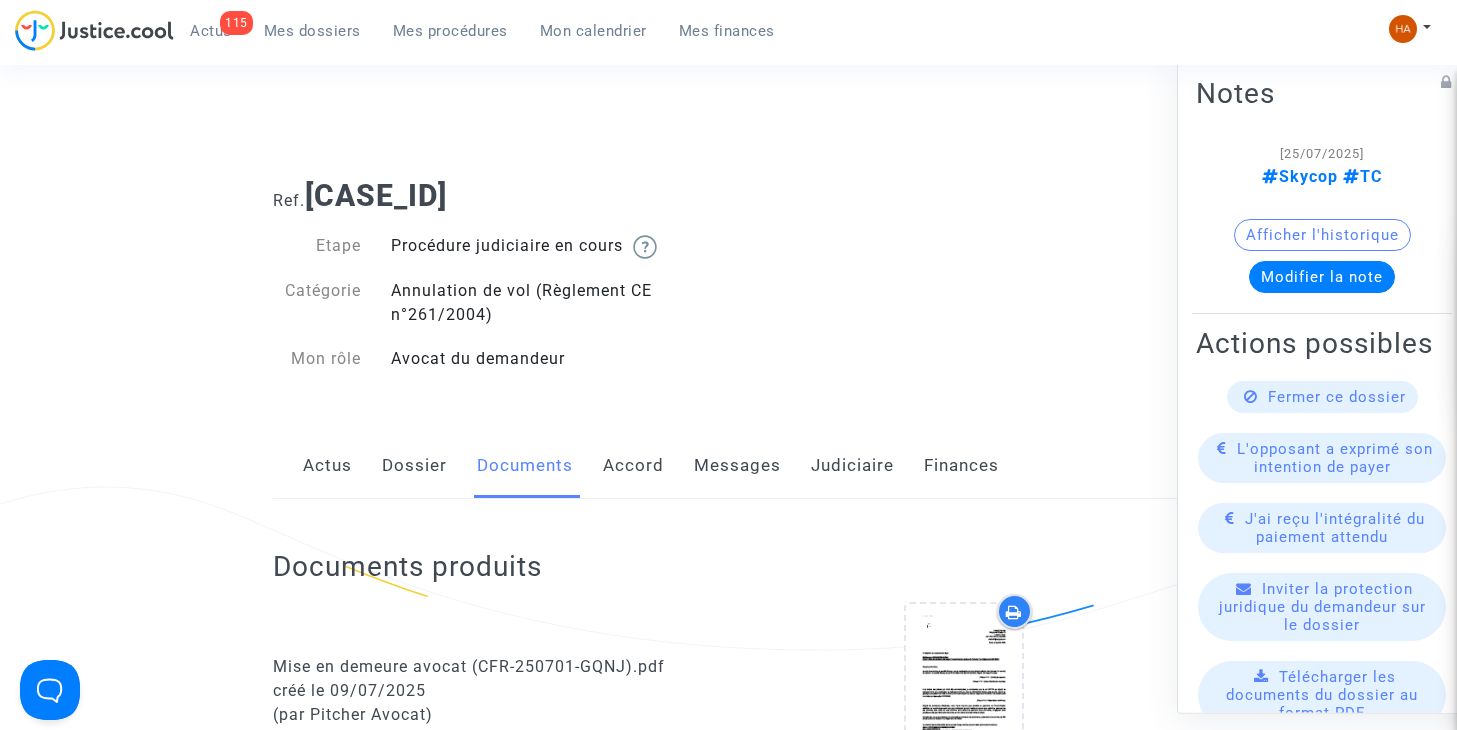 click on "Messages" 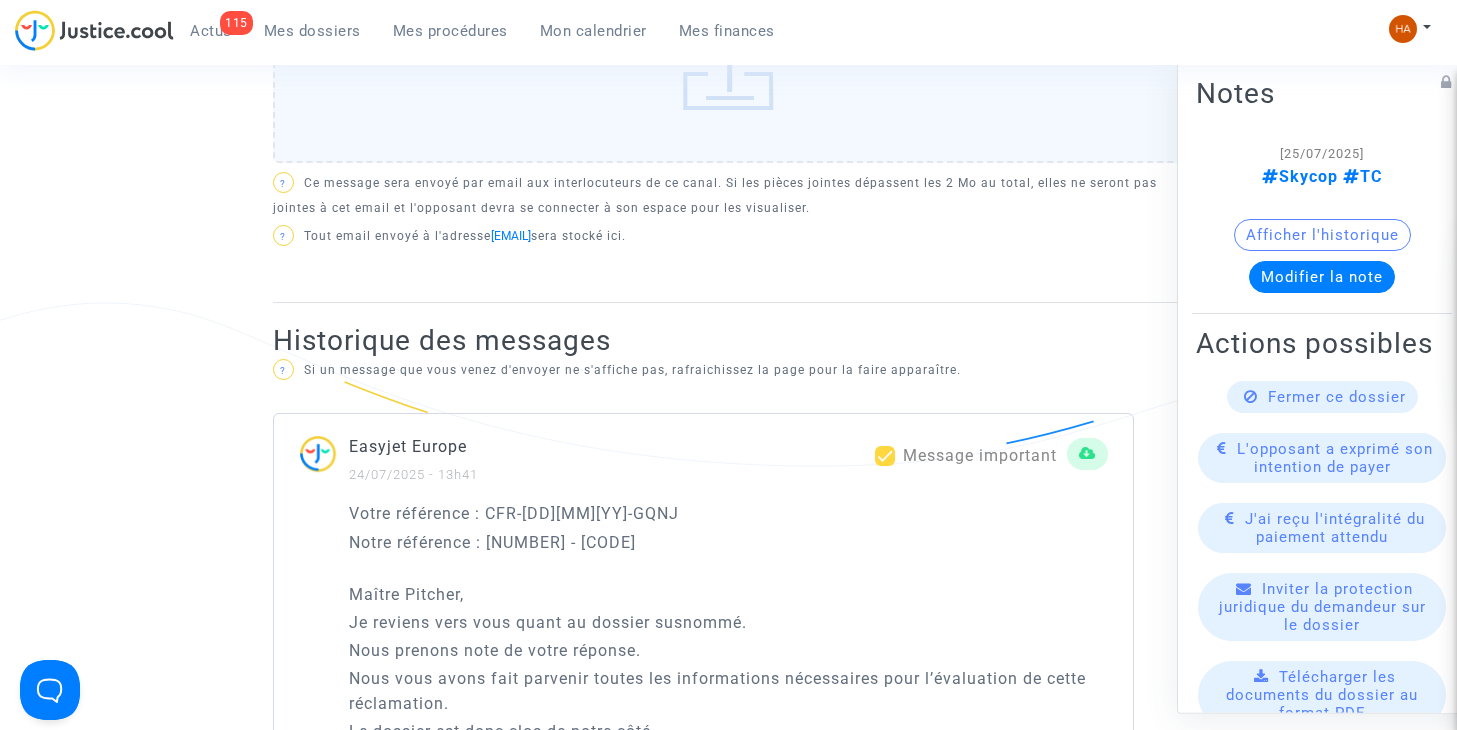 scroll, scrollTop: 993, scrollLeft: 0, axis: vertical 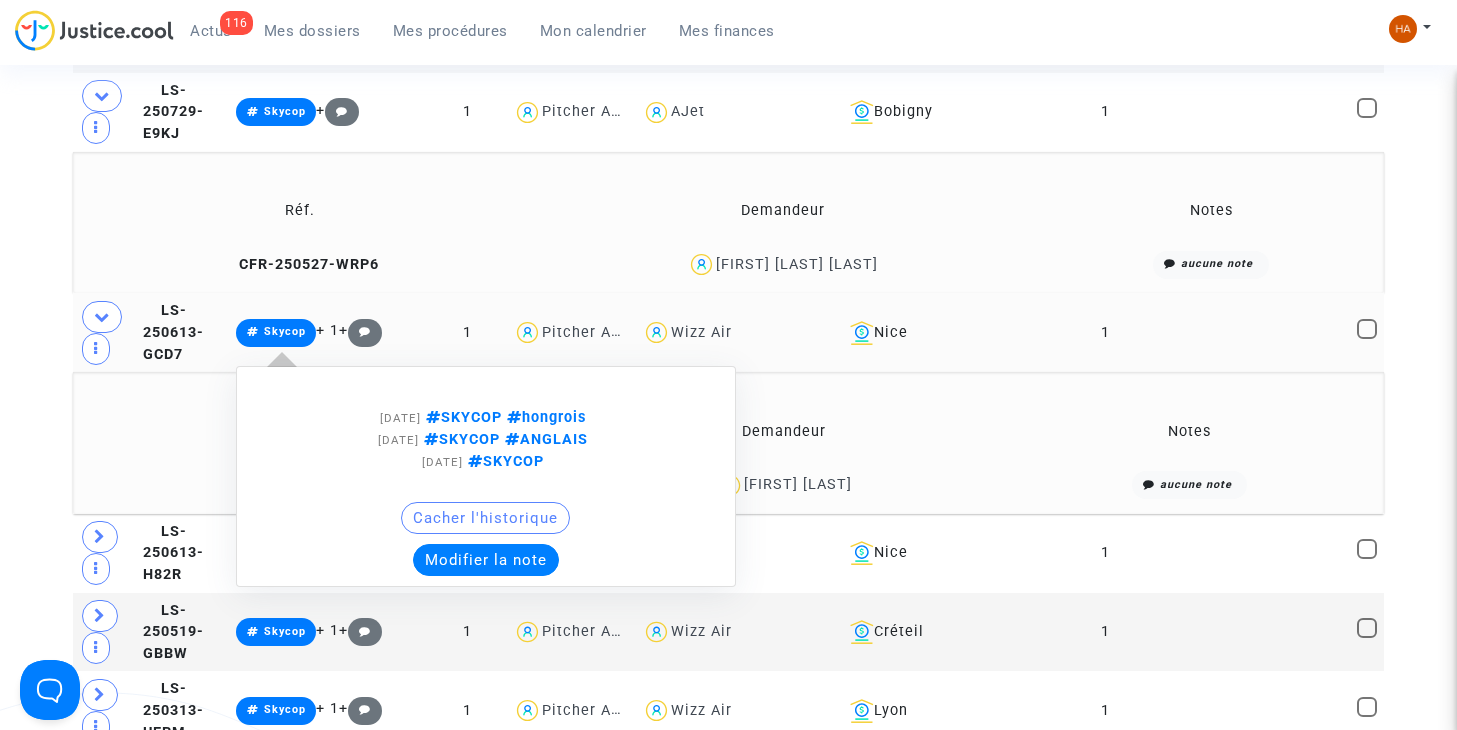 click on "Modifier la note" 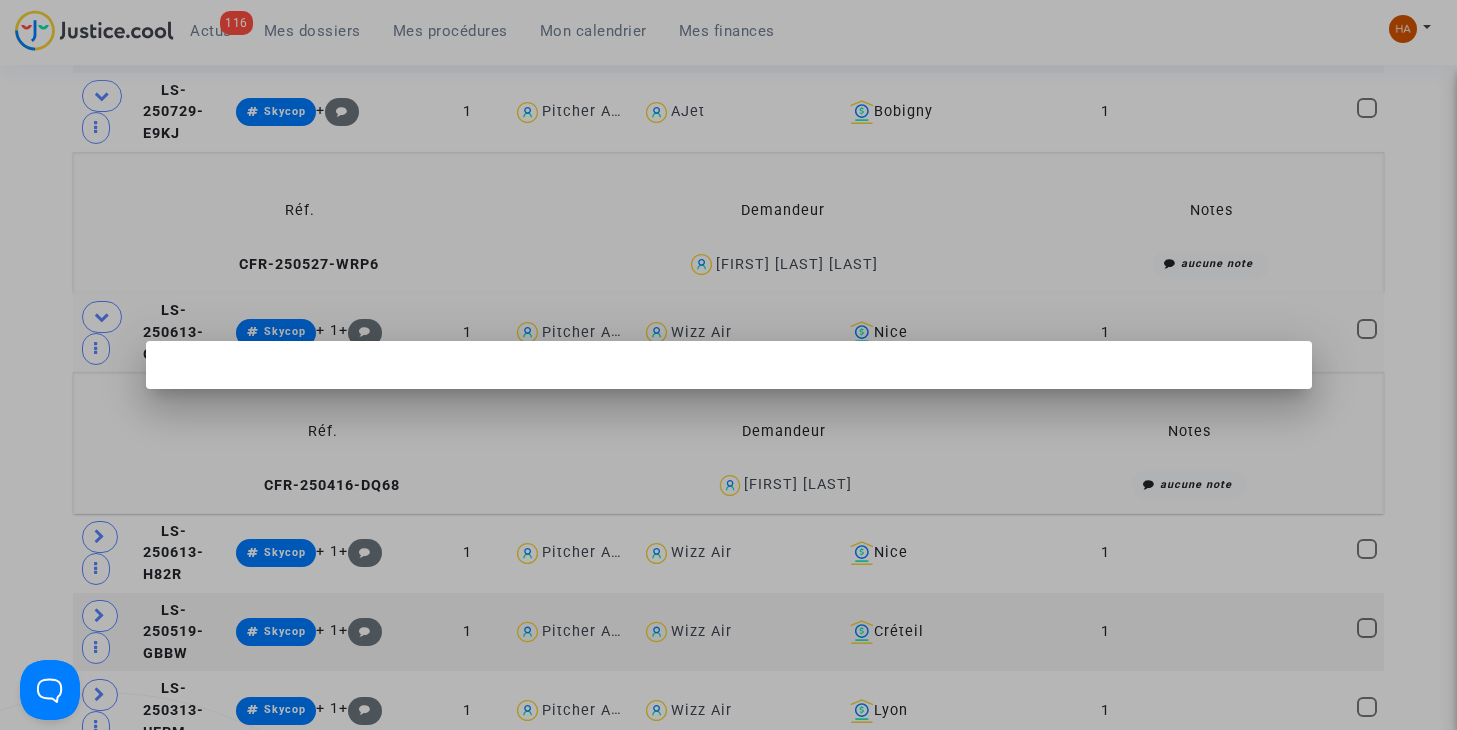 scroll, scrollTop: 0, scrollLeft: 0, axis: both 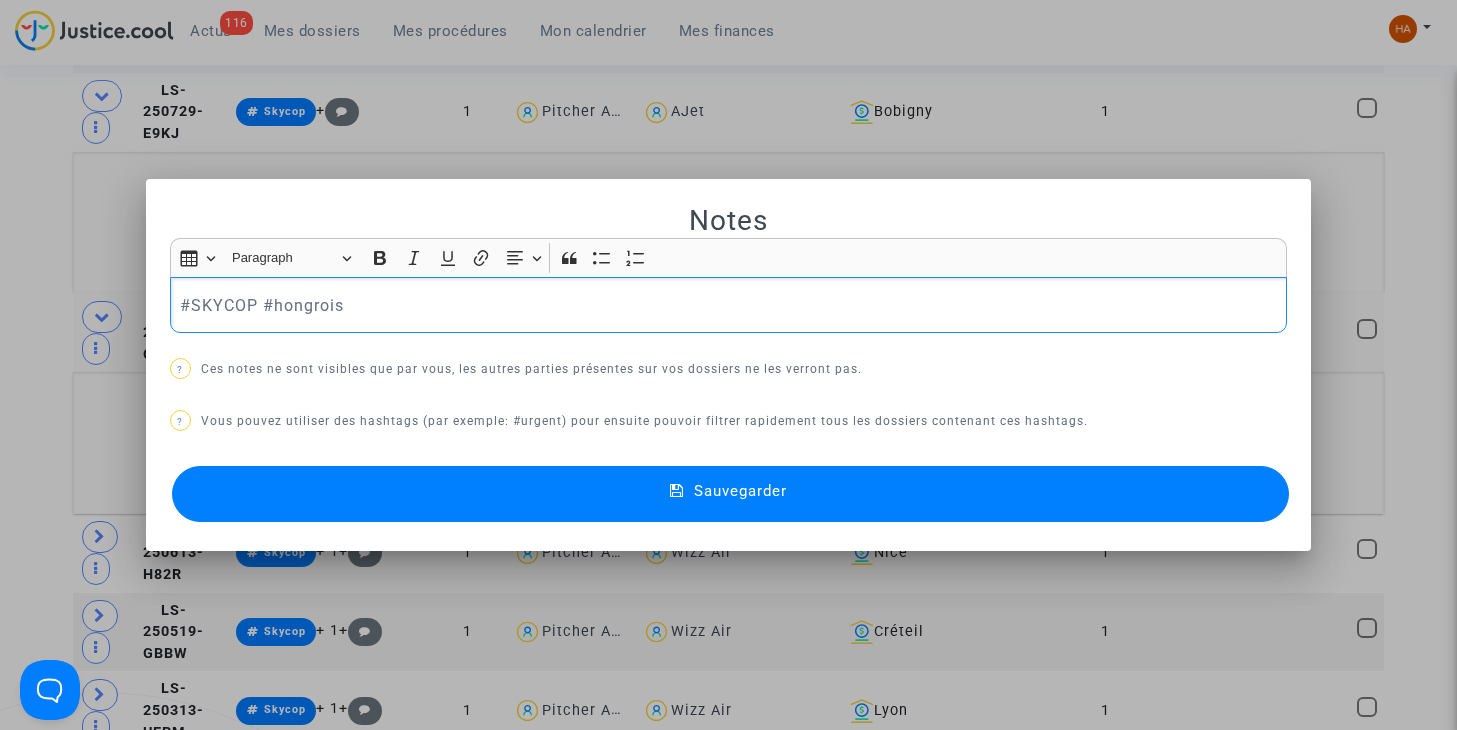 click on "#SKYCOP #hongrois" at bounding box center [728, 305] 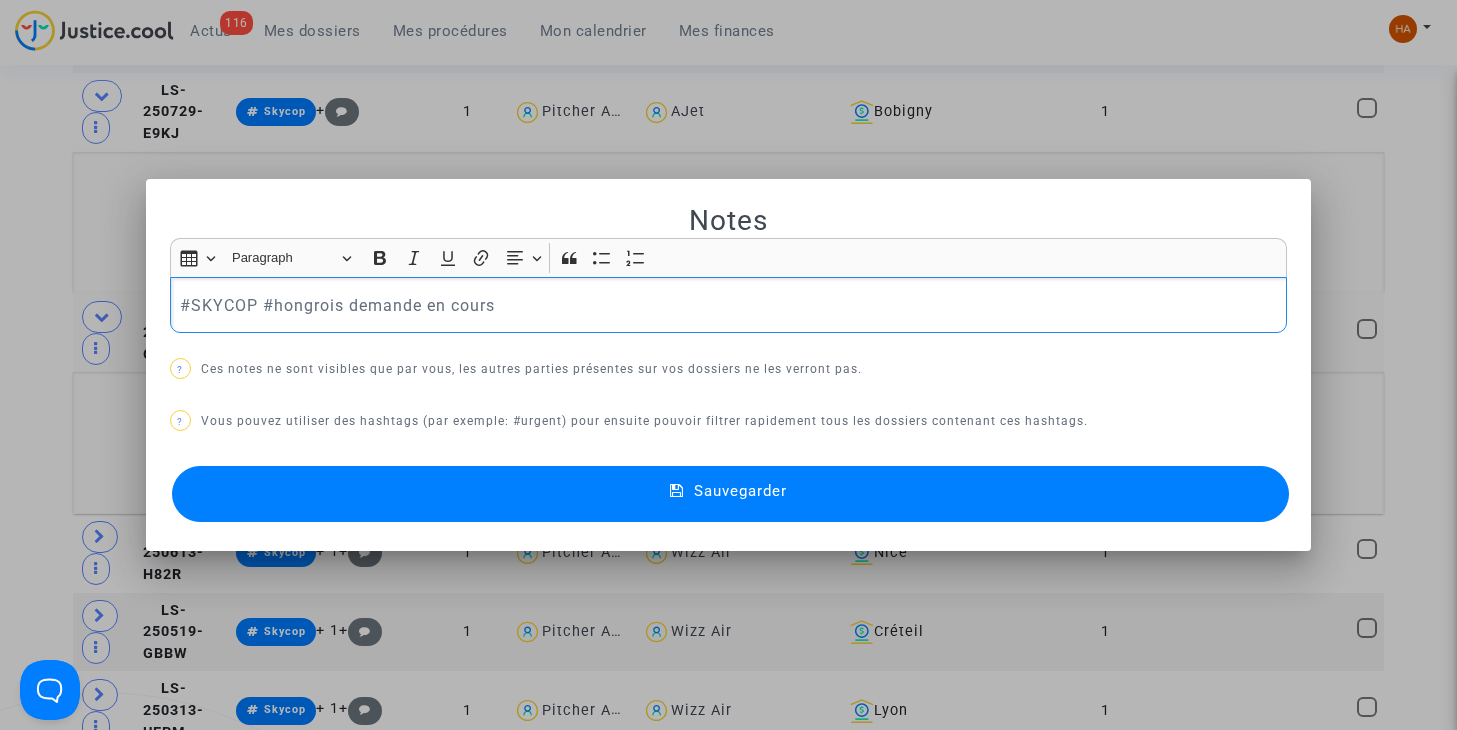click on "Sauvegarder" at bounding box center (731, 494) 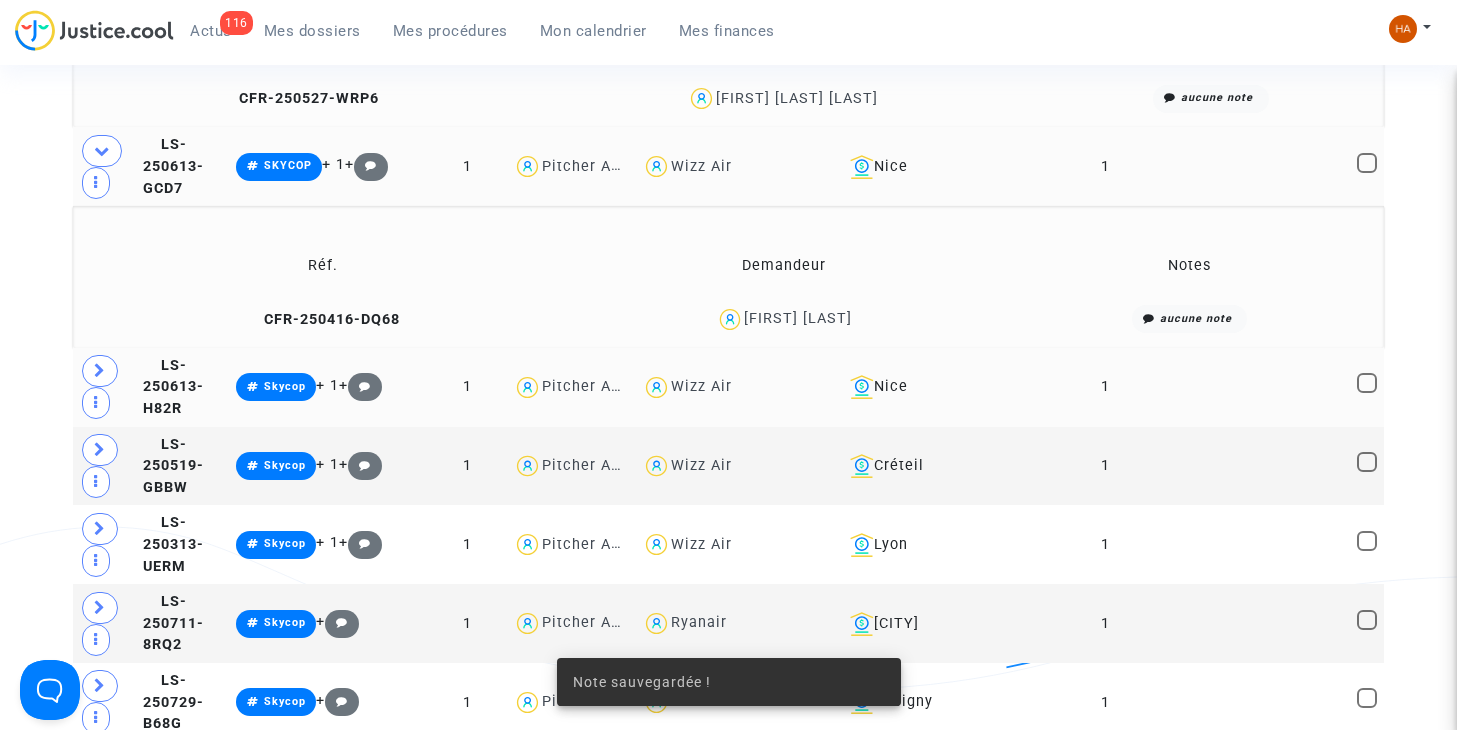 scroll, scrollTop: 12929, scrollLeft: 0, axis: vertical 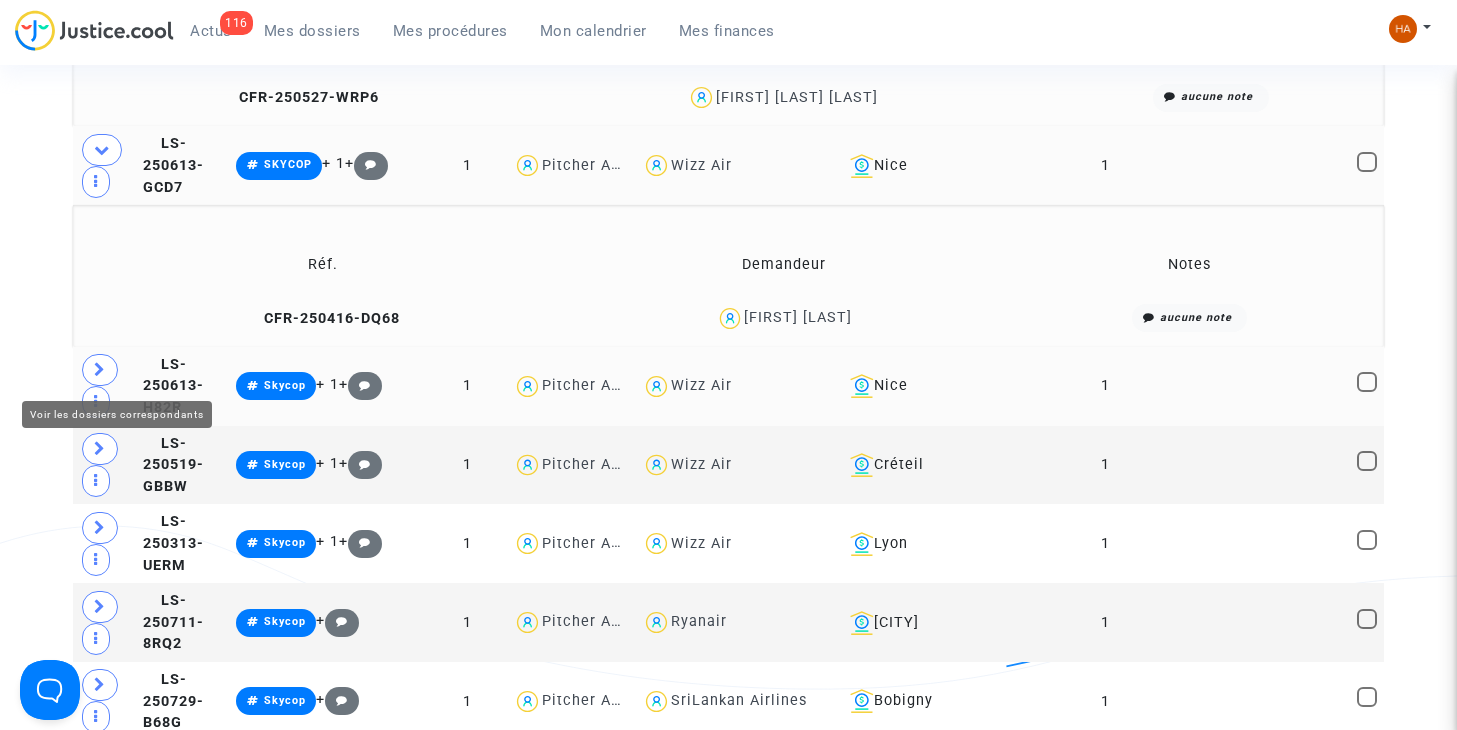 click 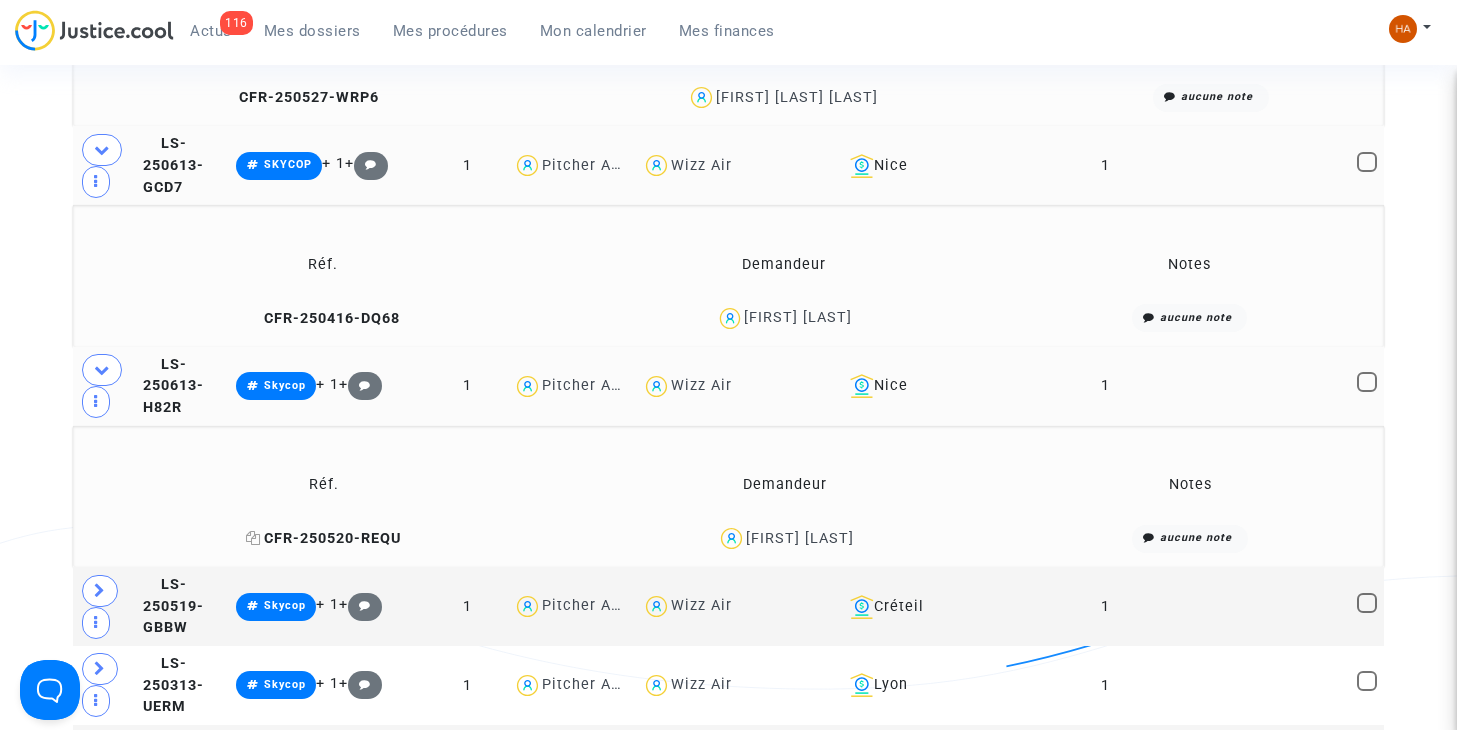 click 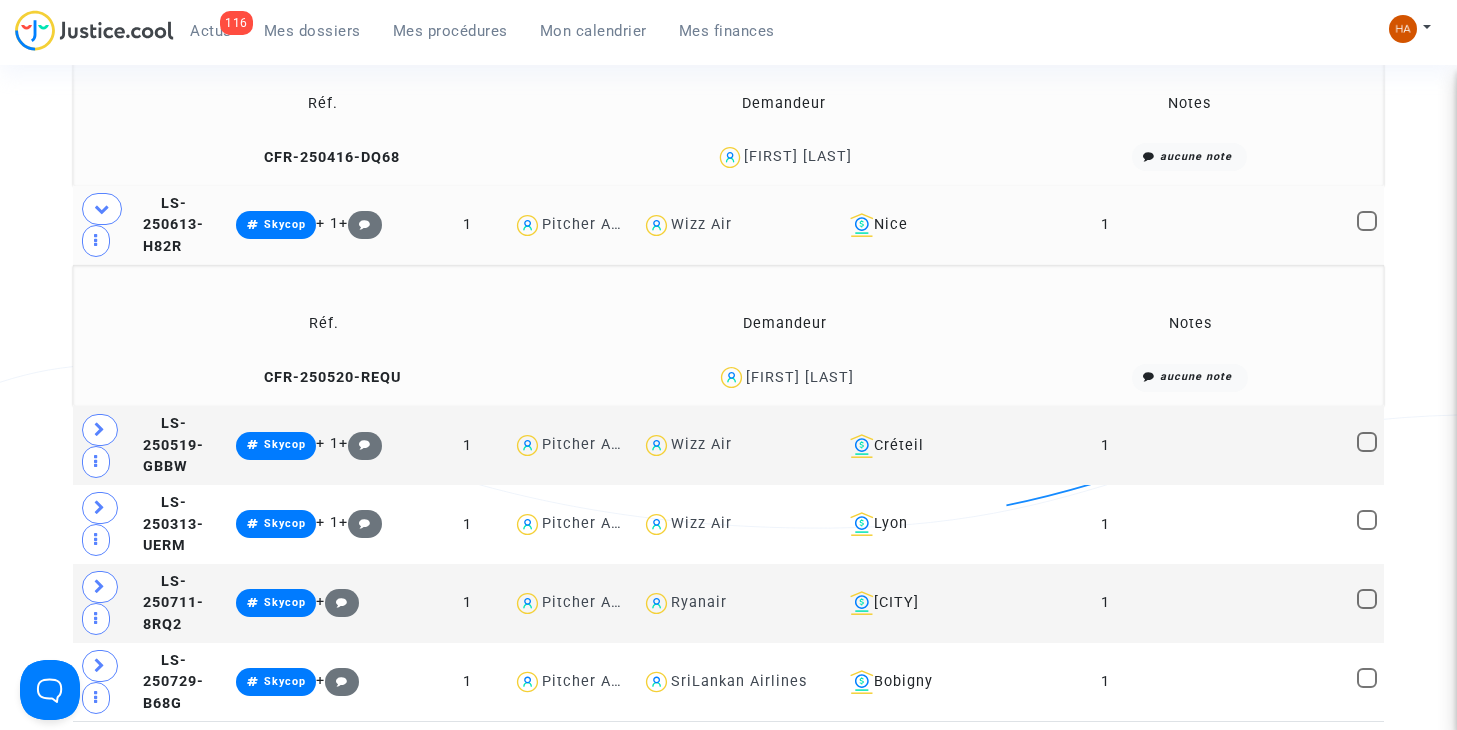 scroll, scrollTop: 13092, scrollLeft: 0, axis: vertical 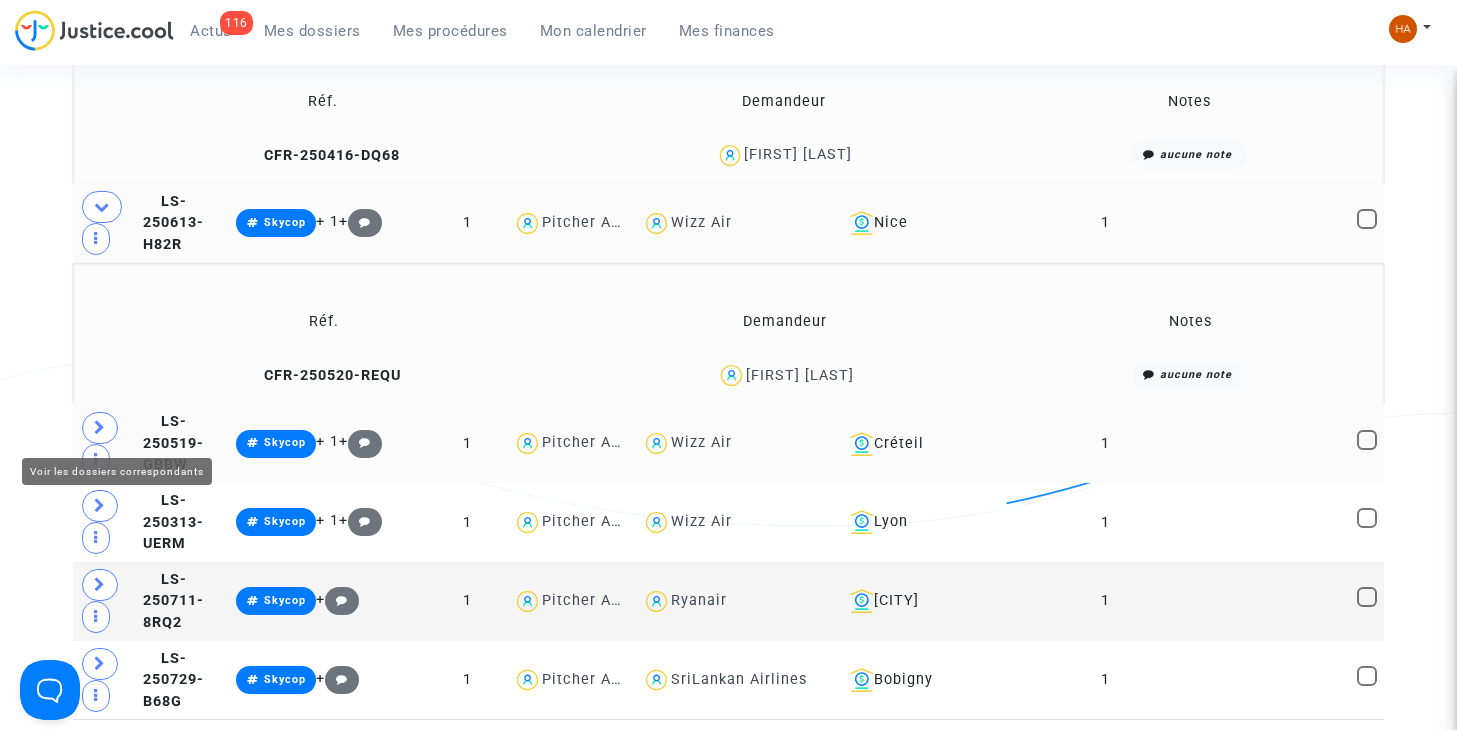click 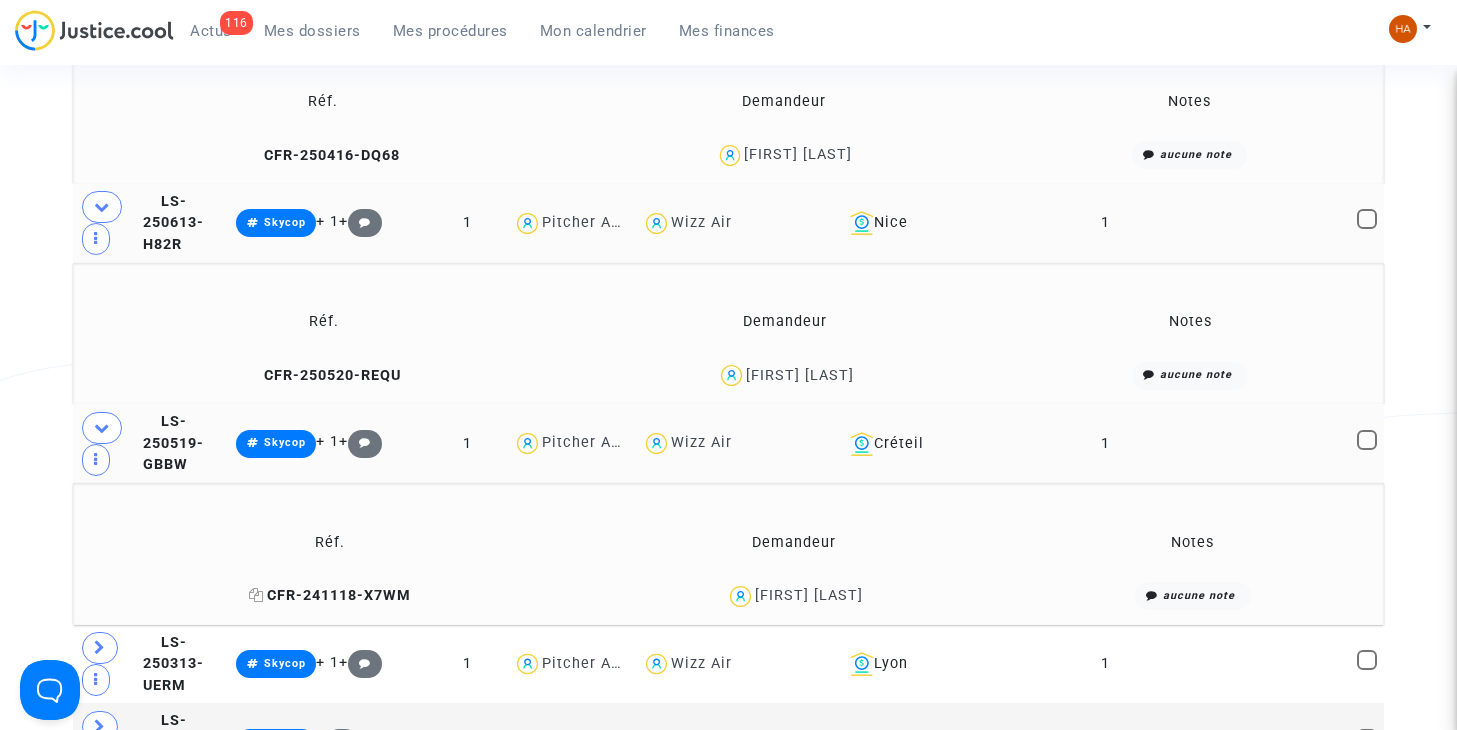 click 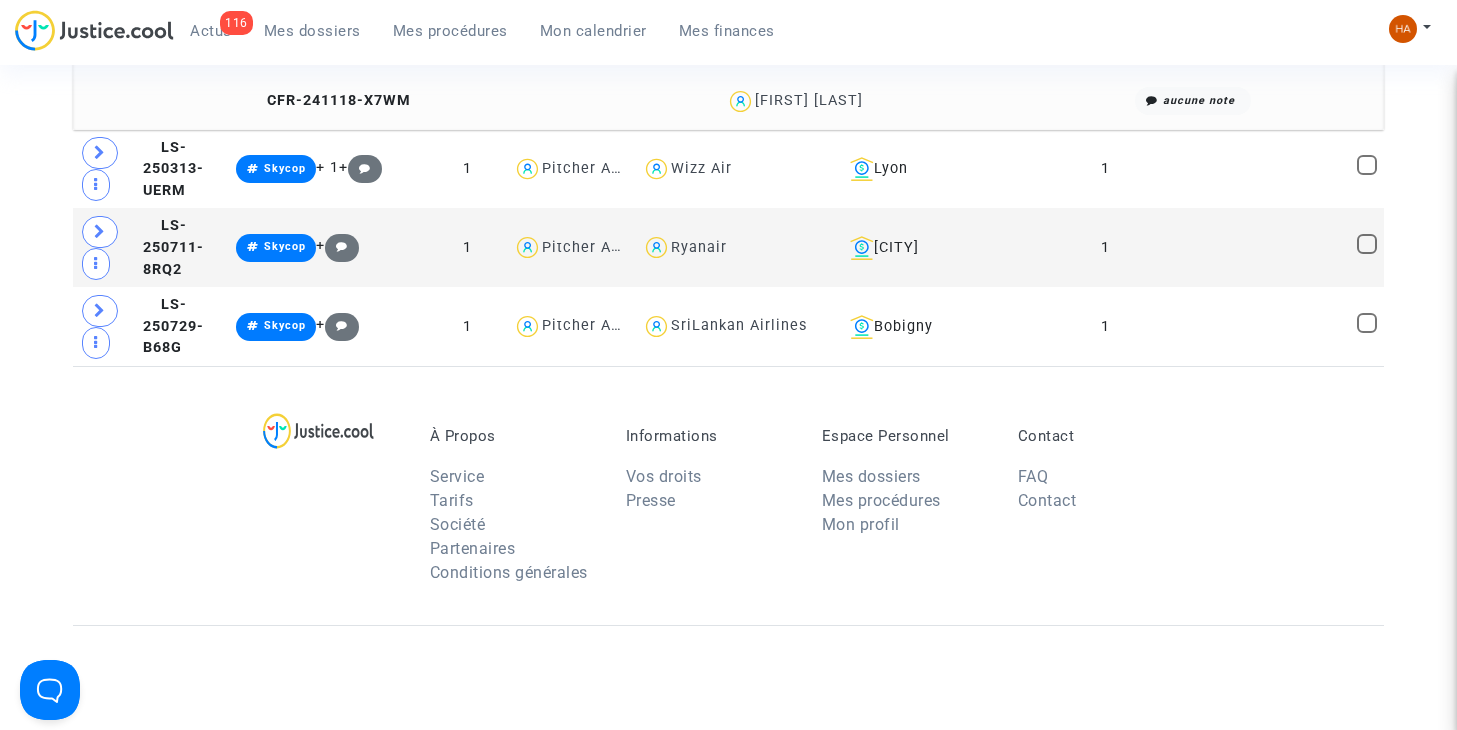 scroll, scrollTop: 13592, scrollLeft: 0, axis: vertical 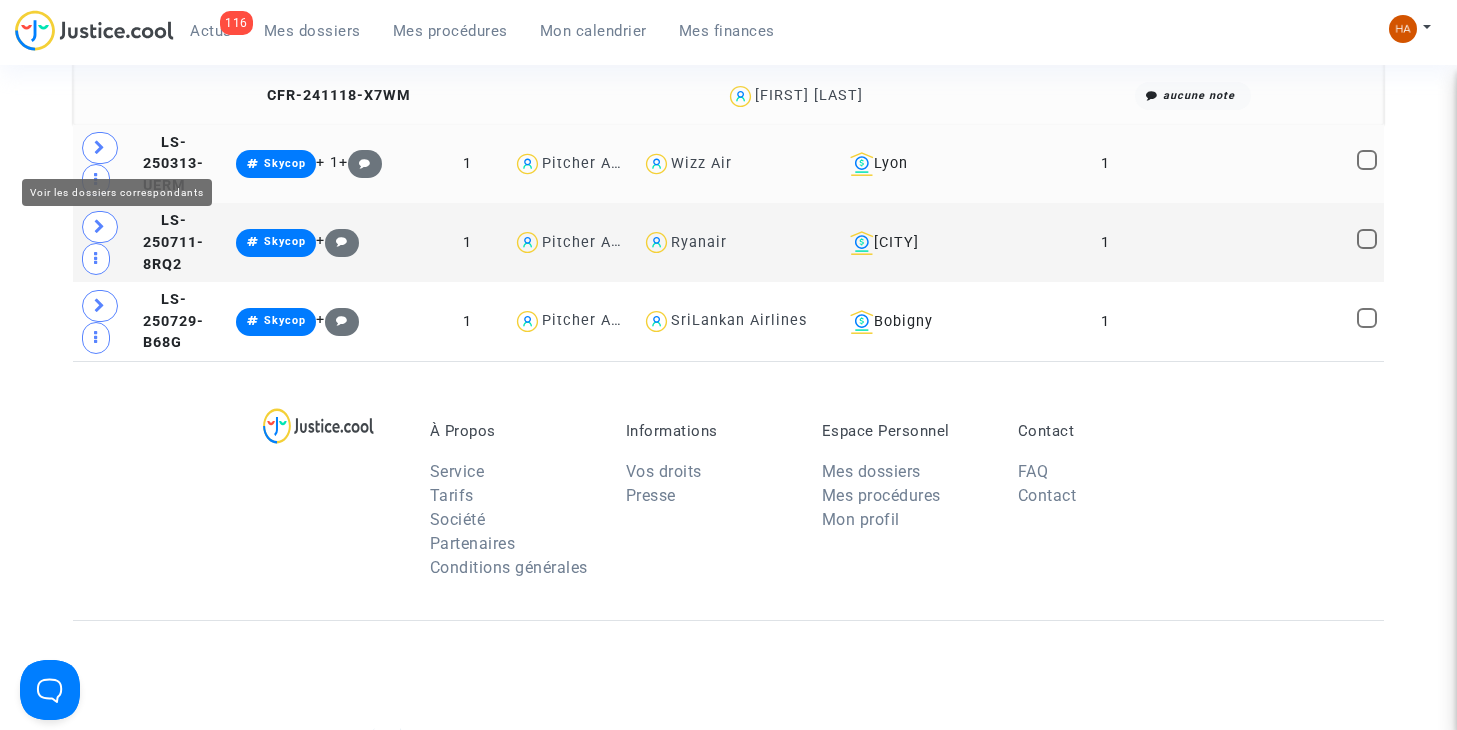 click 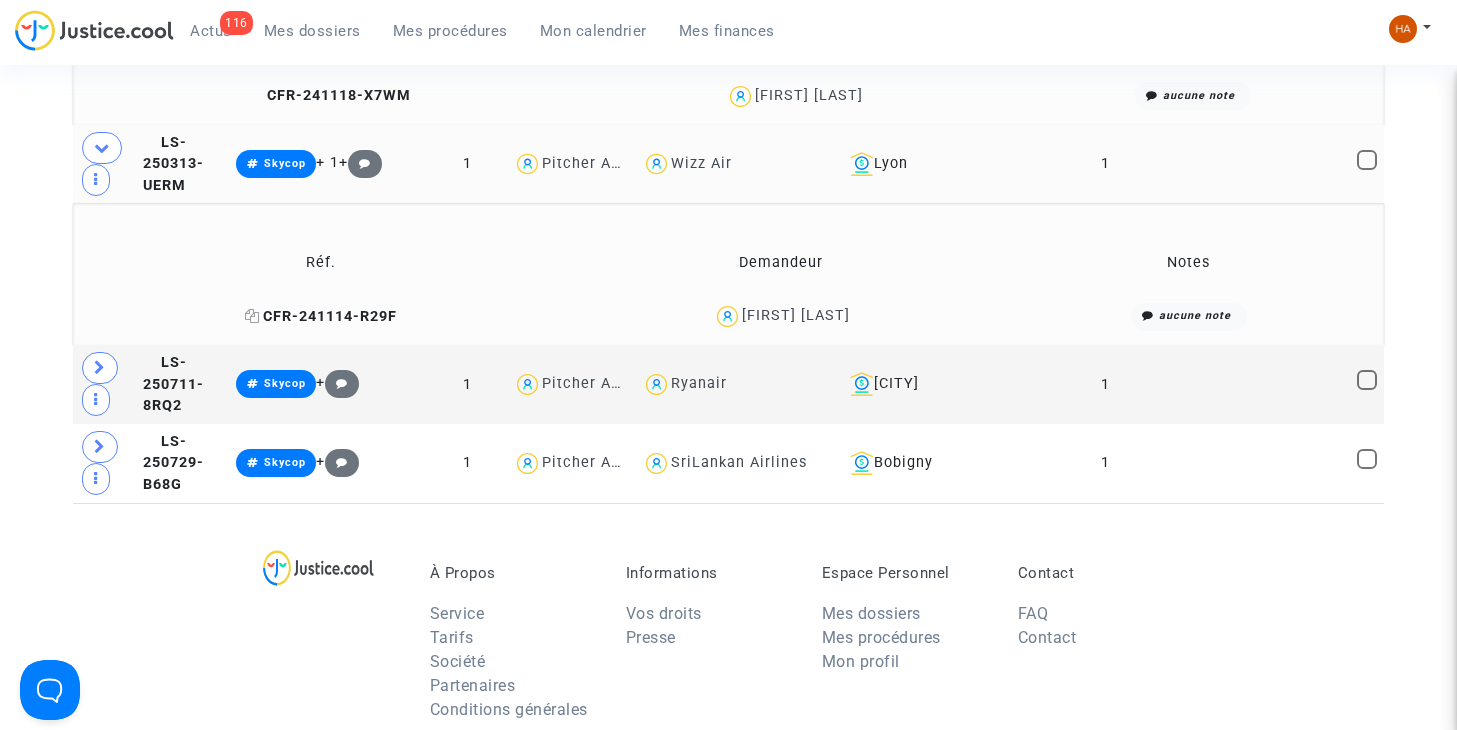 click 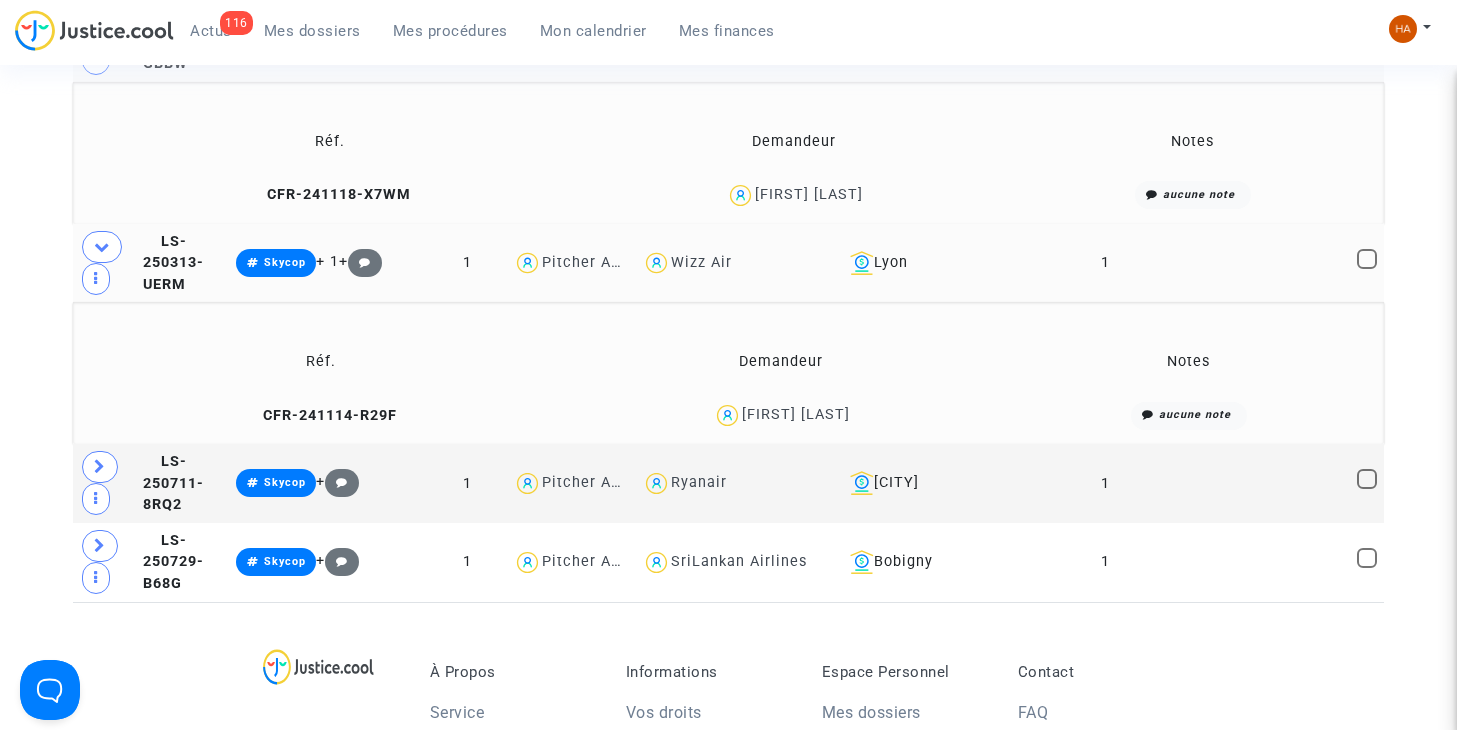 scroll, scrollTop: 13492, scrollLeft: 0, axis: vertical 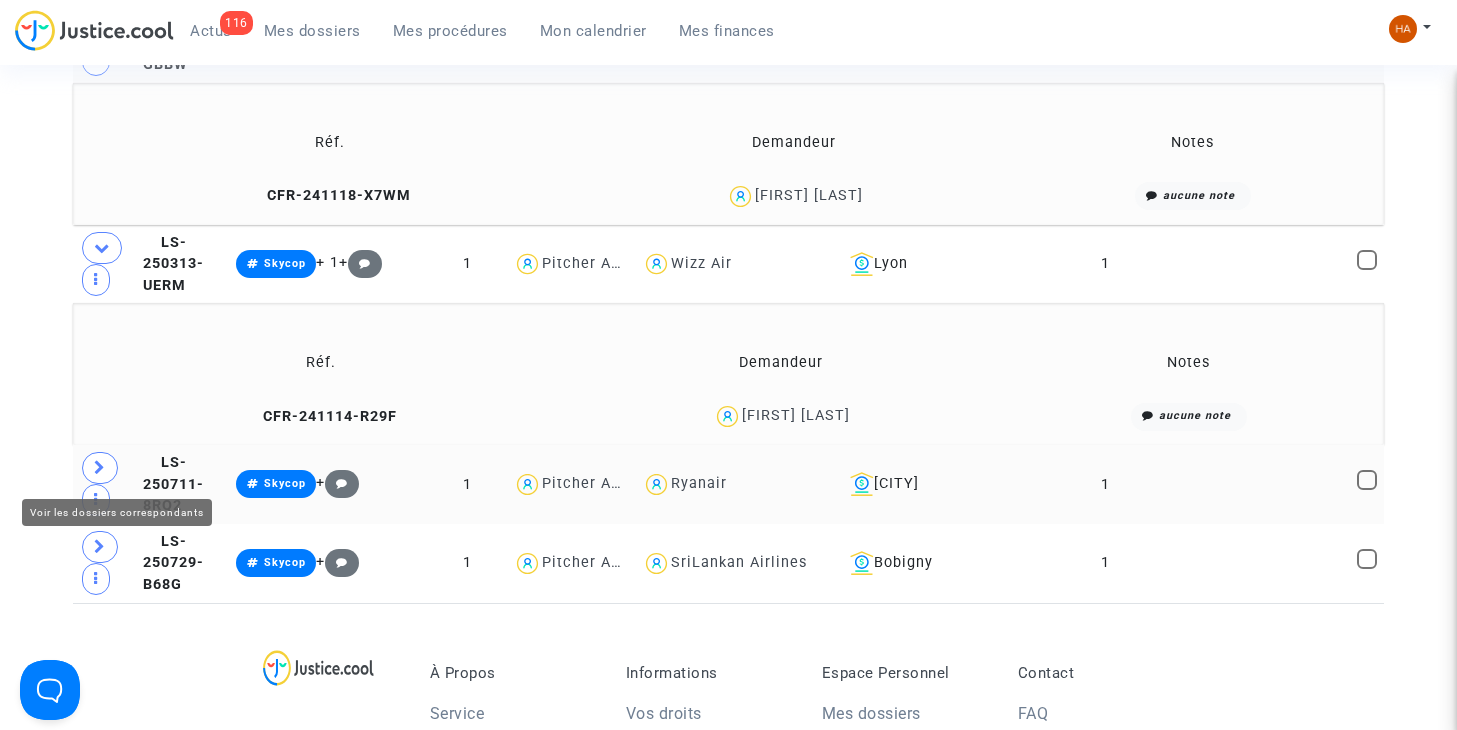 click 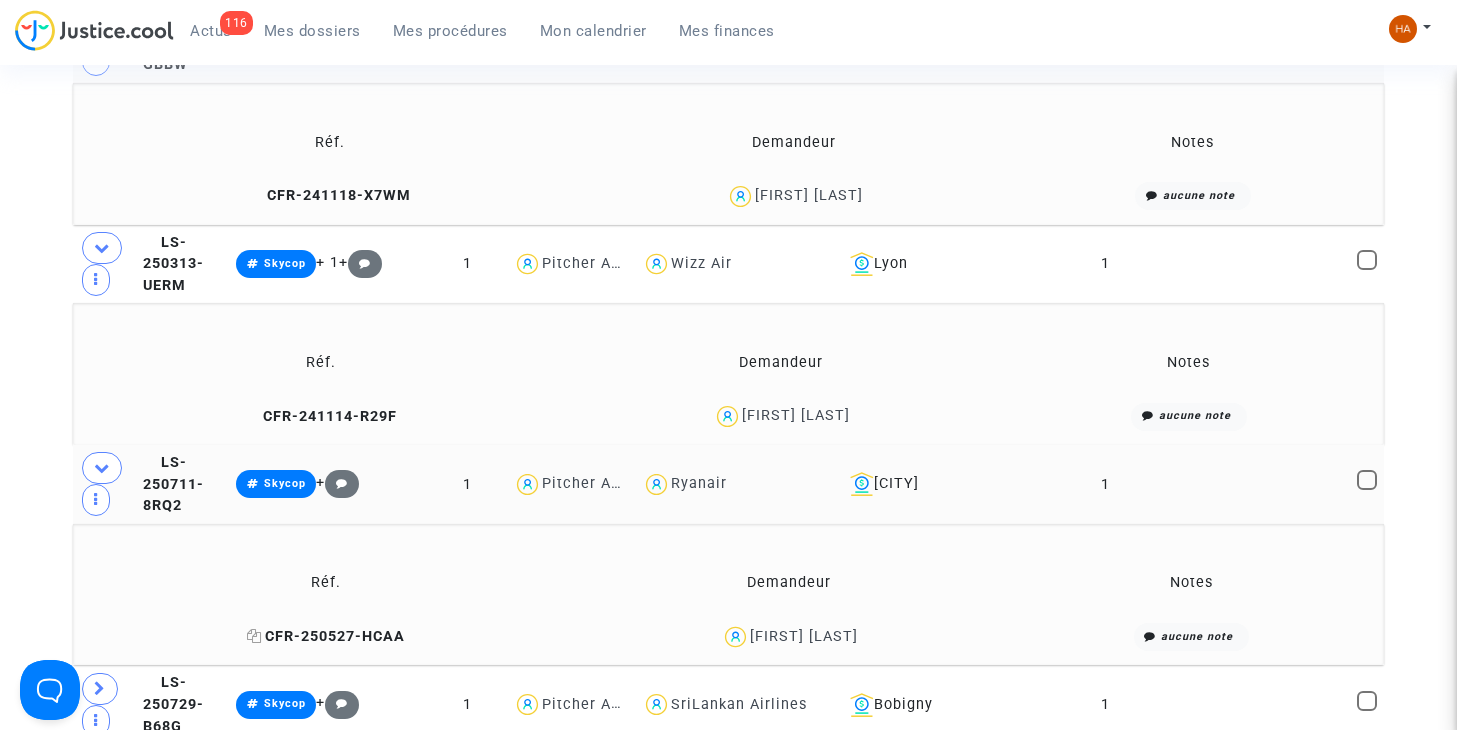 click 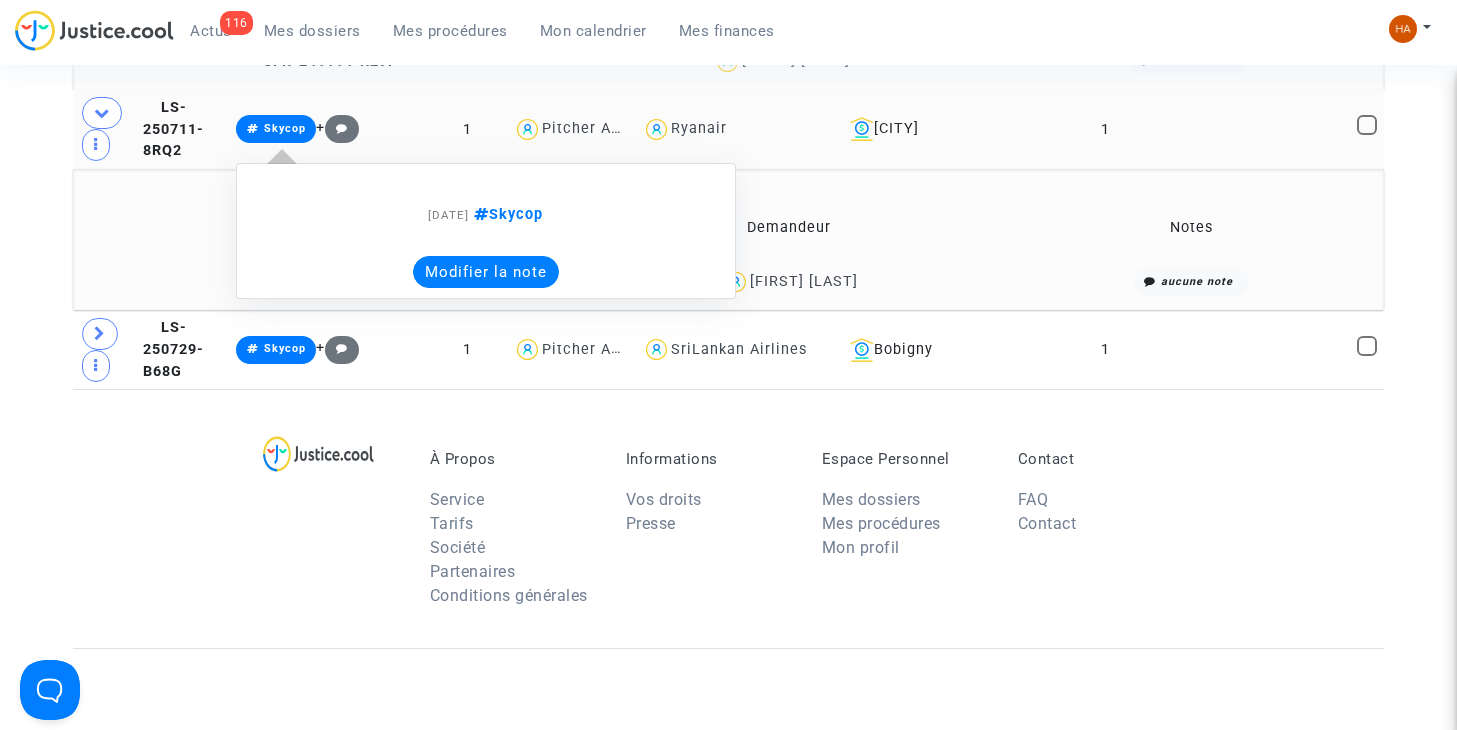 scroll, scrollTop: 13892, scrollLeft: 0, axis: vertical 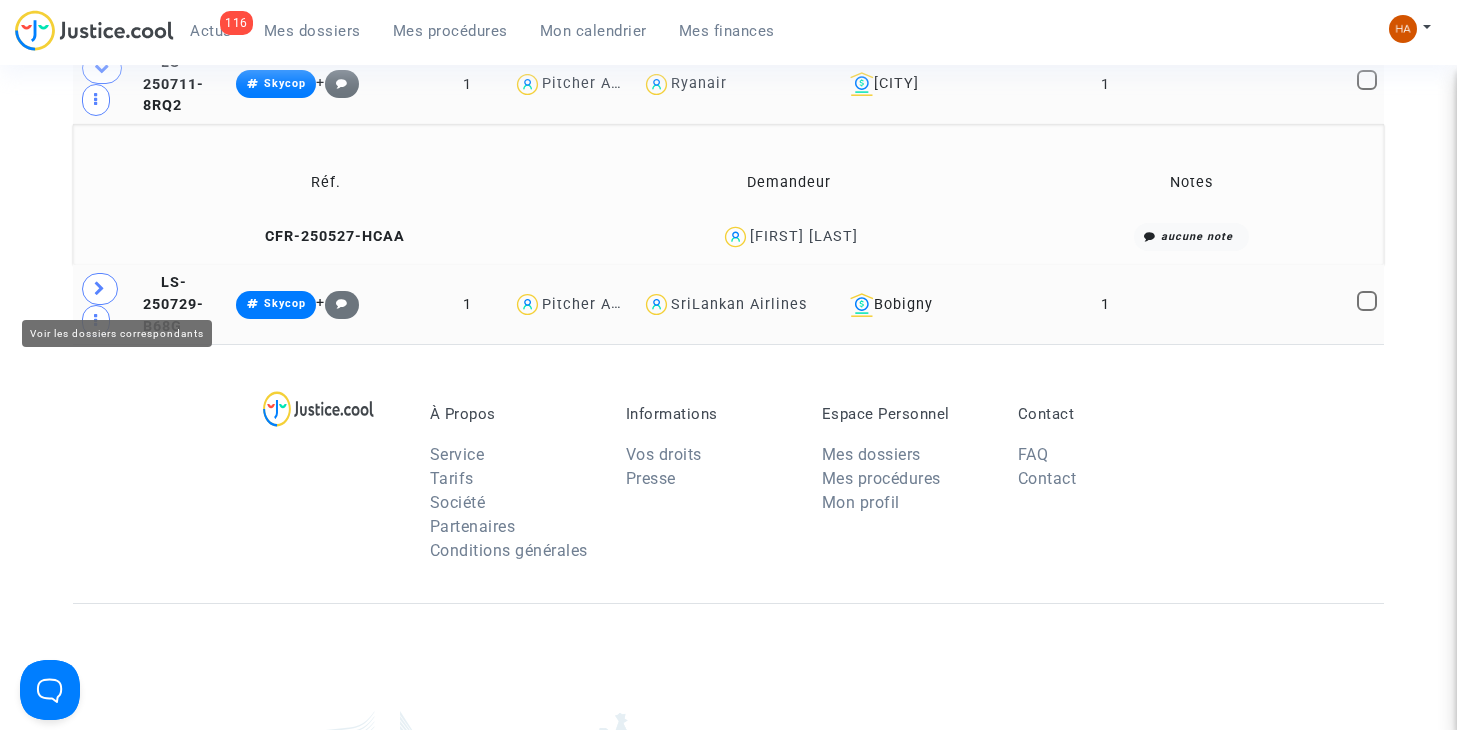 click 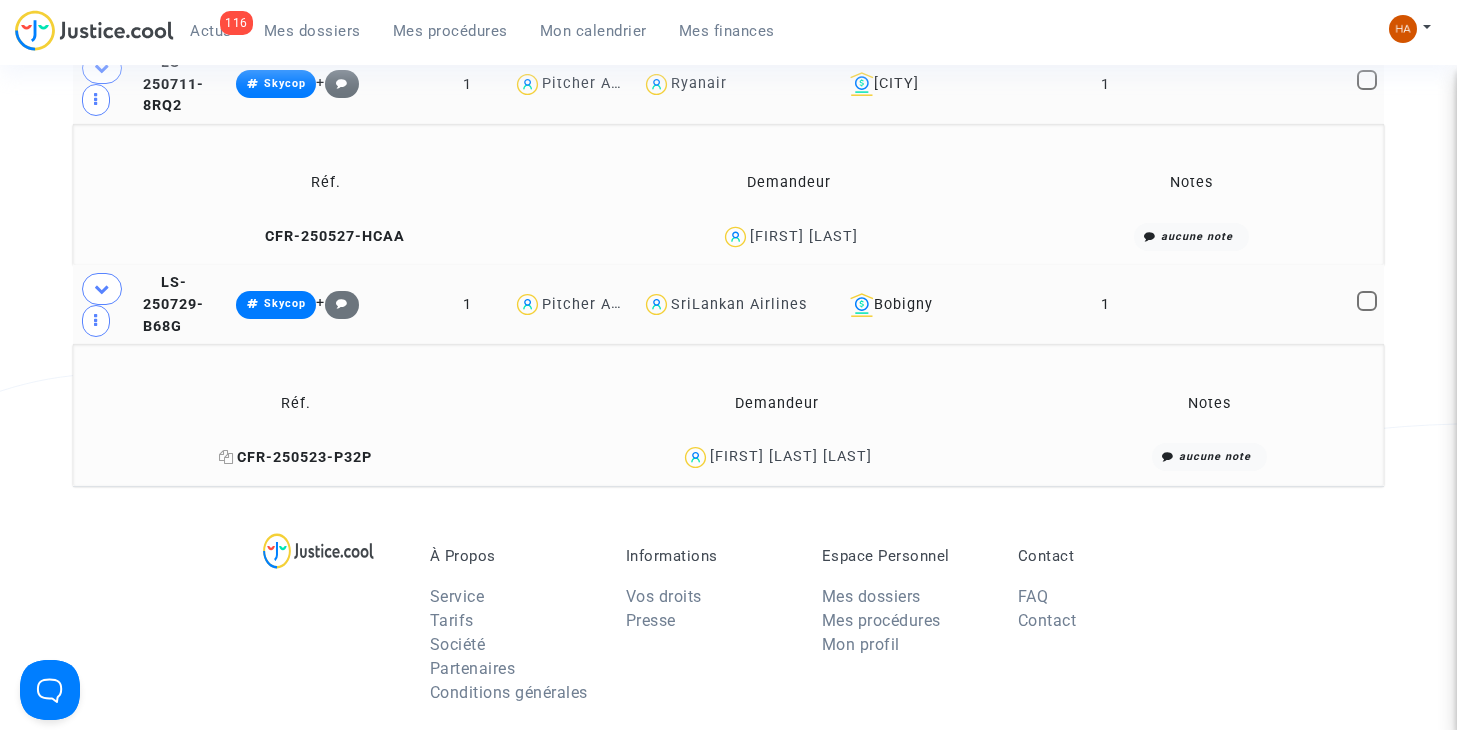 click 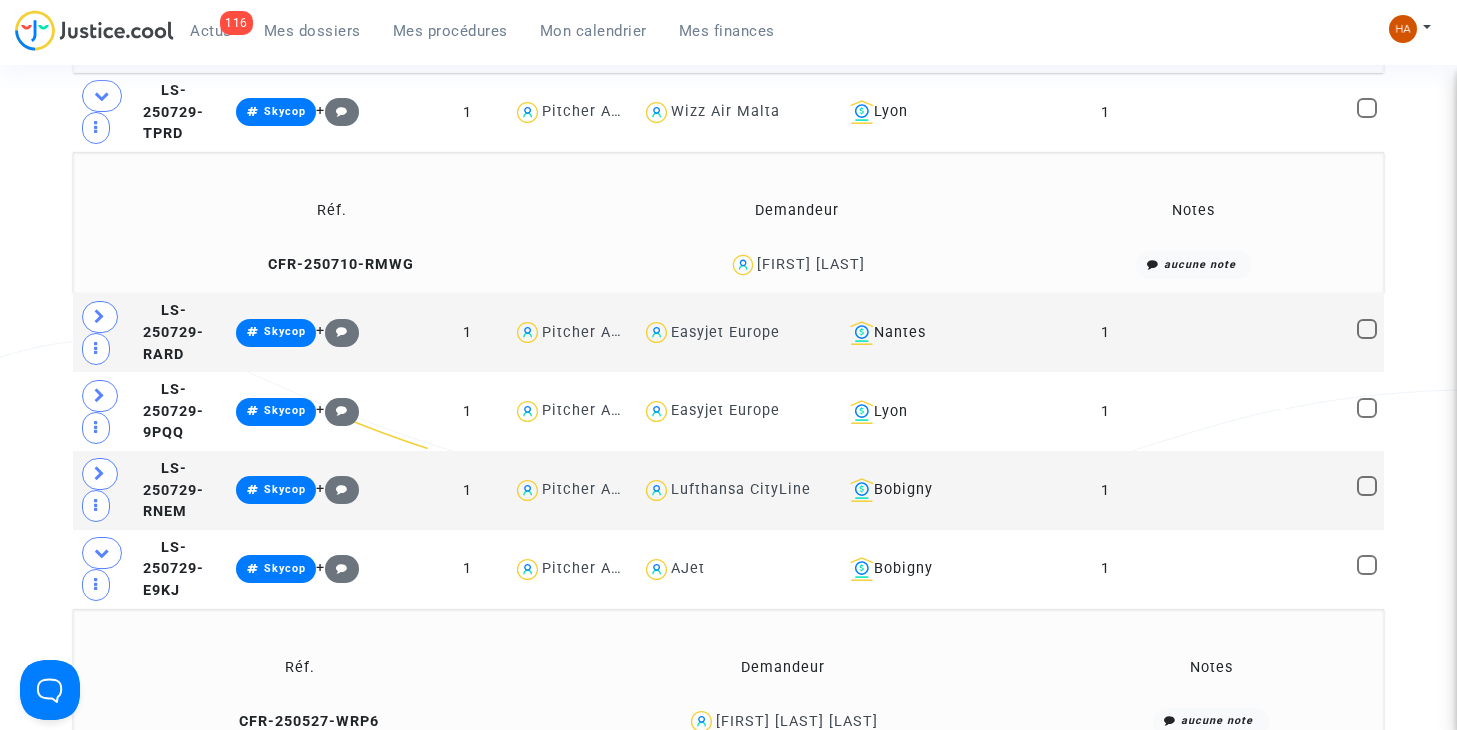 scroll, scrollTop: 12291, scrollLeft: 0, axis: vertical 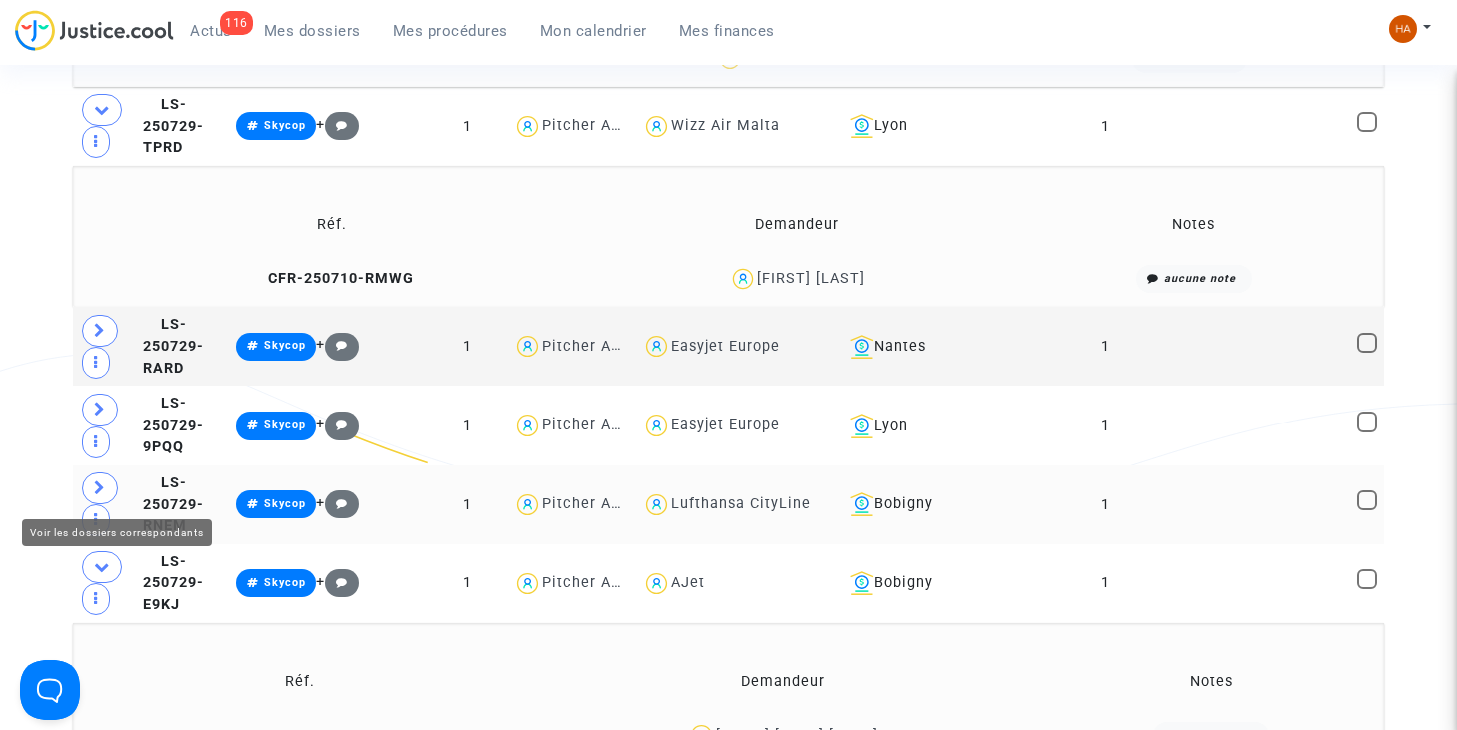click 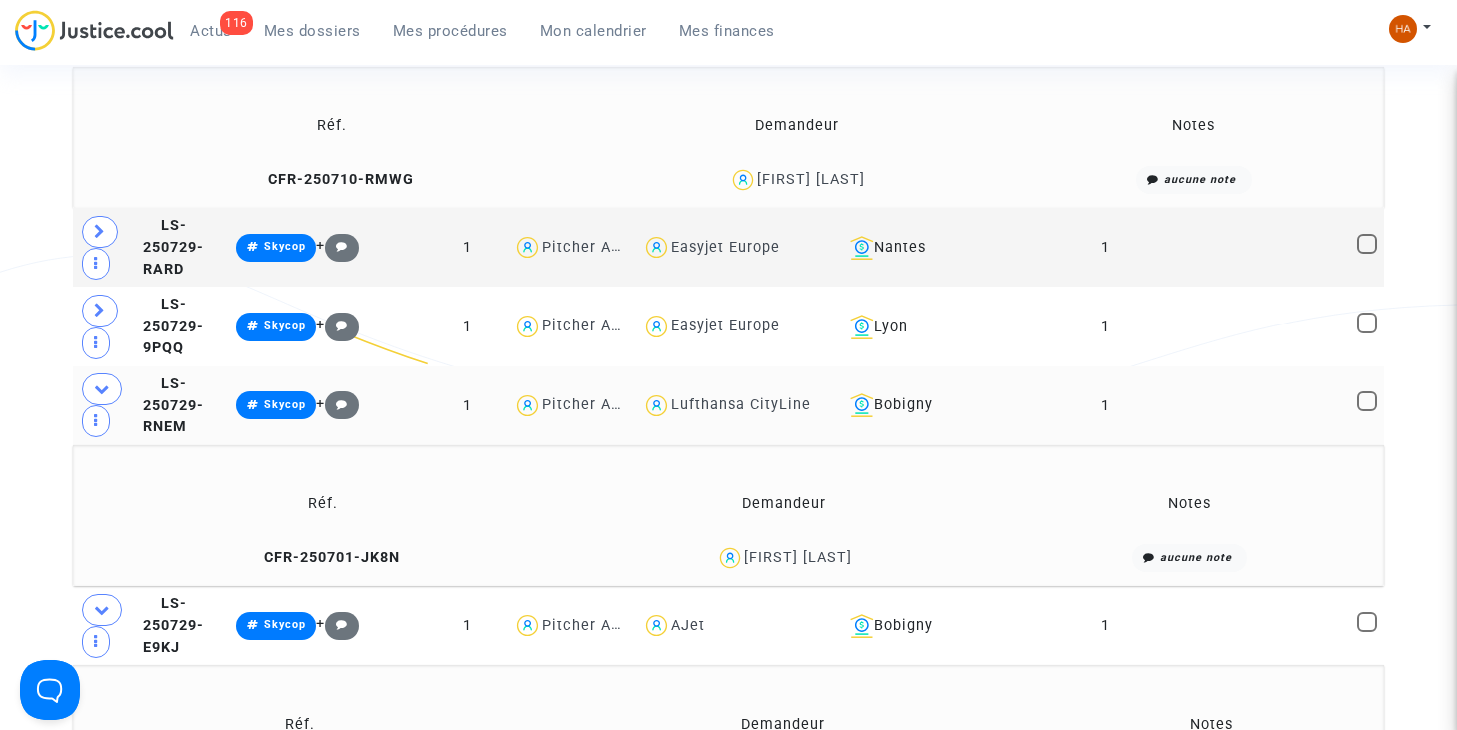 scroll, scrollTop: 12391, scrollLeft: 0, axis: vertical 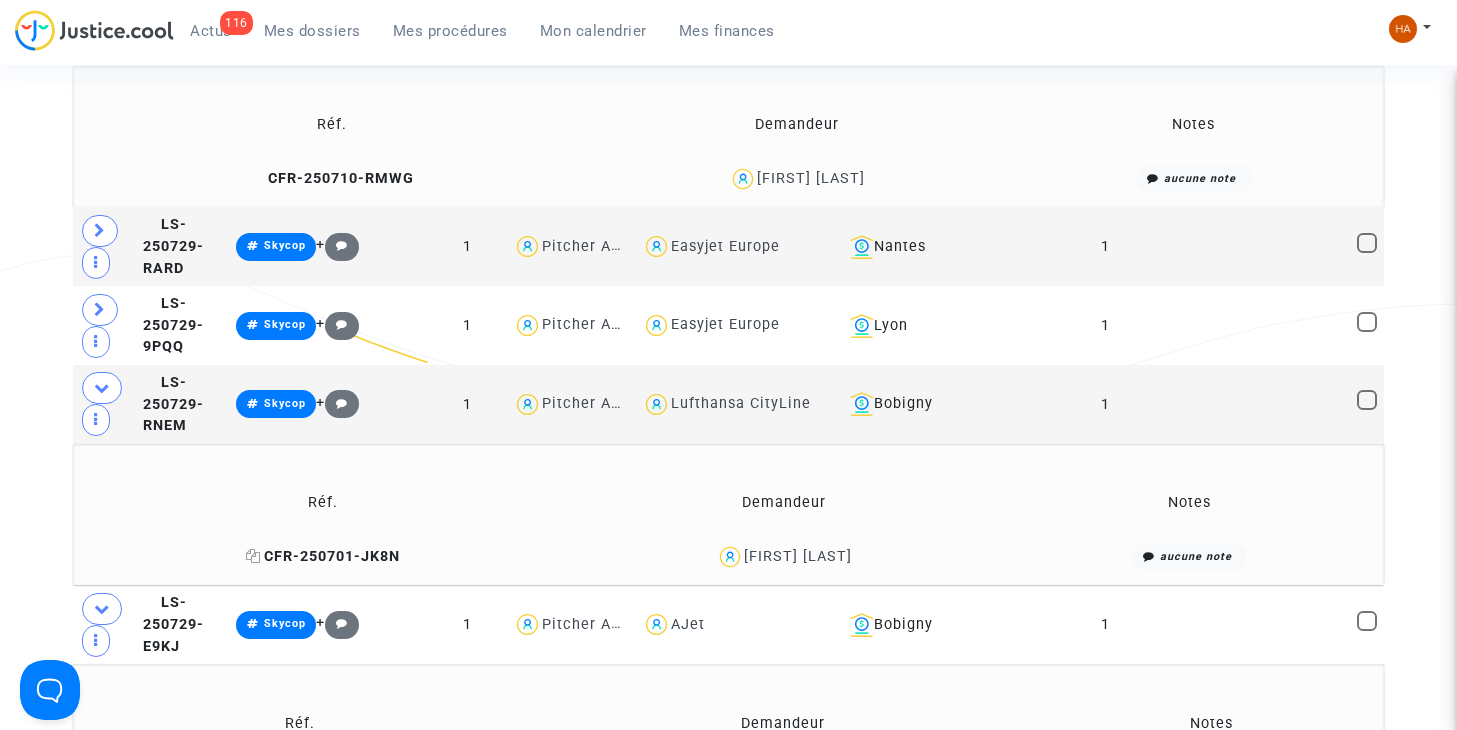 click 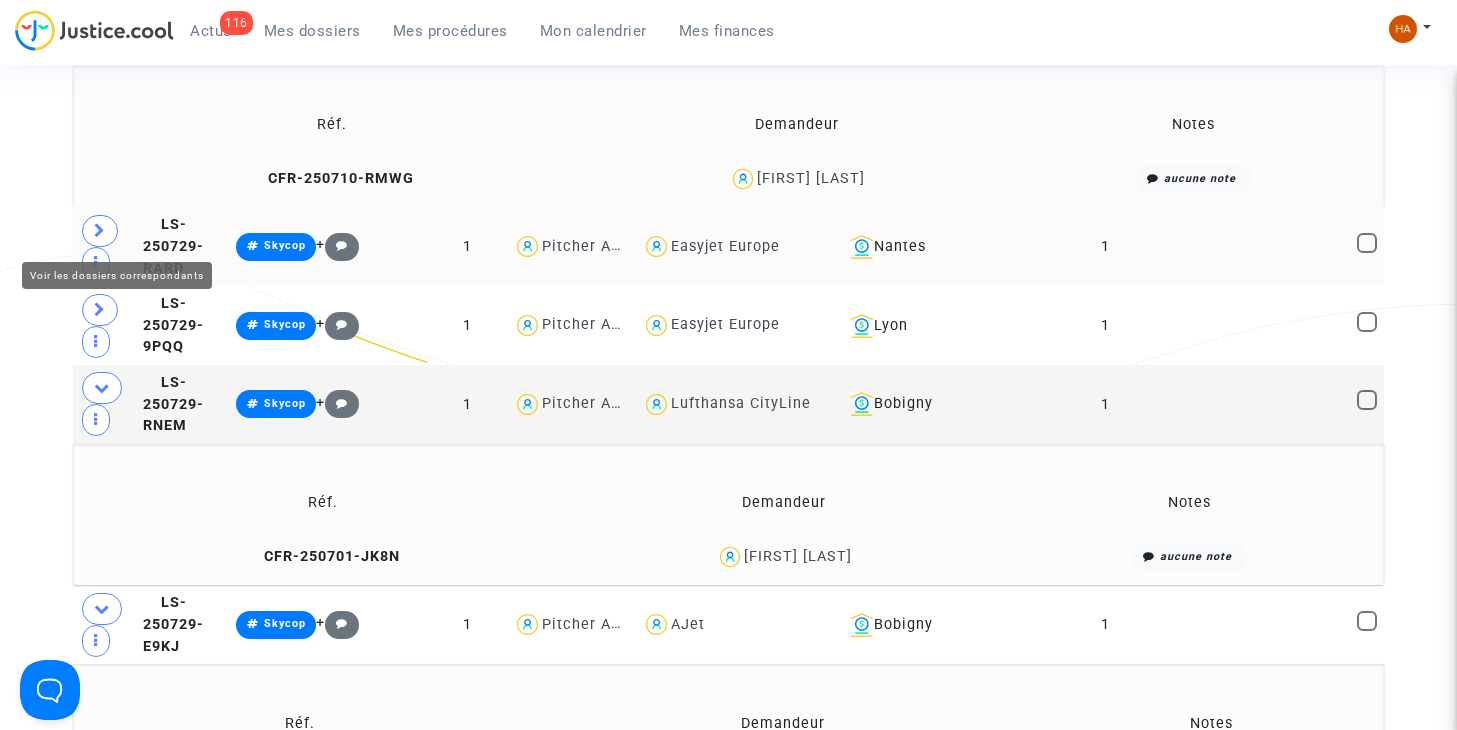 click 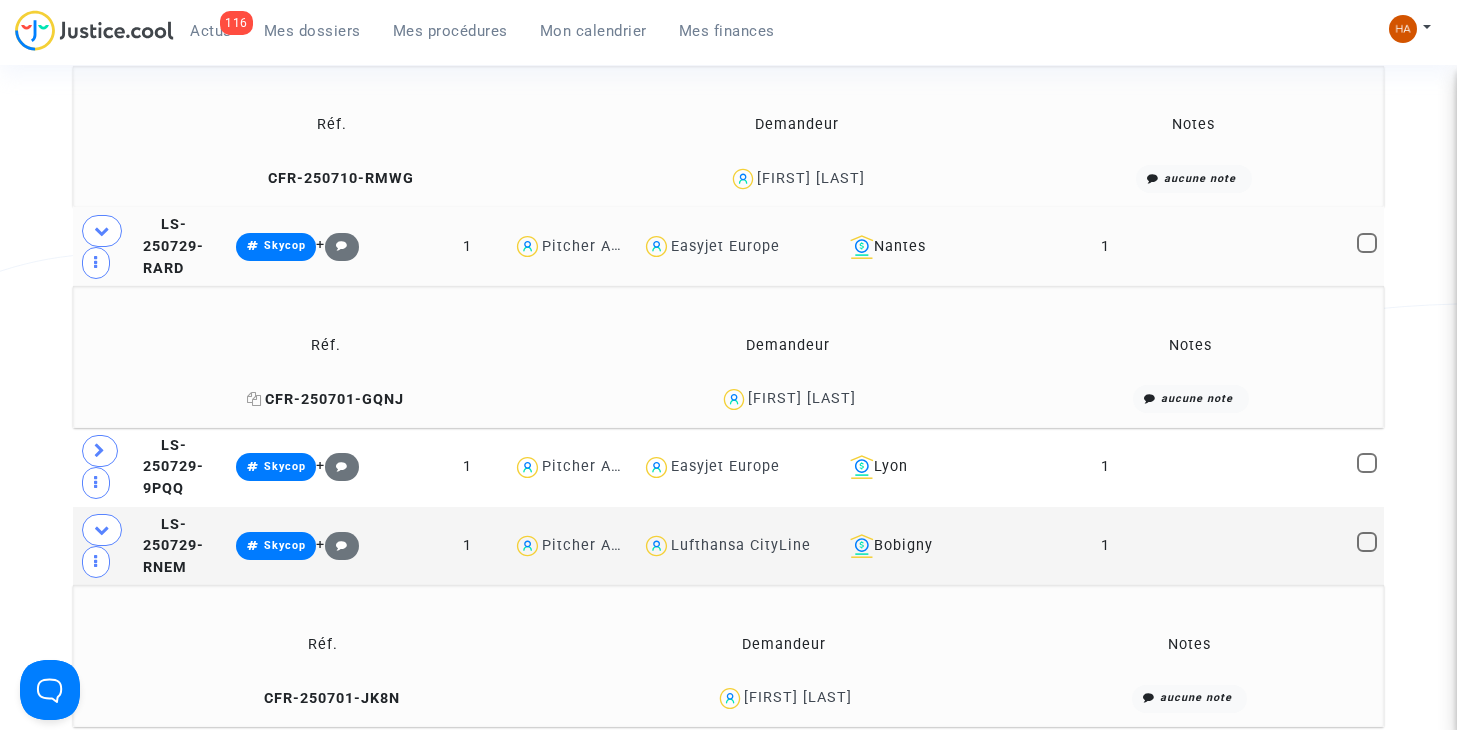 click 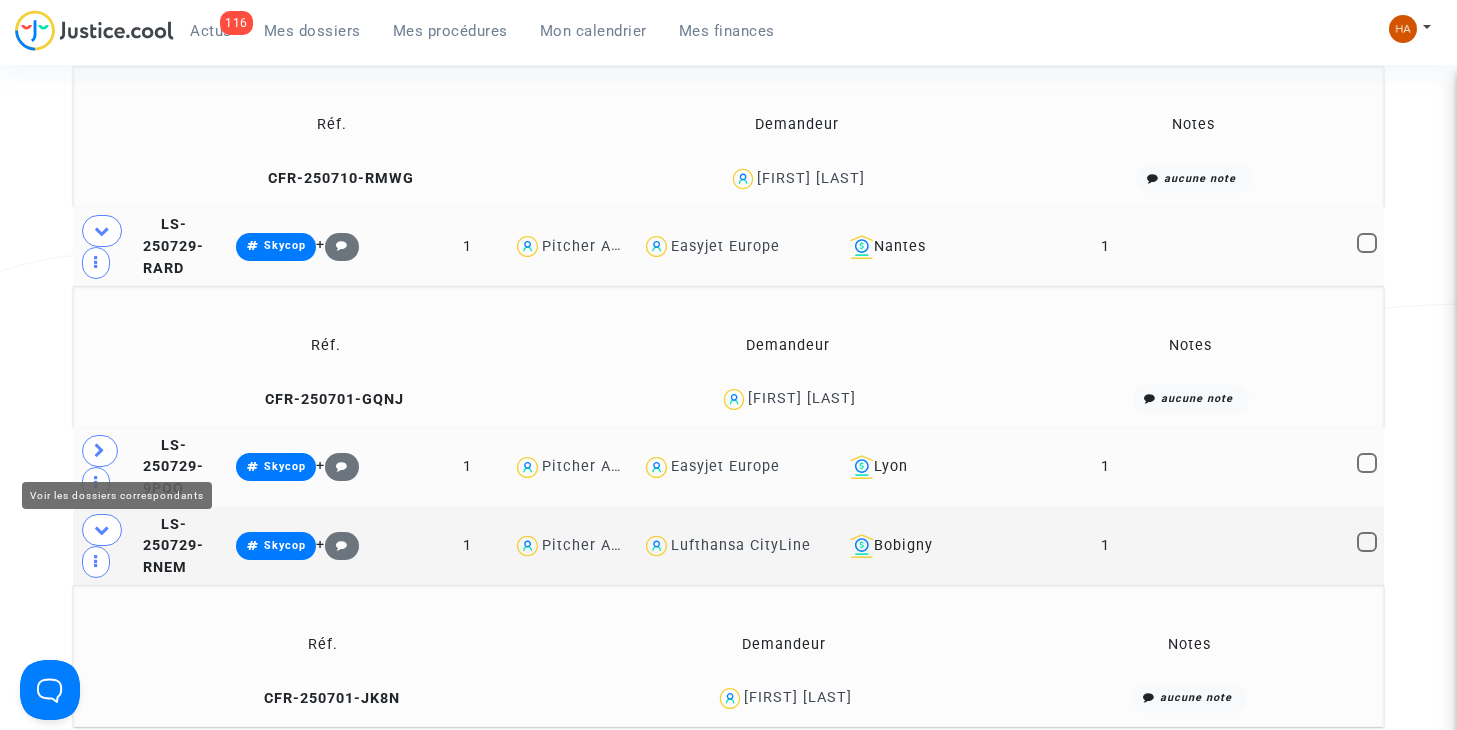 click 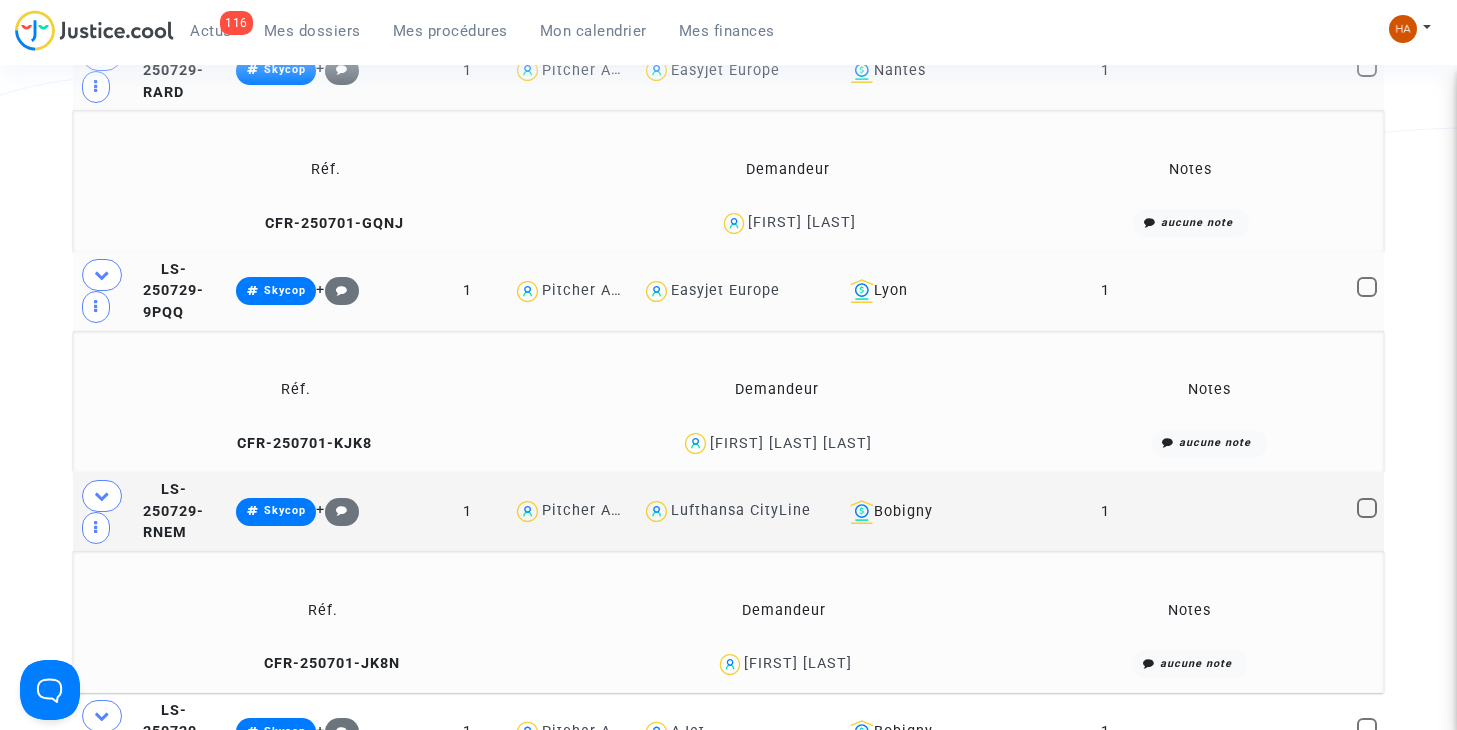 scroll, scrollTop: 12591, scrollLeft: 0, axis: vertical 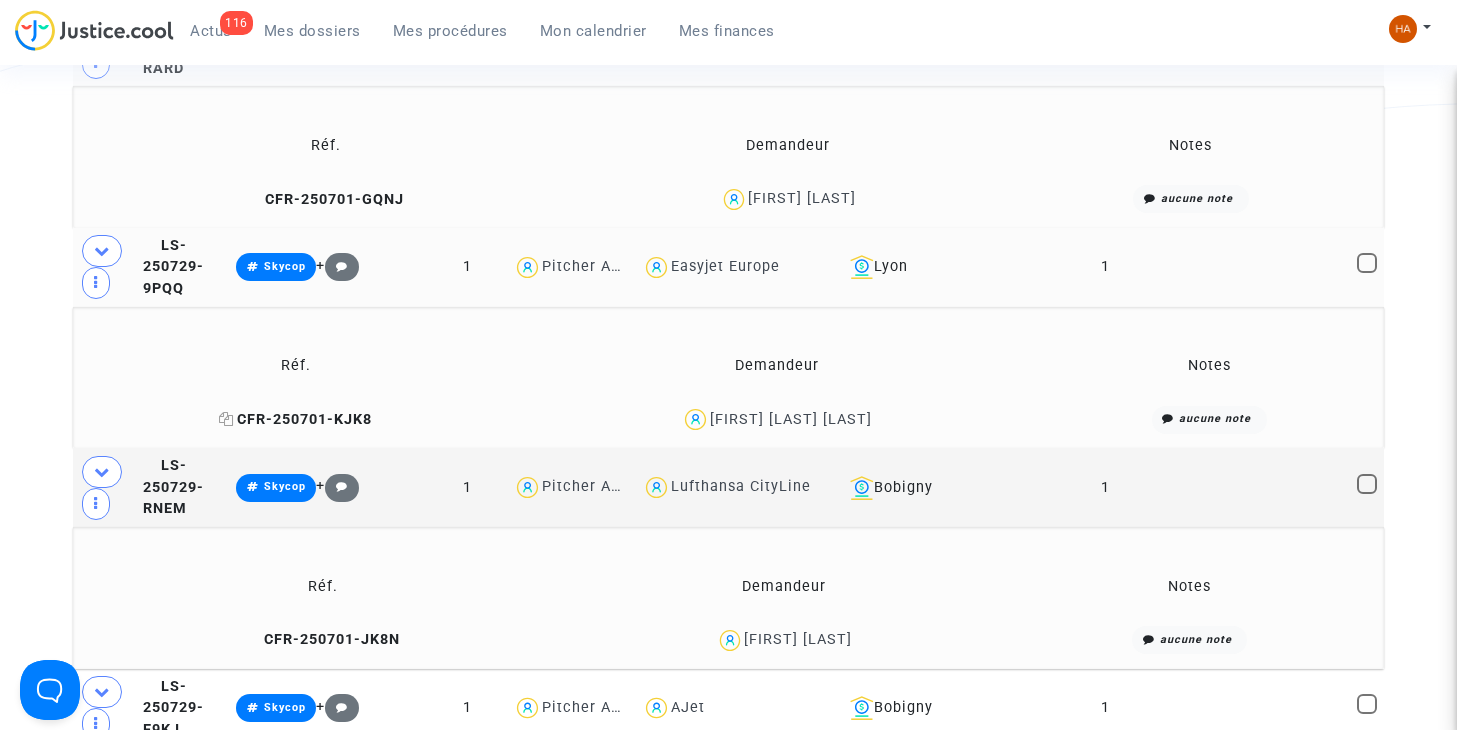 click 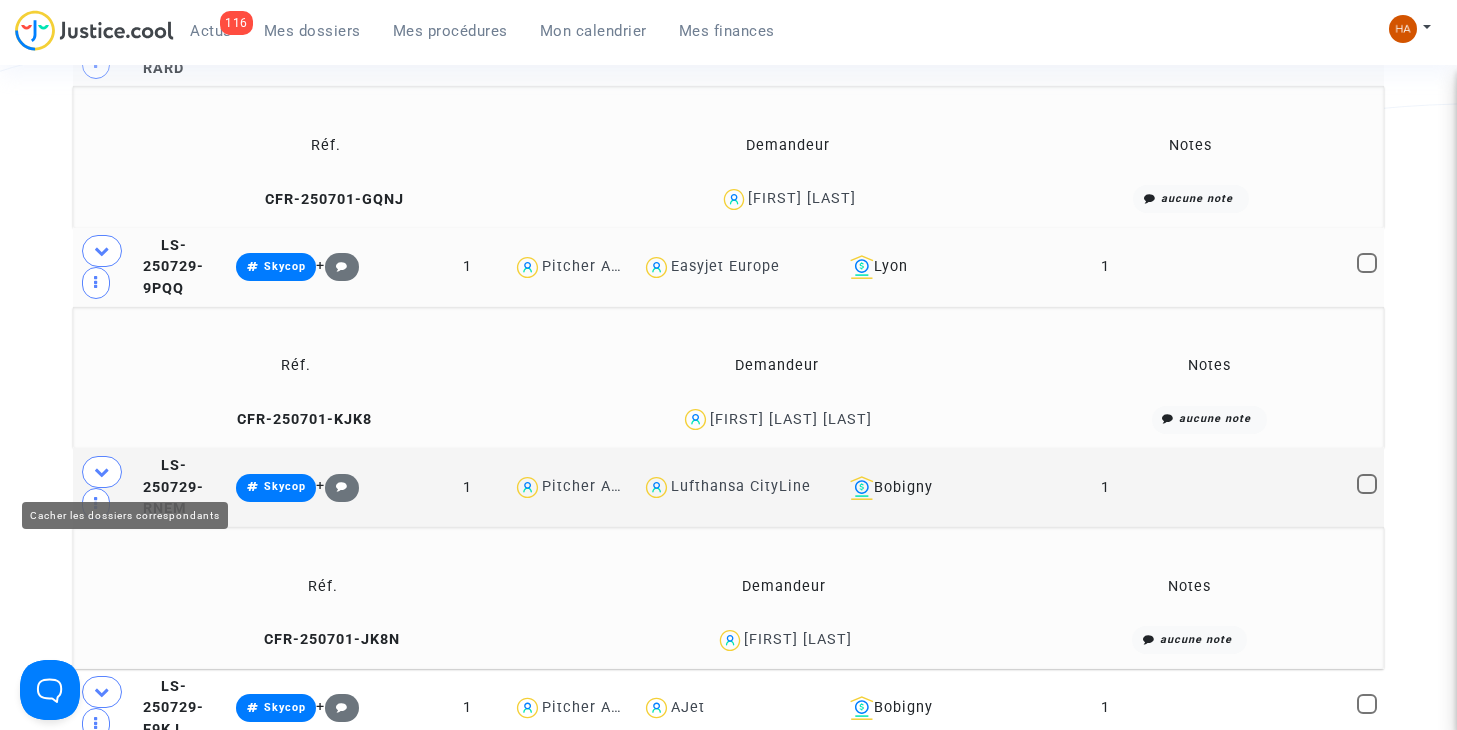 click 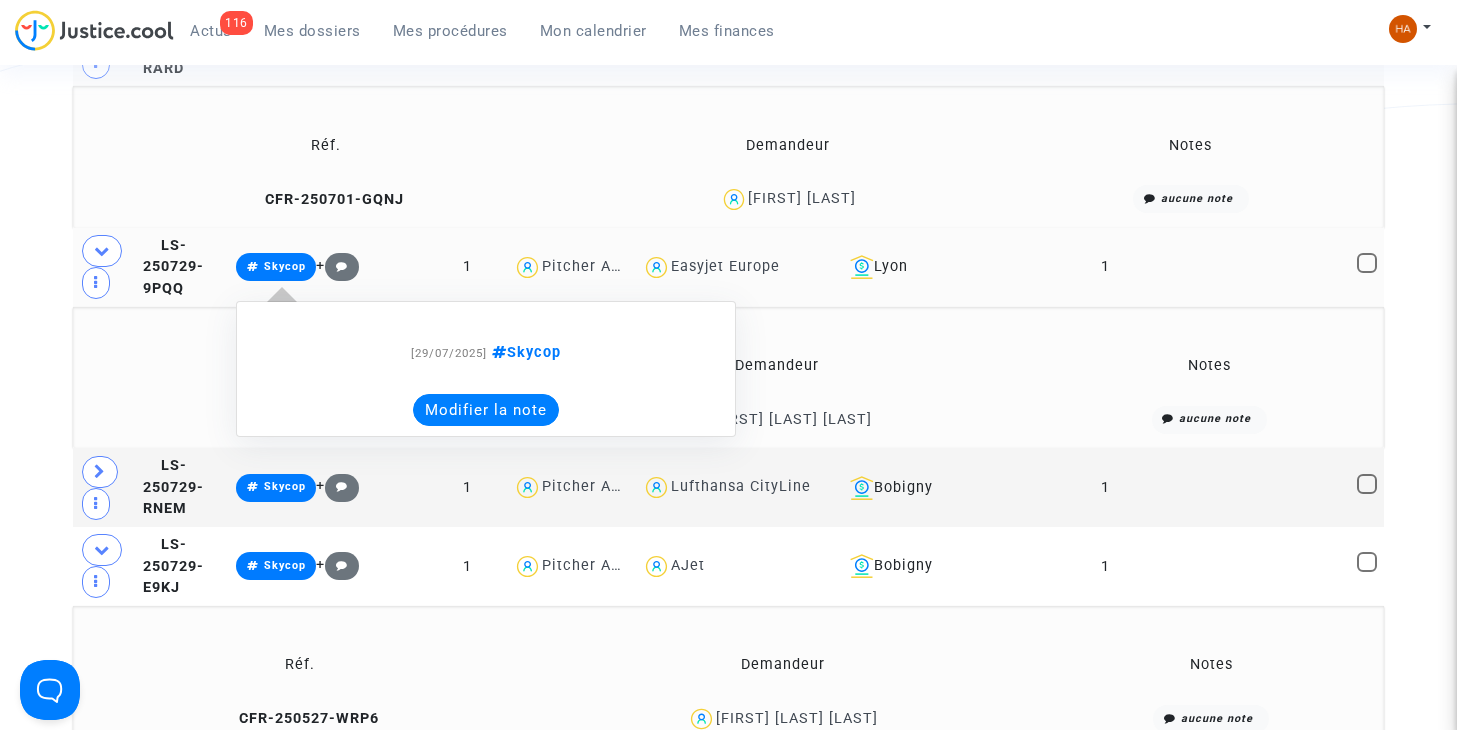 click on "Modifier la note" 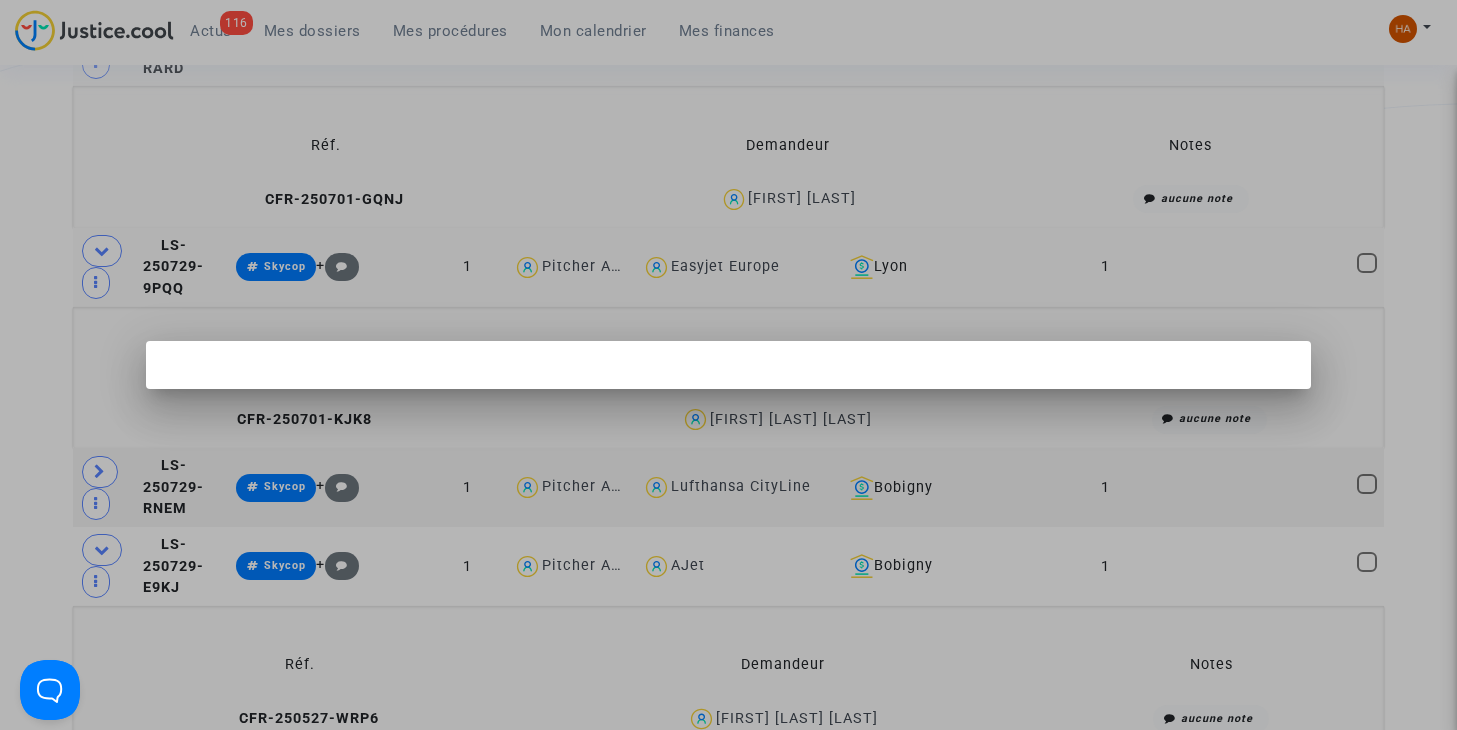 scroll, scrollTop: 0, scrollLeft: 0, axis: both 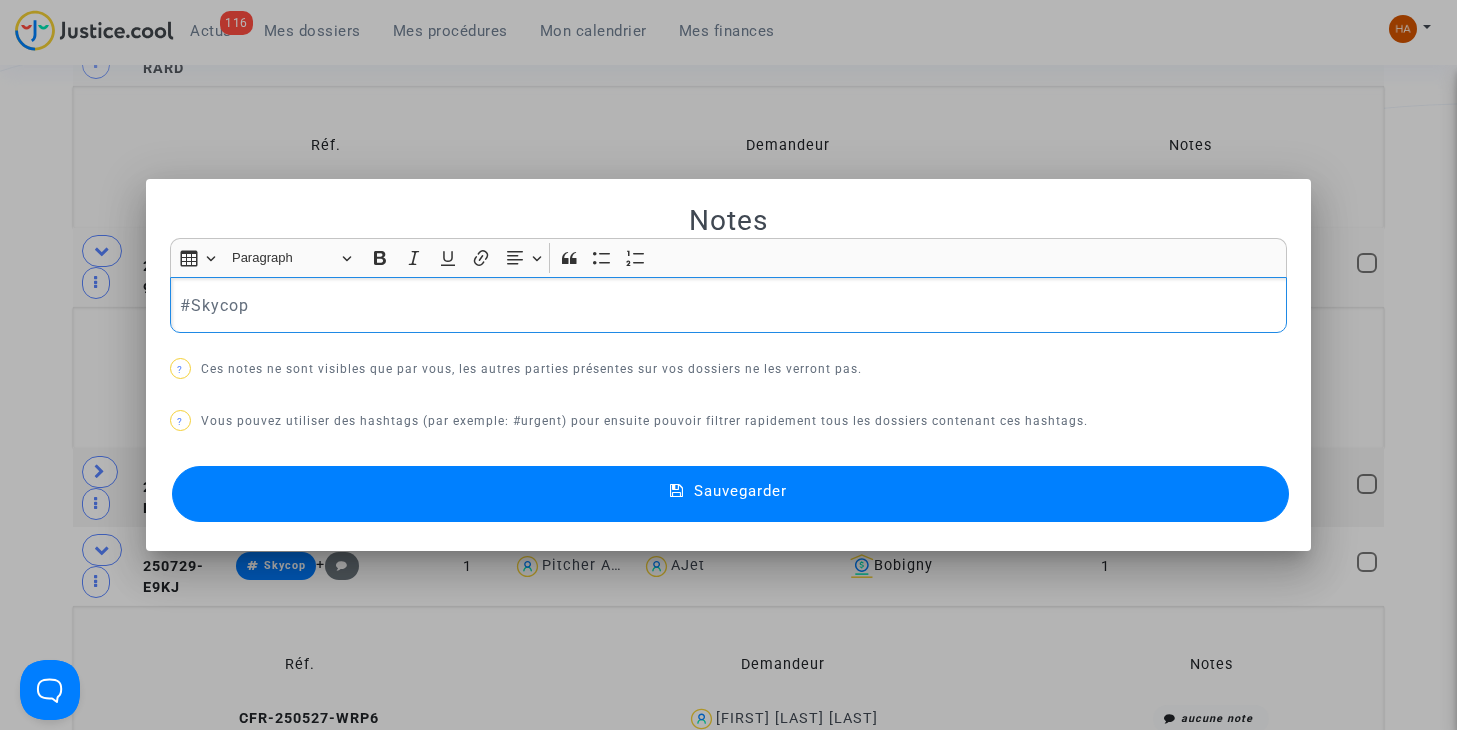 click on "#Skycop" at bounding box center [728, 305] 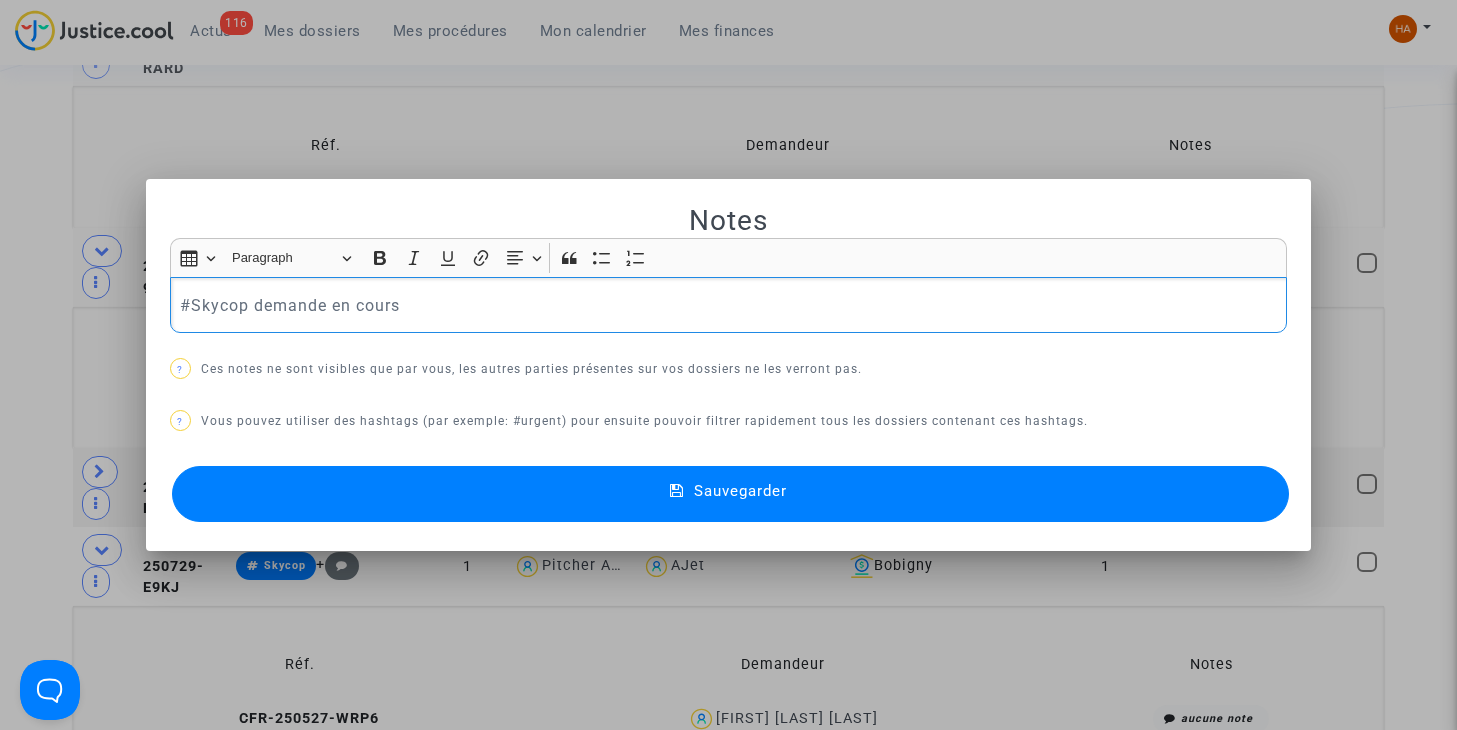 click on "Sauvegarder" at bounding box center (731, 494) 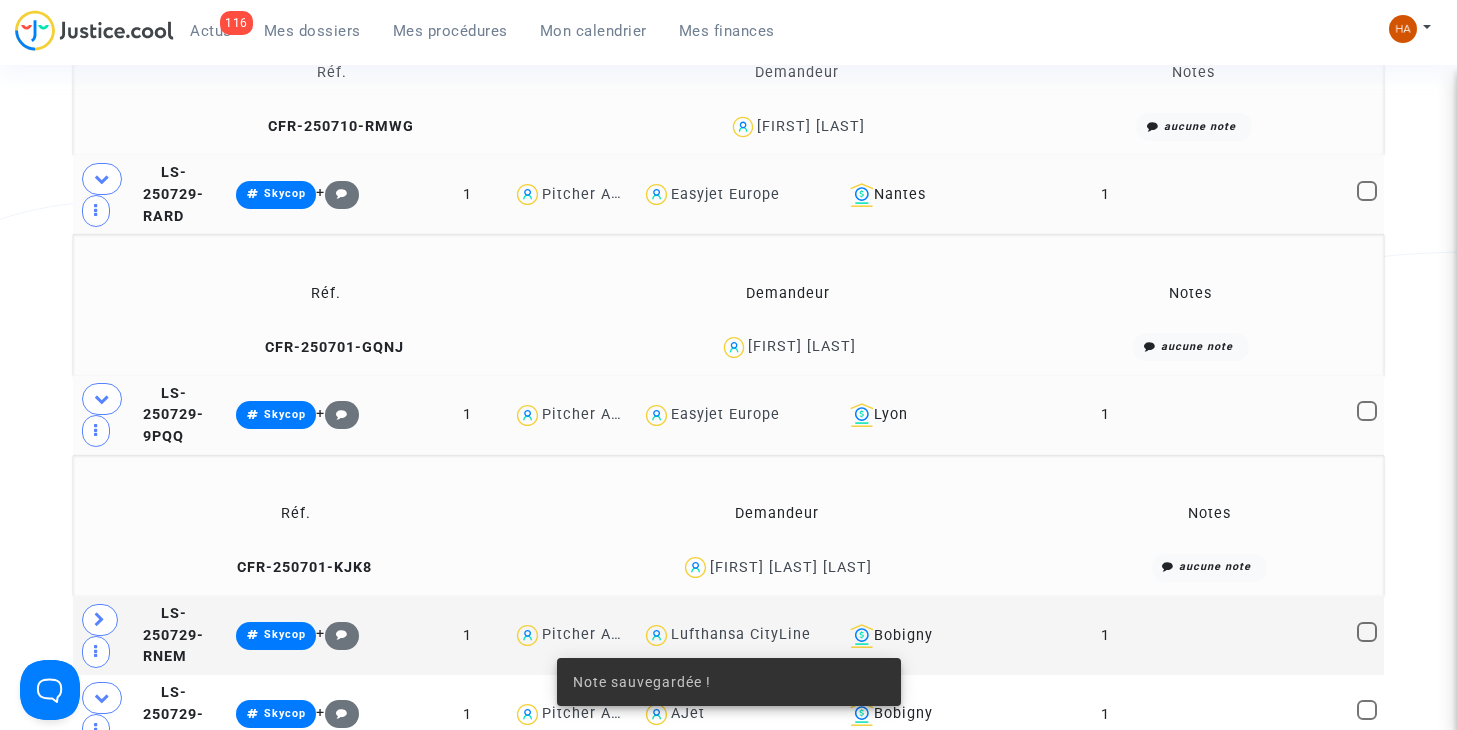 scroll, scrollTop: 12431, scrollLeft: 0, axis: vertical 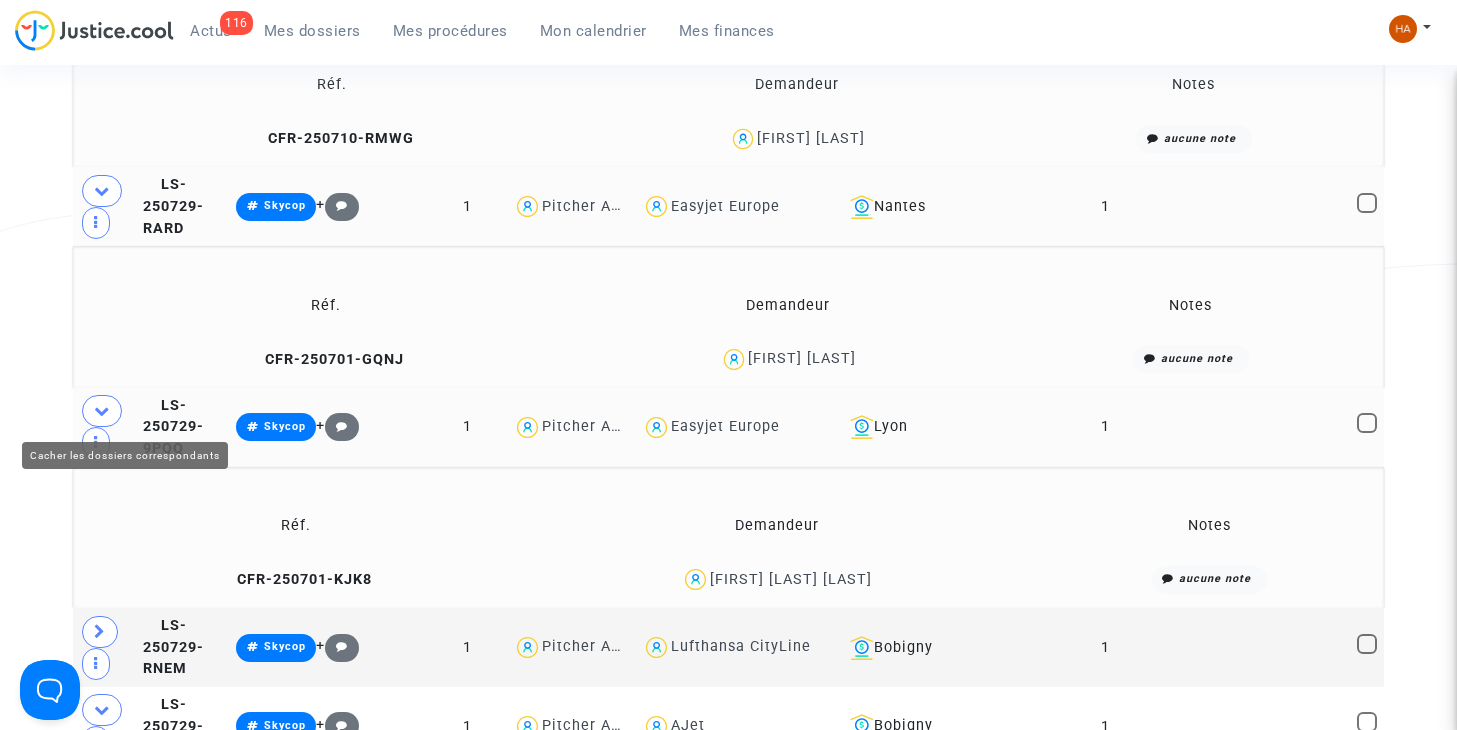 click 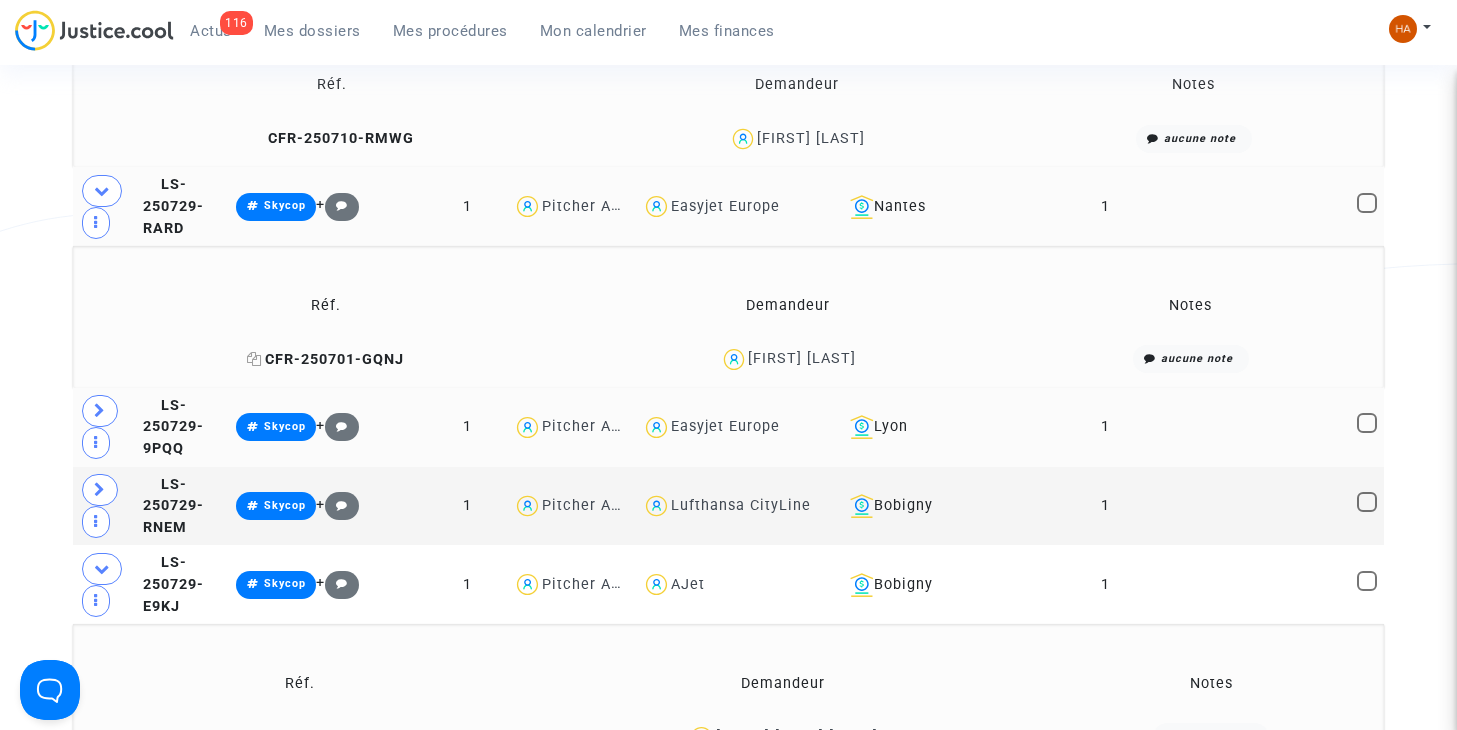 click 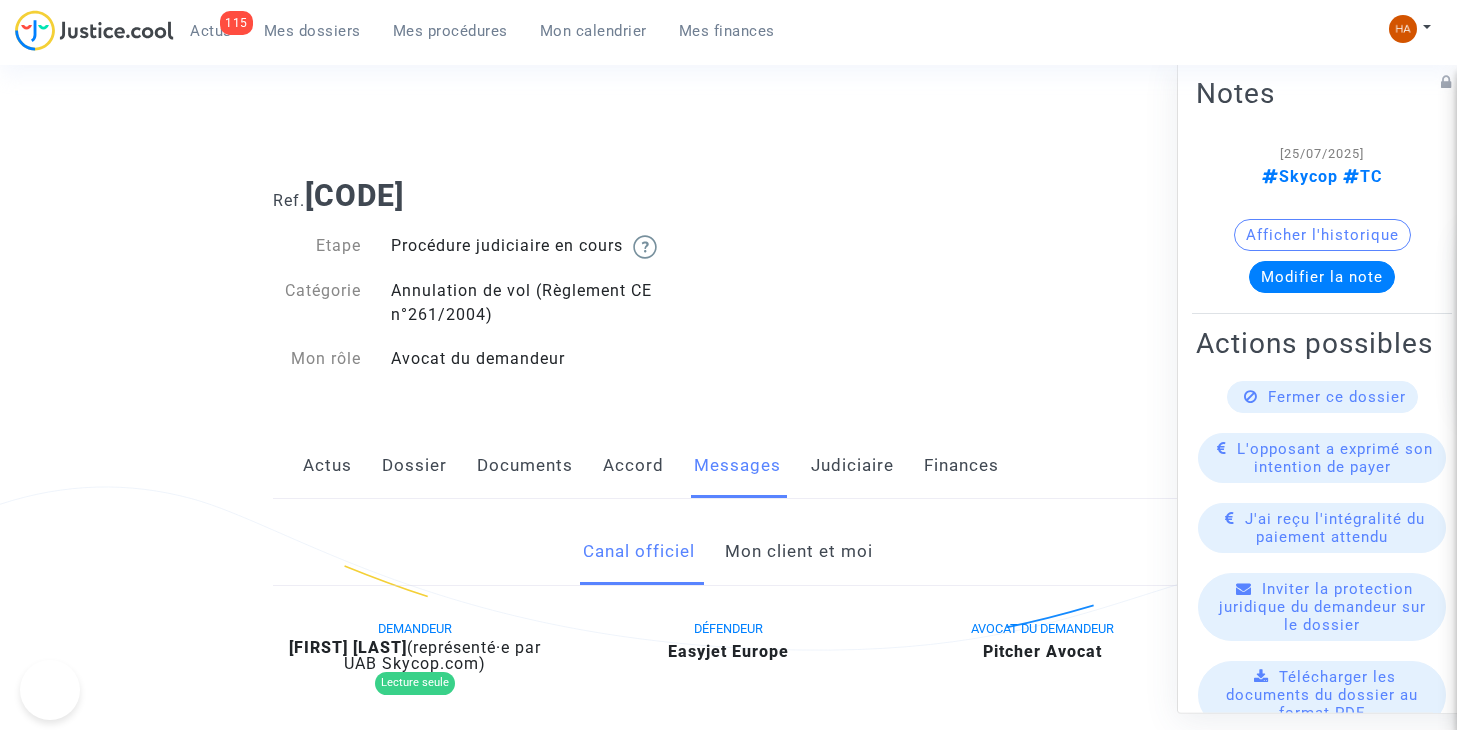 scroll, scrollTop: 1373, scrollLeft: 0, axis: vertical 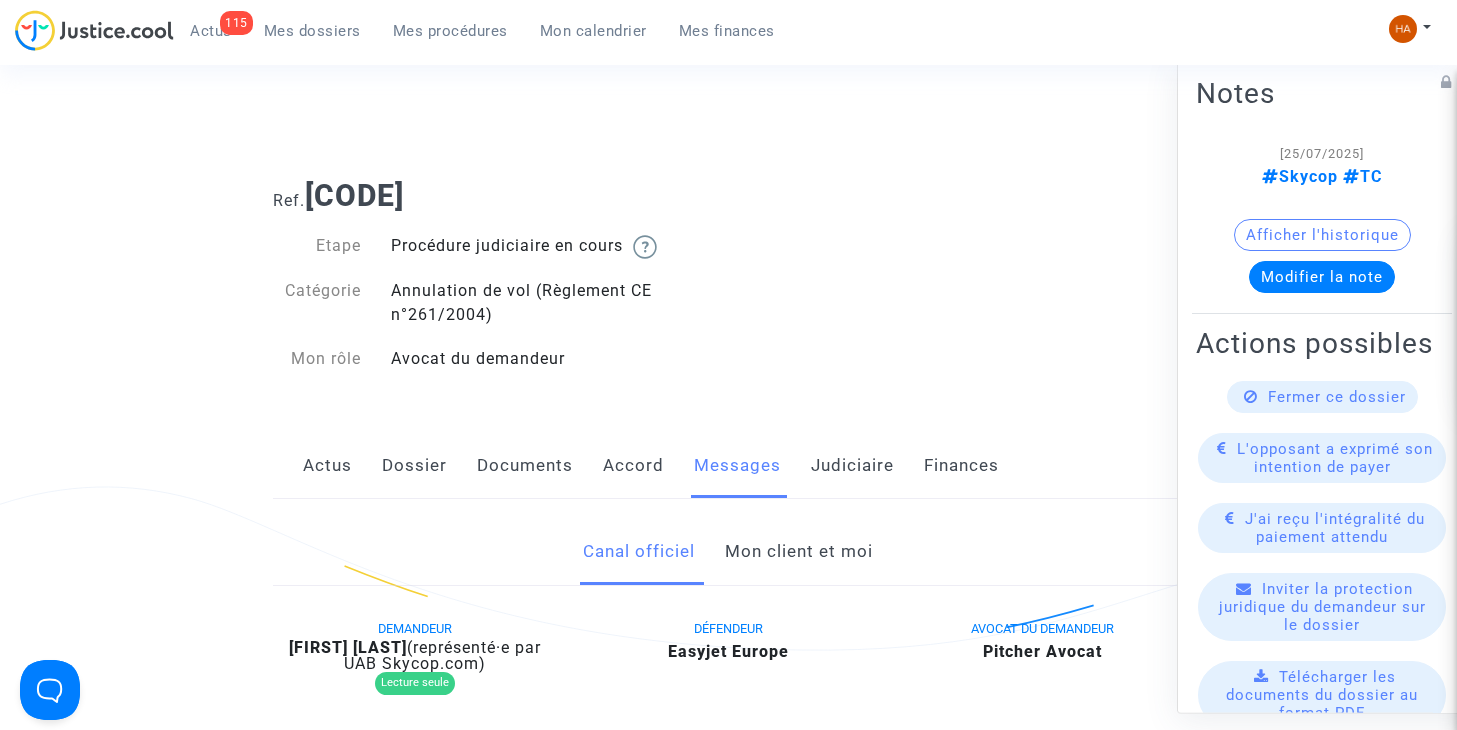 drag, startPoint x: 589, startPoint y: 208, endPoint x: 509, endPoint y: 206, distance: 80.024994 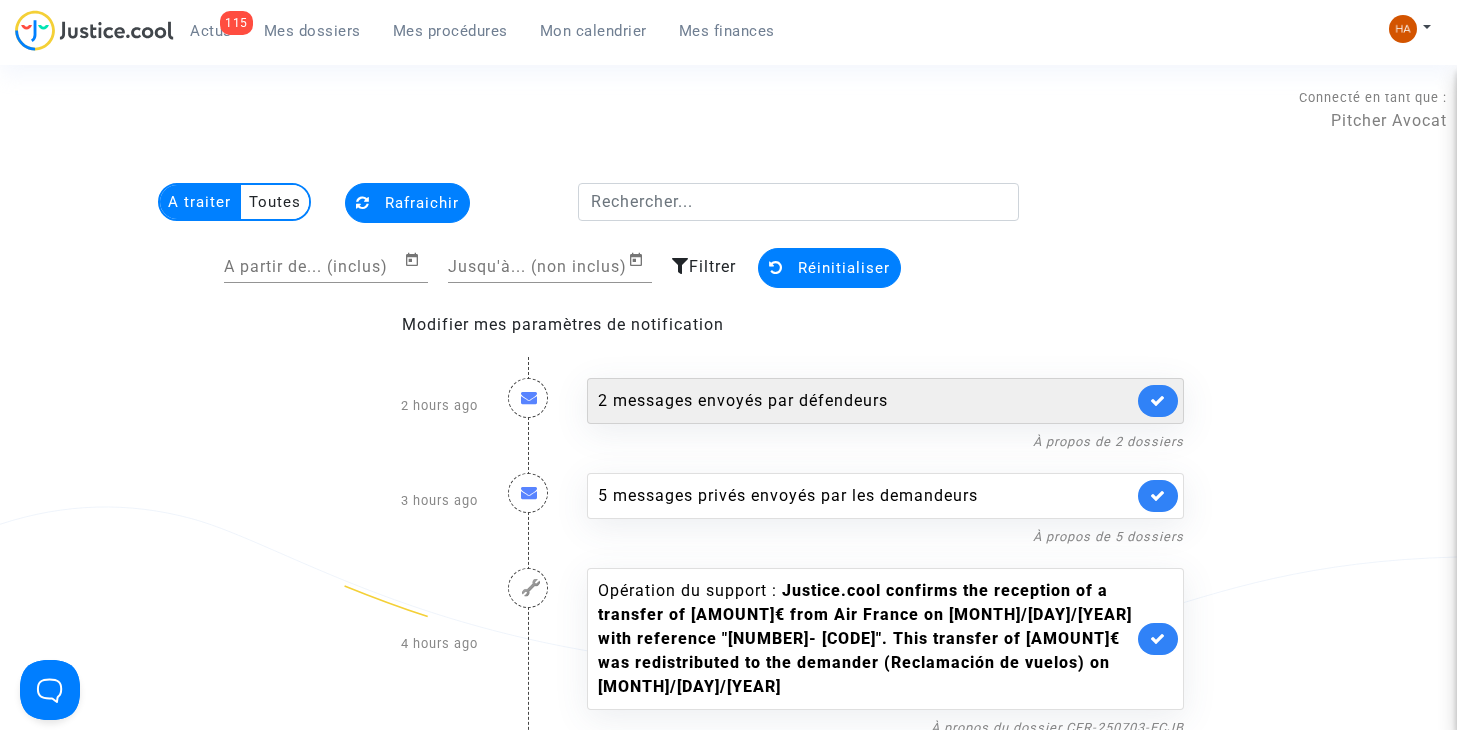 click on "2 messages envoyés par   défendeurs" 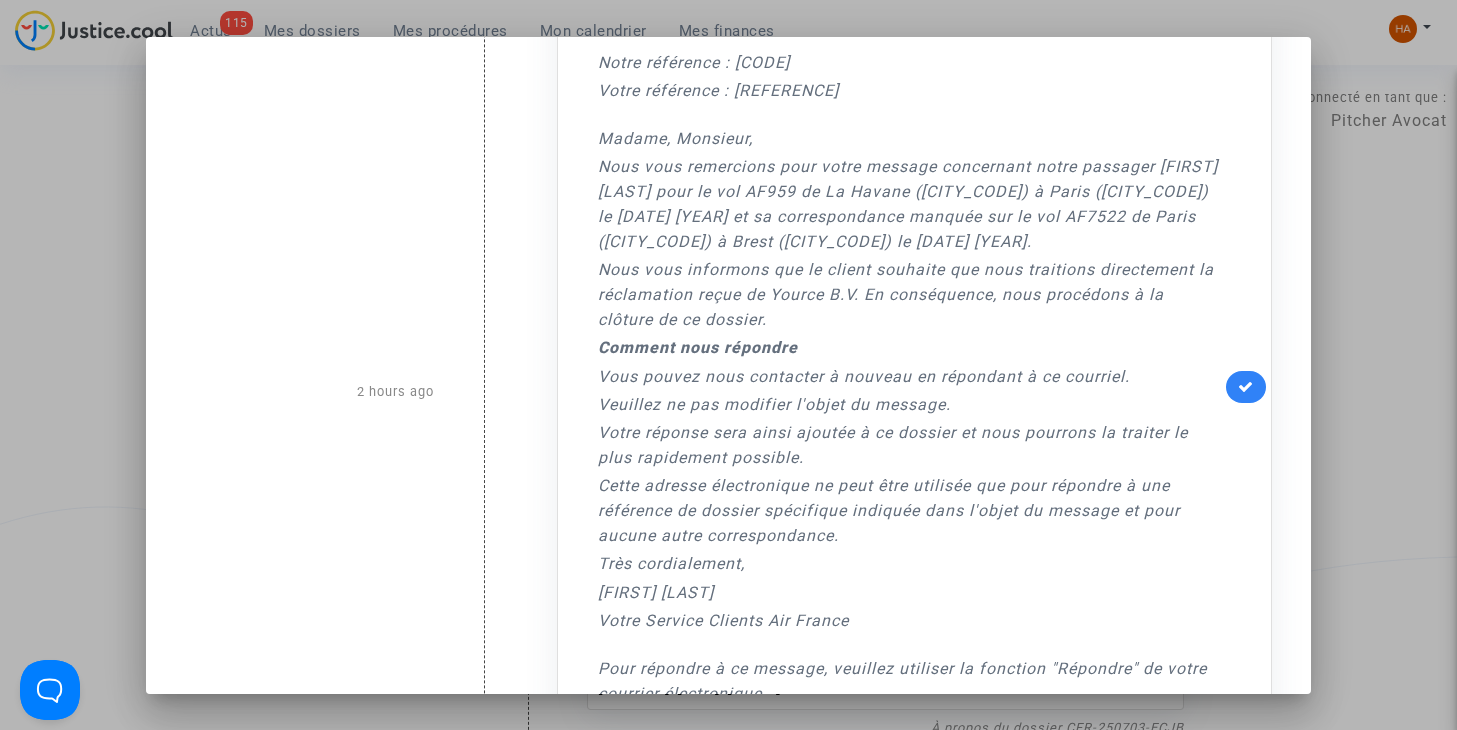 scroll, scrollTop: 200, scrollLeft: 0, axis: vertical 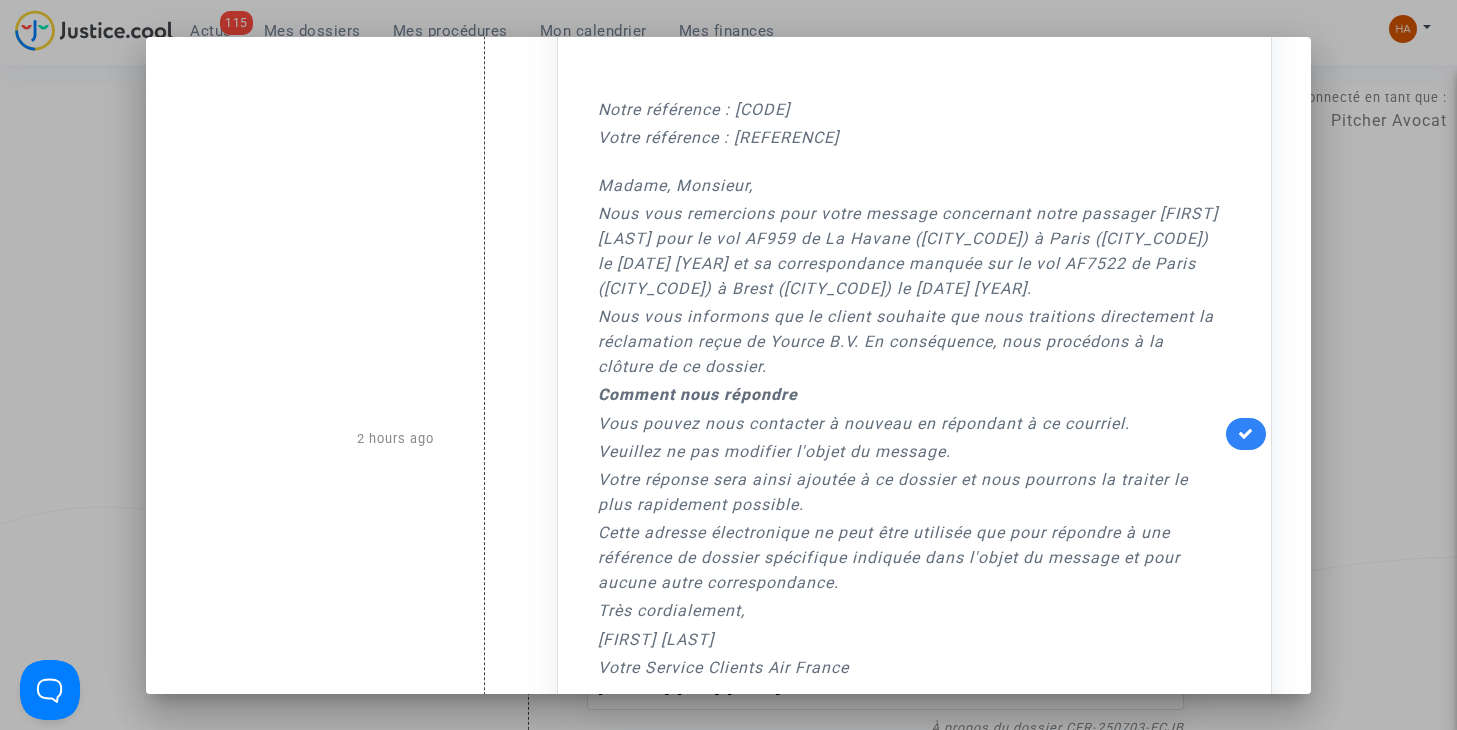 click at bounding box center [728, 365] 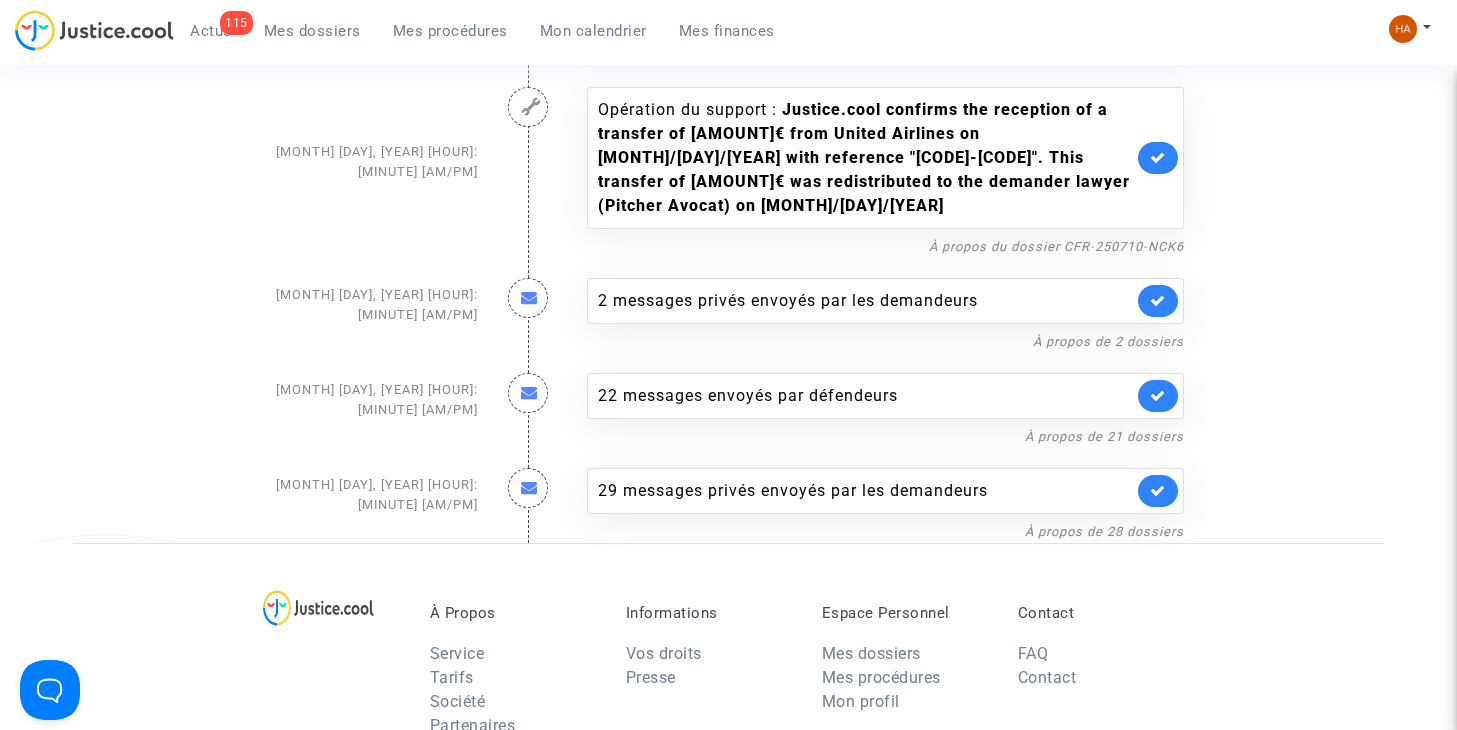 scroll, scrollTop: 4814, scrollLeft: 0, axis: vertical 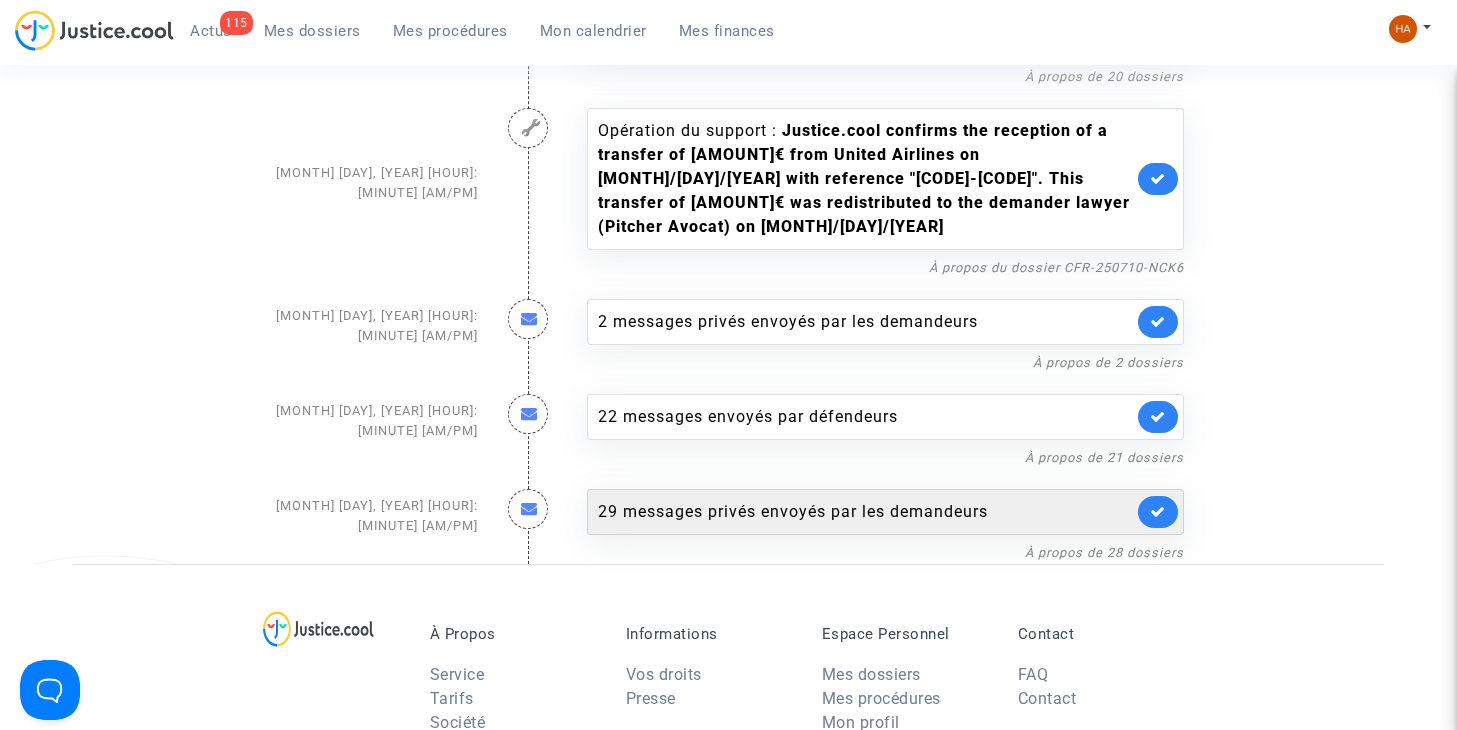 click on "[NUMBER] messages privés envoyés par les demandeurs" 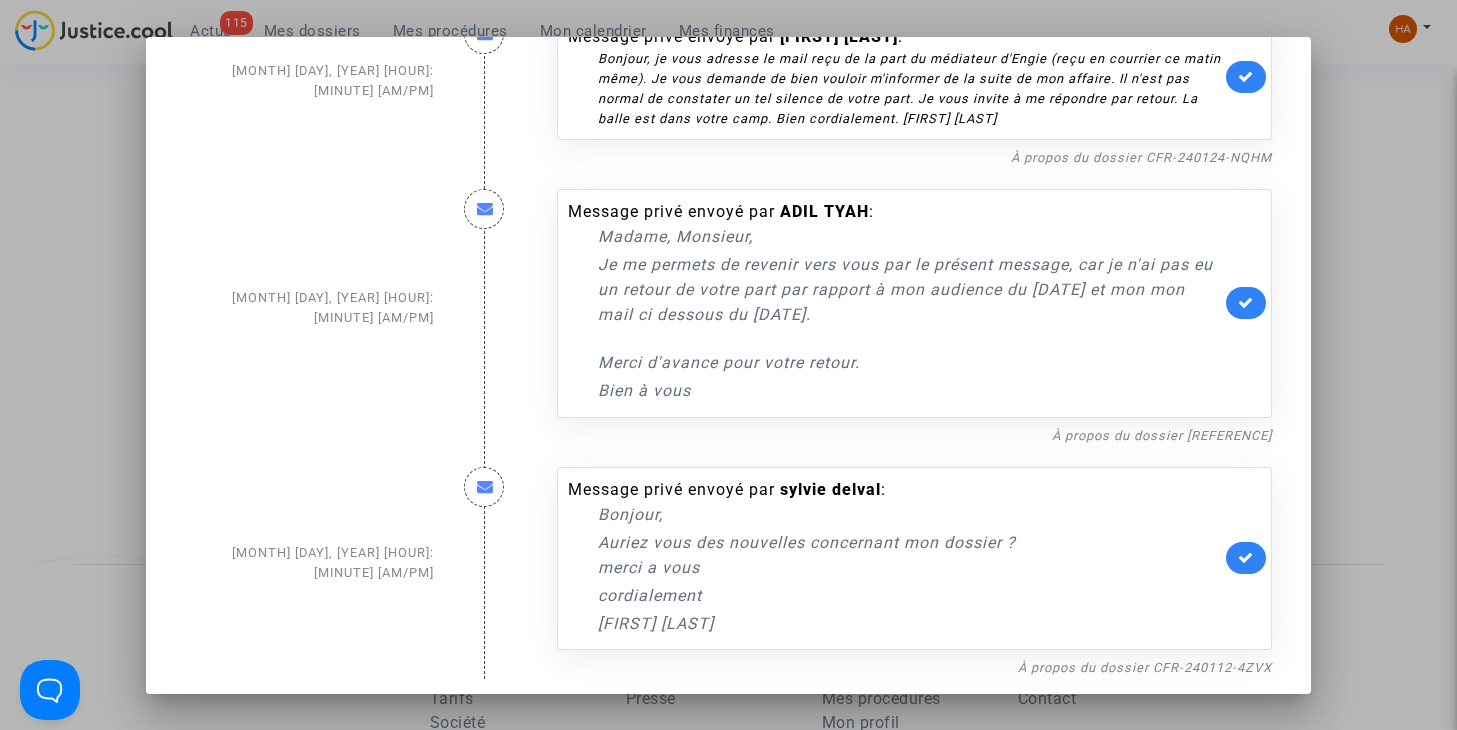 scroll, scrollTop: 8373, scrollLeft: 0, axis: vertical 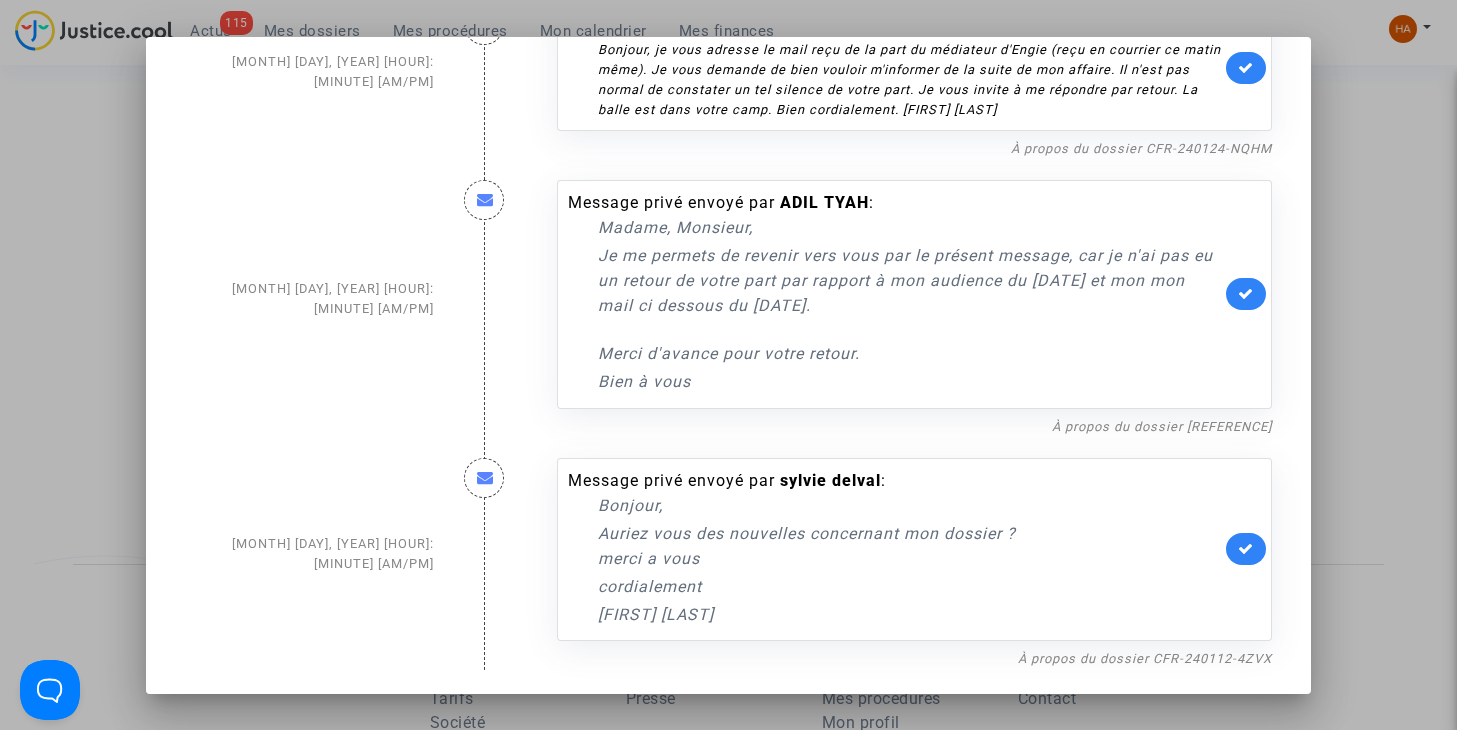 click at bounding box center (728, 365) 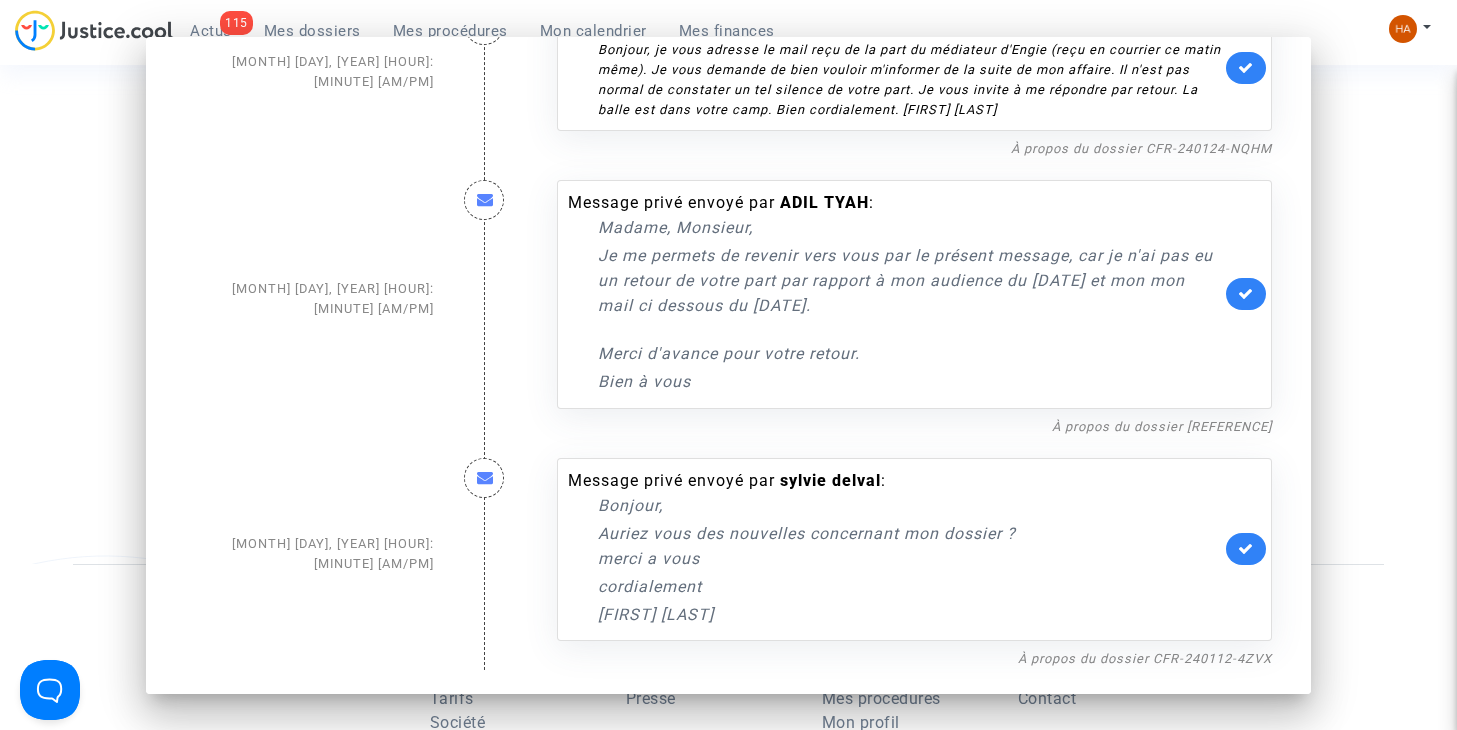 scroll, scrollTop: 4814, scrollLeft: 0, axis: vertical 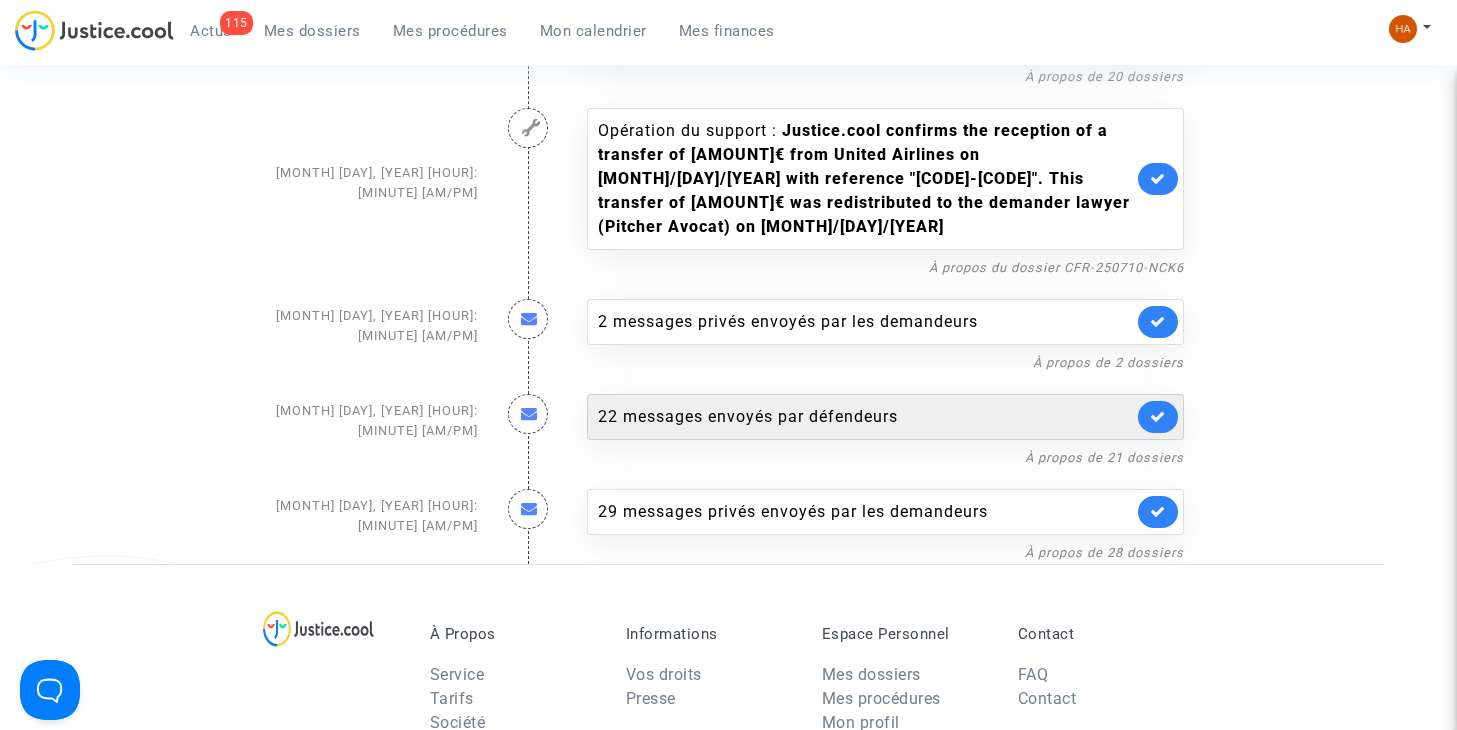 click on "[NUMBER] messages envoyés par   défendeurs" 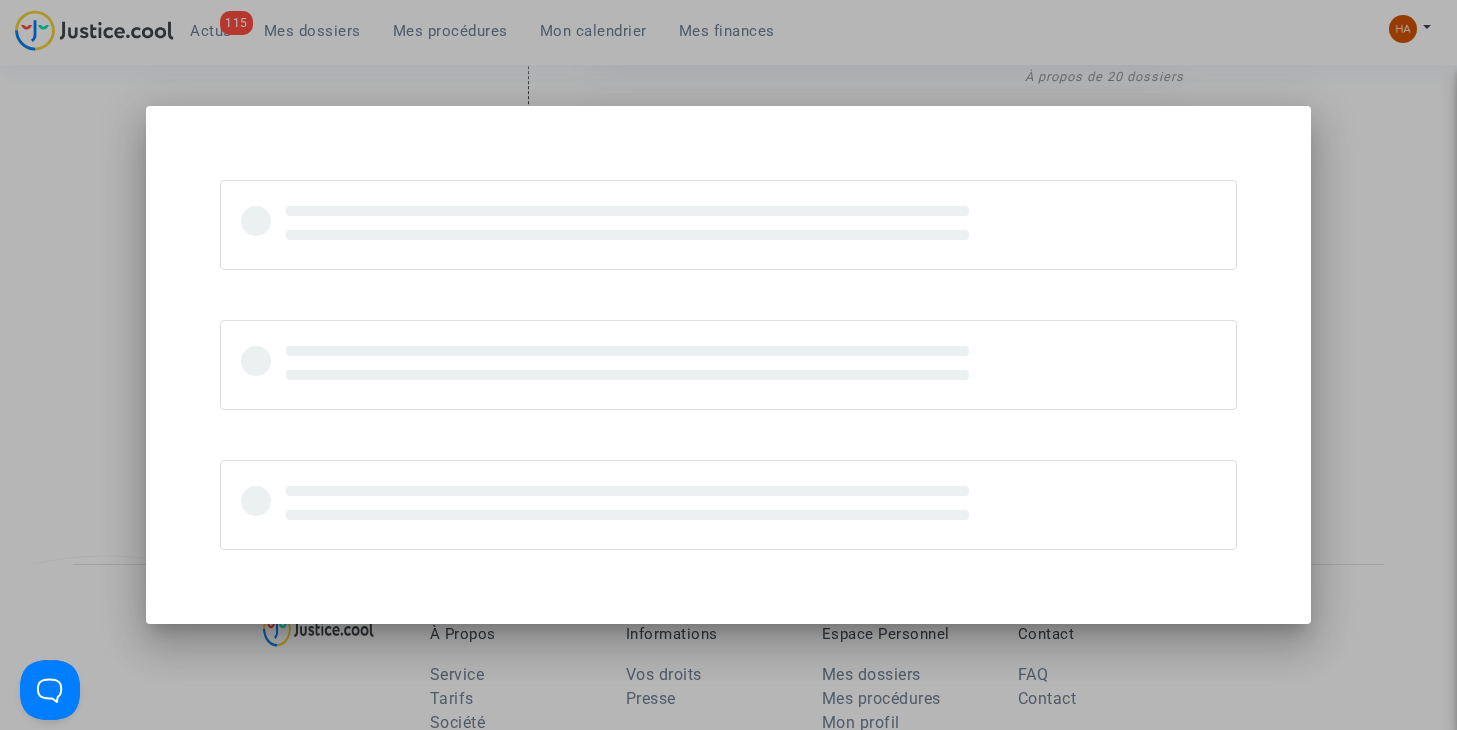 scroll, scrollTop: 0, scrollLeft: 0, axis: both 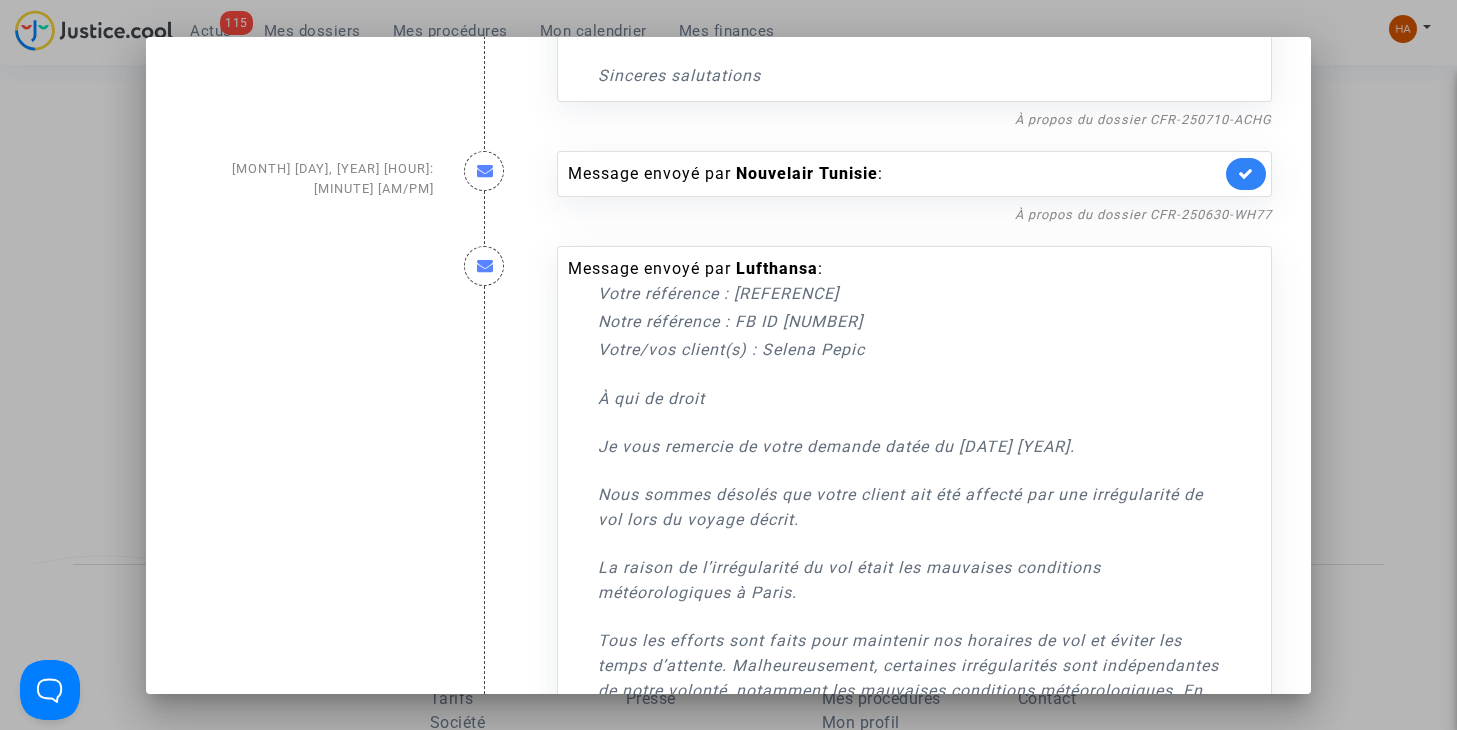 click at bounding box center [728, 365] 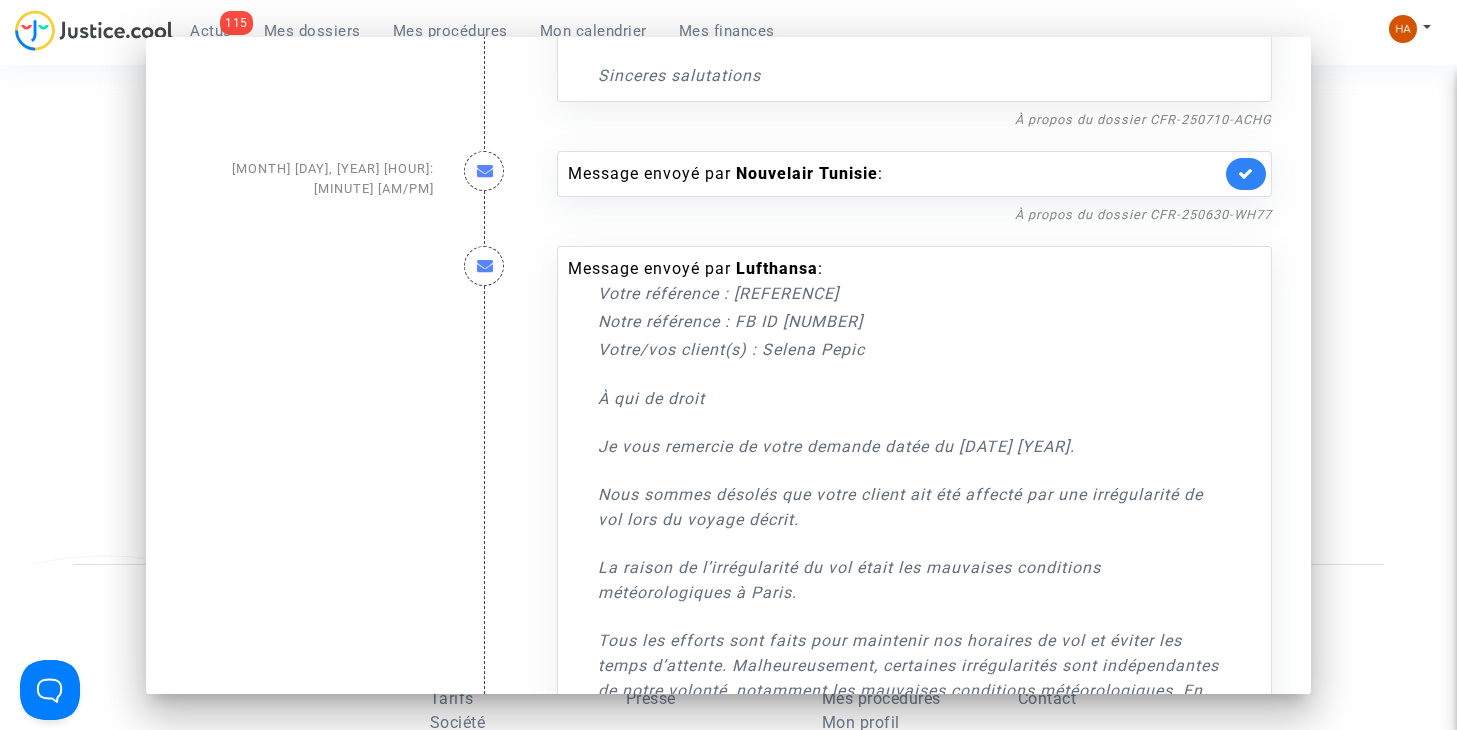 scroll, scrollTop: 4814, scrollLeft: 0, axis: vertical 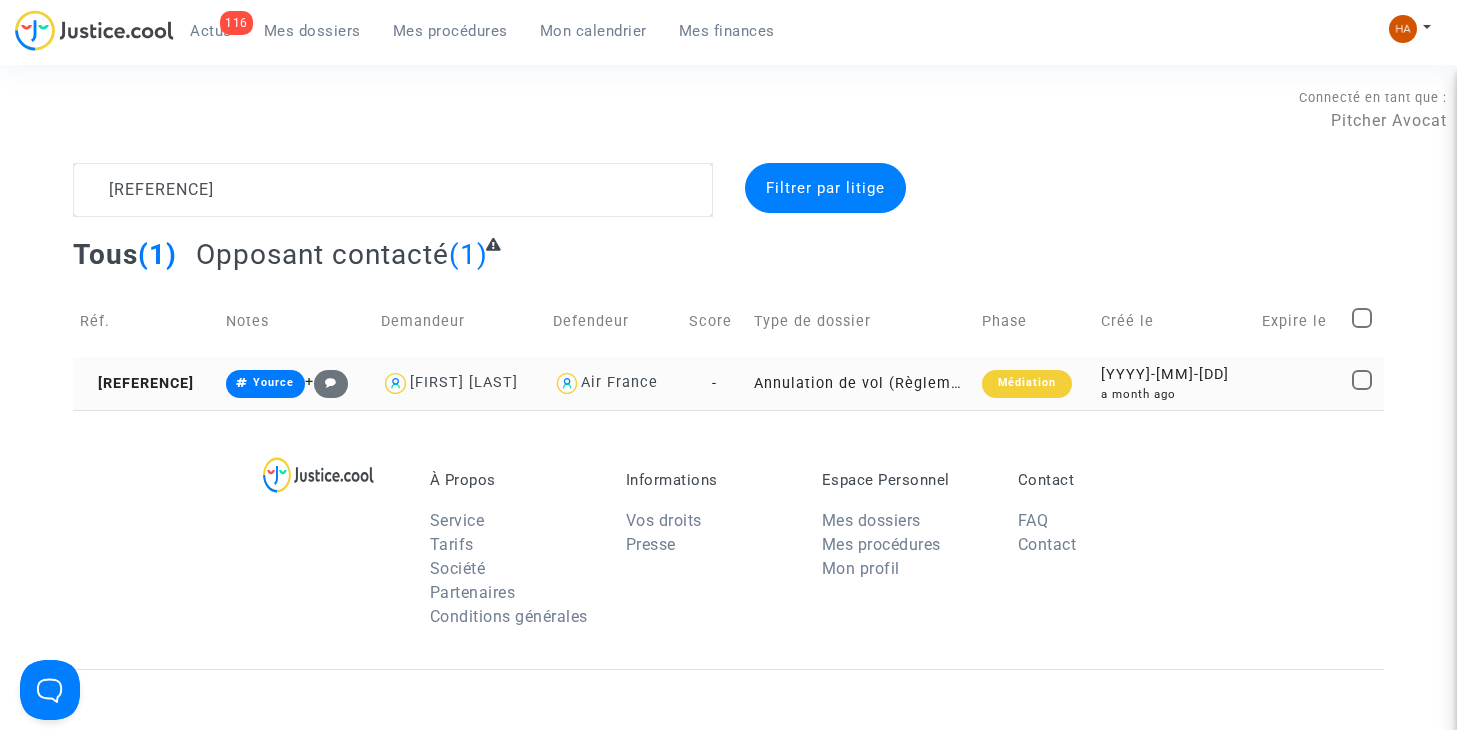 type on "CFR-250630-MGJ7" 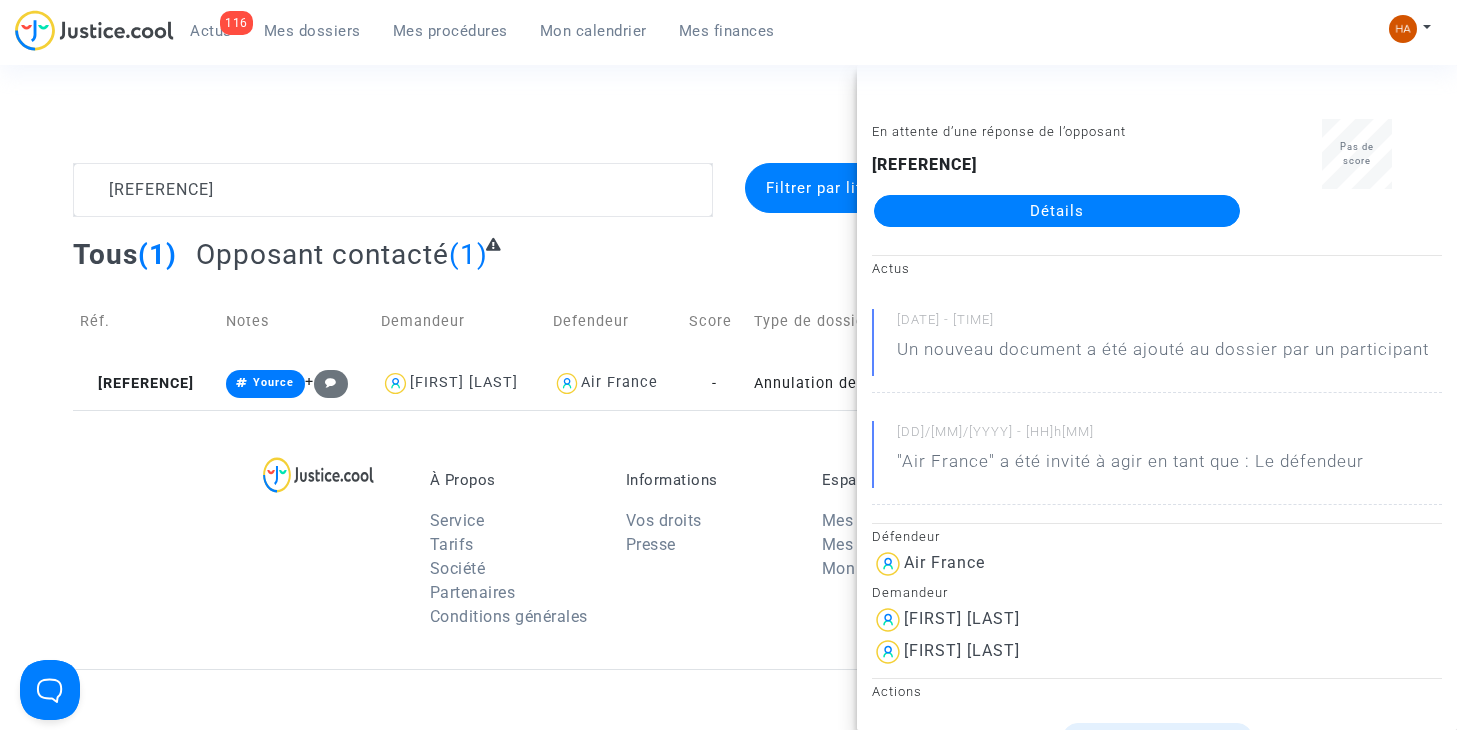 click on "Détails" 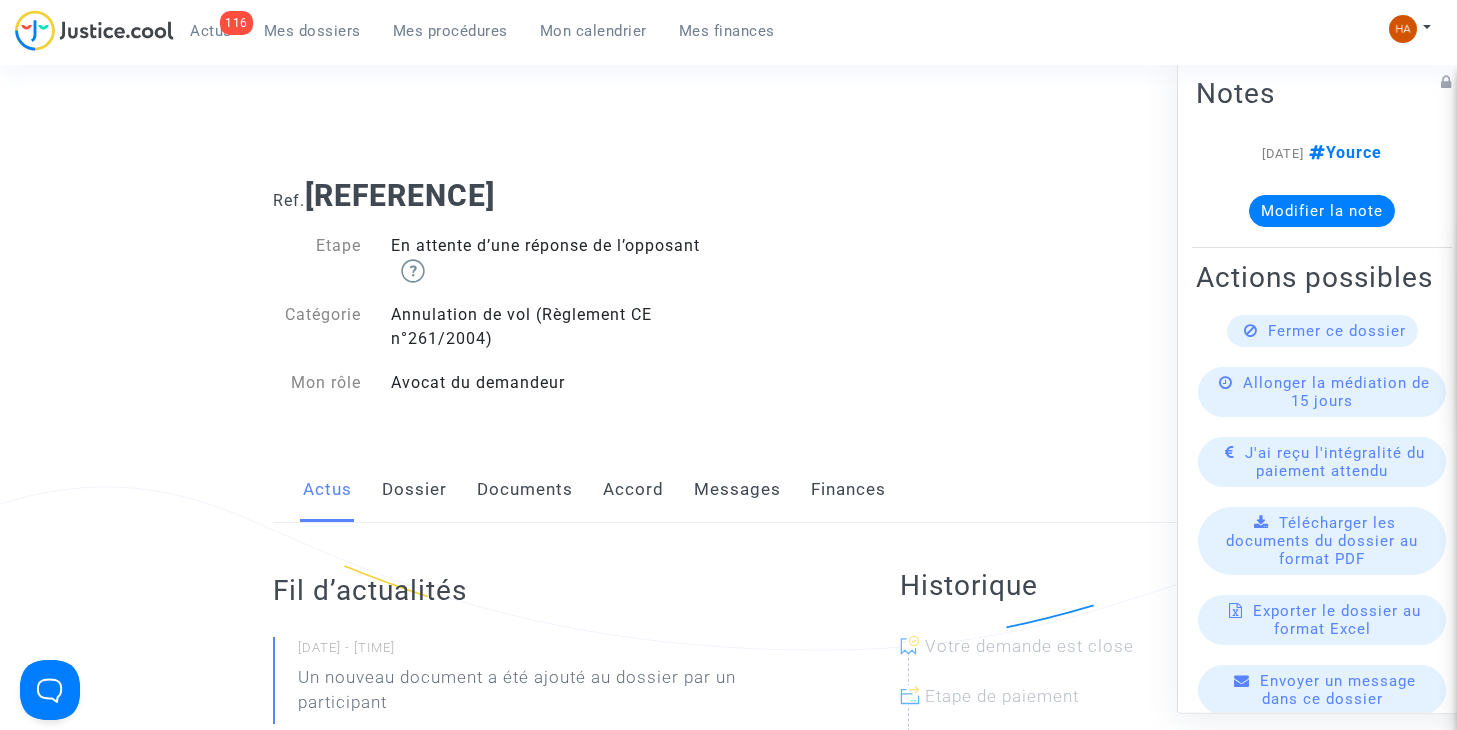 click on "Messages" 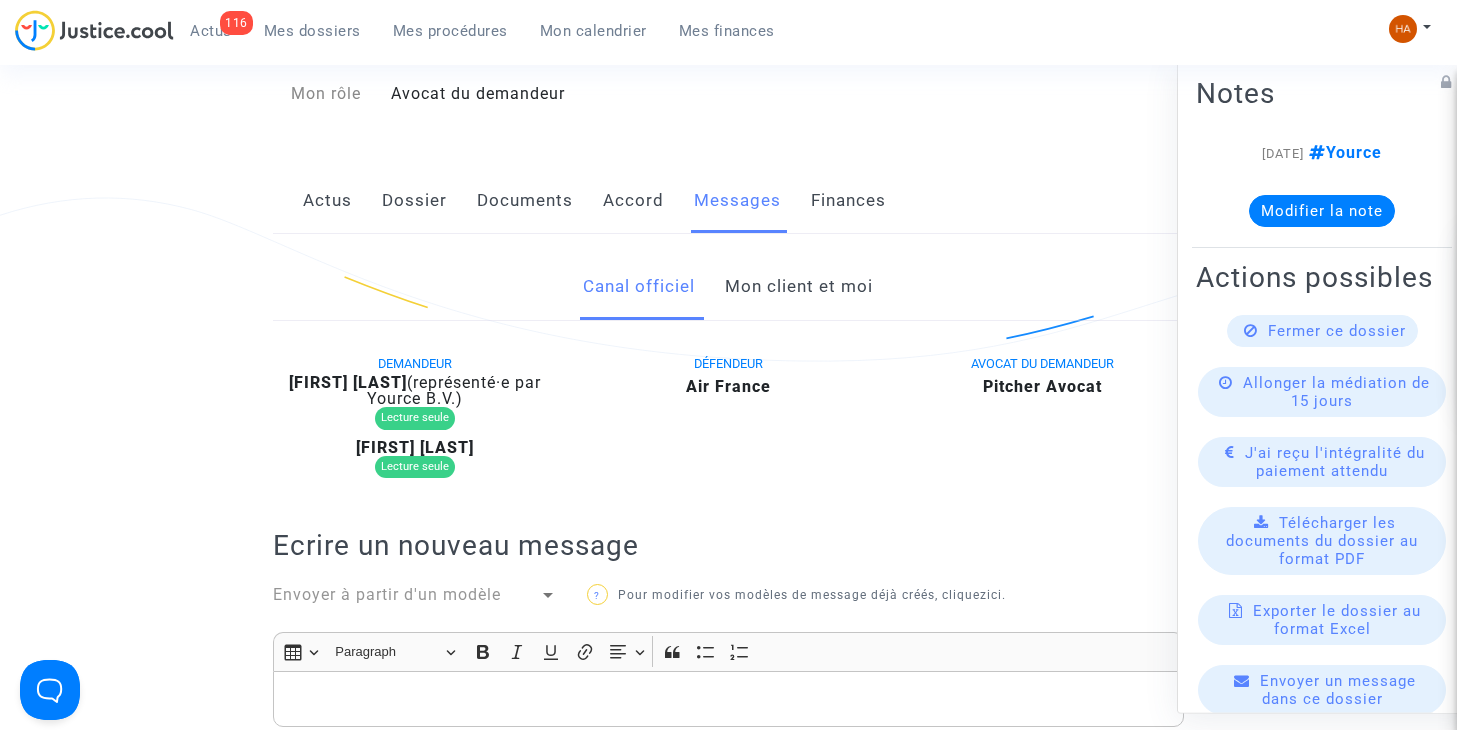 scroll, scrollTop: 200, scrollLeft: 0, axis: vertical 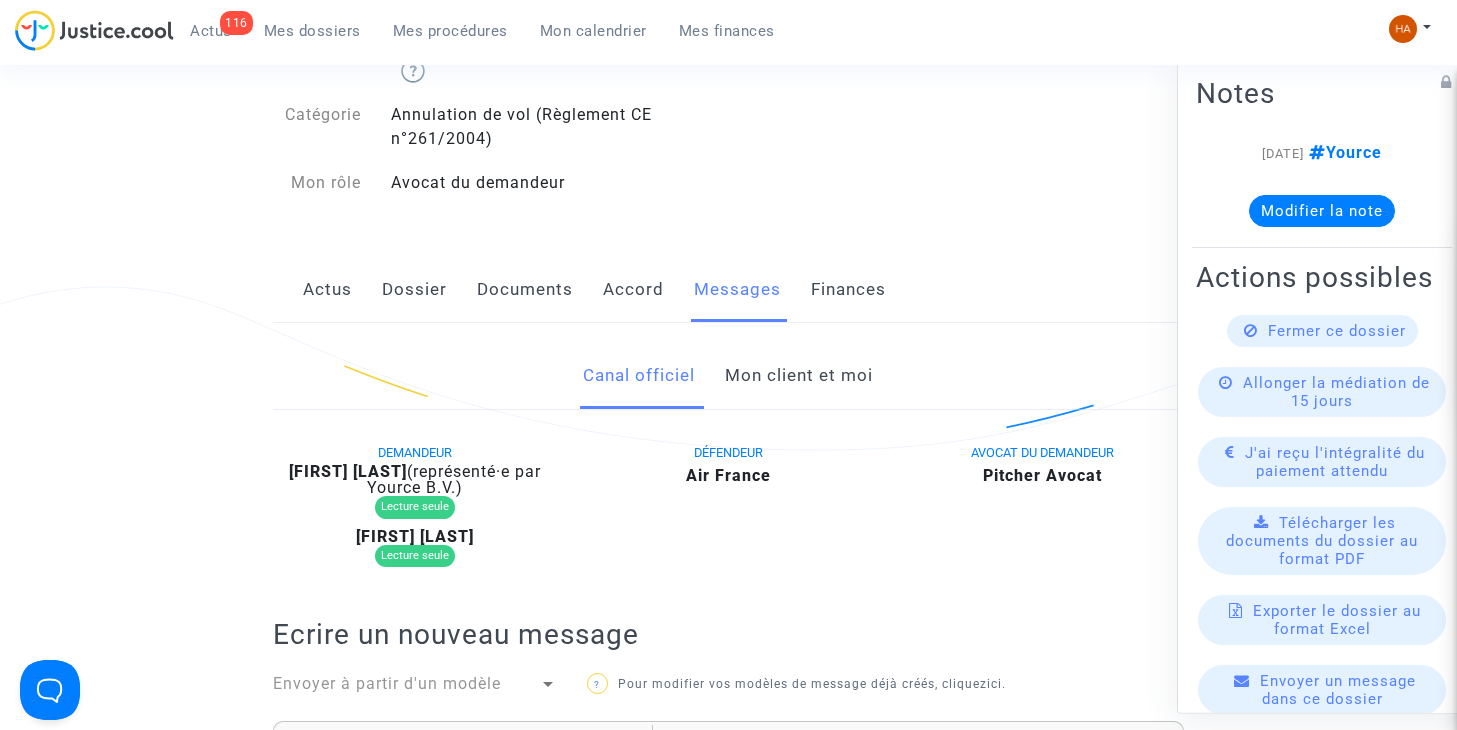 click on "Mon client et moi" 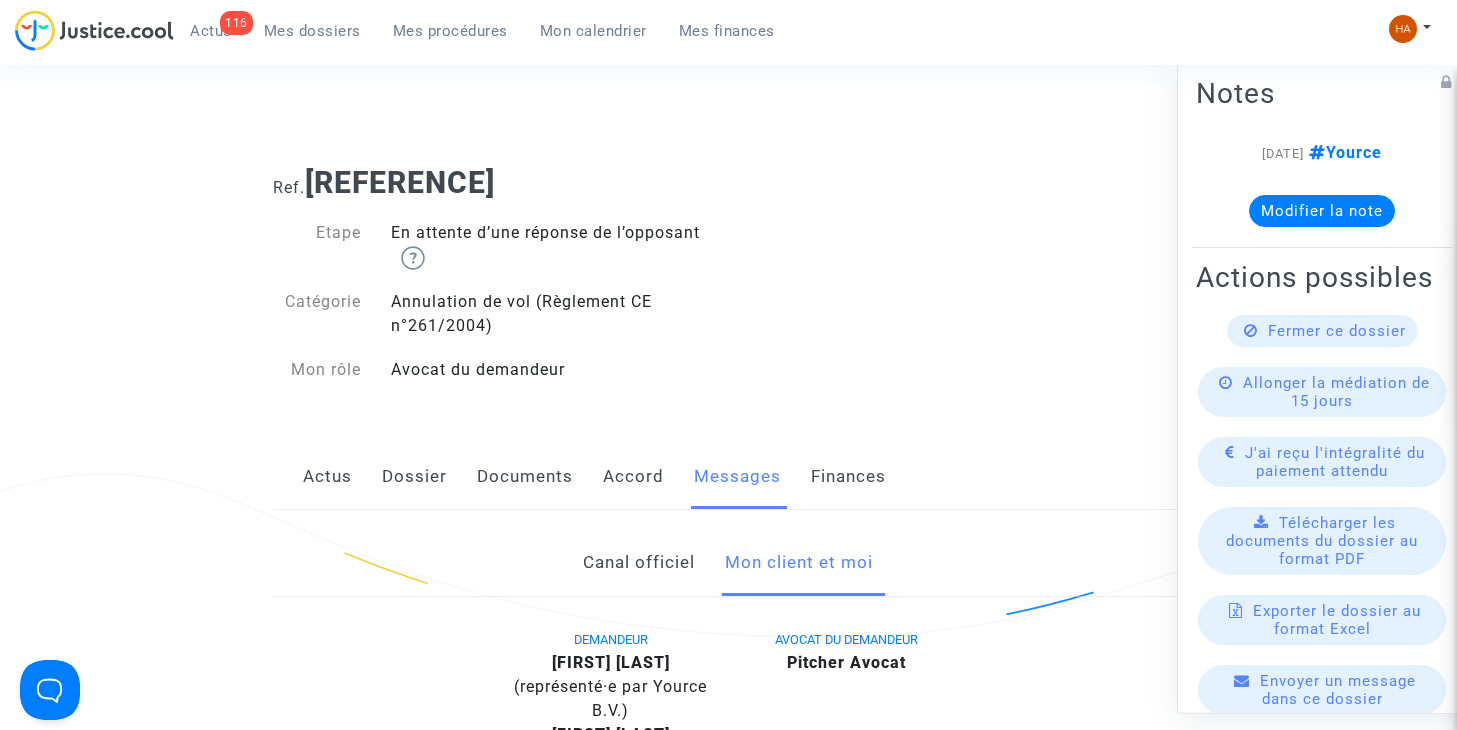 scroll, scrollTop: 0, scrollLeft: 0, axis: both 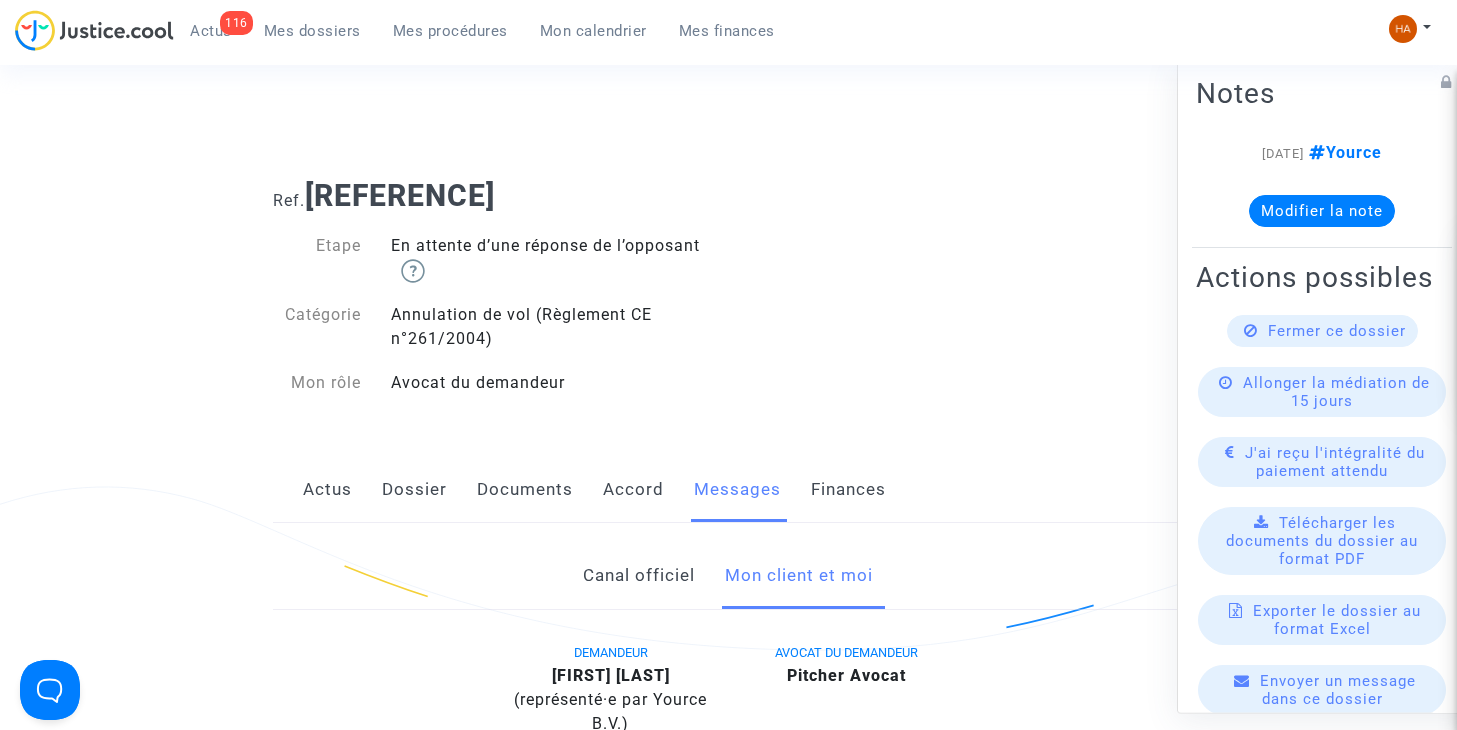 click on "Documents" 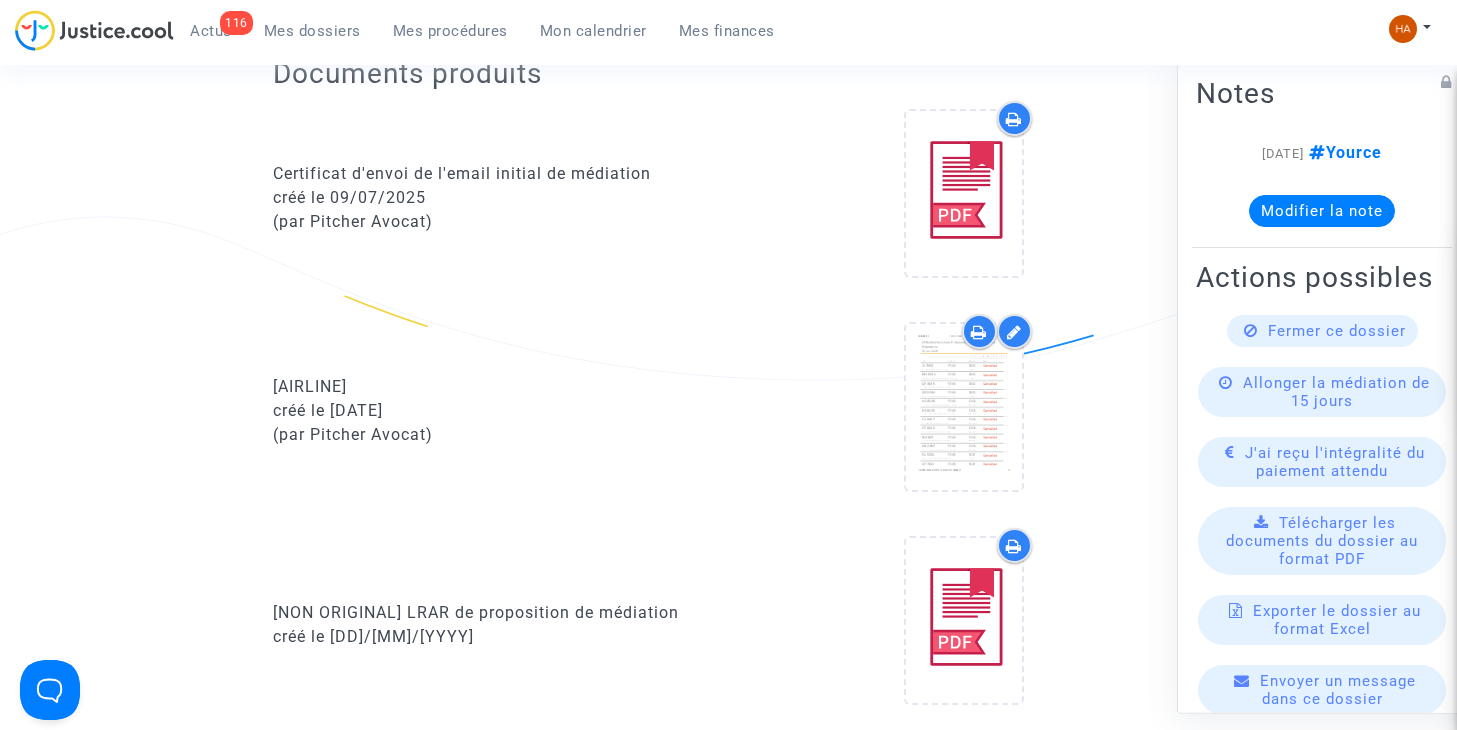 scroll, scrollTop: 1100, scrollLeft: 0, axis: vertical 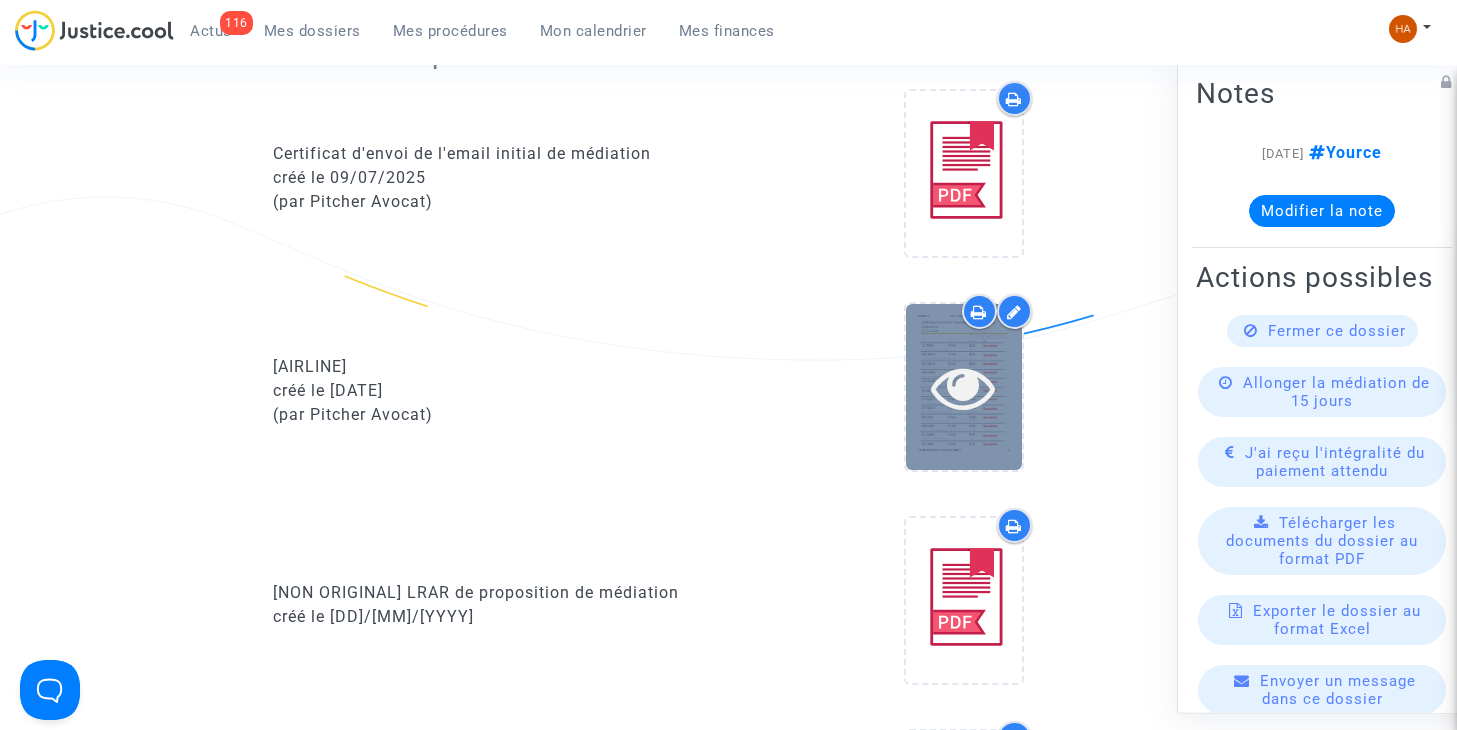 click at bounding box center (964, 386) 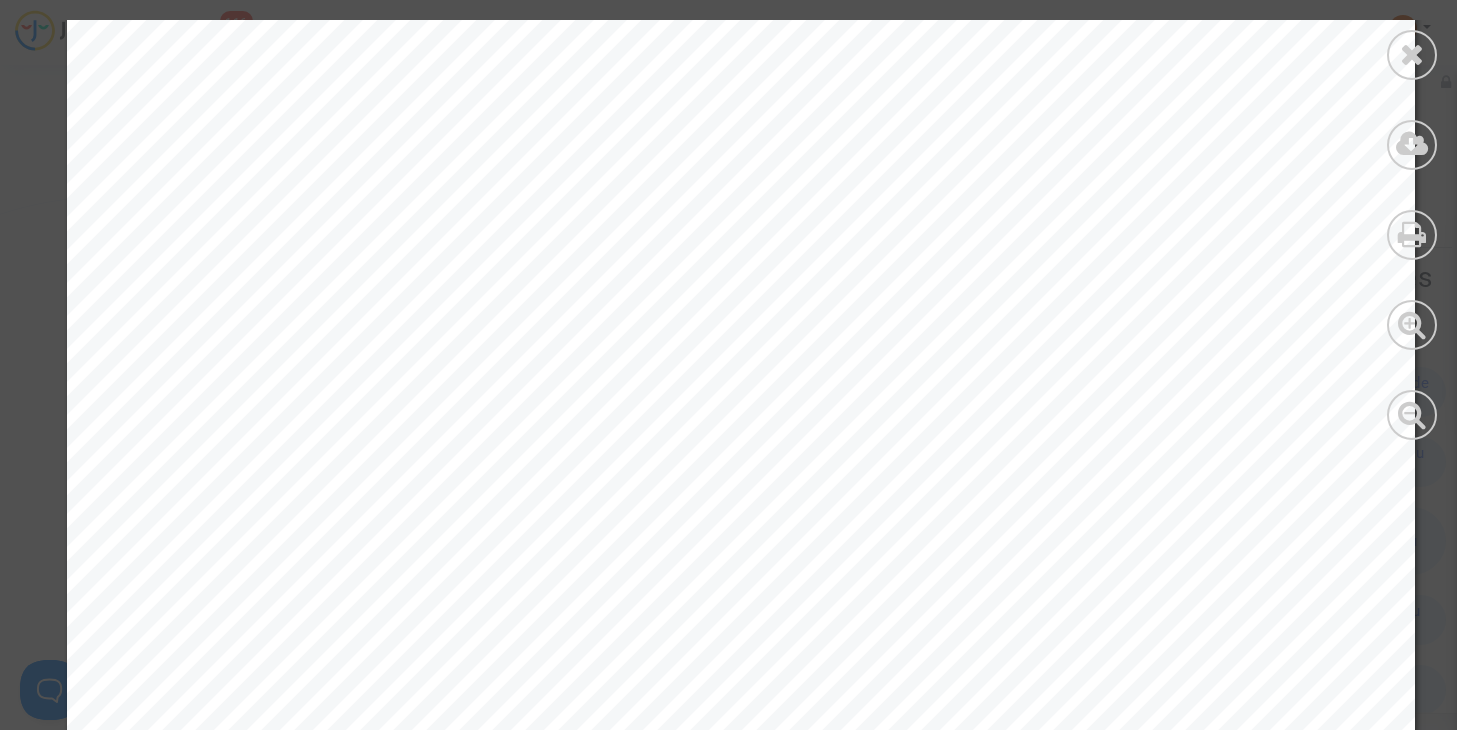 scroll, scrollTop: 11700, scrollLeft: 0, axis: vertical 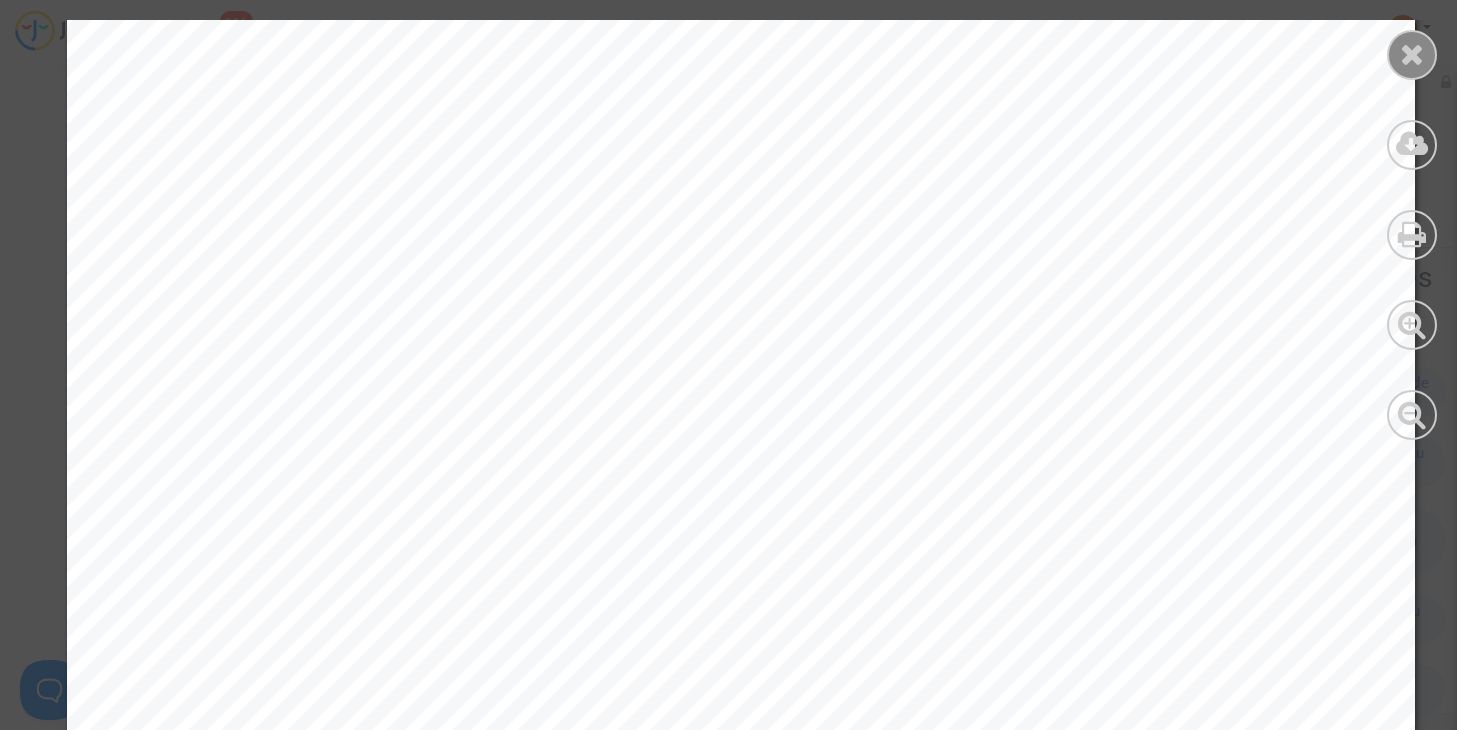 click at bounding box center [1412, 54] 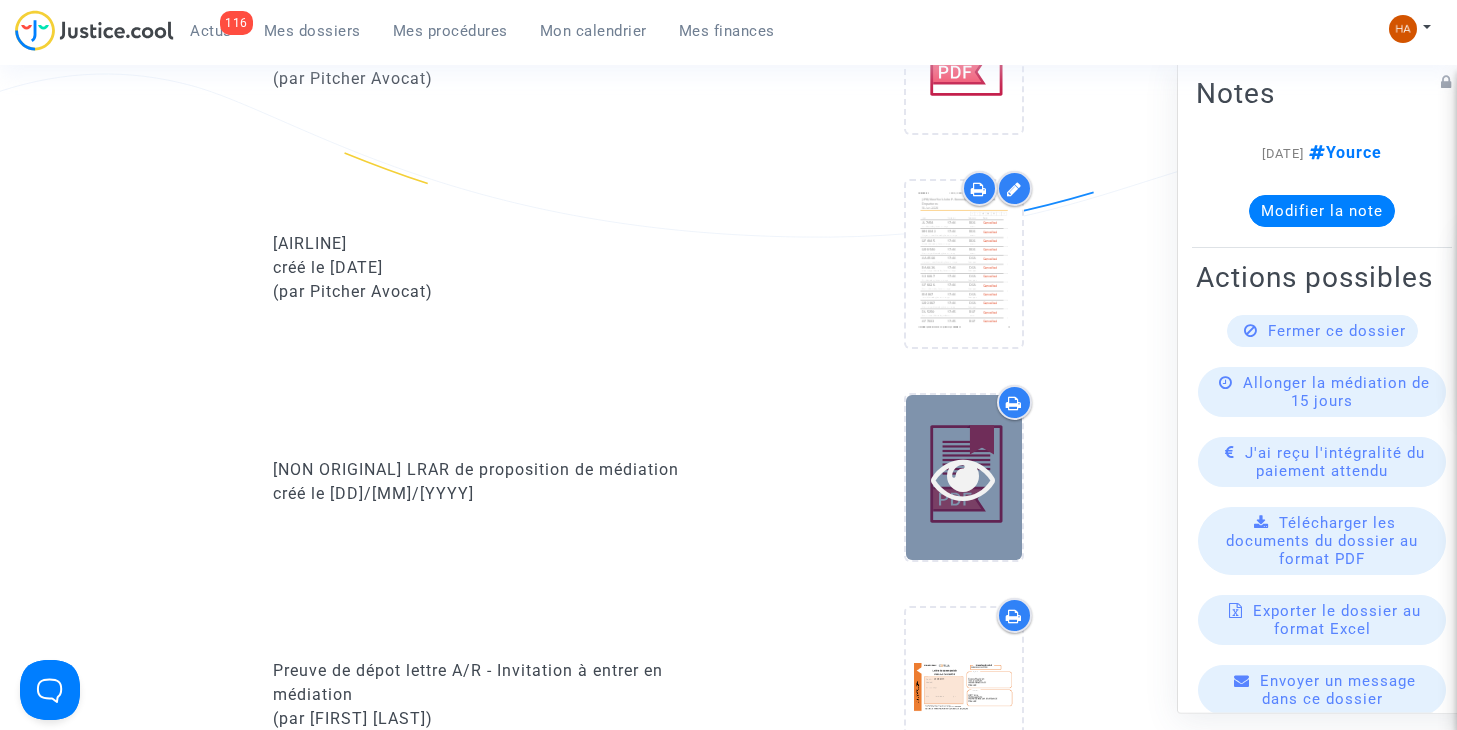 scroll, scrollTop: 1100, scrollLeft: 0, axis: vertical 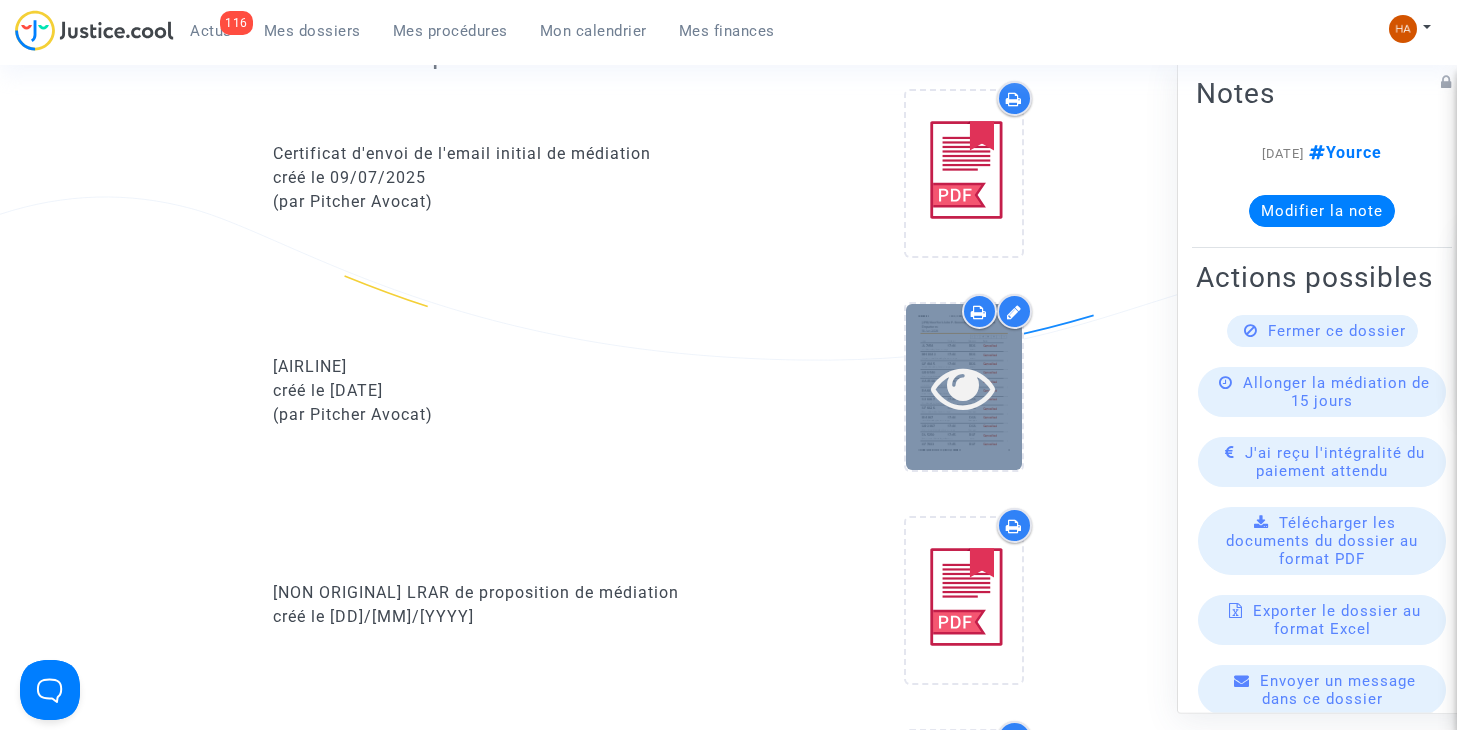 click at bounding box center (964, 386) 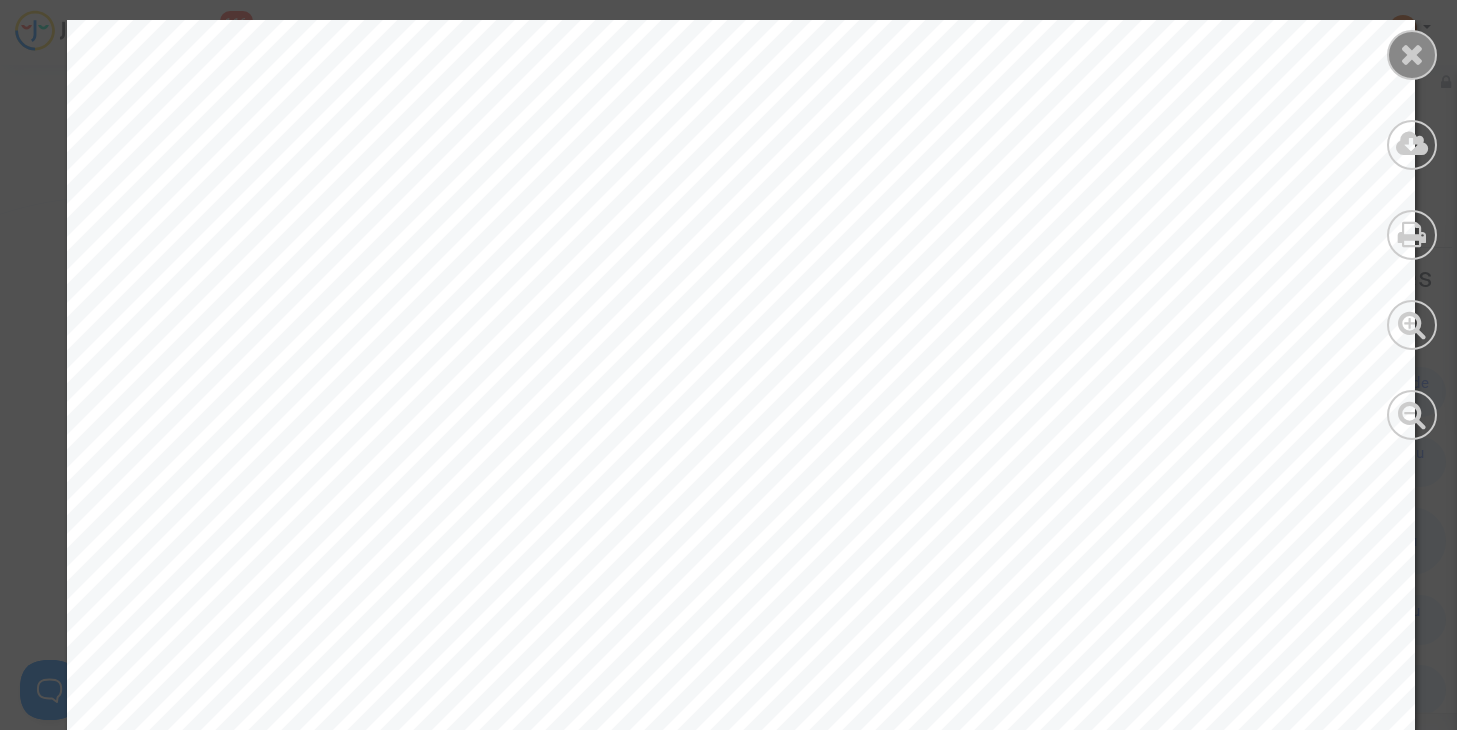 click at bounding box center (1412, 54) 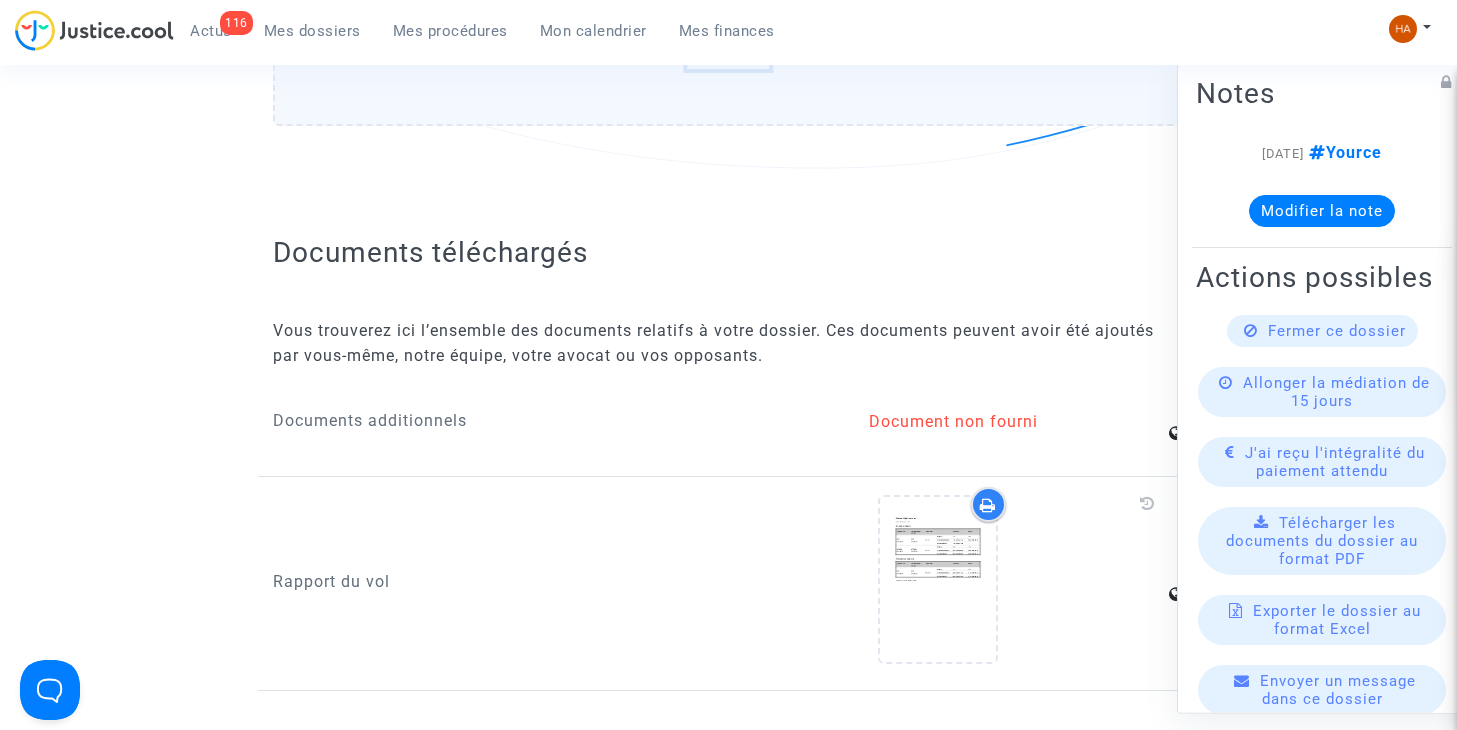 scroll, scrollTop: 2100, scrollLeft: 0, axis: vertical 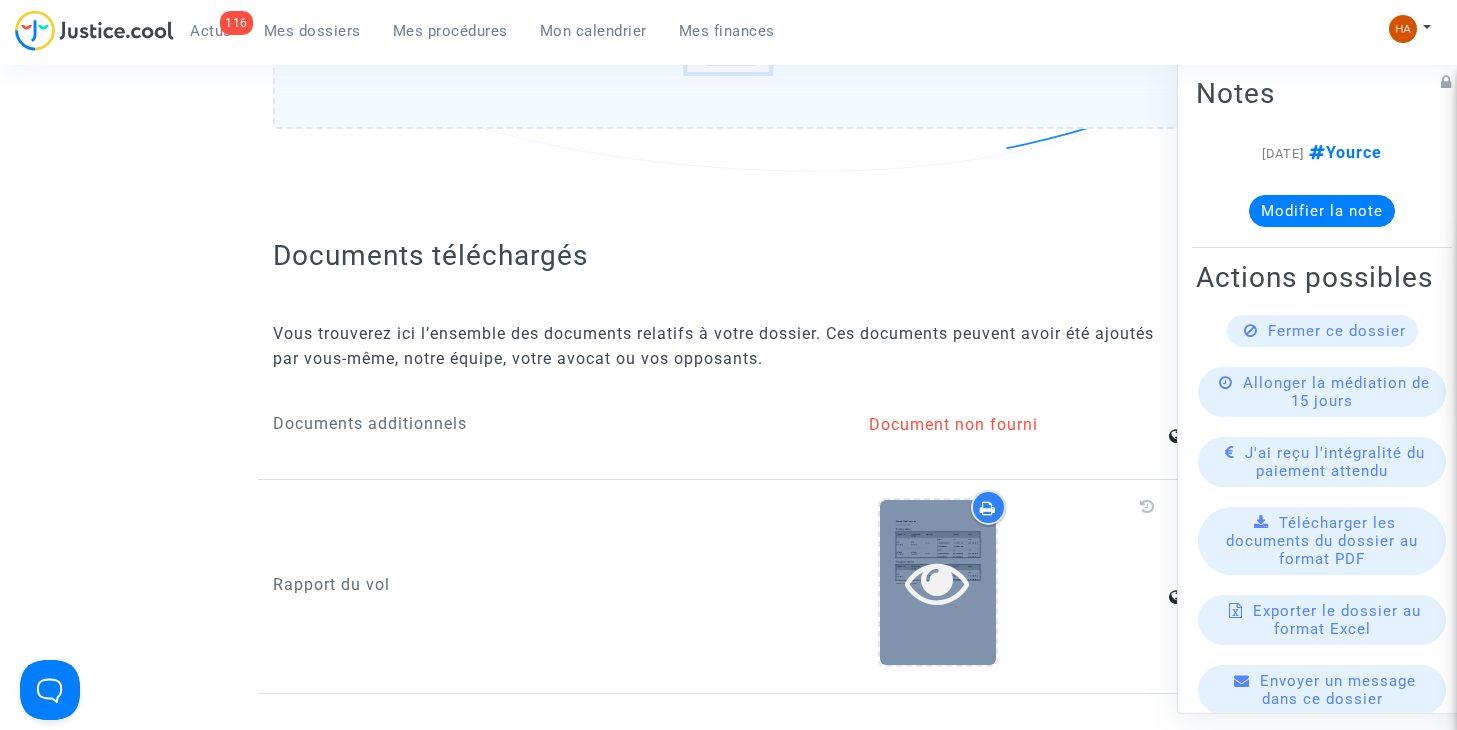 click at bounding box center [937, 582] 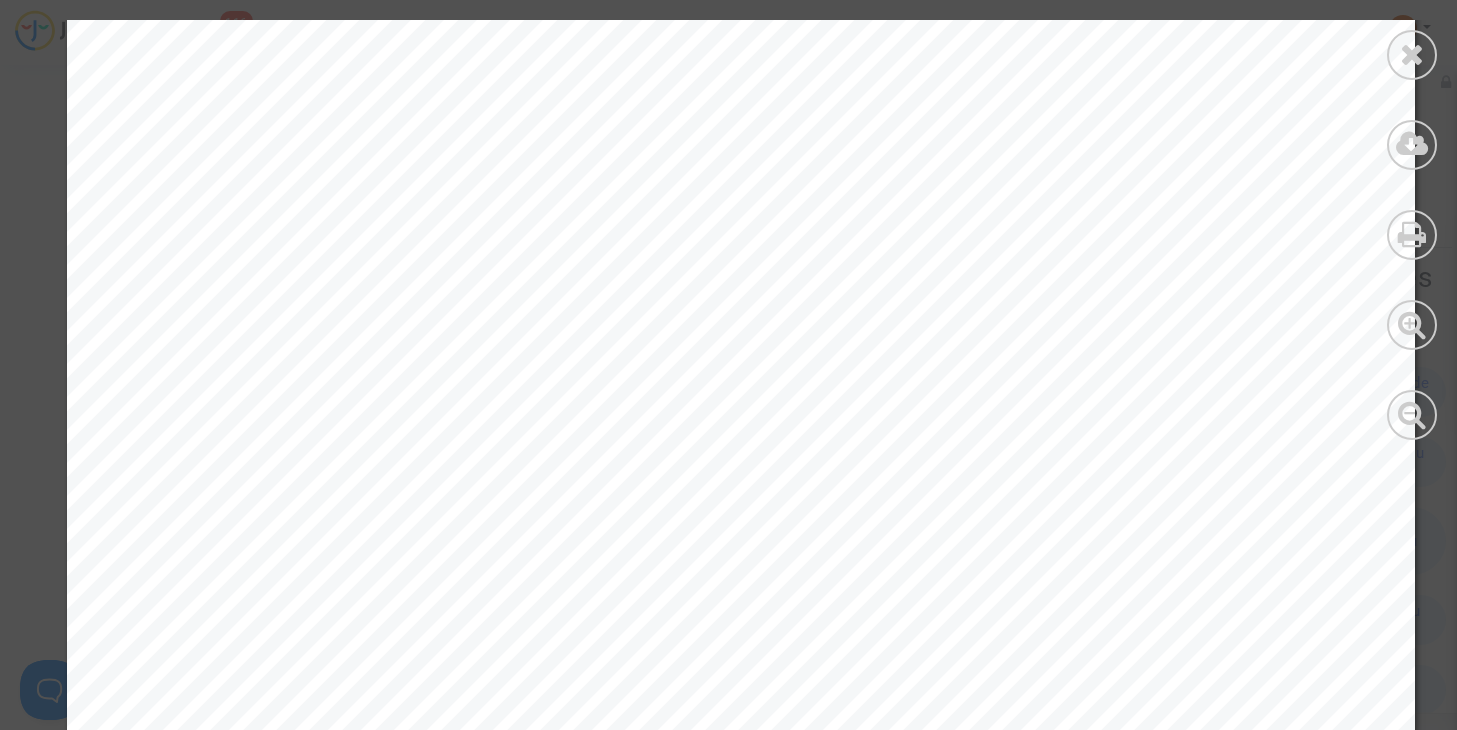 scroll, scrollTop: 300, scrollLeft: 0, axis: vertical 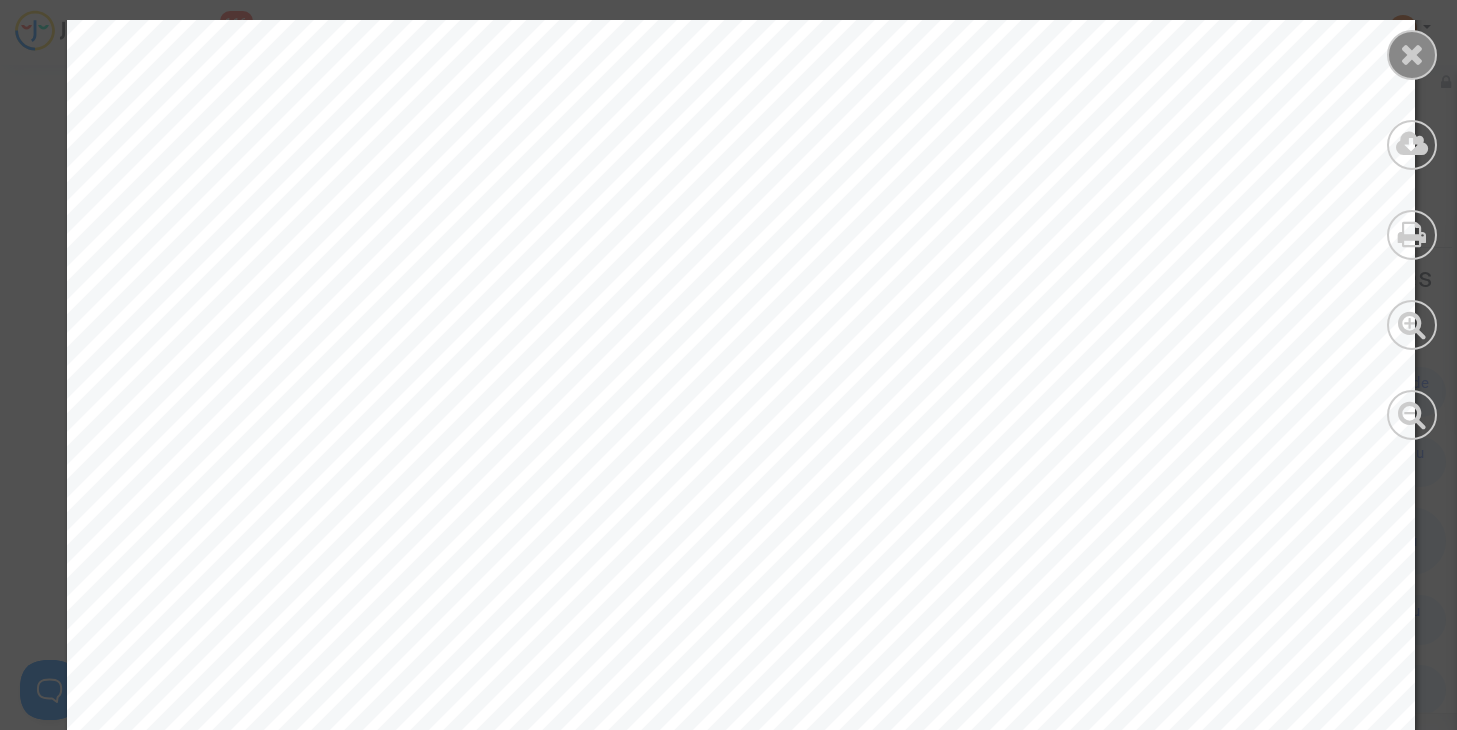 click at bounding box center (1412, 55) 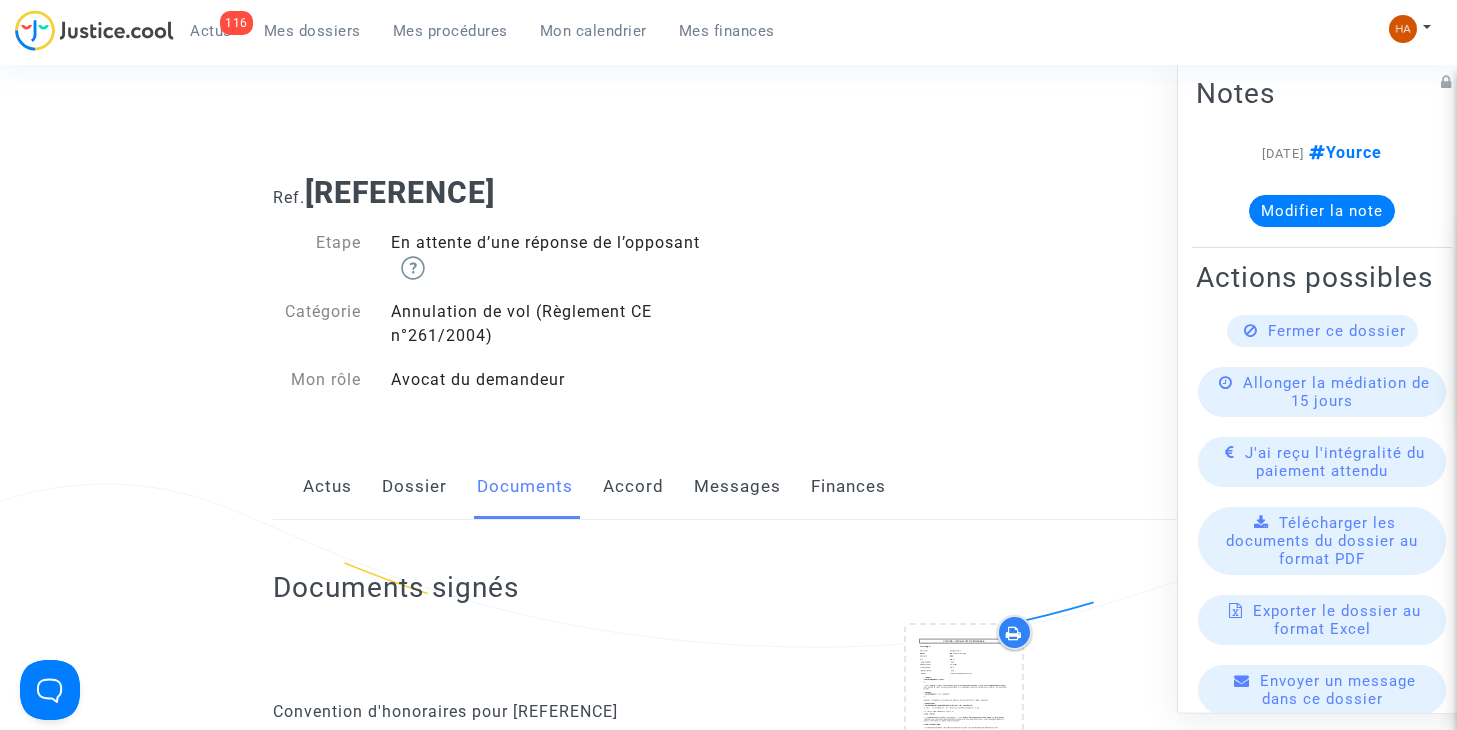 scroll, scrollTop: 0, scrollLeft: 0, axis: both 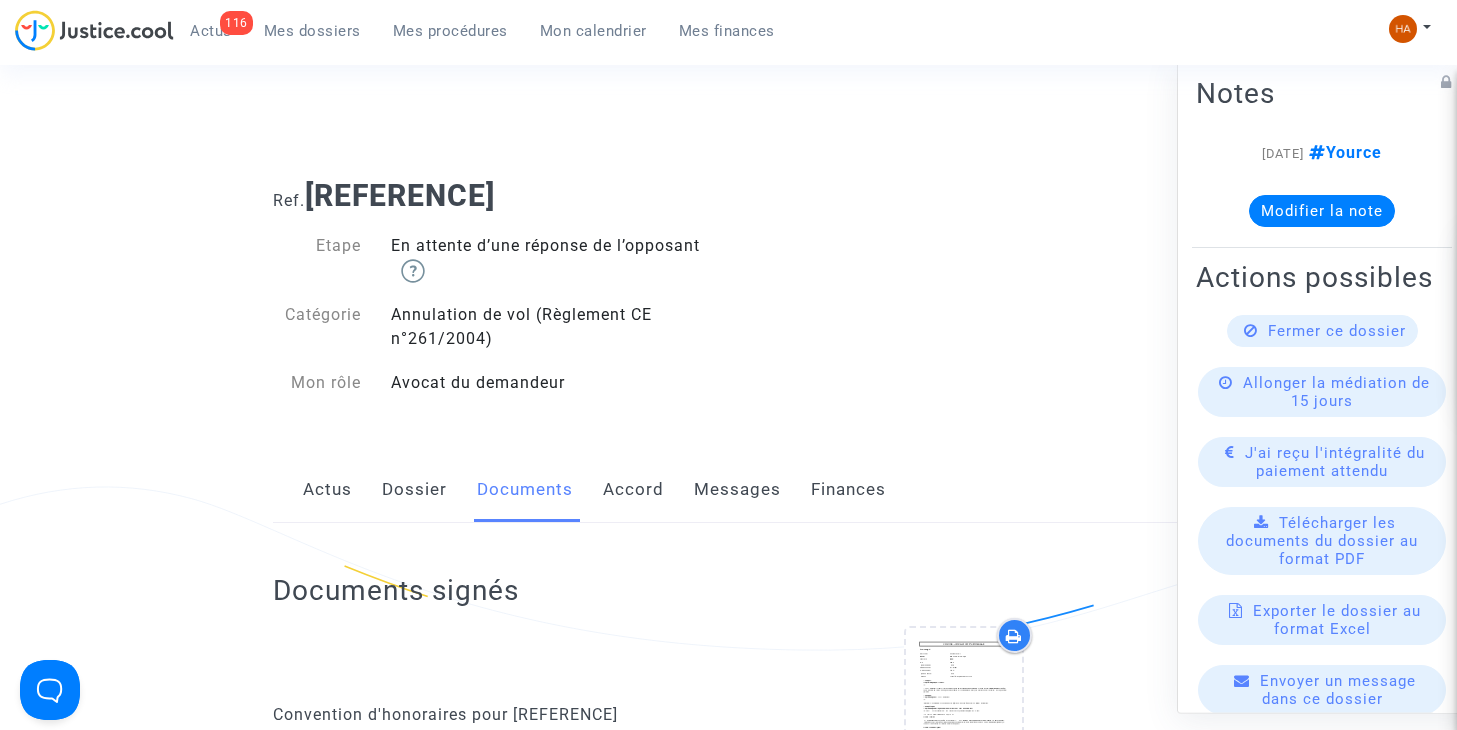 click on "Dossier" 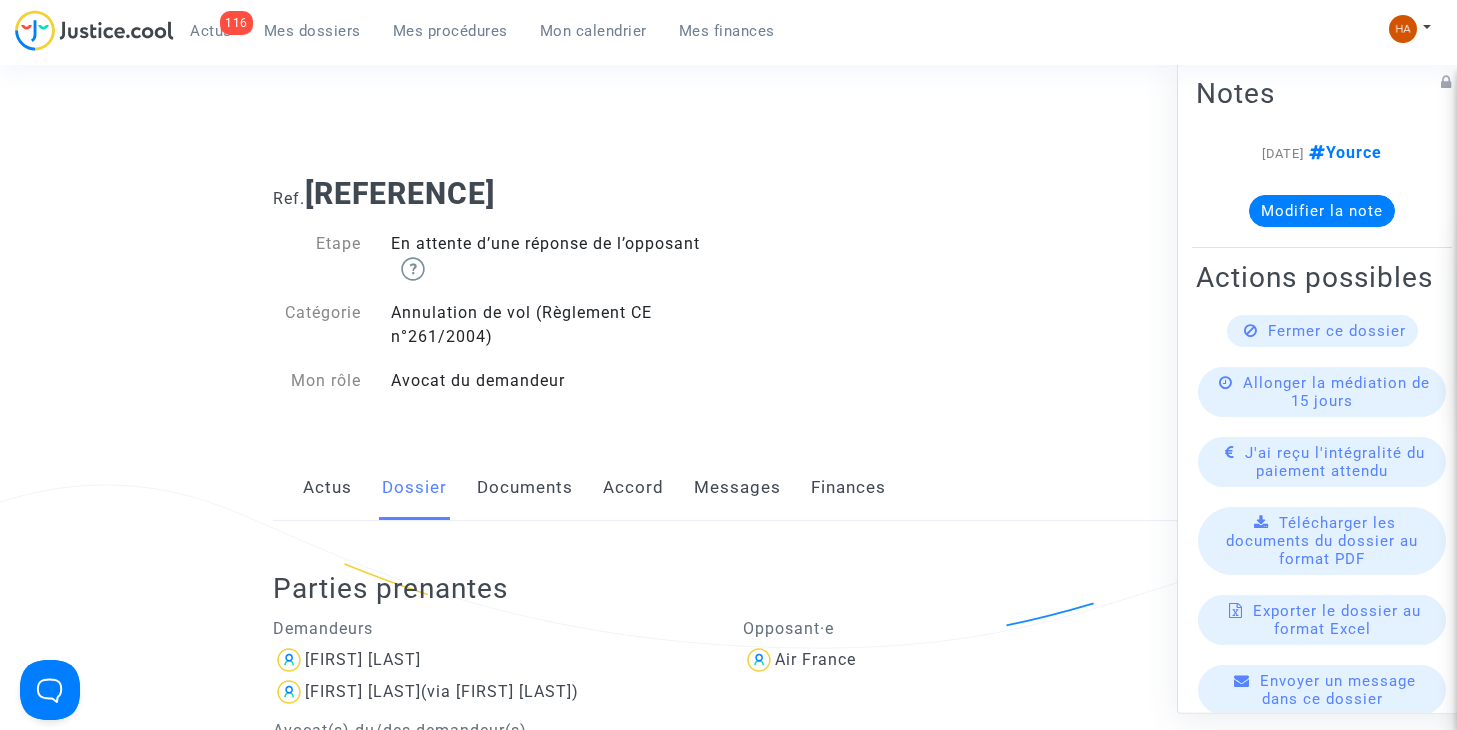 scroll, scrollTop: 0, scrollLeft: 0, axis: both 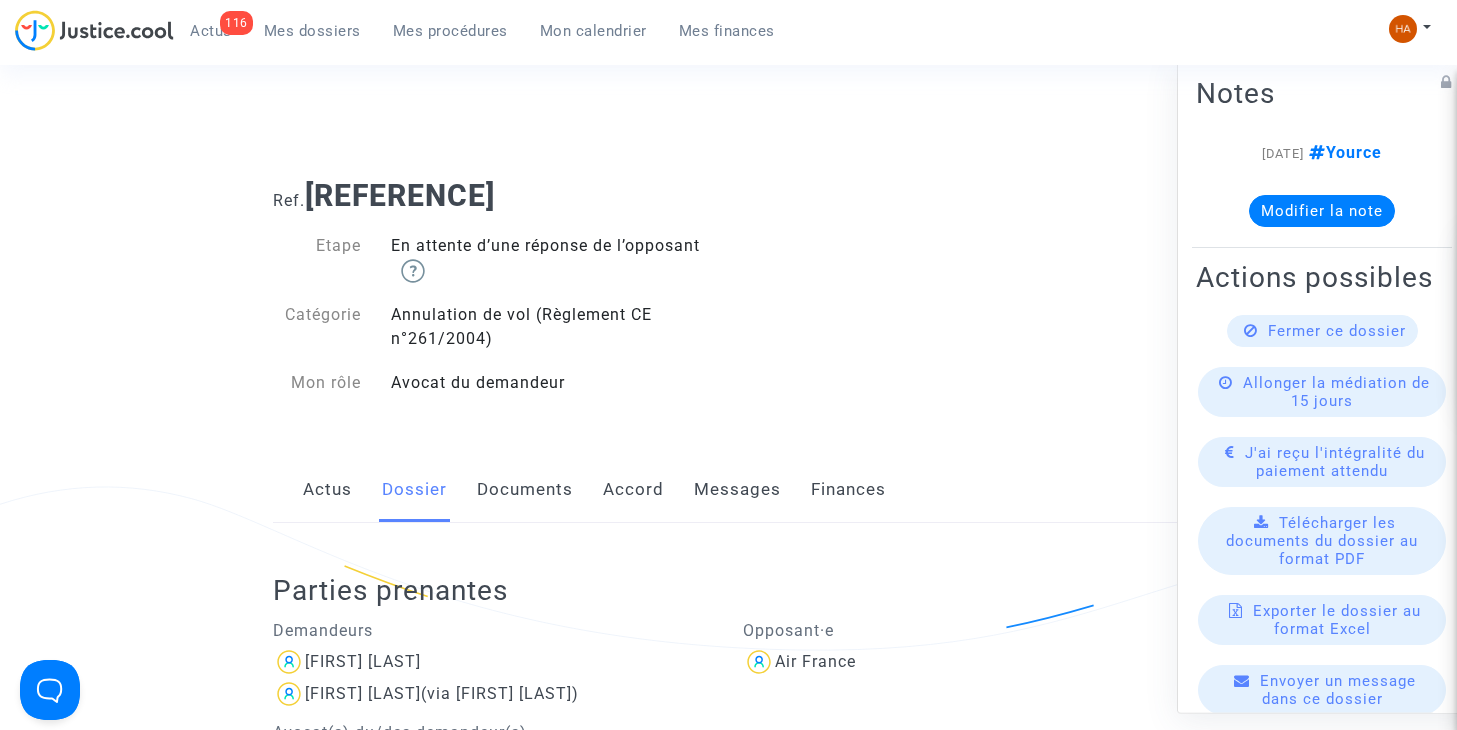 click on "Documents" 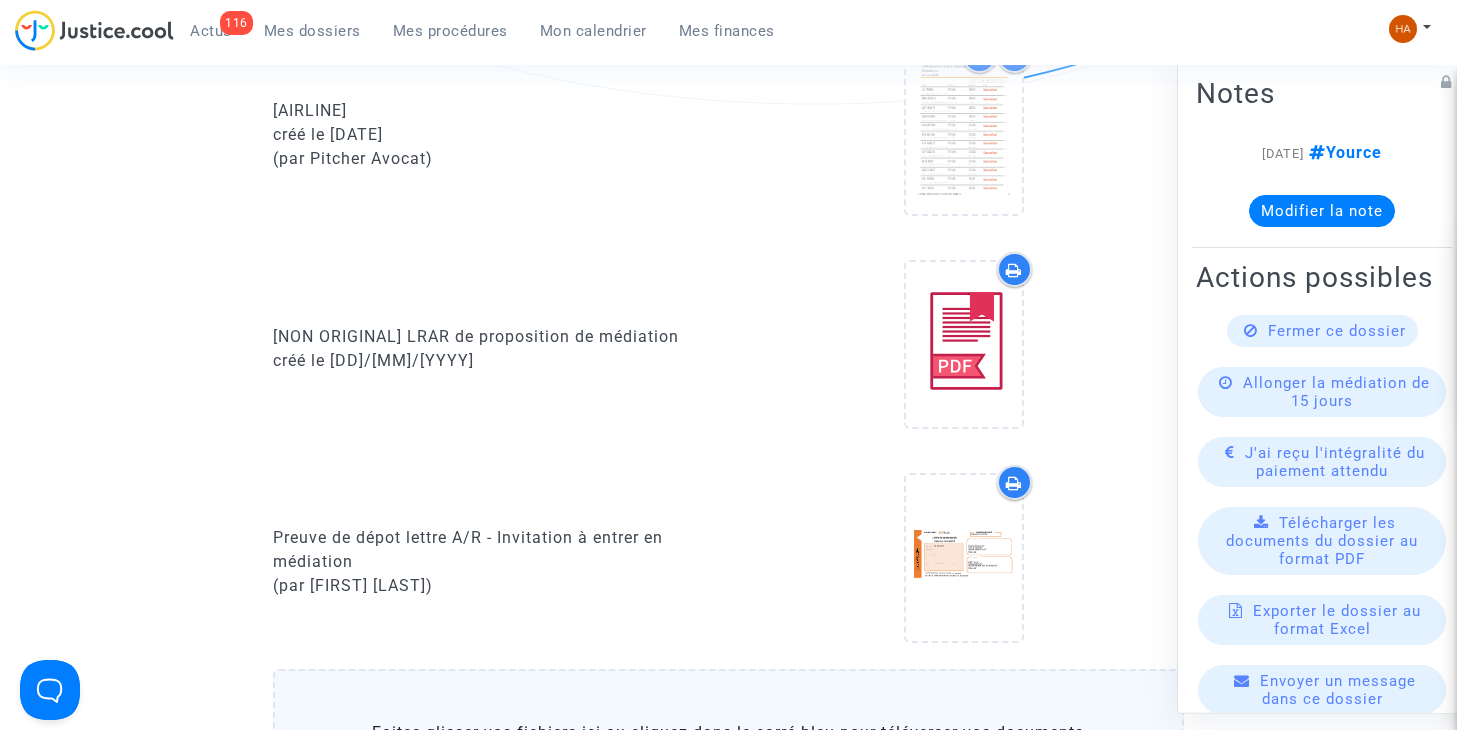 scroll, scrollTop: 1300, scrollLeft: 0, axis: vertical 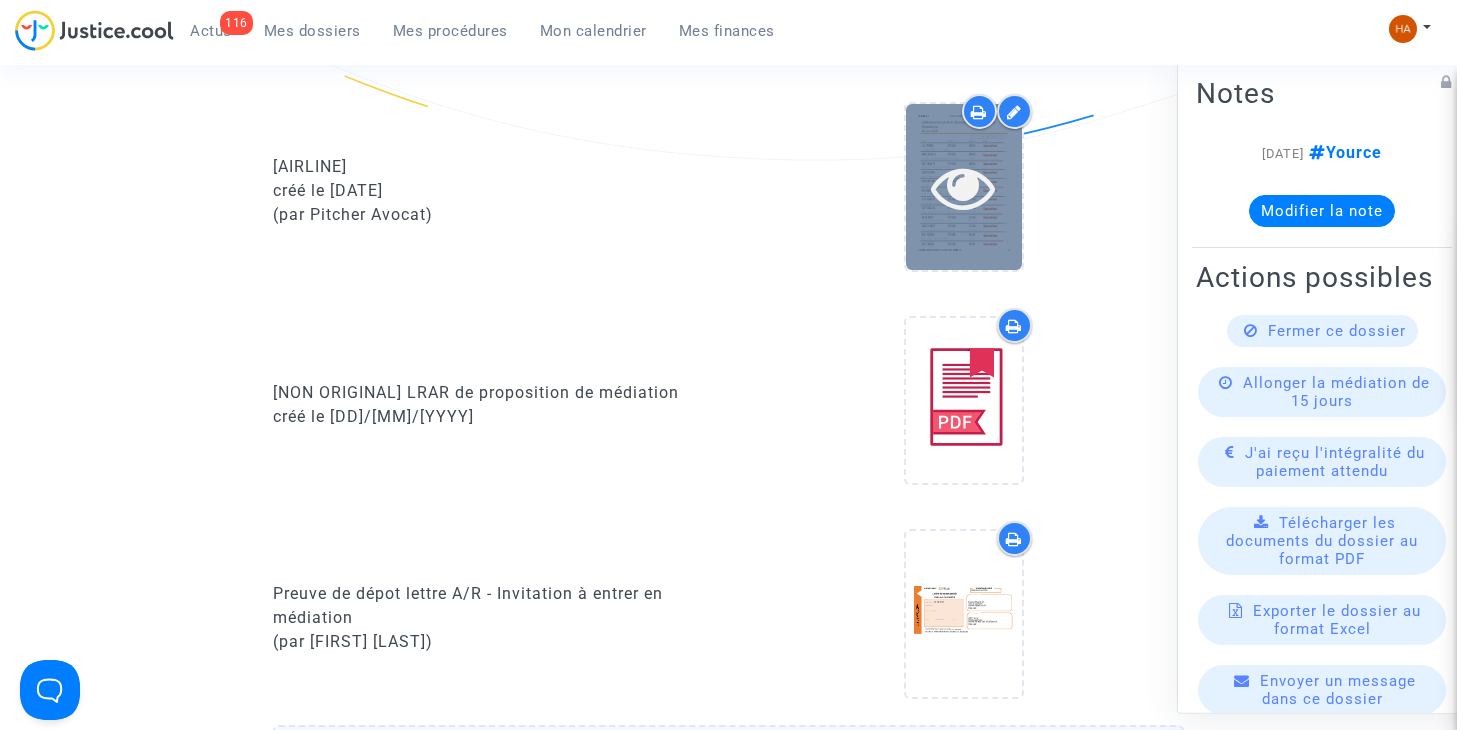 click at bounding box center (964, 186) 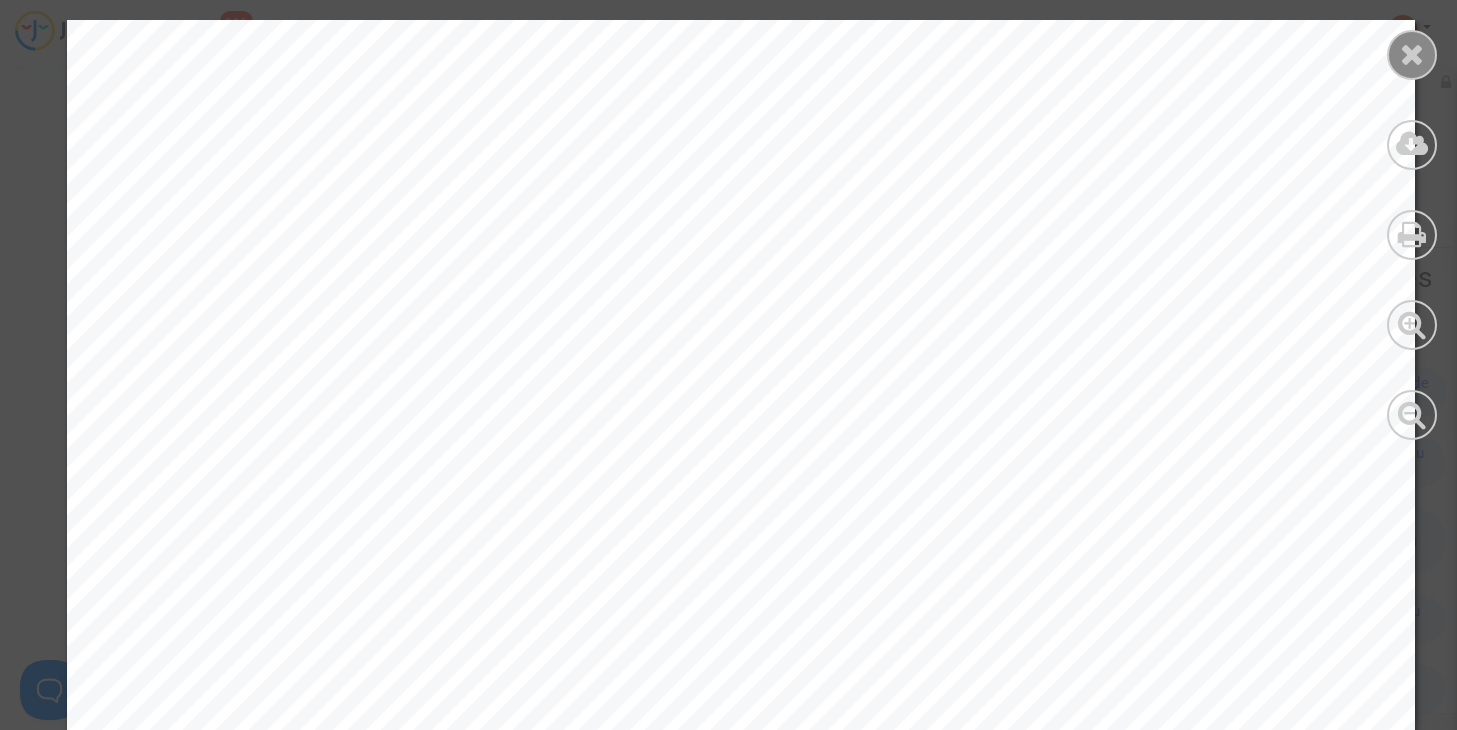 click at bounding box center (1412, 55) 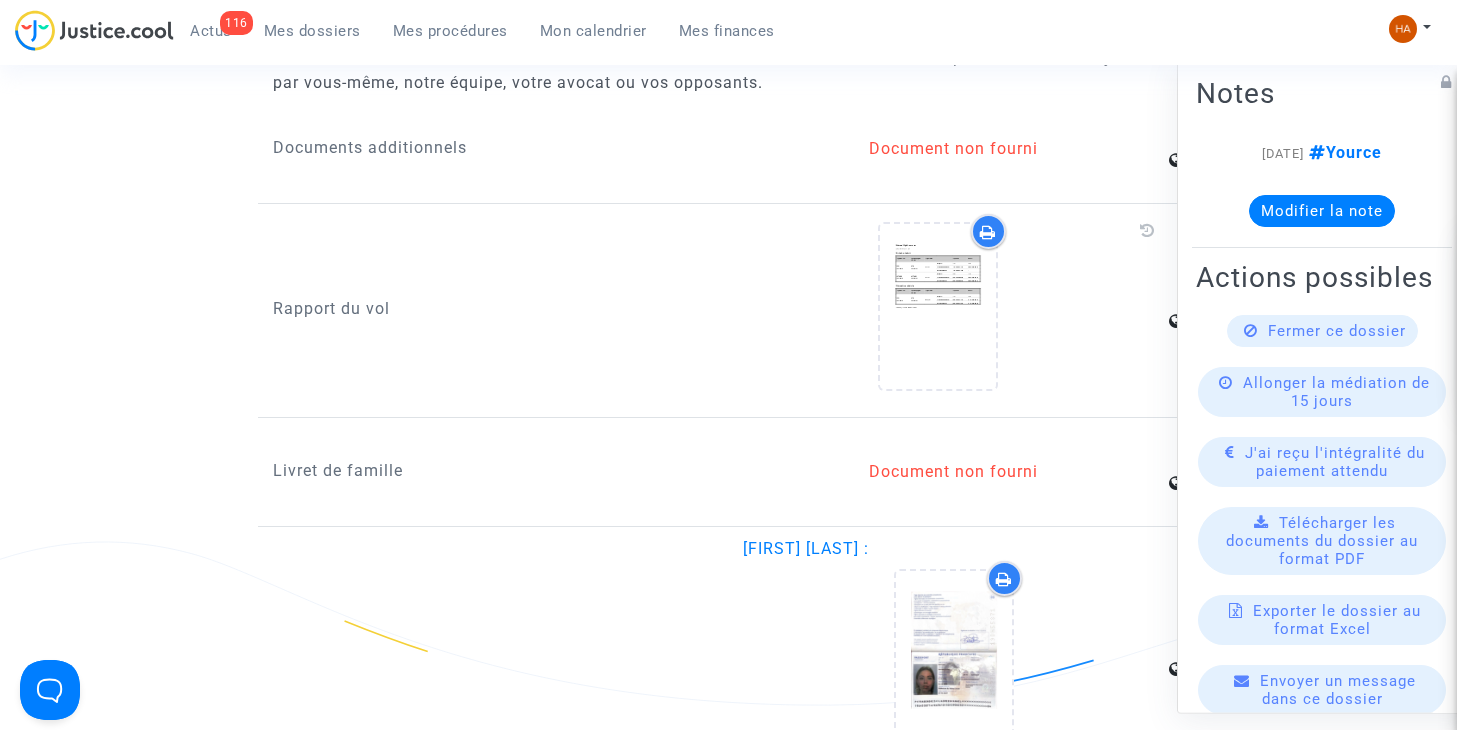 scroll, scrollTop: 2377, scrollLeft: 0, axis: vertical 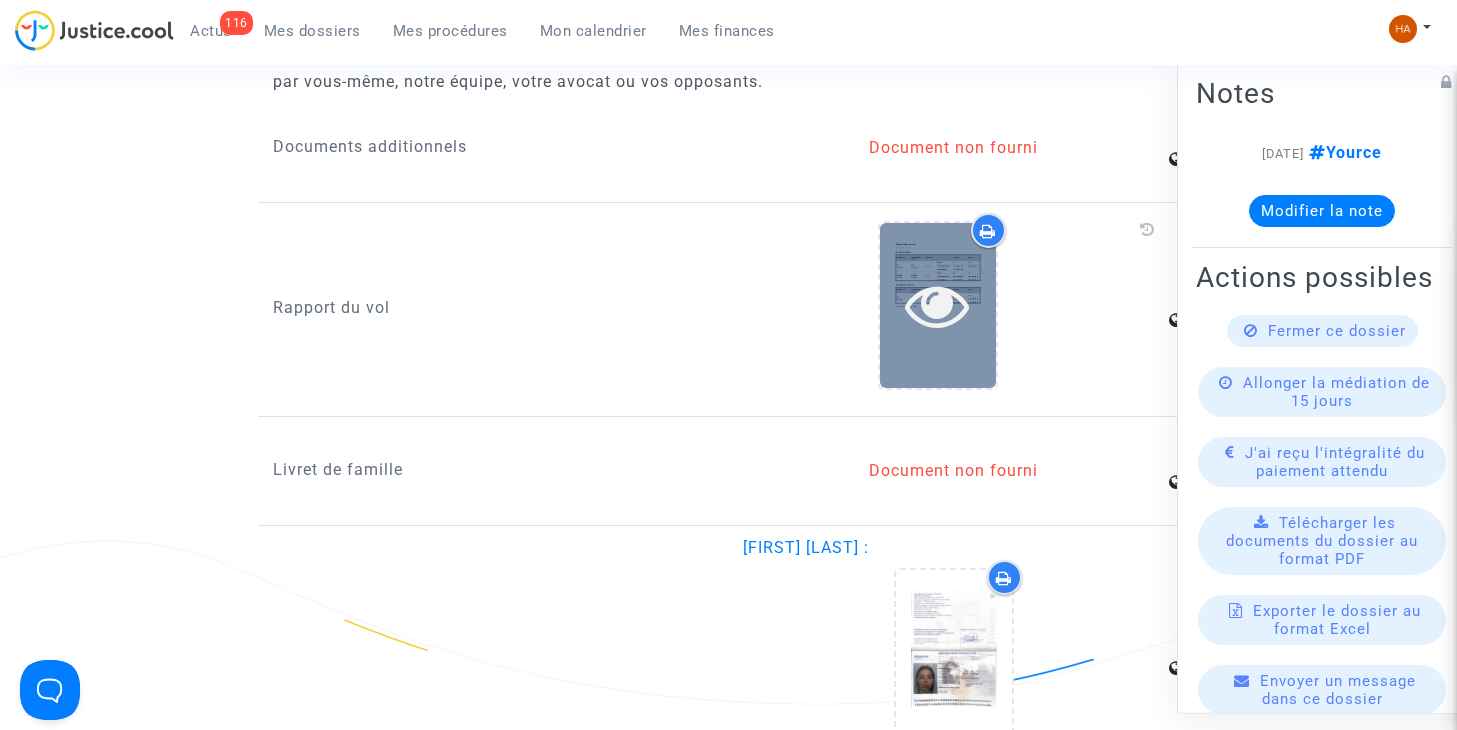 click at bounding box center [938, 305] 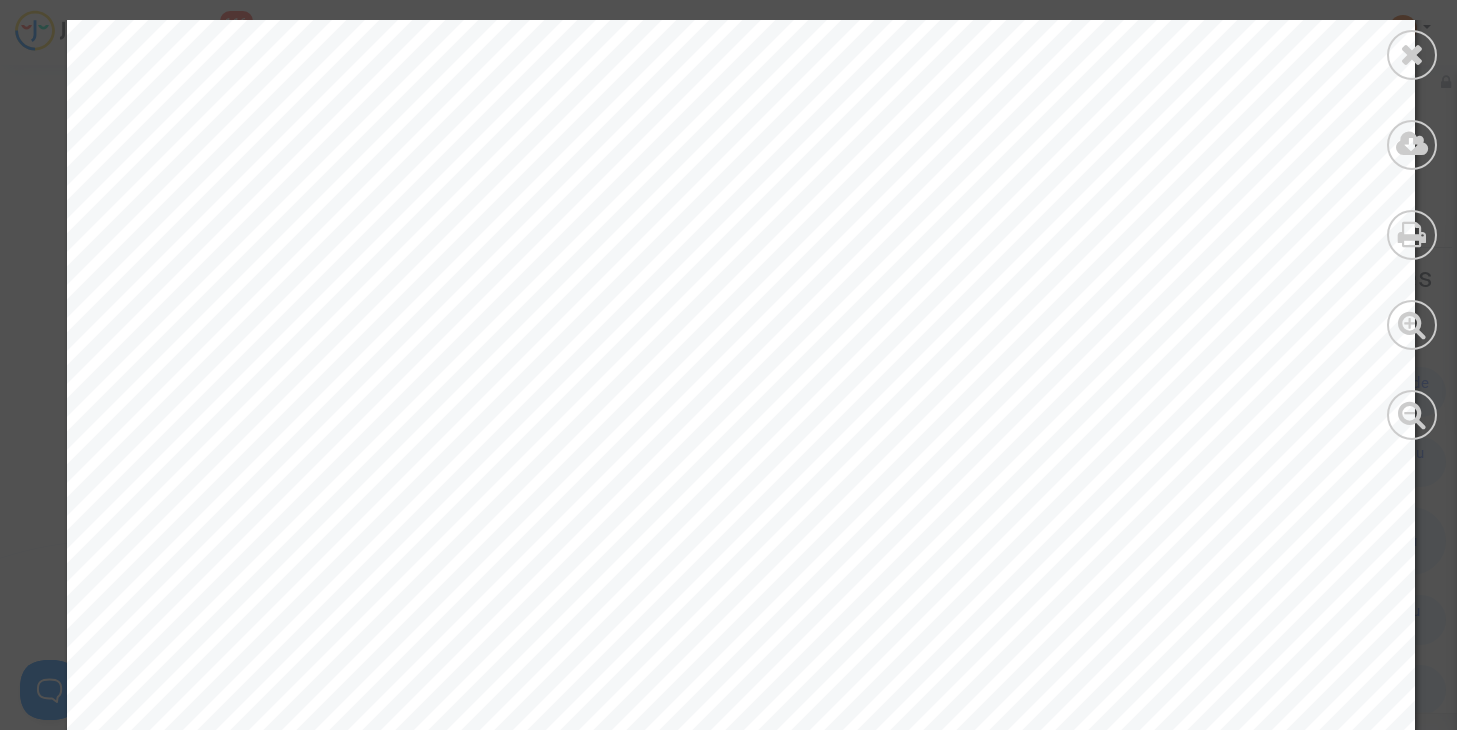 scroll, scrollTop: 0, scrollLeft: 0, axis: both 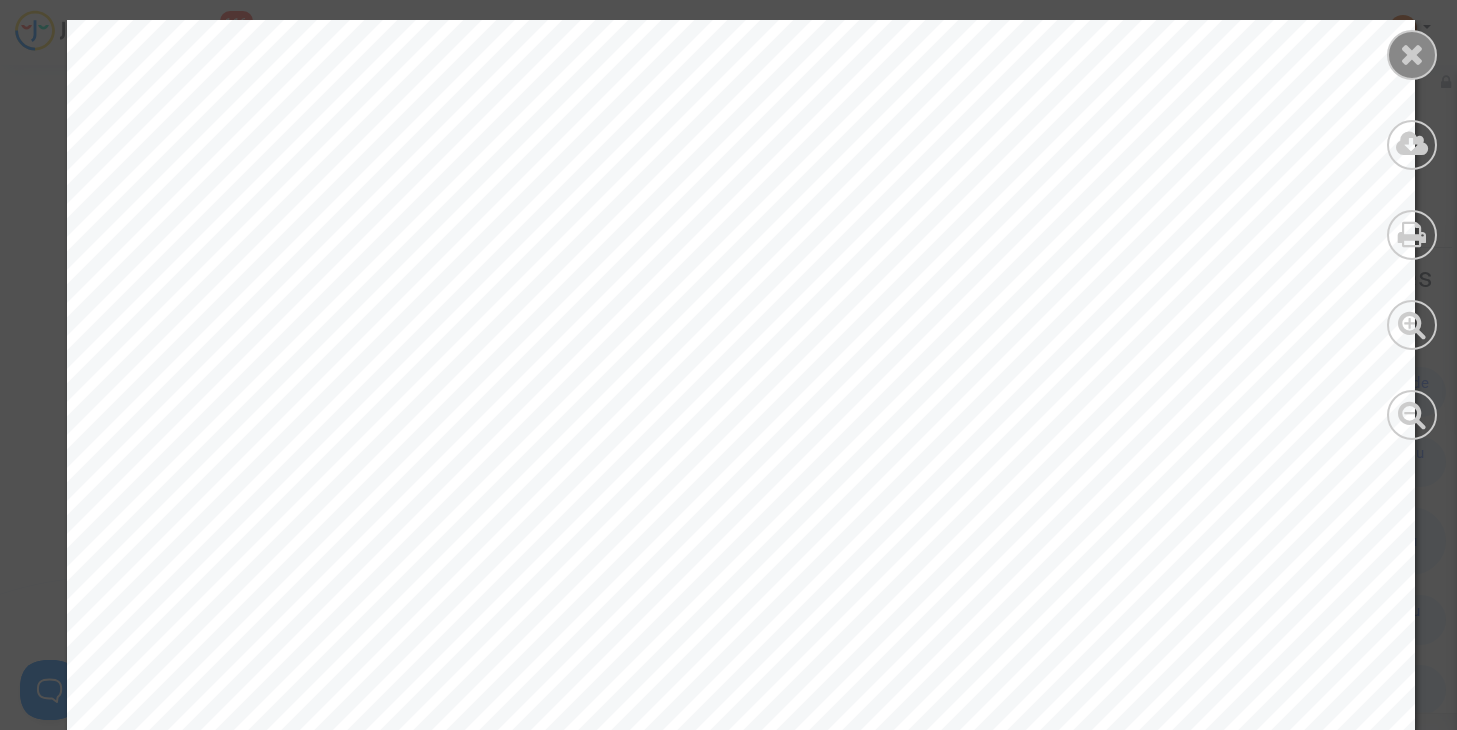 click at bounding box center (1412, 54) 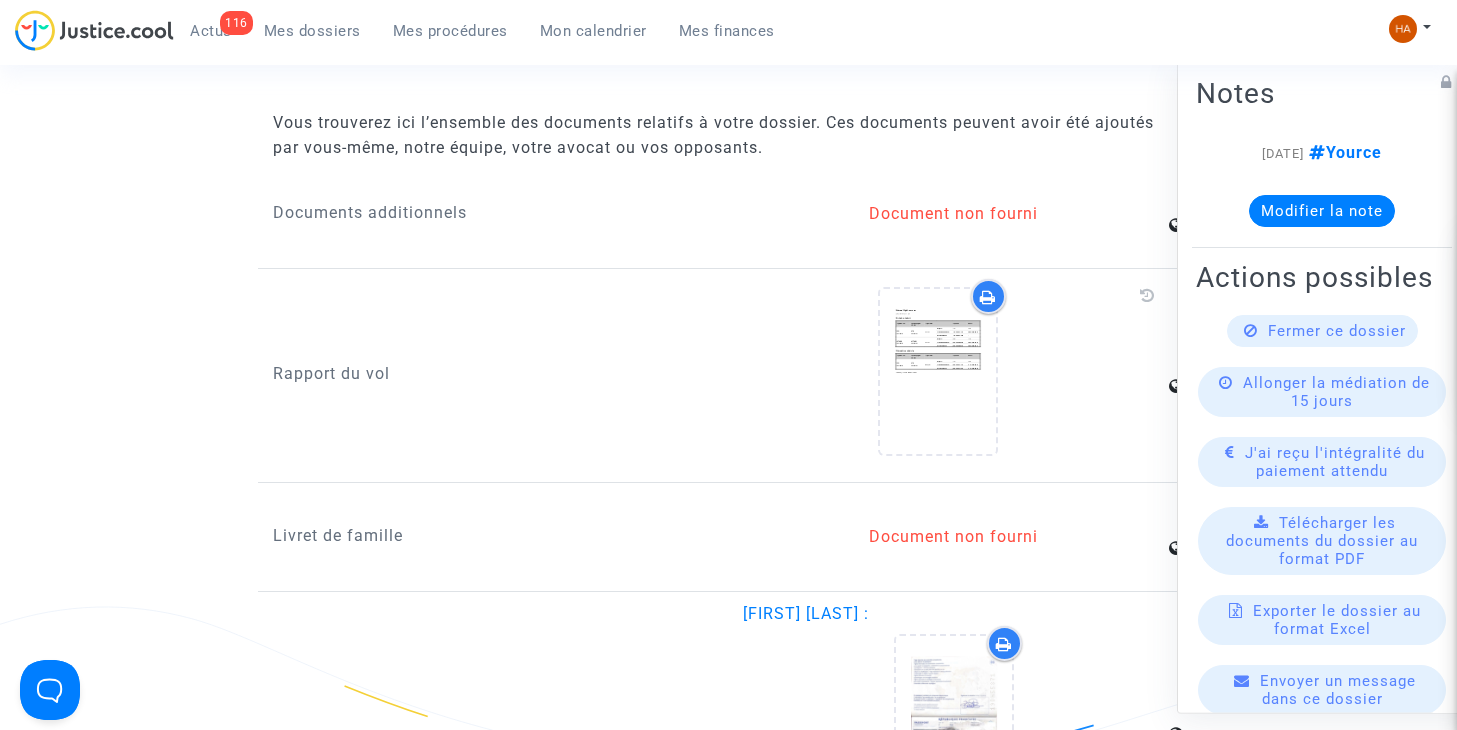 scroll, scrollTop: 2314, scrollLeft: 0, axis: vertical 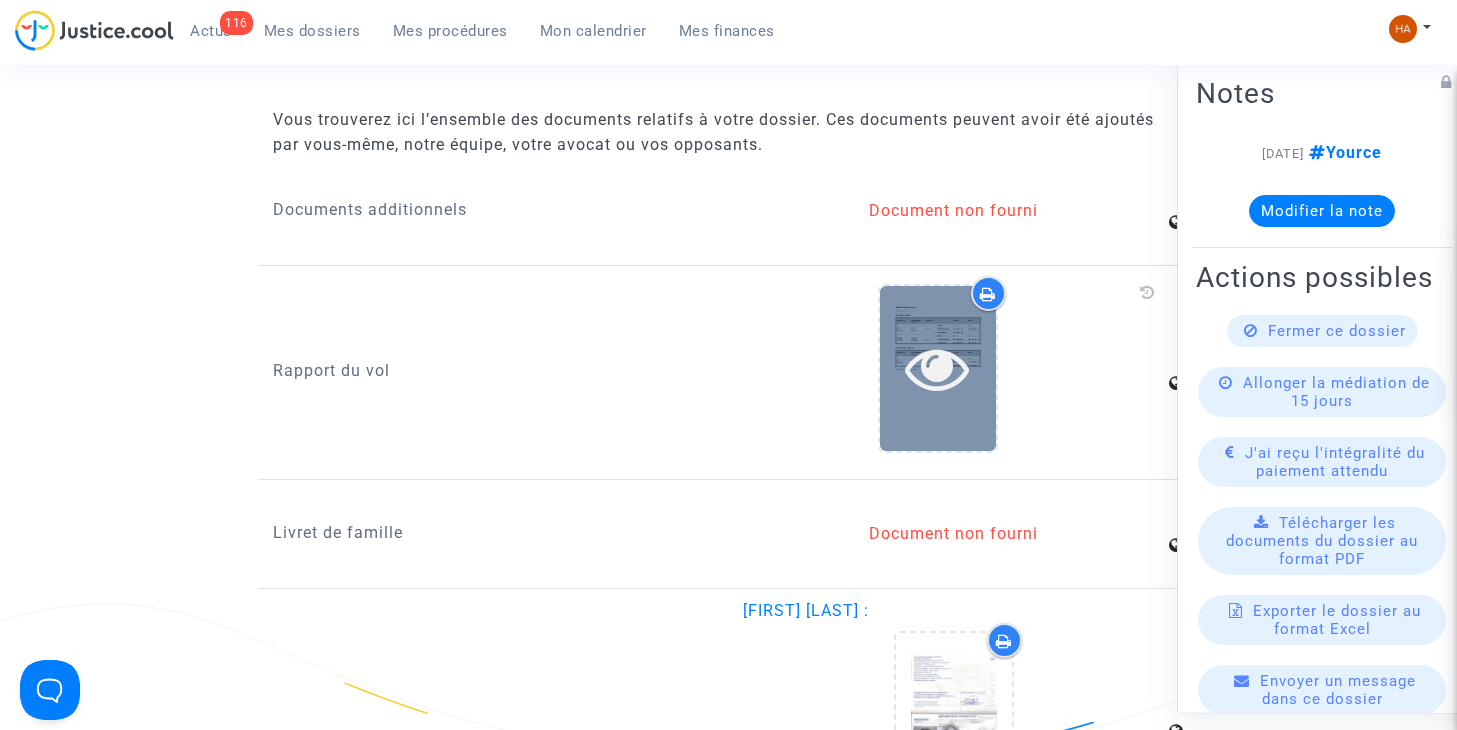 click at bounding box center [938, 368] 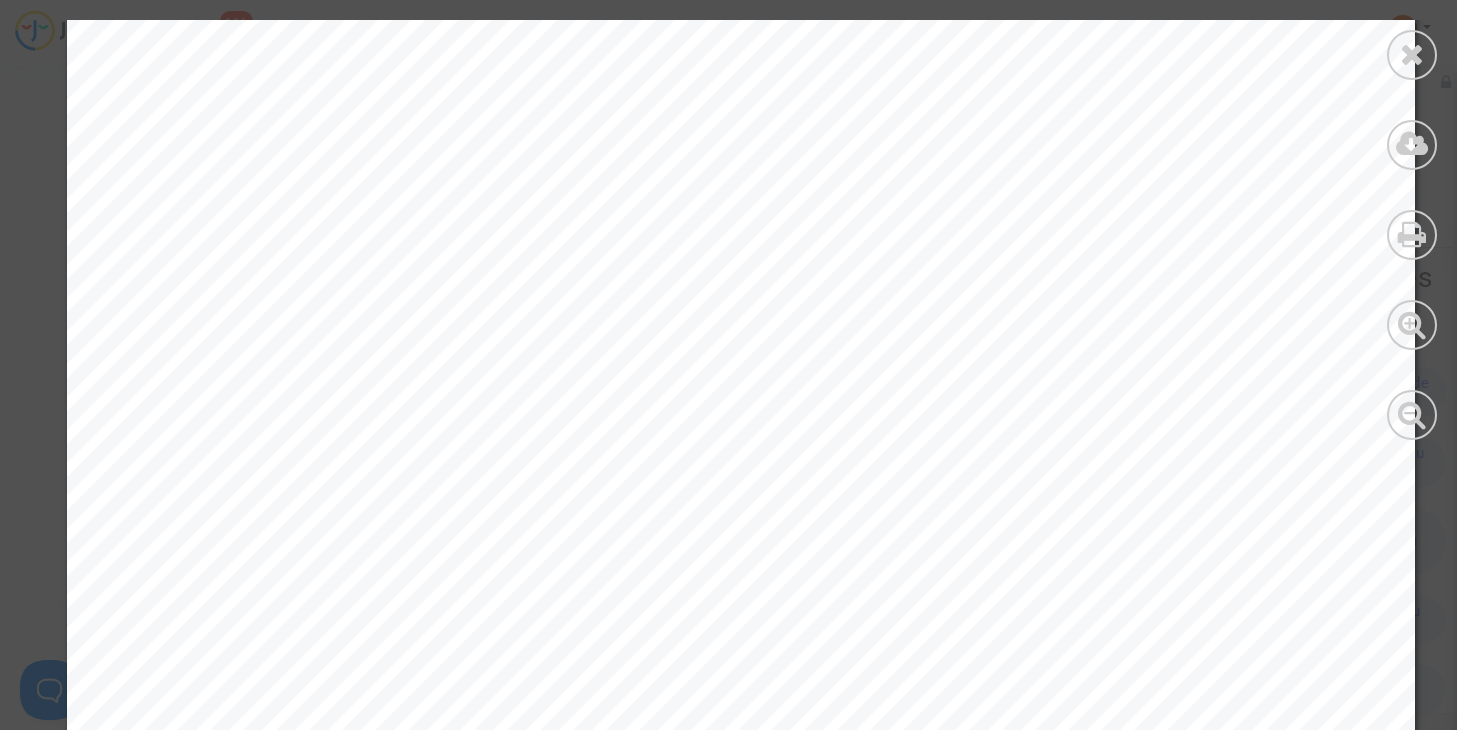 scroll, scrollTop: 204, scrollLeft: 0, axis: vertical 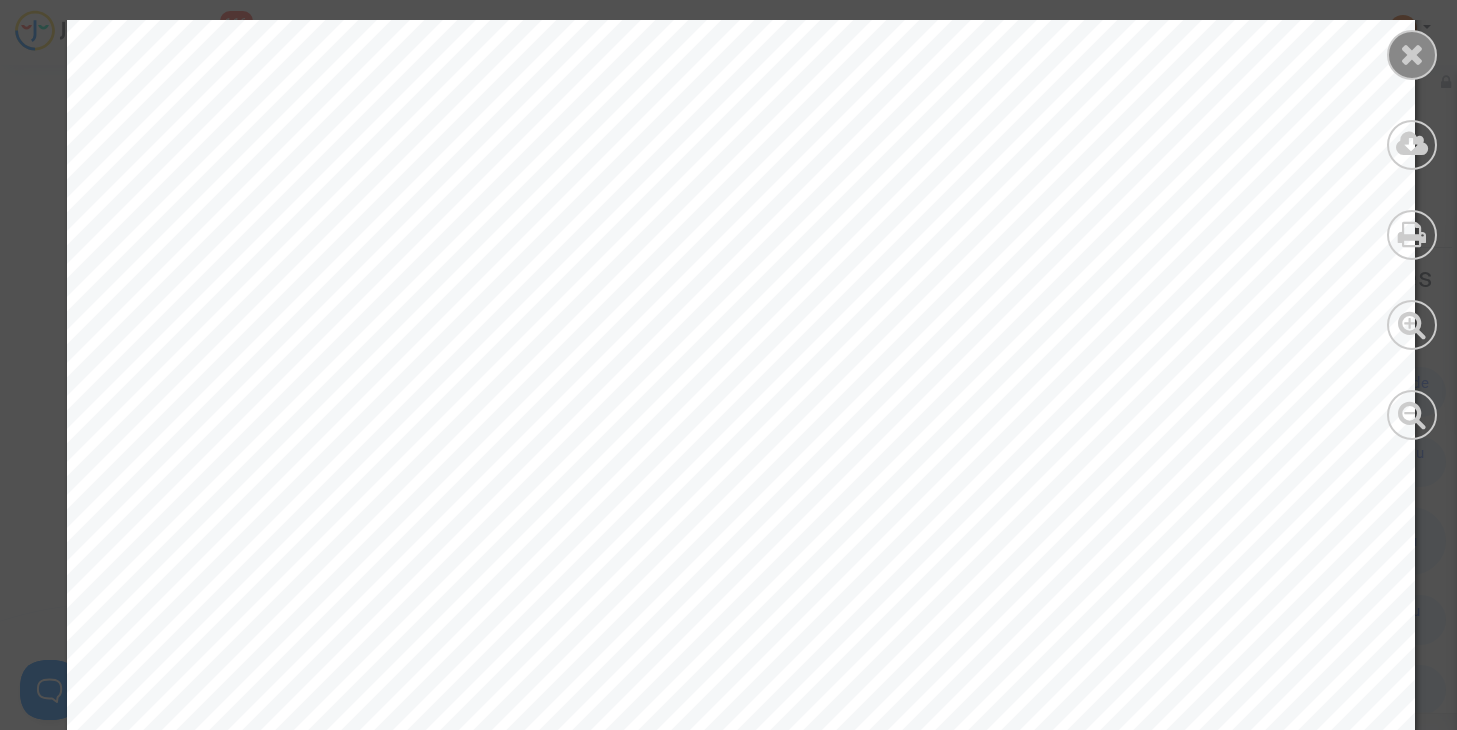 click at bounding box center [1412, 54] 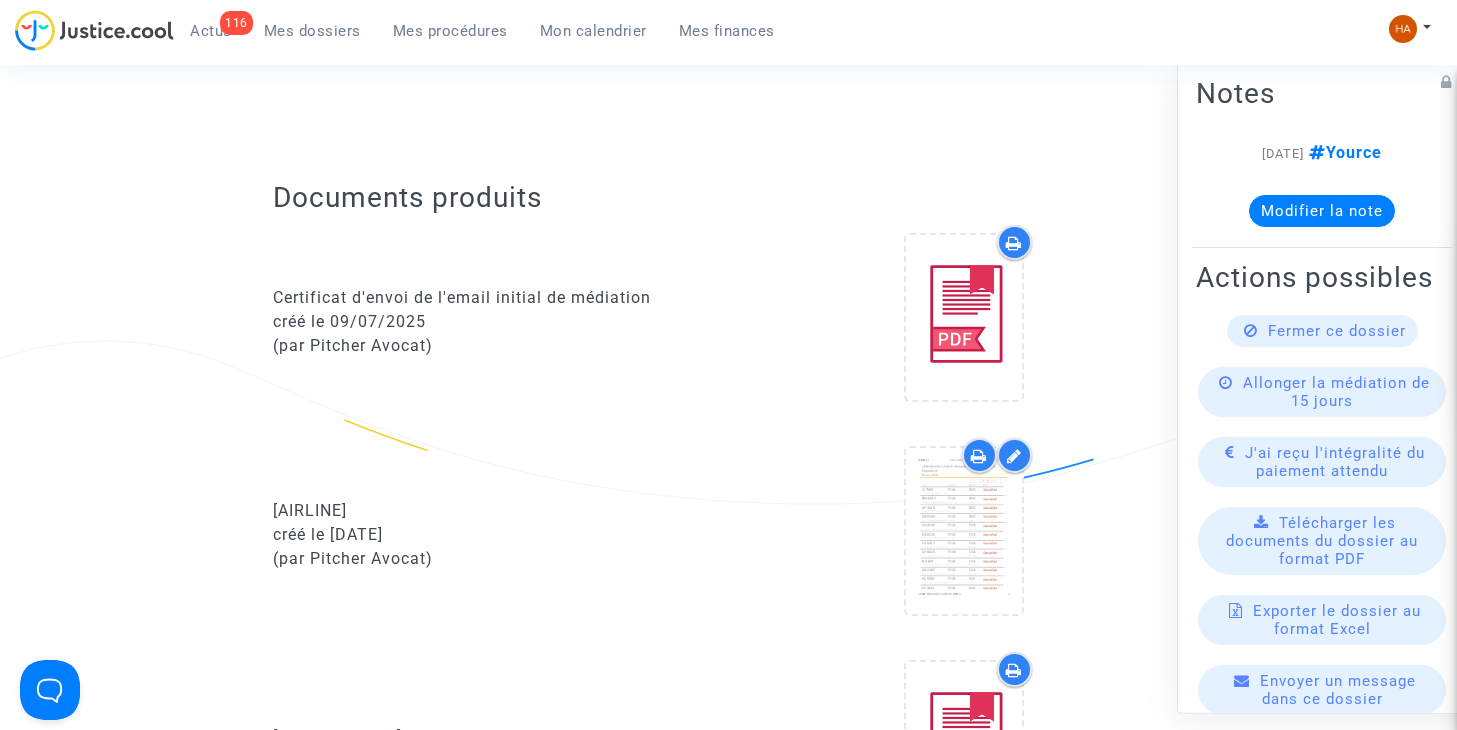 scroll, scrollTop: 814, scrollLeft: 0, axis: vertical 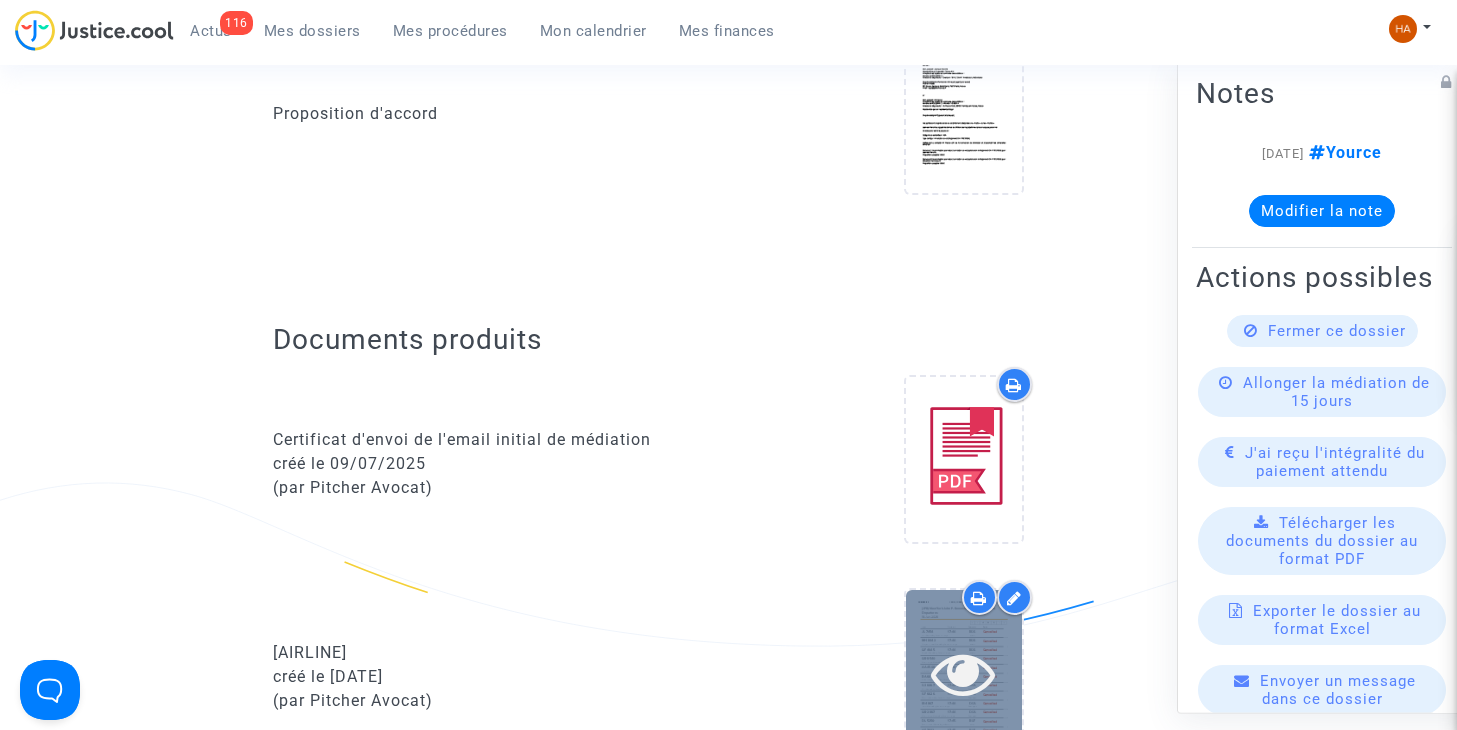 click at bounding box center (963, 673) 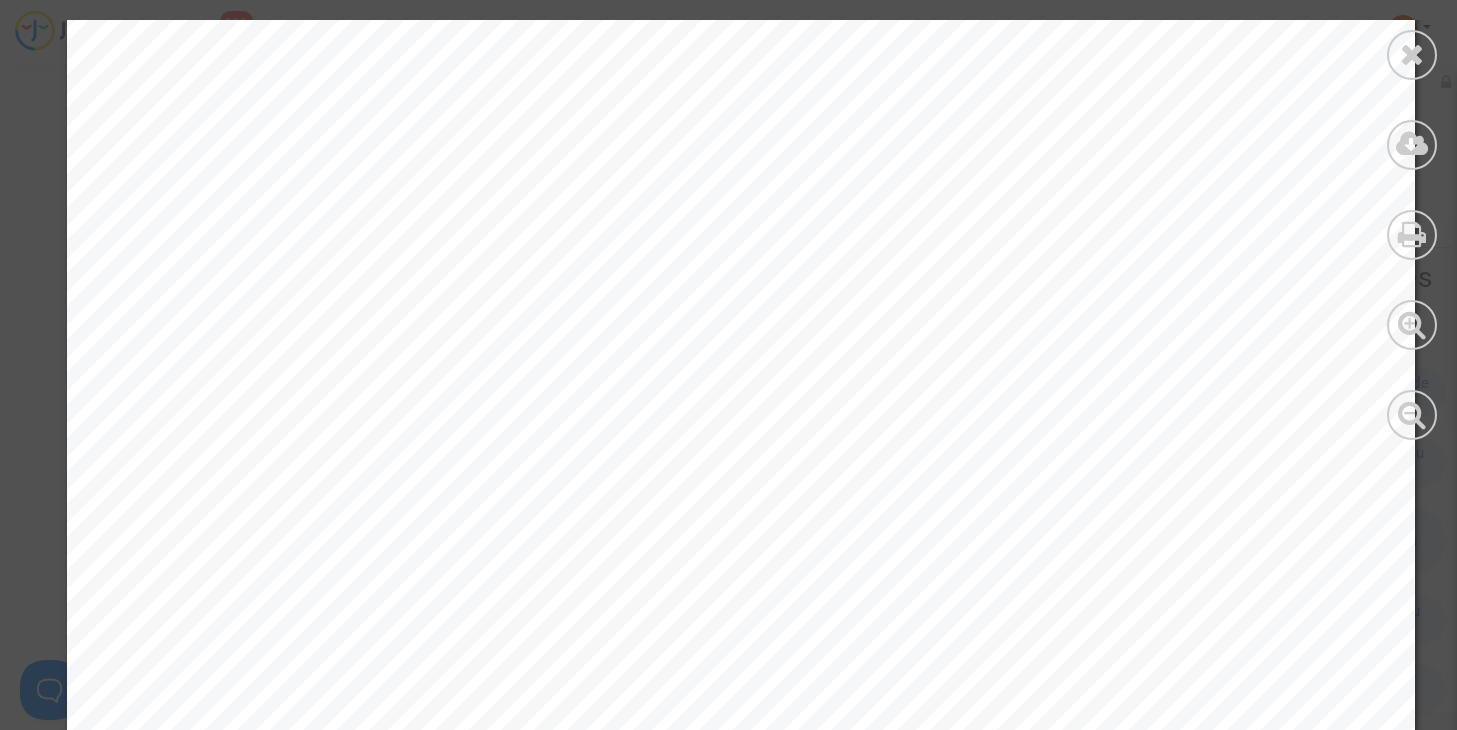 scroll, scrollTop: 26157, scrollLeft: 0, axis: vertical 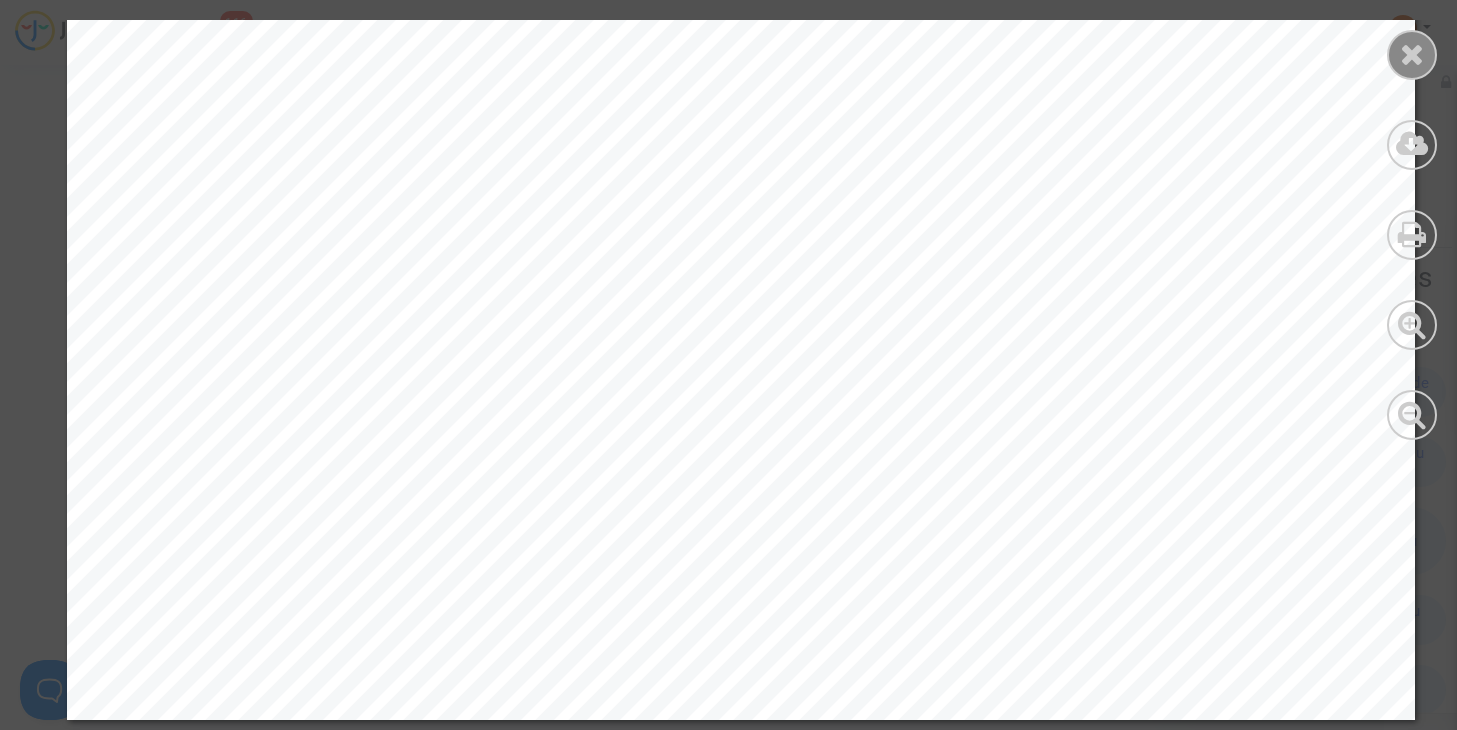 click at bounding box center [1412, 54] 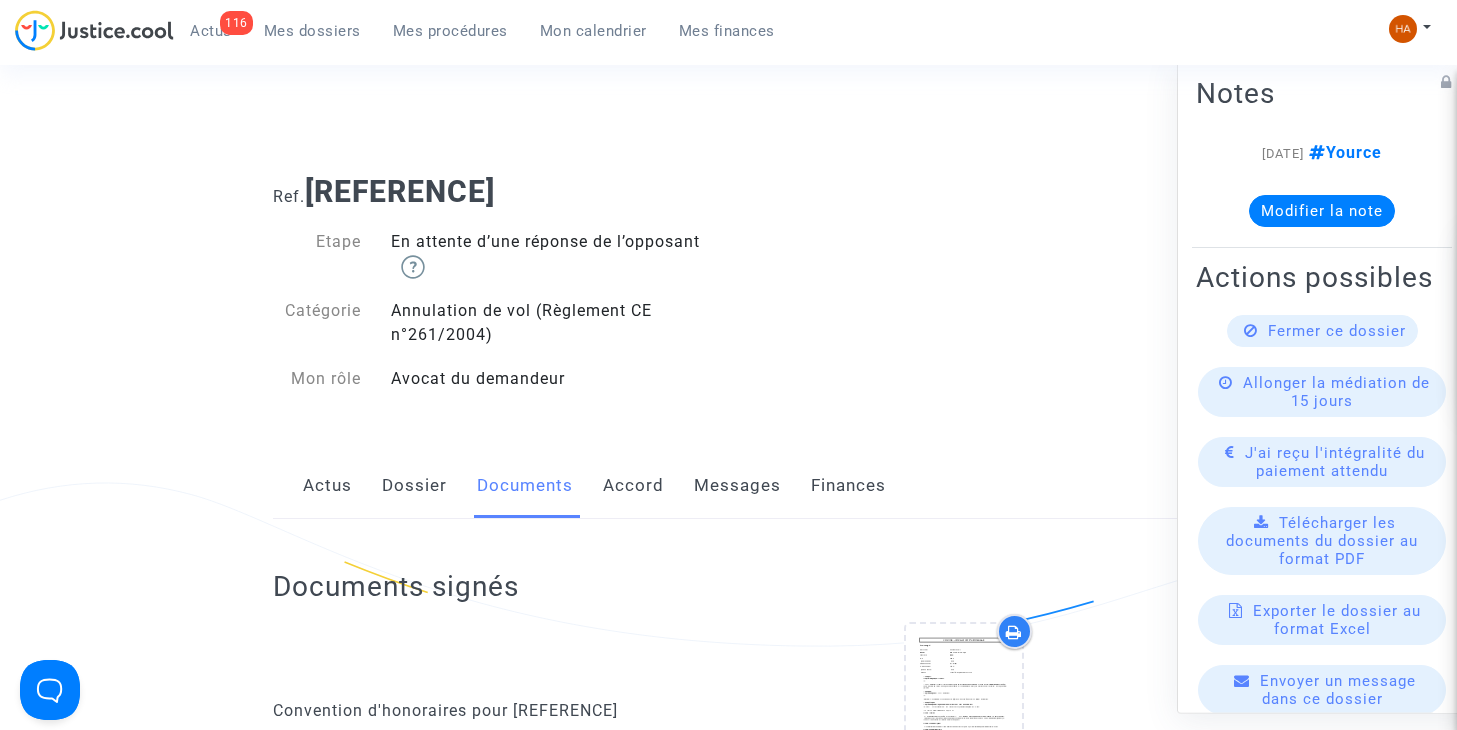 scroll, scrollTop: 0, scrollLeft: 0, axis: both 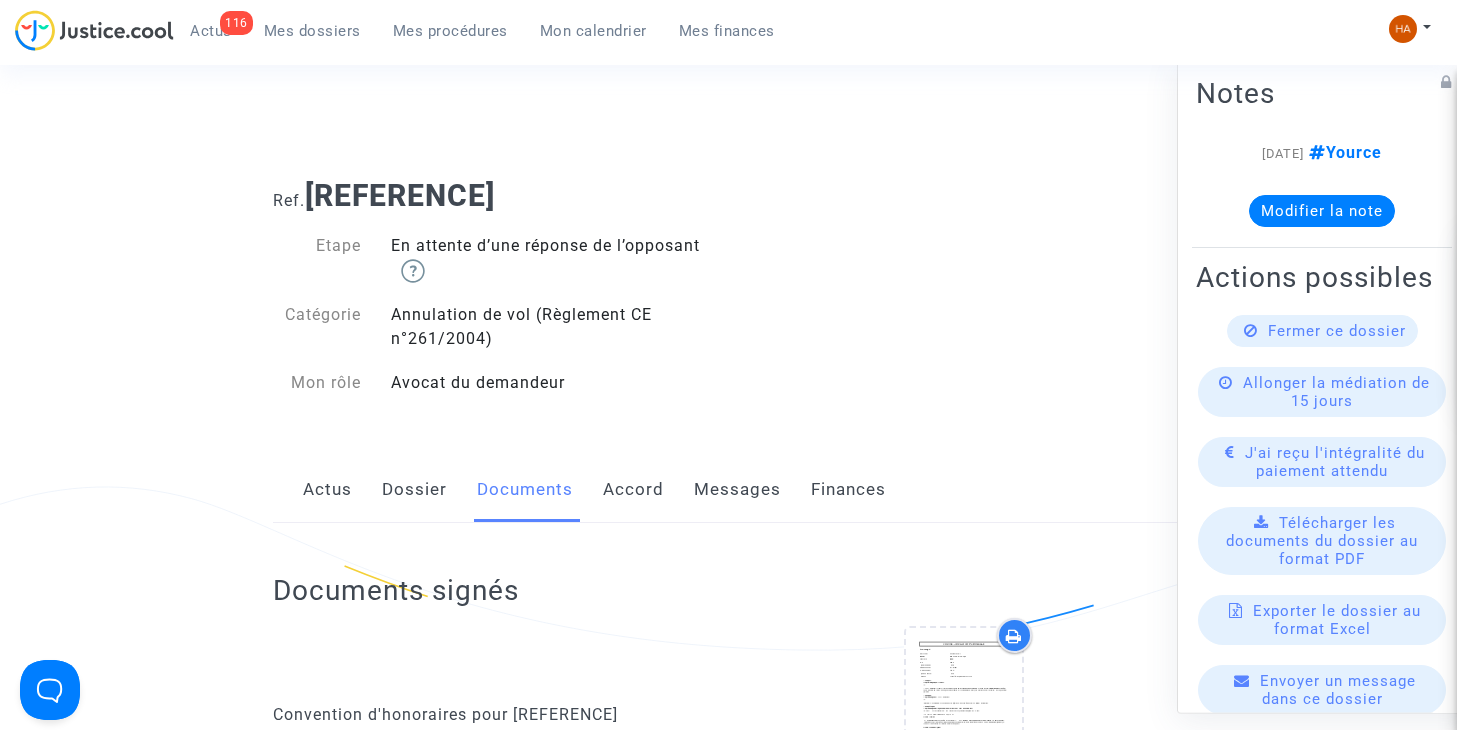 click on "Messages" 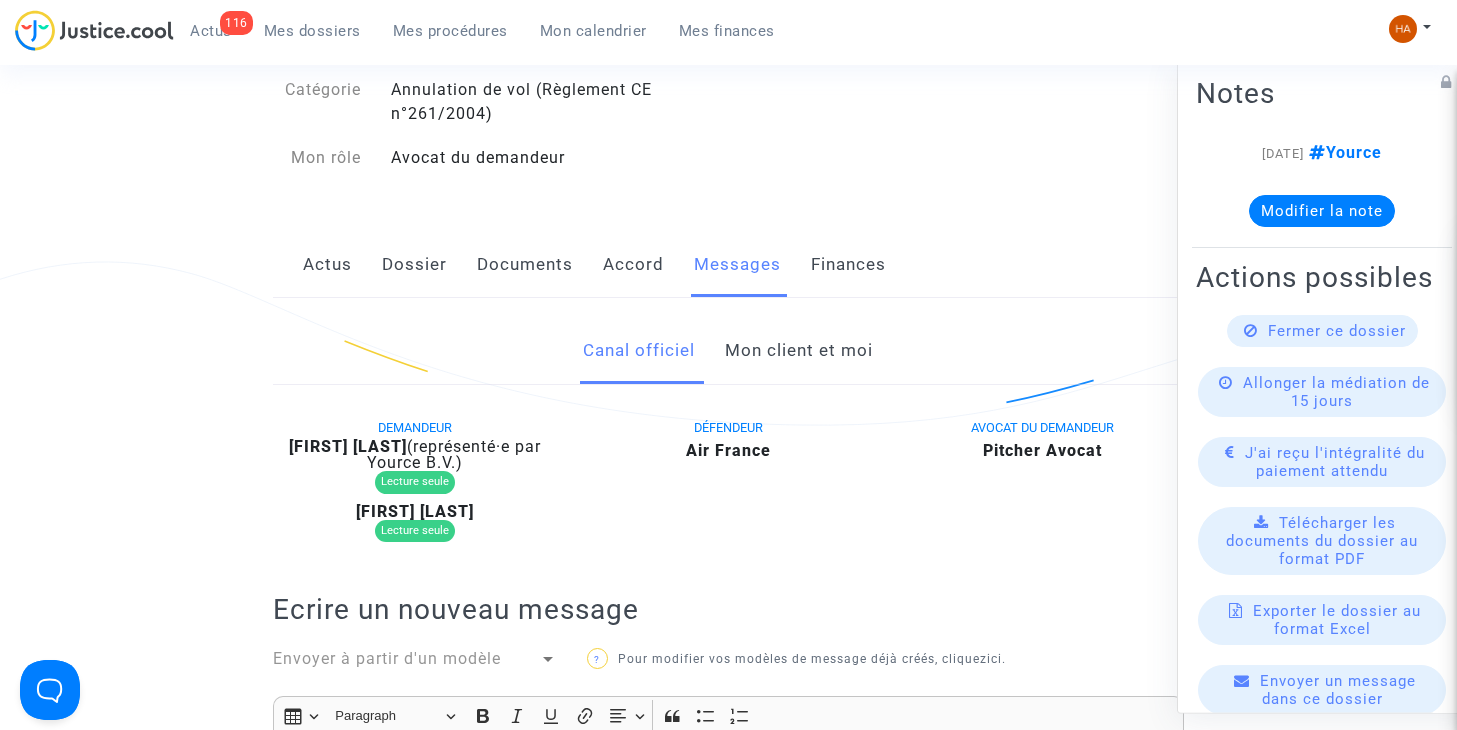 scroll, scrollTop: 200, scrollLeft: 0, axis: vertical 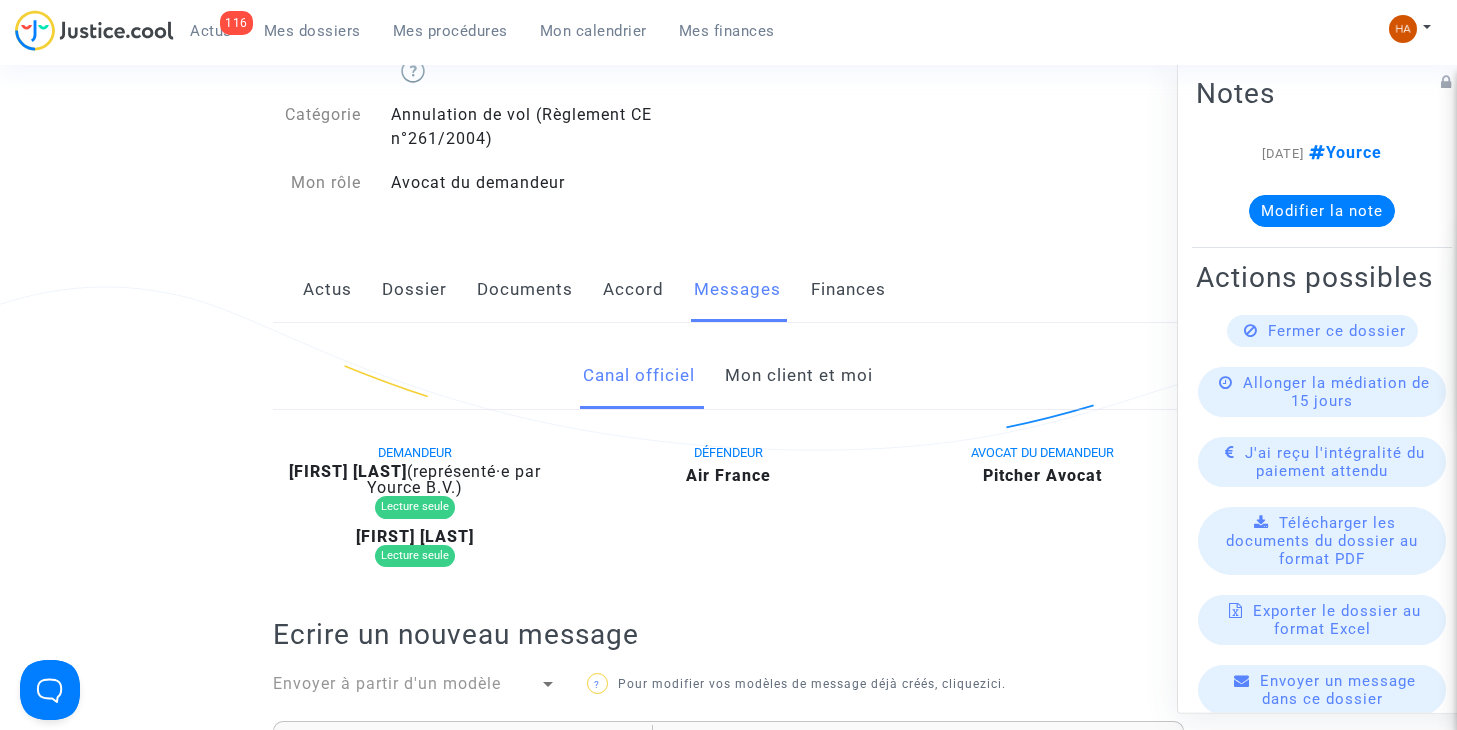 click on "Mon client et moi" 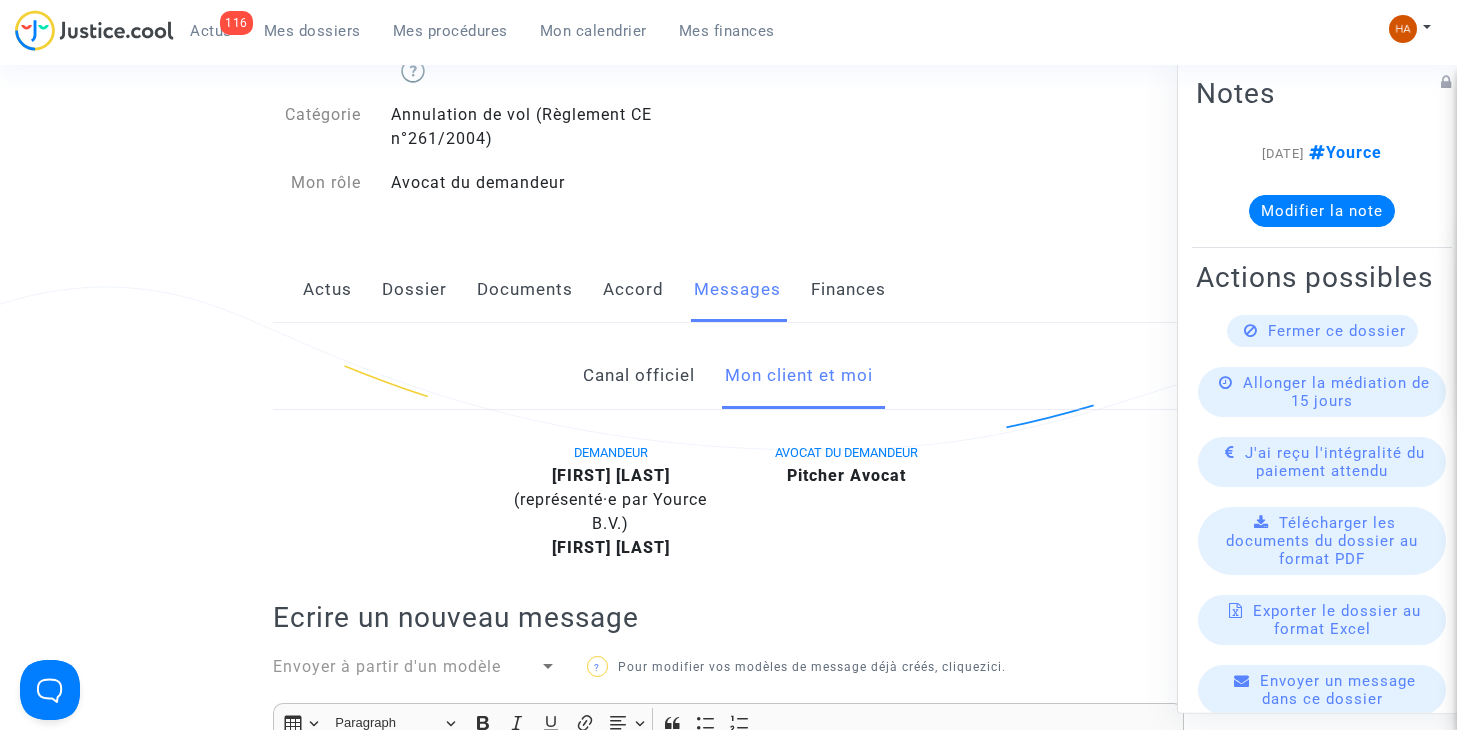 click on "Dossier" 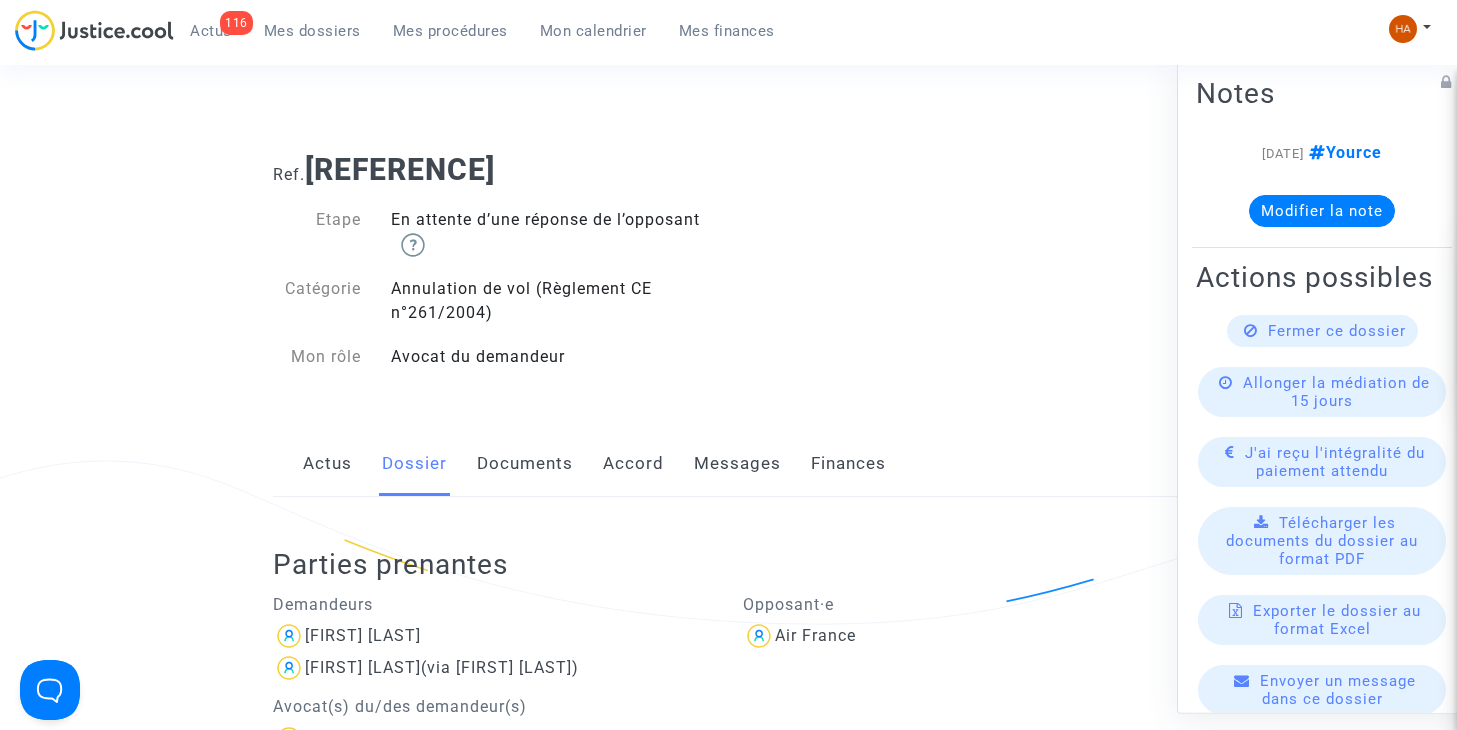 scroll, scrollTop: 0, scrollLeft: 0, axis: both 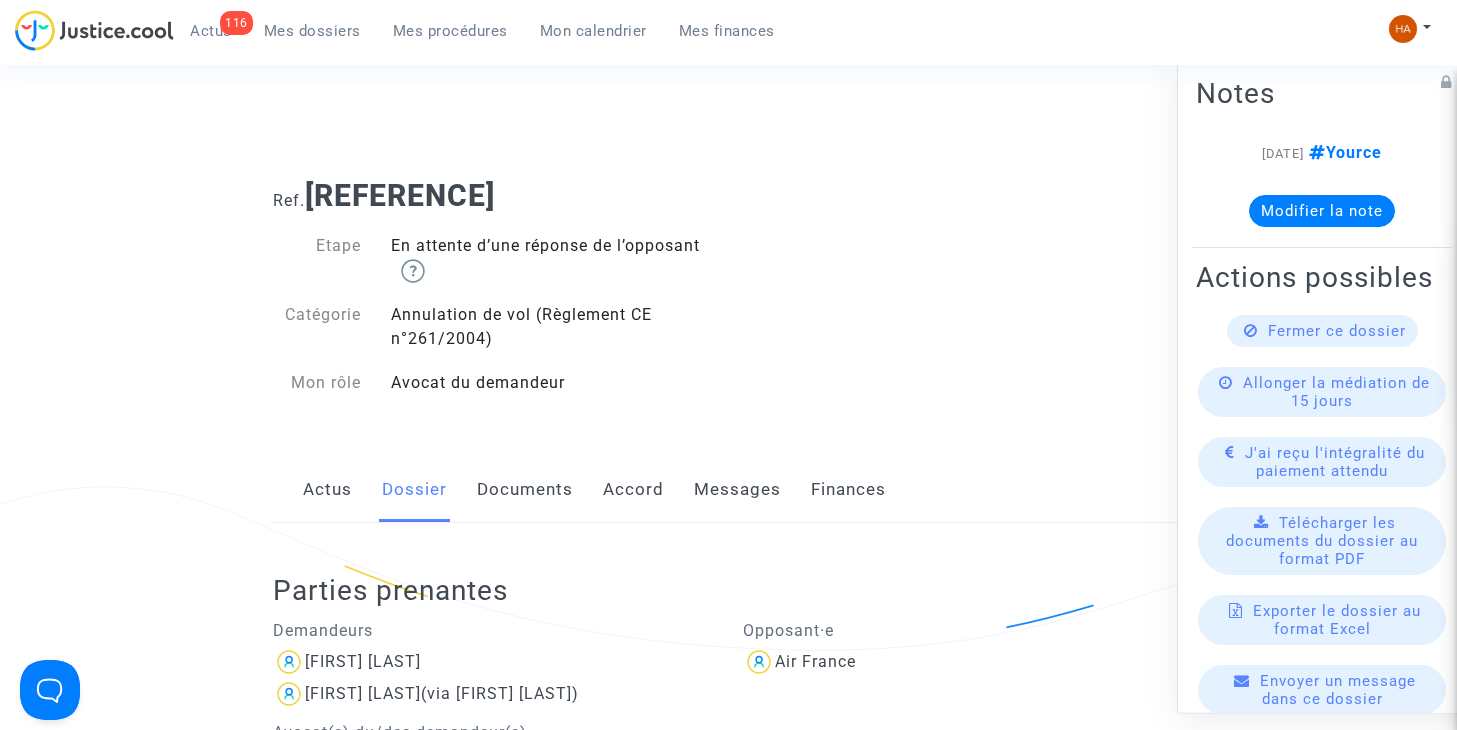 click on "Messages" 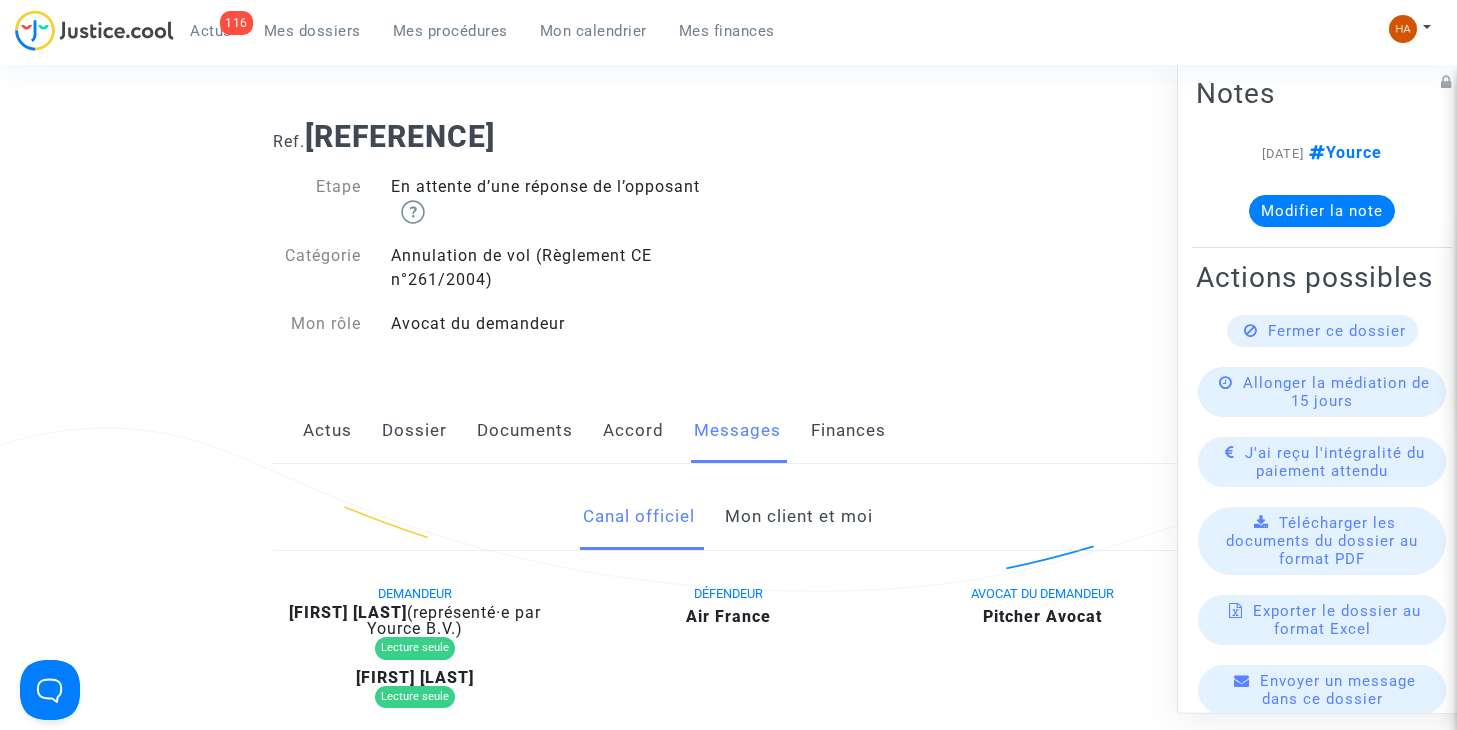 scroll, scrollTop: 400, scrollLeft: 0, axis: vertical 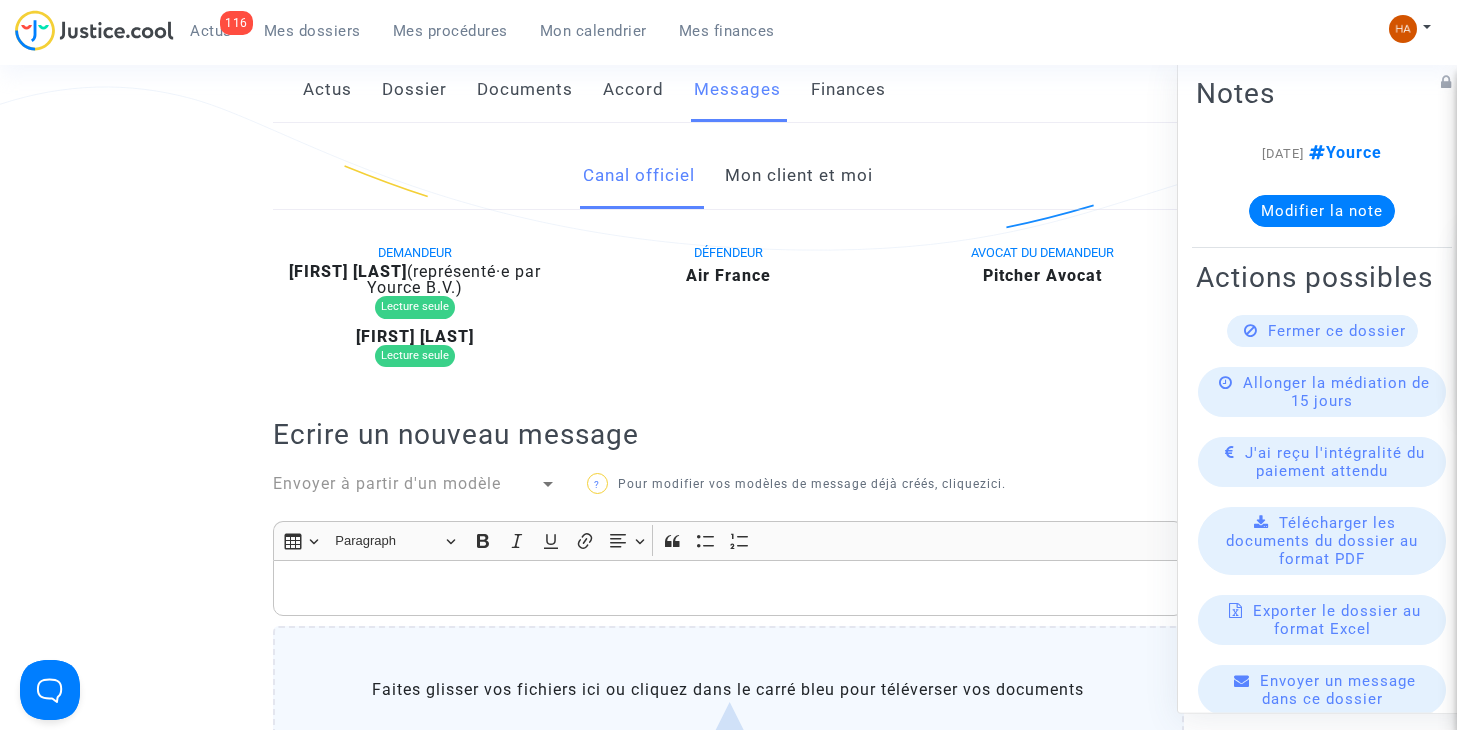 click on "Documents" 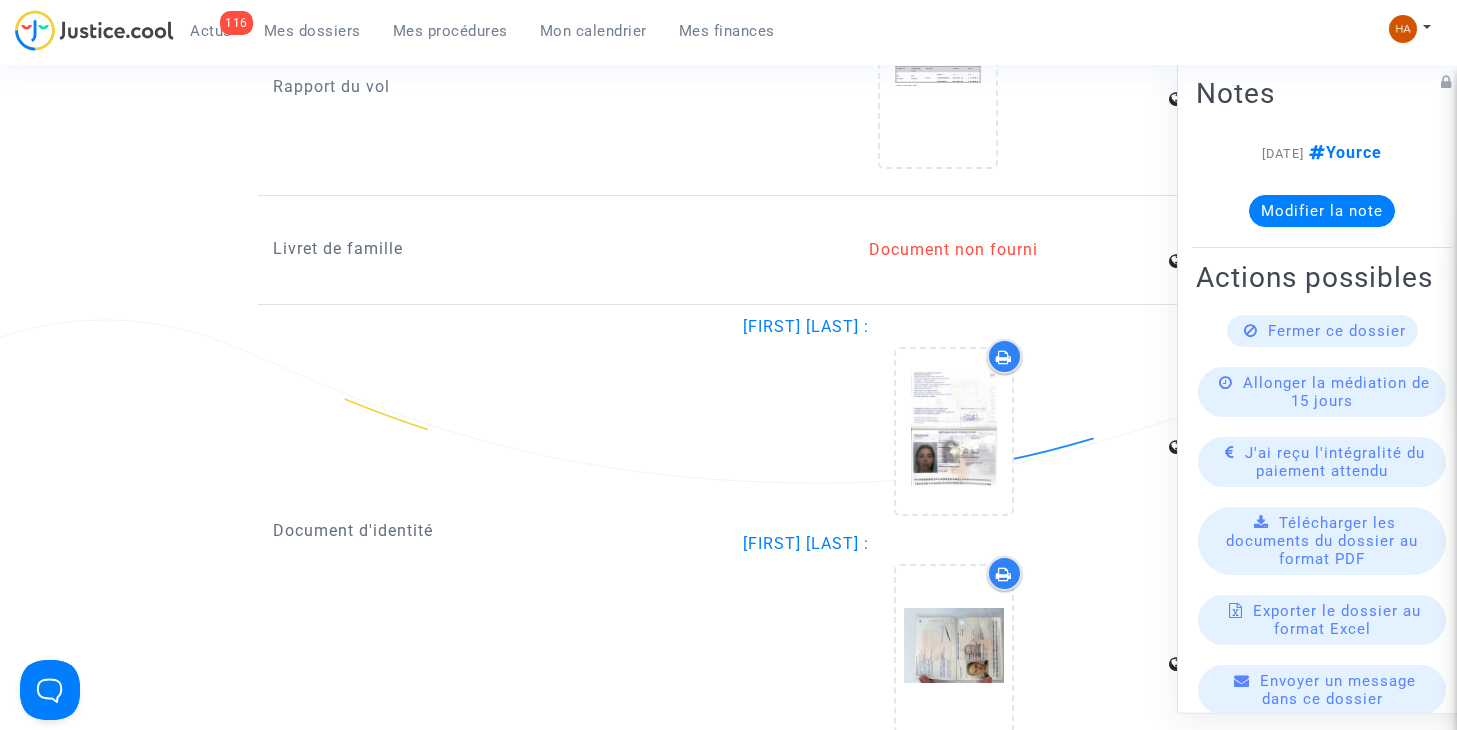 scroll, scrollTop: 2600, scrollLeft: 0, axis: vertical 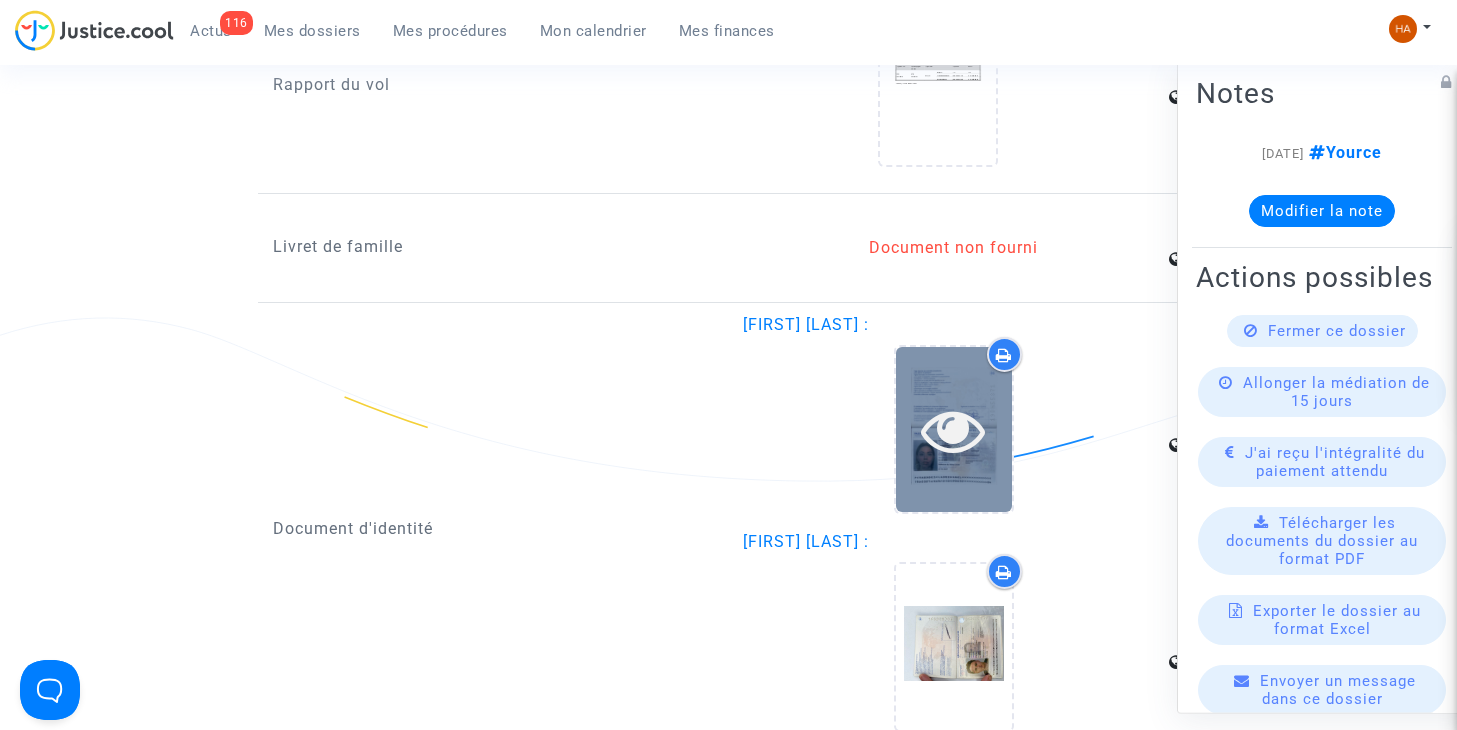 click at bounding box center (954, 429) 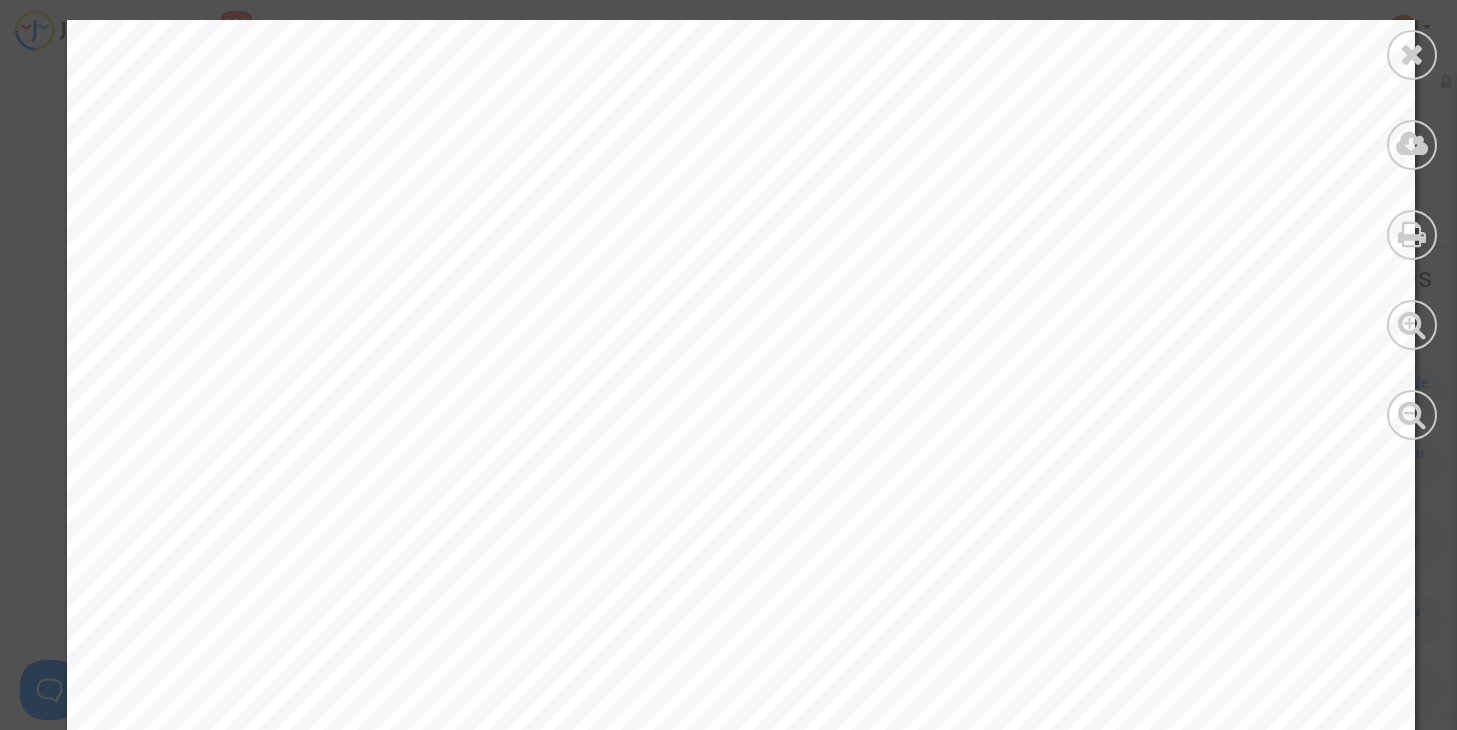scroll, scrollTop: 0, scrollLeft: 0, axis: both 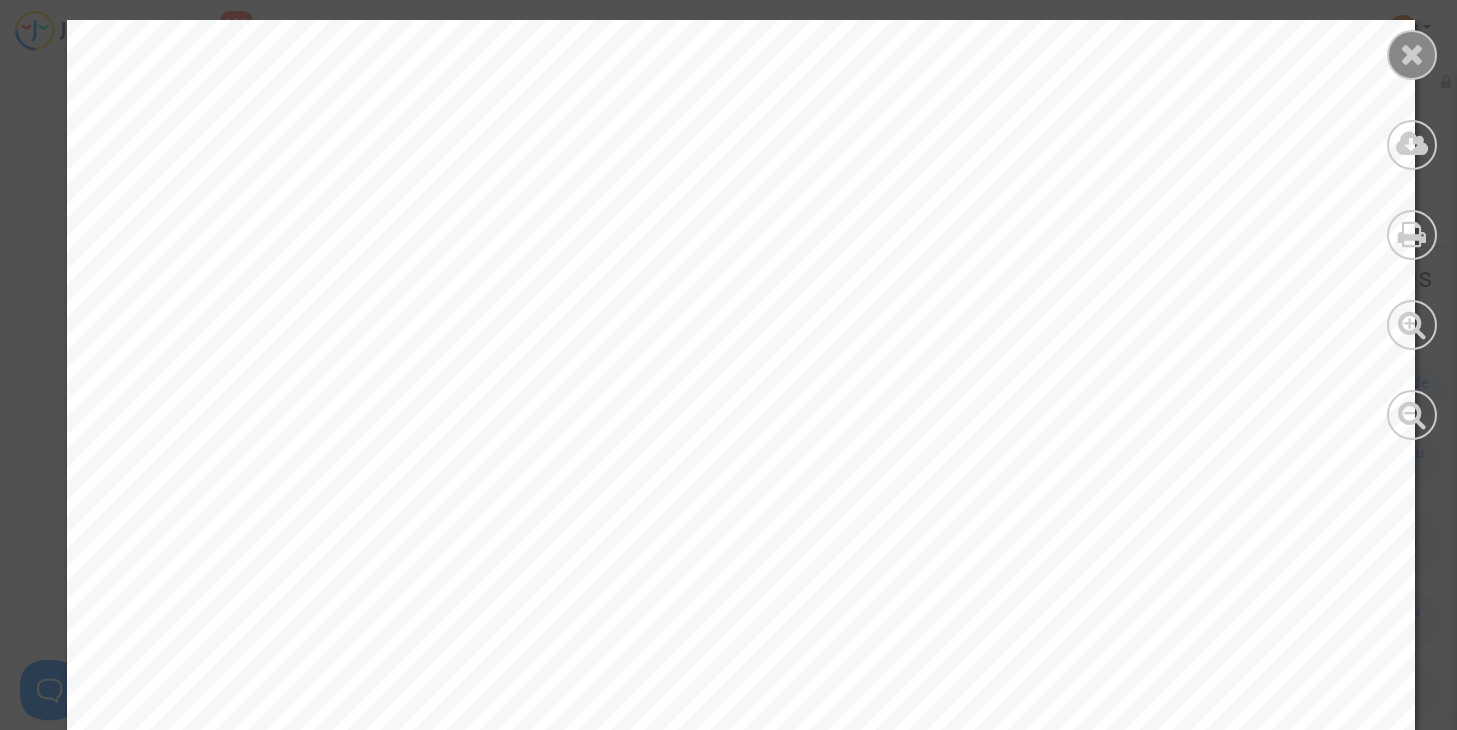 click at bounding box center (1412, 55) 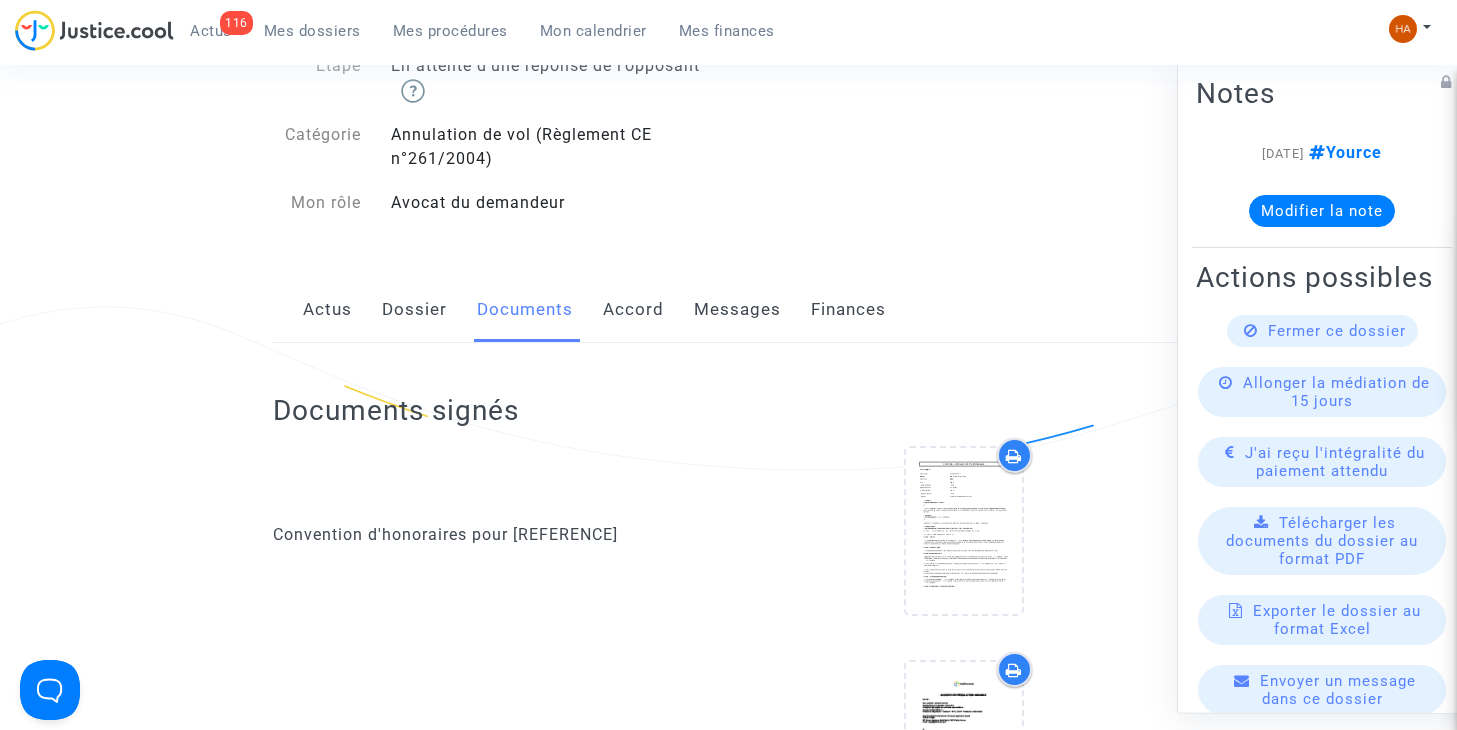 scroll, scrollTop: 200, scrollLeft: 0, axis: vertical 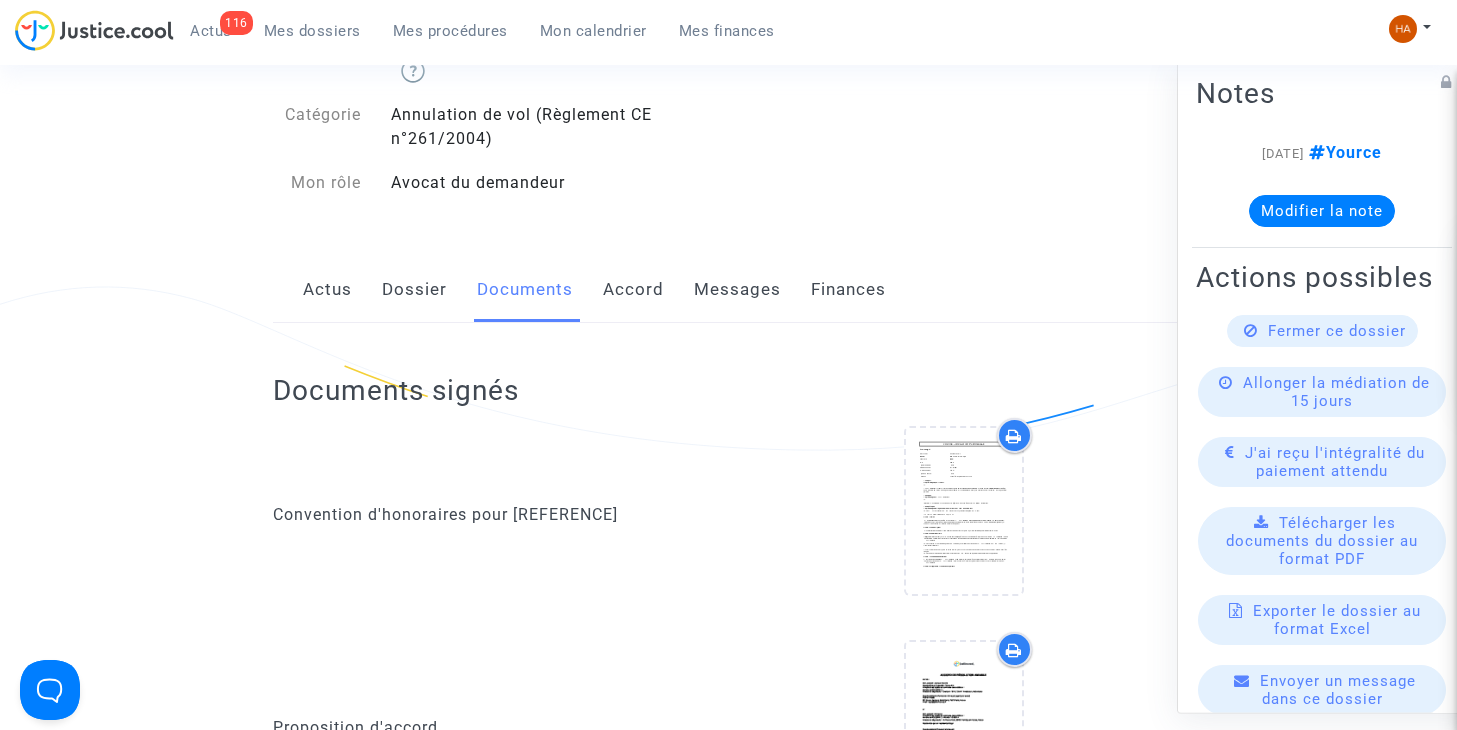 click on "Dossier" 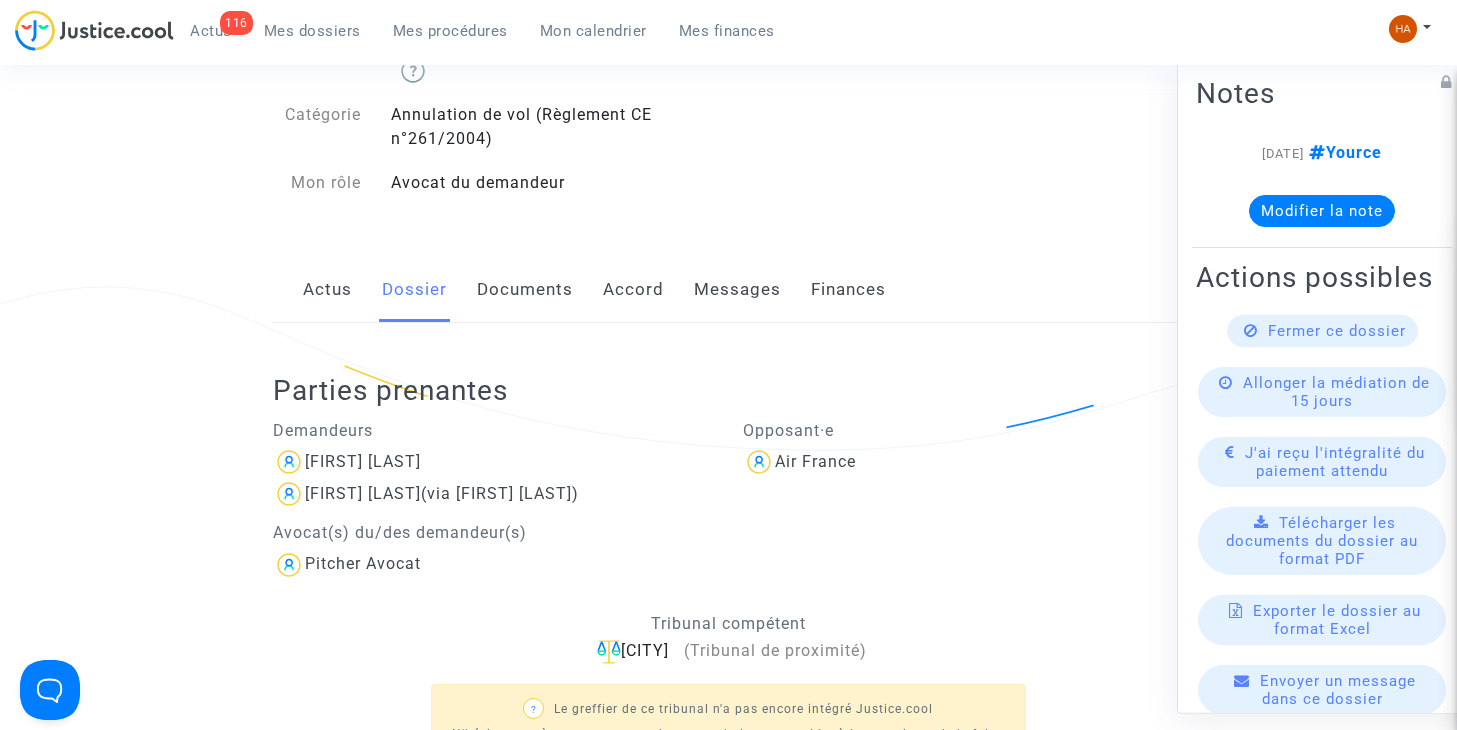 click on "Messages" 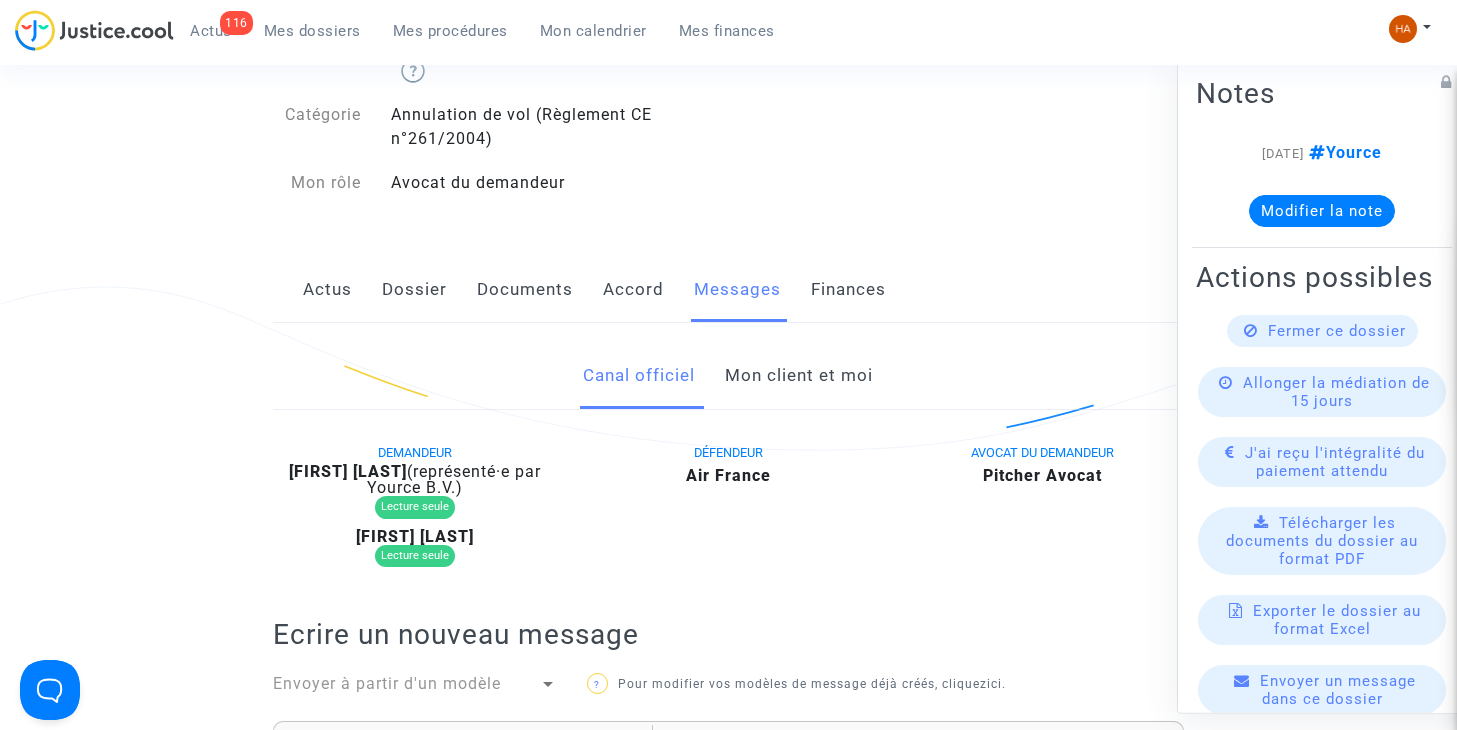 click on "Mon client et moi" 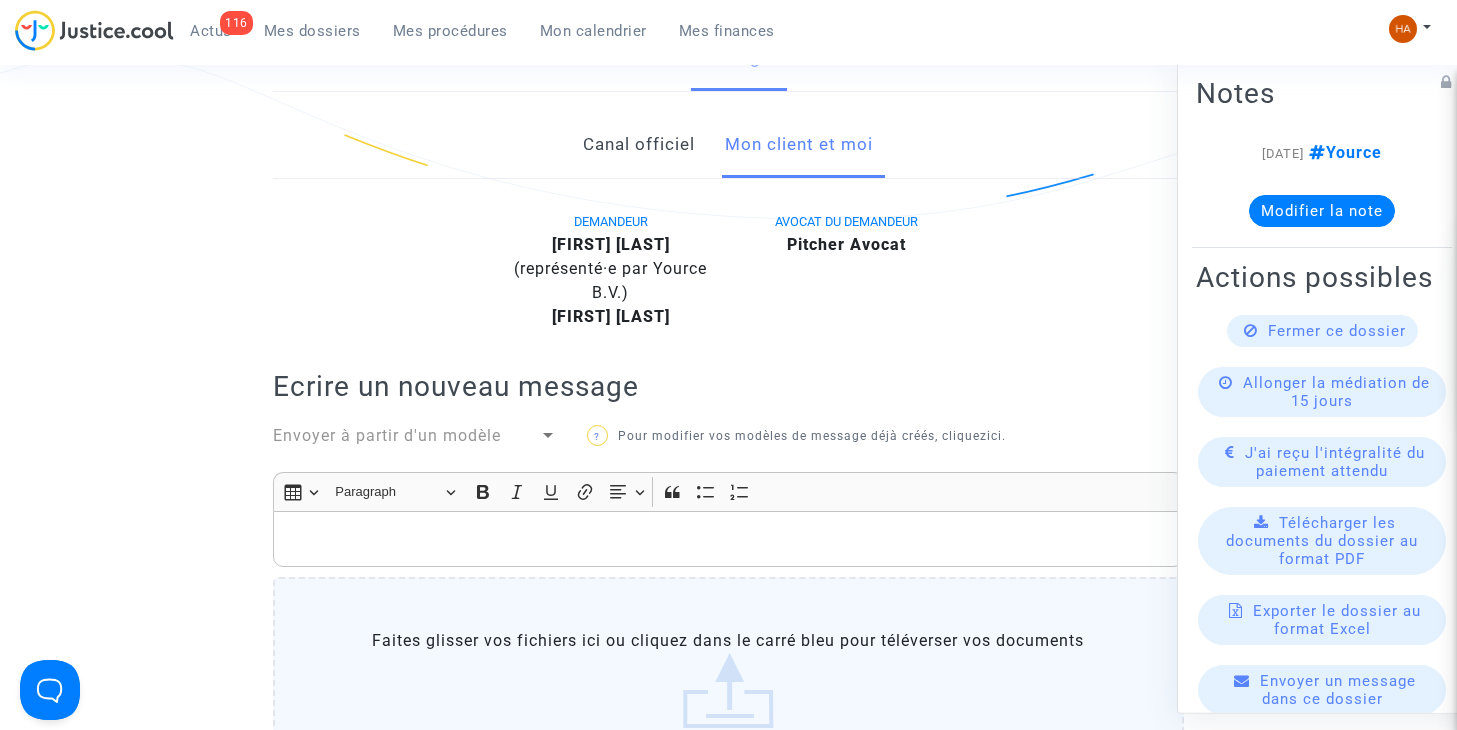 scroll, scrollTop: 500, scrollLeft: 0, axis: vertical 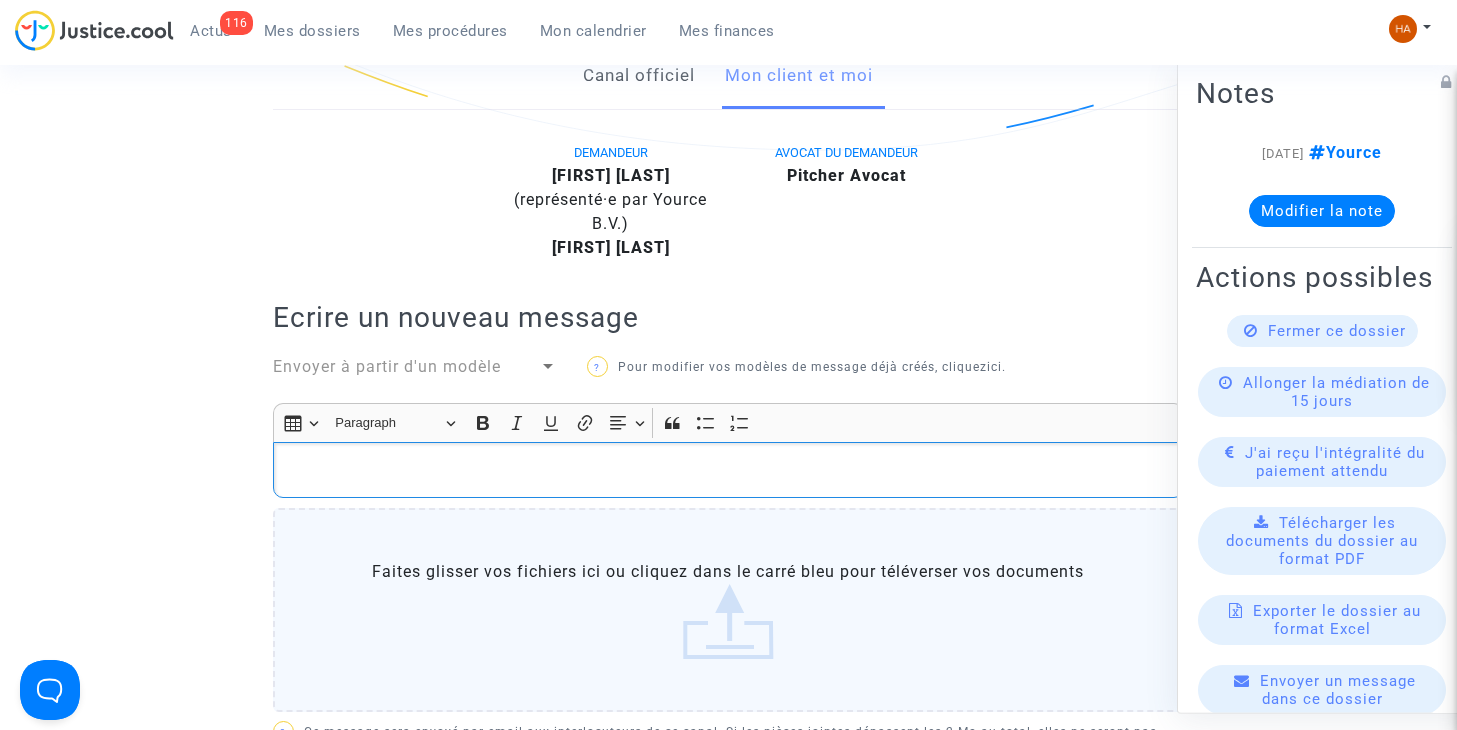 click 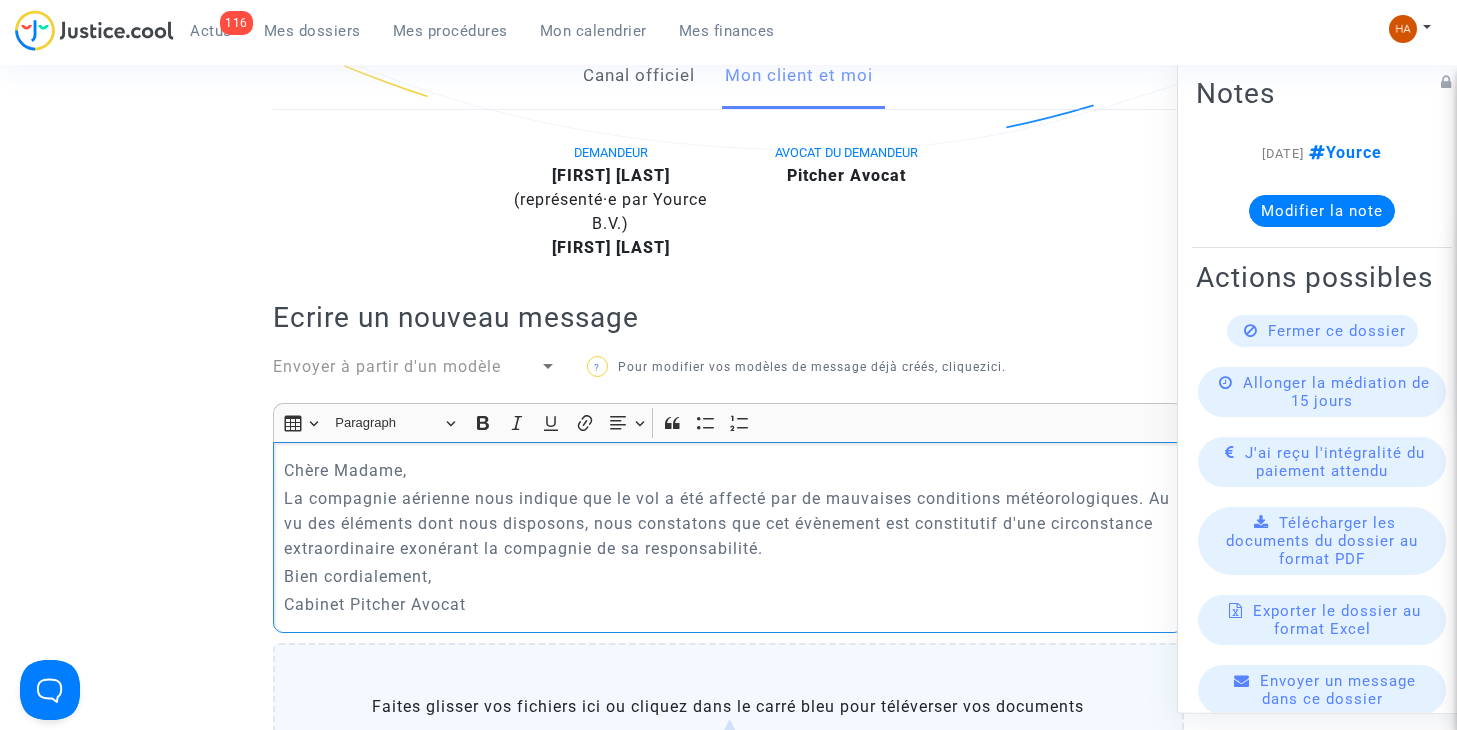 click on "Chère Madame," 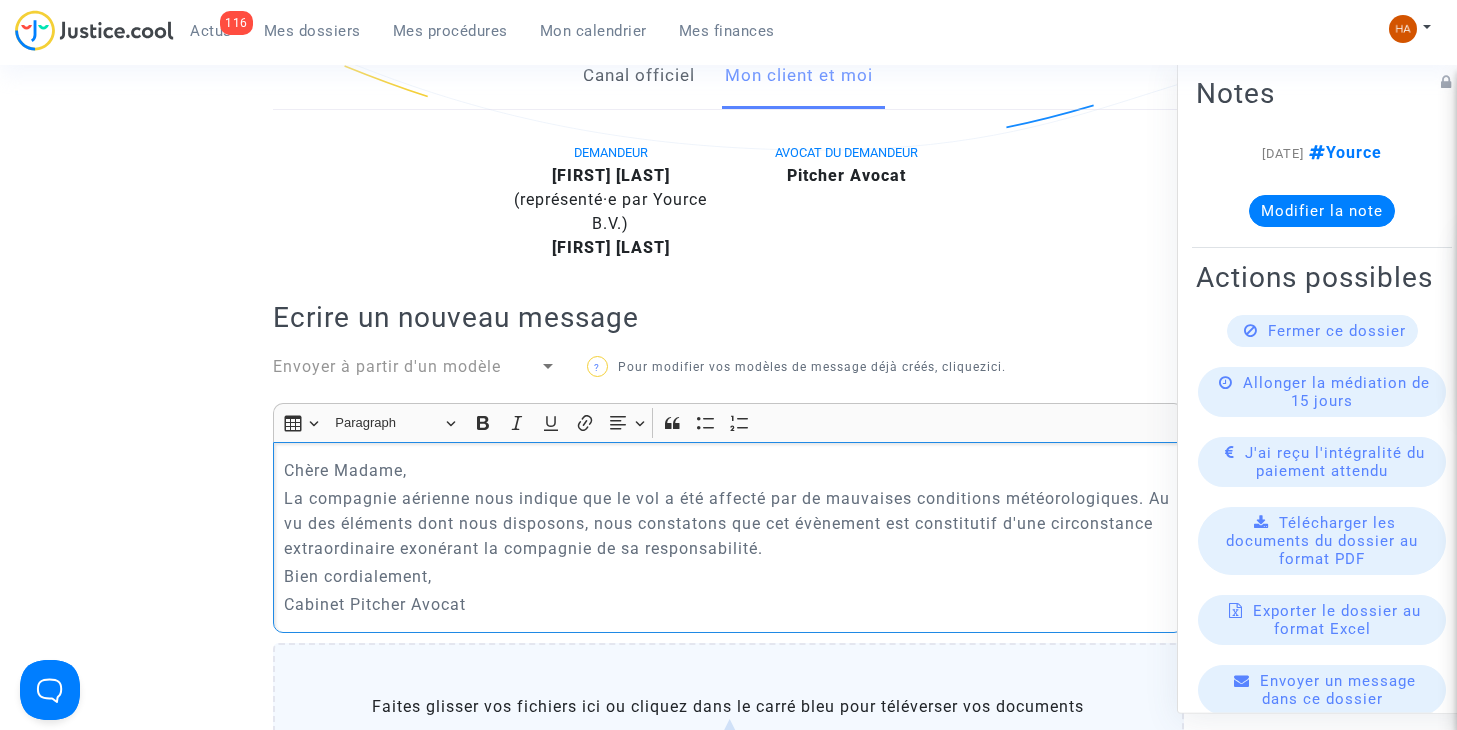 type 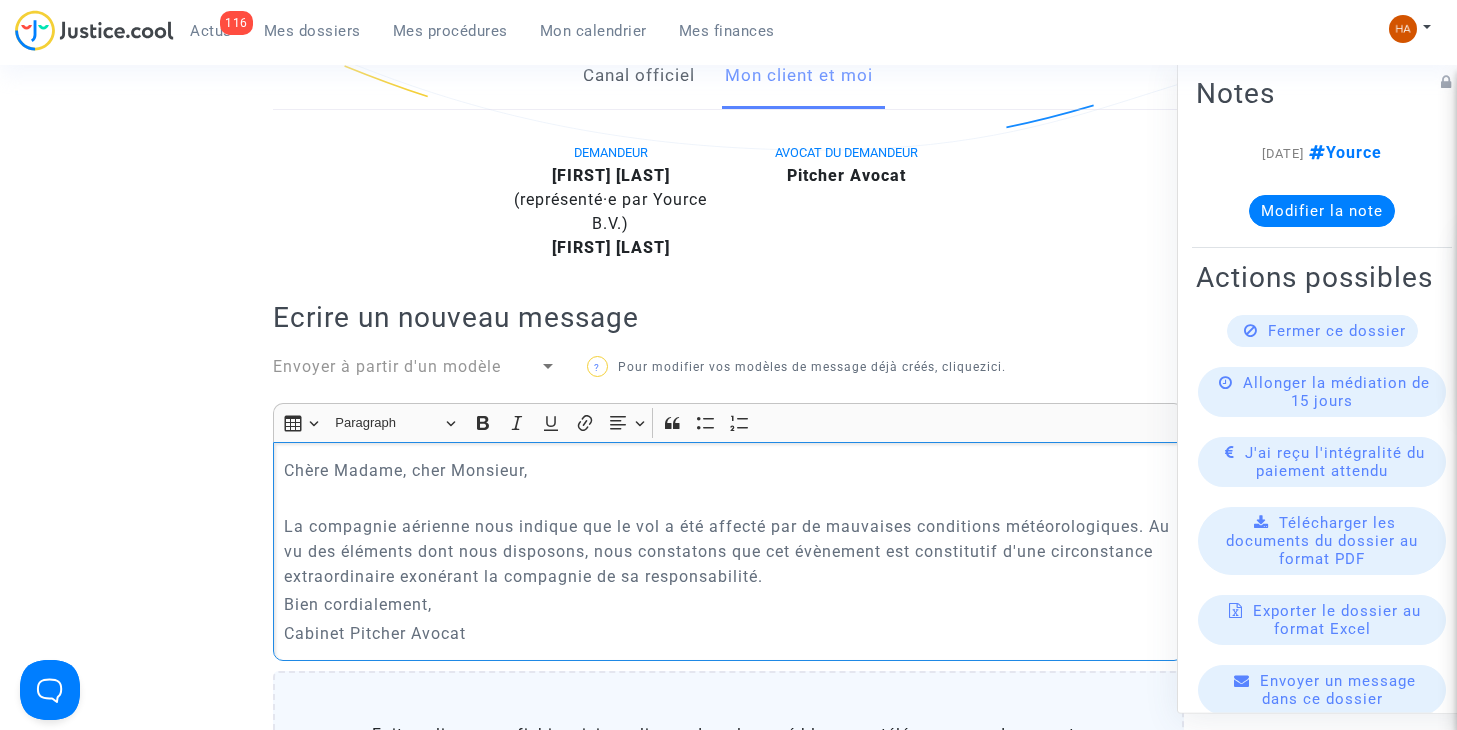 click on "La compagnie aérienne nous indique que le vol a été affecté par de mauvaises conditions météorologiques. Au vu des éléments dont nous disposons, nous constatons que cet évènement est constitutif d'une circonstance extraordinaire exonérant la compagnie de sa responsabilité." 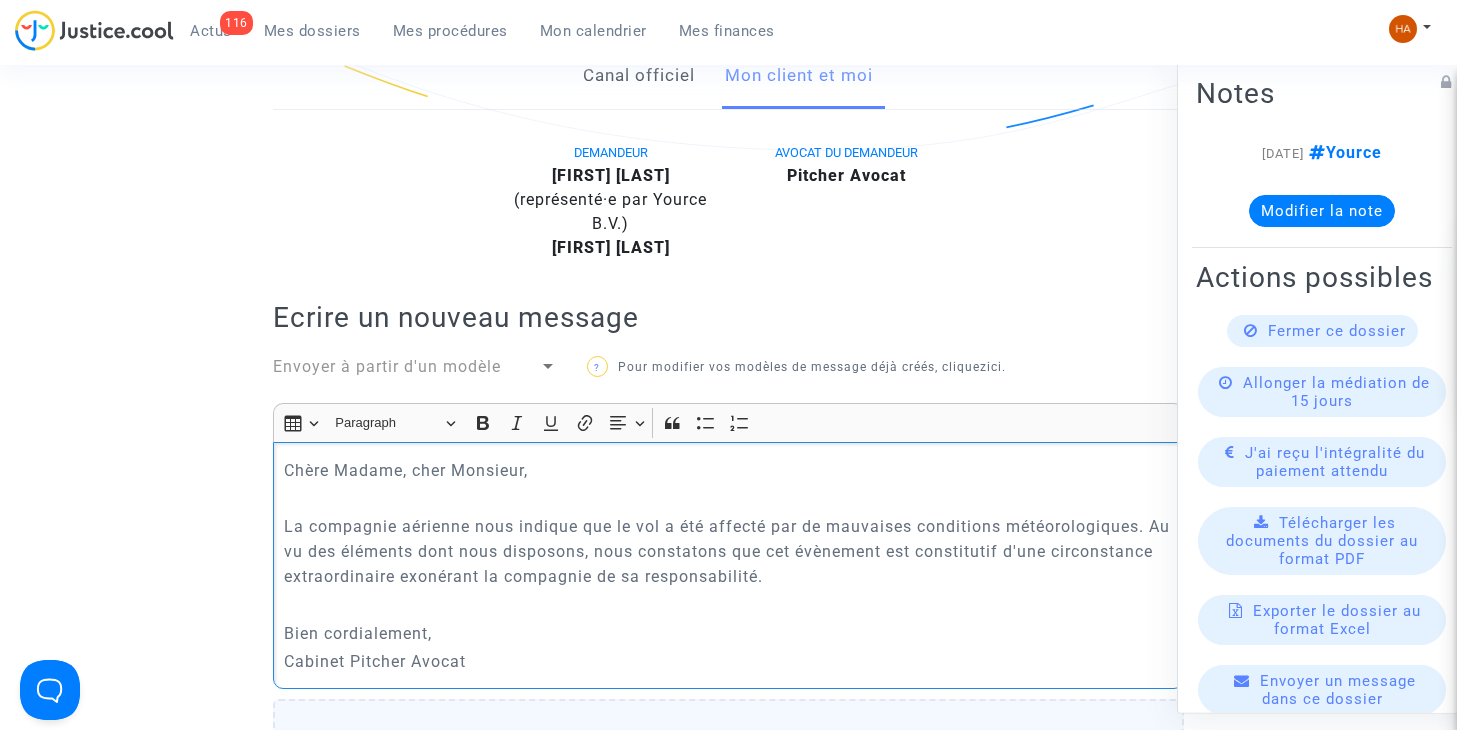click on "Bien cordialement," 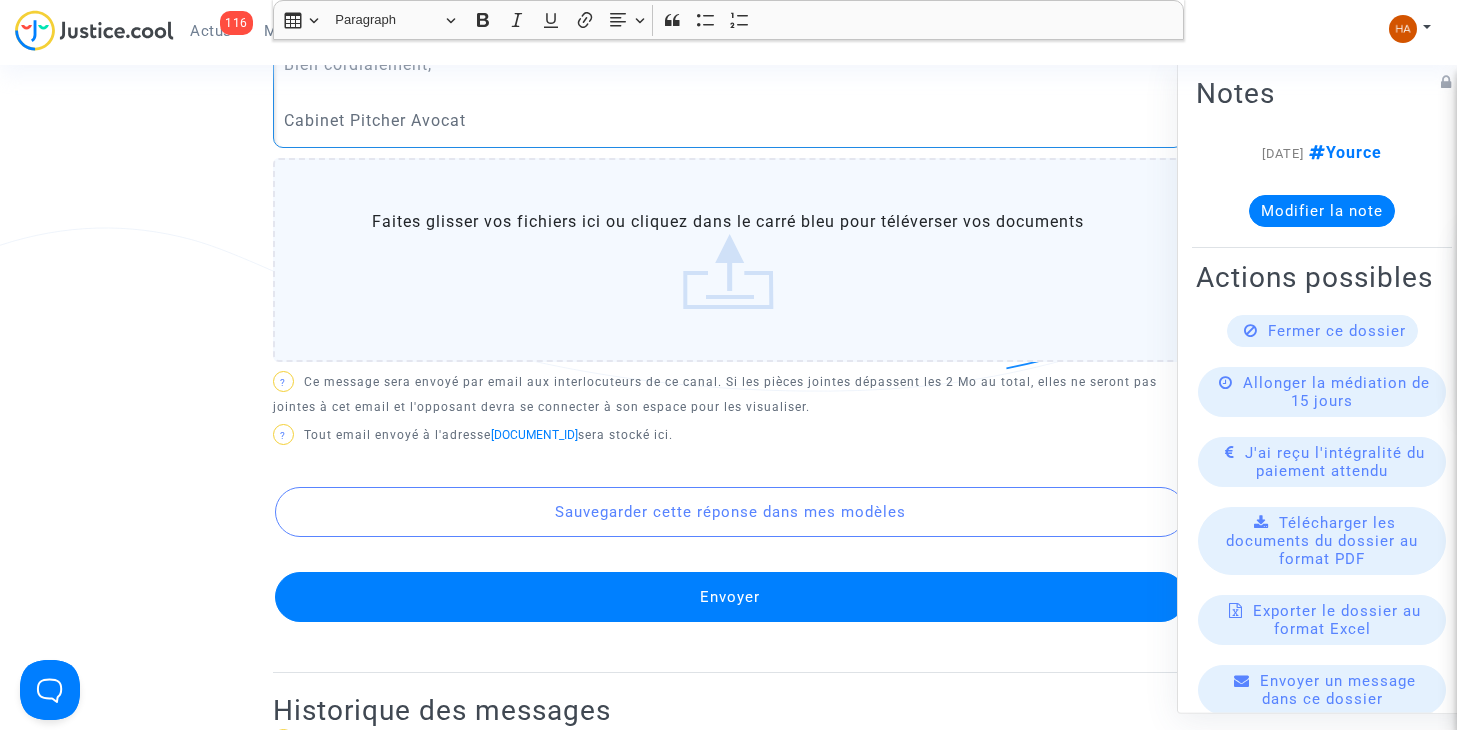 scroll, scrollTop: 1070, scrollLeft: 0, axis: vertical 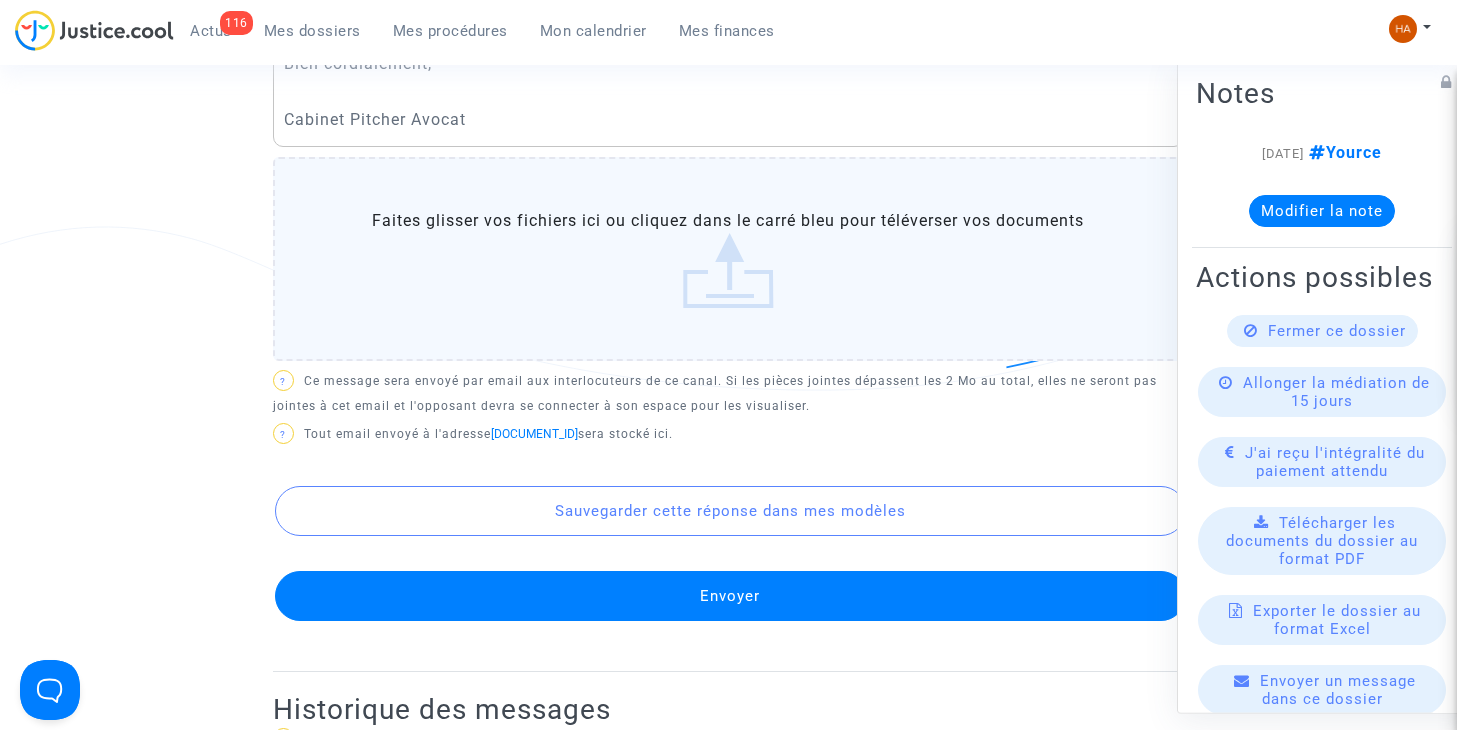 drag, startPoint x: 681, startPoint y: 576, endPoint x: 678, endPoint y: 600, distance: 24.186773 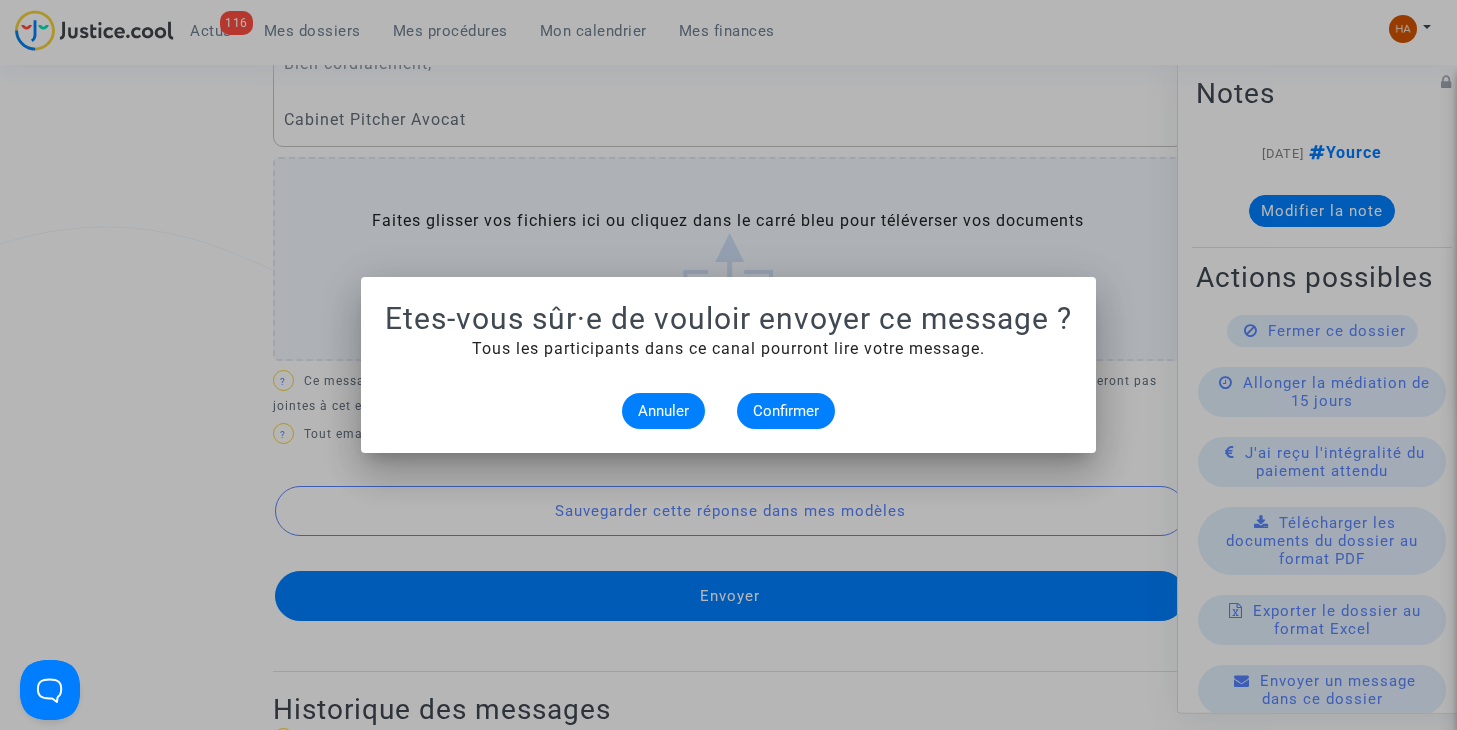 scroll, scrollTop: 0, scrollLeft: 0, axis: both 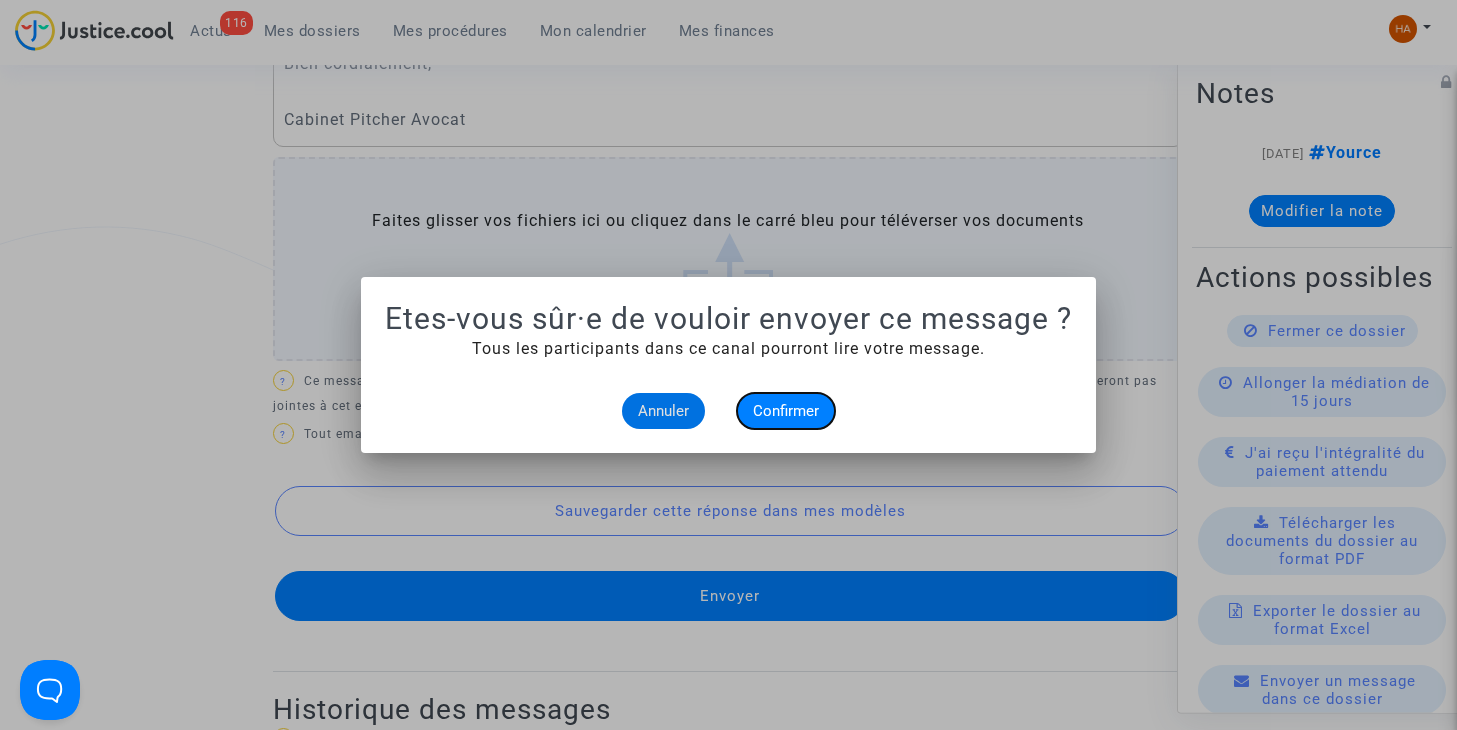 click on "Confirmer" at bounding box center (786, 411) 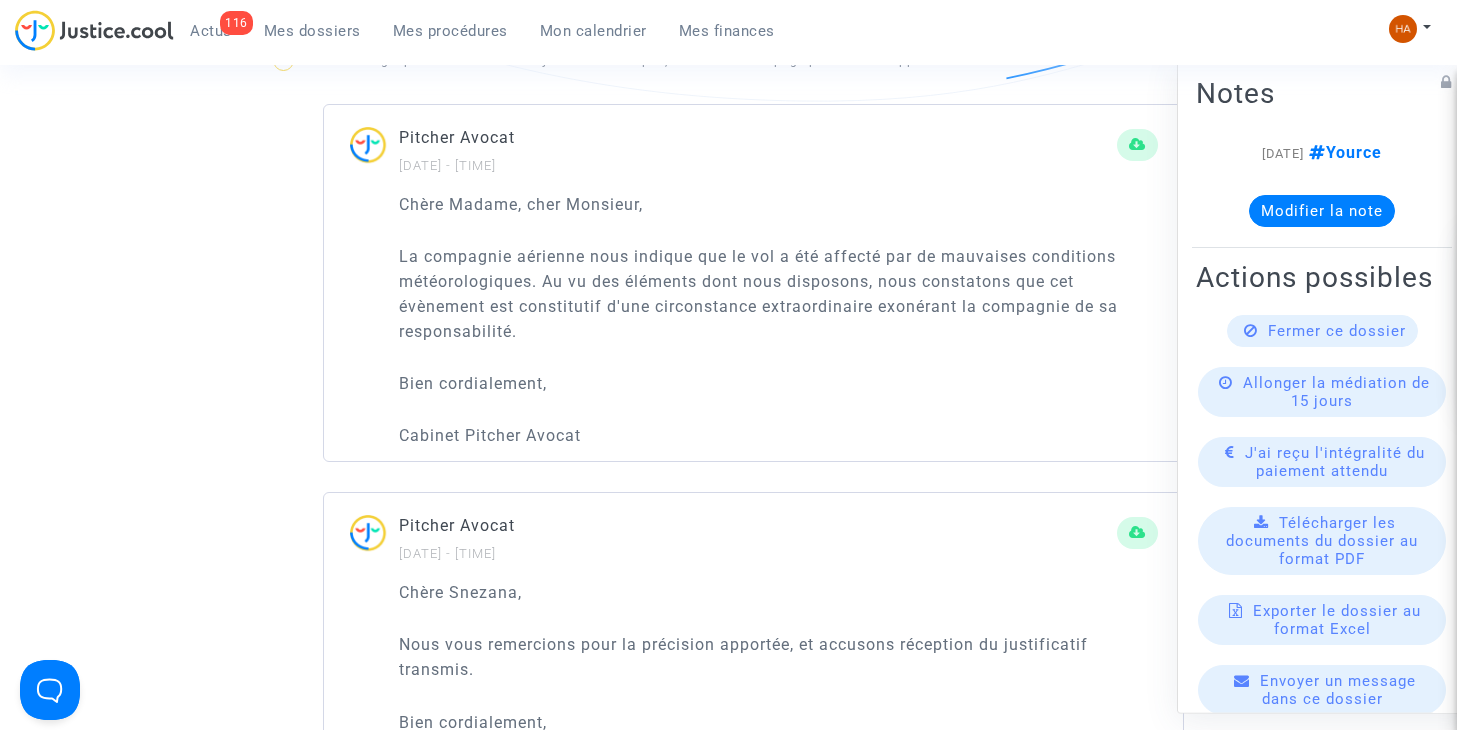 scroll, scrollTop: 1360, scrollLeft: 0, axis: vertical 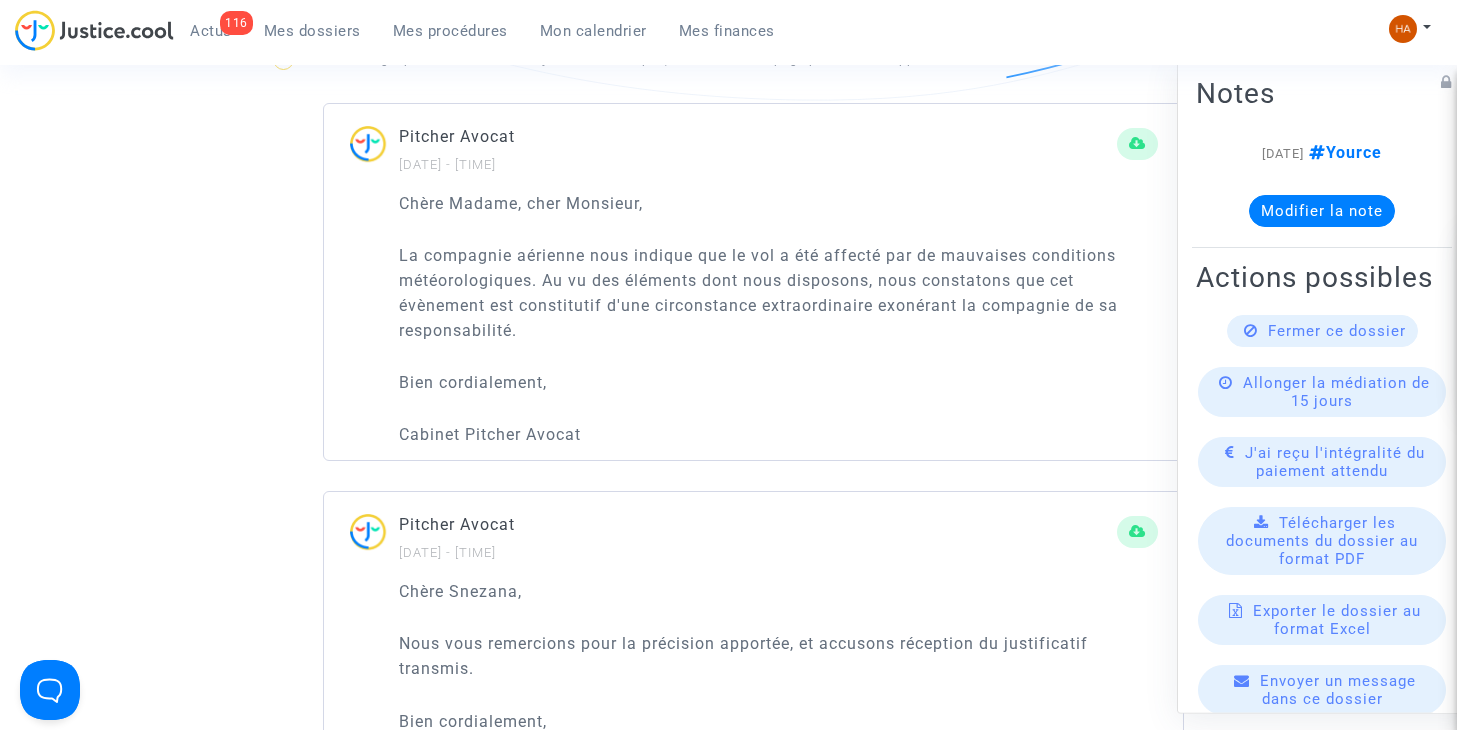 click on "Fermer ce dossier" 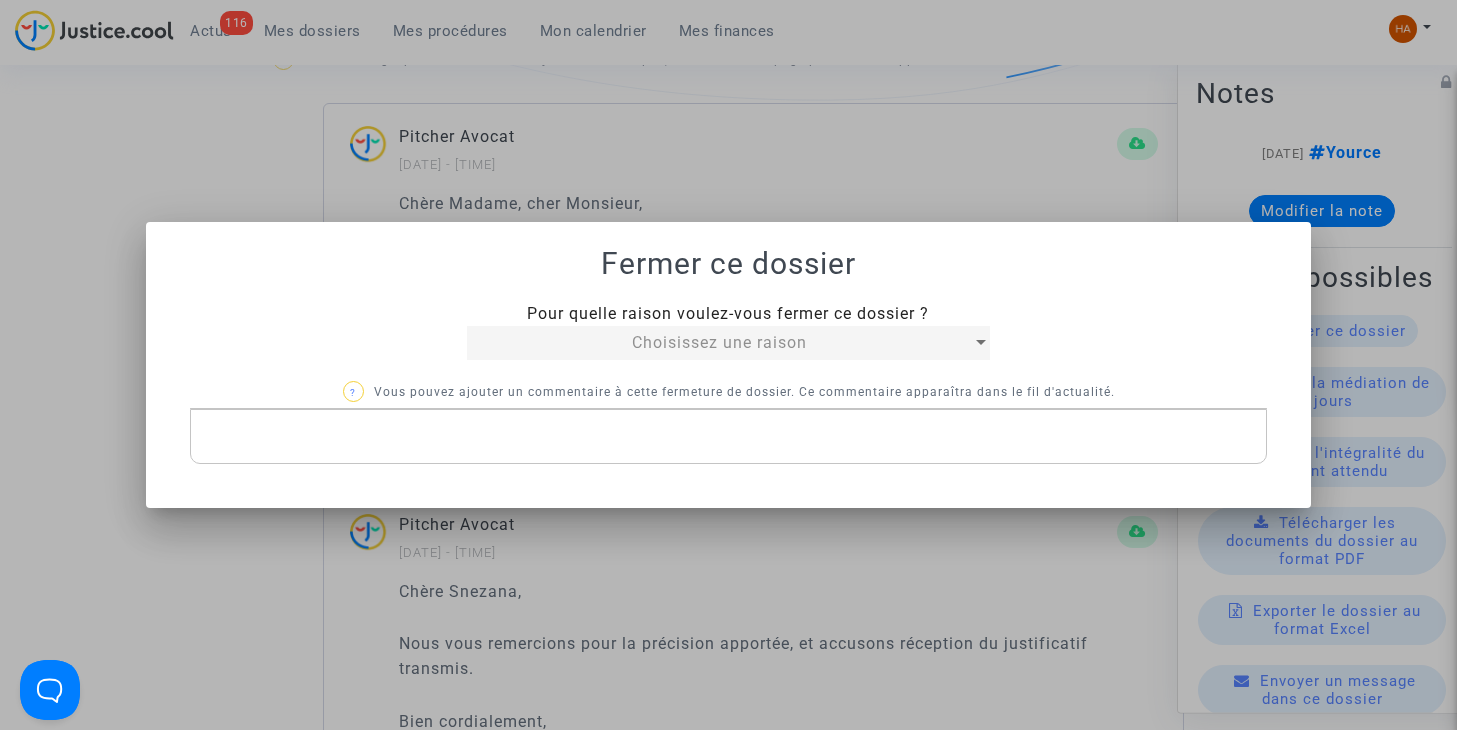 scroll, scrollTop: 0, scrollLeft: 0, axis: both 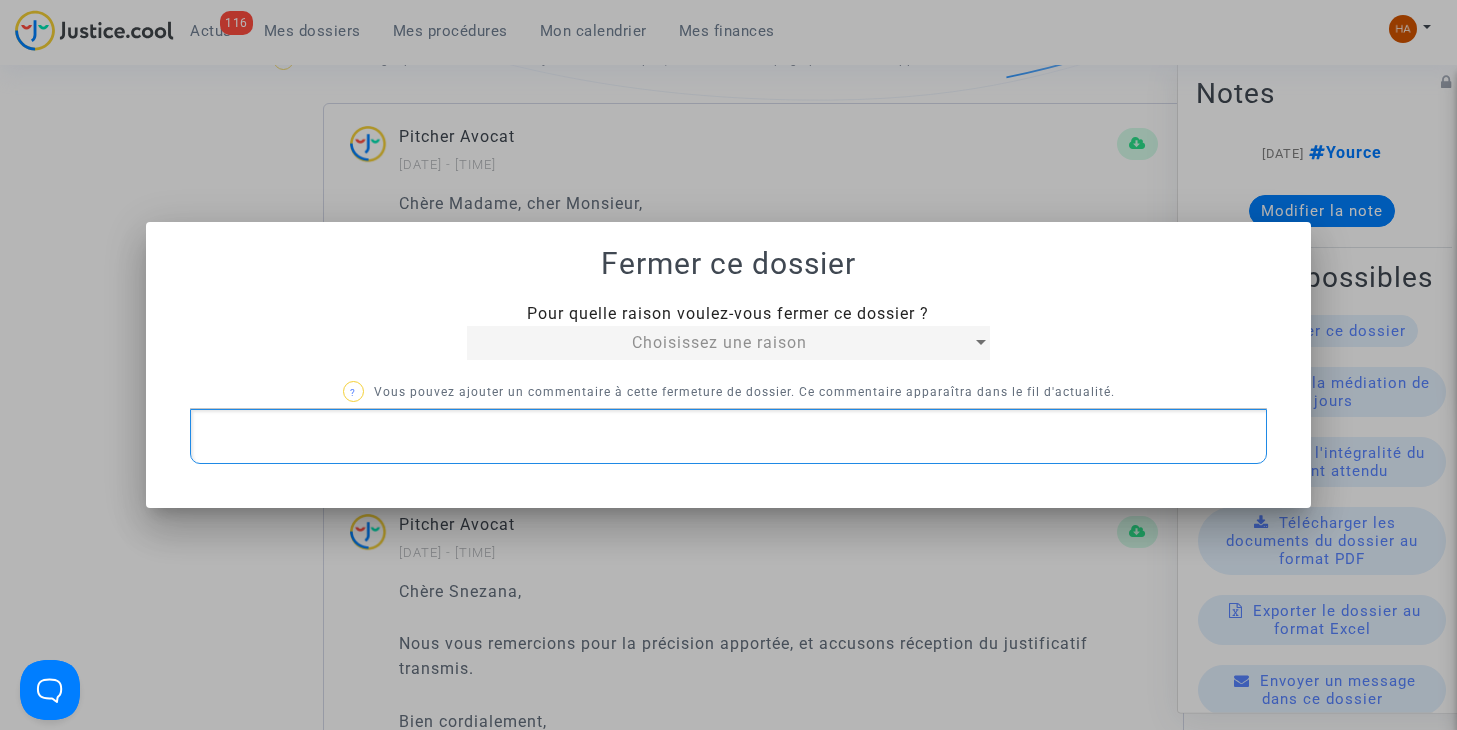 type 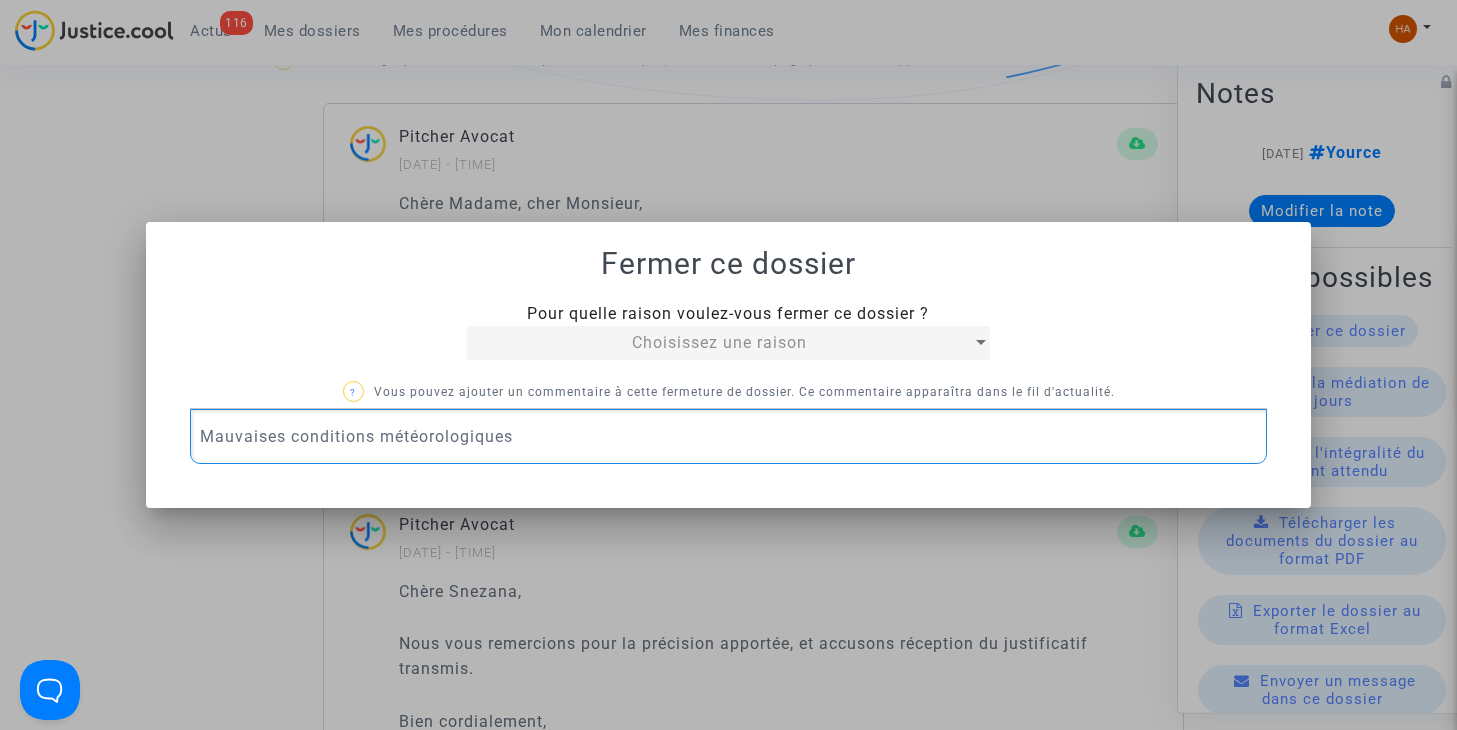 click on "Choisissez une raison" at bounding box center [719, 342] 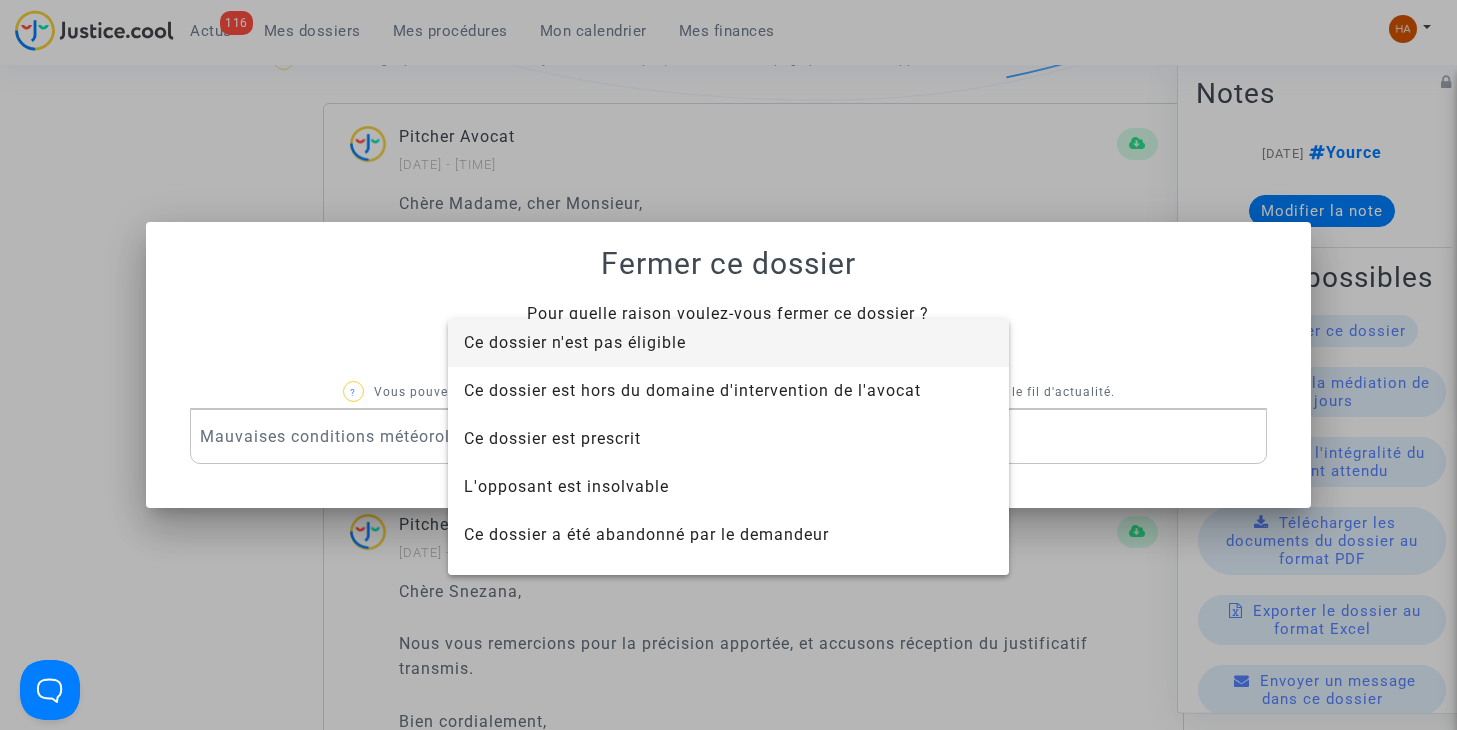 click on "Ce dossier n'est pas éligible" at bounding box center [575, 342] 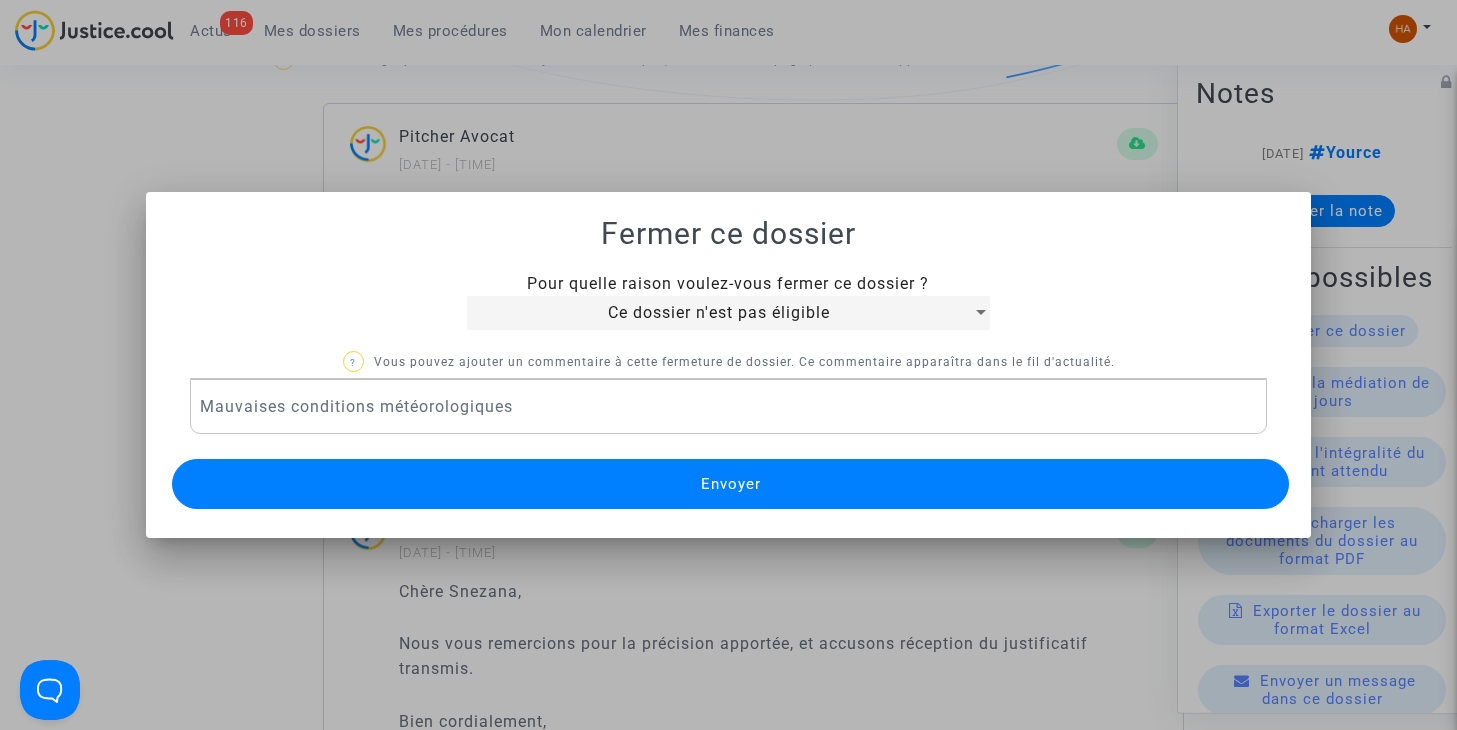 click on "Envoyer" at bounding box center (731, 484) 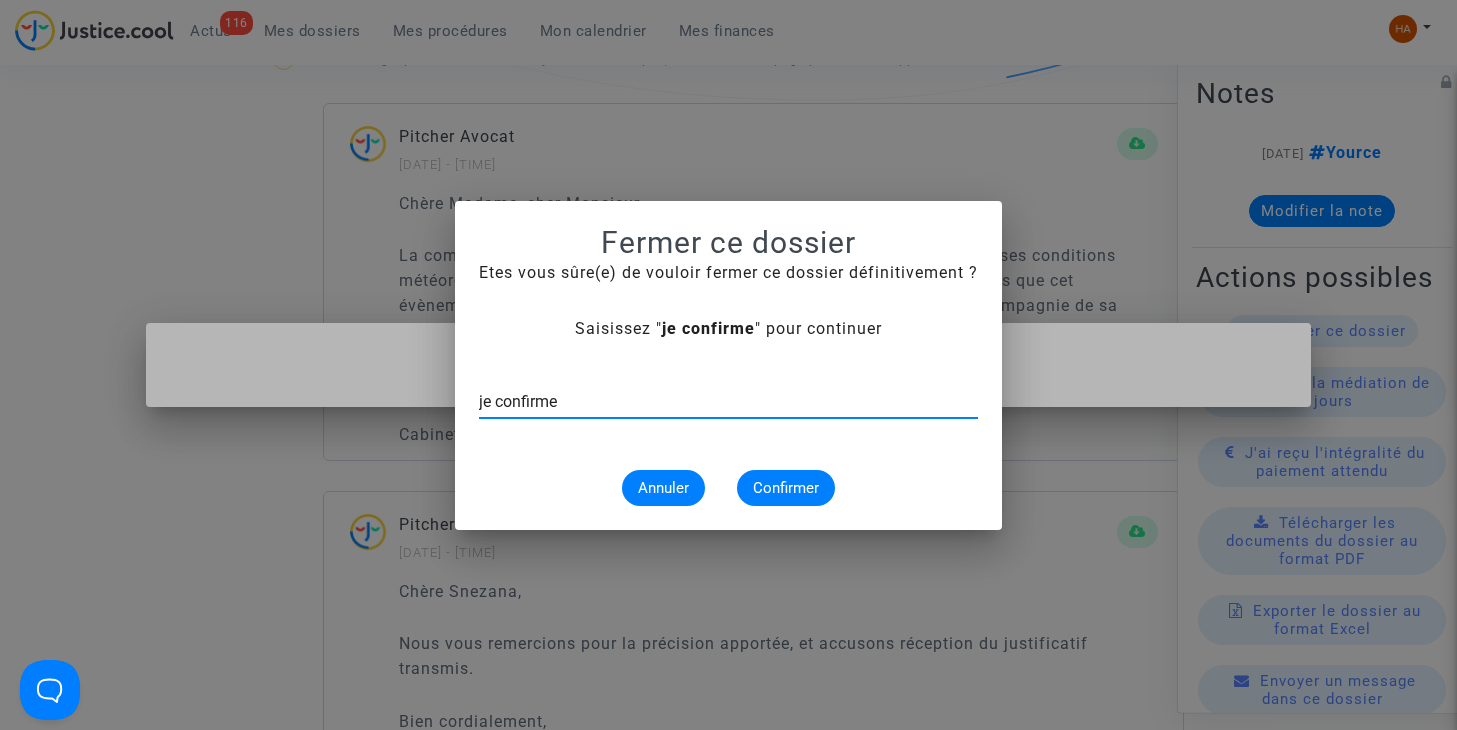 type on "je confirme" 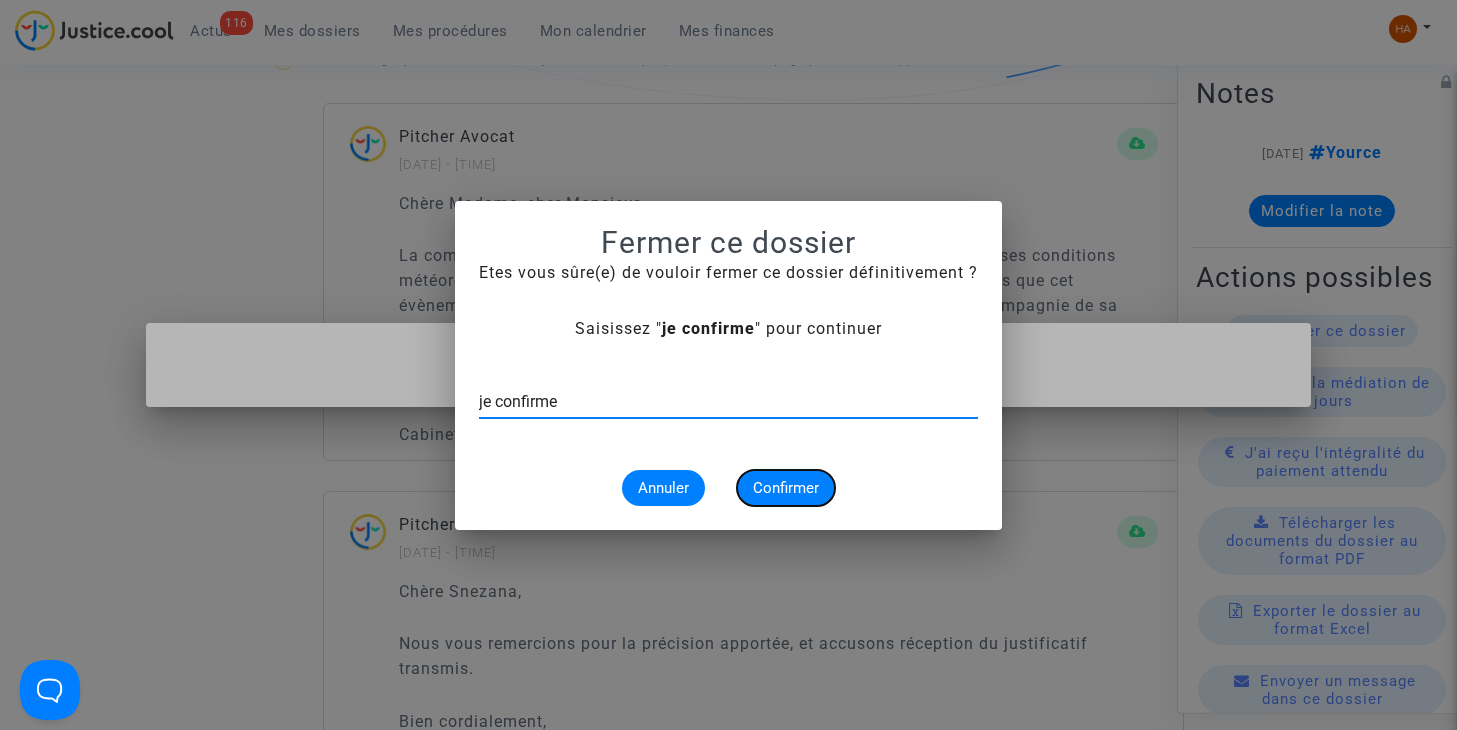 click on "Confirmer" at bounding box center (786, 488) 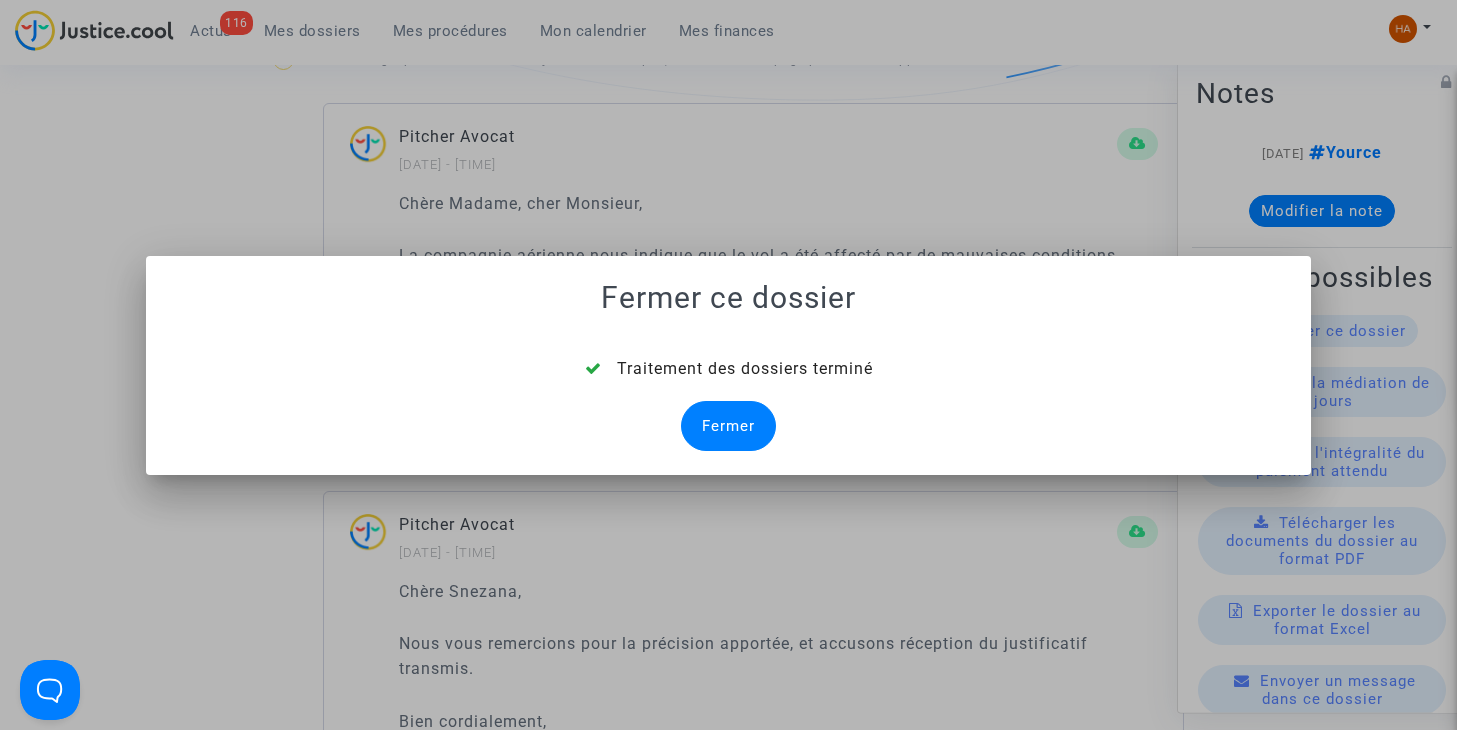click on "Fermer" at bounding box center (728, 426) 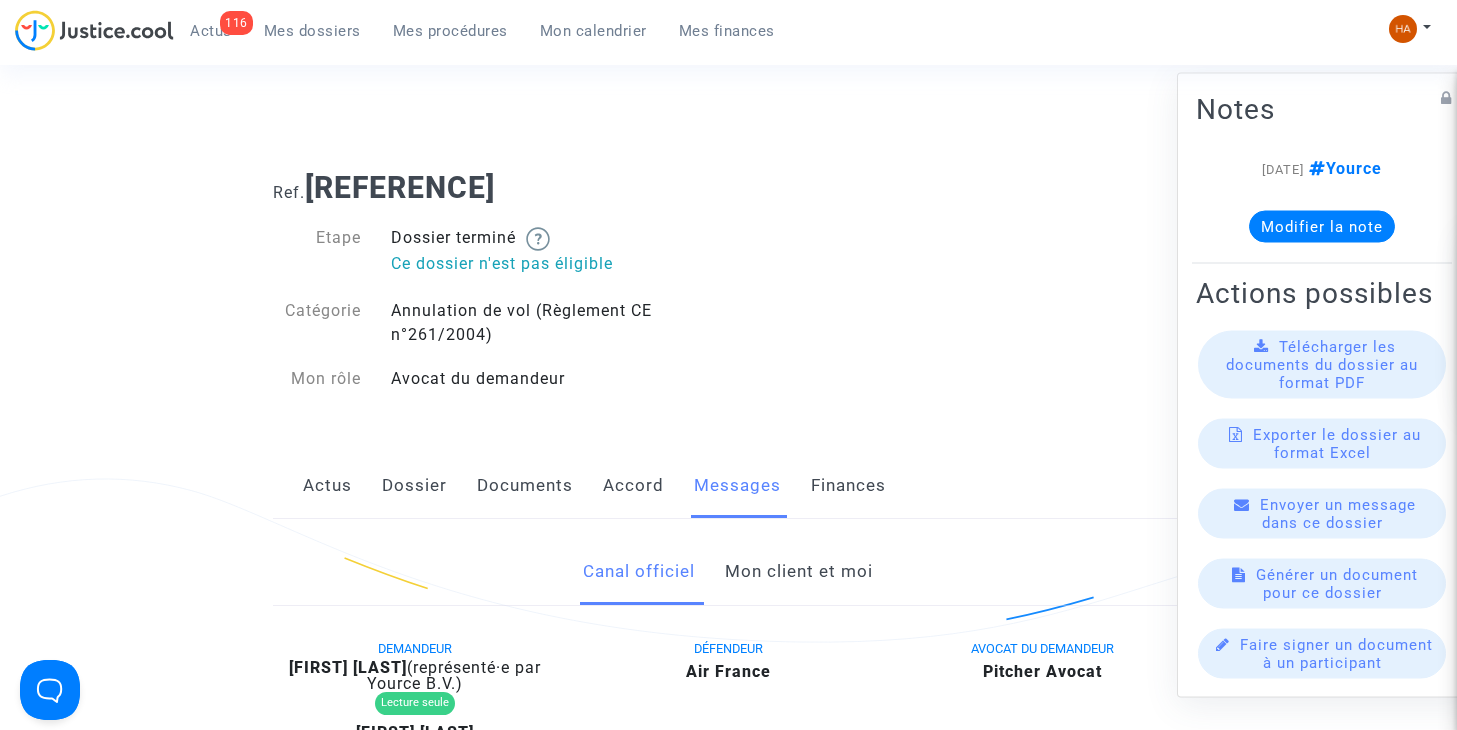scroll, scrollTop: 0, scrollLeft: 0, axis: both 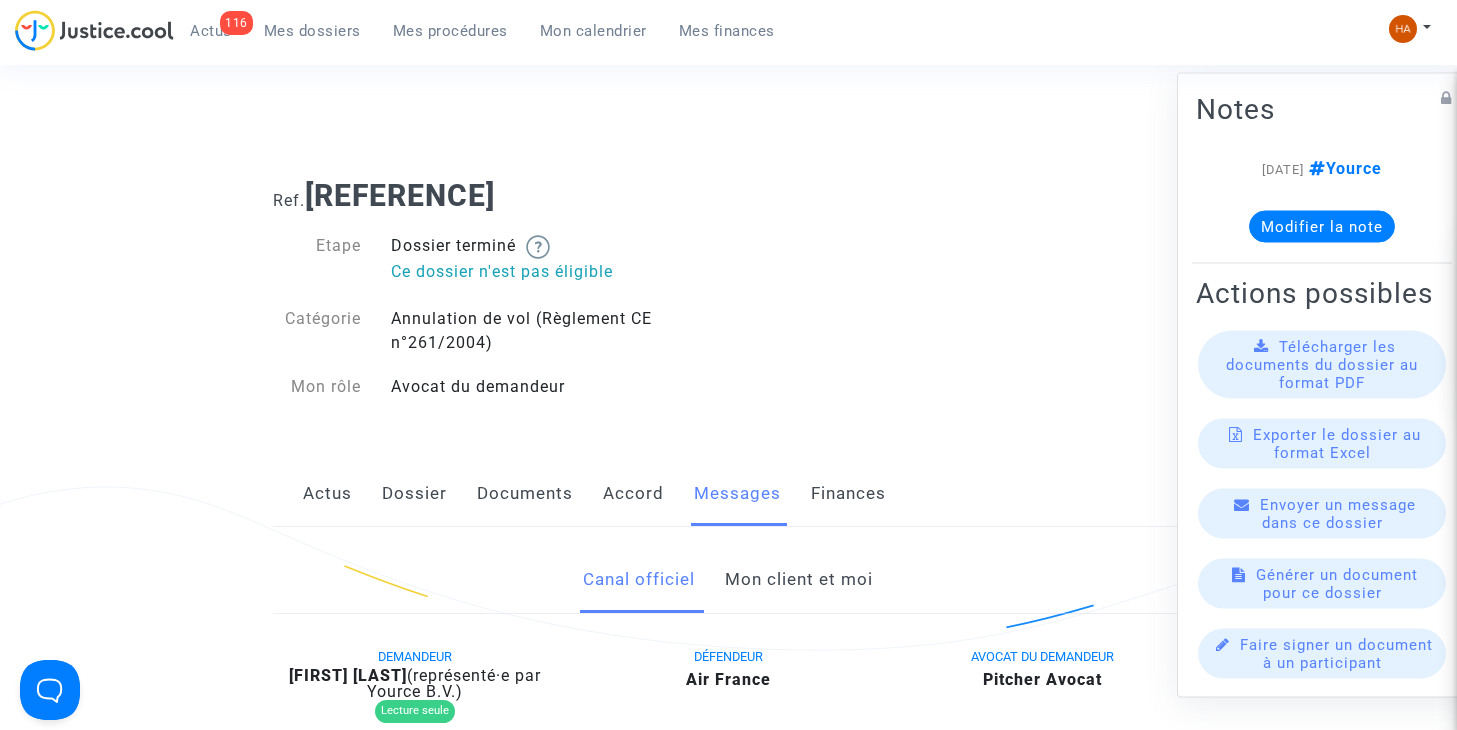 click on "Mes dossiers" at bounding box center (312, 31) 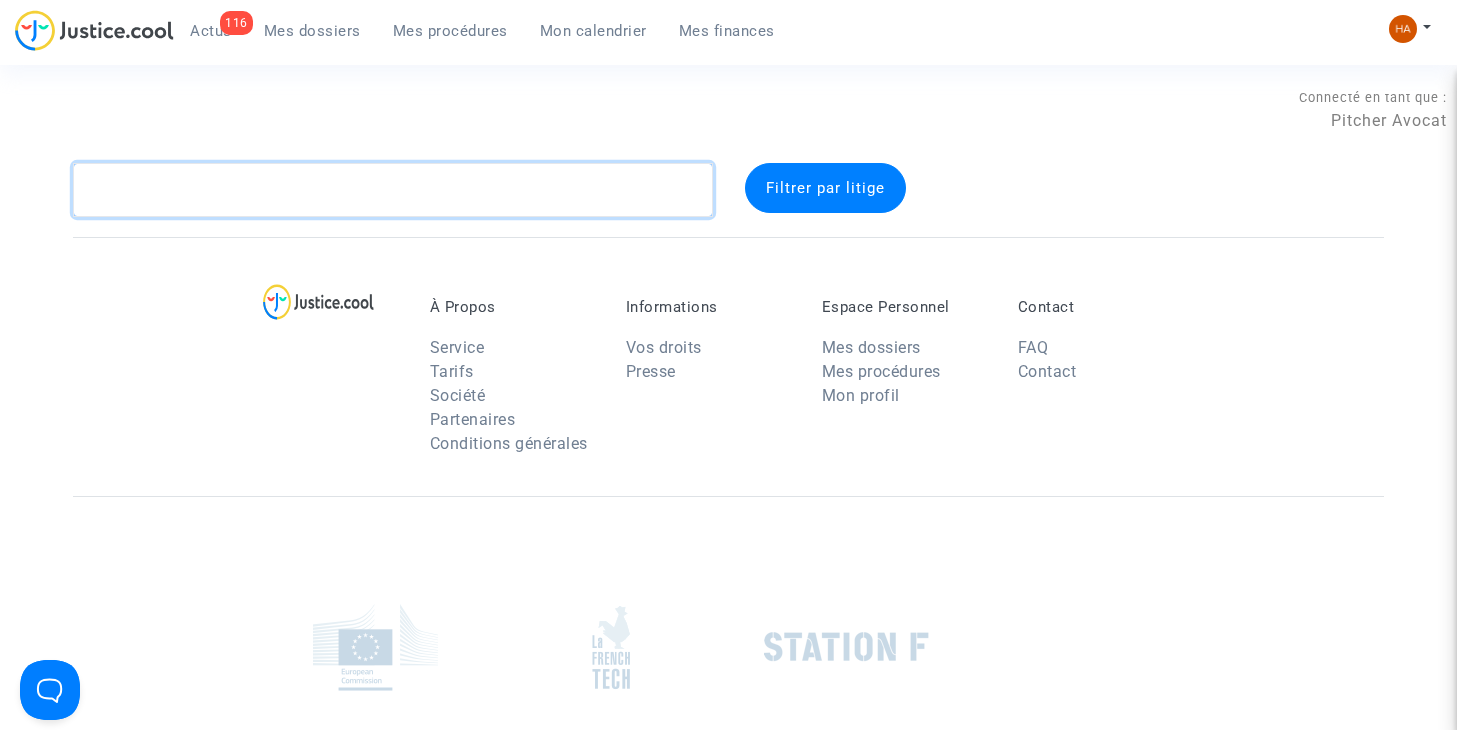 click 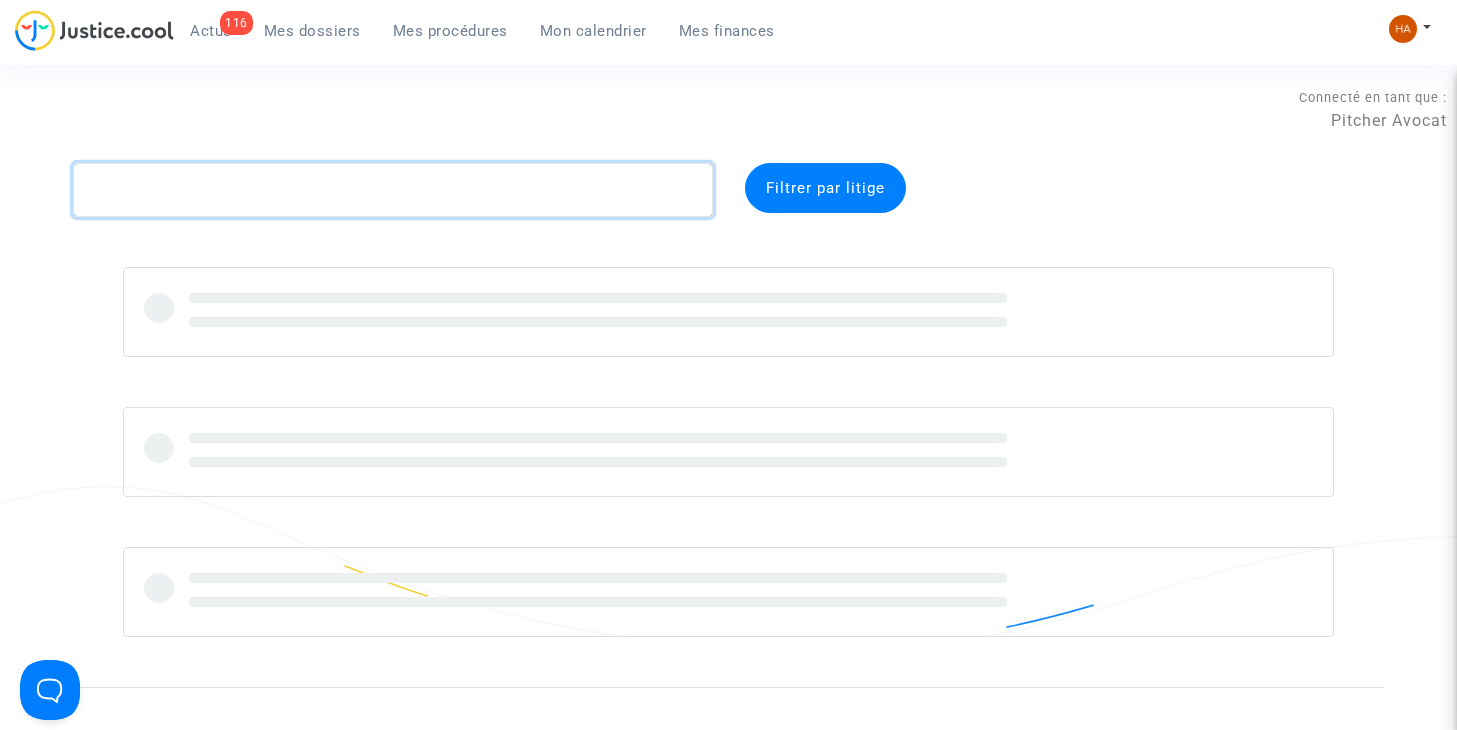 paste on "CFR-250512-JNGE" 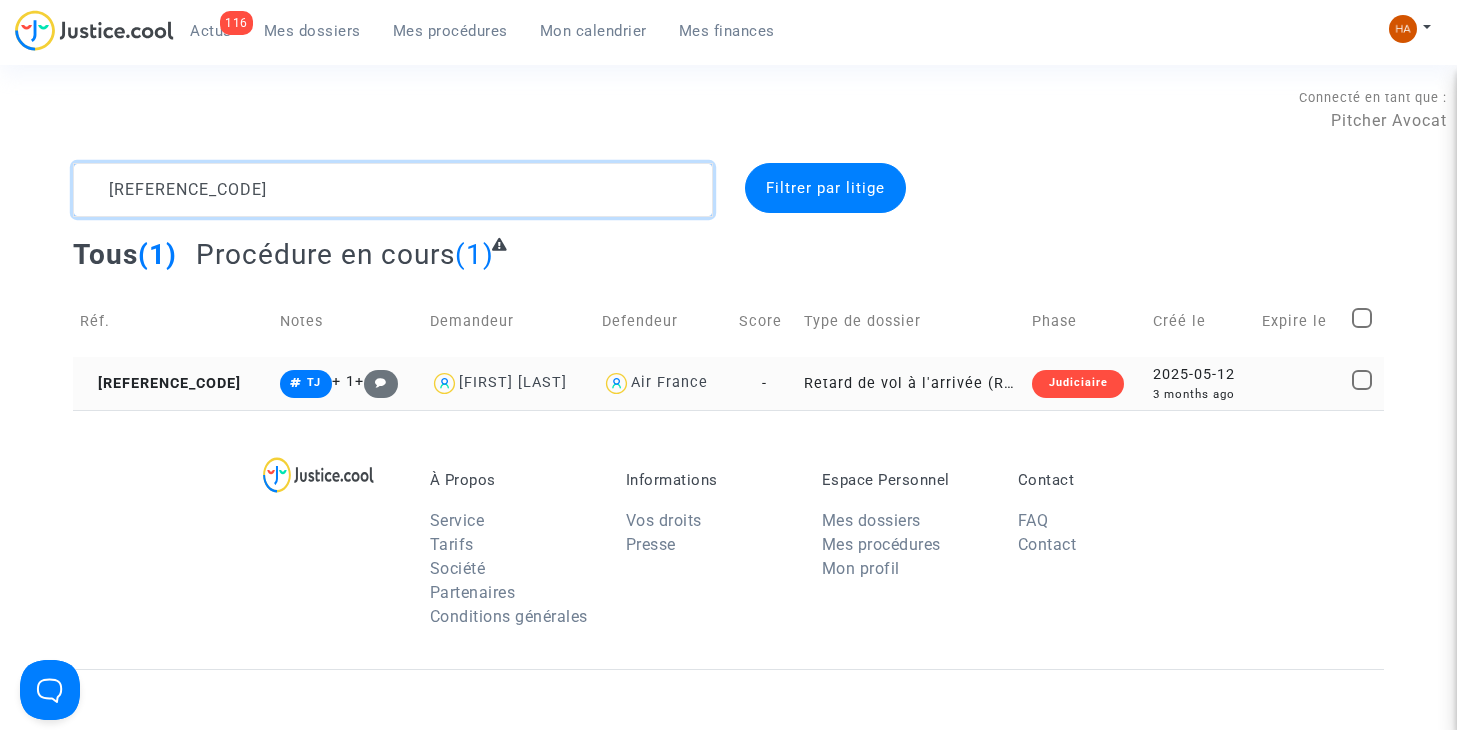 type on "CFR-250512-JNGE" 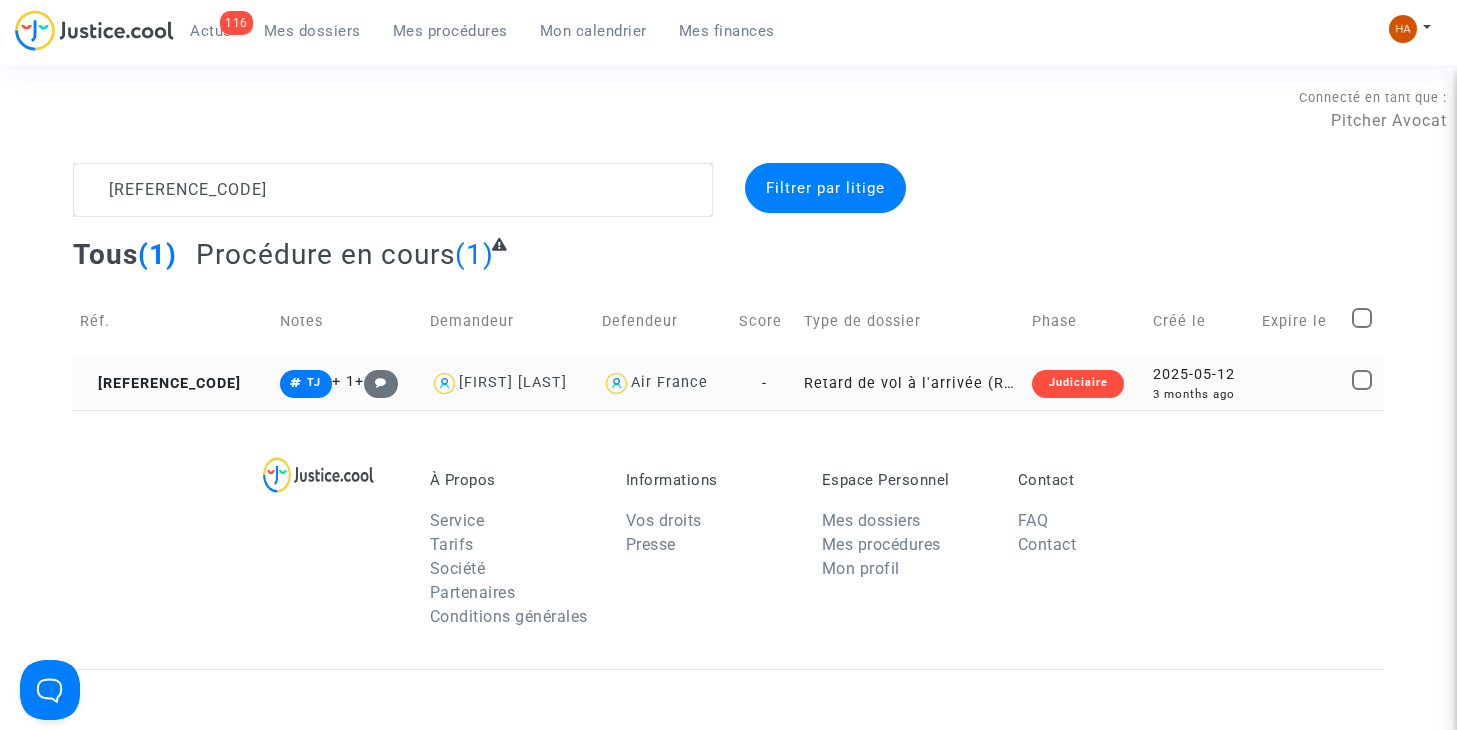 click on "-" 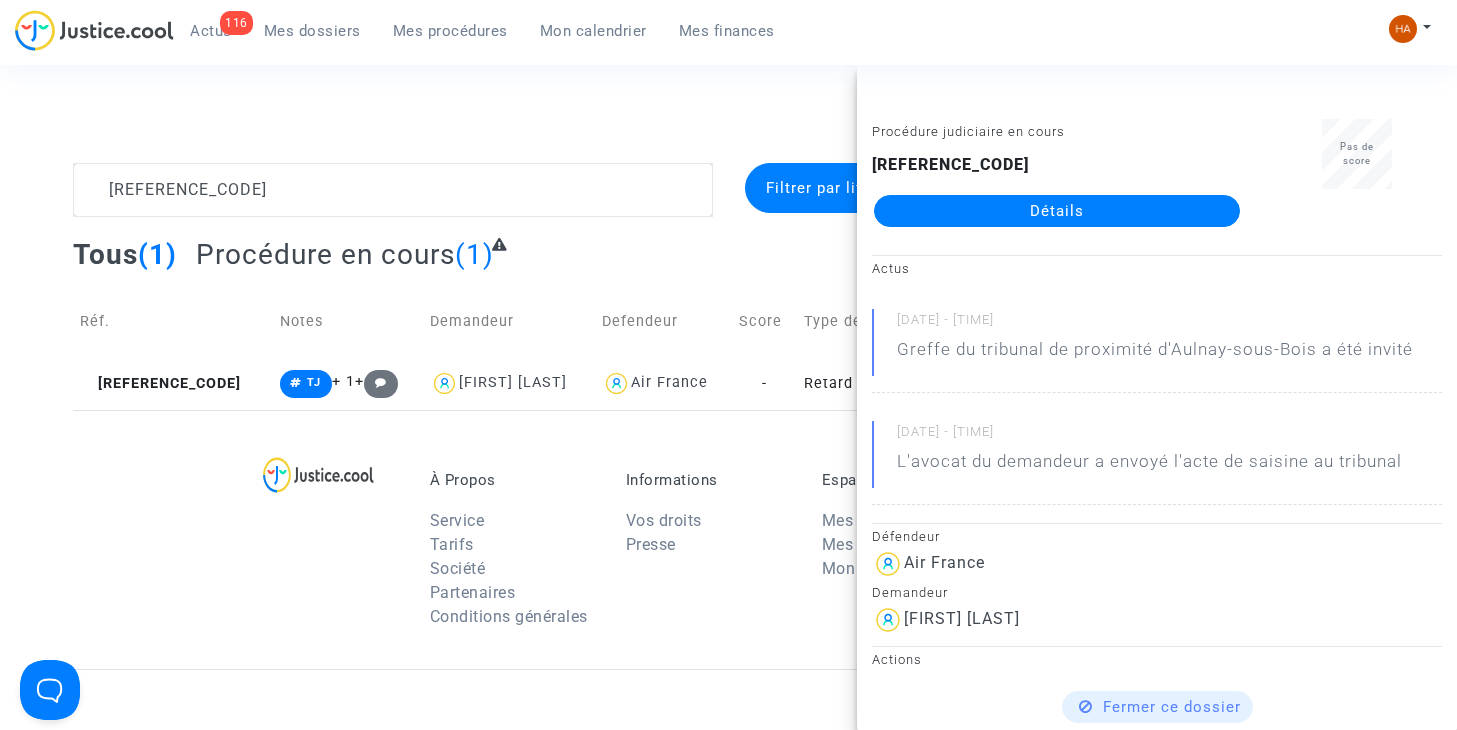 click on "Détails" 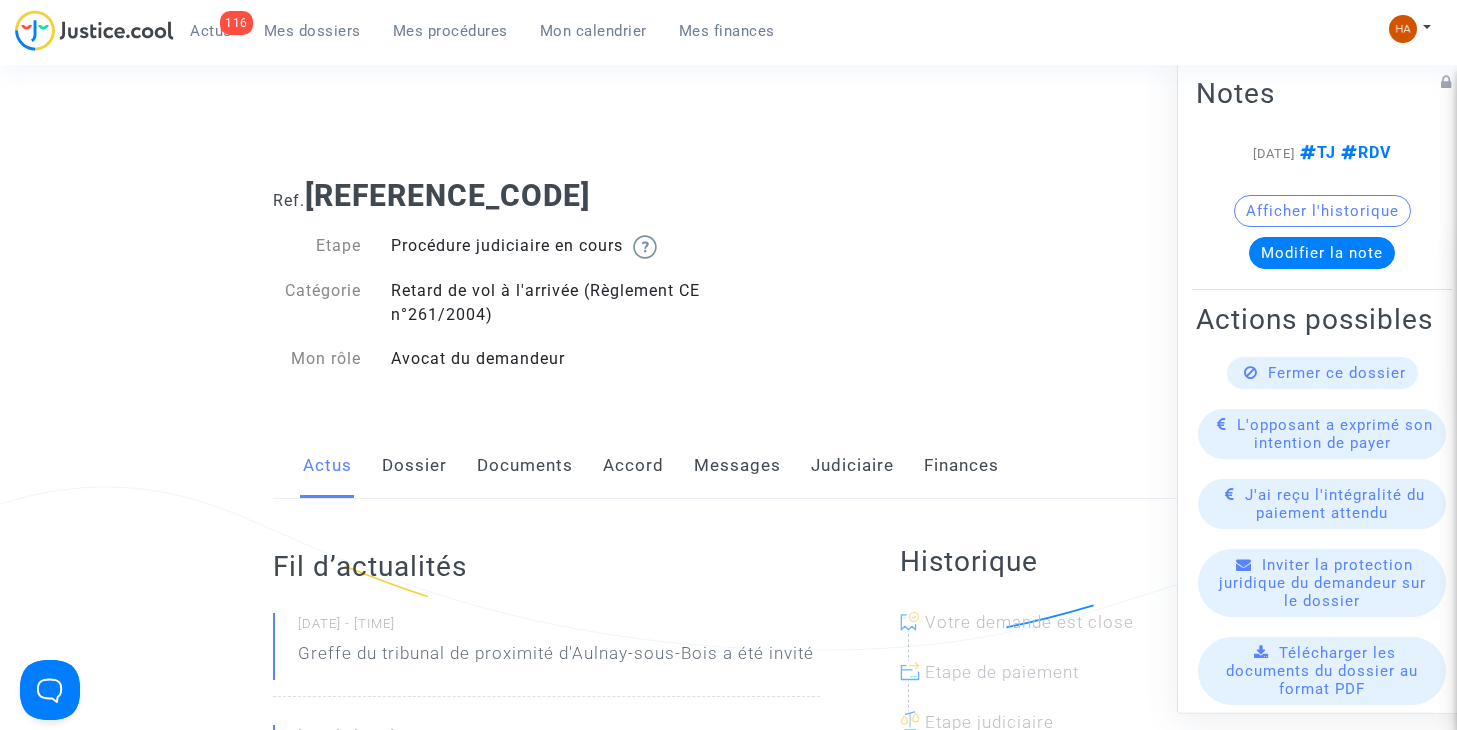 click on "Messages" 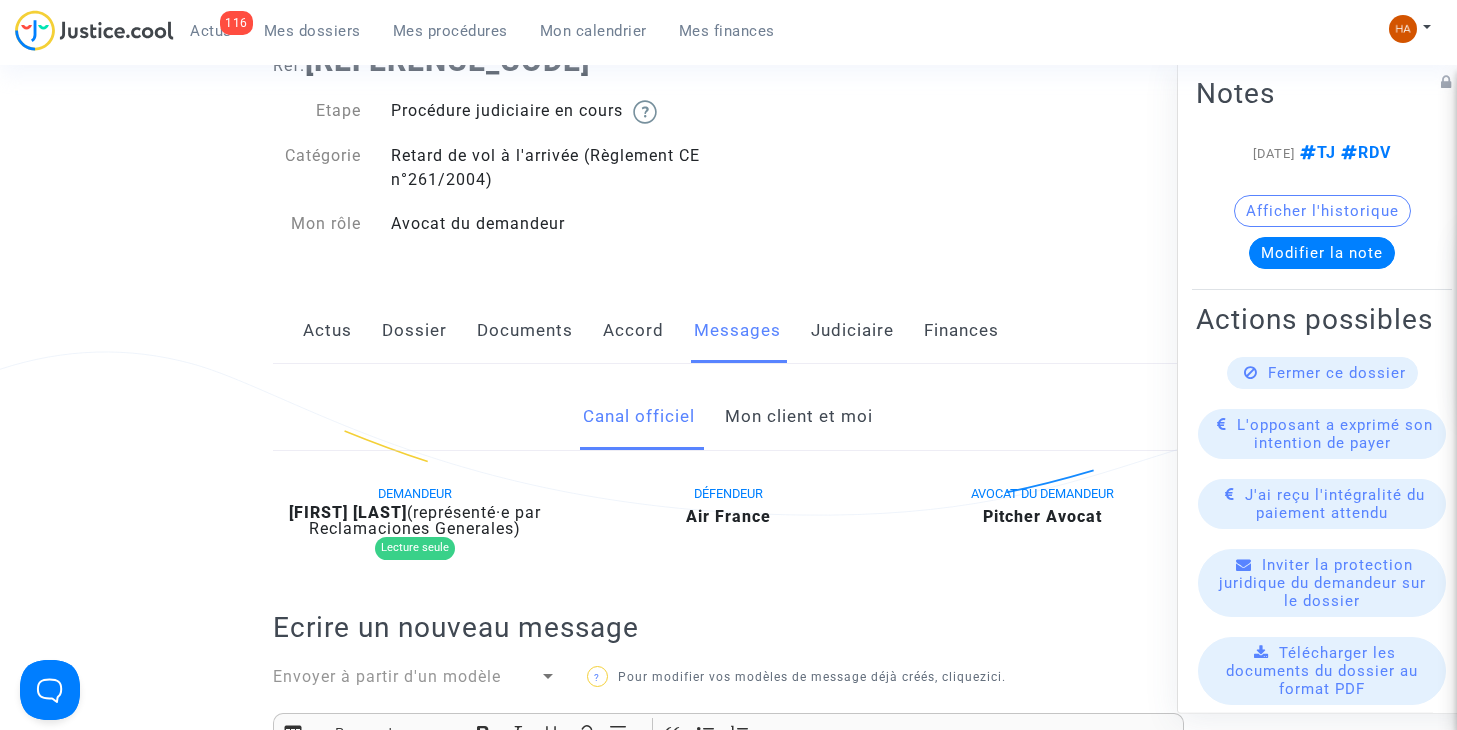 scroll, scrollTop: 113, scrollLeft: 0, axis: vertical 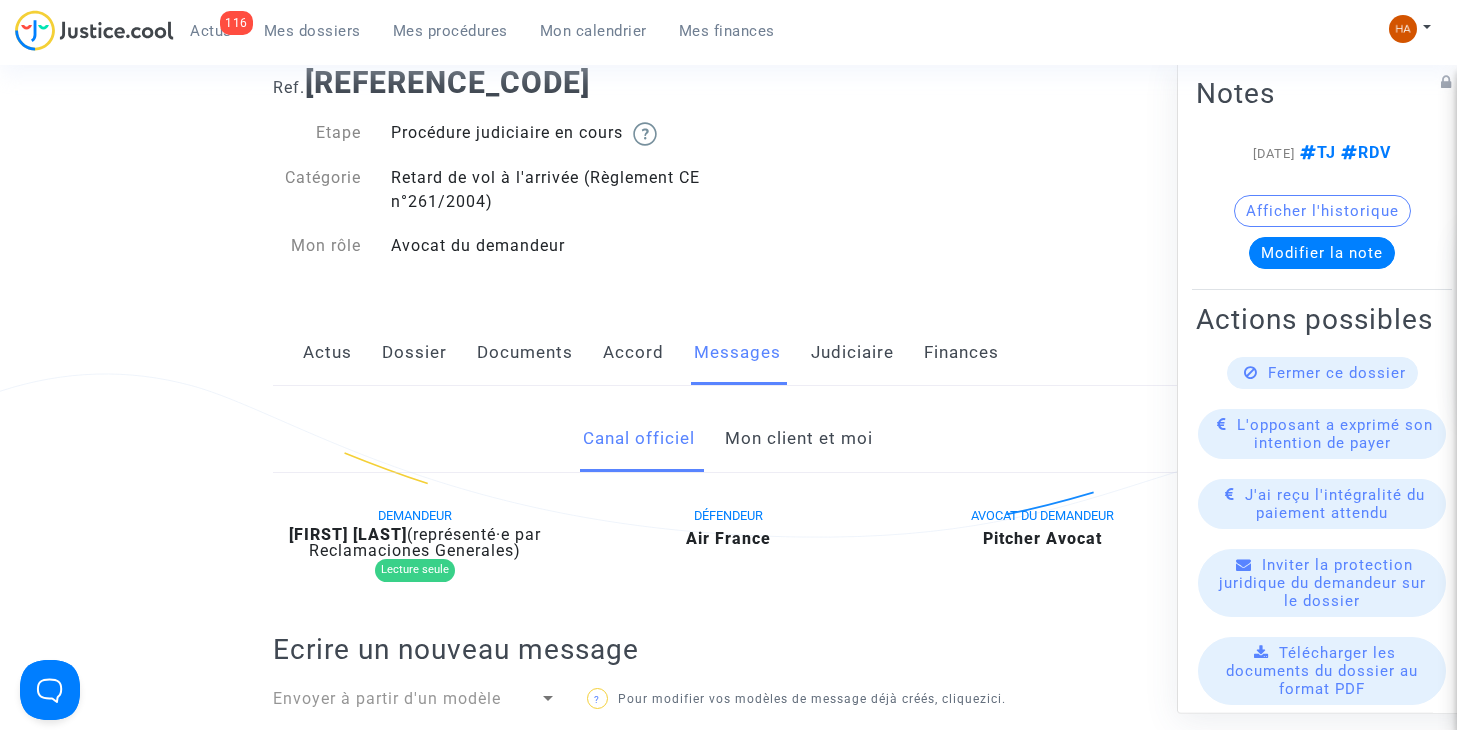 click on "Accord" 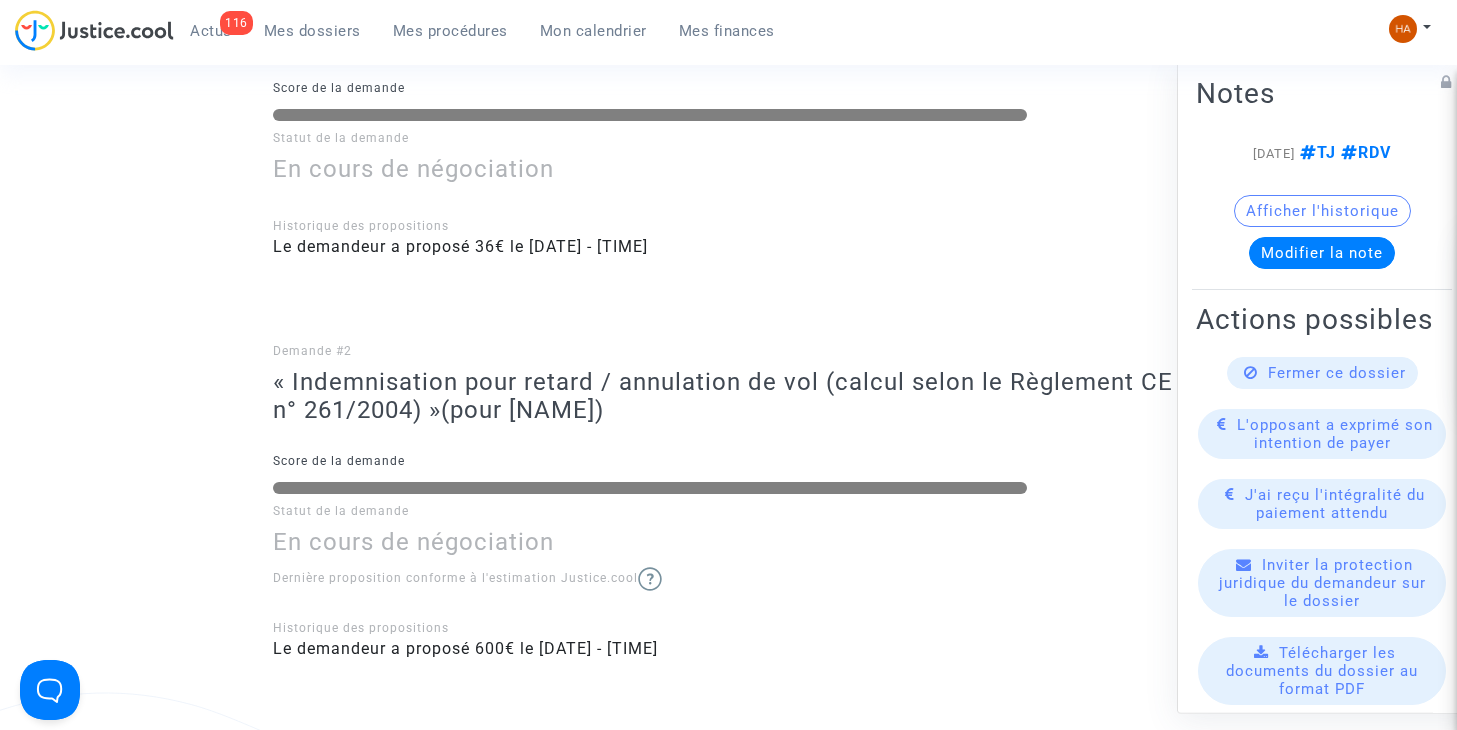 scroll, scrollTop: 593, scrollLeft: 0, axis: vertical 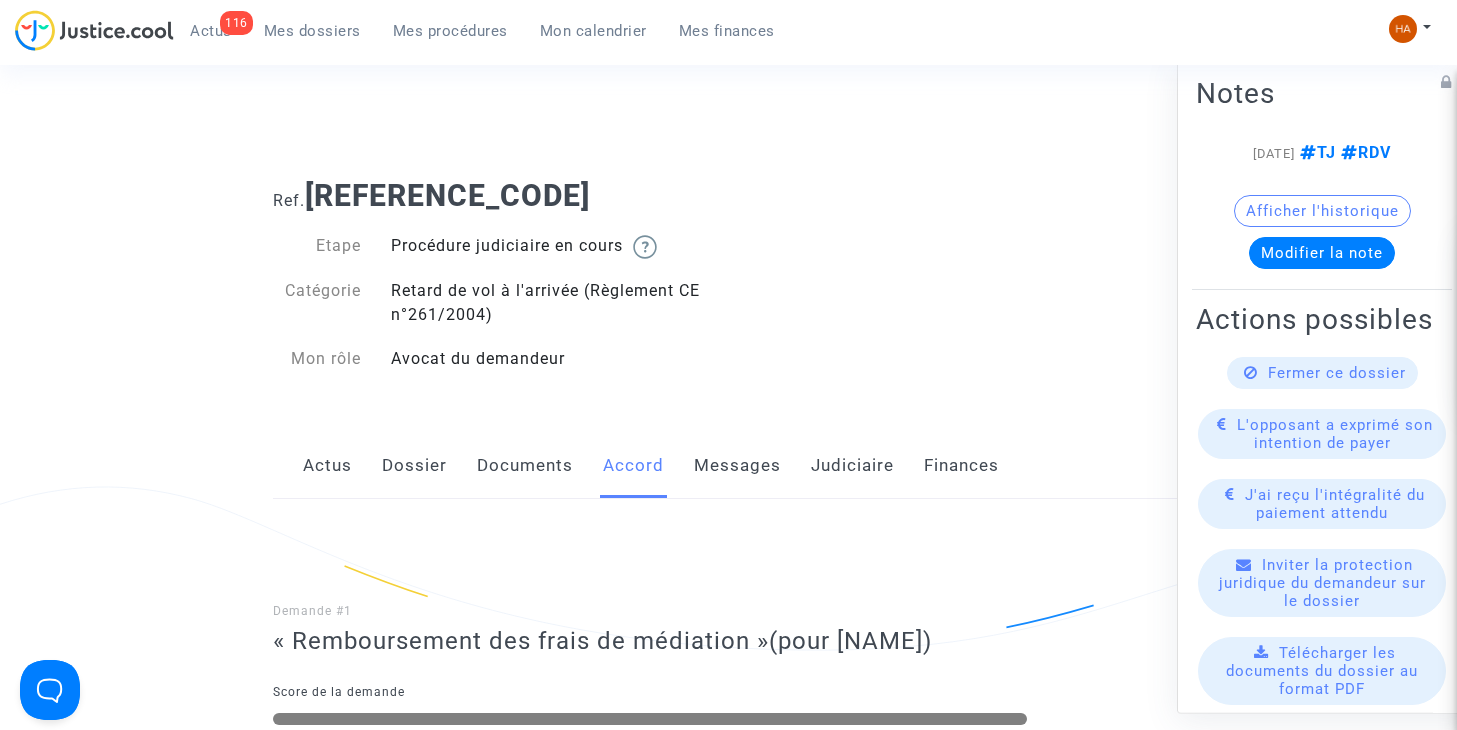click on "Mes dossiers" at bounding box center (312, 31) 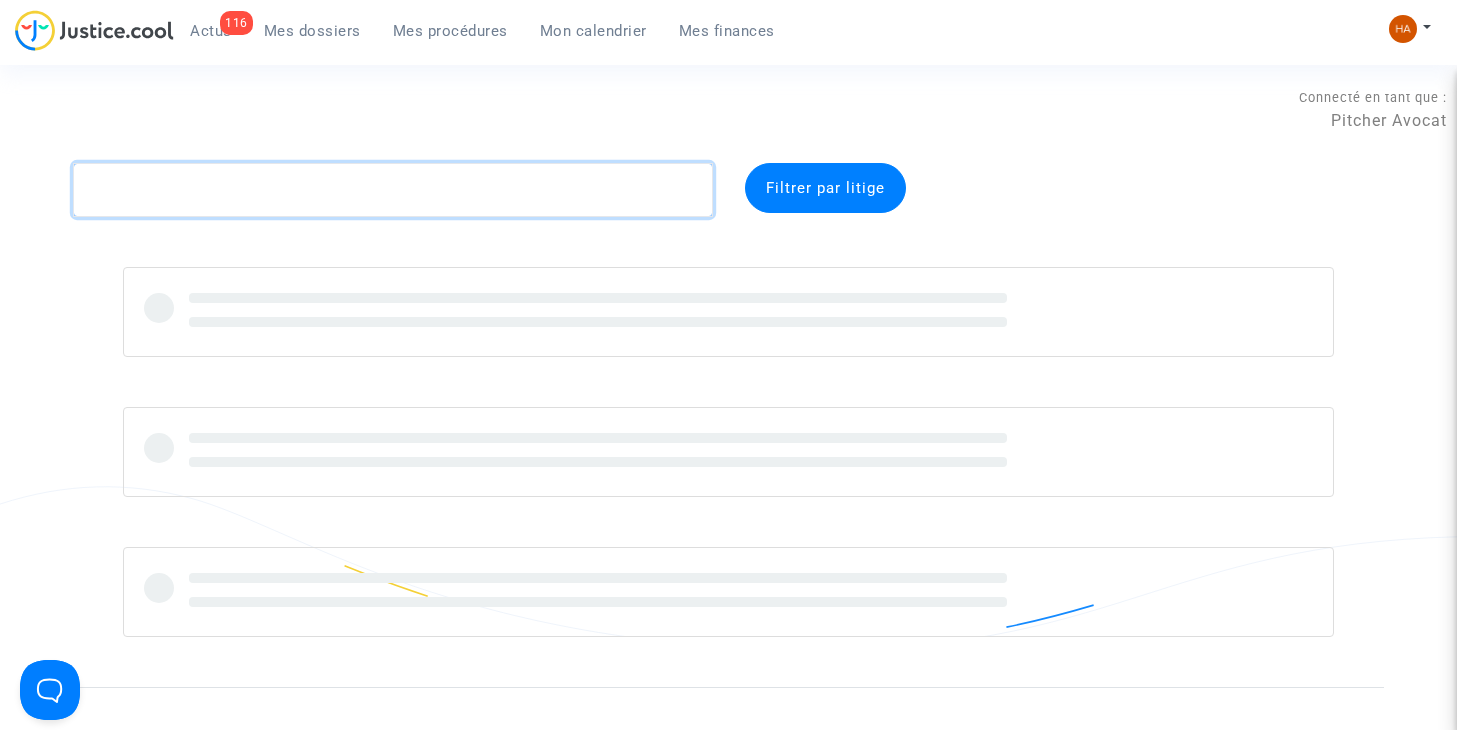 click 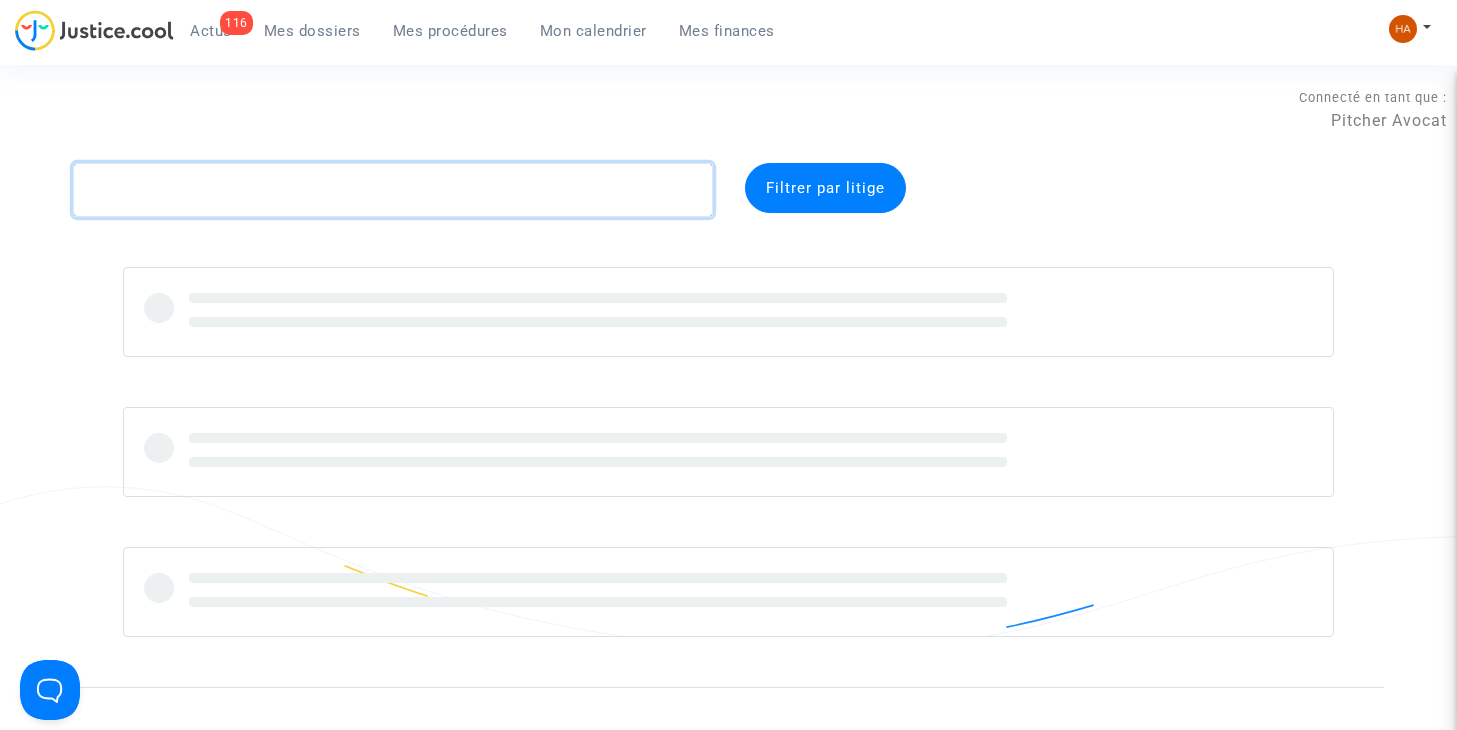 paste on "CFR-250710-NECV" 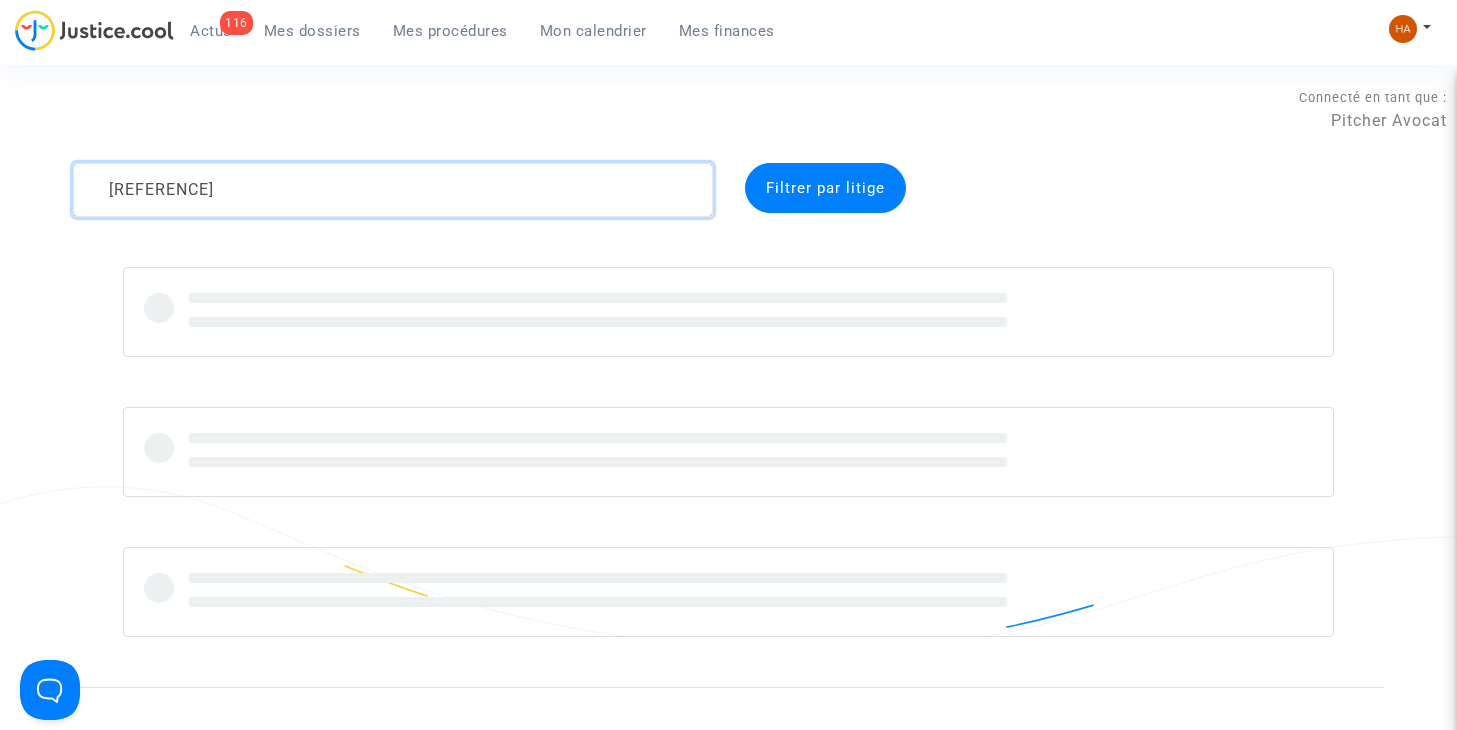 drag, startPoint x: 292, startPoint y: 191, endPoint x: 266, endPoint y: 191, distance: 26 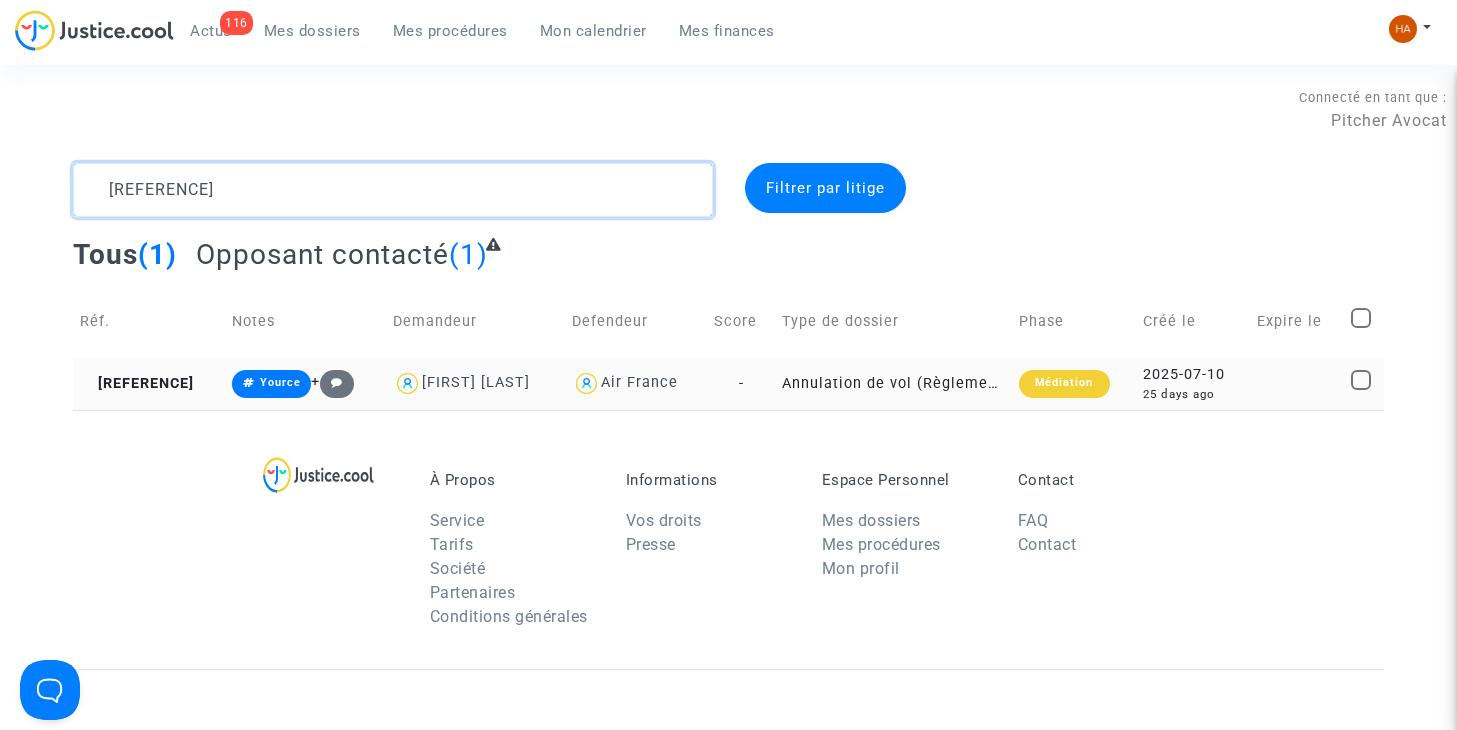 type on "CFR-250710-NECV" 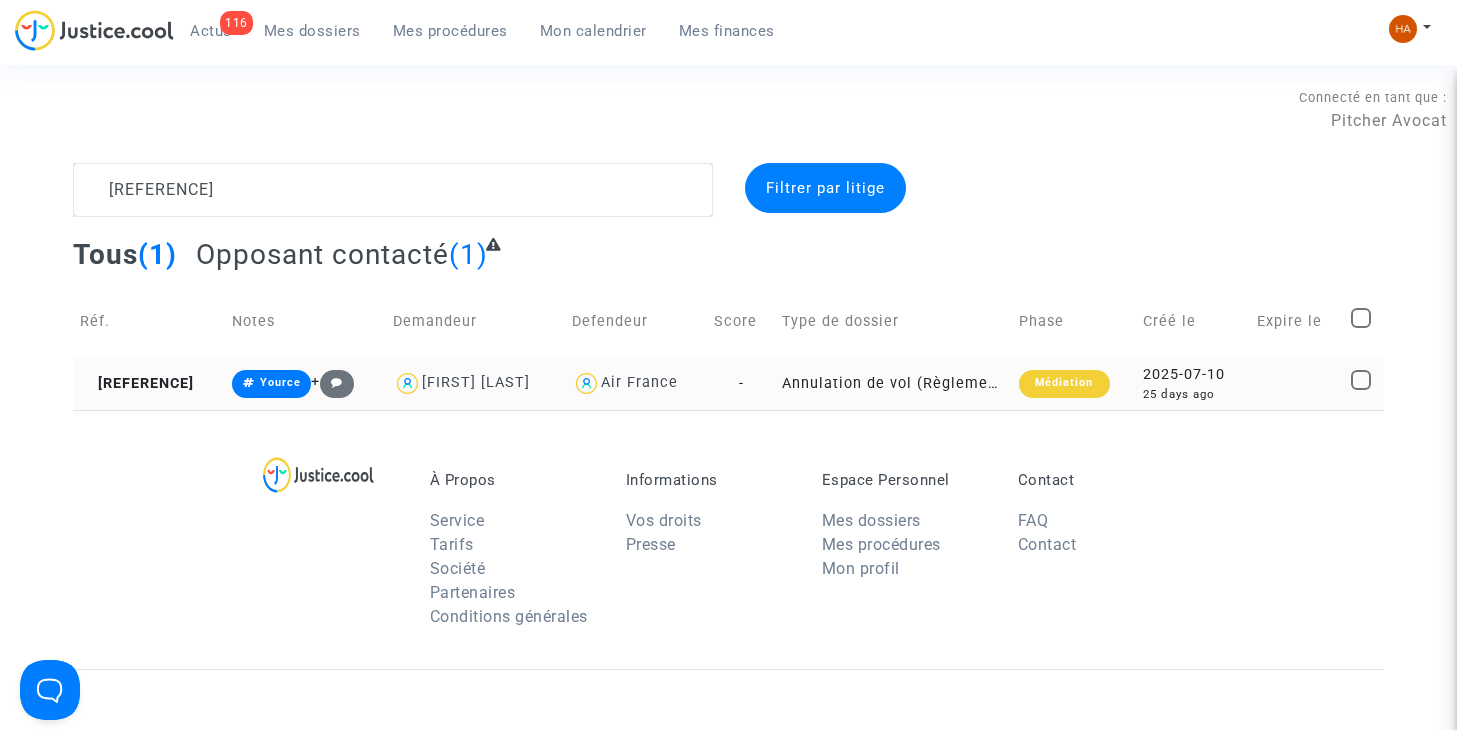 click on "Annulation de vol (Règlement CE n°261/2004)" 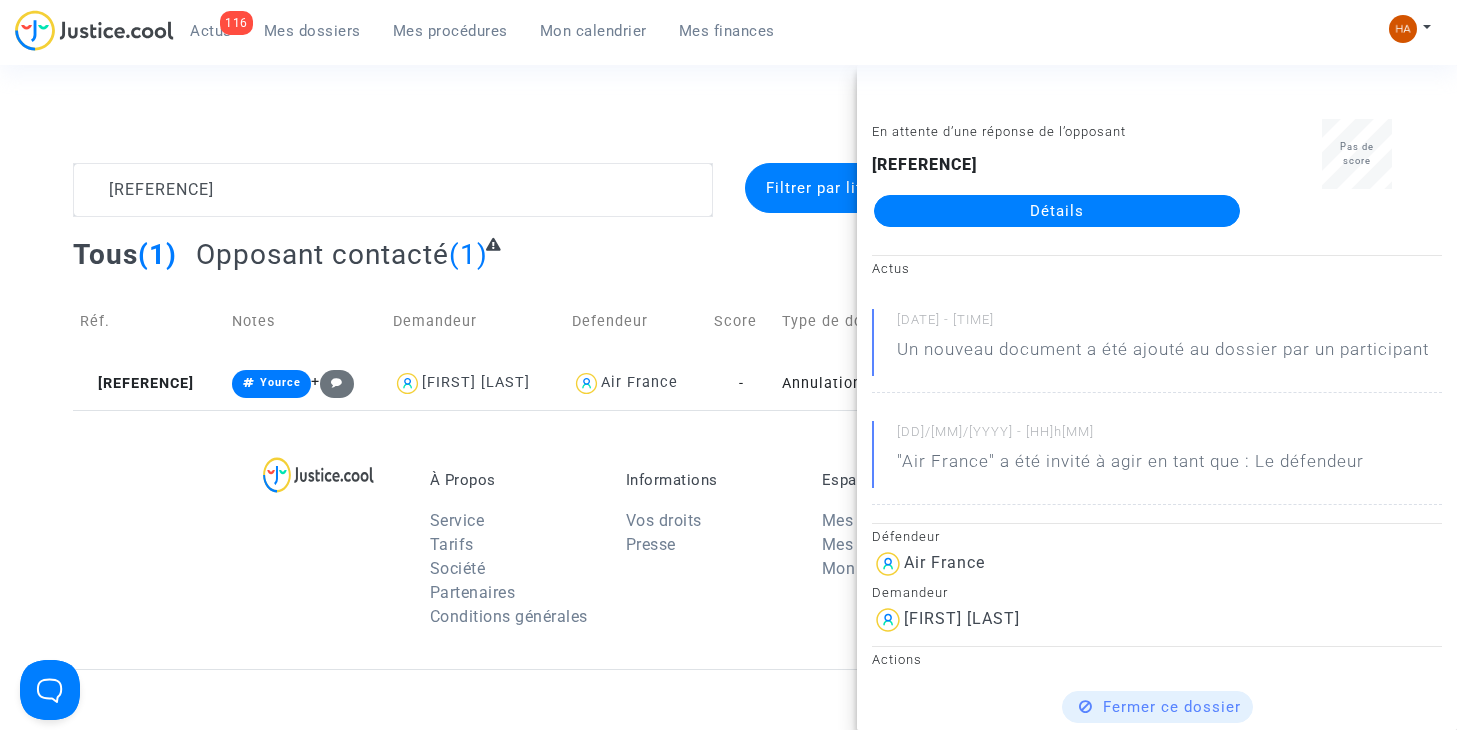 click on "Détails" 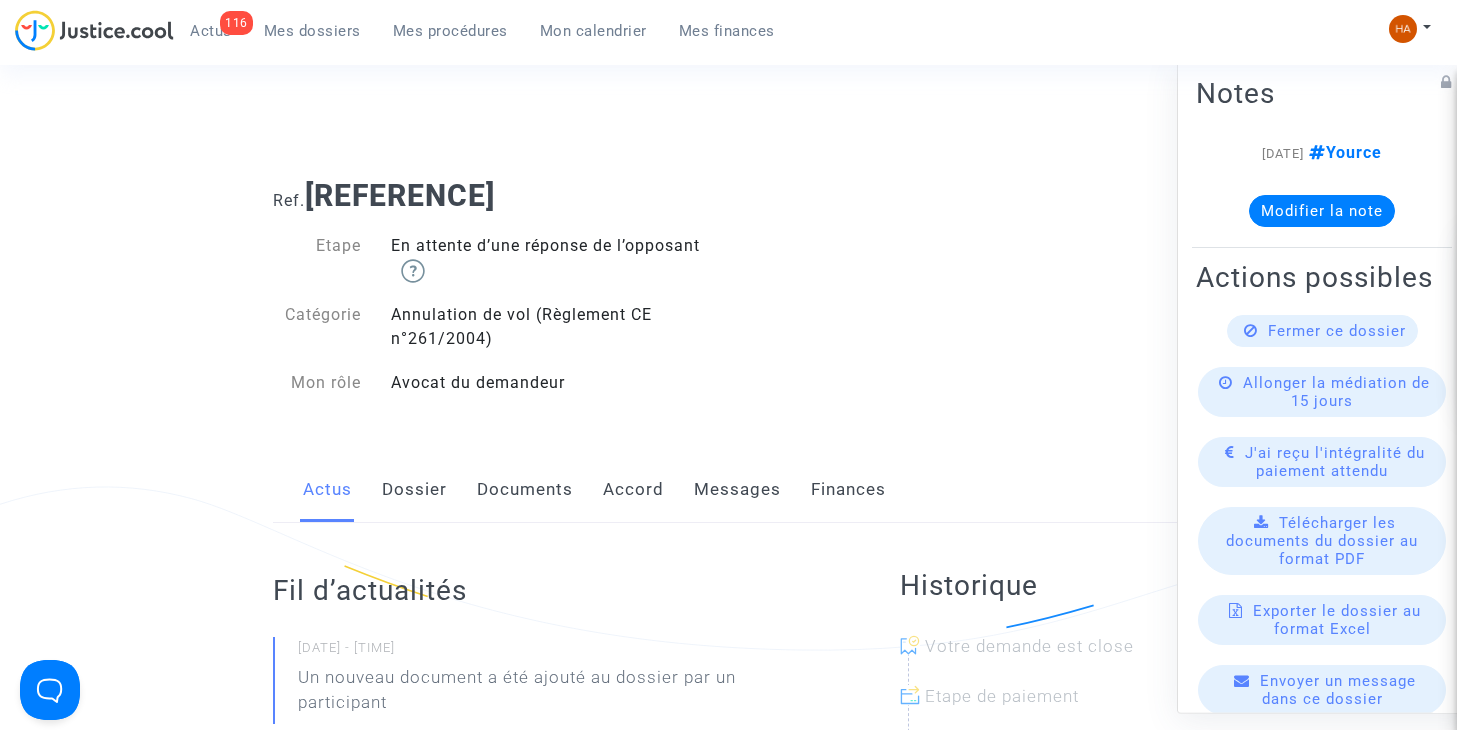 click on "Messages" 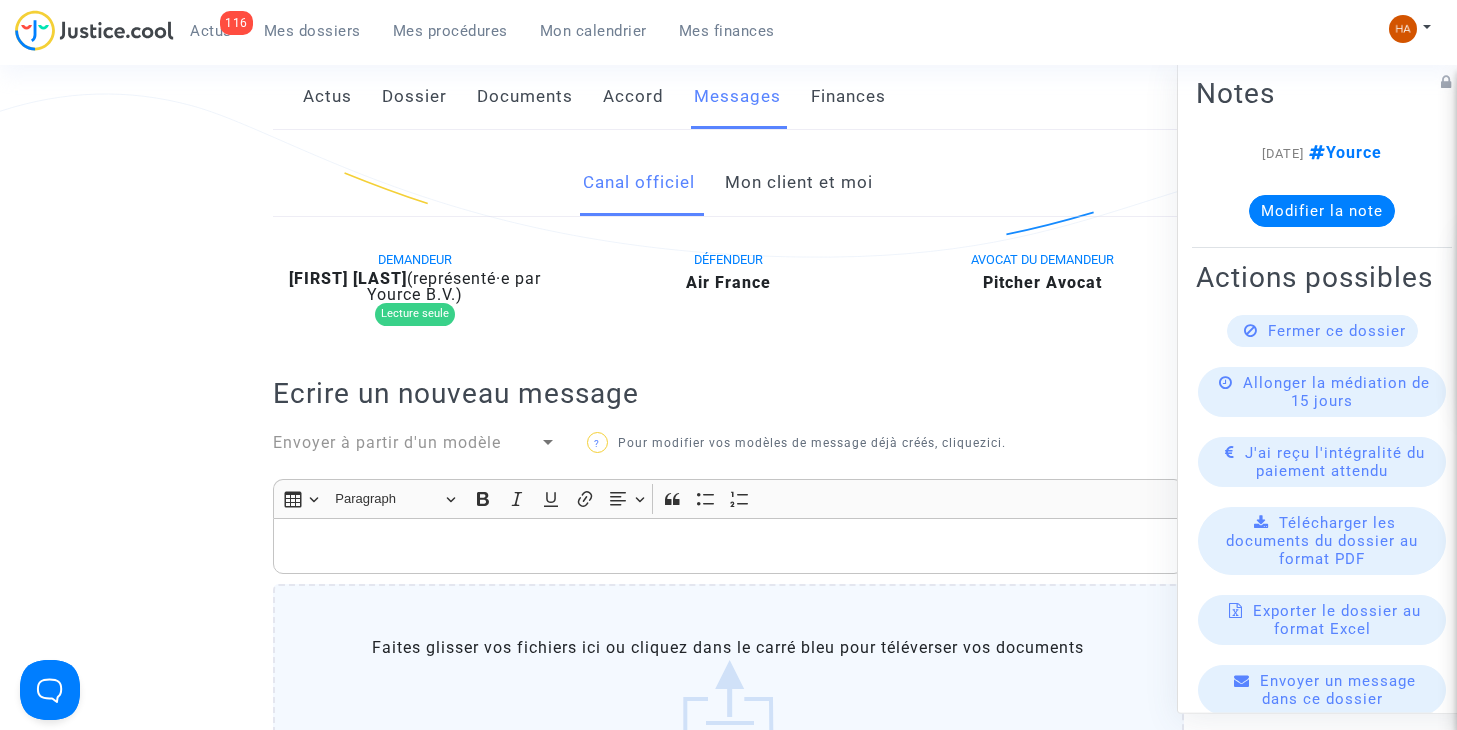 scroll, scrollTop: 300, scrollLeft: 0, axis: vertical 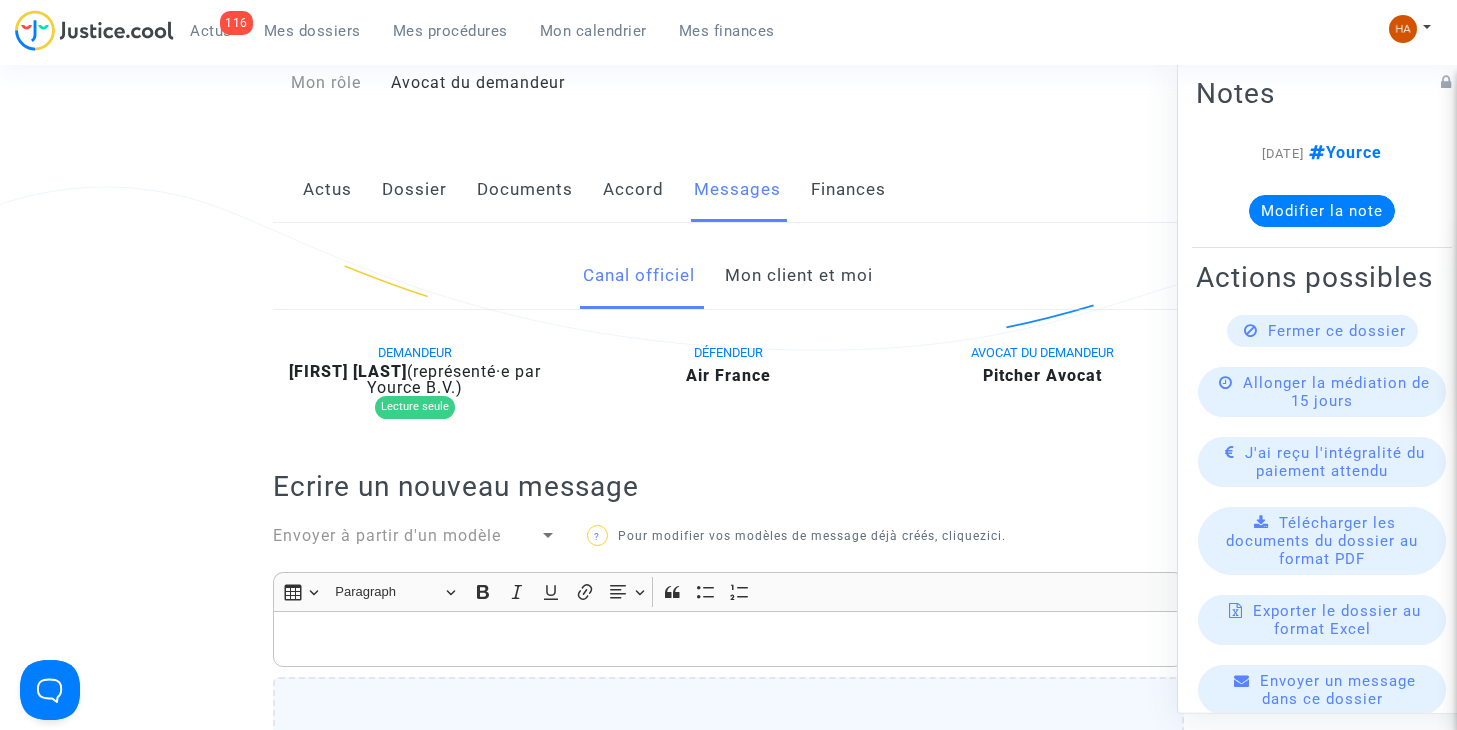click on "Mon client et moi" 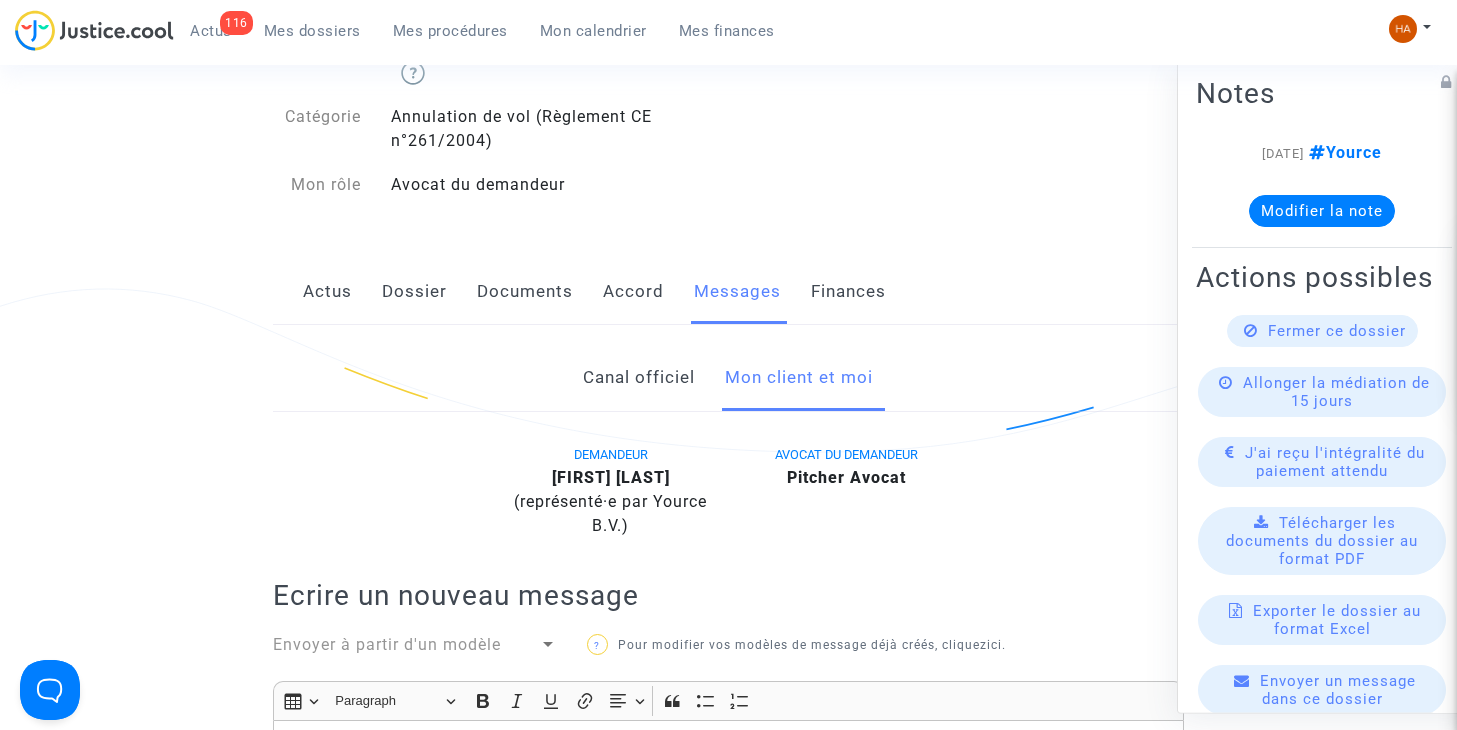 scroll, scrollTop: 200, scrollLeft: 0, axis: vertical 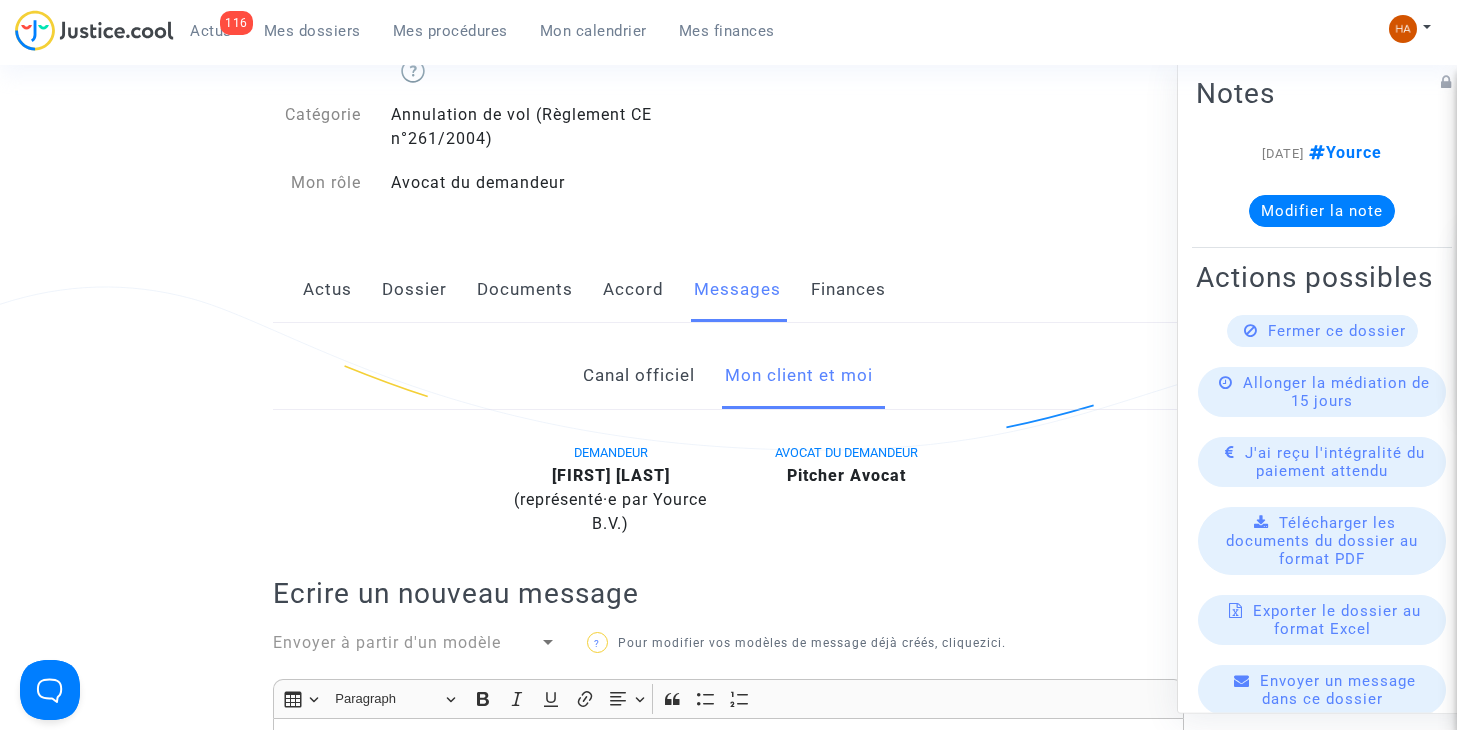 click on "Documents" 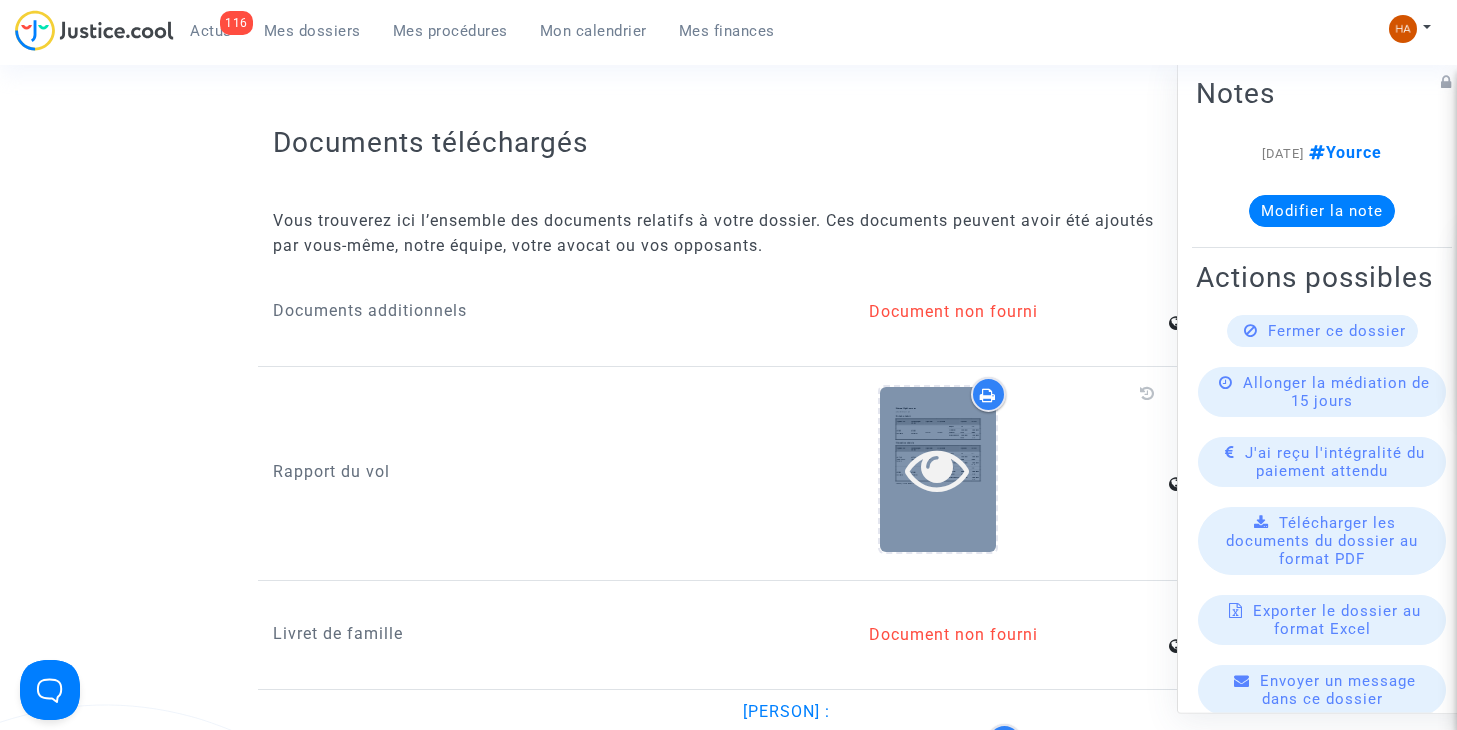 scroll, scrollTop: 2200, scrollLeft: 0, axis: vertical 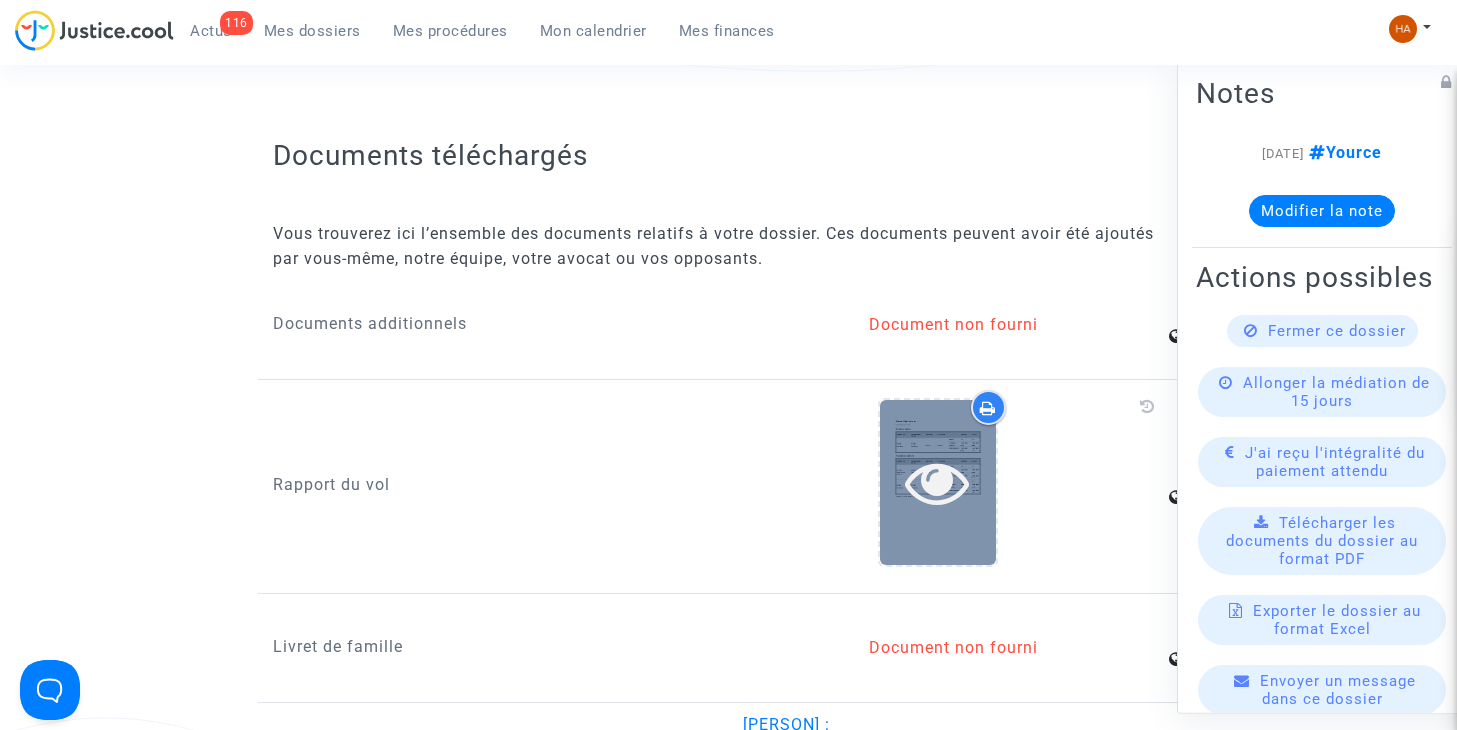 click at bounding box center (937, 482) 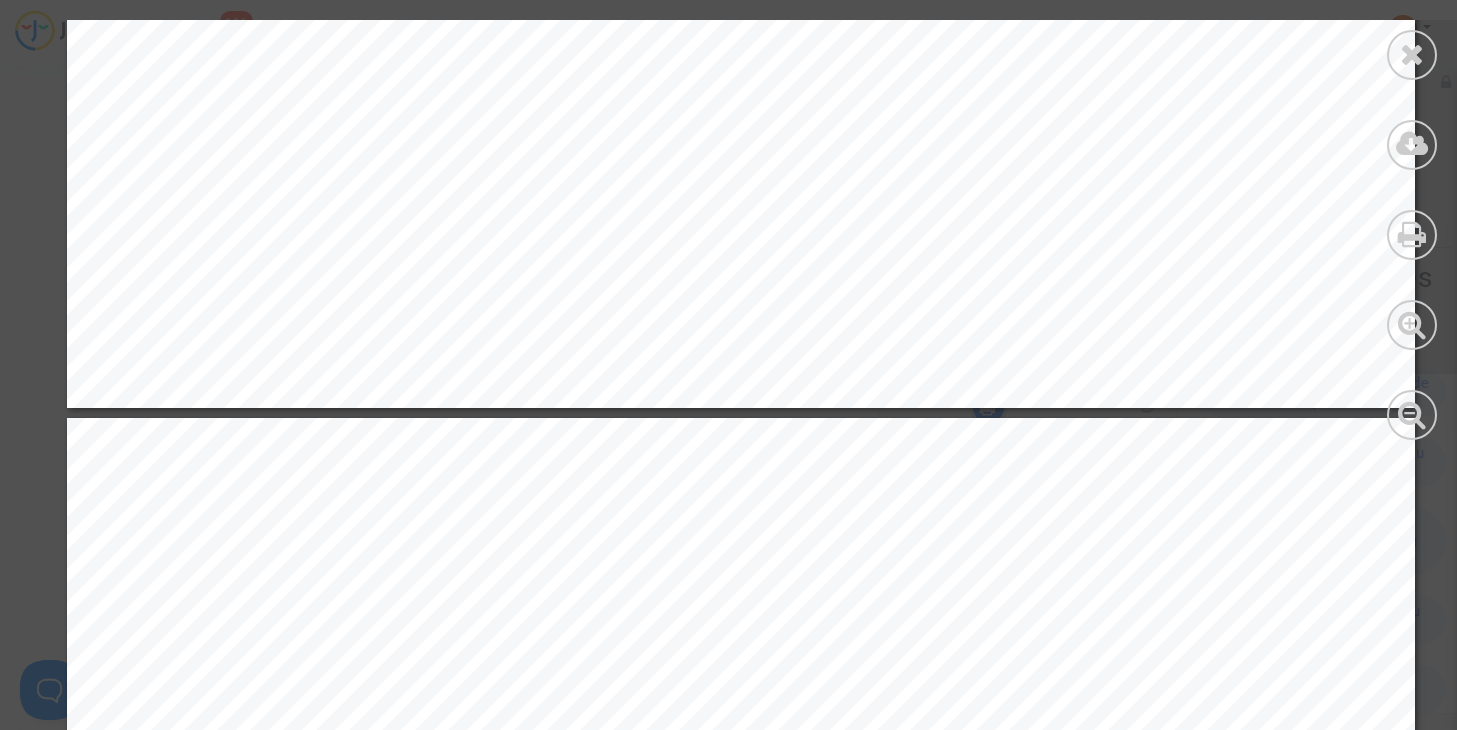 scroll, scrollTop: 3900, scrollLeft: 0, axis: vertical 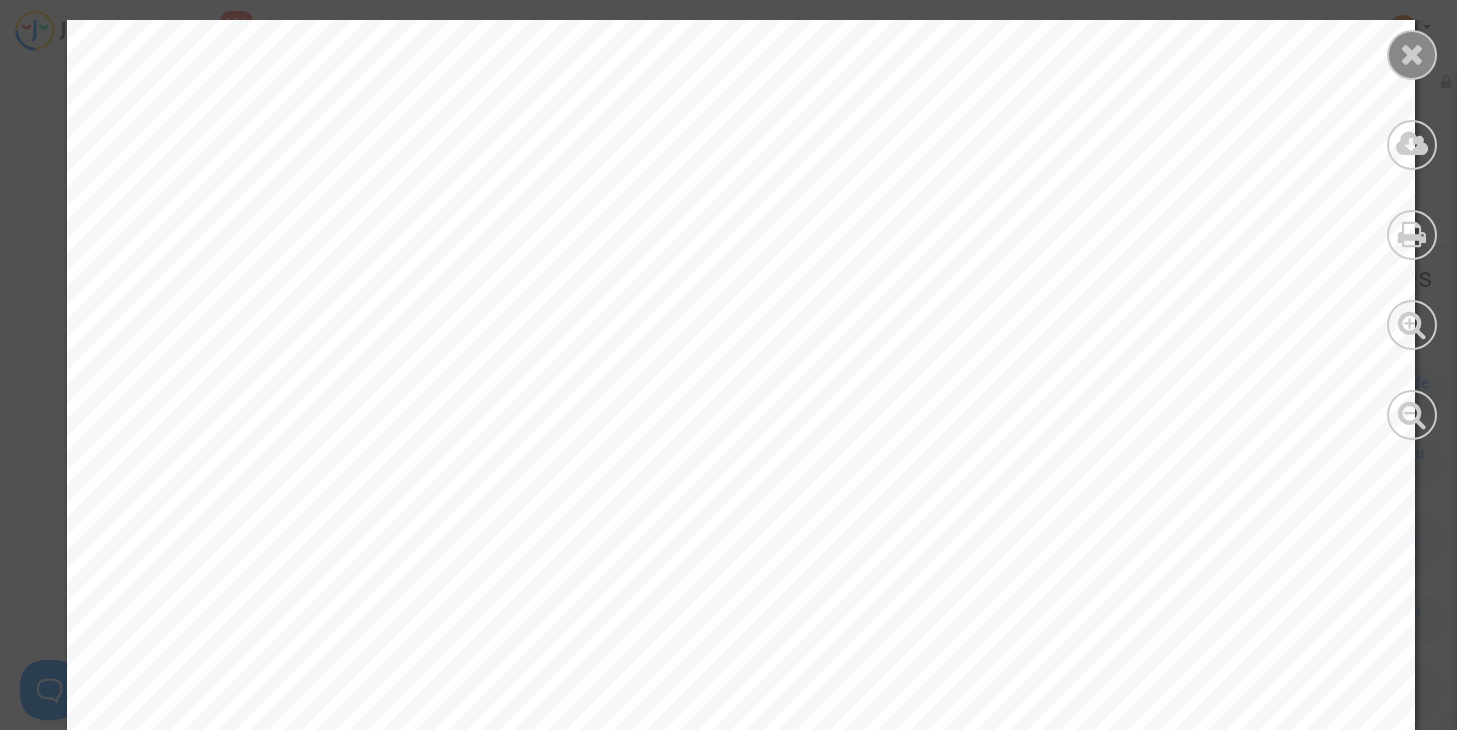 click at bounding box center [1412, 54] 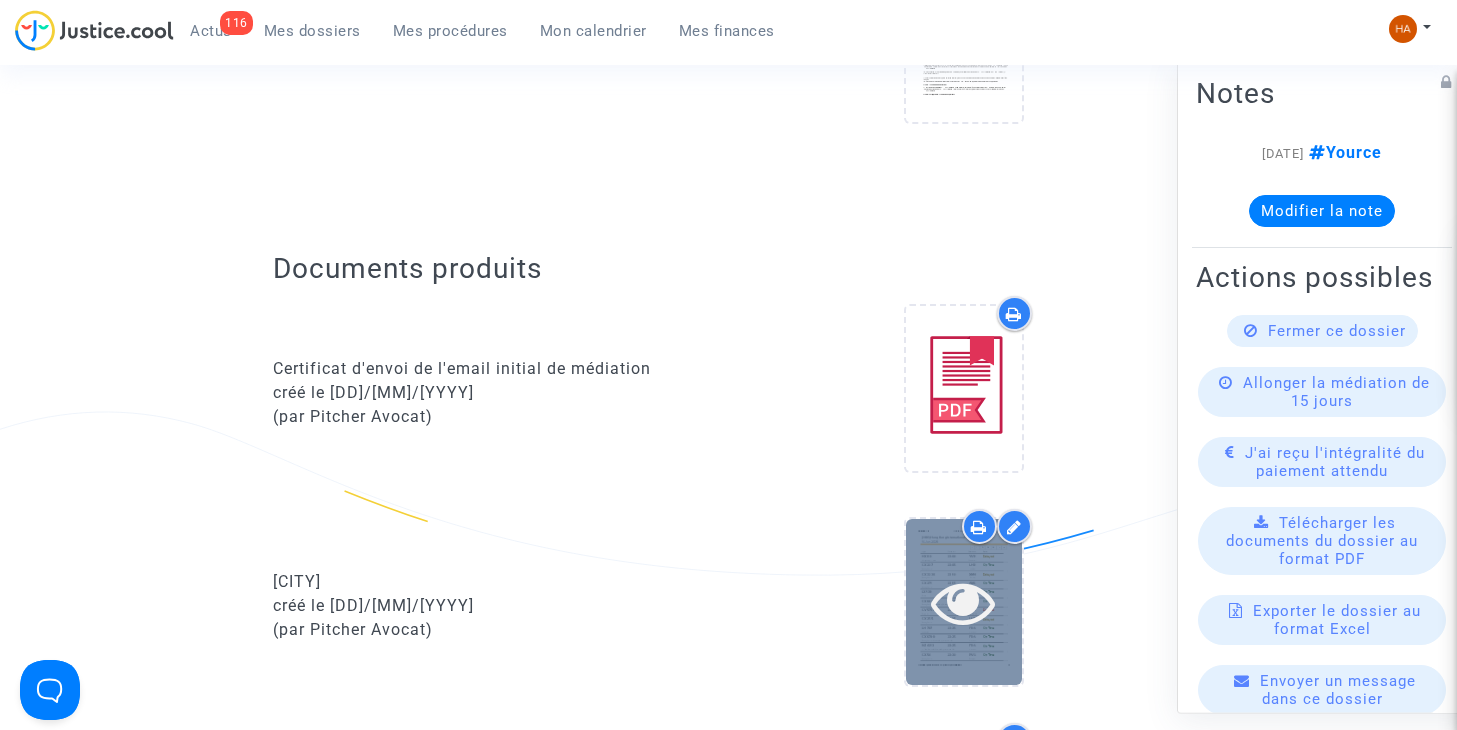 scroll, scrollTop: 1000, scrollLeft: 0, axis: vertical 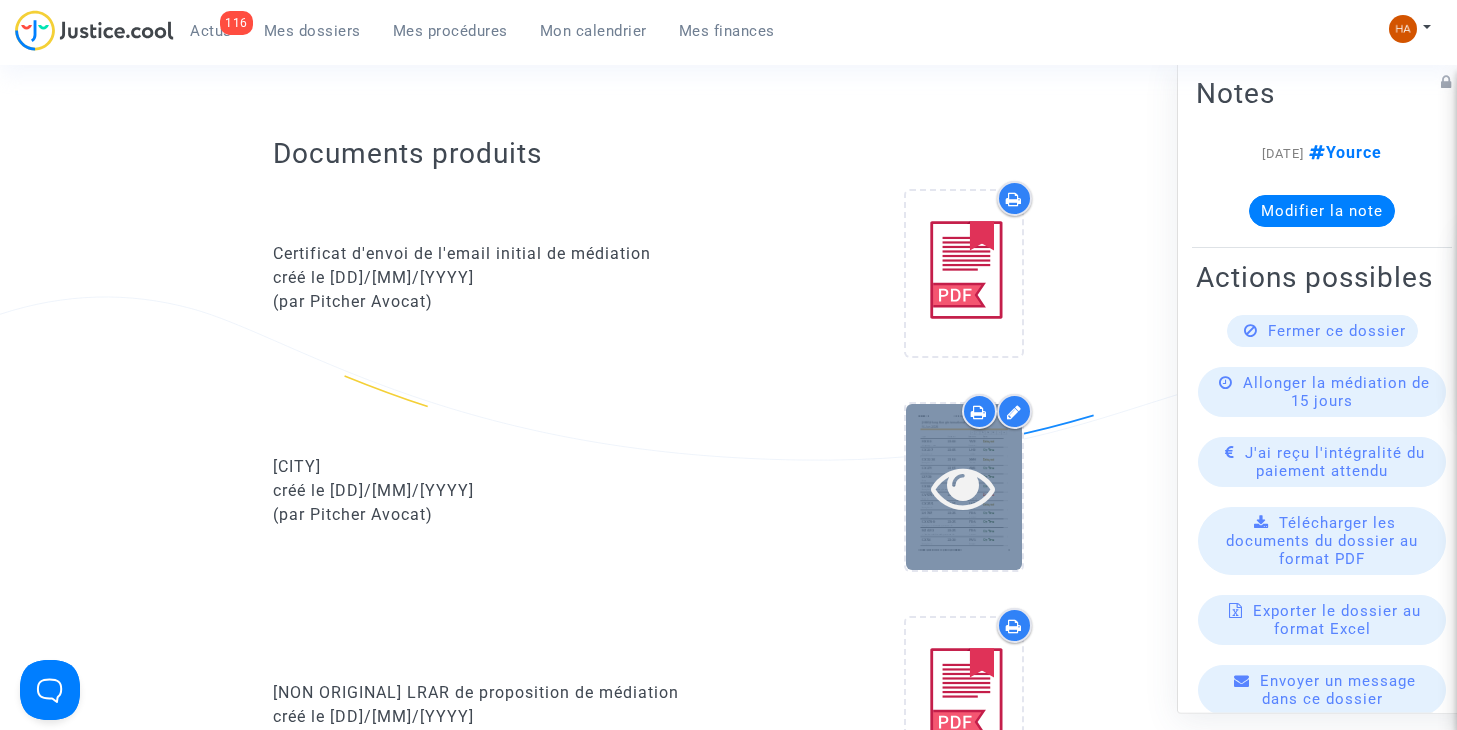 click at bounding box center [963, 487] 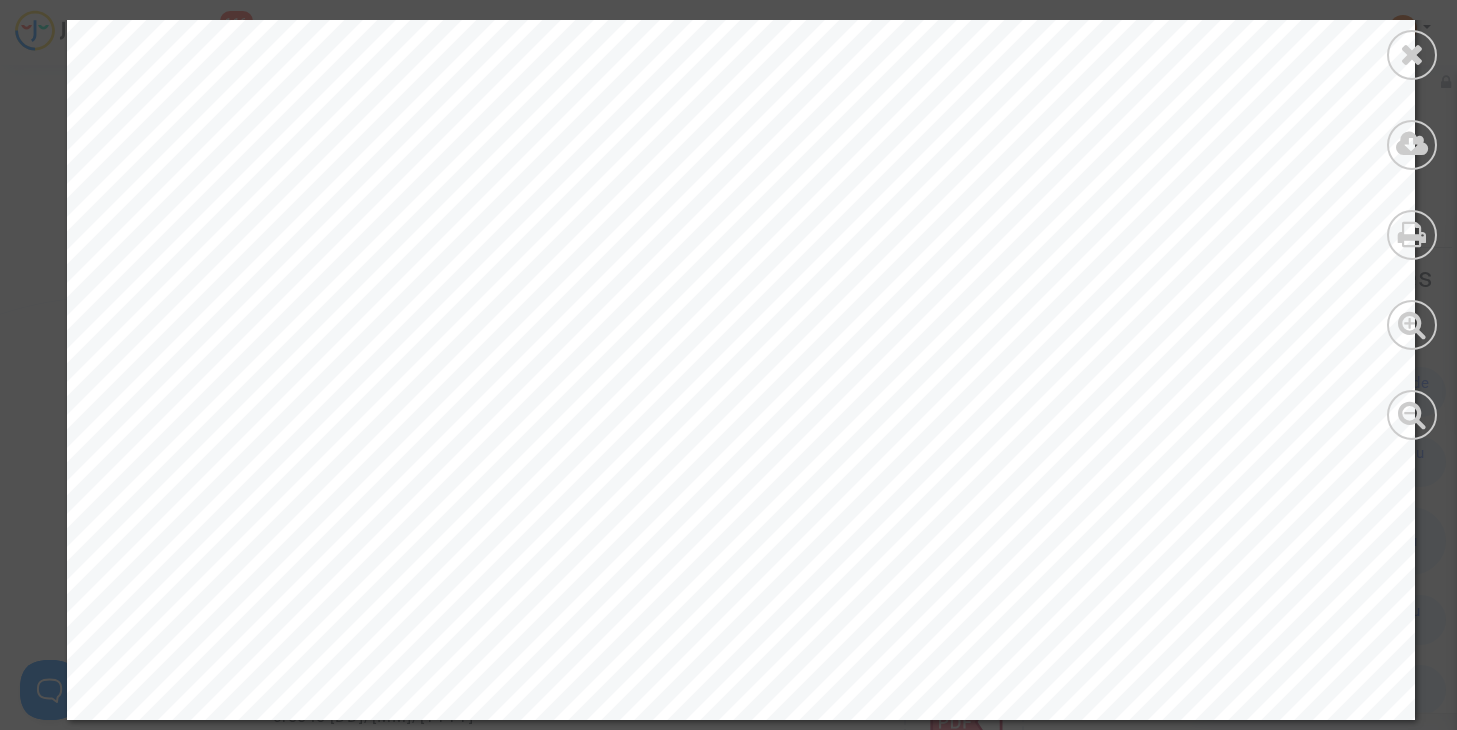 scroll, scrollTop: 10813, scrollLeft: 0, axis: vertical 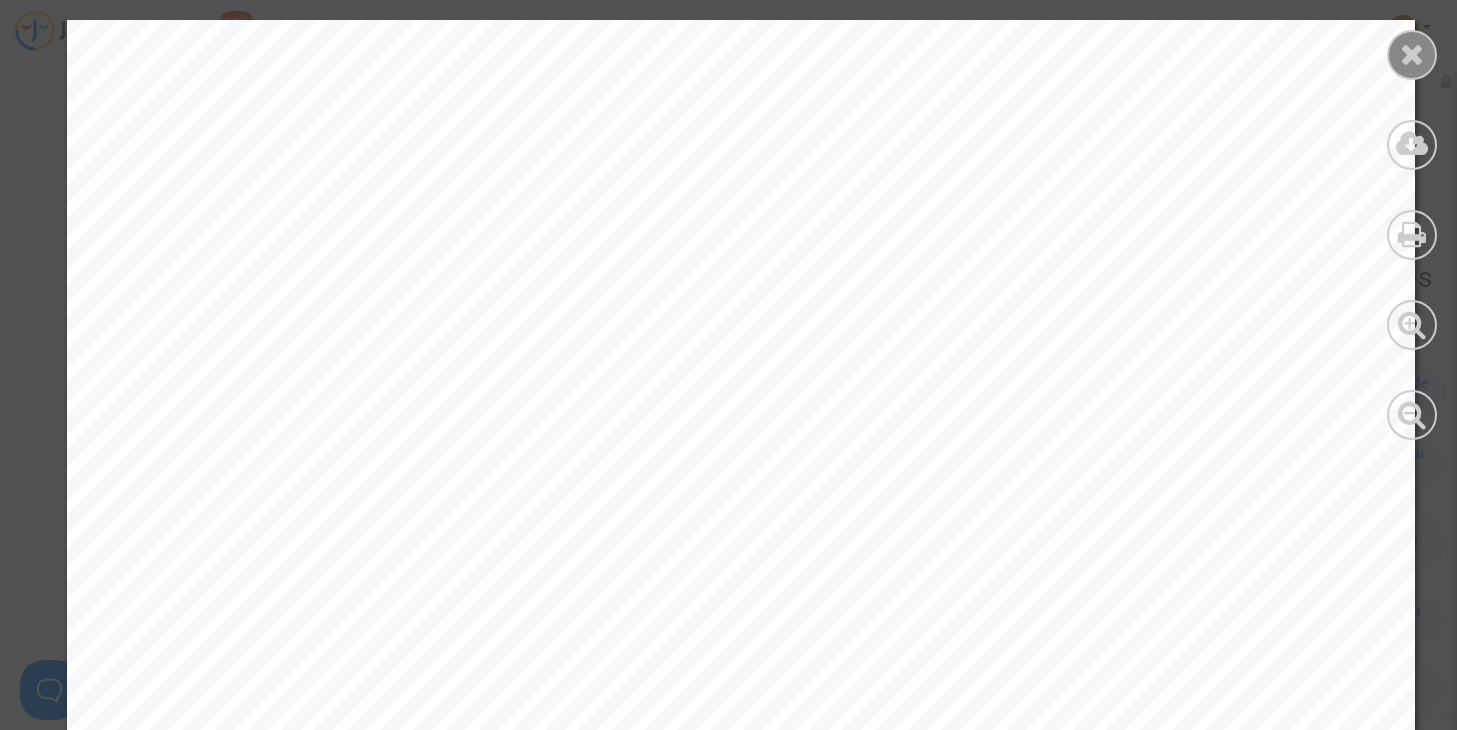 click at bounding box center [1412, 54] 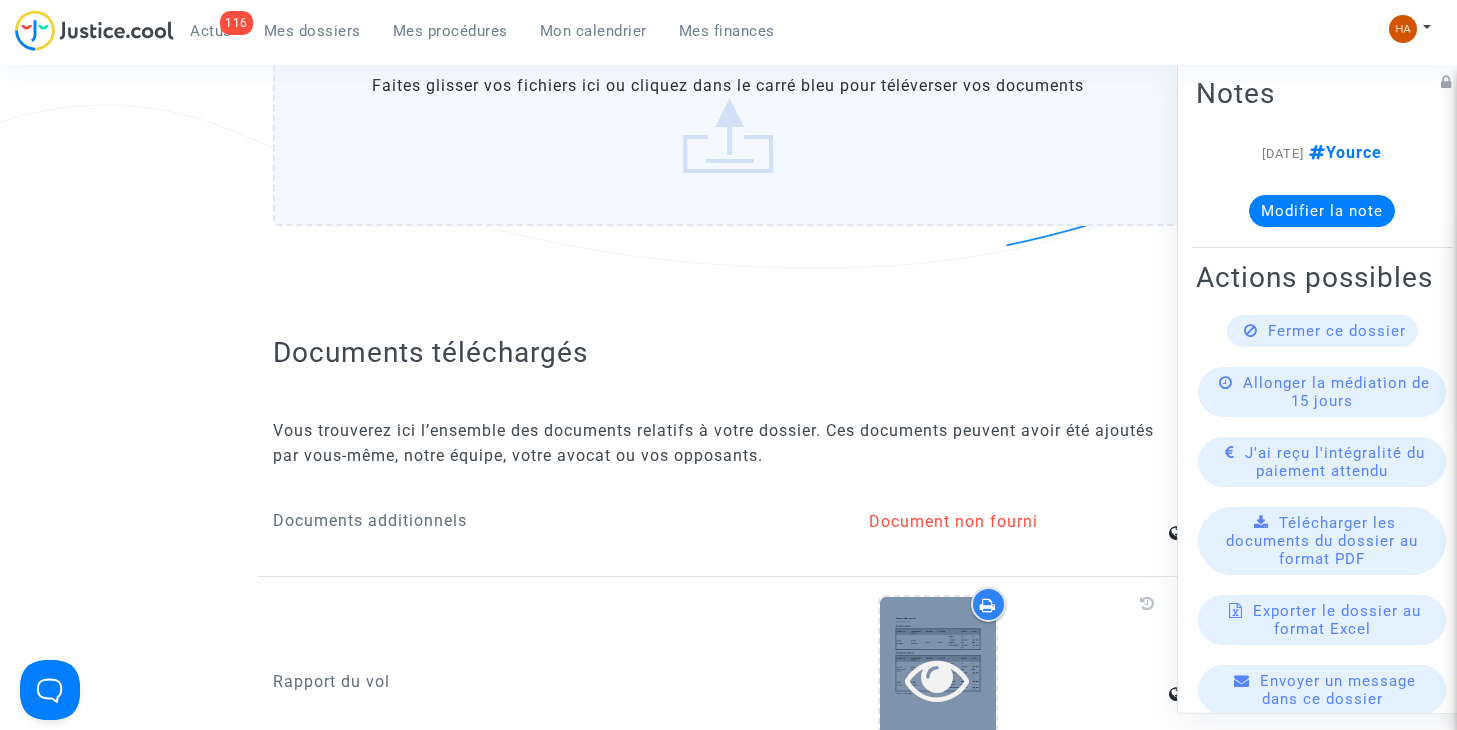 click at bounding box center [938, 679] 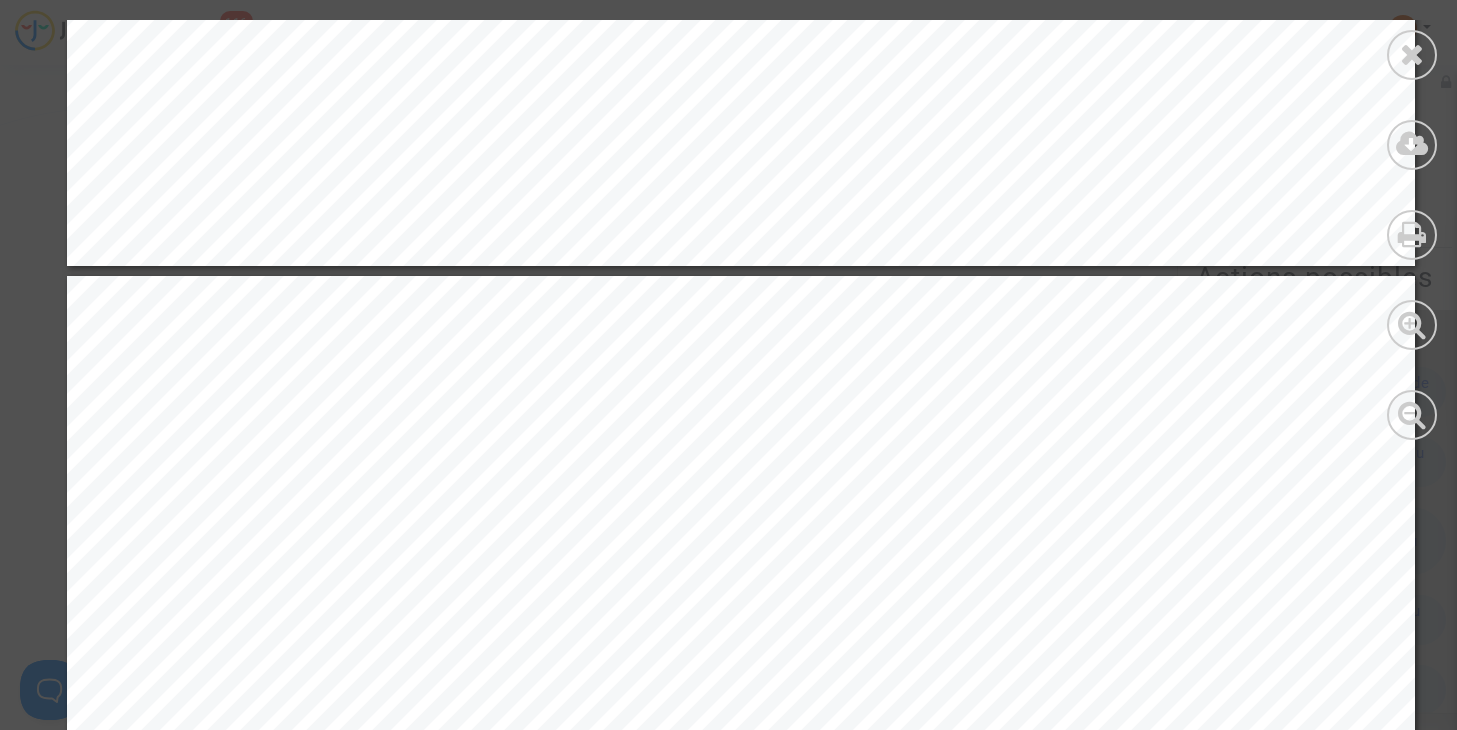 scroll, scrollTop: 1600, scrollLeft: 0, axis: vertical 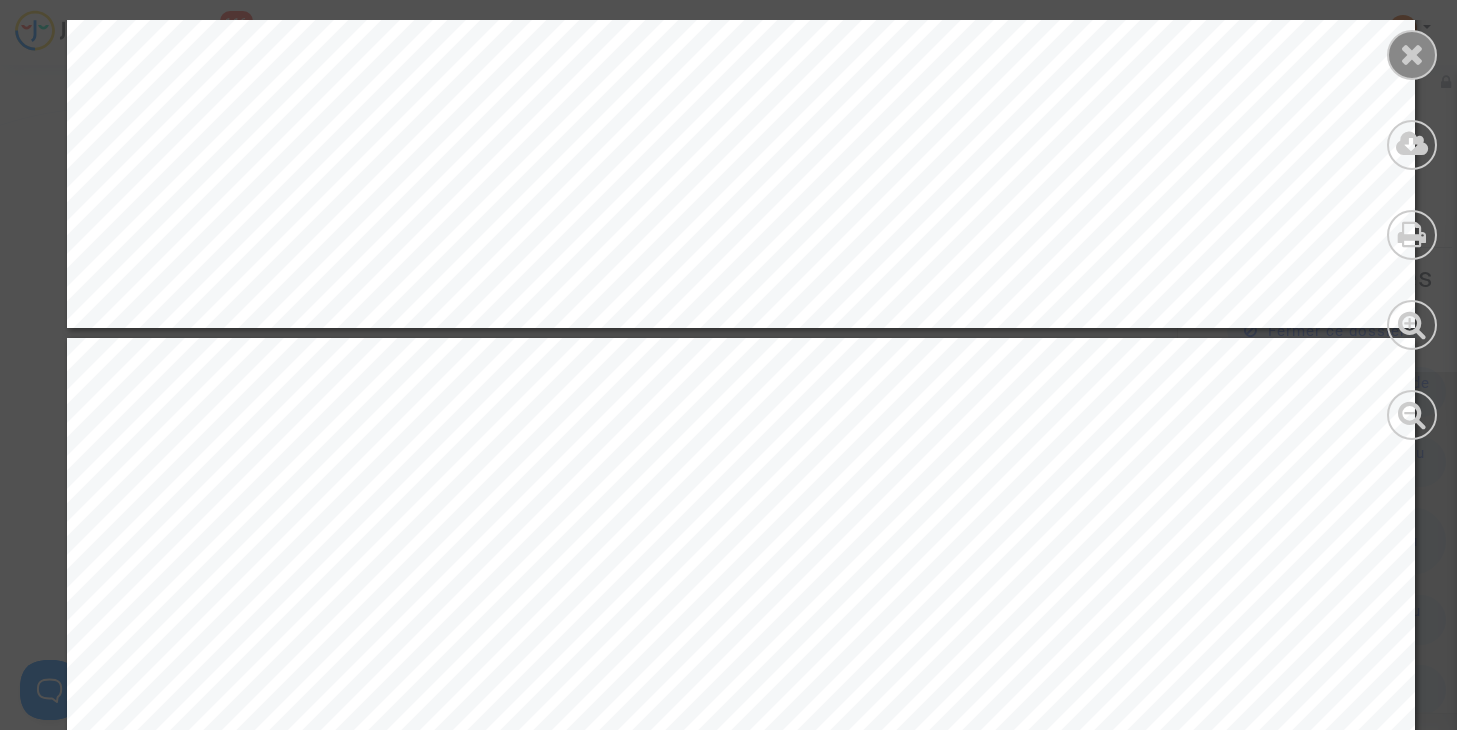 click at bounding box center [1412, 54] 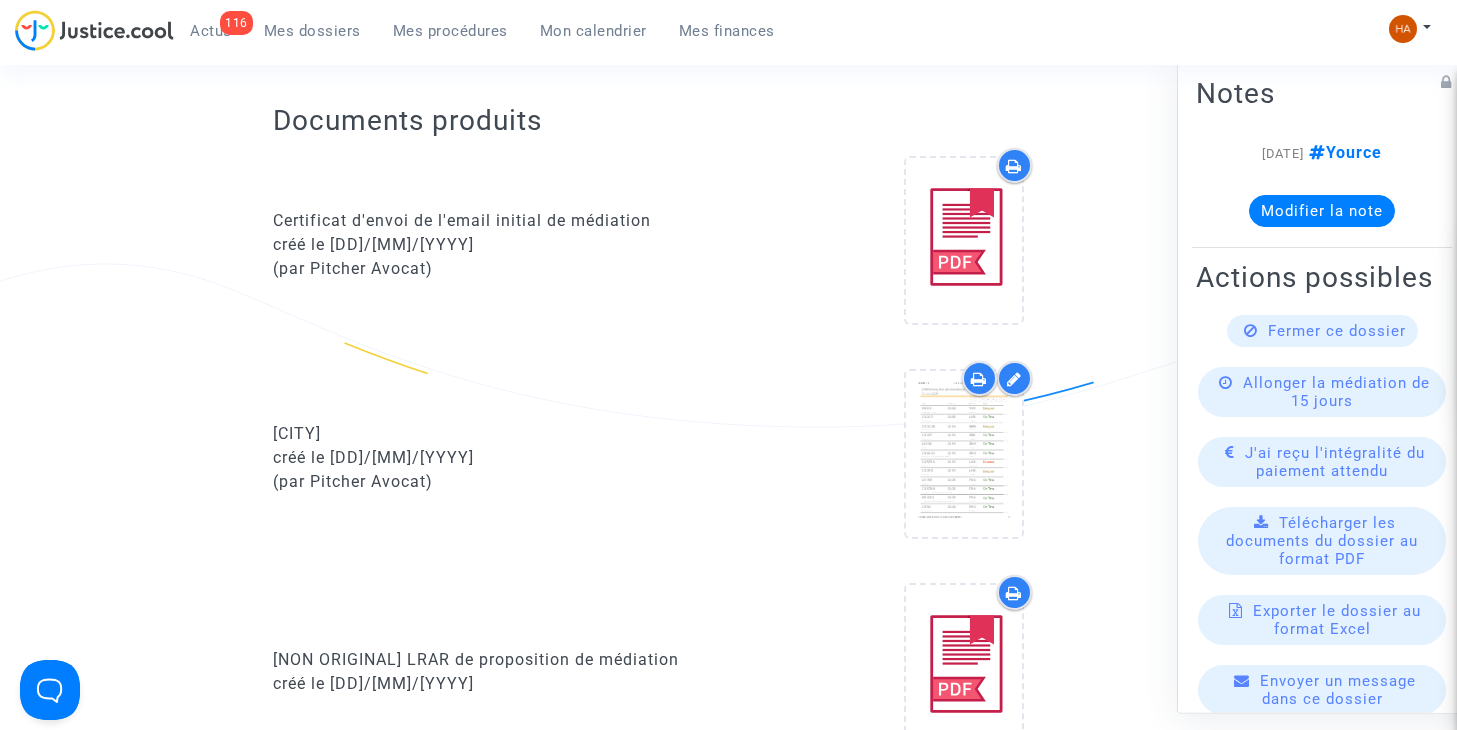 scroll, scrollTop: 1000, scrollLeft: 0, axis: vertical 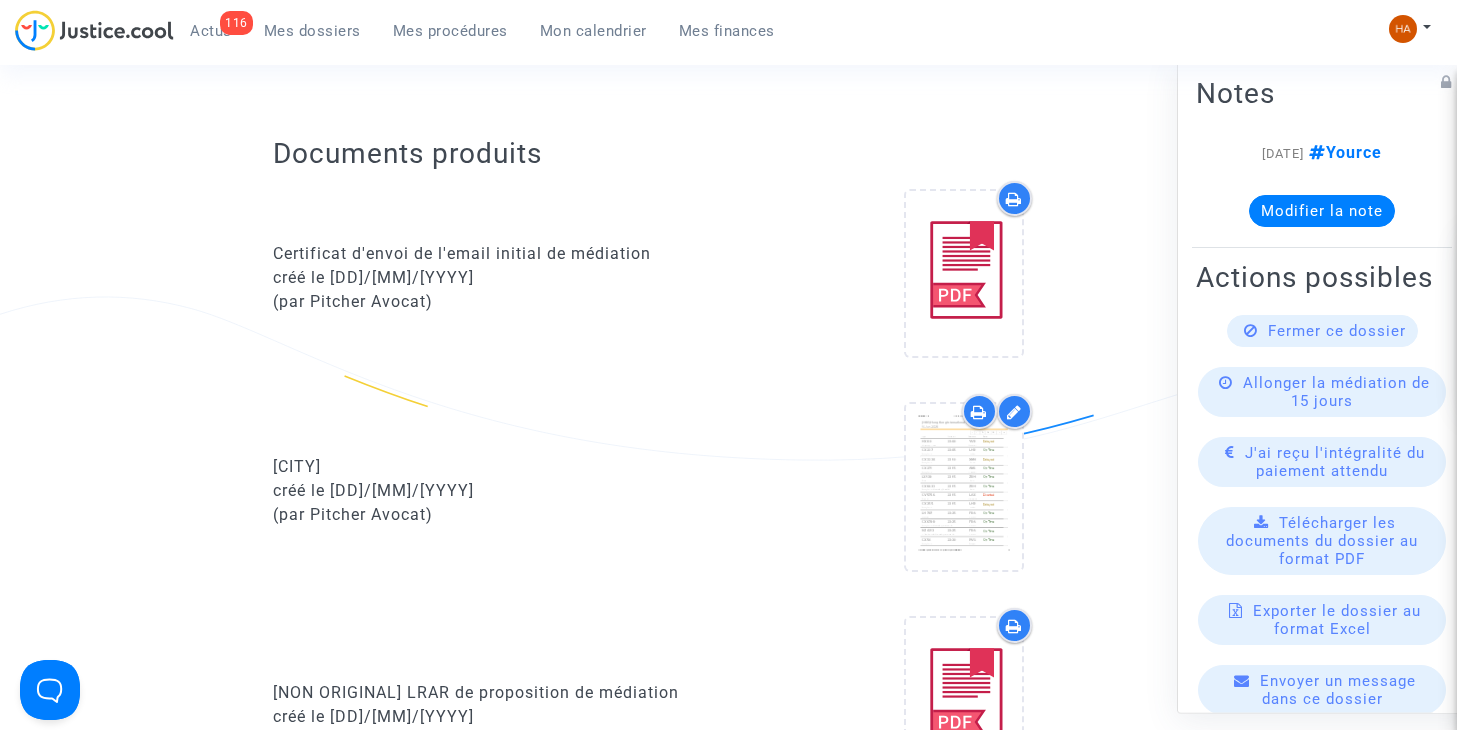 click at bounding box center [1014, 412] 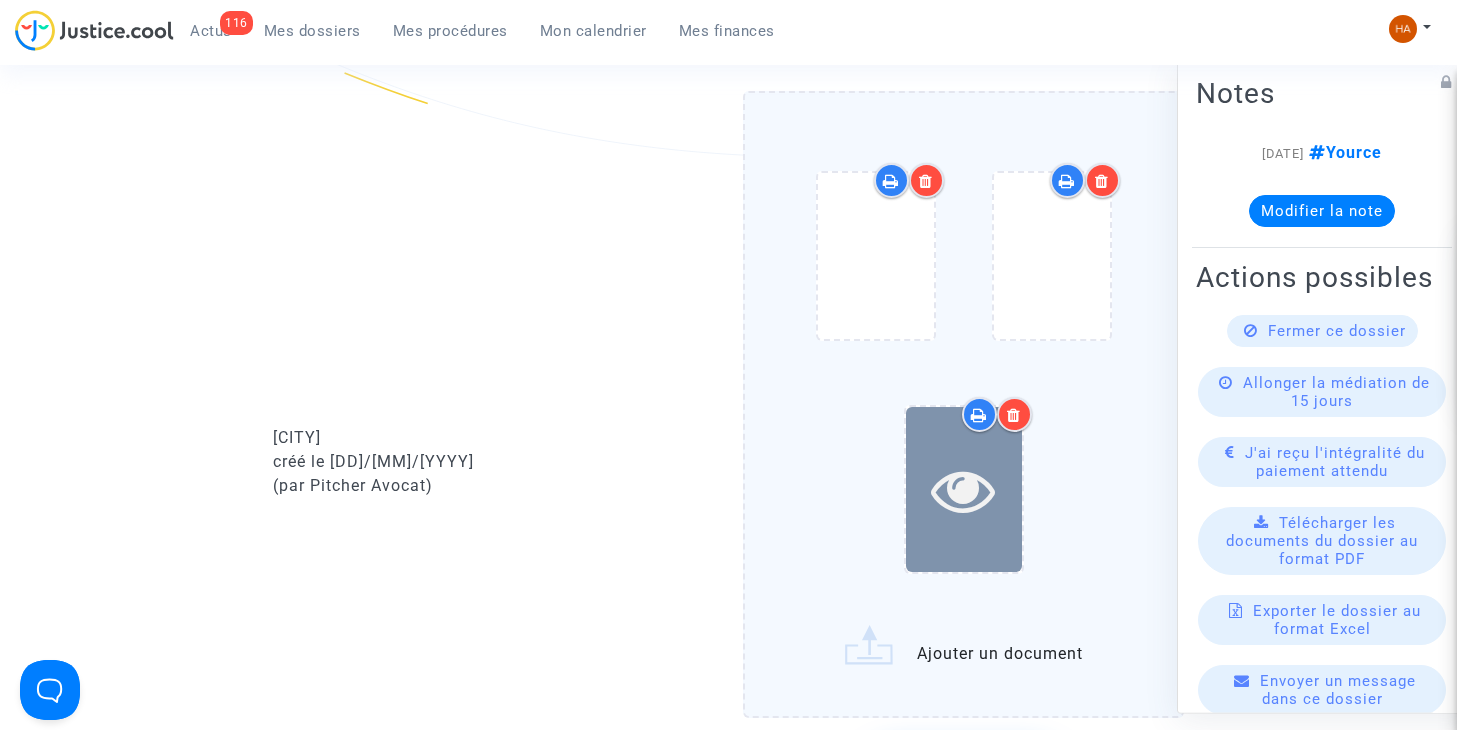 scroll, scrollTop: 1300, scrollLeft: 0, axis: vertical 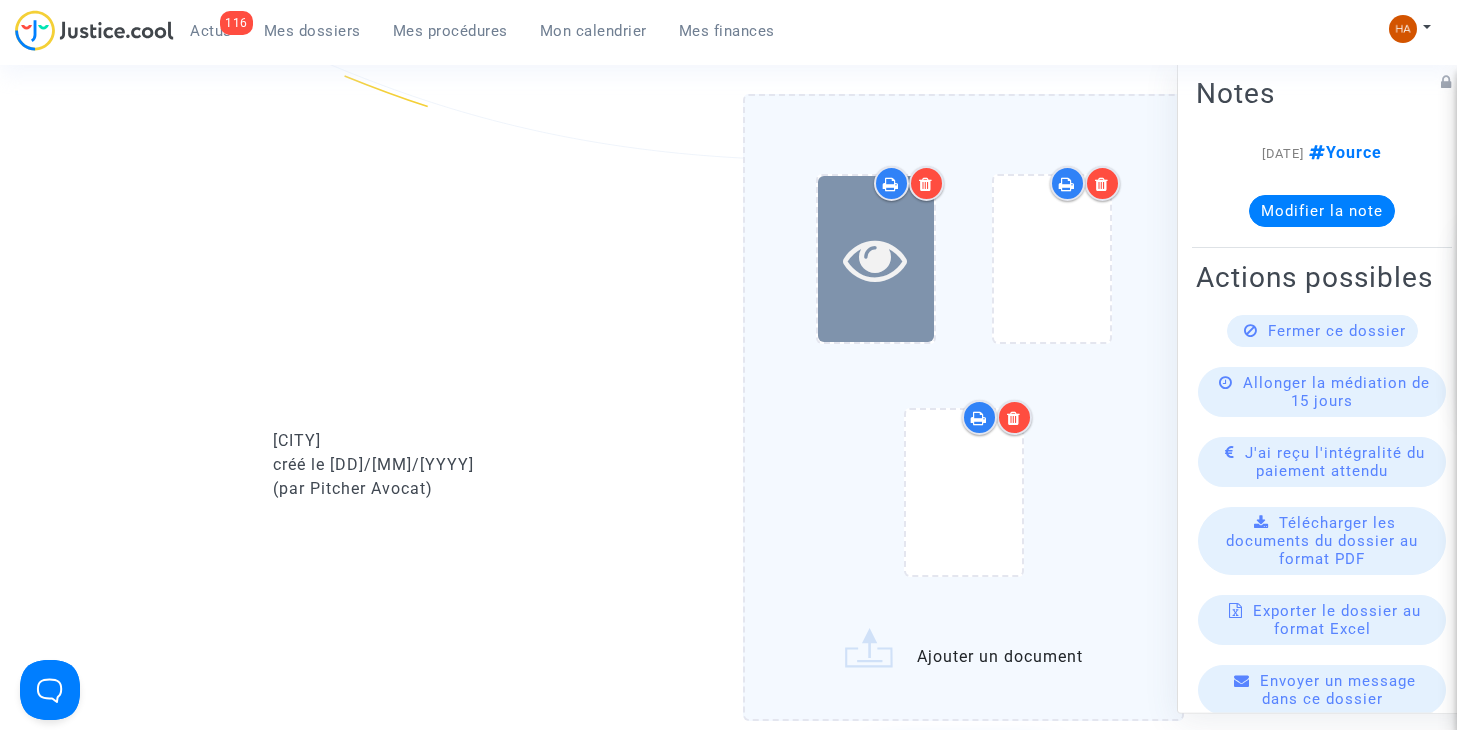 click at bounding box center [875, 259] 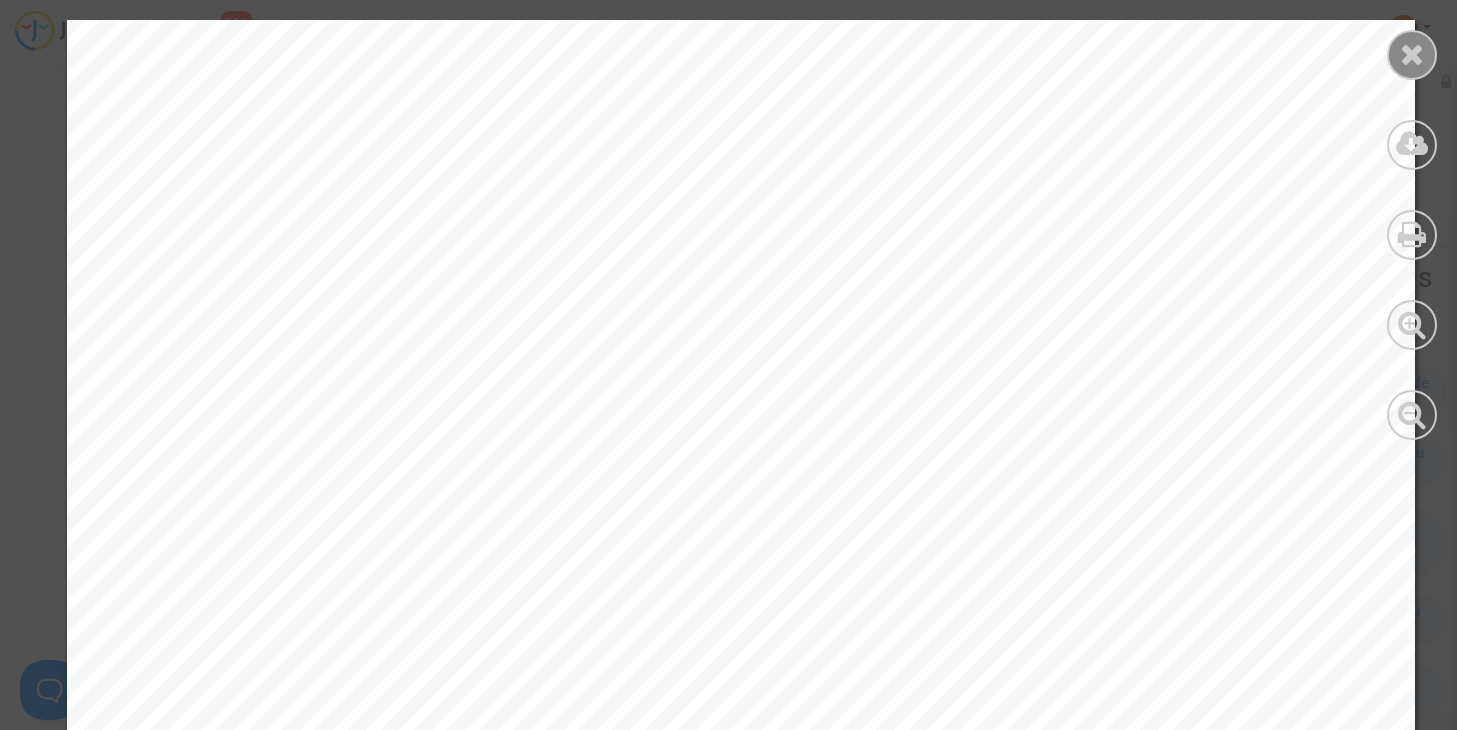 click at bounding box center (1412, 54) 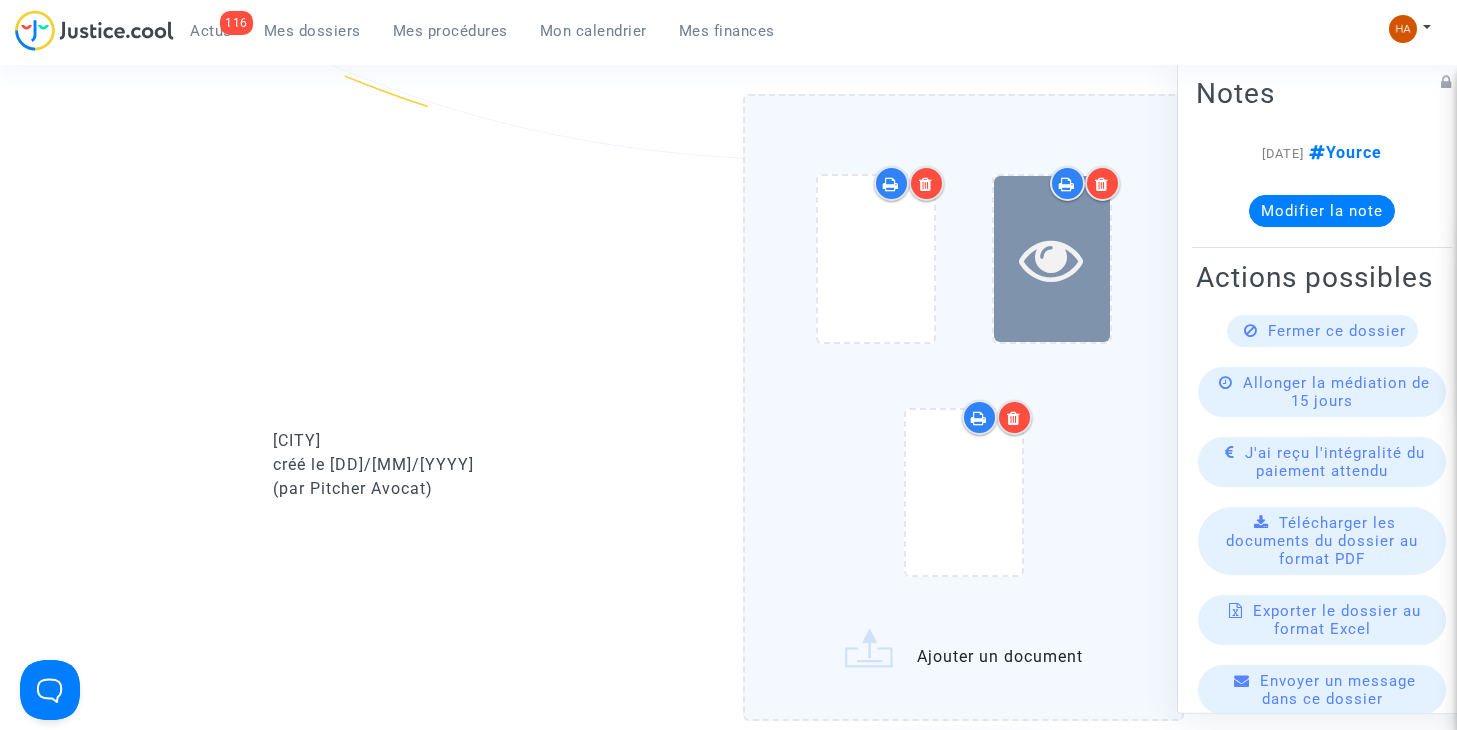 click at bounding box center (1052, 258) 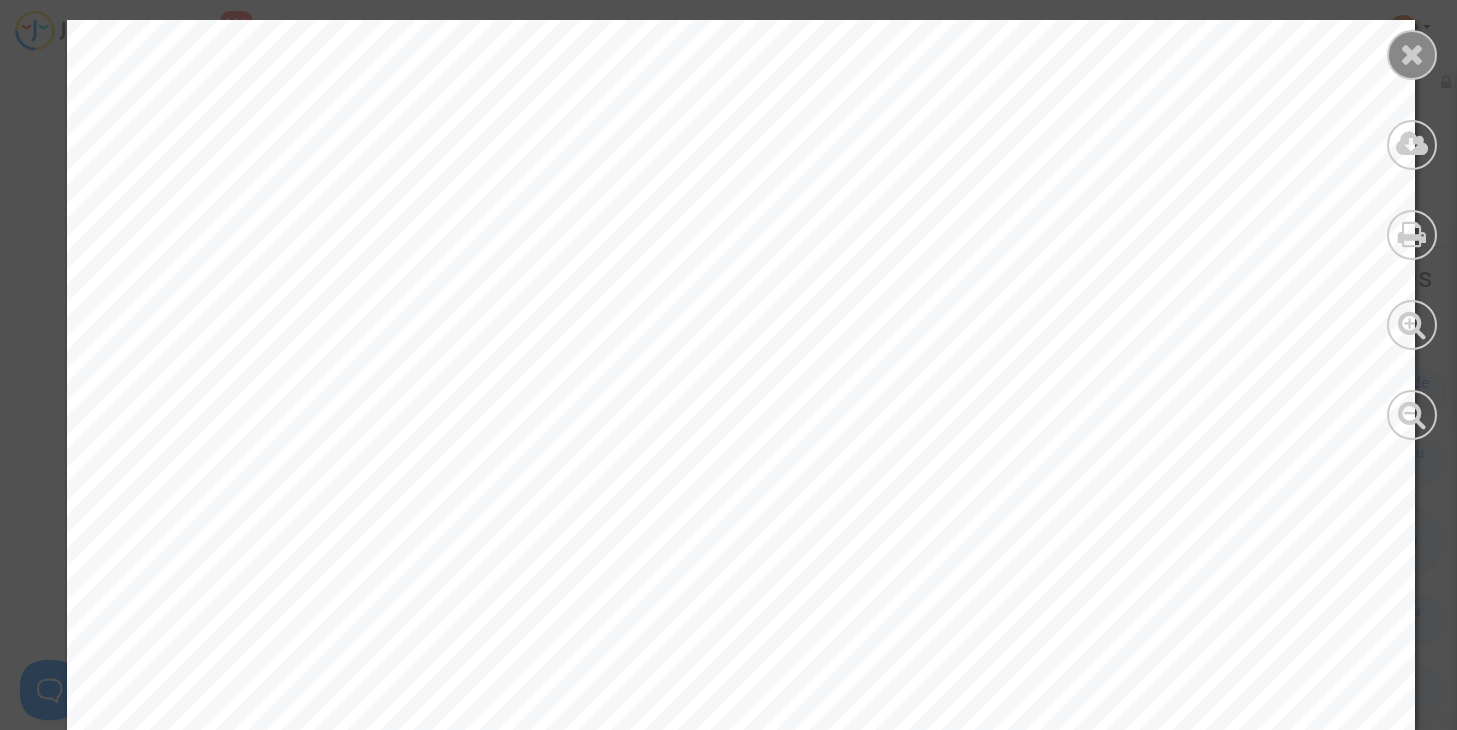 click at bounding box center (1412, 54) 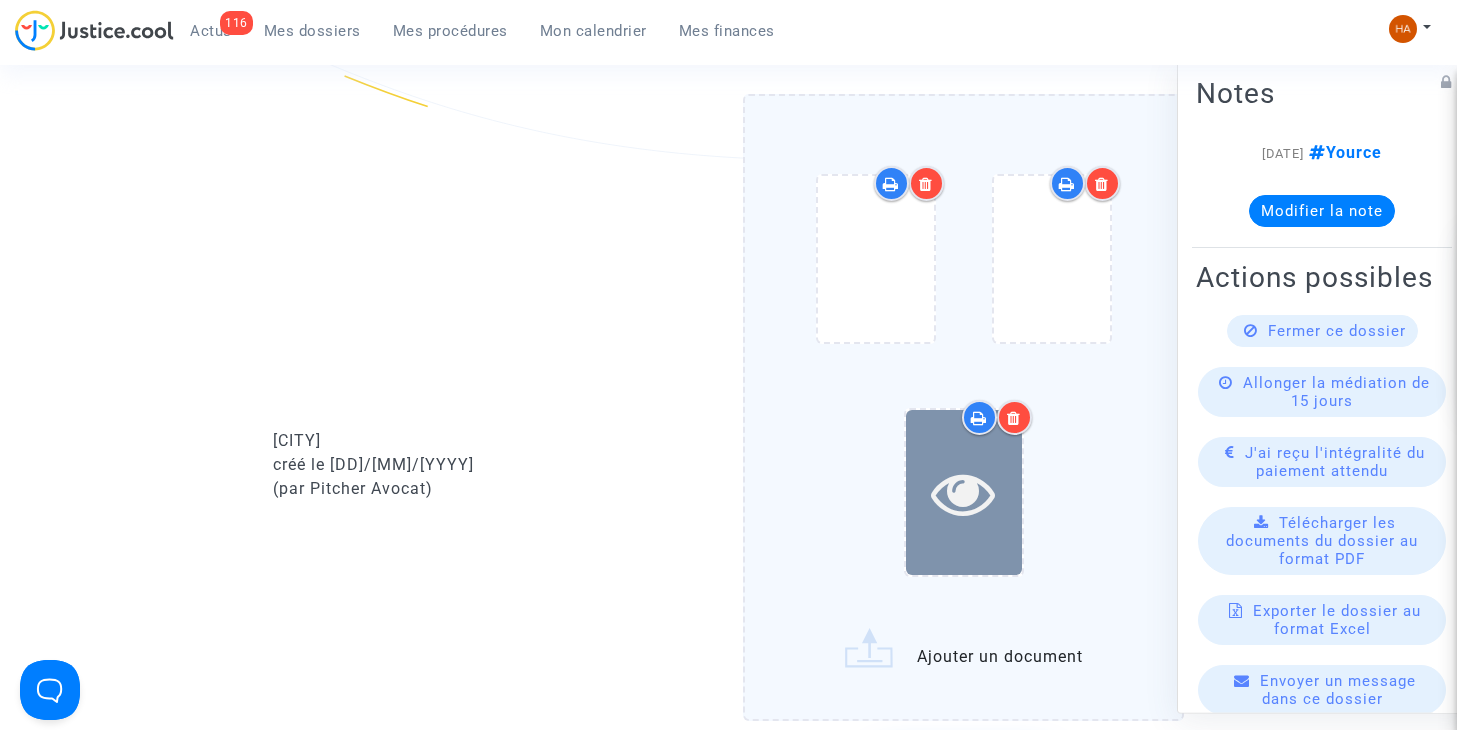 click at bounding box center (963, 493) 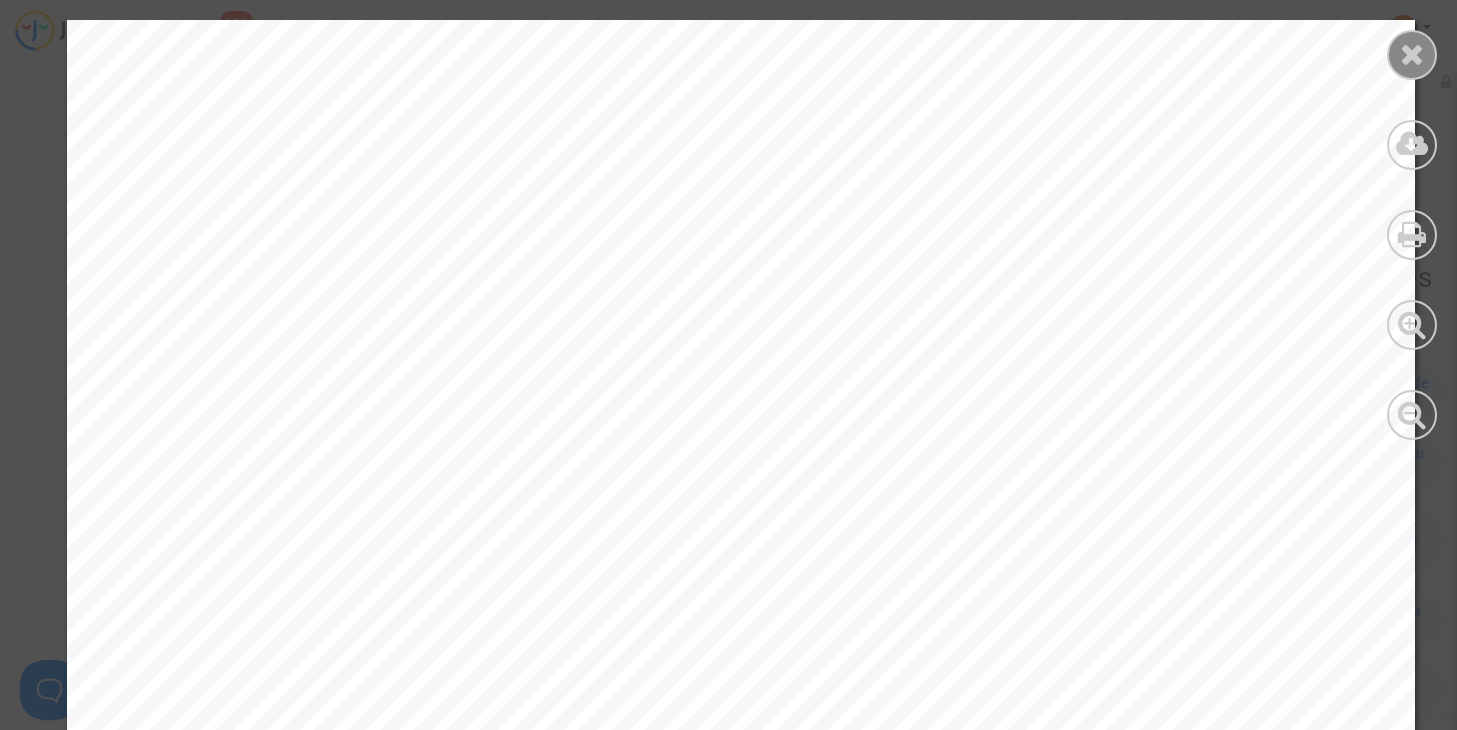 click at bounding box center [1412, 55] 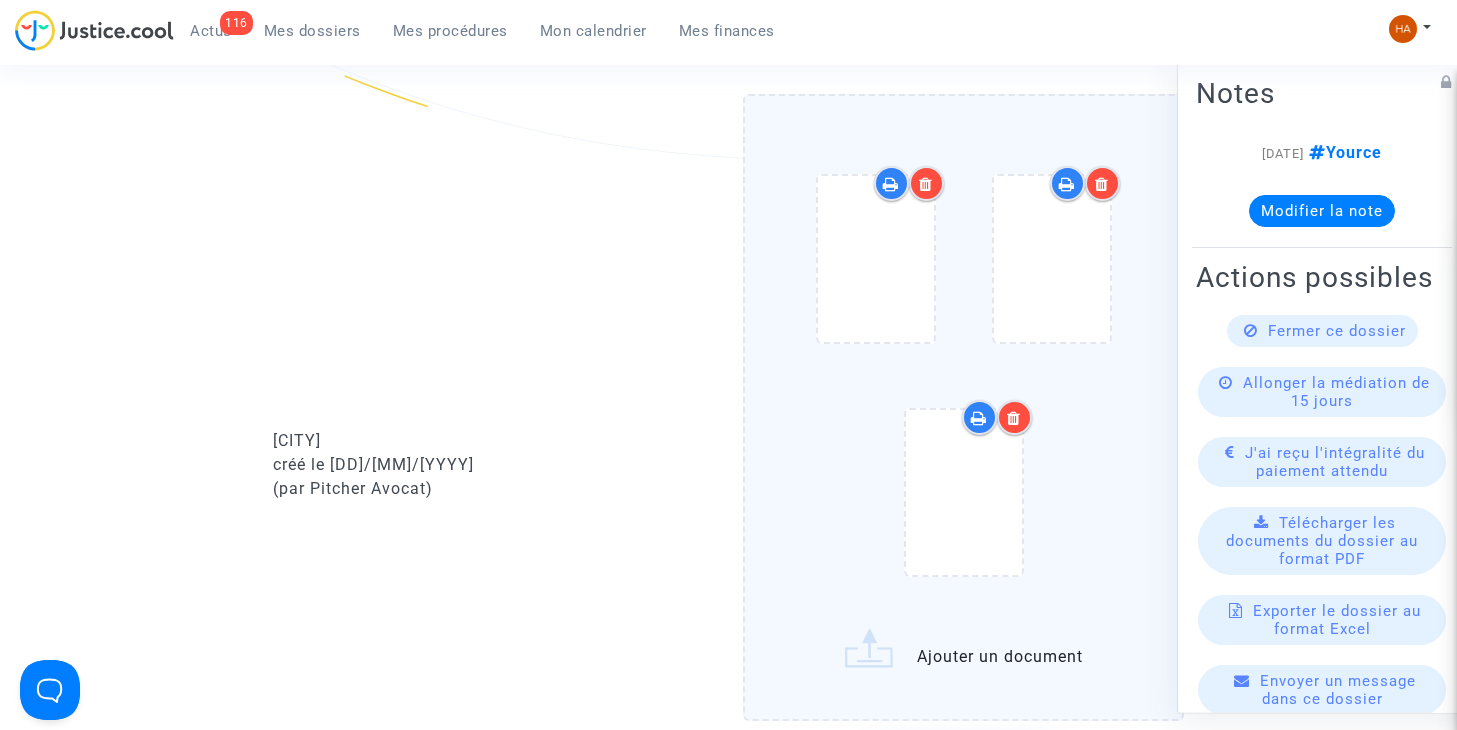 click at bounding box center (926, 183) 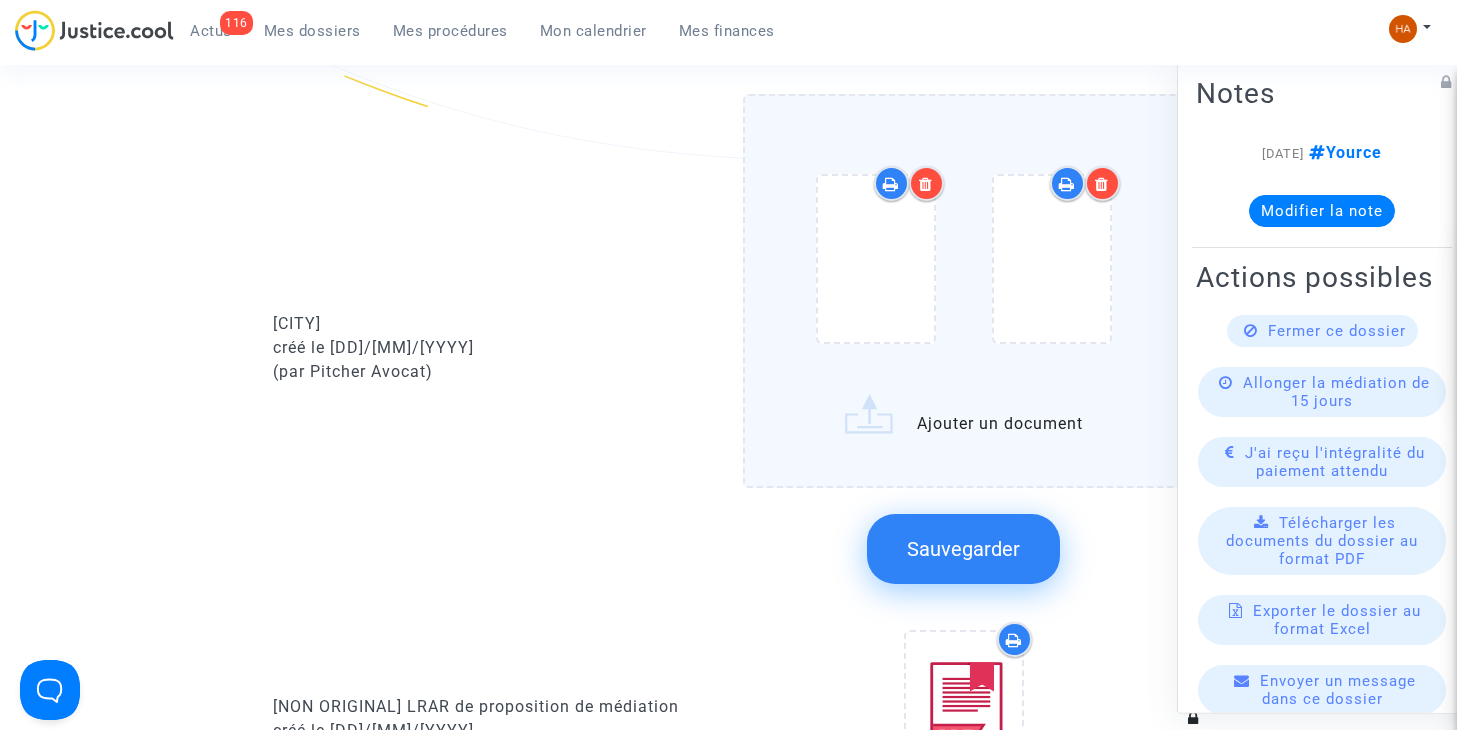 click at bounding box center [1102, 184] 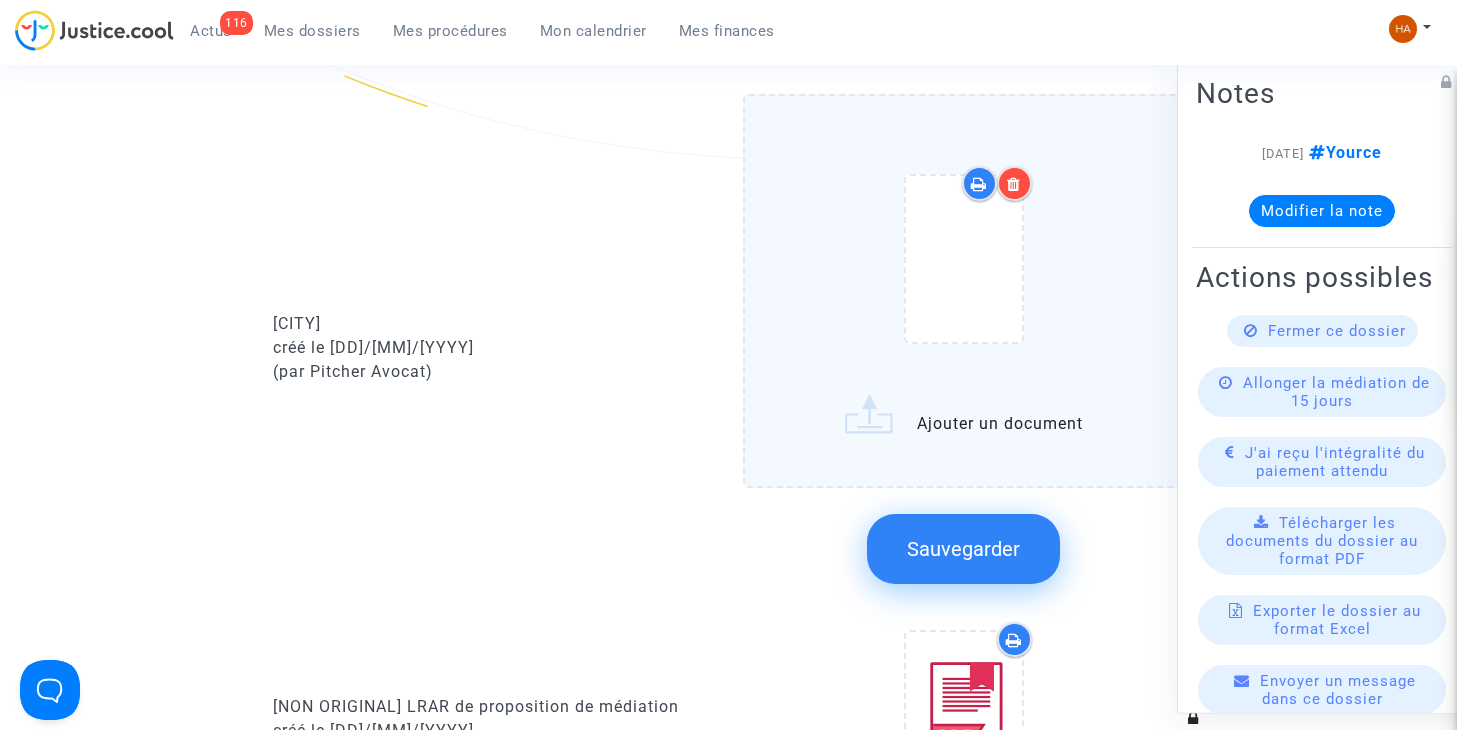 click at bounding box center (1014, 184) 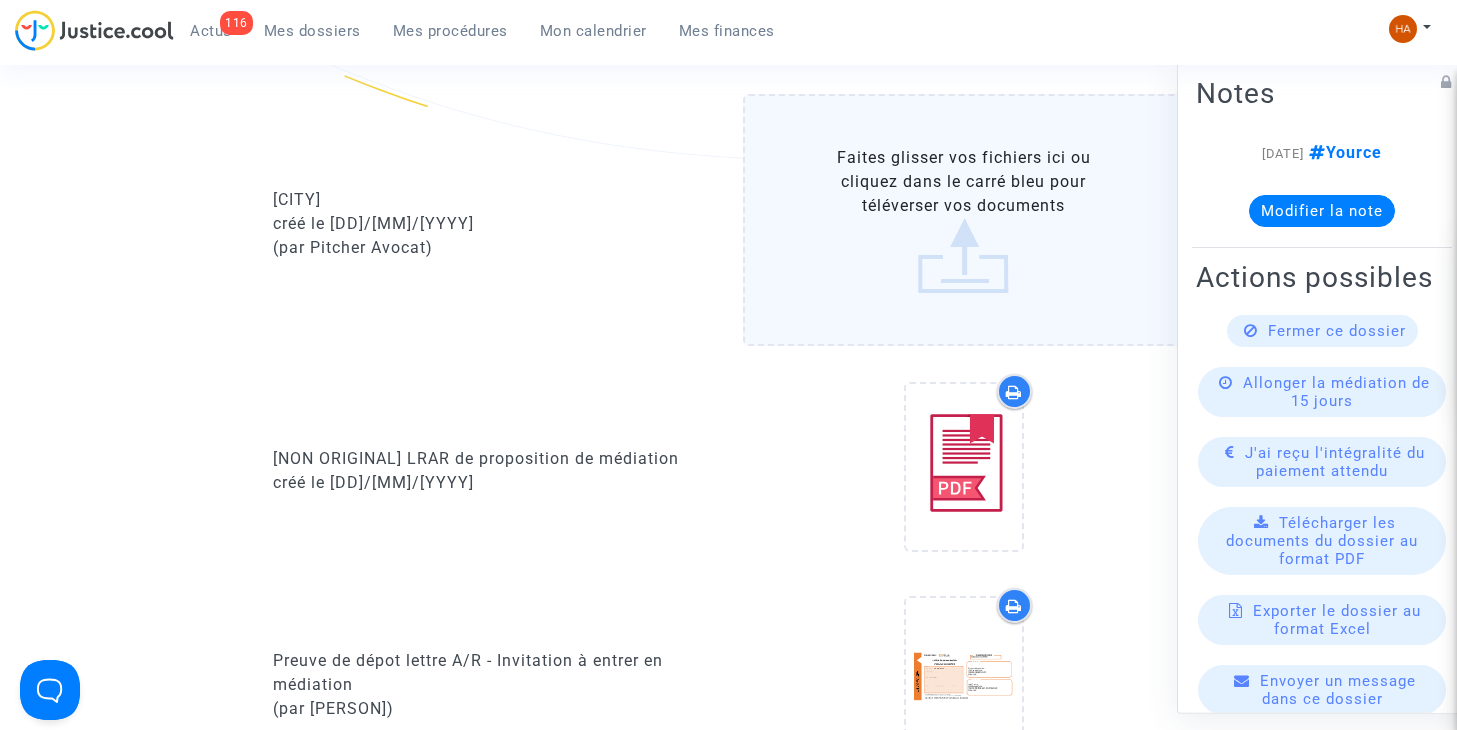 click on "Faites glisser vos fichiers ici ou cliquez dans le carré bleu pour téléverser vos documents" 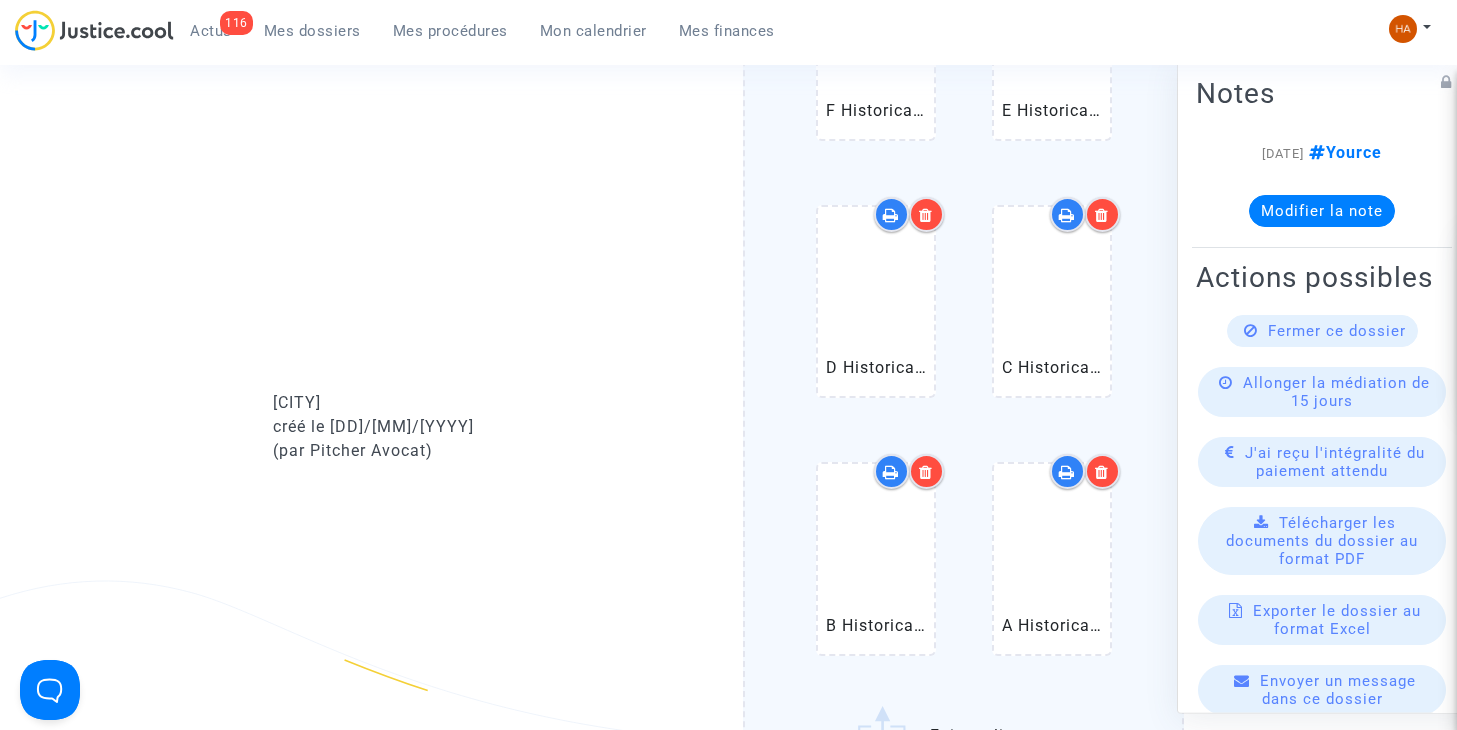scroll, scrollTop: 1600, scrollLeft: 0, axis: vertical 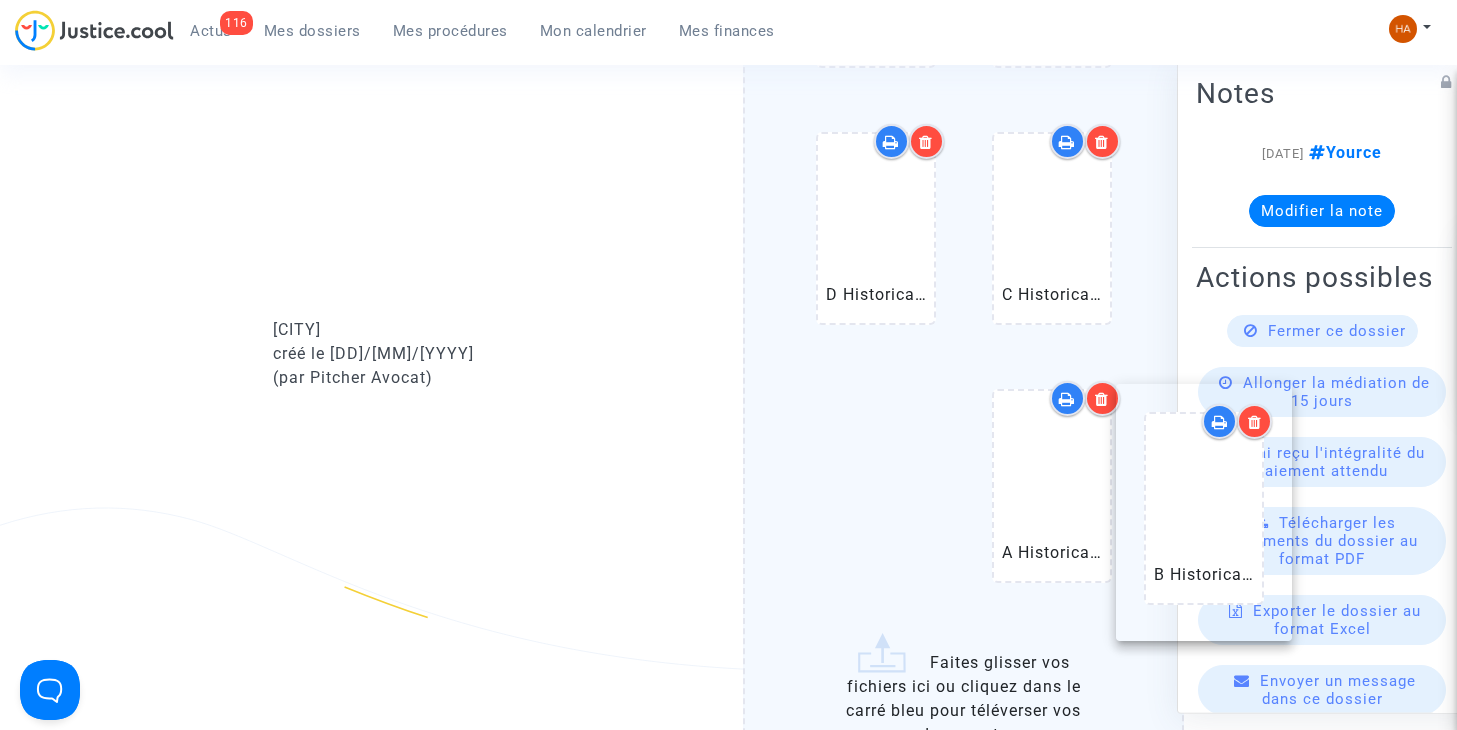 drag, startPoint x: 870, startPoint y: 496, endPoint x: 1198, endPoint y: 519, distance: 328.80542 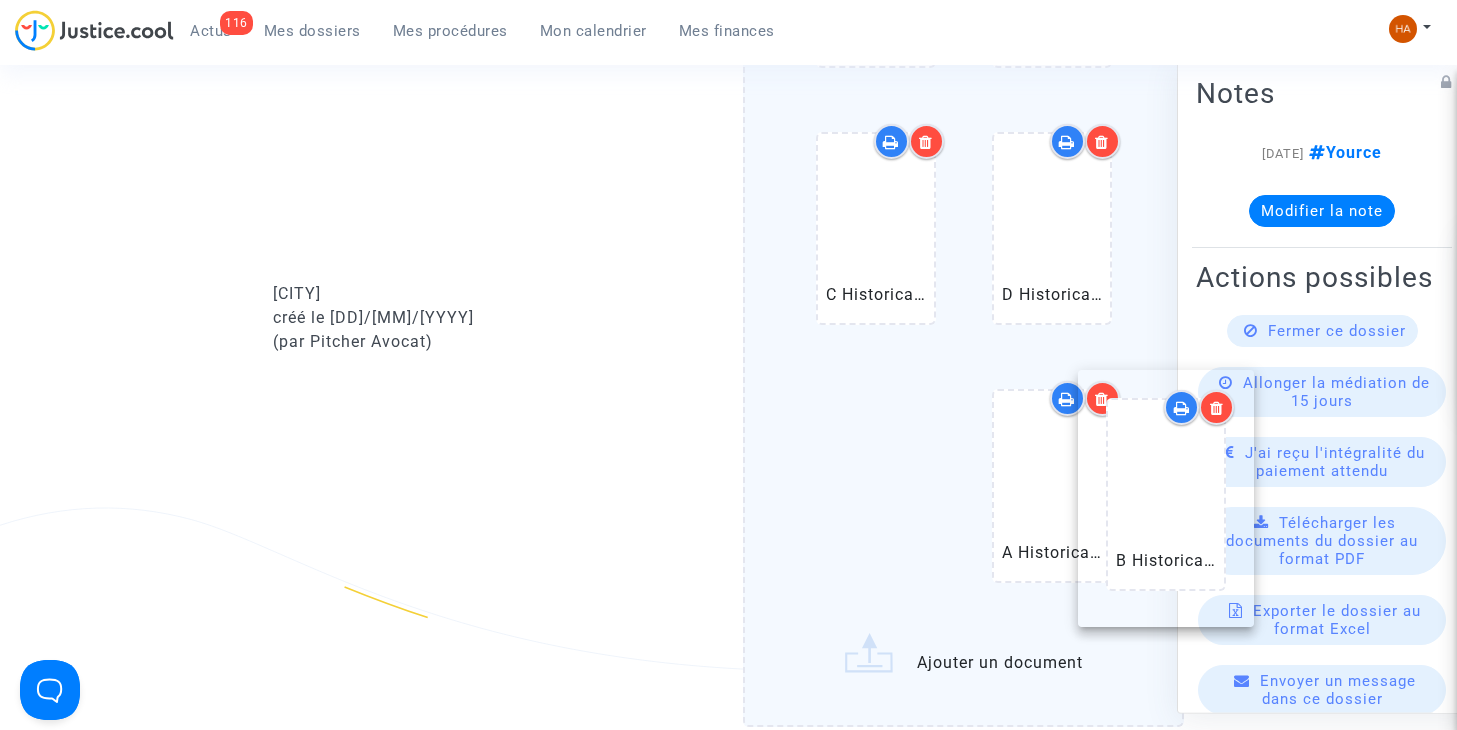 drag, startPoint x: 837, startPoint y: 493, endPoint x: 1127, endPoint y: 499, distance: 290.06207 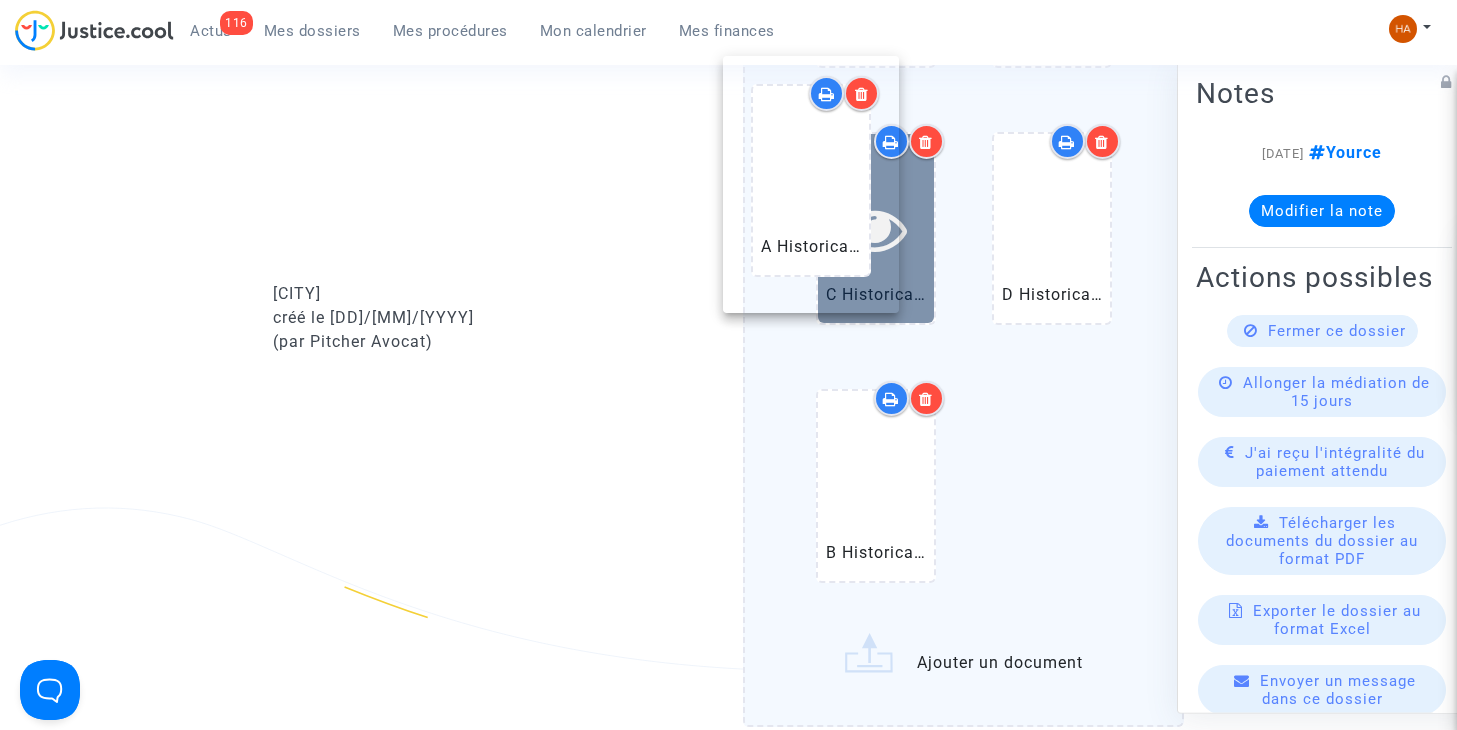 drag, startPoint x: 1073, startPoint y: 511, endPoint x: 832, endPoint y: 206, distance: 388.72354 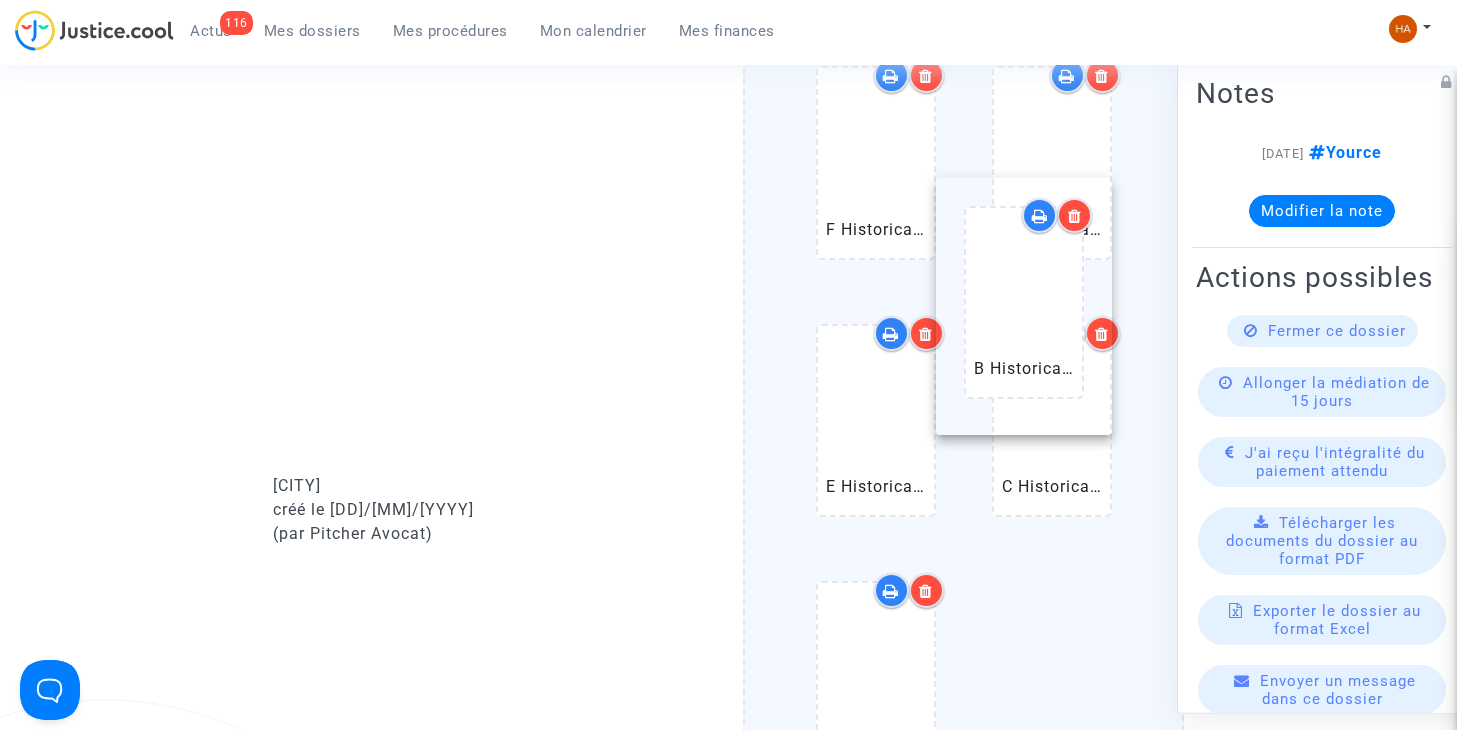 scroll, scrollTop: 1300, scrollLeft: 0, axis: vertical 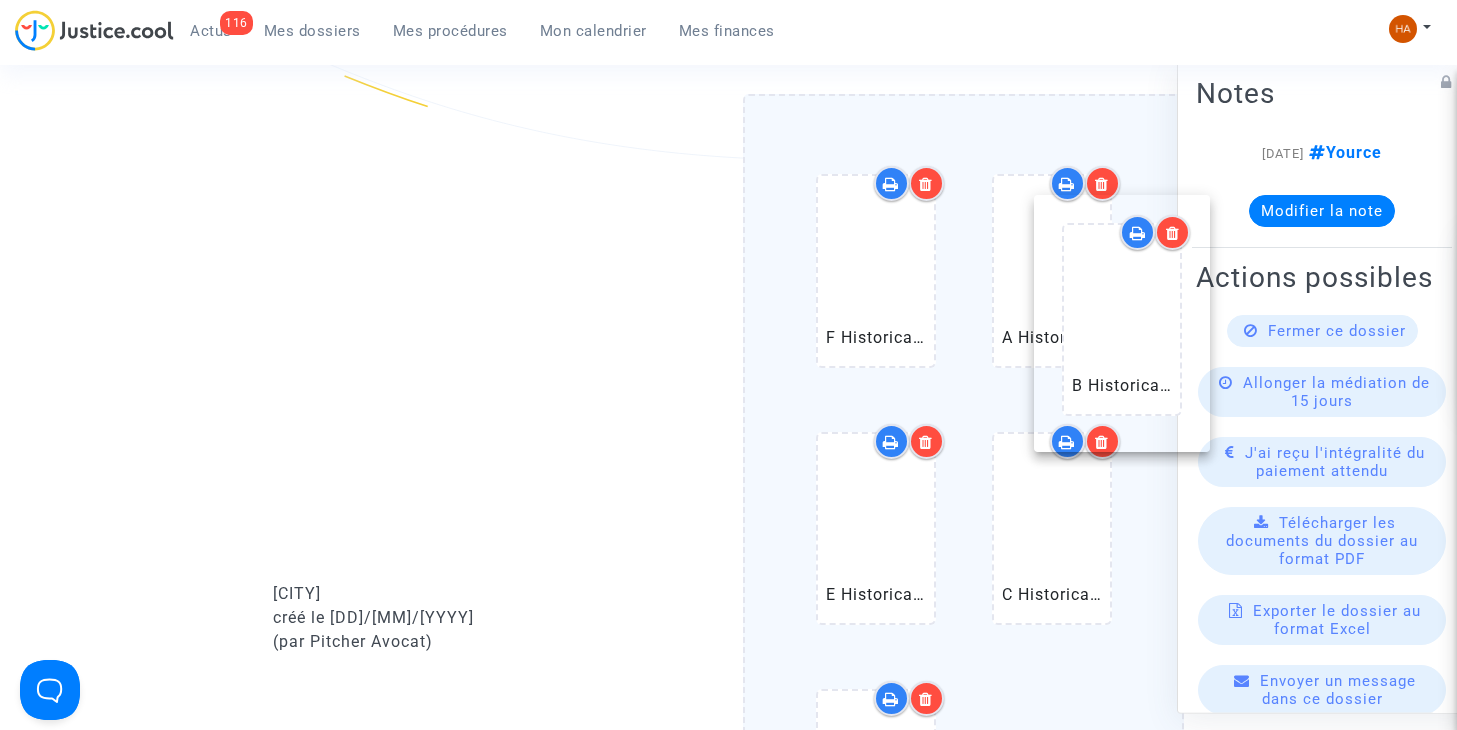 drag, startPoint x: 1066, startPoint y: 436, endPoint x: 1136, endPoint y: 370, distance: 96.20811 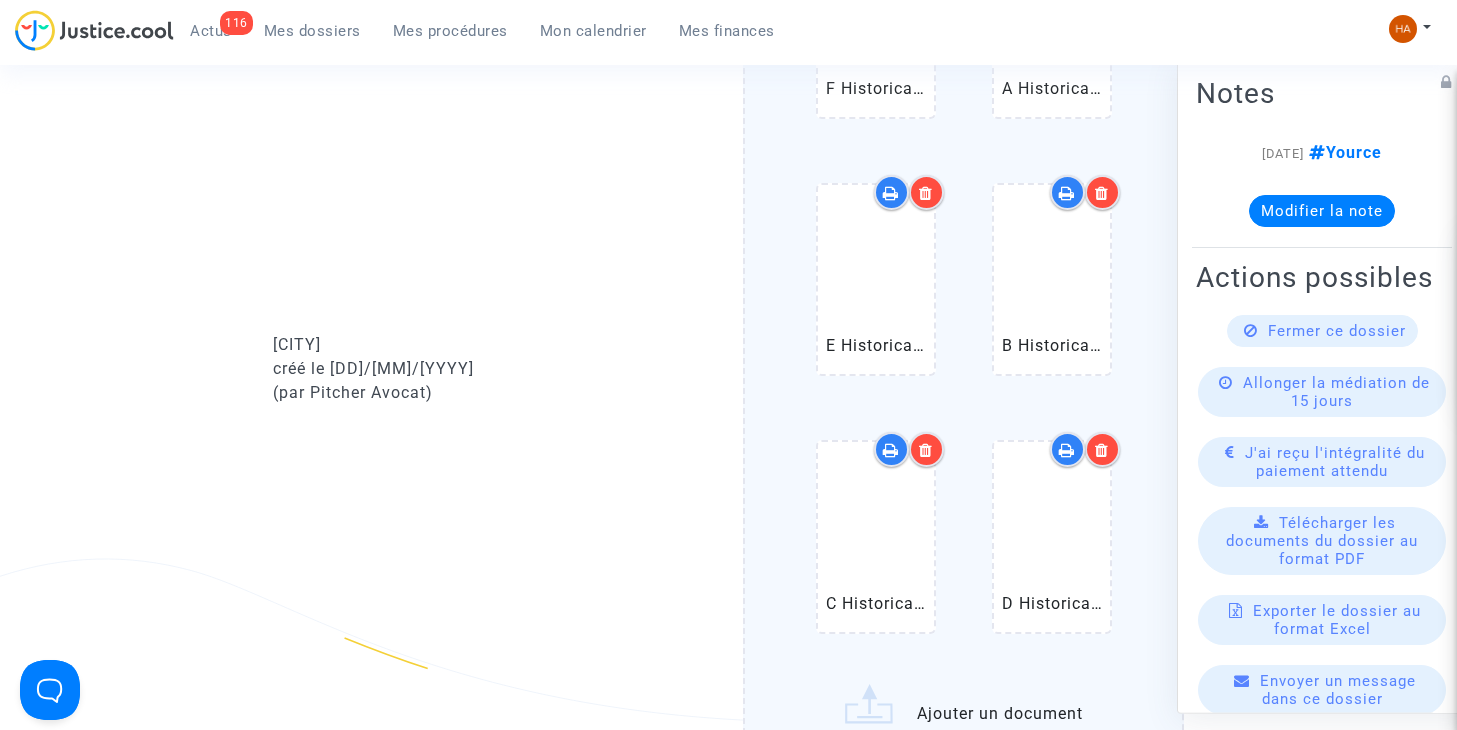 scroll, scrollTop: 1600, scrollLeft: 0, axis: vertical 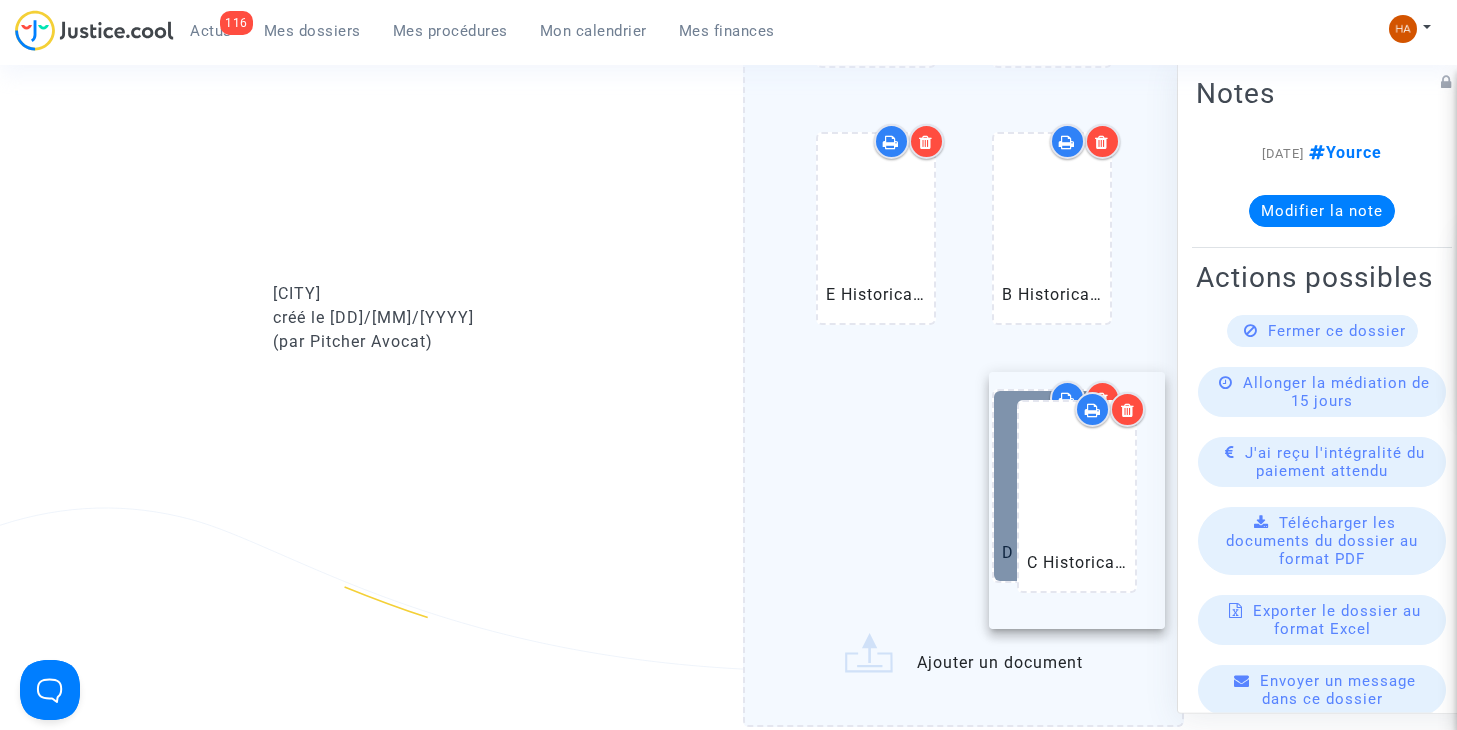 drag, startPoint x: 876, startPoint y: 493, endPoint x: 1081, endPoint y: 501, distance: 205.15604 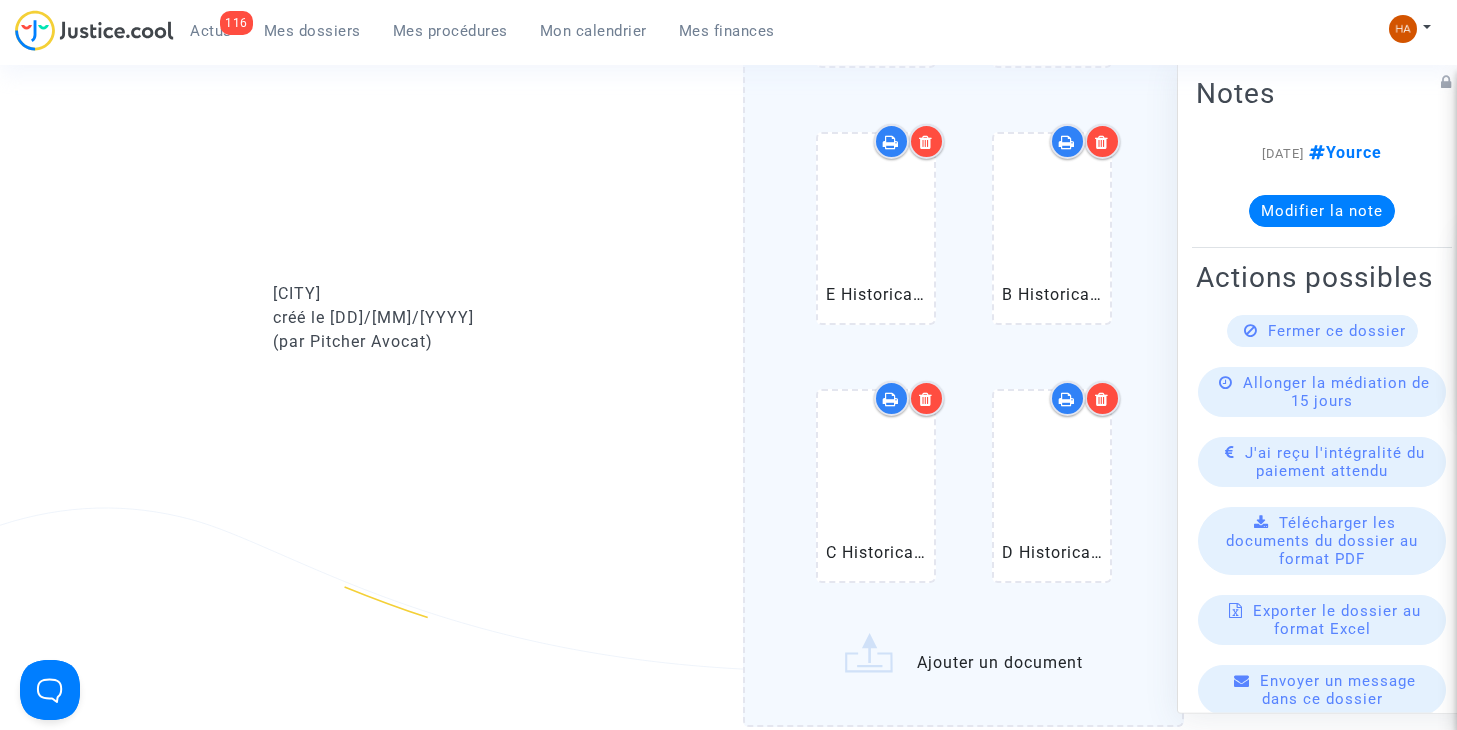 click at bounding box center (926, 142) 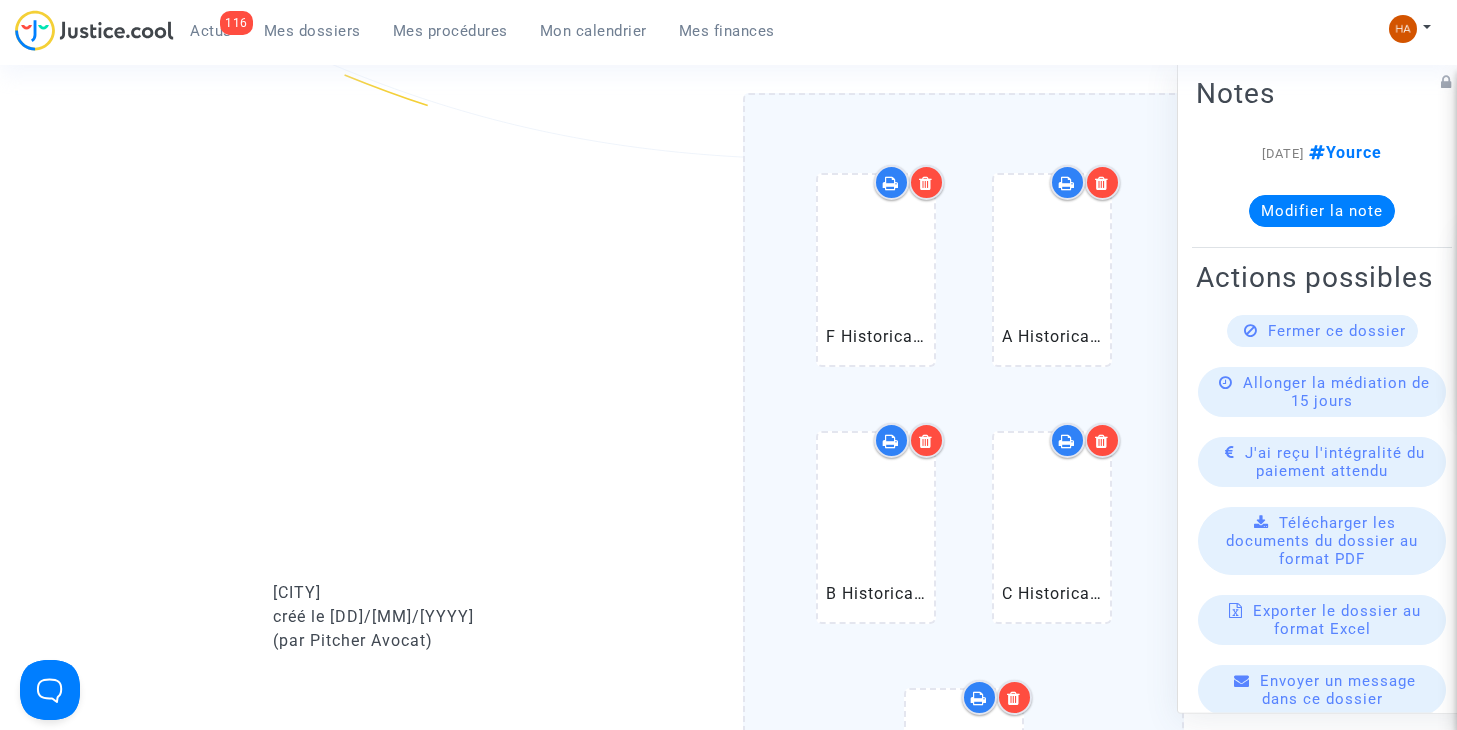 scroll, scrollTop: 1300, scrollLeft: 0, axis: vertical 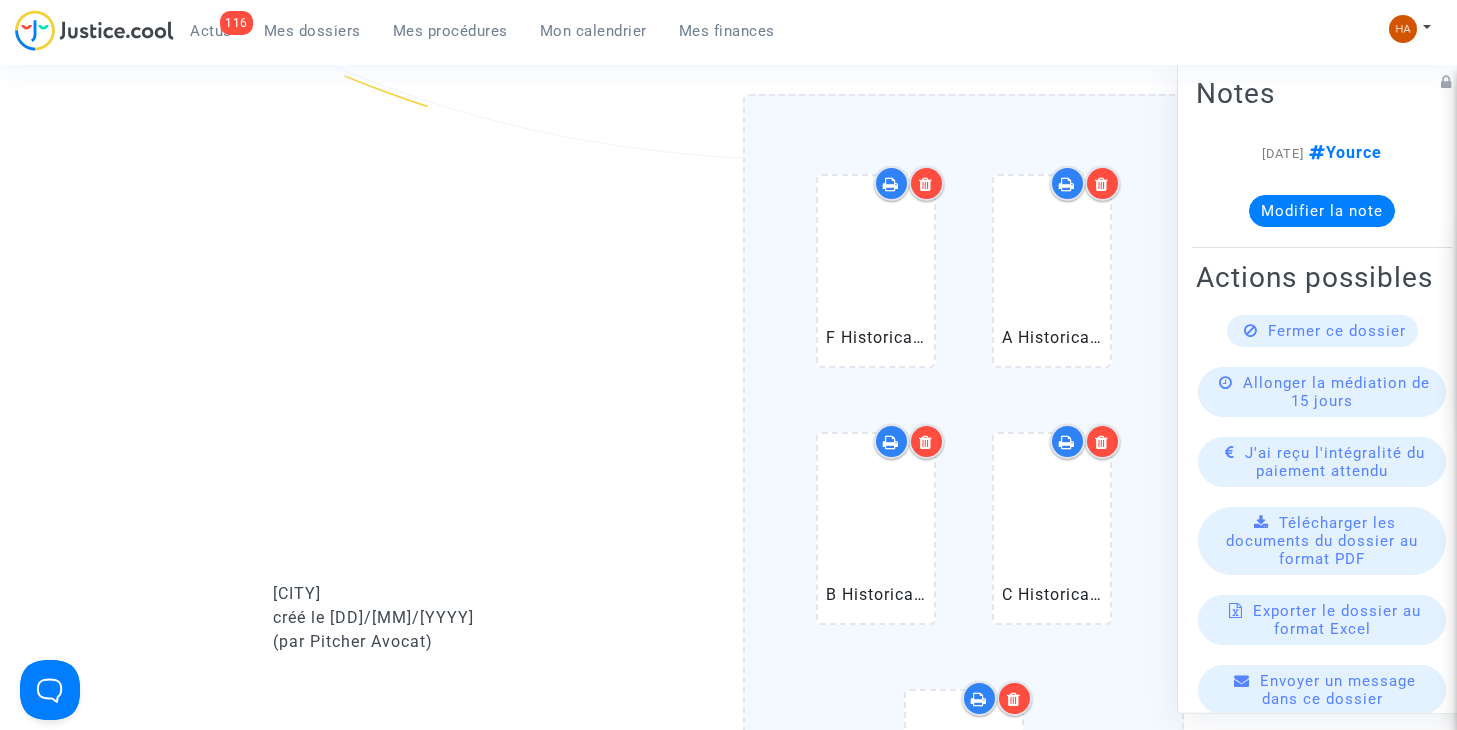 click at bounding box center [926, 184] 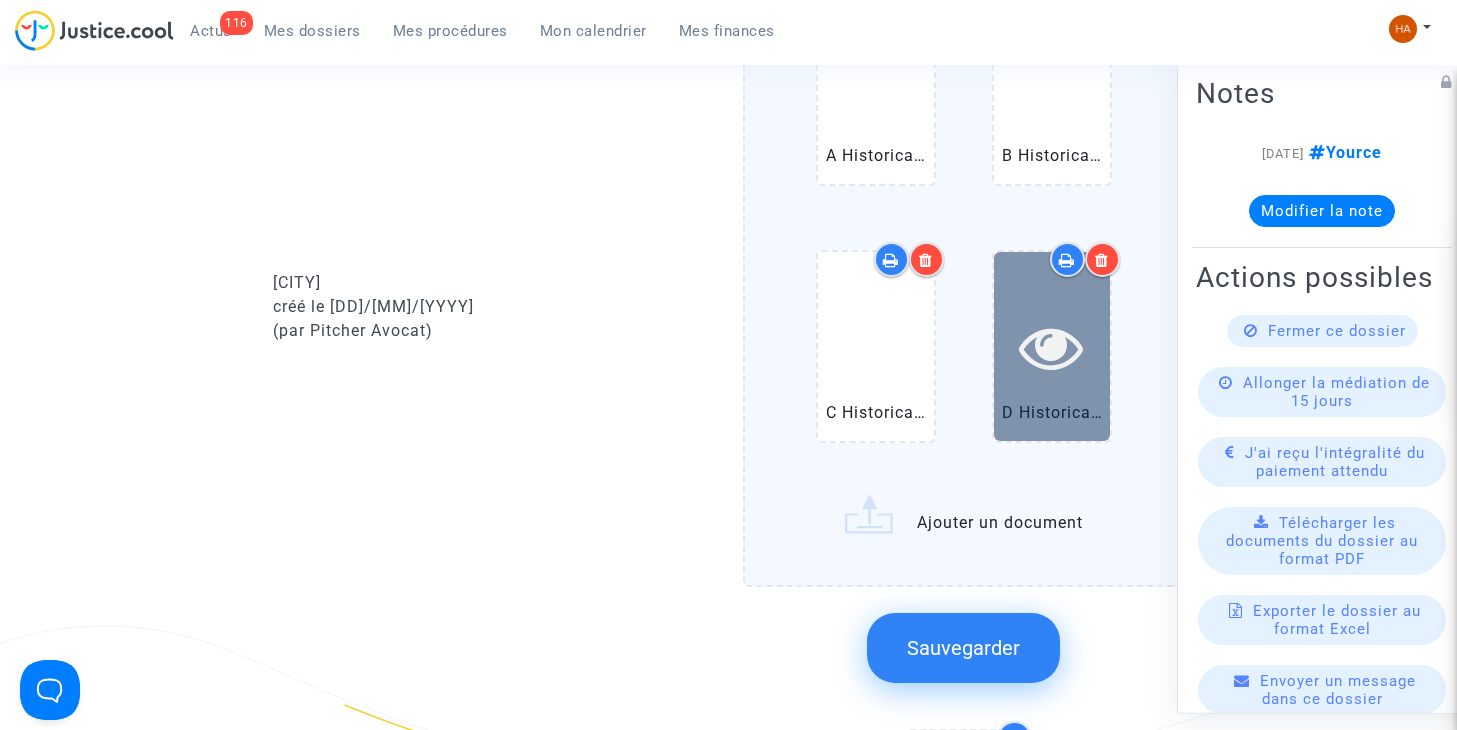 scroll, scrollTop: 1500, scrollLeft: 0, axis: vertical 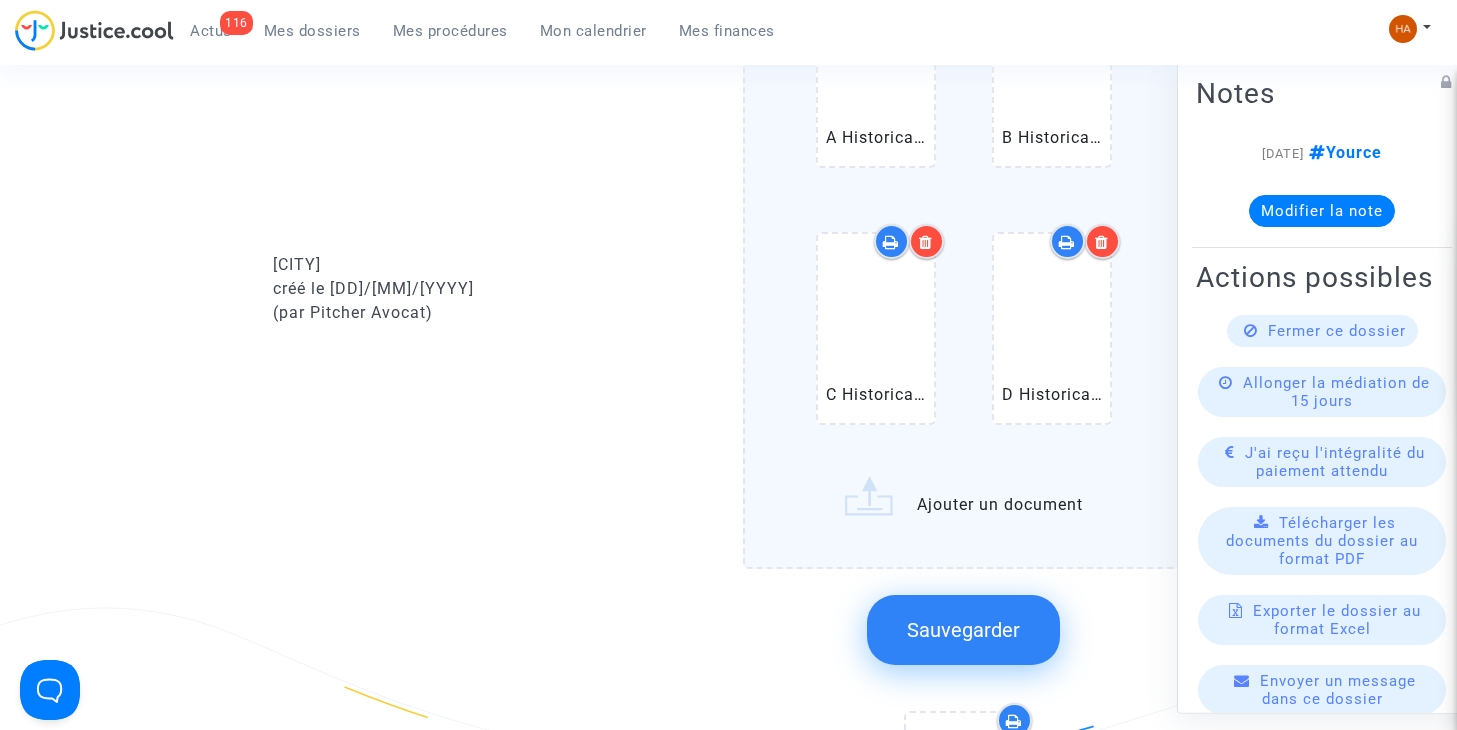 click on "A Historical (HKG) Hong Kong International Airport Departures.pdf   B Historical (HKG) Hong Kong International Airport Departures.pdf   C Historical (HKG) Hong Kong International Airport Departures.pdf   D Historical (HKG) Hong Kong International Airport Departures.pdf   Ajouter un document" 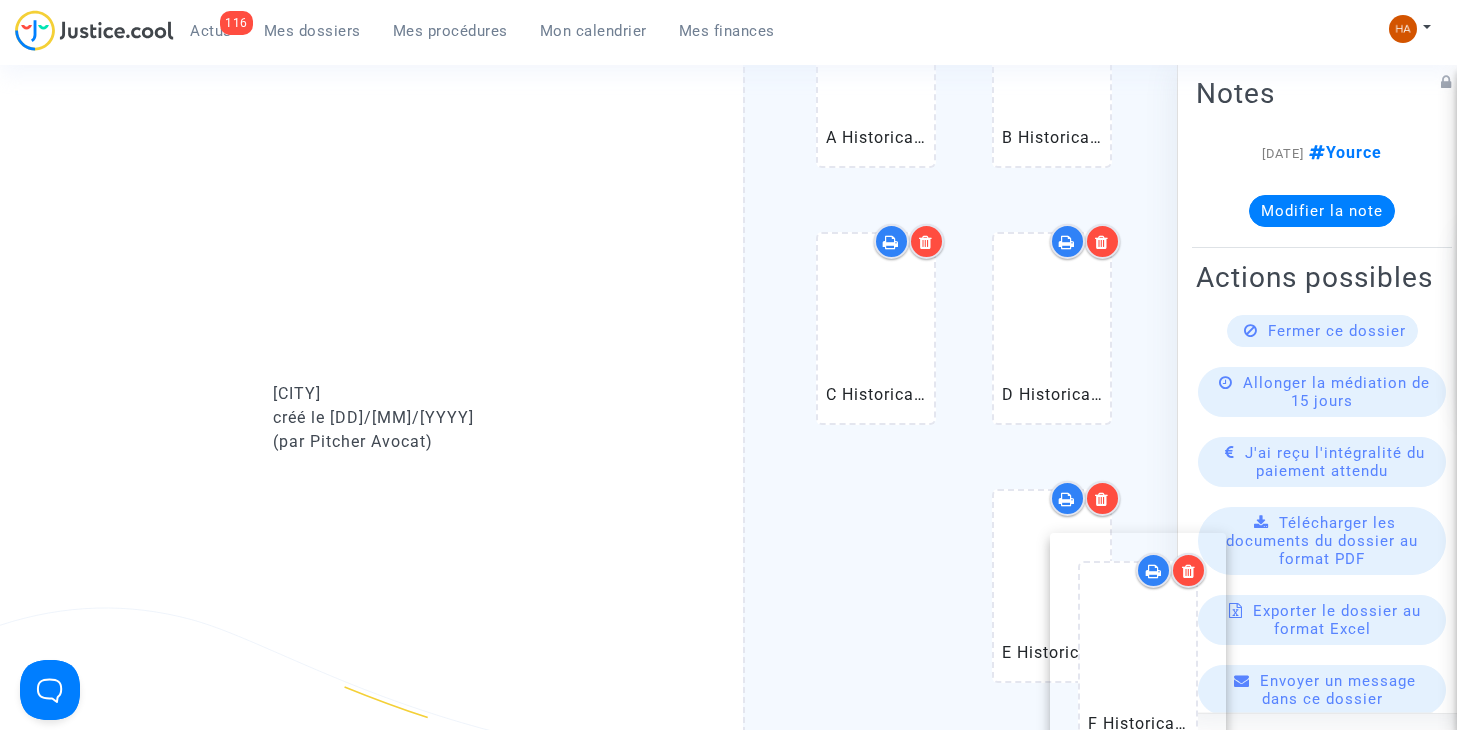 drag, startPoint x: 886, startPoint y: 610, endPoint x: 1148, endPoint y: 693, distance: 274.83267 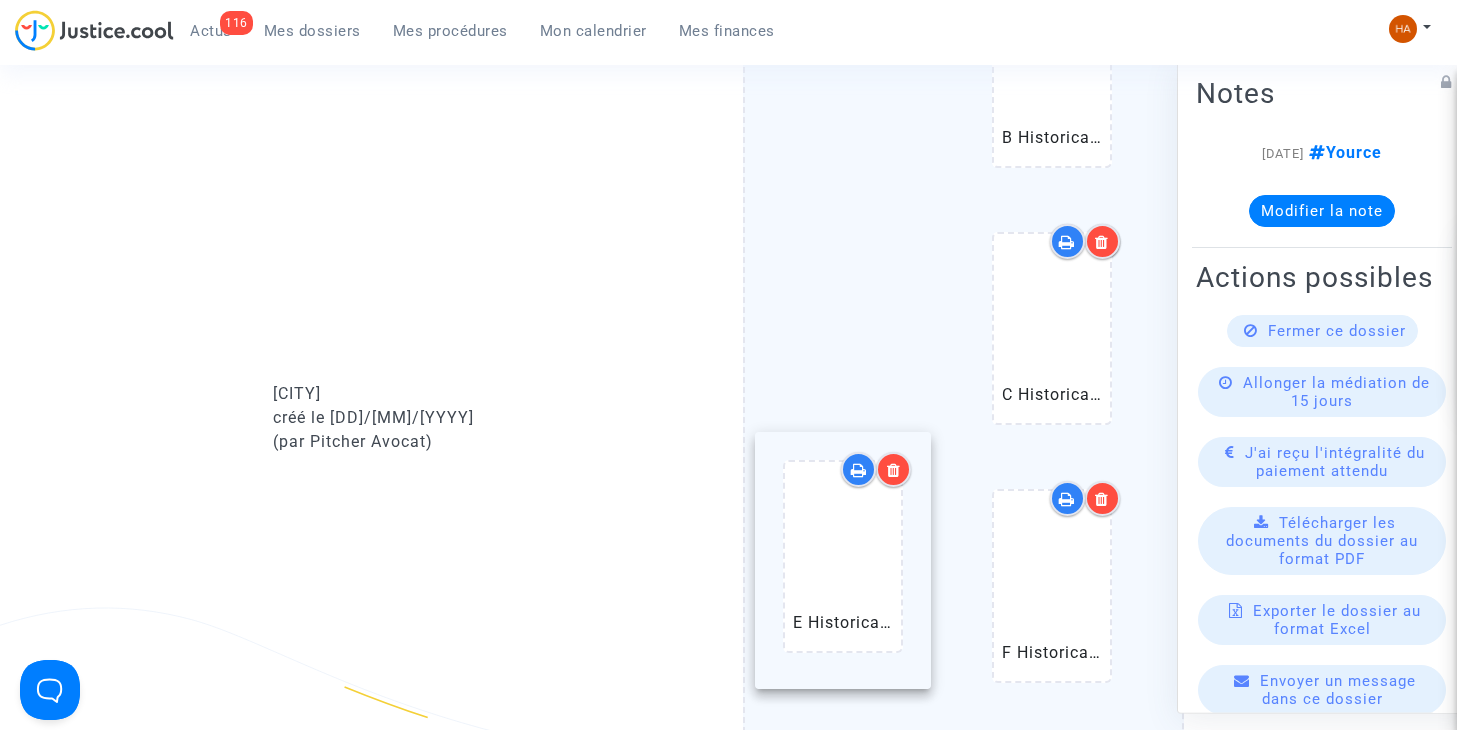 drag, startPoint x: 1034, startPoint y: 583, endPoint x: 844, endPoint y: 562, distance: 191.157 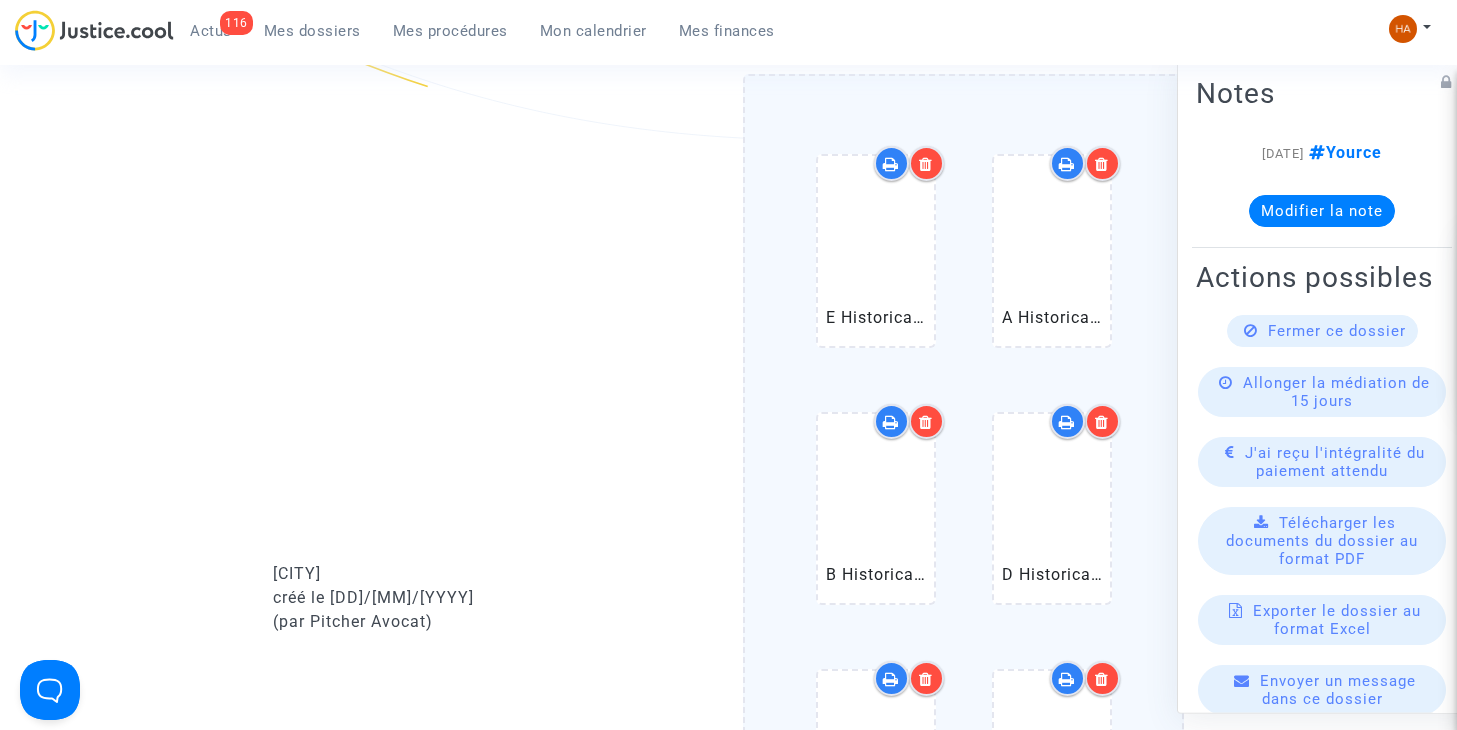 scroll, scrollTop: 1317, scrollLeft: 0, axis: vertical 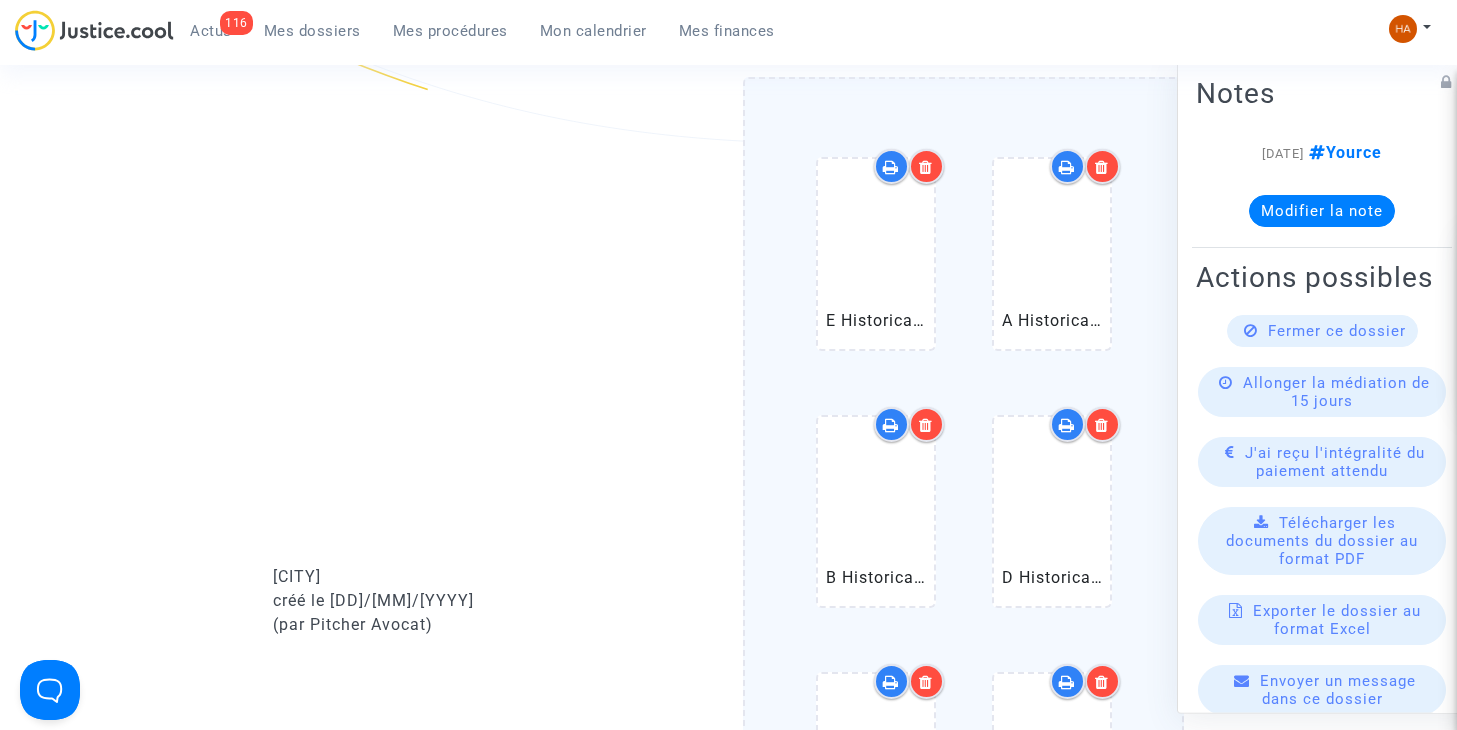click at bounding box center [926, 166] 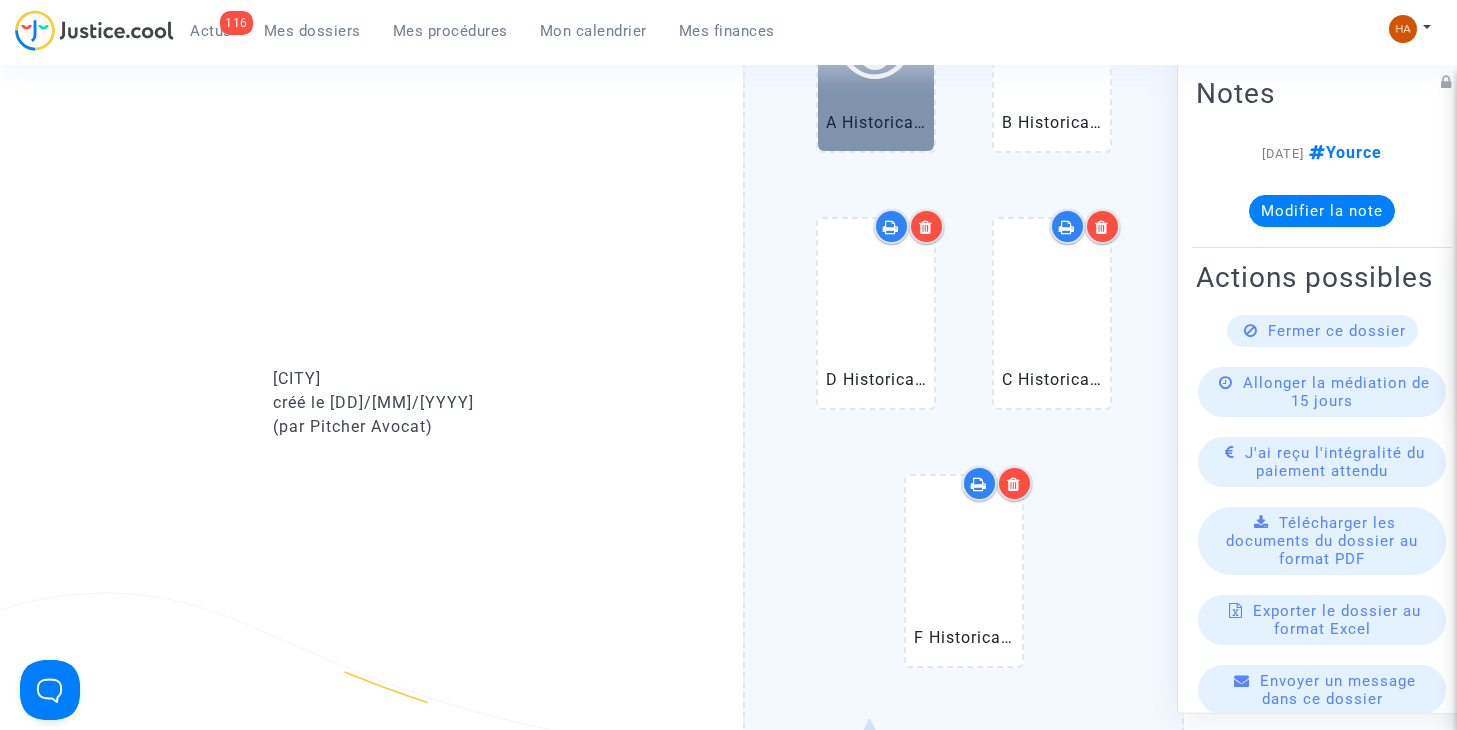 scroll, scrollTop: 1517, scrollLeft: 0, axis: vertical 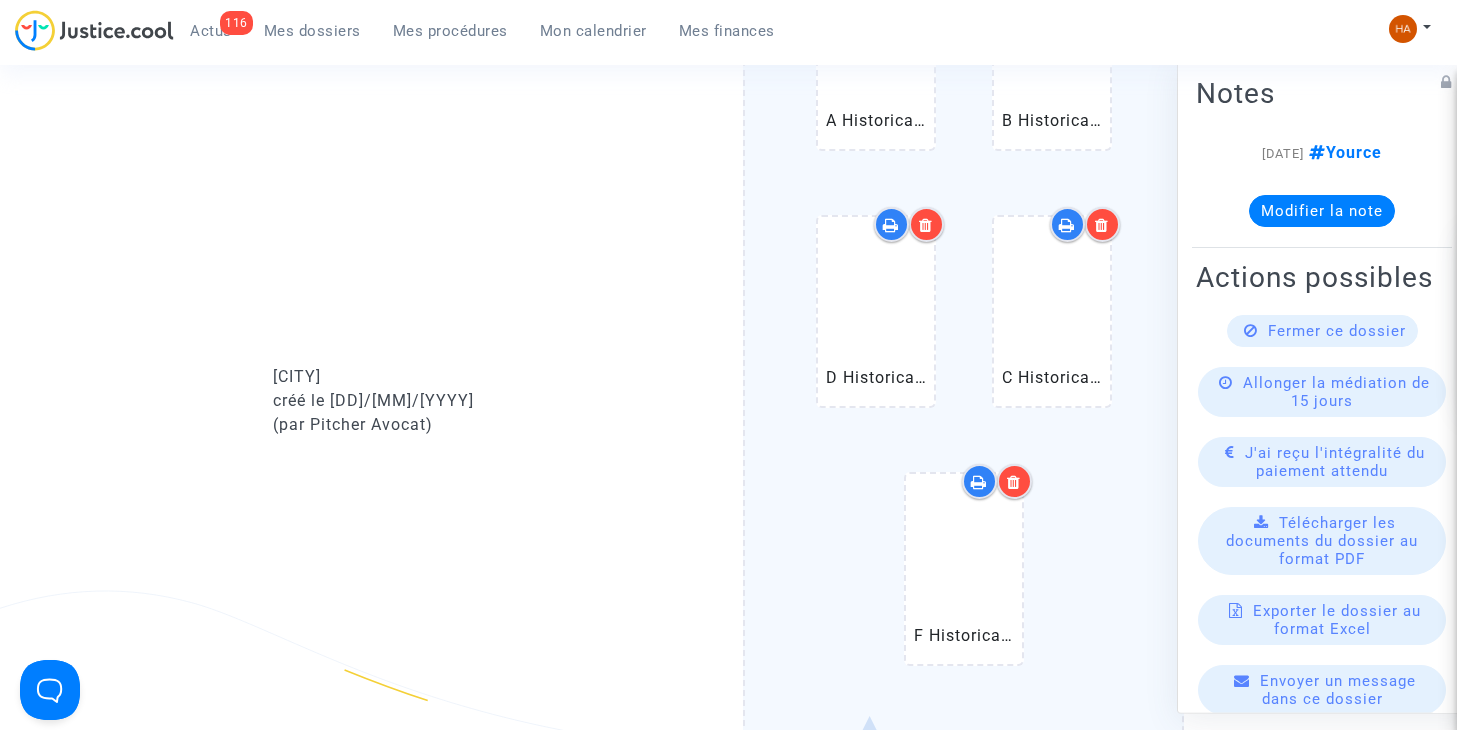click at bounding box center [926, 225] 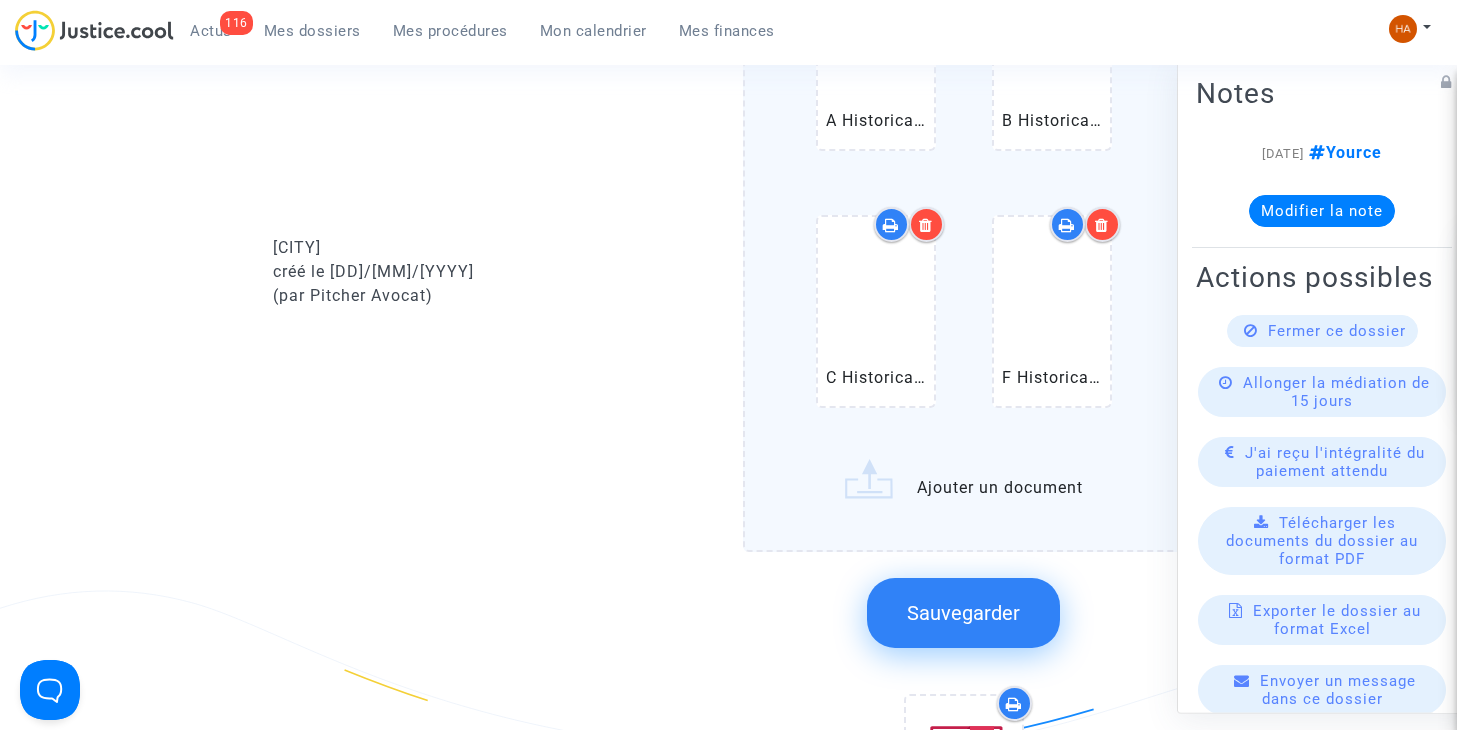 click at bounding box center [1102, 225] 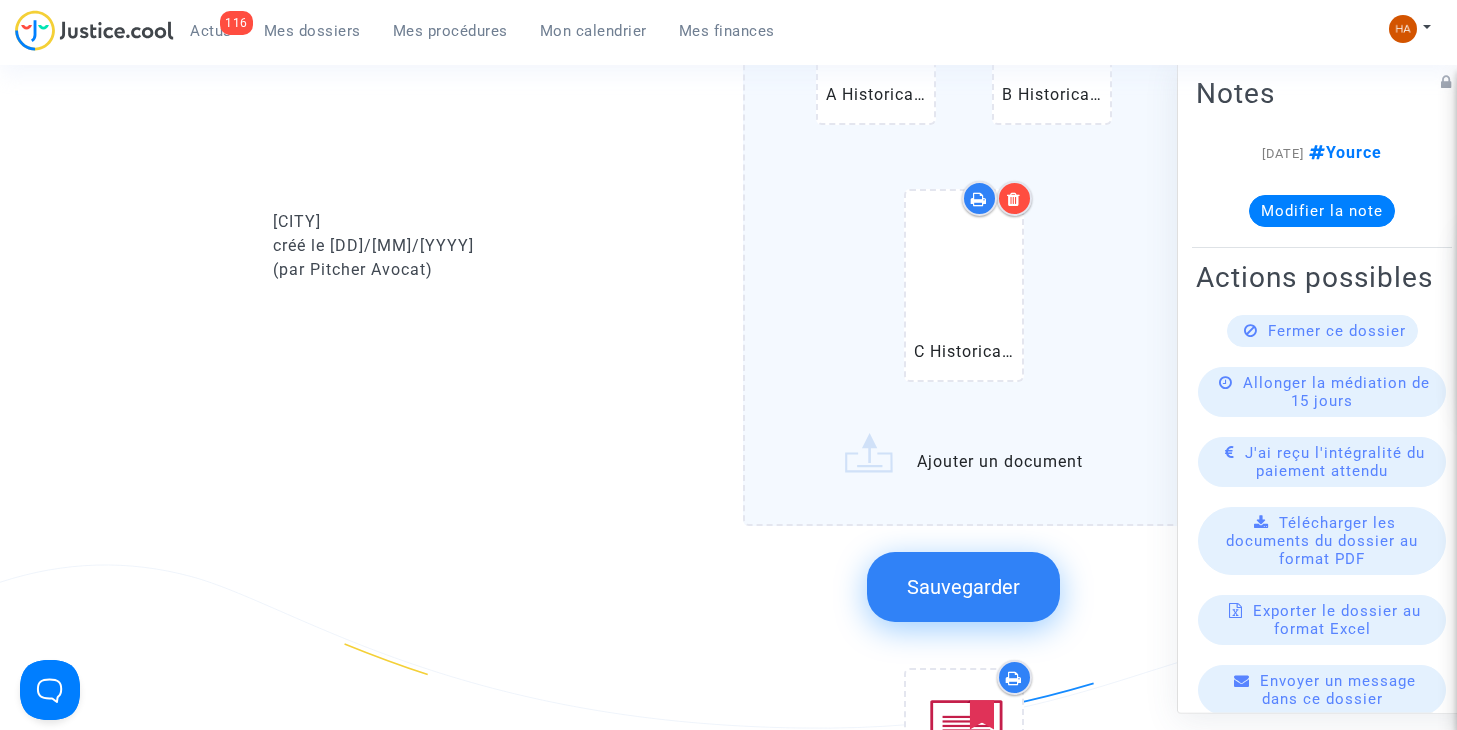 scroll, scrollTop: 1544, scrollLeft: 0, axis: vertical 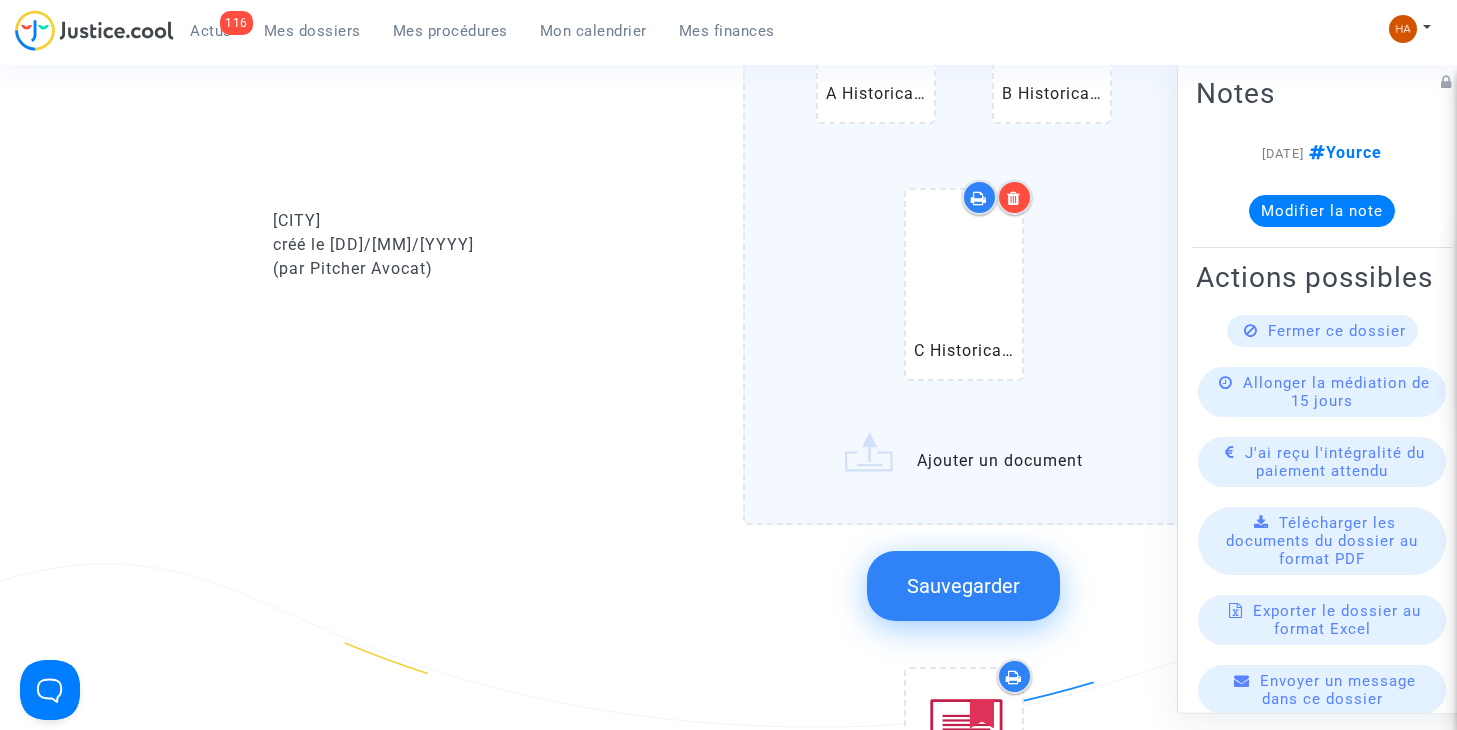 click on "A Historical (HKG) Hong Kong International Airport Departures.pdf   B Historical (HKG) Hong Kong International Airport Departures.pdf   C Historical (HKG) Hong Kong International Airport Departures.pdf   Ajouter un document" 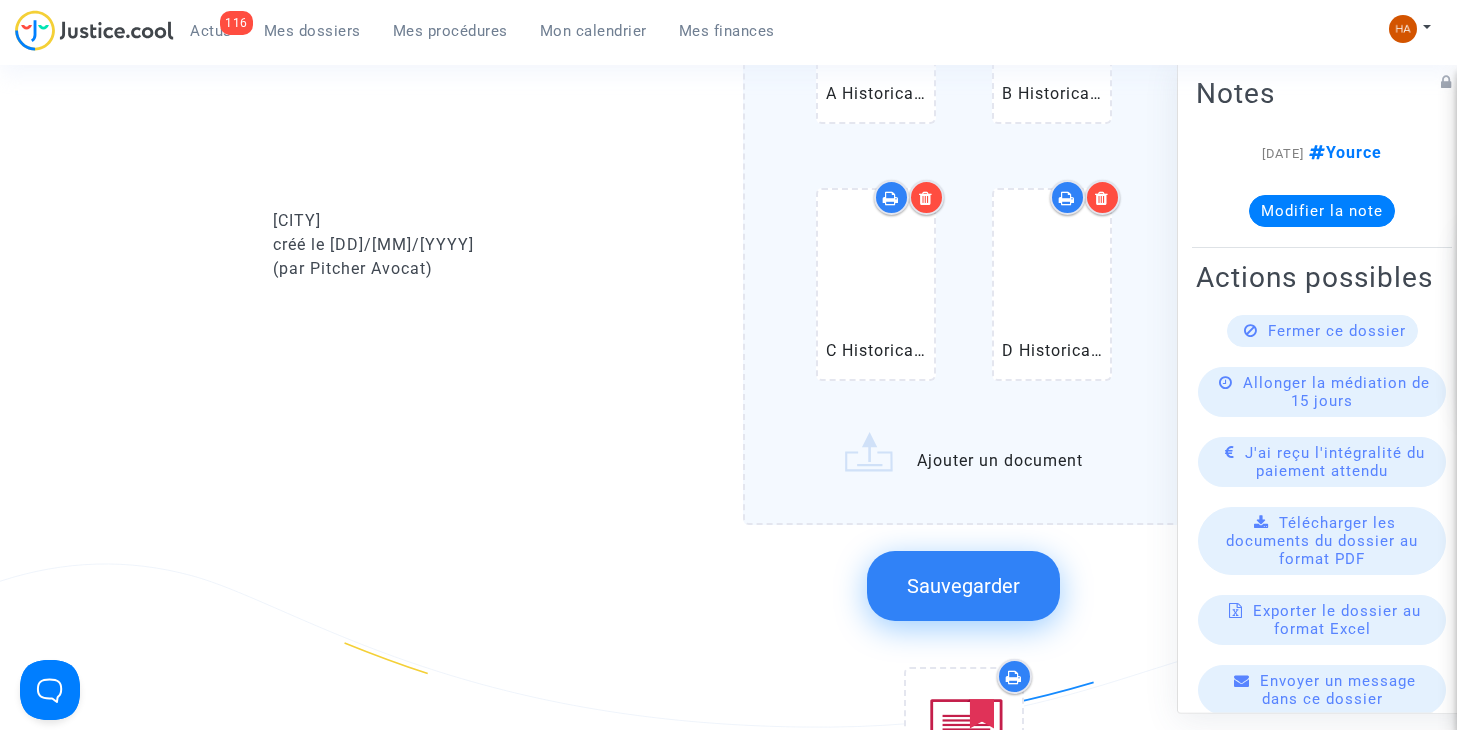 click on "A Historical (HKG) Hong Kong International Airport Departures.pdf   B Historical (HKG) Hong Kong International Airport Departures.pdf   C Historical (HKG) Hong Kong International Airport Departures.pdf   D Historical (HKG) Hong Kong International Airport Departures.pdf   Ajouter un document" 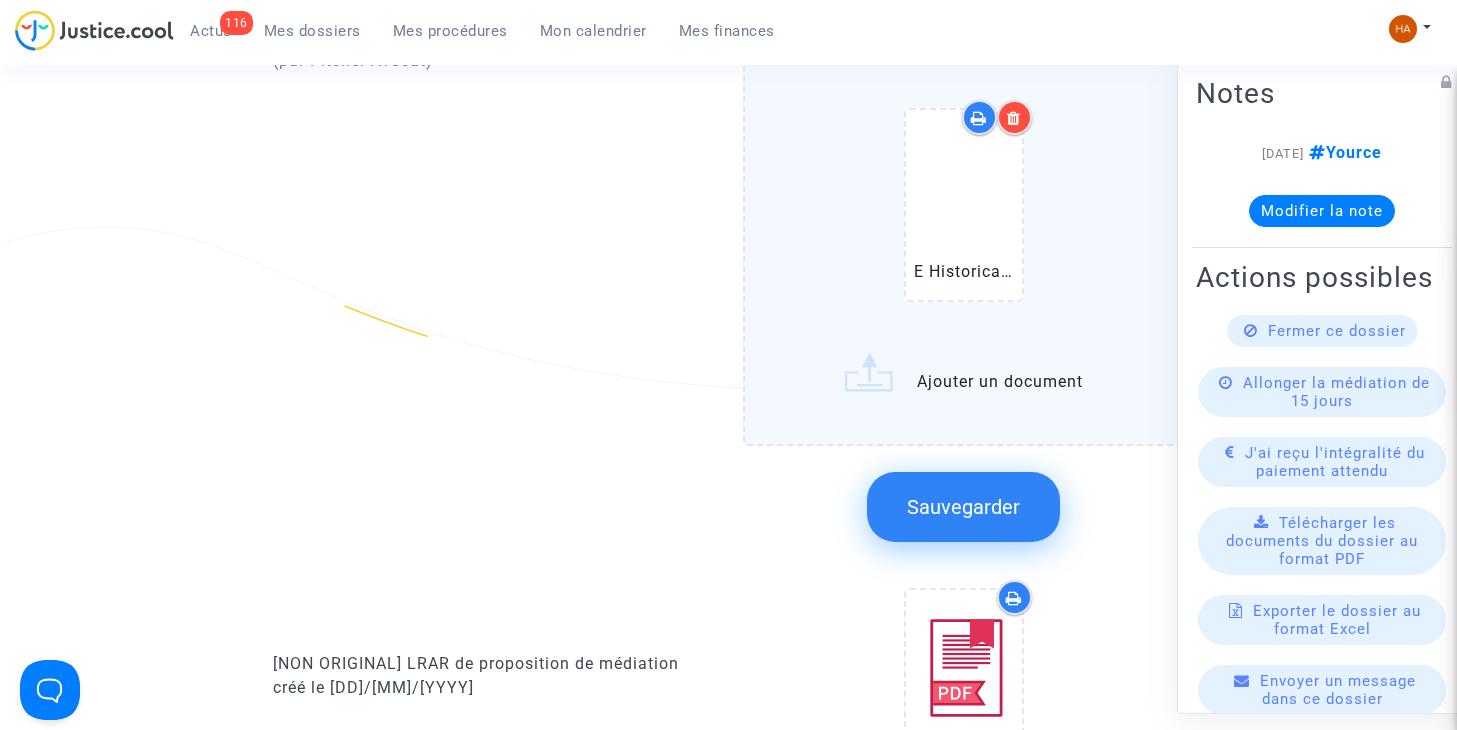 scroll, scrollTop: 1883, scrollLeft: 0, axis: vertical 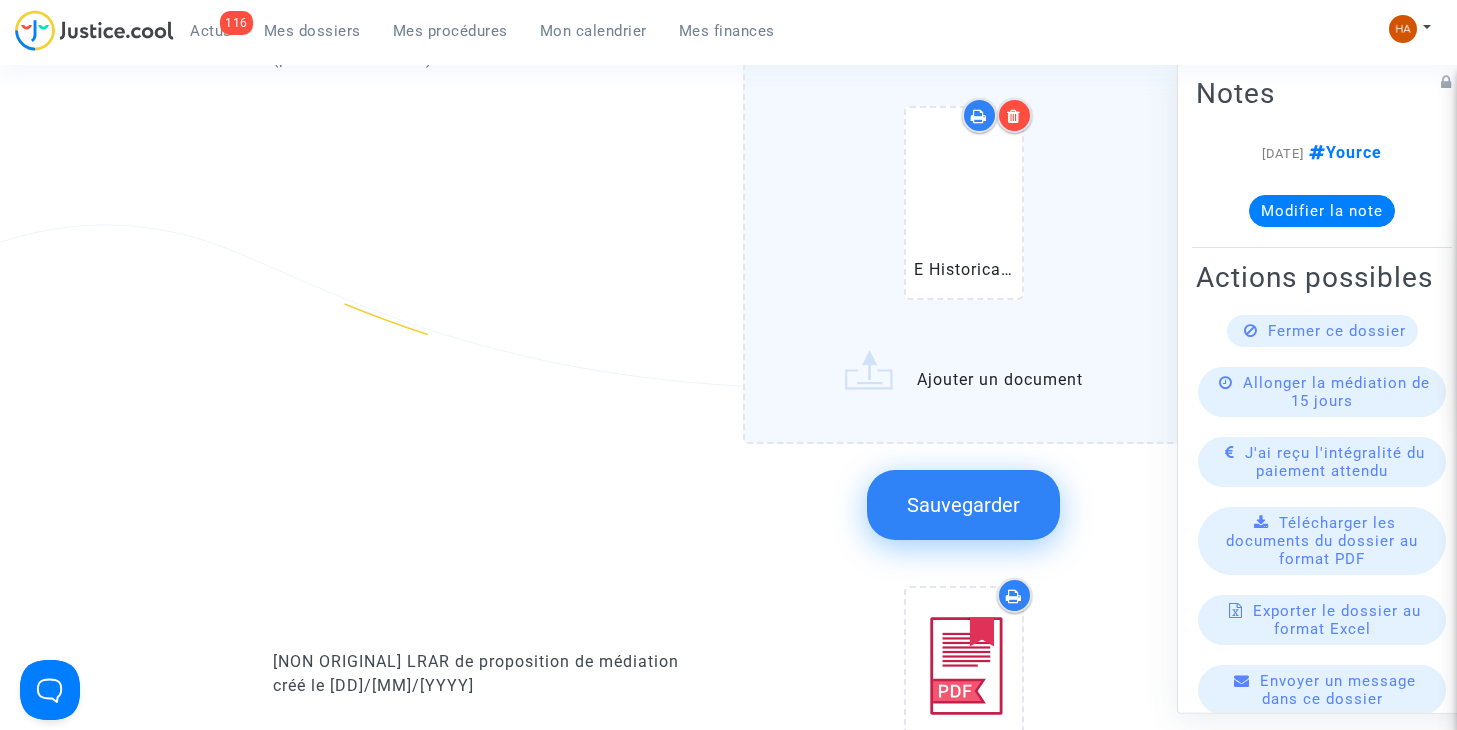 click on "A Historical (HKG) Hong Kong International Airport Departures.pdf   B Historical (HKG) Hong Kong International Airport Departures.pdf   C Historical (HKG) Hong Kong International Airport Departures.pdf   D Historical (HKG) Hong Kong International Airport Departures.pdf   E Historical (HKG) Hong Kong International Airport Departures.pdf   Ajouter un document" 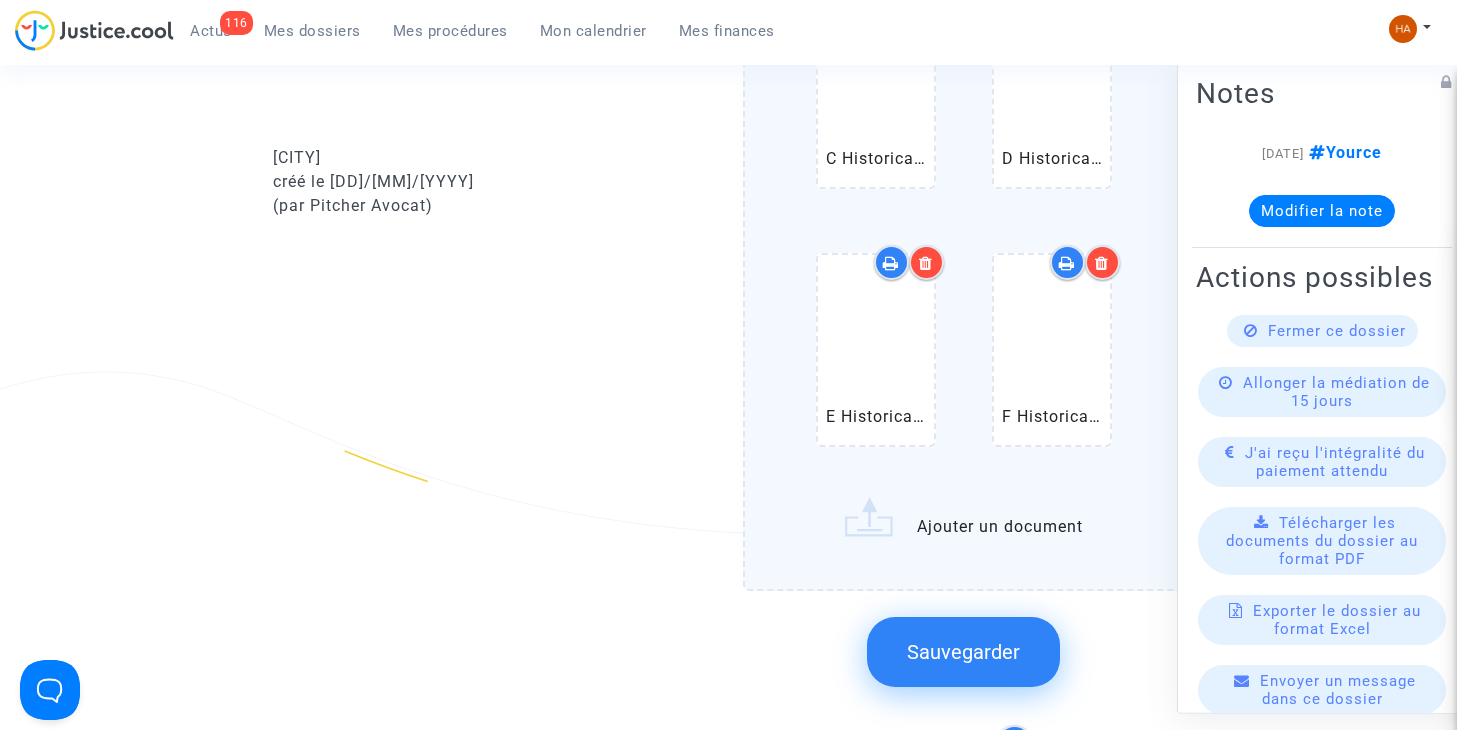 scroll, scrollTop: 1683, scrollLeft: 0, axis: vertical 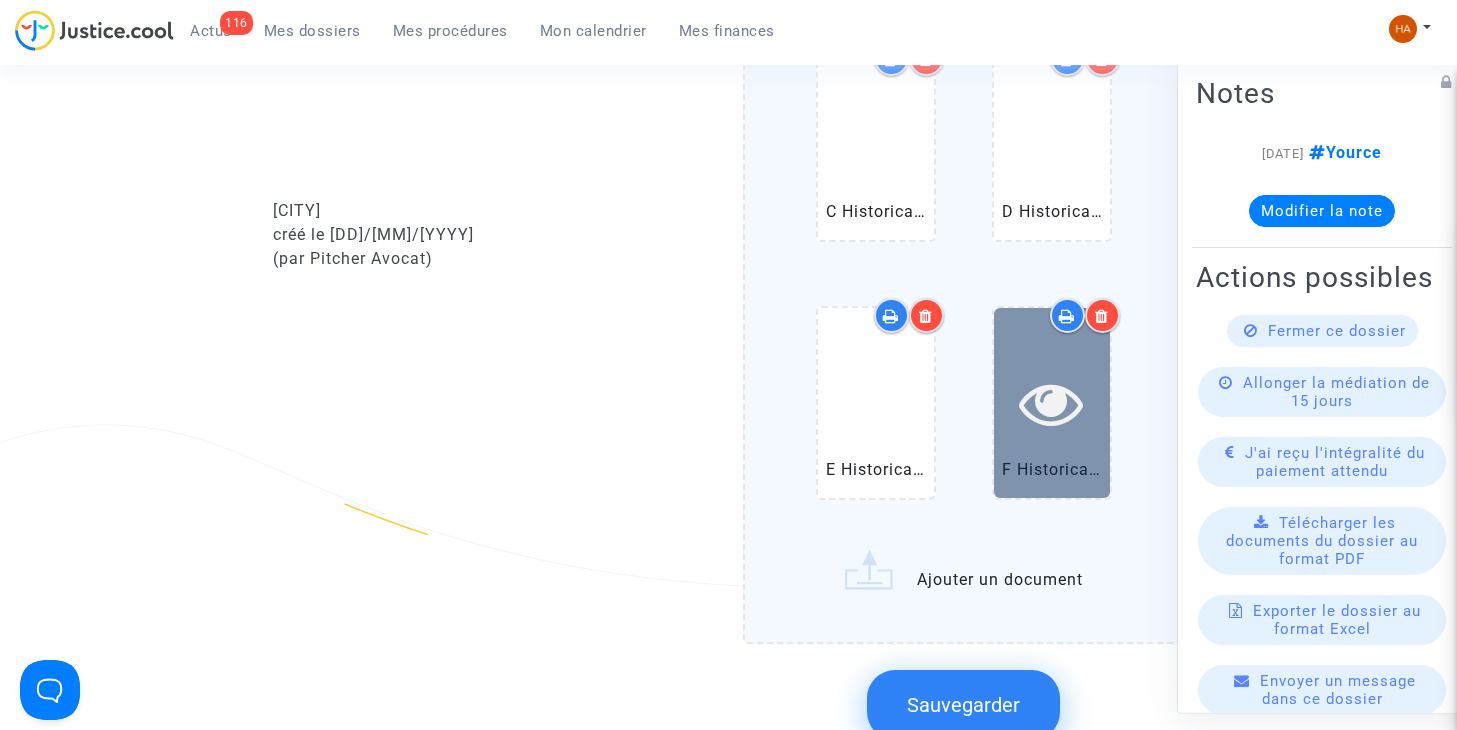 click at bounding box center [1052, 402] 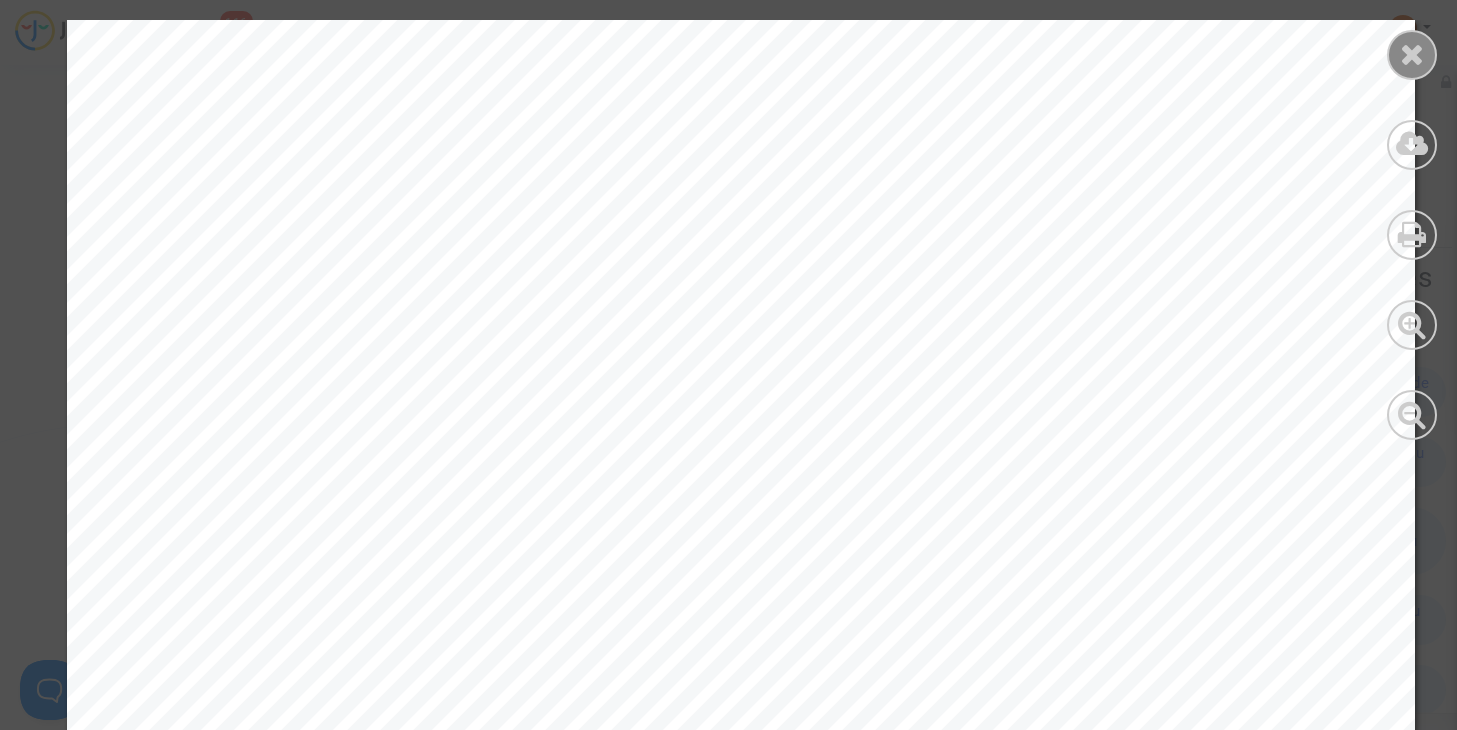 click at bounding box center [1412, 54] 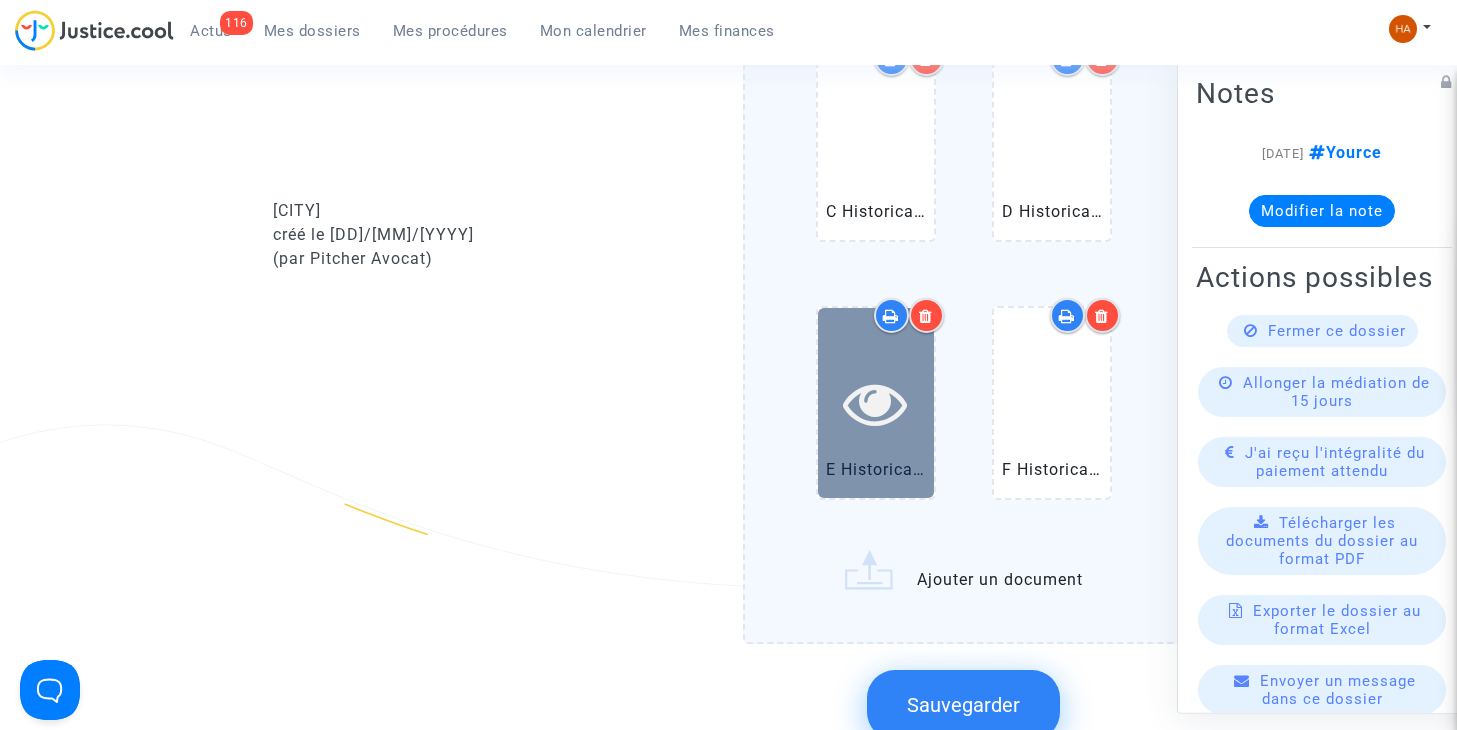 click at bounding box center [875, 403] 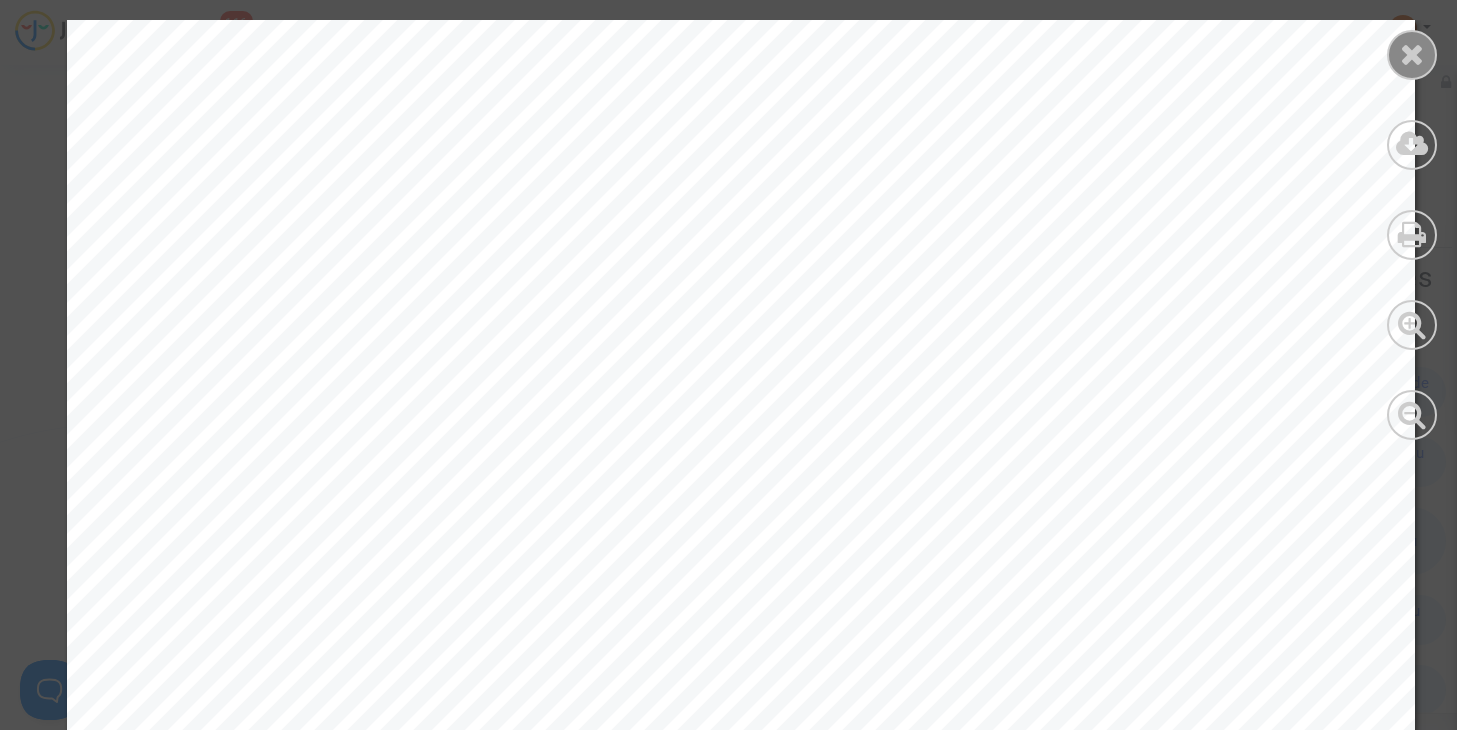 click at bounding box center [1412, 54] 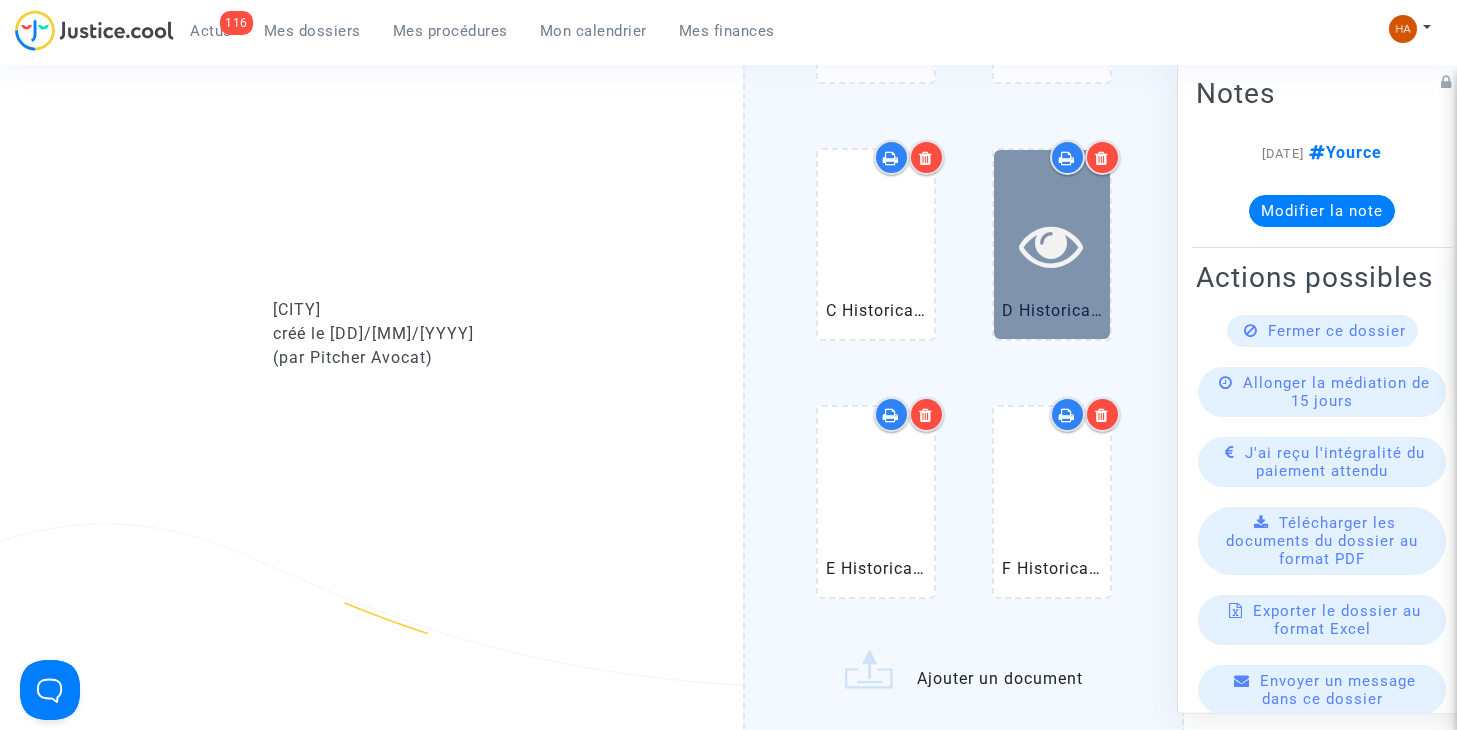 scroll, scrollTop: 1583, scrollLeft: 0, axis: vertical 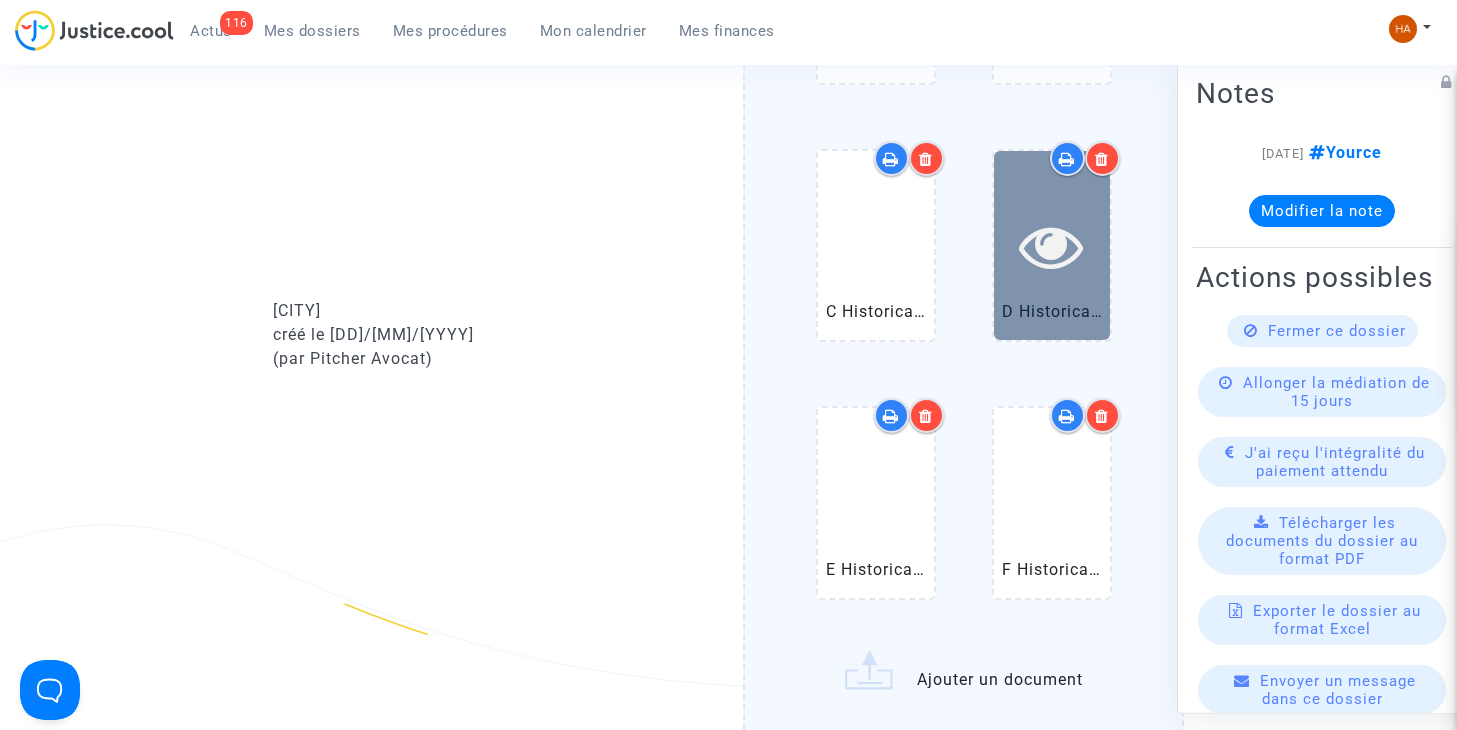 click at bounding box center (1052, 245) 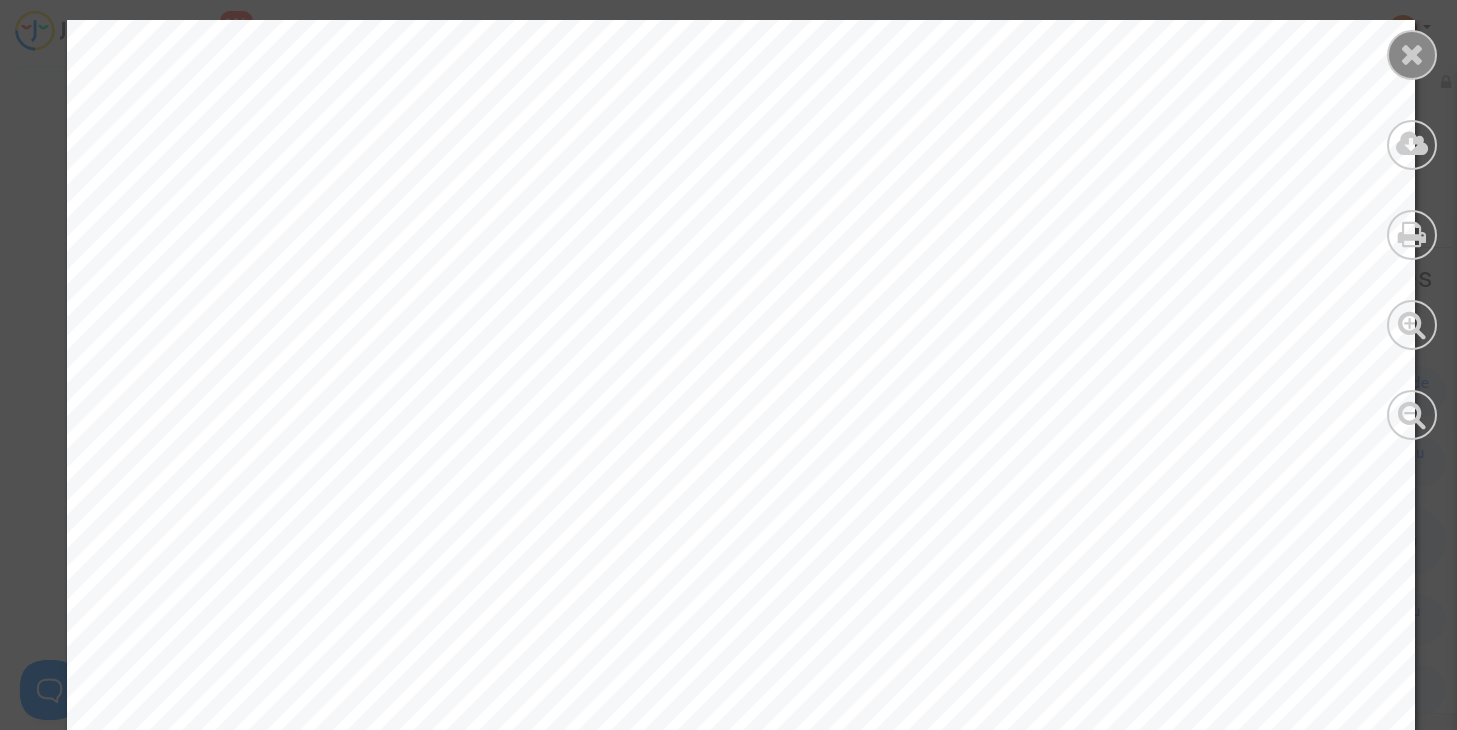 click at bounding box center [1412, 54] 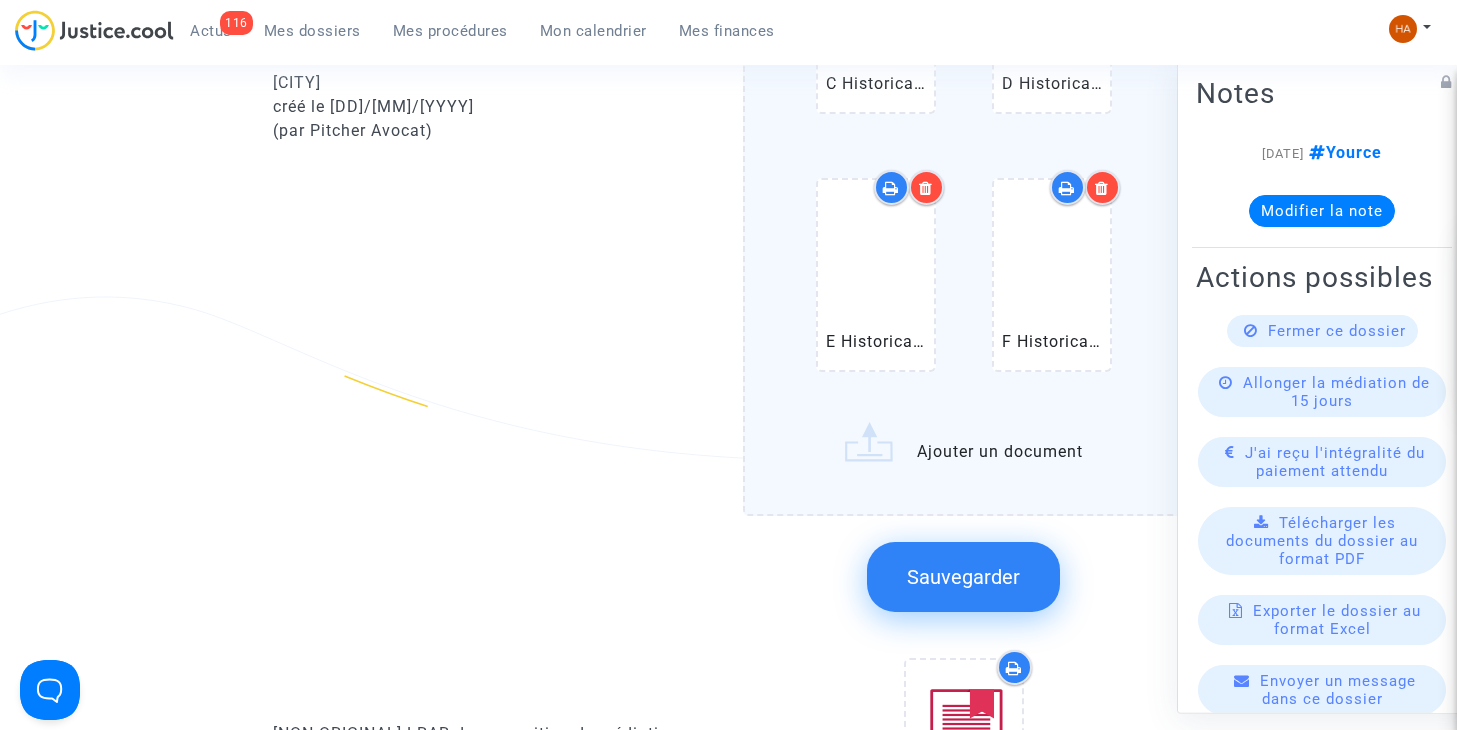 scroll, scrollTop: 1883, scrollLeft: 0, axis: vertical 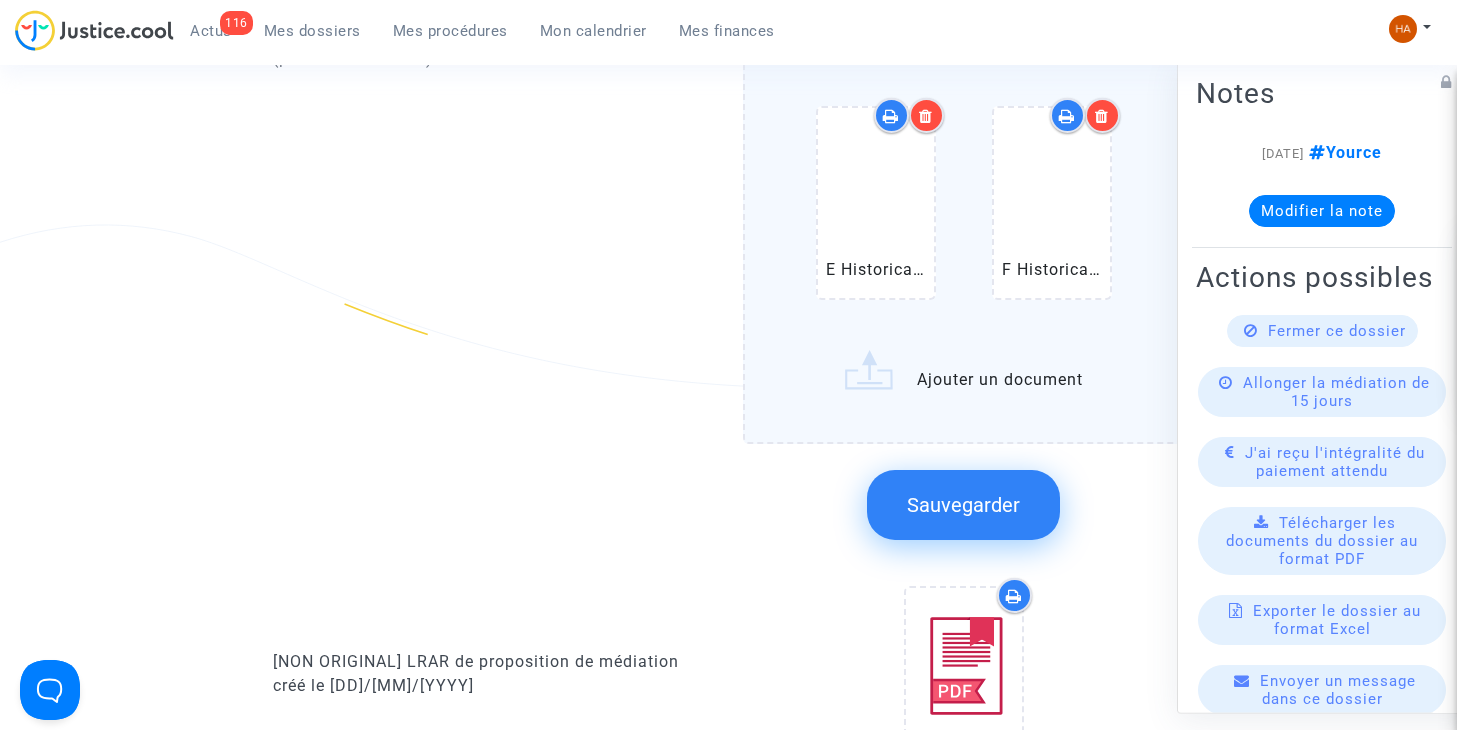 click on "Sauvegarder" 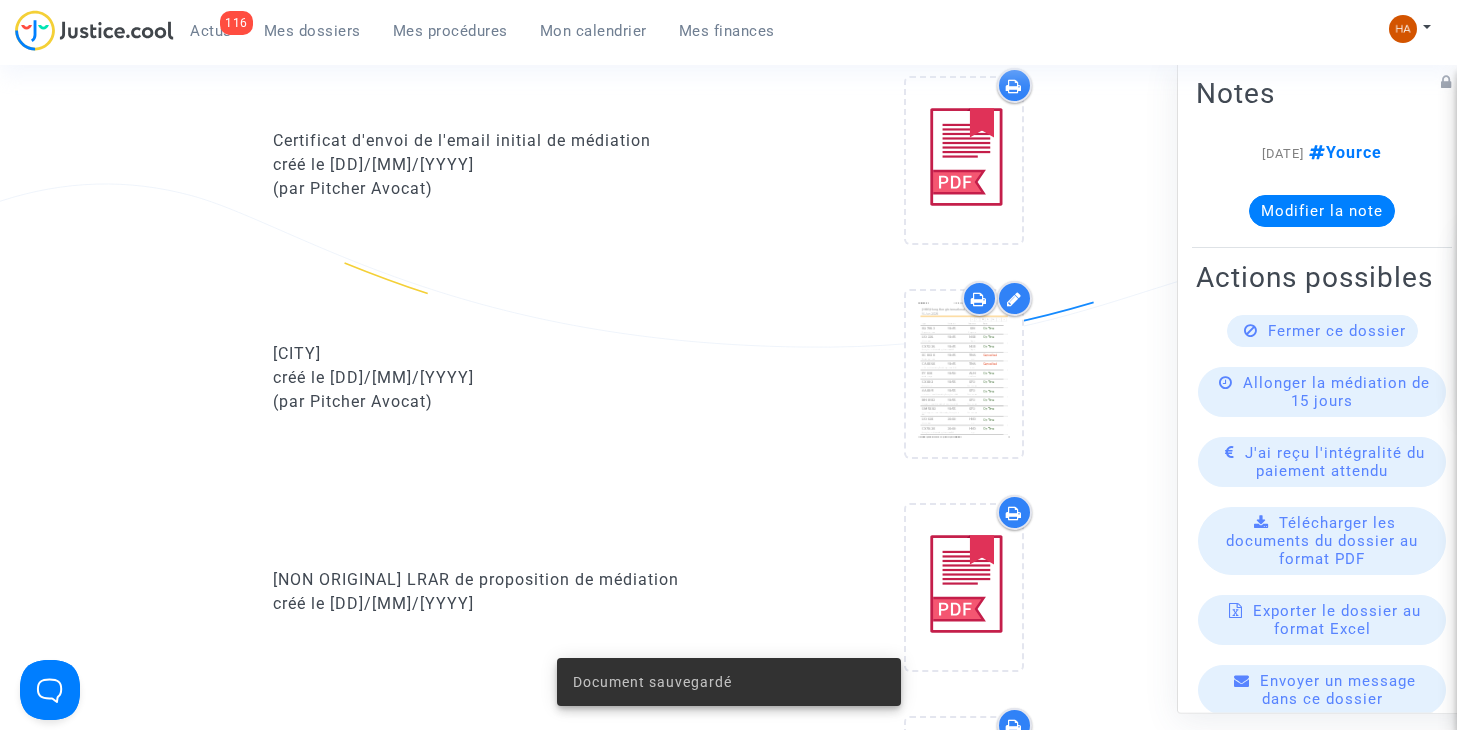 scroll, scrollTop: 1083, scrollLeft: 0, axis: vertical 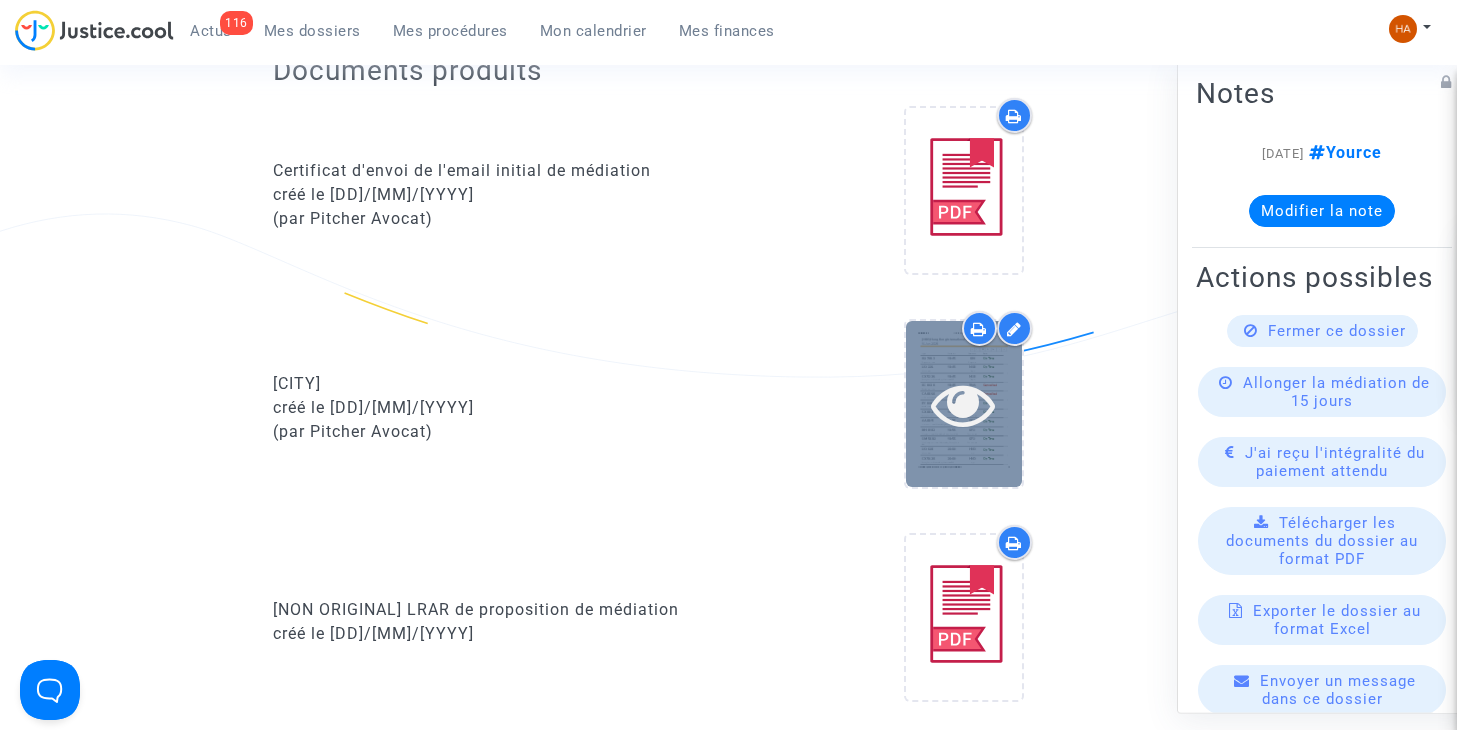 click at bounding box center (964, 403) 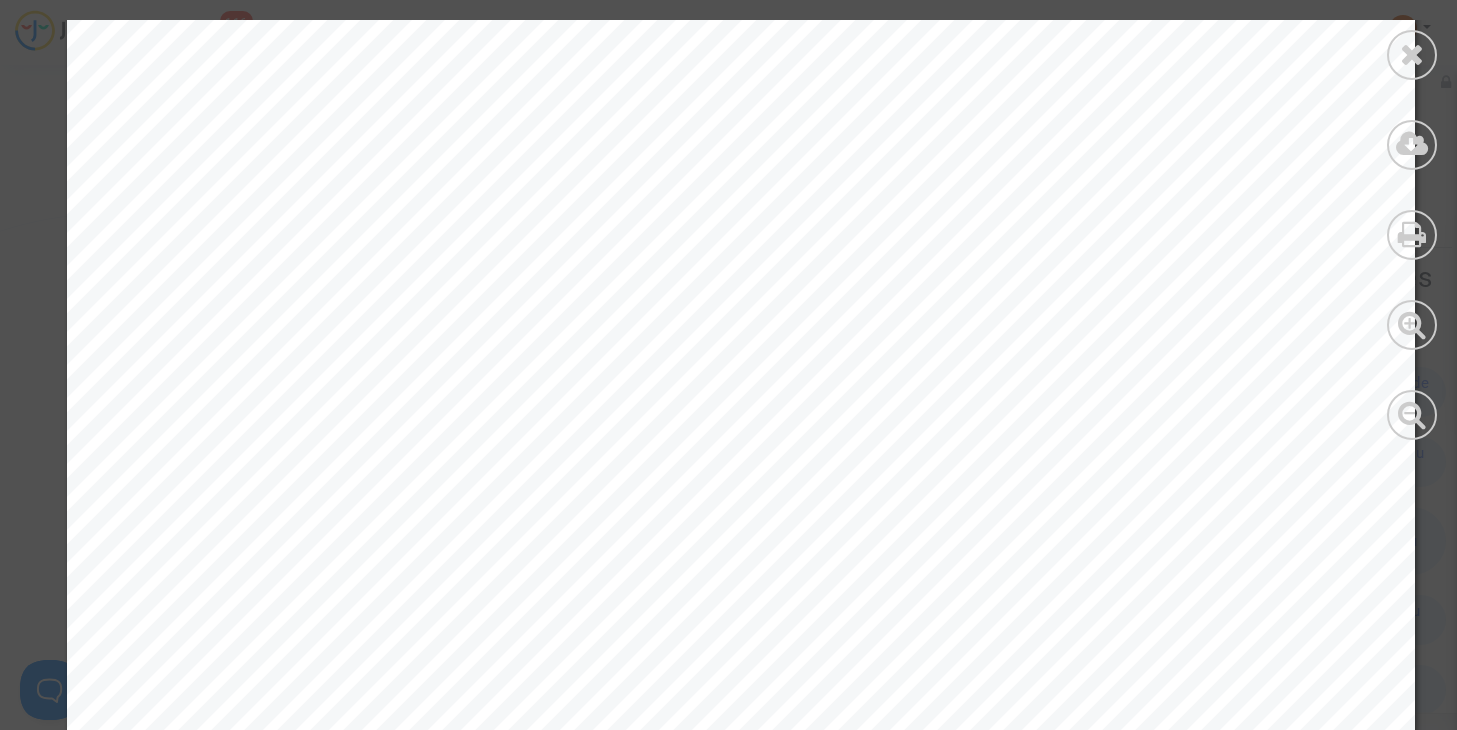 scroll, scrollTop: 22321, scrollLeft: 0, axis: vertical 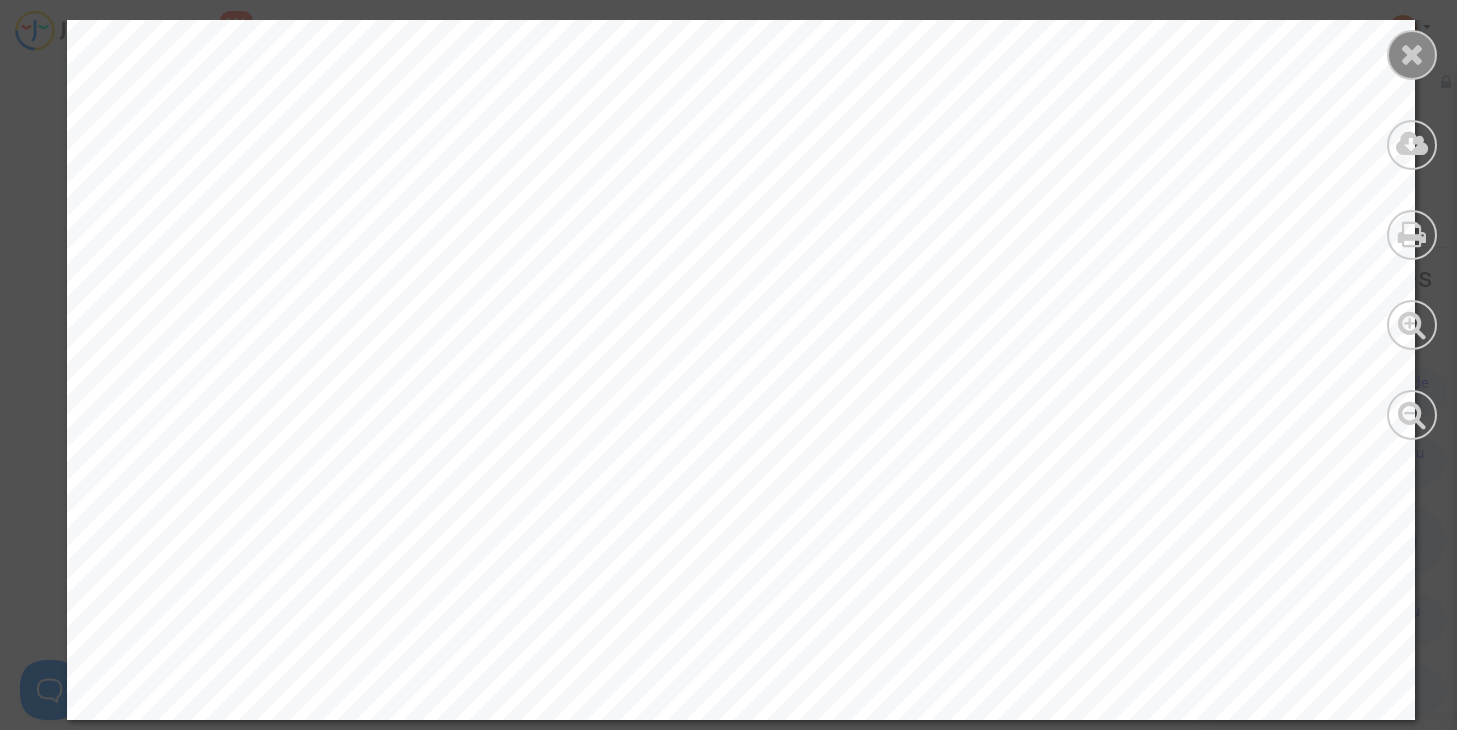 click at bounding box center (1412, 54) 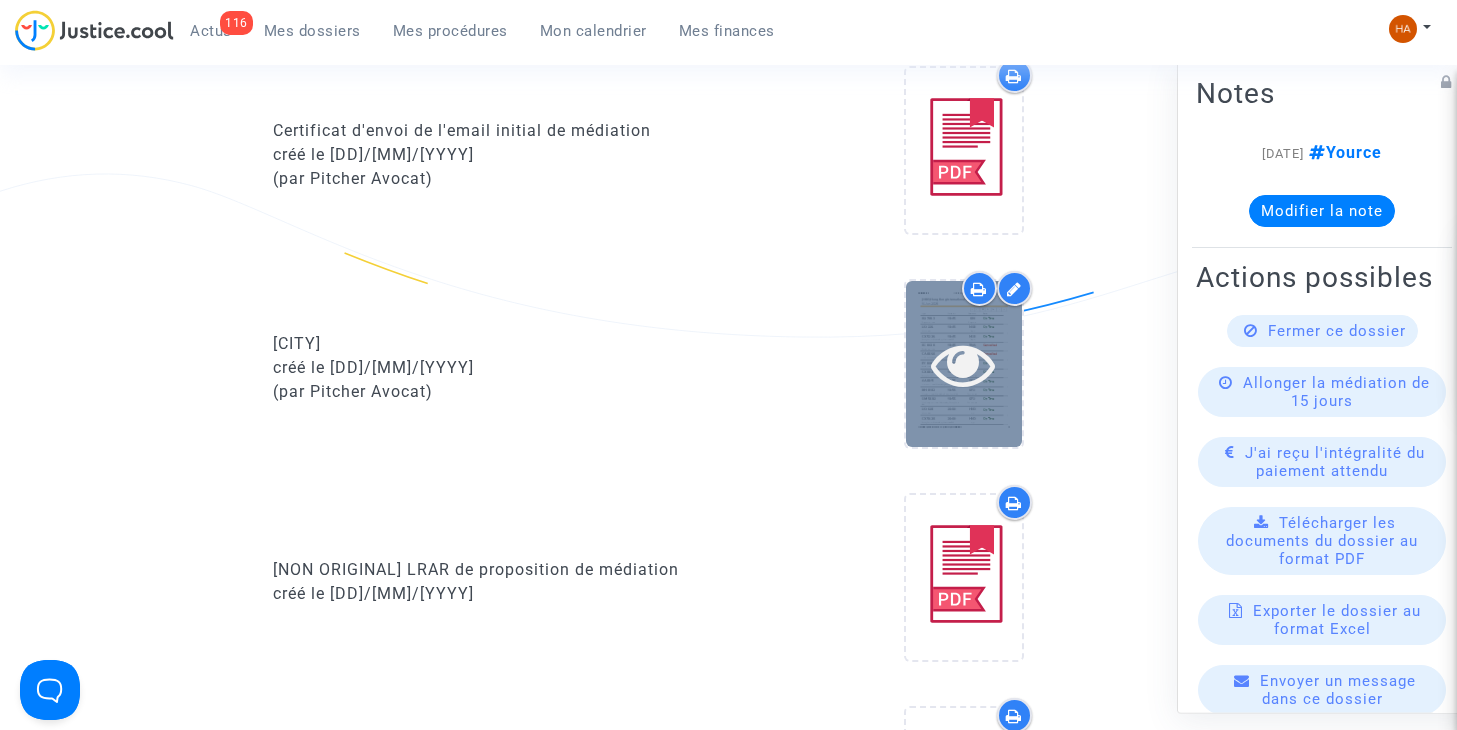 scroll, scrollTop: 1100, scrollLeft: 0, axis: vertical 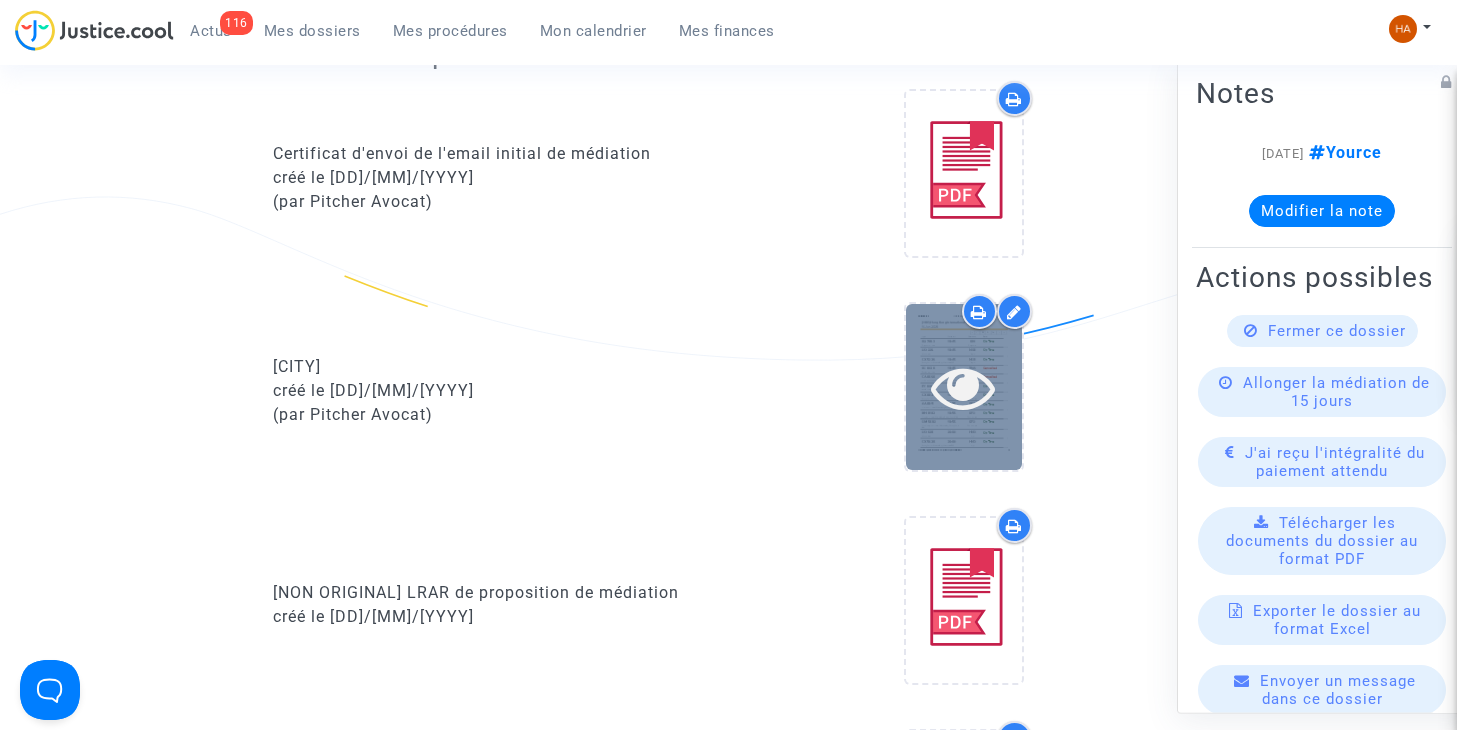 click at bounding box center [964, 386] 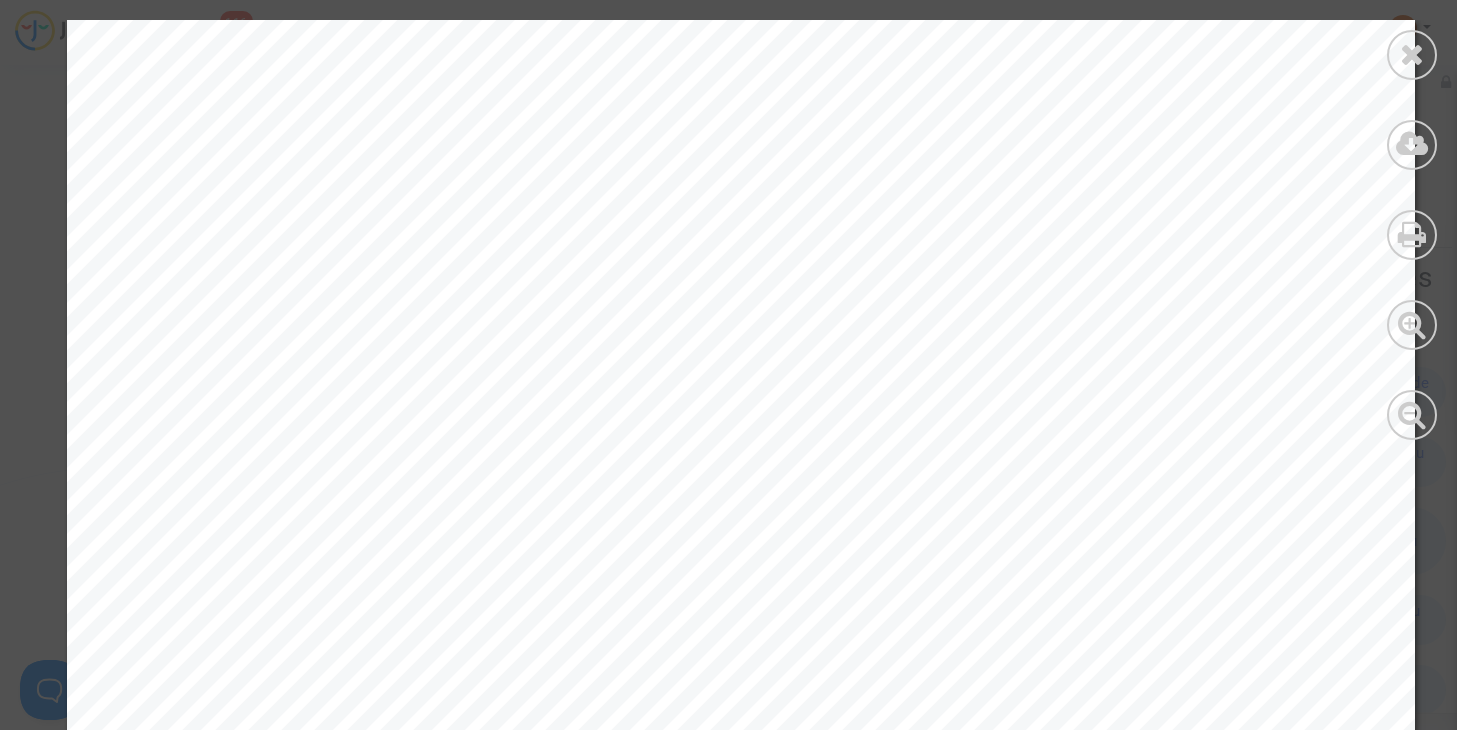 scroll, scrollTop: 800, scrollLeft: 0, axis: vertical 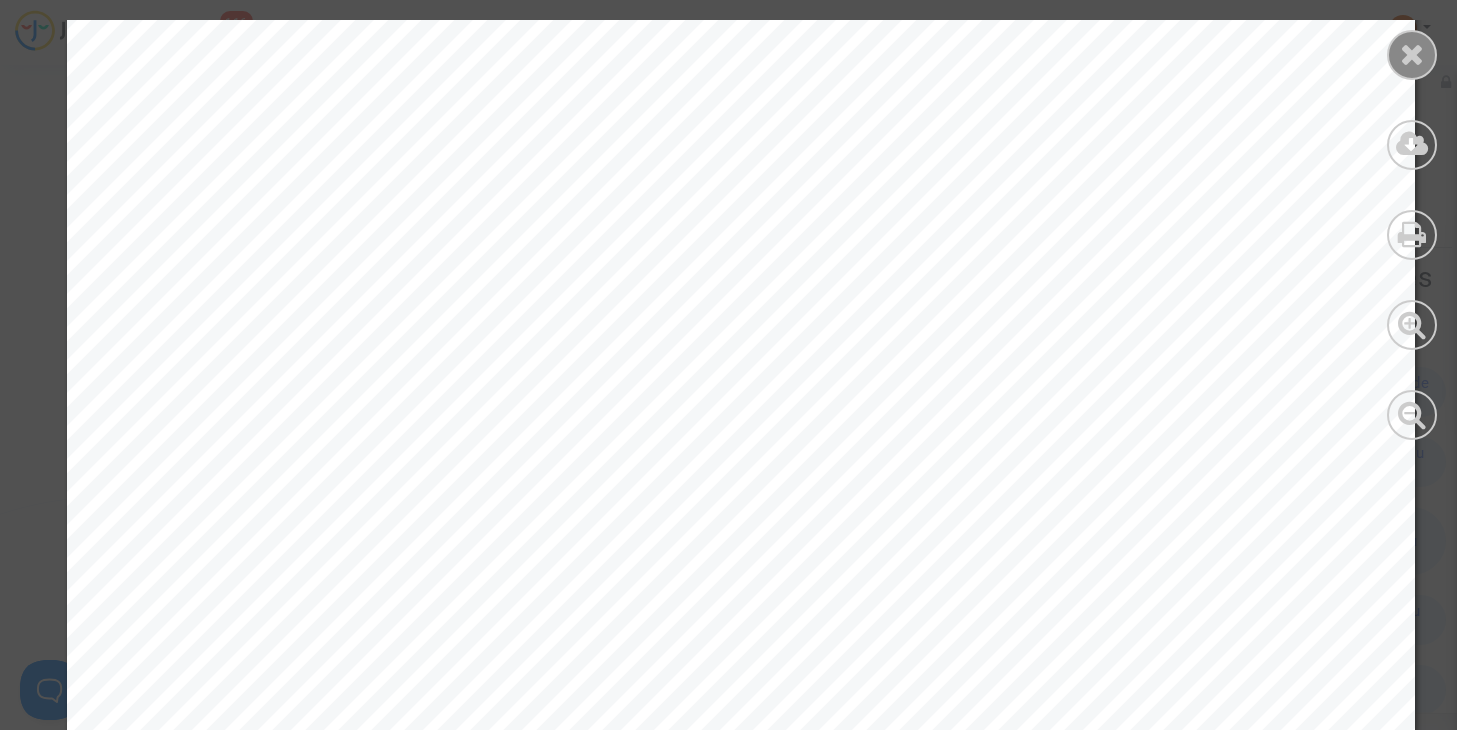 click at bounding box center (1412, 54) 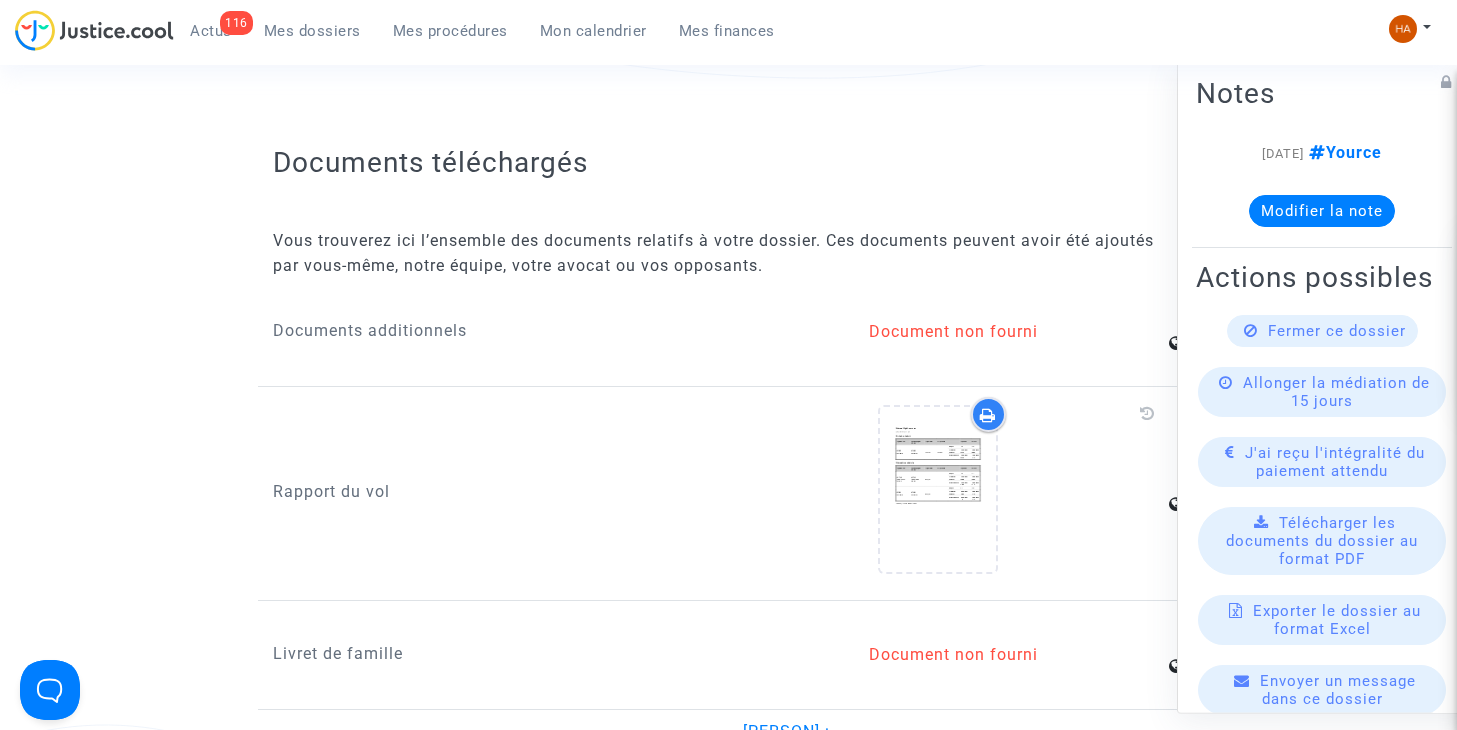 scroll, scrollTop: 2190, scrollLeft: 0, axis: vertical 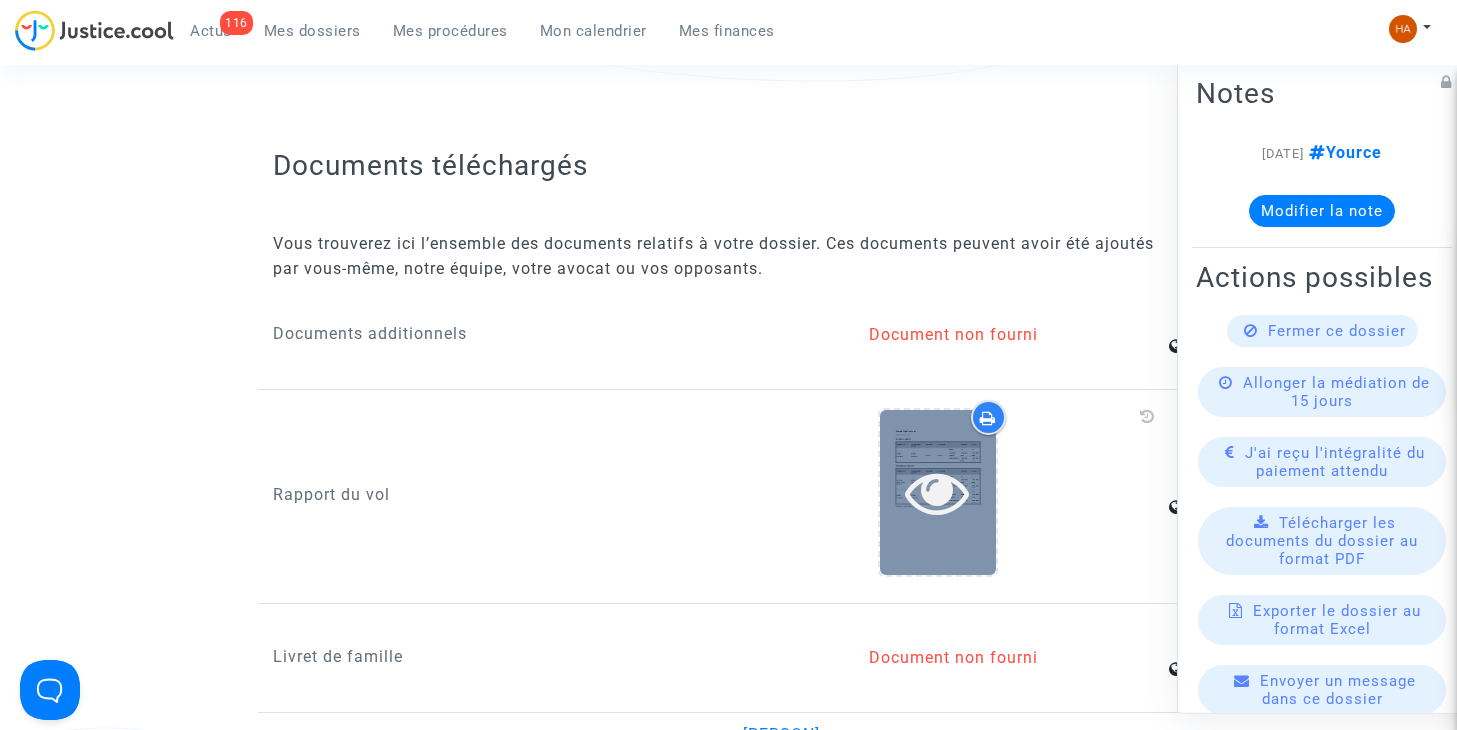 click at bounding box center [937, 492] 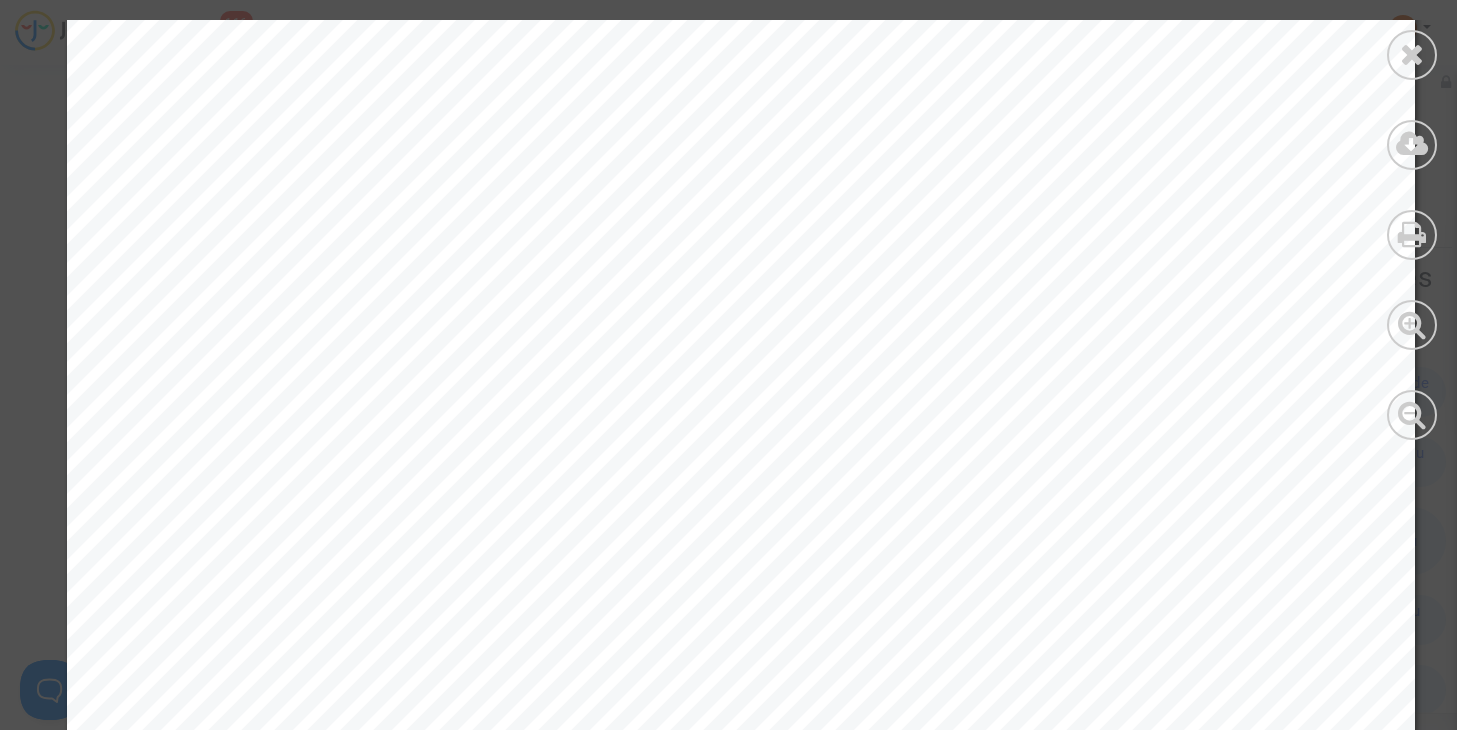 scroll, scrollTop: 0, scrollLeft: 0, axis: both 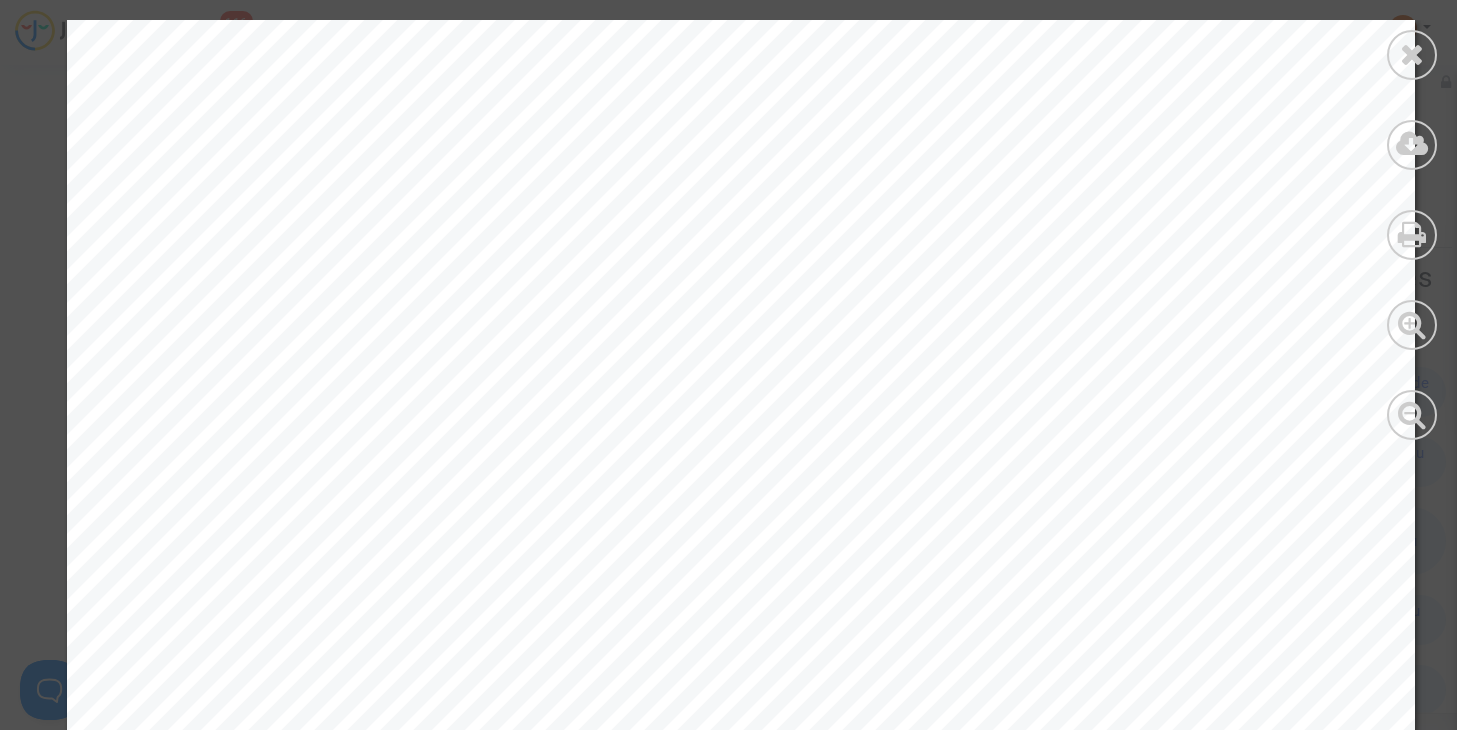 drag, startPoint x: 1397, startPoint y: 67, endPoint x: 1067, endPoint y: 204, distance: 357.30798 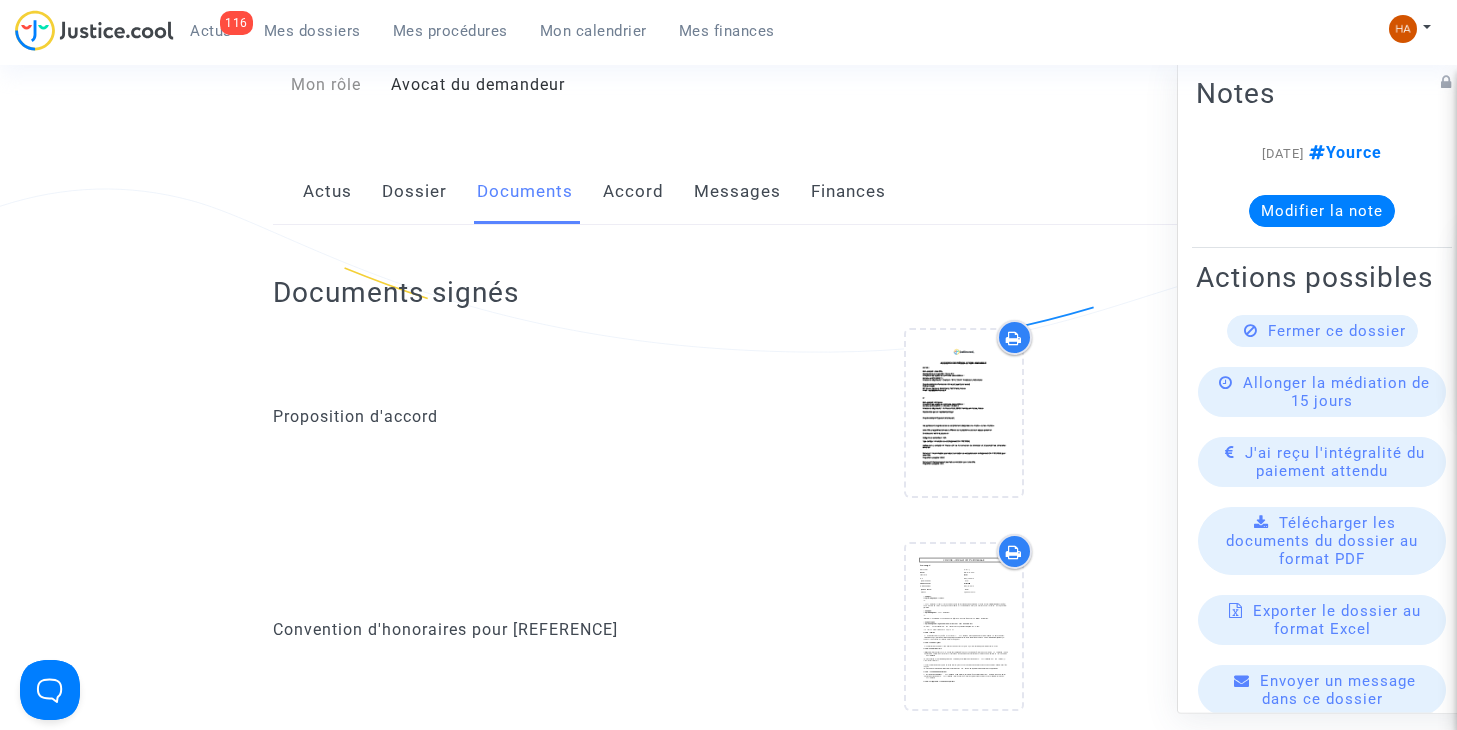 scroll, scrollTop: 0, scrollLeft: 0, axis: both 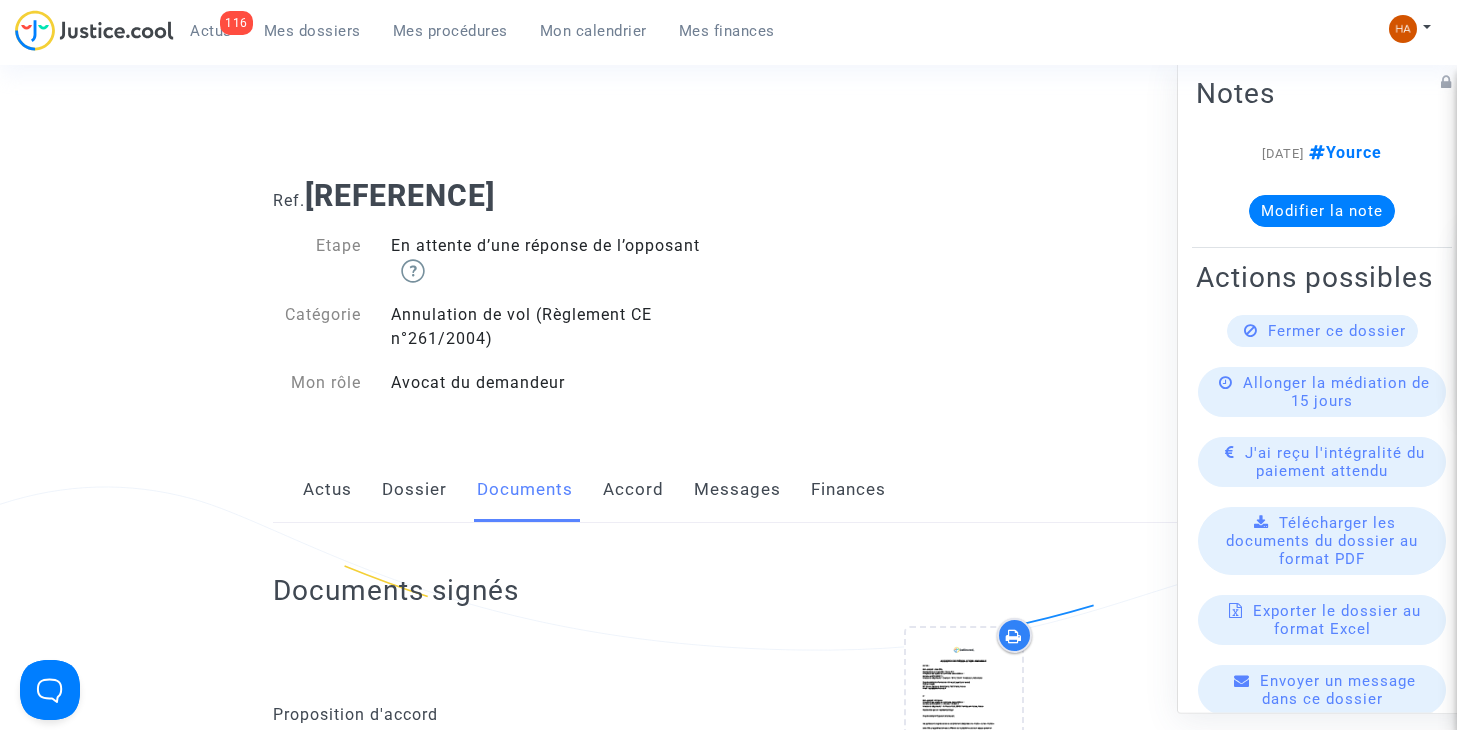 click on "Mes dossiers" at bounding box center (312, 31) 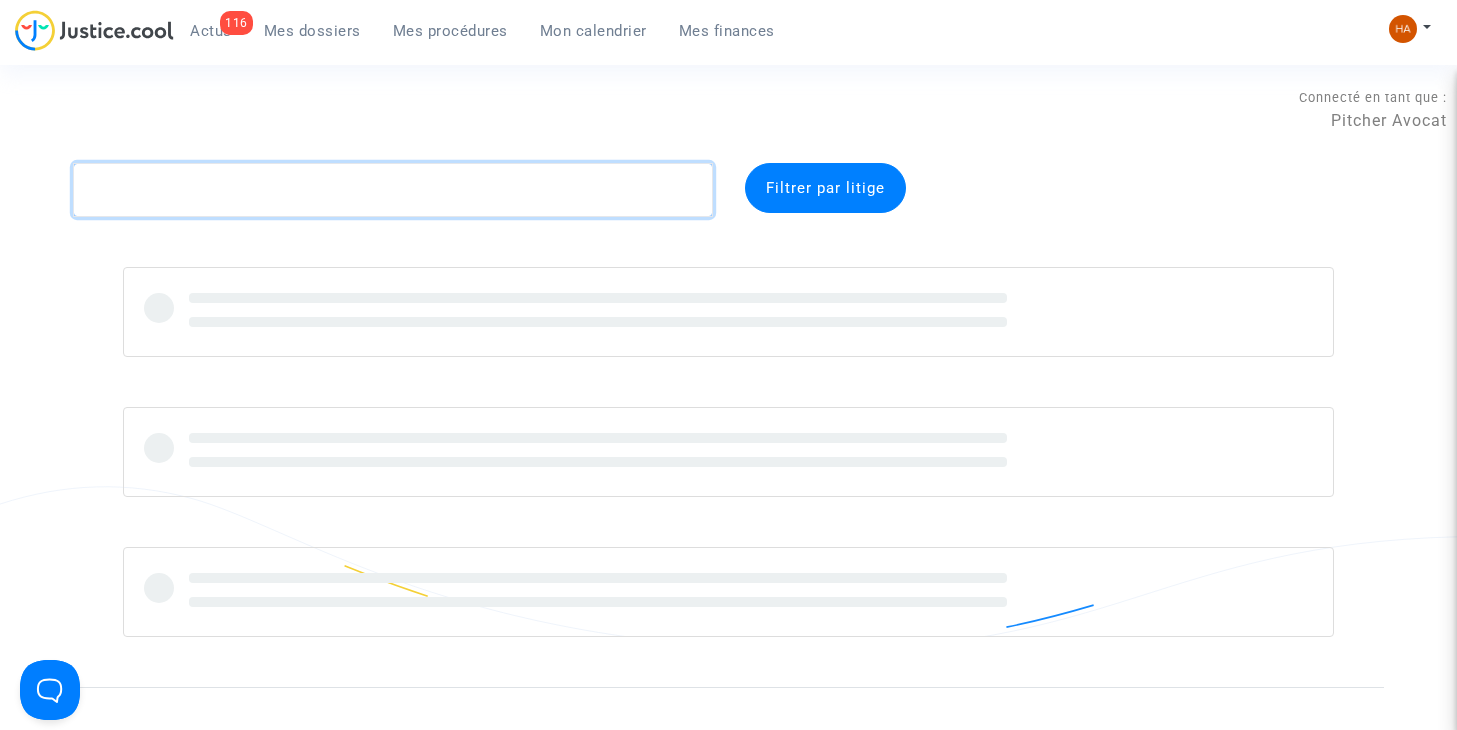 click 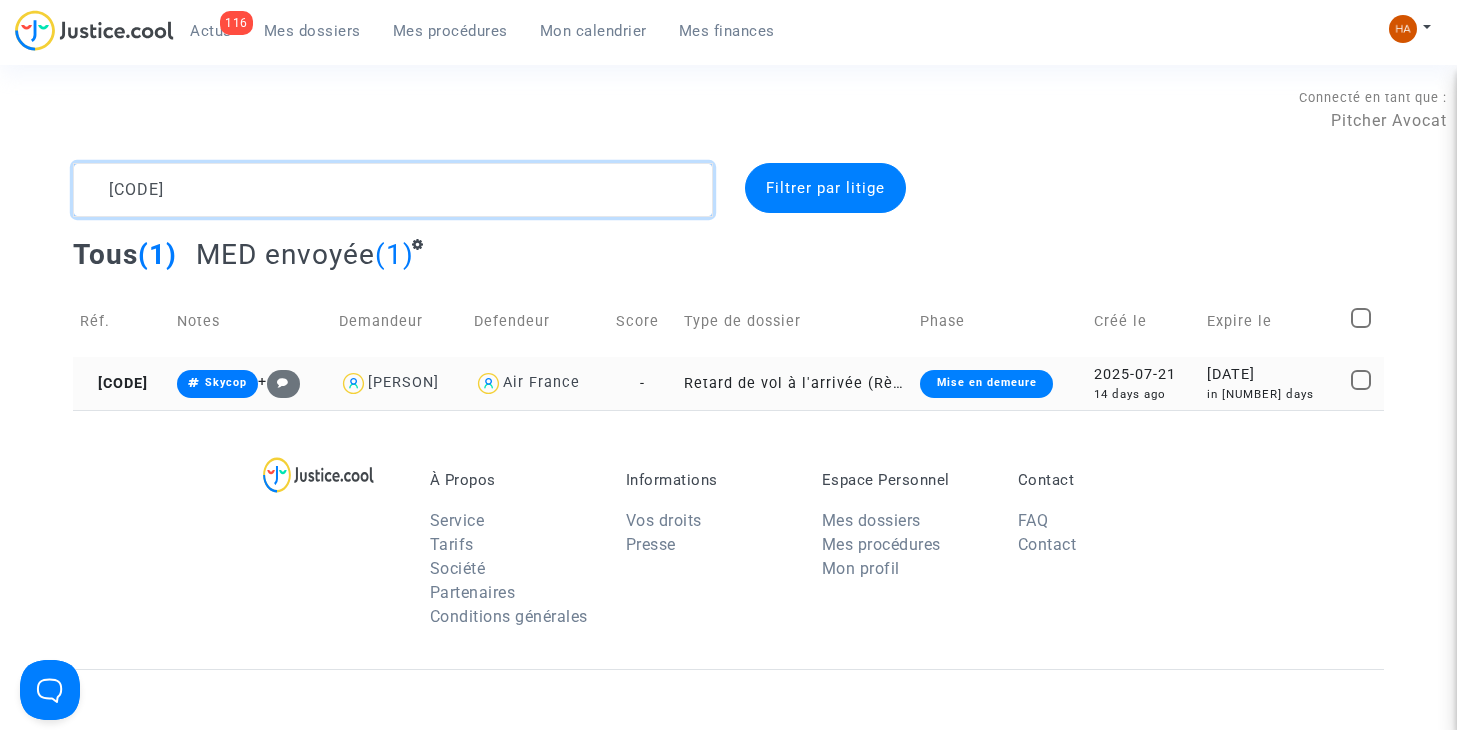 type on "CFR-250721-GDGP" 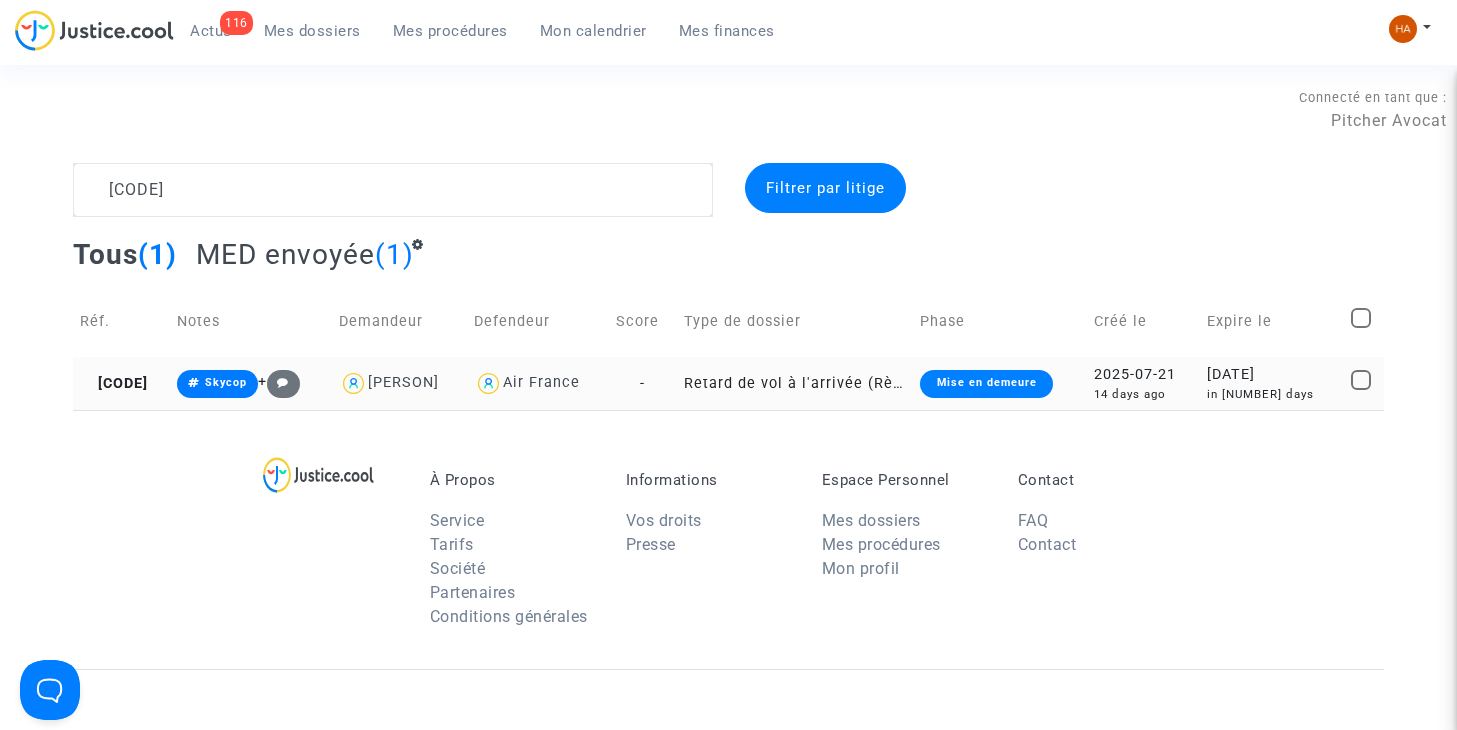 click on "-" 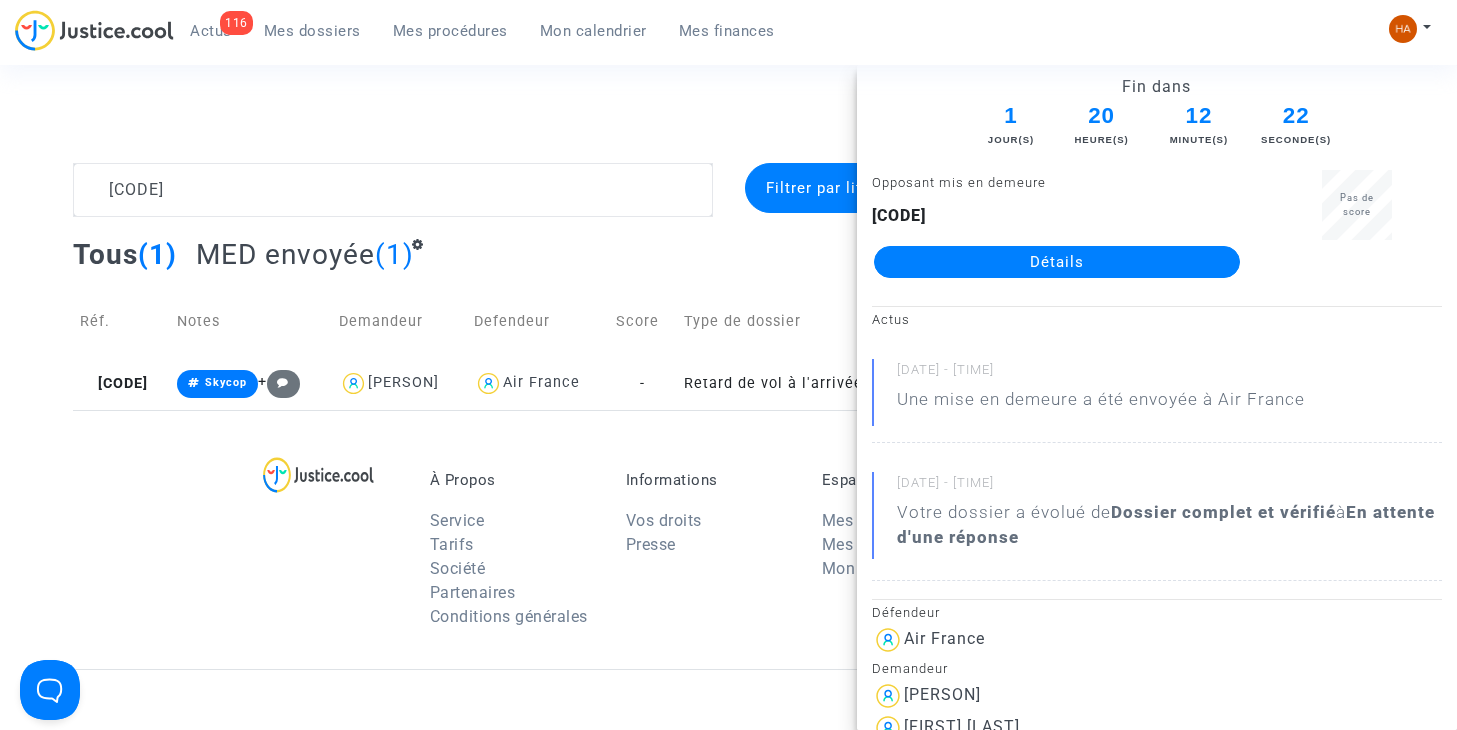 click on "Détails" 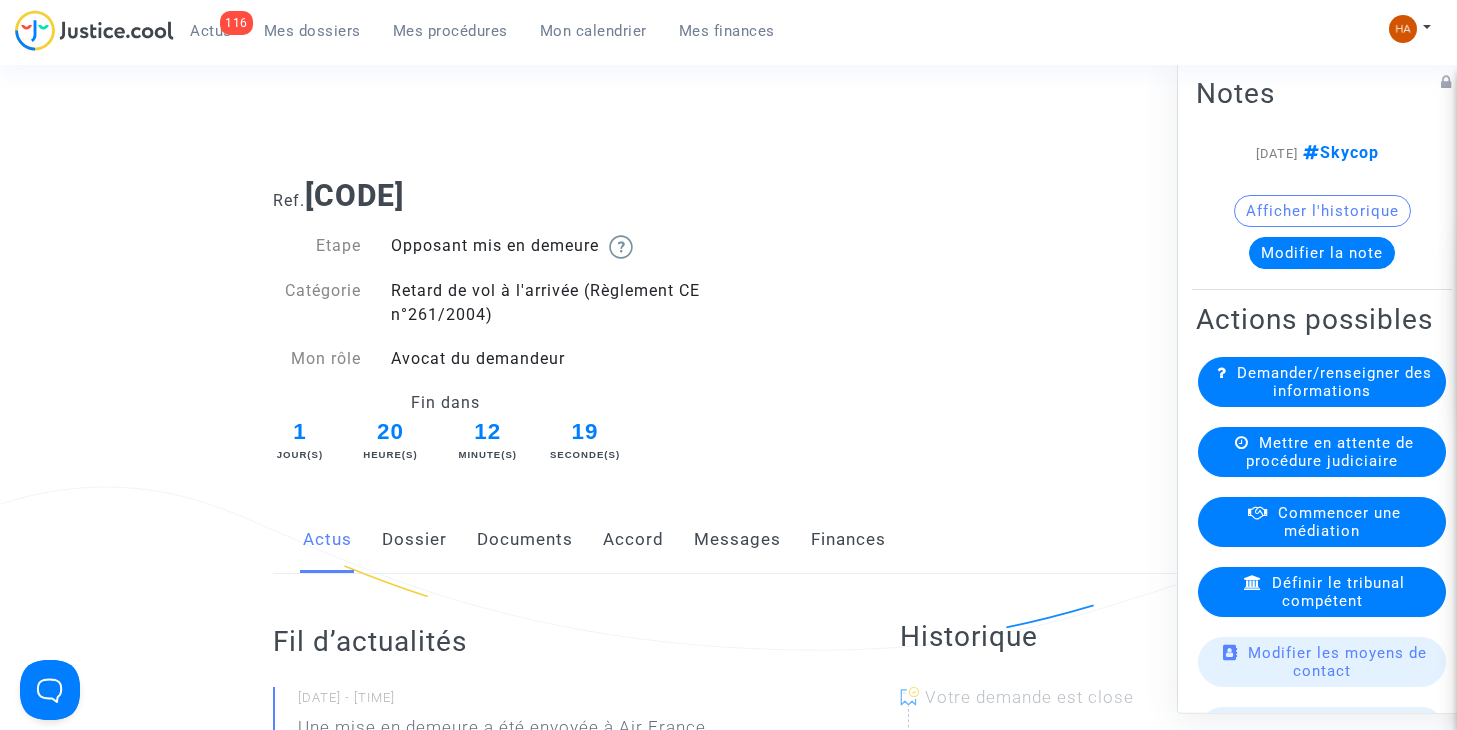 click on "Messages" 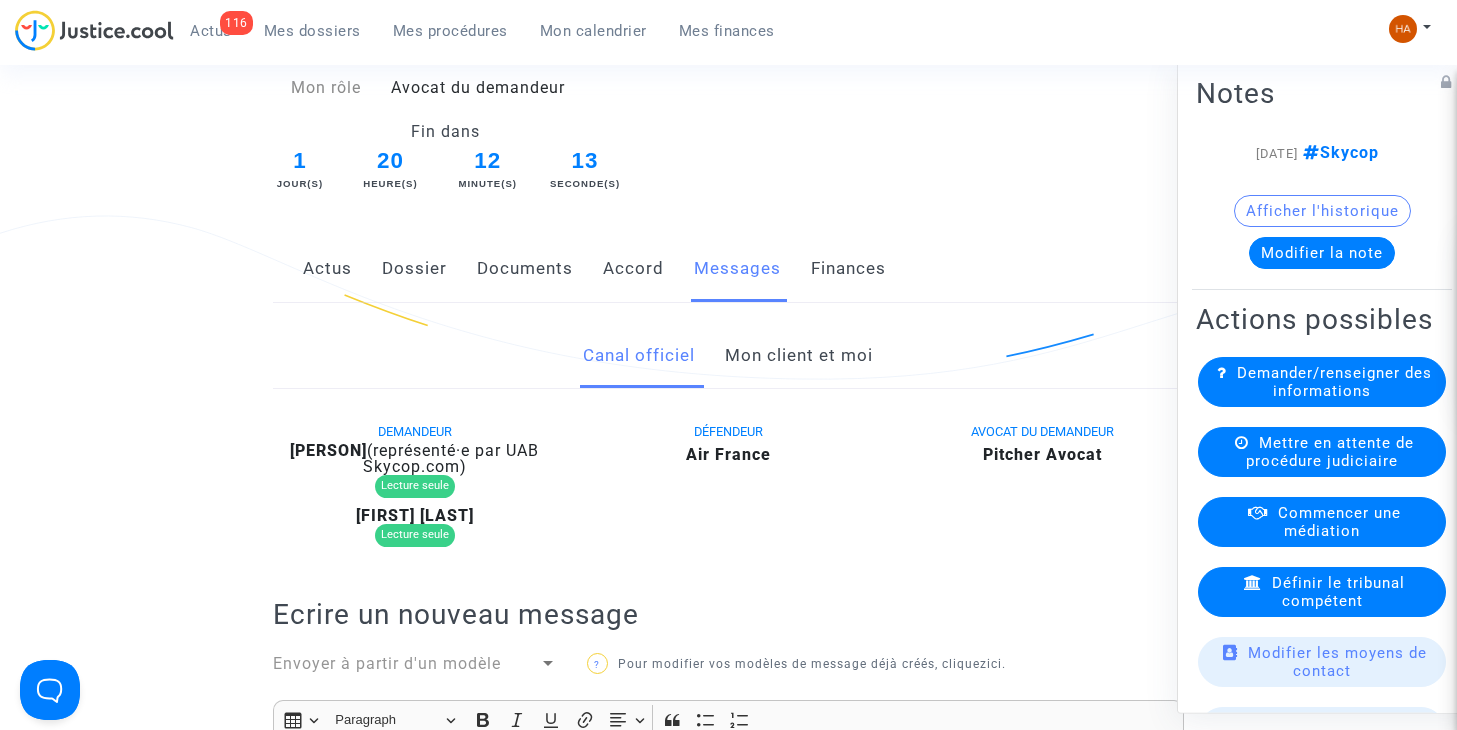 scroll, scrollTop: 270, scrollLeft: 0, axis: vertical 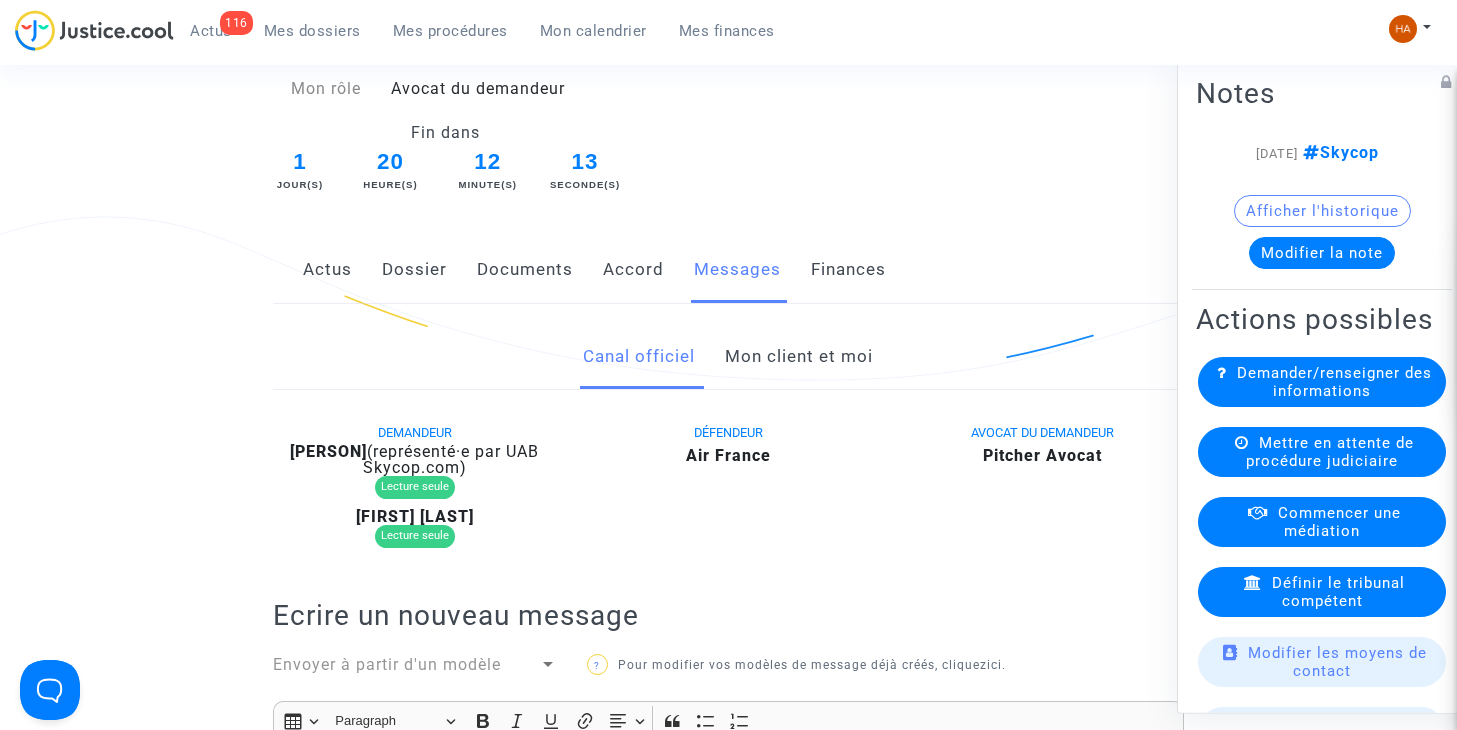 click on "Accord" 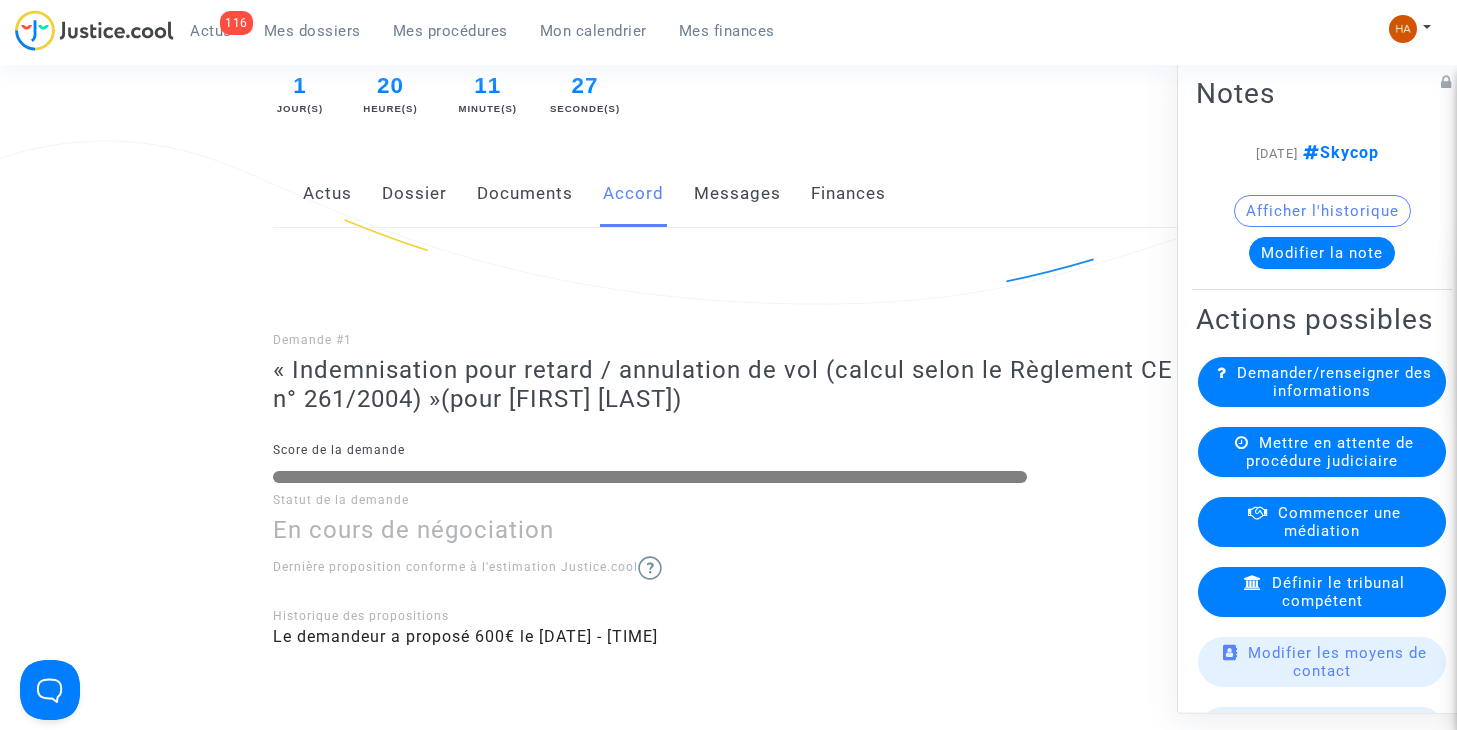 scroll, scrollTop: 0, scrollLeft: 0, axis: both 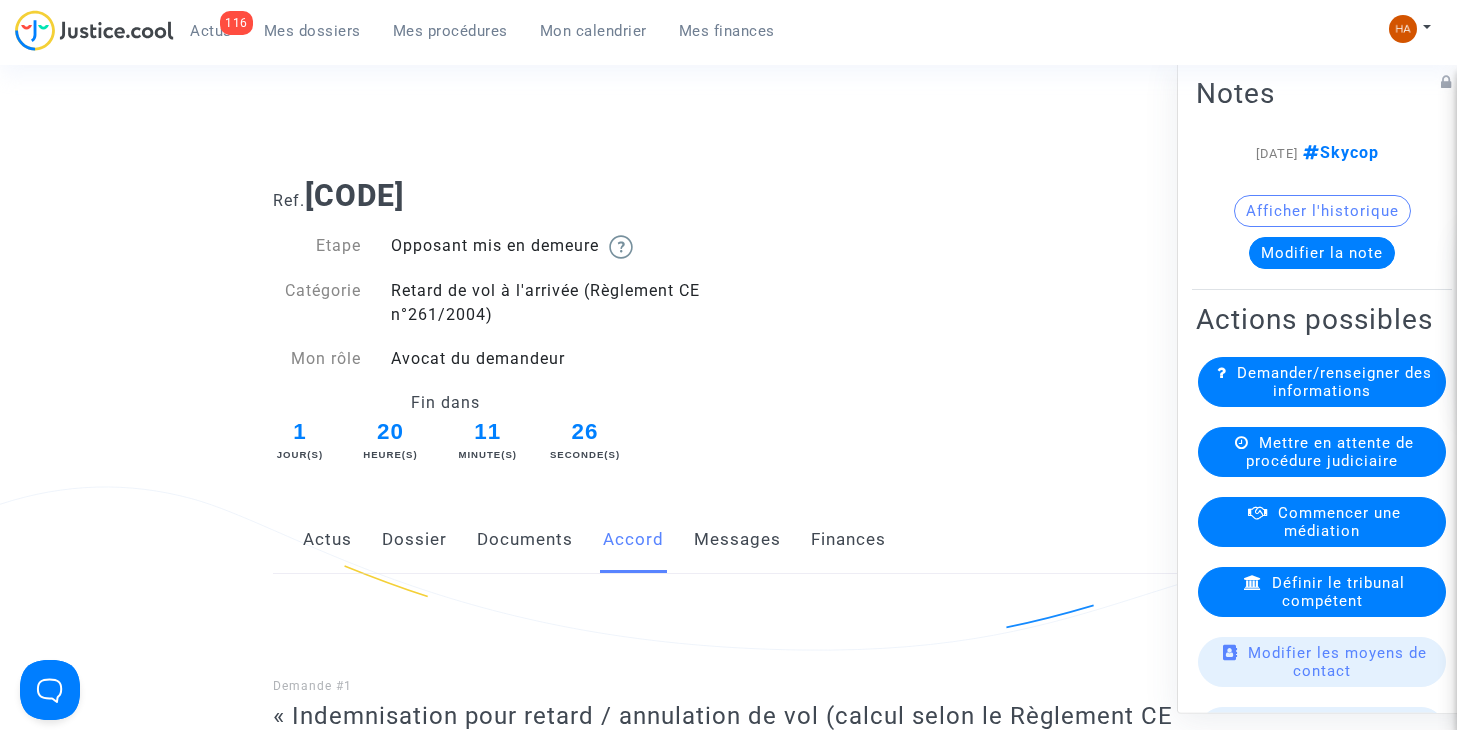 click on "Dossier" 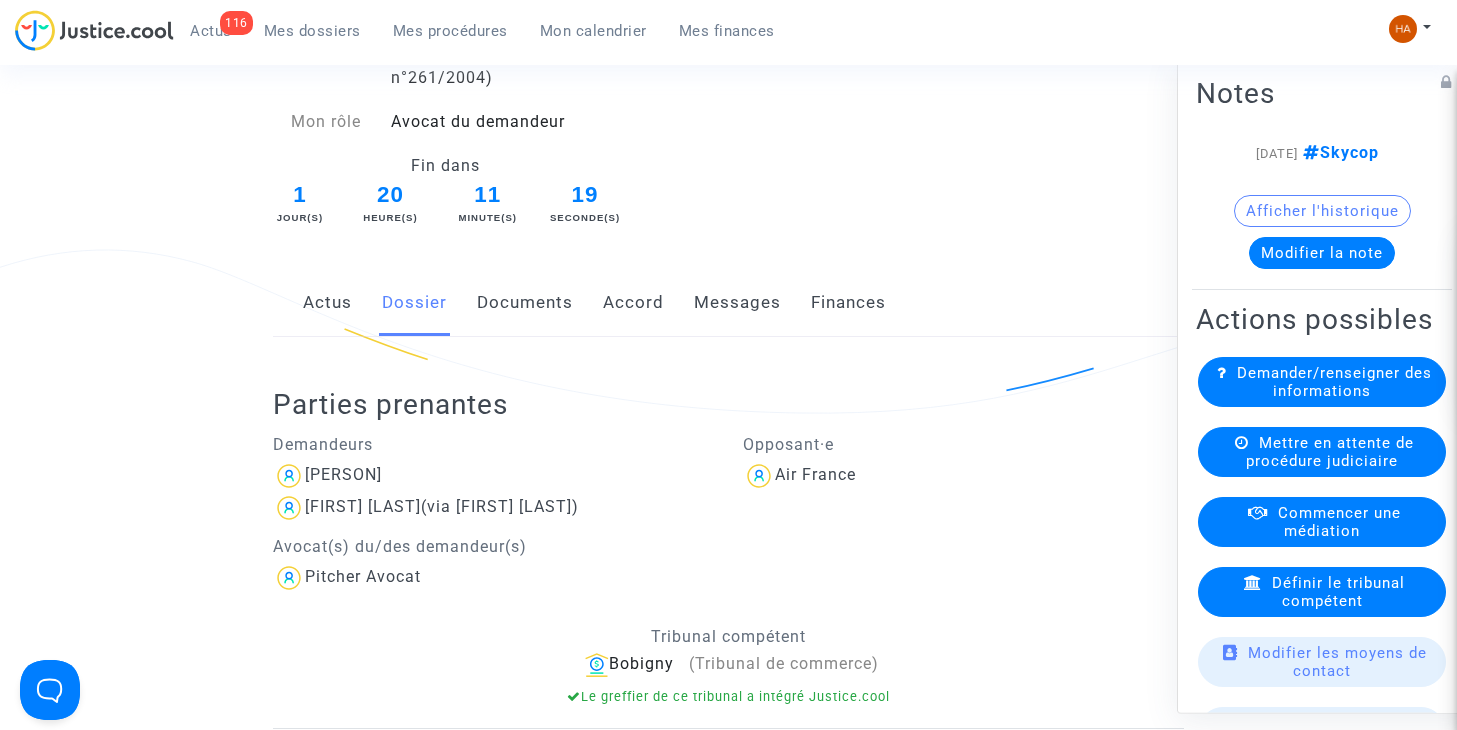 scroll, scrollTop: 91, scrollLeft: 0, axis: vertical 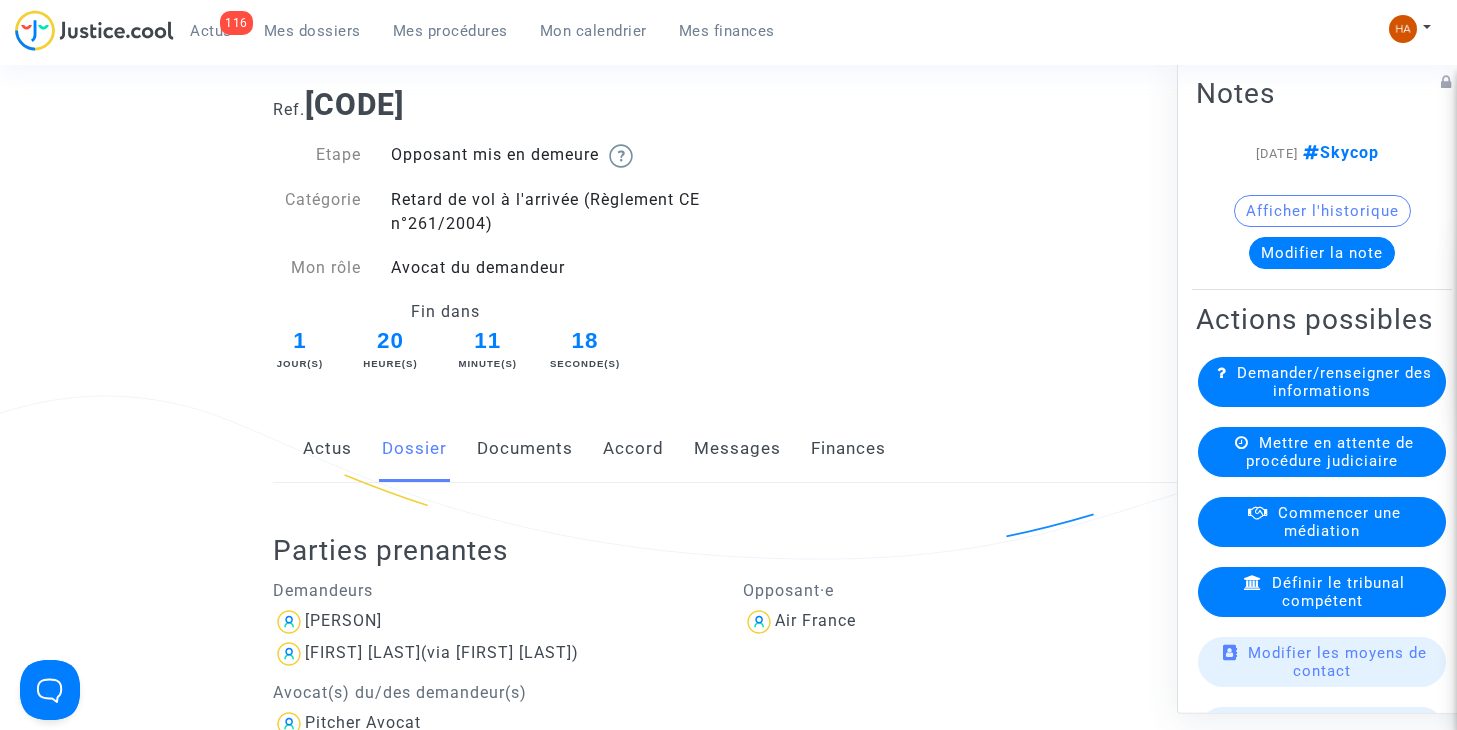 click on "Documents" 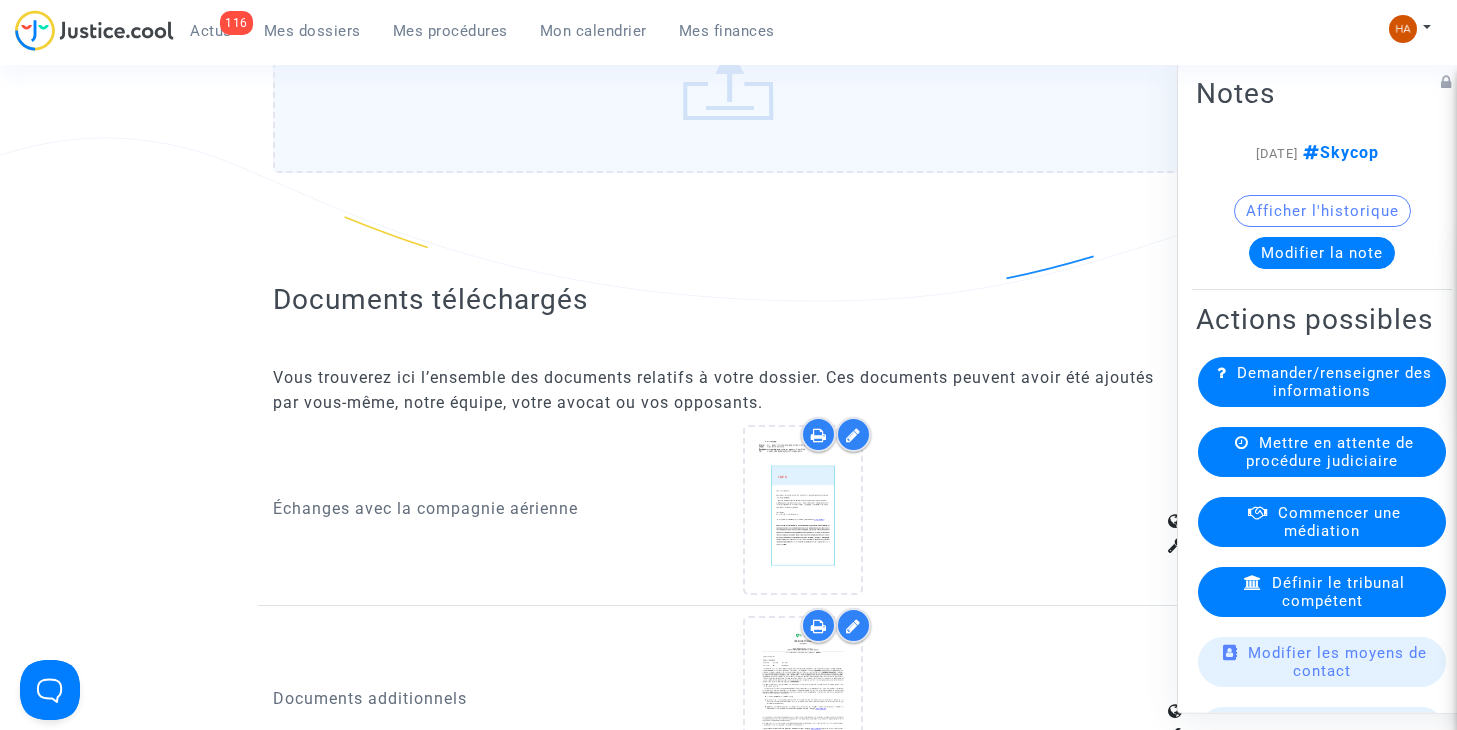 scroll, scrollTop: 1971, scrollLeft: 0, axis: vertical 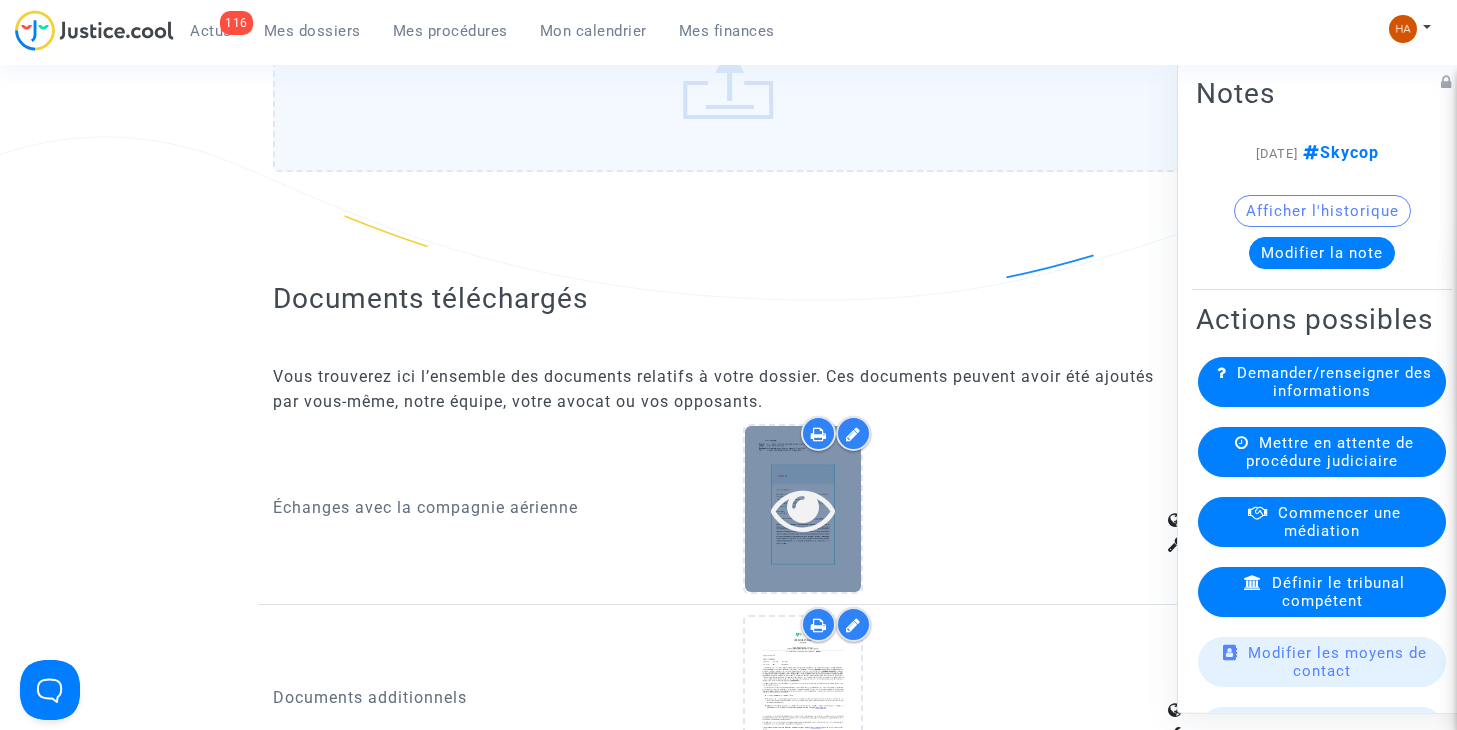 click at bounding box center [803, 508] 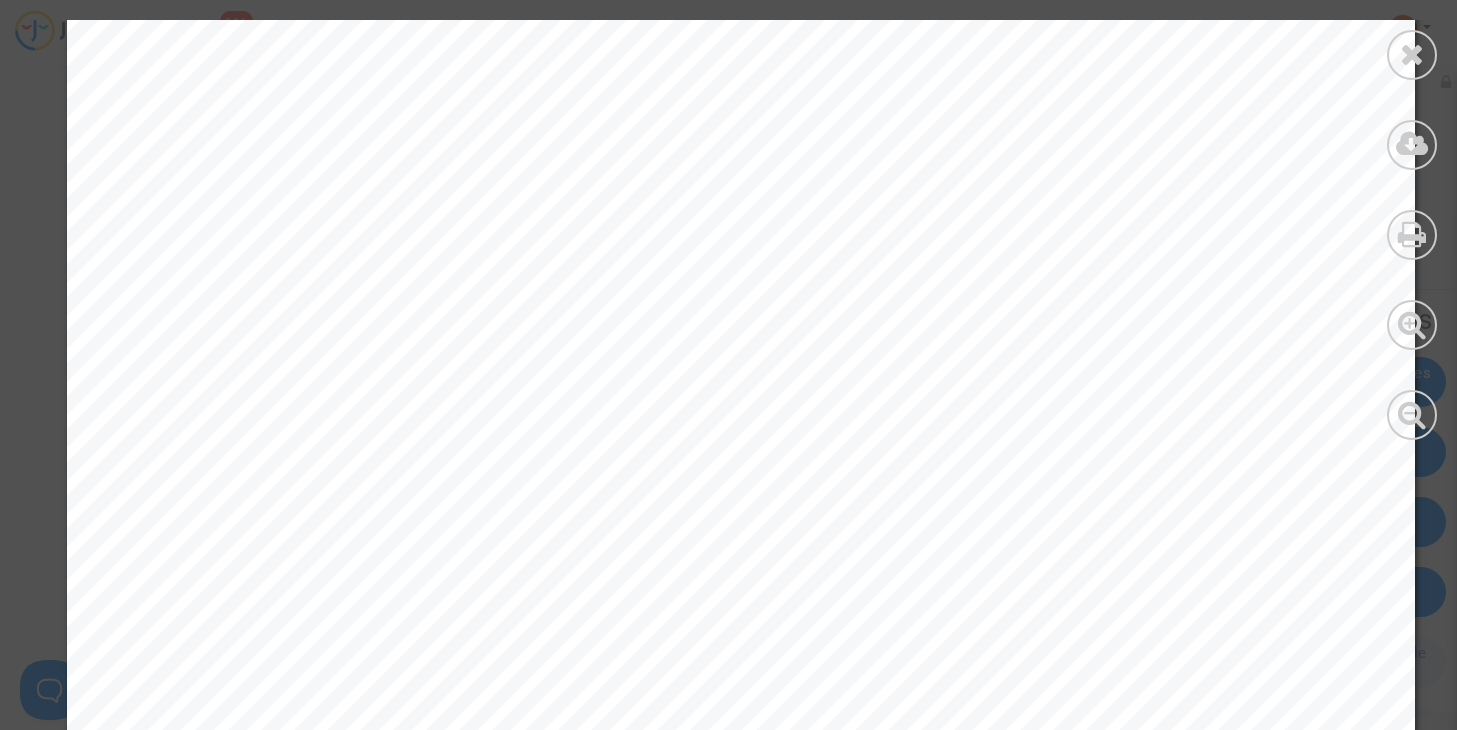 scroll, scrollTop: 674, scrollLeft: 0, axis: vertical 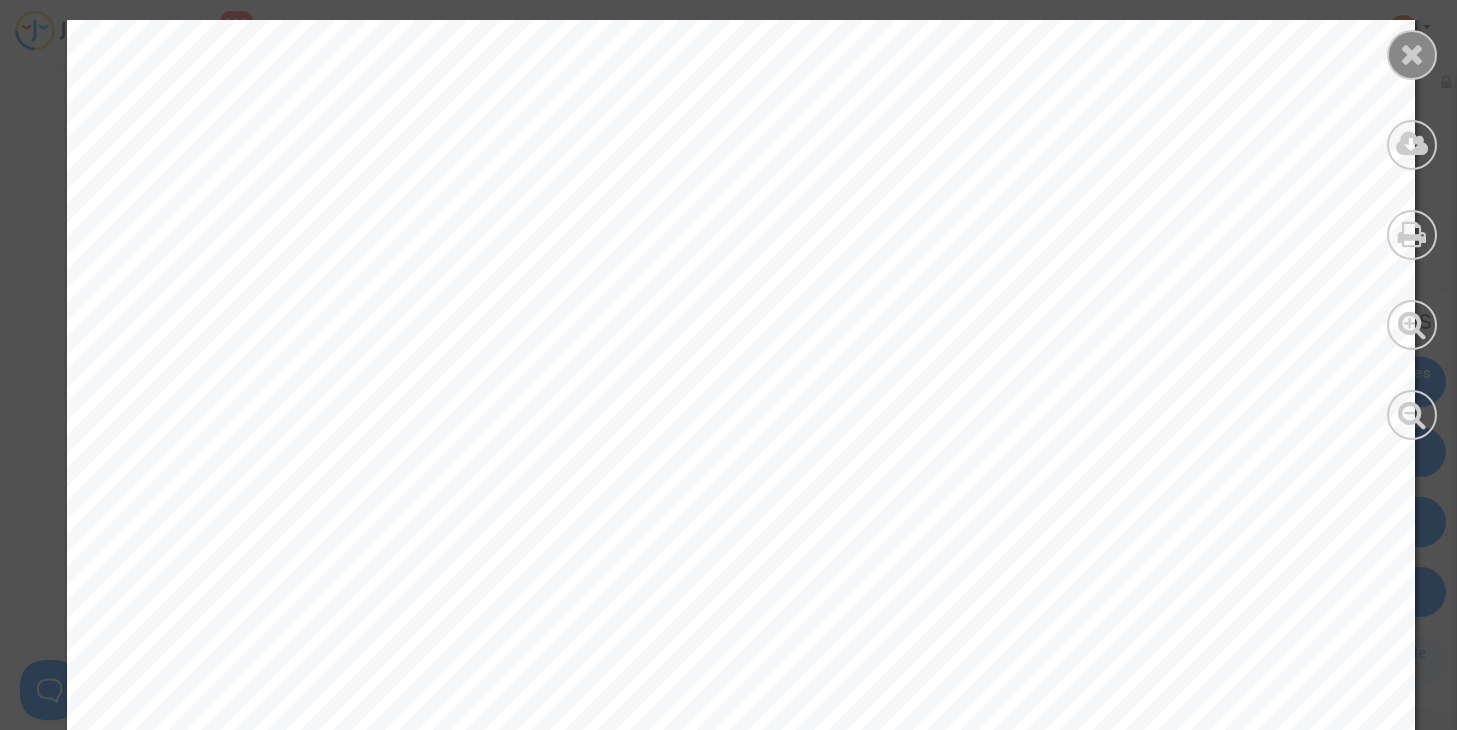 click at bounding box center (1412, 54) 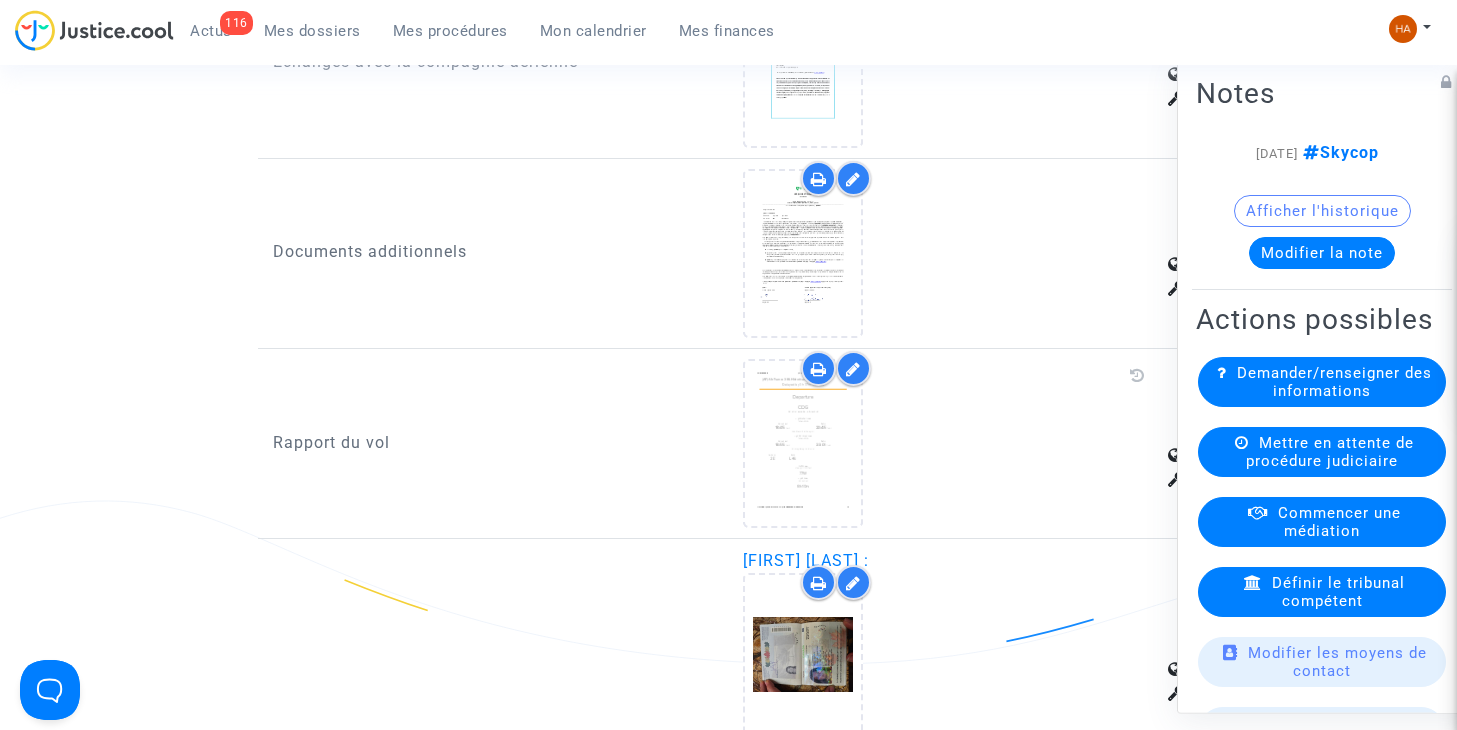 scroll, scrollTop: 2423, scrollLeft: 0, axis: vertical 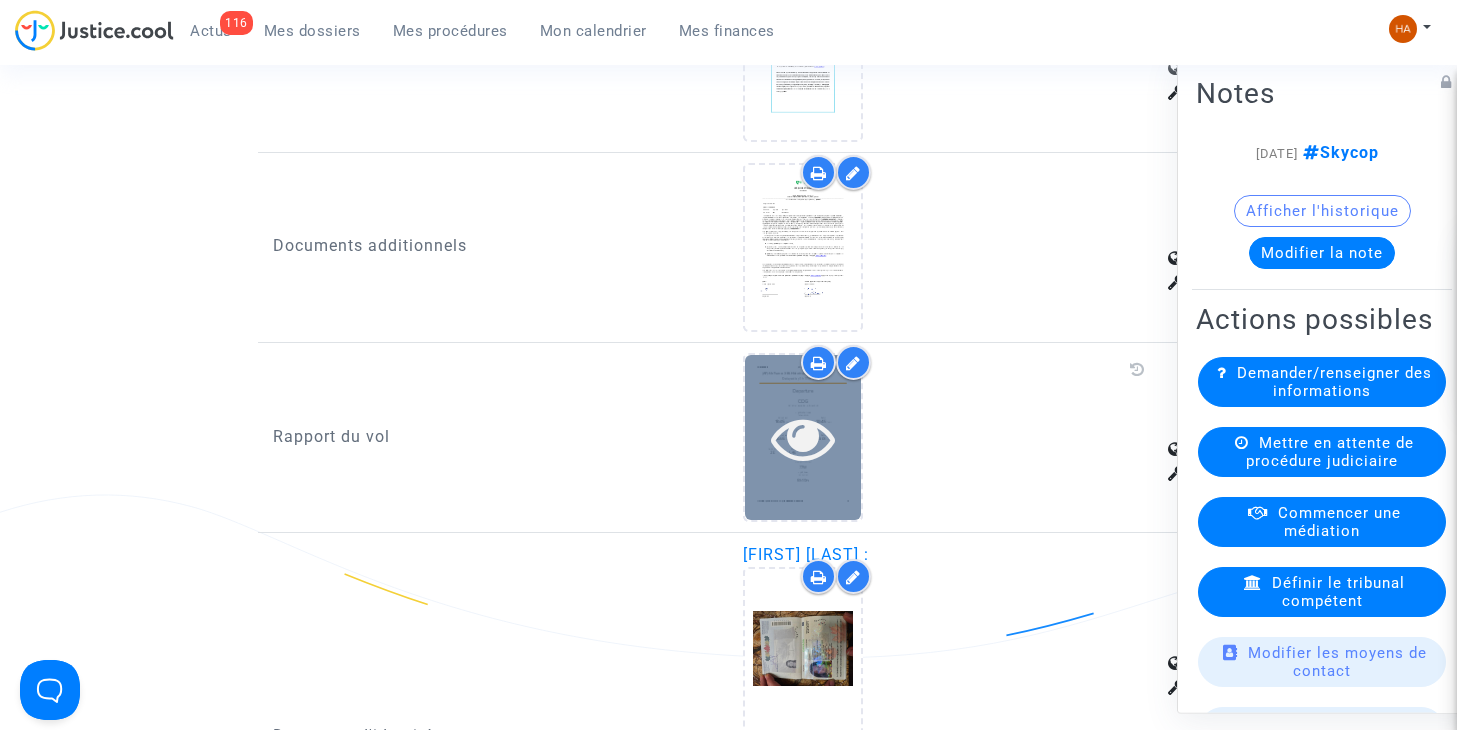 click at bounding box center (803, 438) 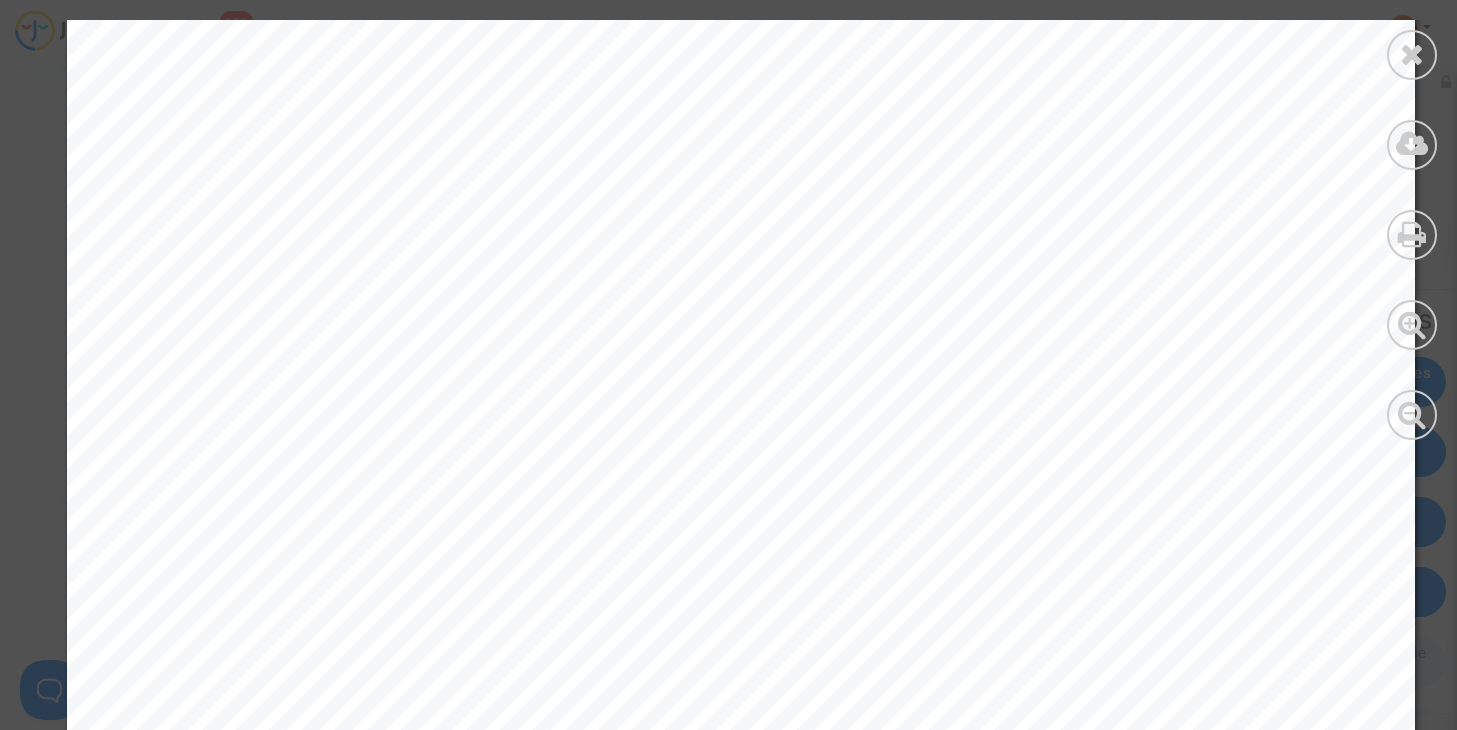 scroll, scrollTop: 891, scrollLeft: 0, axis: vertical 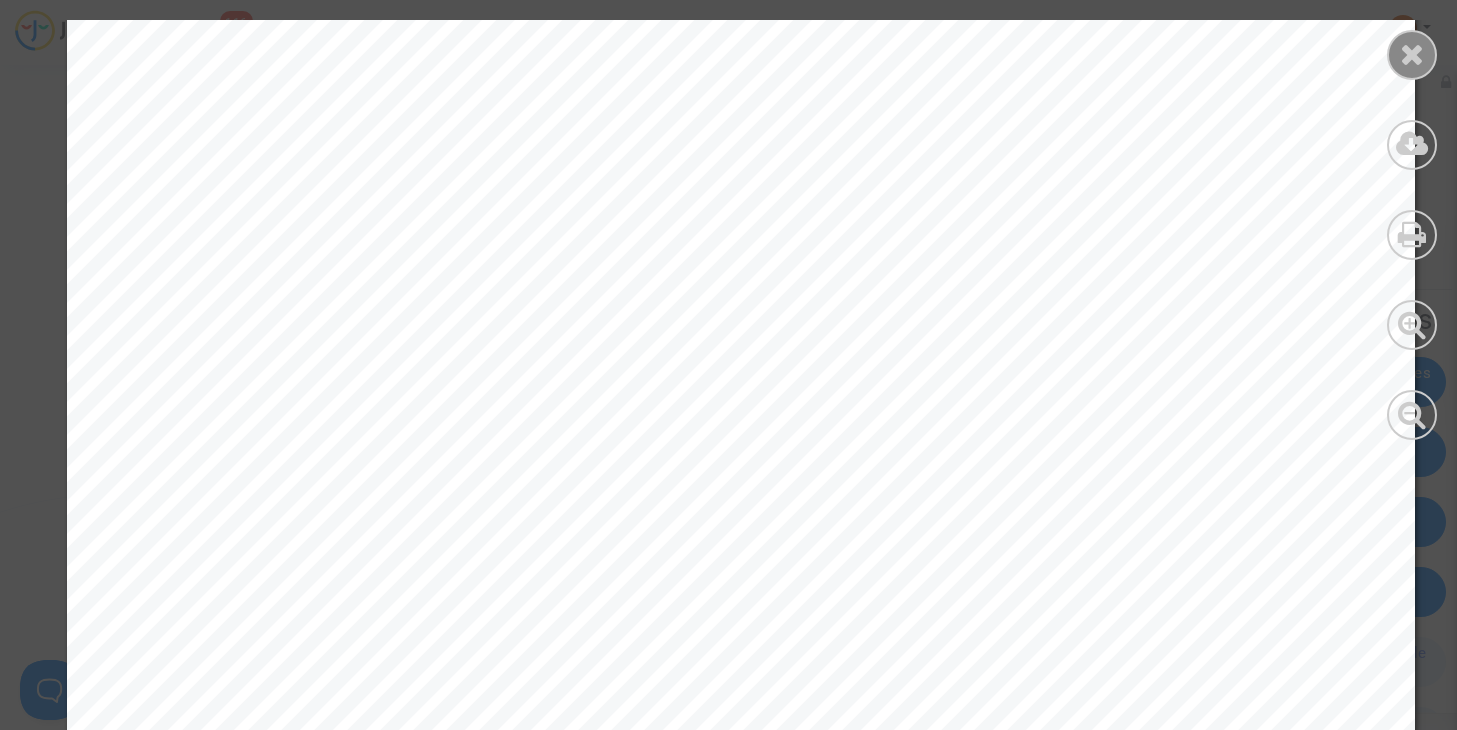 click at bounding box center (1412, 54) 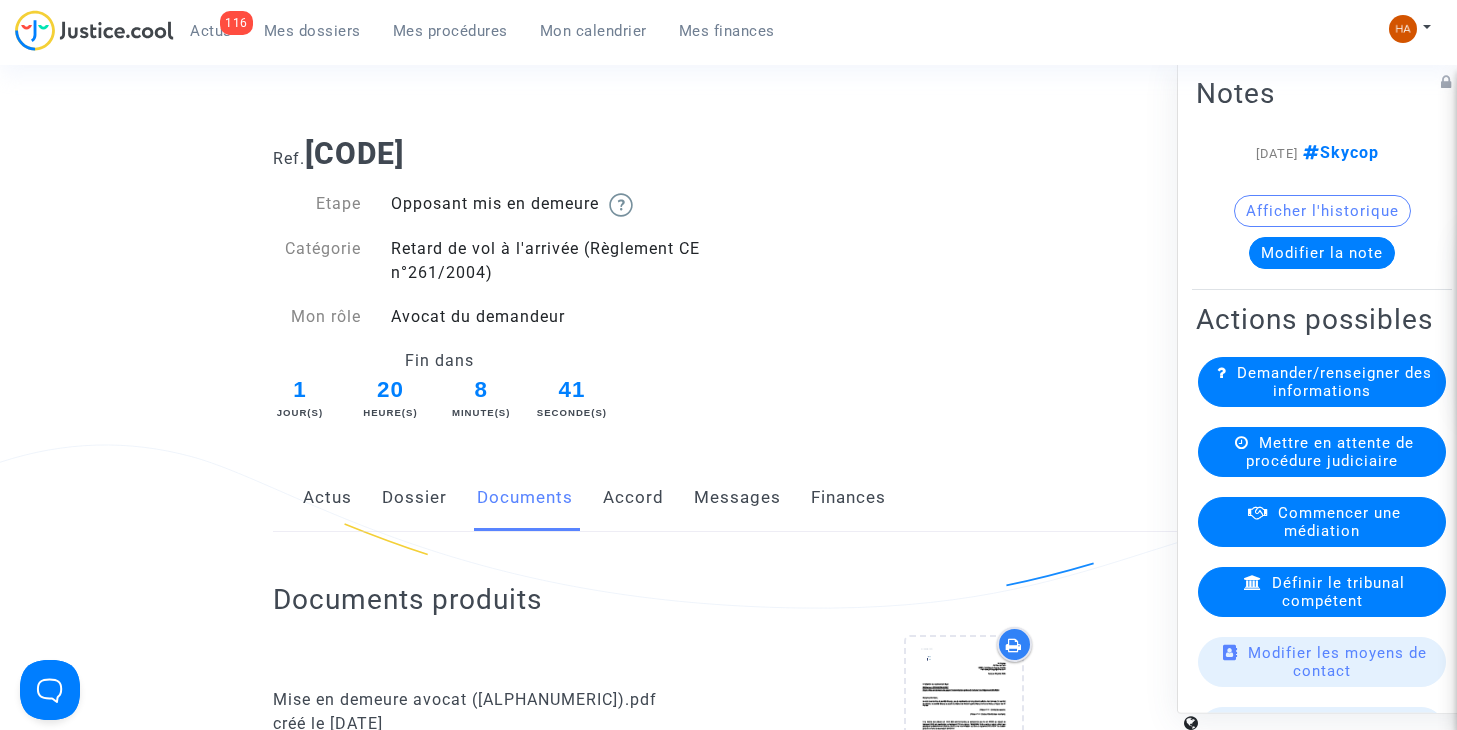 scroll, scrollTop: 0, scrollLeft: 0, axis: both 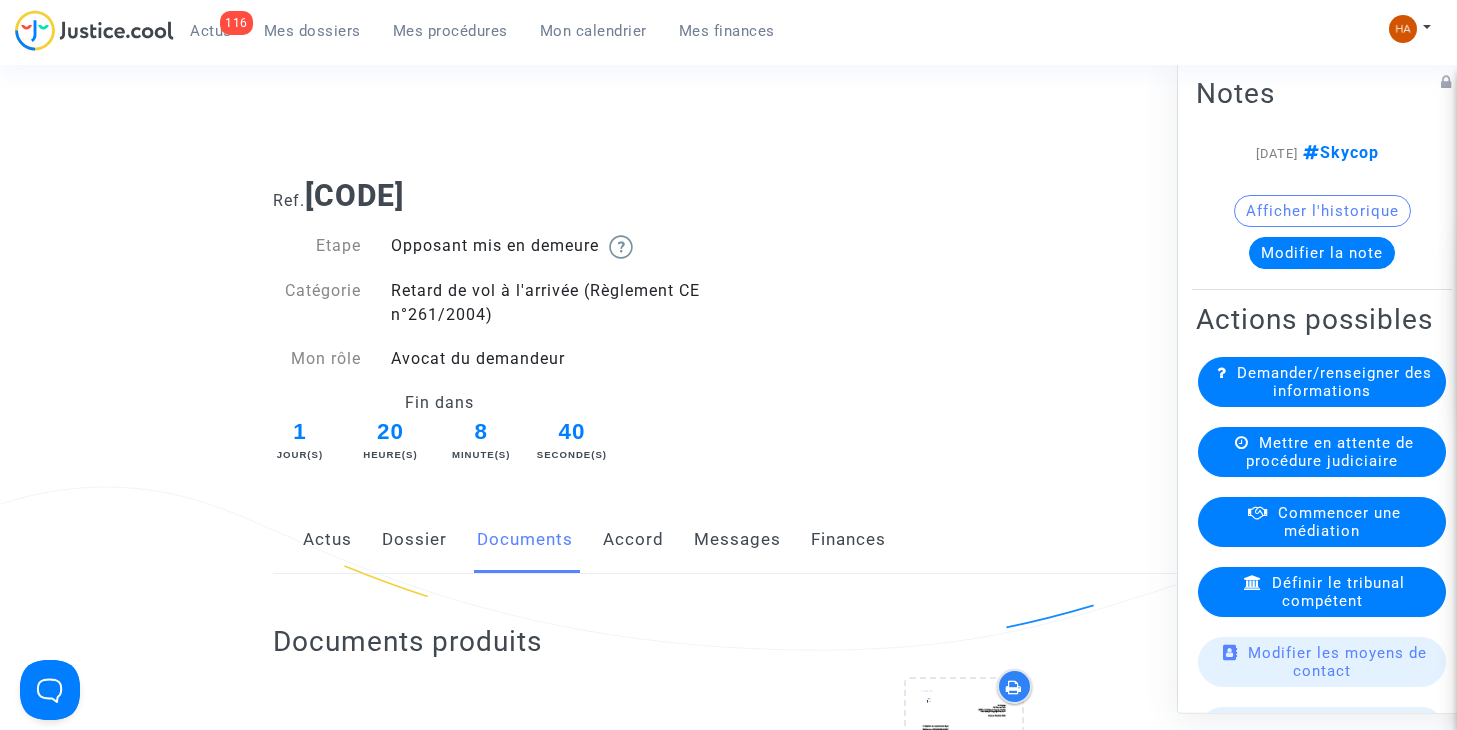 click on "Messages" 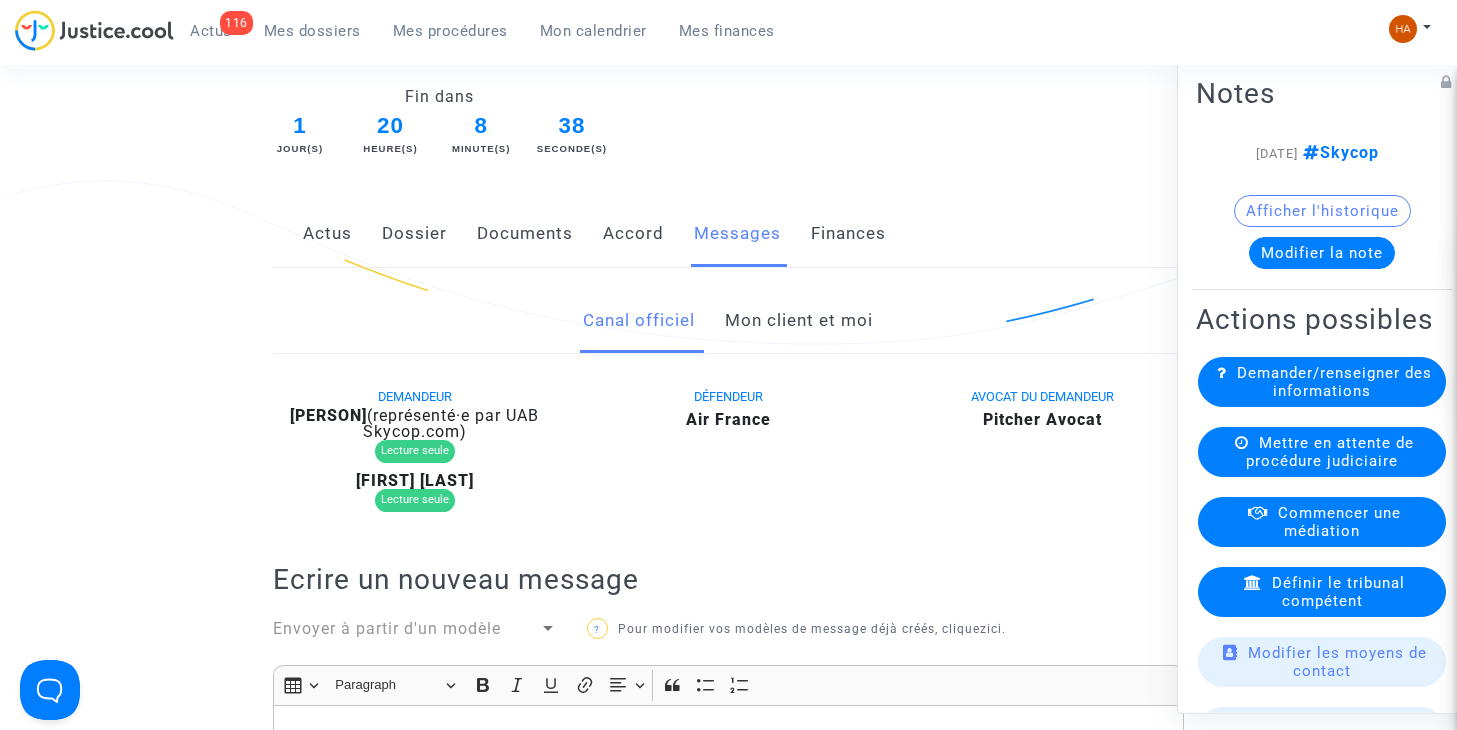scroll, scrollTop: 300, scrollLeft: 0, axis: vertical 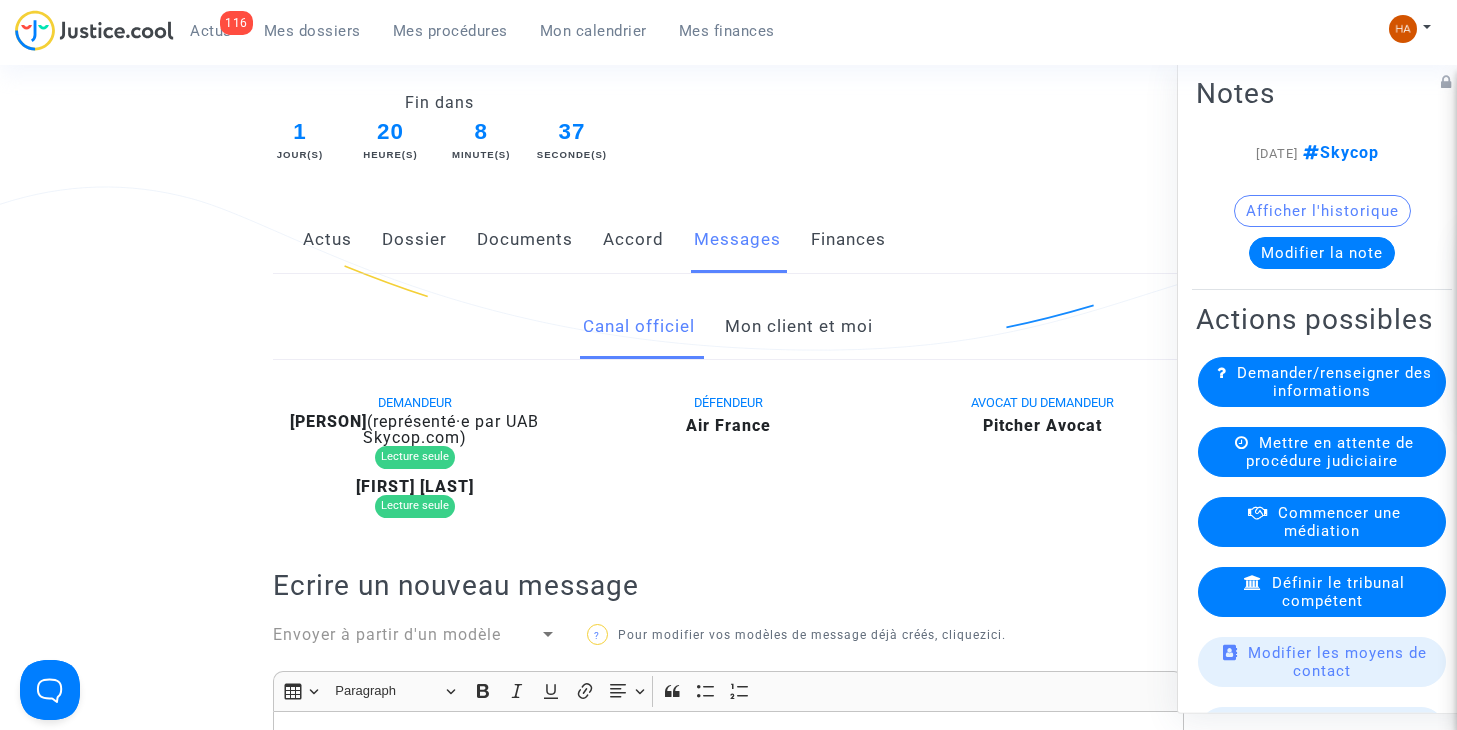 click on "Mon client et moi" 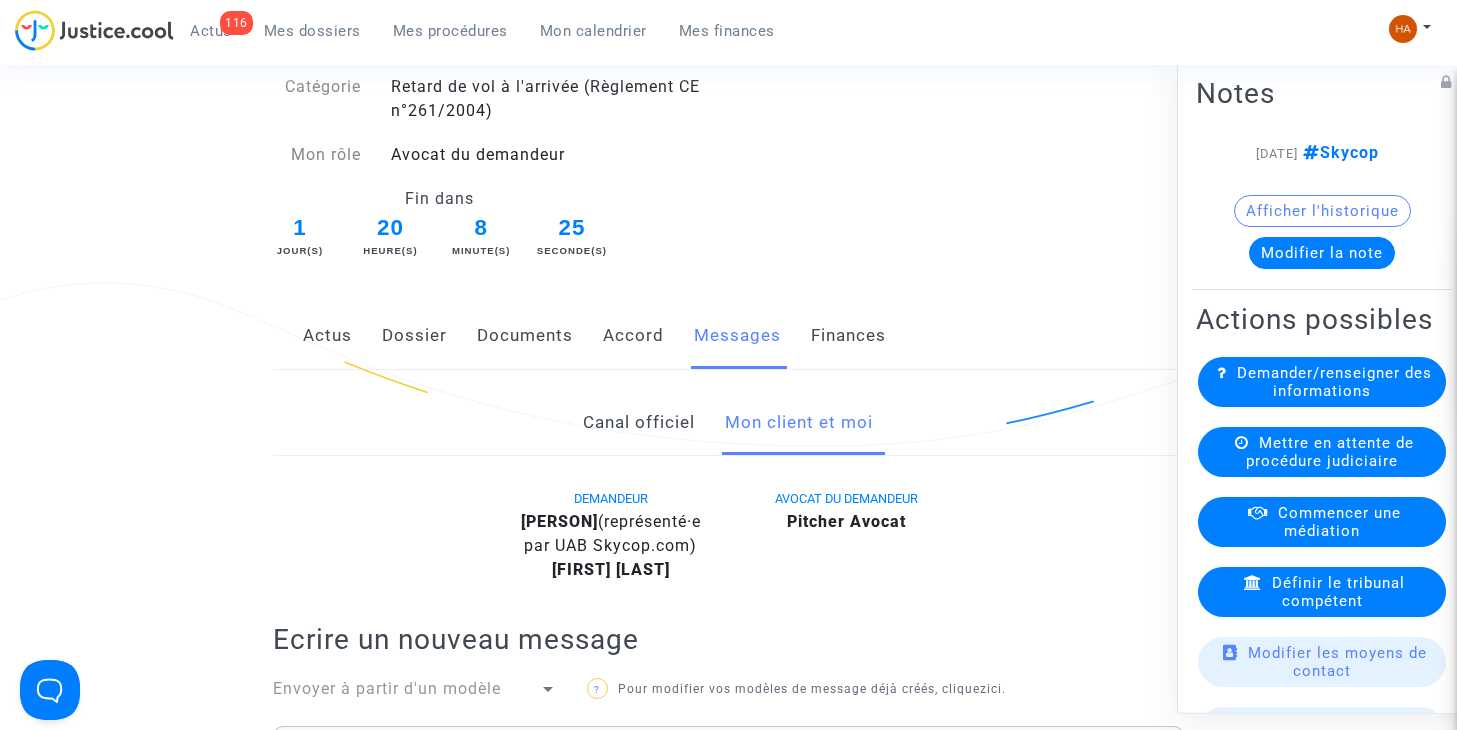 scroll, scrollTop: 200, scrollLeft: 0, axis: vertical 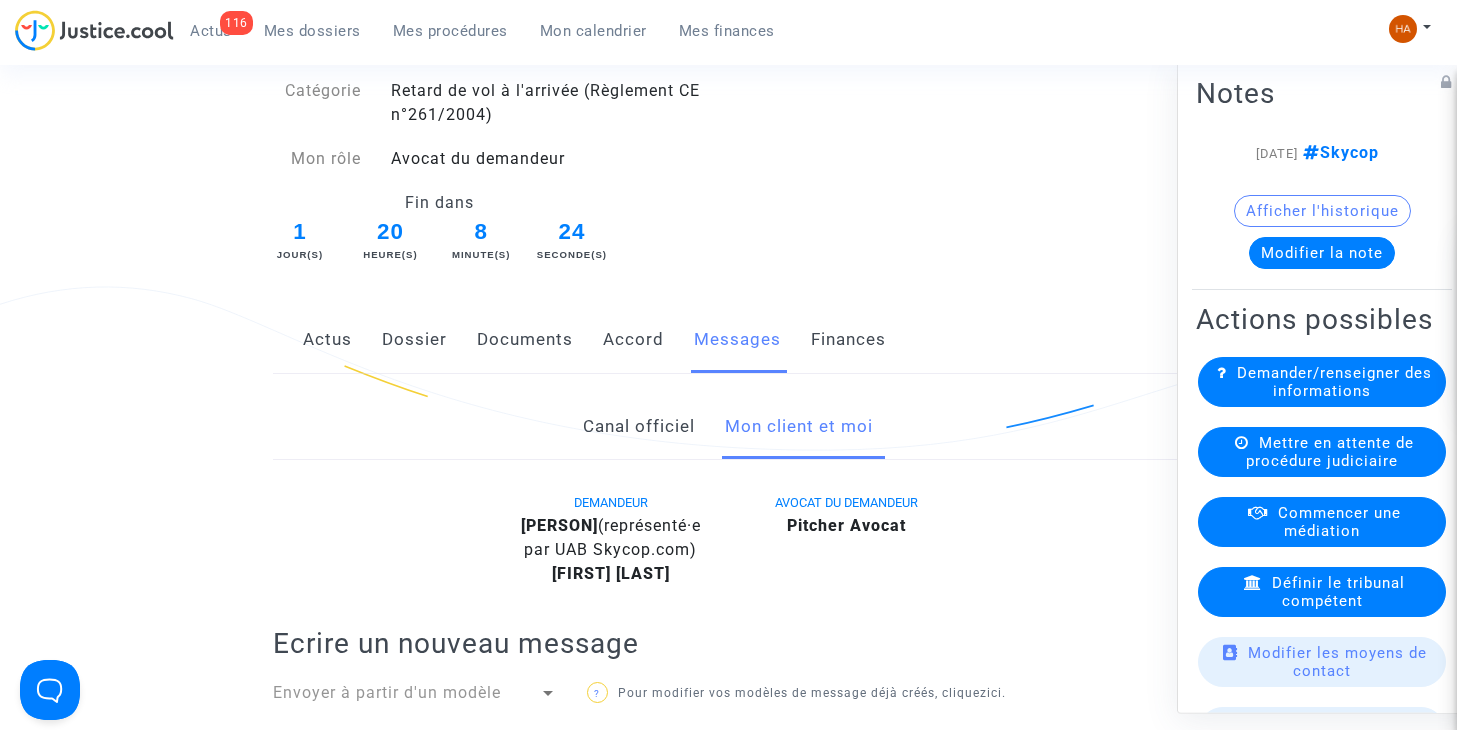 click on "Canal officiel" 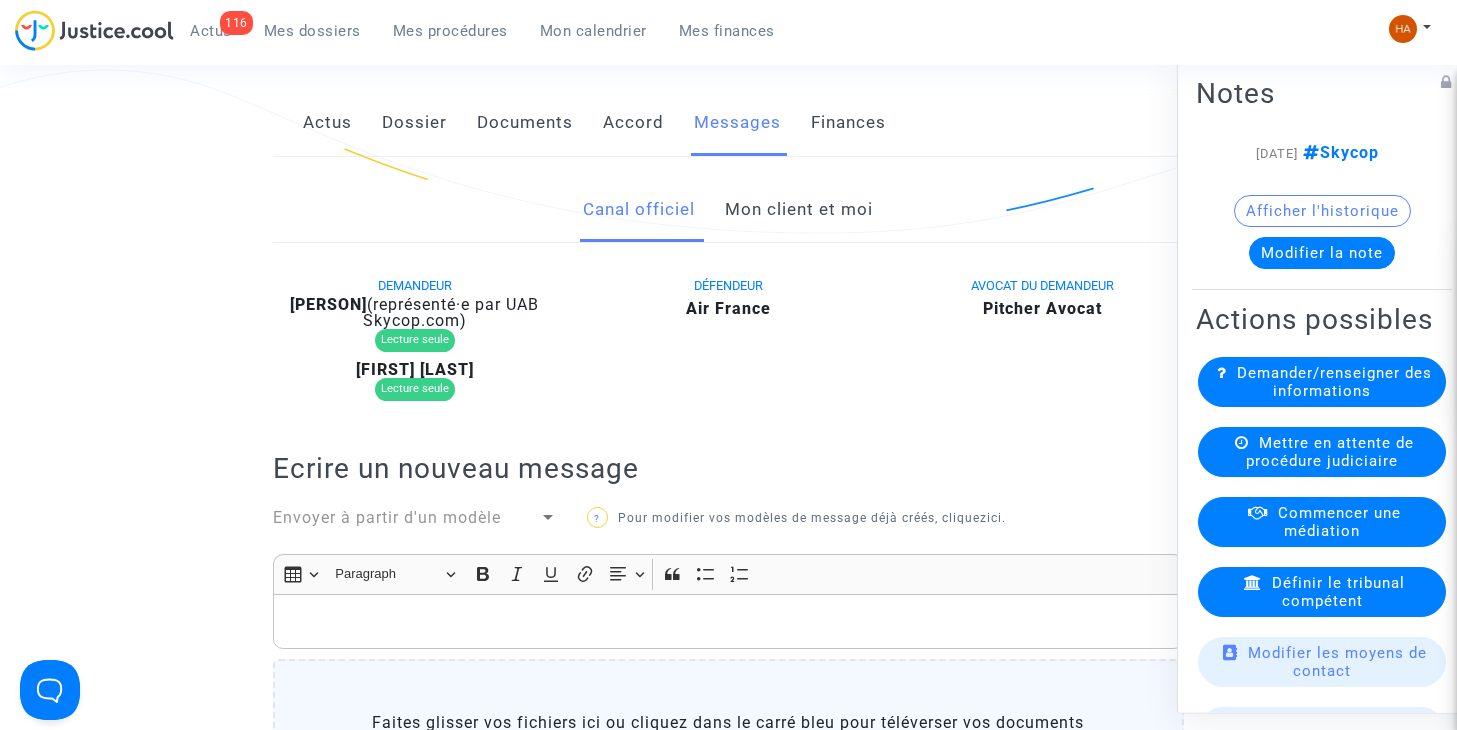 scroll, scrollTop: 400, scrollLeft: 0, axis: vertical 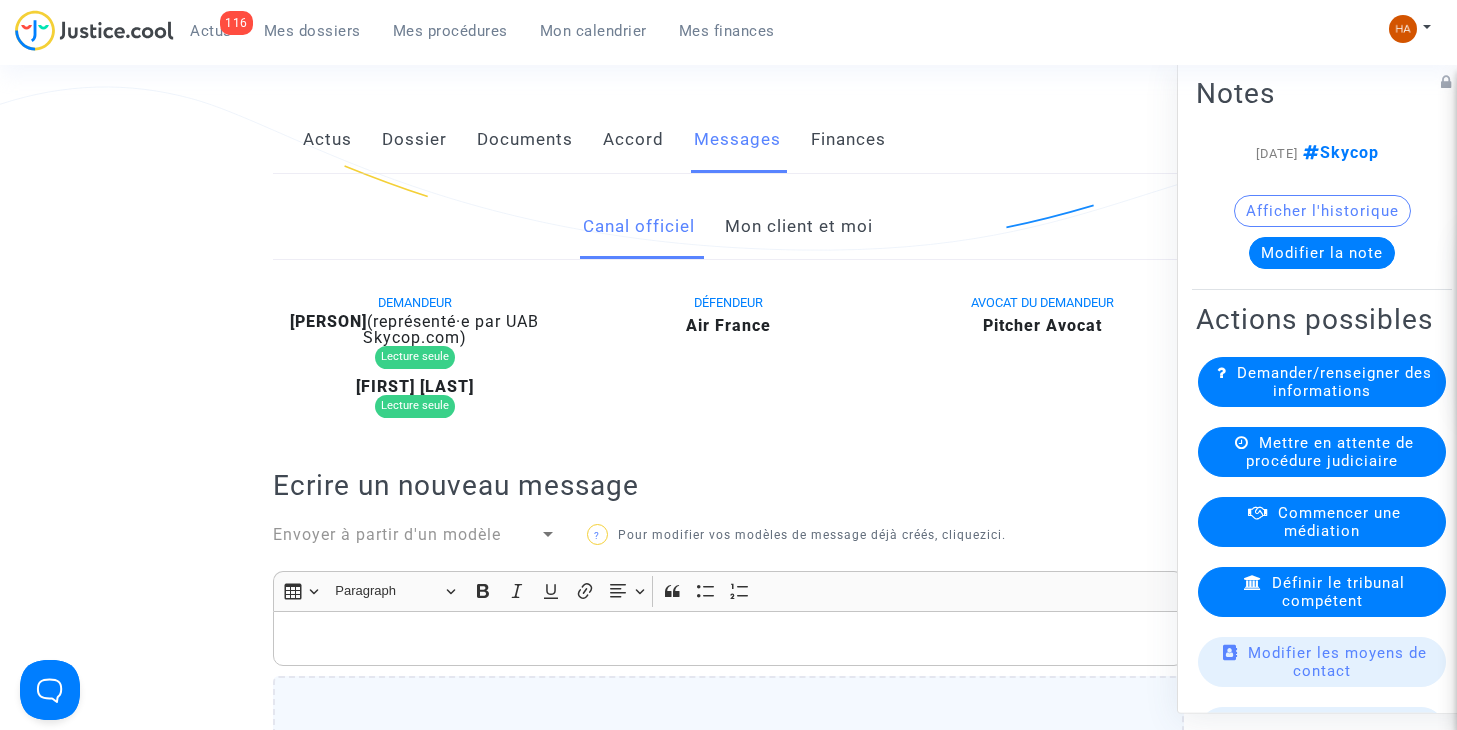 click on "Dossier" 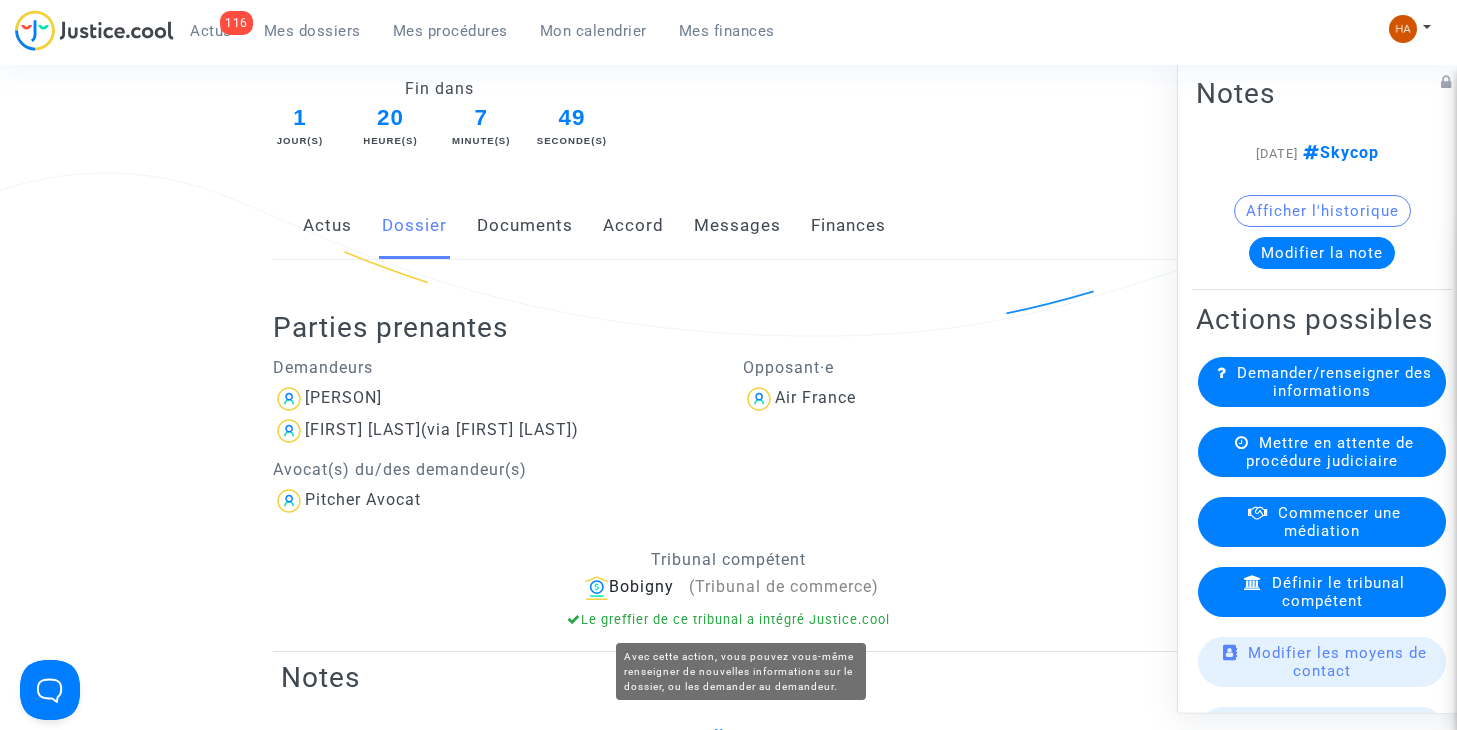scroll, scrollTop: 310, scrollLeft: 0, axis: vertical 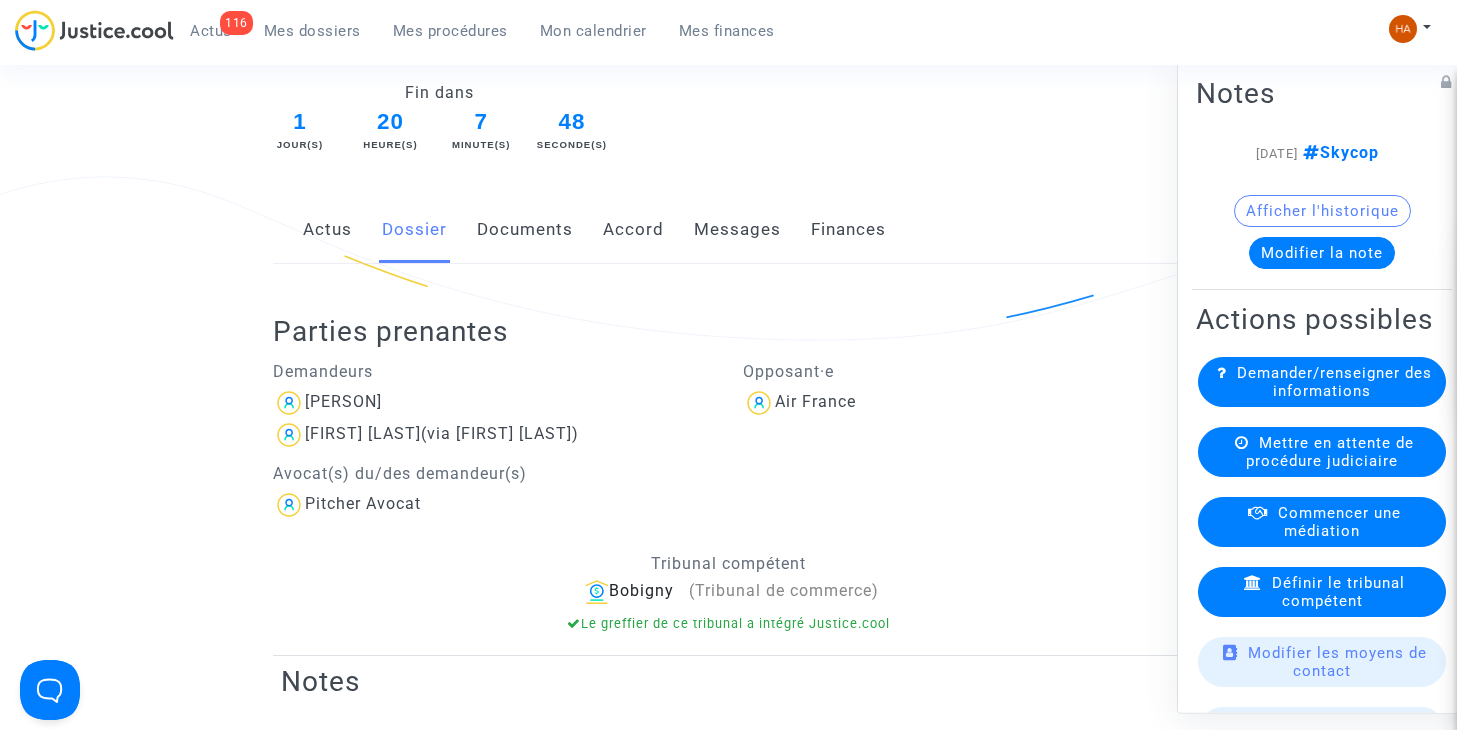 click on "Documents" 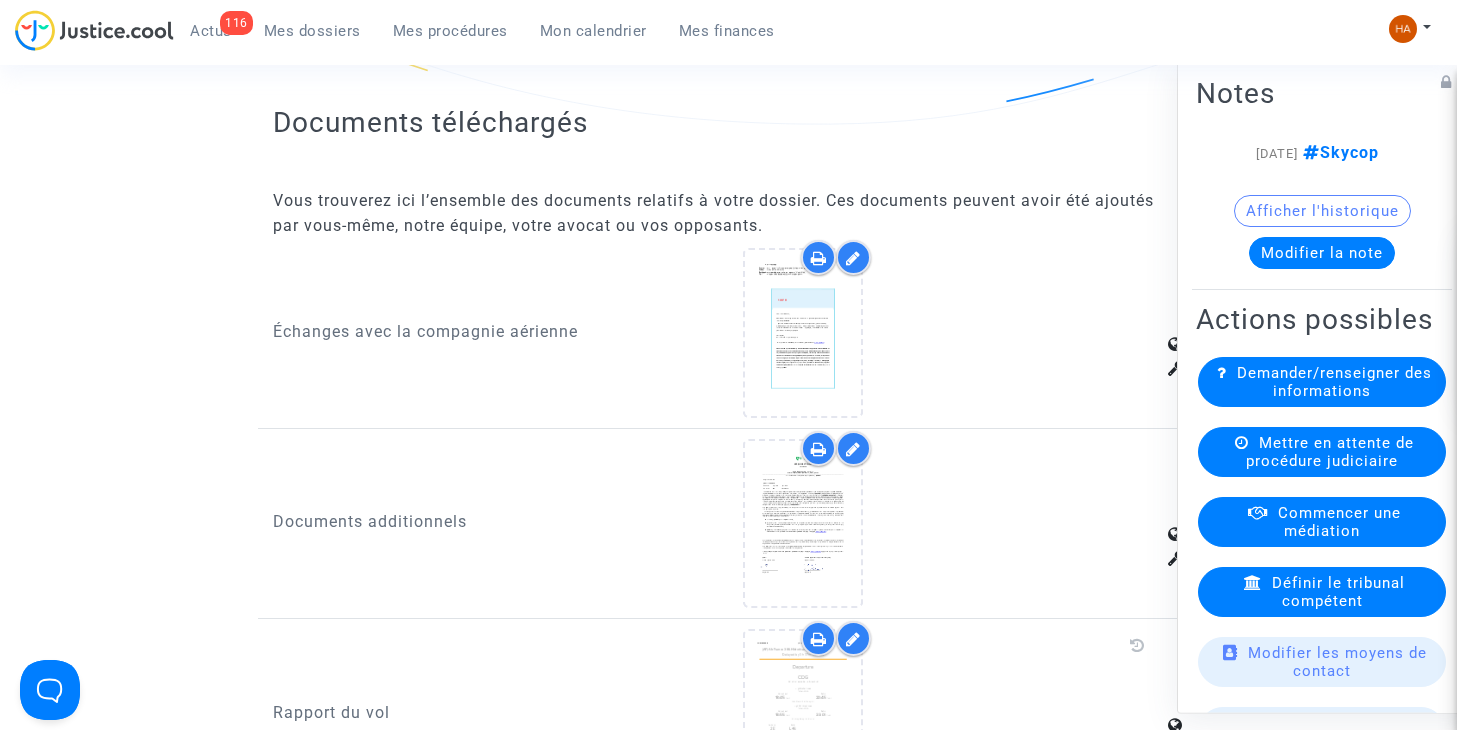 scroll, scrollTop: 2148, scrollLeft: 0, axis: vertical 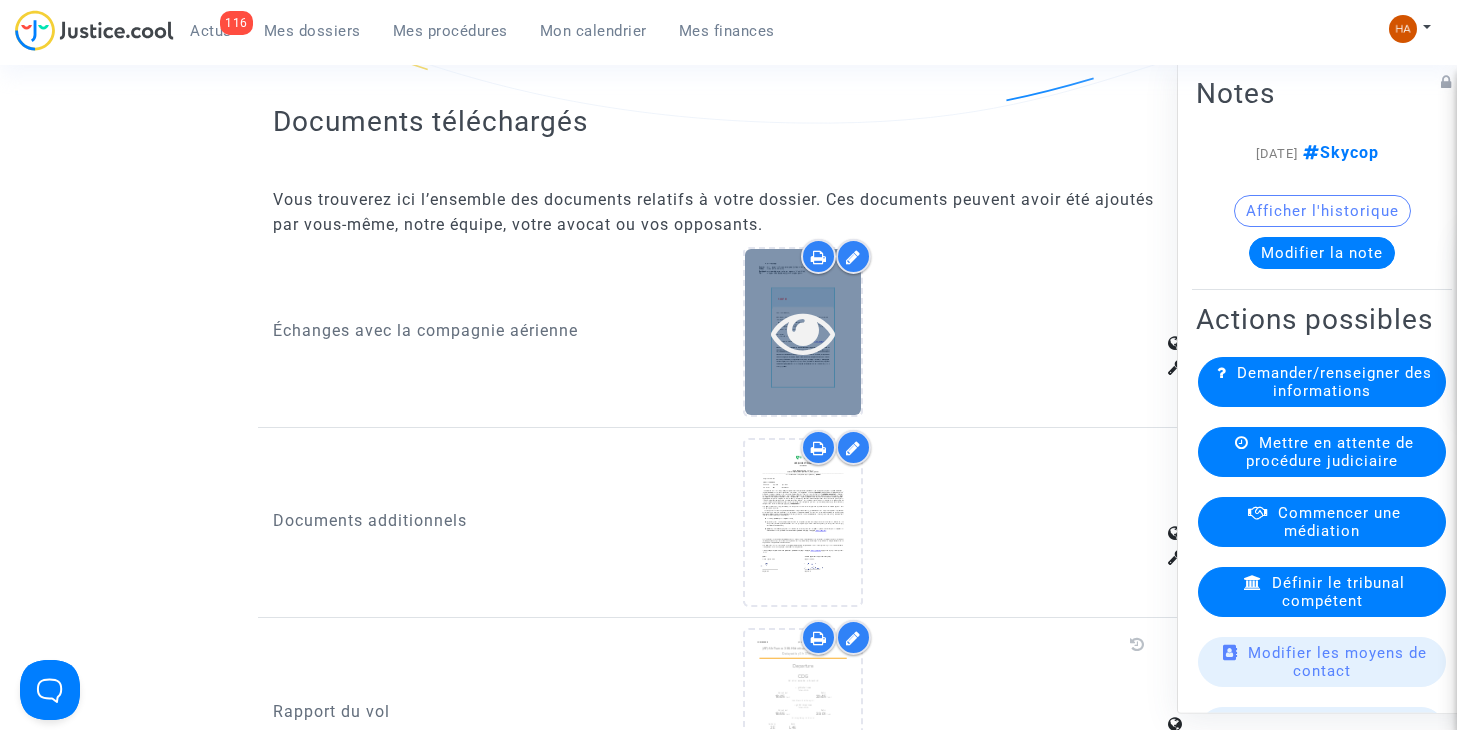 click at bounding box center [803, 332] 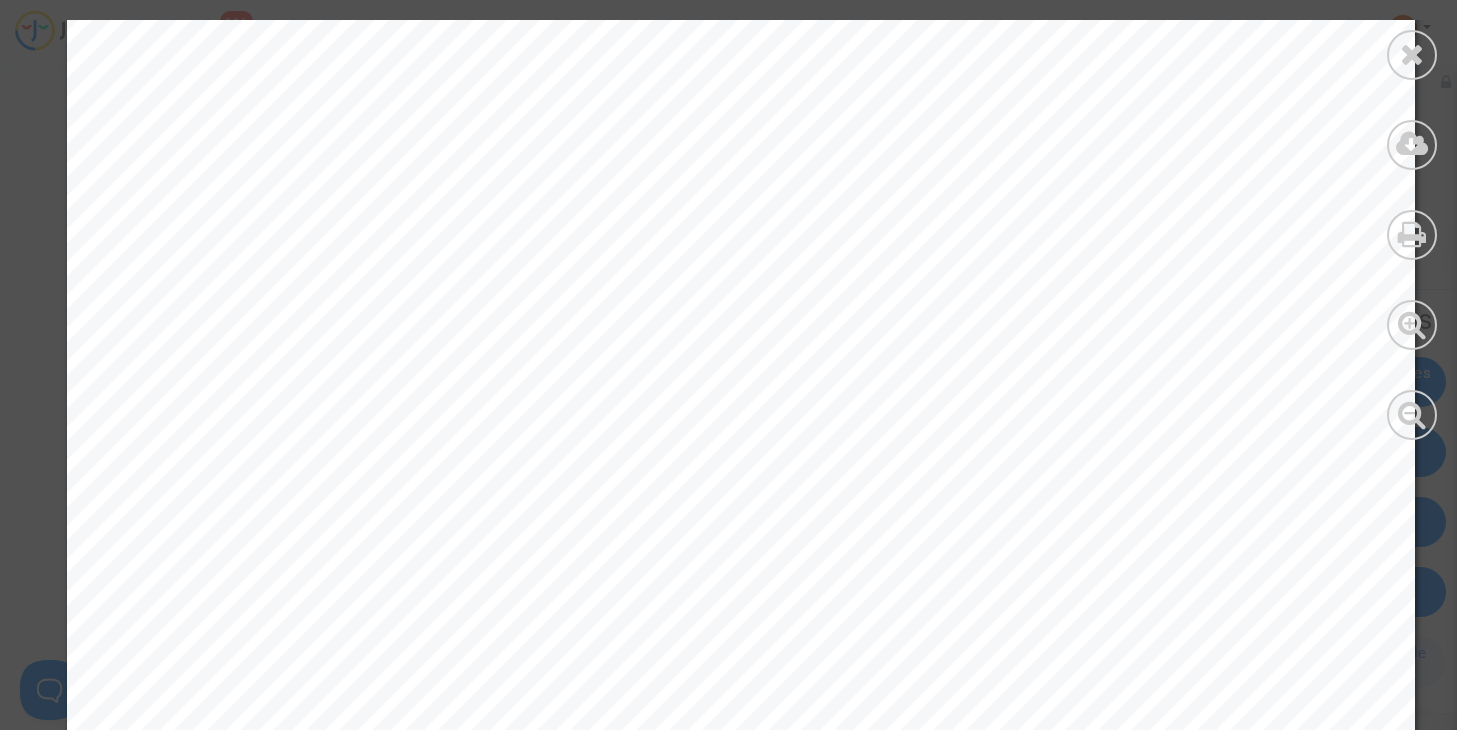 scroll, scrollTop: 471, scrollLeft: 0, axis: vertical 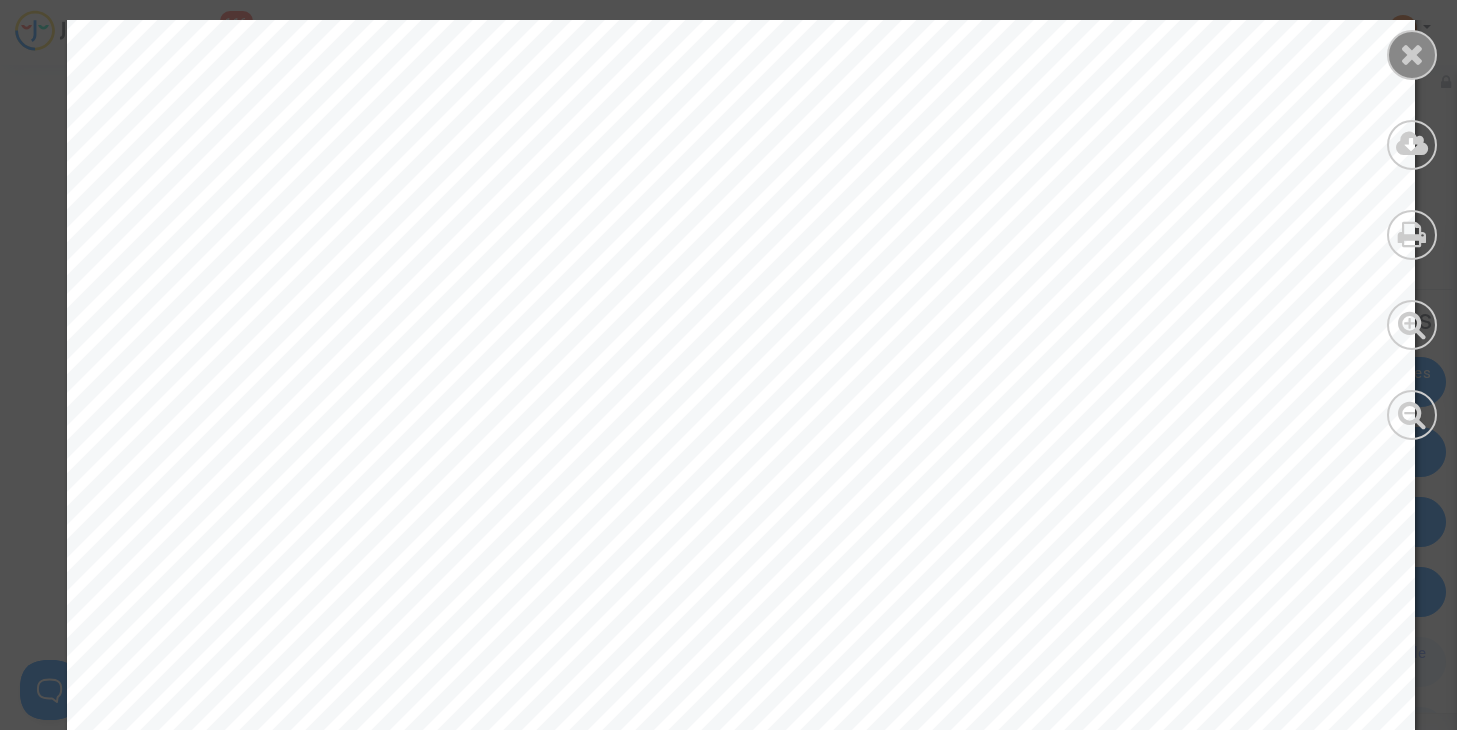 click at bounding box center (1412, 54) 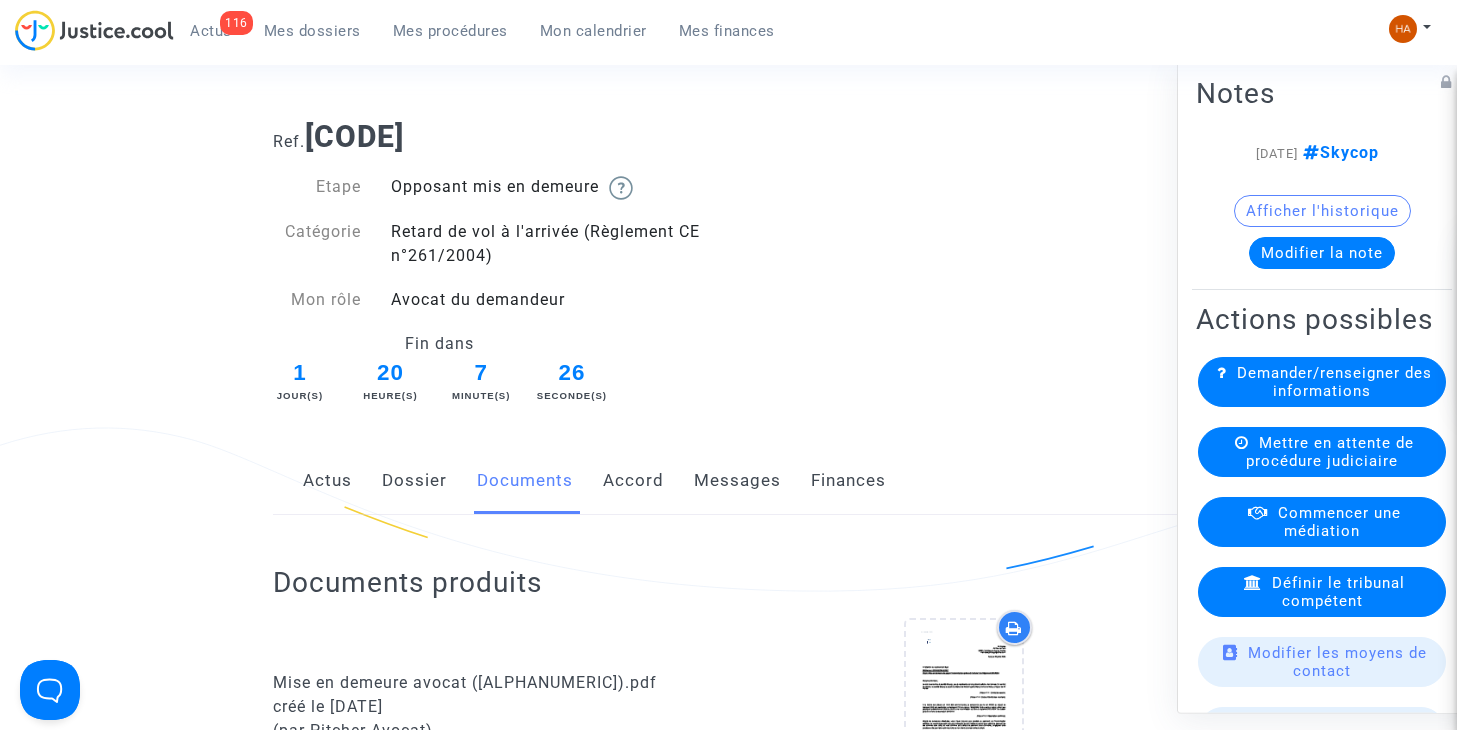 scroll, scrollTop: 0, scrollLeft: 0, axis: both 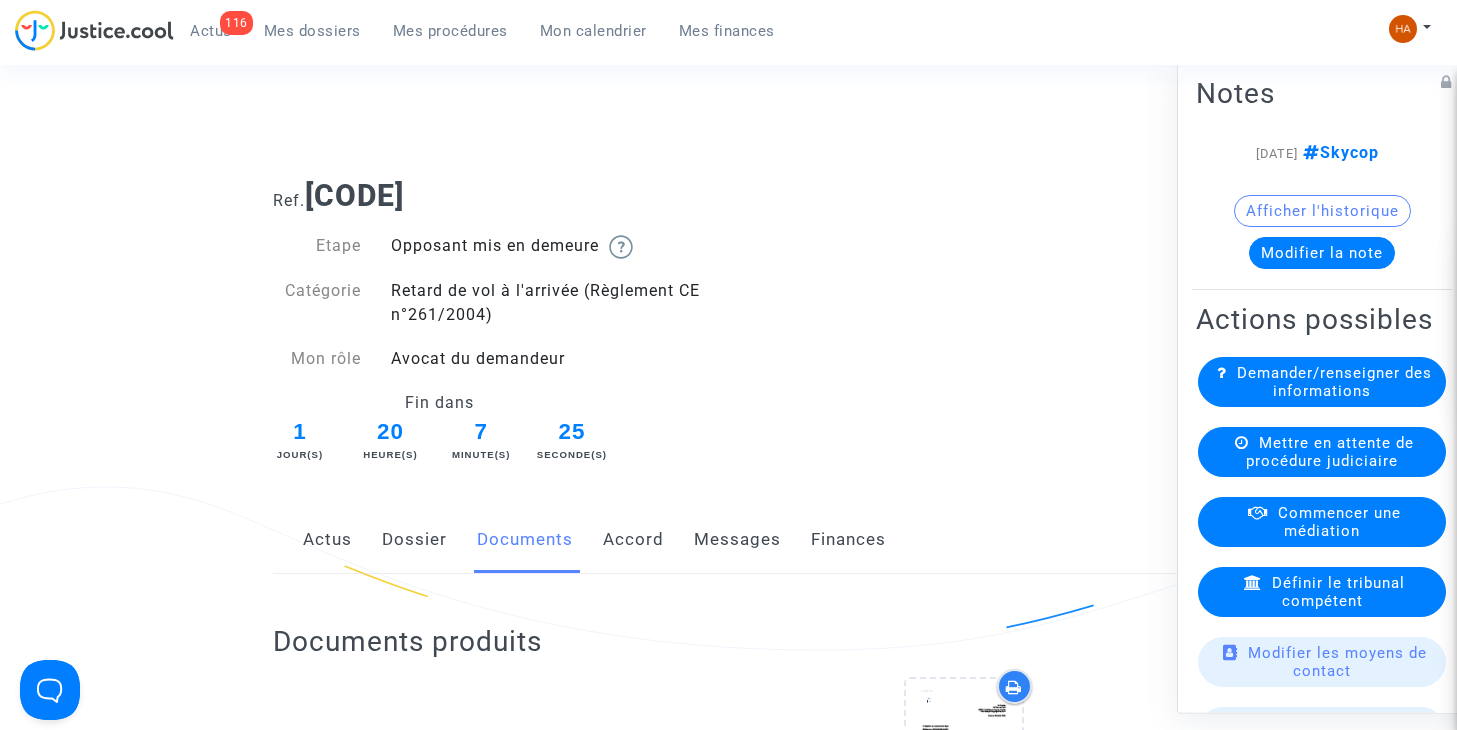 click on "Messages" 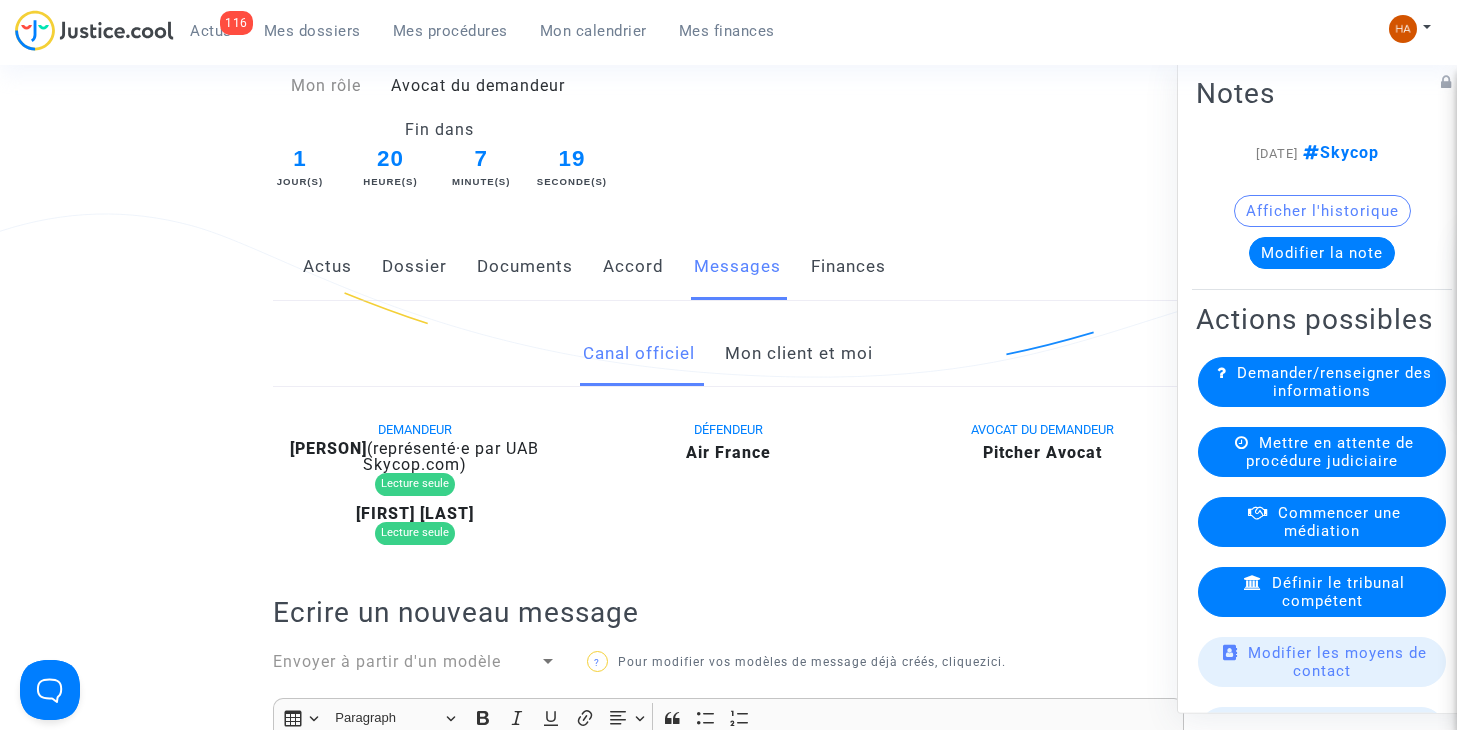 scroll, scrollTop: 272, scrollLeft: 0, axis: vertical 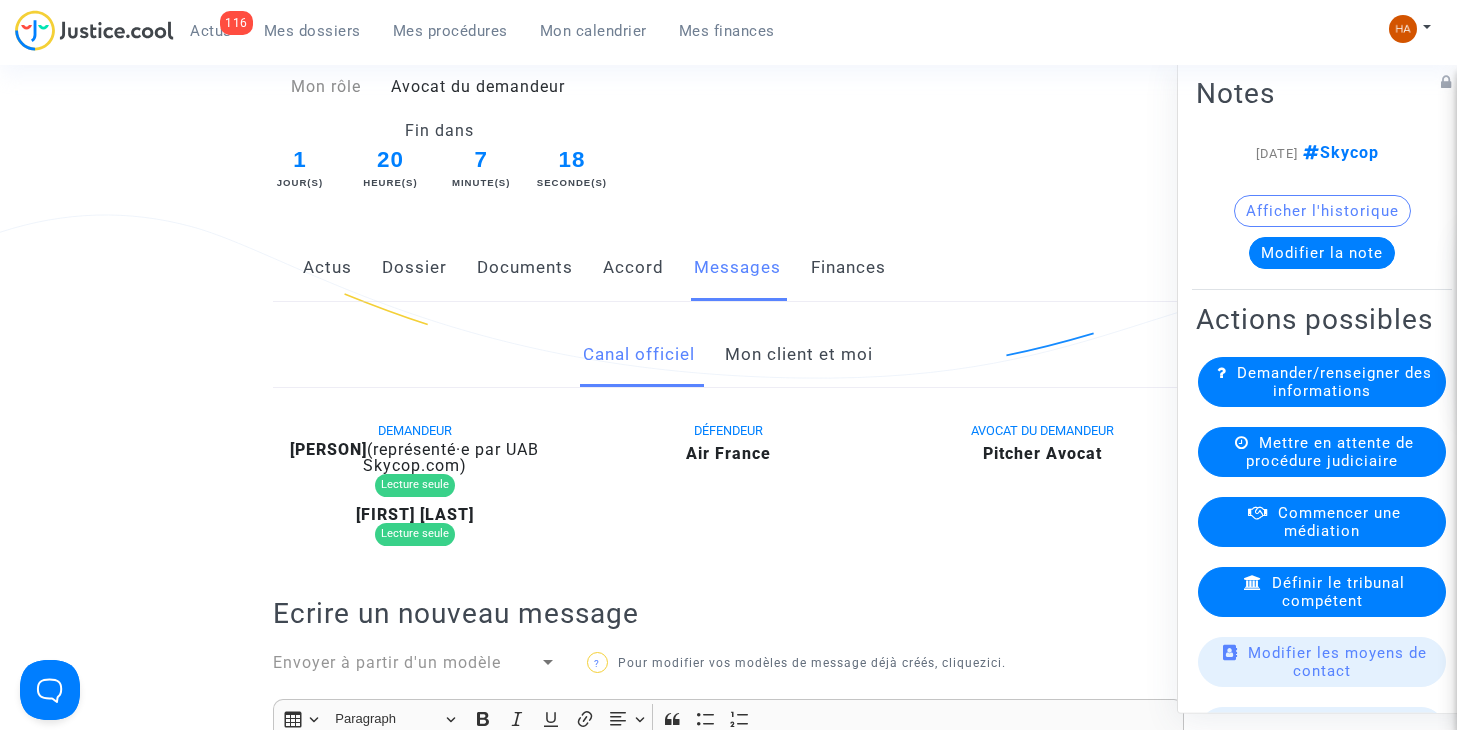click on "Documents" 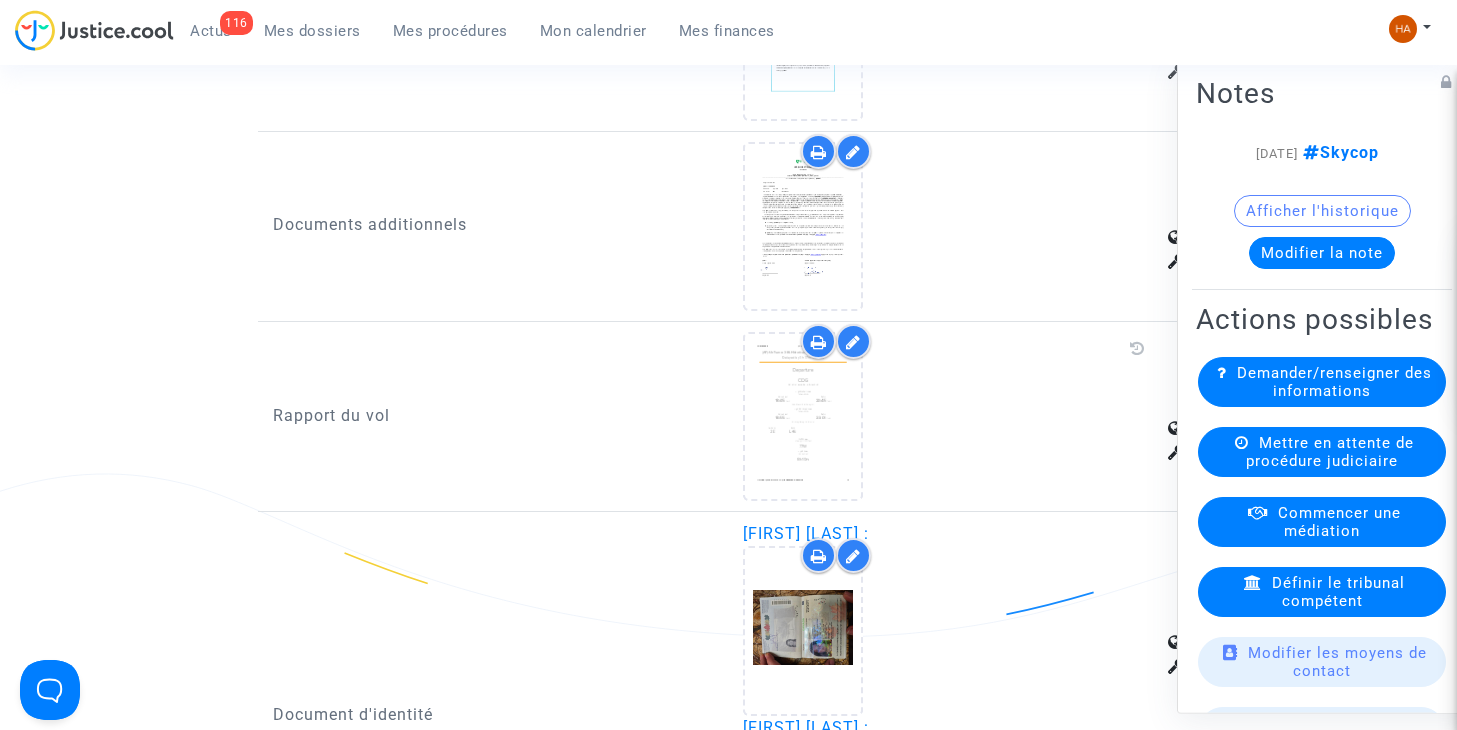 scroll, scrollTop: 2455, scrollLeft: 0, axis: vertical 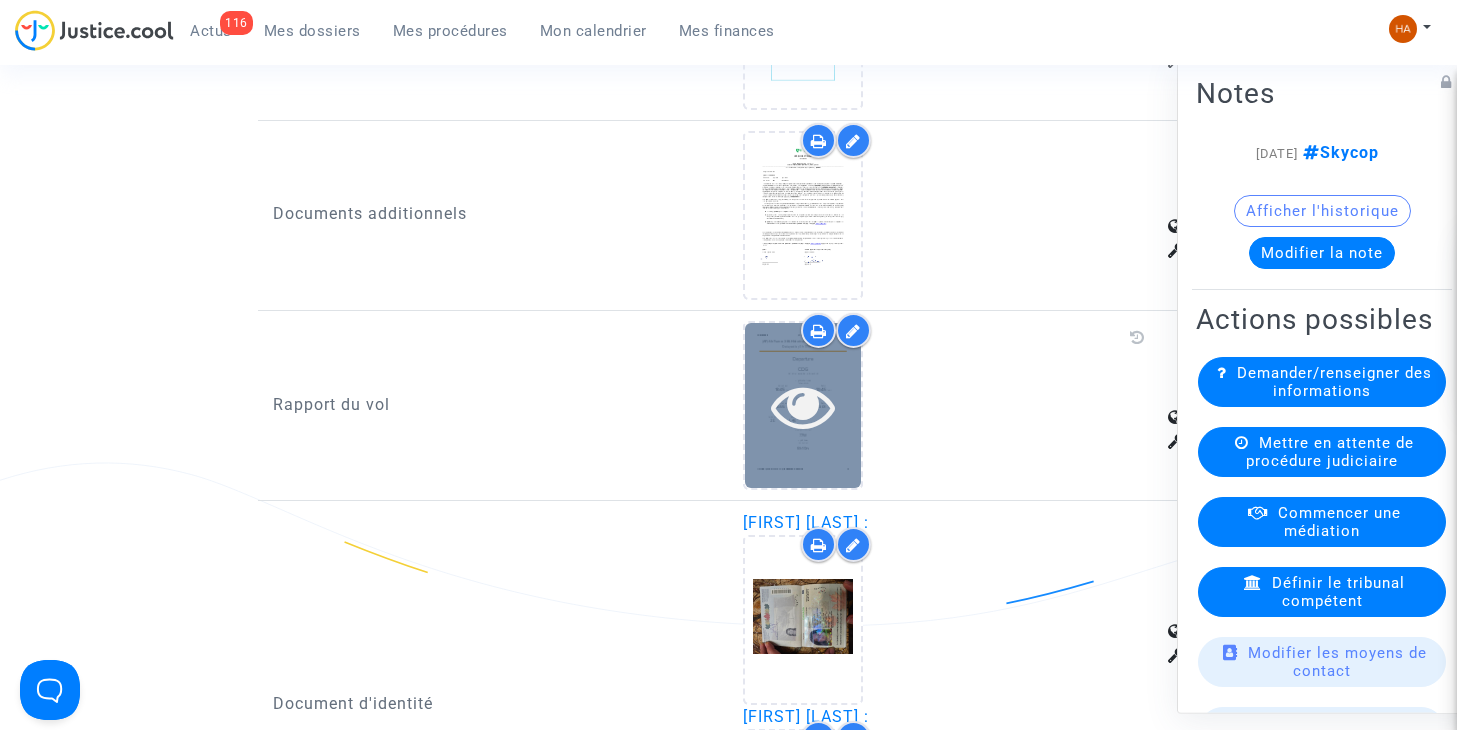 click at bounding box center (803, 406) 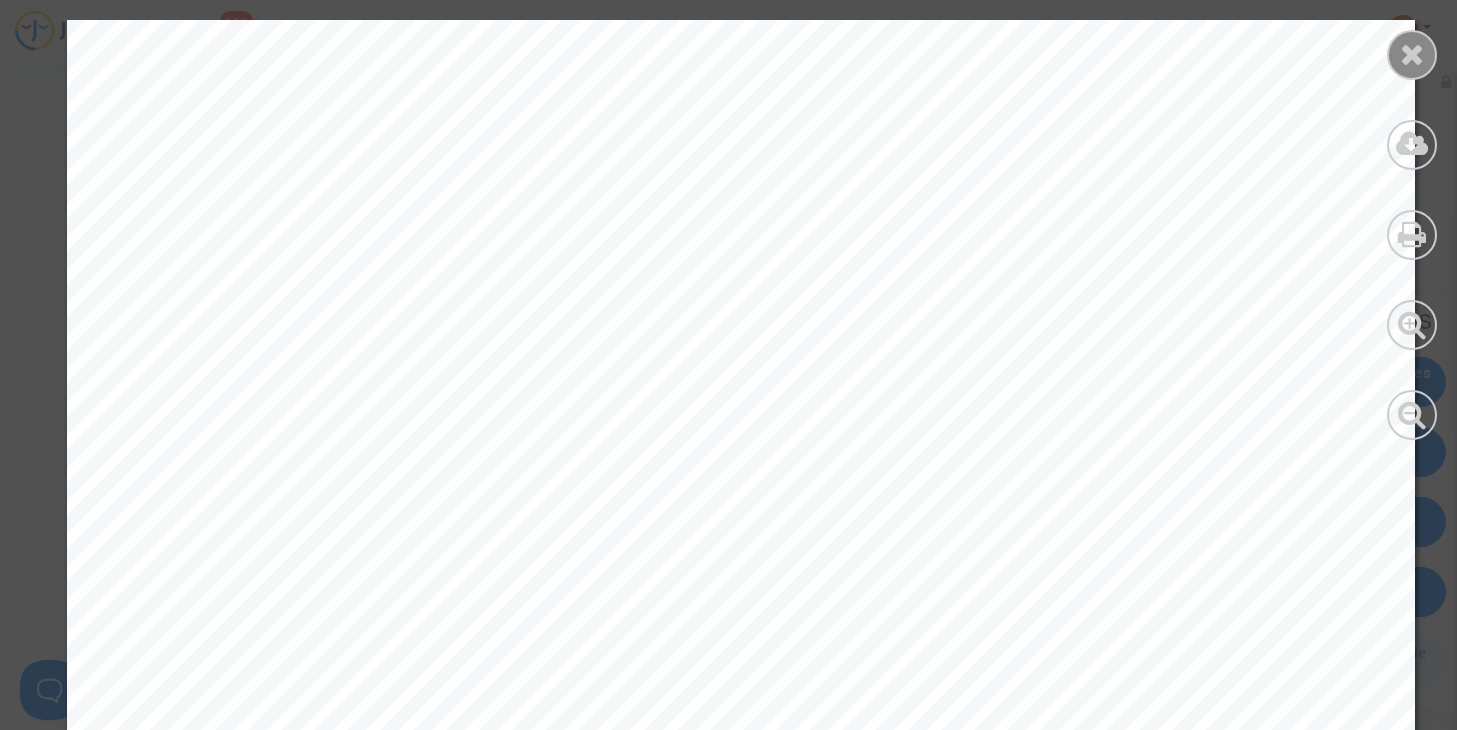 click at bounding box center [1412, 54] 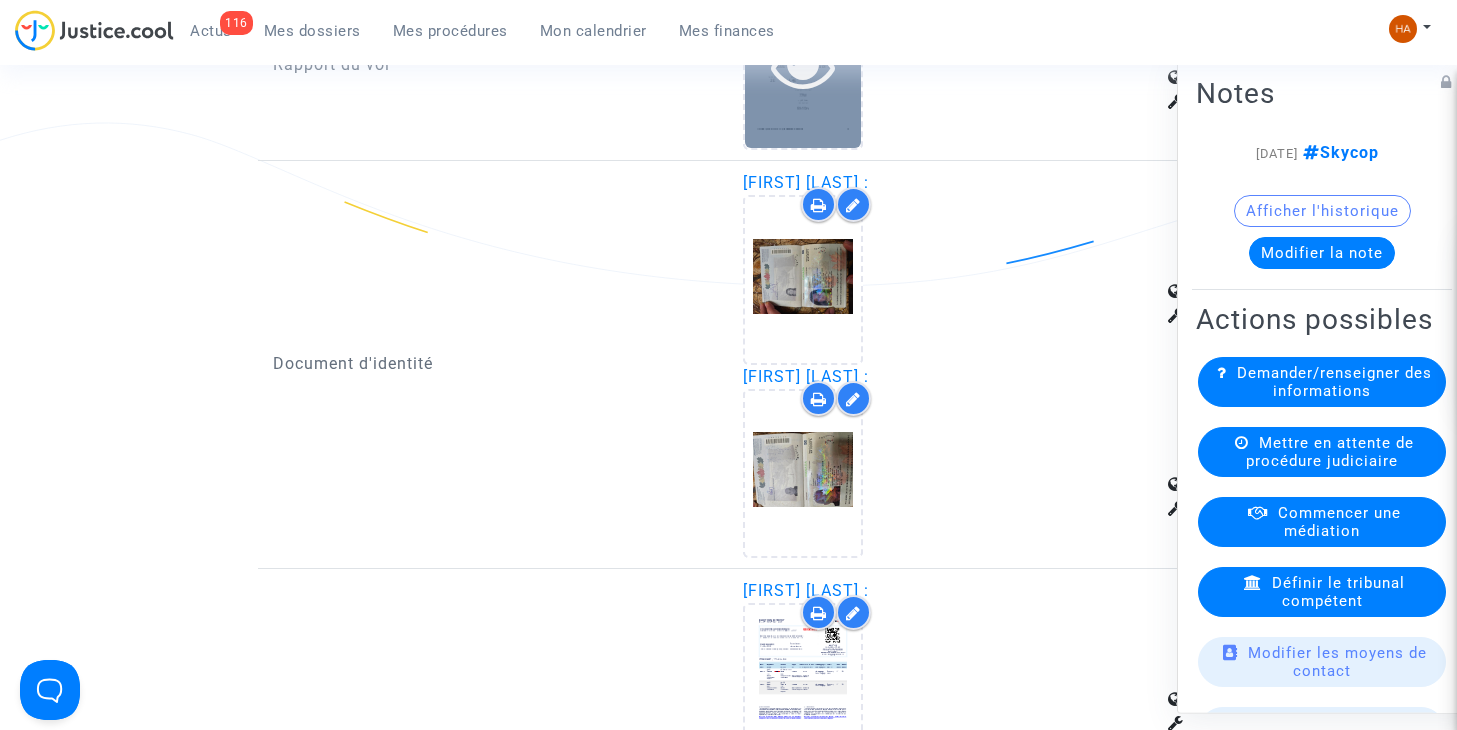 scroll, scrollTop: 2821, scrollLeft: 0, axis: vertical 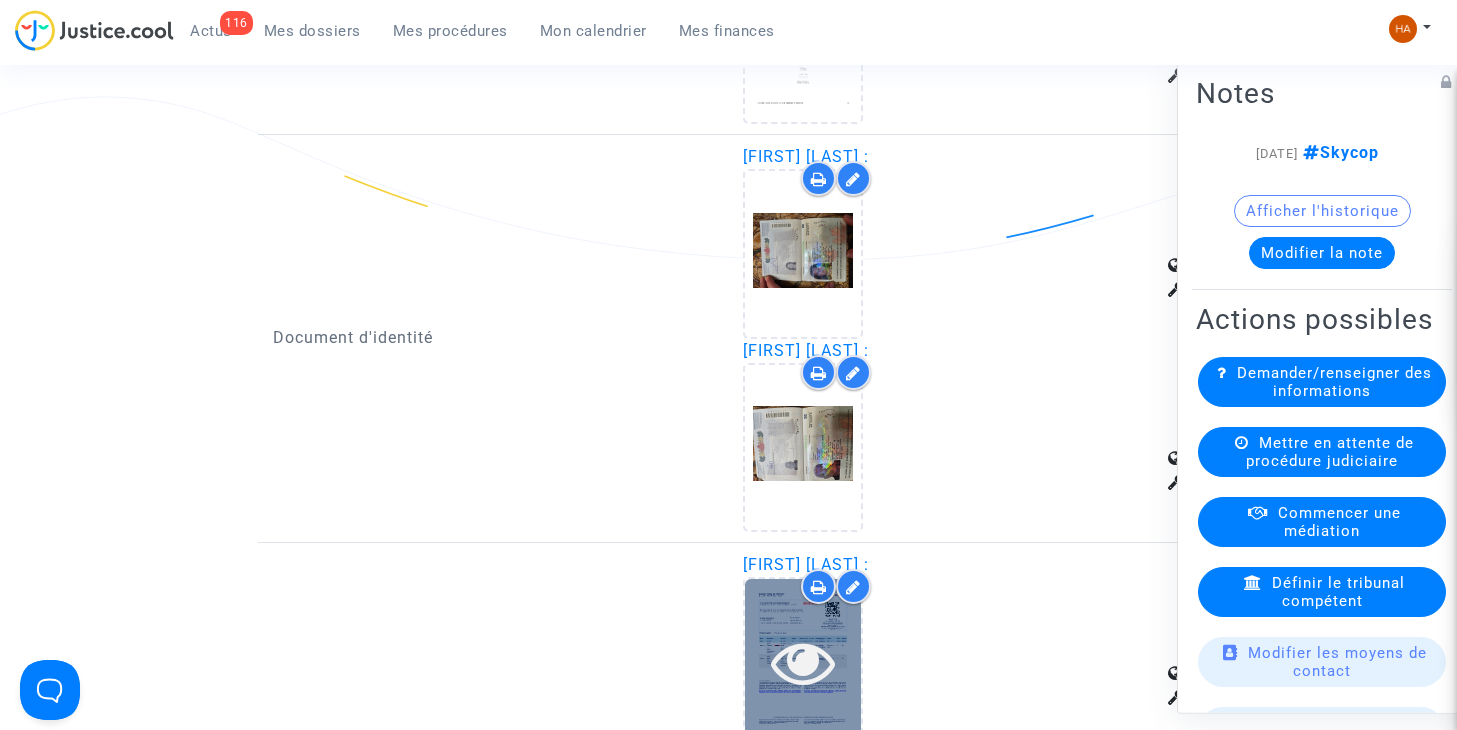 click at bounding box center (803, 662) 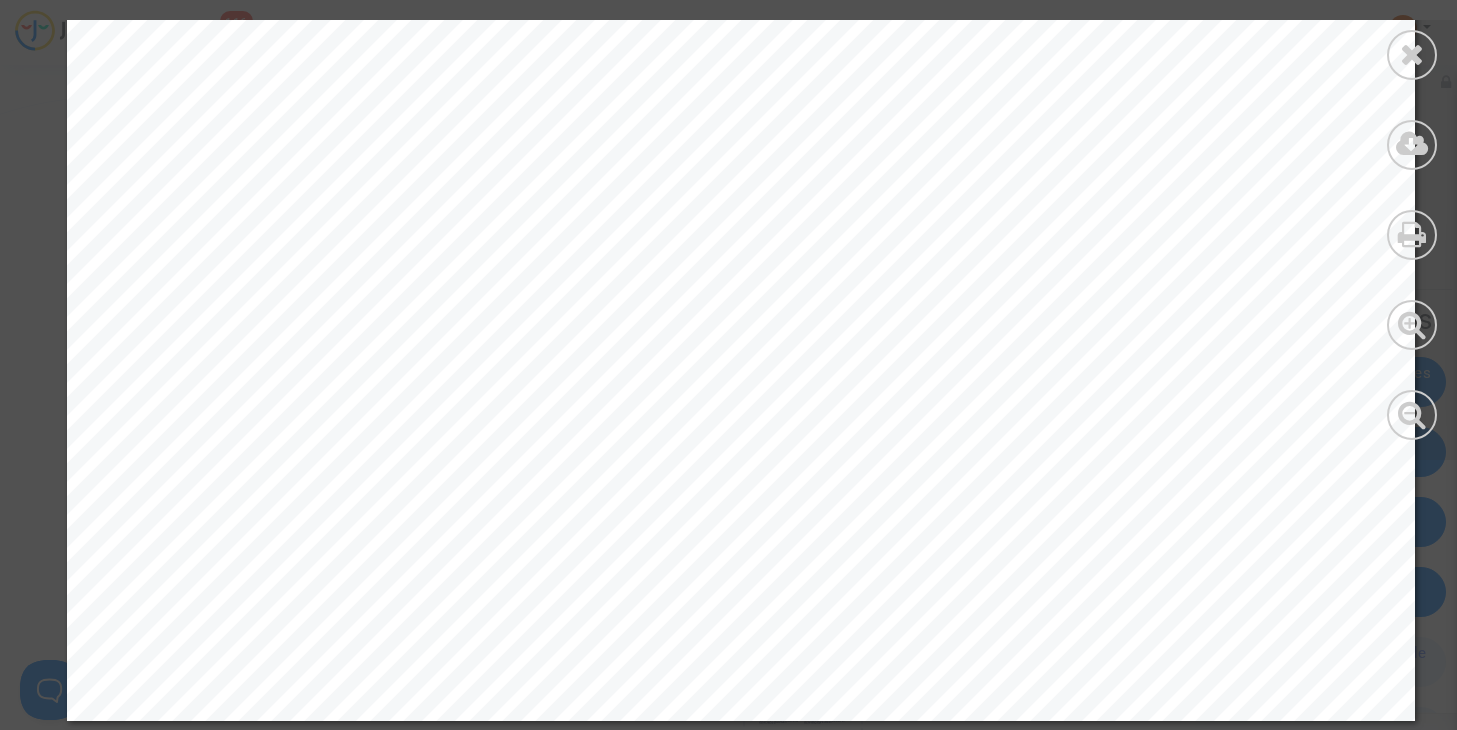 scroll, scrollTop: 3141, scrollLeft: 0, axis: vertical 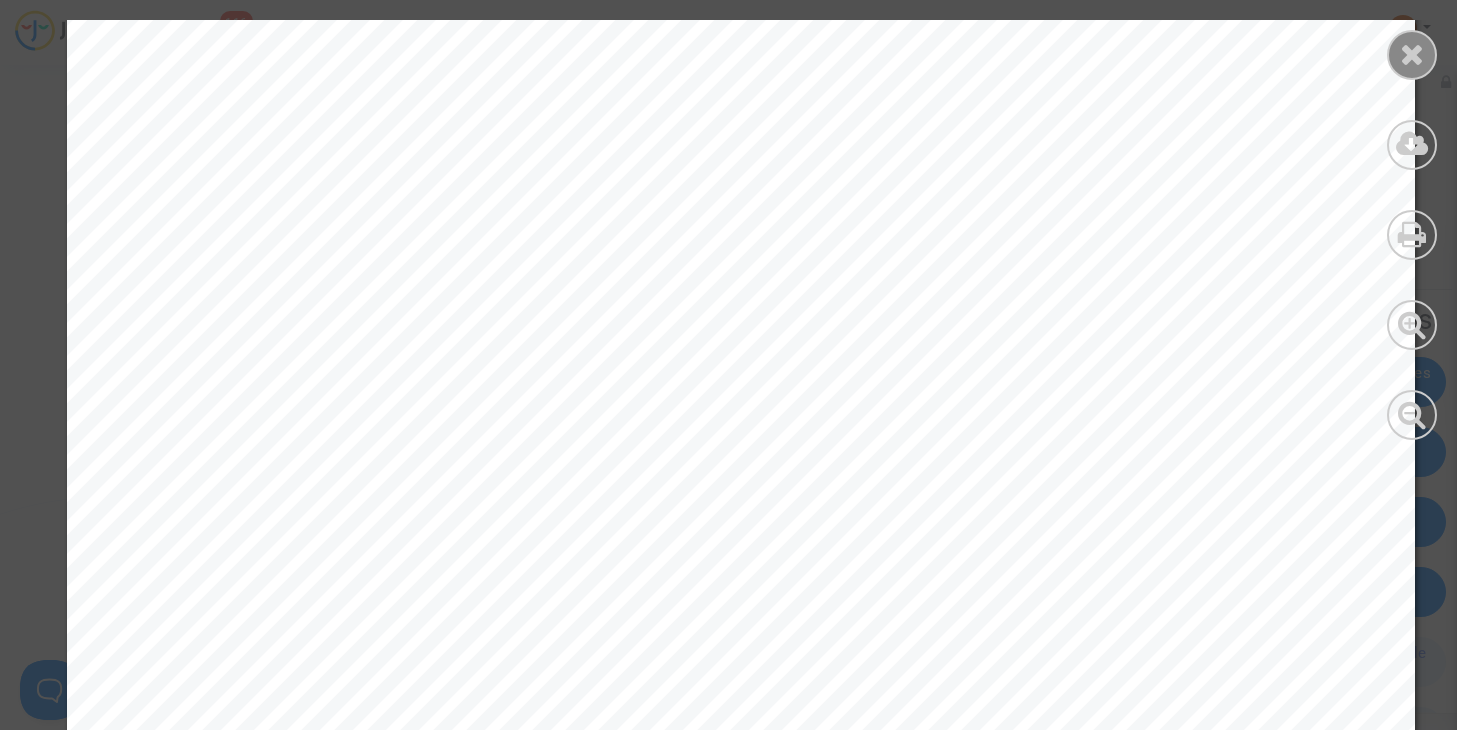 click at bounding box center [1412, 55] 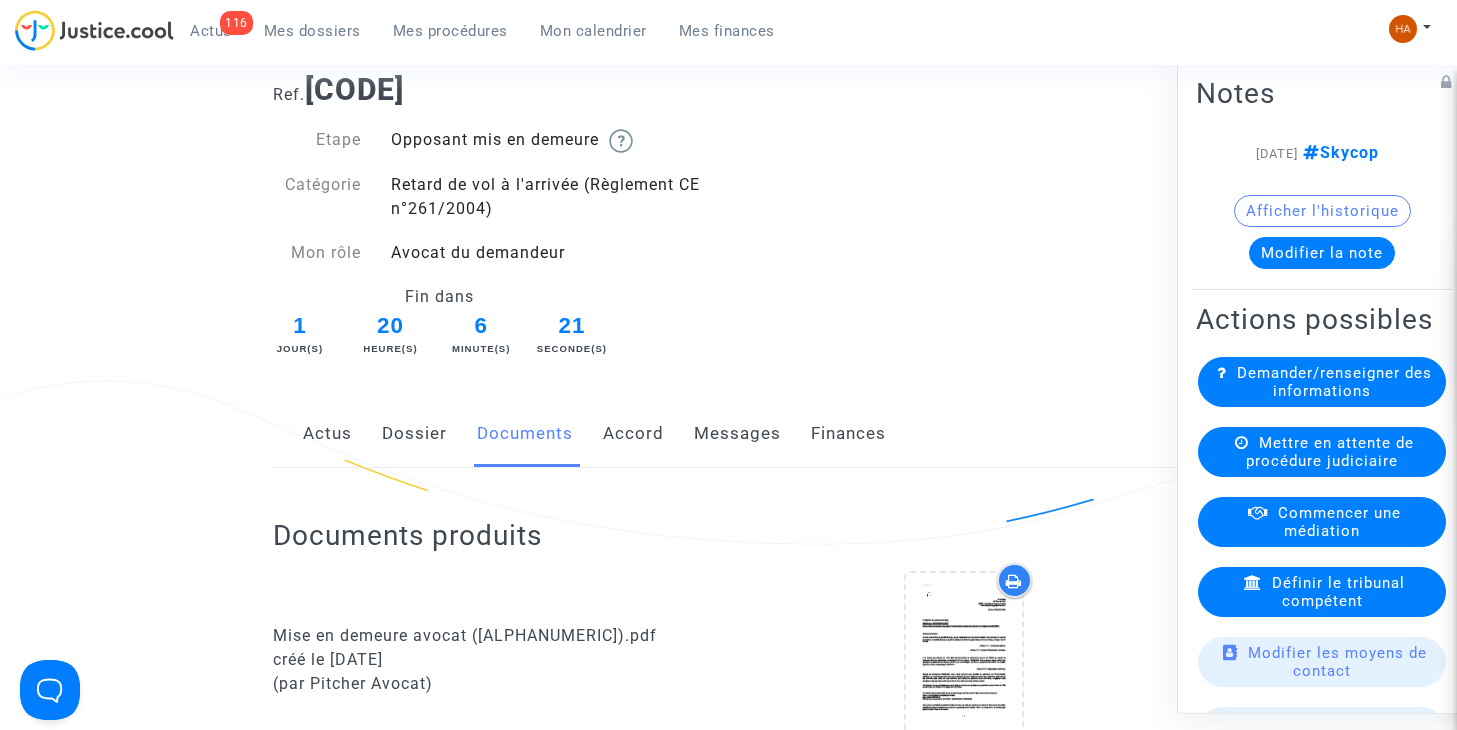 scroll, scrollTop: 0, scrollLeft: 0, axis: both 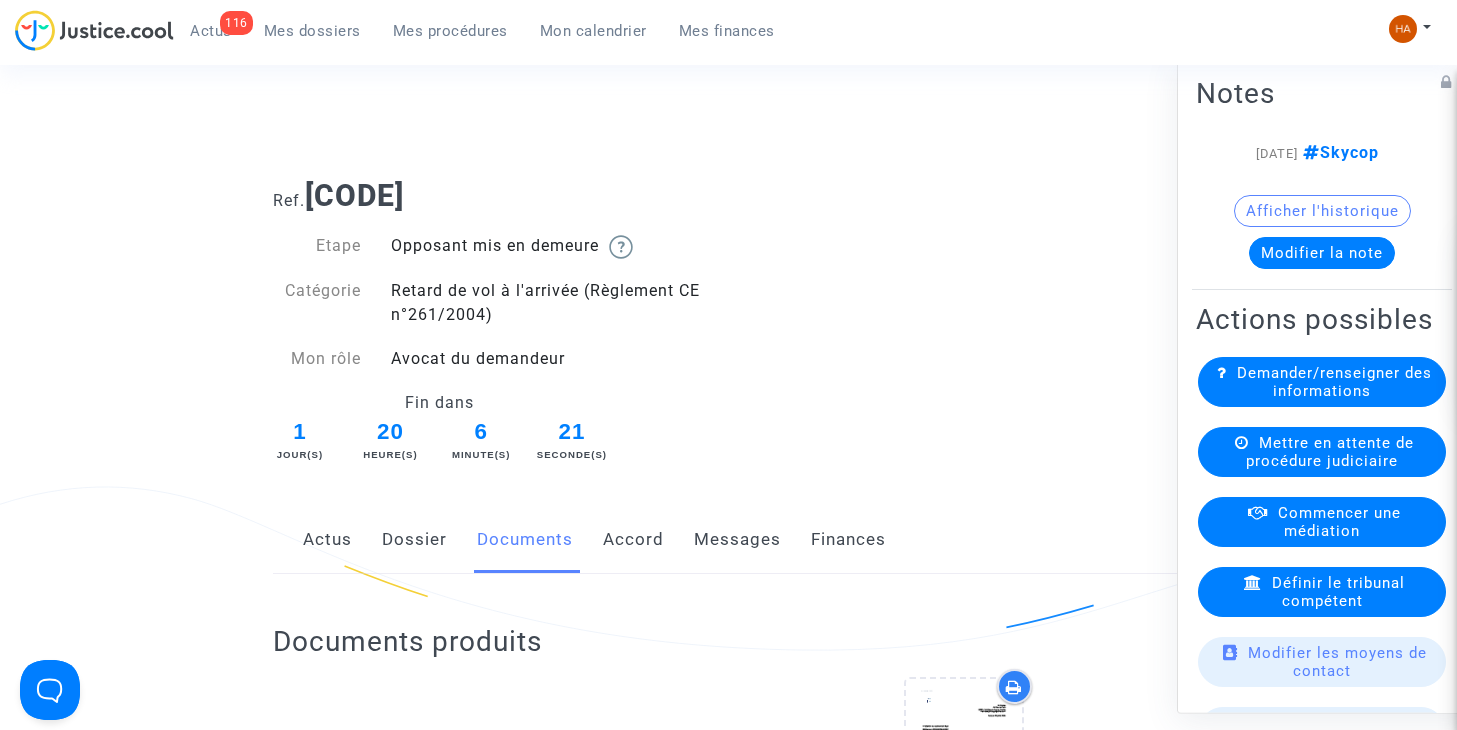 drag, startPoint x: 413, startPoint y: 549, endPoint x: 480, endPoint y: 507, distance: 79.07591 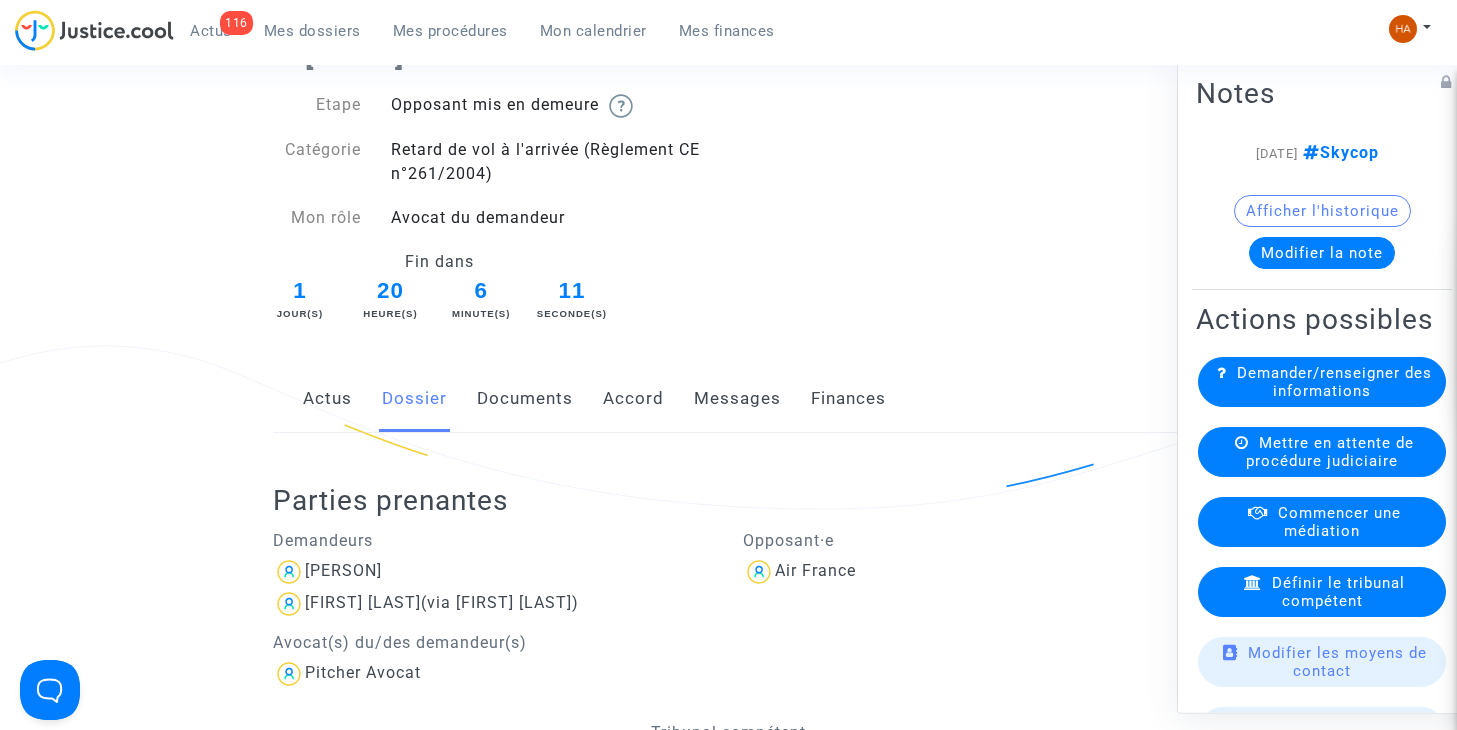 scroll, scrollTop: 100, scrollLeft: 0, axis: vertical 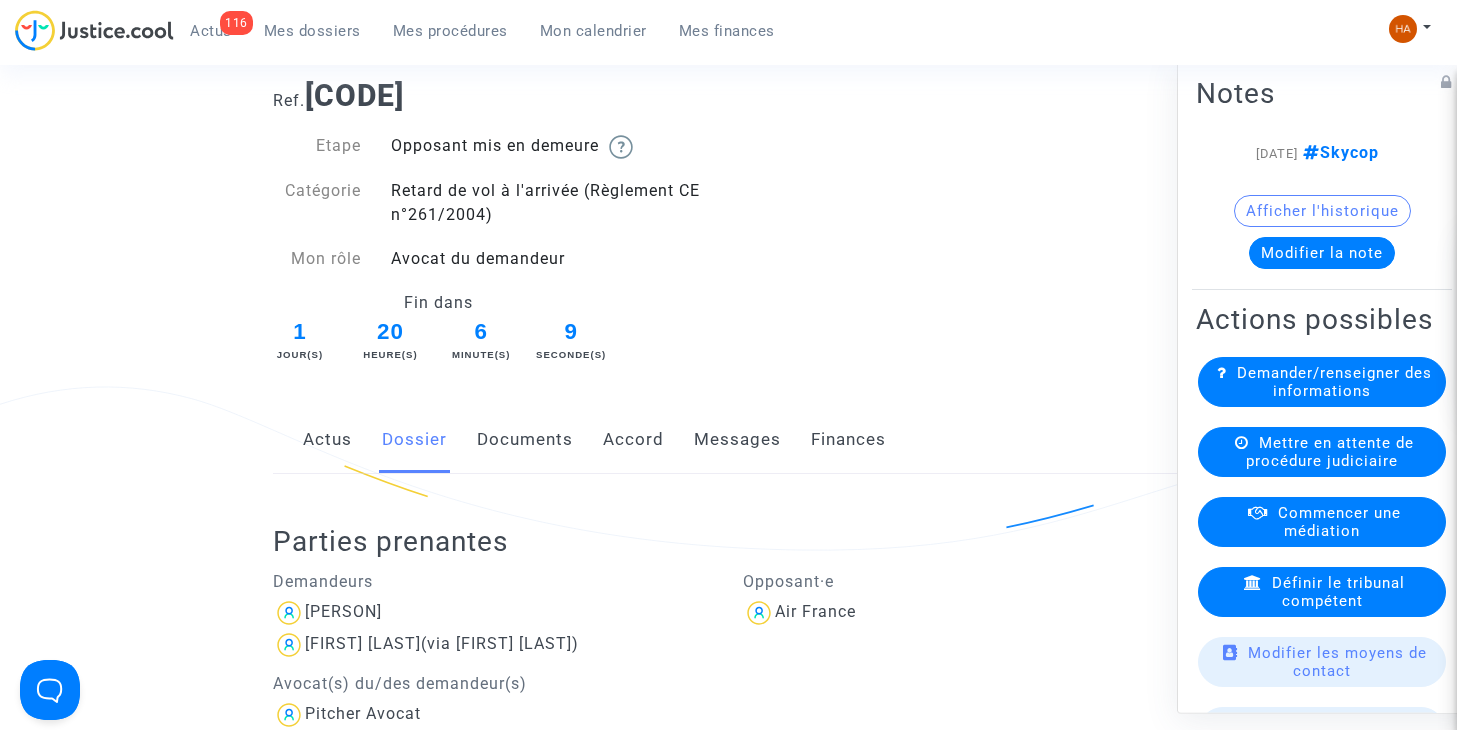 click on "Documents" 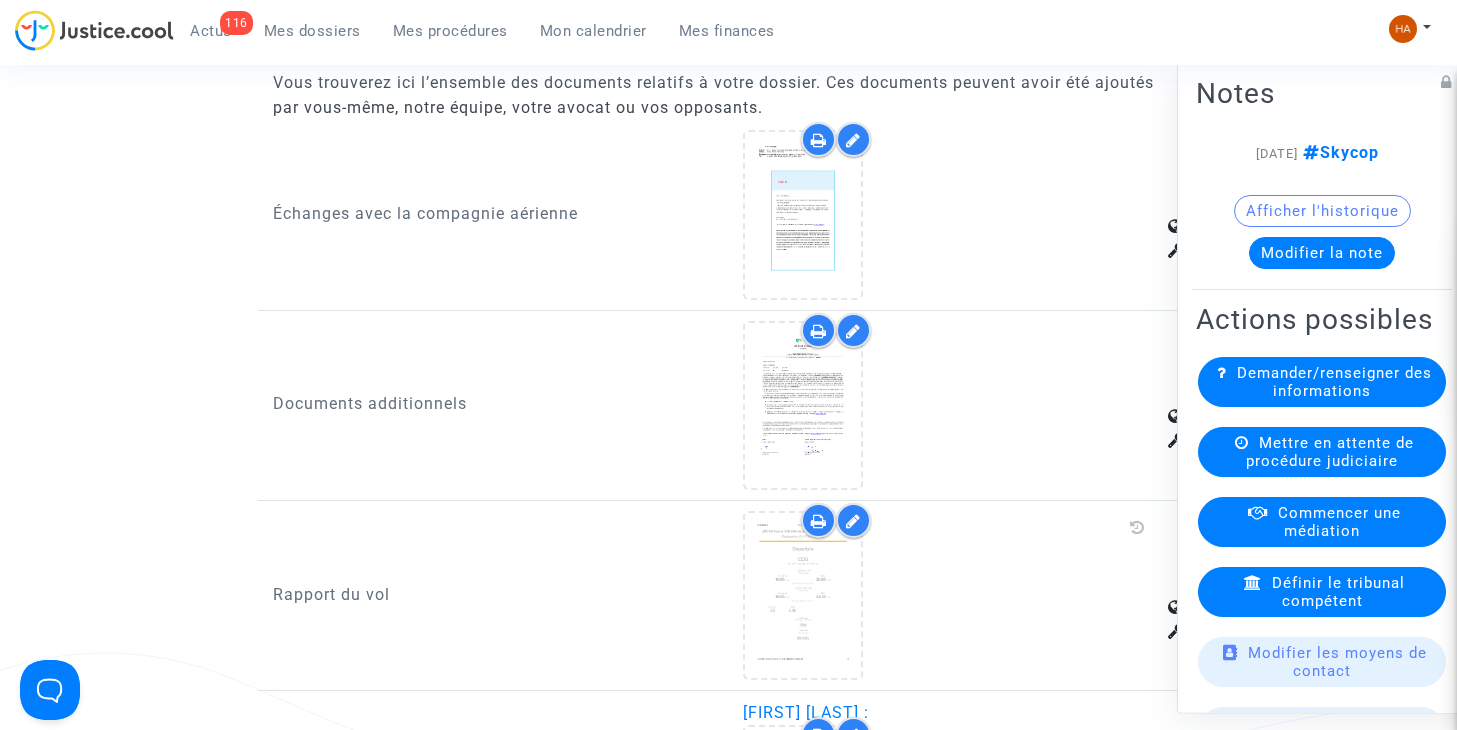 scroll, scrollTop: 2300, scrollLeft: 0, axis: vertical 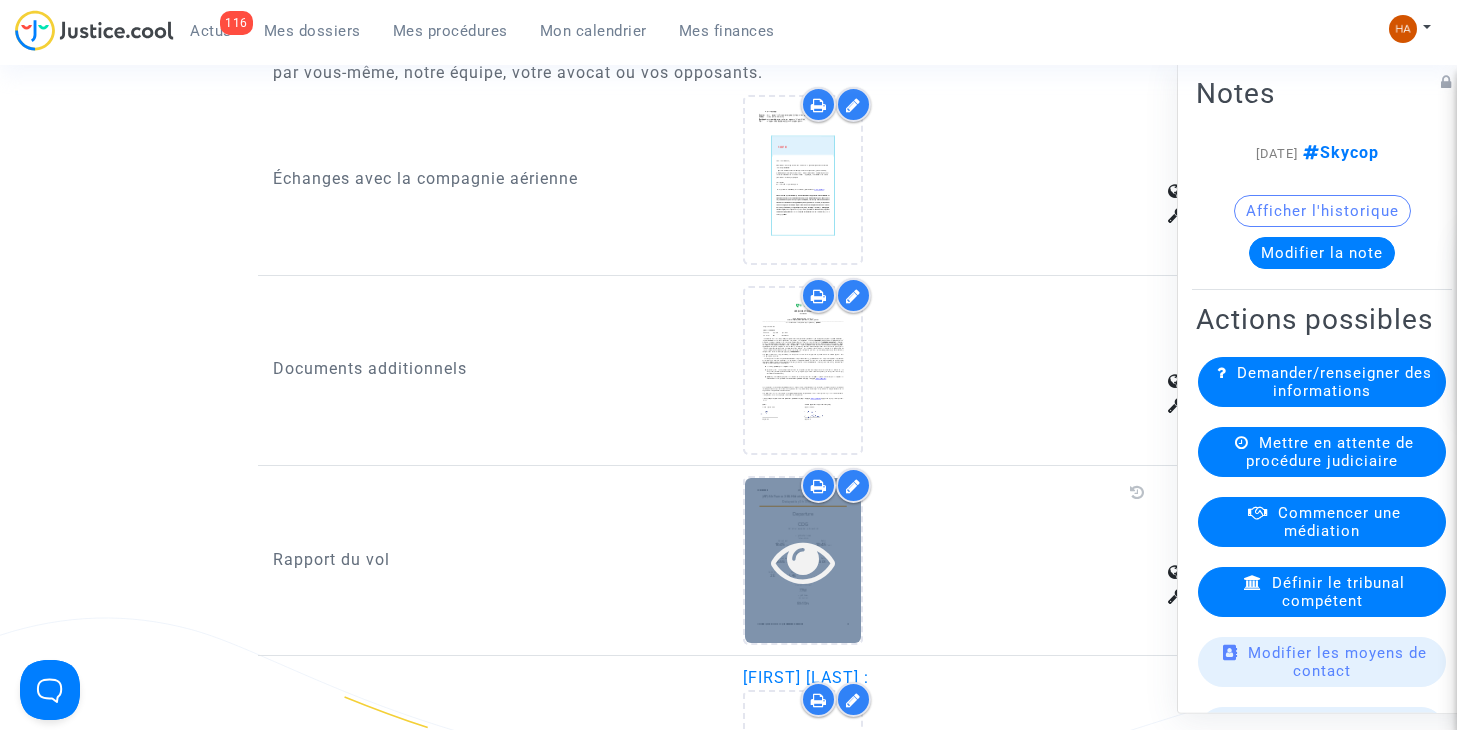click at bounding box center (803, 561) 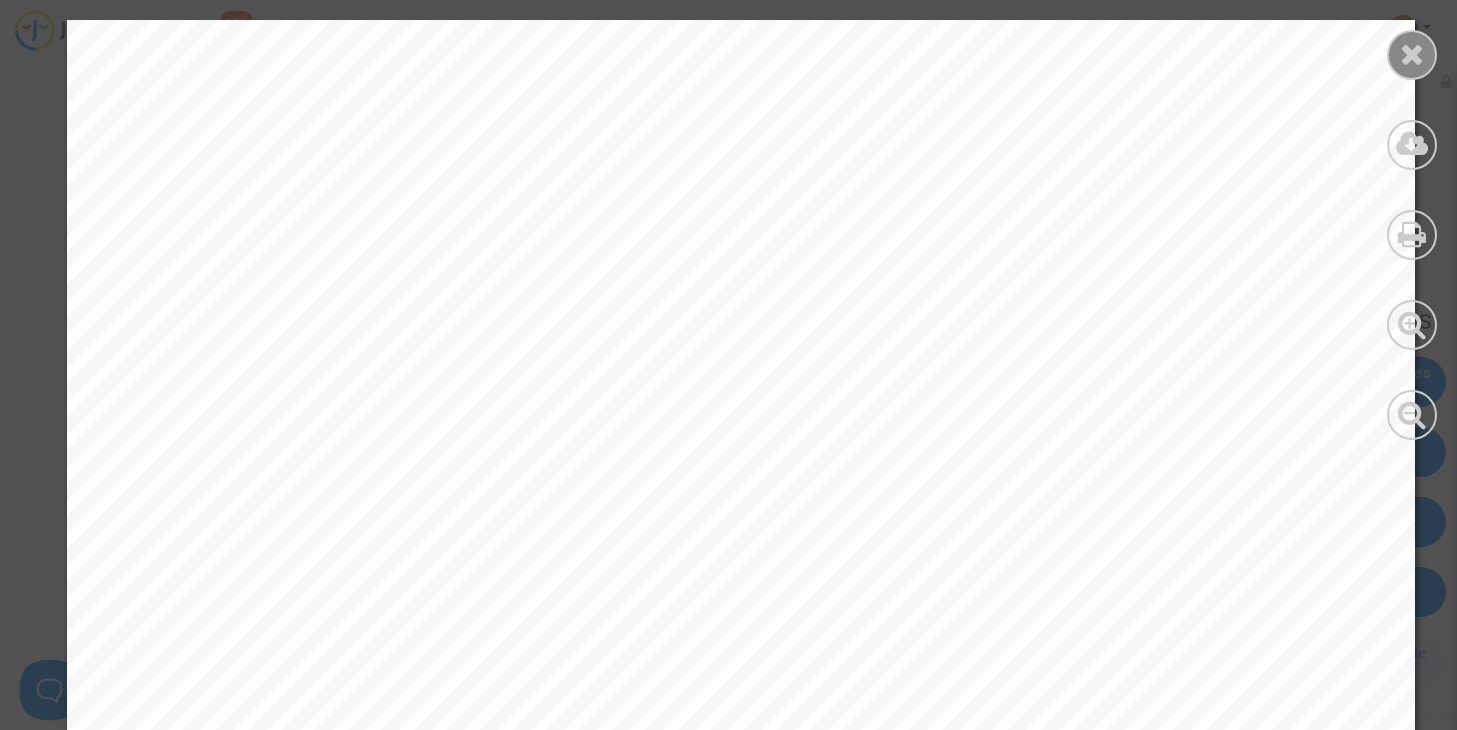 click at bounding box center [1412, 55] 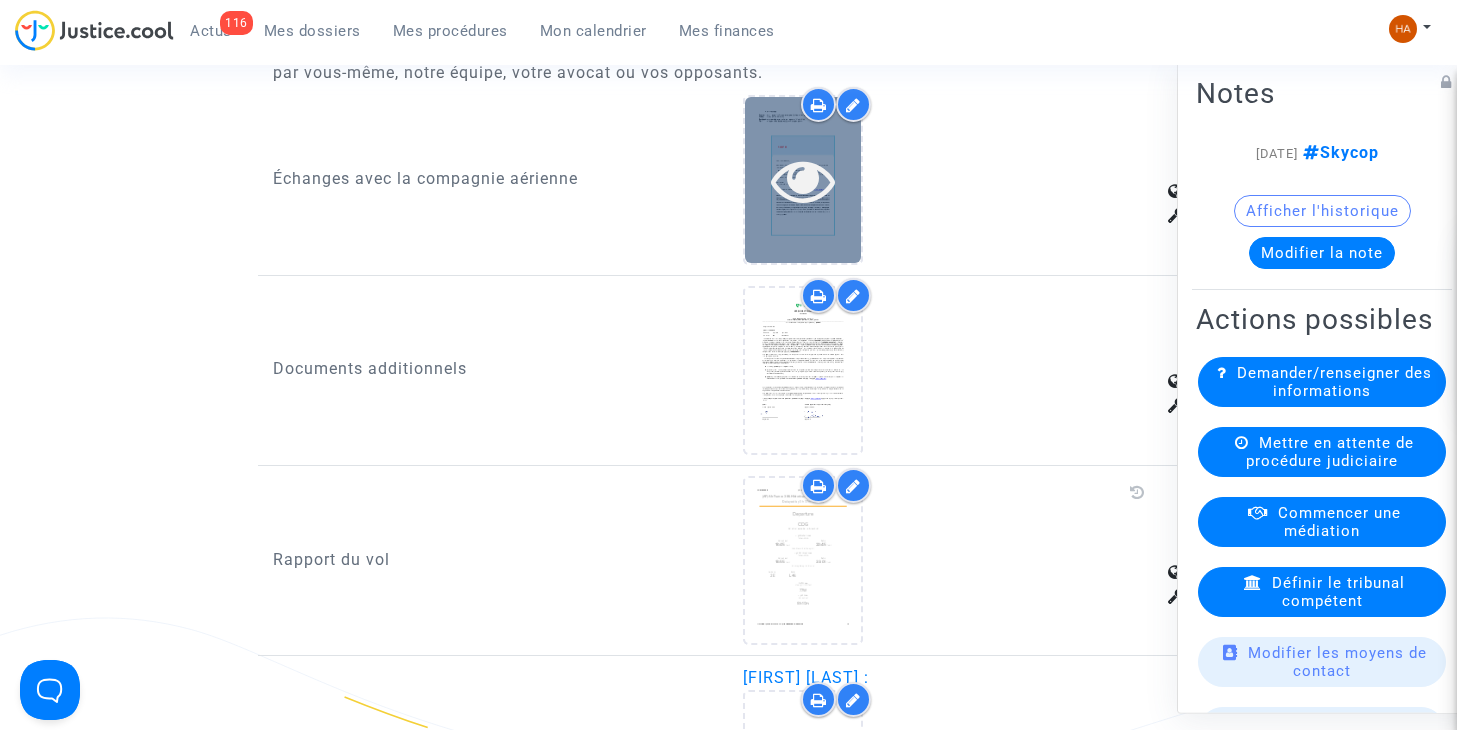click at bounding box center (803, 179) 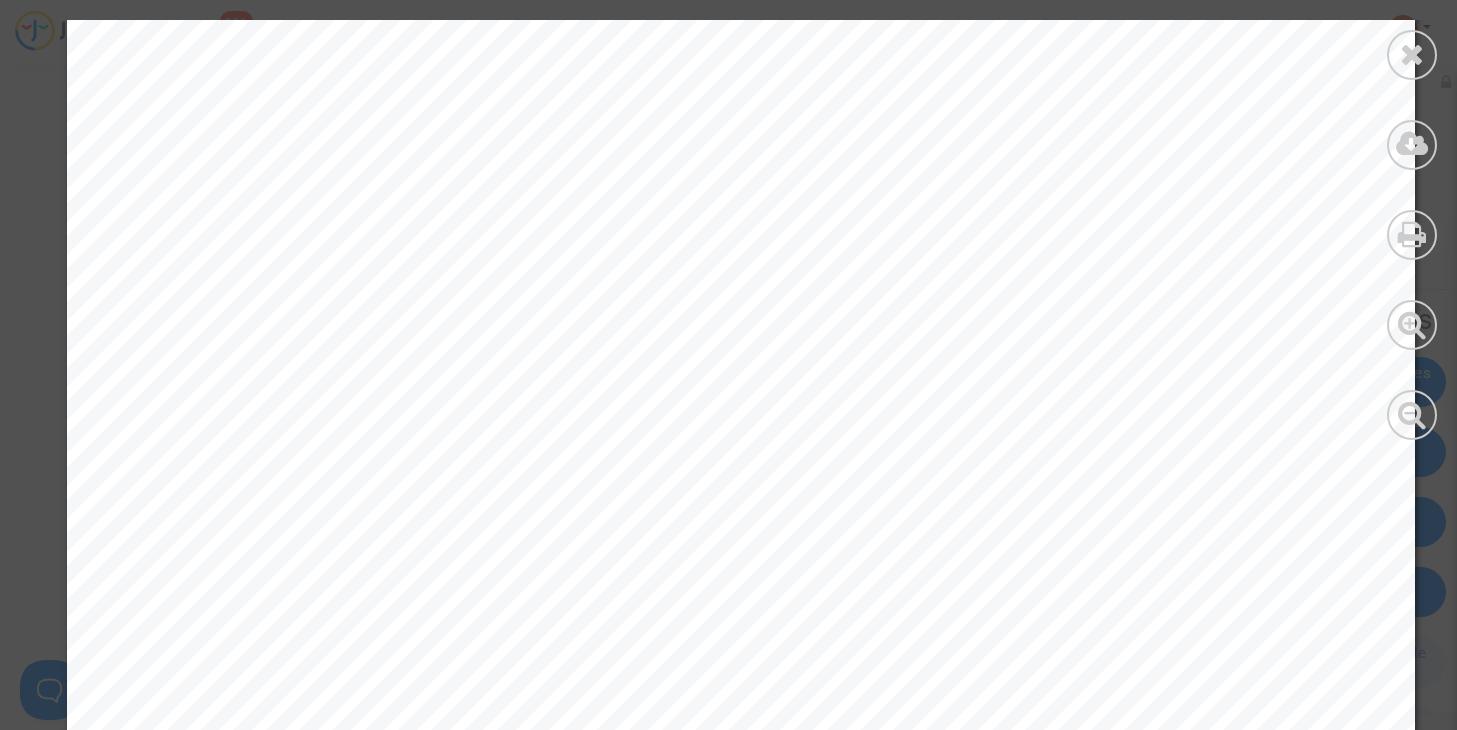 scroll, scrollTop: 800, scrollLeft: 0, axis: vertical 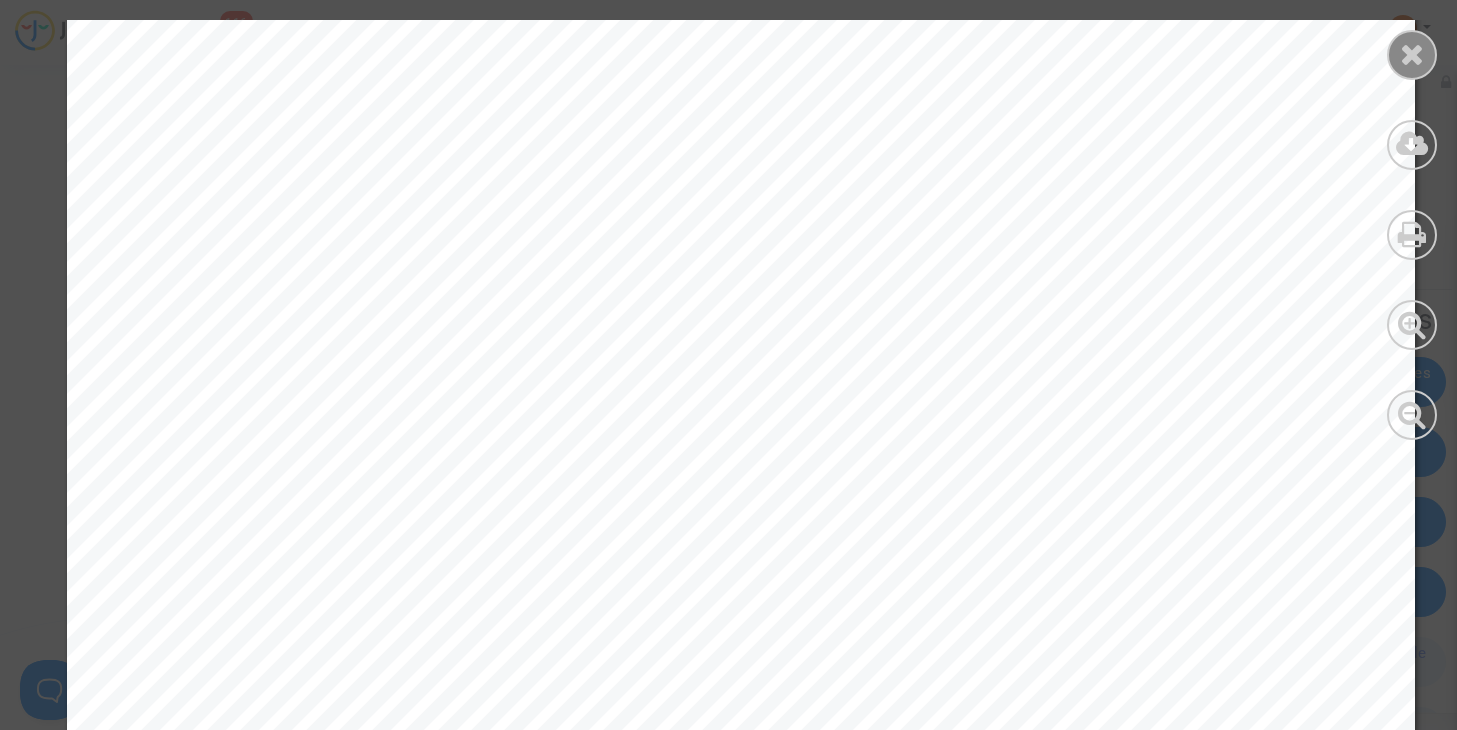click at bounding box center [1412, 54] 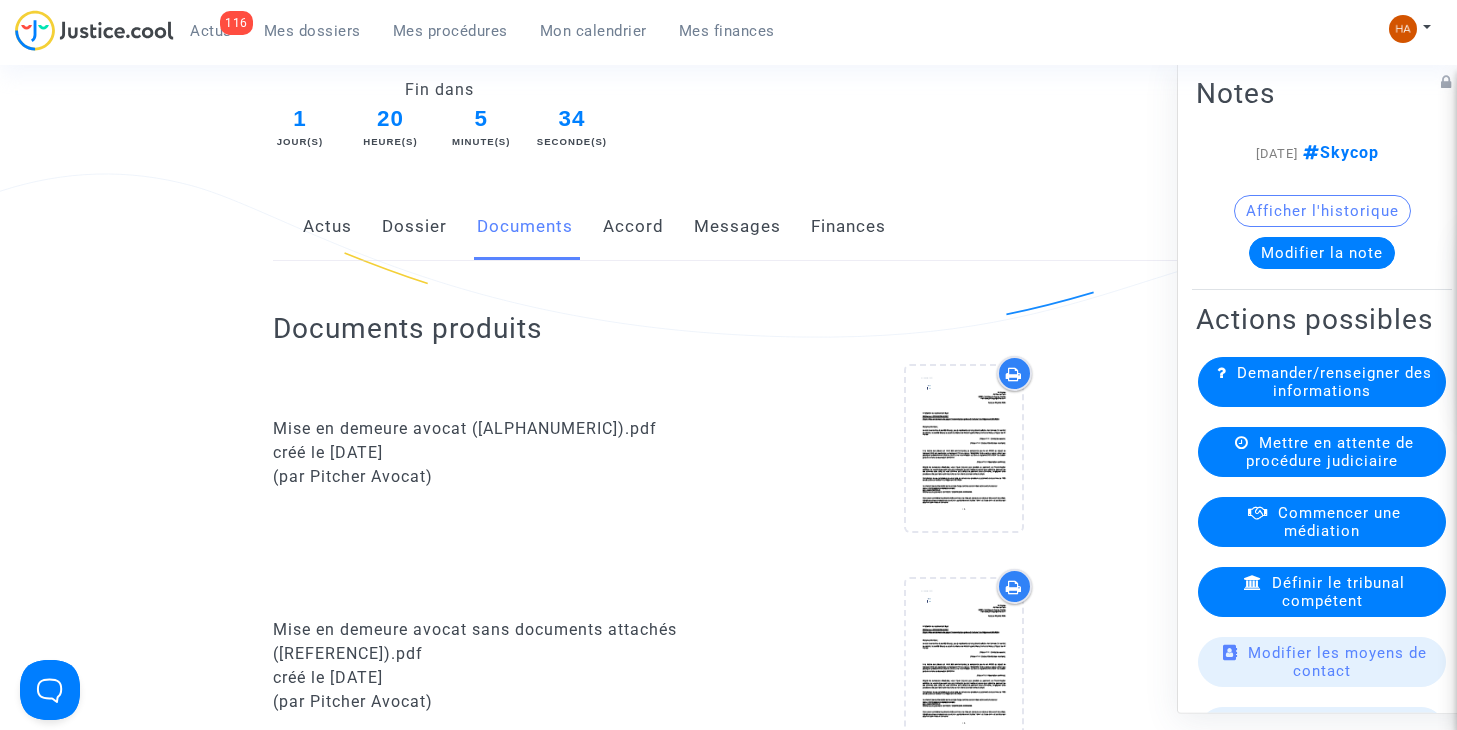 scroll, scrollTop: 312, scrollLeft: 0, axis: vertical 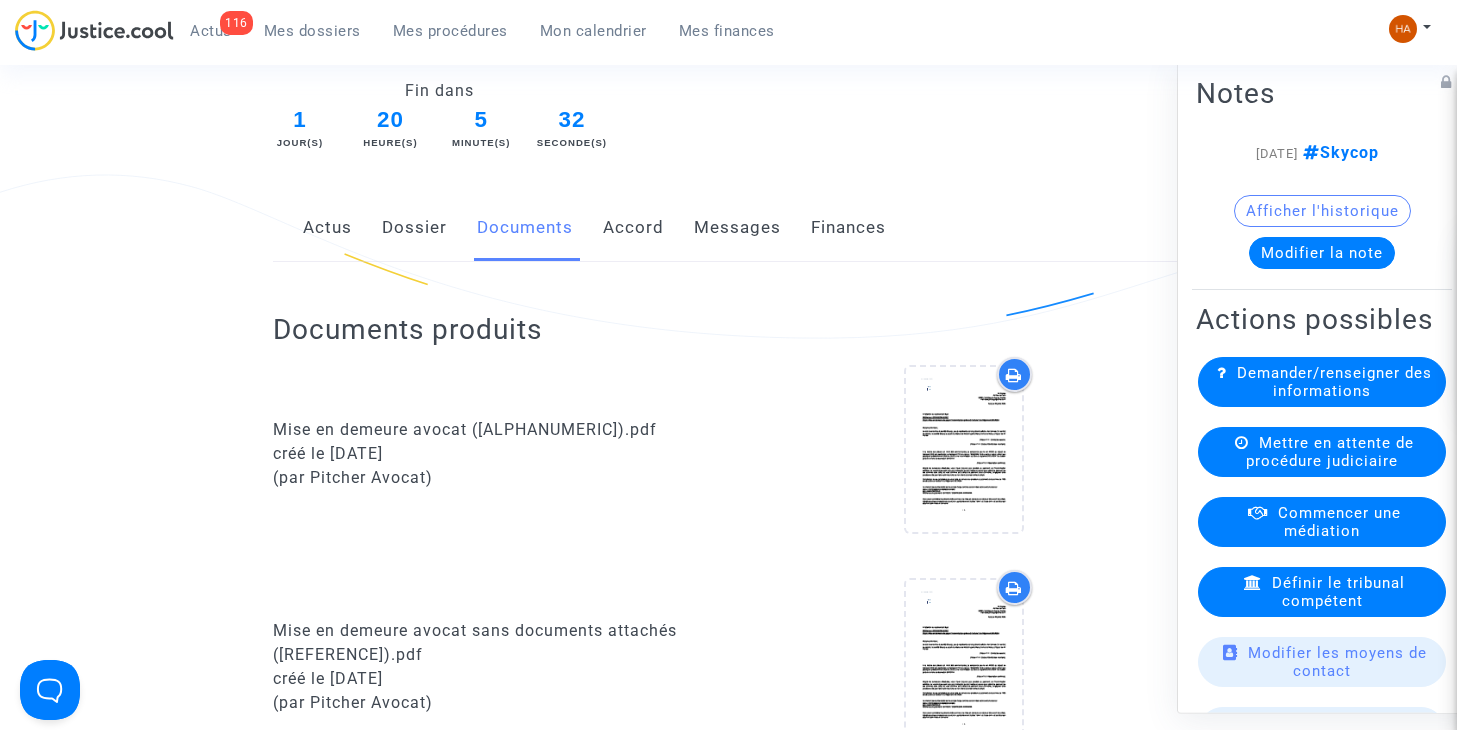 click on "Dossier" 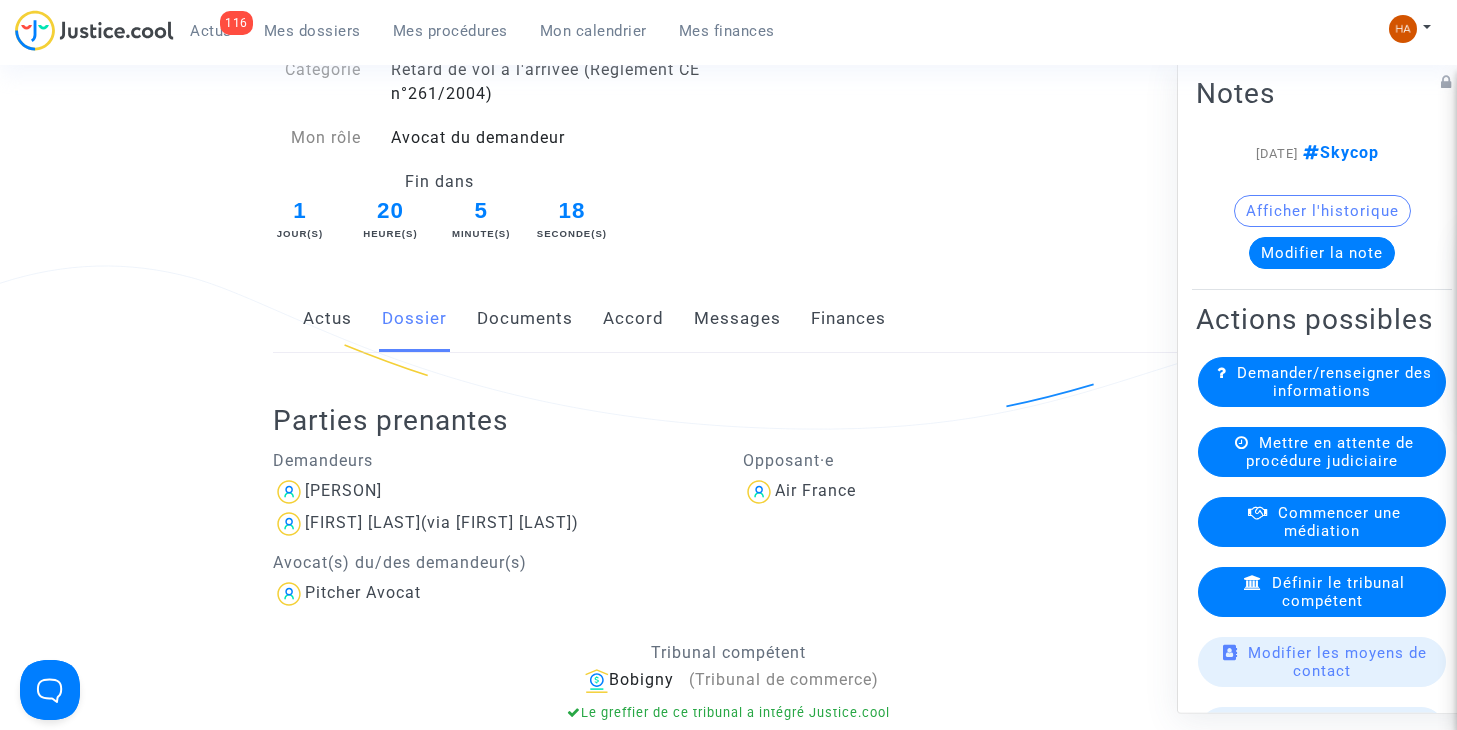 scroll, scrollTop: 219, scrollLeft: 0, axis: vertical 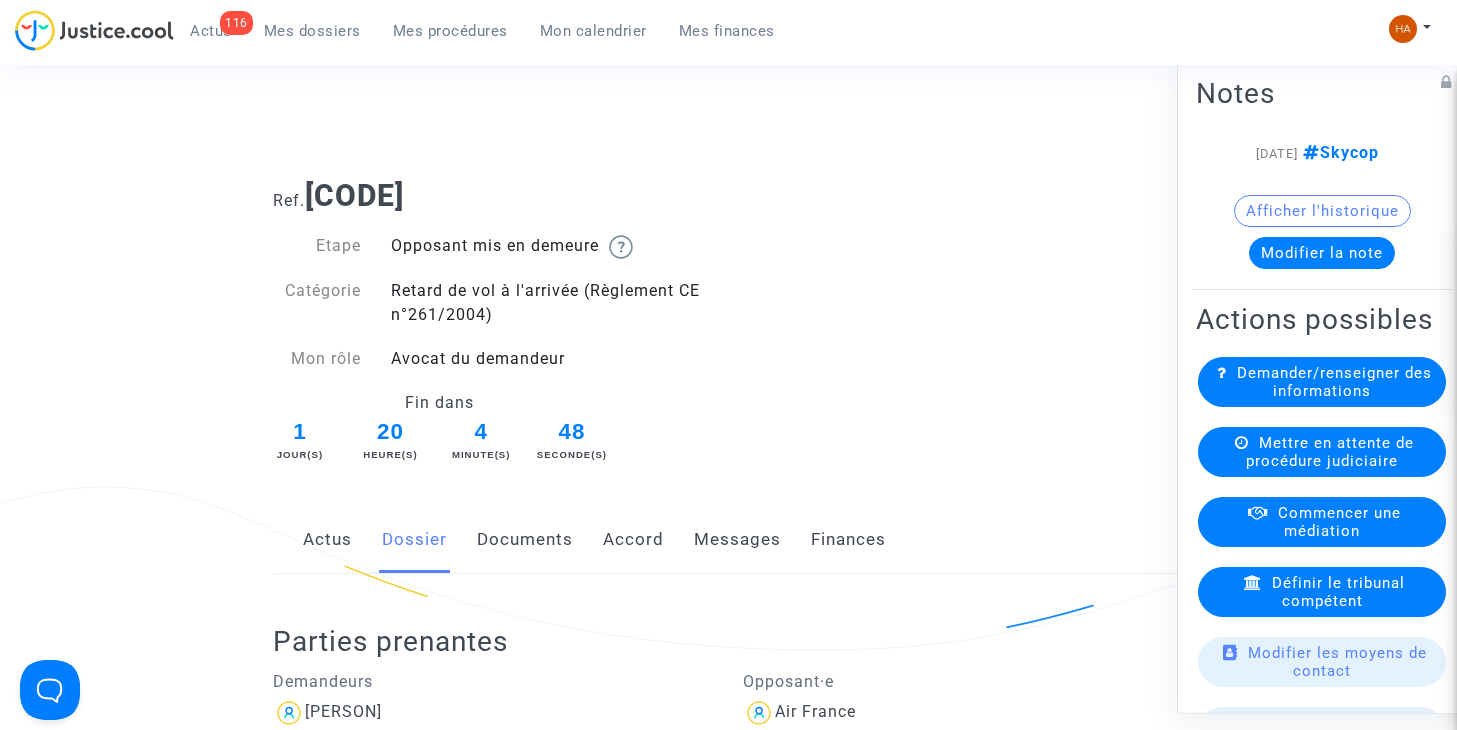 click on "Messages" 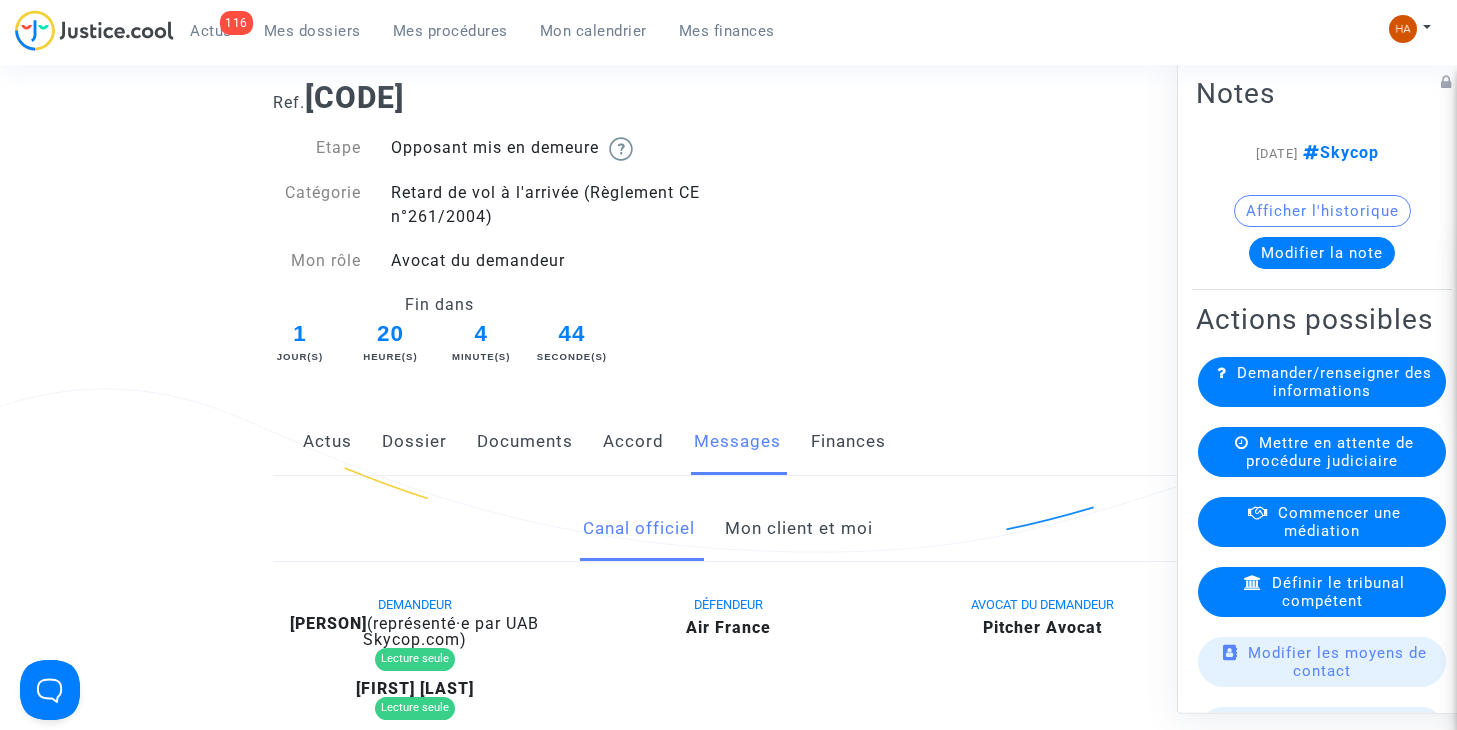 scroll, scrollTop: 100, scrollLeft: 0, axis: vertical 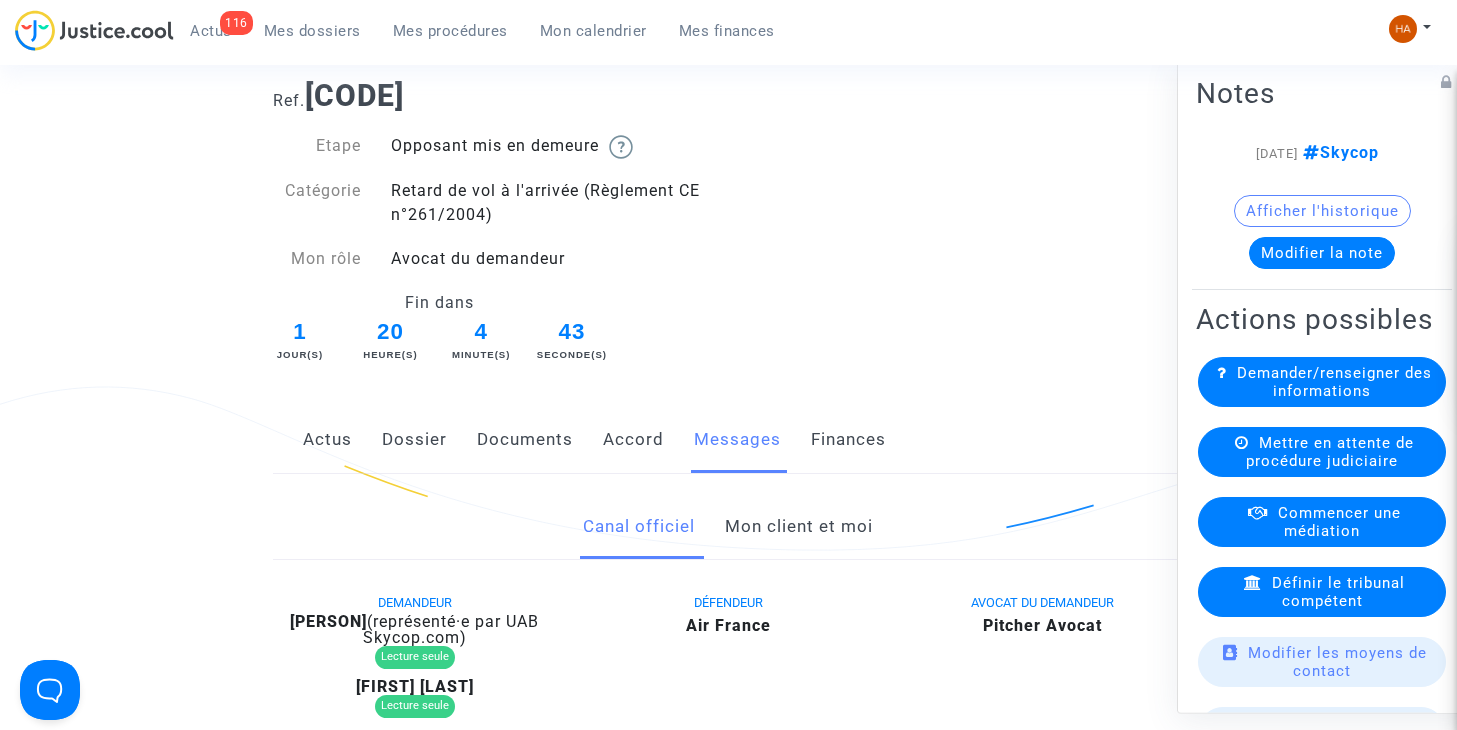 click on "Mon client et moi" 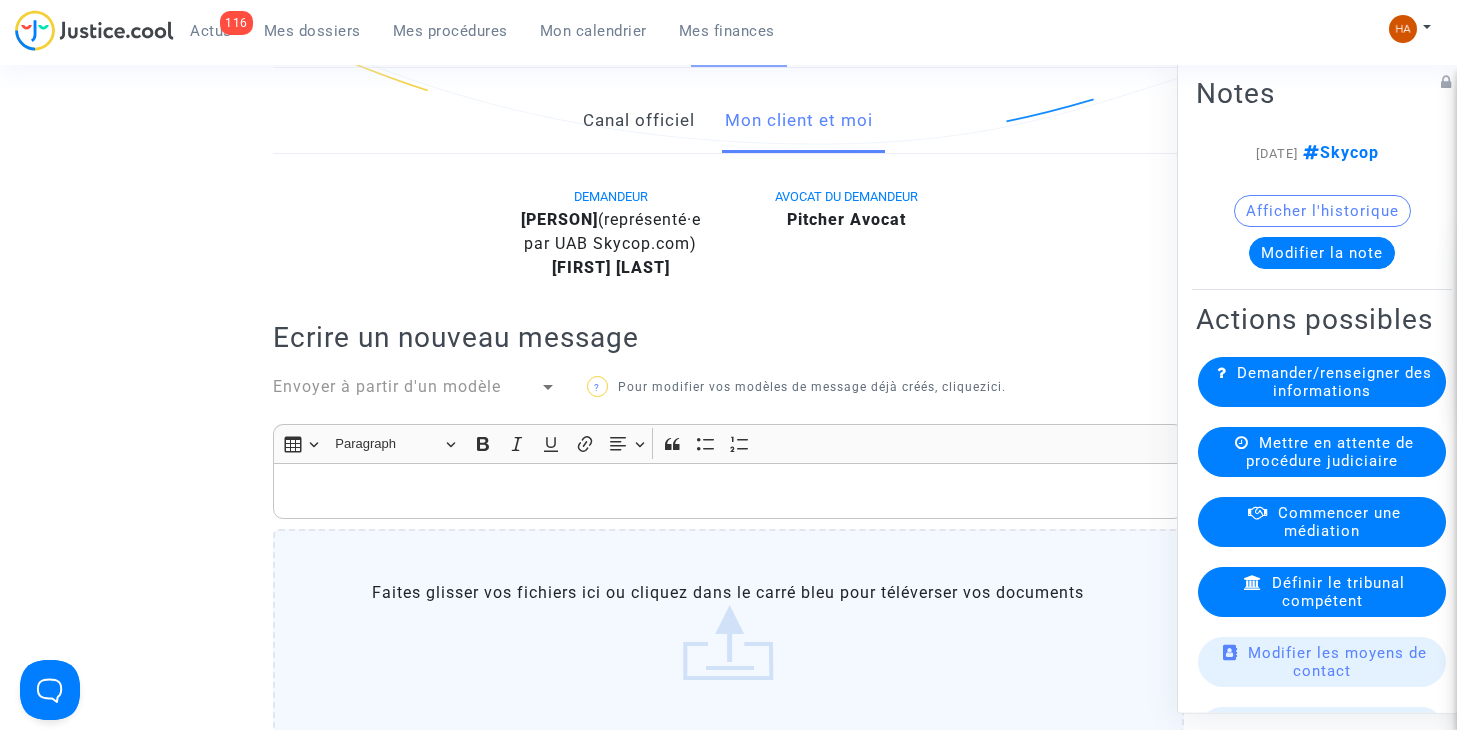 scroll, scrollTop: 500, scrollLeft: 0, axis: vertical 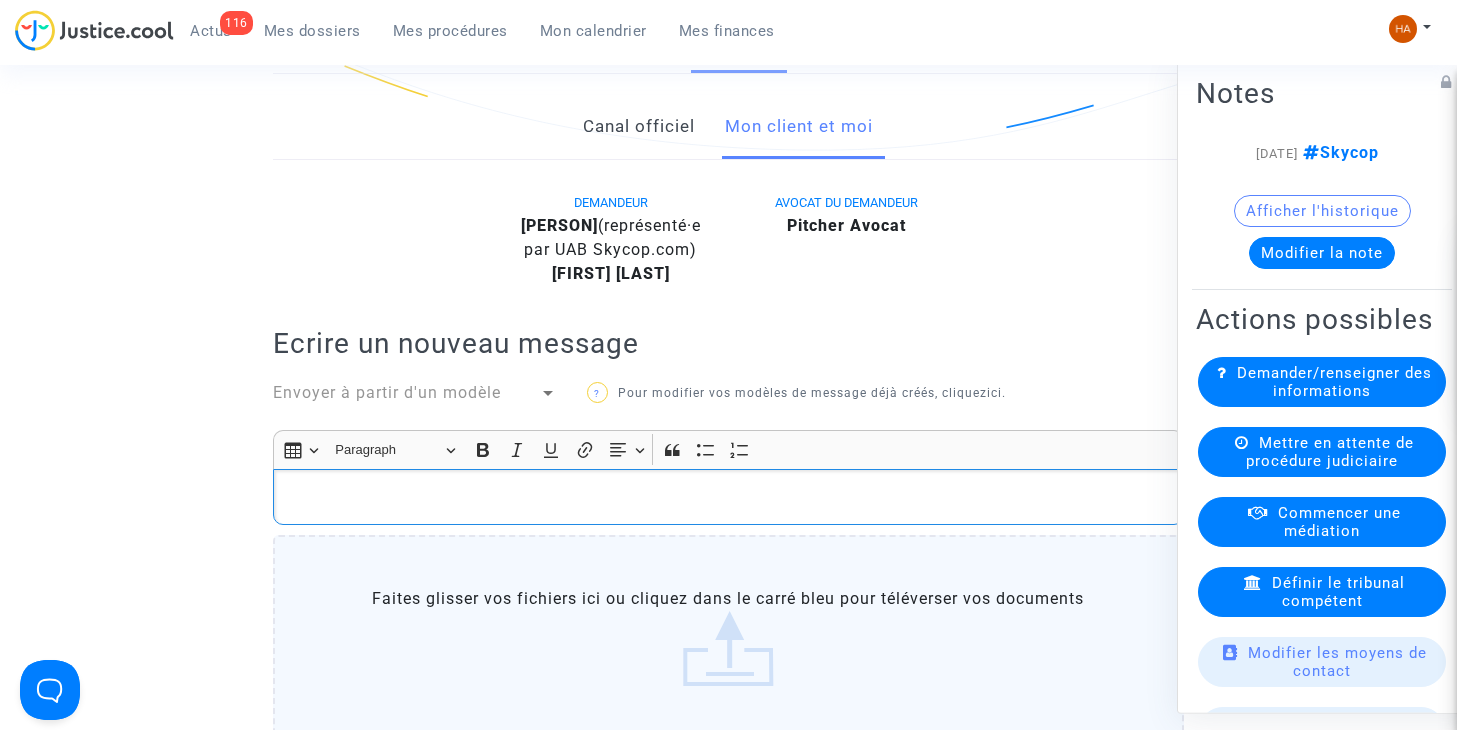 click 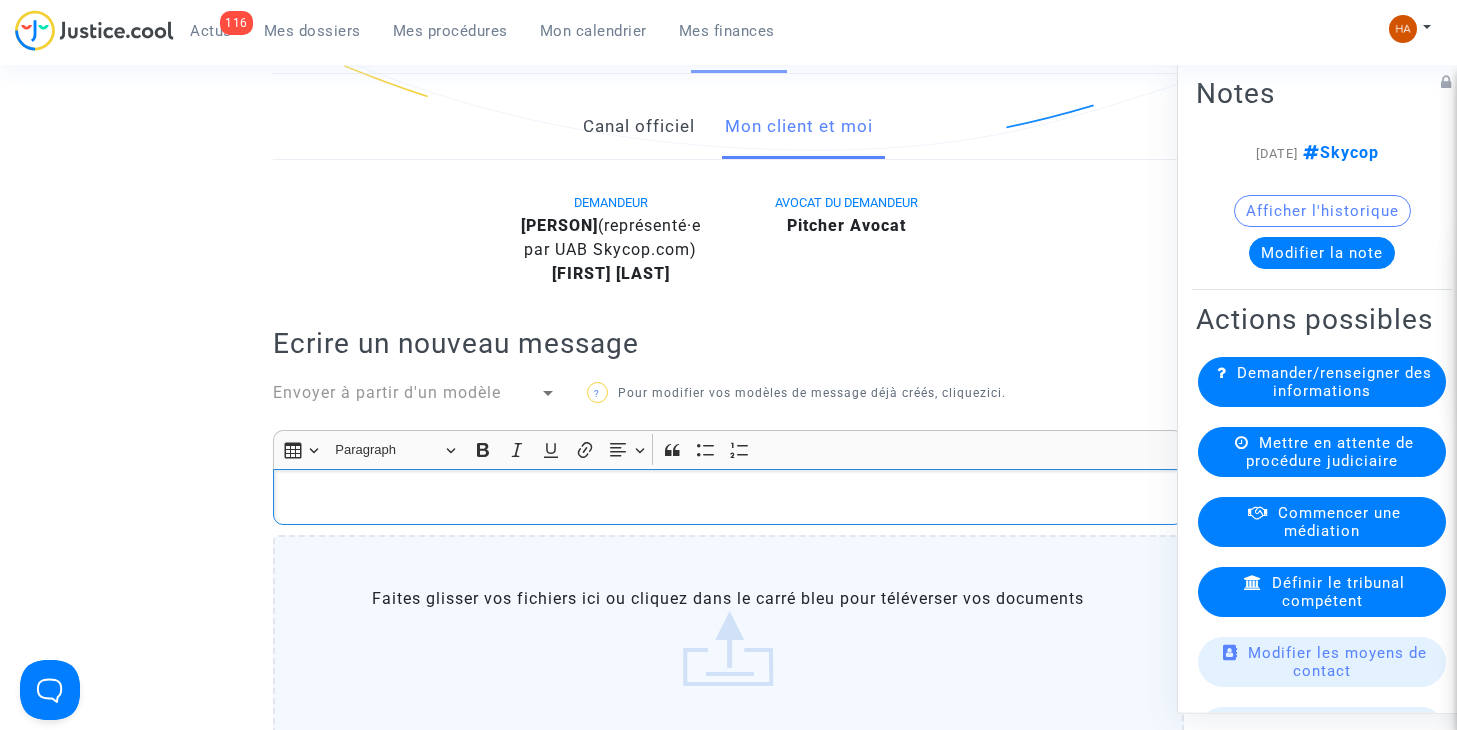 type 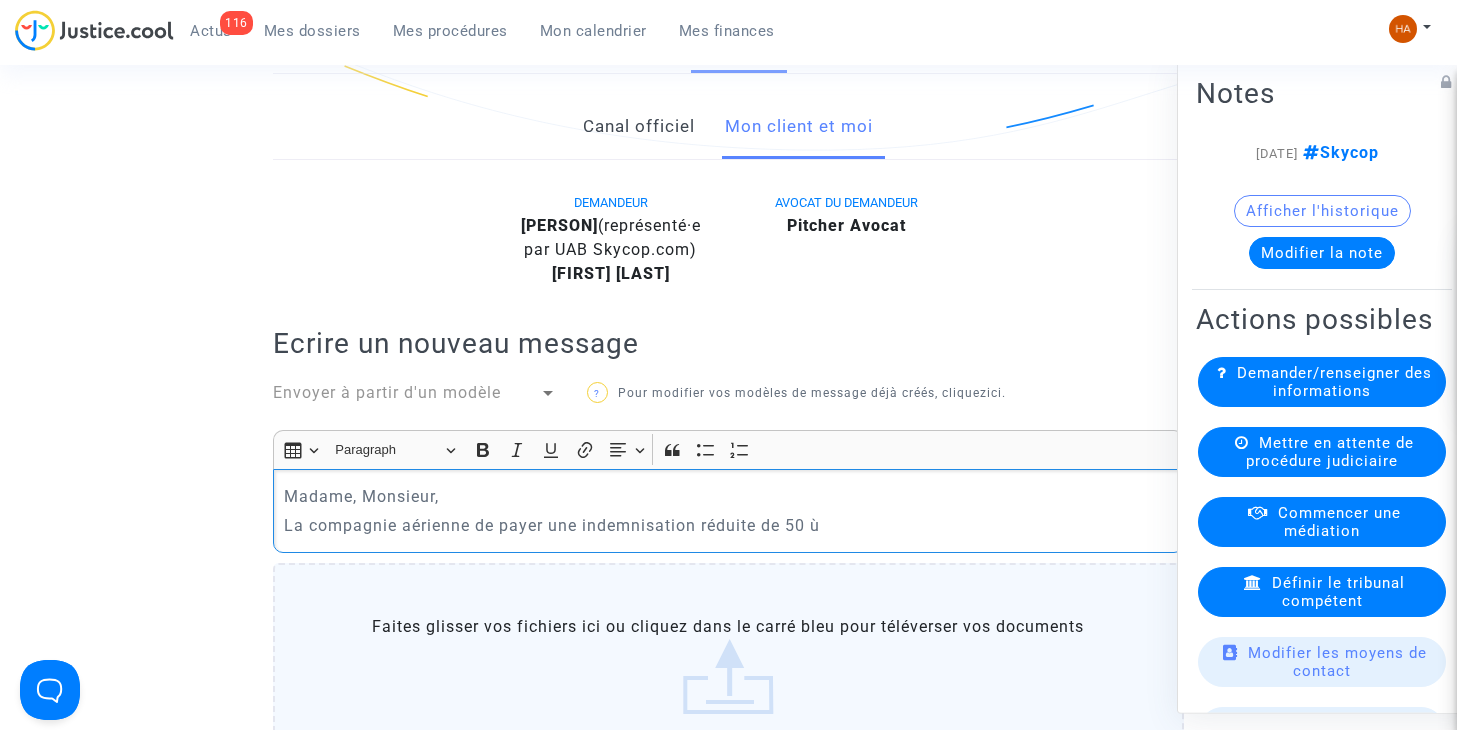 click on "La compagnie aérienne de payer une indemnisation réduite de 50 ù" 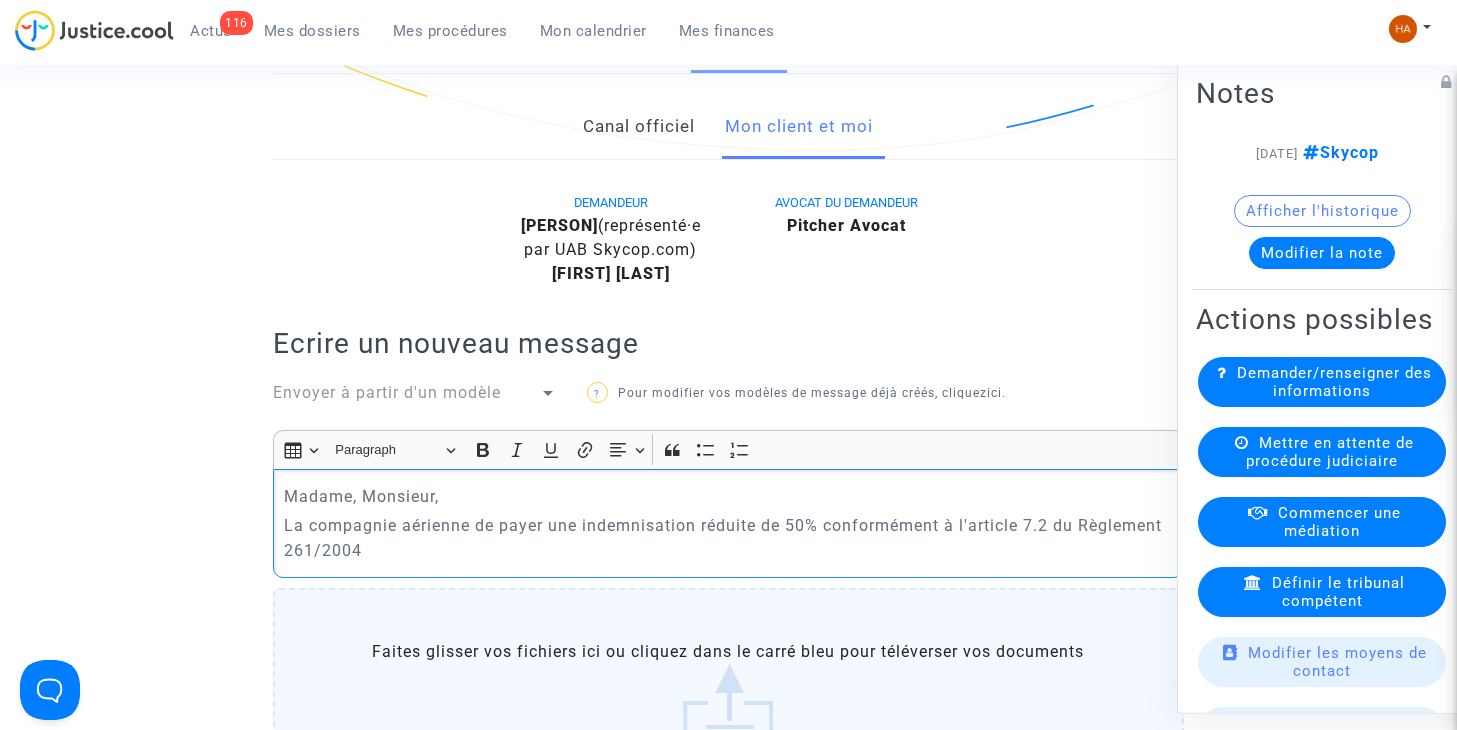 click on "La compagnie aérienne de payer une indemnisation réduite de 50% conformément à l'article 7.2 du Règlement 261/2004" 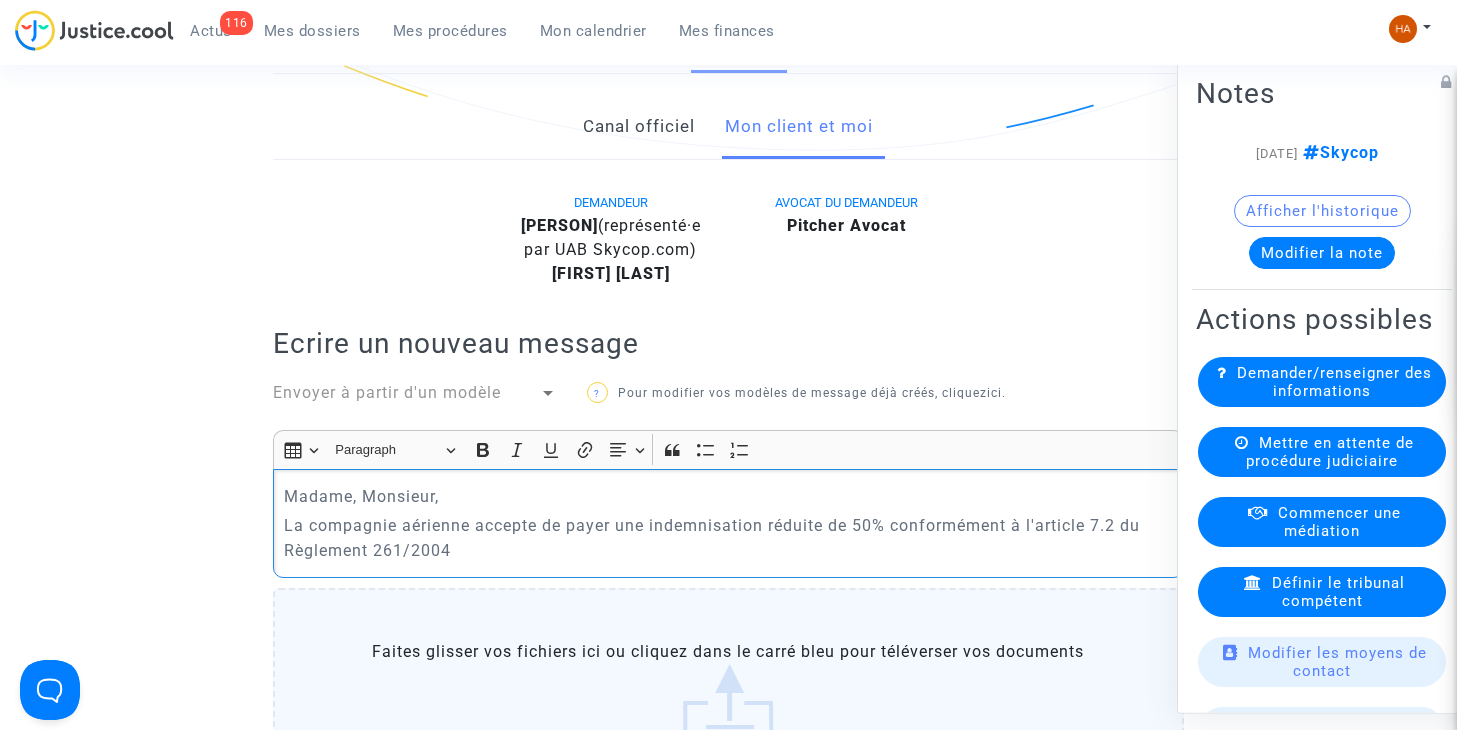 click on "La compagnie aérienne accepte de payer une indemnisation réduite de 50% conformément à l'article 7.2 du Règlement 261/2004" 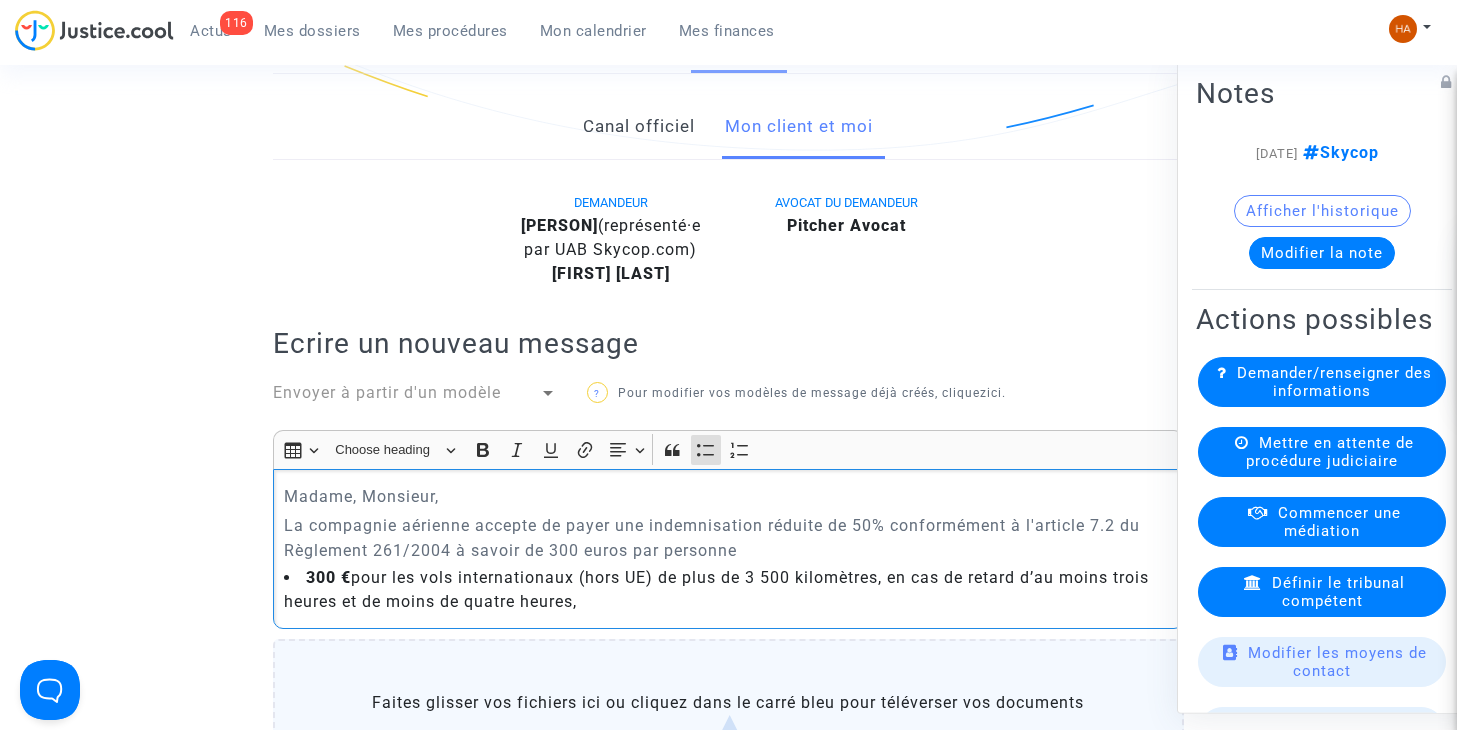 click on "300 €  pour les vols internationaux (hors UE) de plus de 3 500 kilomètres, en cas de retard d’au moins trois heures et de moins de quatre heures," 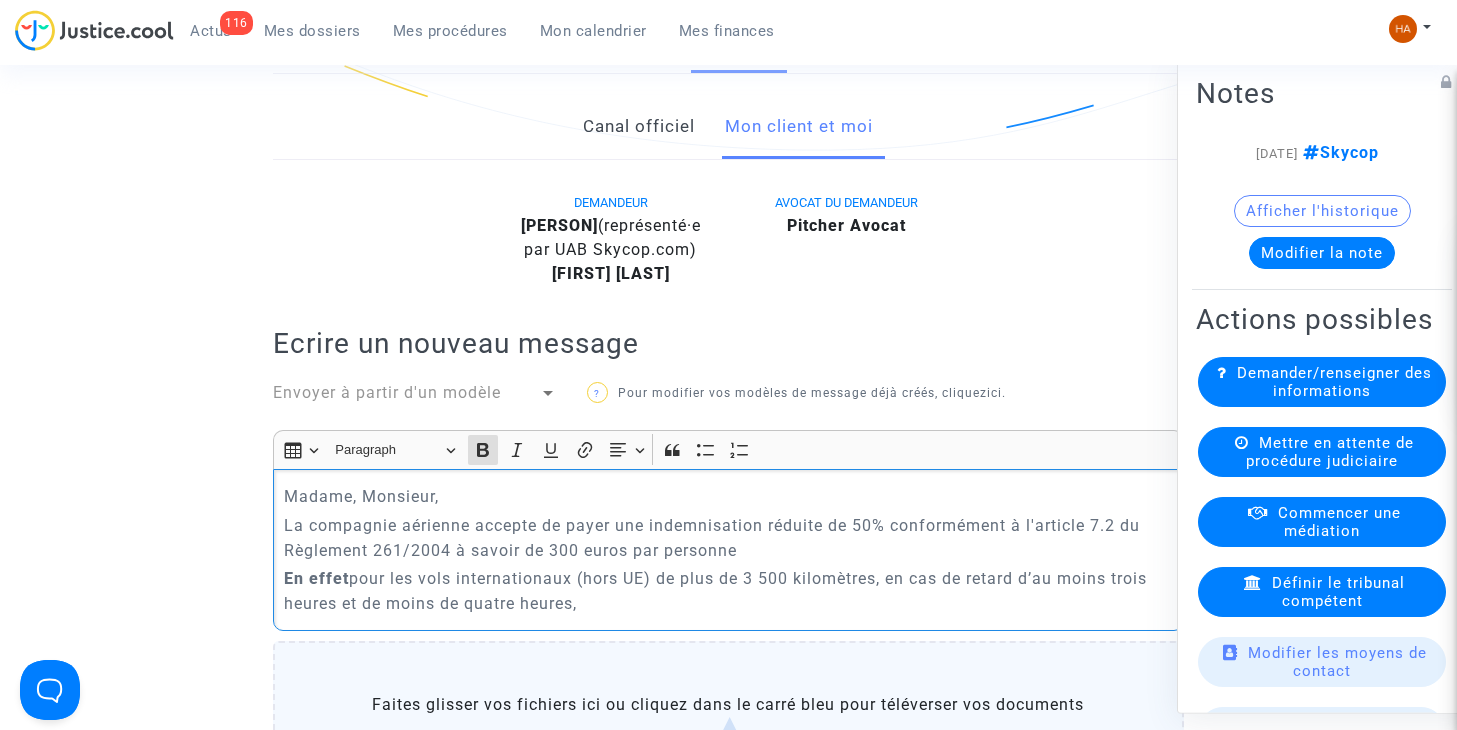 drag, startPoint x: 350, startPoint y: 605, endPoint x: 269, endPoint y: 593, distance: 81.88406 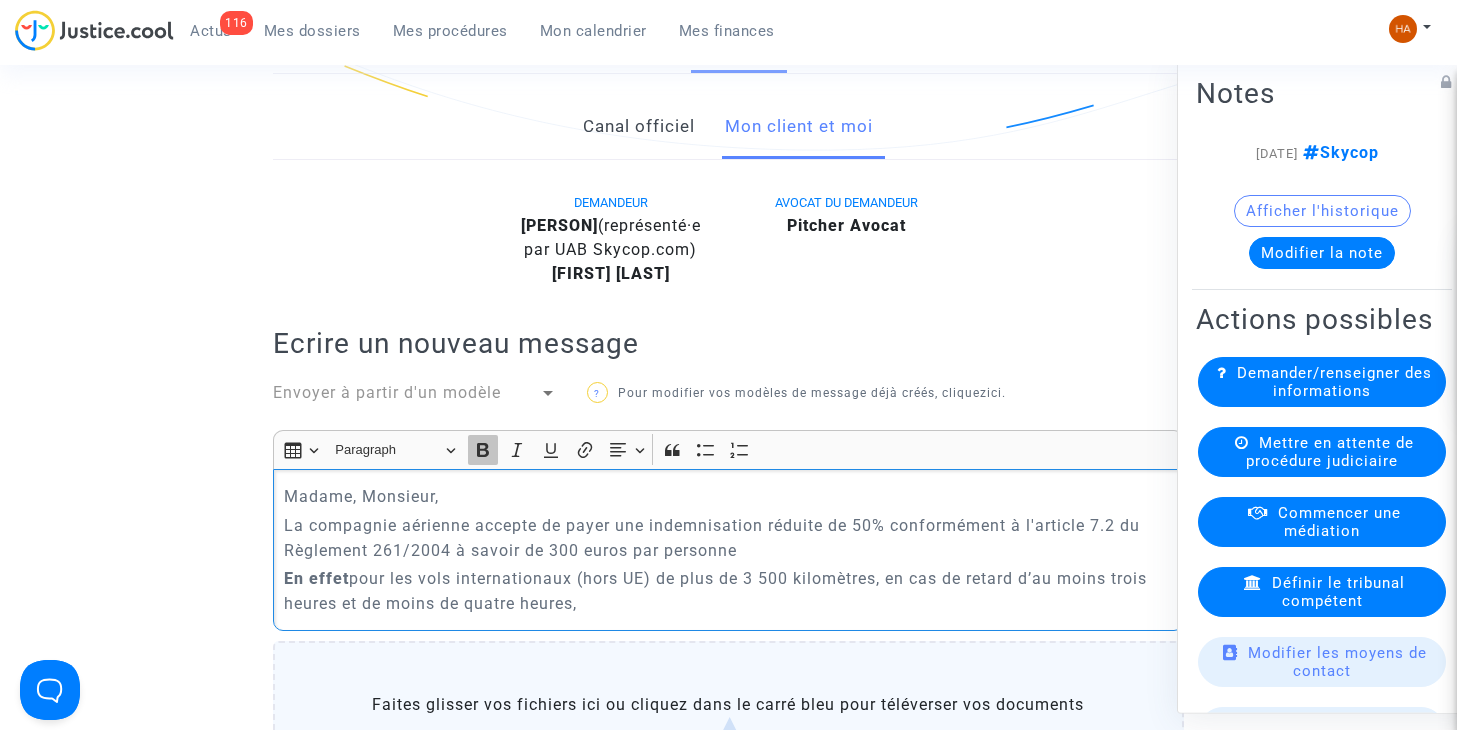 click 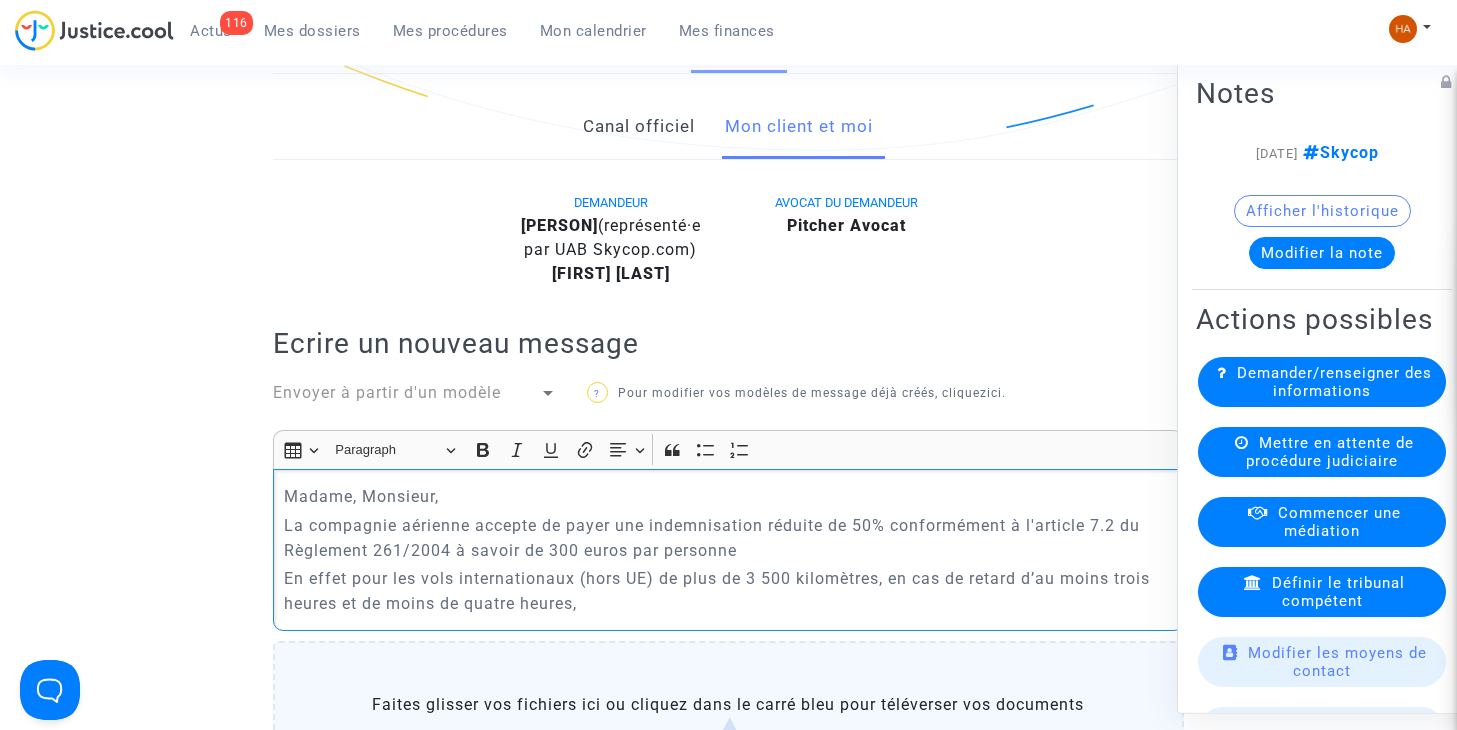drag, startPoint x: 656, startPoint y: 599, endPoint x: 582, endPoint y: 602, distance: 74.06078 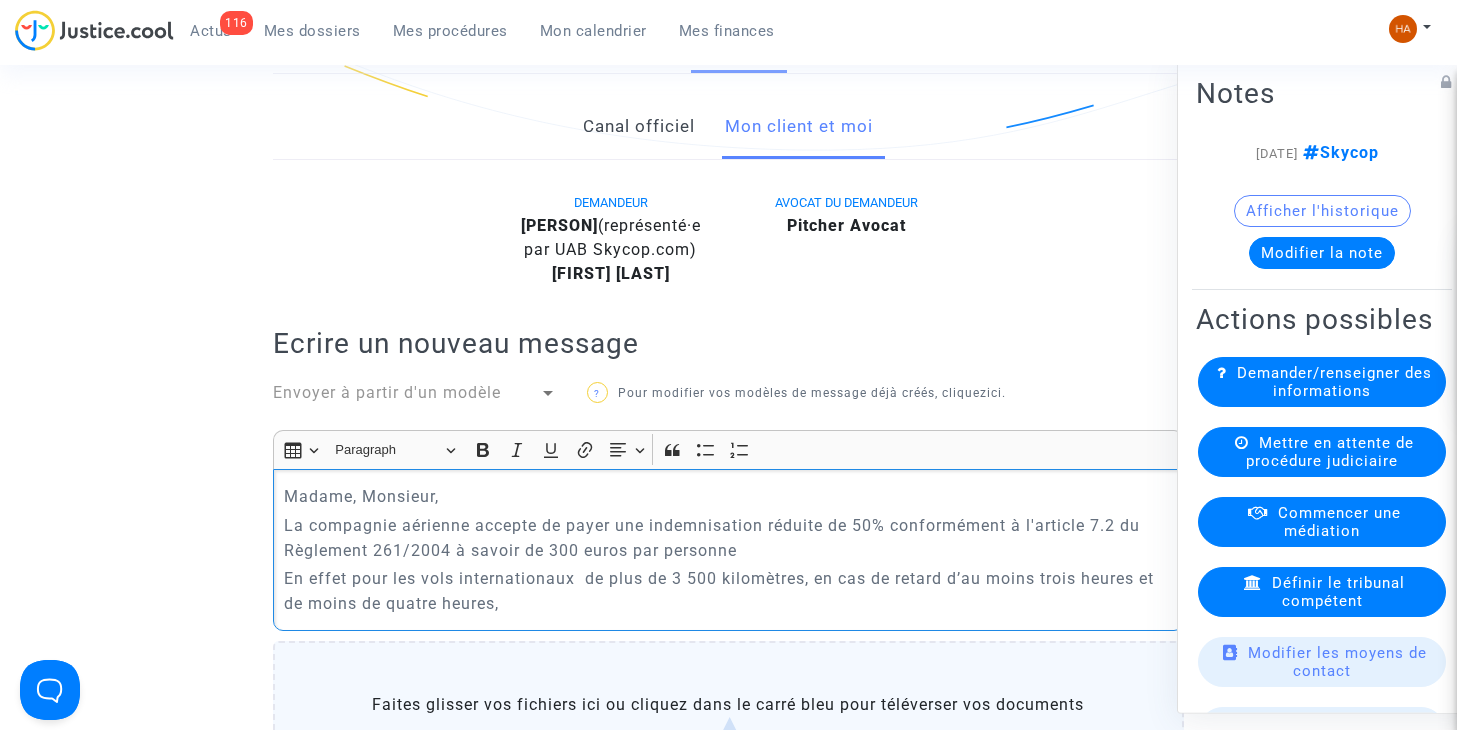click 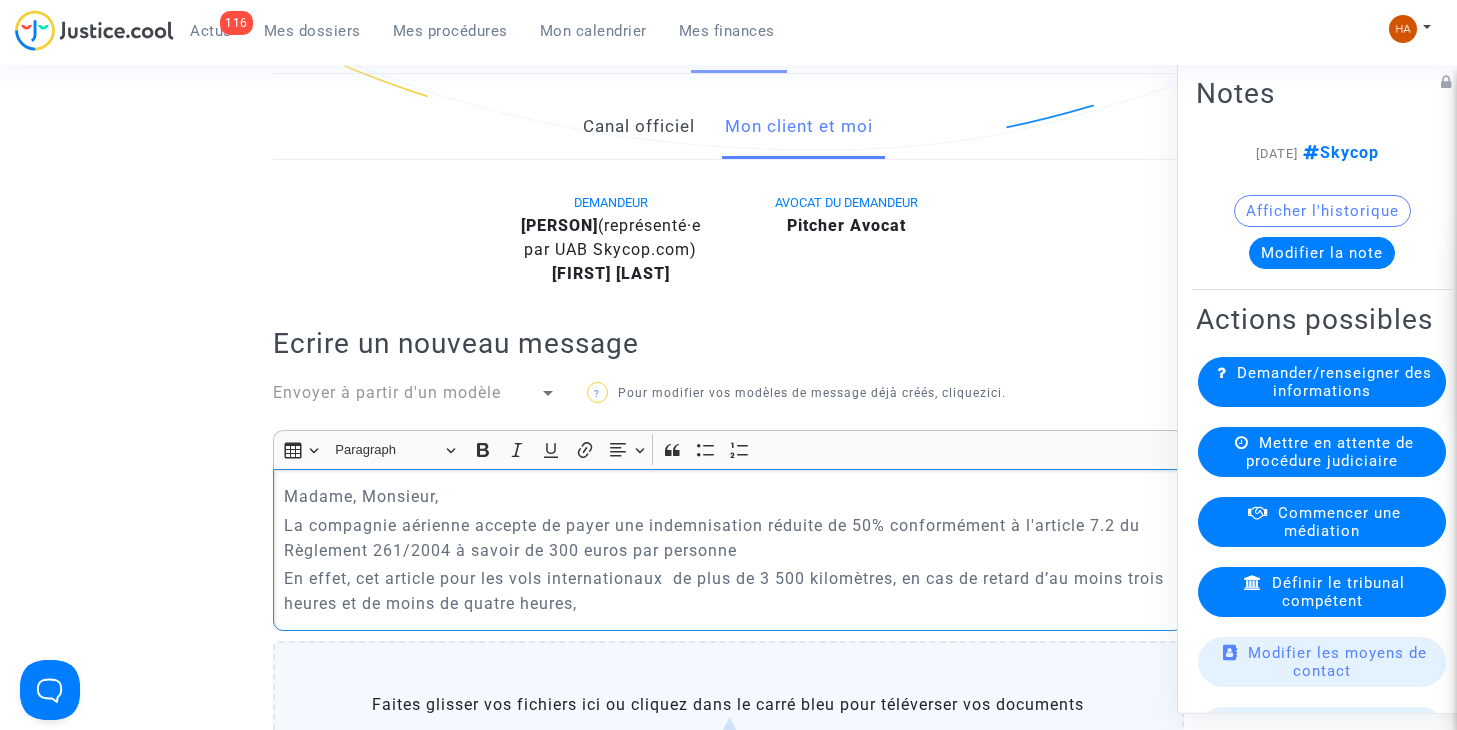drag, startPoint x: 359, startPoint y: 604, endPoint x: 269, endPoint y: 601, distance: 90.04999 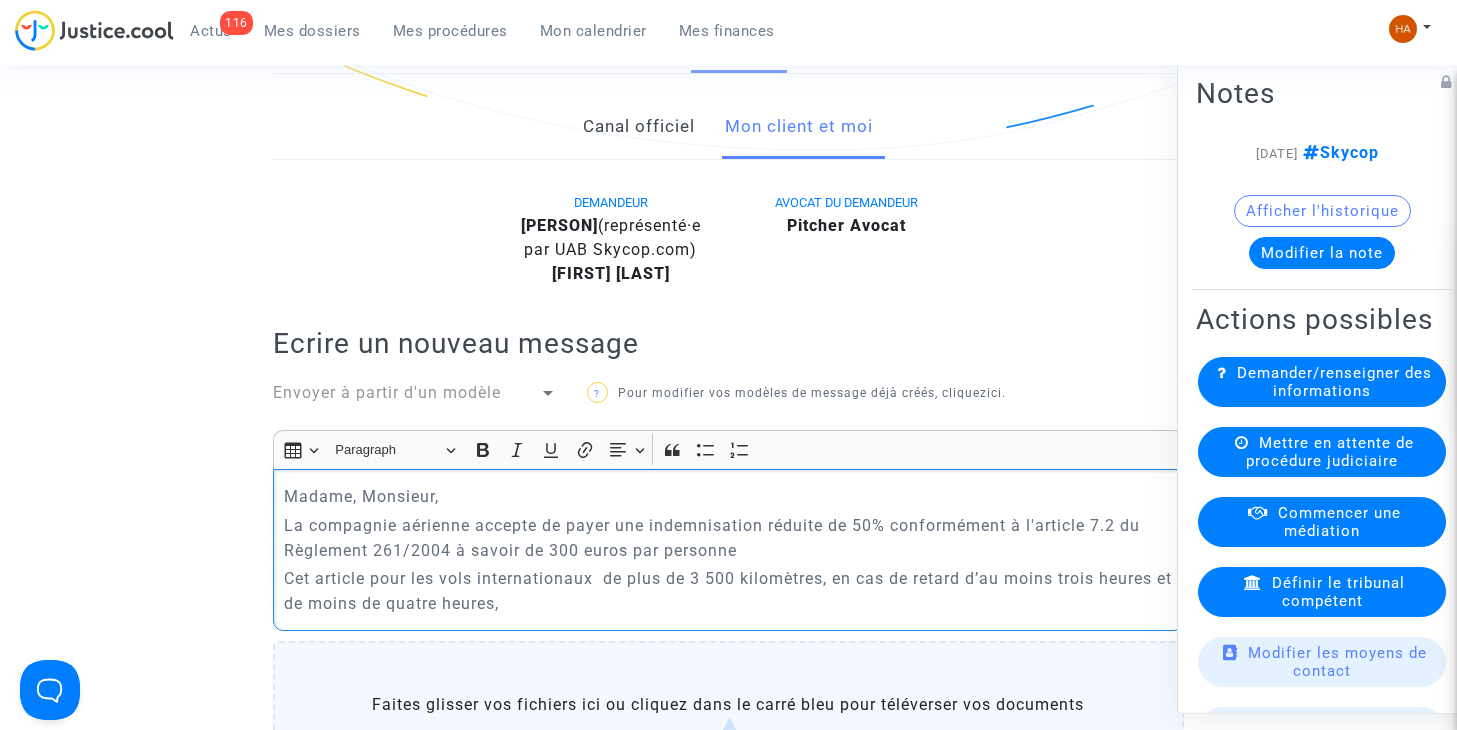 click on "Cet article   pour les vols internationaux  de plus de 3 500 kilomètres, en cas de retard d’au moins trois heures et de moins de quatre heures," 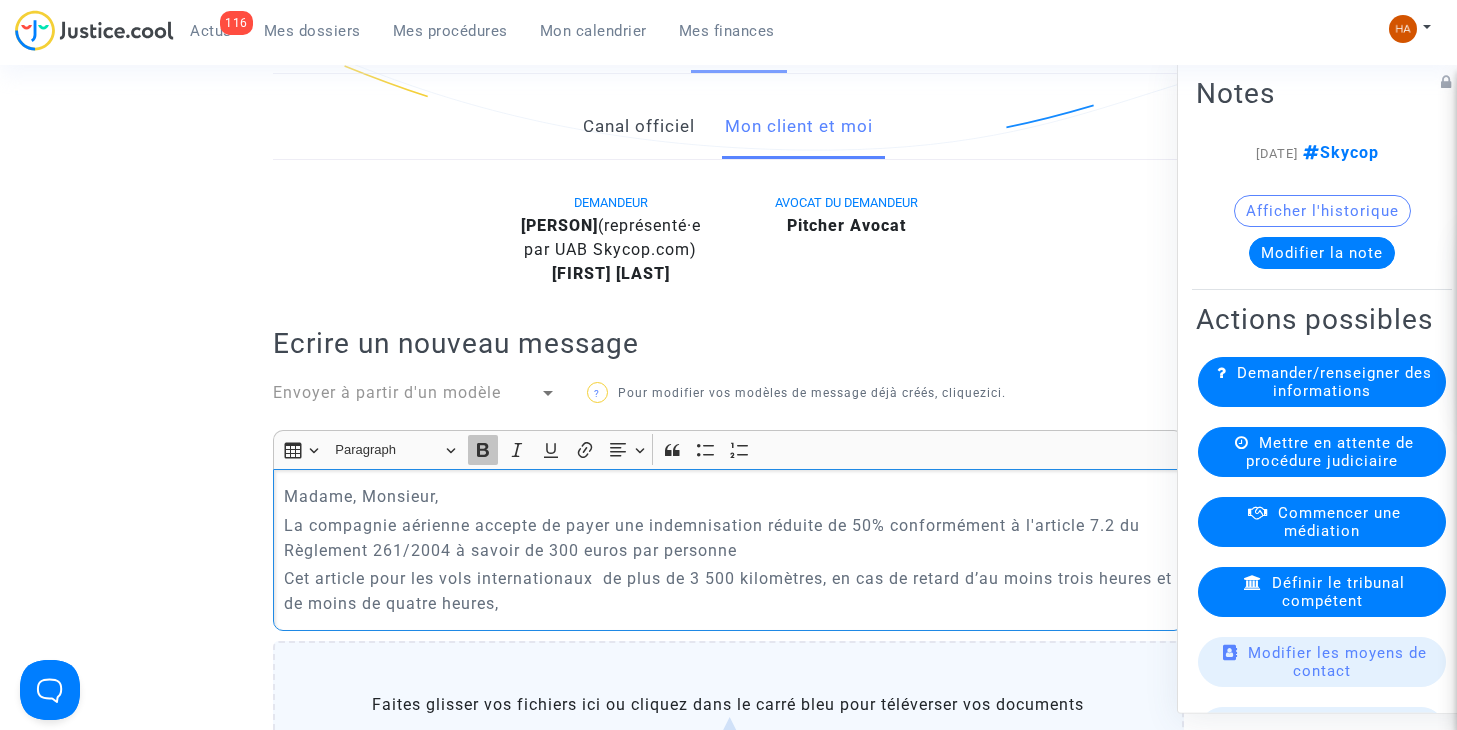 click 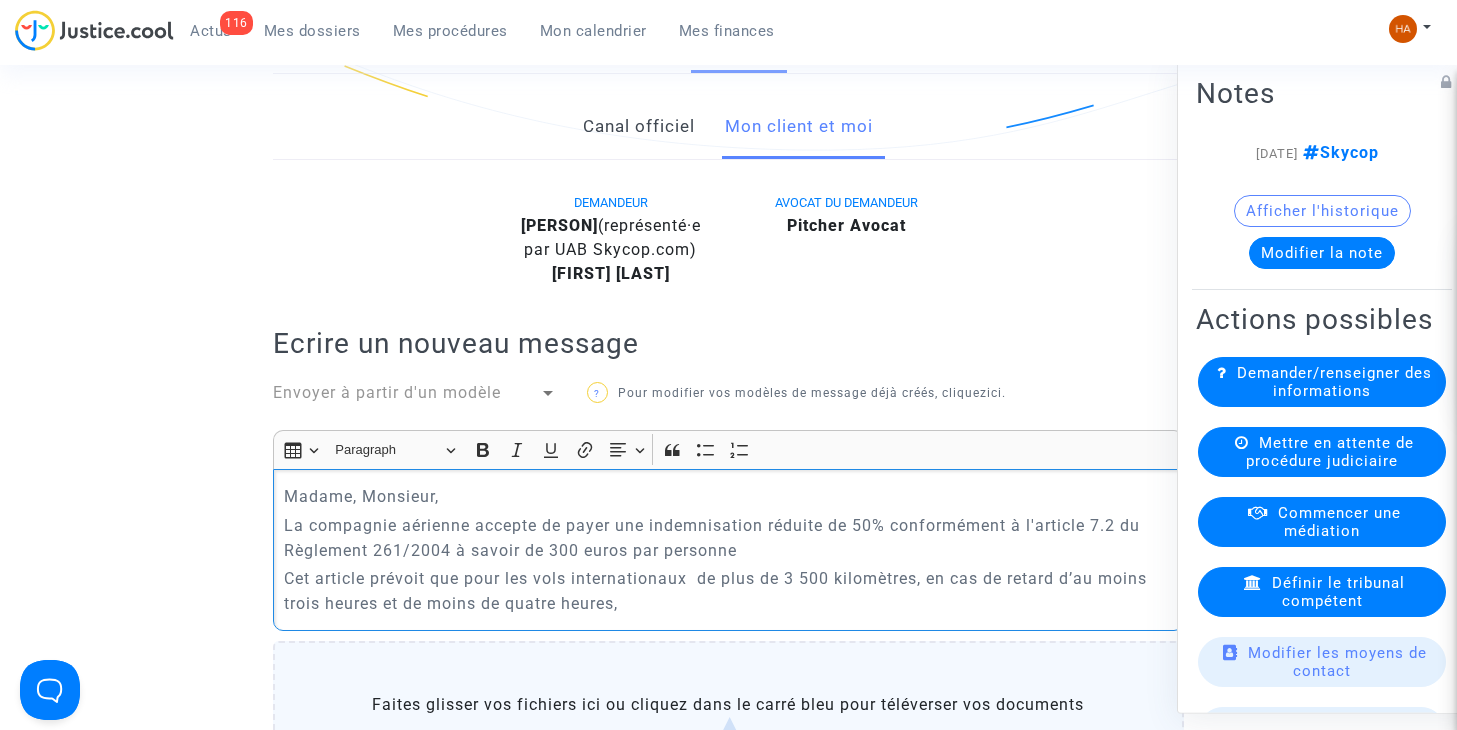 click on "Cet article   prévoit que pour les vols internationaux  de plus de 3 500 kilomètres, en cas de retard d’au moins trois heures et de moins de quatre heures," 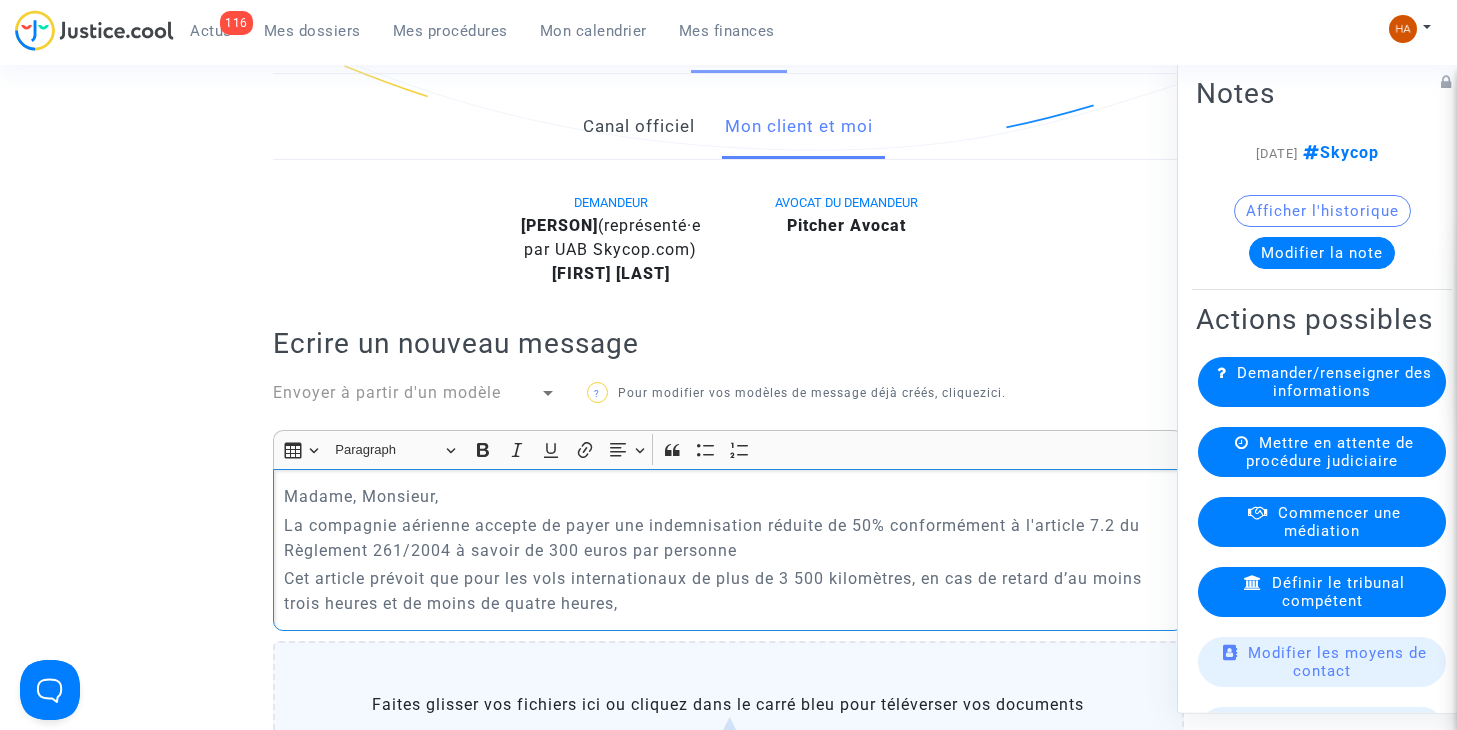 click on "Cet article   prévoit que pour les vols internationaux de plus de 3 500 kilomètres, en cas de retard d’au moins trois heures et de moins de quatre heures," 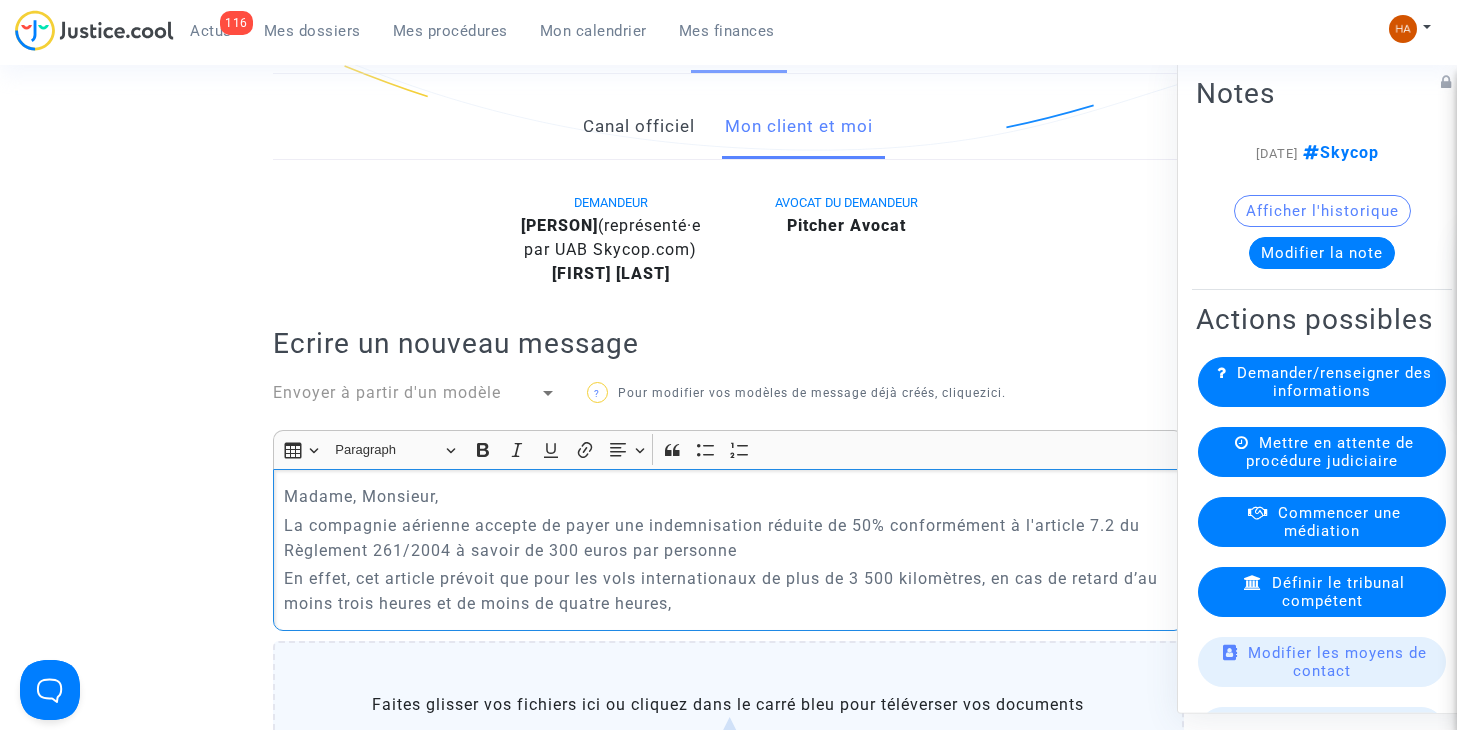 click on "En effet, cet article   prévoit que pour les vols internationaux de plus de 3 500 kilomètres, en cas de retard d’au moins trois heures et de moins de quatre heures," 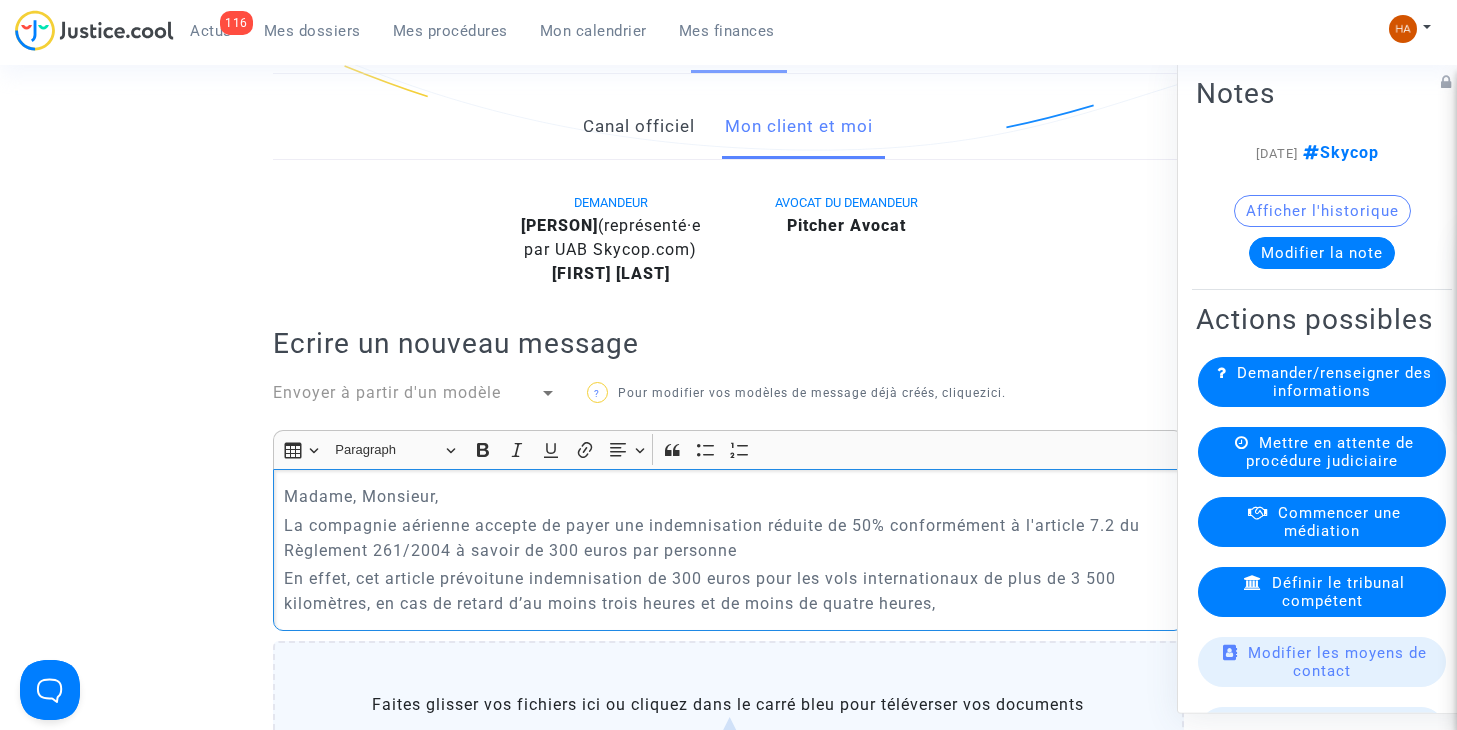 click on "En effet, cet article   prévoitune indemnisation de 300 euros pour les vols internationaux de plus de 3 500 kilomètres, en cas de retard d’au moins trois heures et de moins de quatre heures," 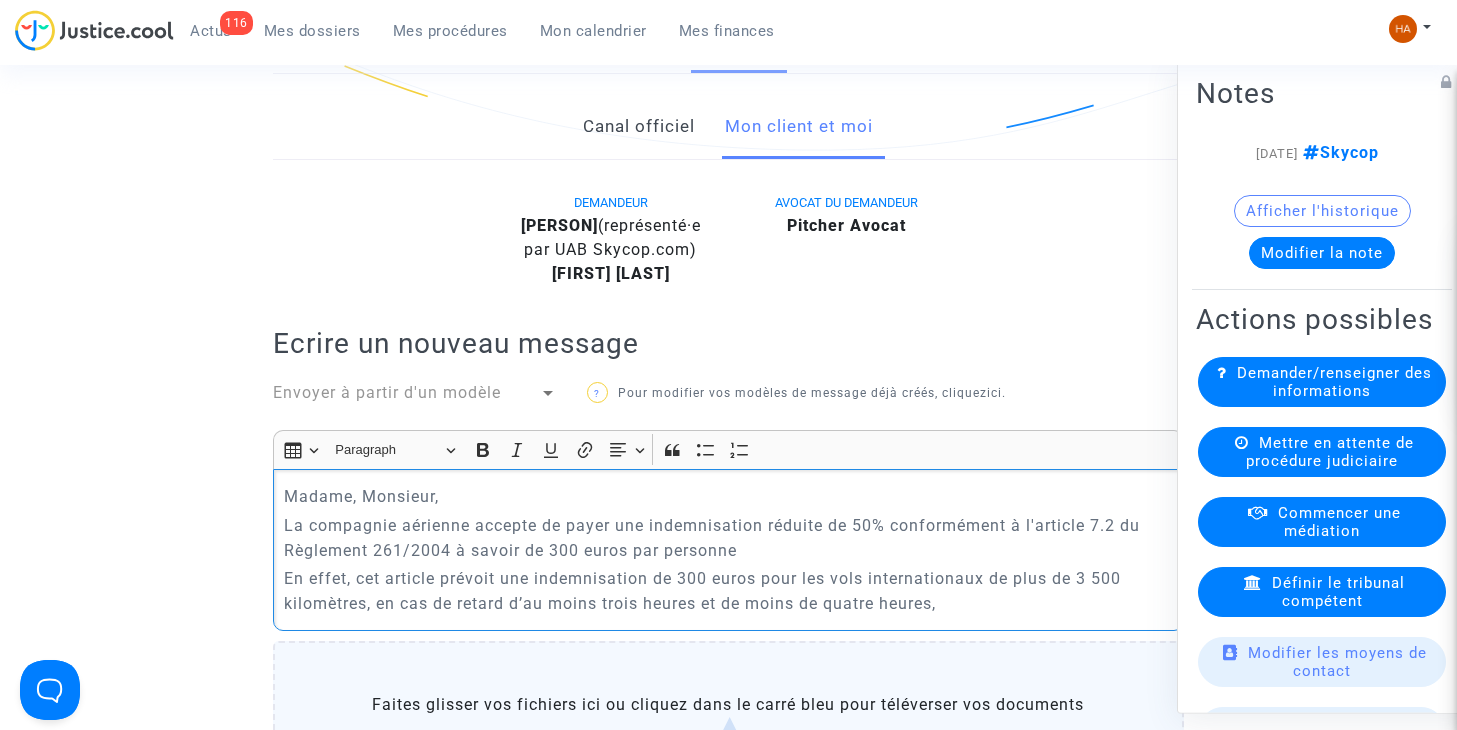 click on "En effet, cet article   prévoit une indemnisation de 300 euros pour les vols internationaux de plus de 3 500 kilomètres, en cas de retard d’au moins trois heures et de moins de quatre heures," 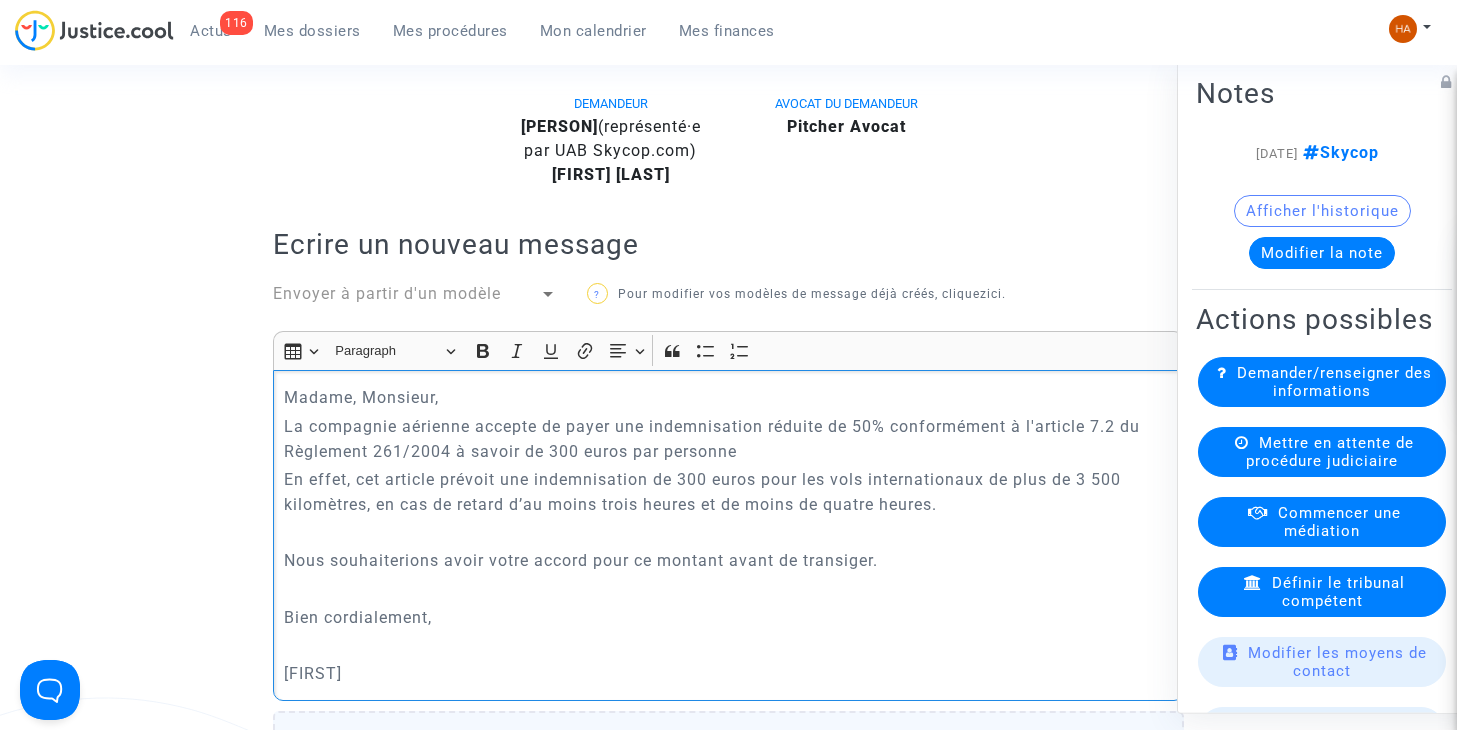 scroll, scrollTop: 627, scrollLeft: 0, axis: vertical 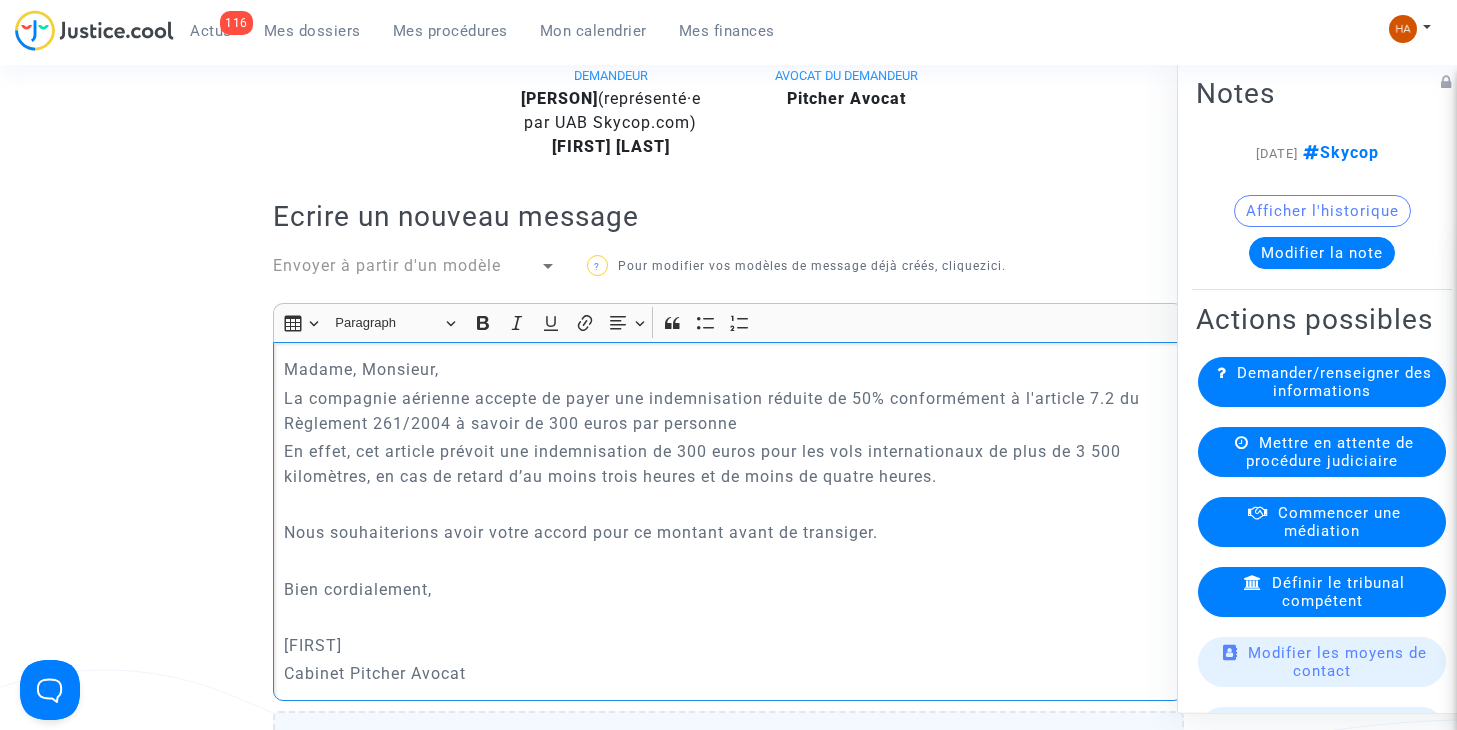 click on "Madame, Monsieur," 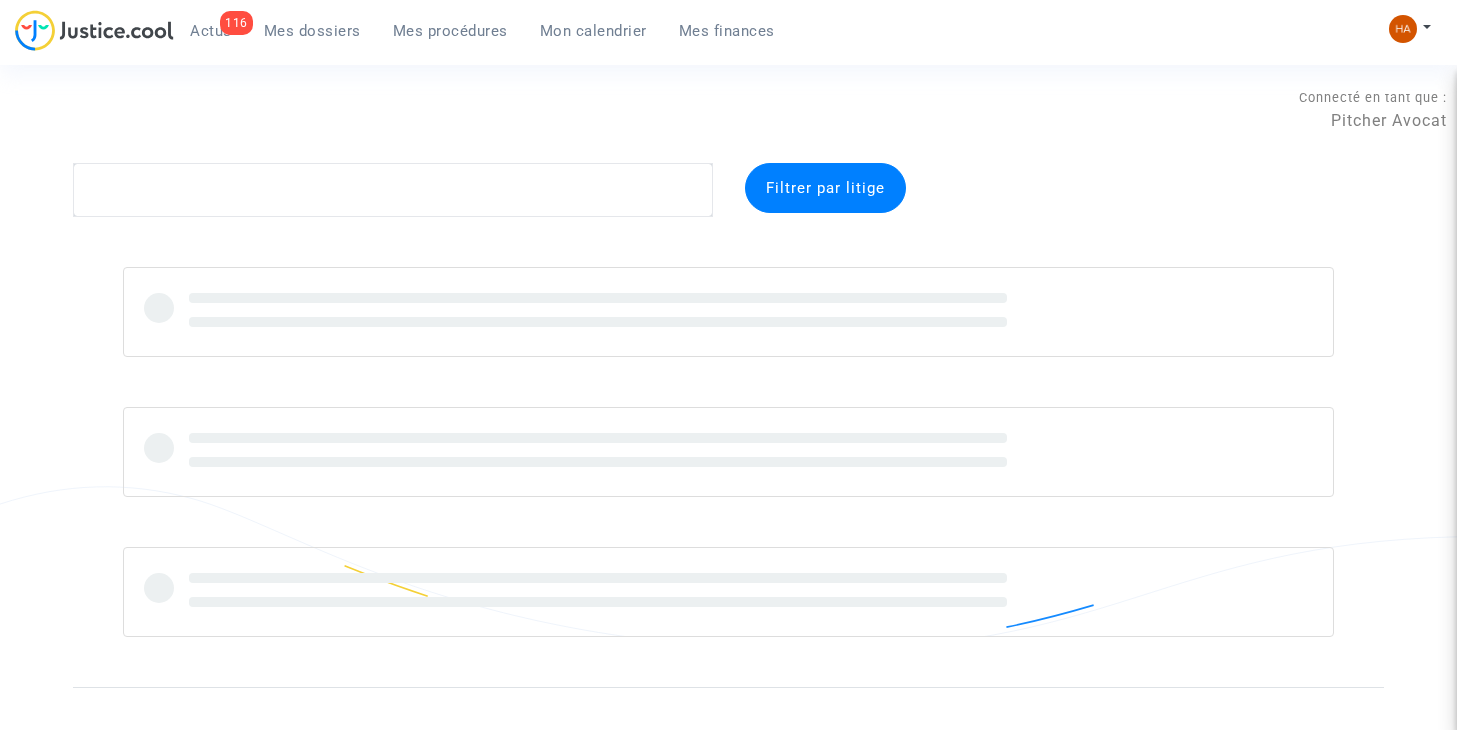 scroll, scrollTop: 0, scrollLeft: 0, axis: both 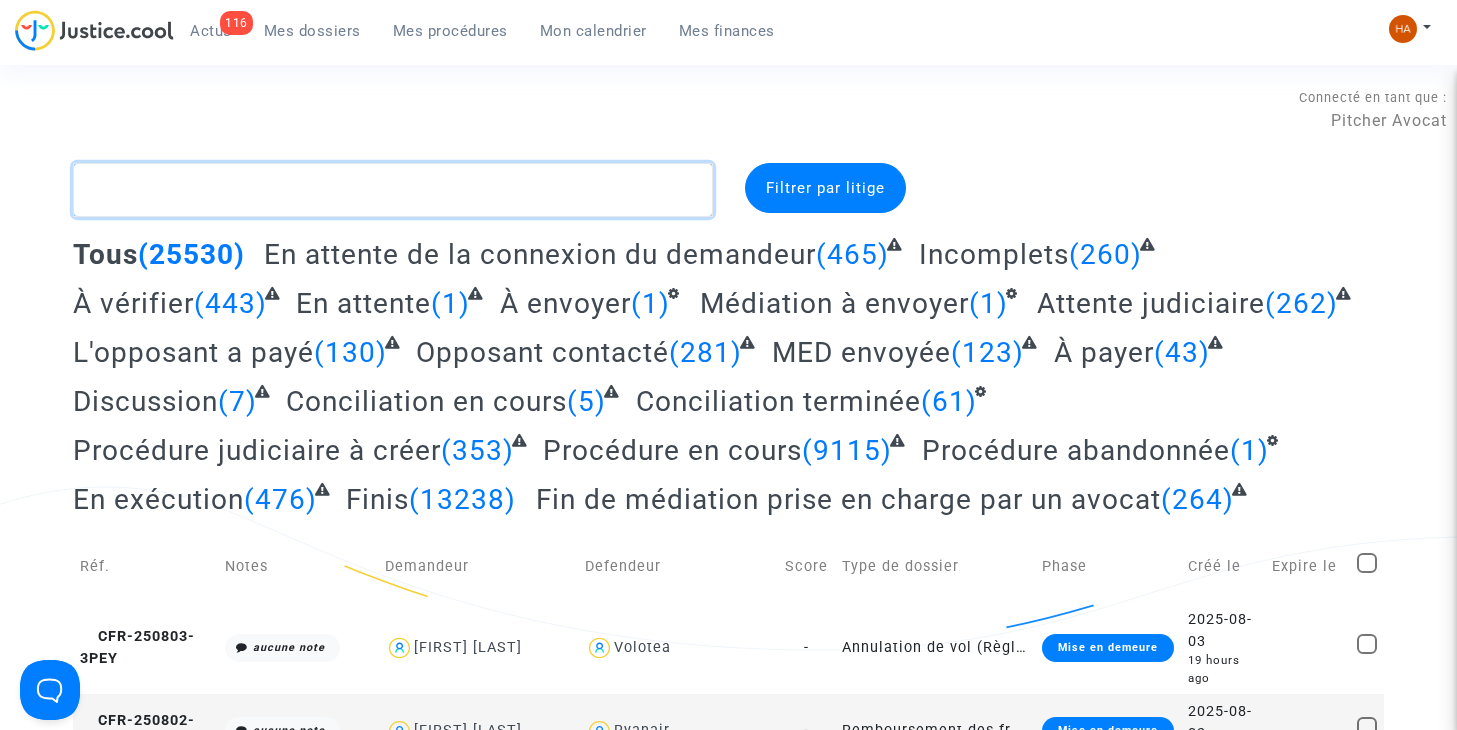 click 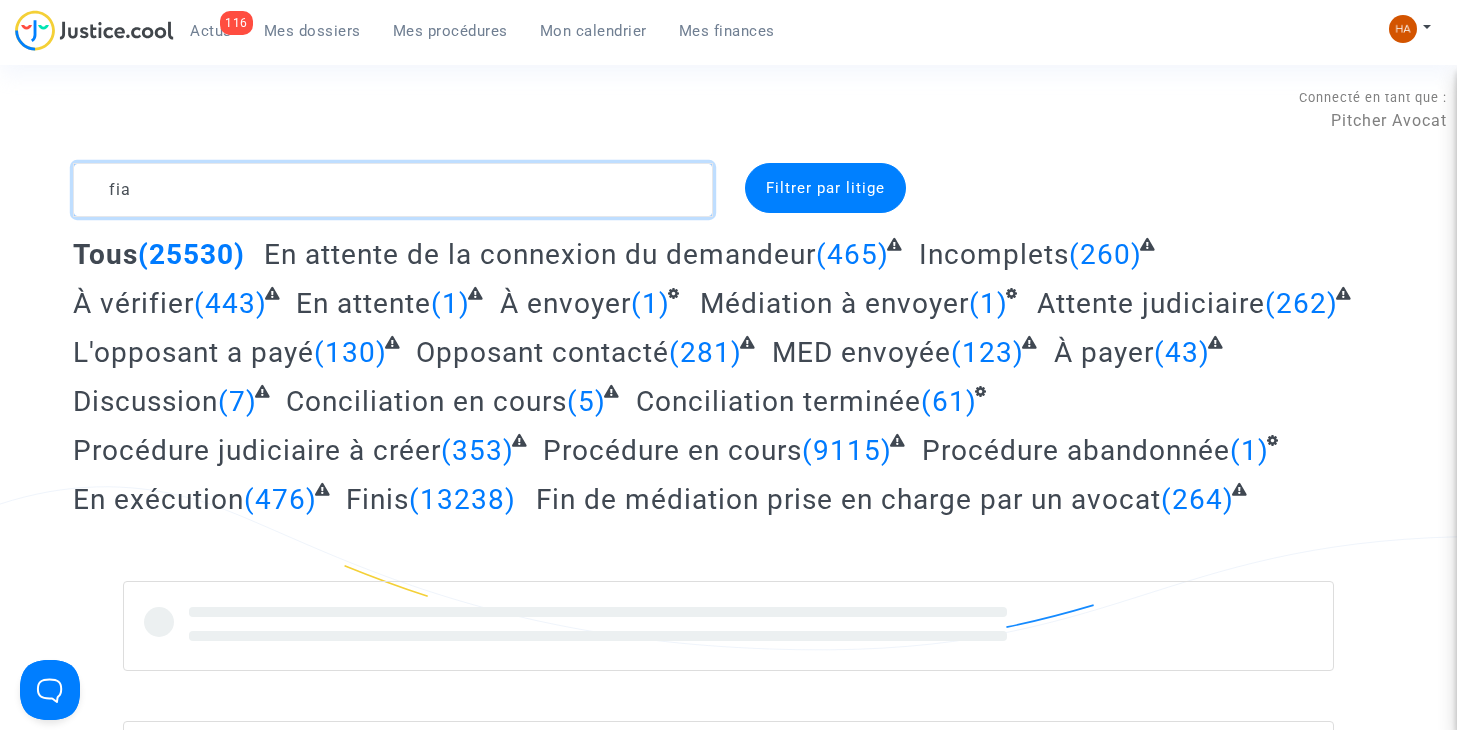 type on "fiaù" 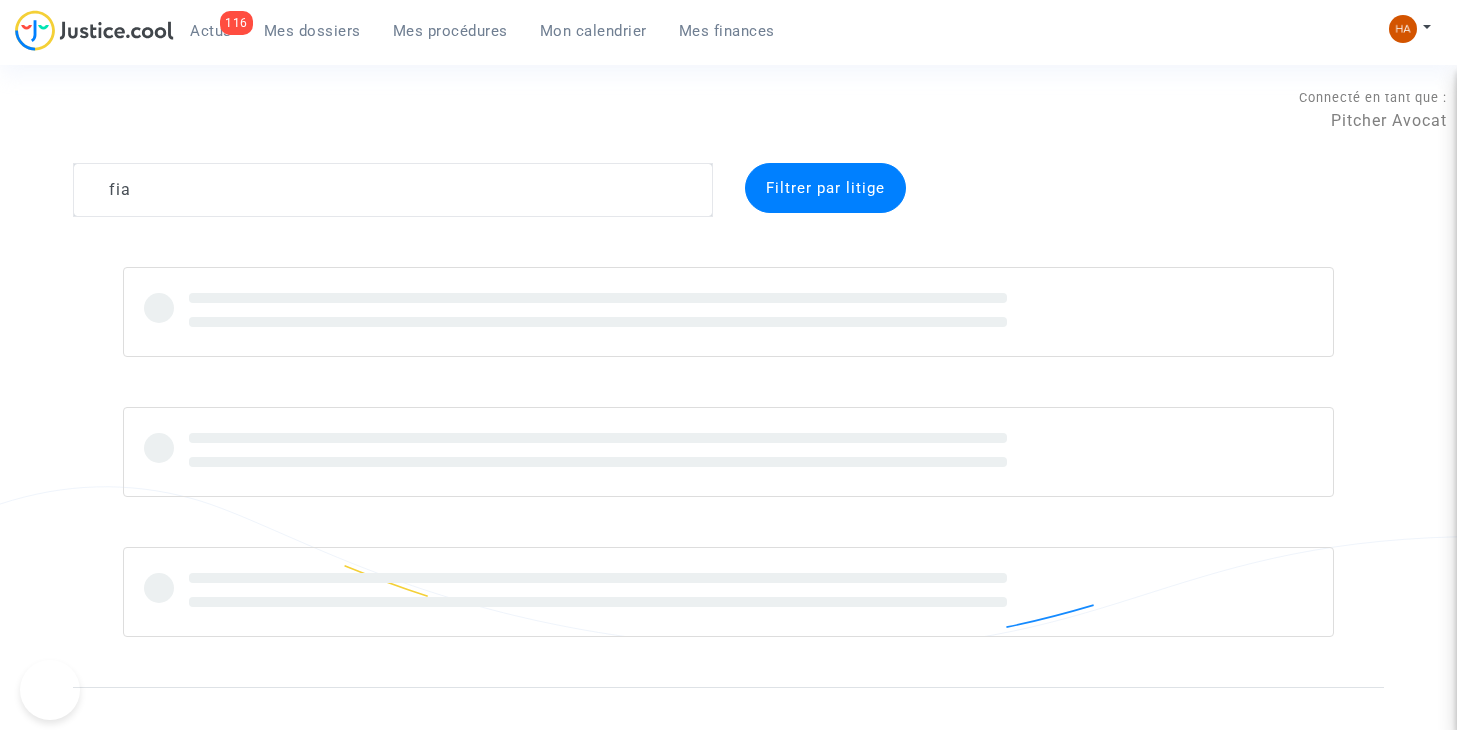 scroll, scrollTop: 0, scrollLeft: 0, axis: both 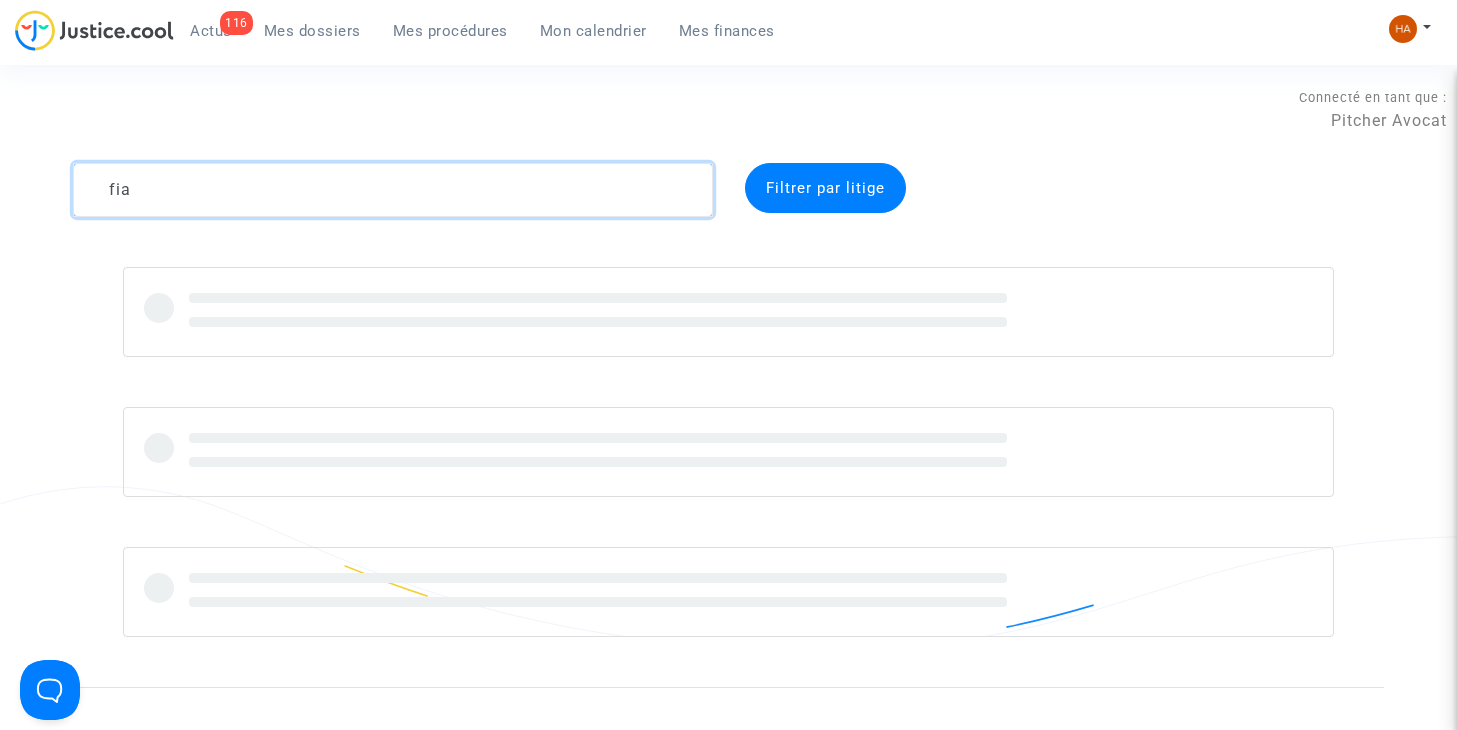 click 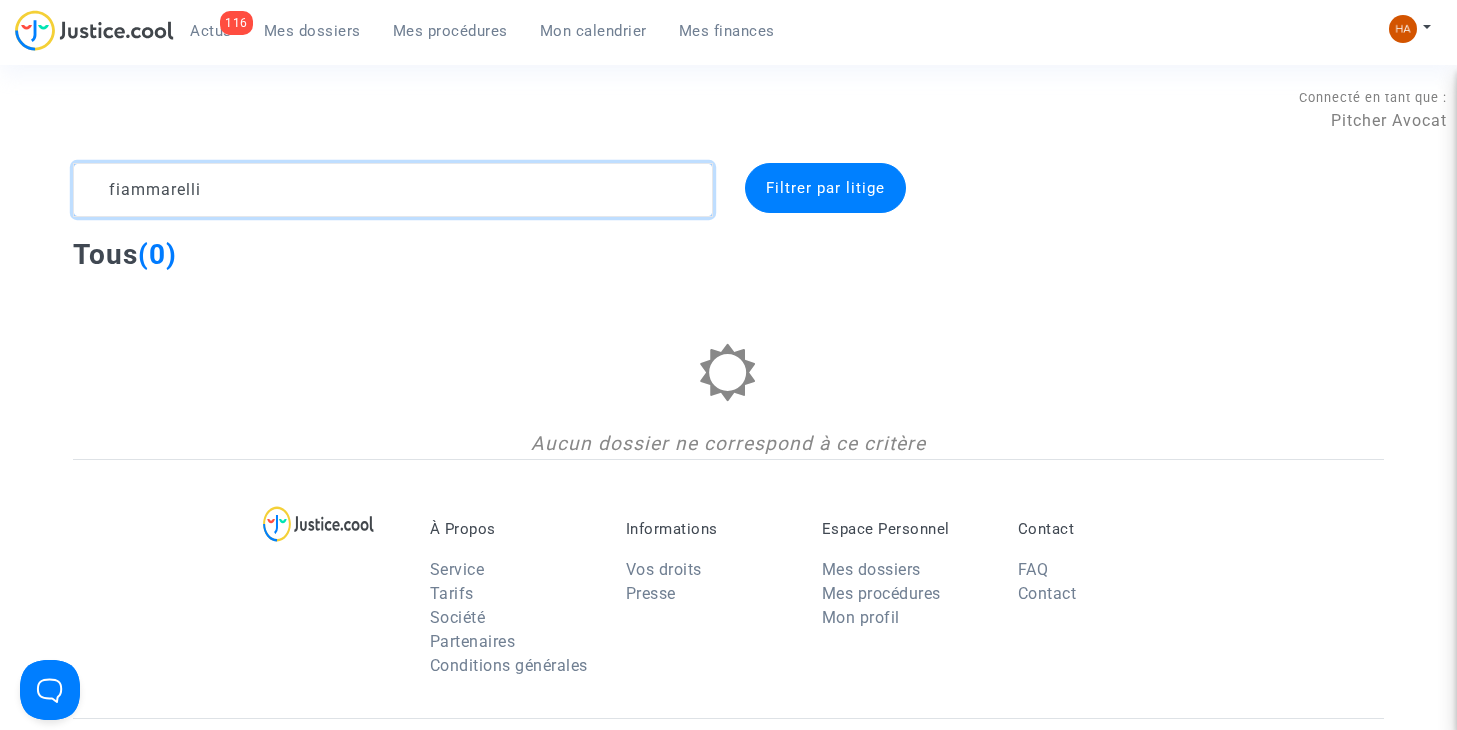 type on "fiammarelli" 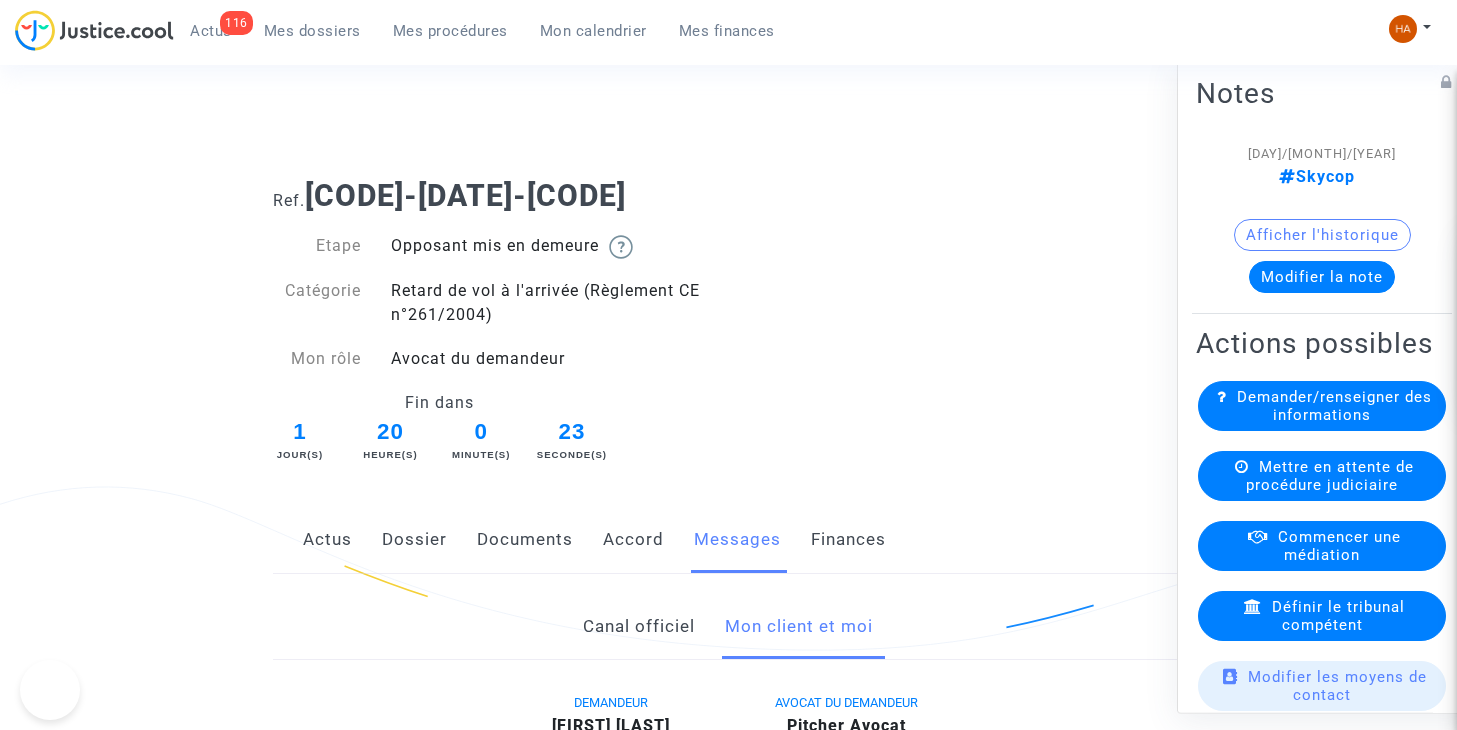 scroll, scrollTop: 627, scrollLeft: 0, axis: vertical 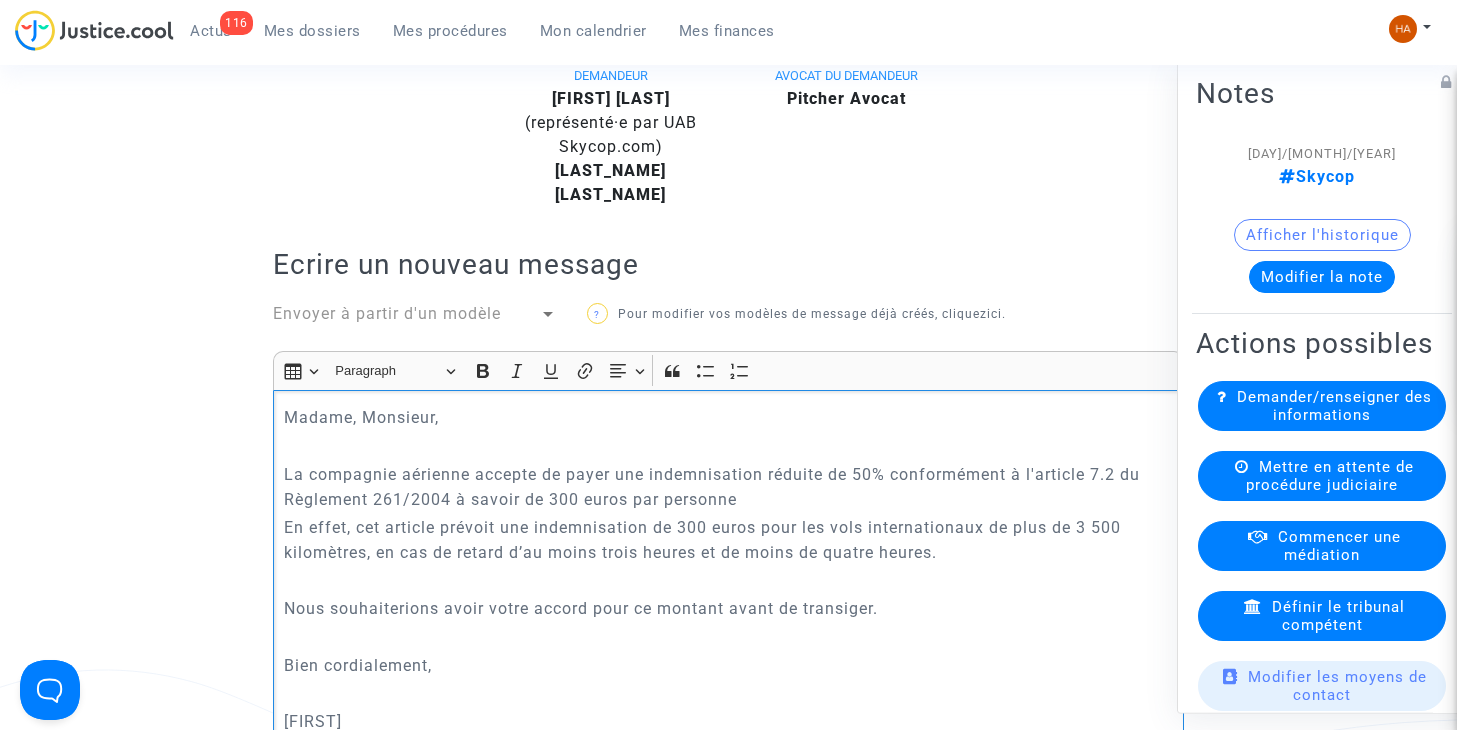 click on "La compagnie aérienne accepte de payer une indemnisation réduite de 50% conformément à l'article 7.2 du Règlement 261/2004 à savoir de 300 euros par personne" 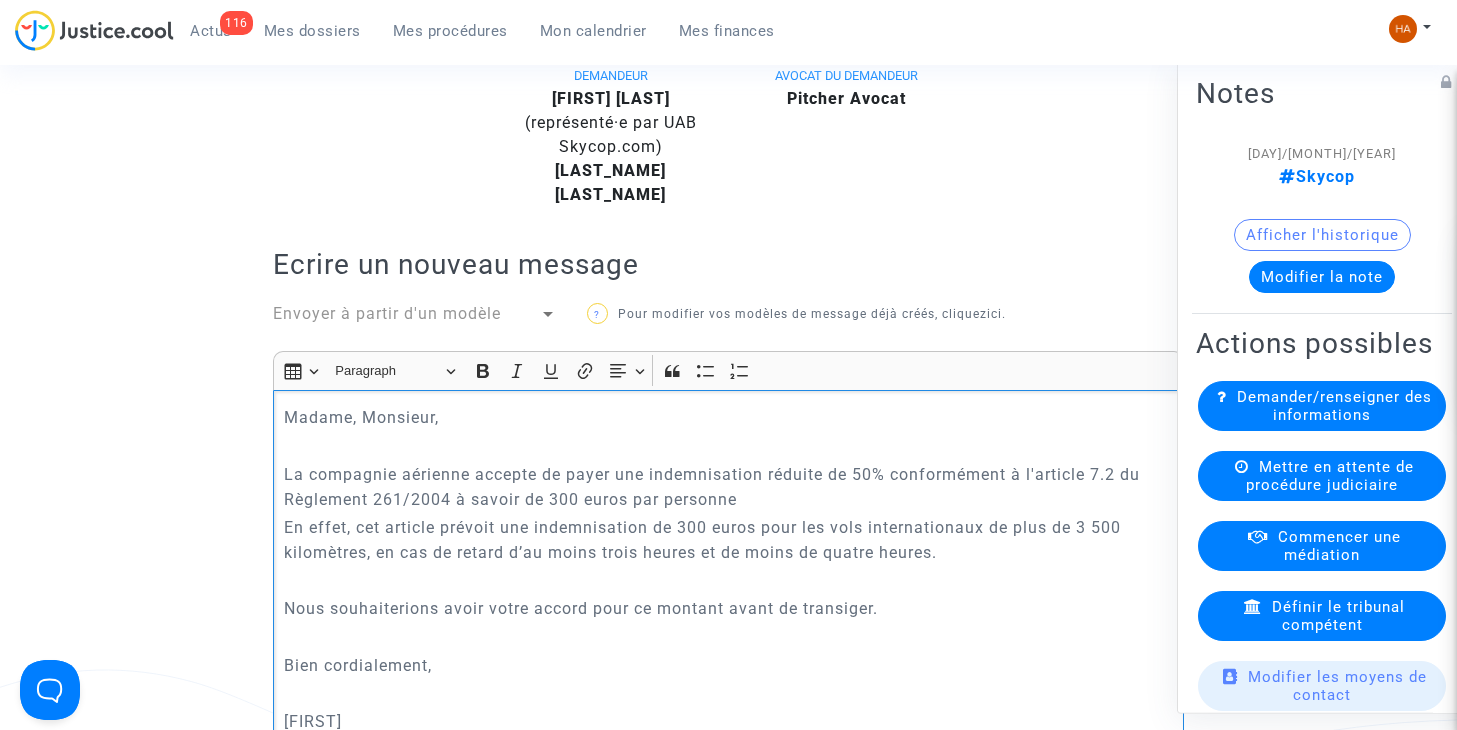 type 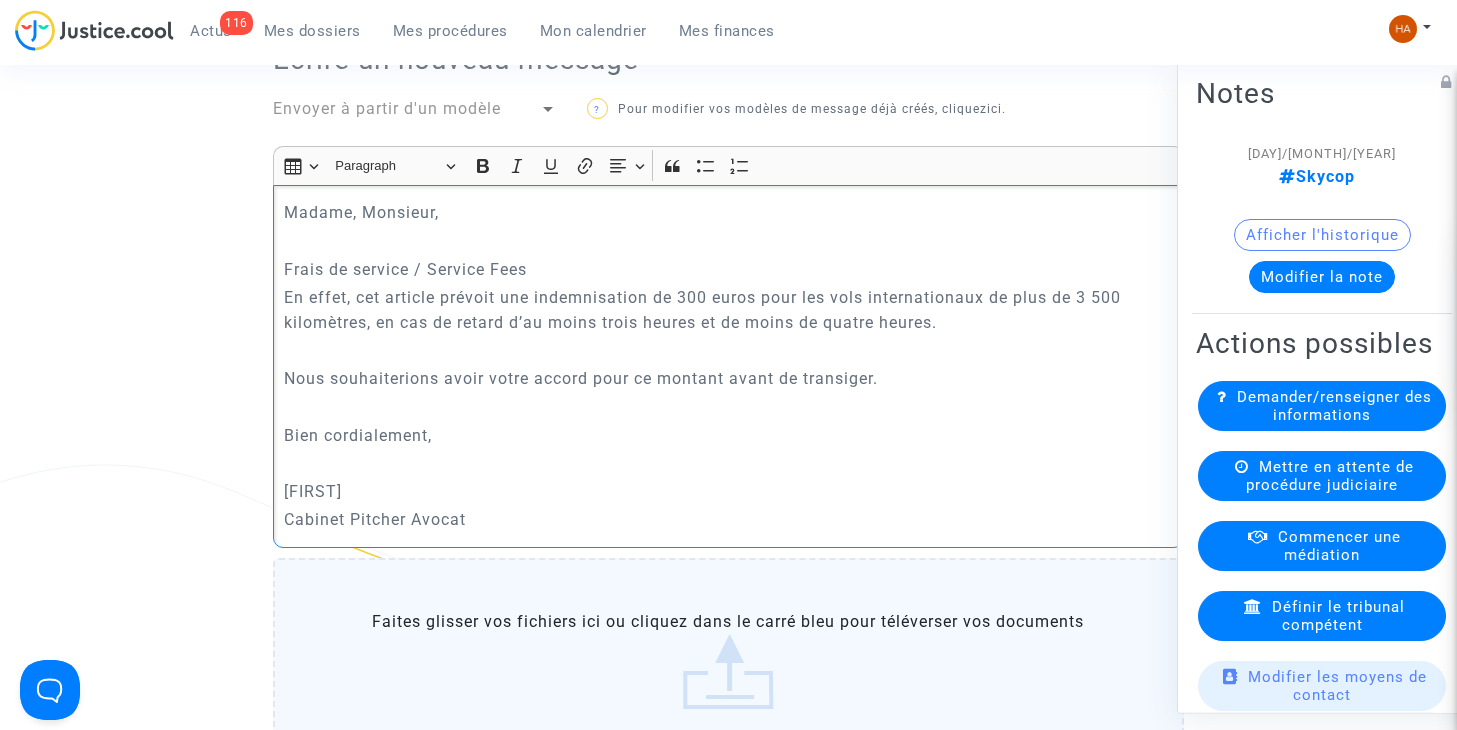 scroll, scrollTop: 833, scrollLeft: 0, axis: vertical 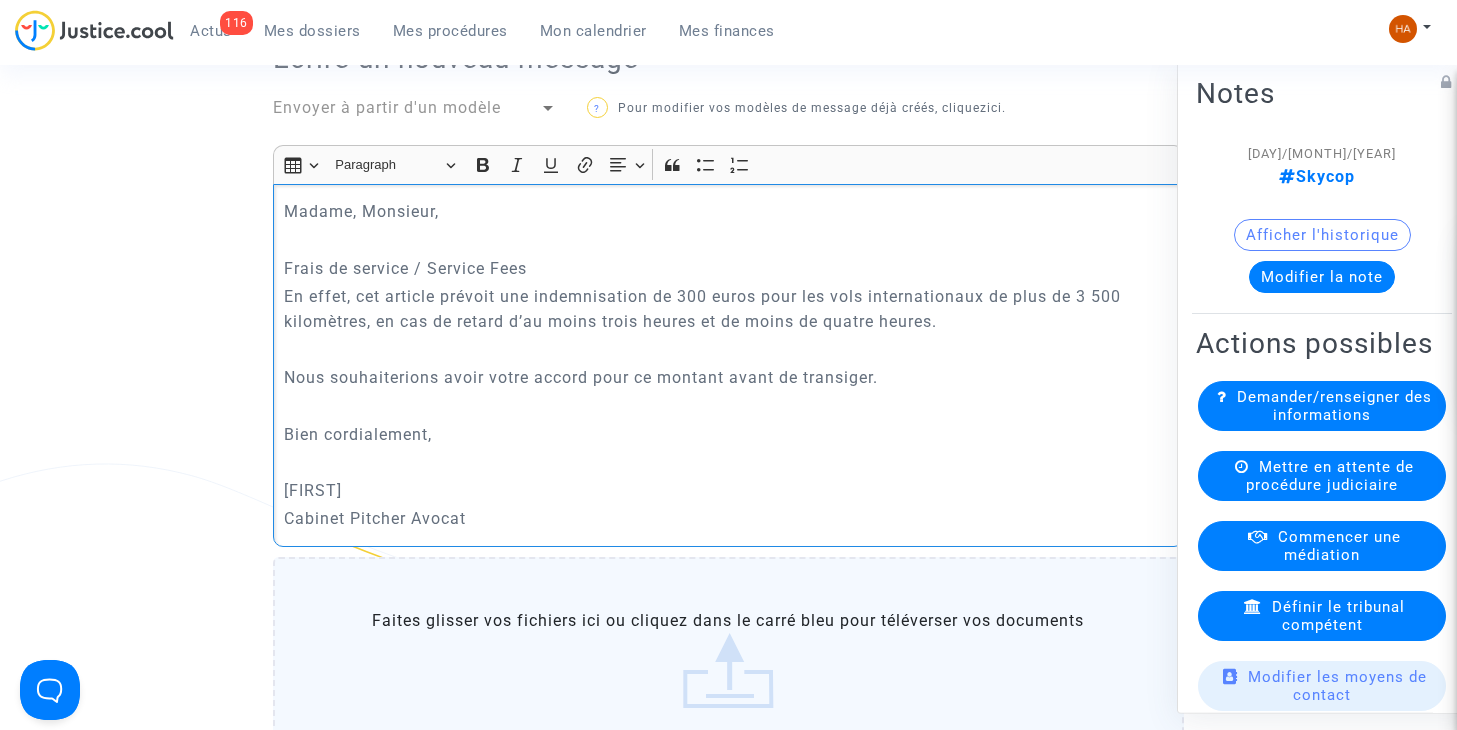 click on "Frais de service / Service Fees" 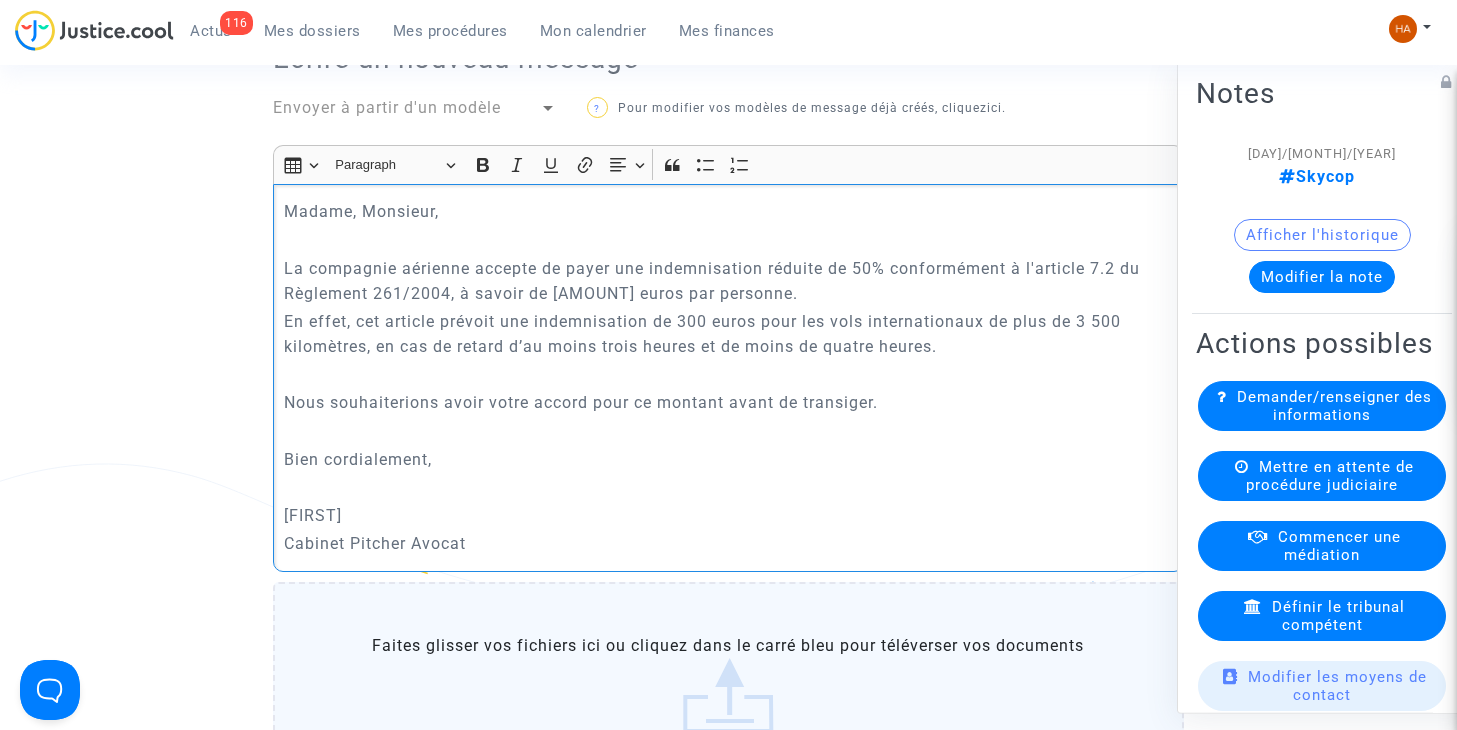 click on "La compagnie aérienne accepte de payer une indemnisation réduite de 50% conformément à l'article 7.2 du Règlement 261/2004, à savoir de [AMOUNT] euros par personne." 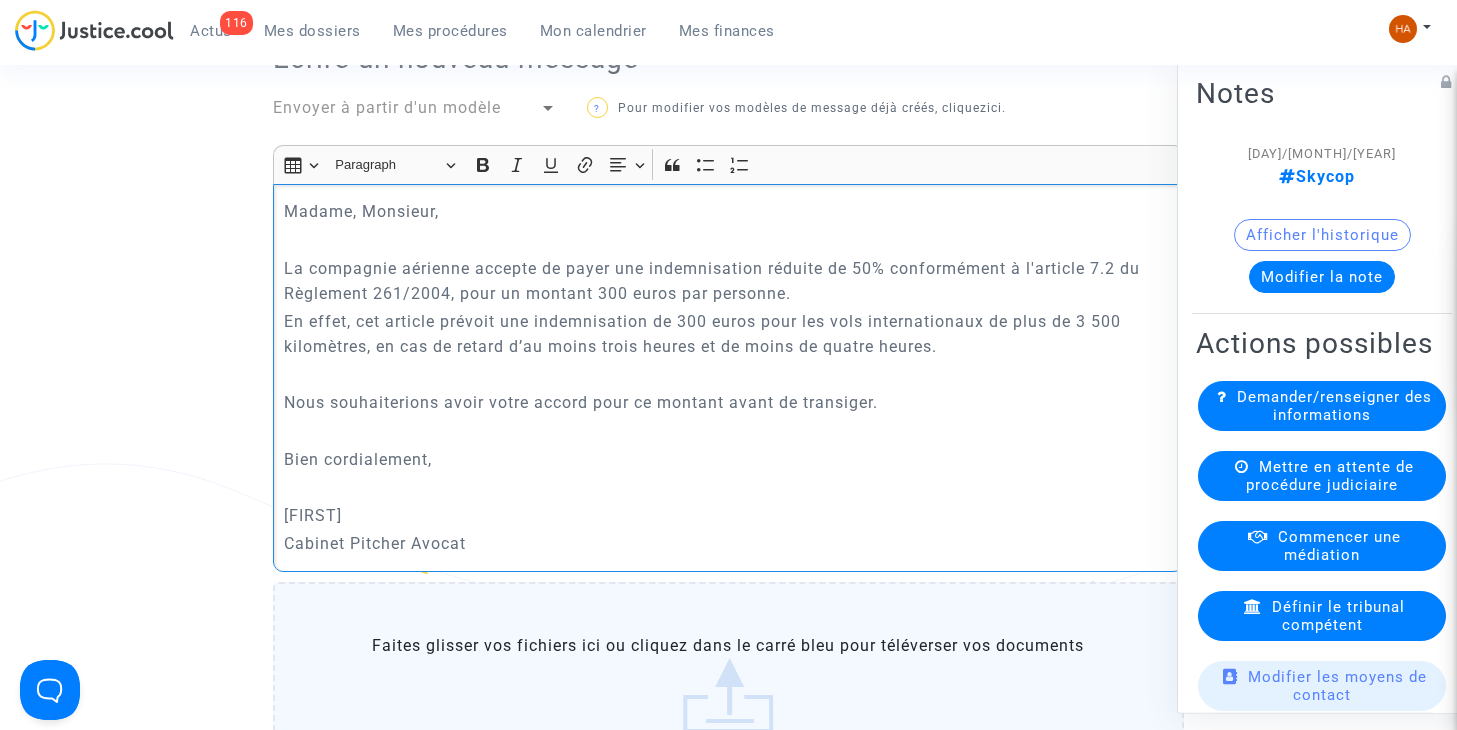 click on "La compagnie aérienne accepte de payer une indemnisation réduite de 50% conformément à l'article 7.2 du Règlement 261/2004, pour un montant 300 euros par personne." 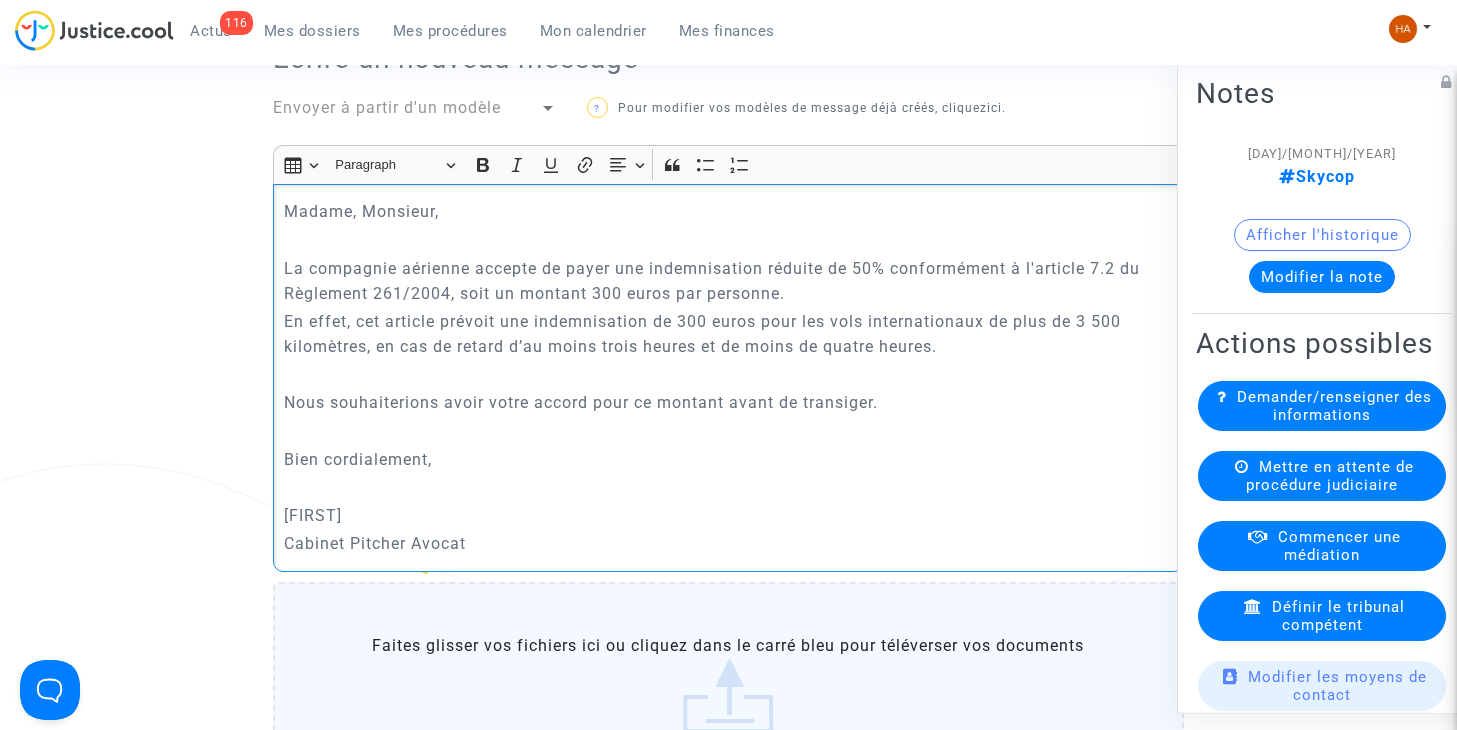 click on "La compagnie aérienne accepte de payer une indemnisation réduite de 50% conformément à l'article 7.2 du Règlement 261/2004, soit un montant 300 euros par personne." 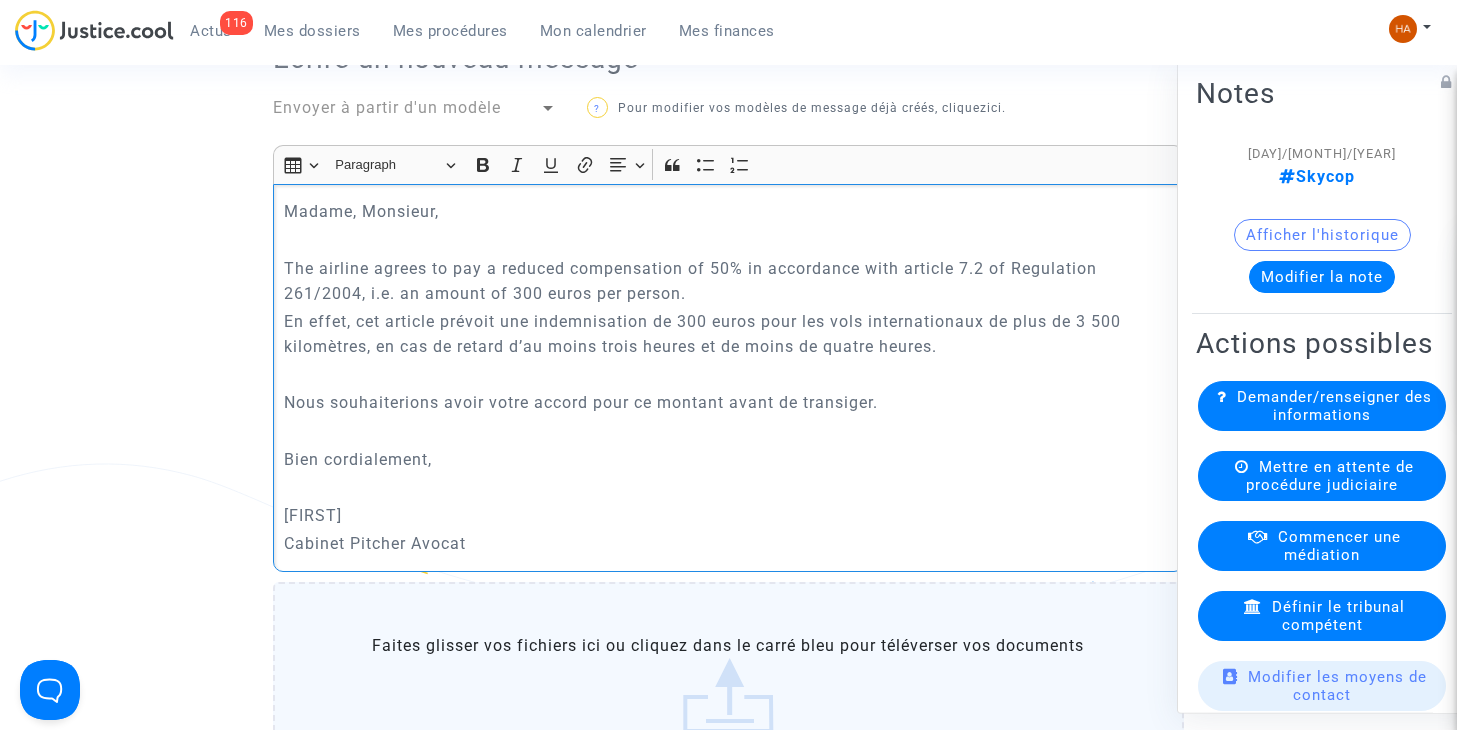 drag, startPoint x: 494, startPoint y: 532, endPoint x: 271, endPoint y: 185, distance: 412.47787 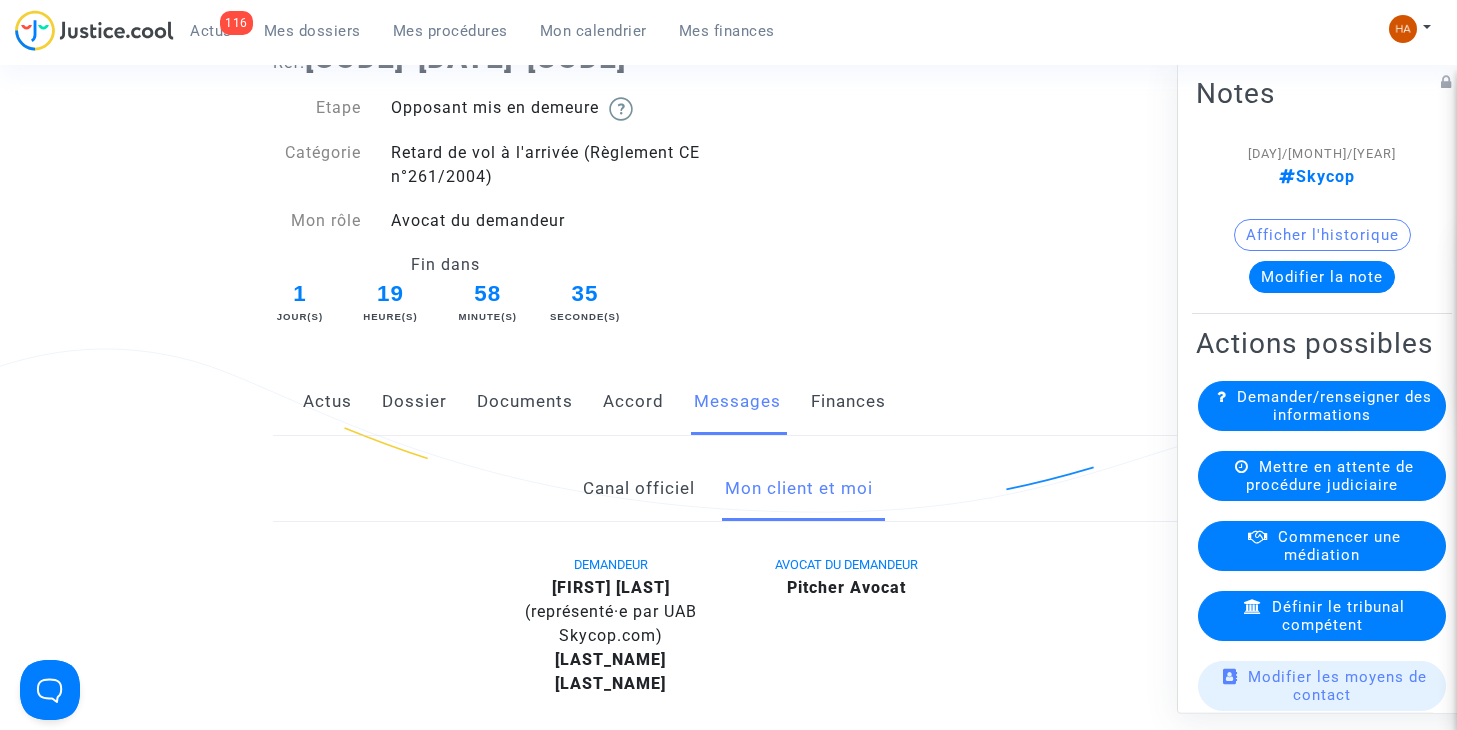 scroll, scrollTop: 0, scrollLeft: 0, axis: both 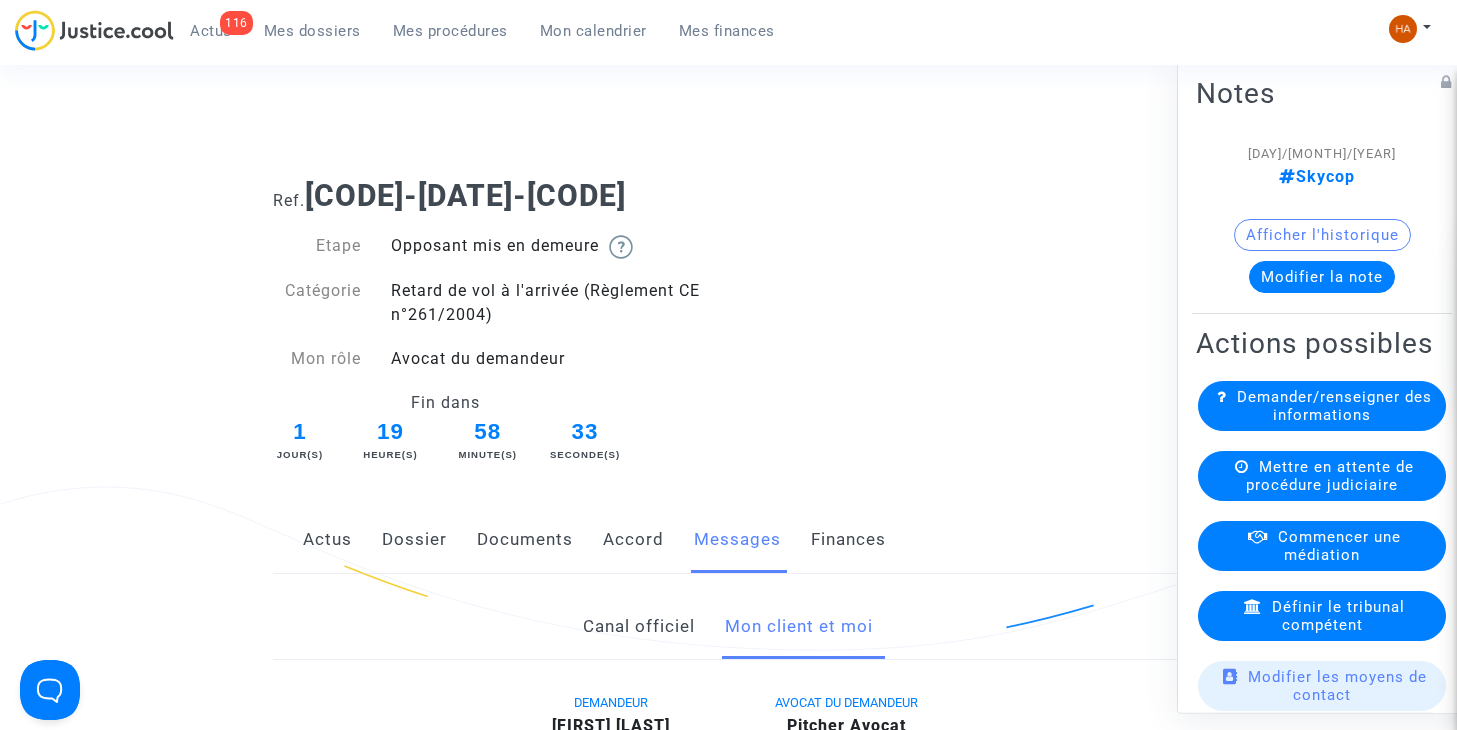 click on "Documents" 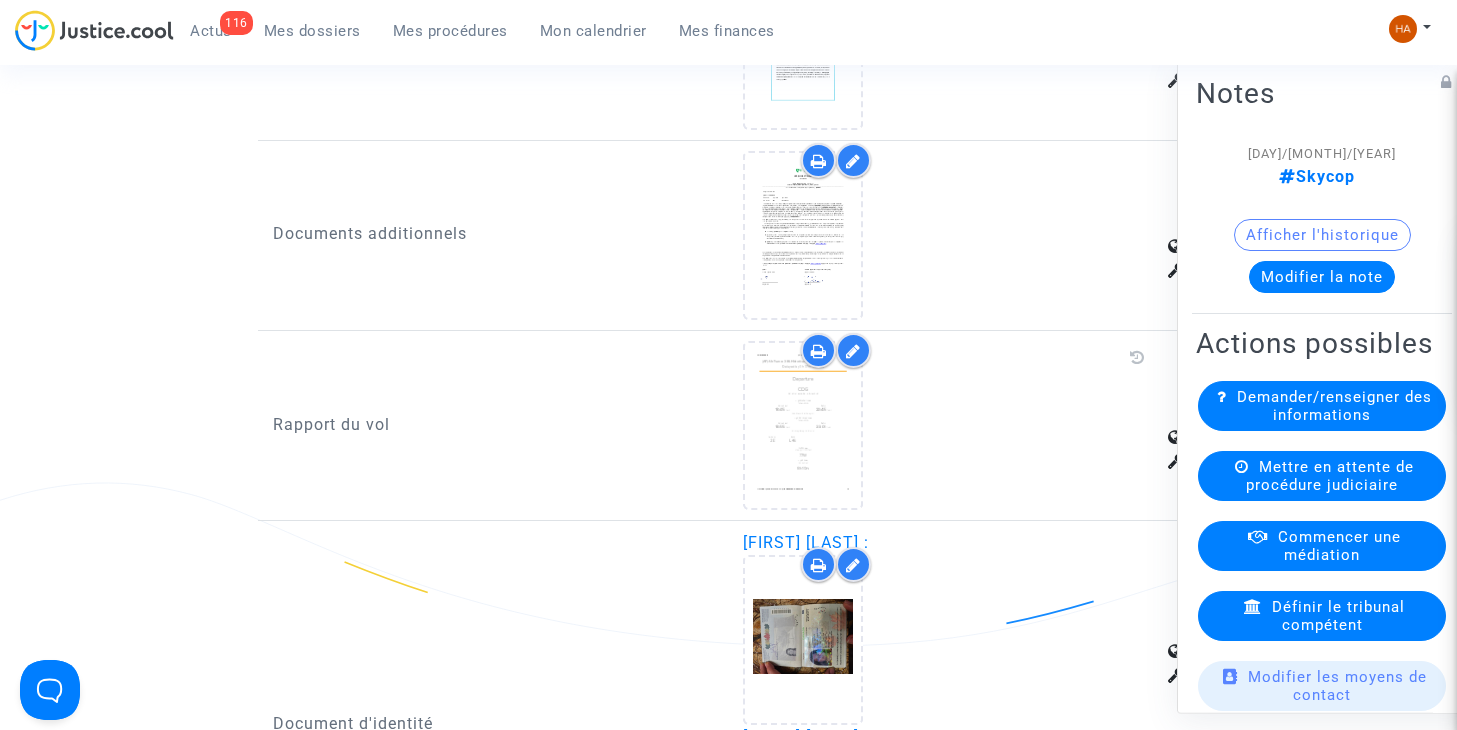 scroll, scrollTop: 2400, scrollLeft: 0, axis: vertical 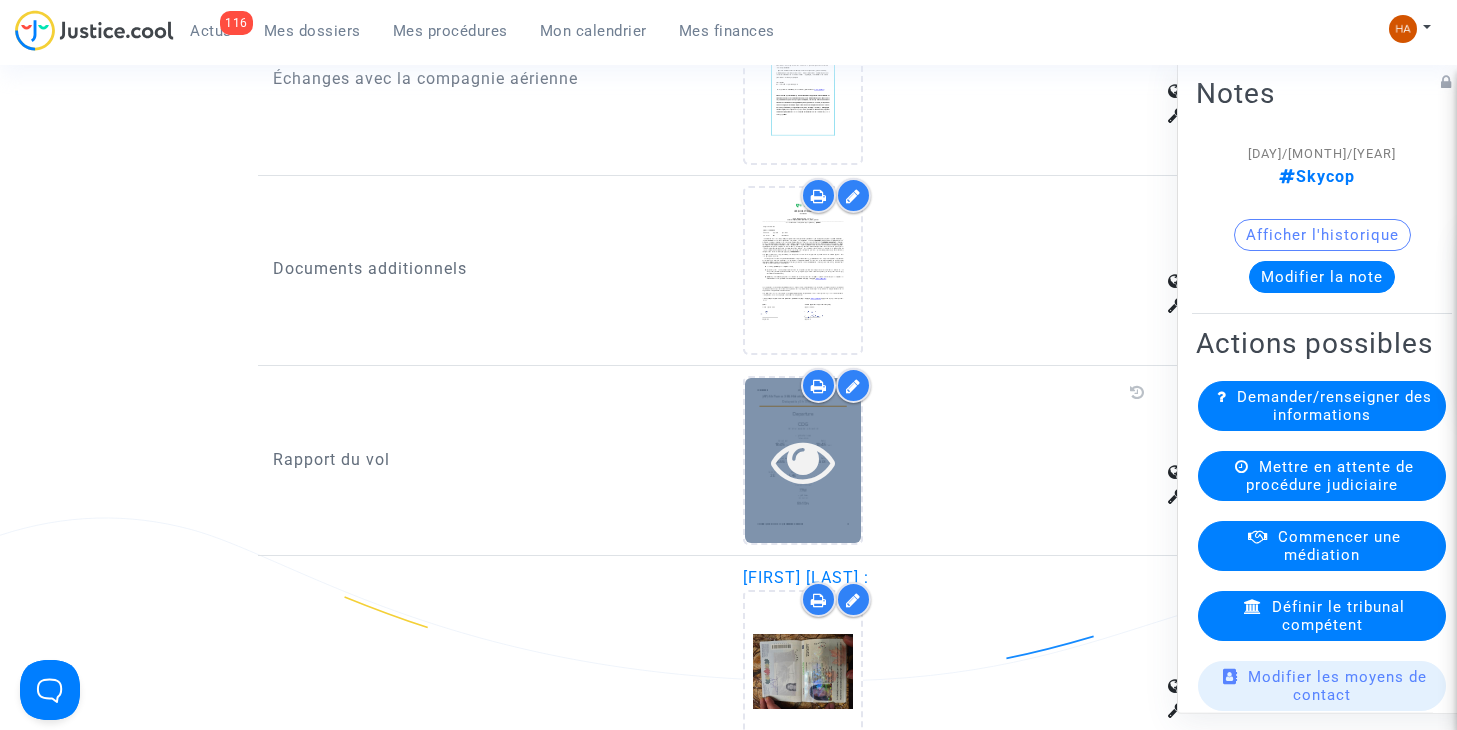 click at bounding box center (803, 460) 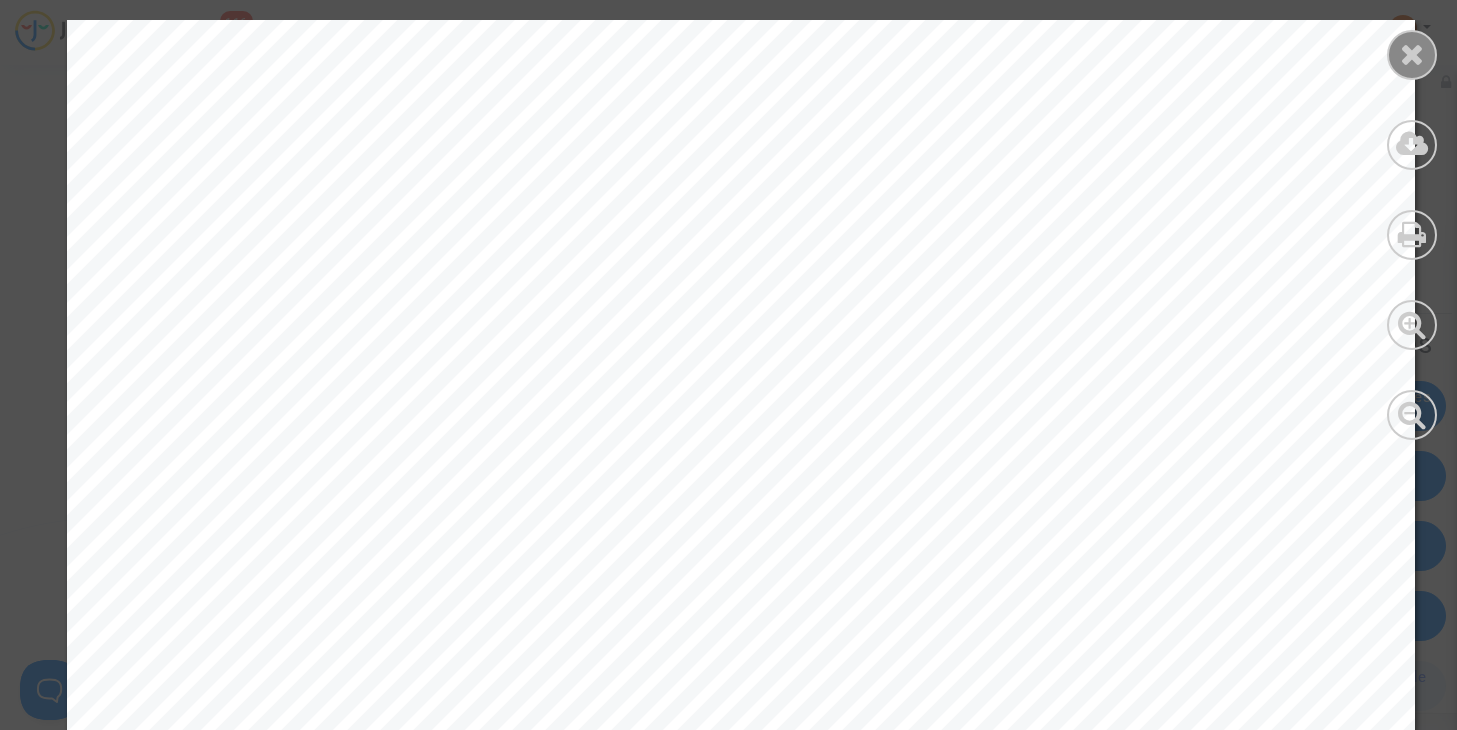 click at bounding box center (1412, 54) 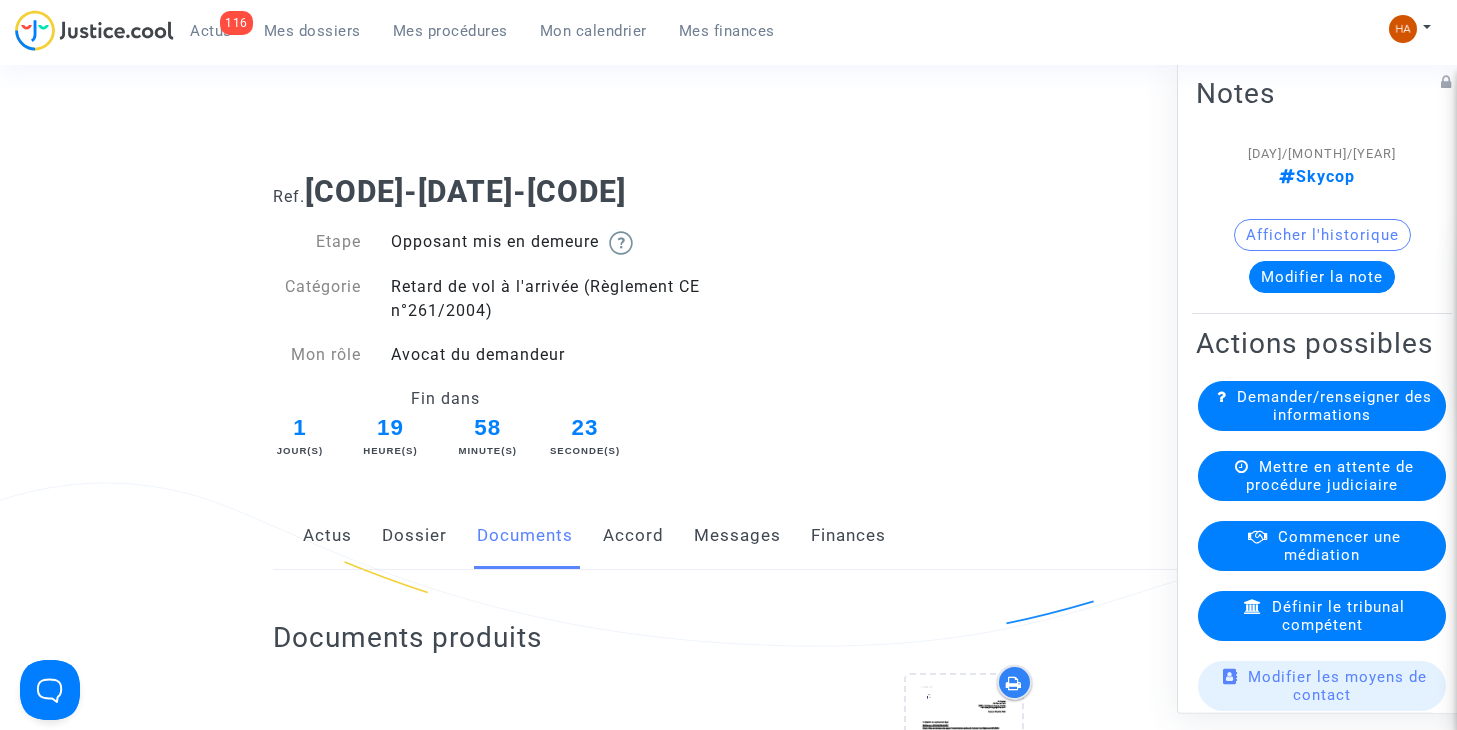 scroll, scrollTop: 0, scrollLeft: 0, axis: both 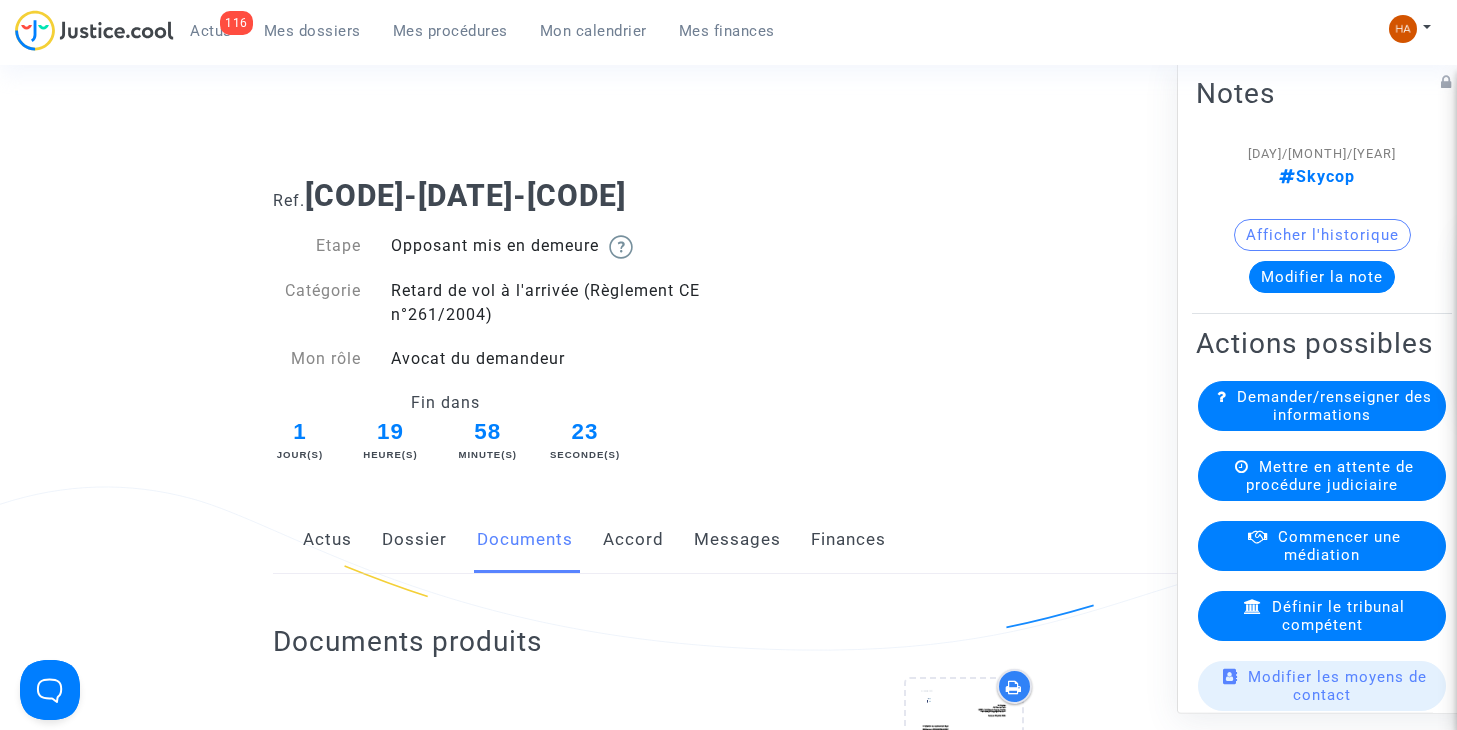 click on "Messages" 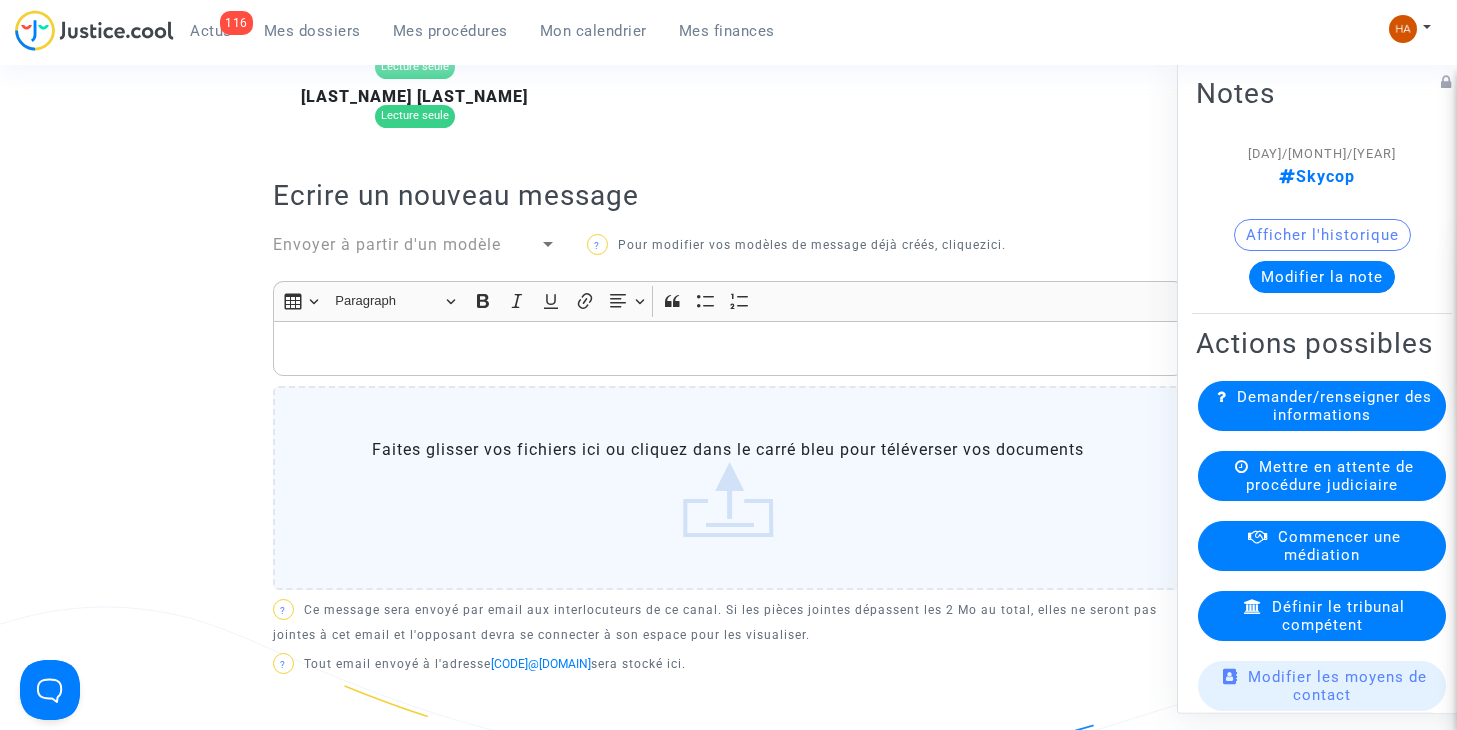 scroll, scrollTop: 500, scrollLeft: 0, axis: vertical 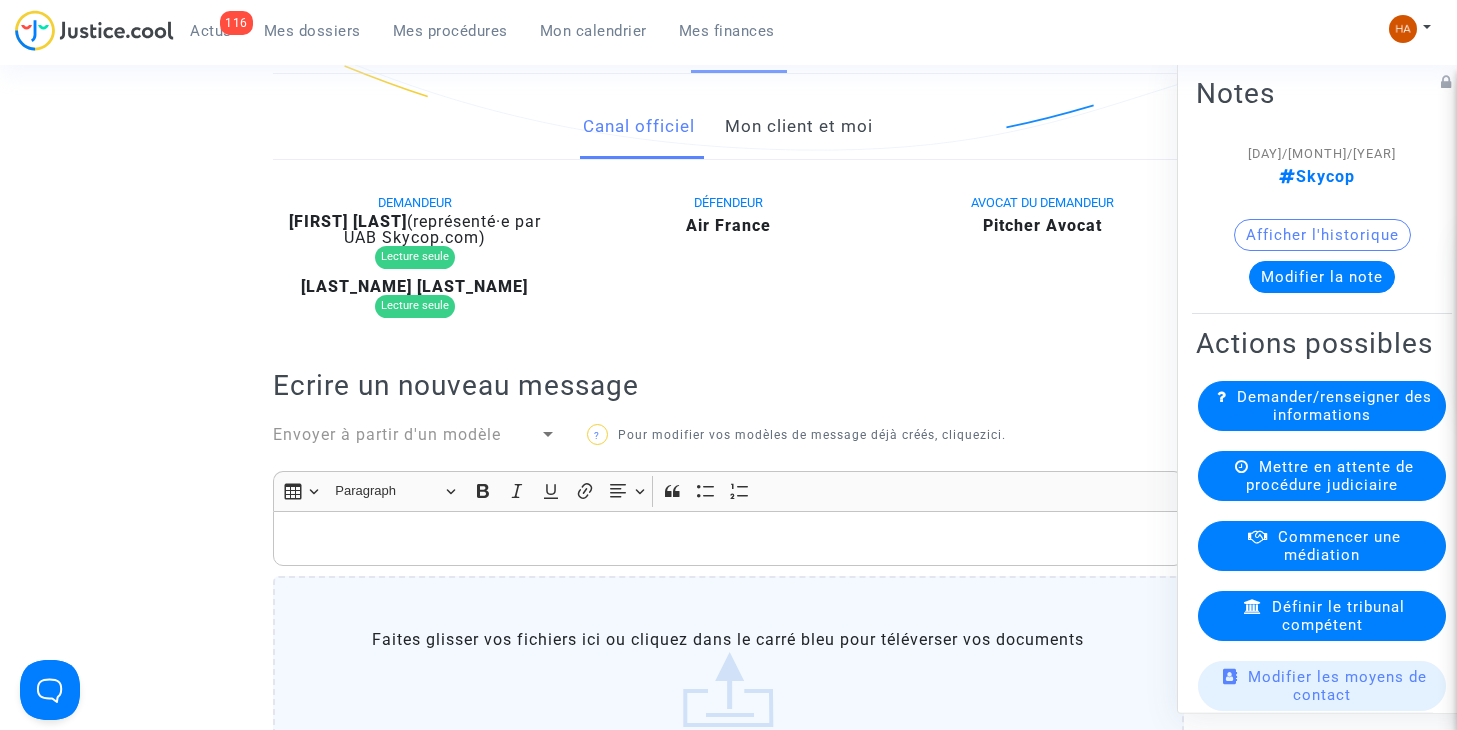 click on "Mon client et moi" 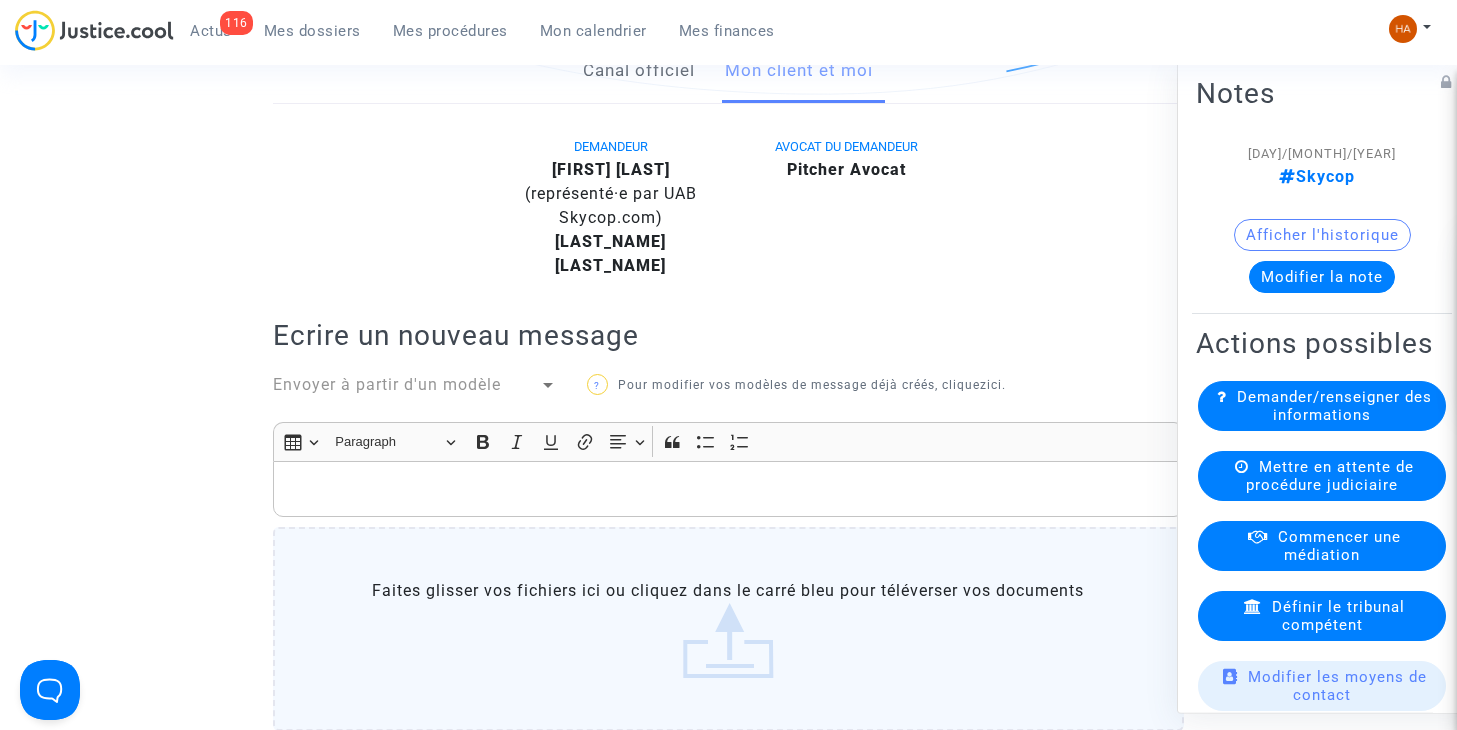 scroll, scrollTop: 600, scrollLeft: 0, axis: vertical 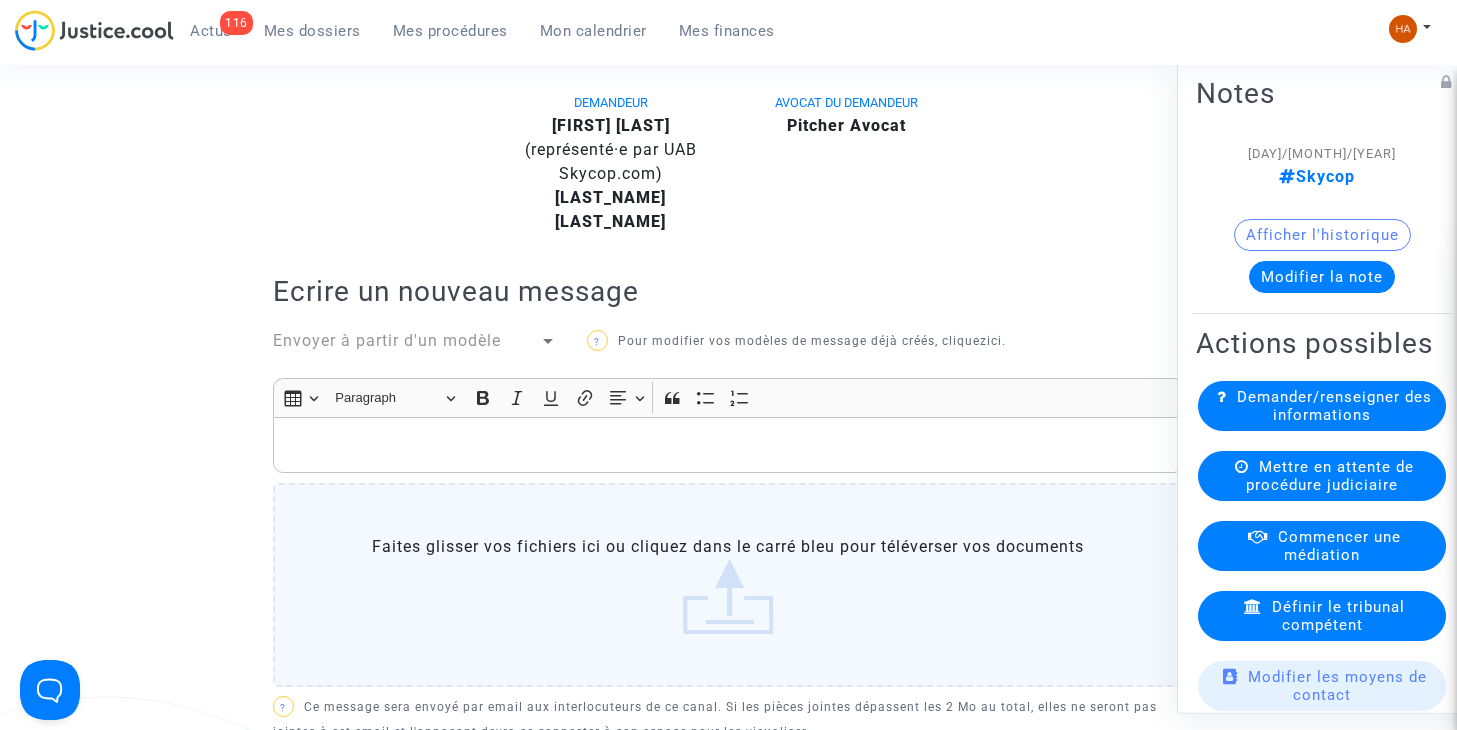 click 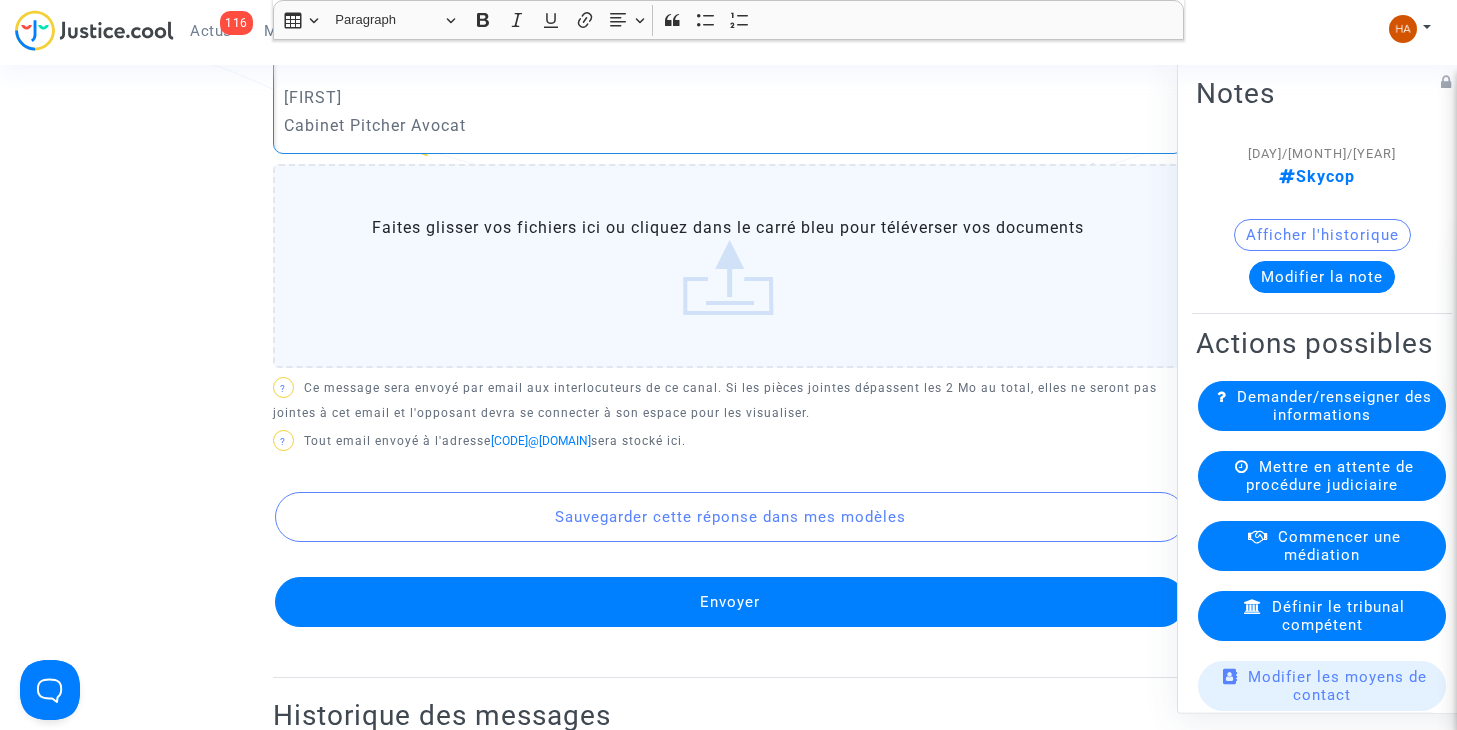 scroll, scrollTop: 1252, scrollLeft: 0, axis: vertical 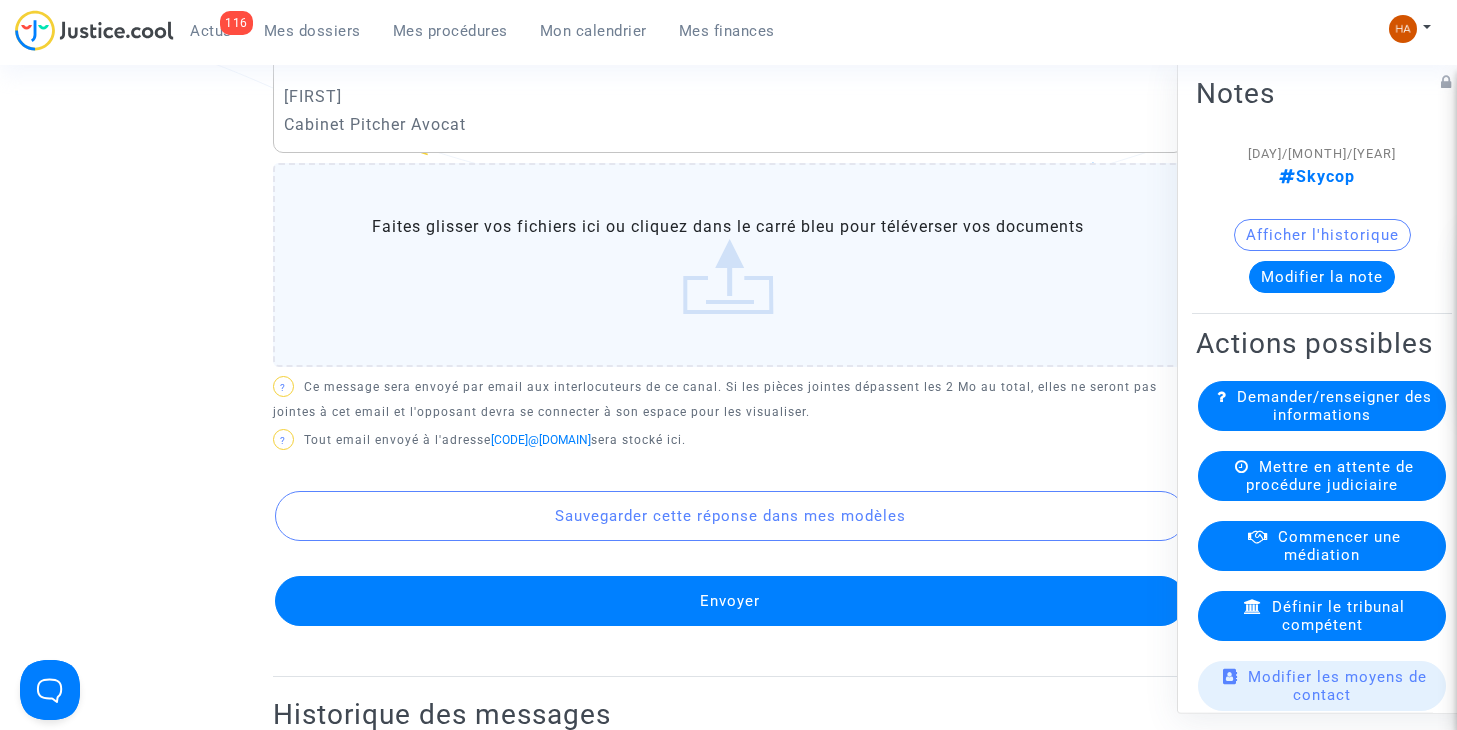 click on "Envoyer" 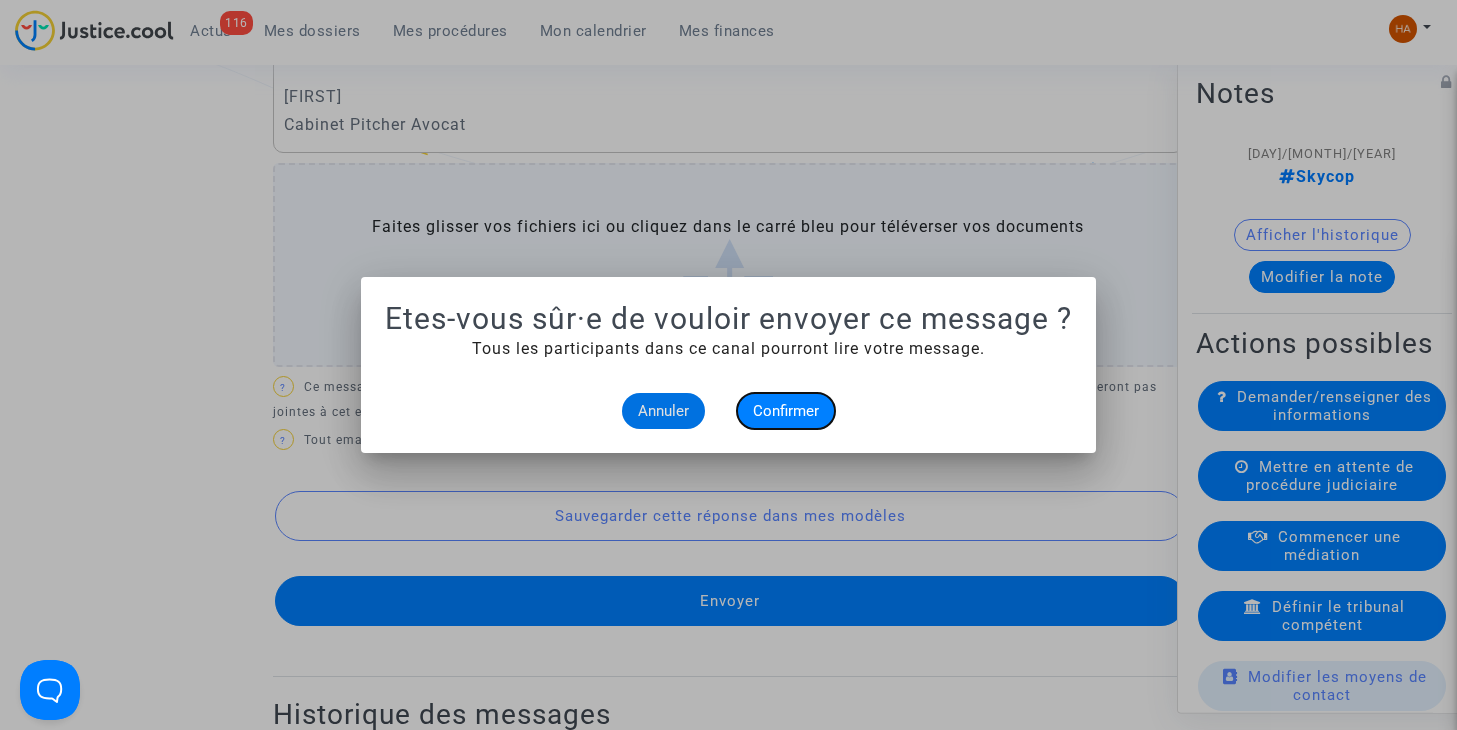 click on "Confirmer" at bounding box center (786, 411) 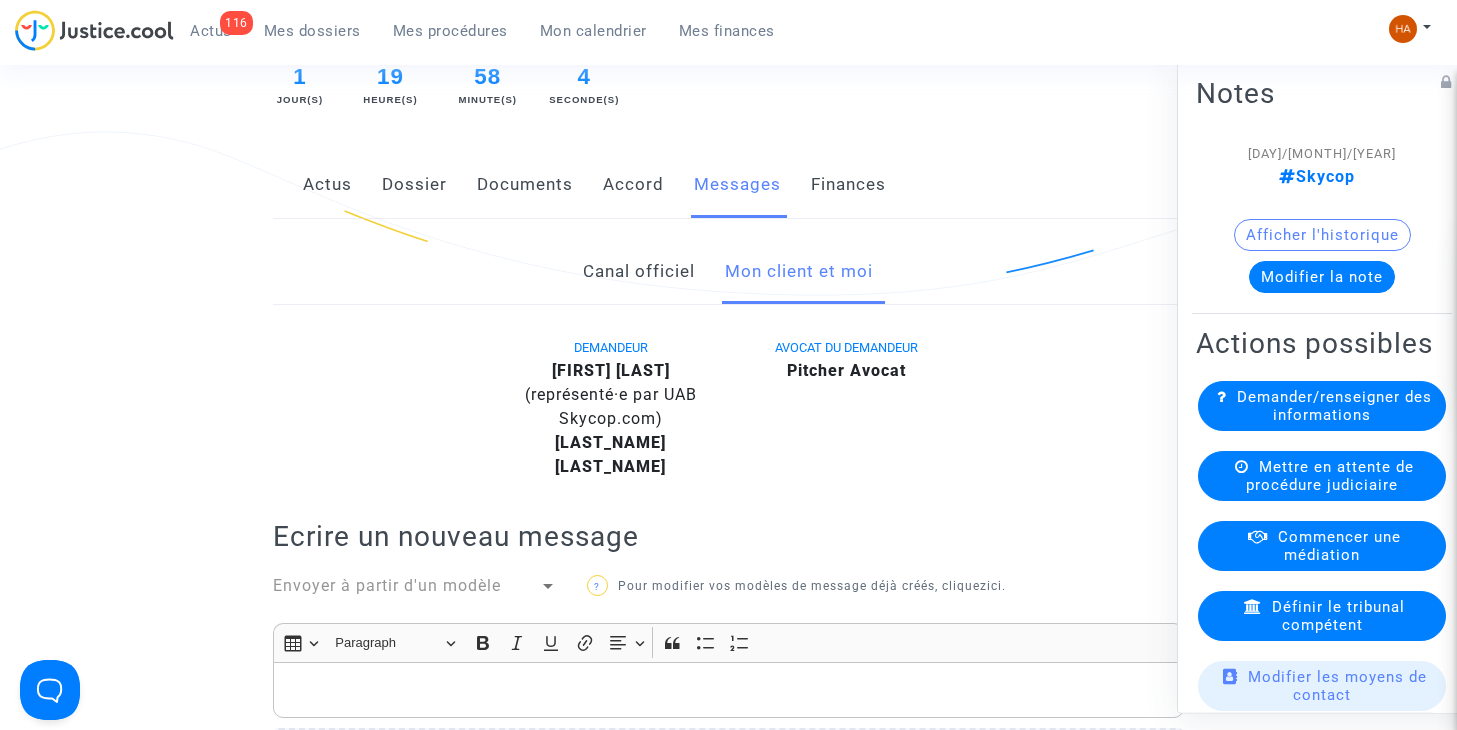 scroll, scrollTop: 352, scrollLeft: 0, axis: vertical 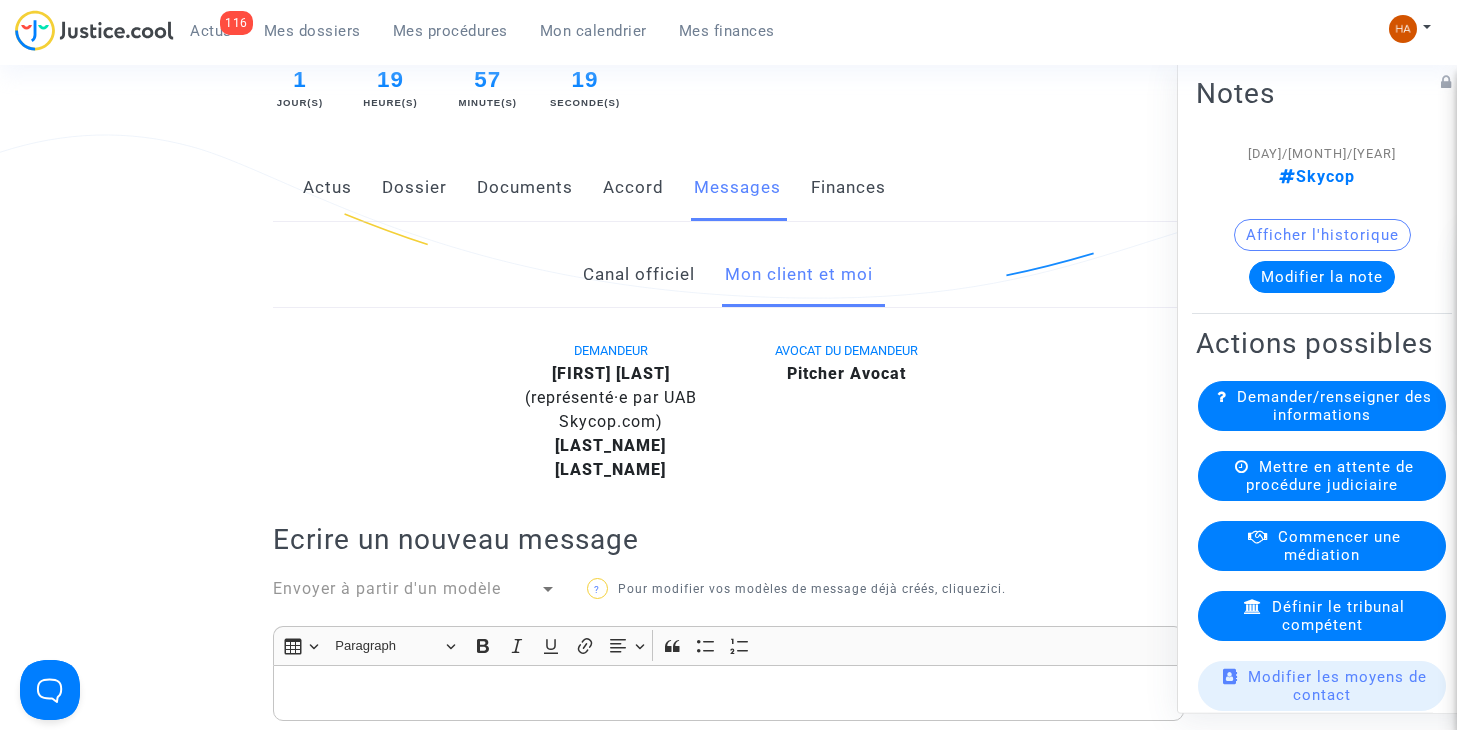 click on "Mes dossiers" at bounding box center (312, 31) 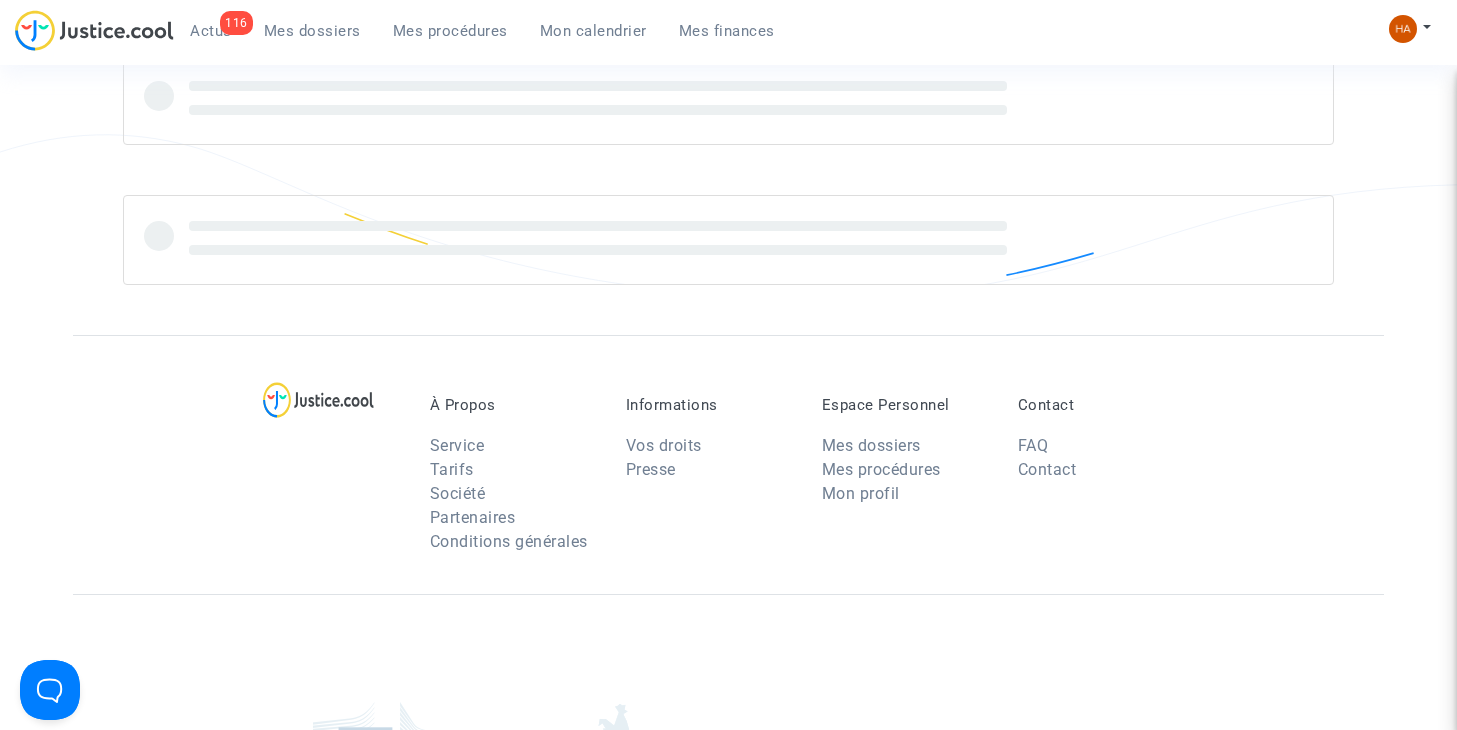 scroll, scrollTop: 0, scrollLeft: 0, axis: both 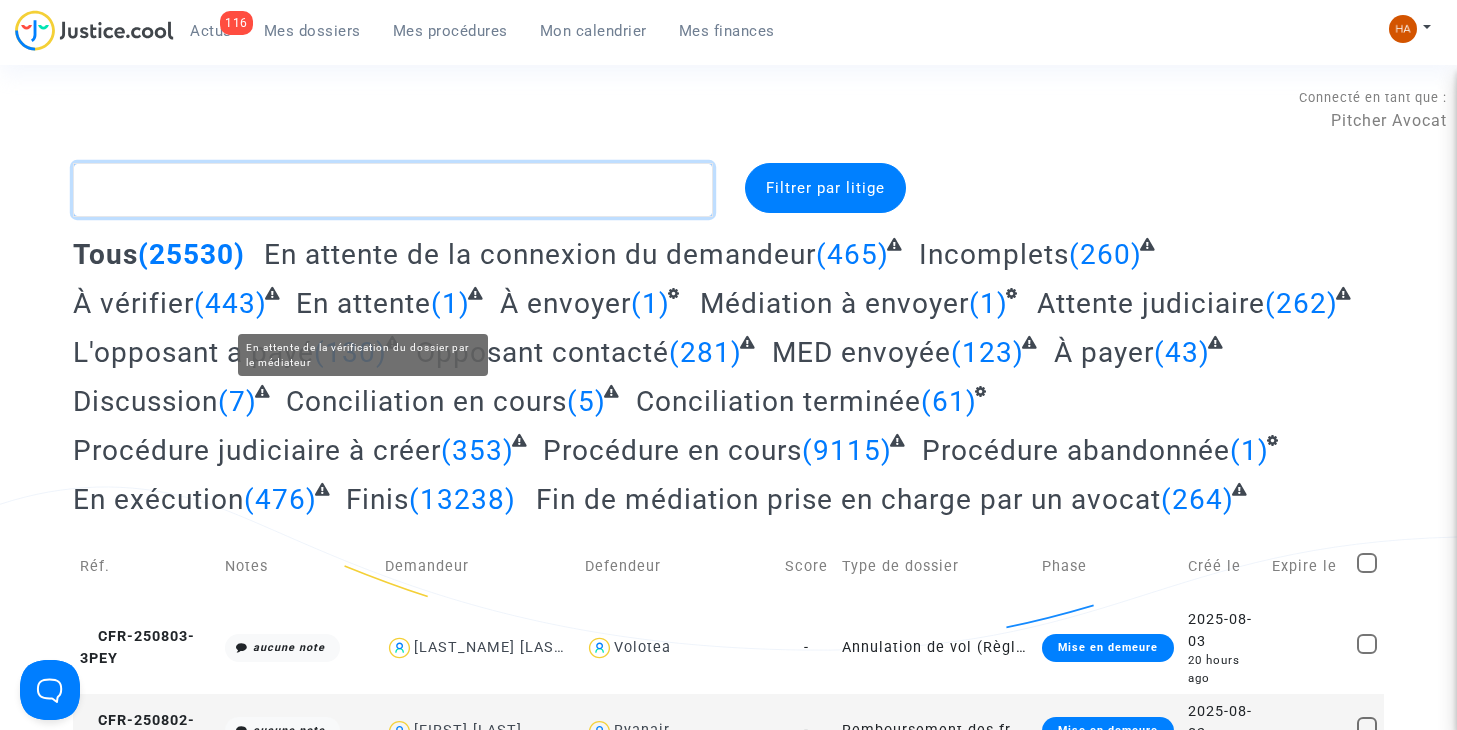 click 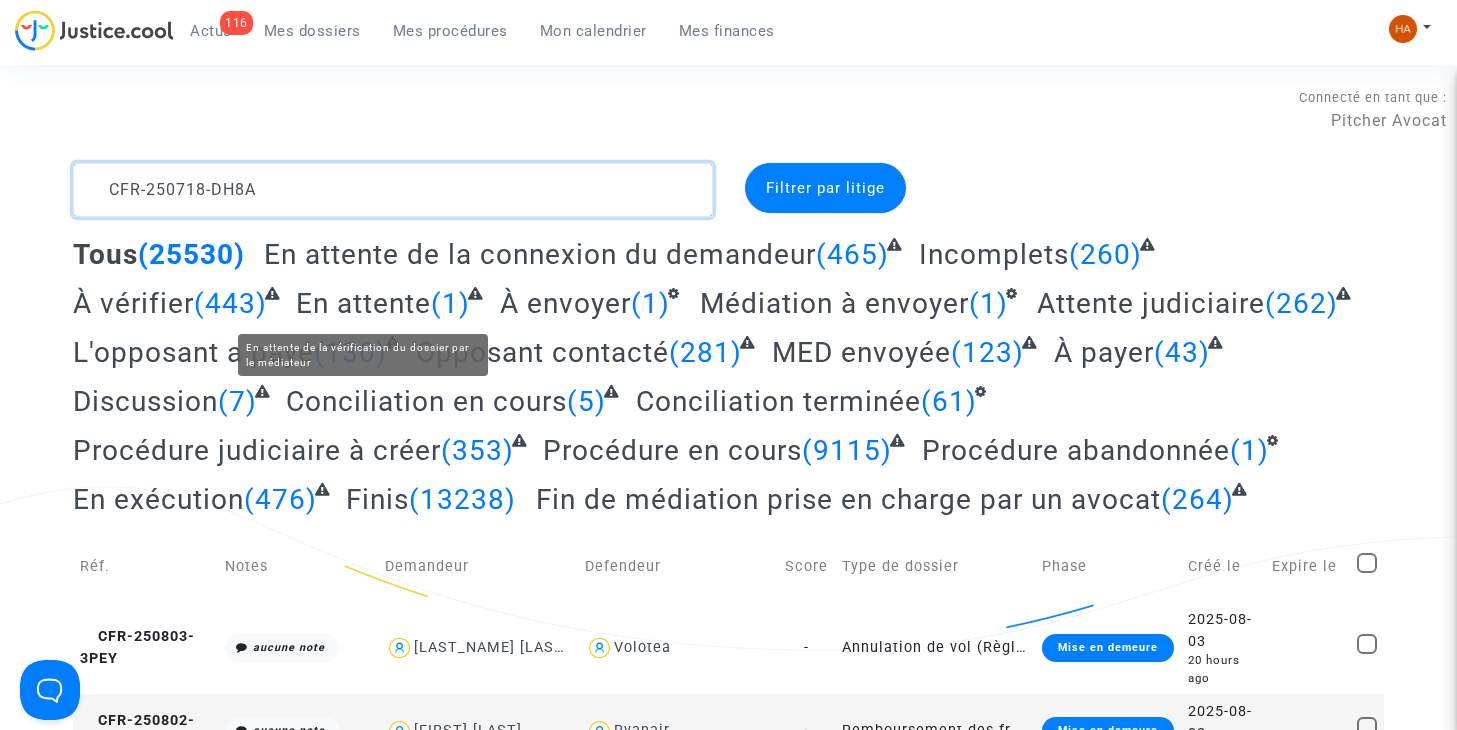 click 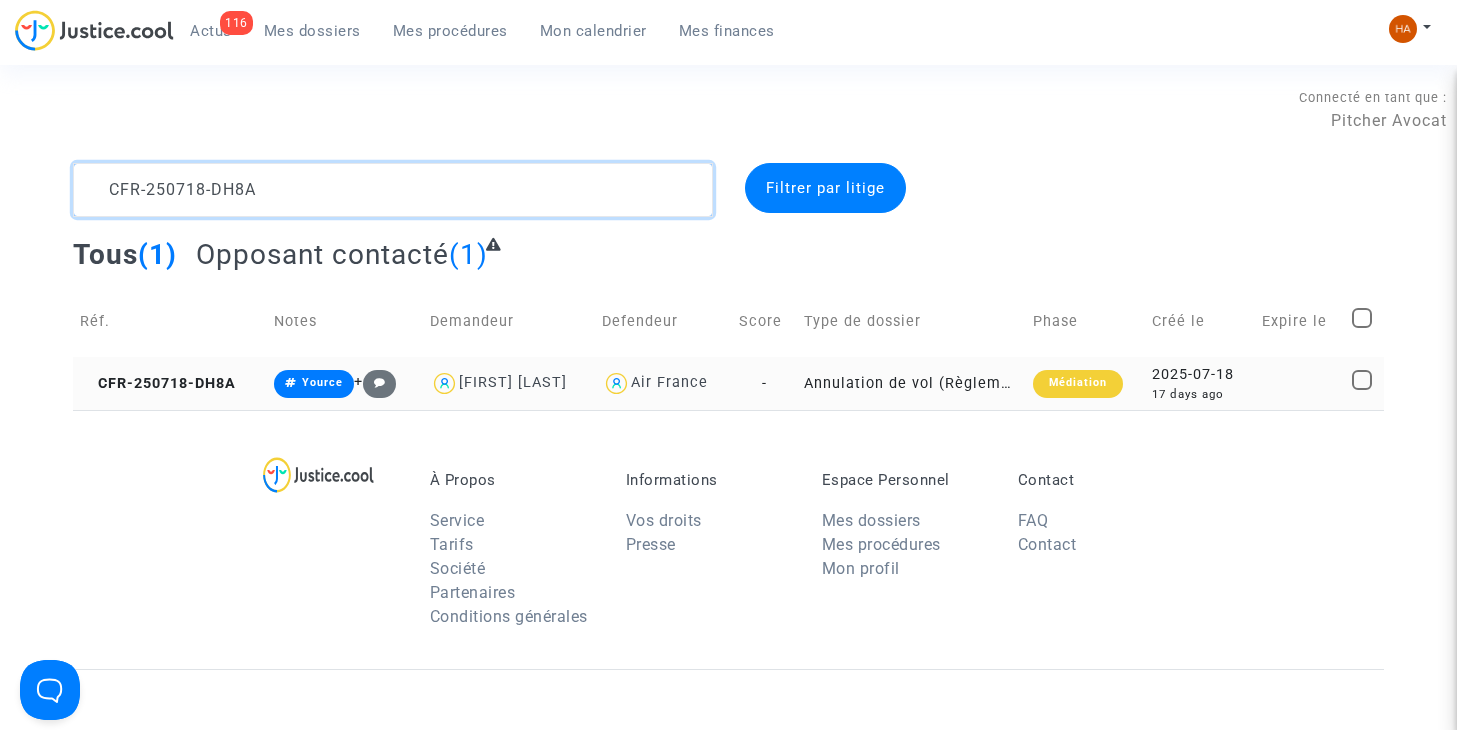 type on "CFR-250718-DH8A" 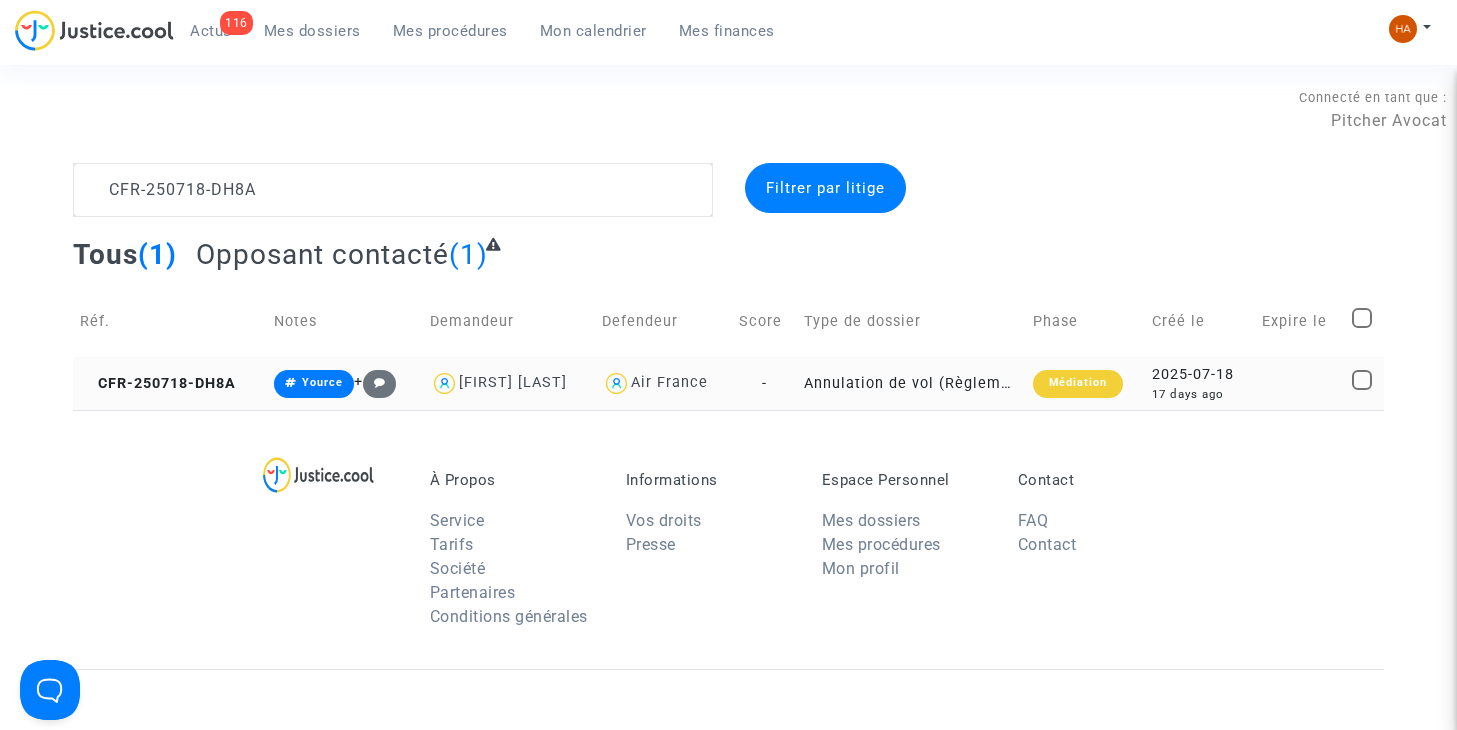 click on "-" 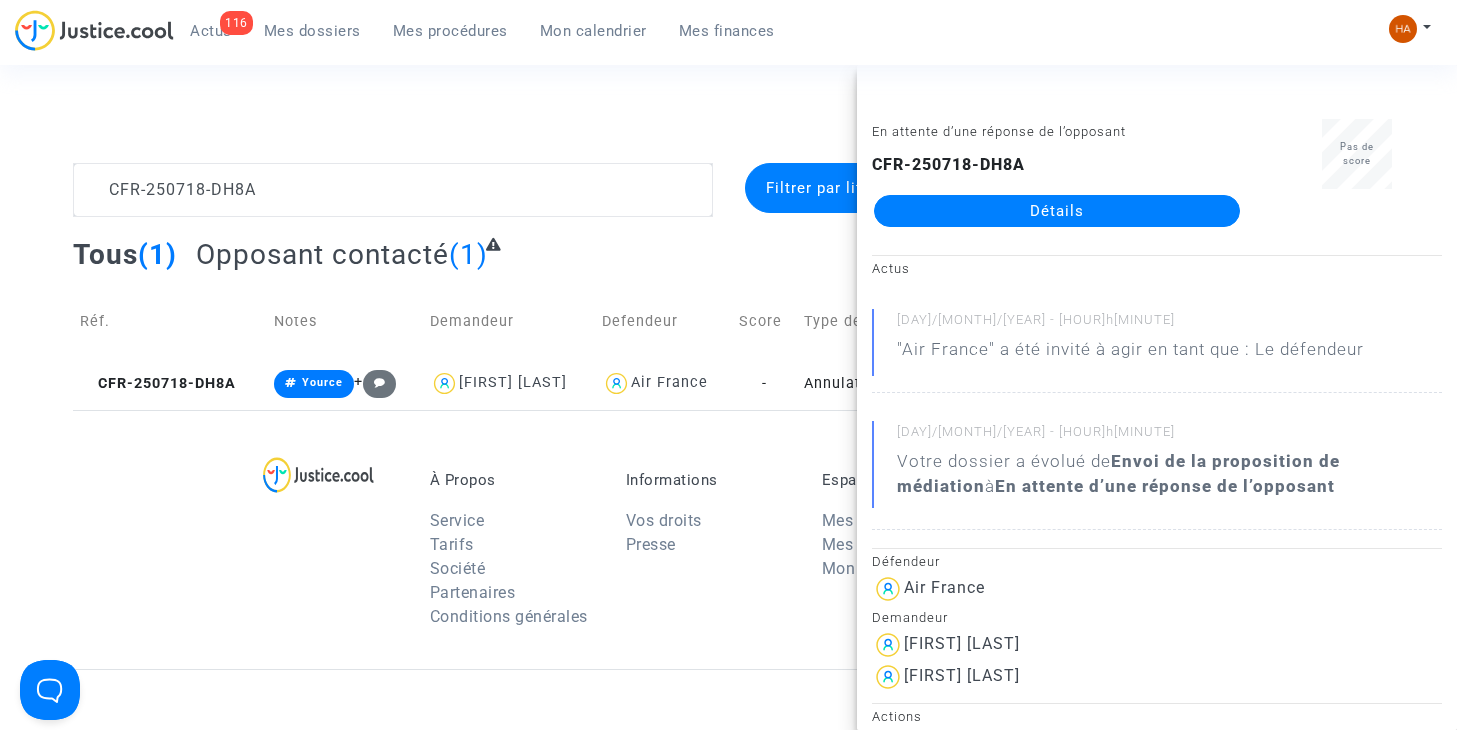 click on "Détails" 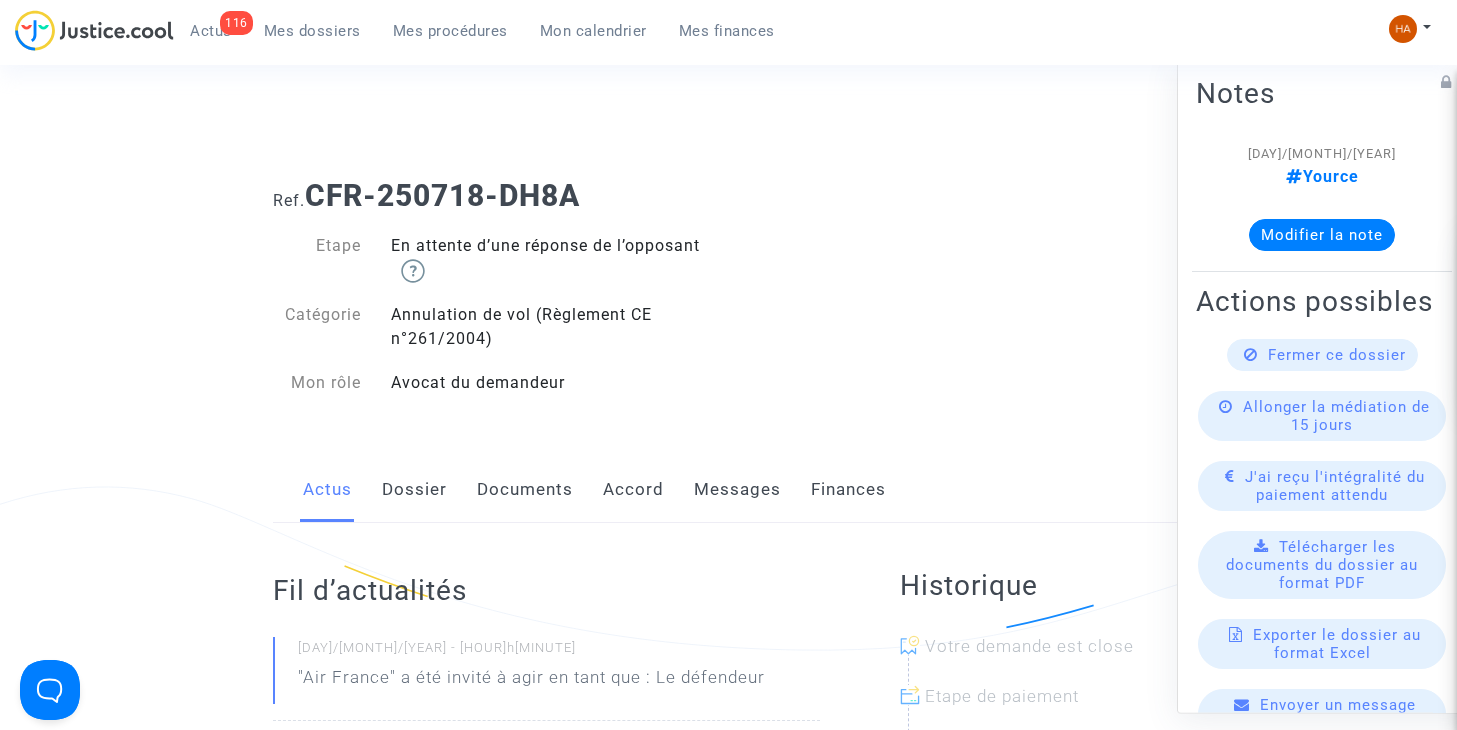 click on "Messages" 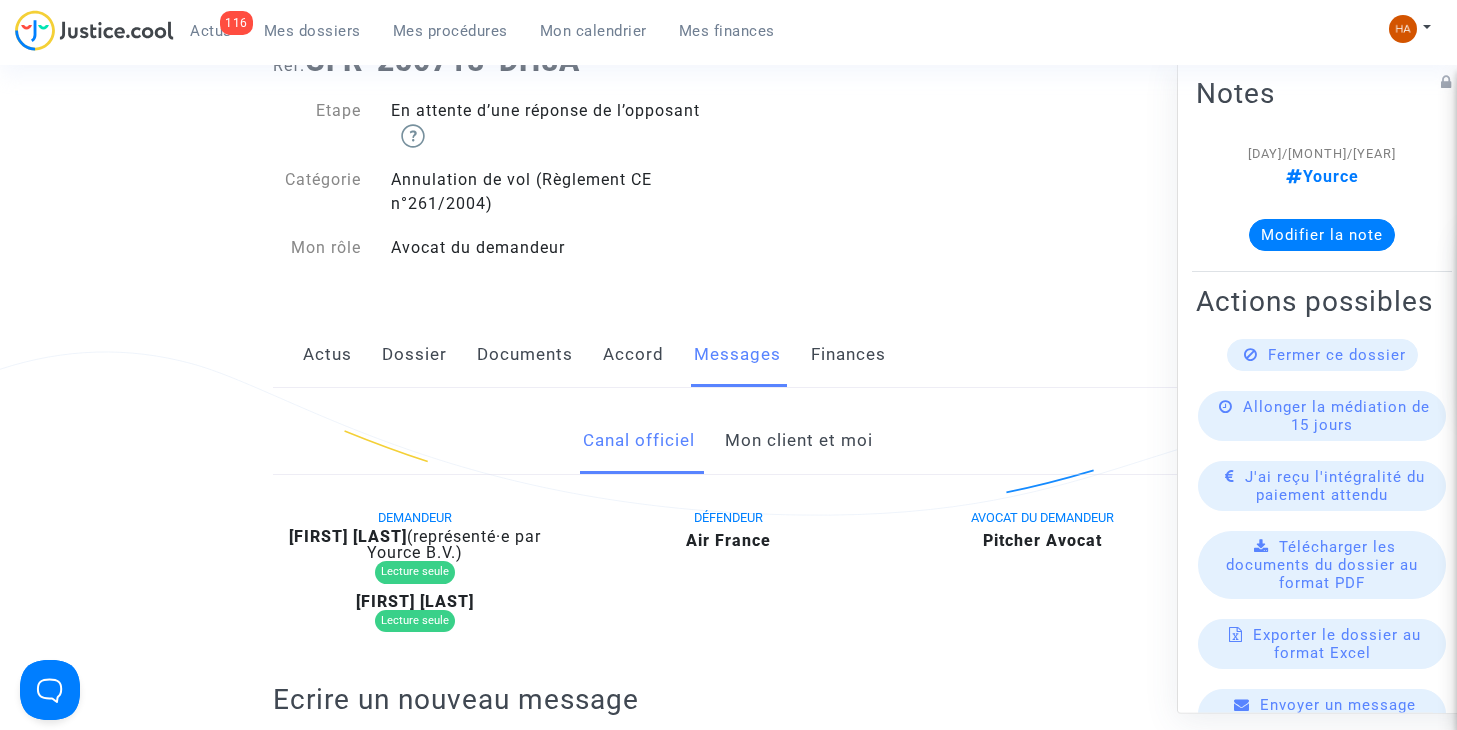 scroll, scrollTop: 134, scrollLeft: 0, axis: vertical 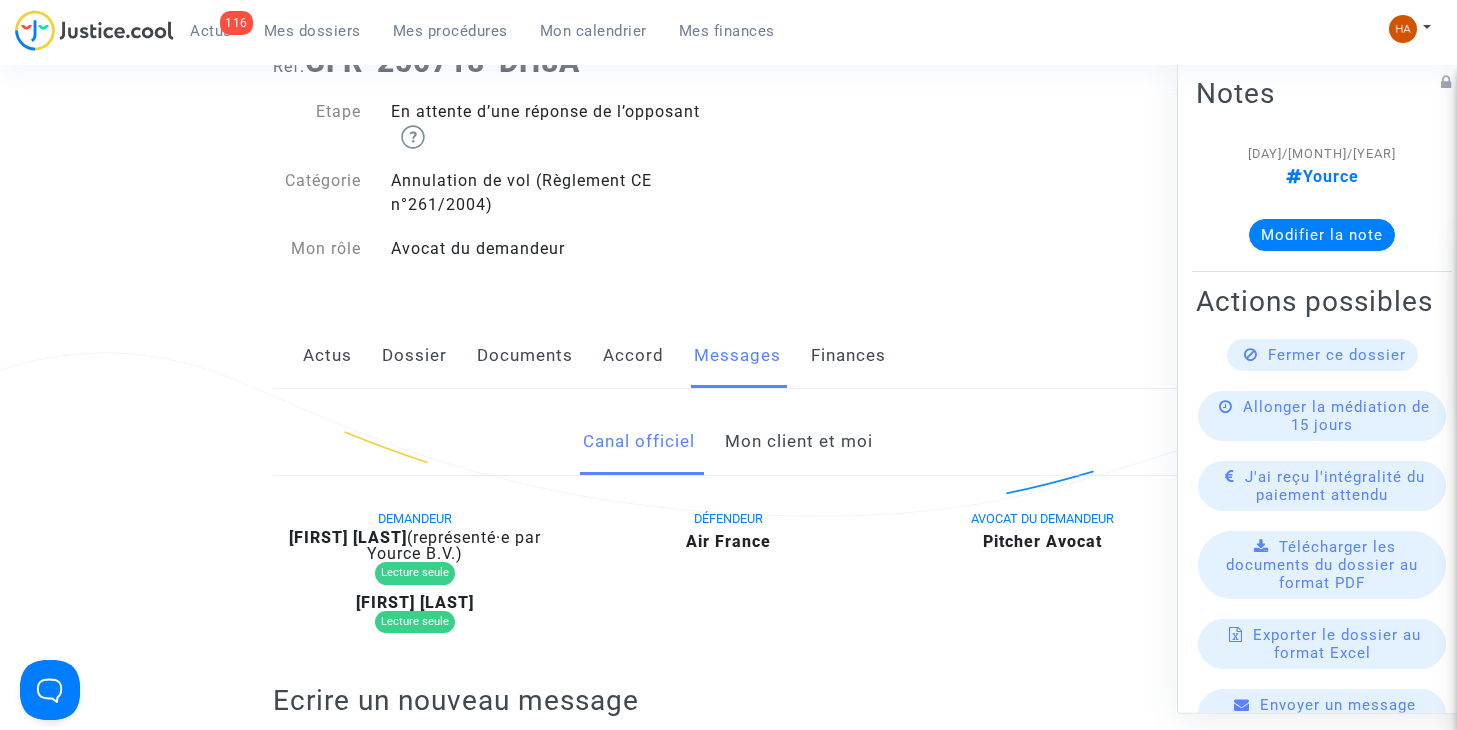 click on "Mon client et moi" 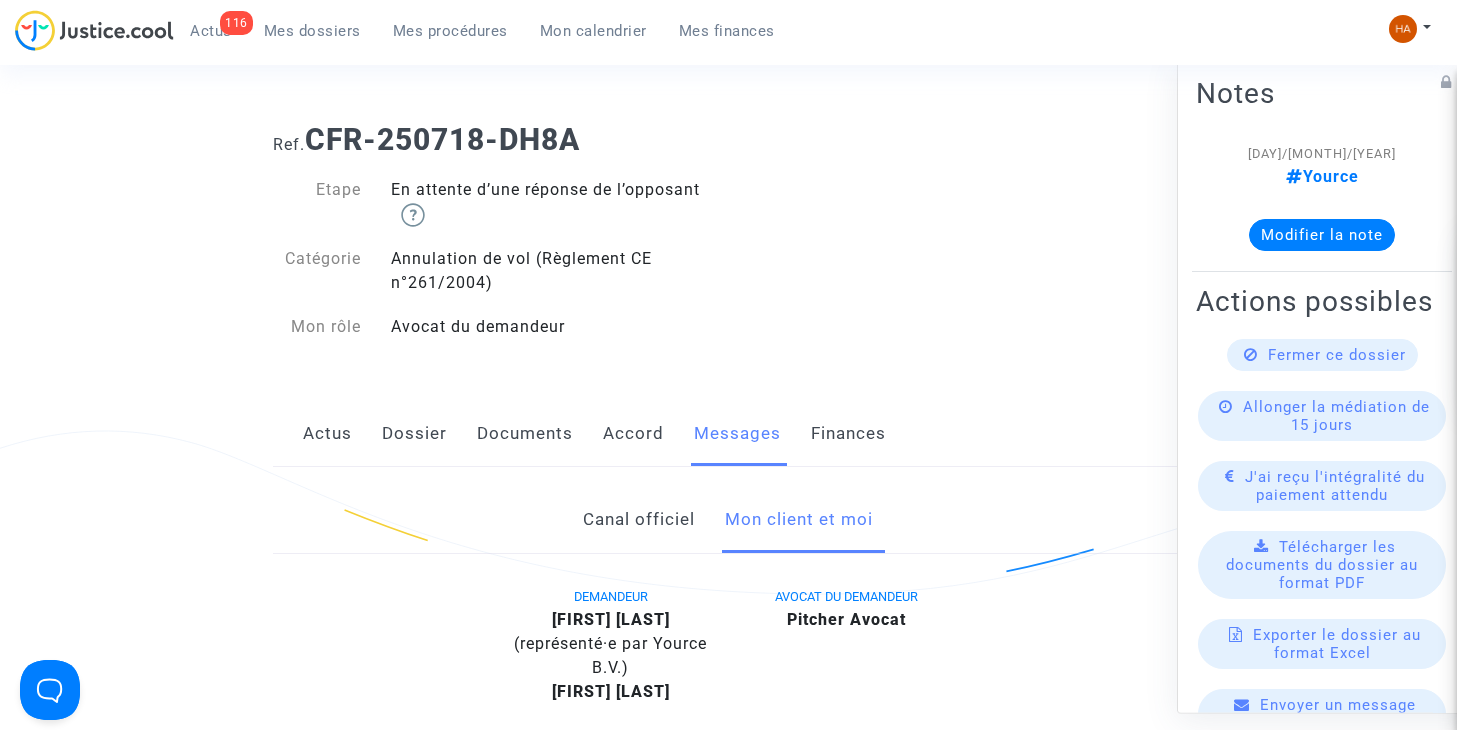 scroll, scrollTop: 0, scrollLeft: 0, axis: both 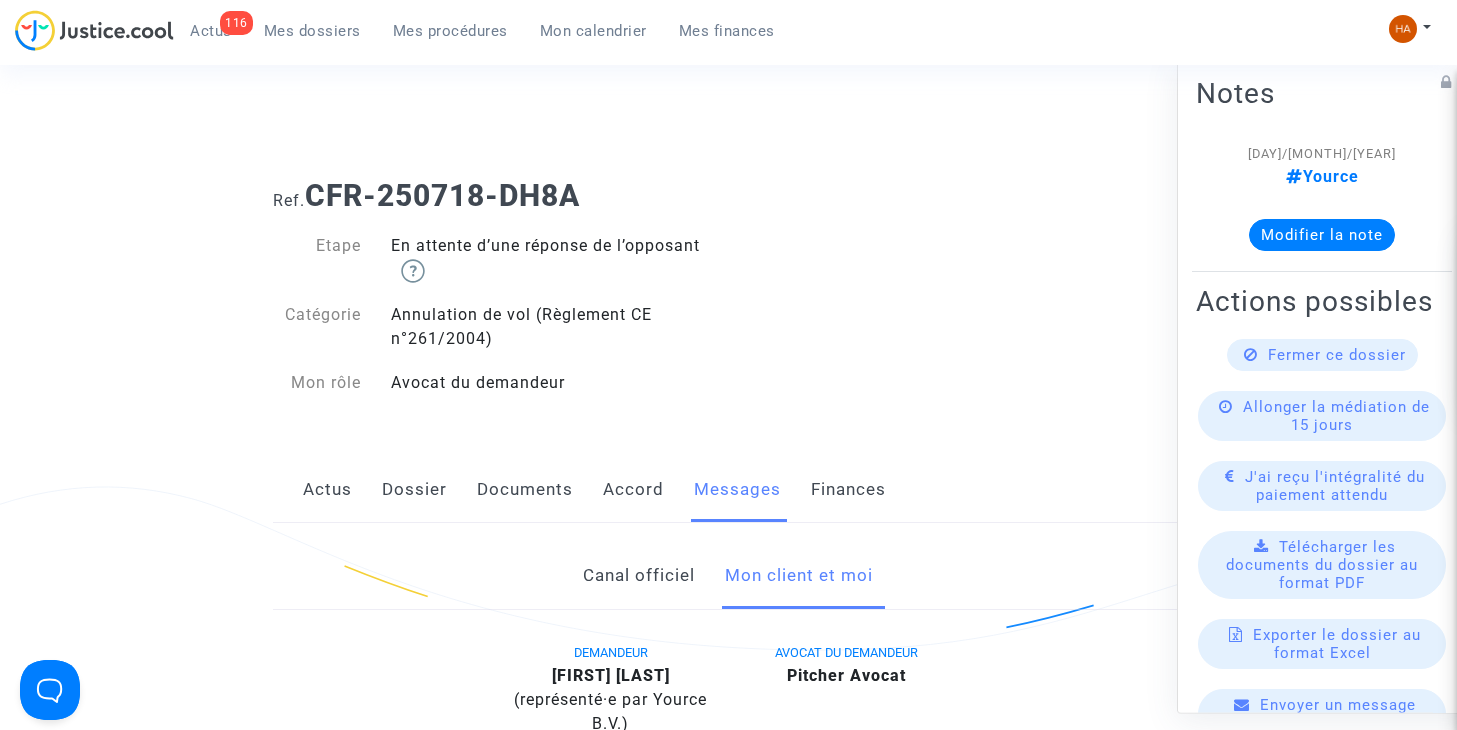 click on "Documents" 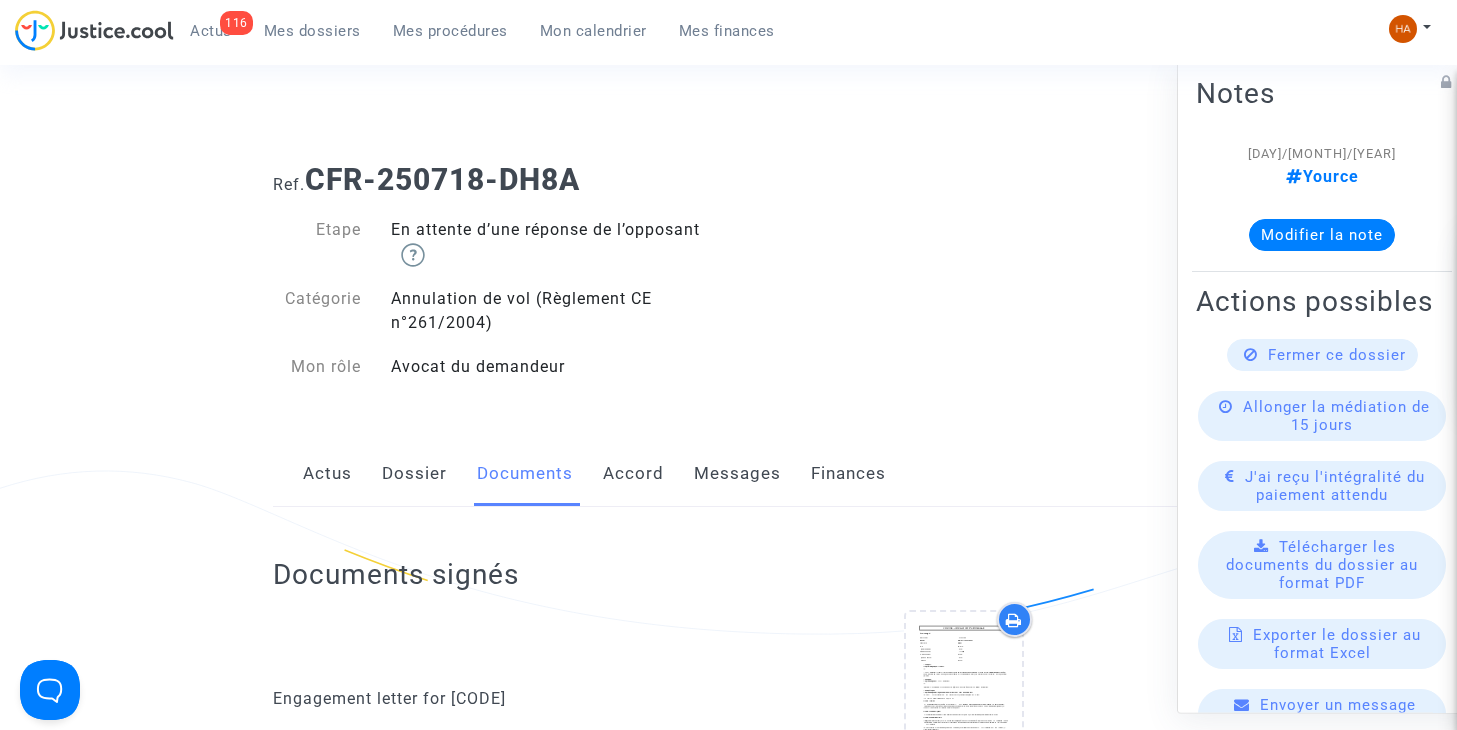 scroll, scrollTop: 0, scrollLeft: 0, axis: both 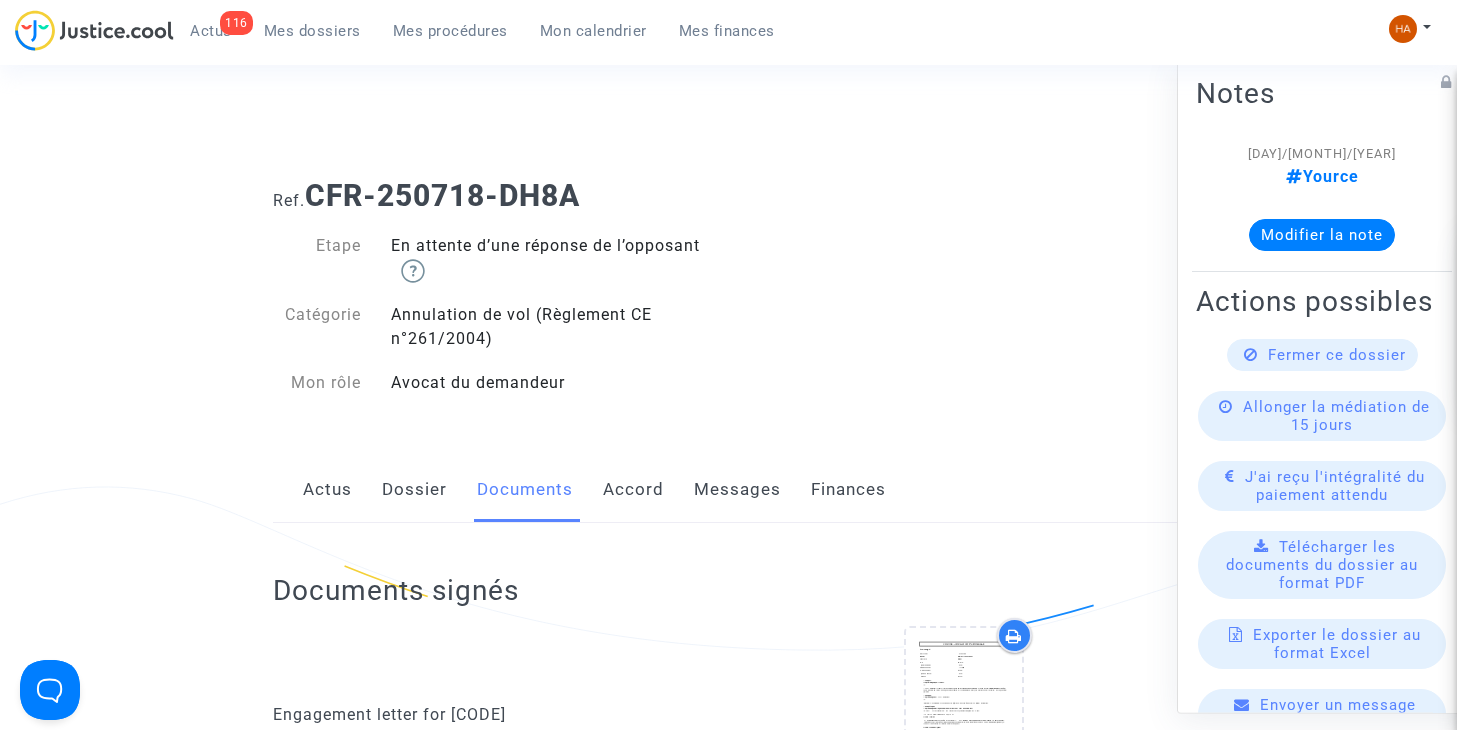 click on "Messages" 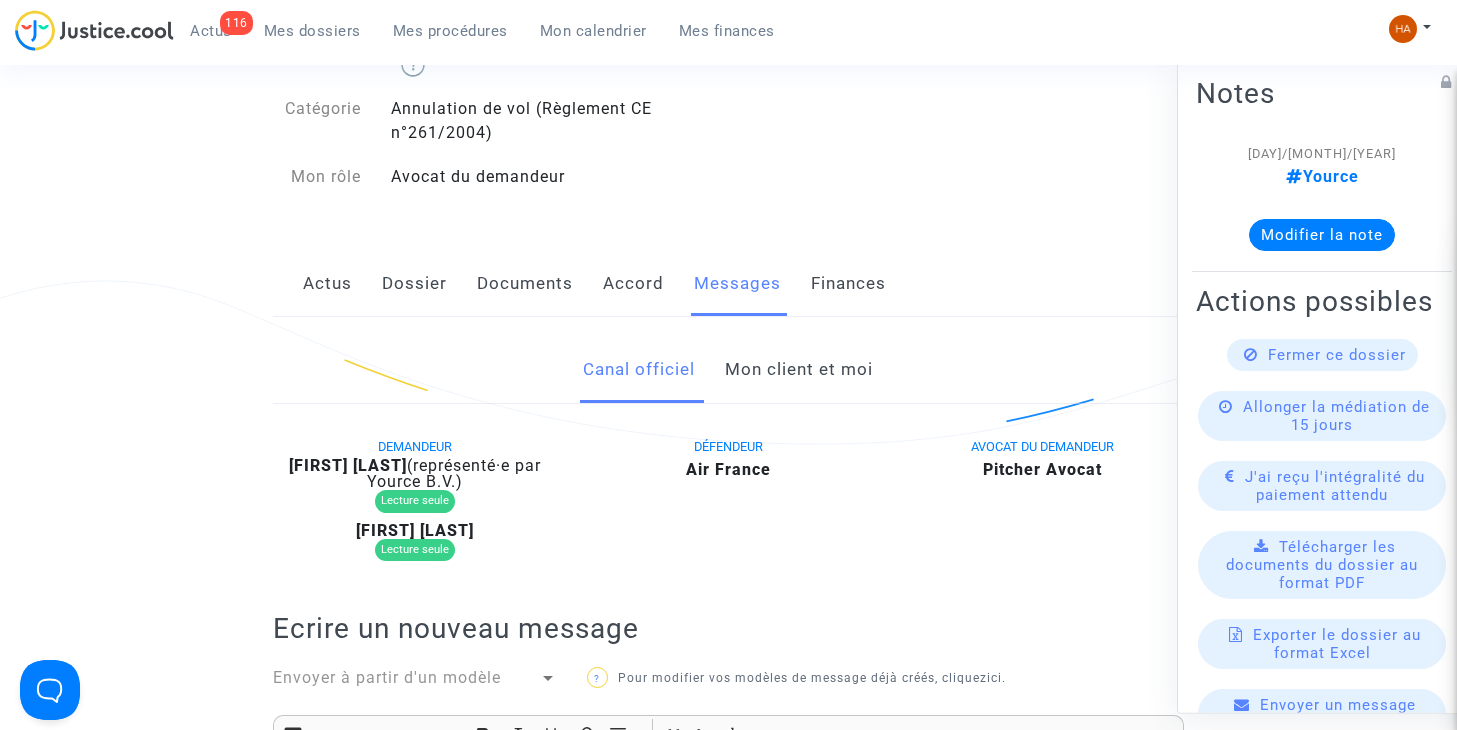 scroll, scrollTop: 200, scrollLeft: 0, axis: vertical 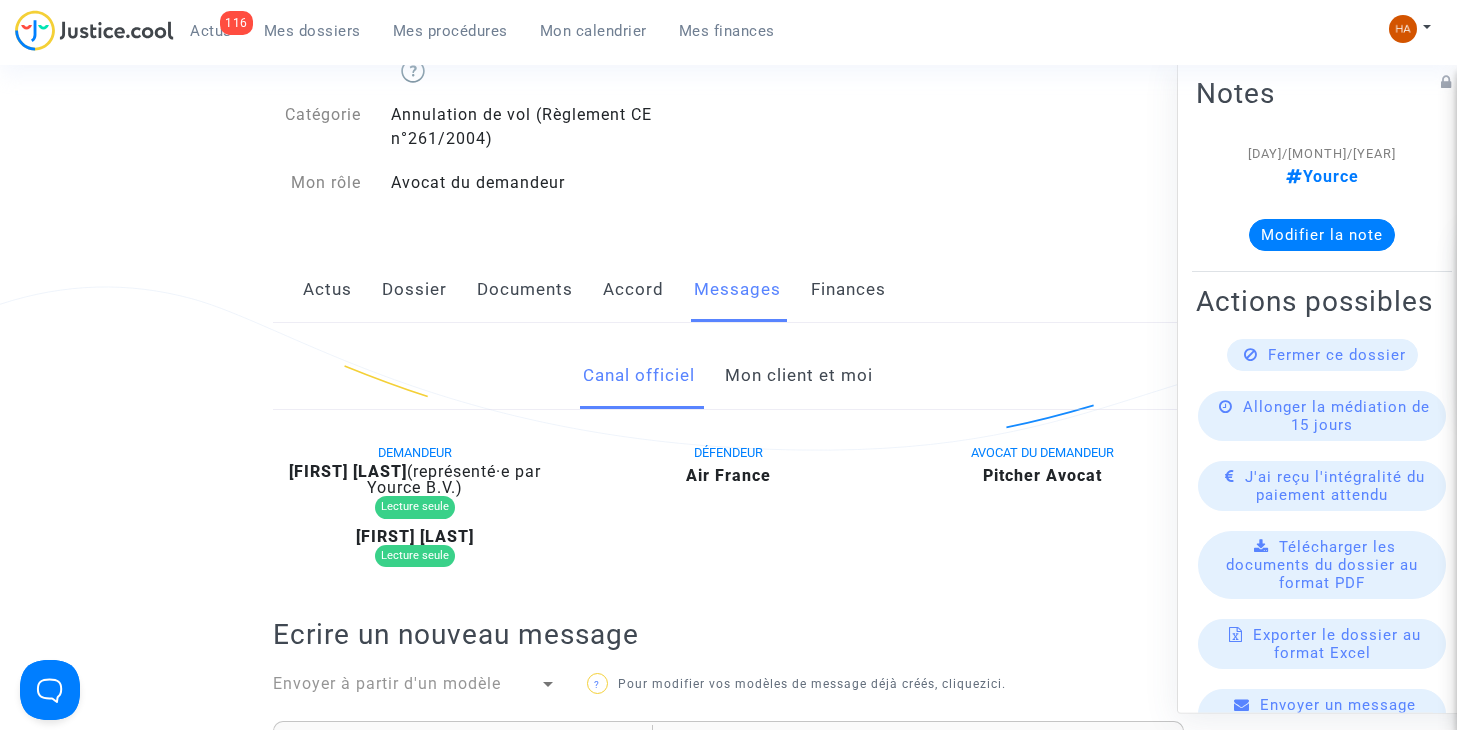 click on "Mon client et moi" 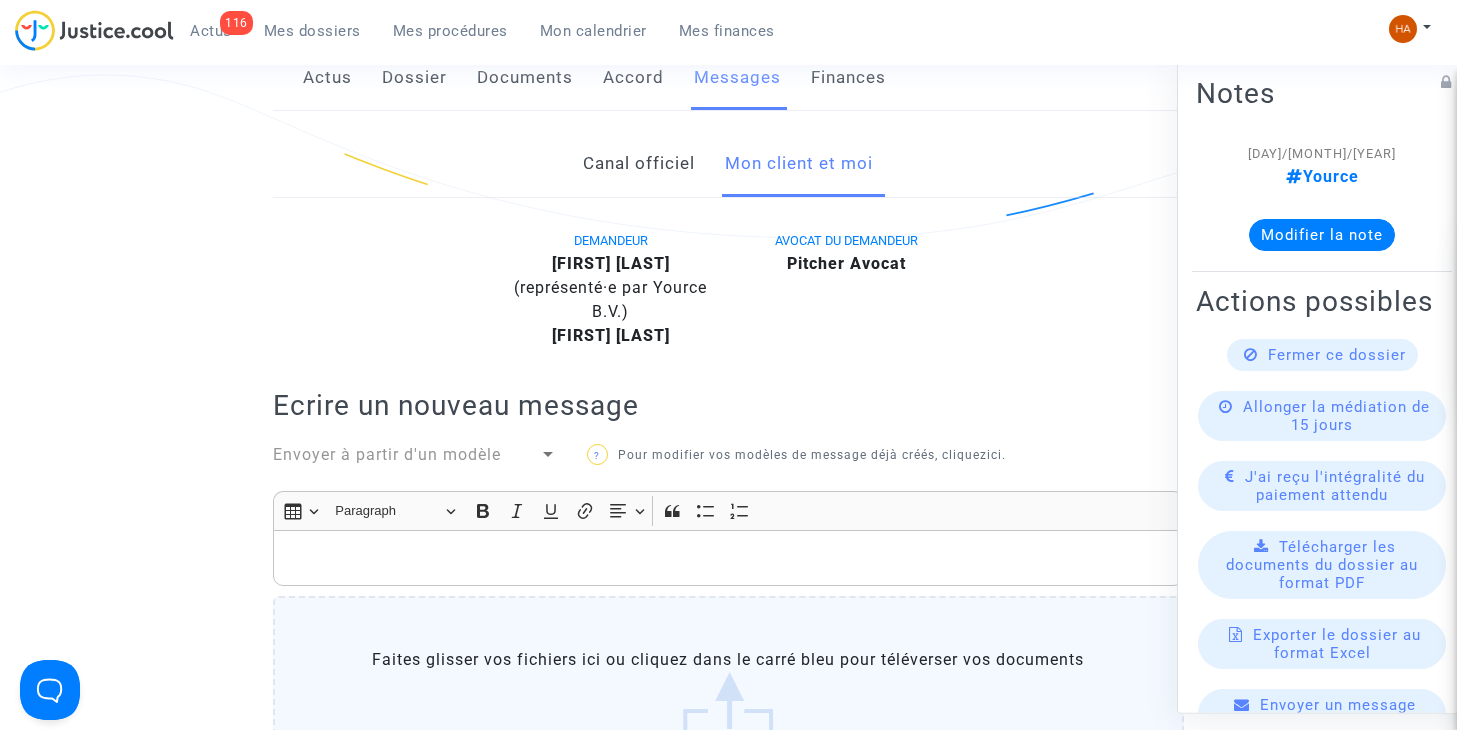 scroll, scrollTop: 312, scrollLeft: 0, axis: vertical 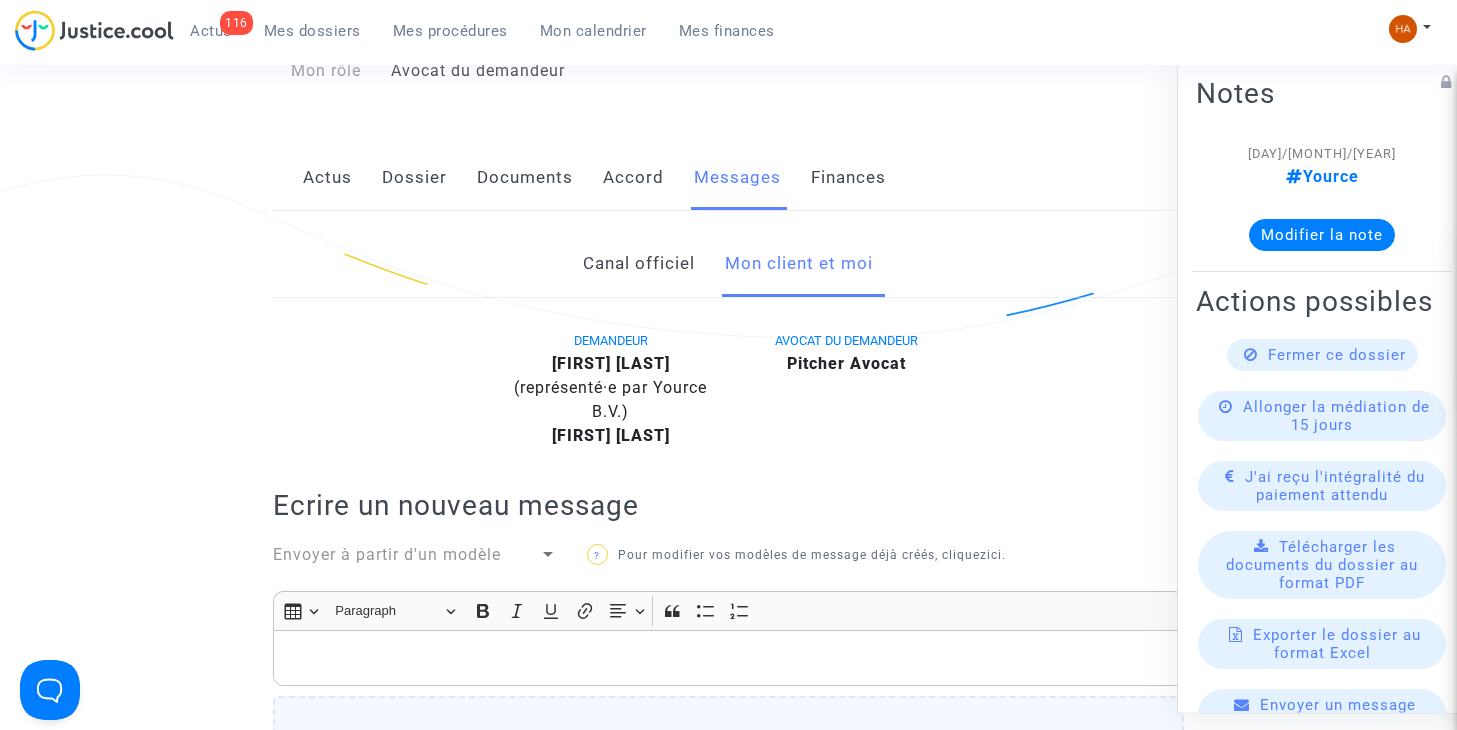click on "Documents" 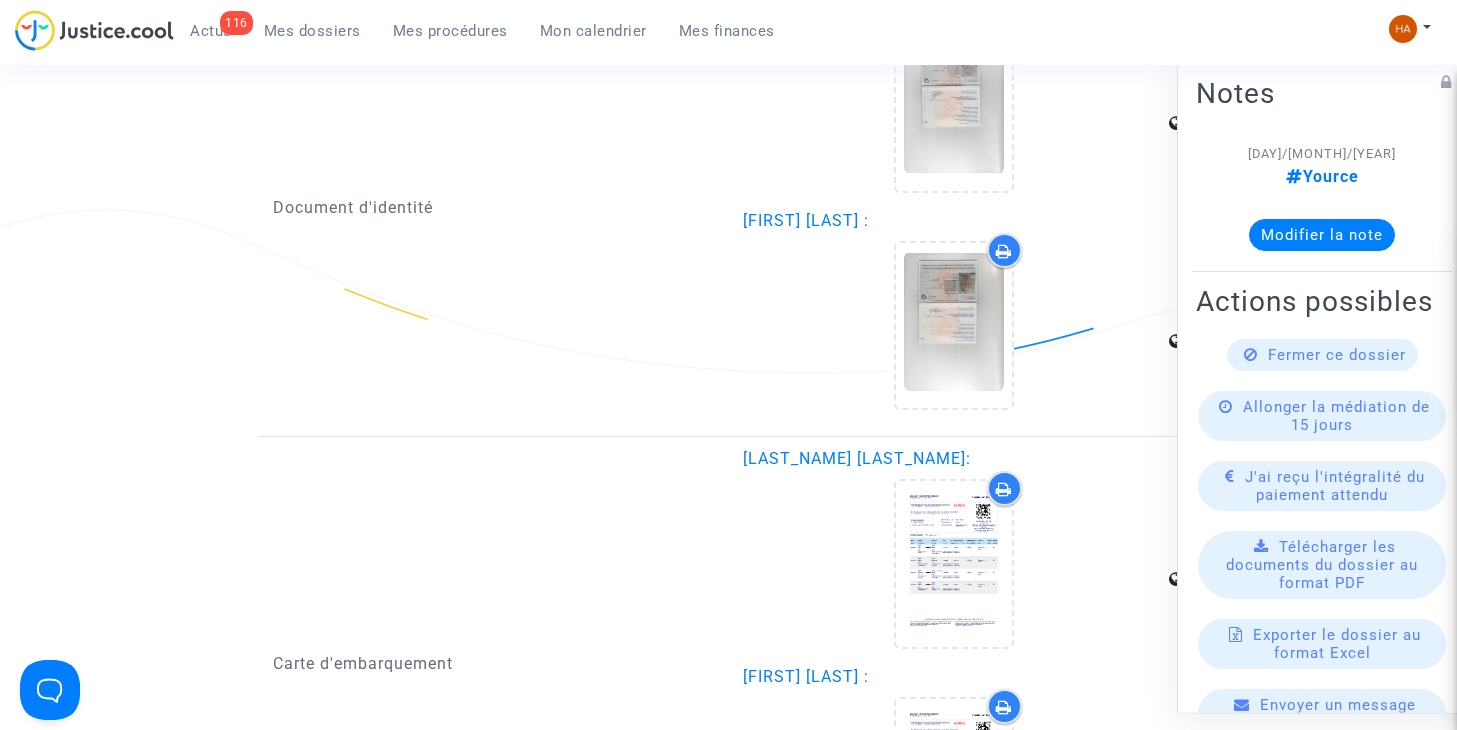 scroll, scrollTop: 2709, scrollLeft: 0, axis: vertical 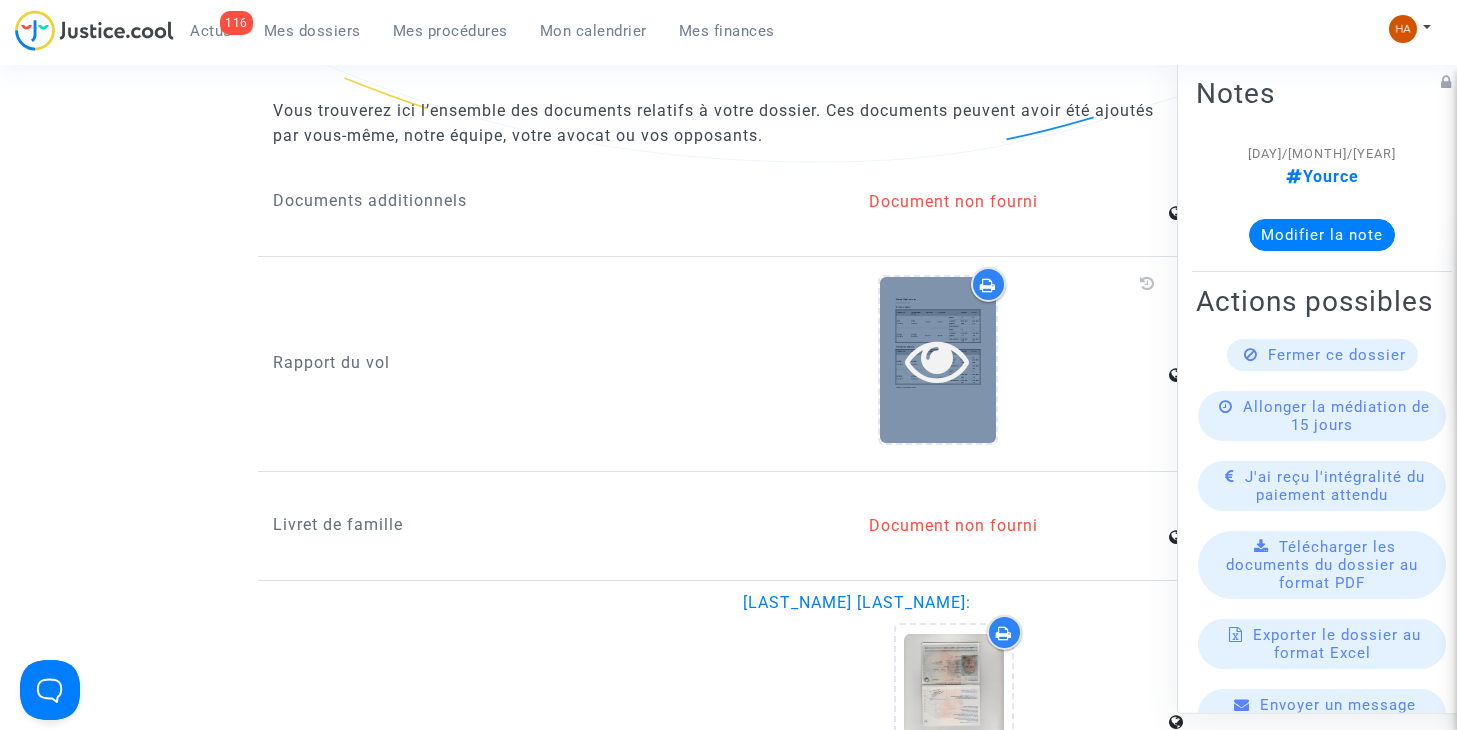 click at bounding box center [938, 360] 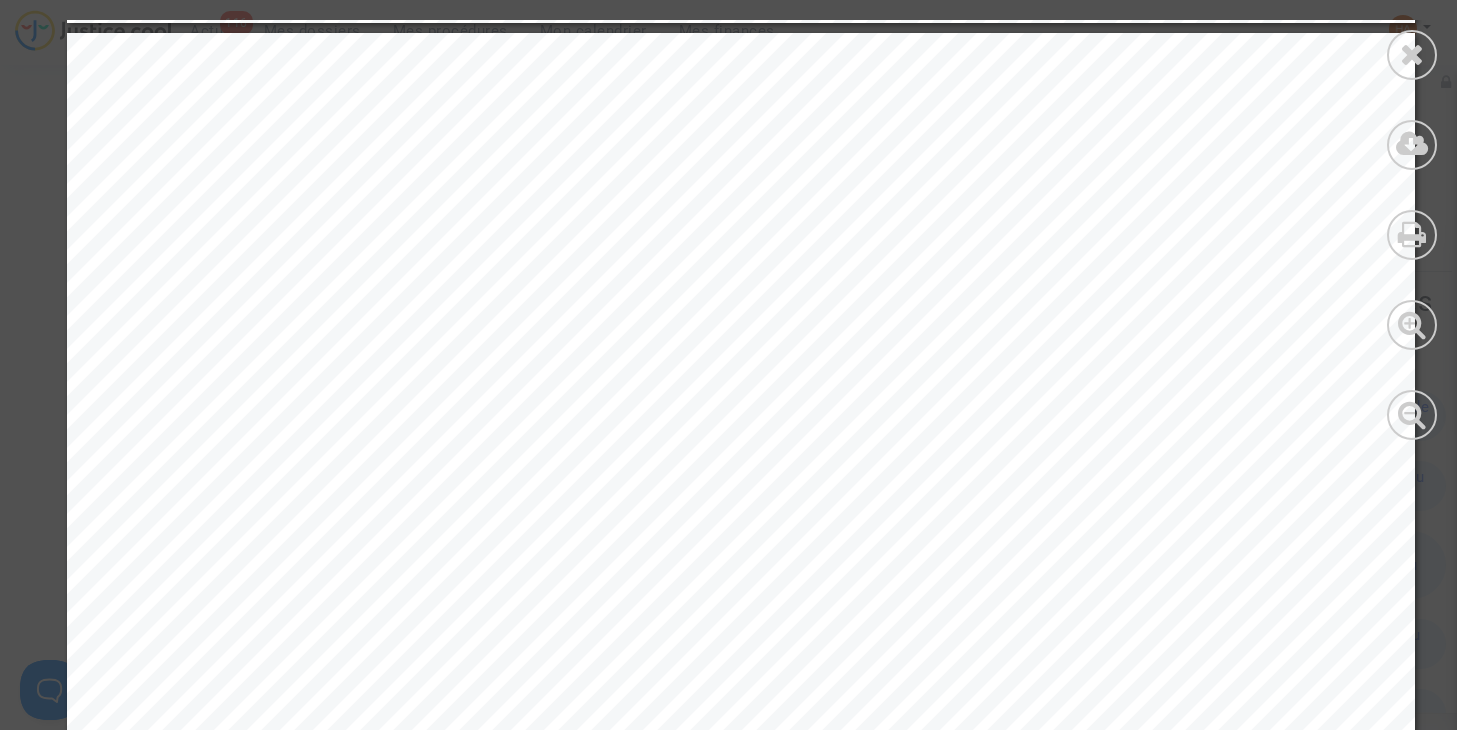 scroll, scrollTop: 1903, scrollLeft: 0, axis: vertical 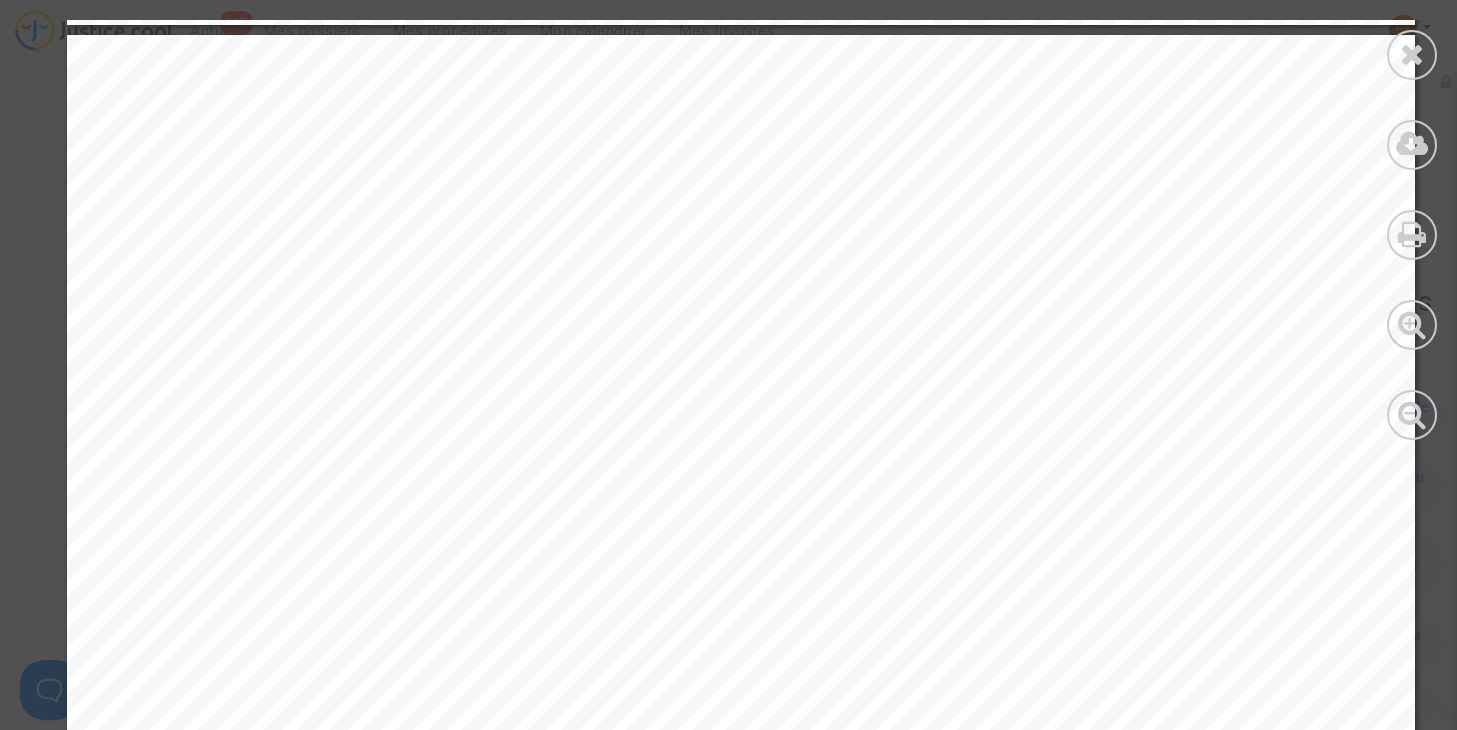 drag, startPoint x: 1414, startPoint y: 65, endPoint x: 878, endPoint y: 122, distance: 539.0223 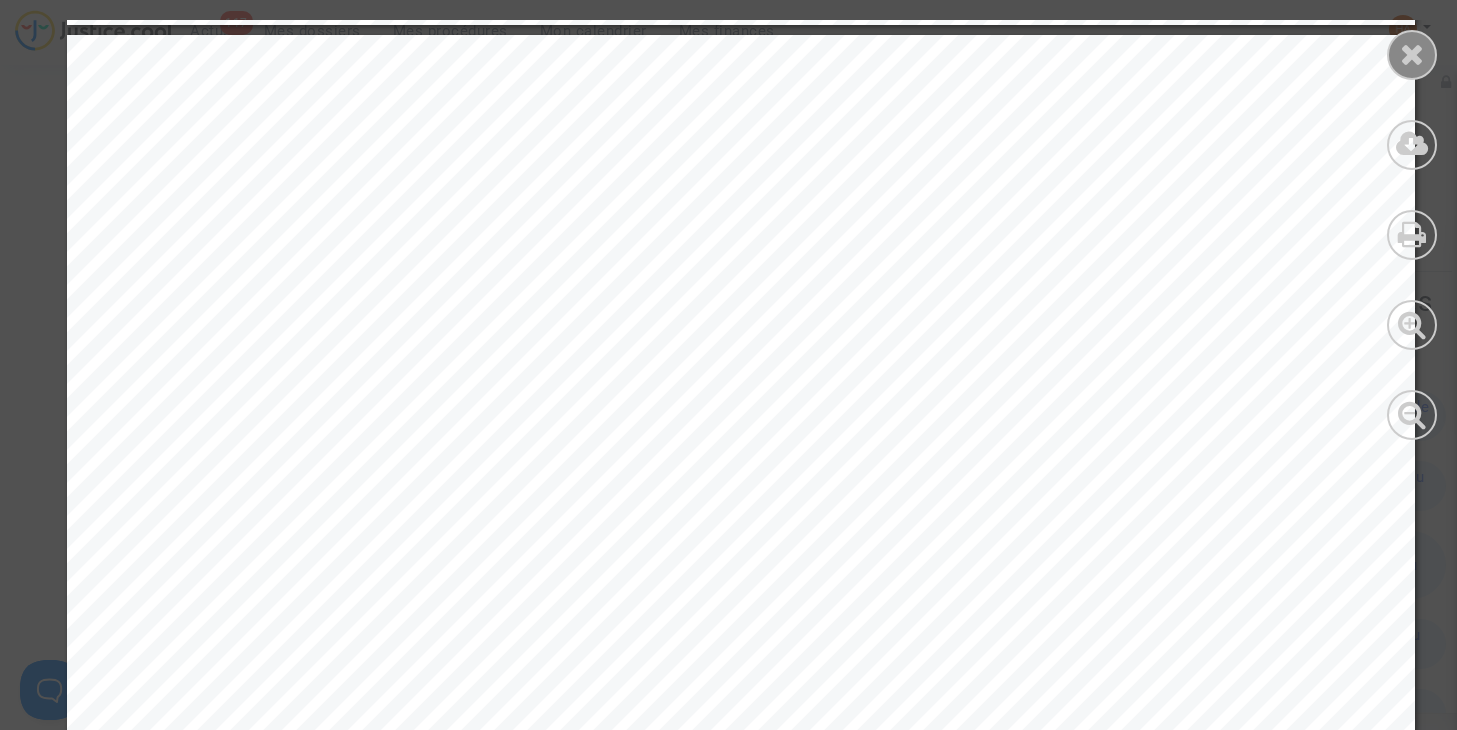 click at bounding box center [1412, 55] 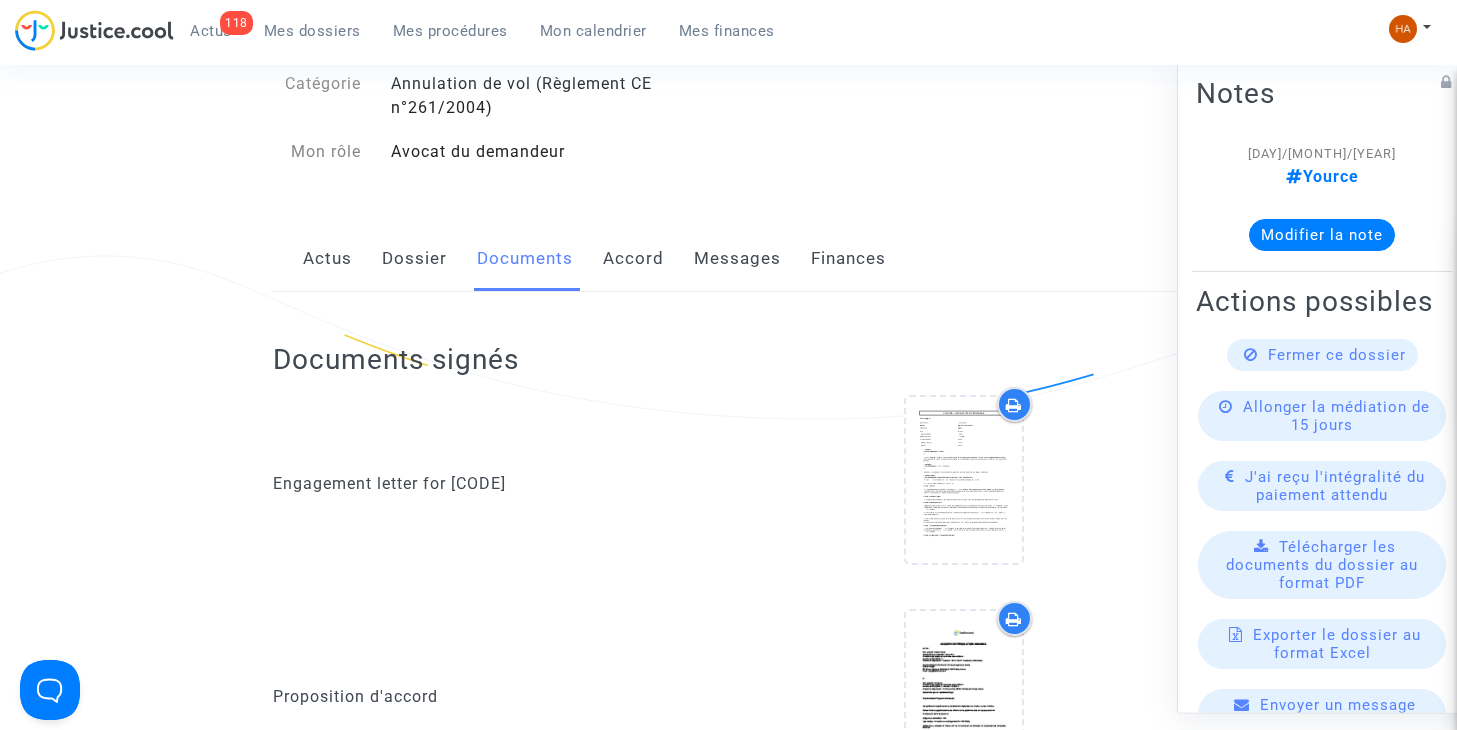scroll, scrollTop: 9, scrollLeft: 0, axis: vertical 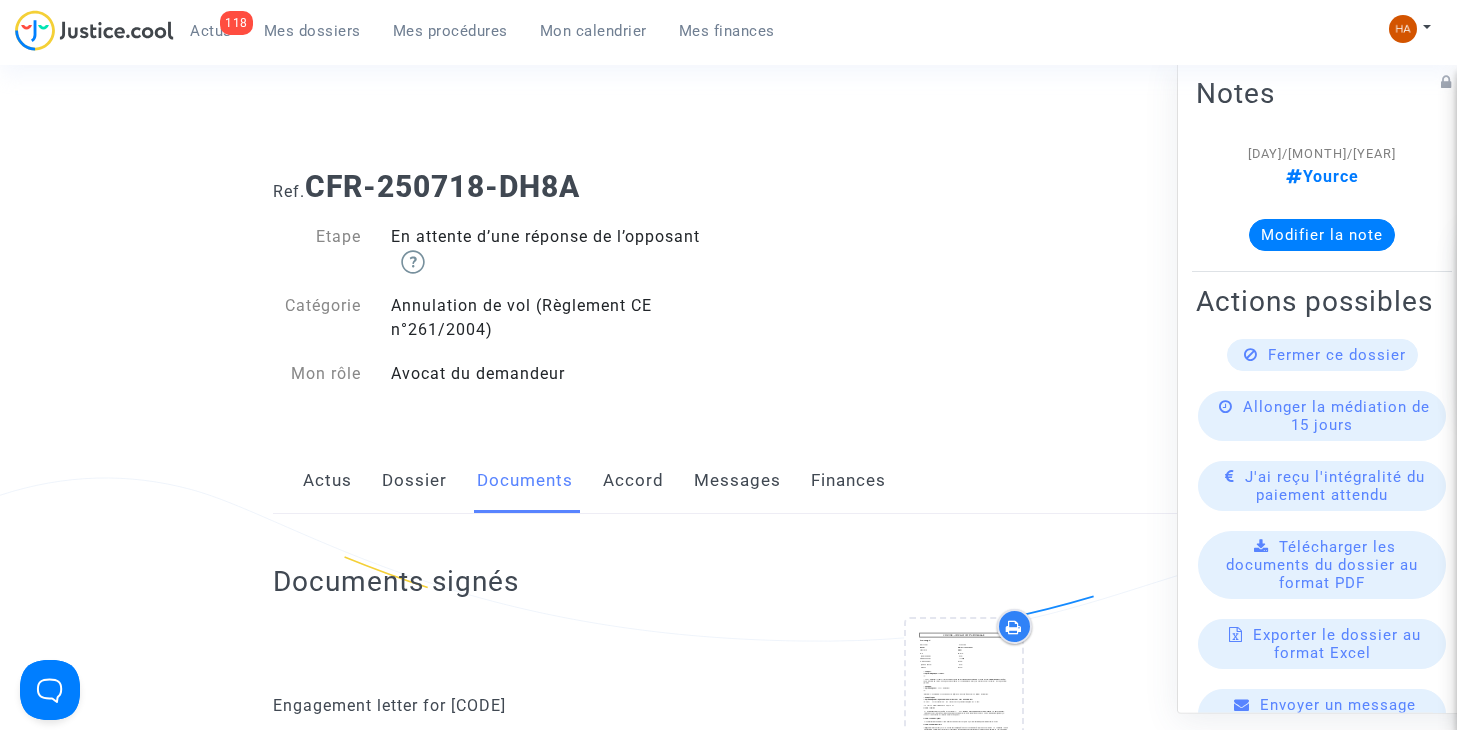 click on "Messages" 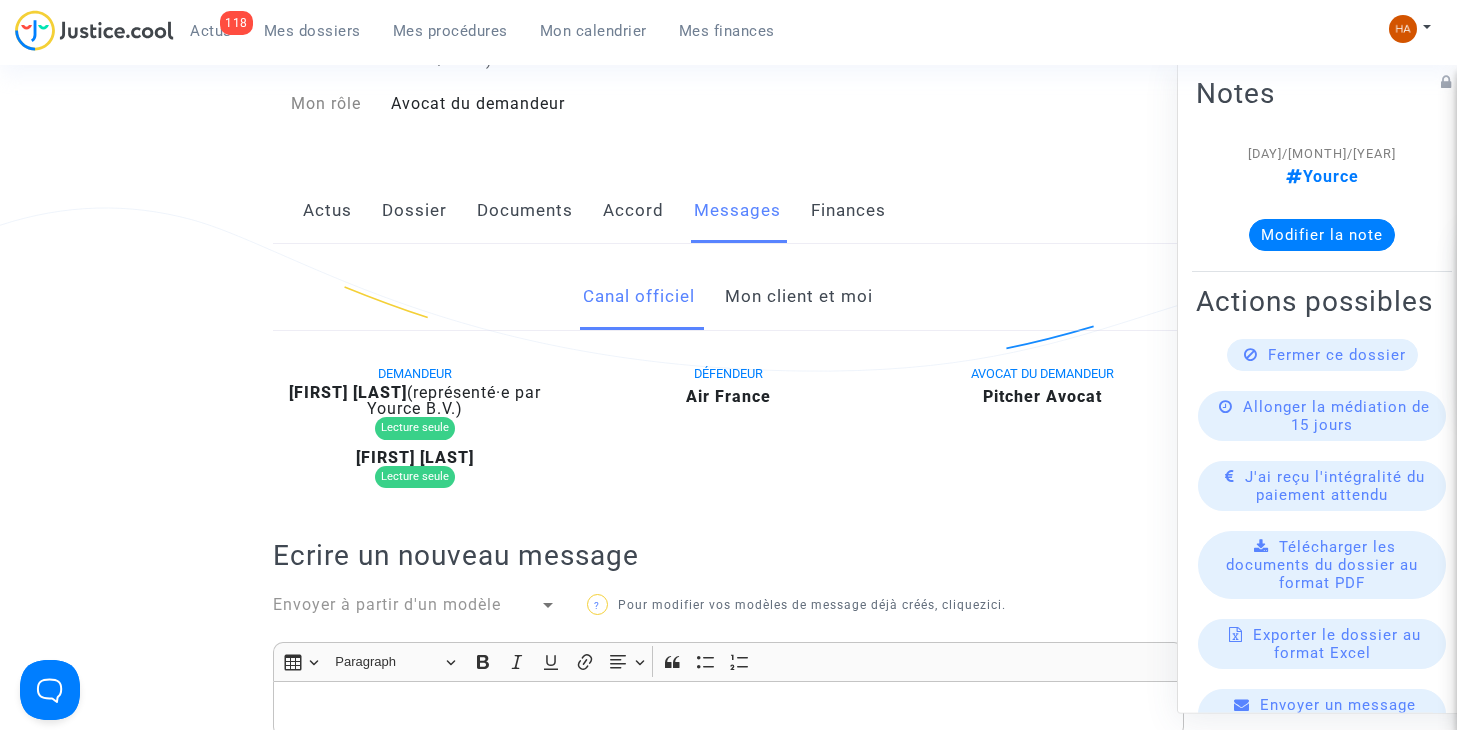 scroll, scrollTop: 276, scrollLeft: 0, axis: vertical 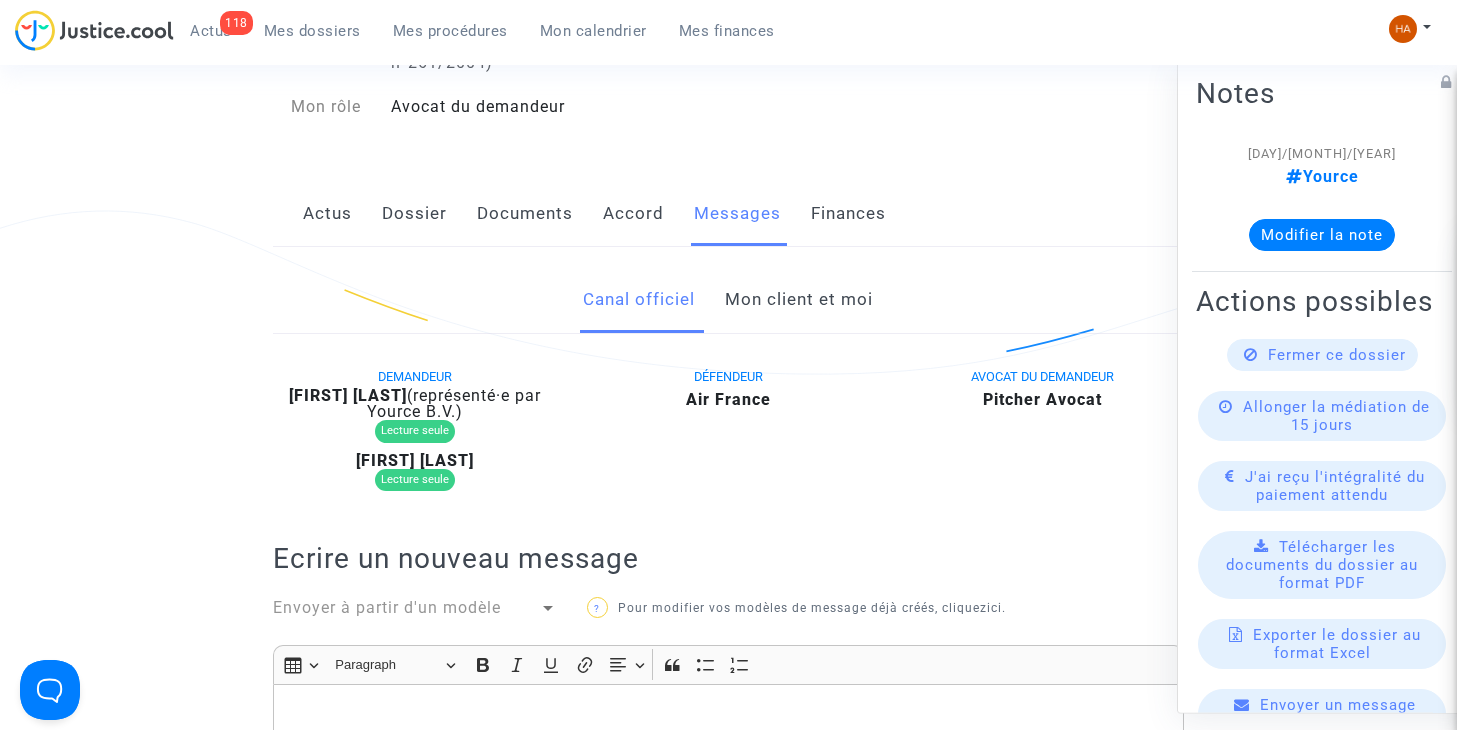 click on "Mon client et moi" 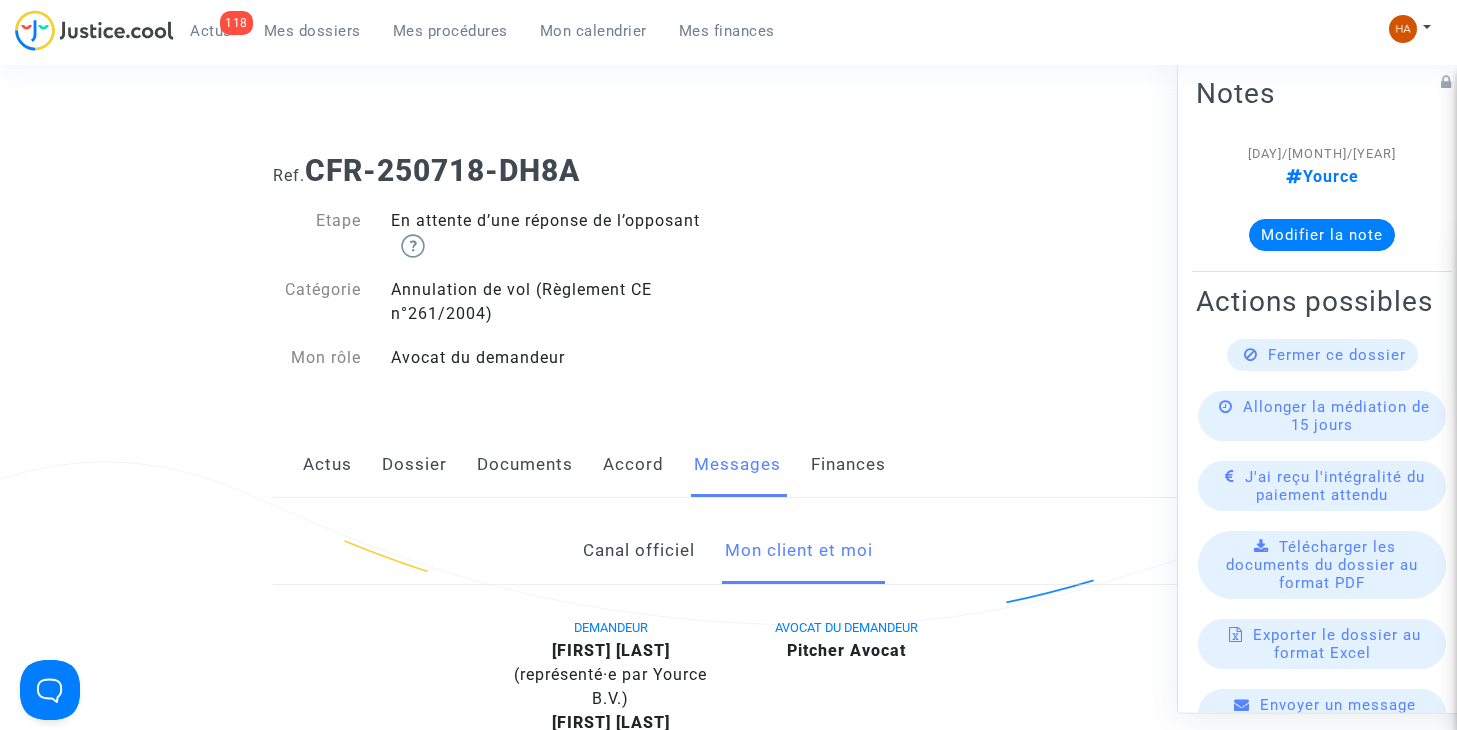 scroll, scrollTop: 0, scrollLeft: 0, axis: both 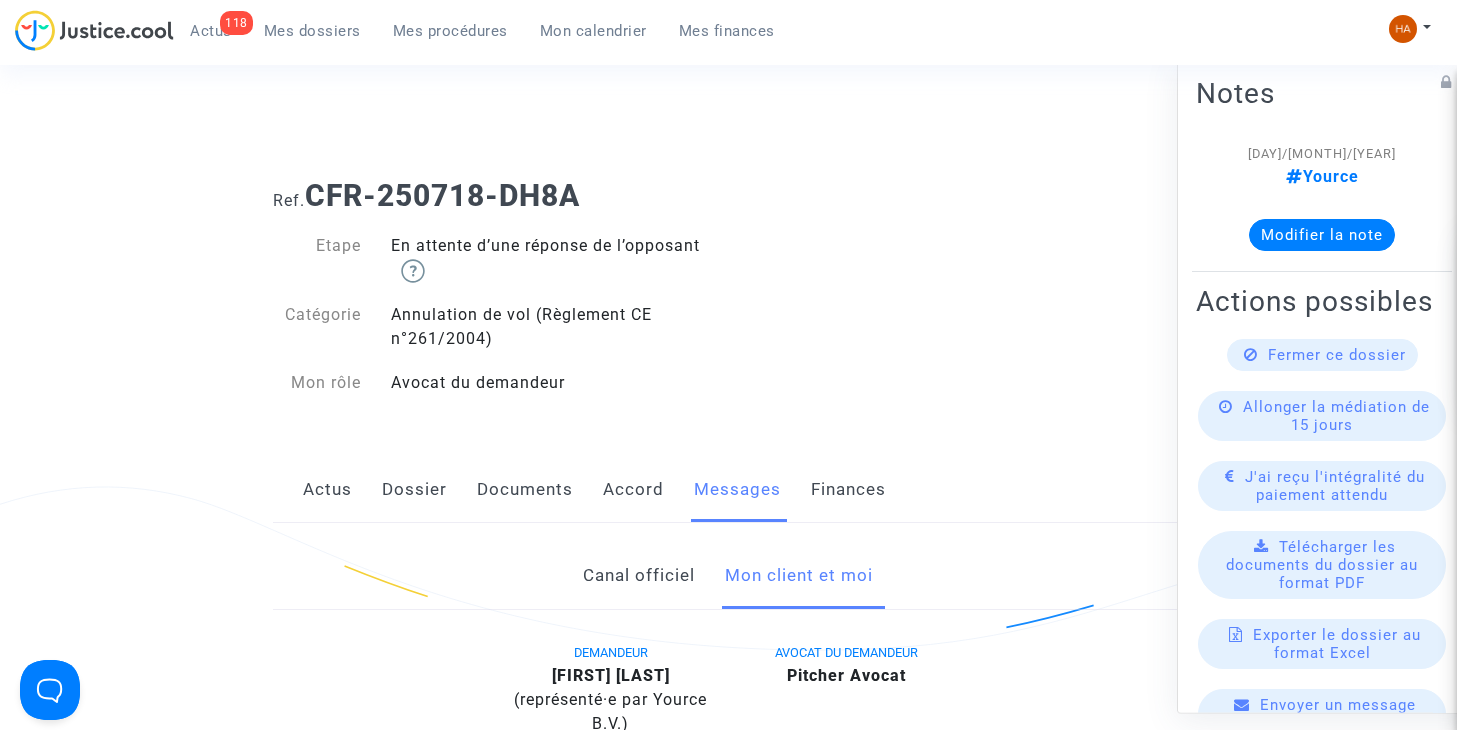 click on "Documents" 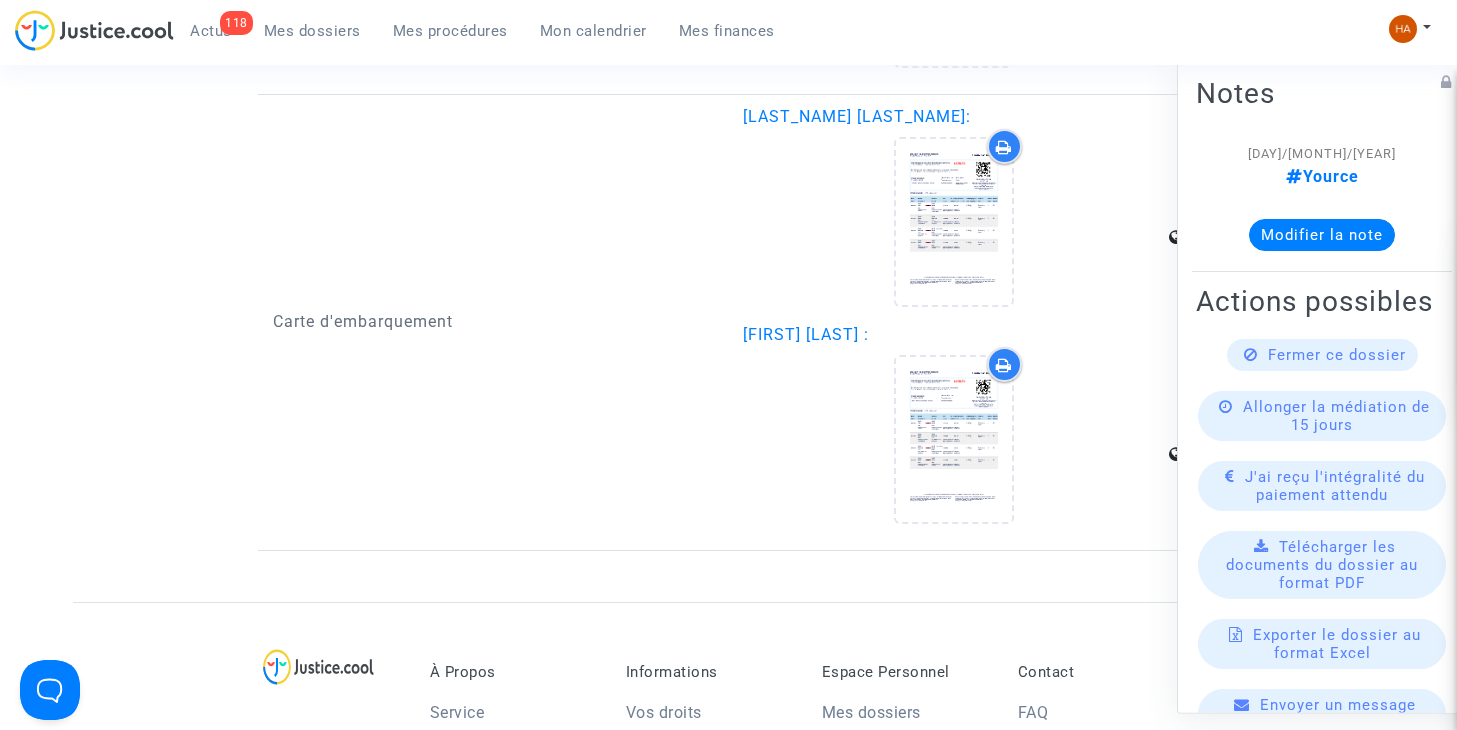 scroll, scrollTop: 3038, scrollLeft: 0, axis: vertical 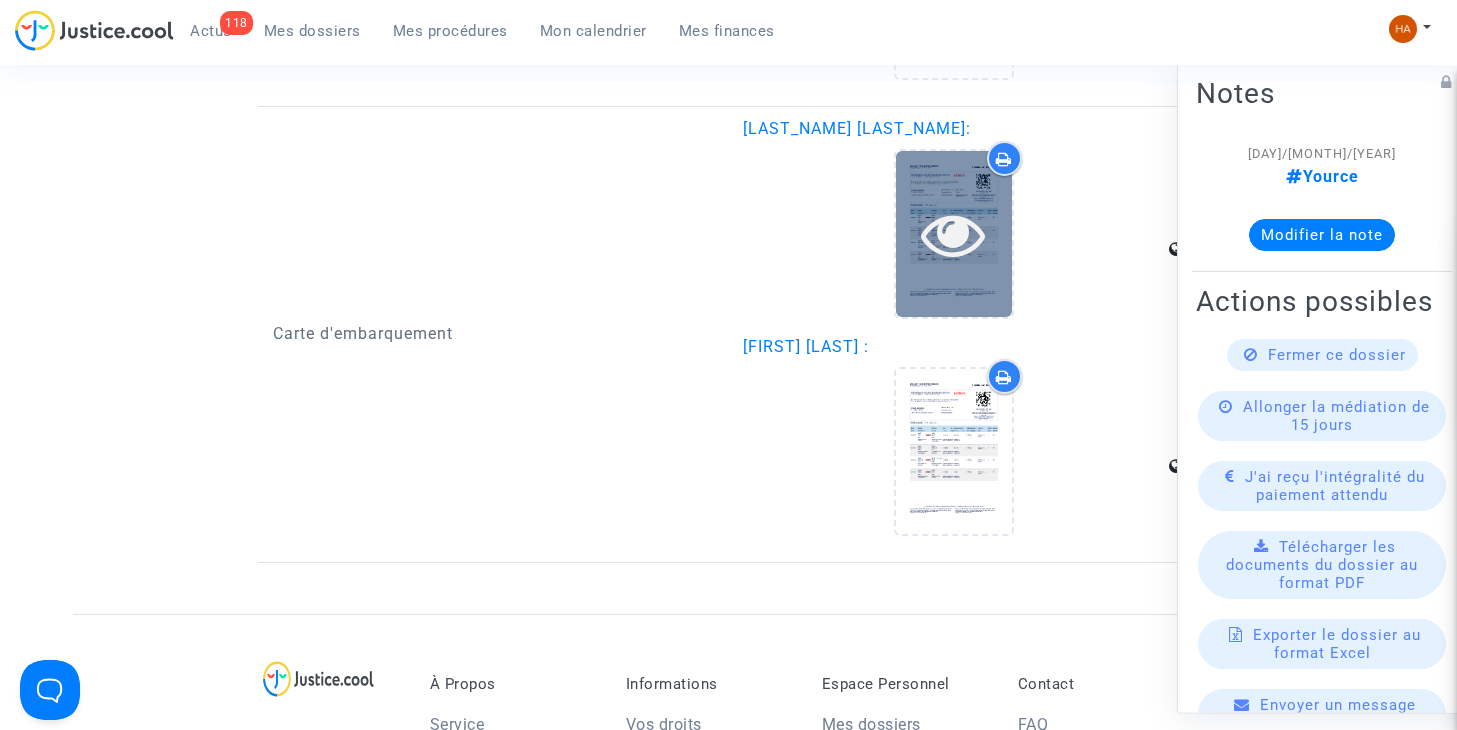 click at bounding box center [953, 234] 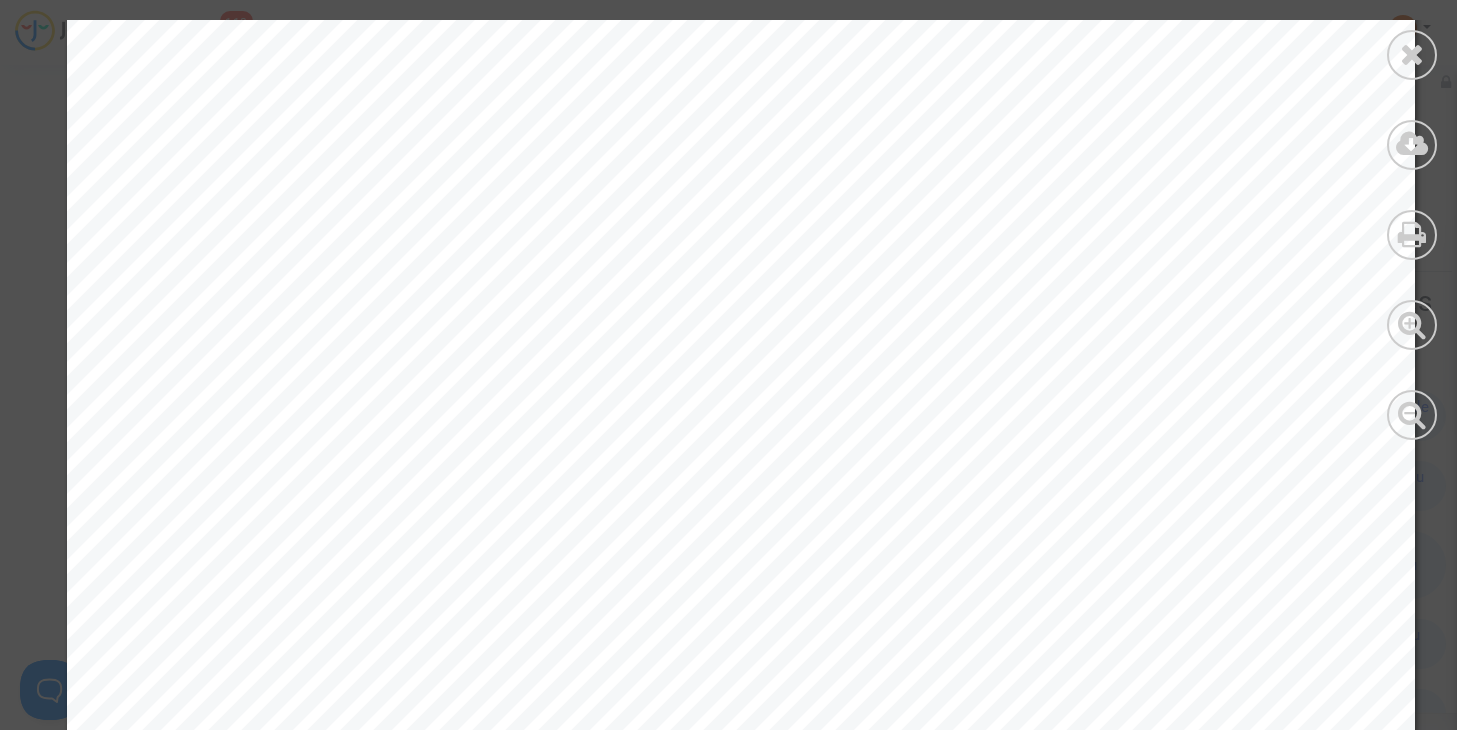 scroll, scrollTop: 668, scrollLeft: 0, axis: vertical 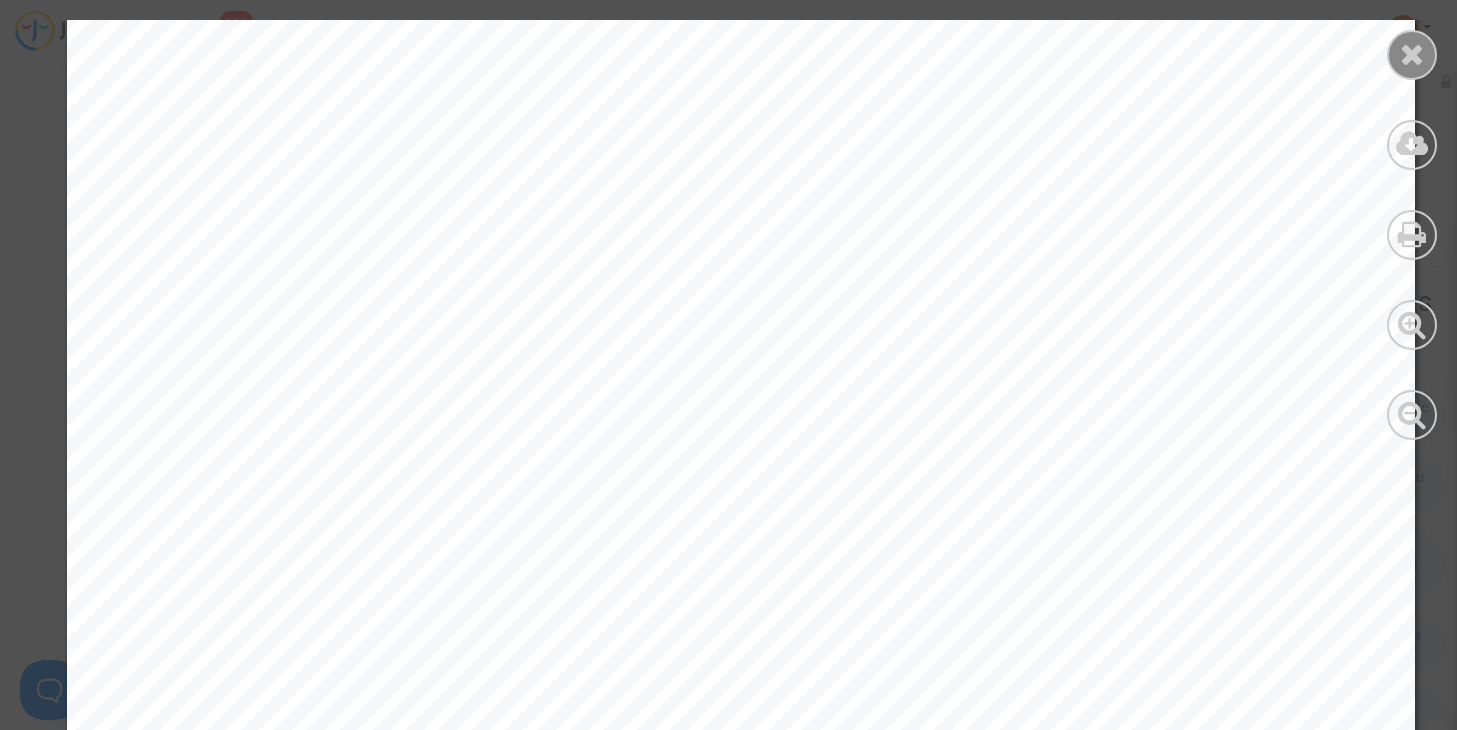 click at bounding box center (1412, 54) 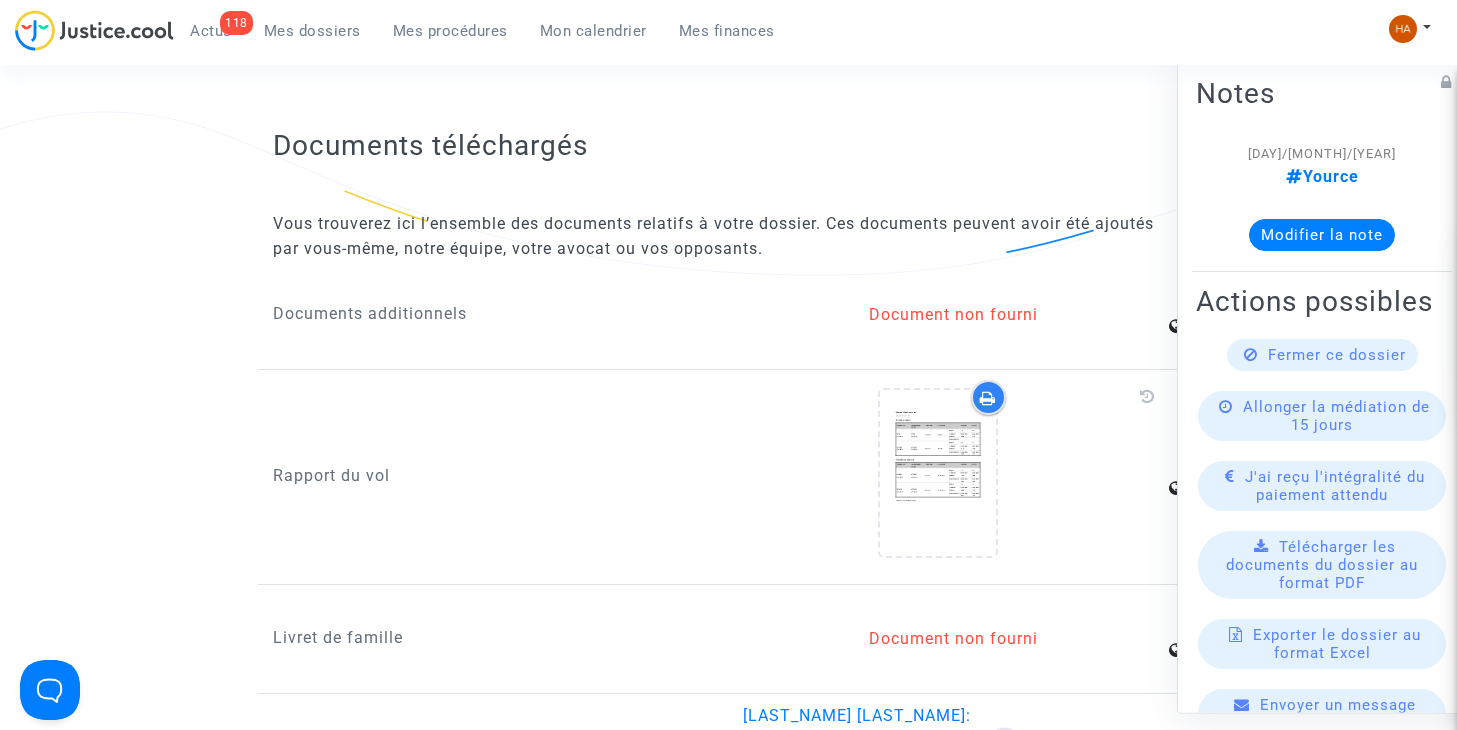 scroll, scrollTop: 1995, scrollLeft: 0, axis: vertical 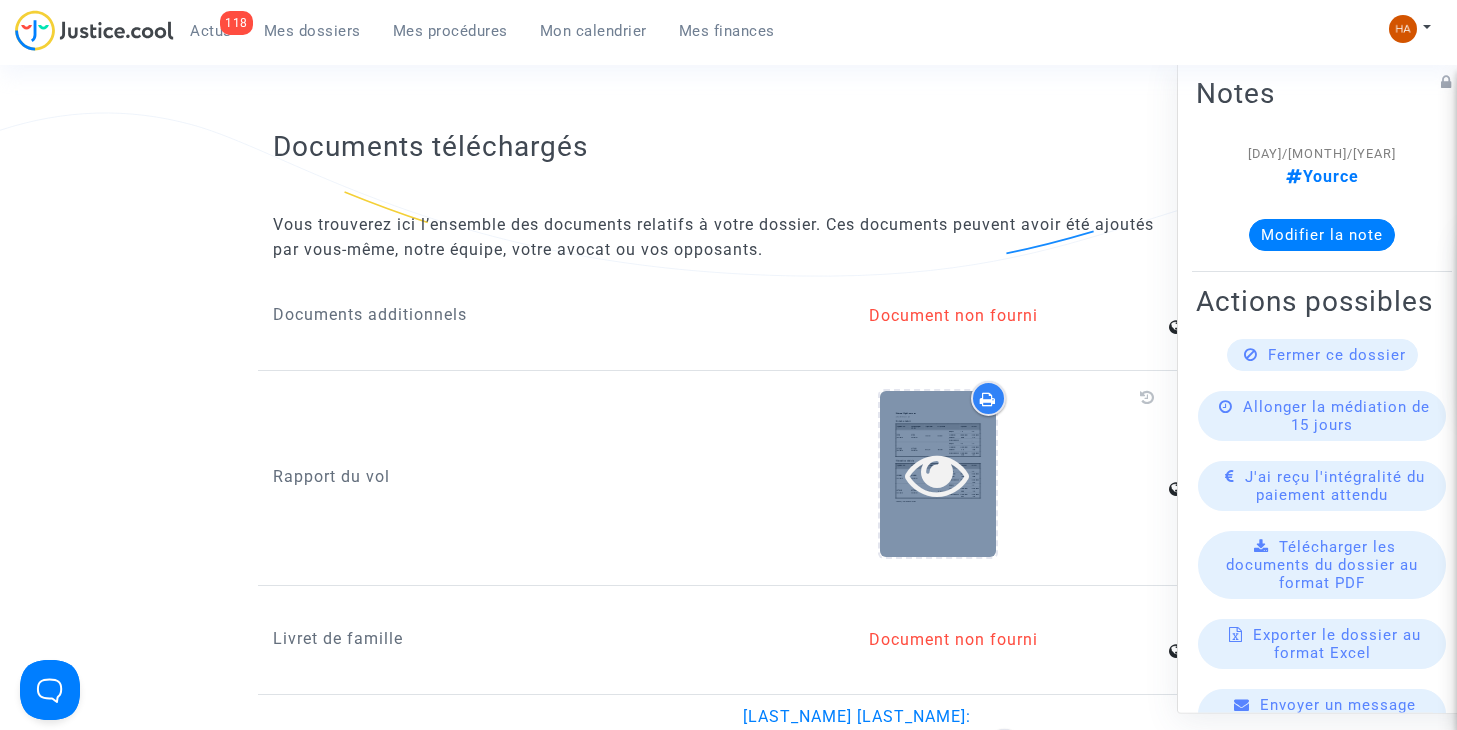 click at bounding box center (937, 474) 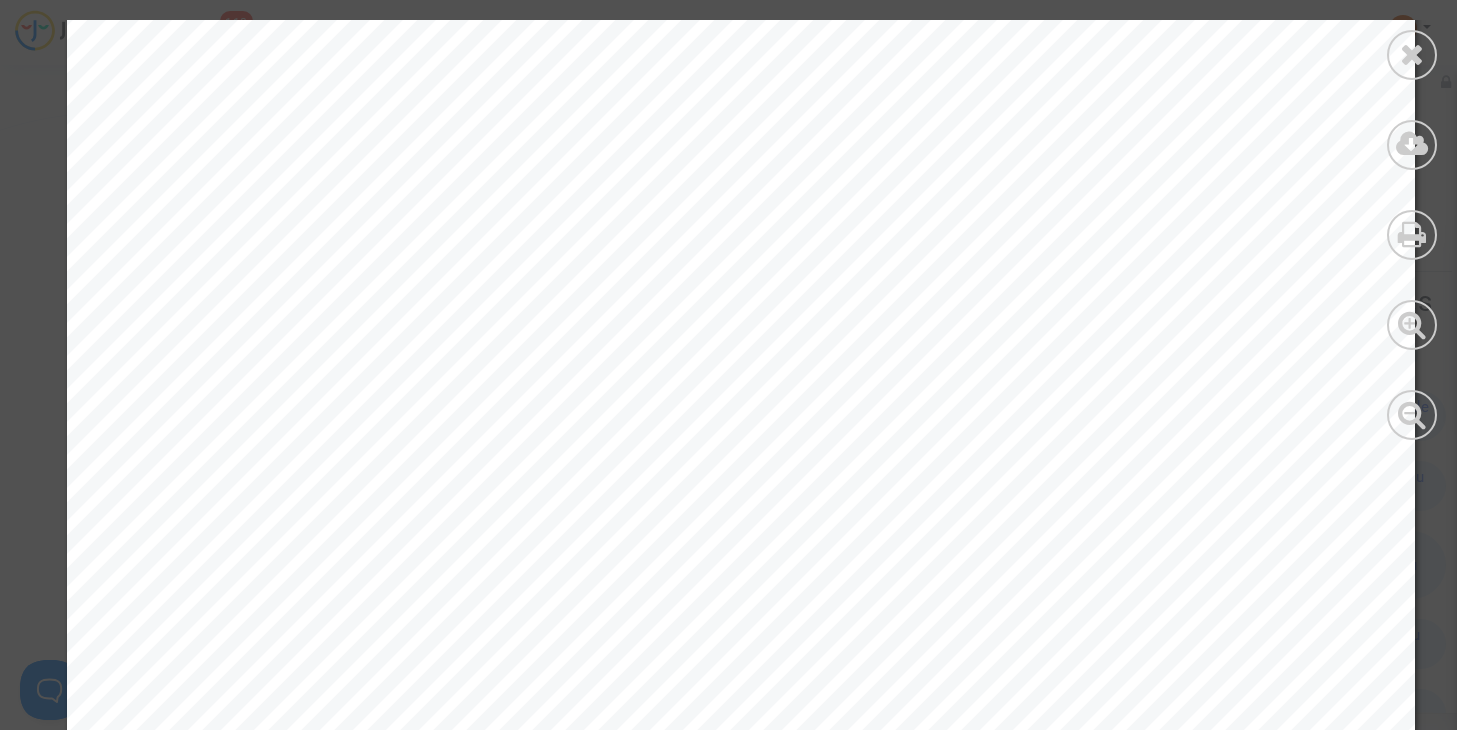 scroll, scrollTop: 377, scrollLeft: 0, axis: vertical 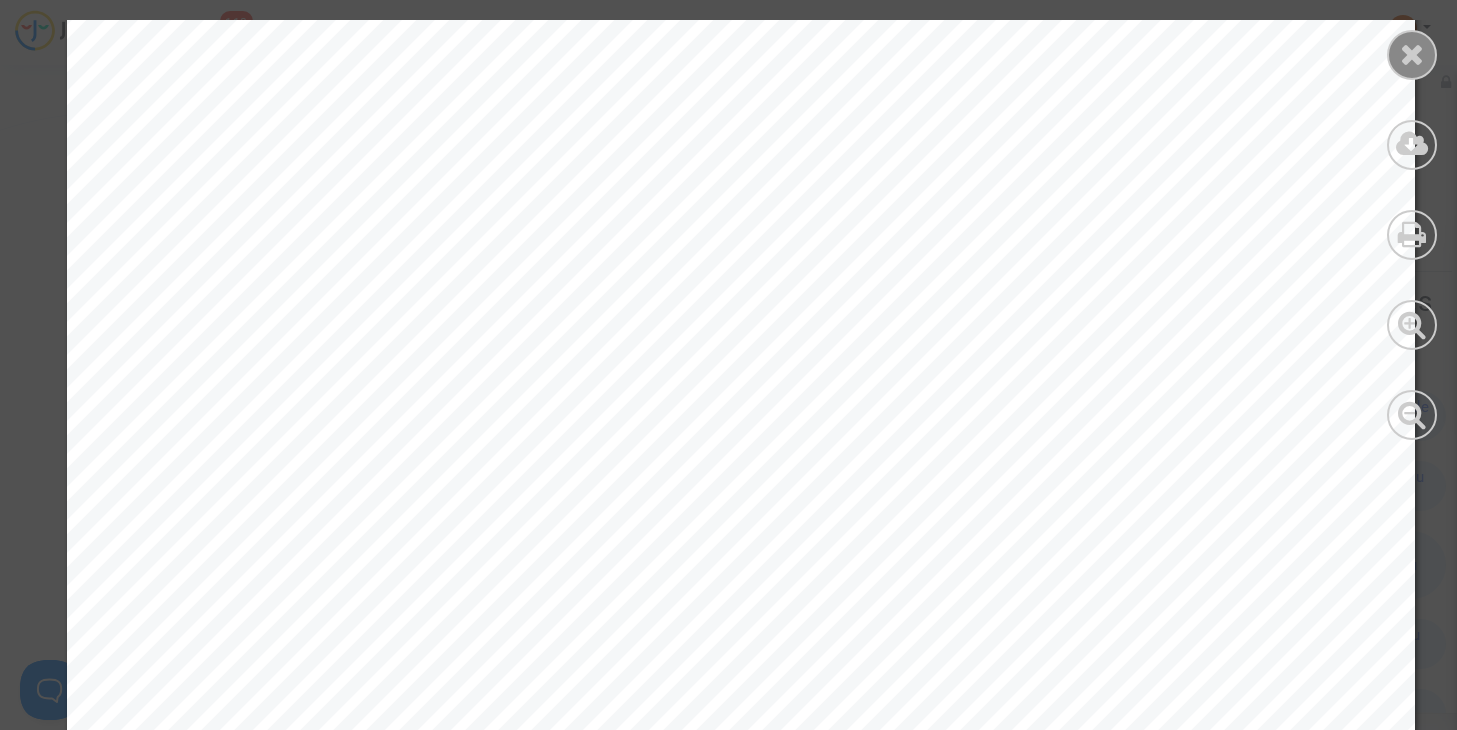 click at bounding box center [1412, 54] 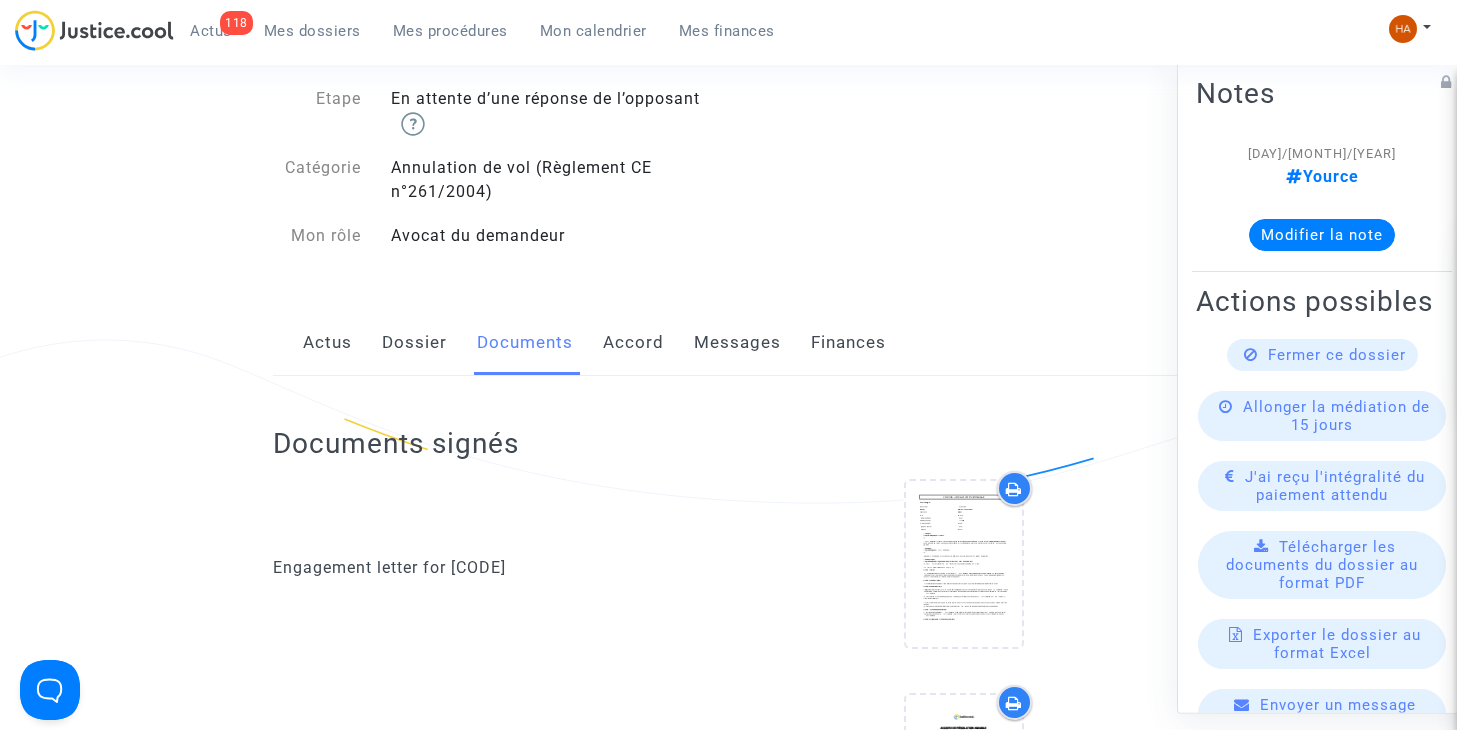 scroll, scrollTop: 146, scrollLeft: 0, axis: vertical 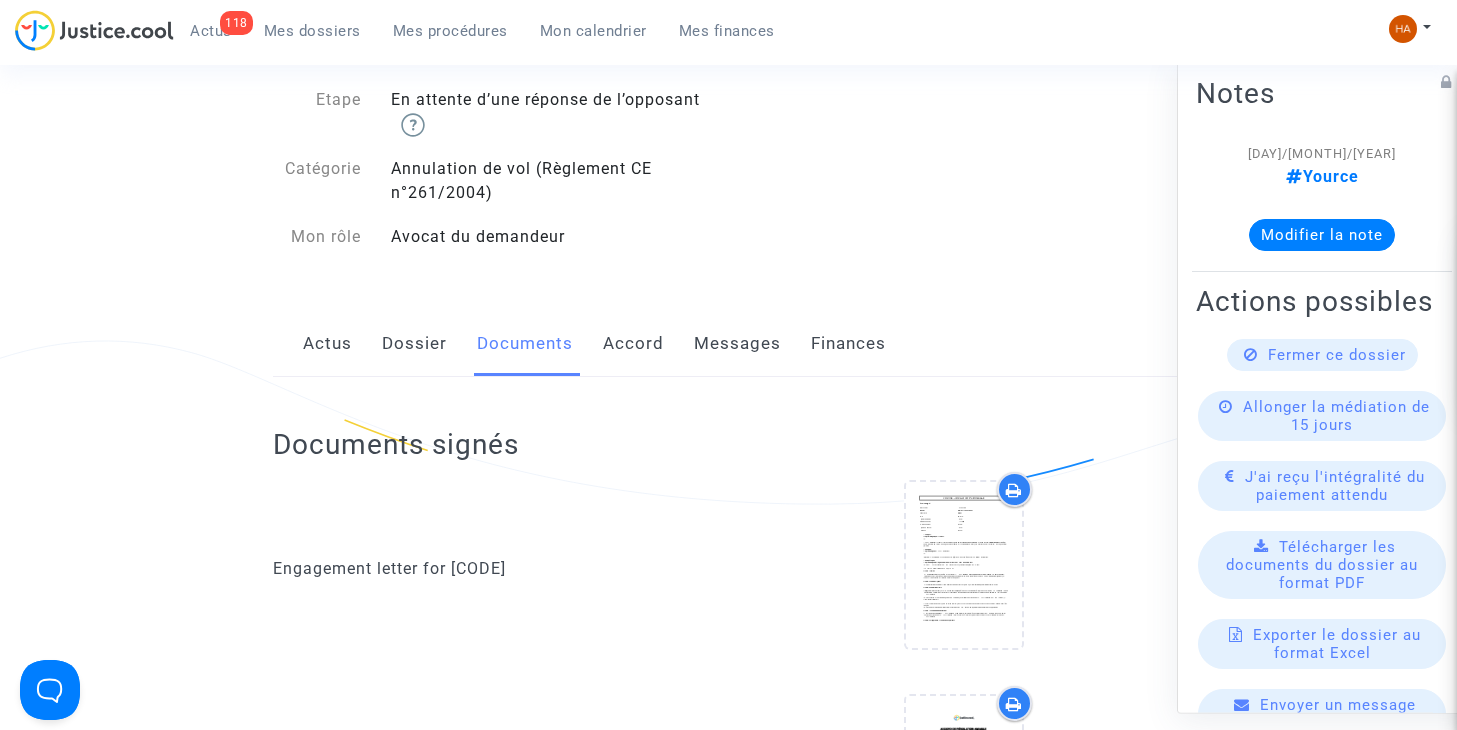 click on "Messages" 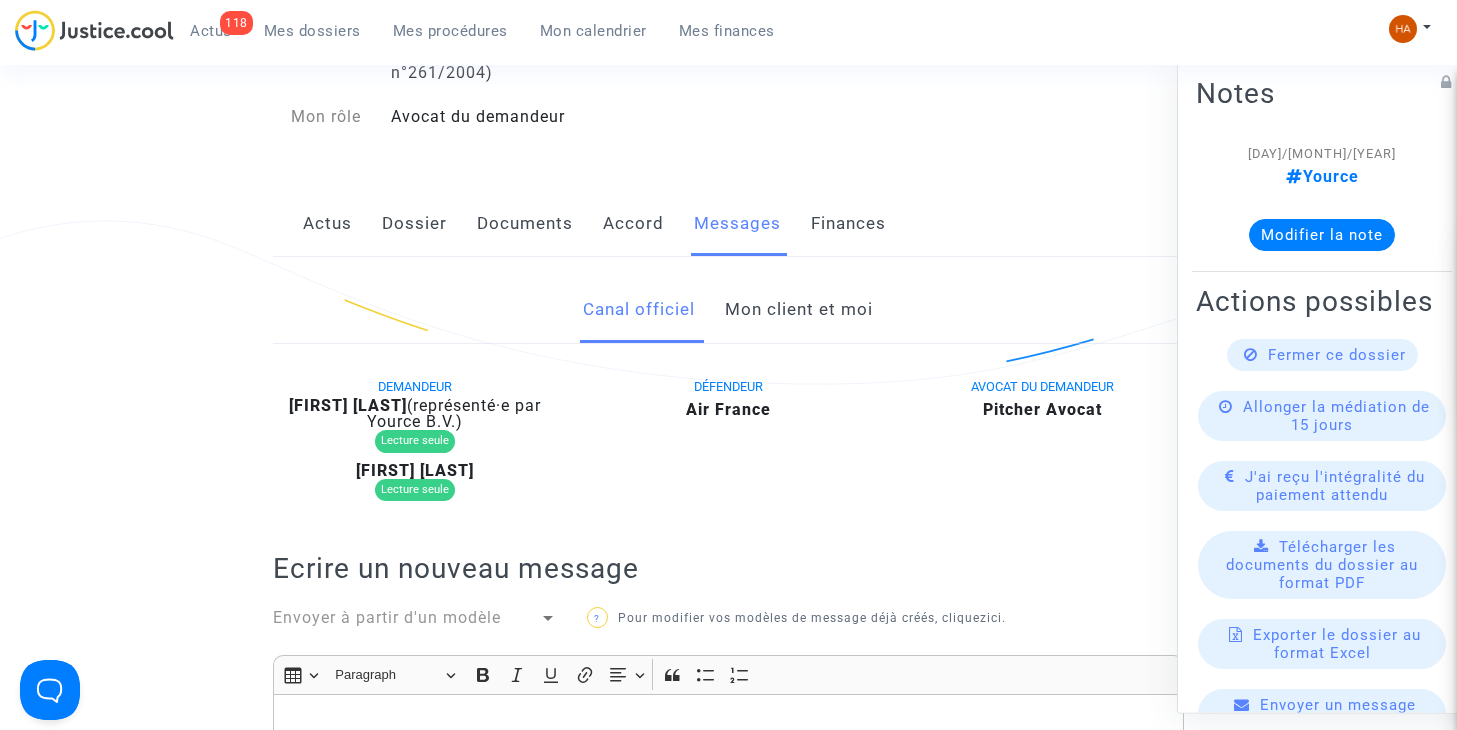 scroll, scrollTop: 265, scrollLeft: 0, axis: vertical 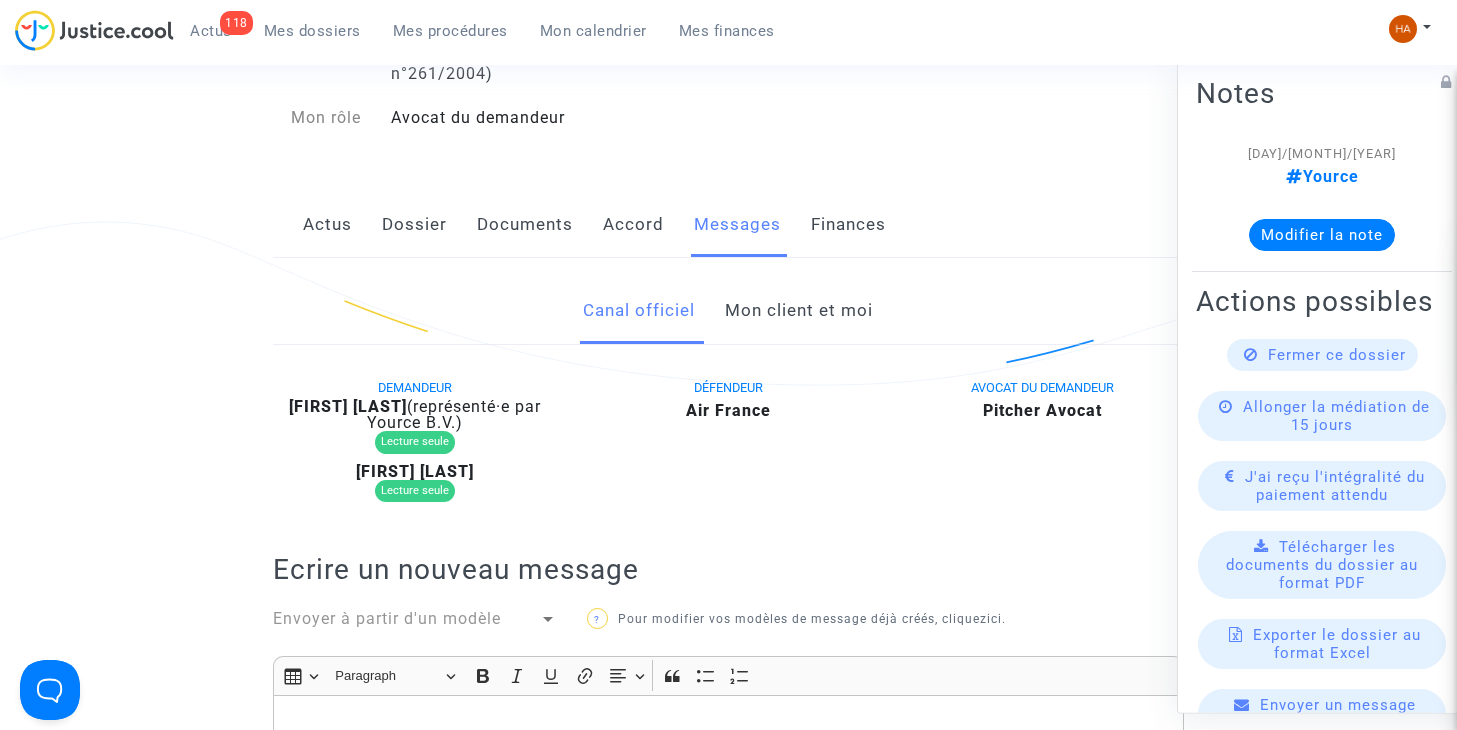 click on "Mon client et moi" 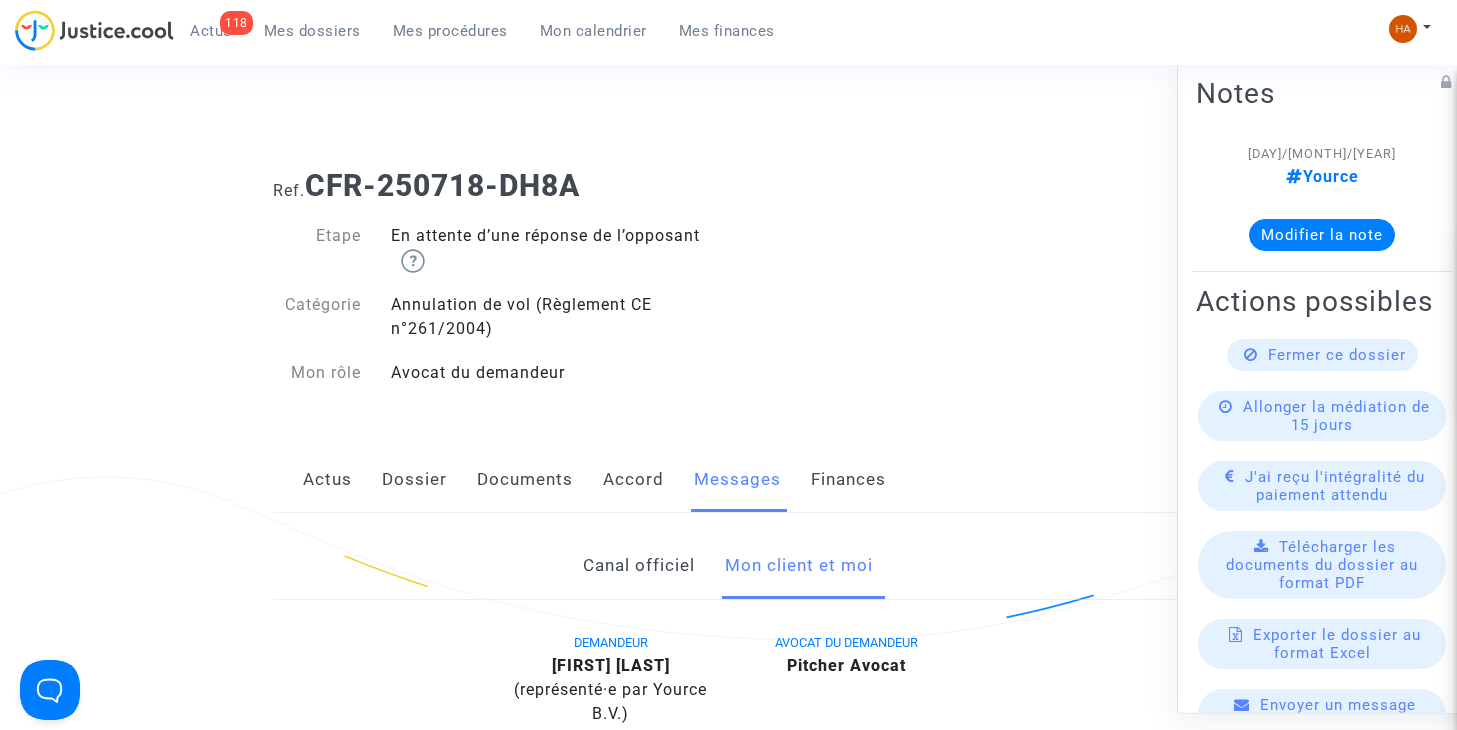 scroll, scrollTop: 0, scrollLeft: 0, axis: both 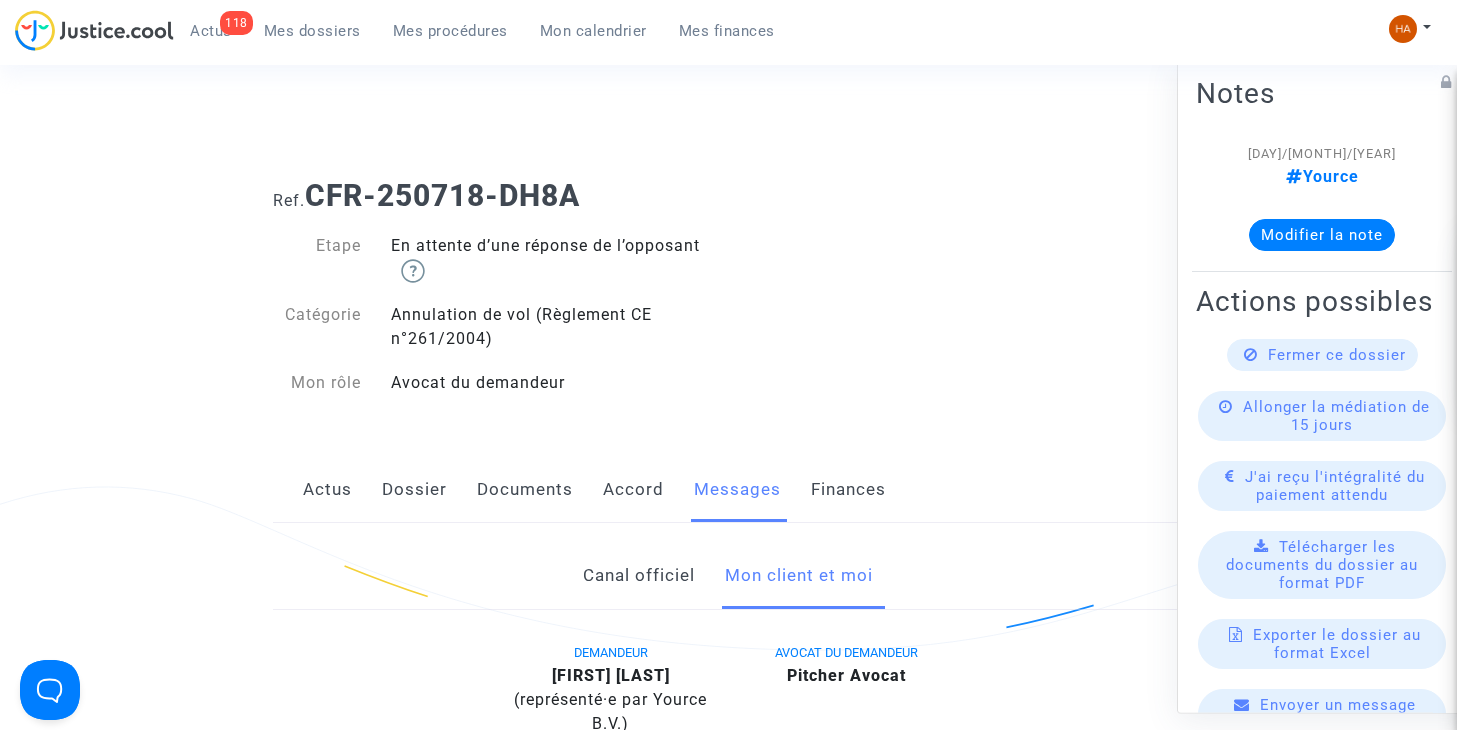 click on "Documents" 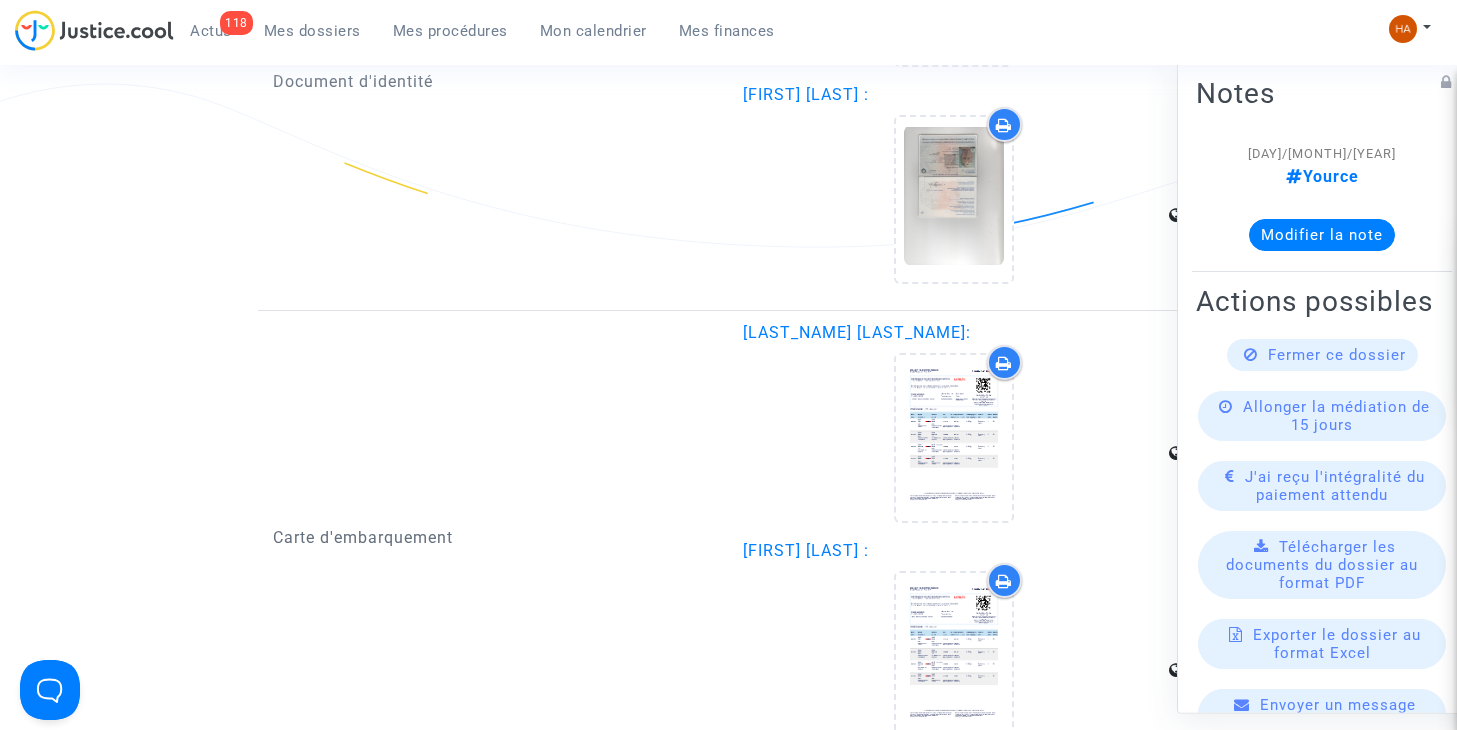 scroll, scrollTop: 2856, scrollLeft: 0, axis: vertical 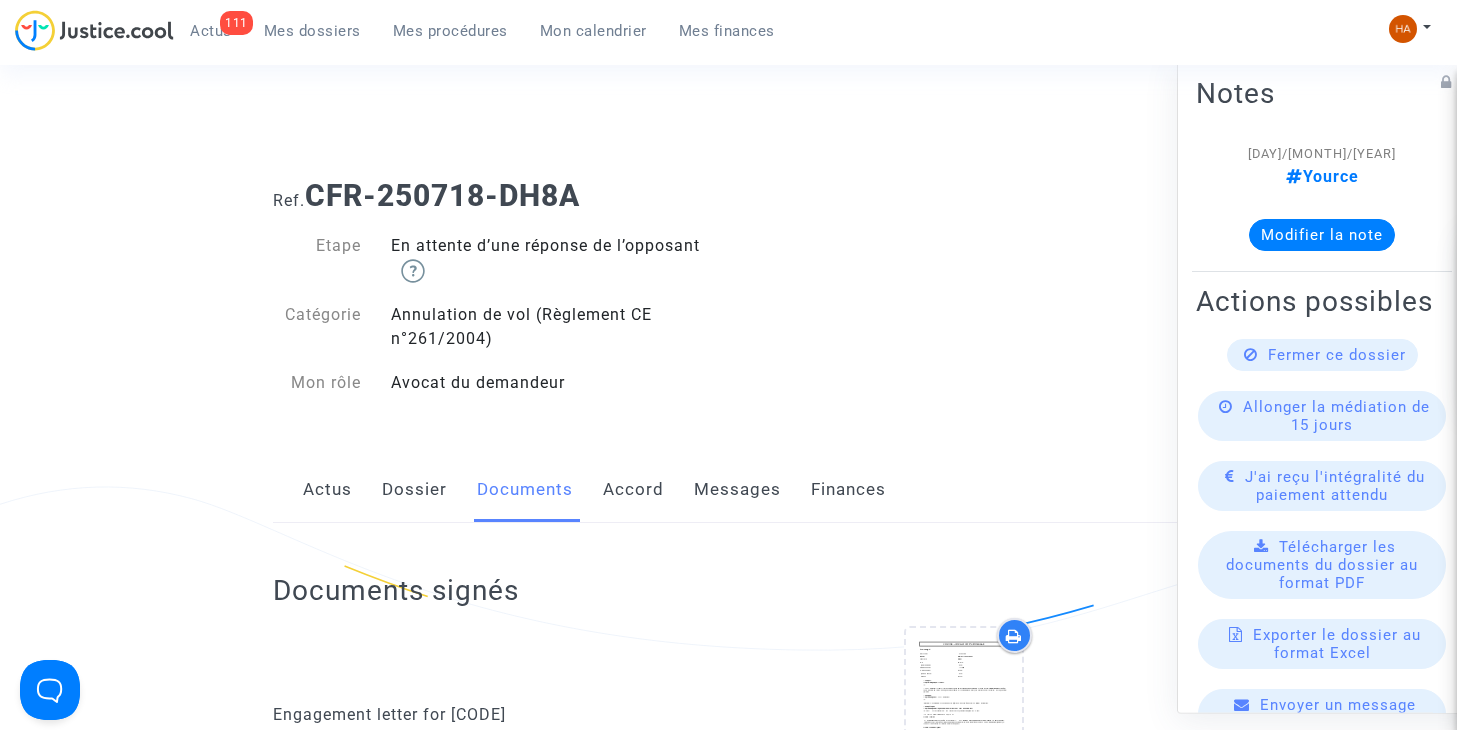drag, startPoint x: 600, startPoint y: 197, endPoint x: 507, endPoint y: 212, distance: 94.20191 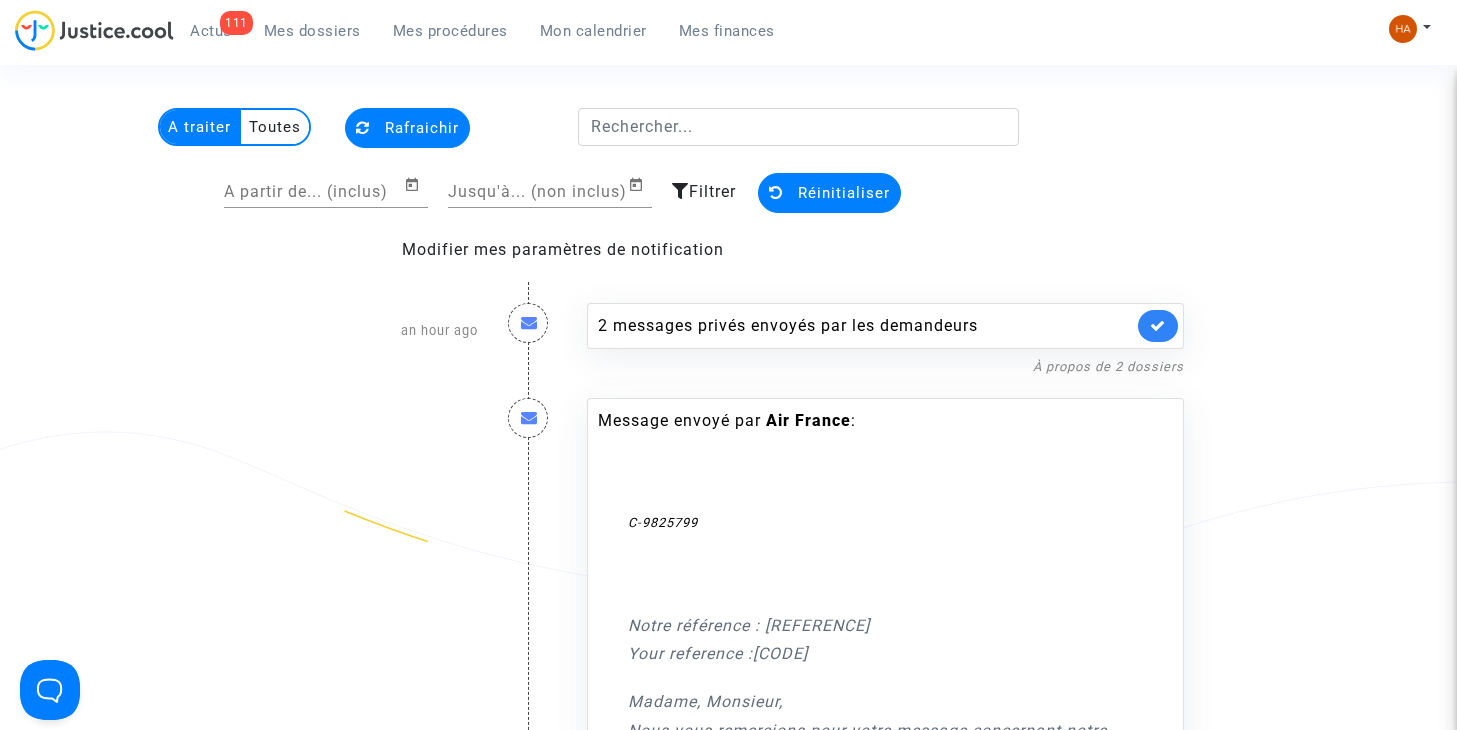 scroll, scrollTop: 0, scrollLeft: 0, axis: both 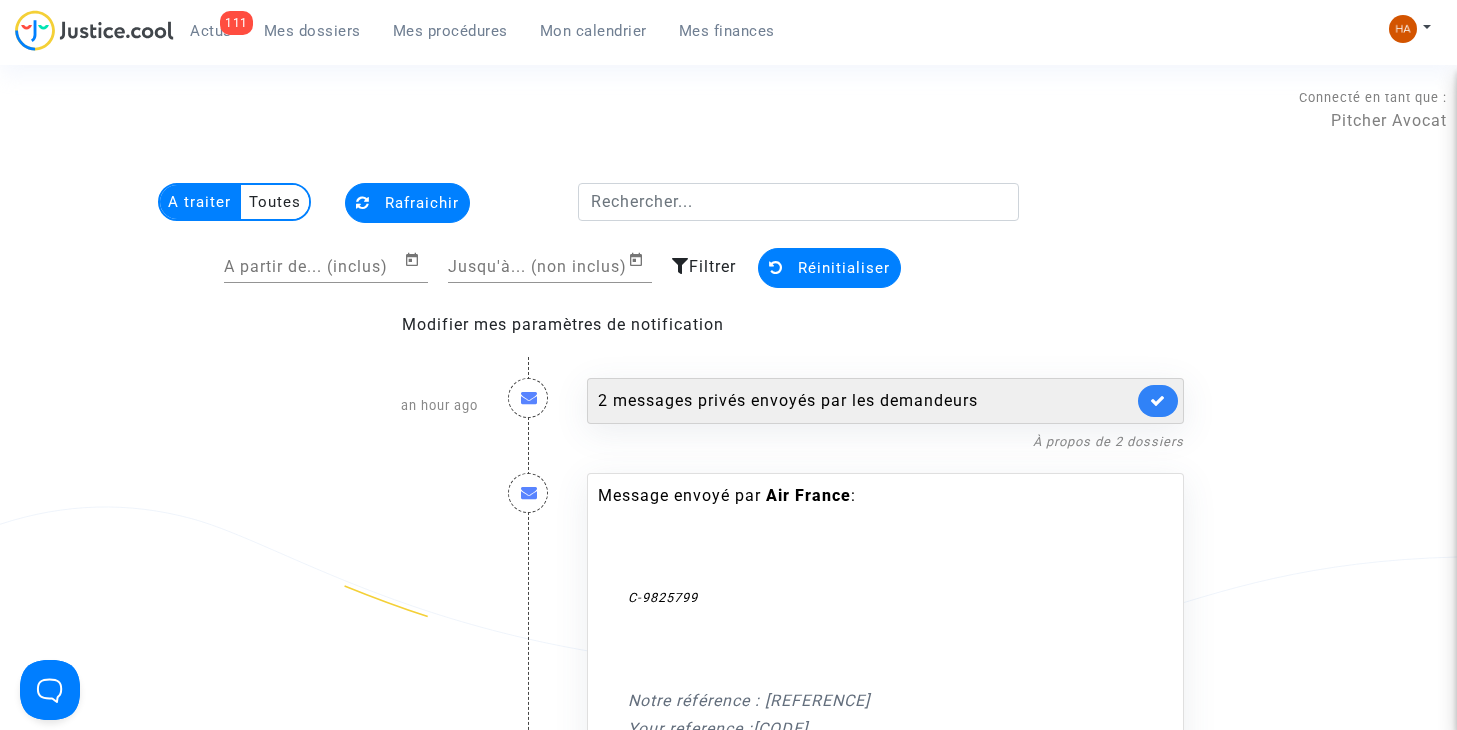 click on "2 messages privés envoyés par   les demandeurs" 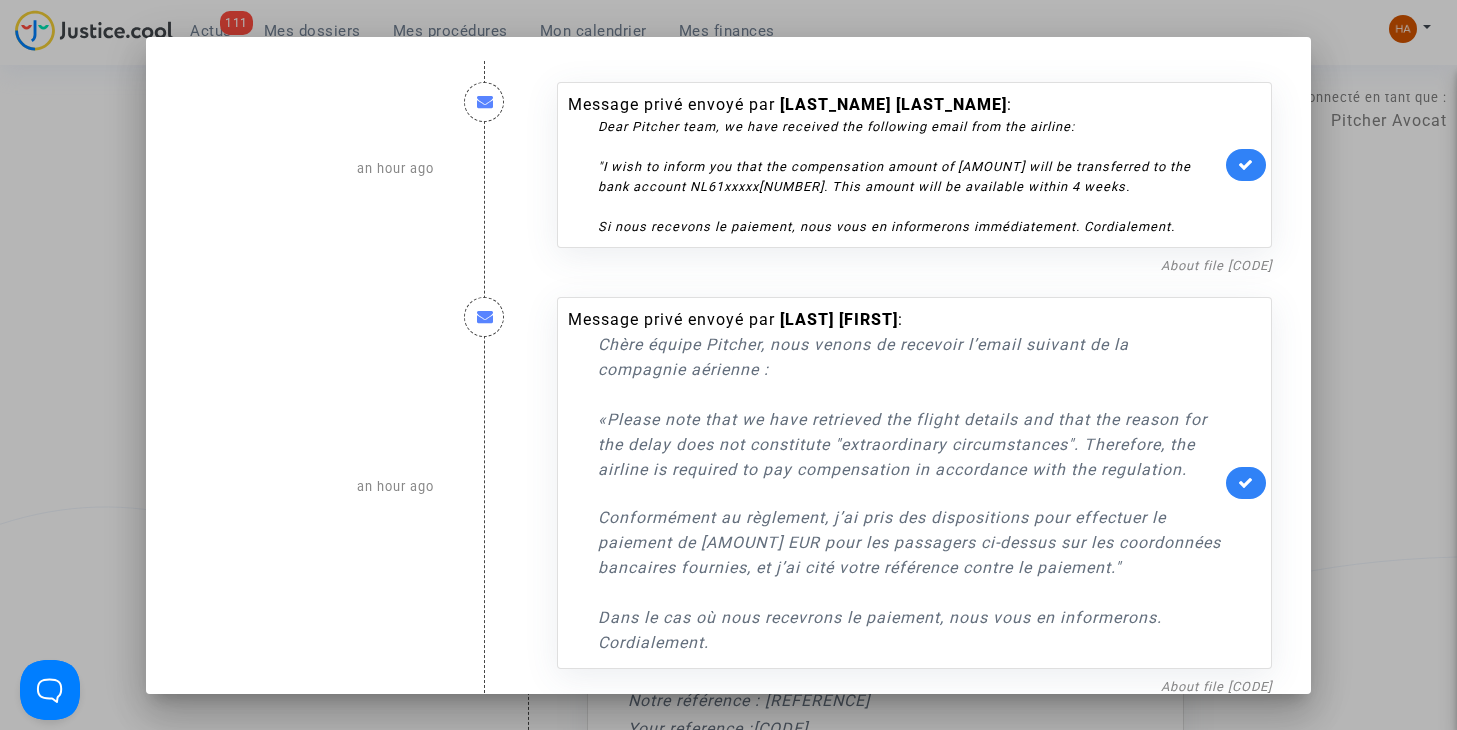 click at bounding box center [728, 365] 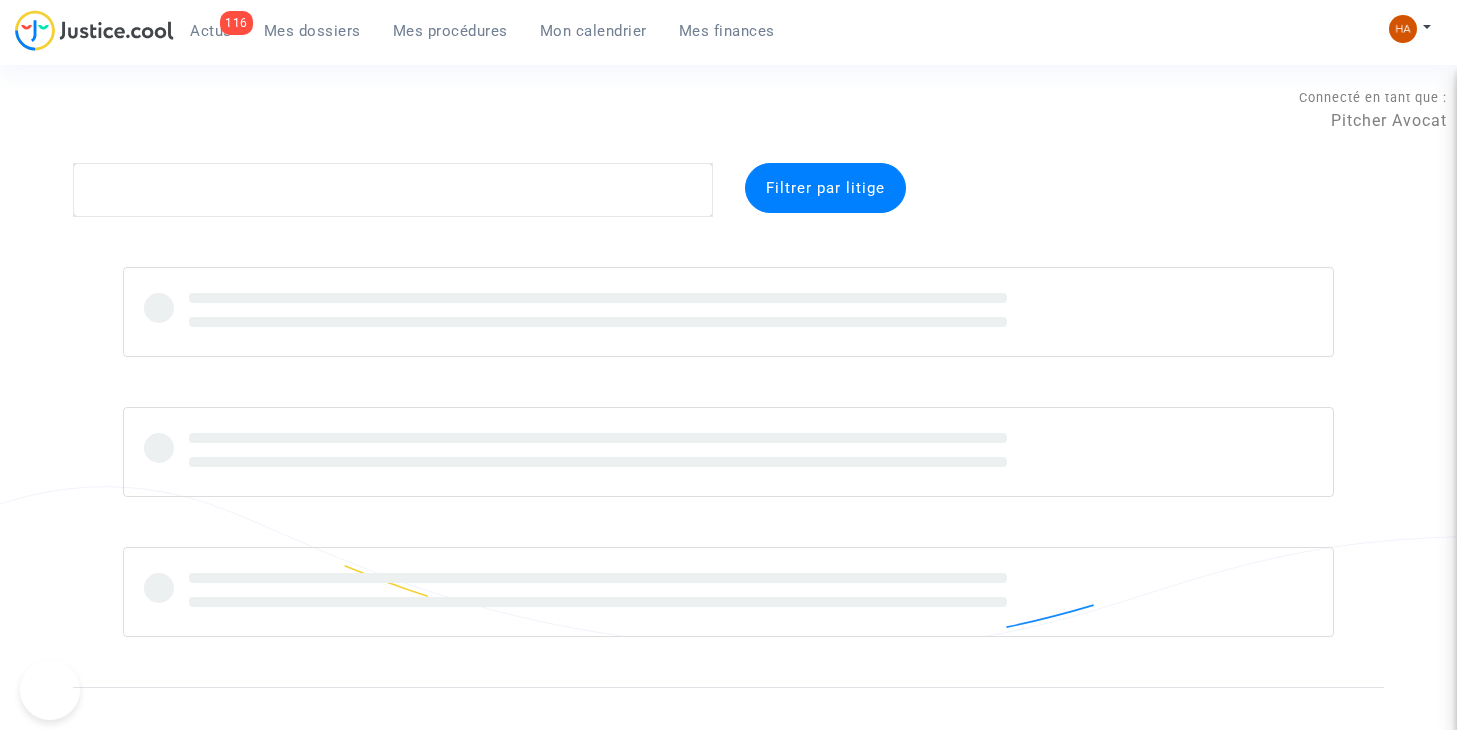 scroll, scrollTop: 0, scrollLeft: 0, axis: both 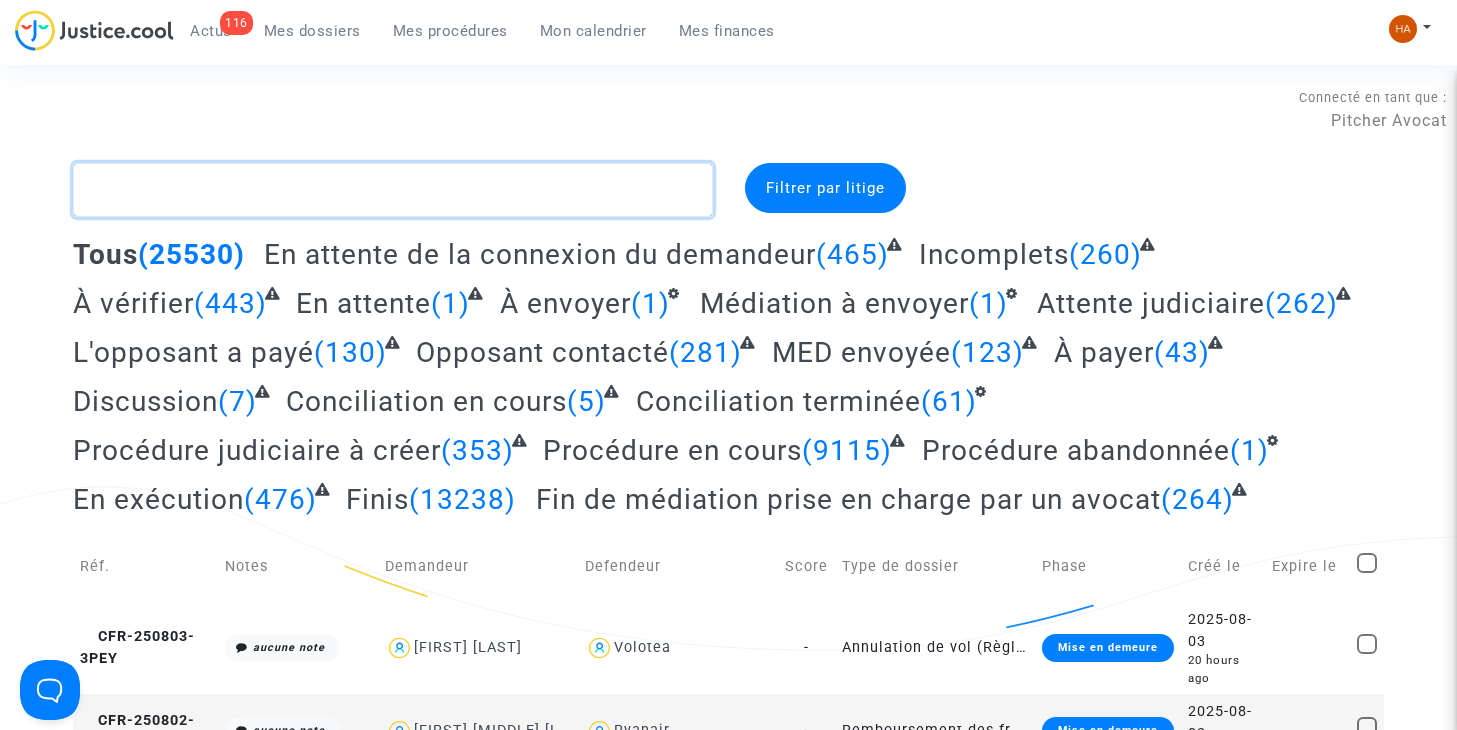 click 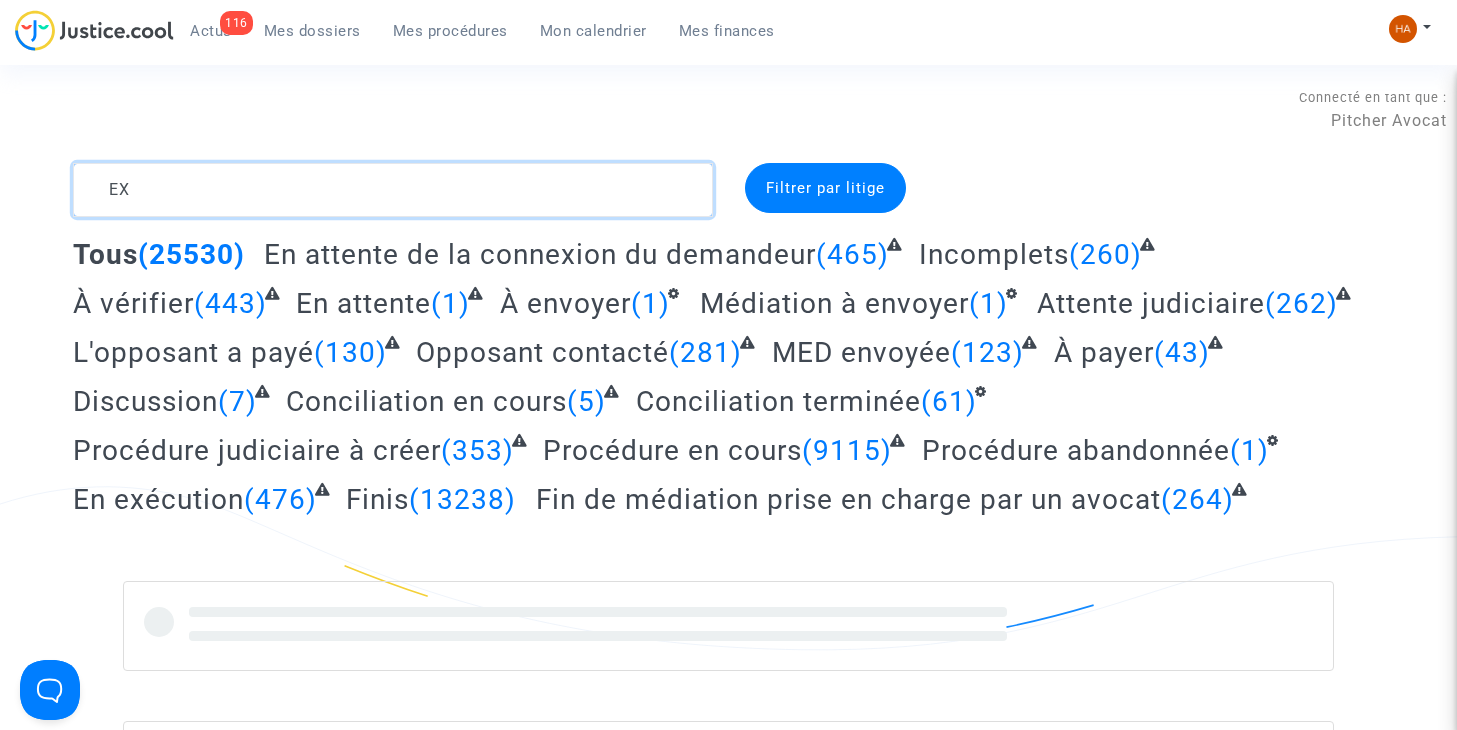 type on "E" 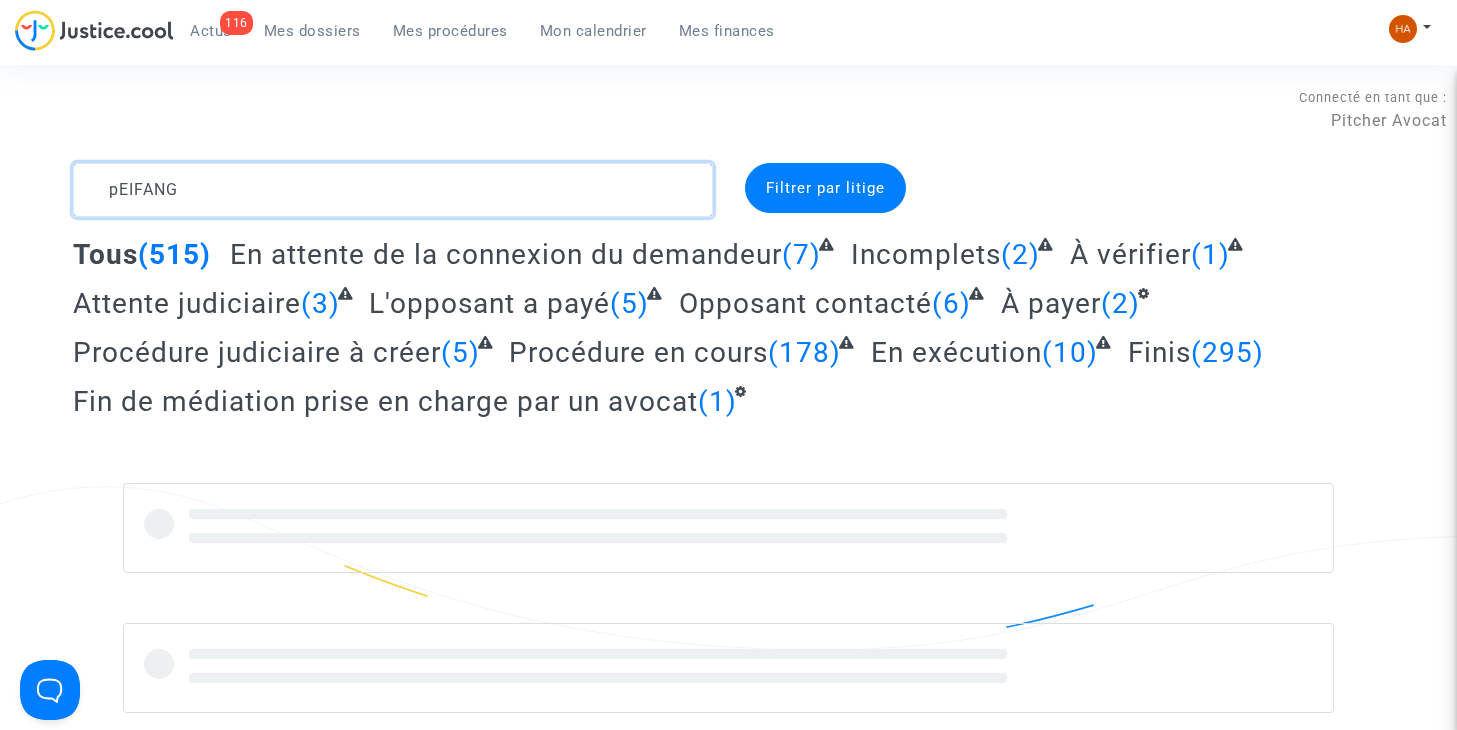 click 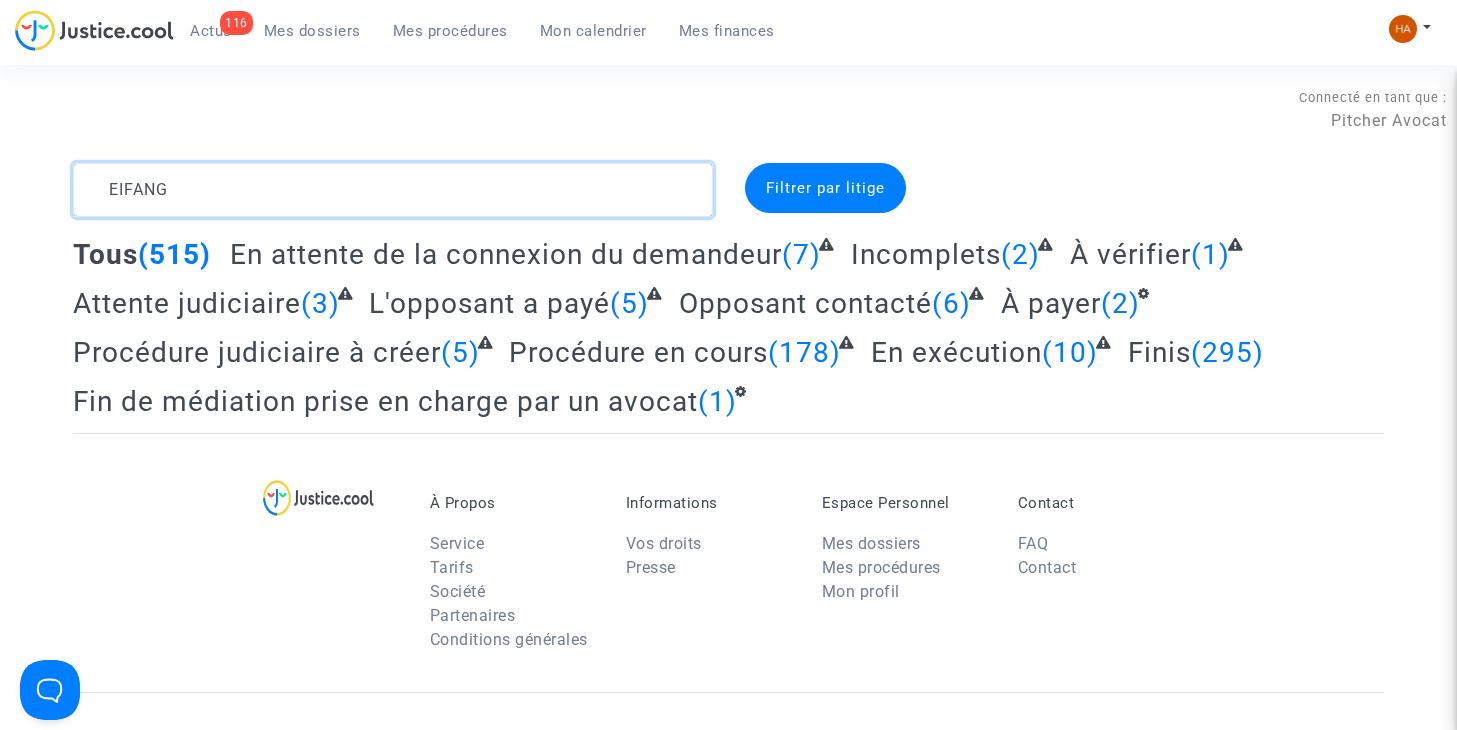 type on "PEIFANG" 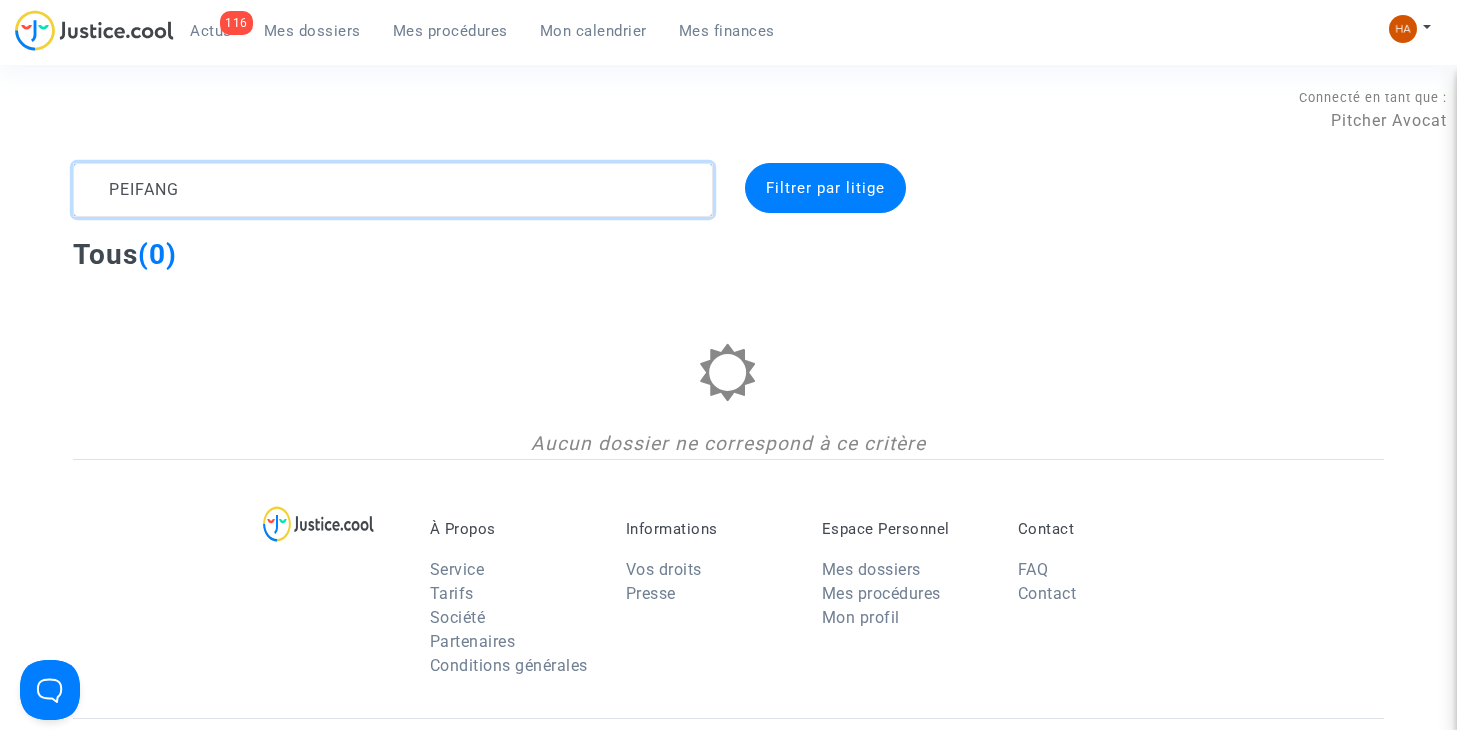 click 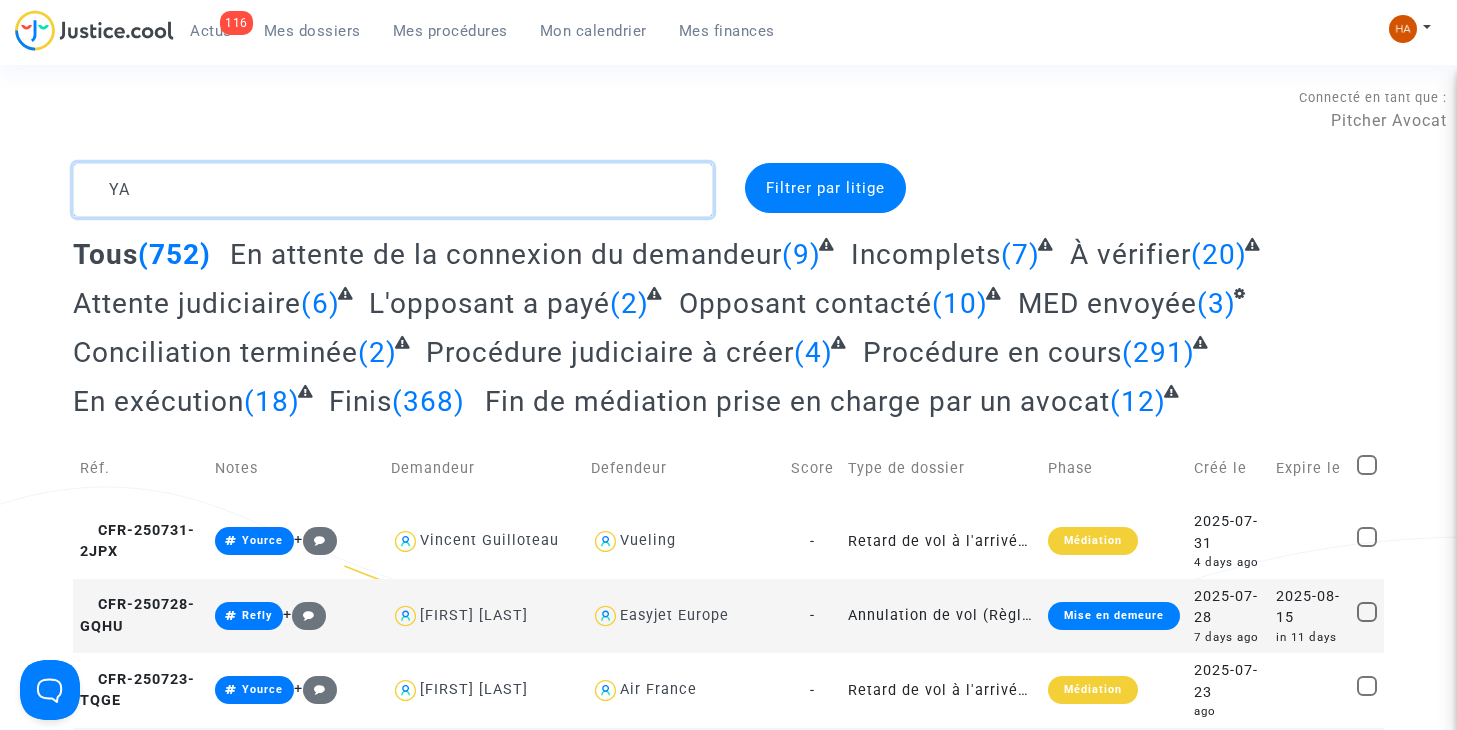 type on "Y" 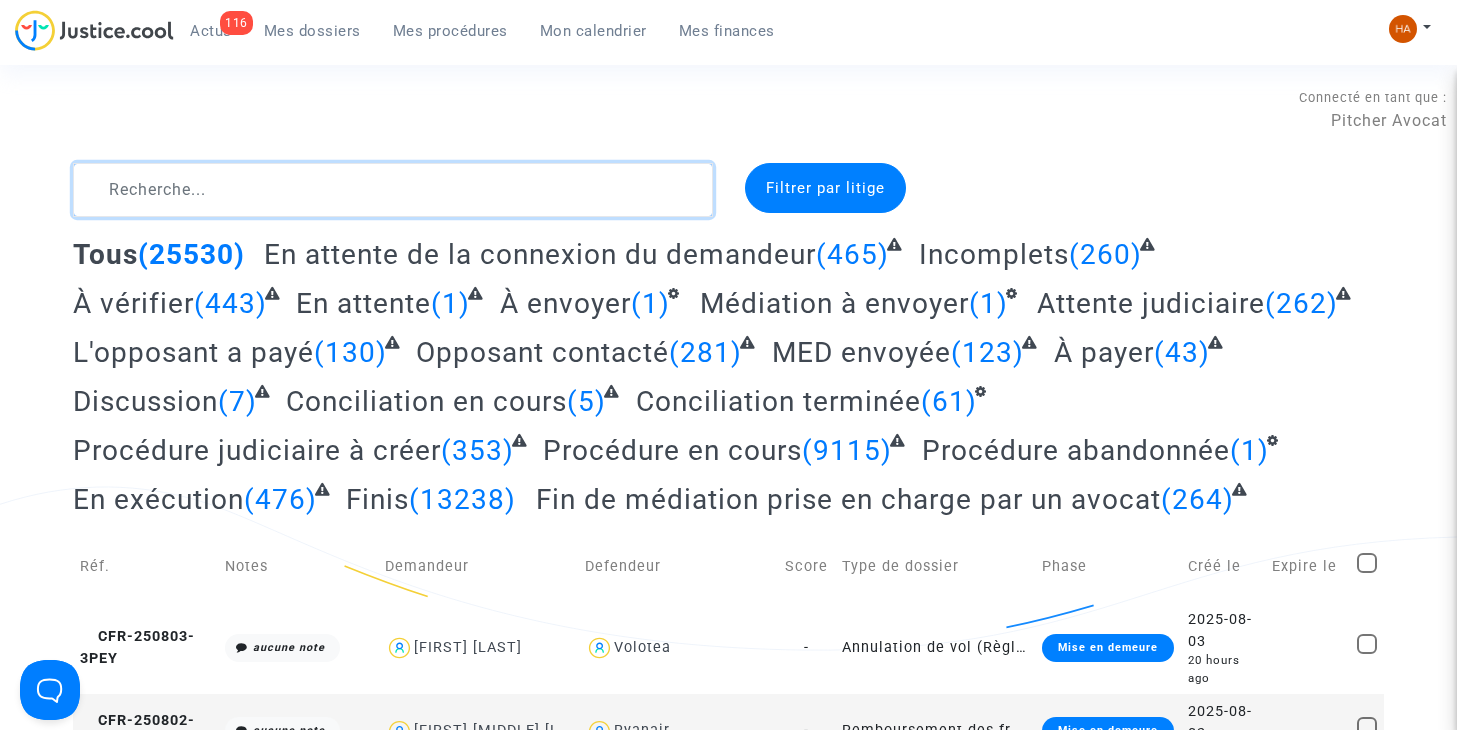 click 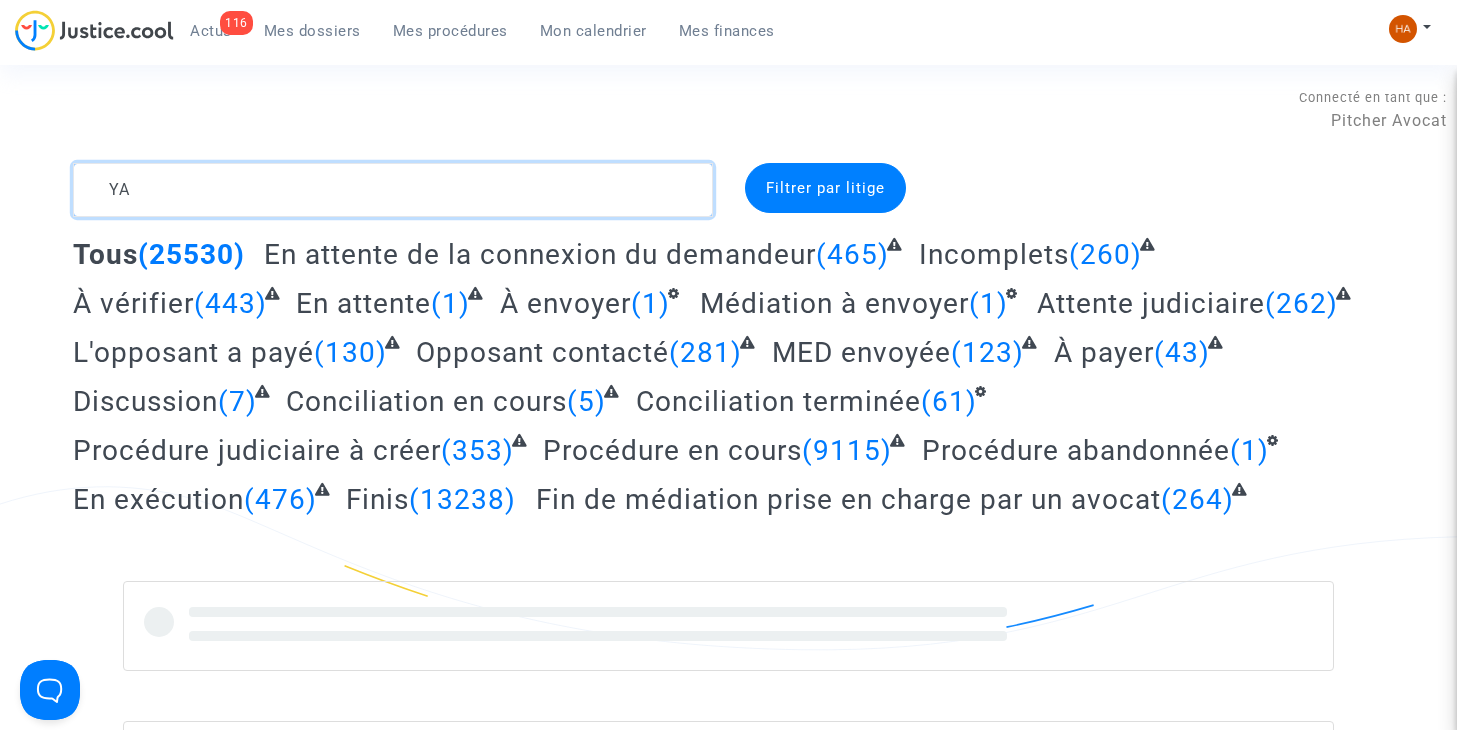 type on "Y" 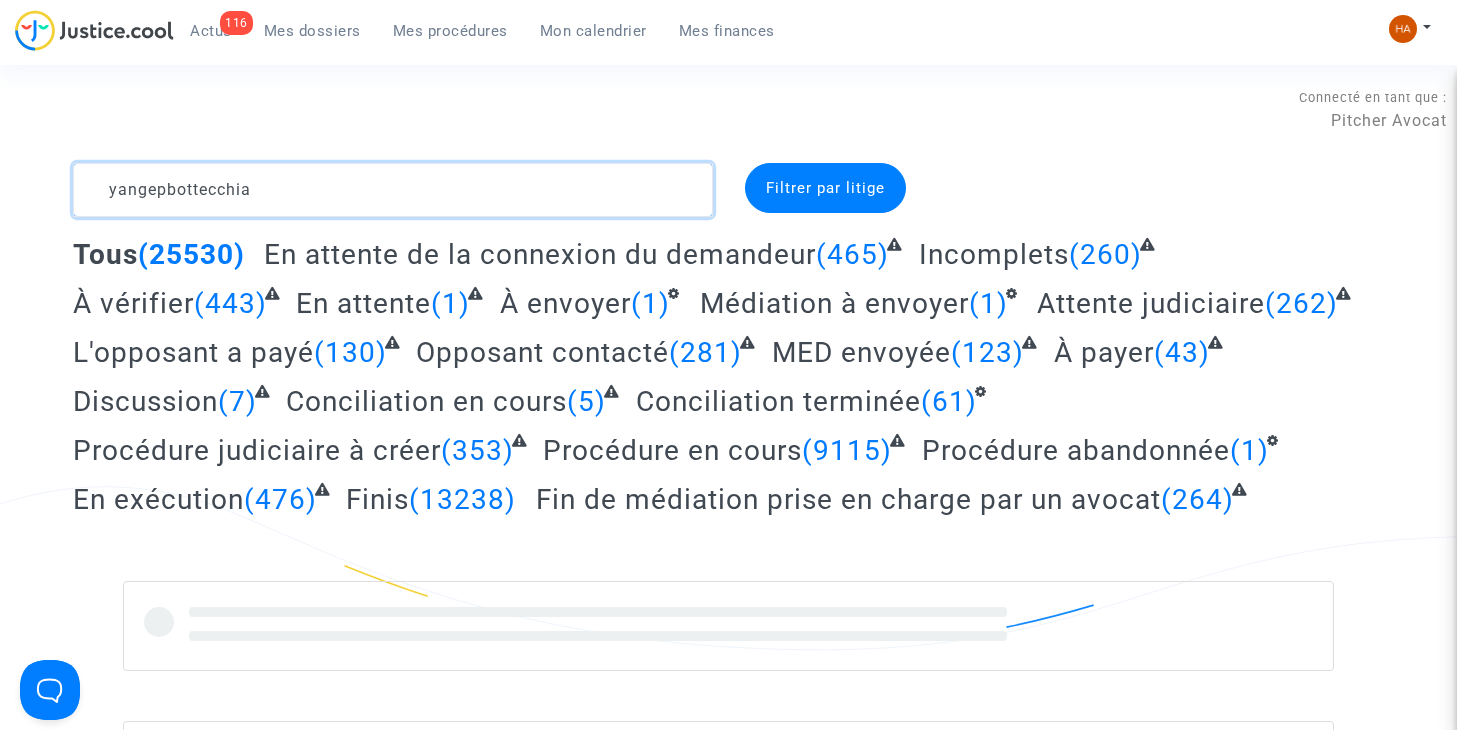 click 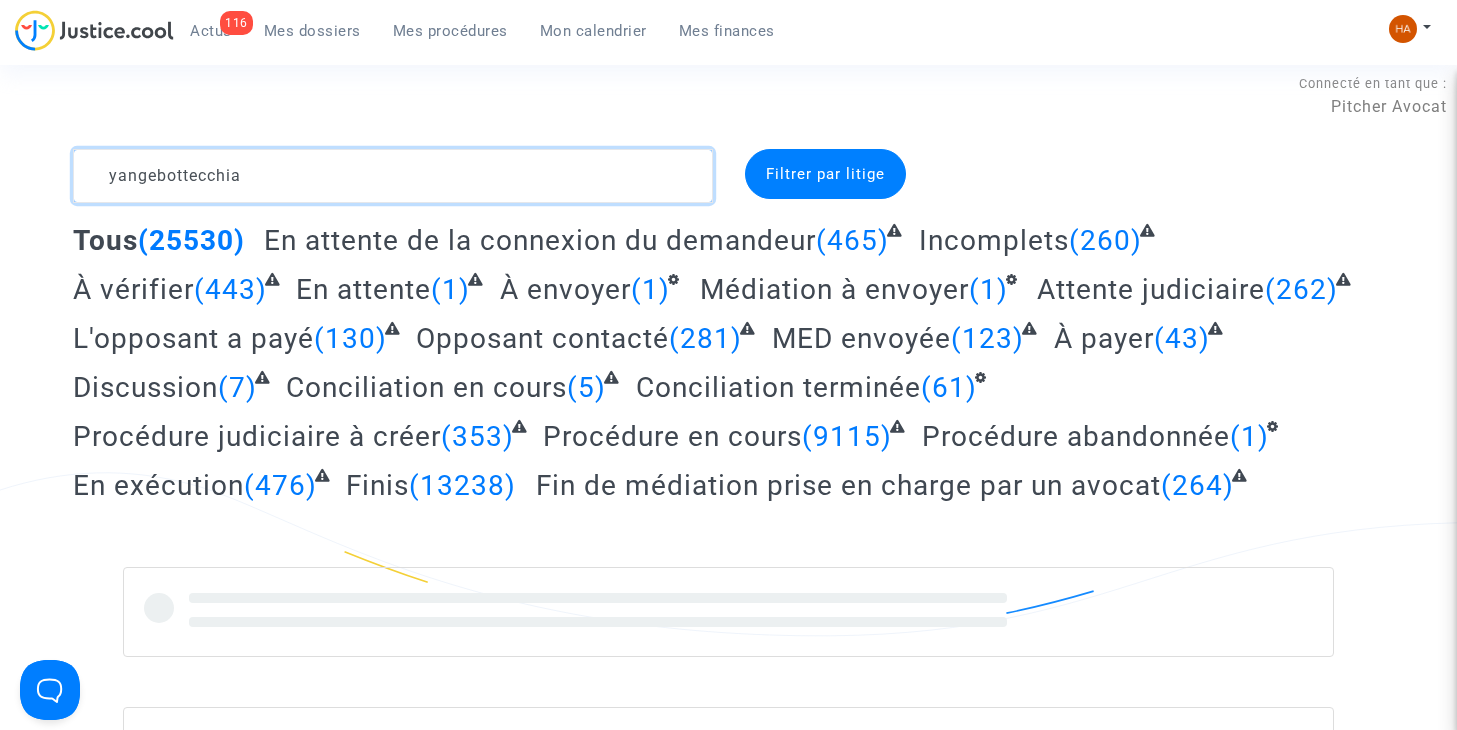 scroll, scrollTop: 0, scrollLeft: 0, axis: both 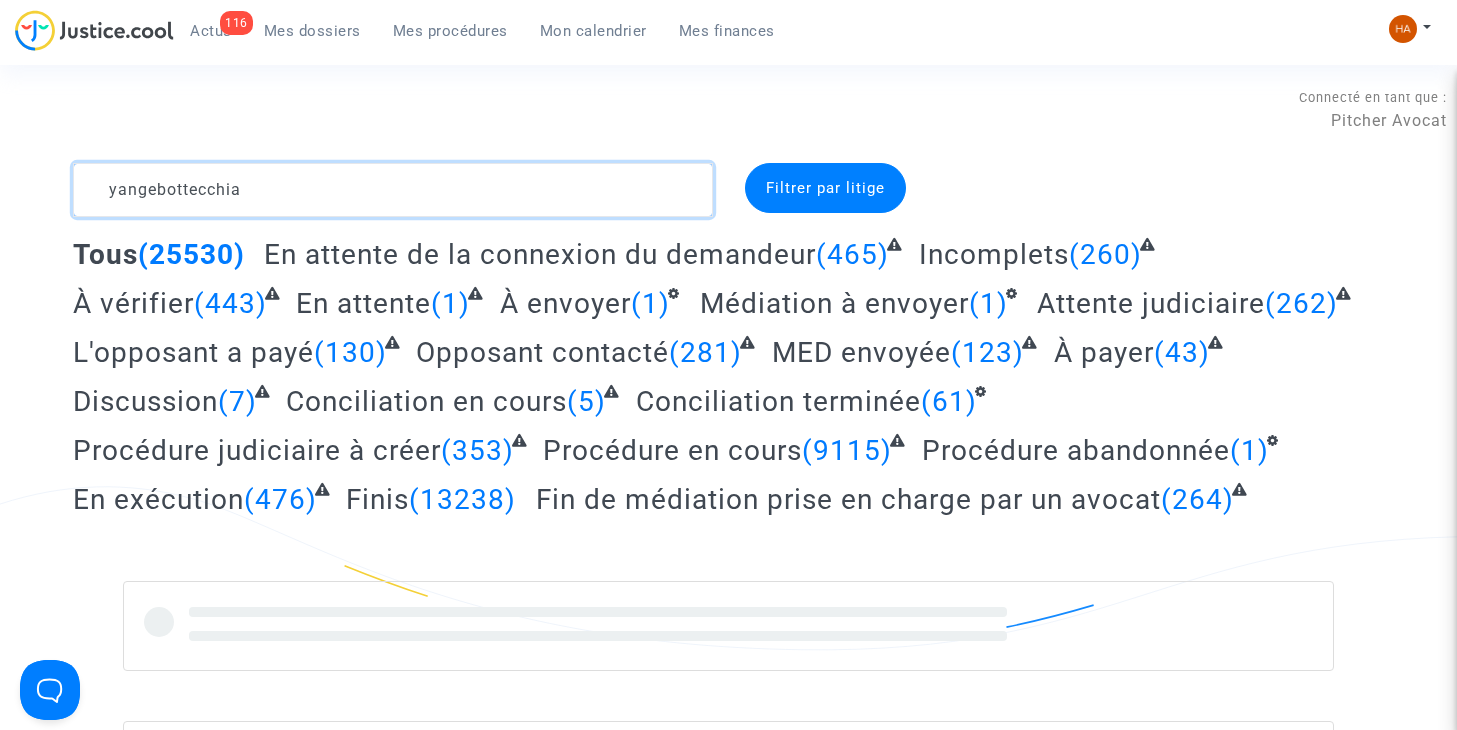 click 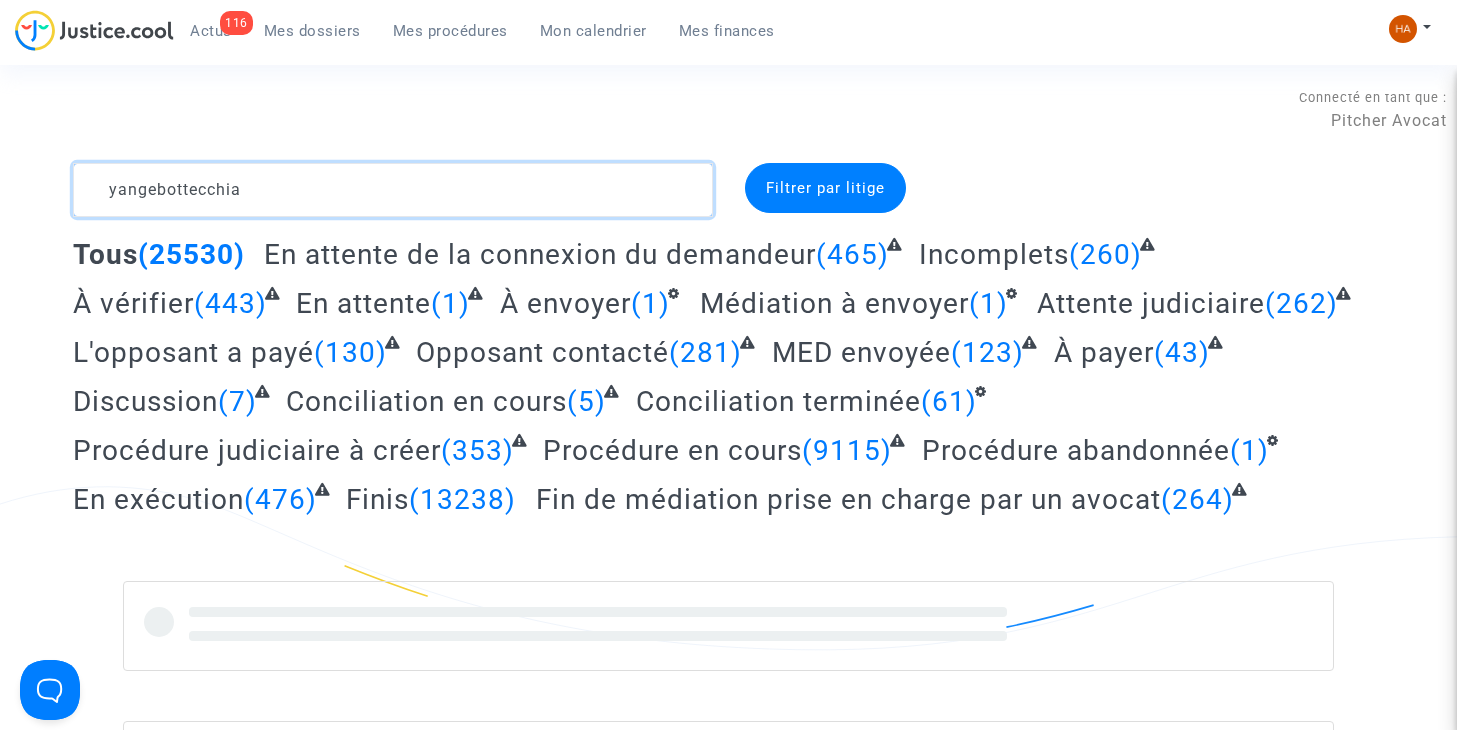 drag, startPoint x: 221, startPoint y: 195, endPoint x: 6, endPoint y: 182, distance: 215.39267 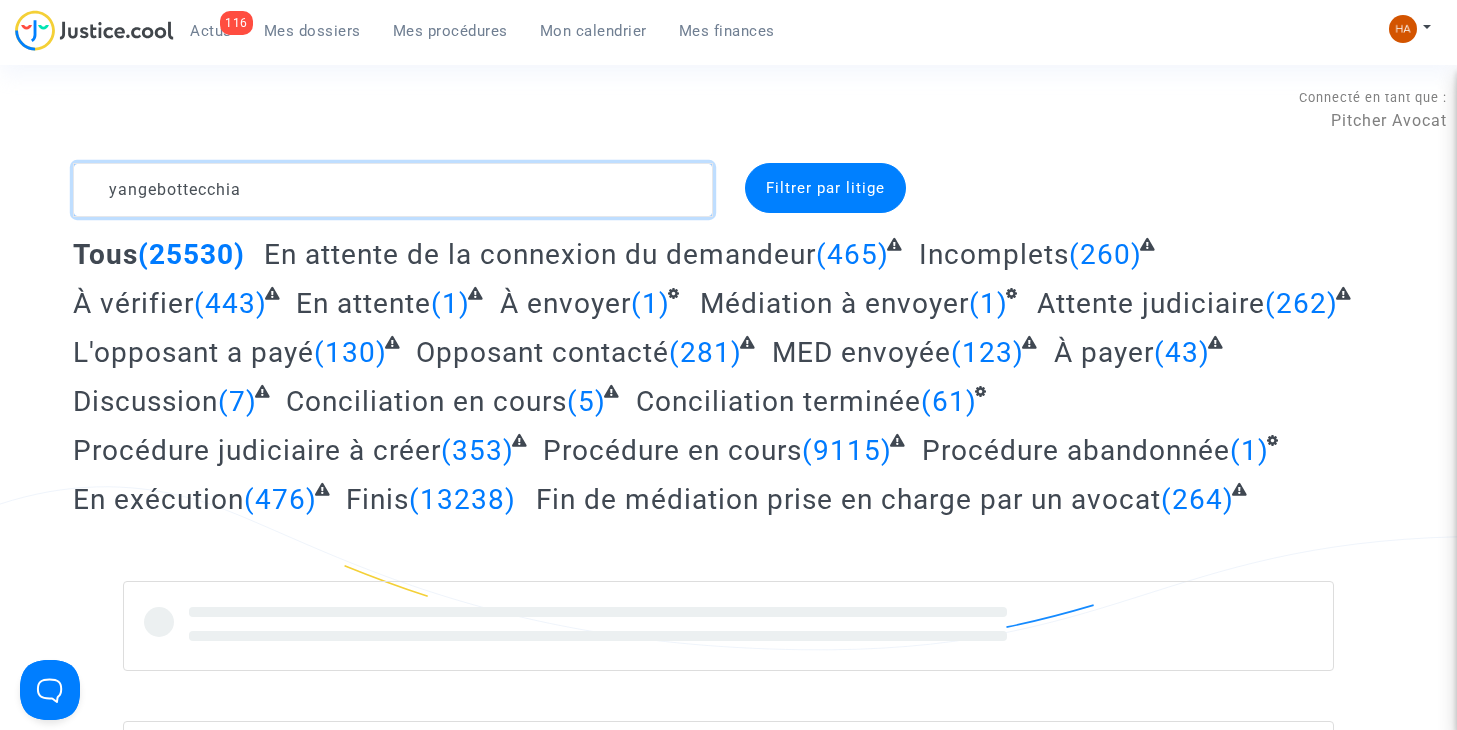 click on "yangebottecchia  Filtrer par litige  Tous (25530) En attente de la connexion du demandeur (465) Incomplets (260) À vérifier (443) En attente (1) À envoyer (1) Médiation à envoyer (1) Attente judiciaire (262) L'opposant a payé (130) Opposant contacté (281) MED envoyée (123) À payer (43) Discussion (7) Conciliation en cours (5) Conciliation terminée (61) Procédure judiciaire à créer (353) Procédure en cours (9115) Procédure abandonnée (1) En exécution (476) Finis (13238) Fin de médiation prise en charge par un avocat (264)" at bounding box center [728, 557] 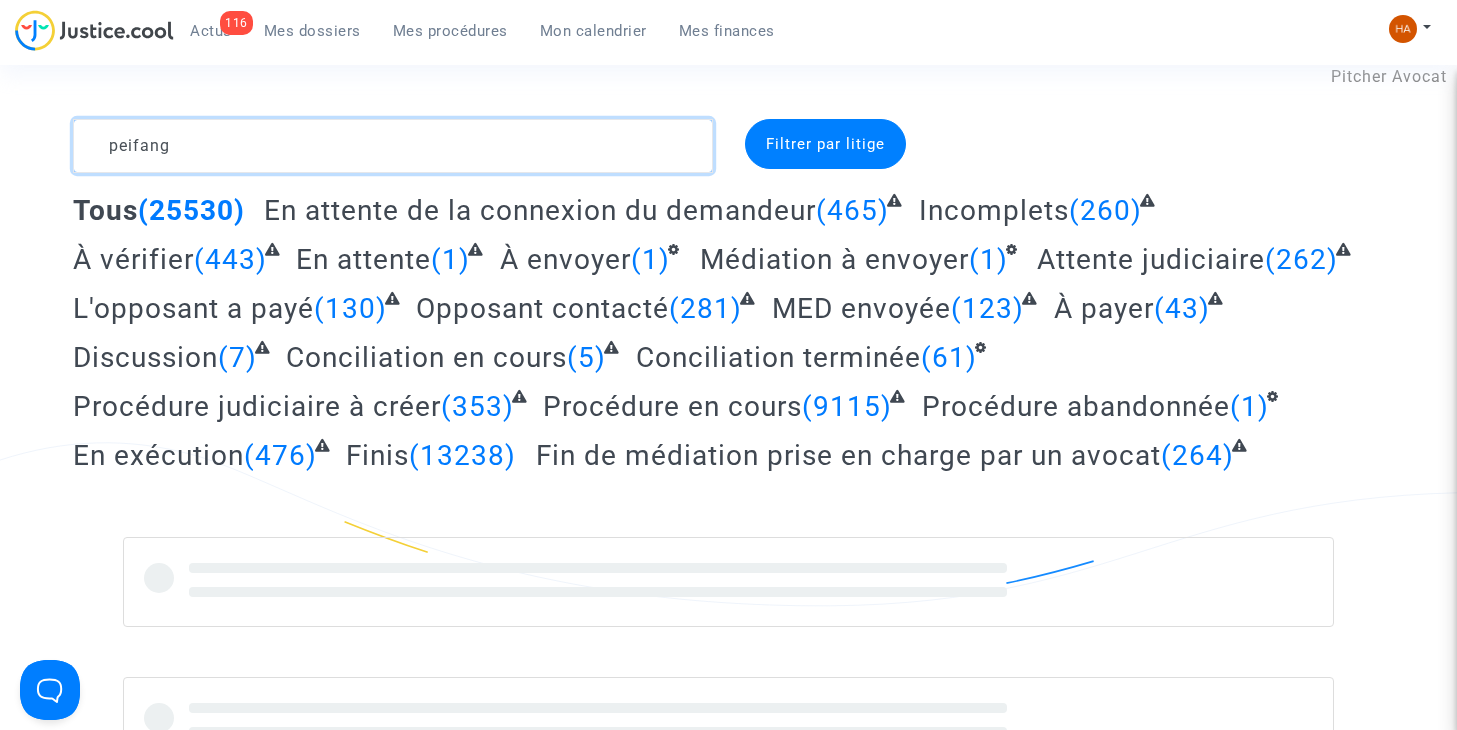 scroll, scrollTop: 0, scrollLeft: 0, axis: both 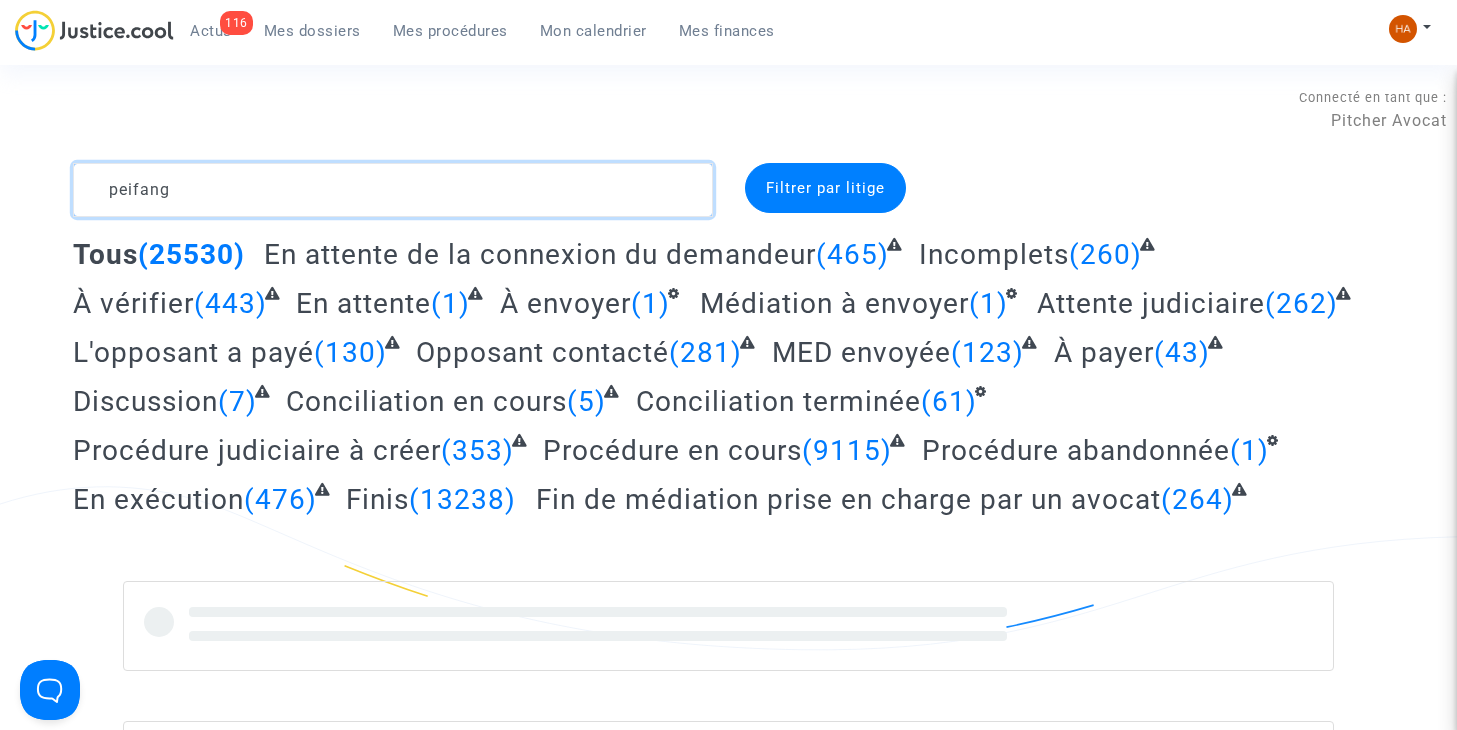 type on "peifang" 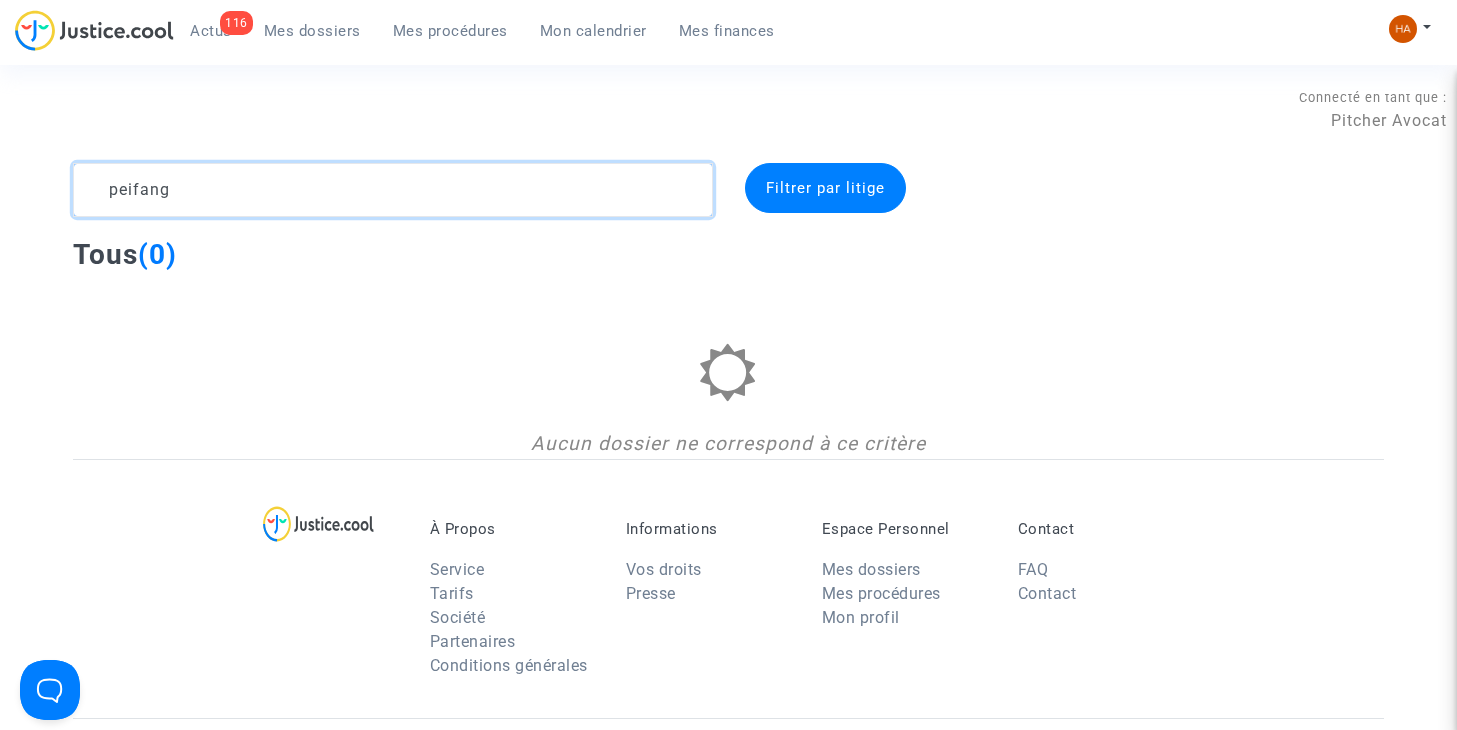 drag, startPoint x: 183, startPoint y: 194, endPoint x: 28, endPoint y: 187, distance: 155.15799 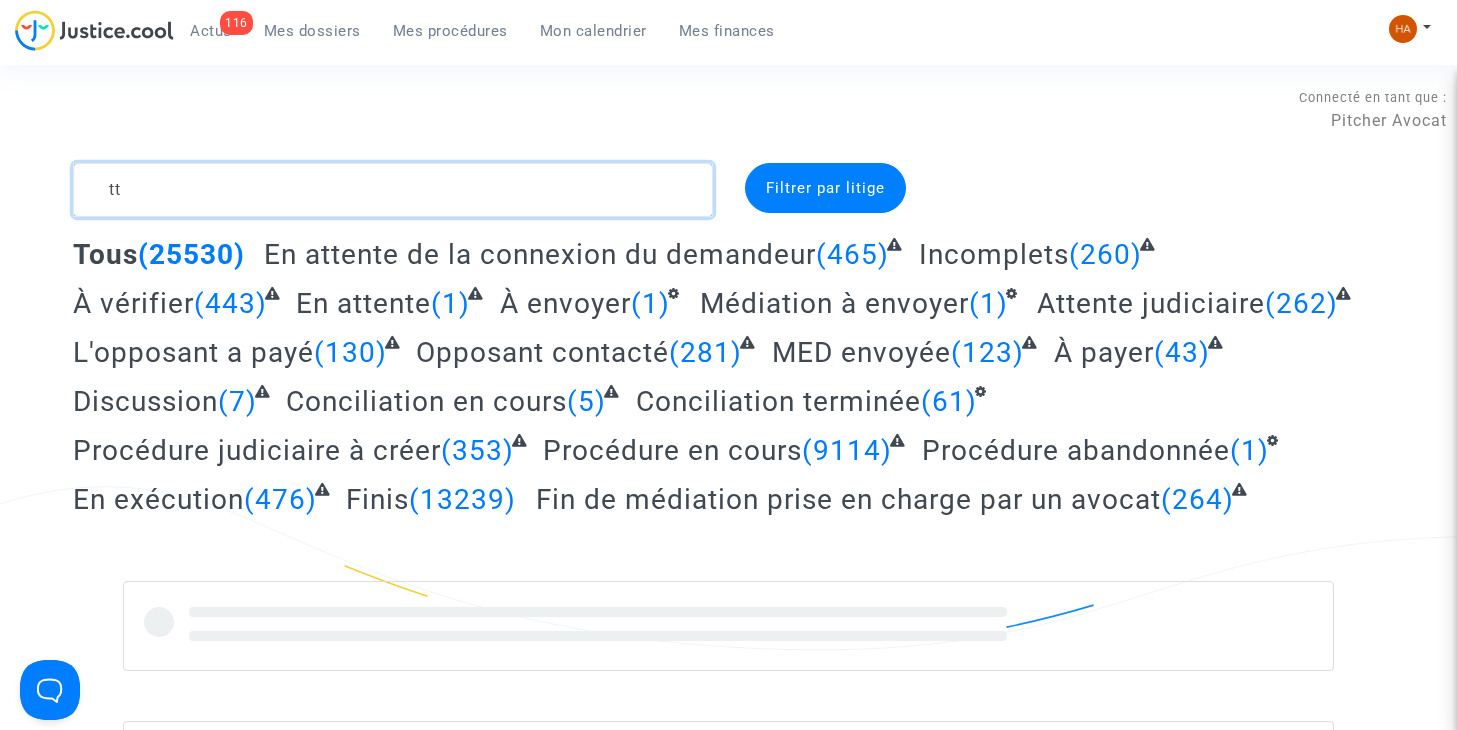 type on "t" 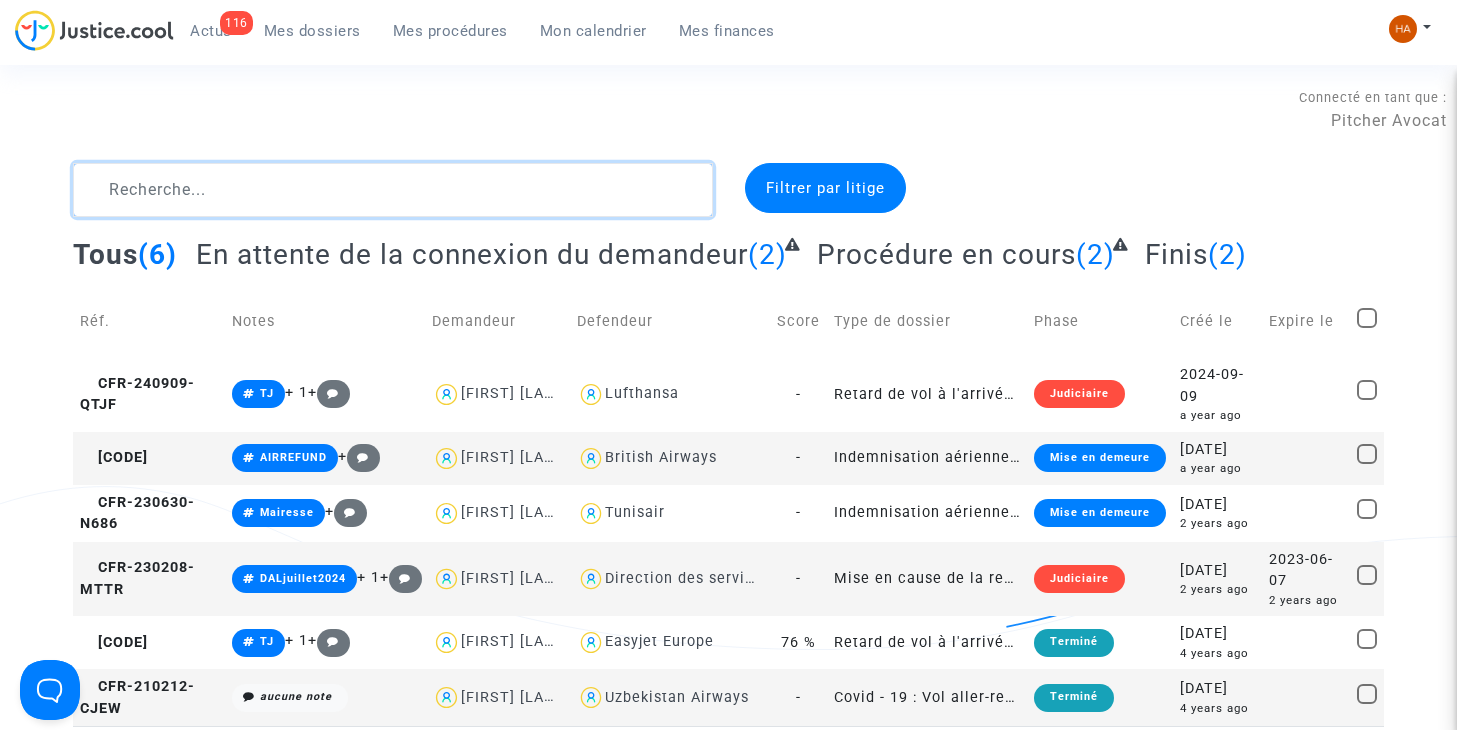 click 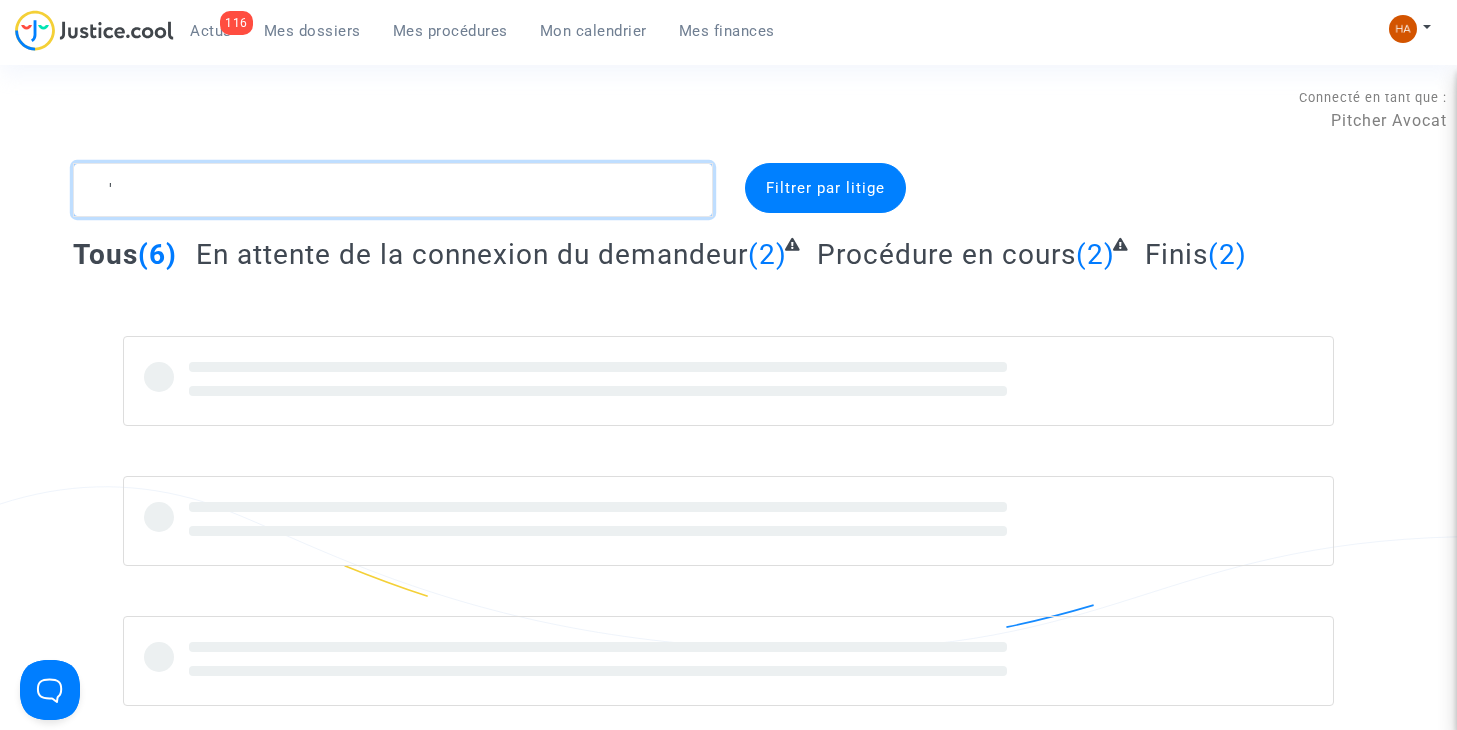 type on """ 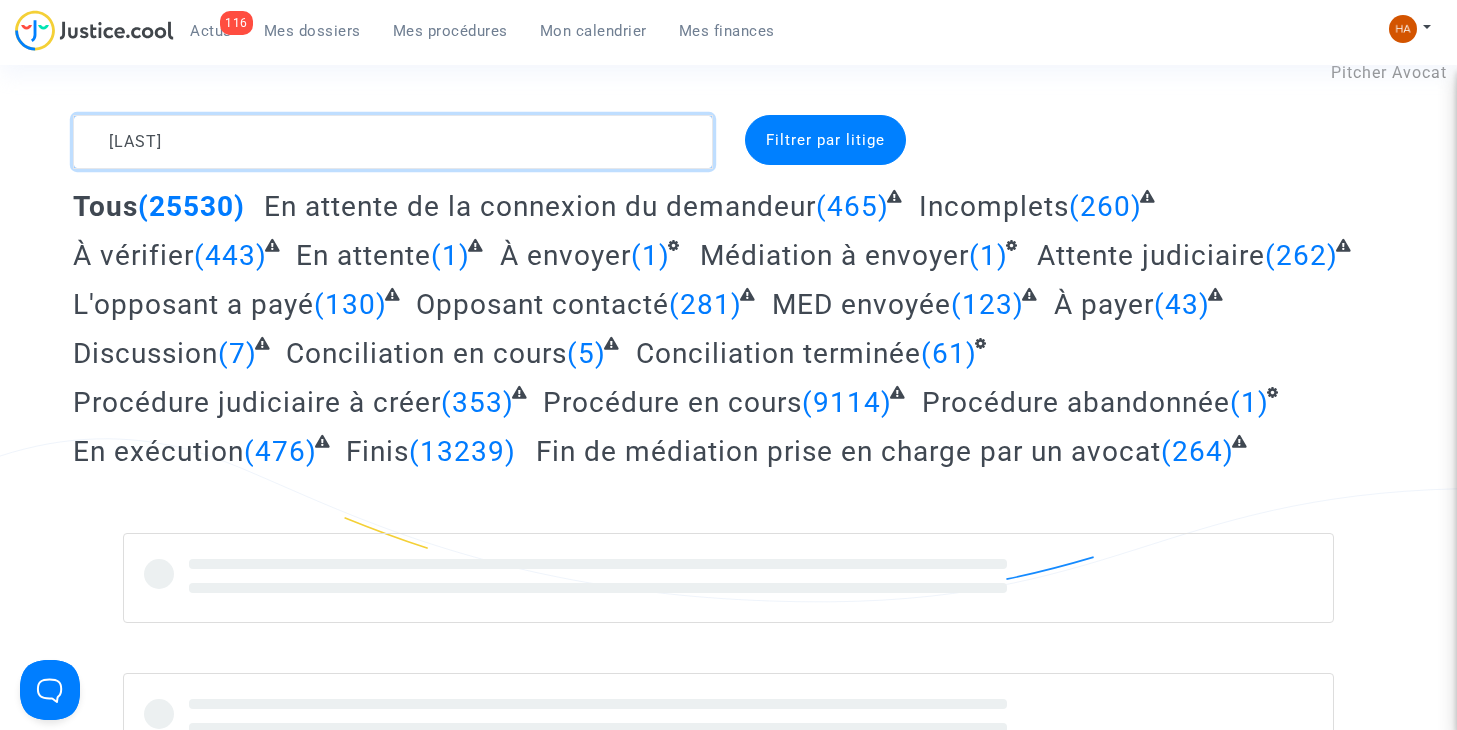 scroll, scrollTop: 45, scrollLeft: 0, axis: vertical 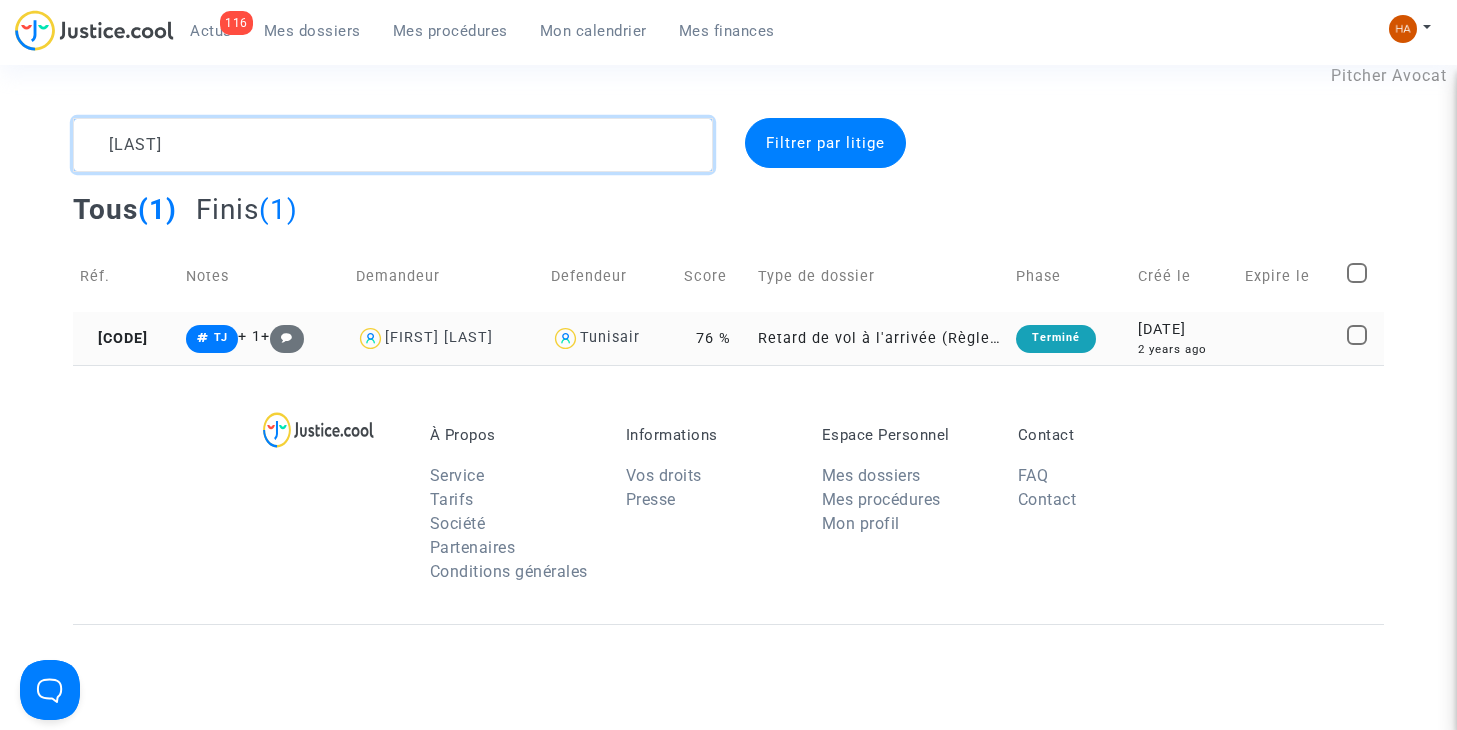 type on "STACHTCHENKO" 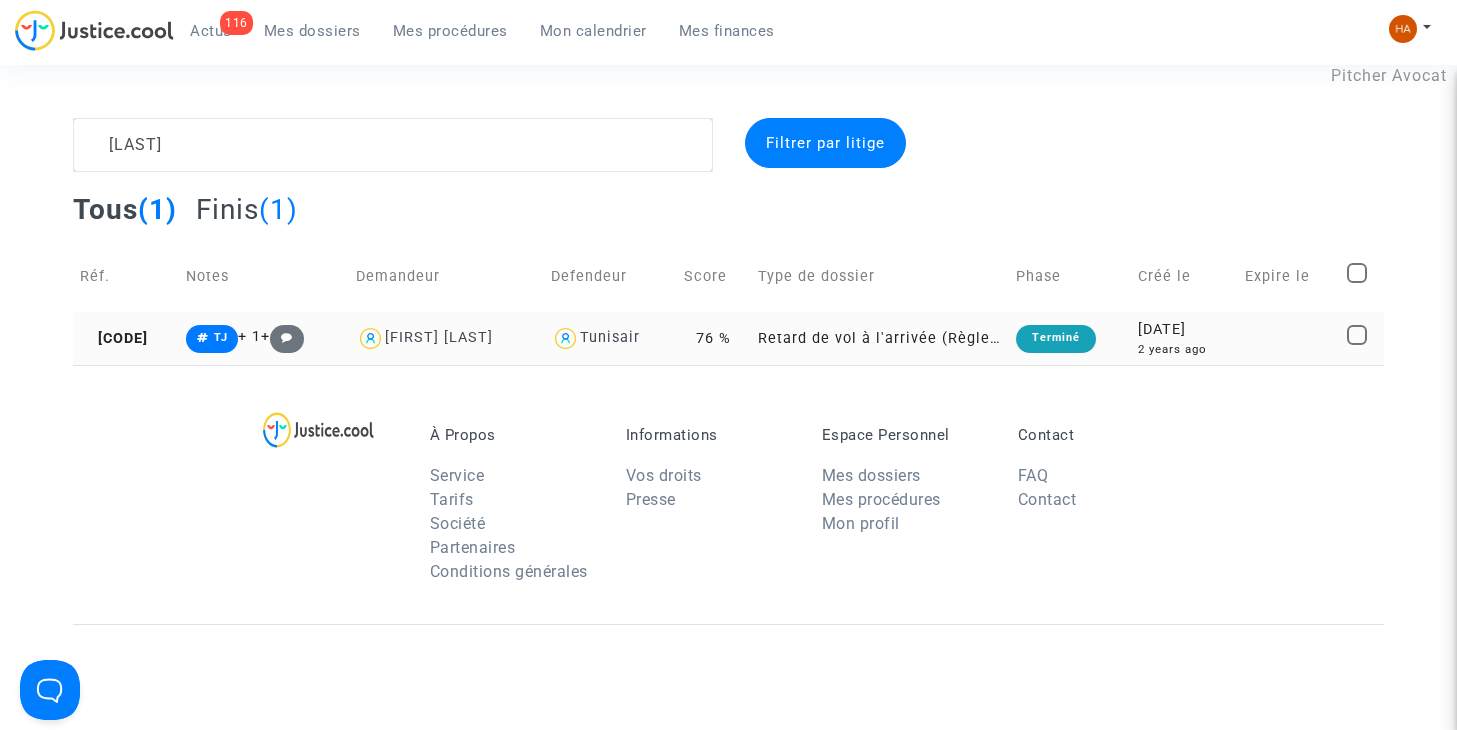 click on "Retard de vol à l'arrivée (Règlement CE n°261/2004)" 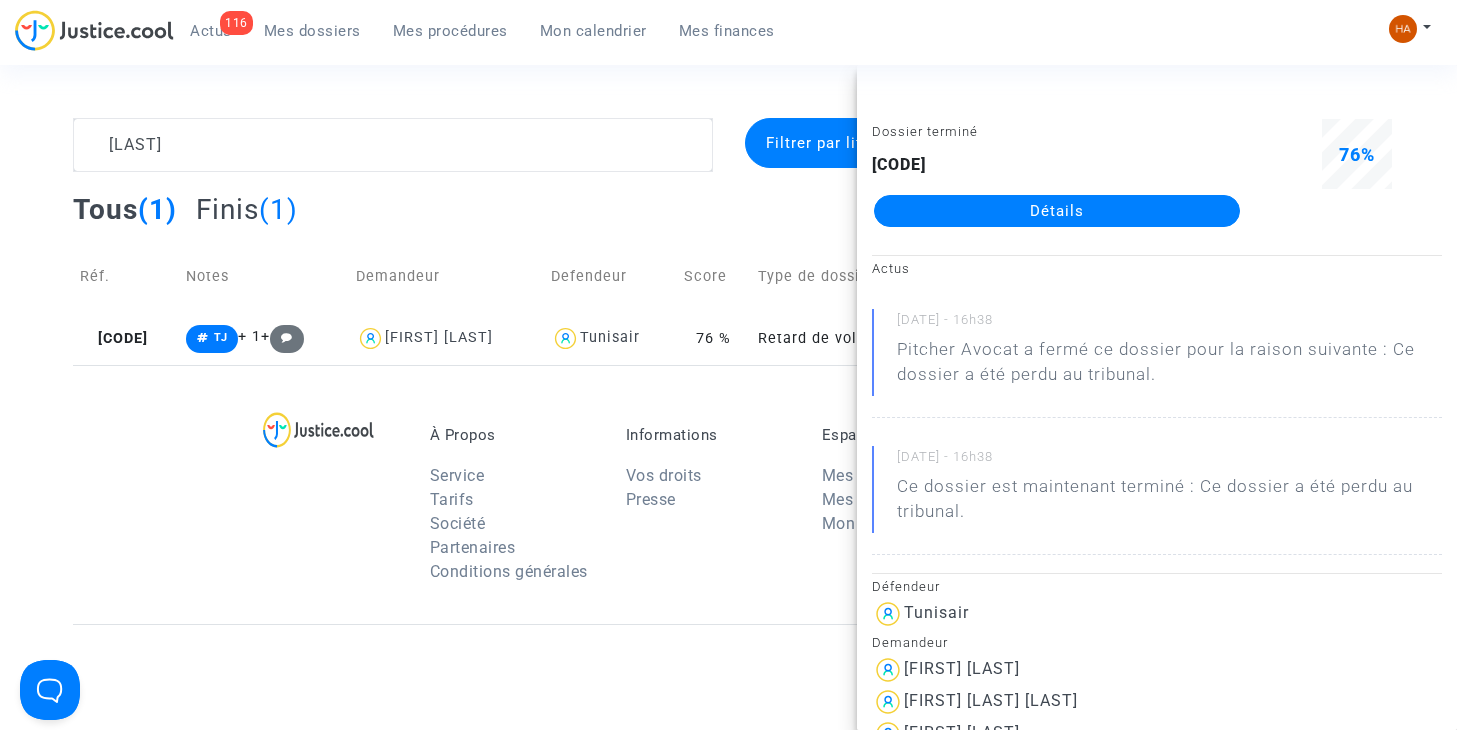 drag, startPoint x: 1057, startPoint y: 208, endPoint x: 959, endPoint y: 208, distance: 98 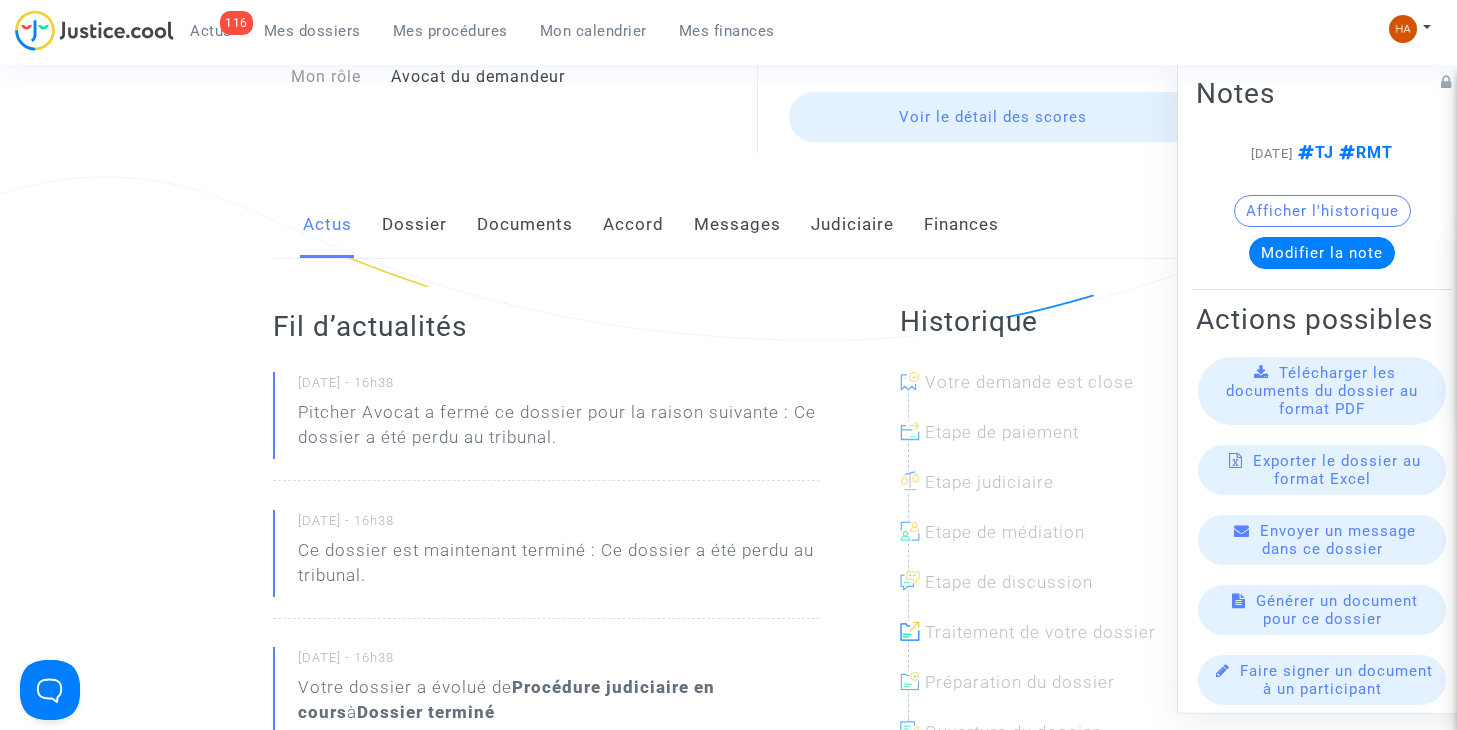scroll, scrollTop: 311, scrollLeft: 0, axis: vertical 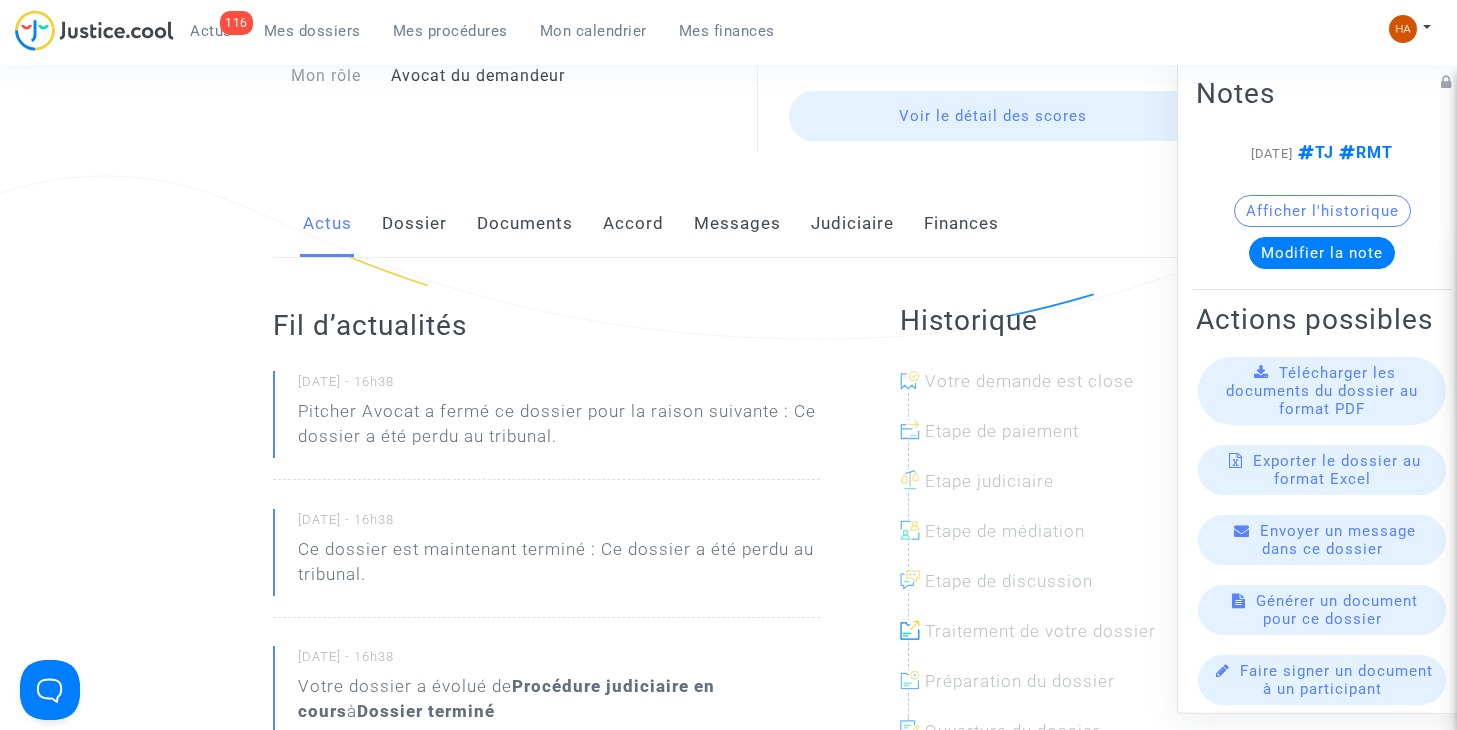 click on "Messages" 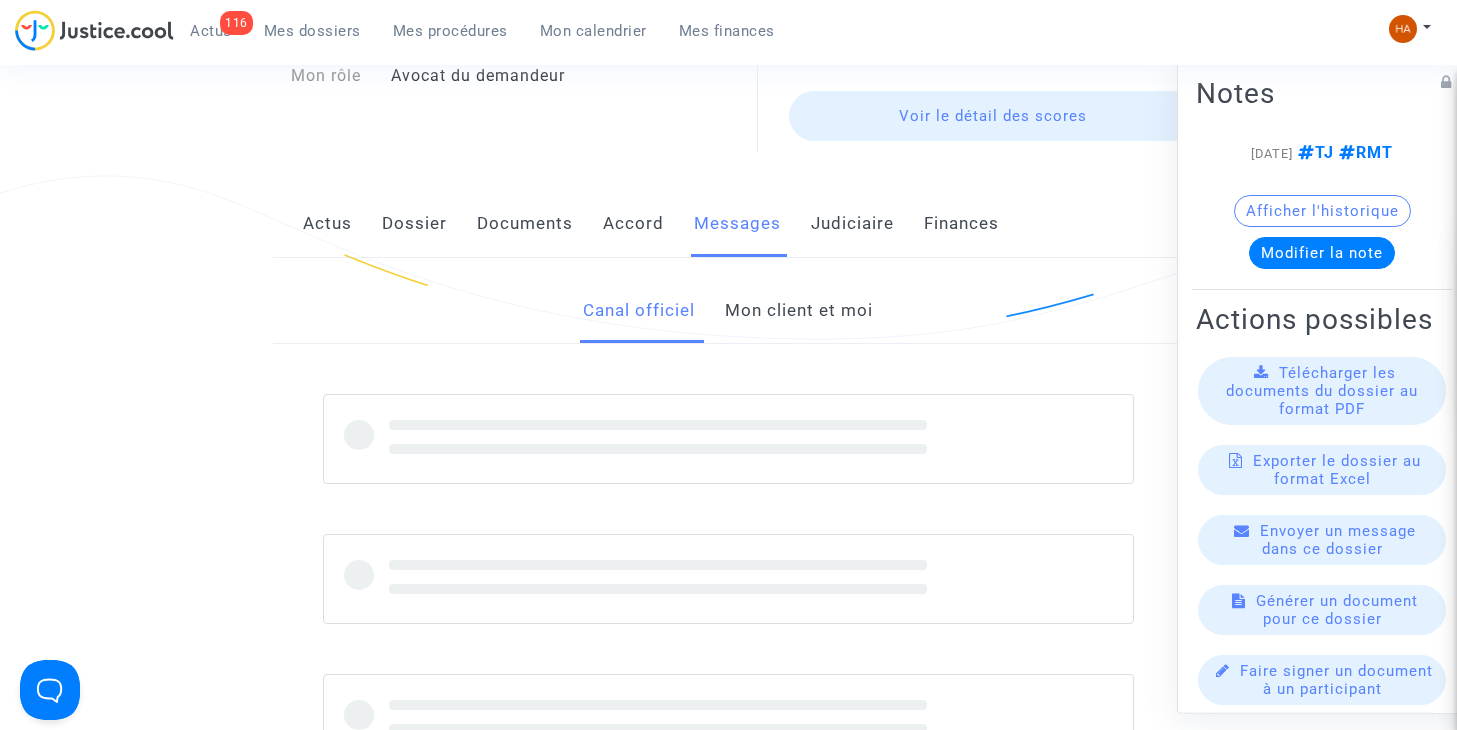 click on "Judiciaire" 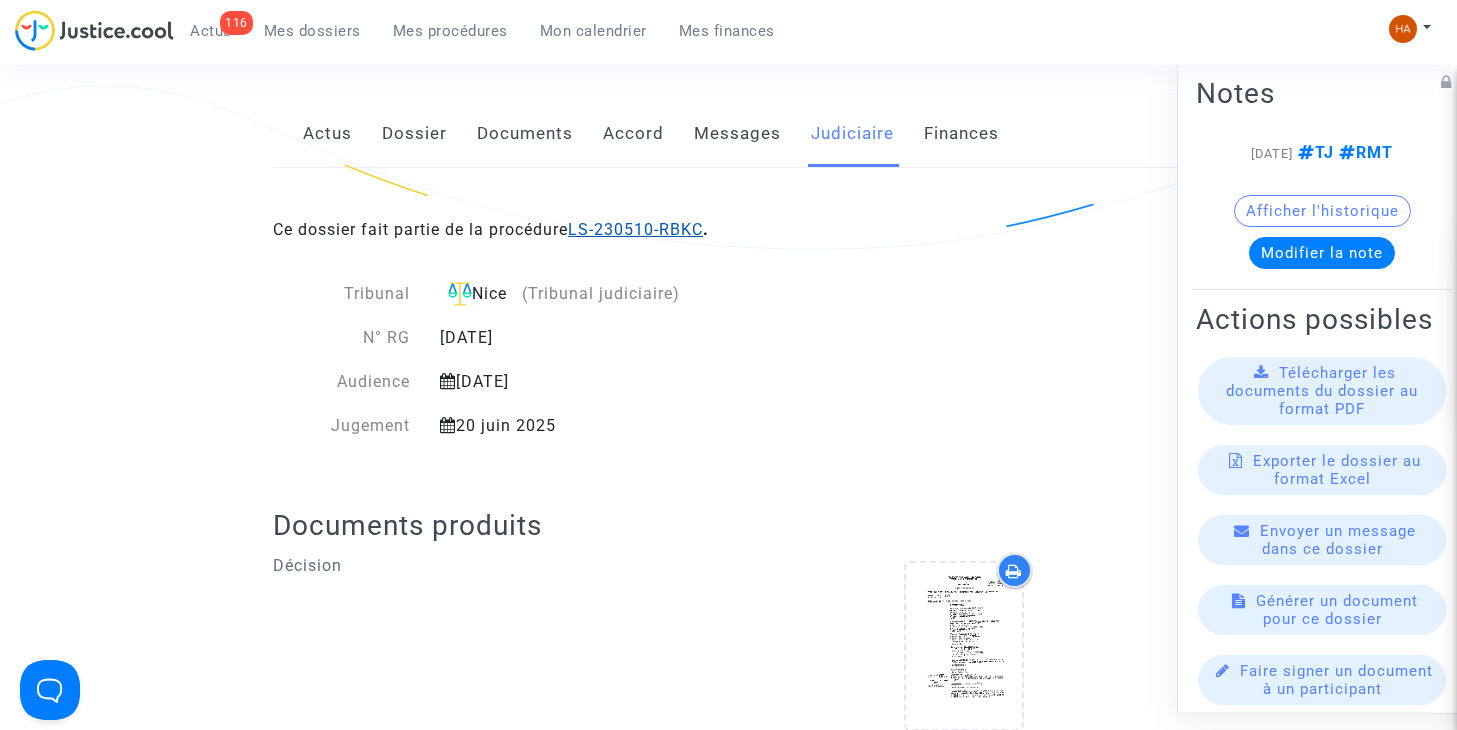 click on "LS-230510-RBKC" 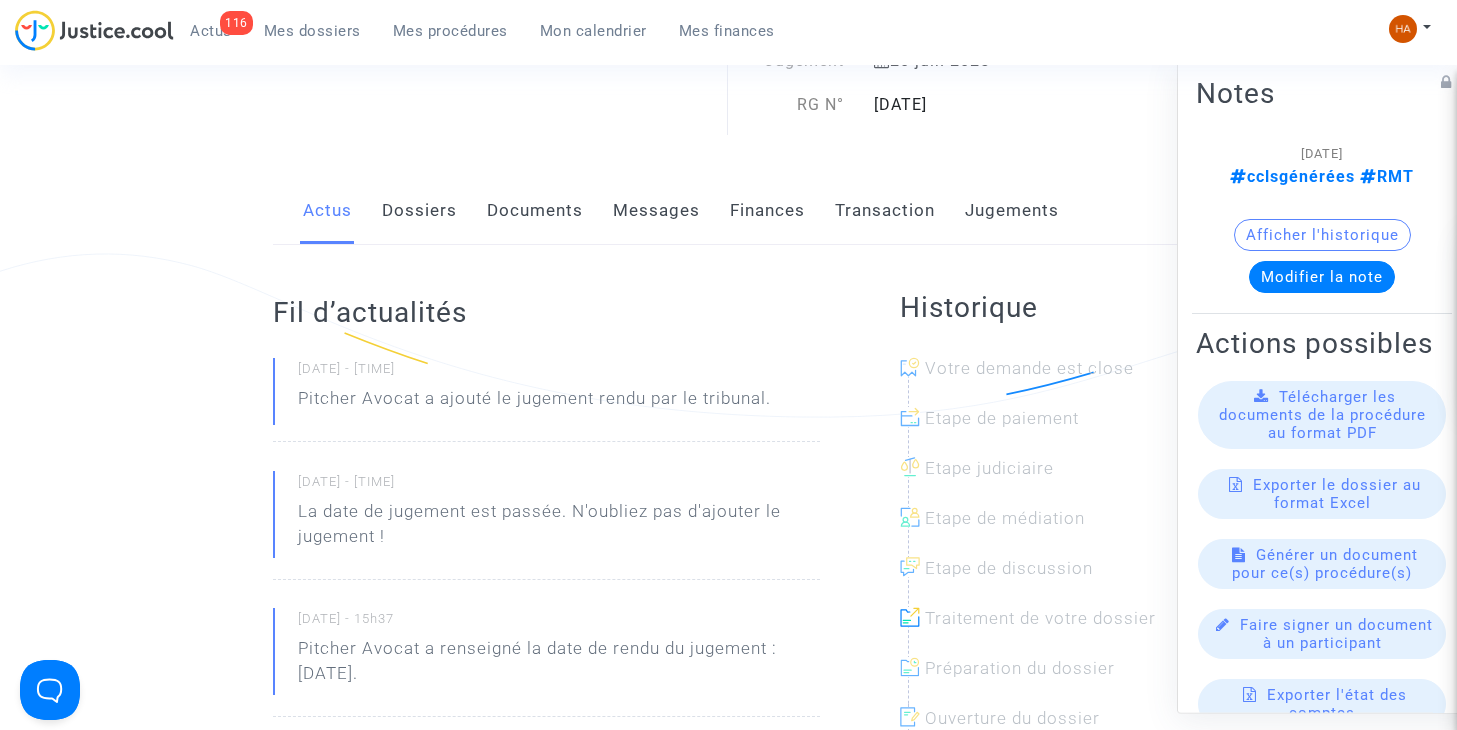 scroll, scrollTop: 0, scrollLeft: 0, axis: both 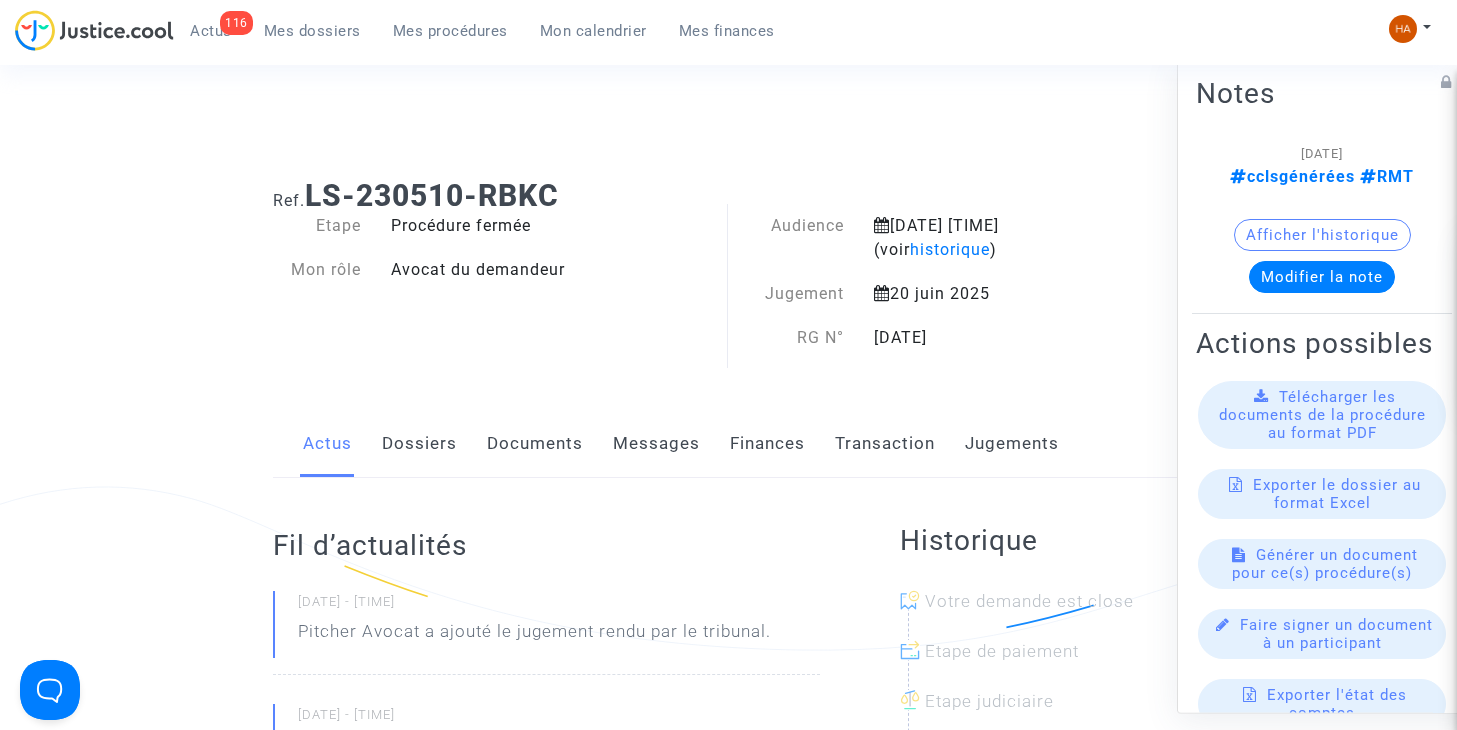 click on "20 juin 2025" 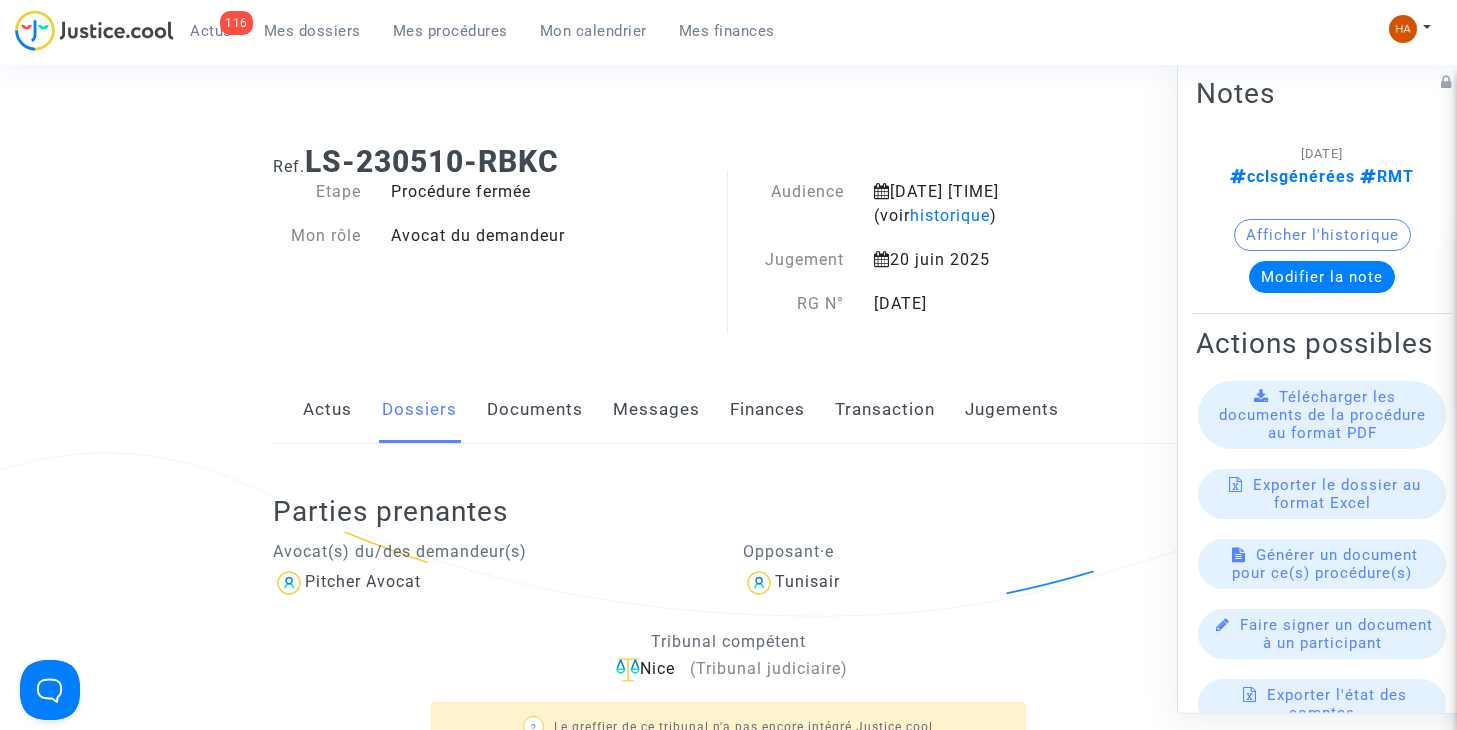 scroll, scrollTop: 32, scrollLeft: 0, axis: vertical 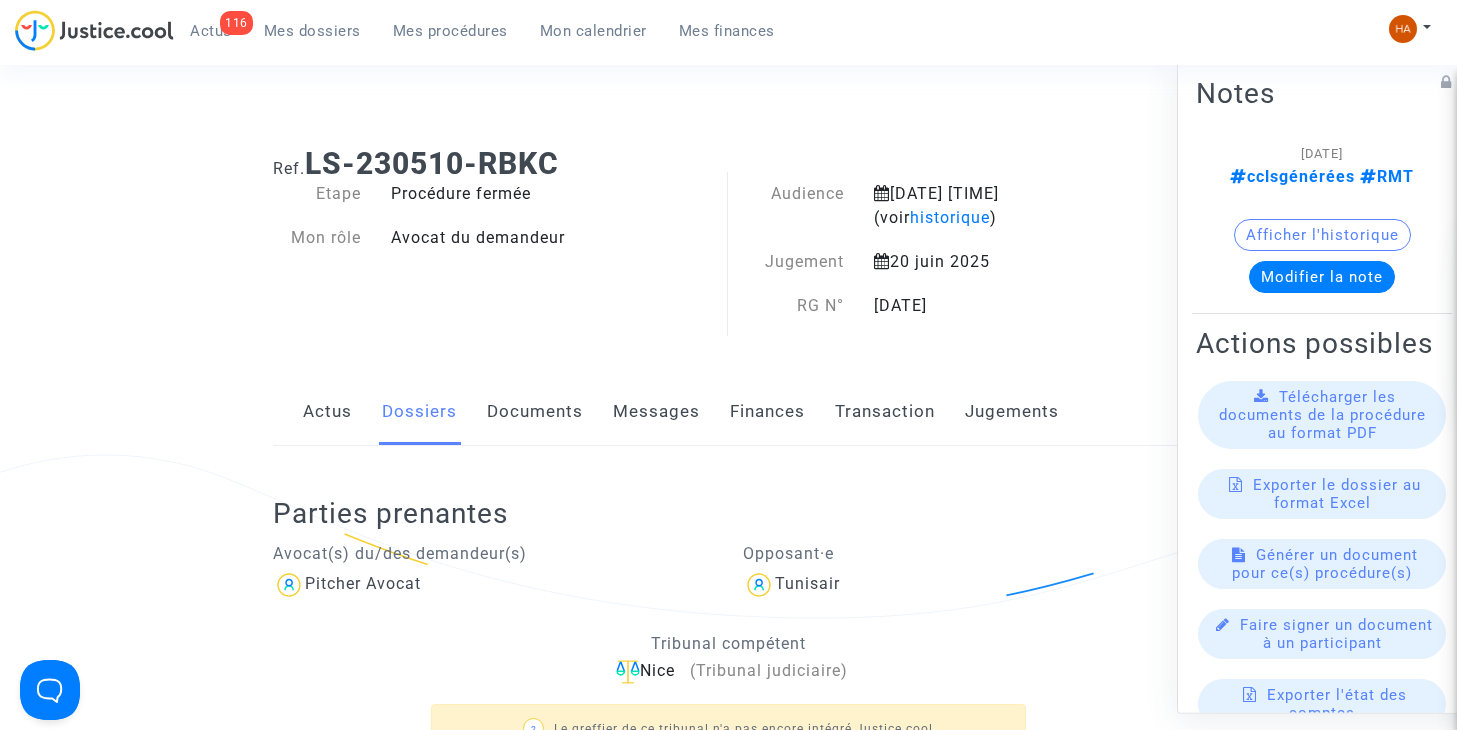 click on "Jugements" 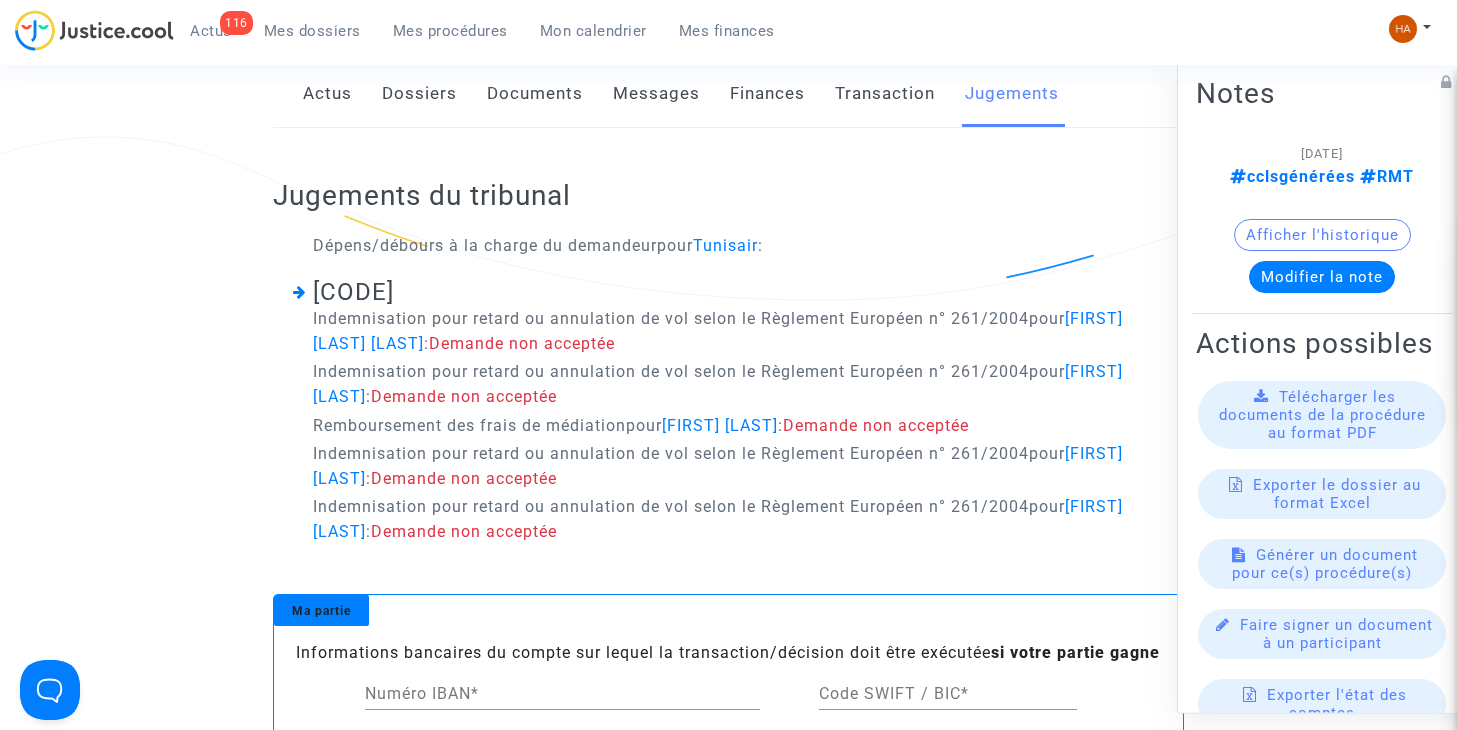 scroll, scrollTop: 332, scrollLeft: 0, axis: vertical 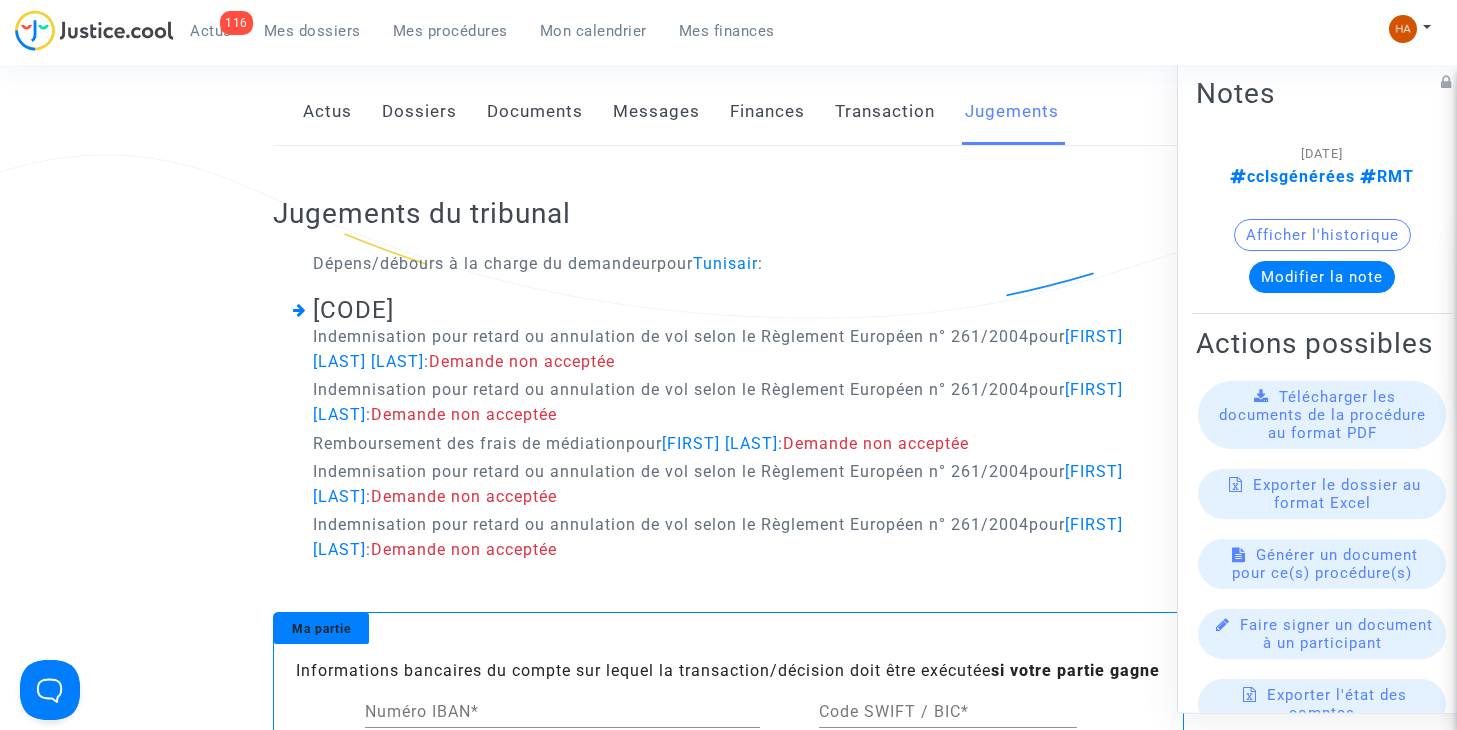 click on "Dossiers" 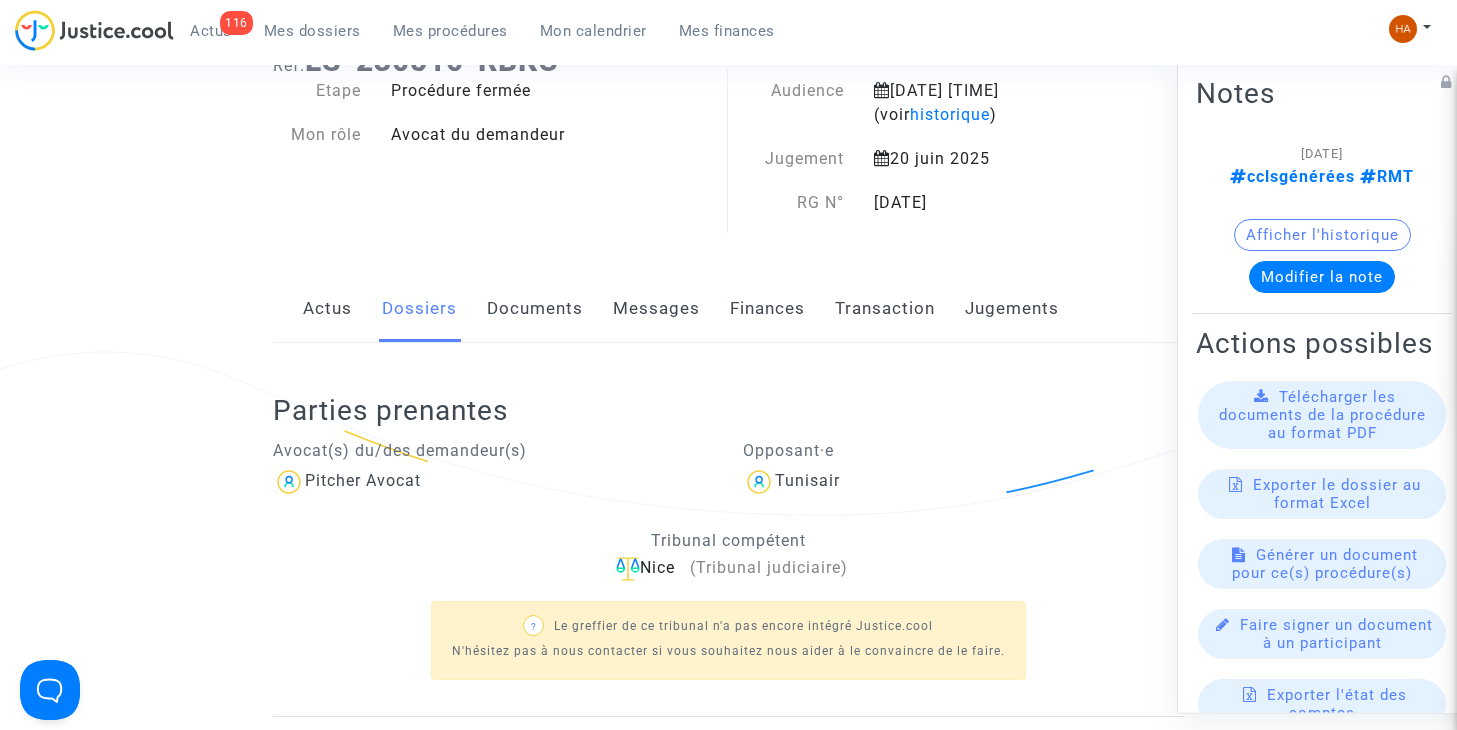 scroll, scrollTop: 132, scrollLeft: 0, axis: vertical 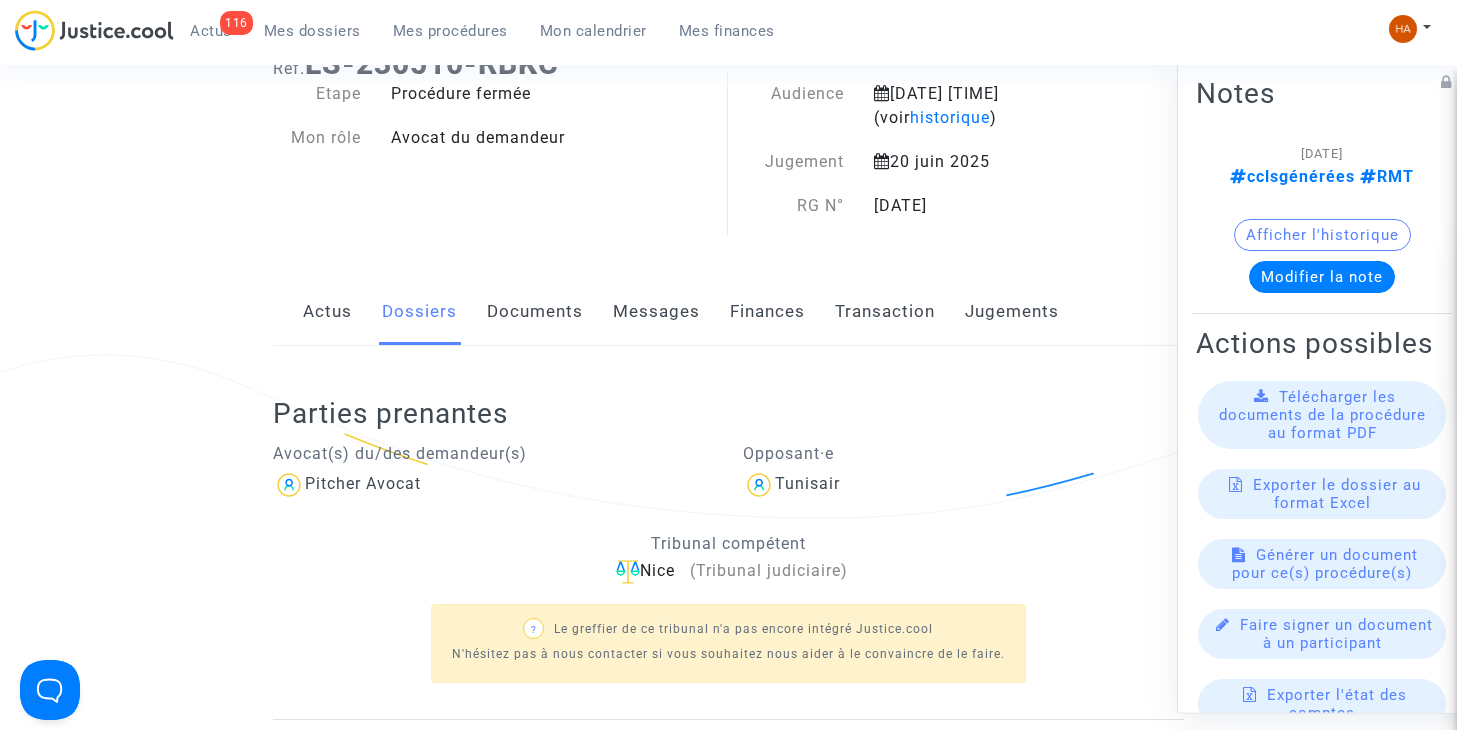 click on "Jugements" 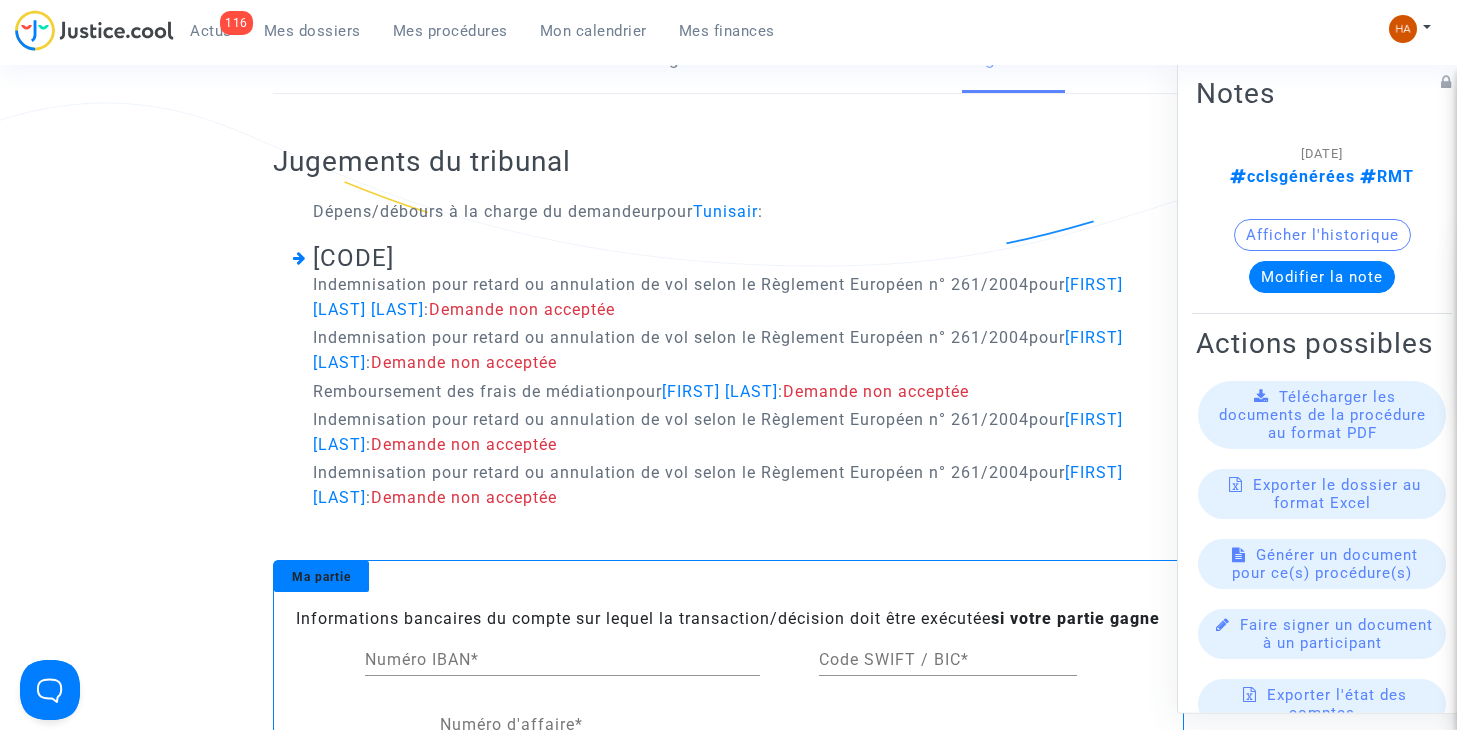 scroll, scrollTop: 383, scrollLeft: 0, axis: vertical 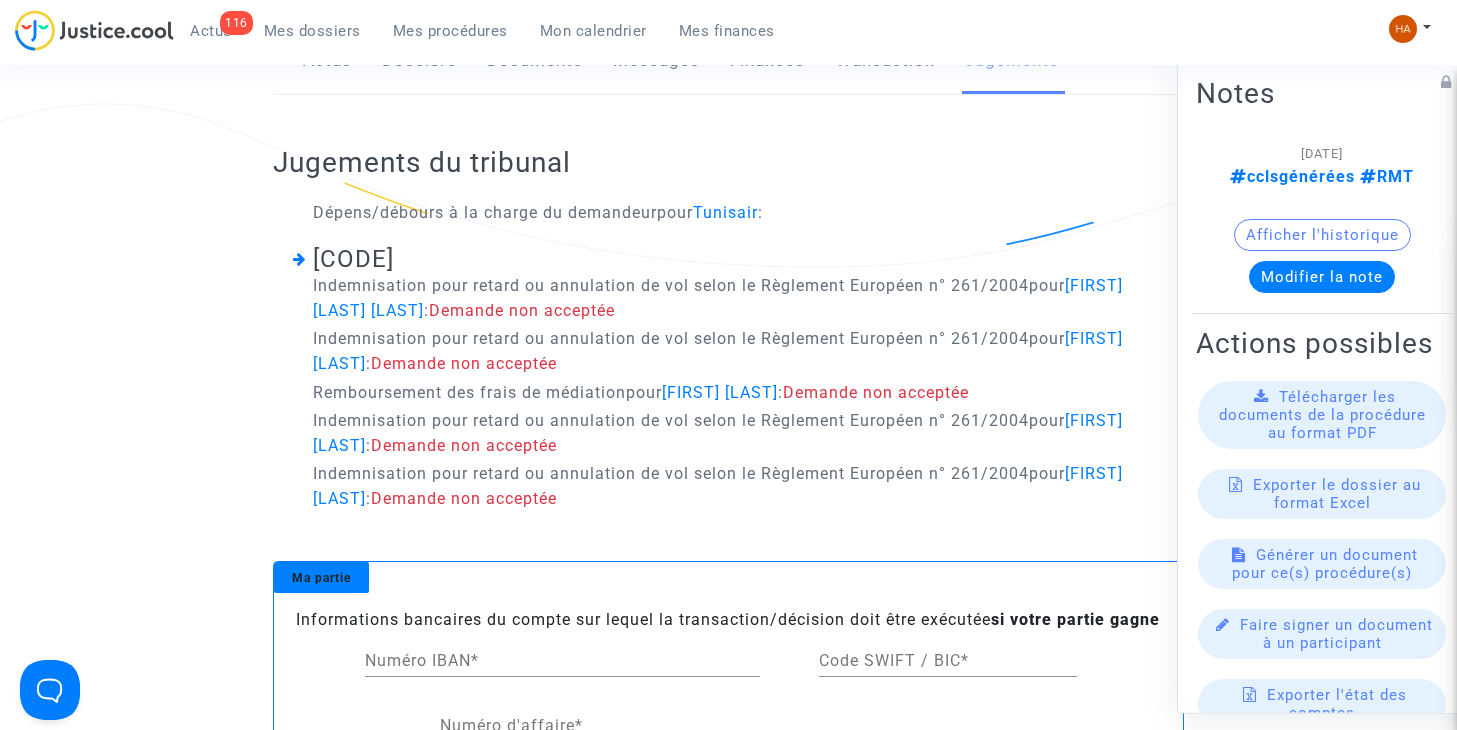click on "Demande non acceptée" 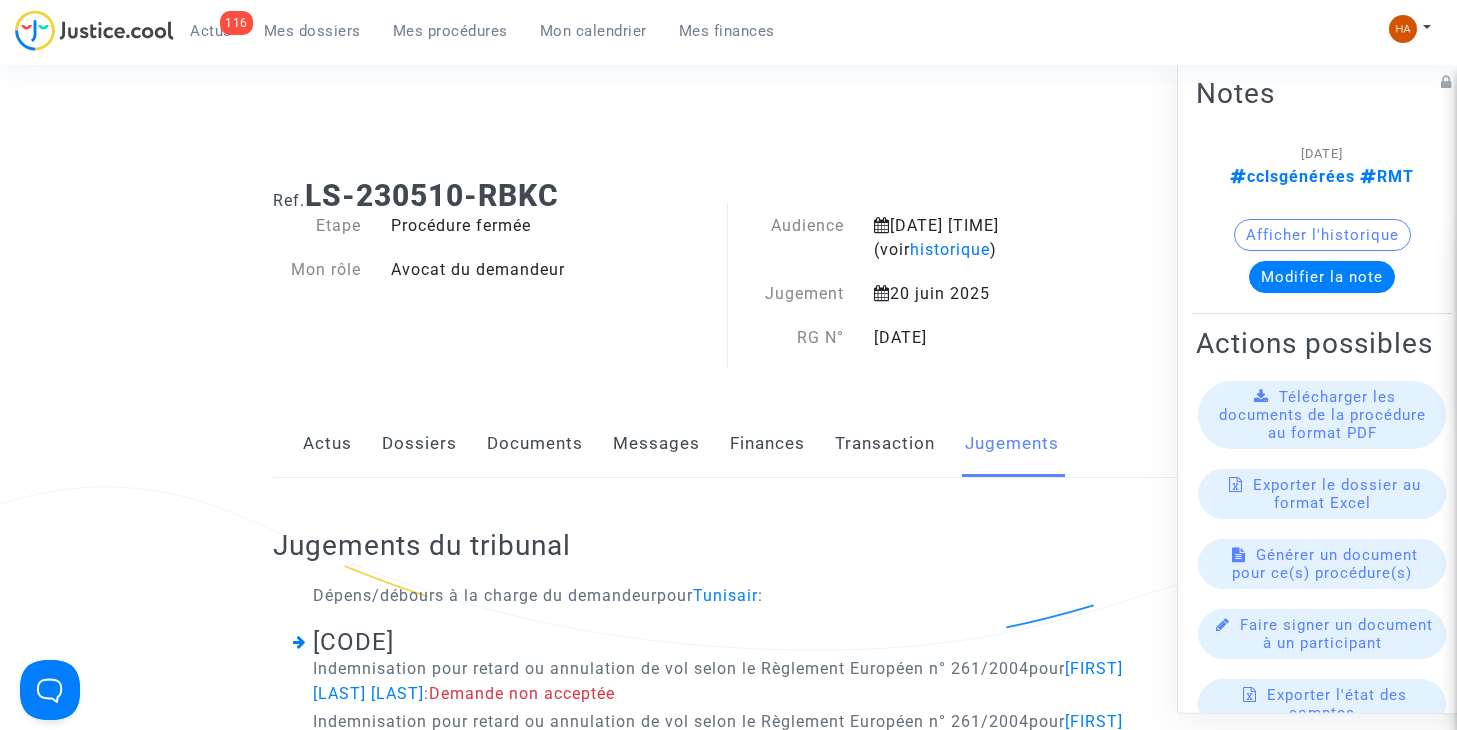 scroll, scrollTop: 180, scrollLeft: 0, axis: vertical 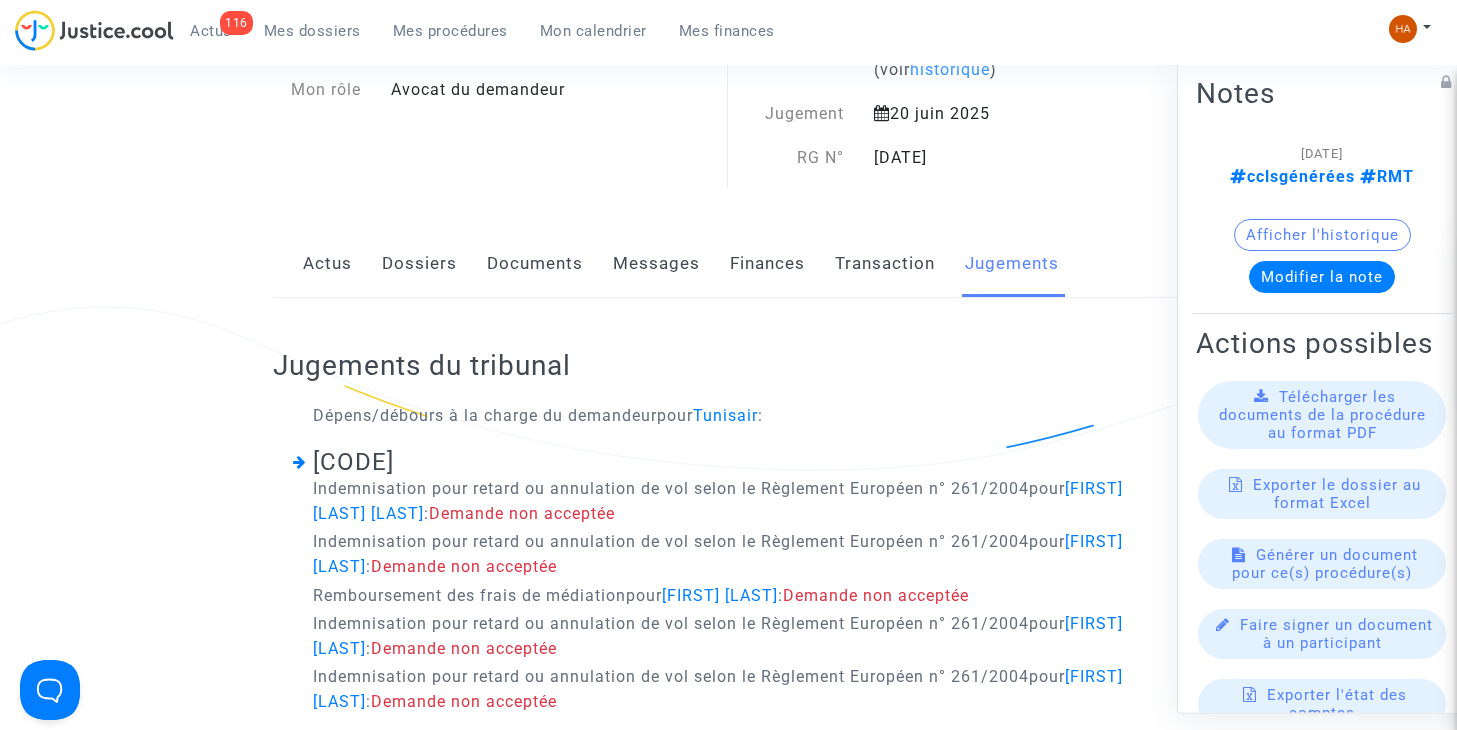 drag, startPoint x: 586, startPoint y: 513, endPoint x: 478, endPoint y: 506, distance: 108.226616 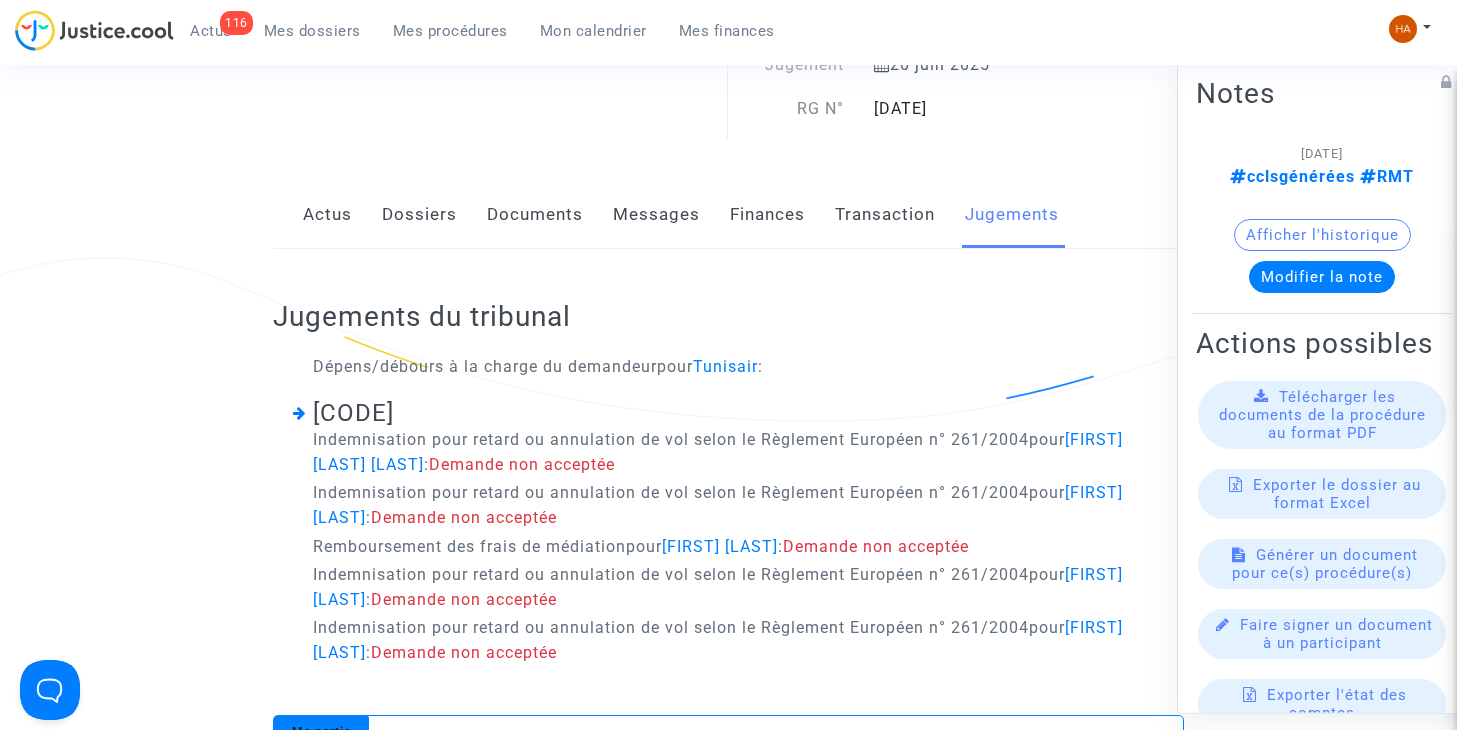 scroll, scrollTop: 246, scrollLeft: 0, axis: vertical 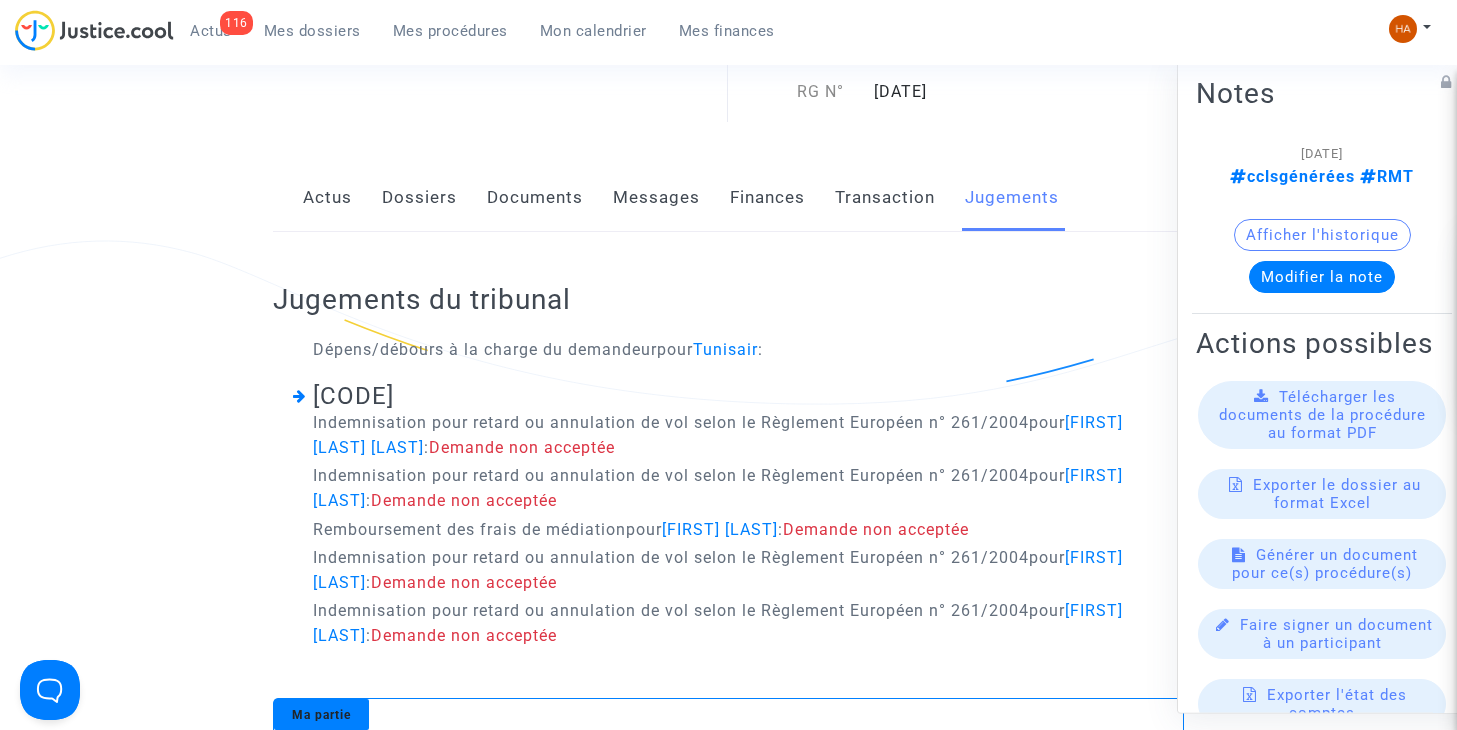 click on "Demande non acceptée" 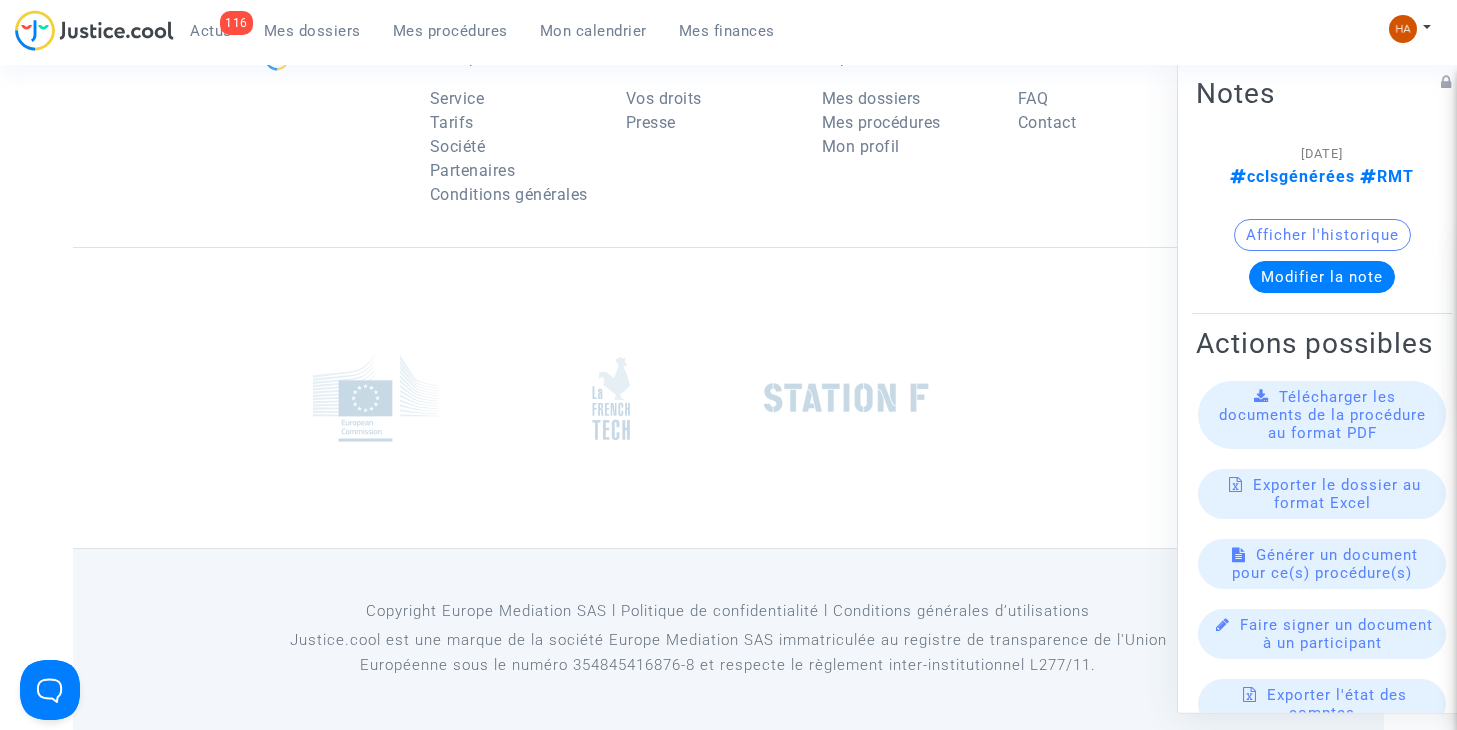 scroll, scrollTop: 1490, scrollLeft: 0, axis: vertical 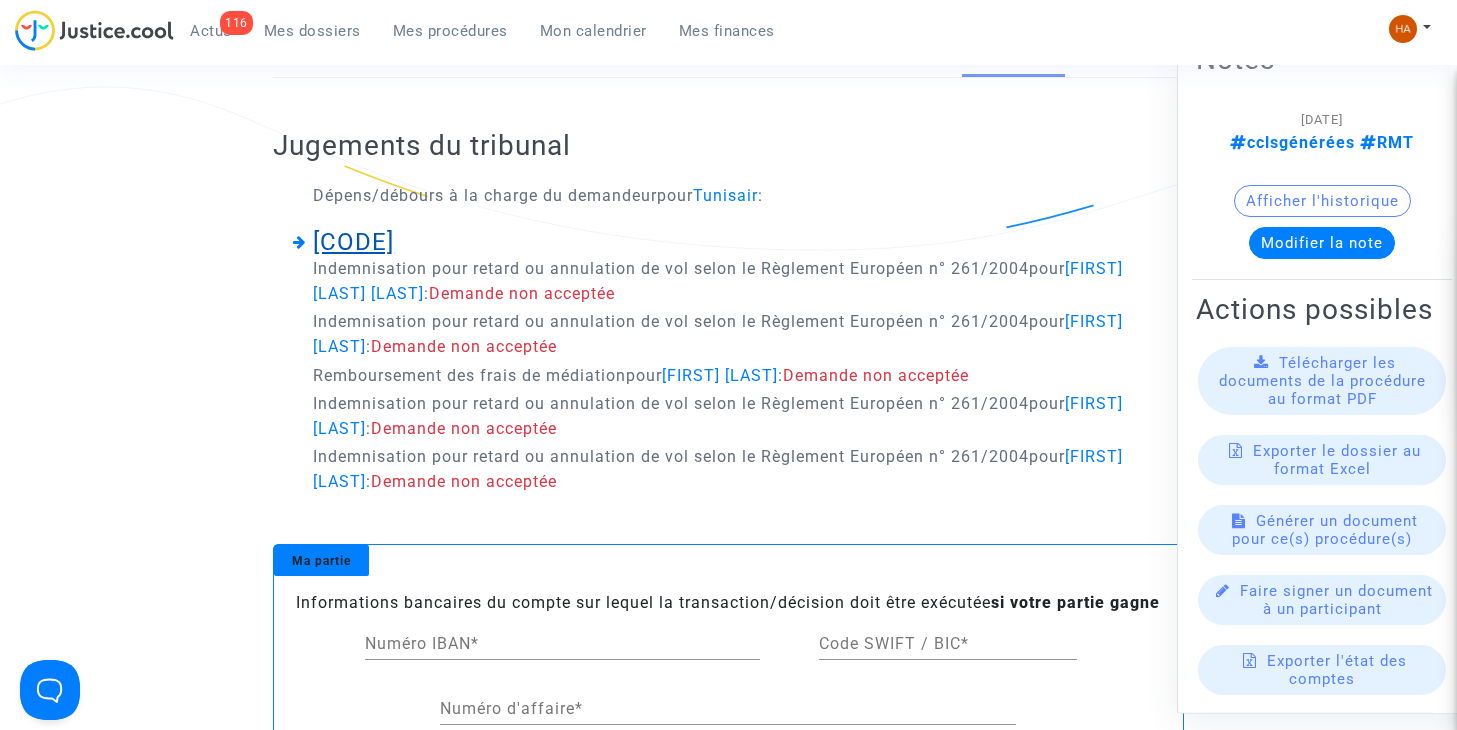 click on "CFR-230210-CTKV" 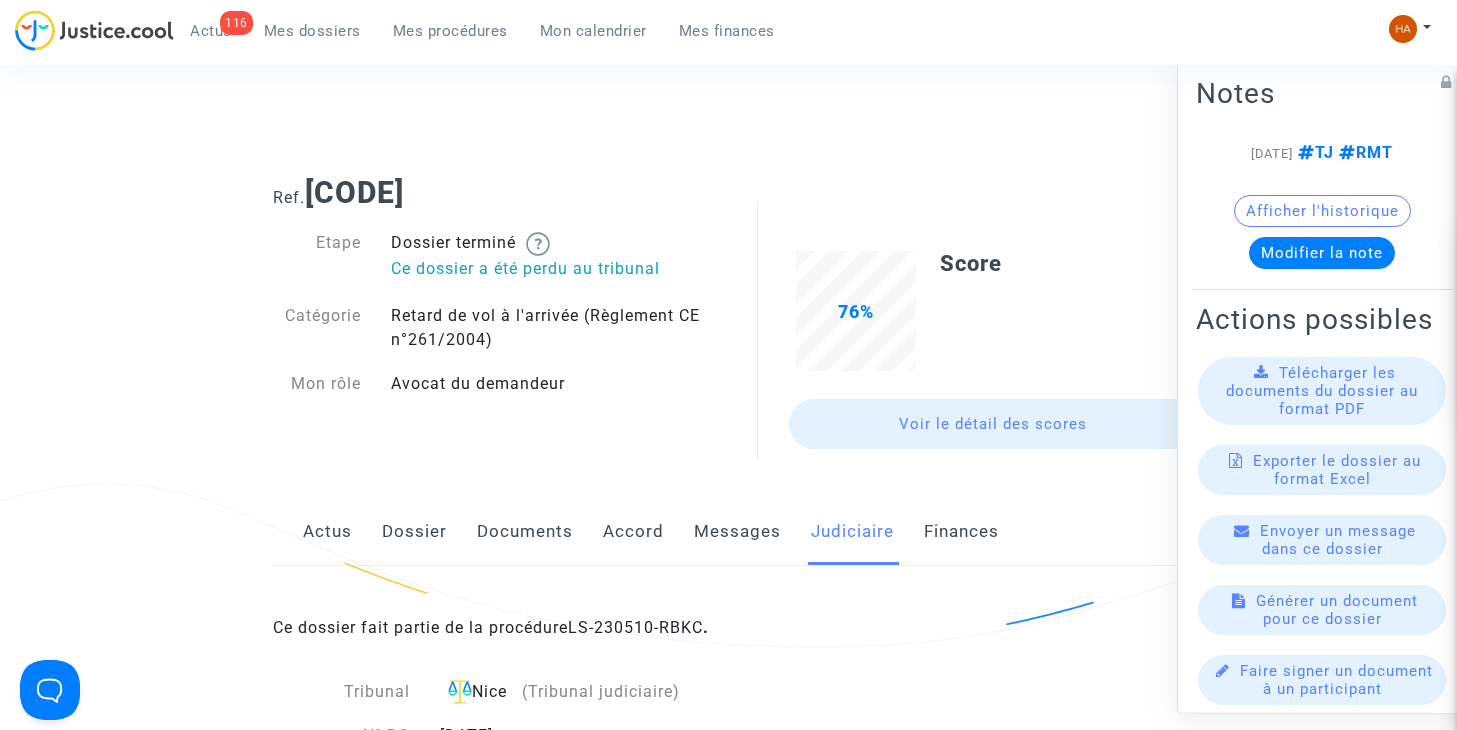 scroll, scrollTop: 0, scrollLeft: 0, axis: both 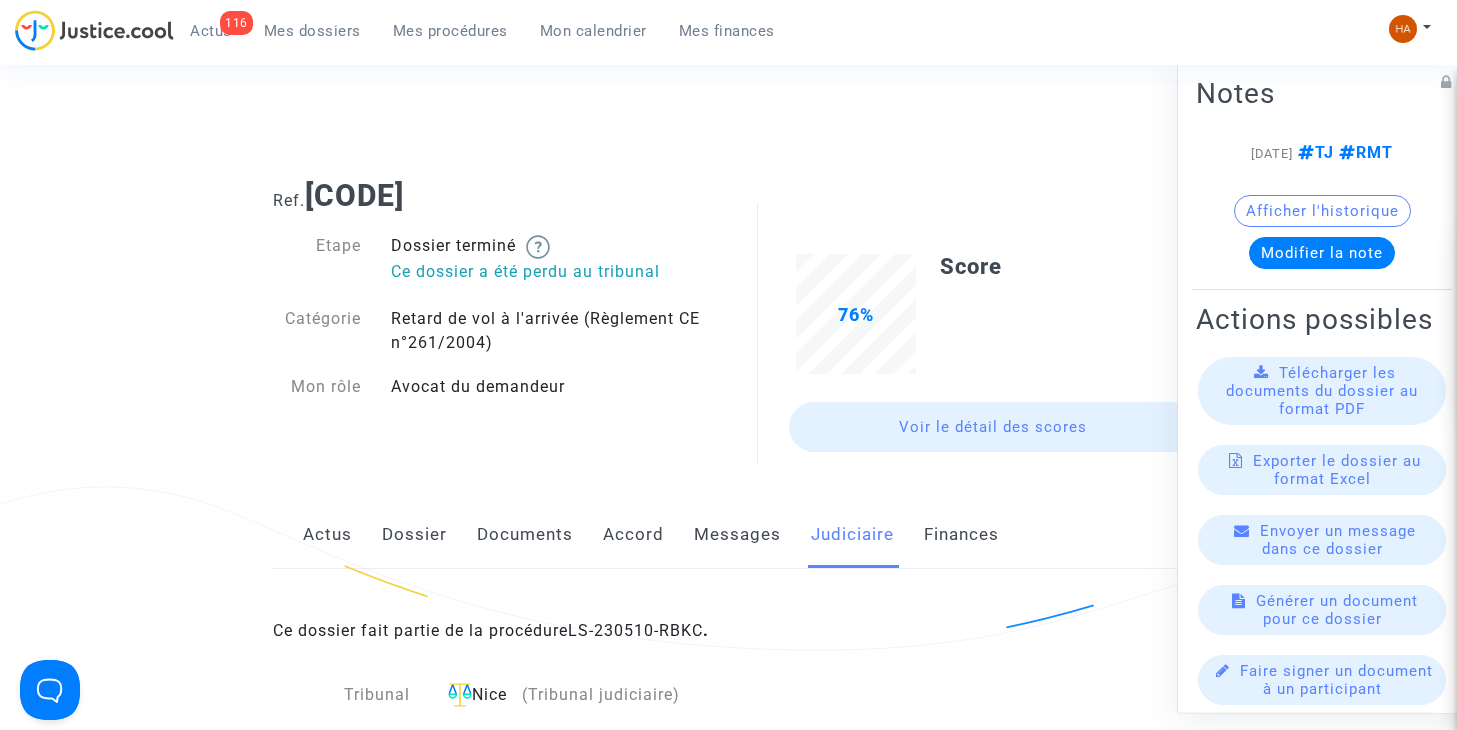 click on "Dossier" 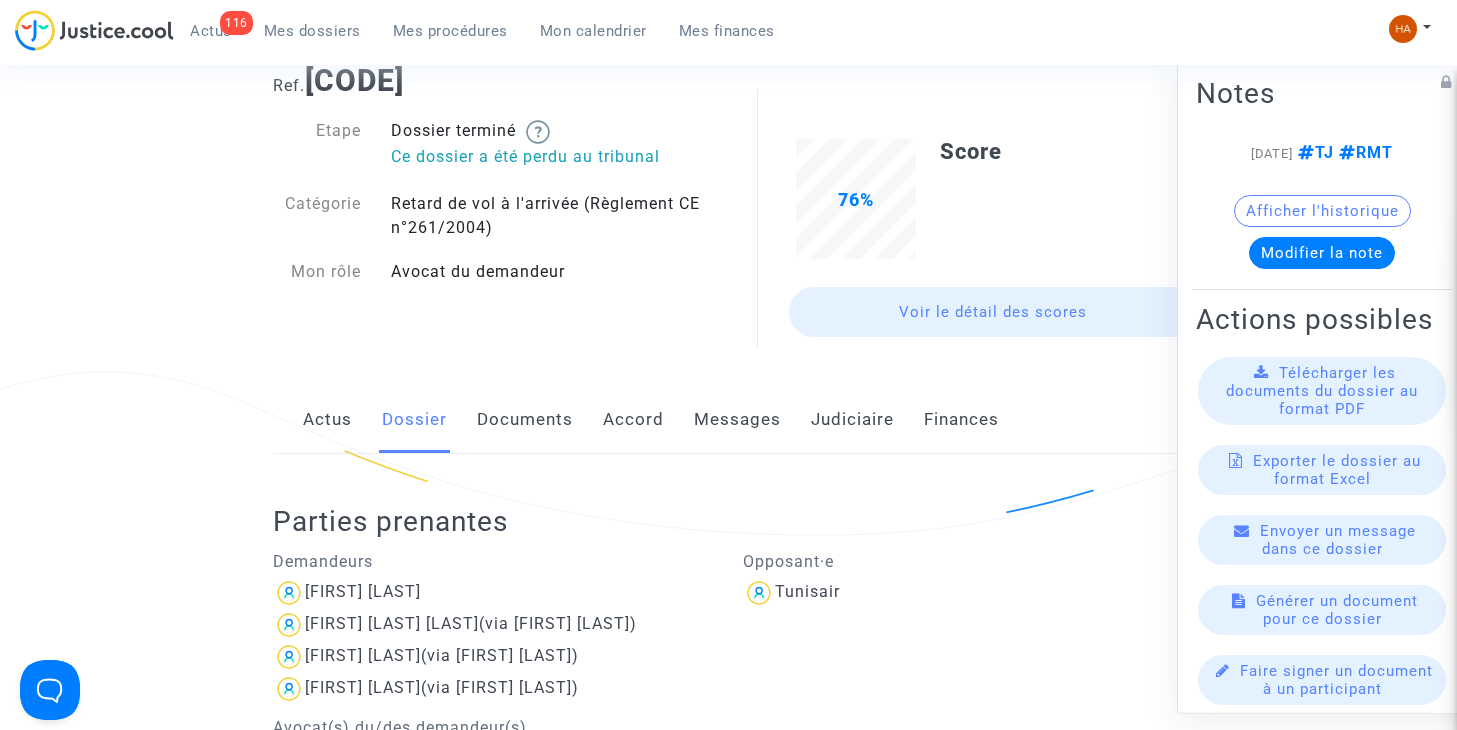 scroll, scrollTop: 100, scrollLeft: 0, axis: vertical 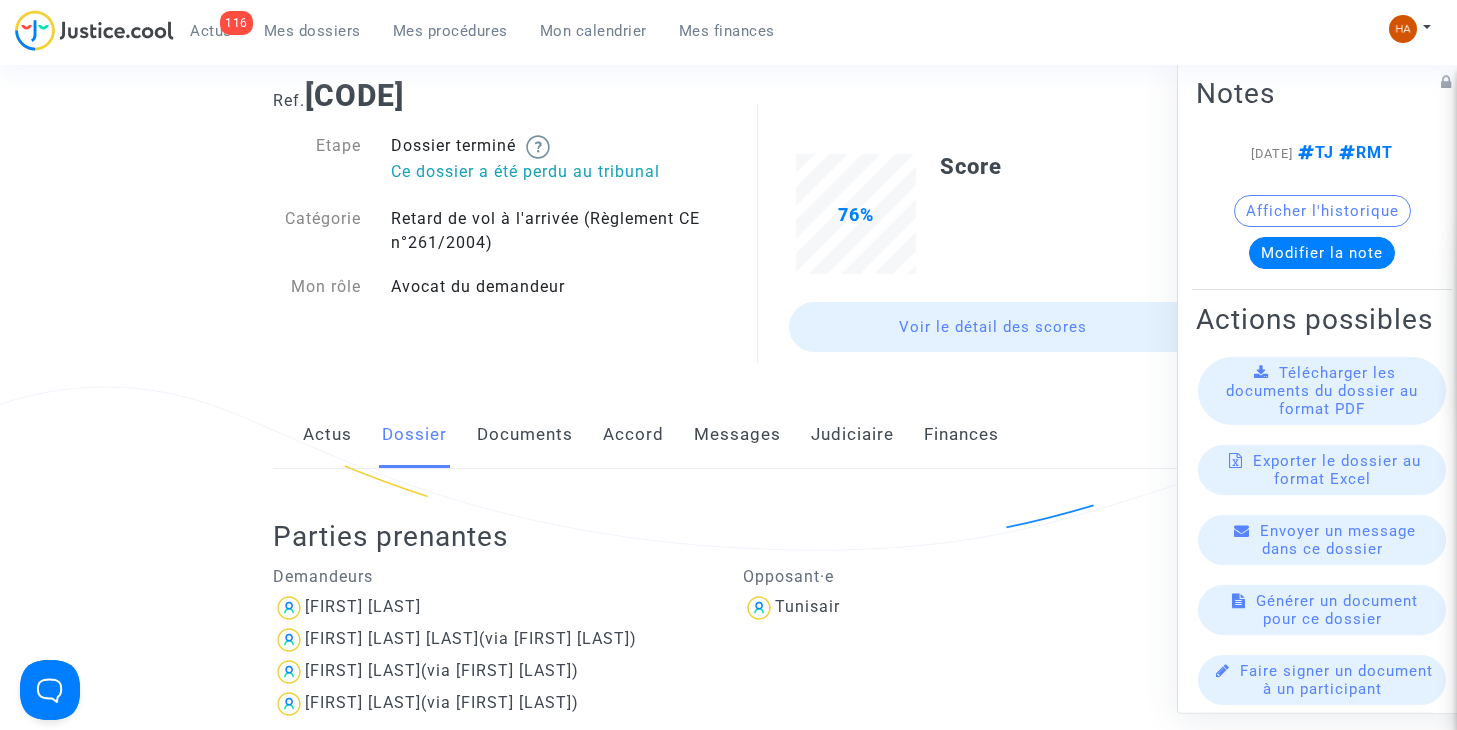 click on "Documents" 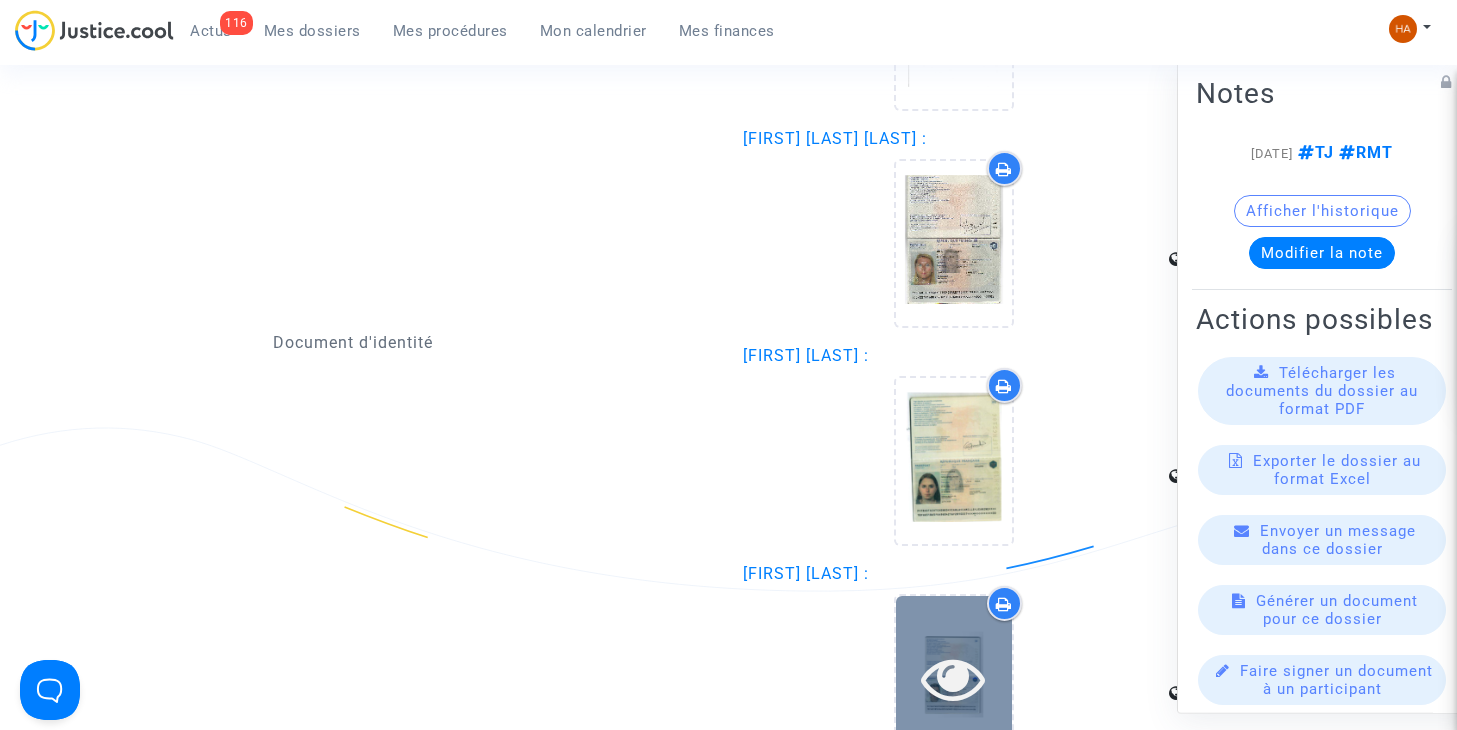 scroll, scrollTop: 4100, scrollLeft: 0, axis: vertical 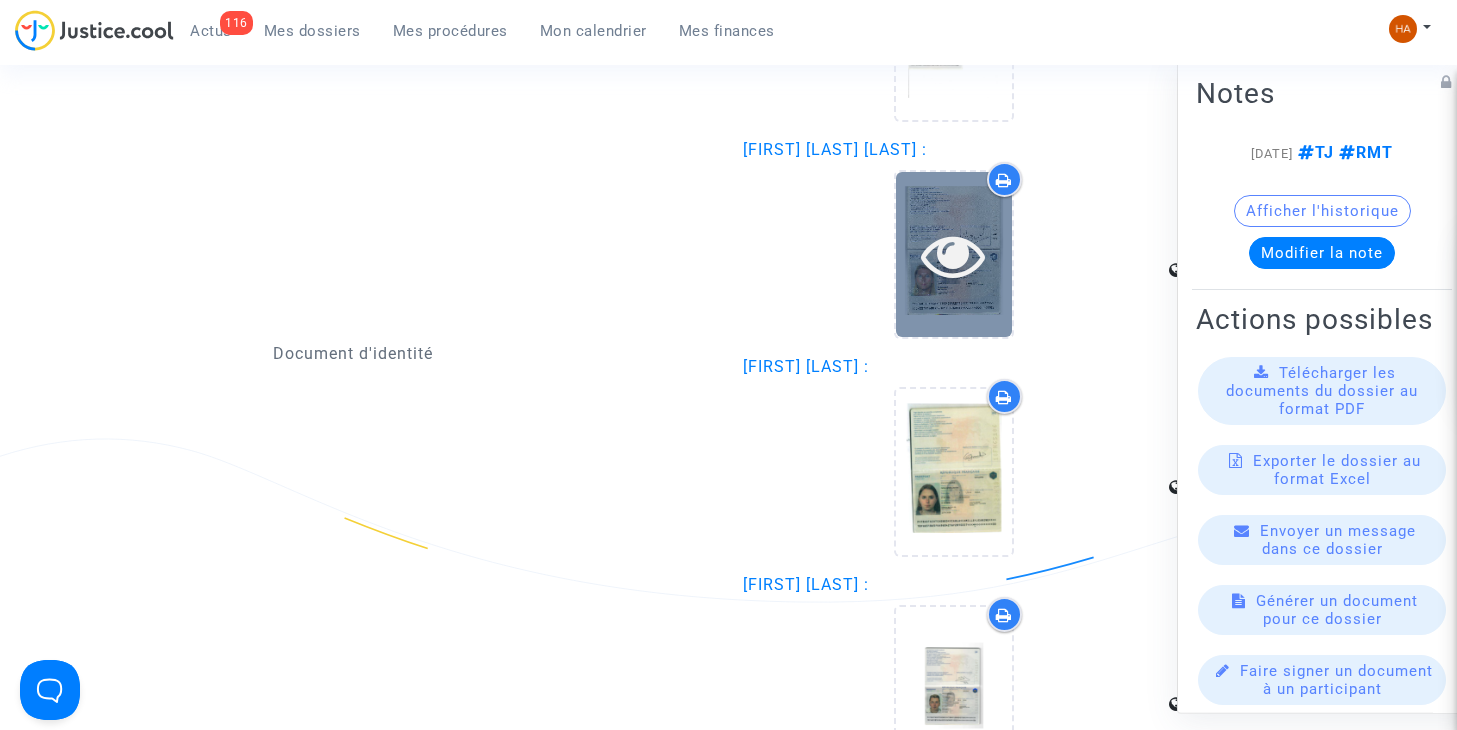 click at bounding box center [954, 254] 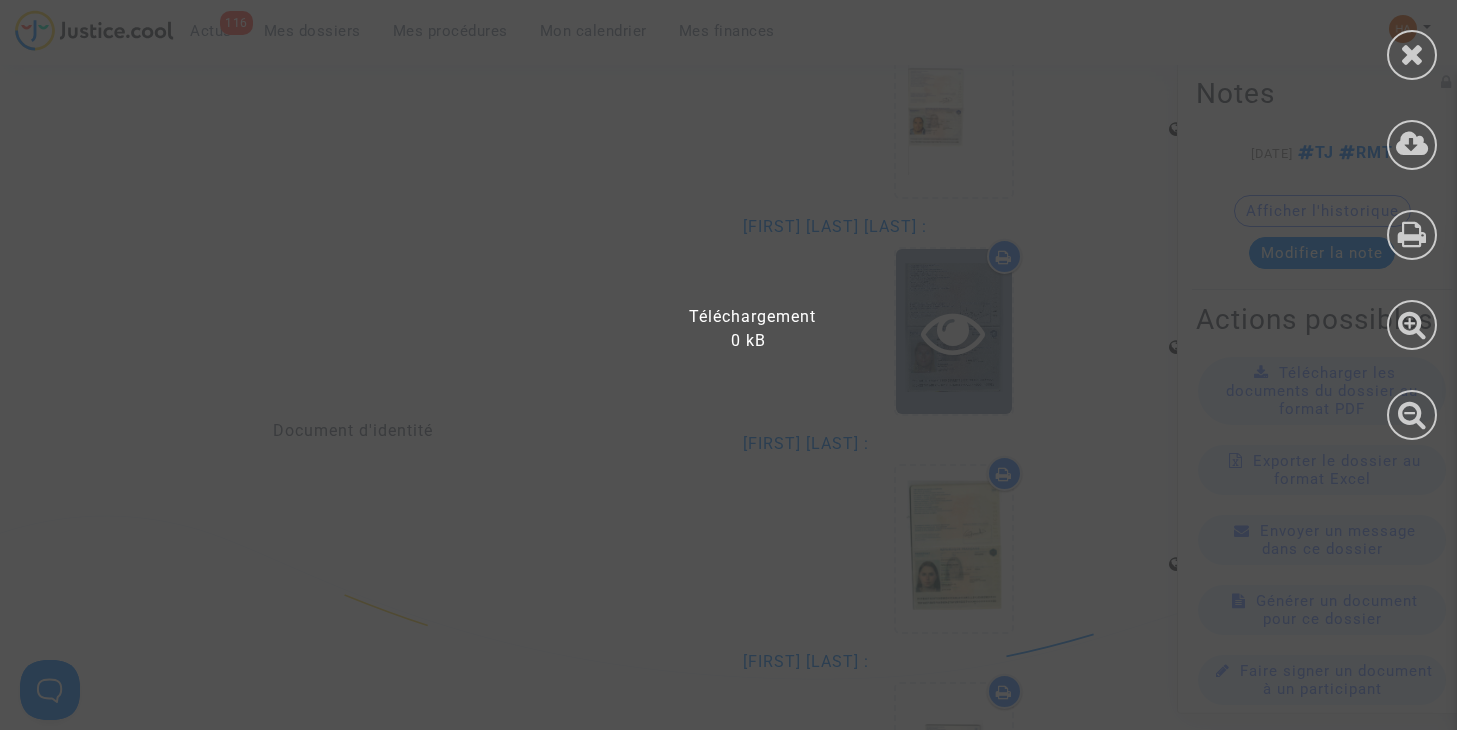 scroll, scrollTop: 4000, scrollLeft: 0, axis: vertical 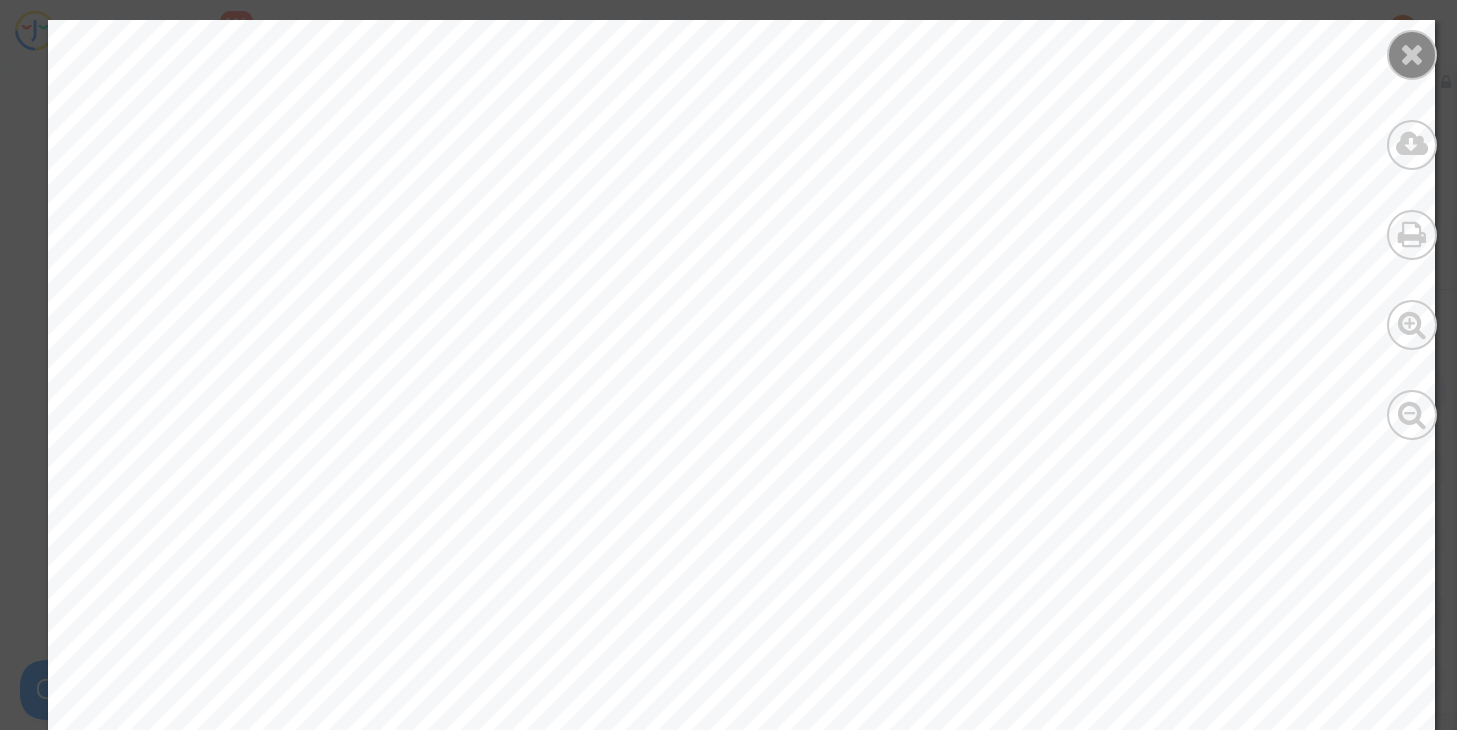 click at bounding box center (1412, 54) 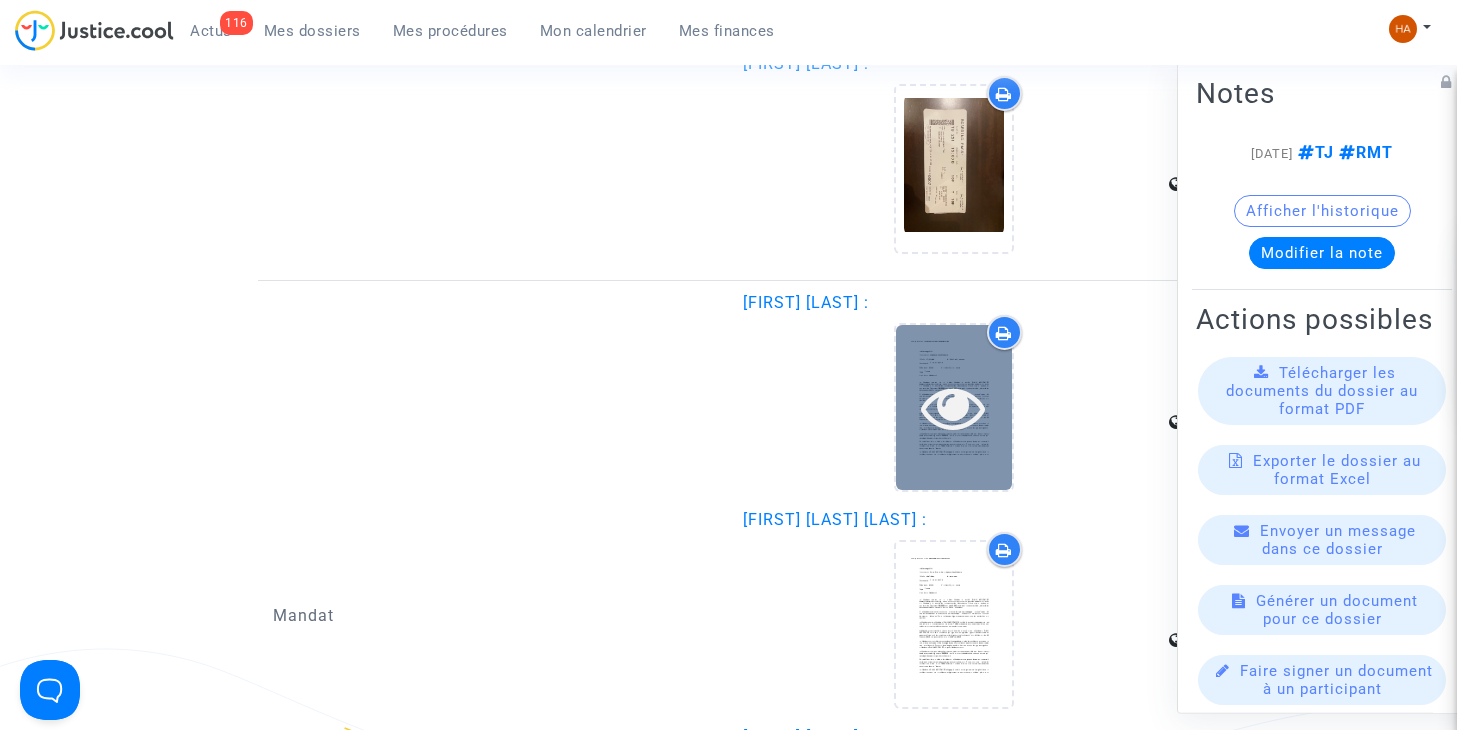 scroll, scrollTop: 5500, scrollLeft: 0, axis: vertical 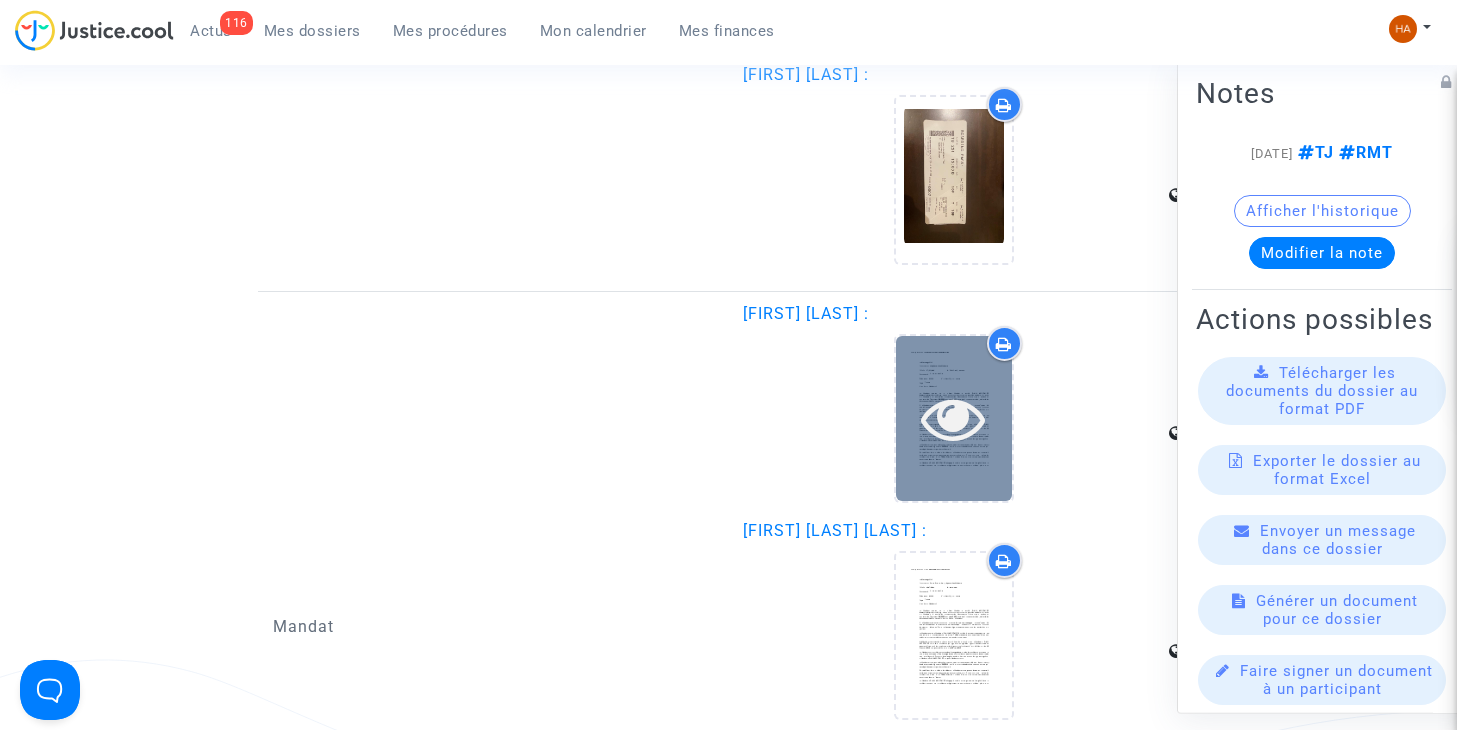 click at bounding box center (953, 418) 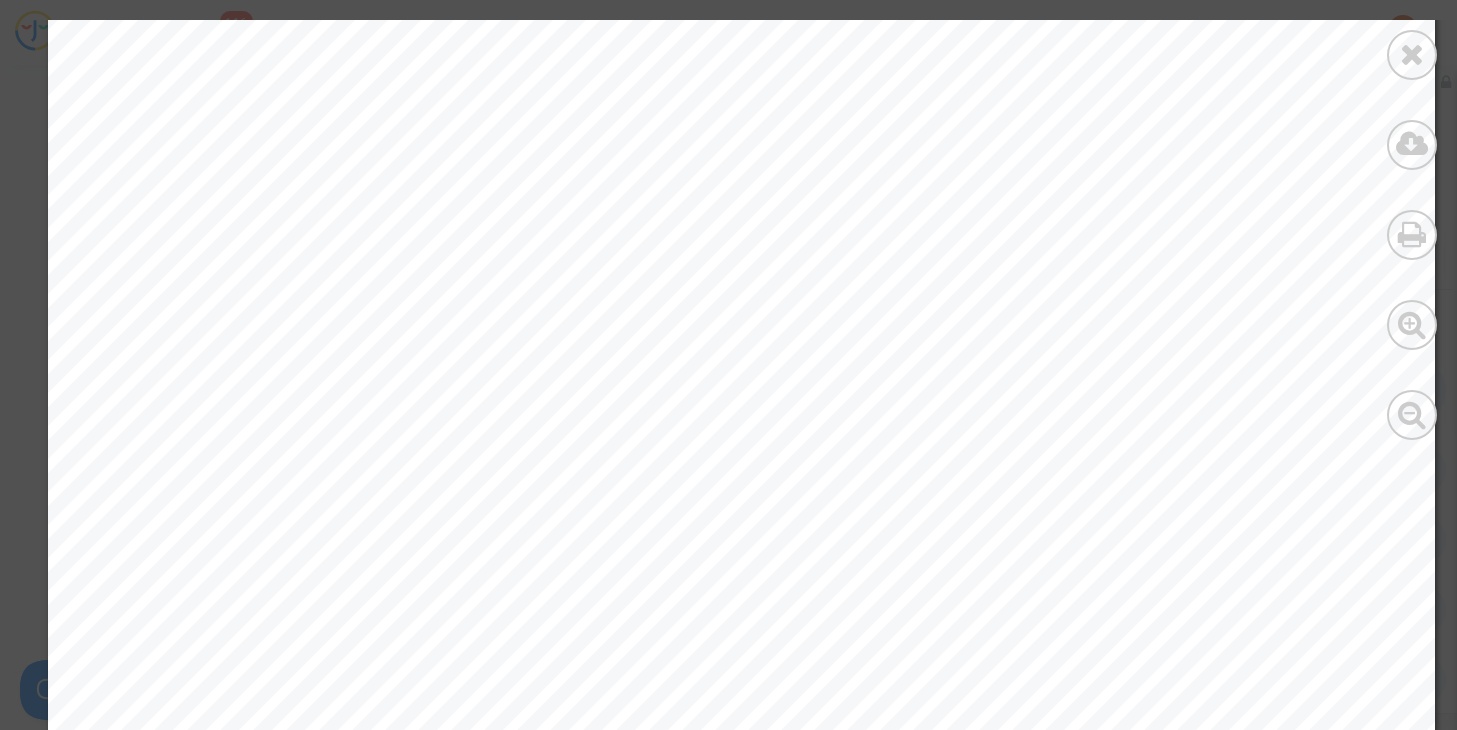 scroll, scrollTop: 0, scrollLeft: 0, axis: both 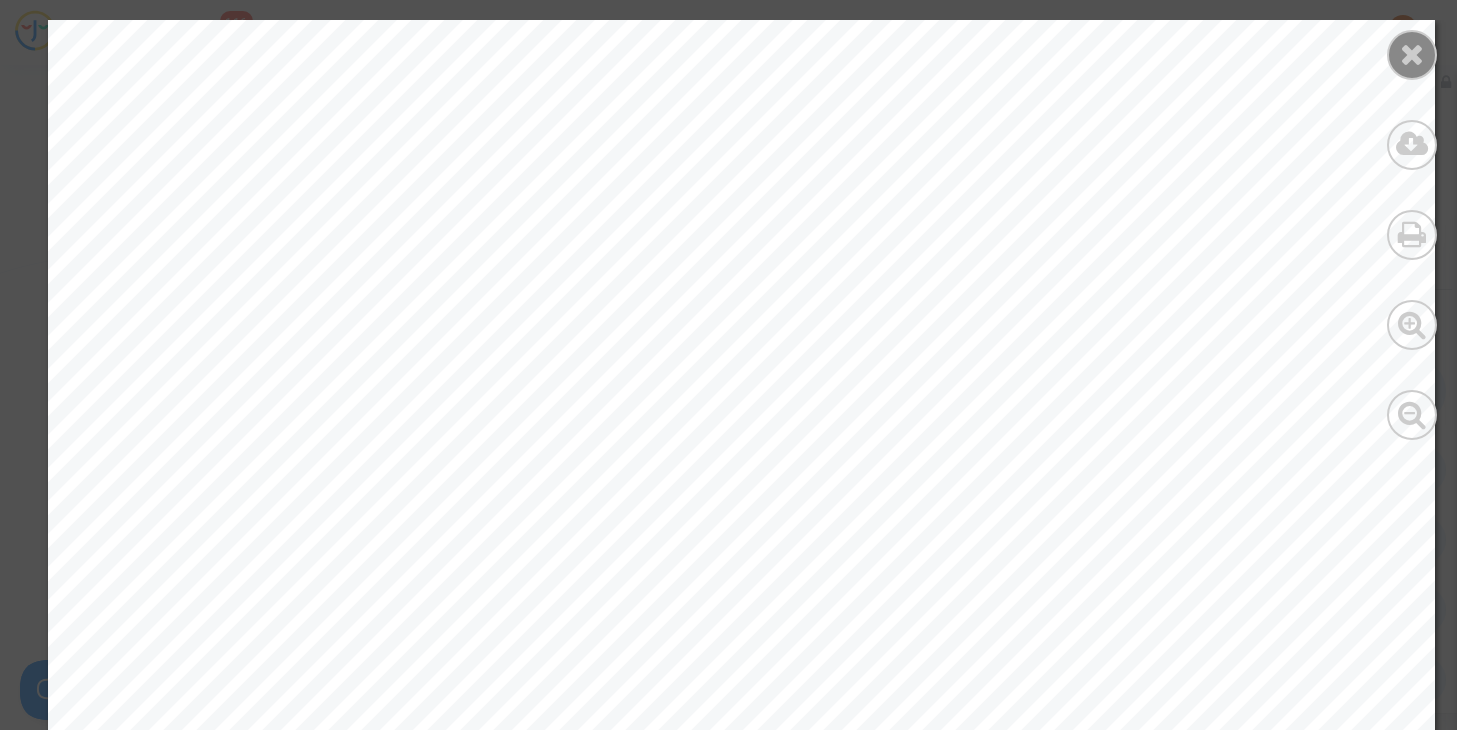 click at bounding box center (1412, 54) 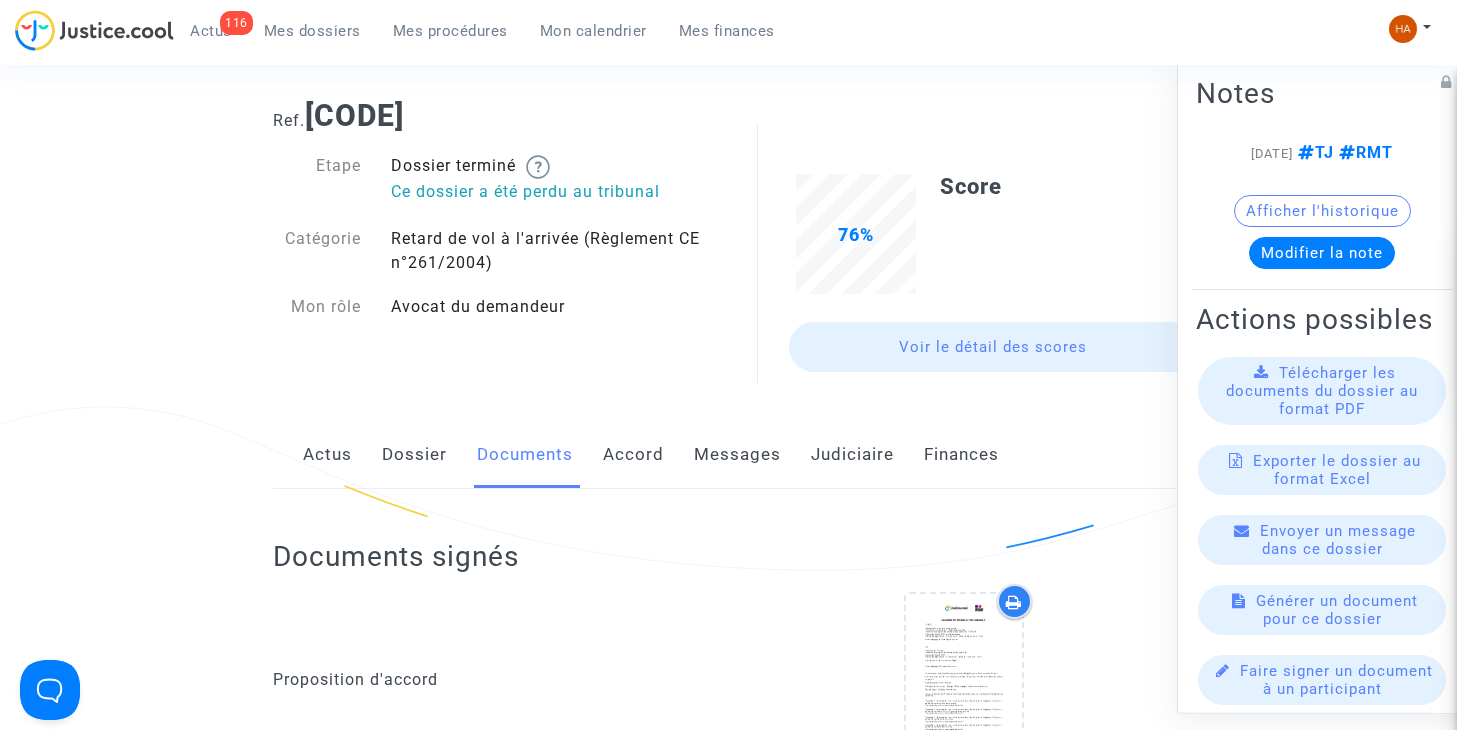 scroll, scrollTop: 0, scrollLeft: 0, axis: both 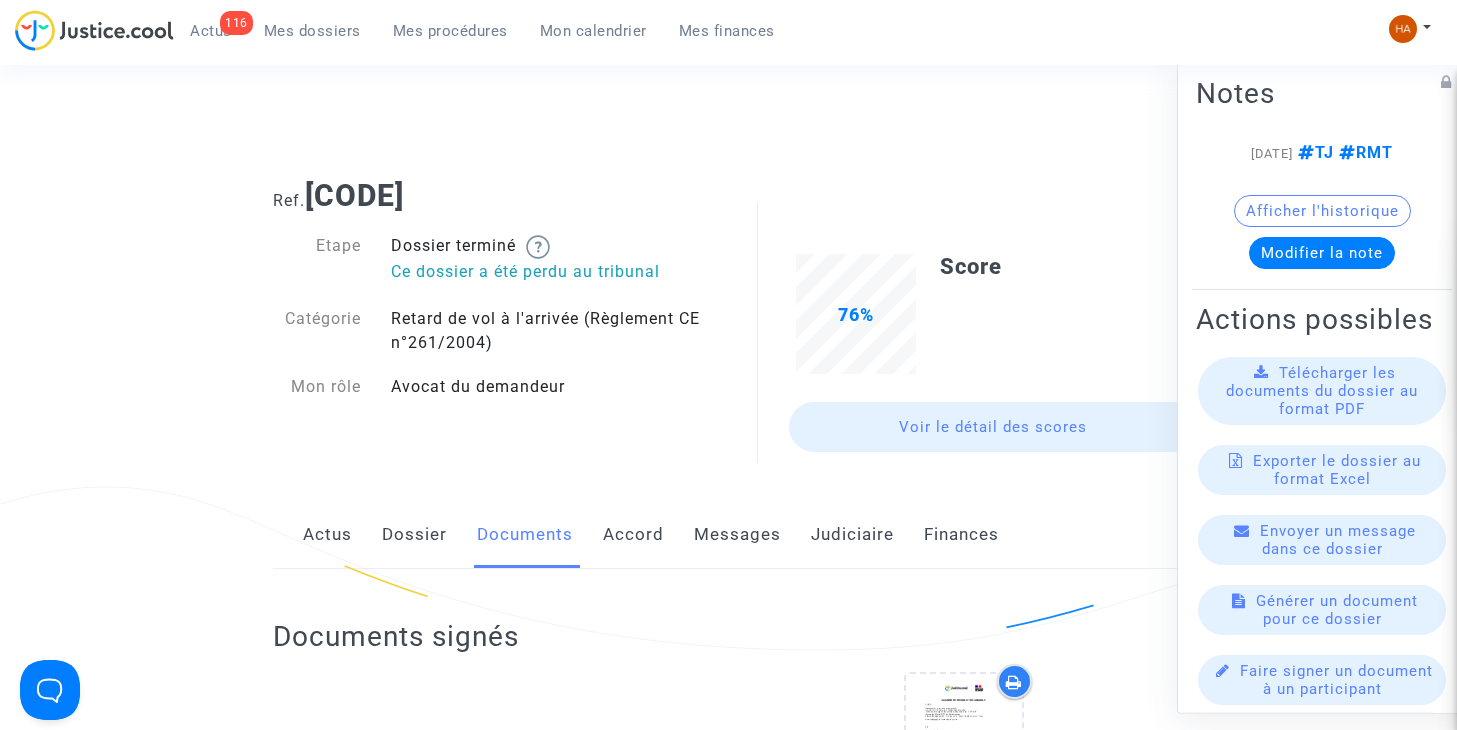 click on "Judiciaire" 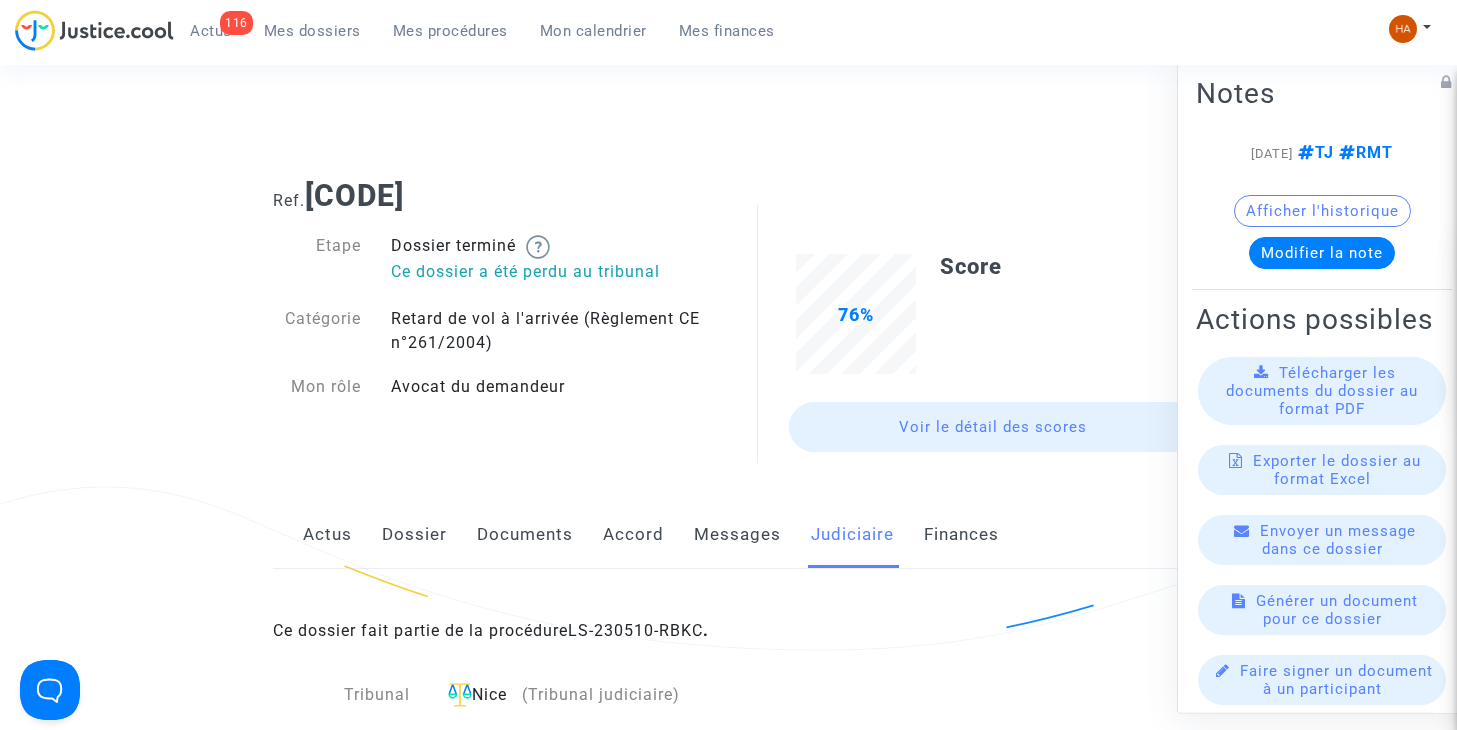 scroll, scrollTop: 177, scrollLeft: 0, axis: vertical 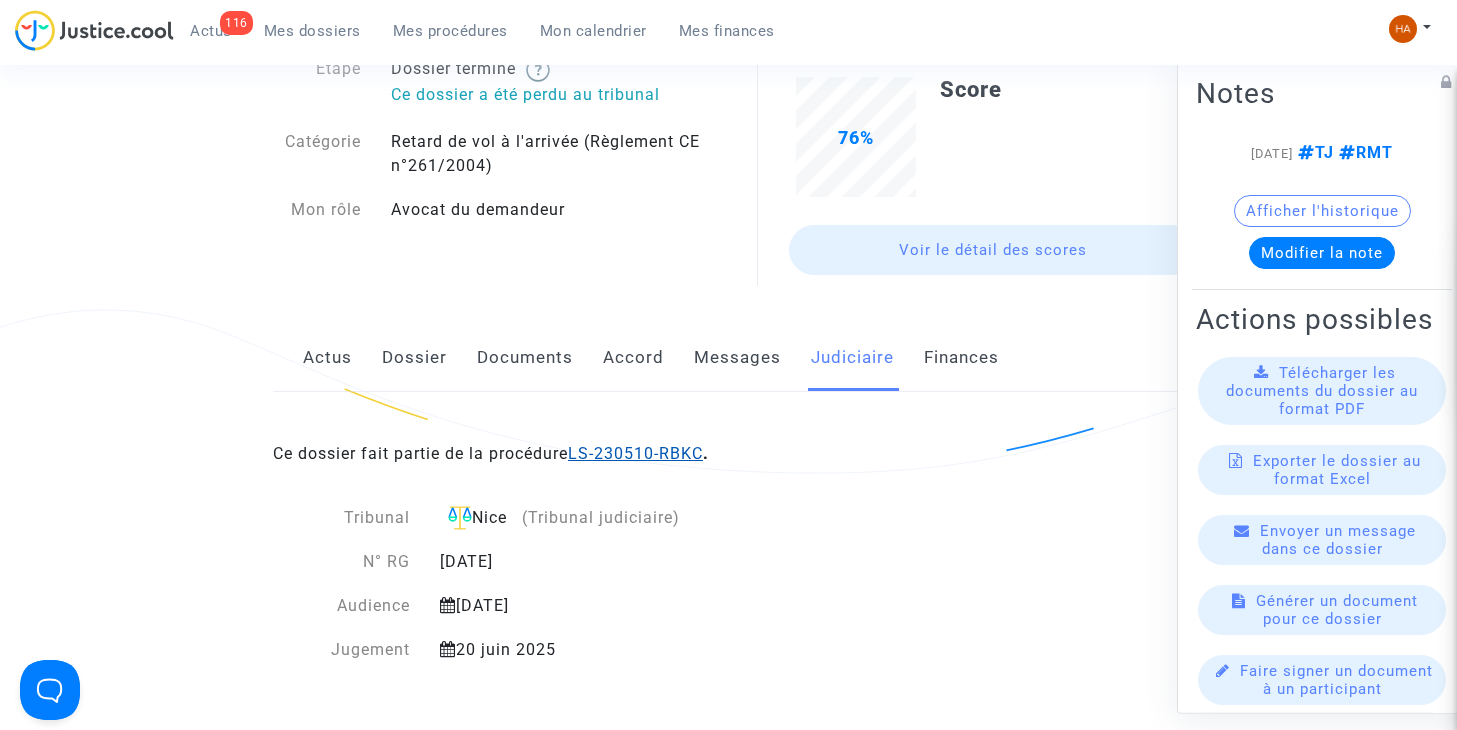 click on "LS-230510-RBKC" 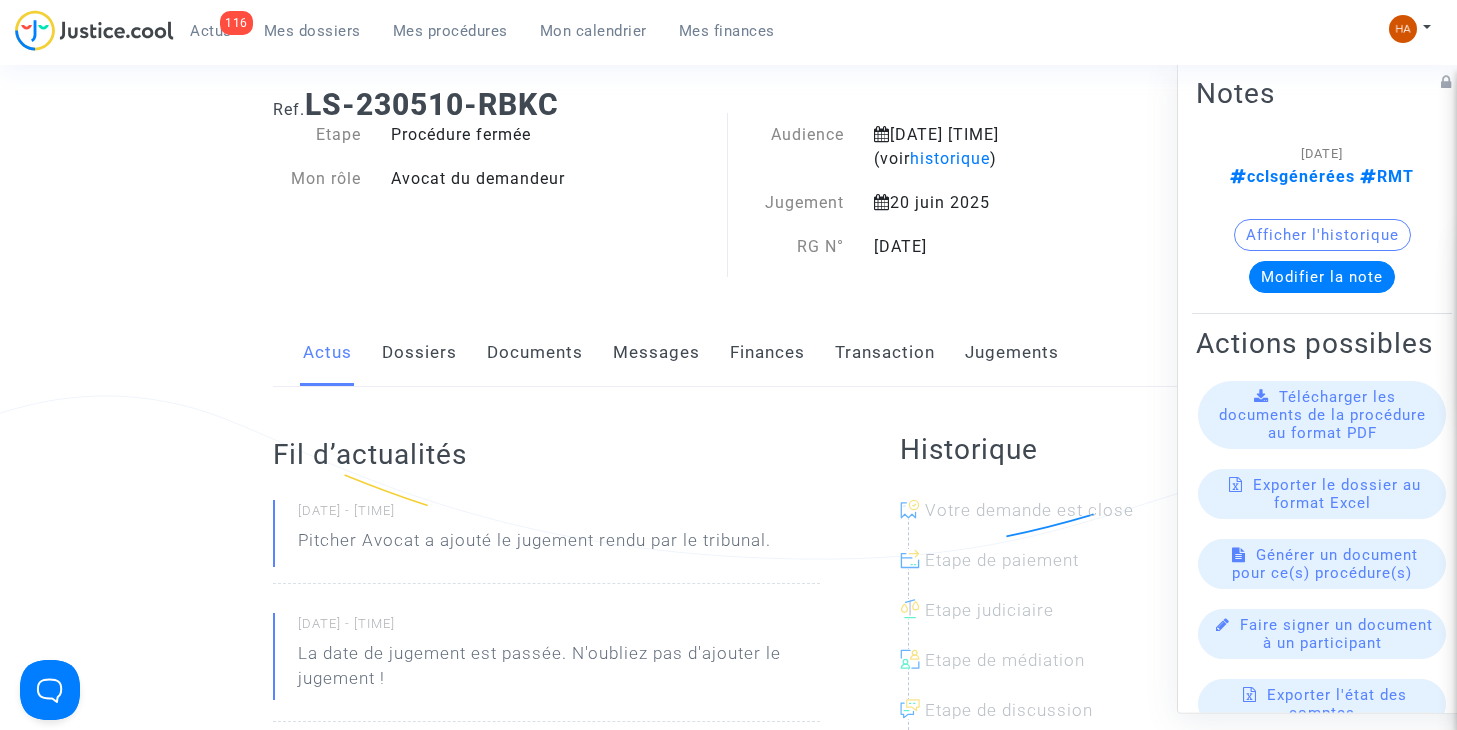 scroll, scrollTop: 90, scrollLeft: 0, axis: vertical 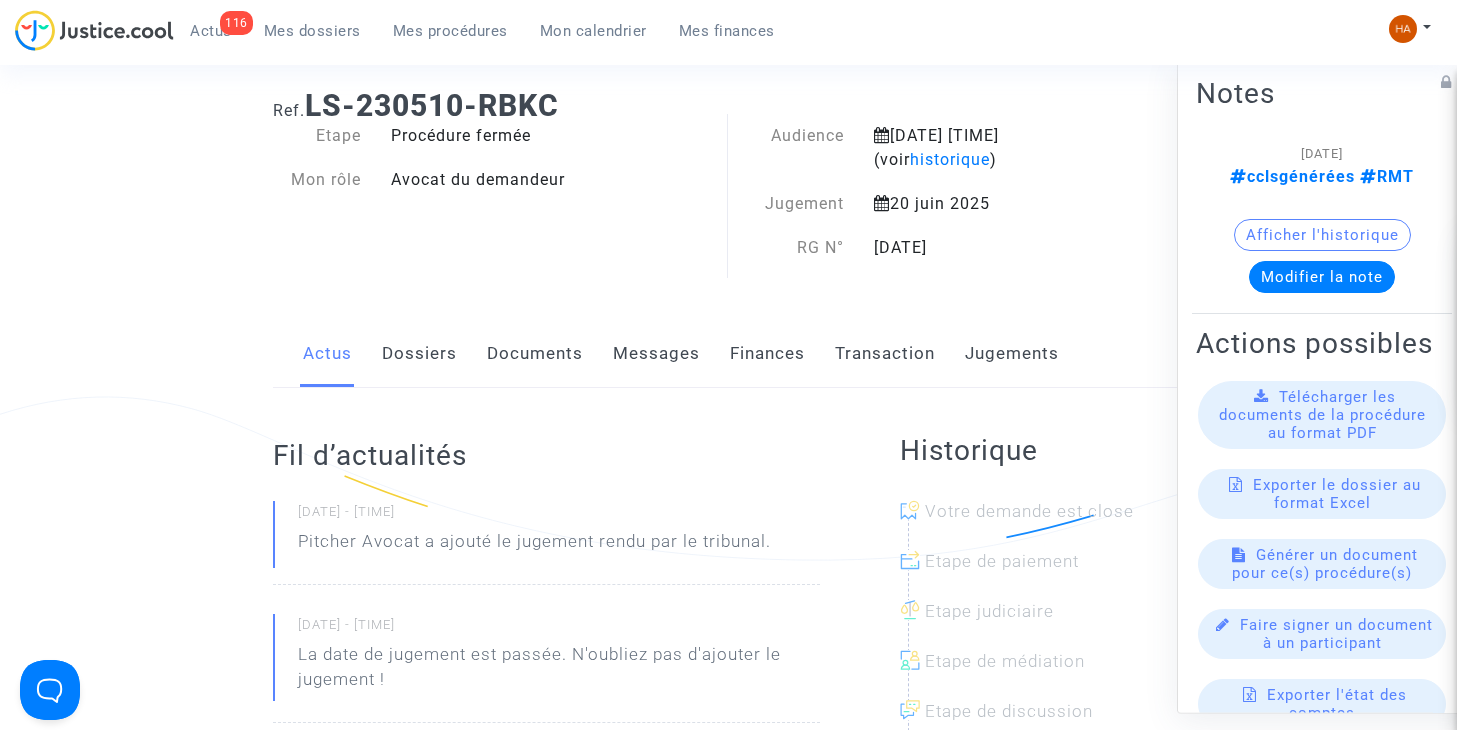 drag, startPoint x: 919, startPoint y: 208, endPoint x: 653, endPoint y: 216, distance: 266.12027 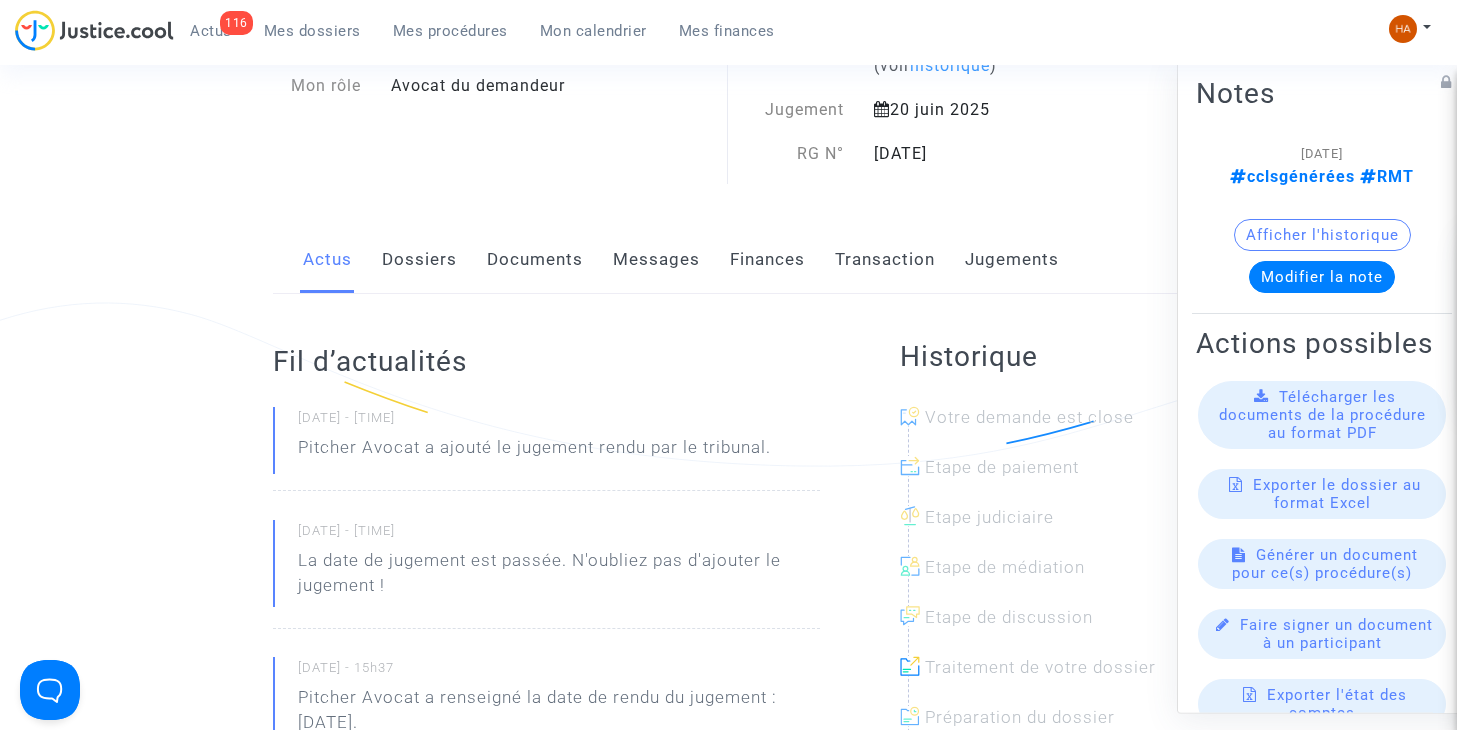 scroll, scrollTop: 0, scrollLeft: 0, axis: both 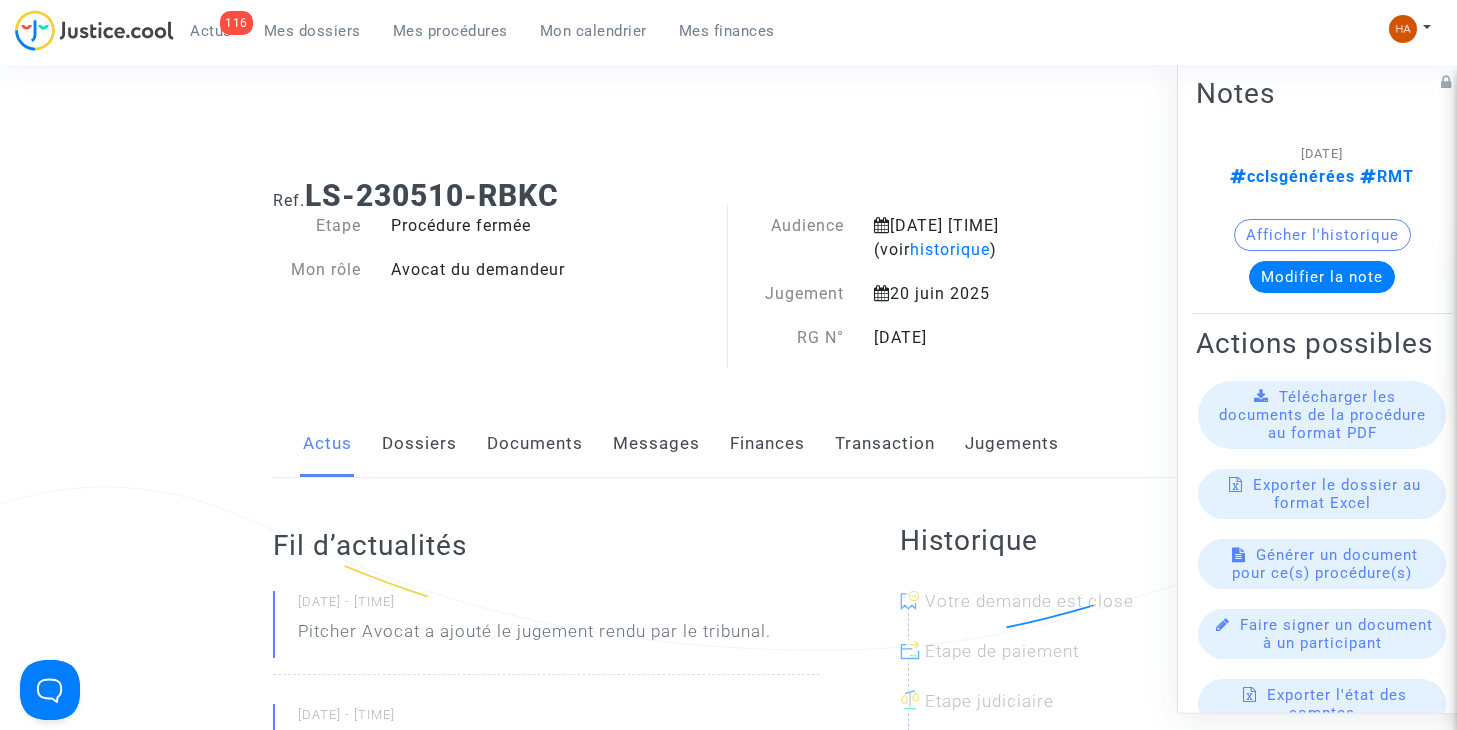 click on "Dossiers" 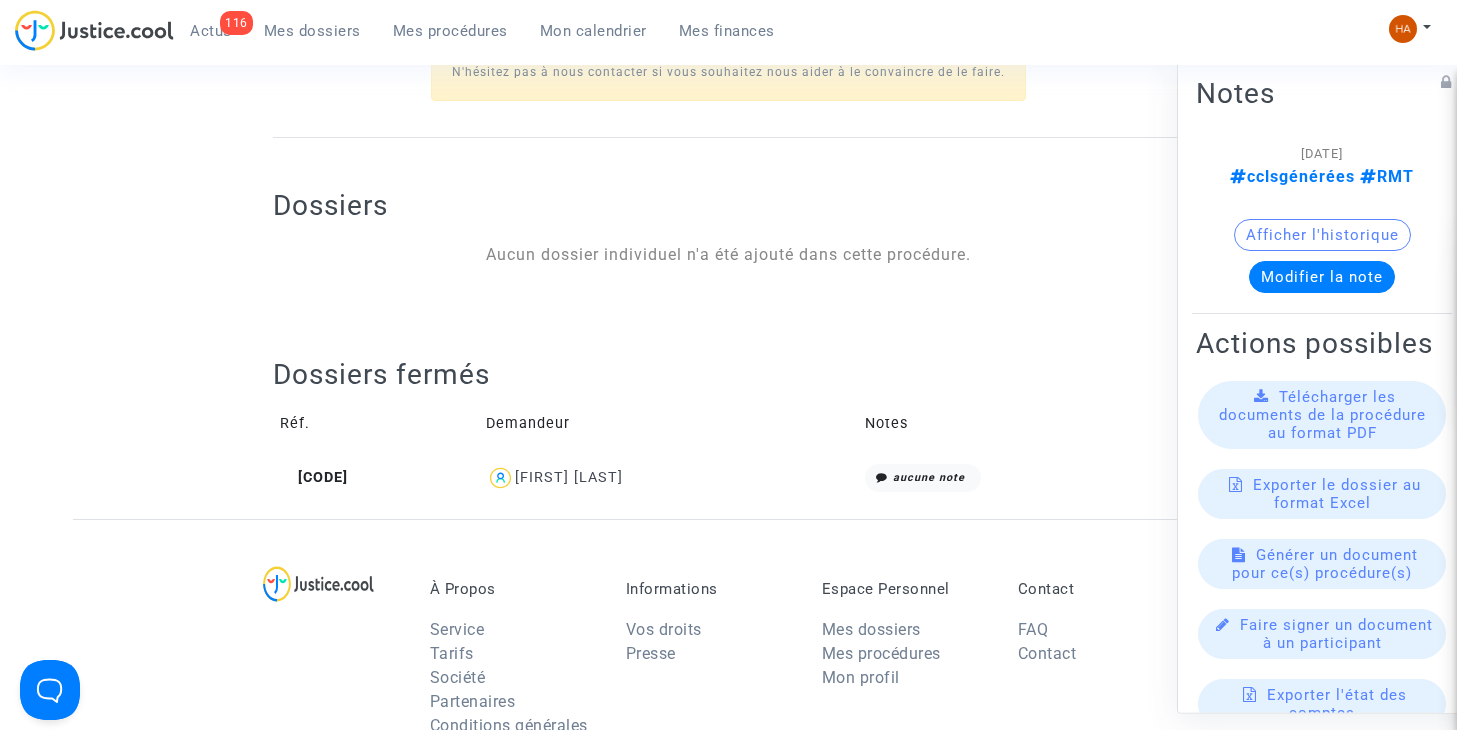 scroll, scrollTop: 0, scrollLeft: 0, axis: both 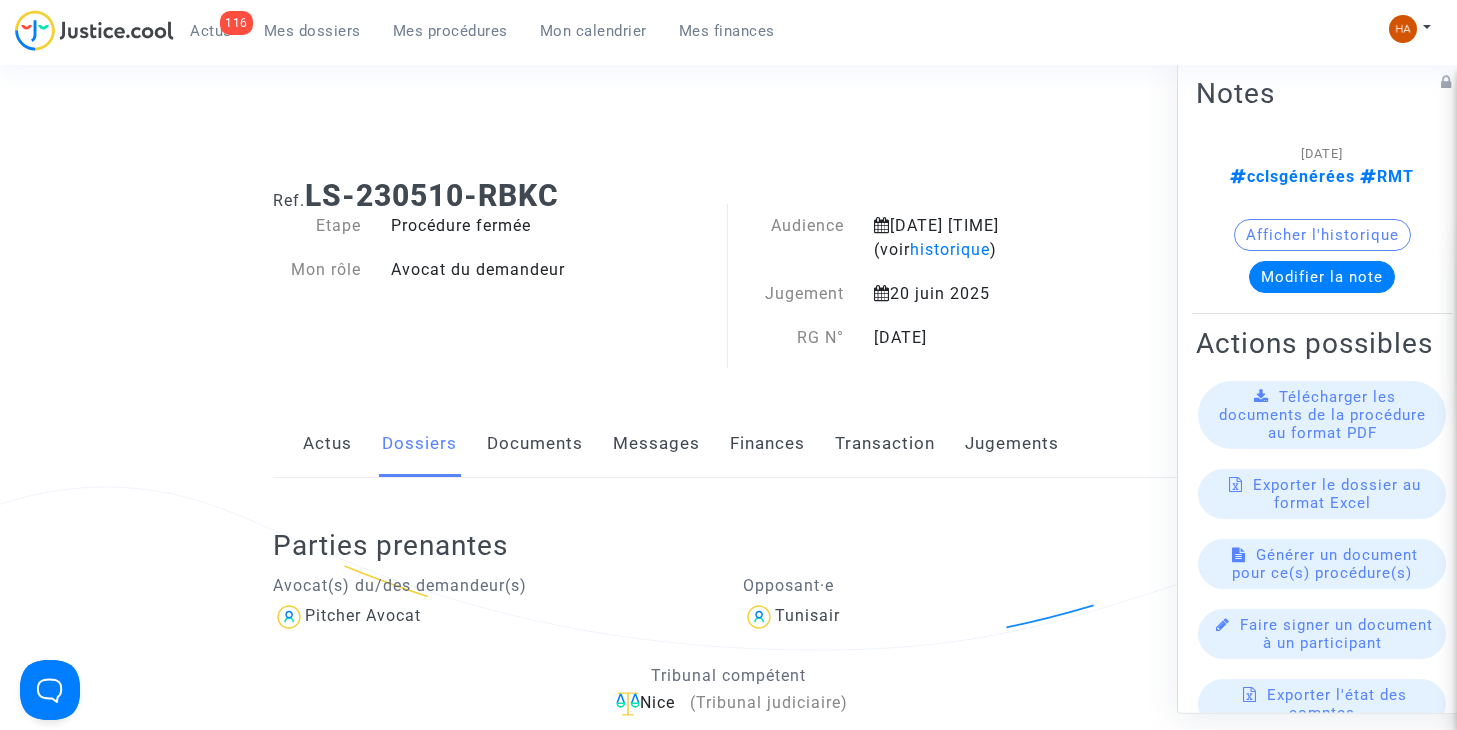click on "Jugements" 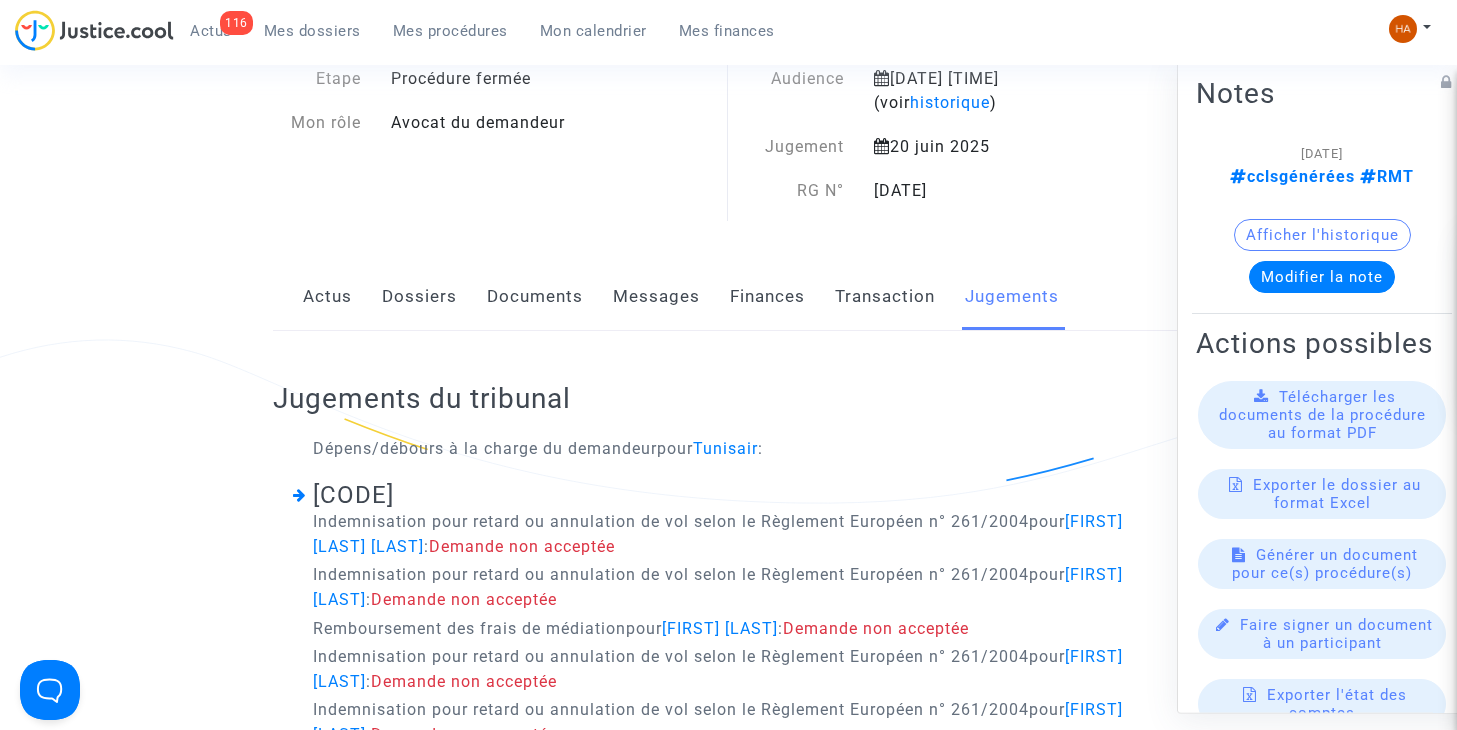 scroll, scrollTop: 146, scrollLeft: 0, axis: vertical 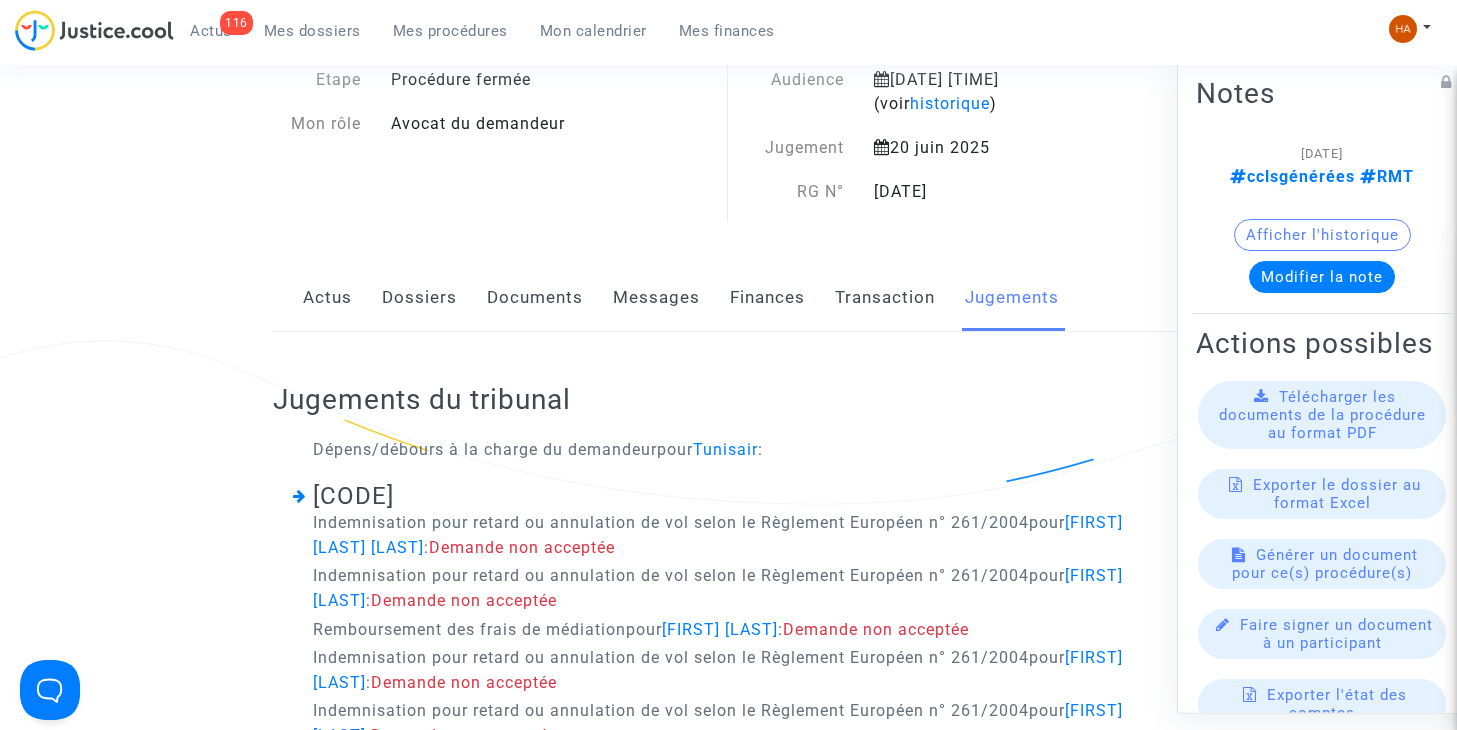 click on "Transaction" 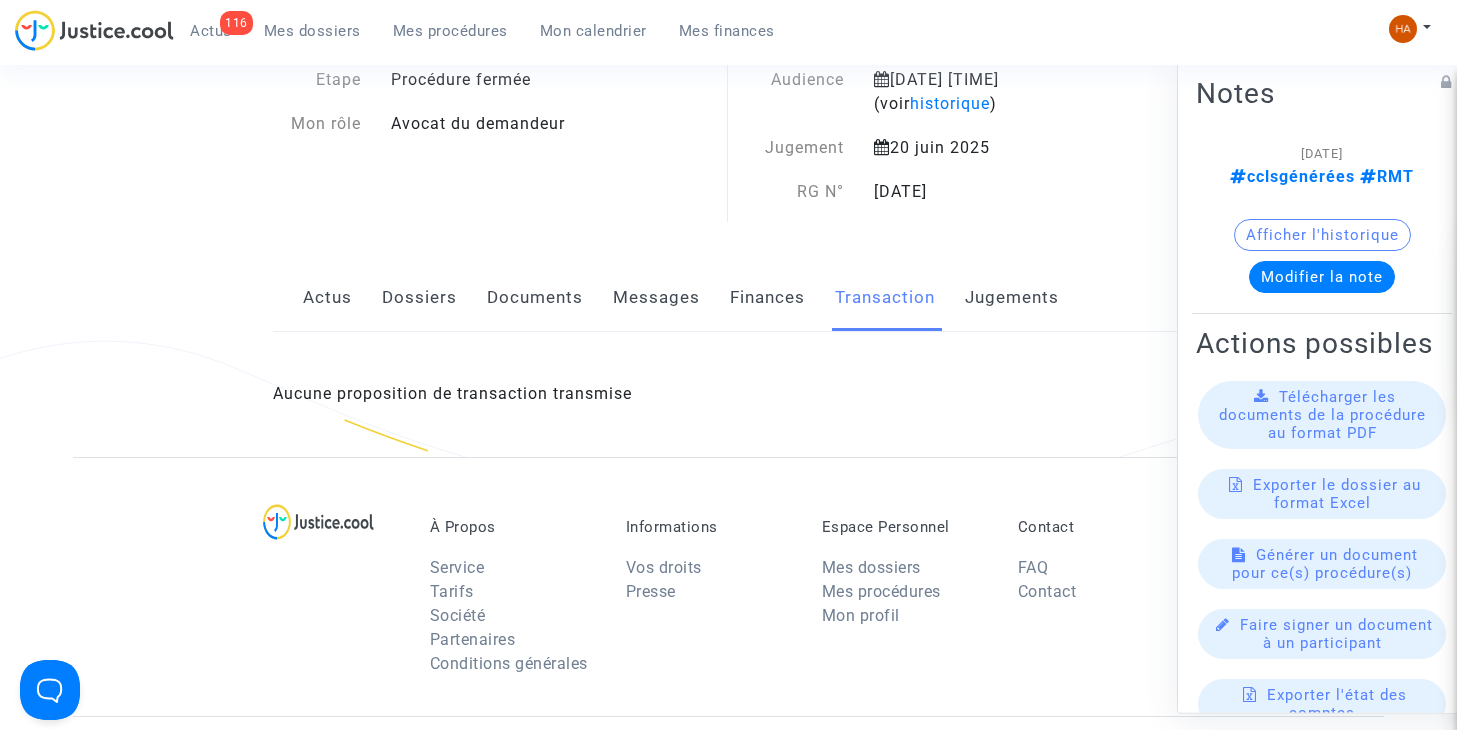click on "20 juin 2025" 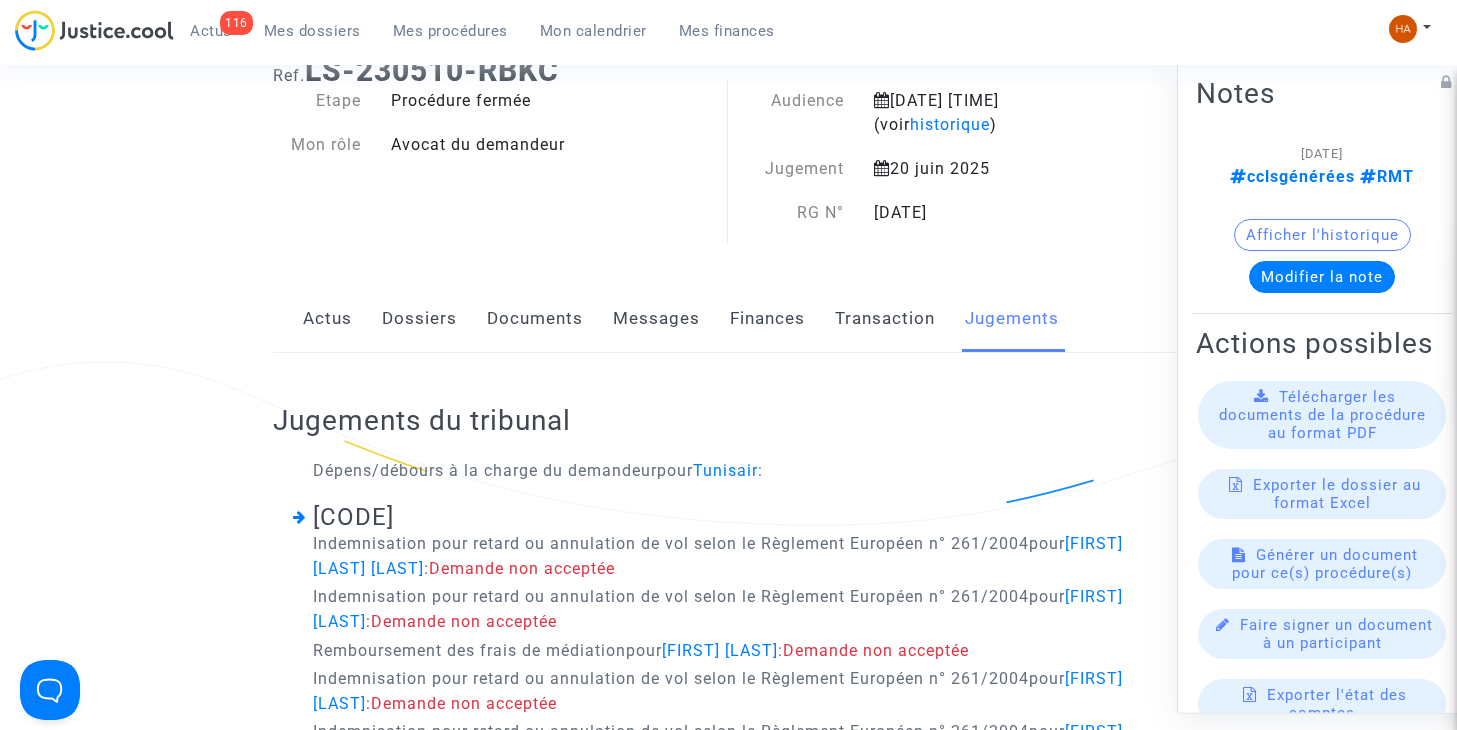 scroll, scrollTop: 124, scrollLeft: 0, axis: vertical 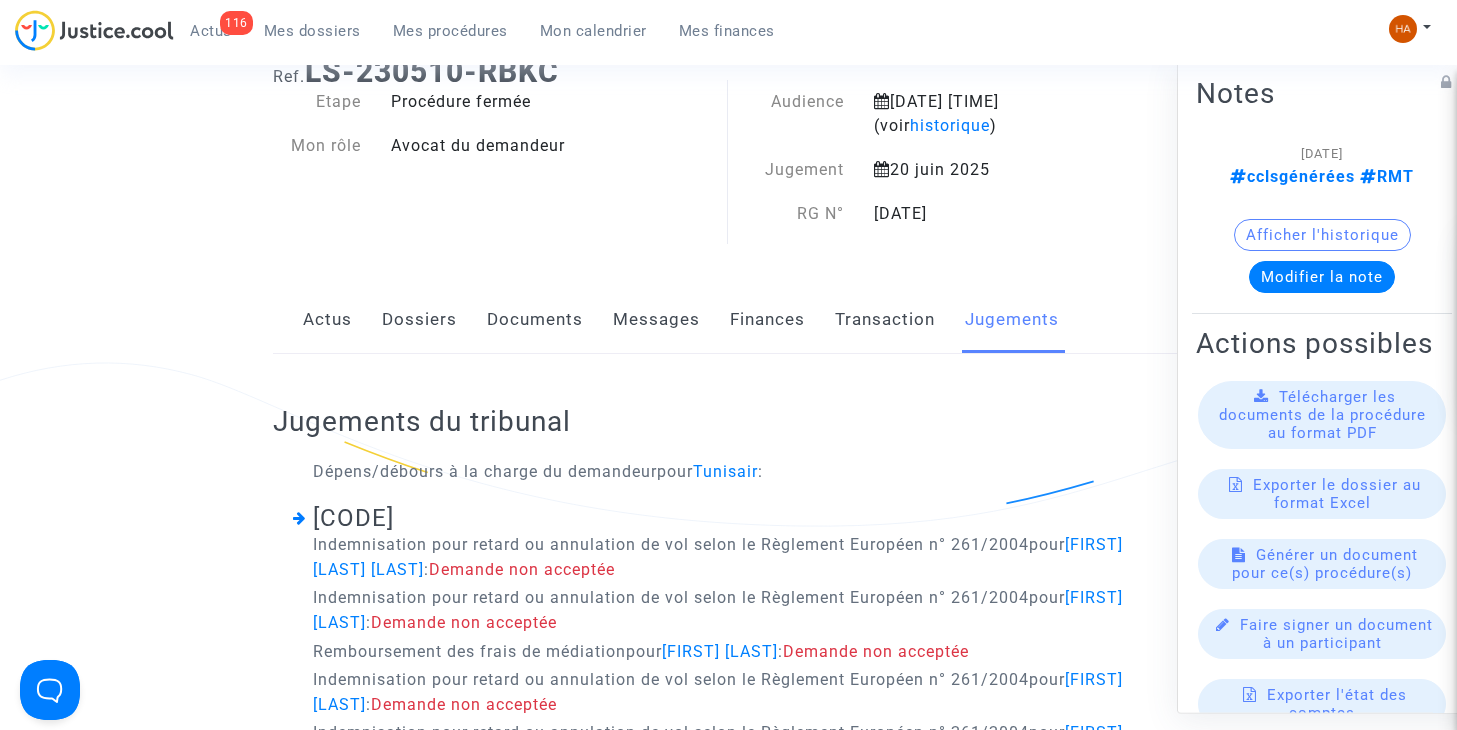 click on "20 juin 2025" 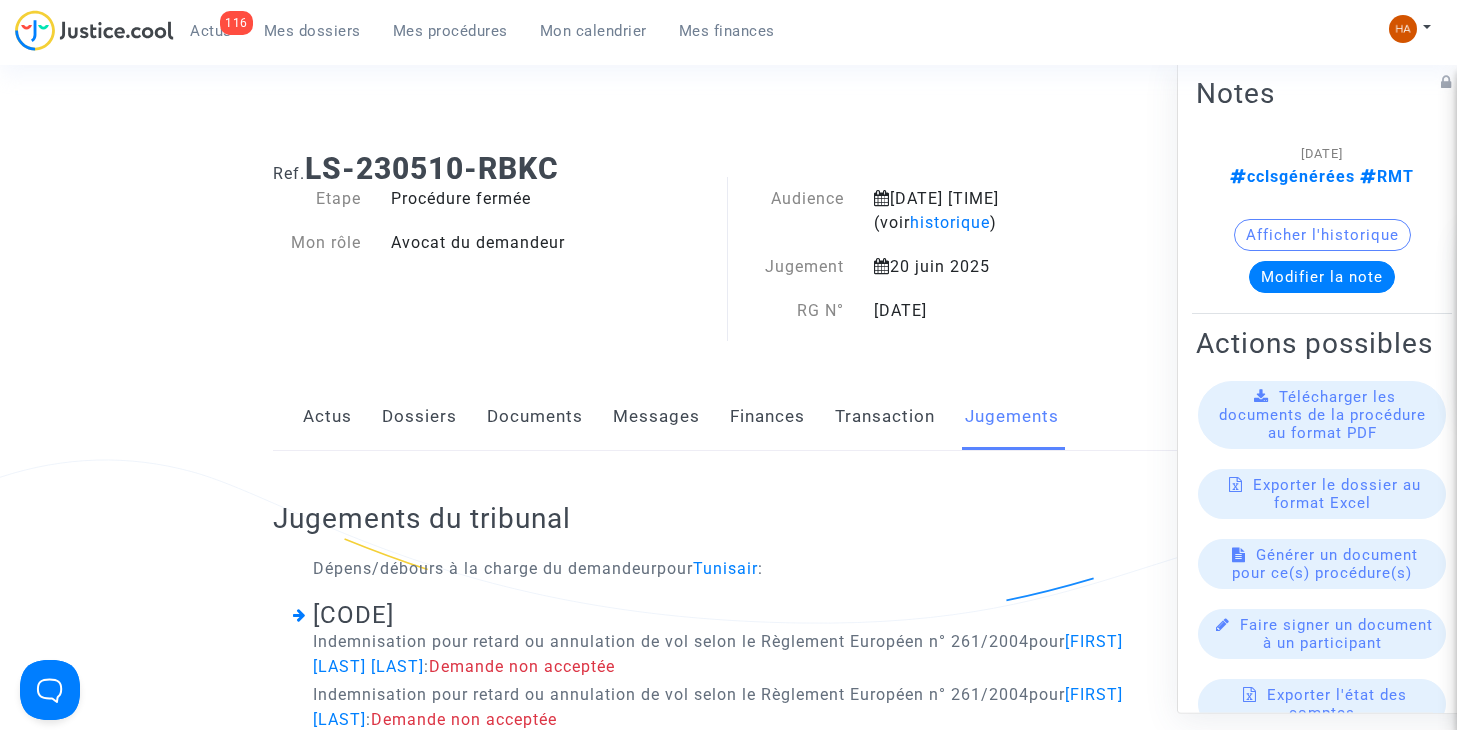 scroll, scrollTop: 18, scrollLeft: 0, axis: vertical 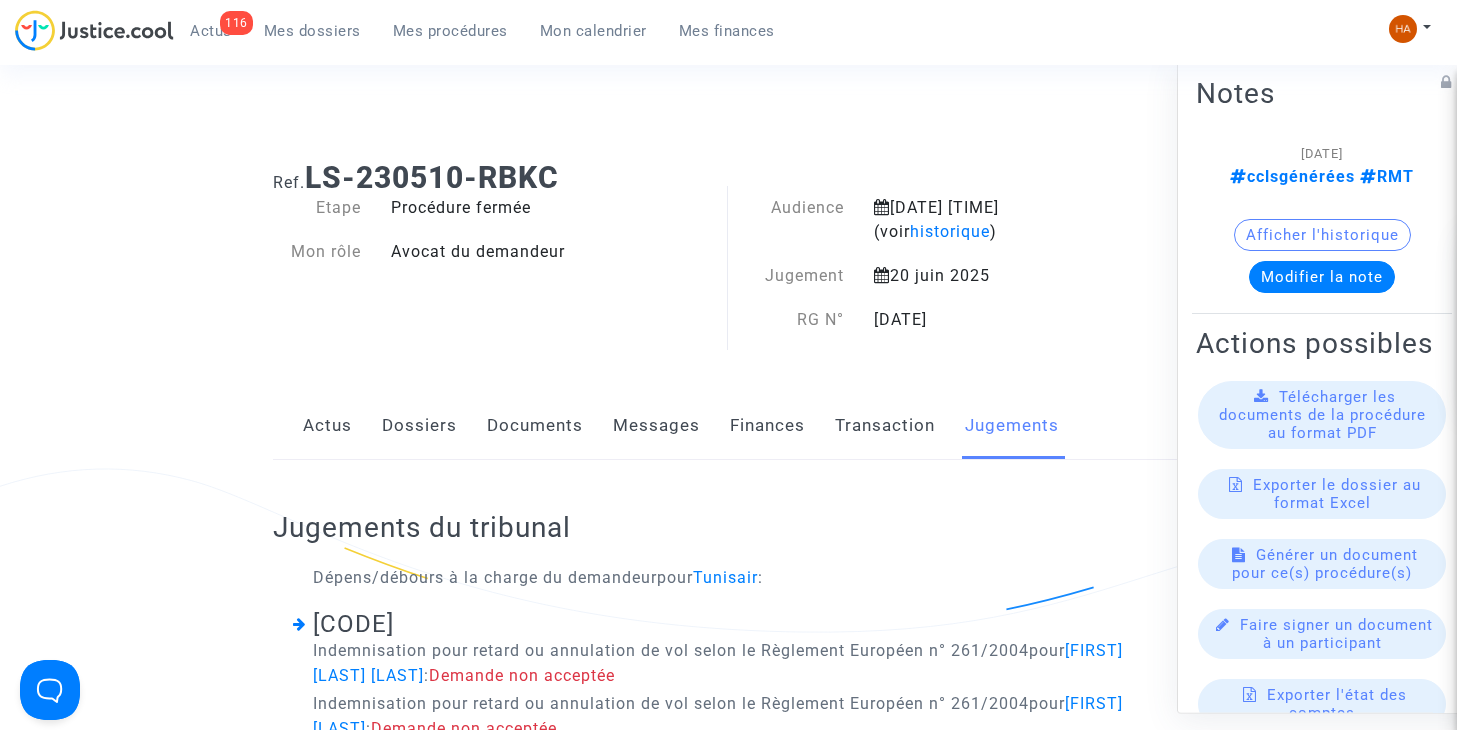 click on "20 juin 2025" 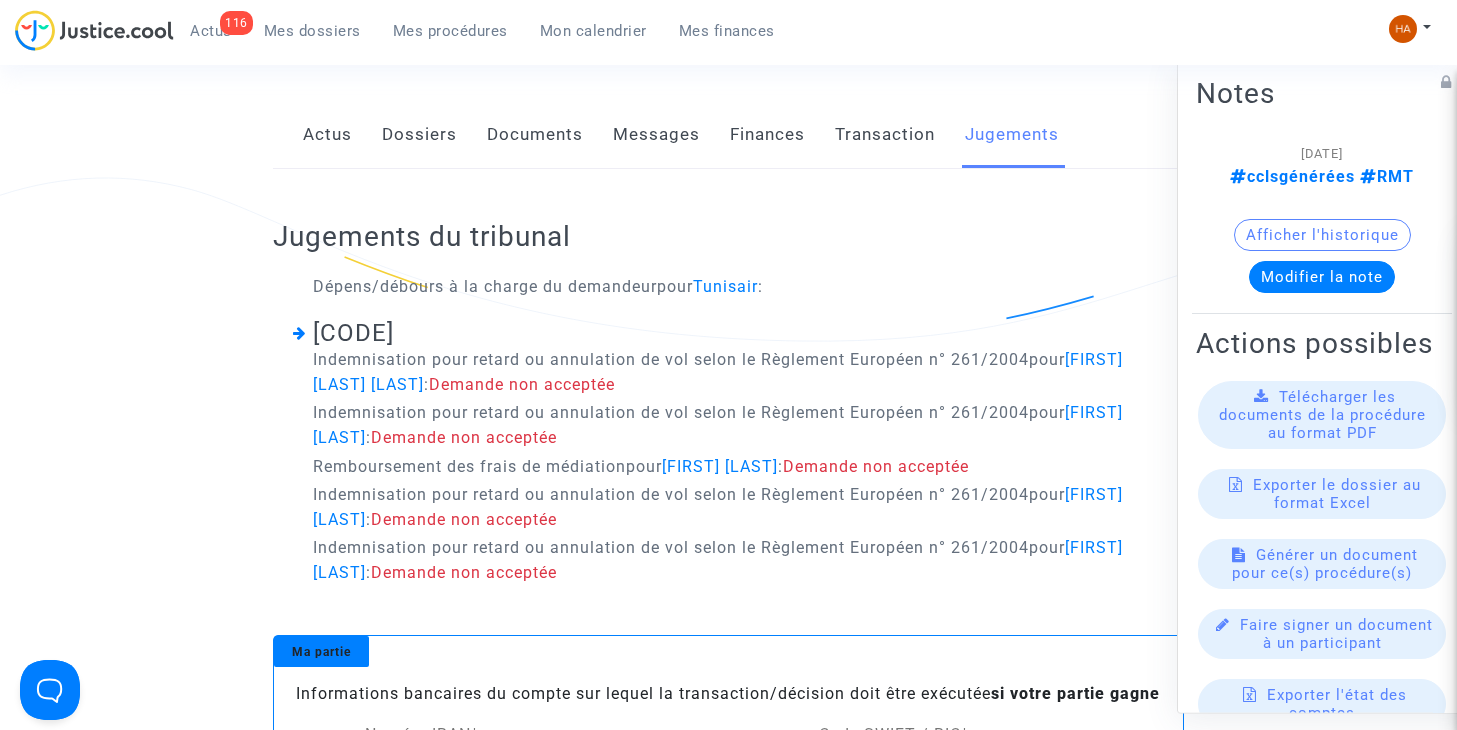 scroll, scrollTop: 308, scrollLeft: 0, axis: vertical 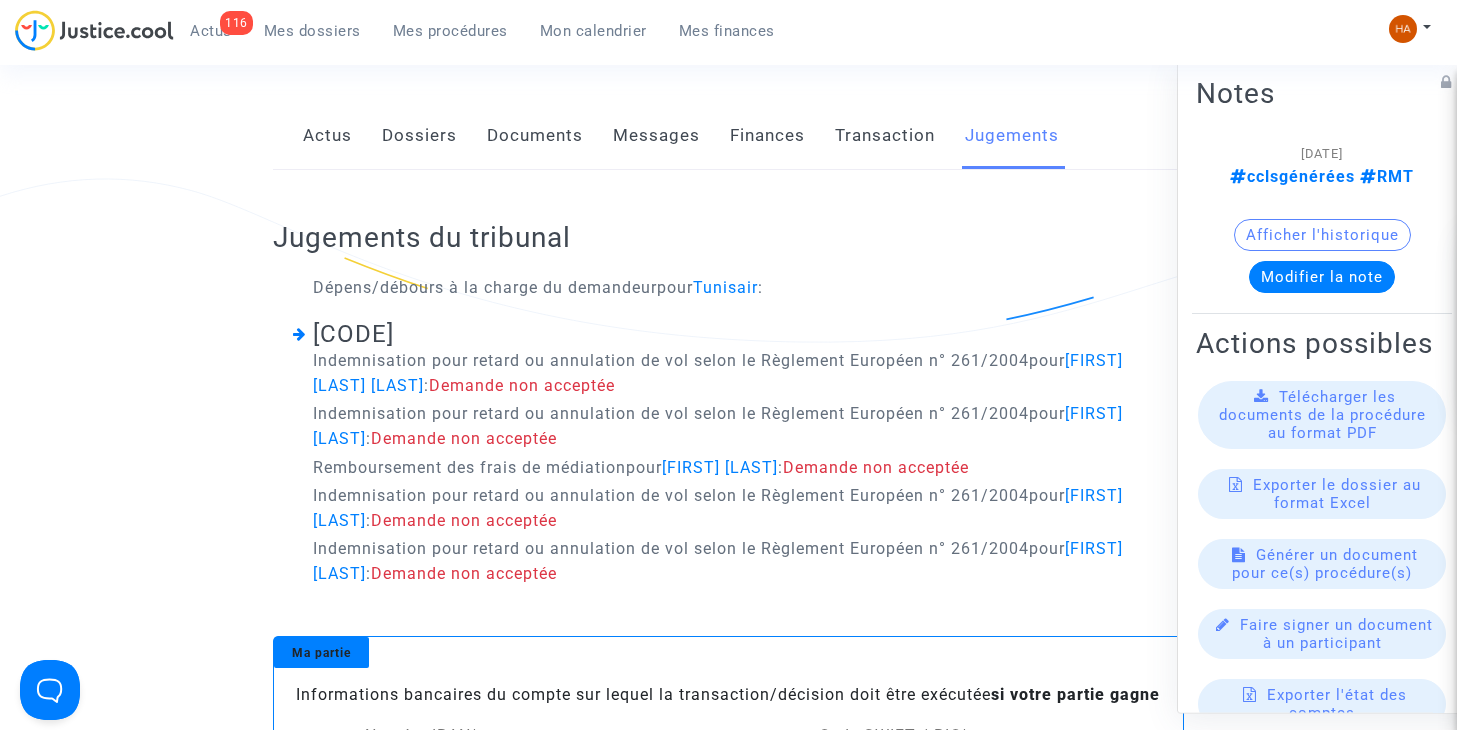 click on "Documents" 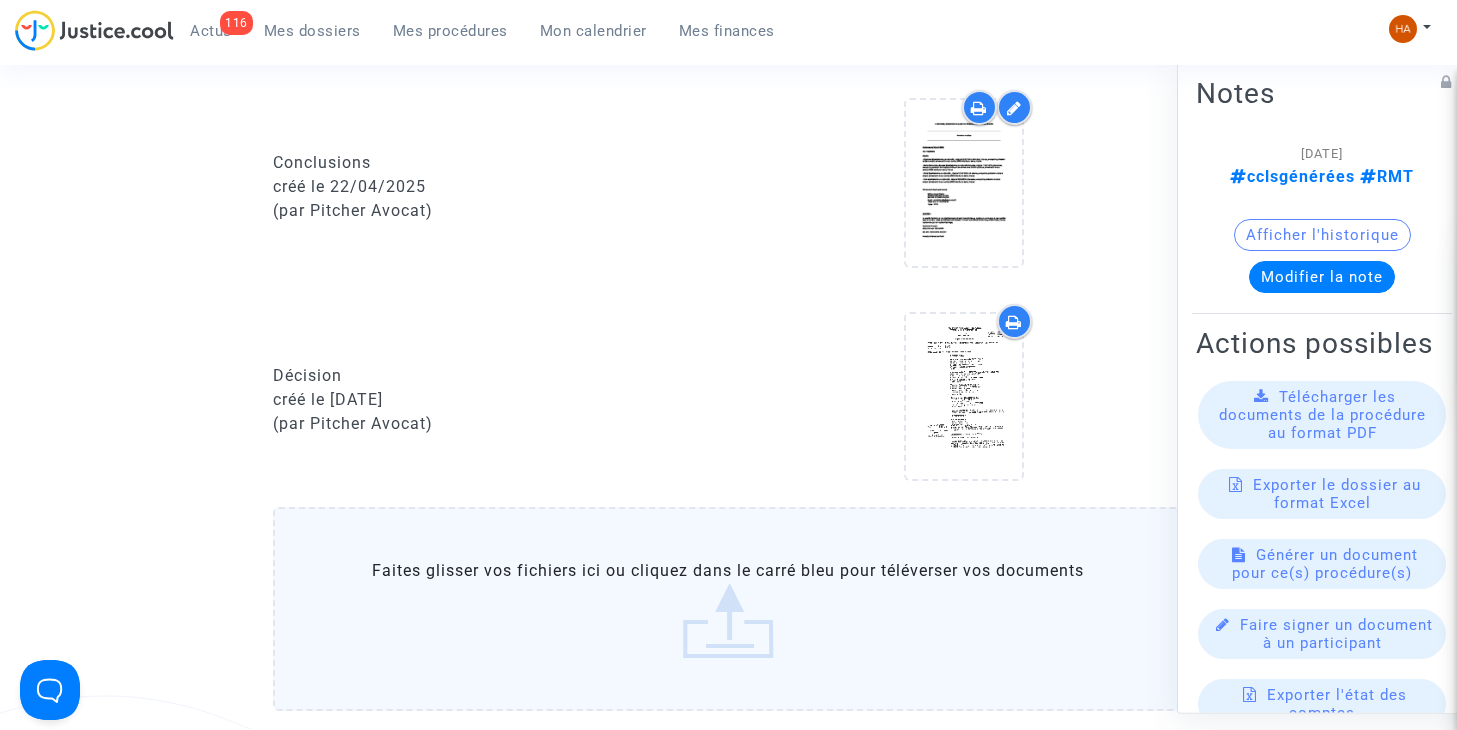 scroll, scrollTop: 1411, scrollLeft: 0, axis: vertical 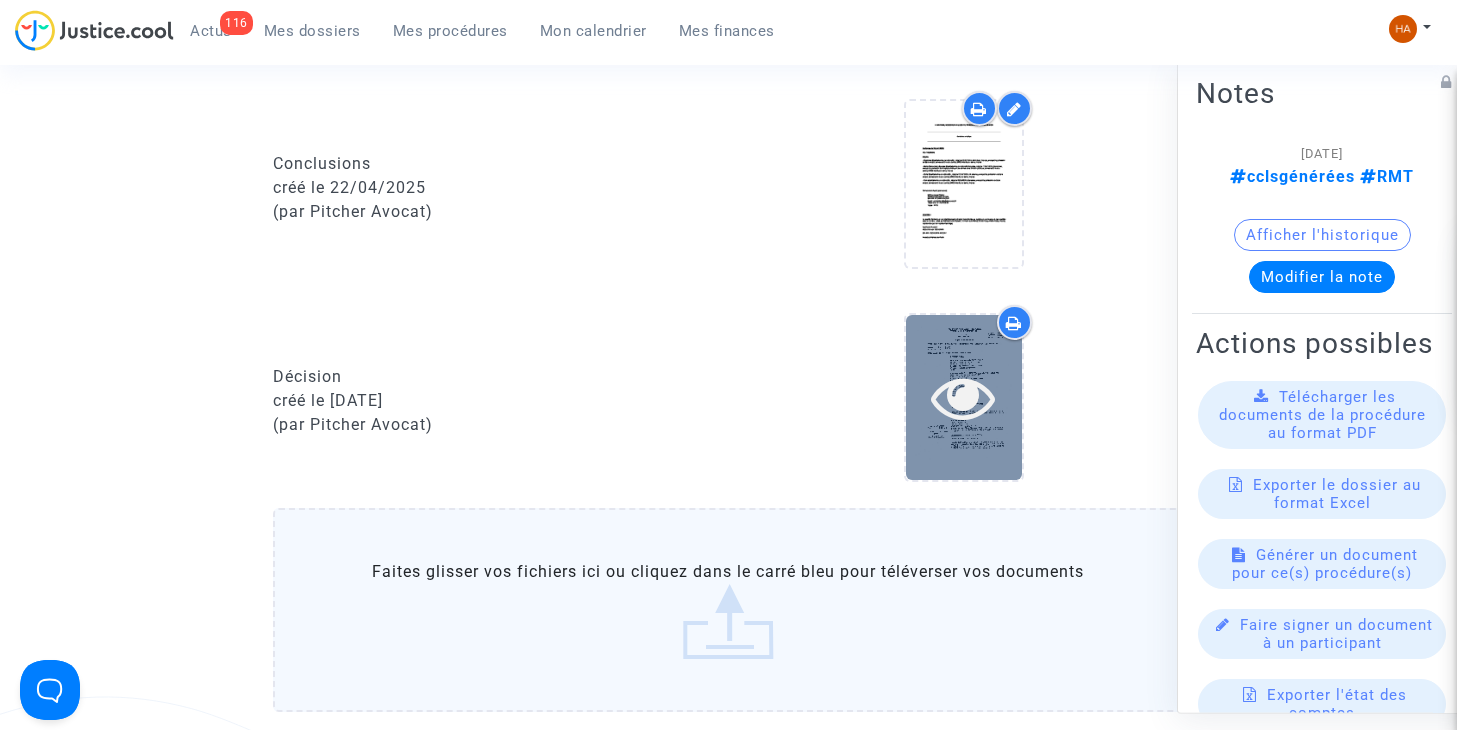 click at bounding box center (963, 397) 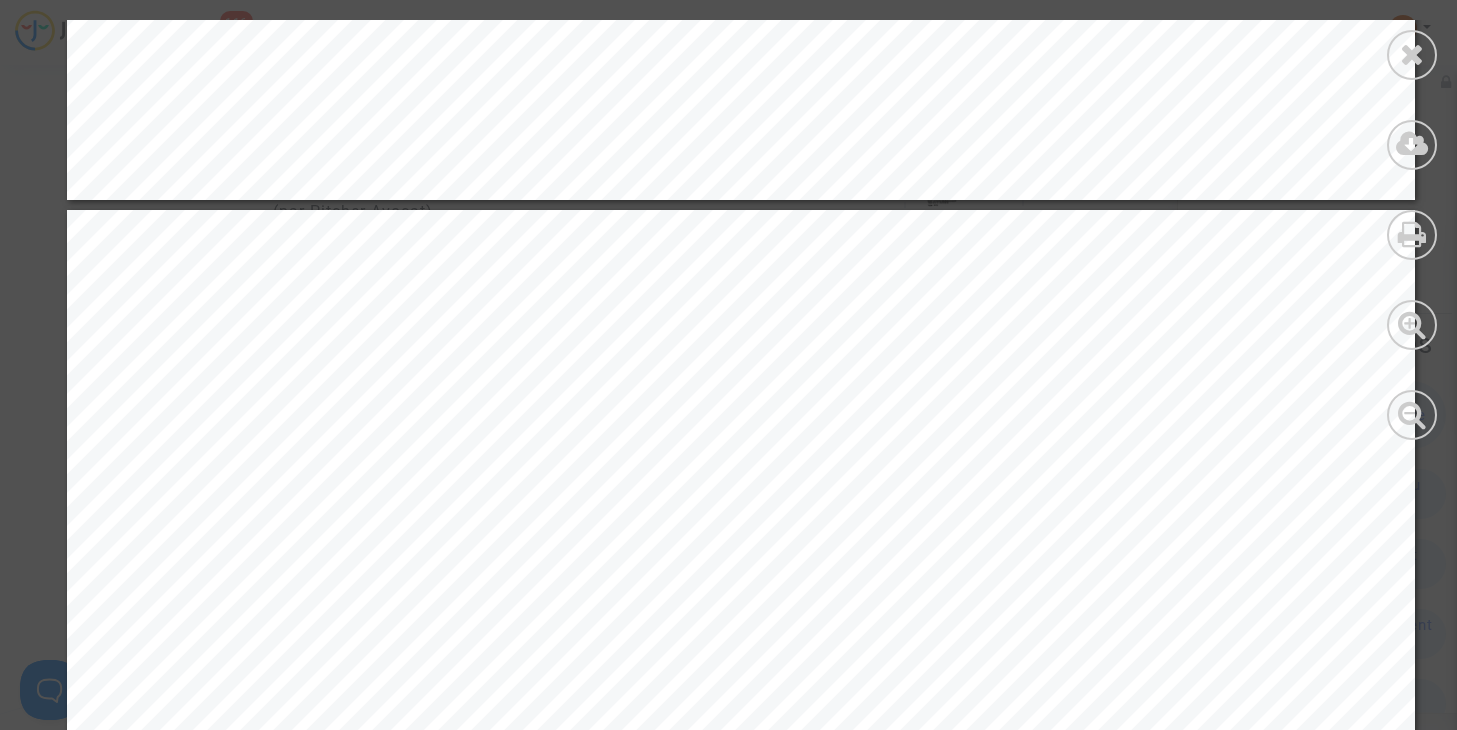 scroll, scrollTop: 1729, scrollLeft: 0, axis: vertical 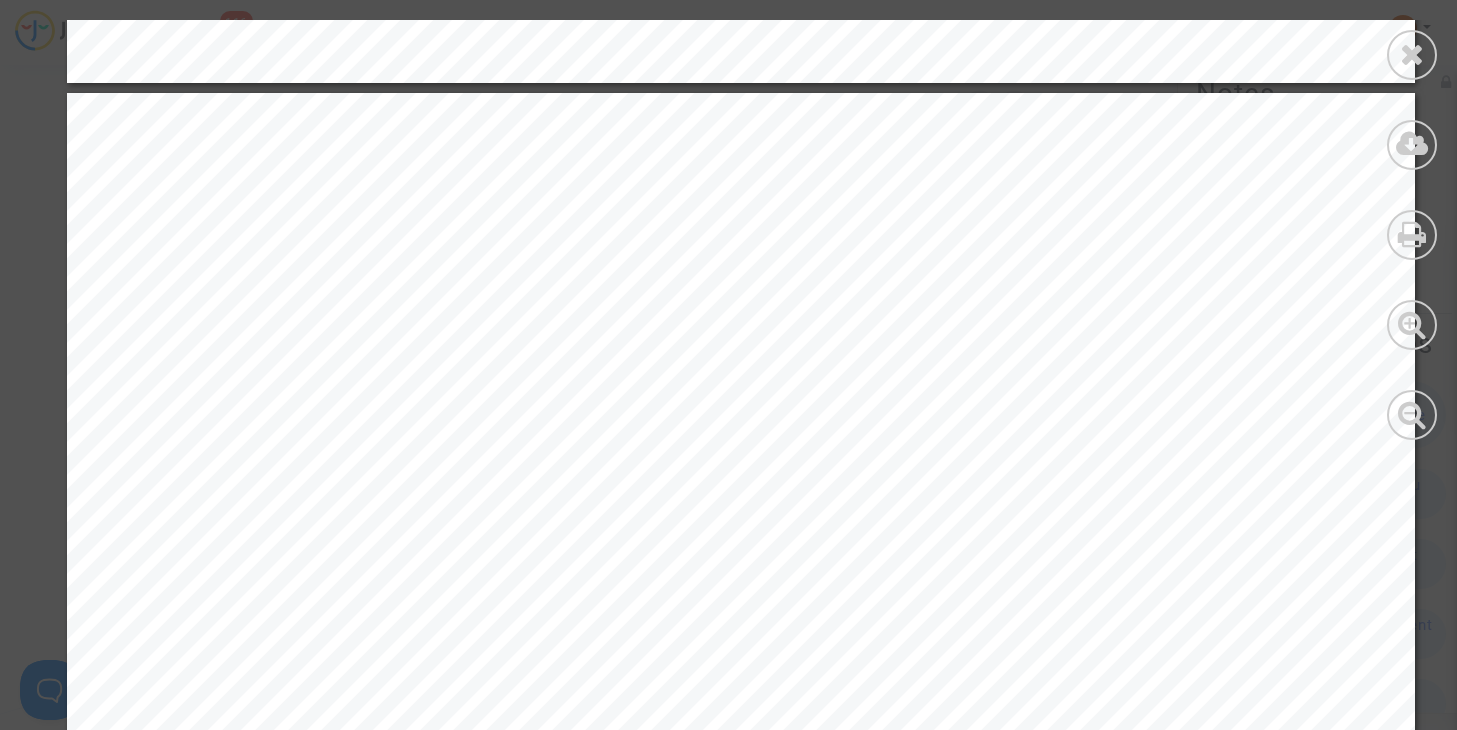 click at bounding box center [741, 1047] 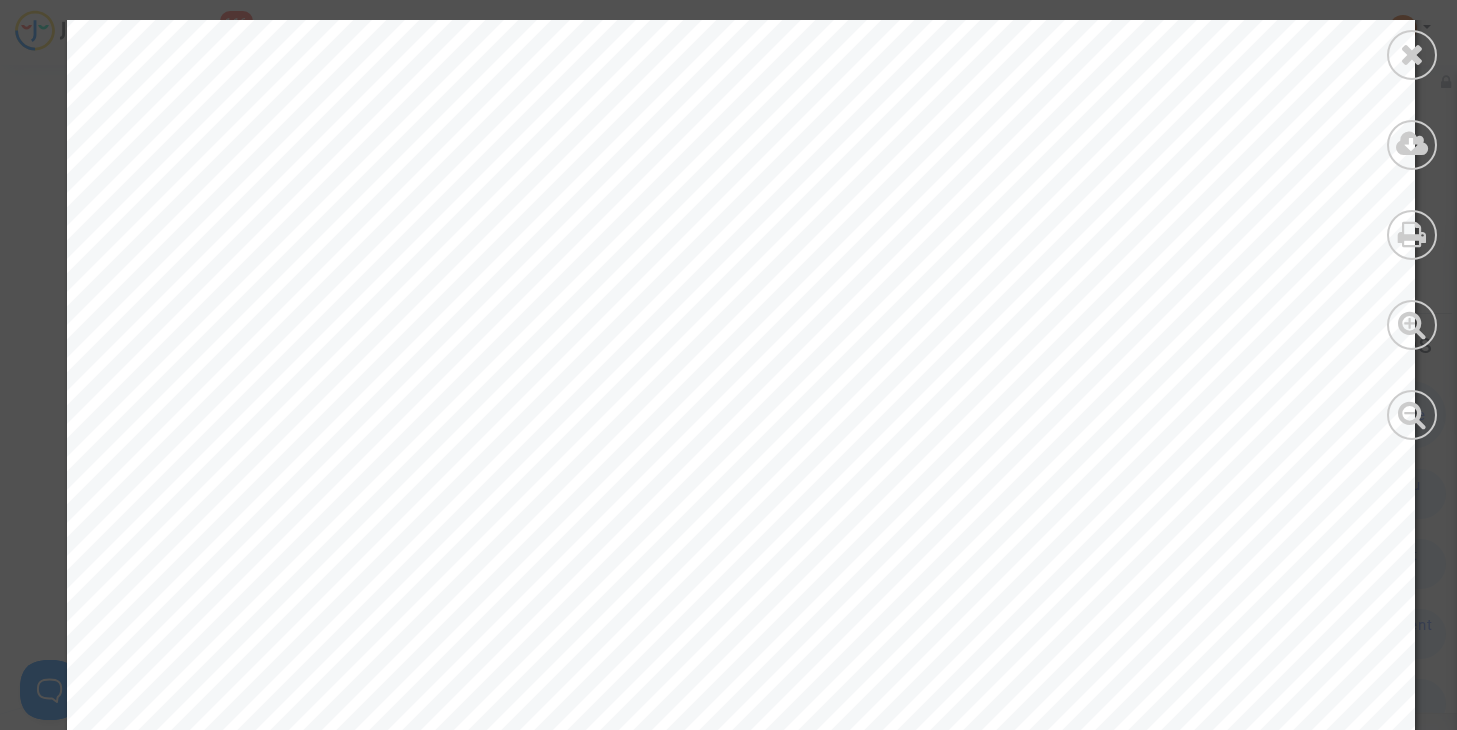 scroll, scrollTop: 6460, scrollLeft: 0, axis: vertical 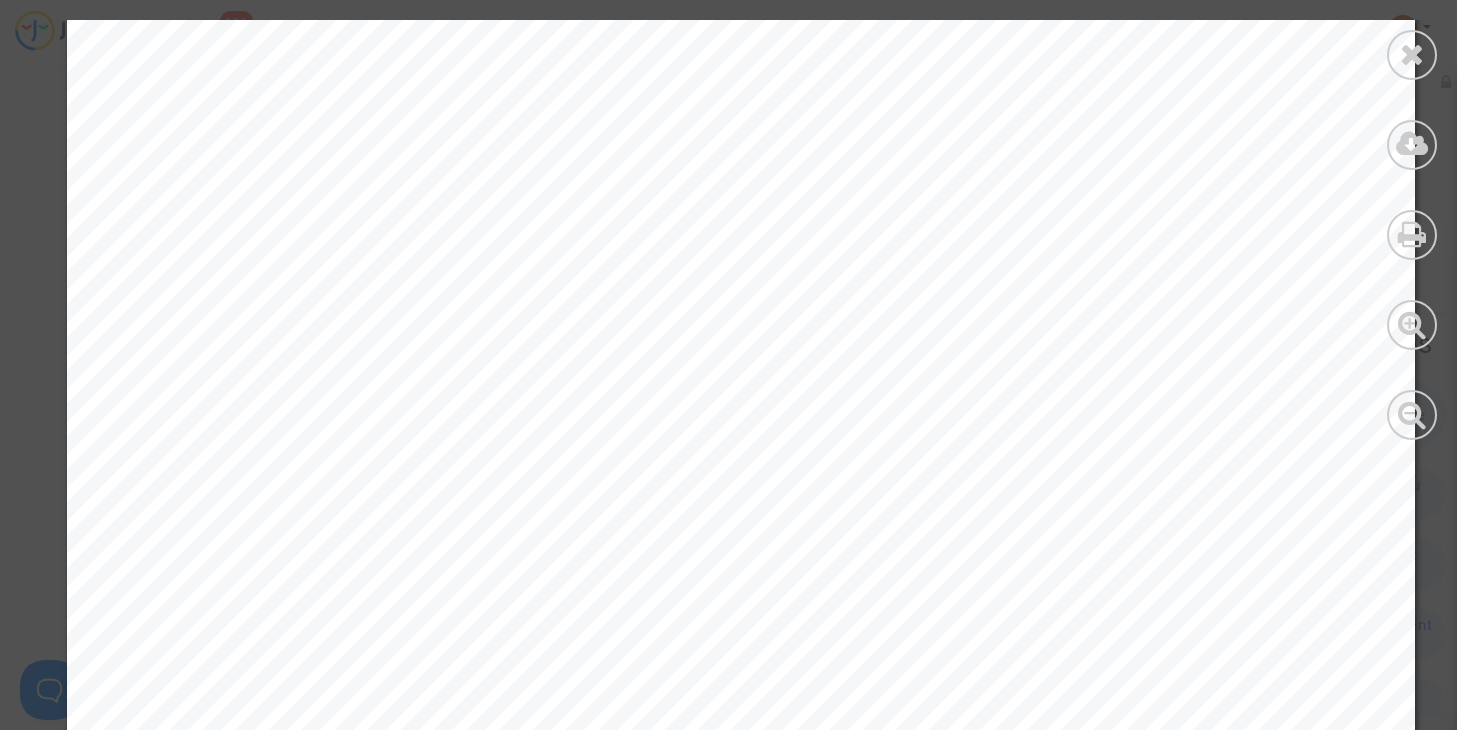click at bounding box center (741, 268) 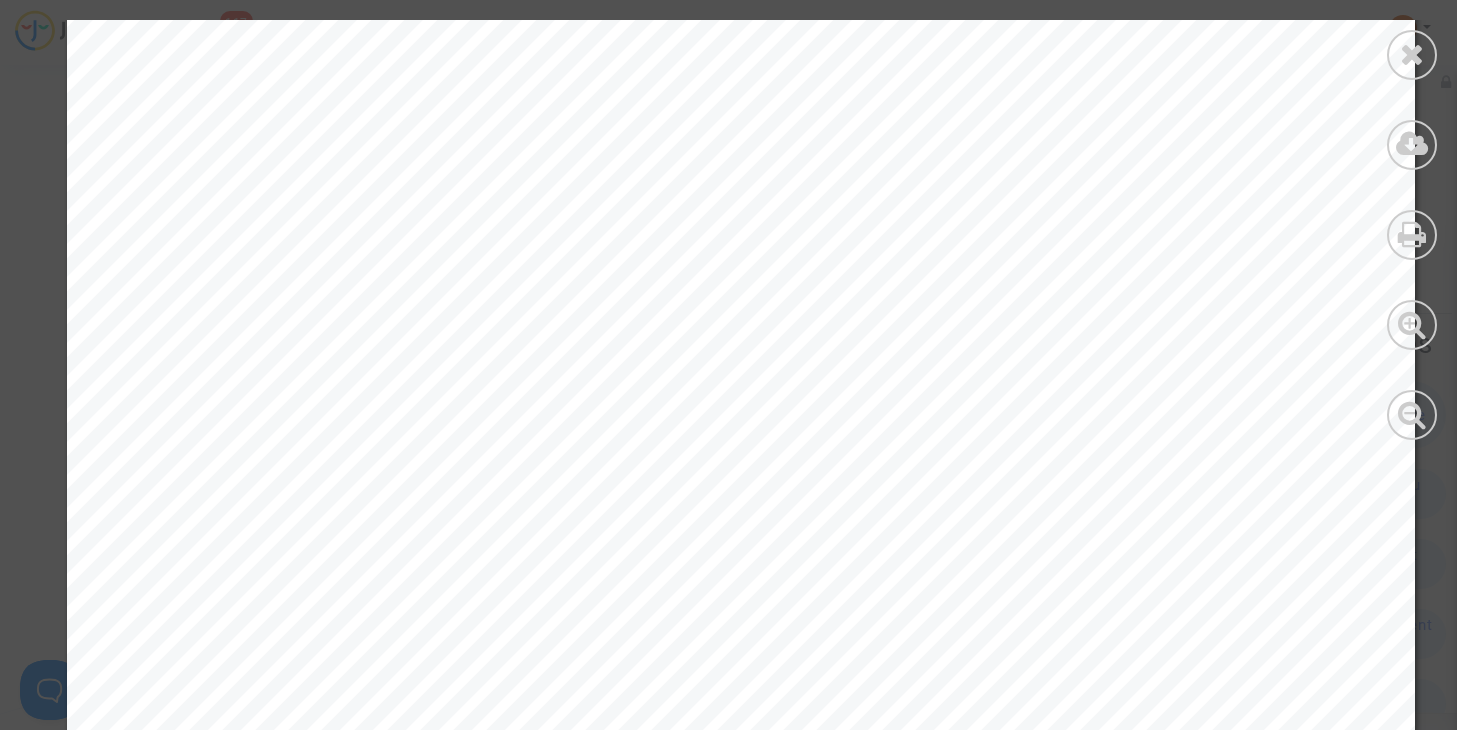 scroll, scrollTop: 6508, scrollLeft: 0, axis: vertical 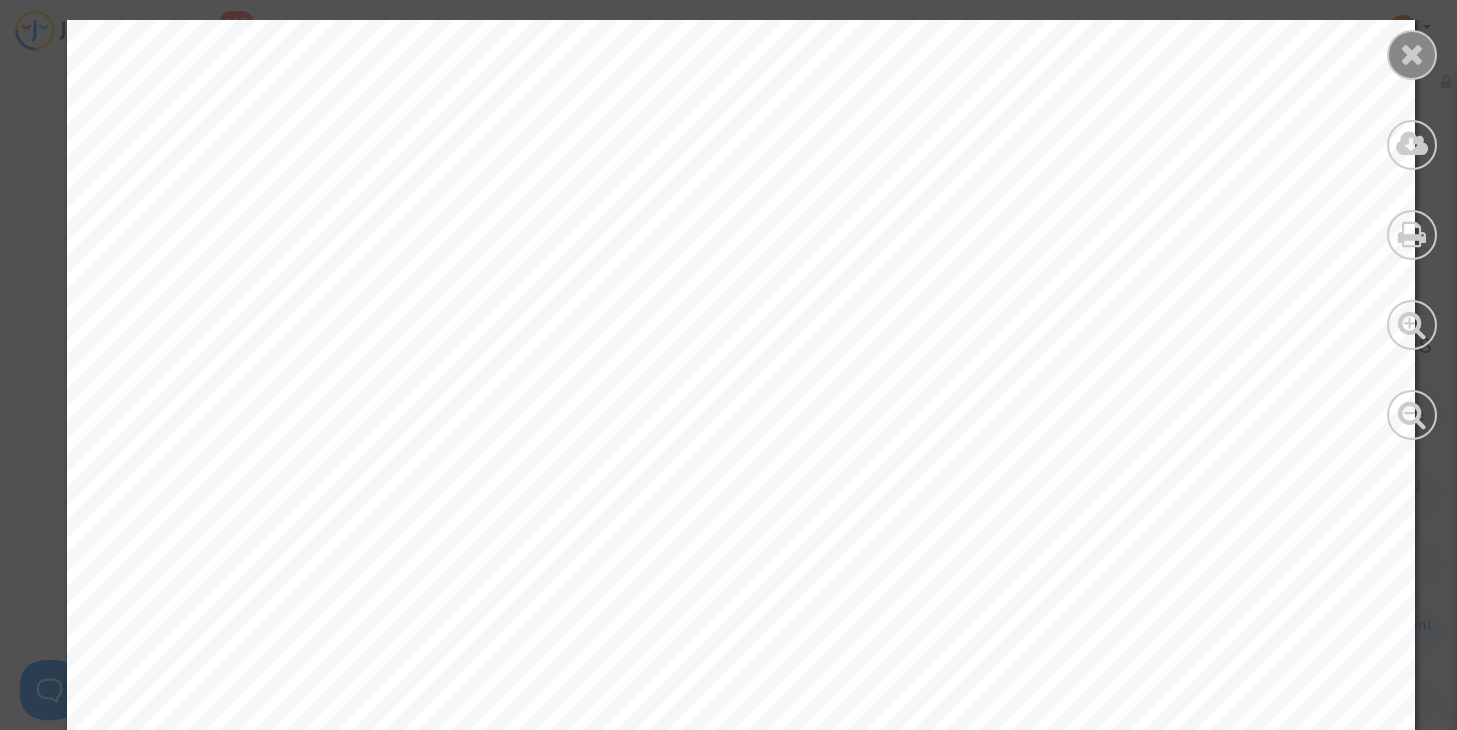click at bounding box center [1412, 54] 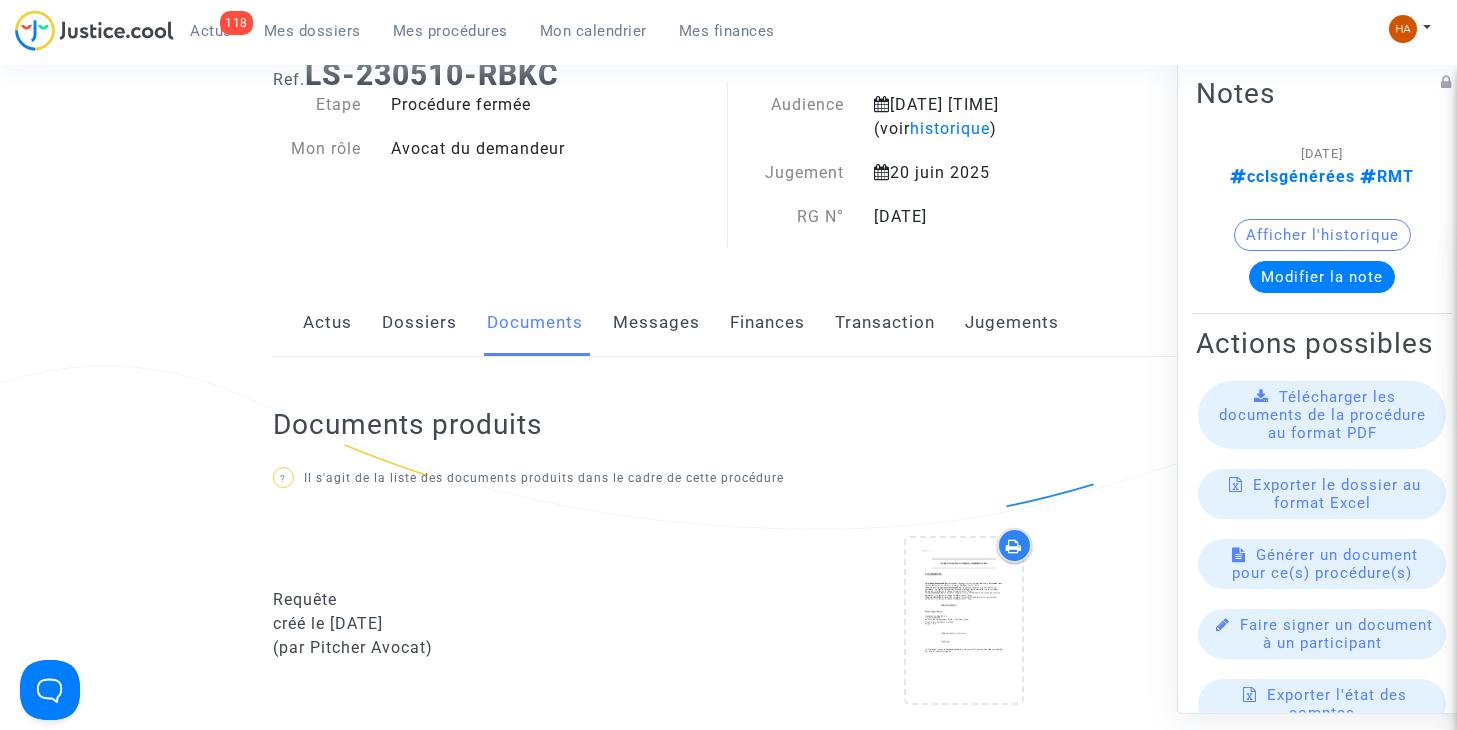 scroll, scrollTop: 0, scrollLeft: 0, axis: both 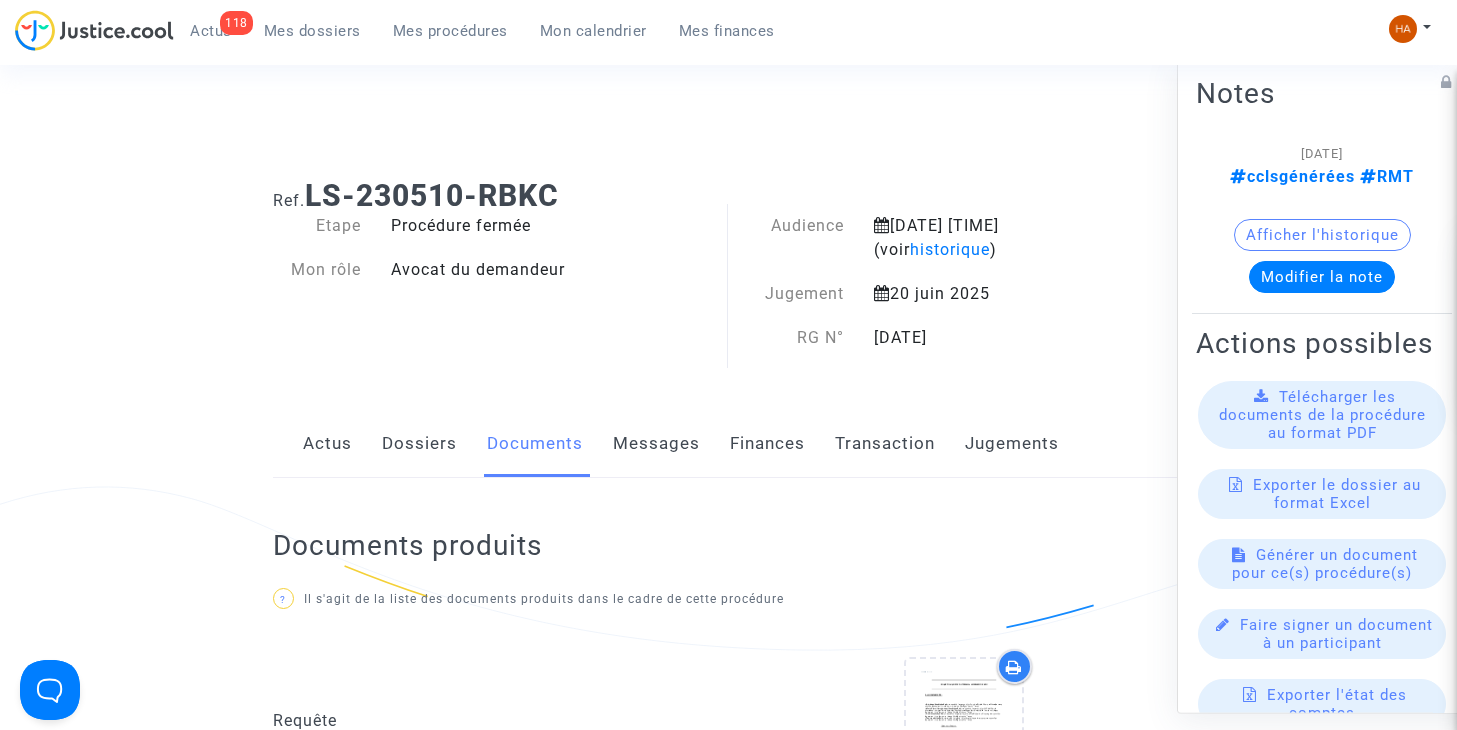 click on "Transaction" 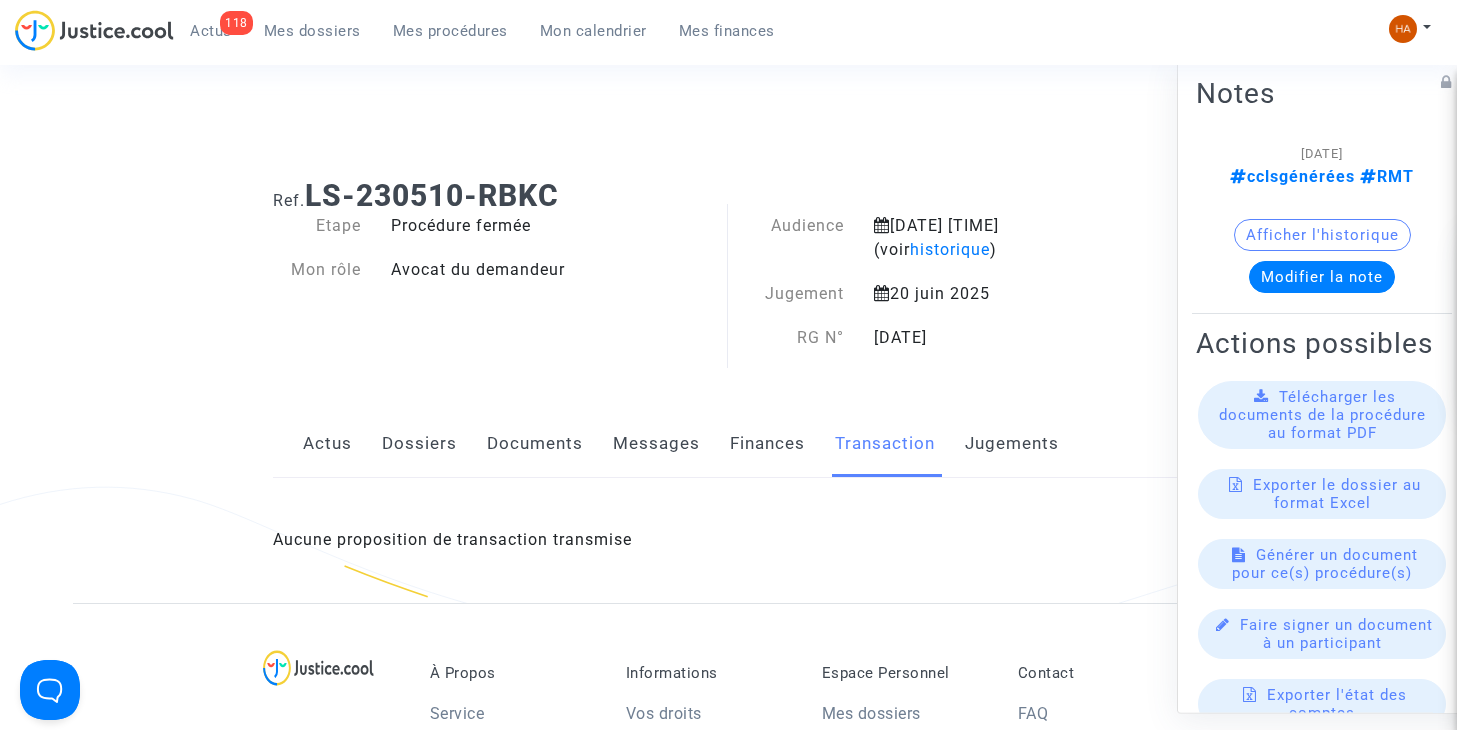 click on "Documents" 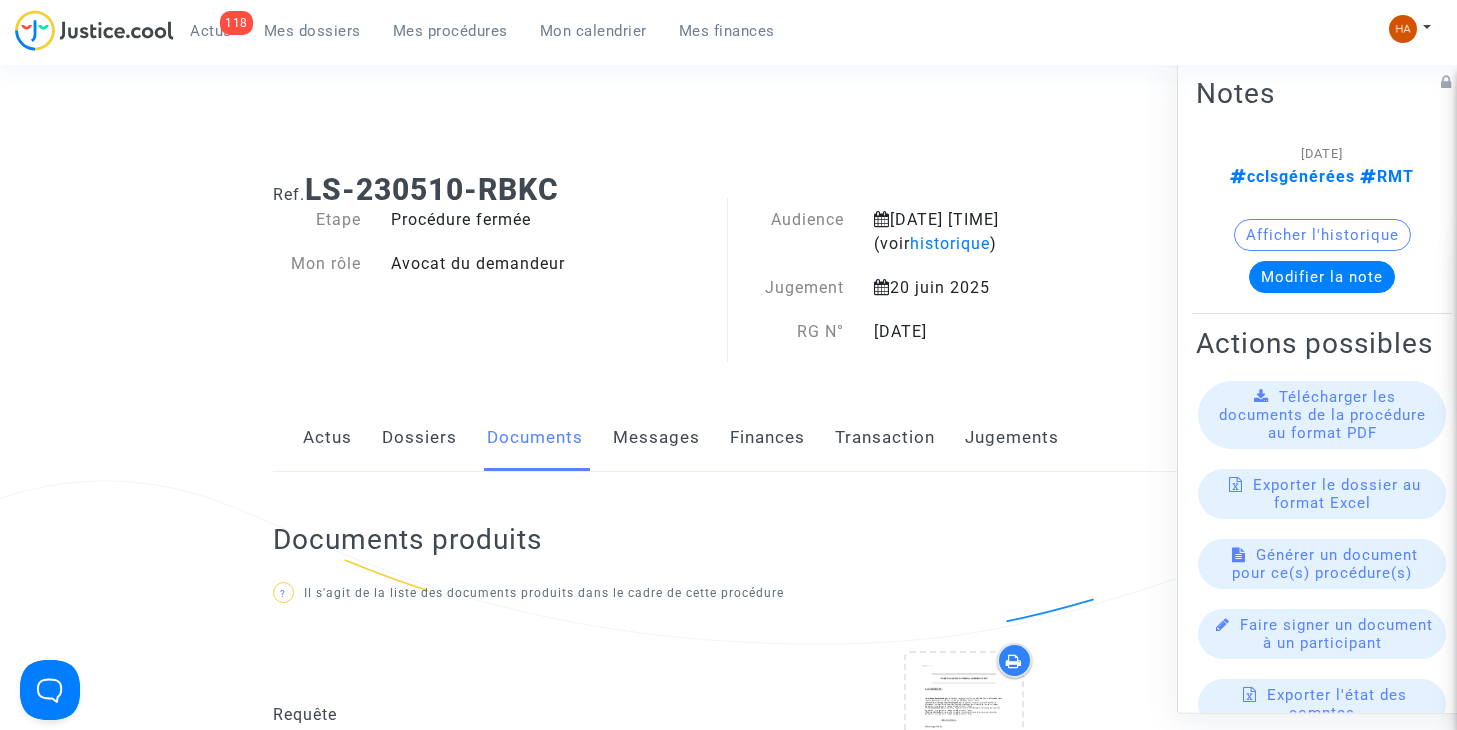 scroll, scrollTop: 0, scrollLeft: 0, axis: both 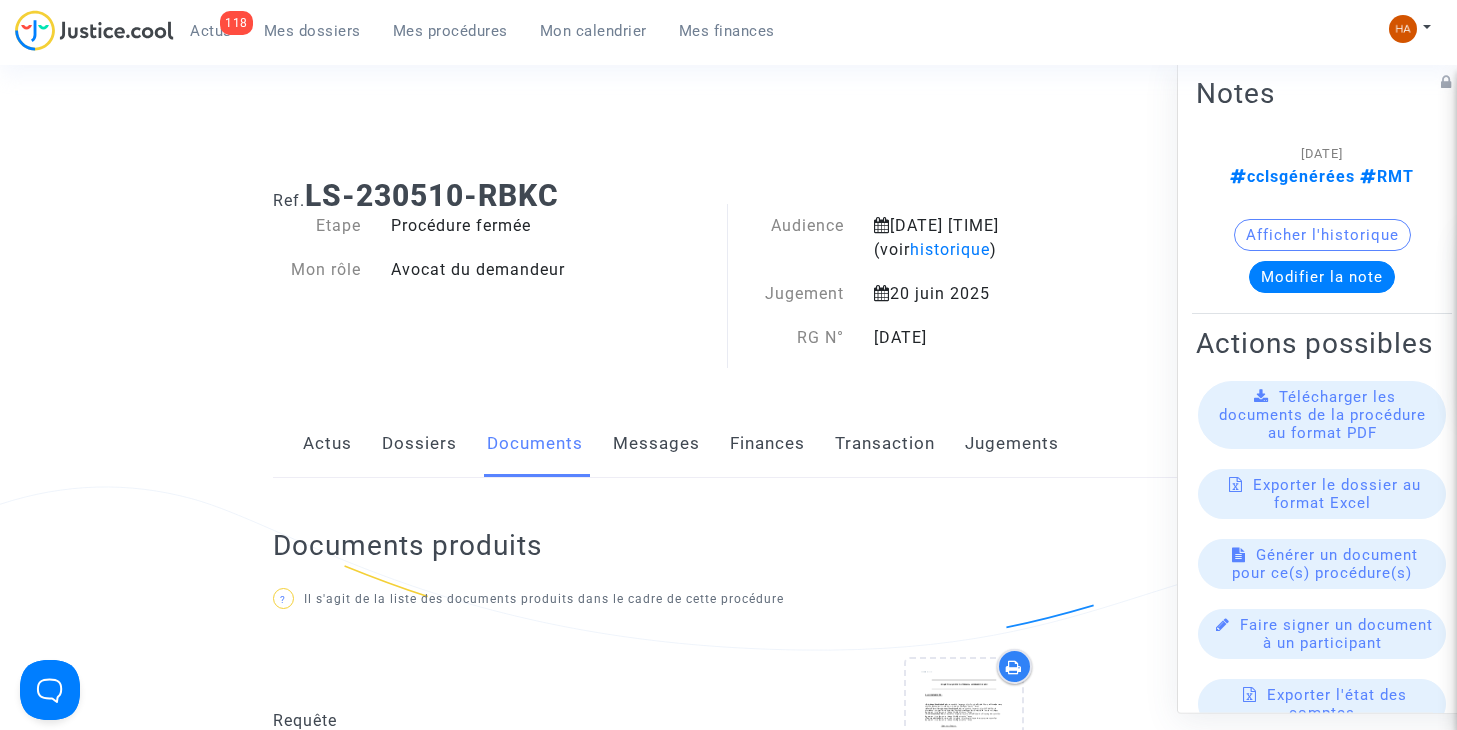 click on "Dossiers" 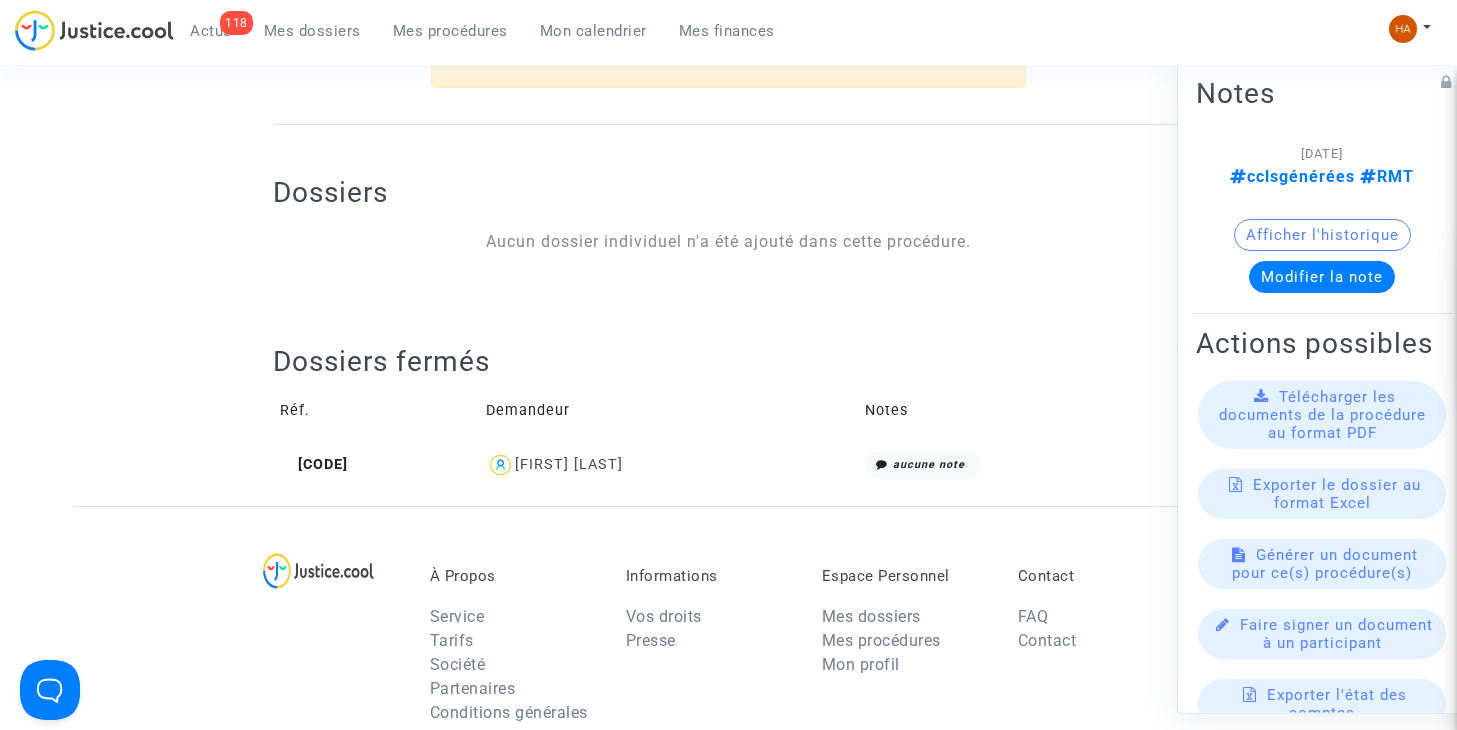 scroll, scrollTop: 728, scrollLeft: 0, axis: vertical 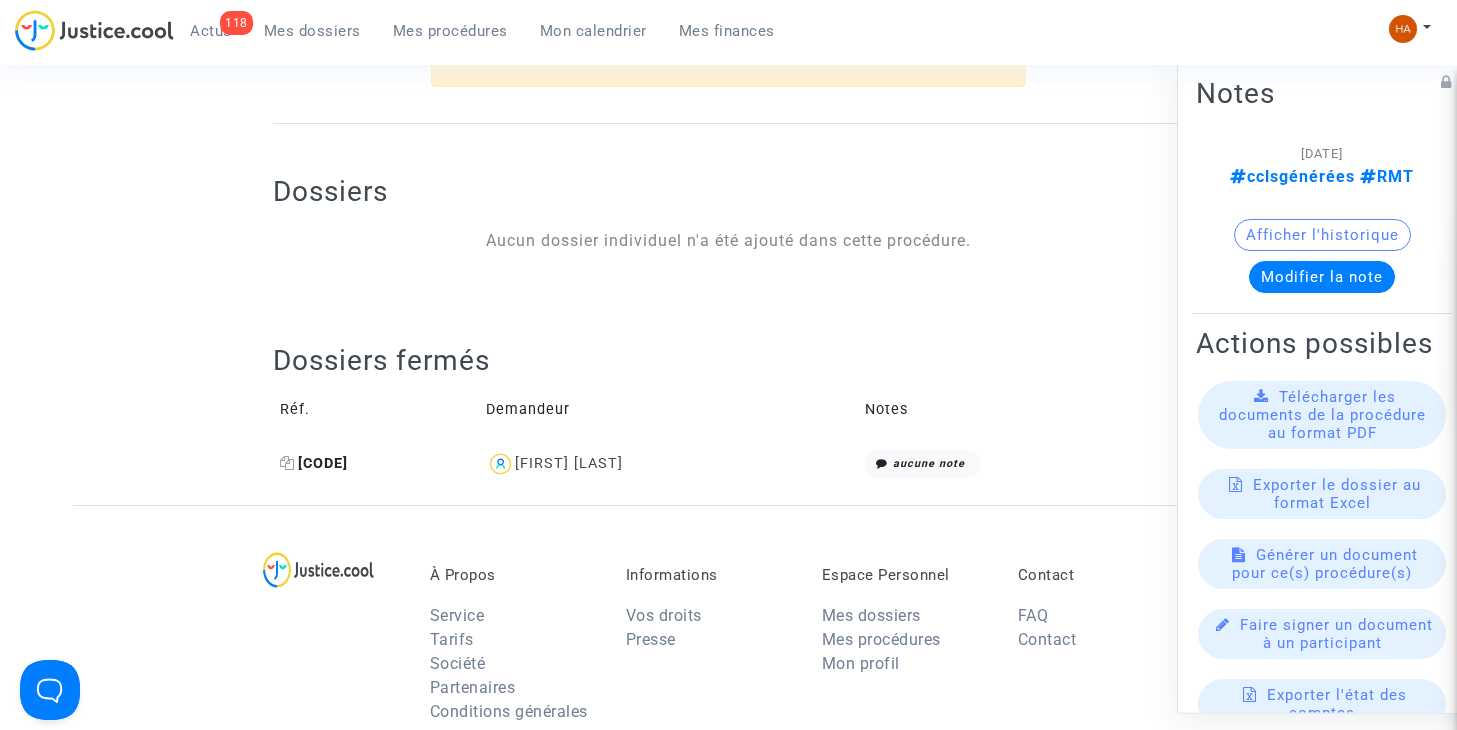 click 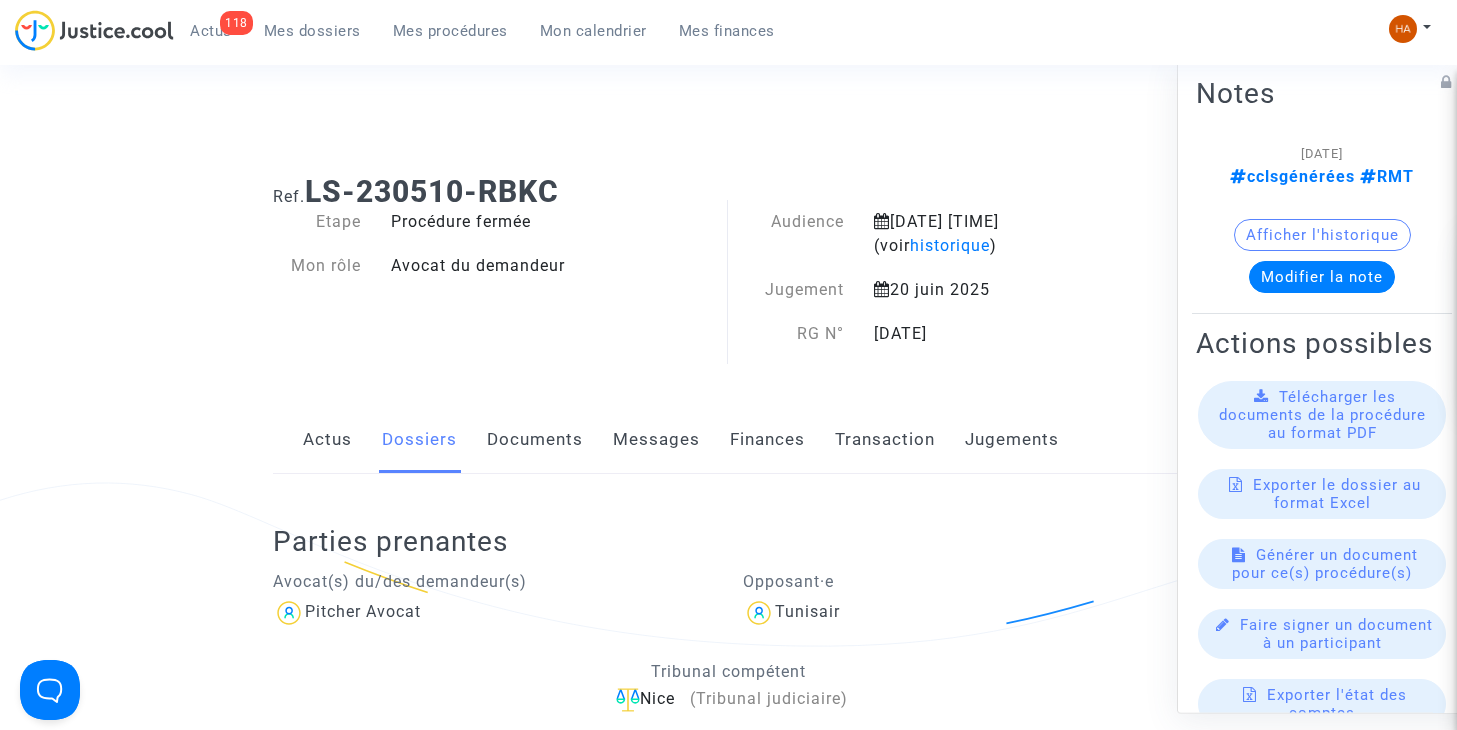 scroll, scrollTop: 0, scrollLeft: 0, axis: both 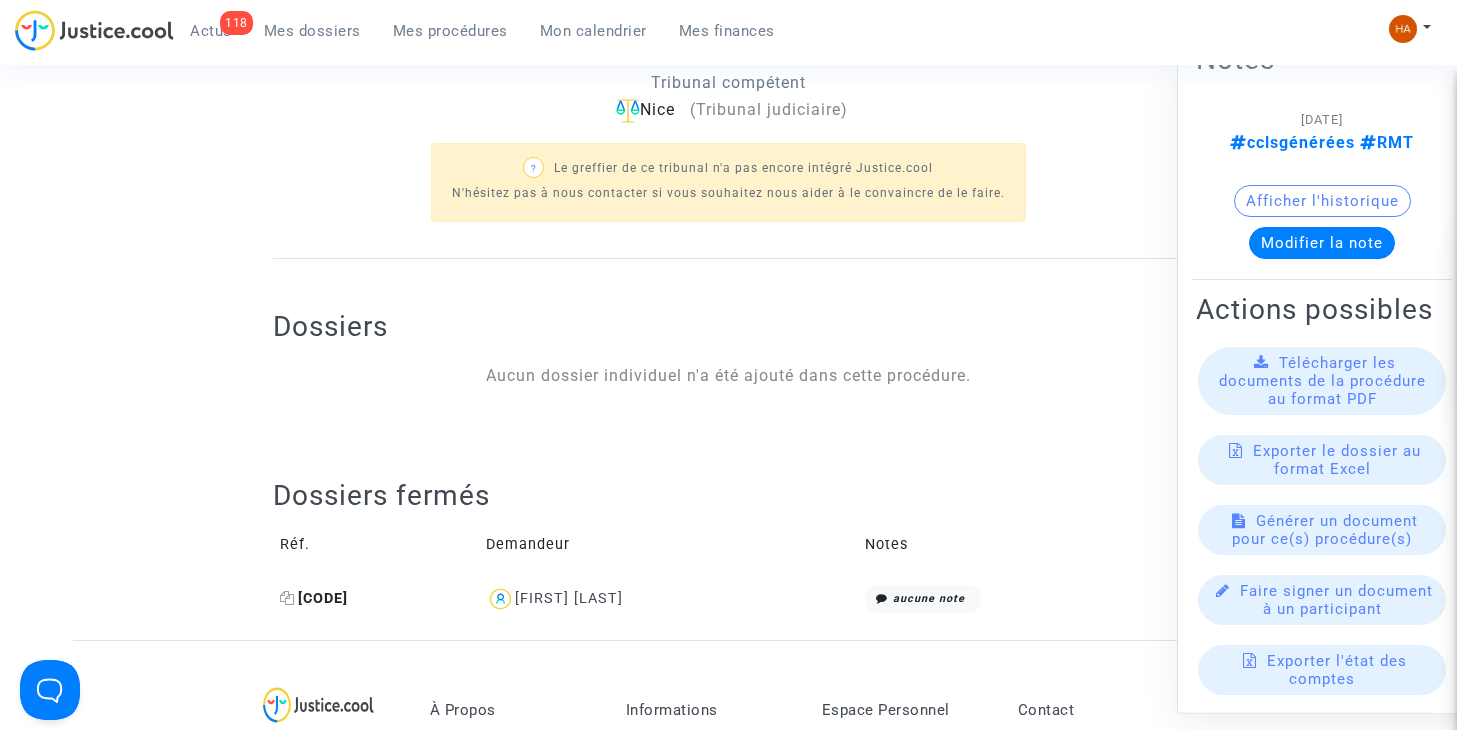 click 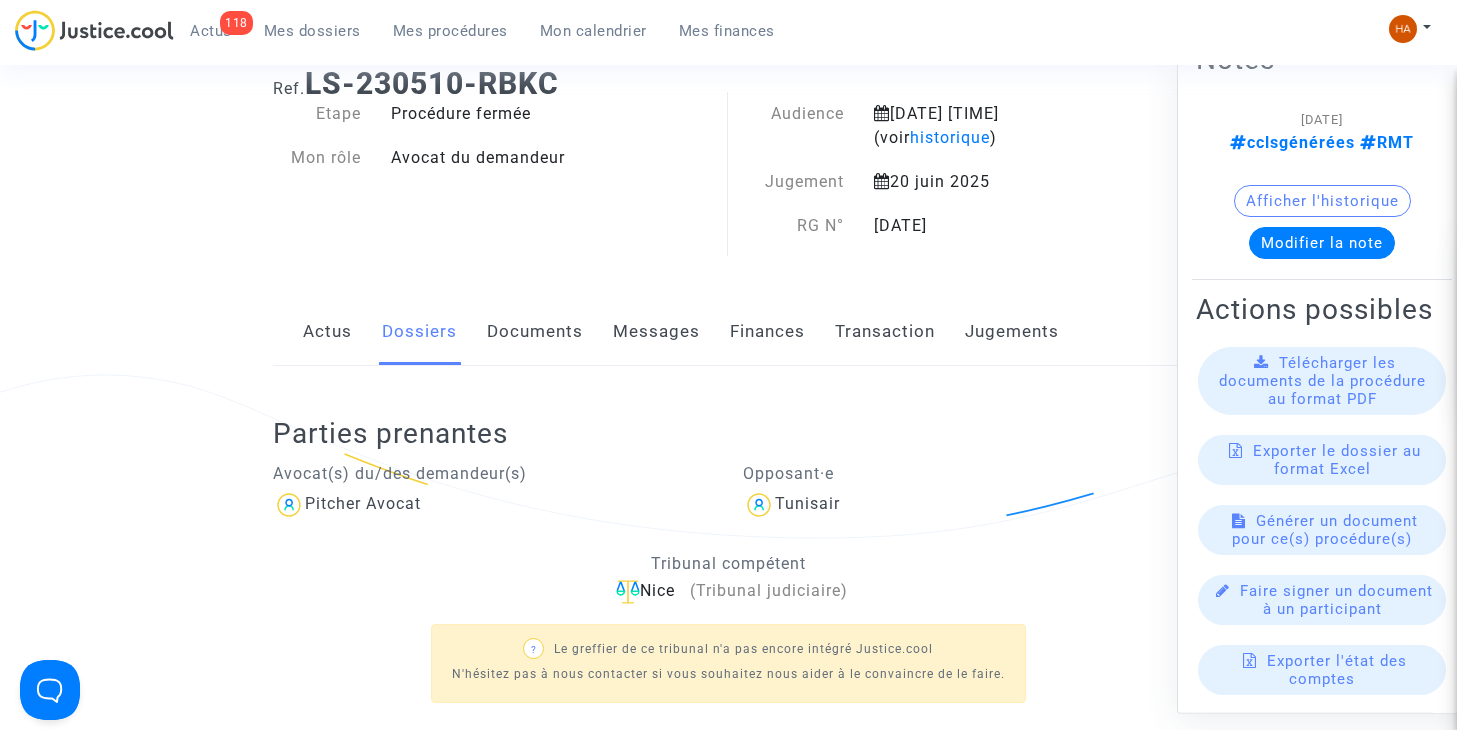 scroll, scrollTop: 0, scrollLeft: 0, axis: both 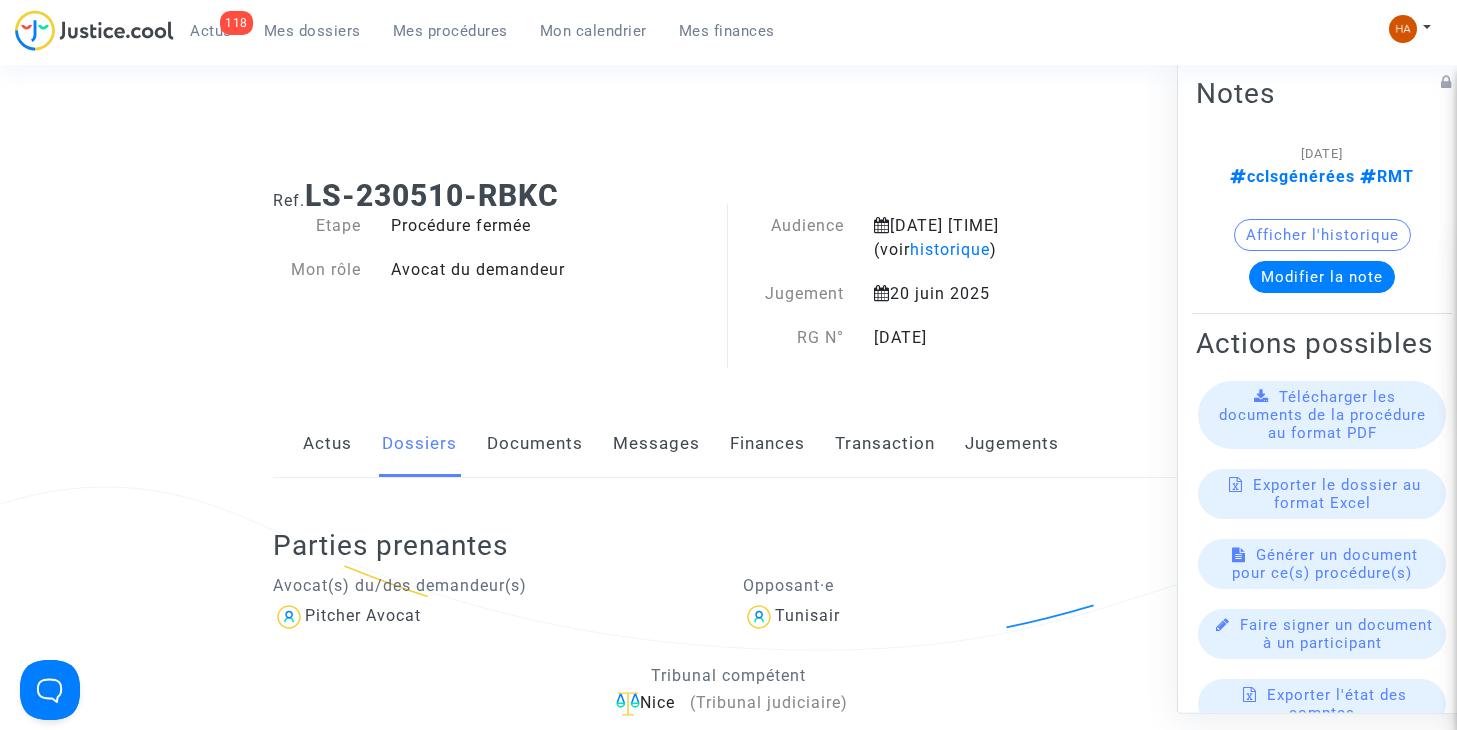 click on "Jugements" 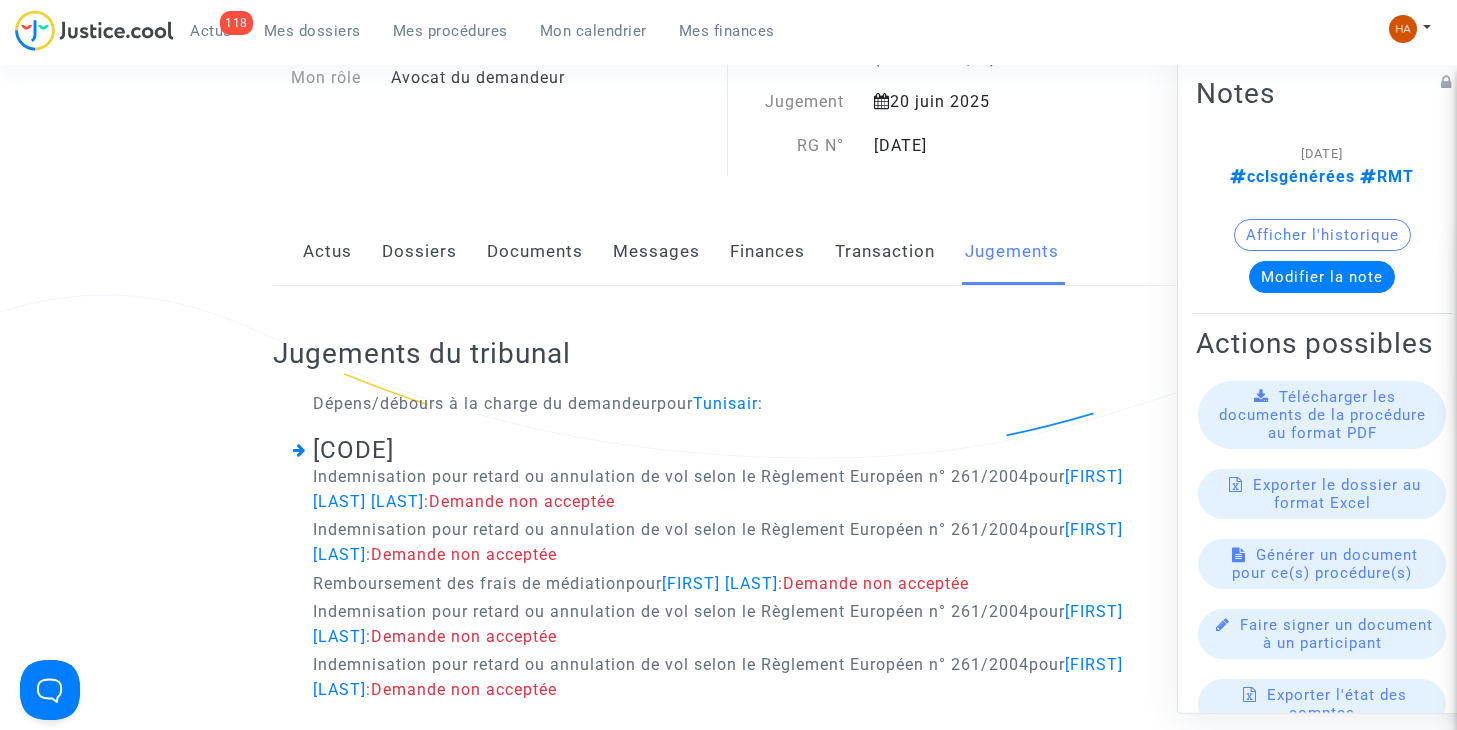 scroll, scrollTop: 0, scrollLeft: 0, axis: both 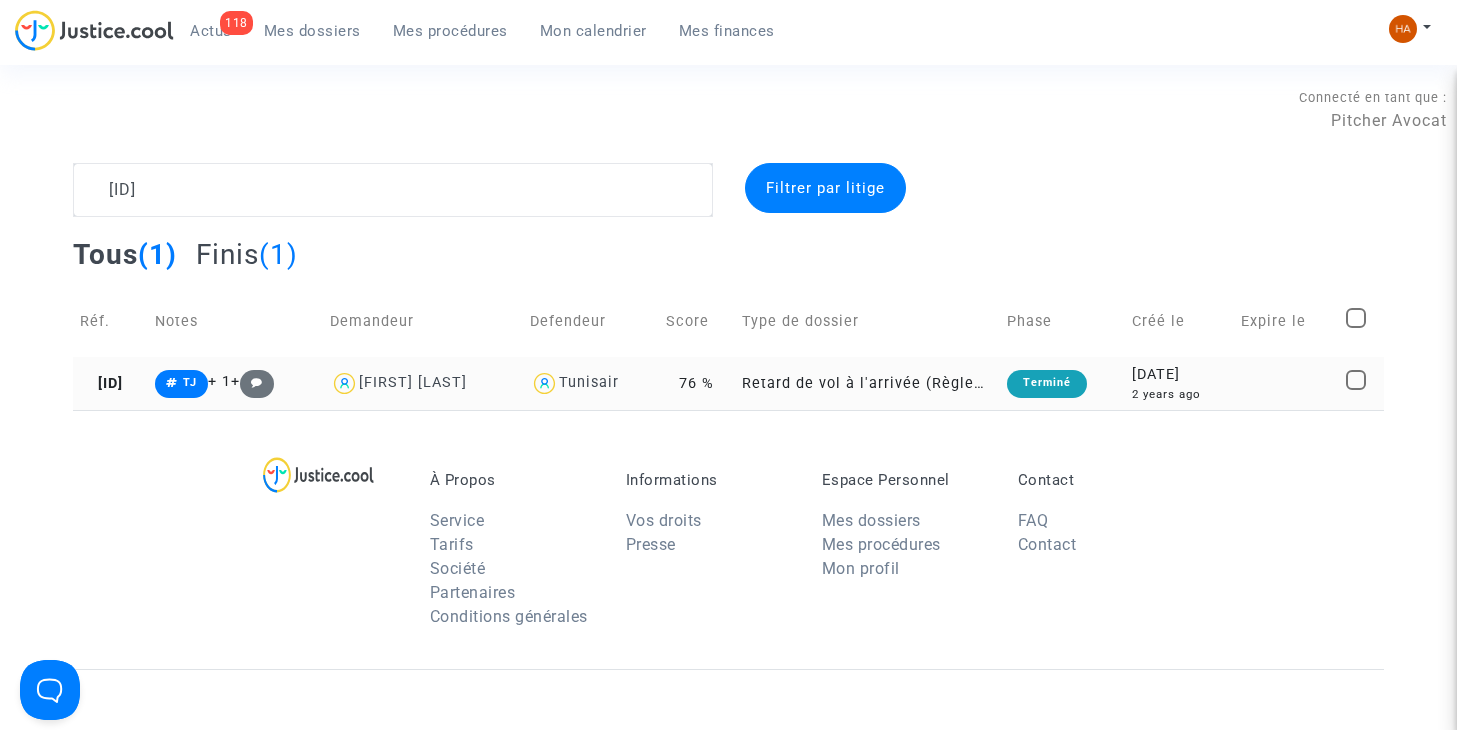 type on "[ID]" 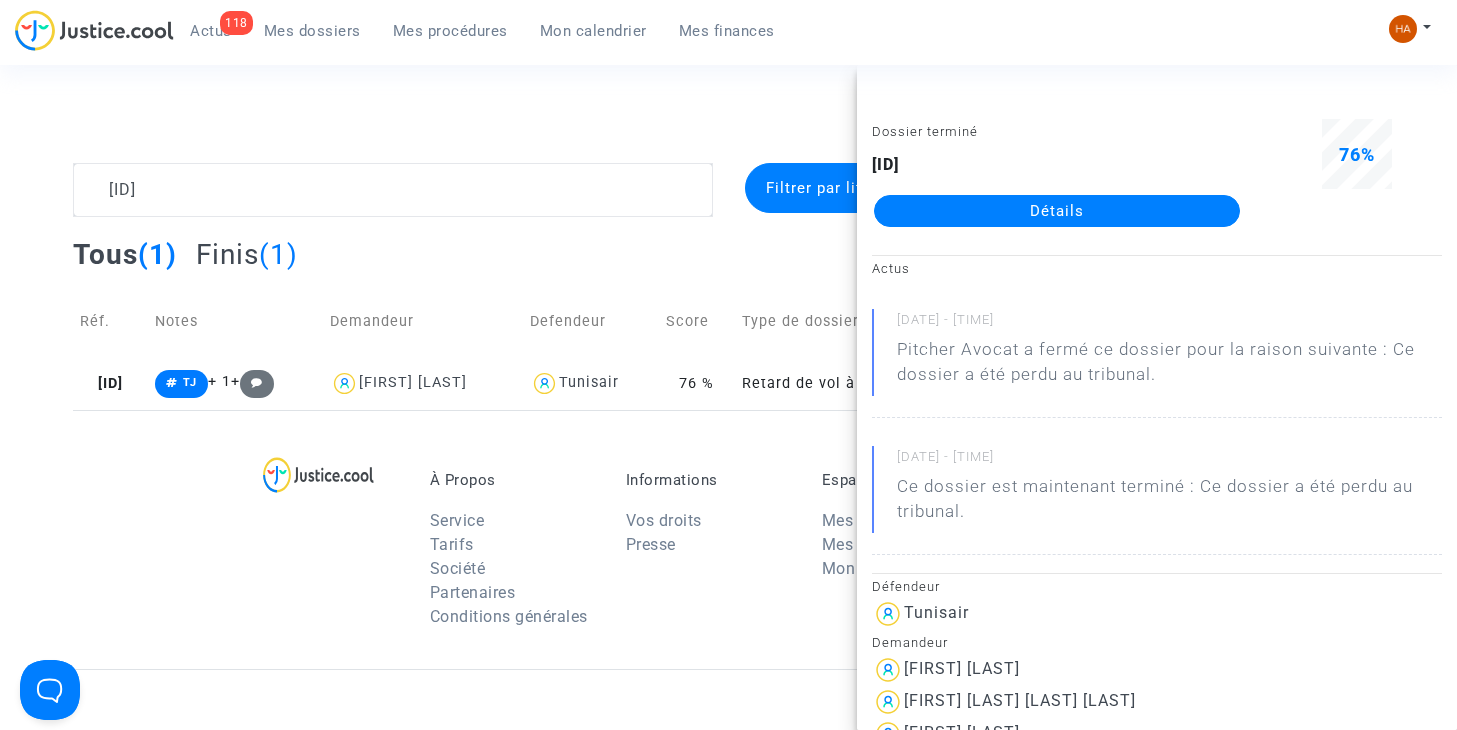 click on "Détails" 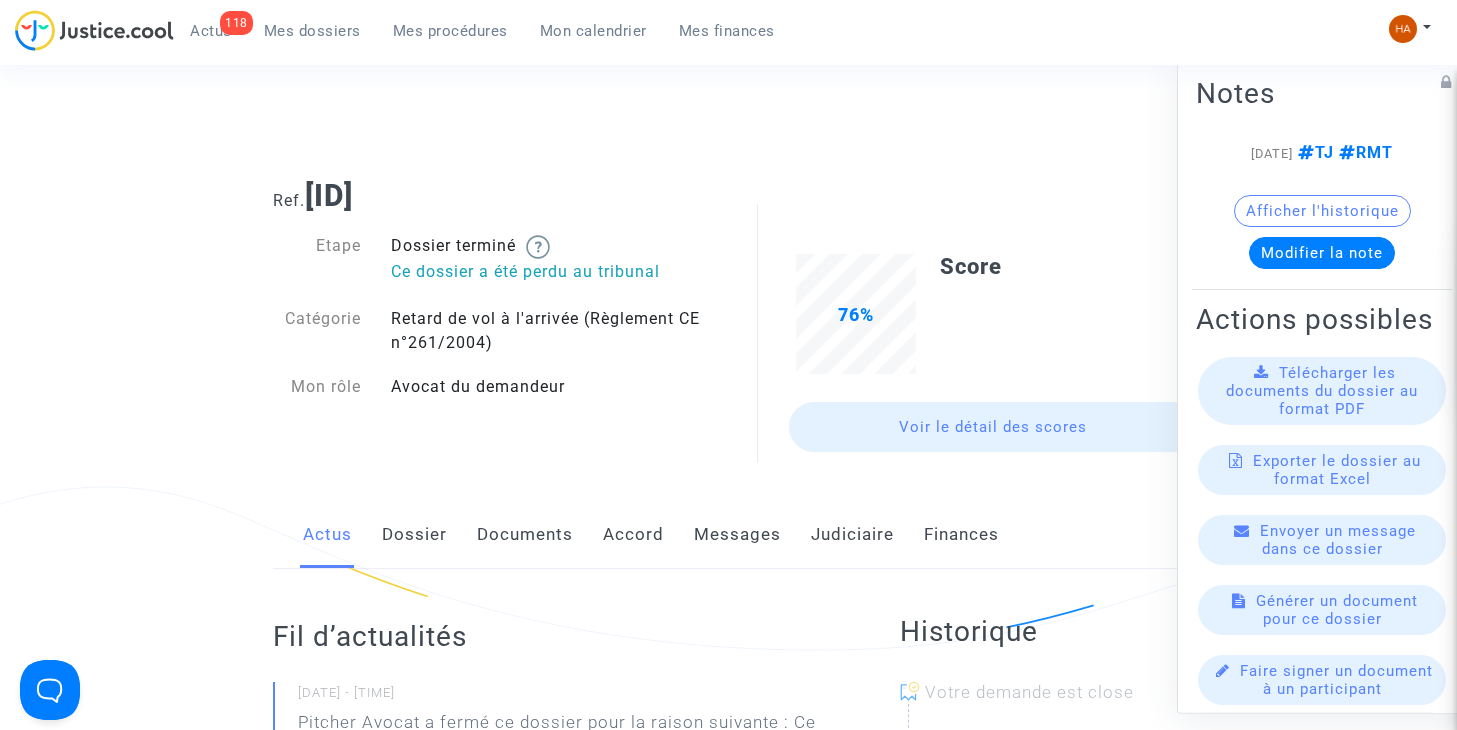 click on "Messages" 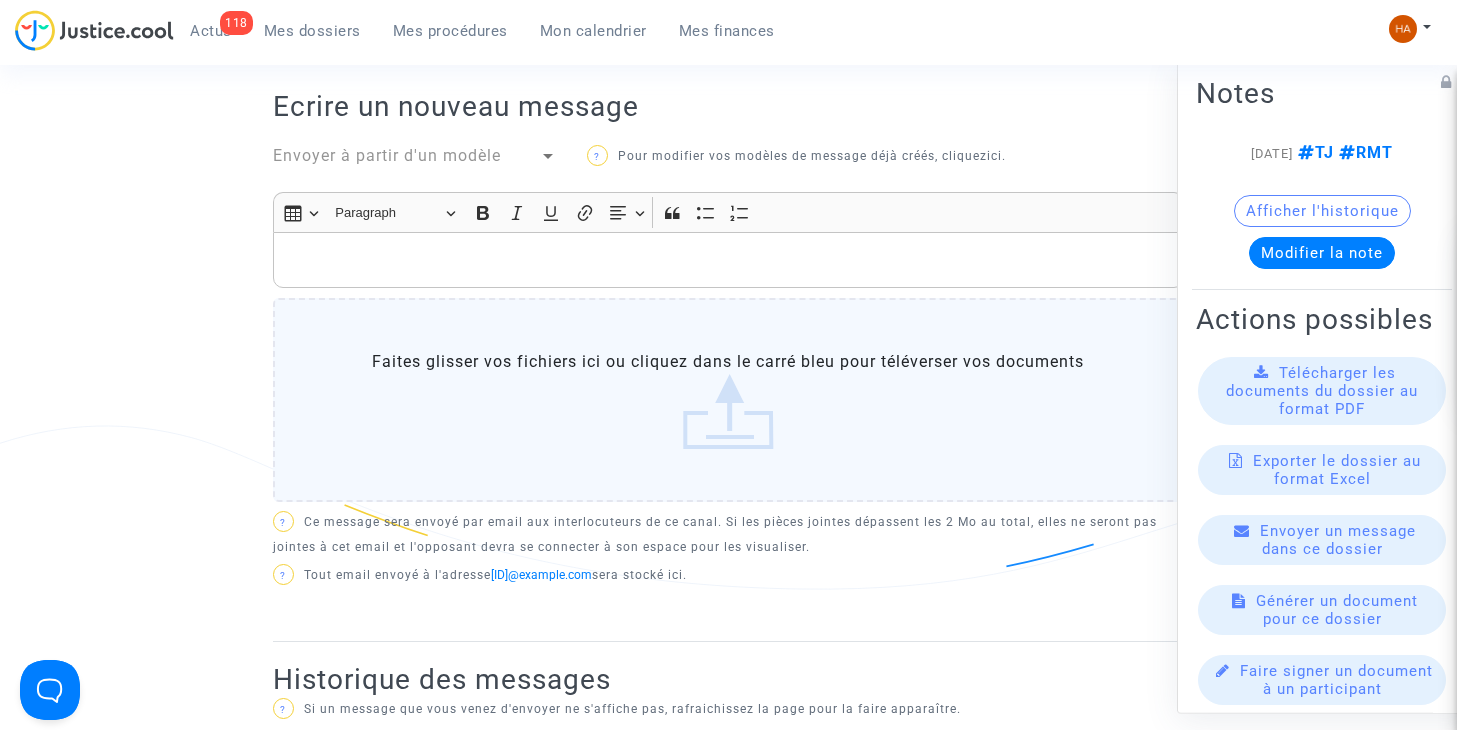 scroll, scrollTop: 0, scrollLeft: 0, axis: both 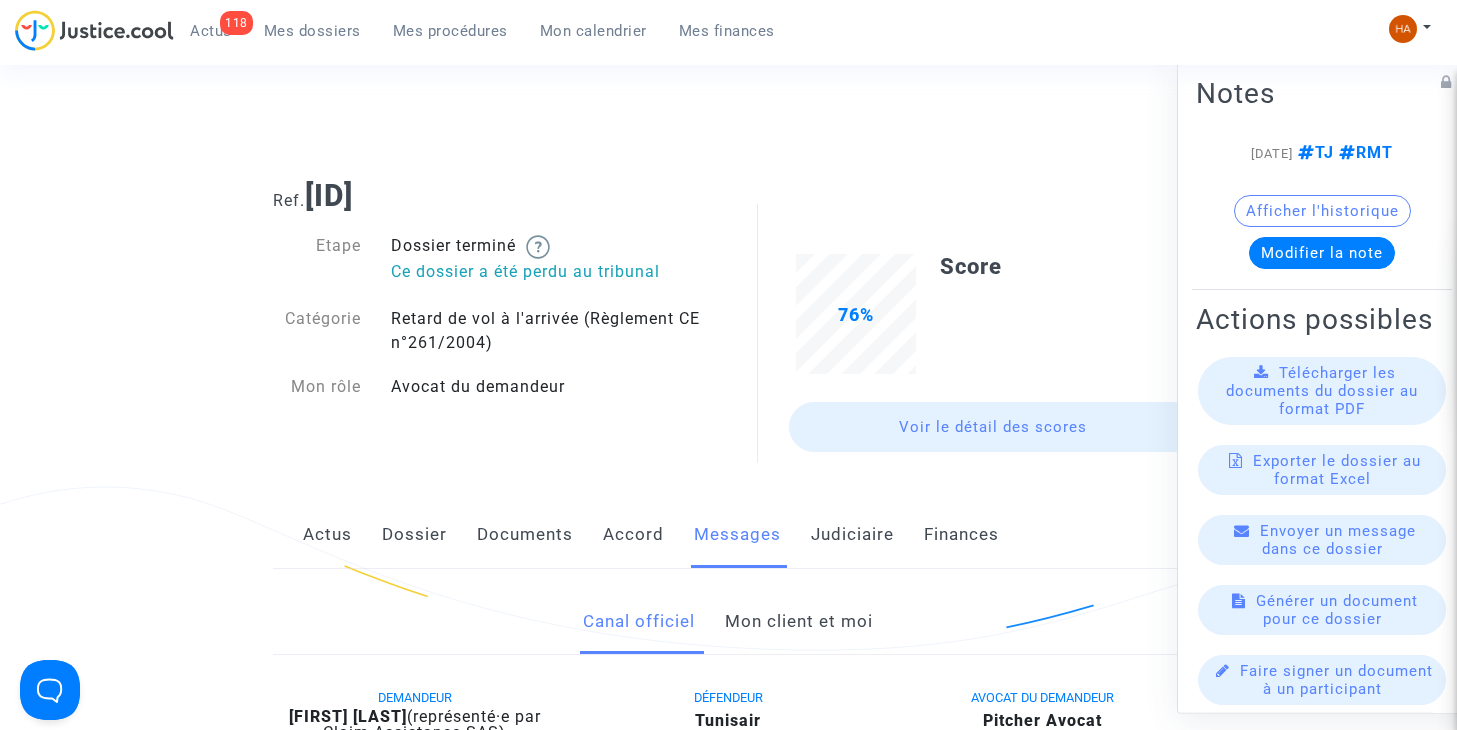 click on "Judiciaire" 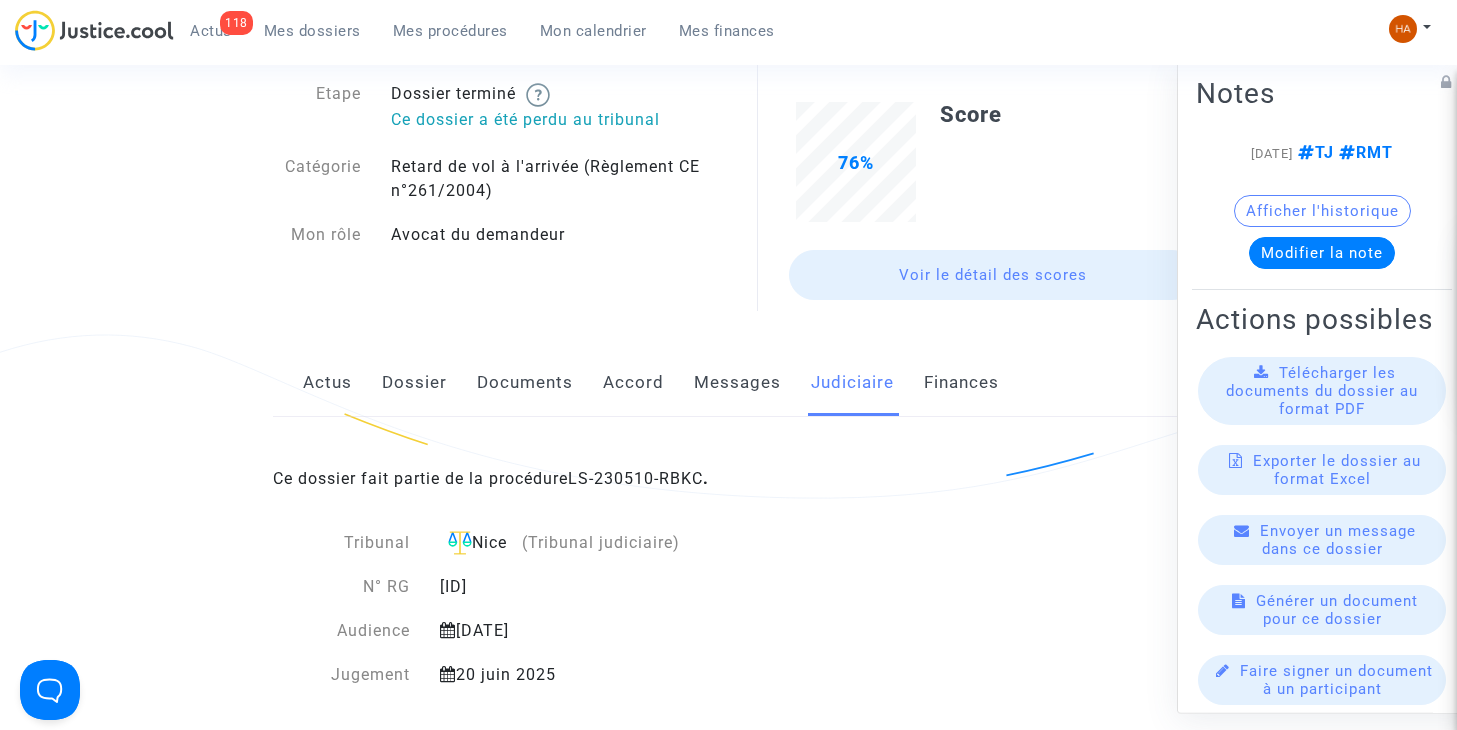 scroll, scrollTop: 0, scrollLeft: 0, axis: both 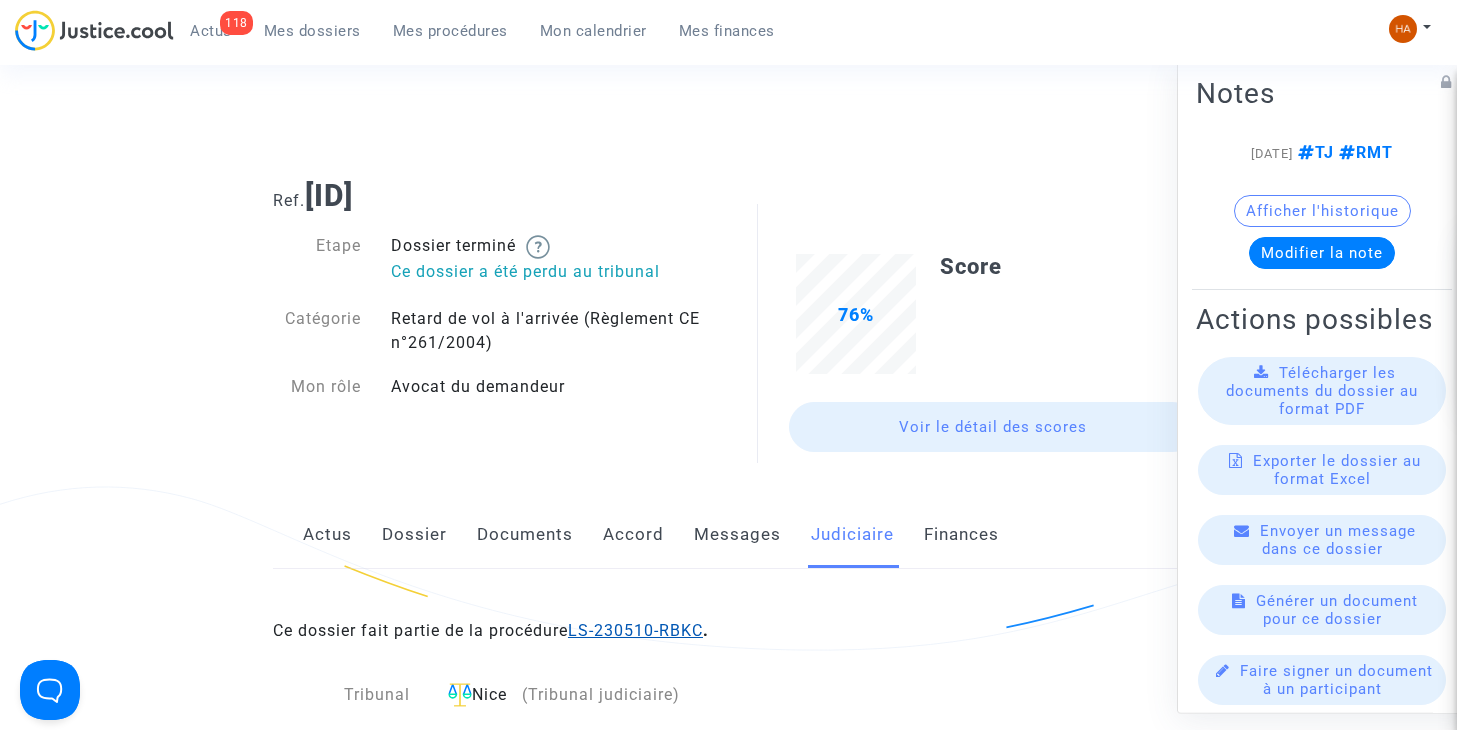 click on "LS-230510-RBKC" 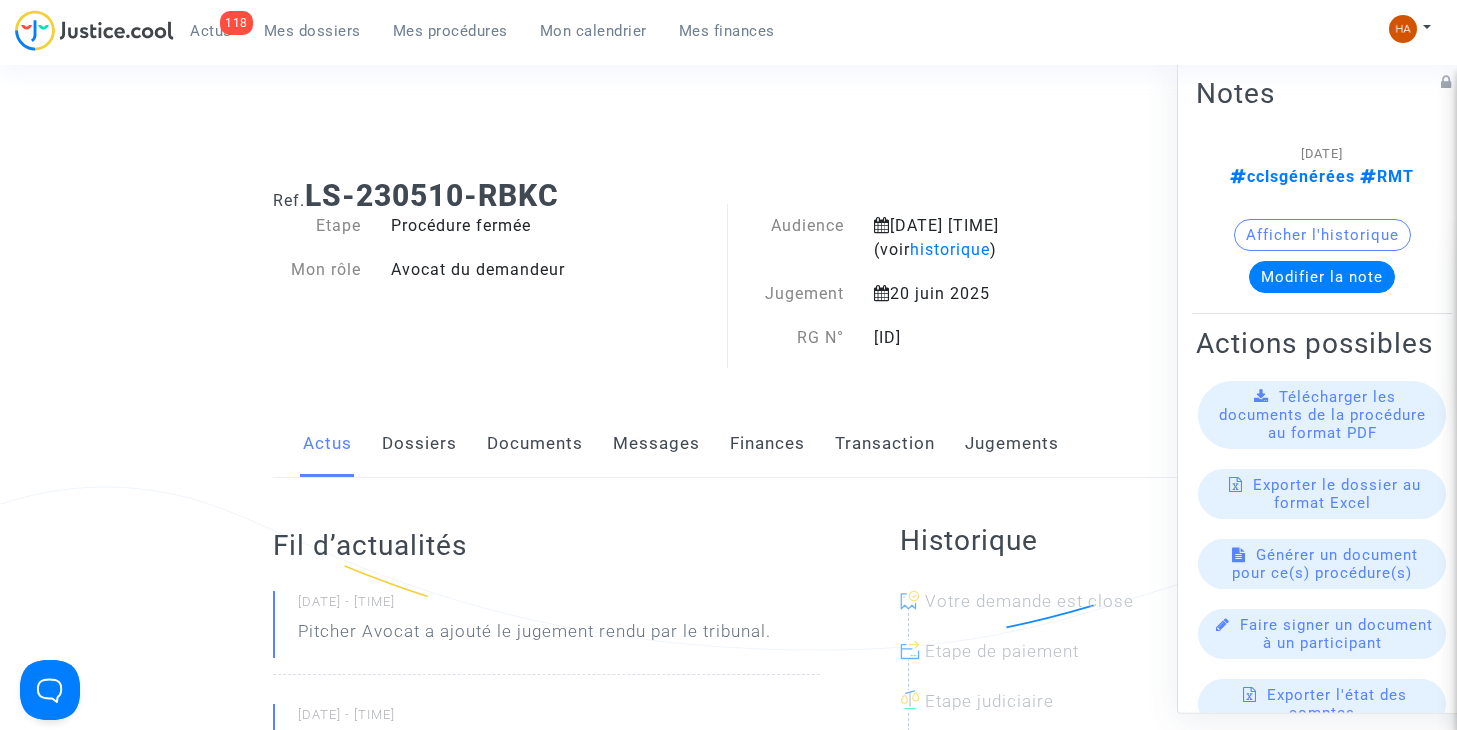 drag, startPoint x: 961, startPoint y: 337, endPoint x: 876, endPoint y: 340, distance: 85.052925 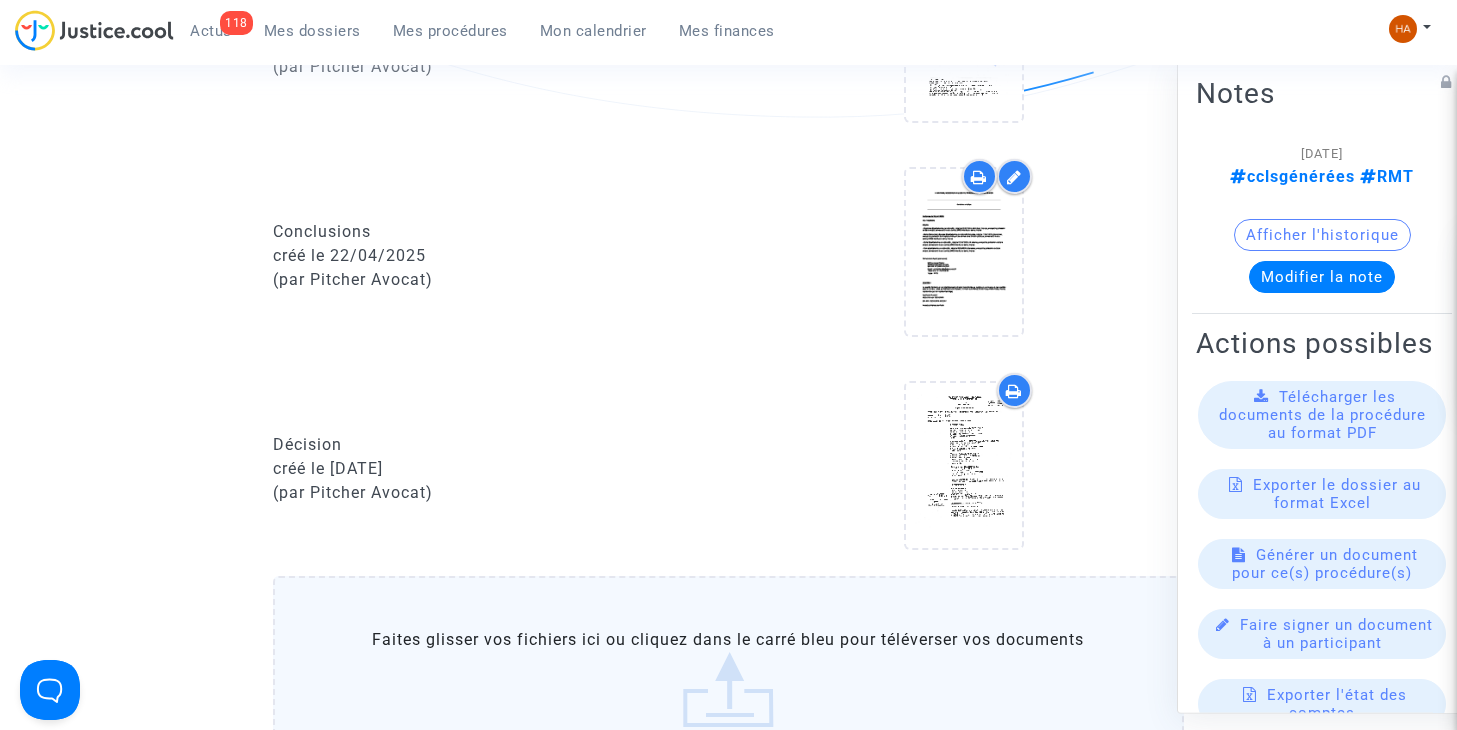 scroll, scrollTop: 1194, scrollLeft: 0, axis: vertical 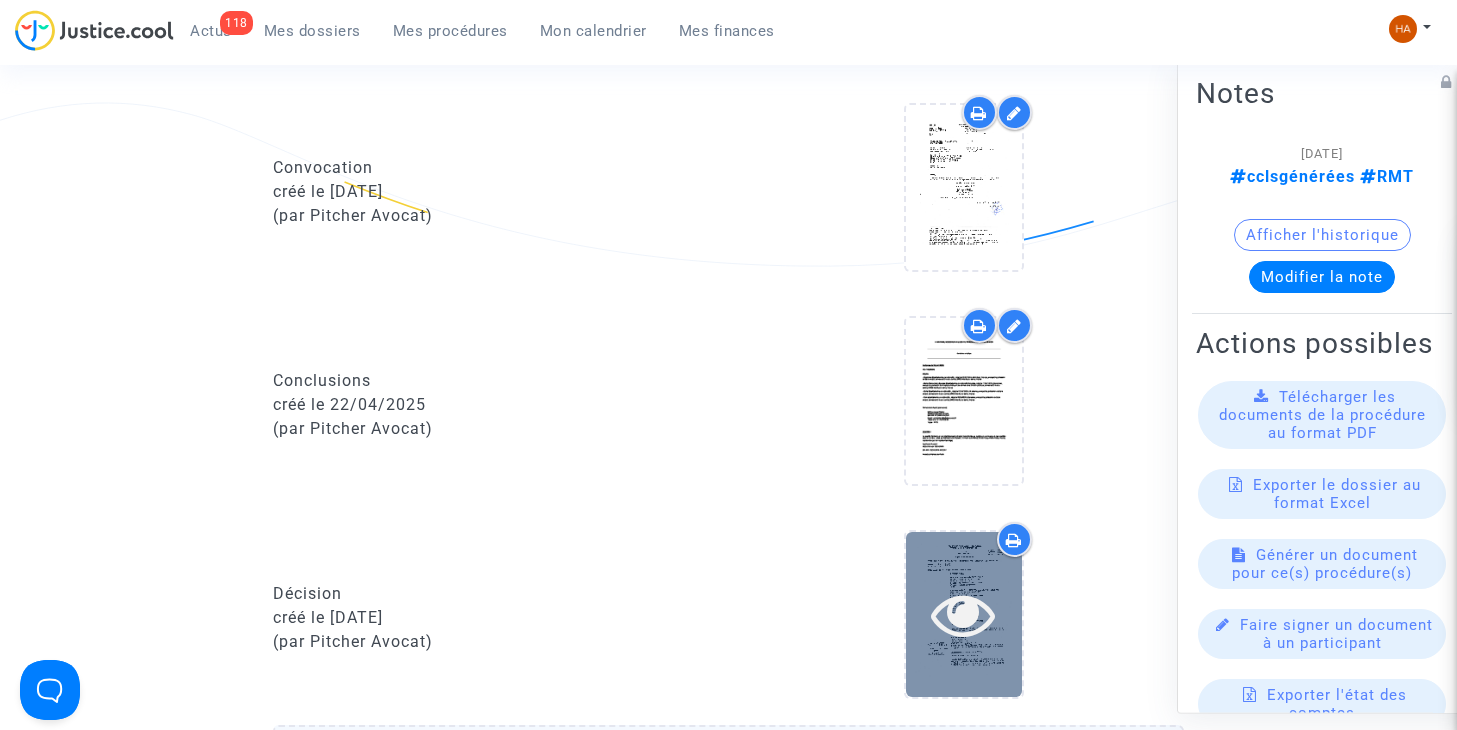click at bounding box center (963, 614) 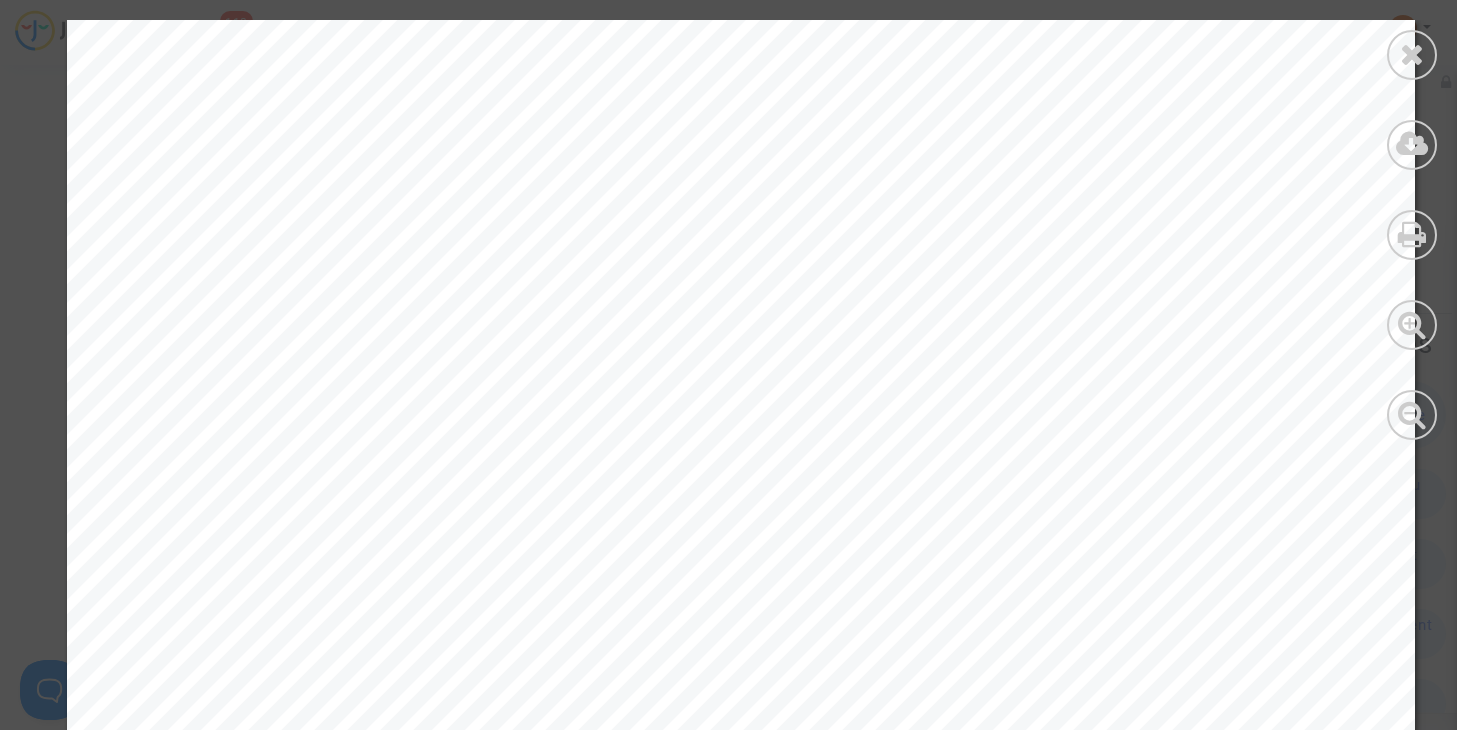 scroll, scrollTop: 494, scrollLeft: 0, axis: vertical 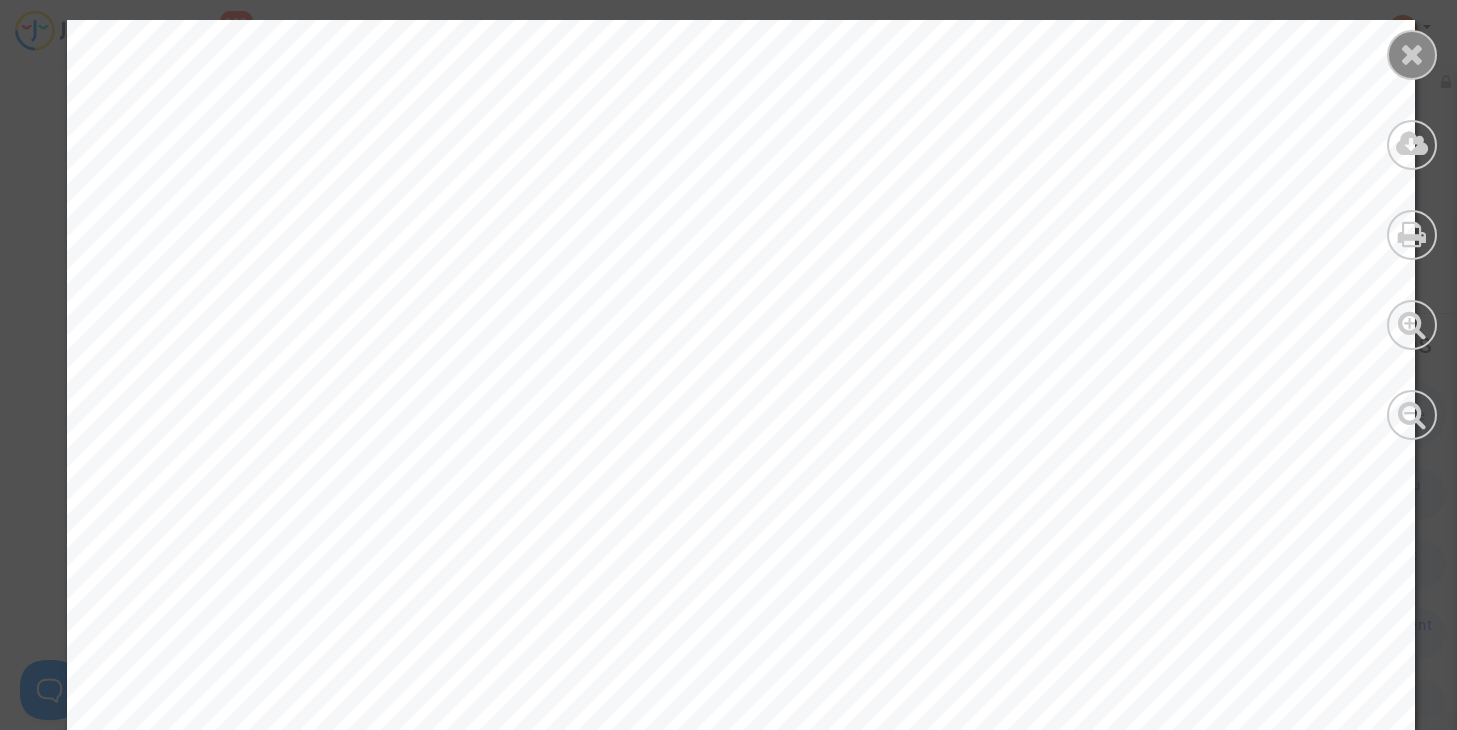 click at bounding box center [1412, 54] 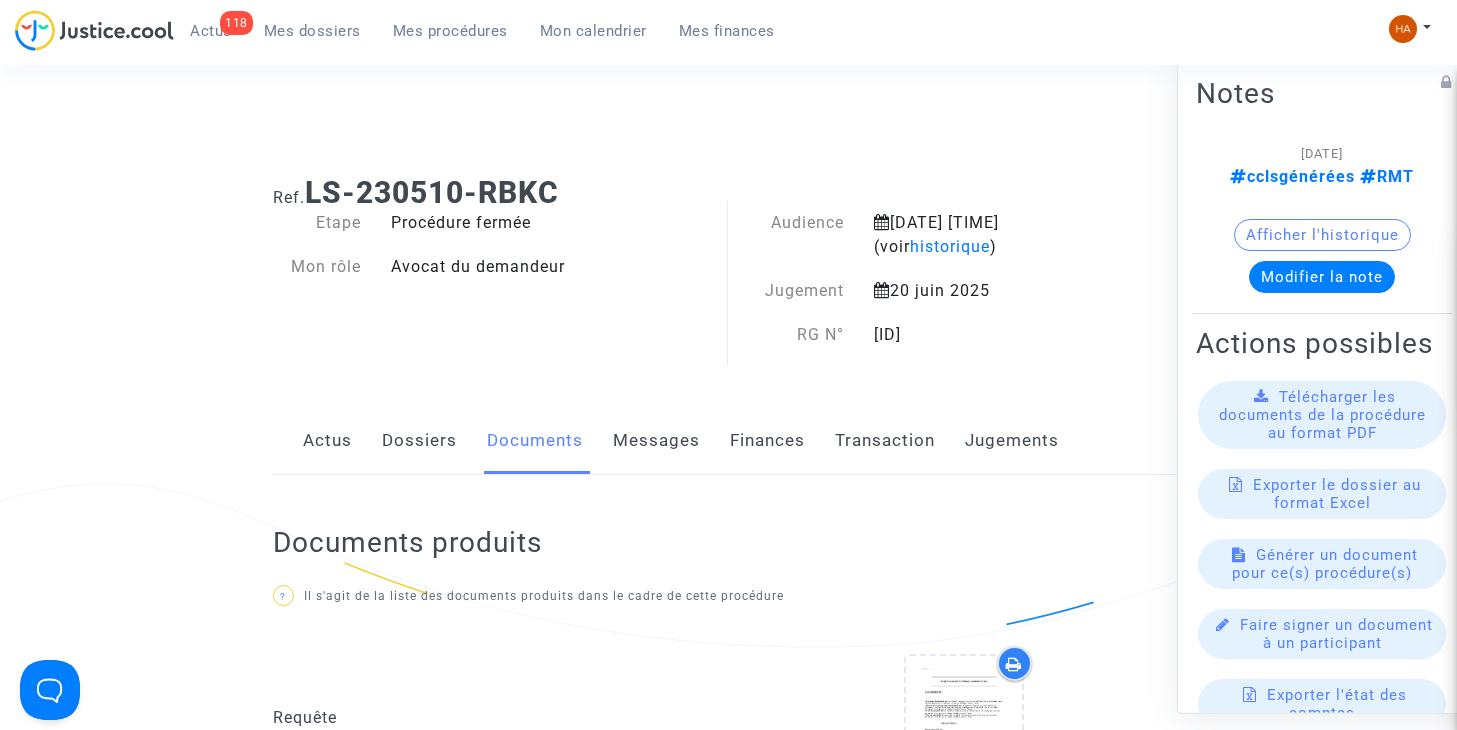 scroll, scrollTop: 0, scrollLeft: 0, axis: both 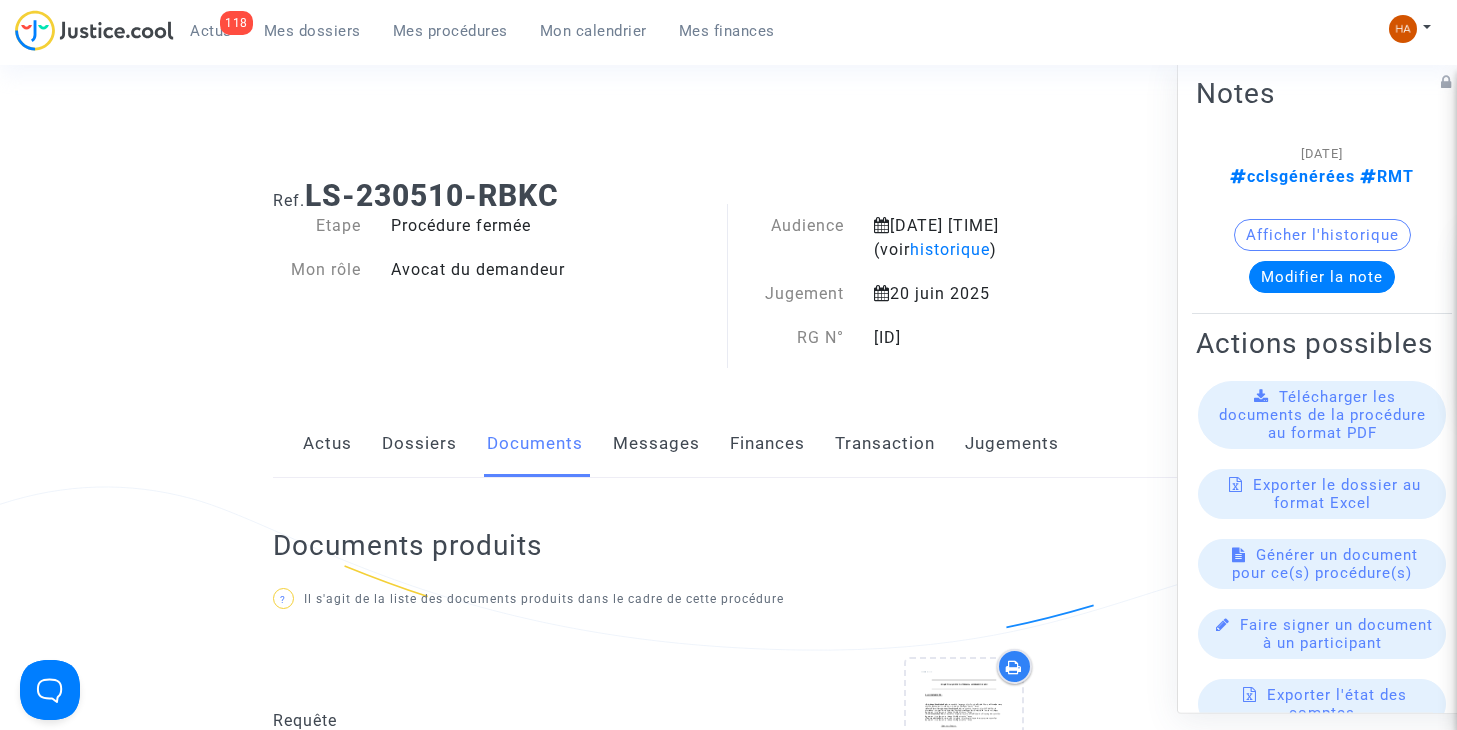 click on "Messages" 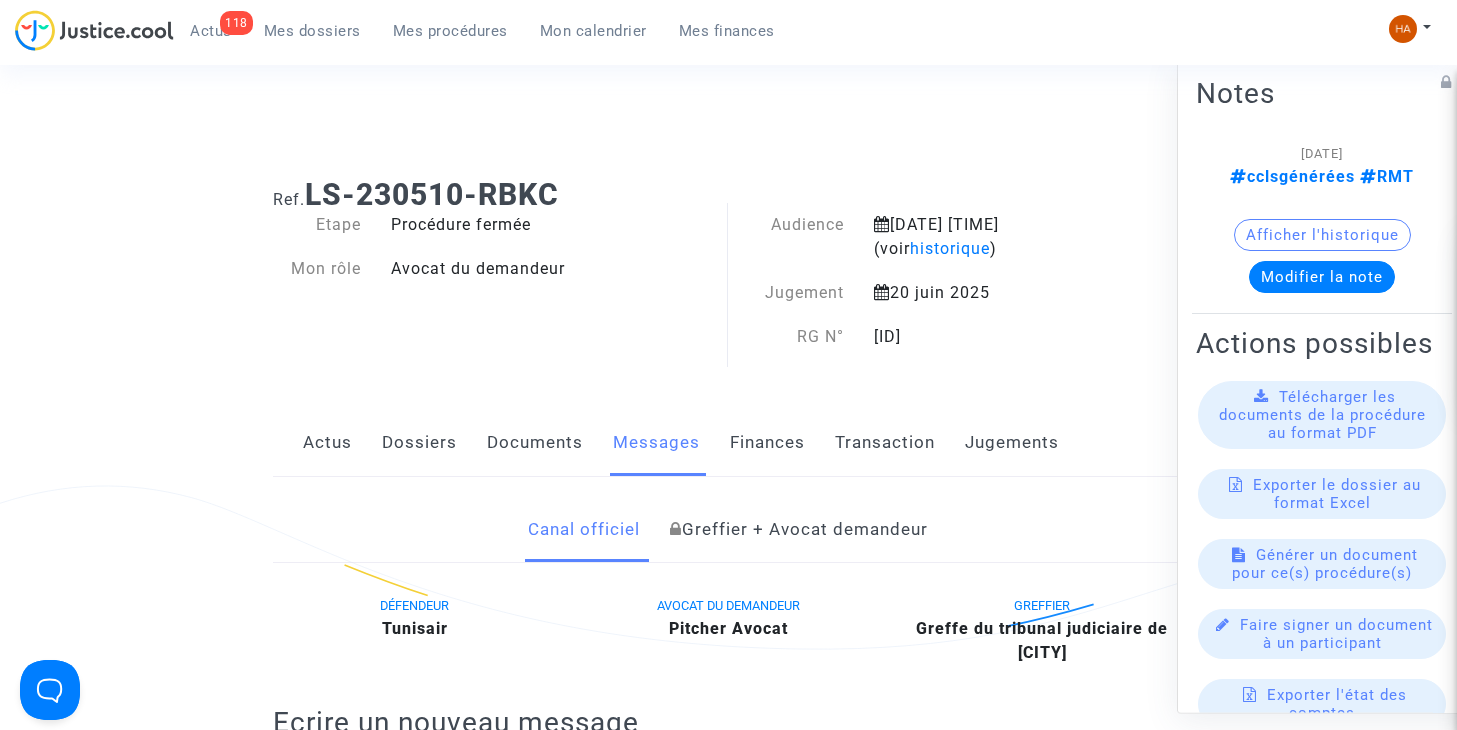 scroll, scrollTop: 0, scrollLeft: 0, axis: both 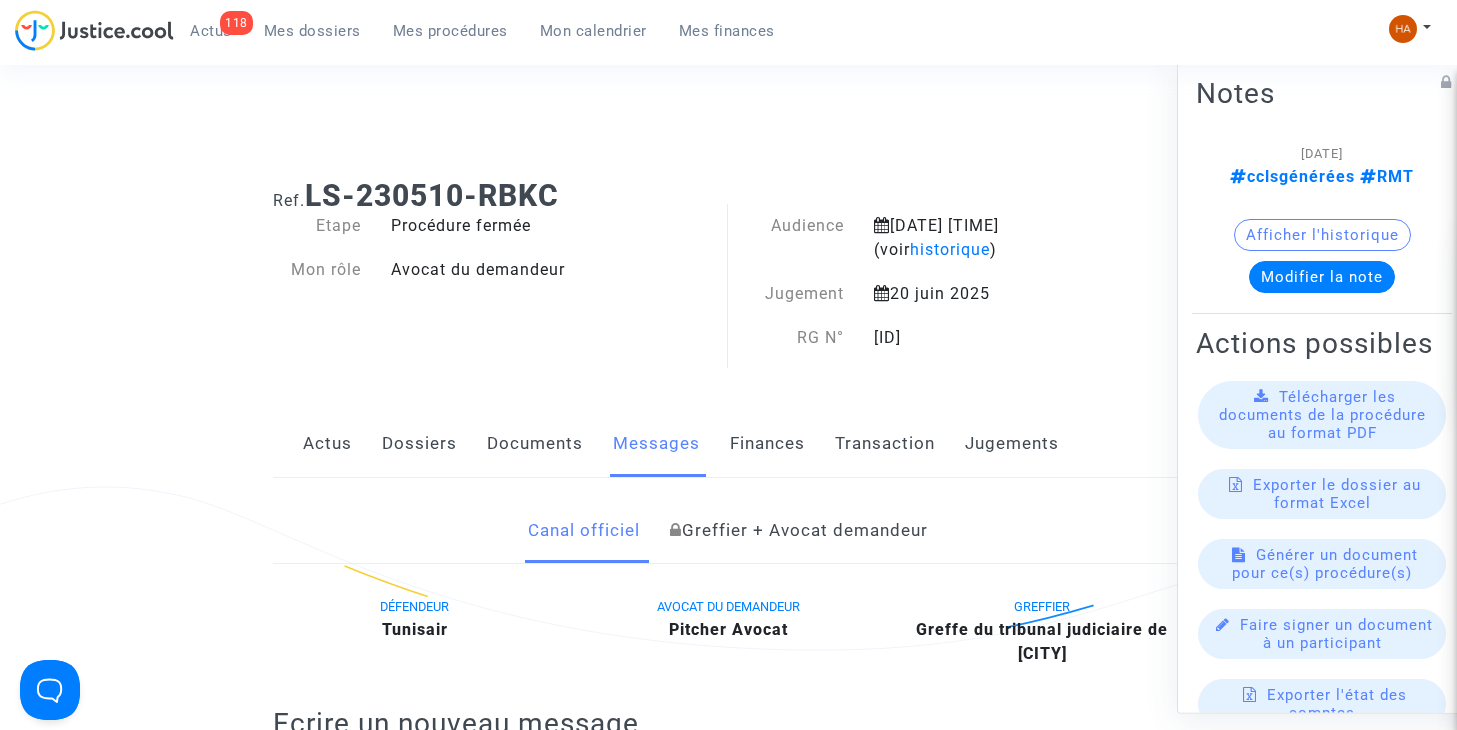 click on "Dossiers" 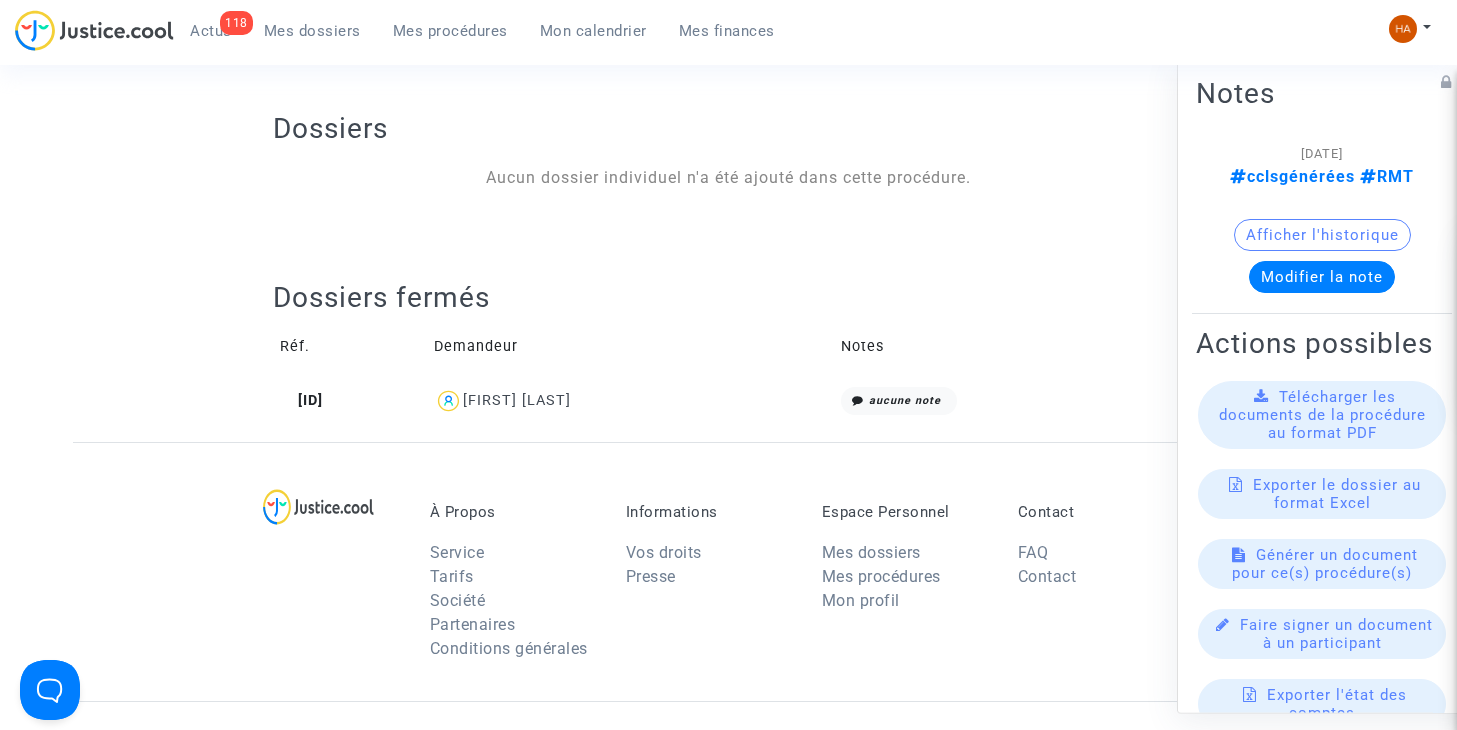 scroll, scrollTop: 900, scrollLeft: 0, axis: vertical 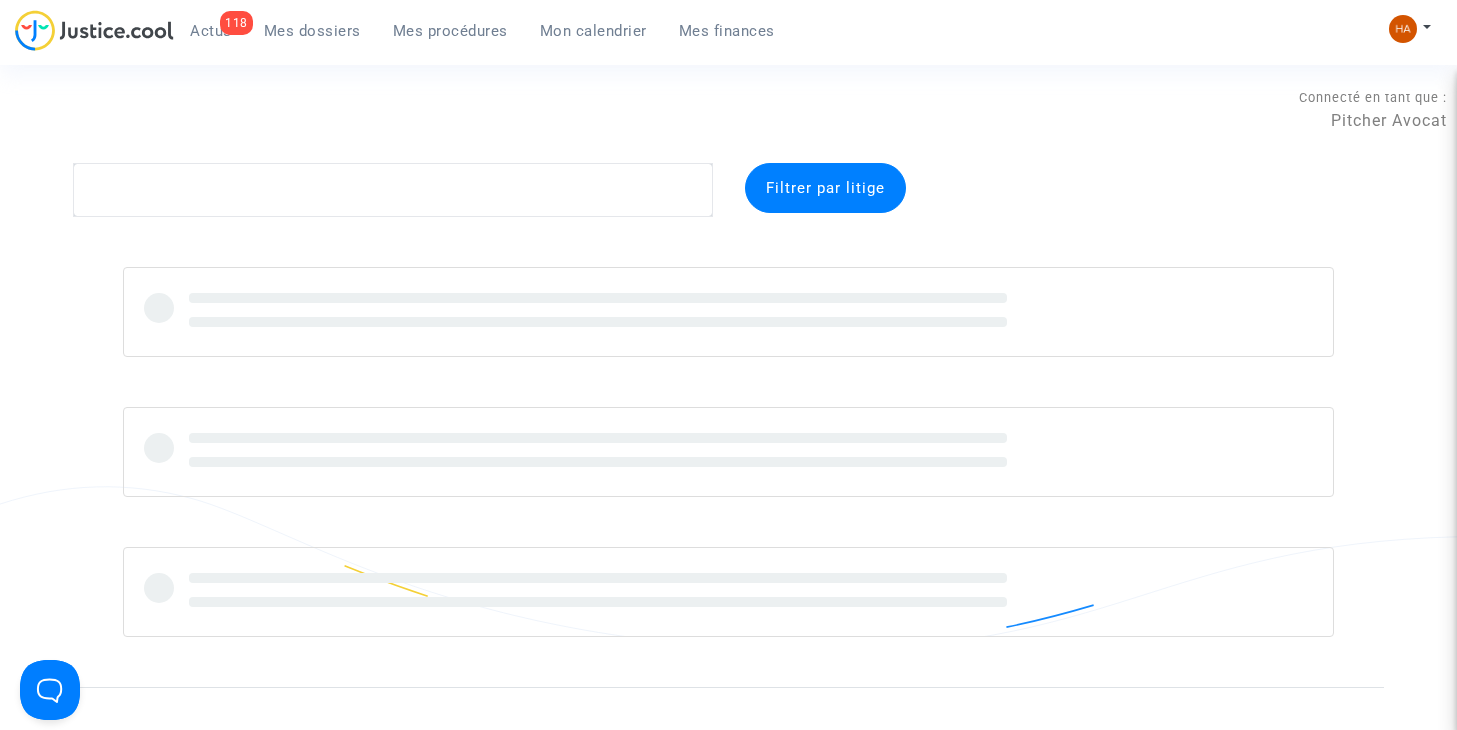 click on "Mes procédures" at bounding box center [450, 31] 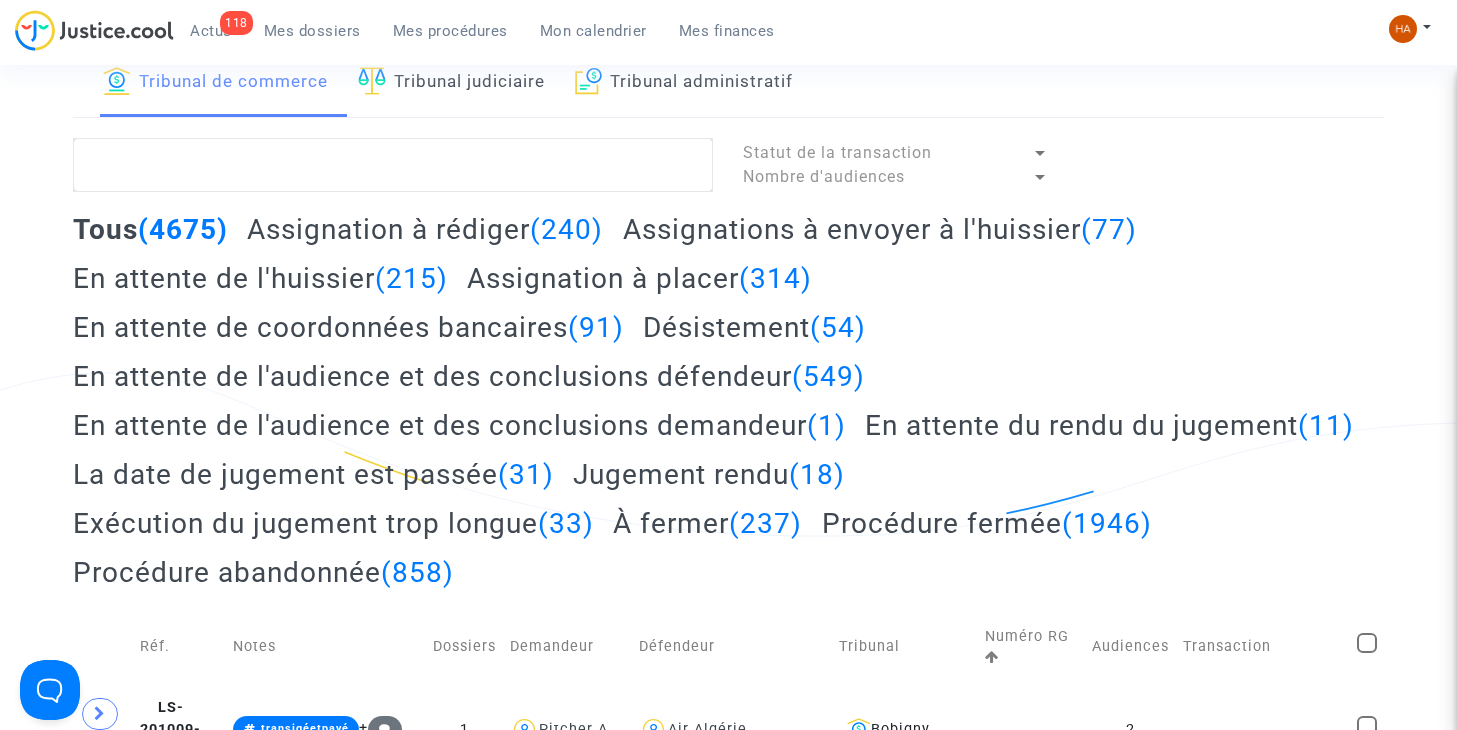 scroll, scrollTop: 200, scrollLeft: 0, axis: vertical 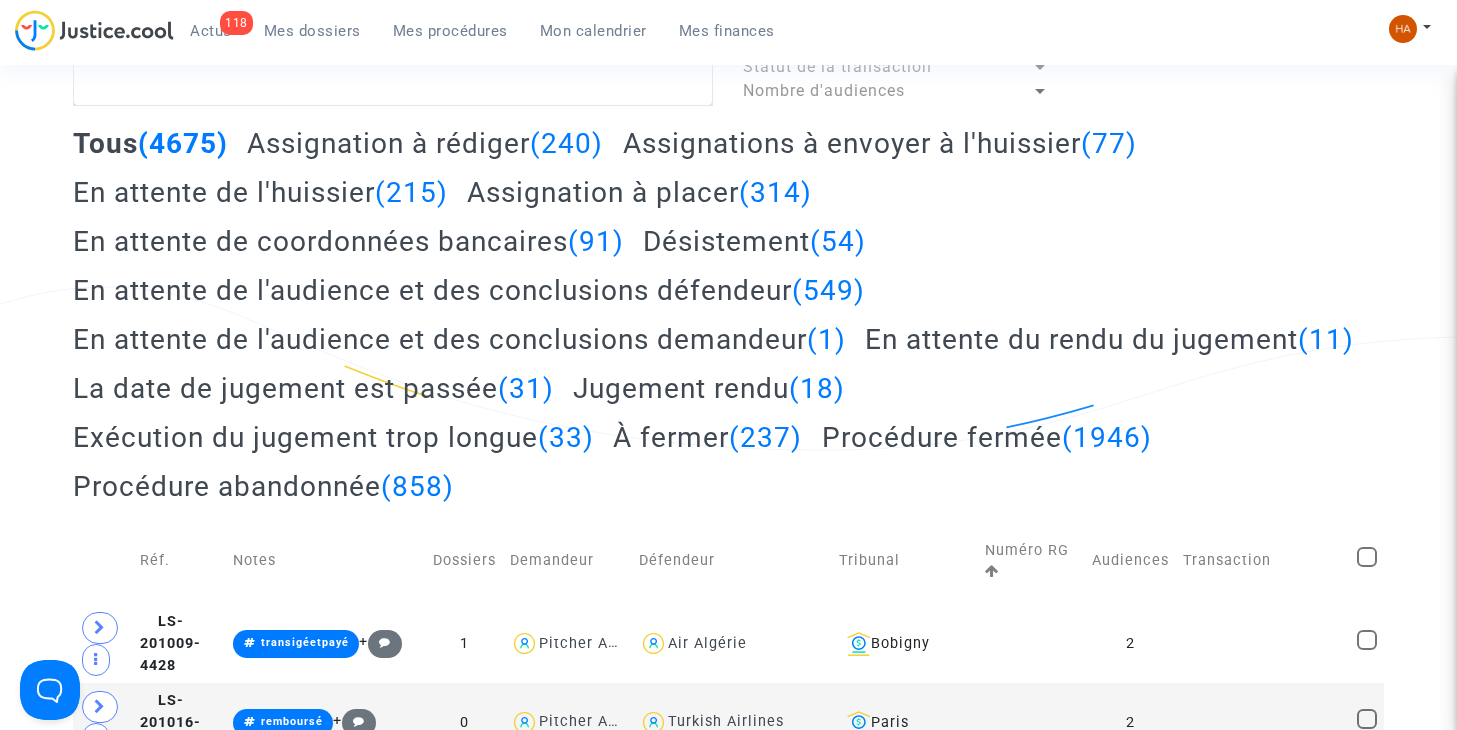 click on "Procédure abandonnée  (858)" 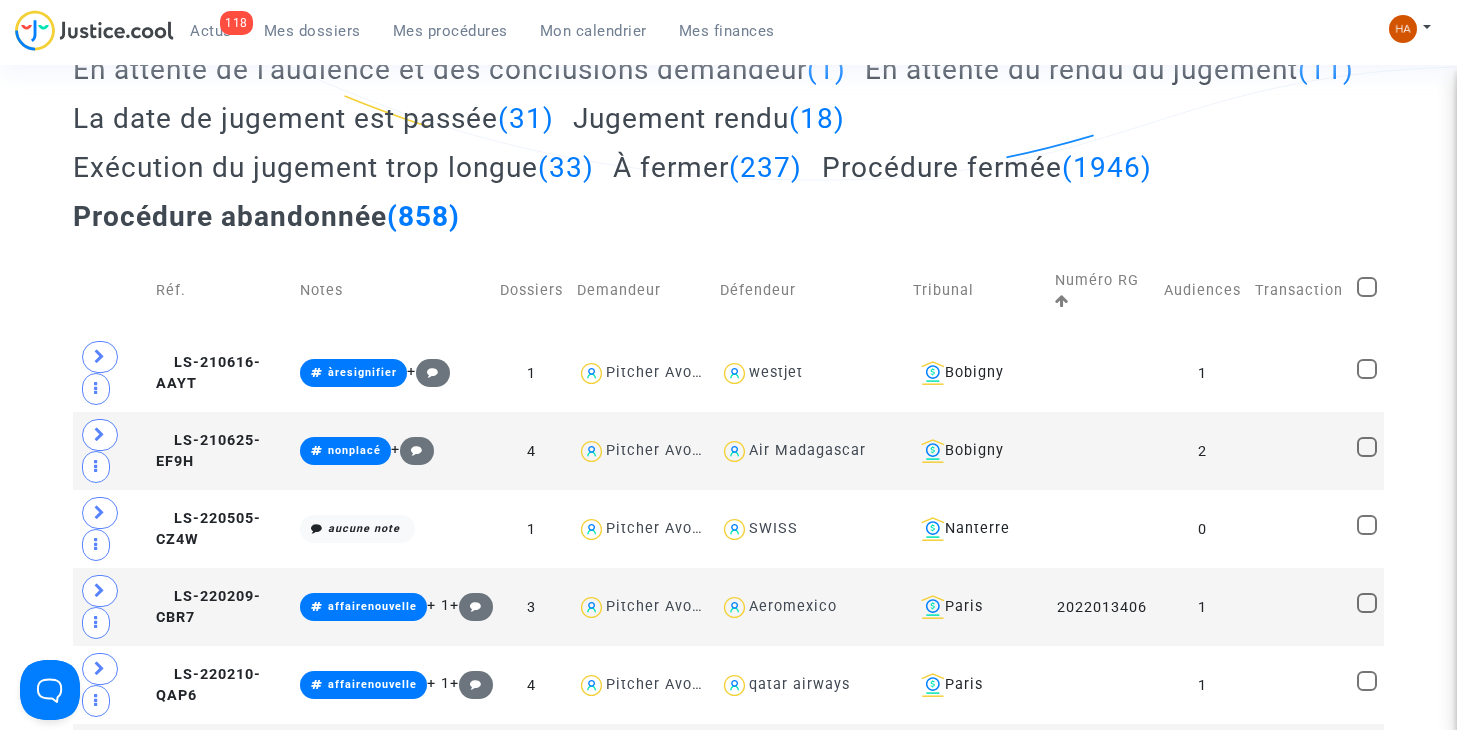 scroll, scrollTop: 500, scrollLeft: 0, axis: vertical 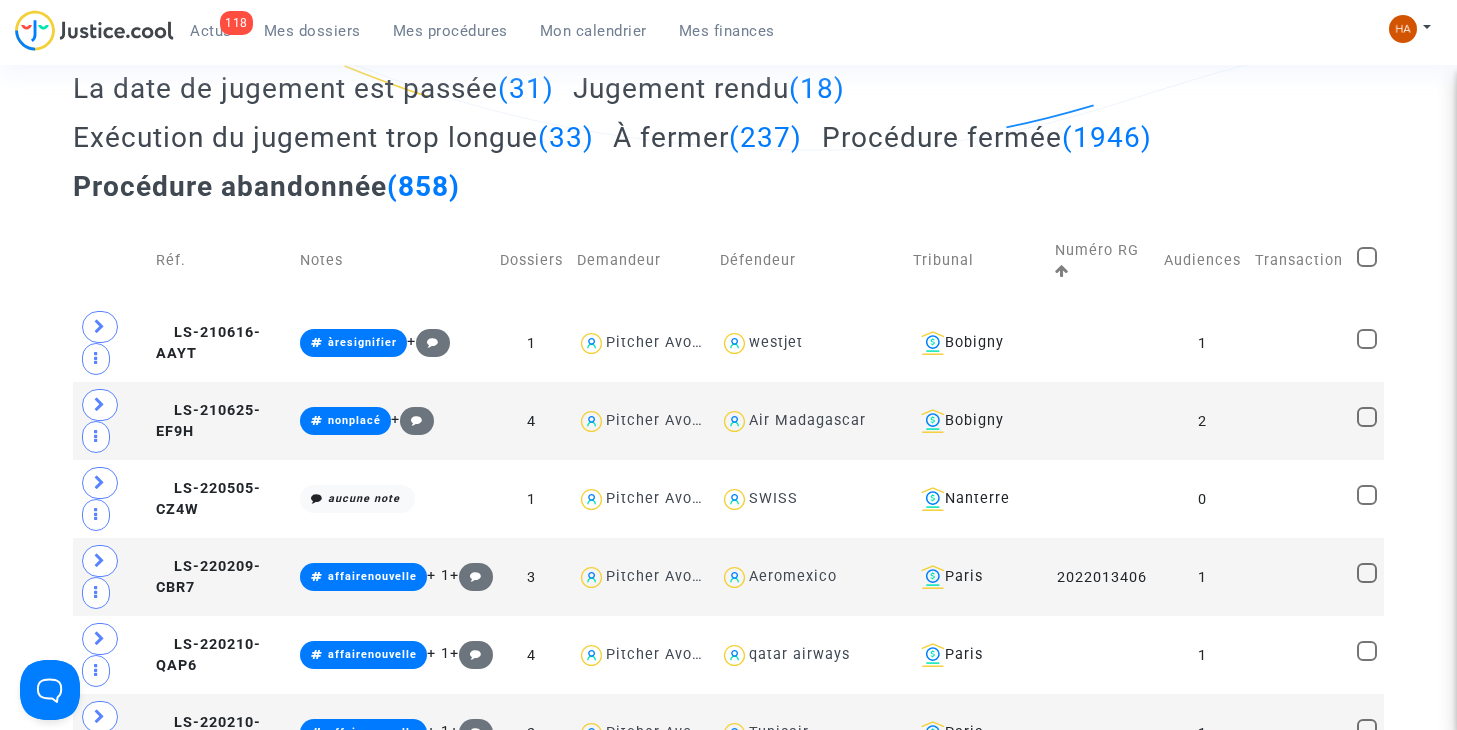 click on "Procédure fermée  (1946)" 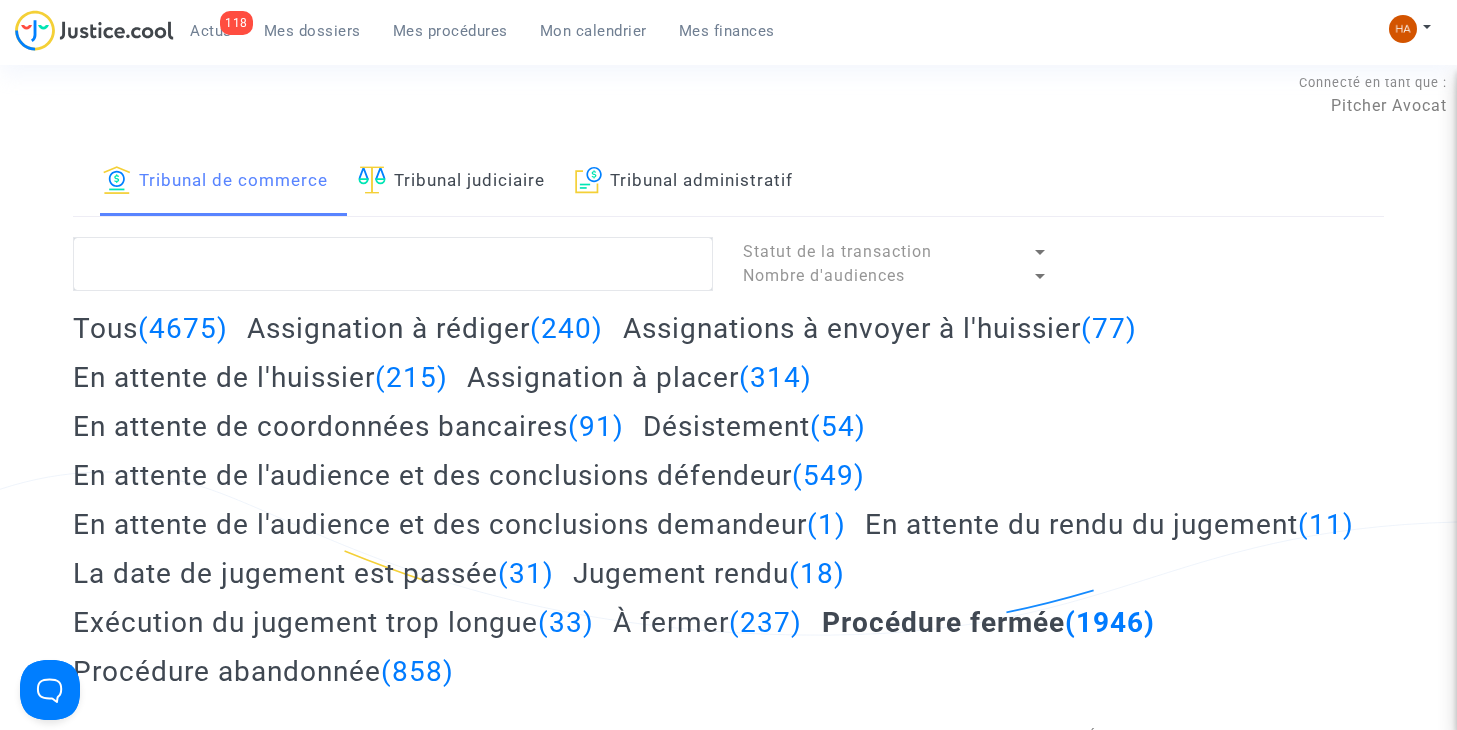 scroll, scrollTop: 0, scrollLeft: 0, axis: both 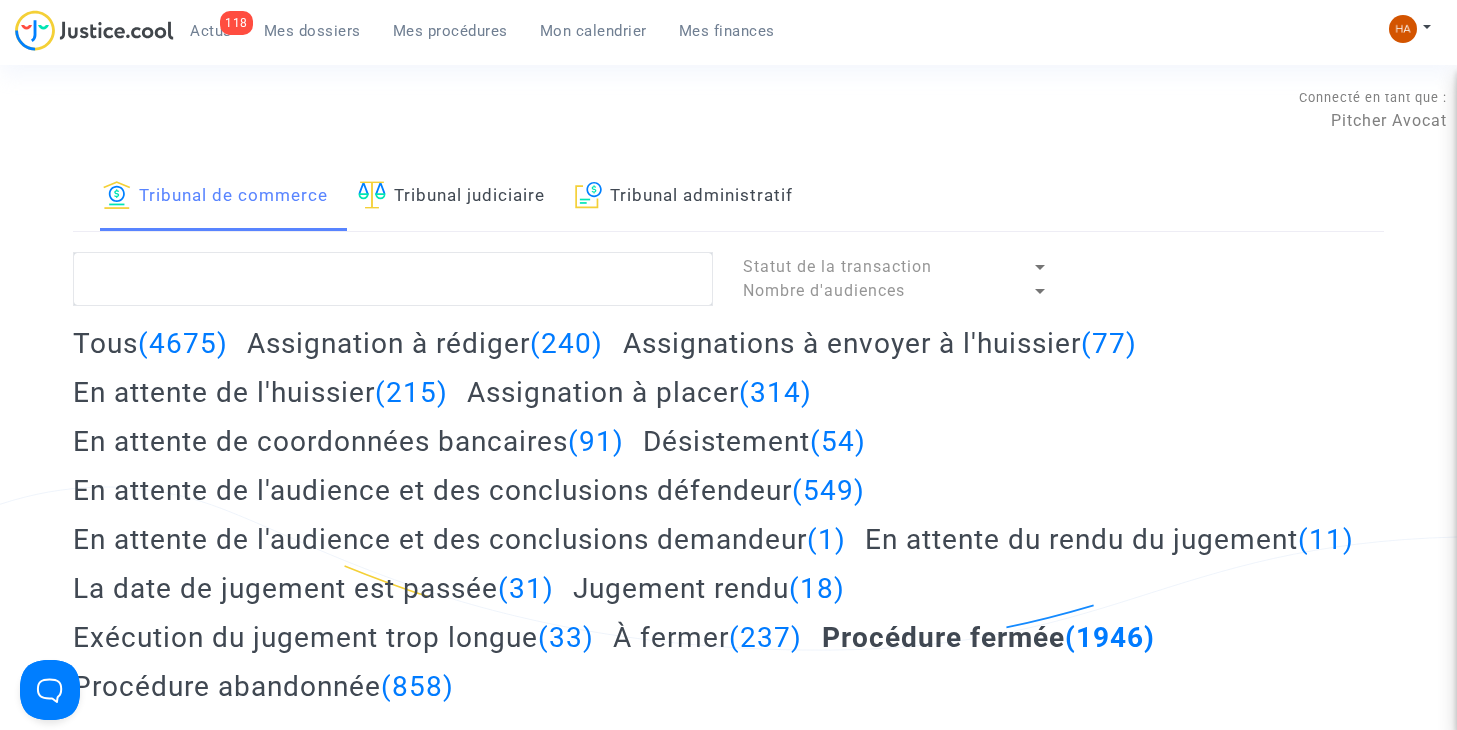 click on "Mes dossiers" at bounding box center (312, 31) 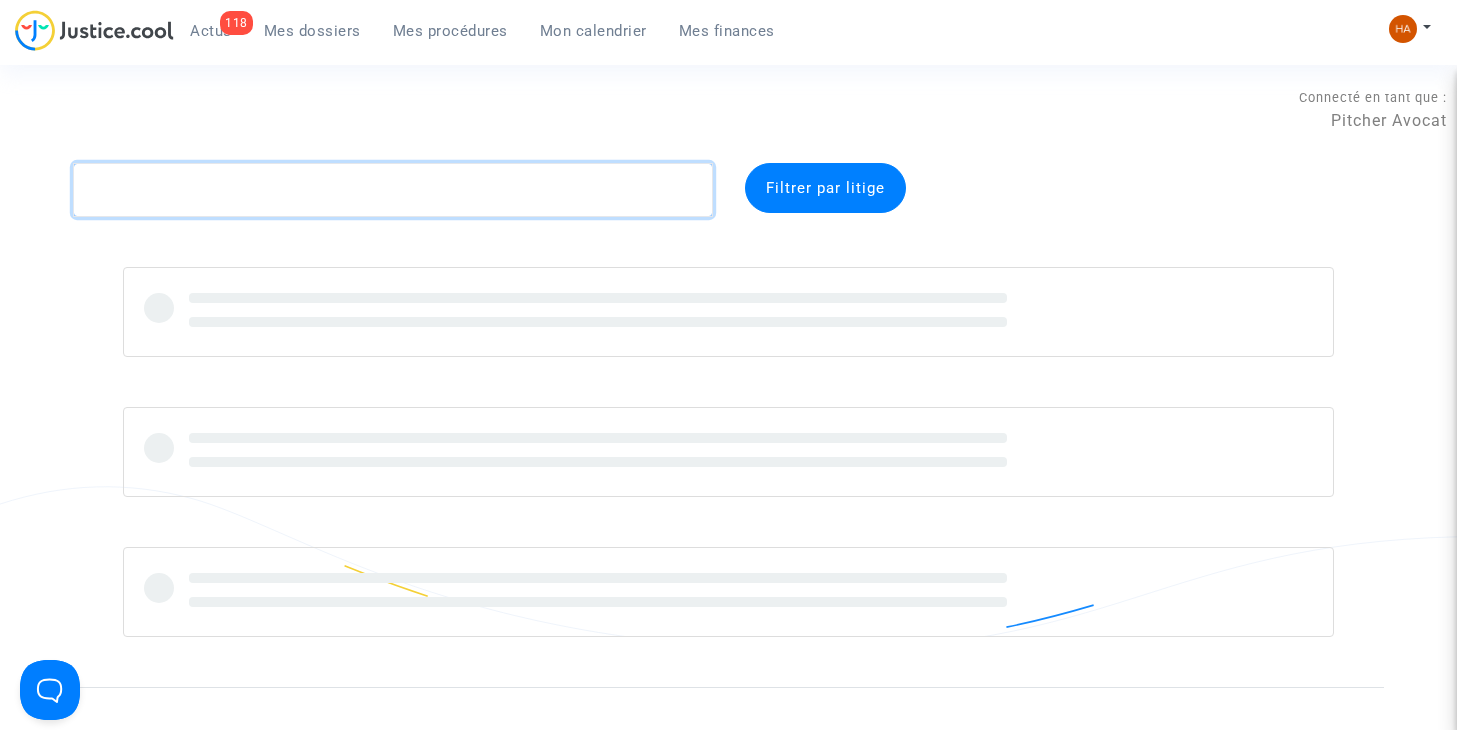 click 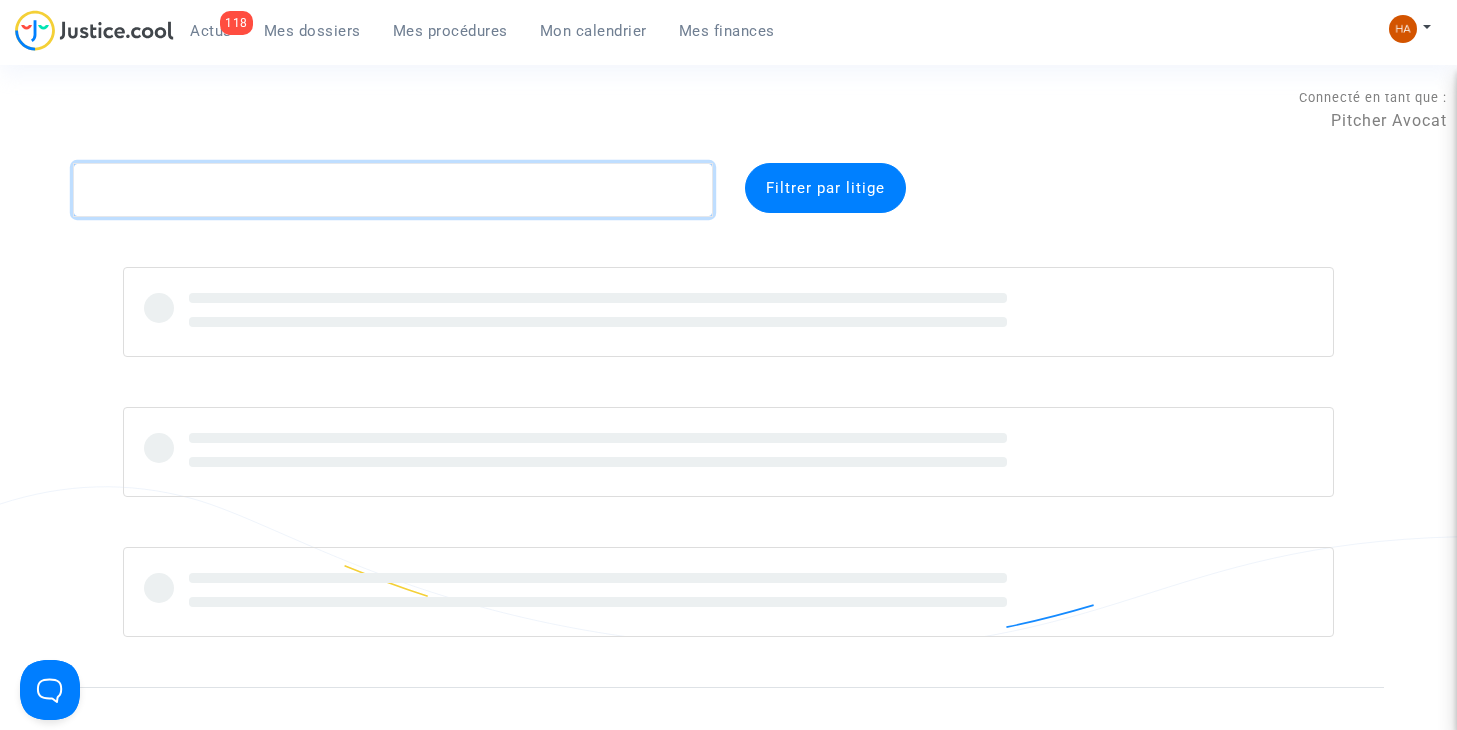 paste on "[ID]" 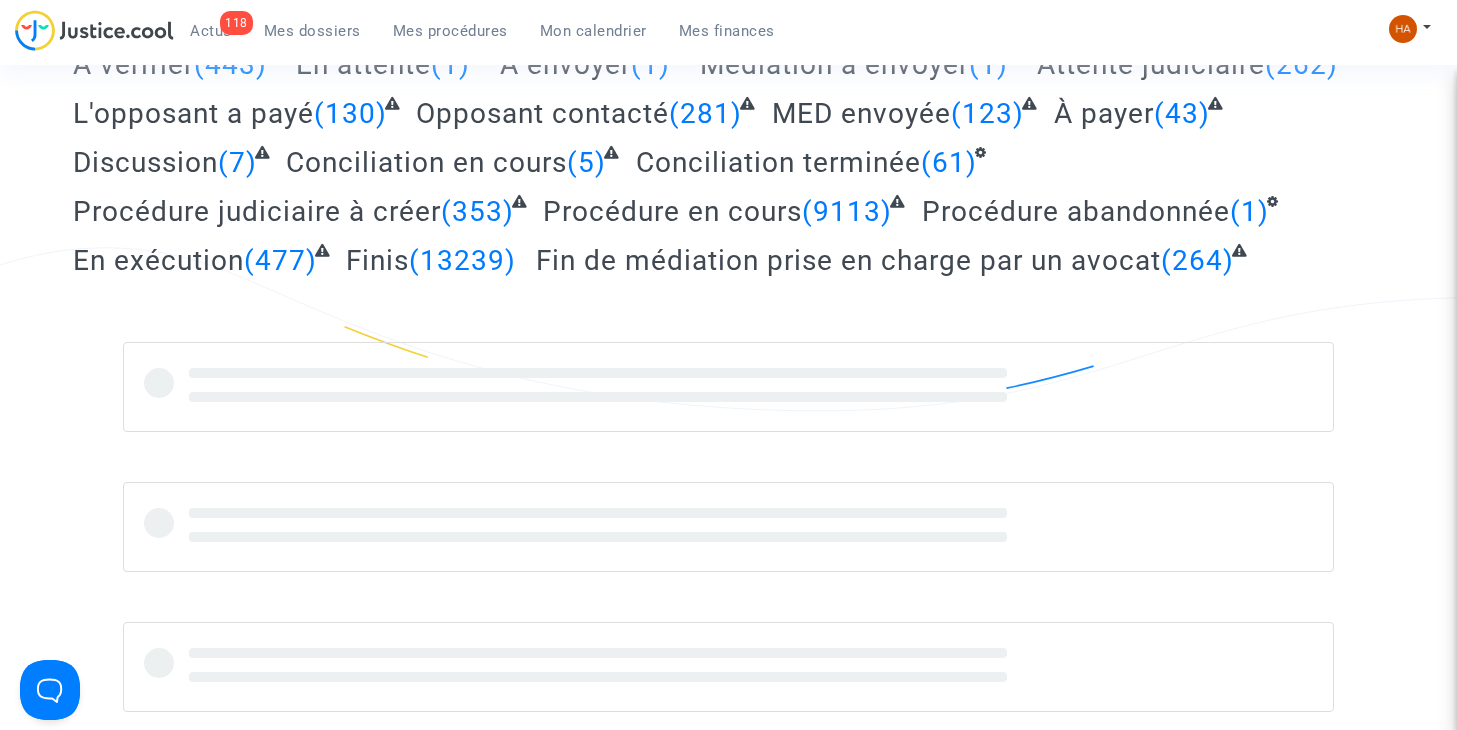 scroll, scrollTop: 0, scrollLeft: 0, axis: both 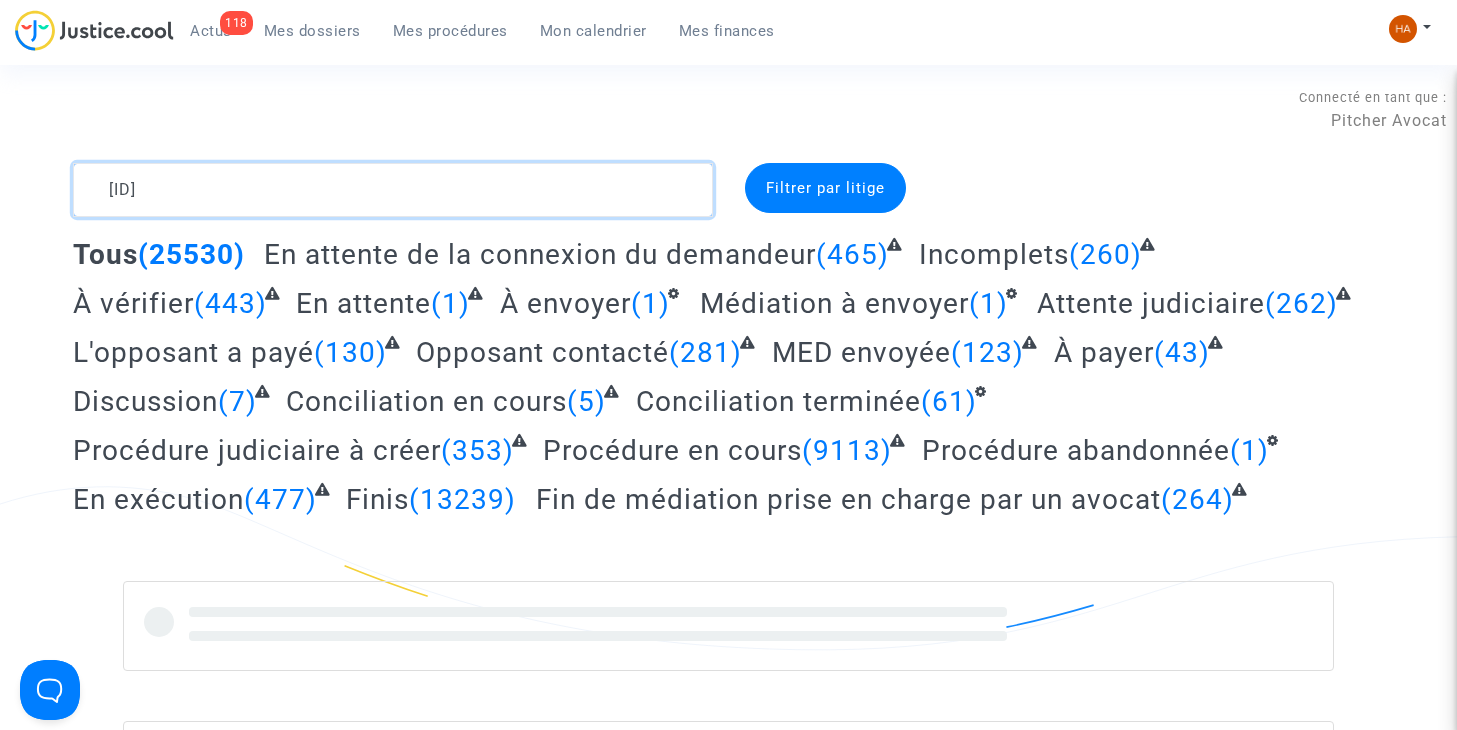 type on "[ID]" 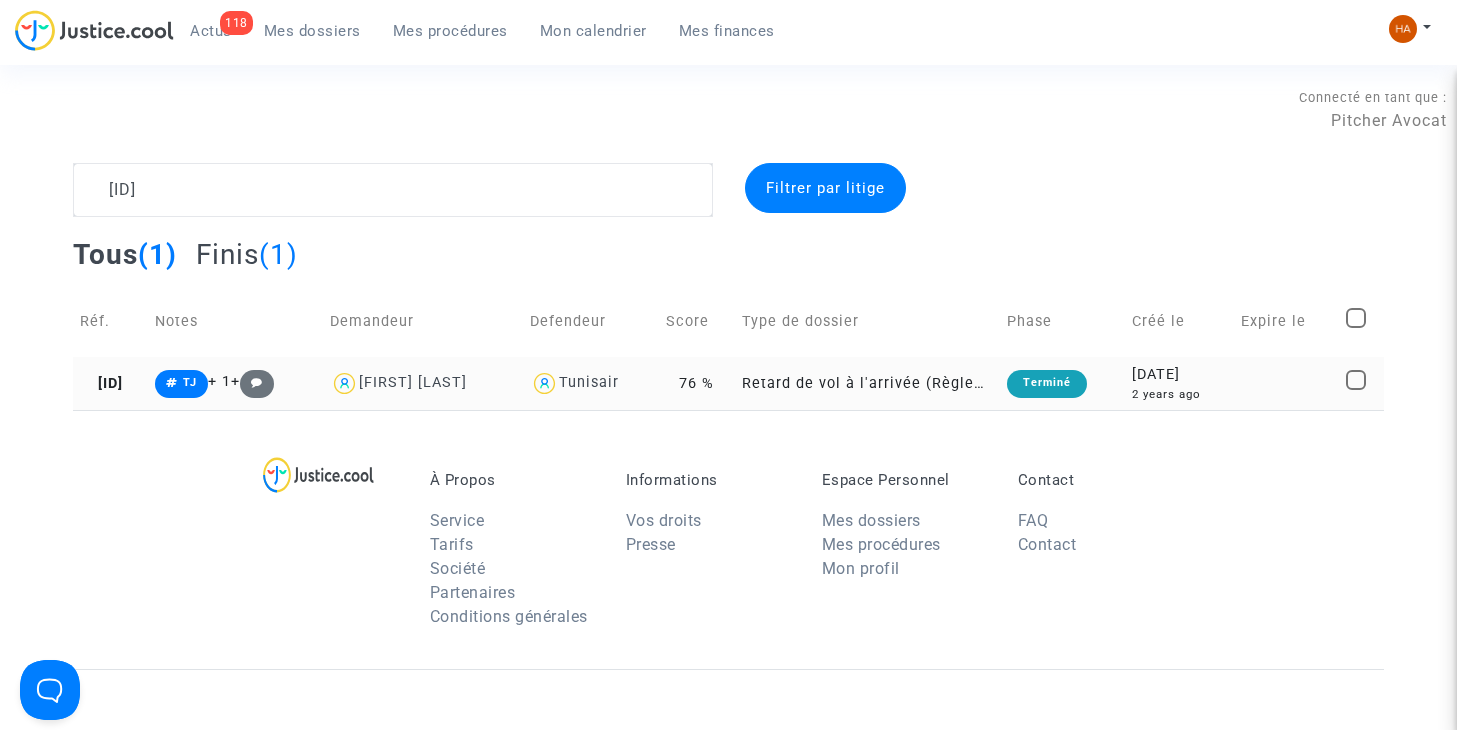 click on "Retard de vol à l'arrivée (Règlement CE n°261/2004)" 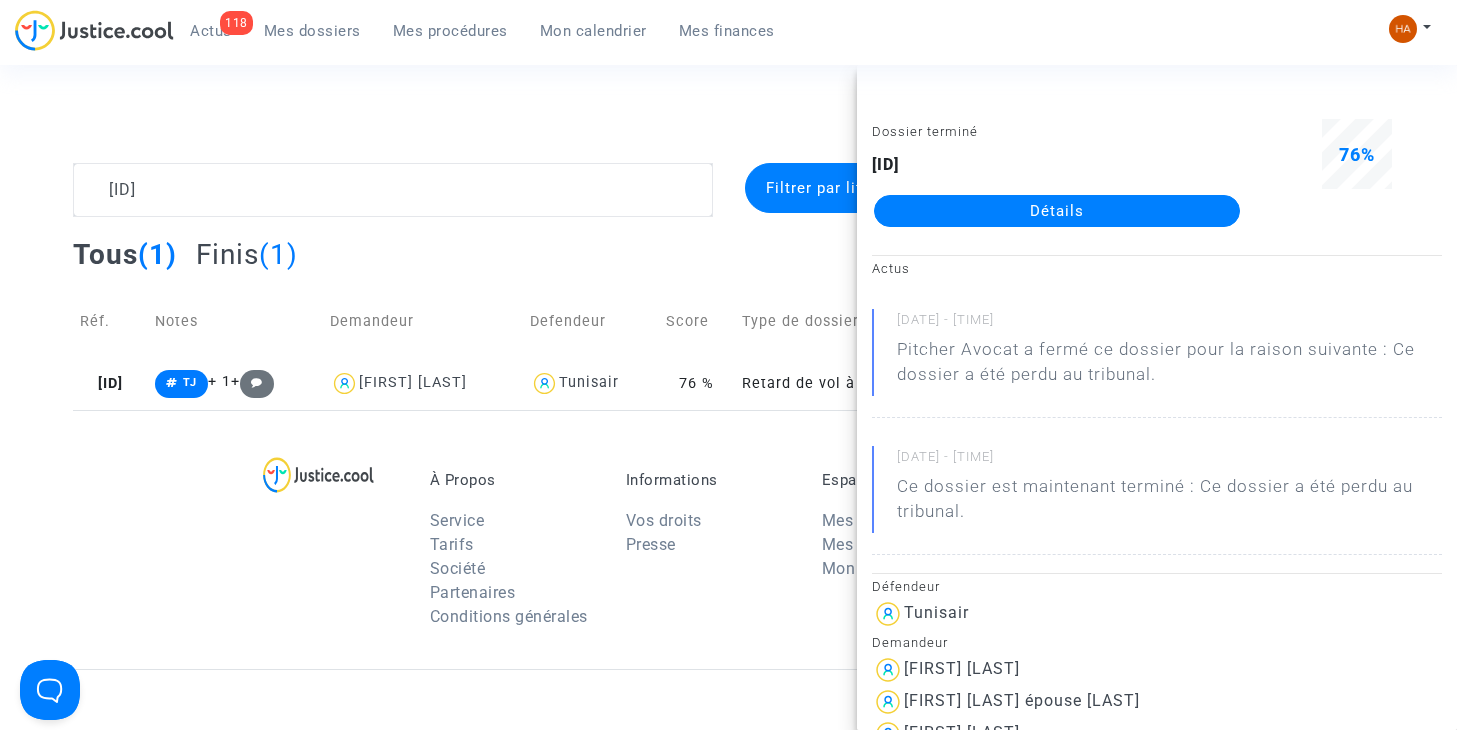 click on "Détails" 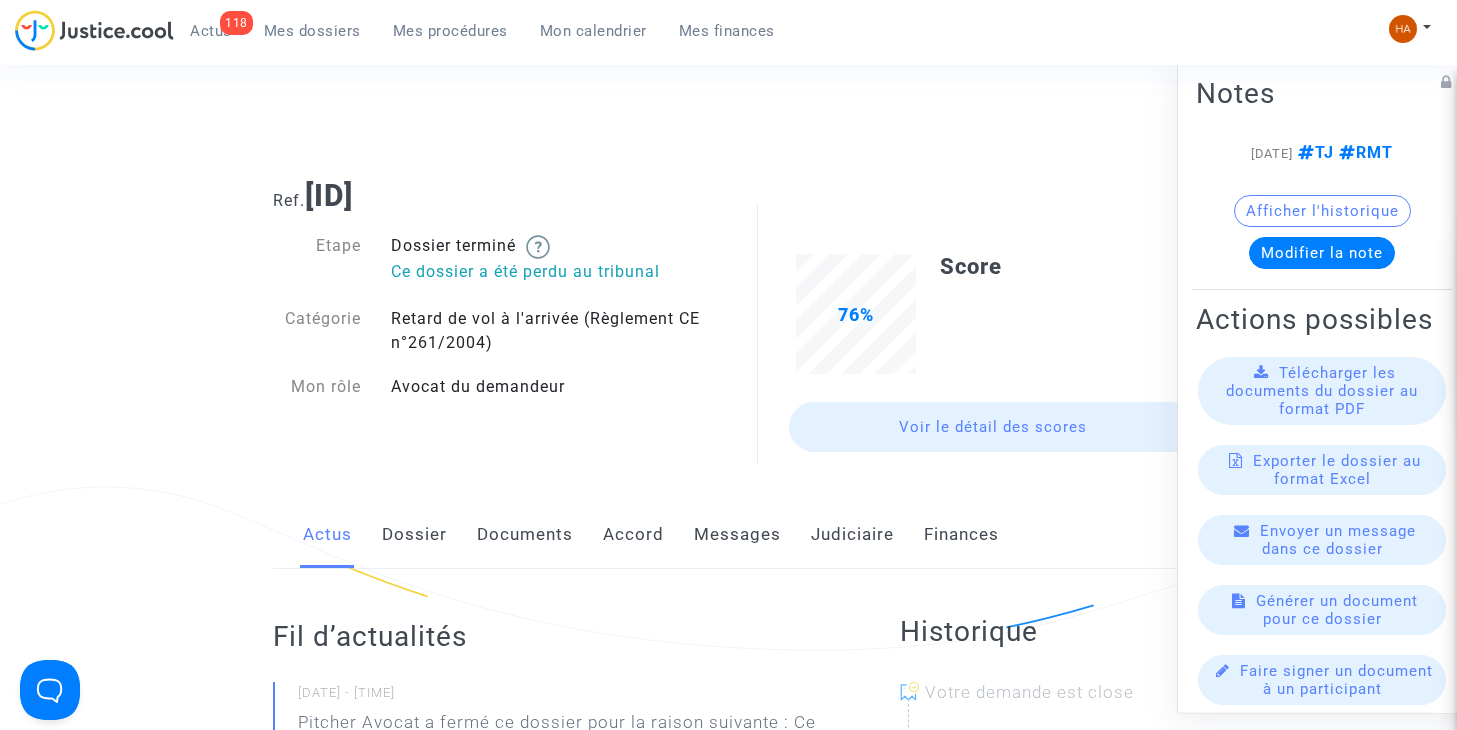 click on "Judiciaire" 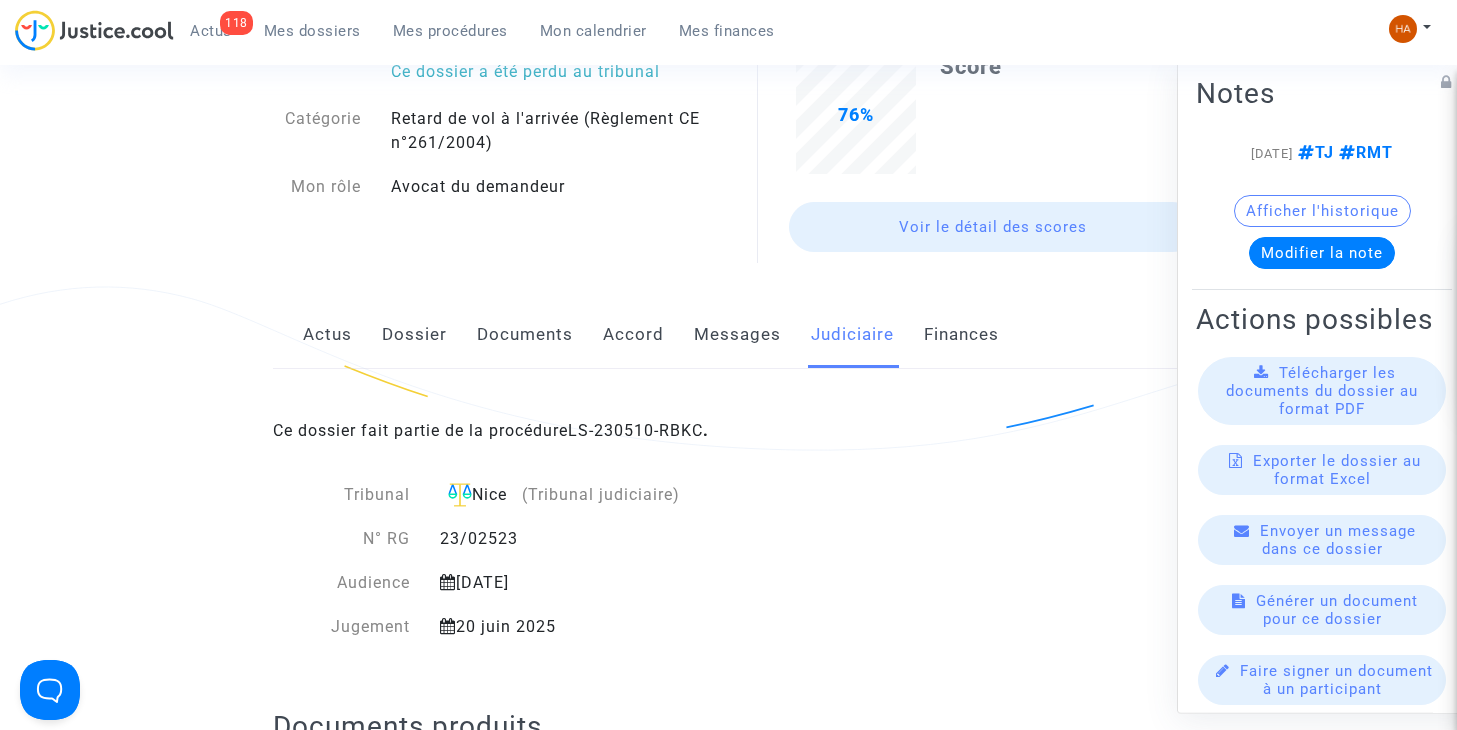 scroll, scrollTop: 191, scrollLeft: 0, axis: vertical 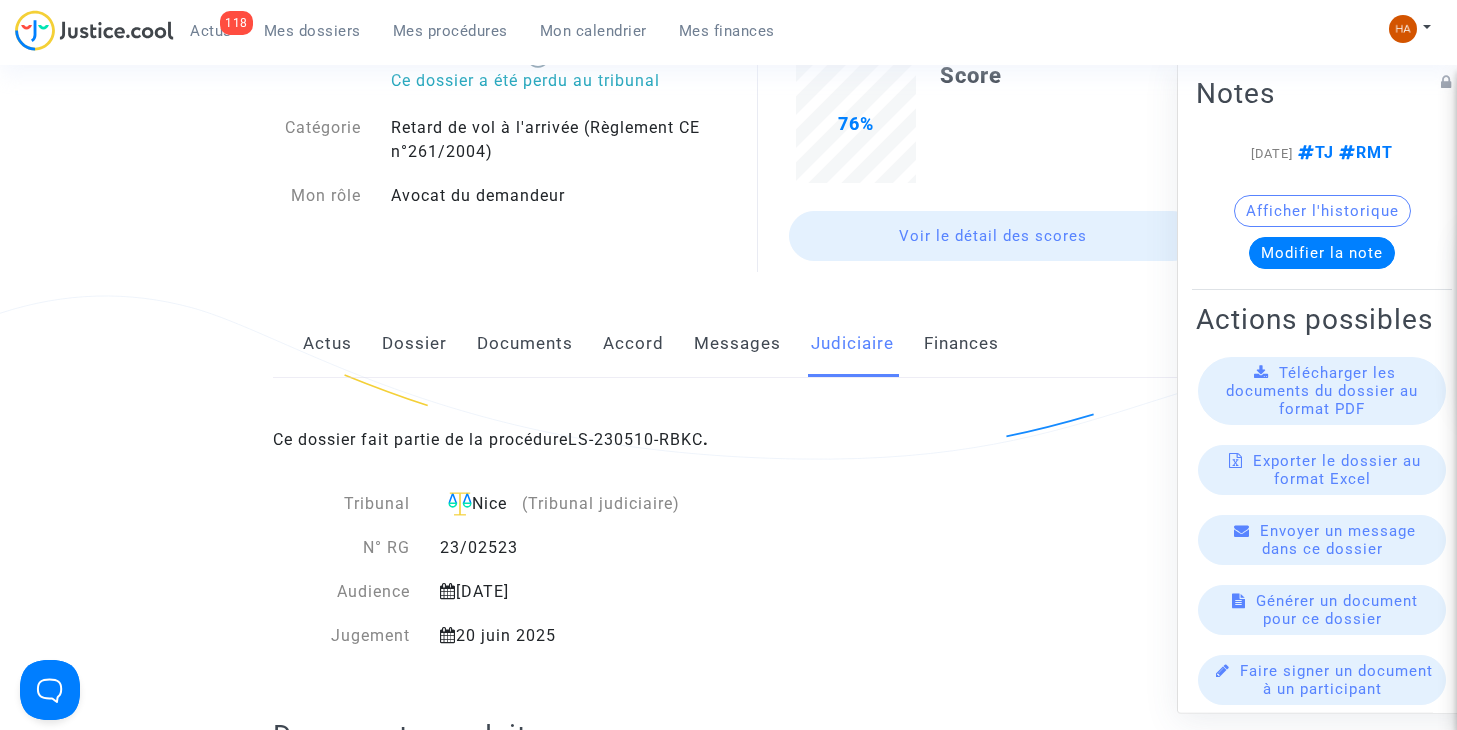 click on "Finances" 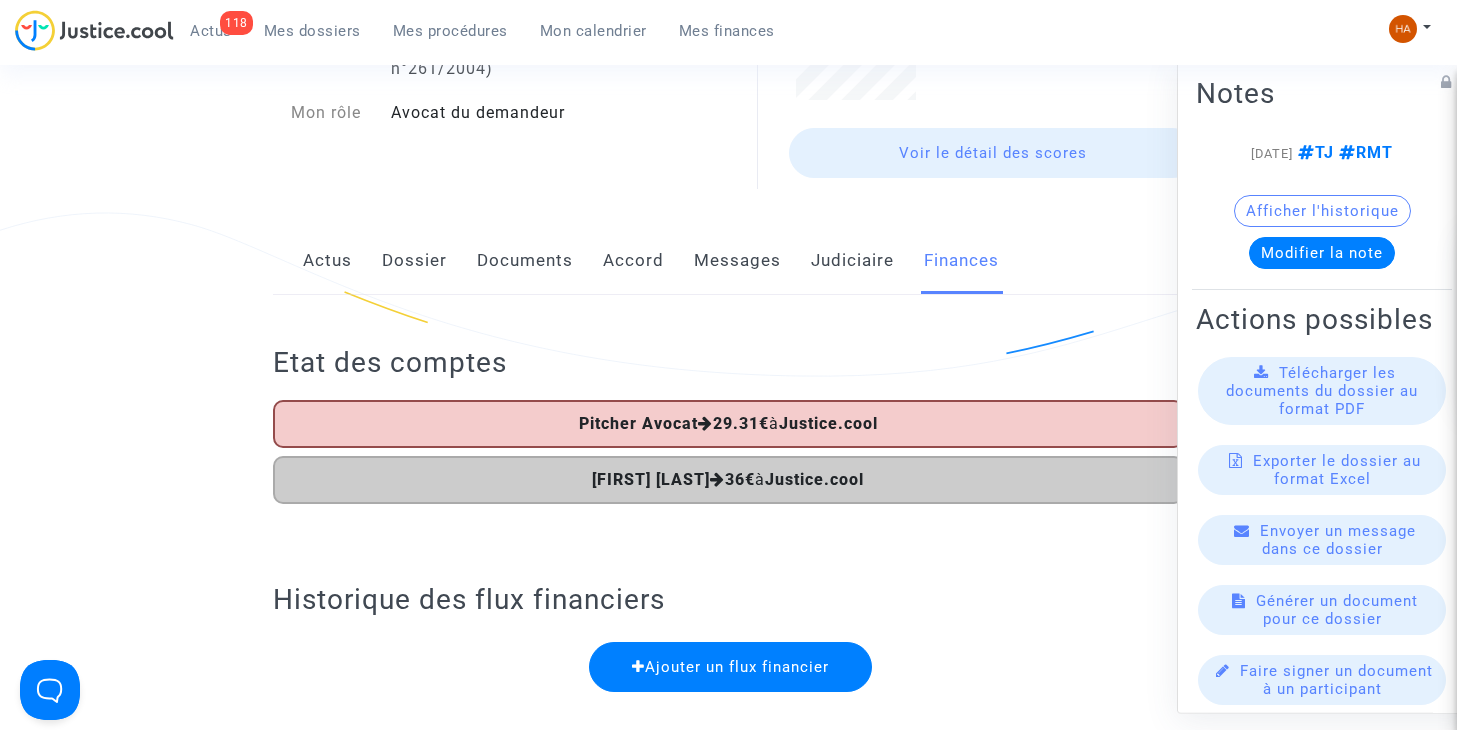scroll, scrollTop: 266, scrollLeft: 0, axis: vertical 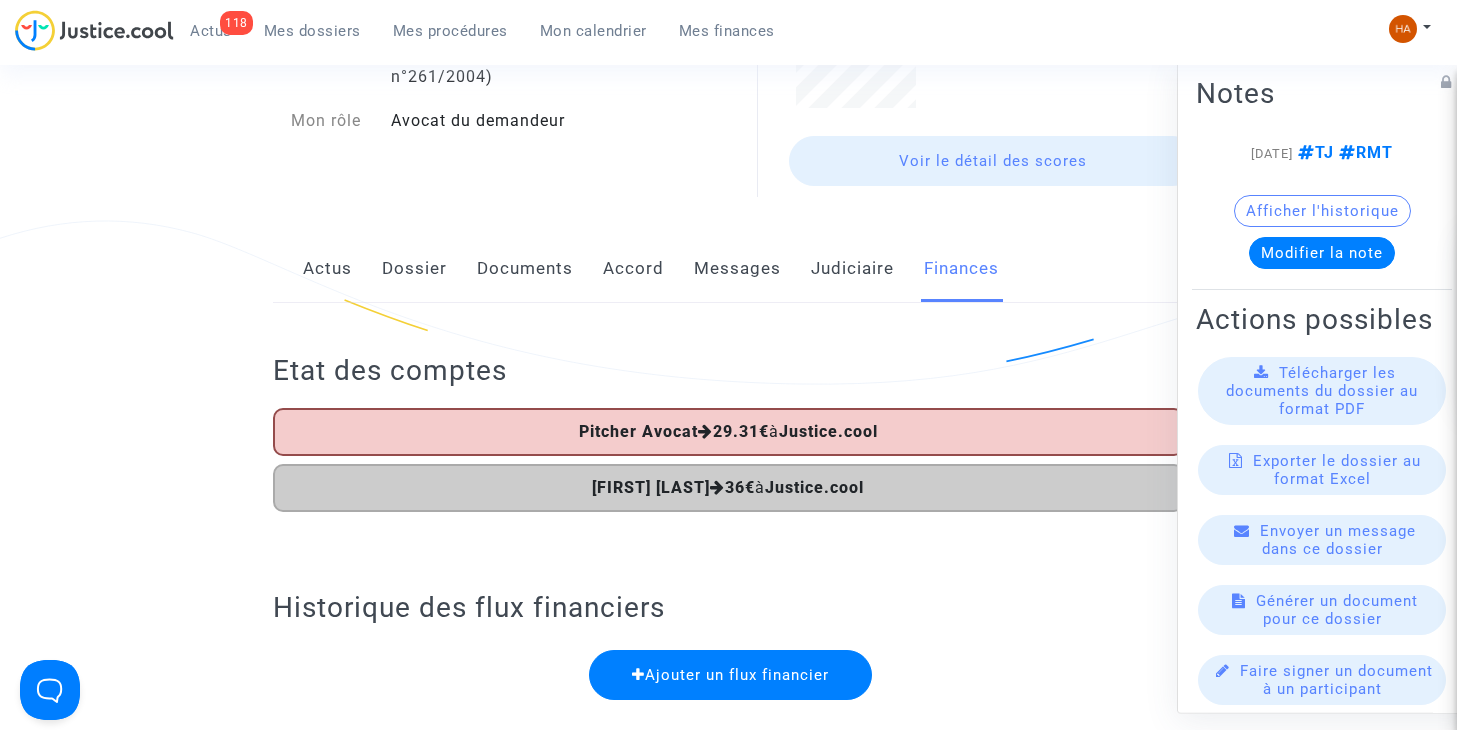 click on "Messages" 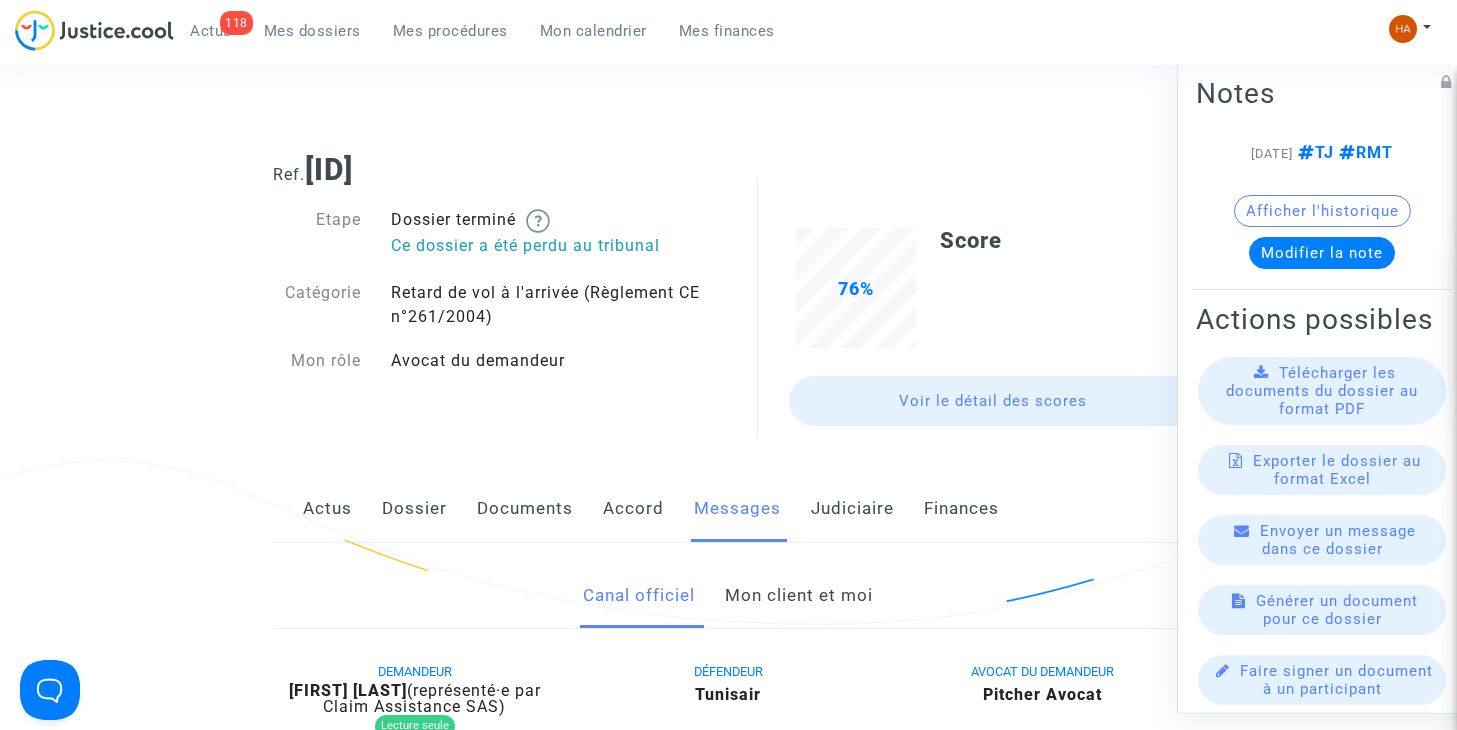 scroll, scrollTop: 0, scrollLeft: 0, axis: both 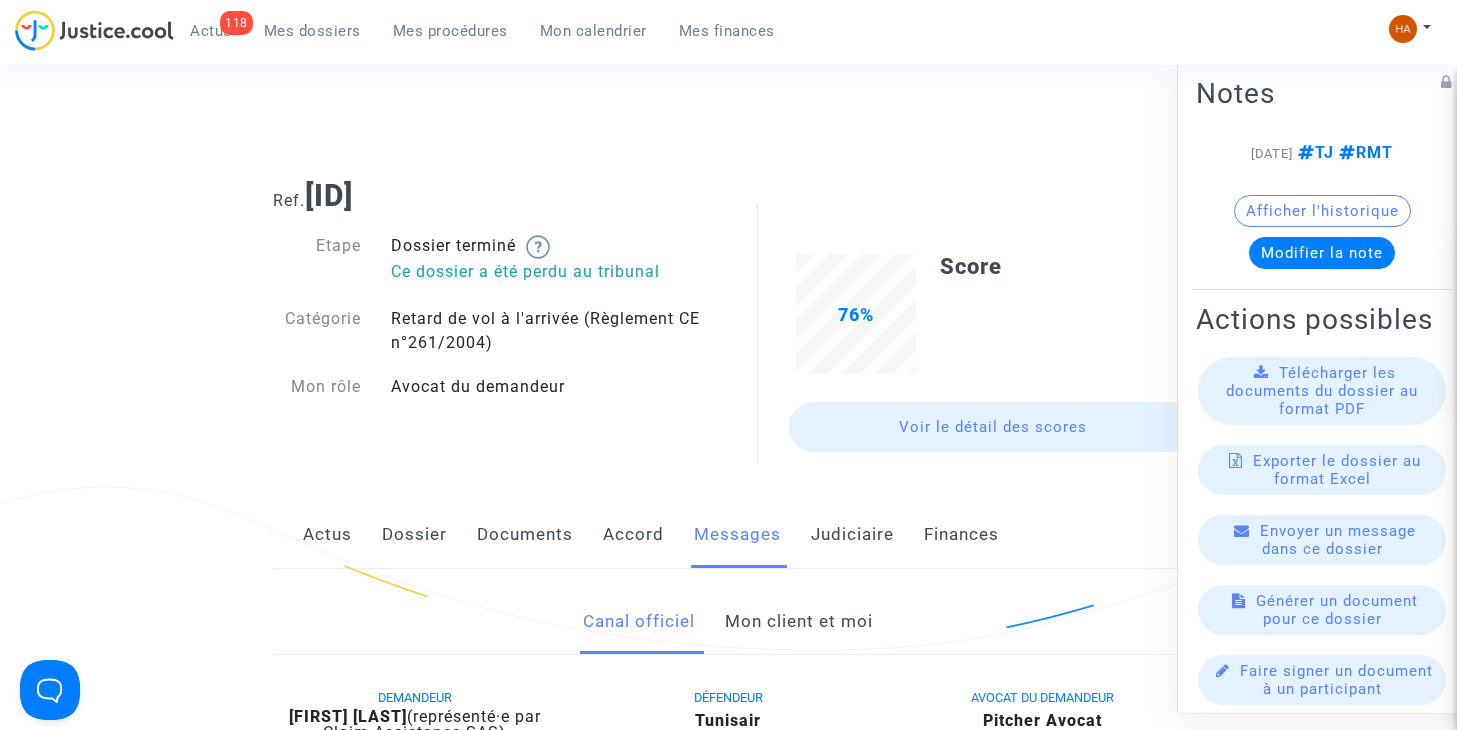 click on "Documents" 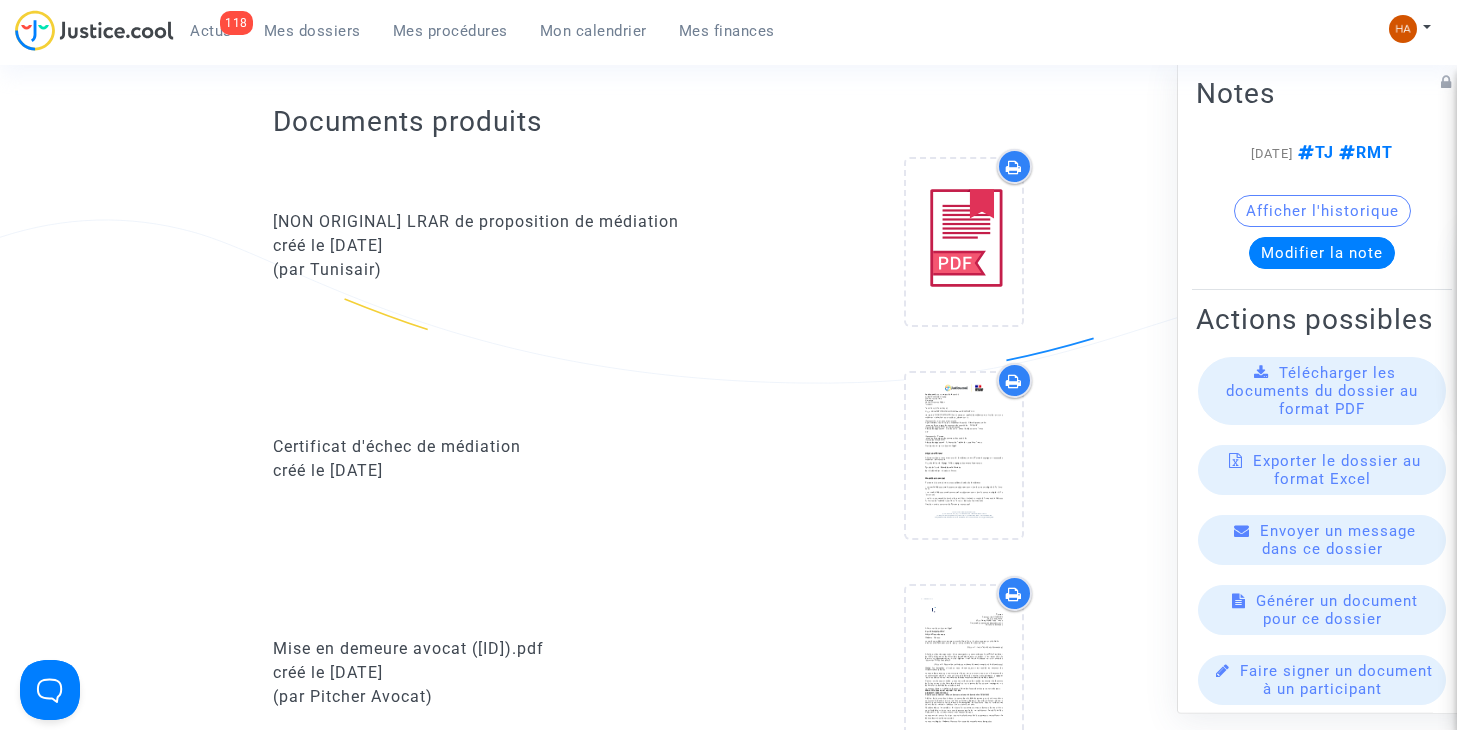 scroll, scrollTop: 0, scrollLeft: 0, axis: both 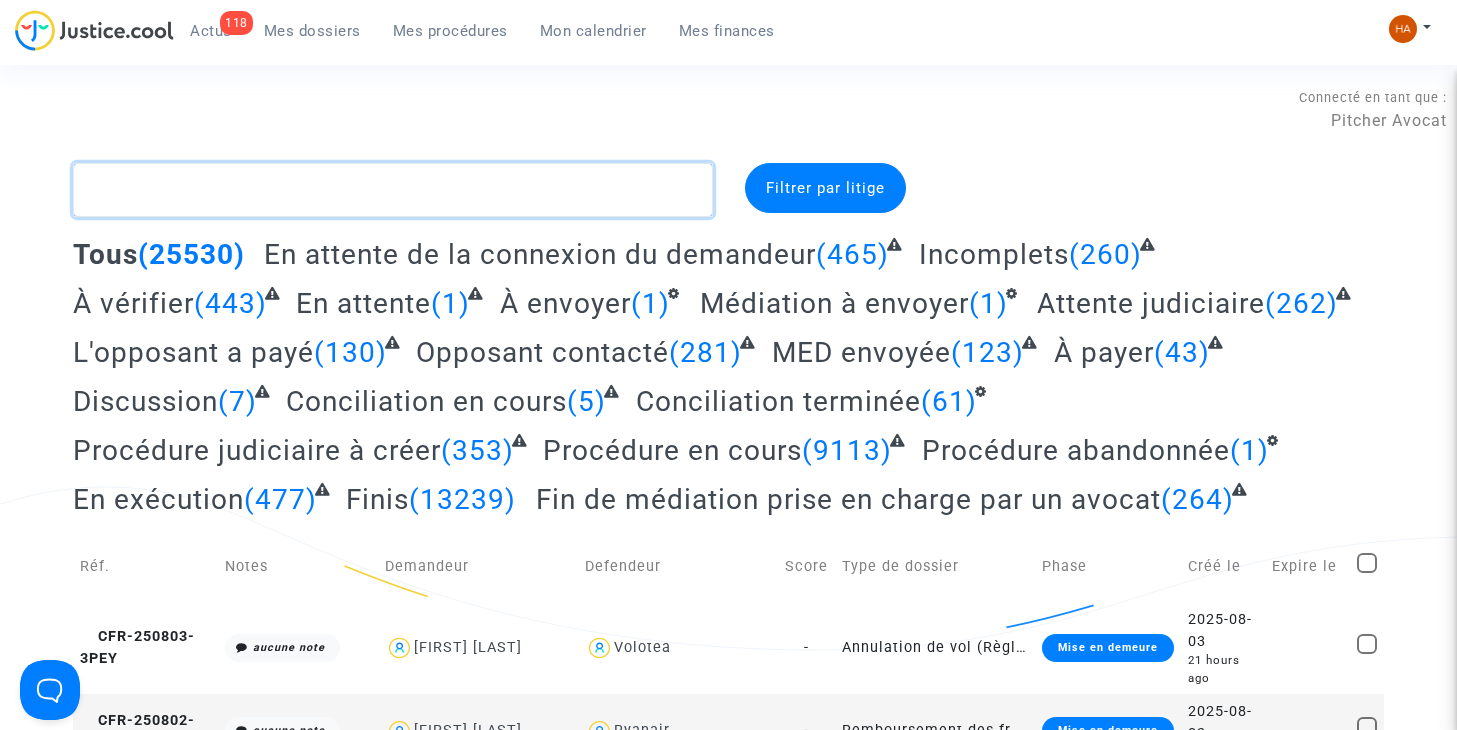 click 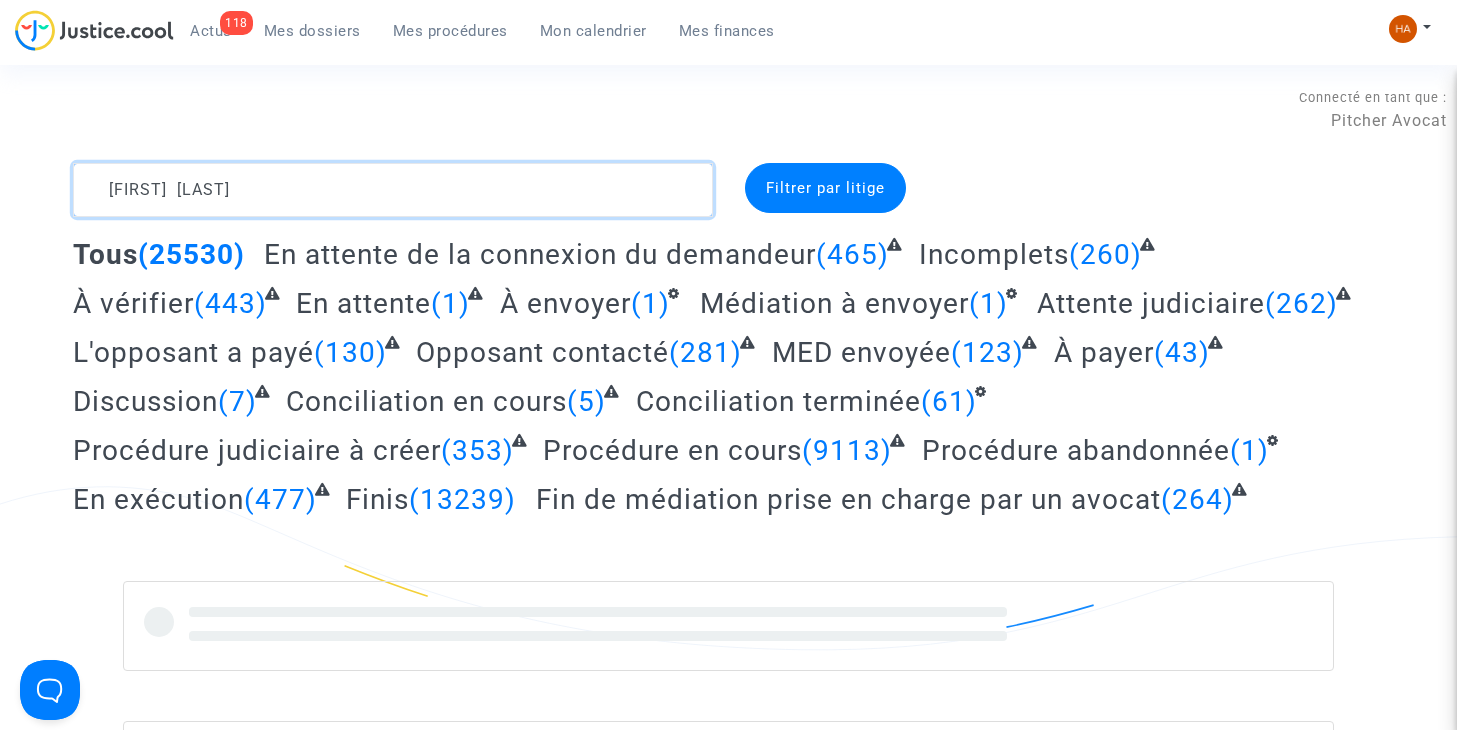 click 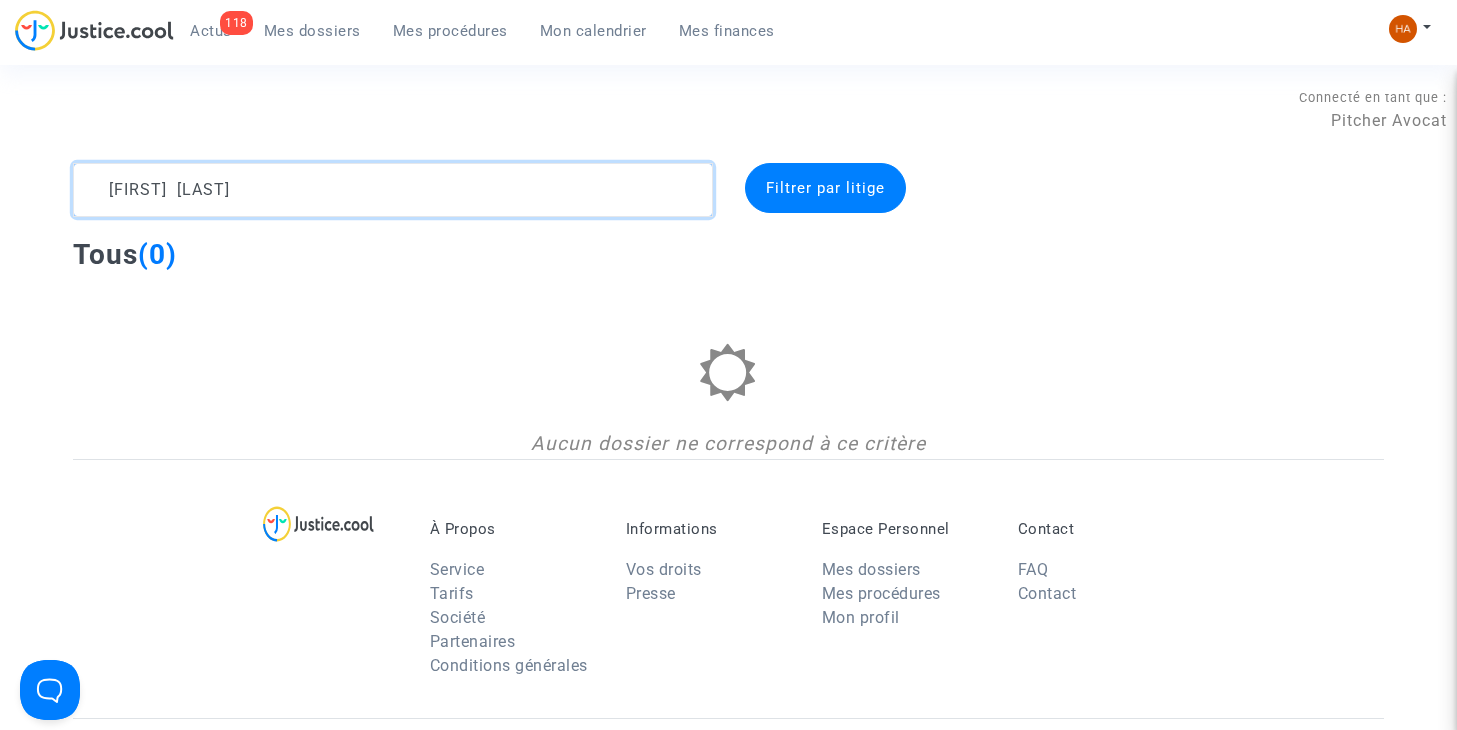 drag, startPoint x: 362, startPoint y: 190, endPoint x: 187, endPoint y: 178, distance: 175.41095 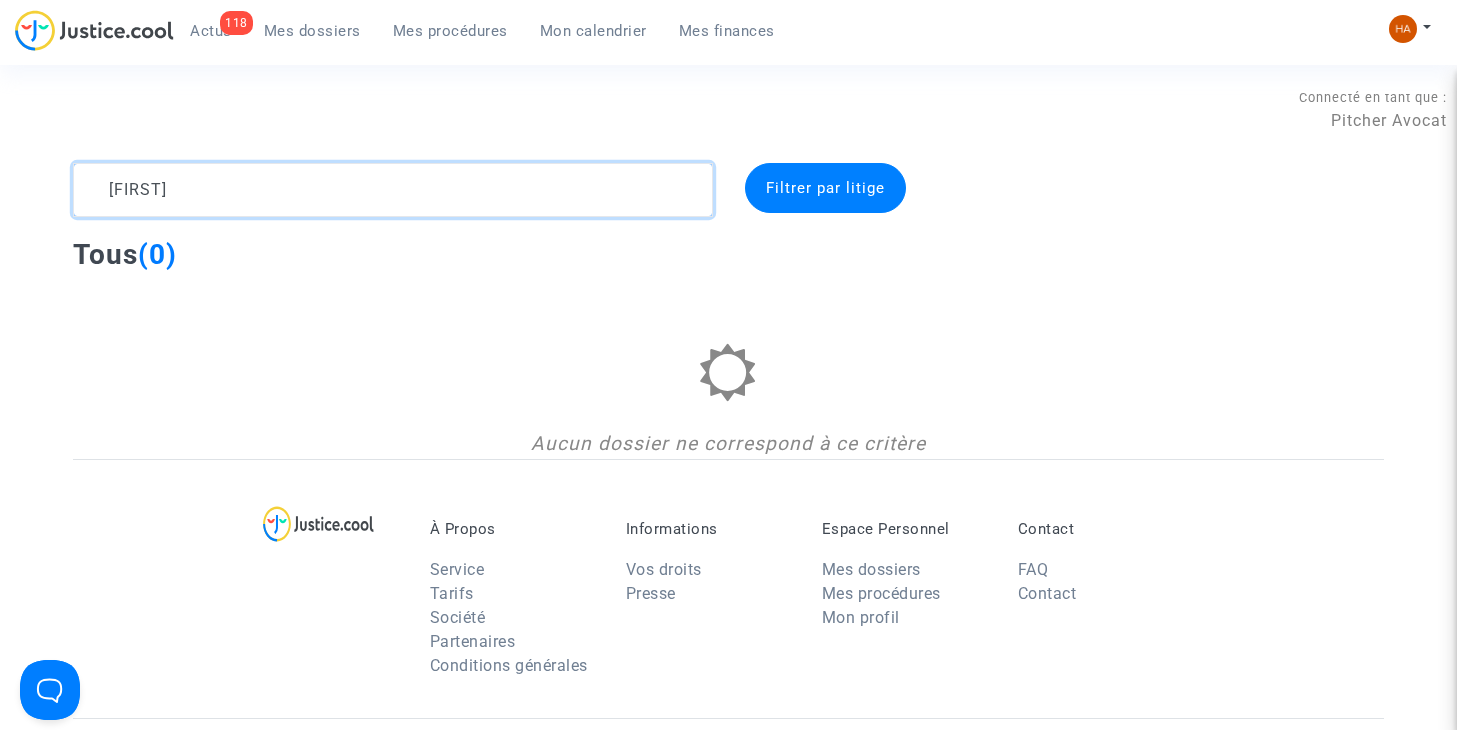 drag, startPoint x: 183, startPoint y: 197, endPoint x: 66, endPoint y: 192, distance: 117.10679 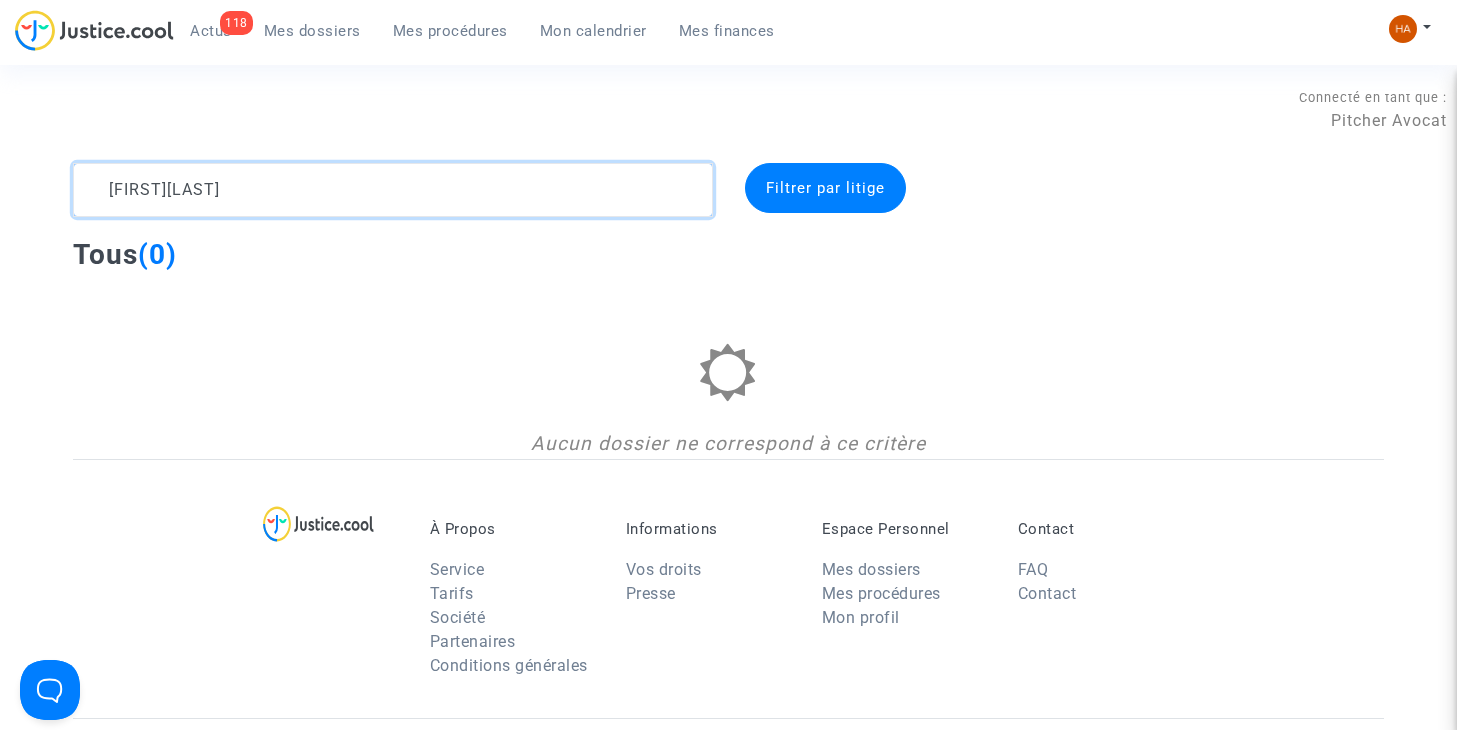 click 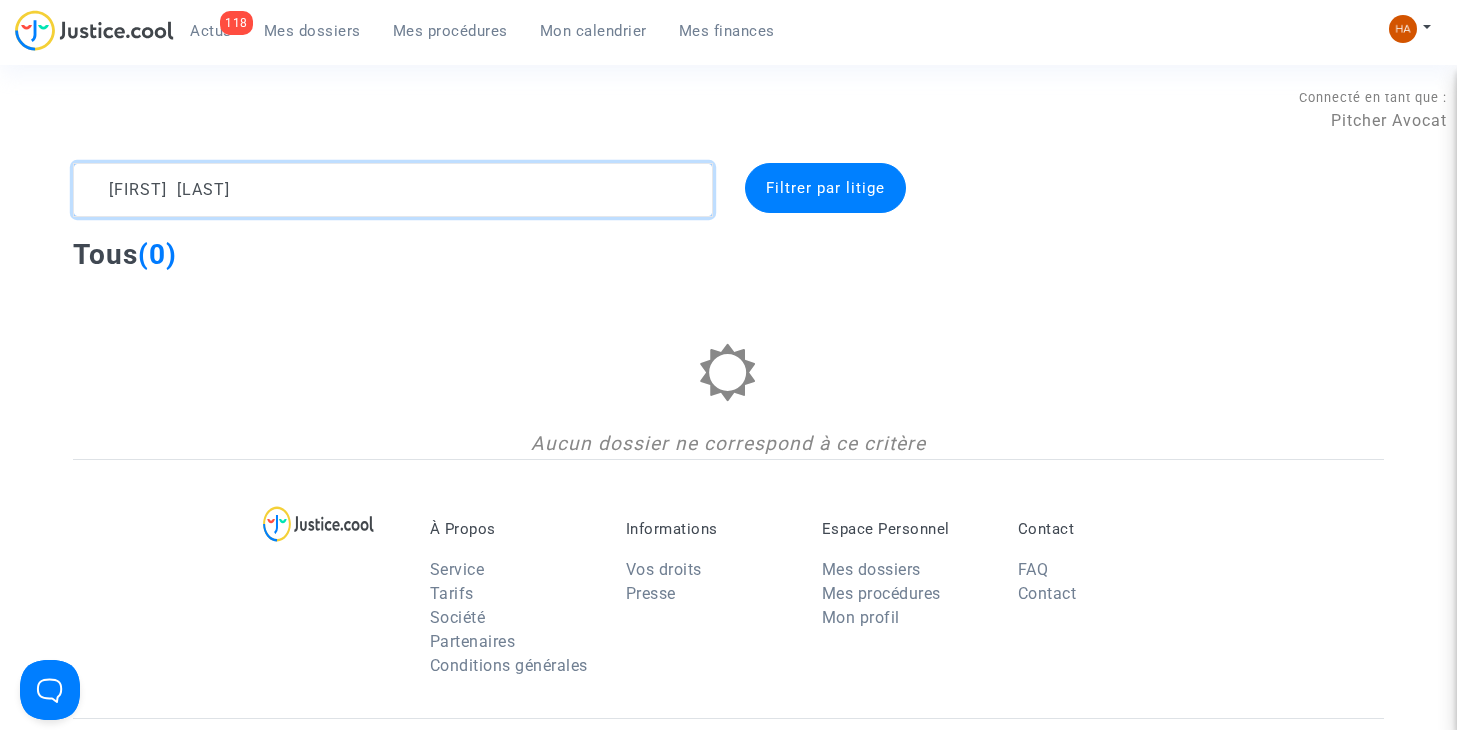 drag, startPoint x: 290, startPoint y: 192, endPoint x: 189, endPoint y: 195, distance: 101.04455 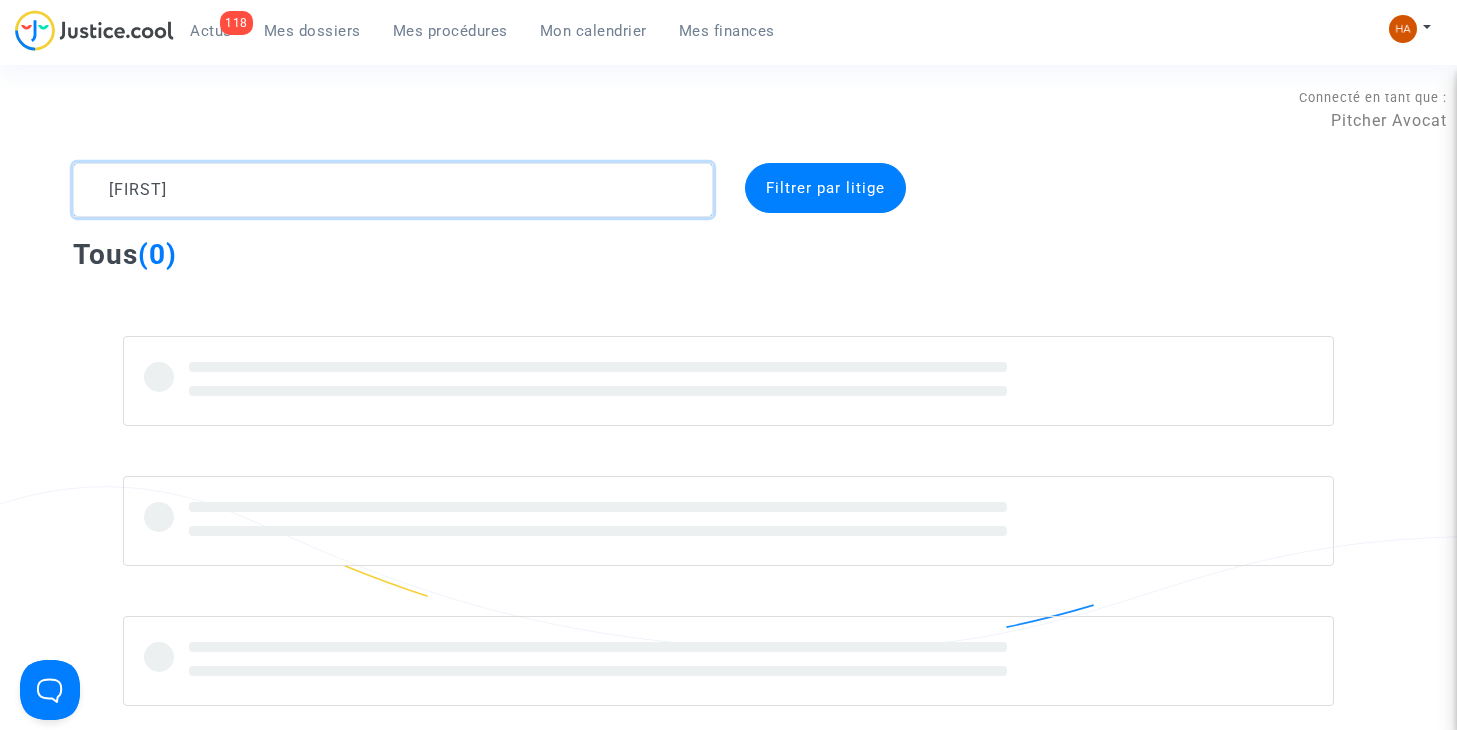 drag, startPoint x: 203, startPoint y: 194, endPoint x: 67, endPoint y: 186, distance: 136.23509 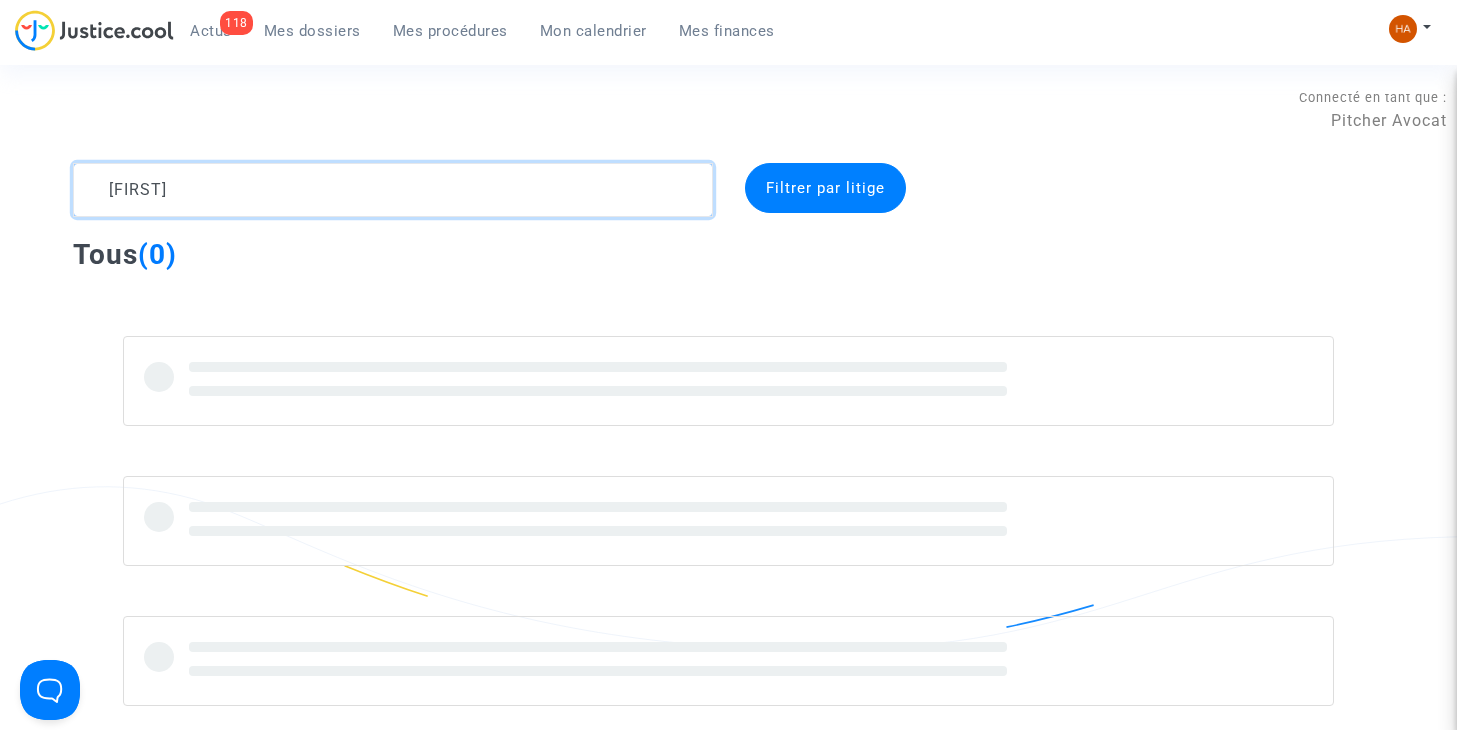 click on "[FIRST]" 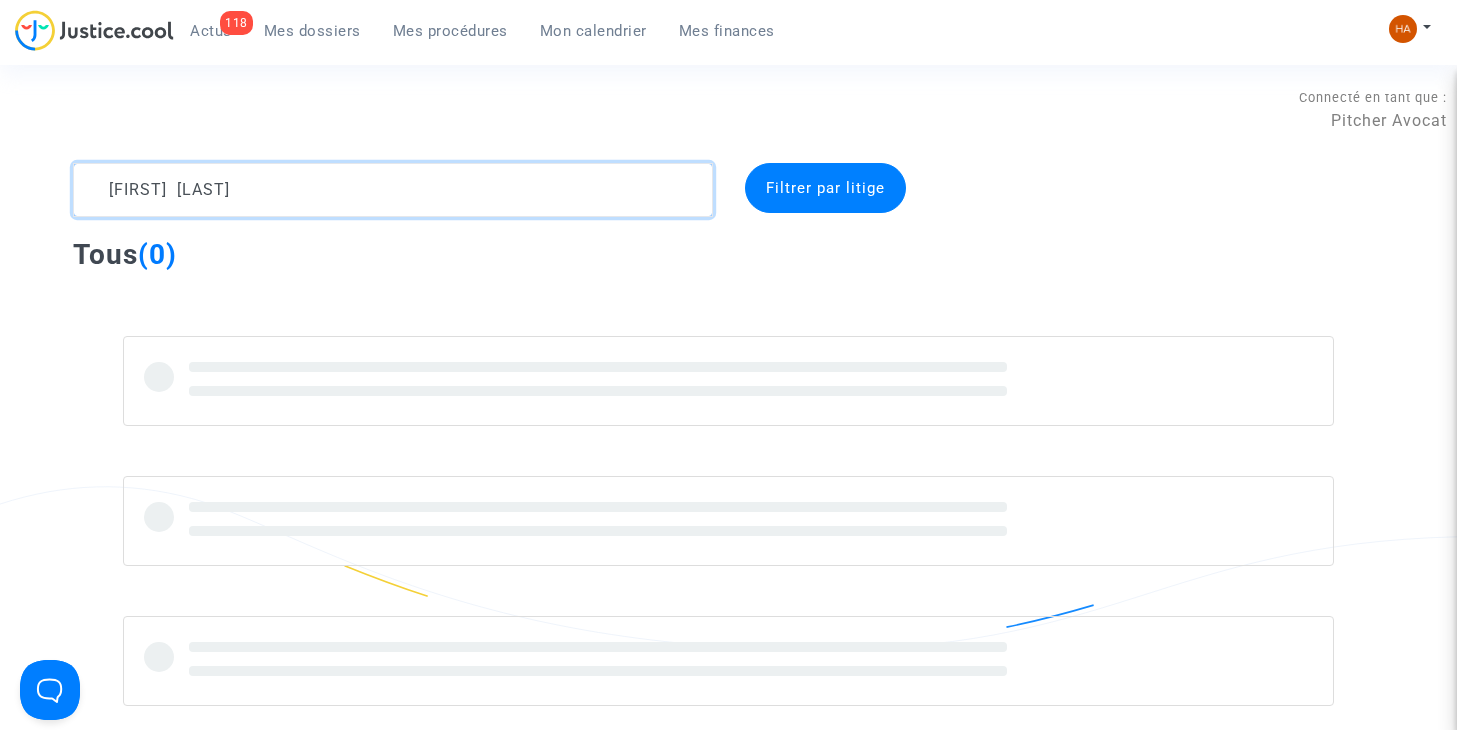 click 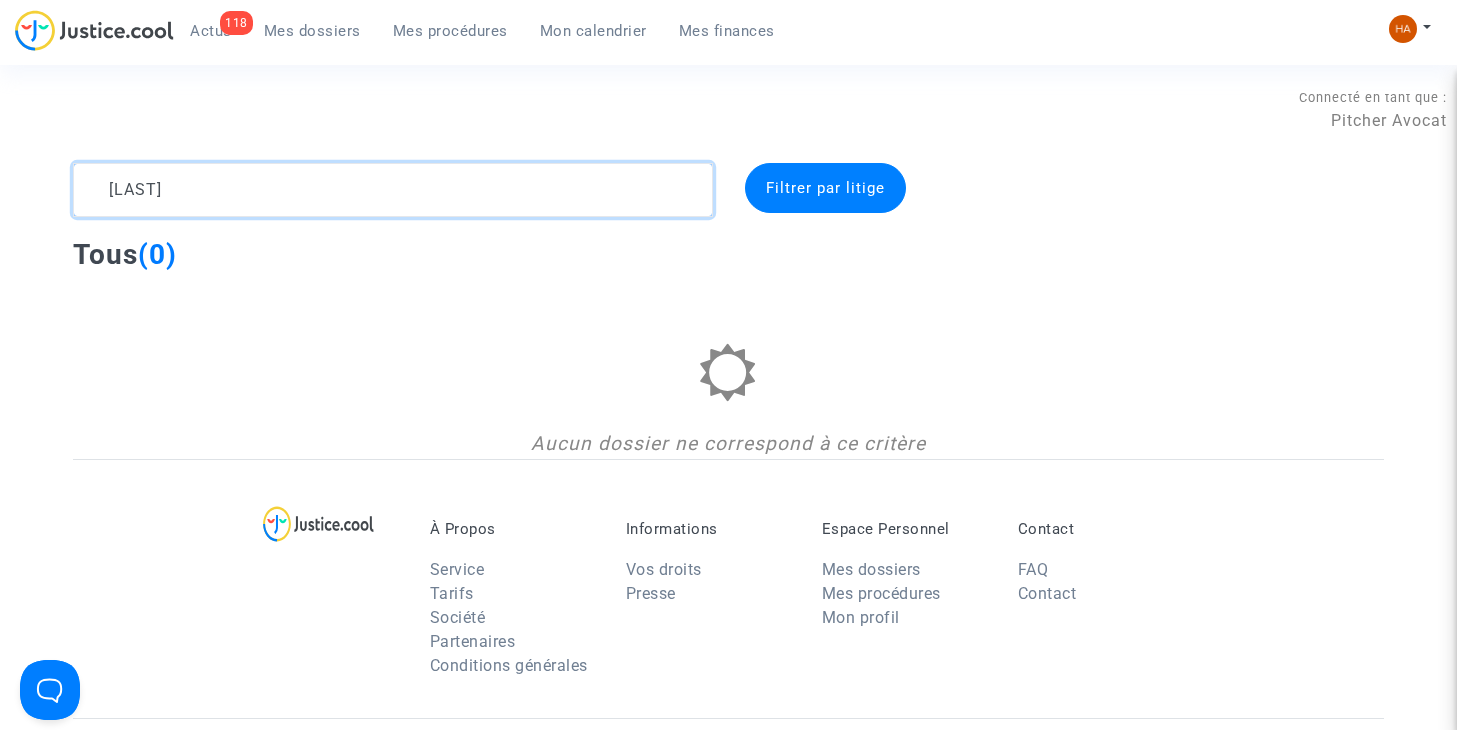type on "[LAST]" 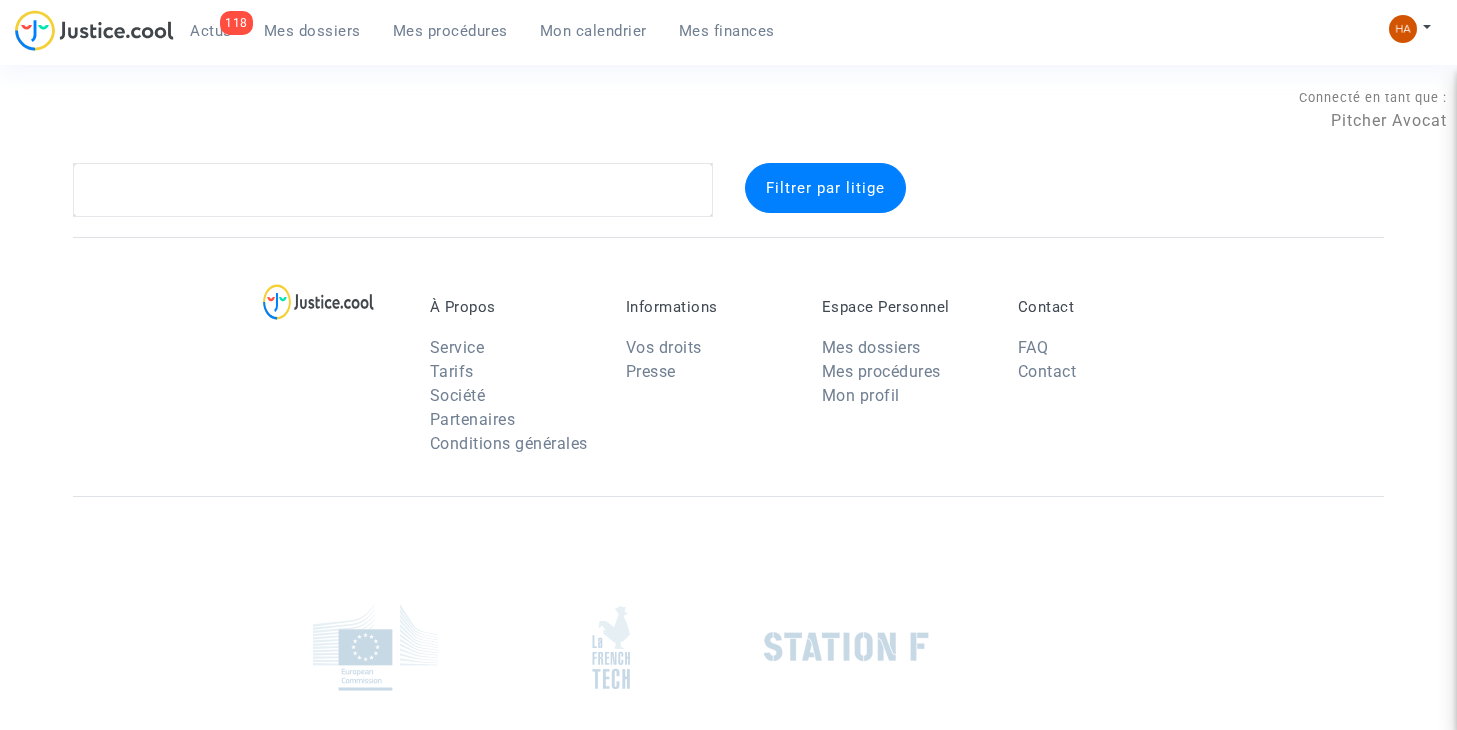 scroll, scrollTop: 0, scrollLeft: 0, axis: both 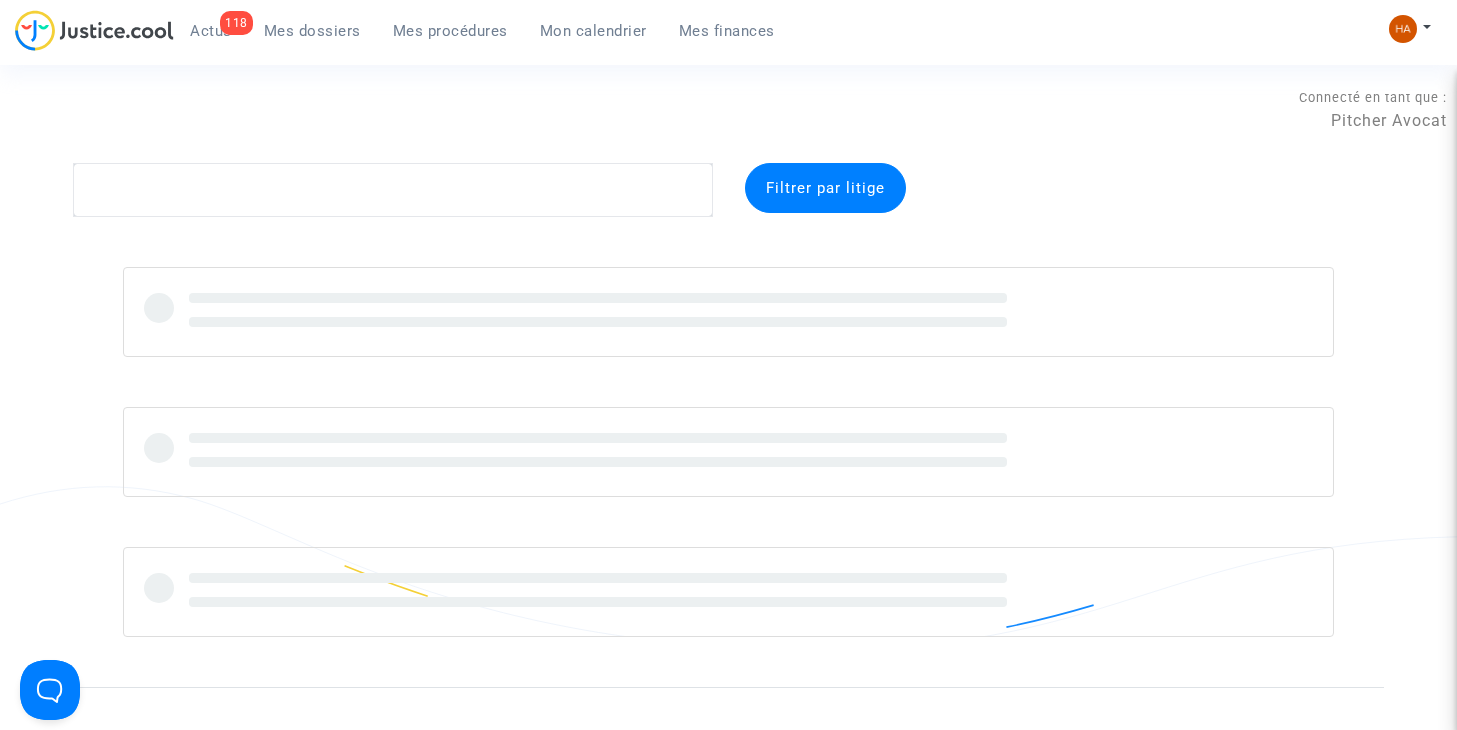click on "Actus" at bounding box center [211, 31] 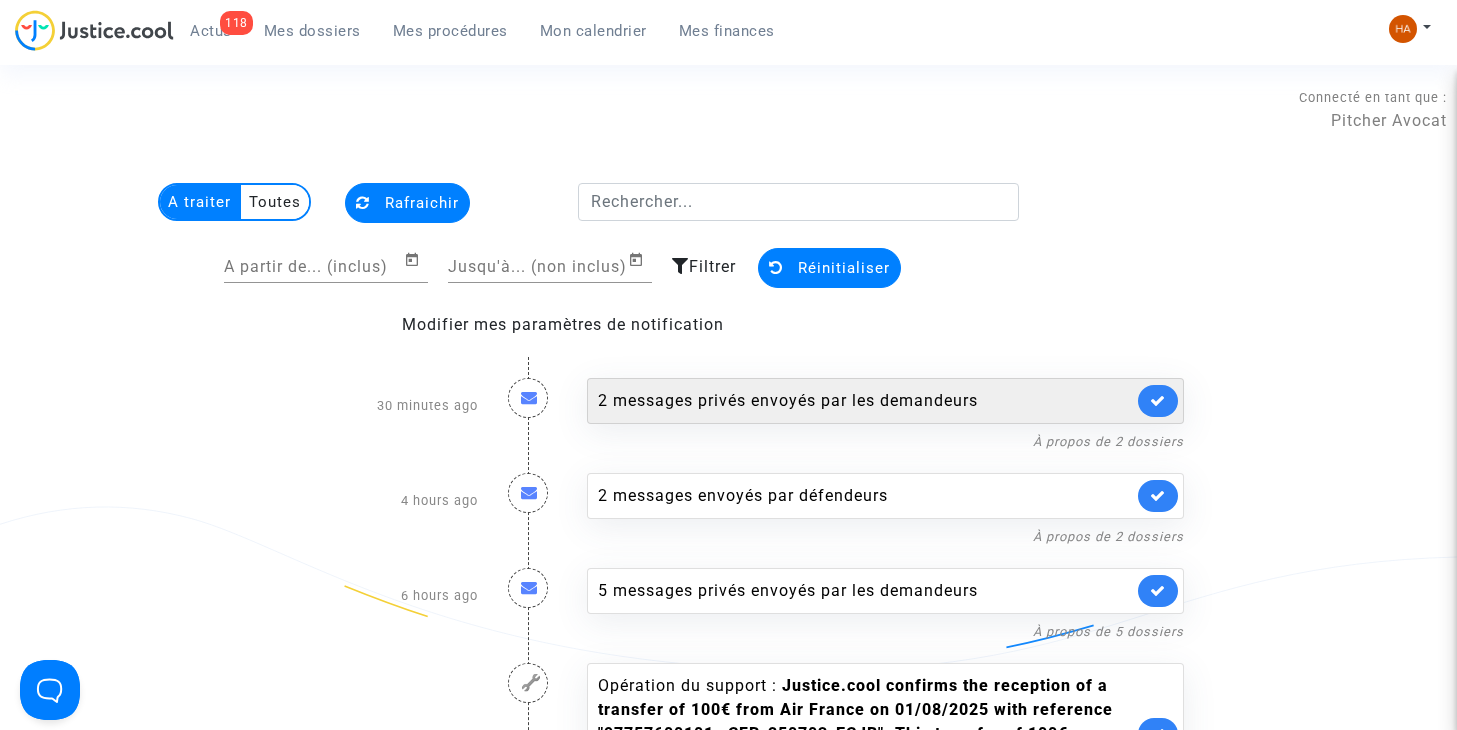 click on "2 messages privés envoyés par   les demandeurs" 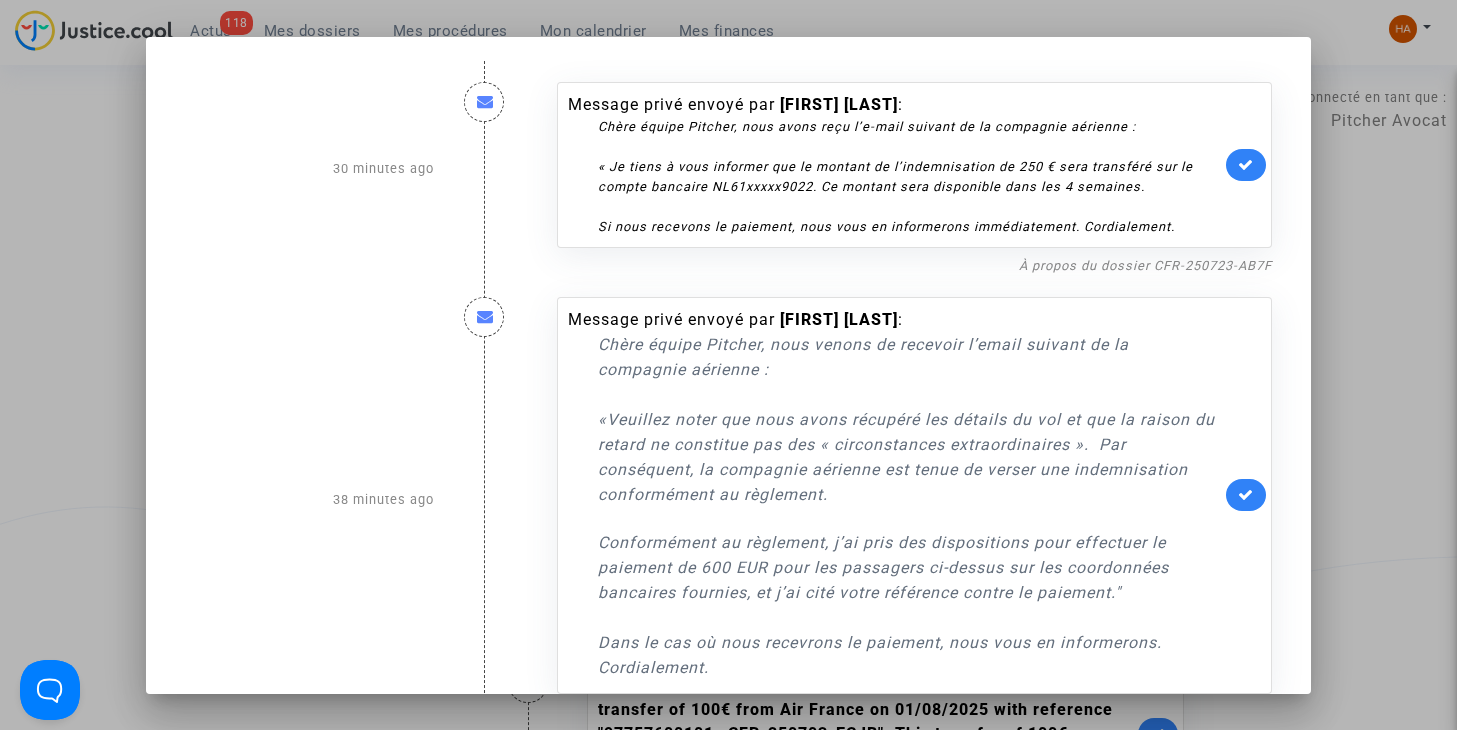 click at bounding box center (728, 365) 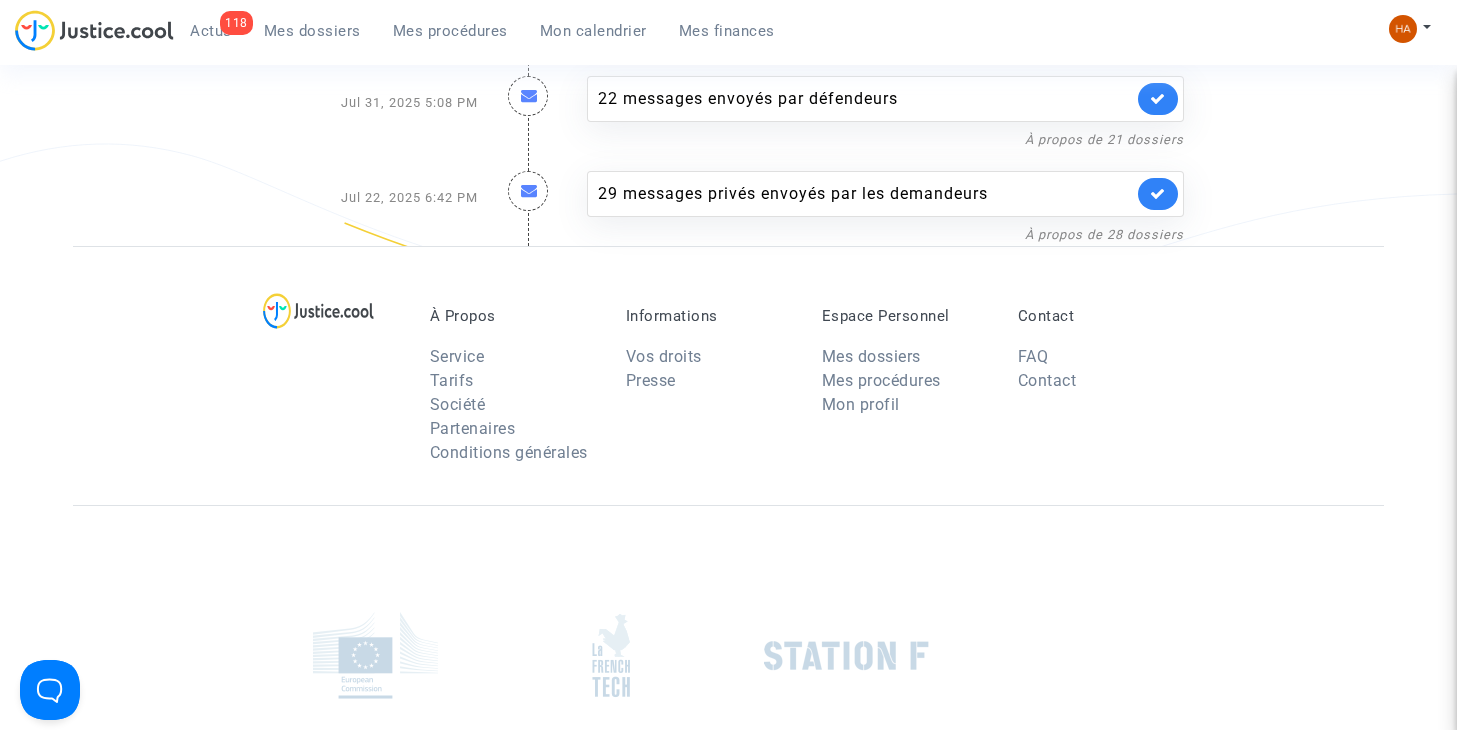 scroll, scrollTop: 4806, scrollLeft: 0, axis: vertical 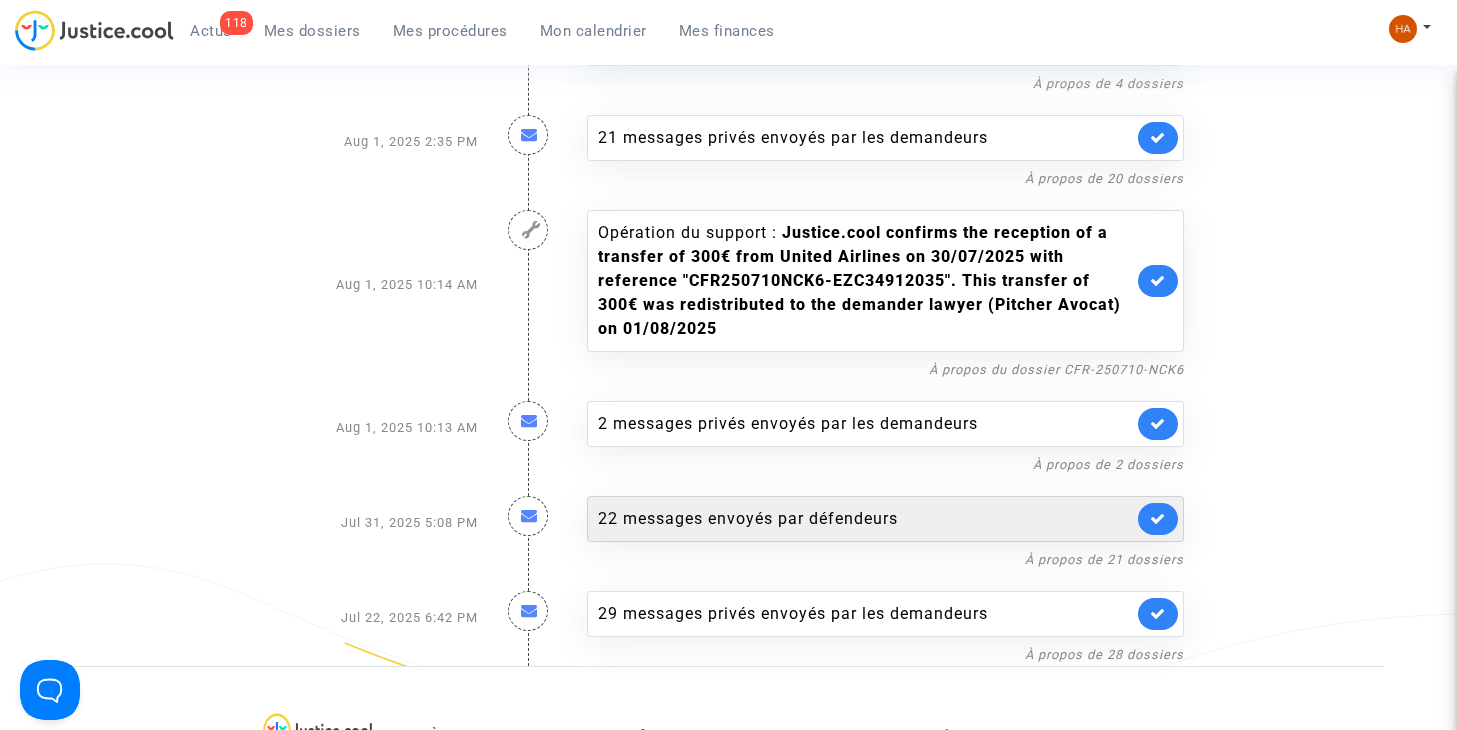 click on "22 messages envoyés par   défendeurs" 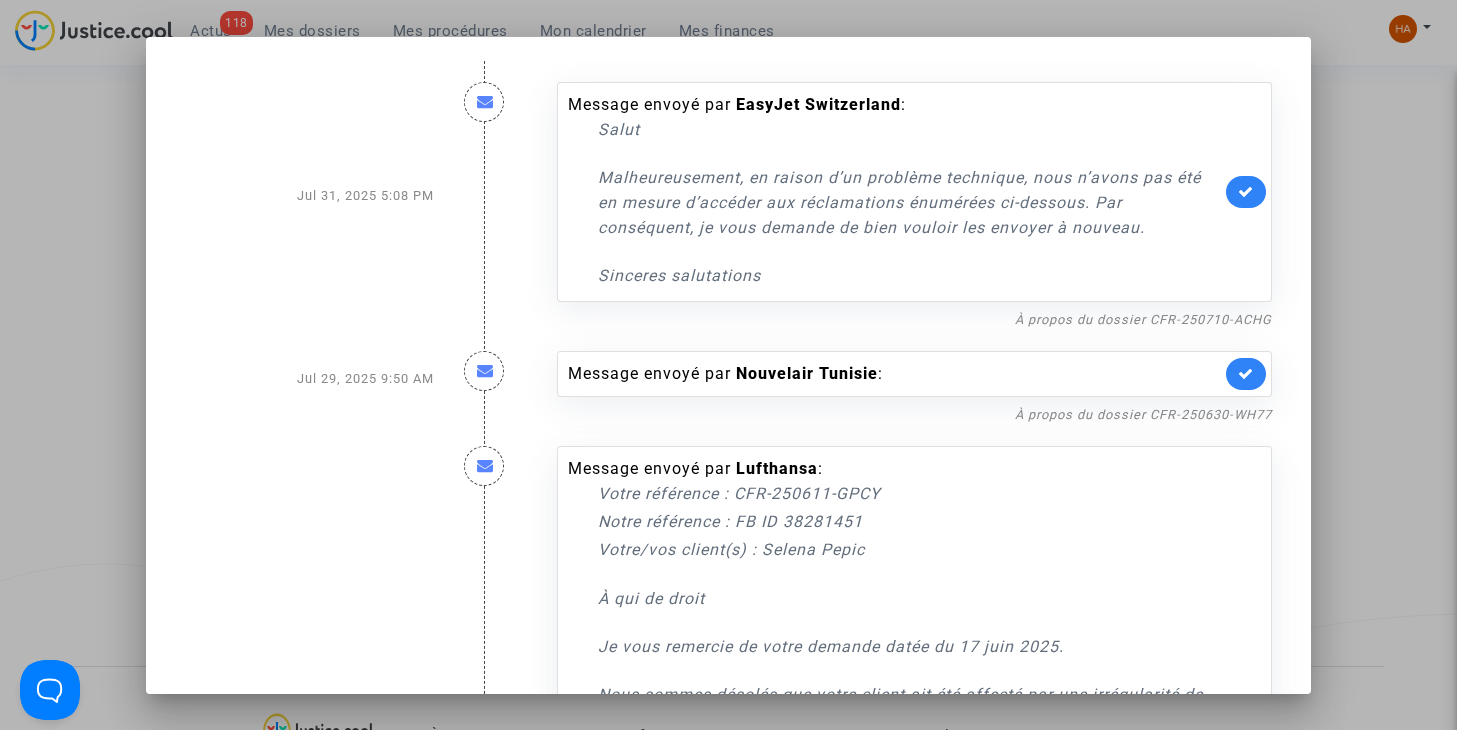 click at bounding box center [728, 365] 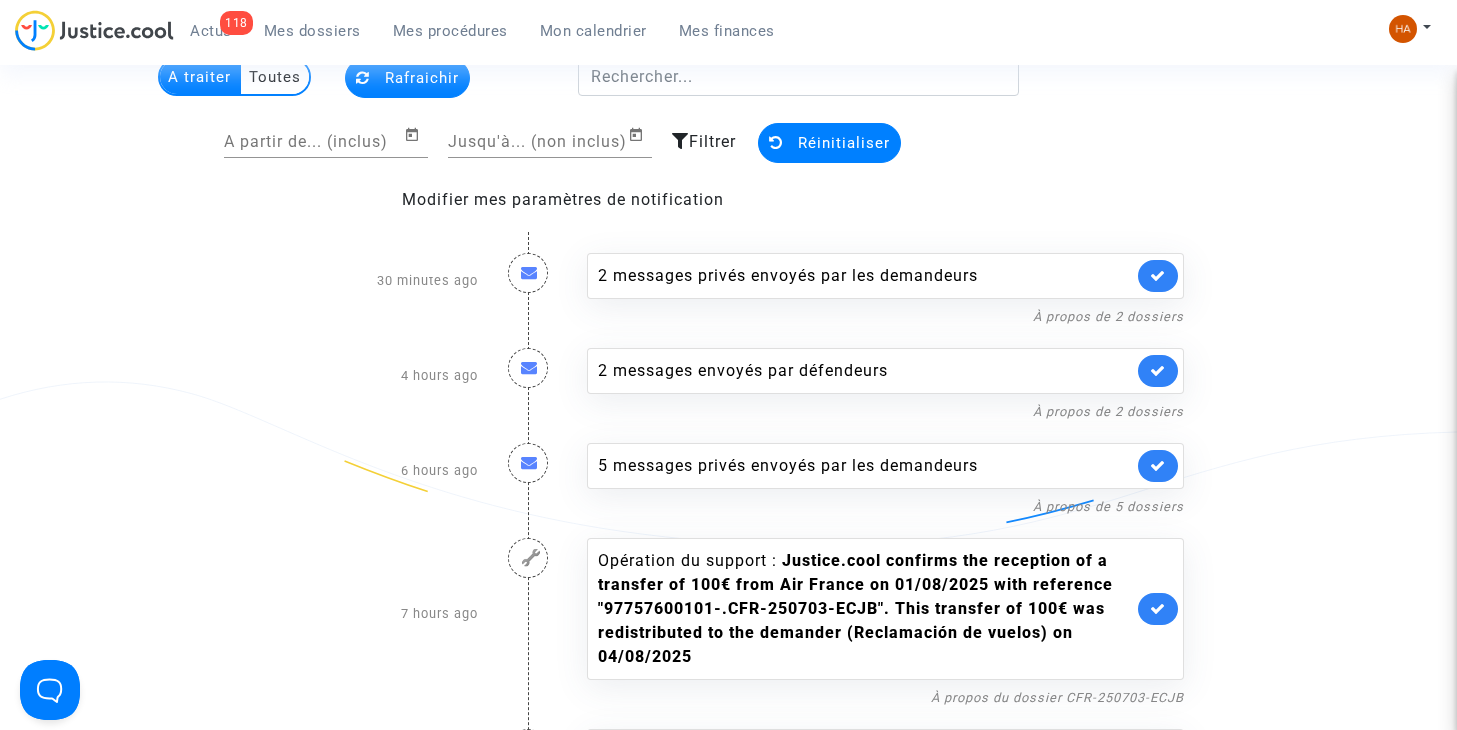 scroll, scrollTop: 0, scrollLeft: 0, axis: both 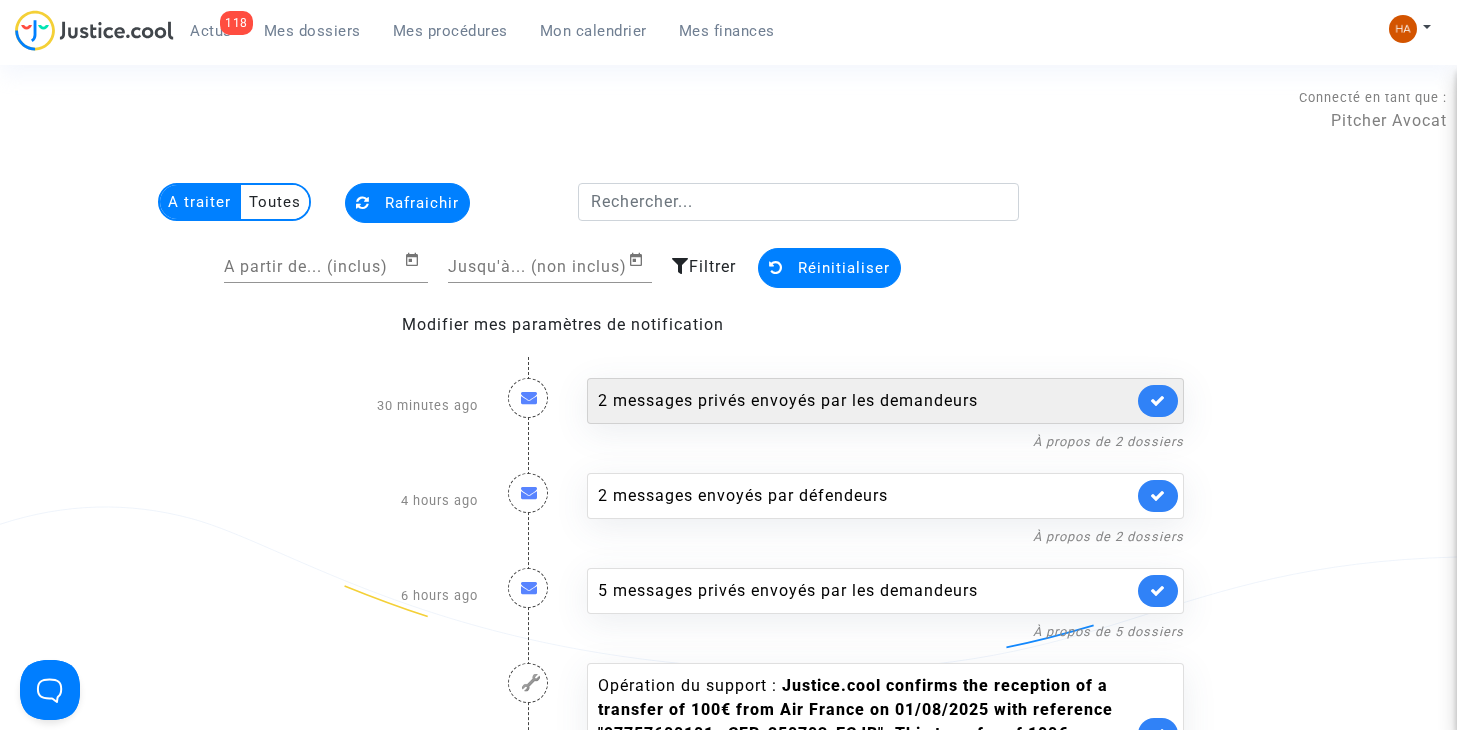 click on "2 messages privés envoyés par   les demandeurs" 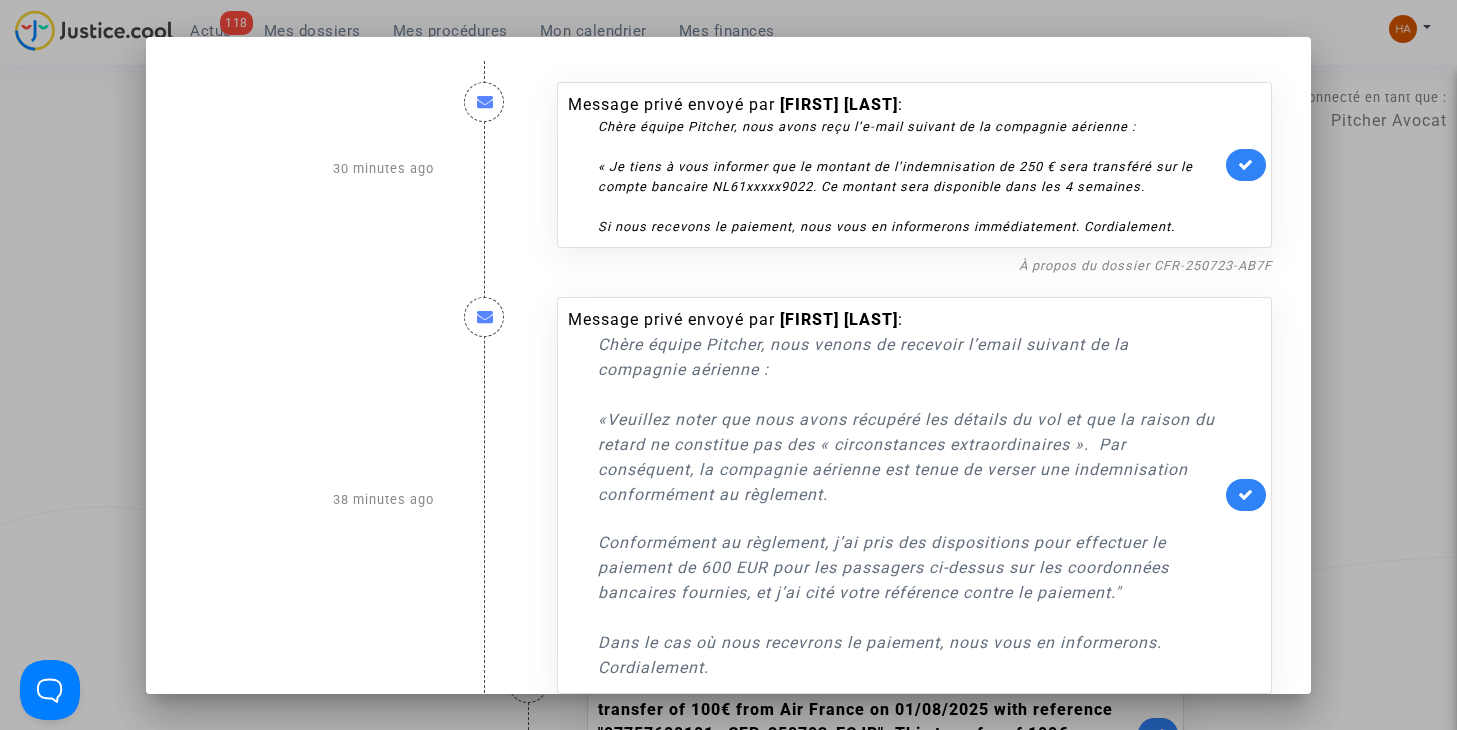 scroll, scrollTop: 53, scrollLeft: 0, axis: vertical 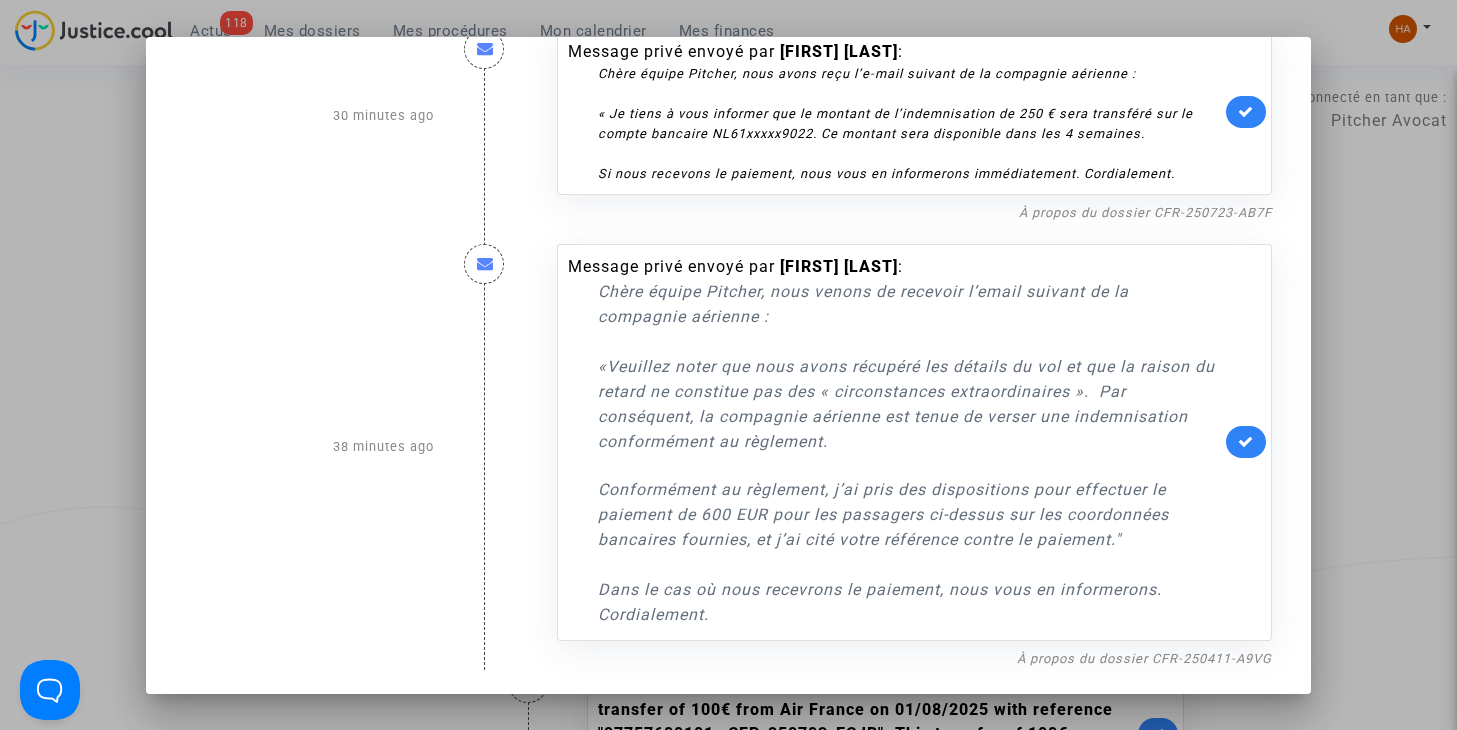 click at bounding box center [728, 365] 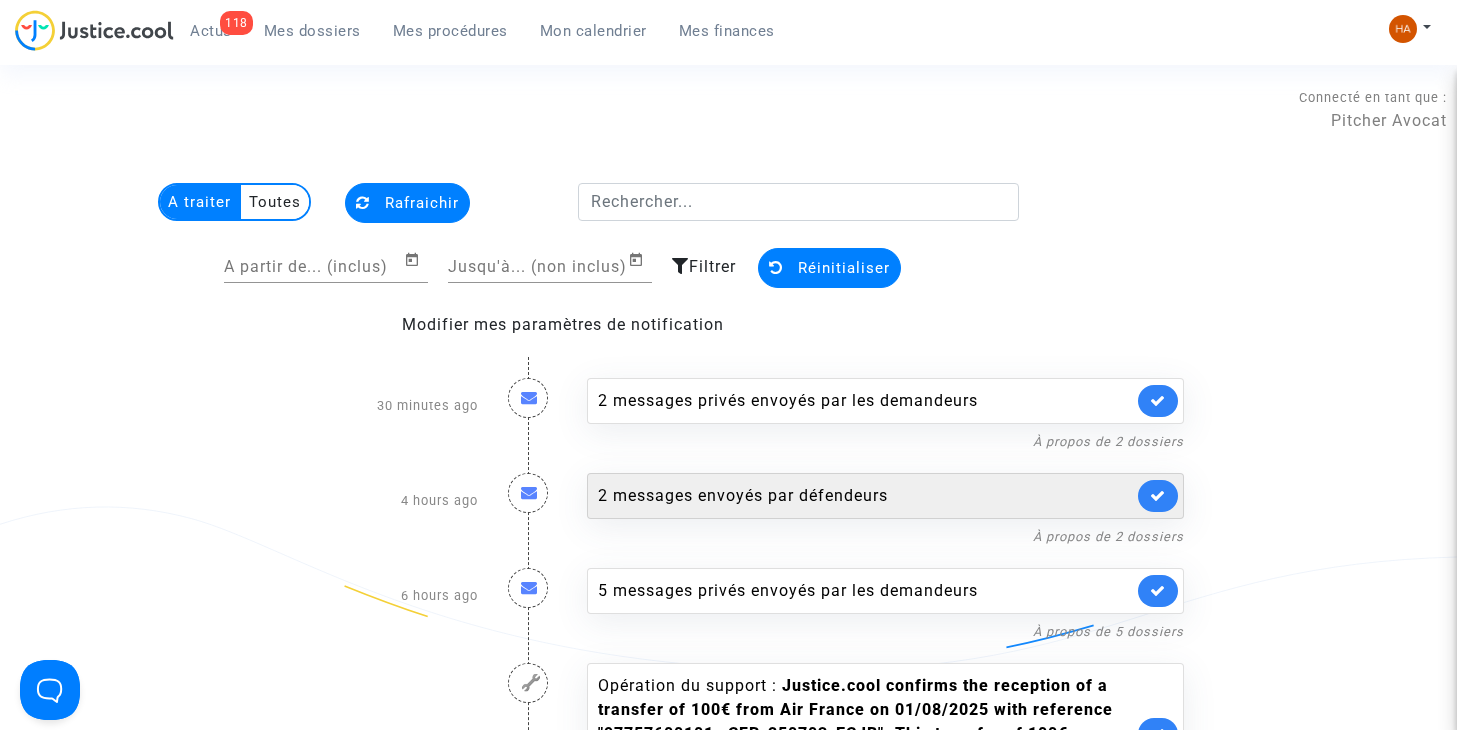 click on "2 messages envoyés par   défendeurs" 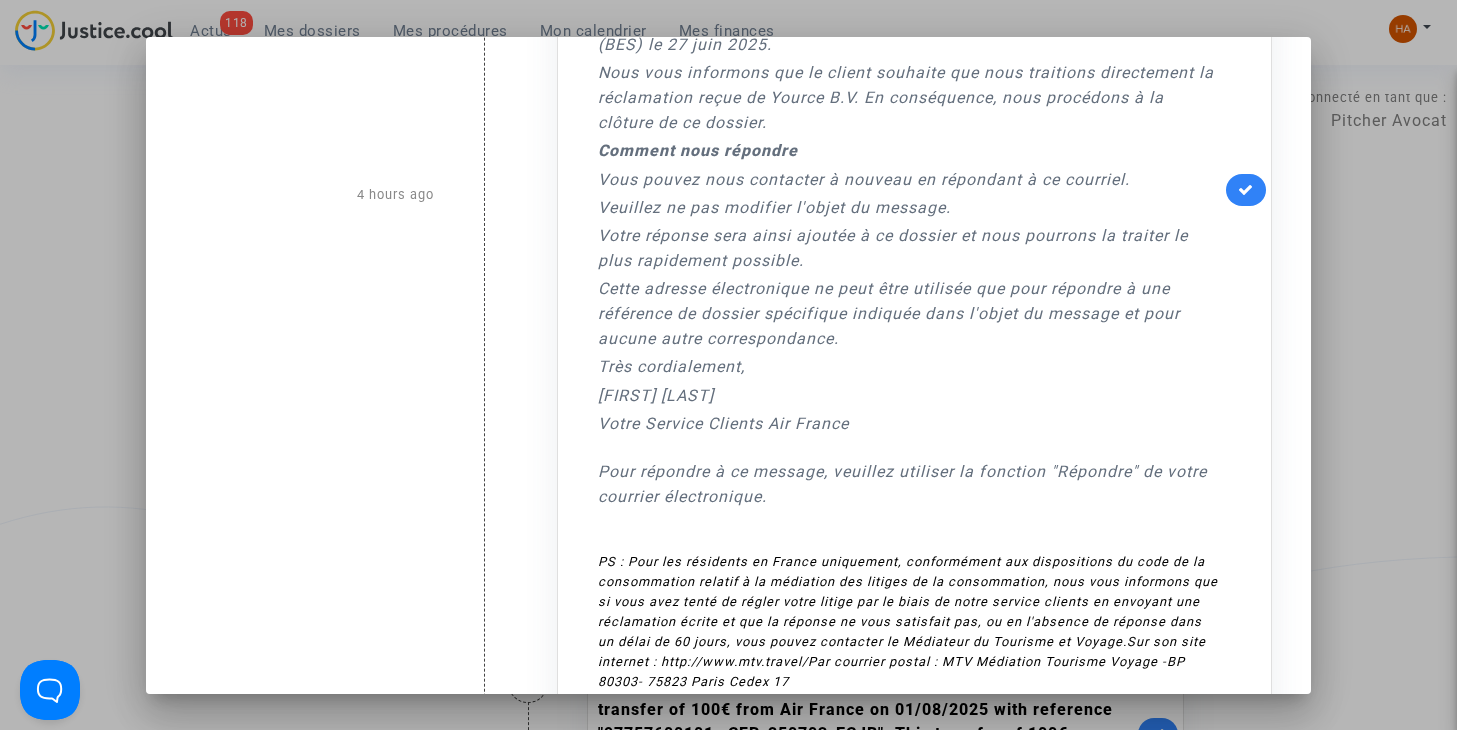 scroll, scrollTop: 641, scrollLeft: 0, axis: vertical 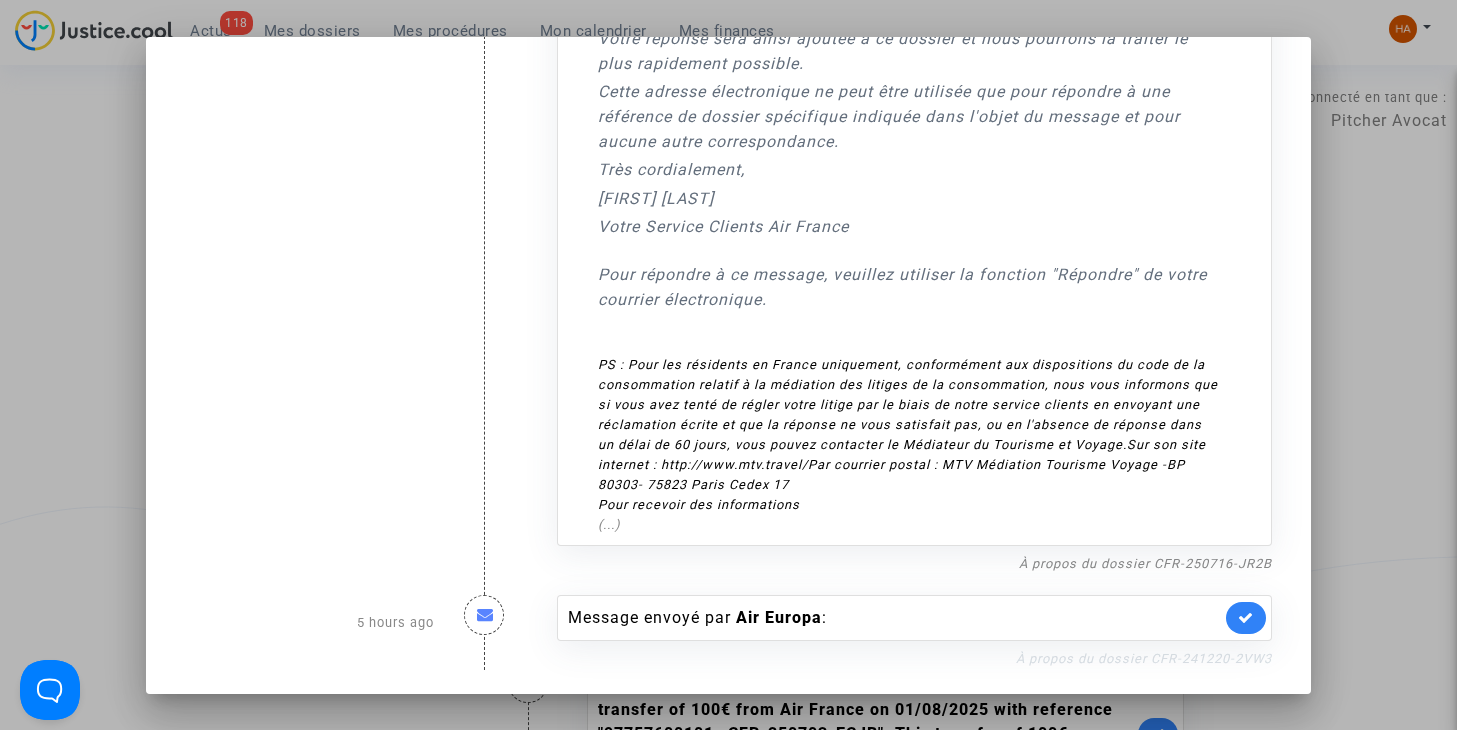 click on "À propos du dossier CFR-241220-2VW3" at bounding box center [1144, 658] 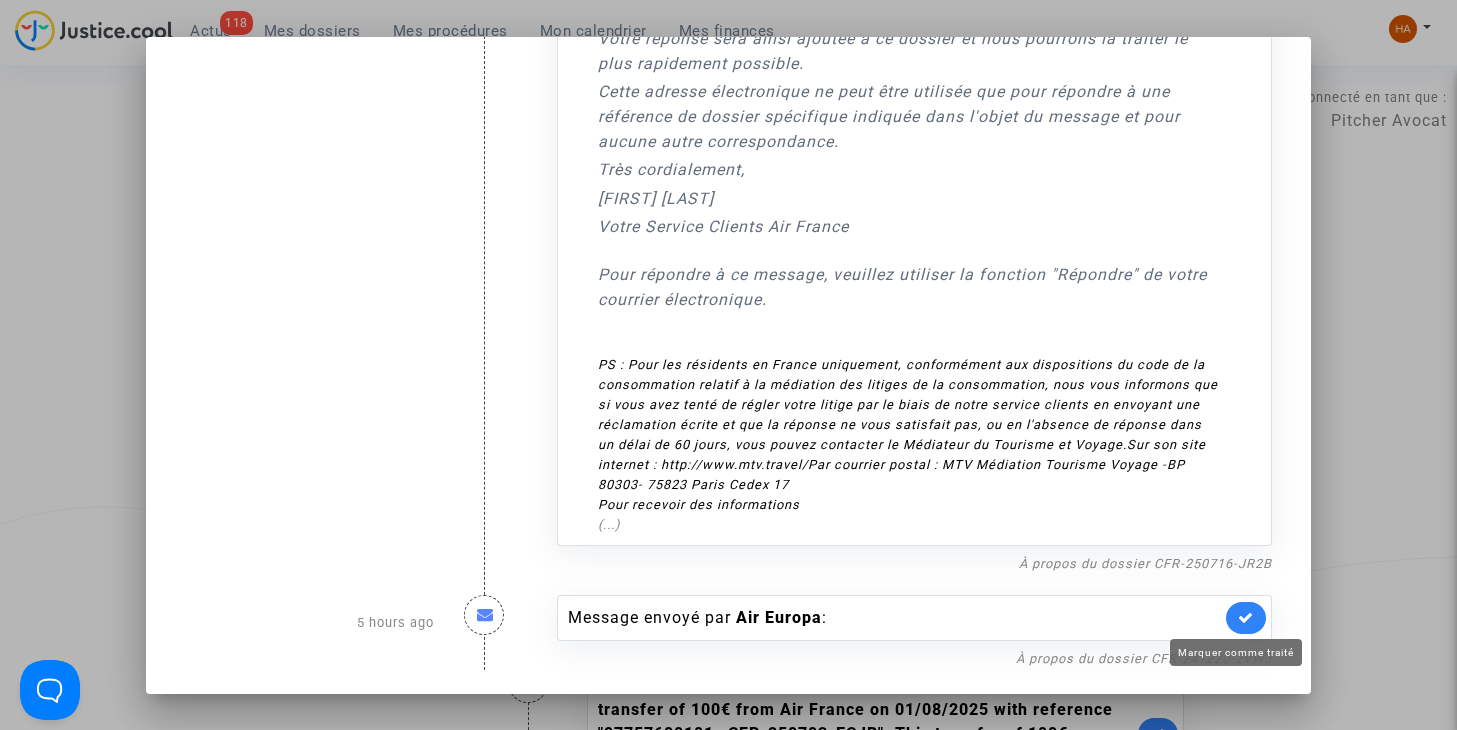 click at bounding box center (1246, 617) 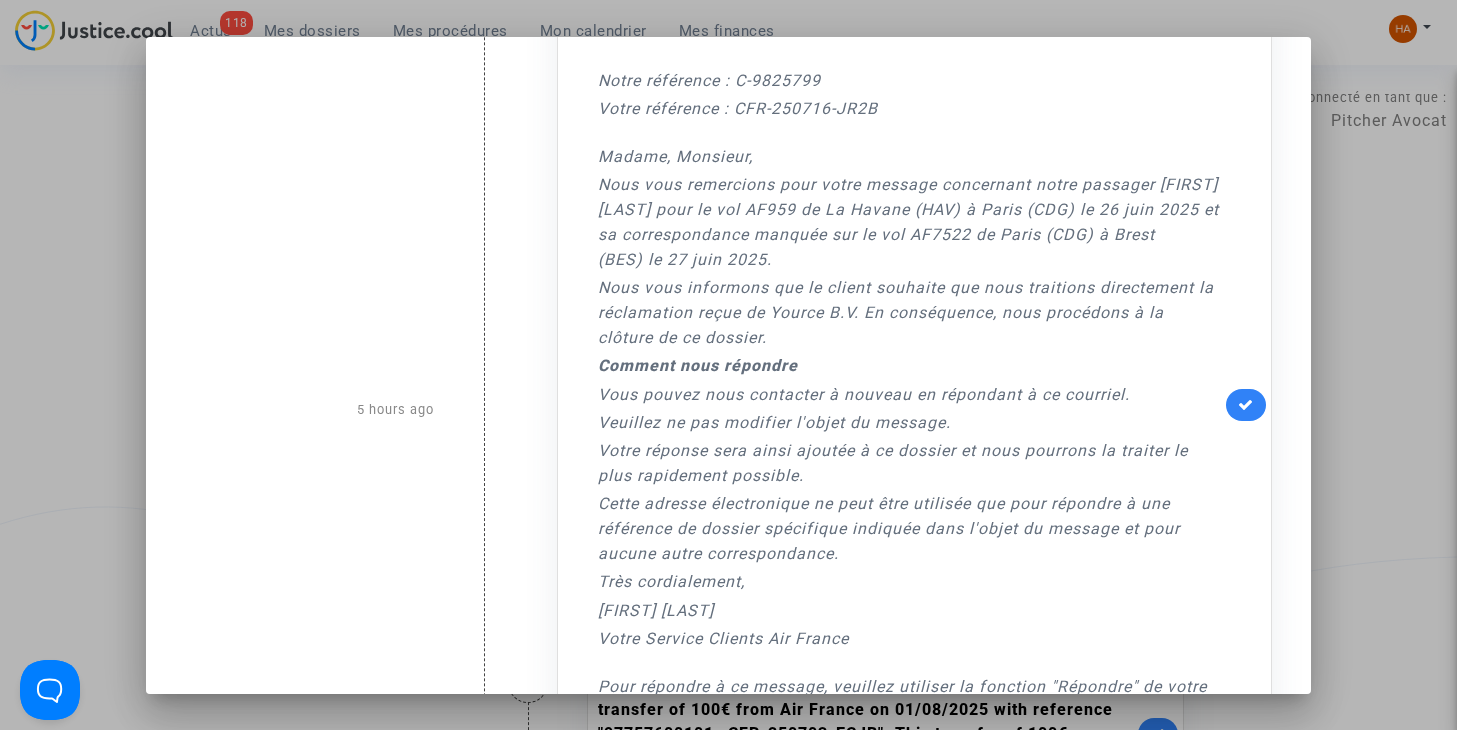 scroll, scrollTop: 141, scrollLeft: 0, axis: vertical 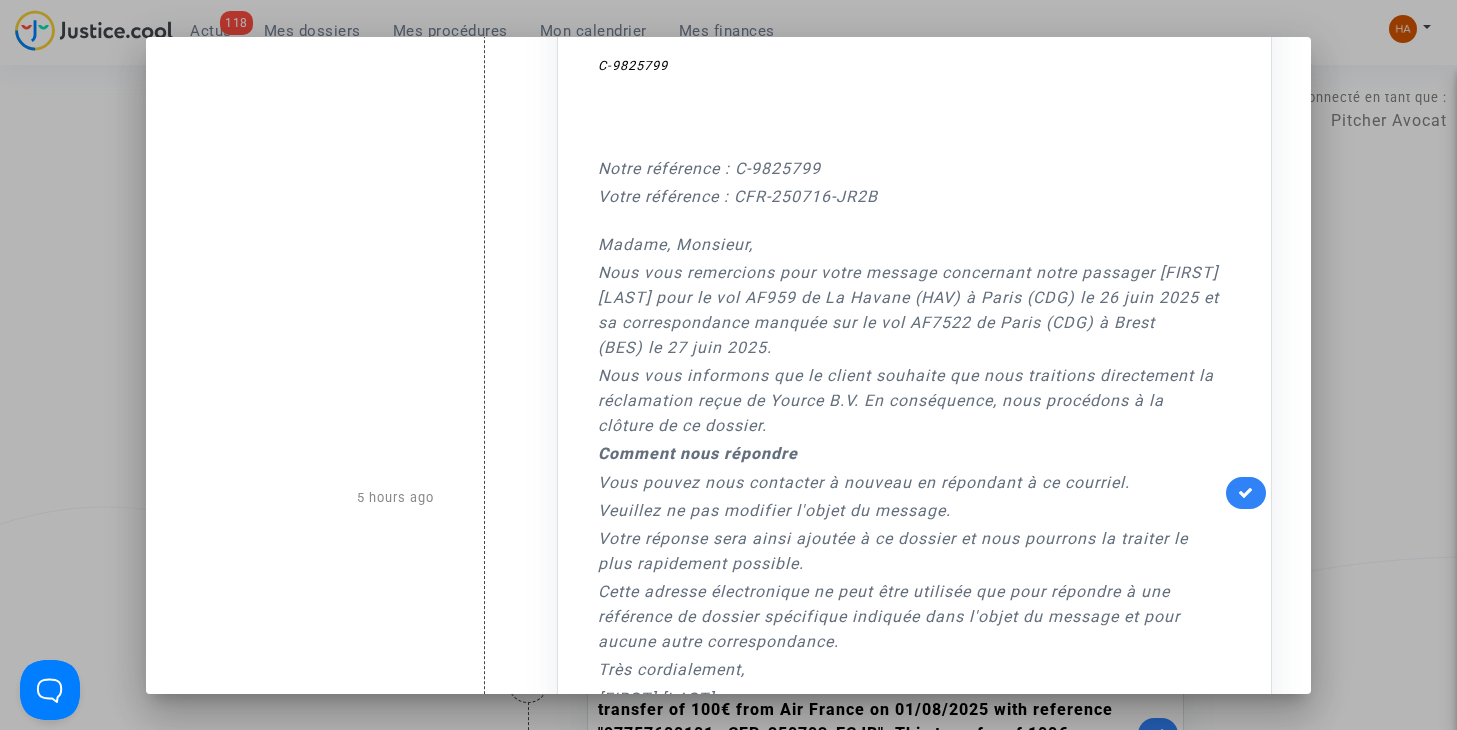 click at bounding box center [728, 365] 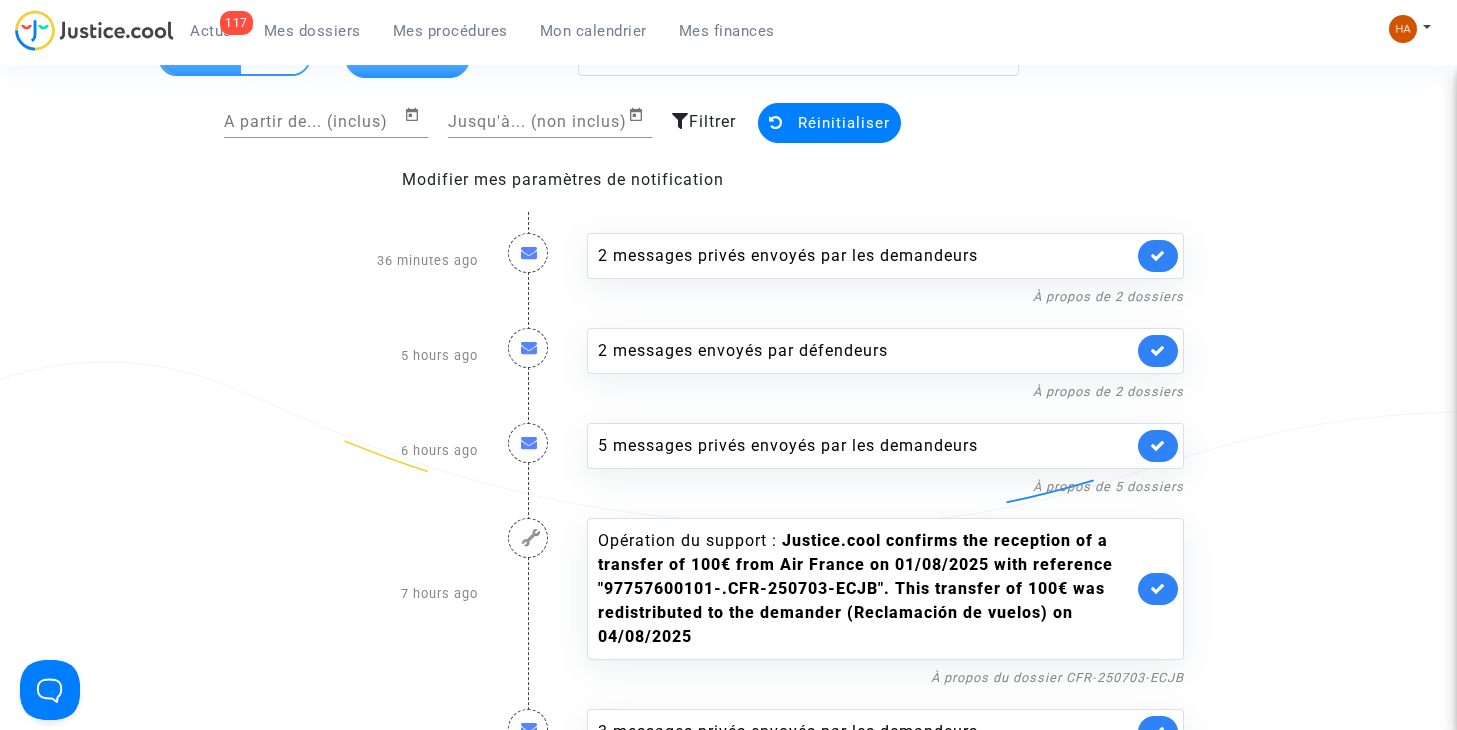 scroll, scrollTop: 200, scrollLeft: 0, axis: vertical 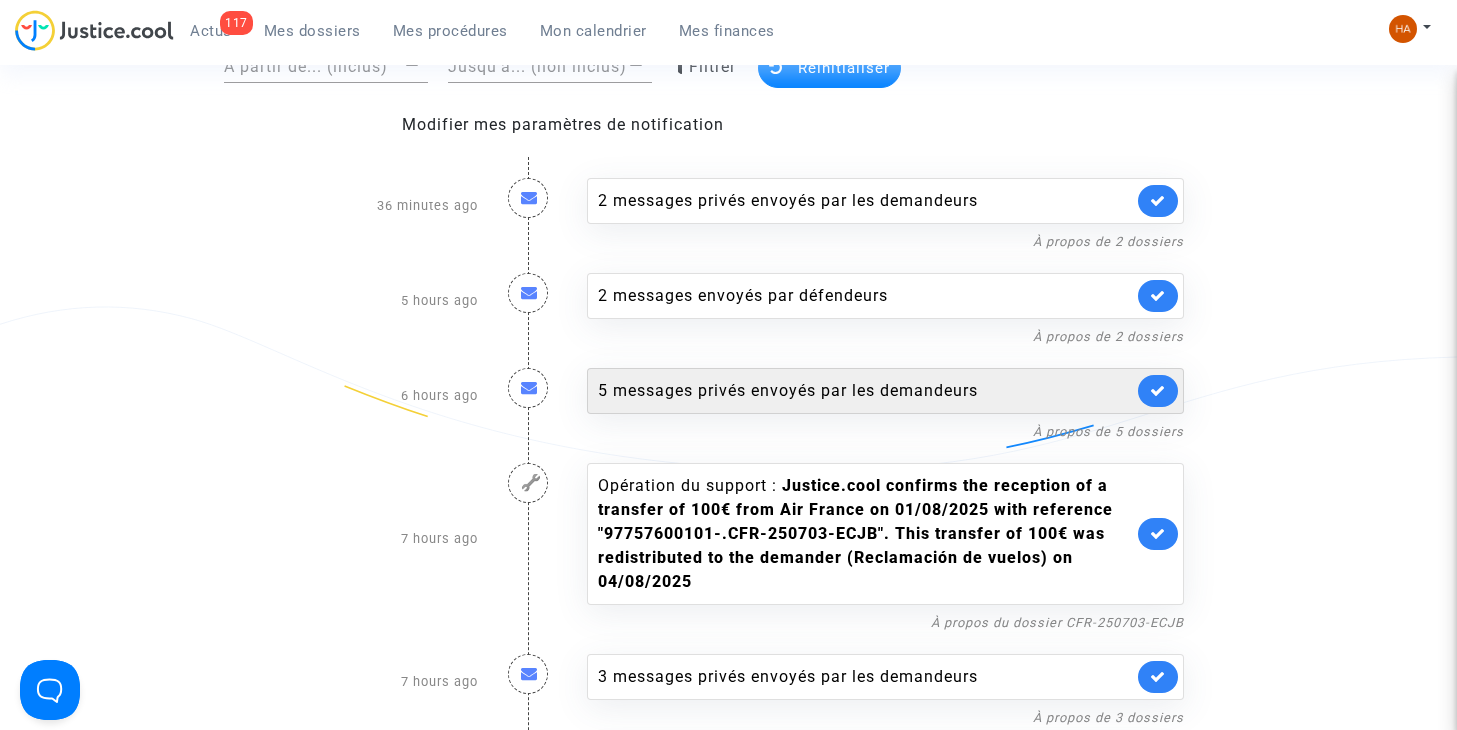 click on "5 messages privés envoyés par   les demandeurs" 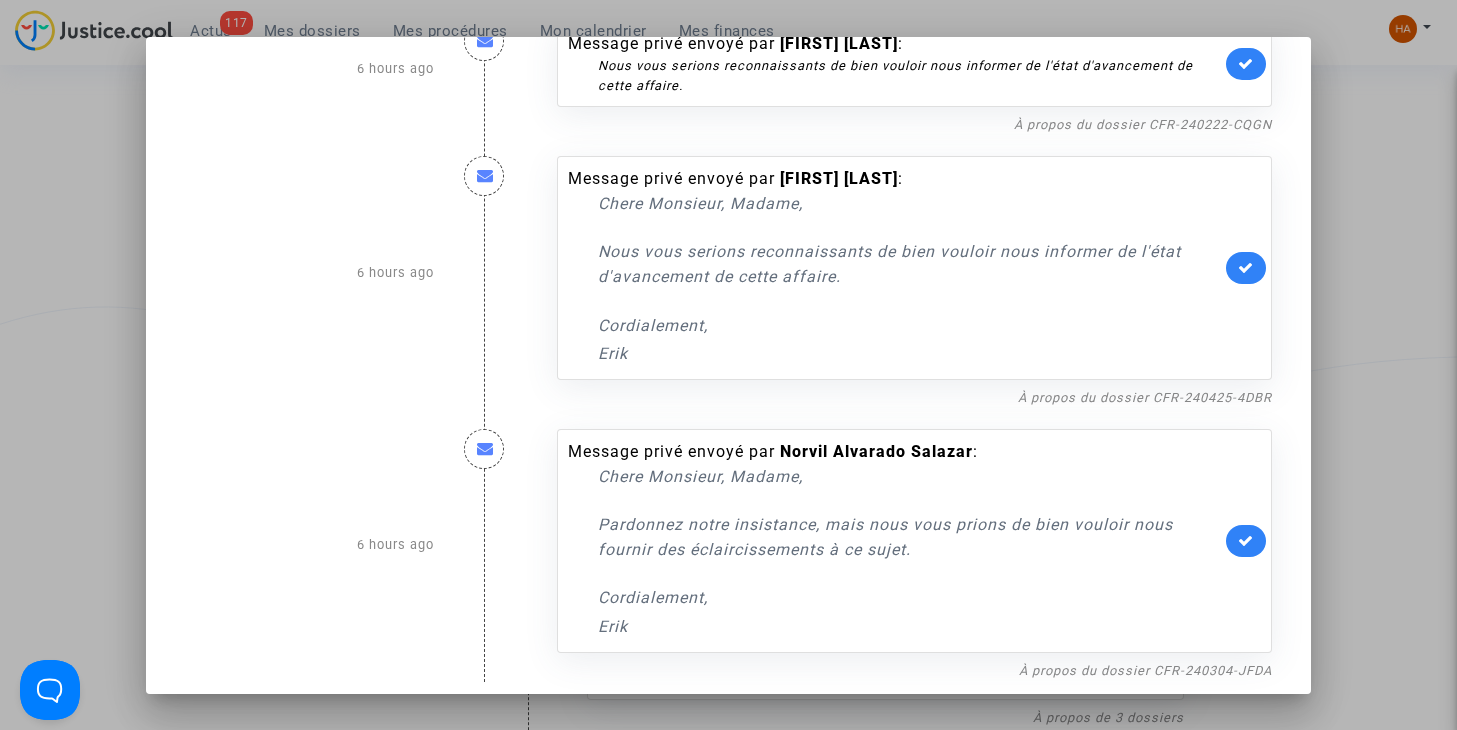 scroll, scrollTop: 480, scrollLeft: 0, axis: vertical 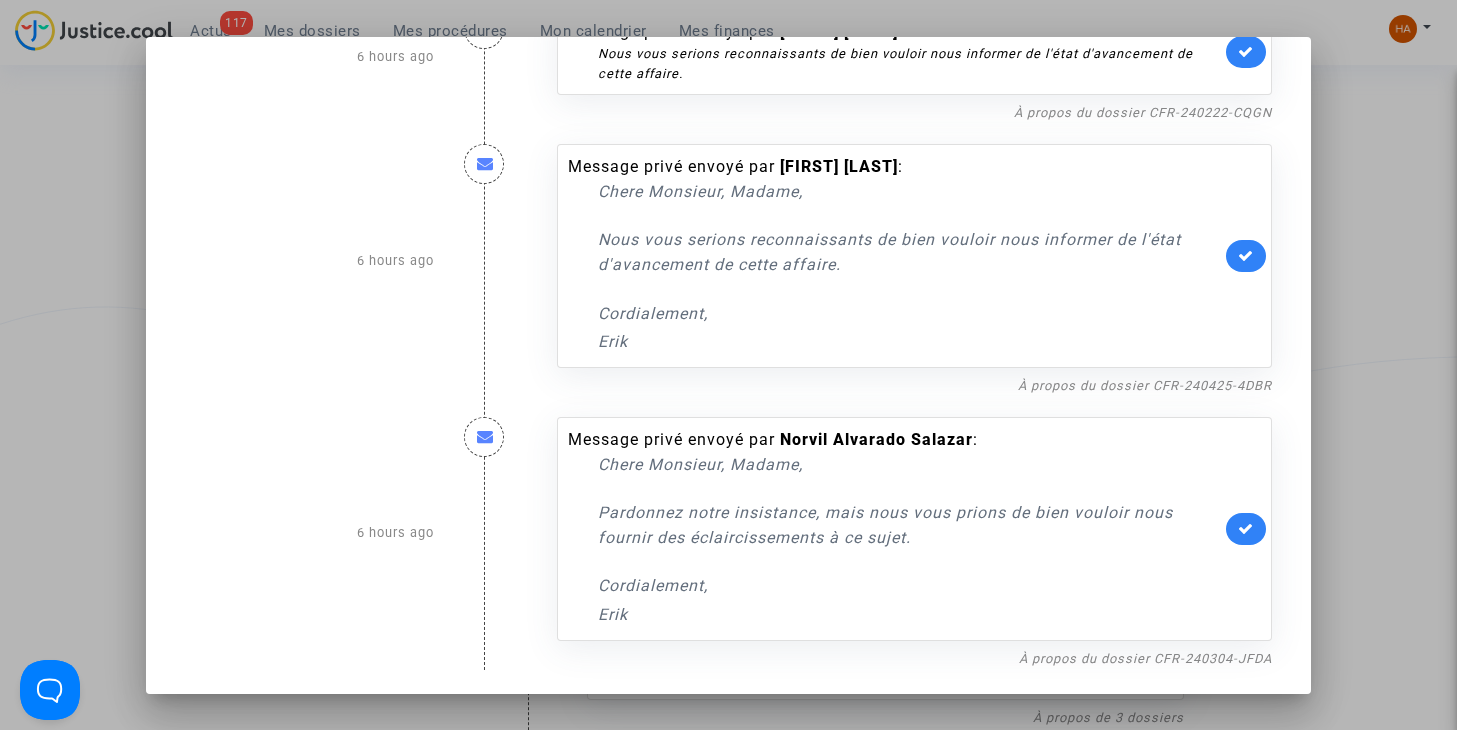 click at bounding box center [728, 365] 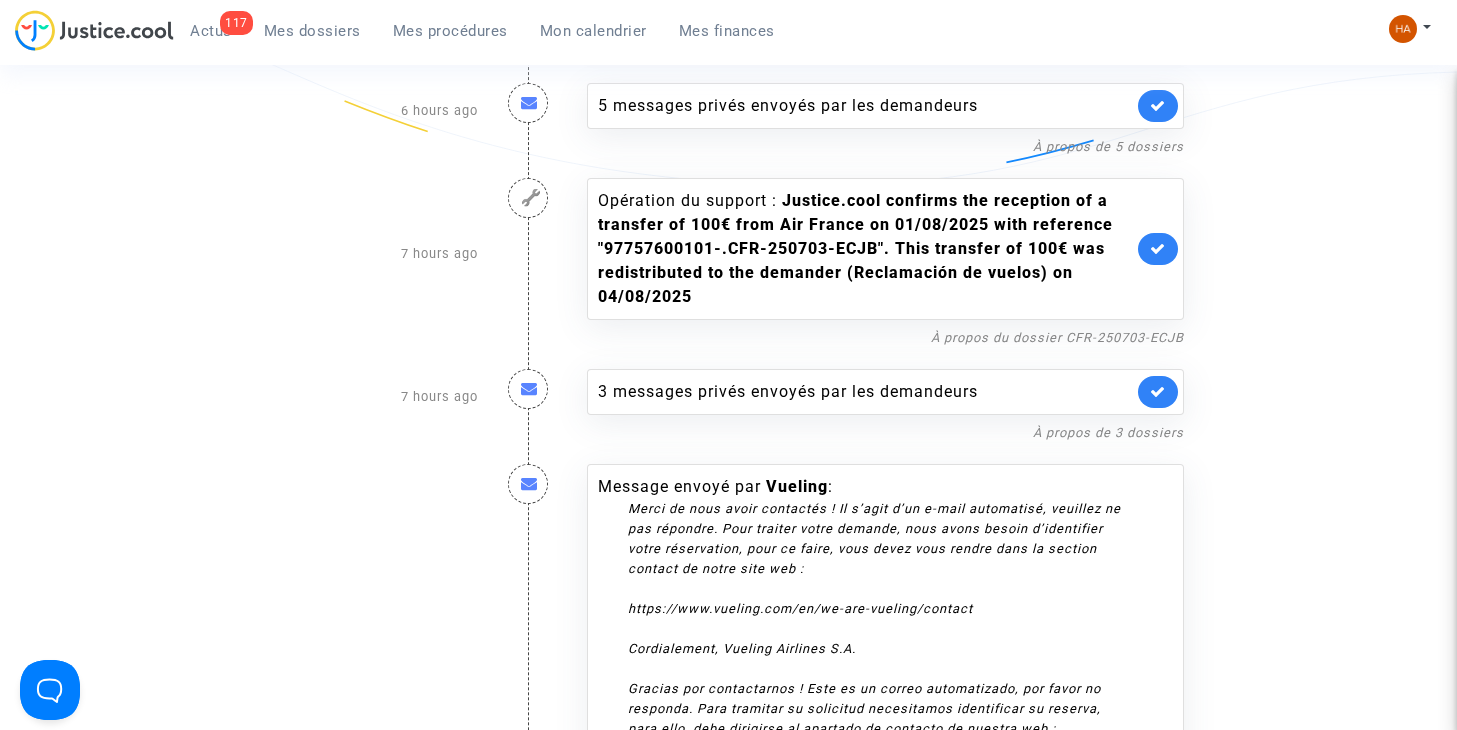 scroll, scrollTop: 500, scrollLeft: 0, axis: vertical 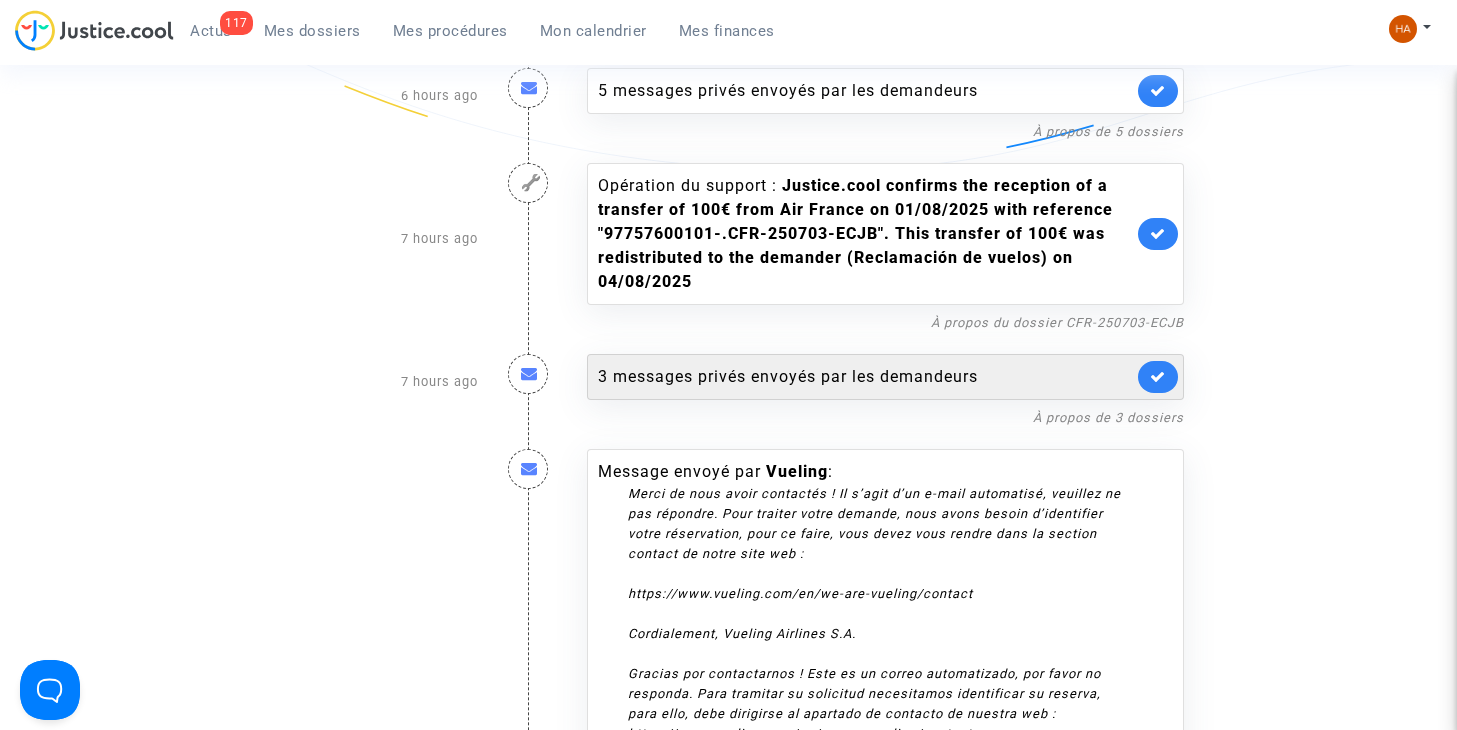 click on "3 messages privés envoyés par   les demandeurs" 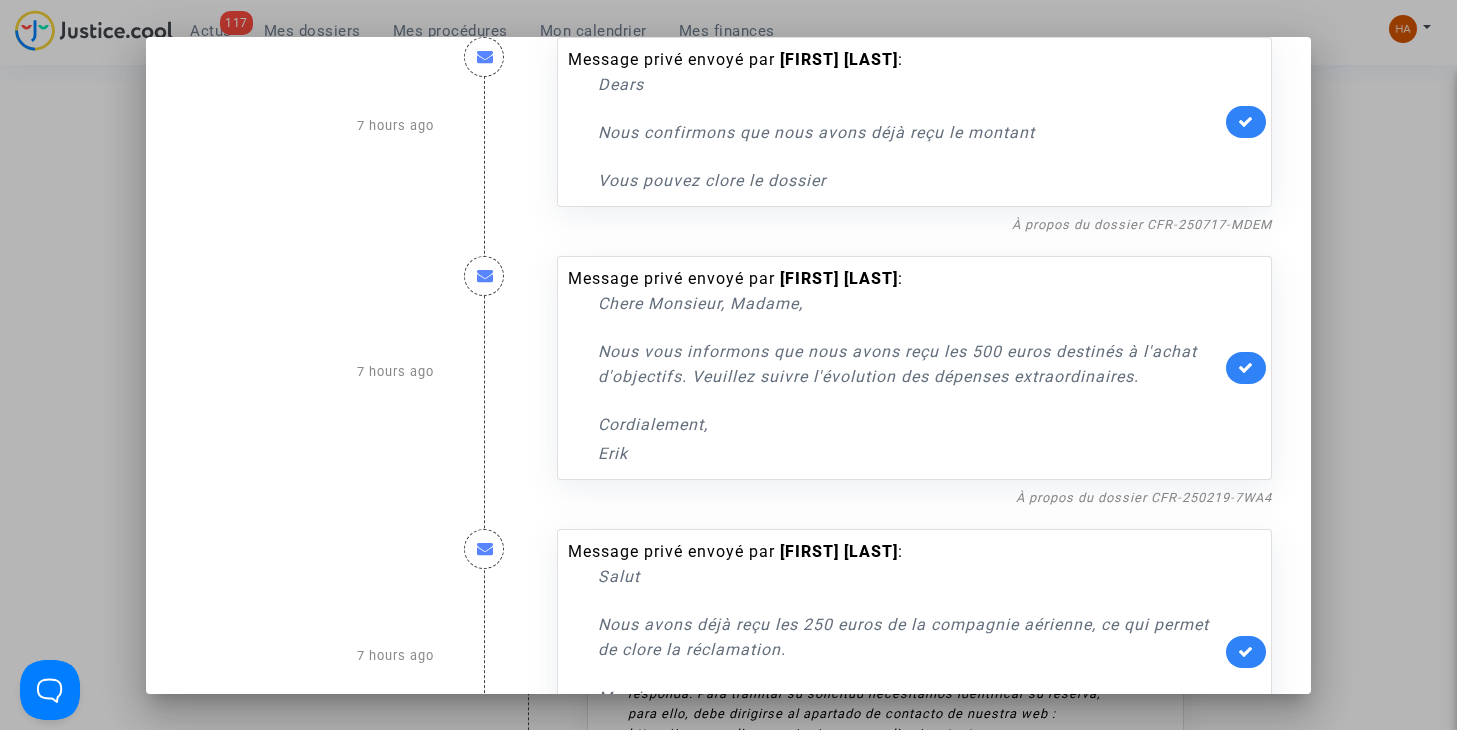 scroll, scrollTop: 178, scrollLeft: 0, axis: vertical 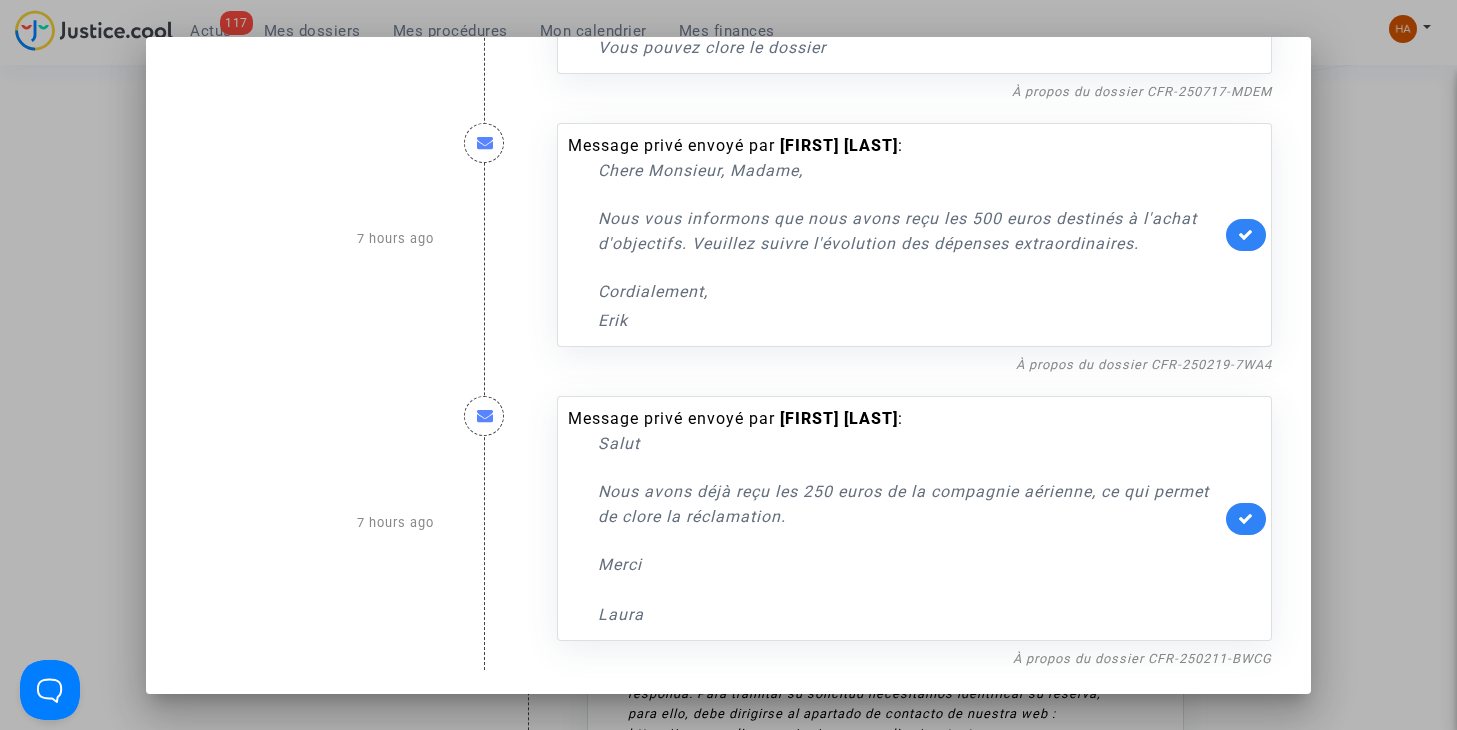 click at bounding box center [728, 365] 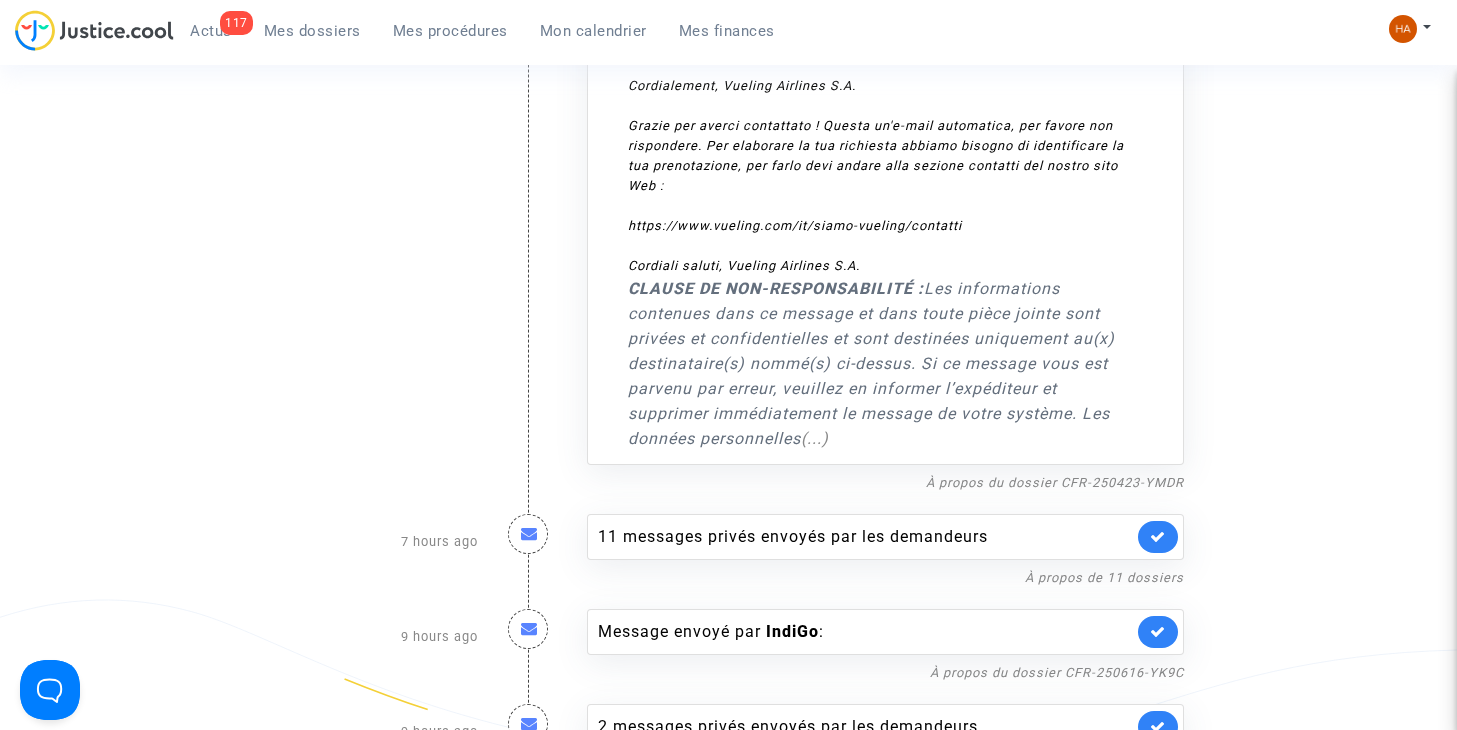 scroll, scrollTop: 1600, scrollLeft: 0, axis: vertical 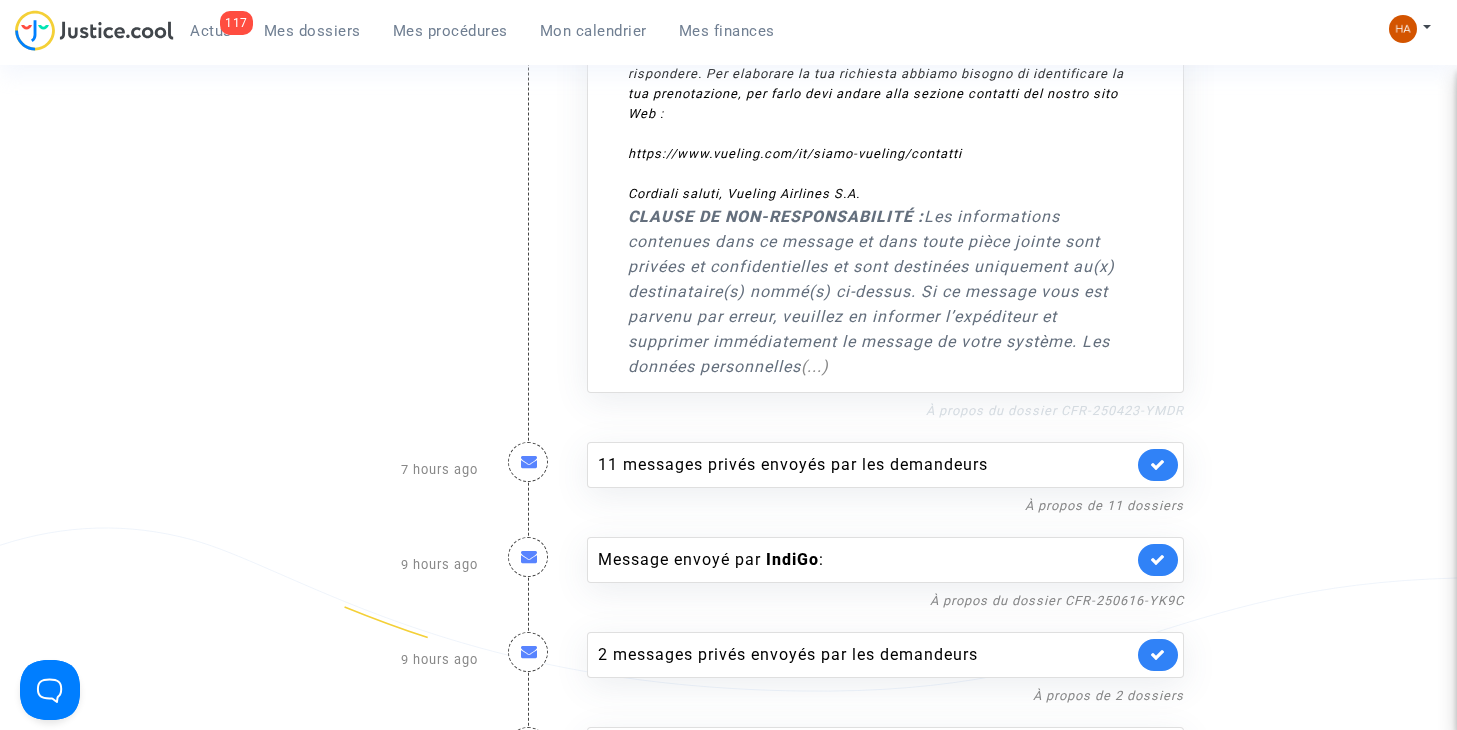 click on "À propos du dossier CFR-250423-YMDR" 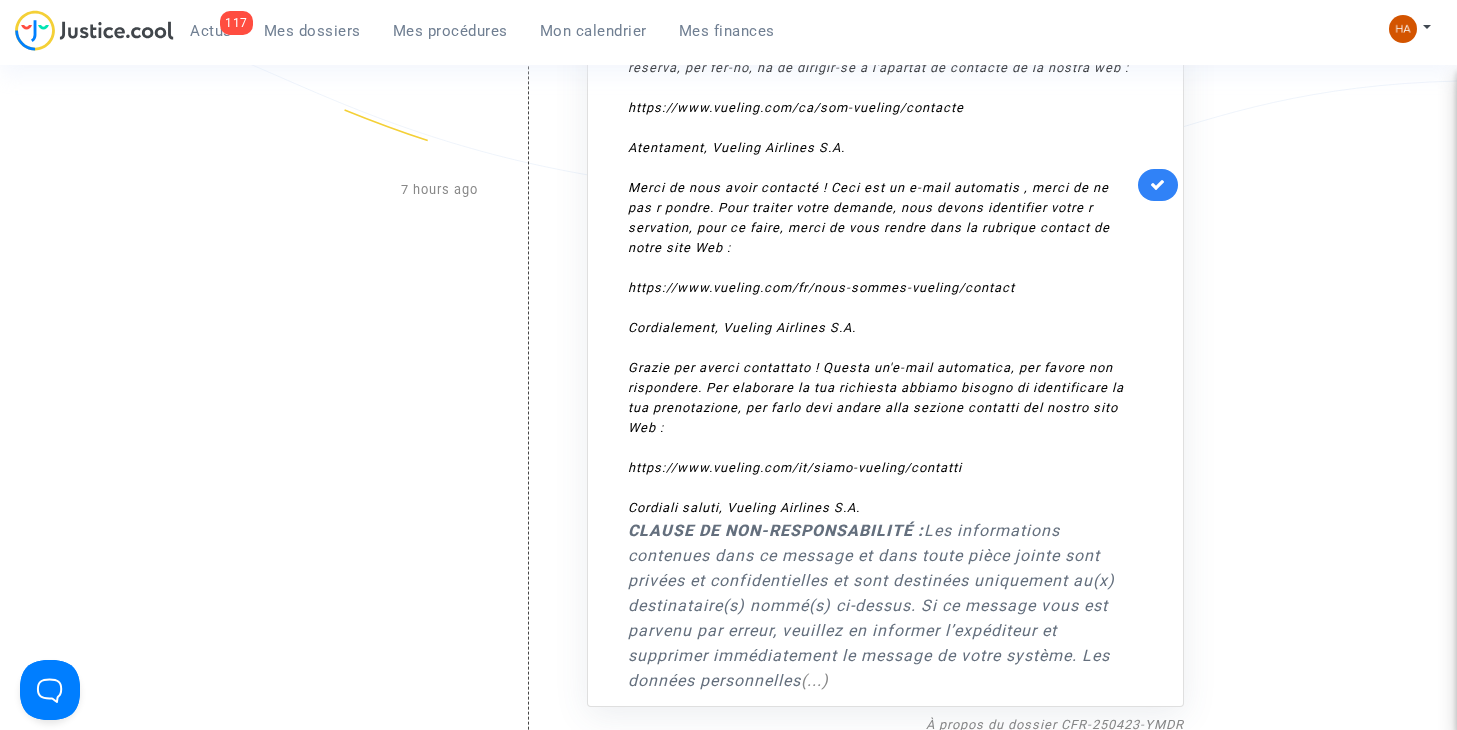 scroll, scrollTop: 1300, scrollLeft: 0, axis: vertical 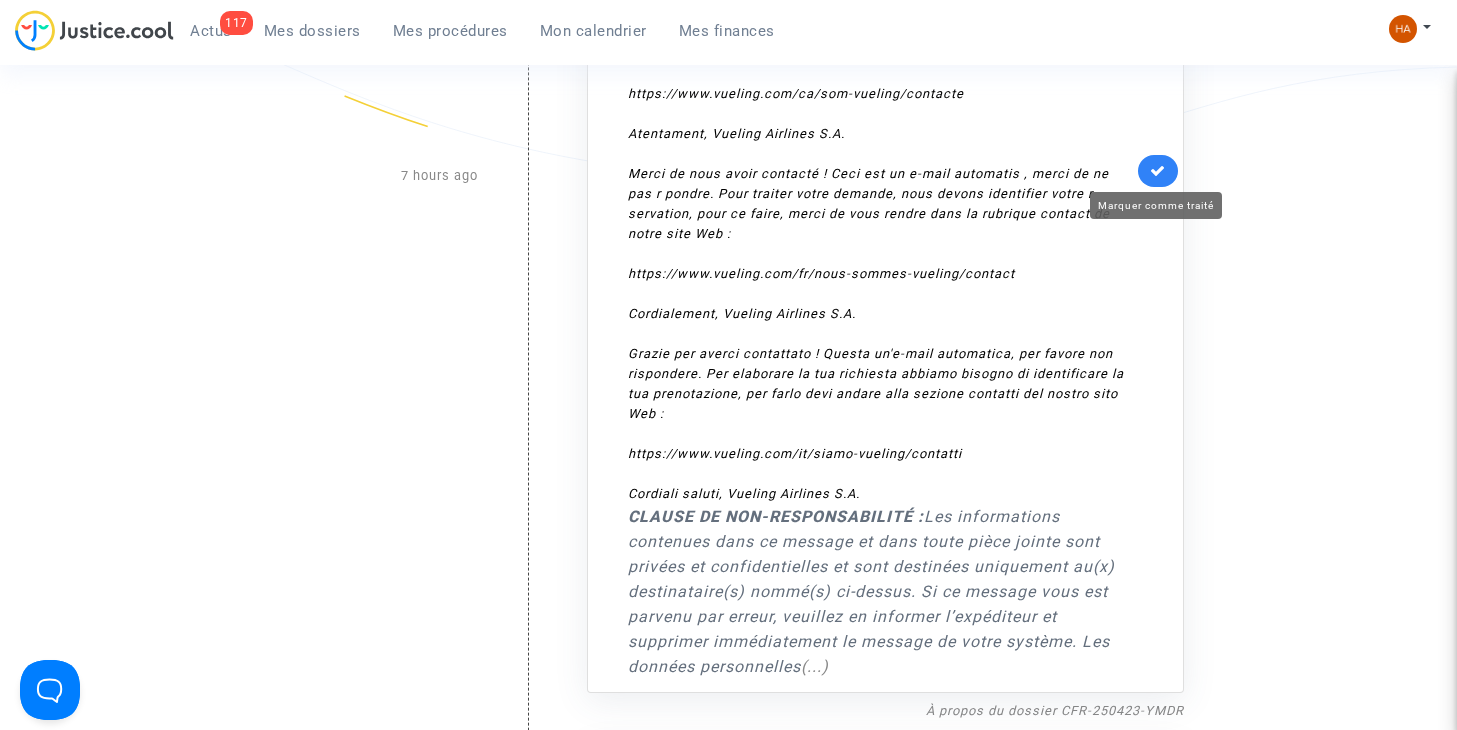 click 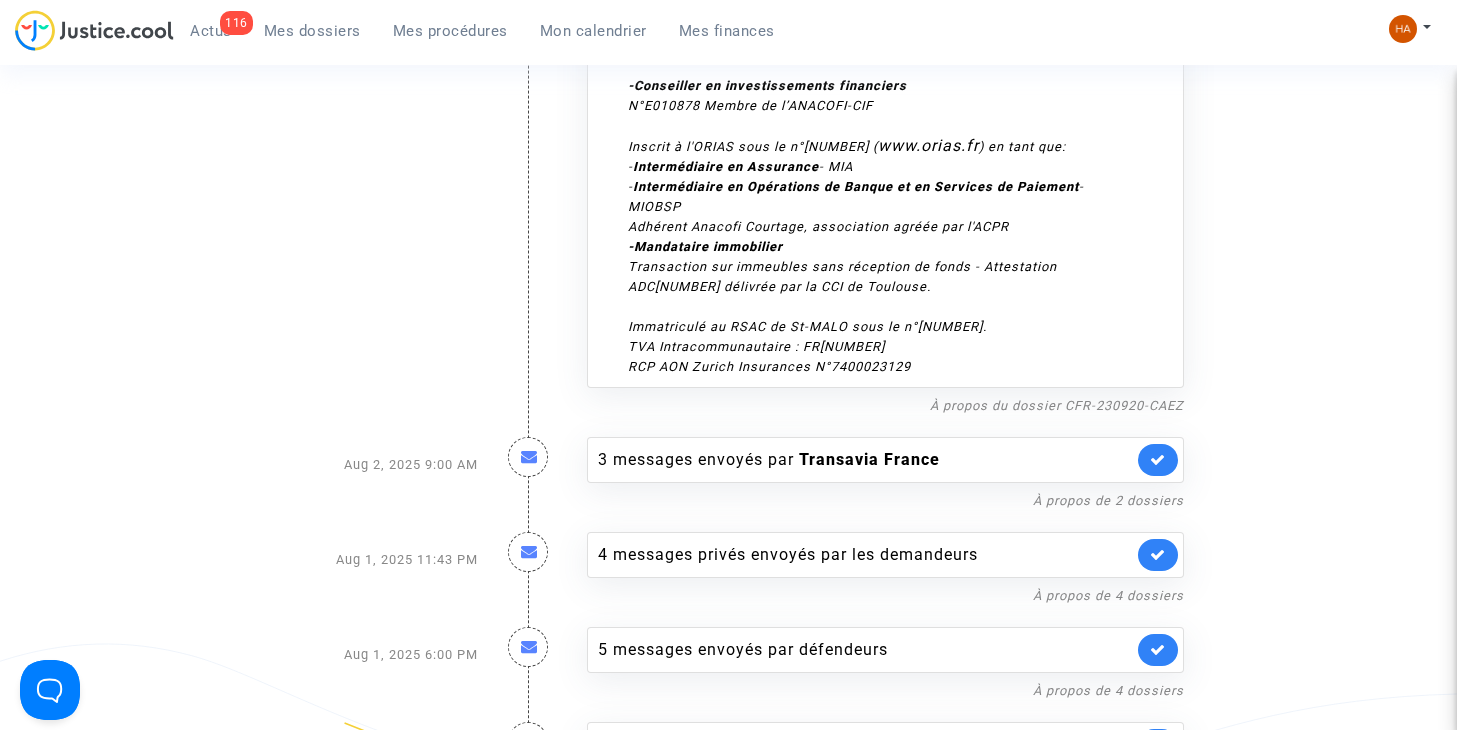 scroll, scrollTop: 3200, scrollLeft: 0, axis: vertical 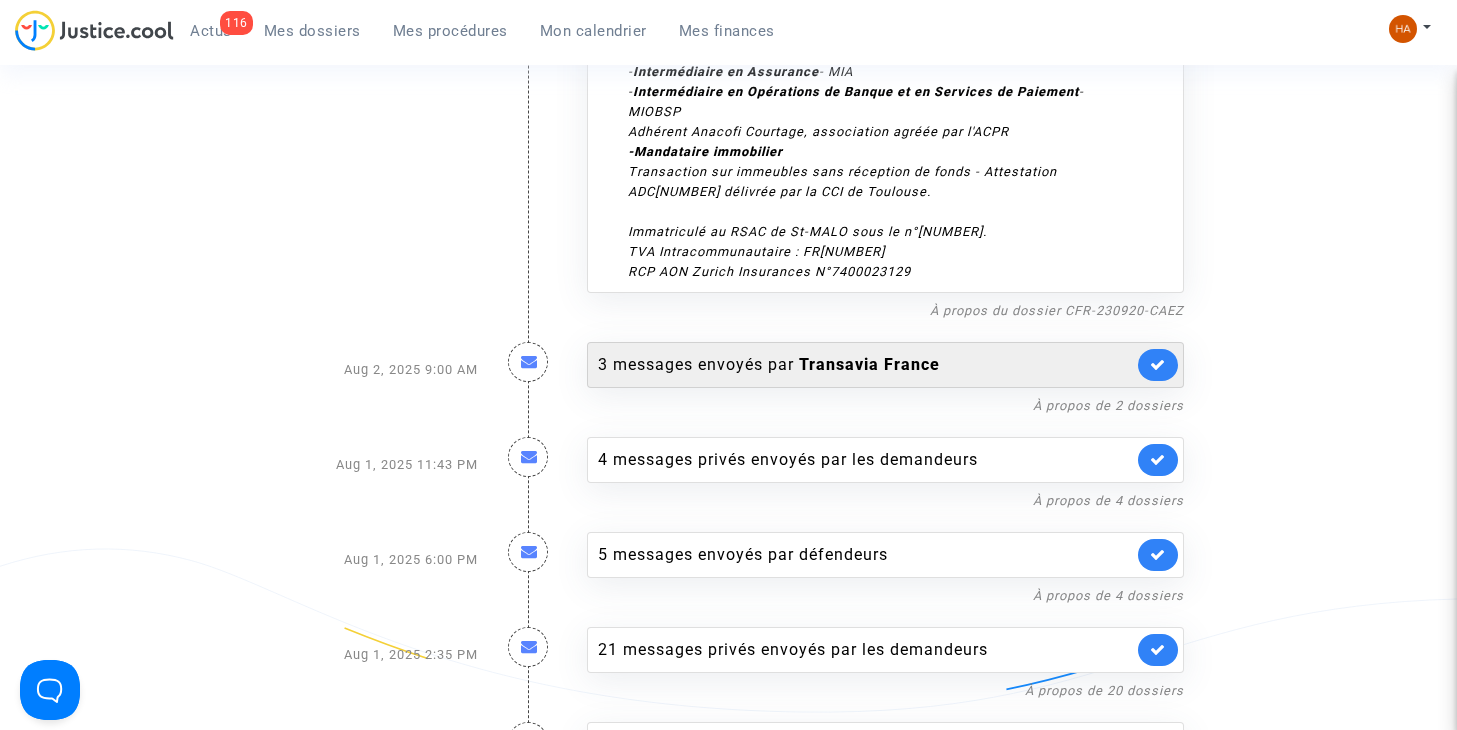 click on "Transavia France" 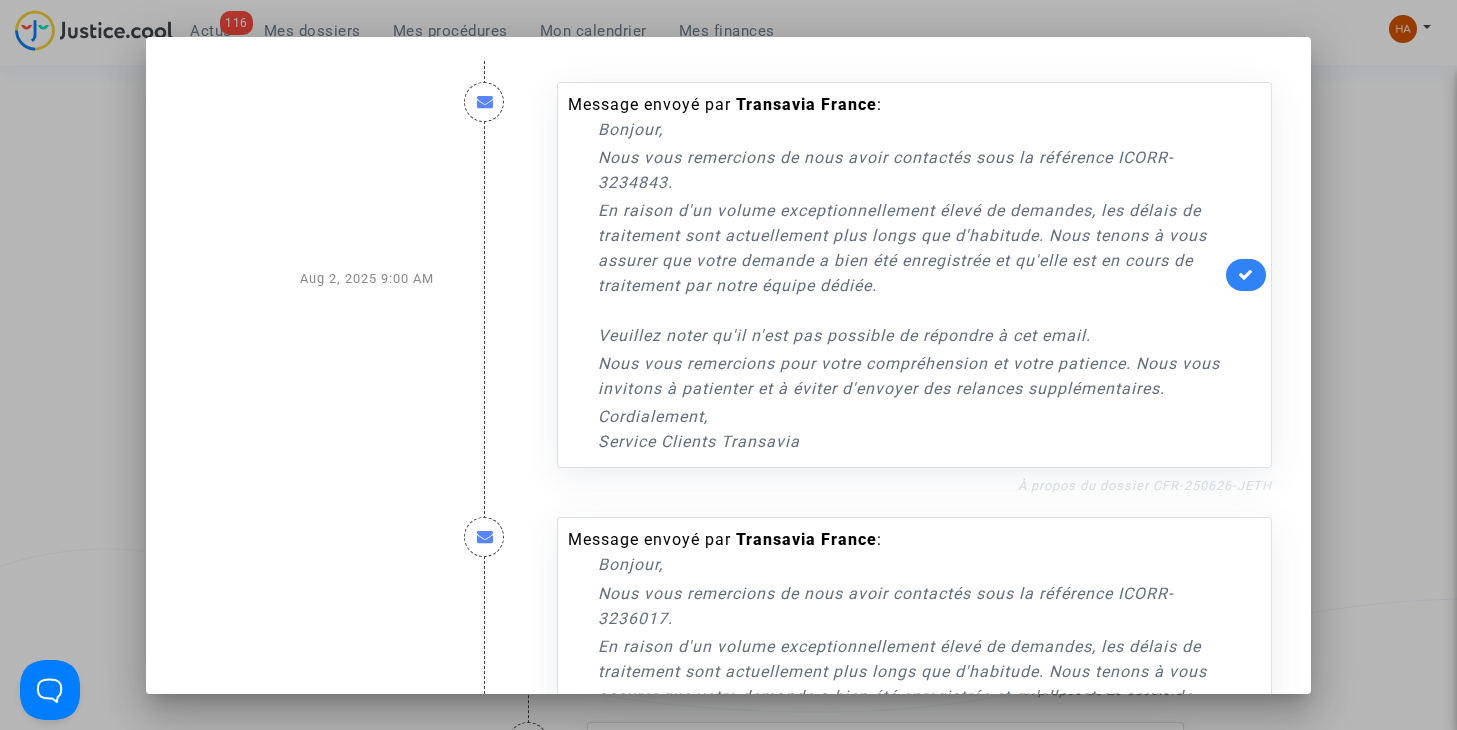 click on "À propos du dossier CFR-250626-JETH" at bounding box center [1145, 485] 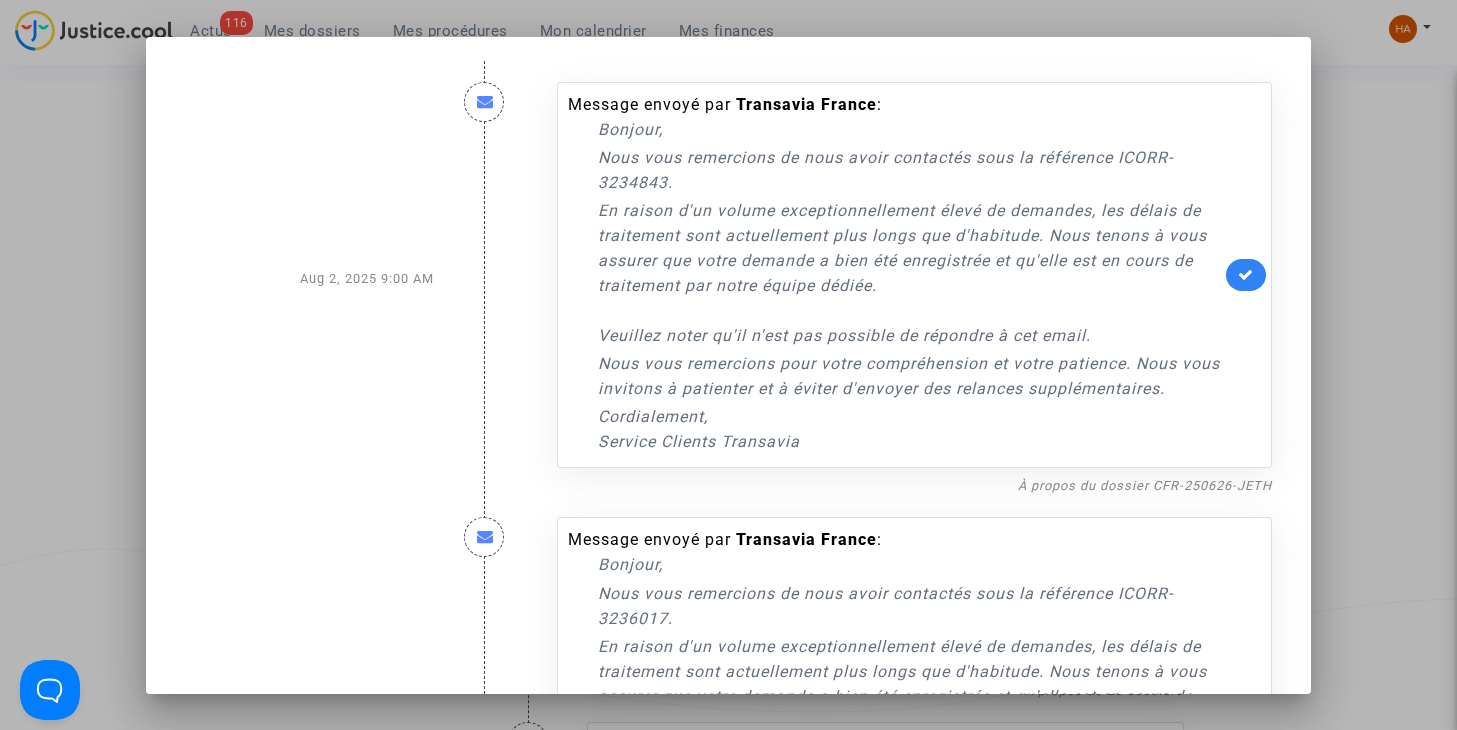 click at bounding box center (1246, 275) 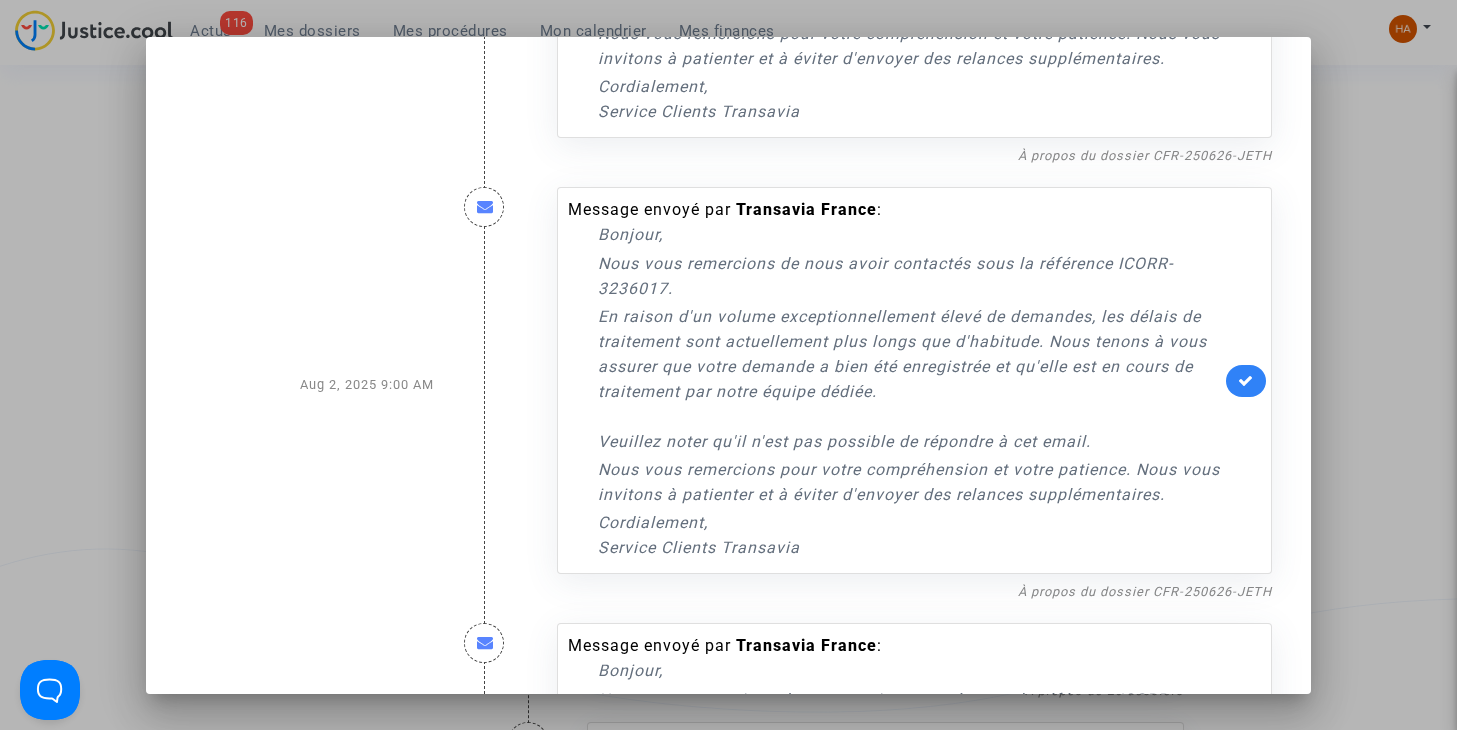 scroll, scrollTop: 400, scrollLeft: 0, axis: vertical 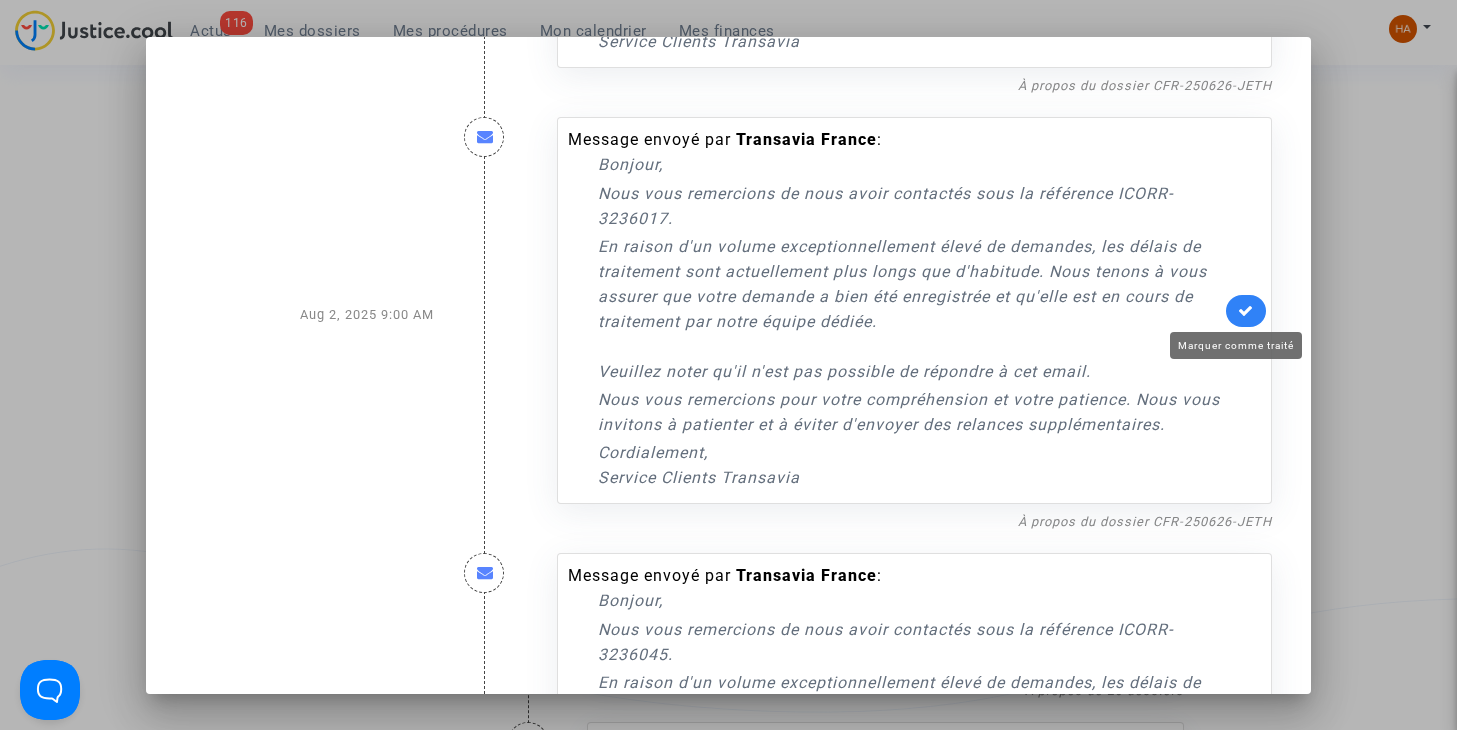click at bounding box center [1246, 310] 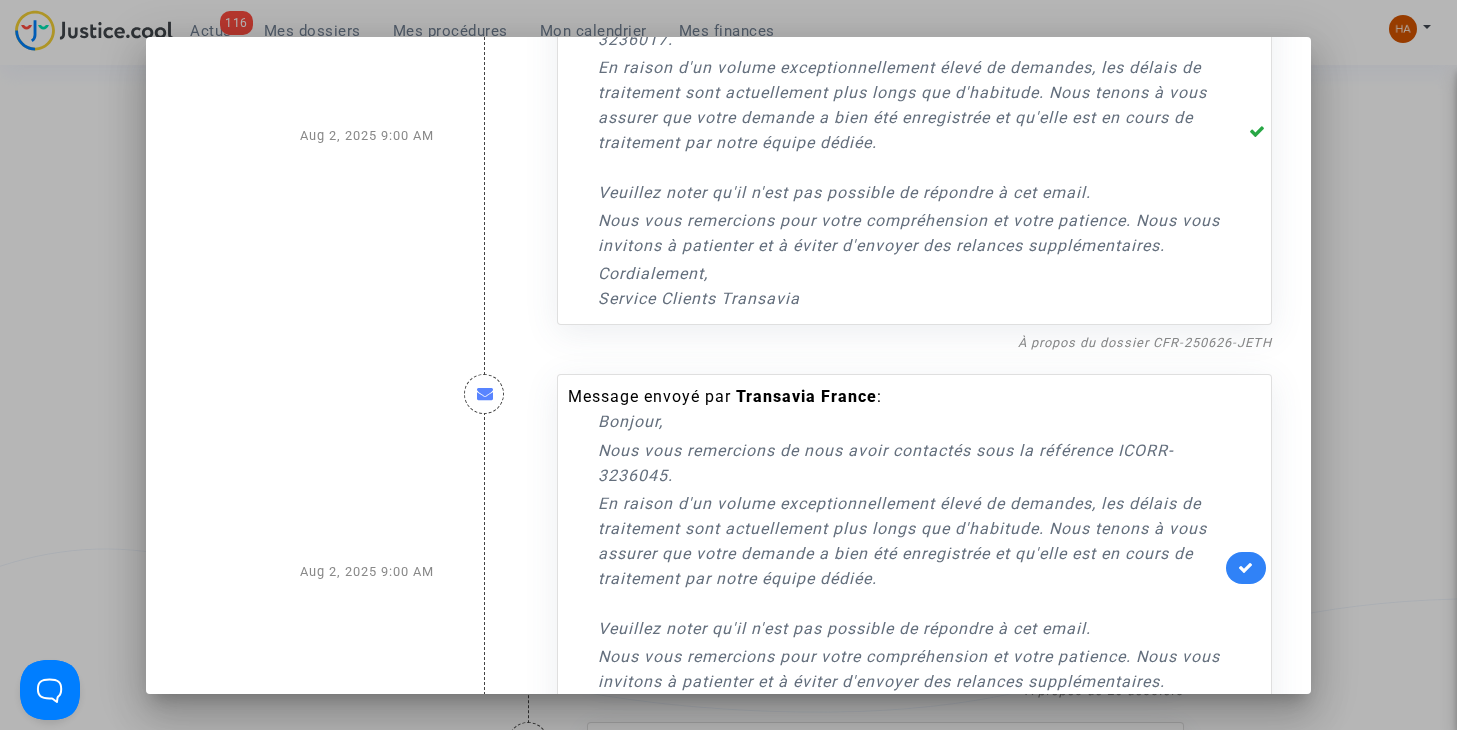 scroll, scrollTop: 699, scrollLeft: 0, axis: vertical 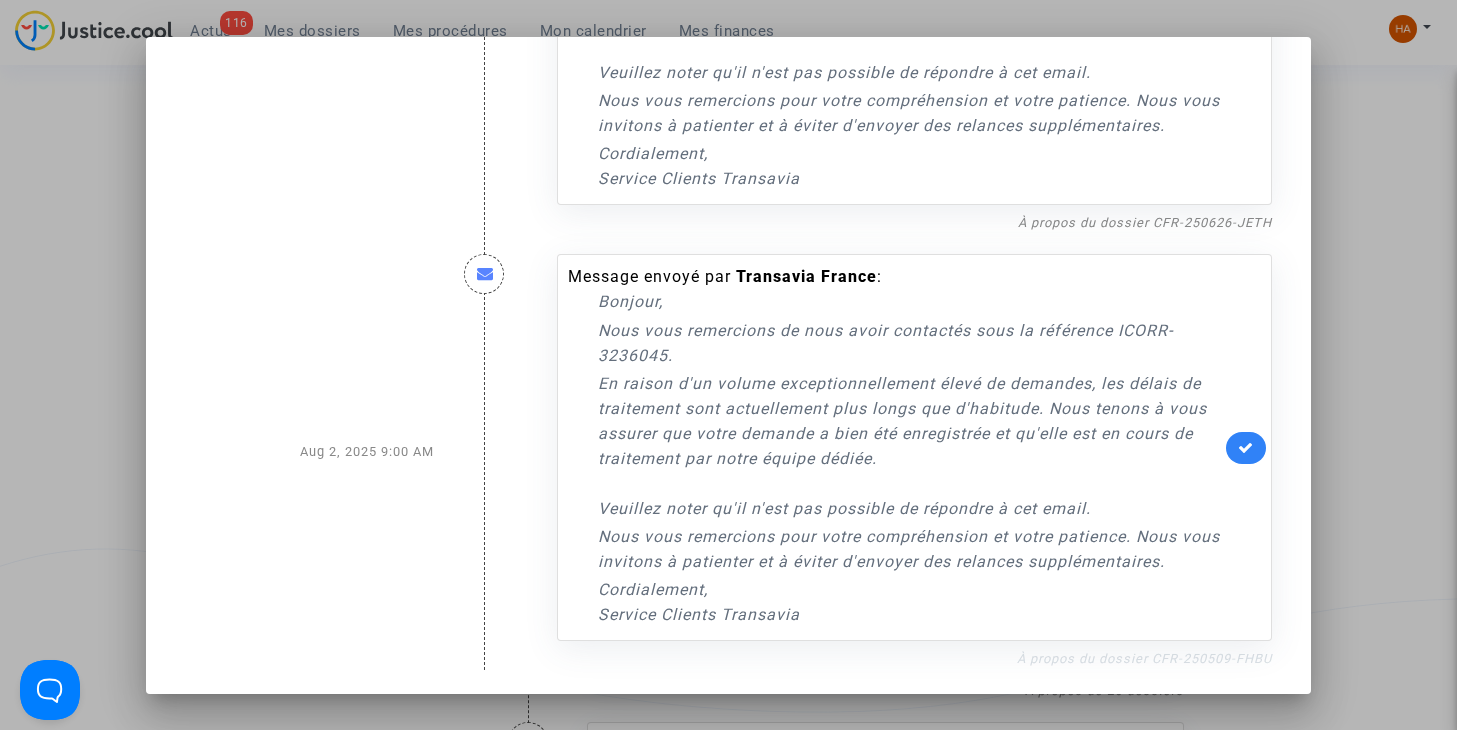 click on "À propos du dossier CFR-250509-FHBU" at bounding box center (1144, 658) 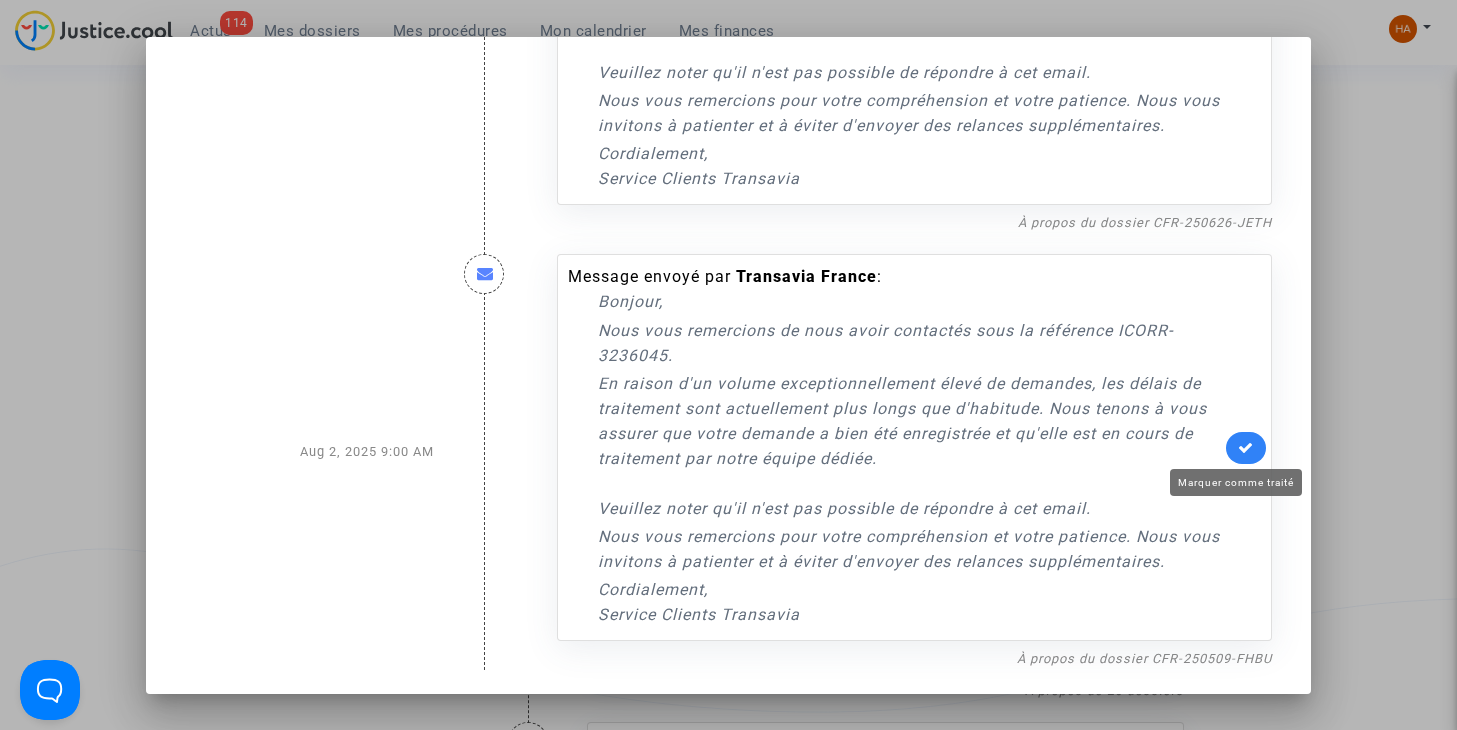 click at bounding box center [1246, 448] 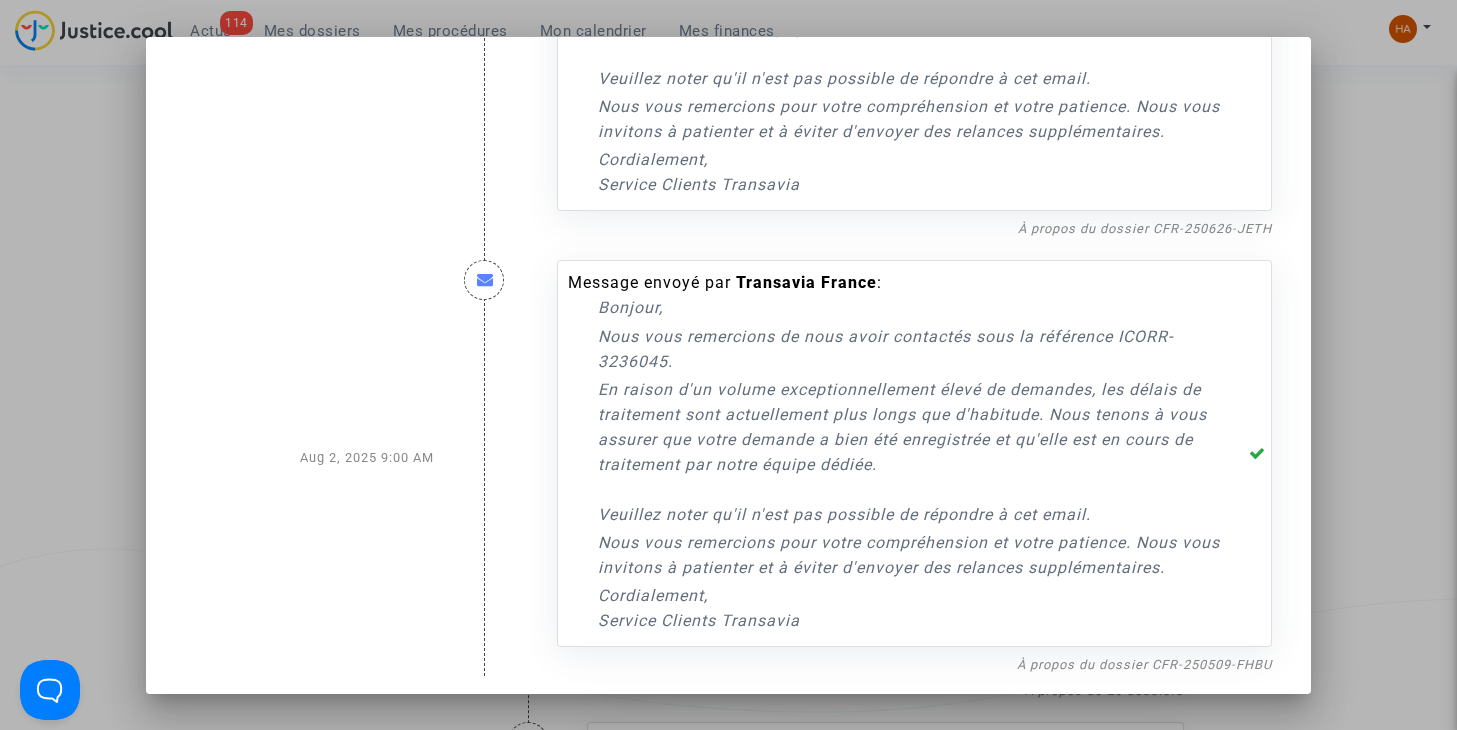 scroll, scrollTop: 699, scrollLeft: 0, axis: vertical 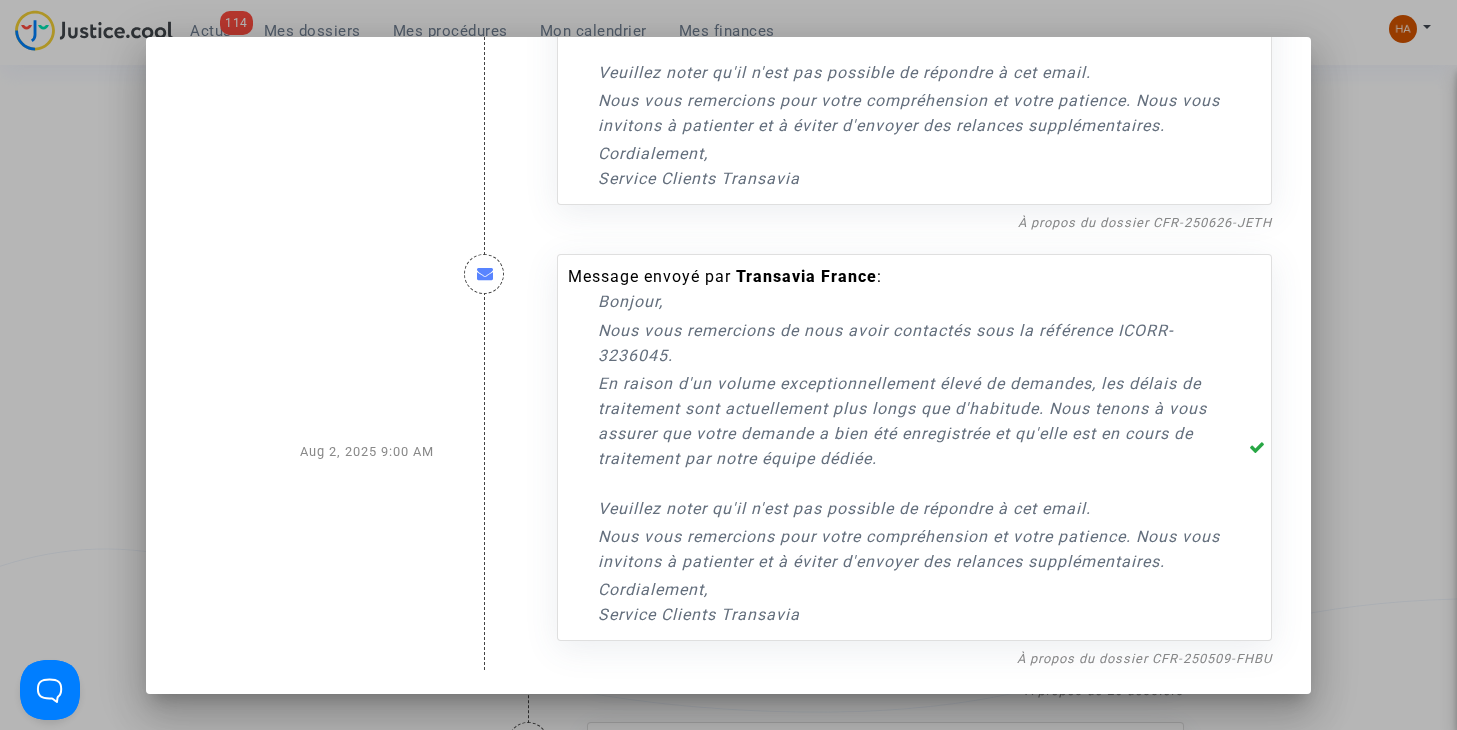 click at bounding box center [728, 365] 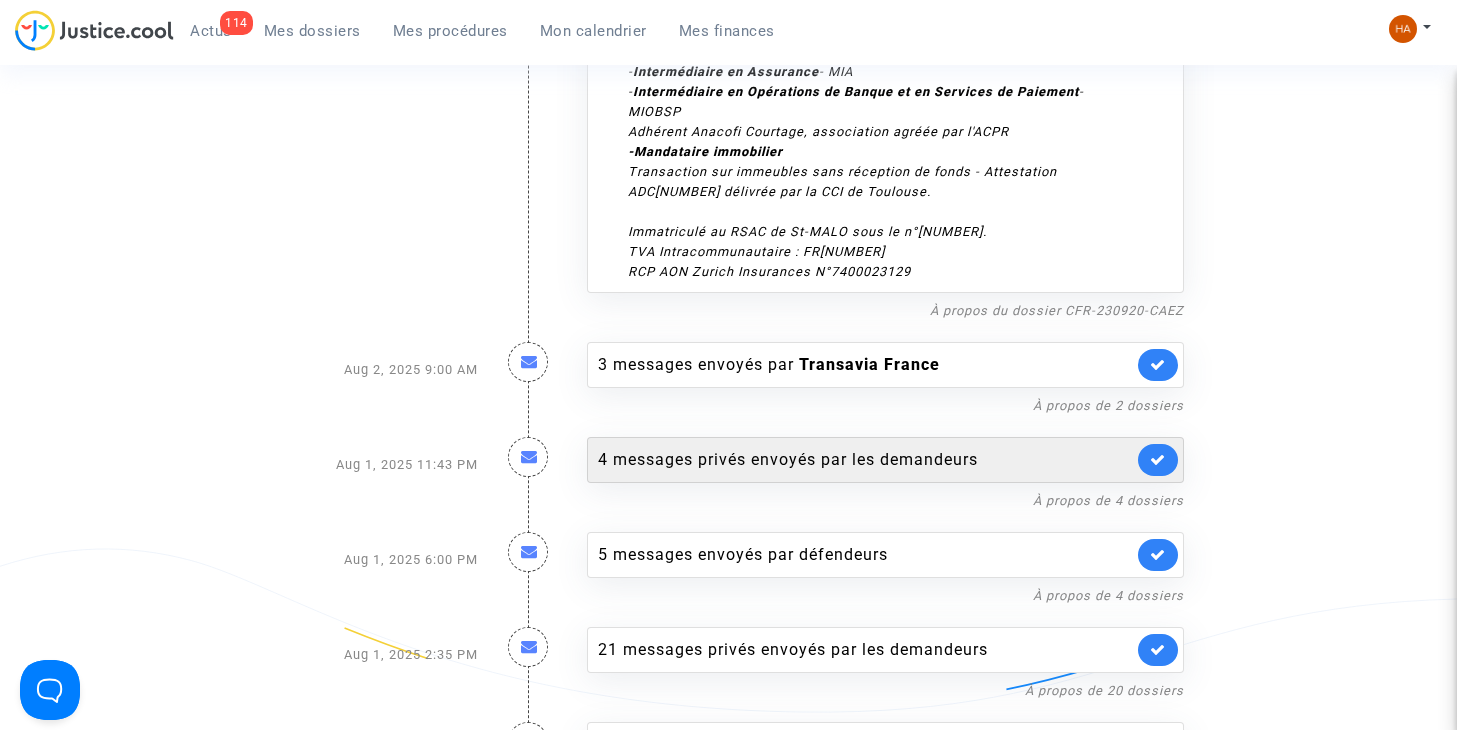 click on "4 messages privés envoyés par   les demandeurs" 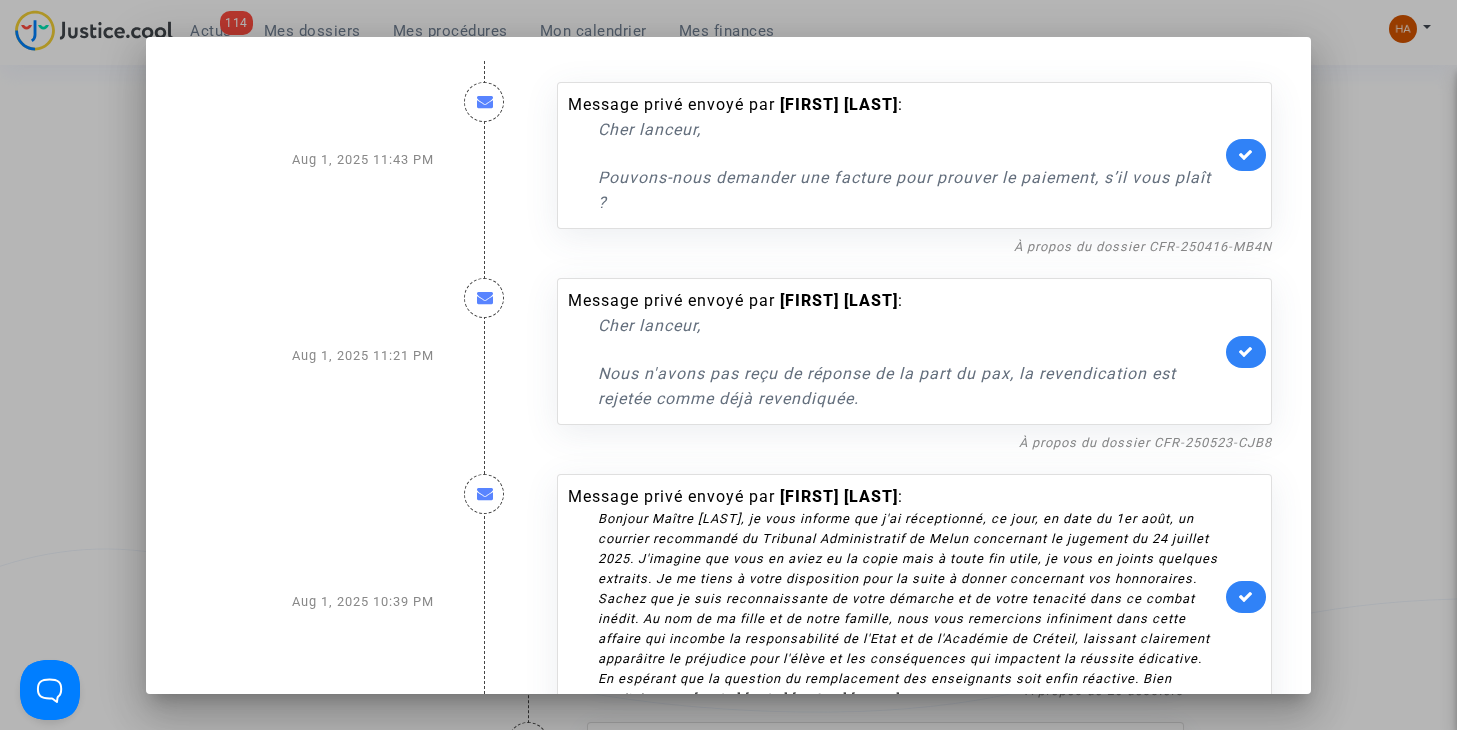 click at bounding box center [728, 365] 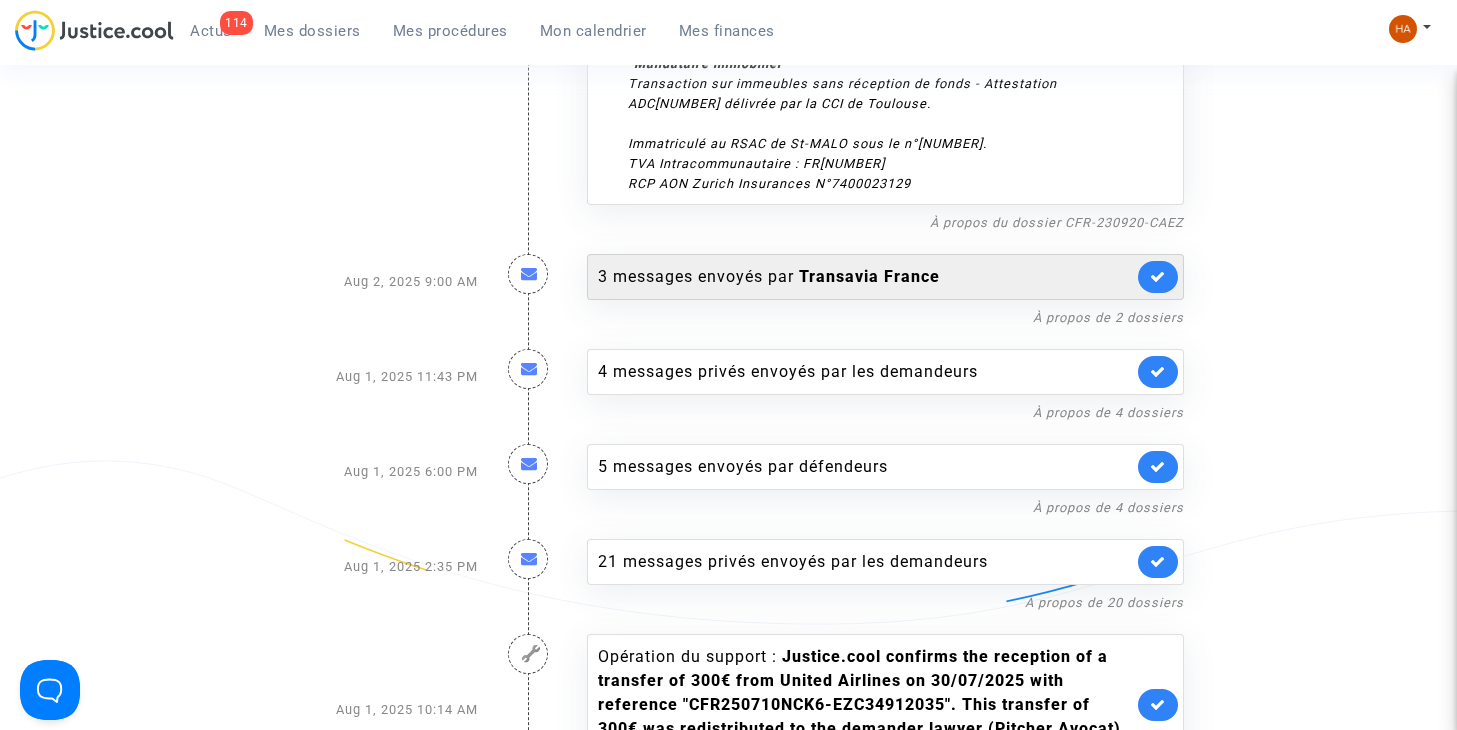 scroll, scrollTop: 3300, scrollLeft: 0, axis: vertical 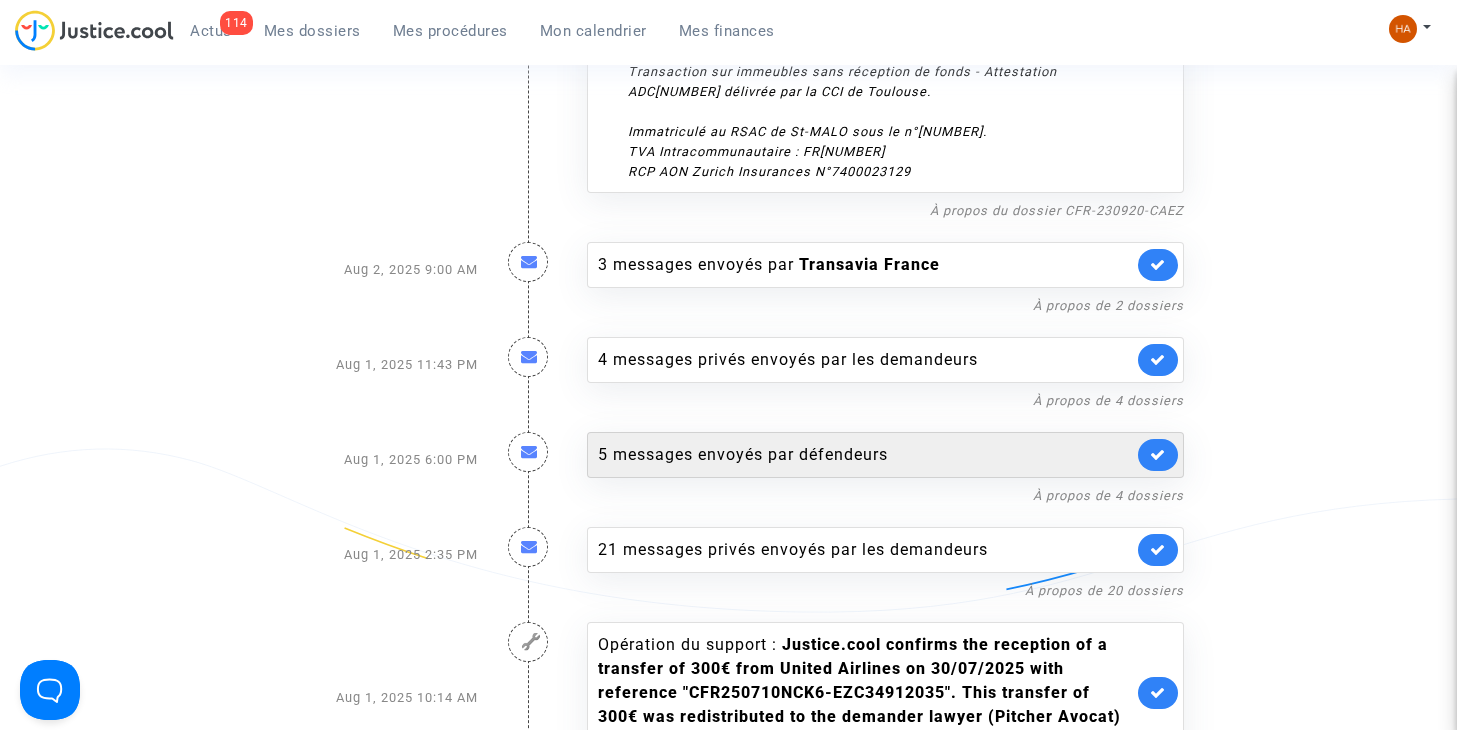 click on "5 messages envoyés par   défendeurs" 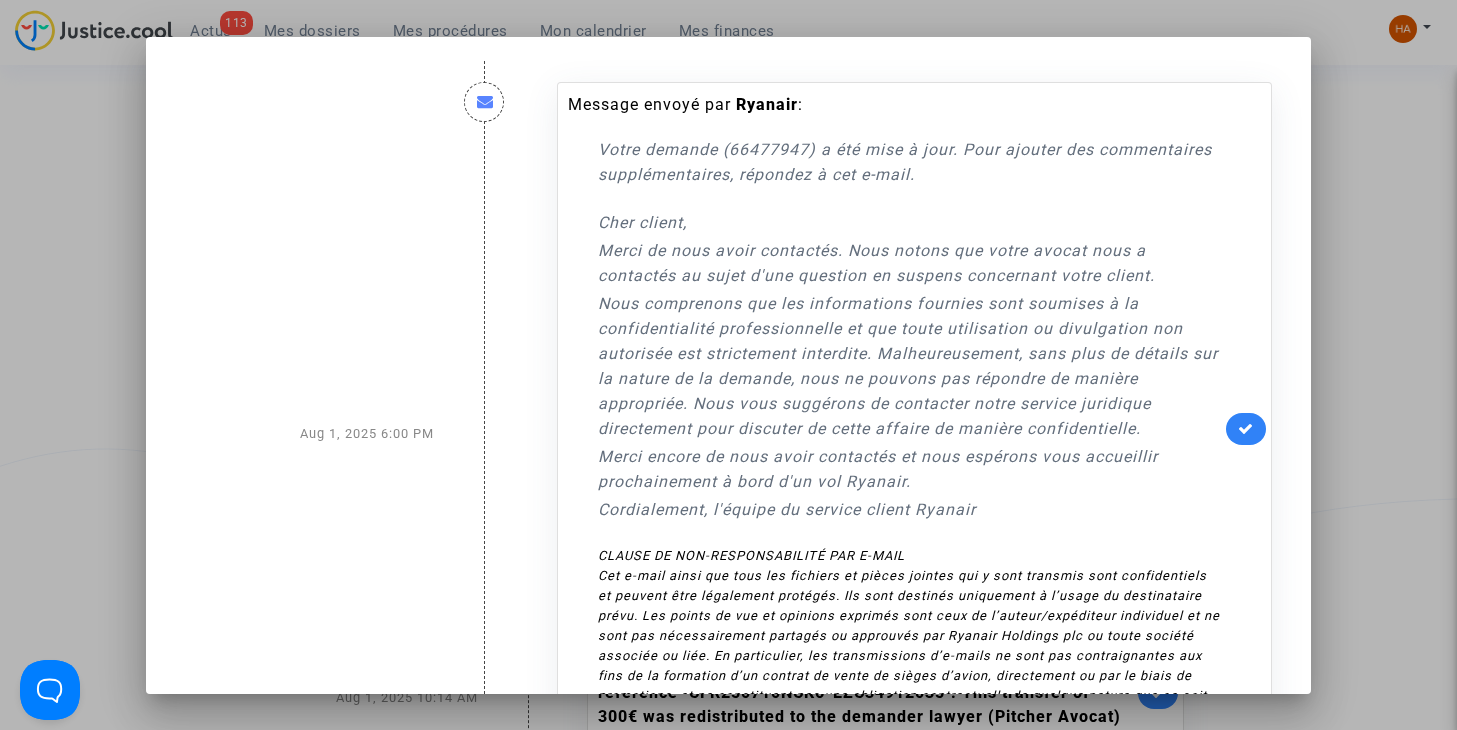 click at bounding box center (1246, 429) 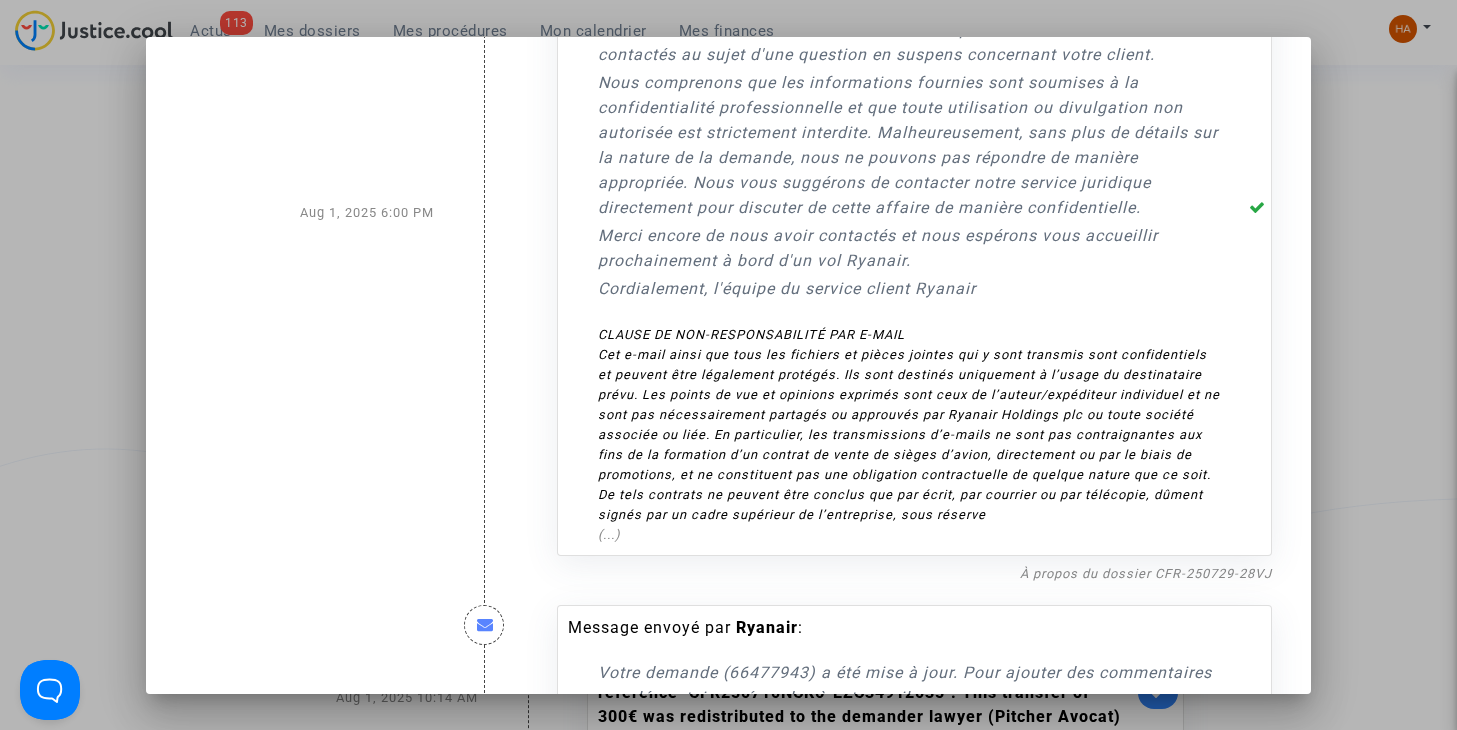 scroll, scrollTop: 300, scrollLeft: 0, axis: vertical 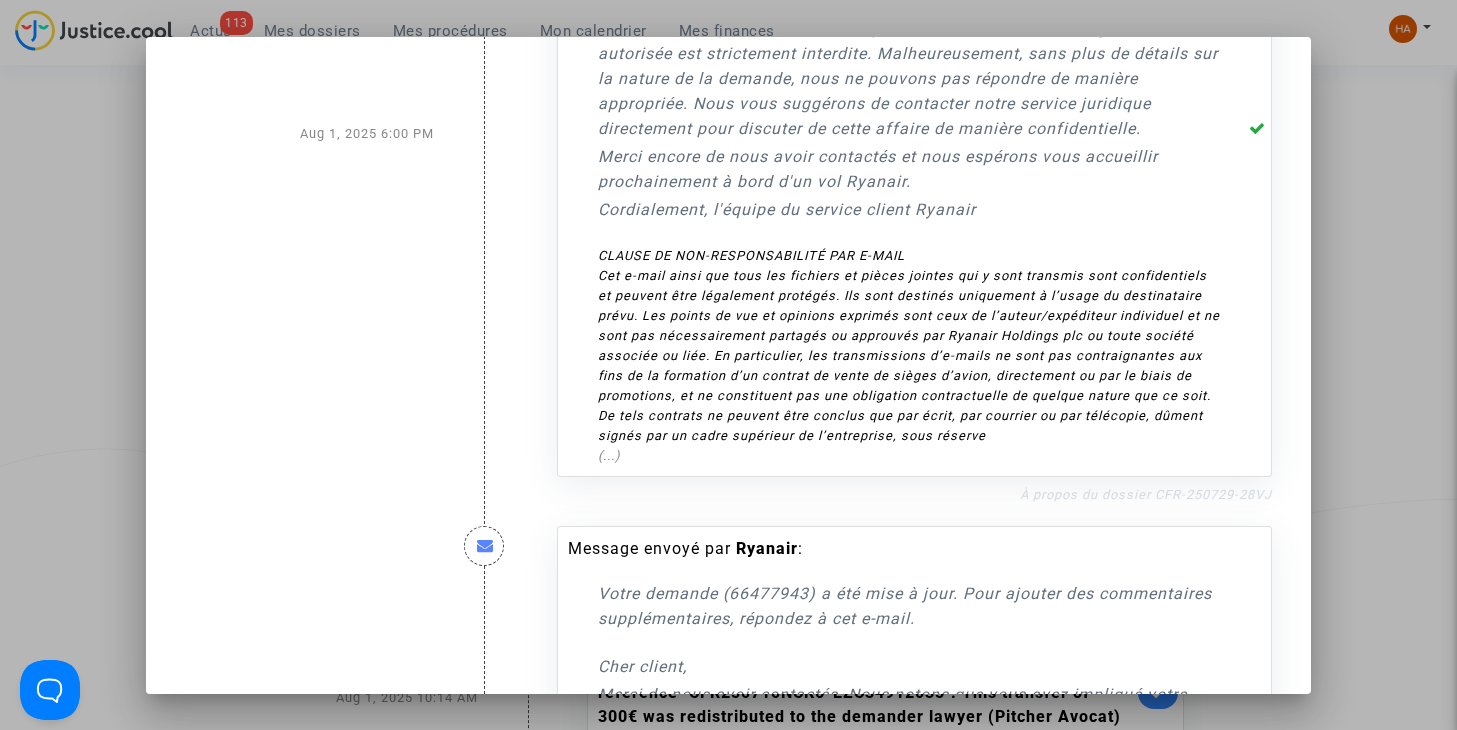 click on "À propos du dossier CFR-250729-28VJ" at bounding box center (1146, 494) 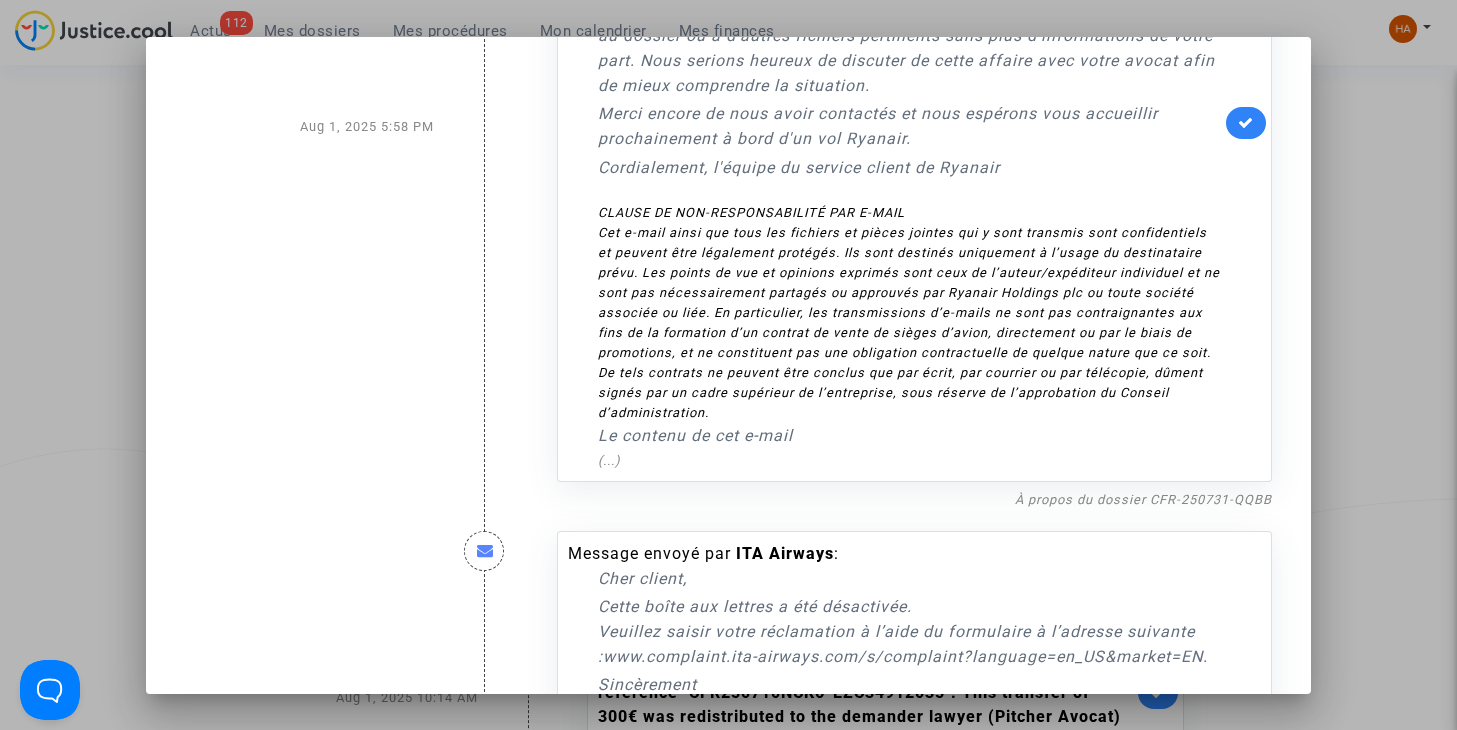 scroll, scrollTop: 1100, scrollLeft: 0, axis: vertical 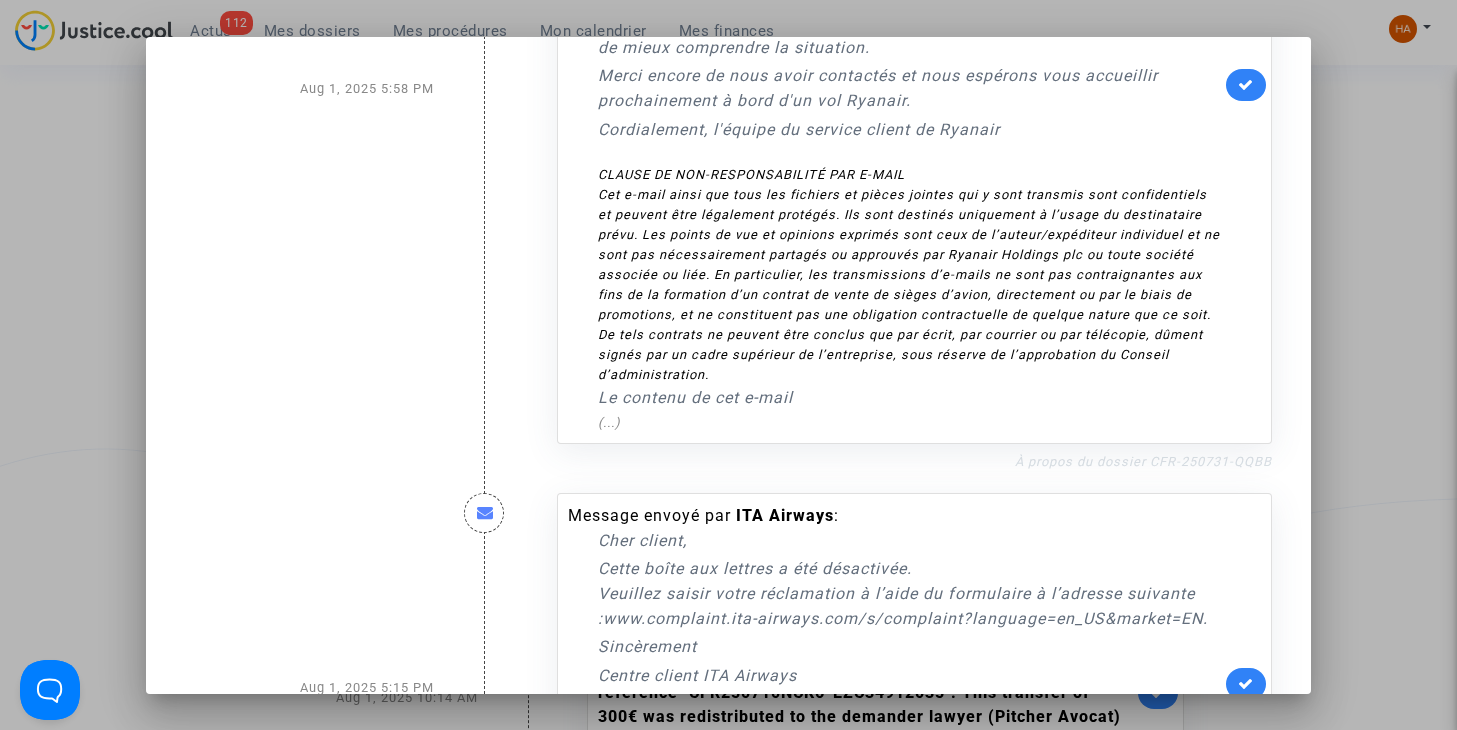 click on "À propos du dossier CFR-250731-QQBB" at bounding box center (1143, 461) 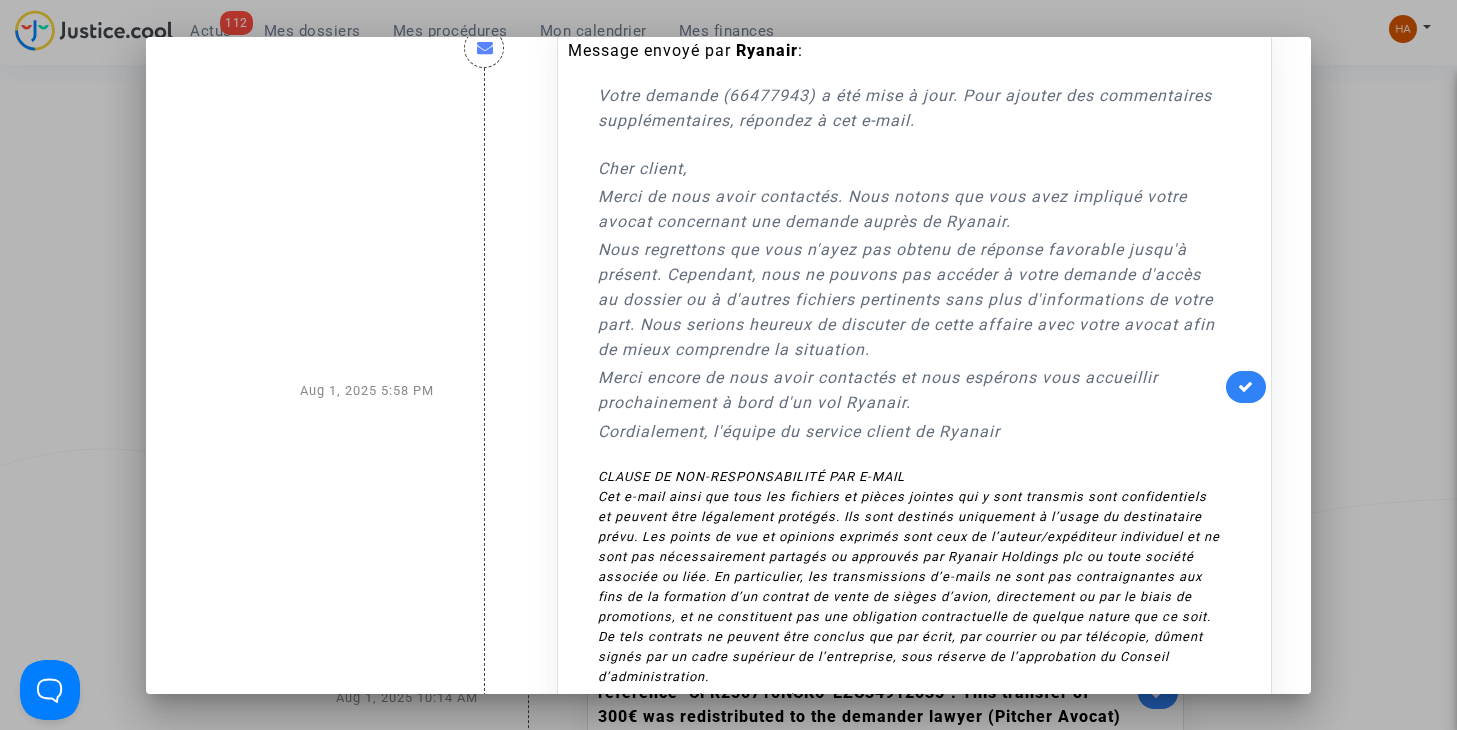 scroll, scrollTop: 800, scrollLeft: 0, axis: vertical 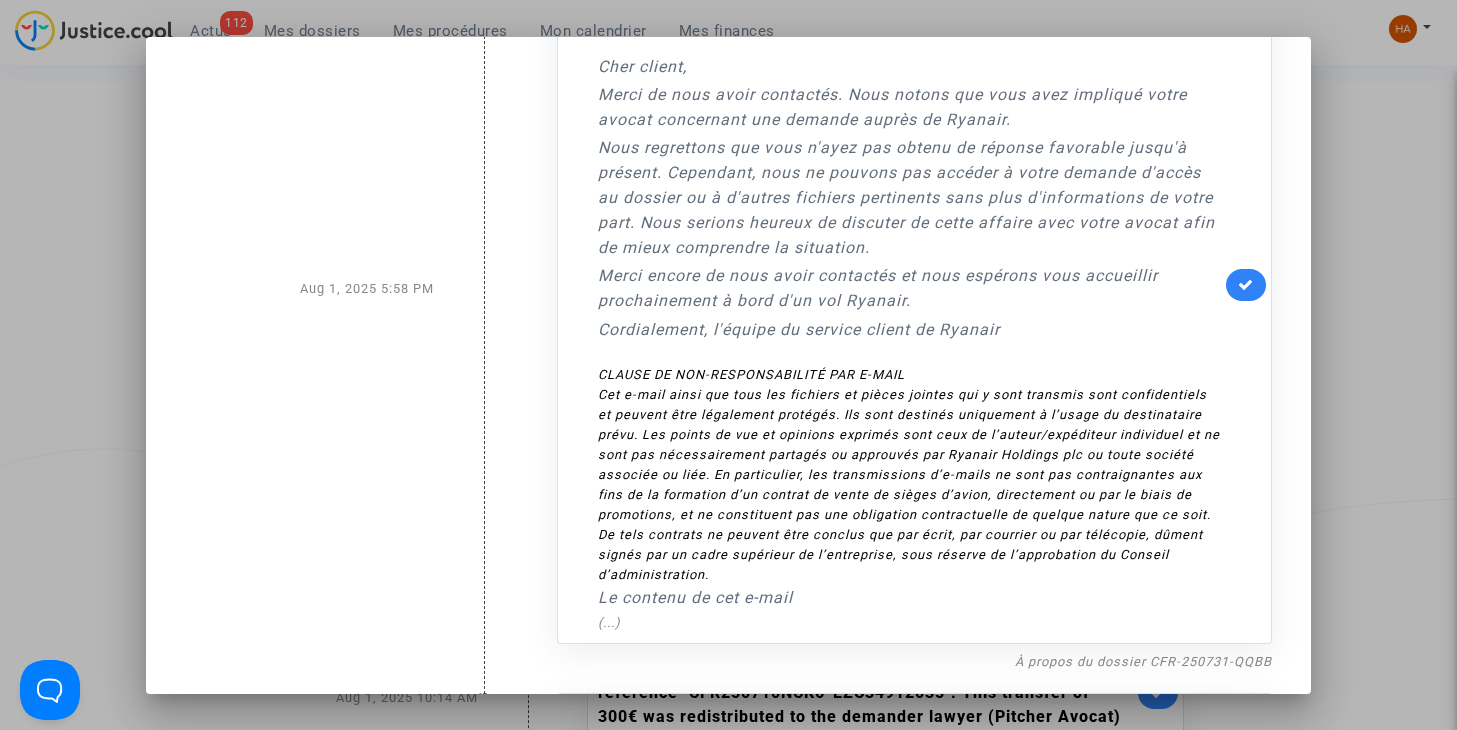 click at bounding box center (1246, 285) 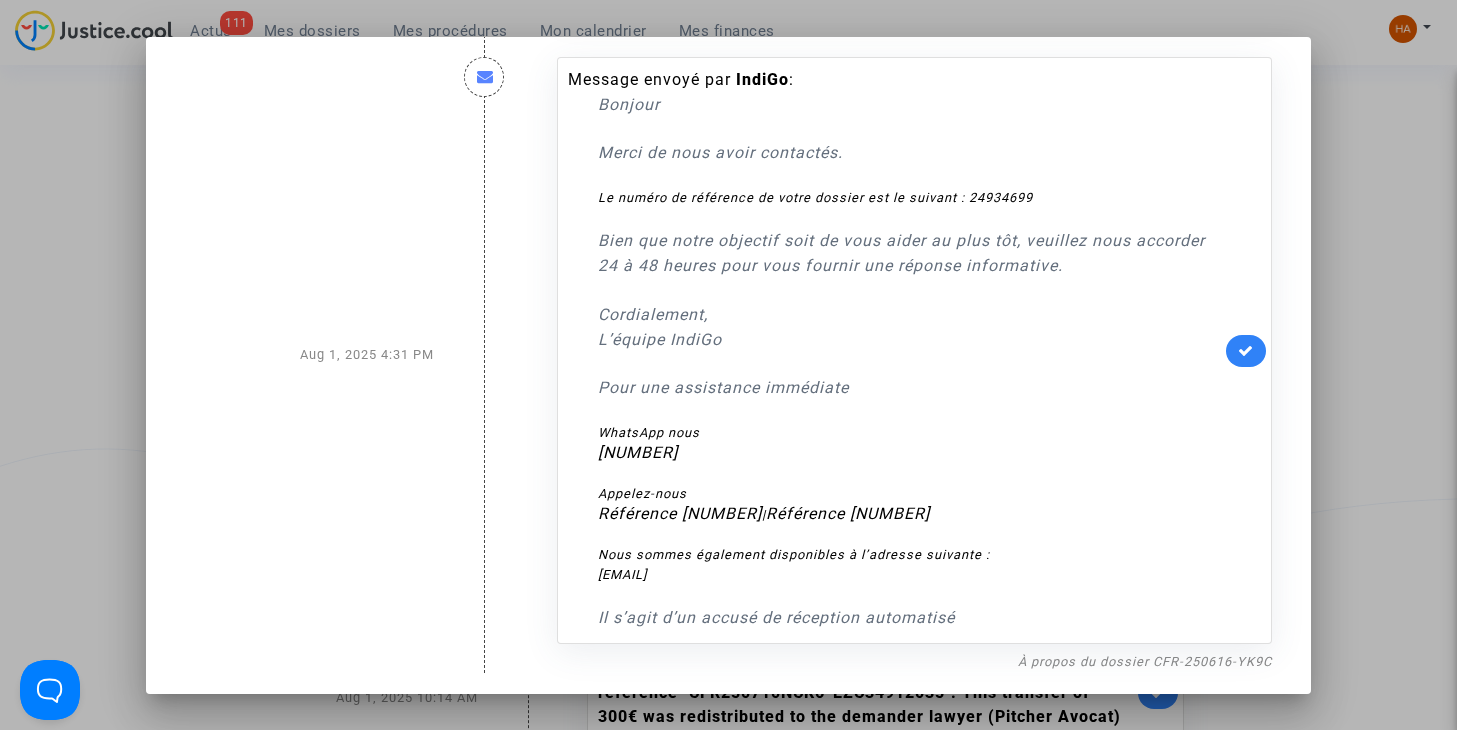 scroll, scrollTop: 2459, scrollLeft: 0, axis: vertical 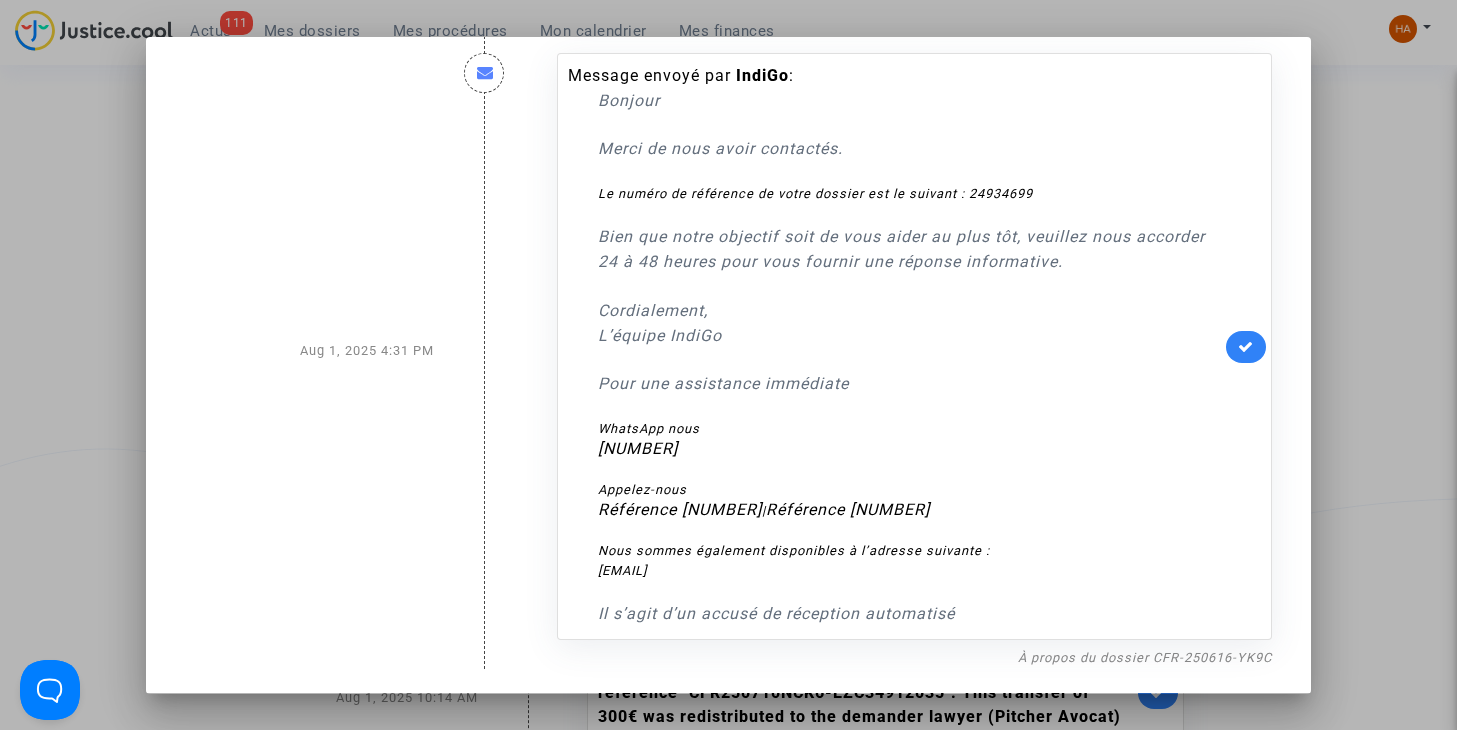 click at bounding box center [728, 365] 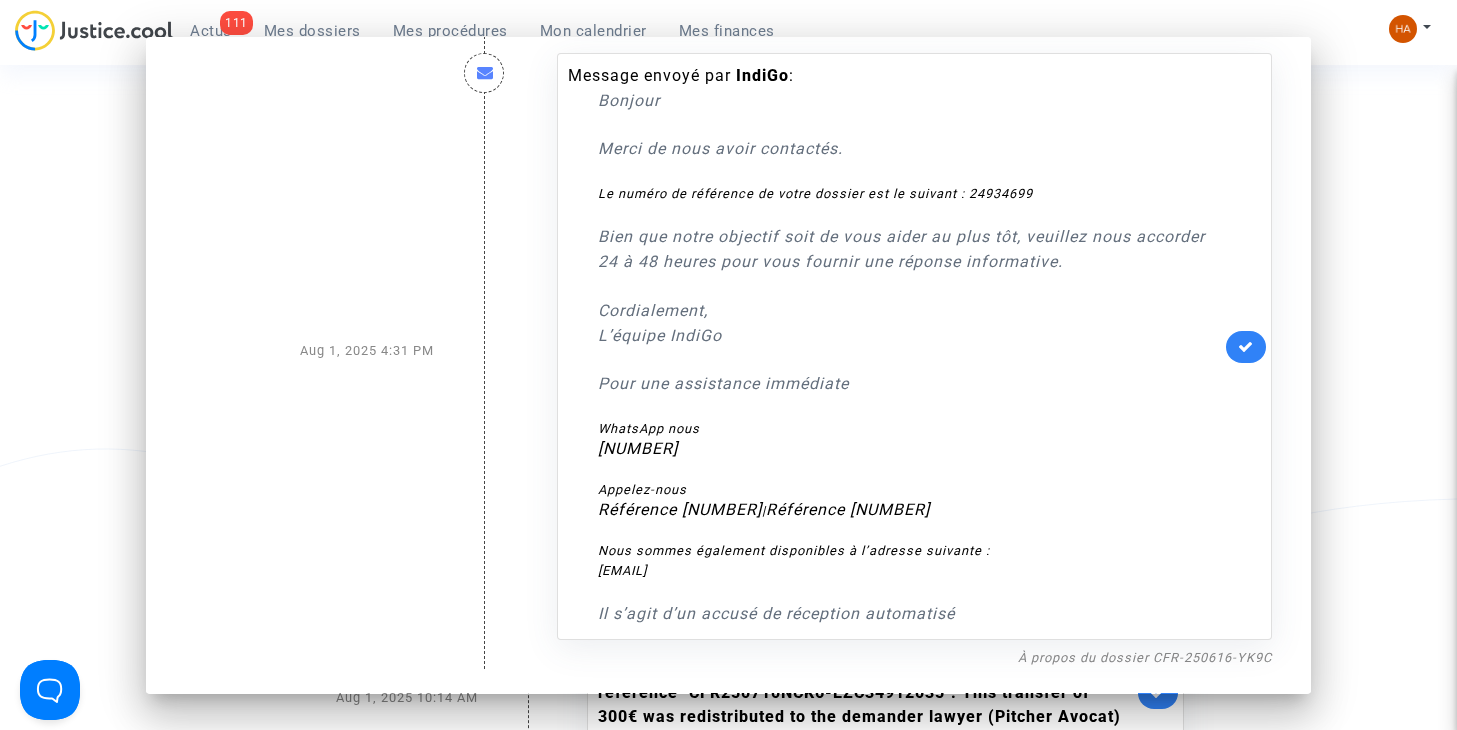 scroll, scrollTop: 3300, scrollLeft: 0, axis: vertical 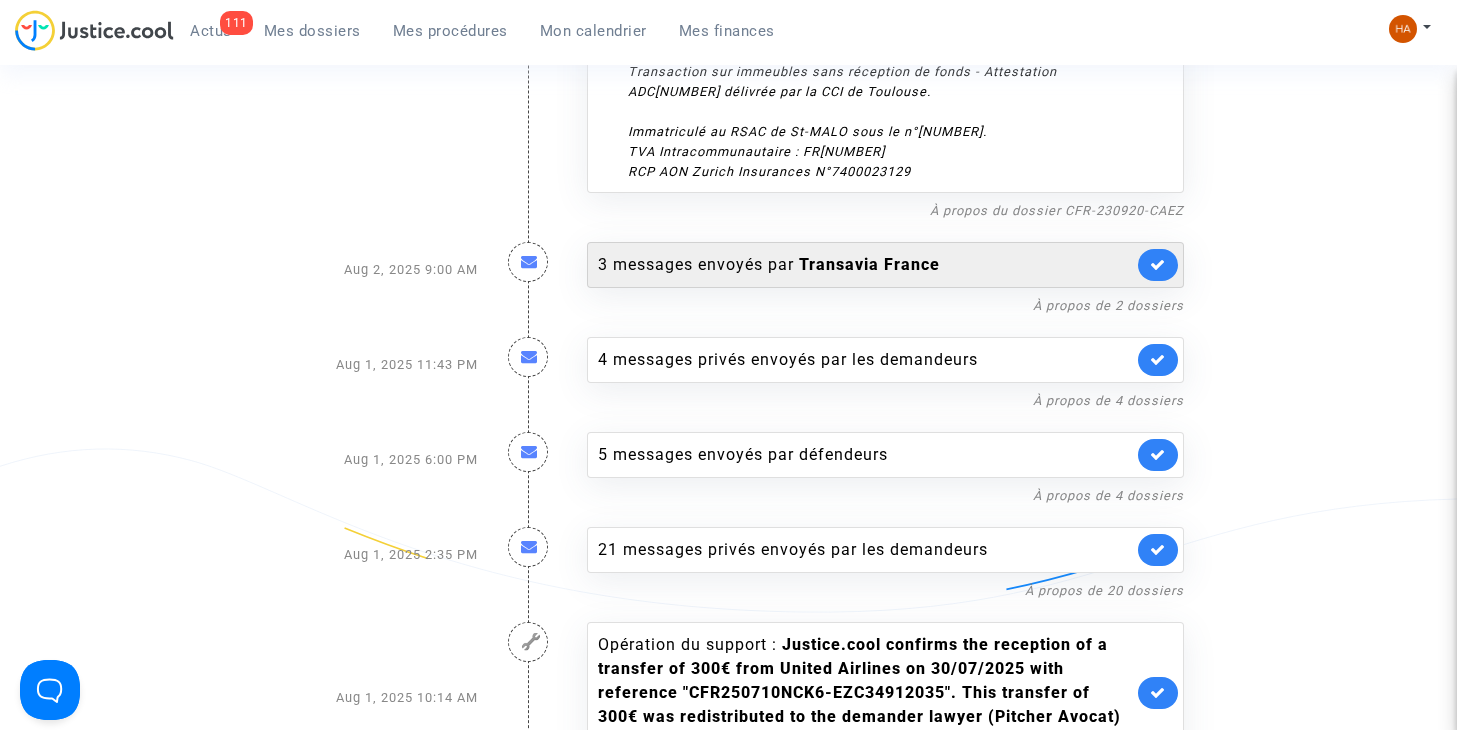 click on "Transavia France" 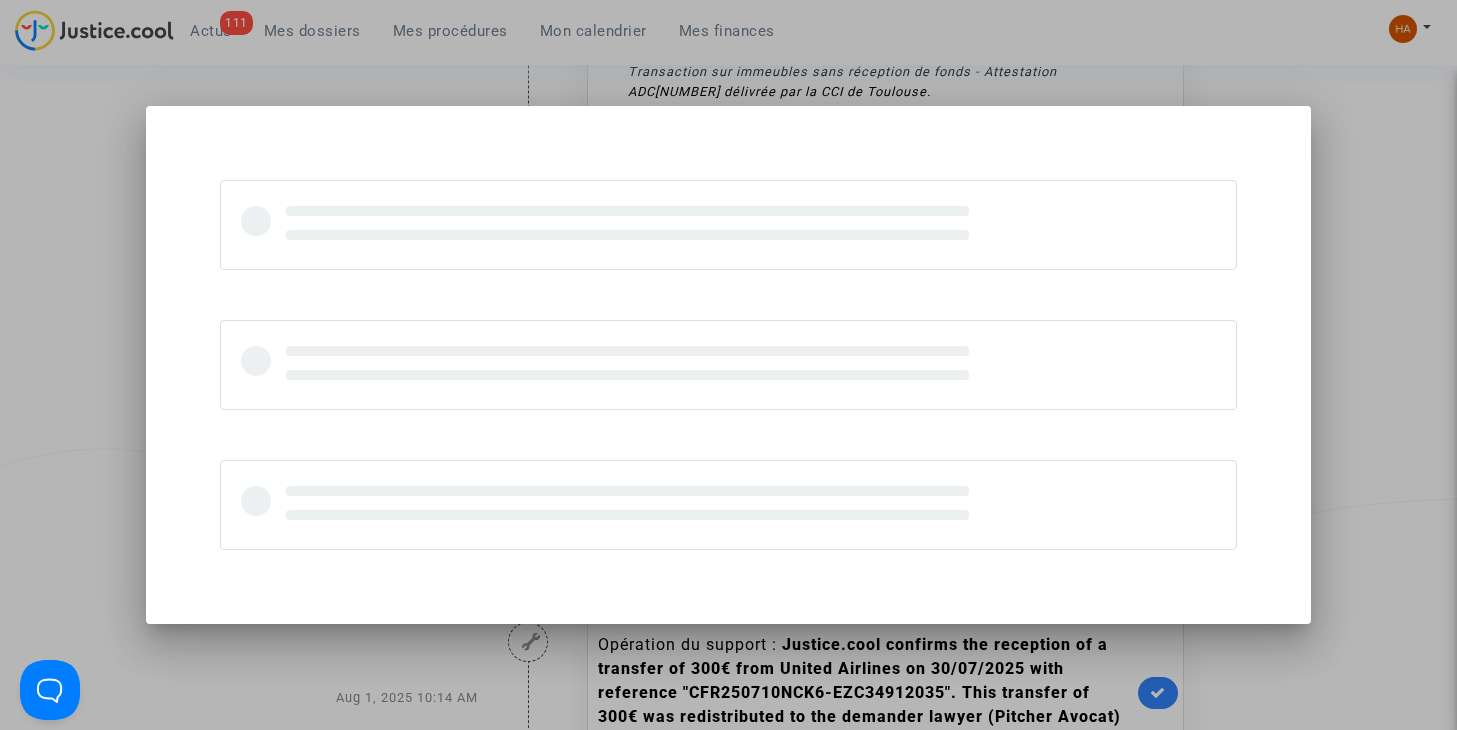 scroll, scrollTop: 0, scrollLeft: 0, axis: both 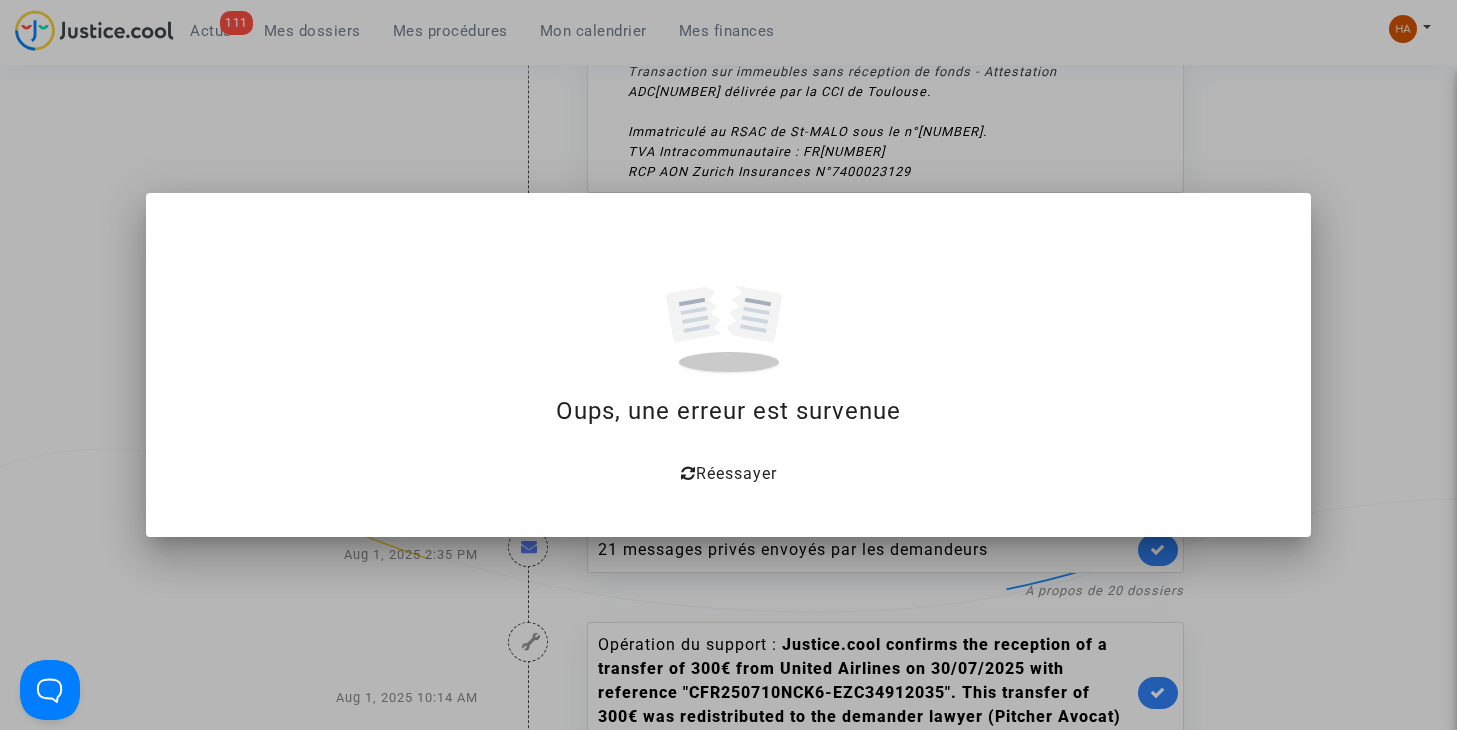 click at bounding box center (728, 365) 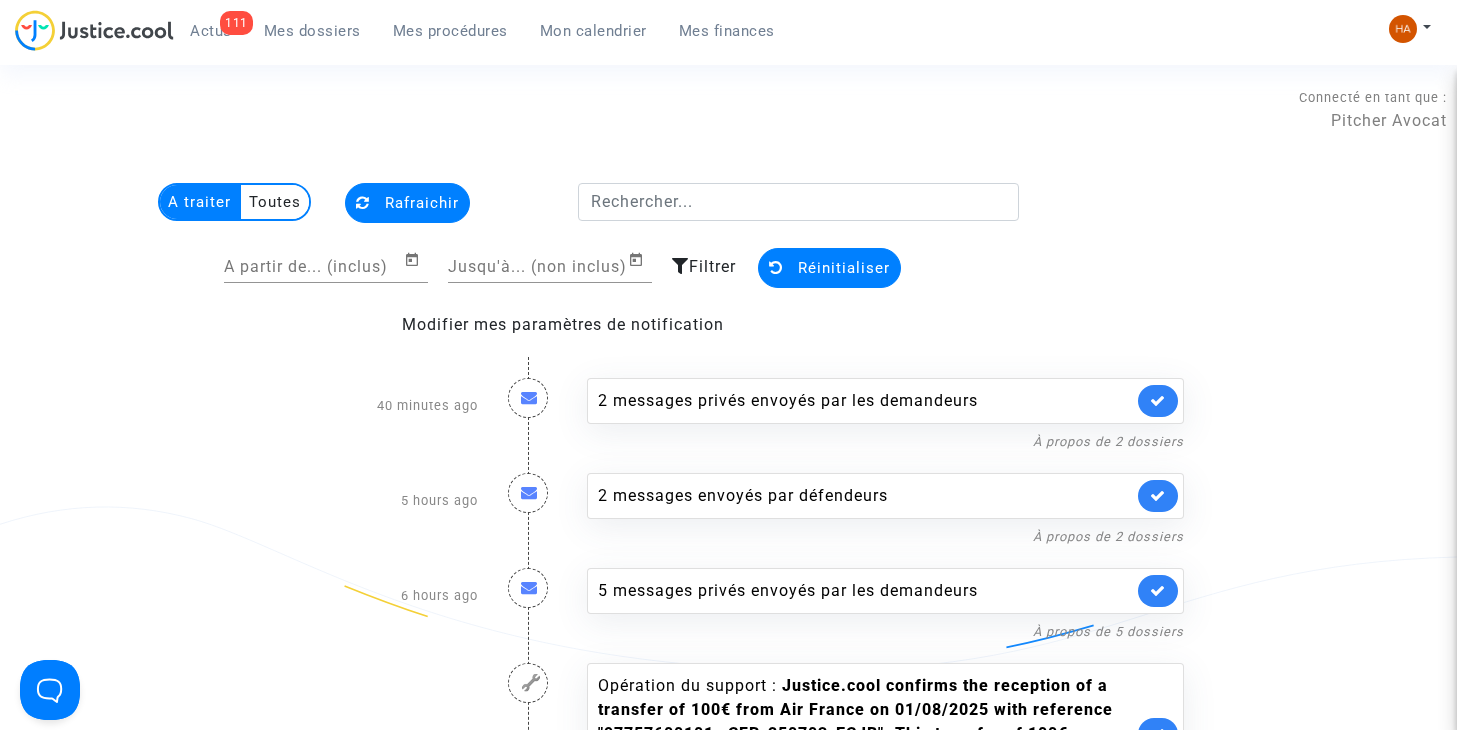 scroll, scrollTop: 3300, scrollLeft: 0, axis: vertical 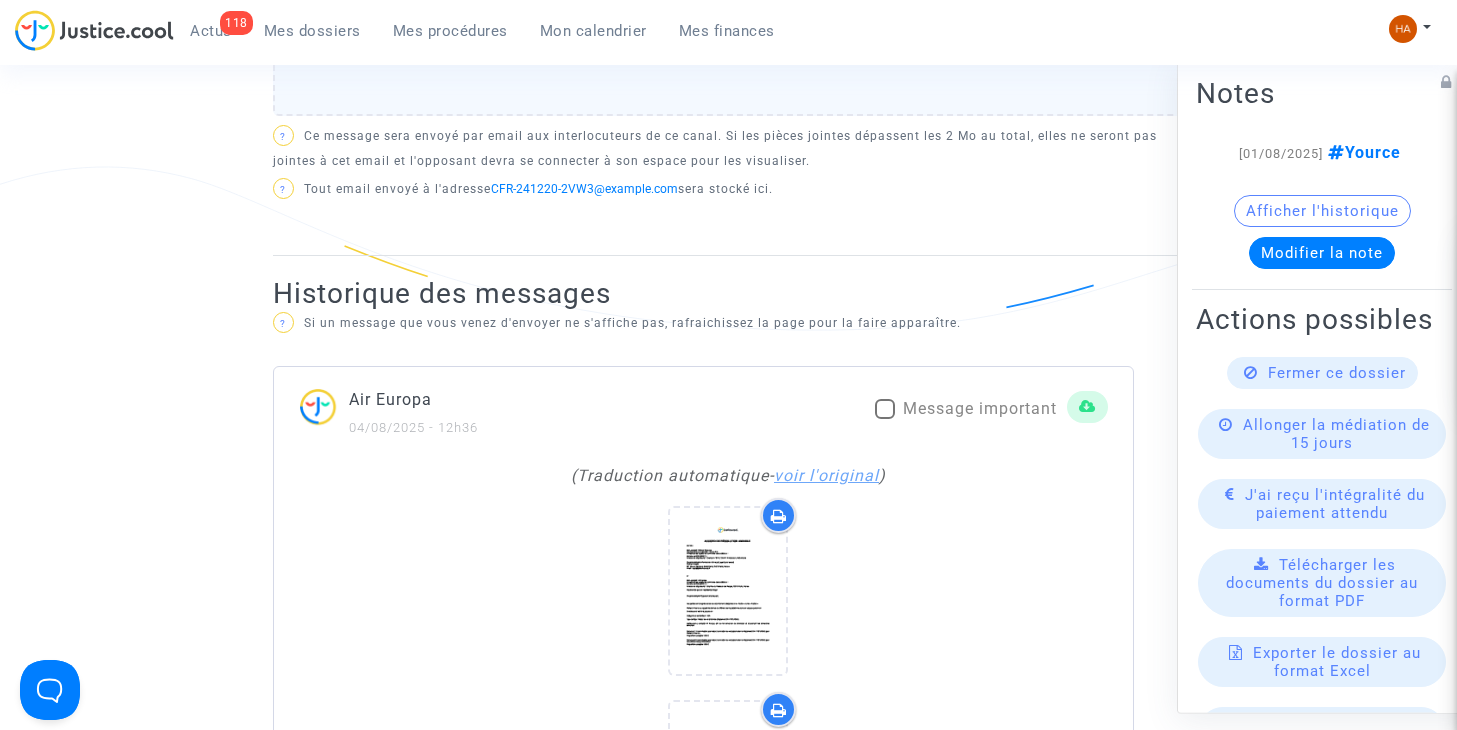 click on "voir l'original" 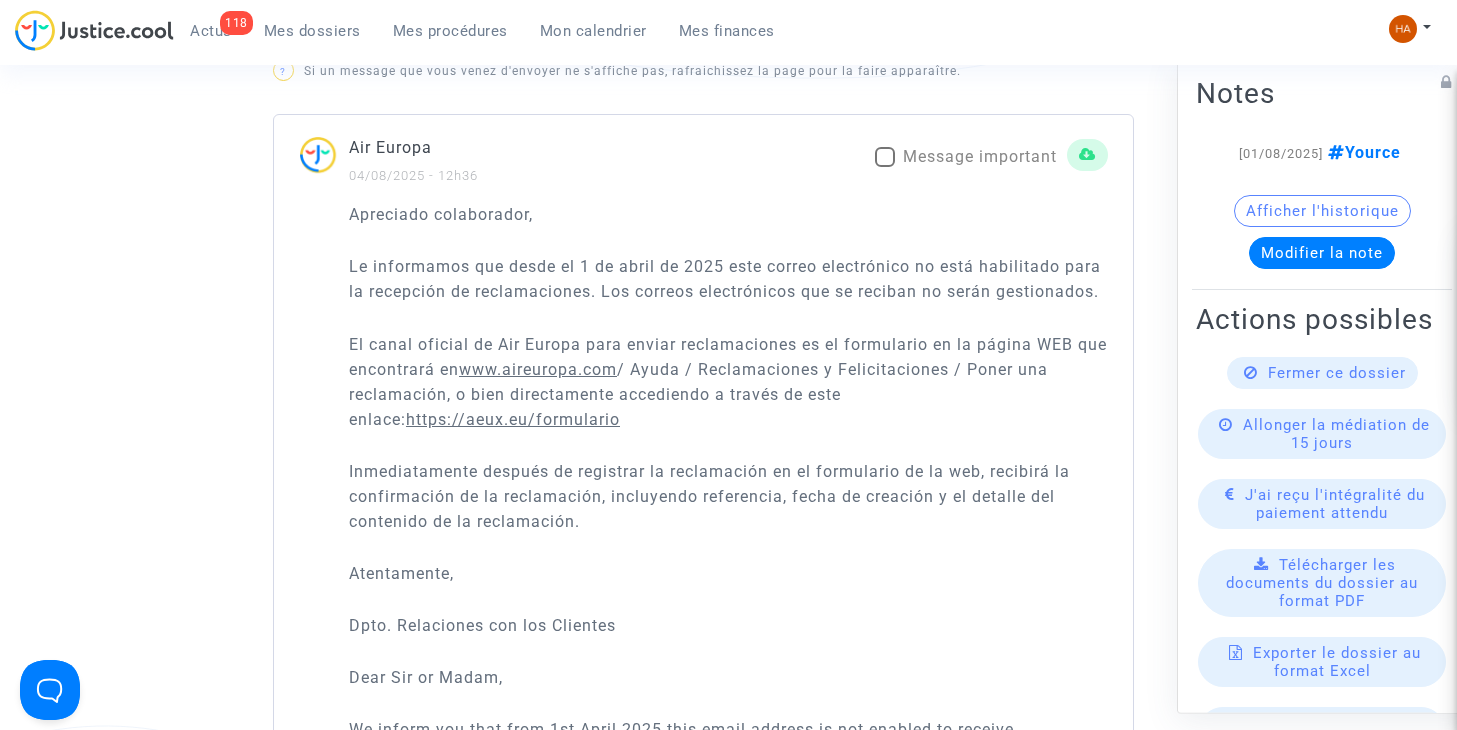 scroll, scrollTop: 1386, scrollLeft: 0, axis: vertical 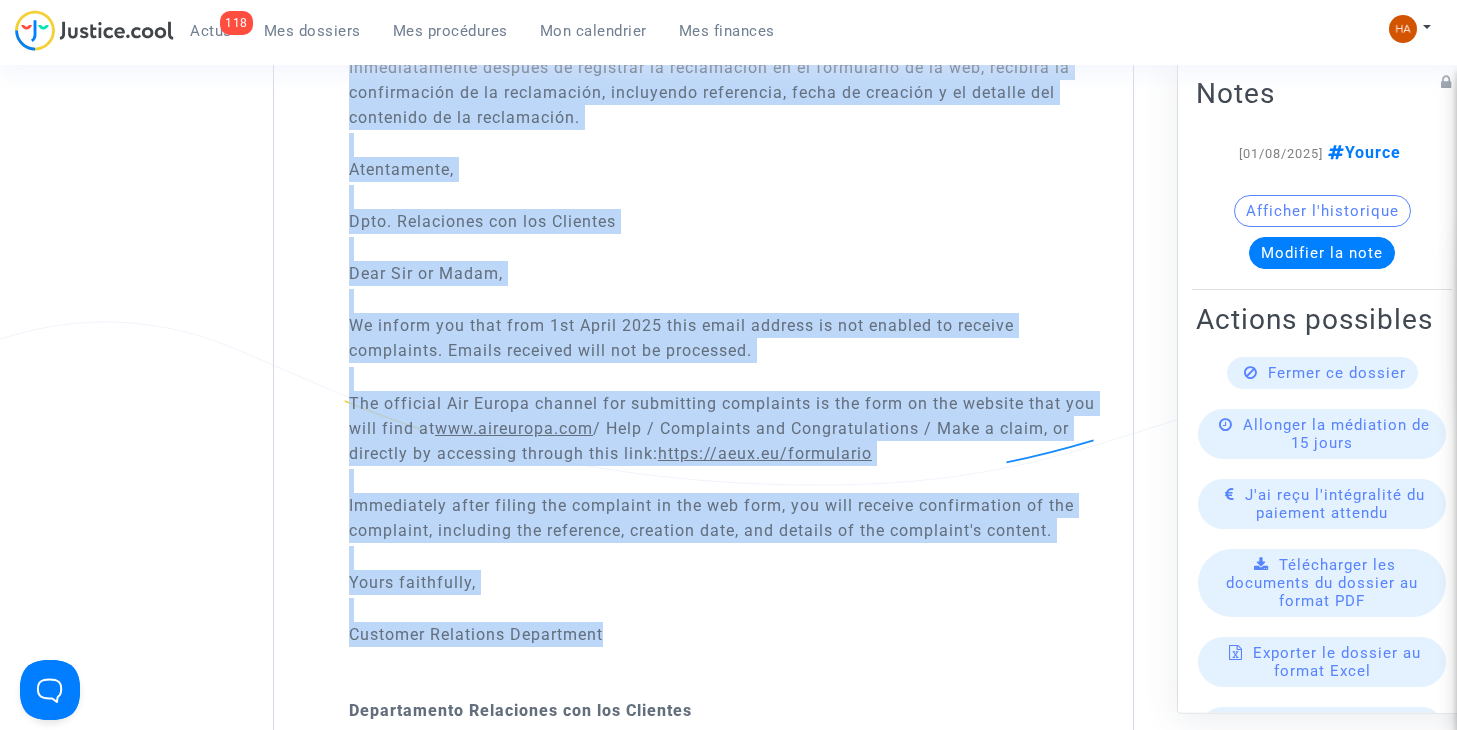 drag, startPoint x: 349, startPoint y: 191, endPoint x: 717, endPoint y: 638, distance: 578.9931 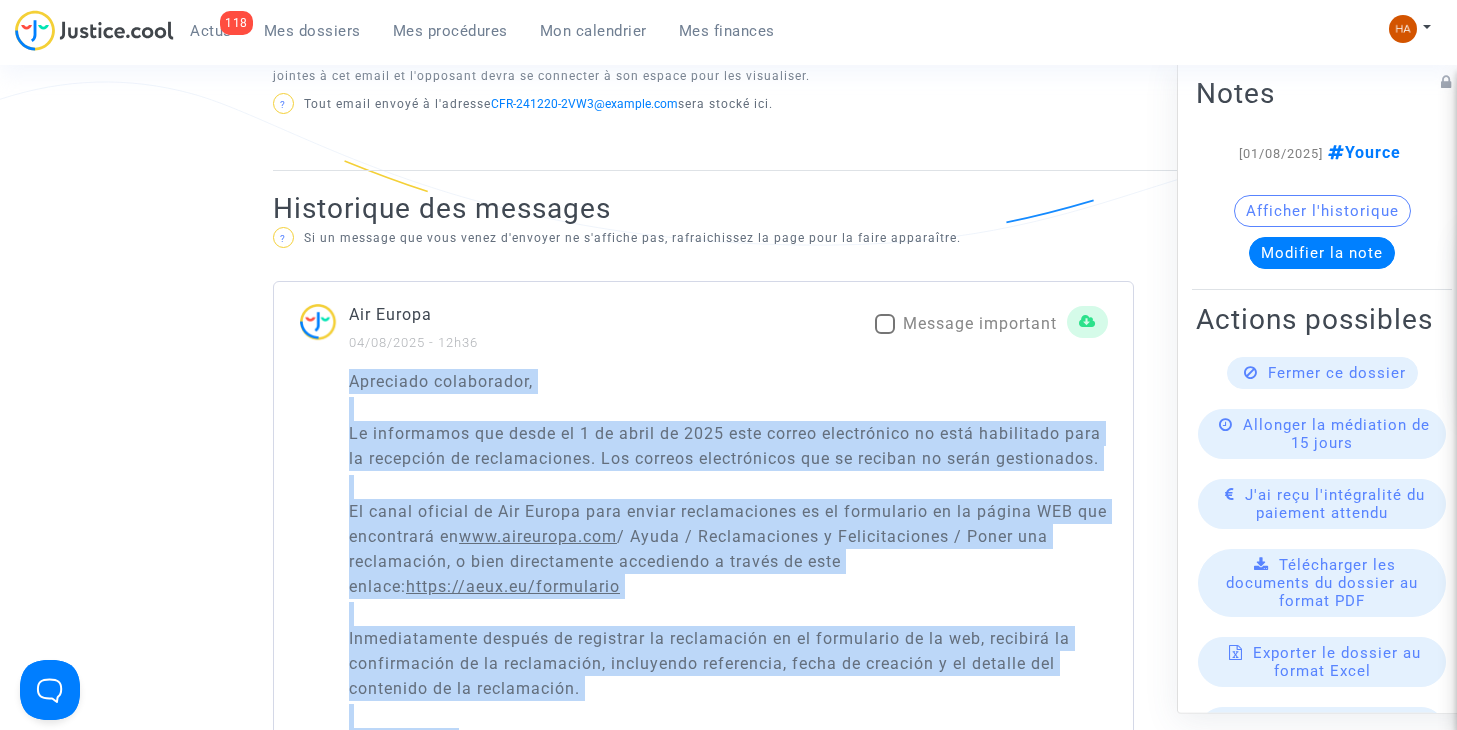 scroll, scrollTop: 1186, scrollLeft: 0, axis: vertical 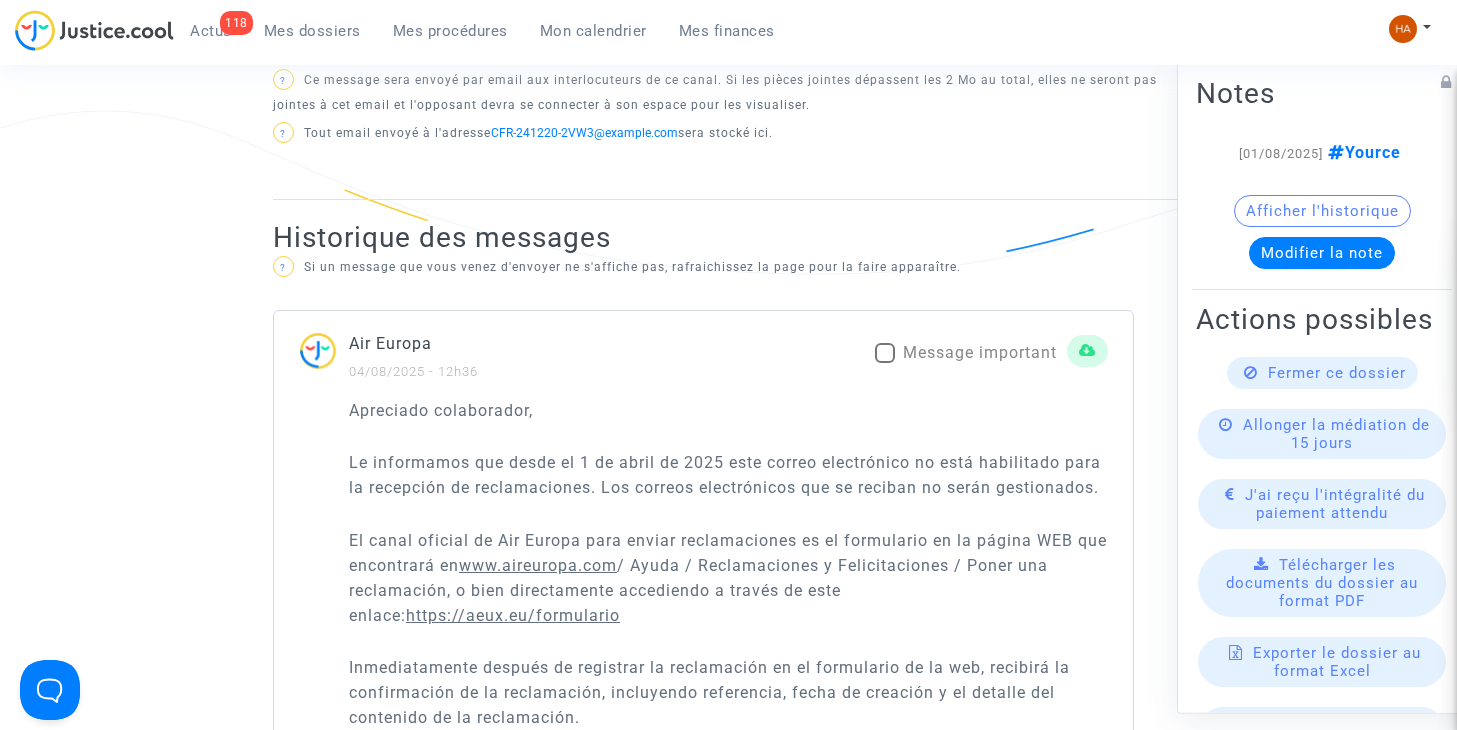 click on "Air Europa 04/08/2025 - 12h36" 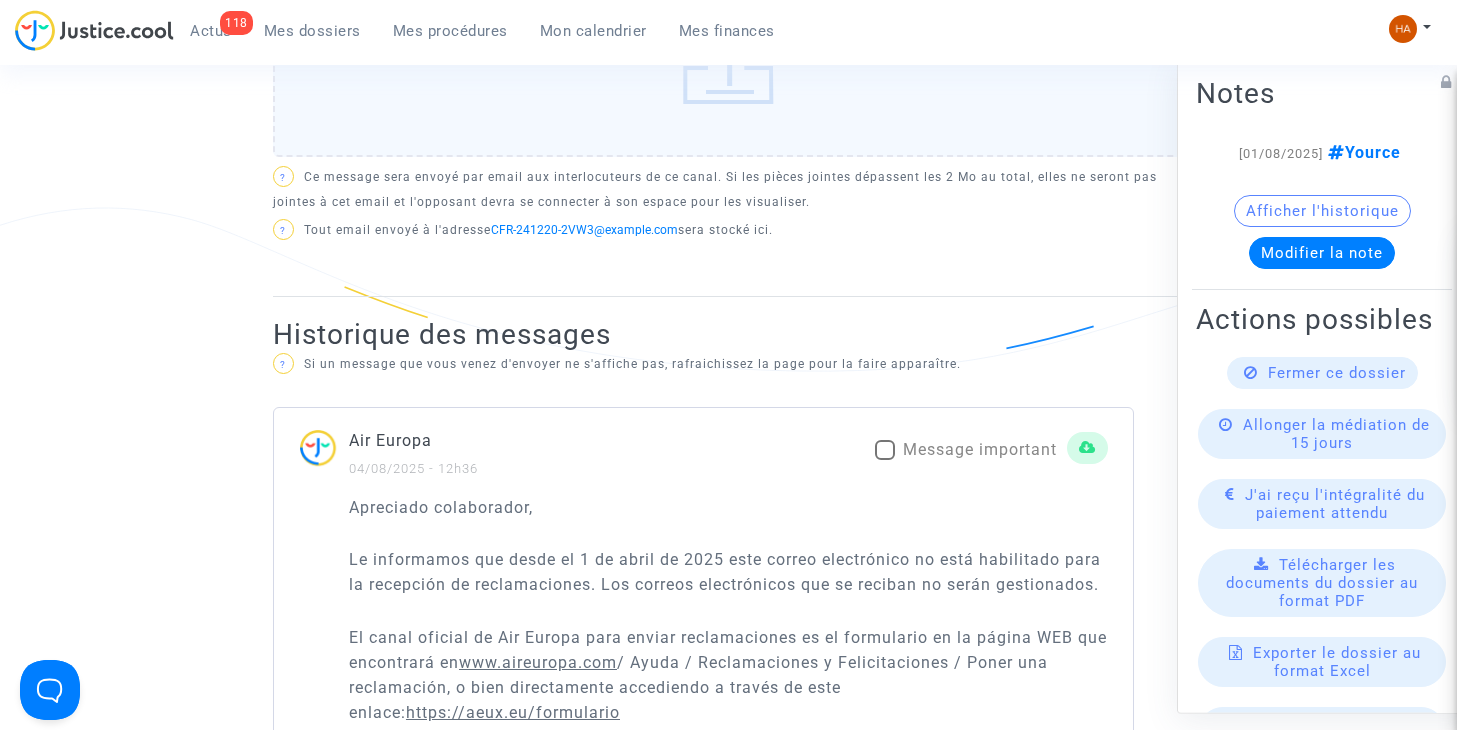 scroll, scrollTop: 1086, scrollLeft: 0, axis: vertical 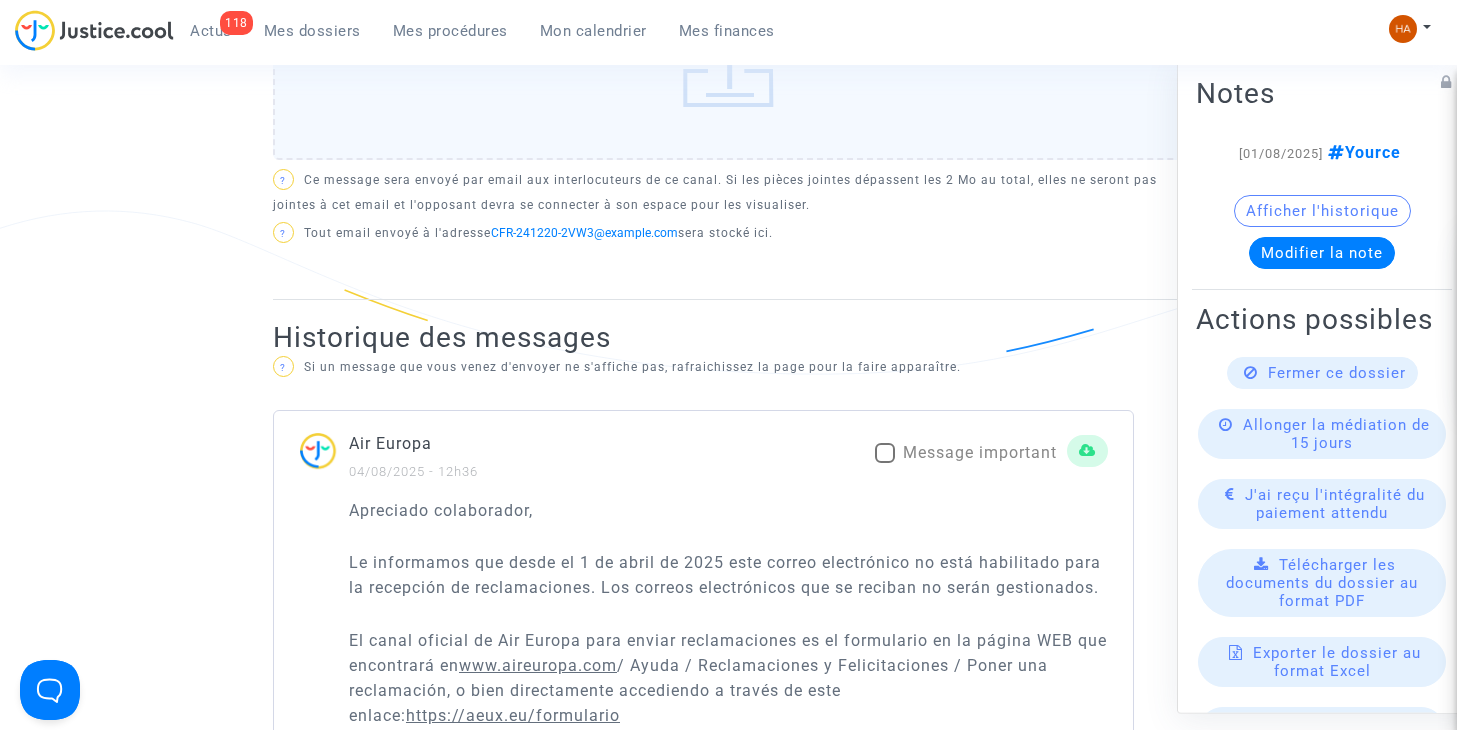 click at bounding box center [885, 453] 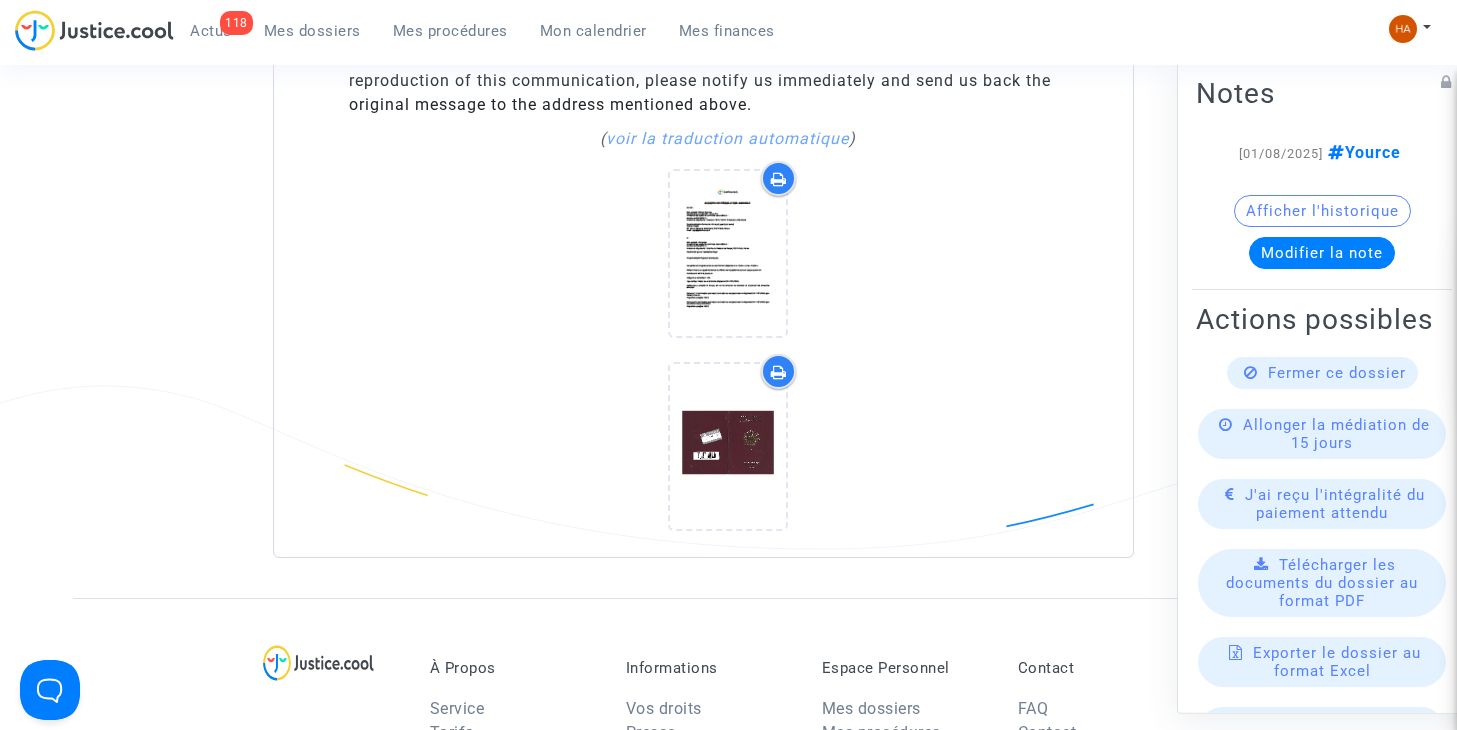 scroll, scrollTop: 6686, scrollLeft: 0, axis: vertical 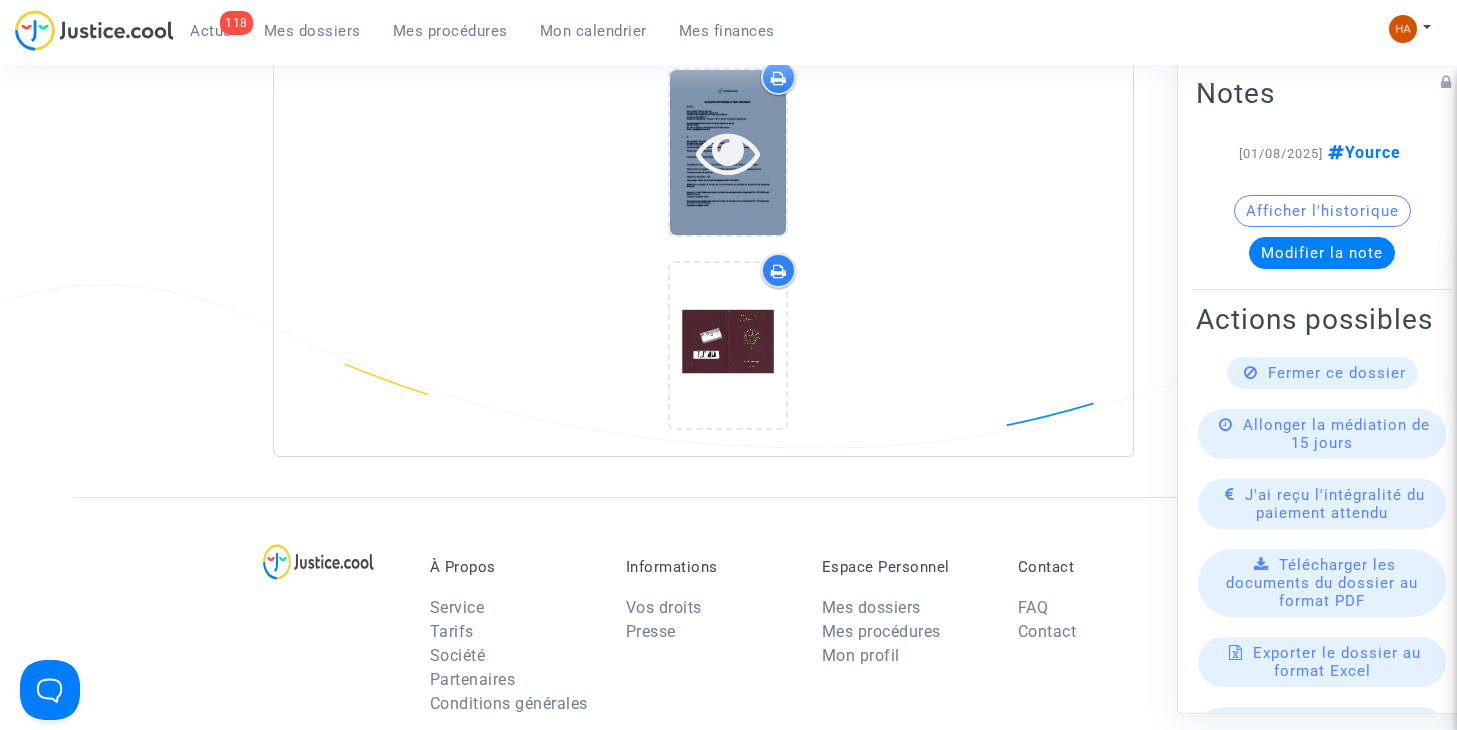 click at bounding box center [728, 152] 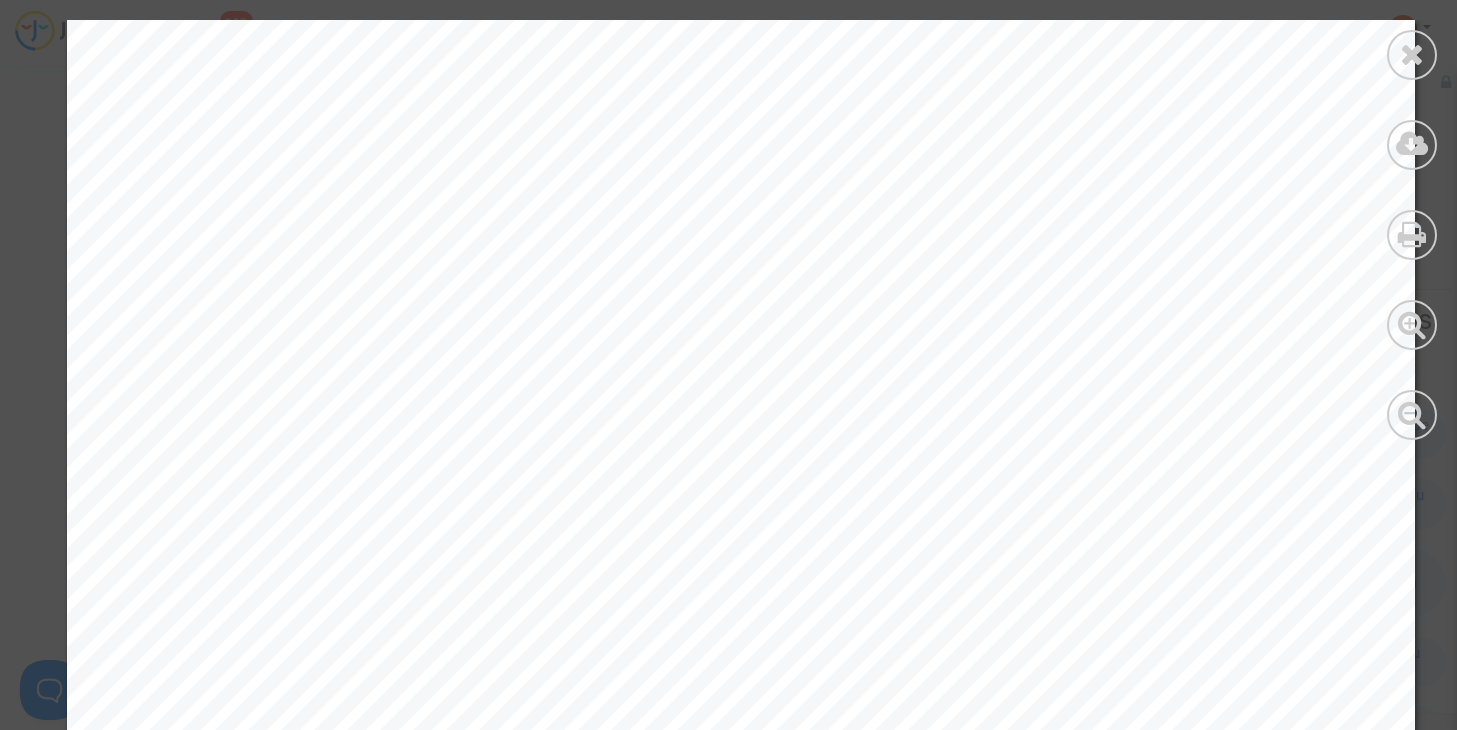 click at bounding box center (1412, 54) 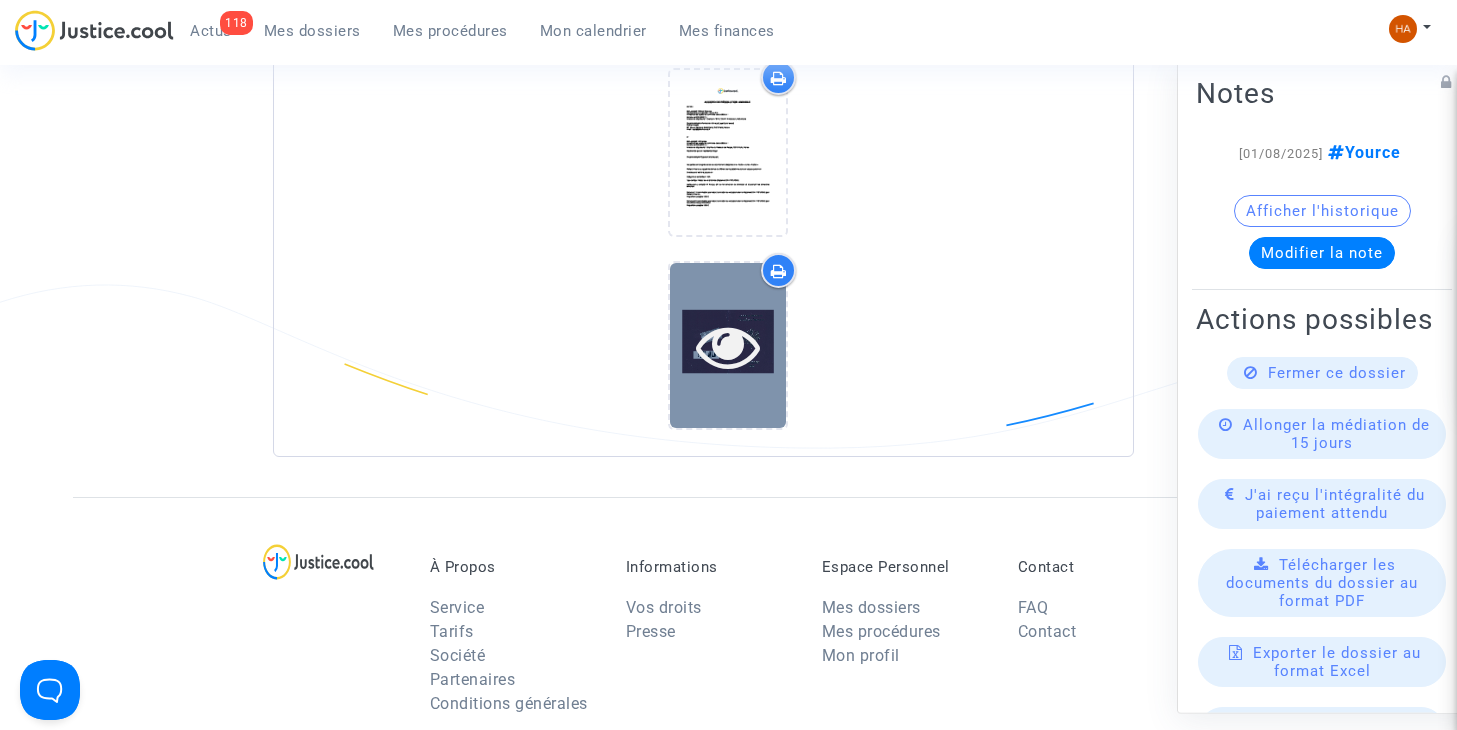 click at bounding box center [728, 345] 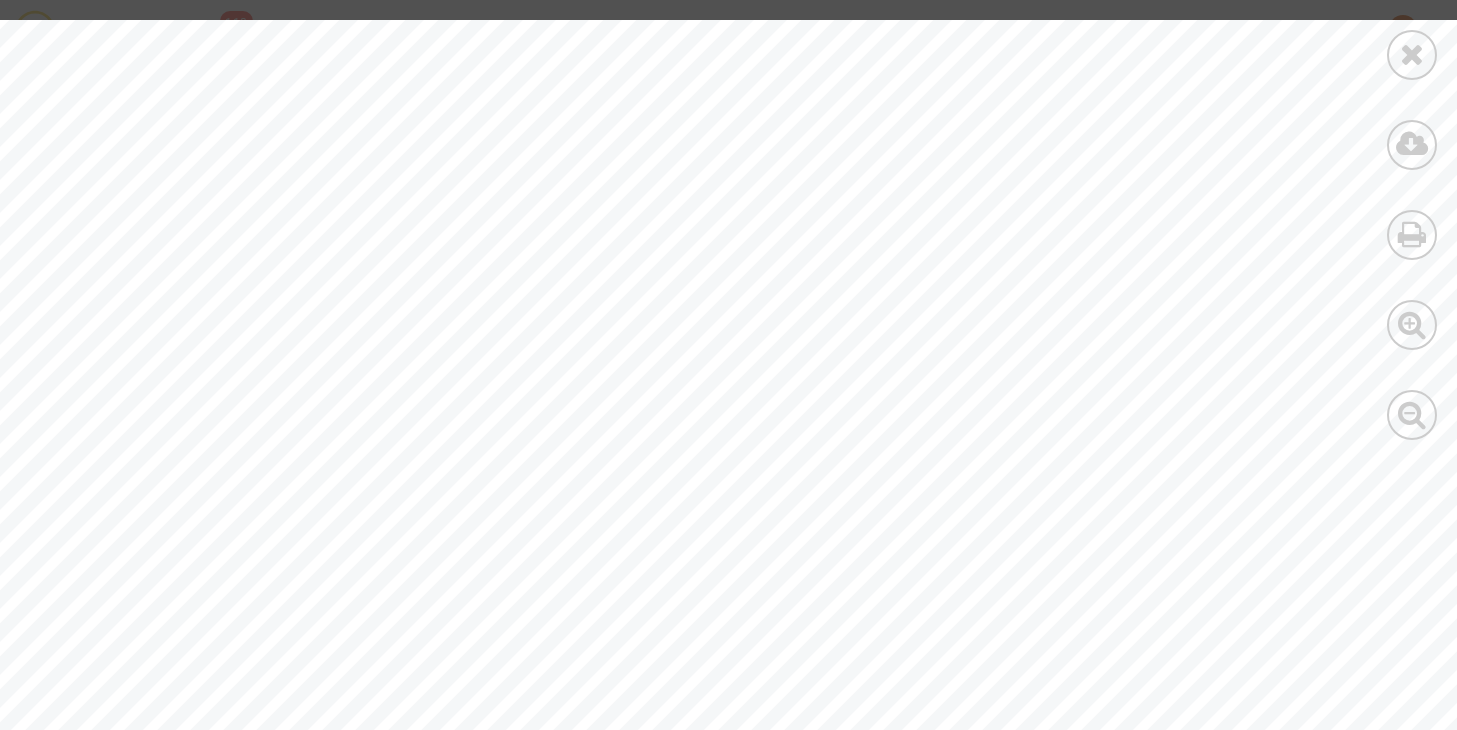 scroll, scrollTop: 300, scrollLeft: 0, axis: vertical 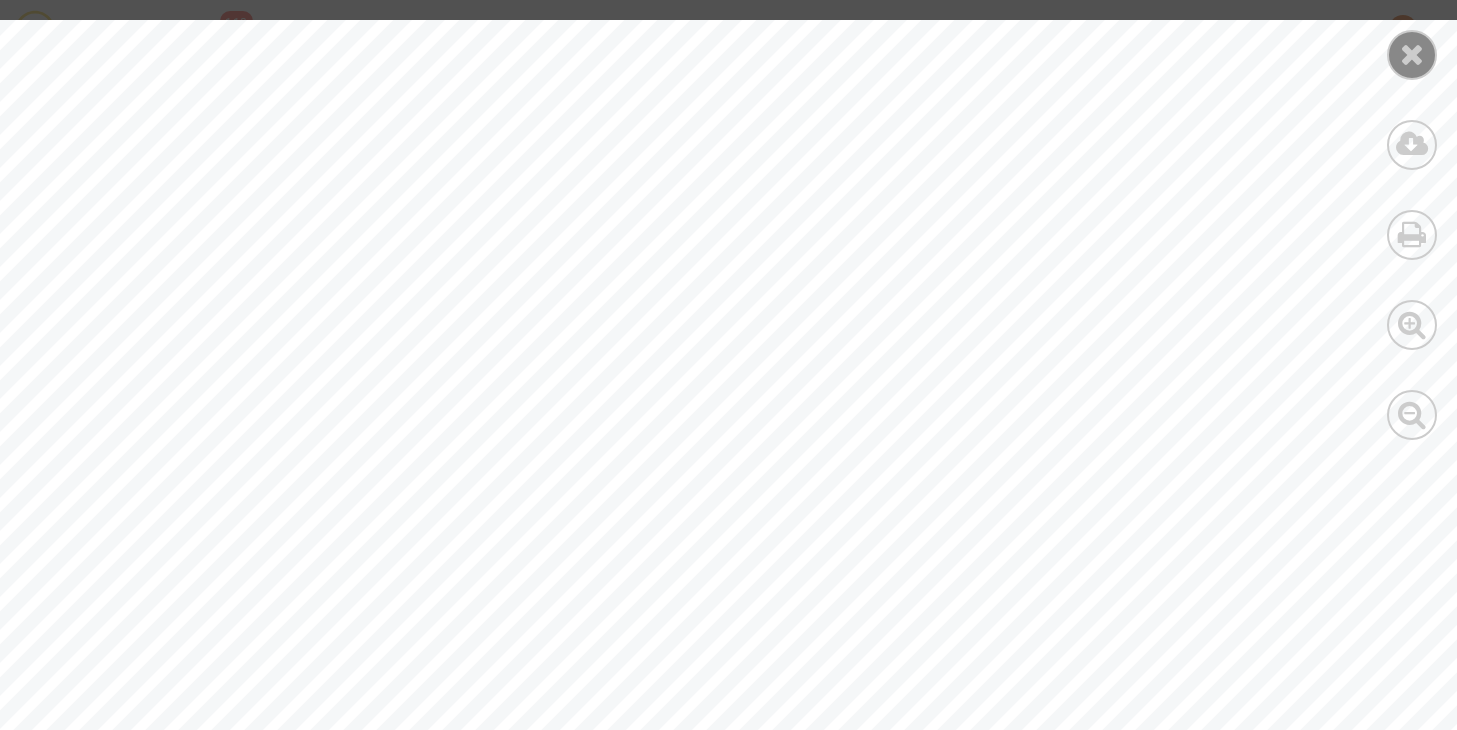 click at bounding box center (1412, 54) 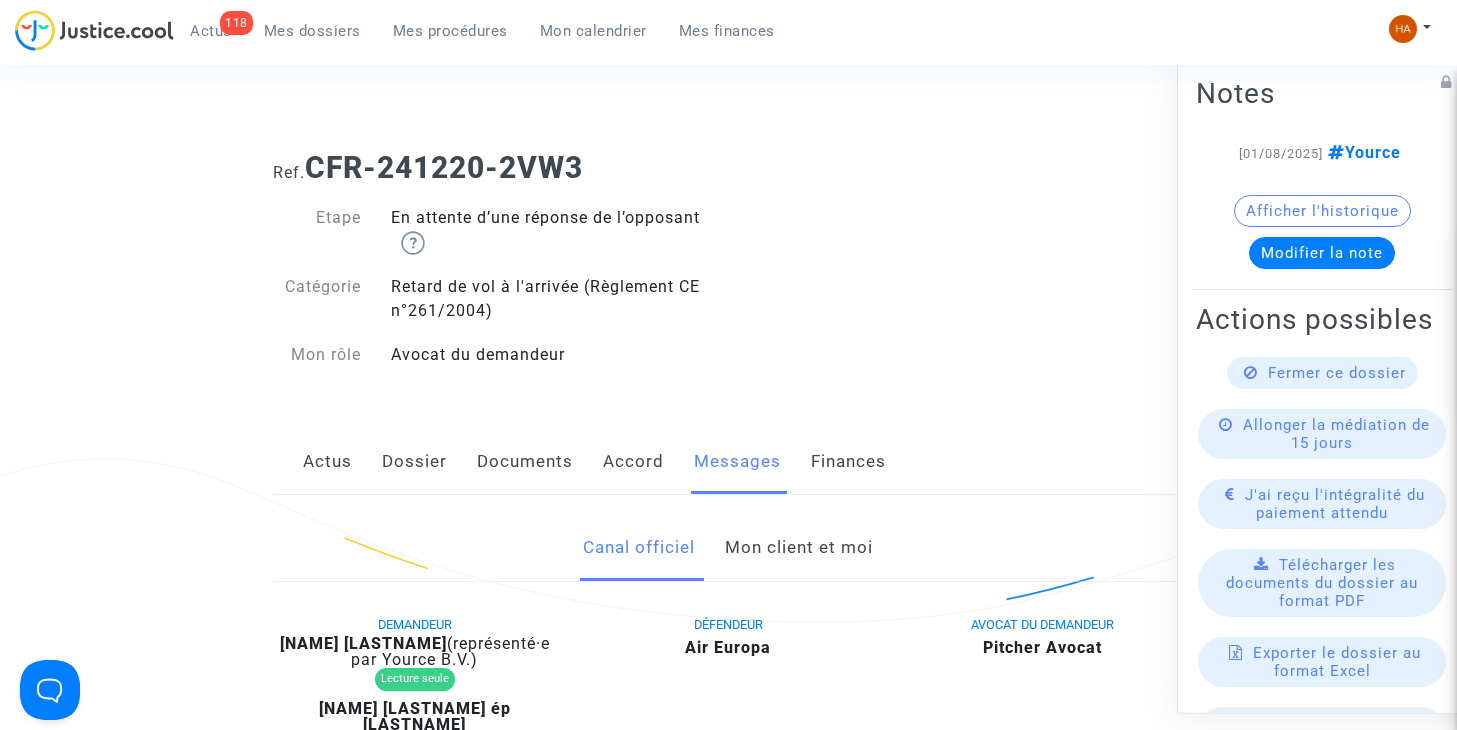 scroll, scrollTop: 0, scrollLeft: 0, axis: both 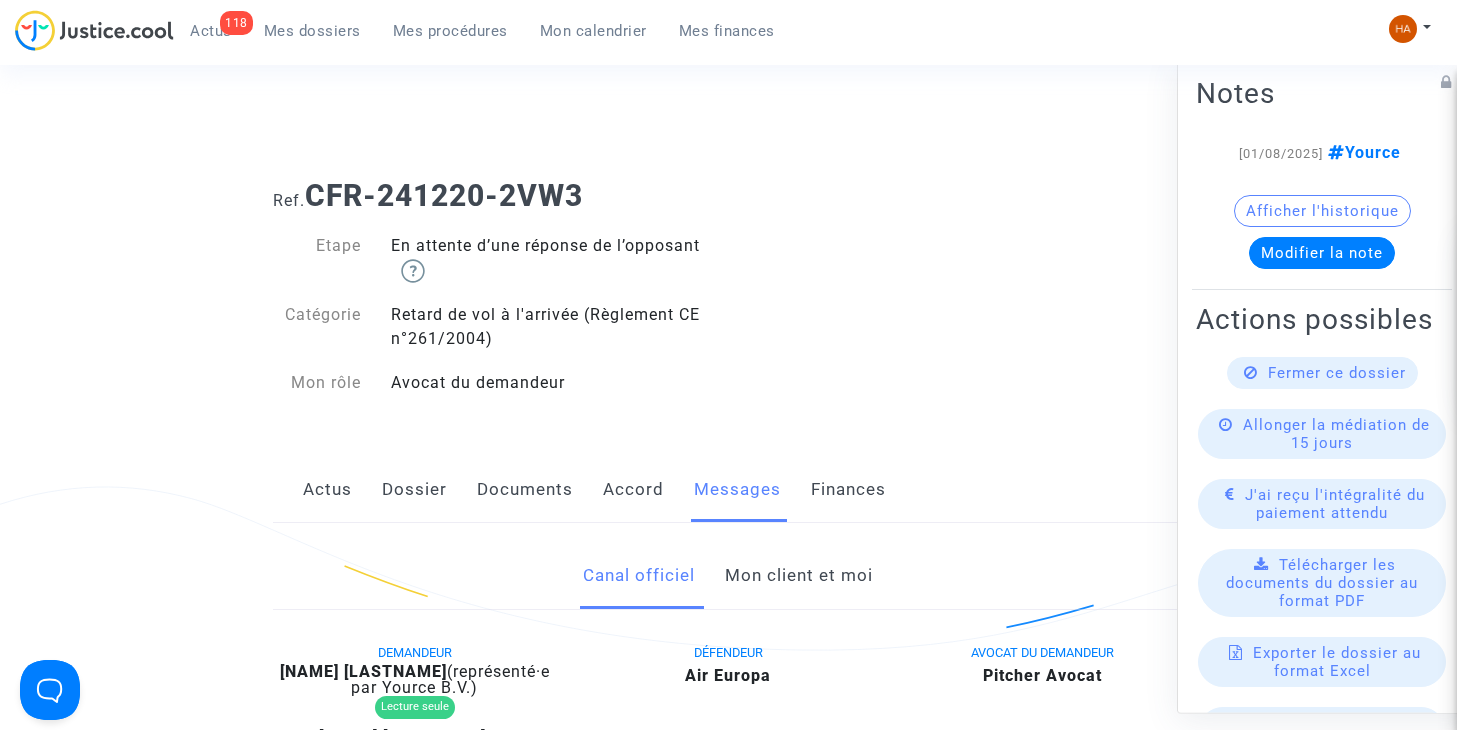 click on "Mon client et moi" 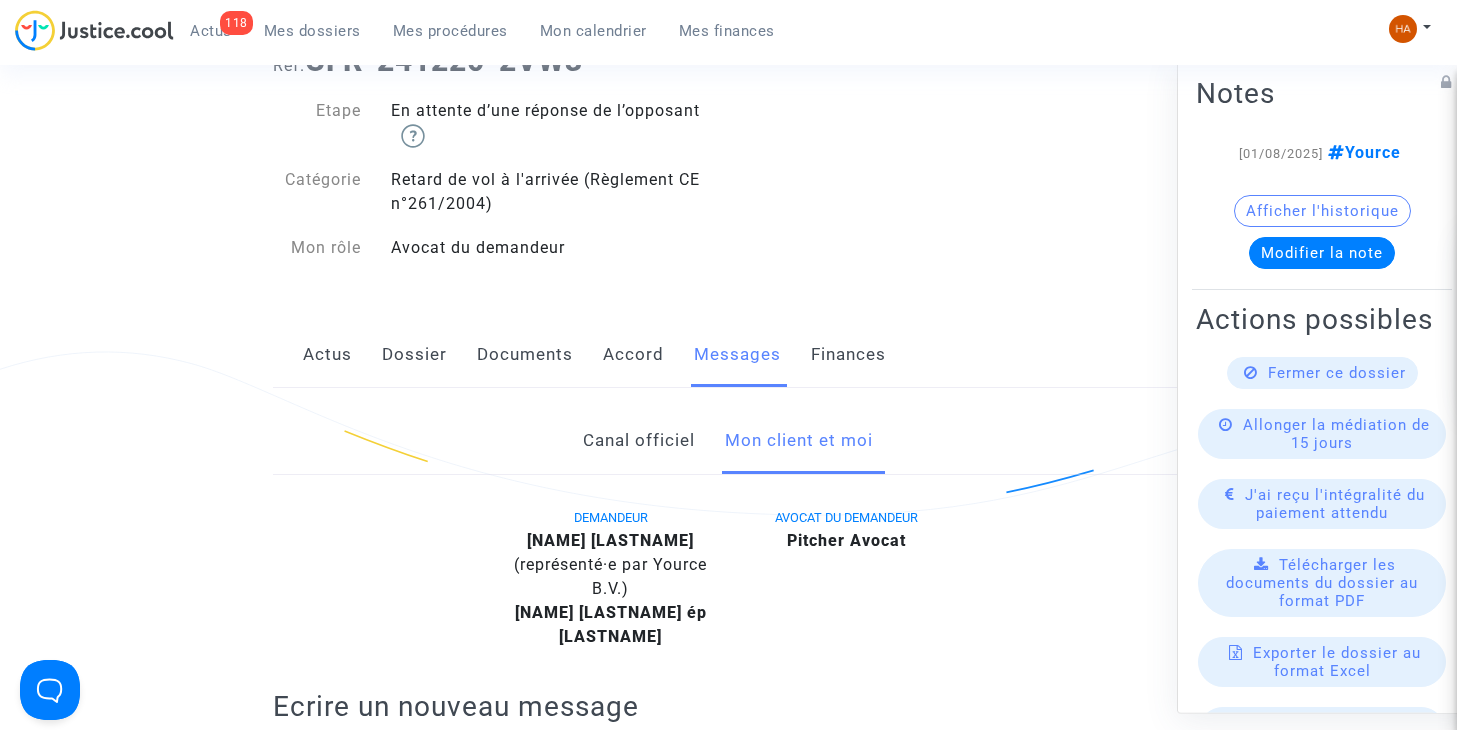 scroll, scrollTop: 0, scrollLeft: 0, axis: both 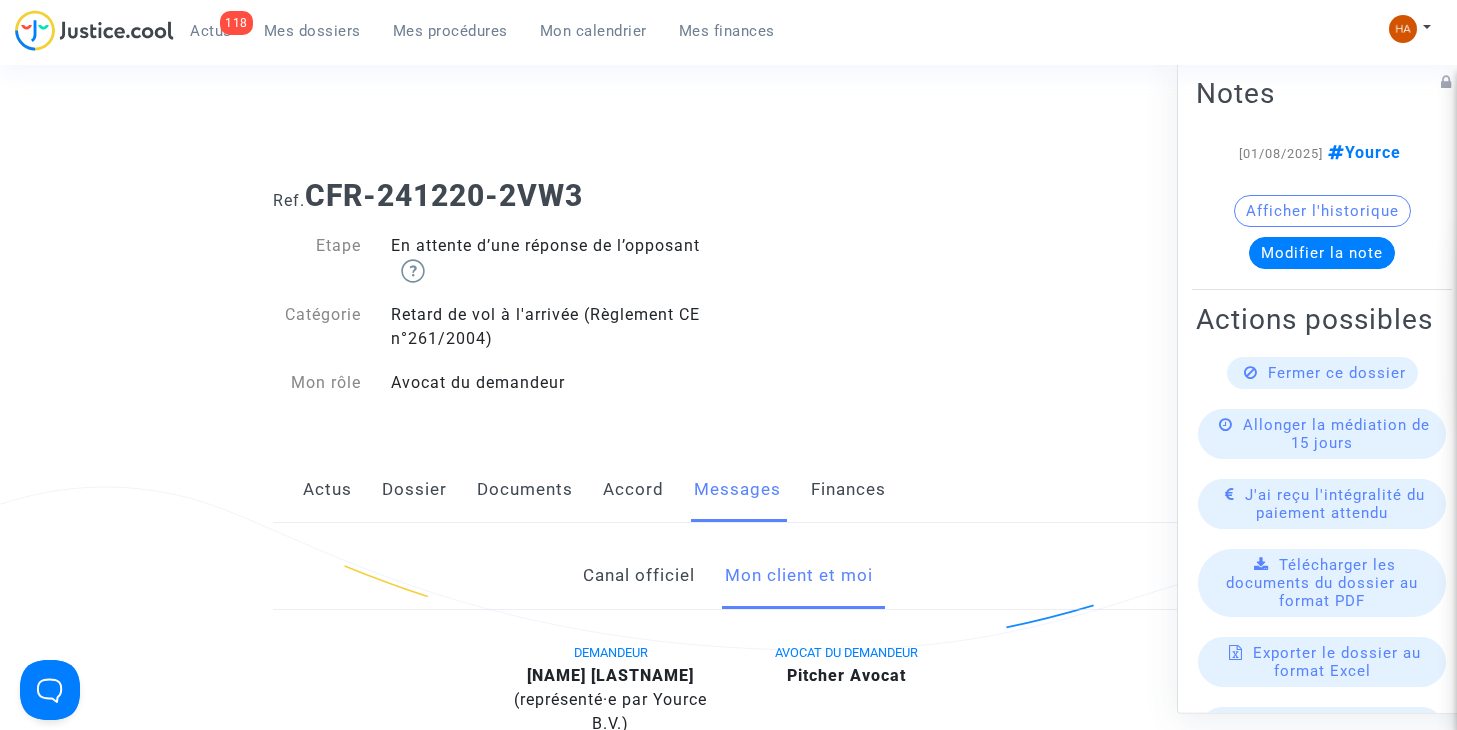 click on "Canal officiel" 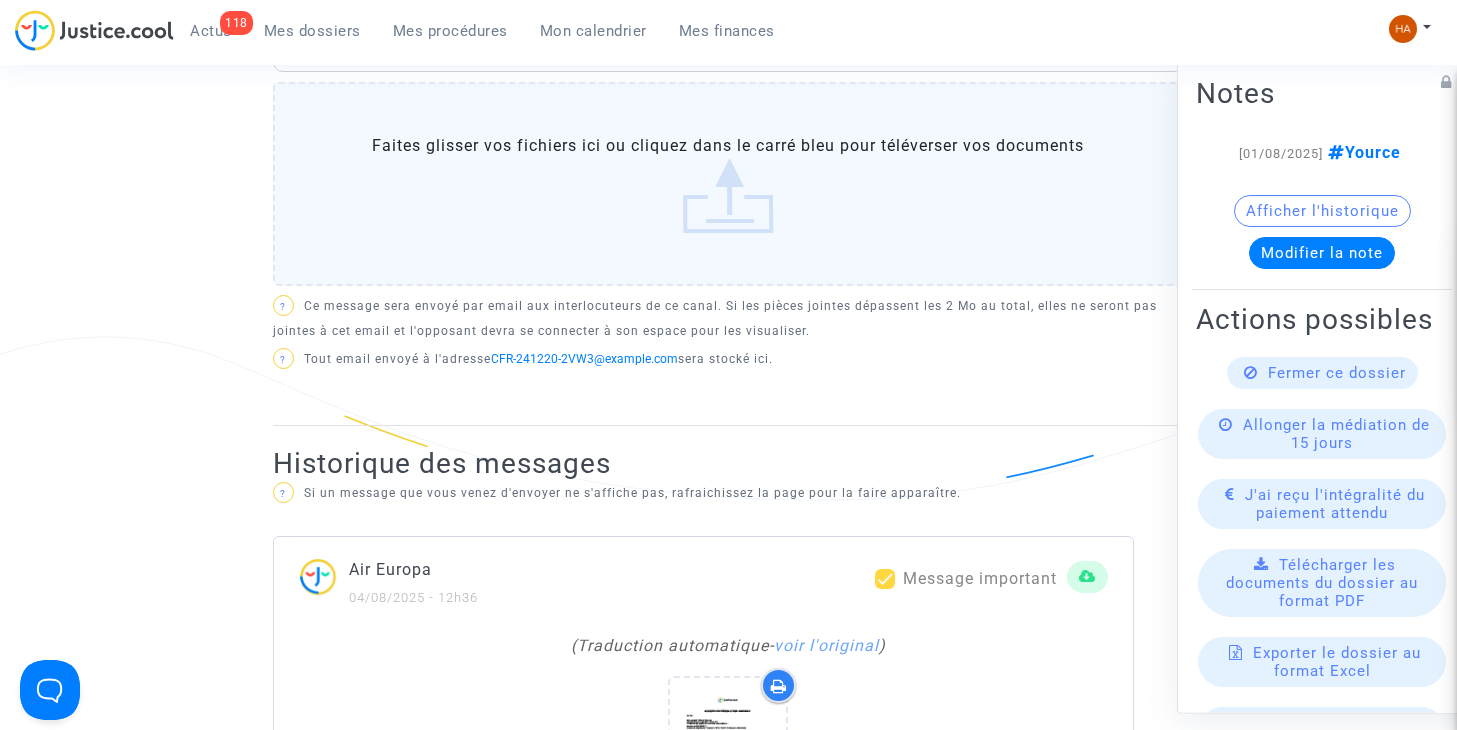scroll, scrollTop: 900, scrollLeft: 0, axis: vertical 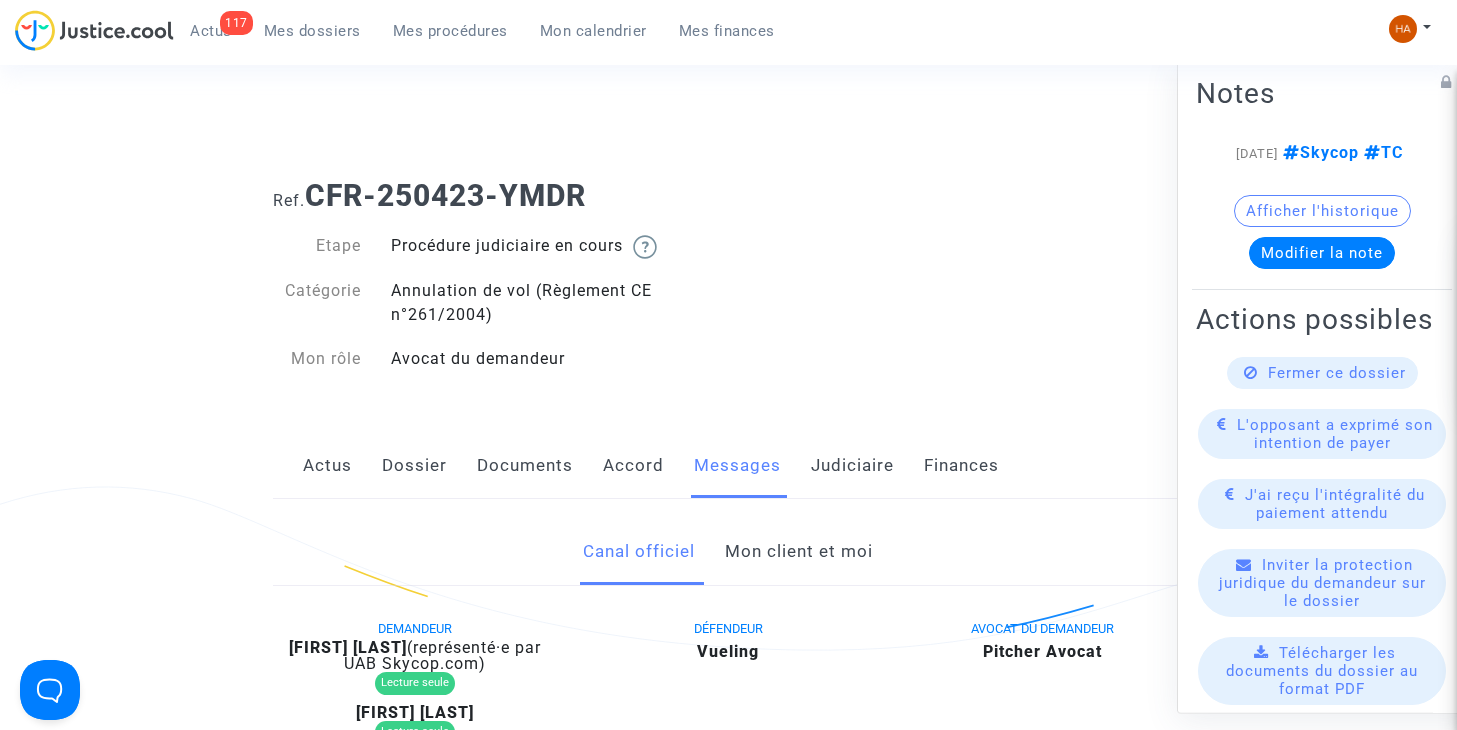 click on "Judiciaire" 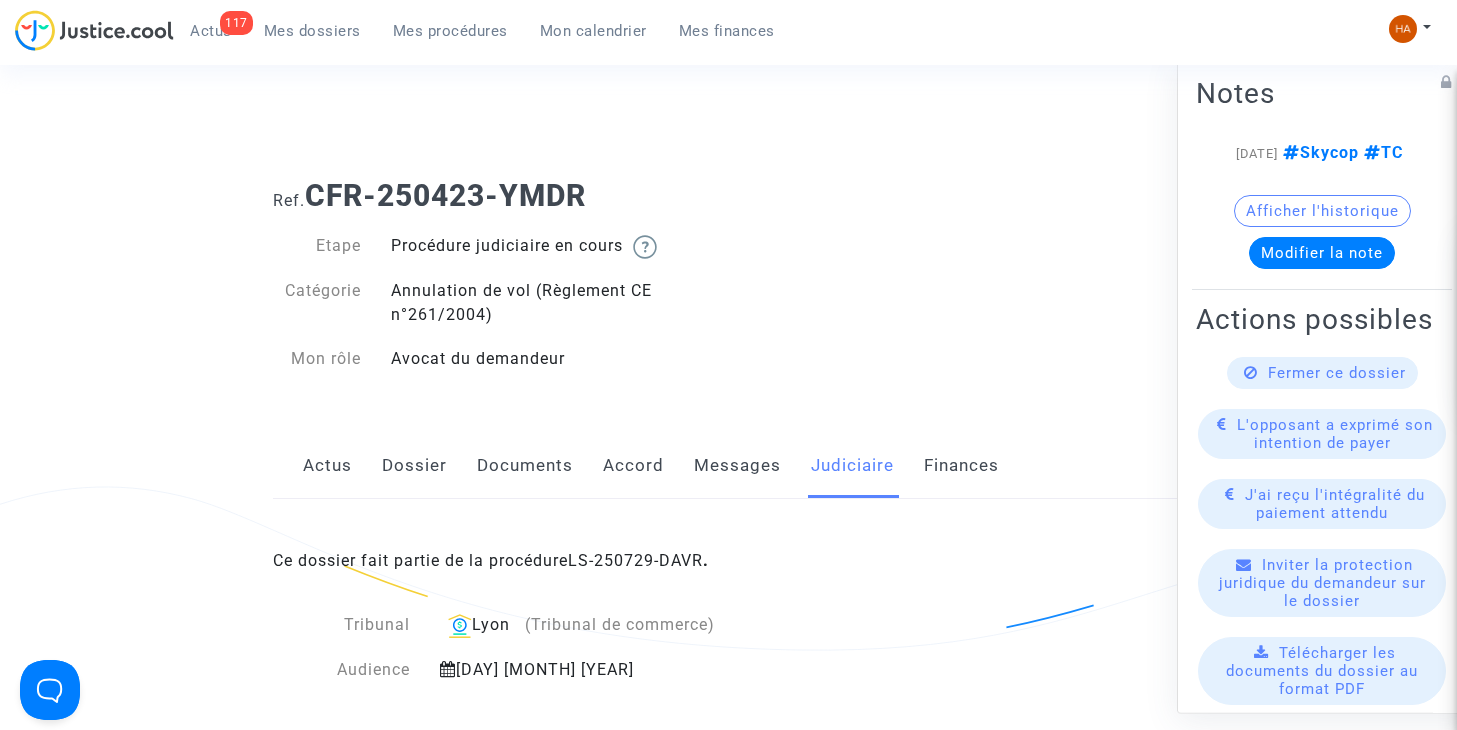 click on "Messages" 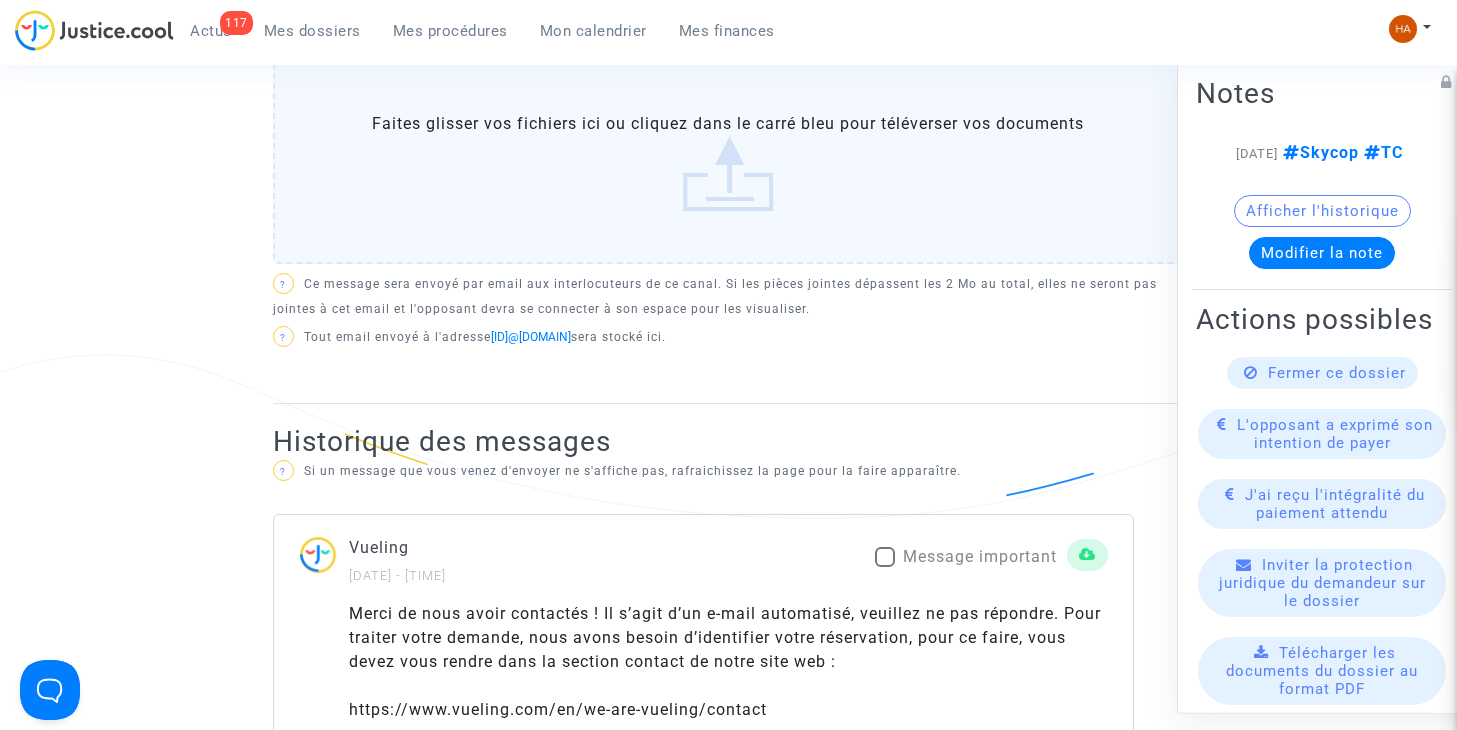 scroll, scrollTop: 1100, scrollLeft: 0, axis: vertical 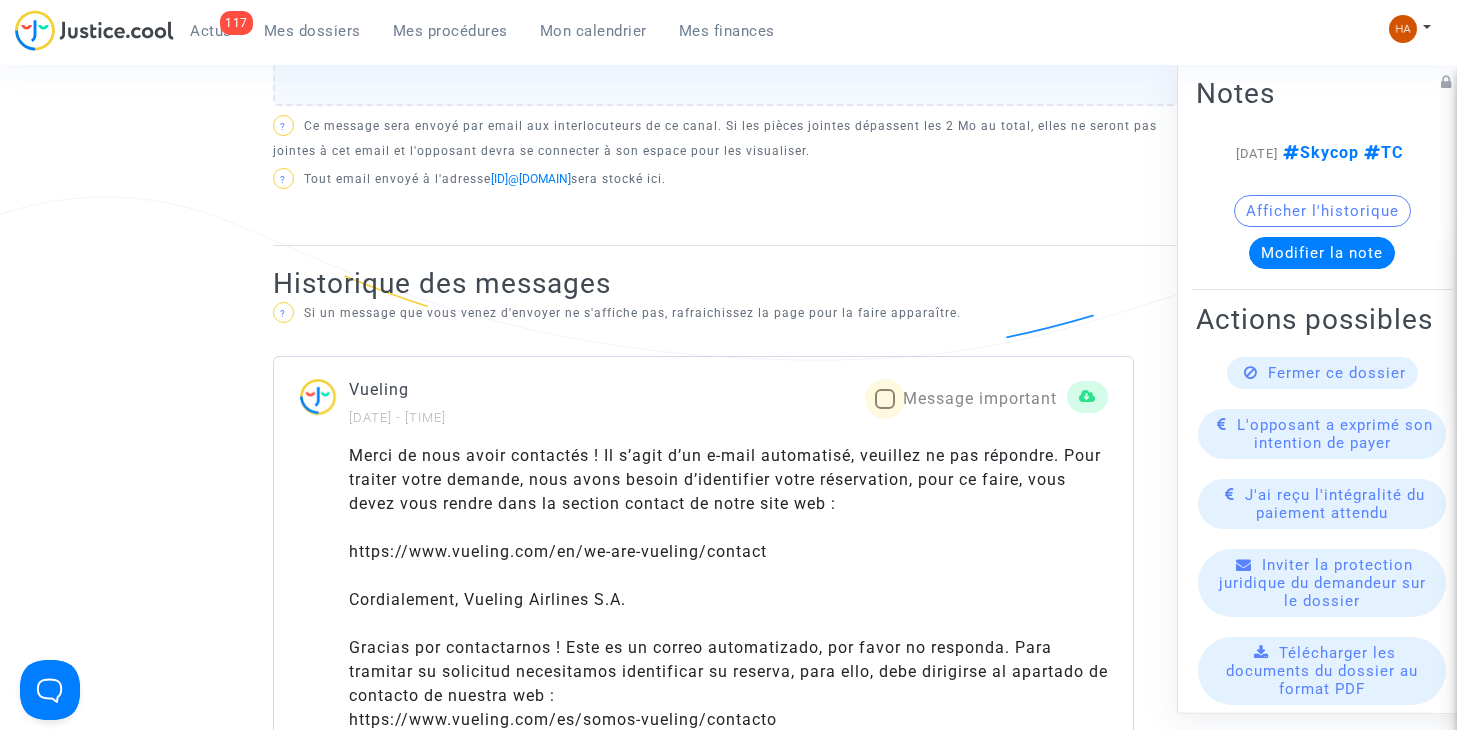 click at bounding box center [885, 399] 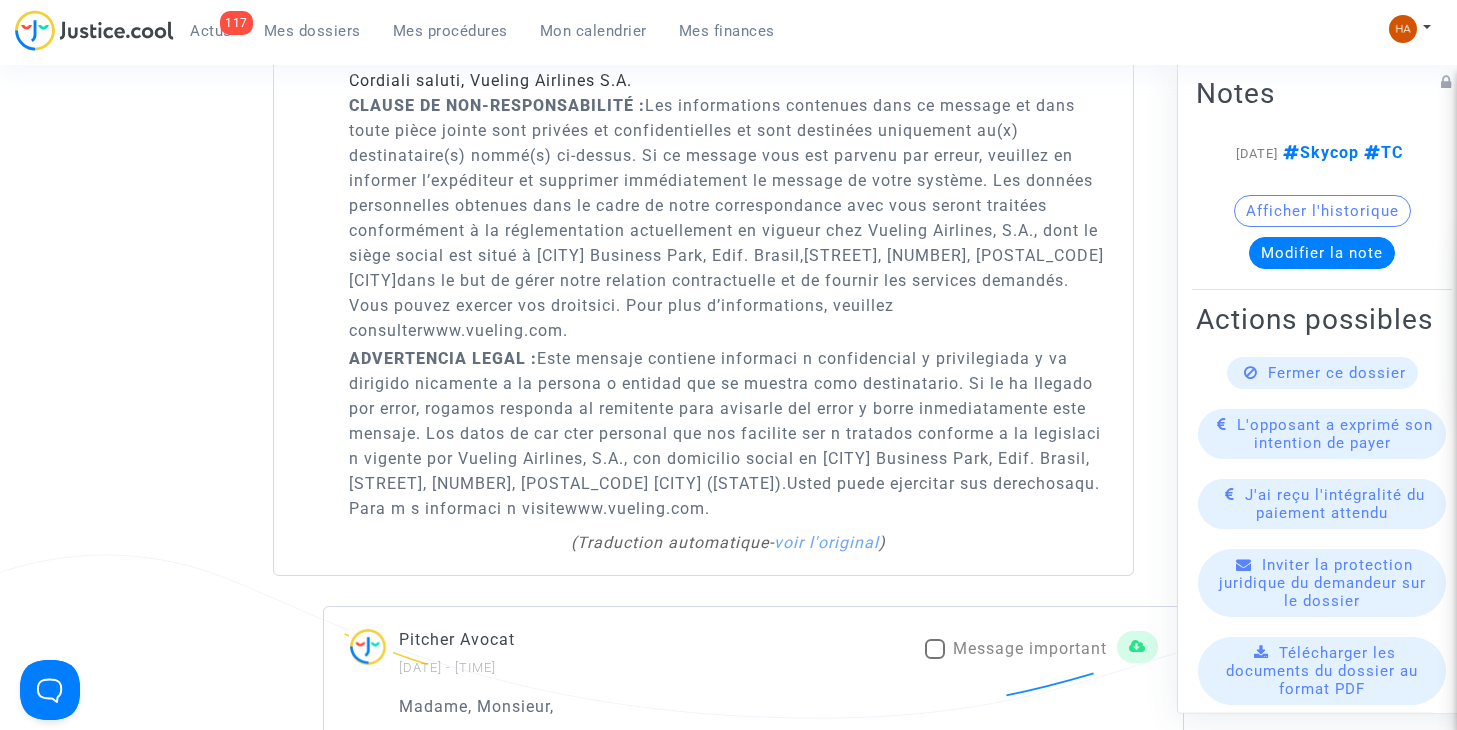 scroll, scrollTop: 2400, scrollLeft: 0, axis: vertical 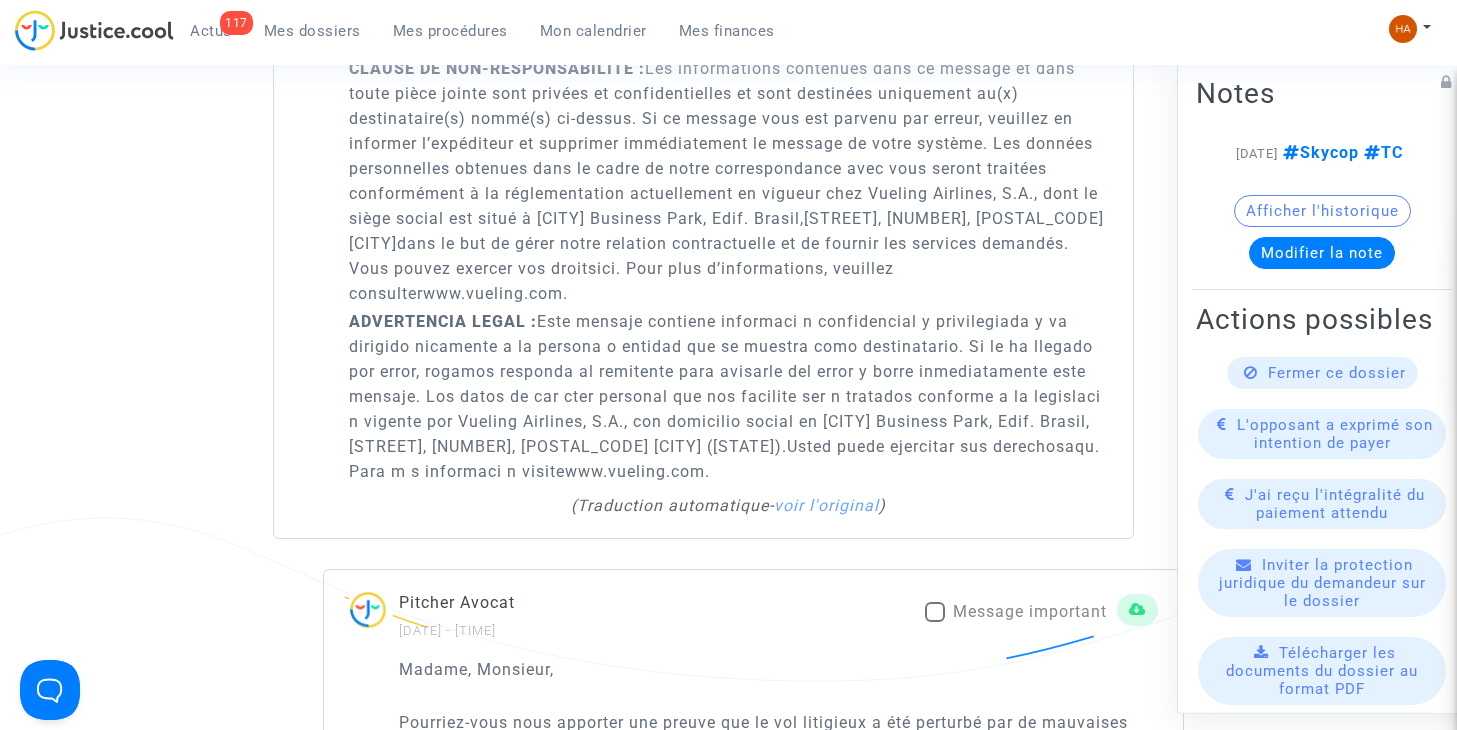 click at bounding box center [935, 612] 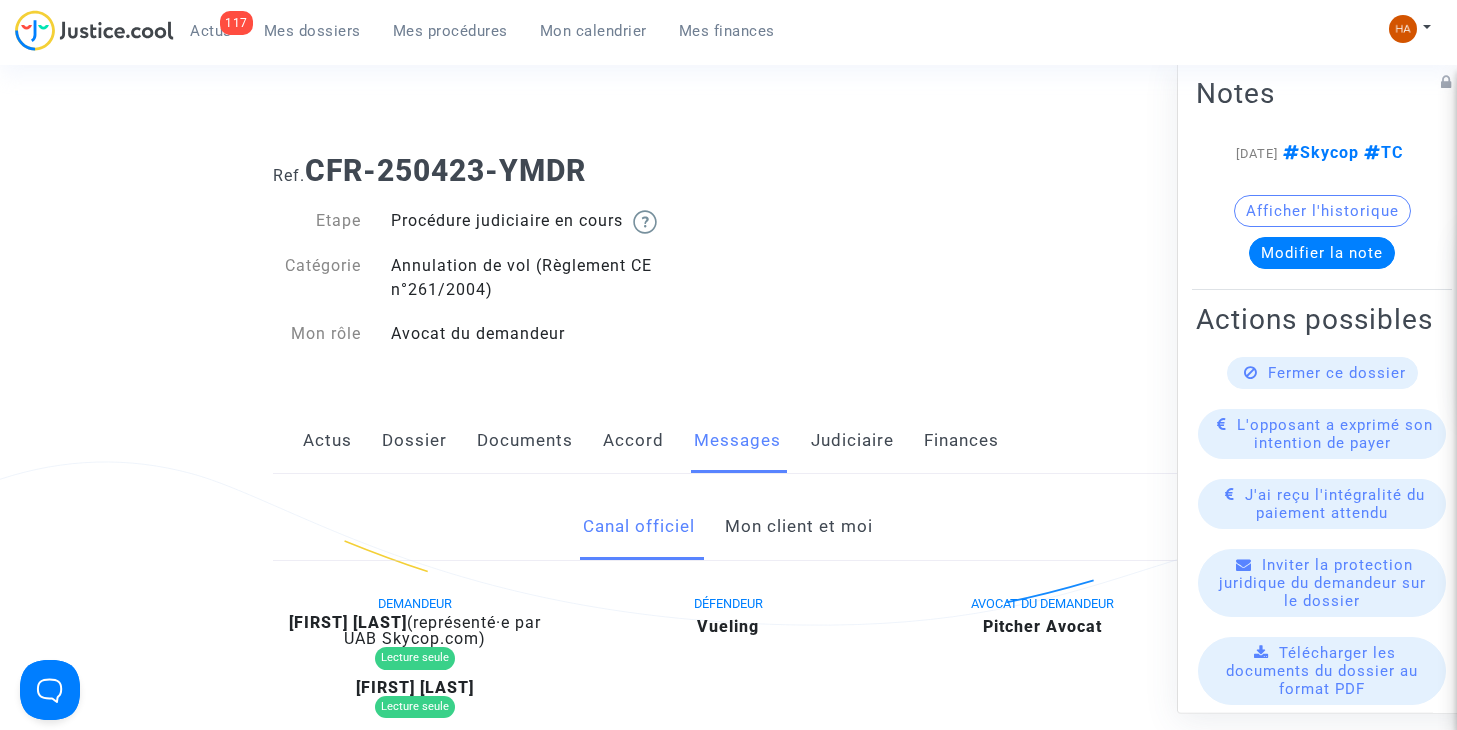 scroll, scrollTop: 0, scrollLeft: 0, axis: both 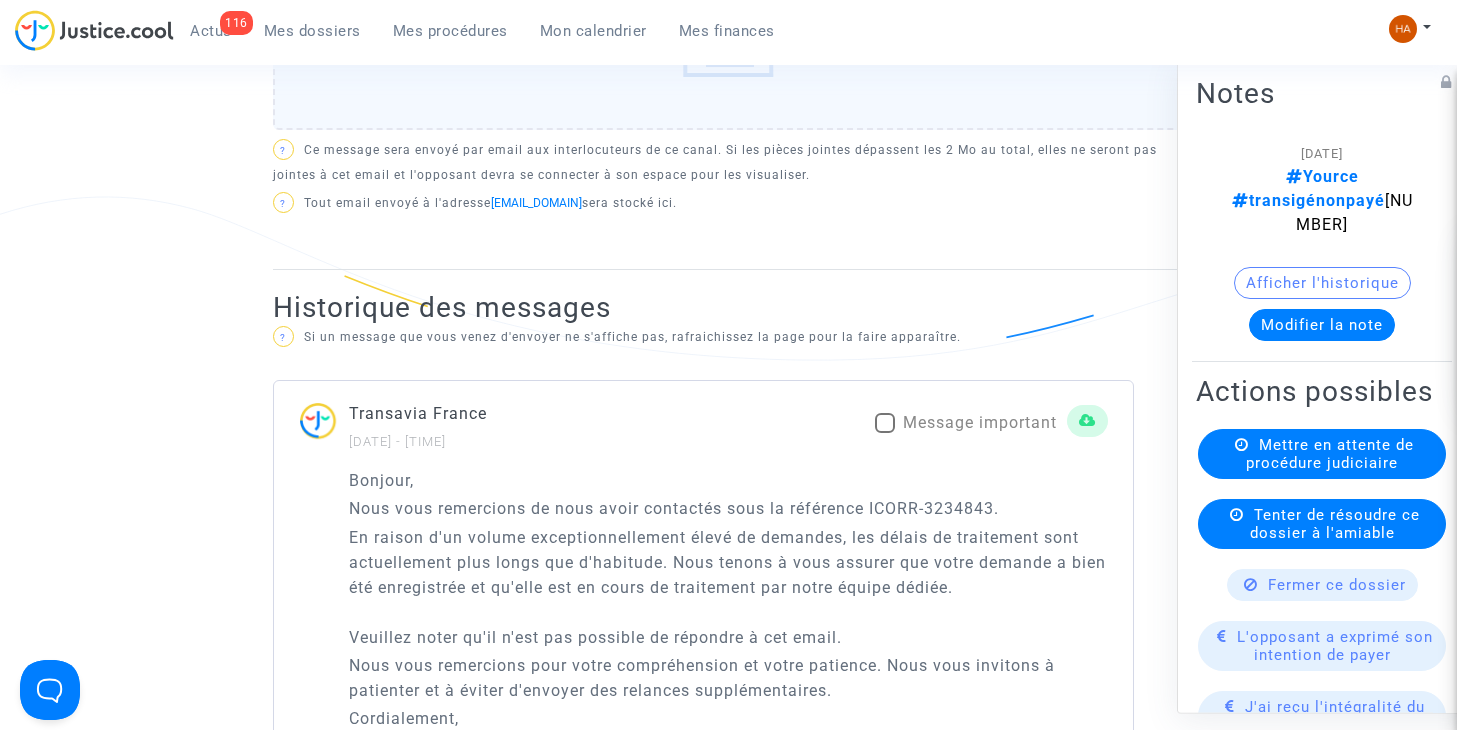 click at bounding box center [885, 423] 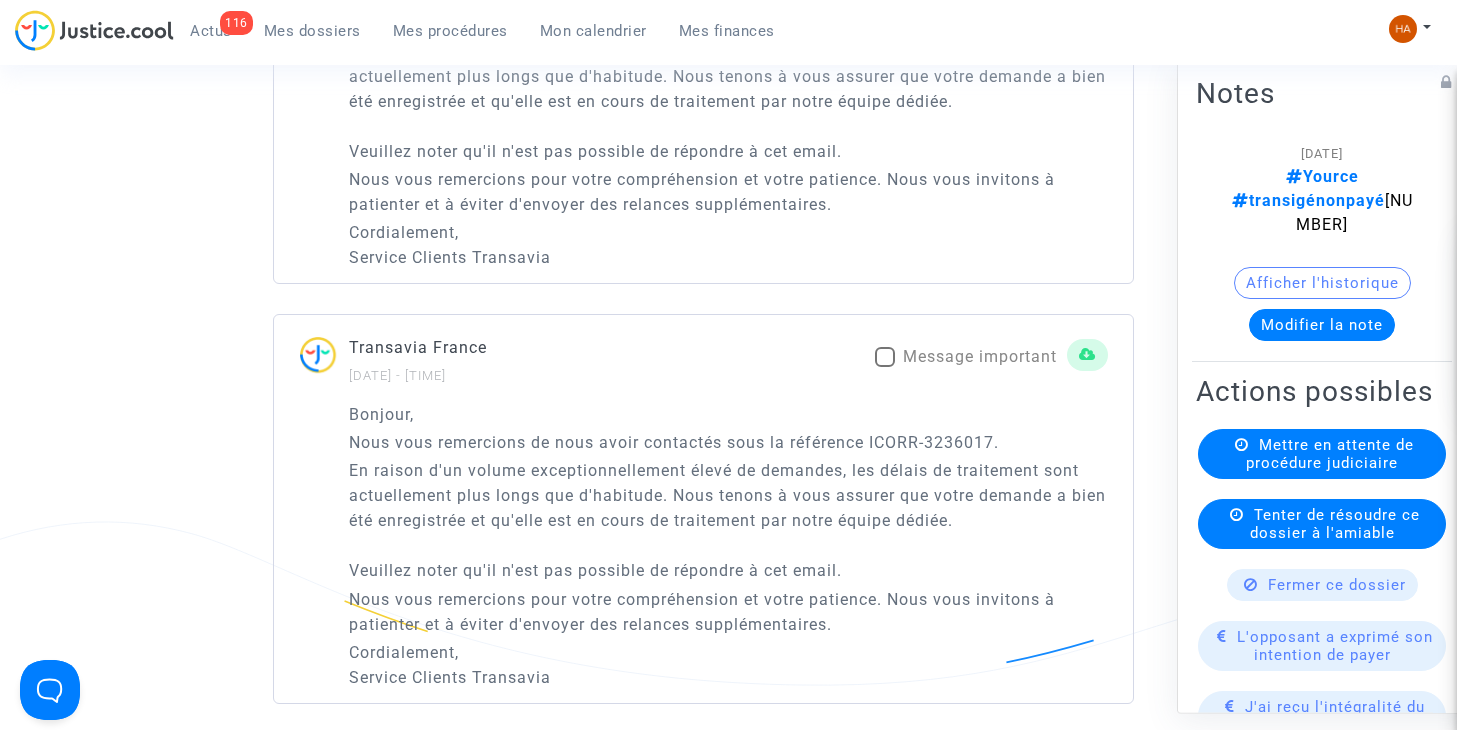 scroll, scrollTop: 1600, scrollLeft: 0, axis: vertical 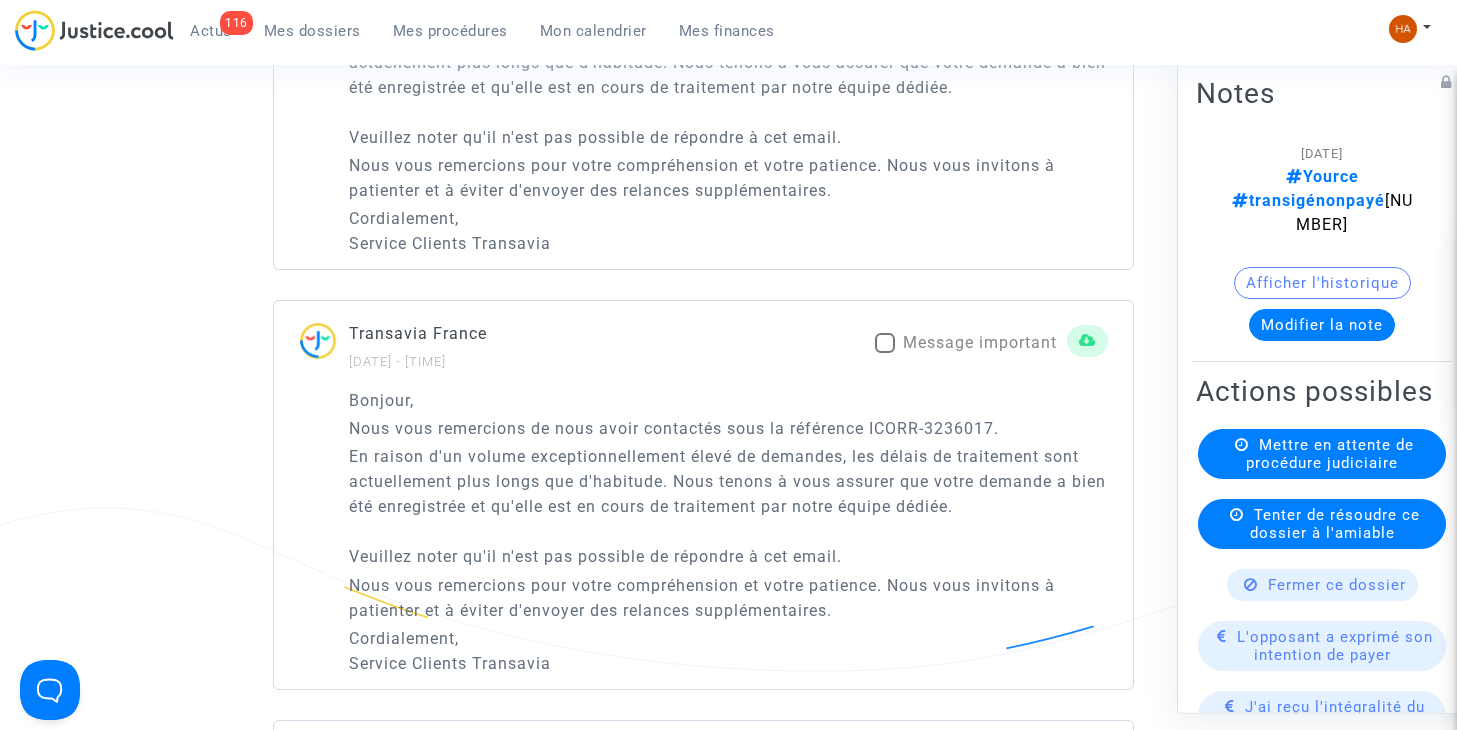 click at bounding box center (885, 343) 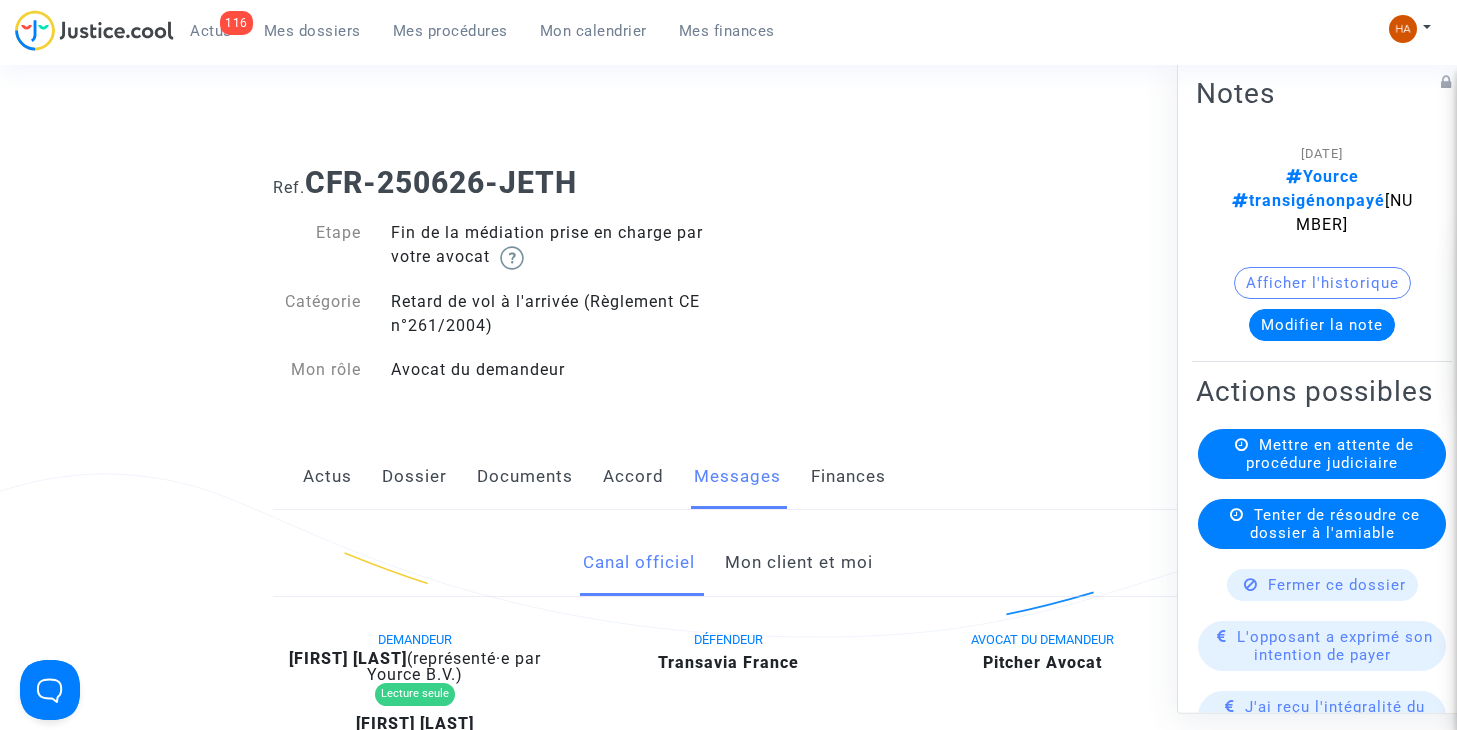 scroll, scrollTop: 0, scrollLeft: 0, axis: both 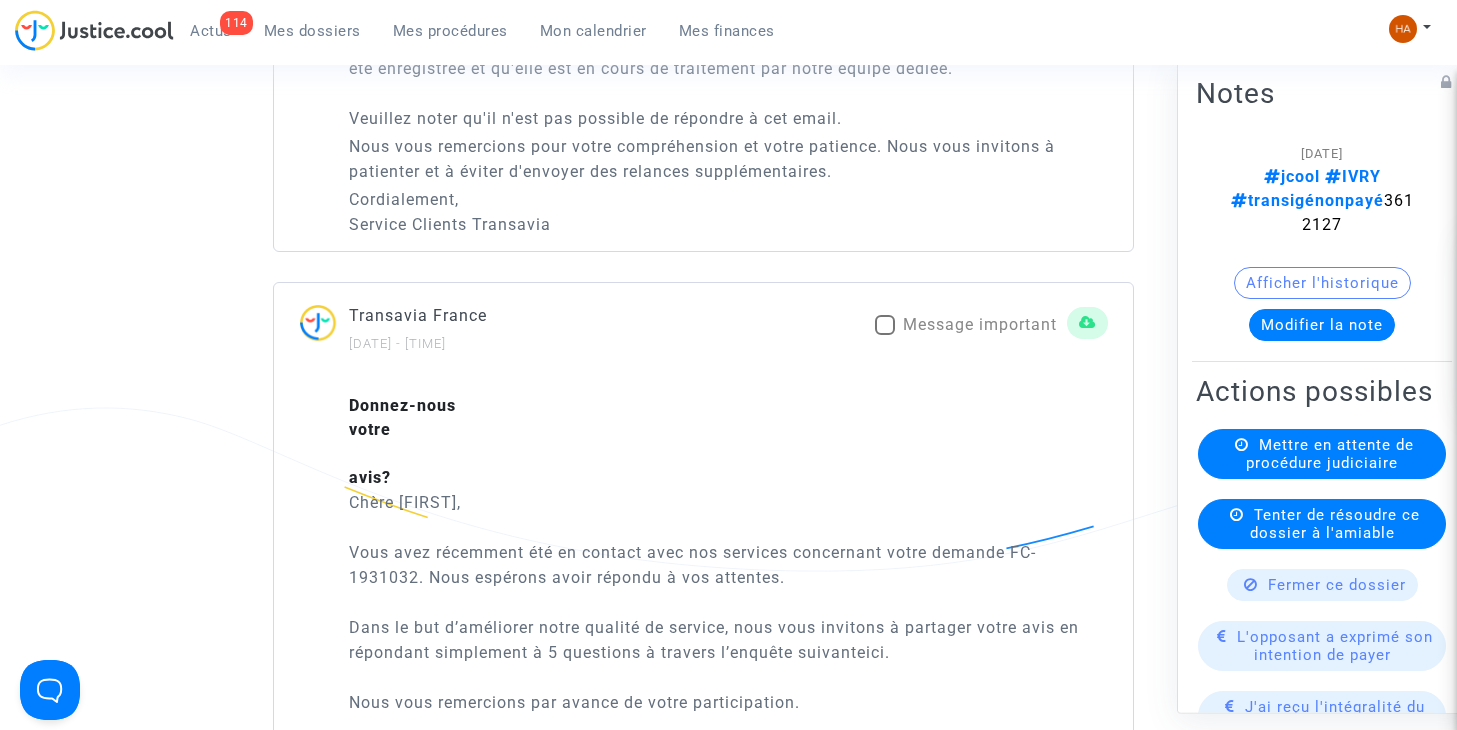 click at bounding box center (885, 325) 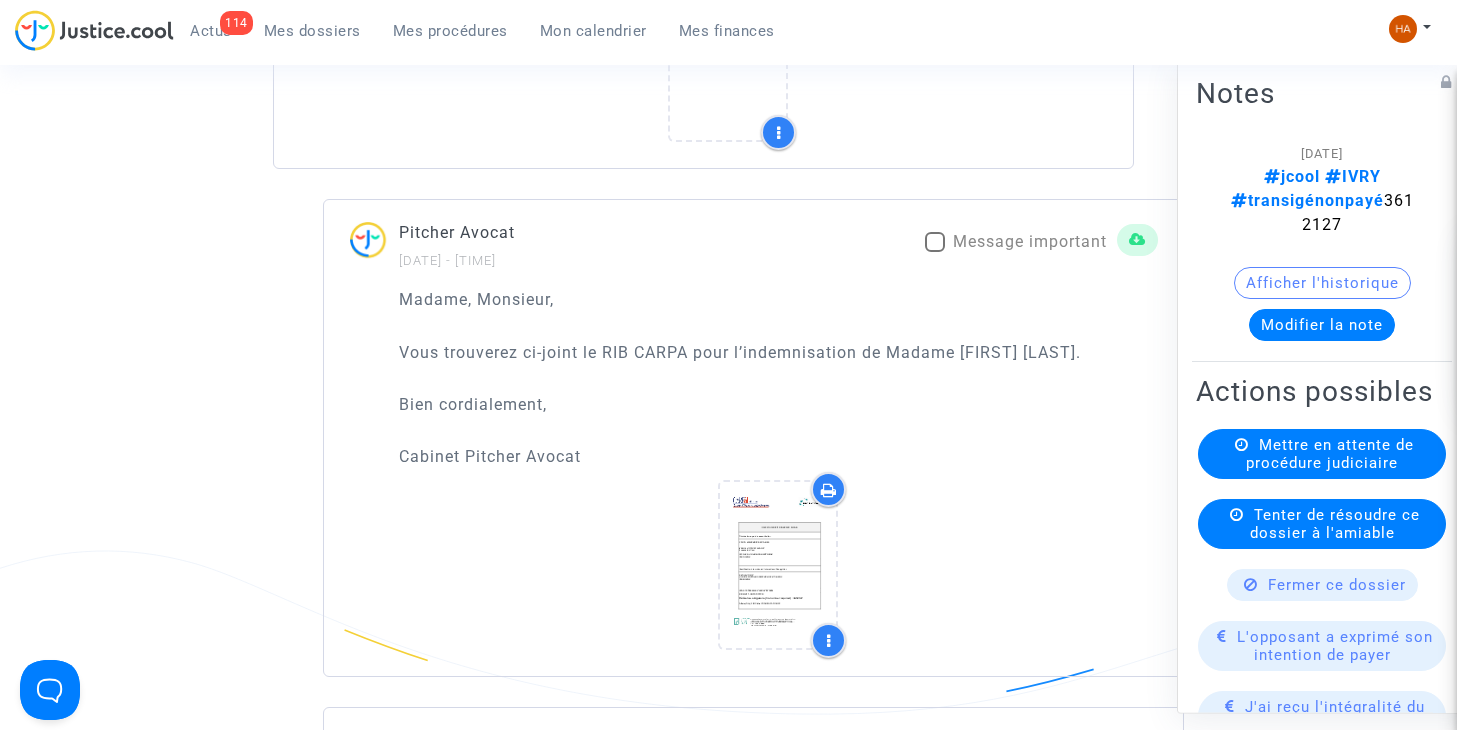 scroll, scrollTop: 4800, scrollLeft: 0, axis: vertical 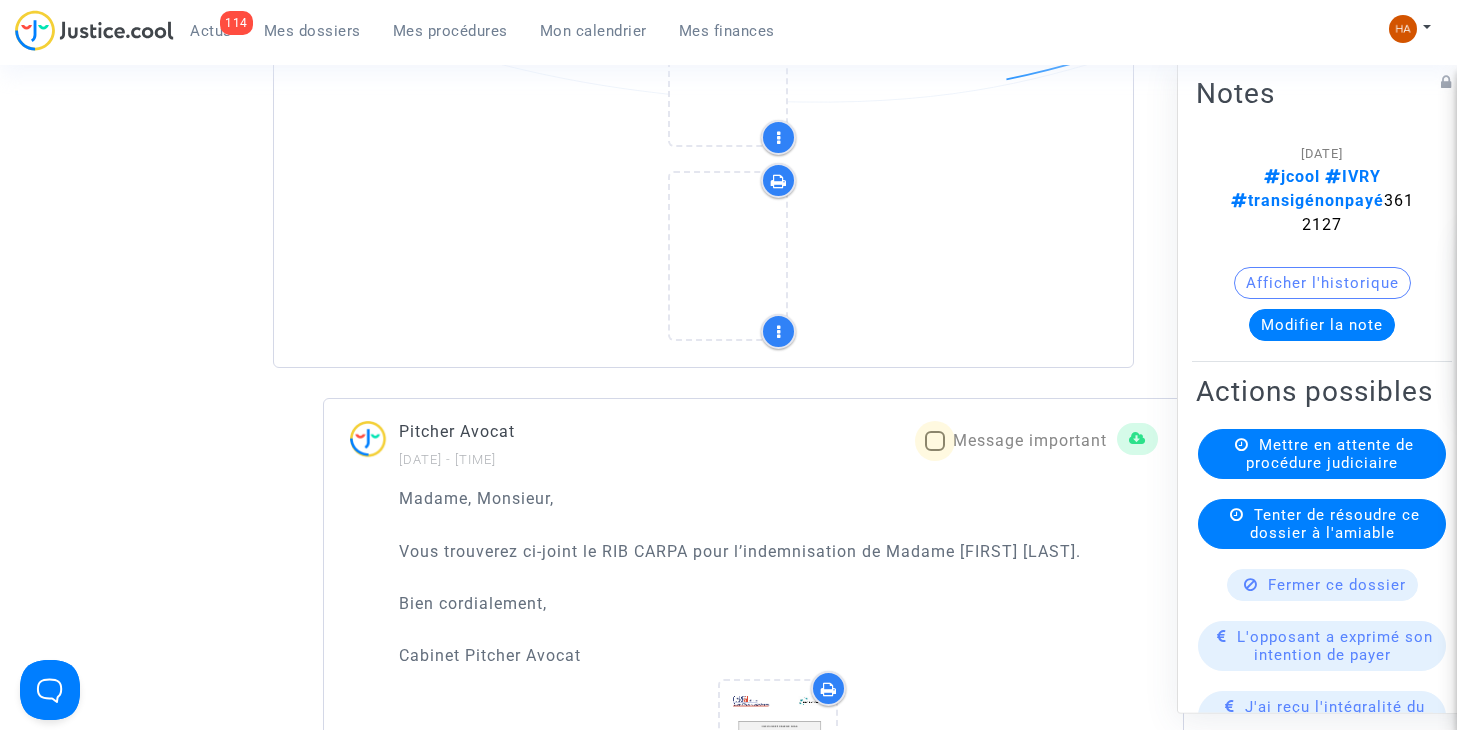 click at bounding box center [935, 441] 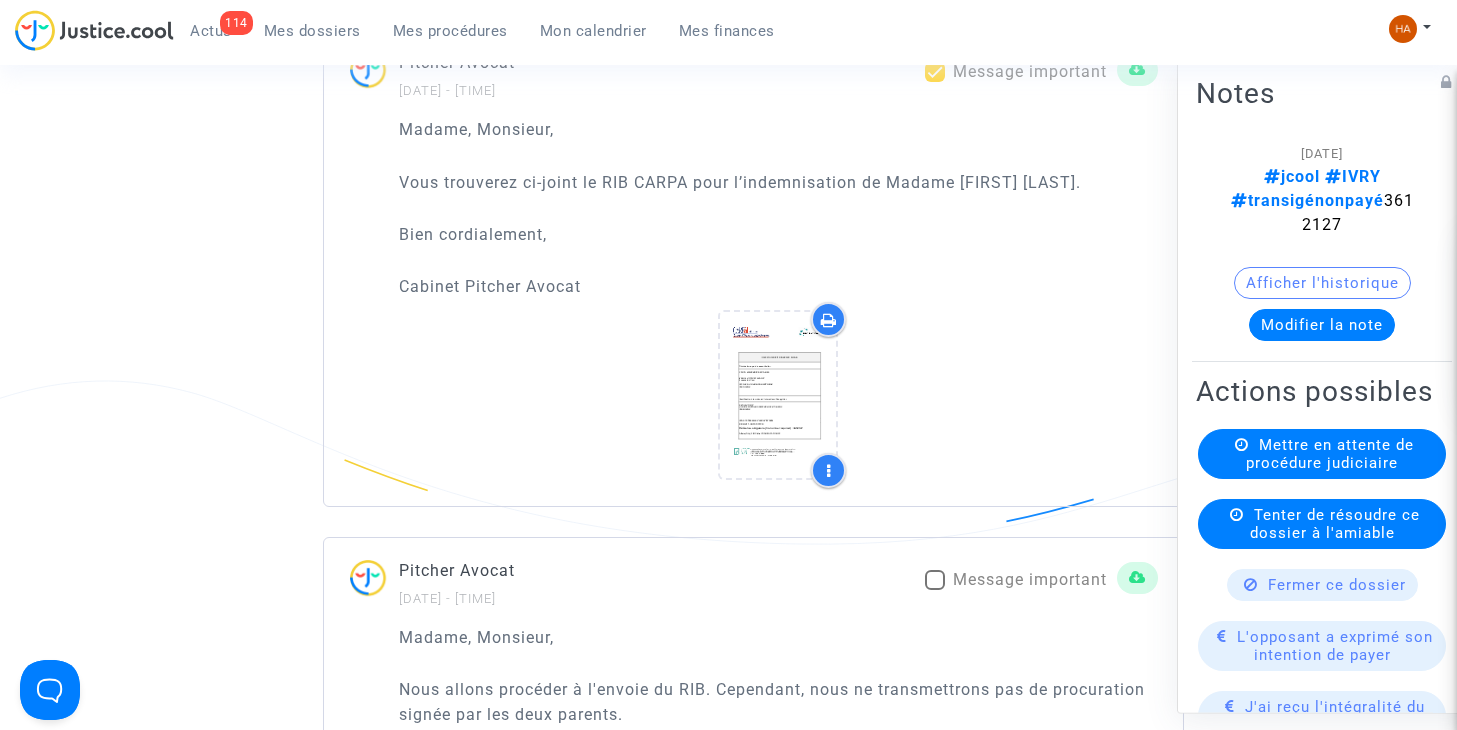 scroll, scrollTop: 5000, scrollLeft: 0, axis: vertical 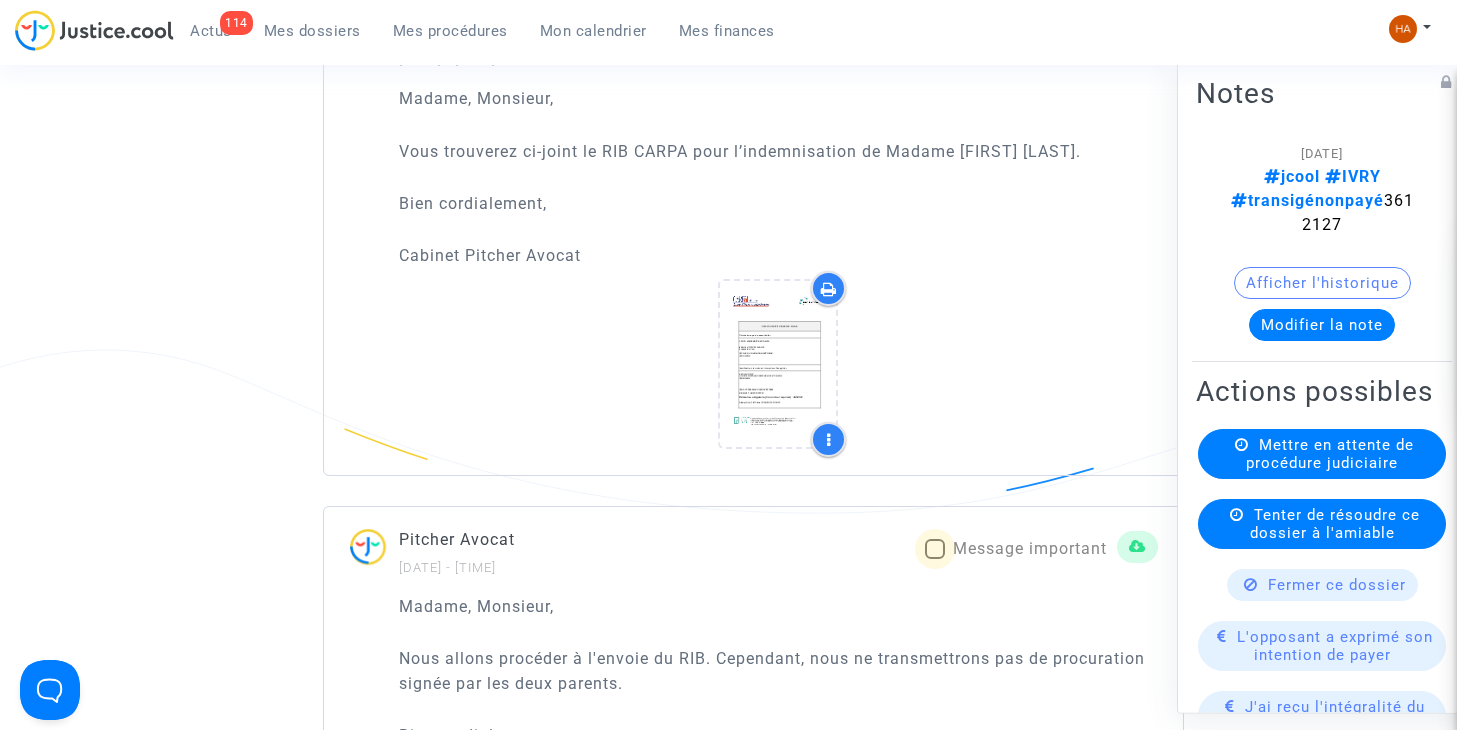 click at bounding box center (935, 549) 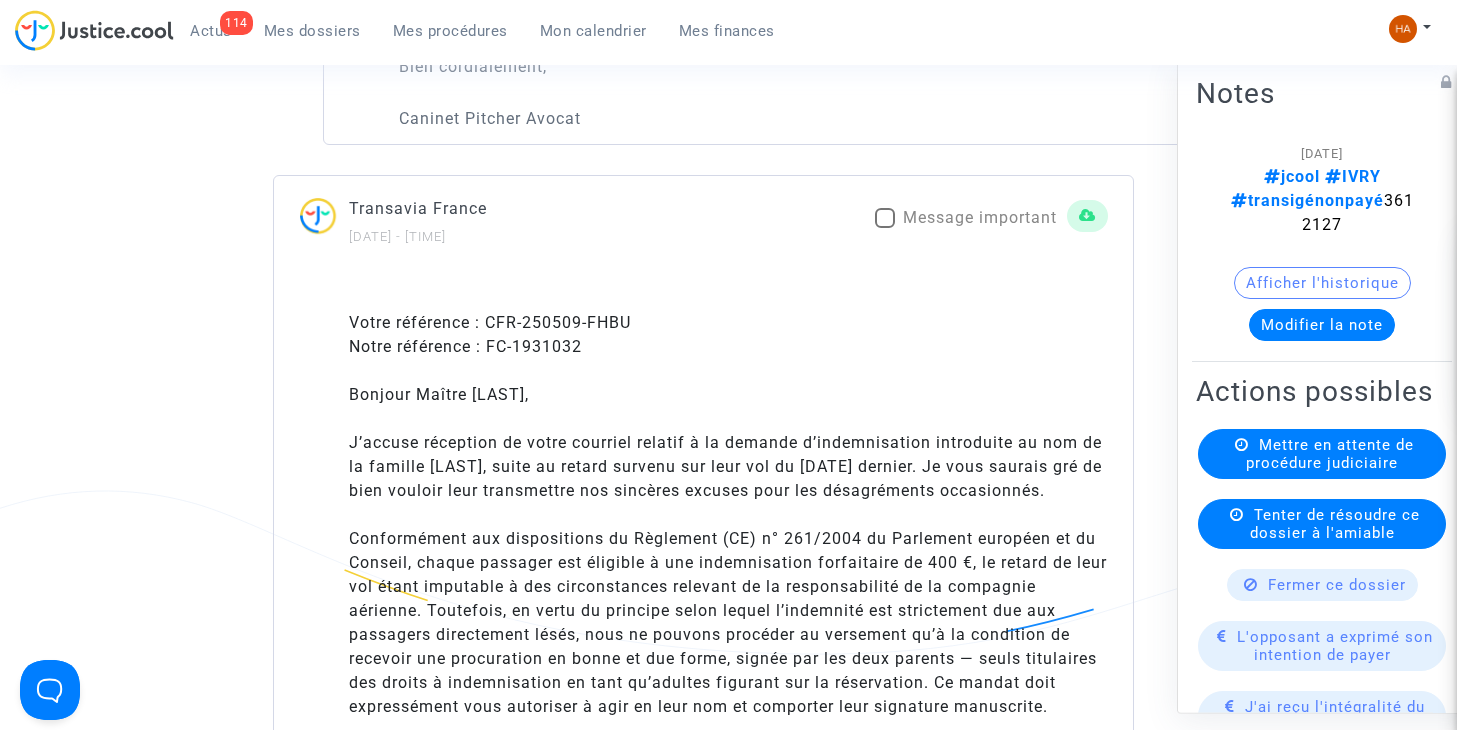 scroll, scrollTop: 5700, scrollLeft: 0, axis: vertical 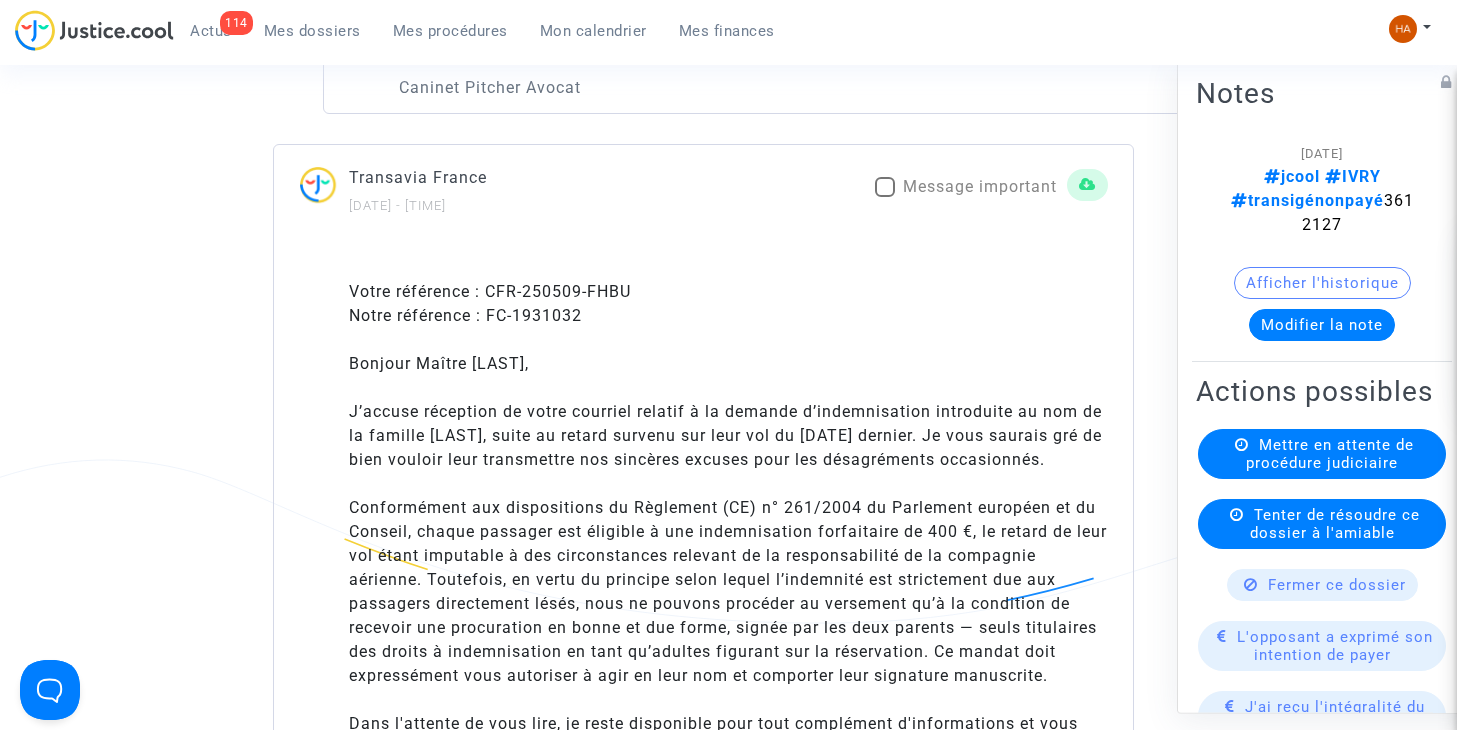 click at bounding box center (885, 187) 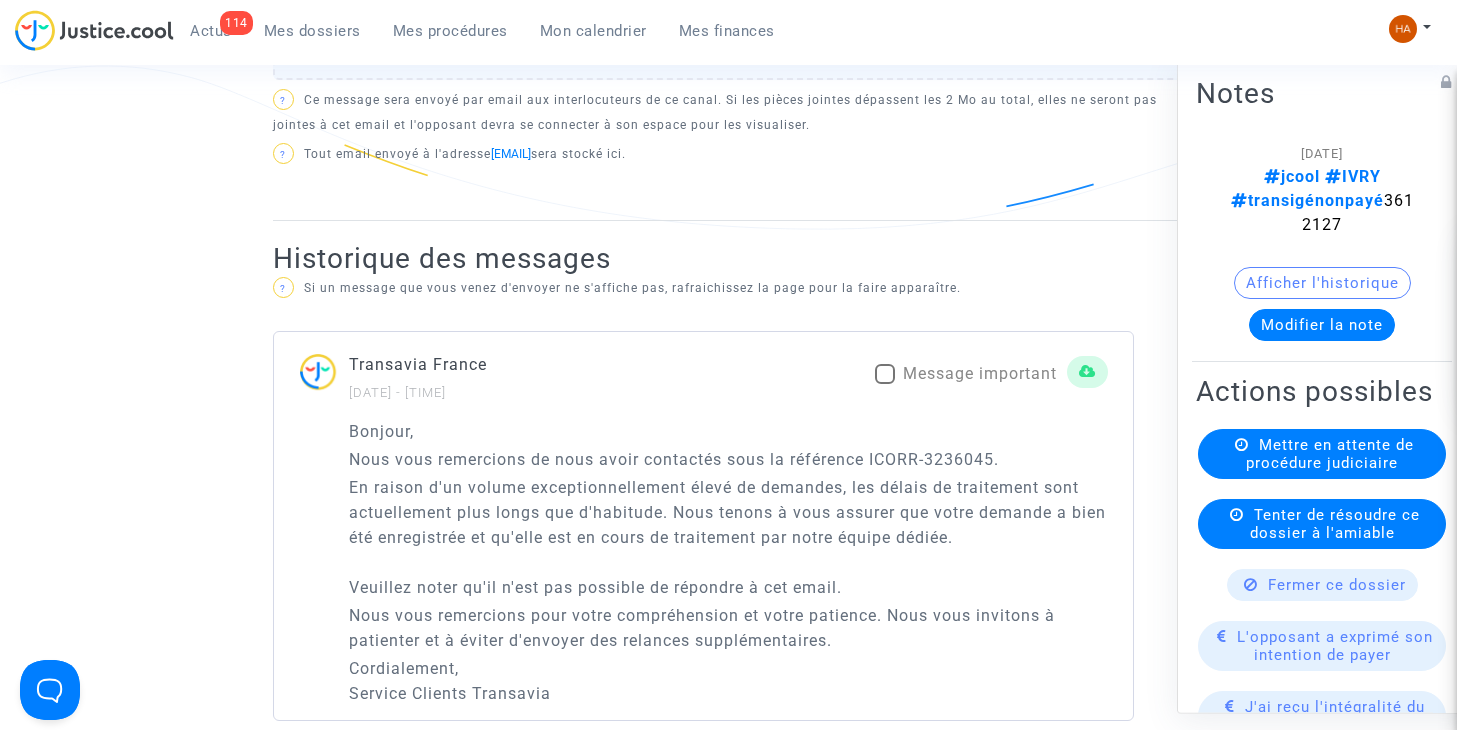 scroll, scrollTop: 1200, scrollLeft: 0, axis: vertical 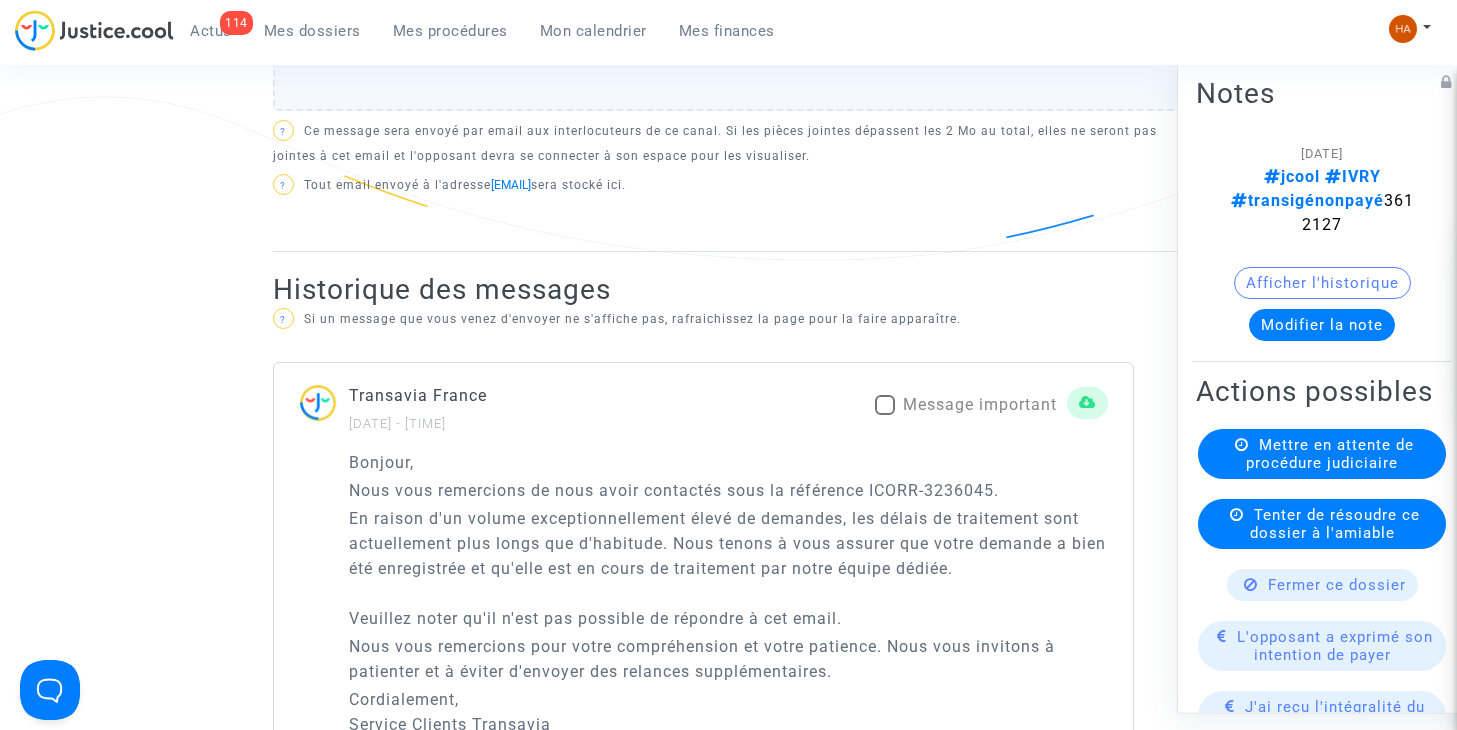 click at bounding box center [885, 405] 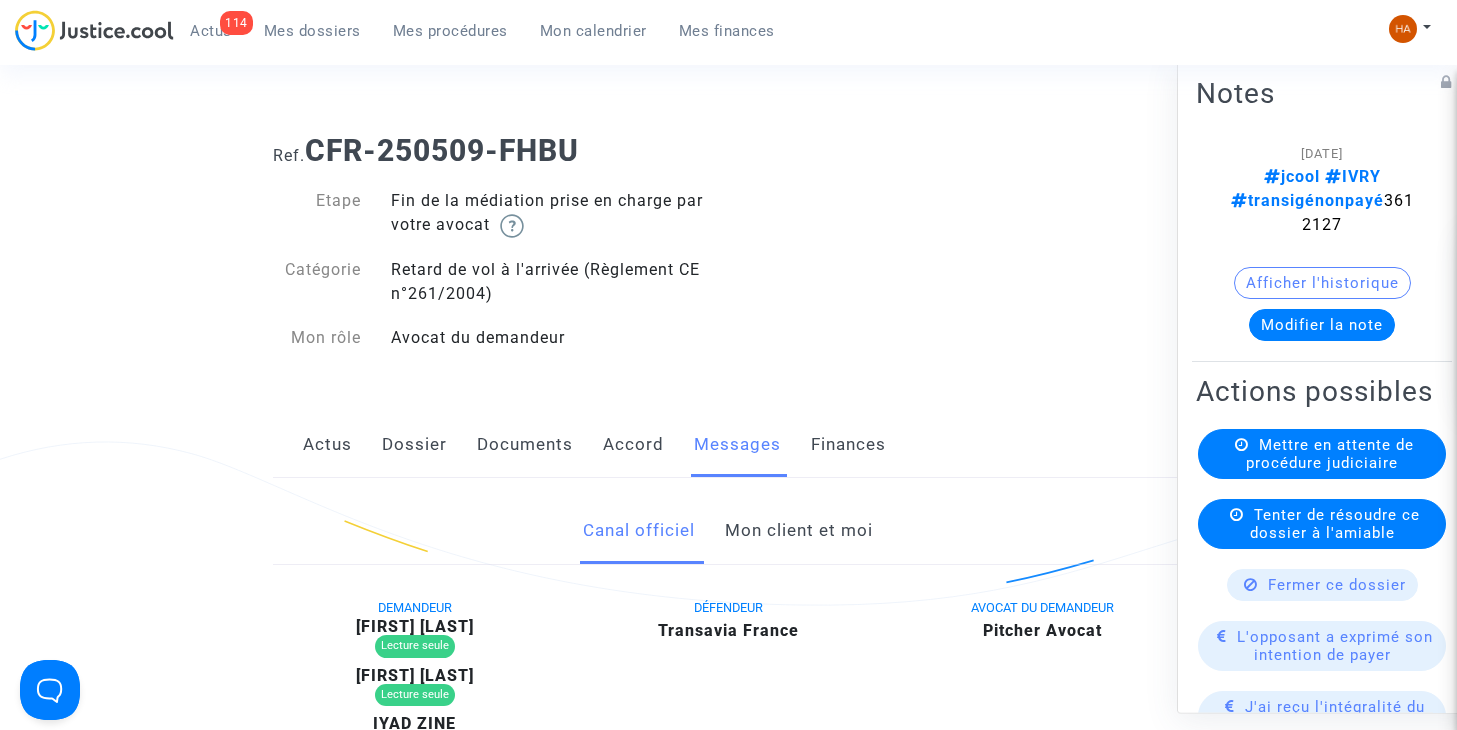 scroll, scrollTop: 0, scrollLeft: 0, axis: both 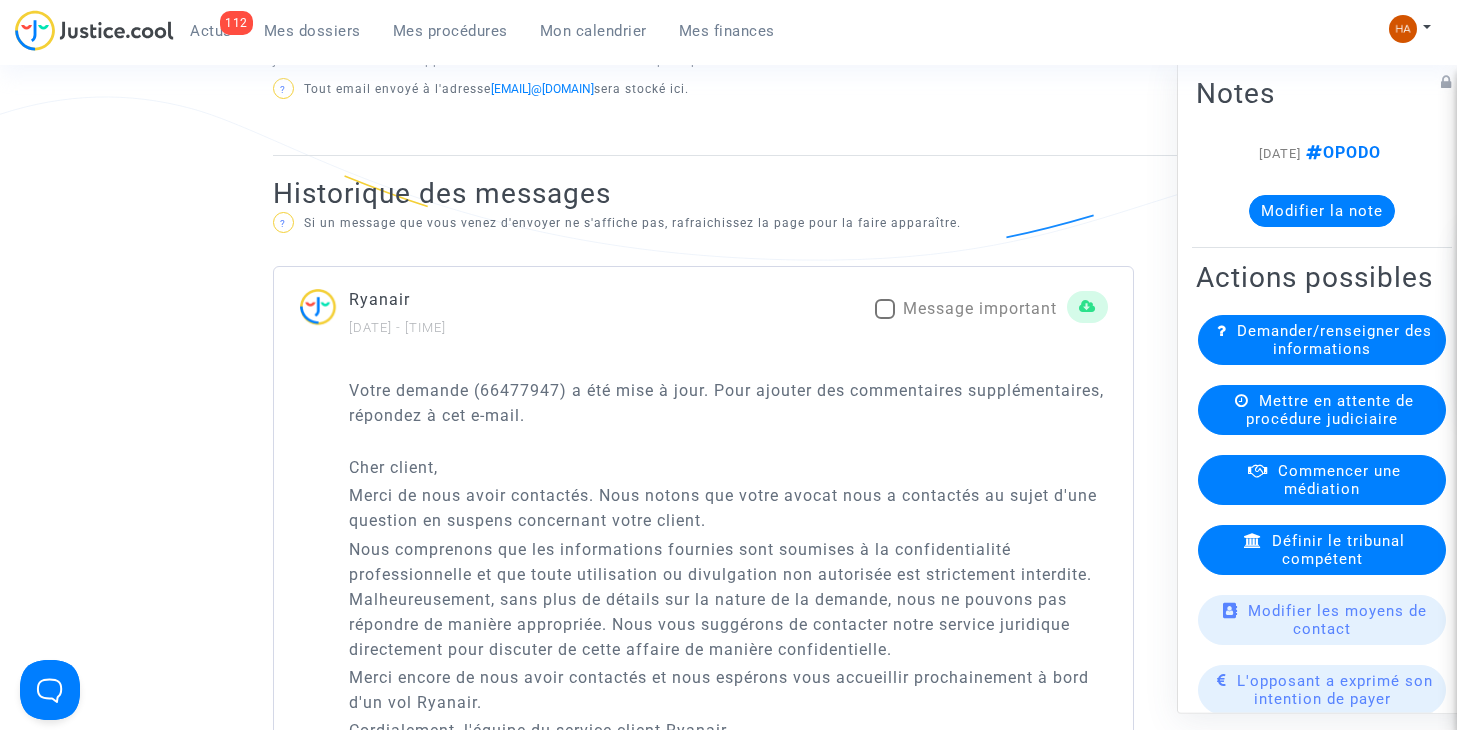 click at bounding box center [885, 309] 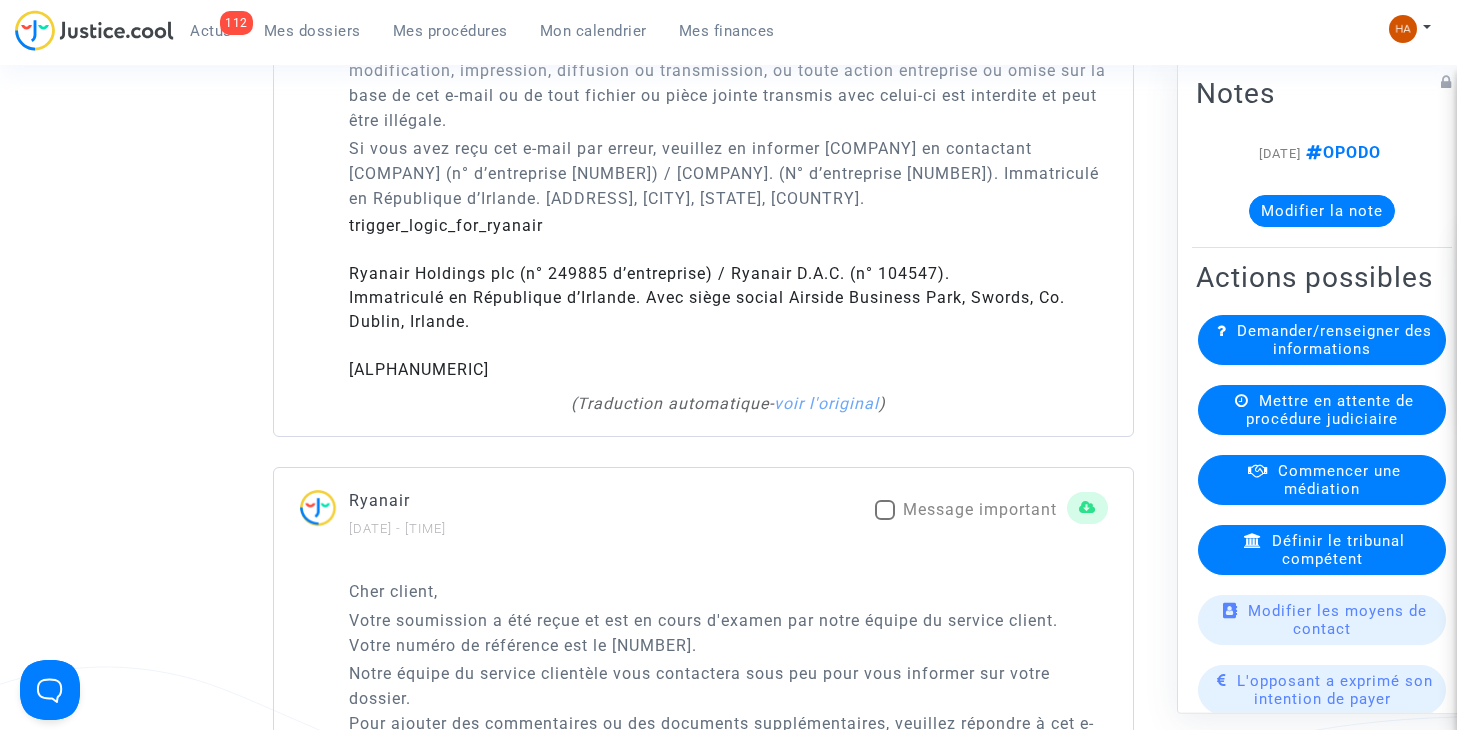scroll, scrollTop: 2300, scrollLeft: 0, axis: vertical 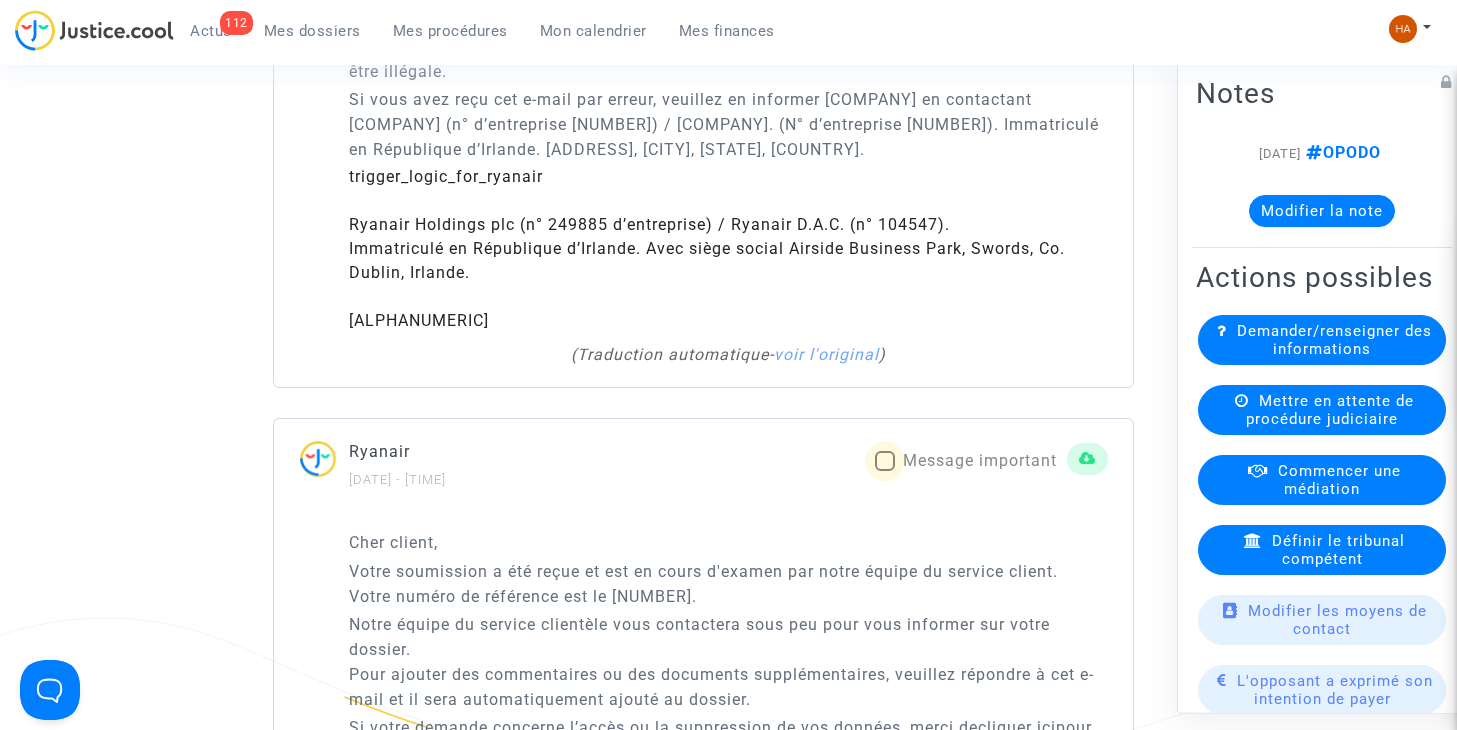 click at bounding box center [885, 461] 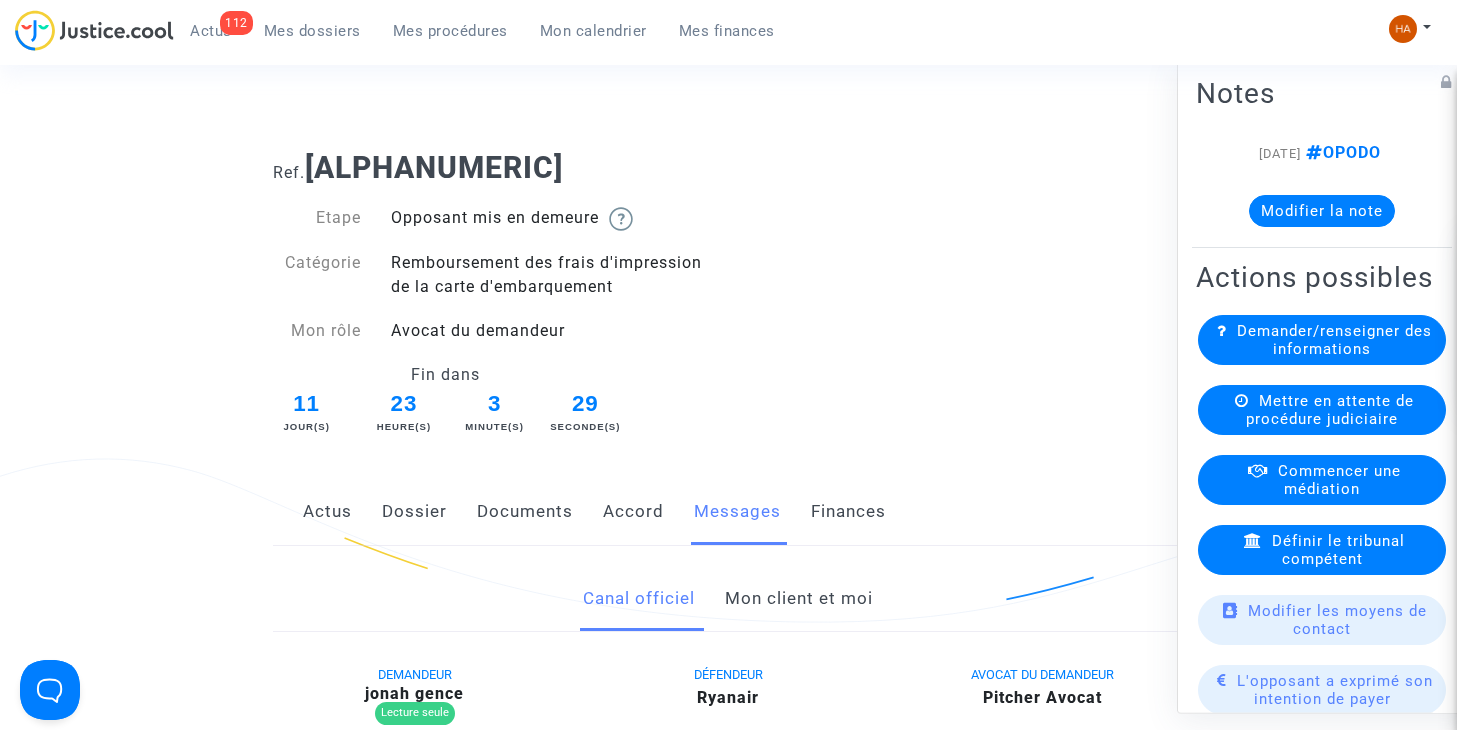 scroll, scrollTop: 0, scrollLeft: 0, axis: both 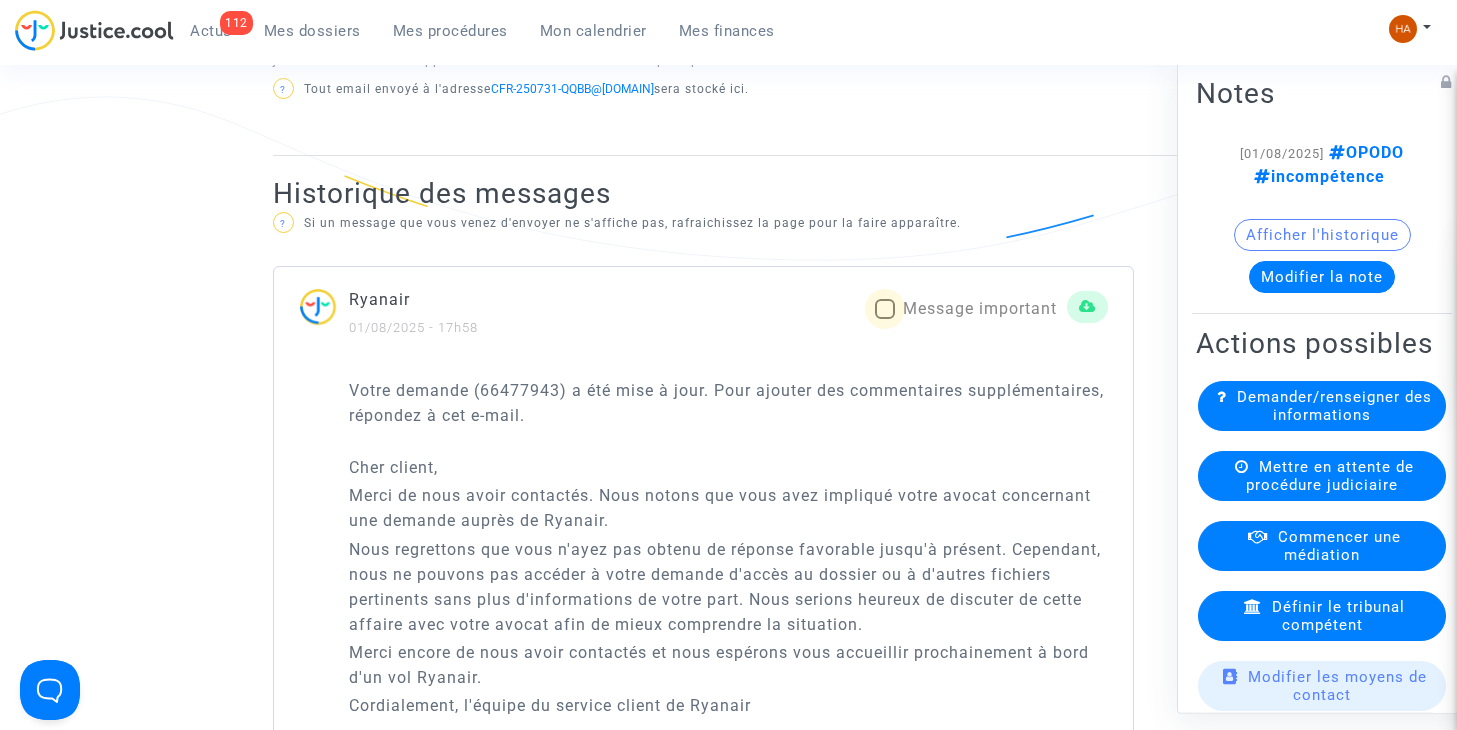 click at bounding box center (885, 309) 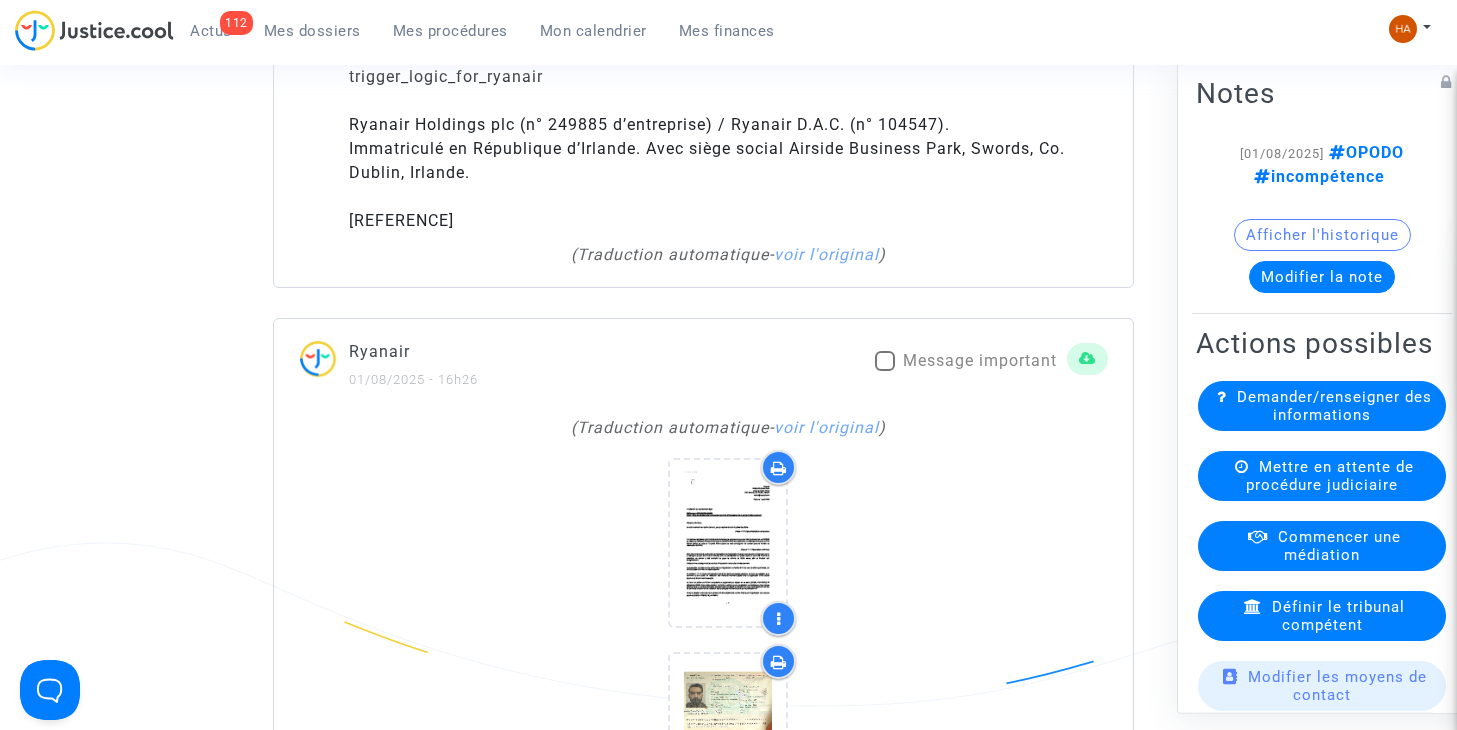 scroll, scrollTop: 2400, scrollLeft: 0, axis: vertical 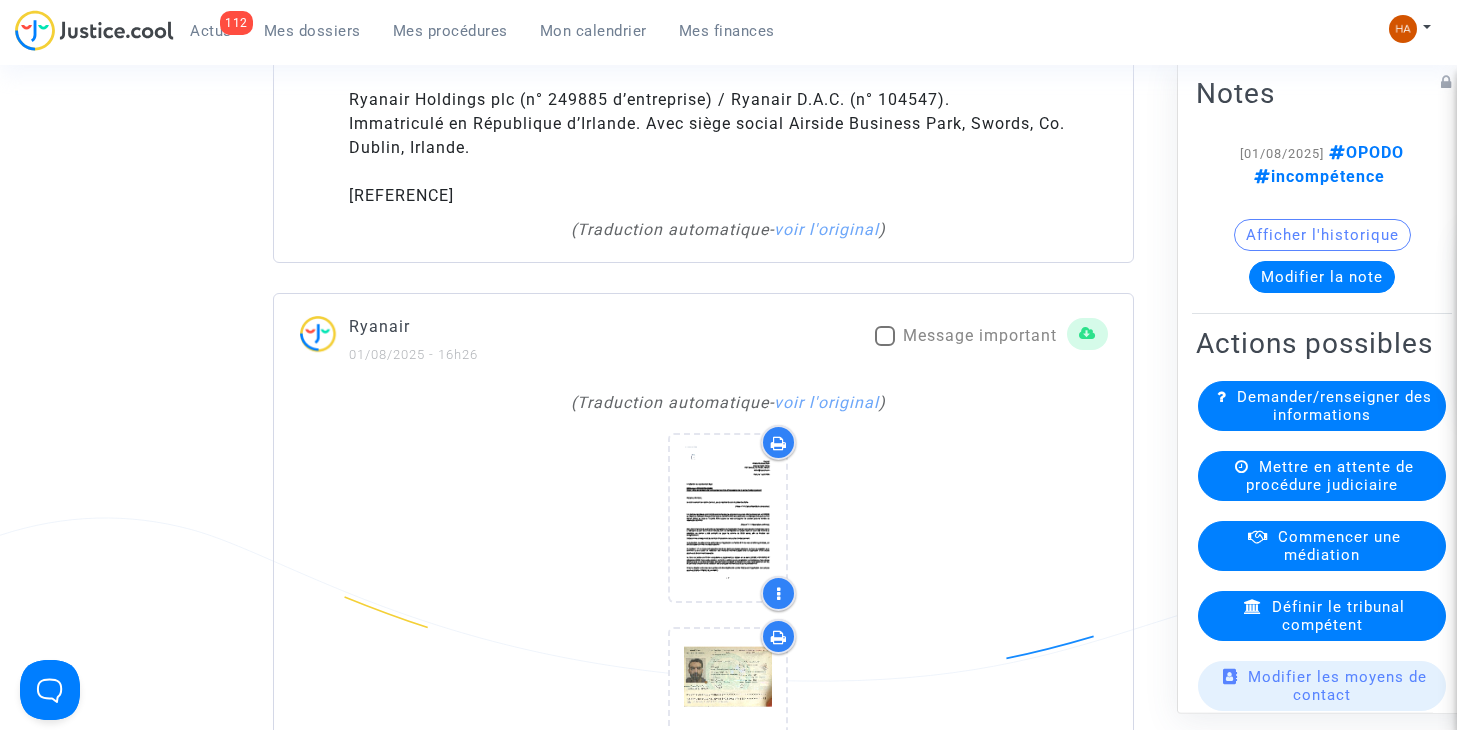 click on "Ryanair  01/08/2025 - 16h26     Message important" 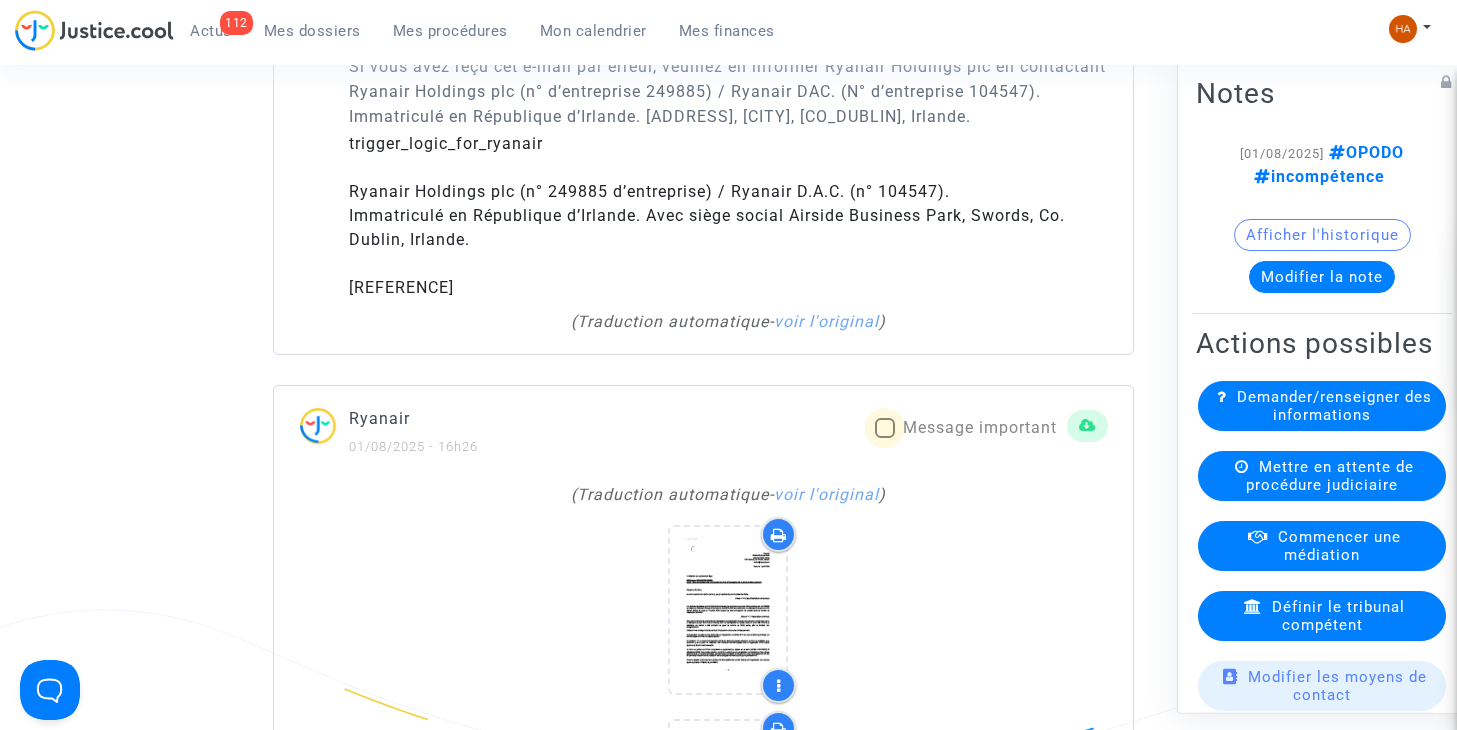 scroll, scrollTop: 2300, scrollLeft: 0, axis: vertical 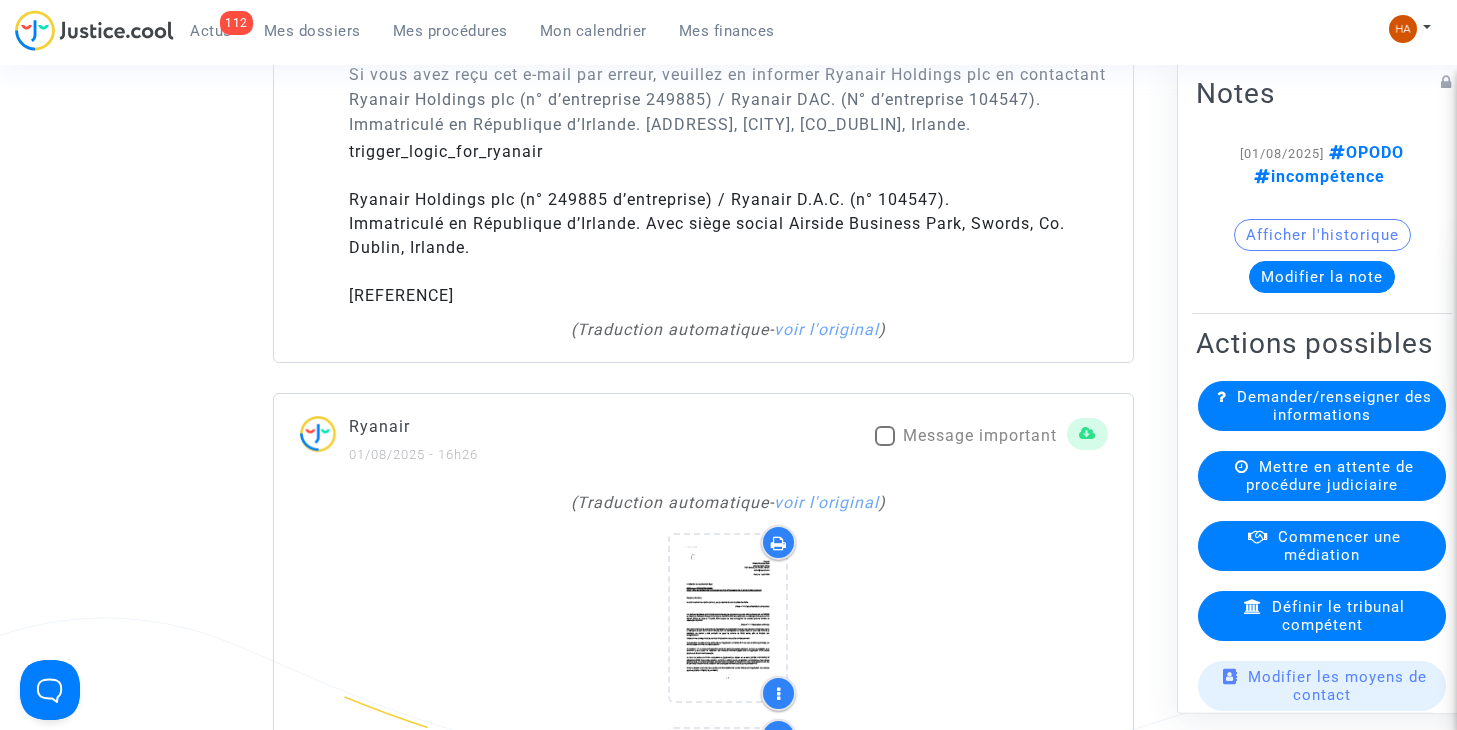 click on "Message important" at bounding box center [966, 436] 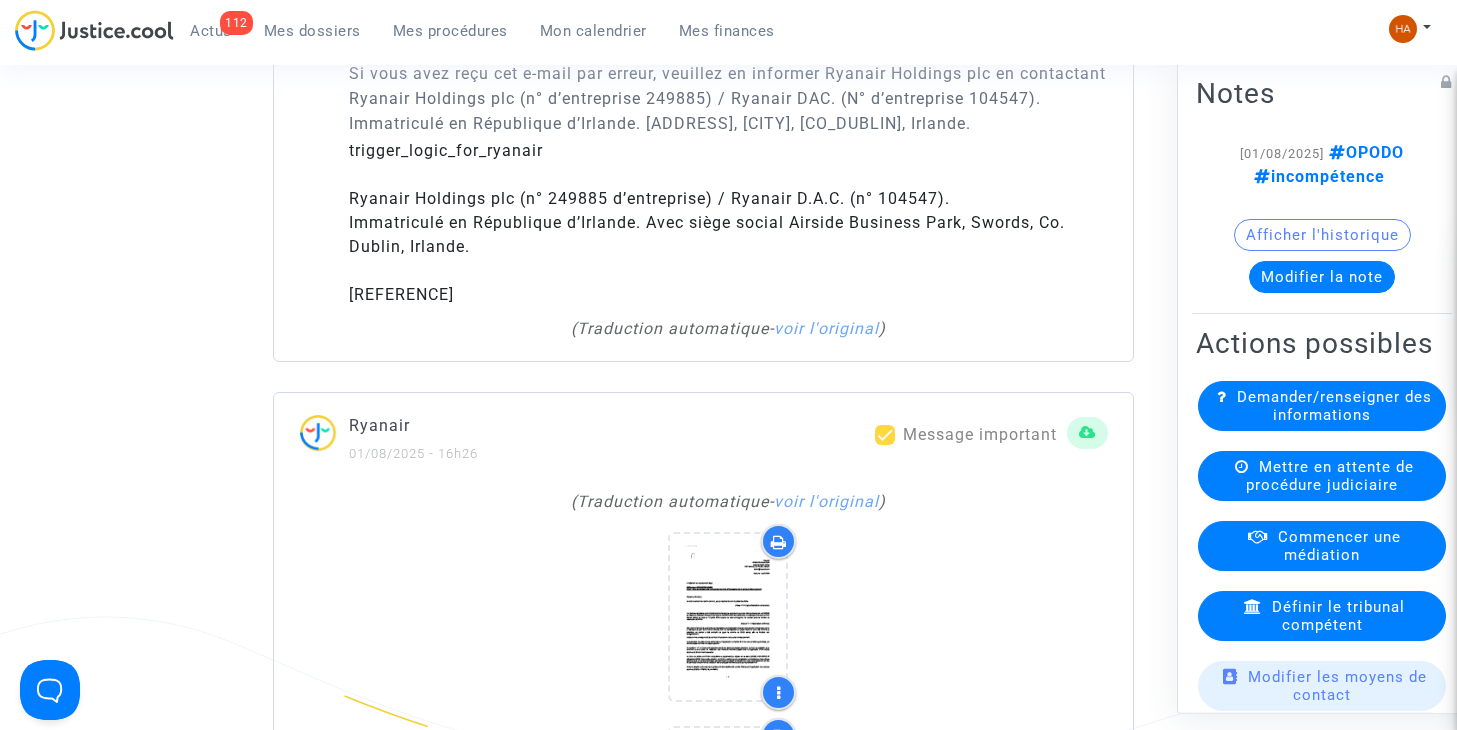 scroll, scrollTop: 2300, scrollLeft: 0, axis: vertical 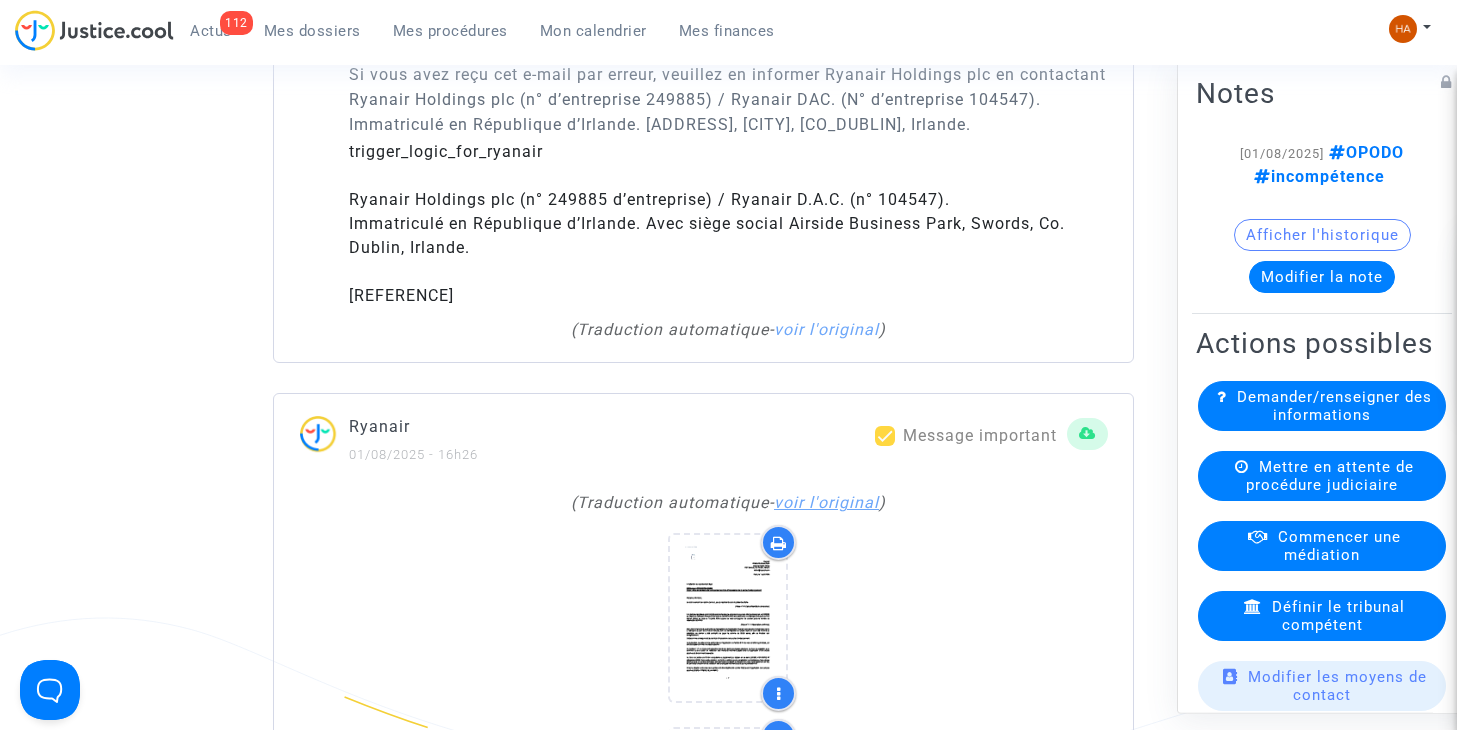 click on "voir l'original" 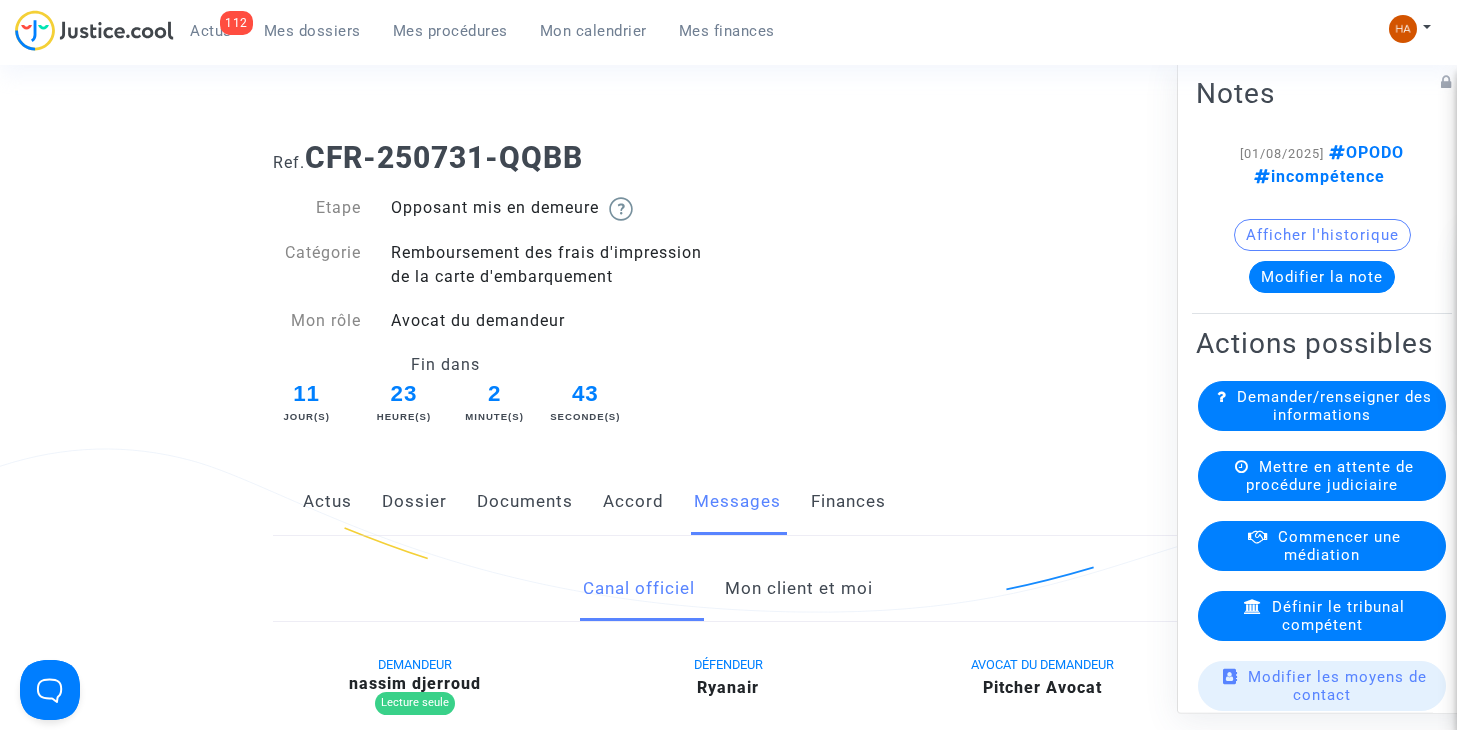 scroll, scrollTop: 0, scrollLeft: 0, axis: both 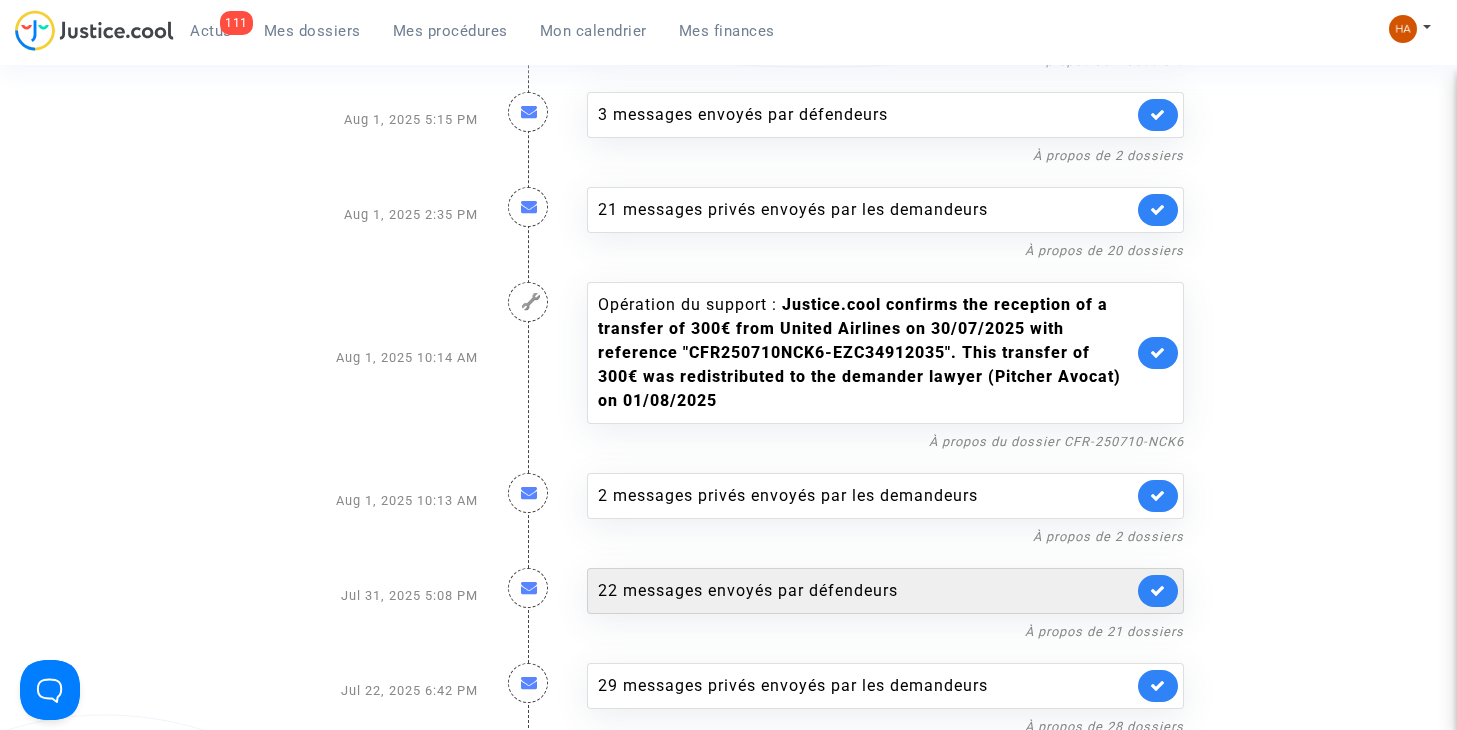 click on "22 messages envoyés par   défendeurs" 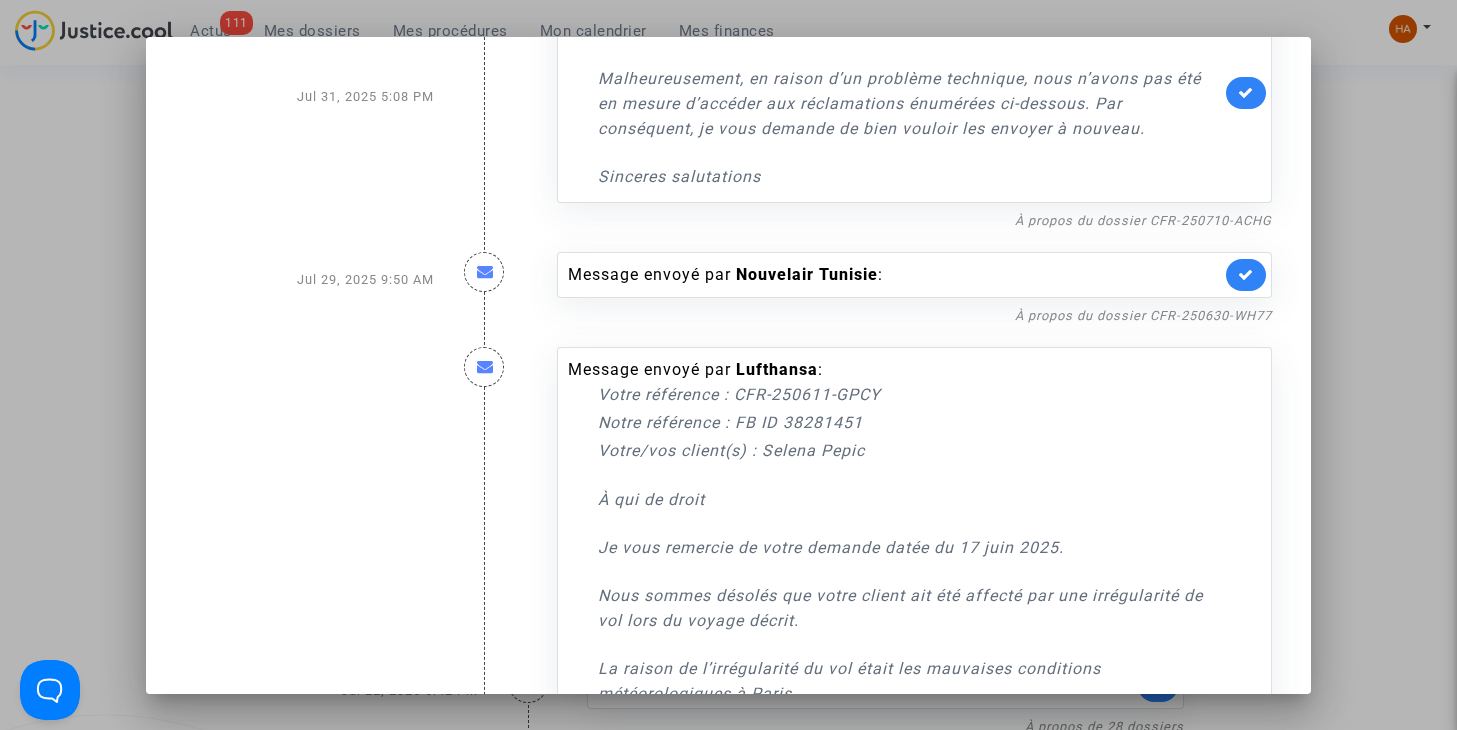 scroll, scrollTop: 100, scrollLeft: 0, axis: vertical 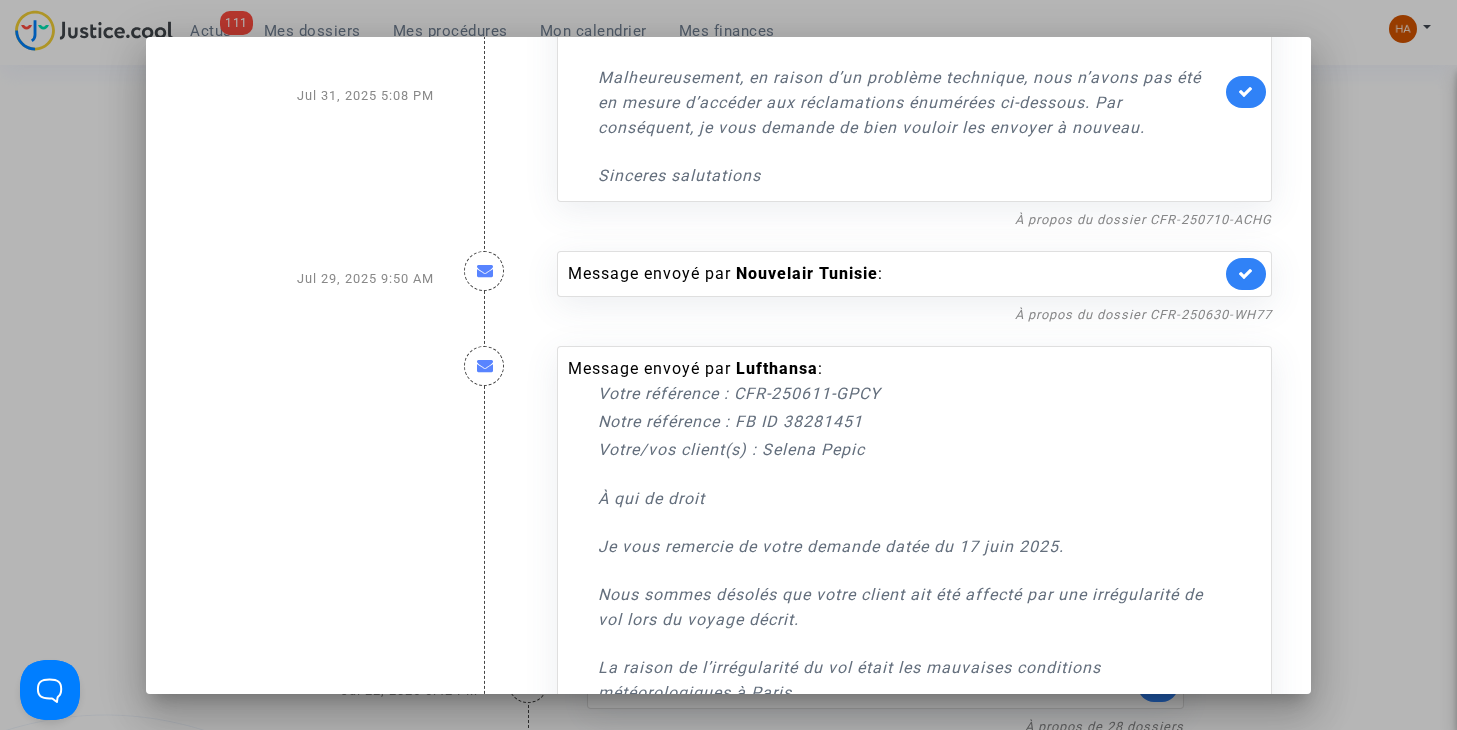 click at bounding box center (728, 365) 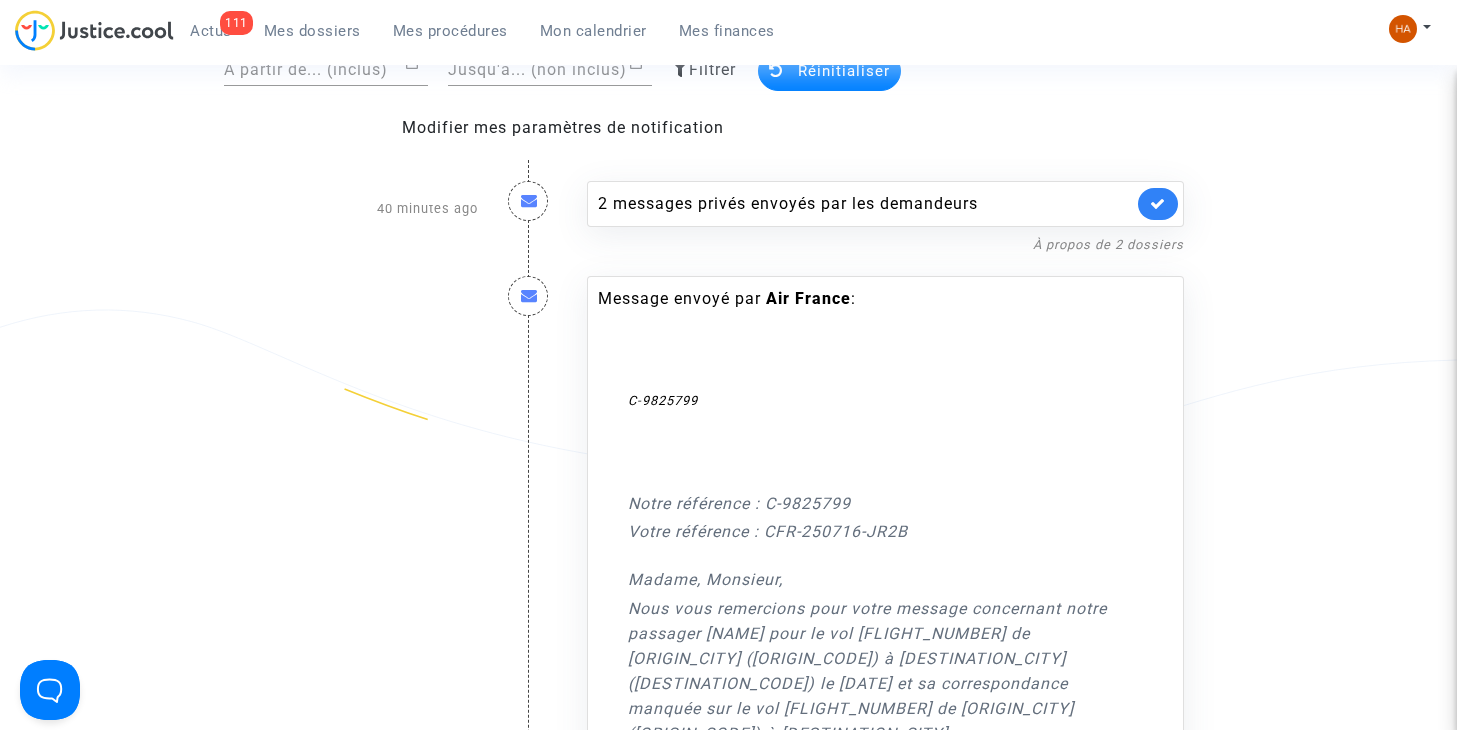 scroll, scrollTop: 55, scrollLeft: 0, axis: vertical 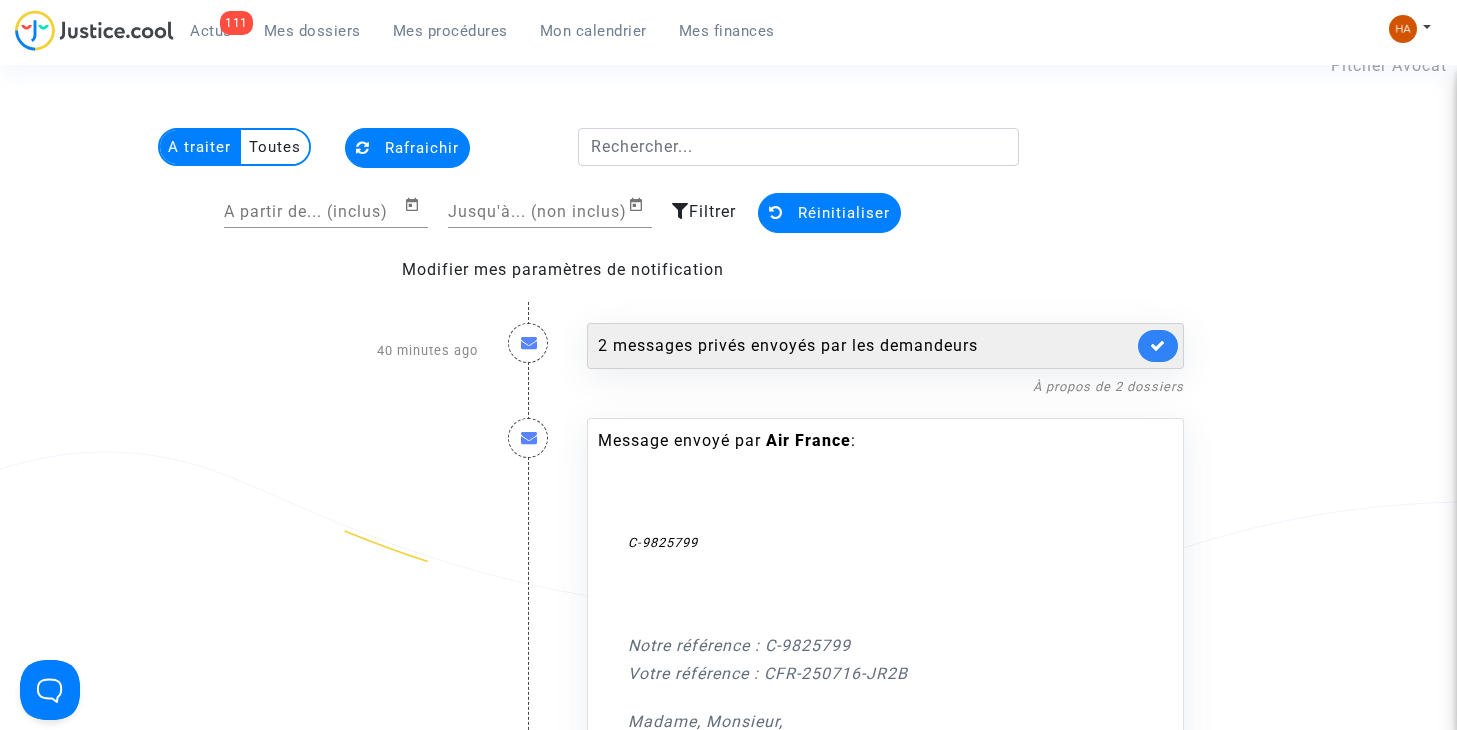 click on "2 messages privés envoyés par   les demandeurs" 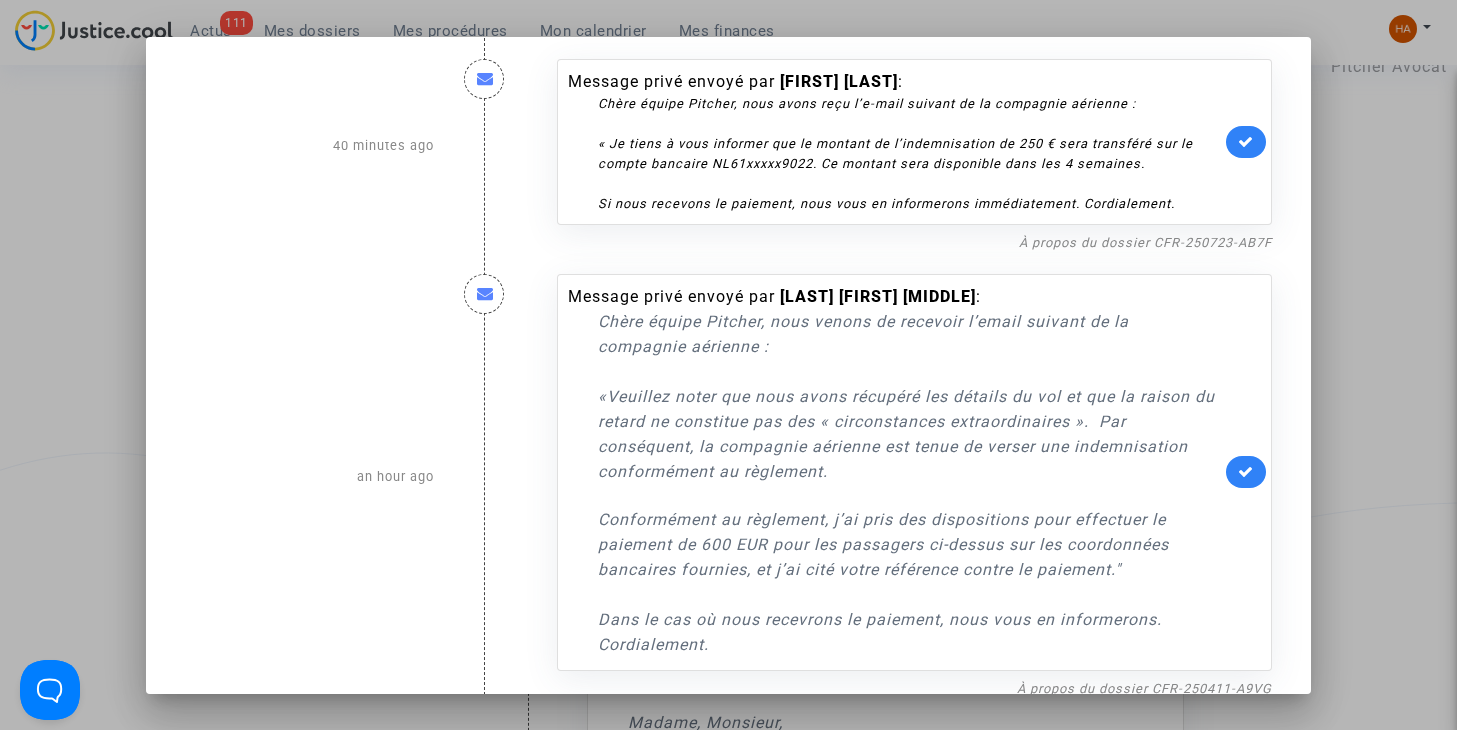 scroll, scrollTop: 53, scrollLeft: 0, axis: vertical 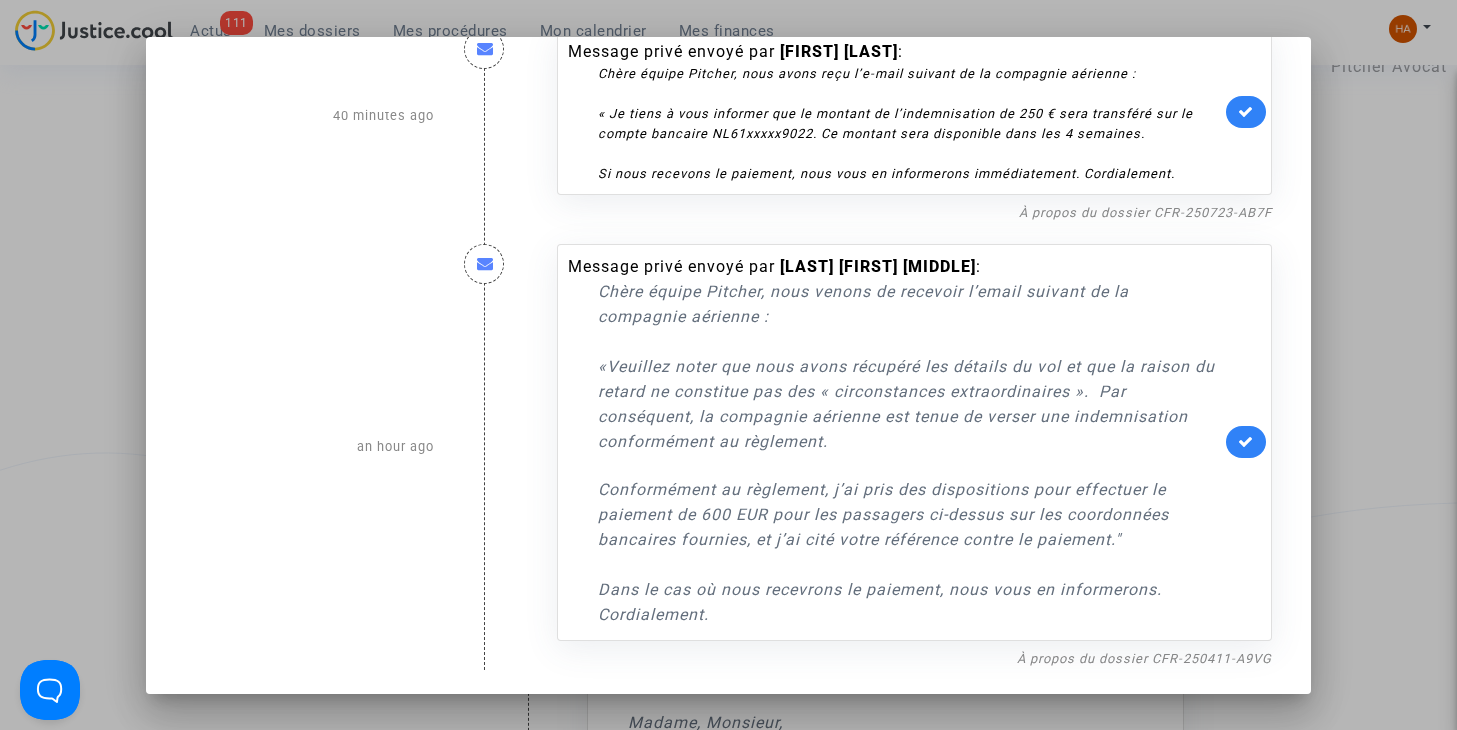 click at bounding box center [728, 365] 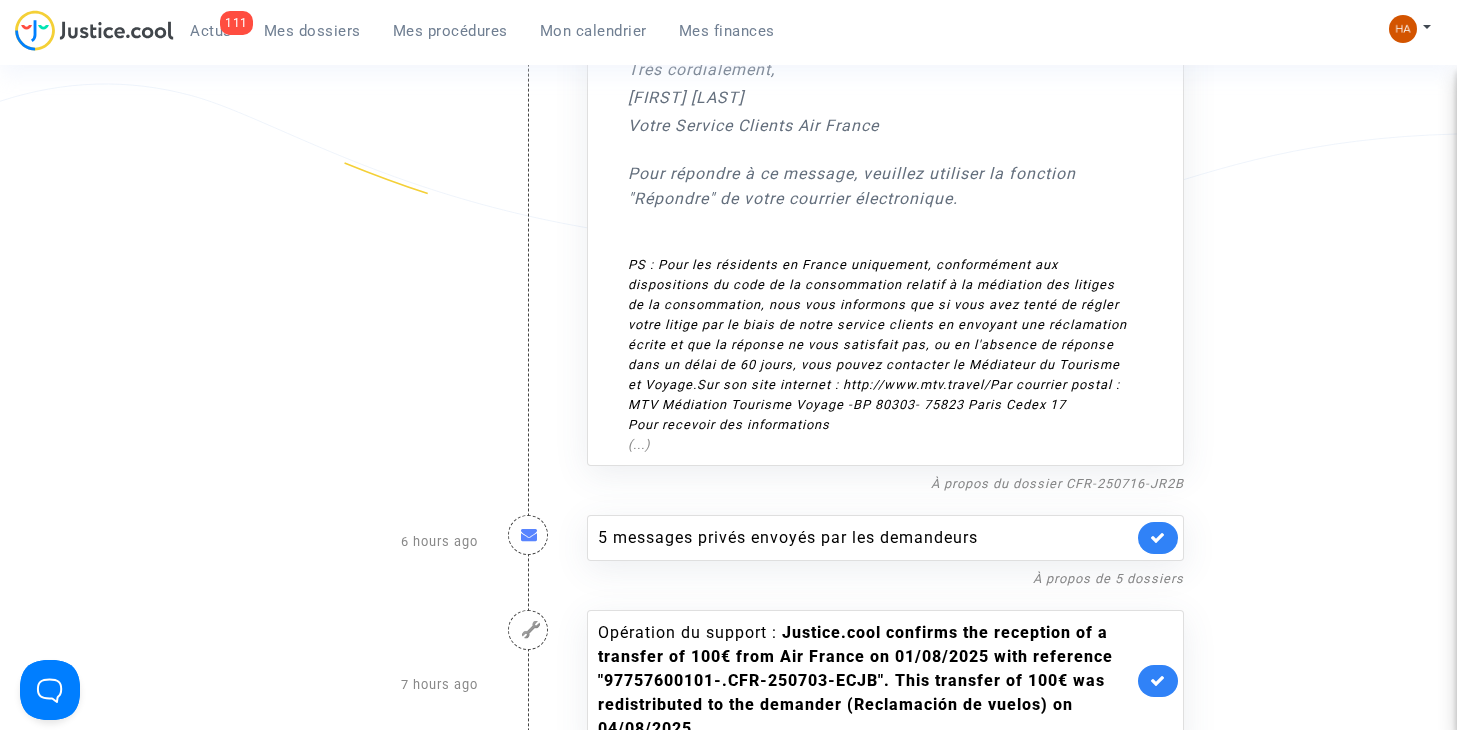 scroll, scrollTop: 1254, scrollLeft: 0, axis: vertical 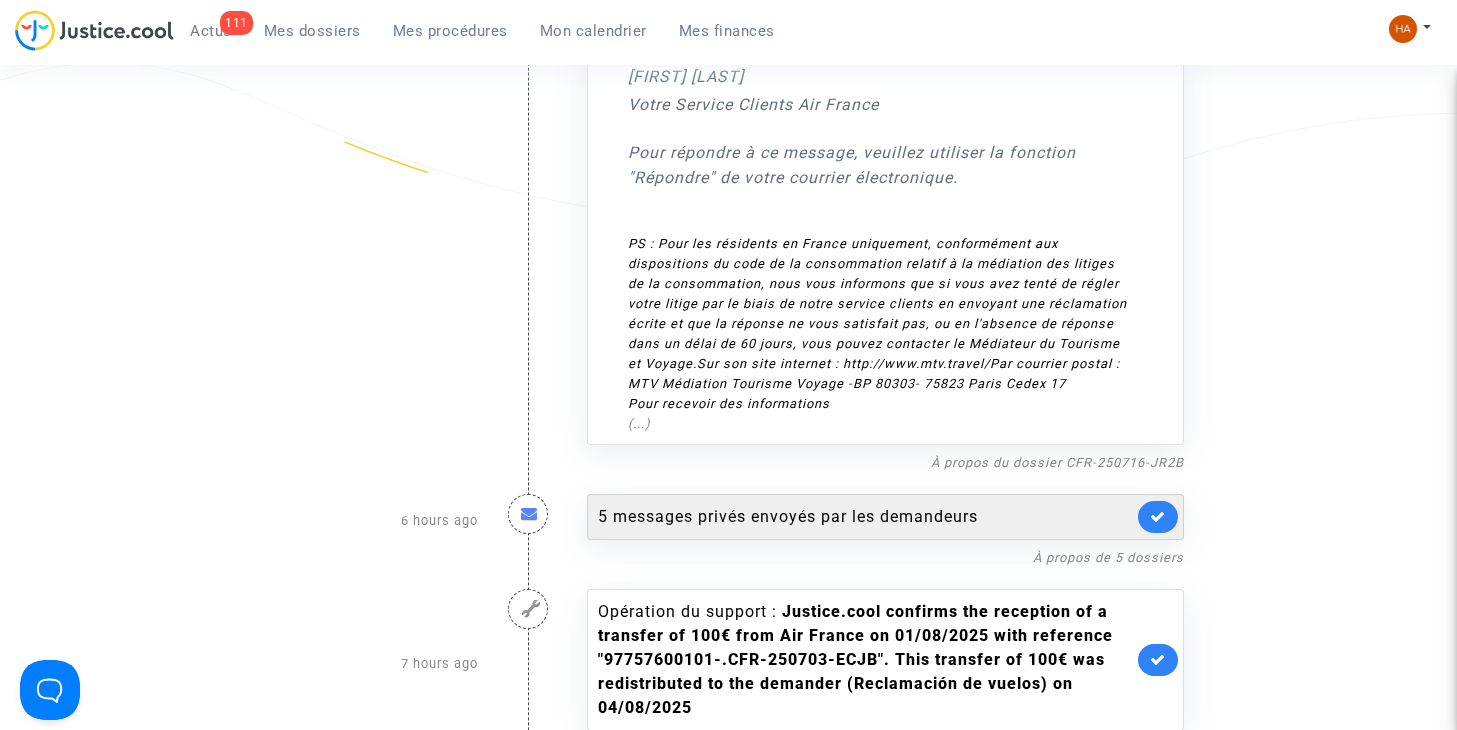 click on "5 messages privés envoyés par   les demandeurs" 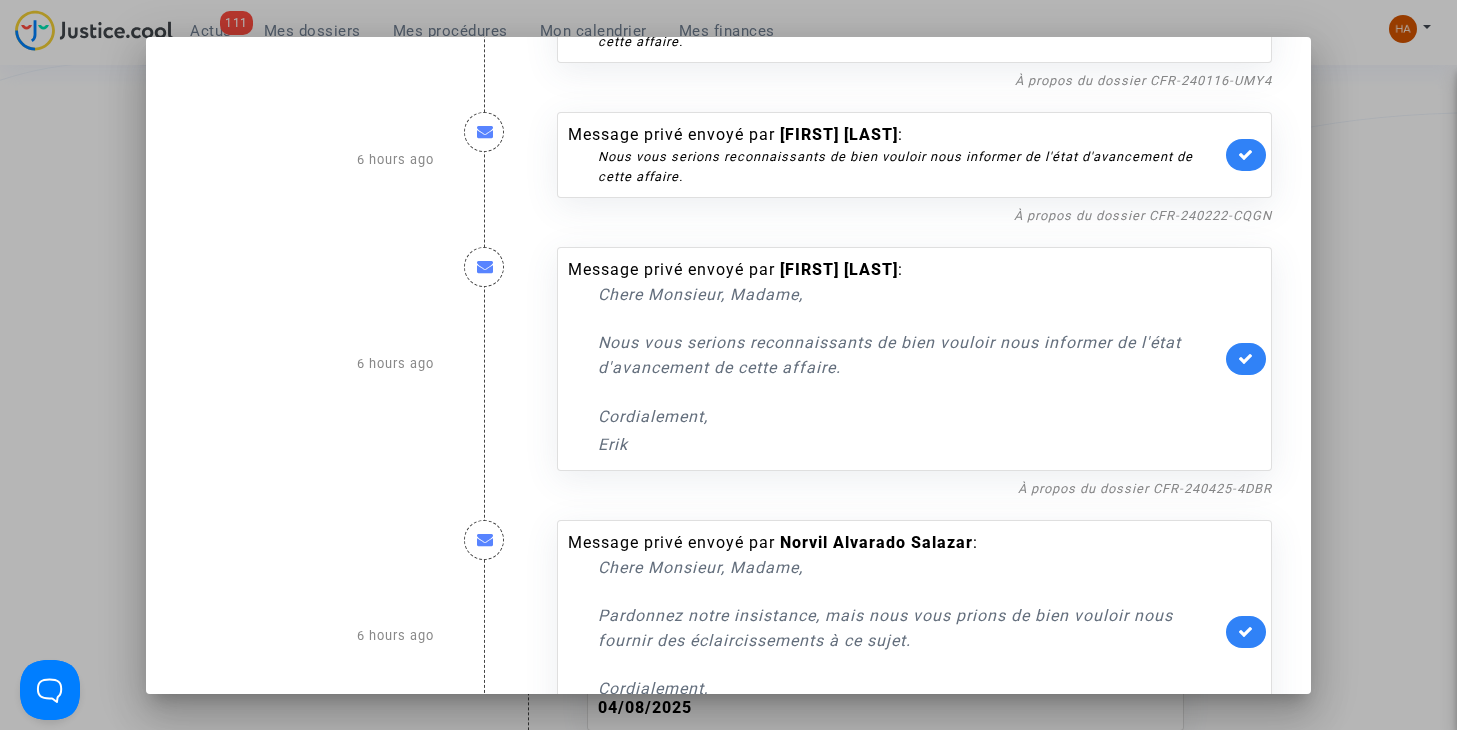 scroll, scrollTop: 400, scrollLeft: 0, axis: vertical 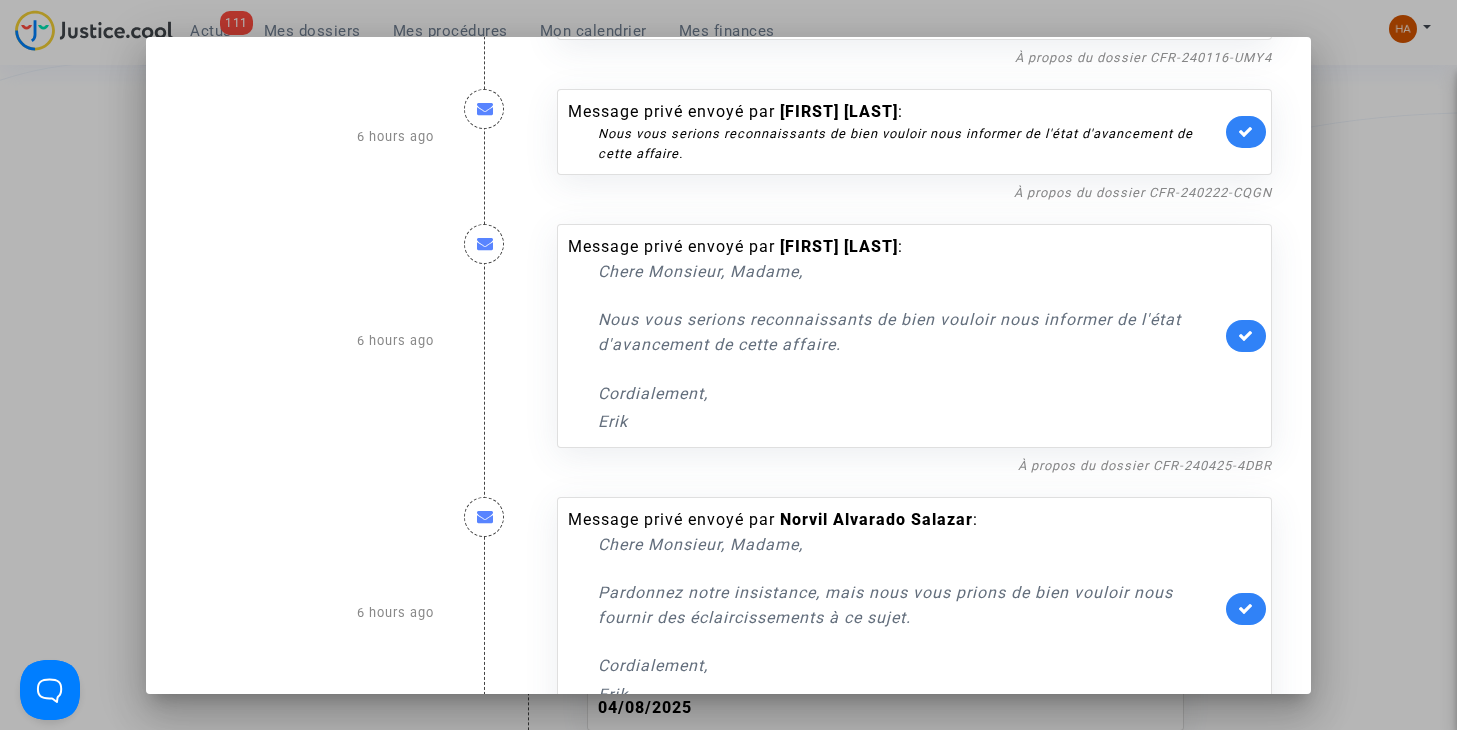 click at bounding box center [728, 365] 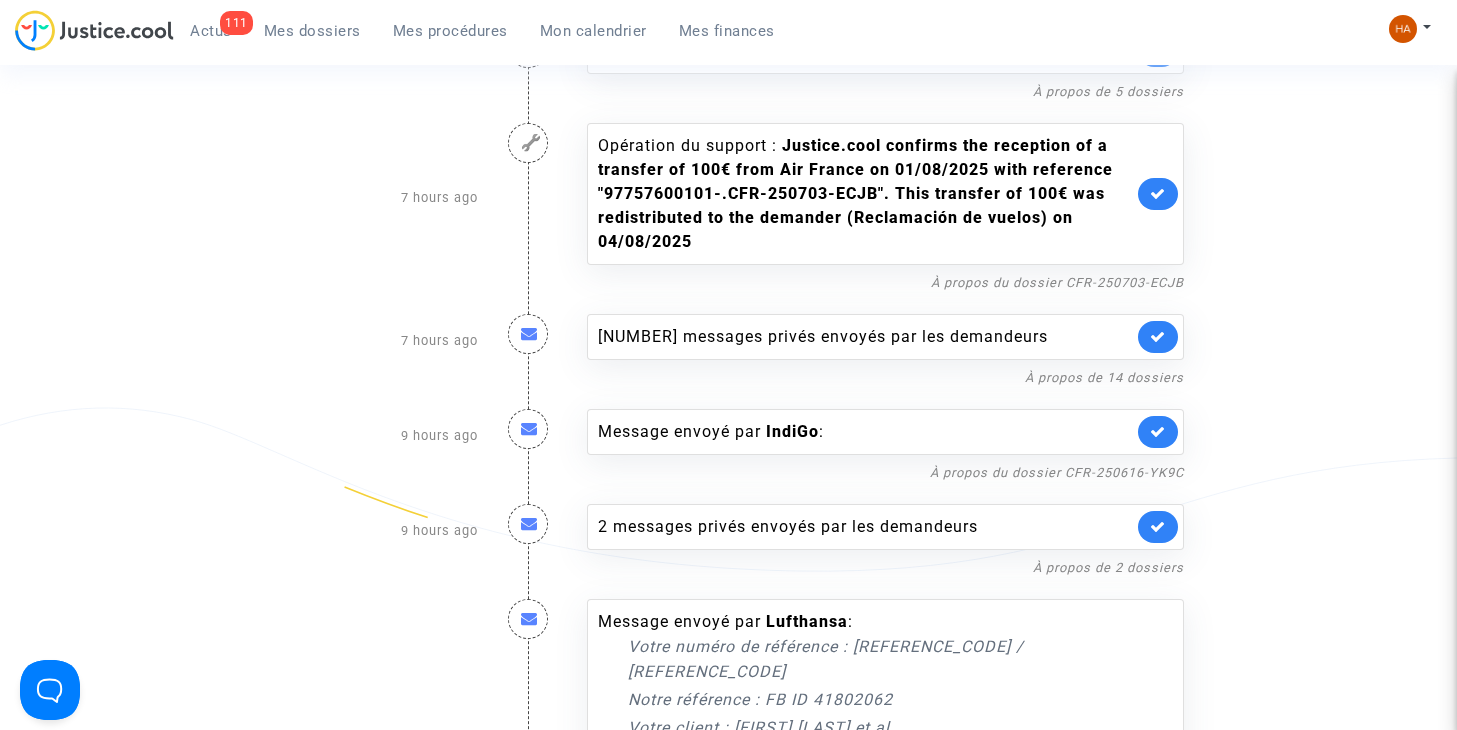 scroll, scrollTop: 1754, scrollLeft: 0, axis: vertical 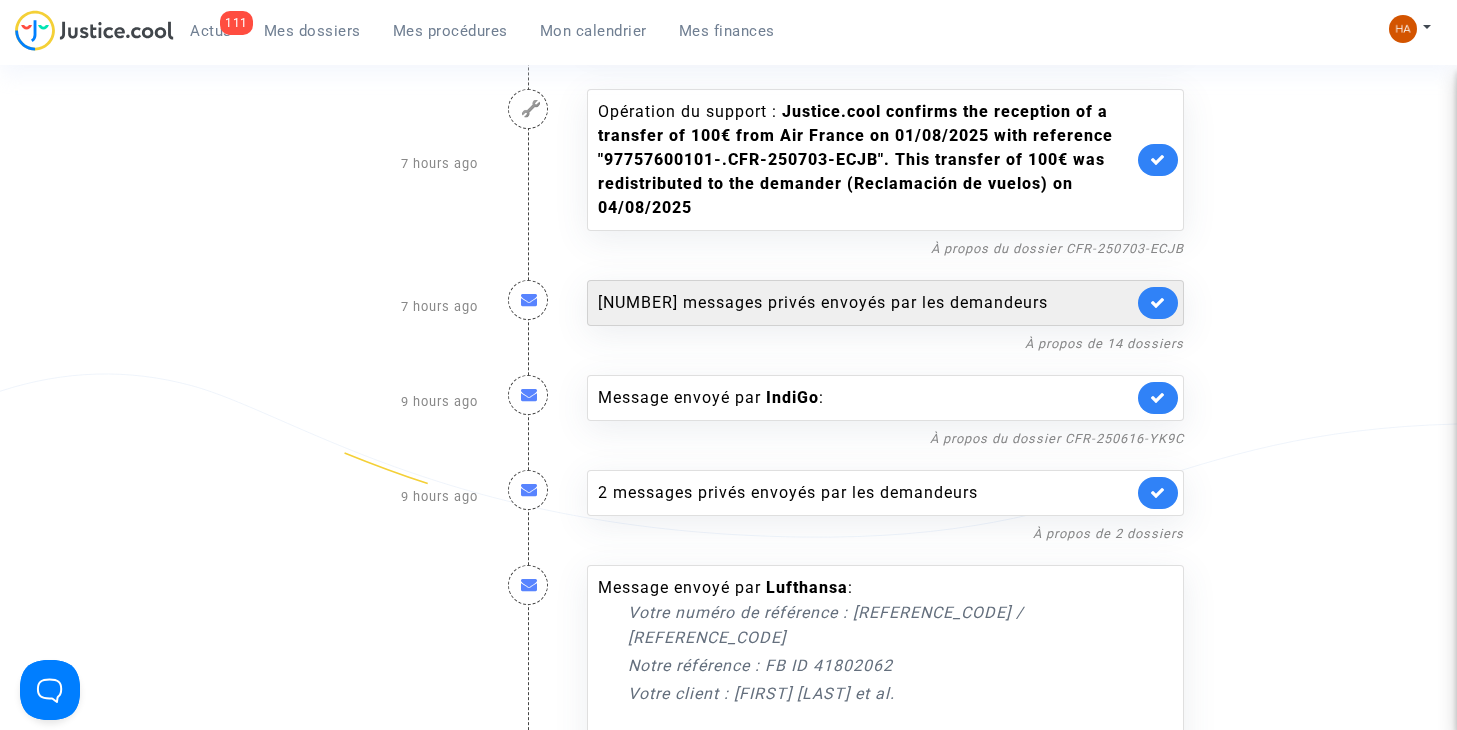 click on "[NUMBER] messages privés envoyés par les demandeurs" 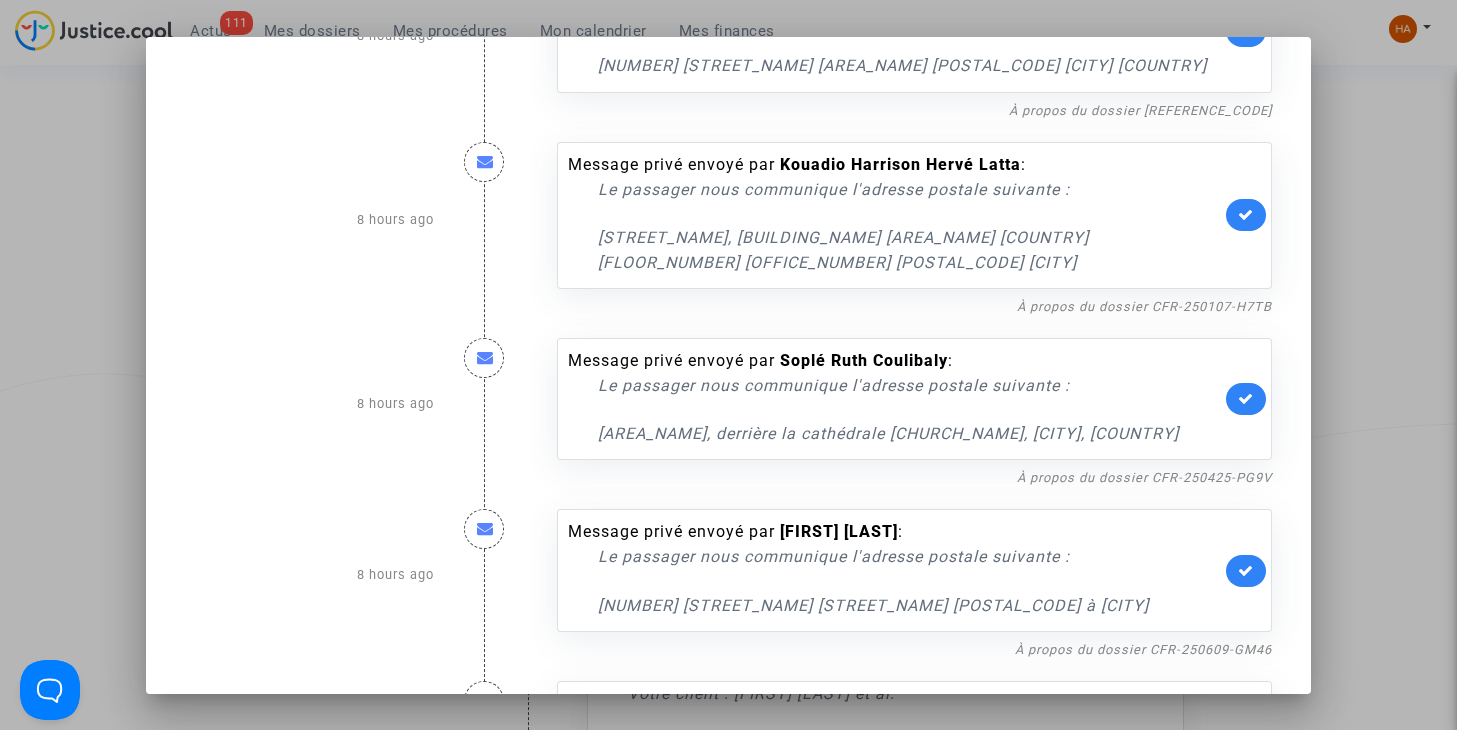 scroll, scrollTop: 2243, scrollLeft: 0, axis: vertical 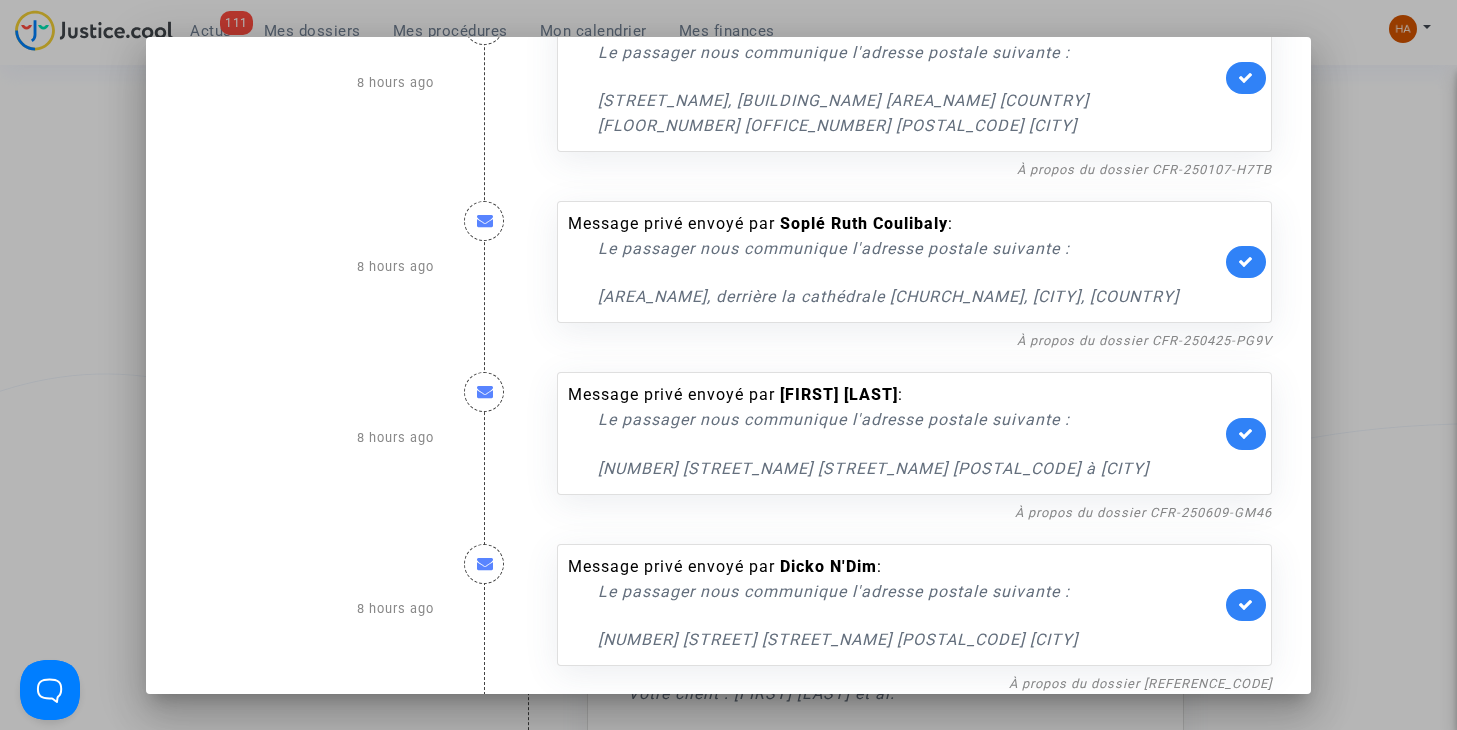 click at bounding box center [728, 365] 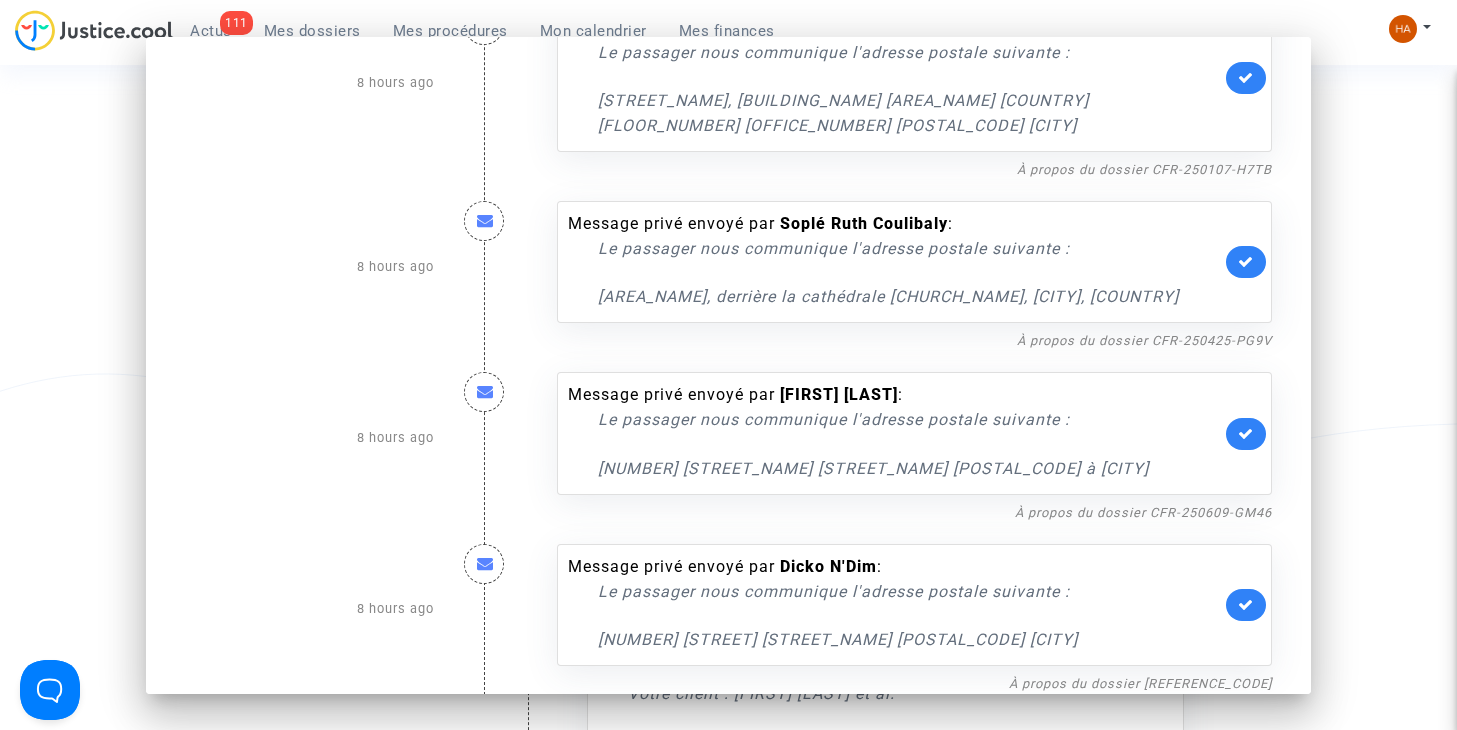 scroll, scrollTop: 1754, scrollLeft: 0, axis: vertical 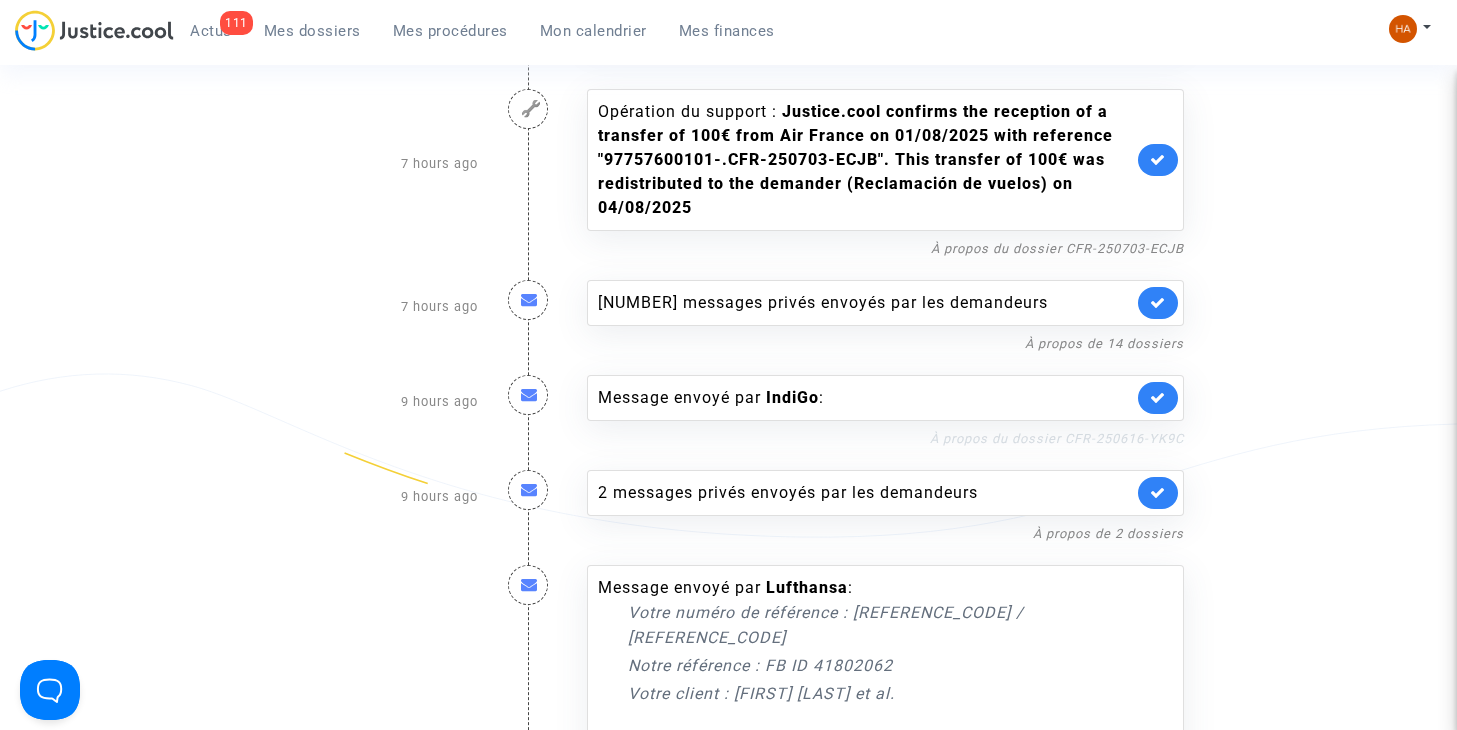 click on "À propos du dossier CFR-250616-YK9C" 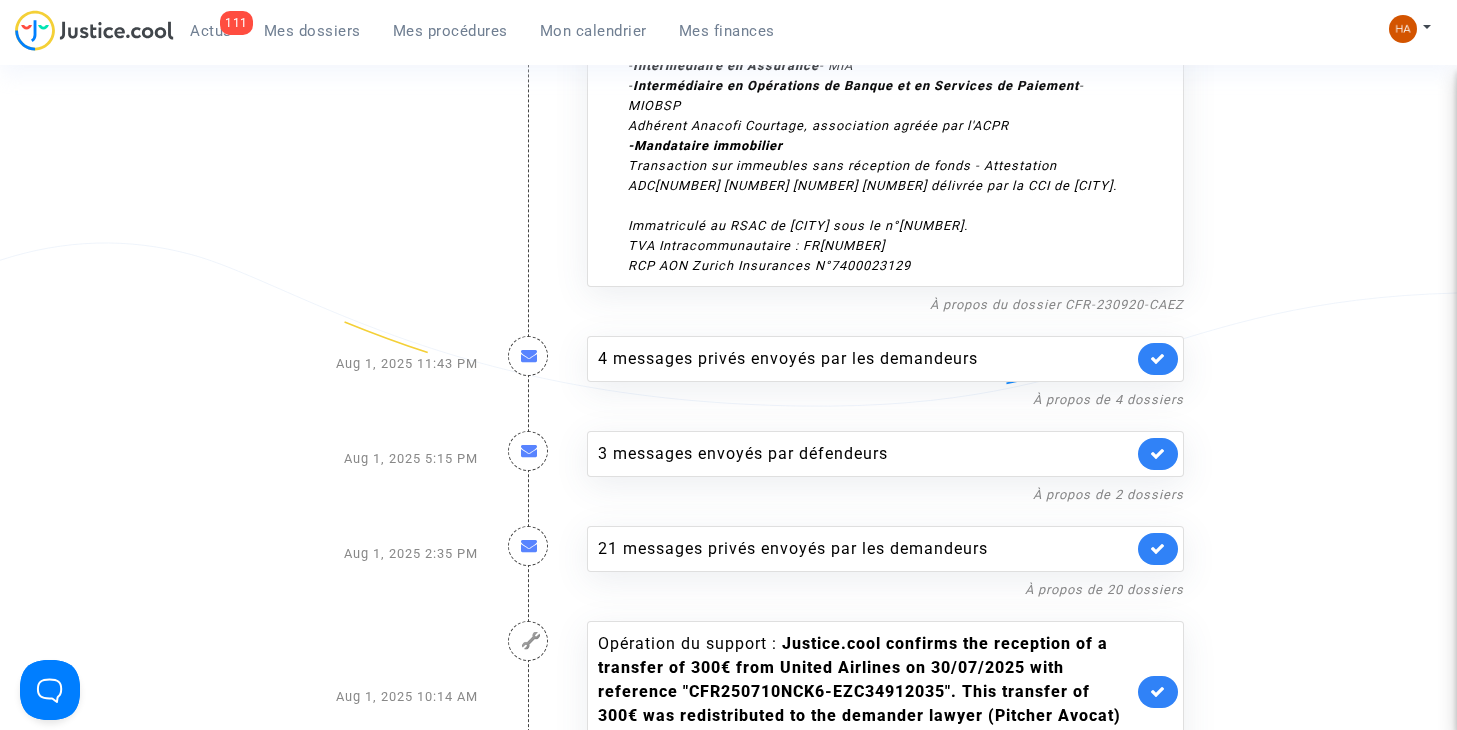 scroll, scrollTop: 4354, scrollLeft: 0, axis: vertical 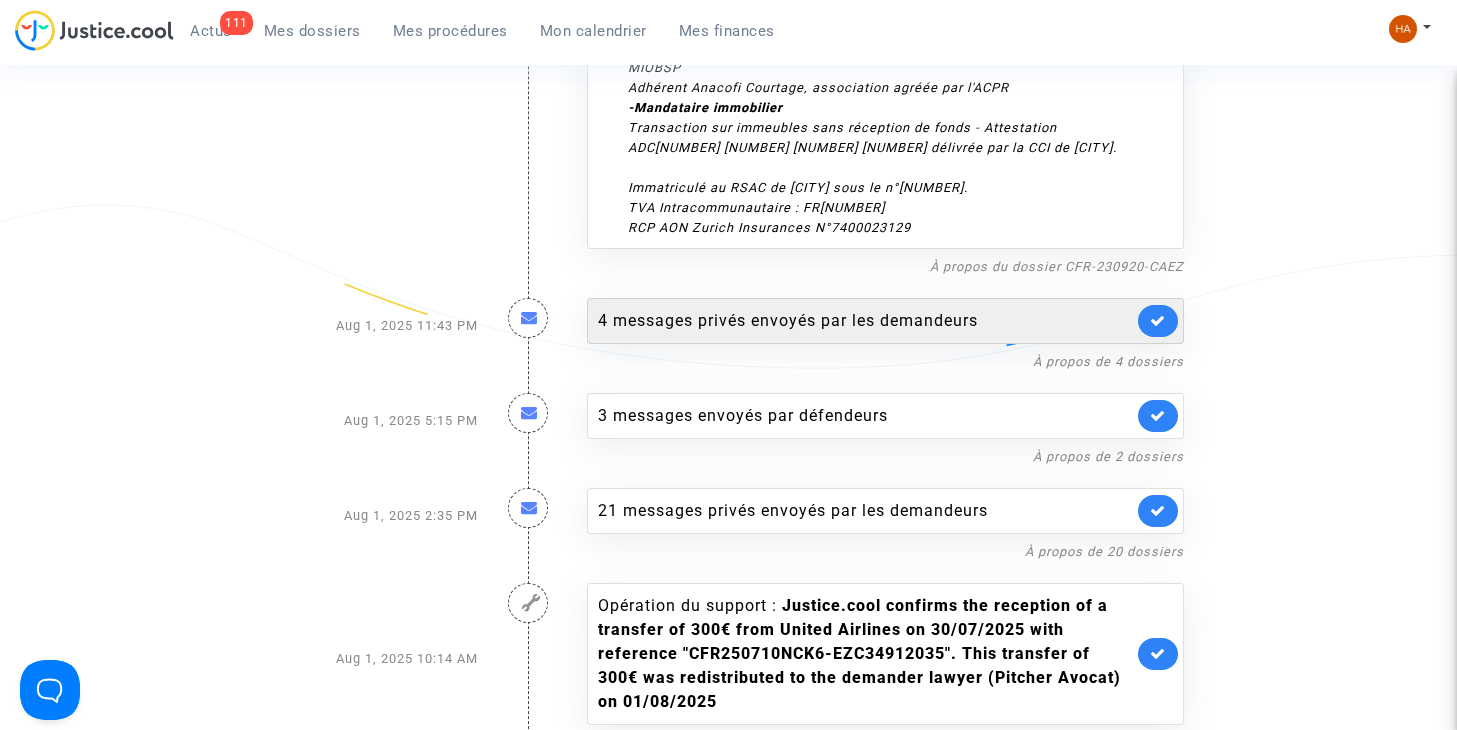 click on "4 messages privés envoyés par   les demandeurs" 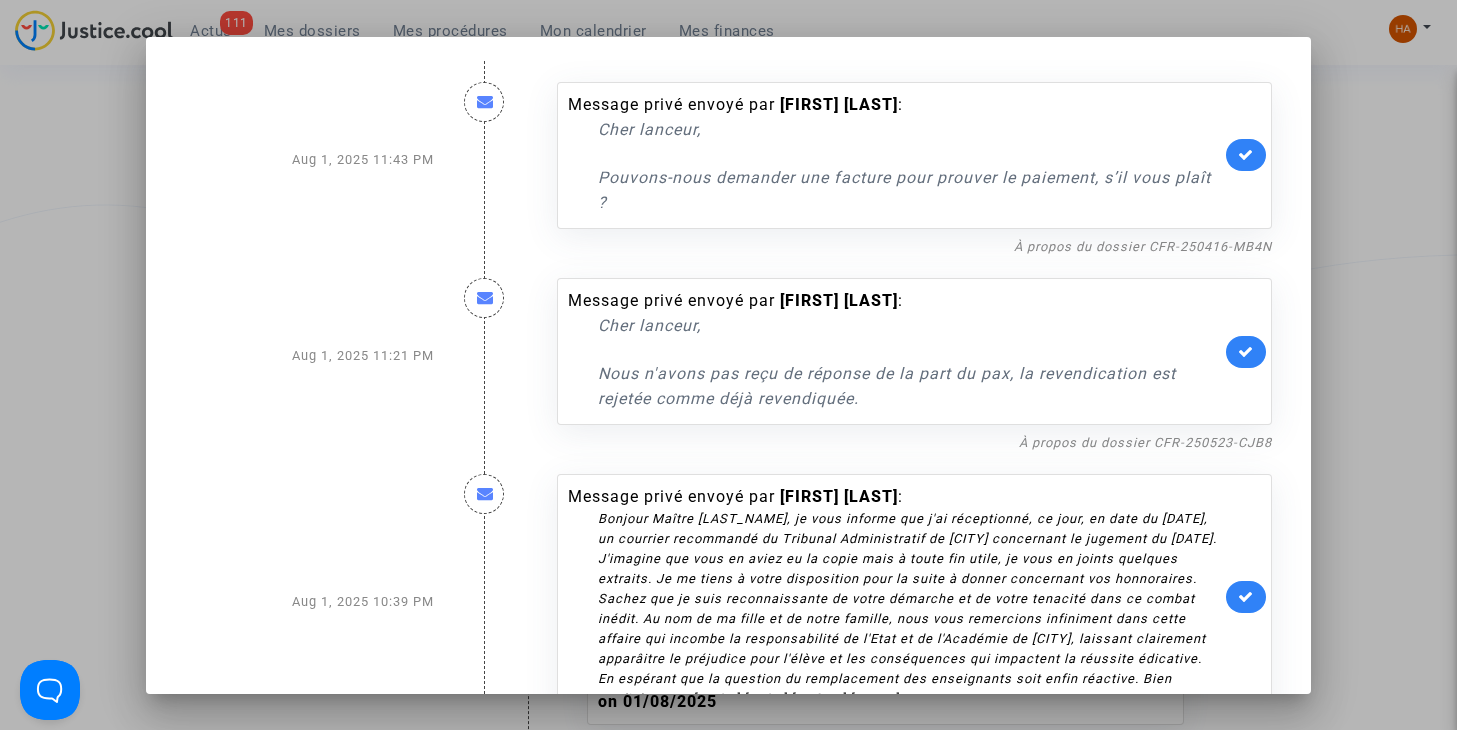 click at bounding box center (728, 365) 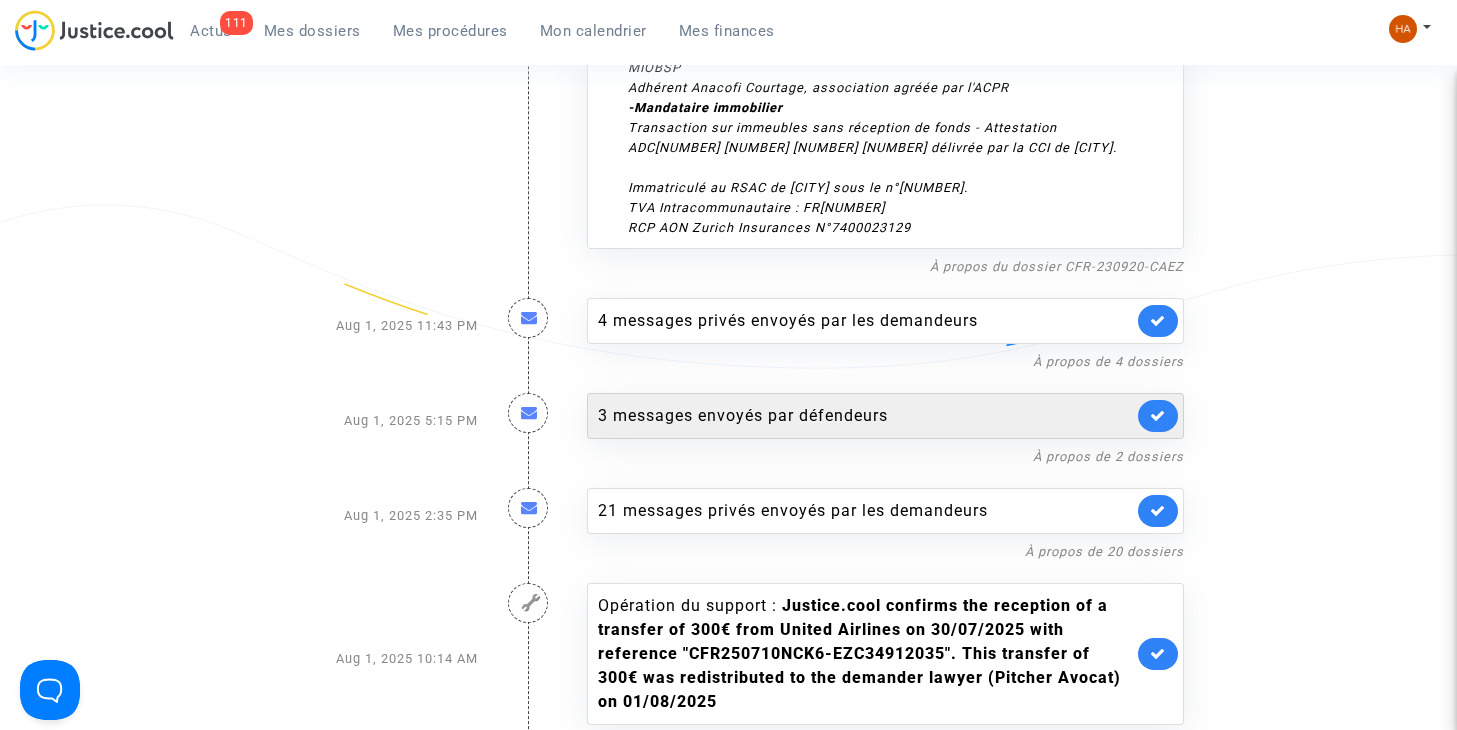 click on "3 messages envoyés par   défendeurs" 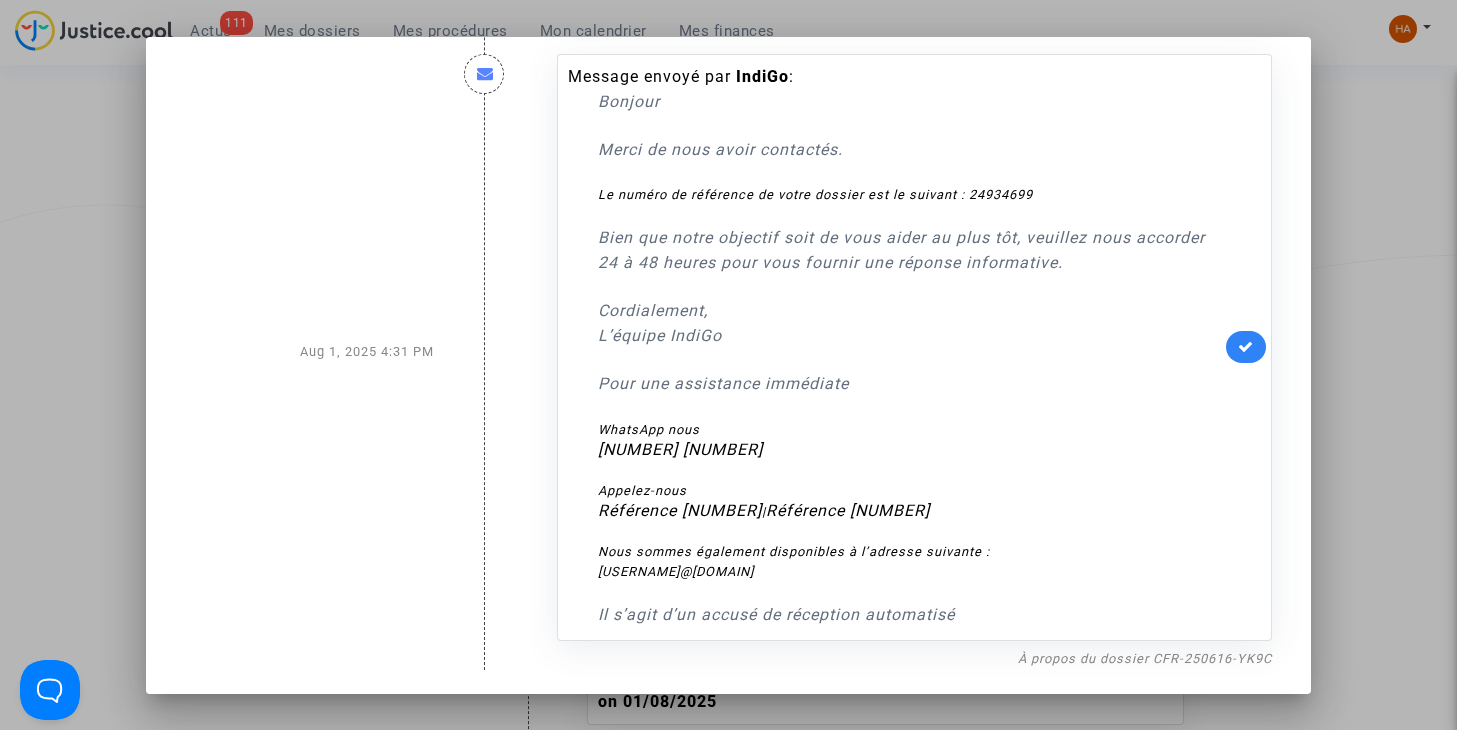 scroll, scrollTop: 948, scrollLeft: 0, axis: vertical 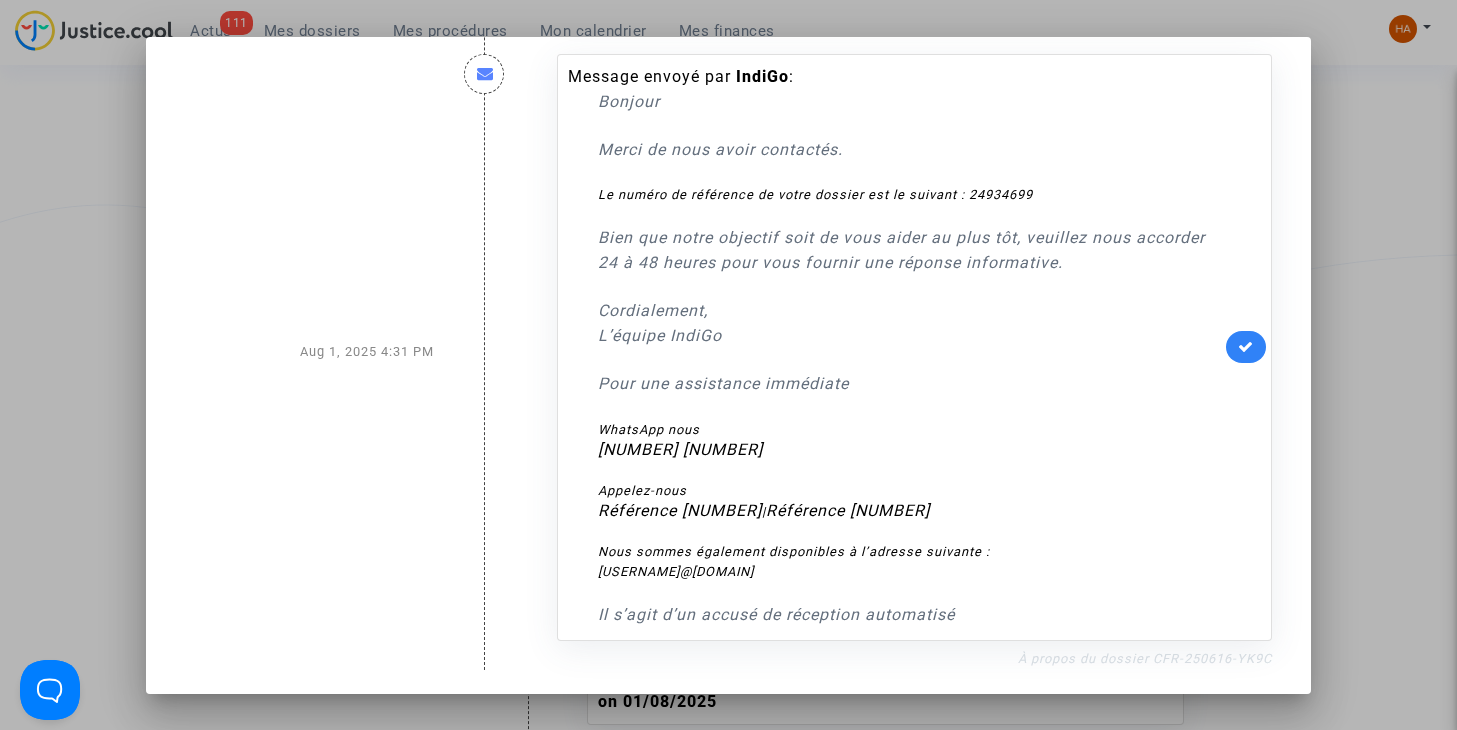 click on "À propos du dossier CFR-250616-YK9C" at bounding box center [1145, 658] 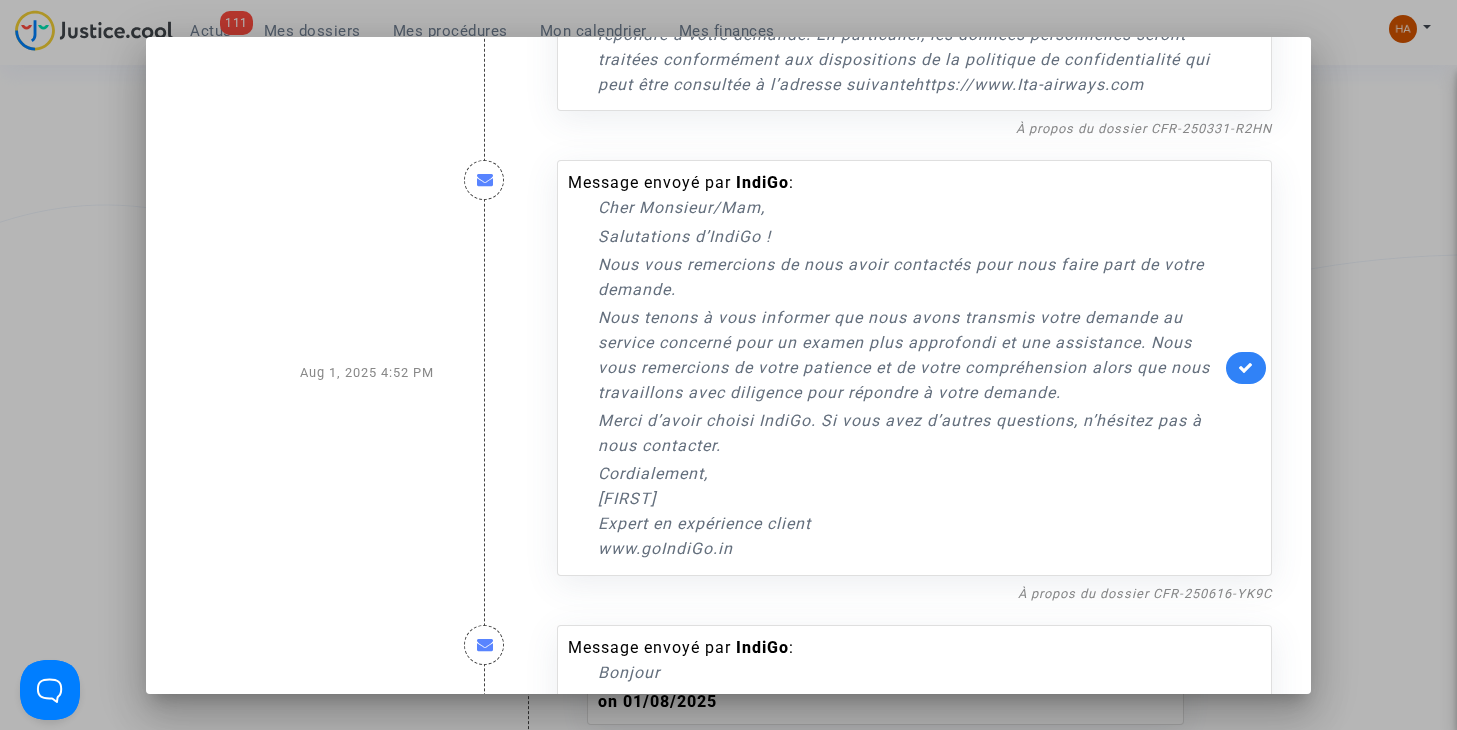 scroll, scrollTop: 351, scrollLeft: 0, axis: vertical 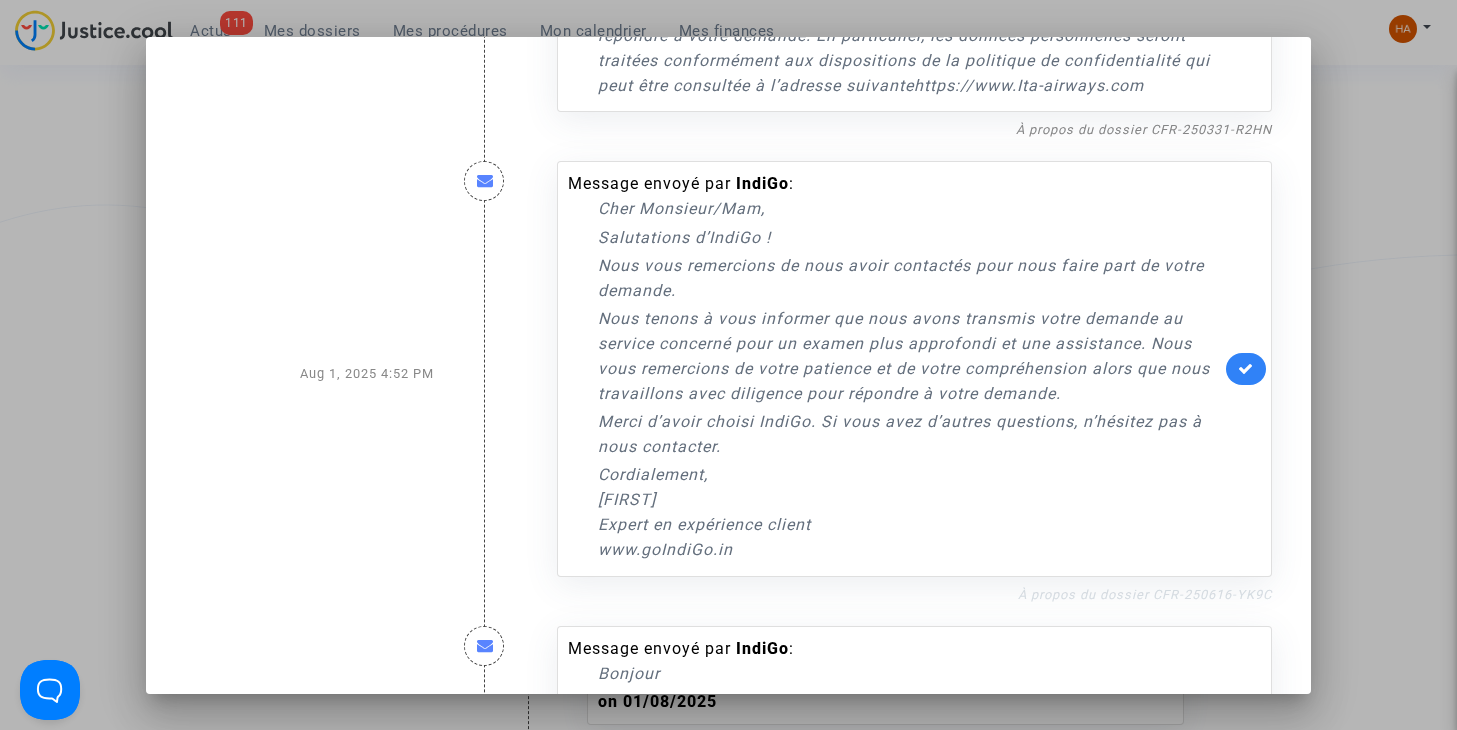 click on "À propos du dossier CFR-250616-YK9C" at bounding box center (1145, 594) 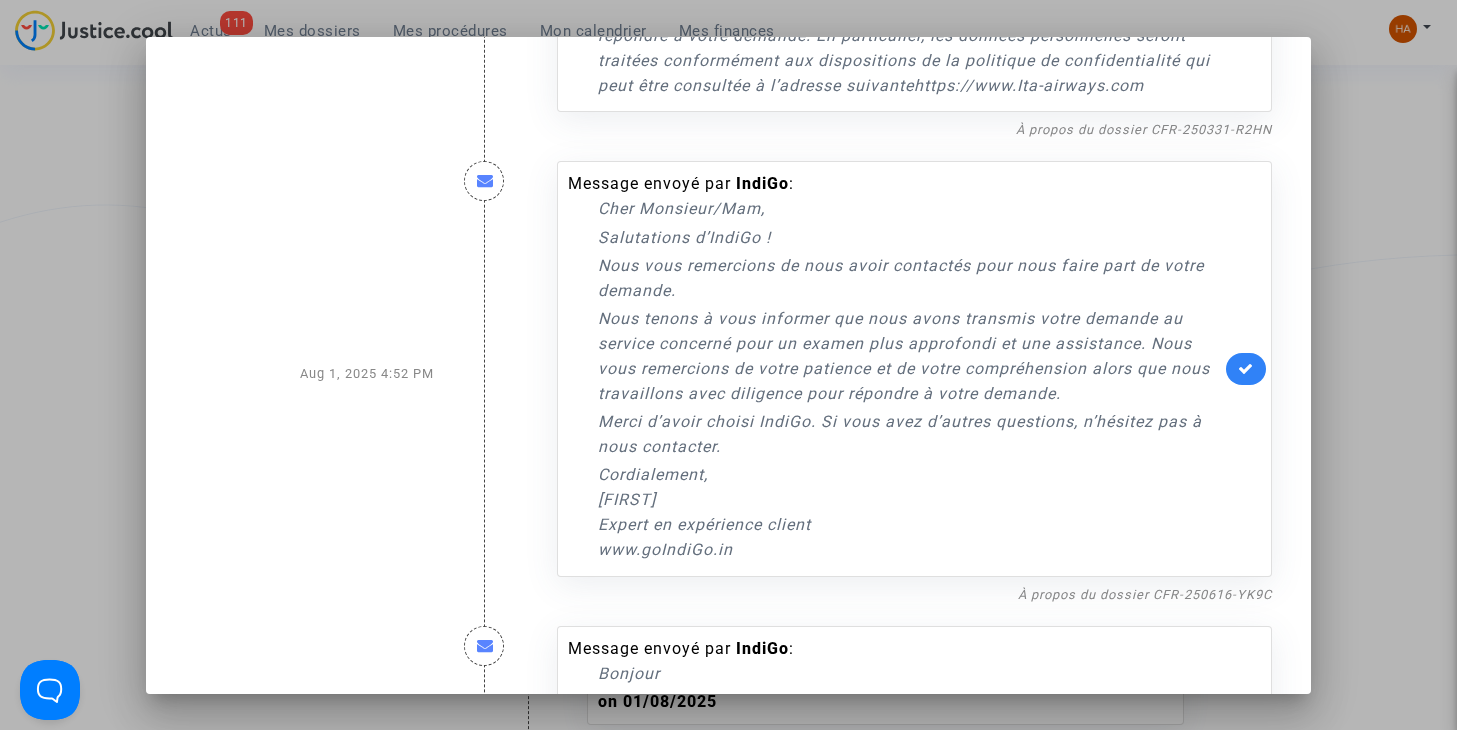 click at bounding box center (728, 365) 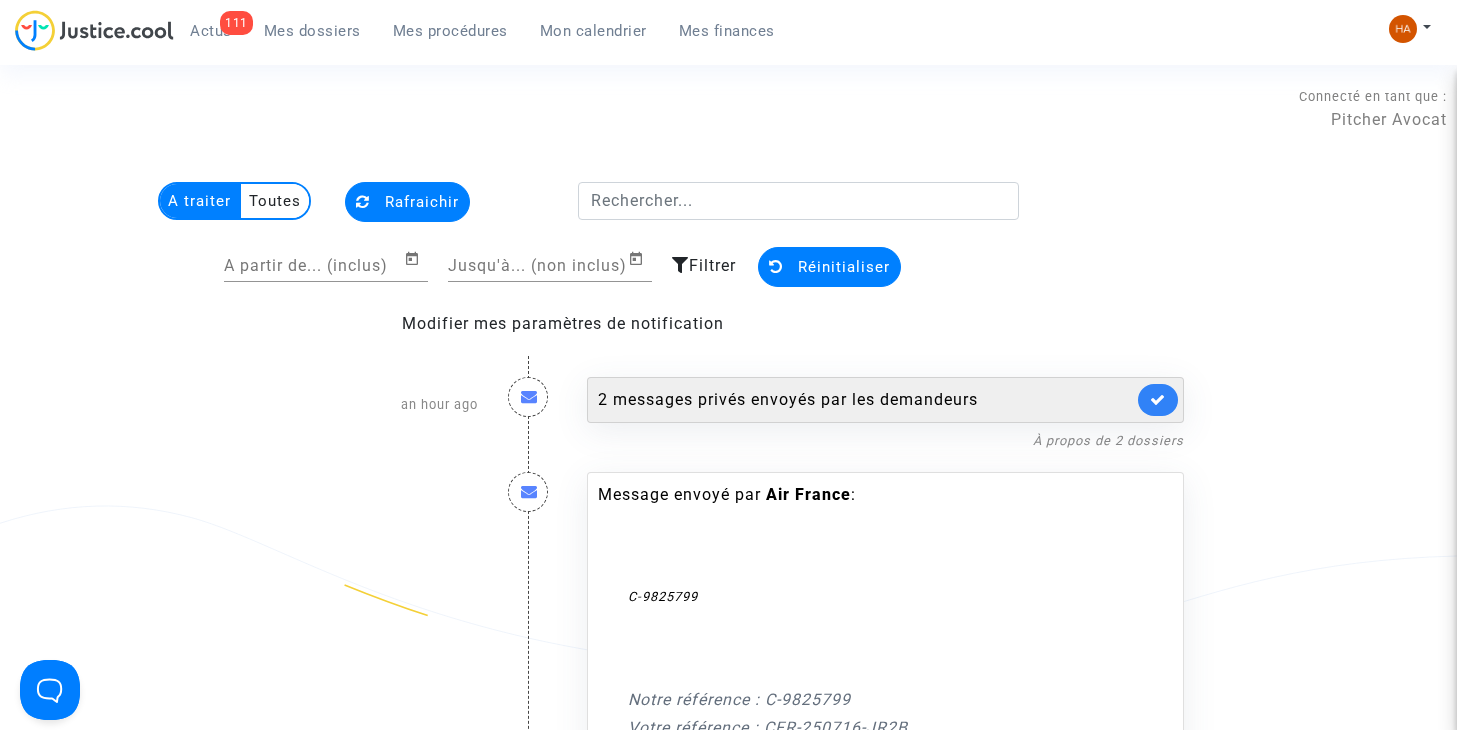 scroll, scrollTop: 0, scrollLeft: 0, axis: both 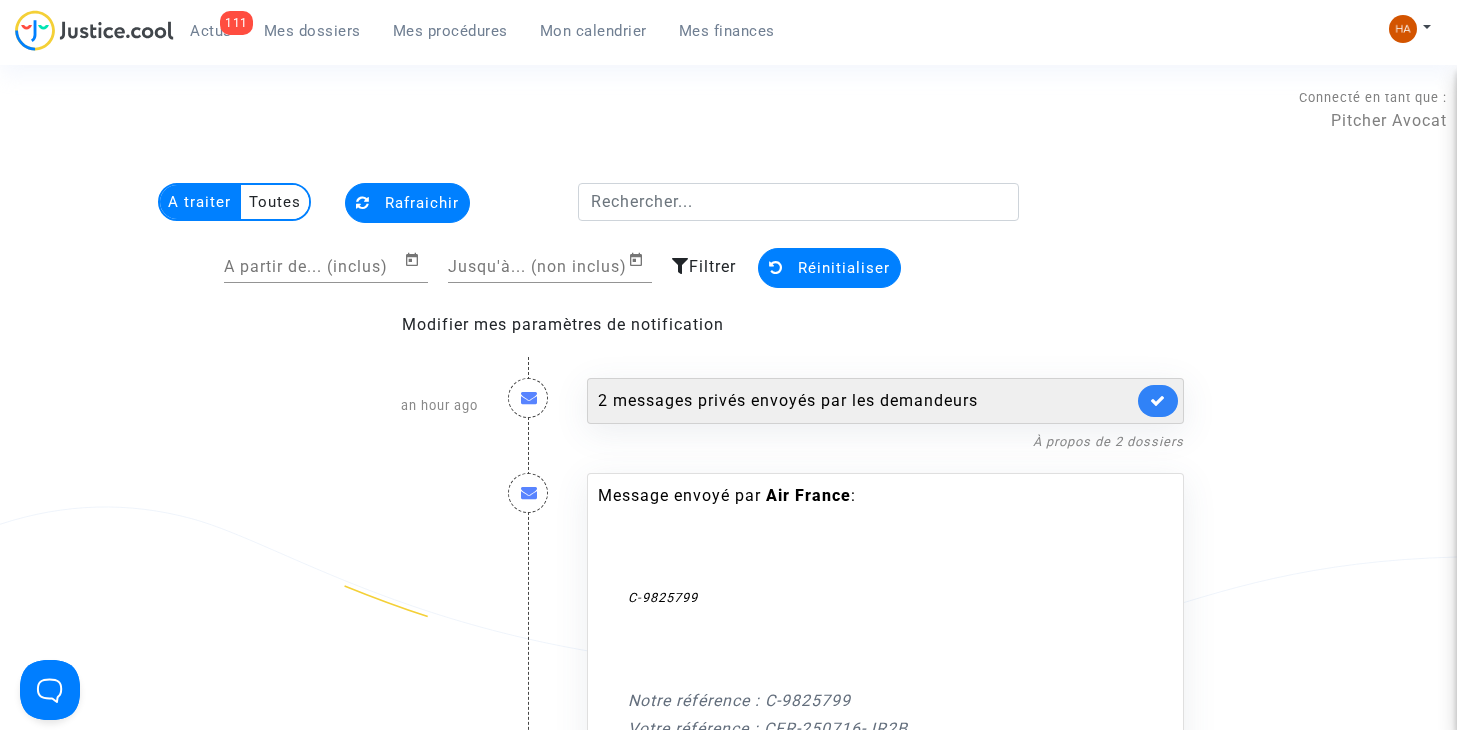 click on "2 messages privés envoyés par   les demandeurs" 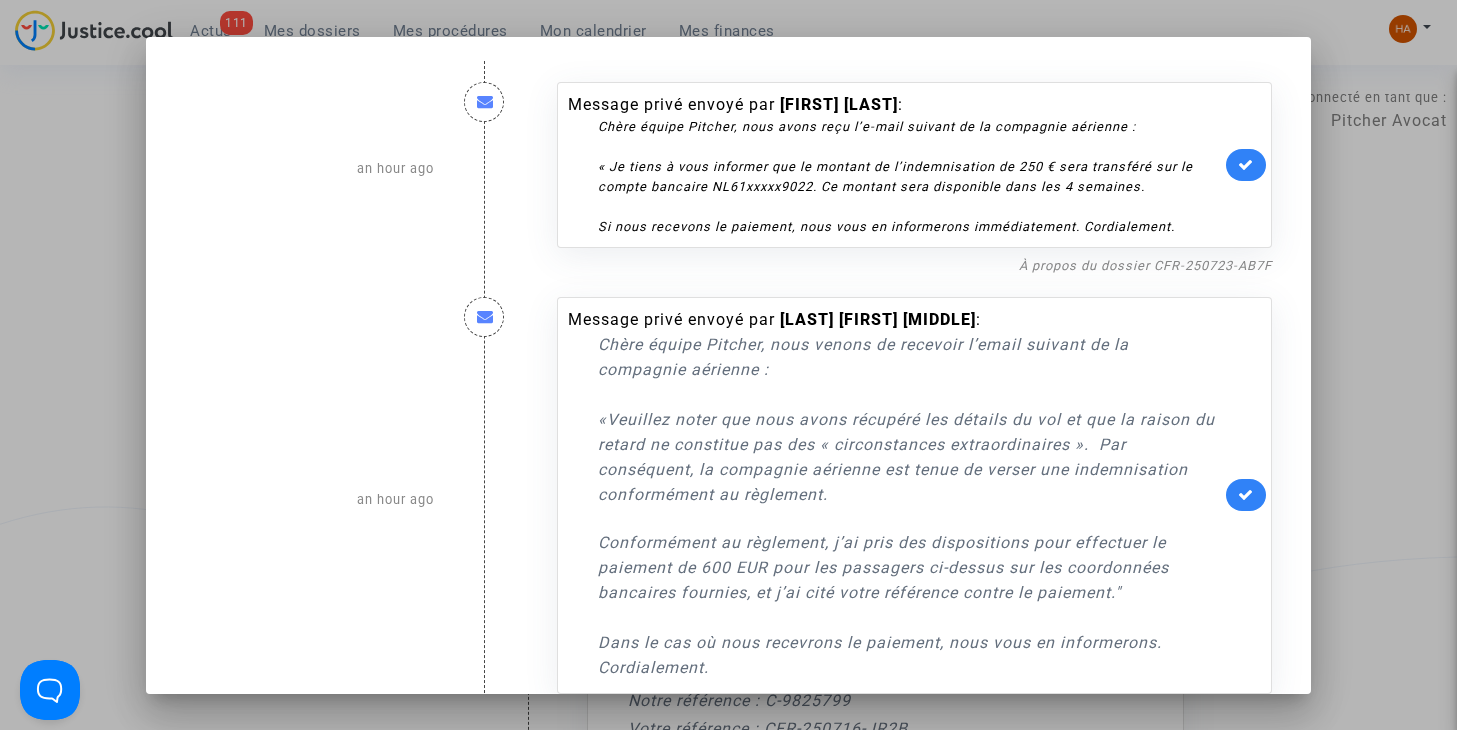 click at bounding box center [728, 365] 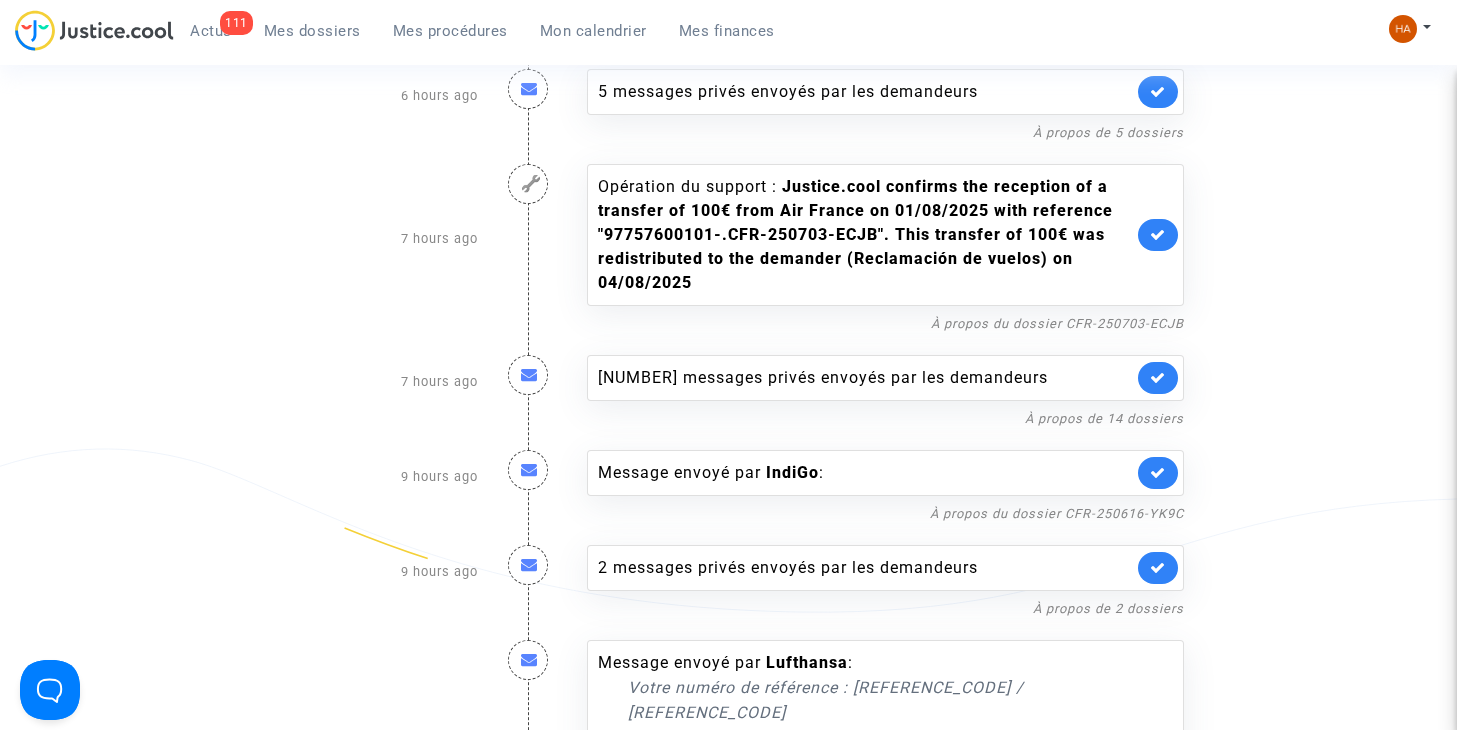 scroll, scrollTop: 1700, scrollLeft: 0, axis: vertical 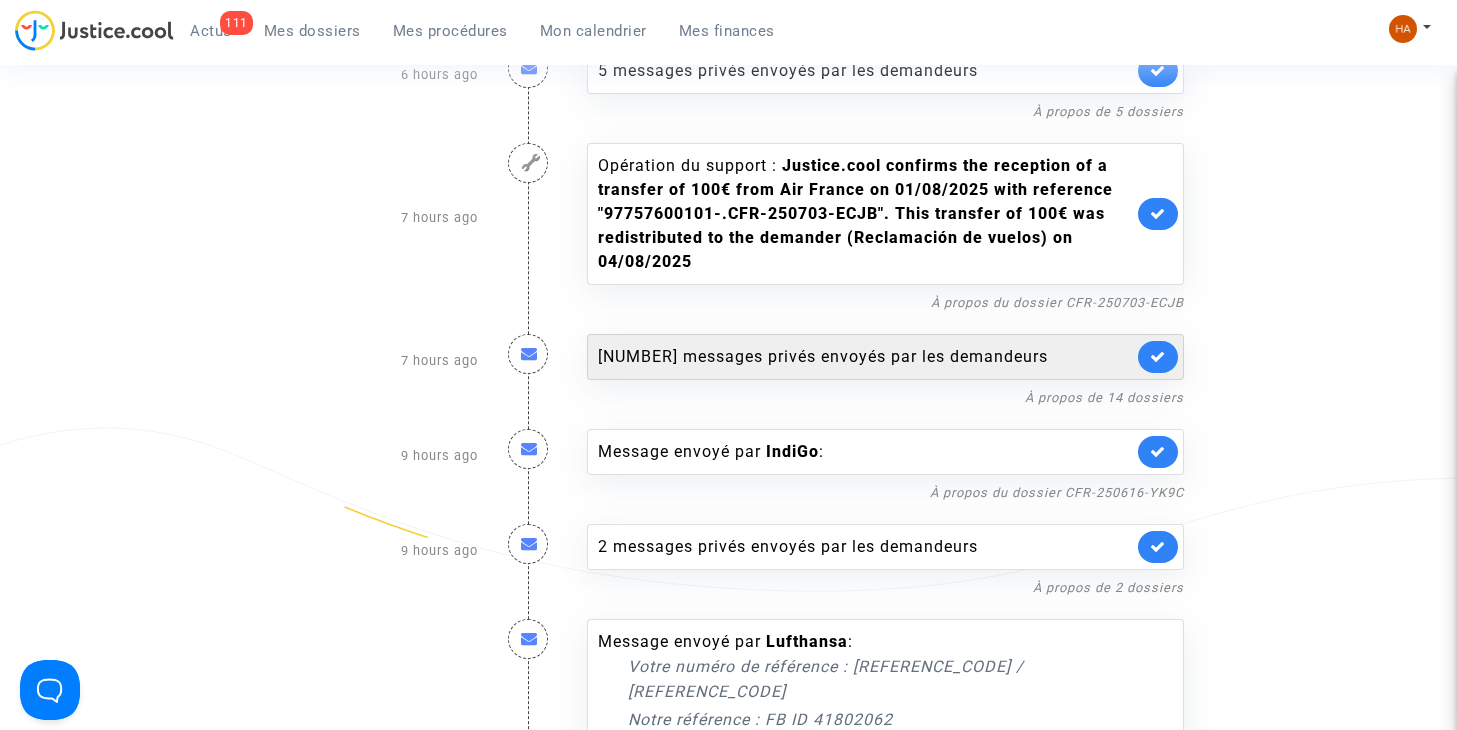 click on "[NUMBER] messages privés envoyés par les demandeurs" 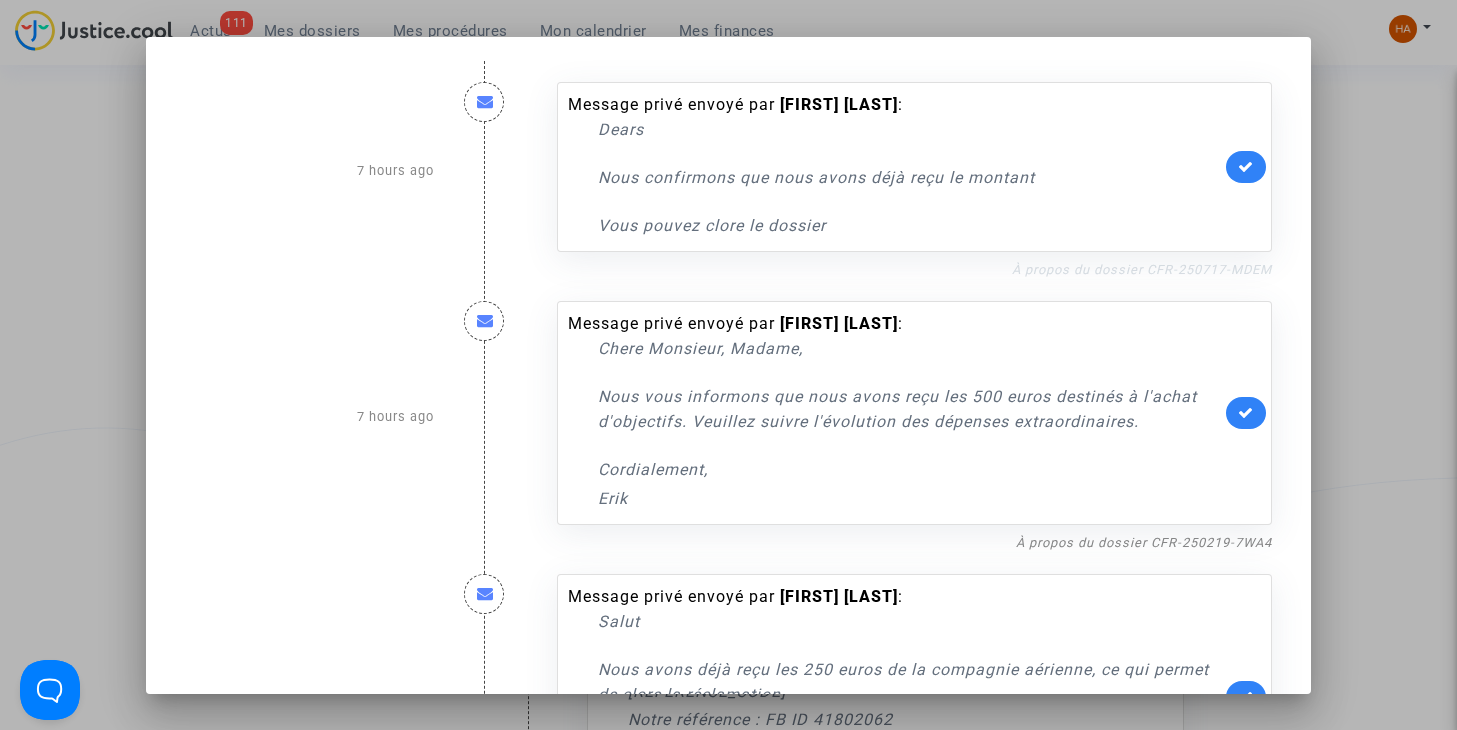 click on "À propos du dossier CFR-250717-MDEM" at bounding box center (1142, 269) 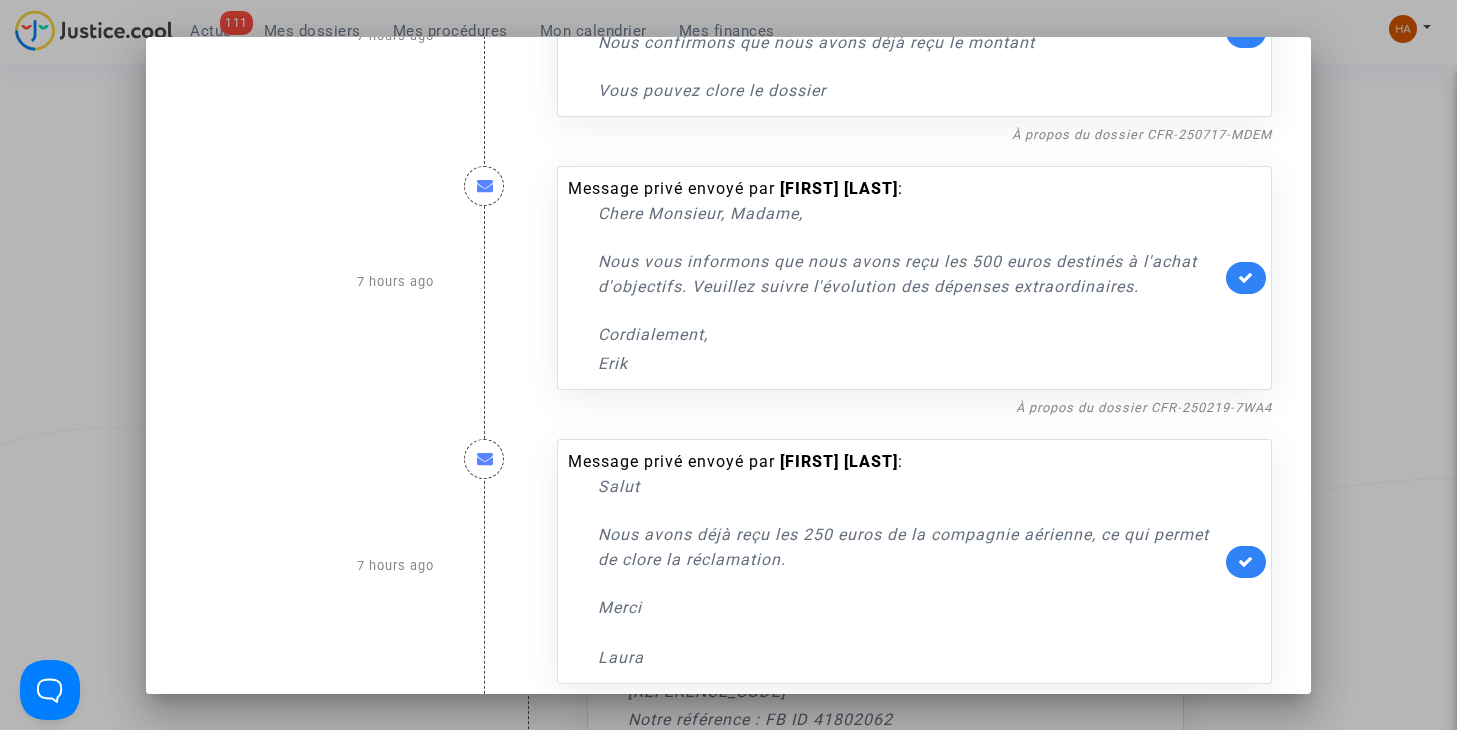 scroll, scrollTop: 200, scrollLeft: 0, axis: vertical 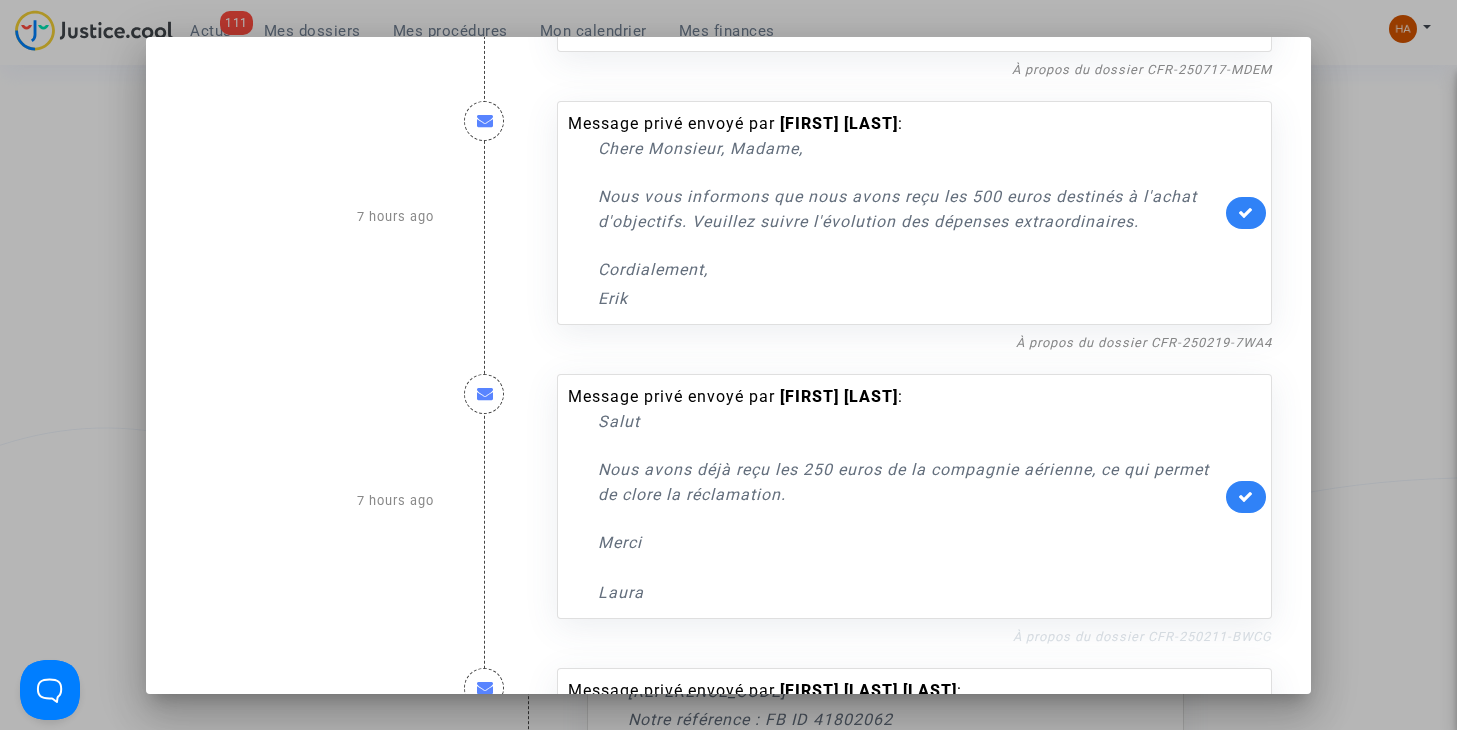 click on "À propos du dossier CFR-250211-BWCG" at bounding box center [1142, 636] 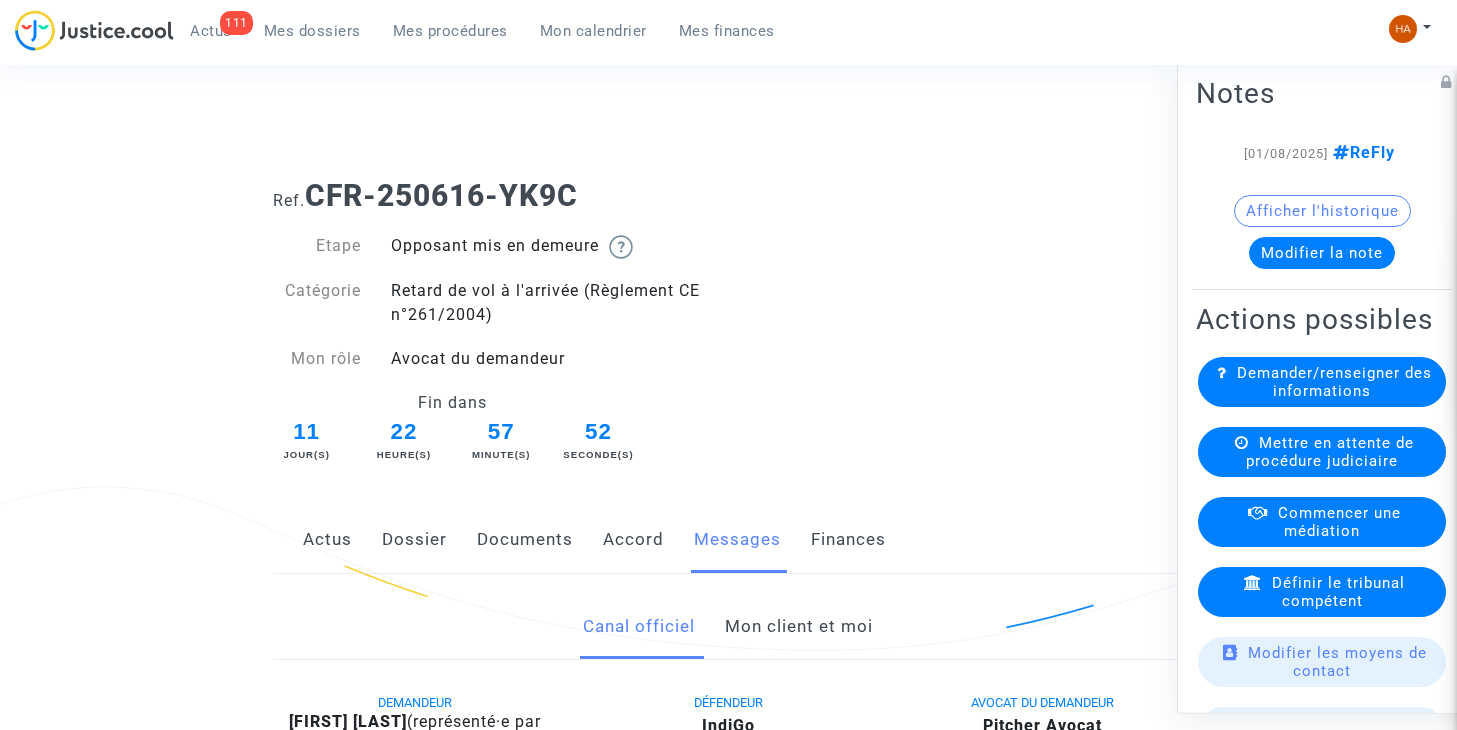 scroll, scrollTop: 0, scrollLeft: 0, axis: both 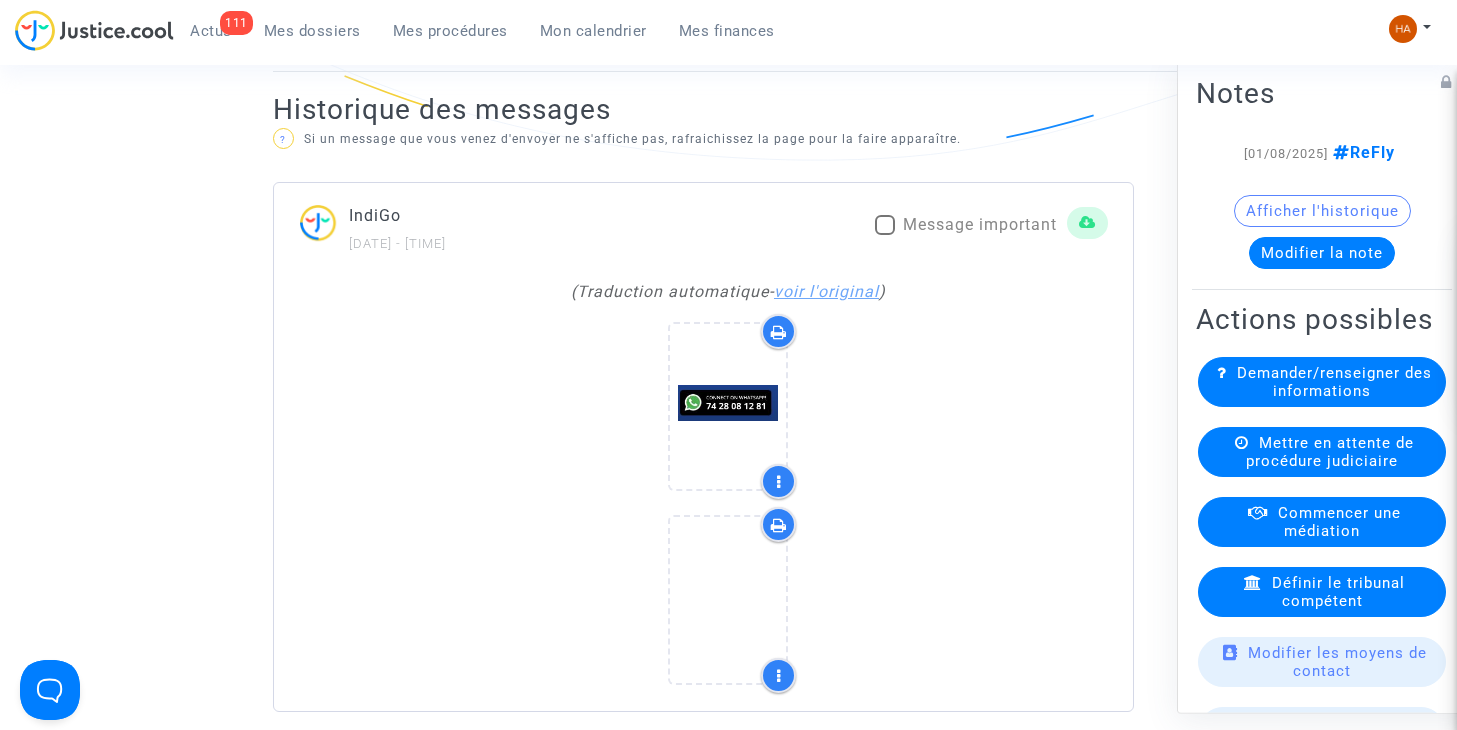 click on "voir l'original" 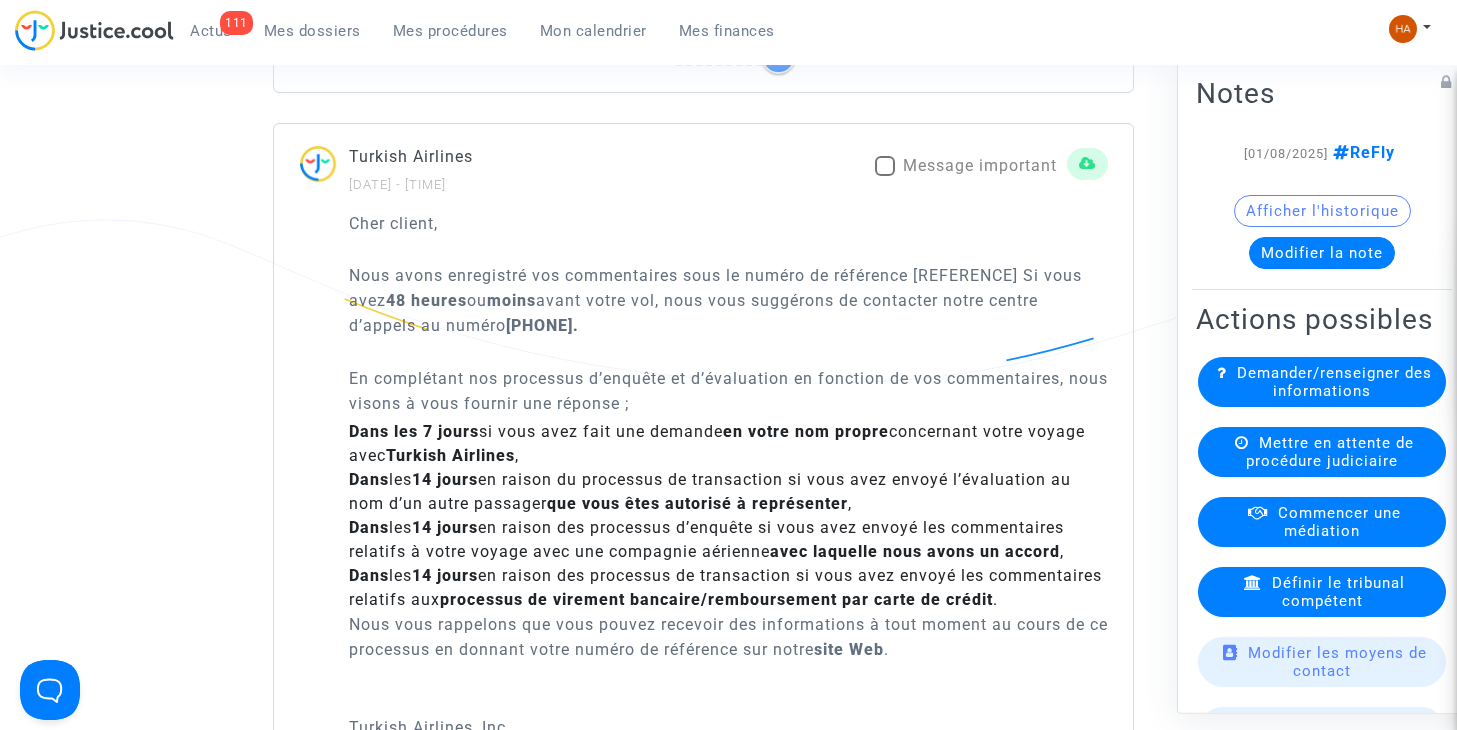 scroll, scrollTop: 10100, scrollLeft: 0, axis: vertical 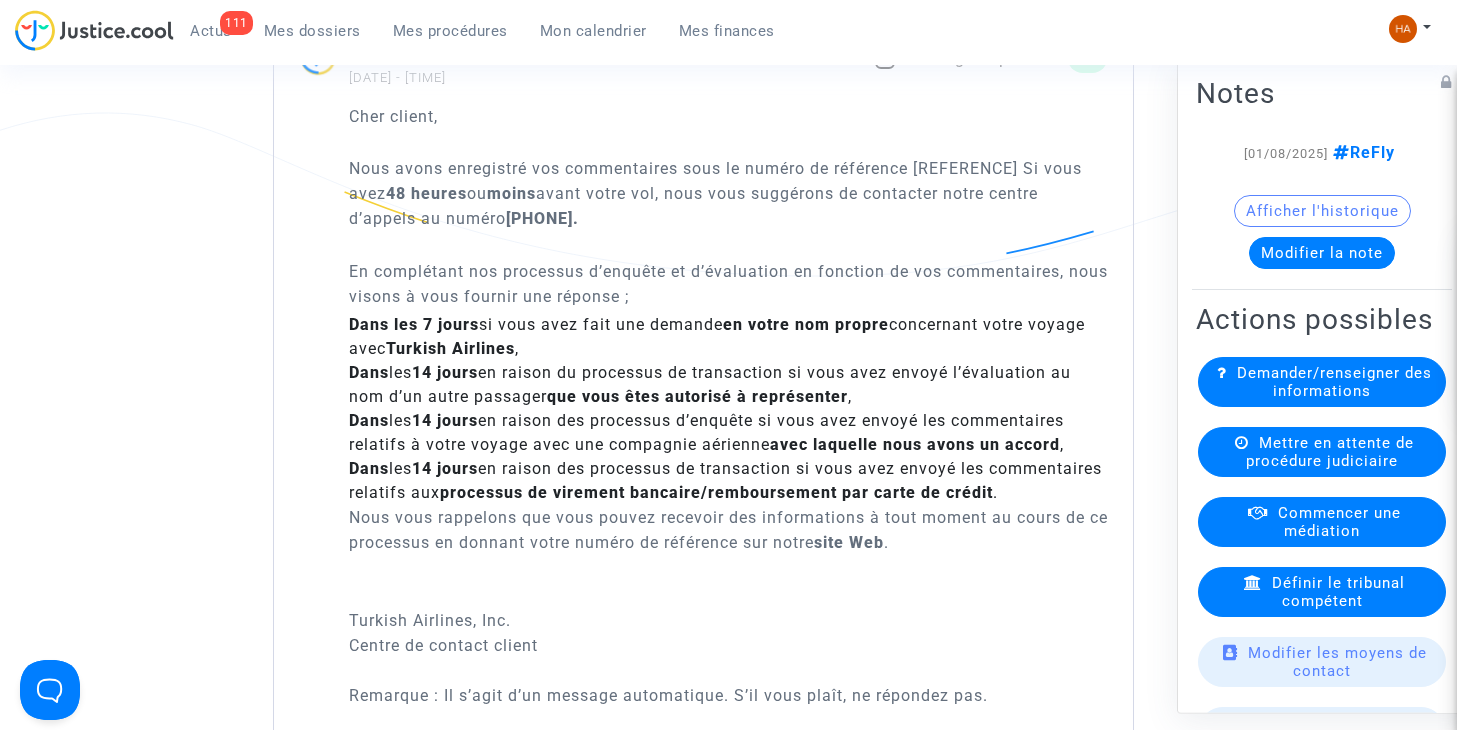 click on "Message important" at bounding box center [966, 59] 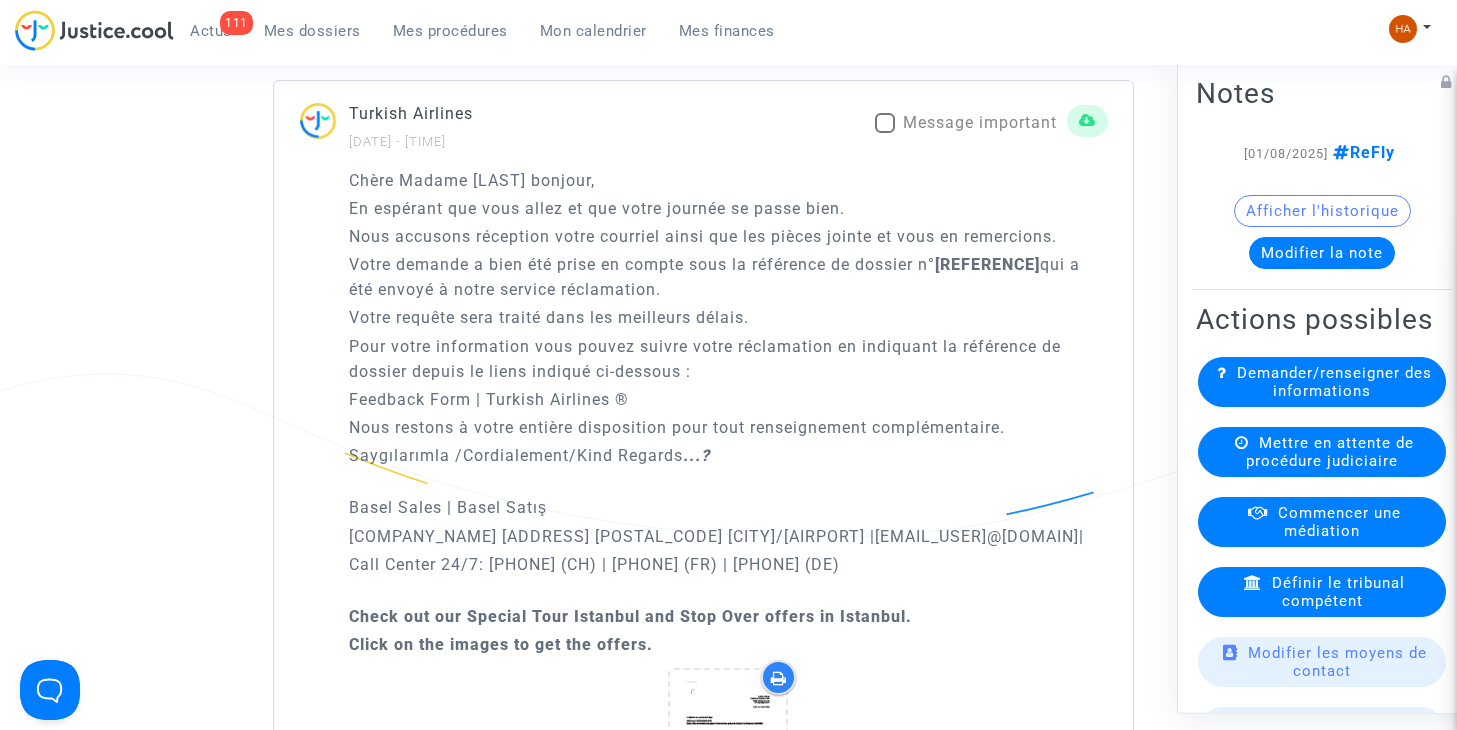 scroll, scrollTop: 8900, scrollLeft: 0, axis: vertical 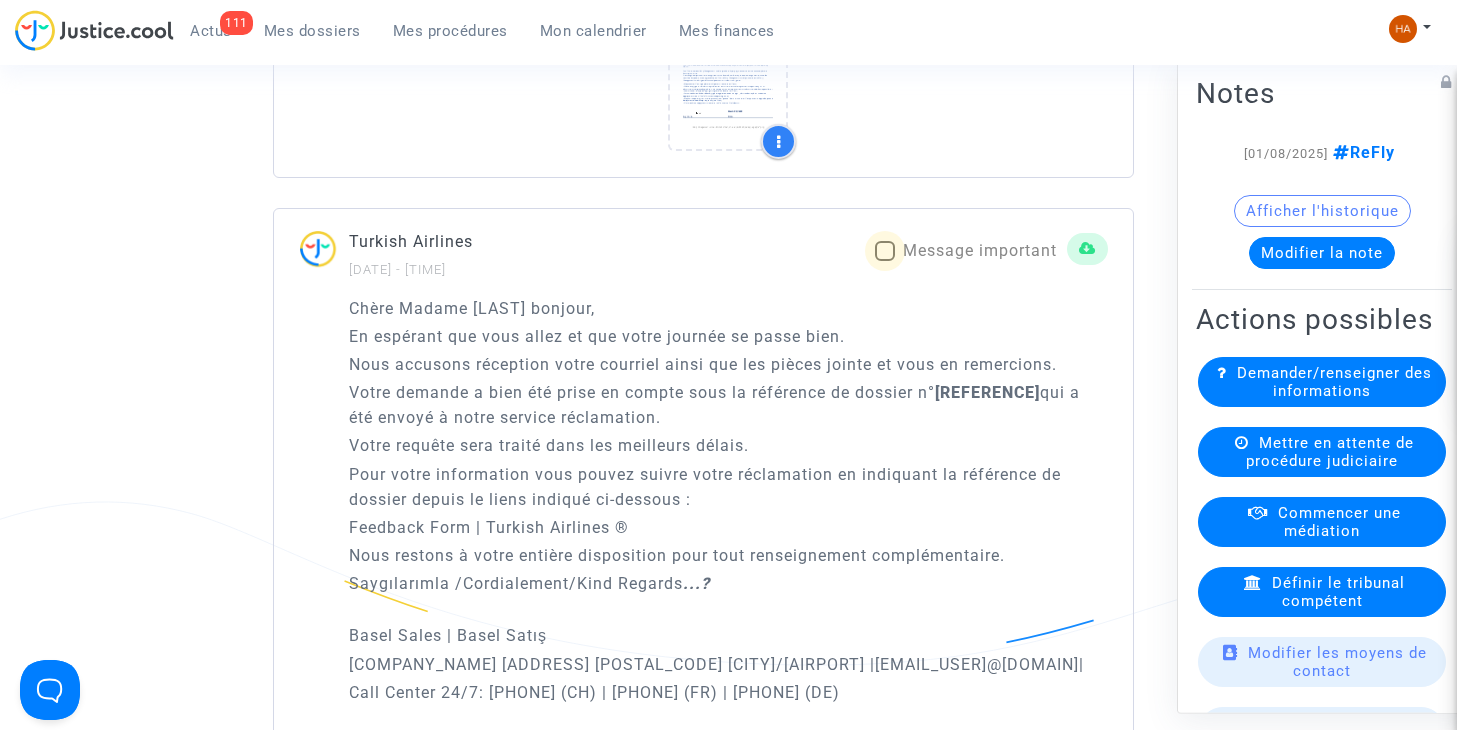 click on "Message important" at bounding box center [980, 250] 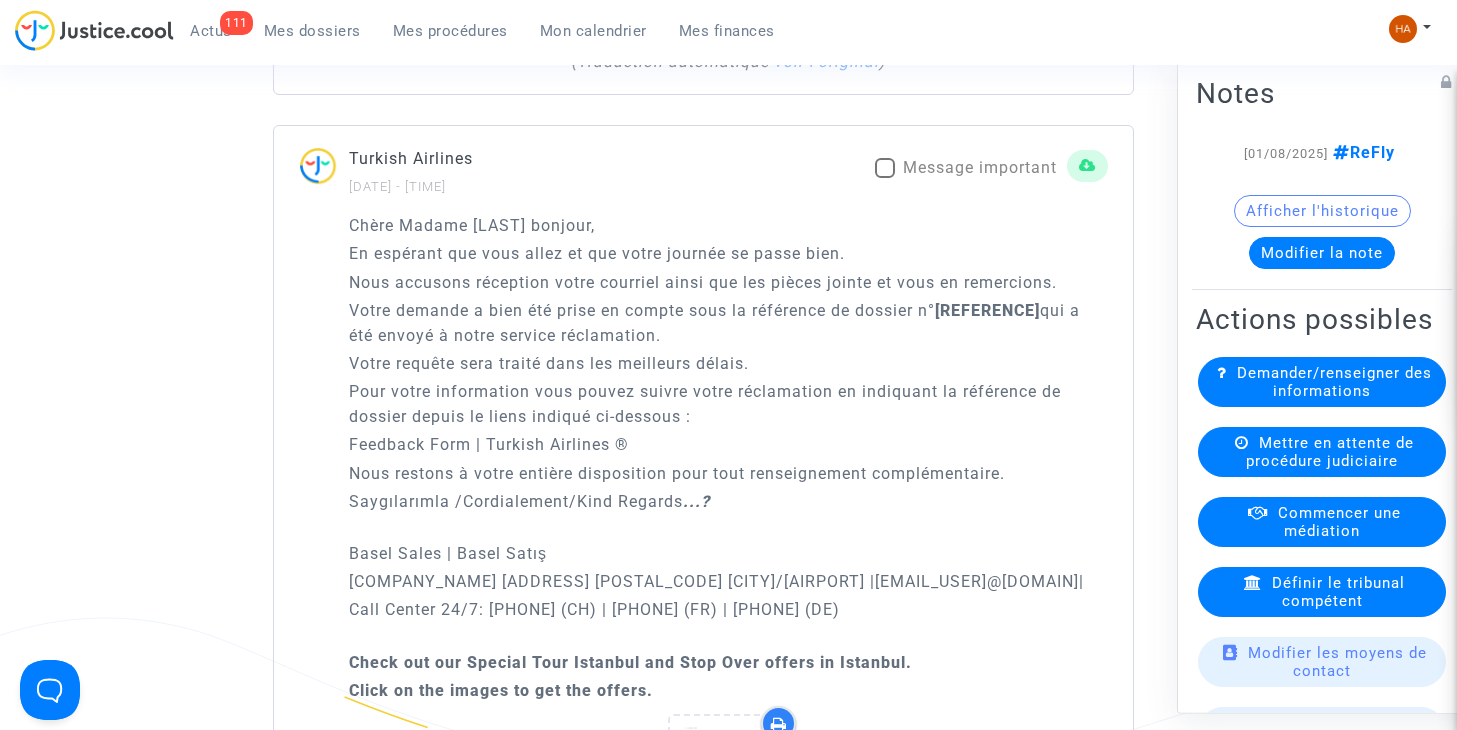 scroll, scrollTop: 7900, scrollLeft: 0, axis: vertical 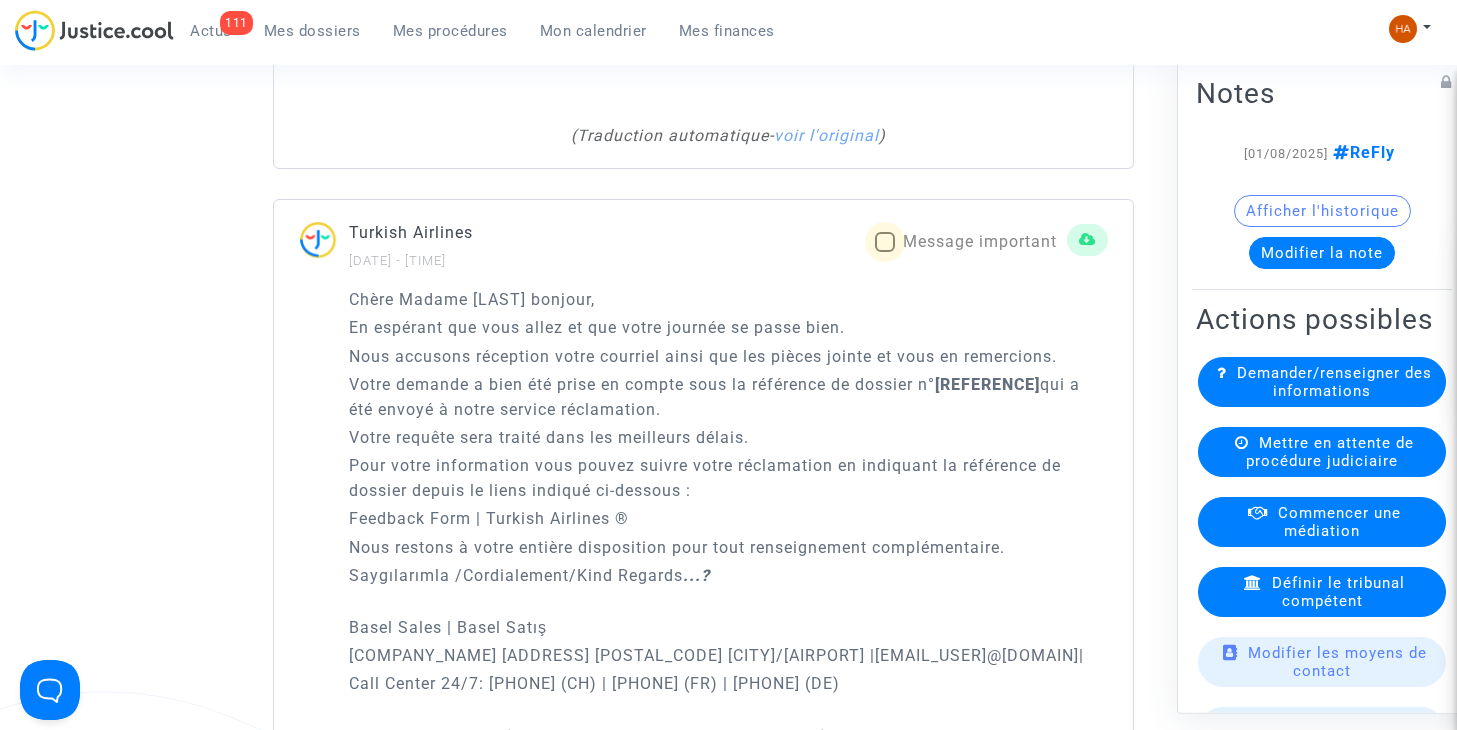 click at bounding box center (885, 242) 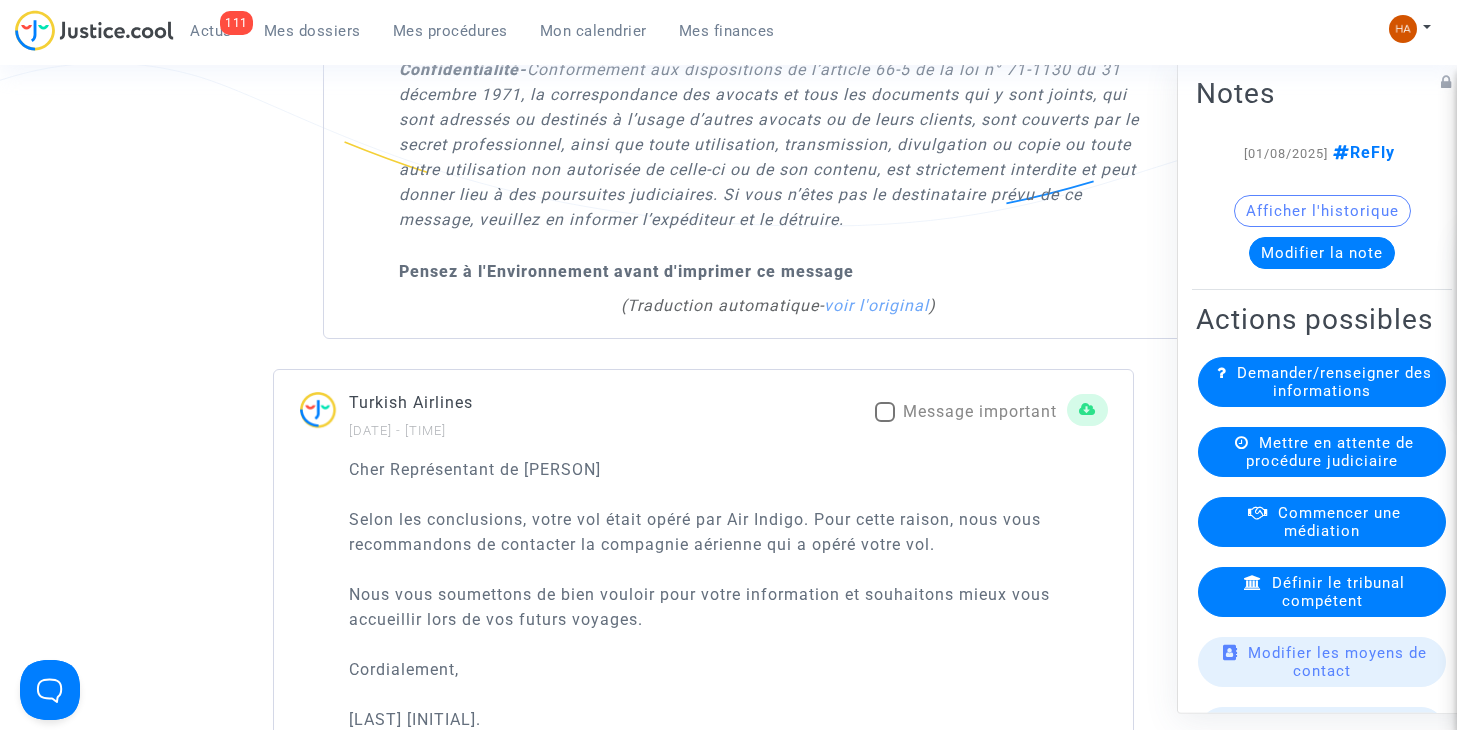 scroll, scrollTop: 6900, scrollLeft: 0, axis: vertical 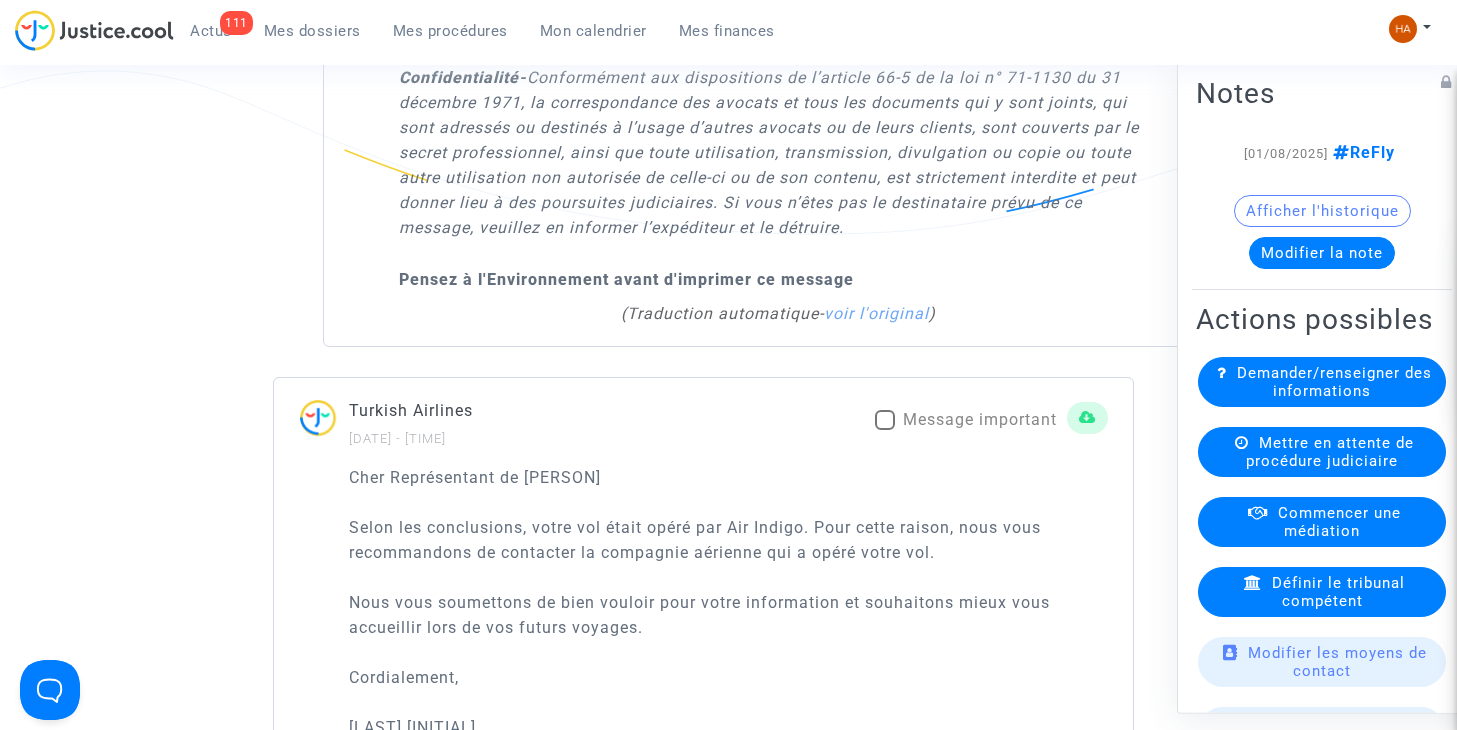 click at bounding box center [885, 420] 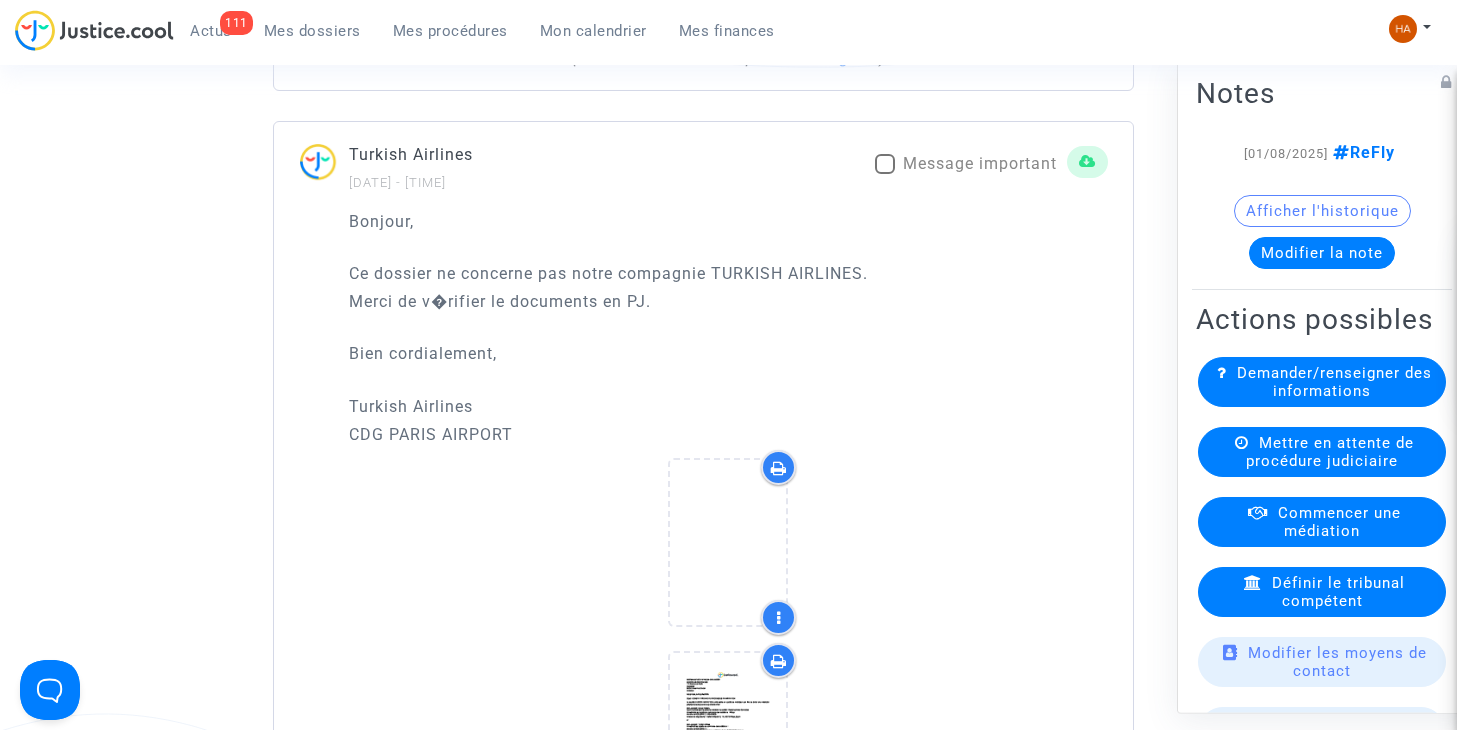 scroll, scrollTop: 5400, scrollLeft: 0, axis: vertical 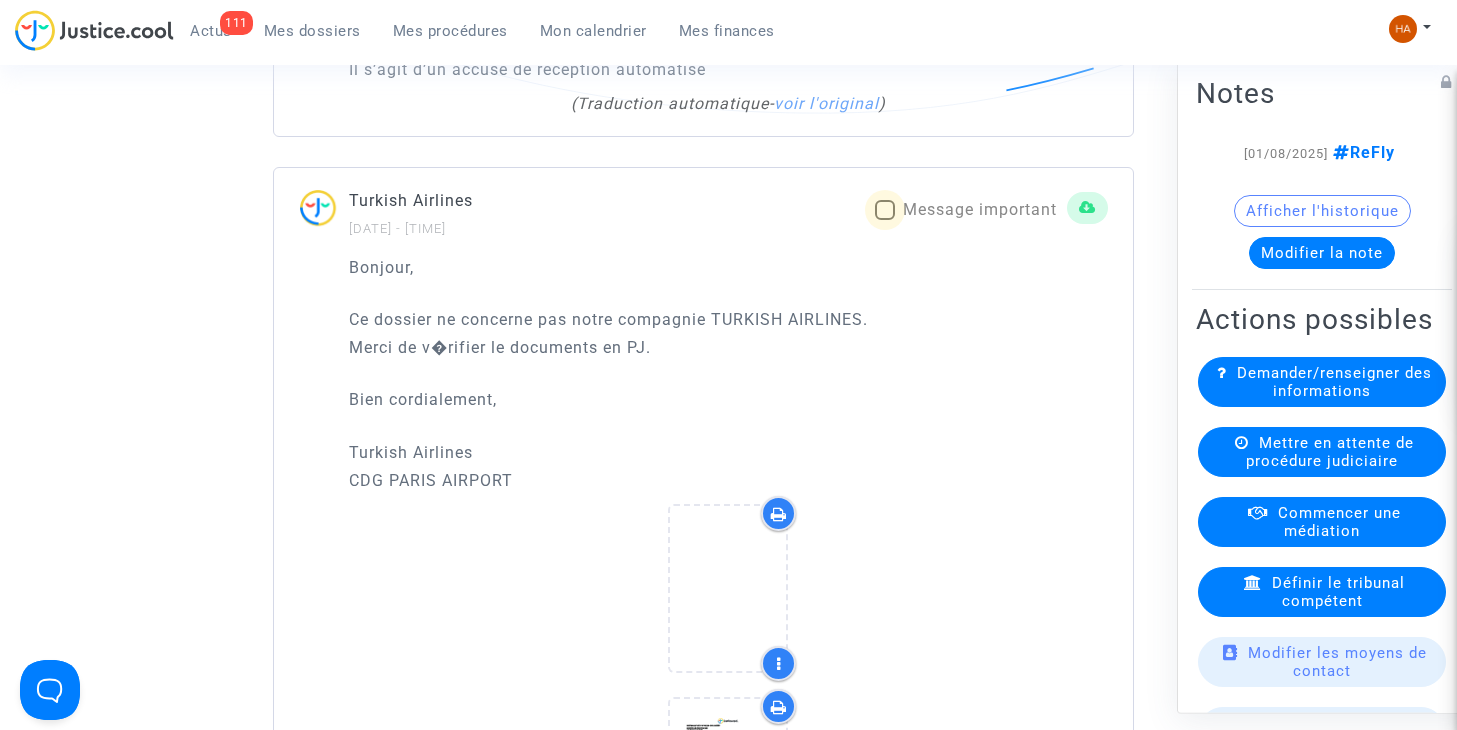 click at bounding box center (885, 210) 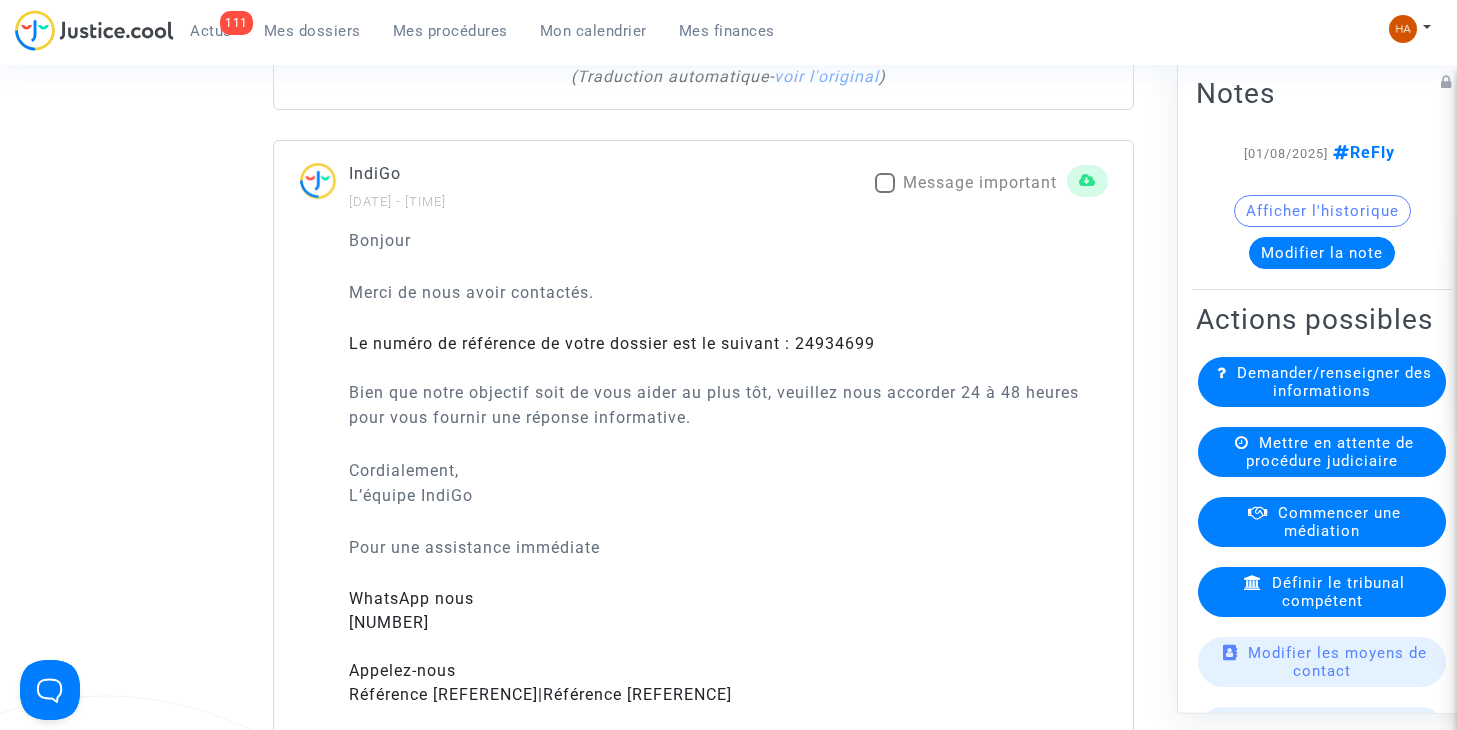 scroll, scrollTop: 4600, scrollLeft: 0, axis: vertical 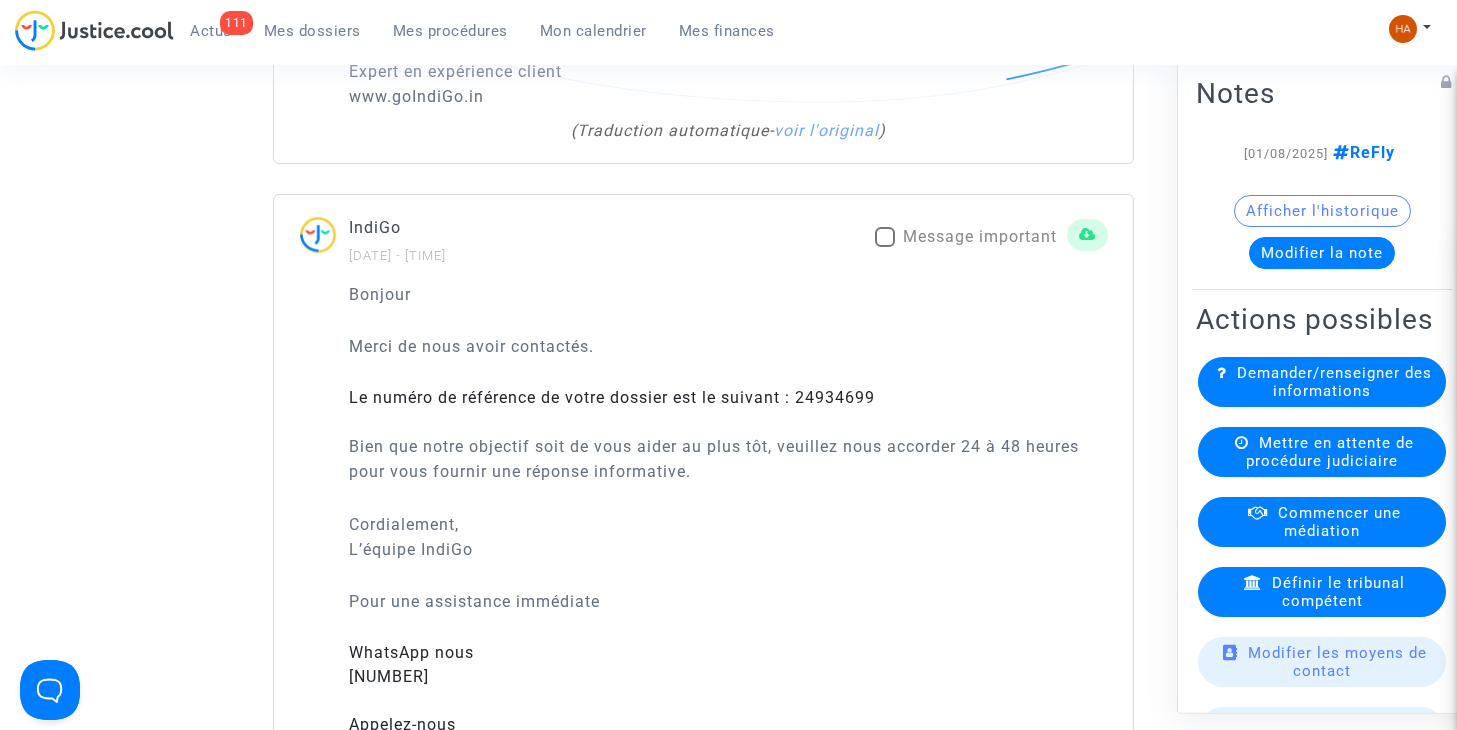 click at bounding box center (885, 237) 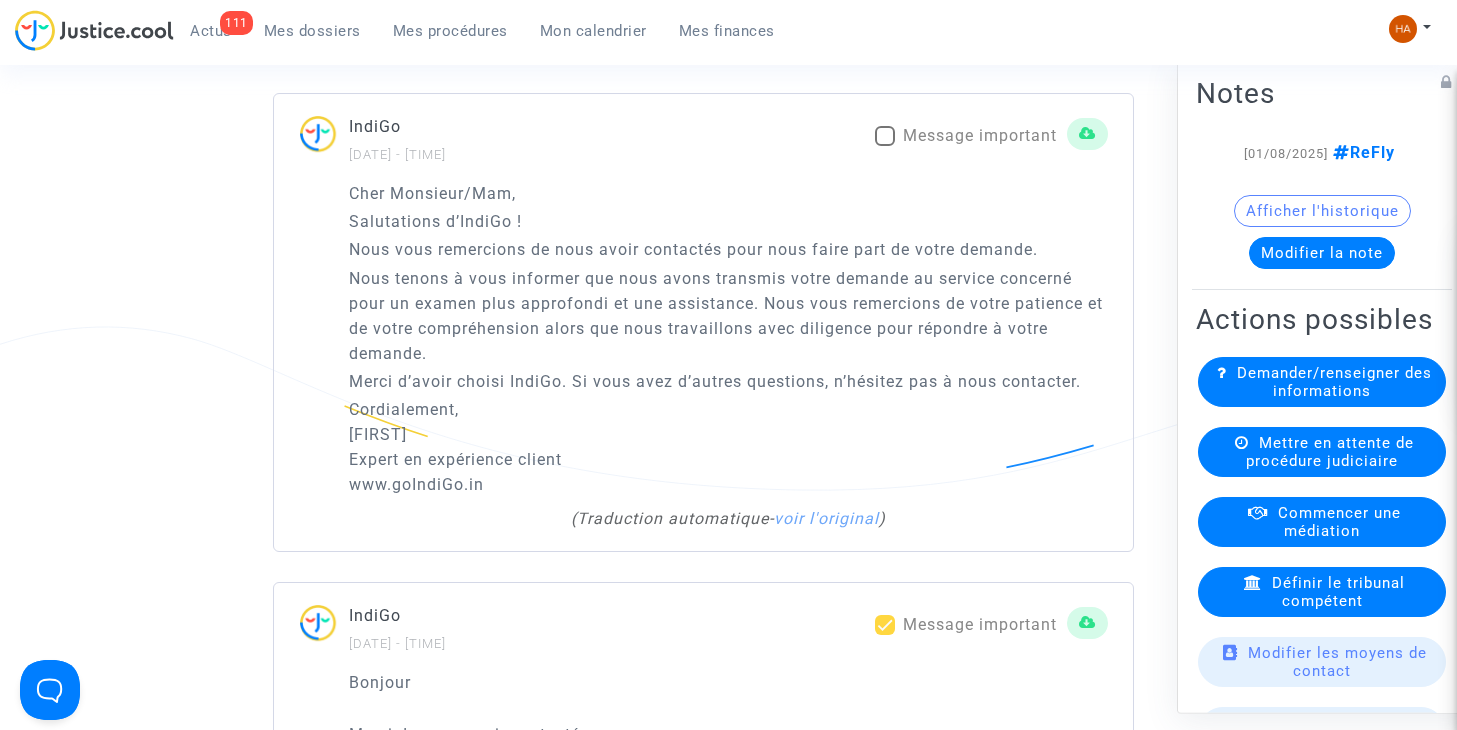 scroll, scrollTop: 4200, scrollLeft: 0, axis: vertical 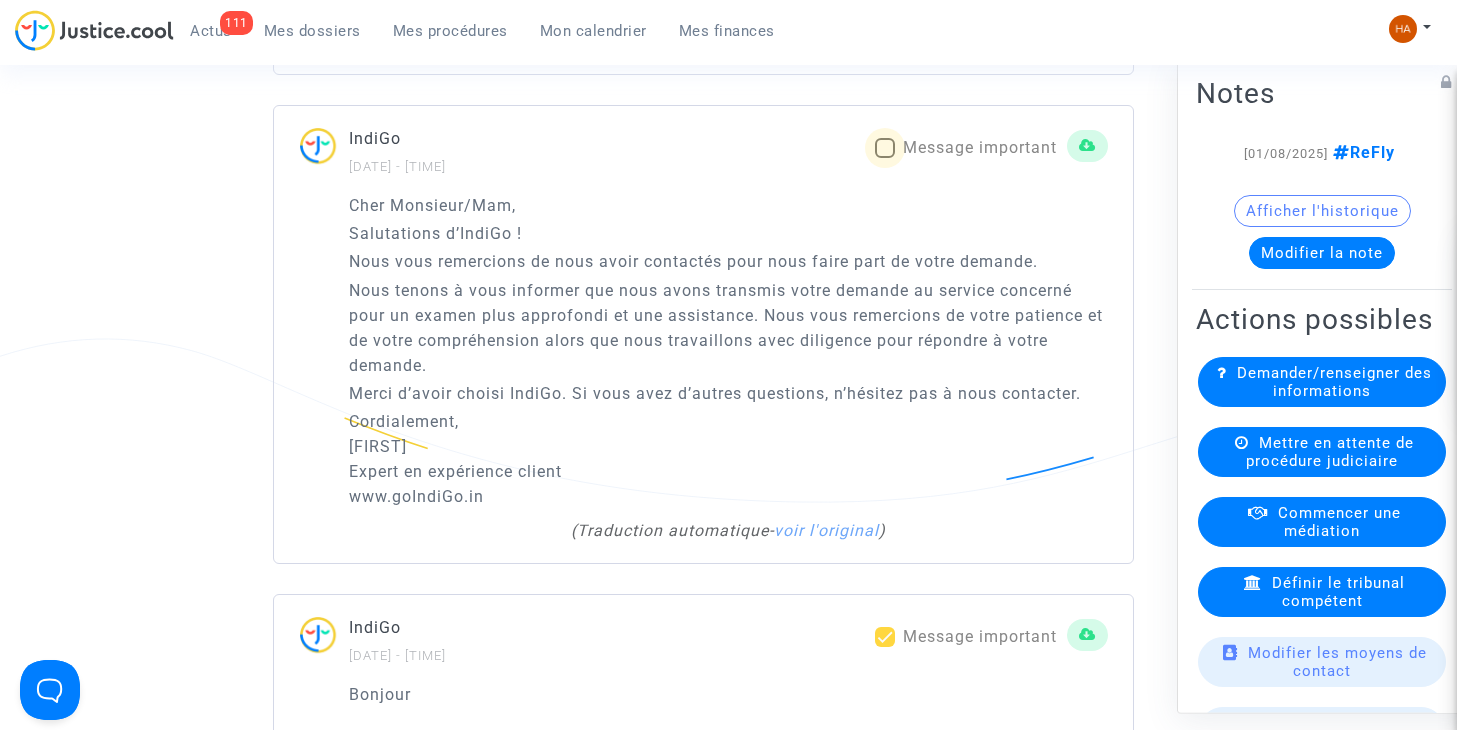 click at bounding box center [885, 148] 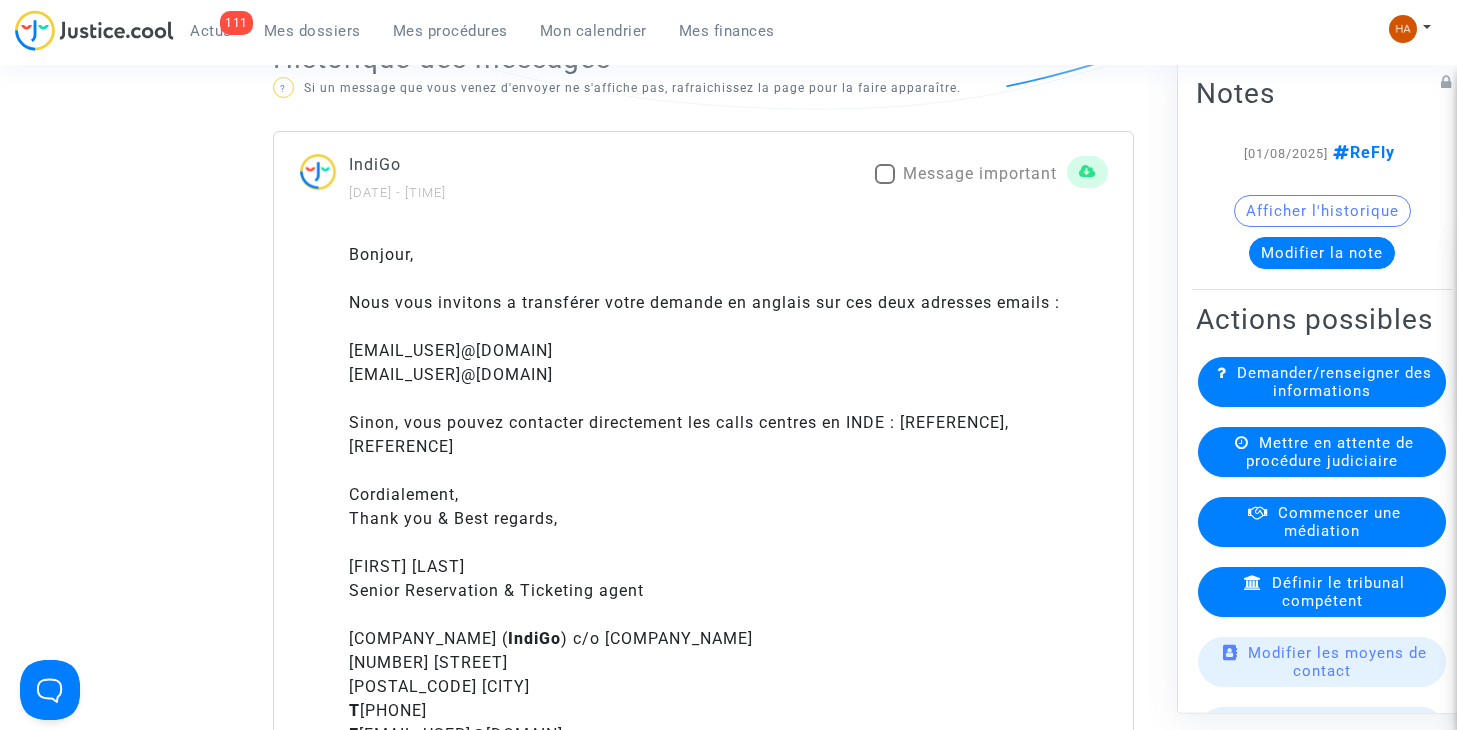 scroll, scrollTop: 1300, scrollLeft: 0, axis: vertical 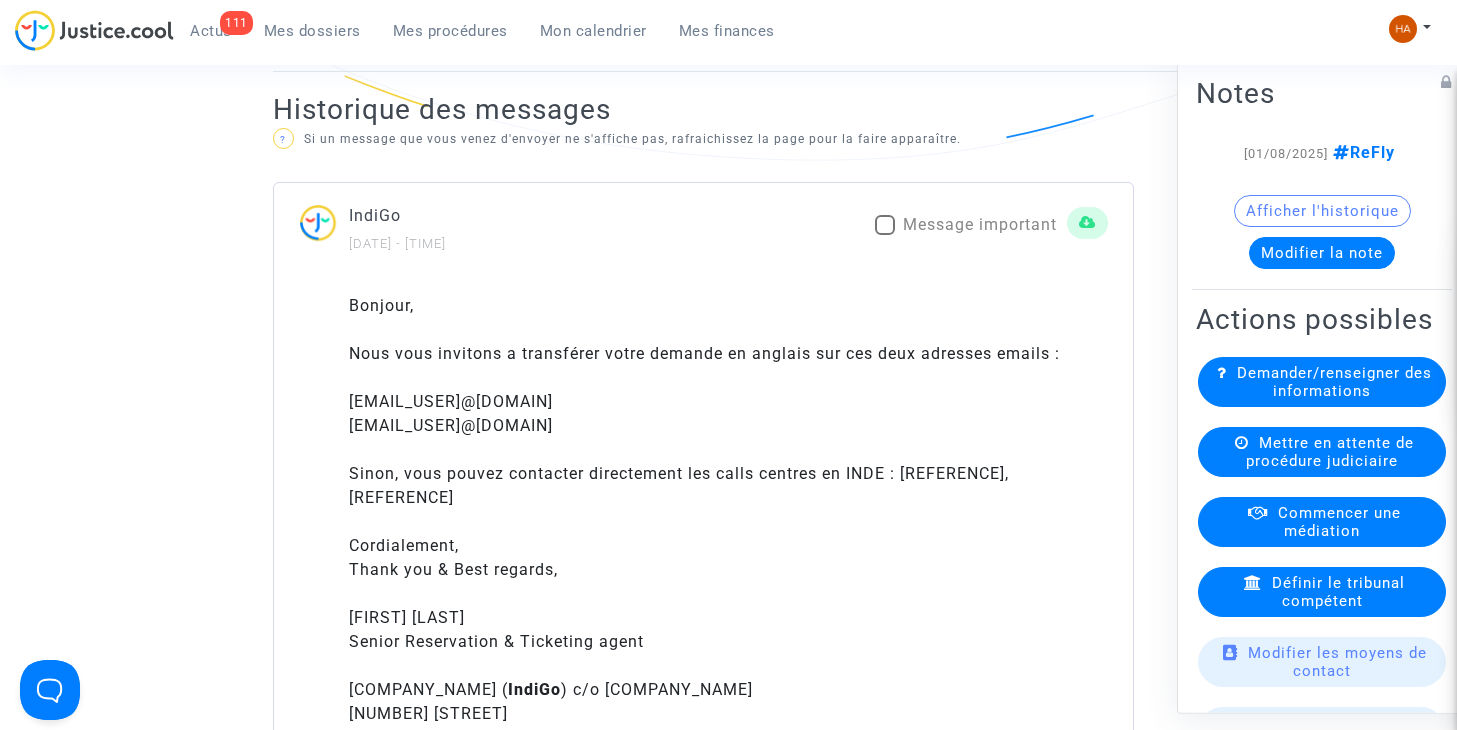 click at bounding box center [885, 225] 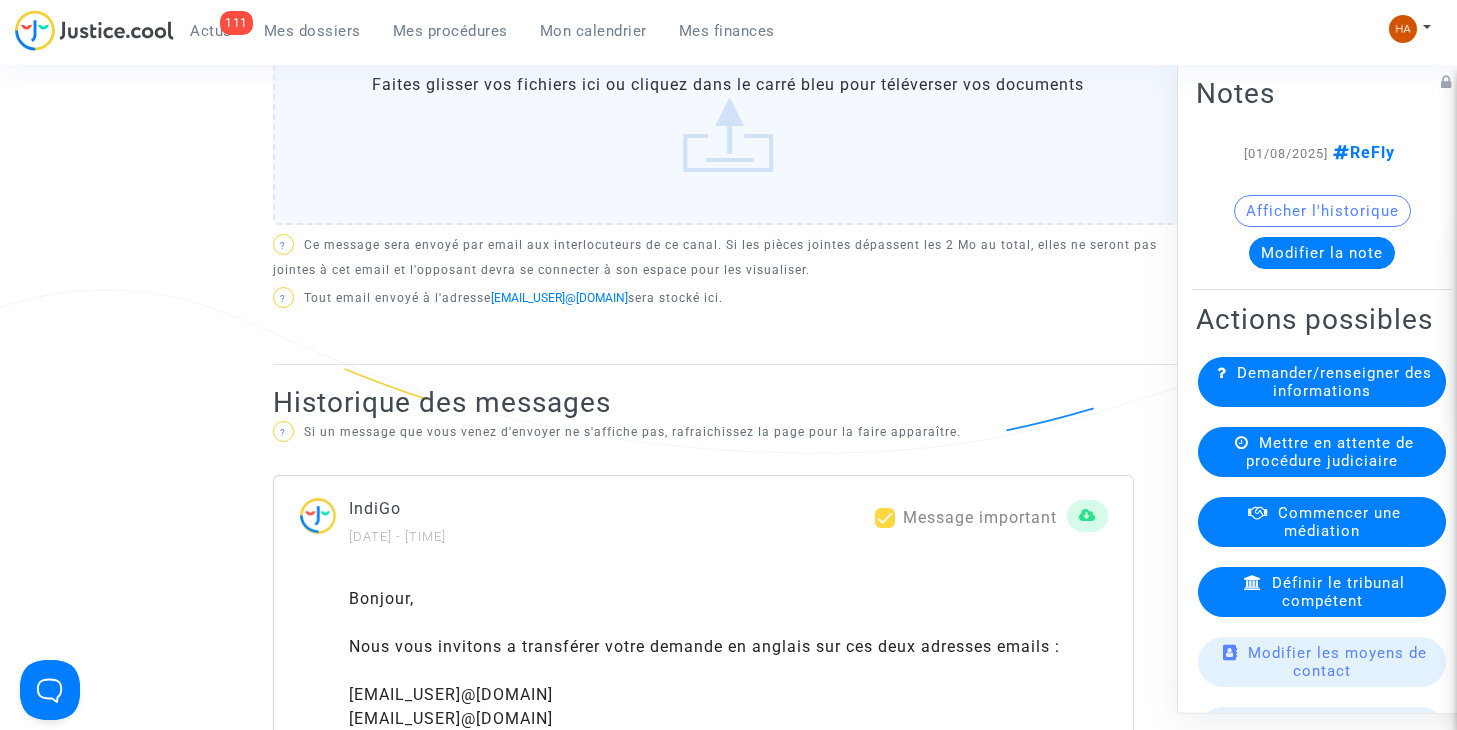 scroll, scrollTop: 1000, scrollLeft: 0, axis: vertical 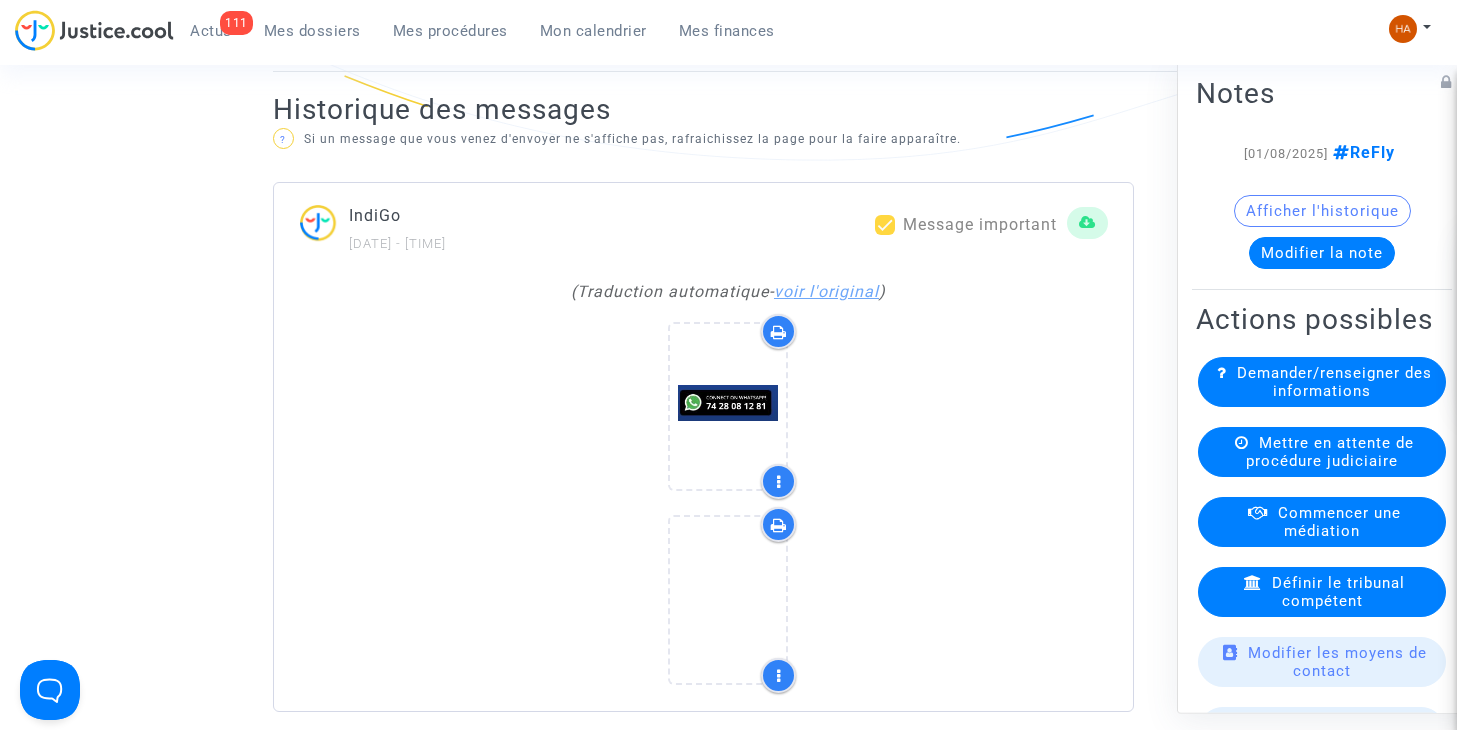 click on "voir l'original" 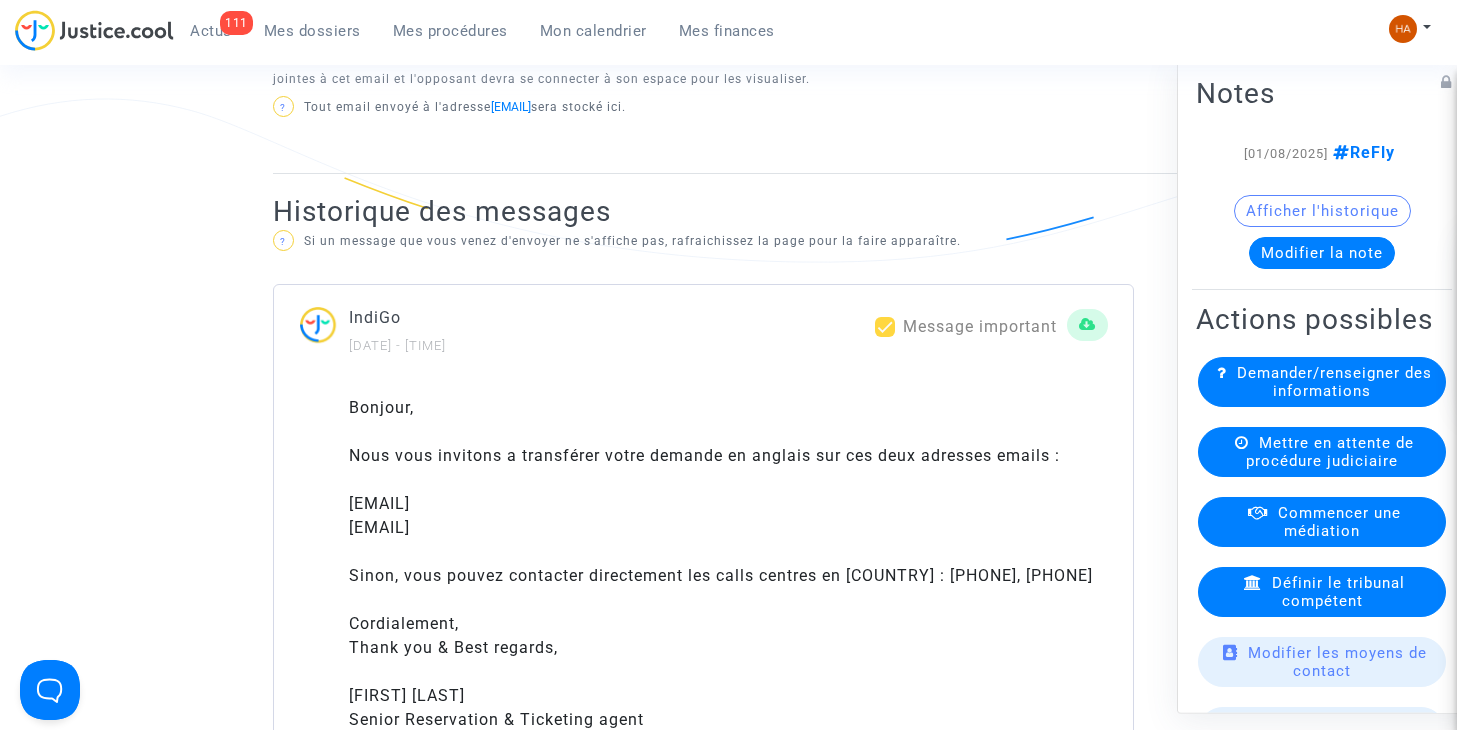 scroll, scrollTop: 1200, scrollLeft: 0, axis: vertical 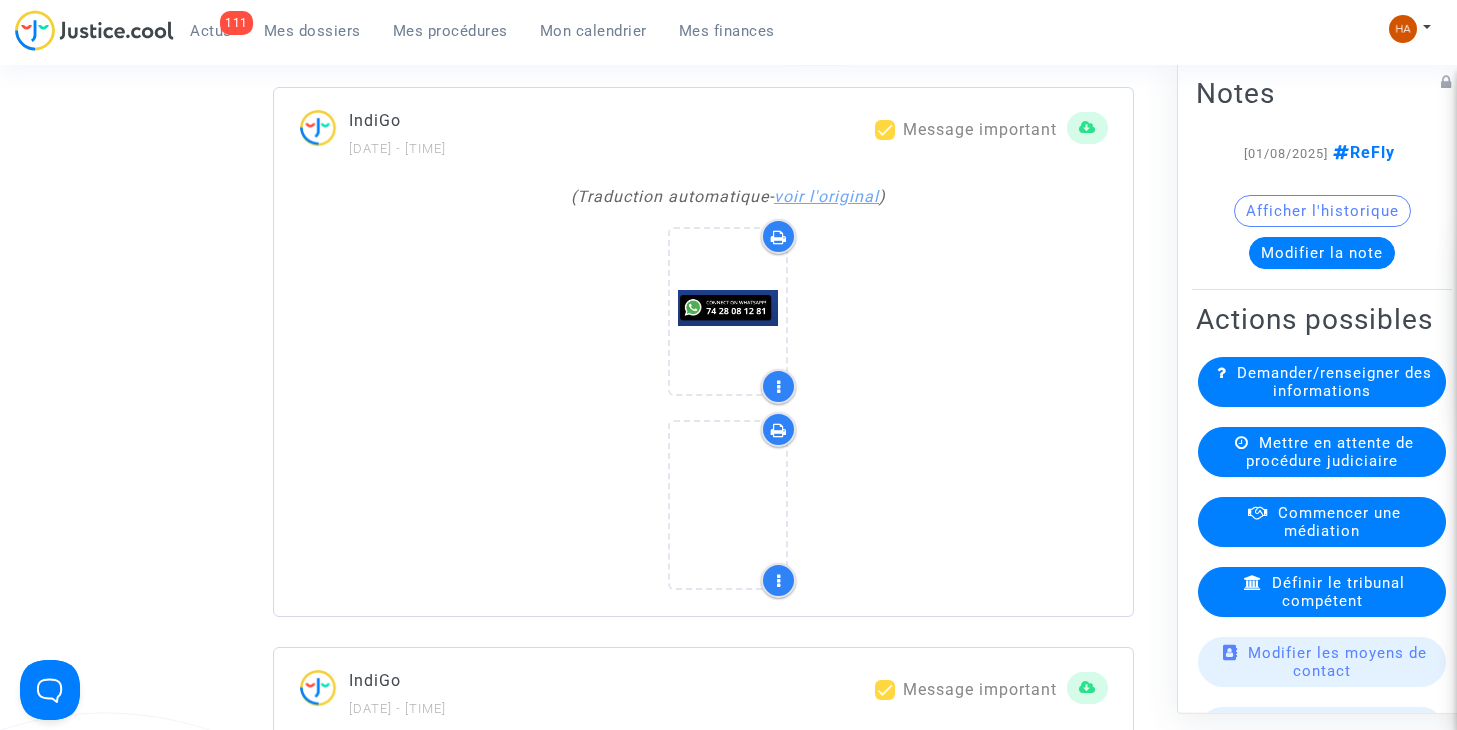 click on "voir l'original" 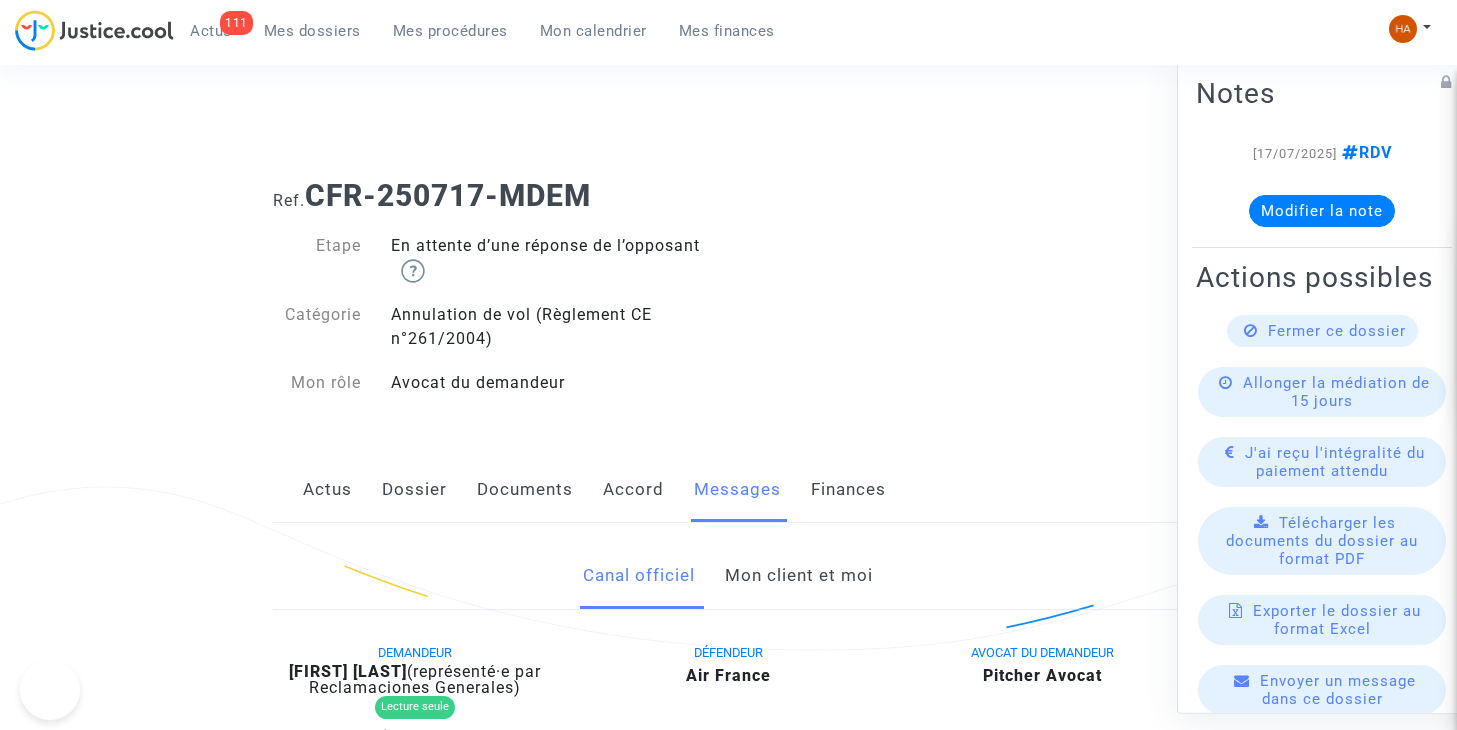 scroll, scrollTop: 0, scrollLeft: 0, axis: both 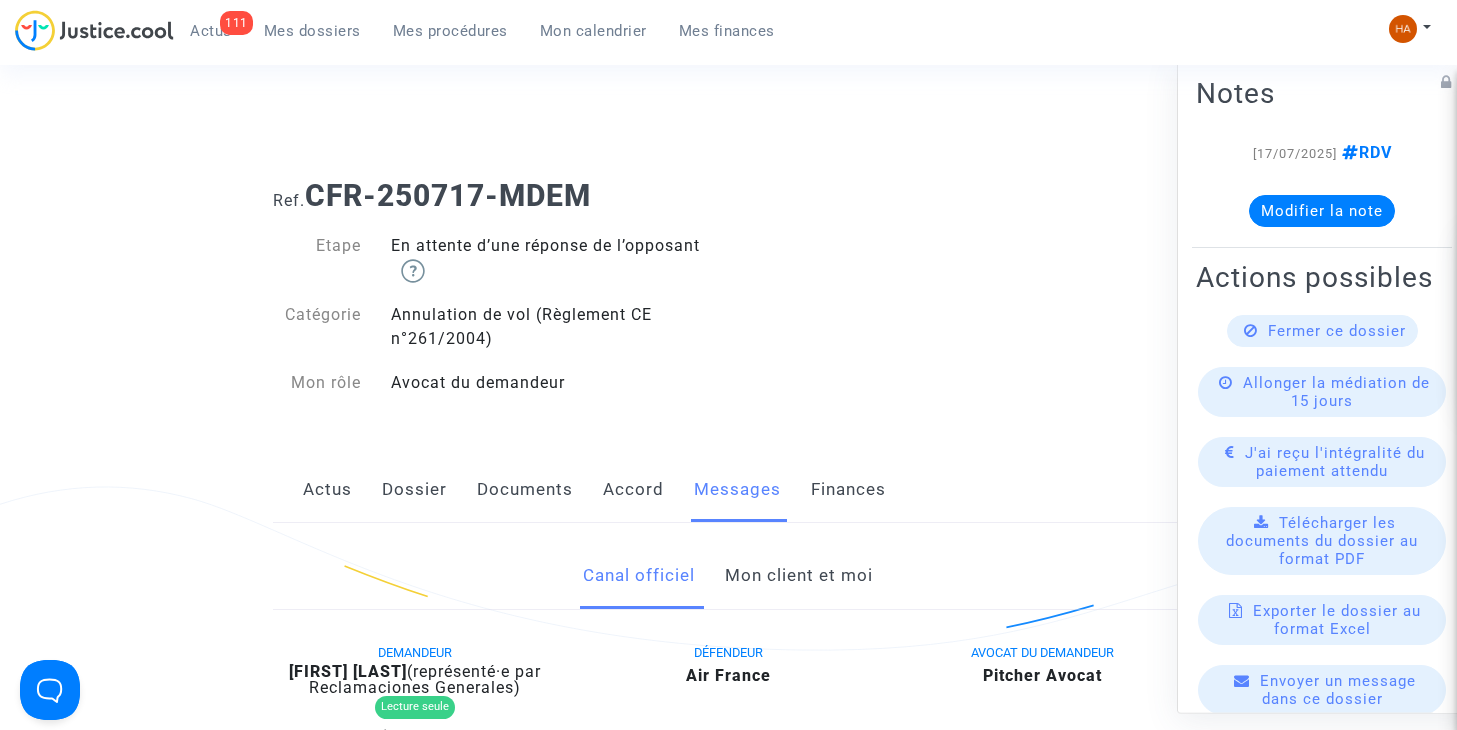 click on "Mon client et moi" 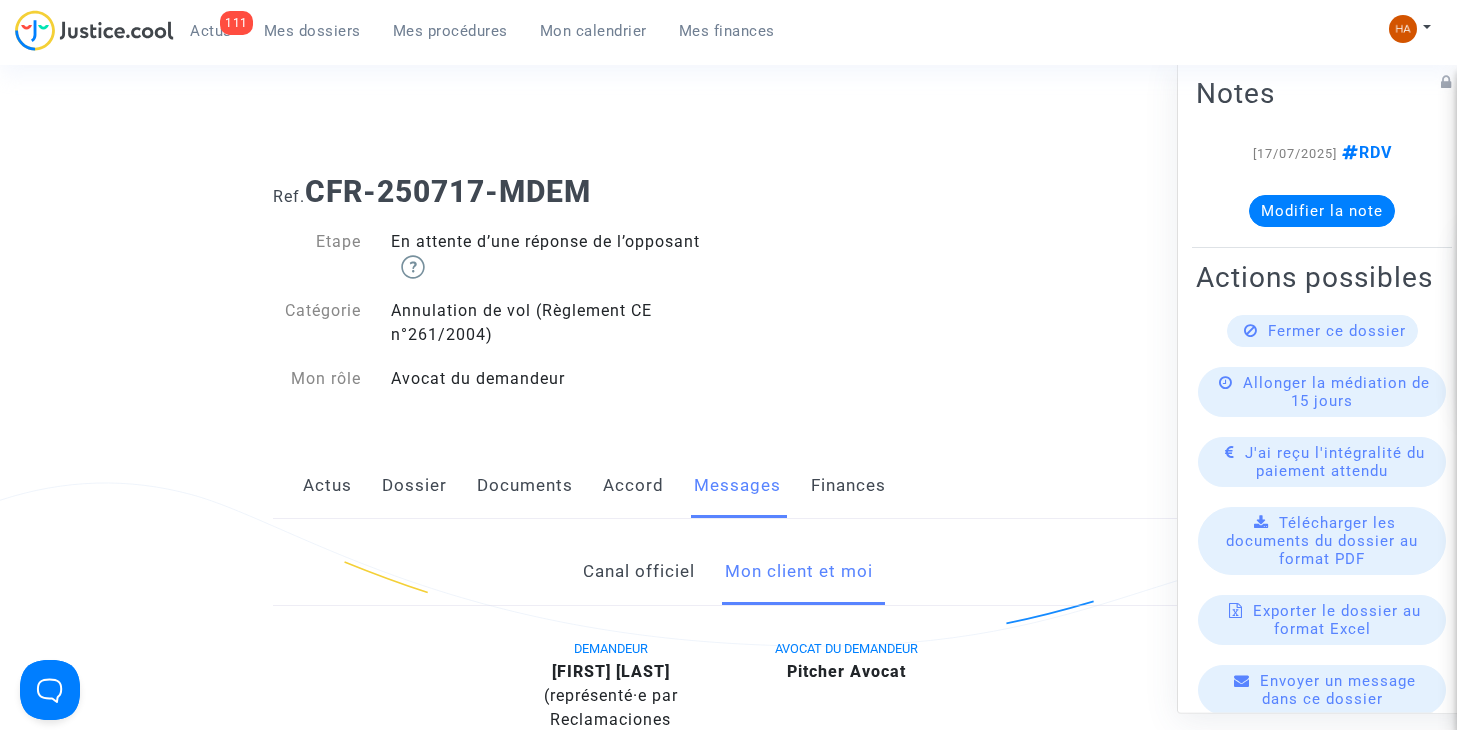 scroll, scrollTop: 0, scrollLeft: 0, axis: both 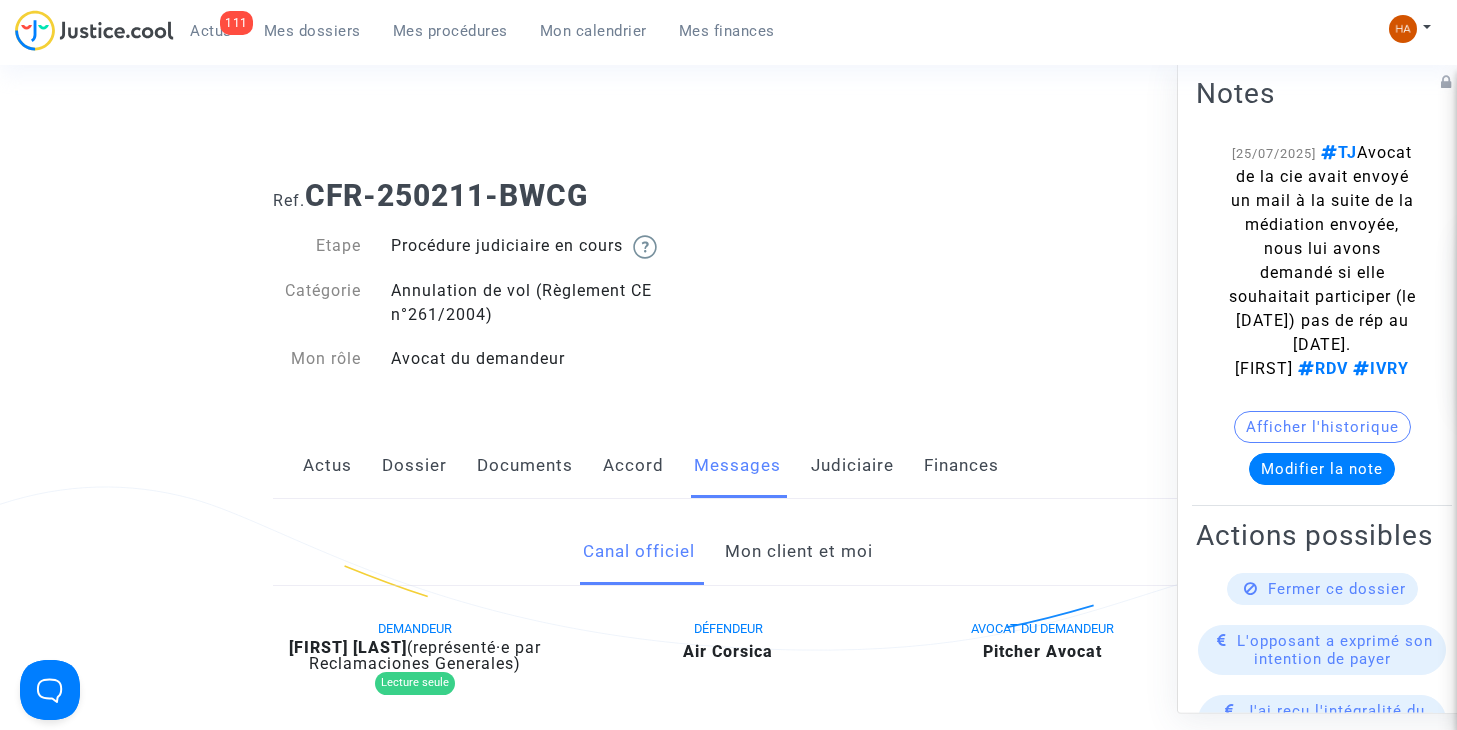 click on "Actus" at bounding box center [211, 31] 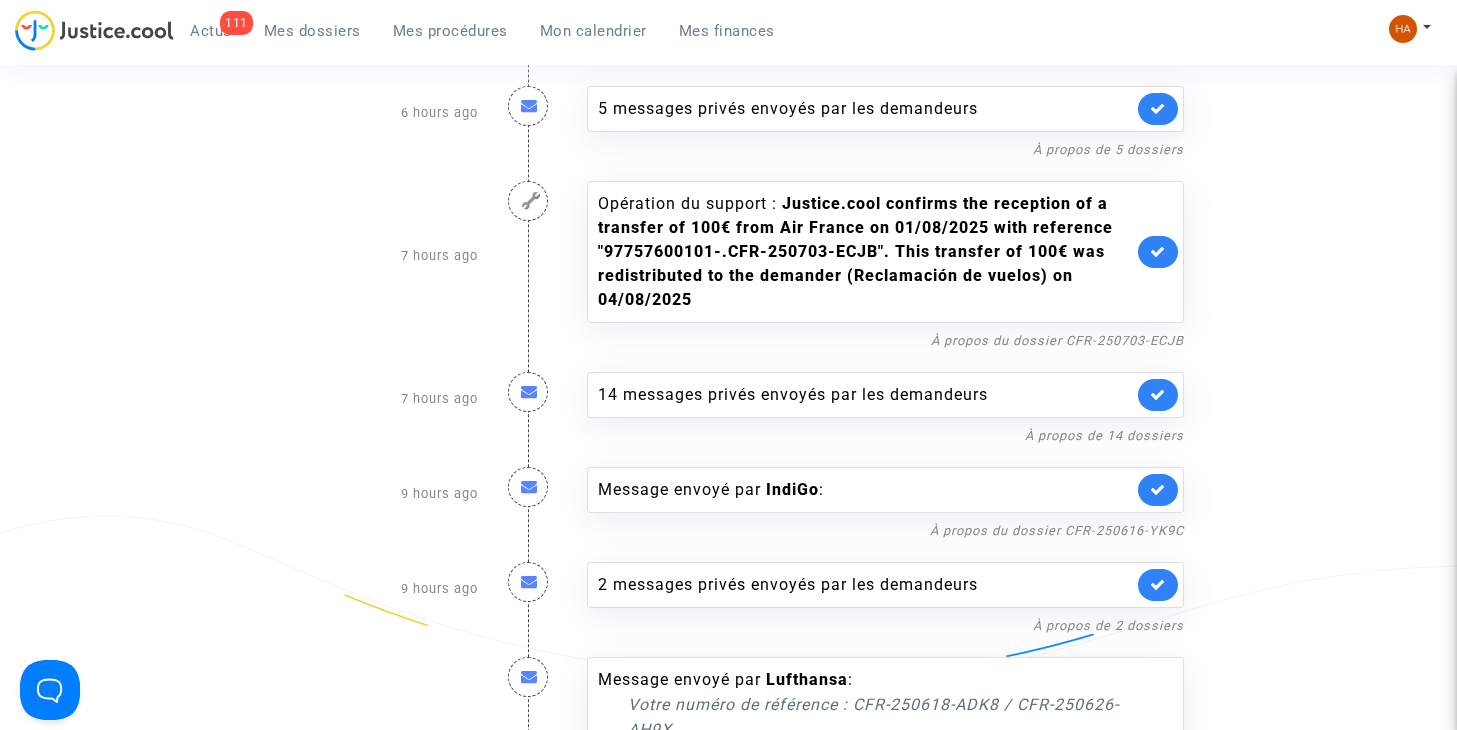 scroll, scrollTop: 1700, scrollLeft: 0, axis: vertical 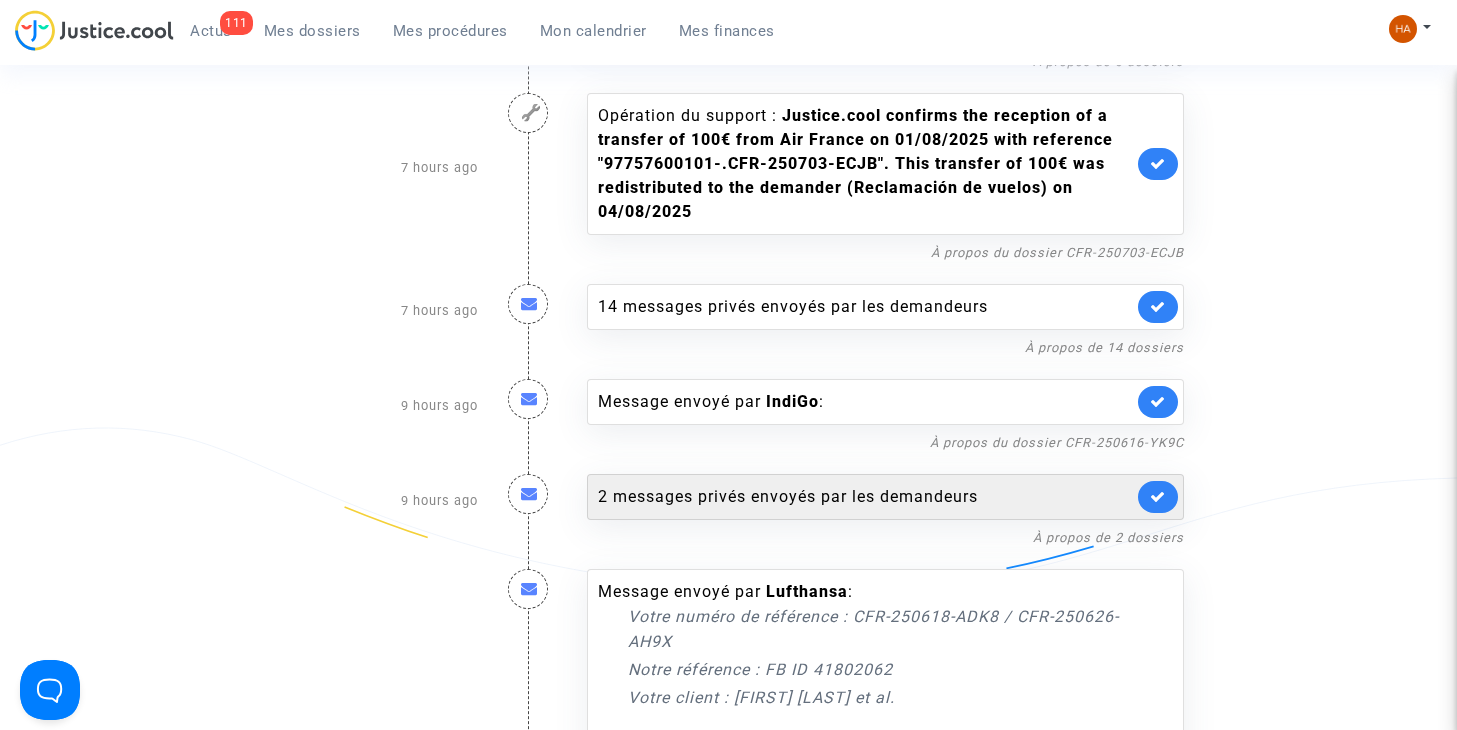 click on "2 messages privés envoyés par   les demandeurs" 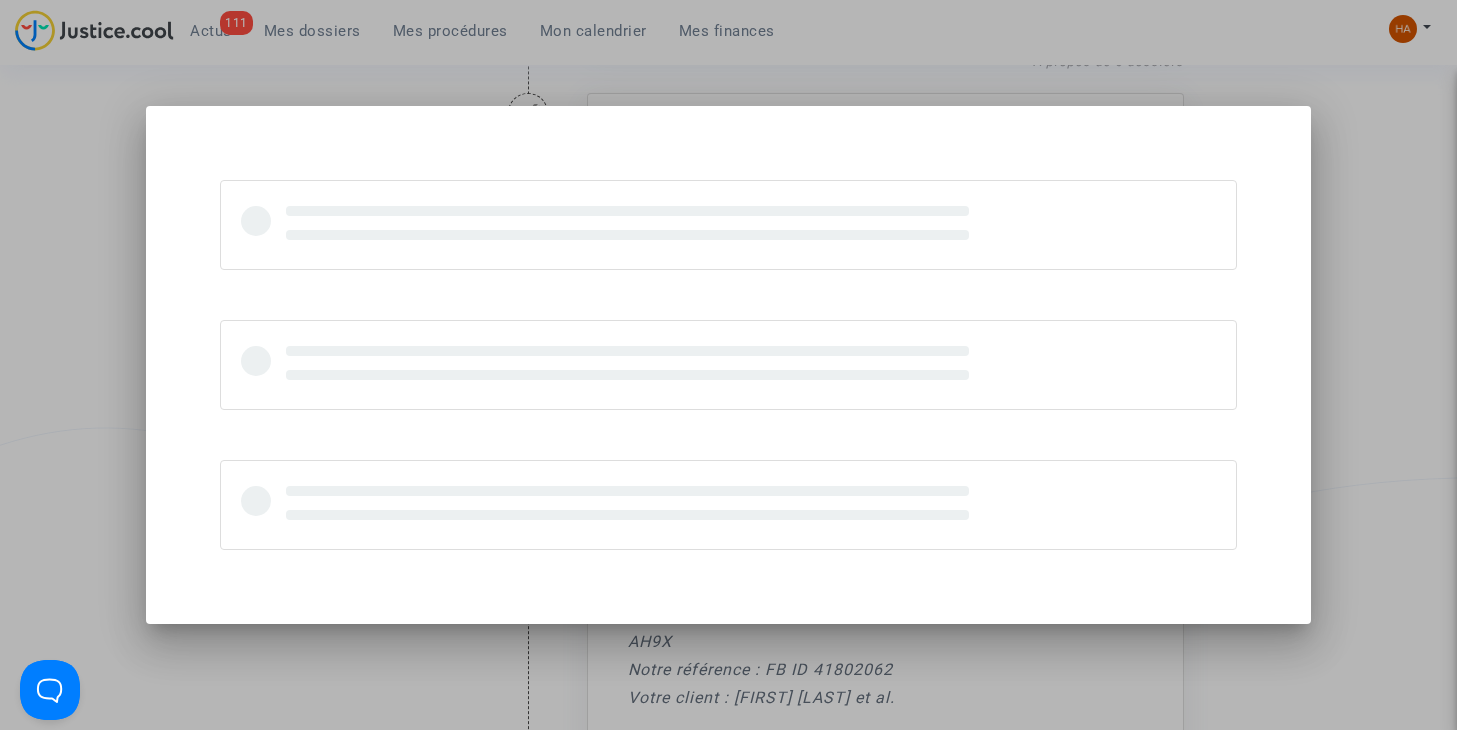 scroll, scrollTop: 0, scrollLeft: 0, axis: both 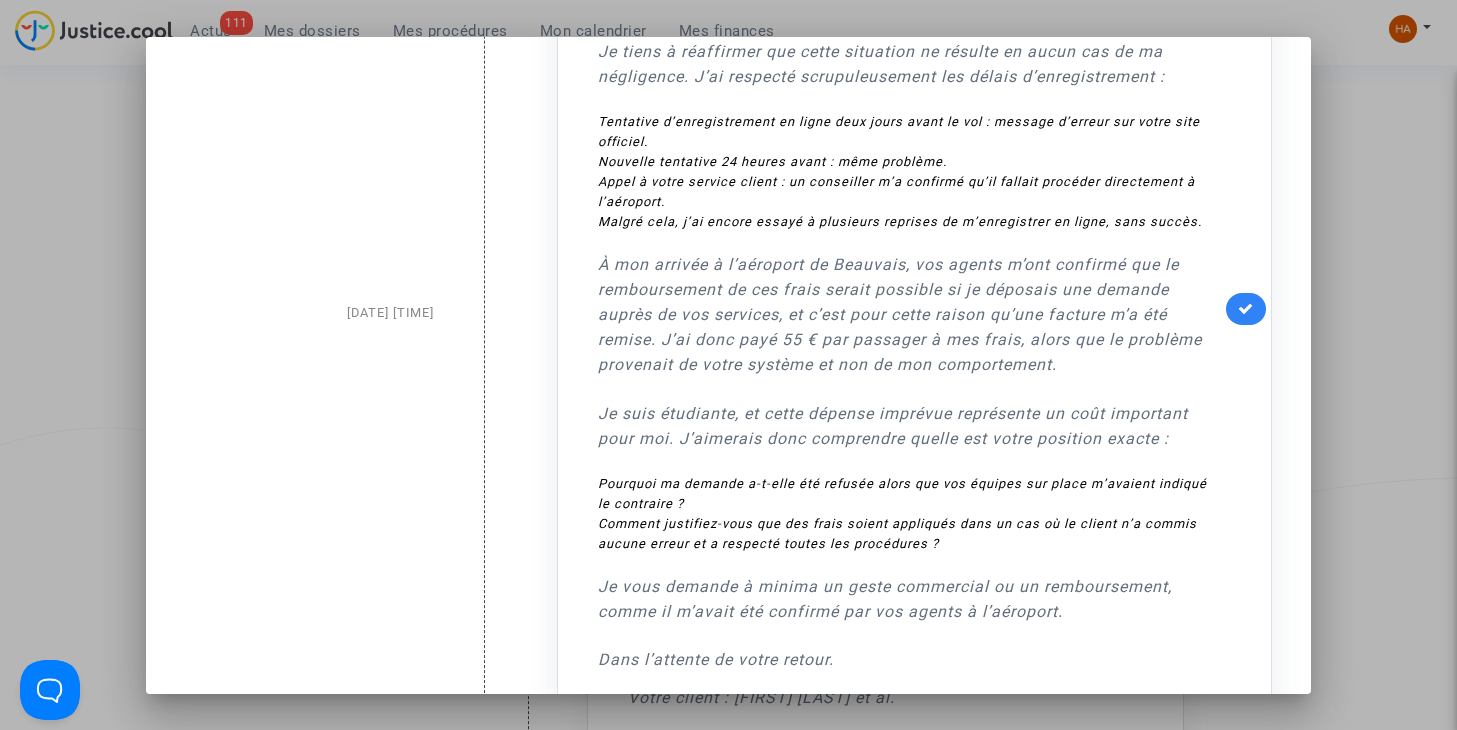 click at bounding box center (728, 365) 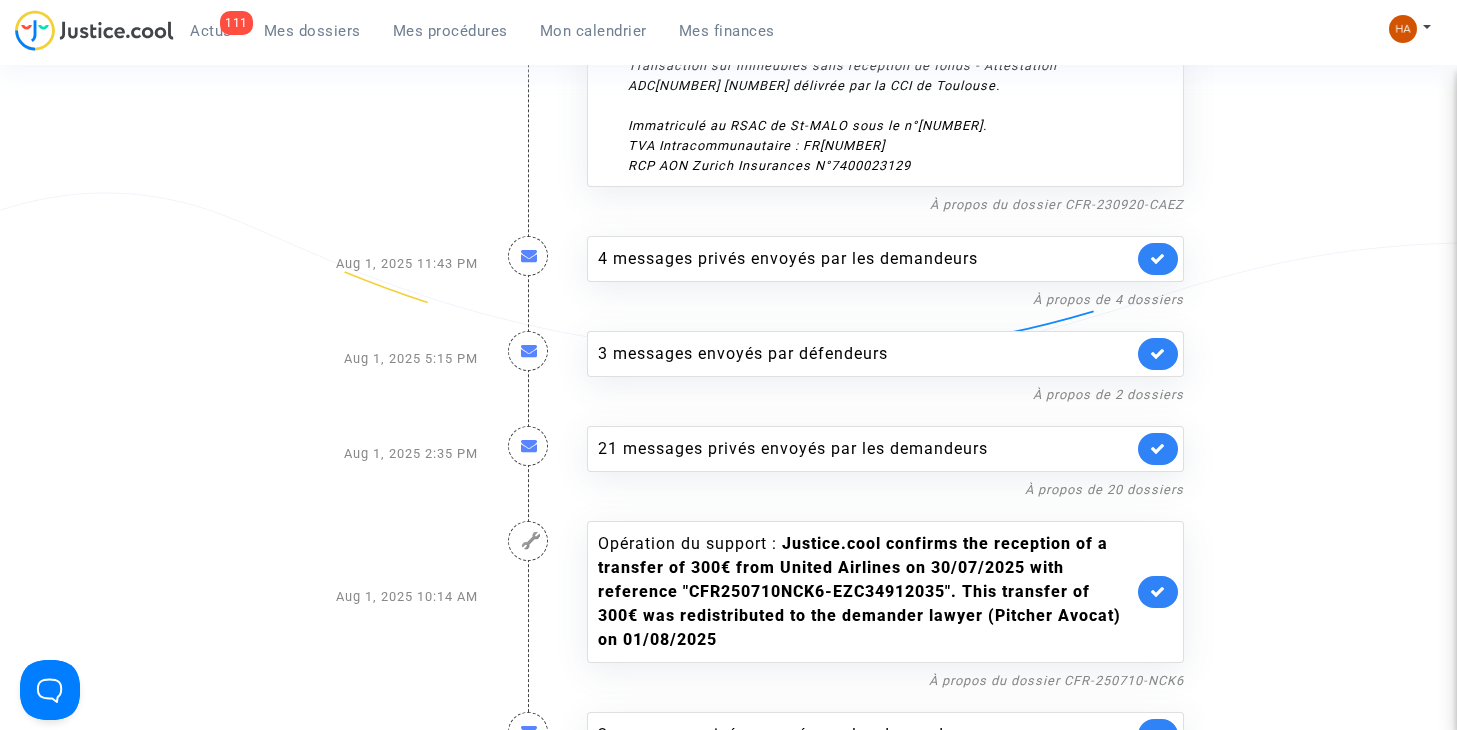 scroll, scrollTop: 4400, scrollLeft: 0, axis: vertical 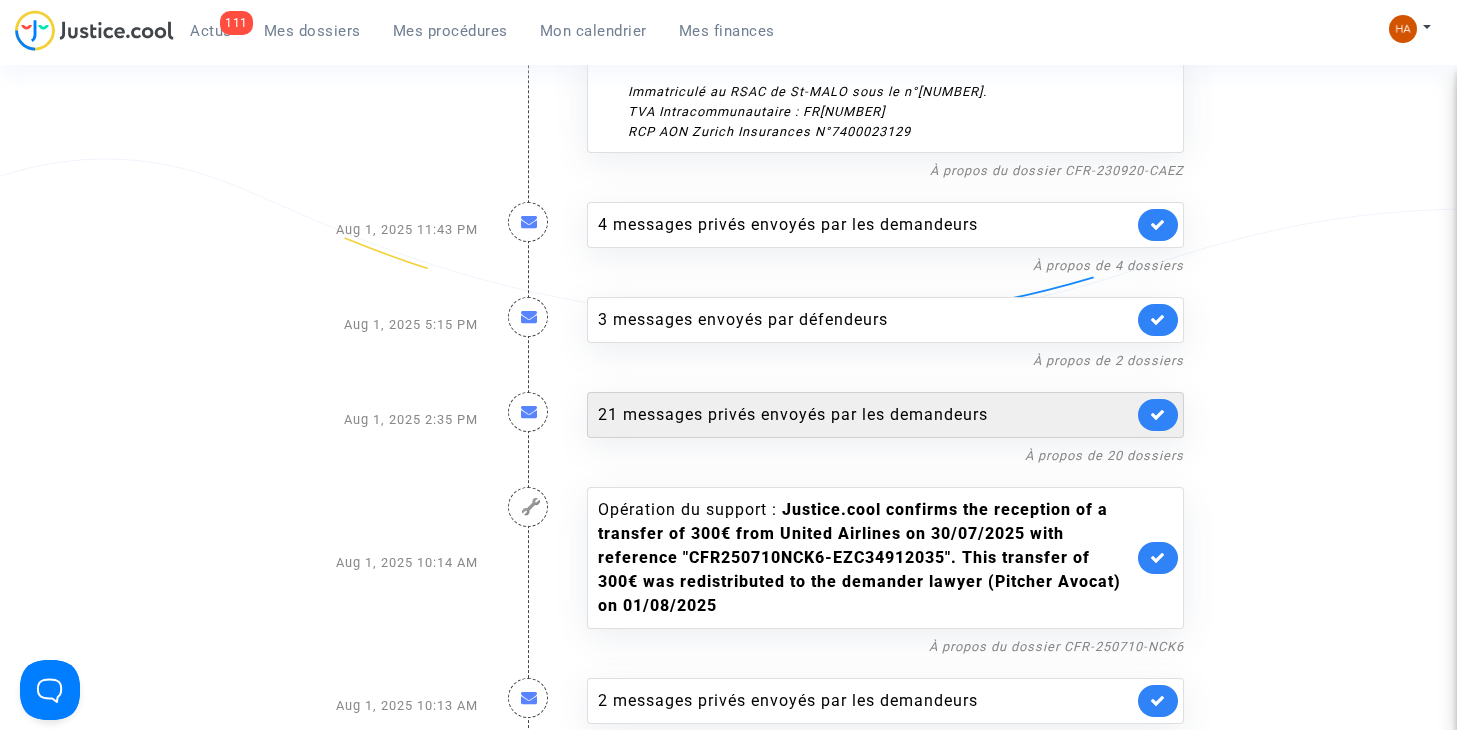 click on "21 messages privés envoyés par   les demandeurs" 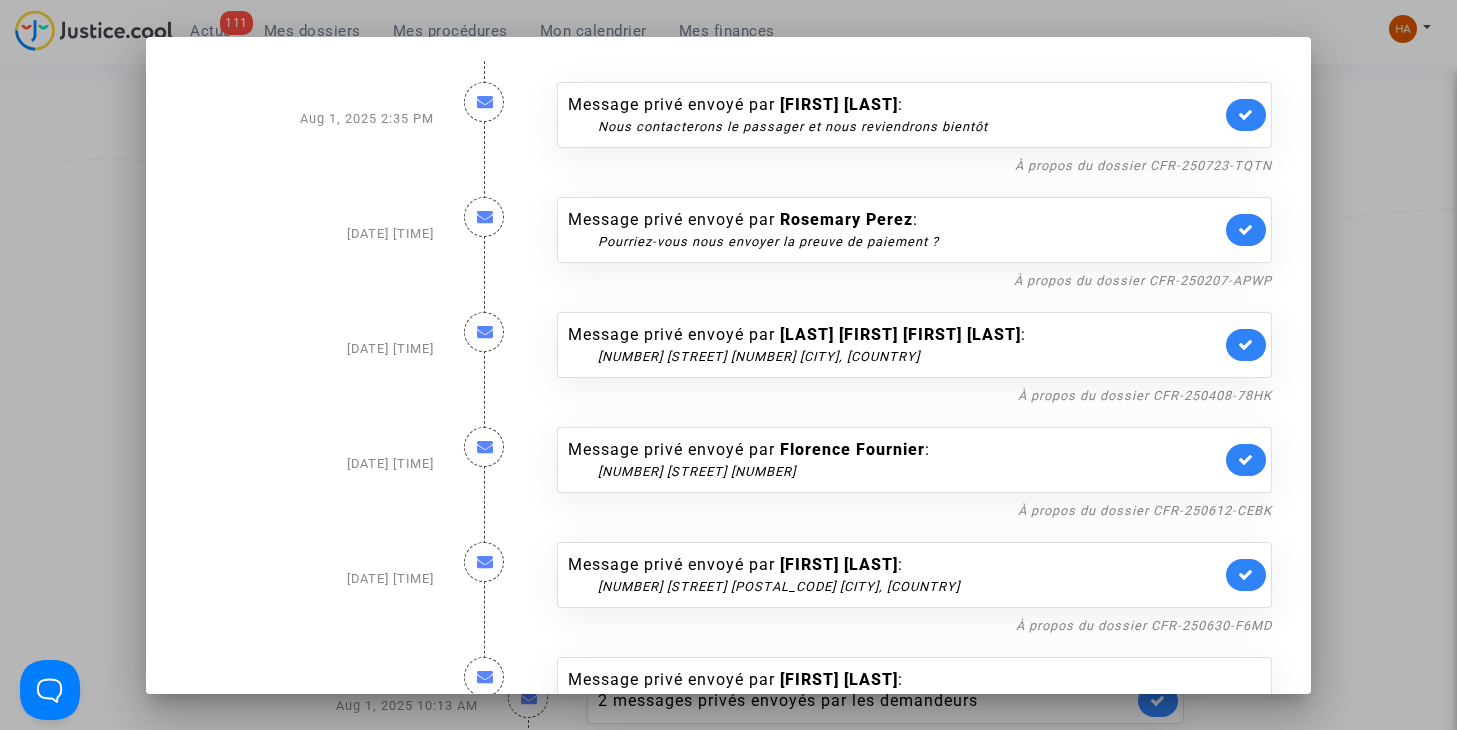 click at bounding box center [728, 365] 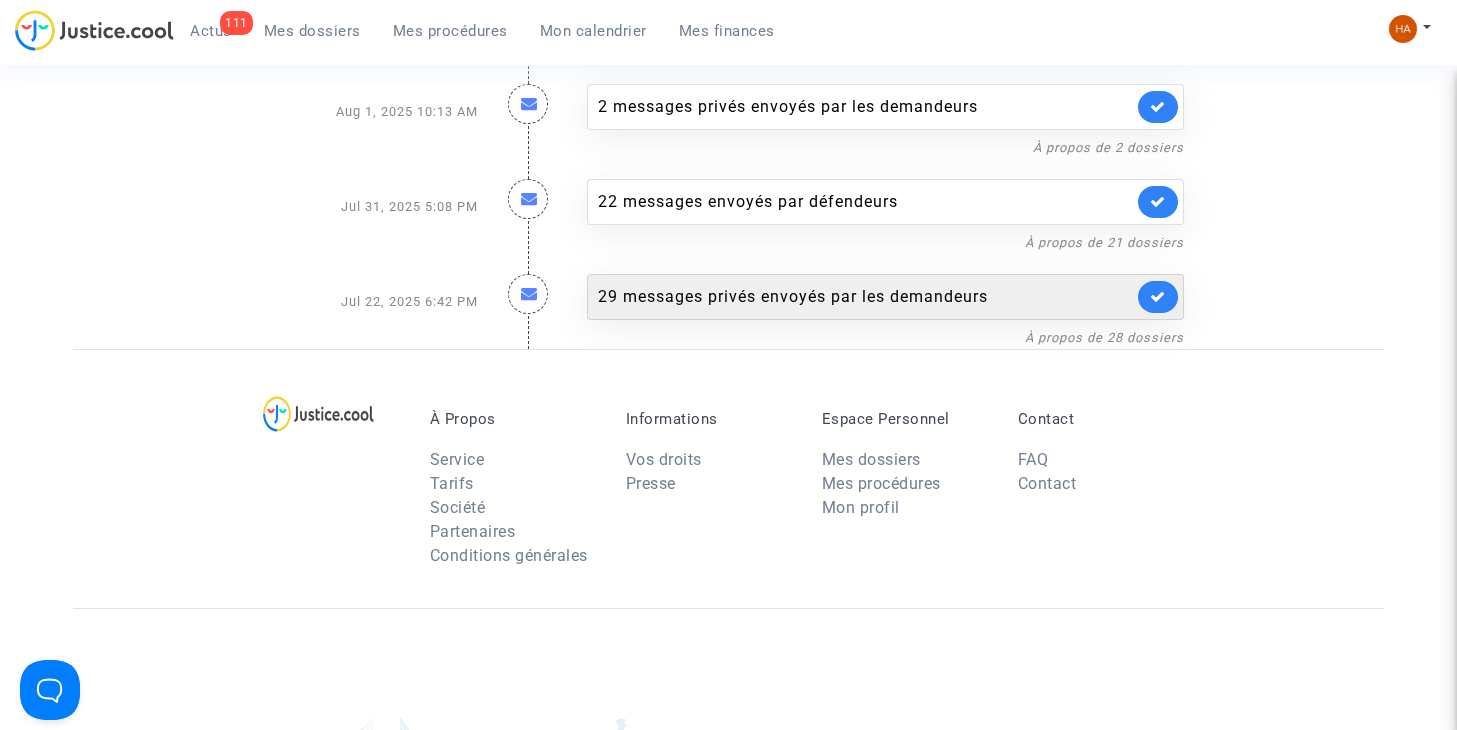scroll, scrollTop: 4855, scrollLeft: 0, axis: vertical 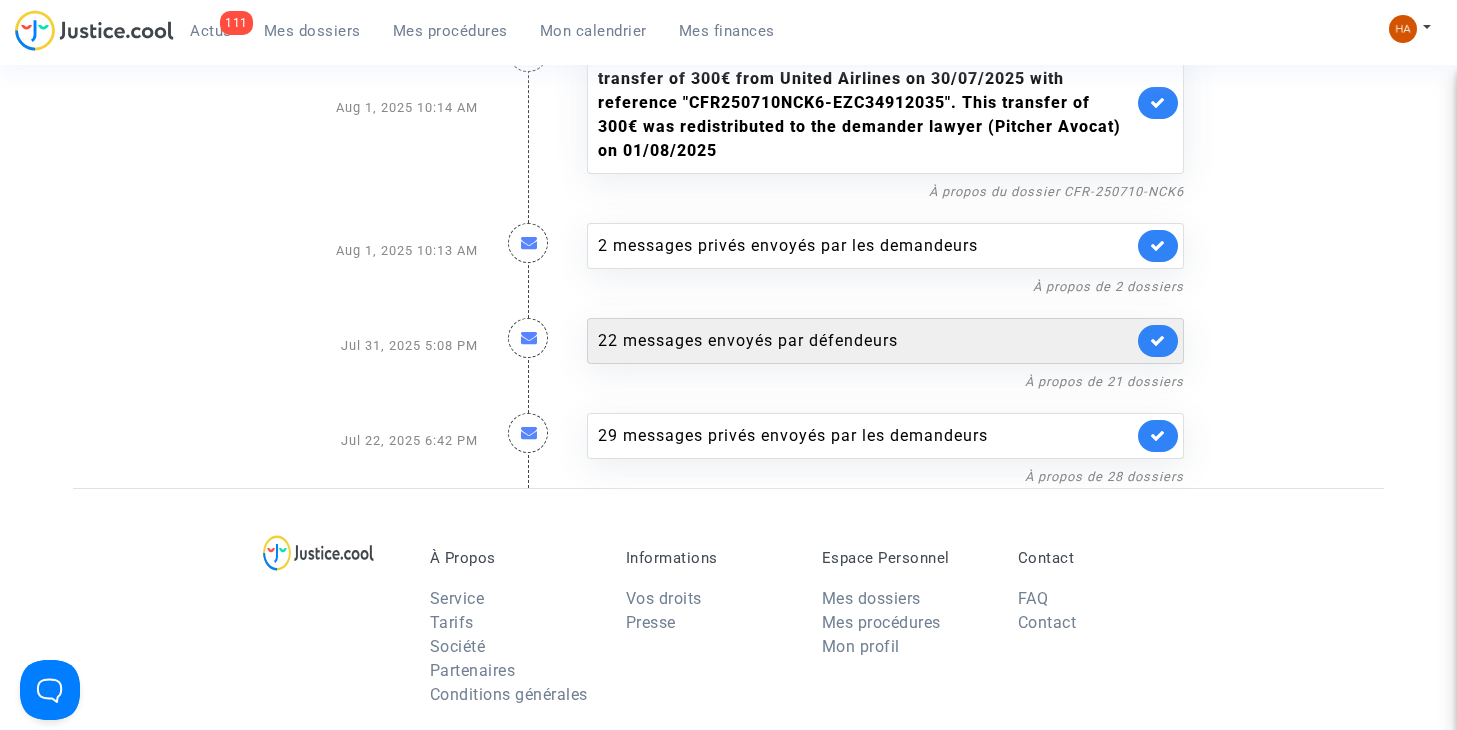 click on "22 messages envoyés par   défendeurs" 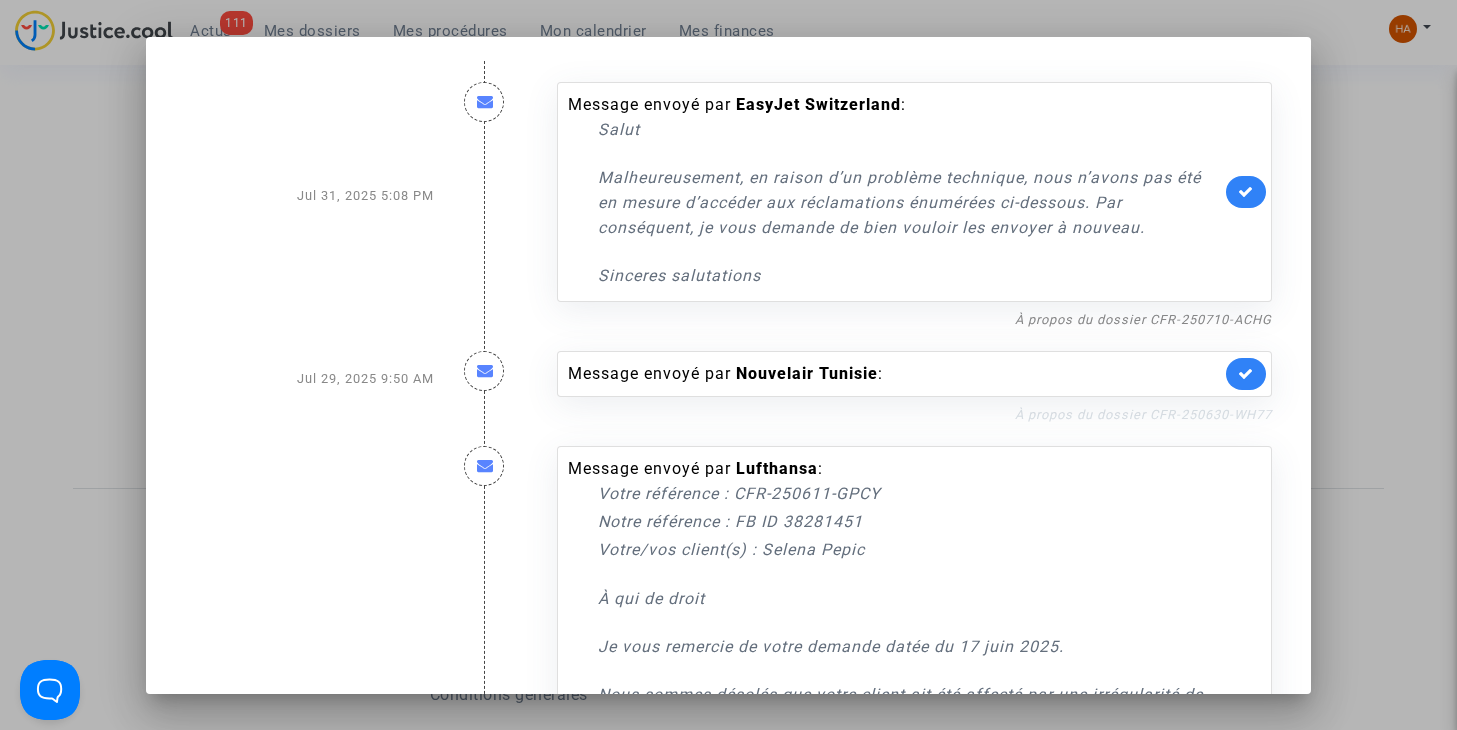 click on "À propos du dossier CFR-250630-WH77" at bounding box center (1143, 414) 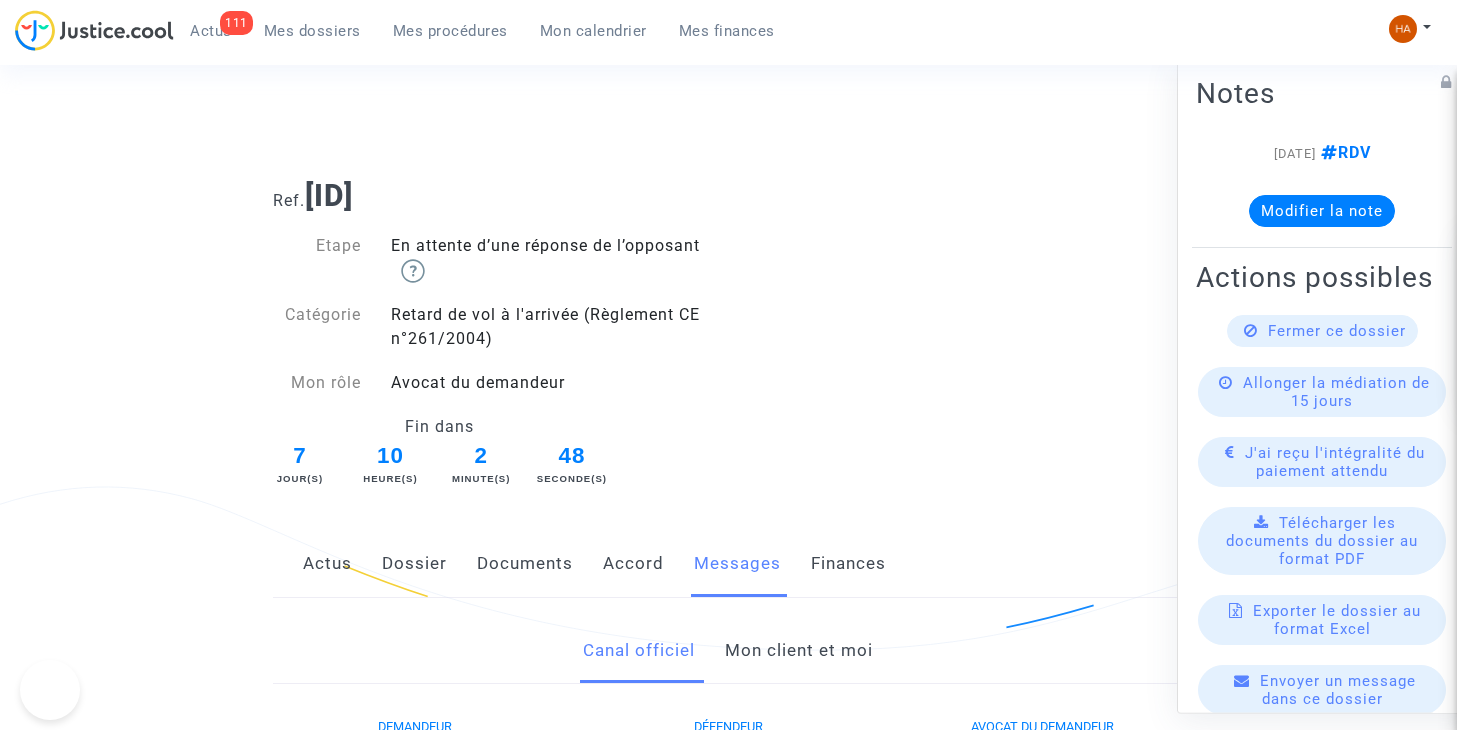 scroll, scrollTop: 0, scrollLeft: 0, axis: both 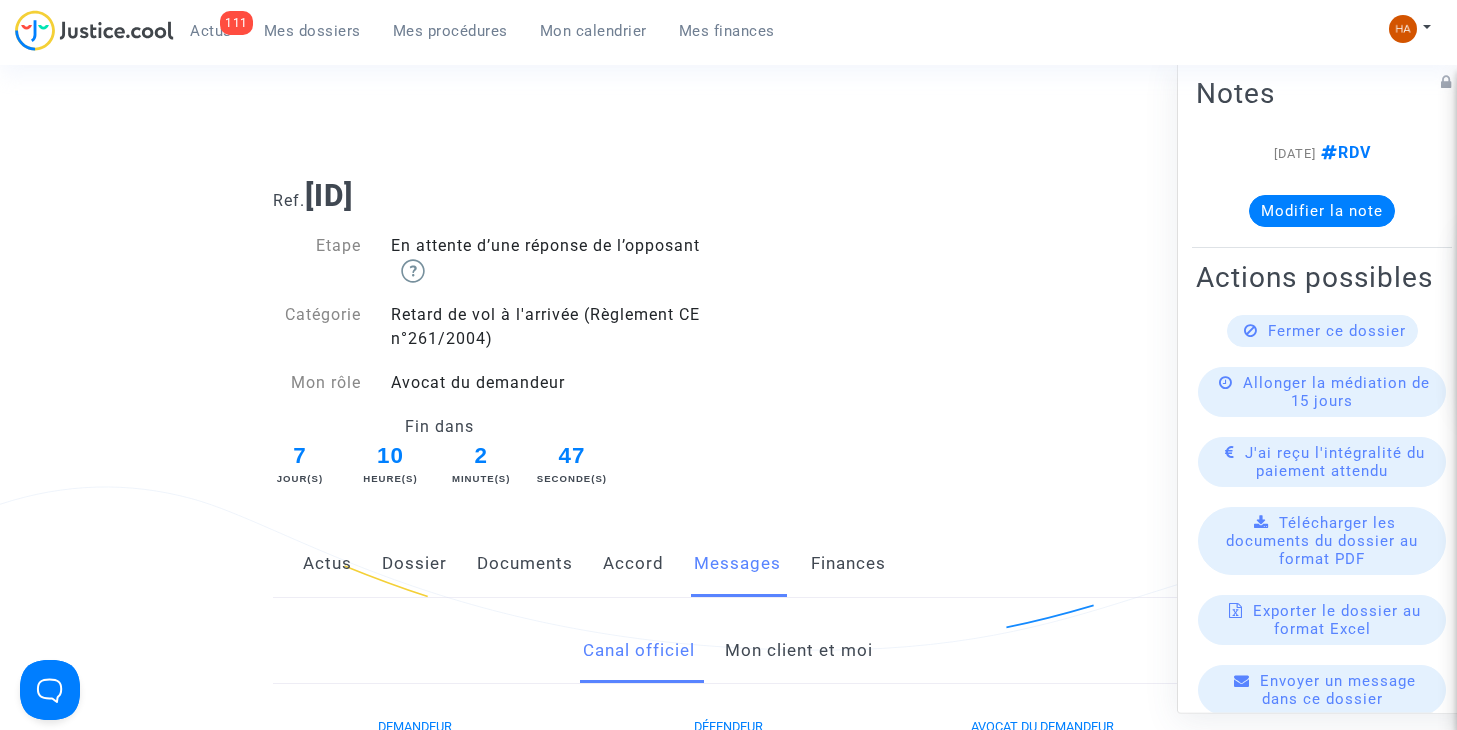 click on "Mon client et moi" 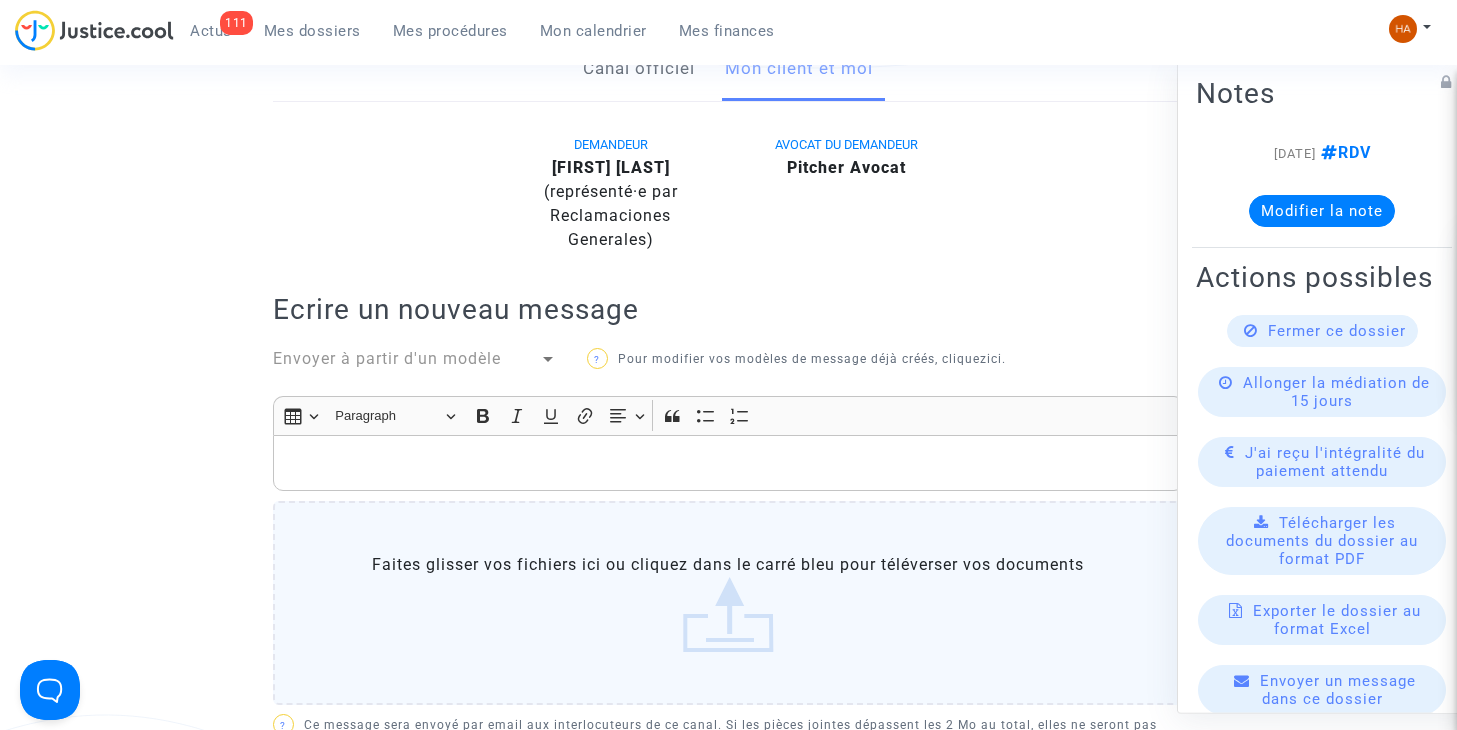 scroll, scrollTop: 200, scrollLeft: 0, axis: vertical 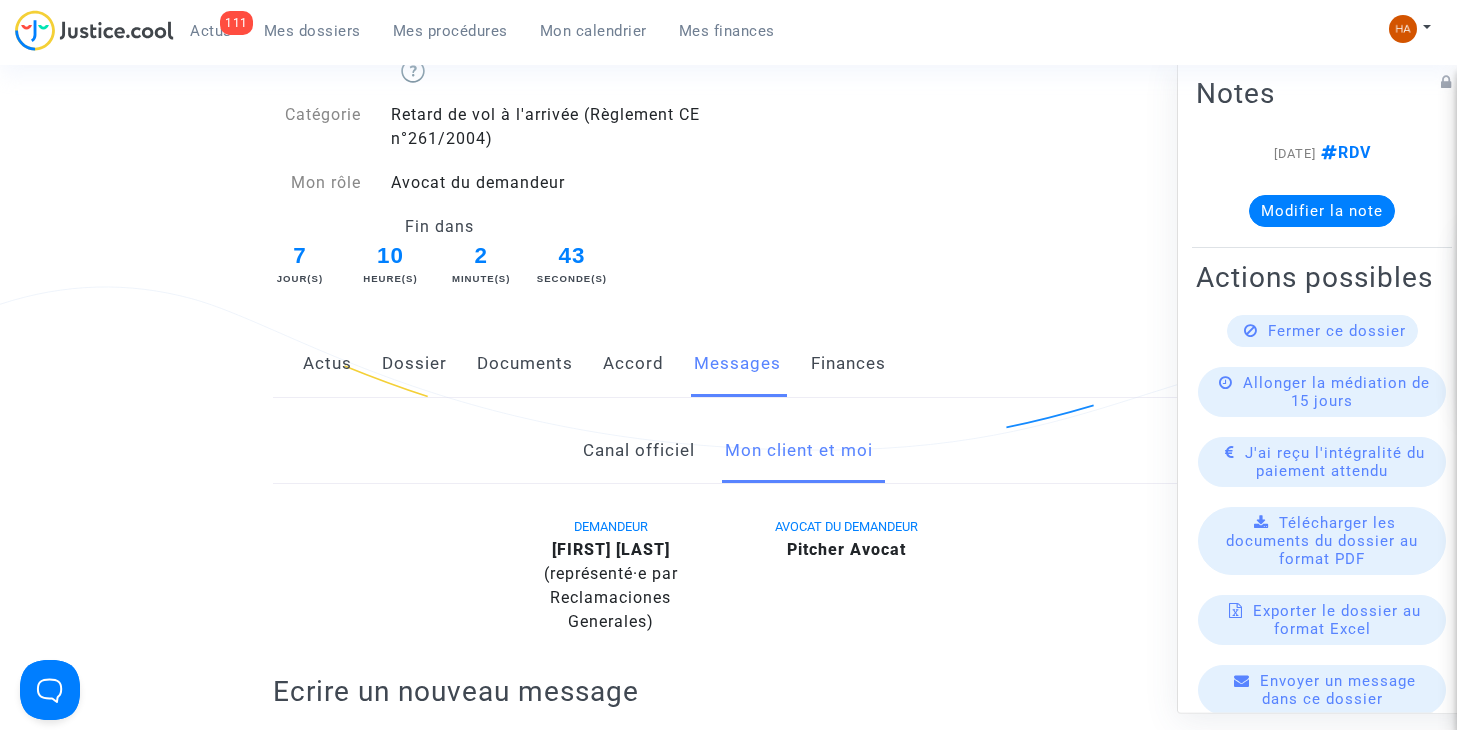 click on "Canal officiel" 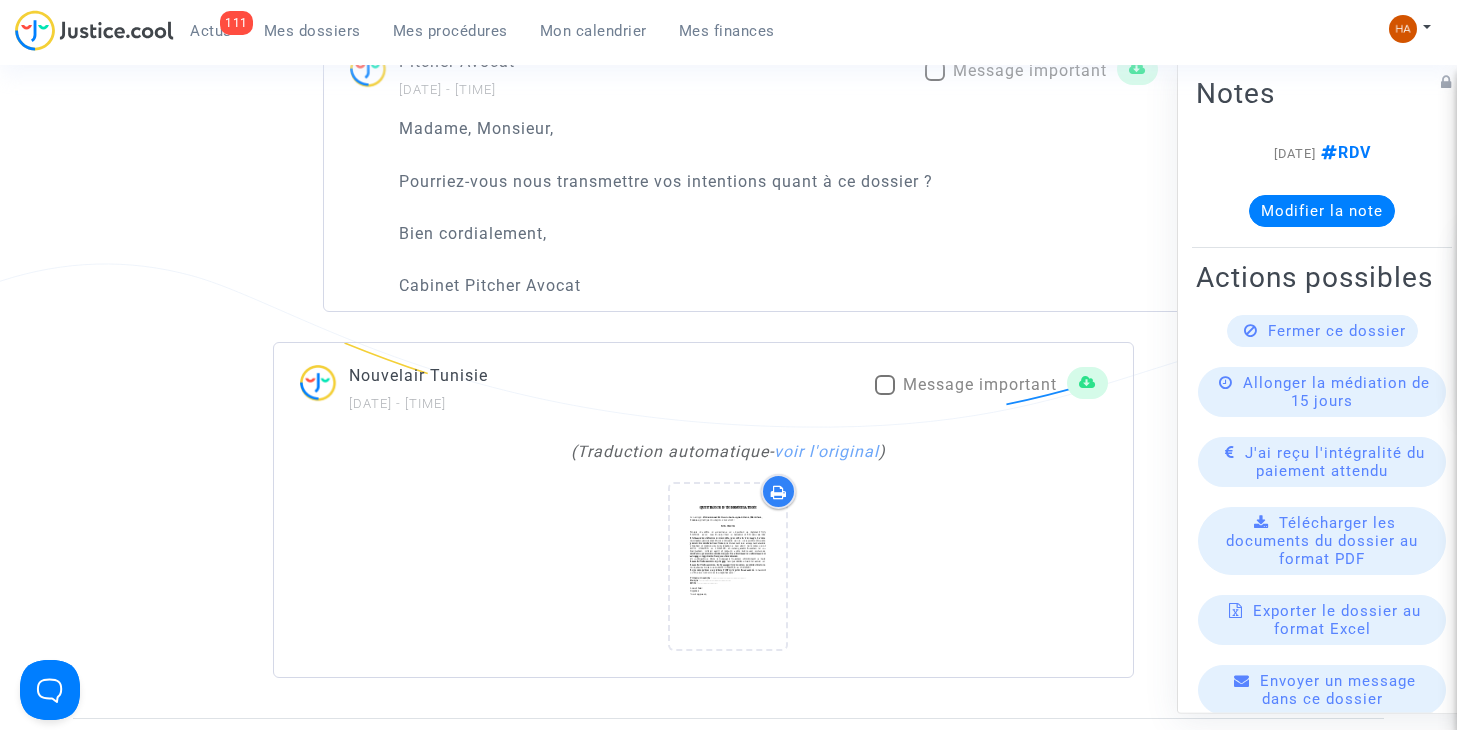 scroll, scrollTop: 1900, scrollLeft: 0, axis: vertical 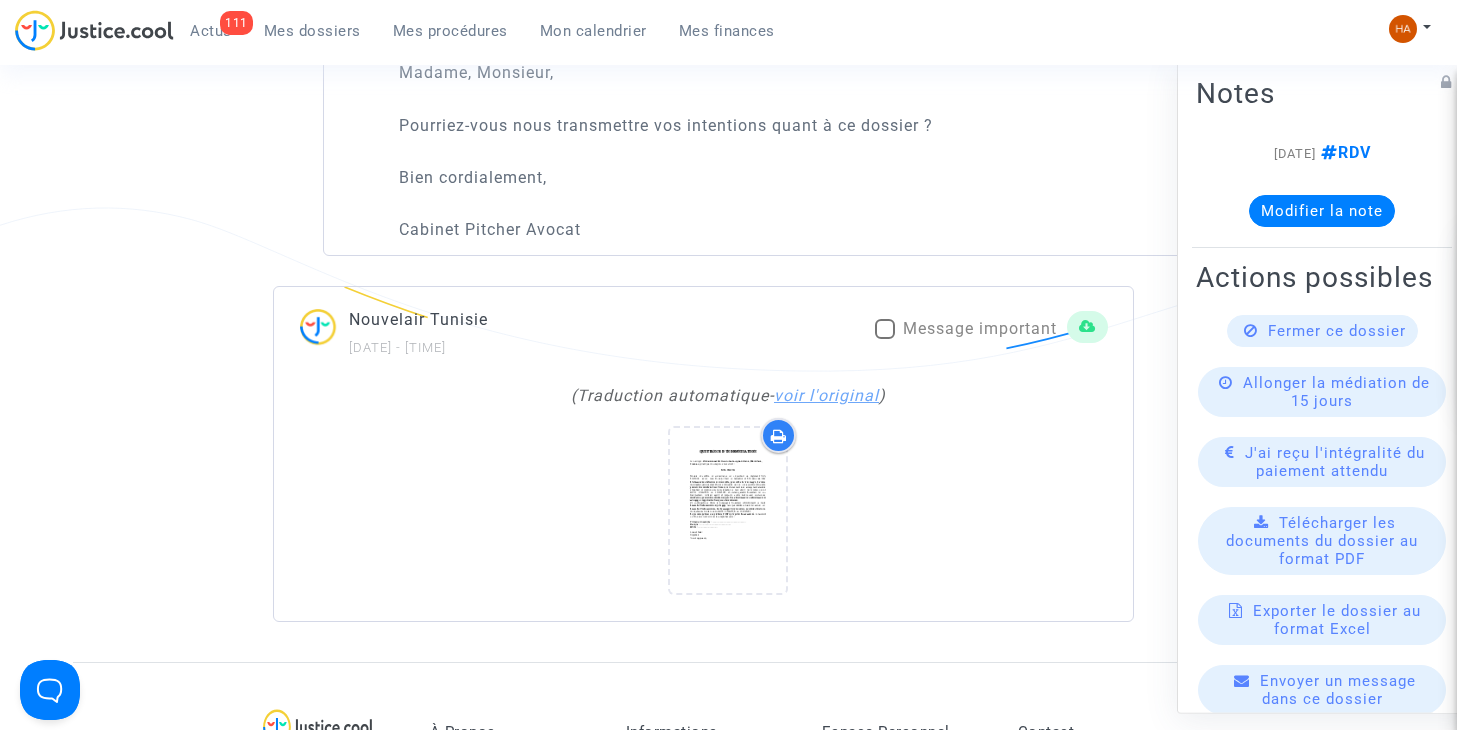 click on "voir l'original" 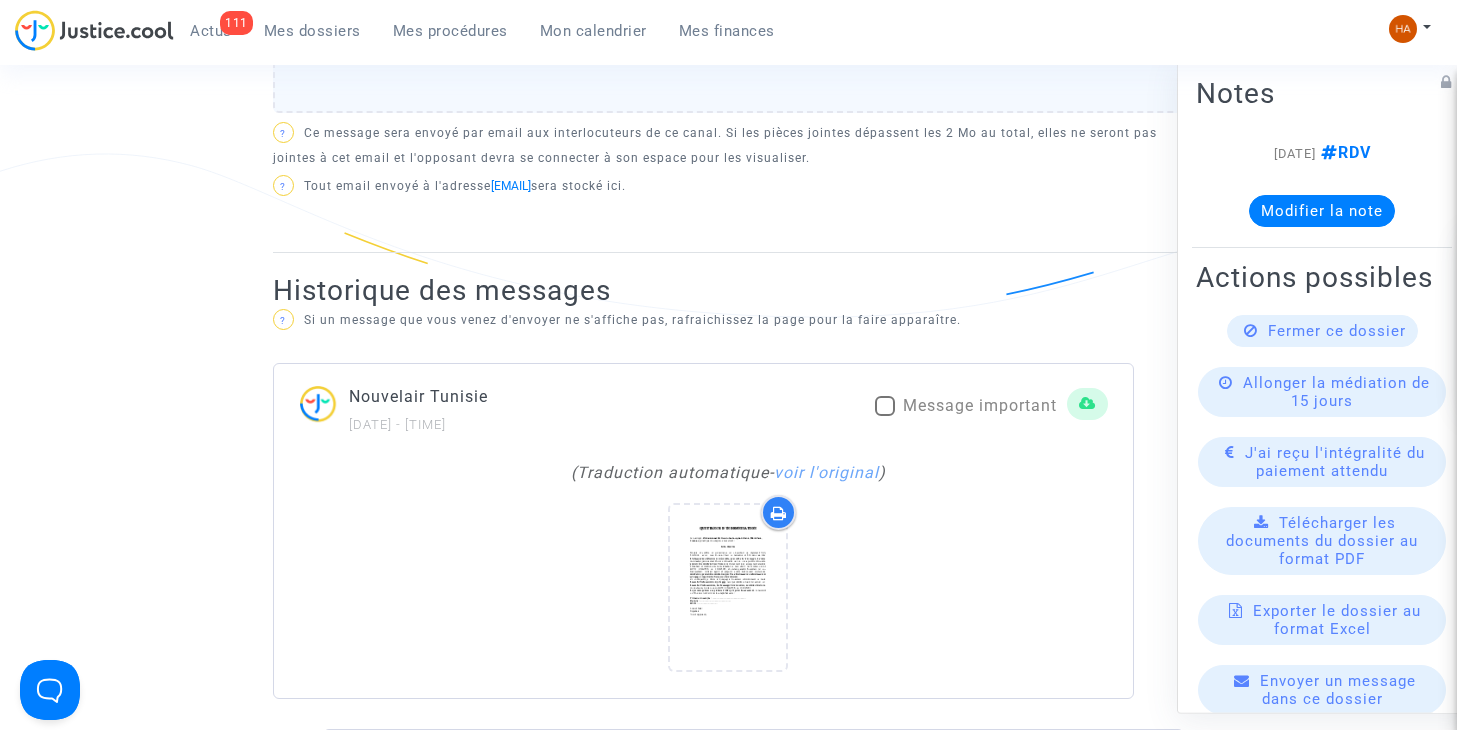 scroll, scrollTop: 1100, scrollLeft: 0, axis: vertical 